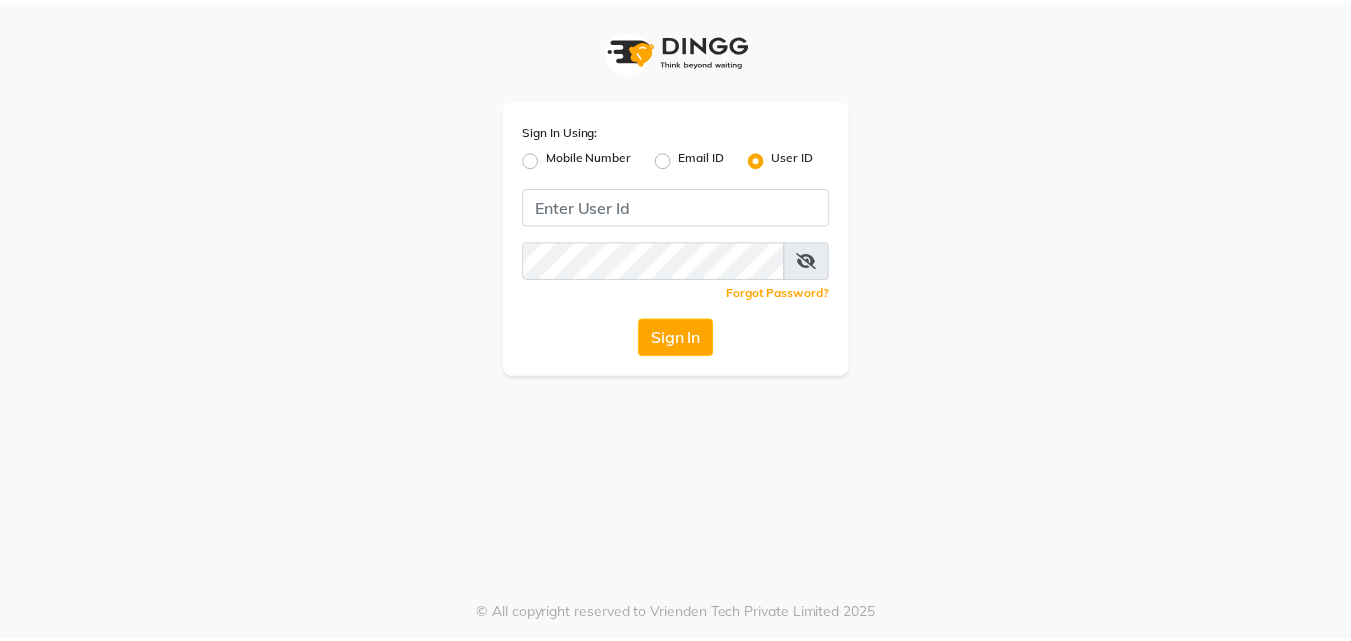 scroll, scrollTop: 0, scrollLeft: 0, axis: both 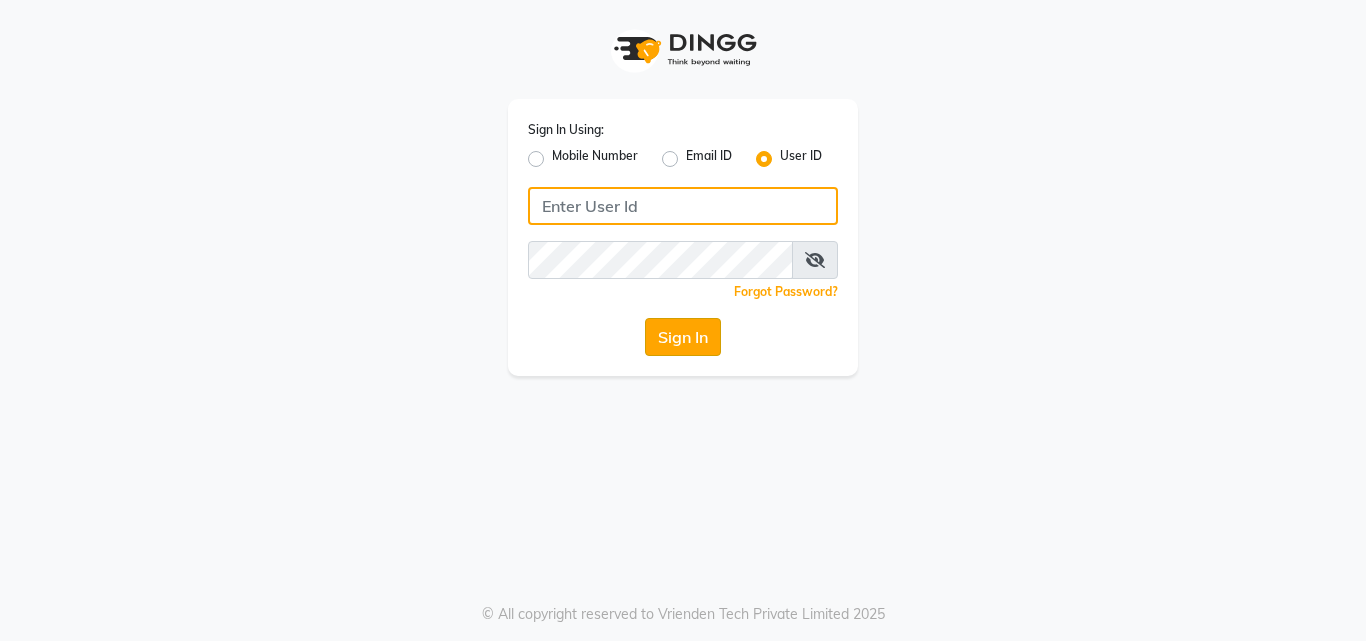 type on "e1935-26" 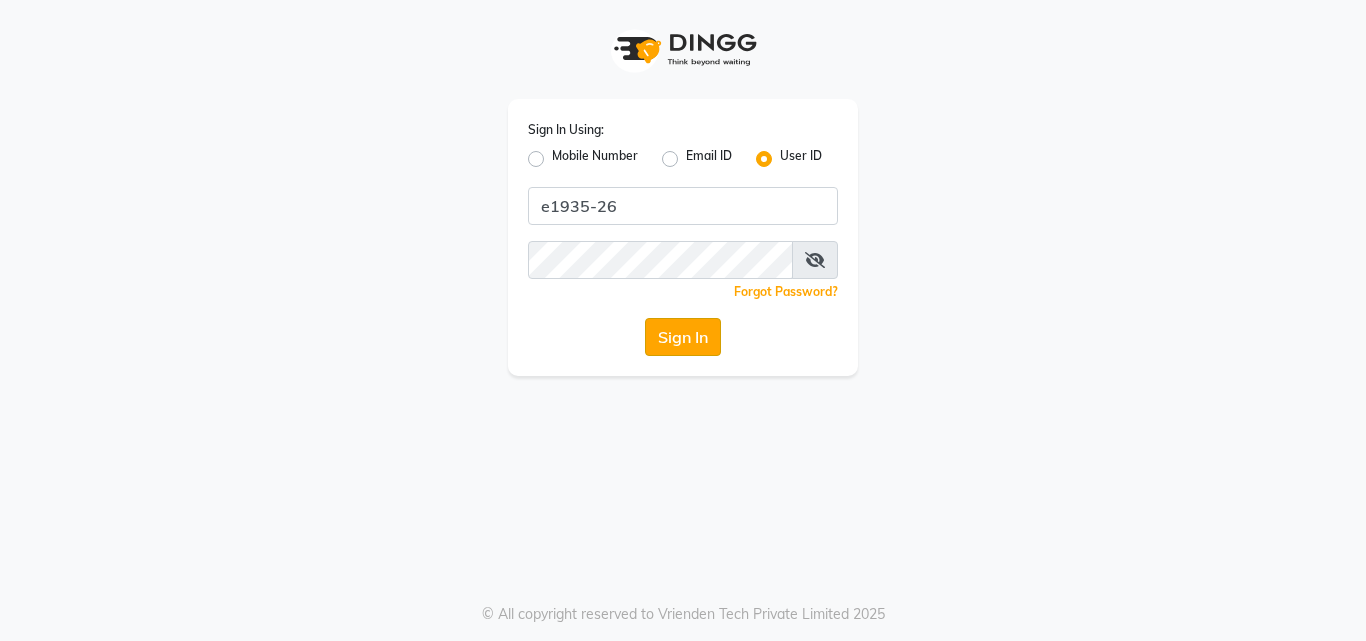 click on "Sign In" 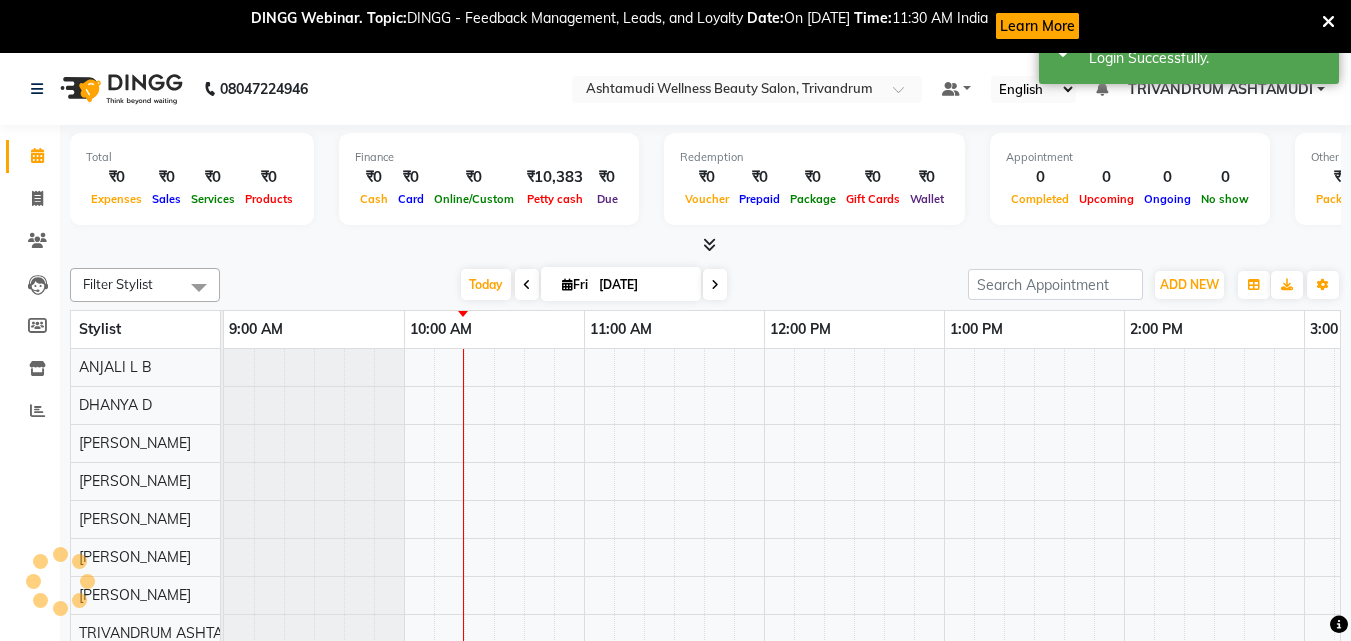 scroll, scrollTop: 0, scrollLeft: 181, axis: horizontal 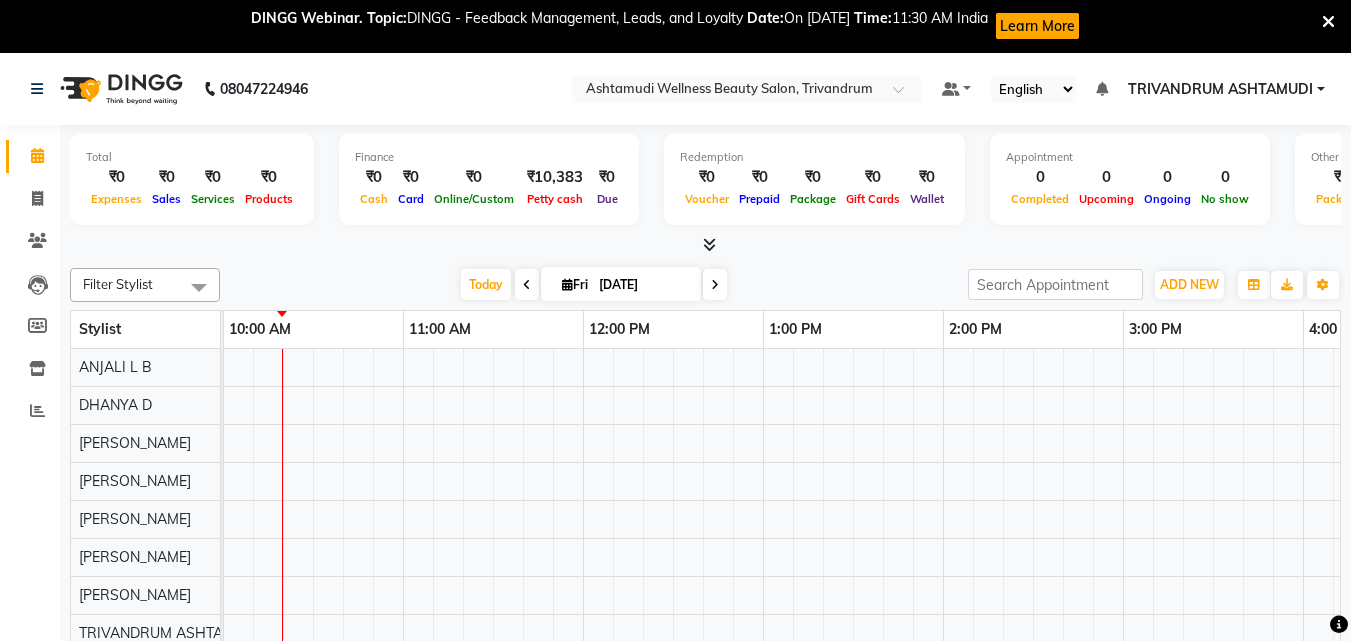 click at bounding box center (1328, 22) 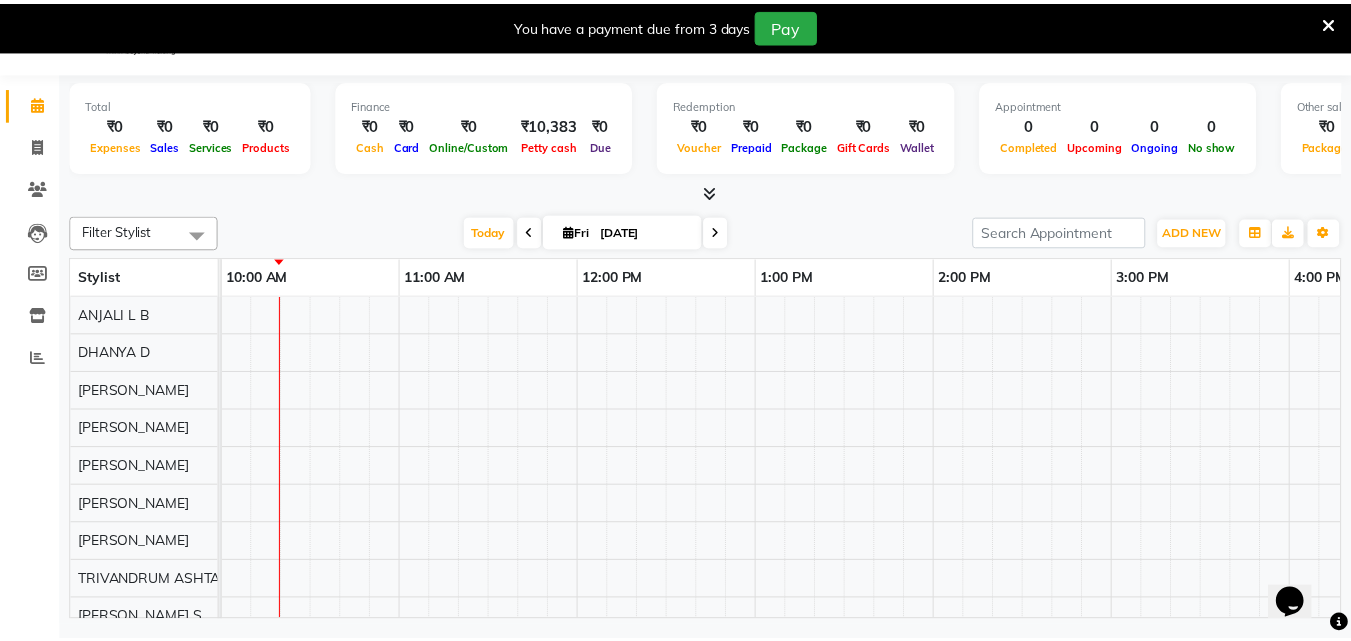 scroll, scrollTop: 0, scrollLeft: 0, axis: both 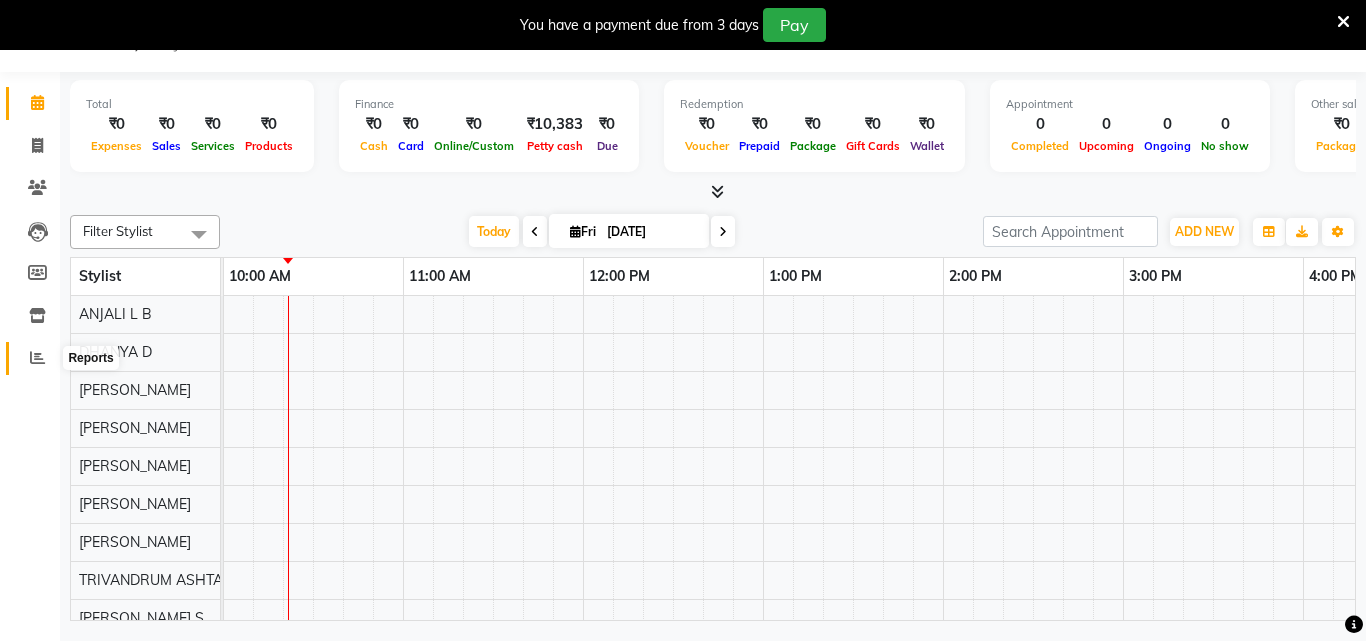 click 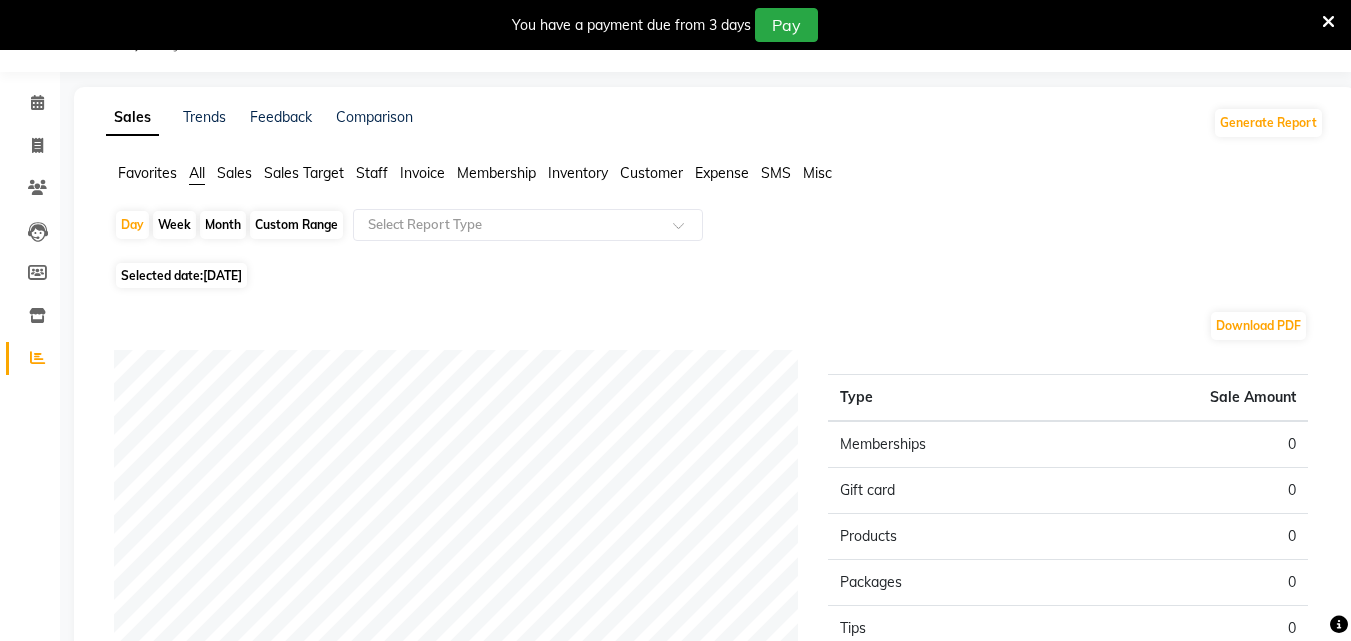 click on "[DATE]" 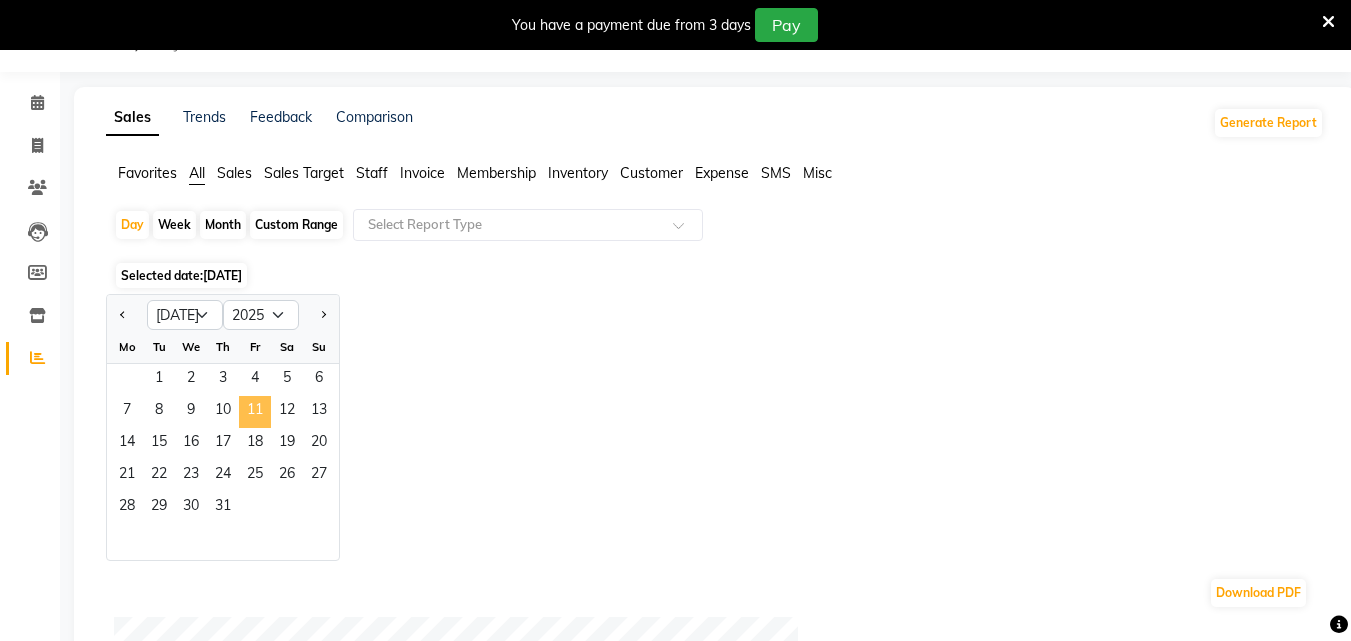 click on "11" 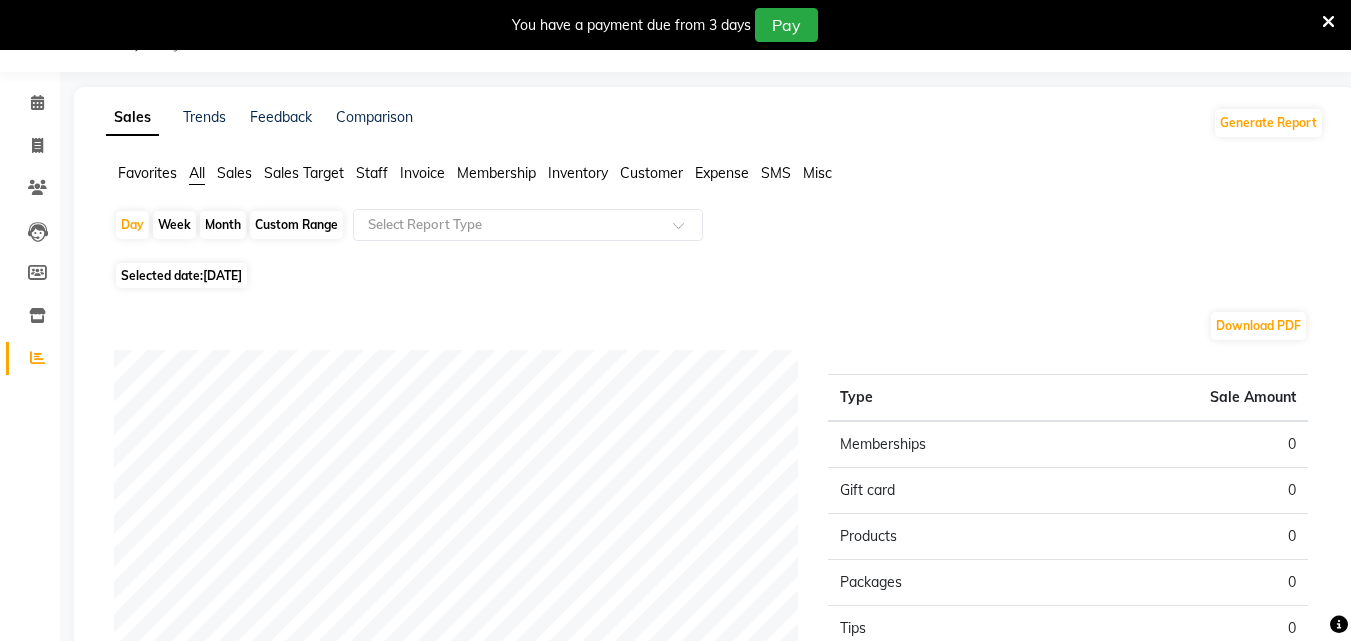 click on "[DATE]" 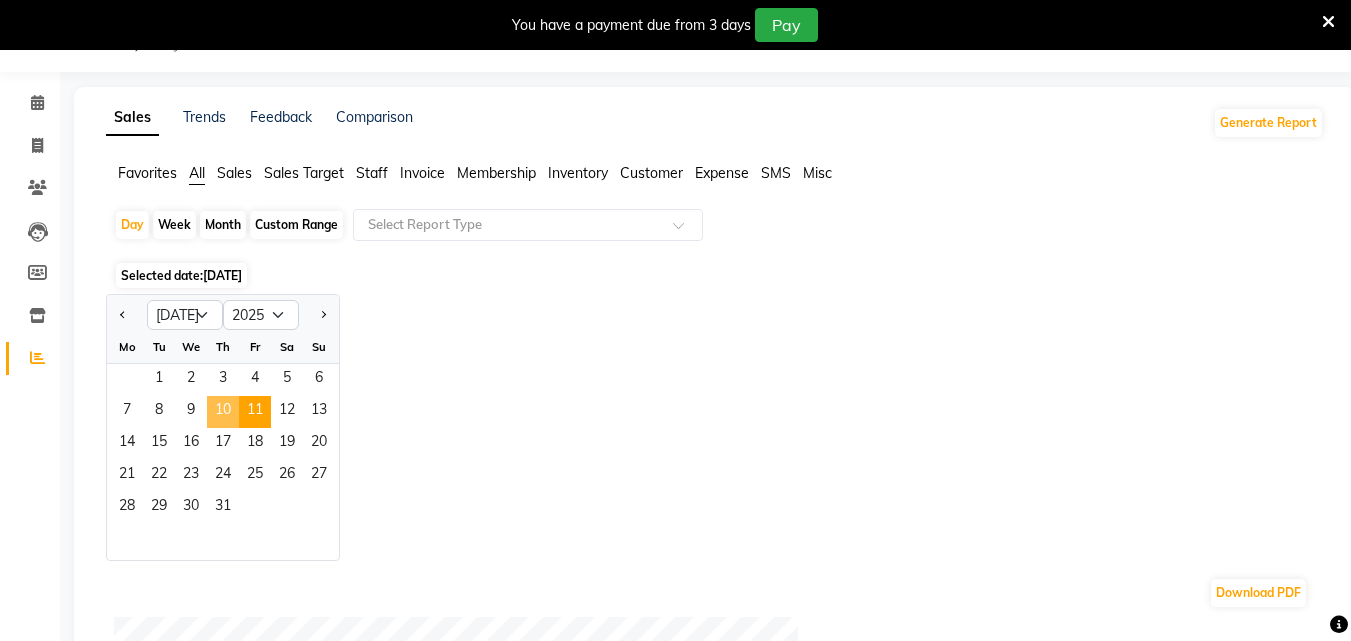 click on "10" 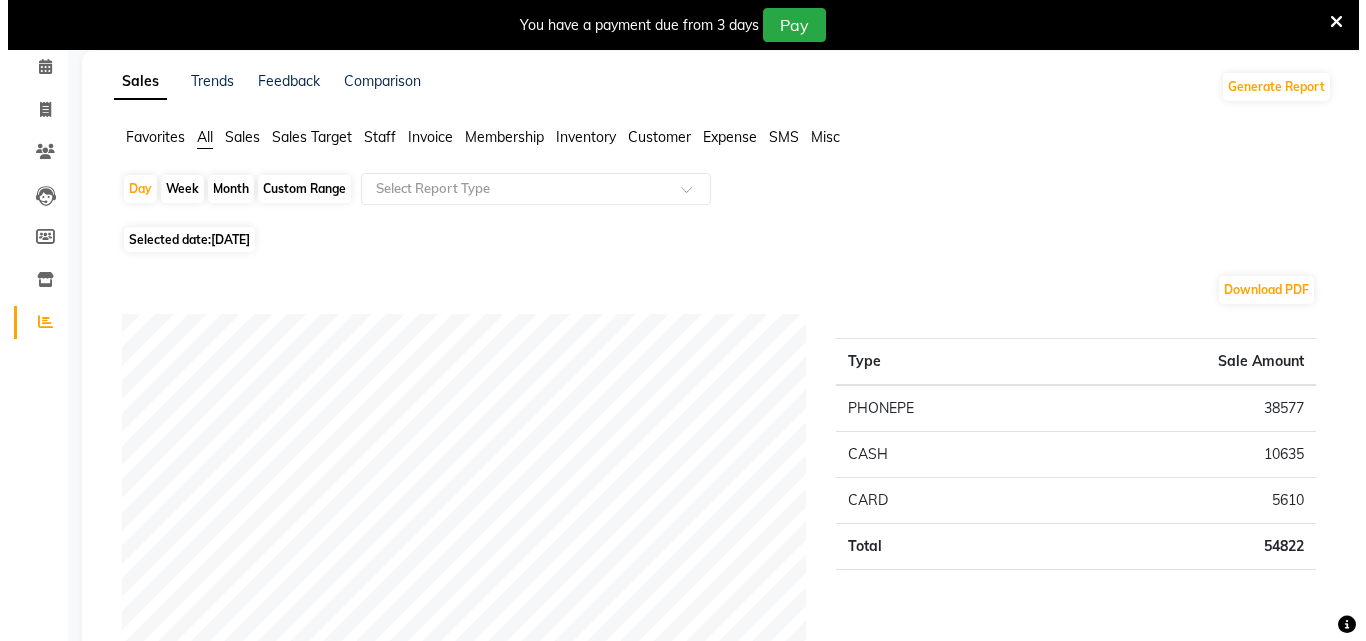 scroll, scrollTop: 0, scrollLeft: 0, axis: both 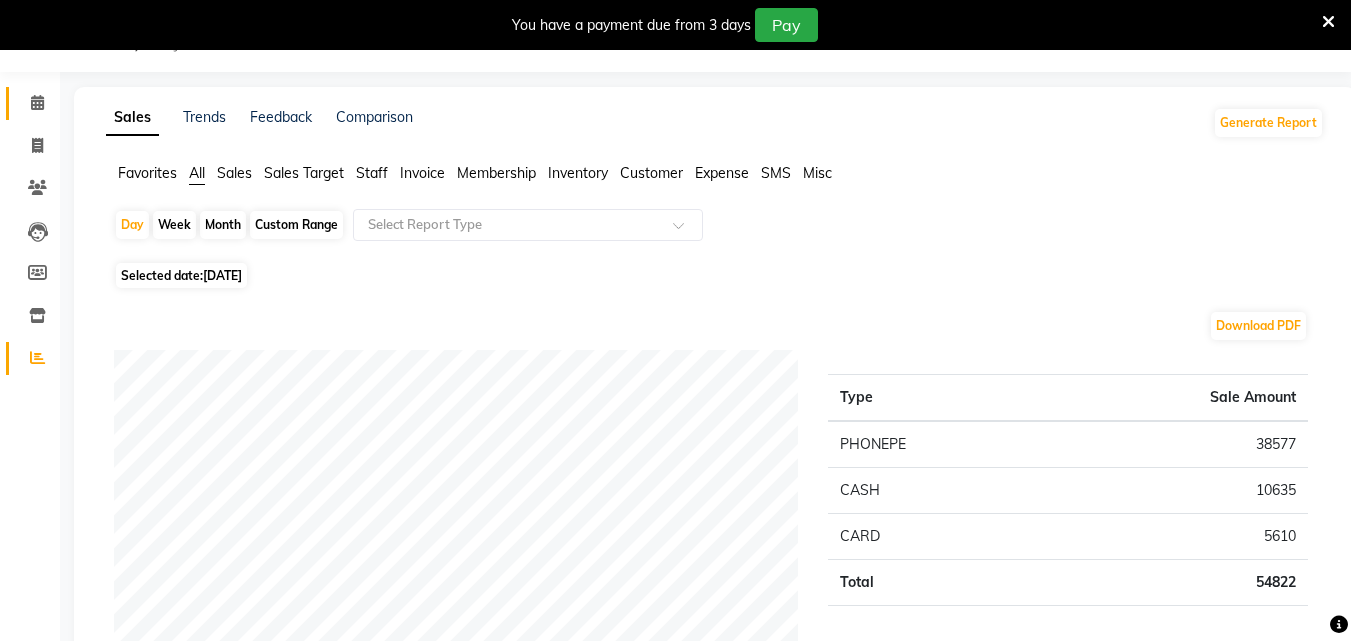 click on "Calendar" 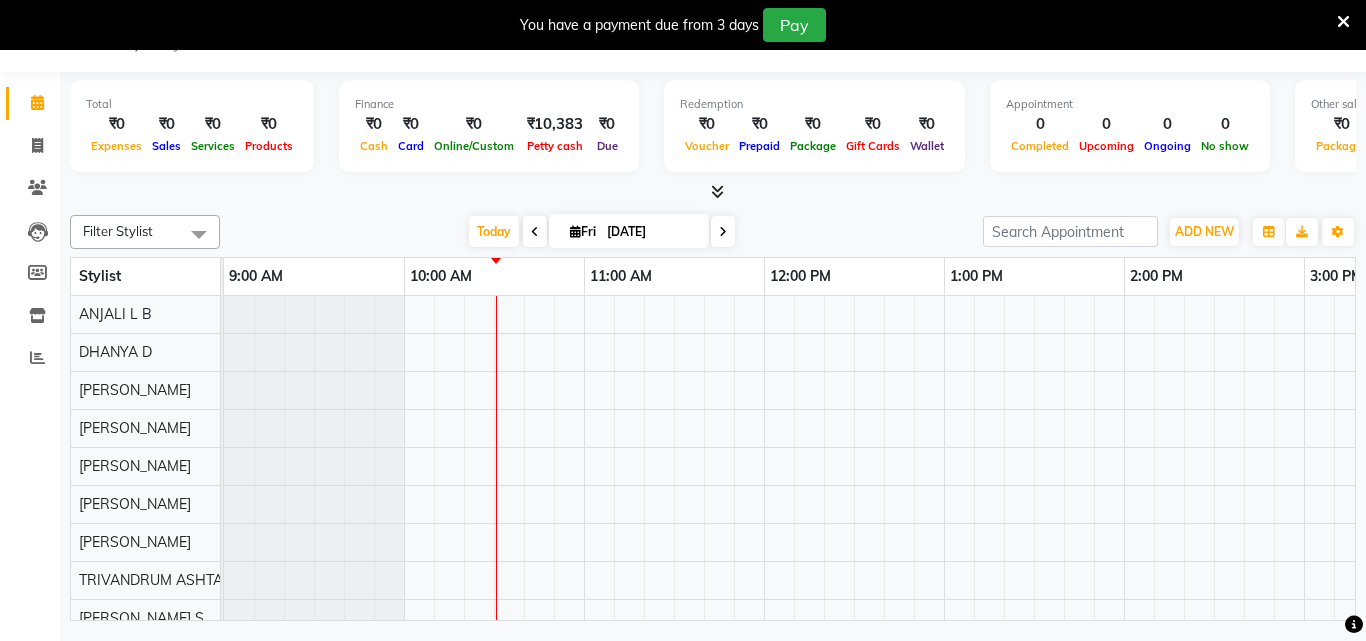 click at bounding box center (1484, 523) 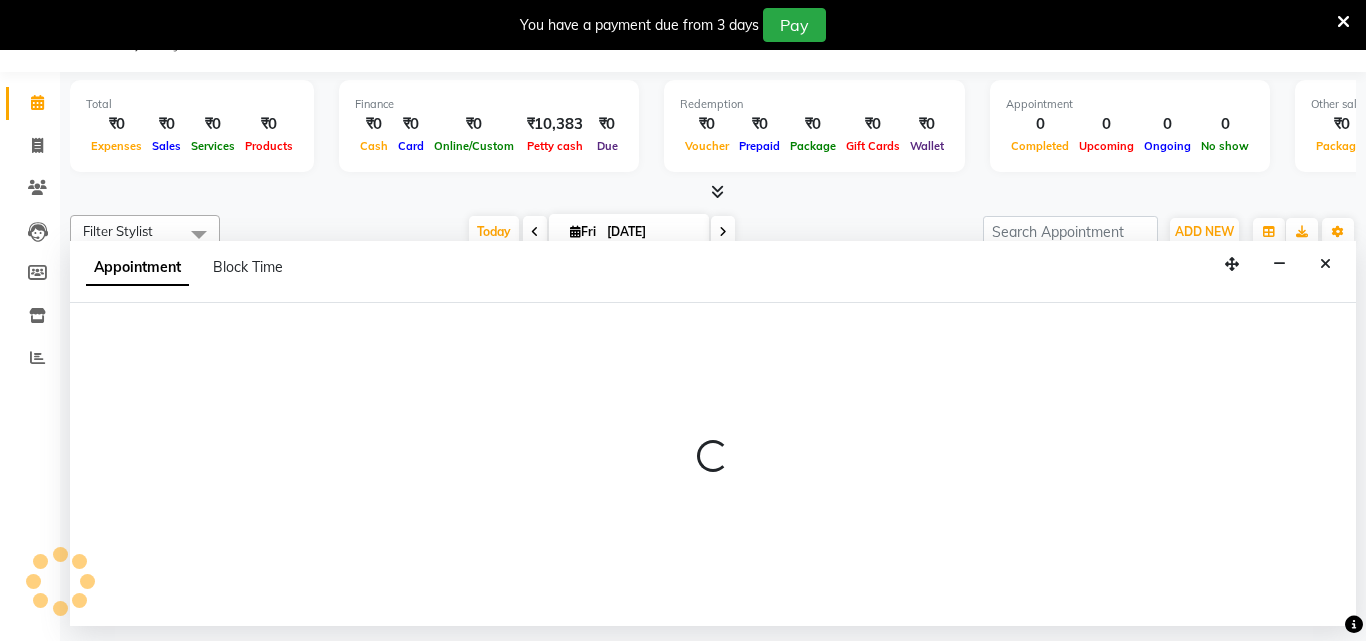 select on "27022" 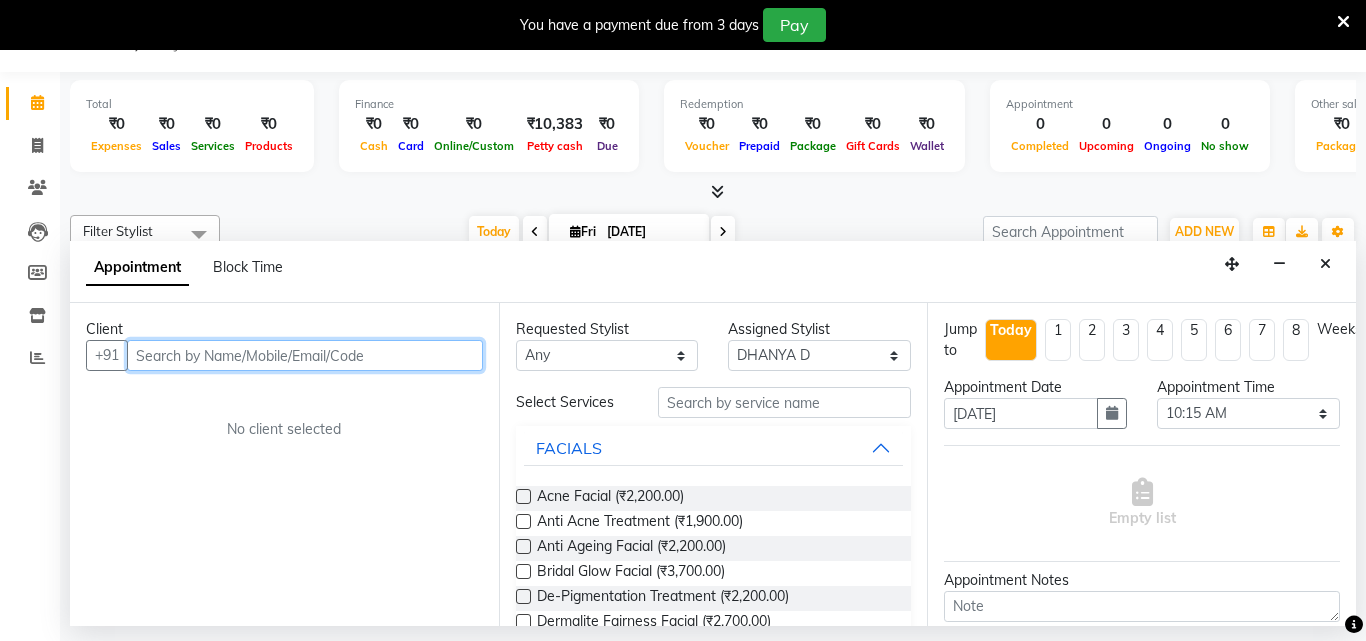 click at bounding box center (305, 355) 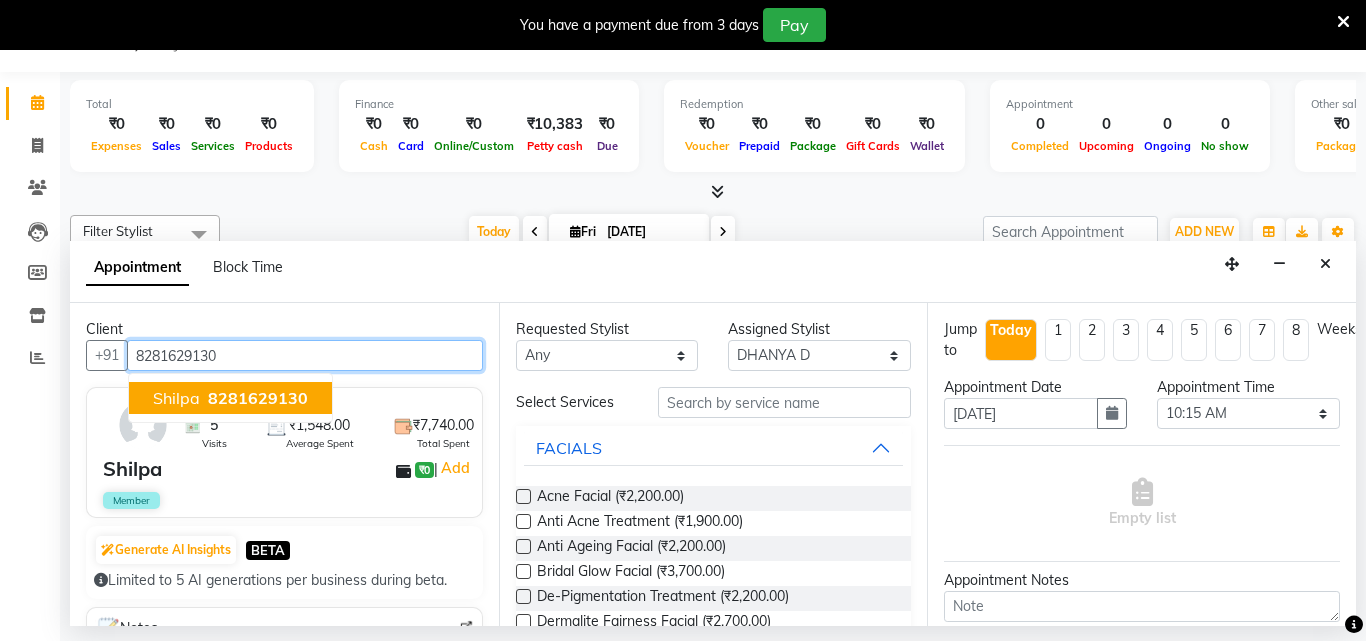 type on "8281629130" 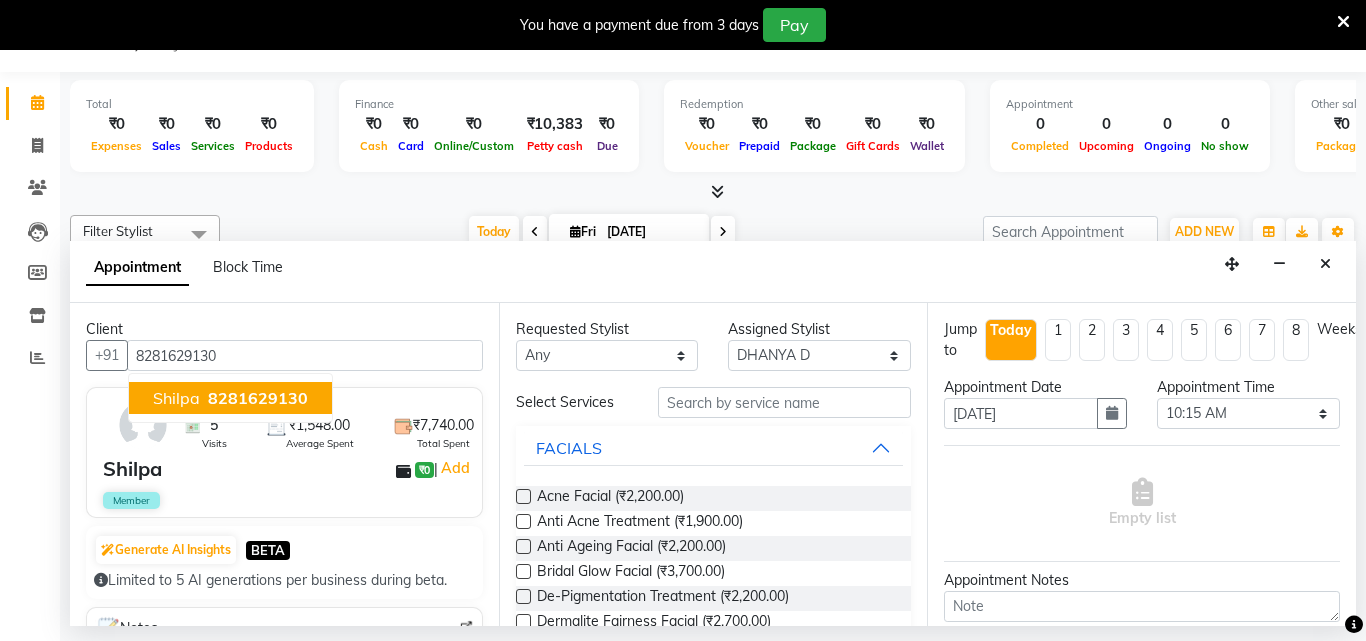 click on "5 Visits ₹1,548.00 Average Spent ₹7,740.00 Total Spent Shilpa    ₹0  |   Add  Member" at bounding box center (284, 452) 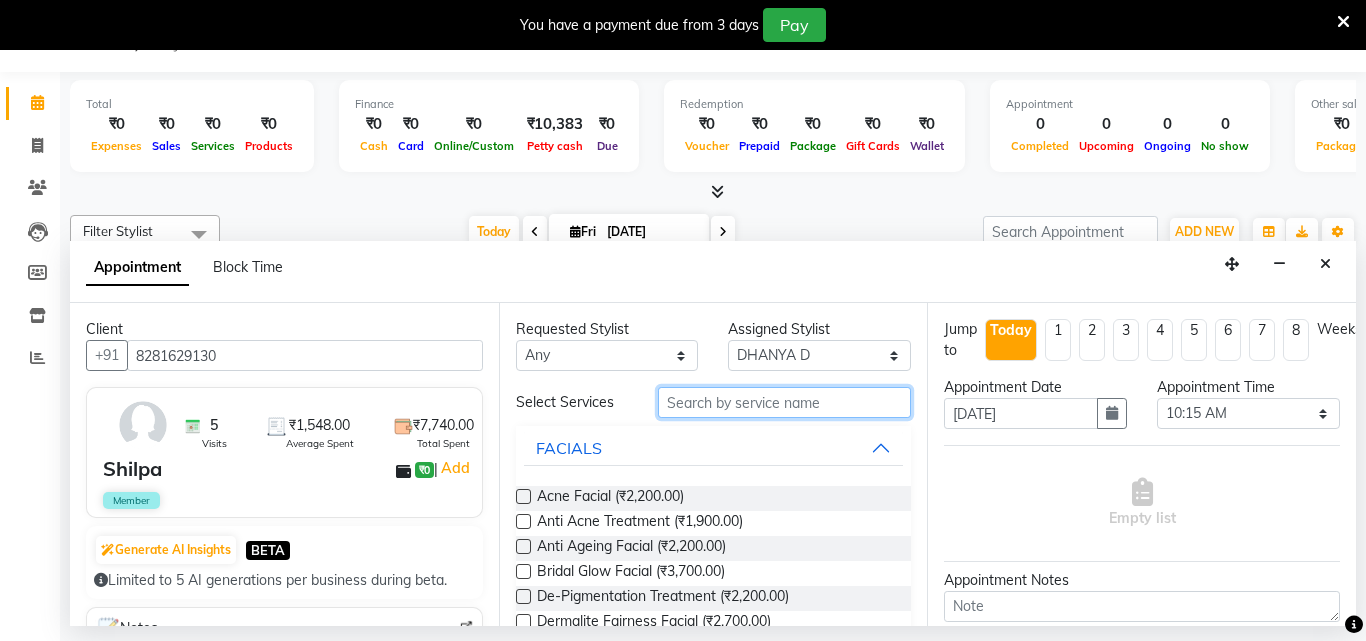 click at bounding box center (785, 402) 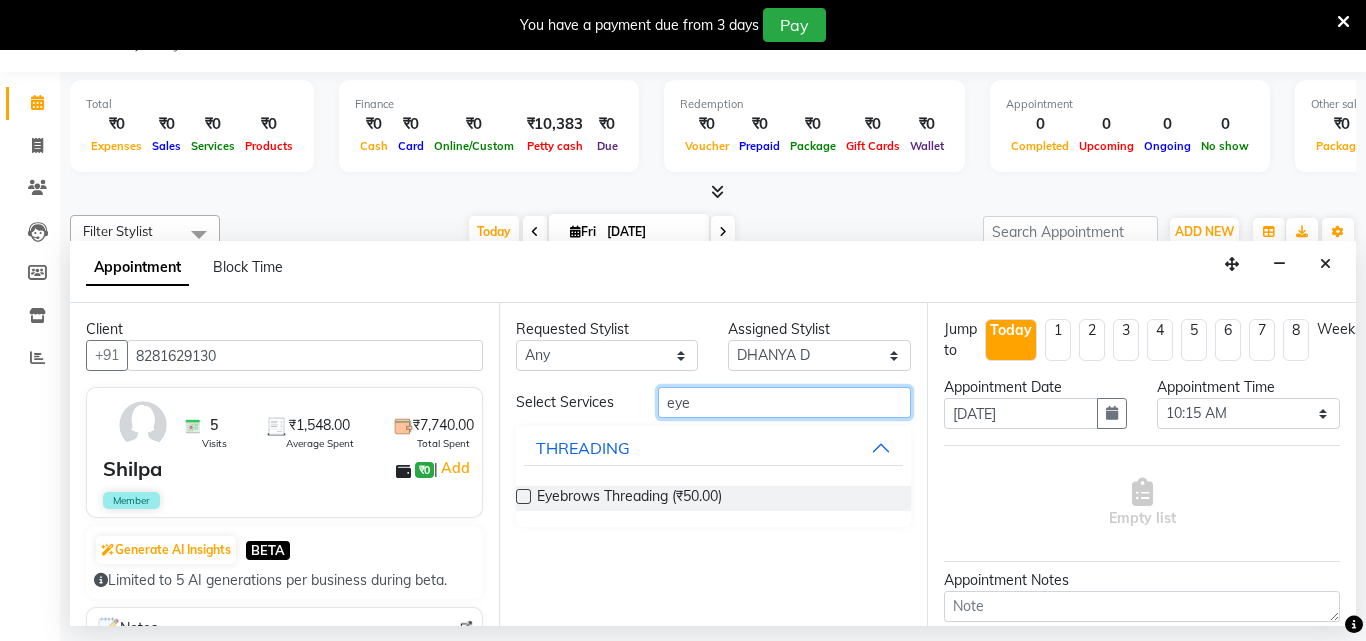 type on "eye" 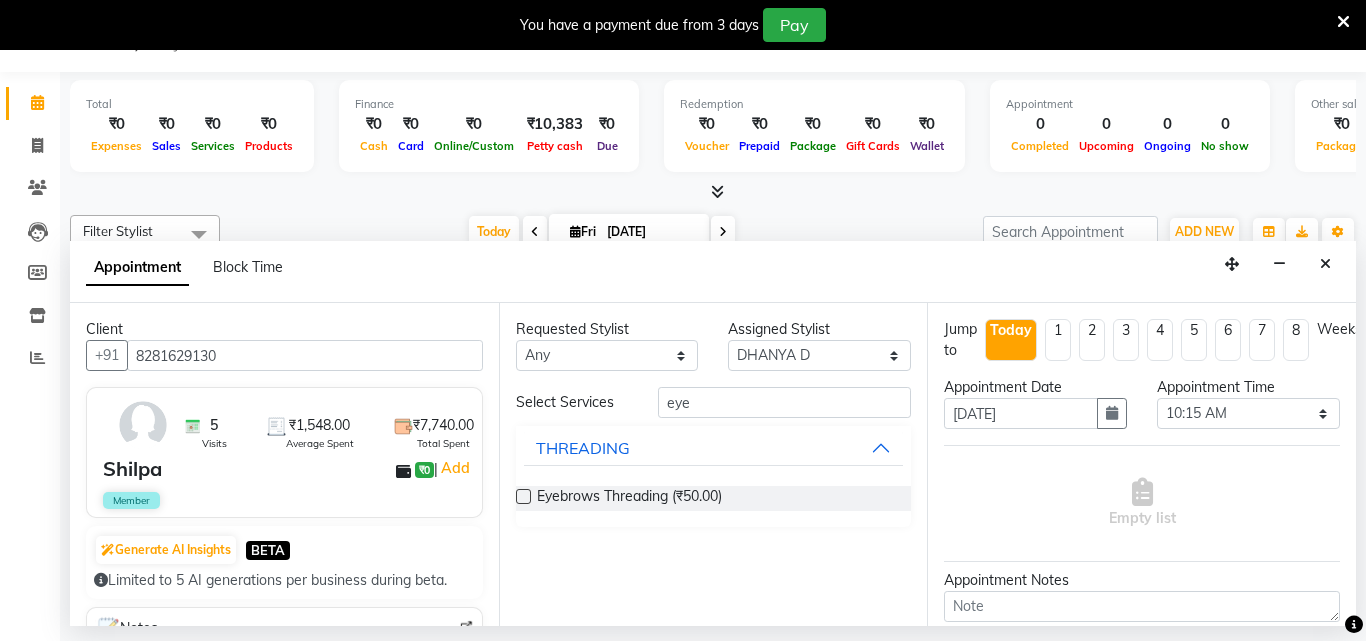 click at bounding box center (523, 496) 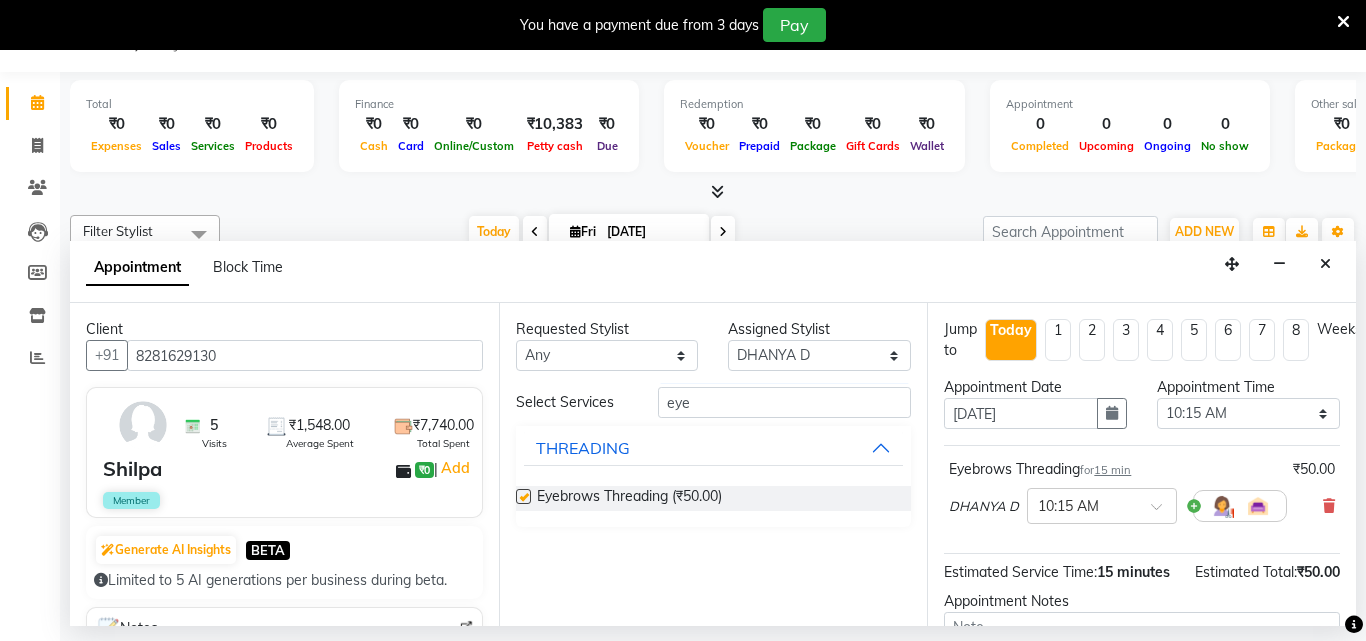 checkbox on "false" 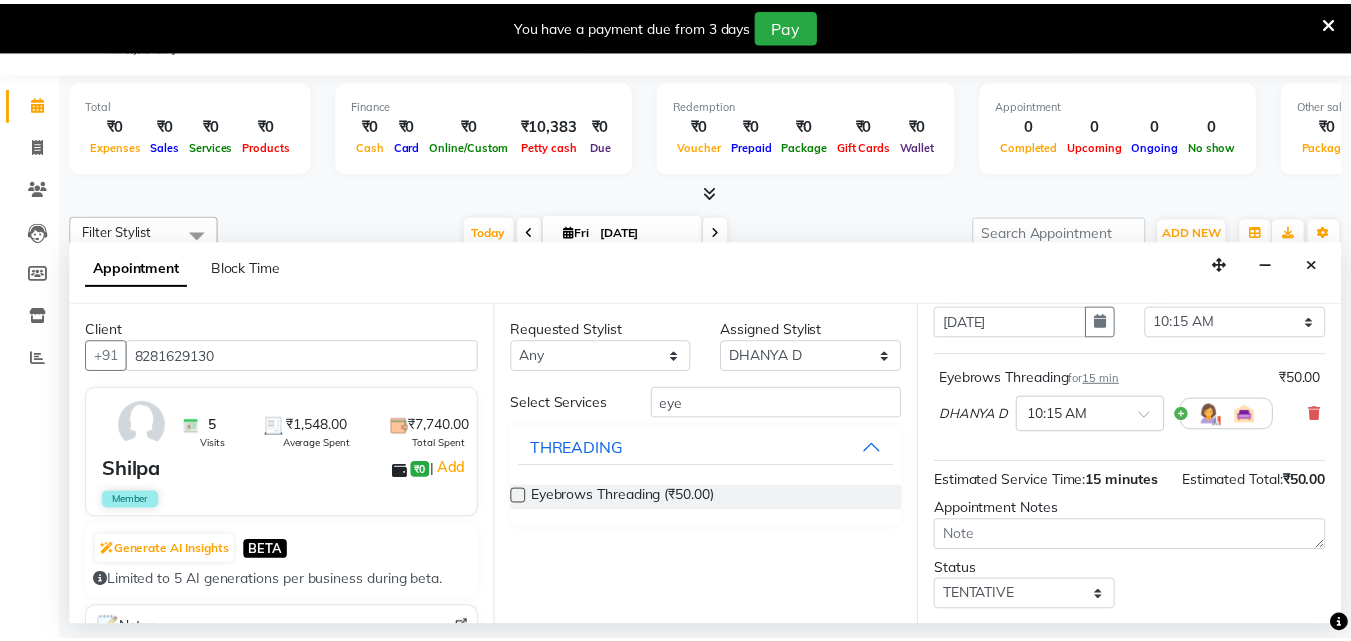 scroll, scrollTop: 239, scrollLeft: 0, axis: vertical 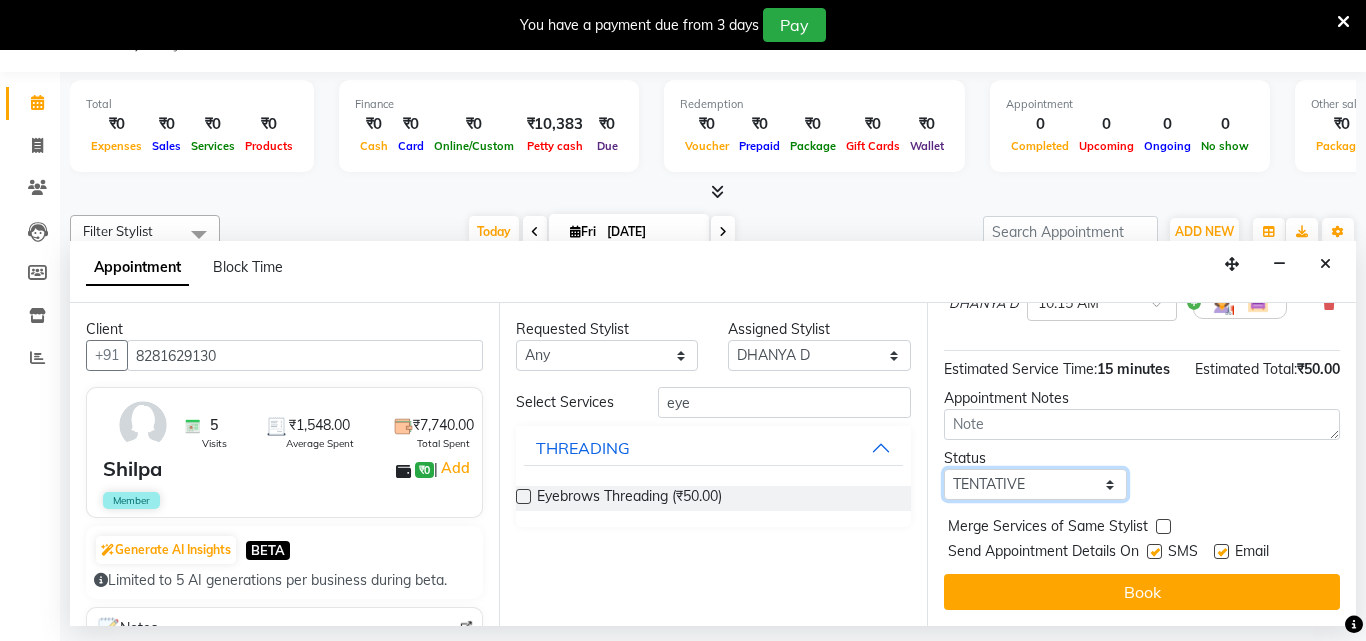click on "Select TENTATIVE CONFIRM CHECK-IN UPCOMING" at bounding box center [1035, 484] 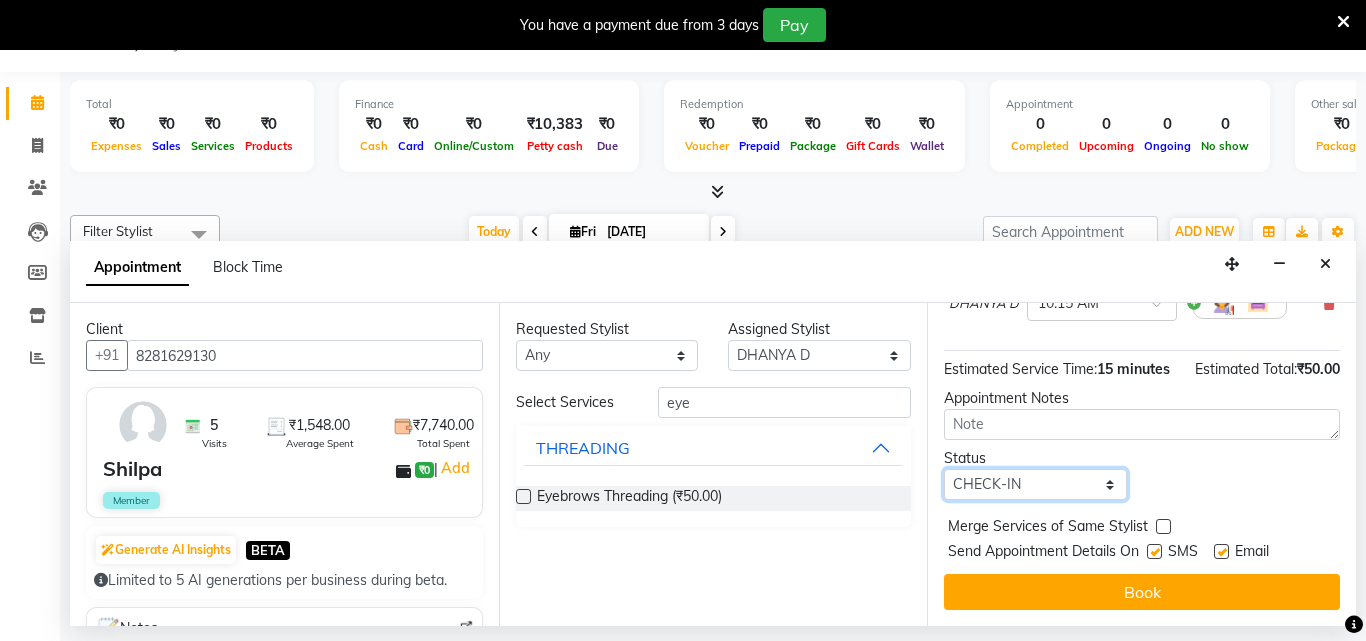 click on "Select TENTATIVE CONFIRM CHECK-IN UPCOMING" at bounding box center [1035, 484] 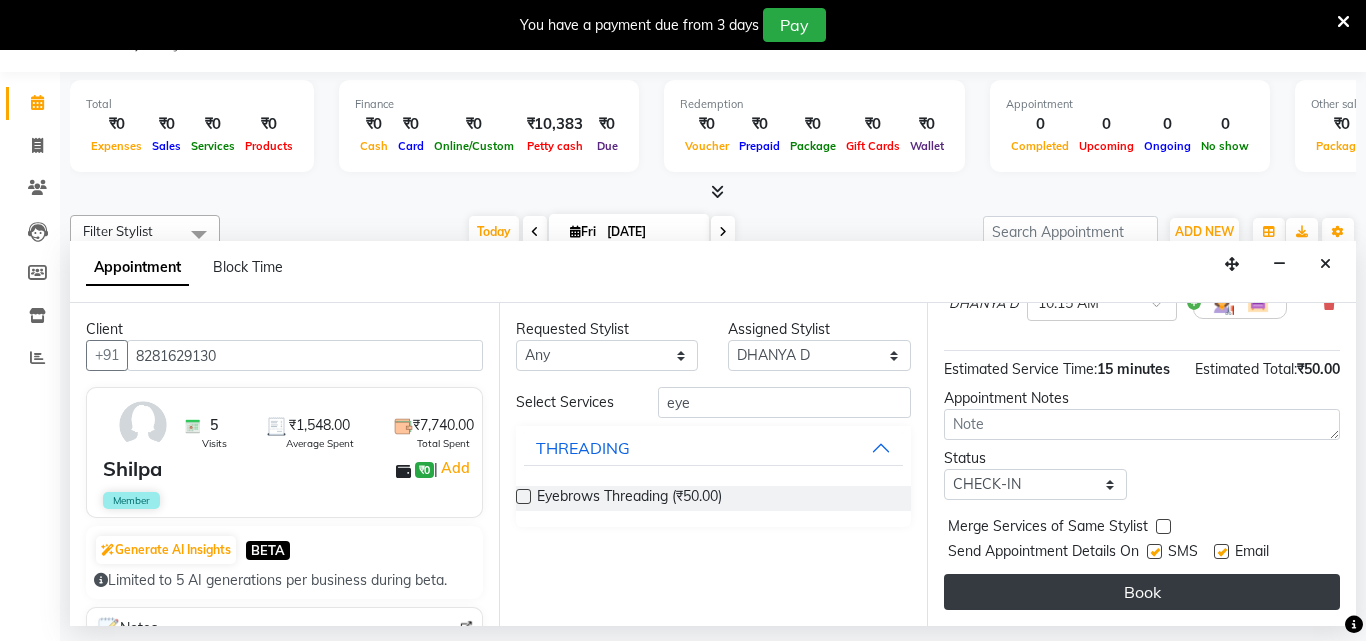 click on "Book" at bounding box center [1142, 592] 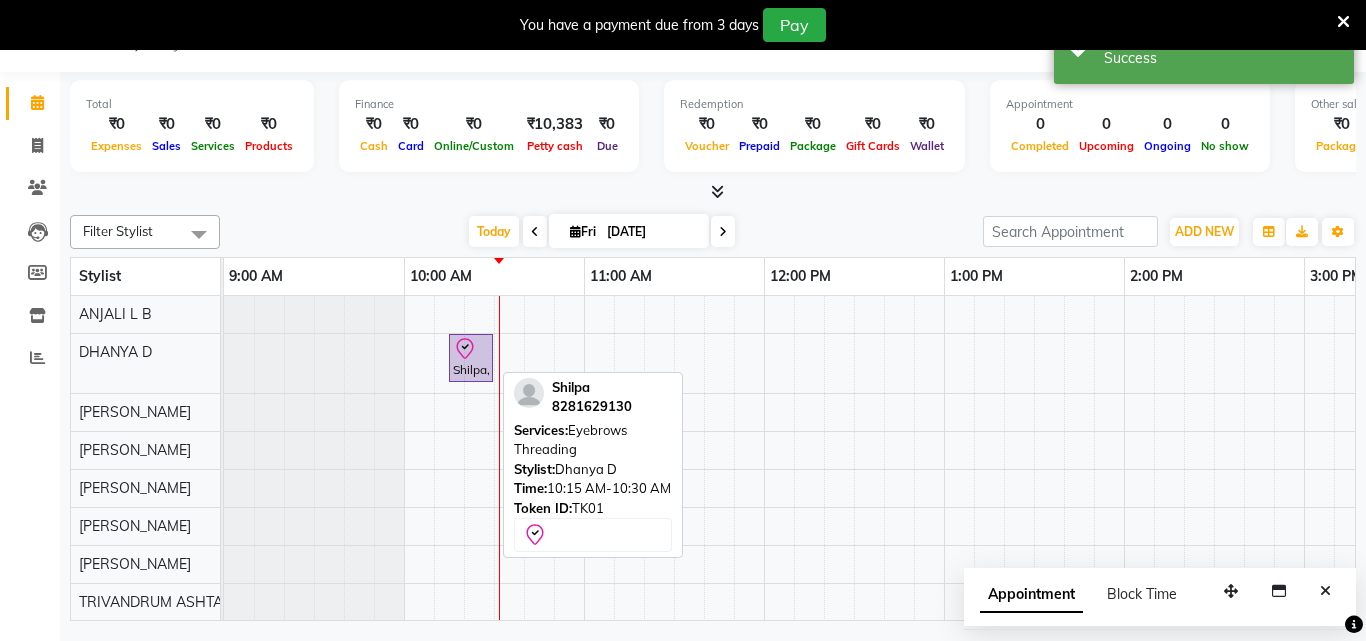 click on "Shilpa, TK01, 10:15 AM-10:30 AM, Eyebrows Threading" at bounding box center (471, 358) 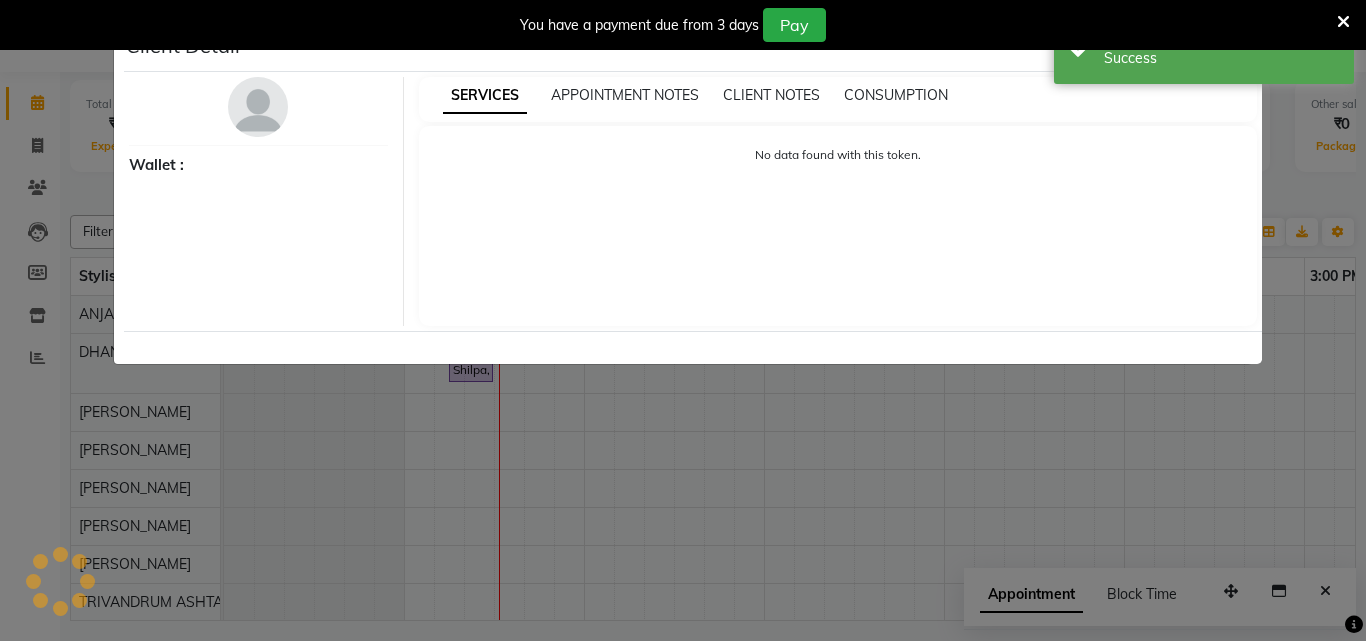 select on "8" 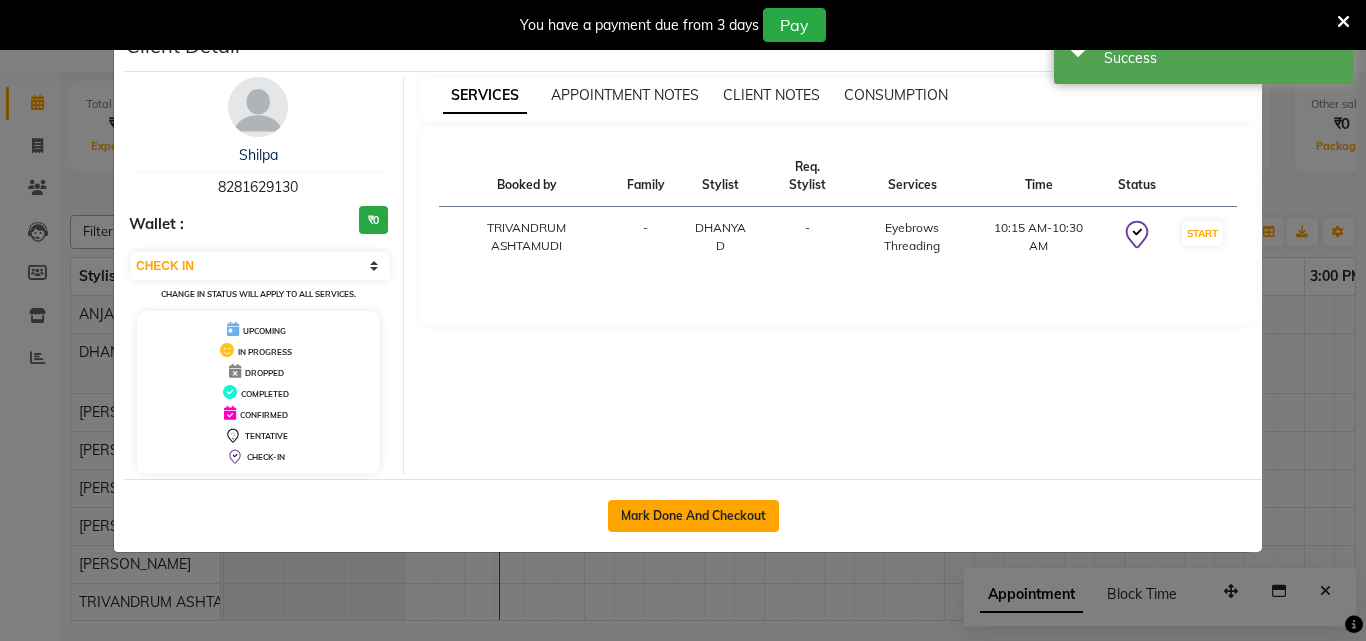 click on "Mark Done And Checkout" 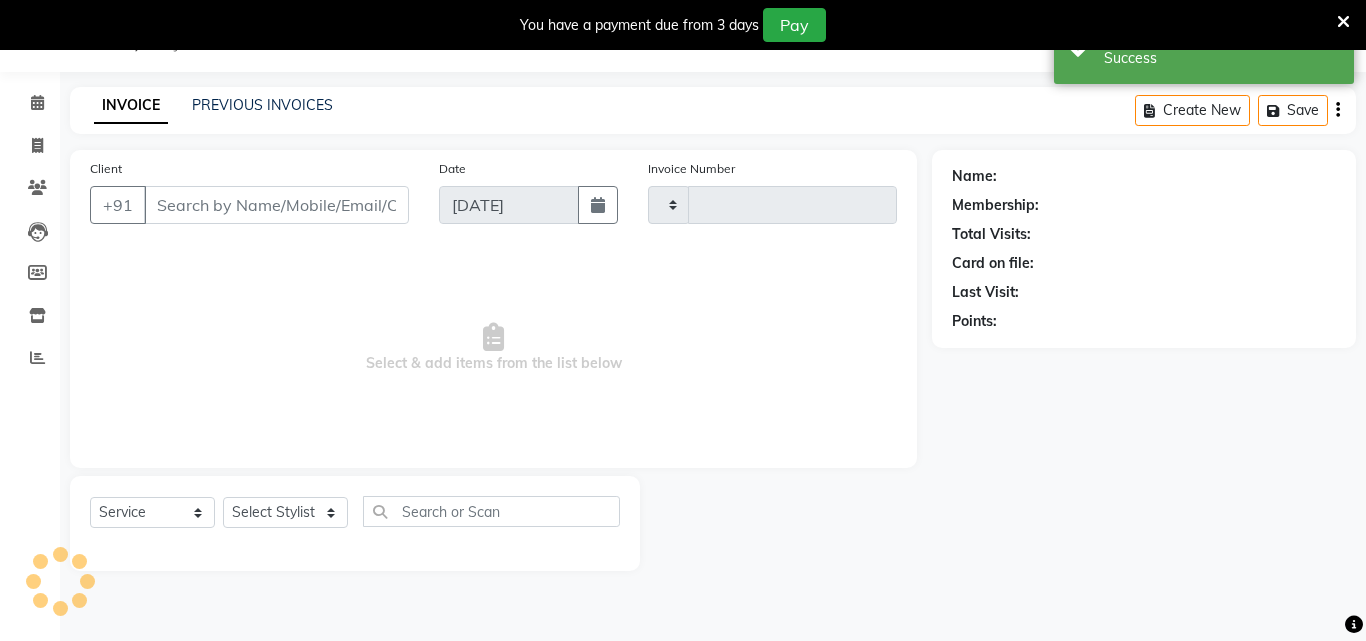 type on "2046" 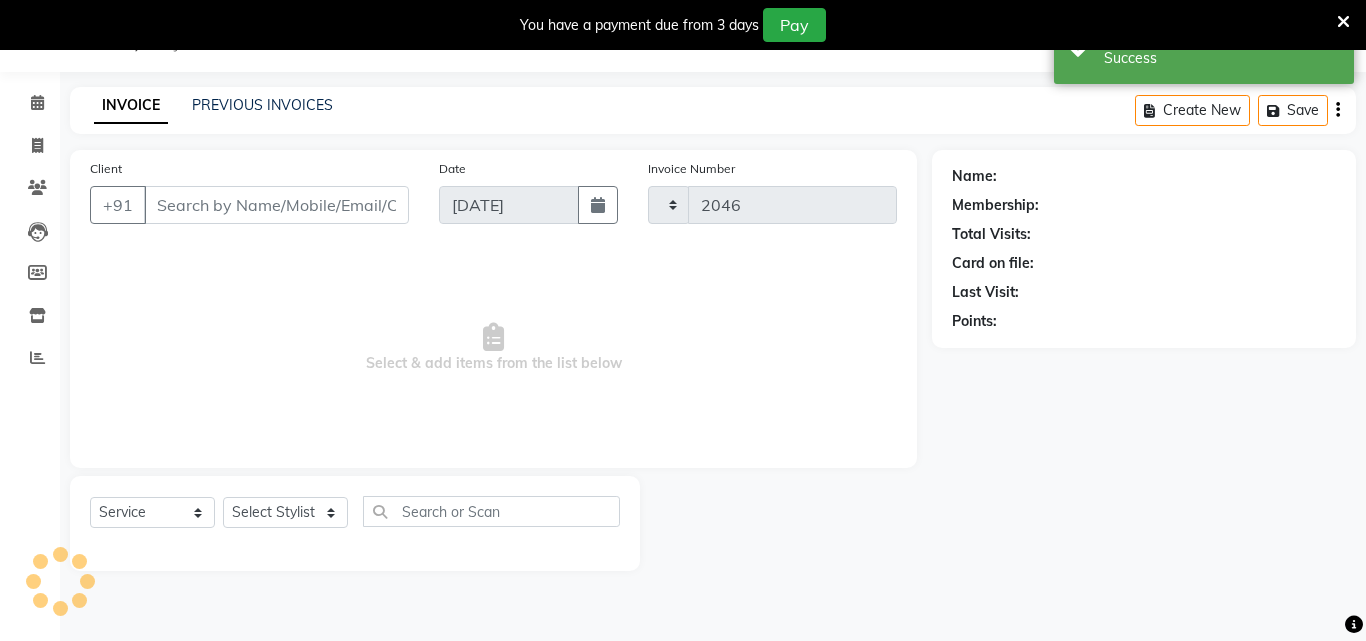 select on "4636" 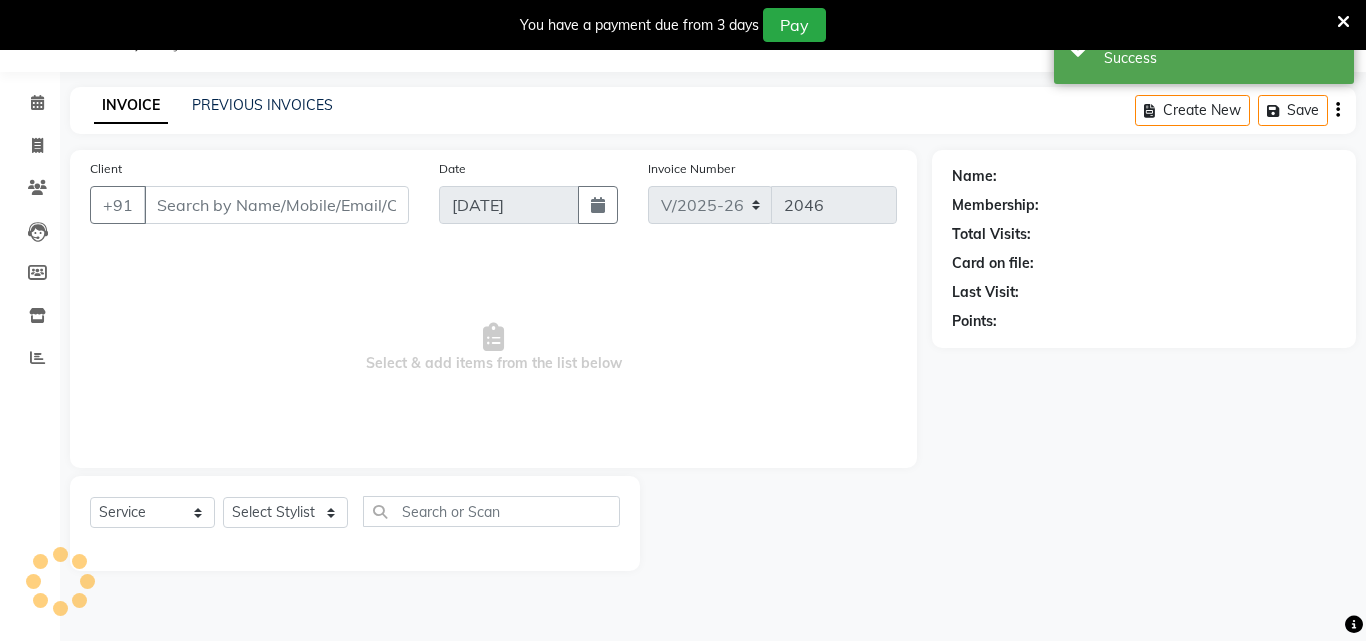 type on "8281629130" 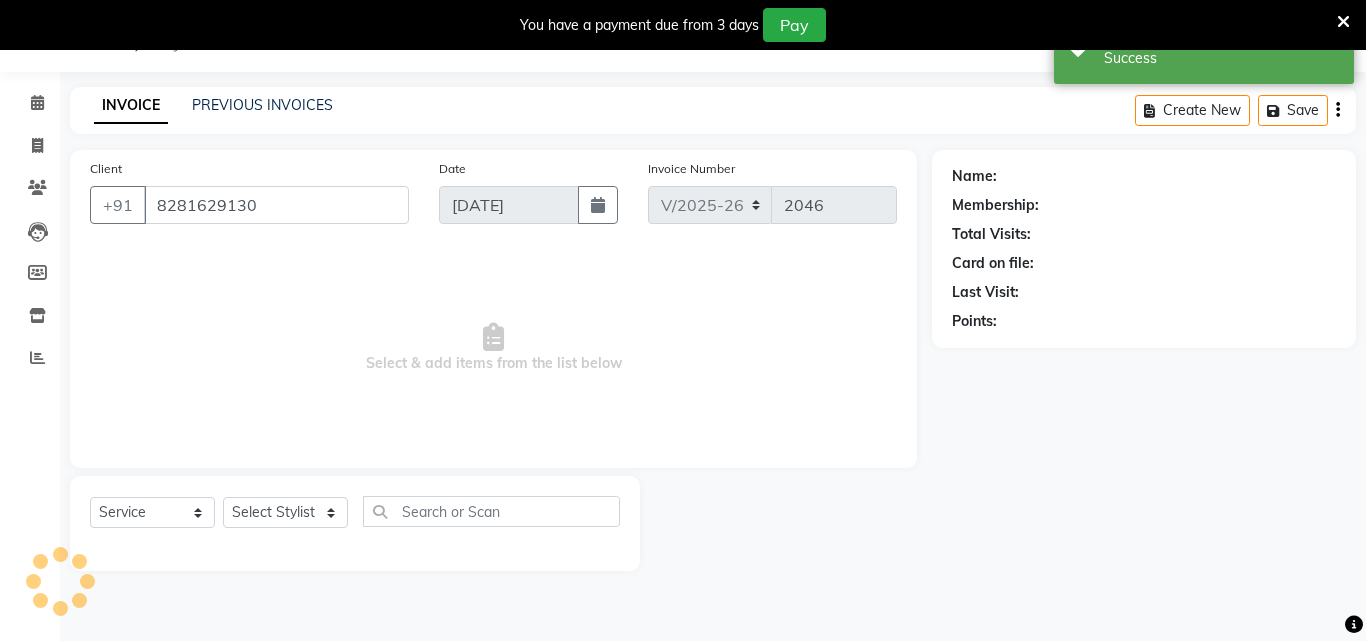 select on "27022" 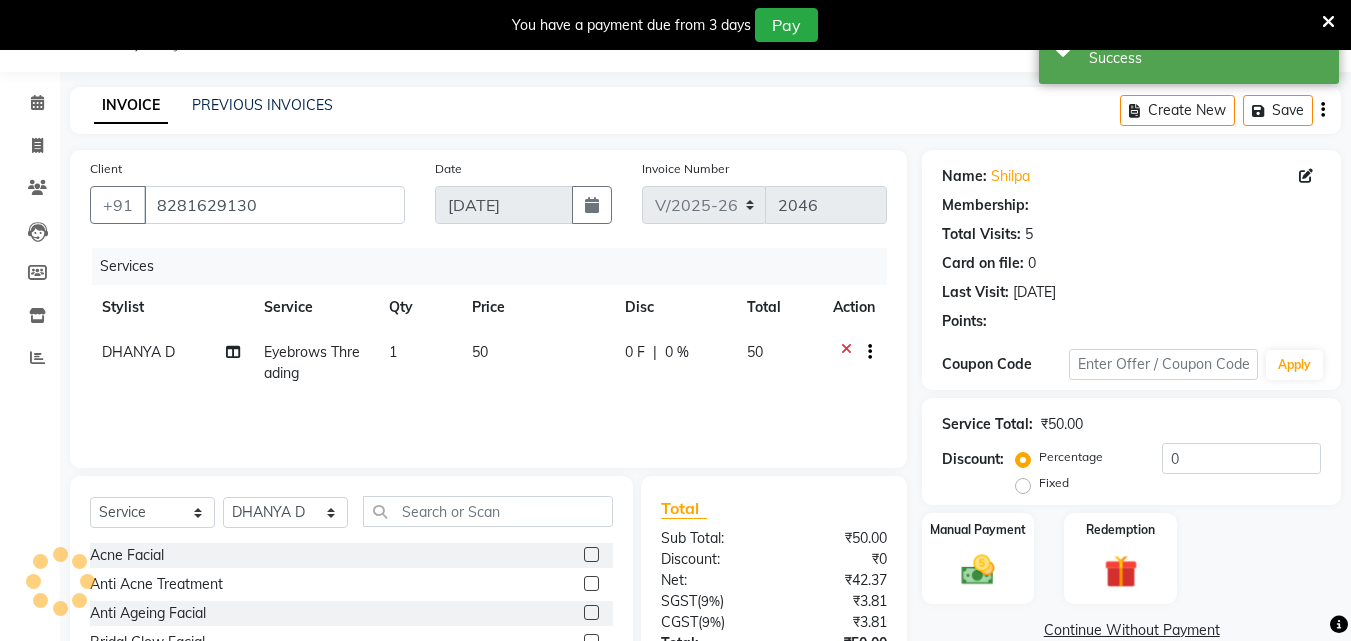 select on "1: Object" 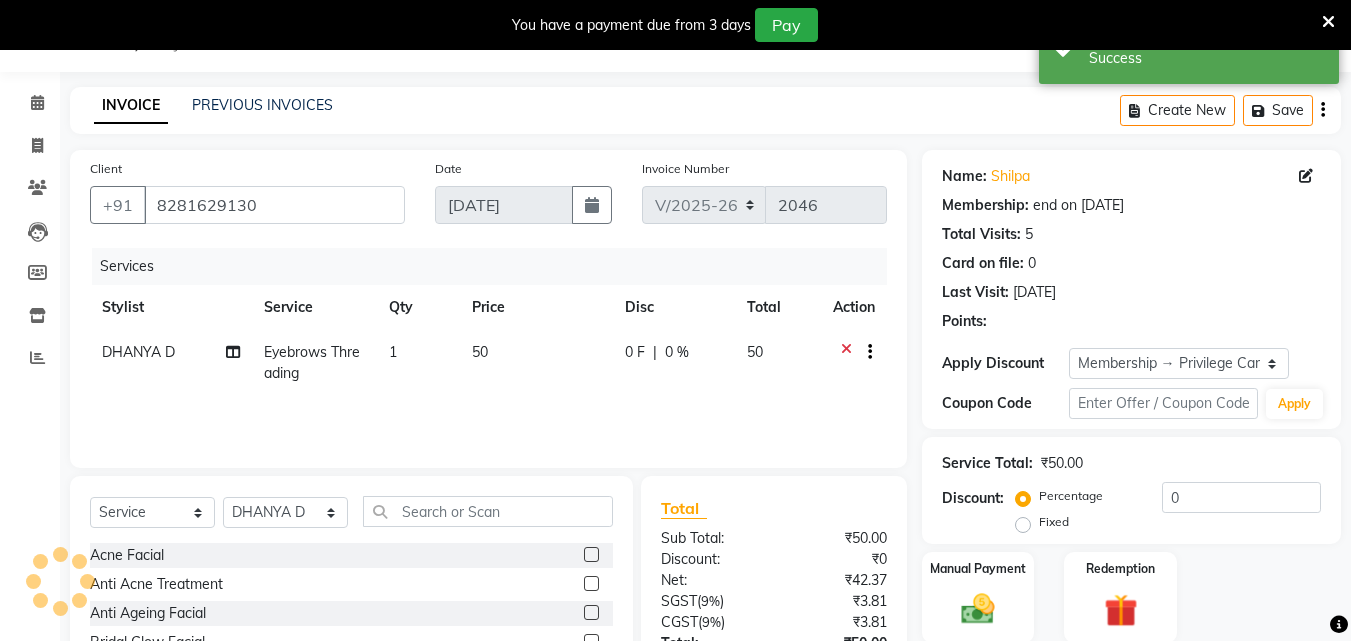 type on "15" 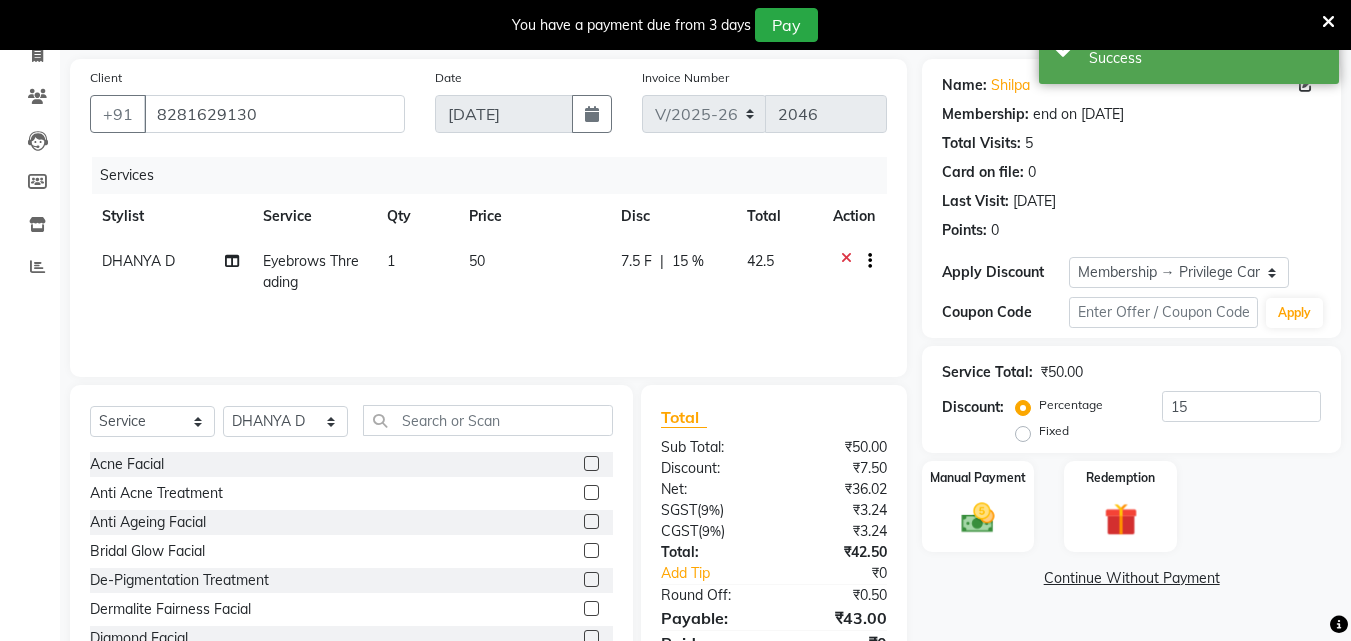scroll, scrollTop: 180, scrollLeft: 0, axis: vertical 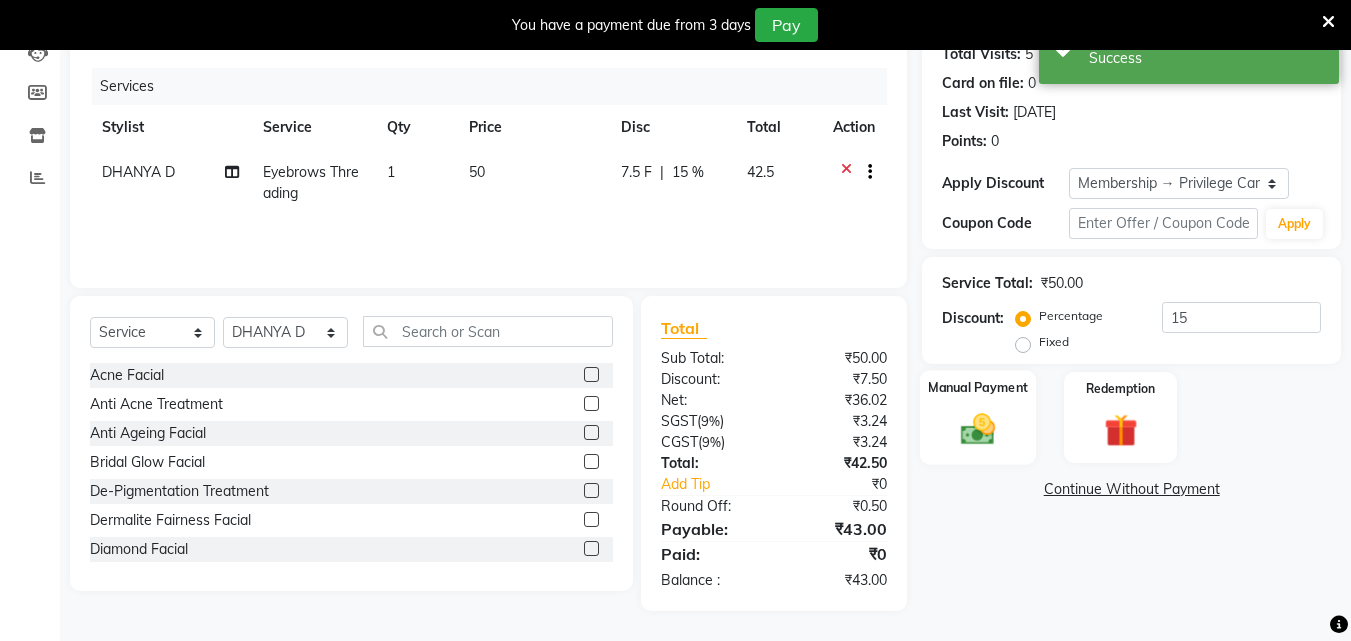 click 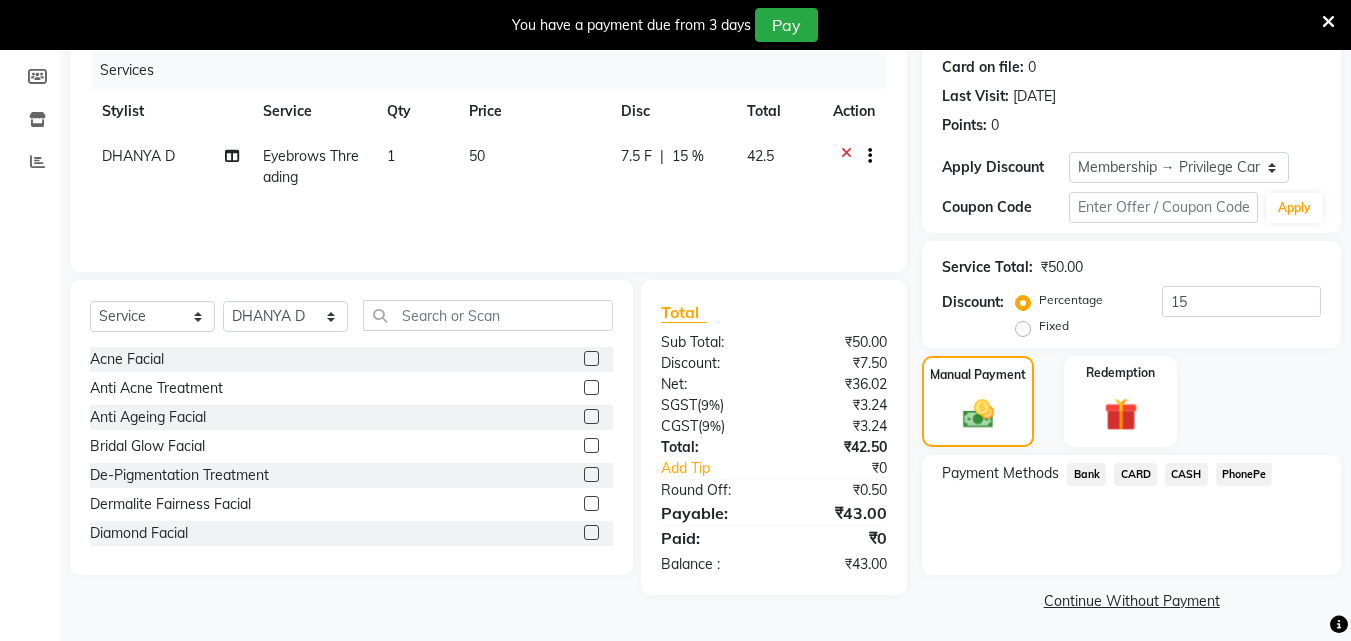 scroll, scrollTop: 201, scrollLeft: 0, axis: vertical 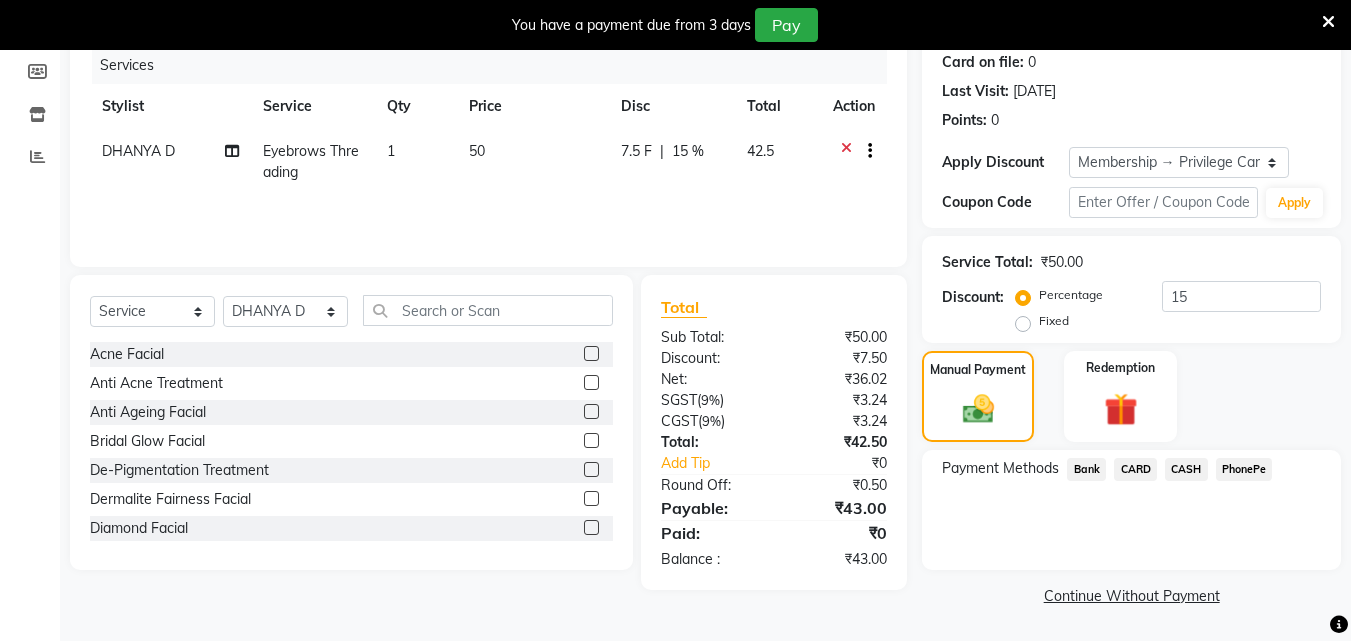 click on "PhonePe" 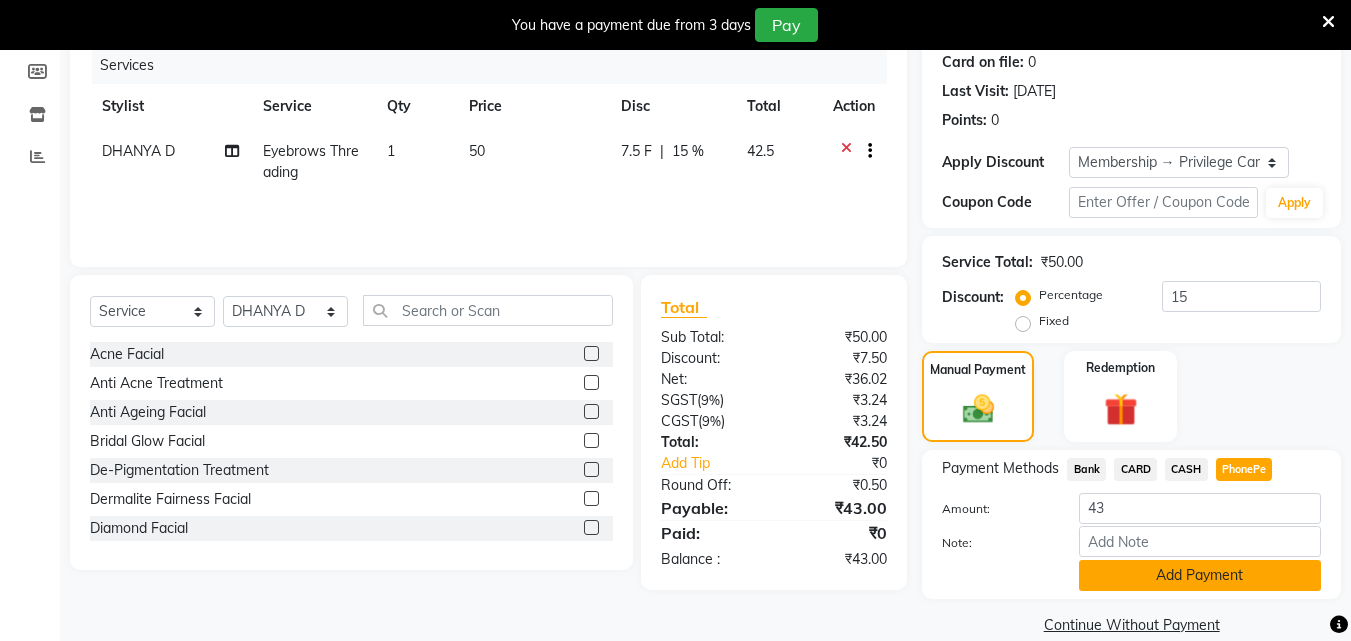 click on "Add Payment" 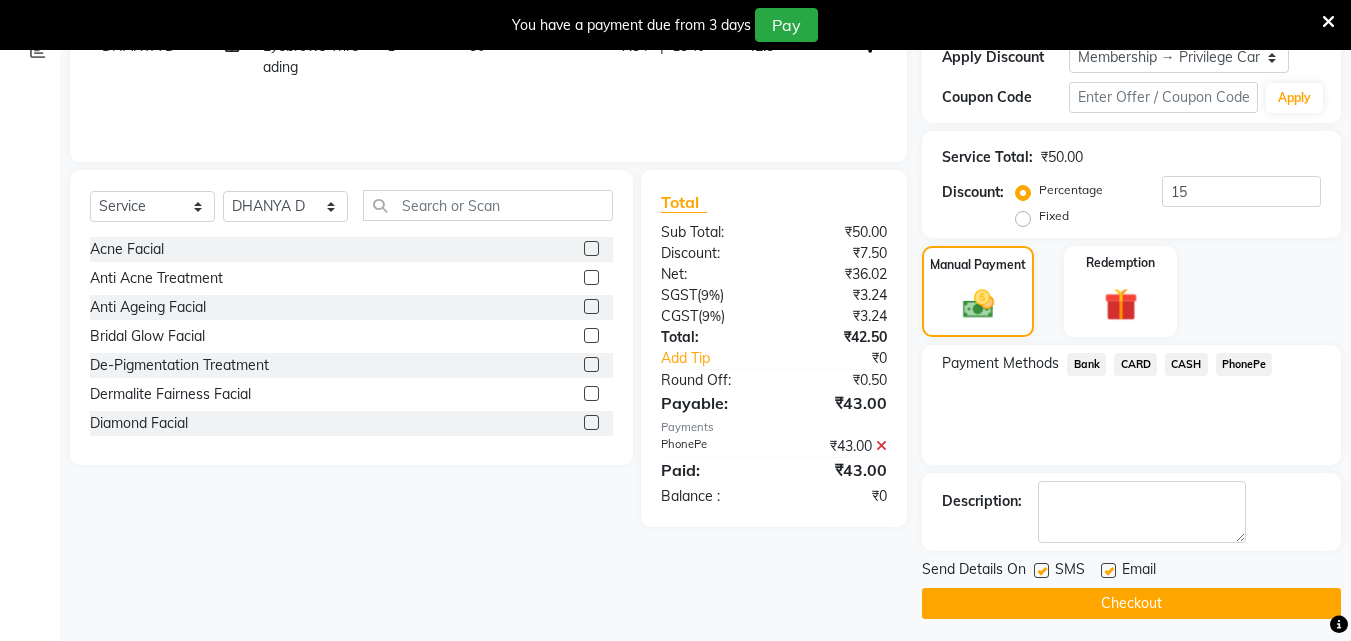 scroll, scrollTop: 314, scrollLeft: 0, axis: vertical 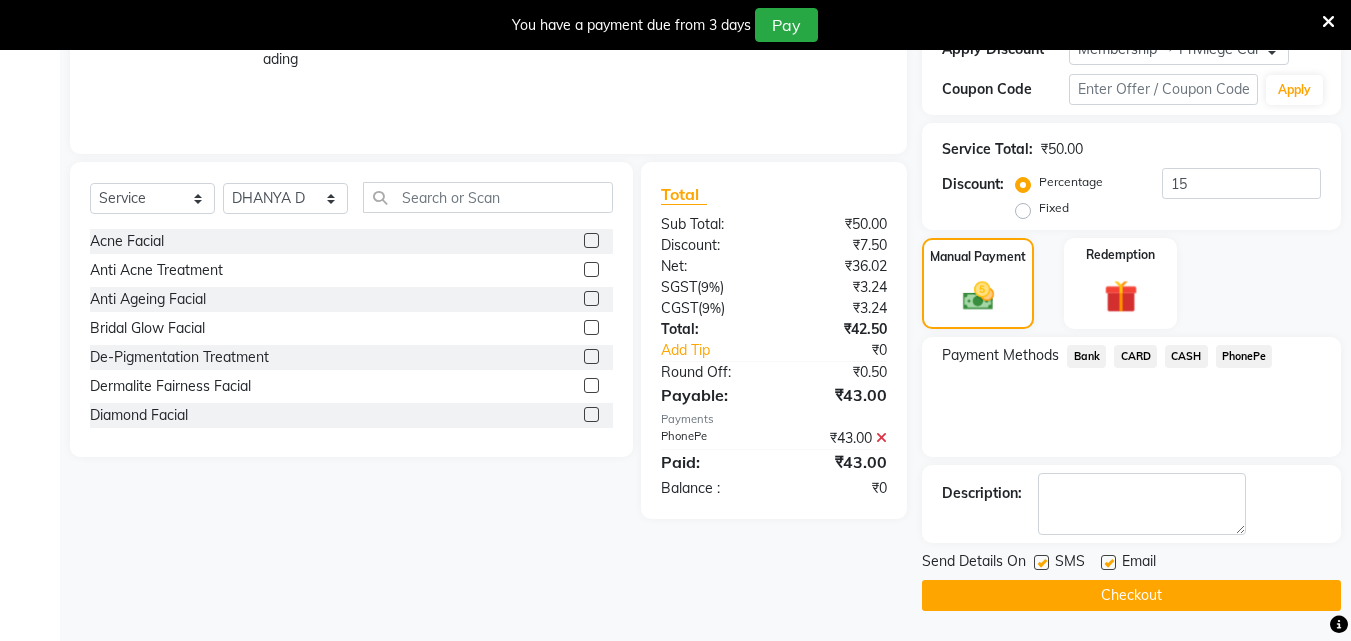 click on "Checkout" 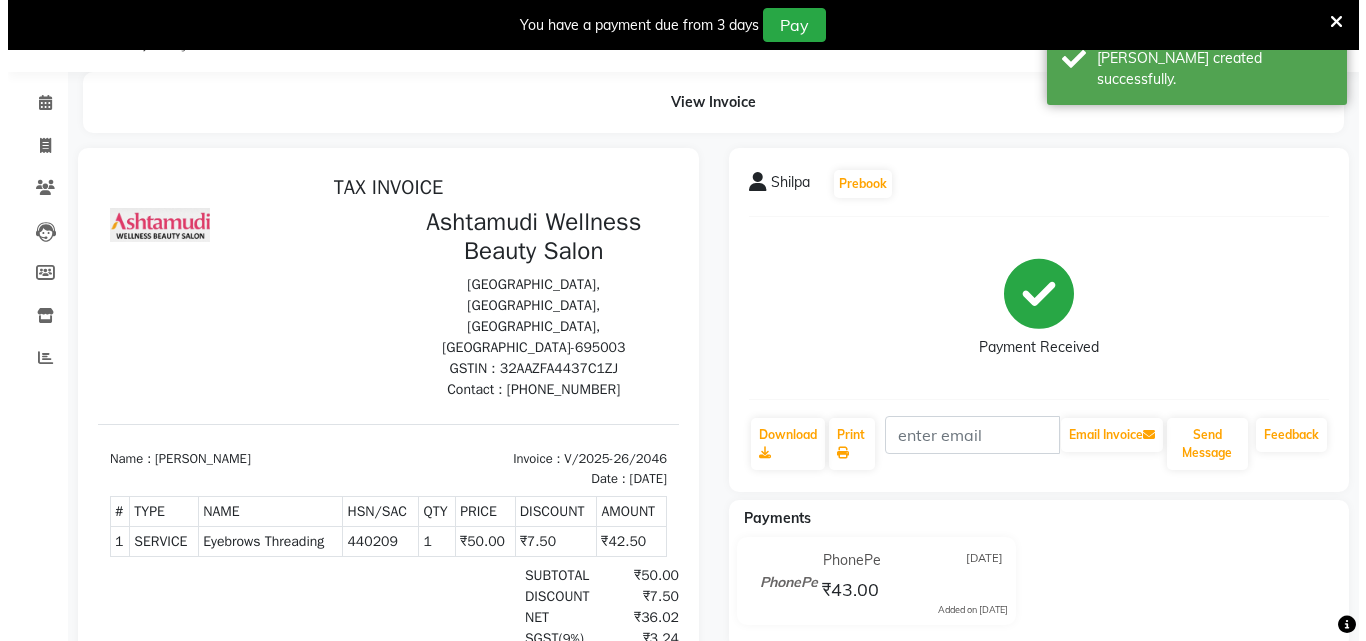 scroll, scrollTop: 0, scrollLeft: 0, axis: both 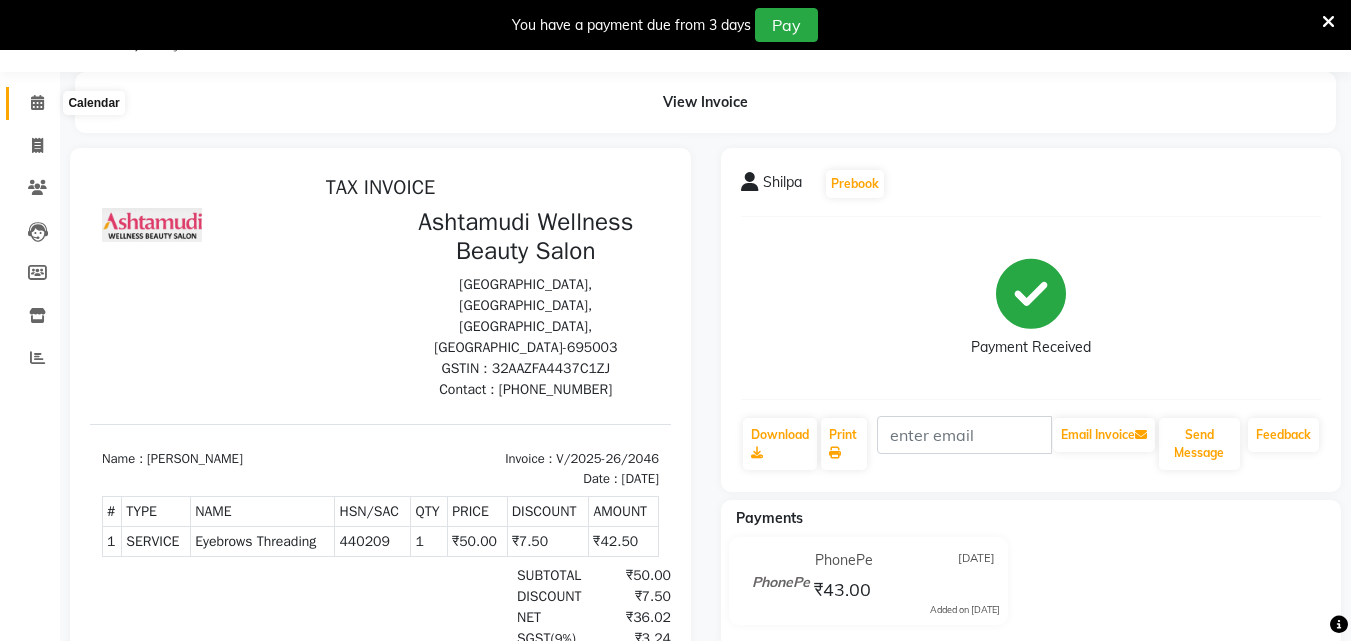 click 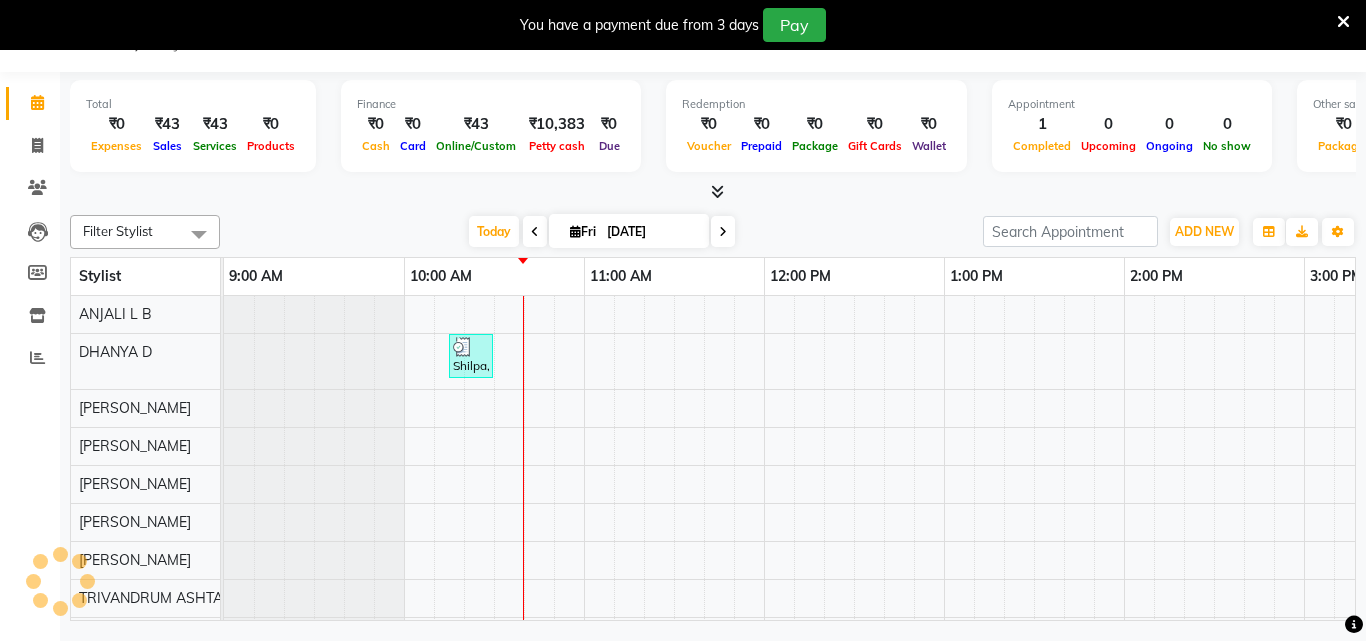 scroll, scrollTop: 0, scrollLeft: 0, axis: both 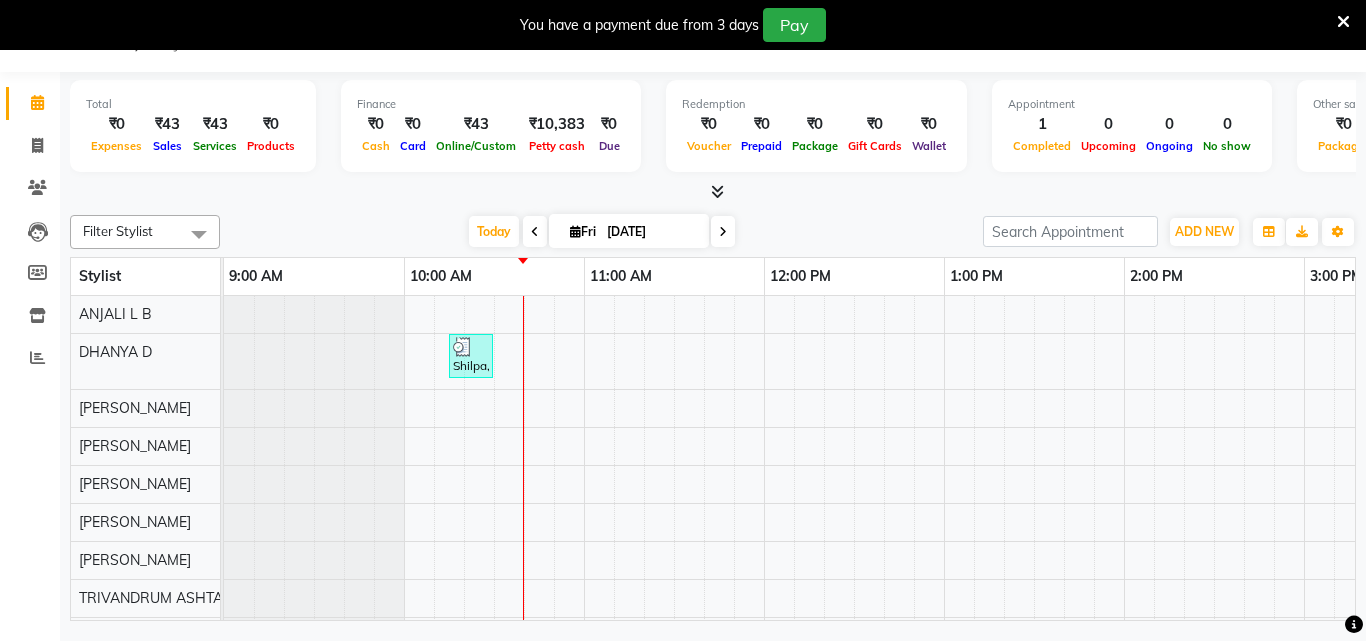 click on "Shilpa, TK01, 10:15 AM-10:30 AM, Eyebrows Threading" at bounding box center (1484, 532) 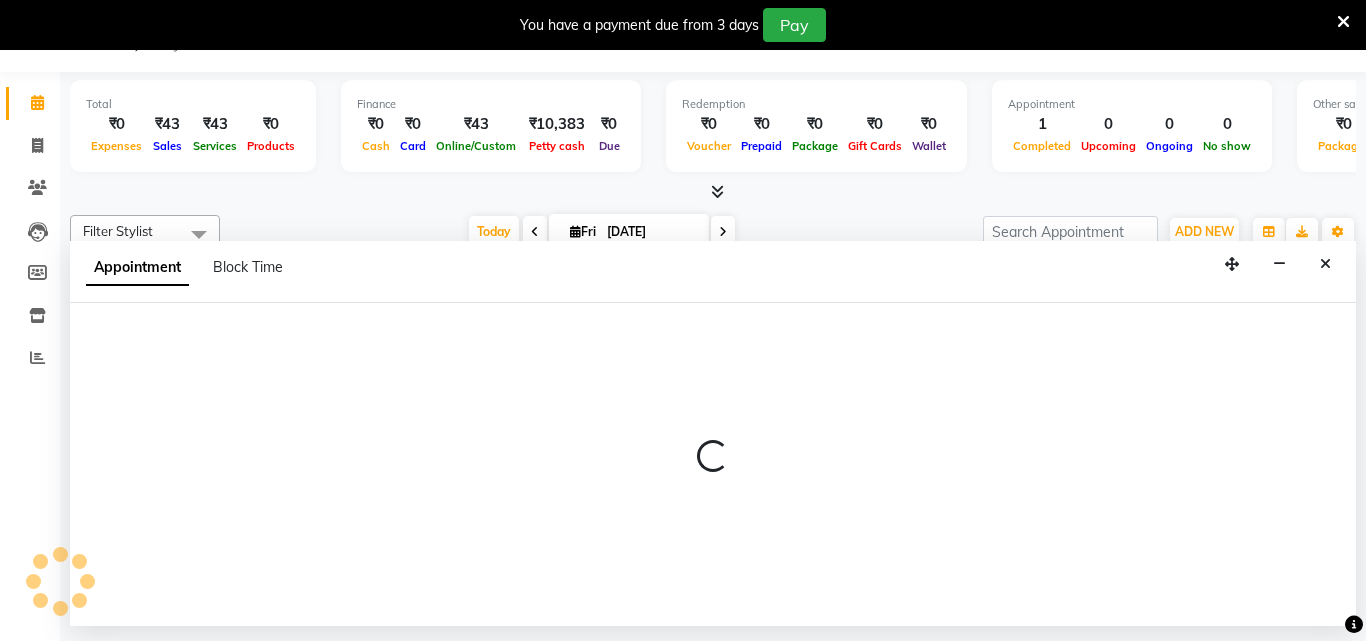 select on "27023" 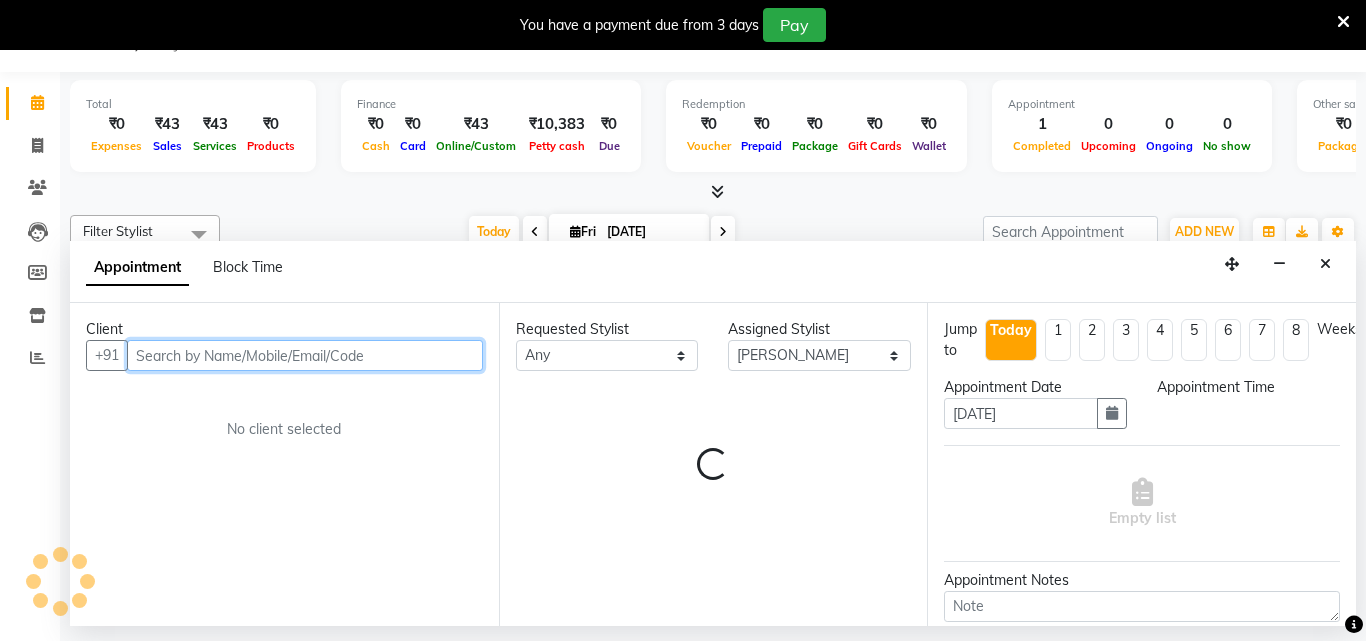 select on "630" 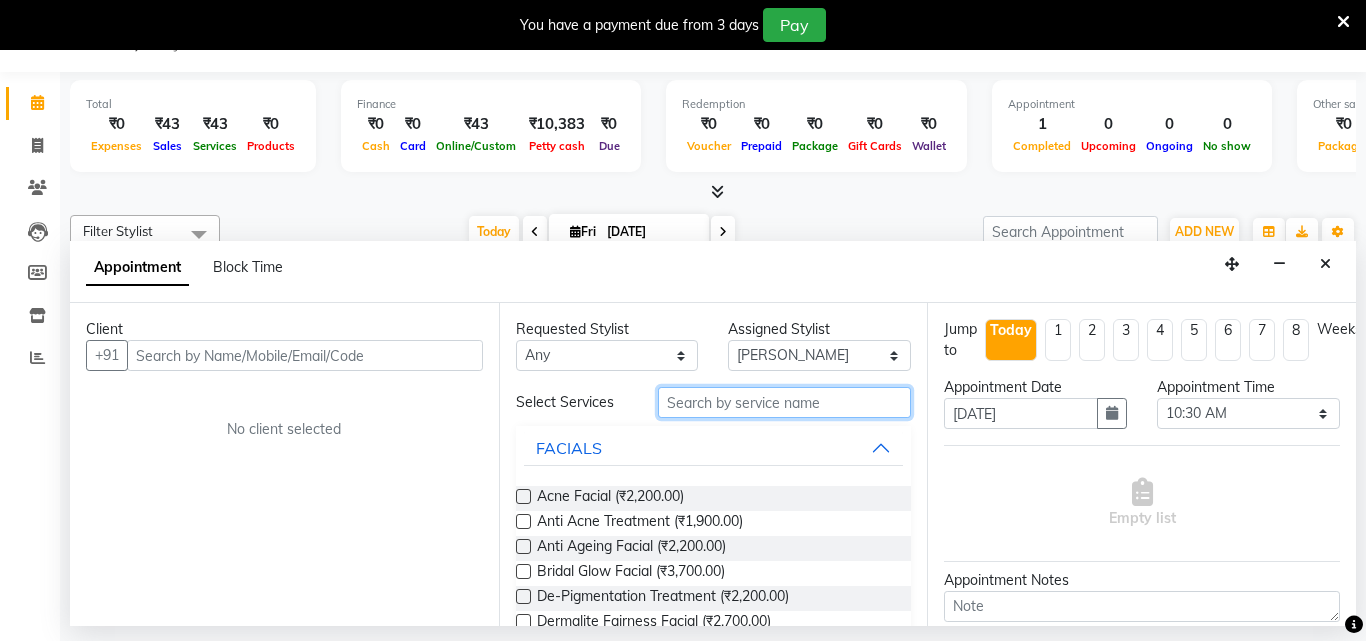 click at bounding box center (785, 402) 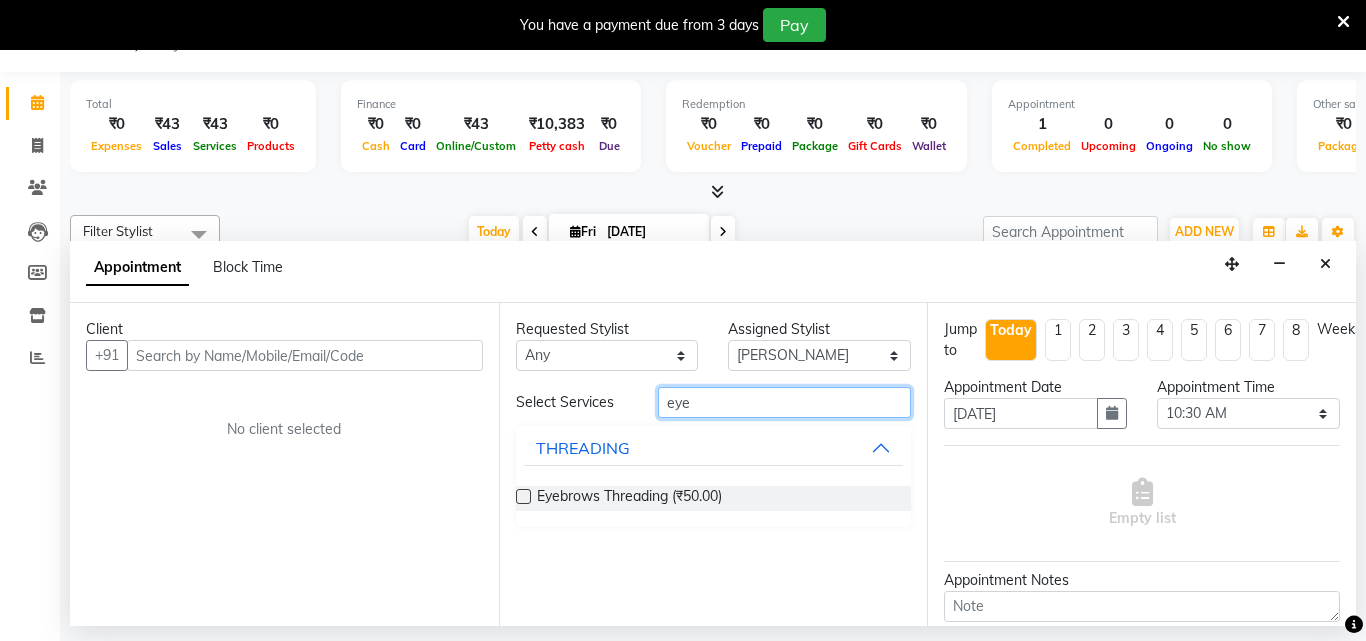 type on "eye" 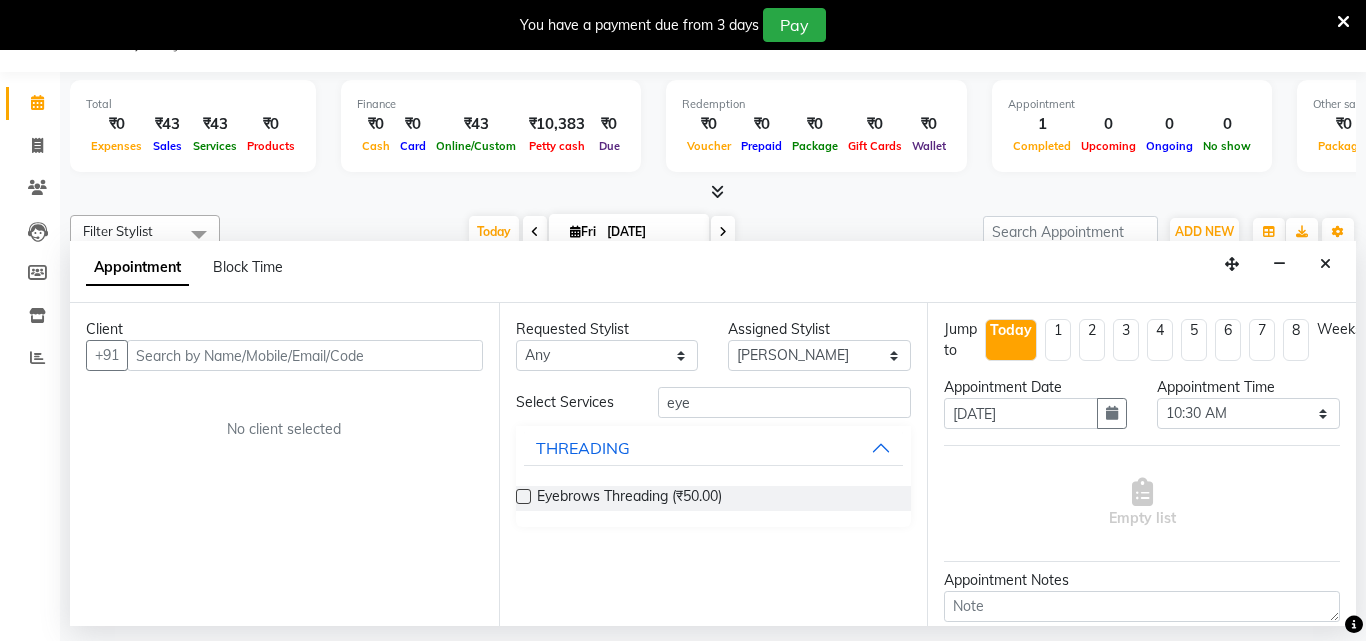 click at bounding box center [523, 496] 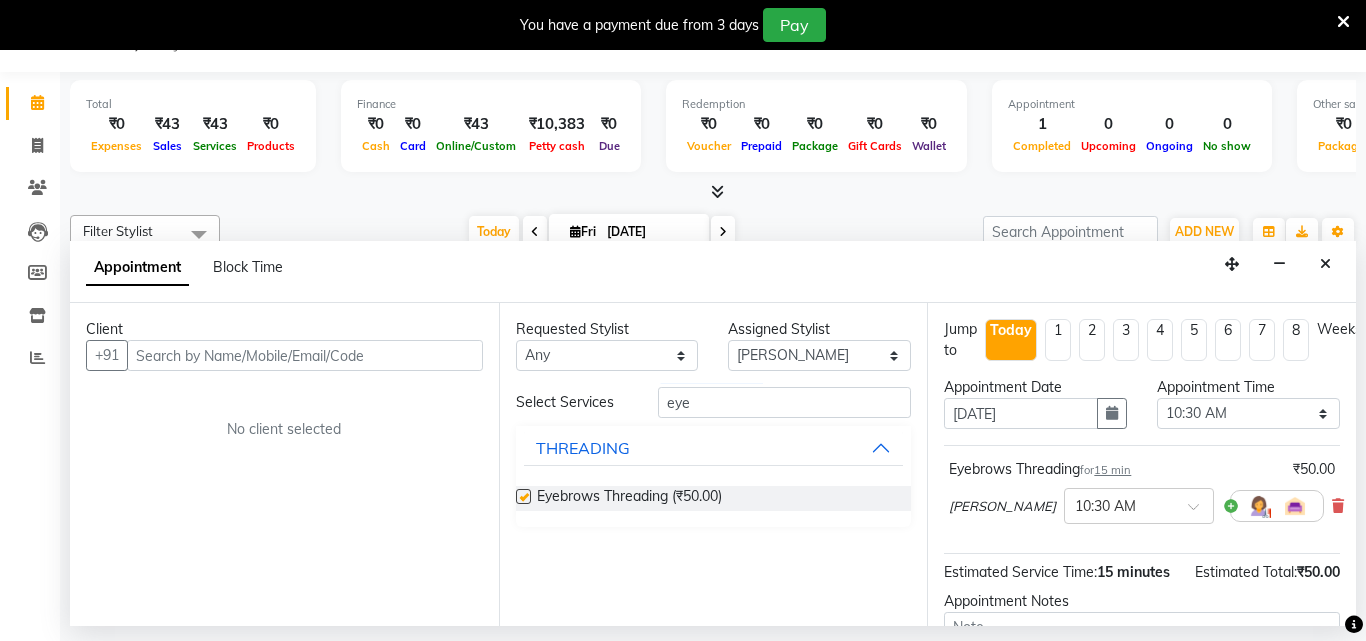 checkbox on "false" 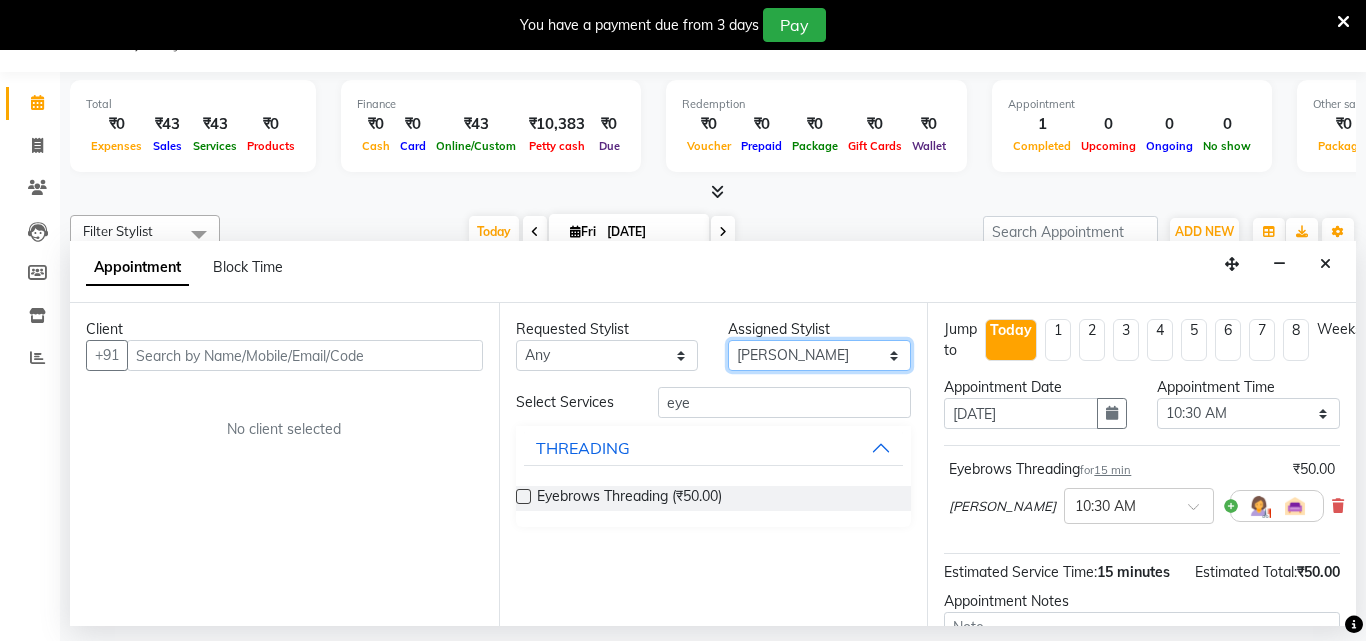 click on "Select ANJALI L B	 CHIPPY DHANYA D INDU GURUNG	 KARTHIKA	 Lekshmi MANJUSHA	 PUNAM LAMA	 SARITHA	 Sneha TRIVANDRUM ASHTAMUDI USHA KUMARI S" at bounding box center [819, 355] 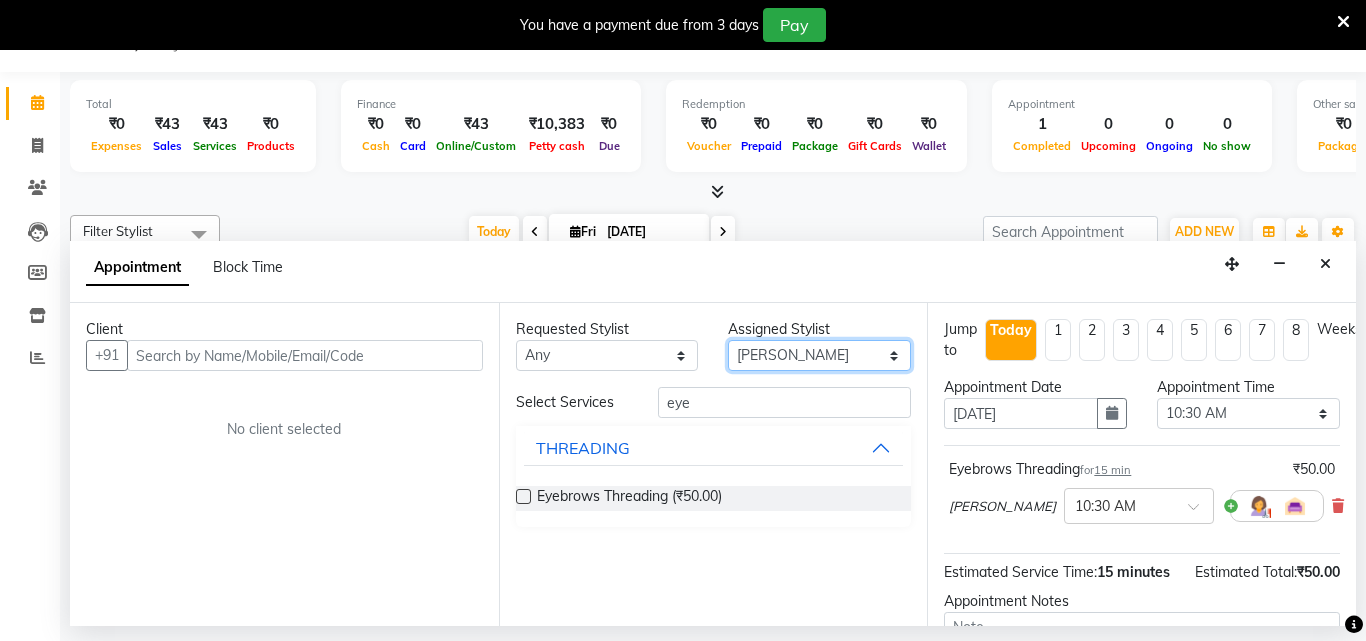 select on "52027" 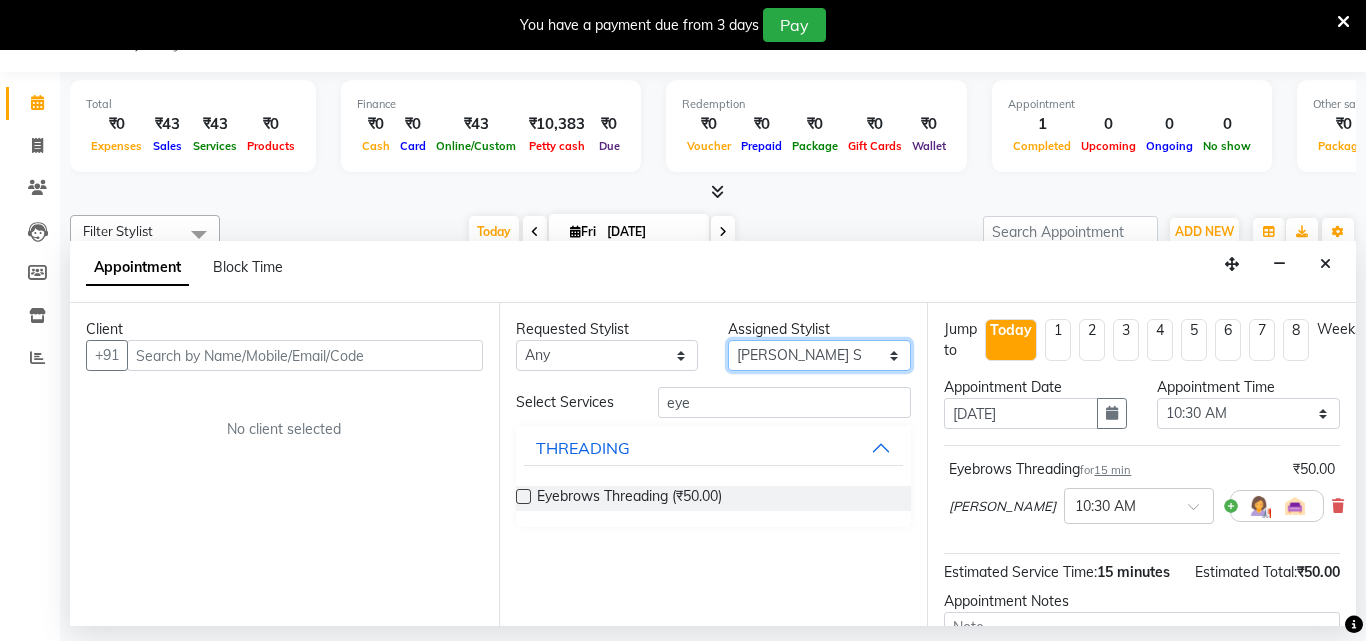 click on "Select ANJALI L B	 CHIPPY DHANYA D INDU GURUNG	 KARTHIKA	 Lekshmi MANJUSHA	 PUNAM LAMA	 SARITHA	 Sneha TRIVANDRUM ASHTAMUDI USHA KUMARI S" at bounding box center (819, 355) 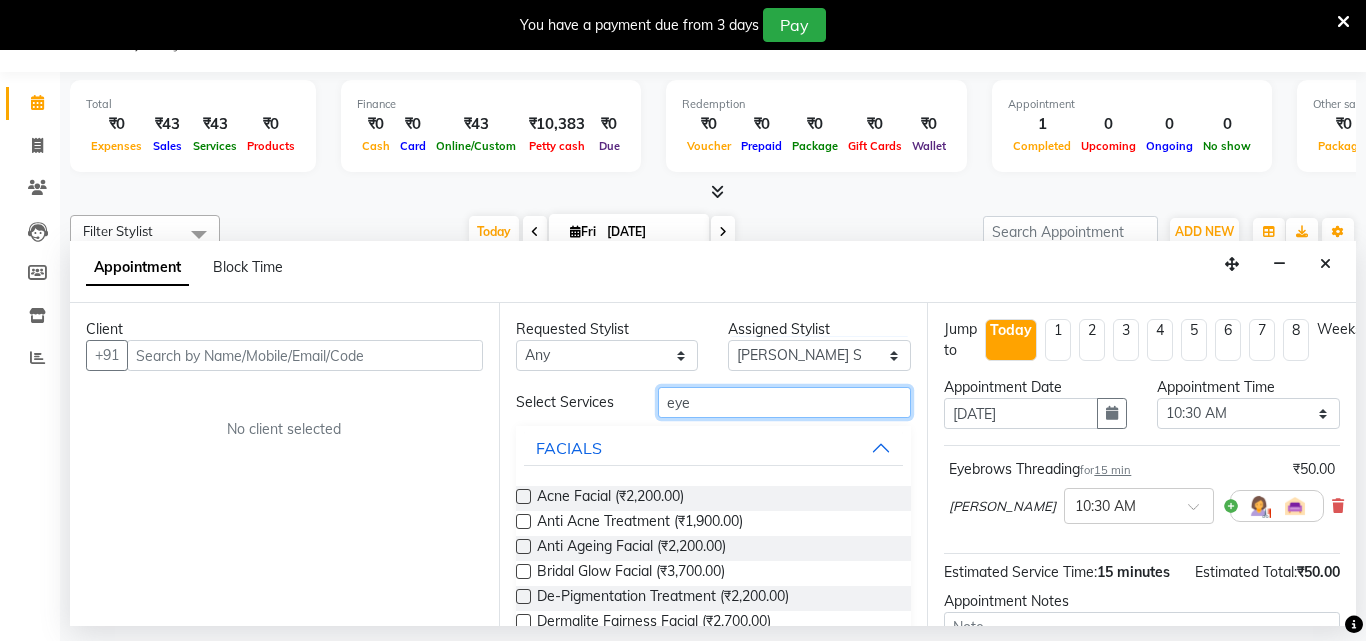drag, startPoint x: 725, startPoint y: 410, endPoint x: 621, endPoint y: 411, distance: 104.00481 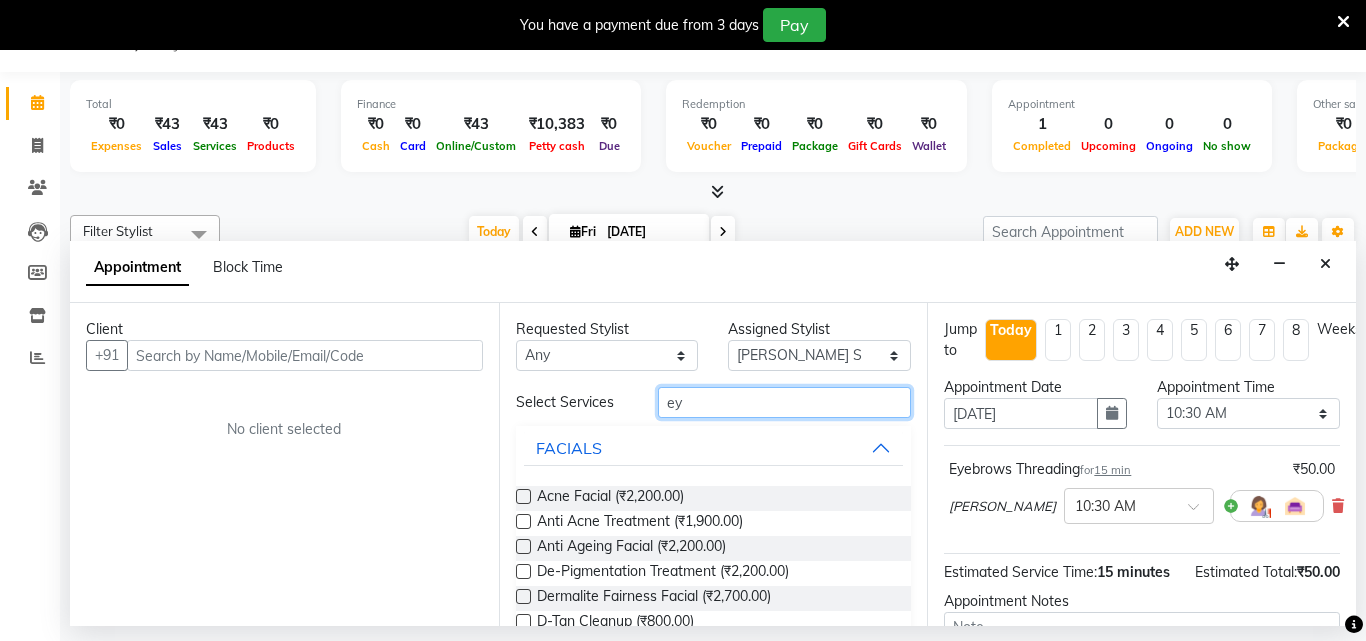 type on "eye" 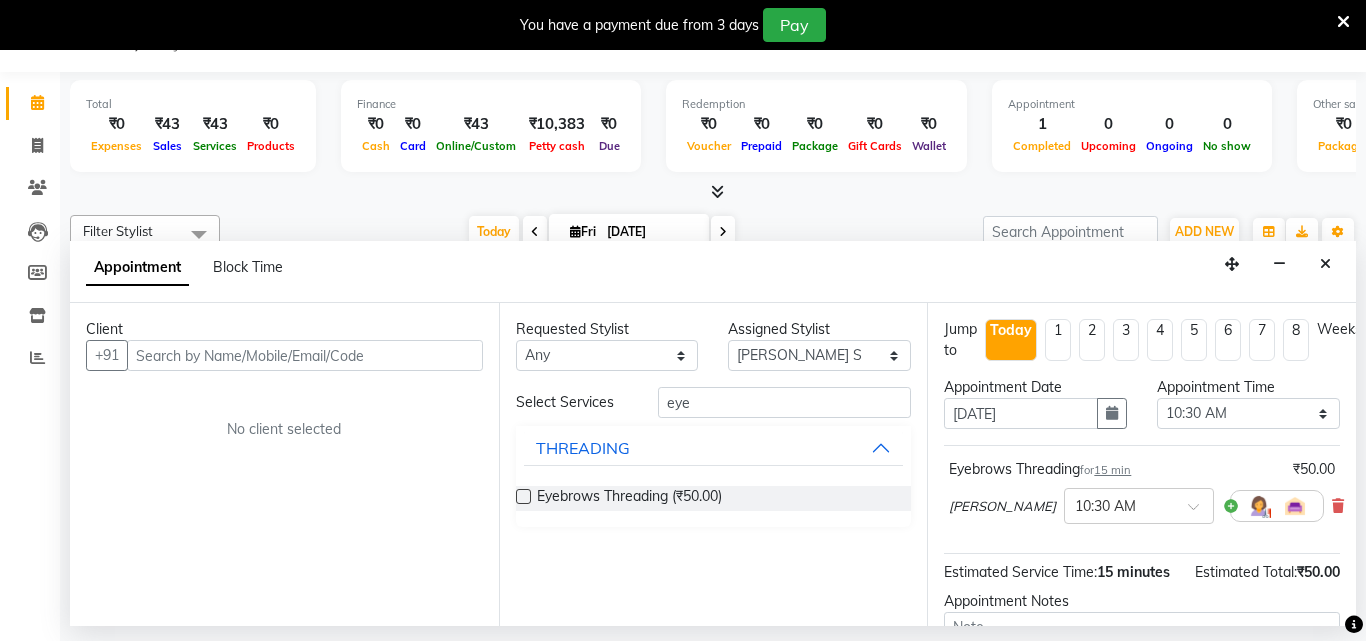 click at bounding box center [523, 496] 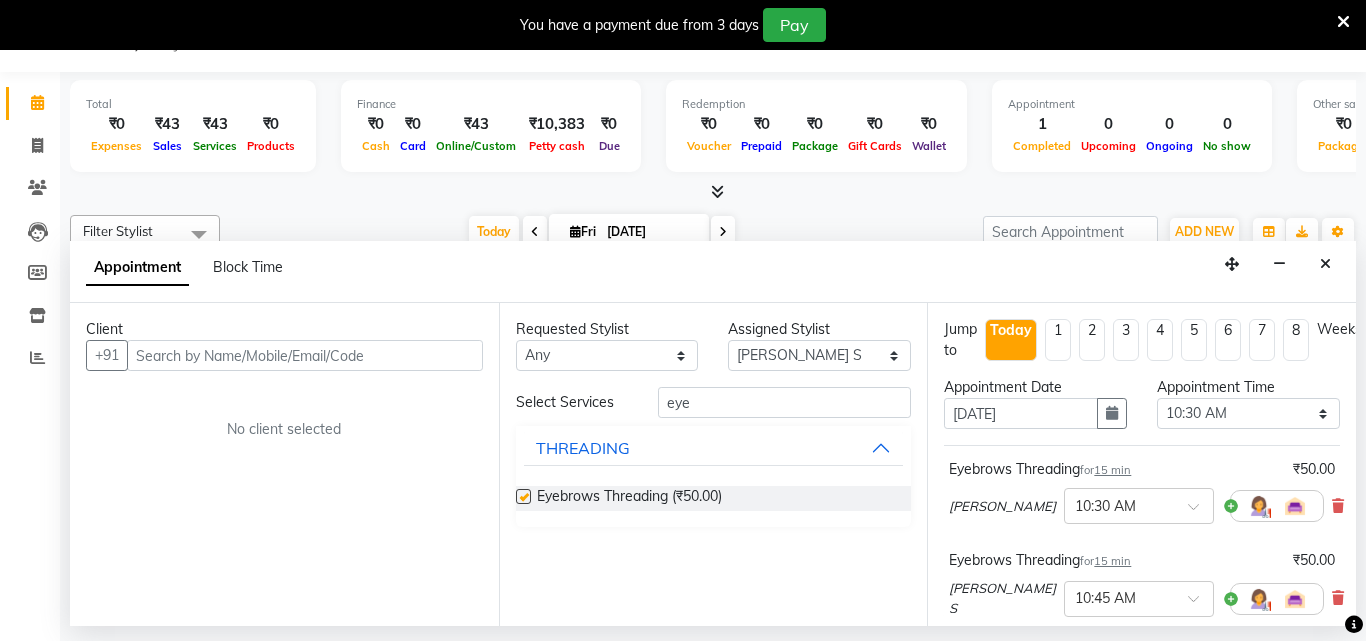 checkbox on "false" 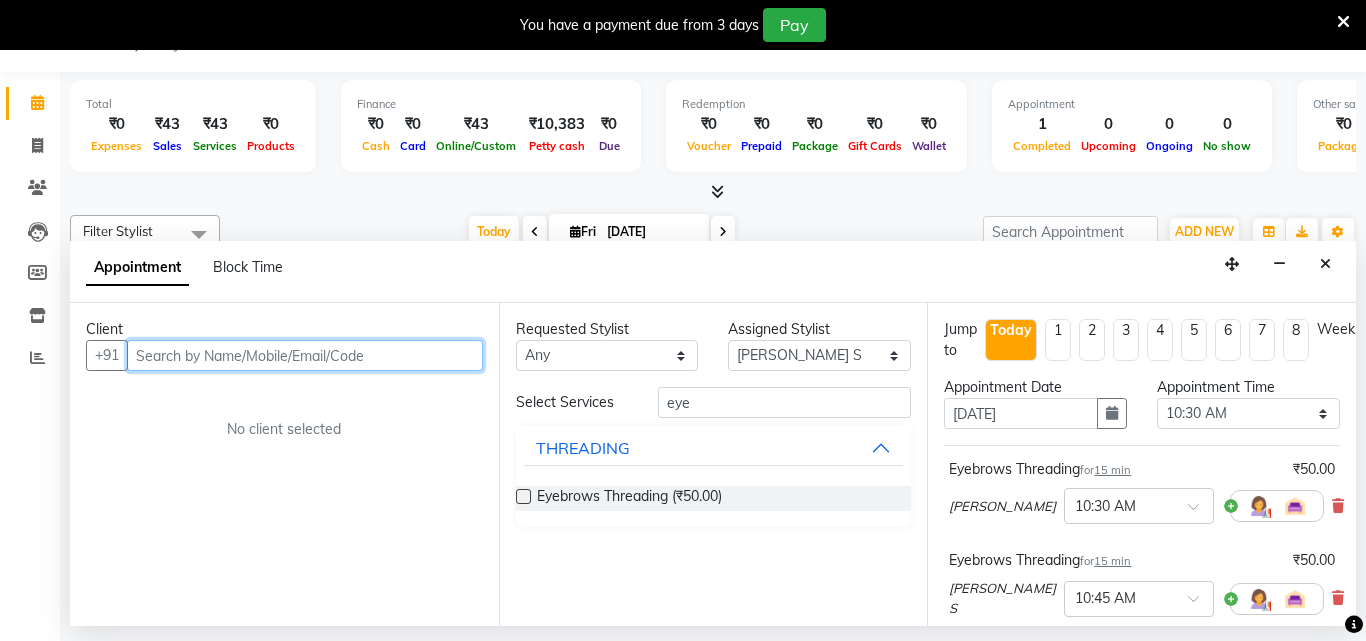 click at bounding box center [305, 355] 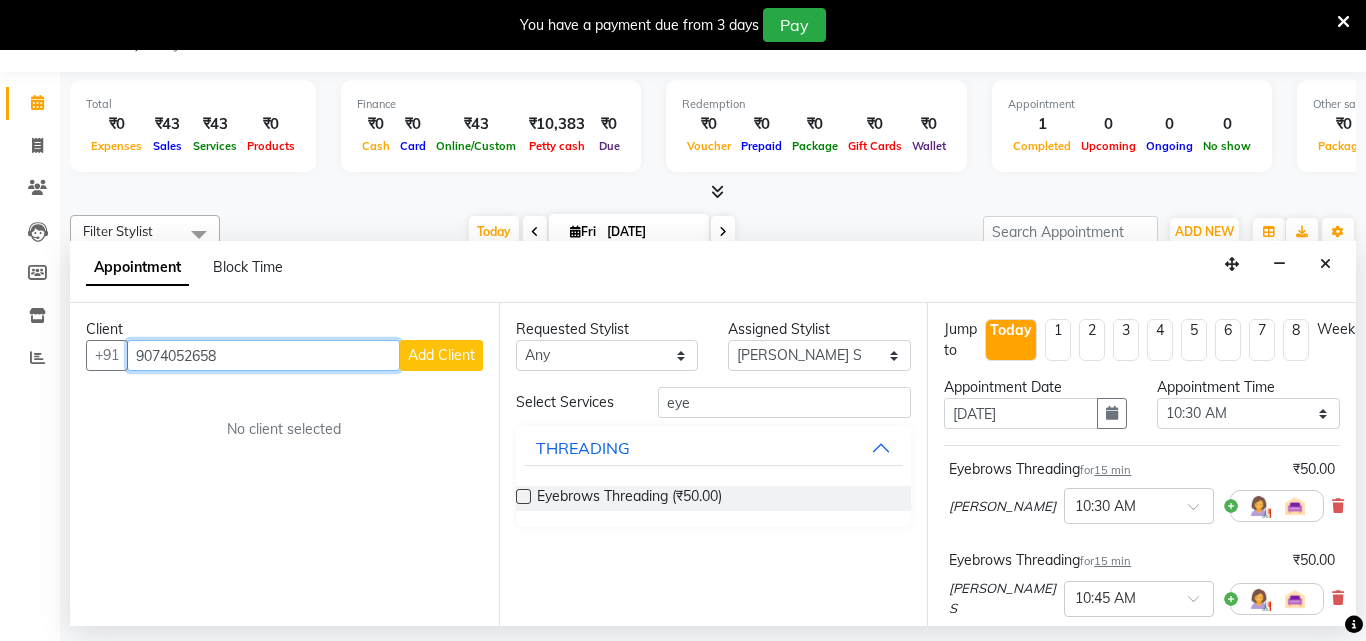 type on "9074052658" 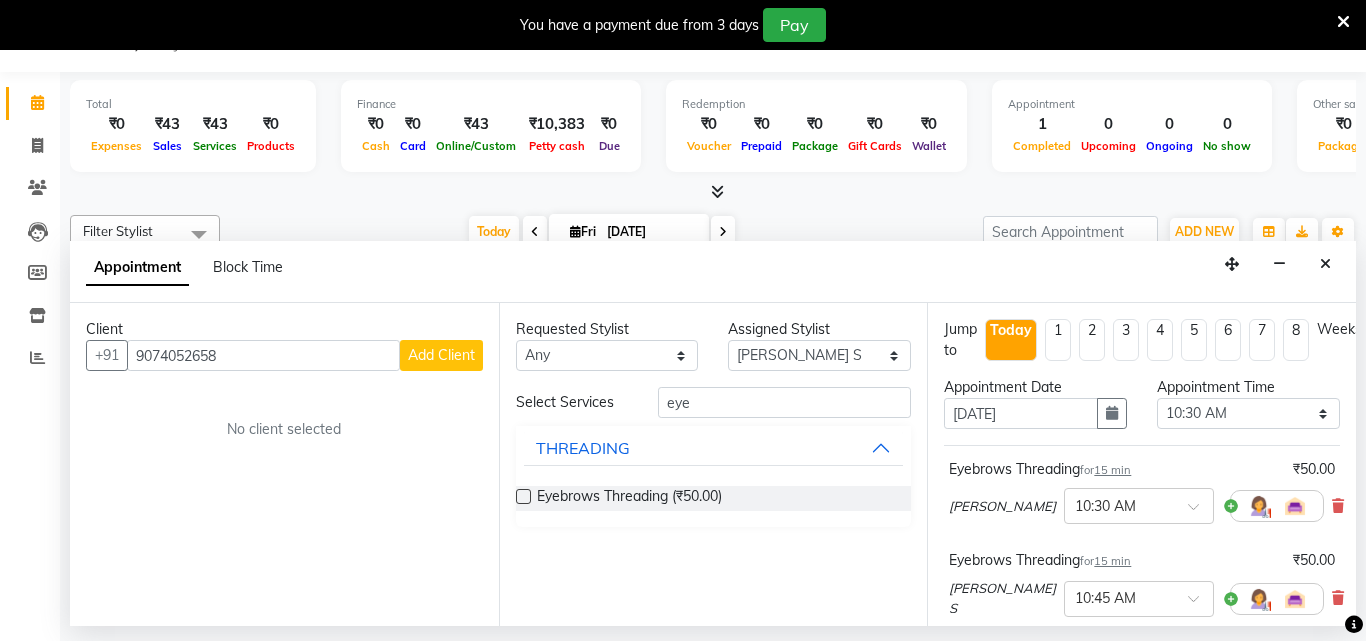 click on "Add Client" at bounding box center [441, 355] 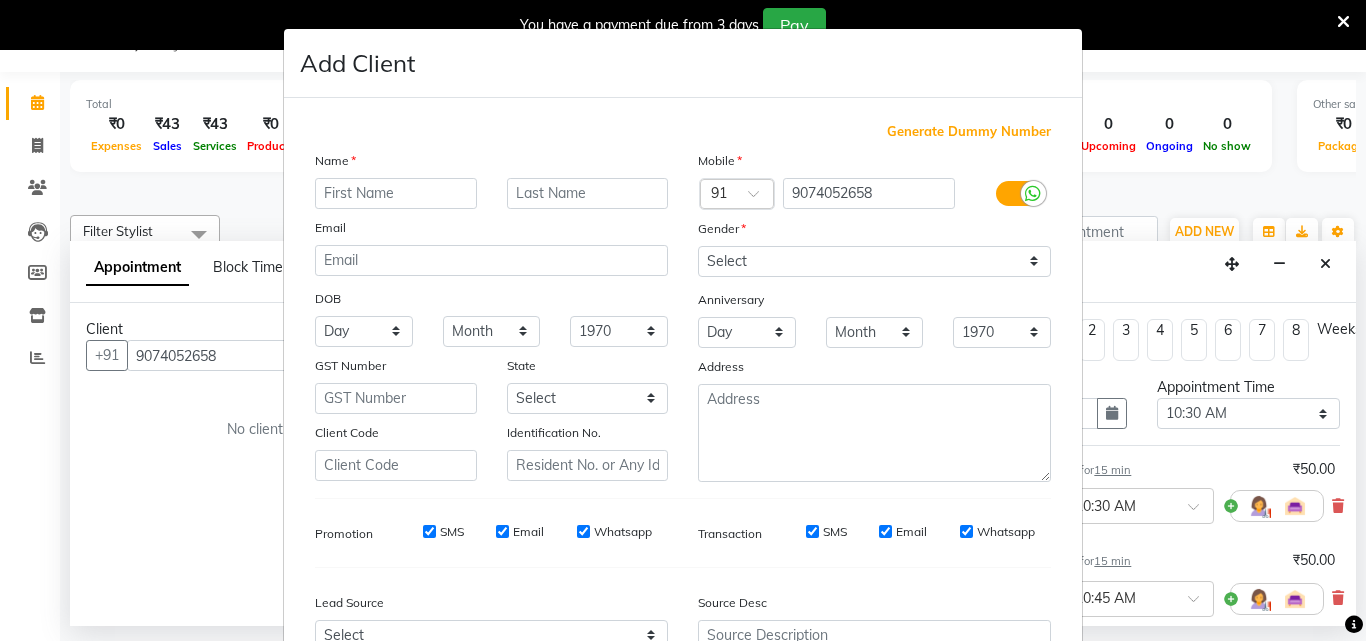 click at bounding box center (396, 193) 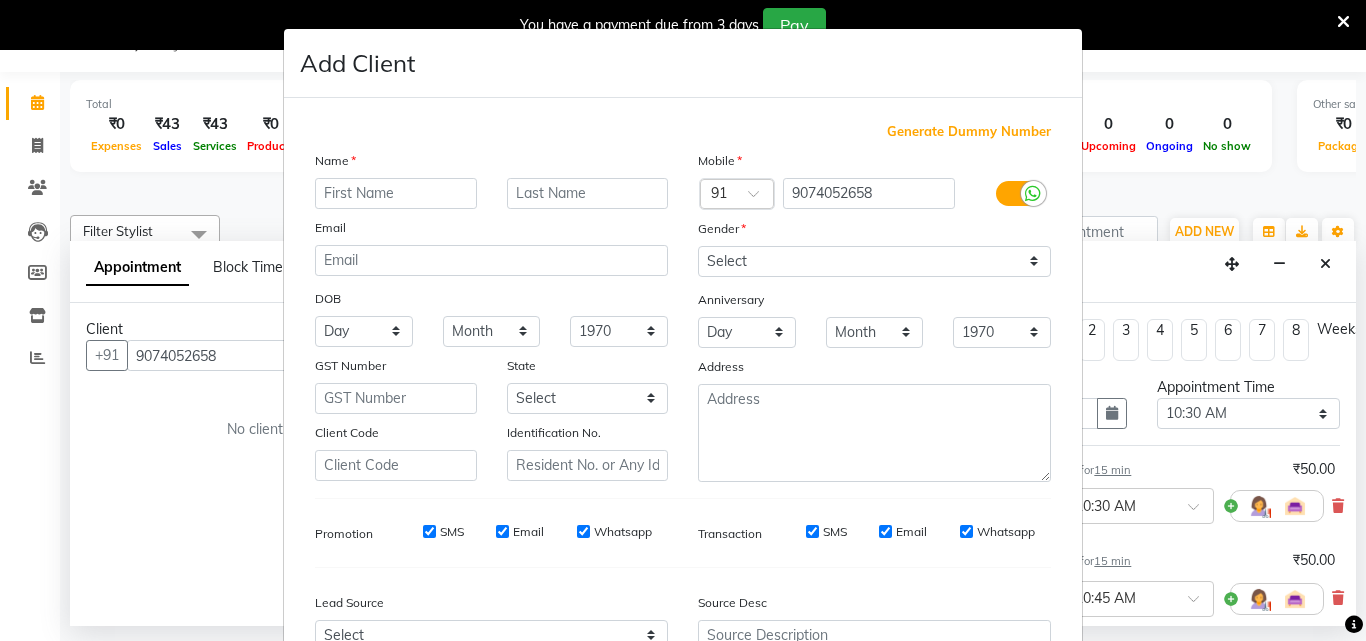 click at bounding box center (396, 193) 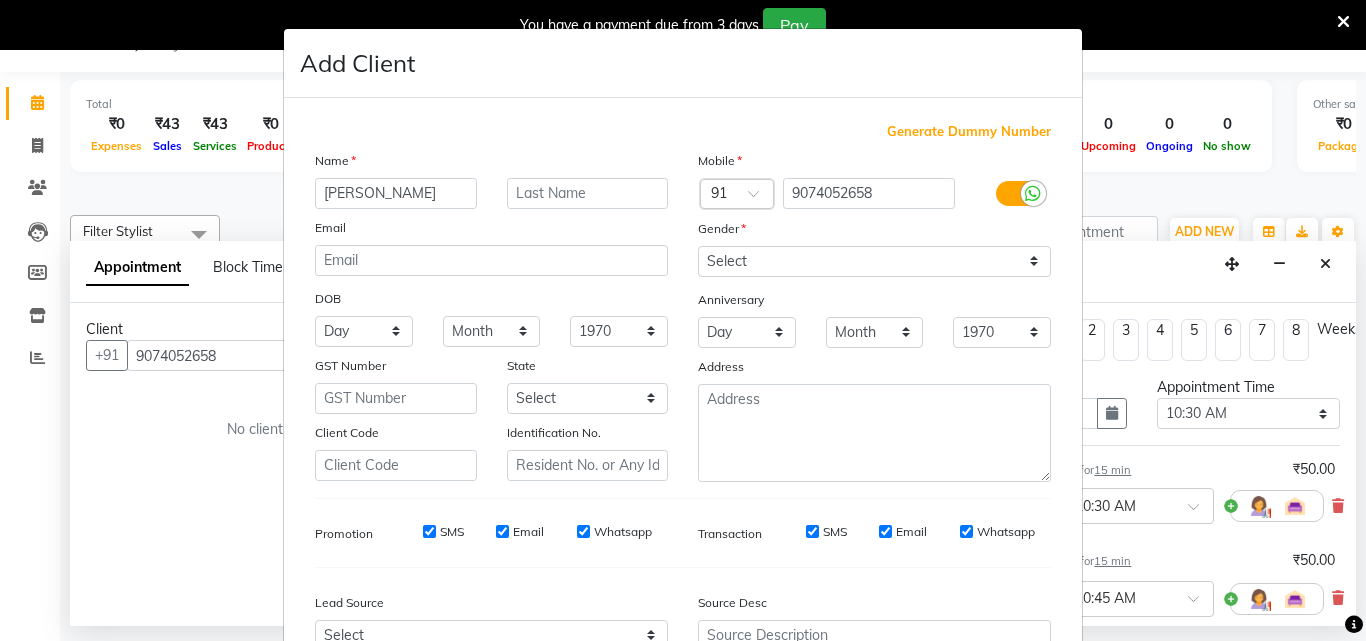 type on "[PERSON_NAME]" 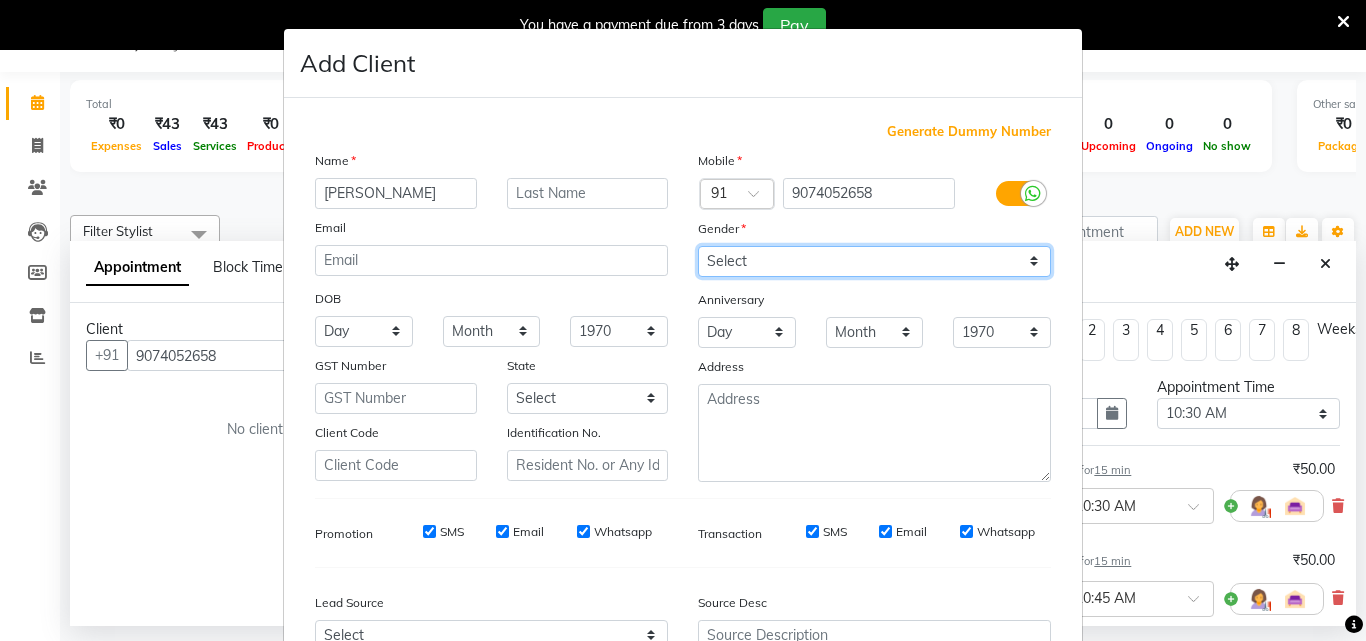 click on "Select Male Female Other Prefer Not To Say" at bounding box center (874, 261) 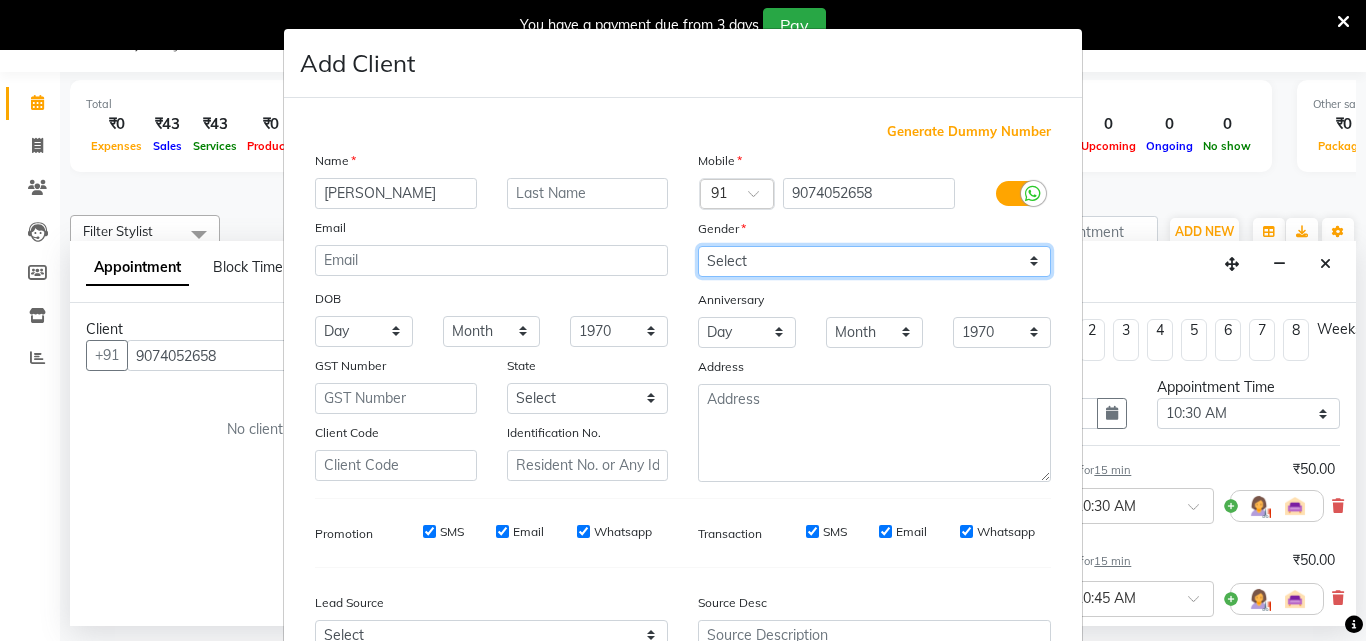 select on "female" 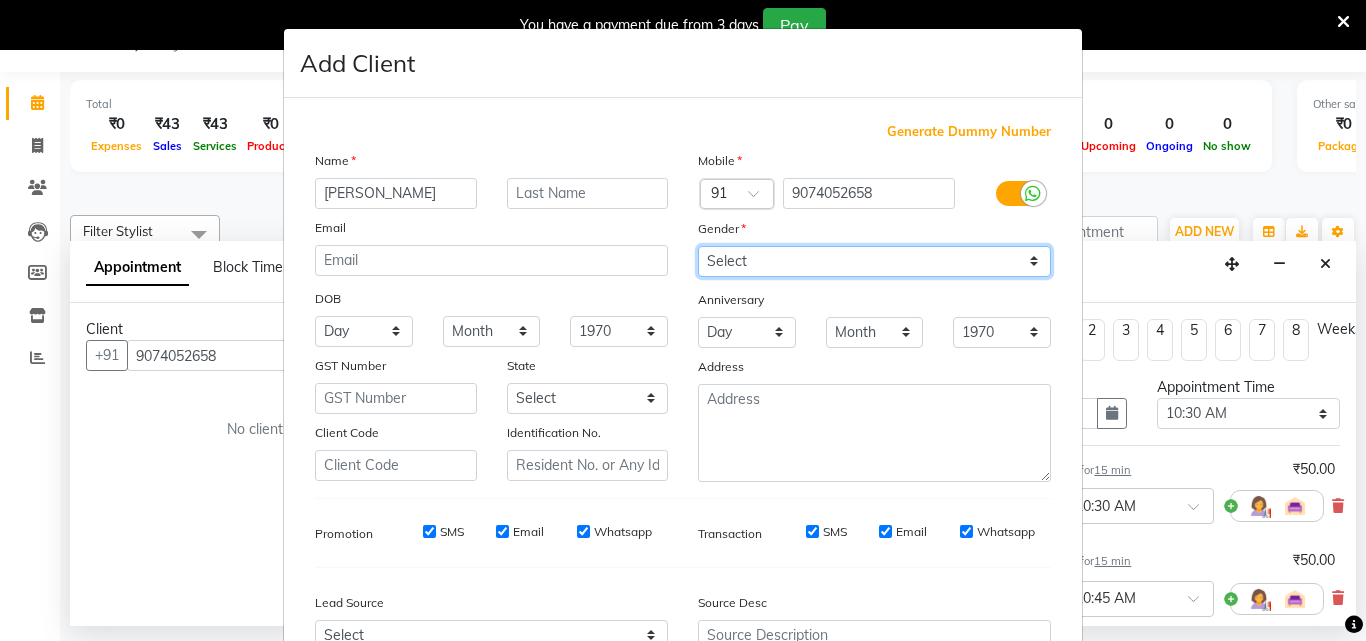 click on "Select Male Female Other Prefer Not To Say" at bounding box center [874, 261] 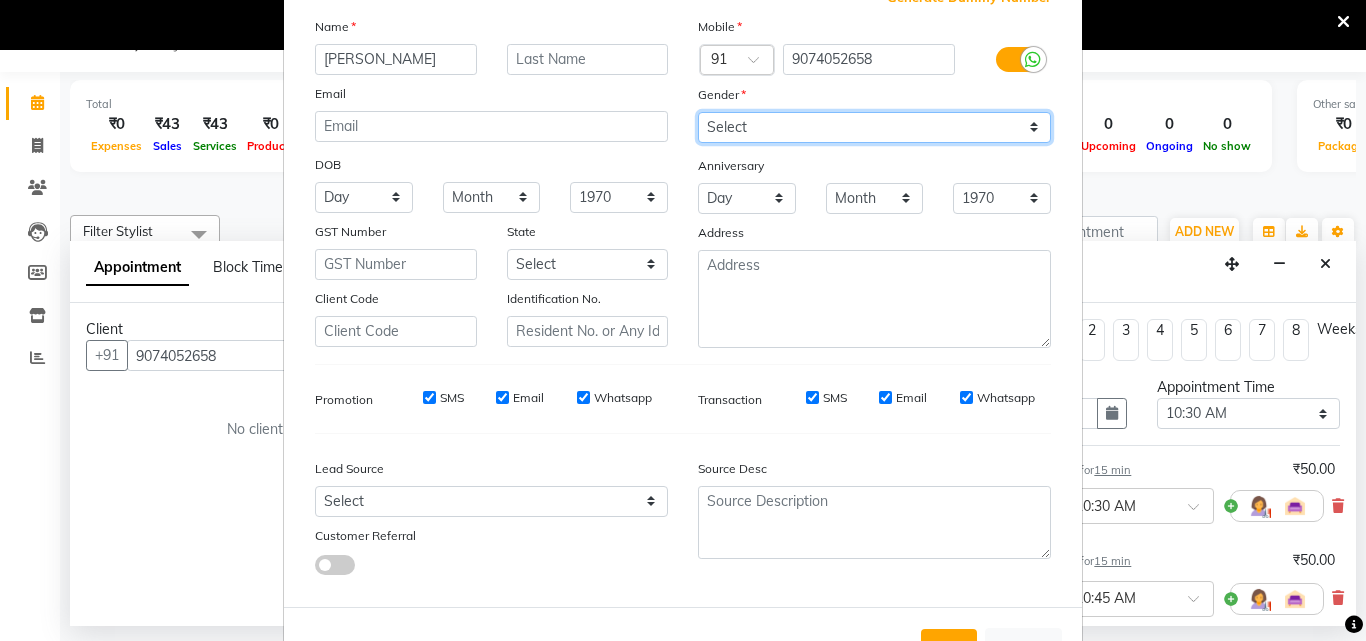 scroll, scrollTop: 208, scrollLeft: 0, axis: vertical 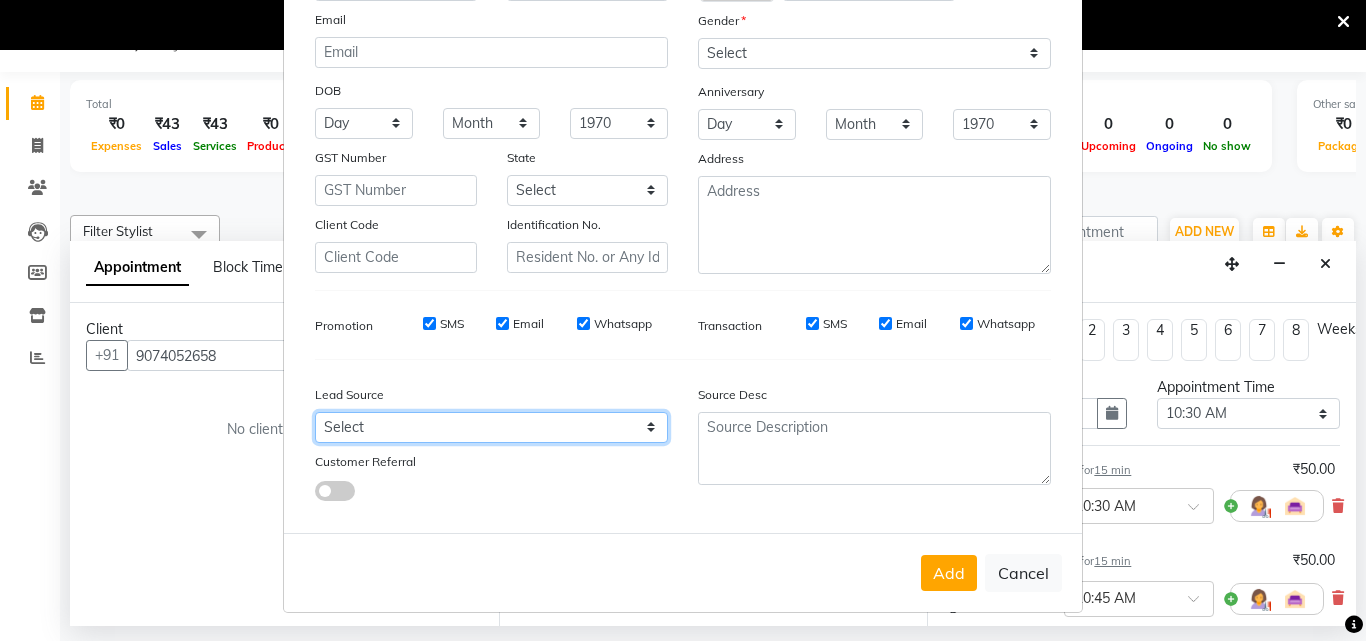 click on "Select Walk-in Referral Internet Friend Word of Mouth Advertisement Facebook JustDial Google Other Instagram  YouTube  WhatsApp" at bounding box center (491, 427) 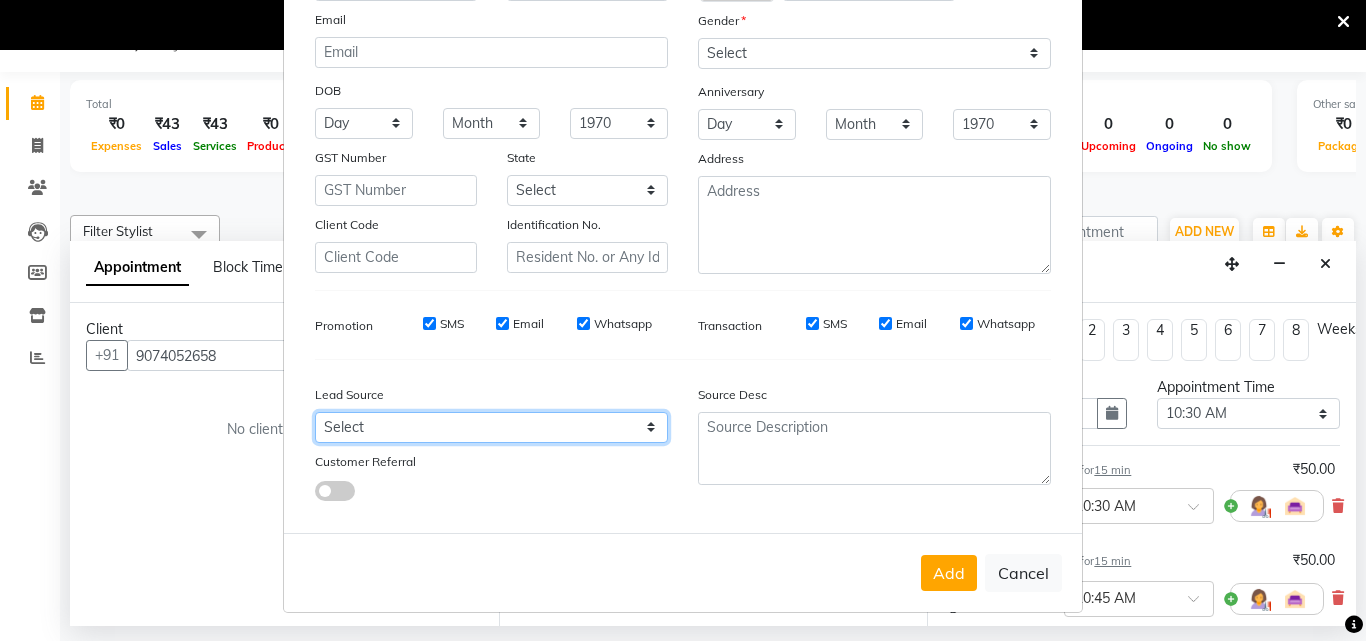select on "31366" 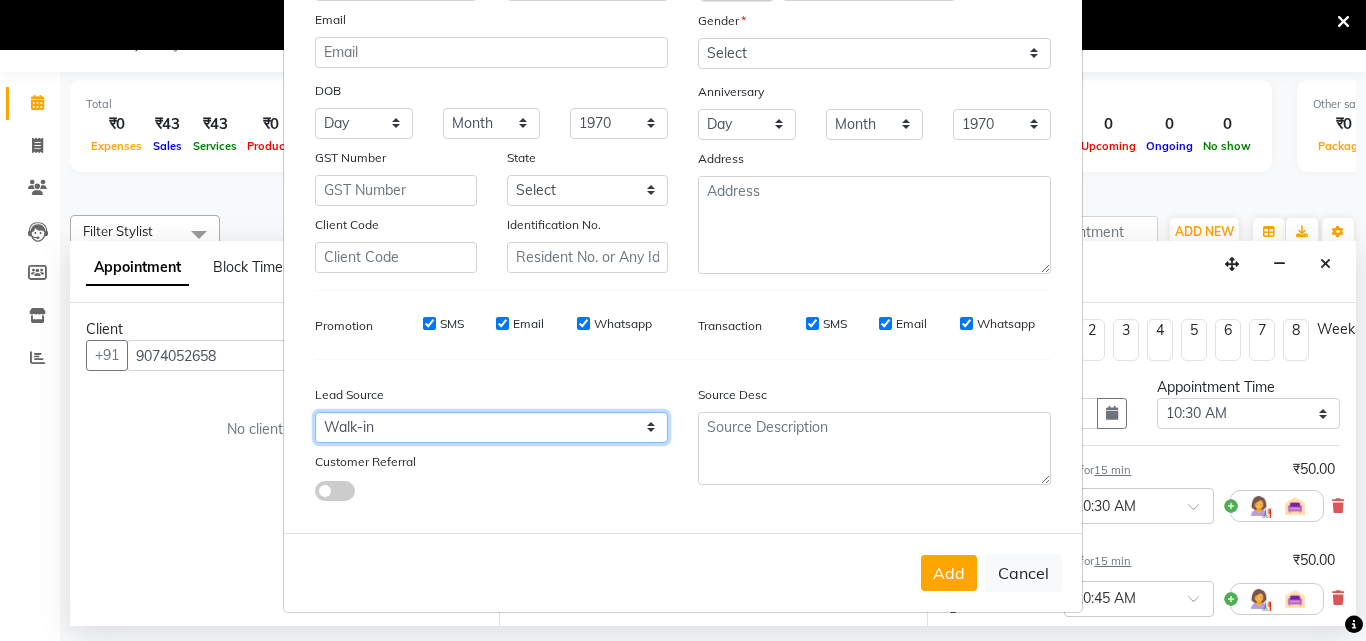 click on "Select Walk-in Referral Internet Friend Word of Mouth Advertisement Facebook JustDial Google Other Instagram  YouTube  WhatsApp" at bounding box center [491, 427] 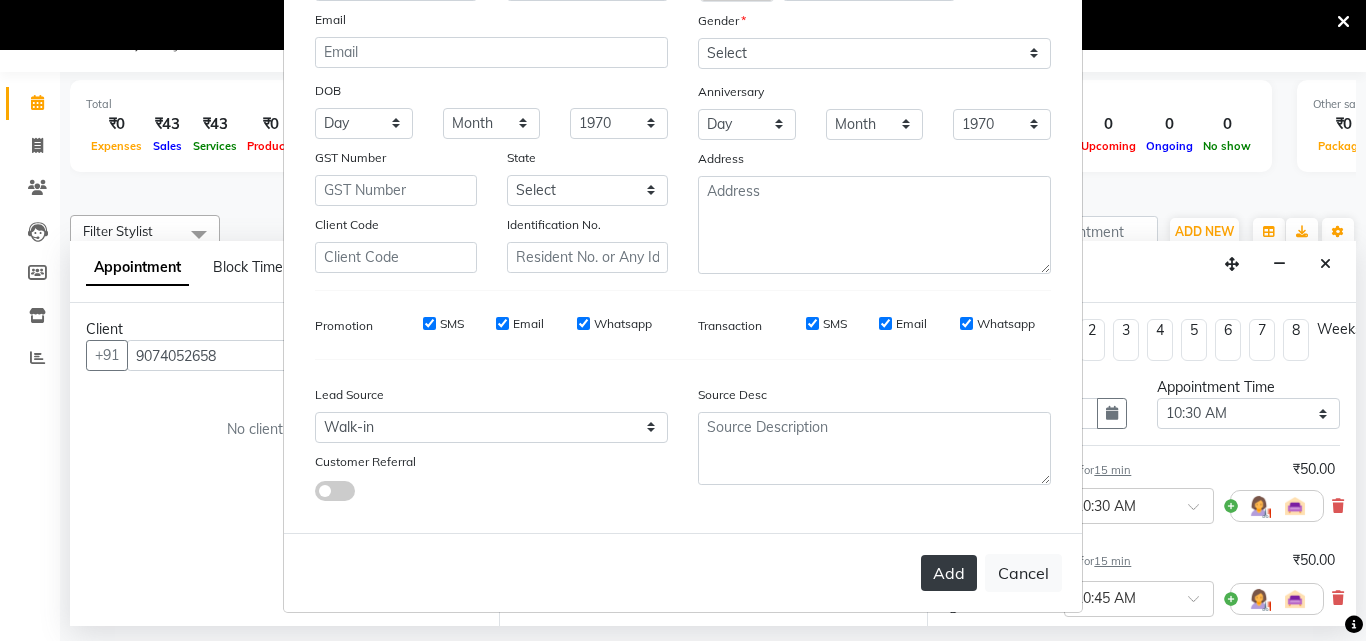 drag, startPoint x: 931, startPoint y: 560, endPoint x: 930, endPoint y: 549, distance: 11.045361 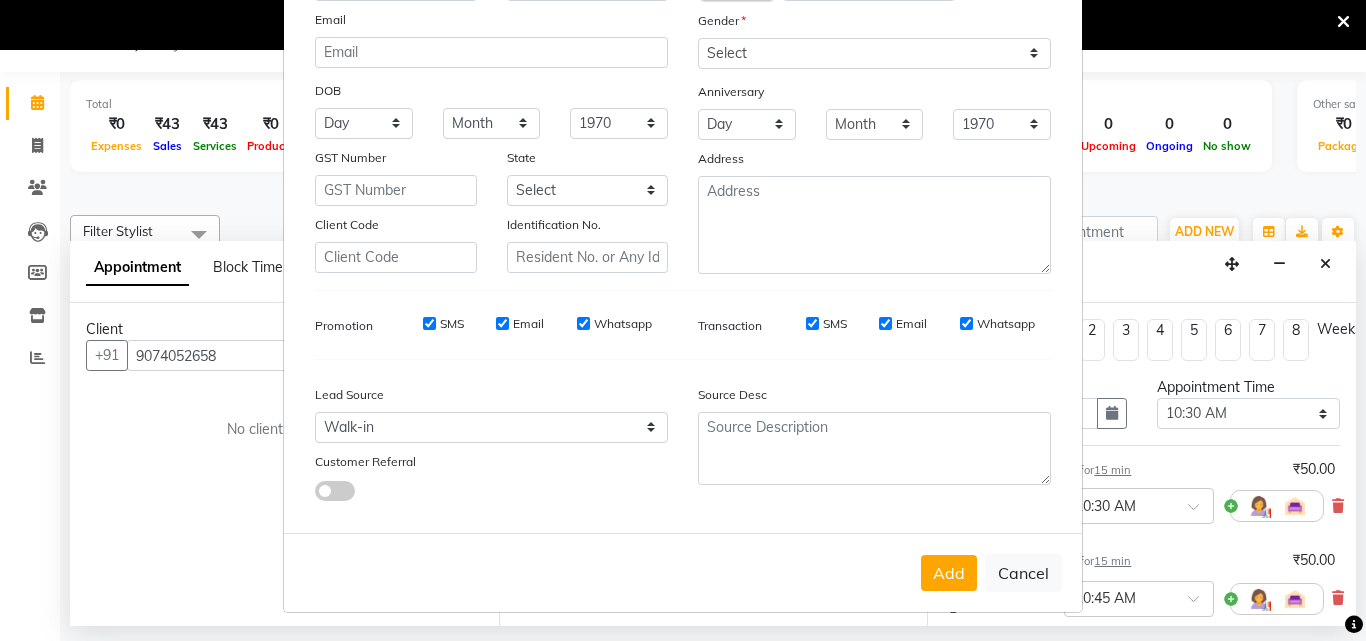 click on "Add" at bounding box center (949, 573) 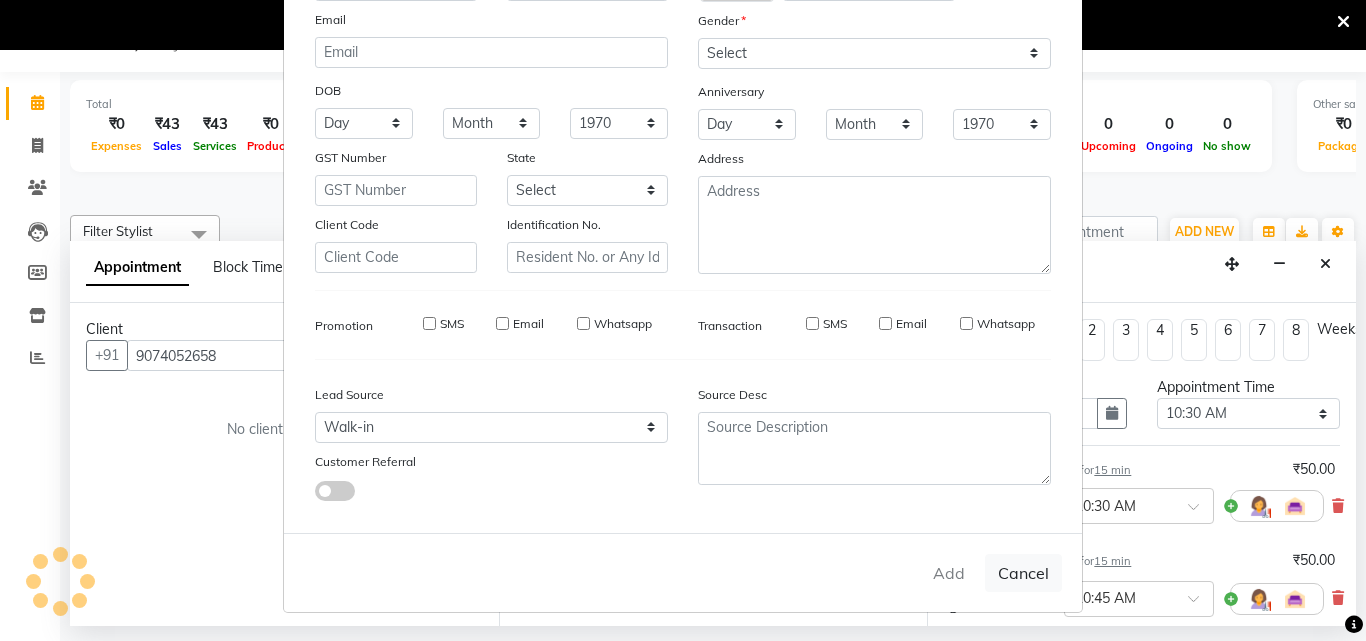 type 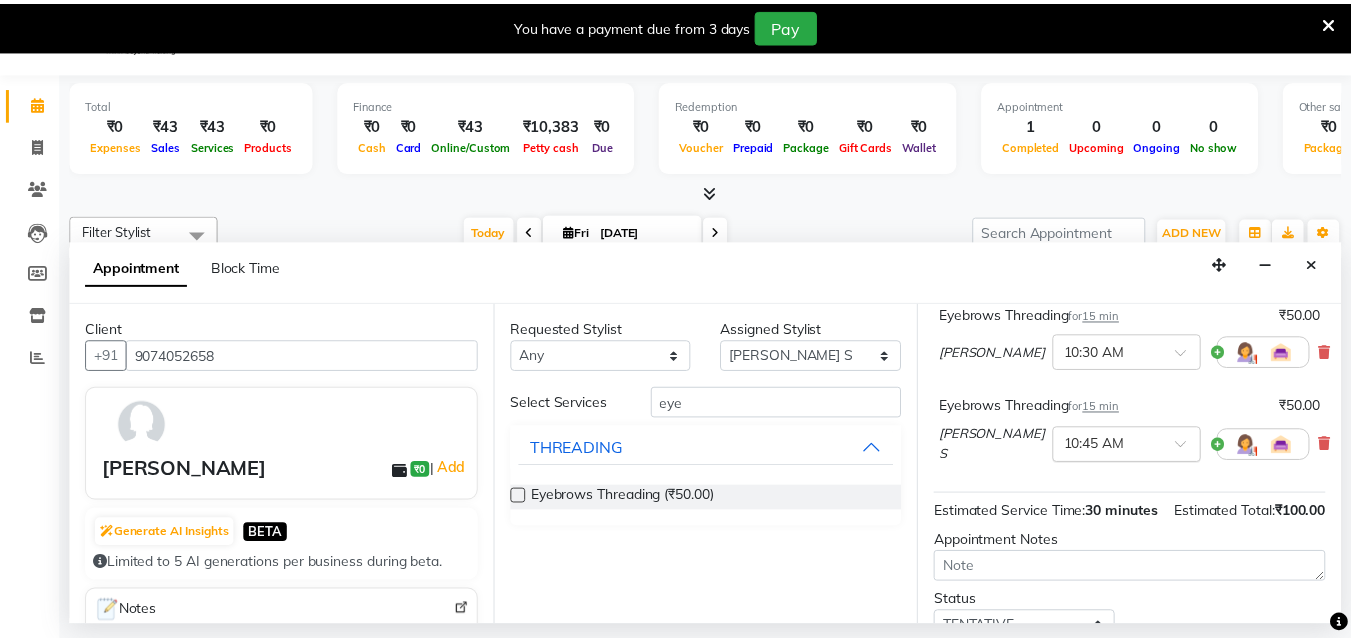 scroll, scrollTop: 336, scrollLeft: 0, axis: vertical 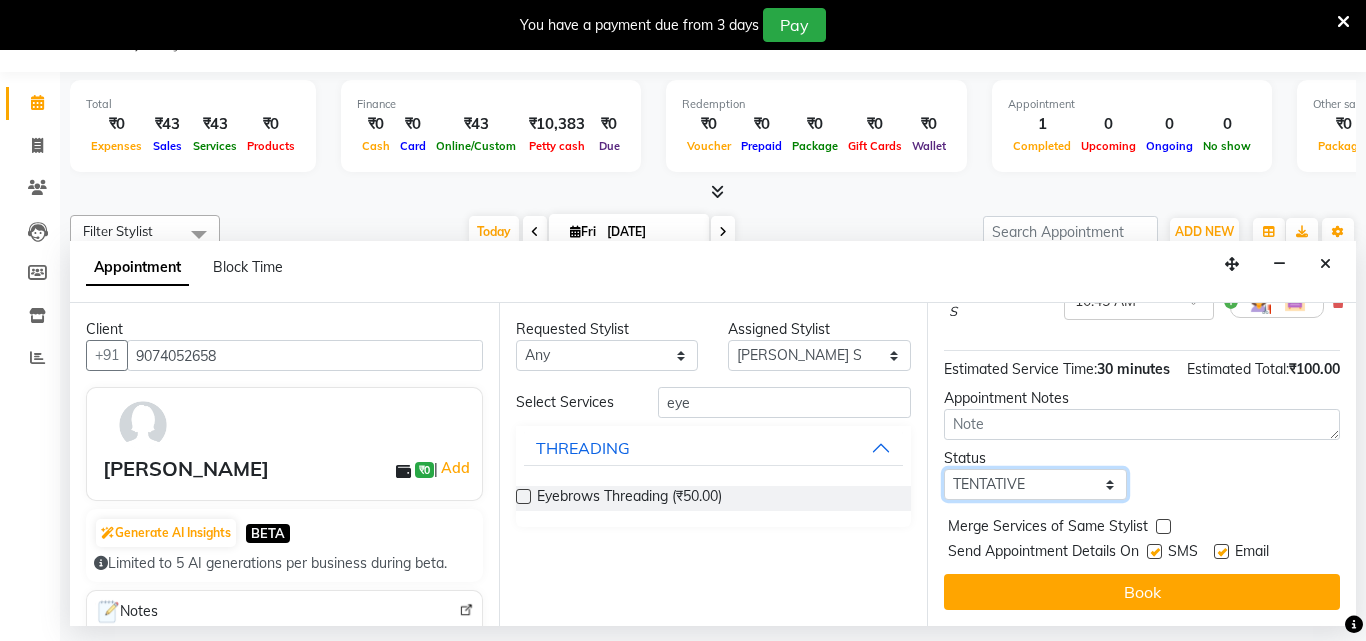 click on "Select TENTATIVE CONFIRM CHECK-IN UPCOMING" at bounding box center (1035, 484) 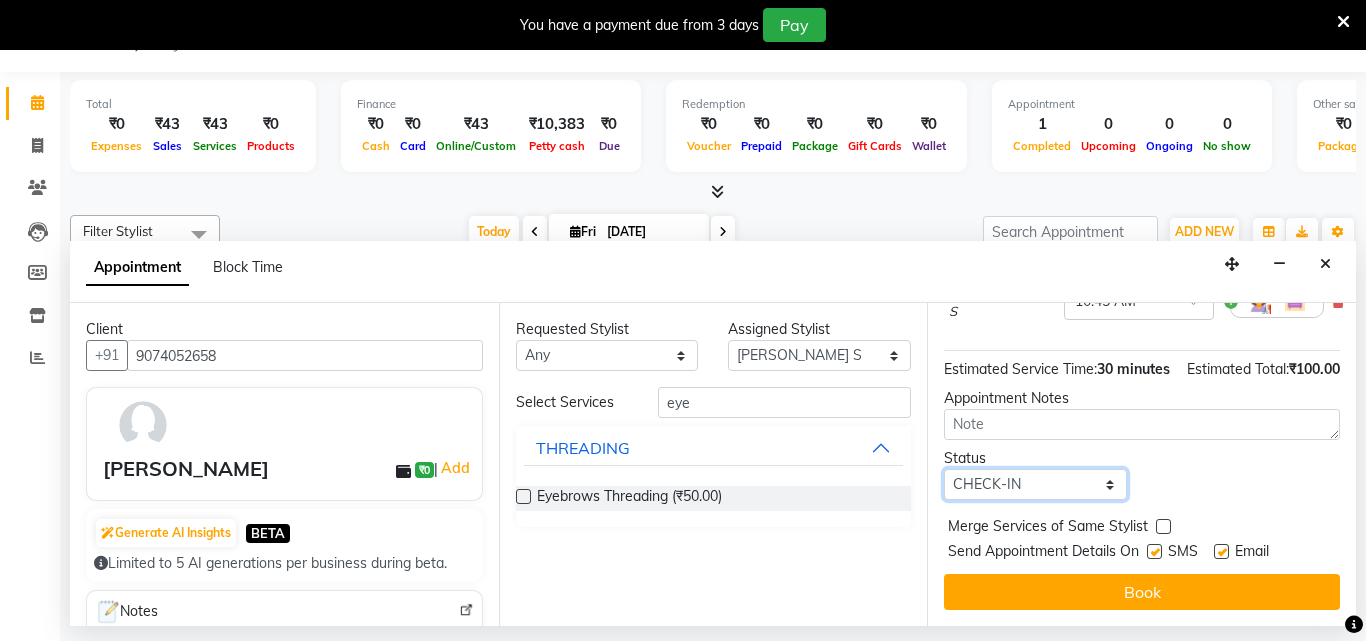 click on "Select TENTATIVE CONFIRM CHECK-IN UPCOMING" at bounding box center (1035, 484) 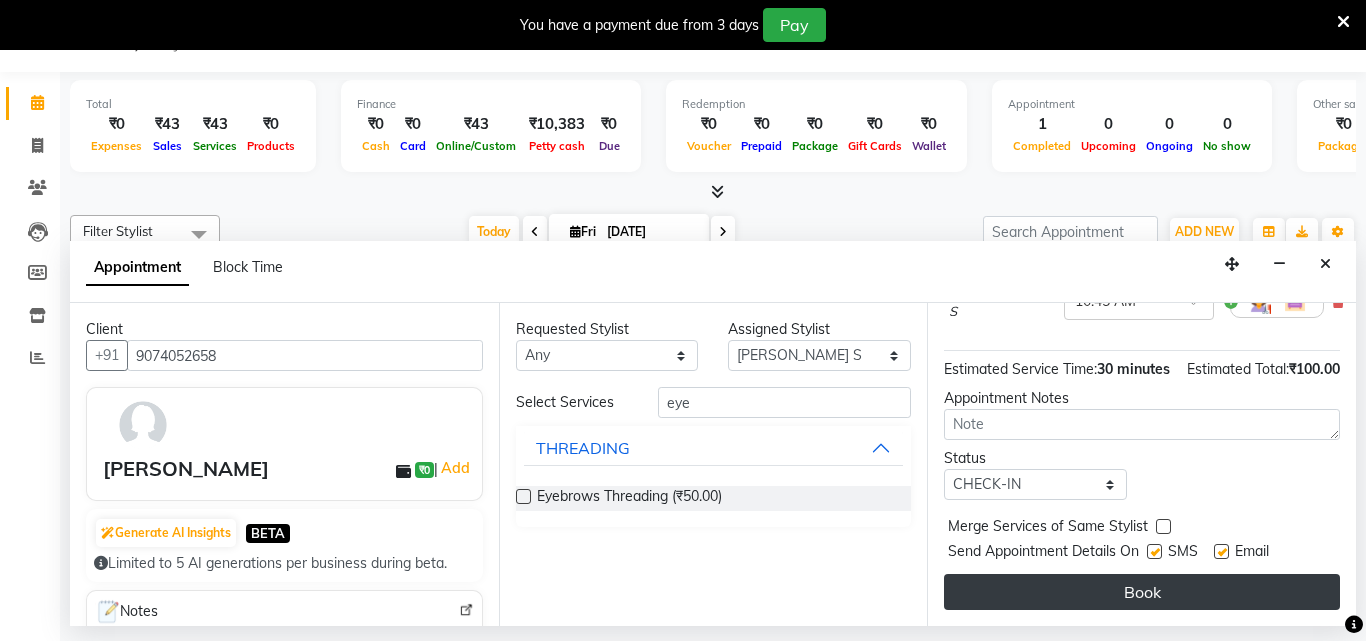 click on "Book" at bounding box center (1142, 592) 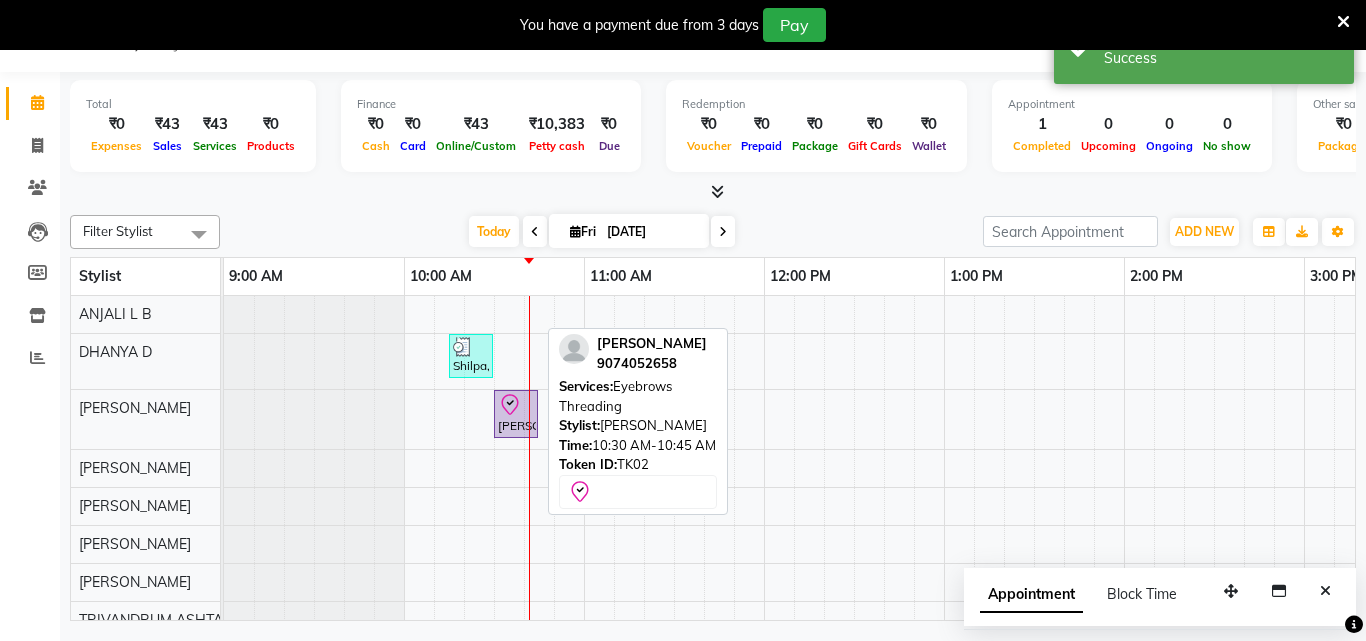 click on "[PERSON_NAME], TK02, 10:30 AM-10:45 AM, Eyebrows Threading" at bounding box center [516, 414] 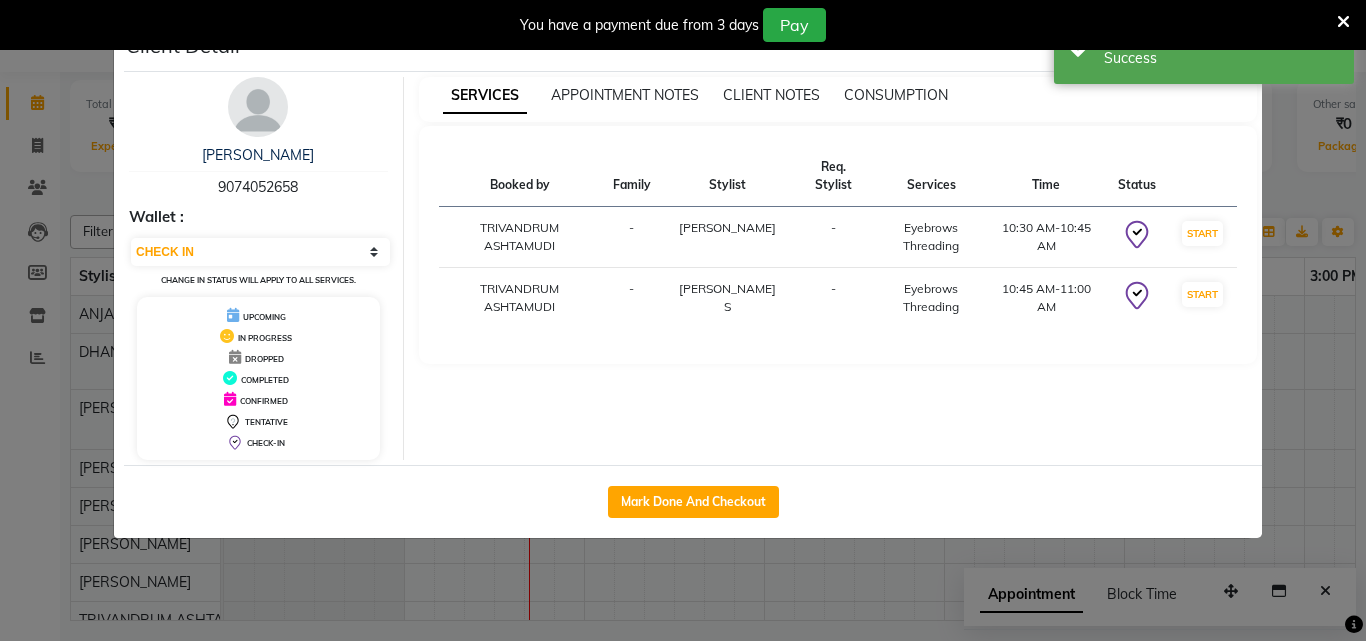 click on "Mark Done And Checkout" 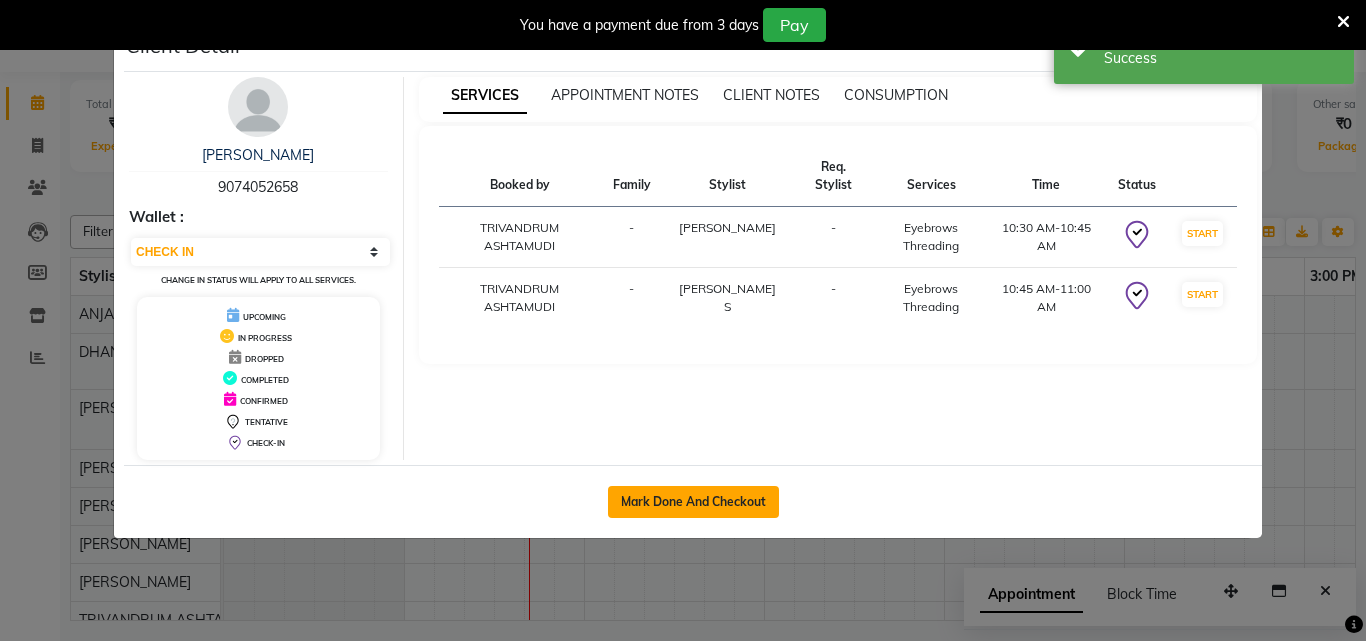 click on "Mark Done And Checkout" 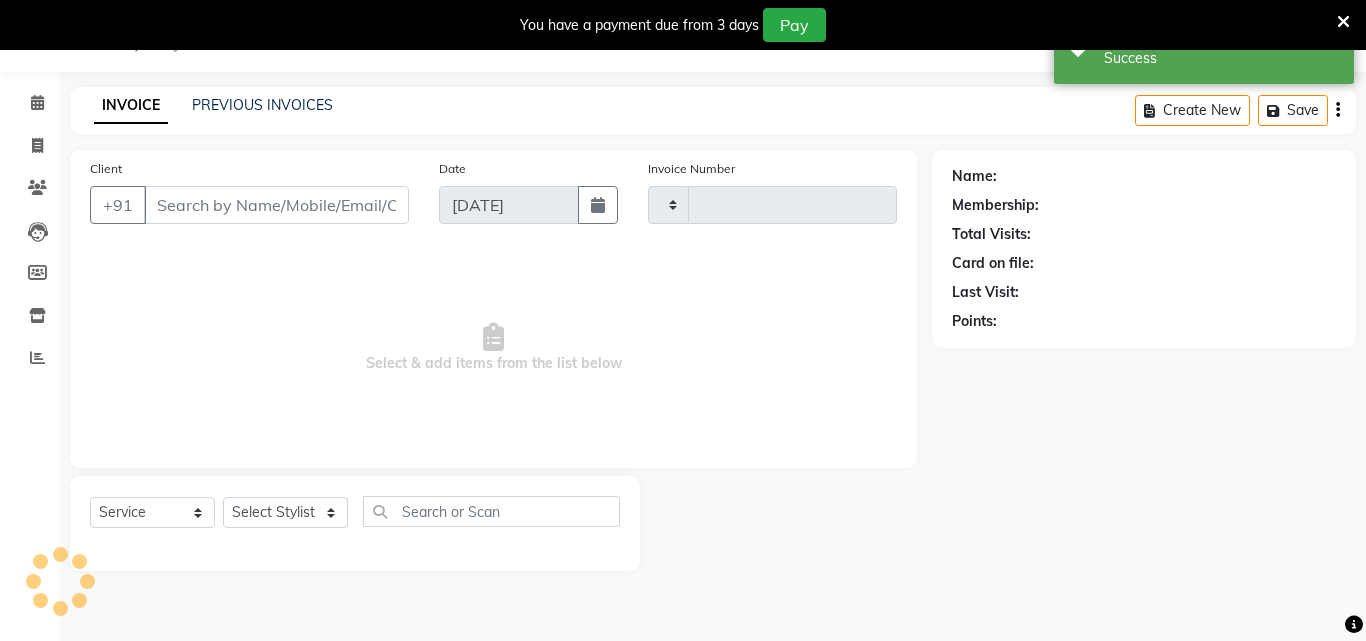type on "2047" 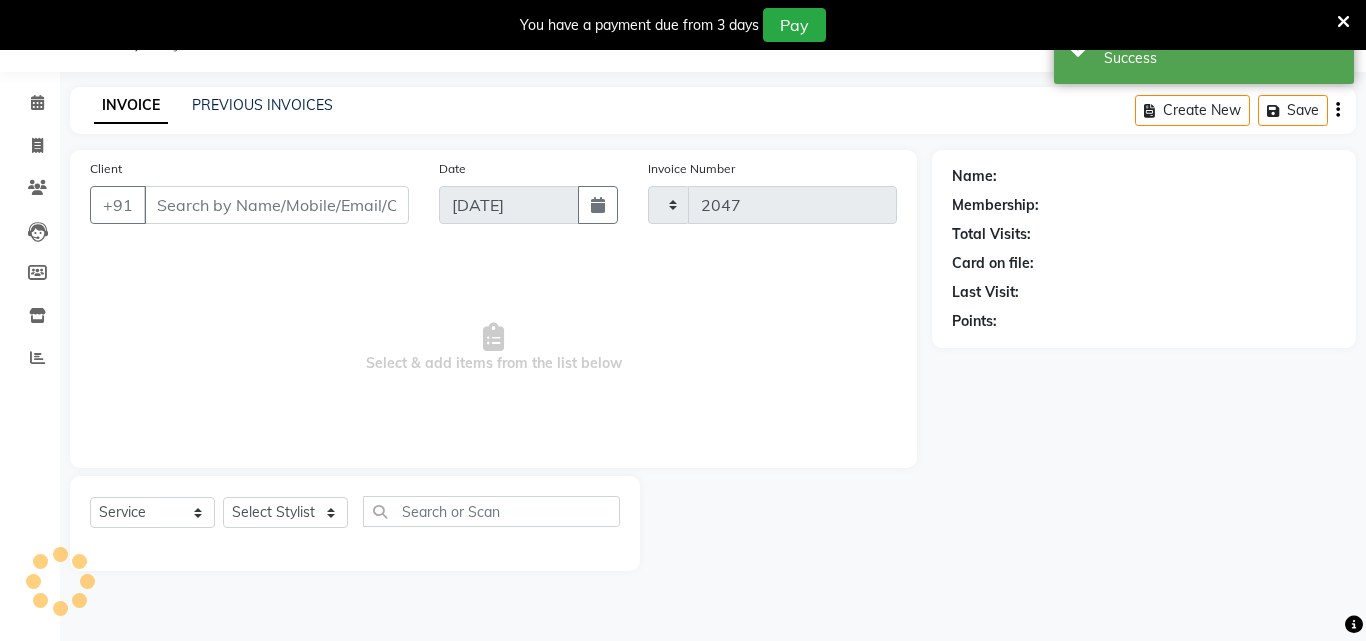 select on "4636" 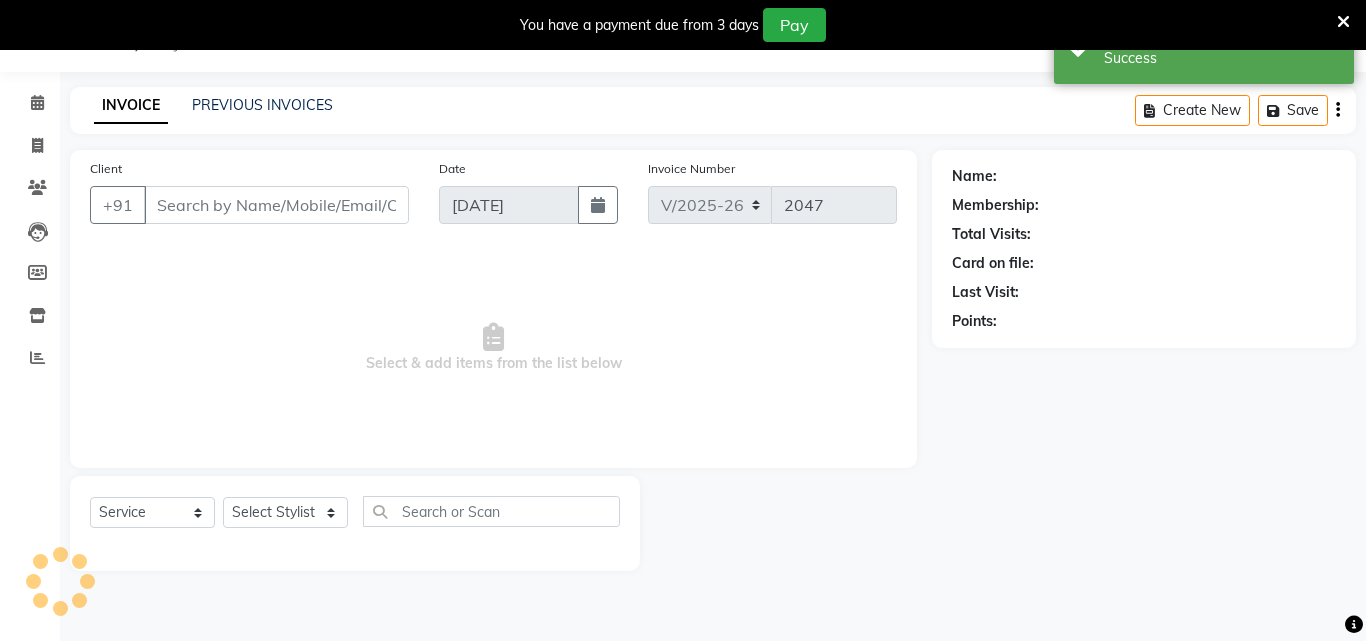 type on "9074052658" 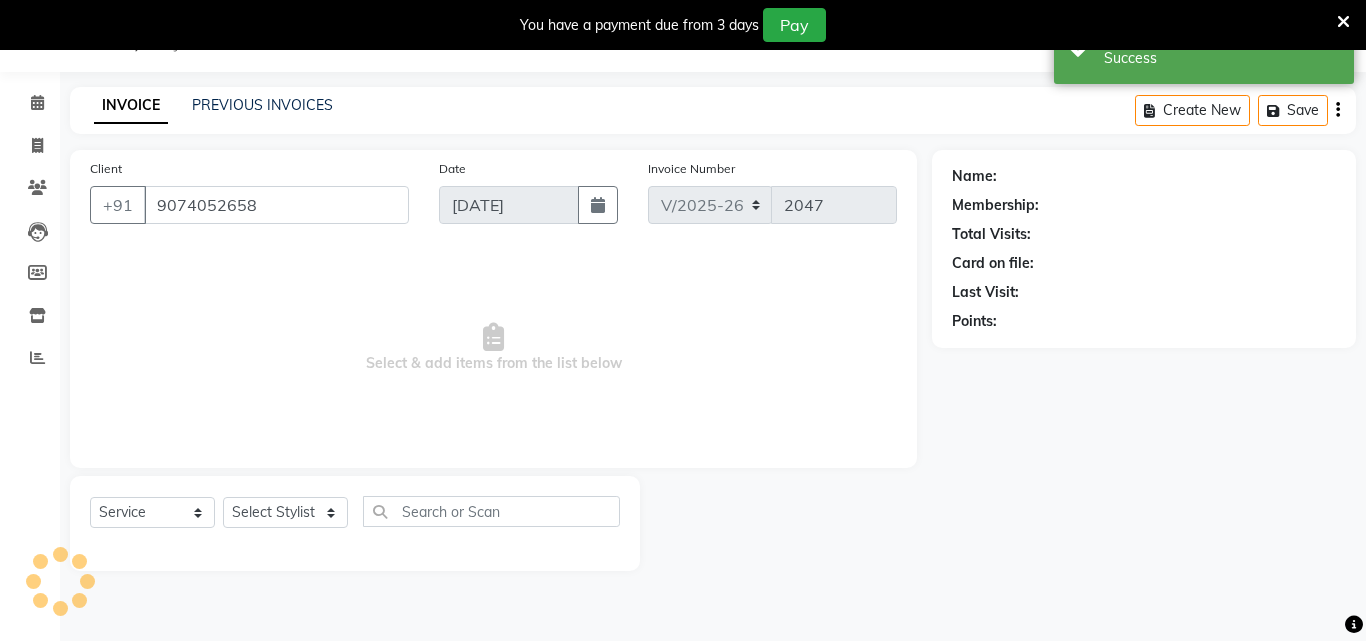 select on "52027" 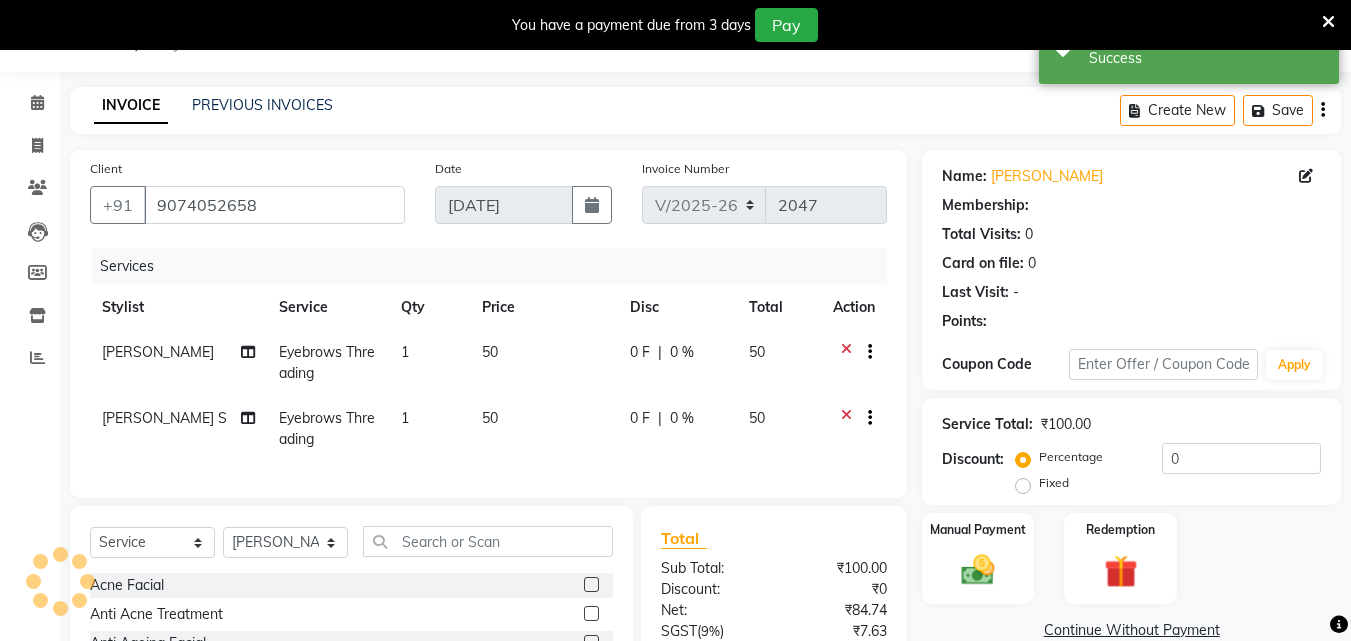 select on "1: Object" 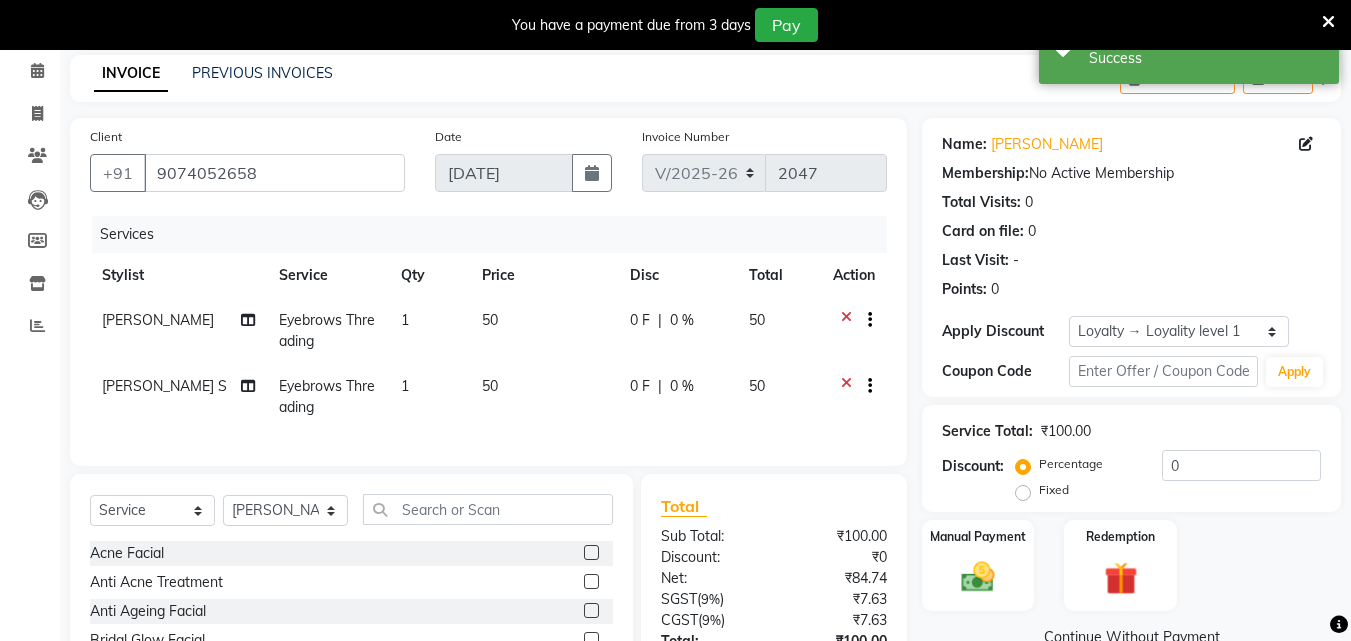 scroll, scrollTop: 205, scrollLeft: 0, axis: vertical 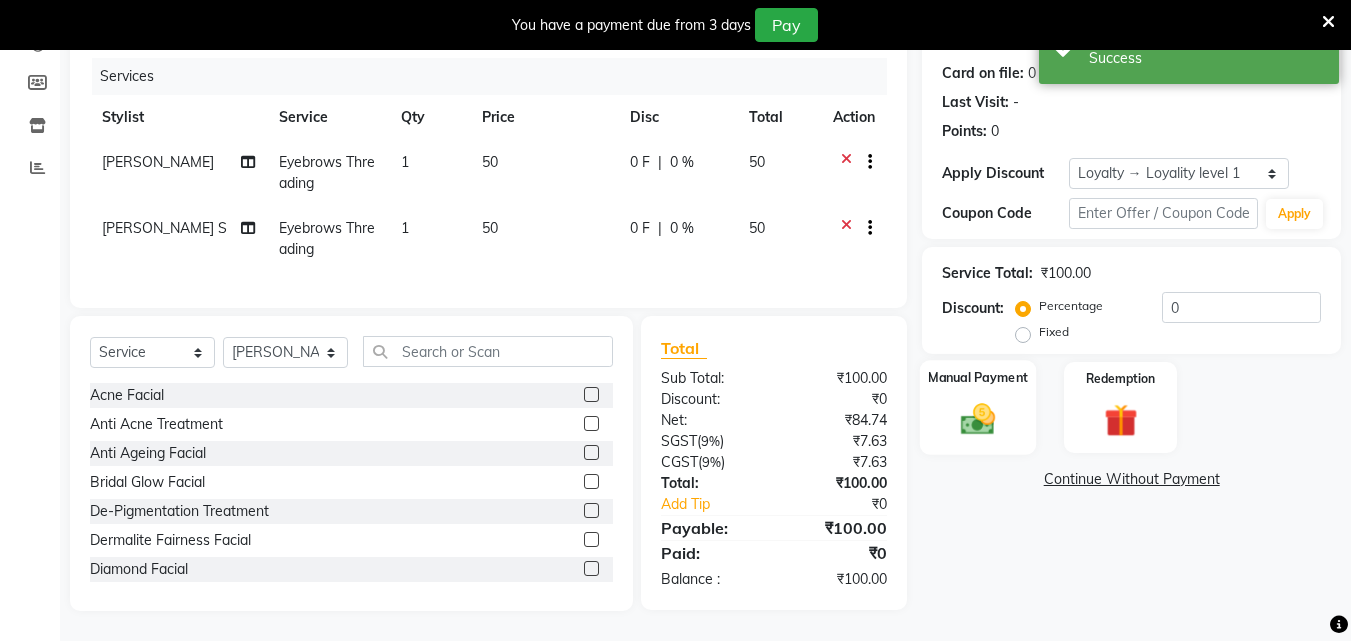 click 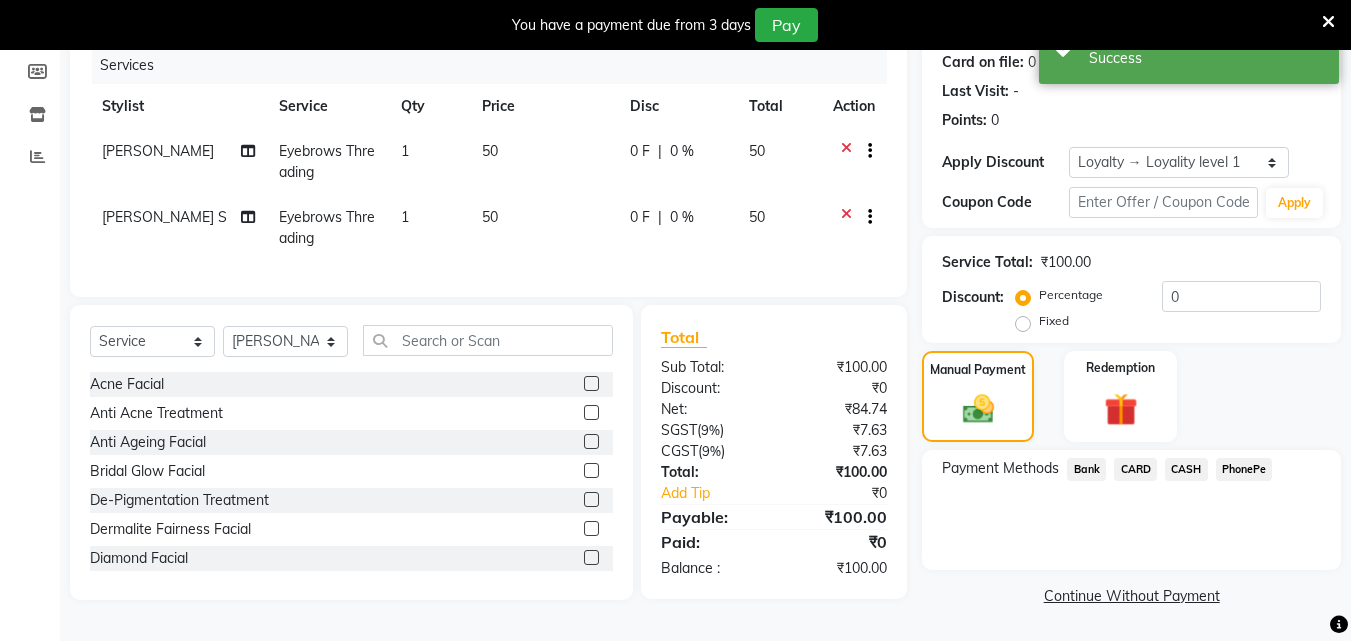 click on "PhonePe" 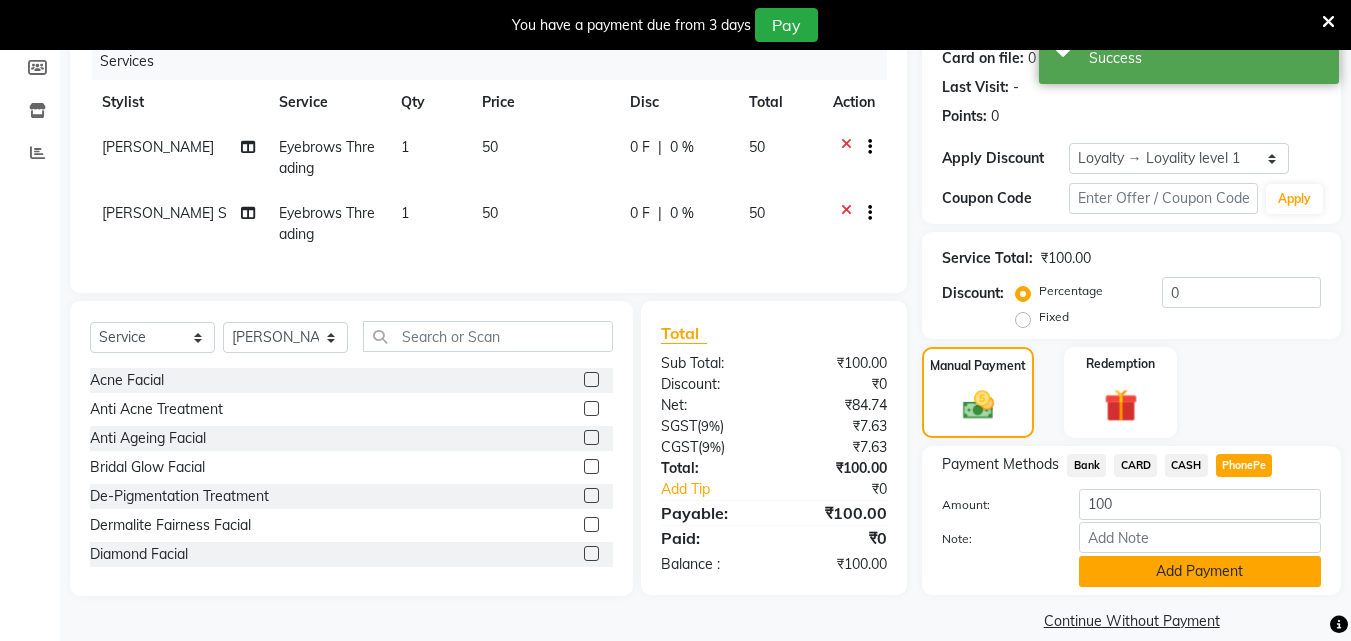 click on "Add Payment" 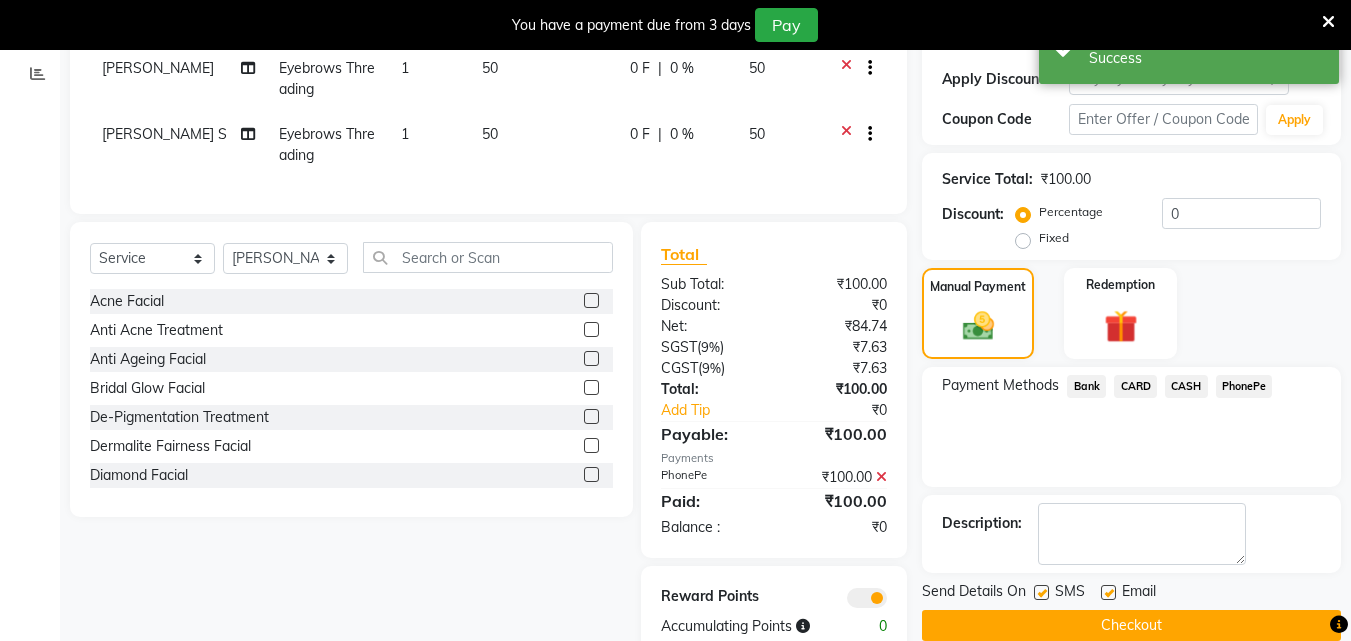 scroll, scrollTop: 345, scrollLeft: 0, axis: vertical 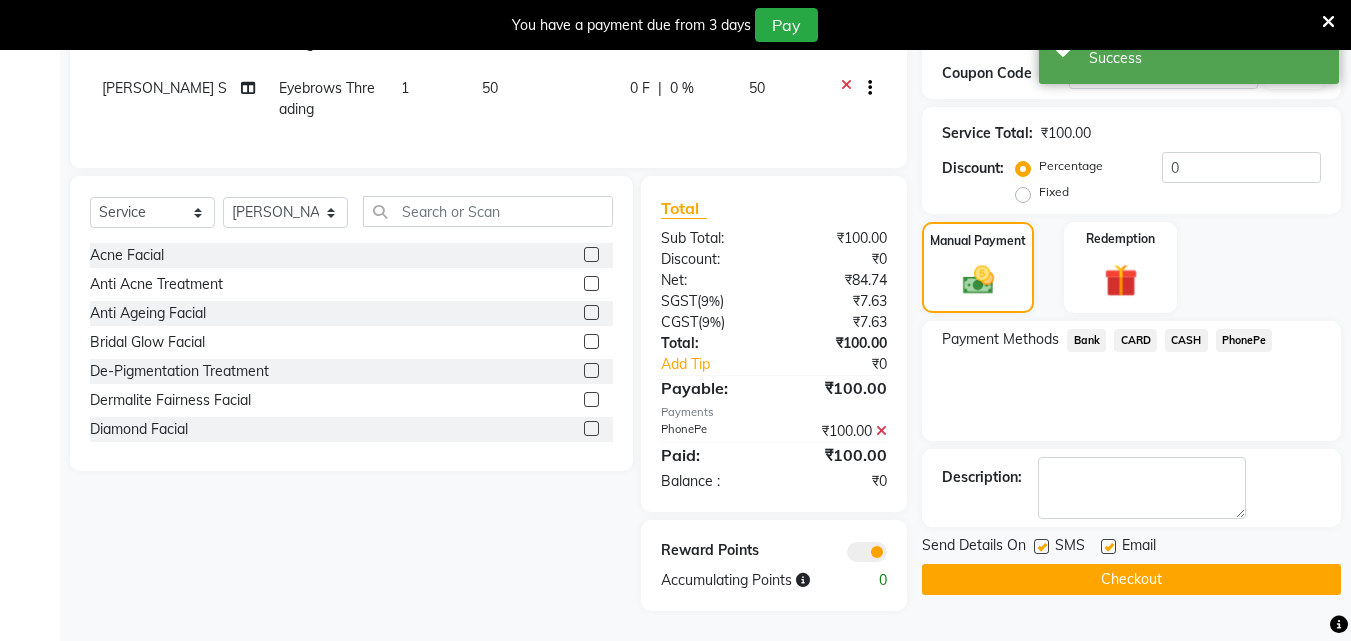 click on "Checkout" 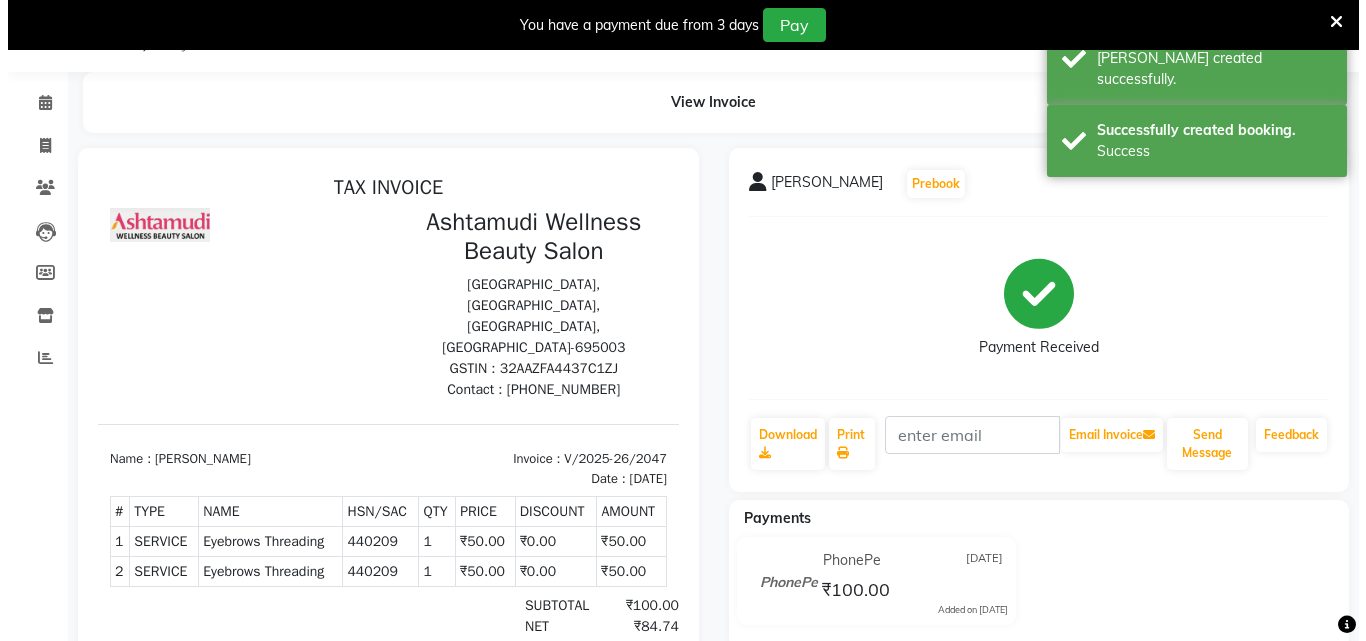 scroll, scrollTop: 0, scrollLeft: 0, axis: both 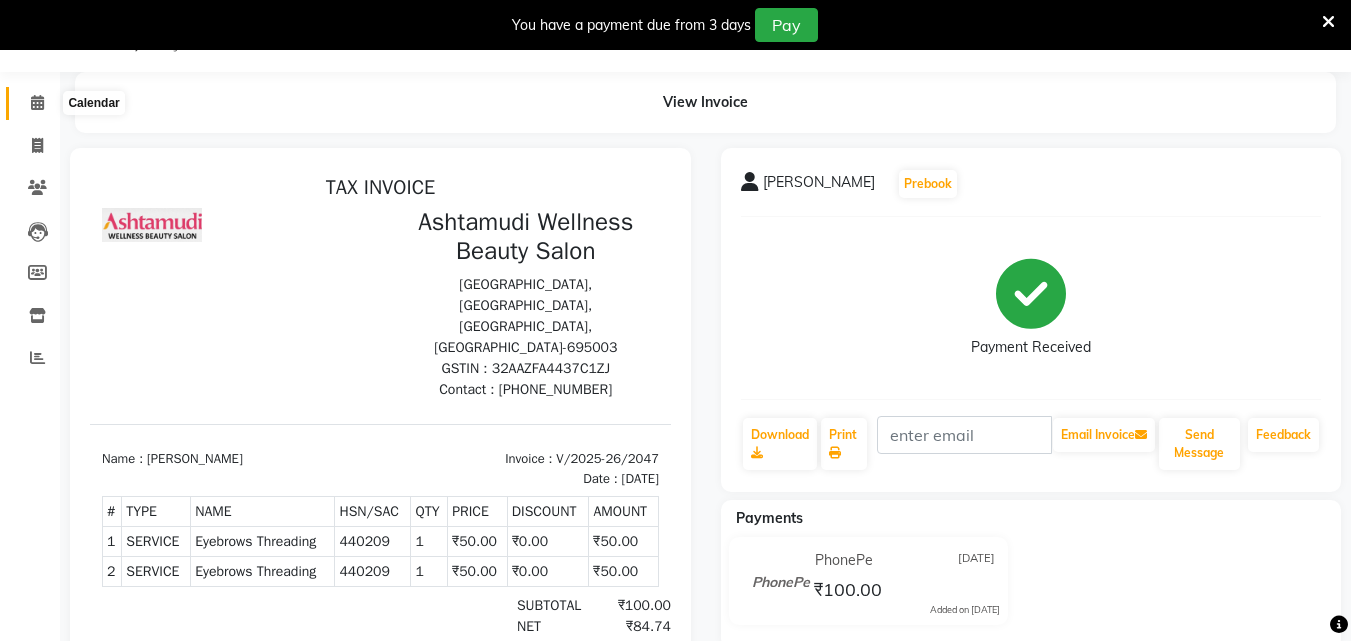 click 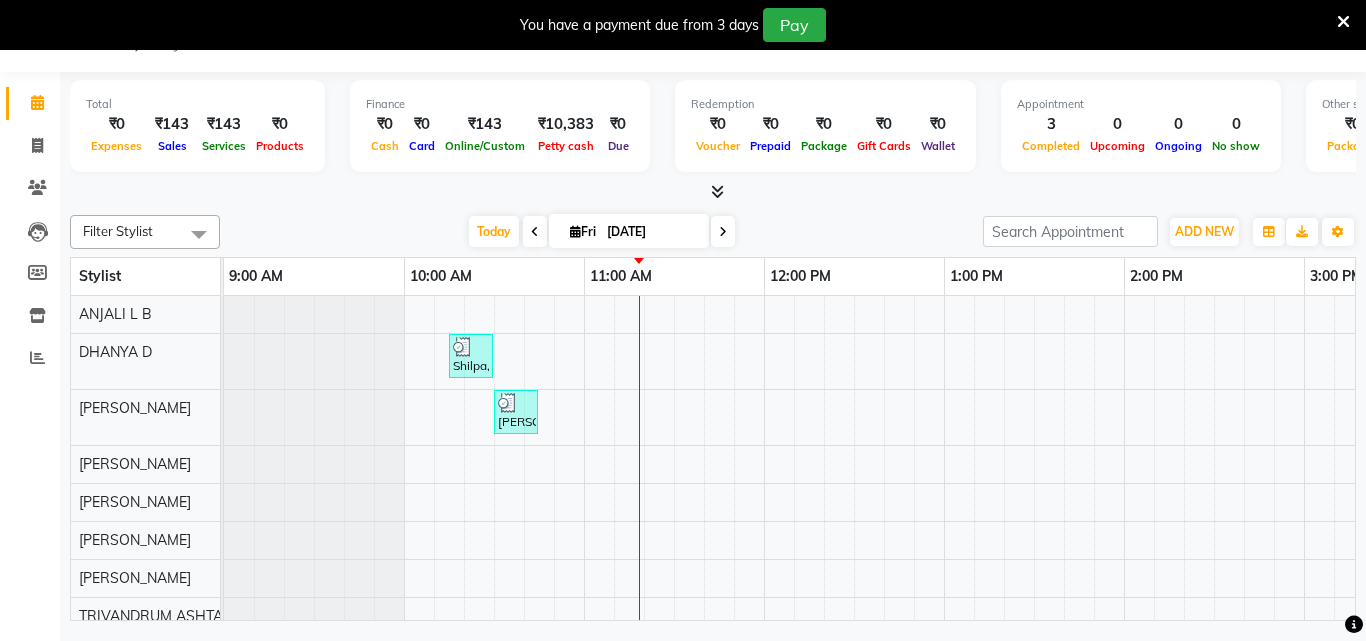 scroll, scrollTop: 0, scrollLeft: 63, axis: horizontal 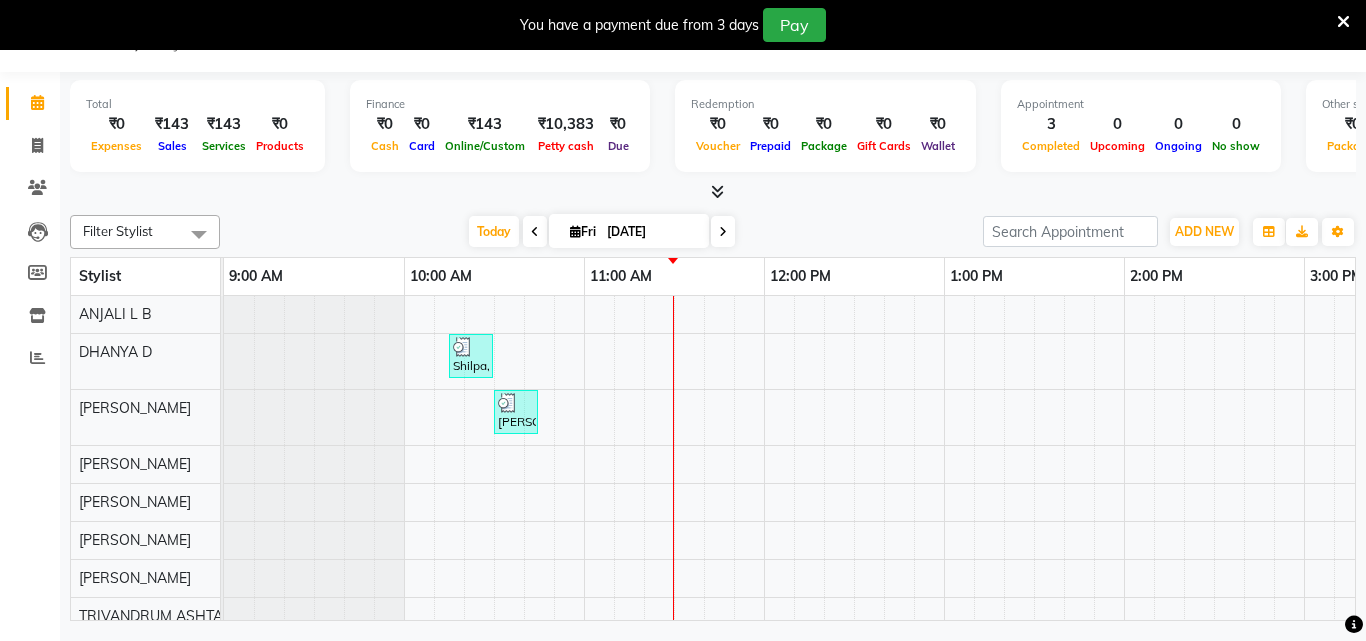 click at bounding box center (1343, 22) 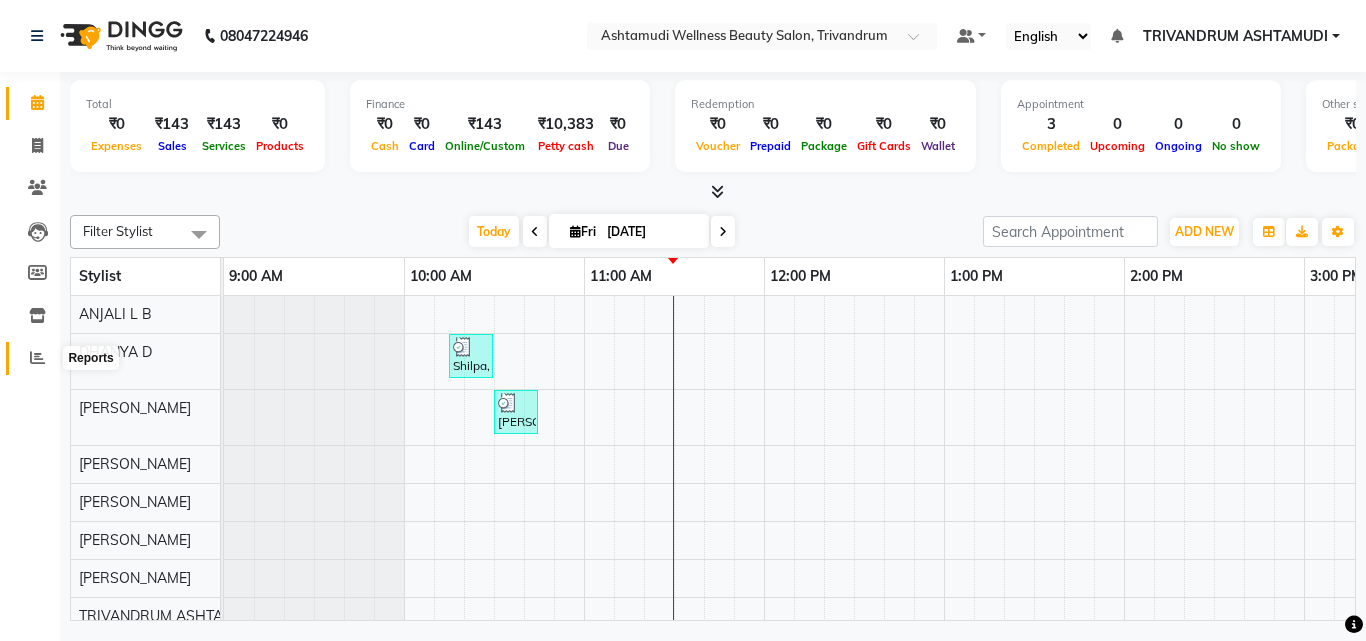 click 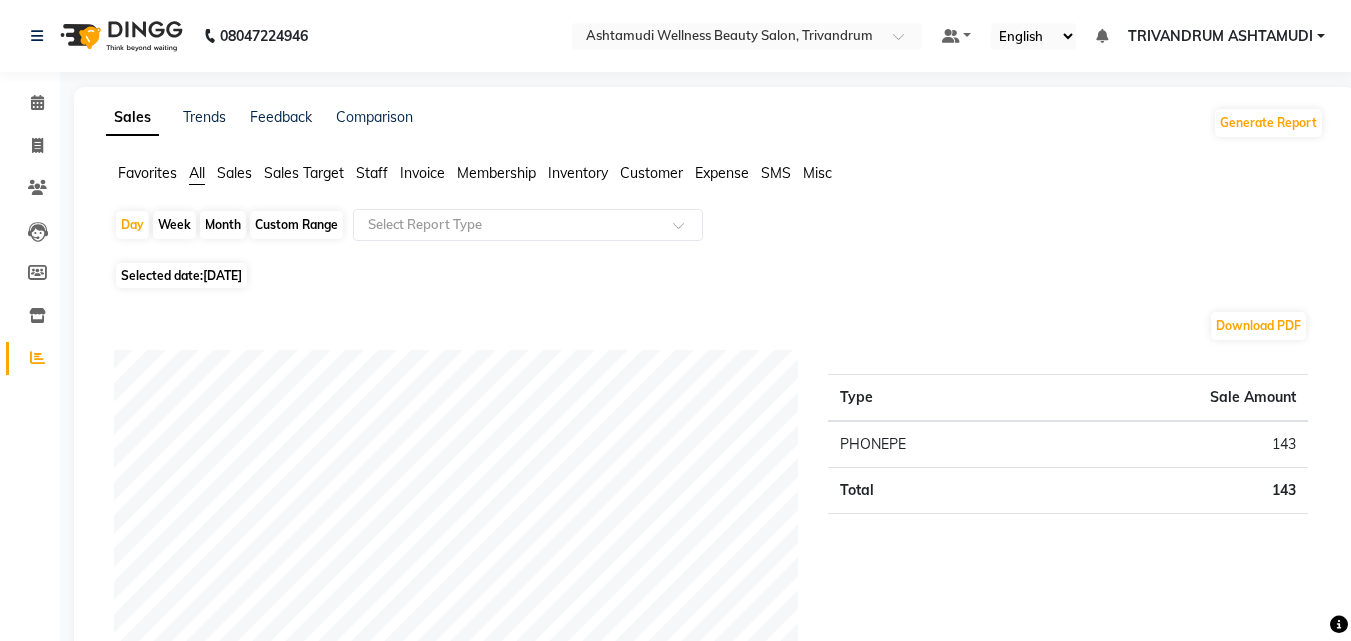 click on "[DATE]" 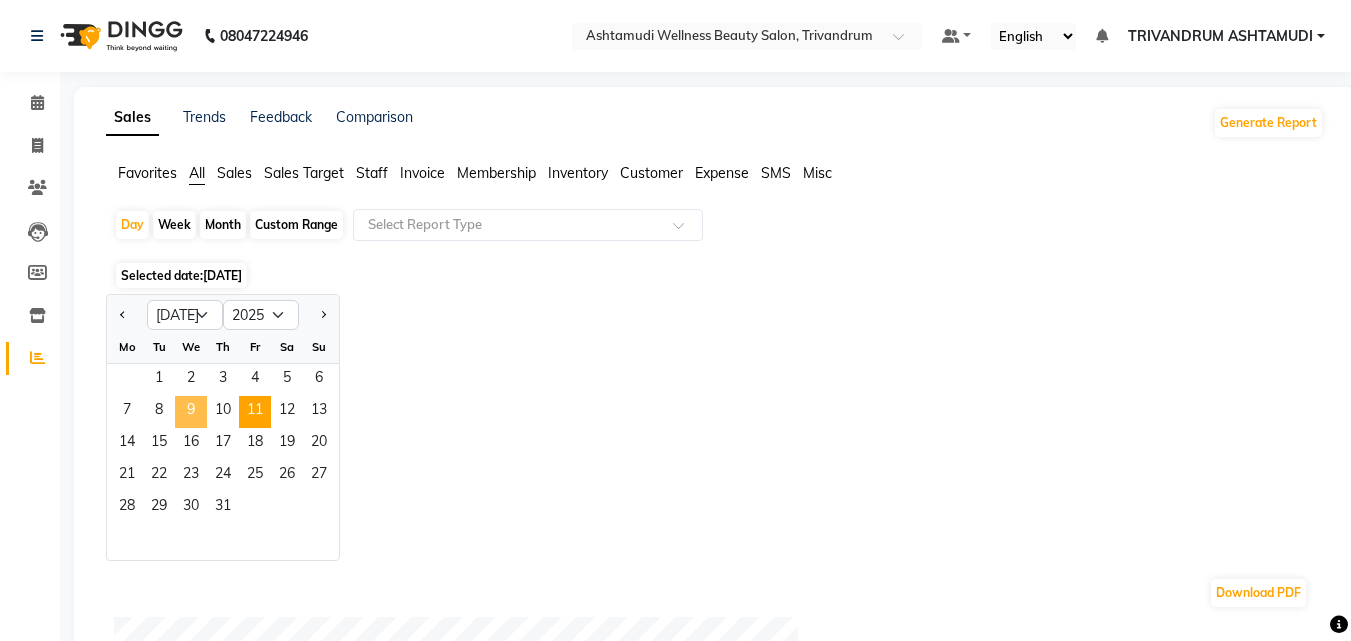 click on "9" 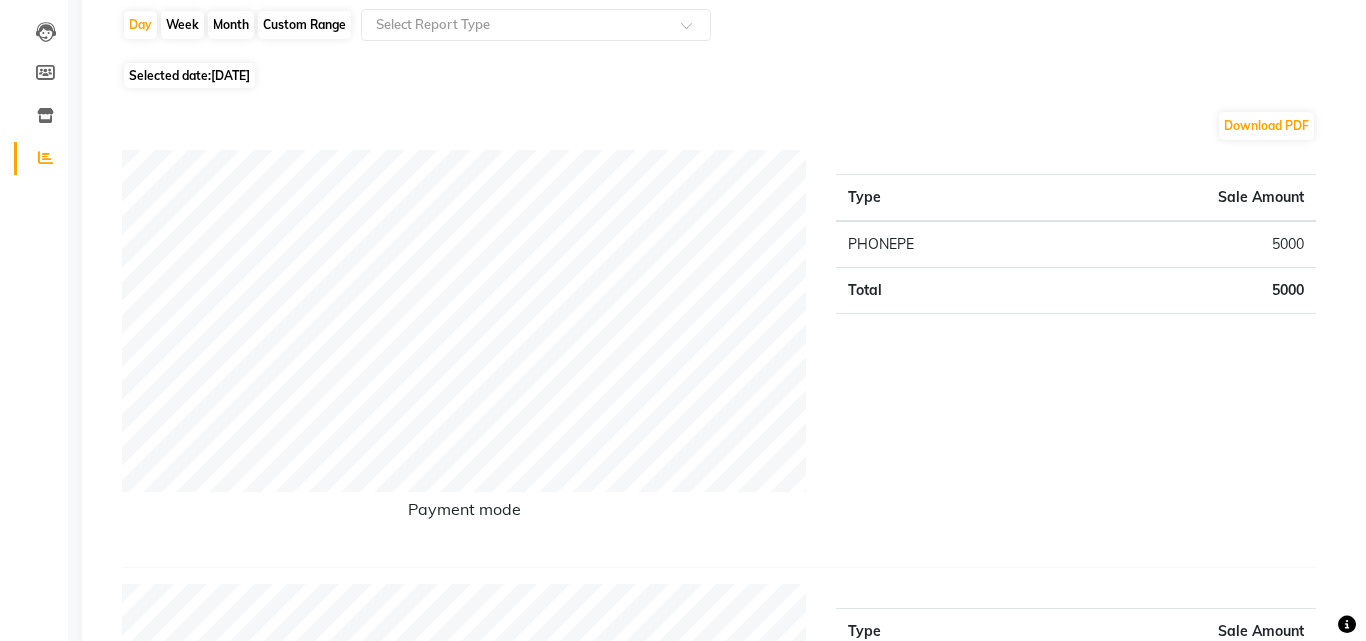 scroll, scrollTop: 0, scrollLeft: 0, axis: both 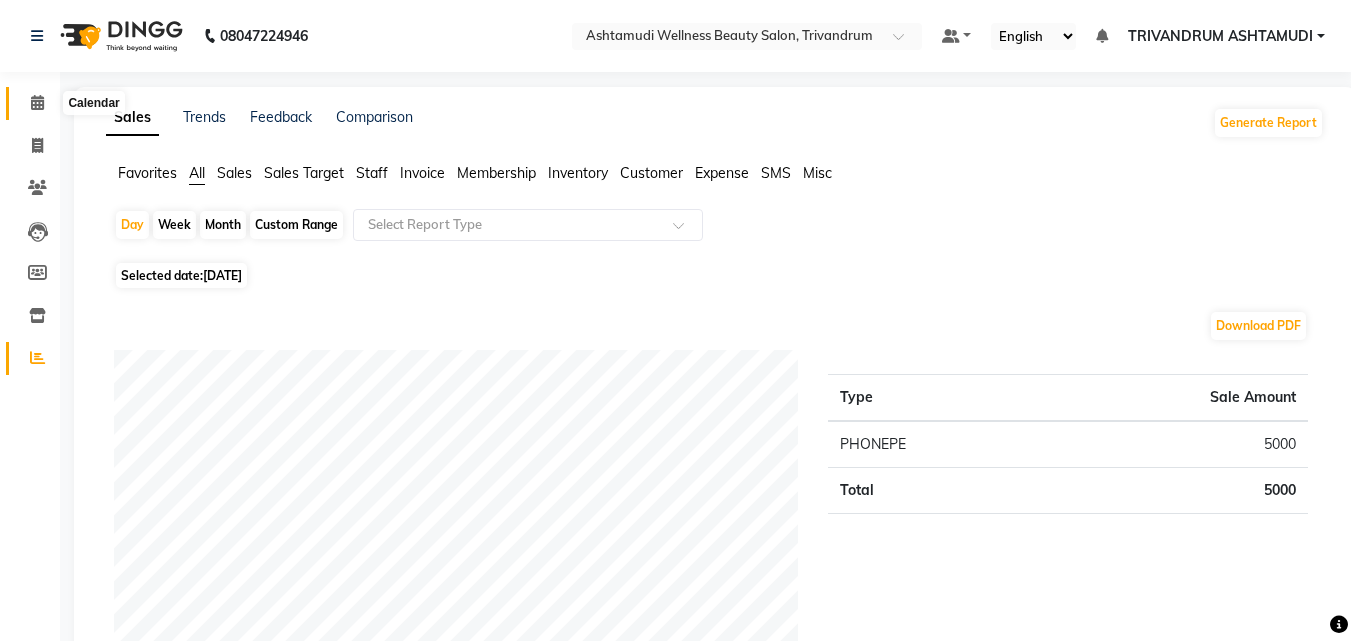 click 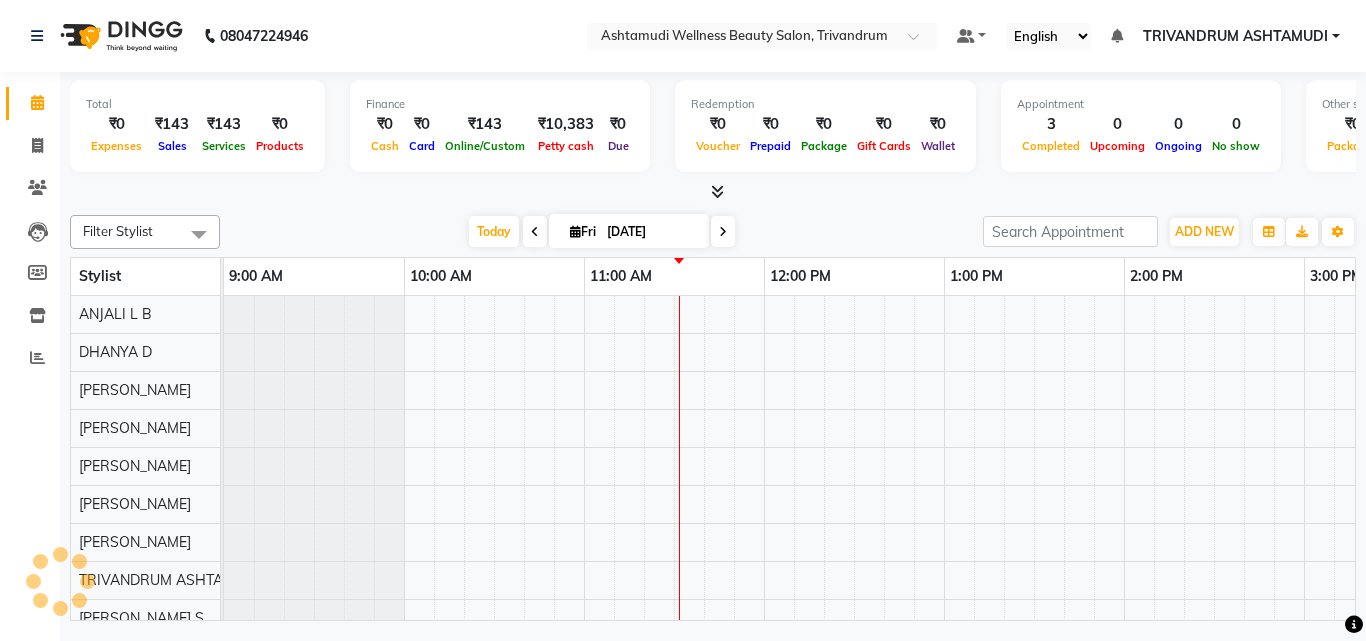 scroll, scrollTop: 0, scrollLeft: 0, axis: both 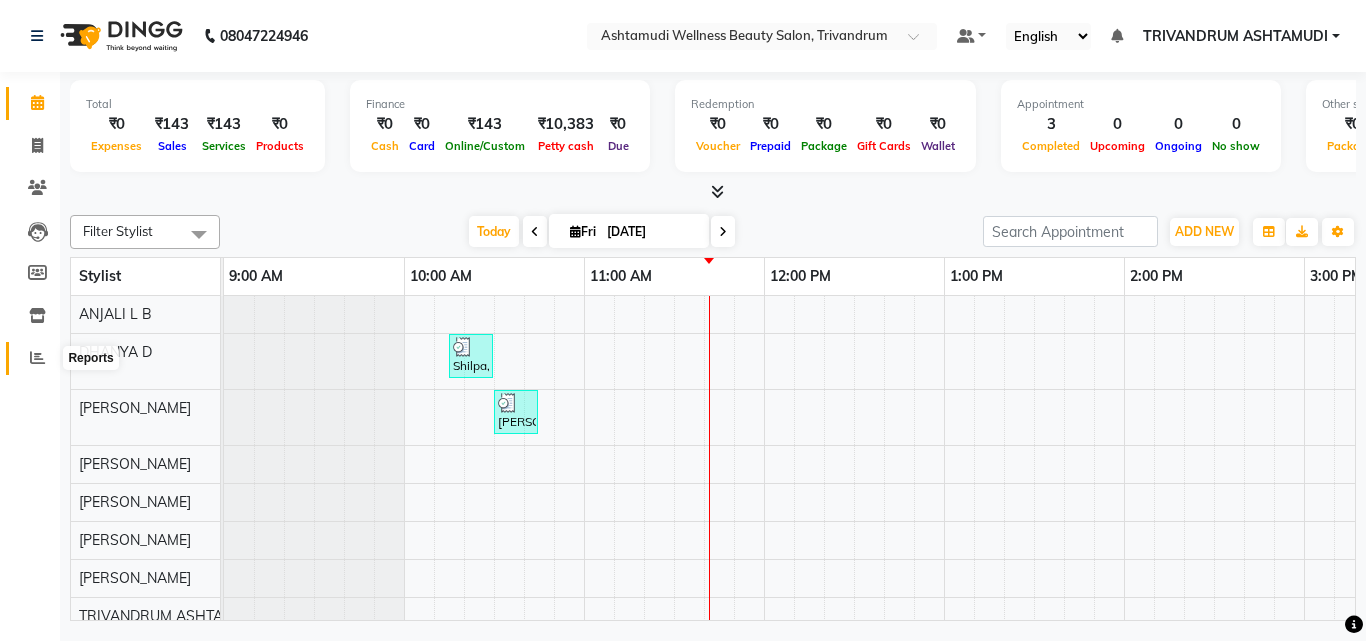 click 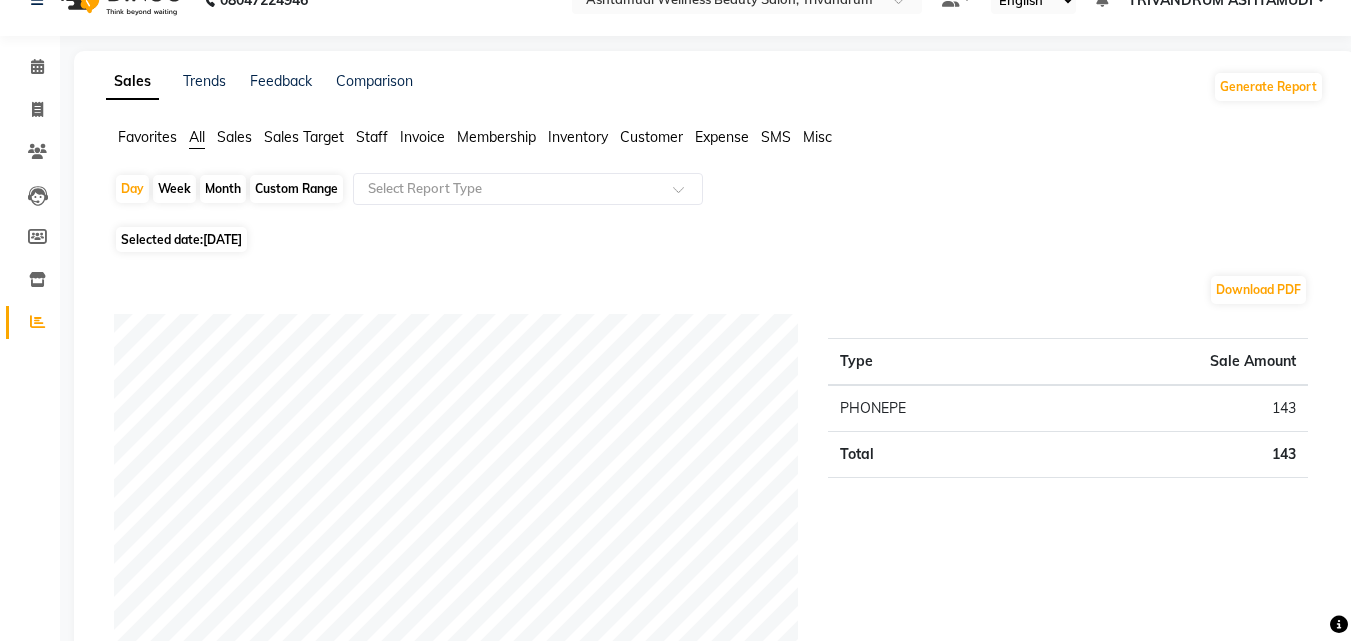 scroll, scrollTop: 0, scrollLeft: 0, axis: both 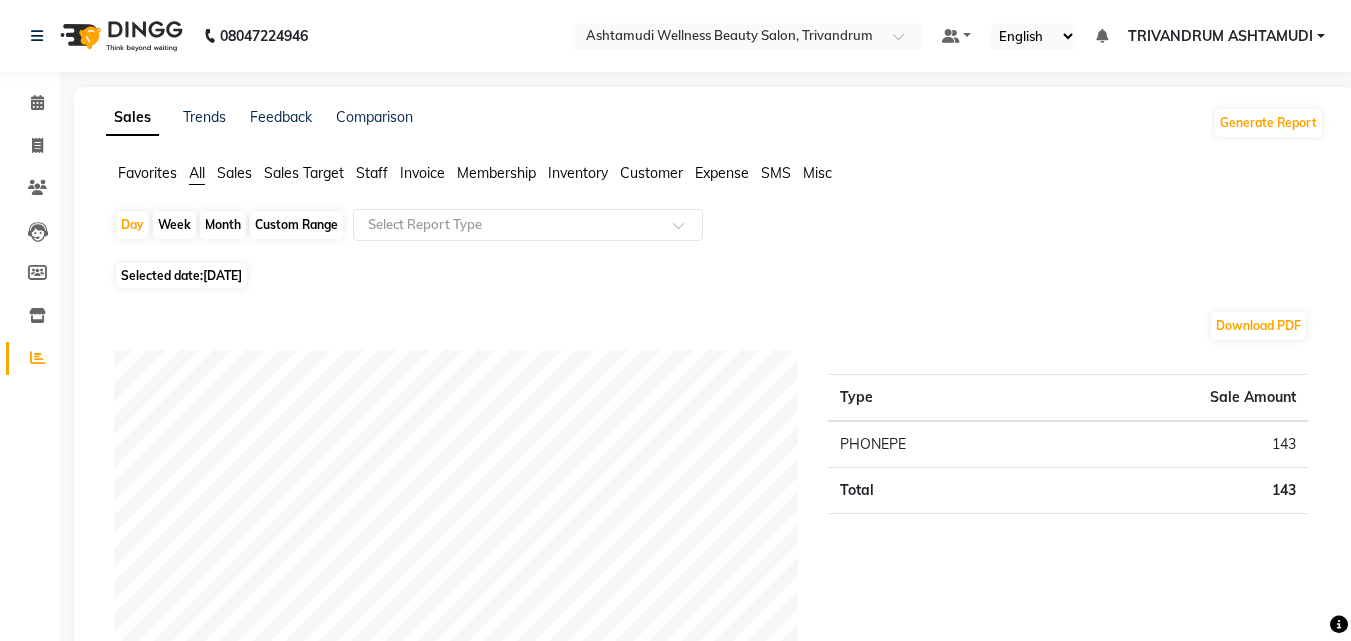 click on "Custom Range" 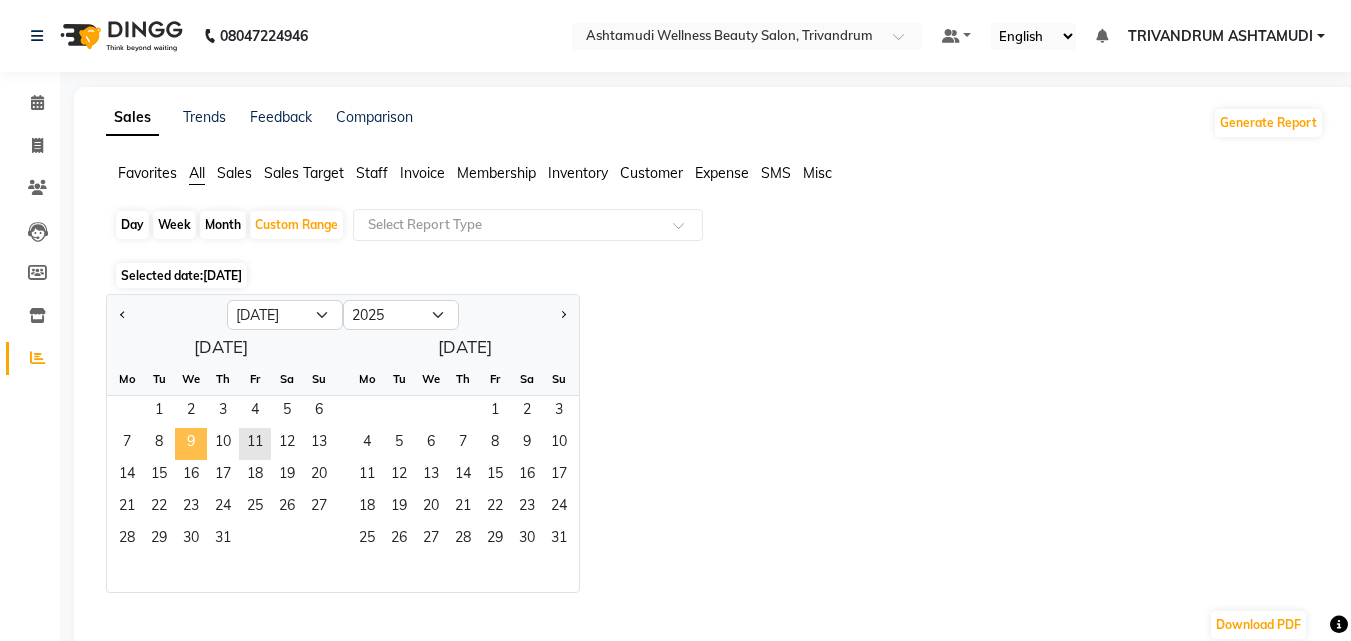 click on "9" 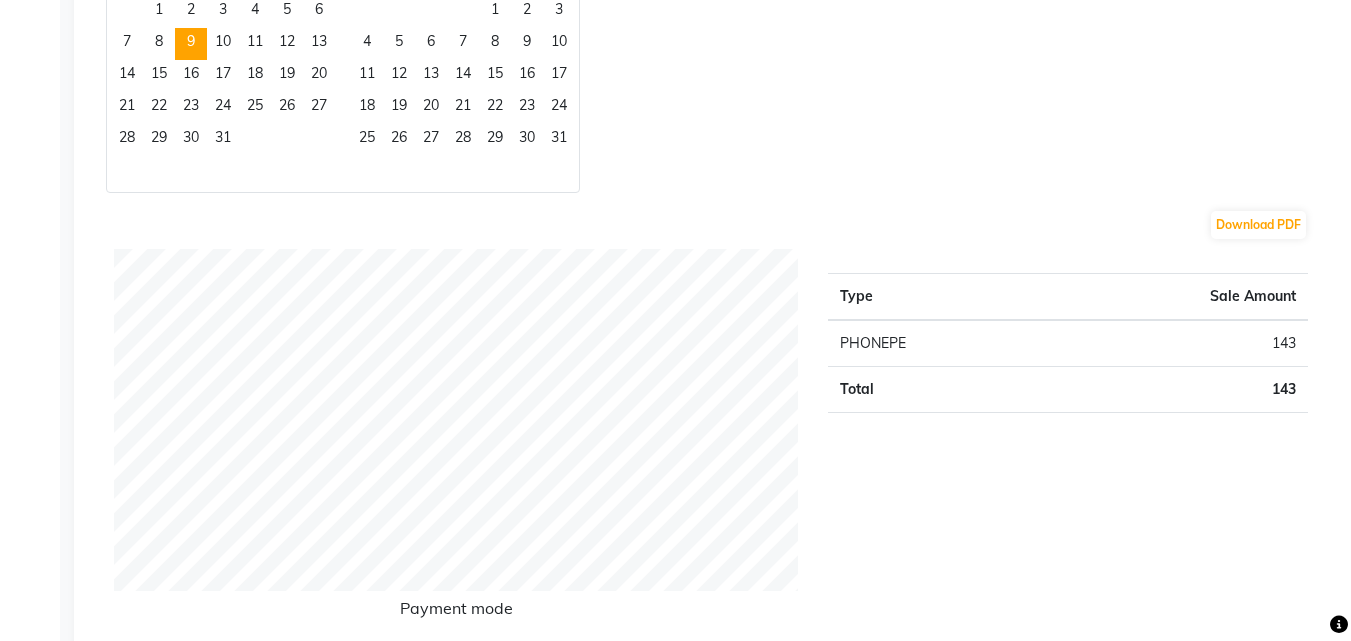 scroll, scrollTop: 0, scrollLeft: 0, axis: both 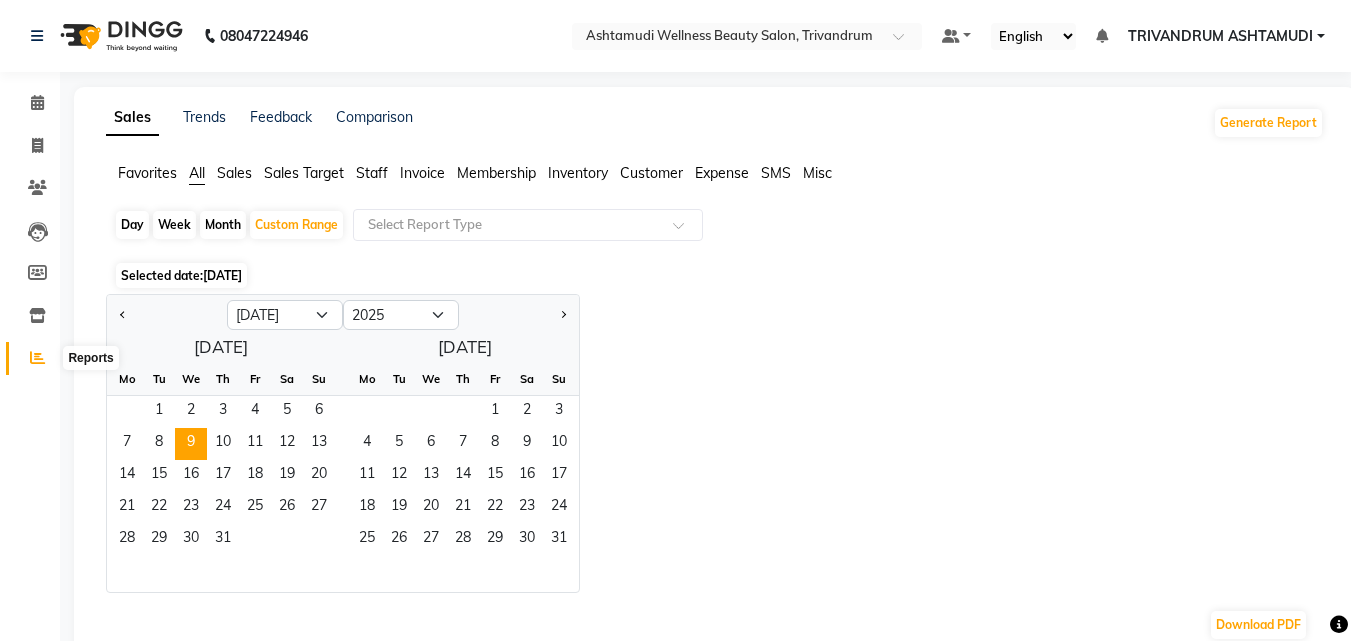 click on "Calendar  Invoice  Clients  Leads   Members  Inventory  Reports Completed InProgress Upcoming Dropped Tentative Check-In Confirm Bookings Generate Report Segments Page Builder" 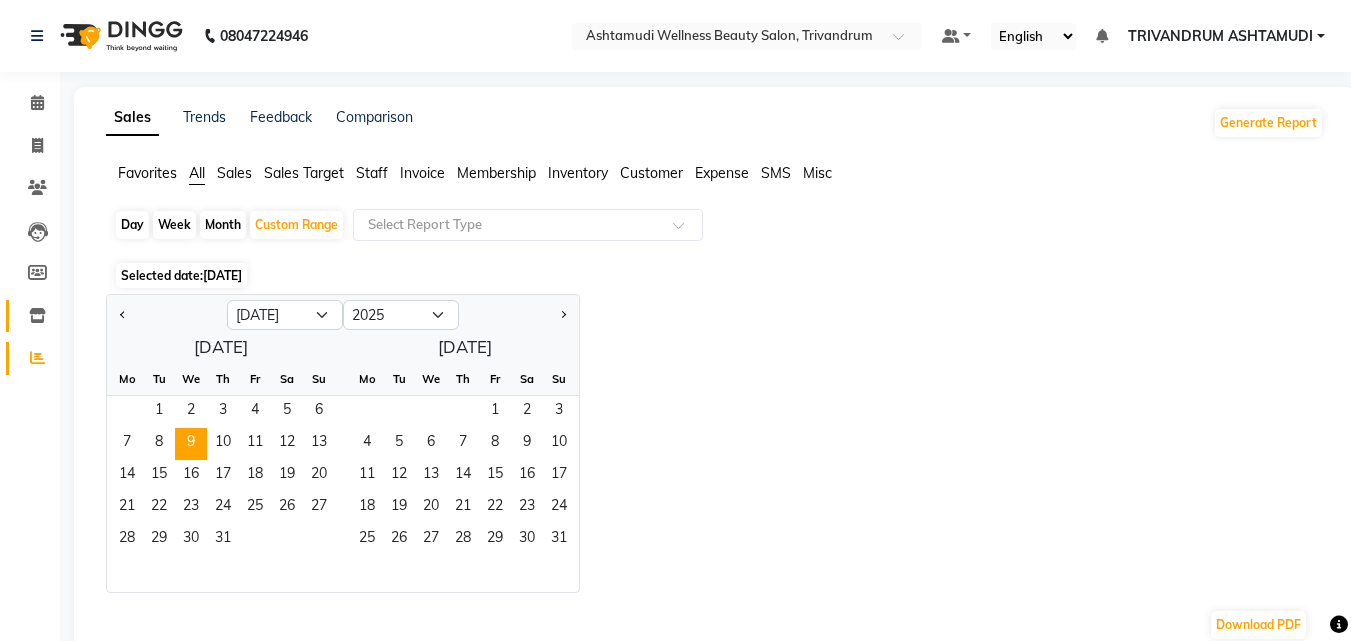 click on "Inventory" 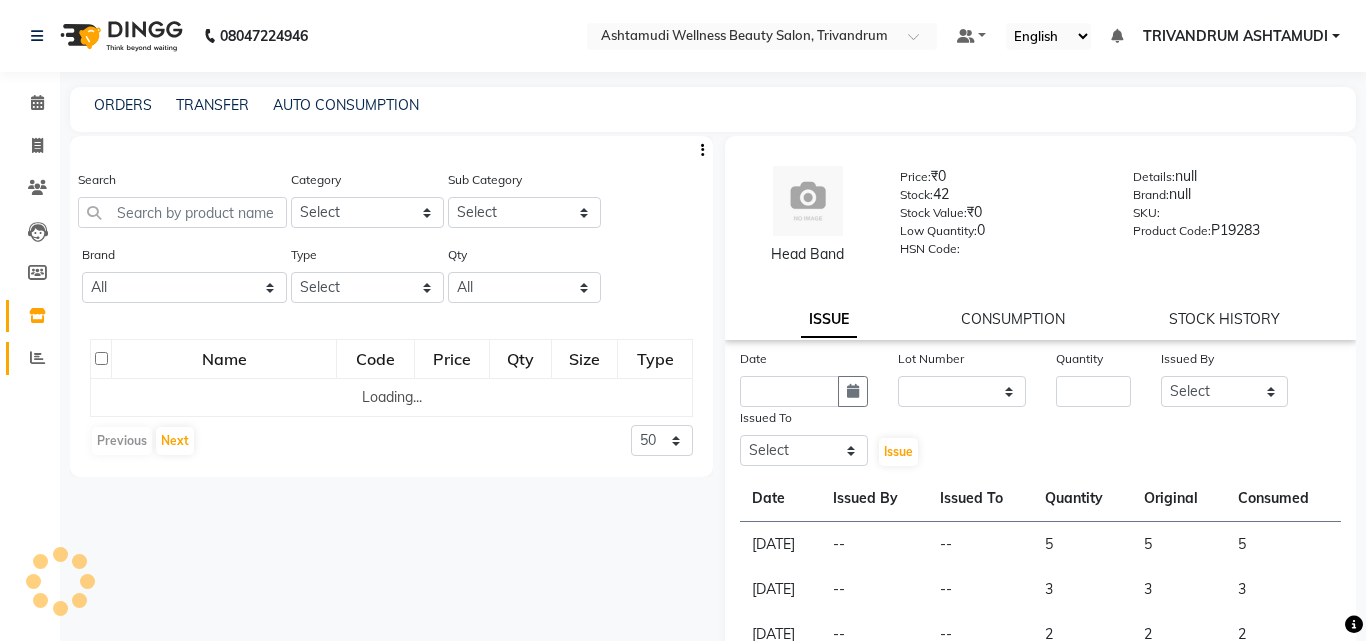 click 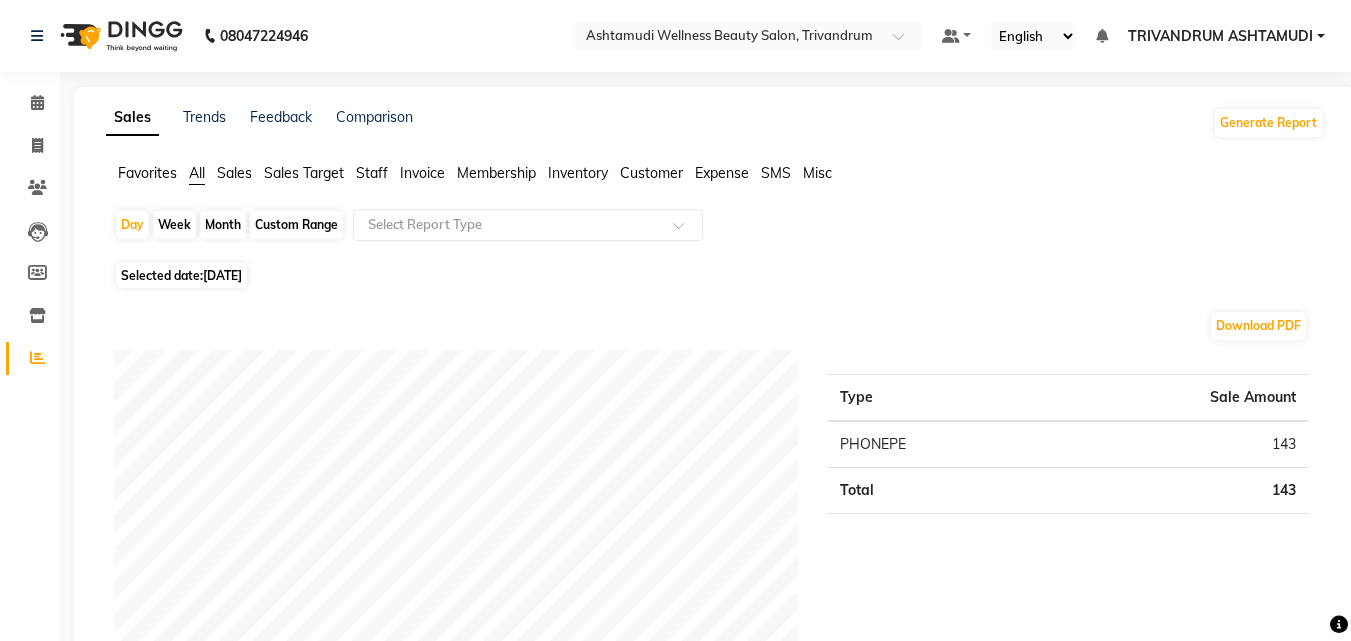 click on "[DATE]" 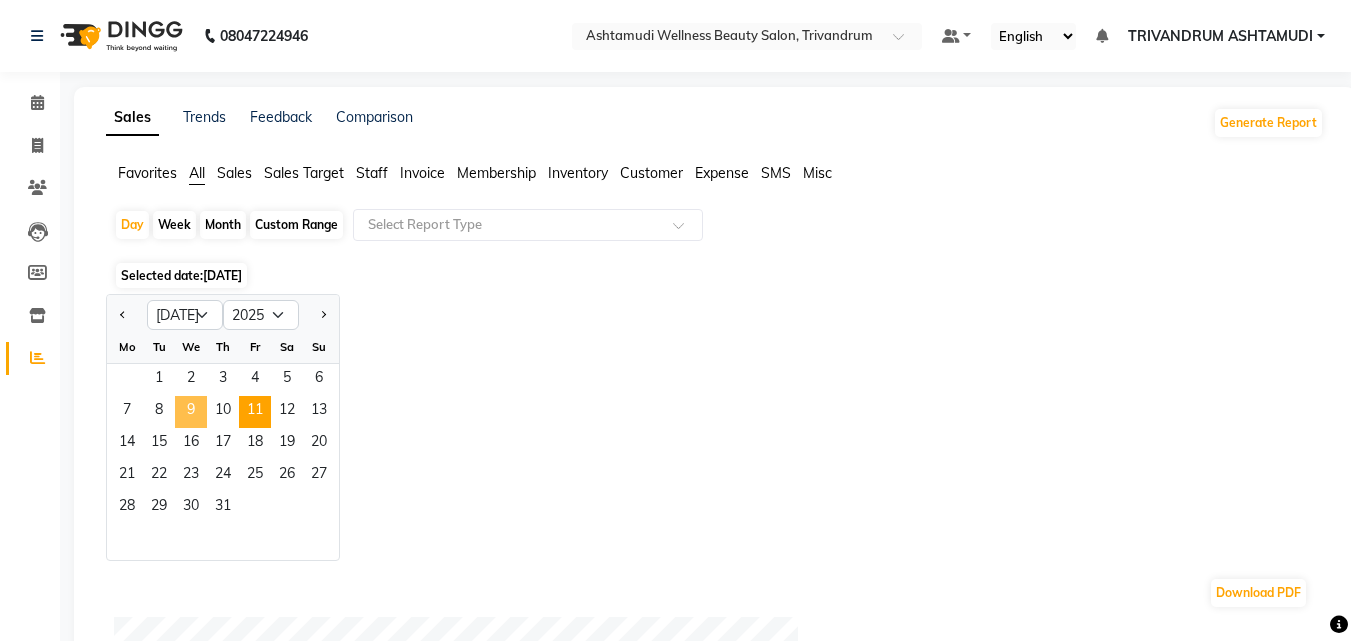 click on "9" 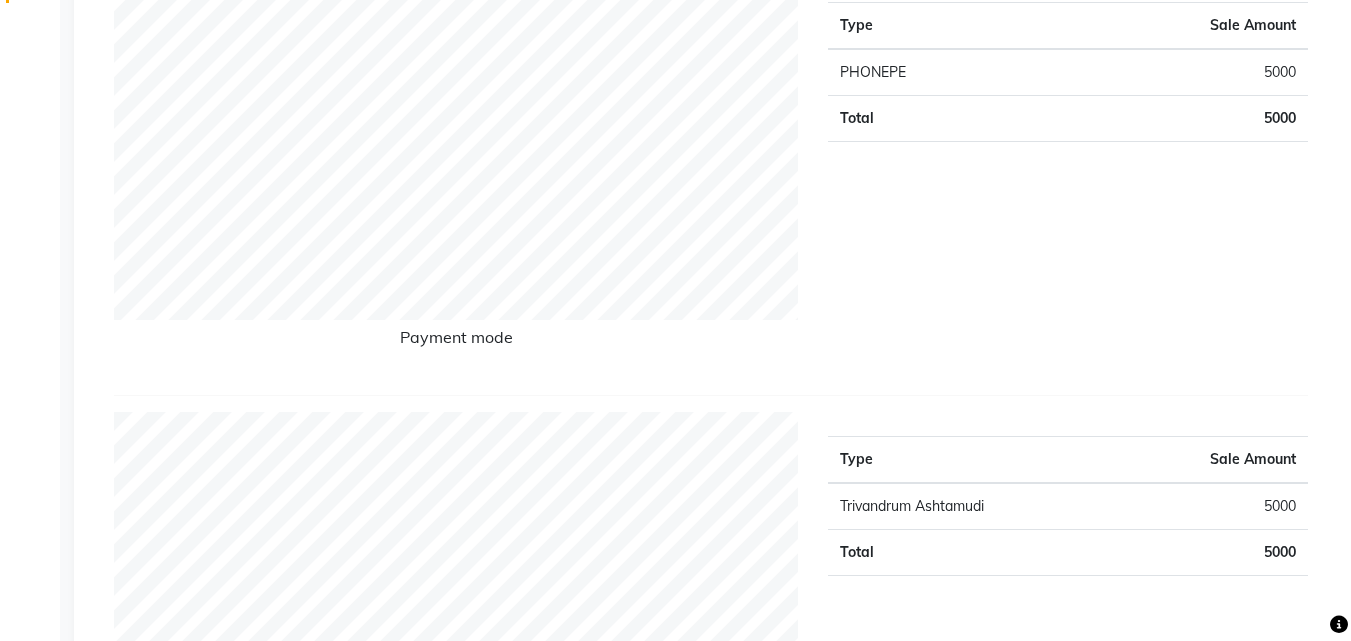 scroll, scrollTop: 0, scrollLeft: 0, axis: both 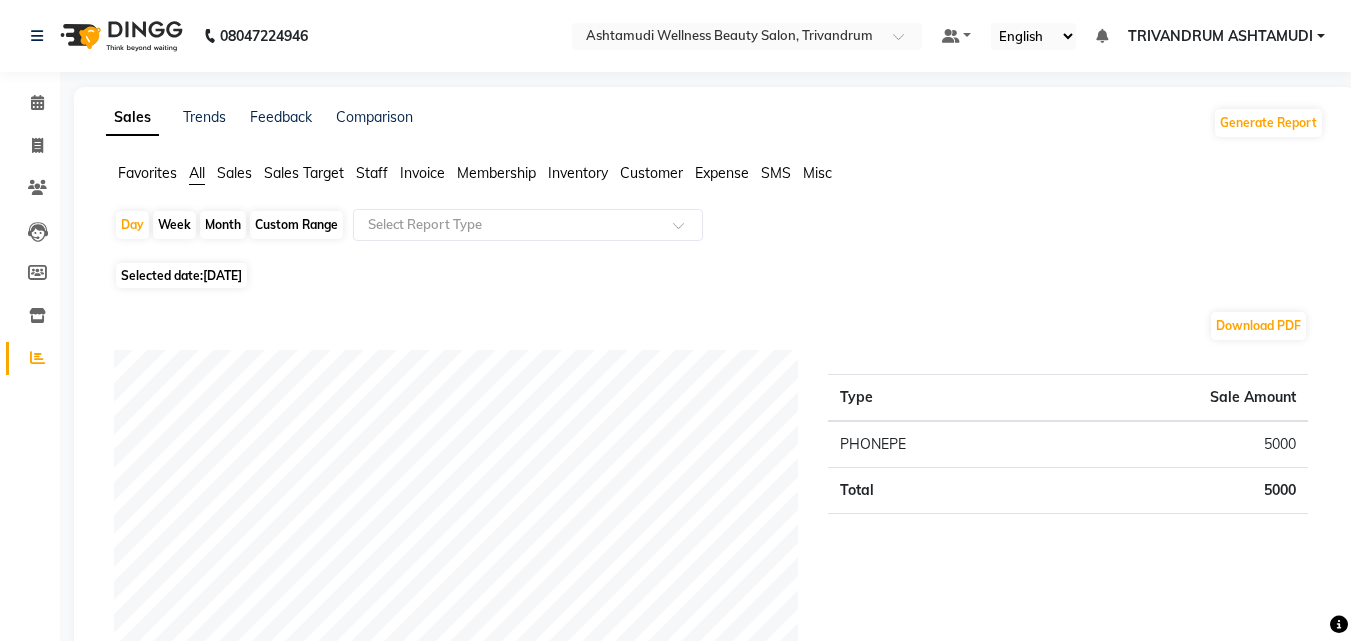 click on "Custom Range" 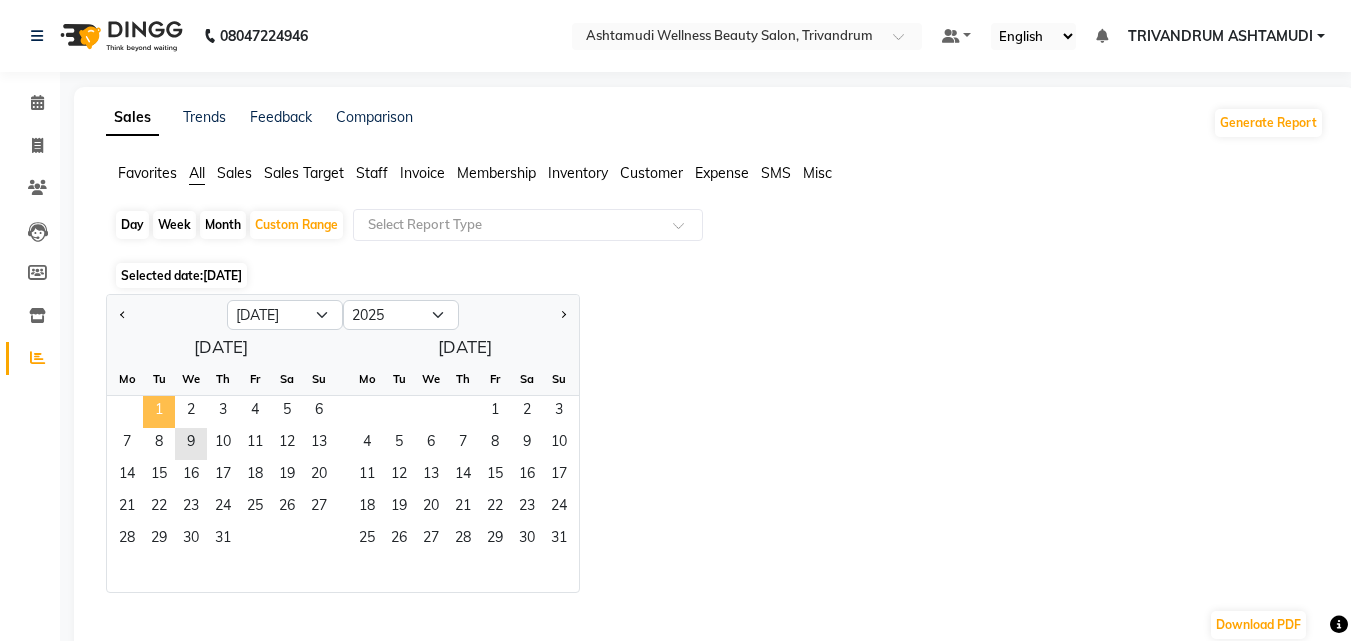 click on "1" 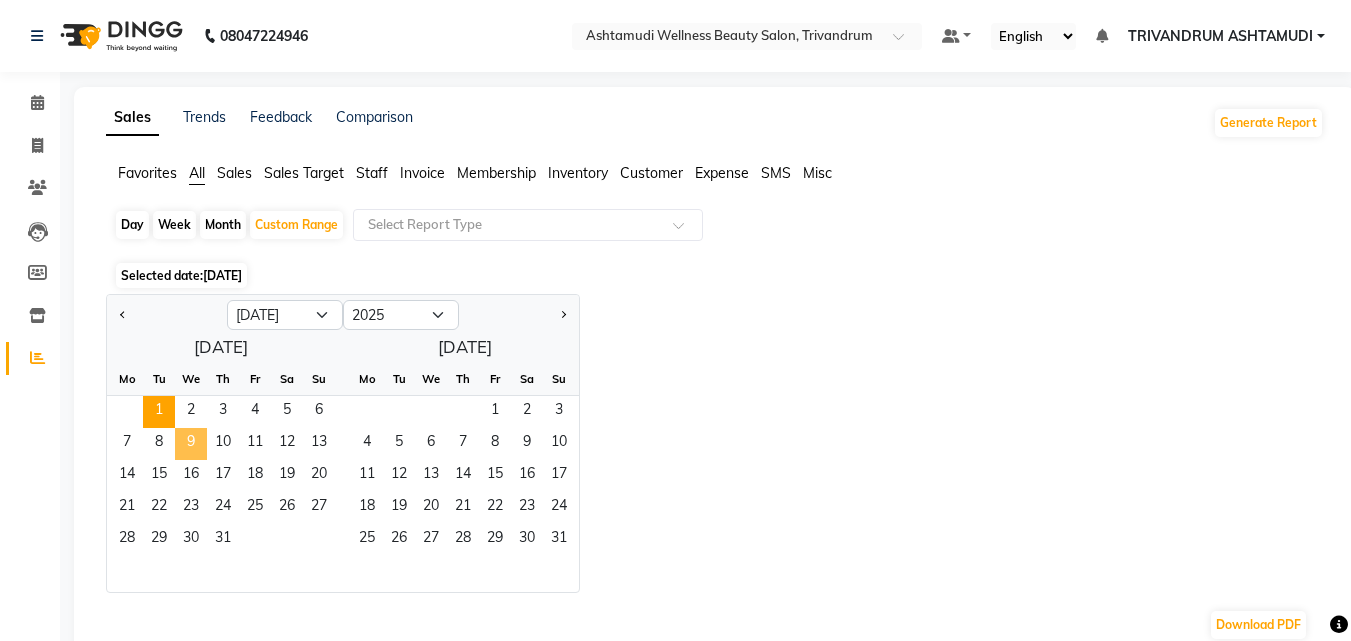 click on "9" 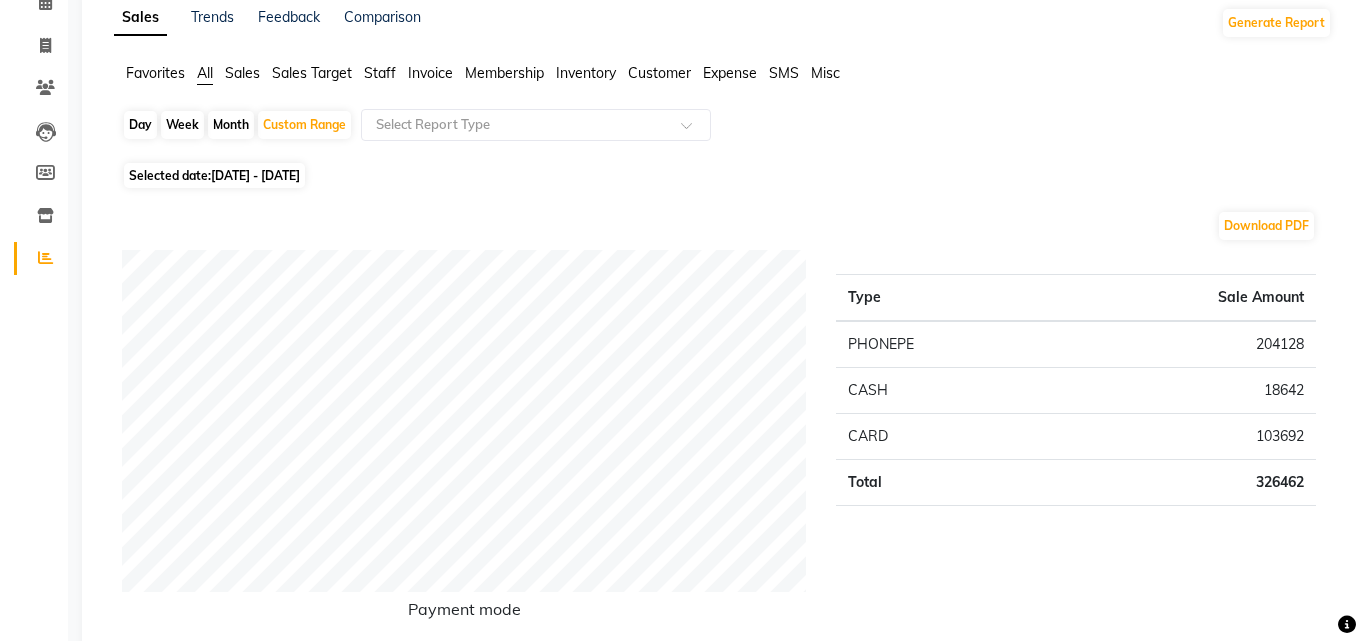 scroll, scrollTop: 0, scrollLeft: 0, axis: both 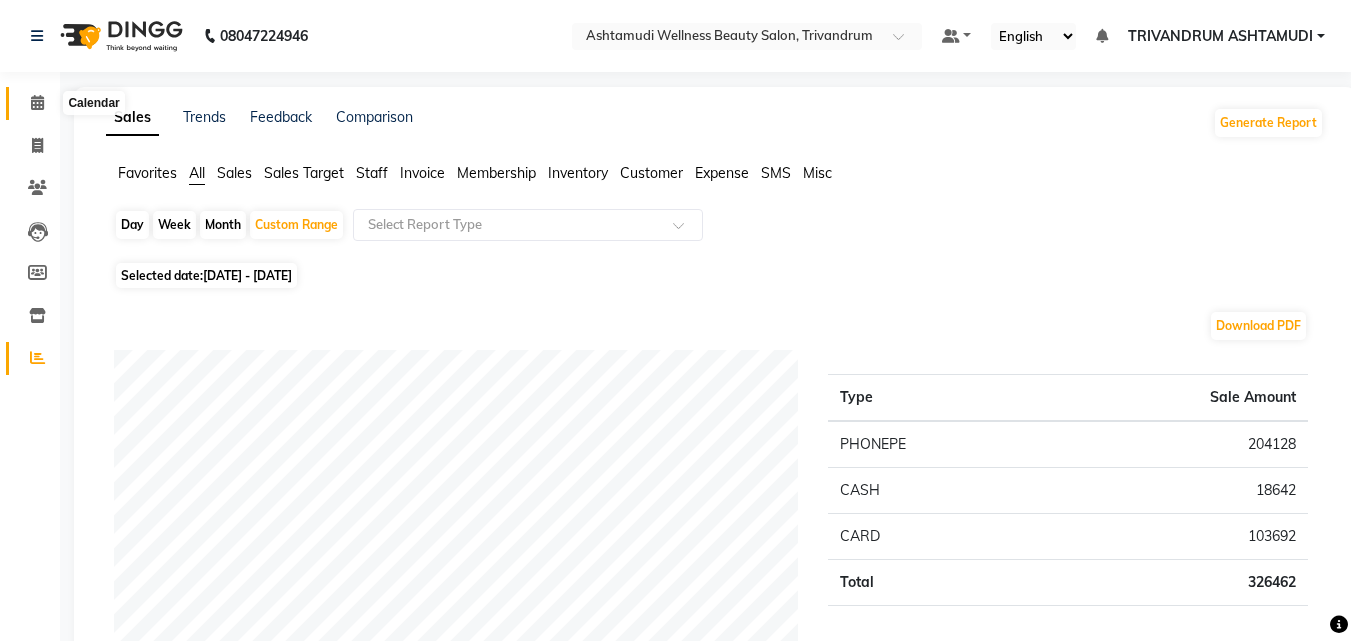 click 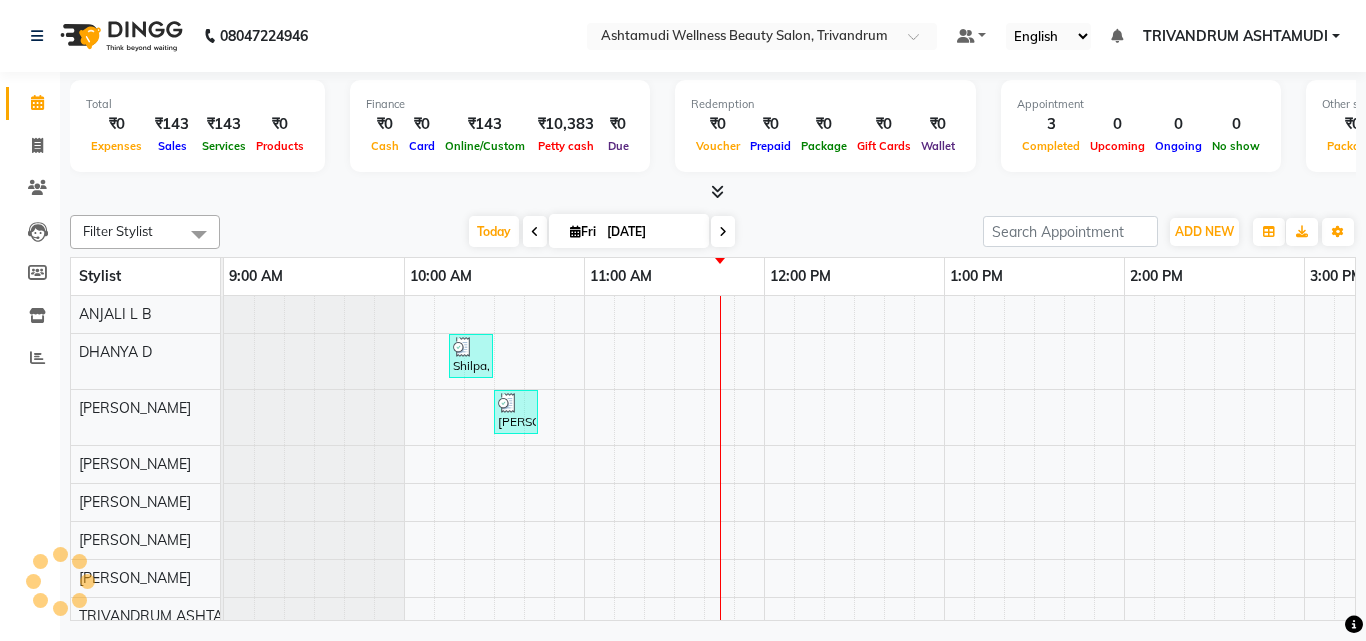 scroll, scrollTop: 0, scrollLeft: 0, axis: both 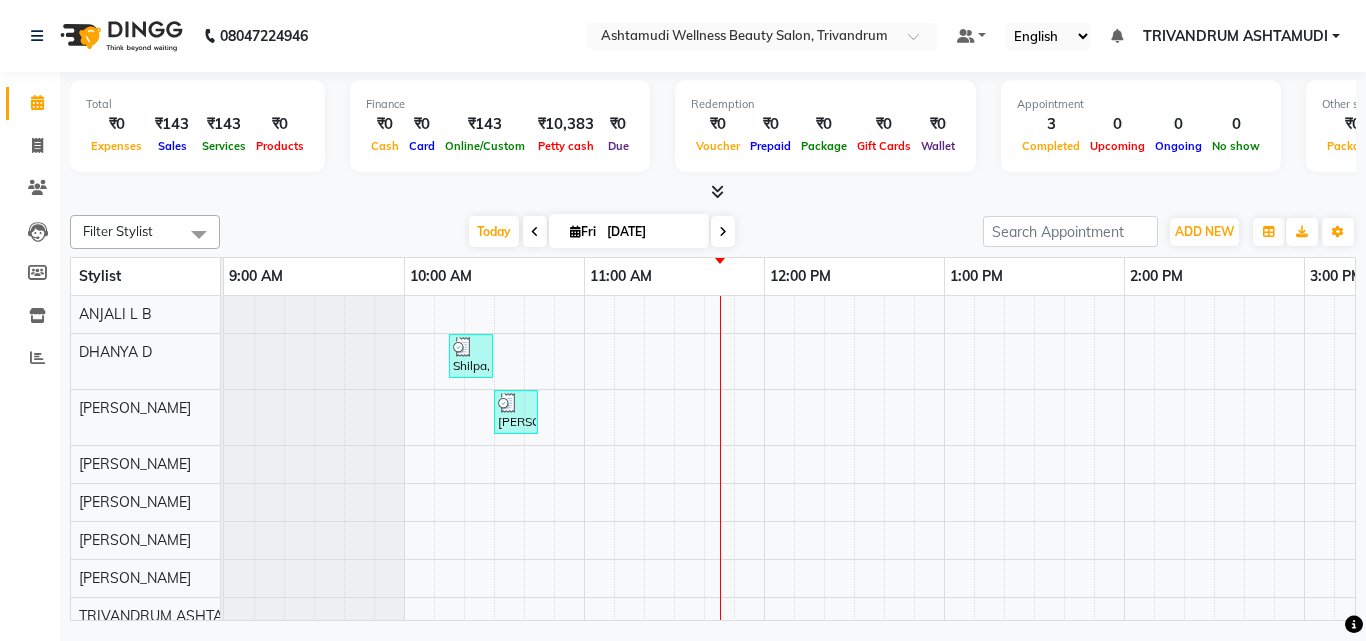 click on "Shilpa, TK01, 10:15 AM-10:30 AM, Eyebrows Threading     aswathi, TK02, 10:30 AM-10:45 AM, Eyebrows Threading     aswathi, TK02, 10:45 AM-11:00 AM, Eyebrows Threading" at bounding box center (1484, 550) 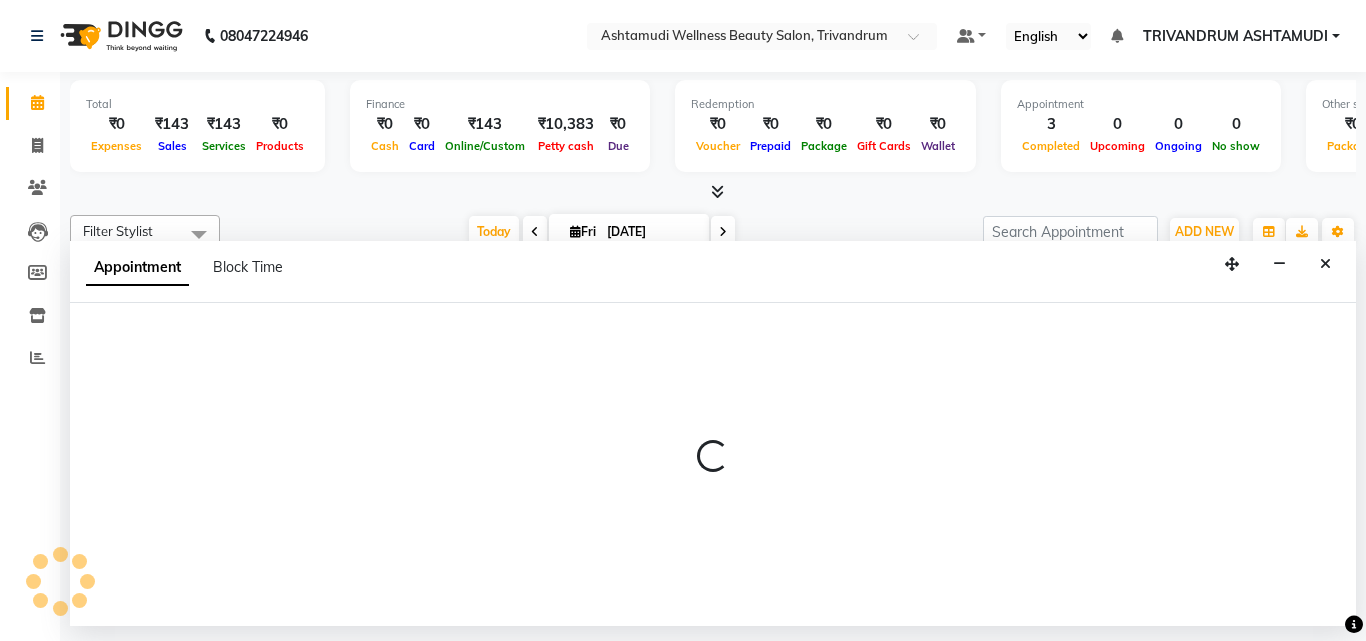 select on "27025" 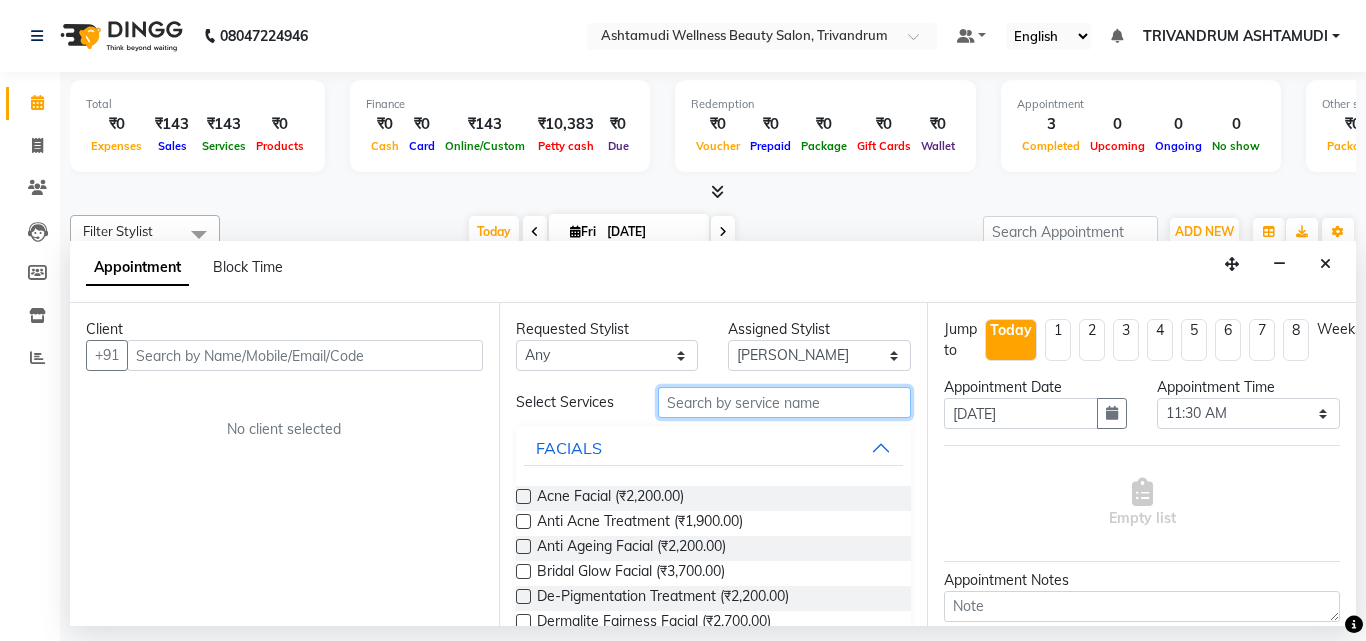 click at bounding box center [785, 402] 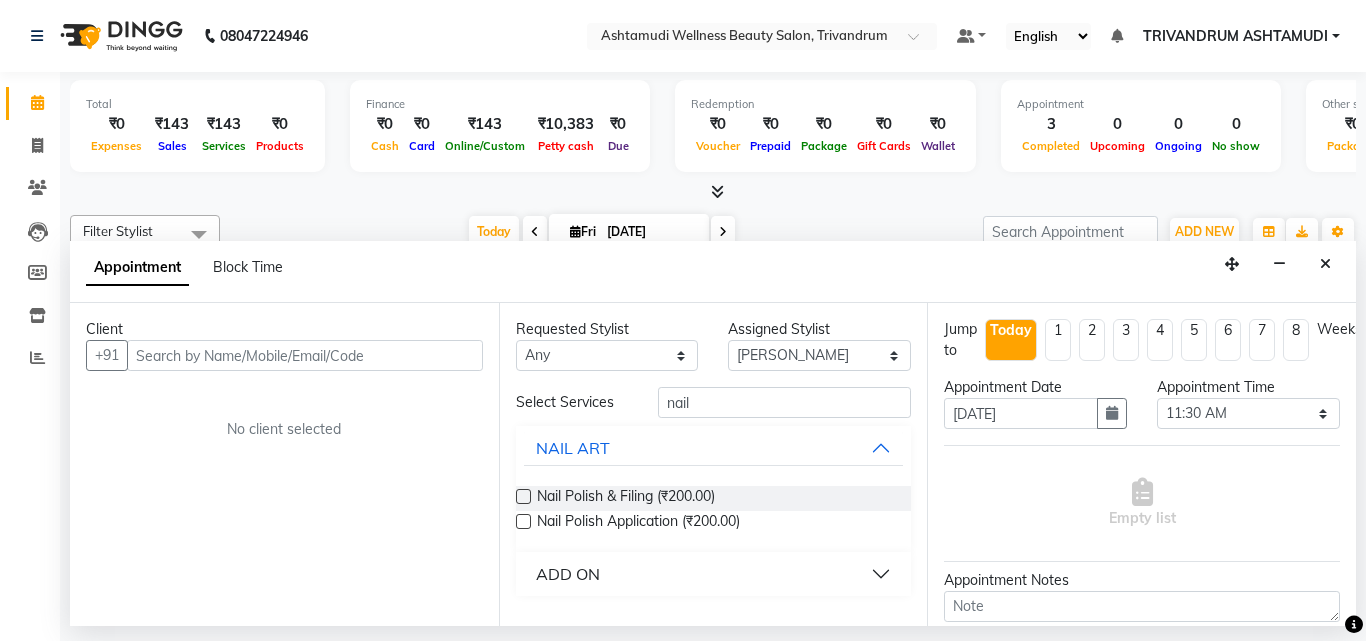 click on "ADD ON" at bounding box center [714, 574] 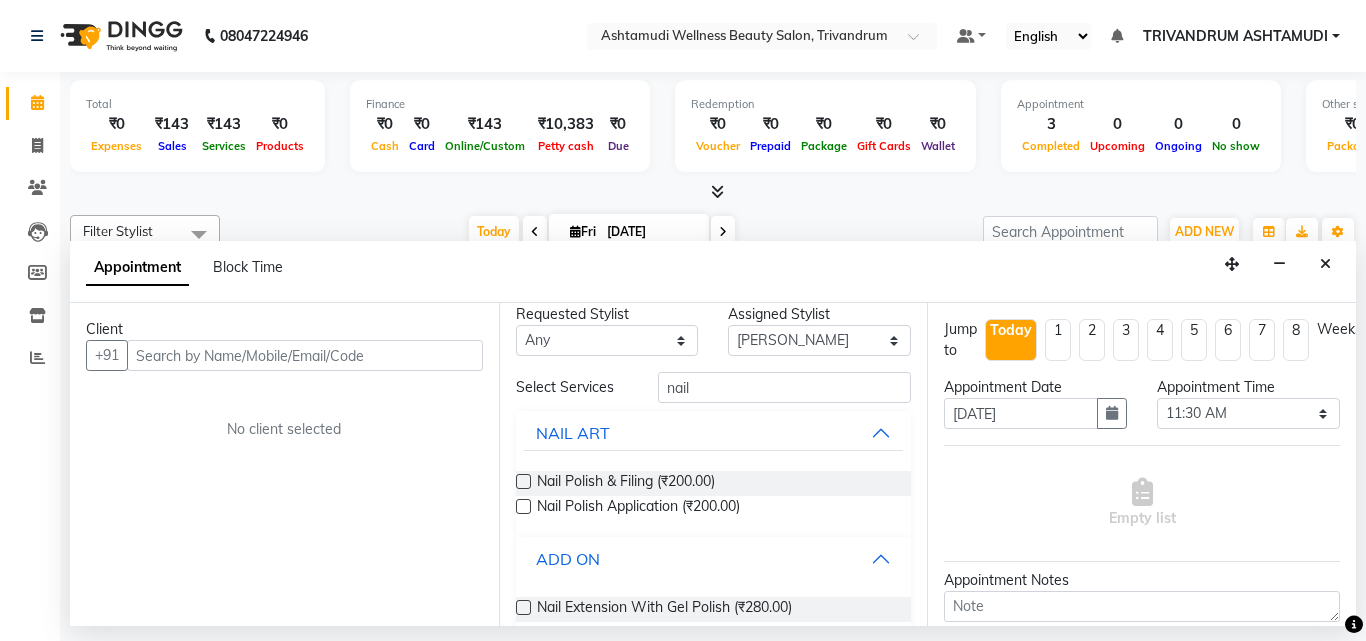 scroll, scrollTop: 0, scrollLeft: 0, axis: both 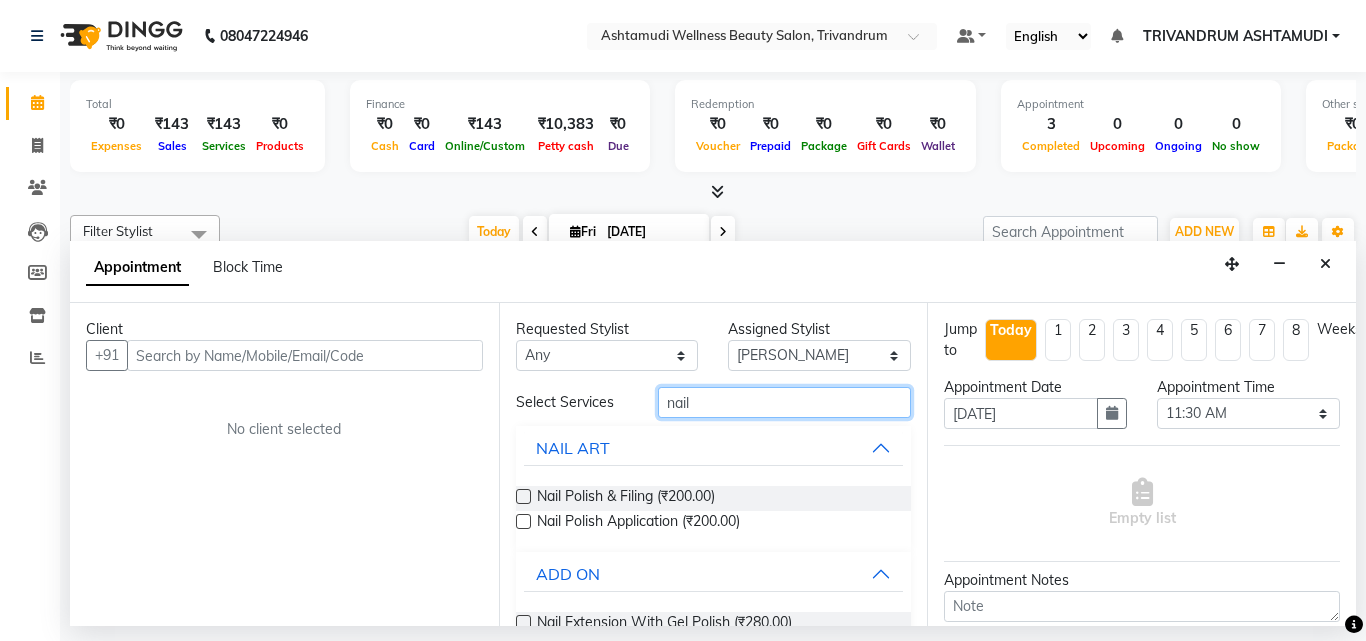 drag, startPoint x: 700, startPoint y: 396, endPoint x: 532, endPoint y: 419, distance: 169.5671 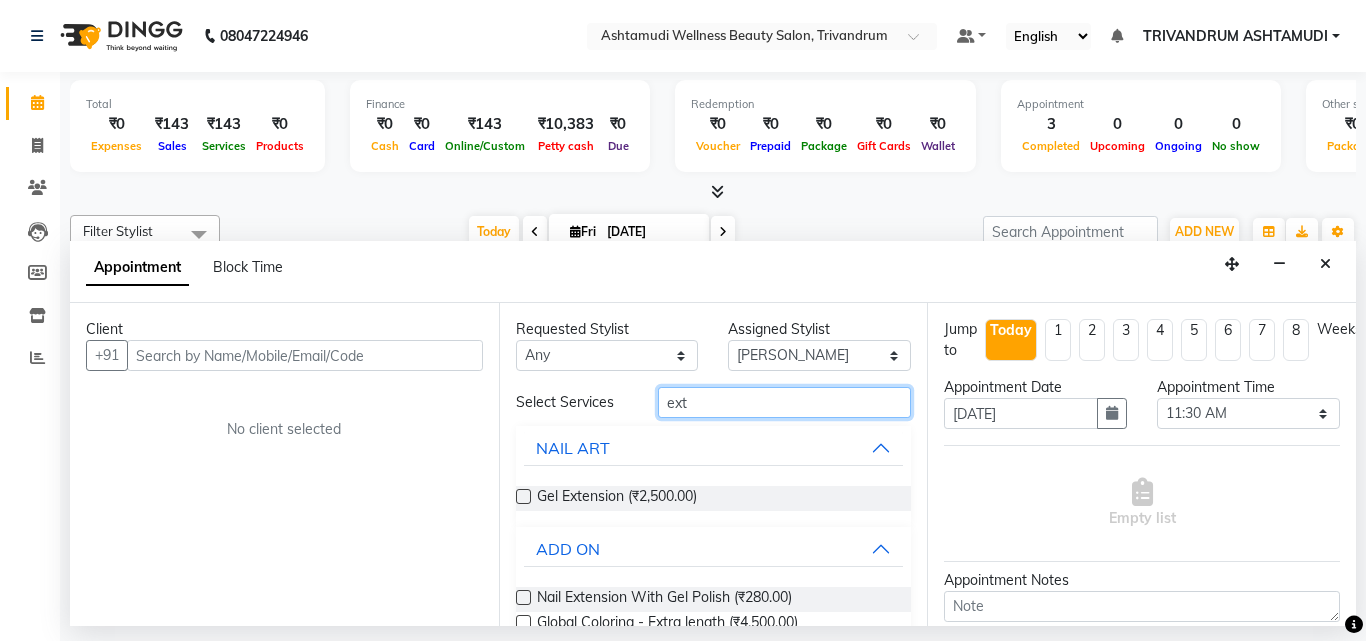 type on "ext" 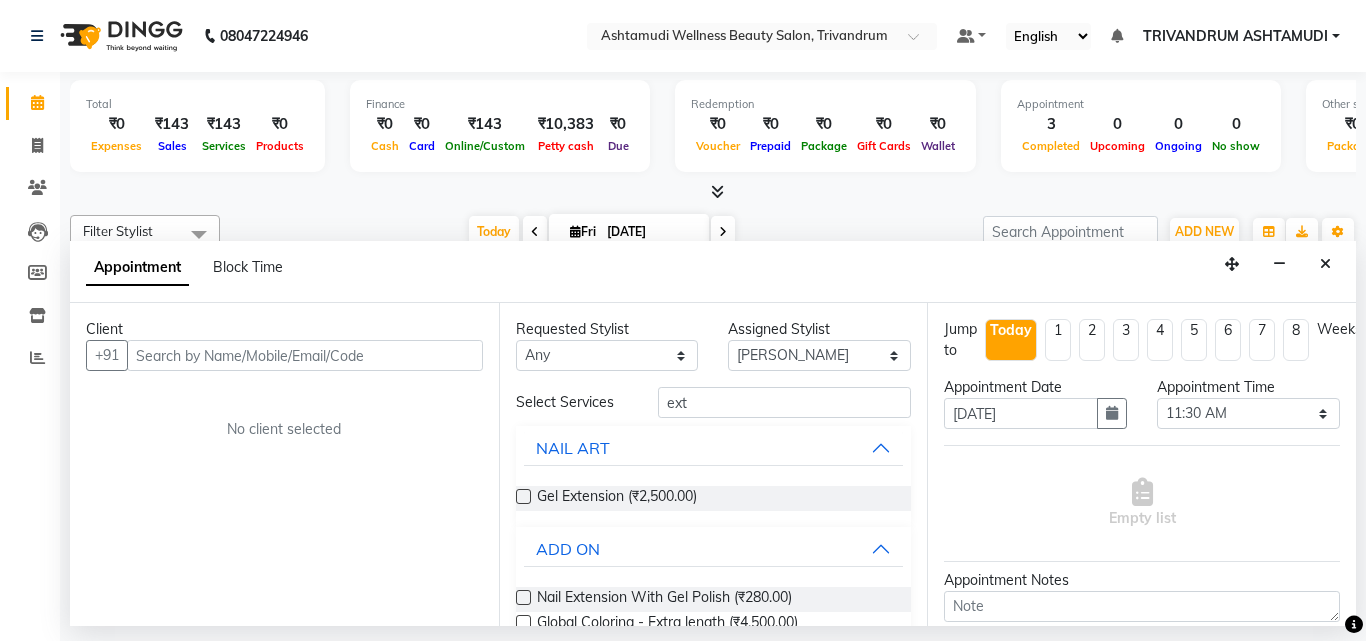 click at bounding box center (523, 496) 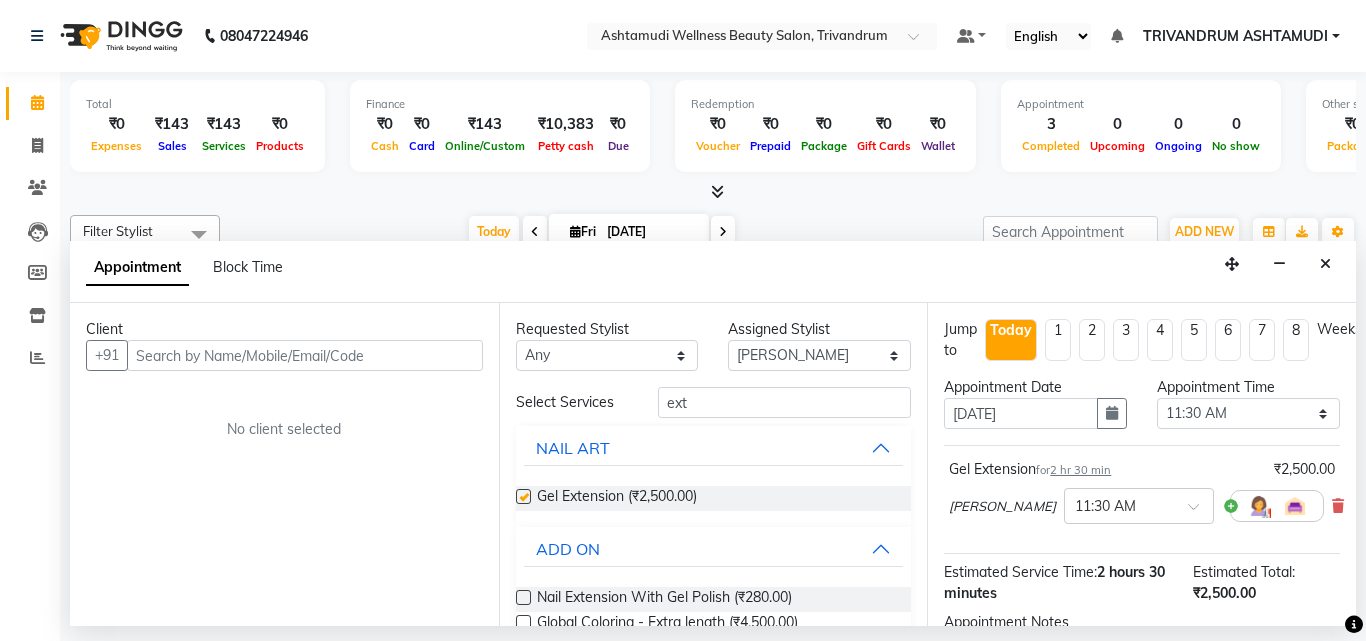 checkbox on "false" 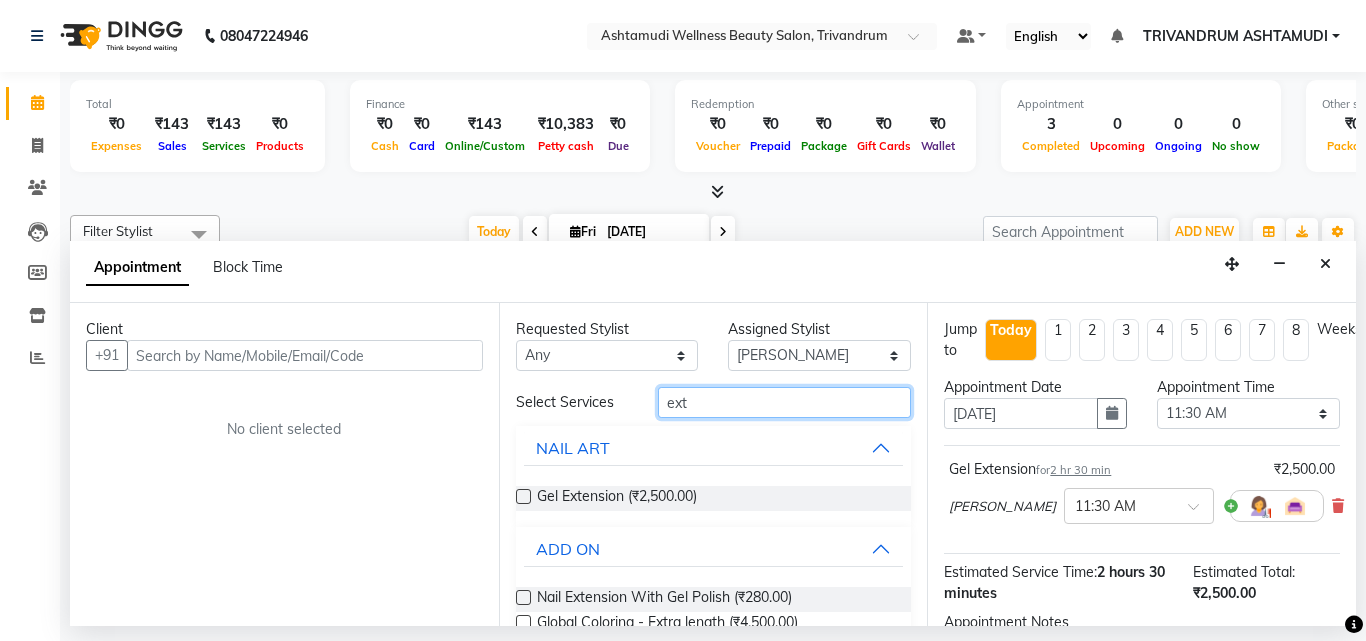 drag, startPoint x: 693, startPoint y: 400, endPoint x: 514, endPoint y: 422, distance: 180.3469 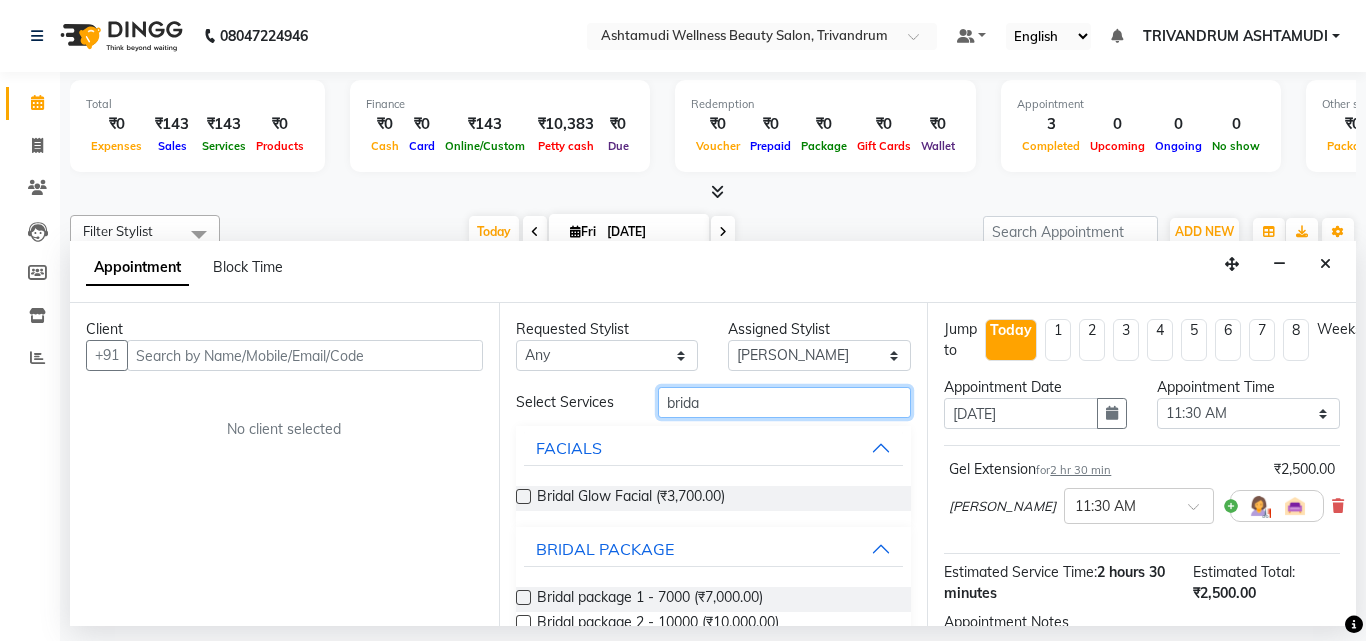 type on "brida" 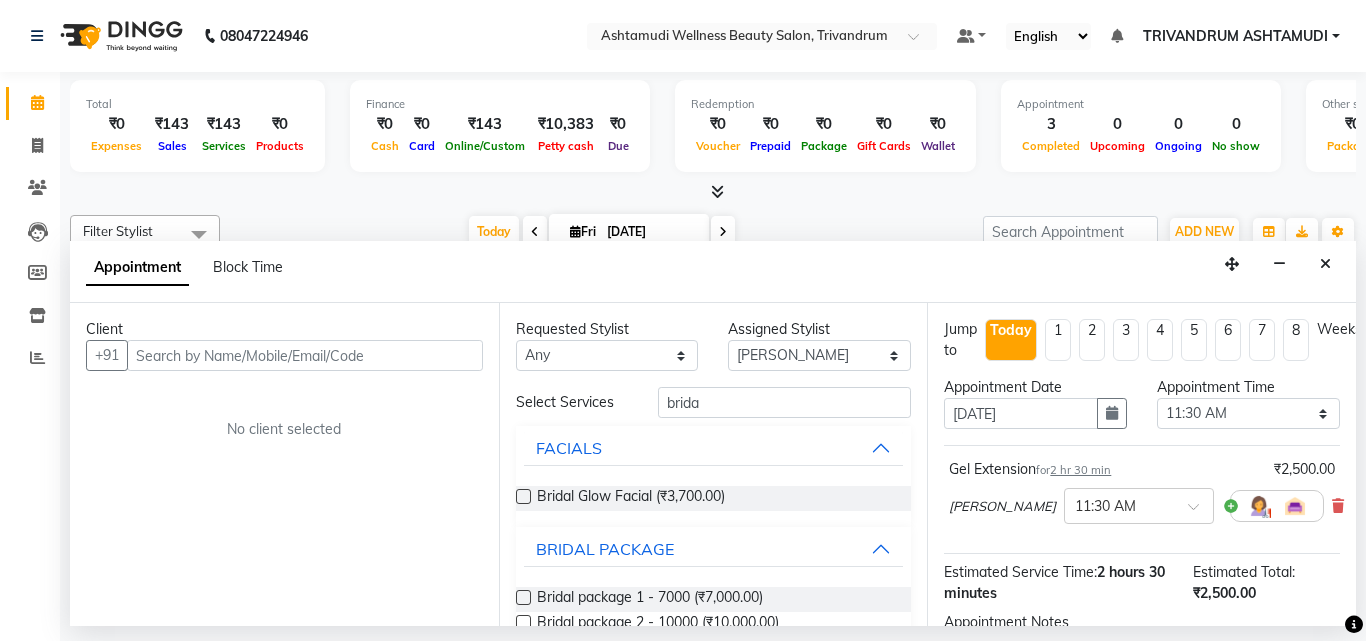 click at bounding box center [523, 496] 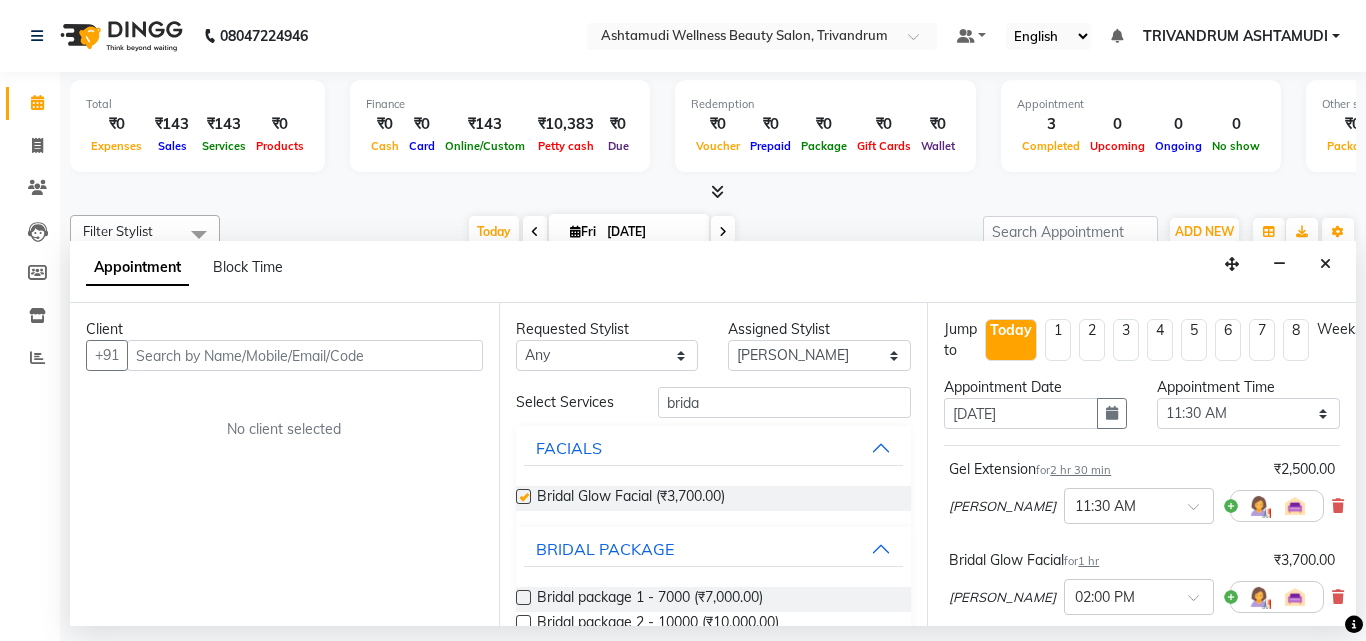 checkbox on "false" 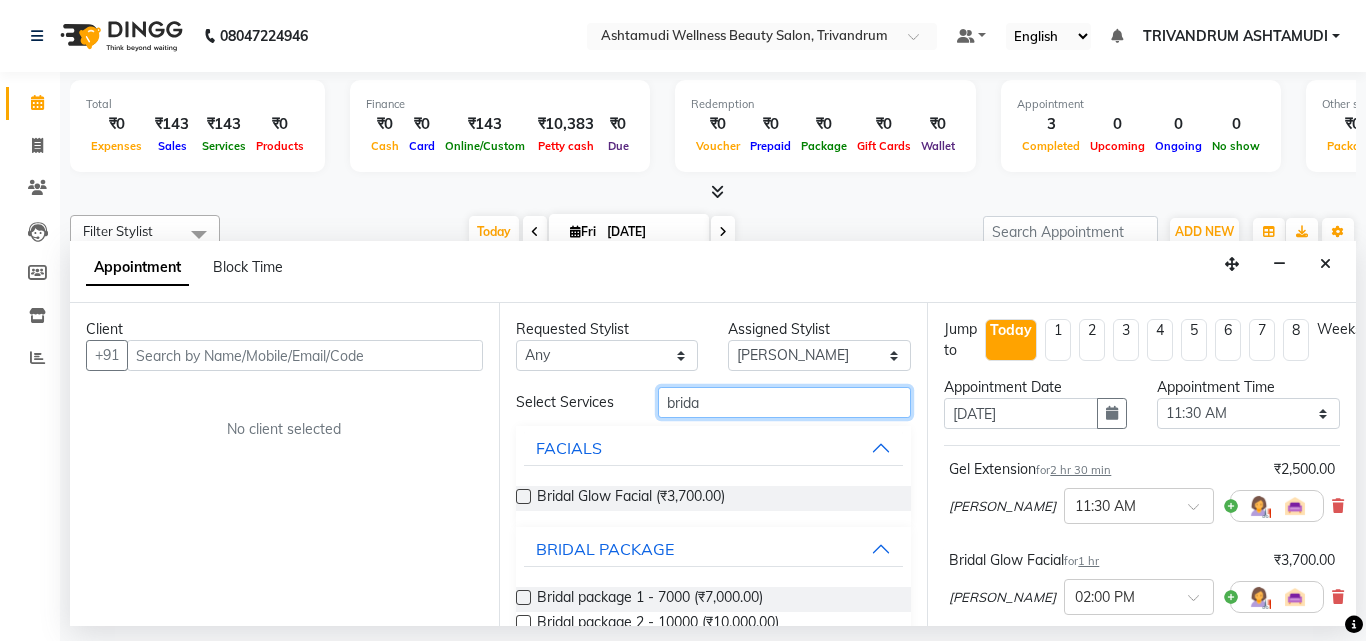 drag, startPoint x: 713, startPoint y: 400, endPoint x: 600, endPoint y: 405, distance: 113.110565 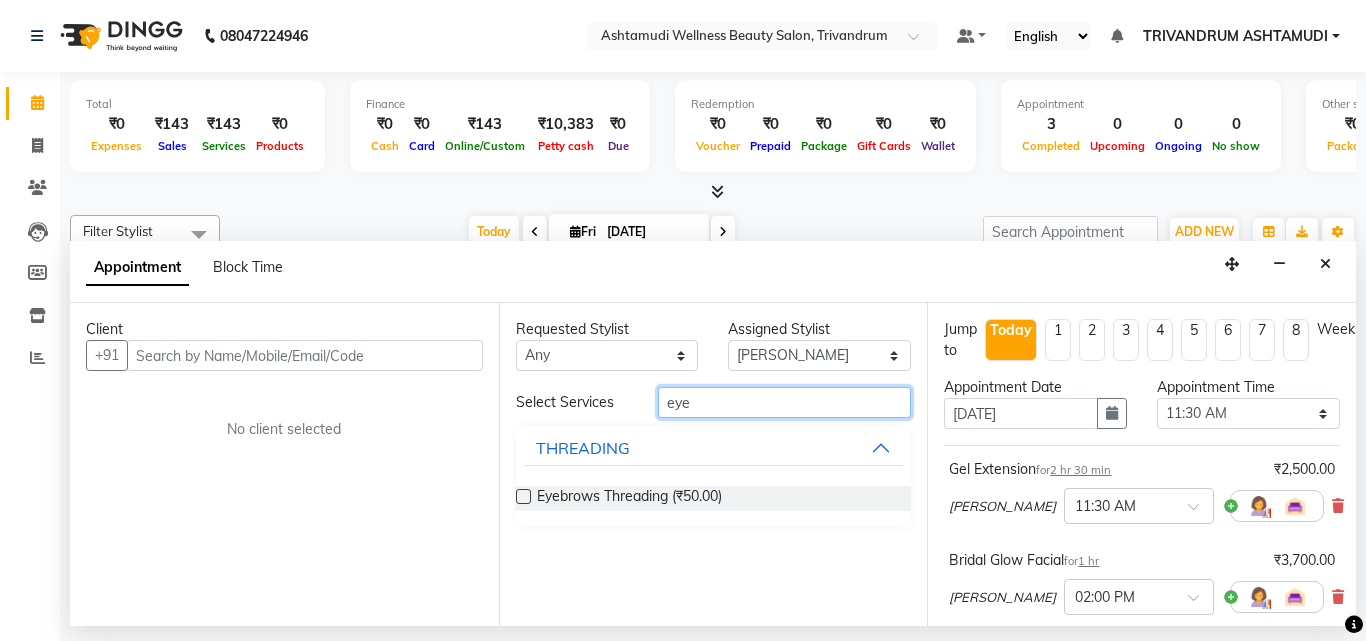 type on "eye" 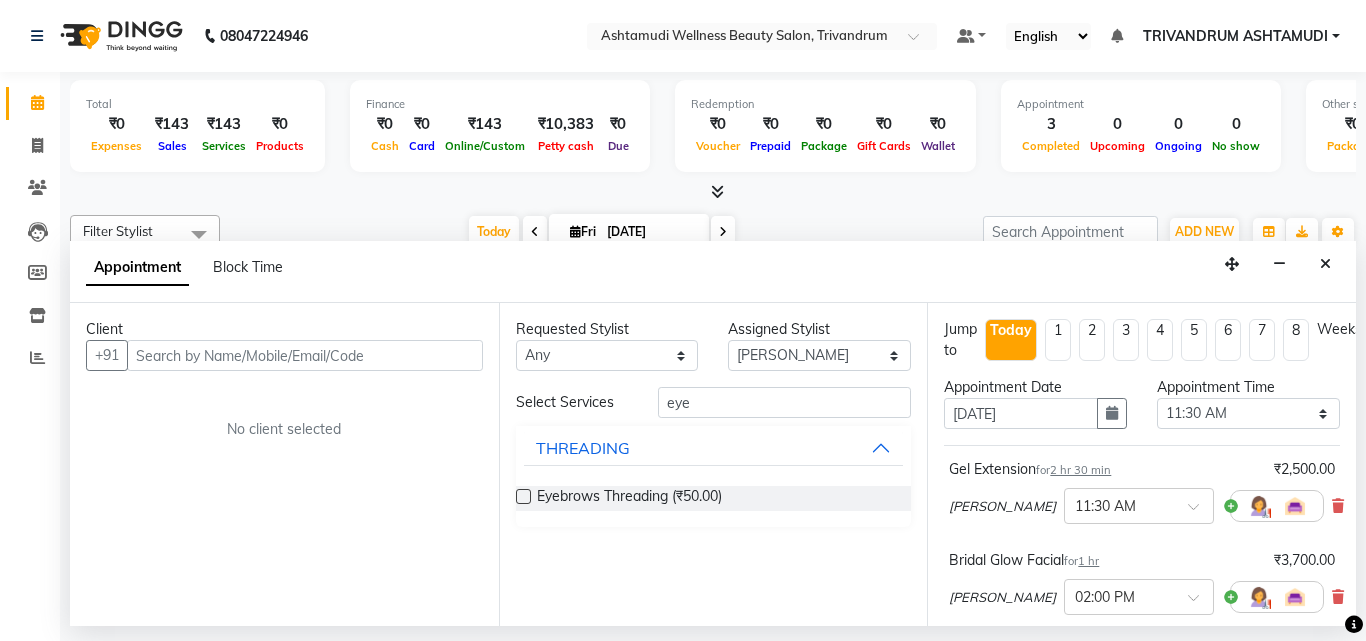 click at bounding box center (523, 496) 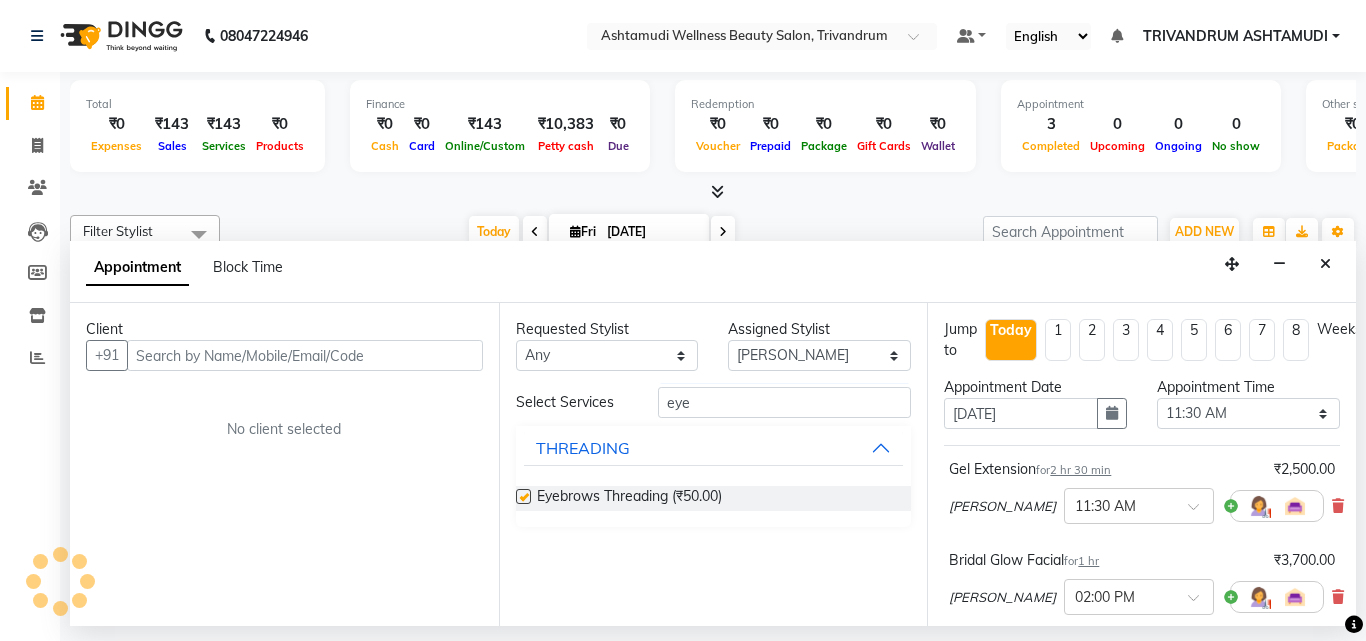 checkbox on "false" 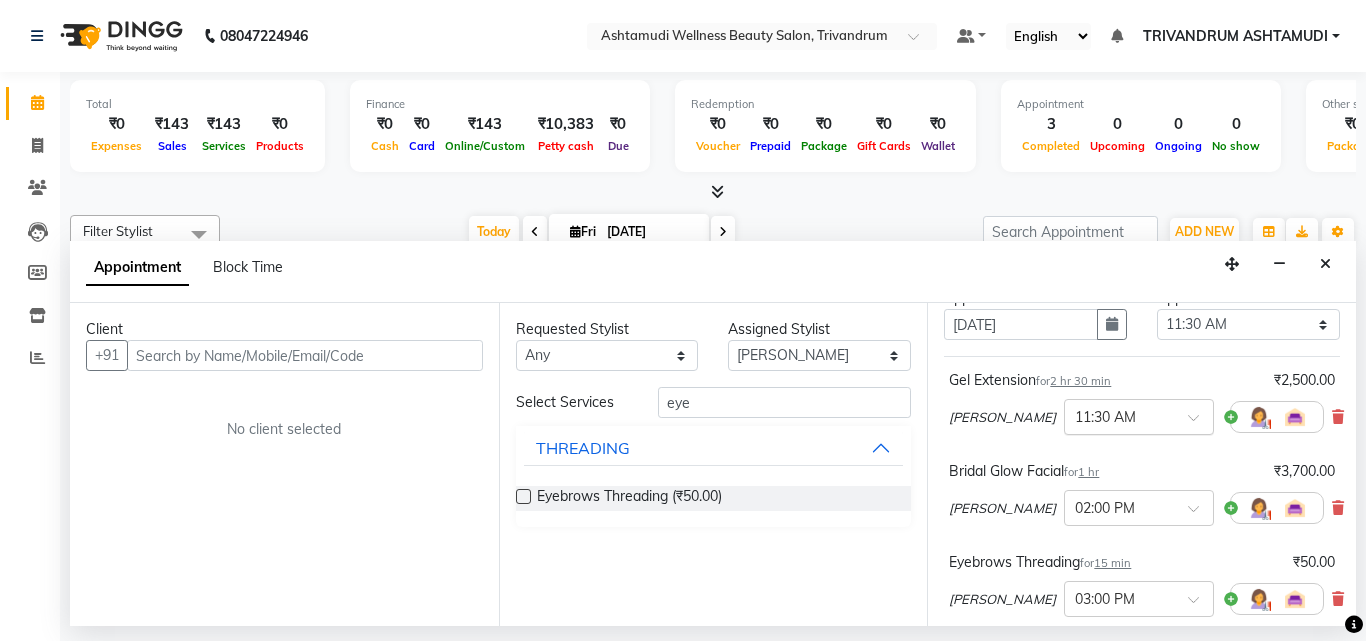 scroll, scrollTop: 0, scrollLeft: 0, axis: both 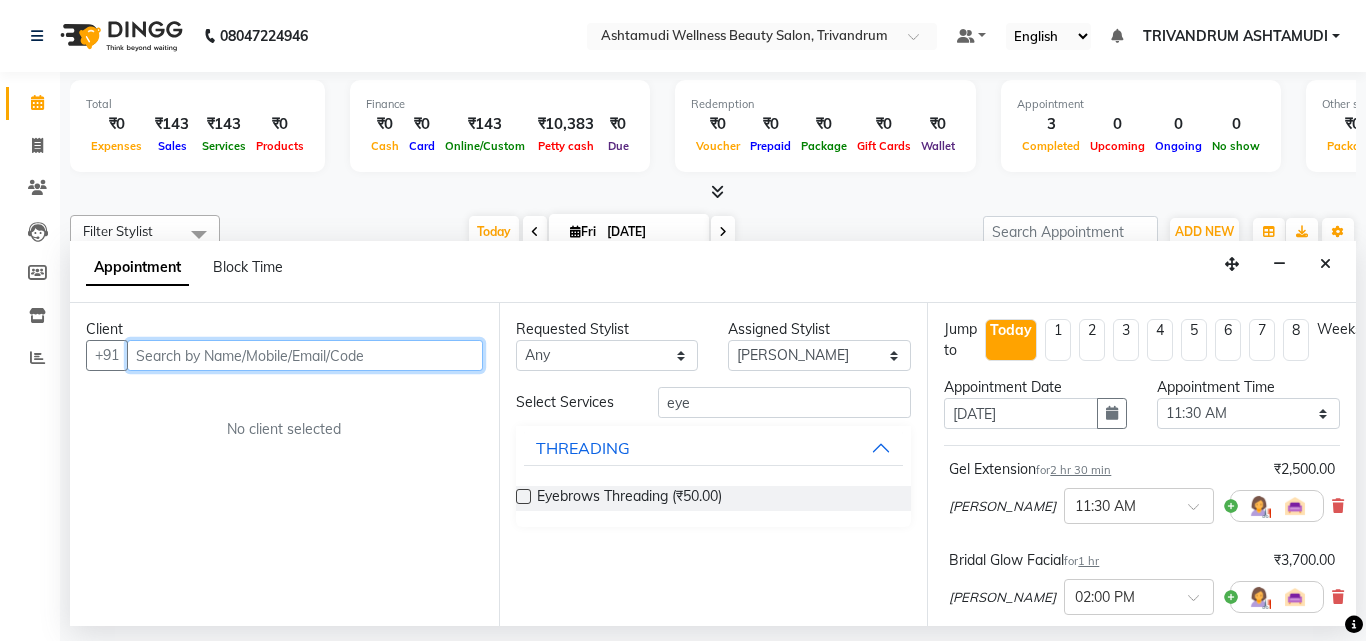 click at bounding box center (305, 355) 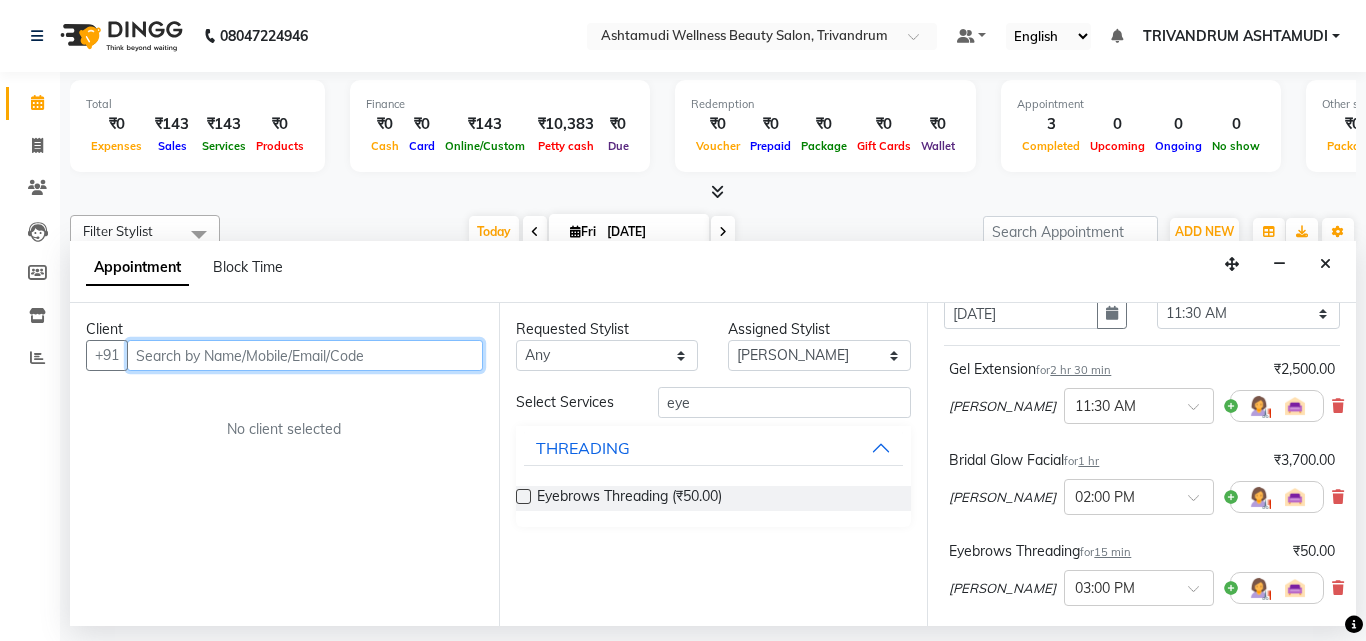 click at bounding box center [305, 355] 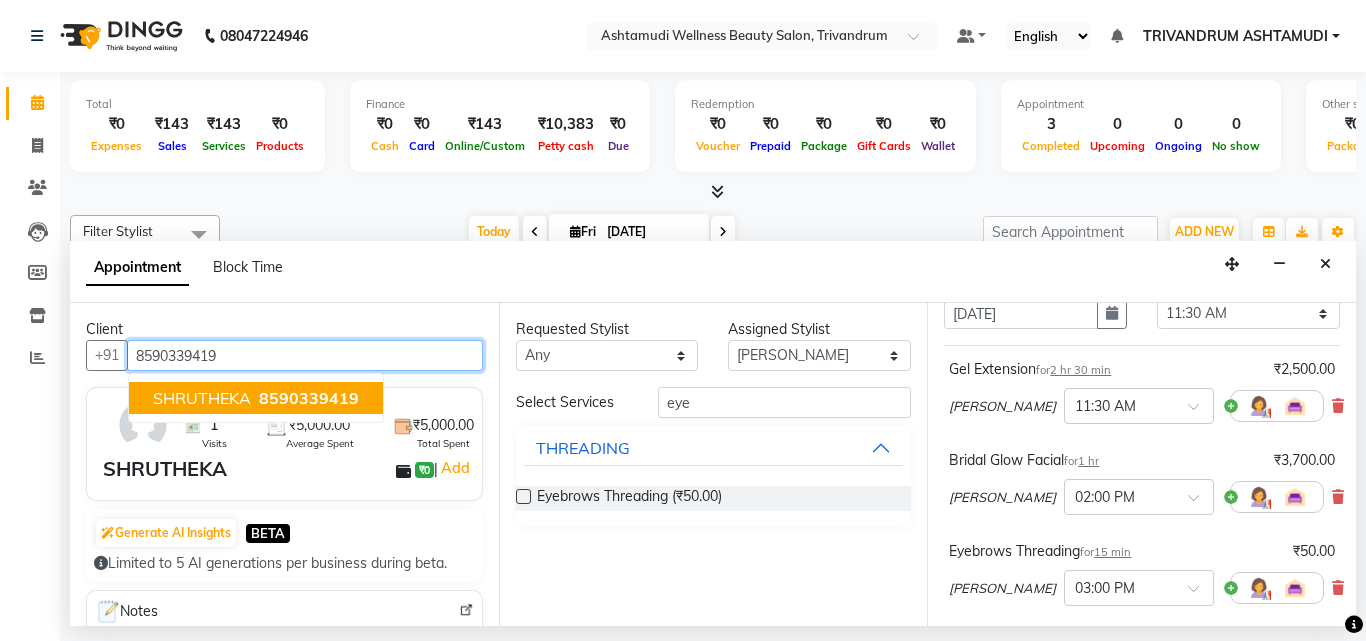 type on "8590339419" 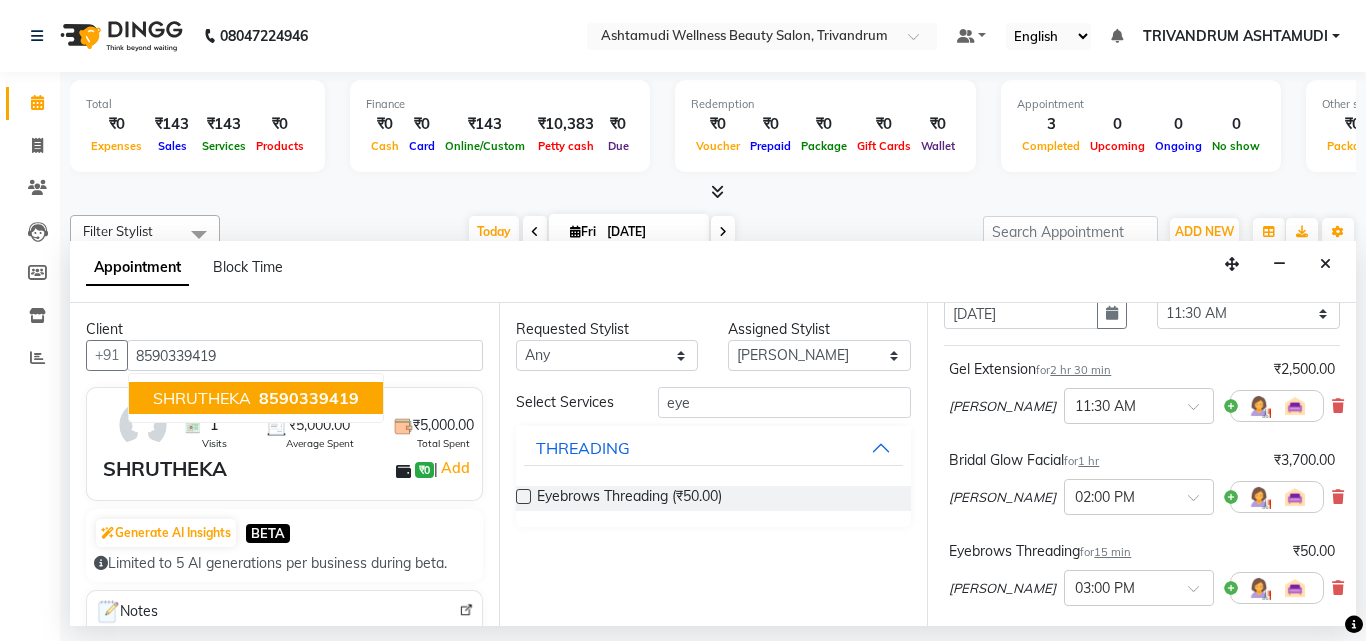 click on "SHRUTHEKA    ₹0  |   Add" at bounding box center [288, 469] 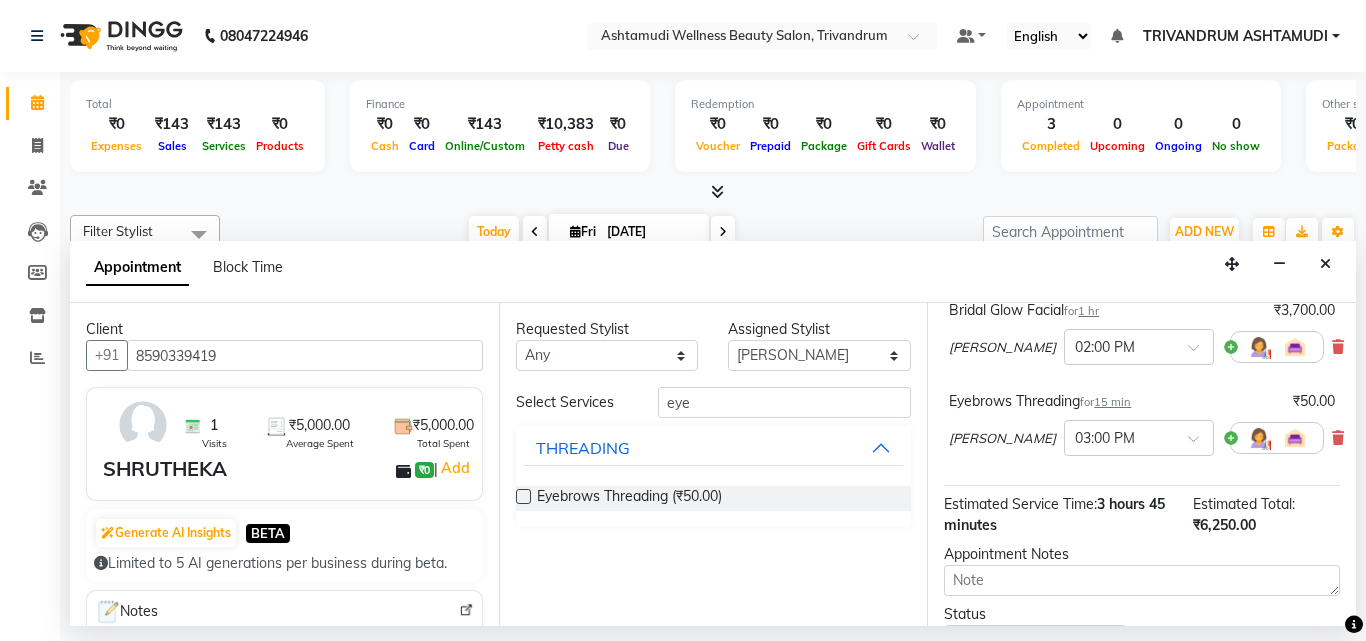 scroll, scrollTop: 421, scrollLeft: 0, axis: vertical 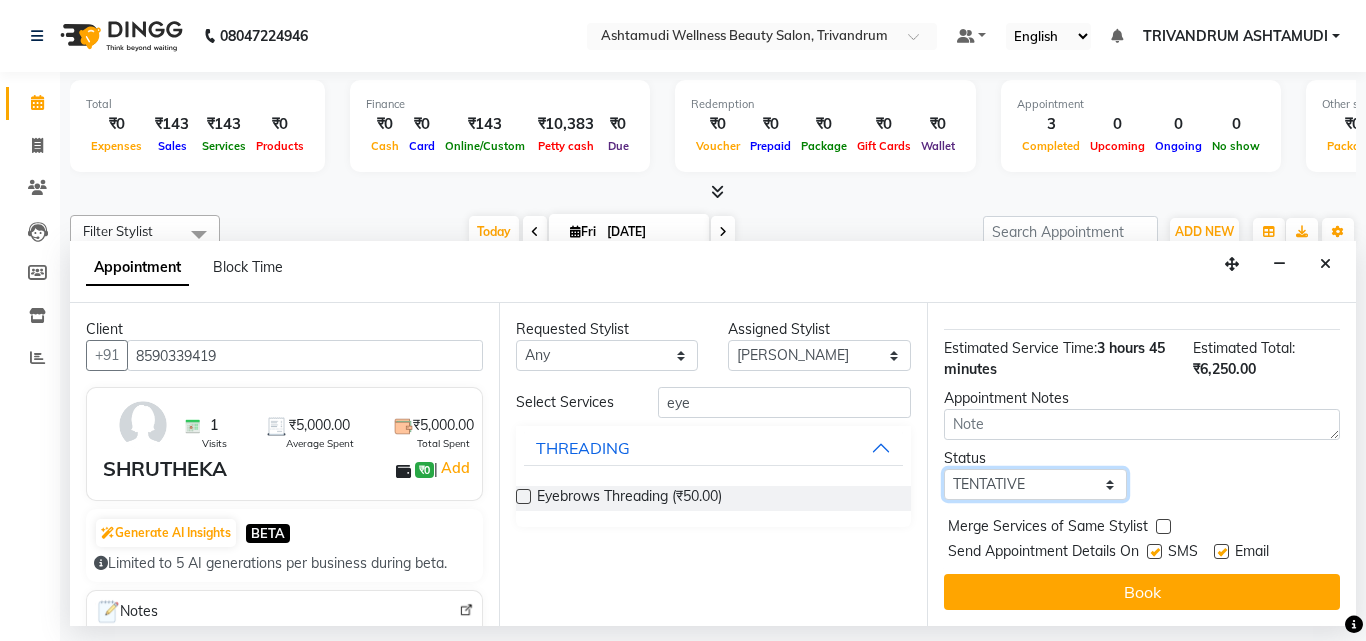 click on "Select TENTATIVE CONFIRM CHECK-IN UPCOMING" at bounding box center [1035, 484] 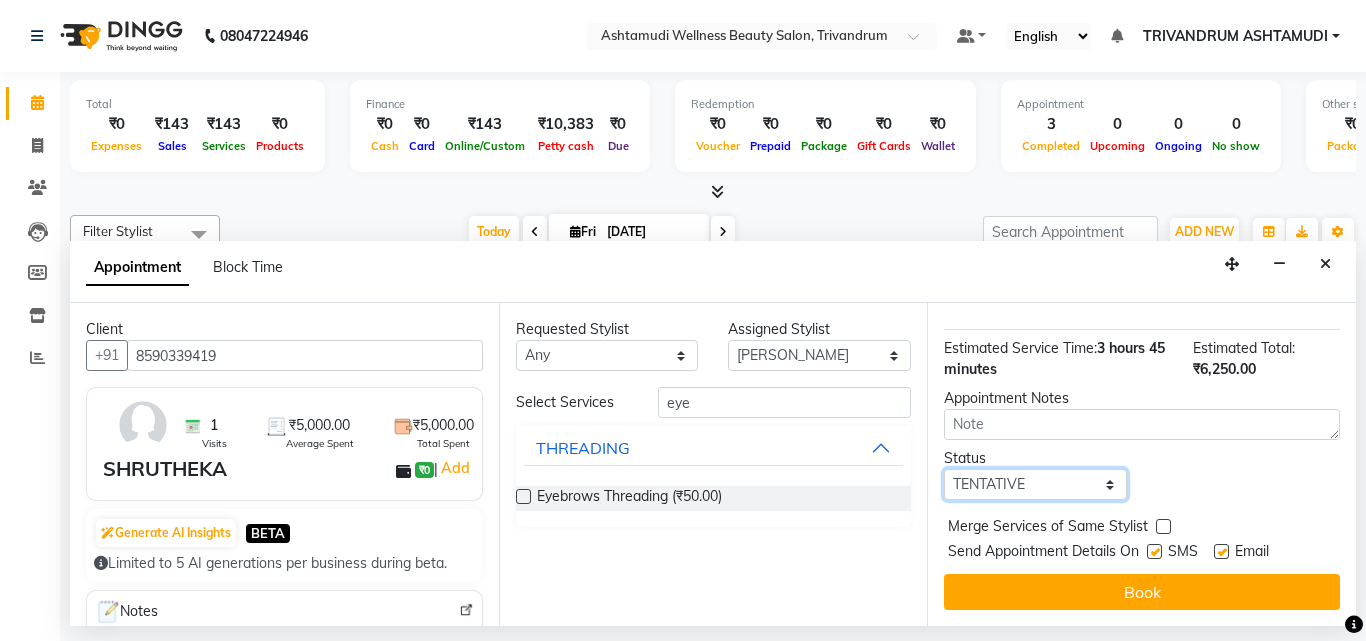 select on "check-in" 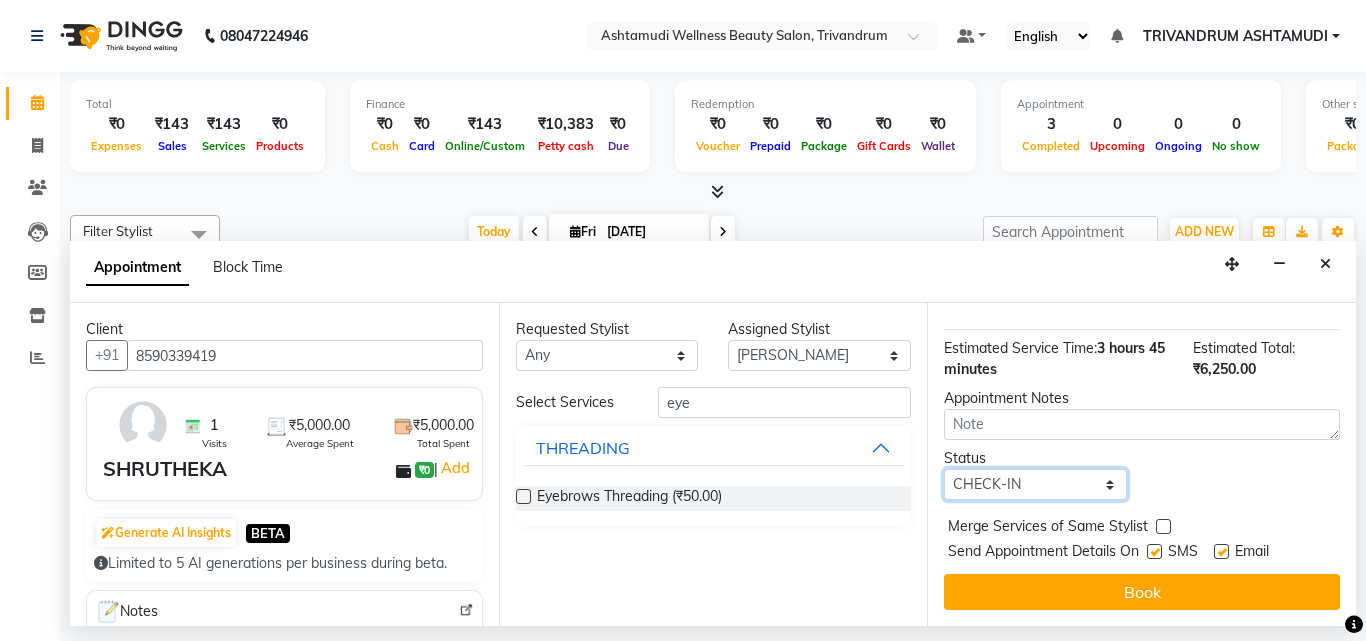 click on "Select TENTATIVE CONFIRM CHECK-IN UPCOMING" at bounding box center (1035, 484) 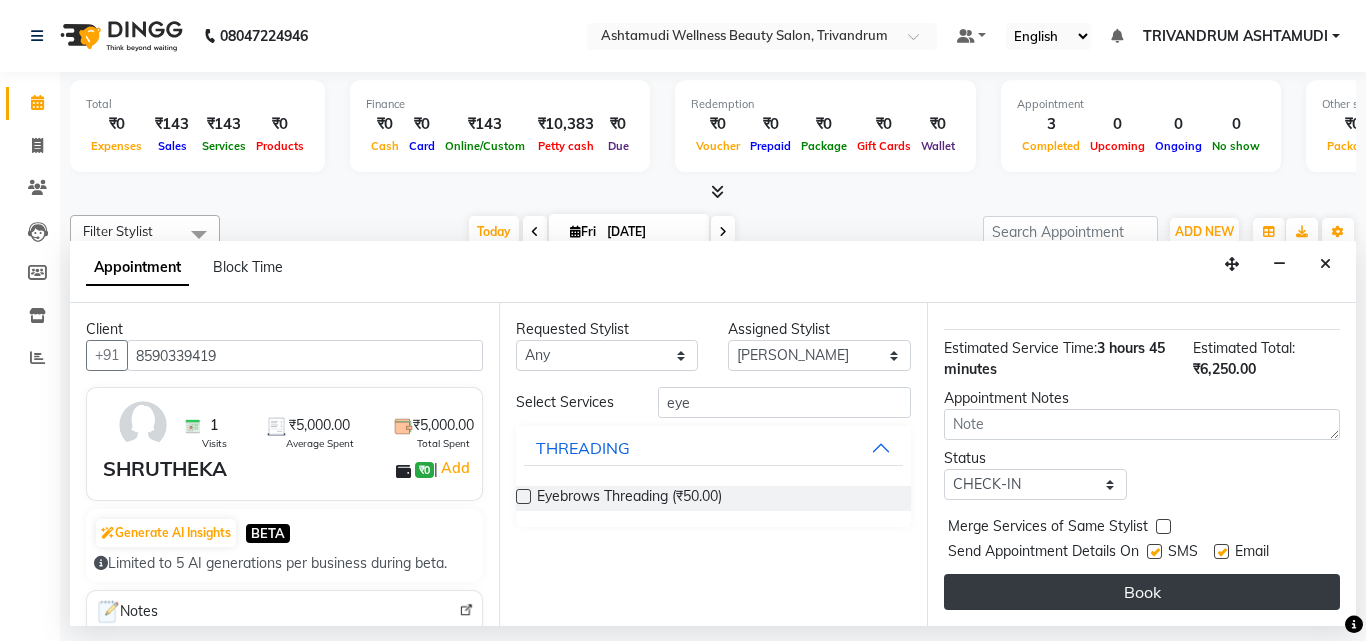 click on "Book" at bounding box center [1142, 592] 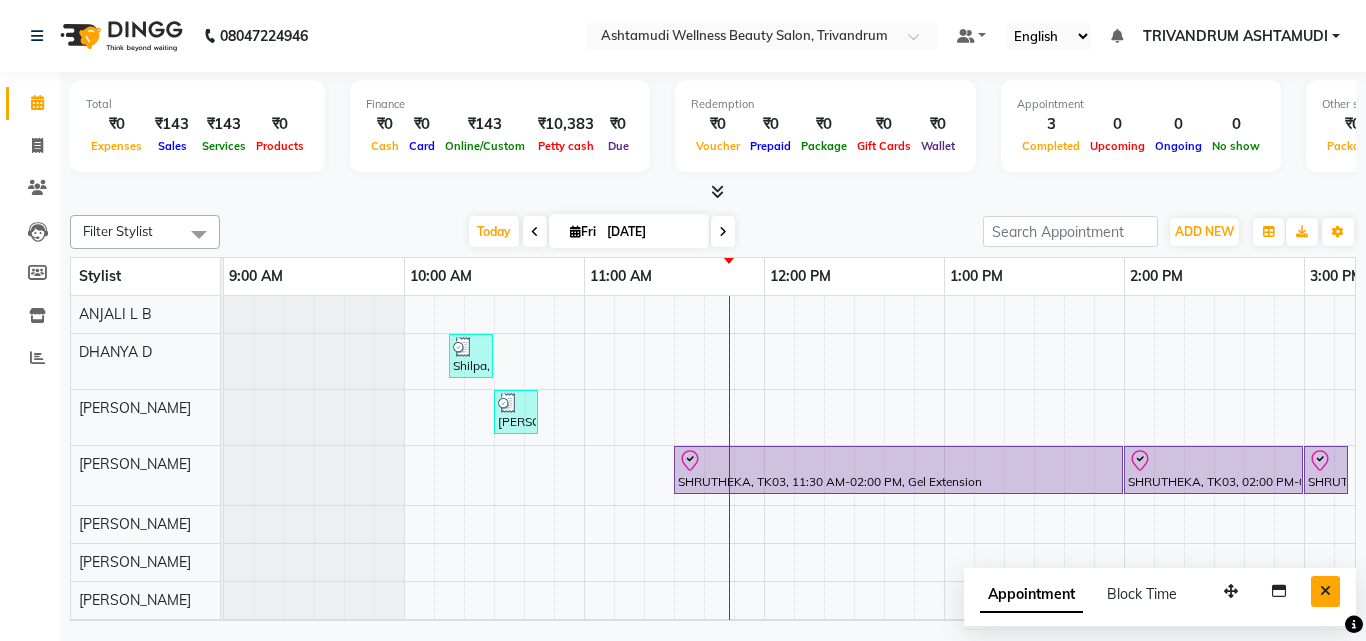click at bounding box center [1325, 591] 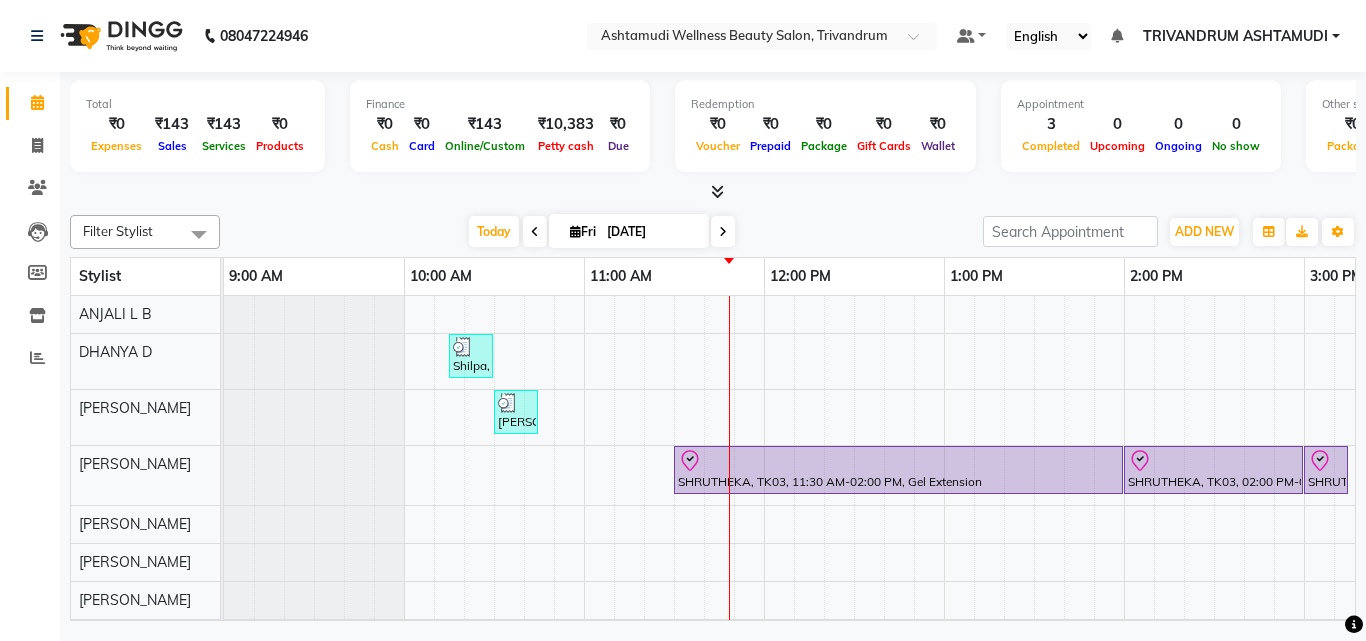 scroll, scrollTop: 0, scrollLeft: 210, axis: horizontal 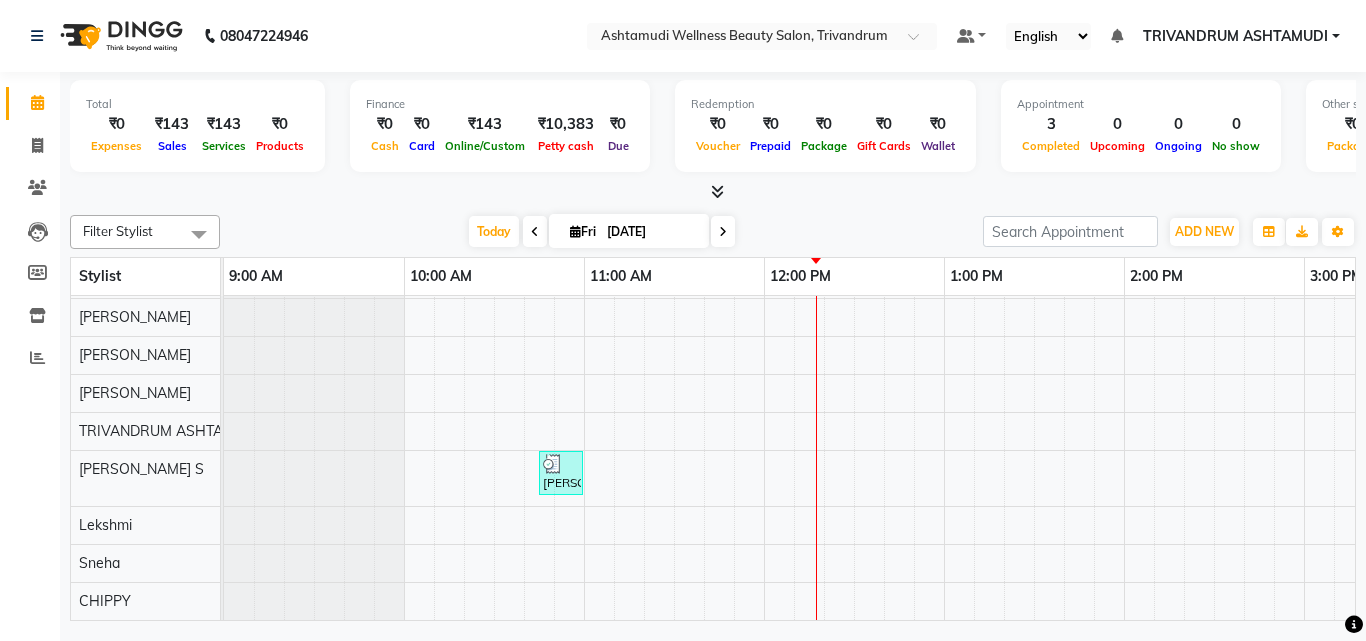 click on "Shilpa, TK01, 10:15 AM-10:30 AM, Eyebrows Threading     aswathi, TK02, 10:30 AM-10:45 AM, Eyebrows Threading
SHRUTHEKA, TK03, 11:30 AM-02:00 PM, Gel Extension
SHRUTHEKA, TK03, 02:00 PM-03:00 PM, Bridal Glow Facial
SHRUTHEKA, TK03, 03:00 PM-03:15 PM, Eyebrows Threading     aswathi, TK02, 10:45 AM-11:00 AM, Eyebrows Threading" at bounding box center [1484, 354] 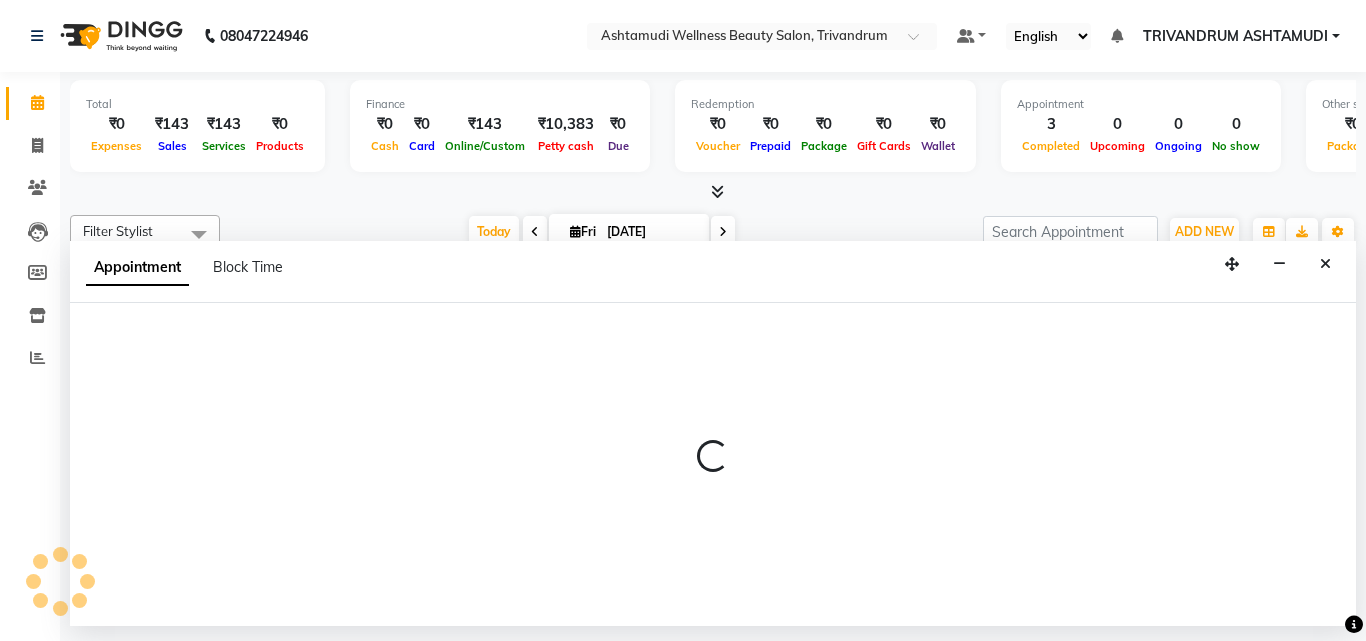select on "82502" 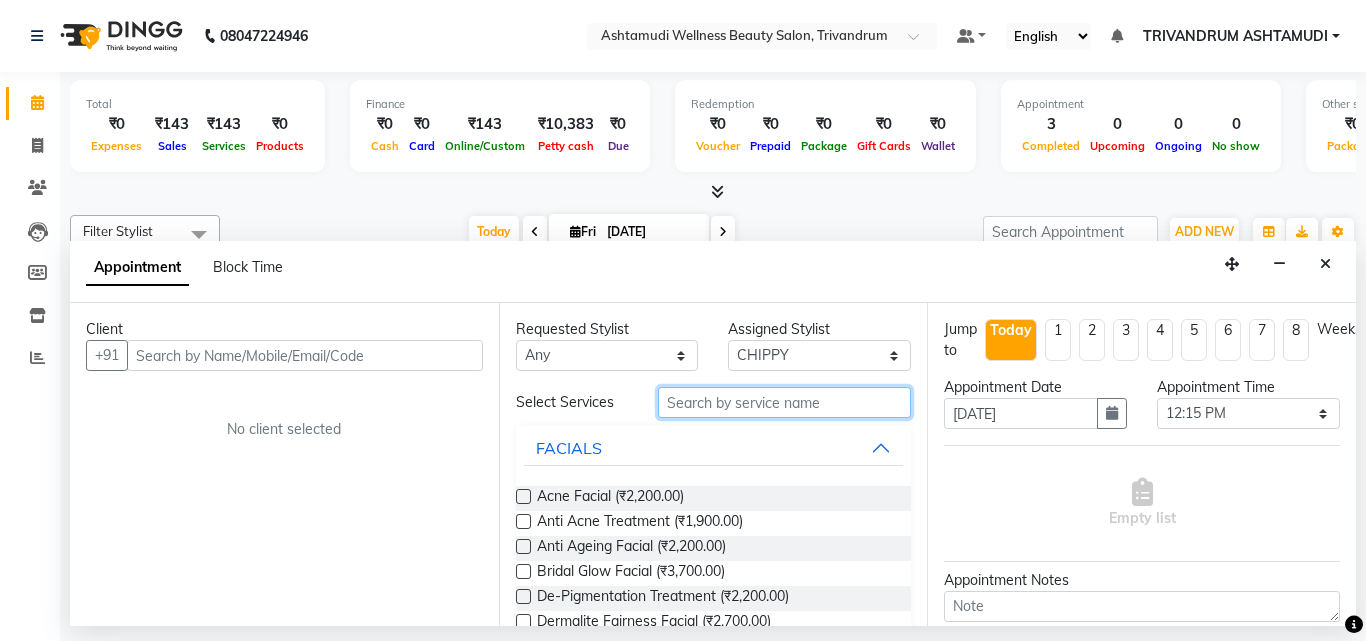 click at bounding box center [785, 402] 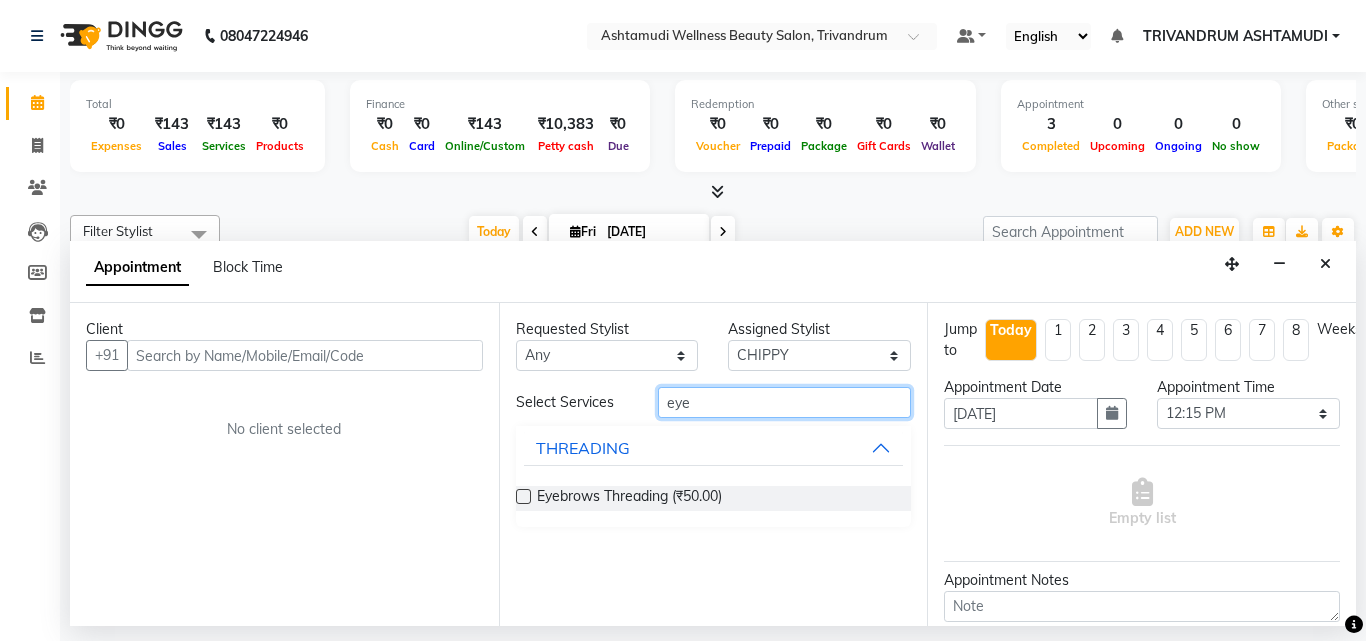 type on "eye" 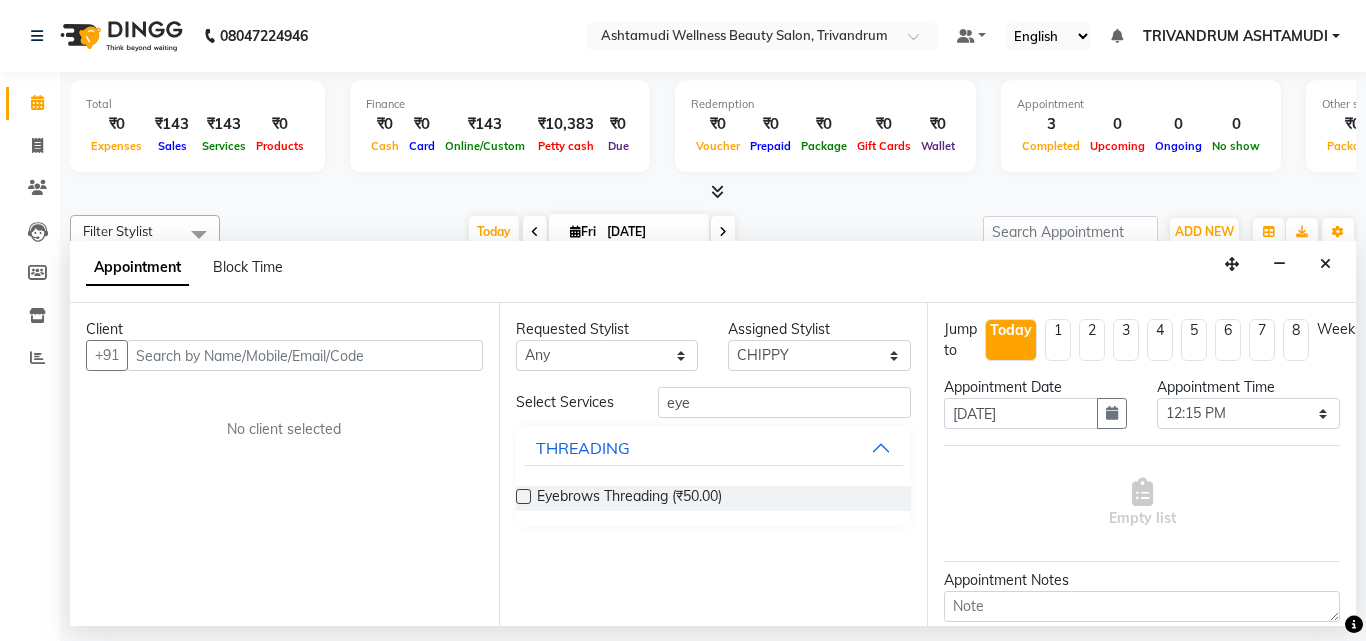 click at bounding box center [523, 496] 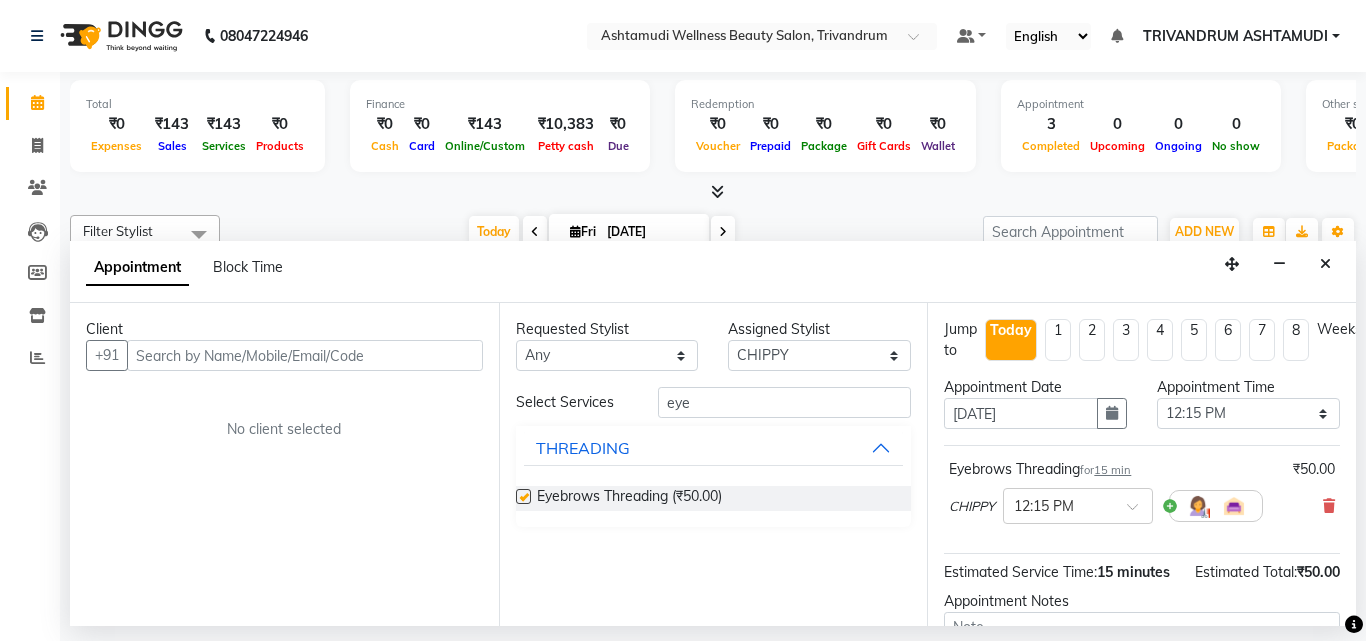 checkbox on "false" 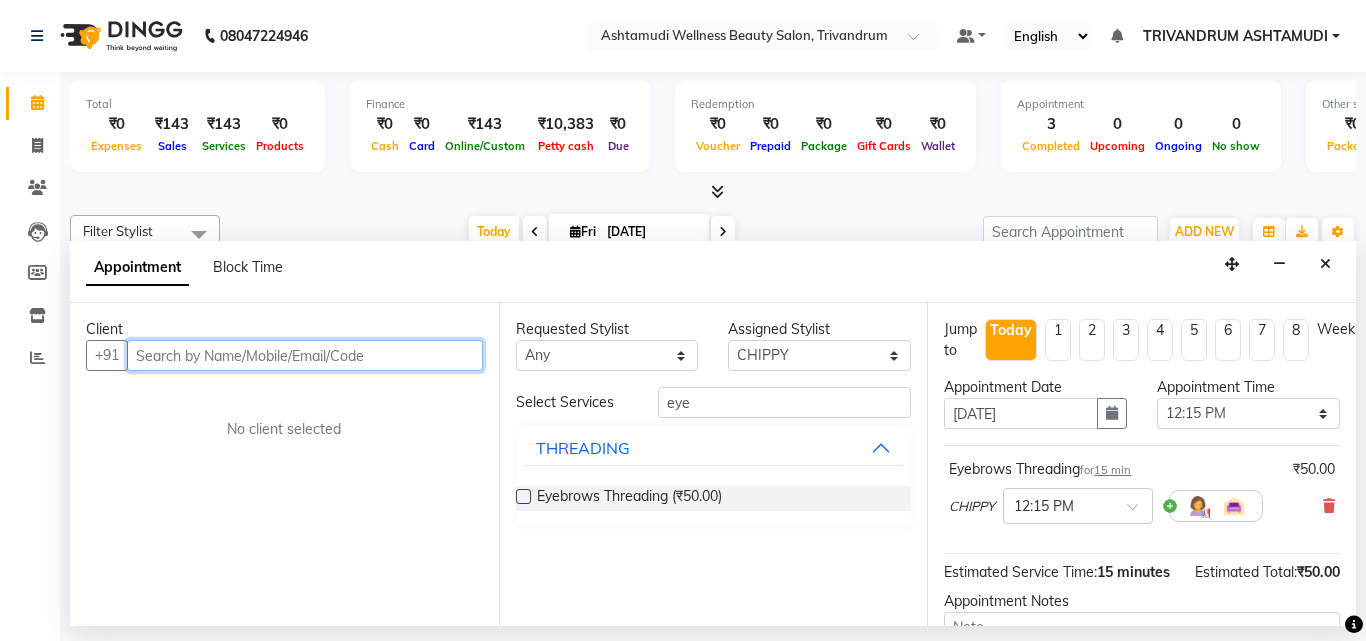 click at bounding box center [305, 355] 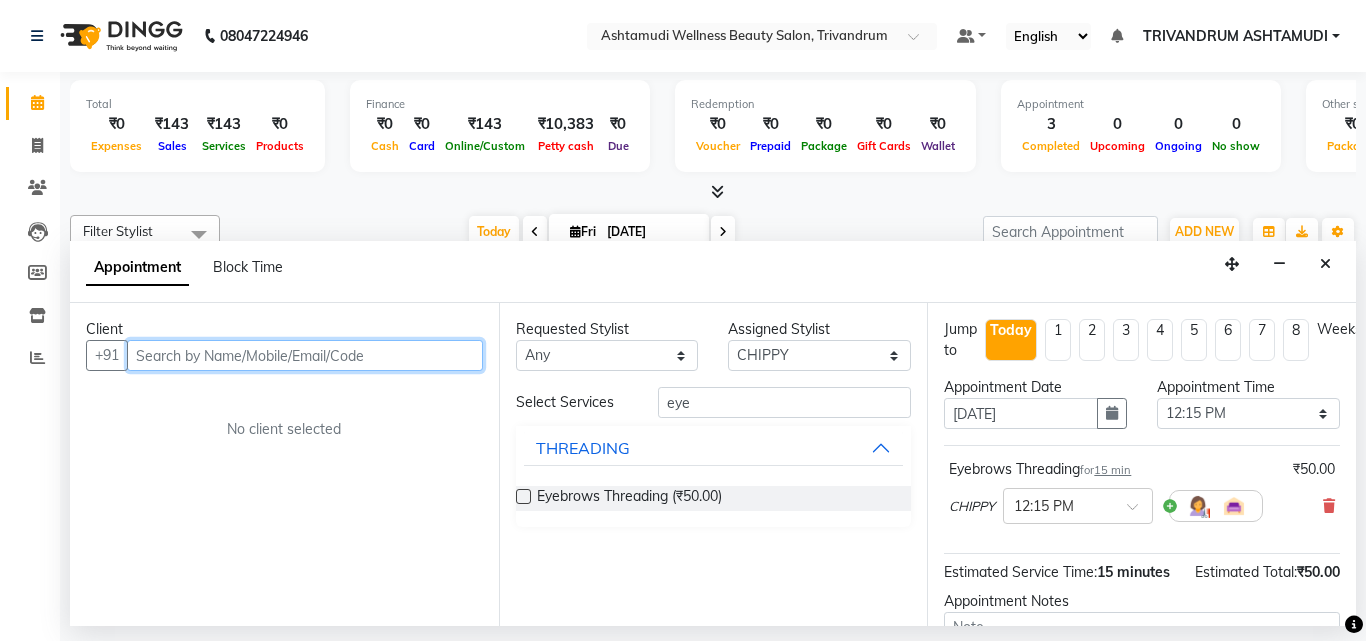 click at bounding box center (305, 355) 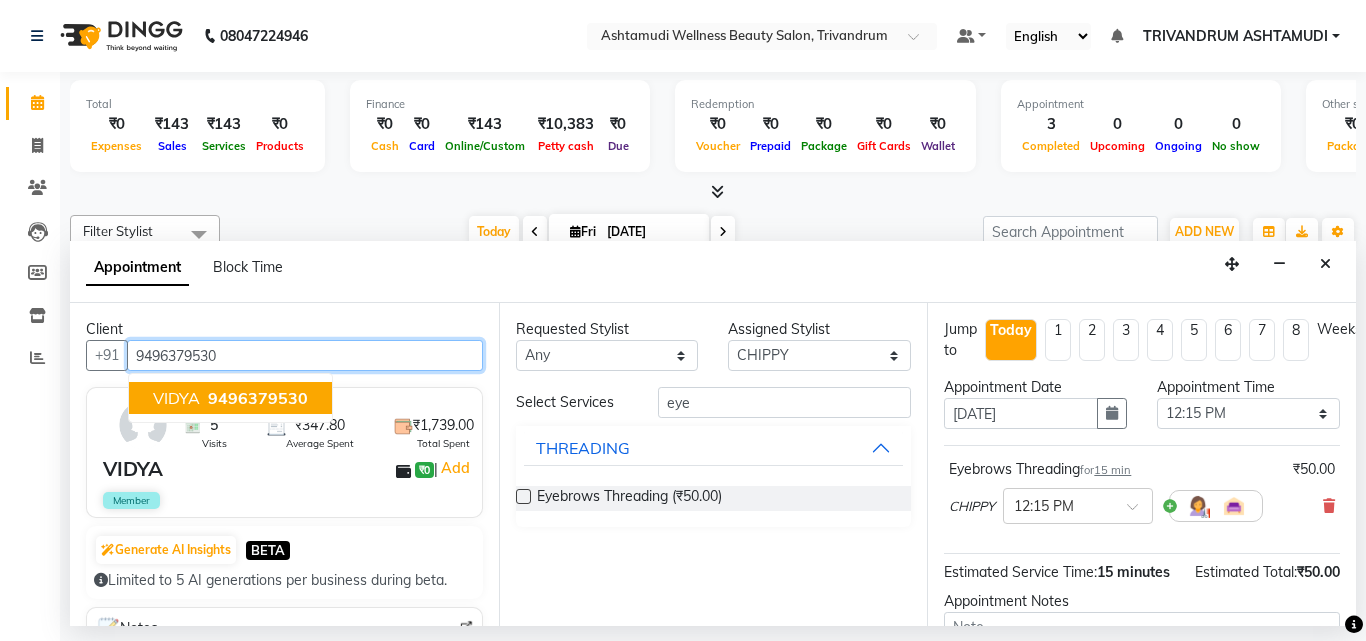 type on "9496379530" 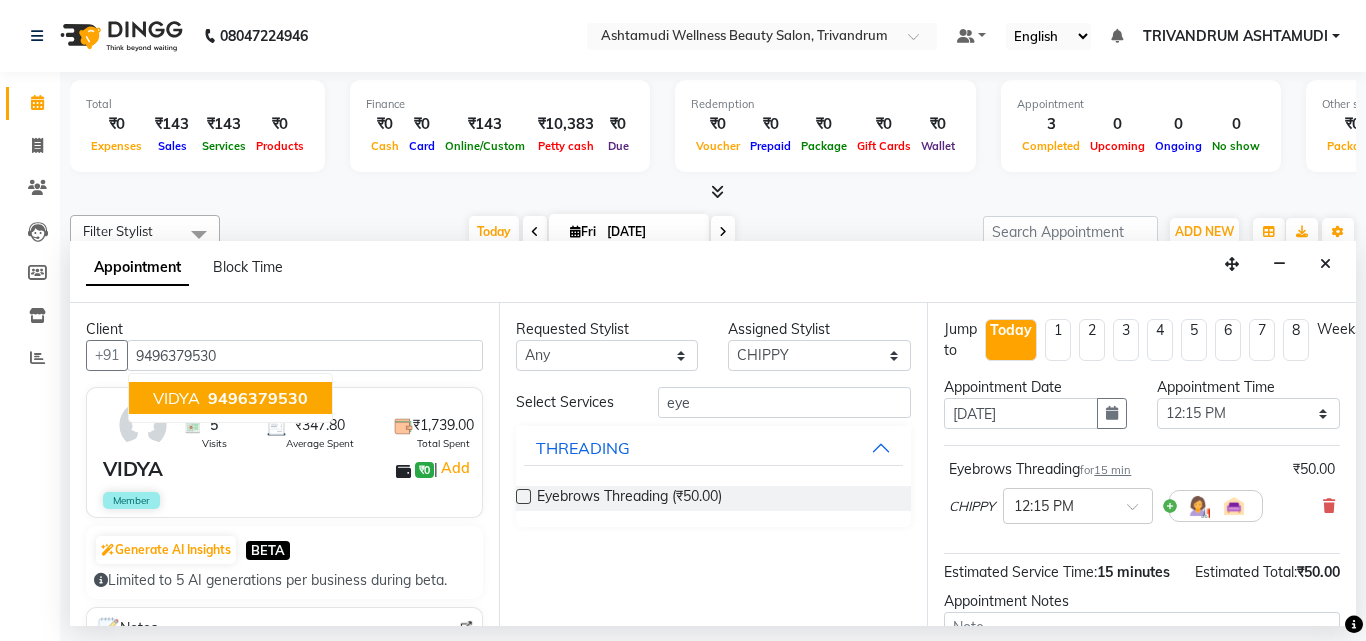 click on "VIDYA    ₹0  |   Add" at bounding box center (288, 469) 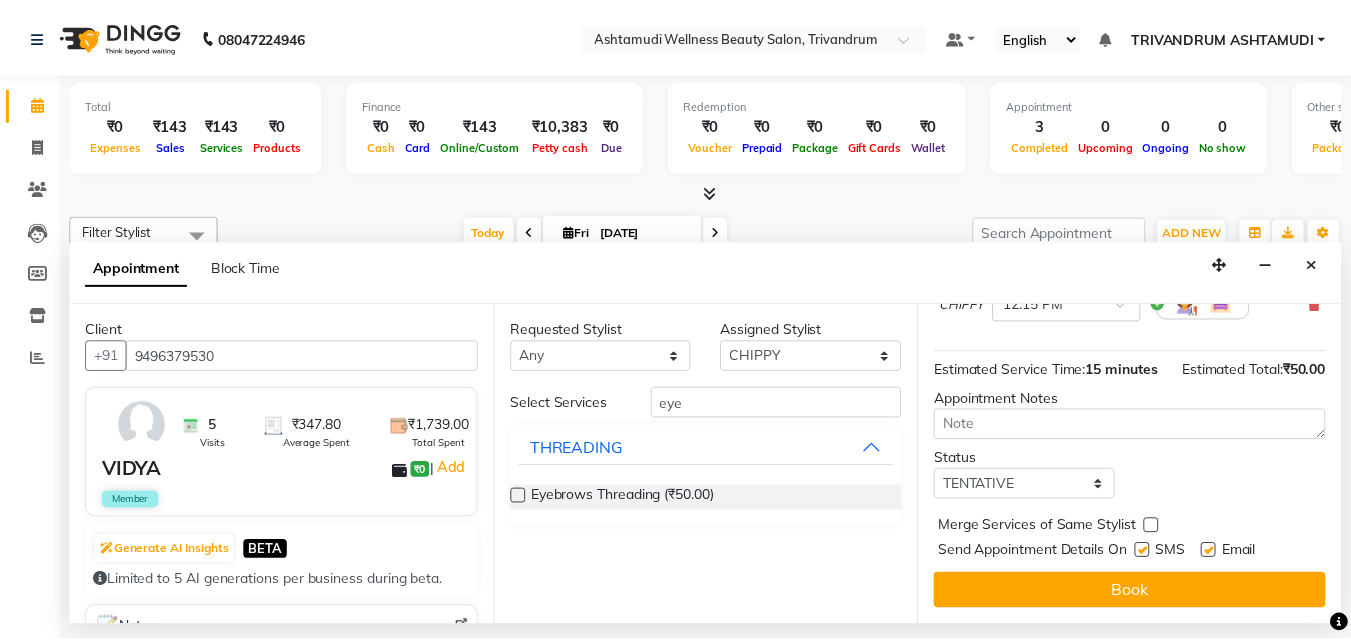 scroll, scrollTop: 239, scrollLeft: 0, axis: vertical 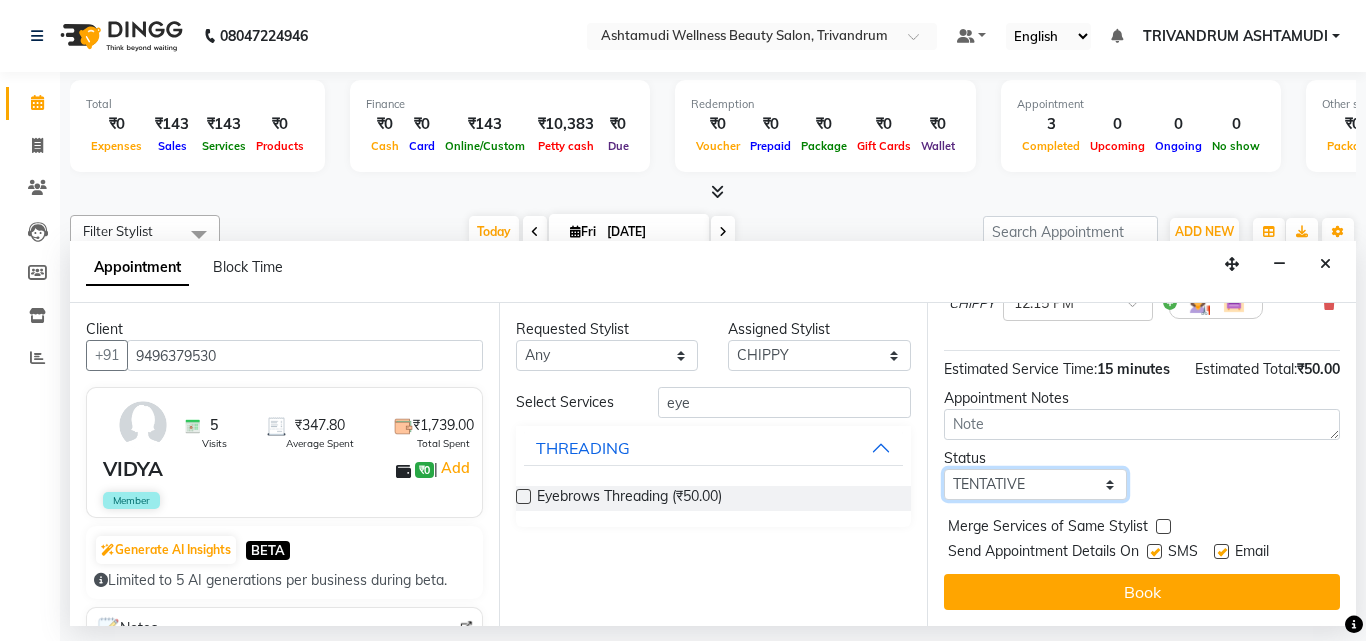click on "Select TENTATIVE CONFIRM CHECK-IN UPCOMING" at bounding box center [1035, 484] 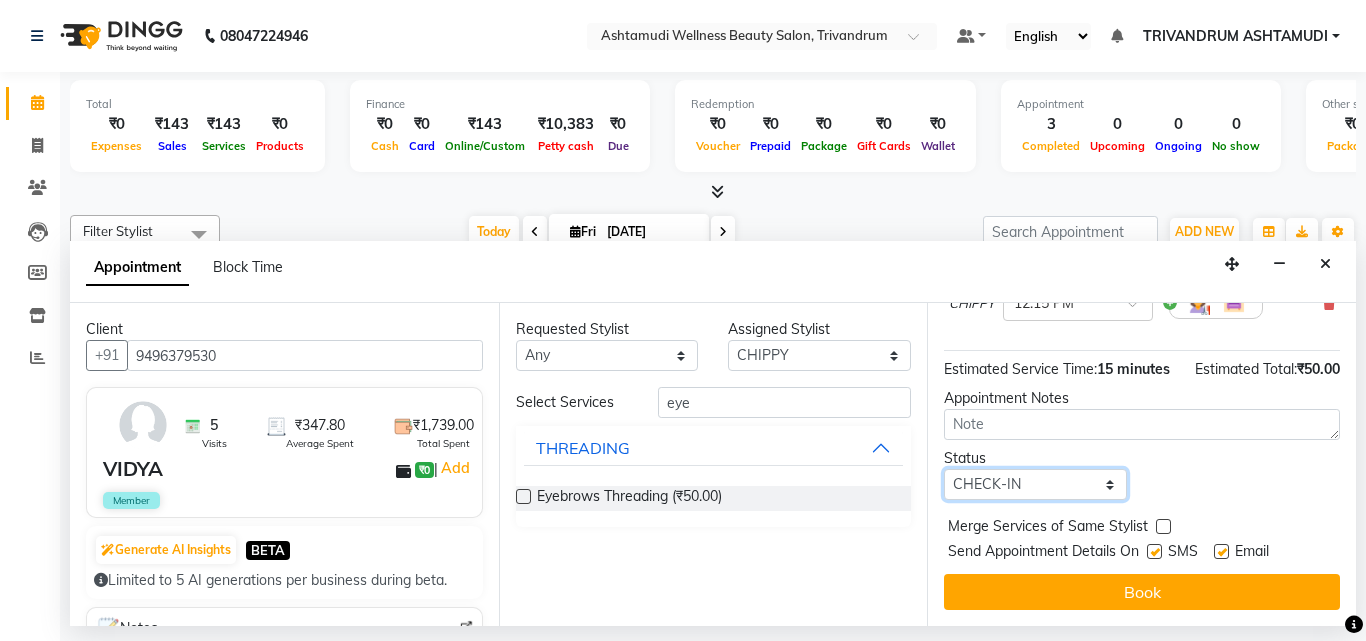 click on "Select TENTATIVE CONFIRM CHECK-IN UPCOMING" at bounding box center (1035, 484) 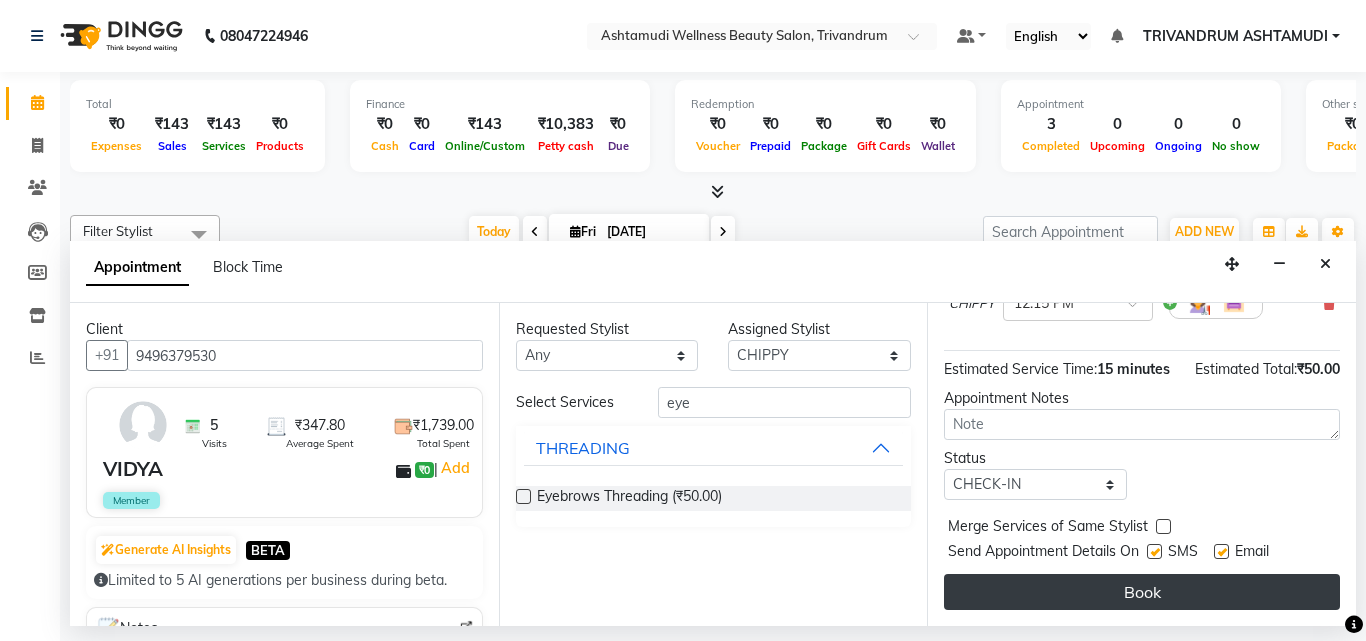 click on "Book" at bounding box center (1142, 592) 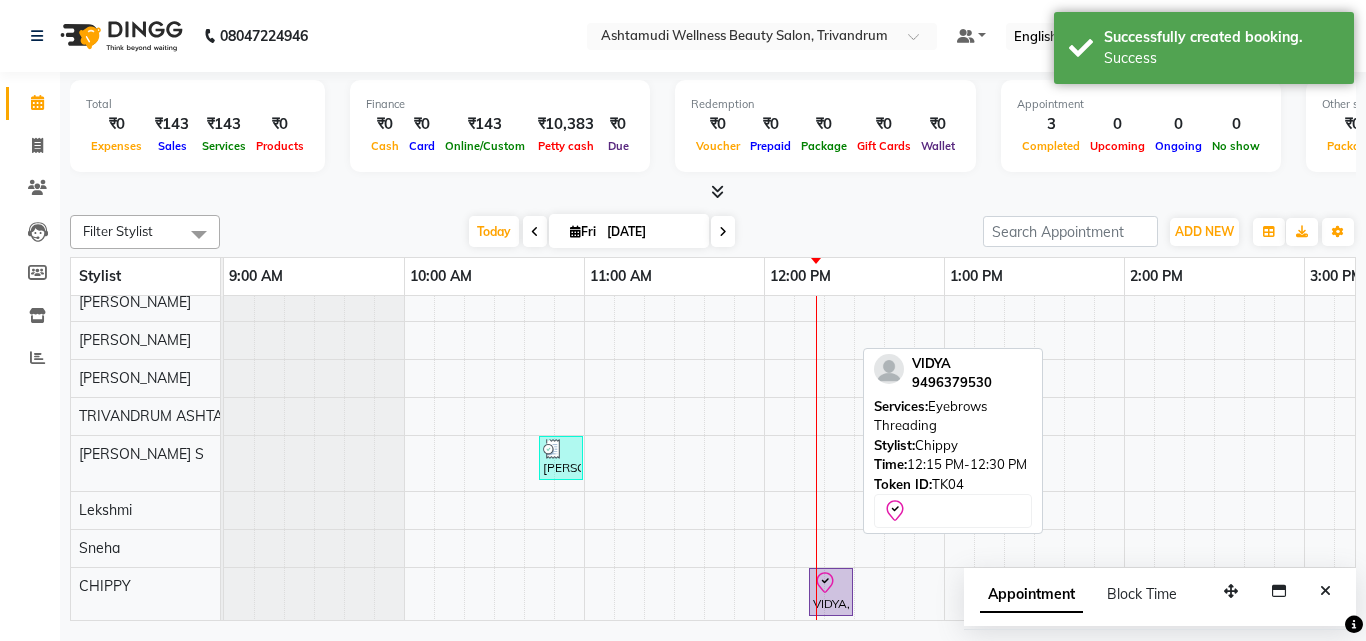click 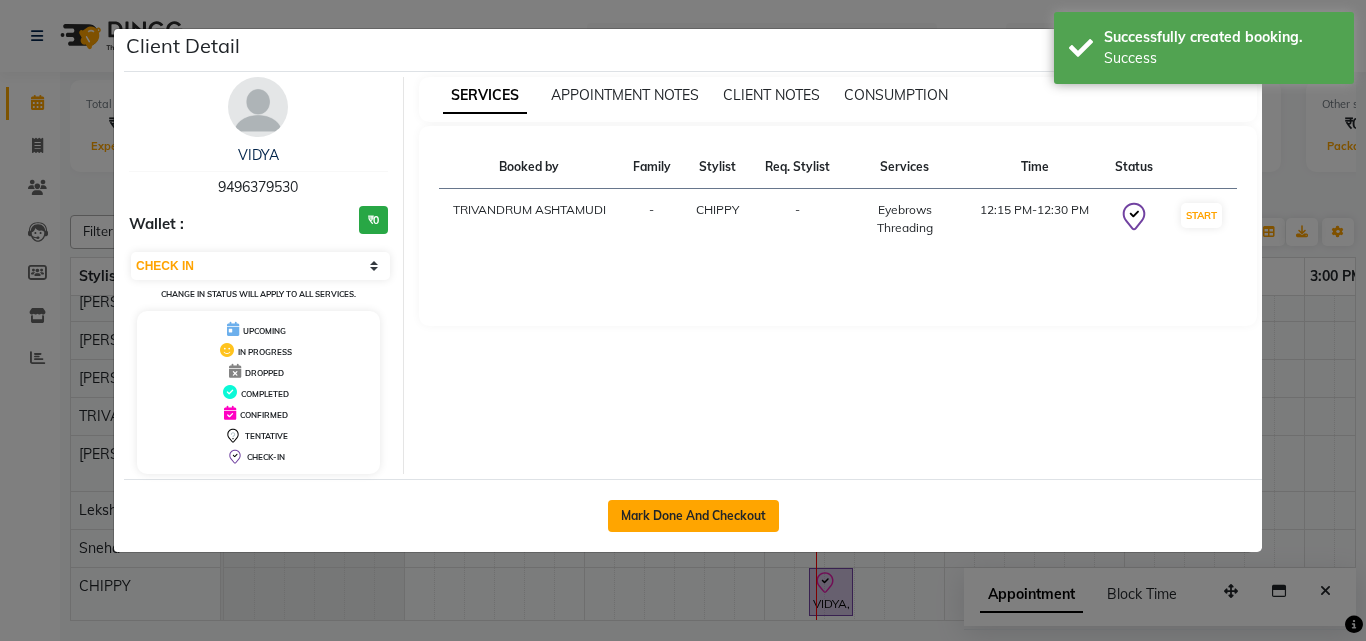 click on "Mark Done And Checkout" 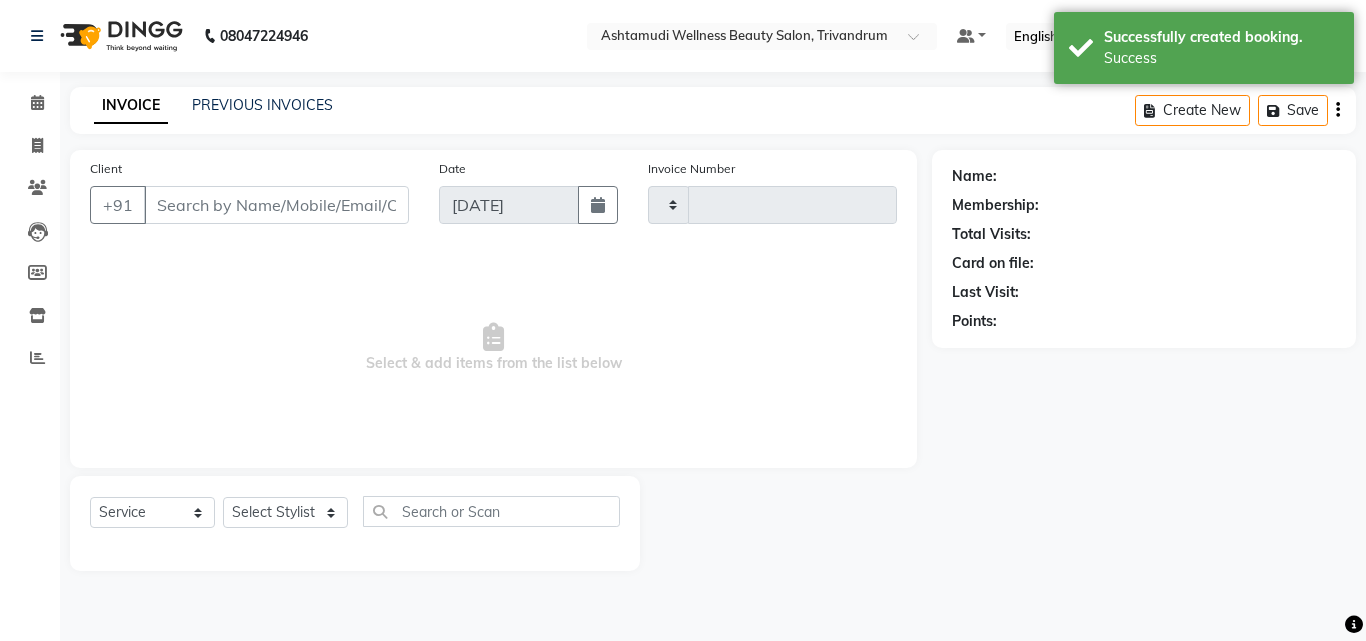 type on "2048" 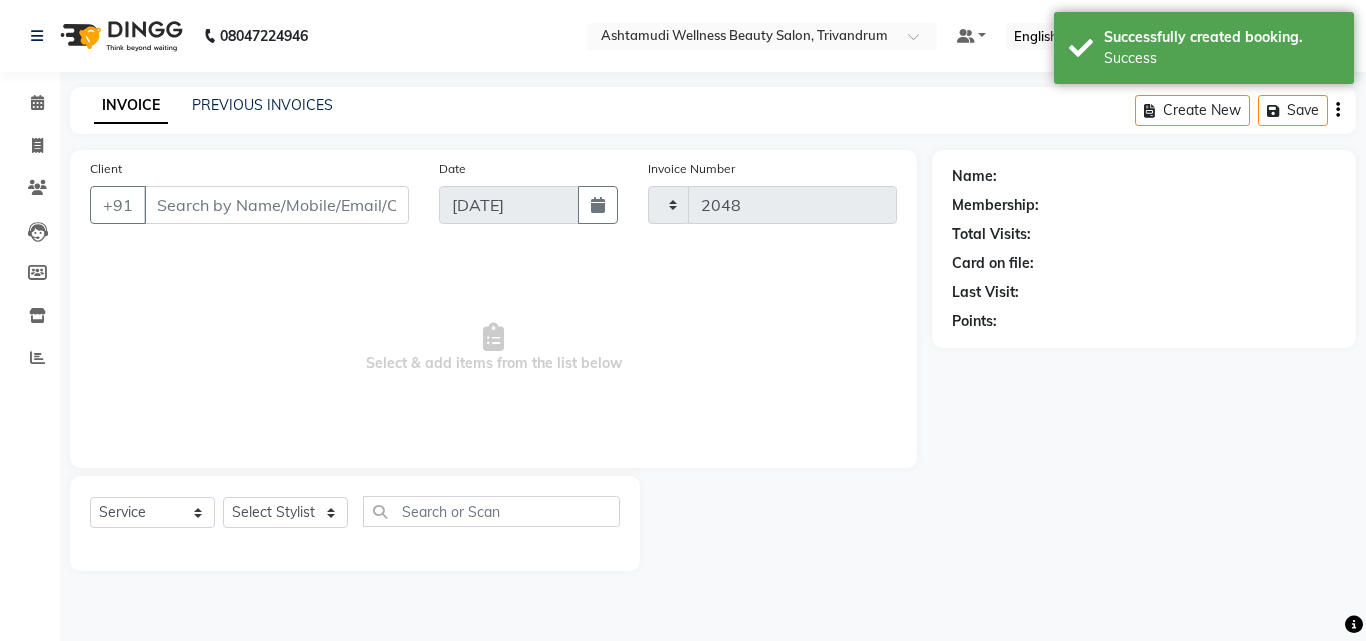 select on "4636" 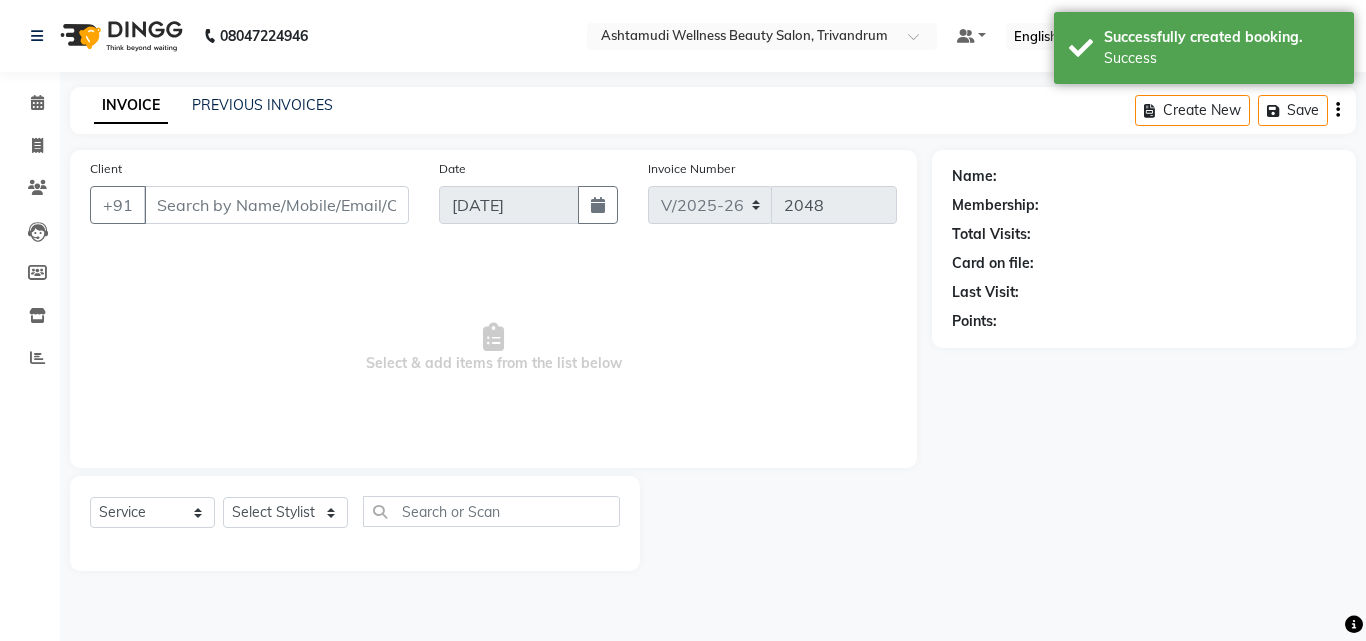 type on "9496379530" 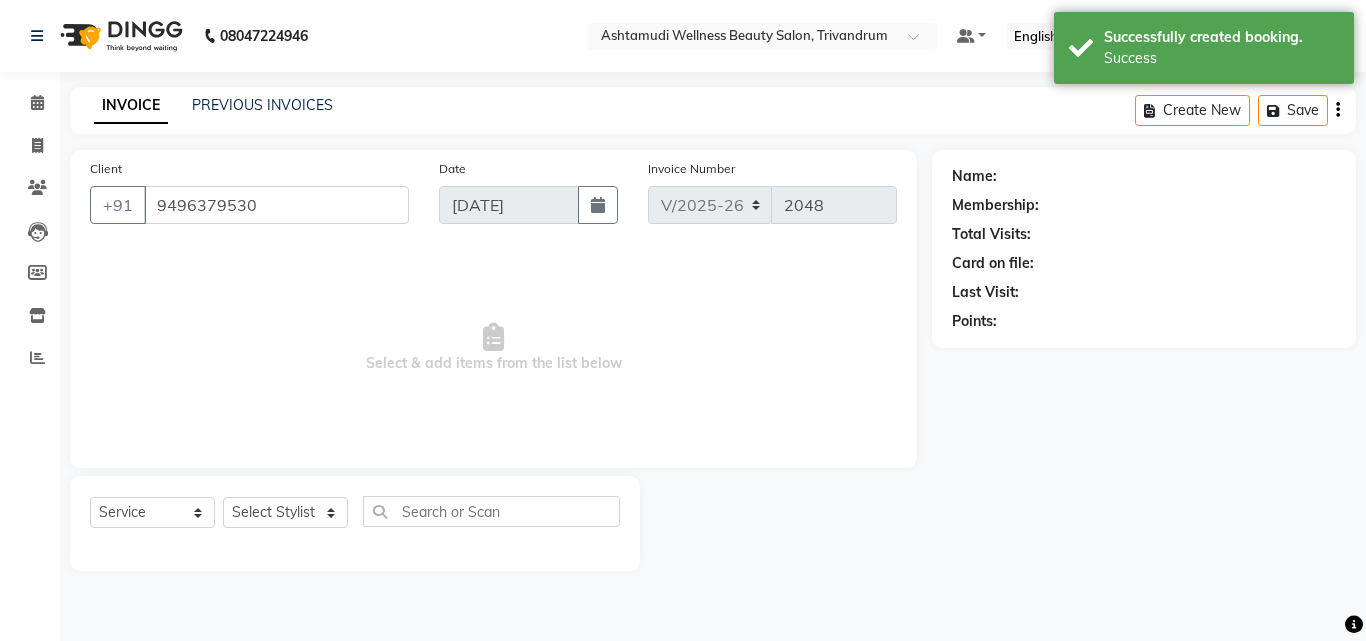 select on "82502" 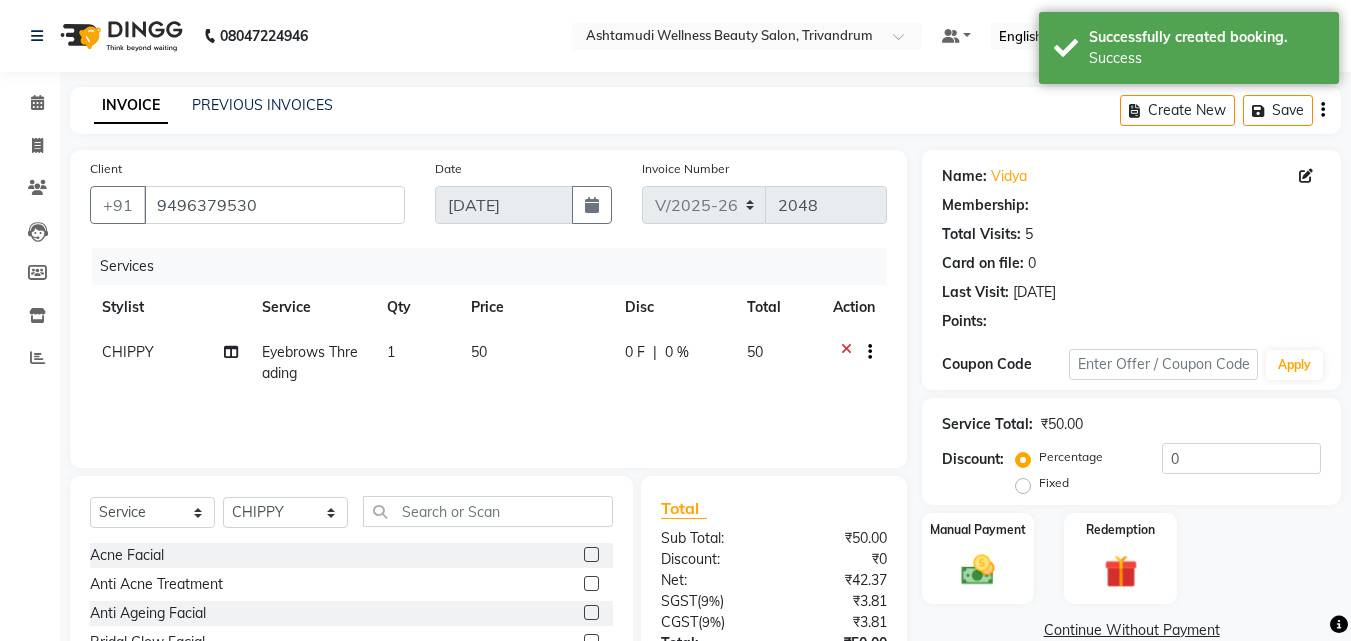 select on "1: Object" 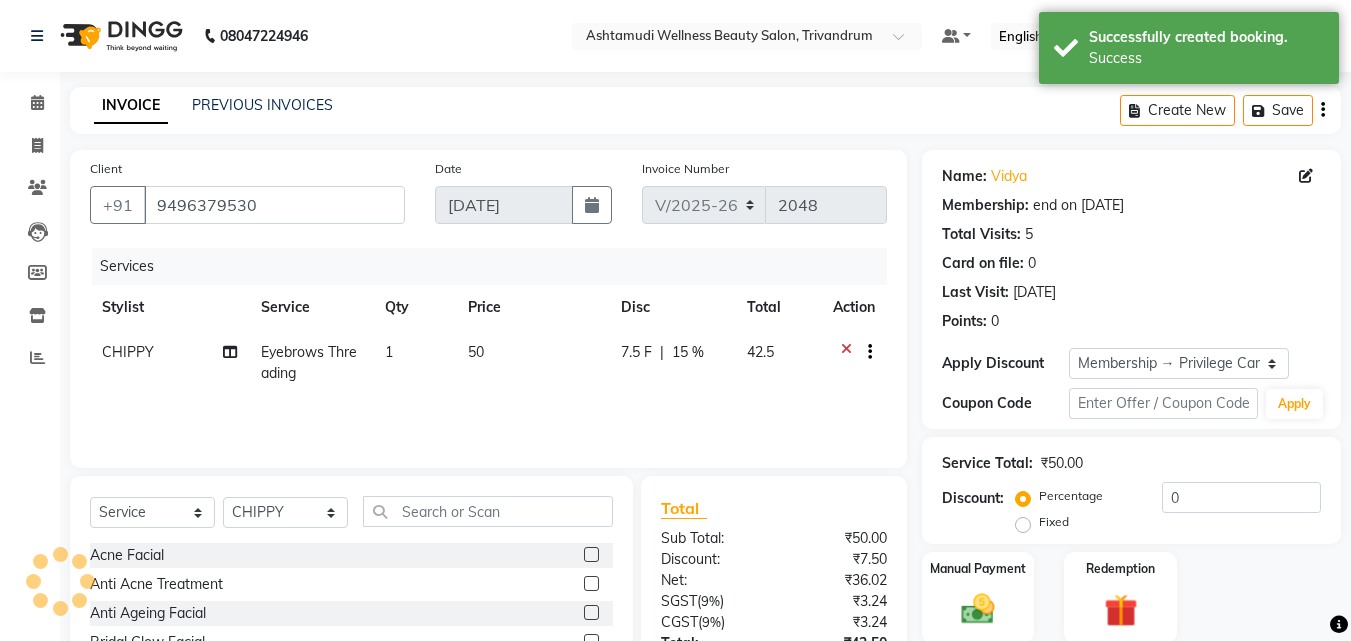 type on "15" 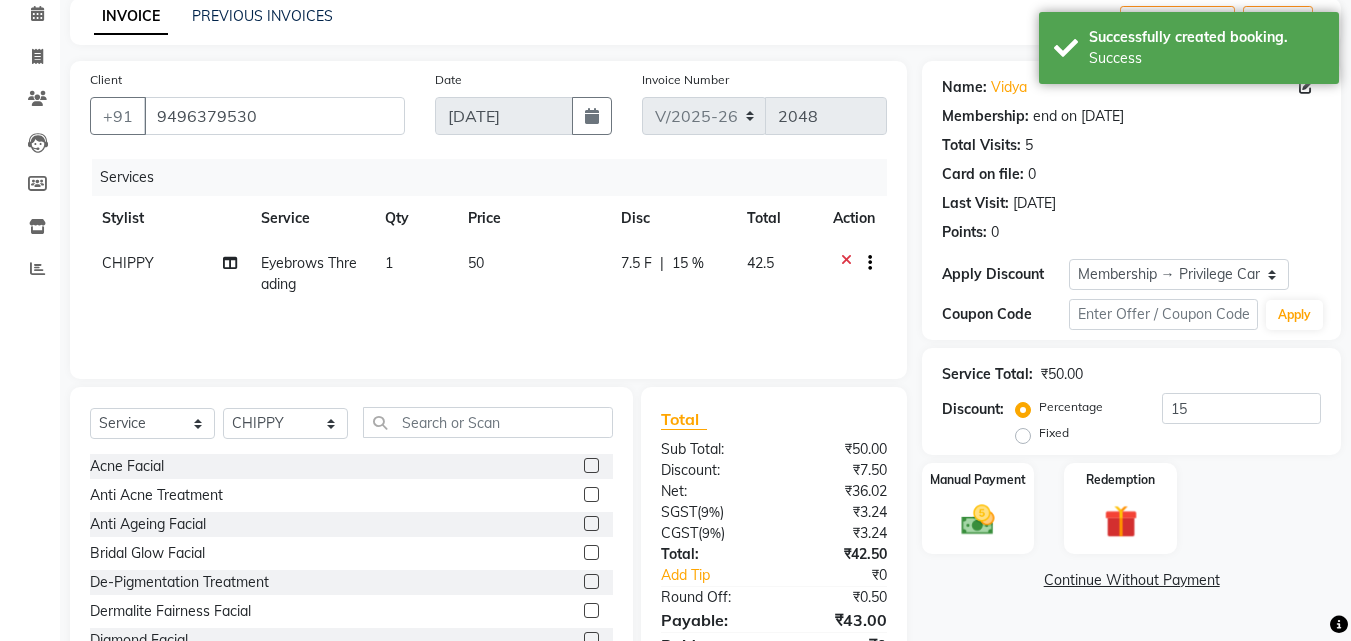 scroll, scrollTop: 180, scrollLeft: 0, axis: vertical 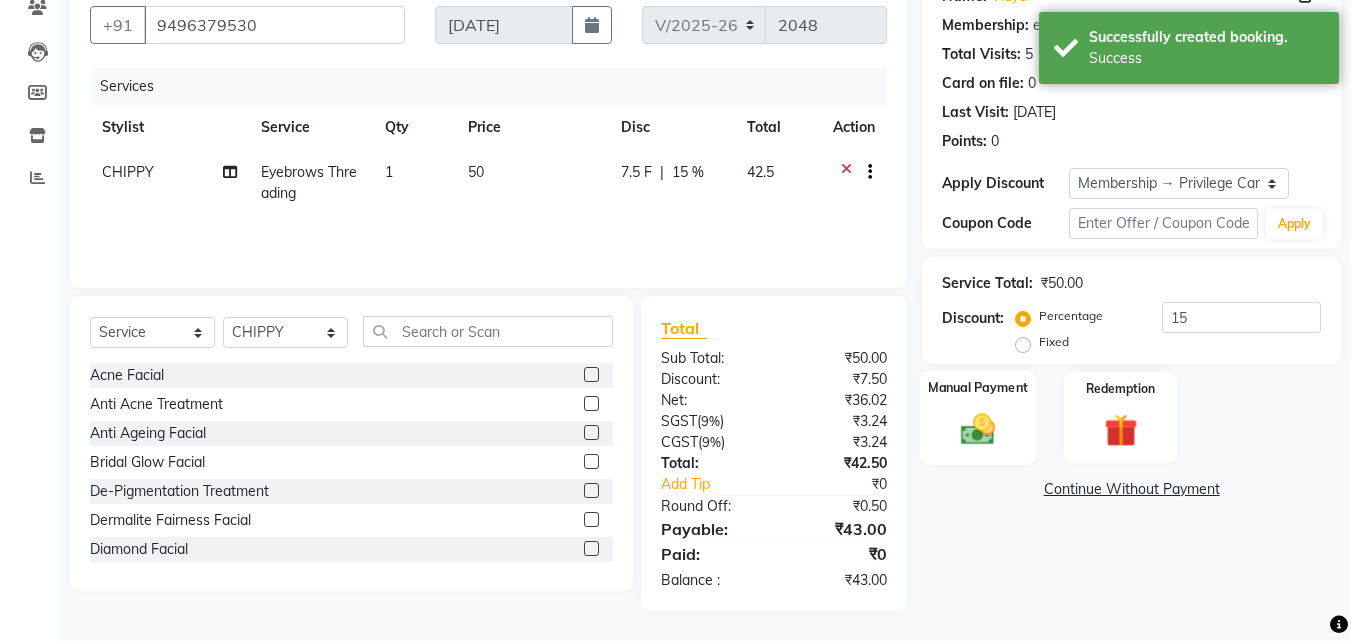 click 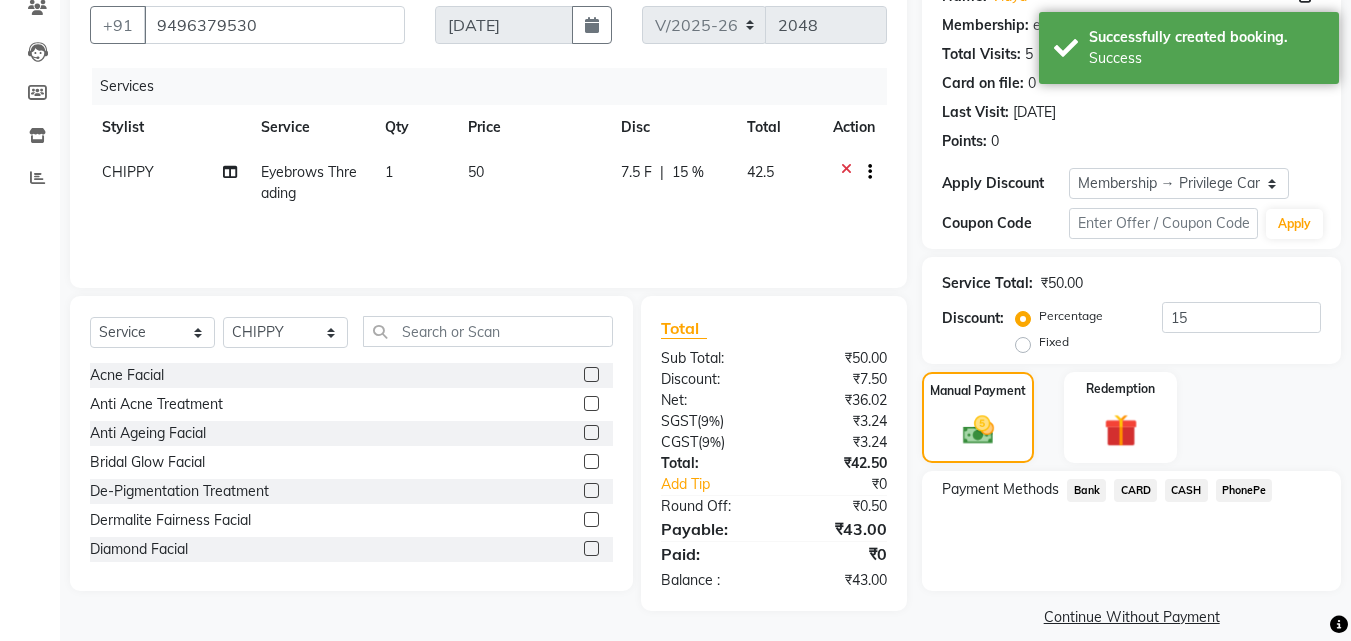click on "PhonePe" 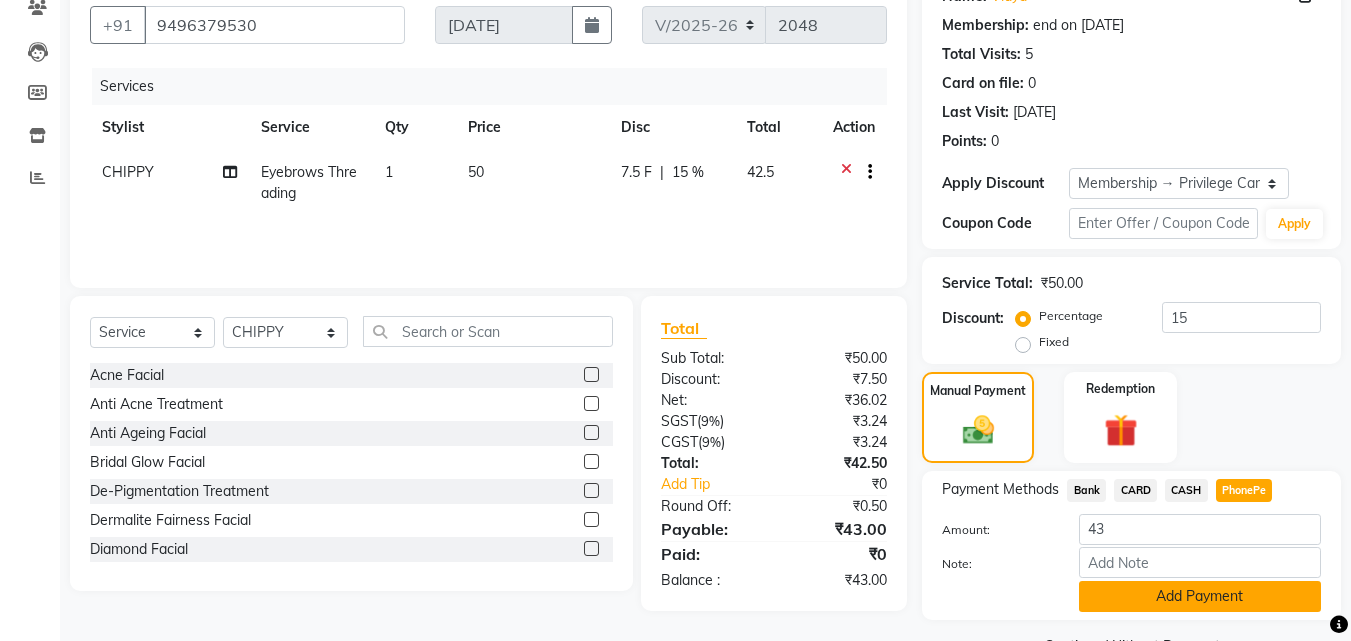 click on "Add Payment" 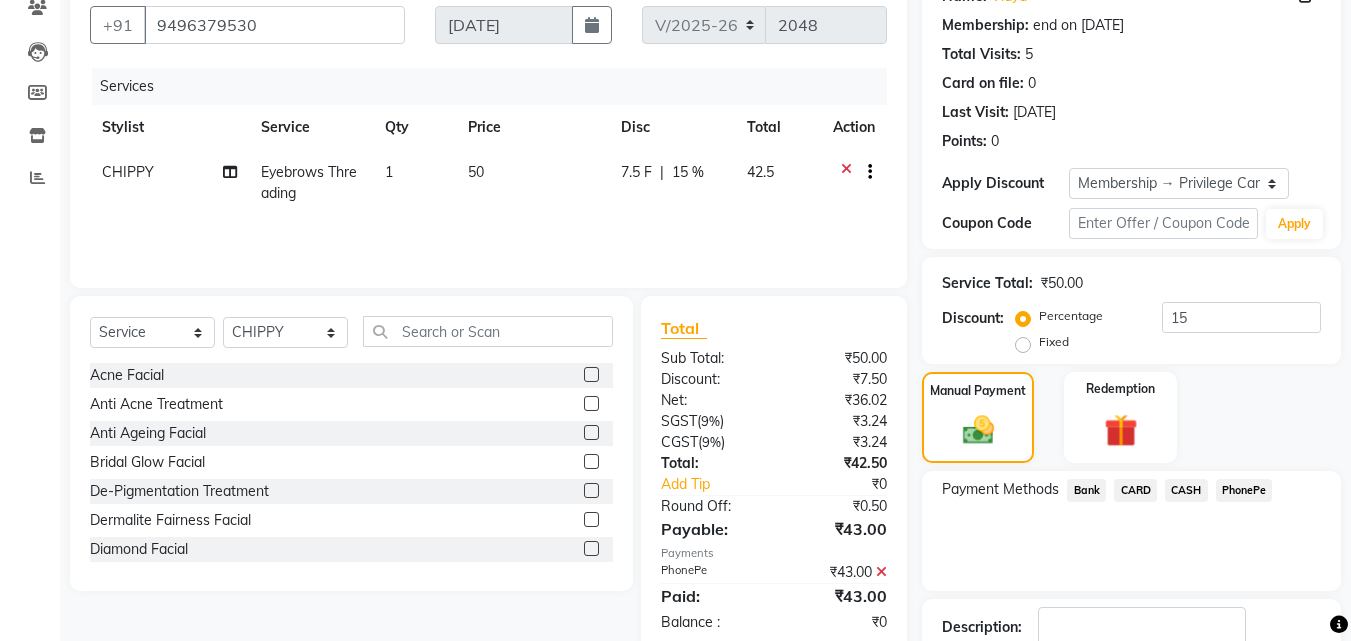 scroll, scrollTop: 314, scrollLeft: 0, axis: vertical 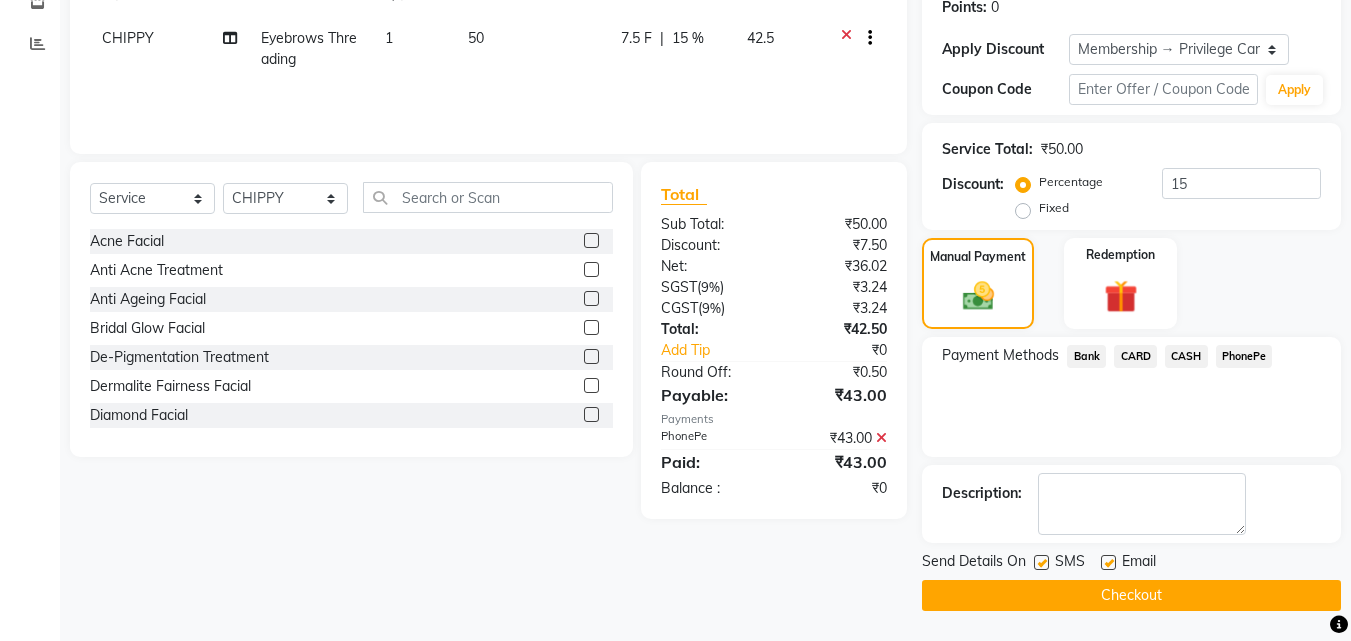 click on "Checkout" 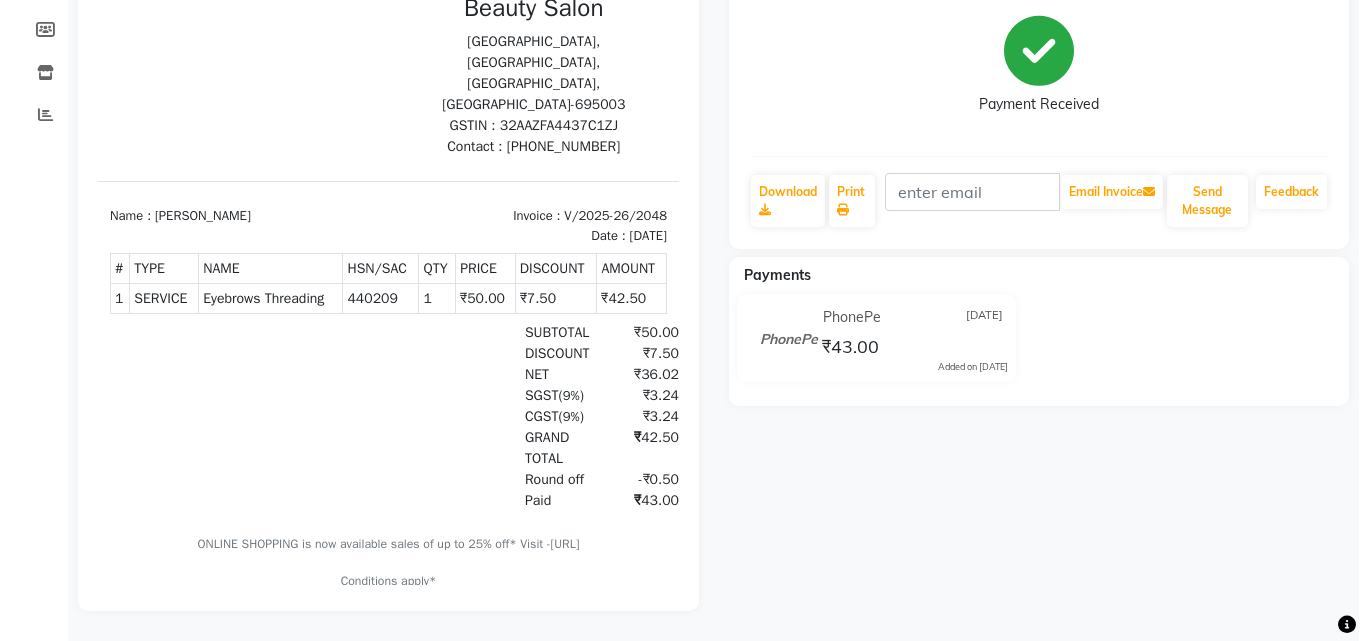 scroll, scrollTop: 0, scrollLeft: 0, axis: both 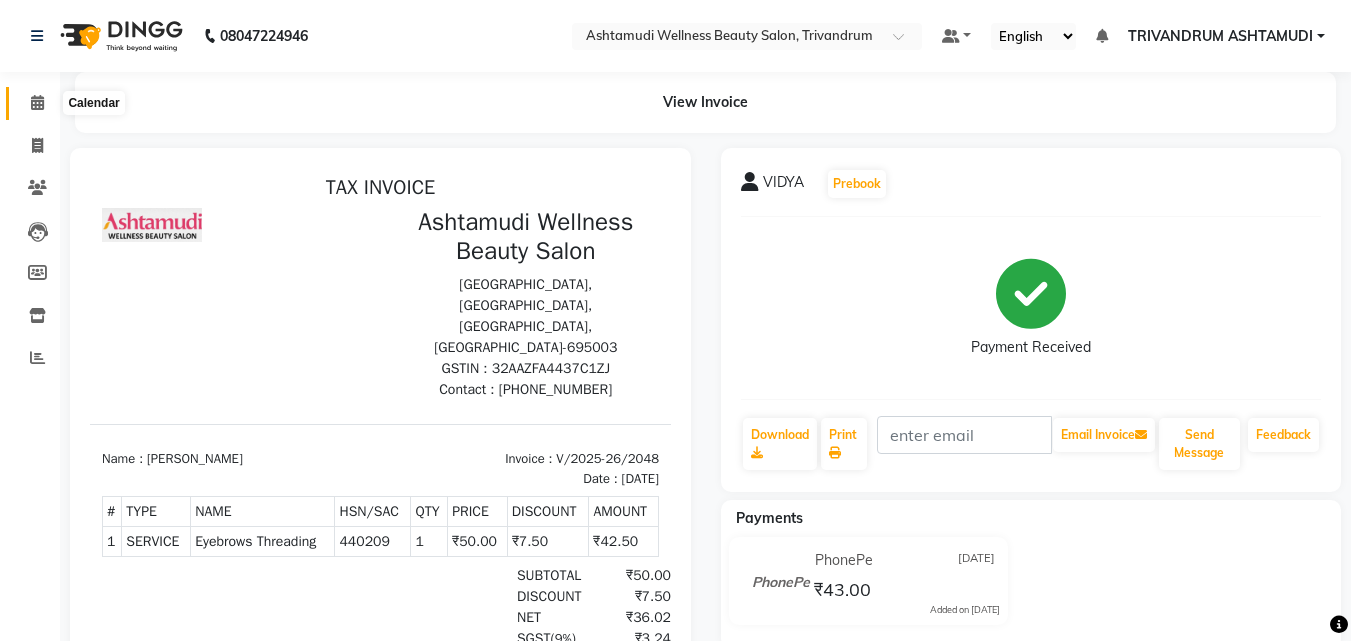 click 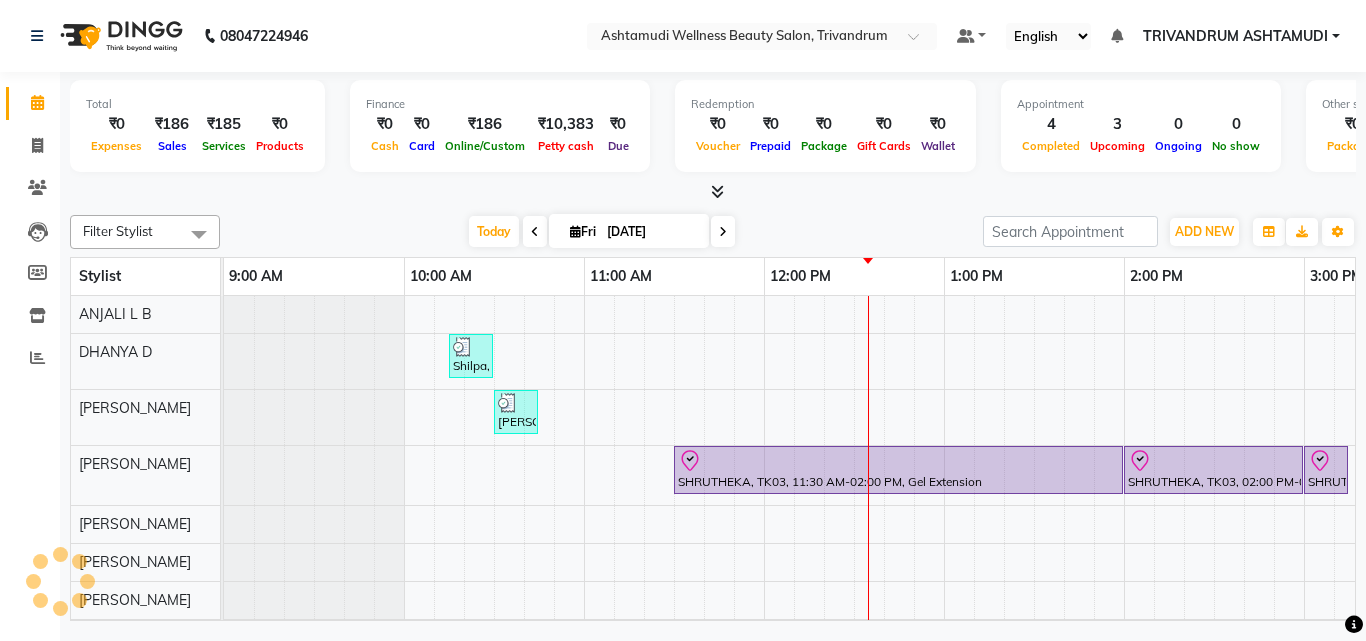 scroll, scrollTop: 0, scrollLeft: 541, axis: horizontal 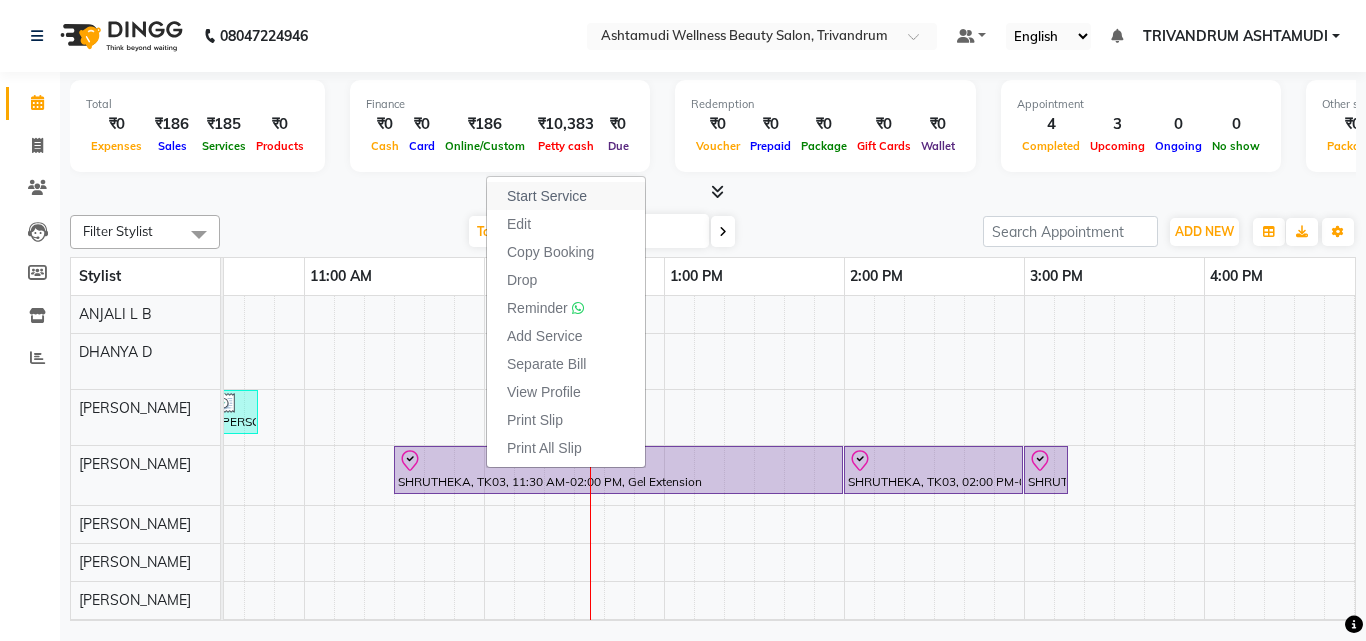 click on "Start Service" at bounding box center [547, 196] 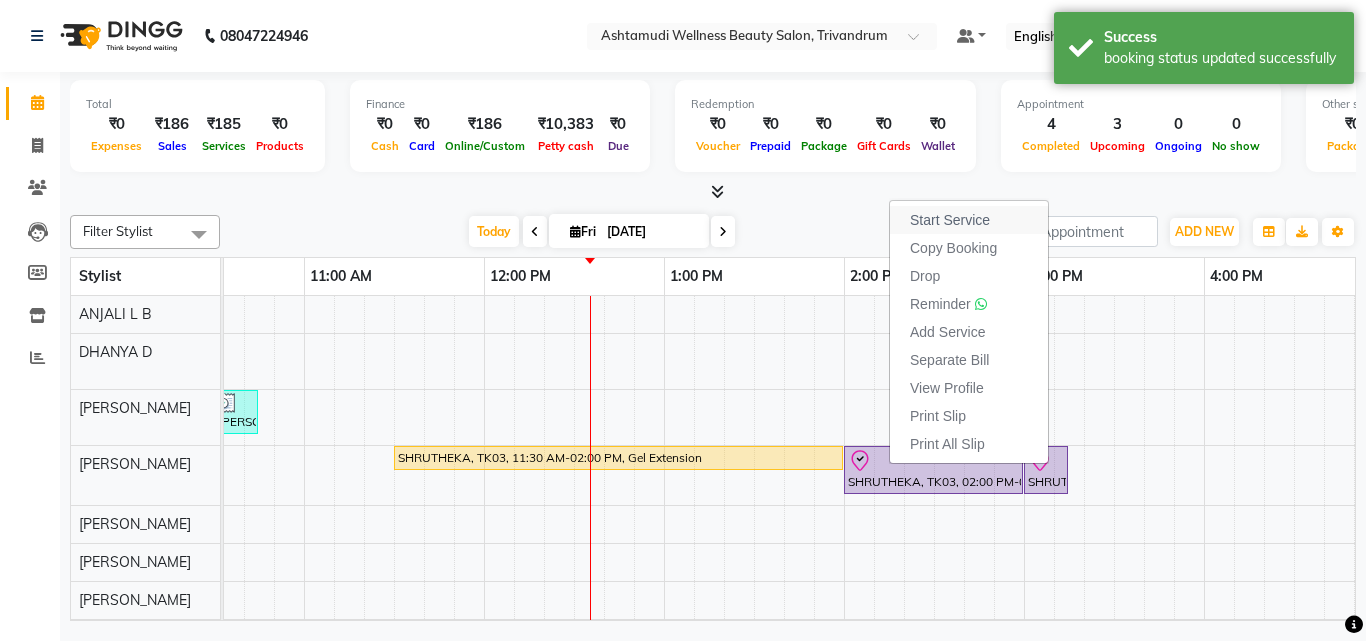 click on "Start Service" at bounding box center [950, 220] 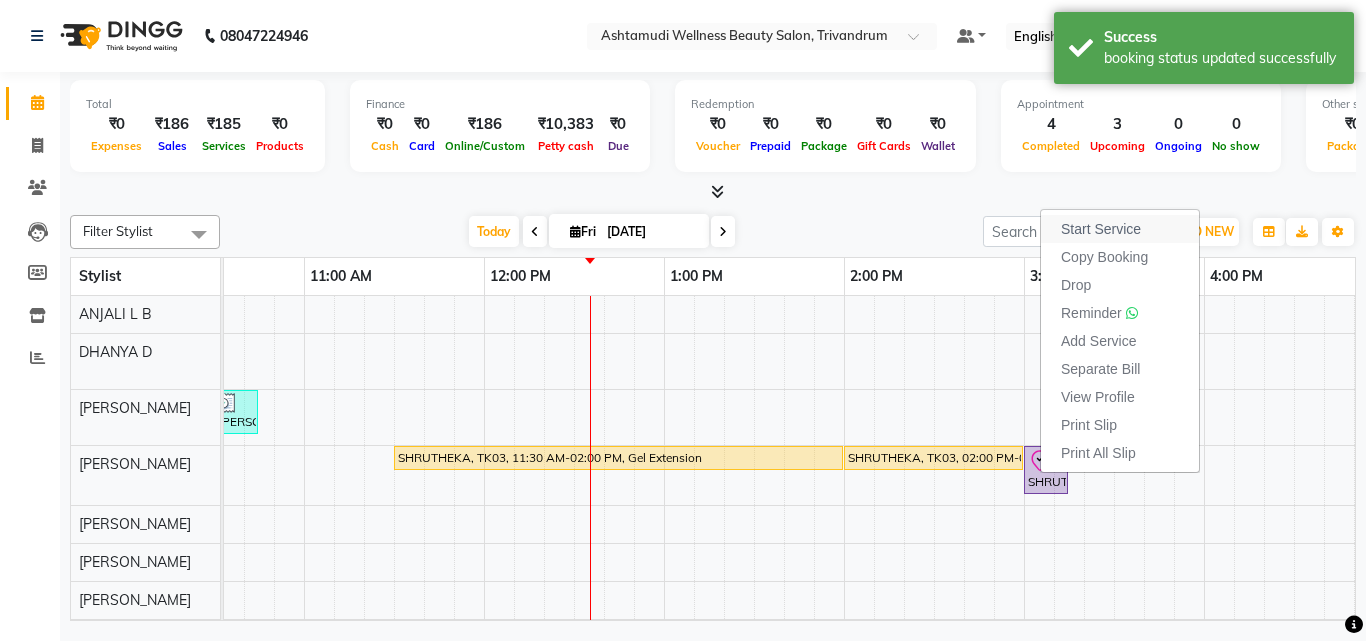 click on "Start Service" at bounding box center [1101, 229] 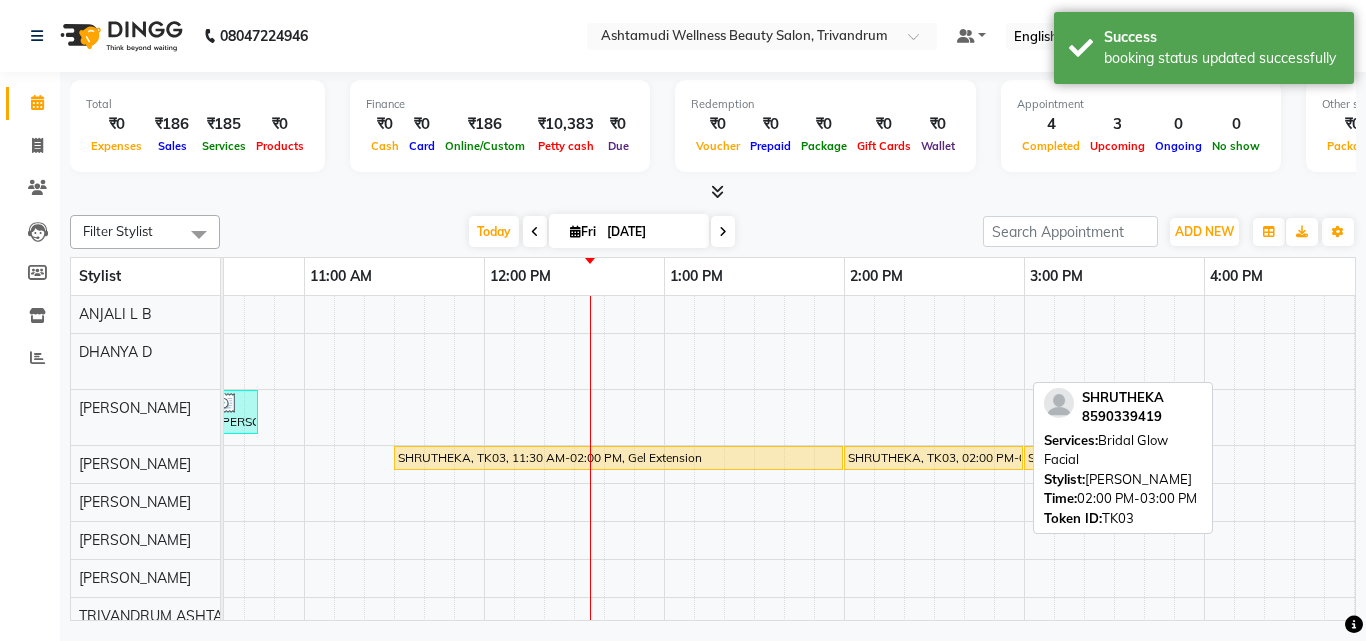 scroll, scrollTop: 107, scrollLeft: 280, axis: both 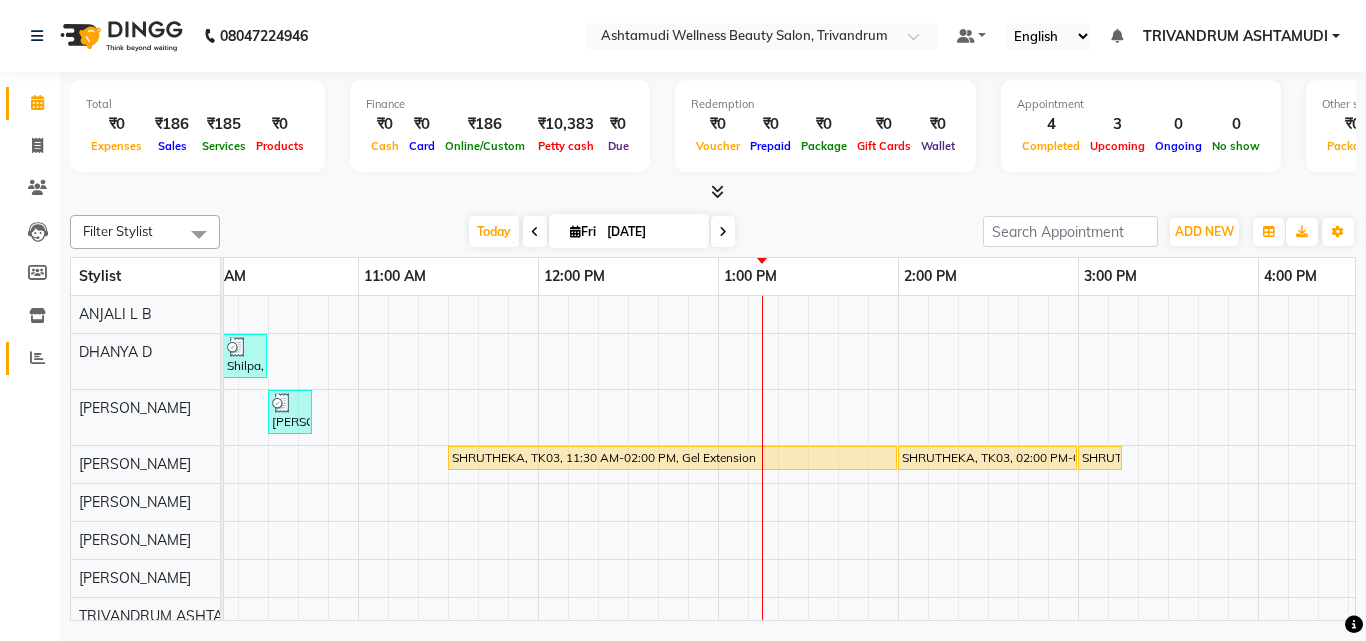 click 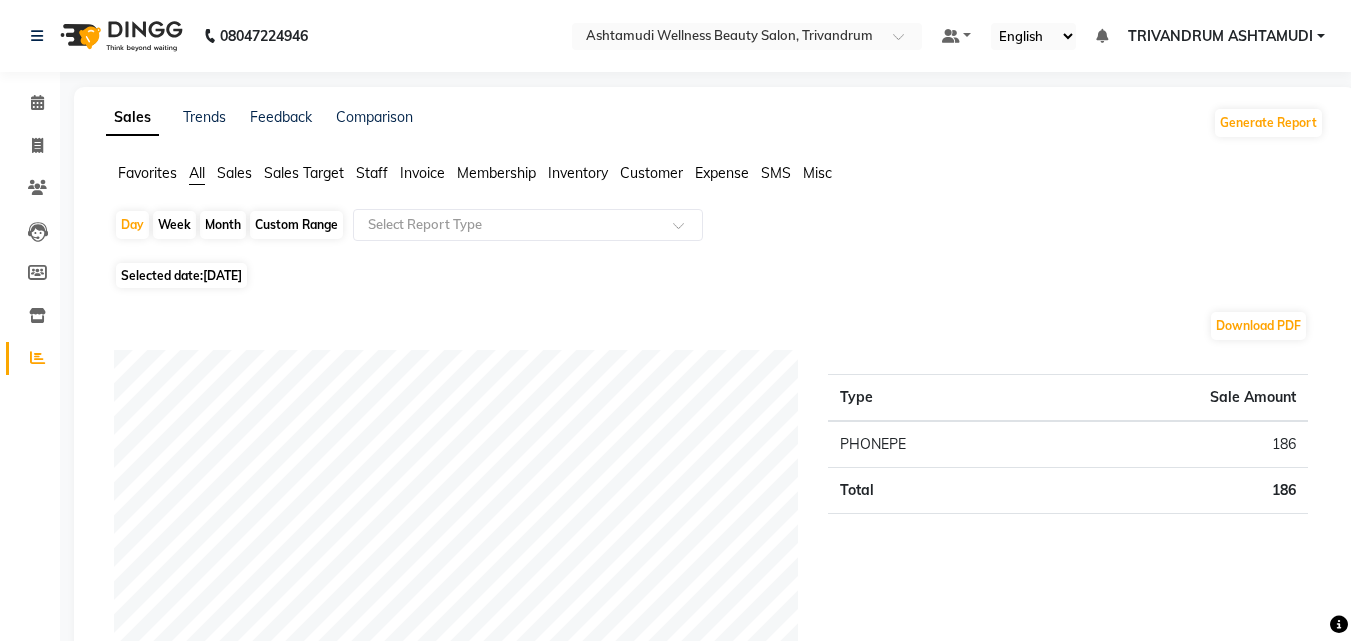 click on "Custom Range" 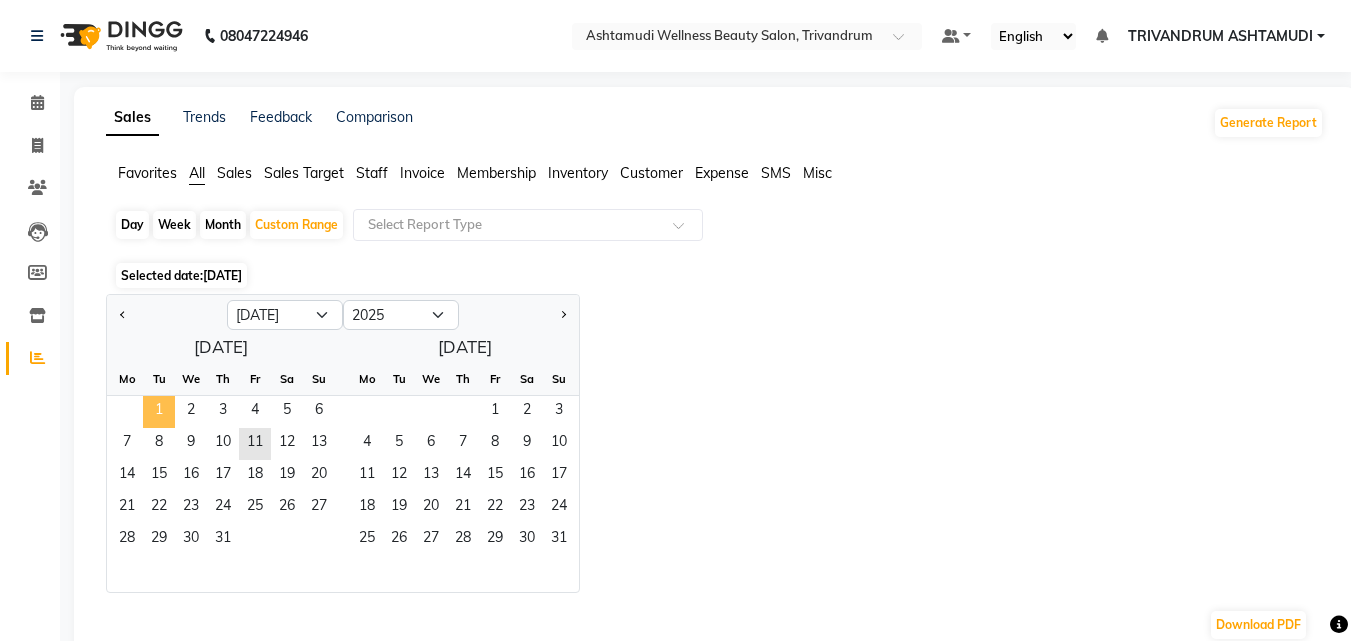 click on "1" 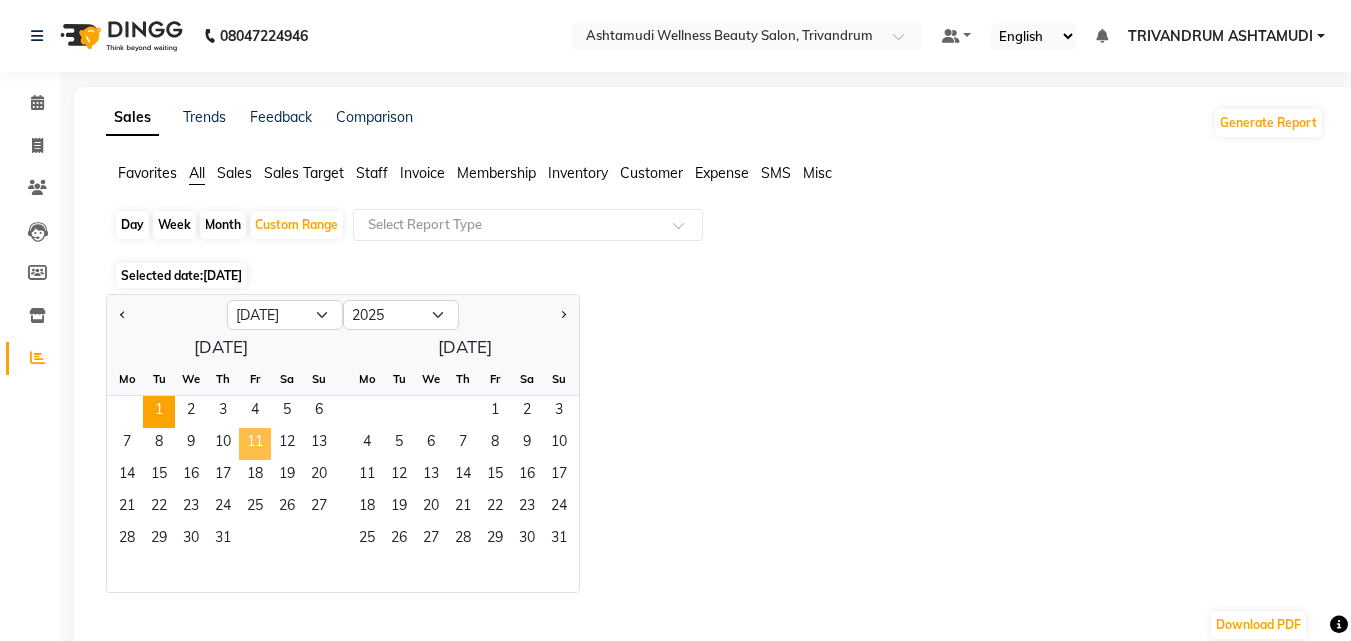click on "11" 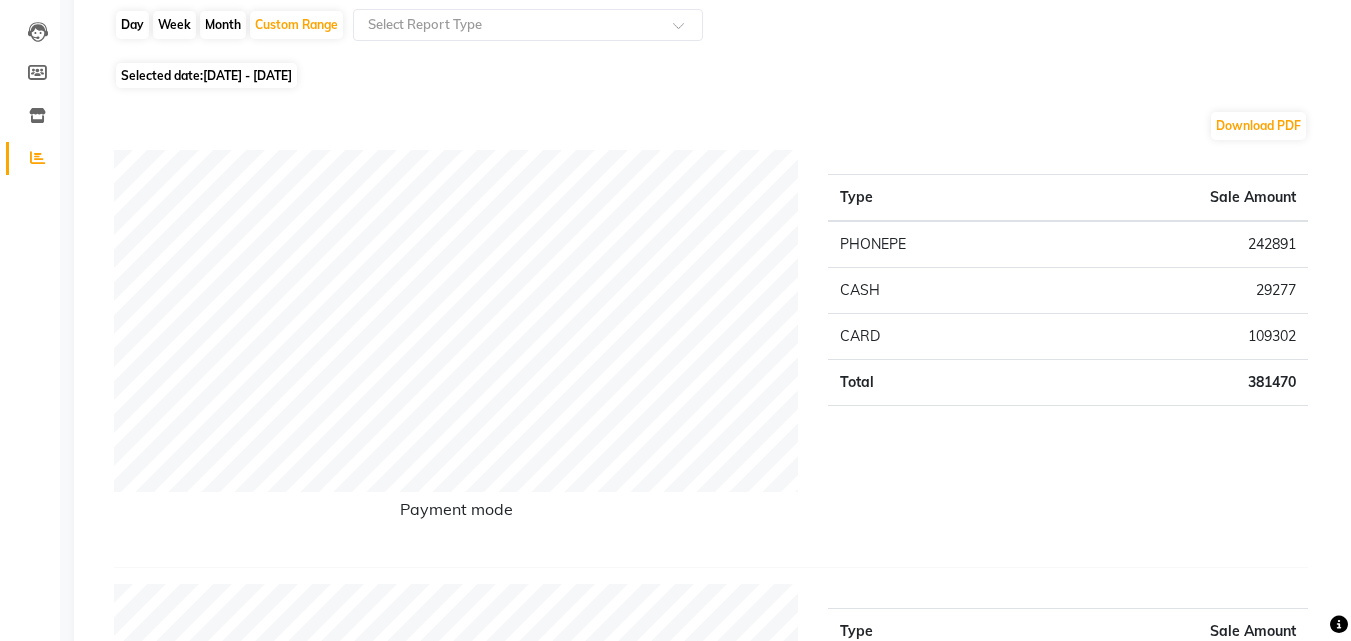 scroll, scrollTop: 0, scrollLeft: 0, axis: both 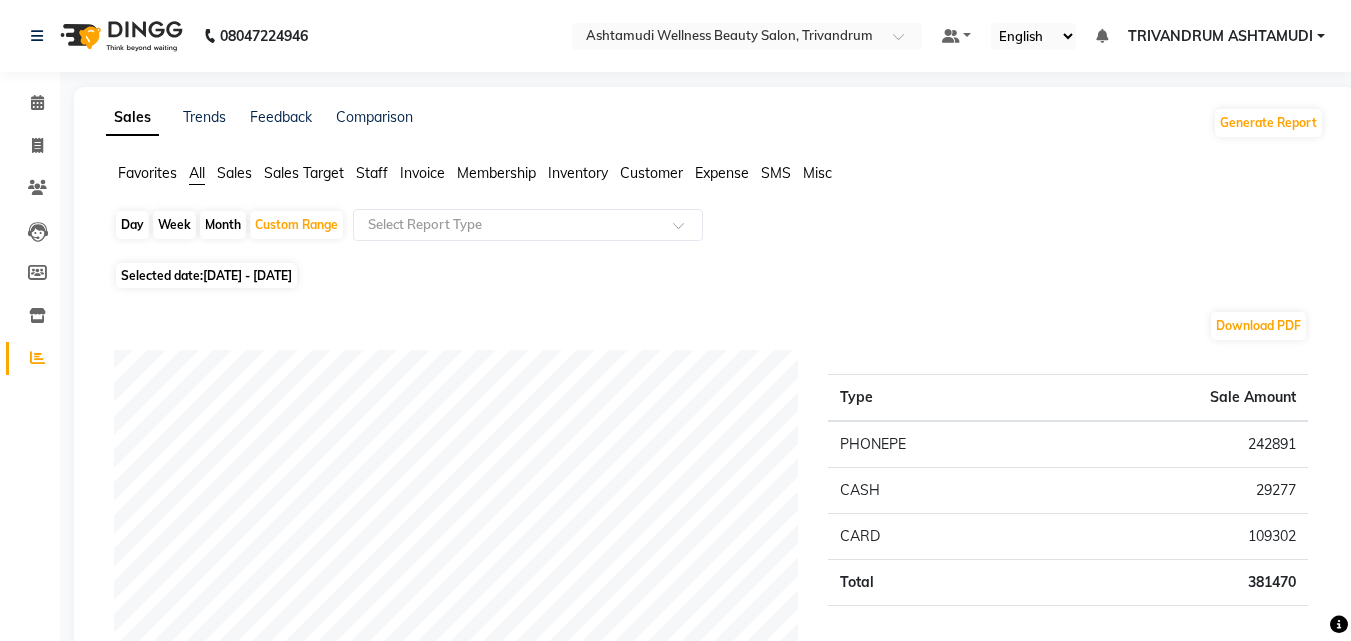 click on "Staff" 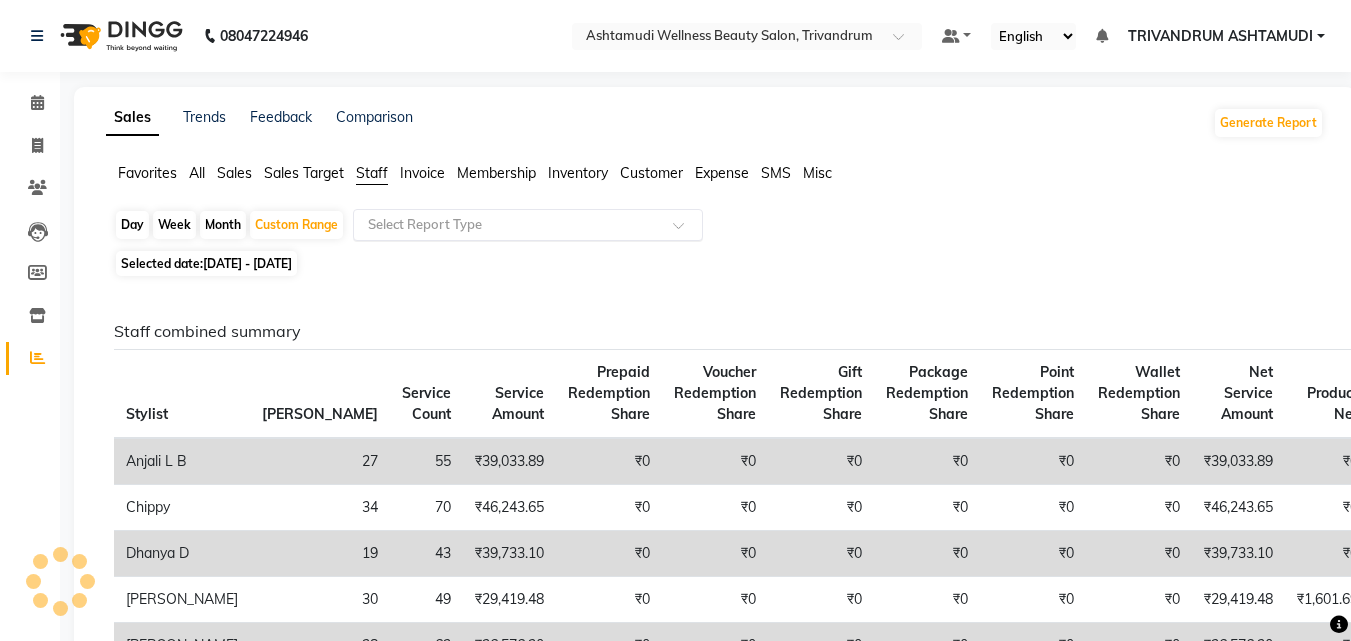 click 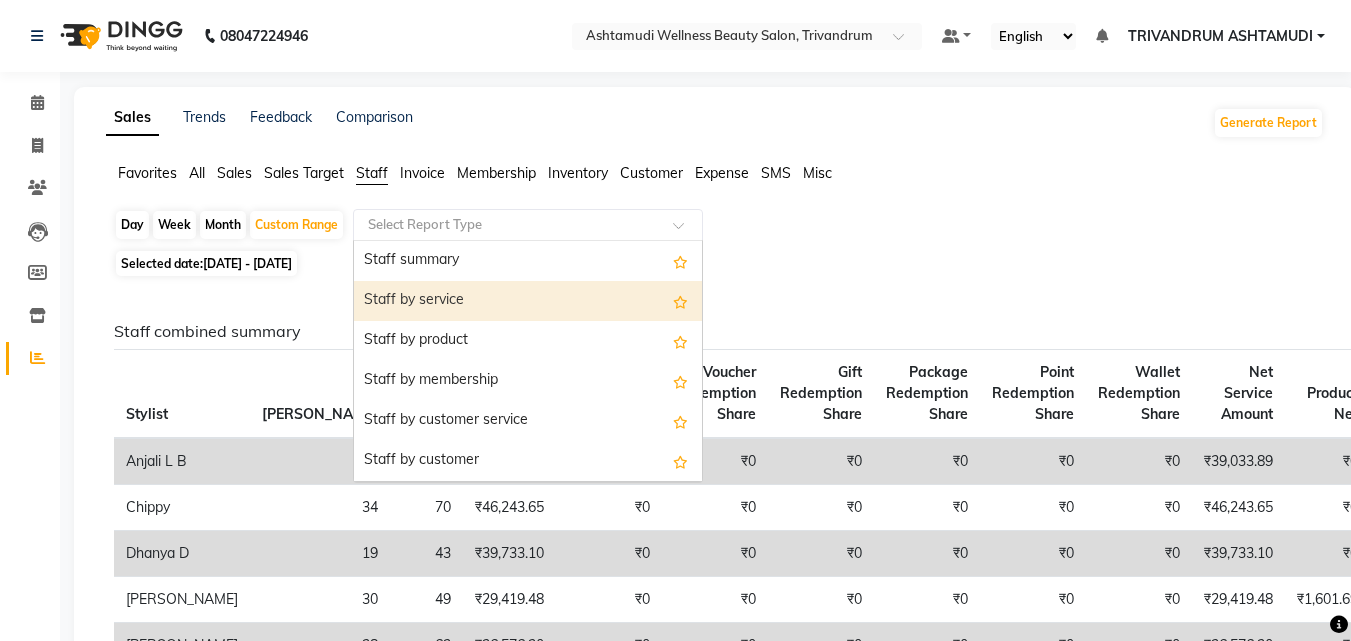 click on "Staff by service" at bounding box center (528, 301) 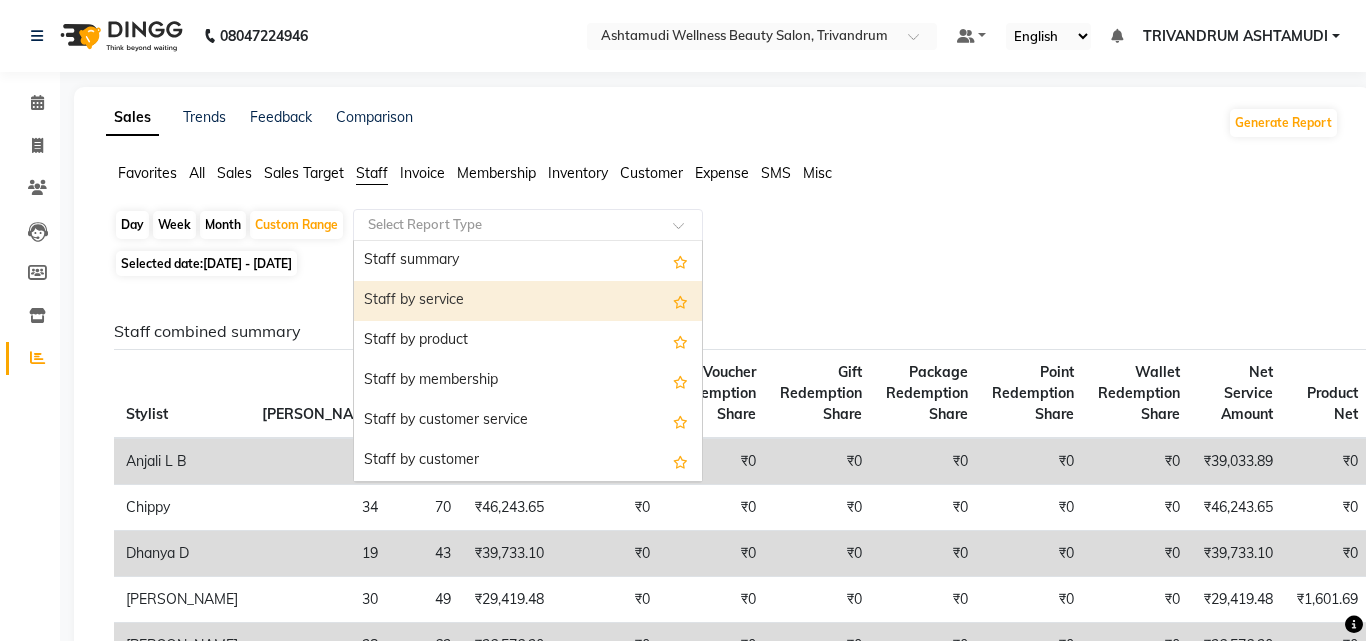 select on "full_report" 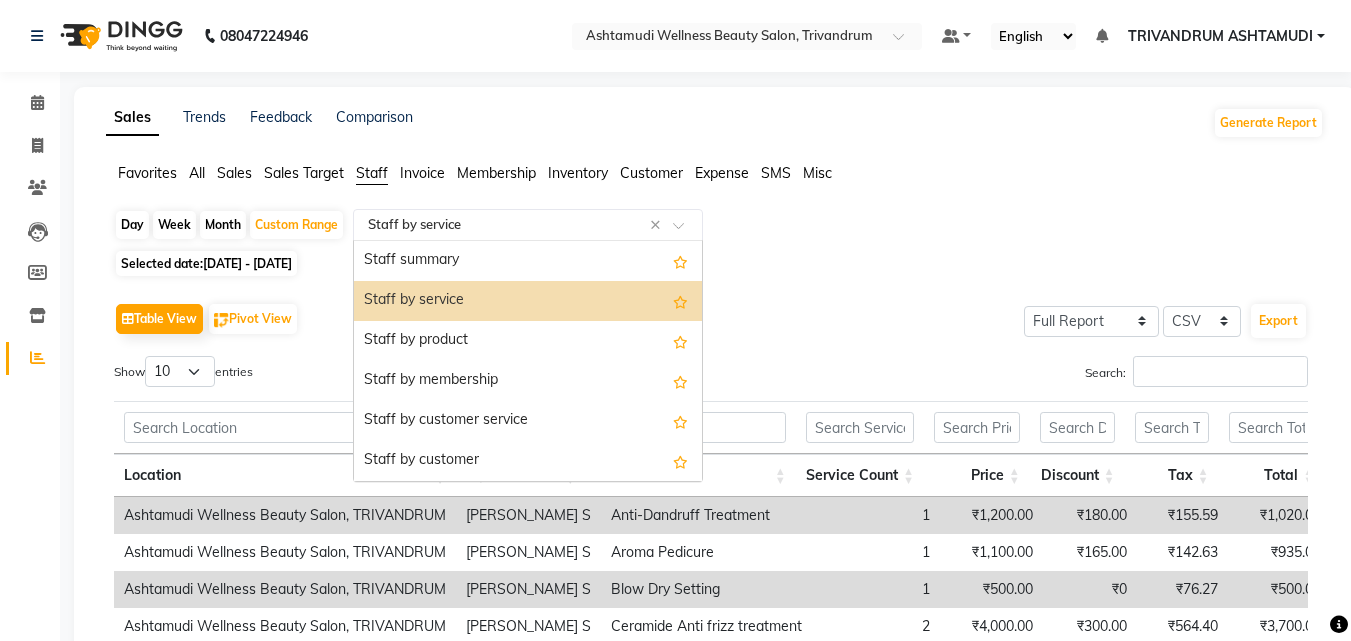 click 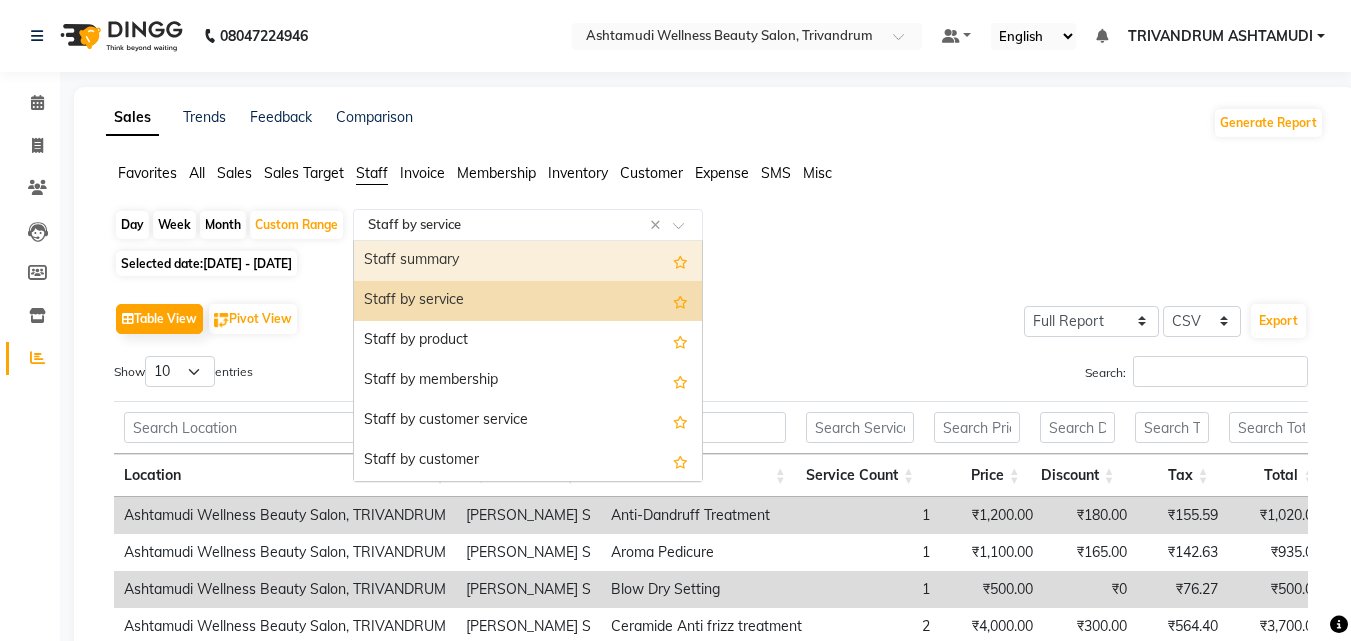click on "Staff summary" at bounding box center (528, 261) 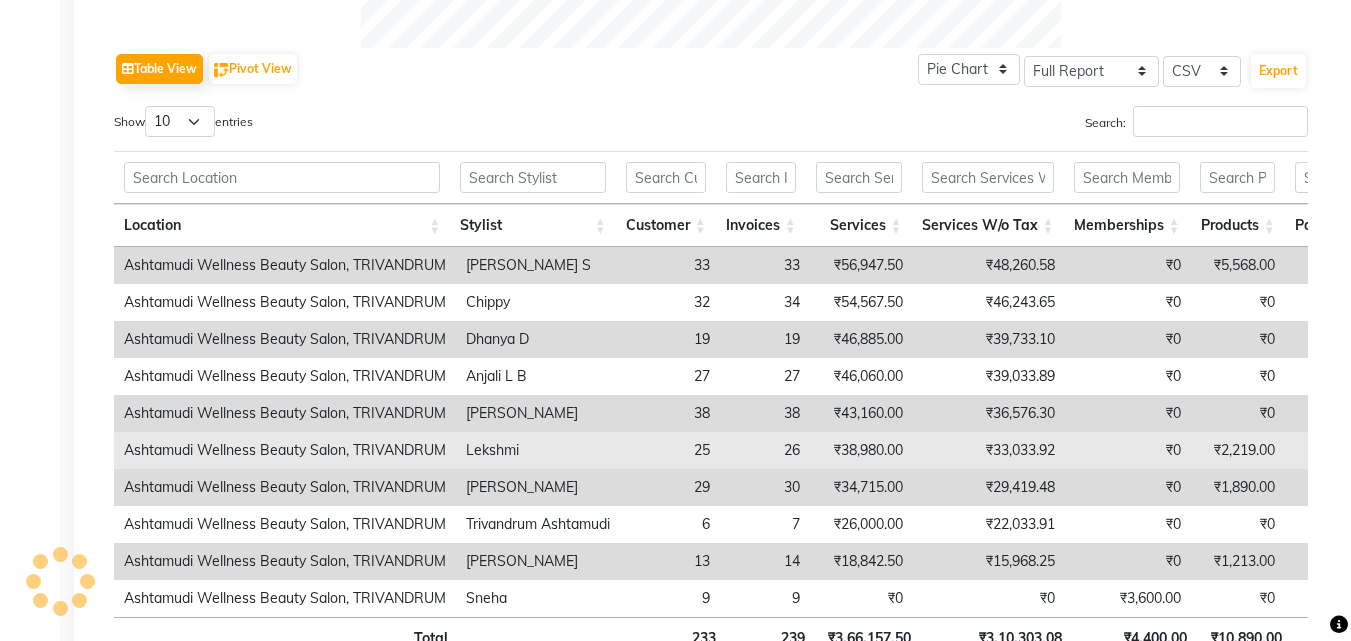 scroll, scrollTop: 1100, scrollLeft: 0, axis: vertical 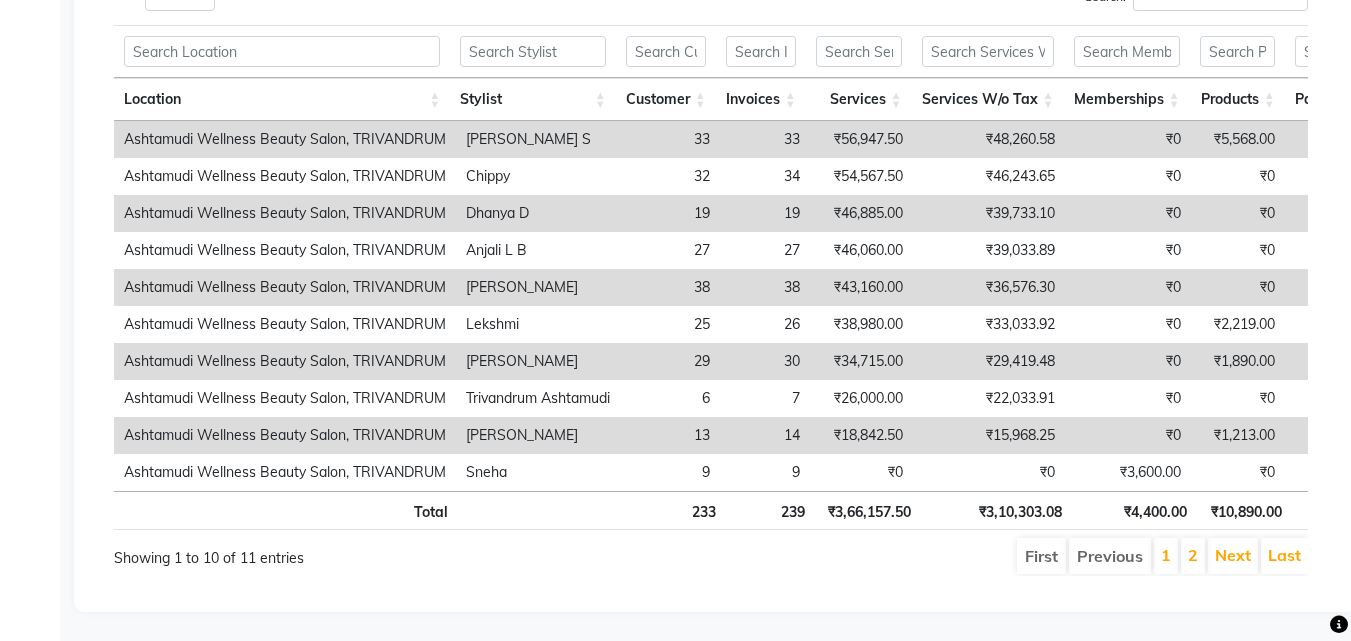 click on "Calendar  Invoice  Clients  Leads   Members  Inventory  Reports Completed InProgress Upcoming Dropped Tentative Check-In Confirm Bookings Generate Report Segments Page Builder" 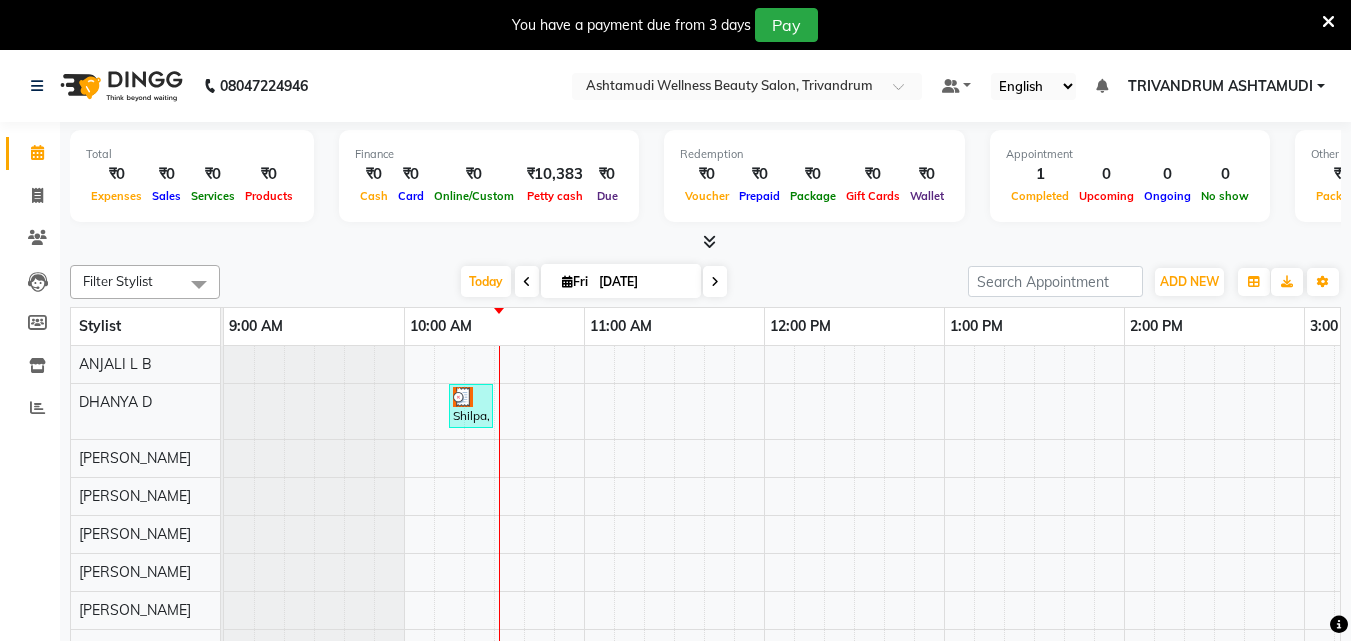 scroll, scrollTop: 0, scrollLeft: 0, axis: both 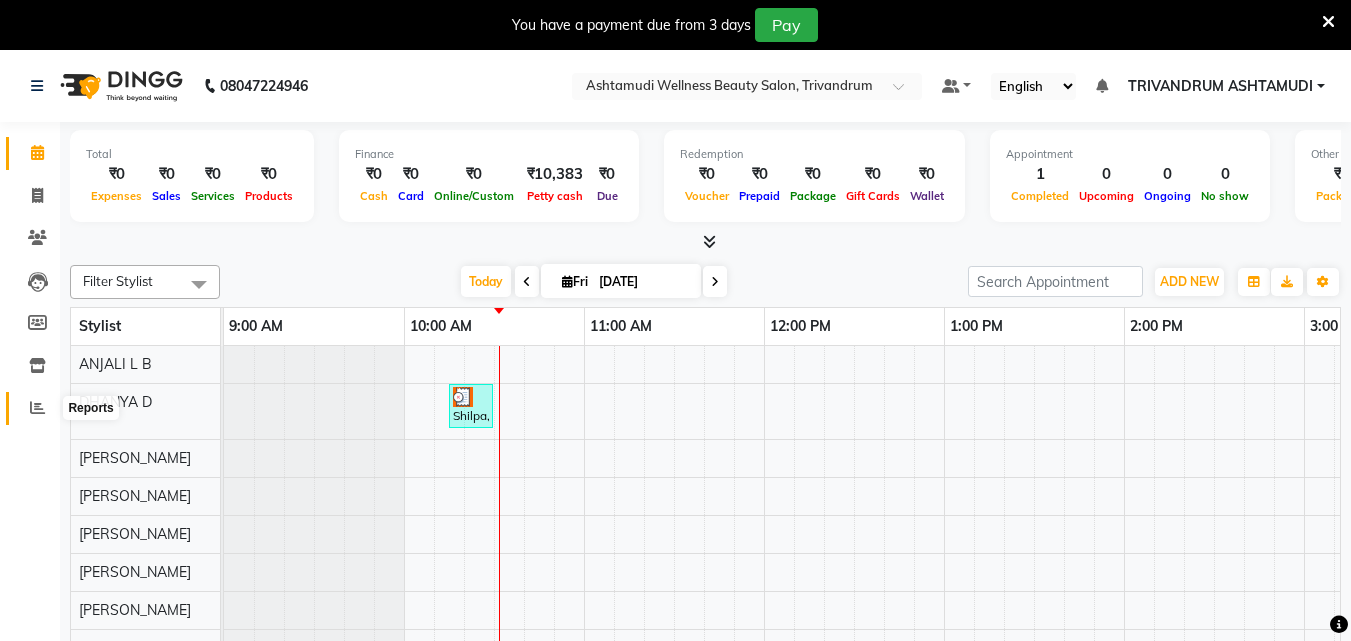 click 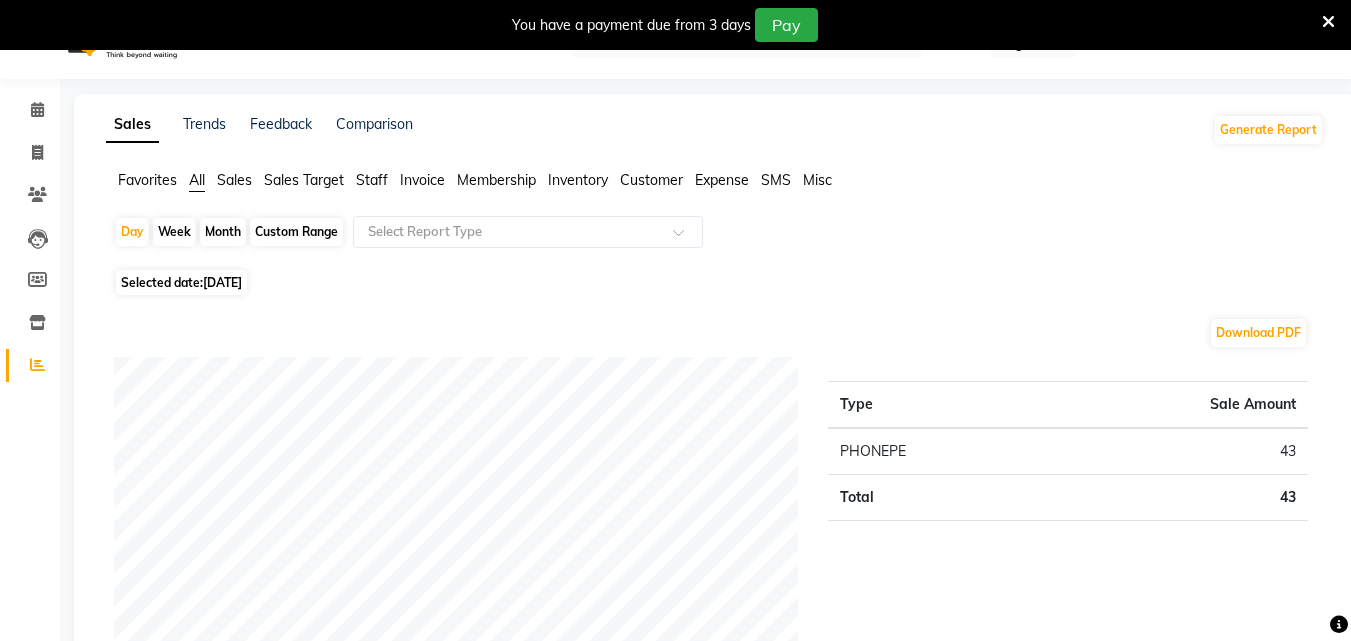 scroll, scrollTop: 0, scrollLeft: 0, axis: both 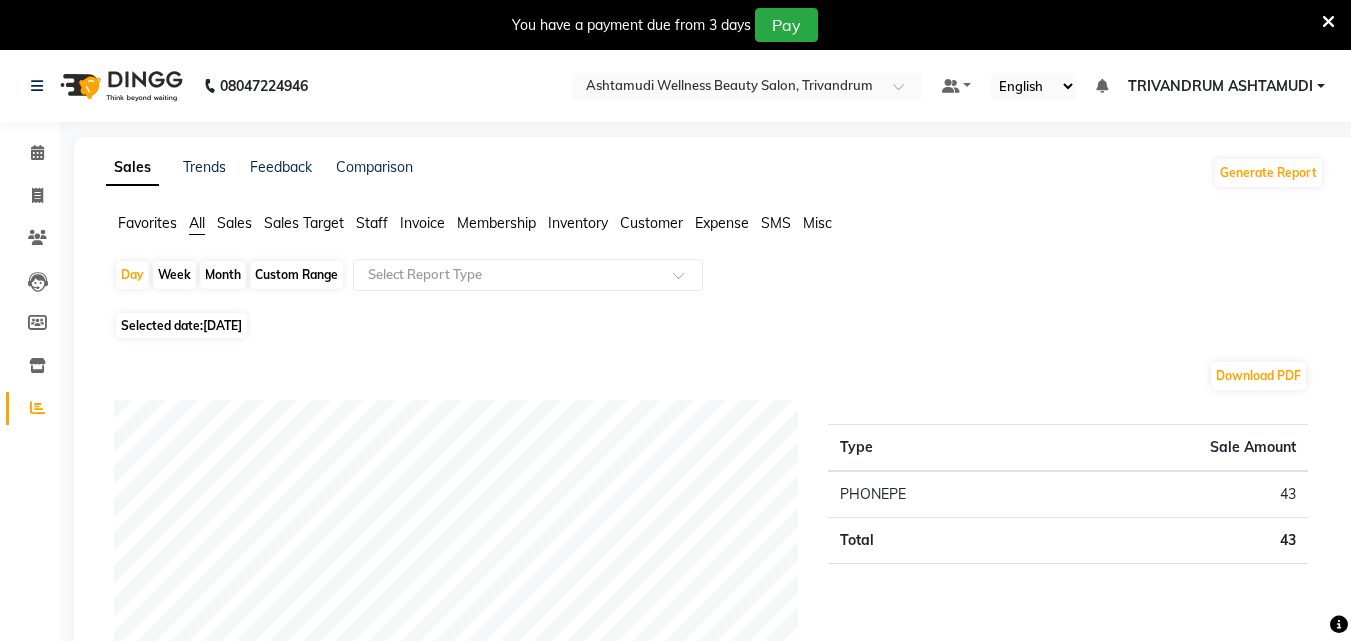 click on "[DATE]" 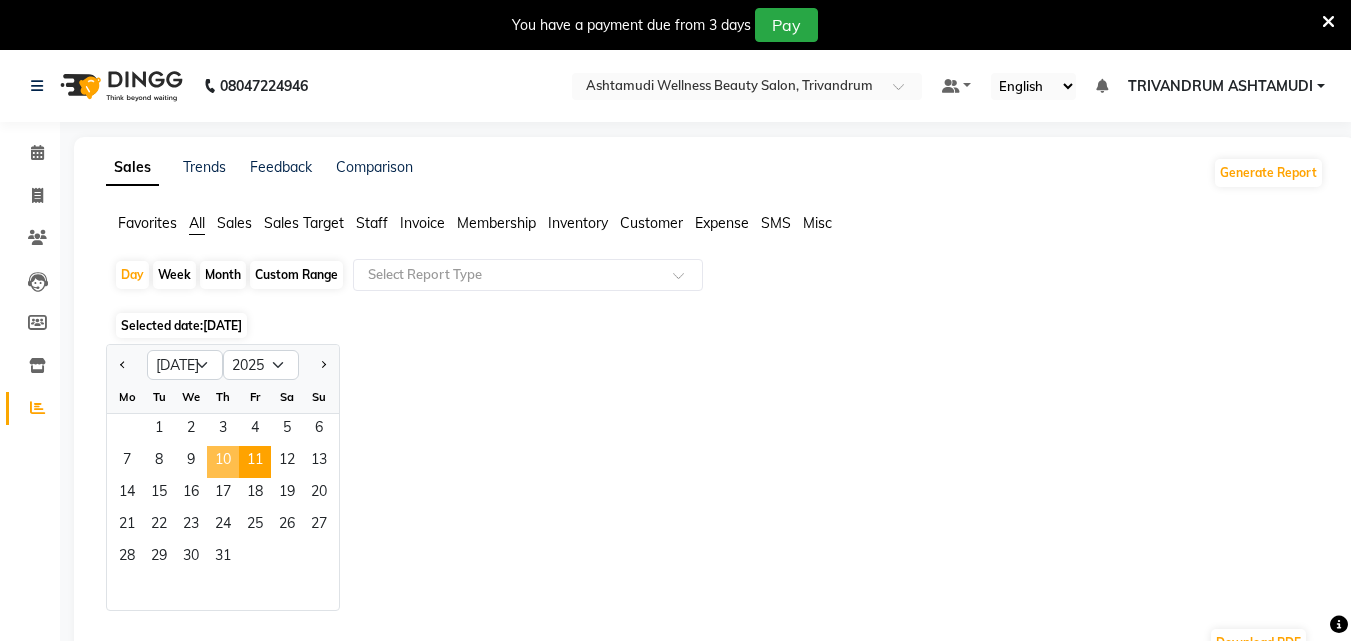 click on "10" 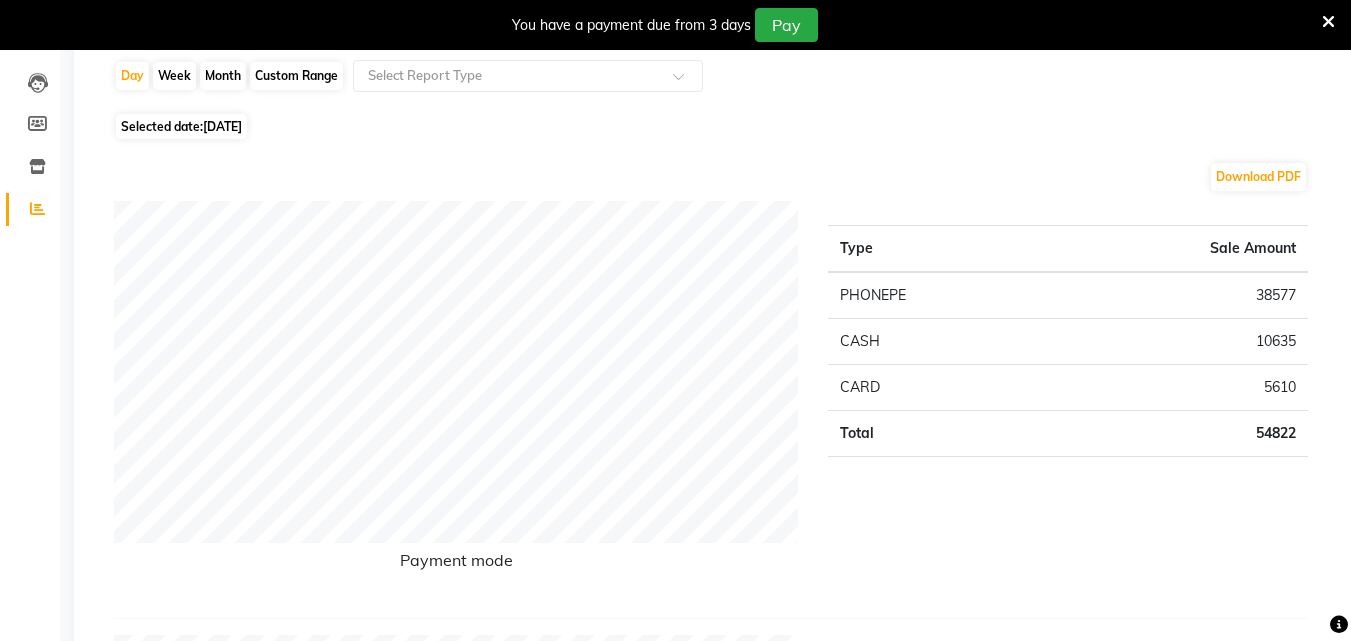 scroll, scrollTop: 0, scrollLeft: 0, axis: both 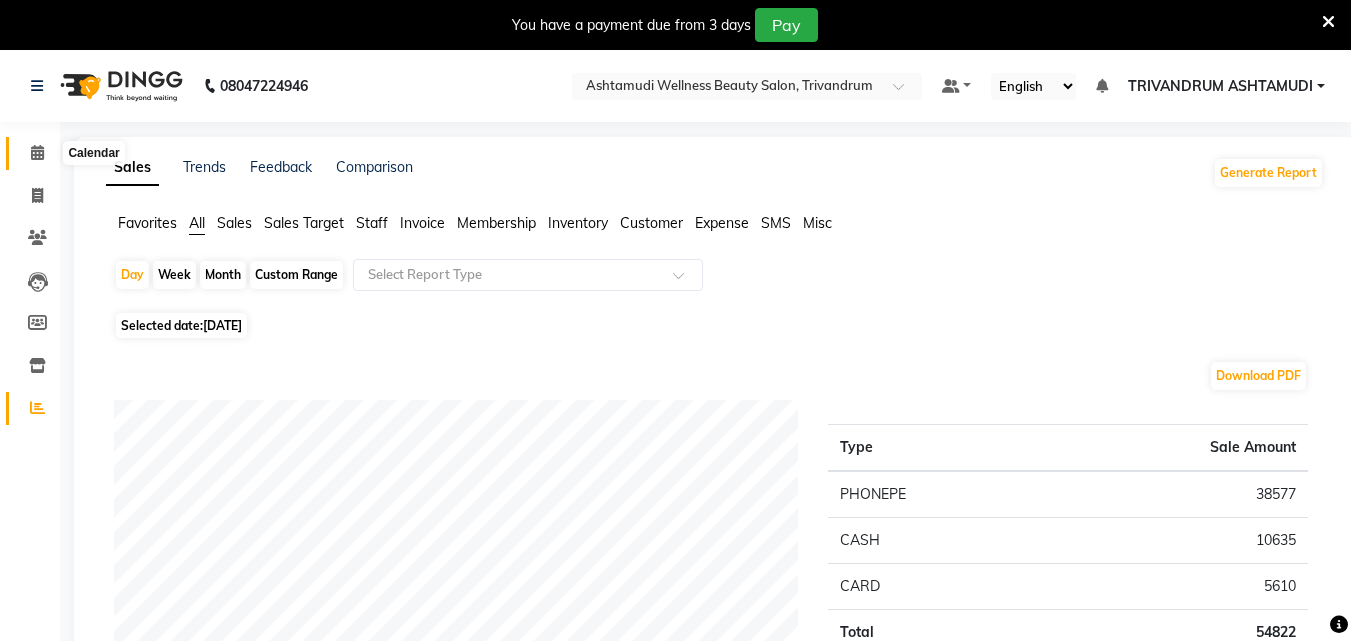 click 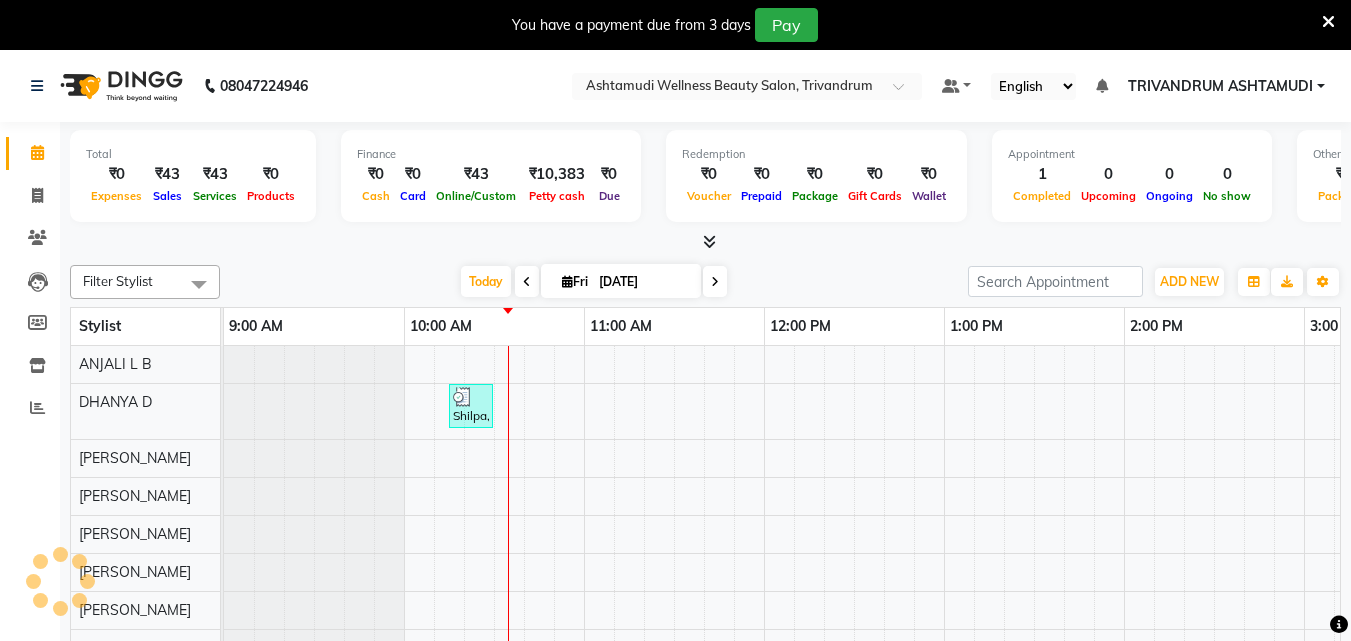 scroll, scrollTop: 0, scrollLeft: 0, axis: both 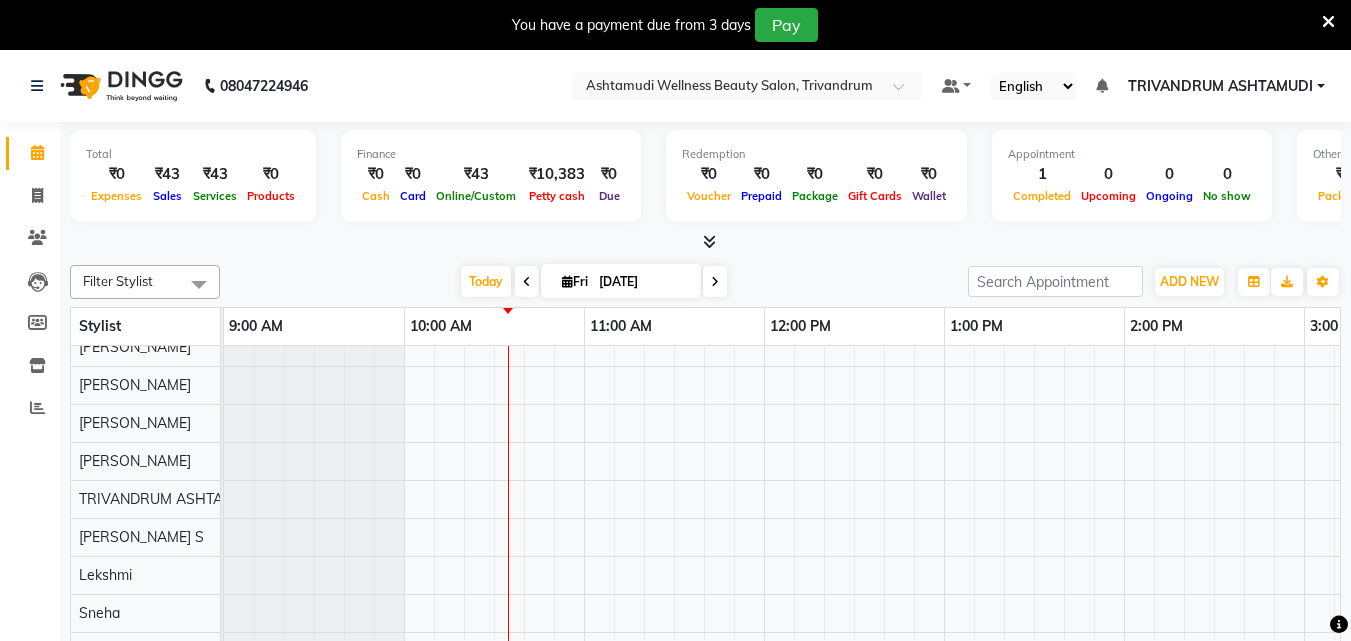 click at bounding box center (1328, 22) 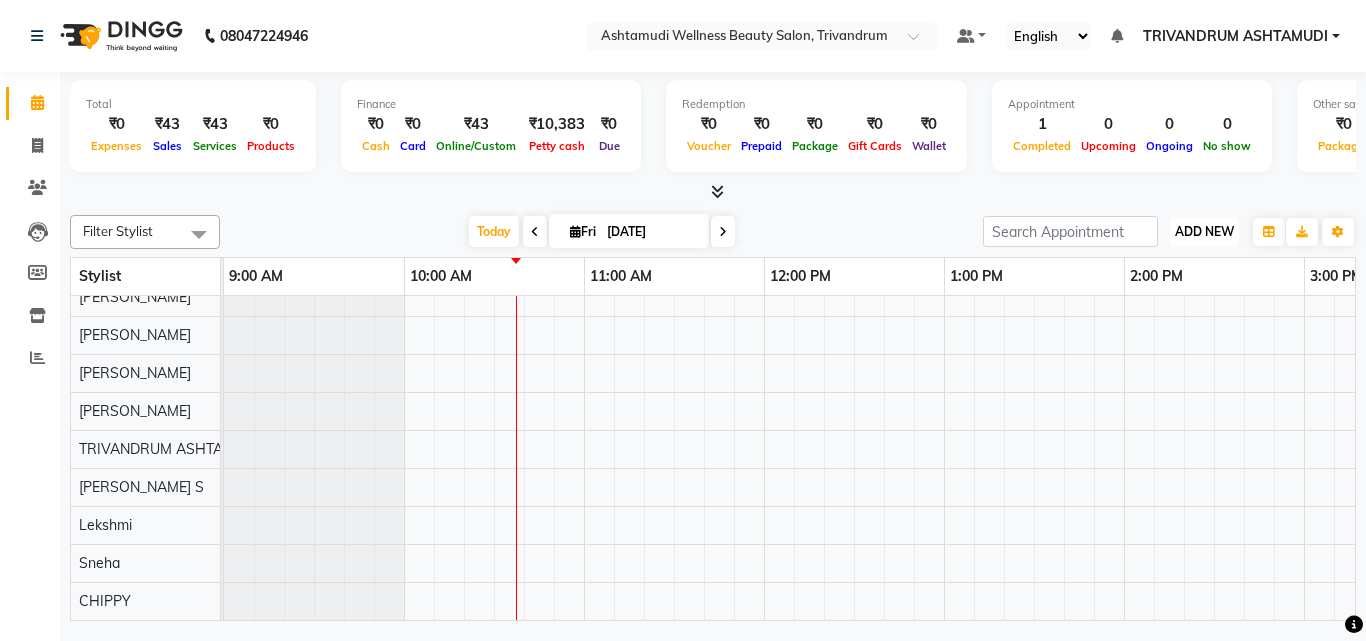 click on "ADD NEW Toggle Dropdown" at bounding box center [1204, 232] 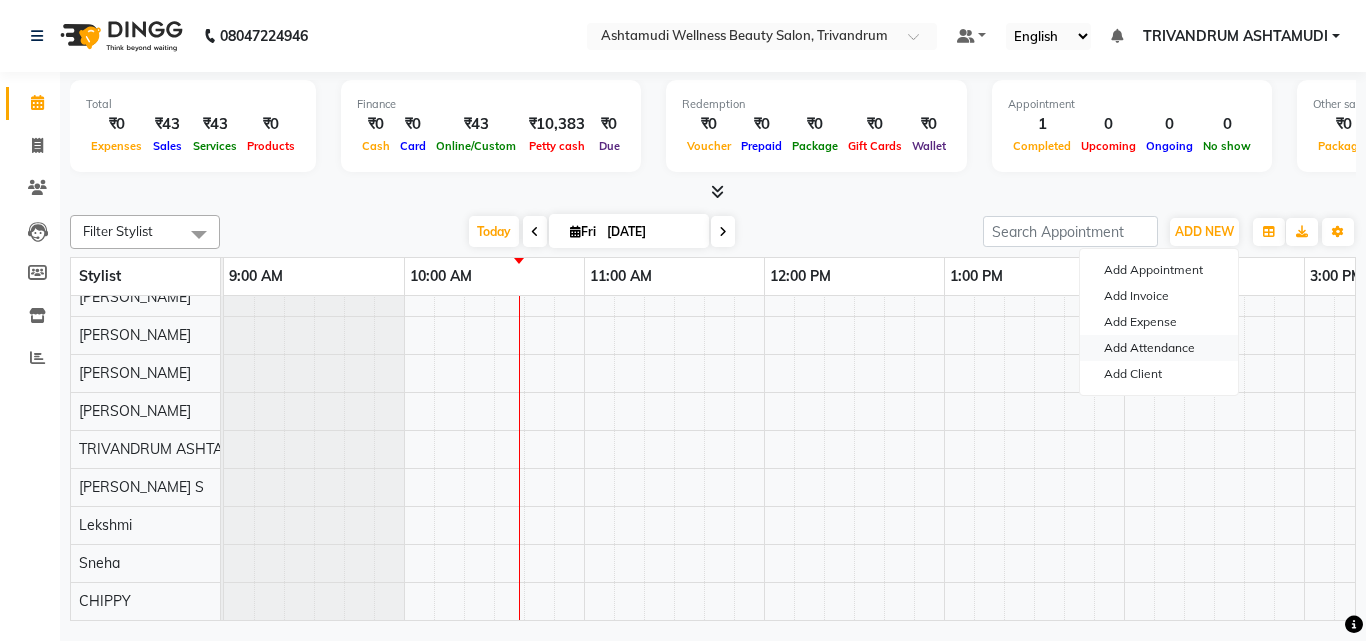 click on "Add Attendance" at bounding box center (1159, 348) 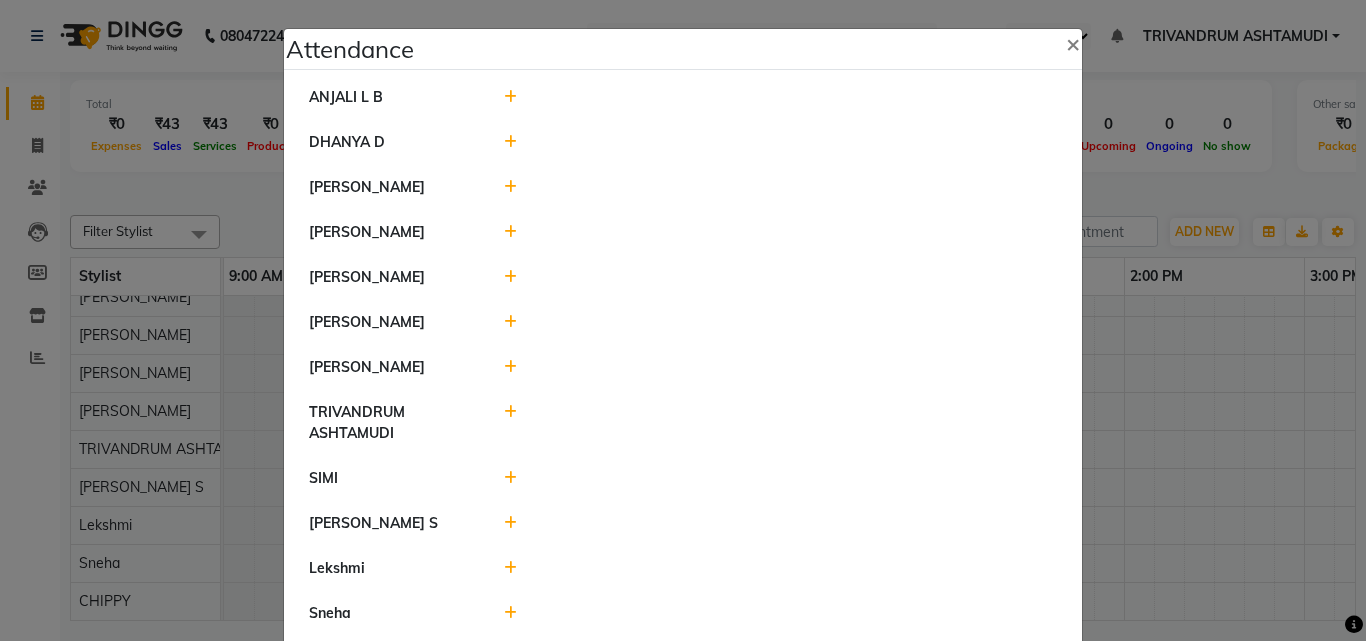 click 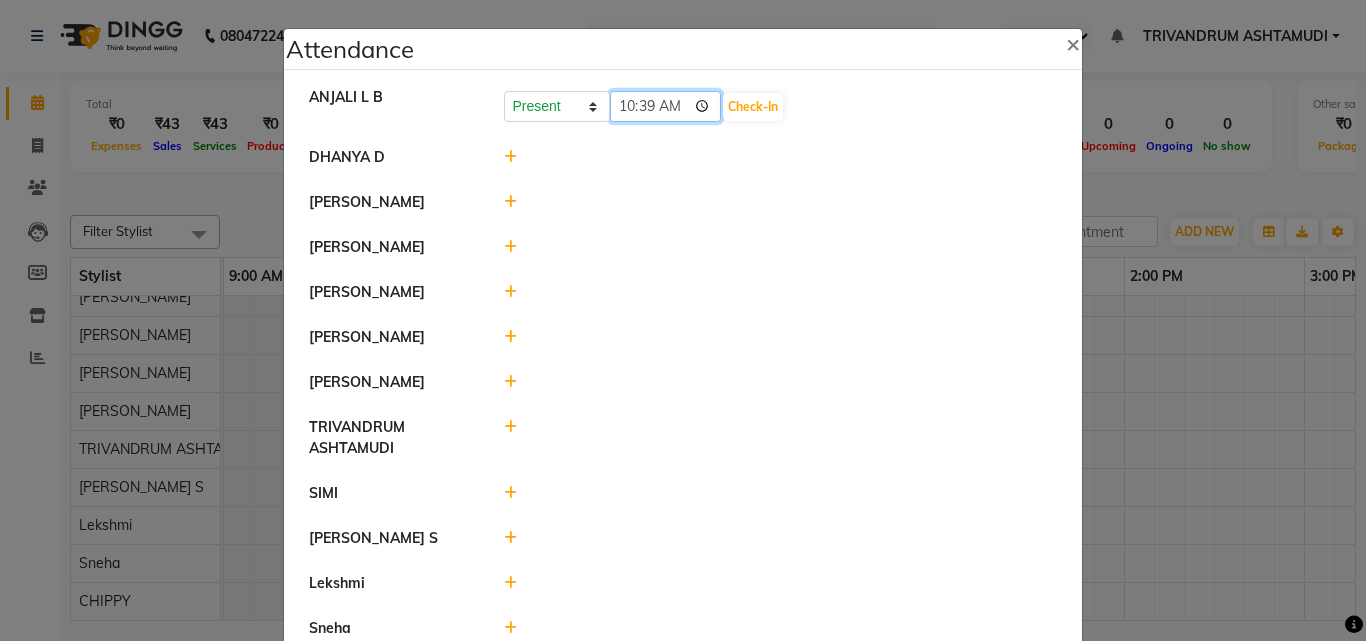 click on "10:39" 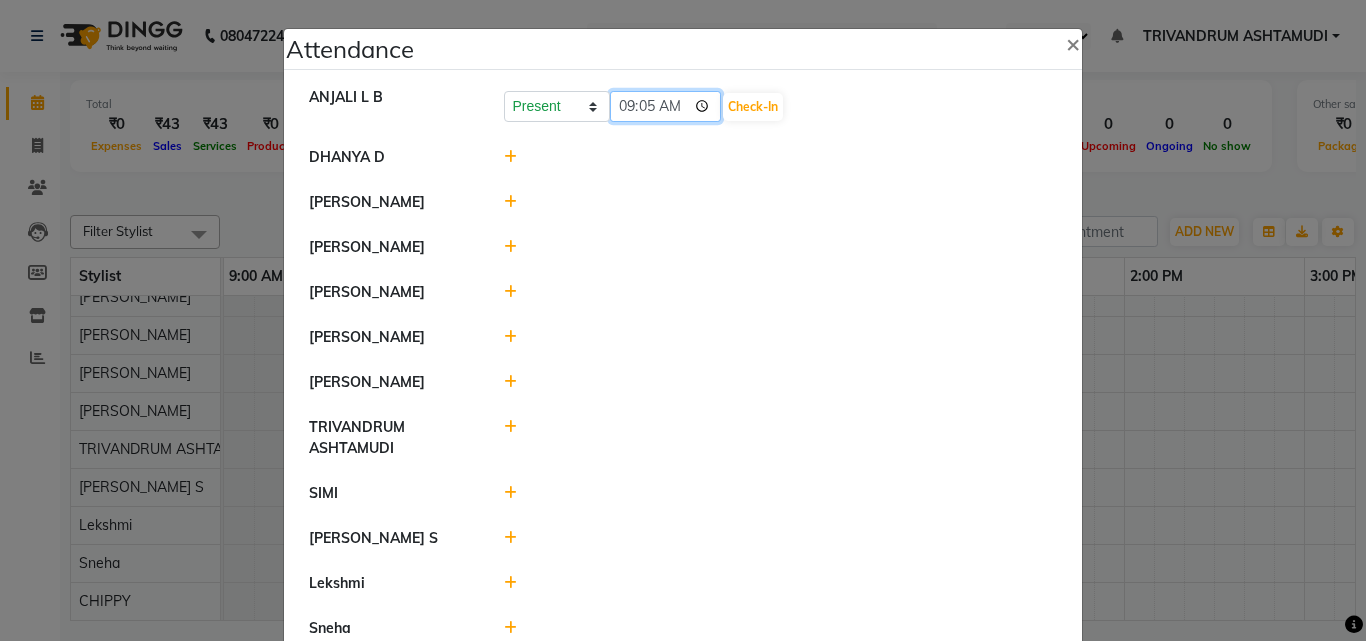 type on "09:50" 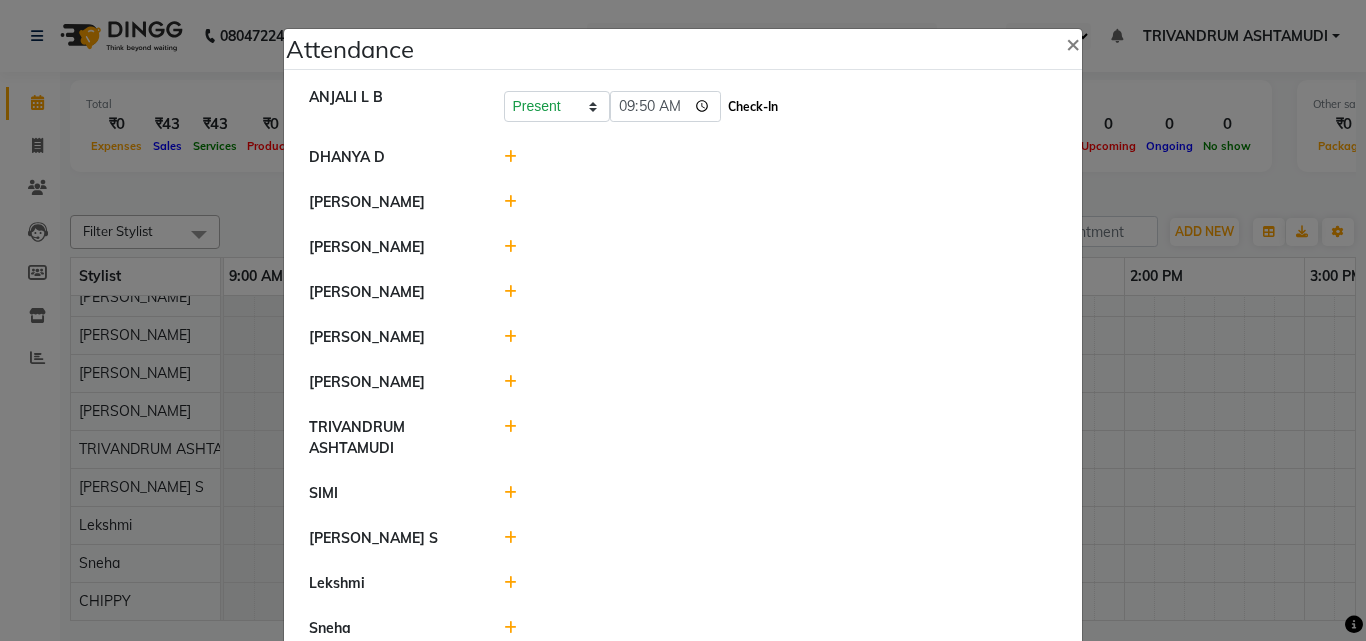 click on "Check-In" 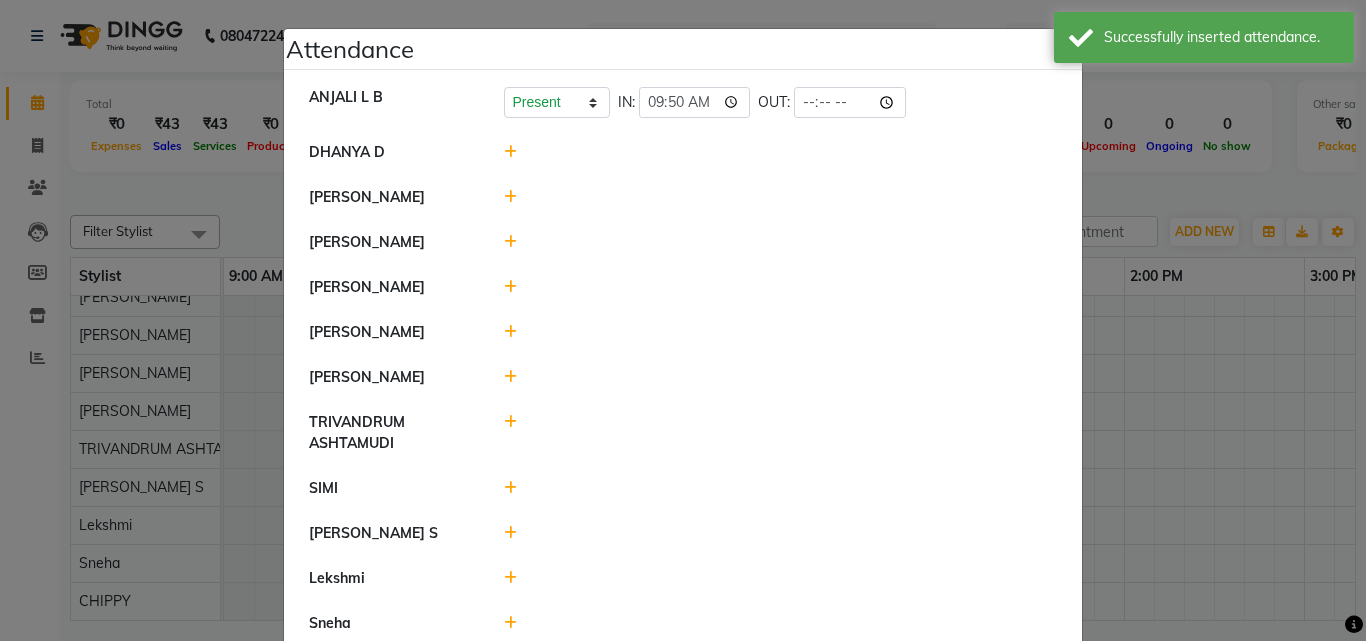 click 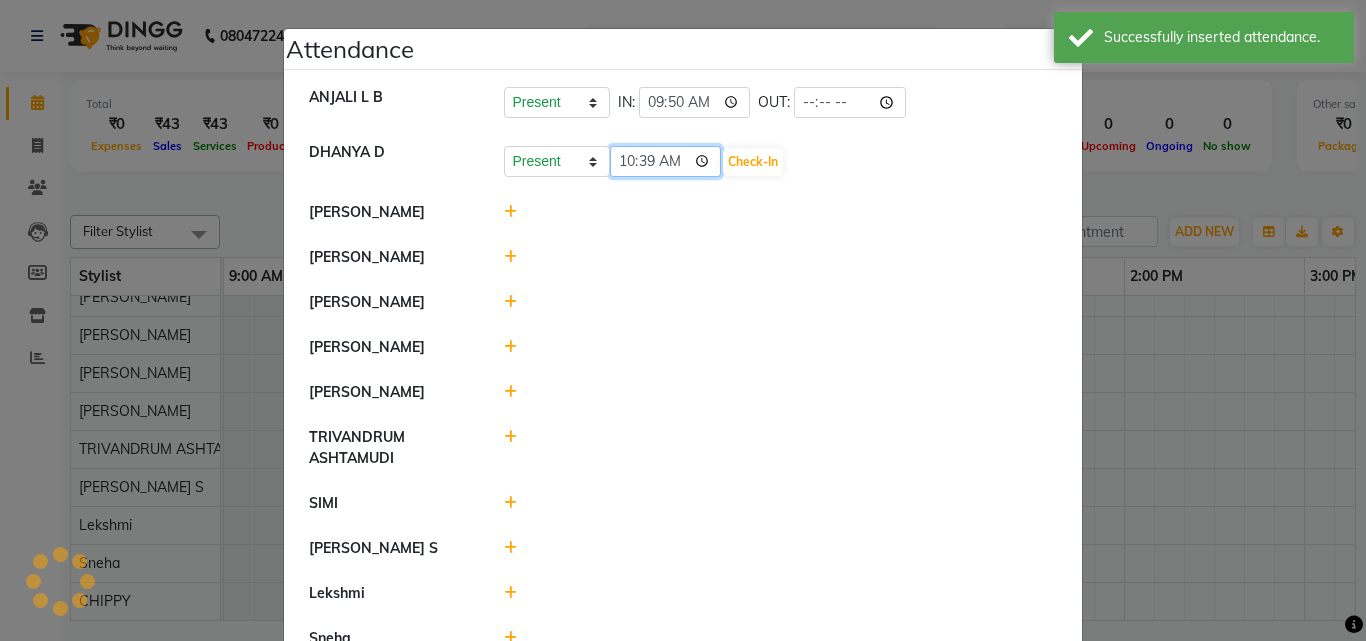 click on "10:39" 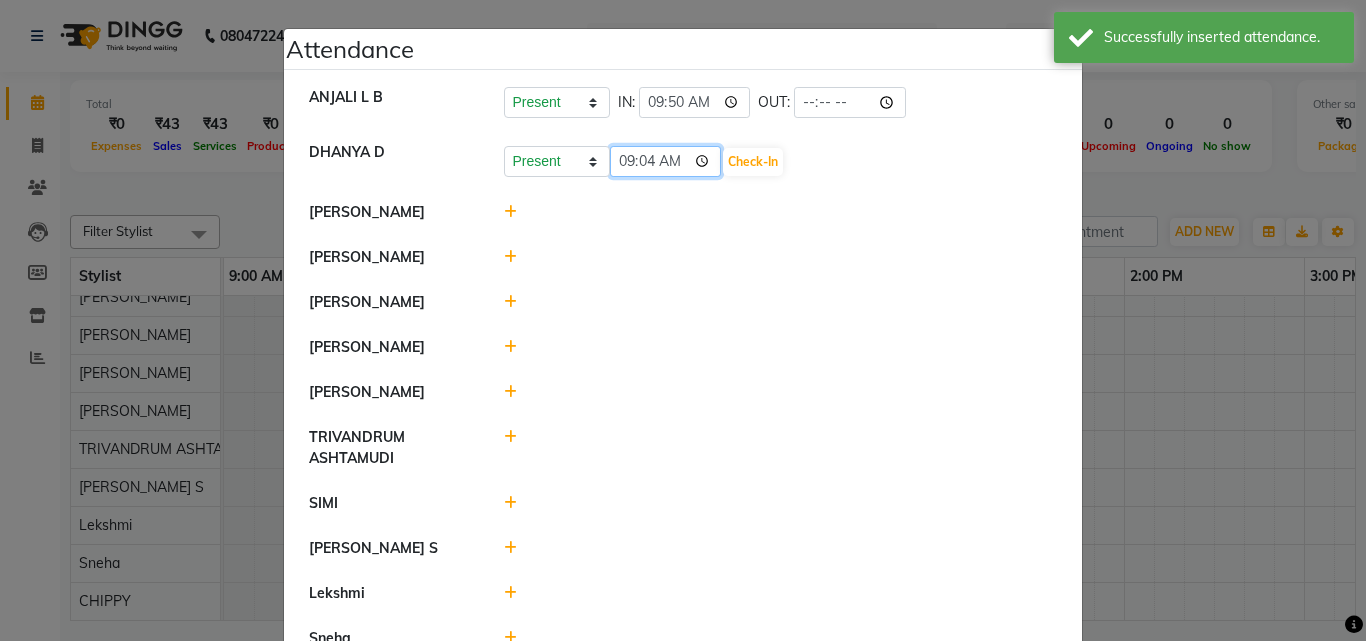 type on "09:48" 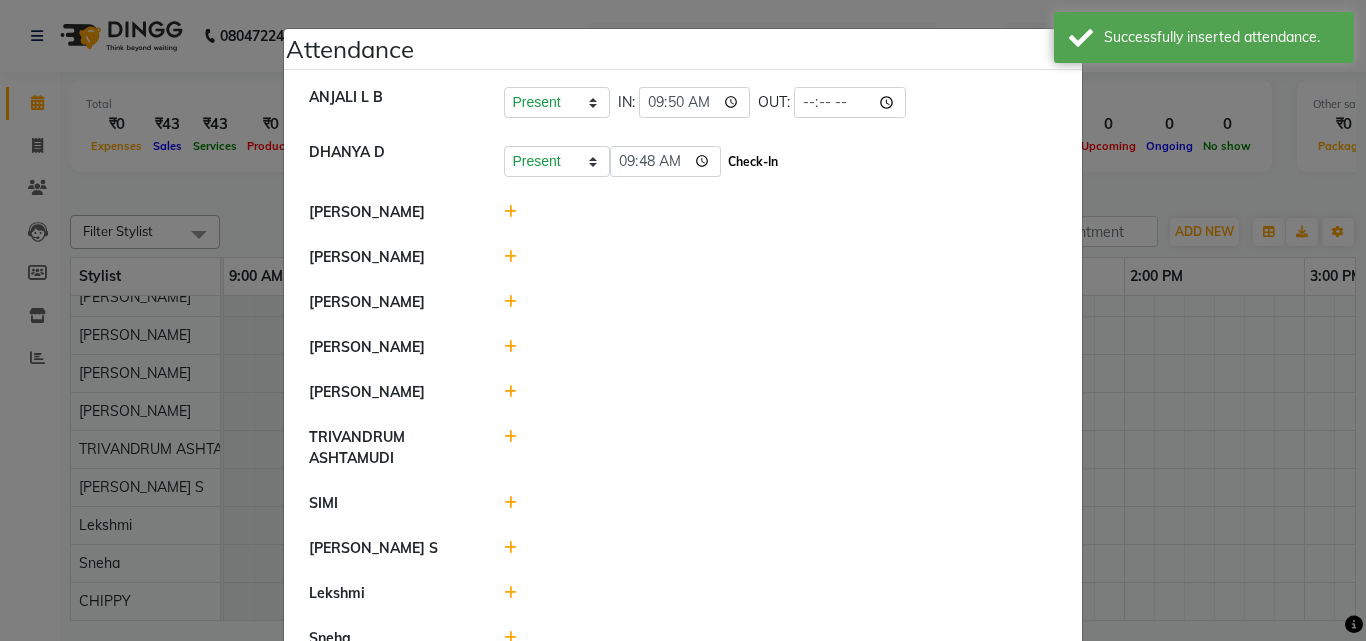 click on "Check-In" 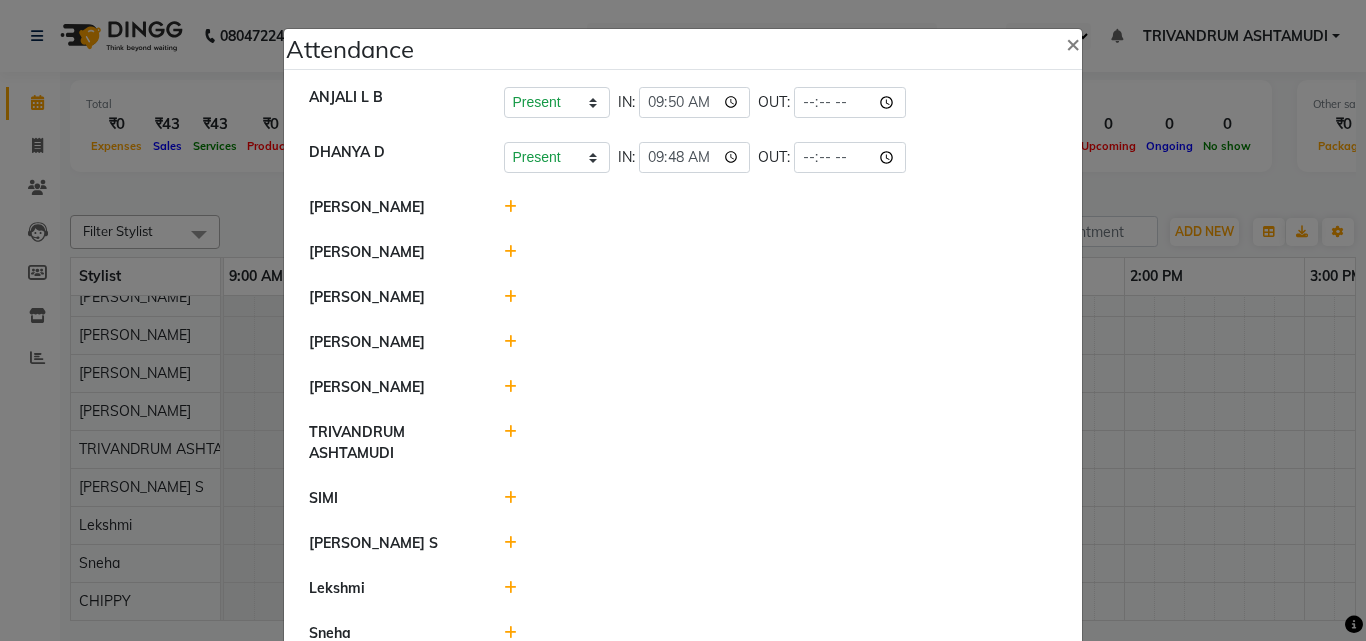 click 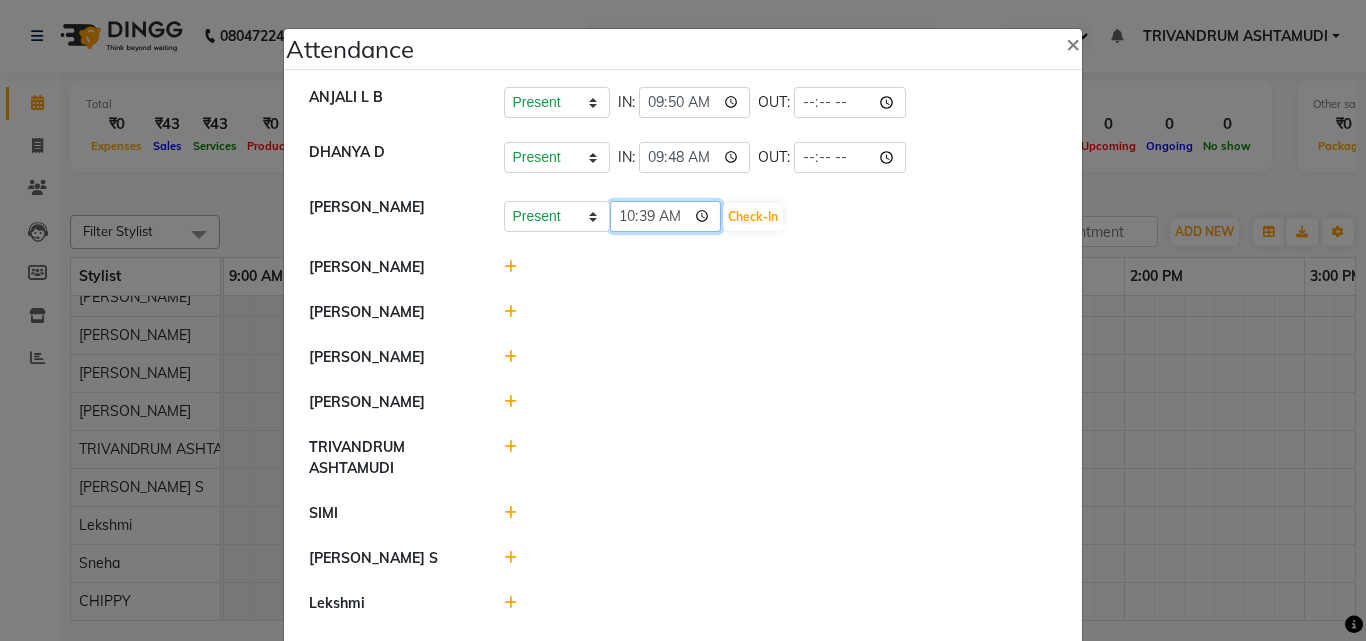 click on "10:39" 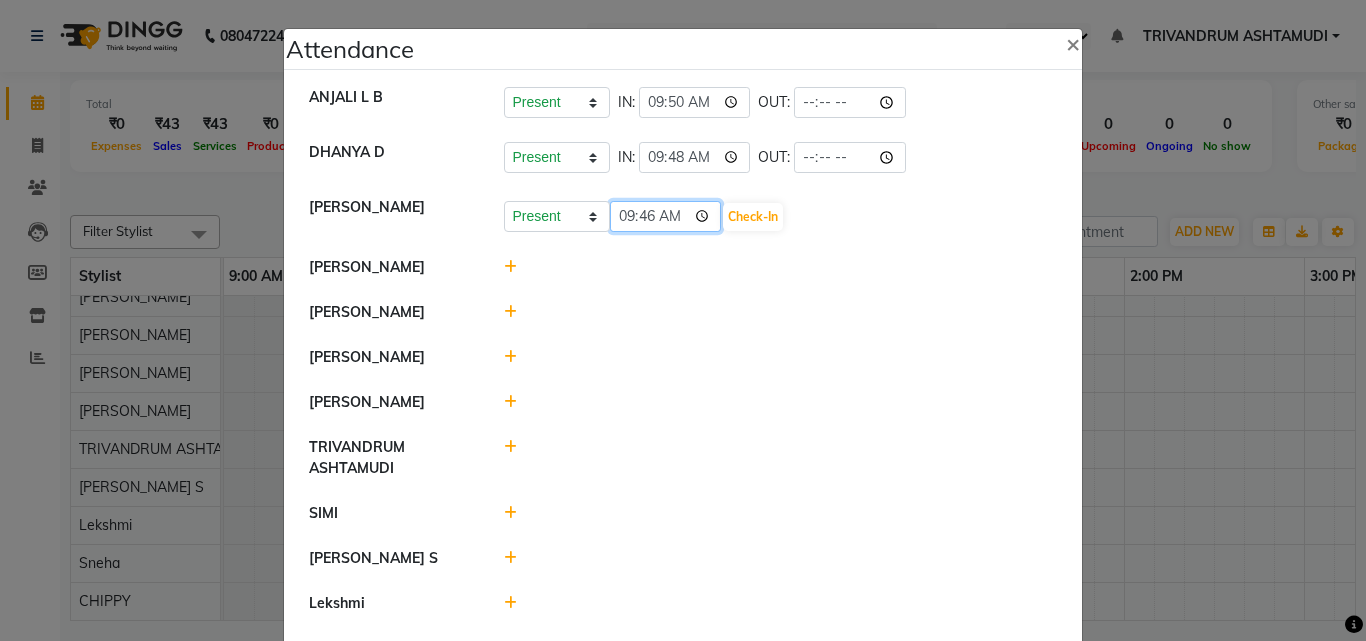 click on "09:46" 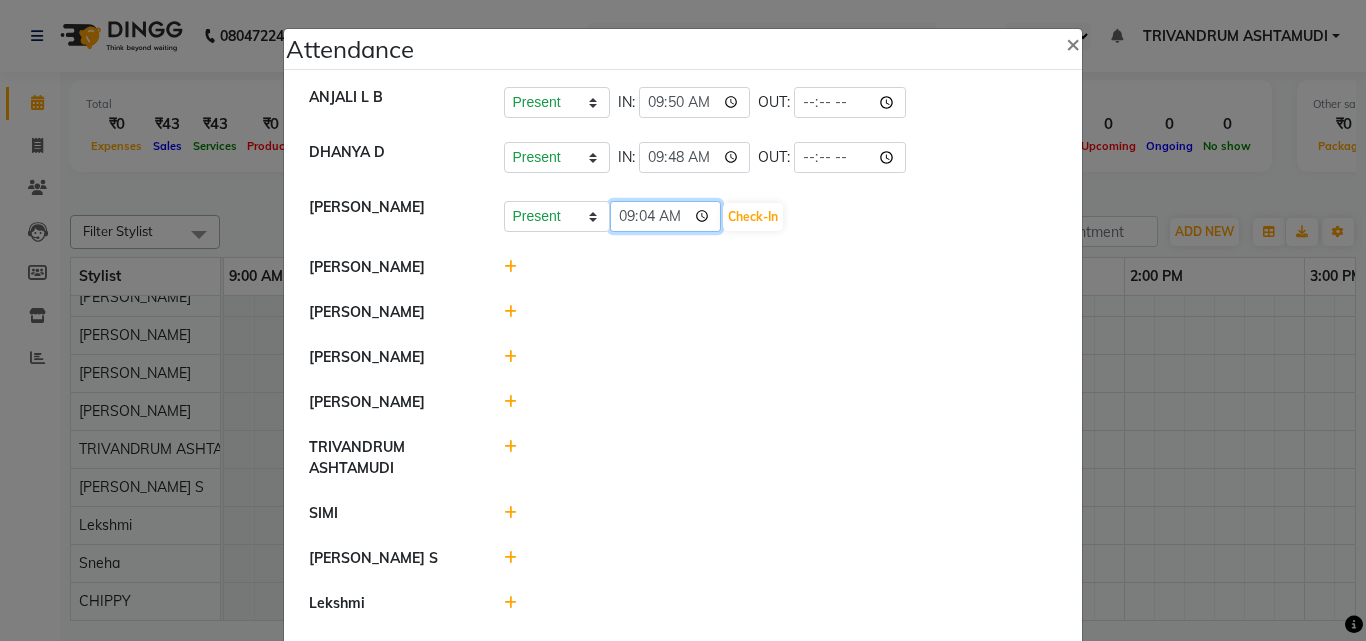 type on "09:49" 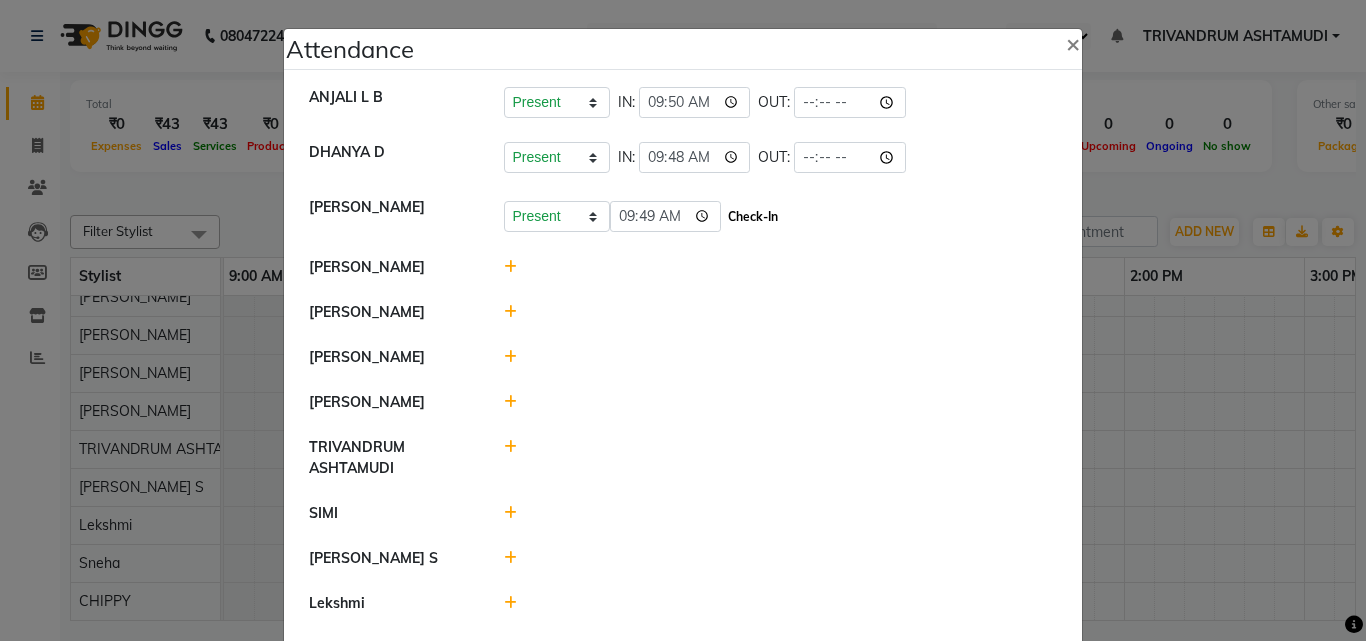 click on "Check-In" 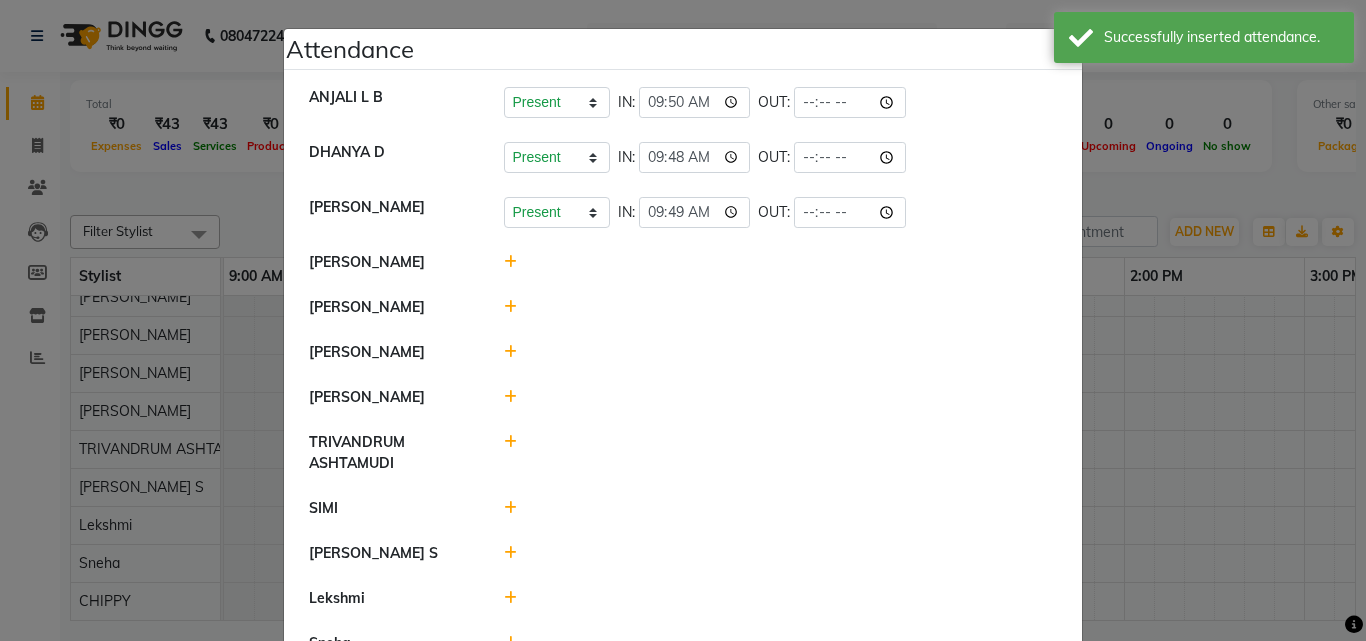click 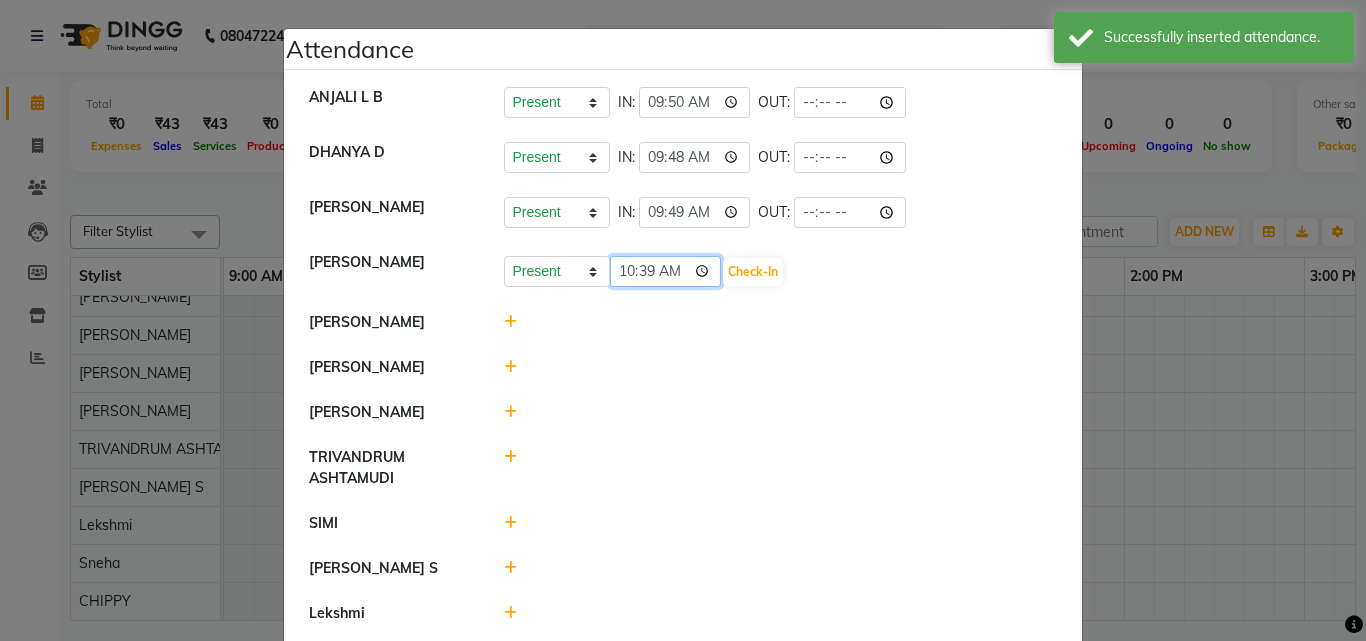 click on "10:39" 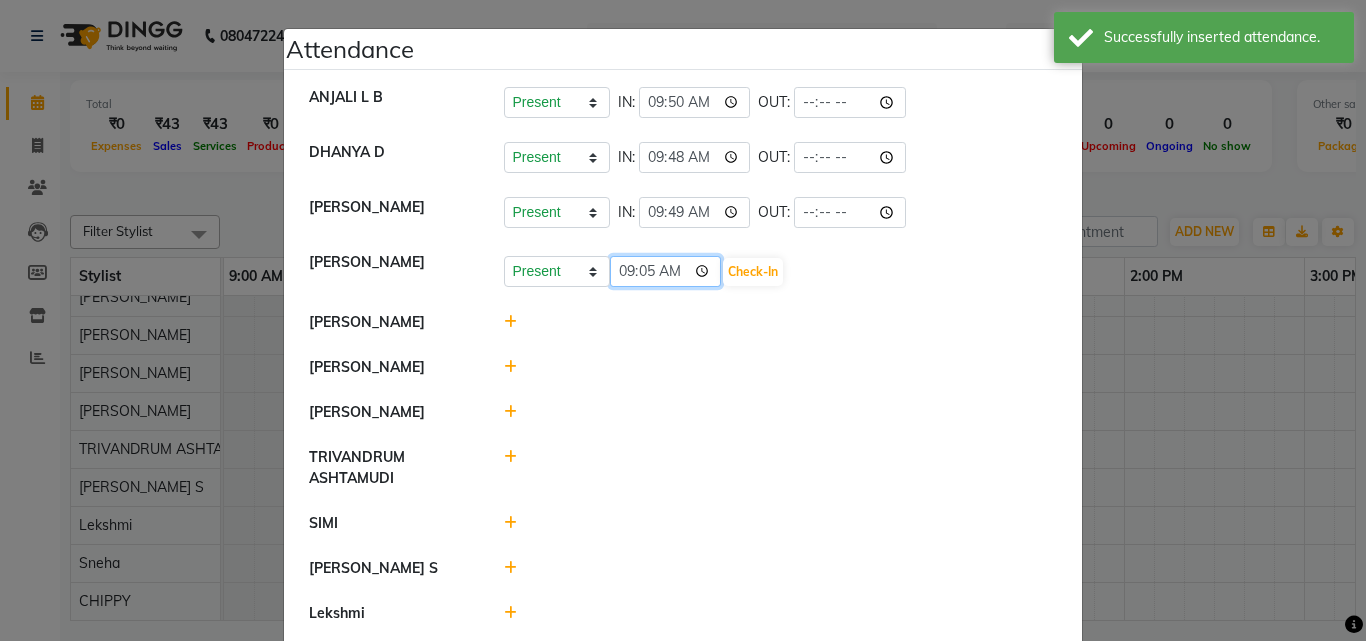 type on "09:52" 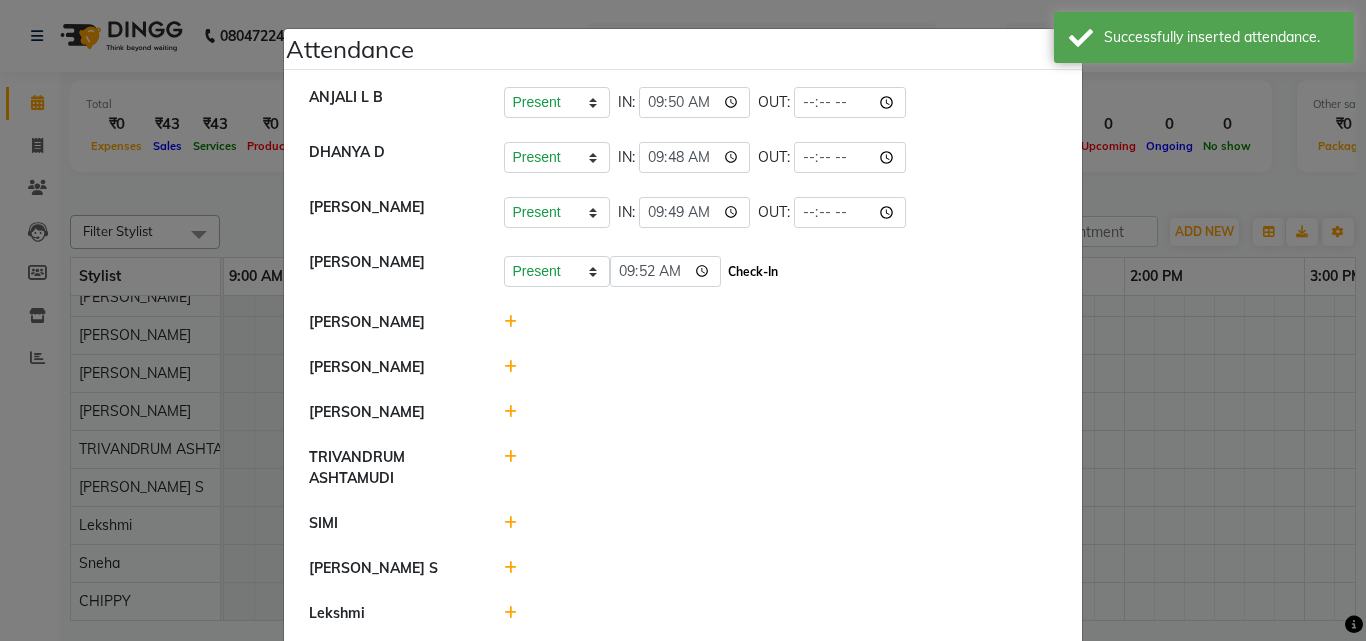 click on "Check-In" 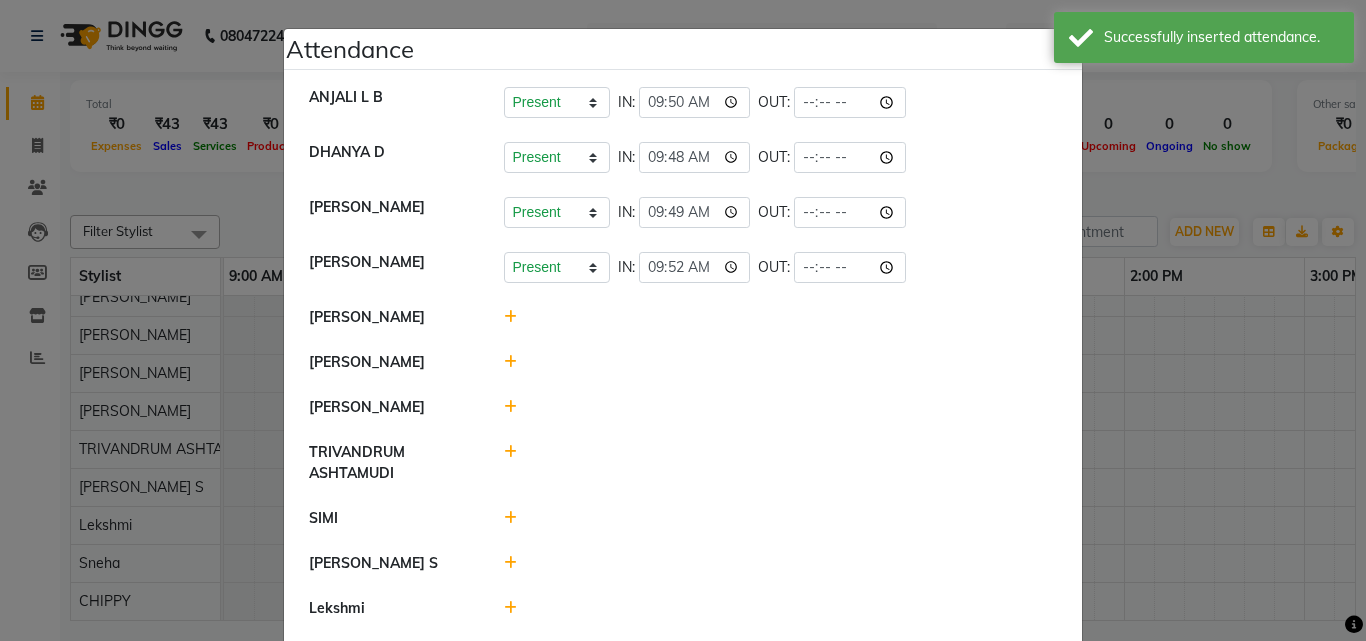 click 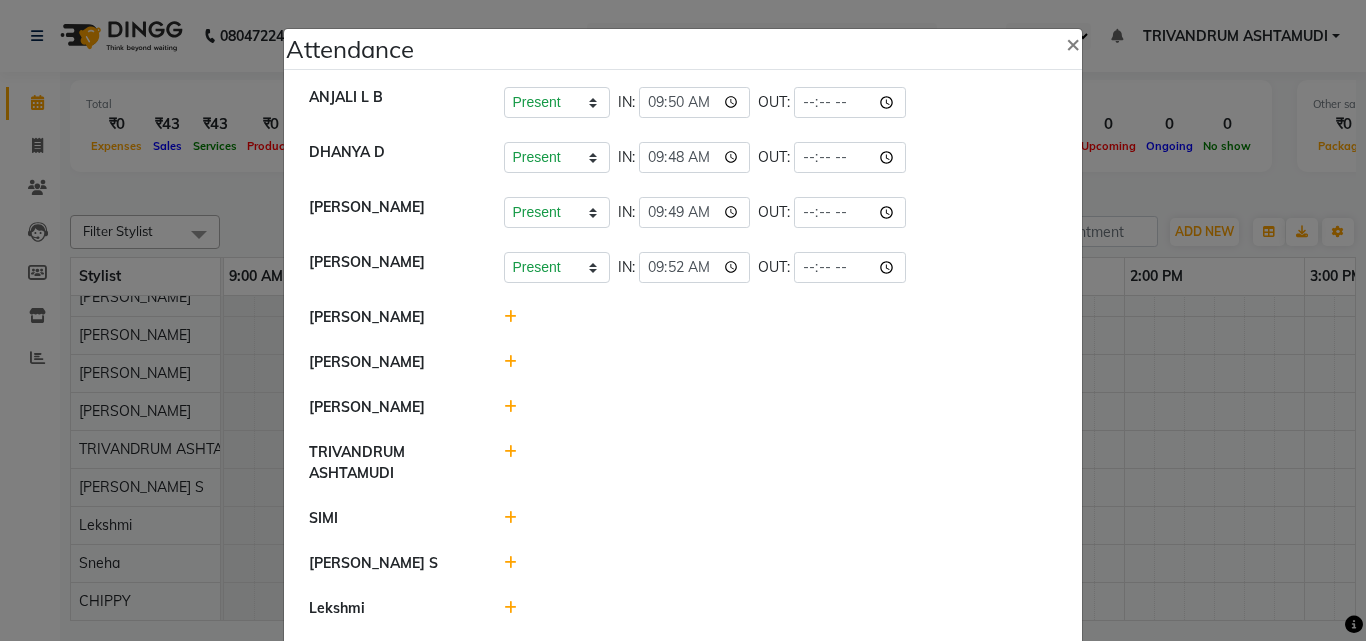 click 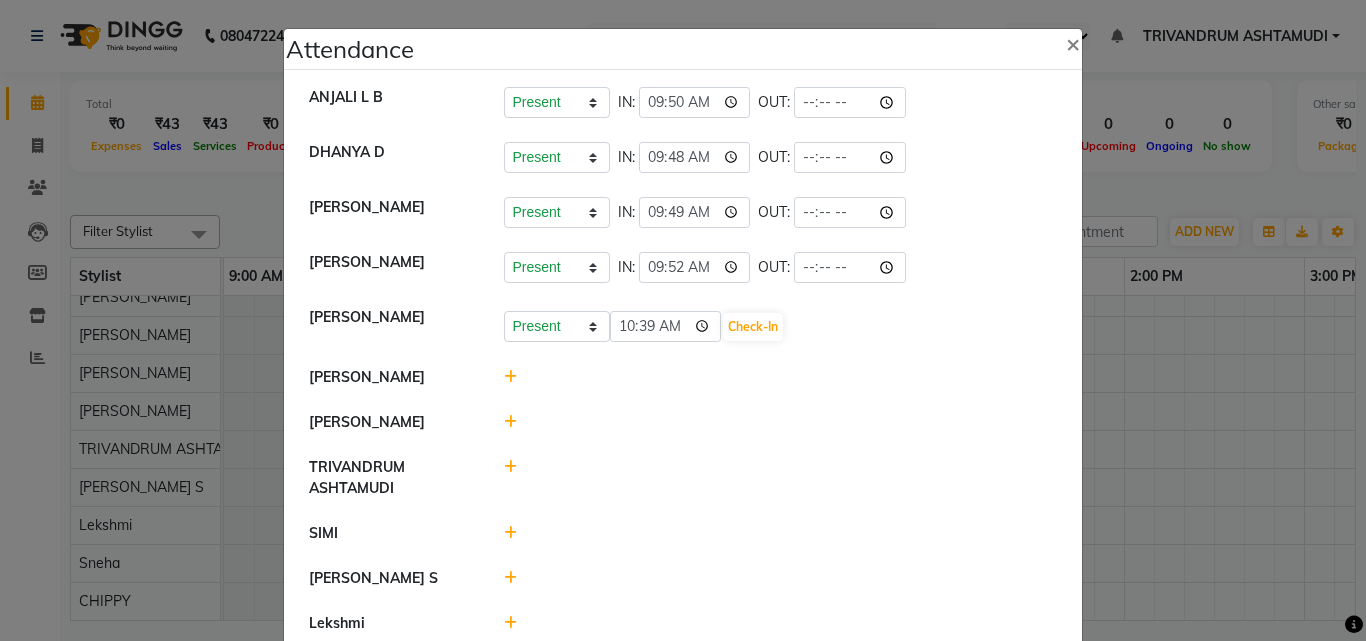 click 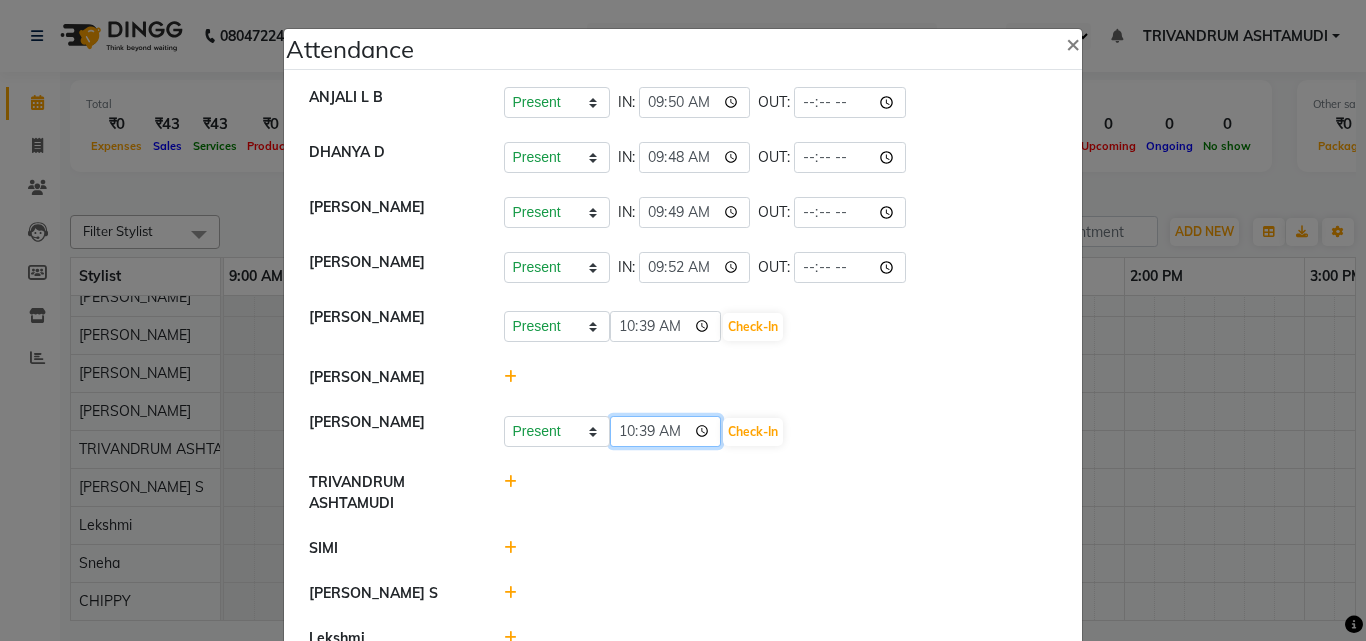 click on "10:39" 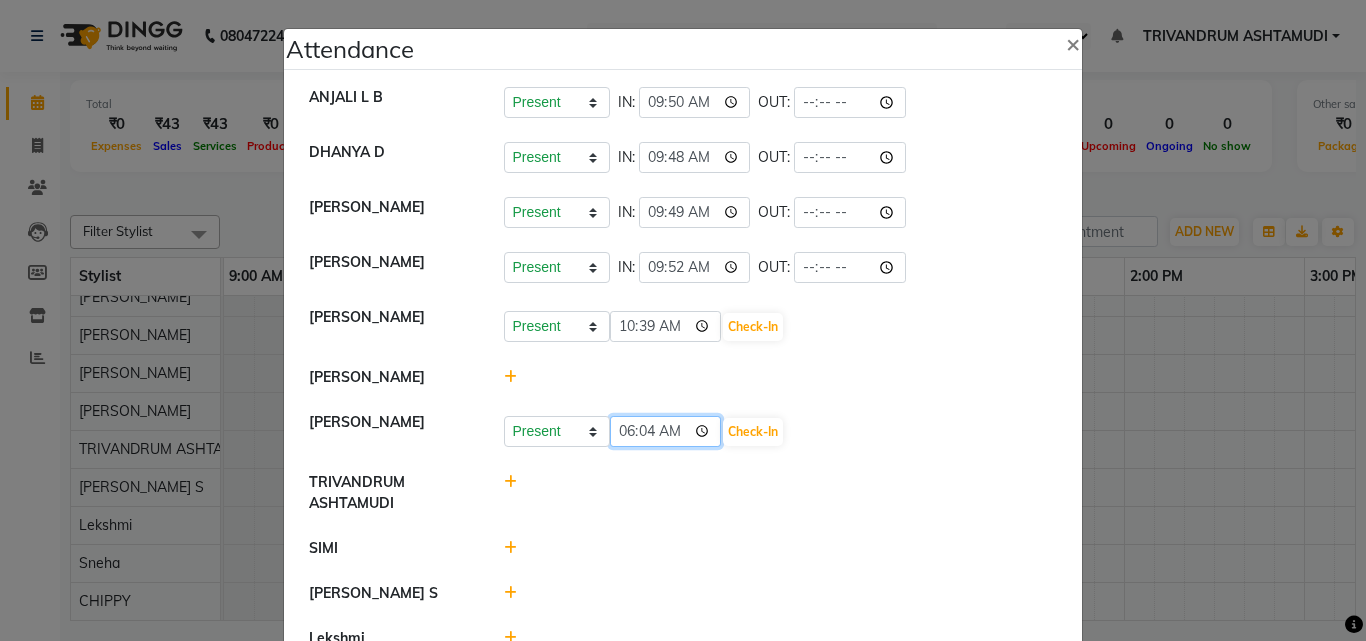 type on "06:42" 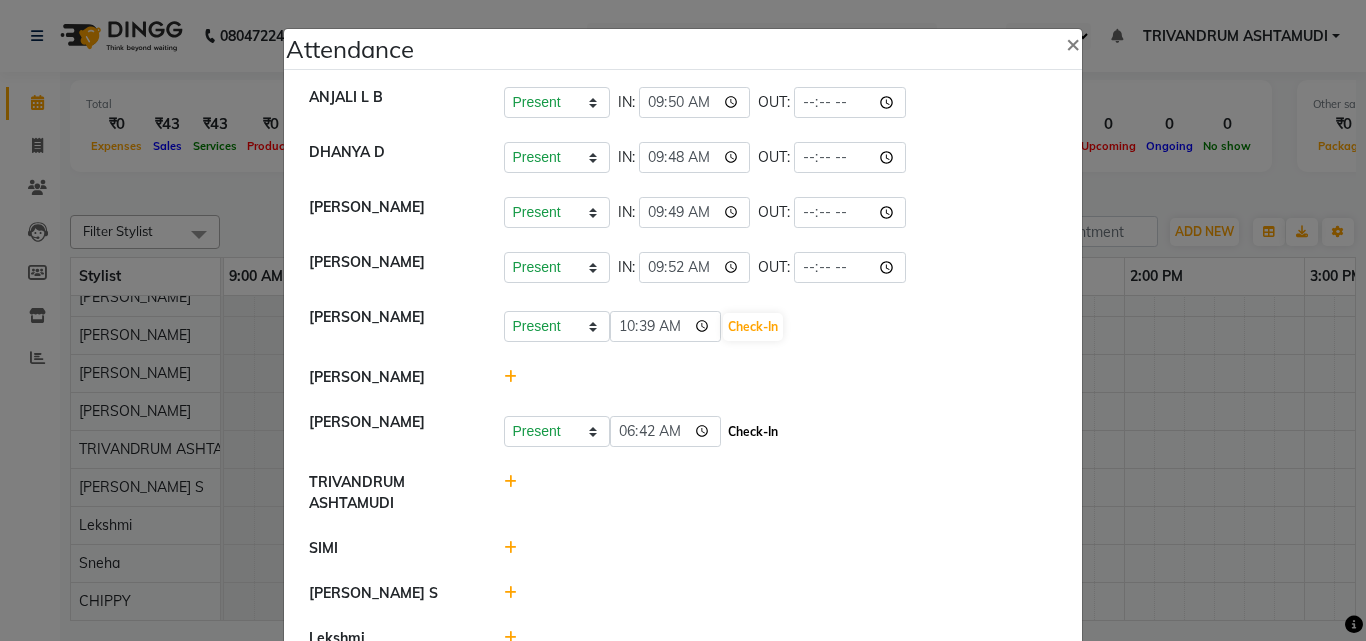 click on "Check-In" 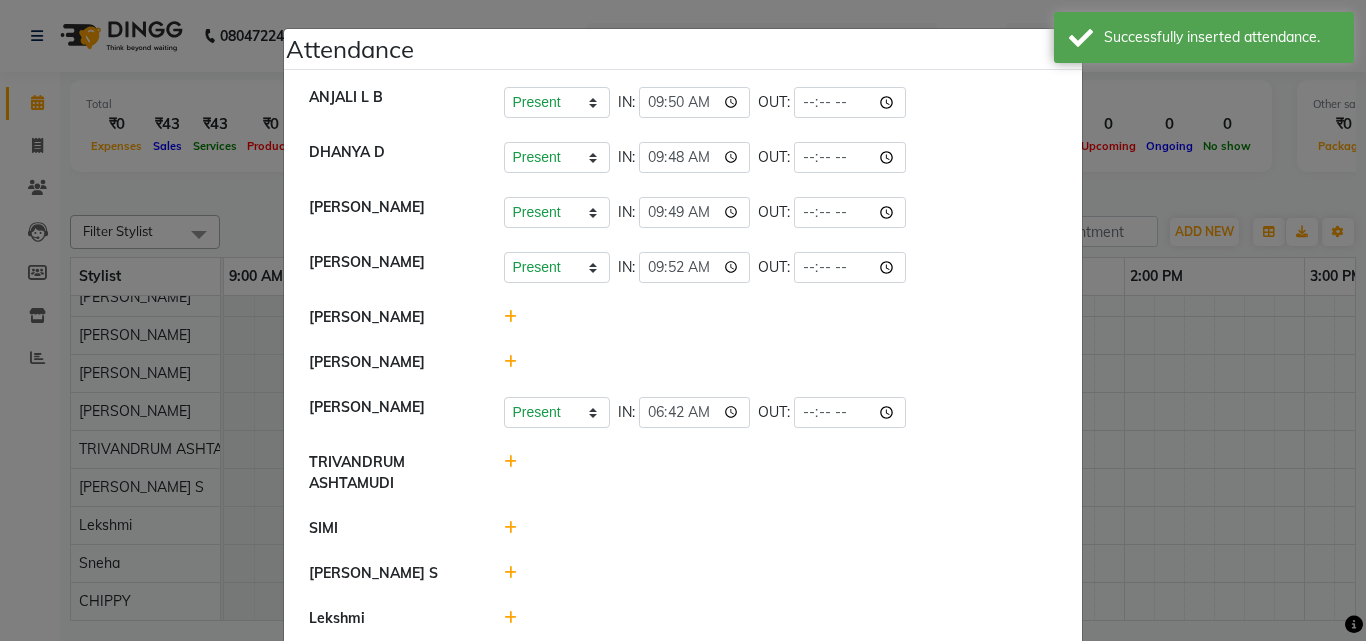 click 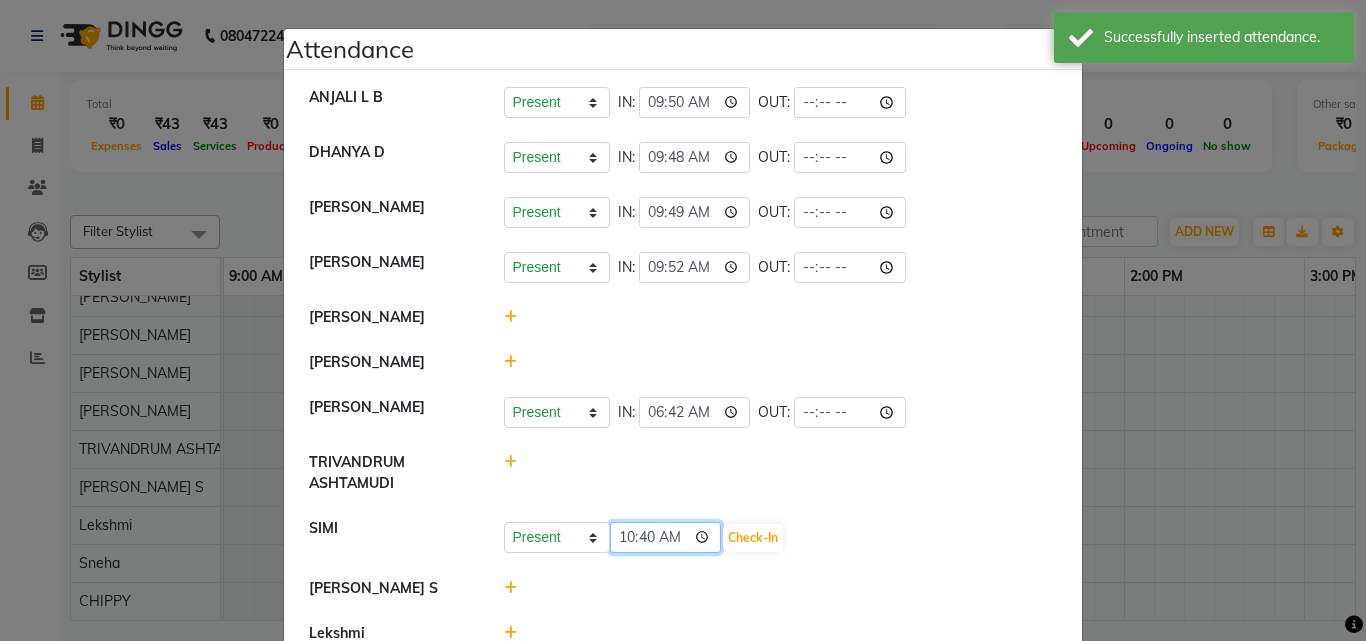 click on "10:40" 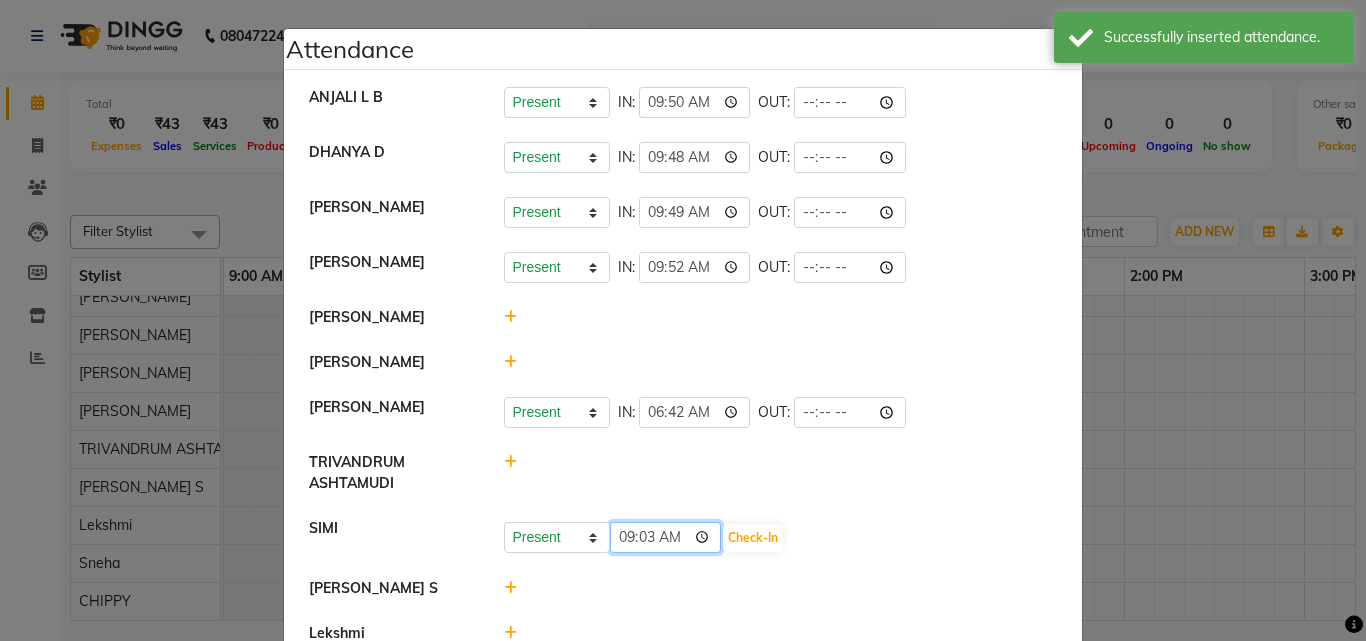 type on "09:37" 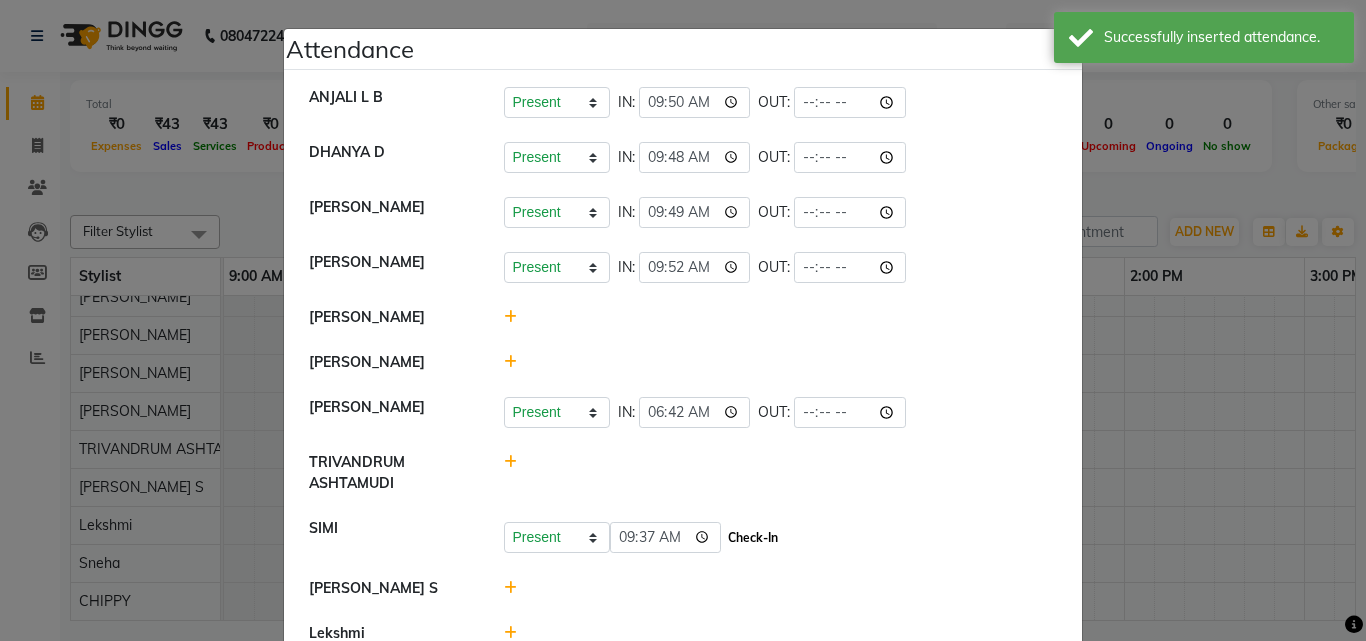 click on "Check-In" 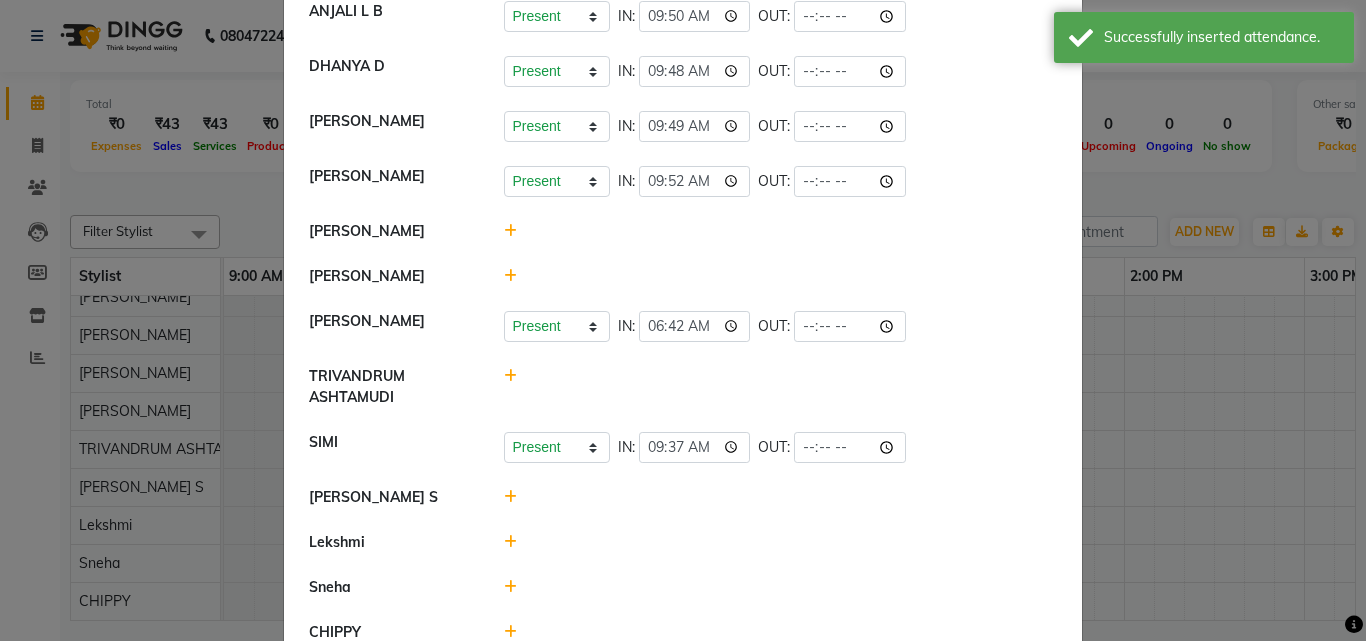 scroll, scrollTop: 134, scrollLeft: 0, axis: vertical 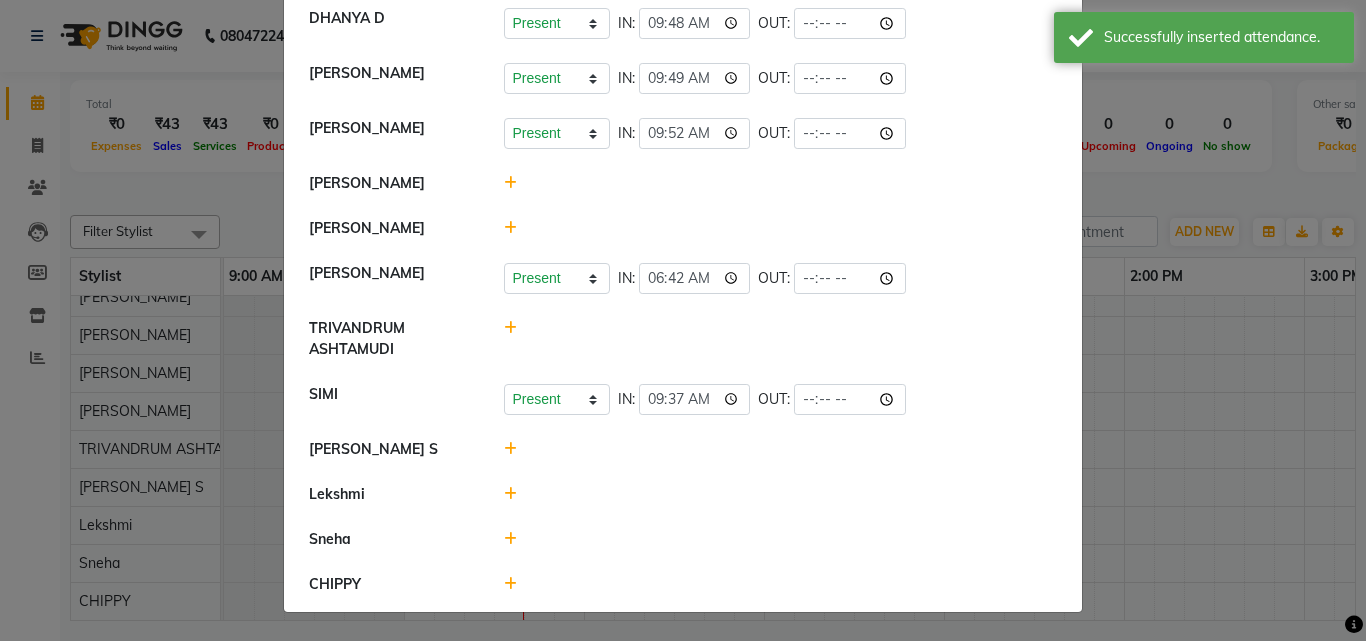 click 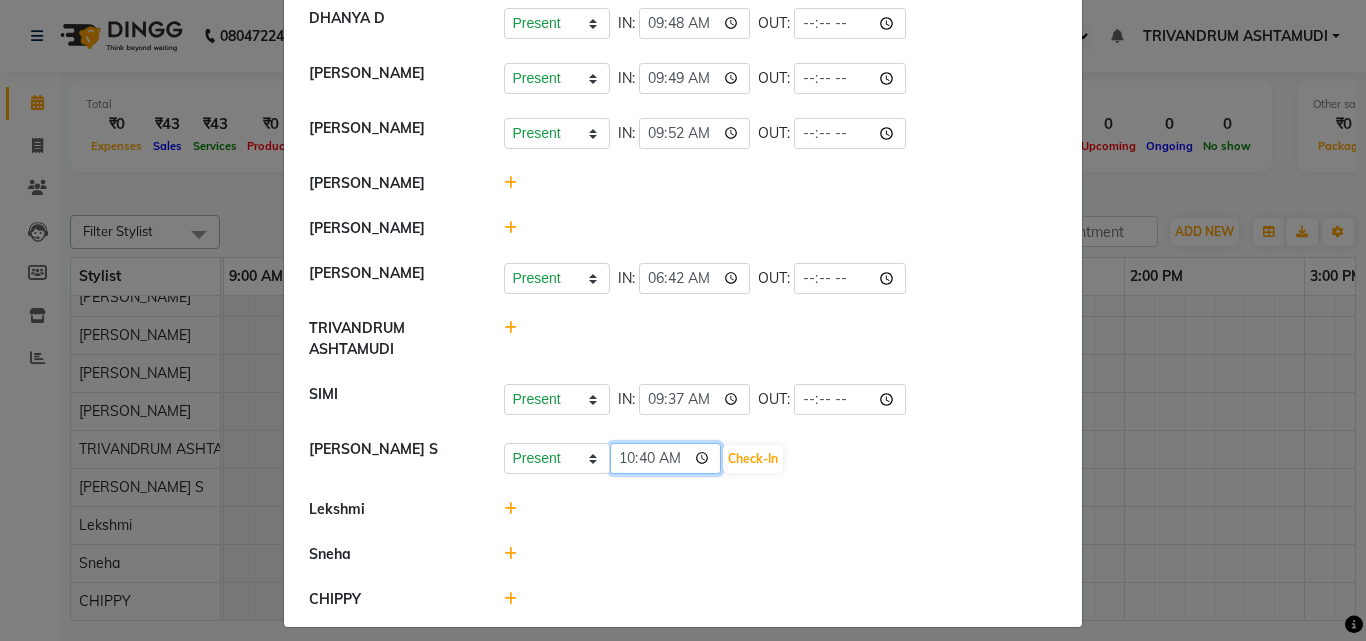 click on "10:40" 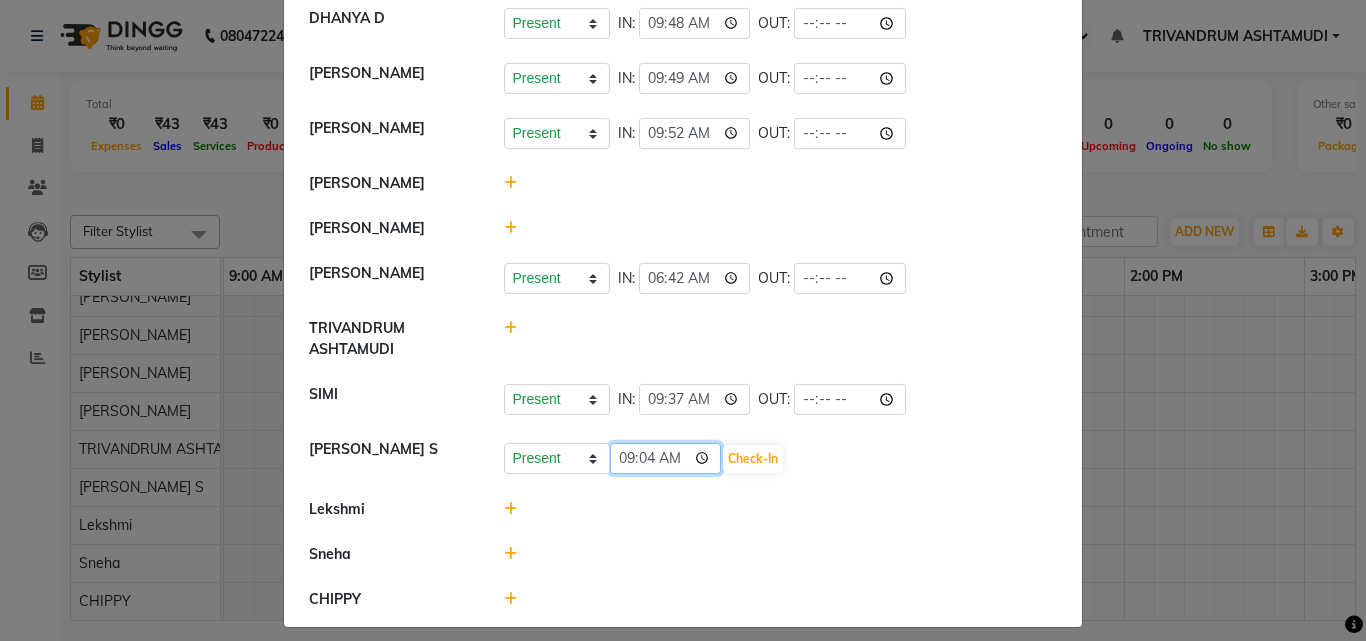 type on "09:45" 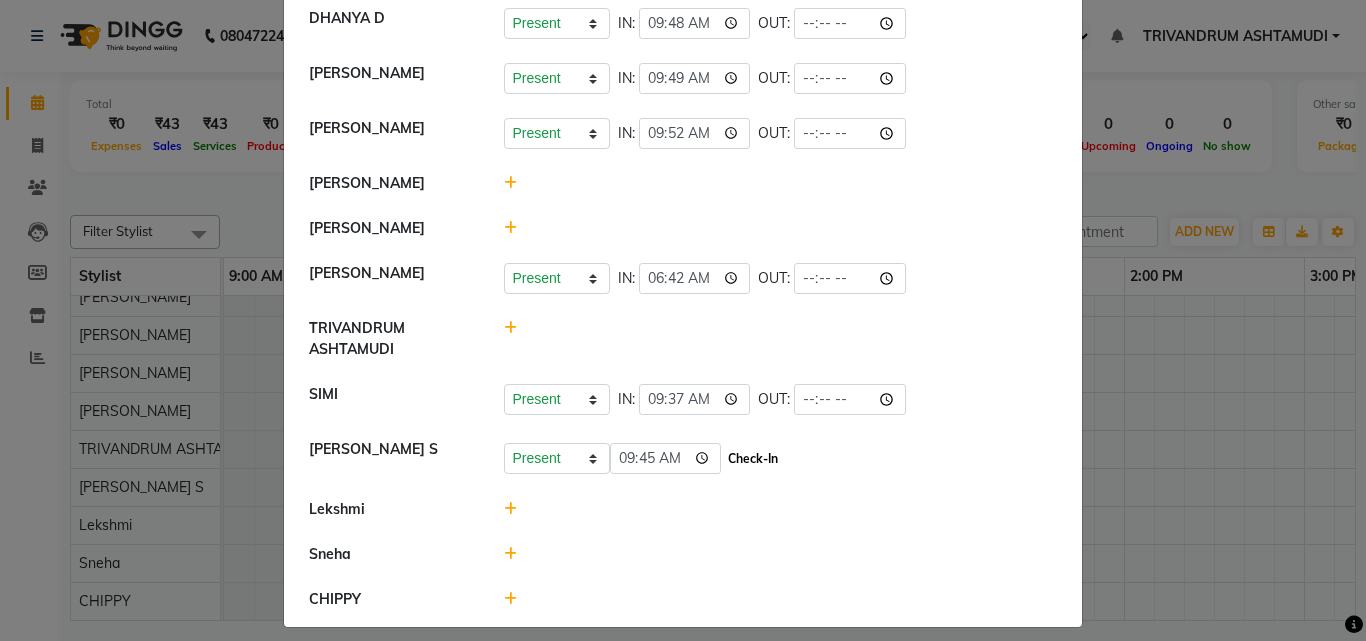 click on "Check-In" 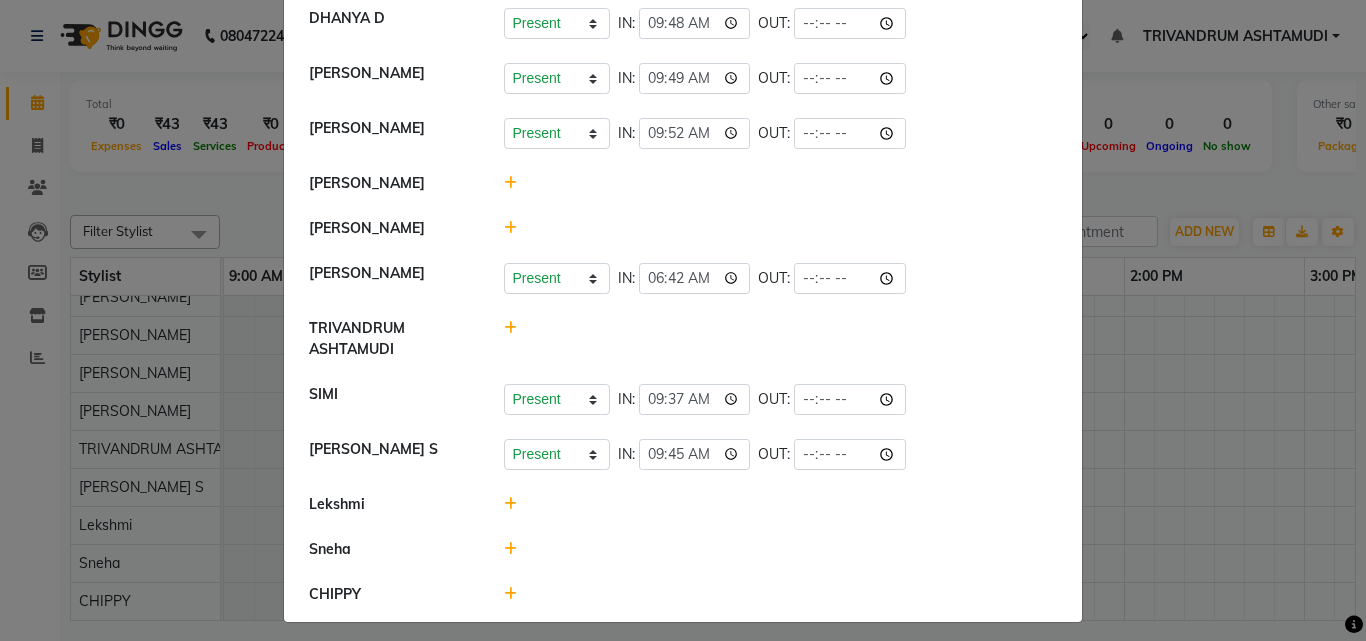 click on "Attendance ×  ANJALI L B	   Present   Absent   Late   Half Day   Weekly Off  IN:  09:50 OUT:   DHANYA D   Present   Absent   Late   Half Day   Weekly Off  IN:  09:48 OUT:   INDU GURUNG	   Present   Absent   Late   Half Day   Weekly Off  IN:  09:49 OUT:   KARTHIKA	   Present   Absent   Late   Half Day   Weekly Off  IN:  09:52 OUT:   MANJUSHA	   PUNAM LAMA	   SARITHA	   Present   Absent   Late   Half Day   Weekly Off  IN:  06:42 OUT:   TRIVANDRUM ASHTAMUDI   SIMI   Present   Absent   Late   Half Day   Weekly Off  IN:  09:37 OUT:   USHA KUMARI S   Present   Absent   Late   Half Day   Weekly Off  IN:  09:45 OUT:   Lekshmi   Sneha   CHIPPY" 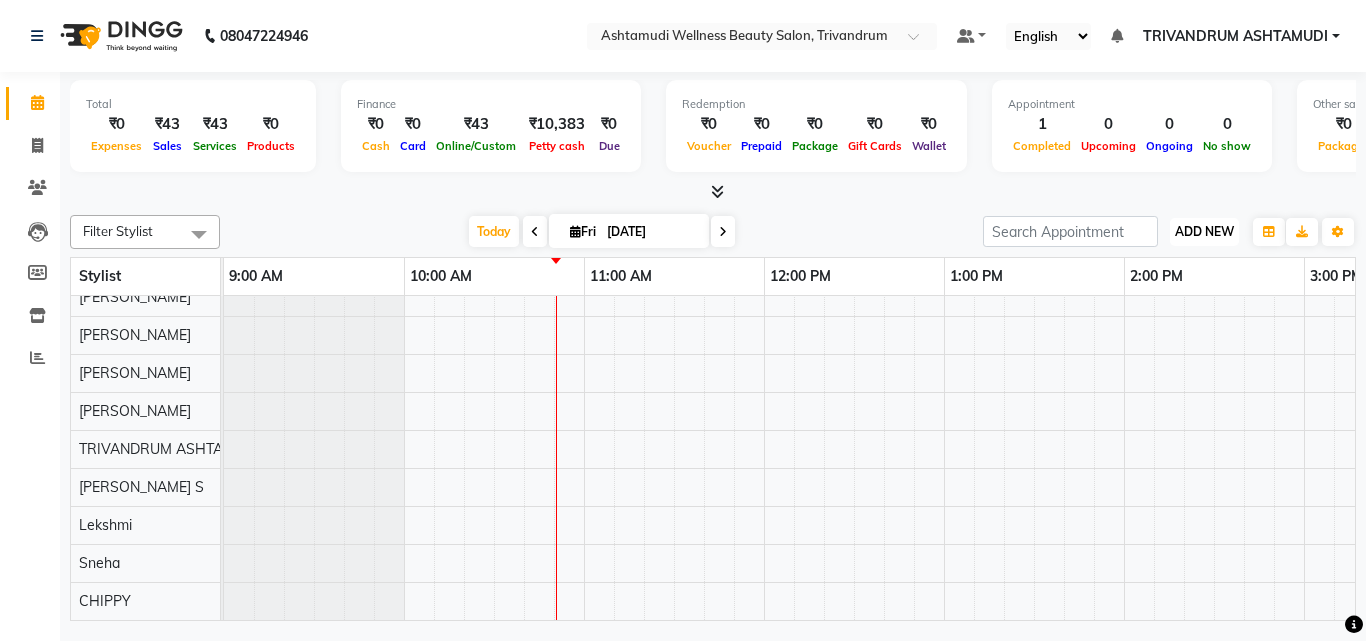 click on "ADD NEW" at bounding box center [1204, 231] 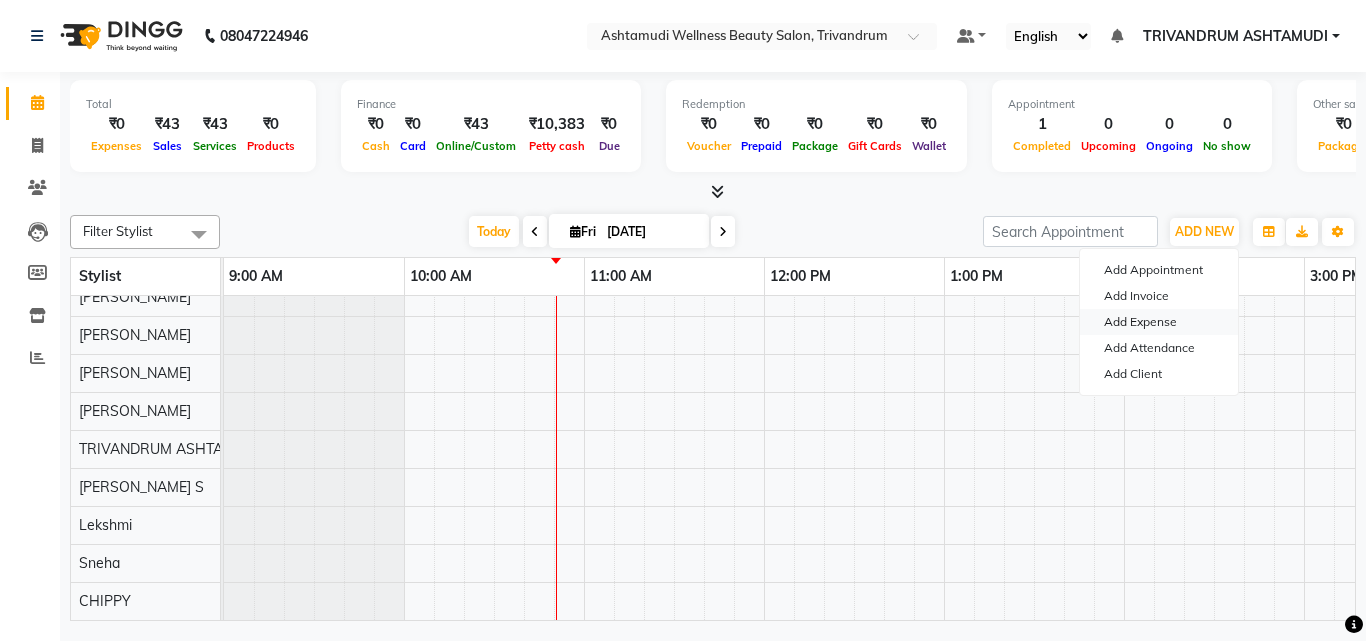 click on "Add Expense" at bounding box center [1159, 322] 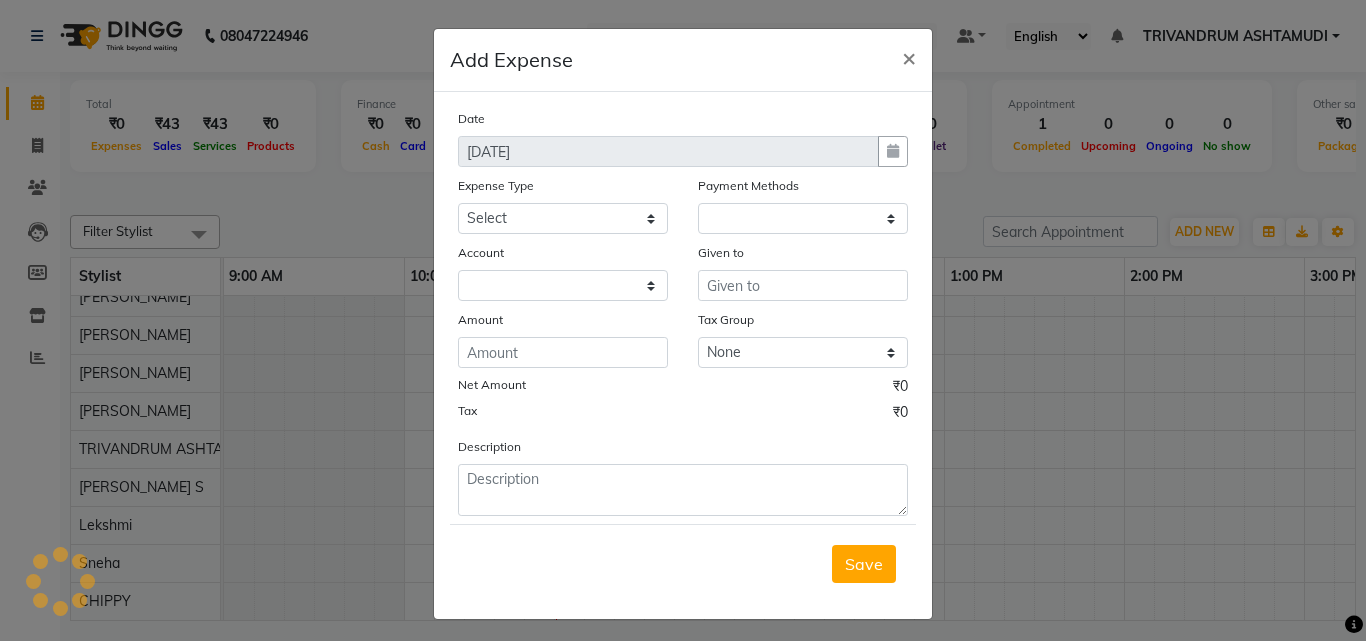 select on "1" 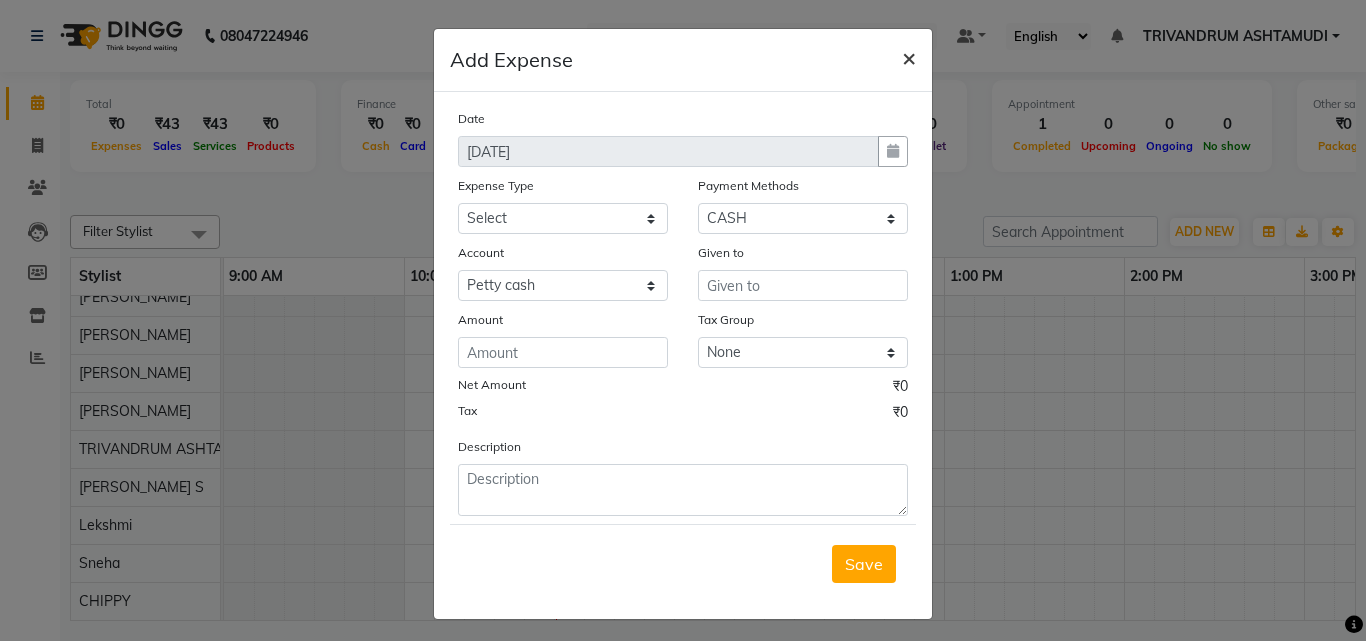 click on "×" 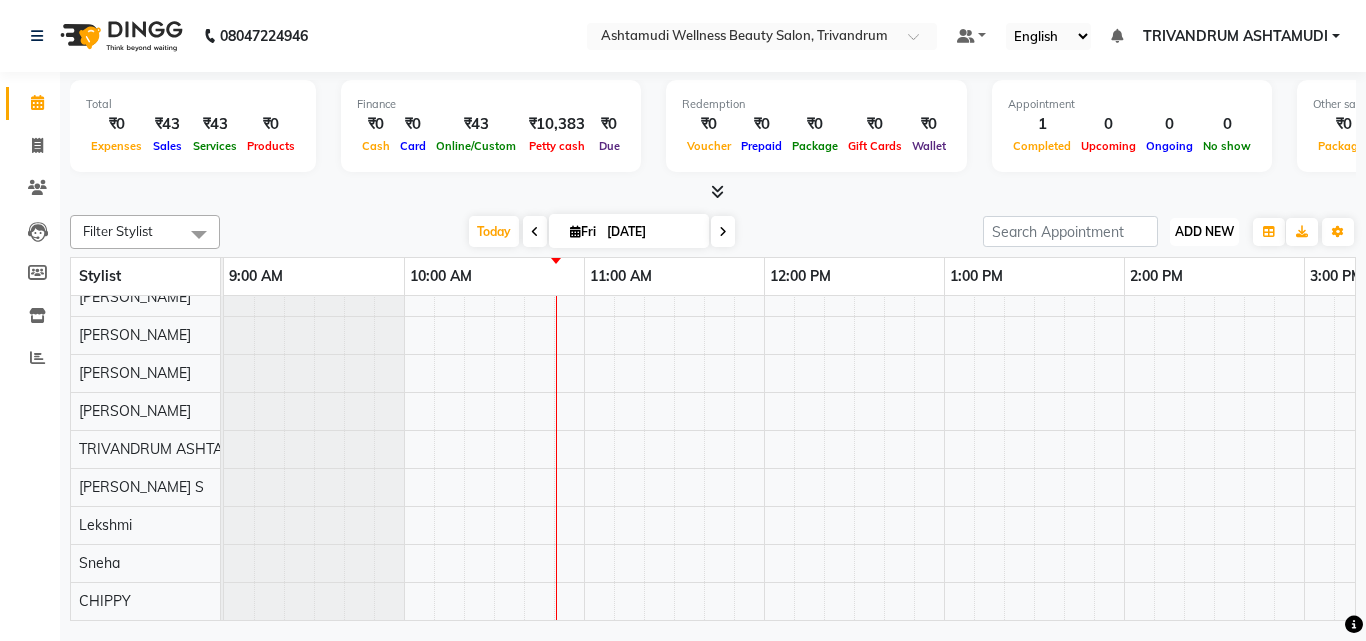 click on "ADD NEW" at bounding box center (1204, 231) 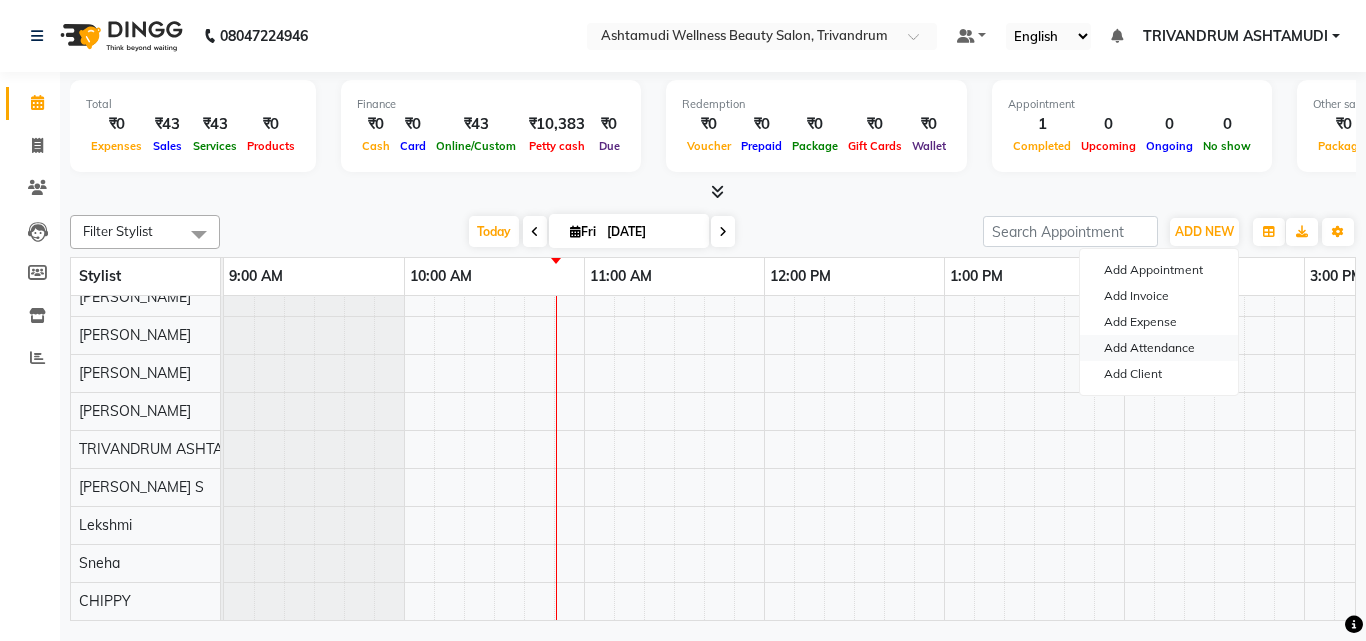 click on "Add Attendance" at bounding box center [1159, 348] 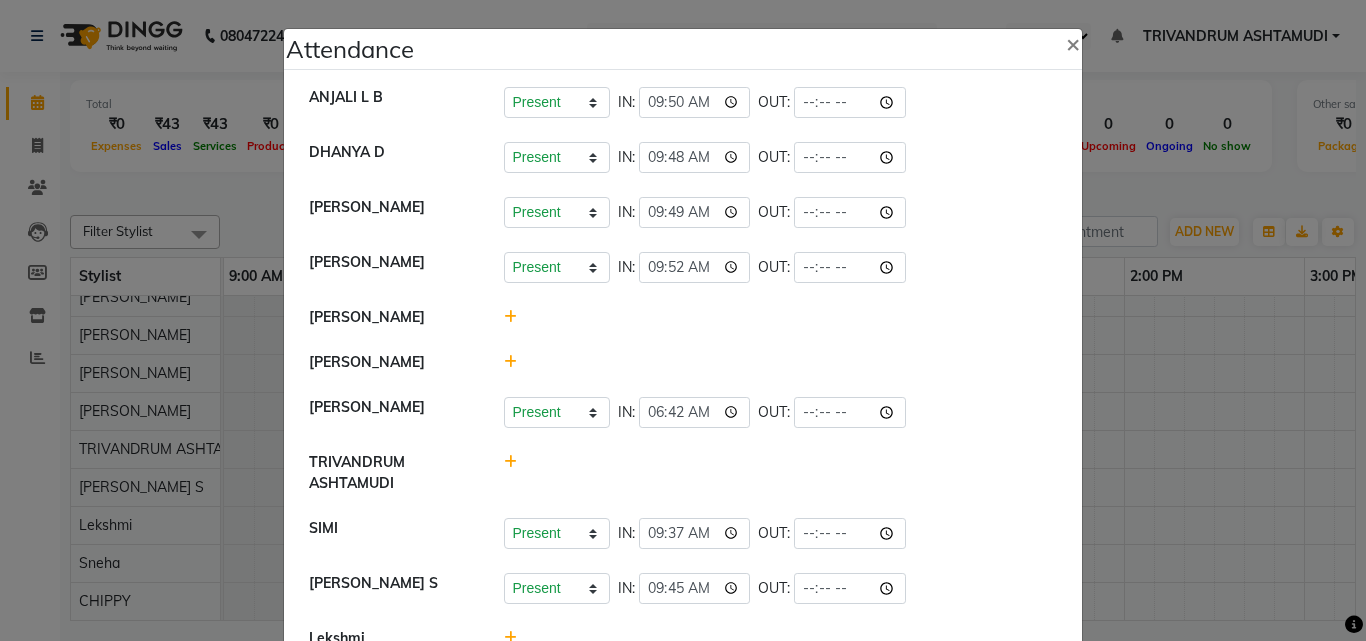 scroll, scrollTop: 144, scrollLeft: 0, axis: vertical 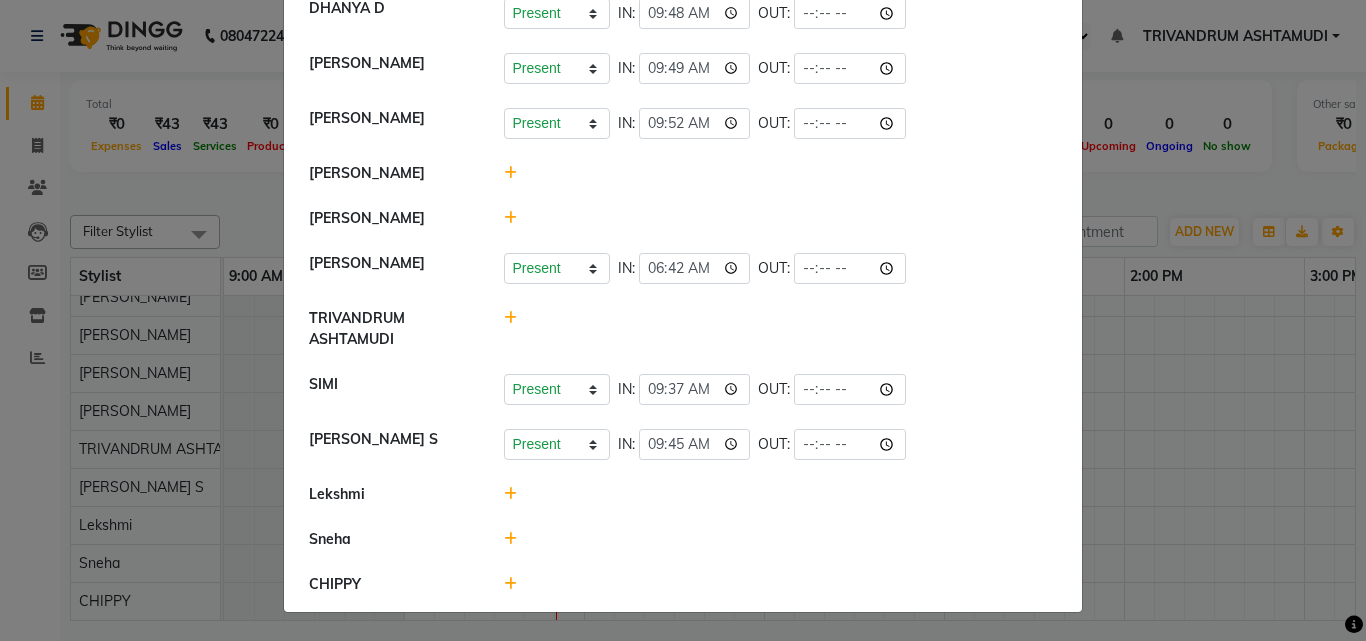 click 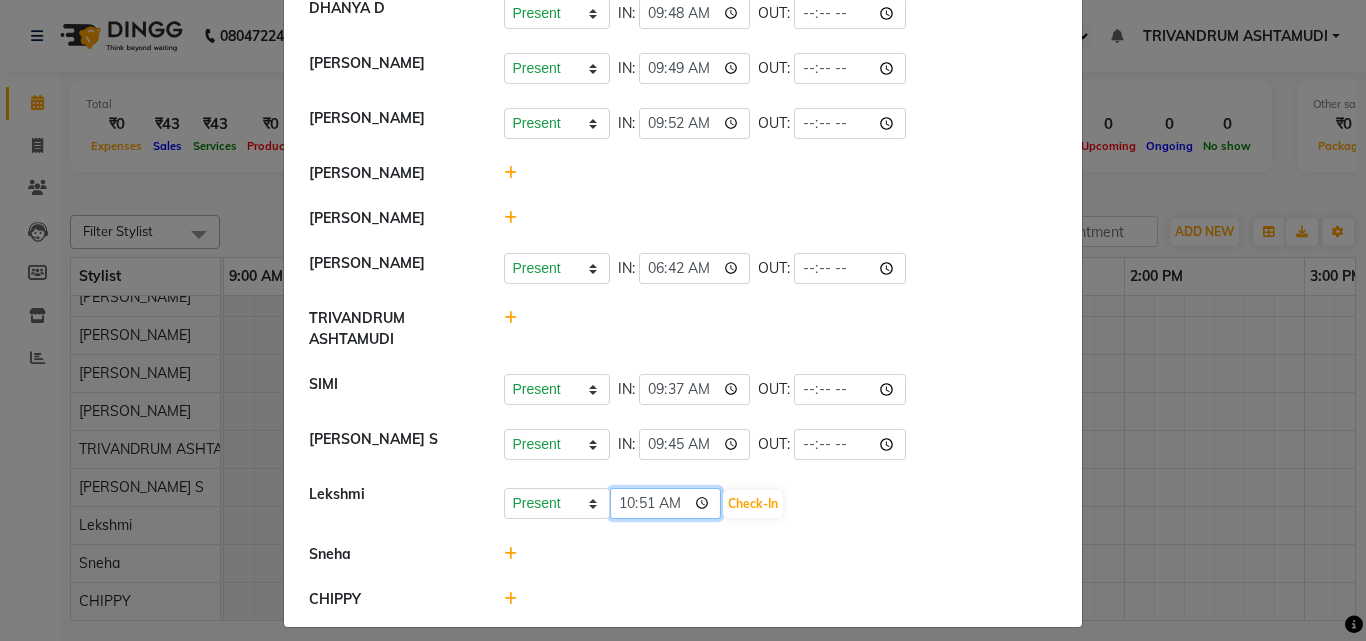 click on "10:51" 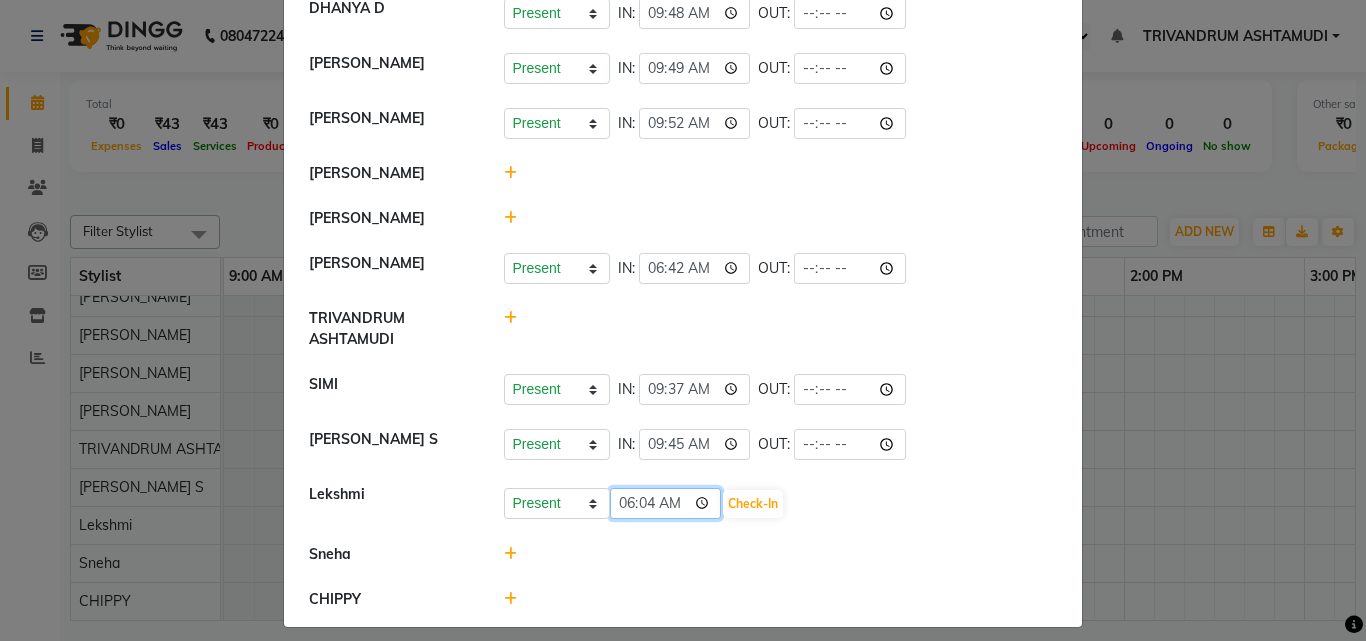 type on "06:43" 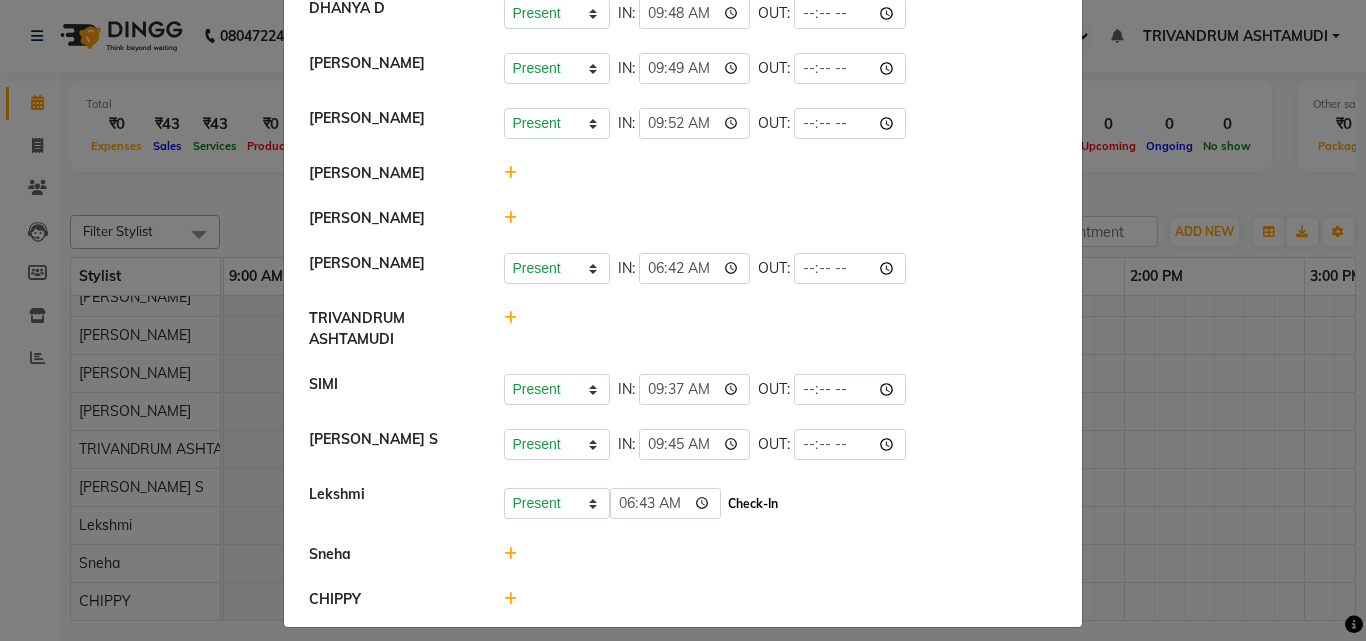 click on "Check-In" 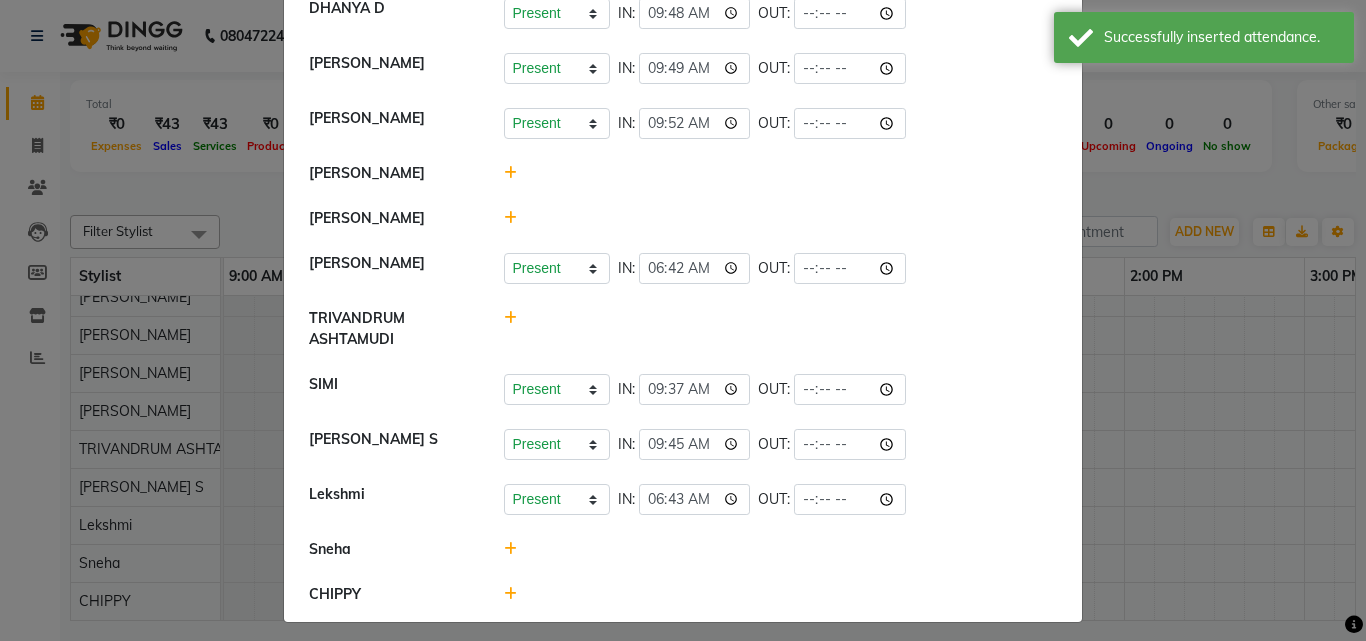click on "Attendance ×  ANJALI L B	   Present   Absent   Late   Half Day   Weekly Off  IN:  09:50 OUT:   DHANYA D   Present   Absent   Late   Half Day   Weekly Off  IN:  09:48 OUT:   INDU GURUNG	   Present   Absent   Late   Half Day   Weekly Off  IN:  09:49 OUT:   KARTHIKA	   Present   Absent   Late   Half Day   Weekly Off  IN:  09:52 OUT:   MANJUSHA	   PUNAM LAMA	   SARITHA	   Present   Absent   Late   Half Day   Weekly Off  IN:  06:42 OUT:   TRIVANDRUM ASHTAMUDI   SIMI   Present   Absent   Late   Half Day   Weekly Off  IN:  09:37 OUT:   USHA KUMARI S   Present   Absent   Late   Half Day   Weekly Off  IN:  09:45 OUT:   Lekshmi   Present   Absent   Late   Half Day   Weekly Off  IN:  06:43 OUT:   Sneha   CHIPPY" 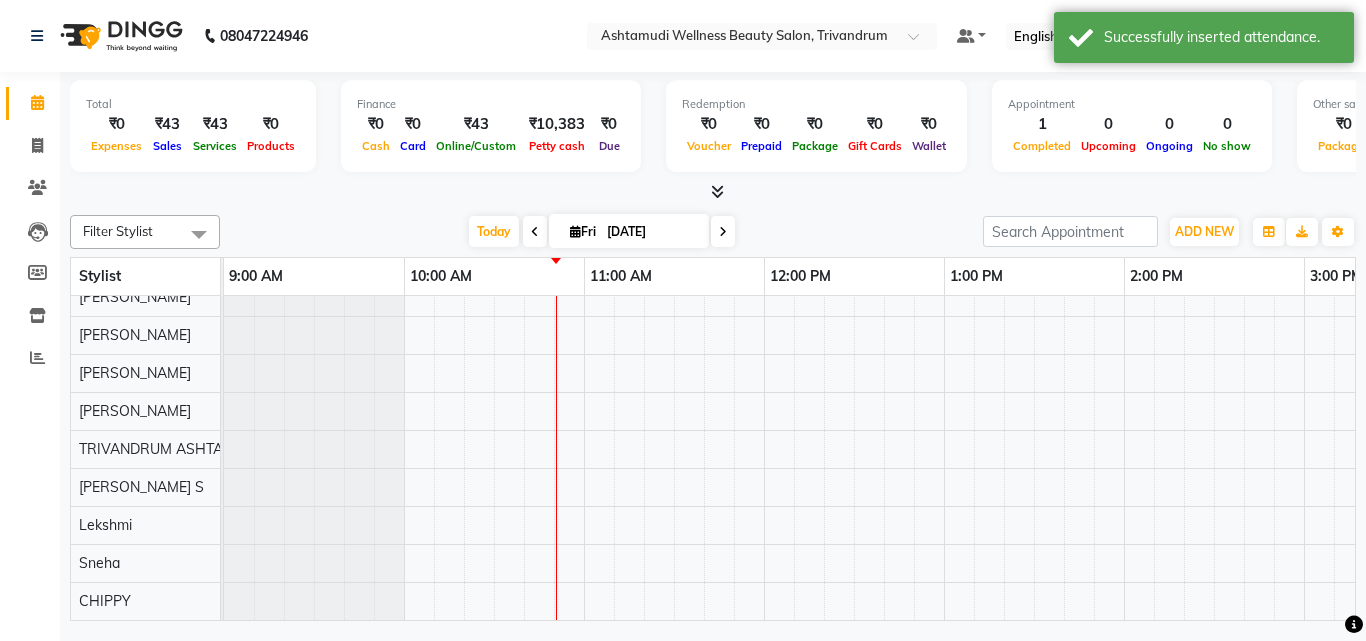 click on "Filter Stylist Select All ANJALI L B	 CHIPPY DHANYA D INDU GURUNG	 KARTHIKA	 Lekshmi MANJUSHA	 PUNAM LAMA	 SARITHA	 Sneha TRIVANDRUM ASHTAMUDI USHA KUMARI S Today  Fri 11-07-2025 Toggle Dropdown Add Appointment Add Invoice Add Expense Add Attendance Add Client Toggle Dropdown Add Appointment Add Invoice Add Expense Add Attendance Add Client ADD NEW Toggle Dropdown Add Appointment Add Invoice Add Expense Add Attendance Add Client Filter Stylist Select All ANJALI L B	 CHIPPY DHANYA D INDU GURUNG	 KARTHIKA	 Lekshmi MANJUSHA	 PUNAM LAMA	 SARITHA	 Sneha TRIVANDRUM ASHTAMUDI USHA KUMARI S Group By  Staff View   Room View  View as Vertical  Vertical - Week View  Horizontal  Horizontal - Week View  List  Toggle Dropdown Calendar Settings Manage Tags   Arrange Stylists   Reset Stylists  Full Screen Appointment Form Zoom 150% Stylist 9:00 AM 10:00 AM 11:00 AM 12:00 PM 1:00 PM 2:00 PM 3:00 PM 4:00 PM 5:00 PM 6:00 PM 7:00 PM 8:00 PM 9:00 PM 10:00 PM ANJALI L B	 DHANYA D INDU GURUNG	 KARTHIKA	 MANJUSHA	 PUNAM LAMA	 Sneha" 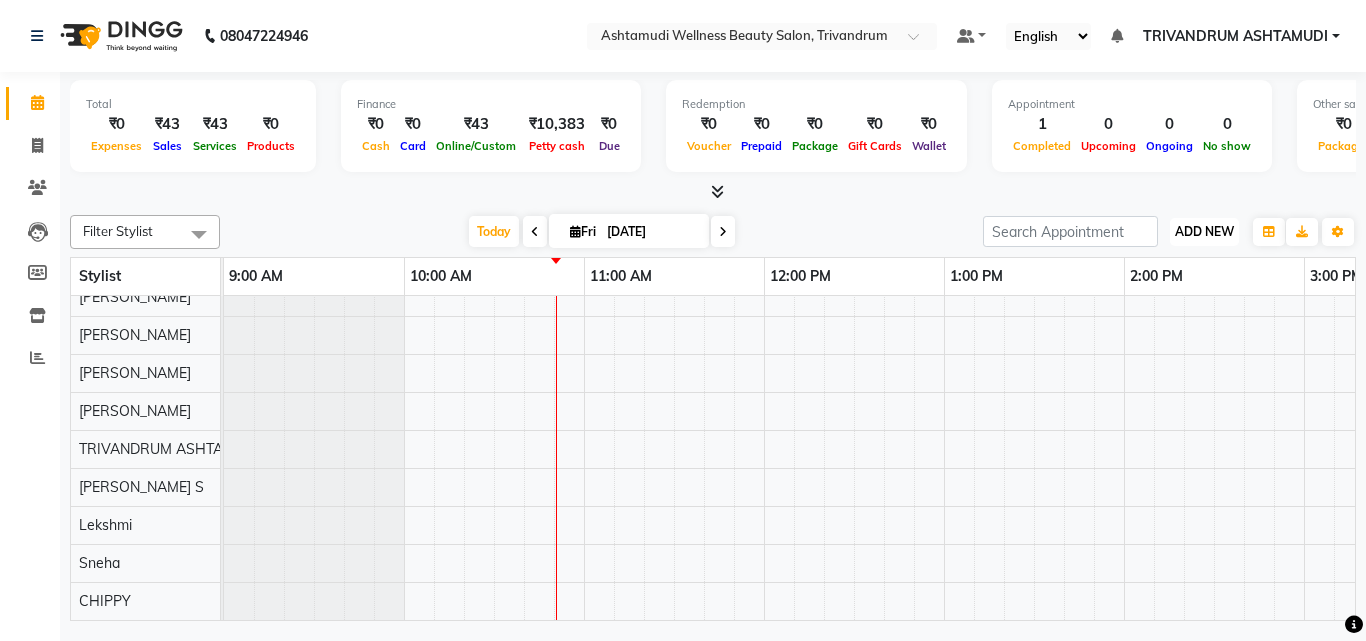 click on "ADD NEW" at bounding box center (1204, 231) 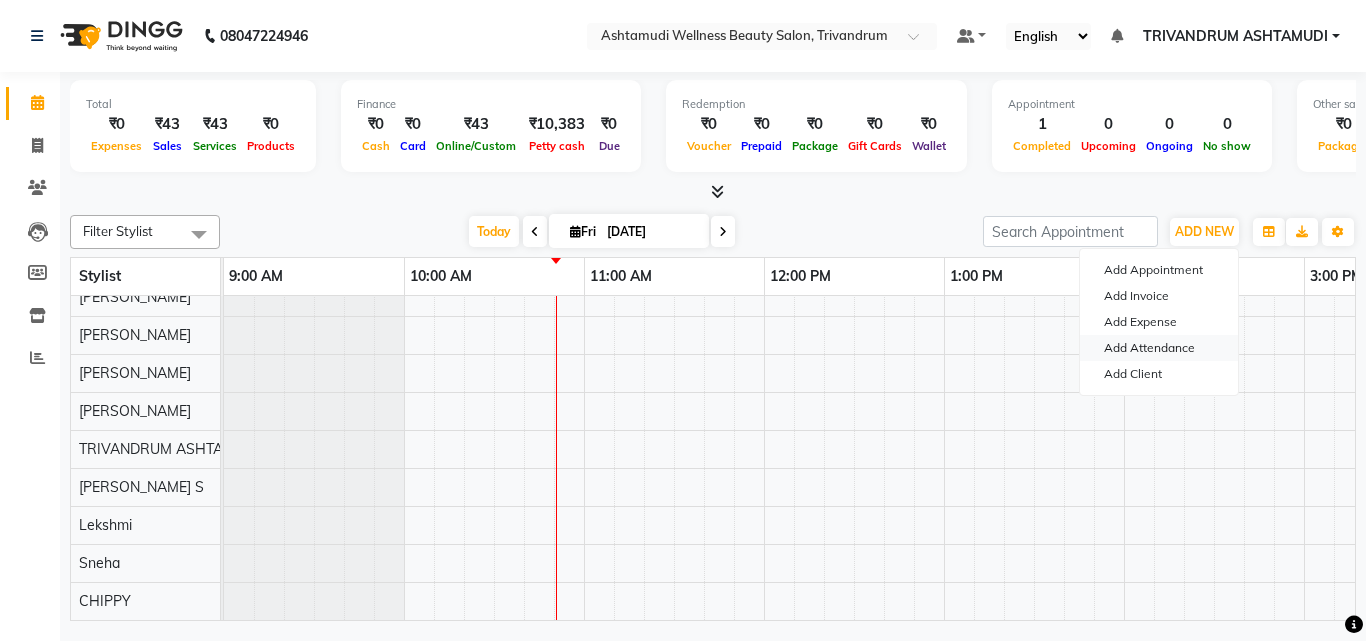click on "Add Attendance" at bounding box center (1159, 348) 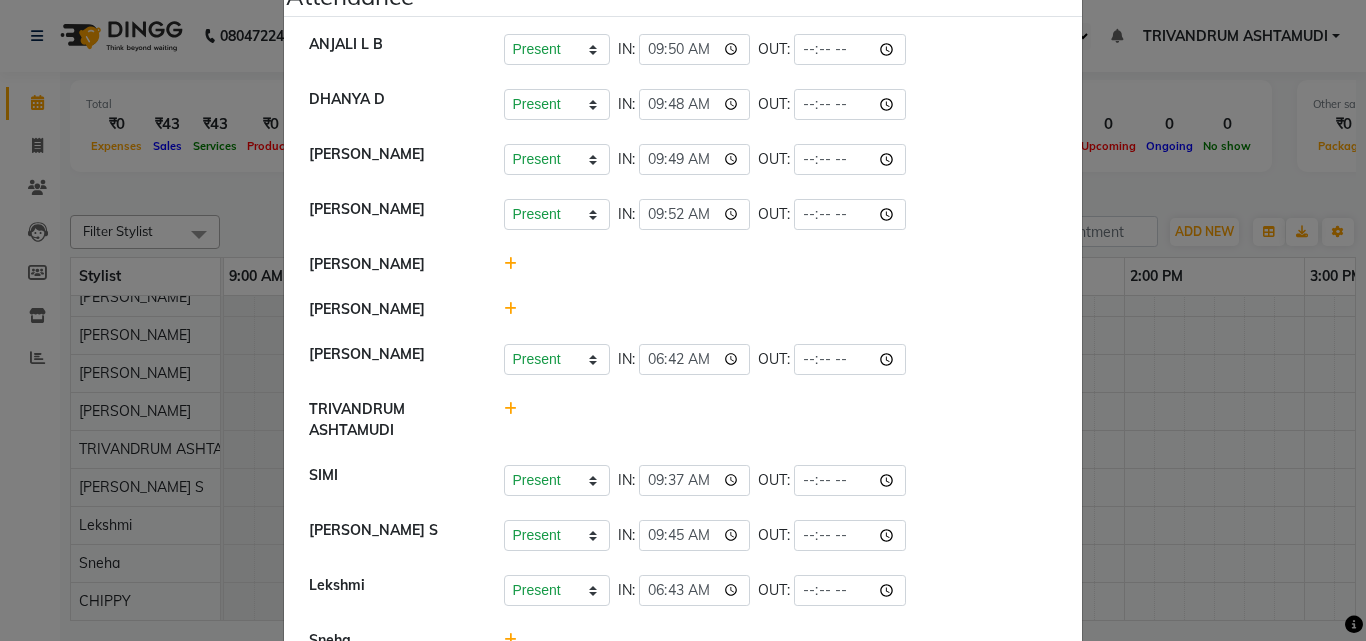 scroll, scrollTop: 154, scrollLeft: 0, axis: vertical 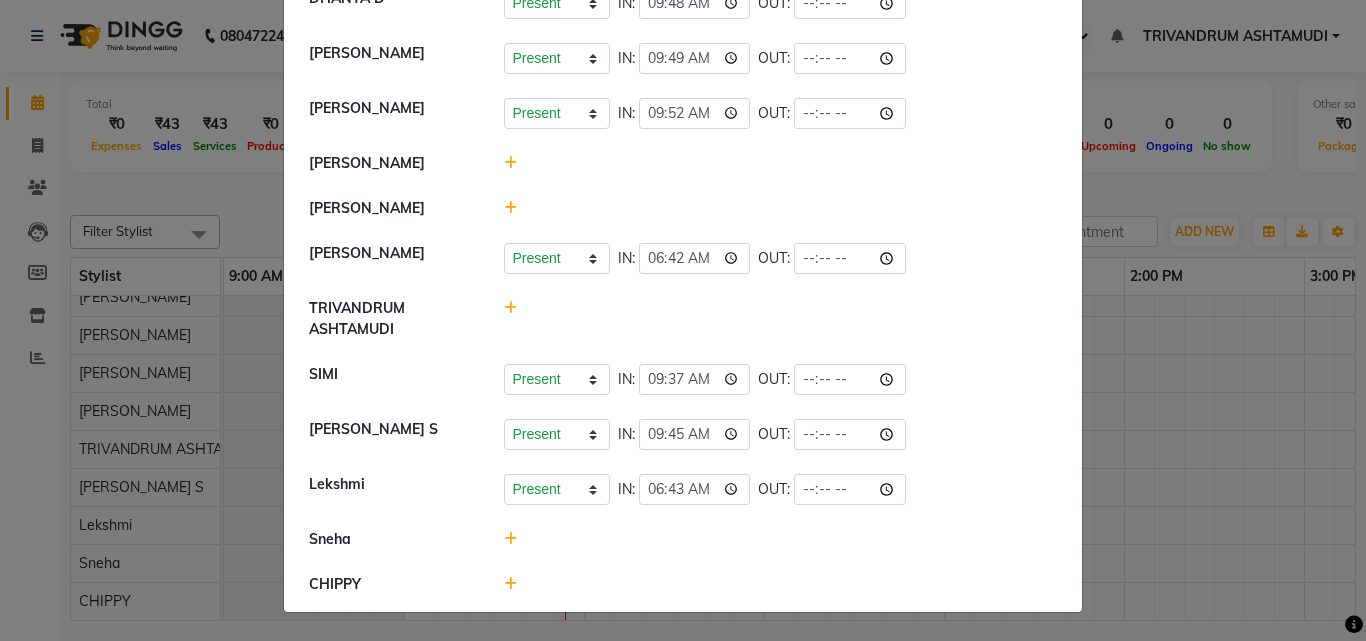 click 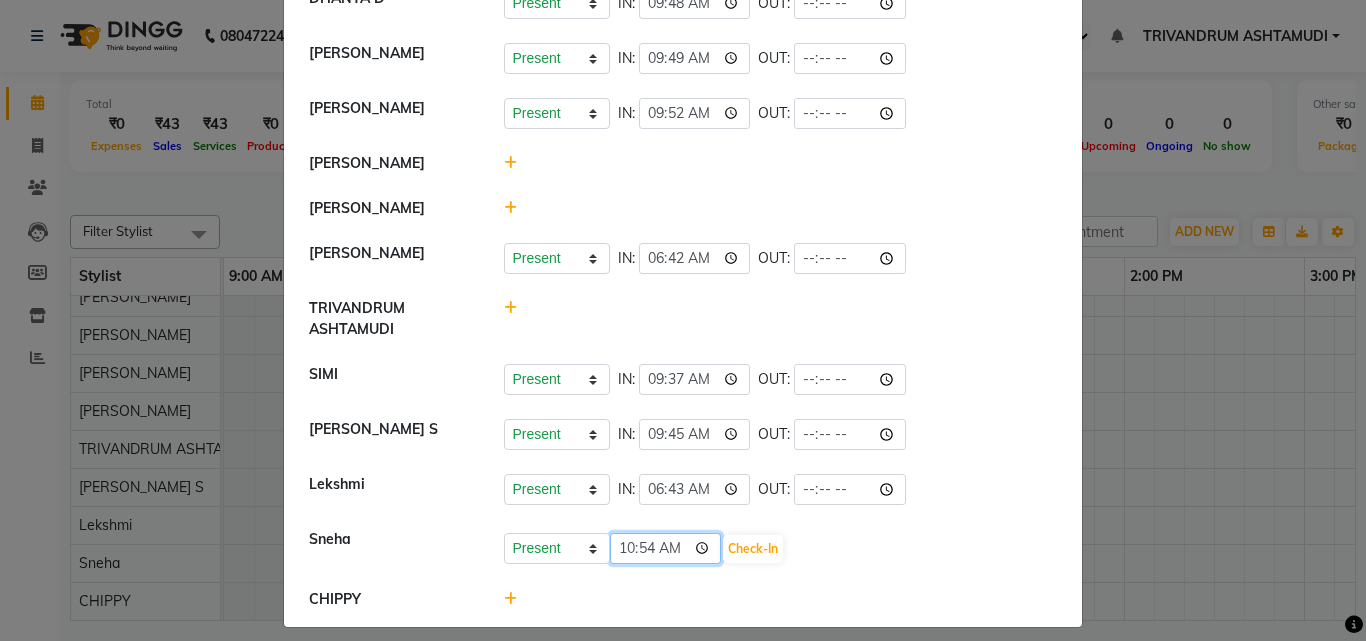 click on "10:54" 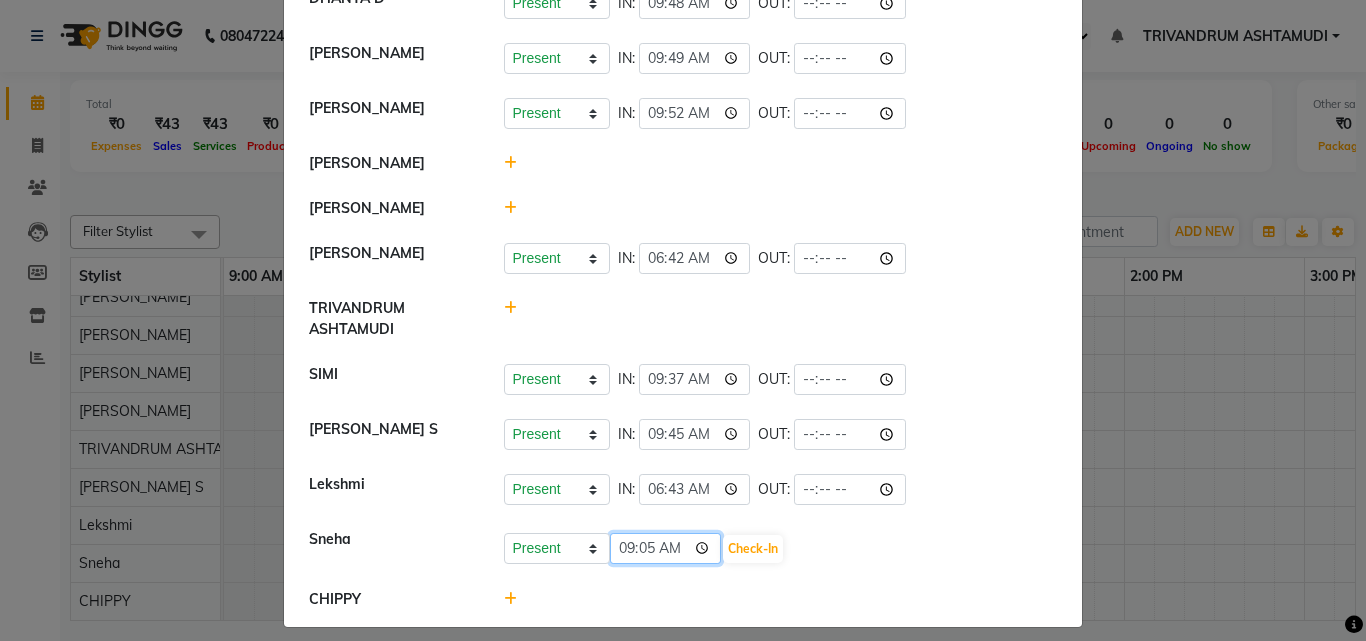 type on "09:54" 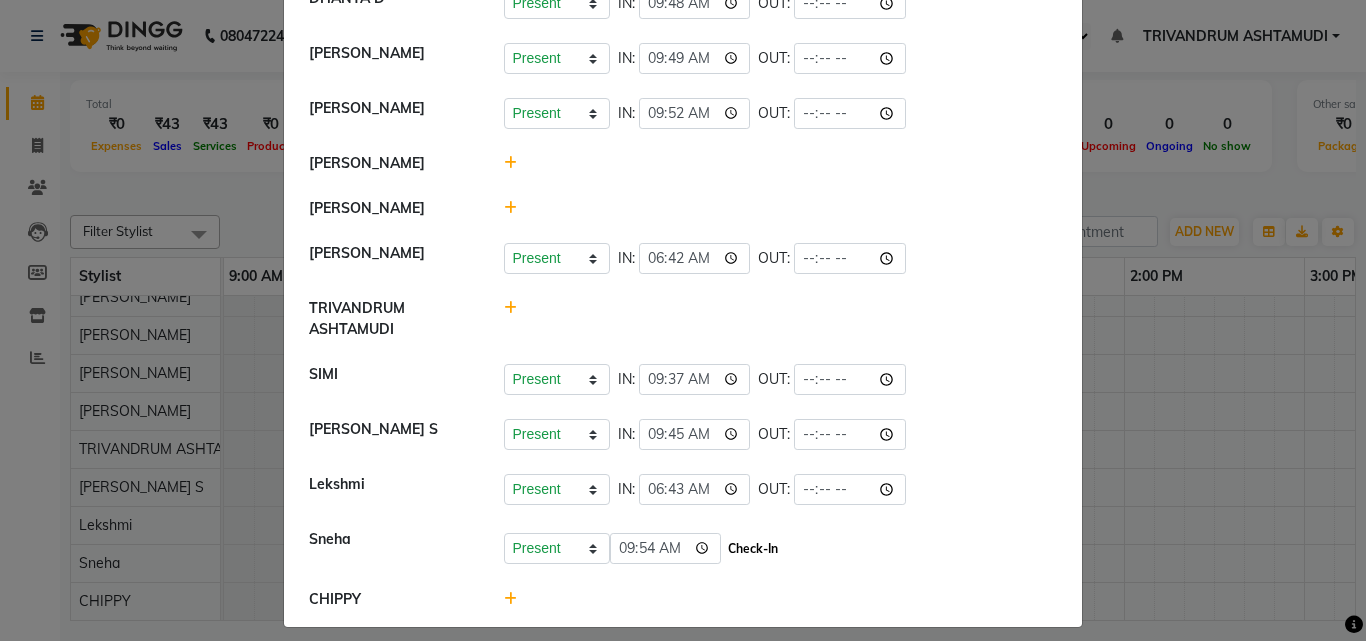 click on "Check-In" 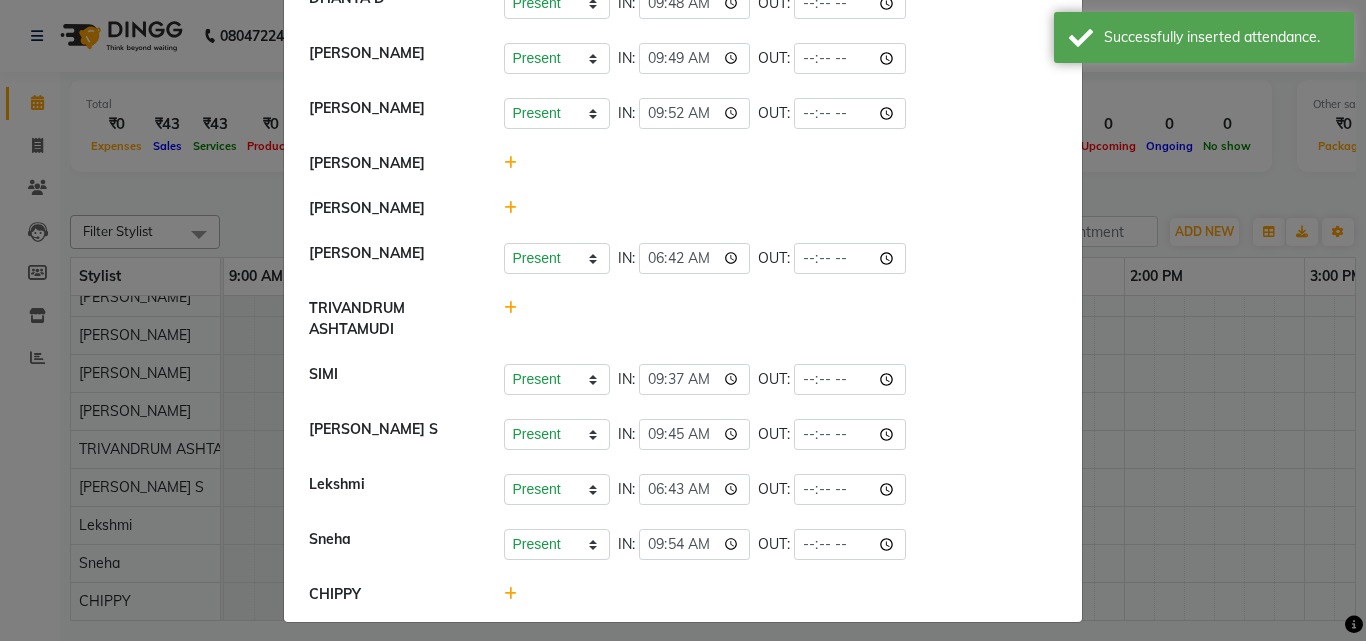 scroll, scrollTop: 164, scrollLeft: 0, axis: vertical 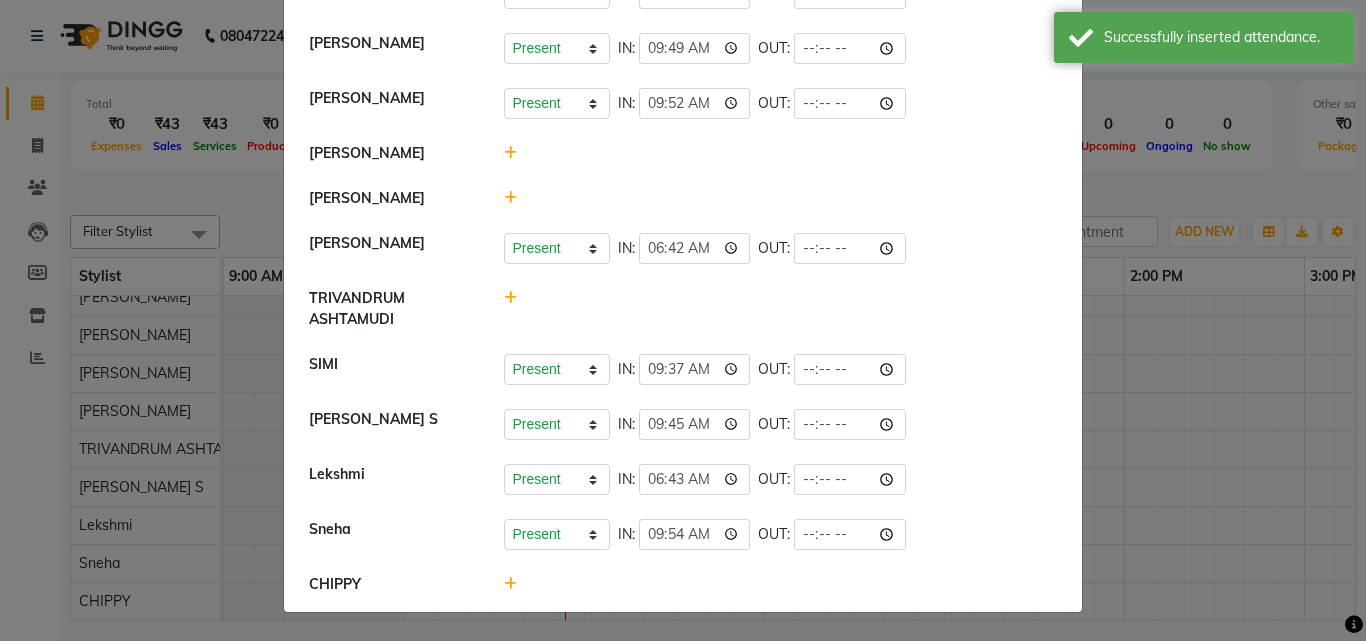 click 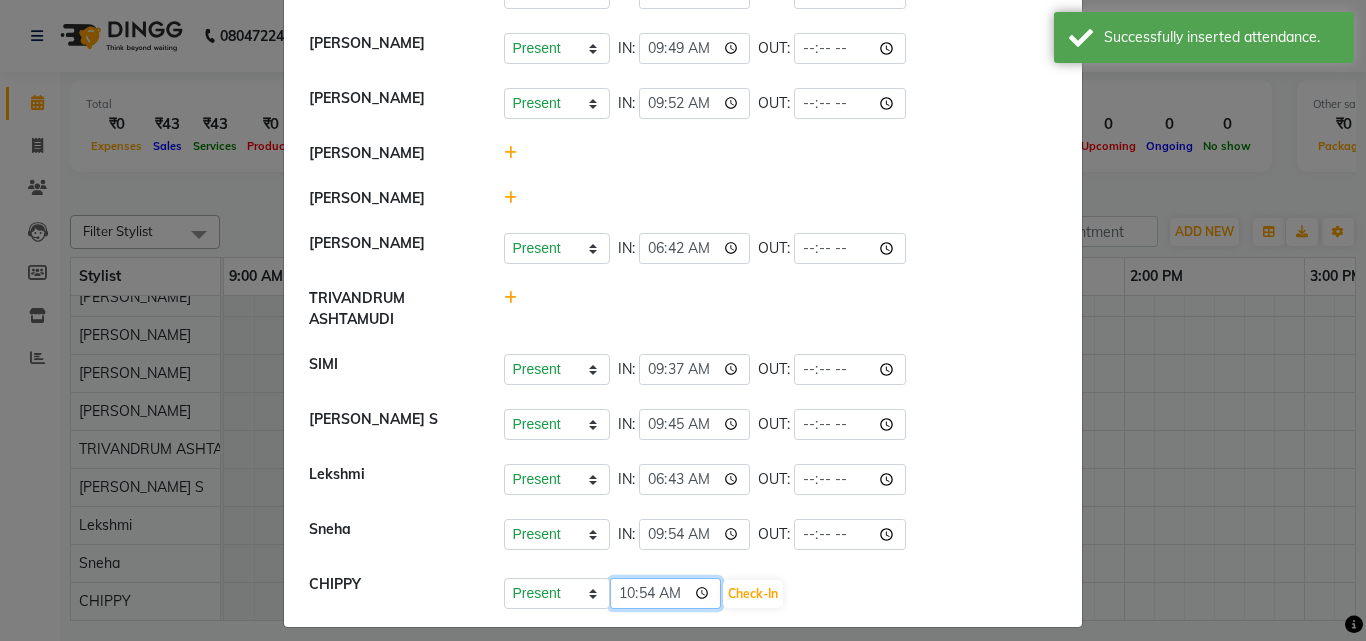 click on "10:54" 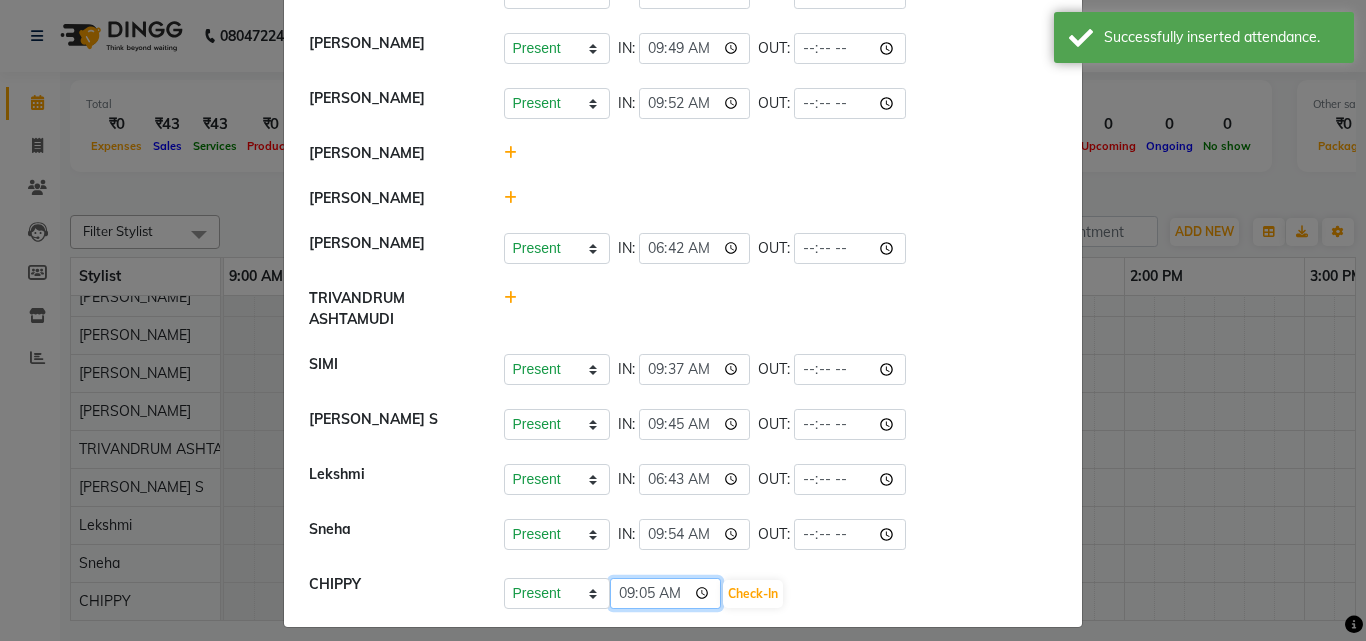 type on "09:54" 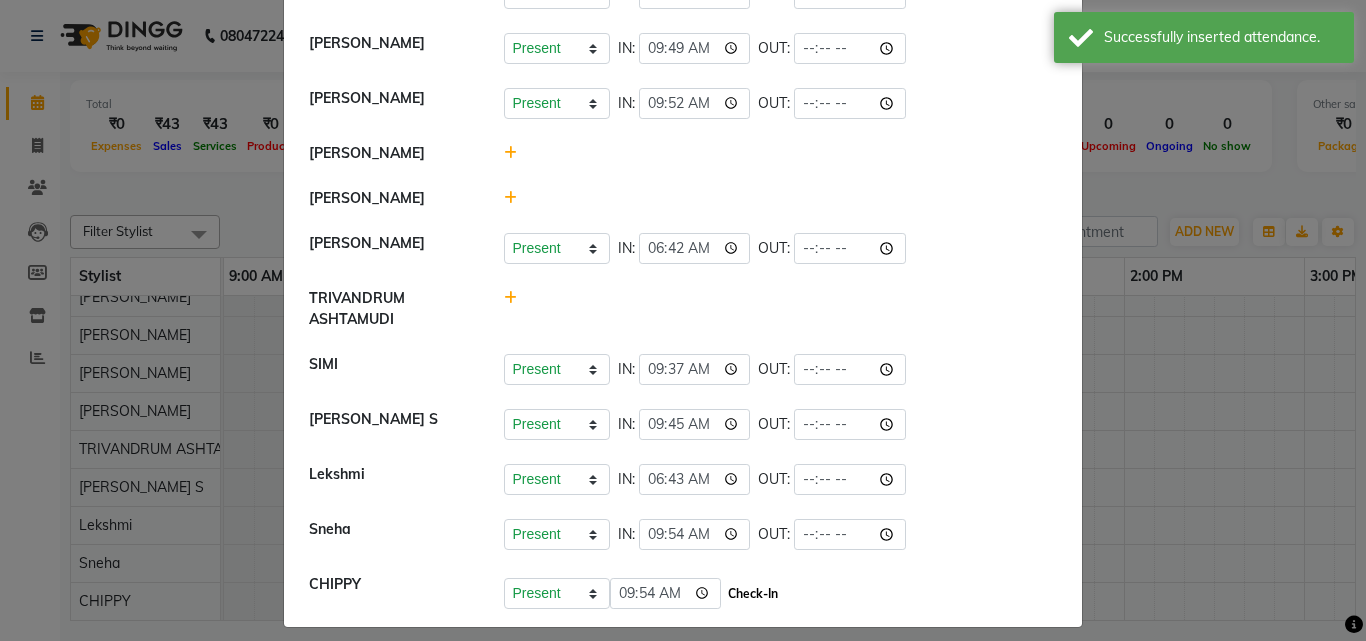 click on "Check-In" 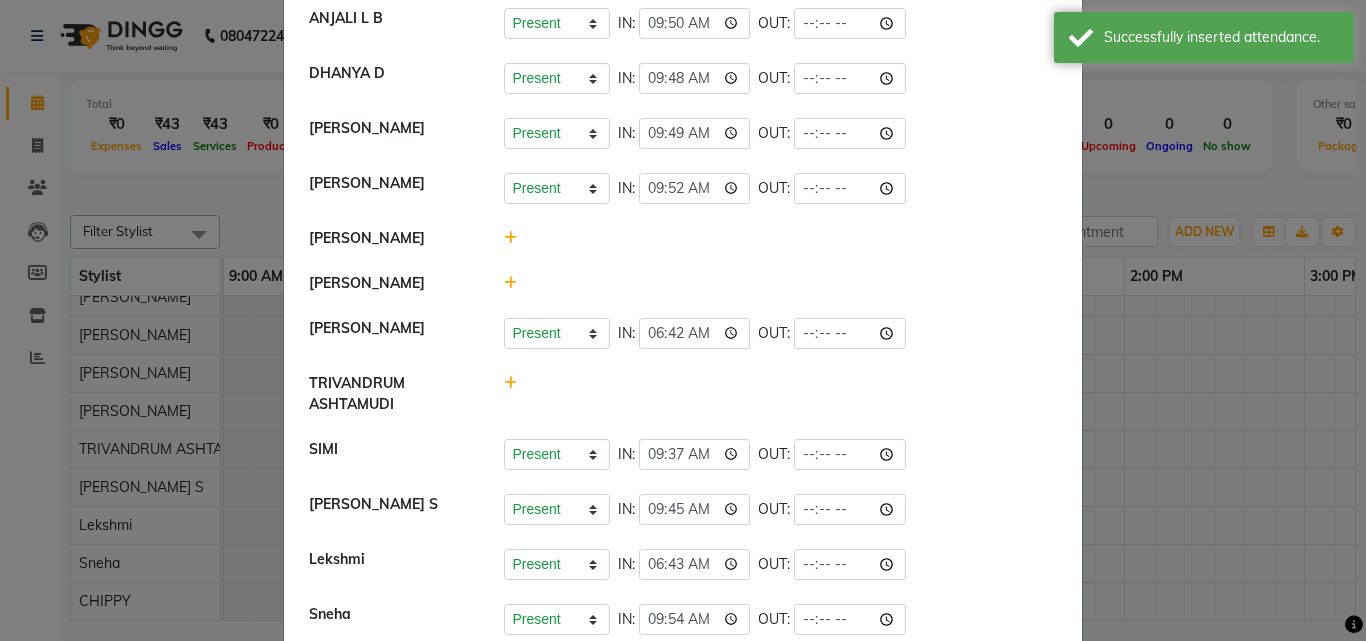 scroll, scrollTop: 0, scrollLeft: 0, axis: both 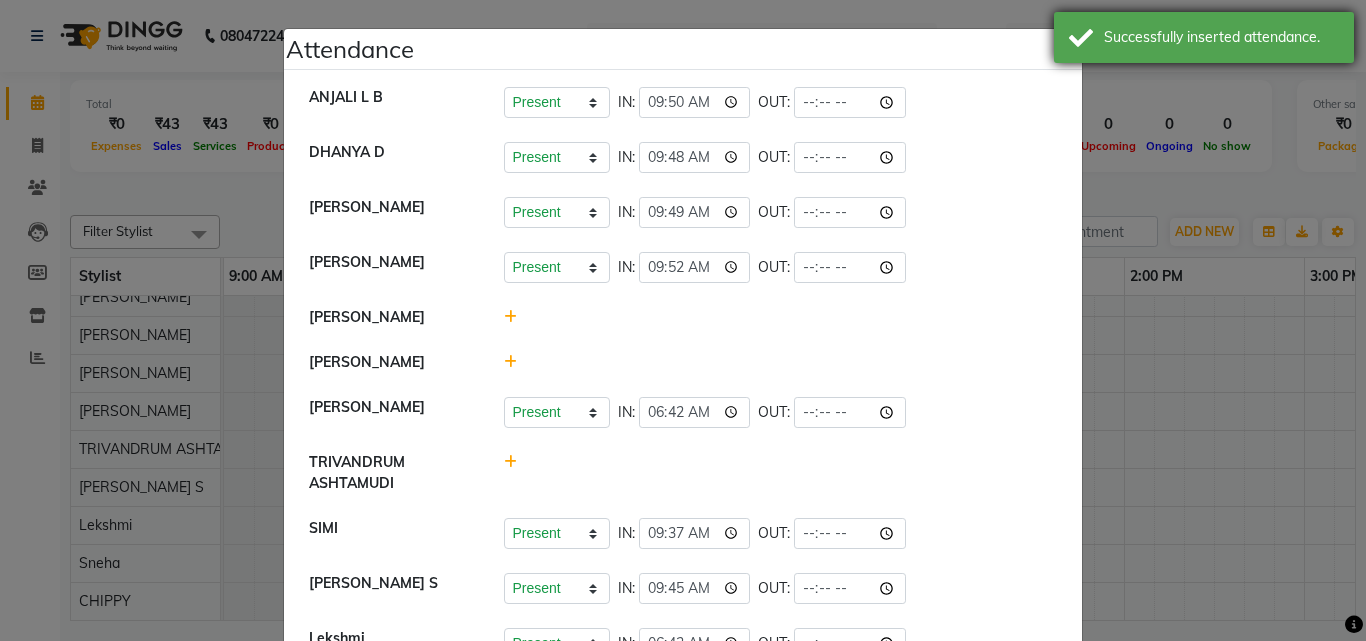 click on "Successfully inserted attendance." at bounding box center (1204, 37) 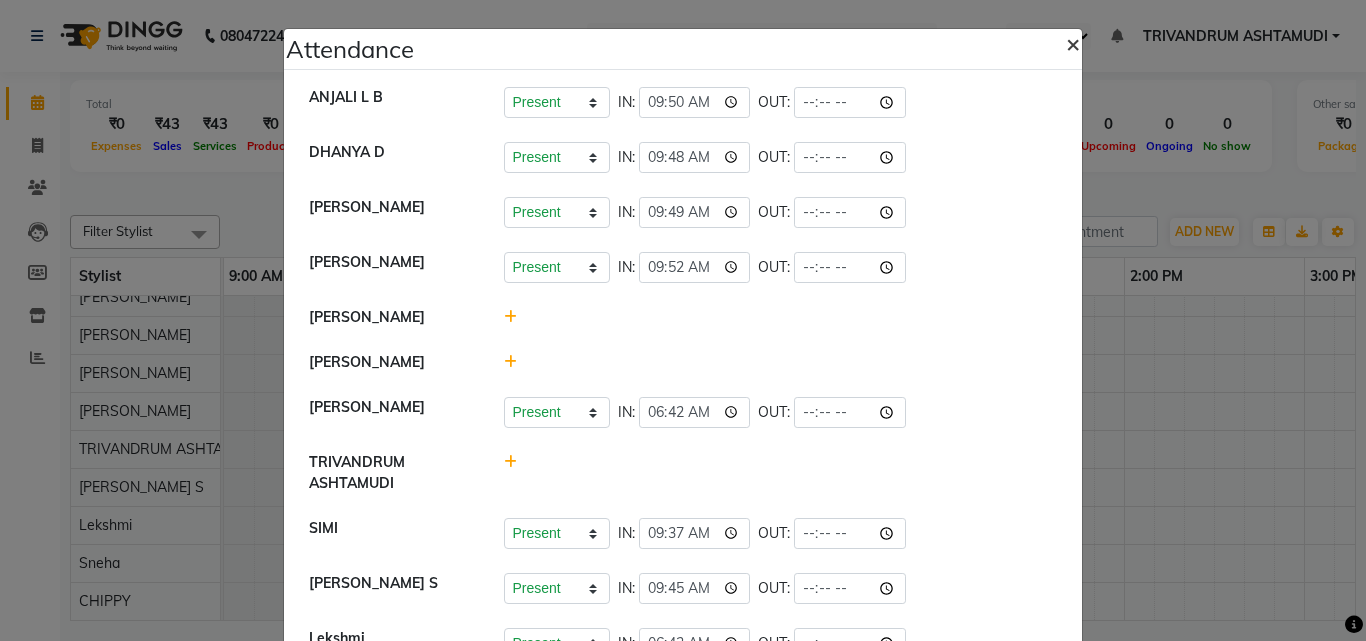 click on "×" 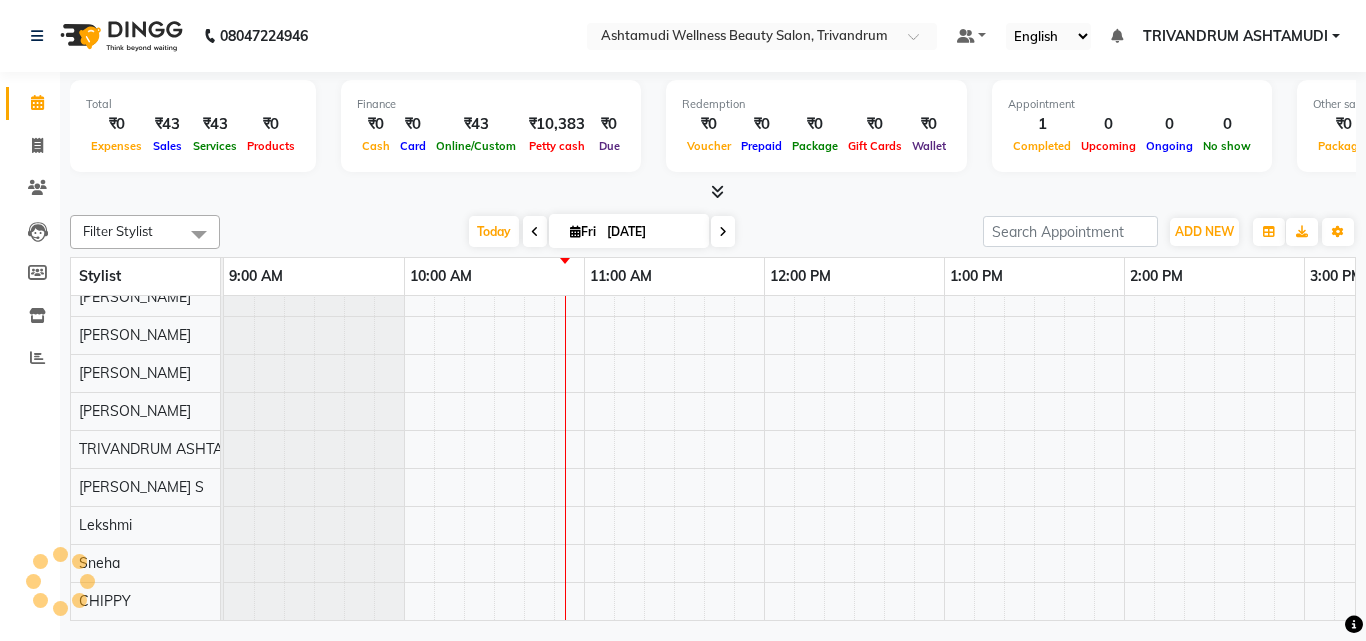 scroll, scrollTop: 46, scrollLeft: 0, axis: vertical 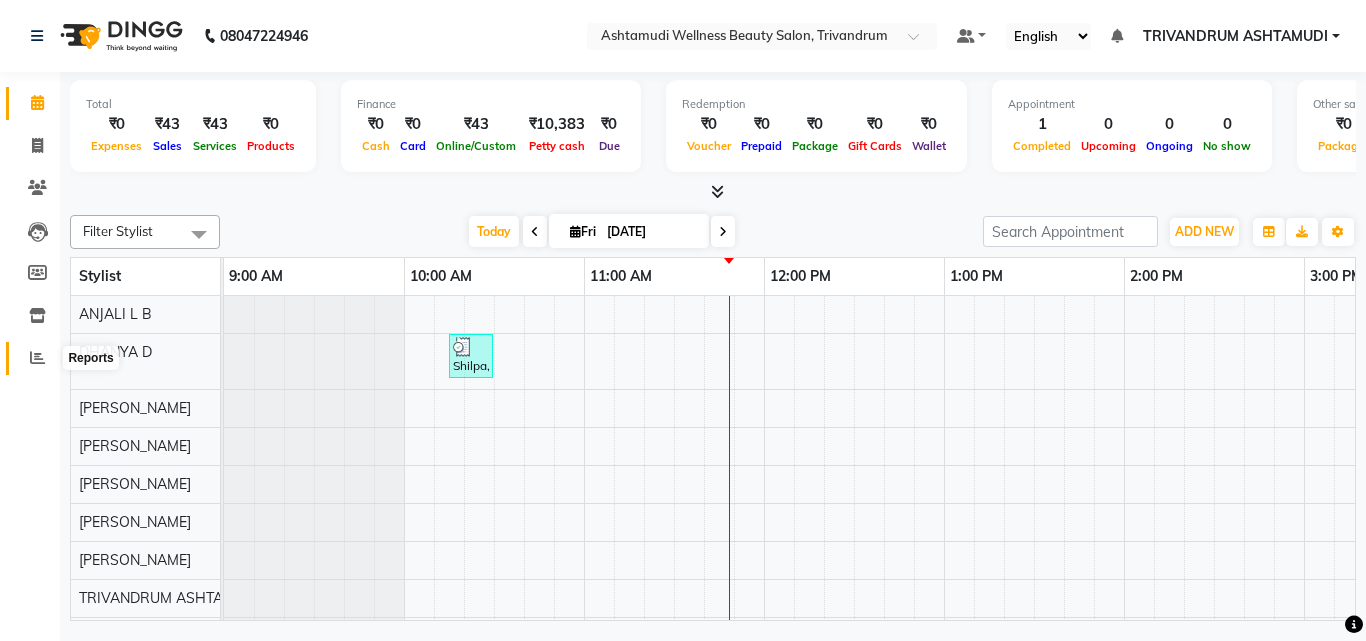 click 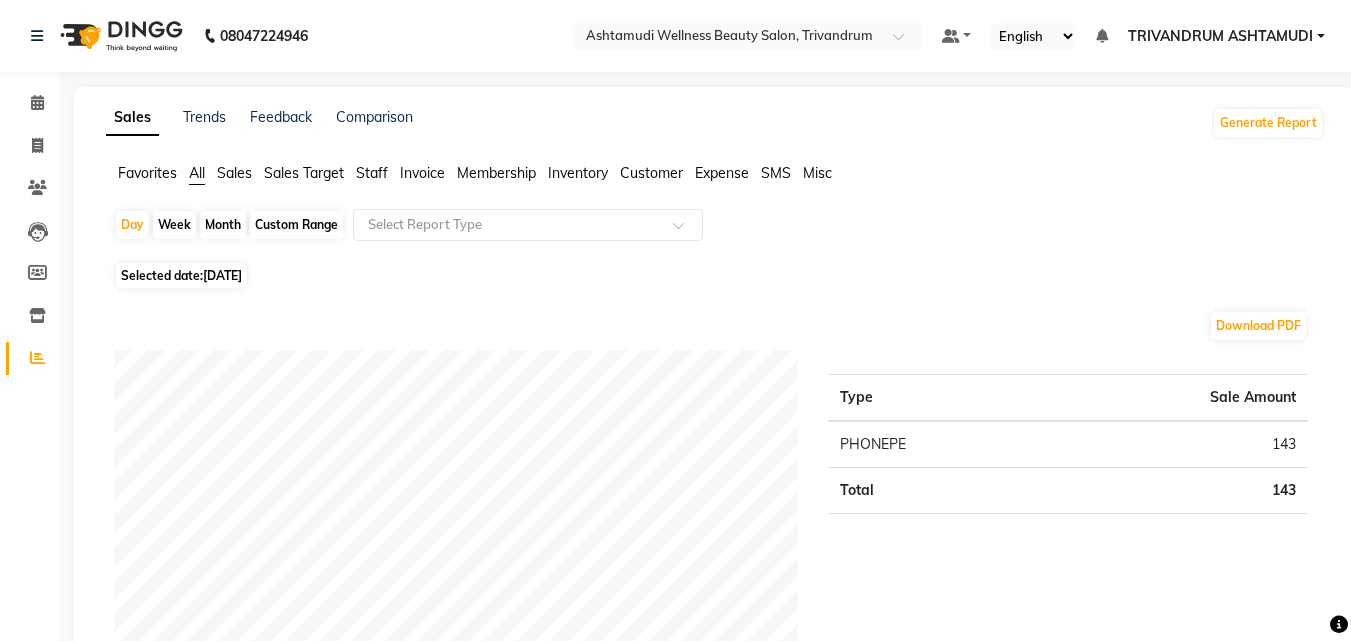 click on "[DATE]" 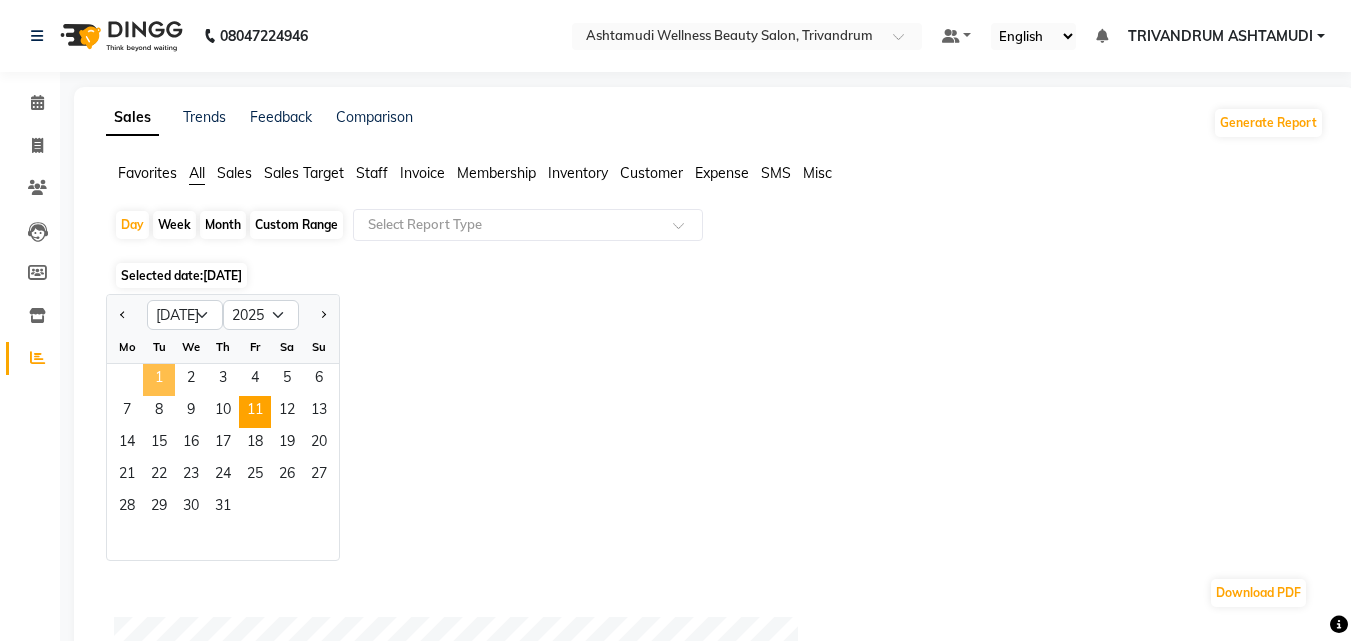 click on "1" 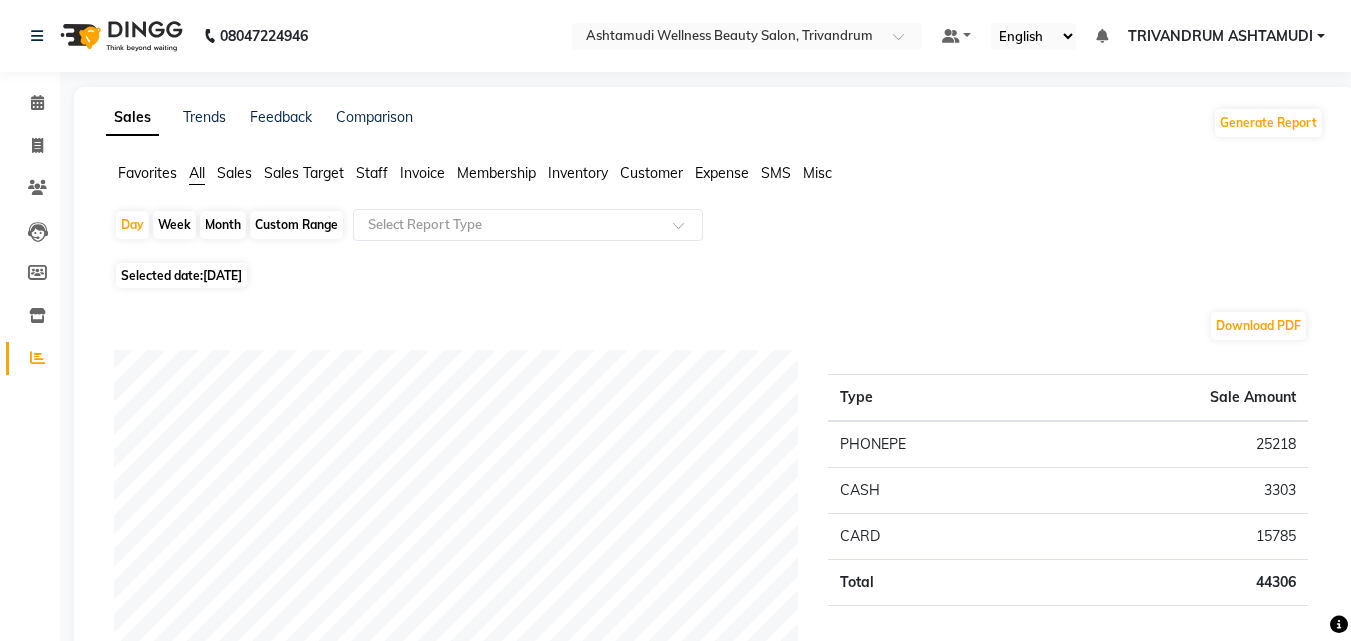 click on "Custom Range" 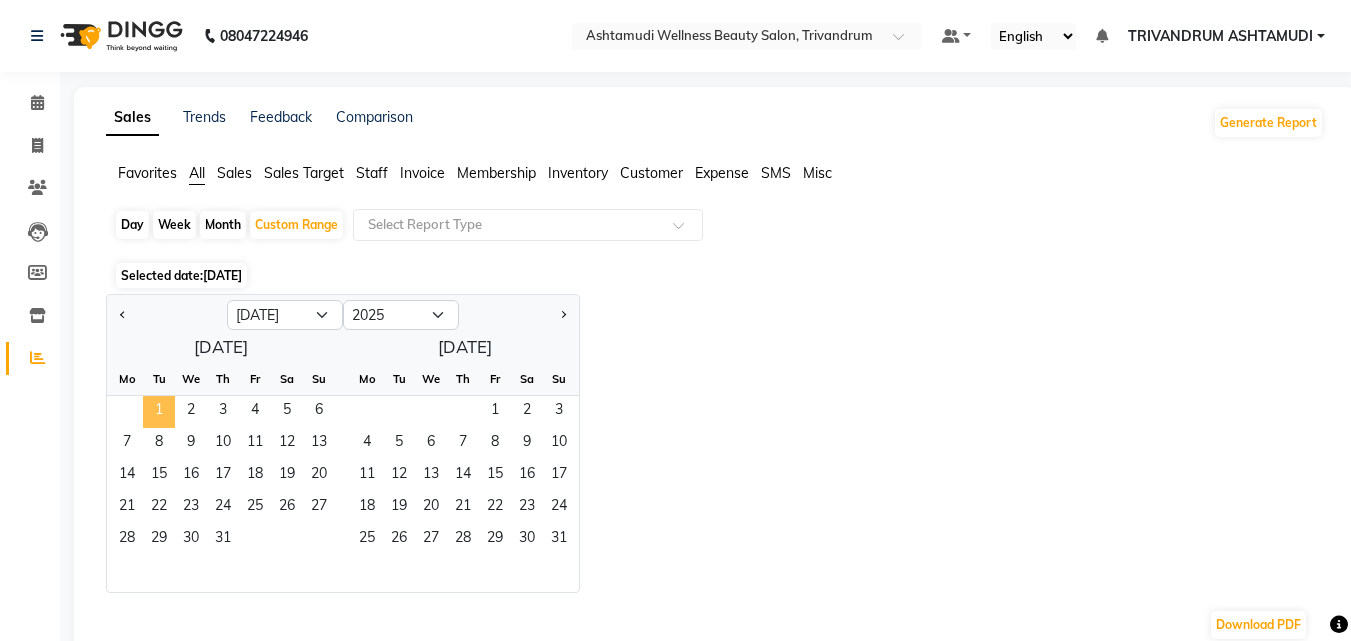 click on "1" 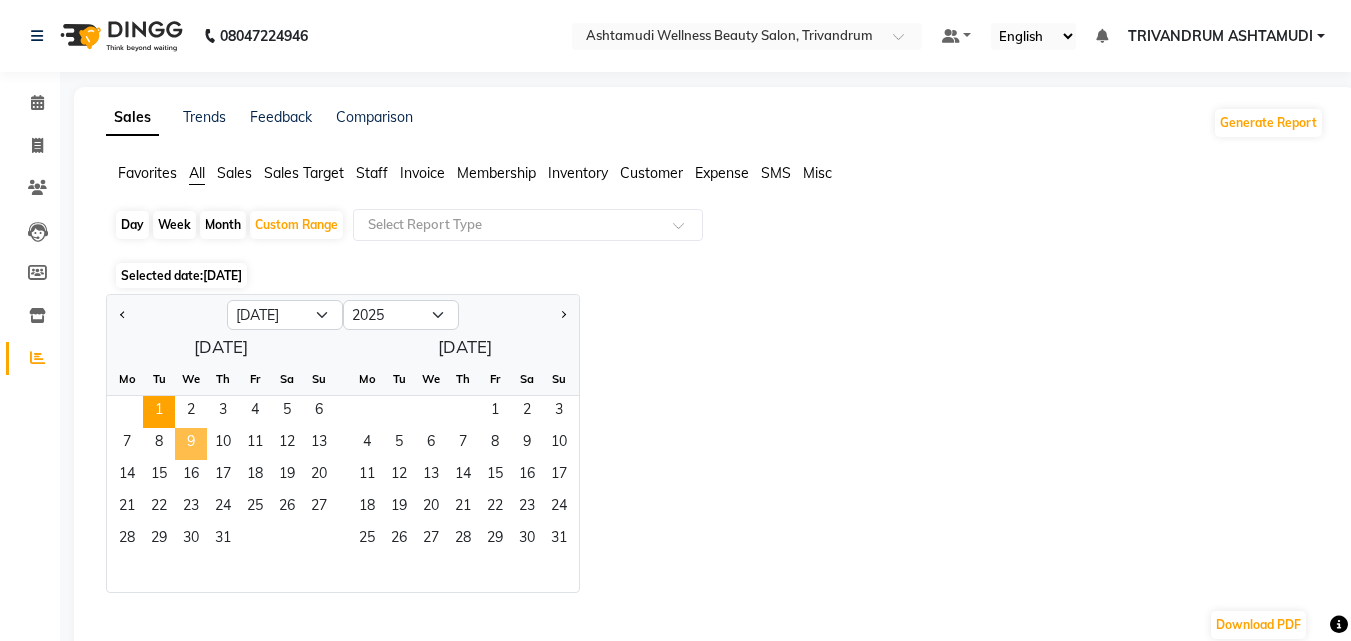 click on "9" 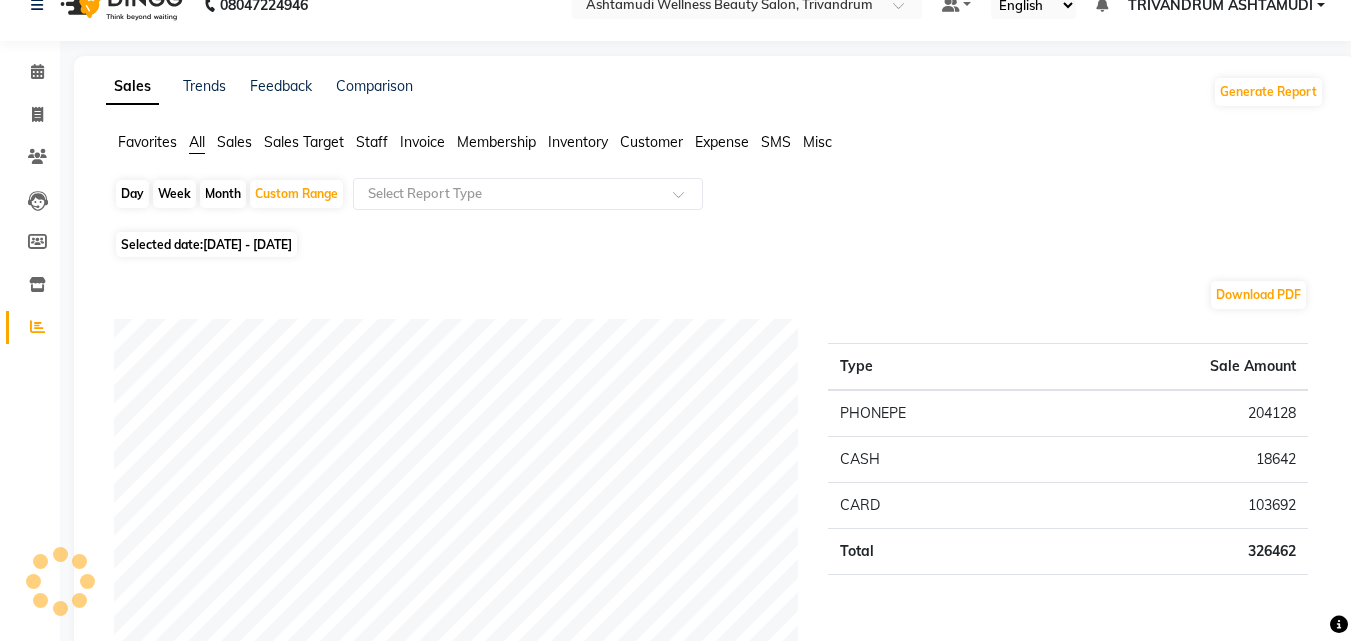 scroll, scrollTop: 0, scrollLeft: 0, axis: both 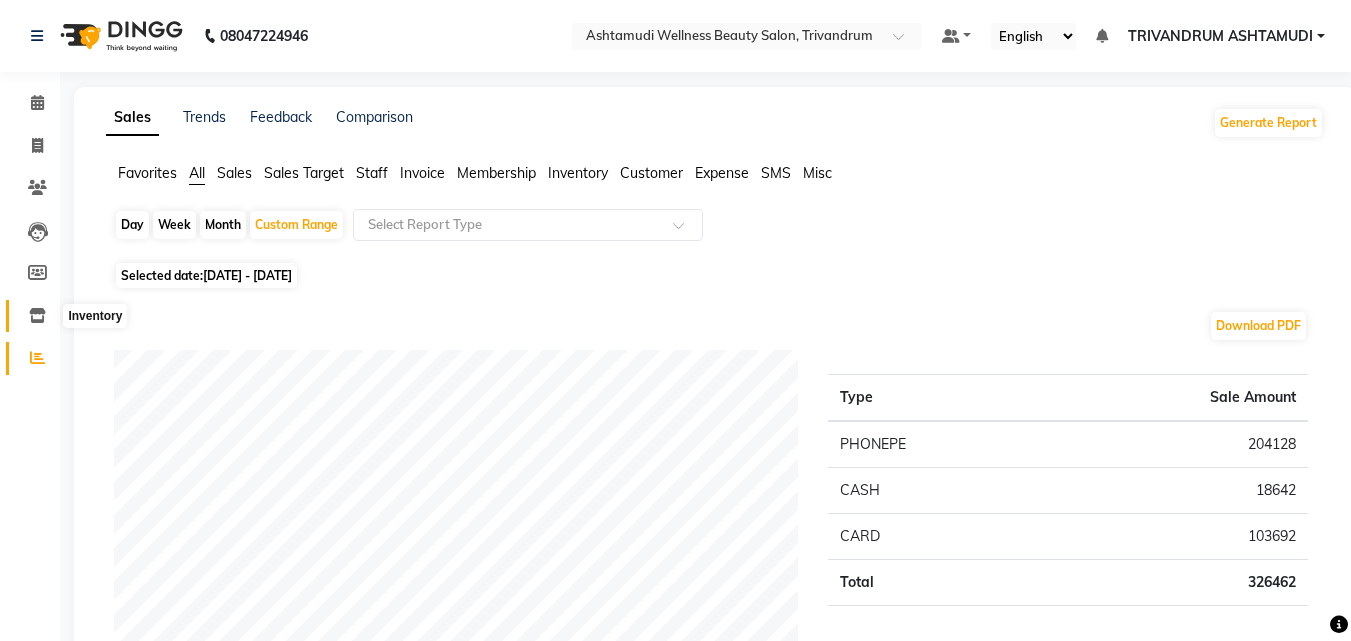 click 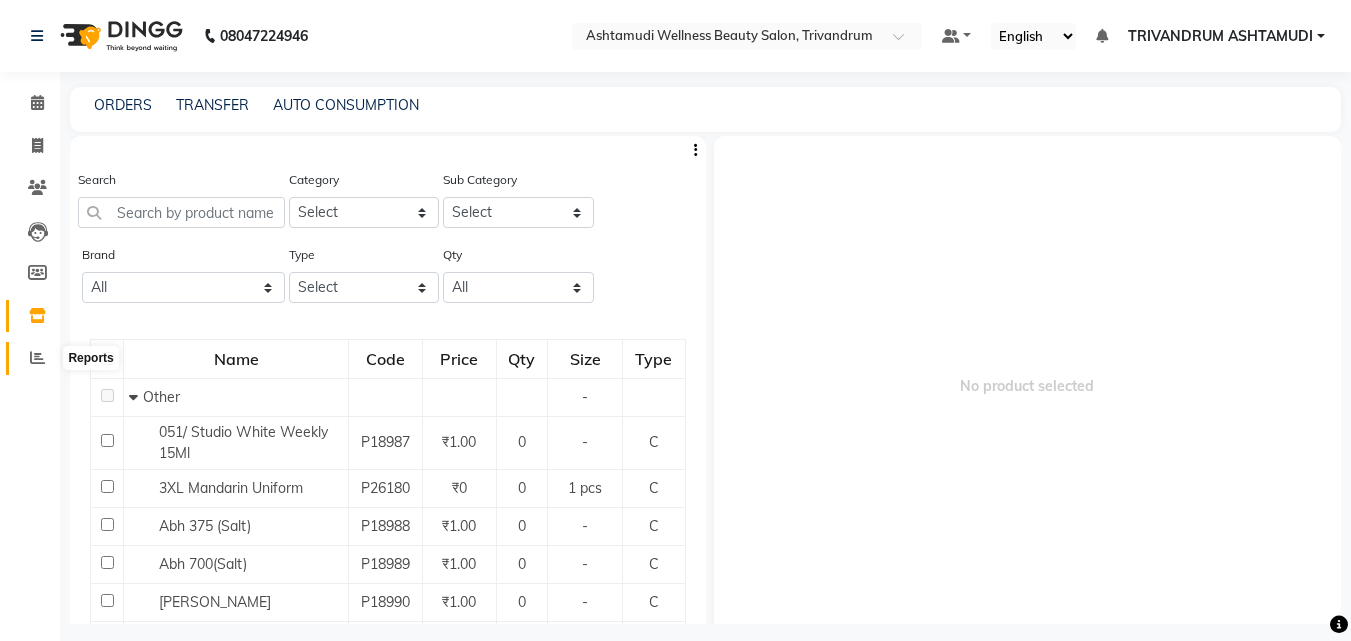 click 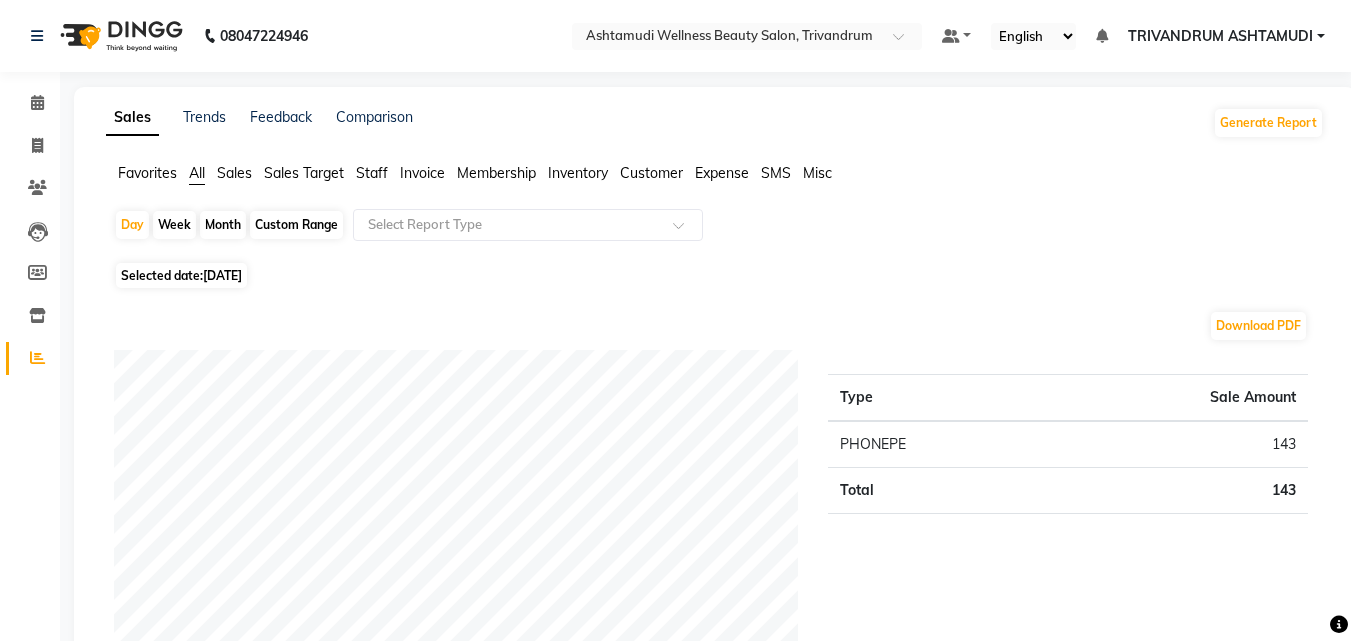 click on "Selected date:  11-07-2025" 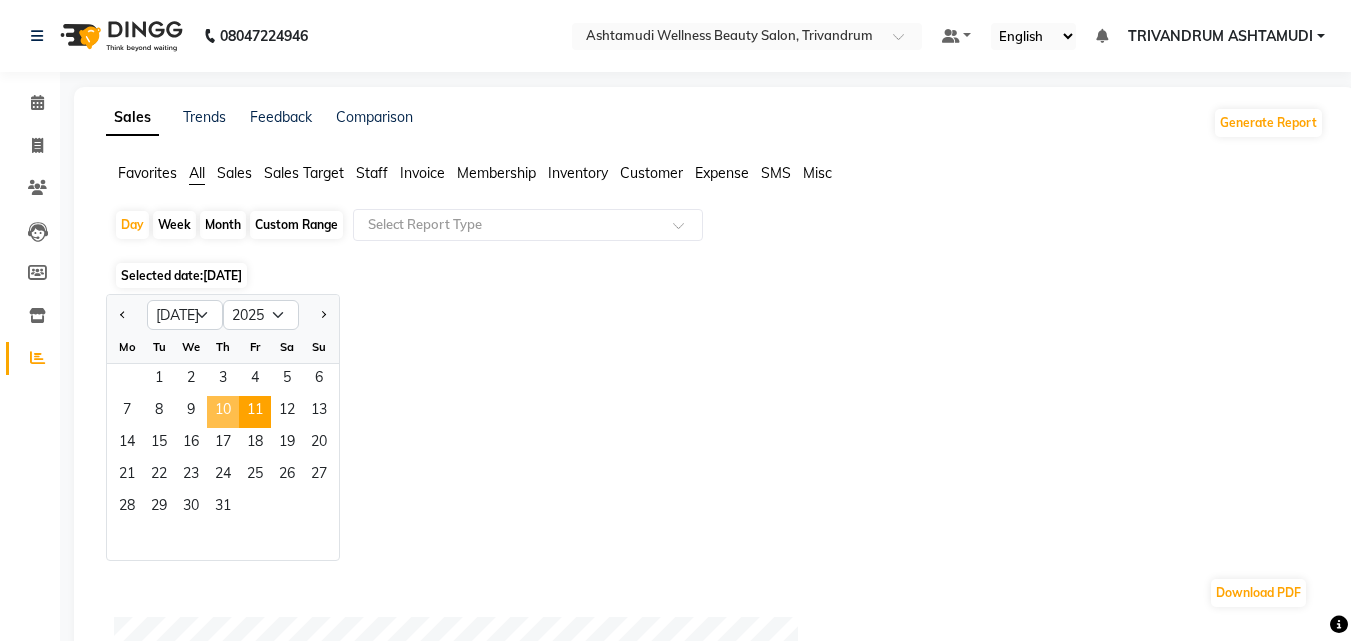 click on "10" 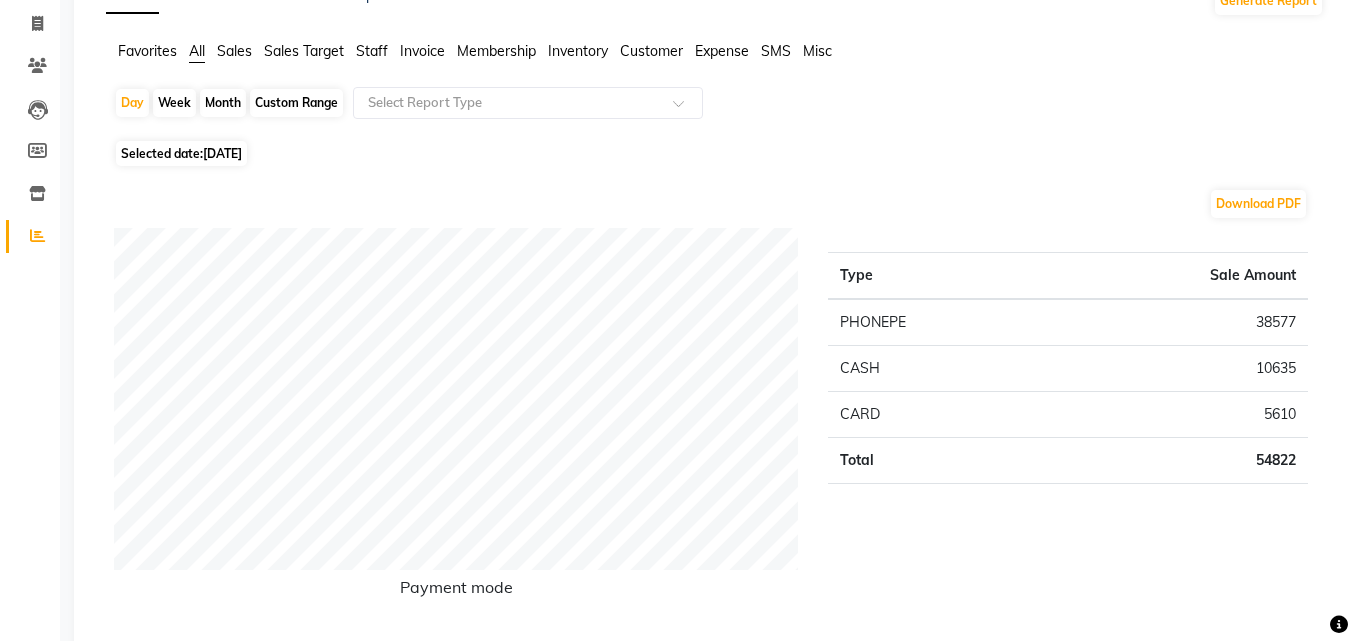 scroll, scrollTop: 0, scrollLeft: 0, axis: both 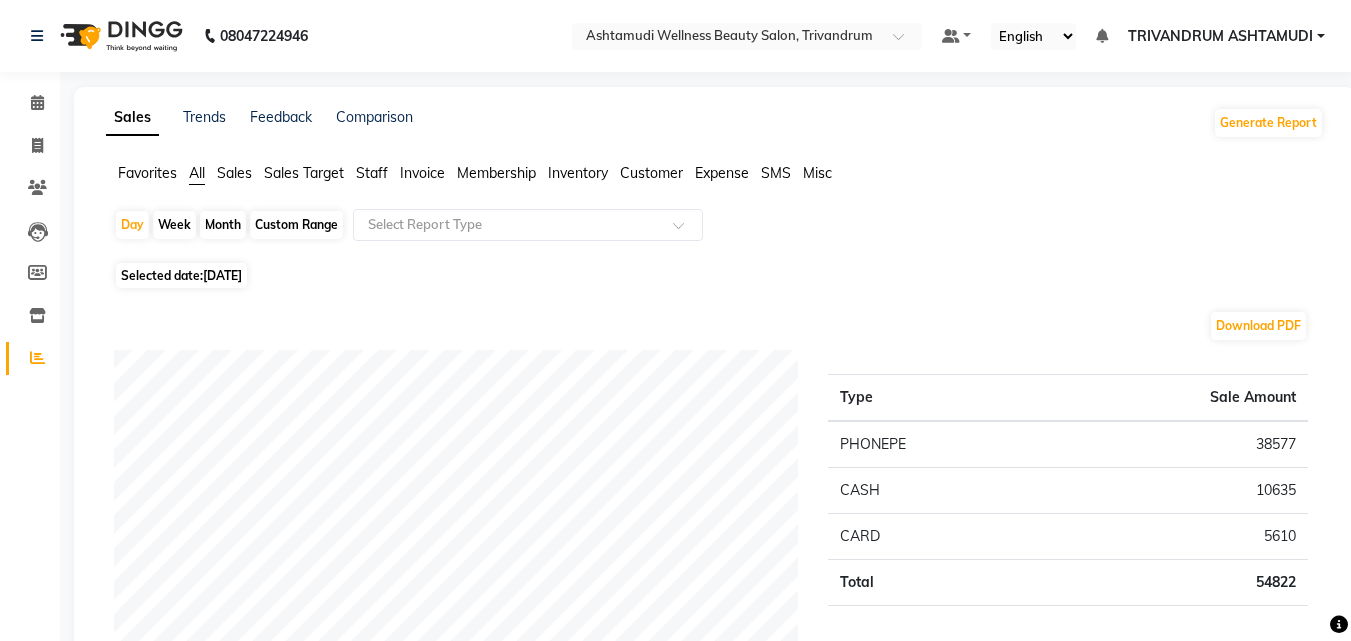 click on "Custom Range" 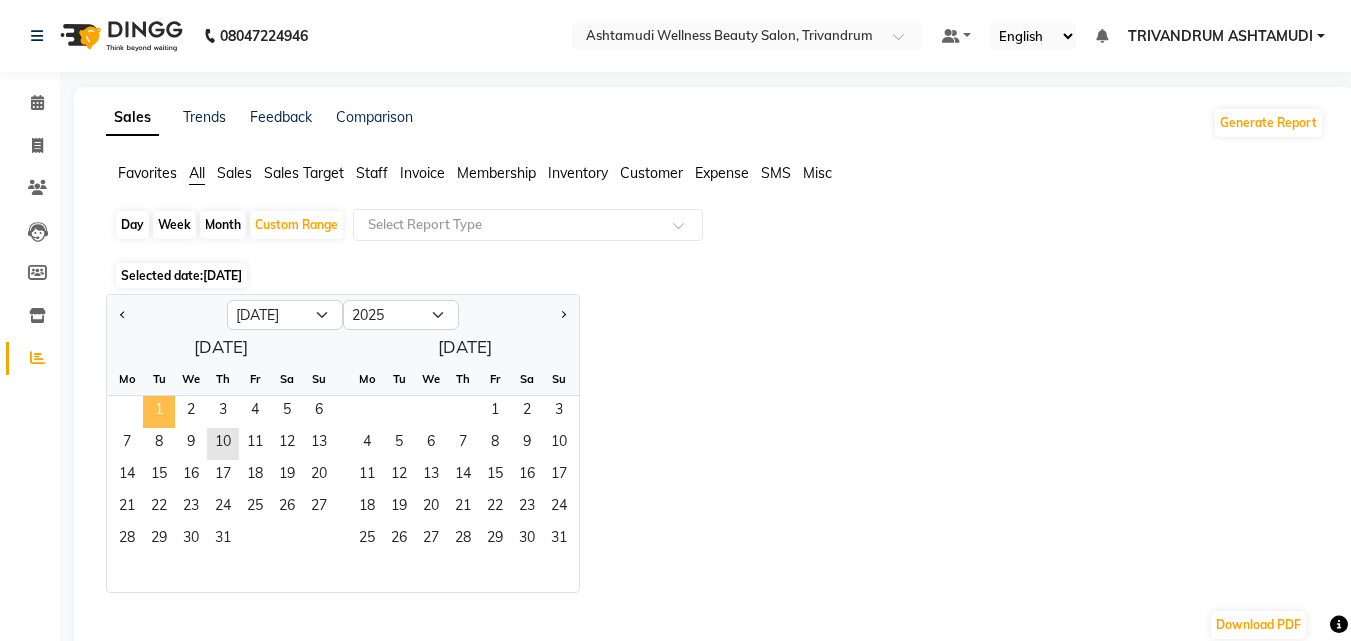 click on "1" 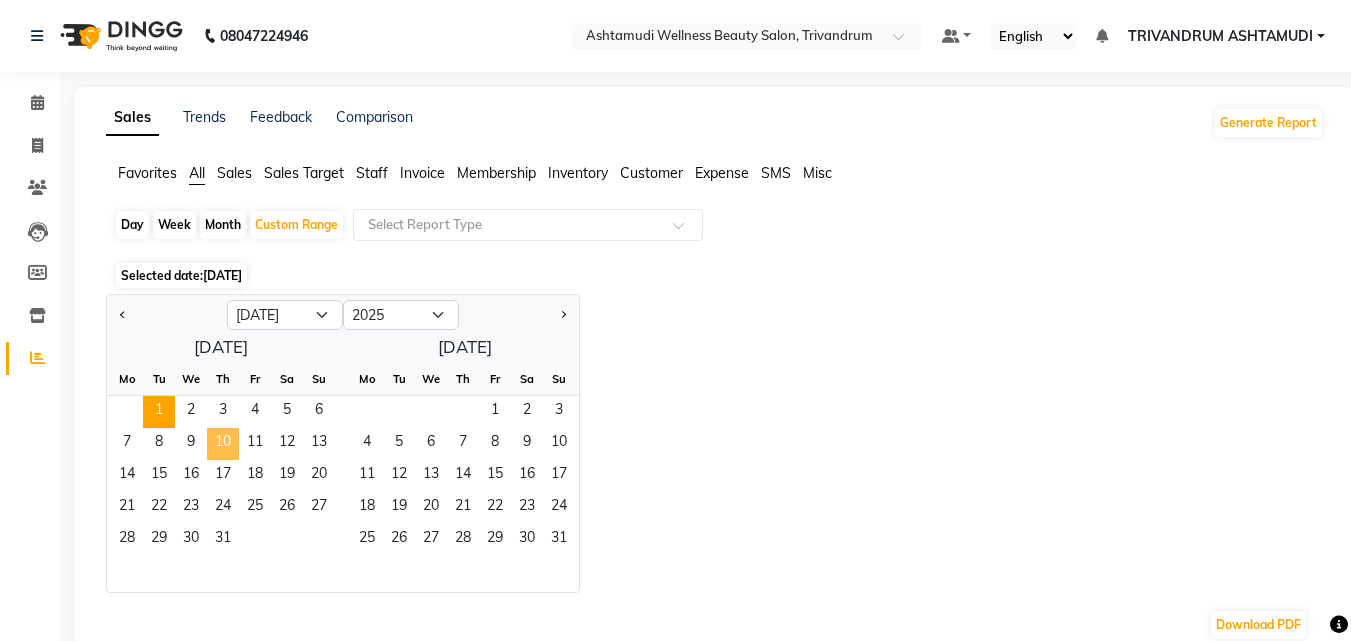click on "10" 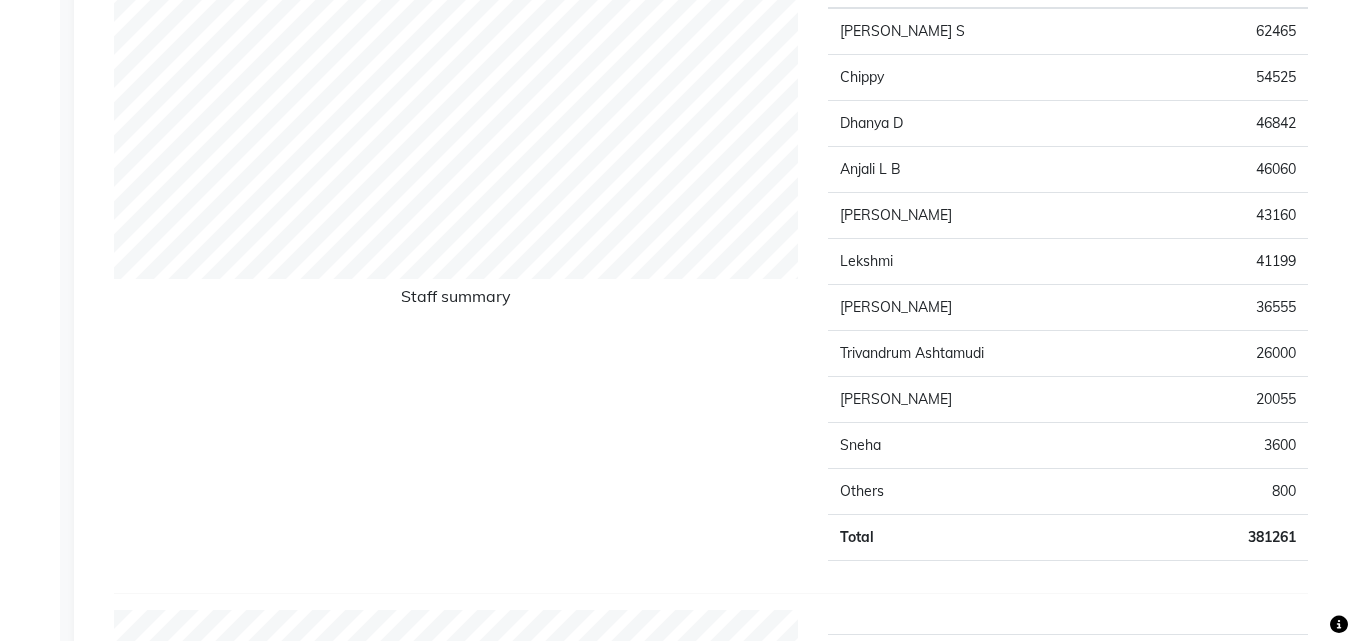 scroll, scrollTop: 0, scrollLeft: 0, axis: both 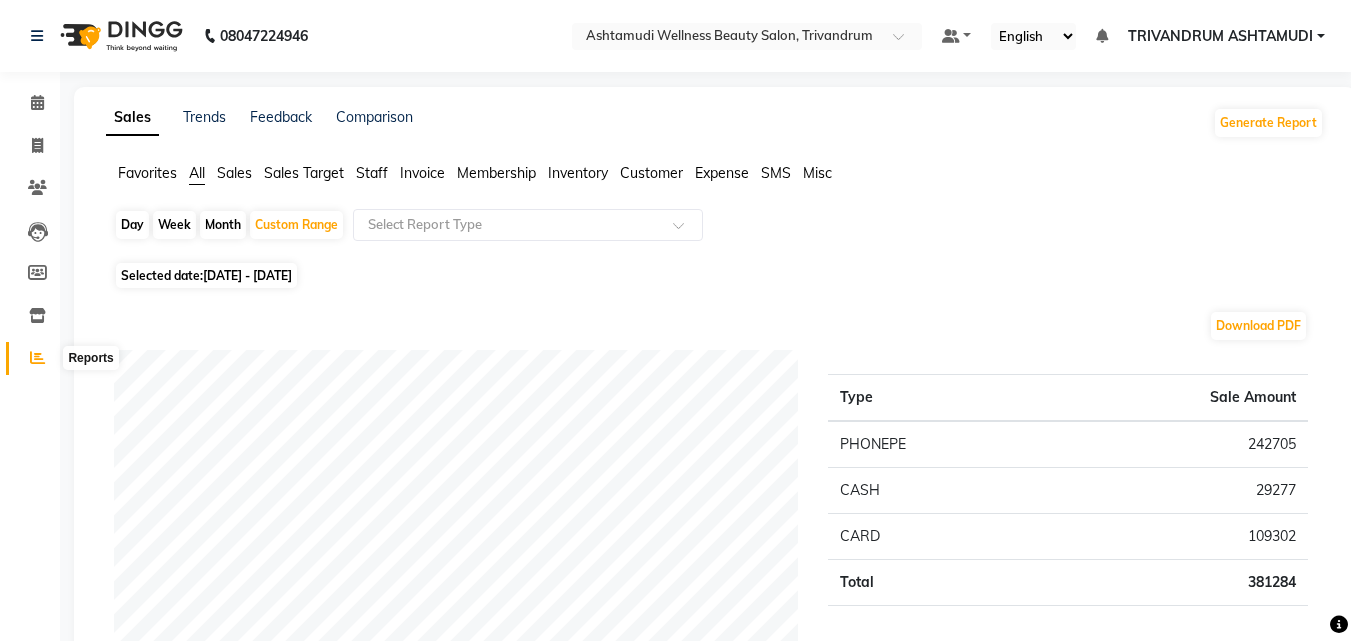 click on "Reports" 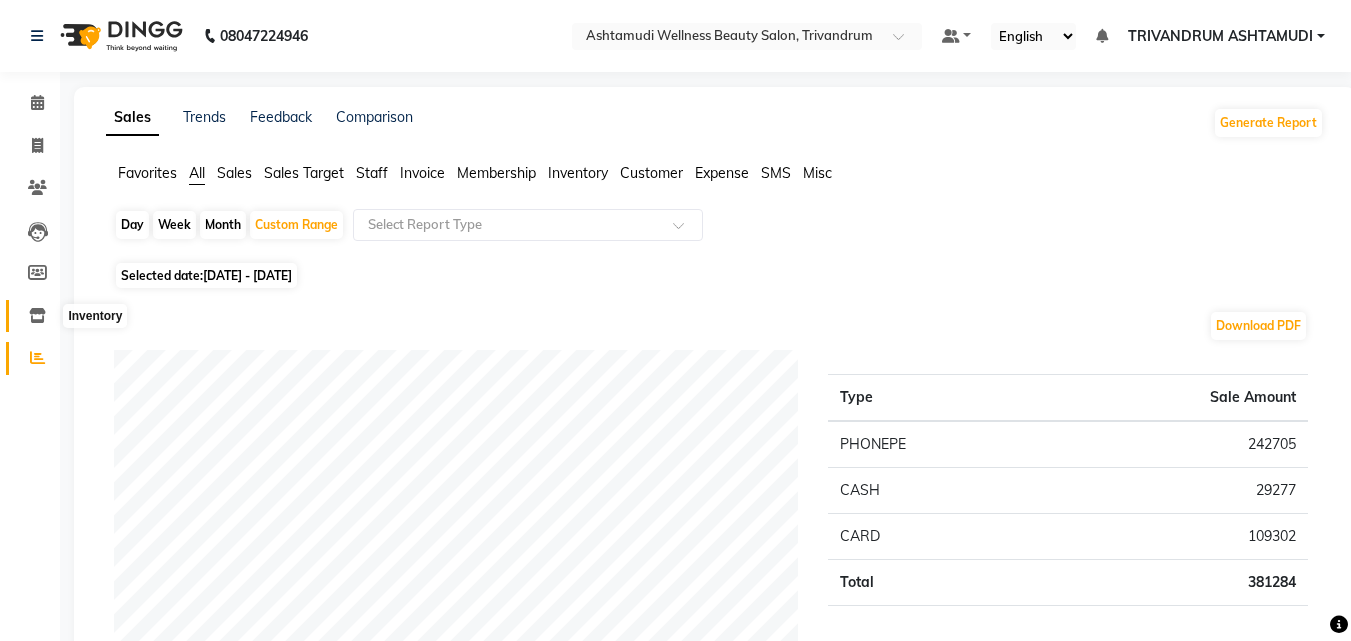 click 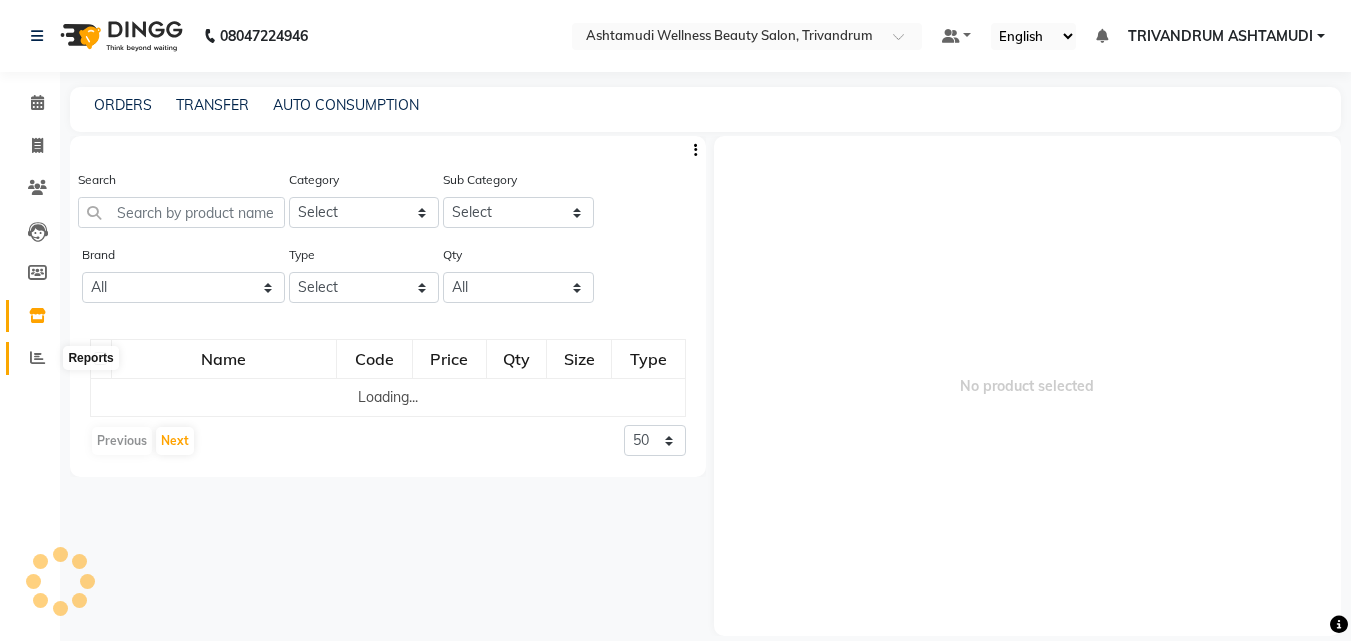 click 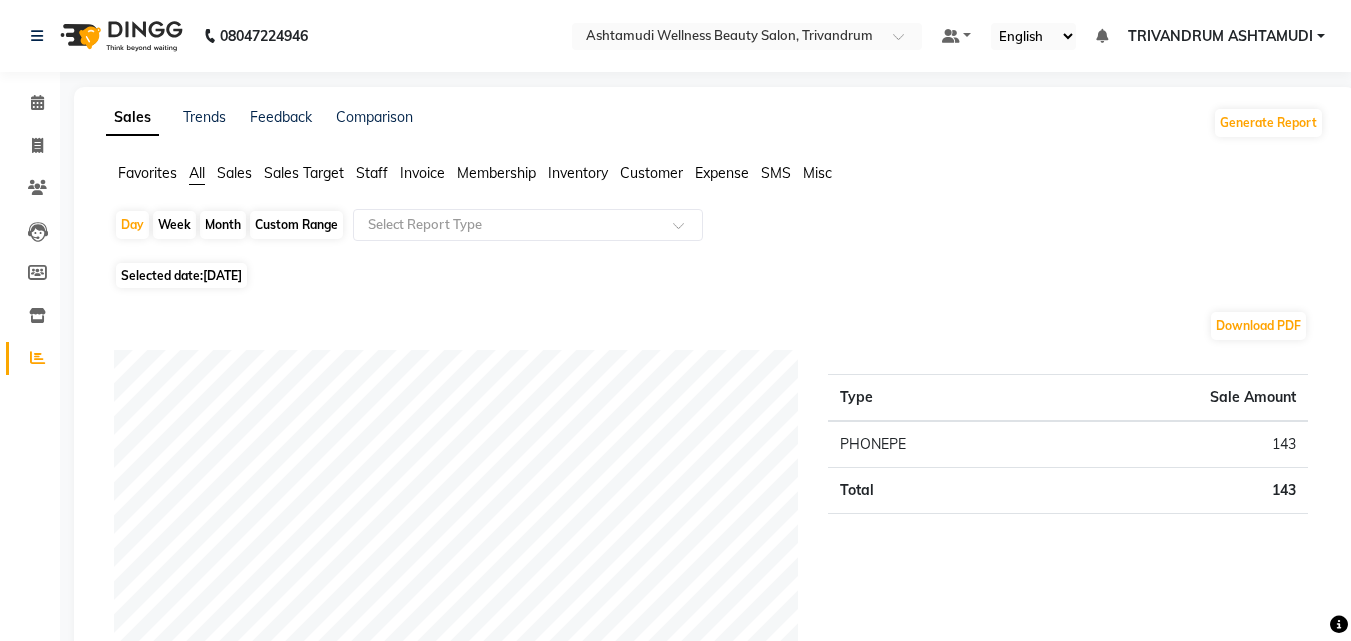 click on "[DATE]" 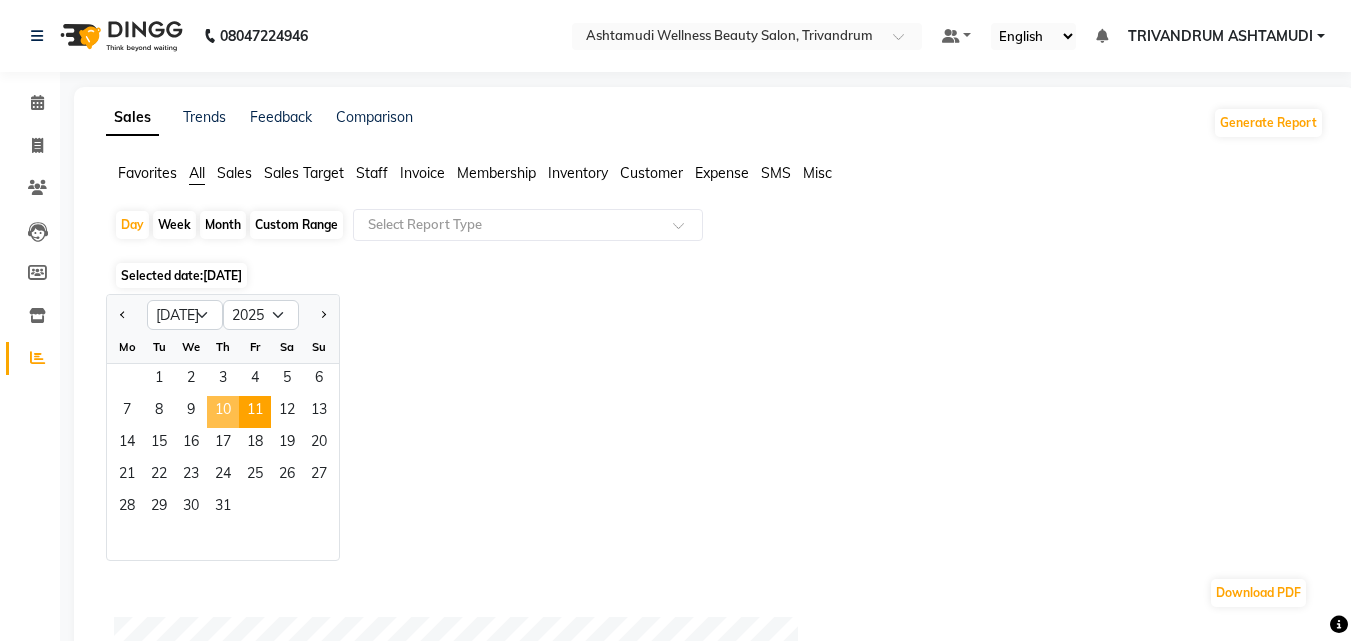 click on "10" 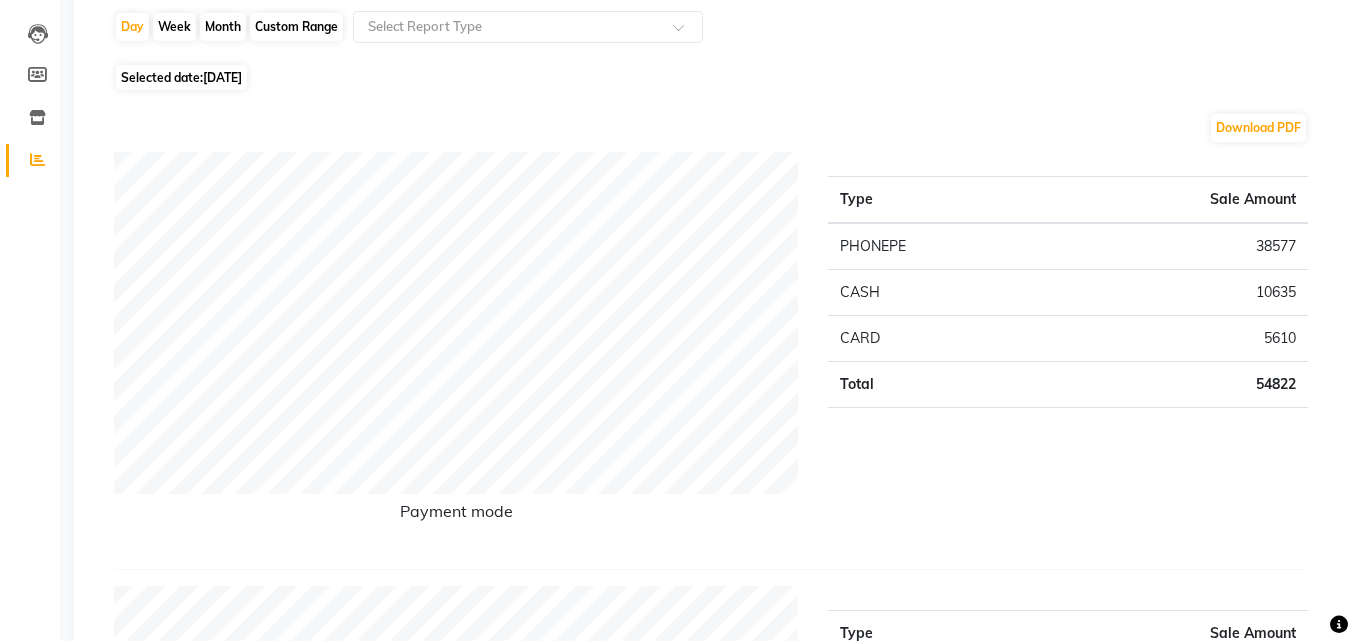scroll, scrollTop: 200, scrollLeft: 0, axis: vertical 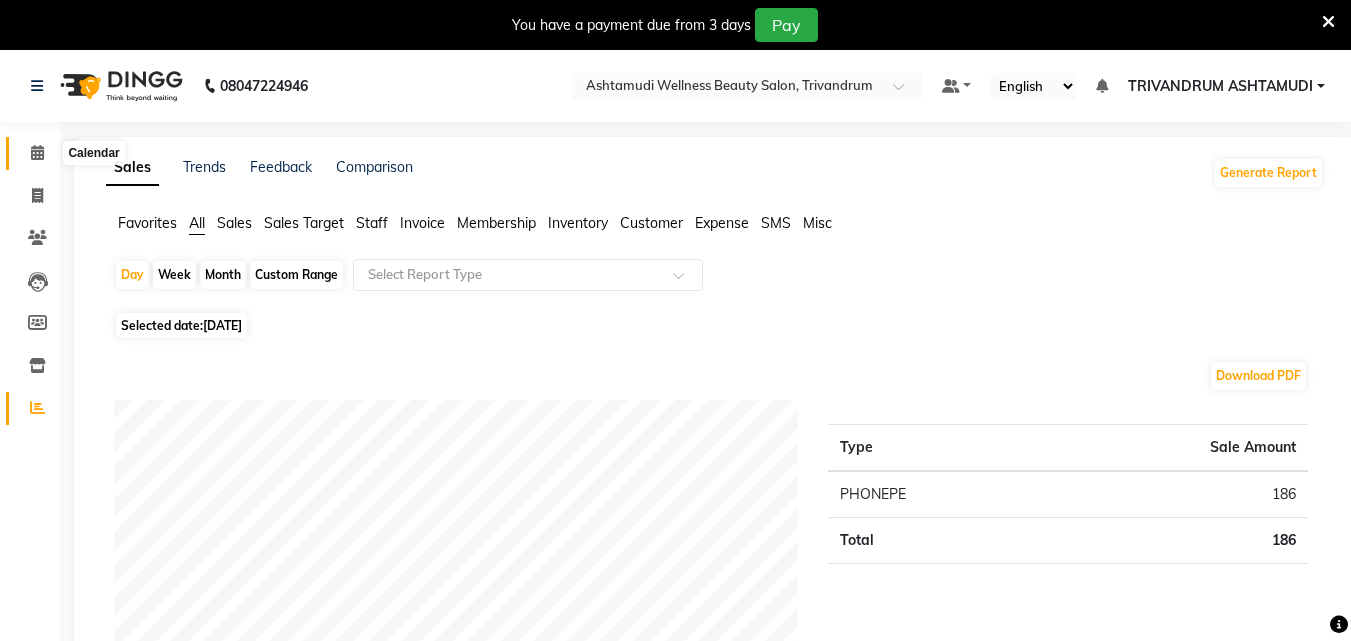 click 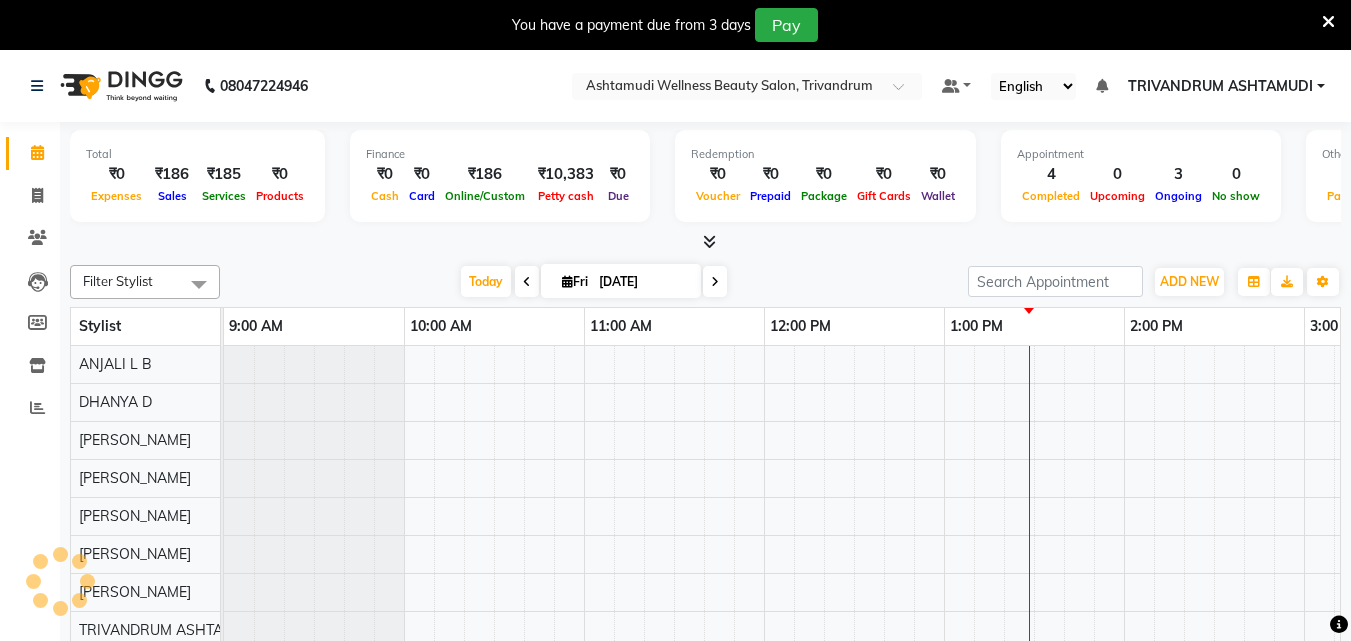 scroll, scrollTop: 0, scrollLeft: 0, axis: both 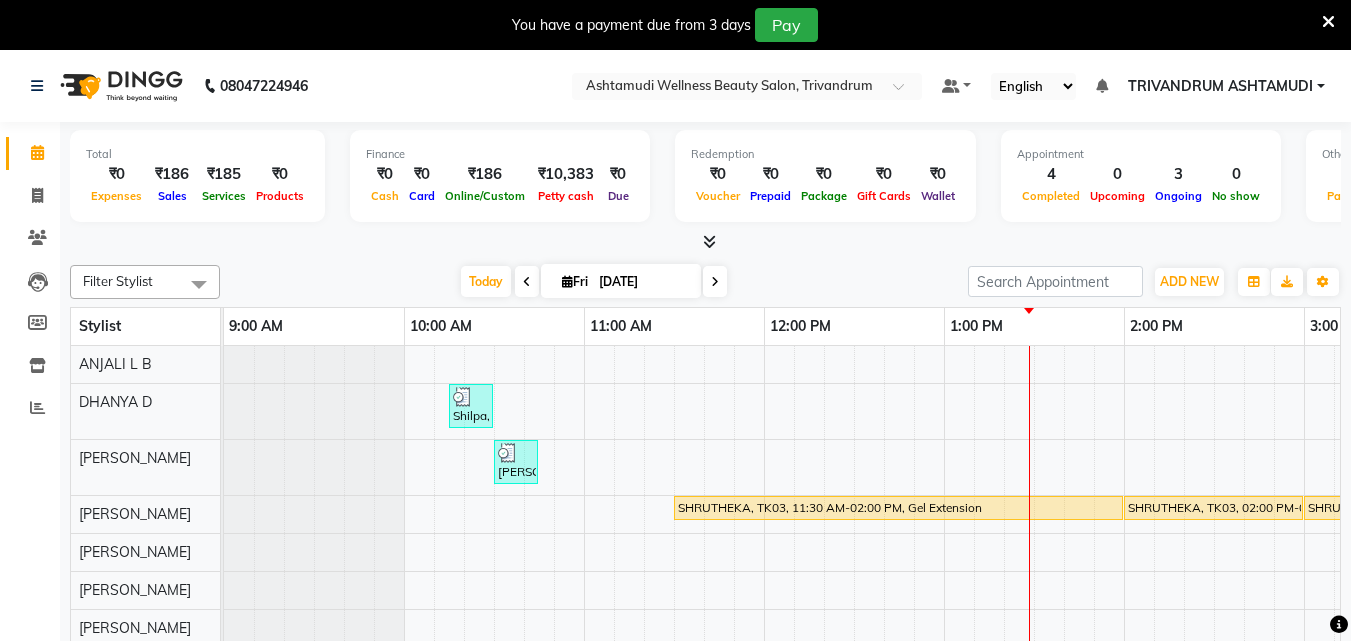 click on "Shilpa, TK01, 10:15 AM-10:30 AM, Eyebrows Threading     [PERSON_NAME], TK02, 10:30 AM-10:45 AM, Eyebrows Threading    SHRUTHEKA, TK03, 11:30 AM-02:00 PM, Gel Extension    SHRUTHEKA, TK03, 02:00 PM-03:00 PM, Bridal Glow Facial    SHRUTHEKA, TK03, 03:00 PM-03:15 PM, Eyebrows Threading     [PERSON_NAME], TK02, 10:45 AM-11:00 AM, Eyebrows Threading     VIDYA, TK04, 12:15 PM-12:30 PM, Eyebrows Threading" at bounding box center (1484, 609) 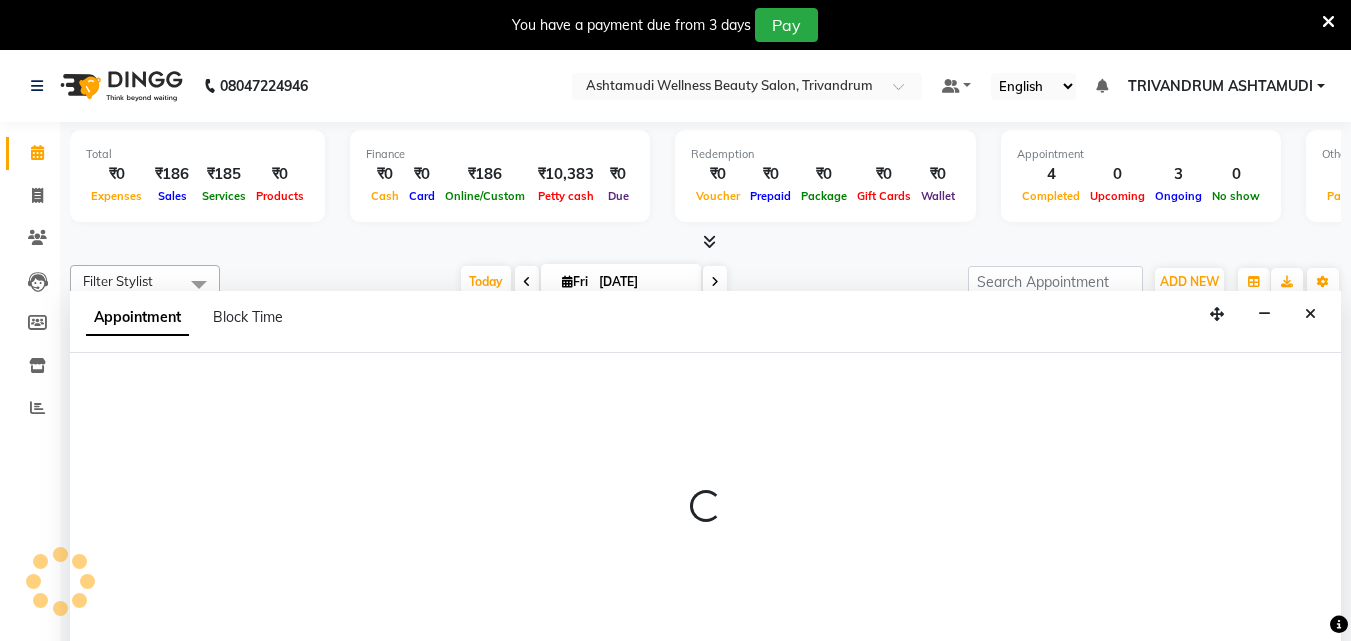 scroll, scrollTop: 50, scrollLeft: 0, axis: vertical 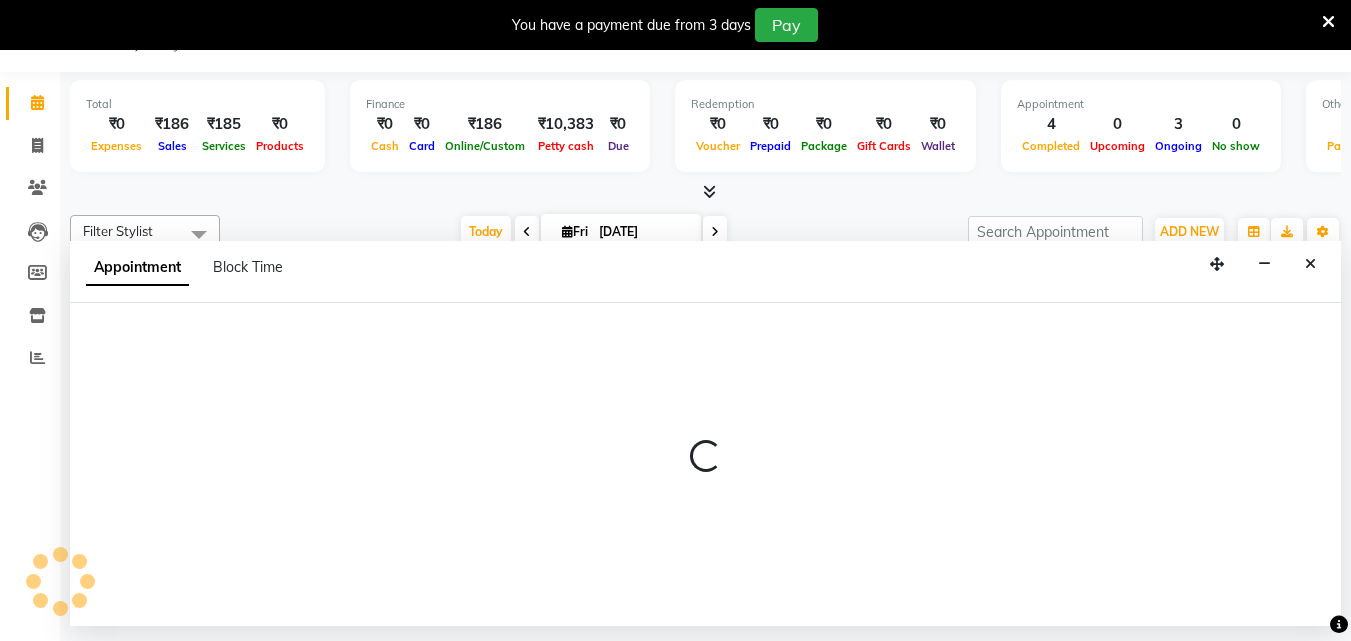 select on "27021" 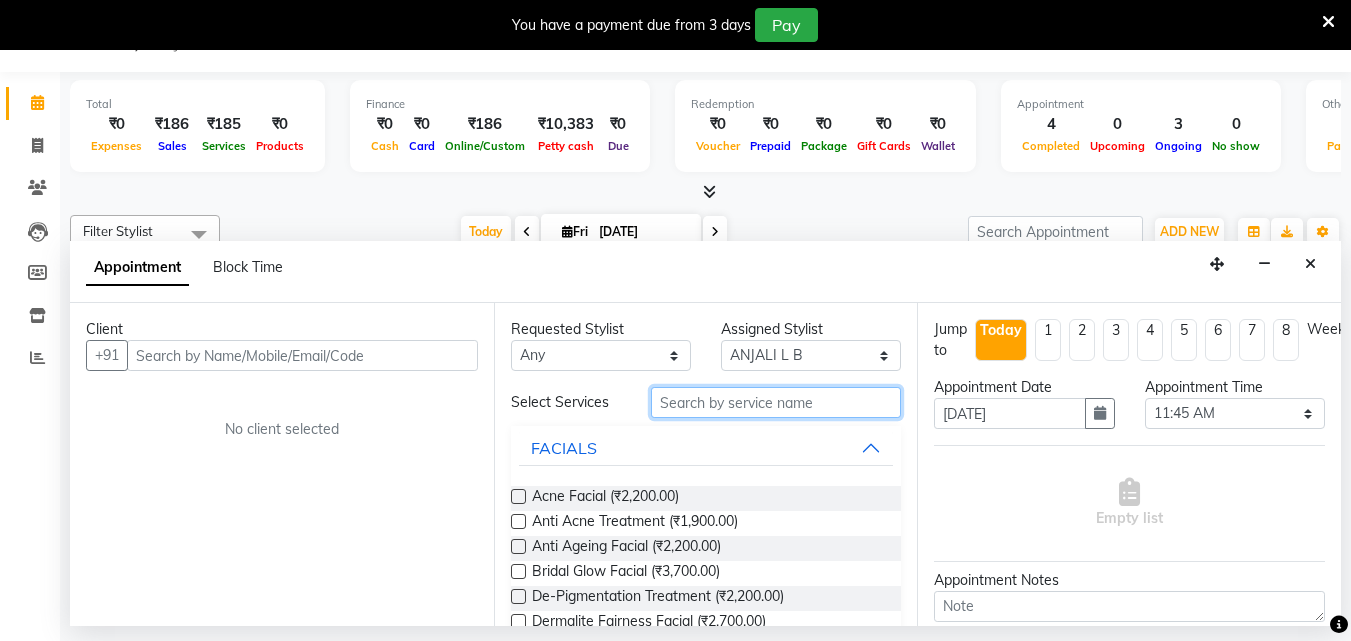 click at bounding box center [776, 402] 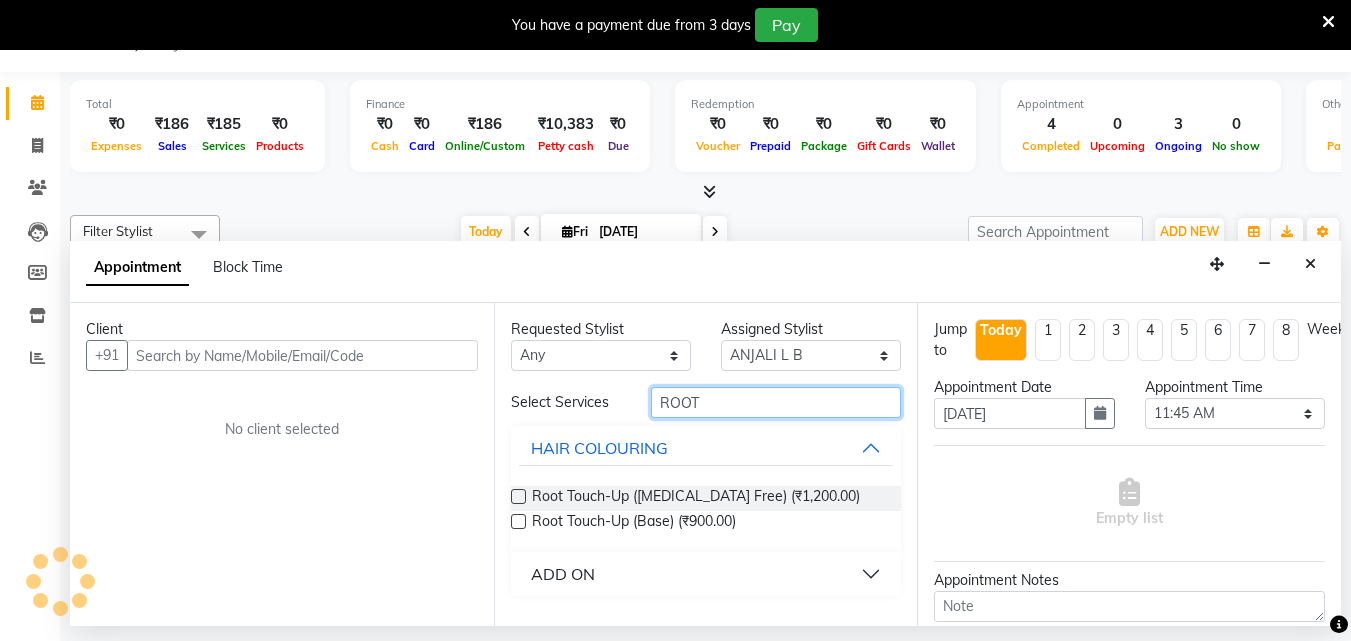 type on "ROOT" 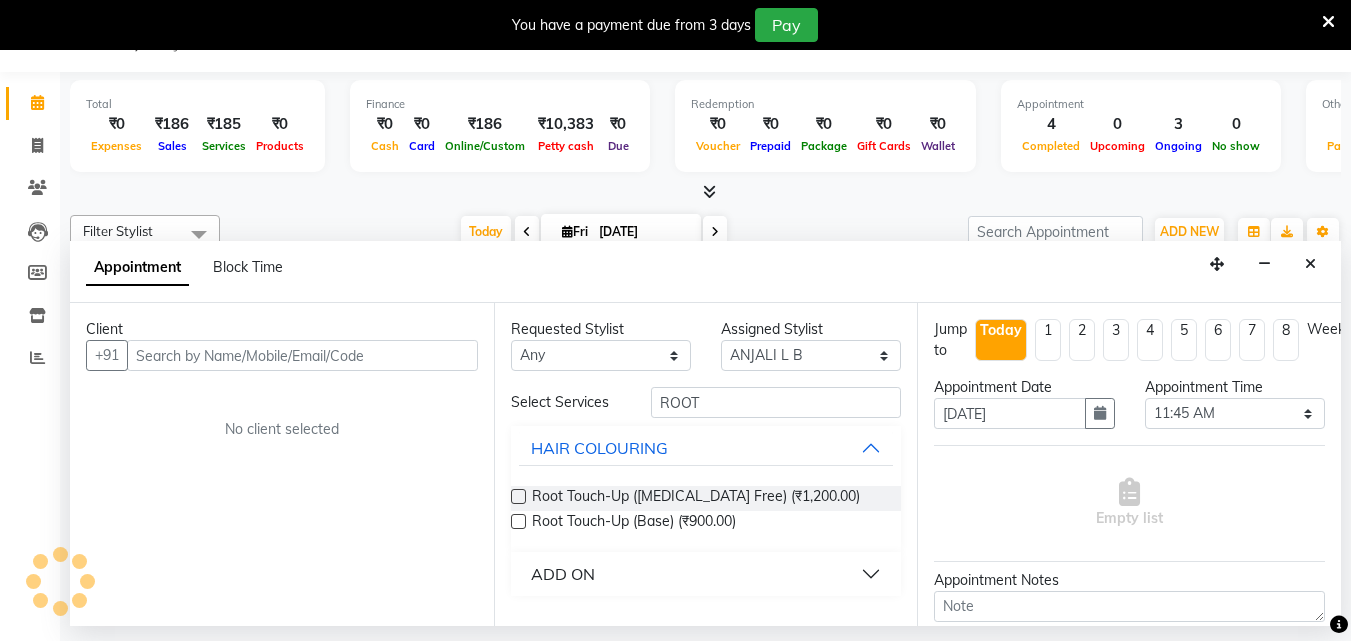 click at bounding box center [518, 496] 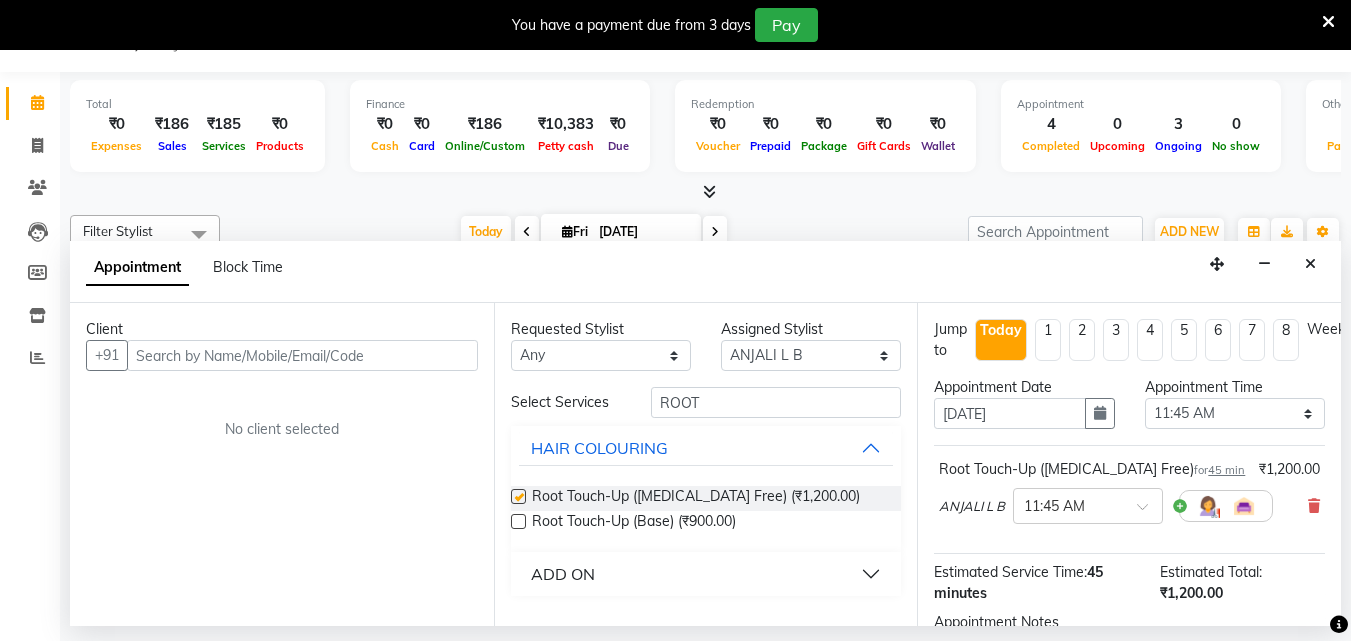 checkbox on "false" 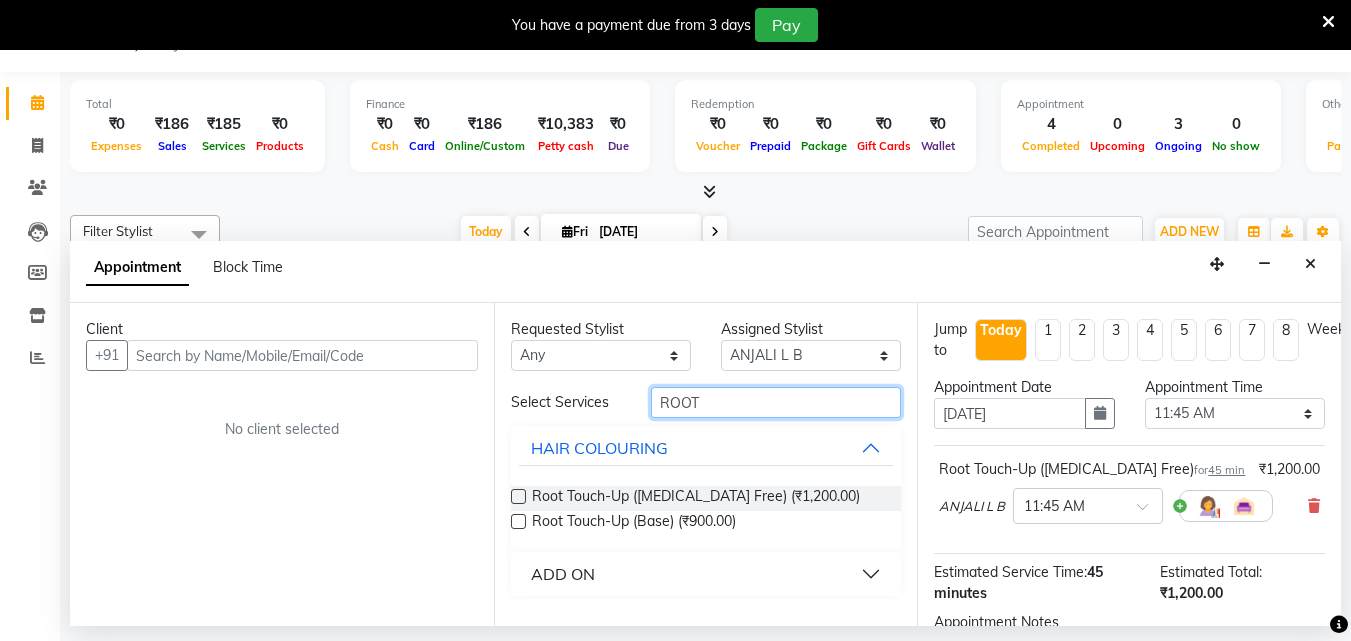 drag, startPoint x: 729, startPoint y: 401, endPoint x: 349, endPoint y: 428, distance: 380.958 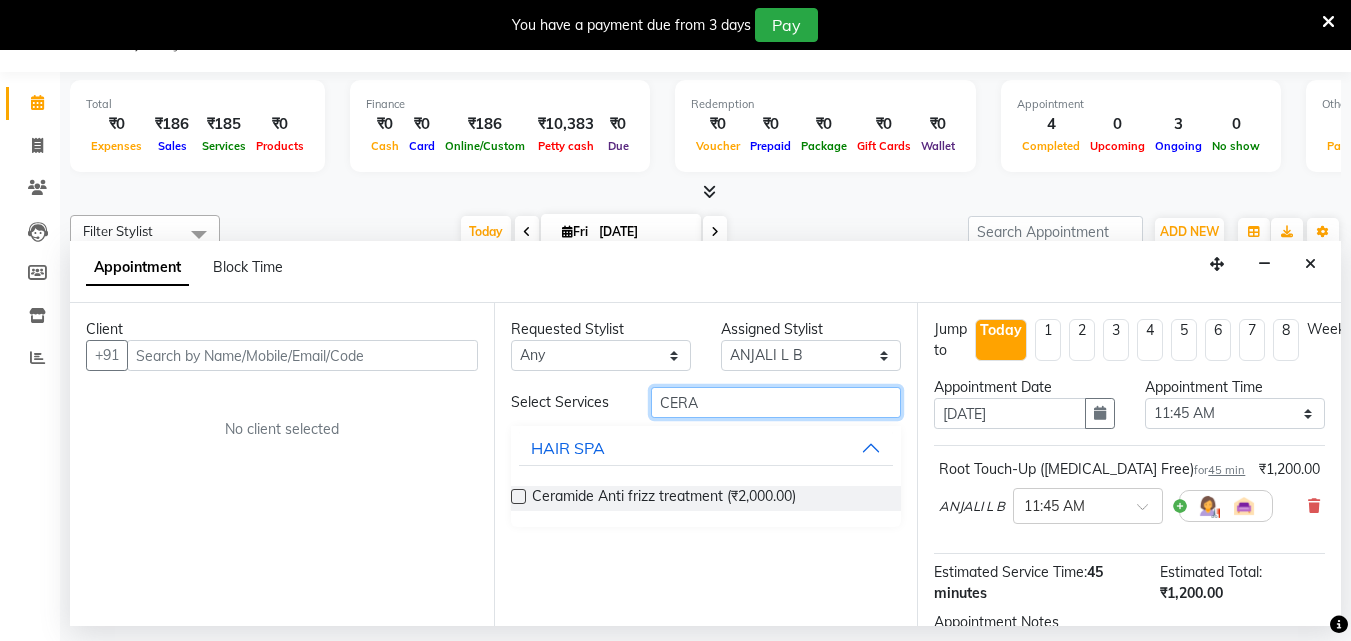 type on "CERA" 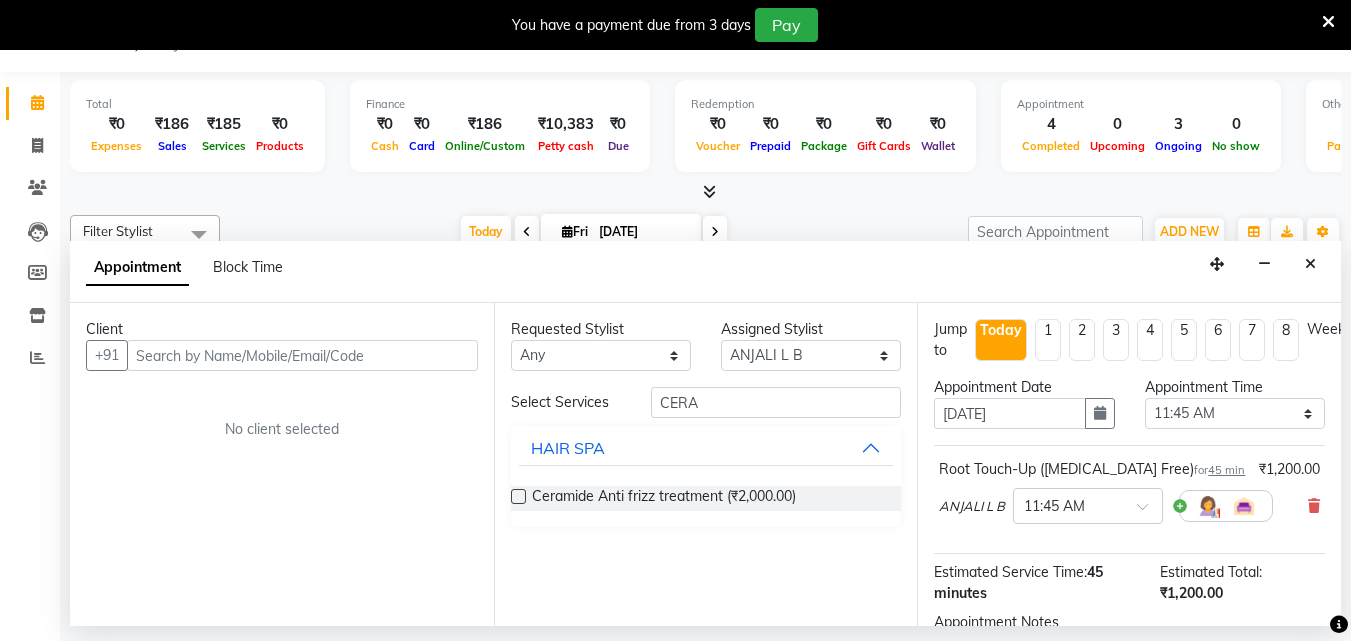 click at bounding box center [518, 496] 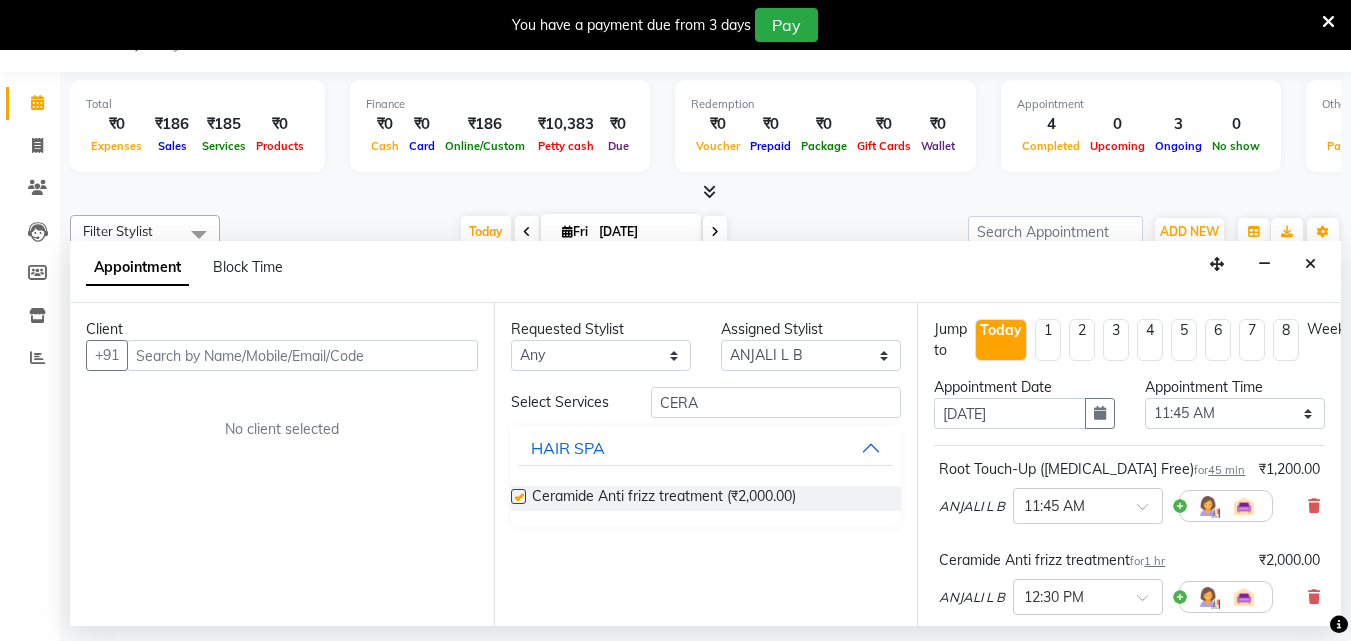 checkbox on "false" 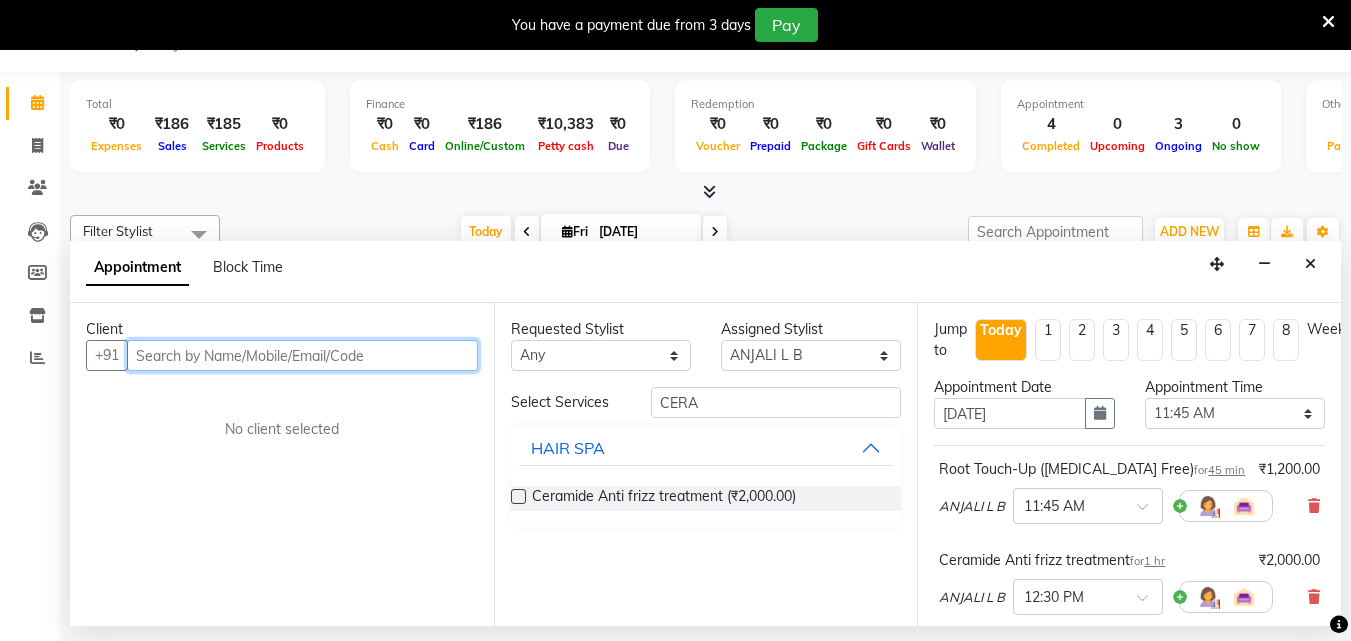 click at bounding box center (302, 355) 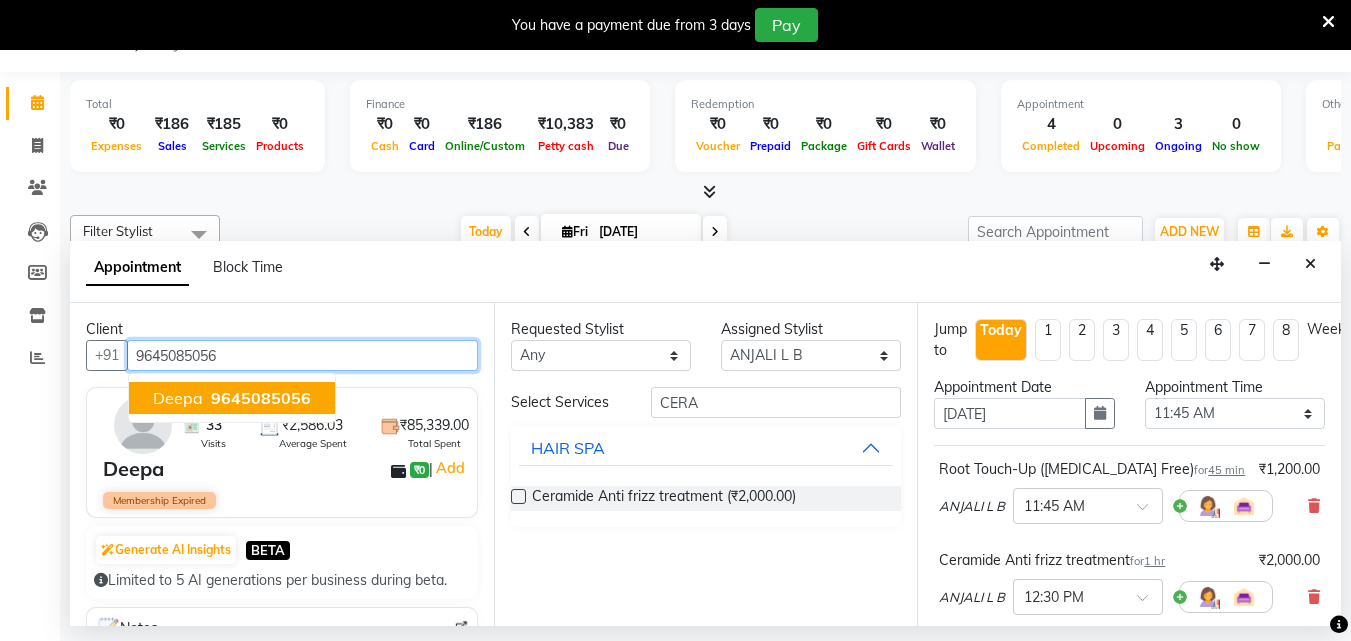 type on "9645085056" 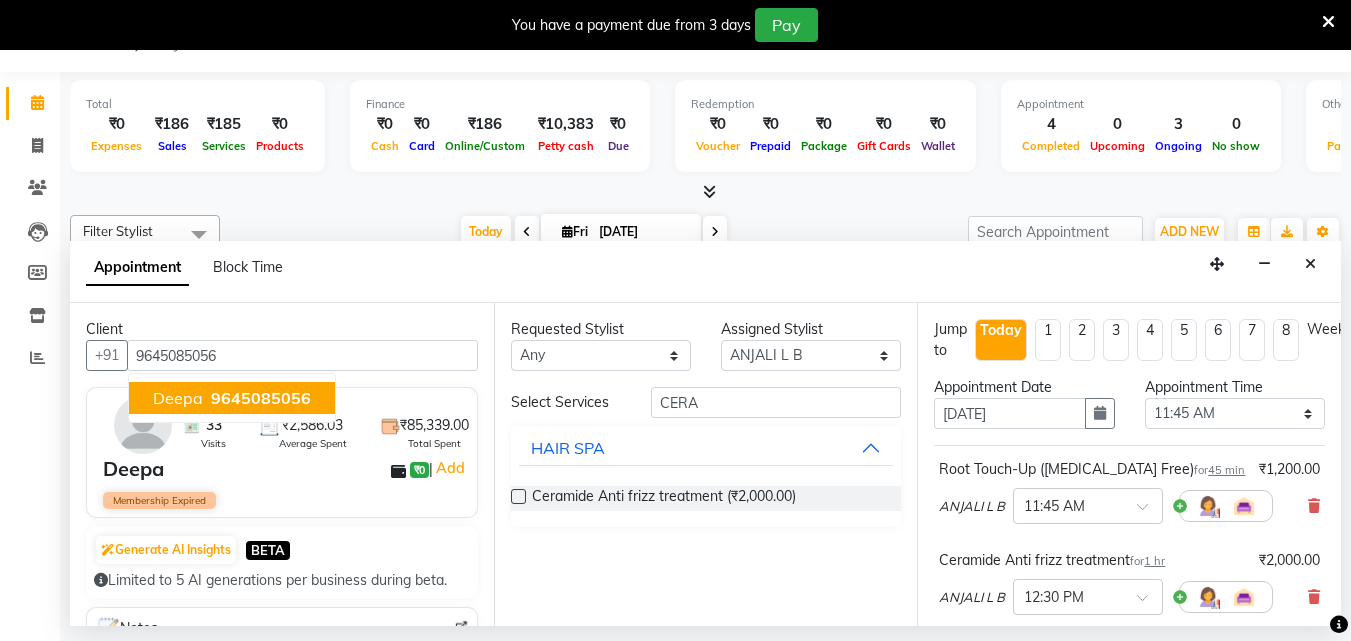 click on "Deepa    ₹0  |   Add" at bounding box center [286, 469] 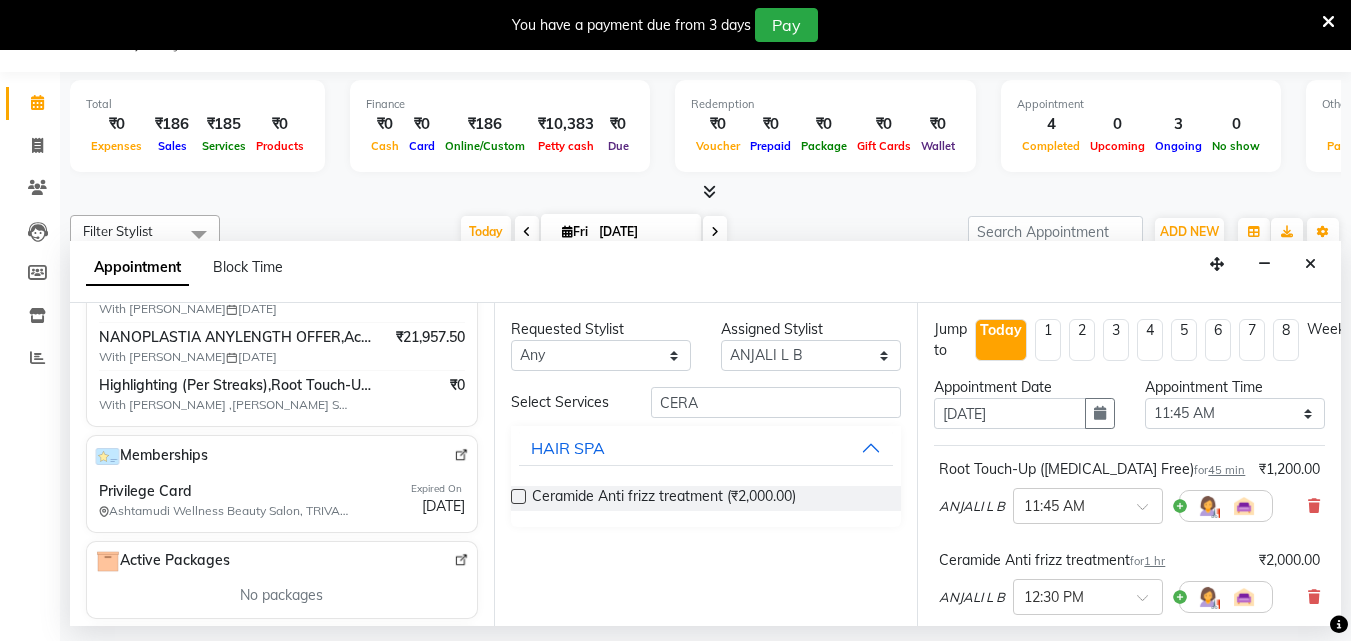scroll, scrollTop: 500, scrollLeft: 0, axis: vertical 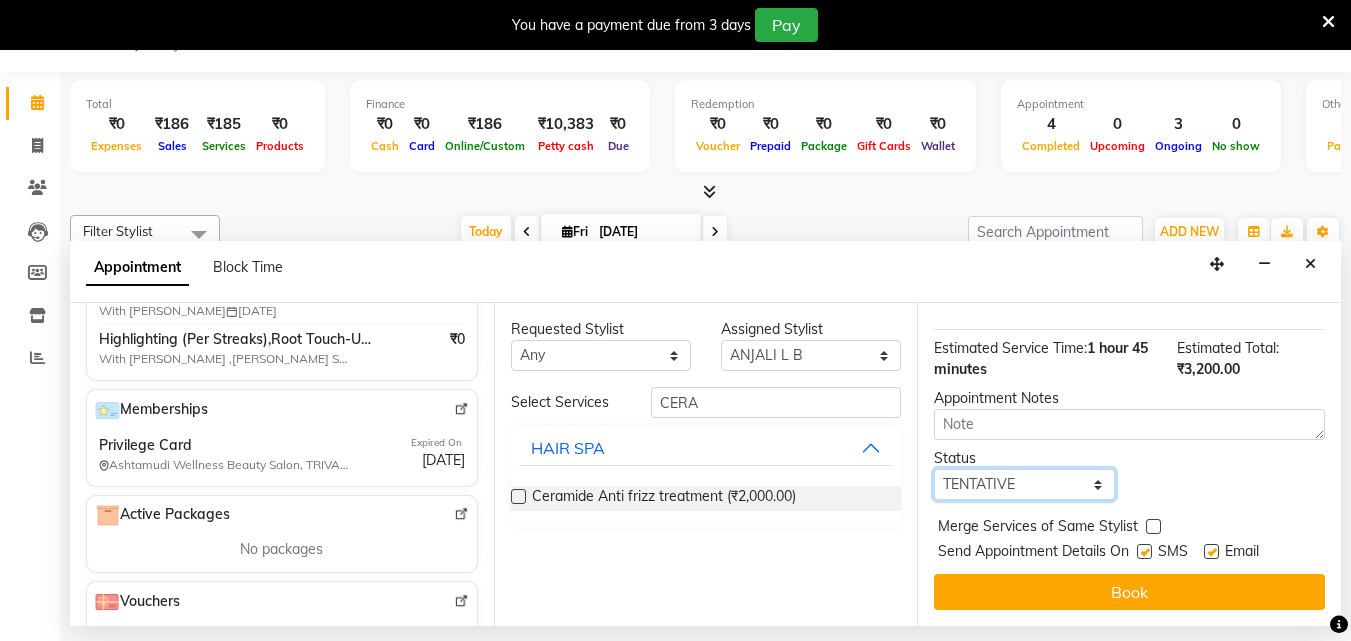 click on "Select TENTATIVE CONFIRM CHECK-IN UPCOMING" at bounding box center [1024, 484] 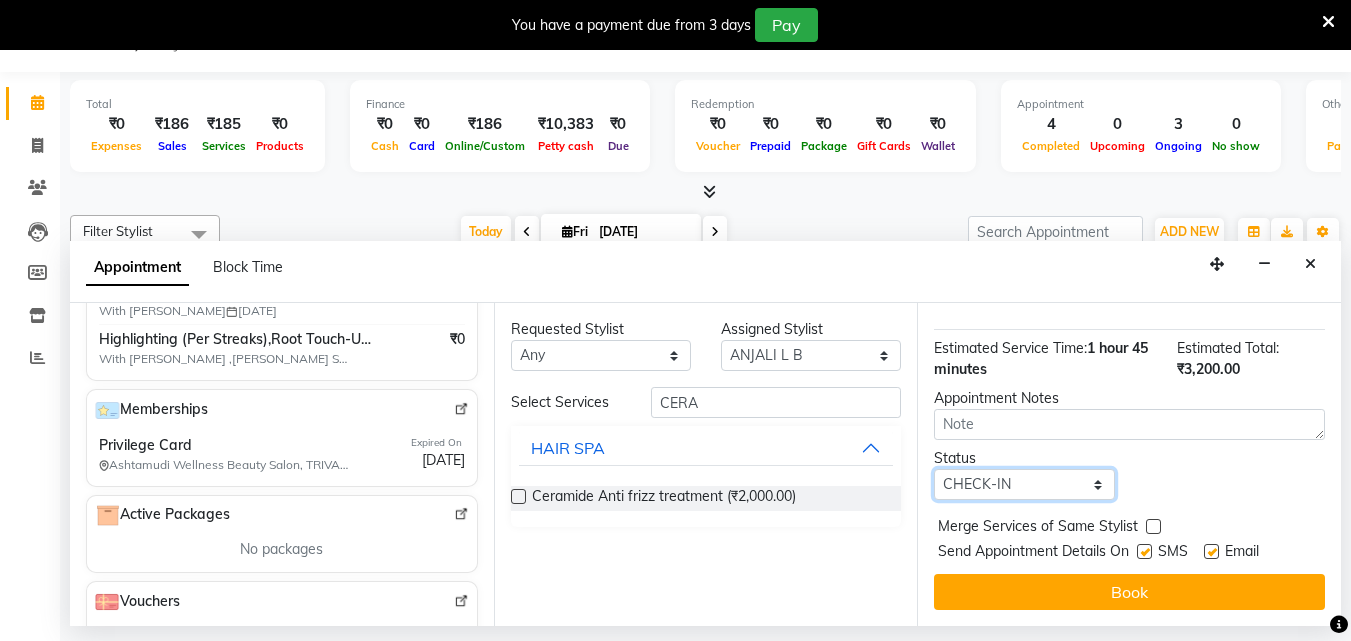 click on "Select TENTATIVE CONFIRM CHECK-IN UPCOMING" at bounding box center [1024, 484] 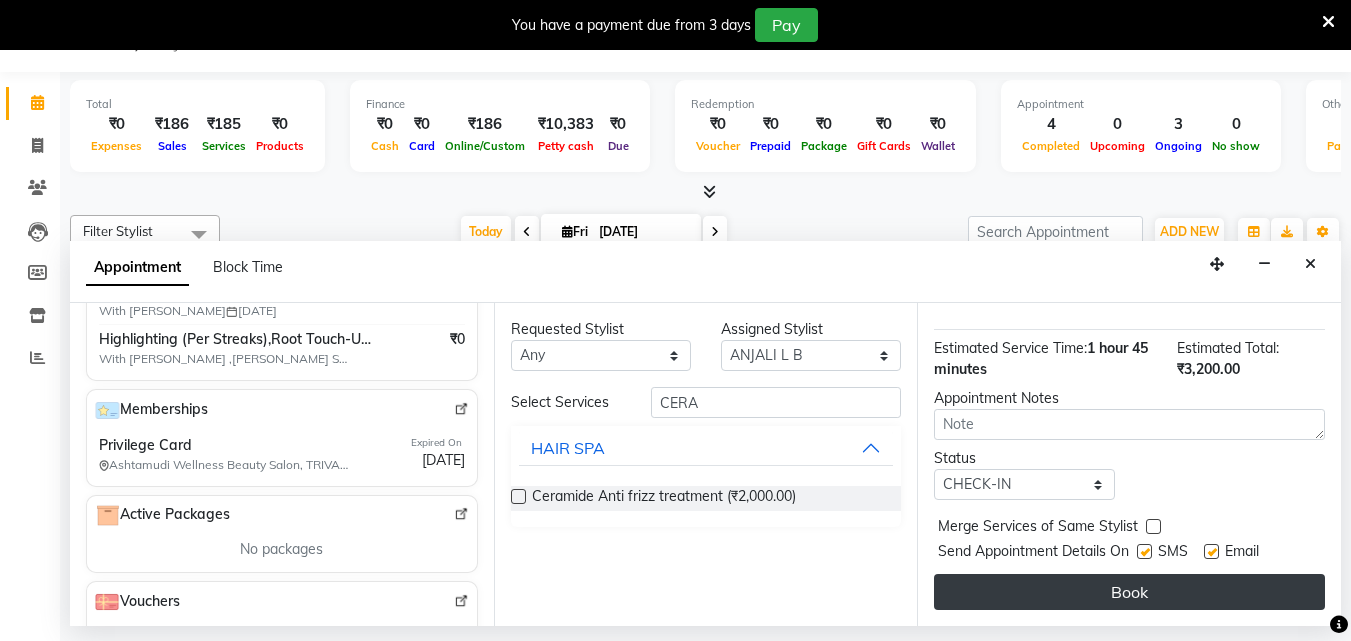 click on "Book" at bounding box center (1129, 592) 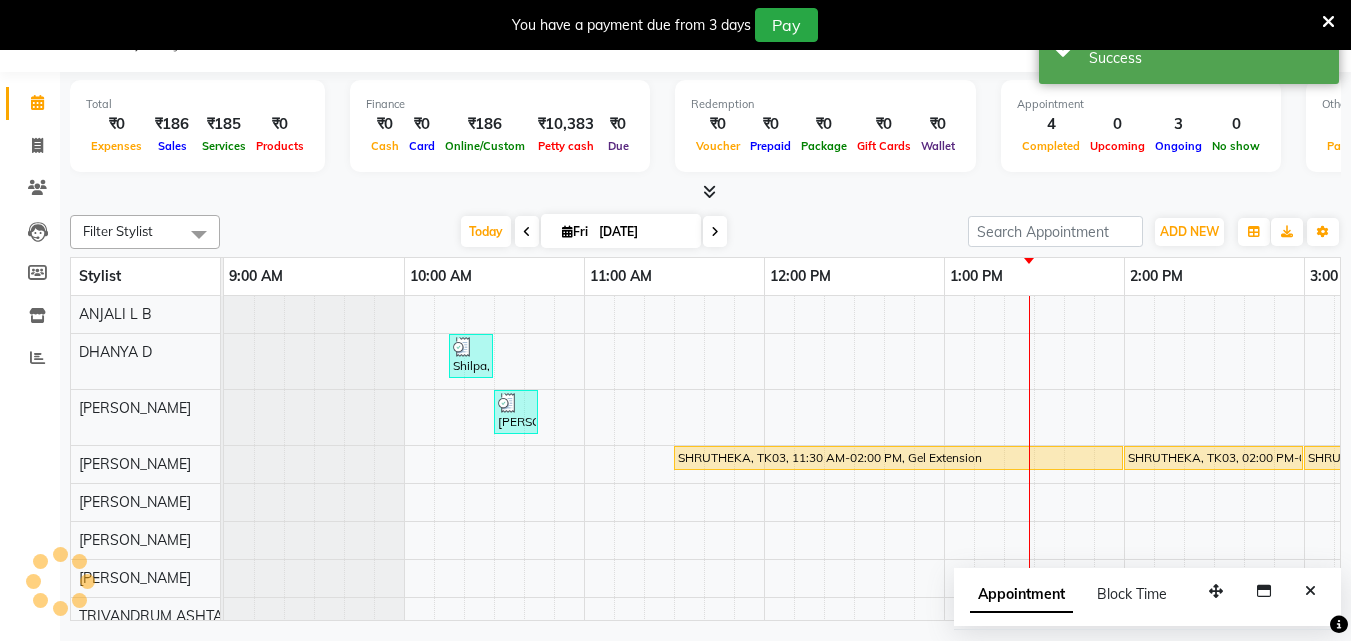 scroll, scrollTop: 0, scrollLeft: 0, axis: both 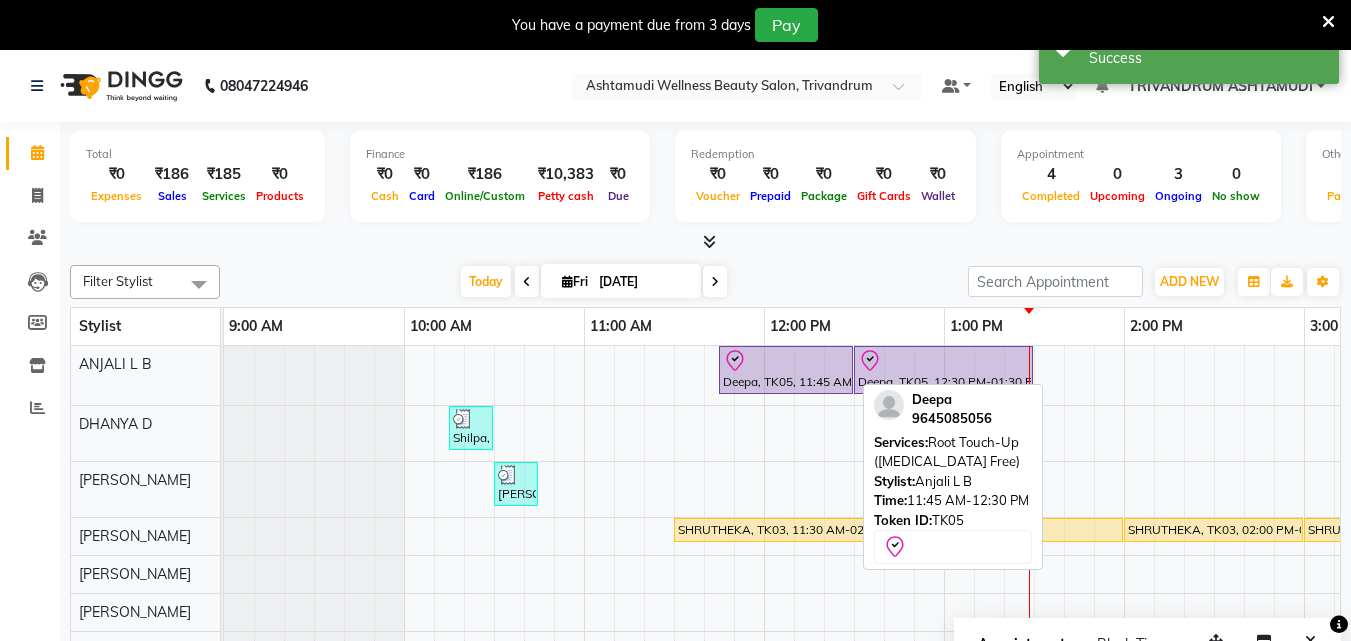 click at bounding box center (786, 361) 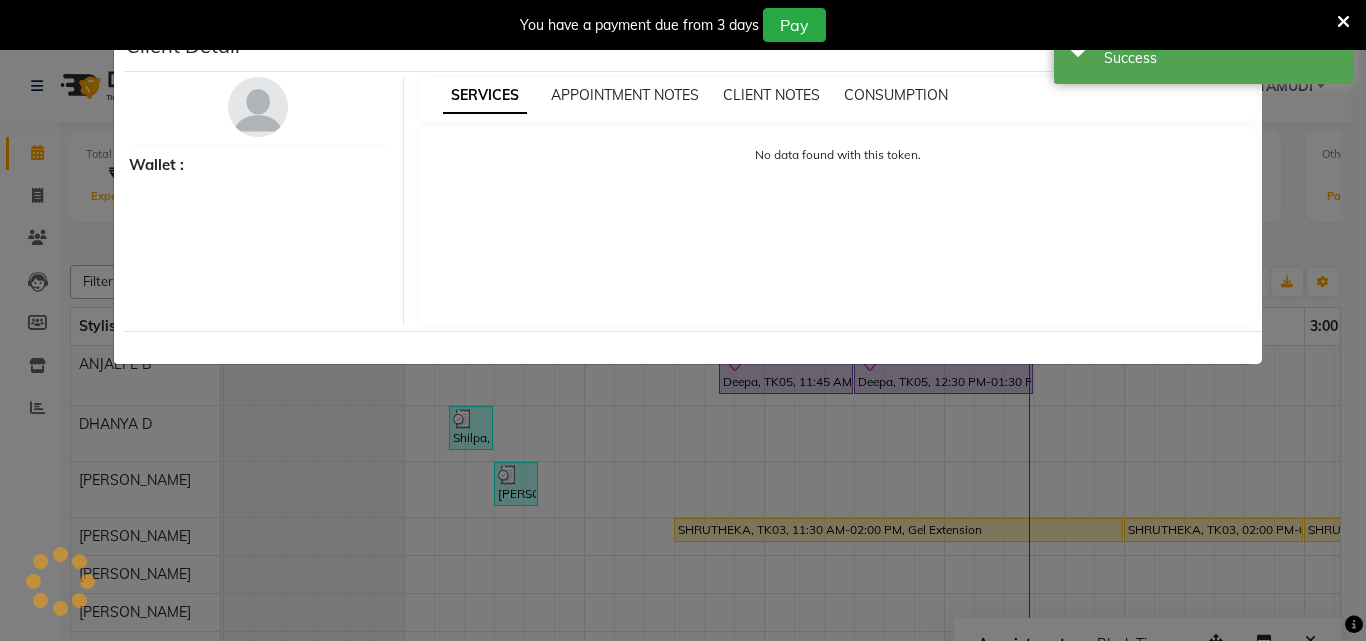 select on "8" 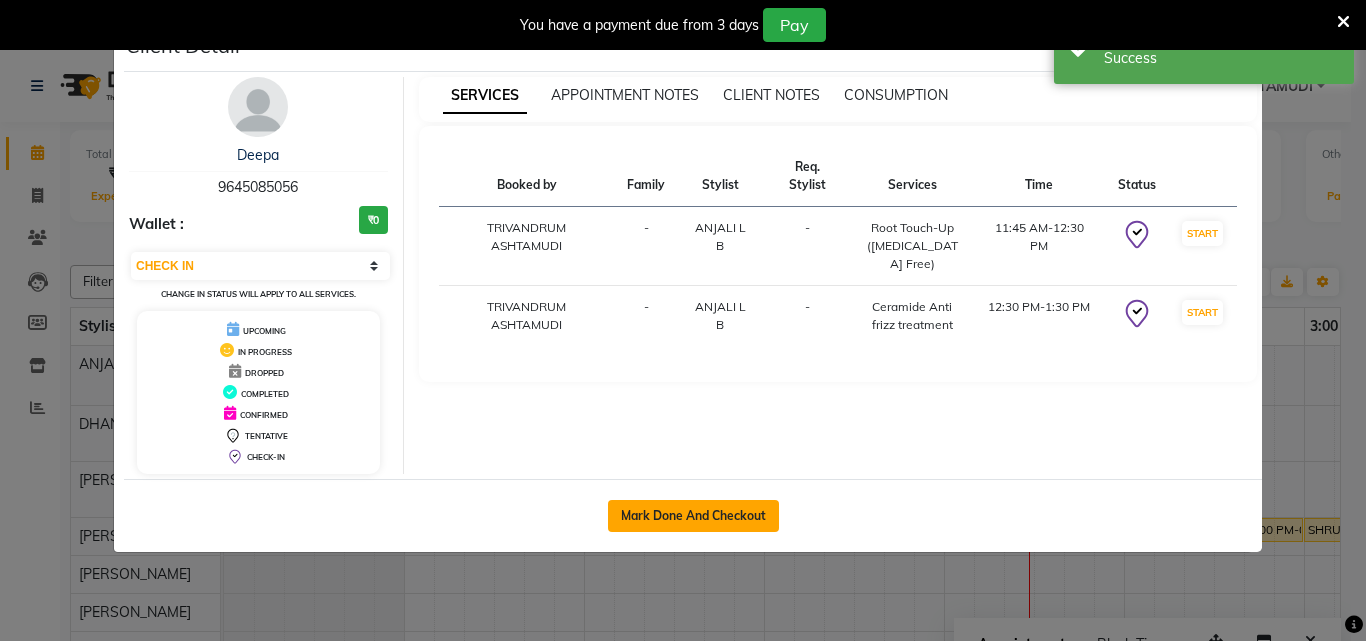 click on "Mark Done And Checkout" 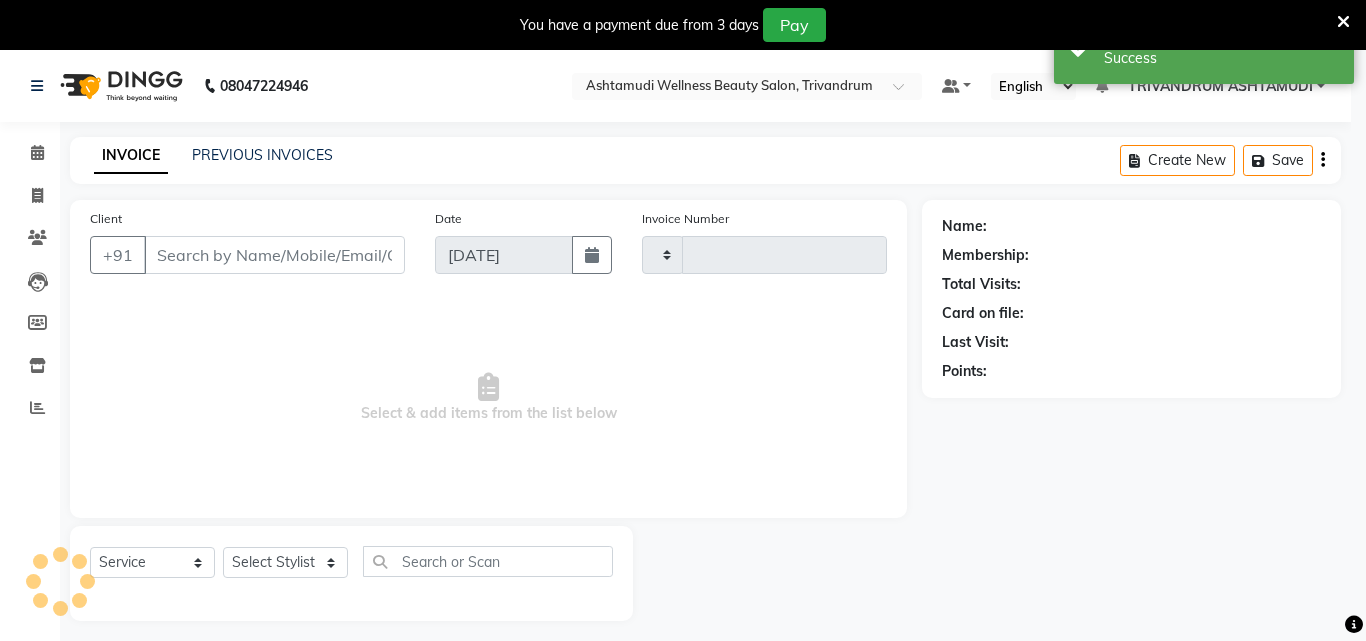 type on "2049" 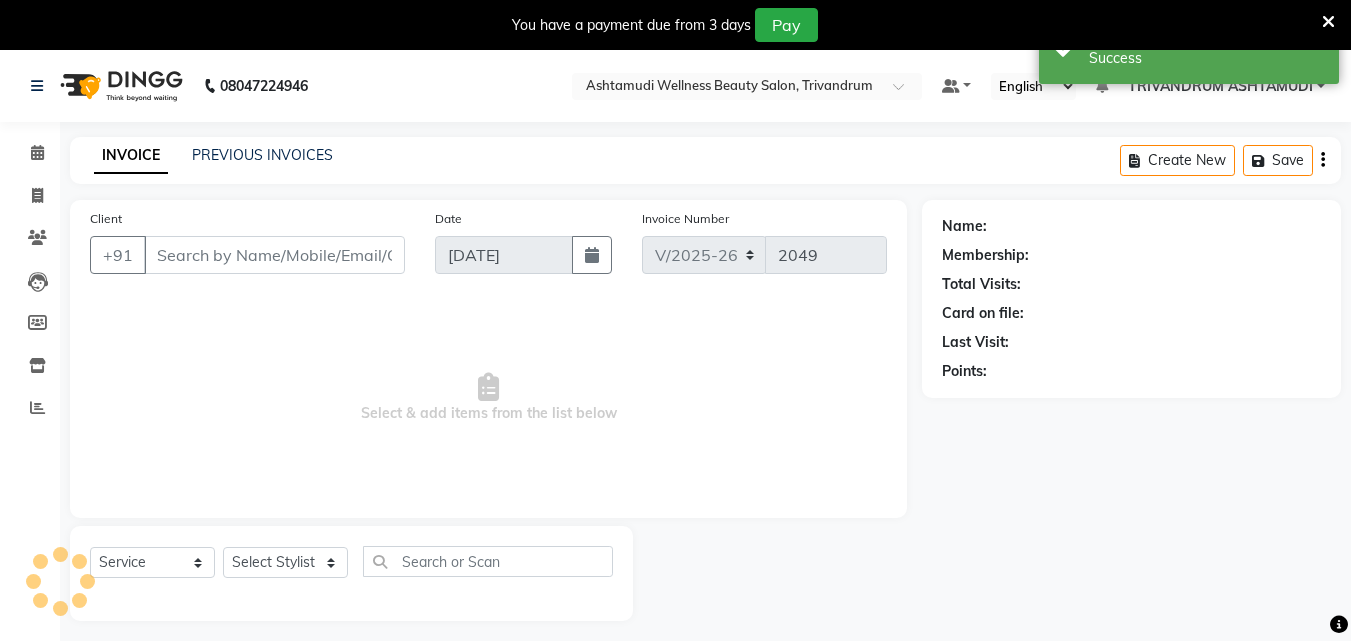 type on "9645085056" 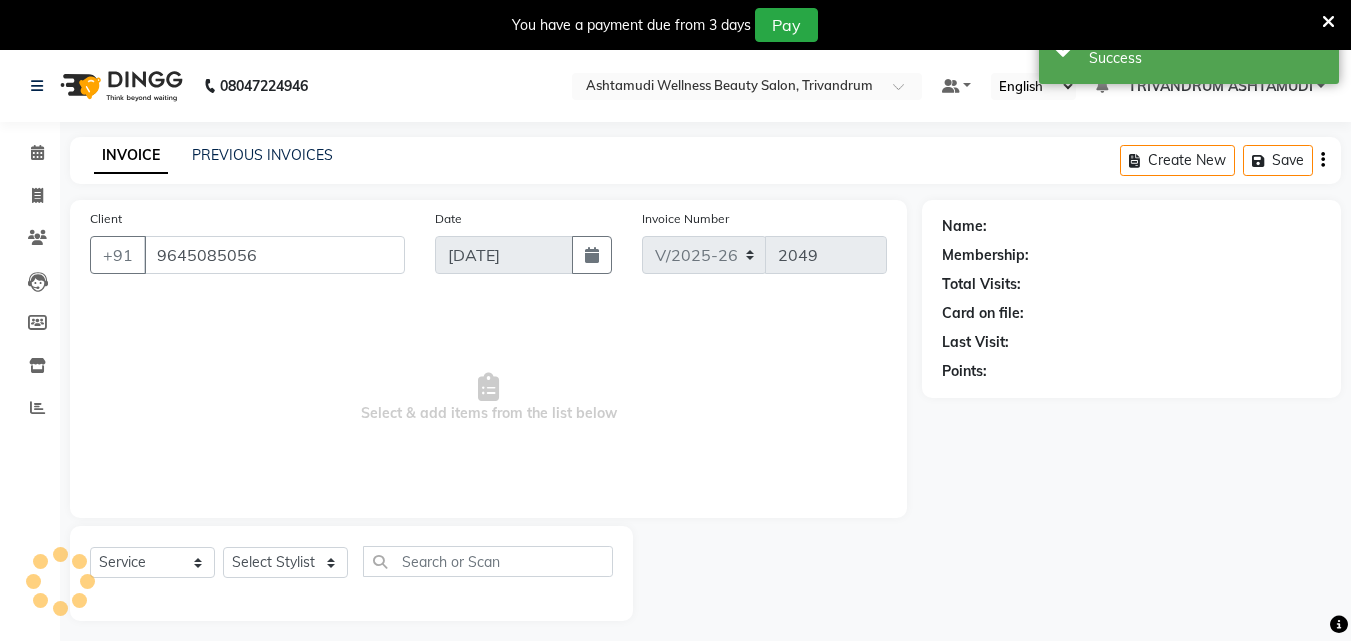 select on "27021" 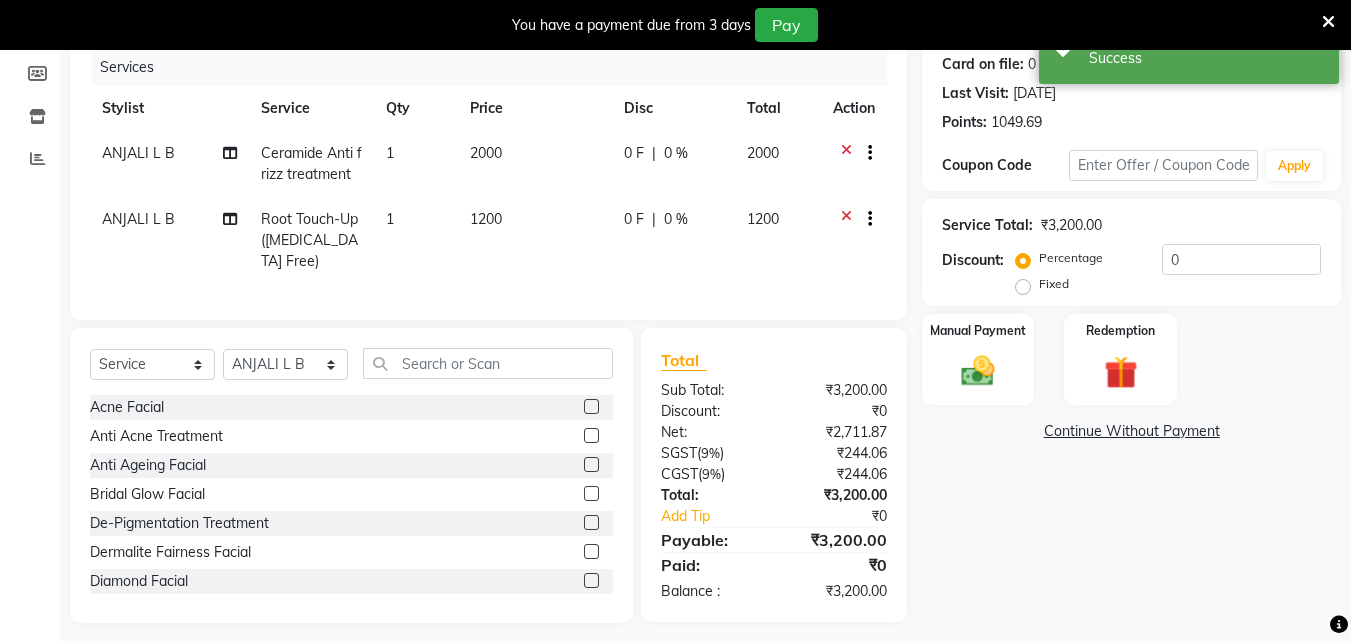 scroll, scrollTop: 276, scrollLeft: 0, axis: vertical 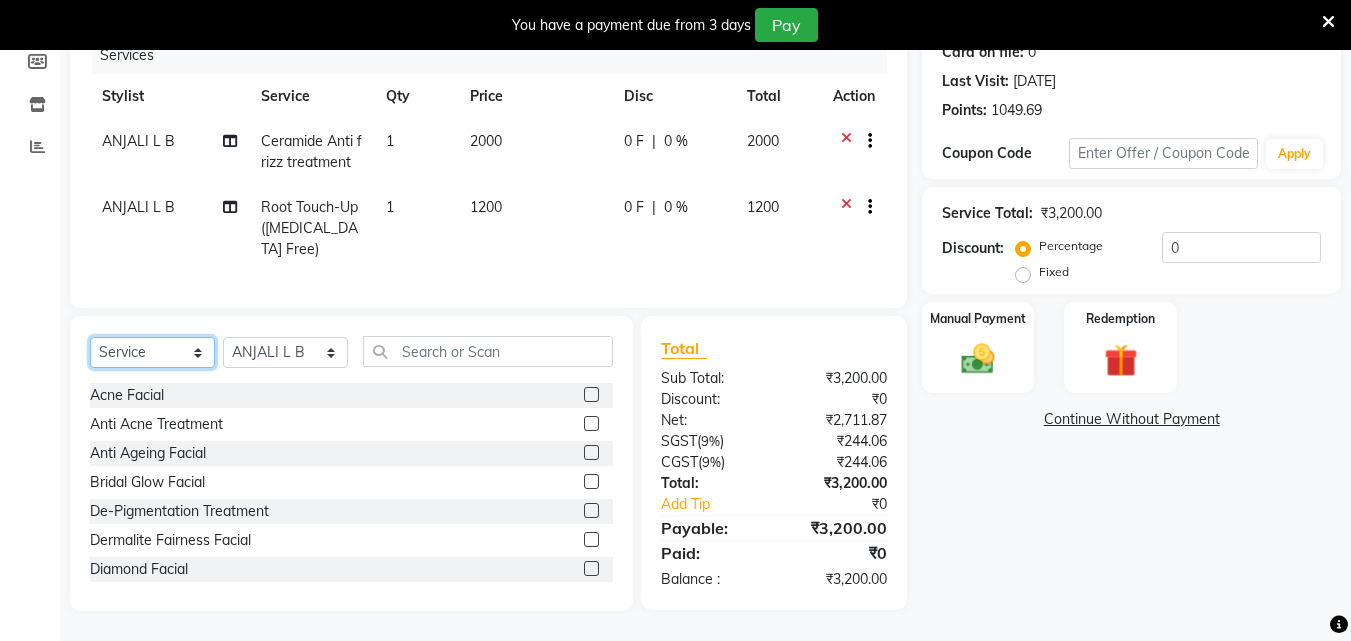 click on "Select  Service  Product  Membership  Package Voucher Prepaid Gift Card" 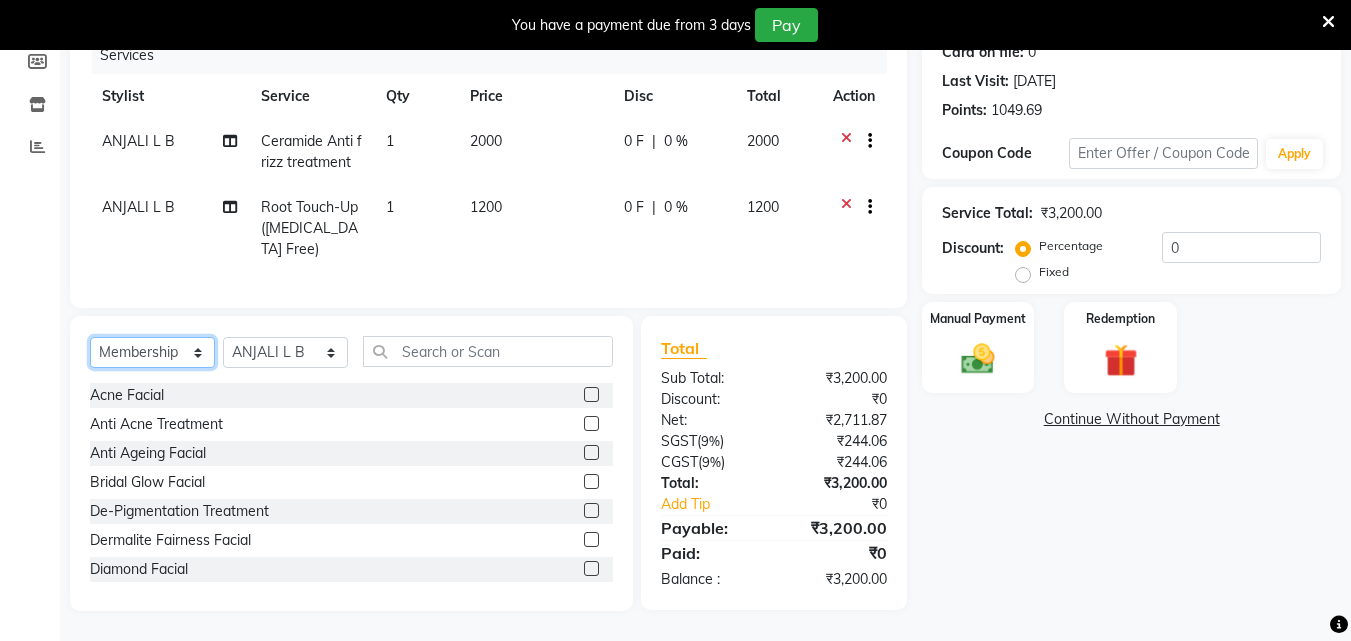 click on "Select  Service  Product  Membership  Package Voucher Prepaid Gift Card" 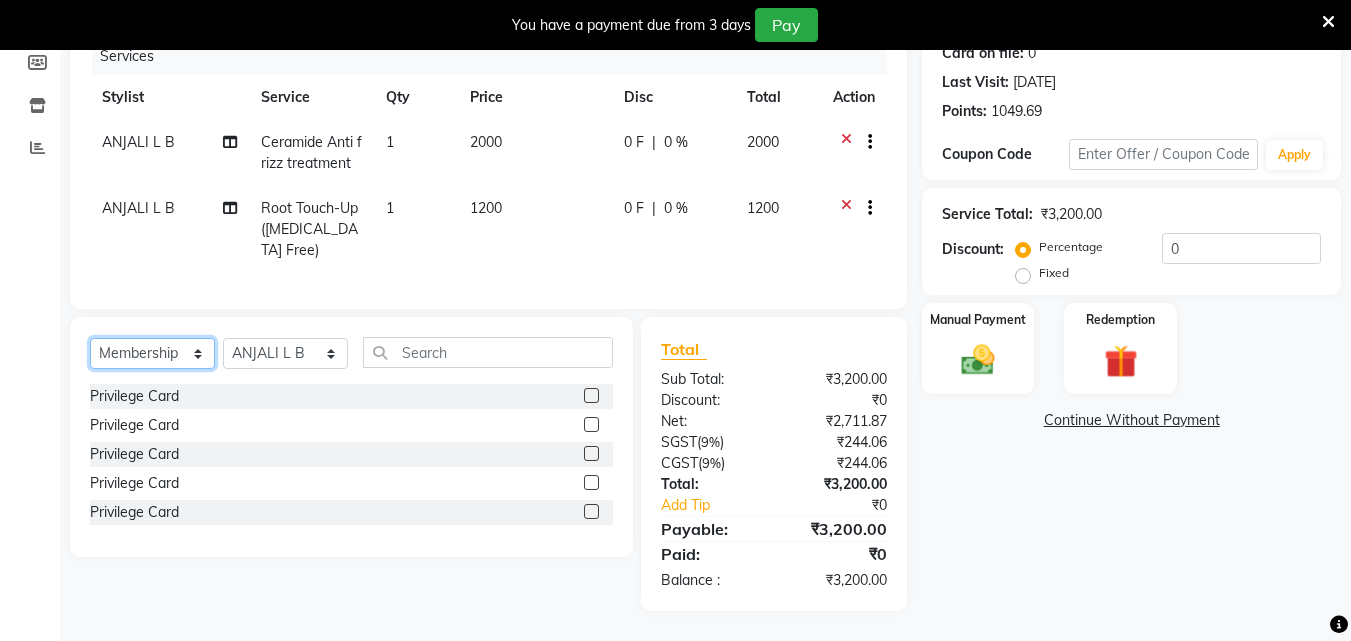 scroll, scrollTop: 275, scrollLeft: 0, axis: vertical 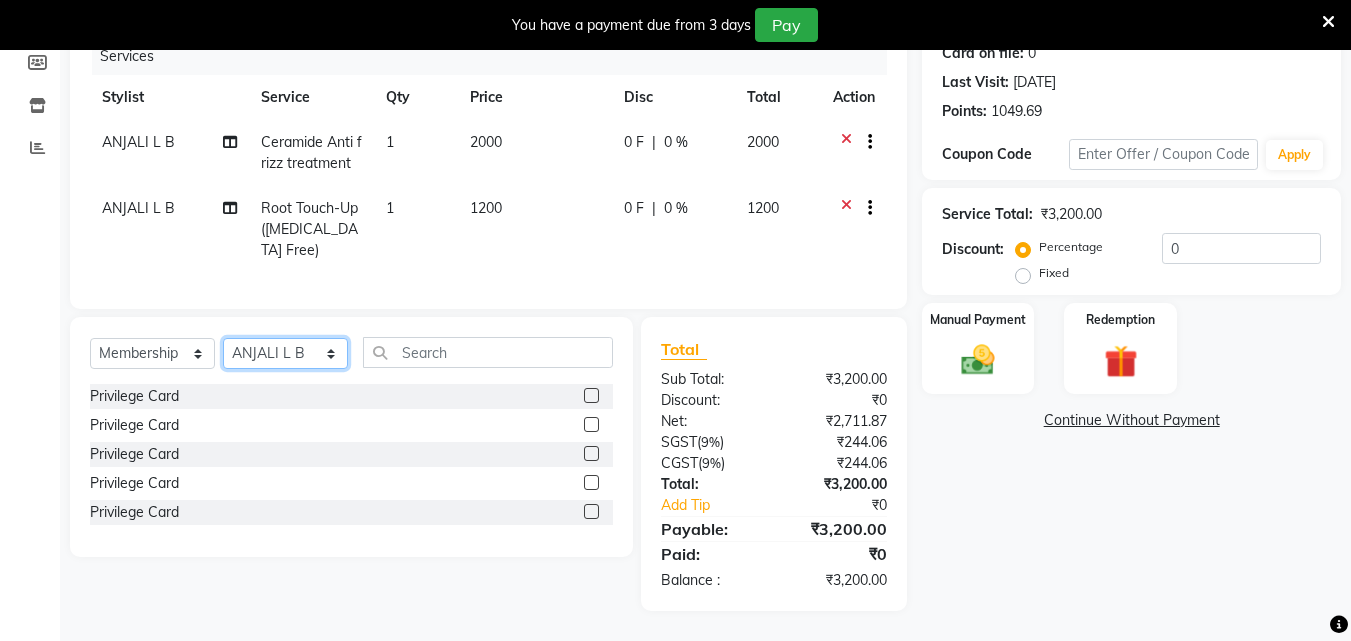 click on "Select Stylist ANJALI L B	 CHIPPY DHANYA D [PERSON_NAME]	 [PERSON_NAME] [PERSON_NAME]	 [PERSON_NAME]	 [PERSON_NAME] [PERSON_NAME] TRIVANDRUM ASHTAMUDI [PERSON_NAME] S" 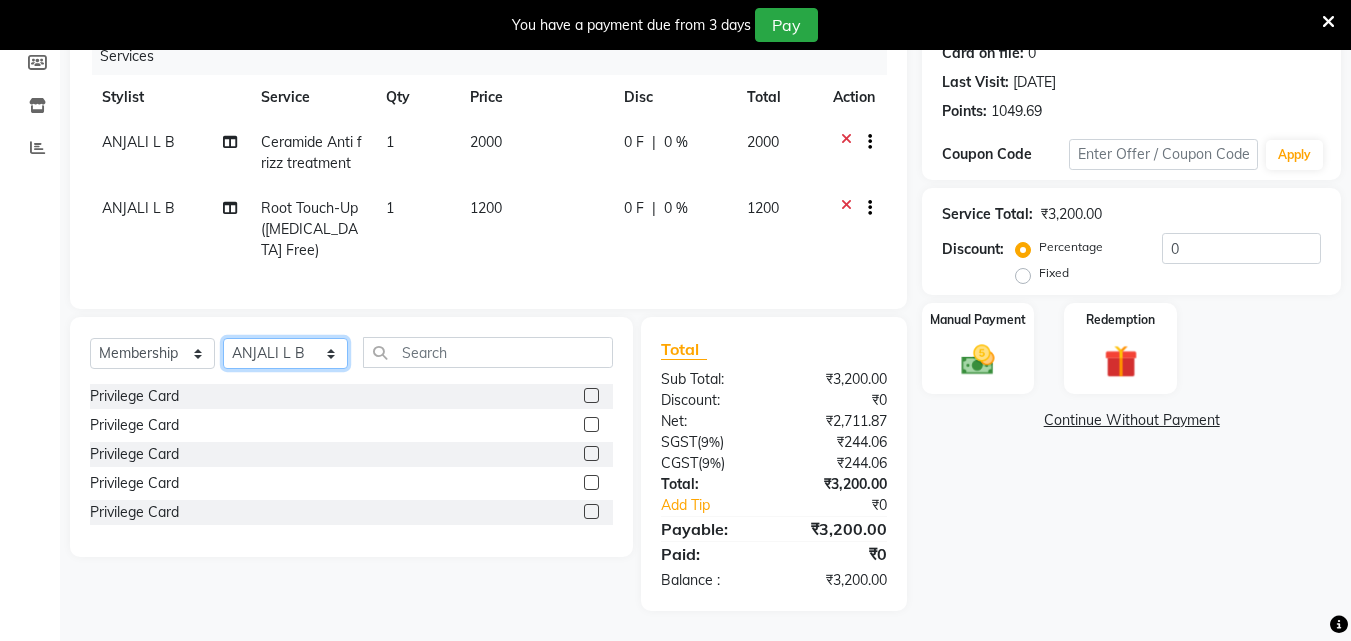select on "72581" 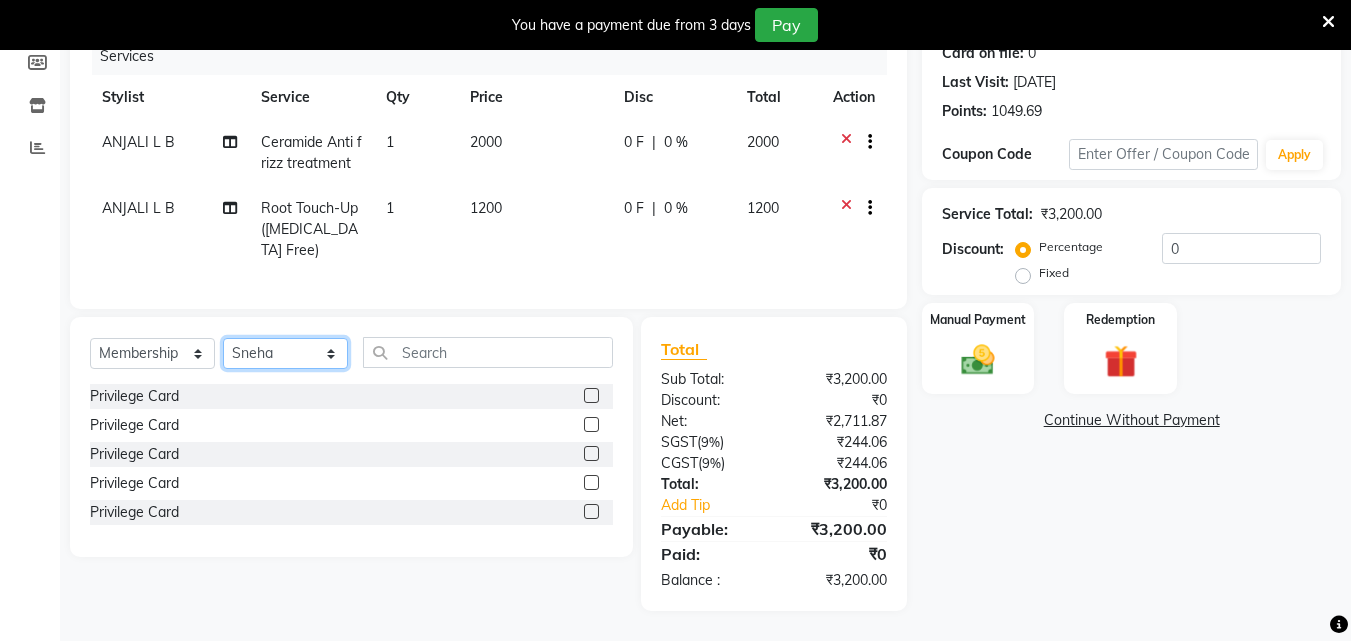 click on "Select Stylist ANJALI L B	 CHIPPY DHANYA D [PERSON_NAME]	 [PERSON_NAME] [PERSON_NAME]	 [PERSON_NAME]	 [PERSON_NAME] [PERSON_NAME] TRIVANDRUM ASHTAMUDI [PERSON_NAME] S" 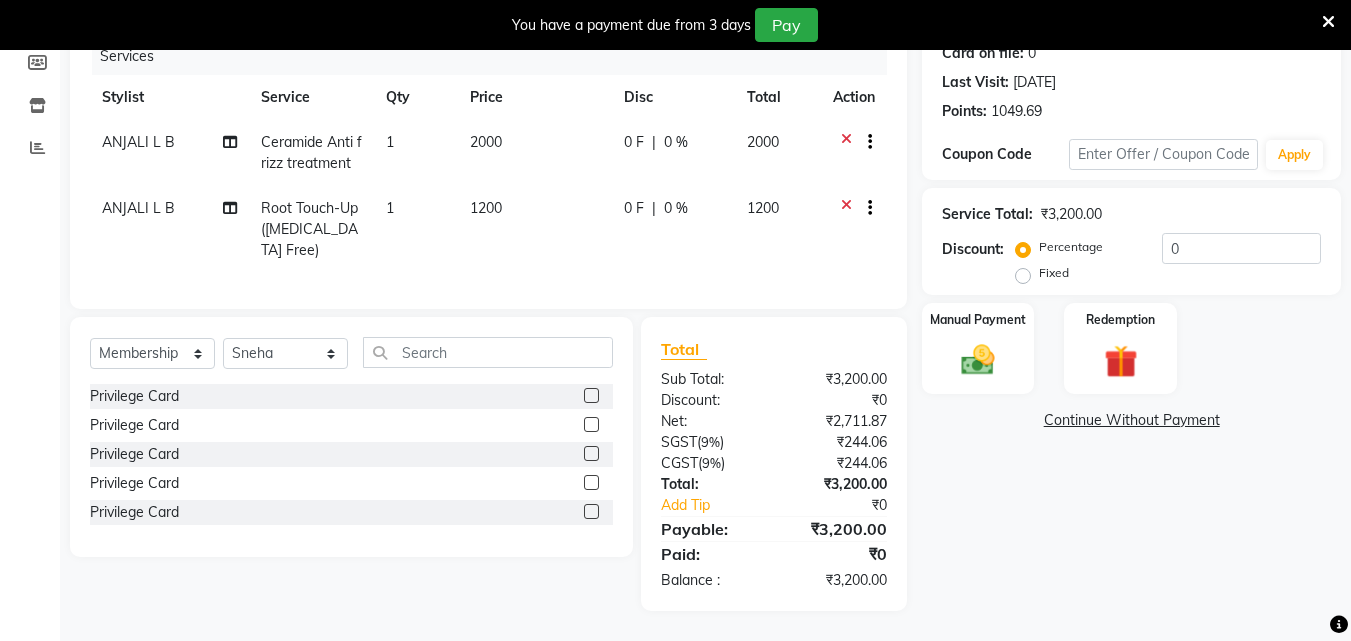 click 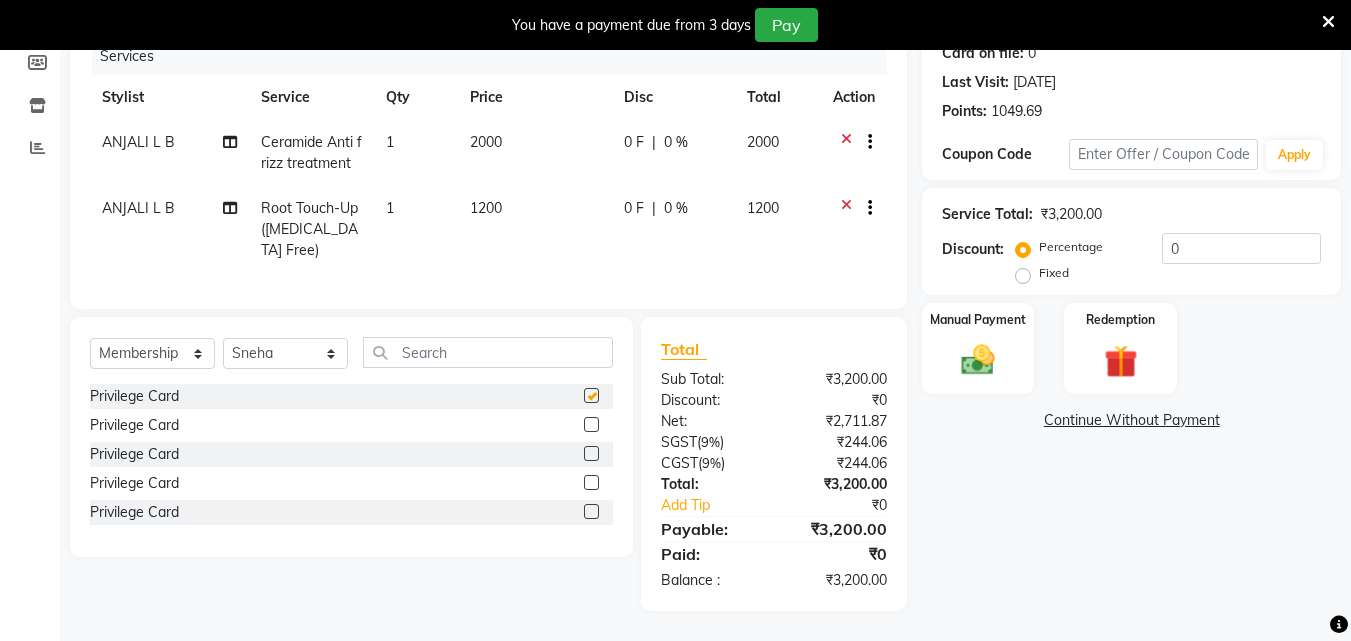 select on "select" 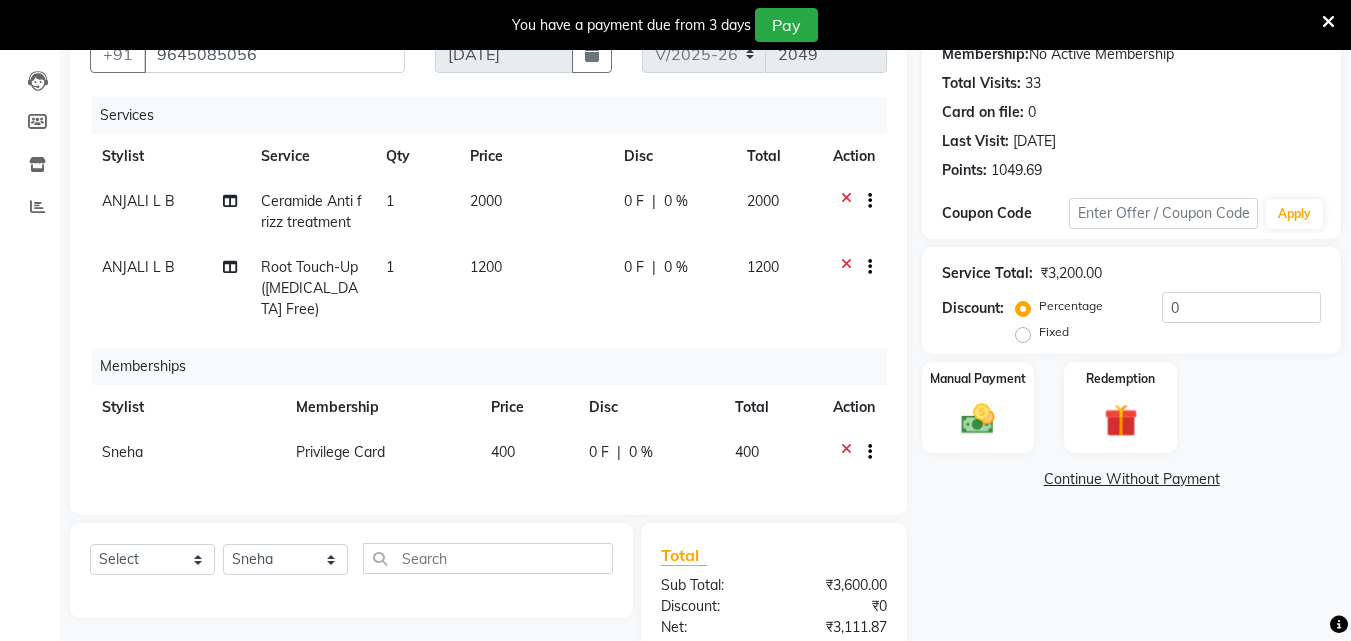 scroll, scrollTop: 75, scrollLeft: 0, axis: vertical 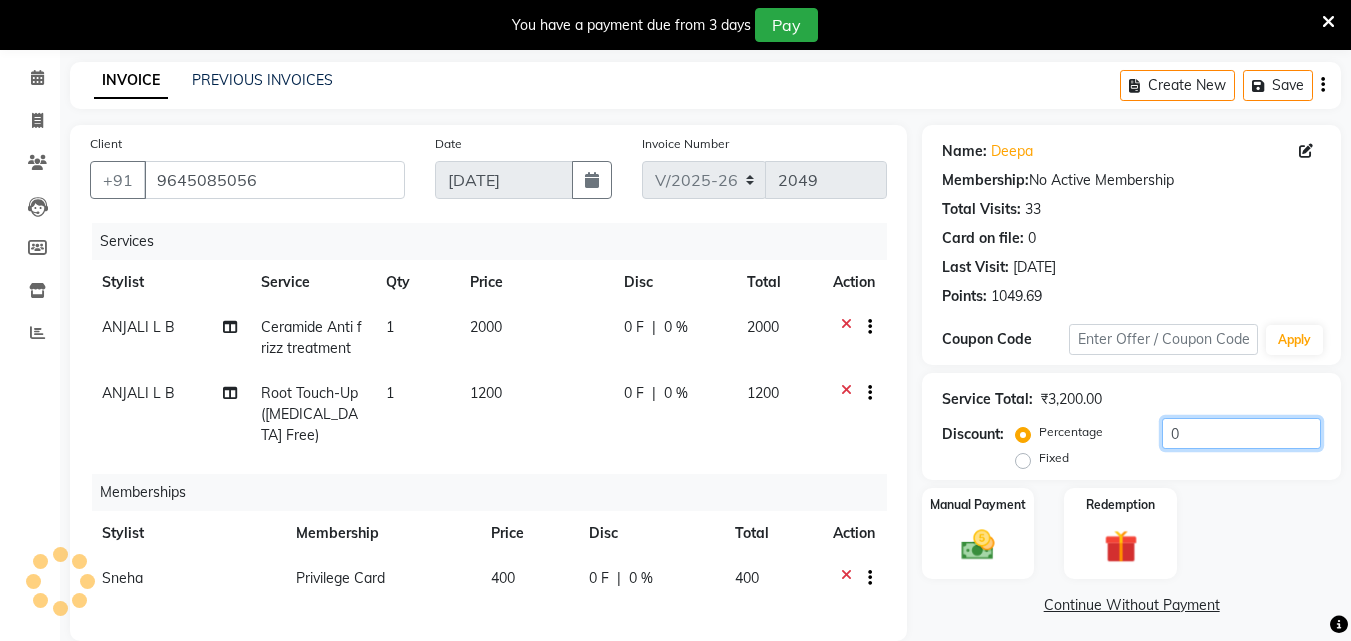 drag, startPoint x: 1203, startPoint y: 445, endPoint x: 1143, endPoint y: 439, distance: 60.299255 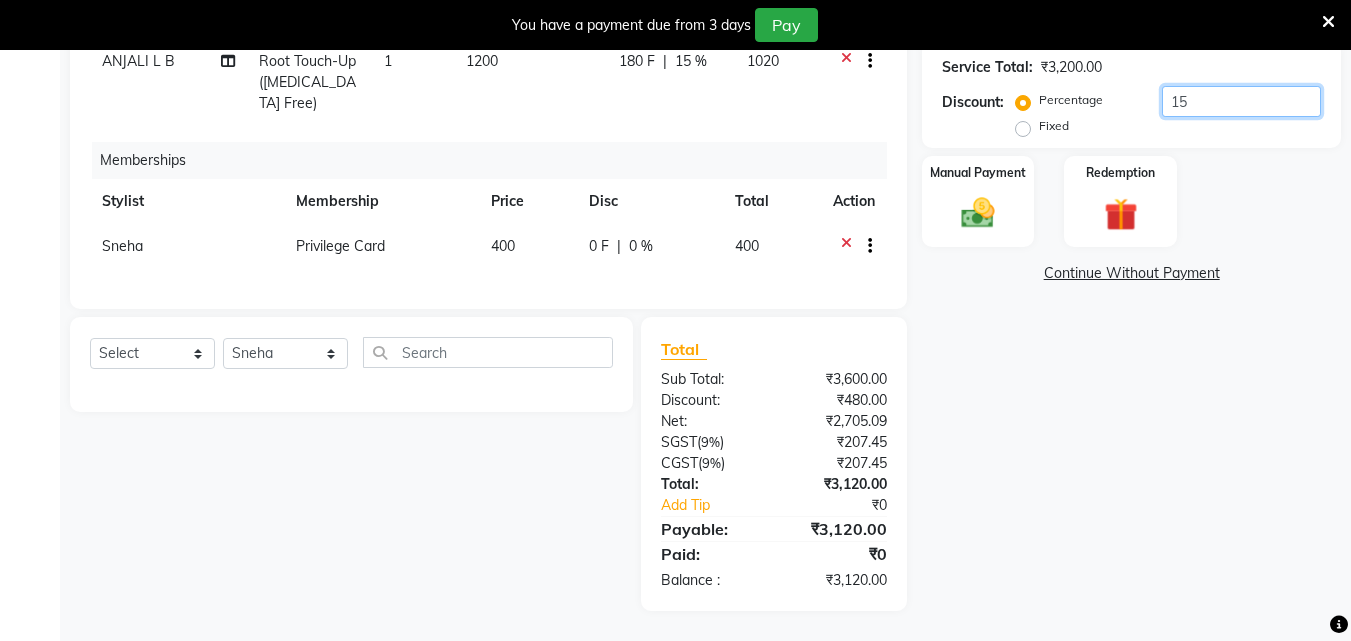 scroll, scrollTop: 322, scrollLeft: 0, axis: vertical 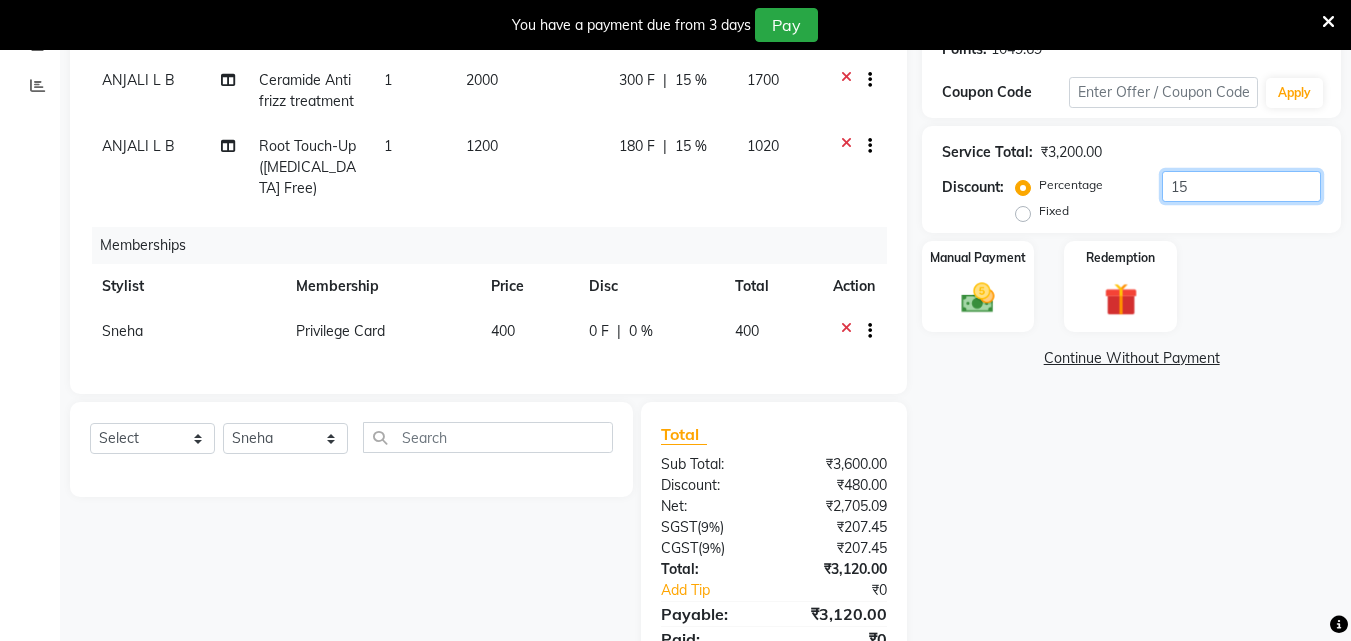 type on "15" 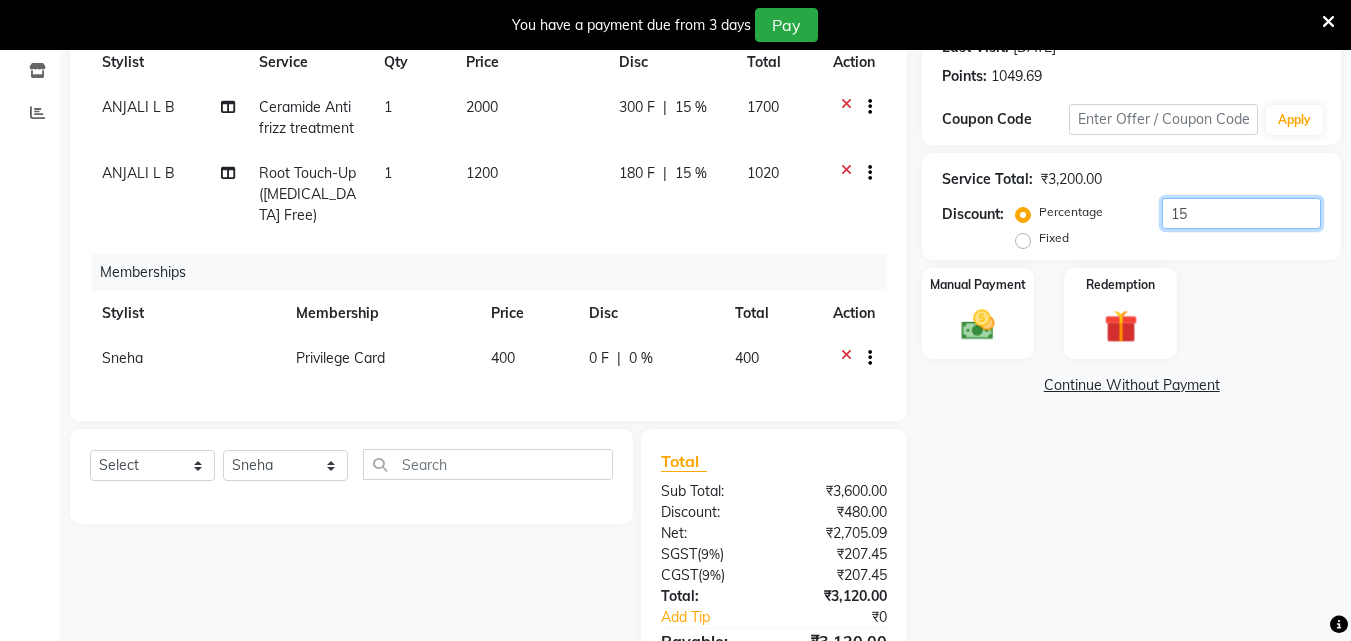 scroll, scrollTop: 322, scrollLeft: 0, axis: vertical 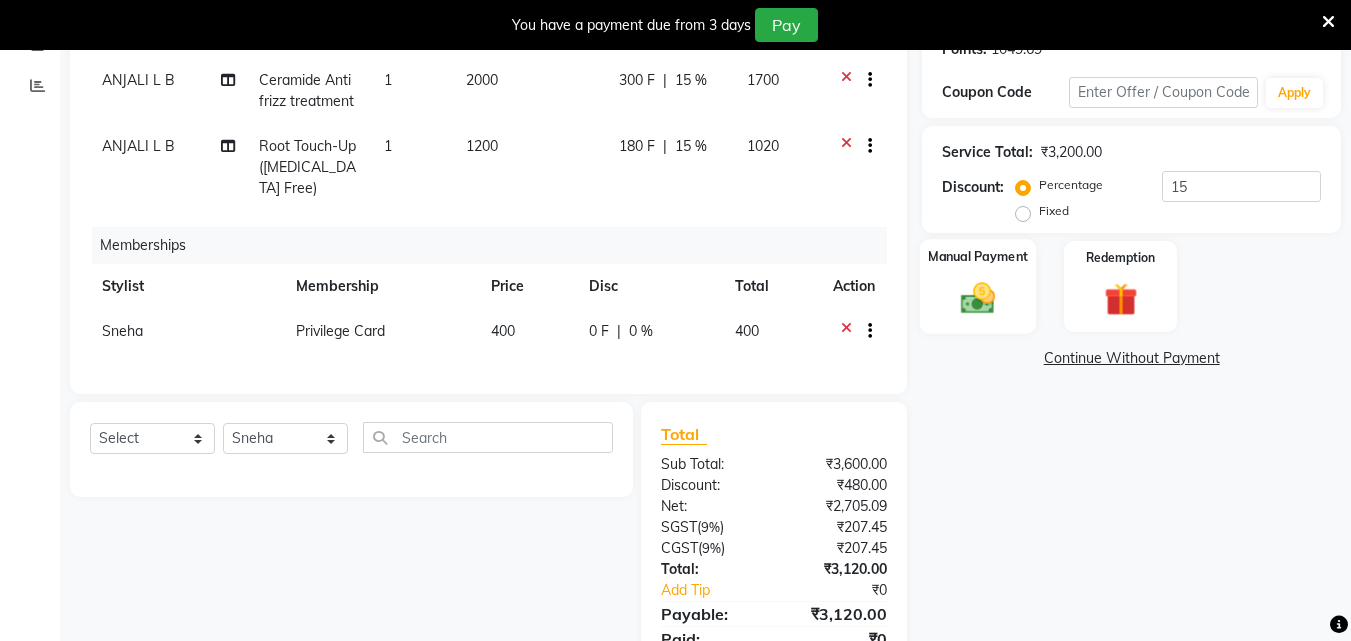 click 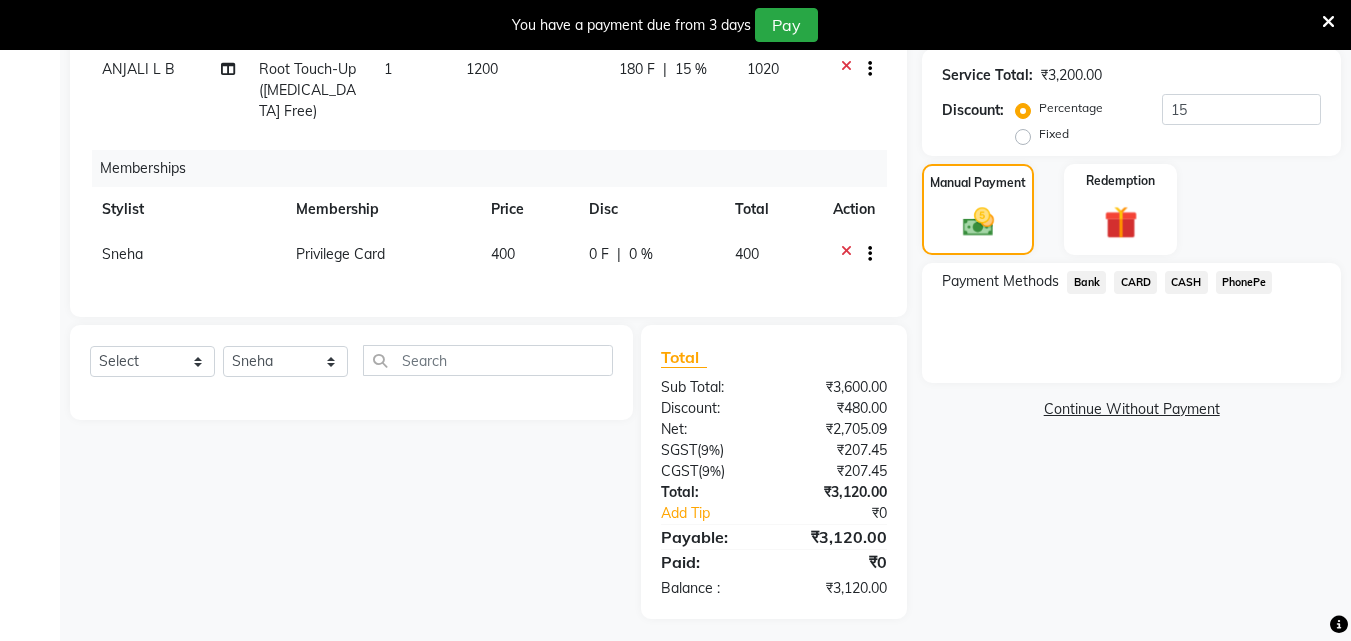 scroll, scrollTop: 422, scrollLeft: 0, axis: vertical 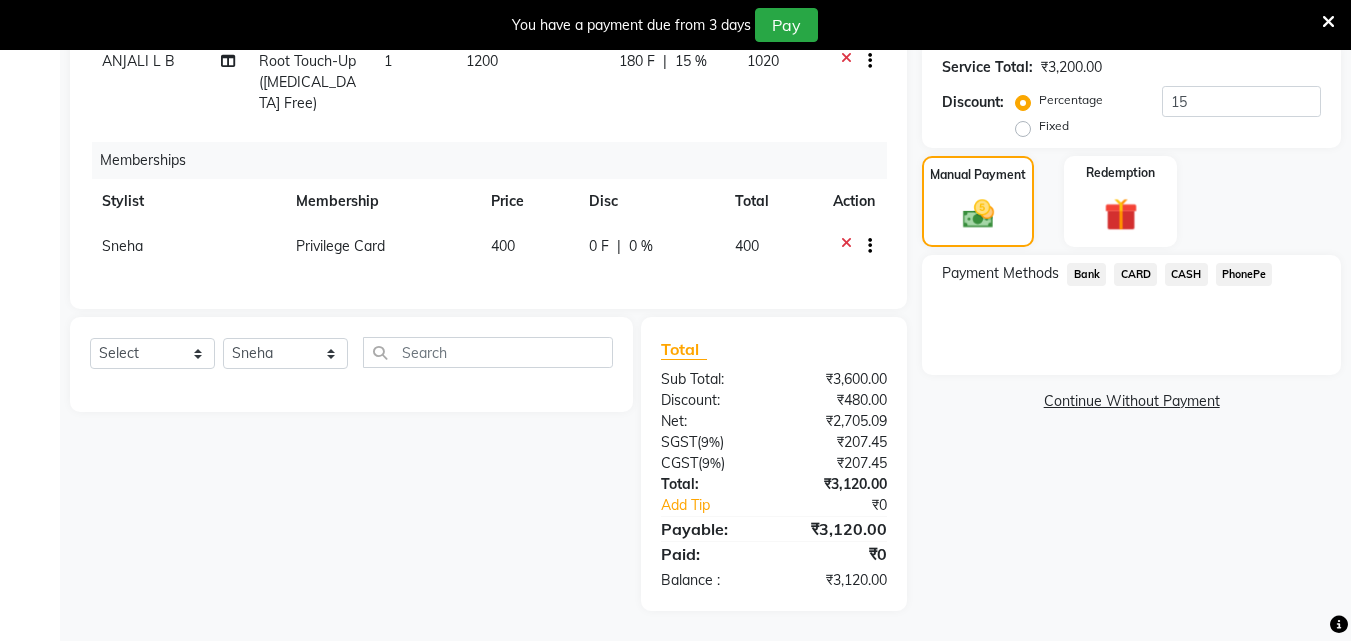 click on "CASH" 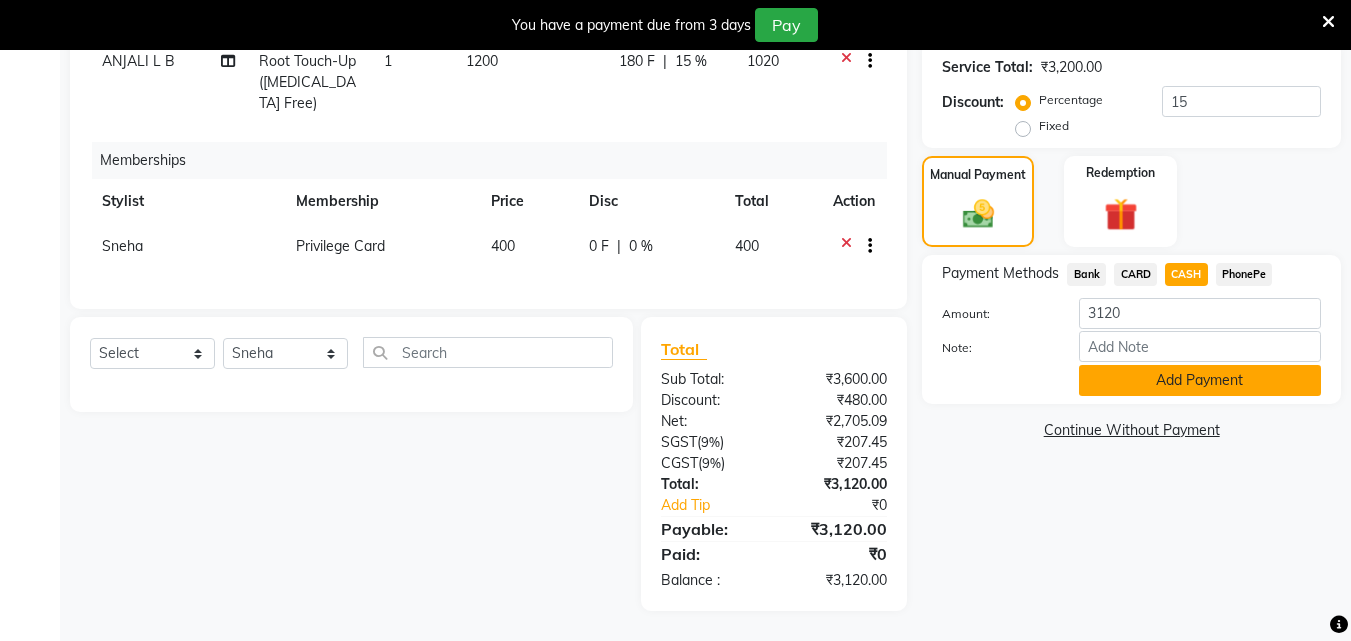 click on "Add Payment" 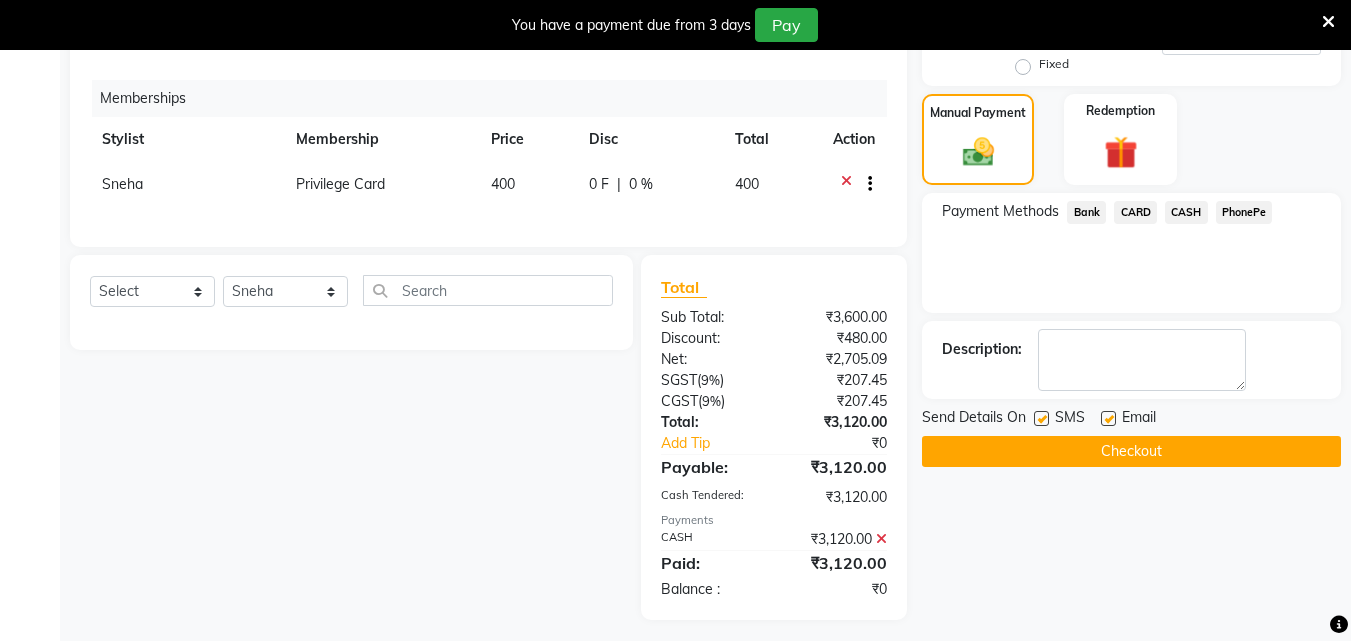 scroll, scrollTop: 493, scrollLeft: 0, axis: vertical 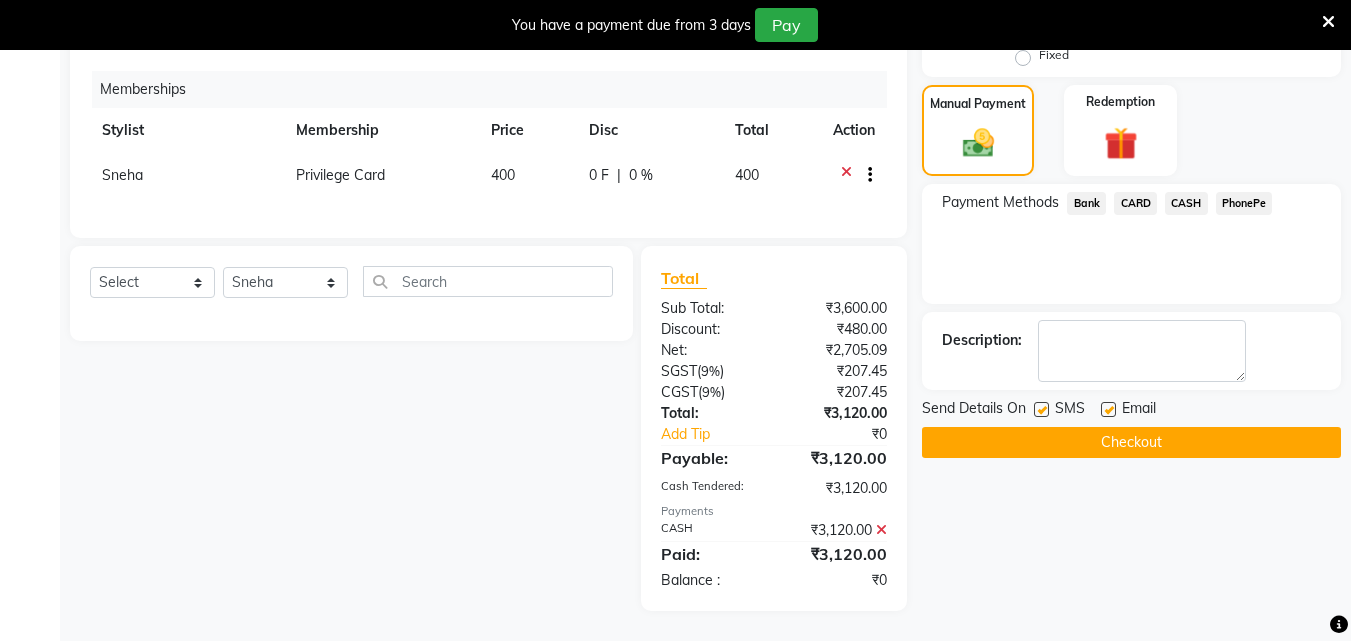 click on "Checkout" 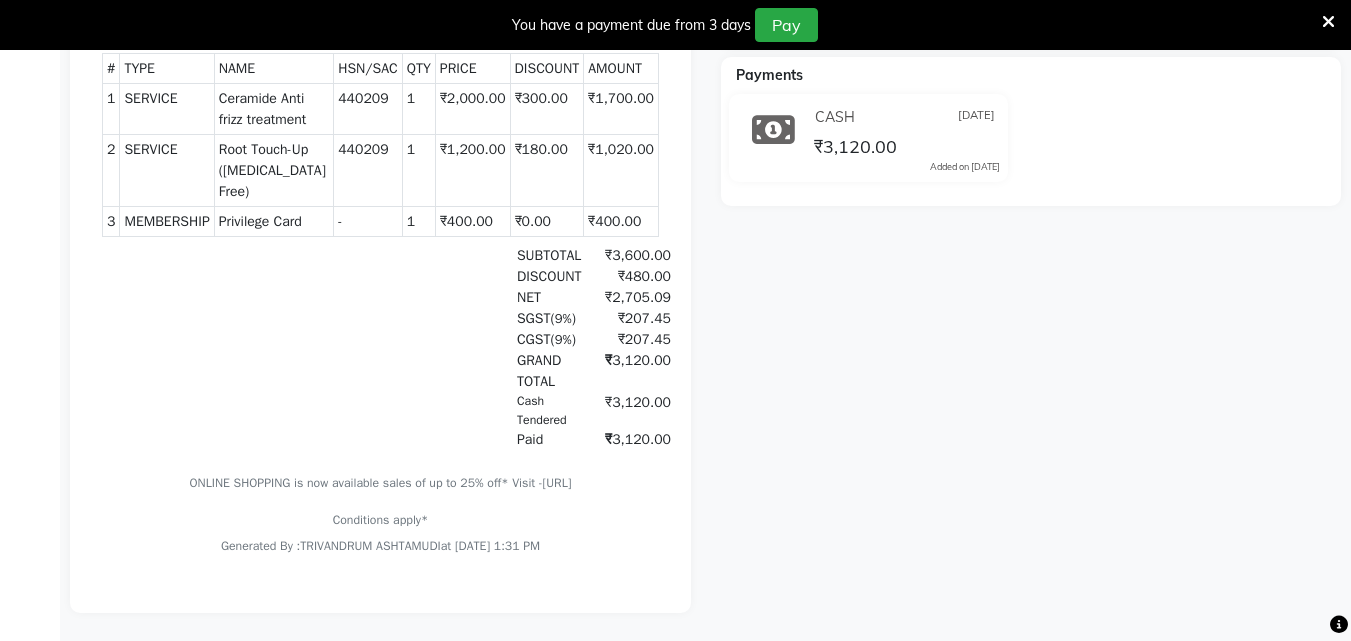 scroll, scrollTop: 0, scrollLeft: 0, axis: both 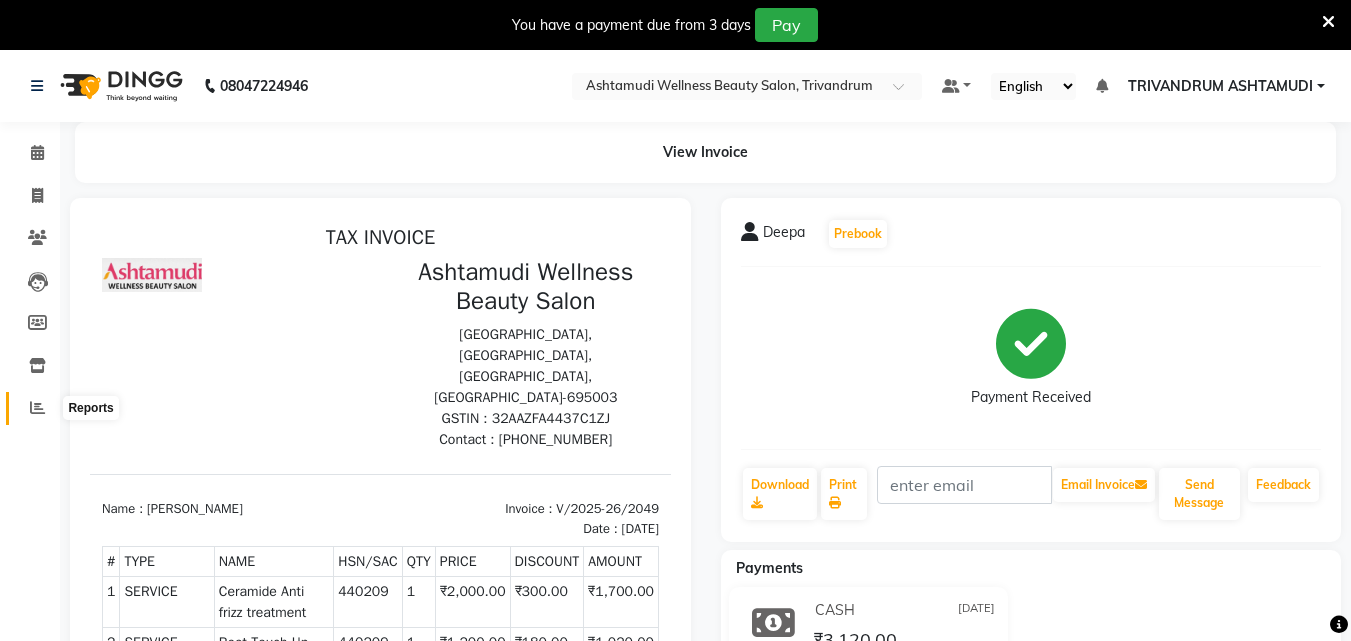 click 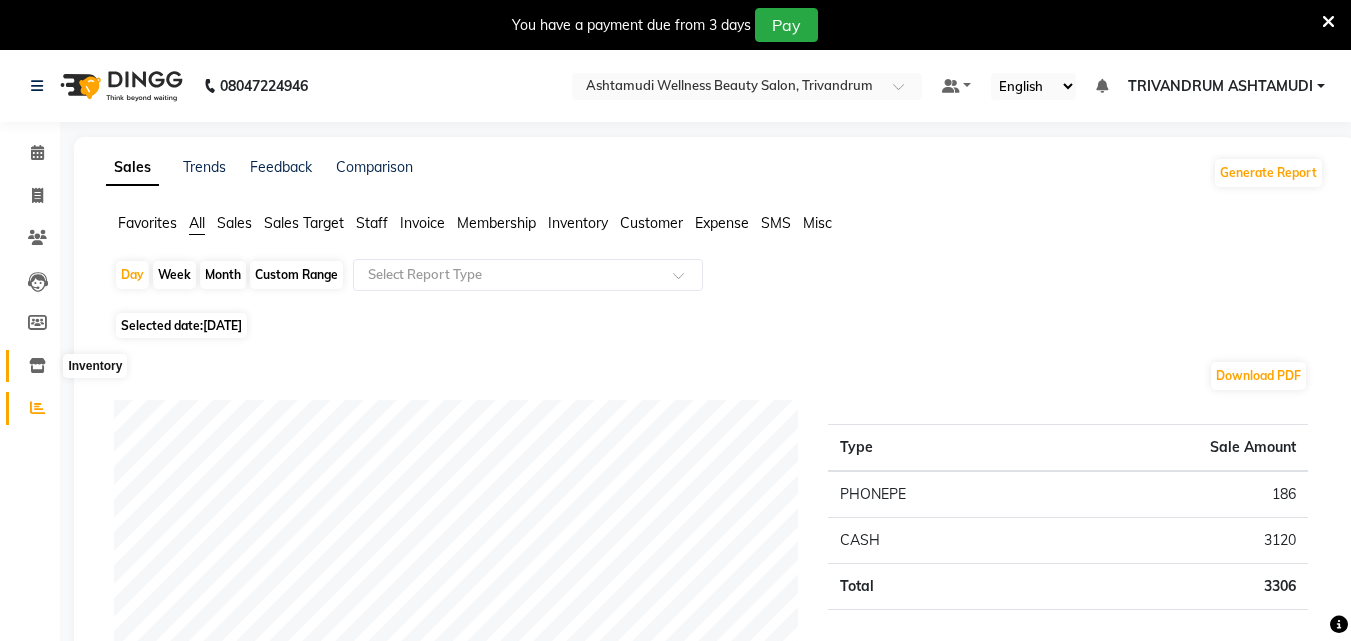 click 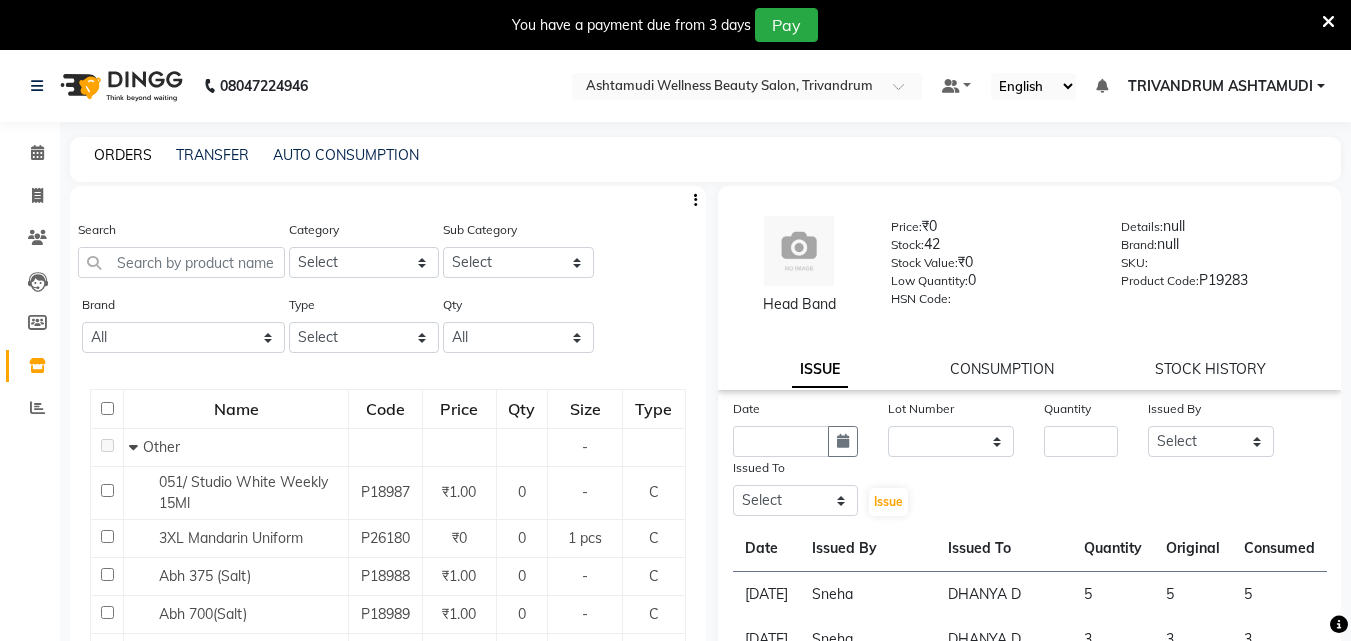 click on "ORDERS" 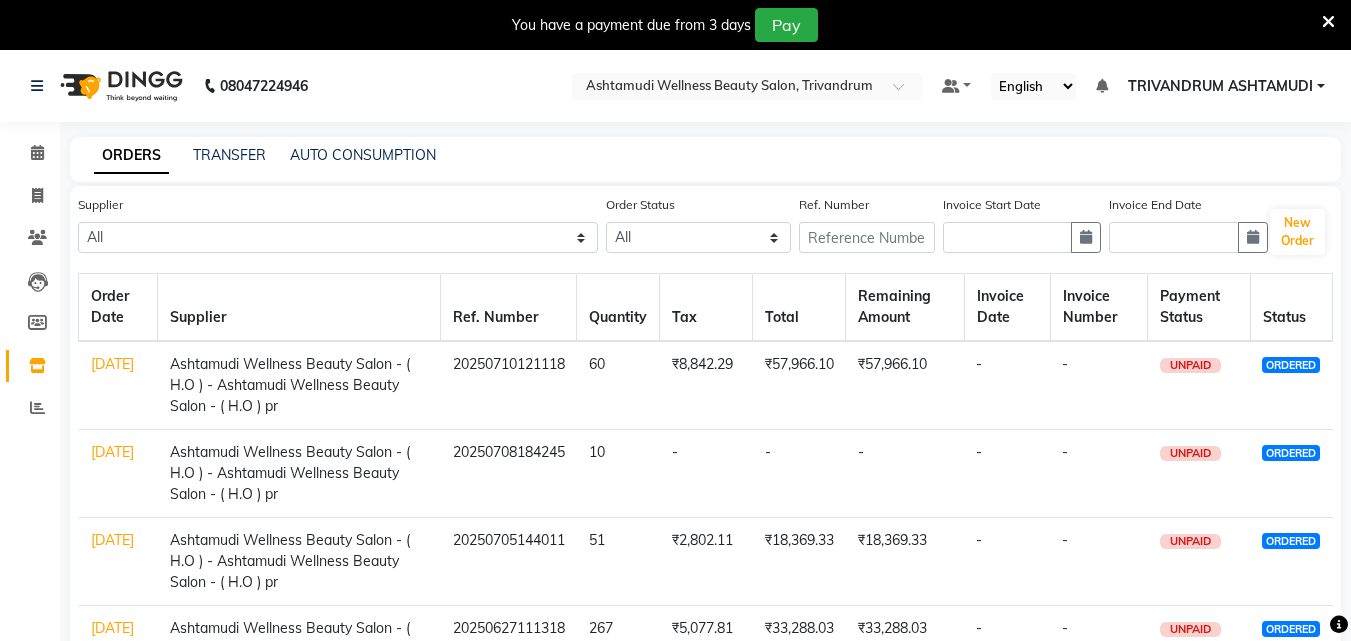 drag, startPoint x: 213, startPoint y: 395, endPoint x: 213, endPoint y: 382, distance: 13 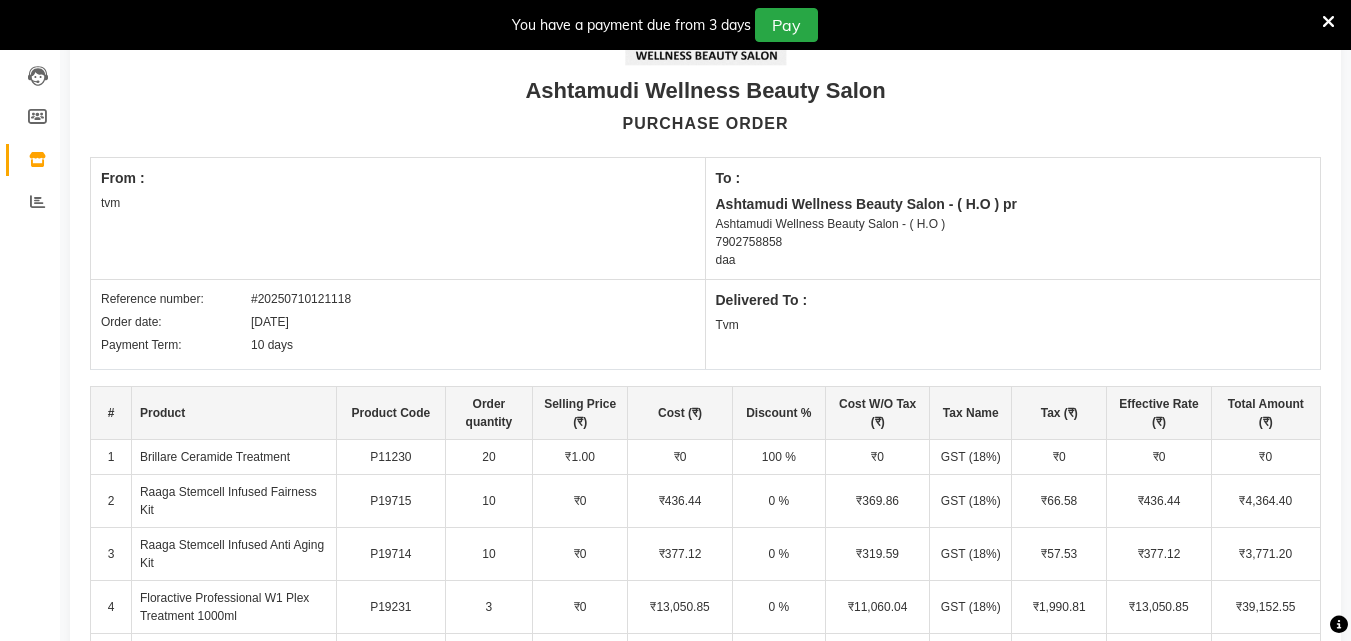 scroll, scrollTop: 500, scrollLeft: 0, axis: vertical 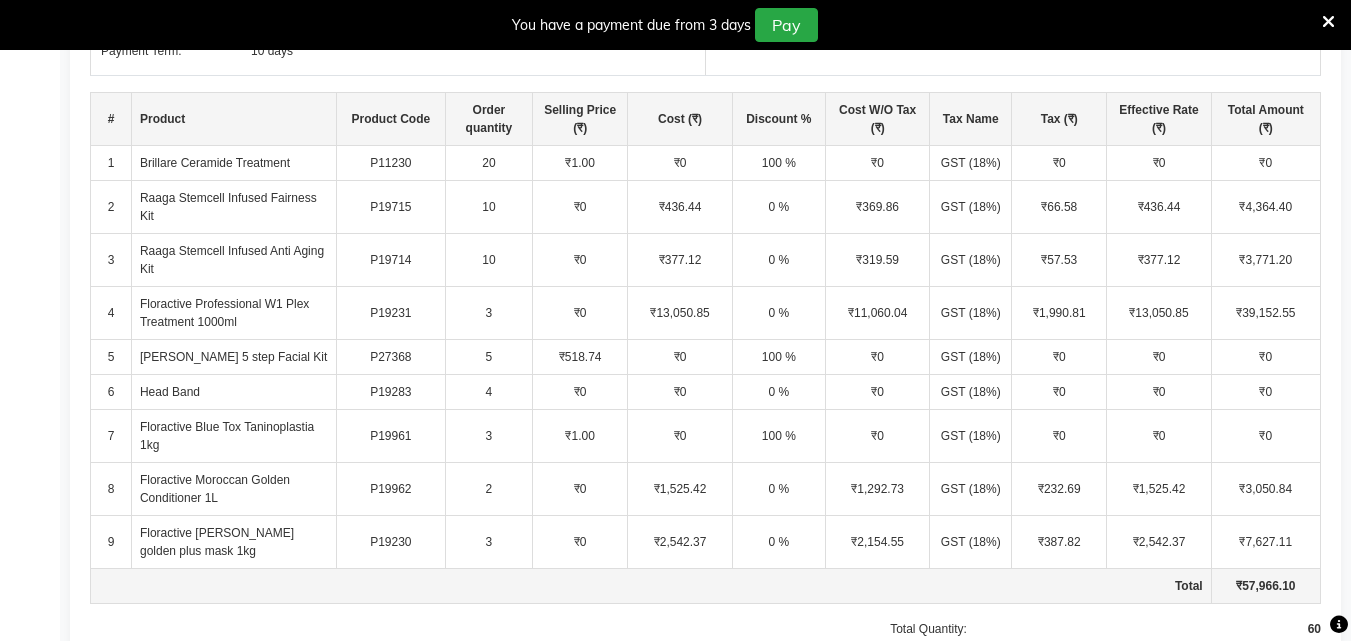 click at bounding box center [1328, 22] 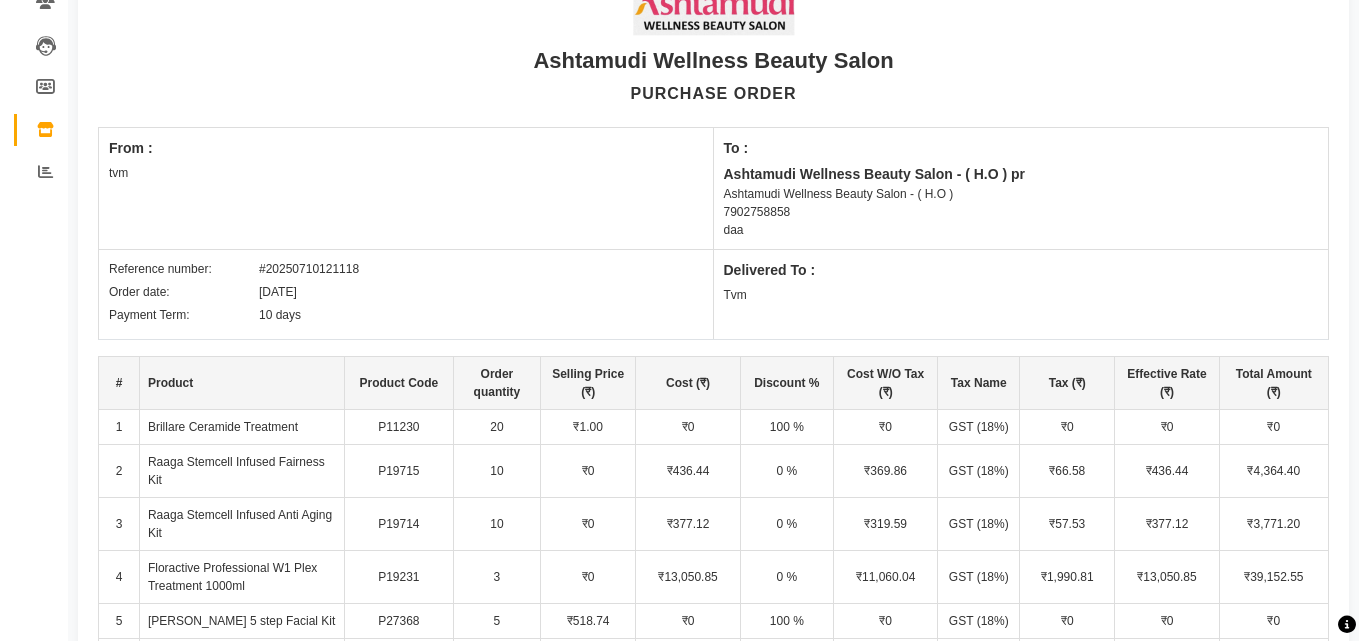scroll, scrollTop: 0, scrollLeft: 0, axis: both 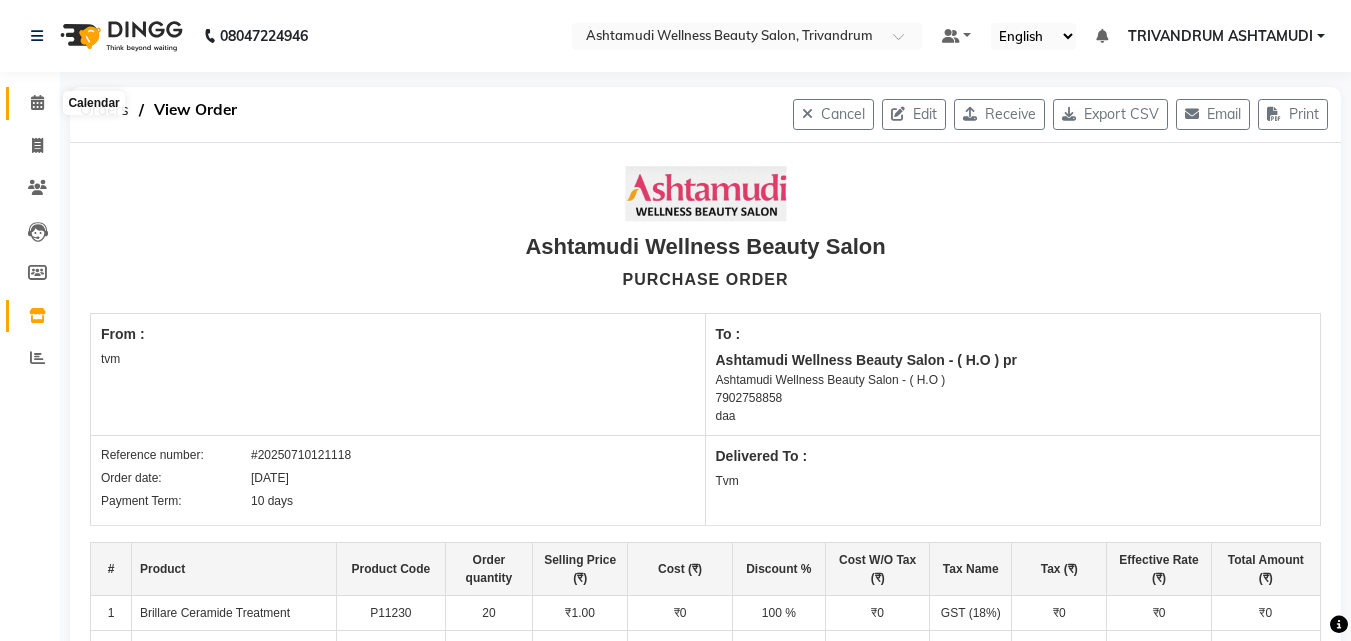 drag, startPoint x: 32, startPoint y: 98, endPoint x: 67, endPoint y: 95, distance: 35.128338 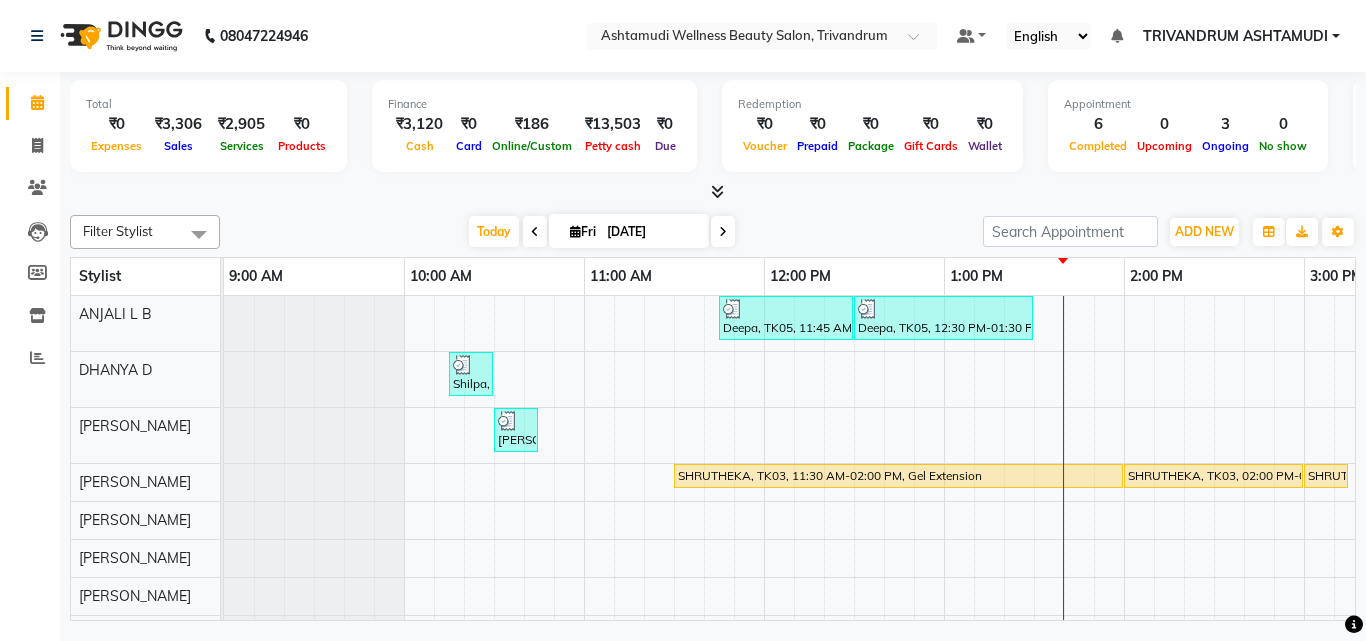scroll, scrollTop: 147, scrollLeft: 0, axis: vertical 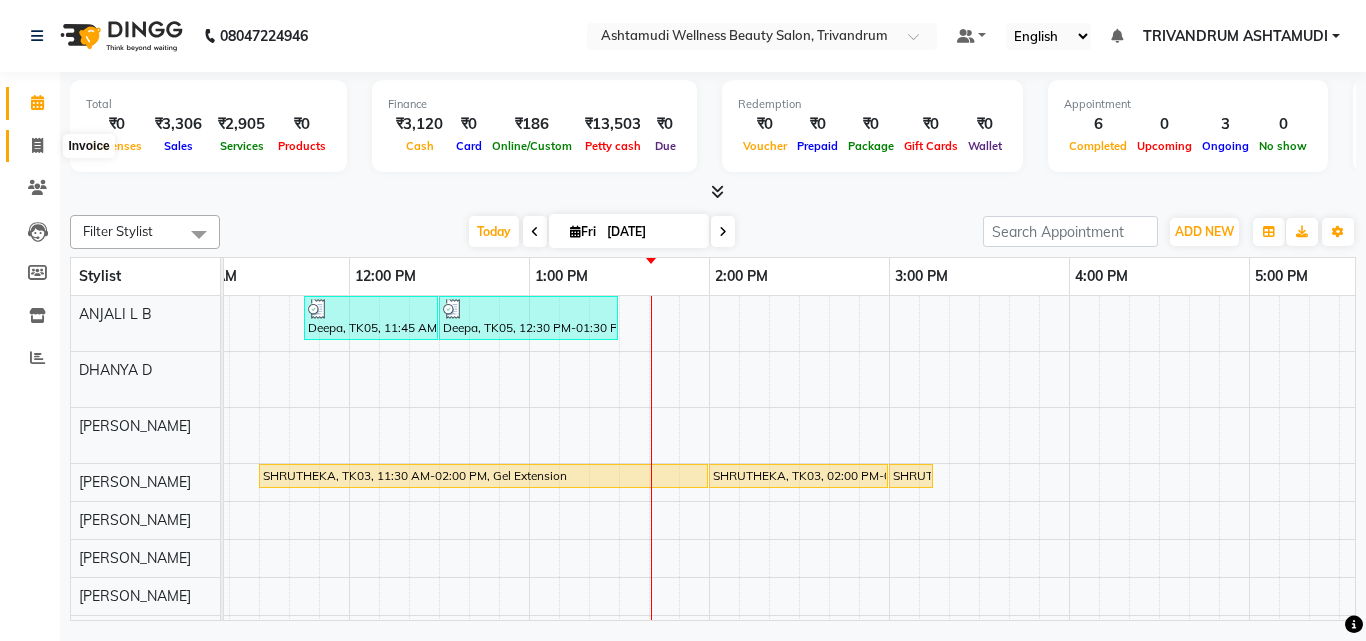 click 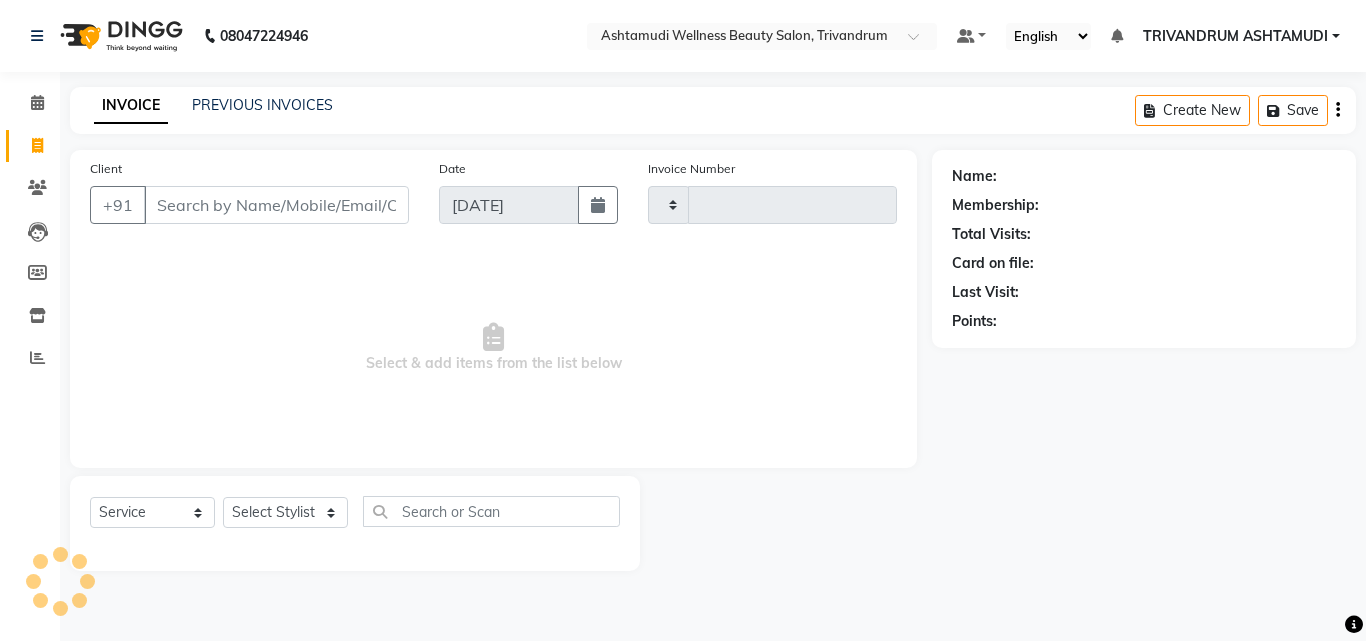 type on "2050" 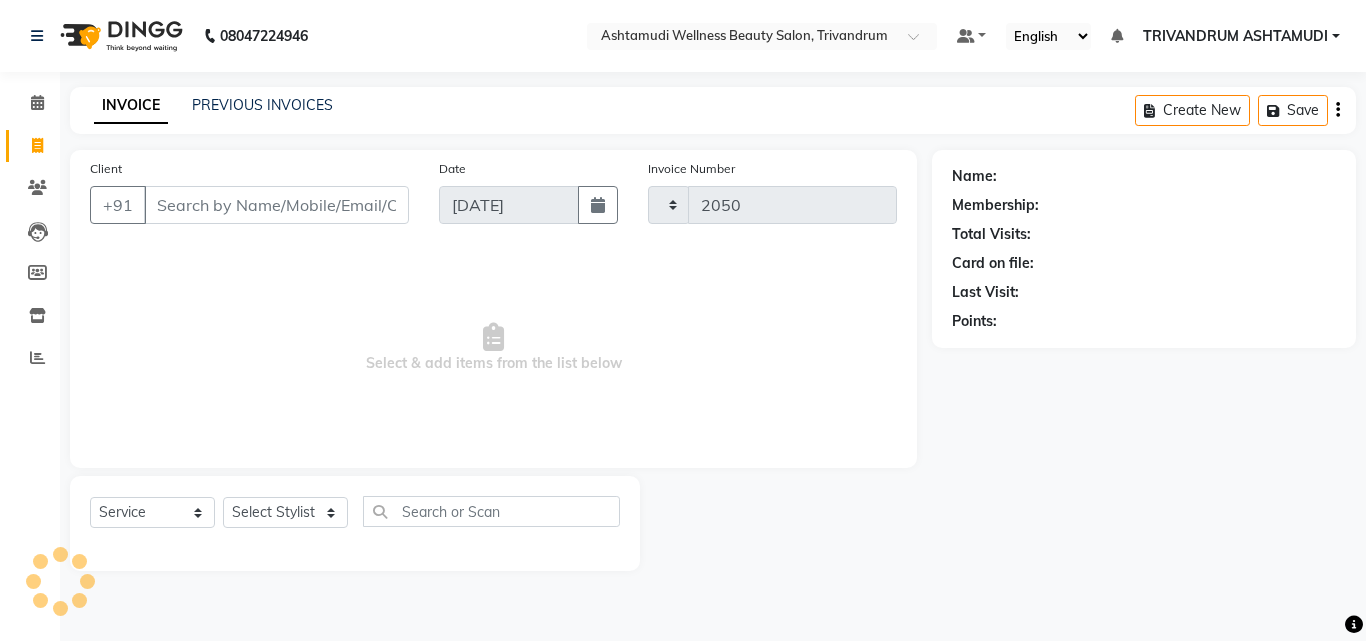 select on "4636" 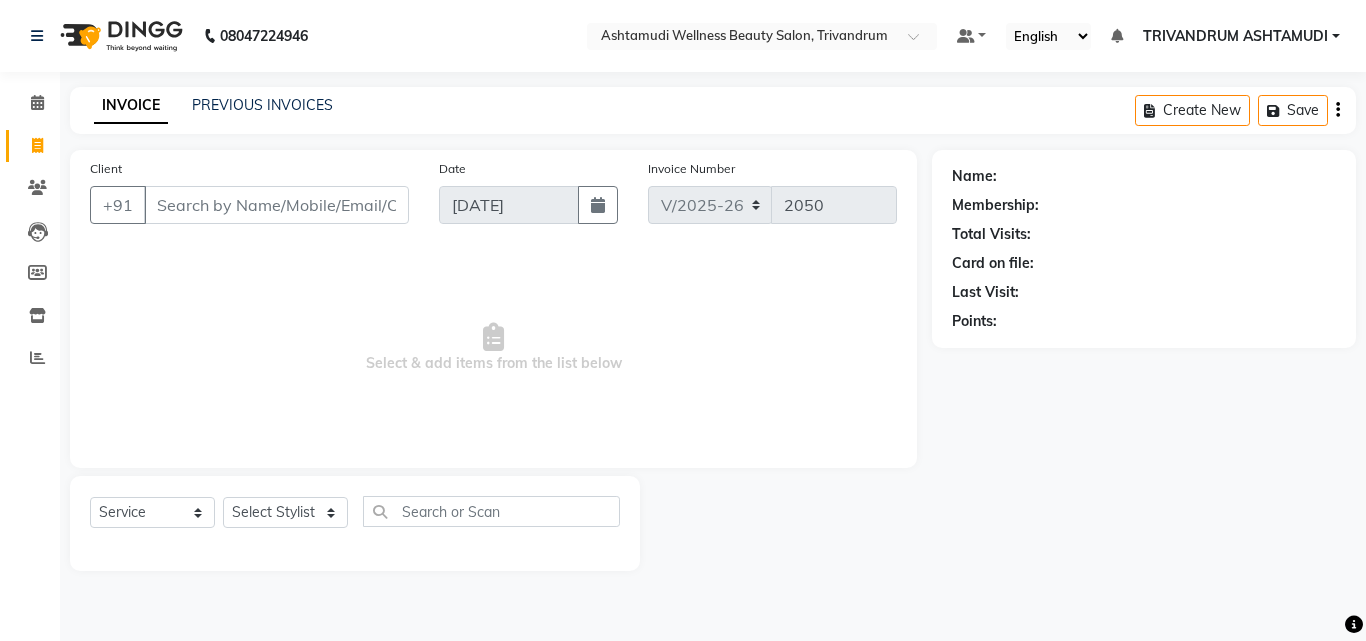 click on "Client" at bounding box center (276, 205) 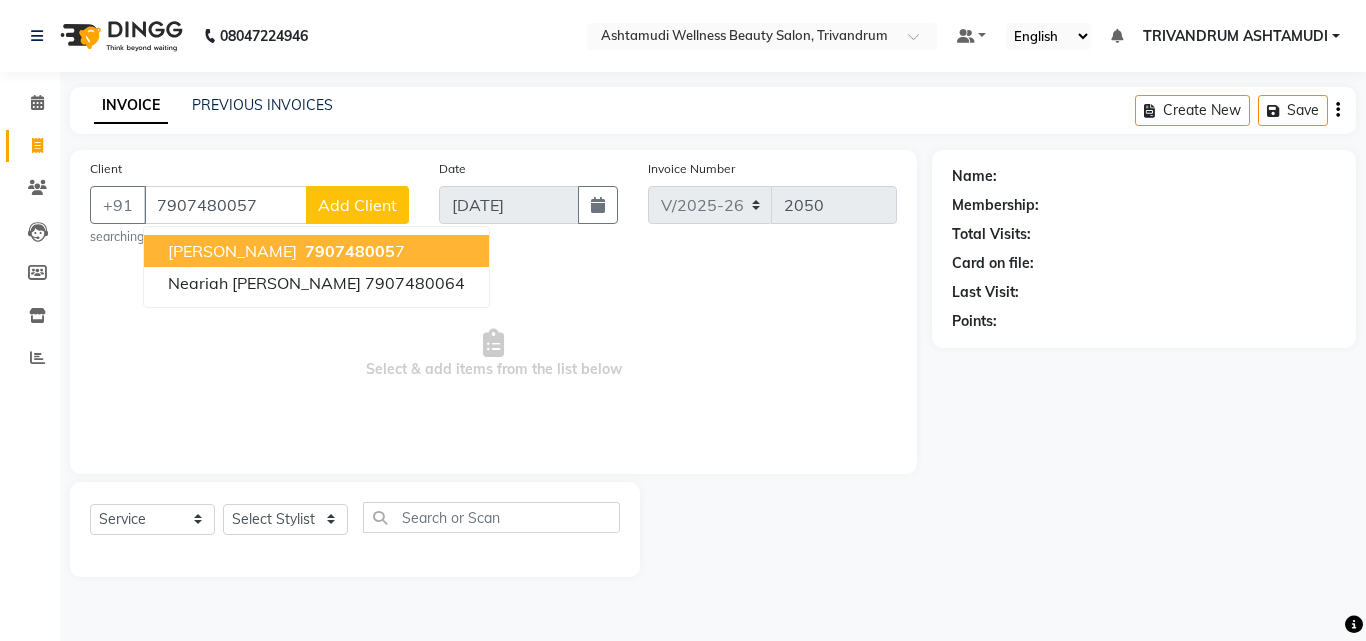 type on "7907480057" 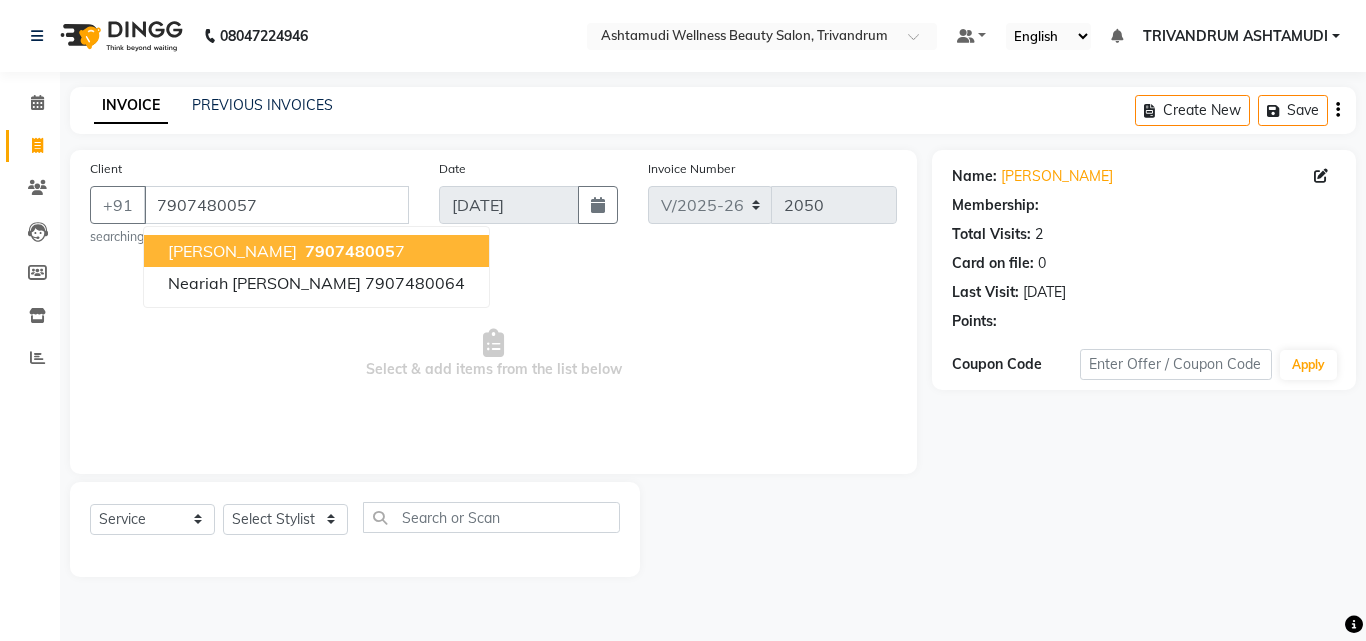 select on "1: Object" 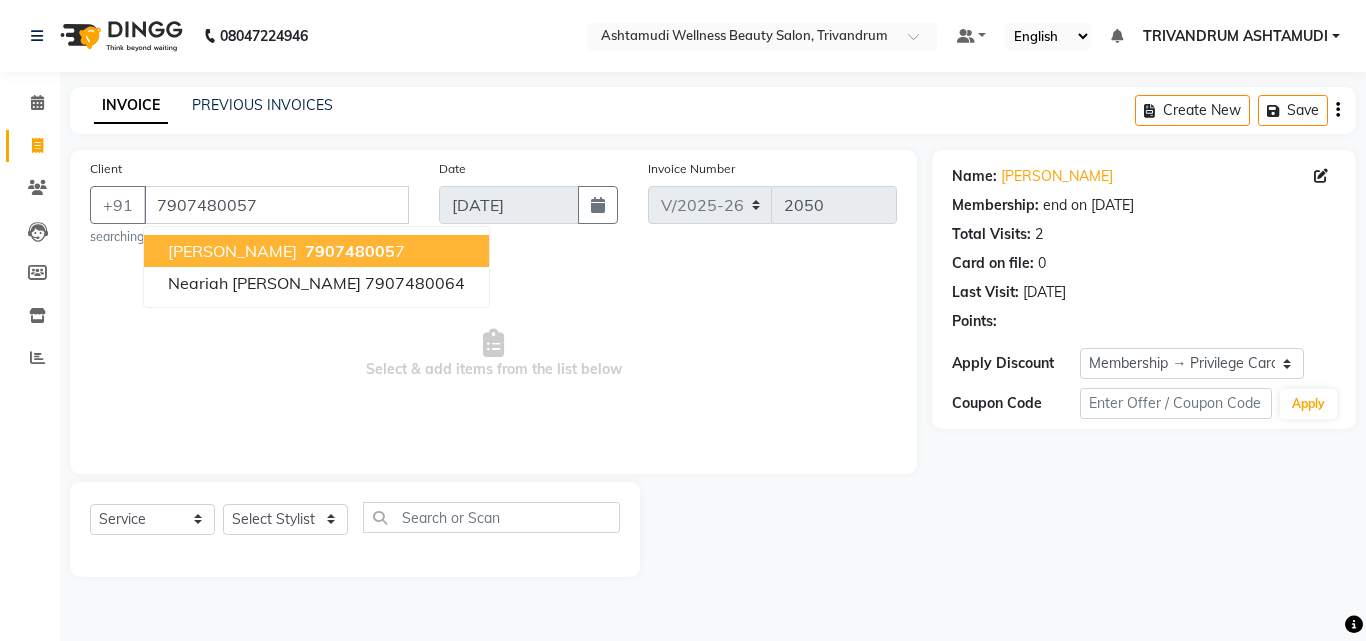 click on "[PERSON_NAME]" at bounding box center (232, 251) 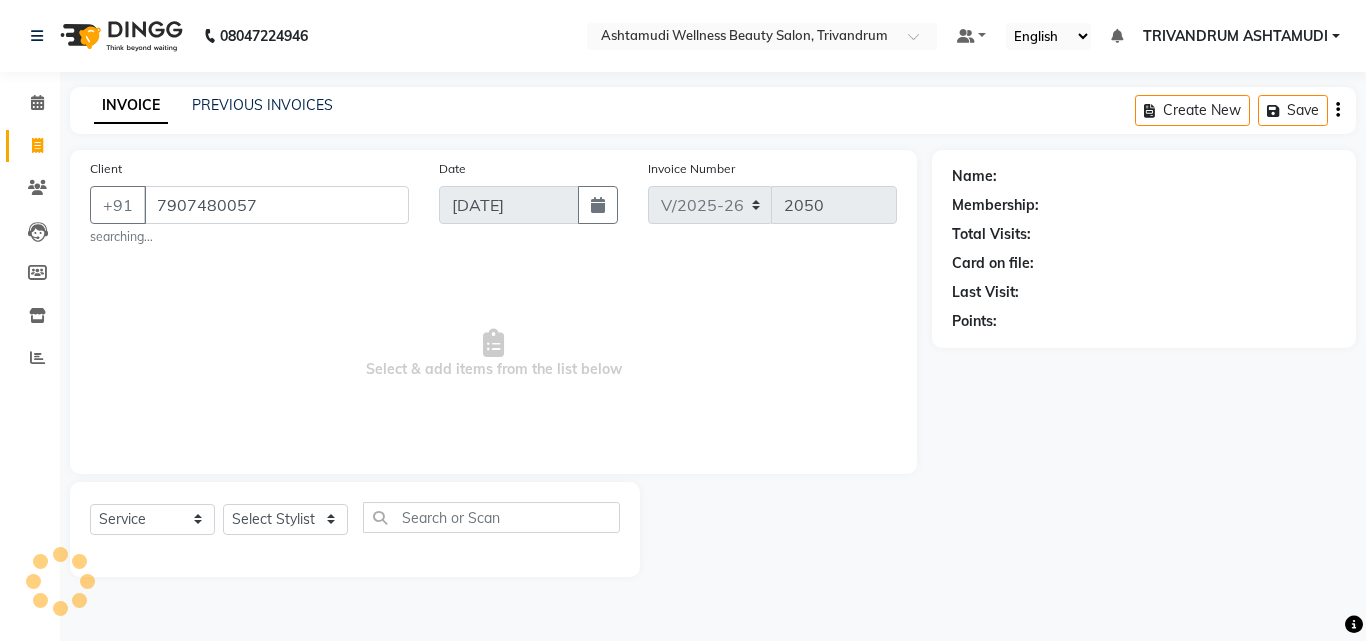 select on "1: Object" 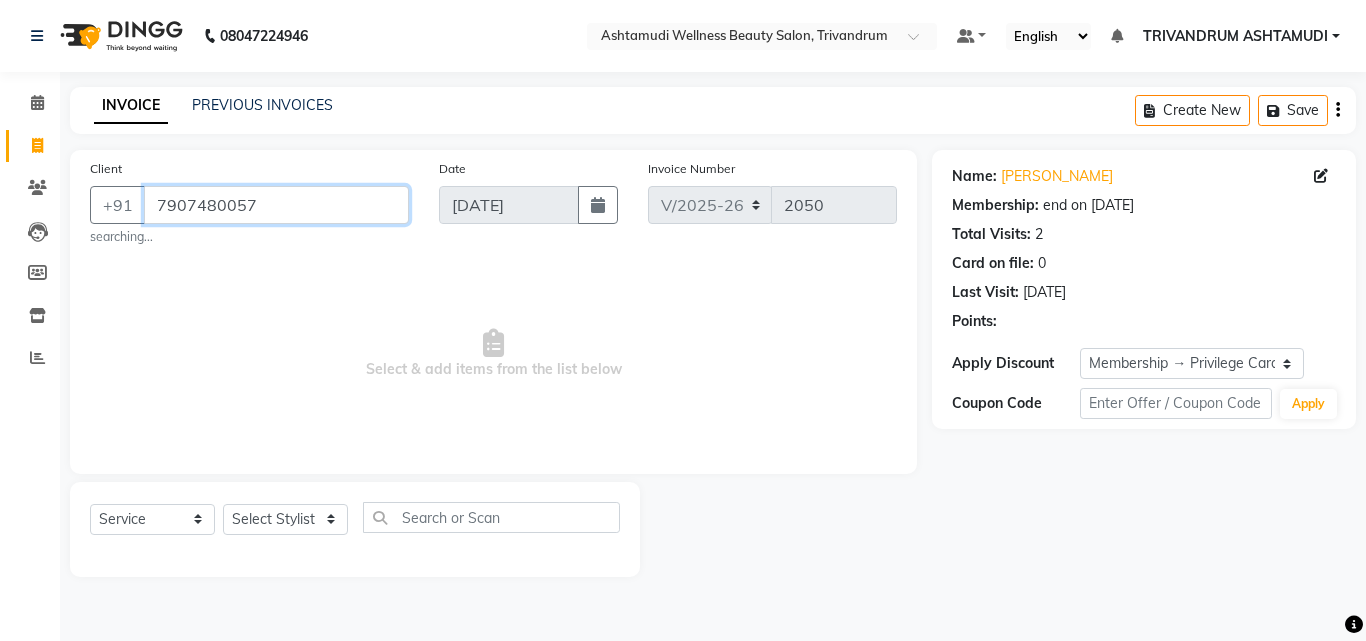 click on "7907480057" at bounding box center [276, 205] 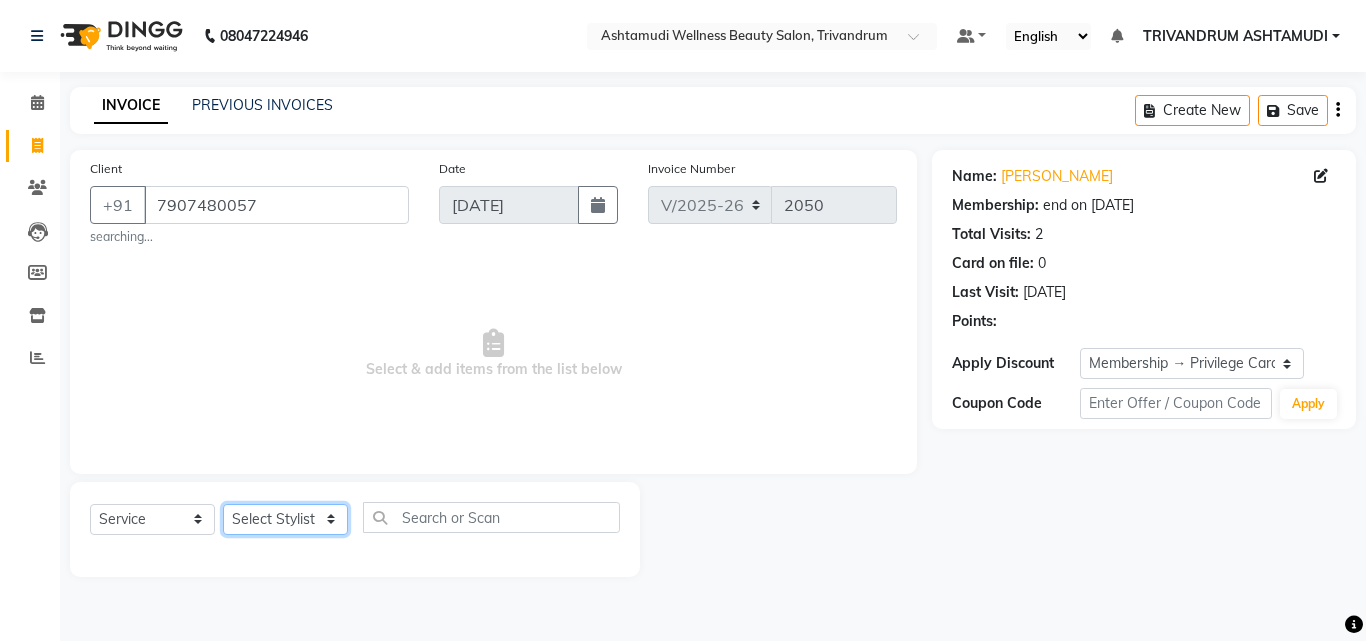 click on "Select Stylist ANJALI L B	 CHIPPY DHANYA D [PERSON_NAME]	 [PERSON_NAME] [PERSON_NAME]	 [PERSON_NAME]	 [PERSON_NAME] [PERSON_NAME] TRIVANDRUM ASHTAMUDI [PERSON_NAME] S" 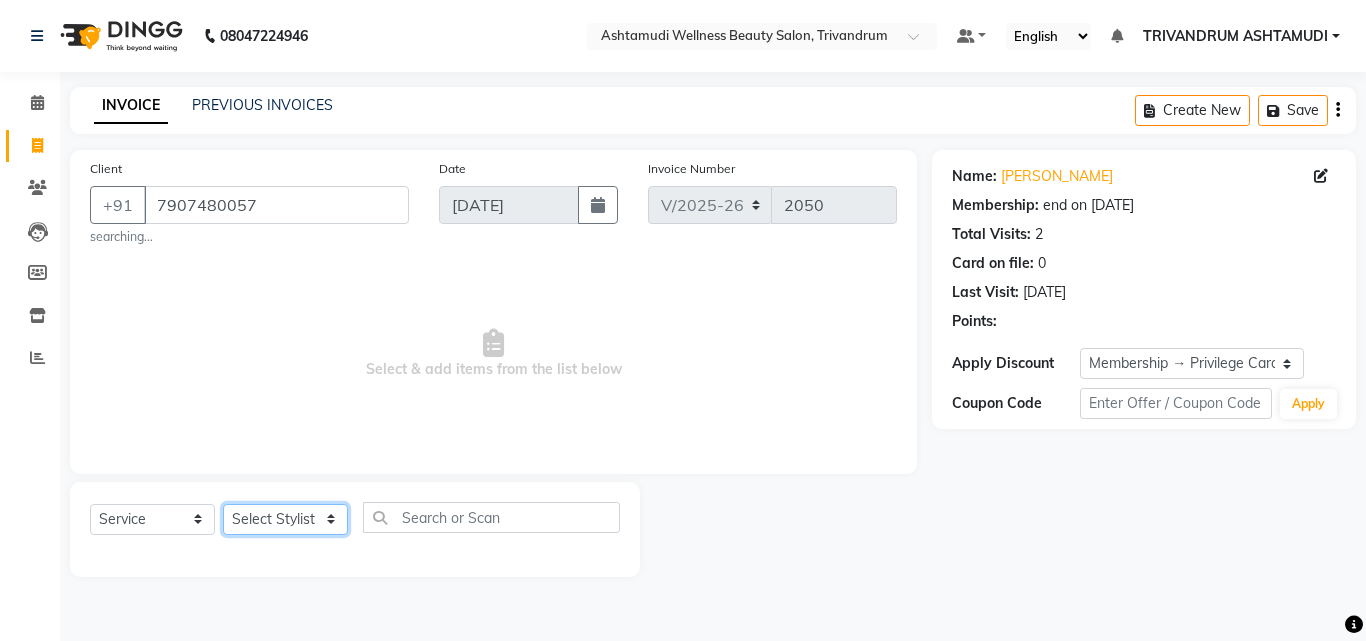select on "27312" 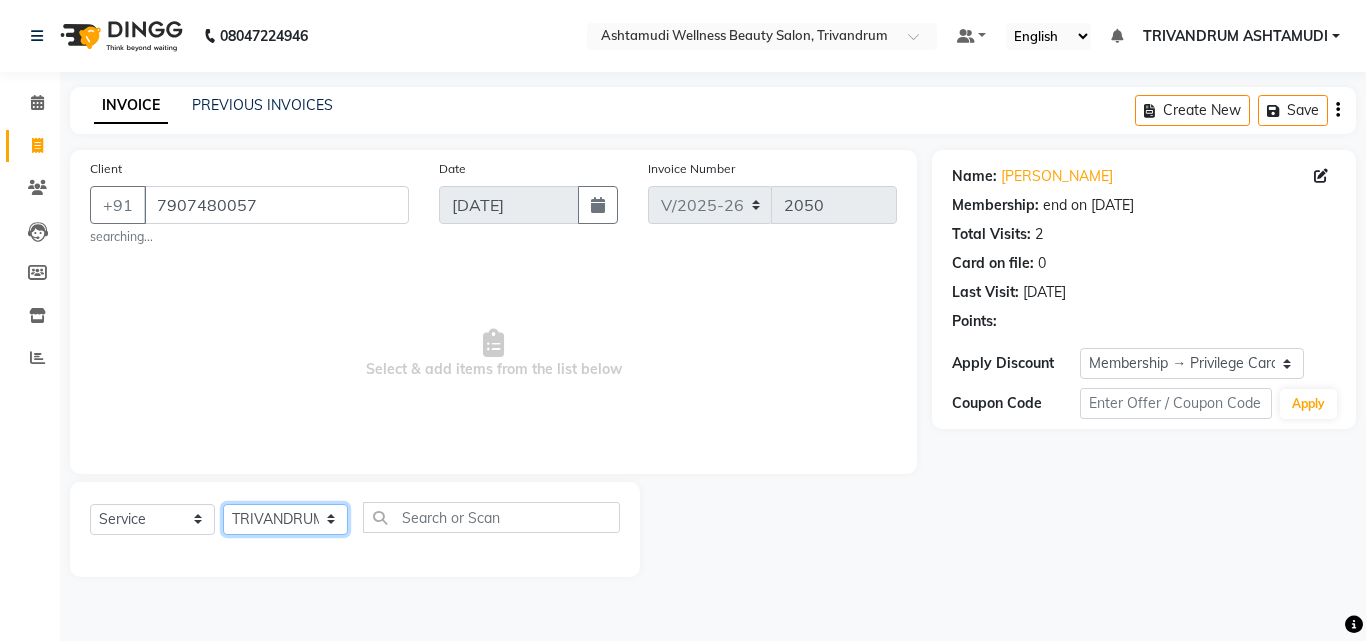 click on "Select Stylist ANJALI L B	 CHIPPY DHANYA D [PERSON_NAME]	 [PERSON_NAME] [PERSON_NAME]	 [PERSON_NAME]	 [PERSON_NAME] [PERSON_NAME] TRIVANDRUM ASHTAMUDI [PERSON_NAME] S" 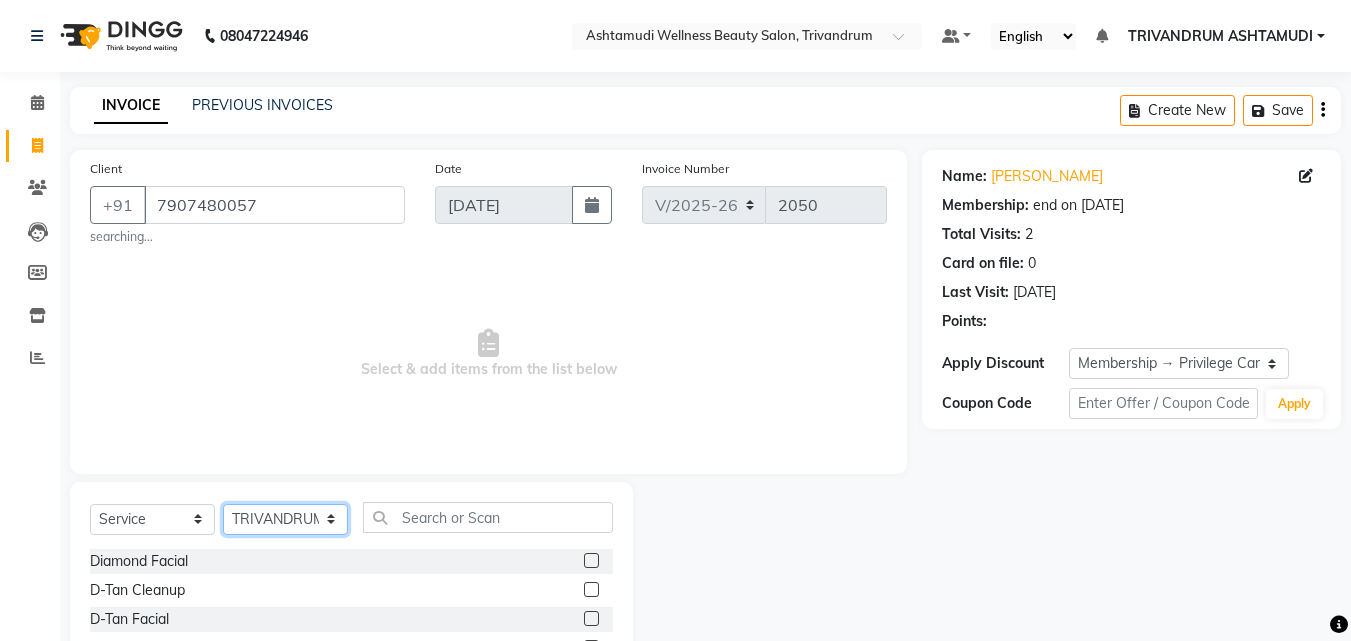 scroll, scrollTop: 0, scrollLeft: 0, axis: both 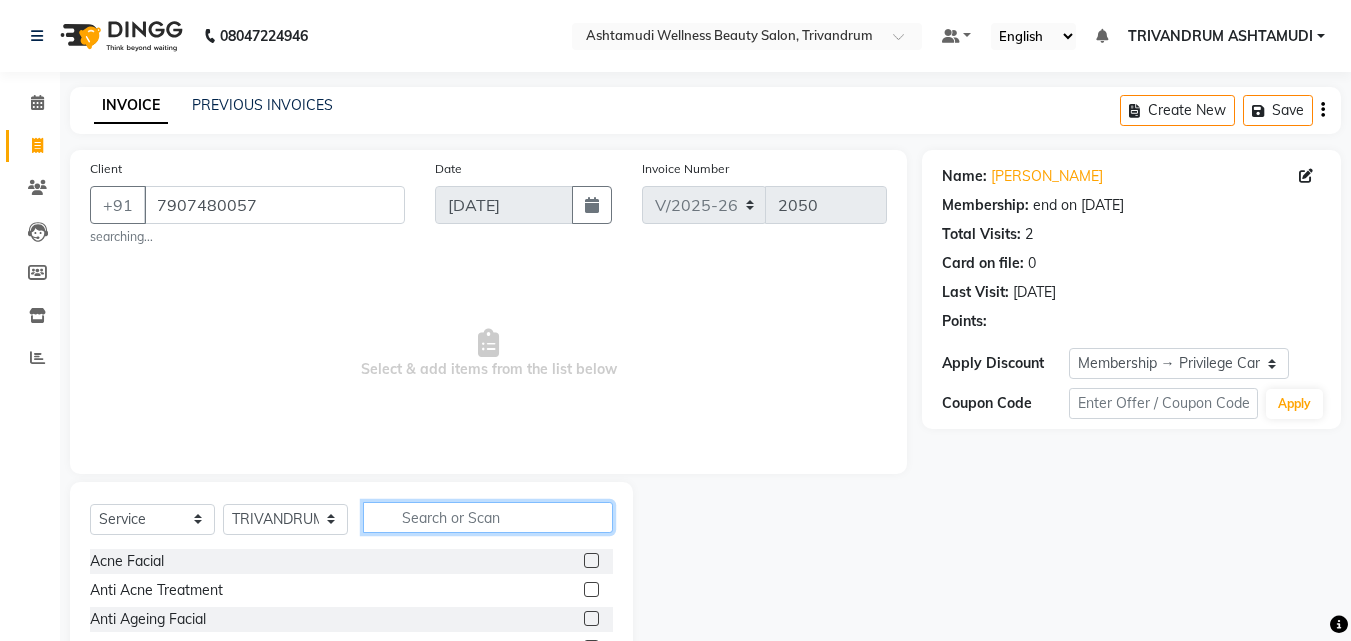 click 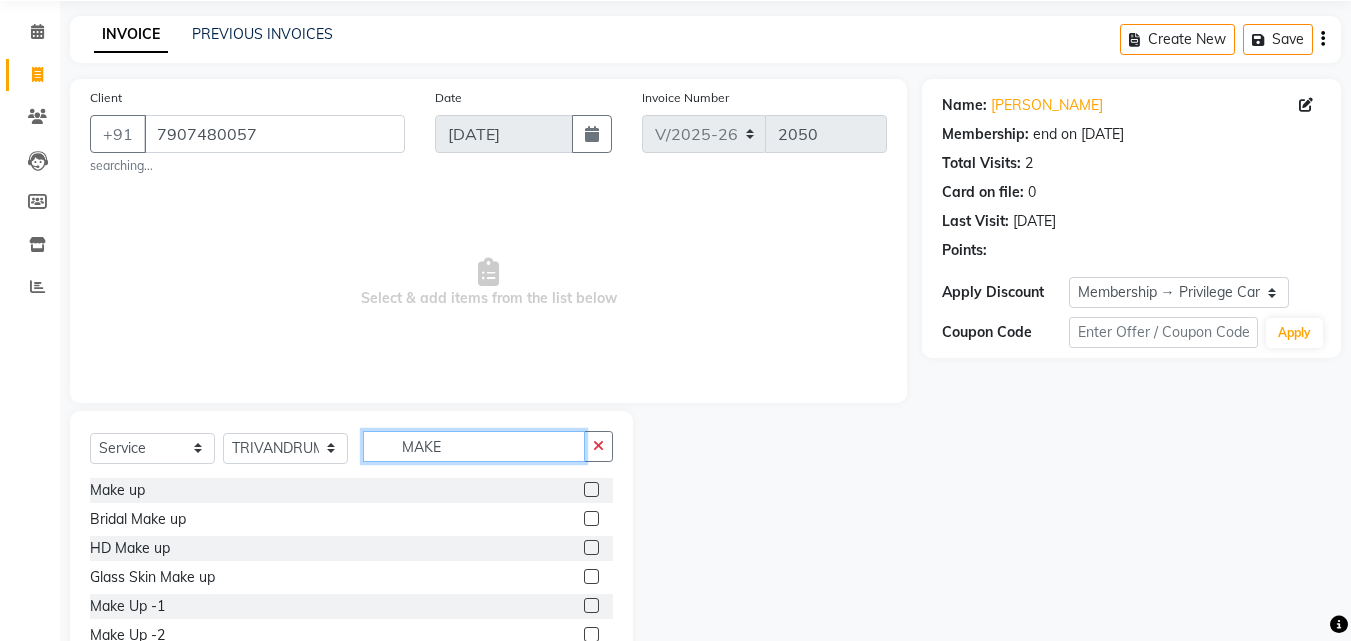 scroll, scrollTop: 166, scrollLeft: 0, axis: vertical 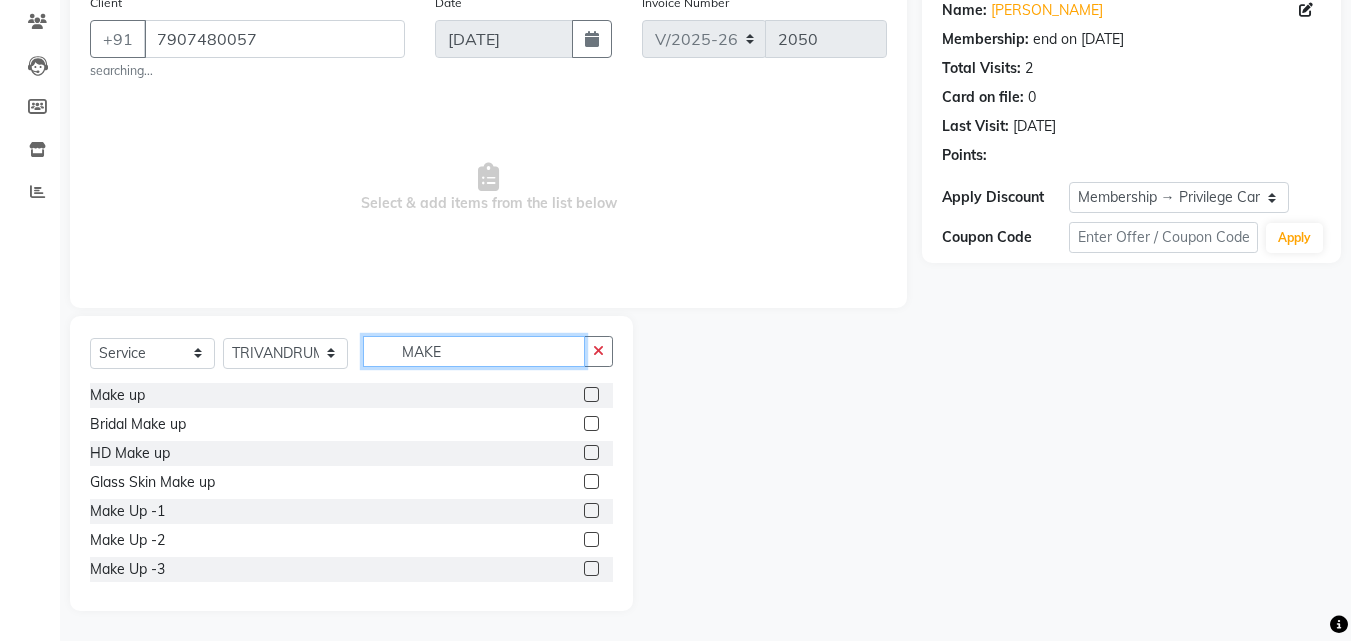 type on "MAKE" 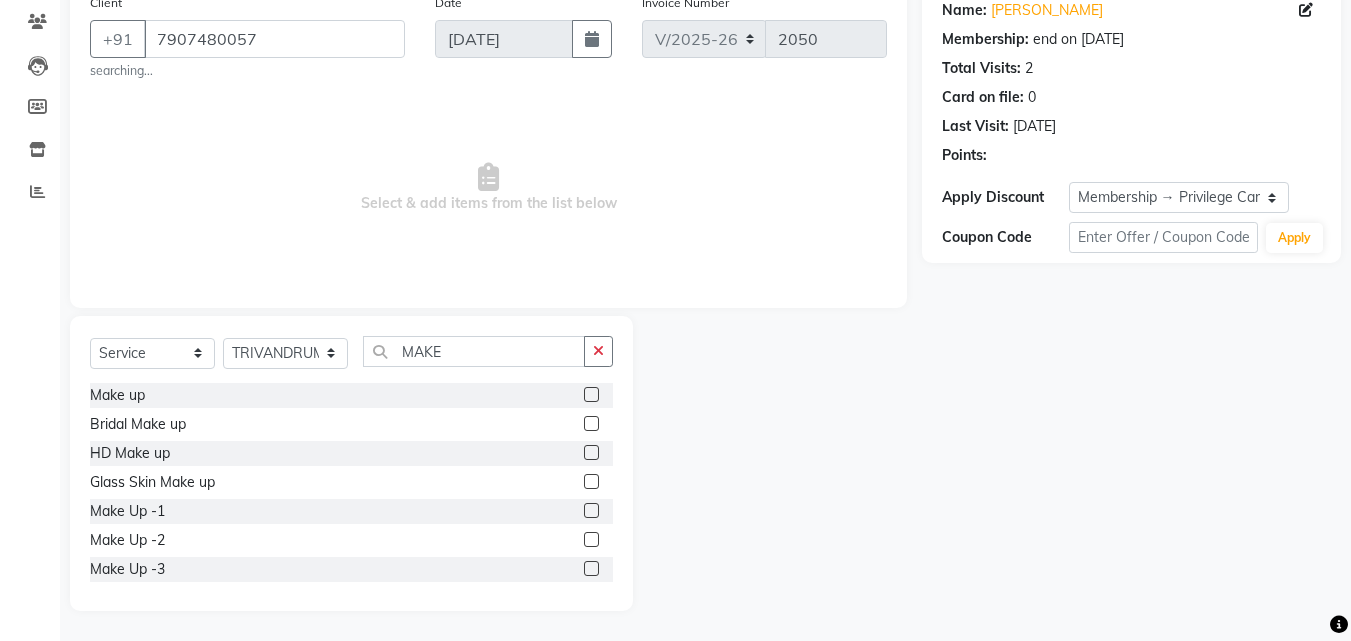 click 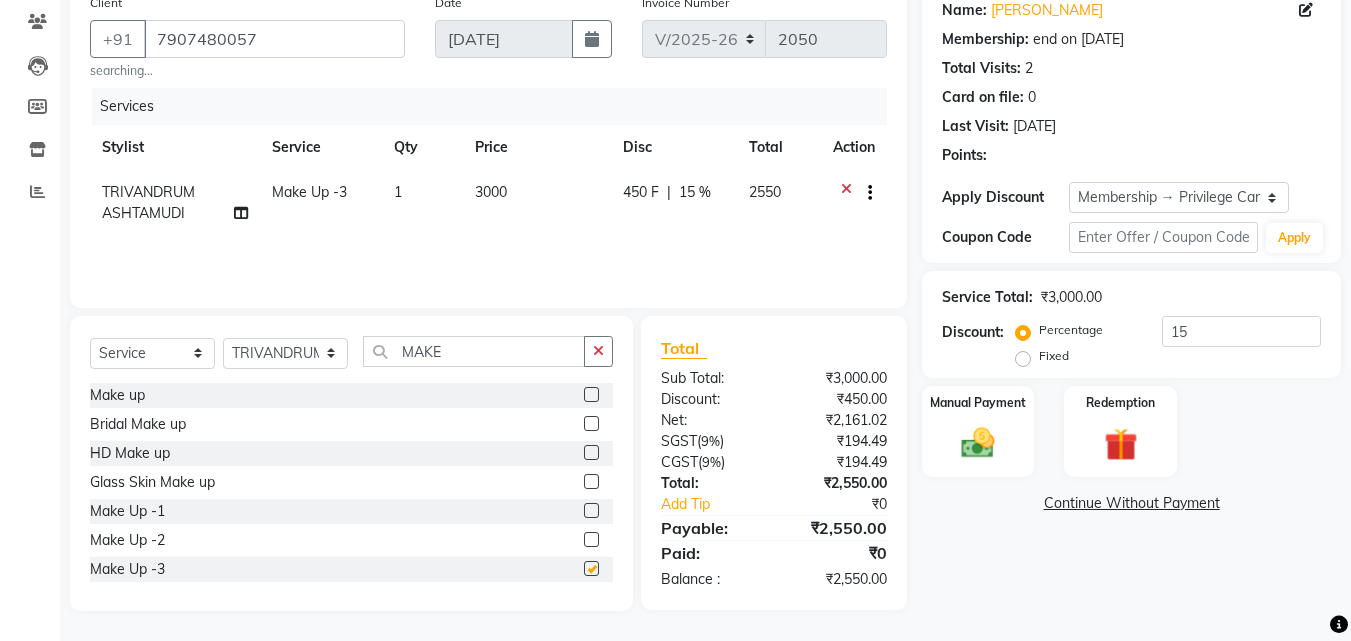 checkbox on "false" 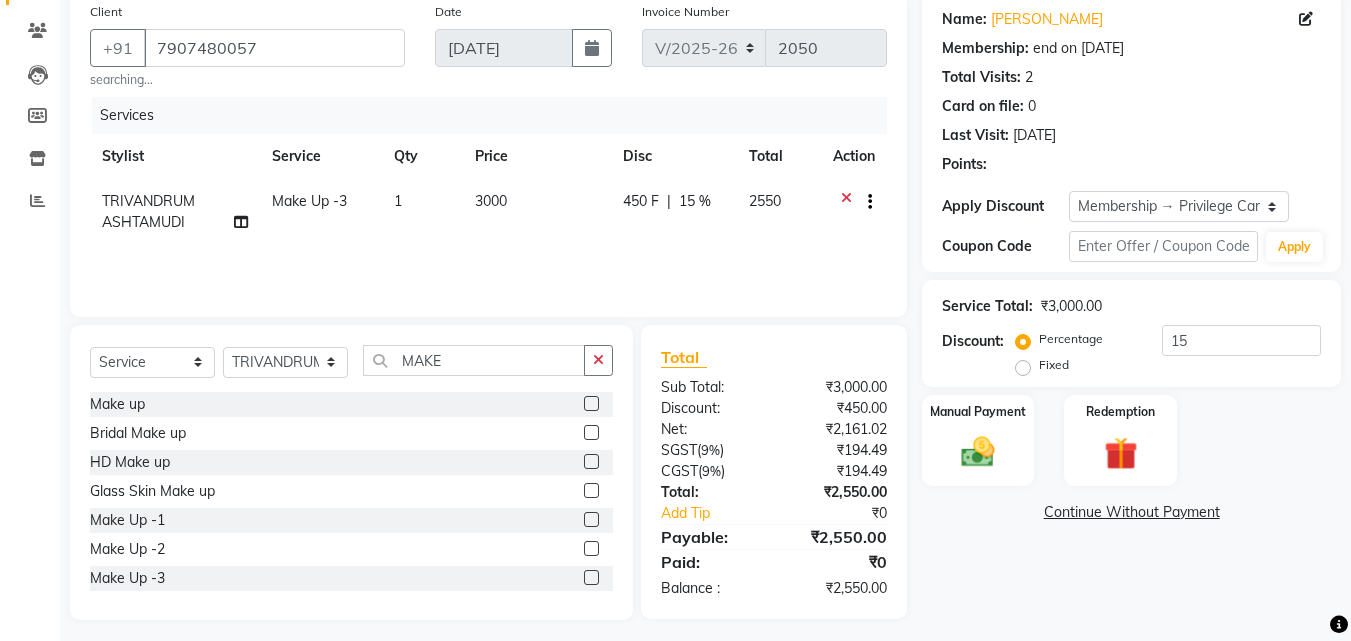 scroll, scrollTop: 166, scrollLeft: 0, axis: vertical 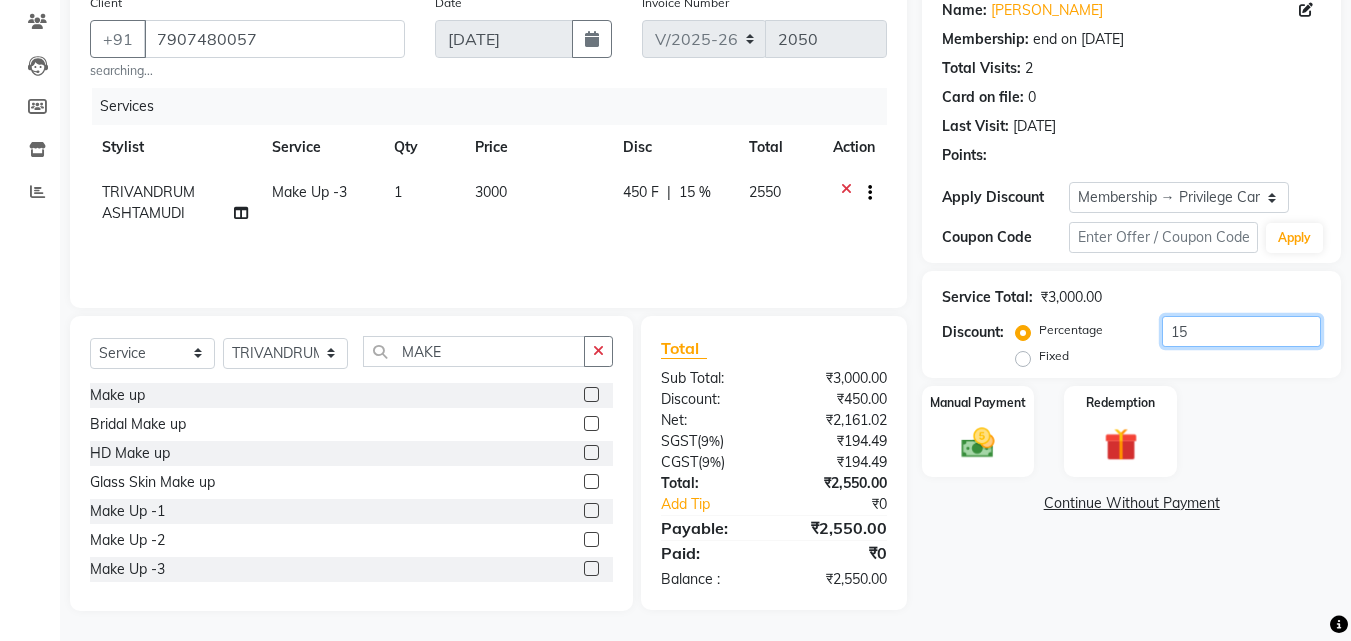 drag, startPoint x: 1211, startPoint y: 334, endPoint x: 1143, endPoint y: 334, distance: 68 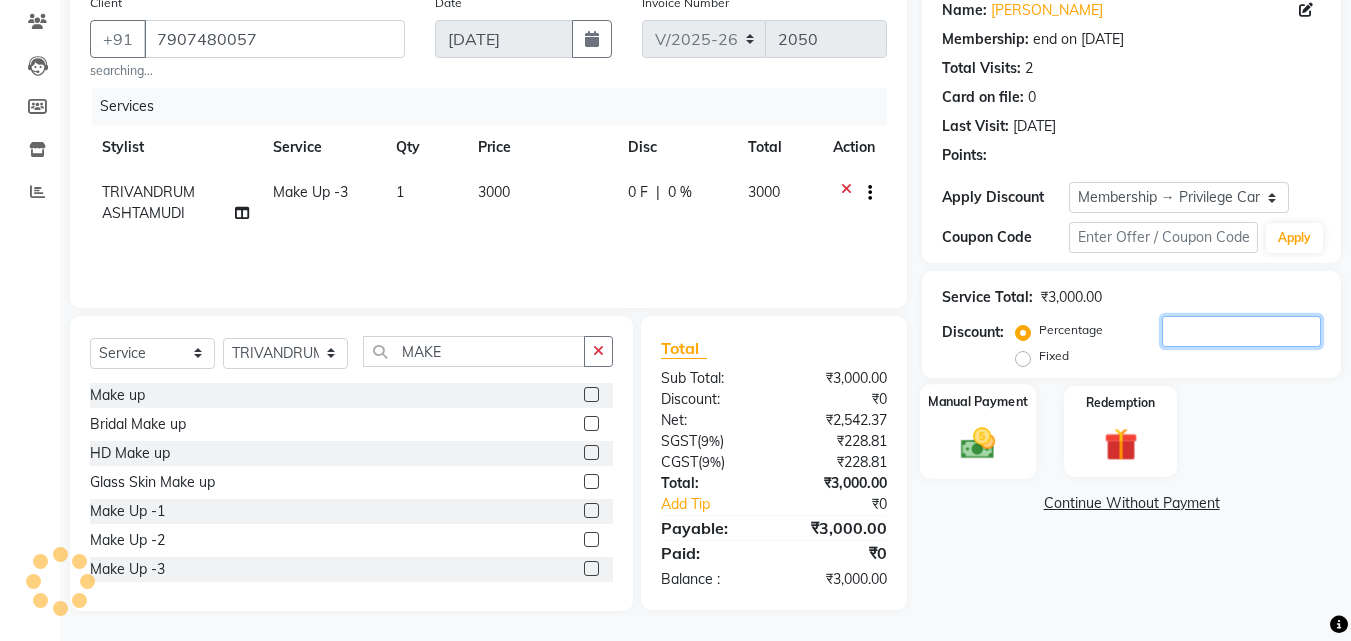 type 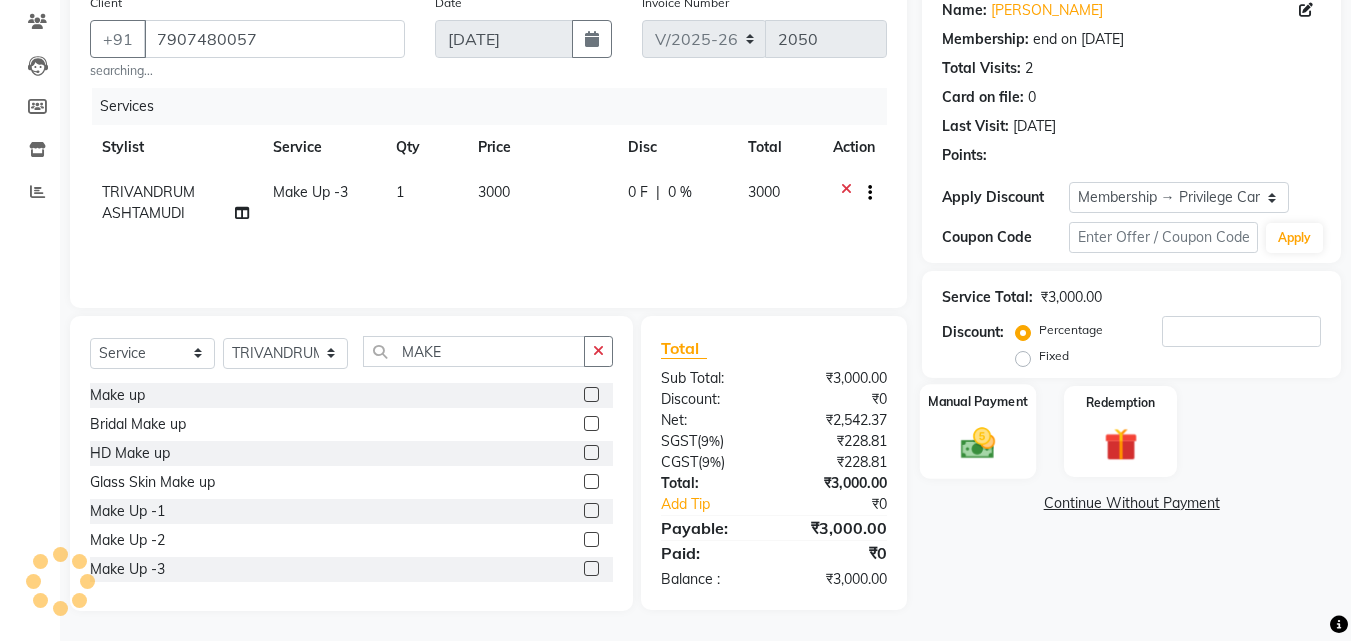 click on "Manual Payment" 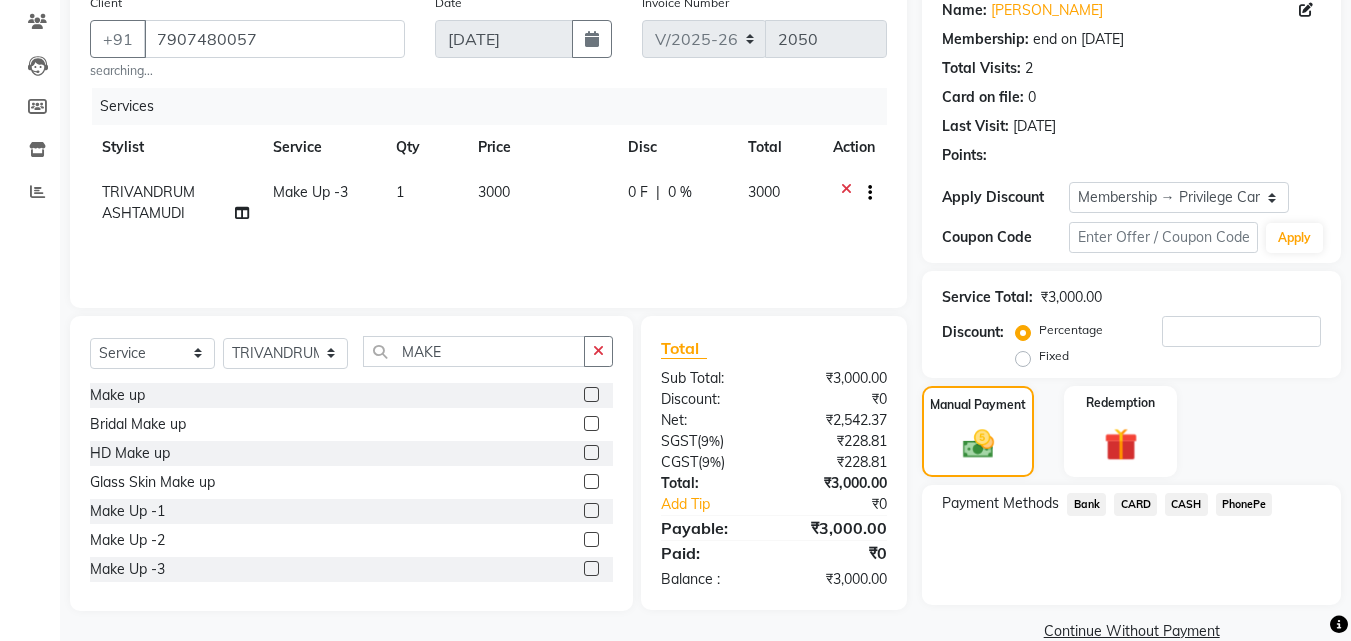 click on "PhonePe" 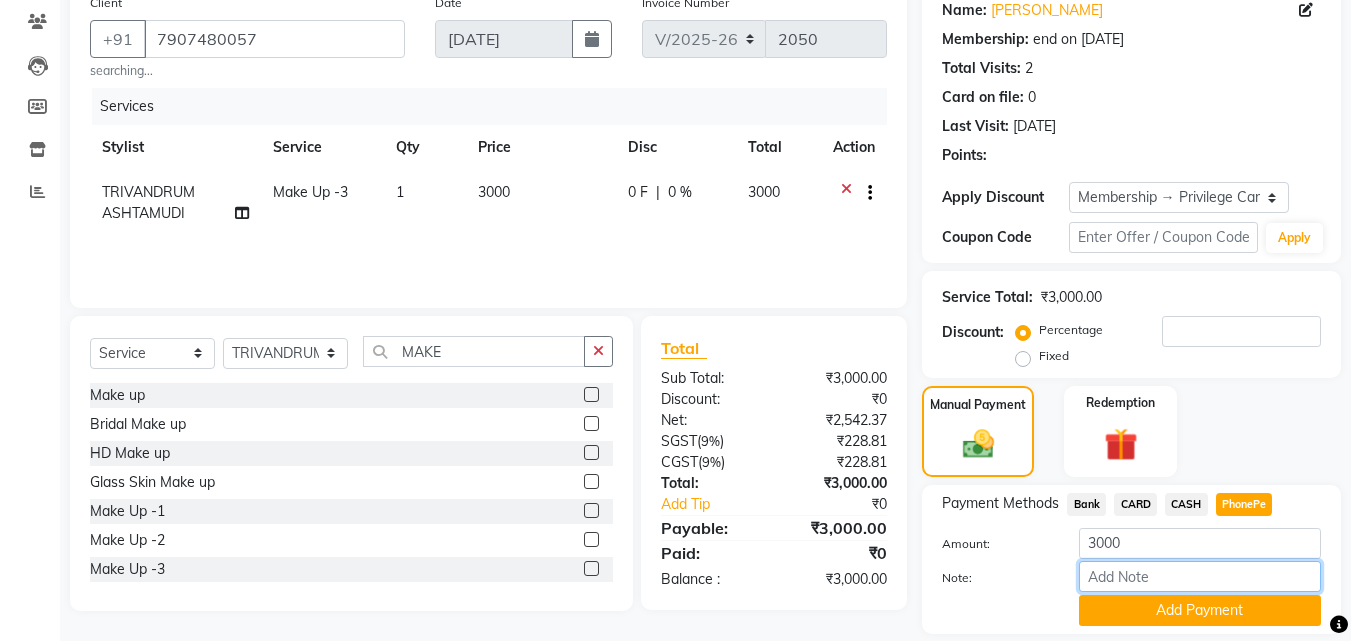 click on "Note:" at bounding box center (1200, 576) 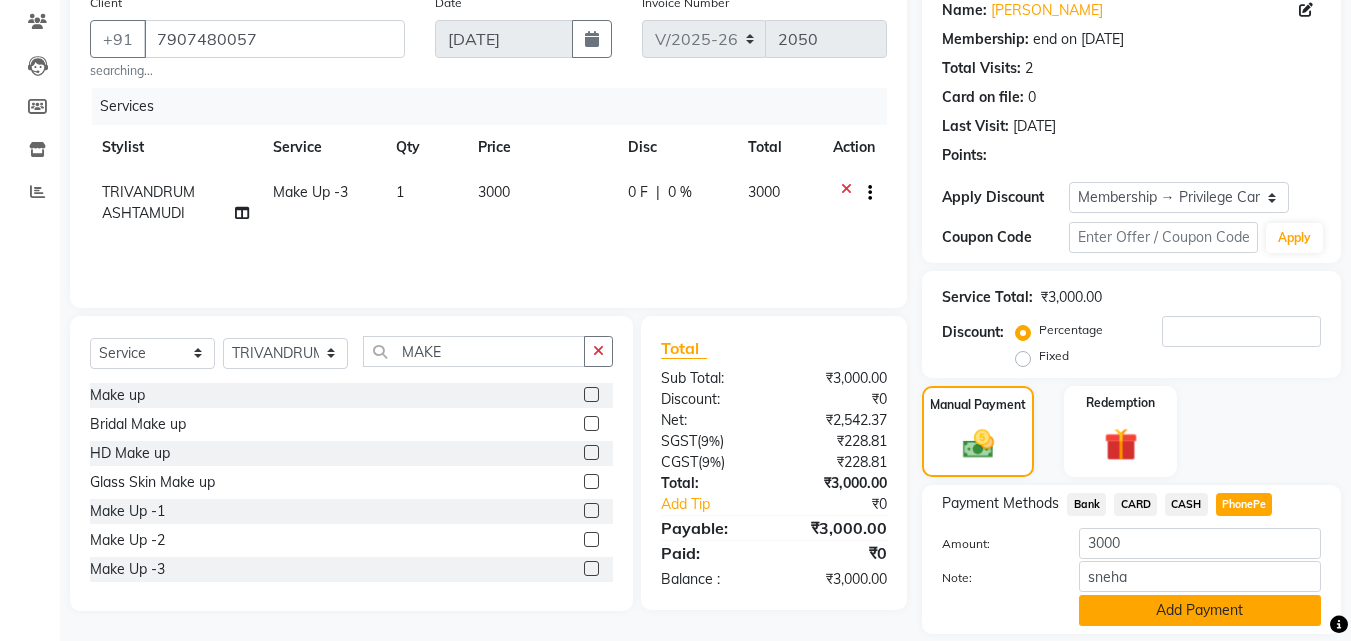 click on "Add Payment" 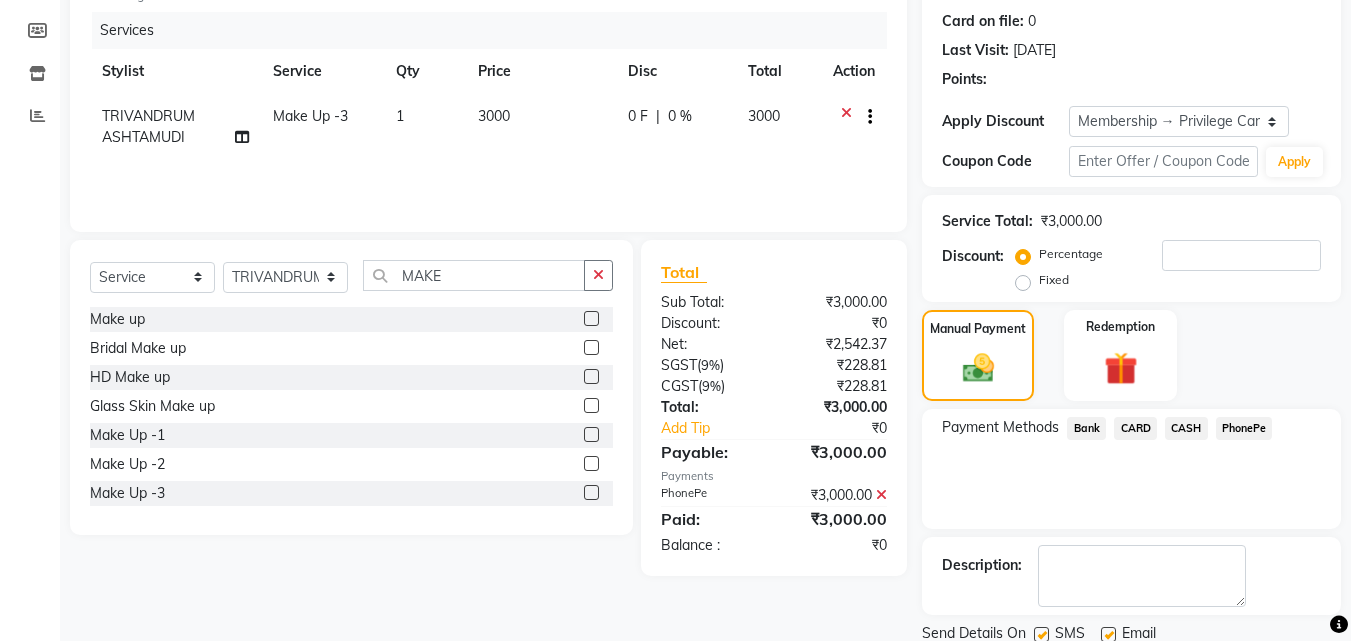 scroll, scrollTop: 314, scrollLeft: 0, axis: vertical 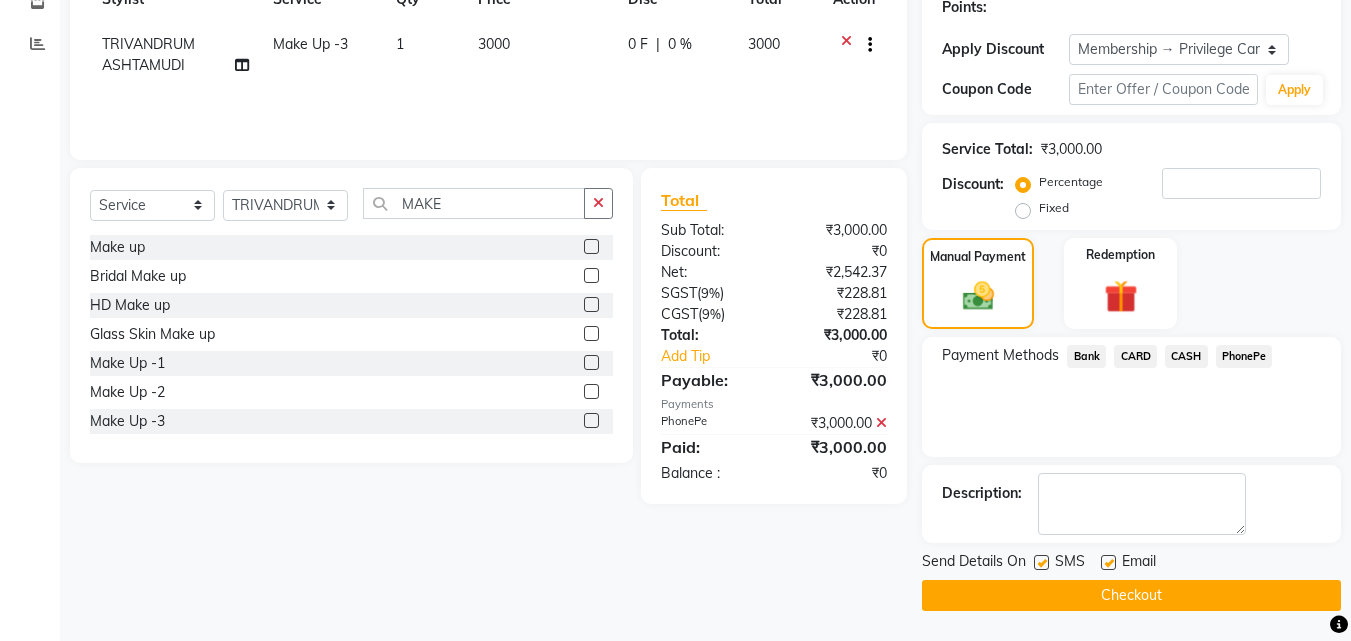 click on "Checkout" 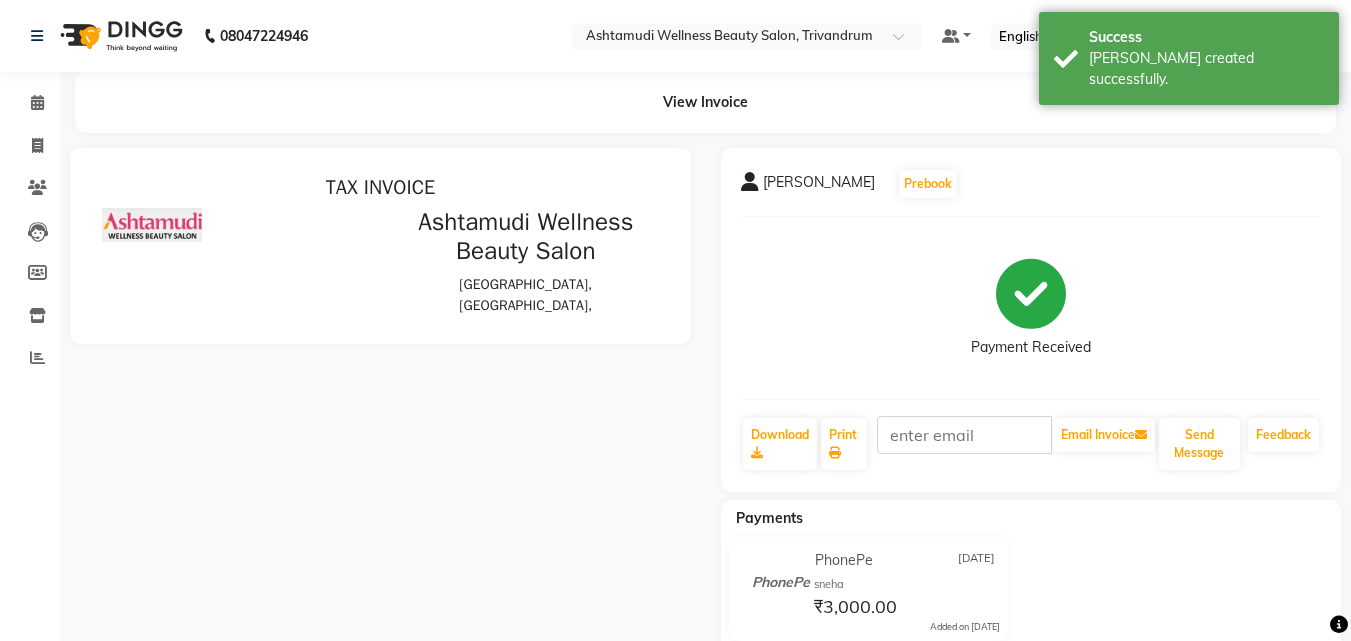 scroll, scrollTop: 0, scrollLeft: 0, axis: both 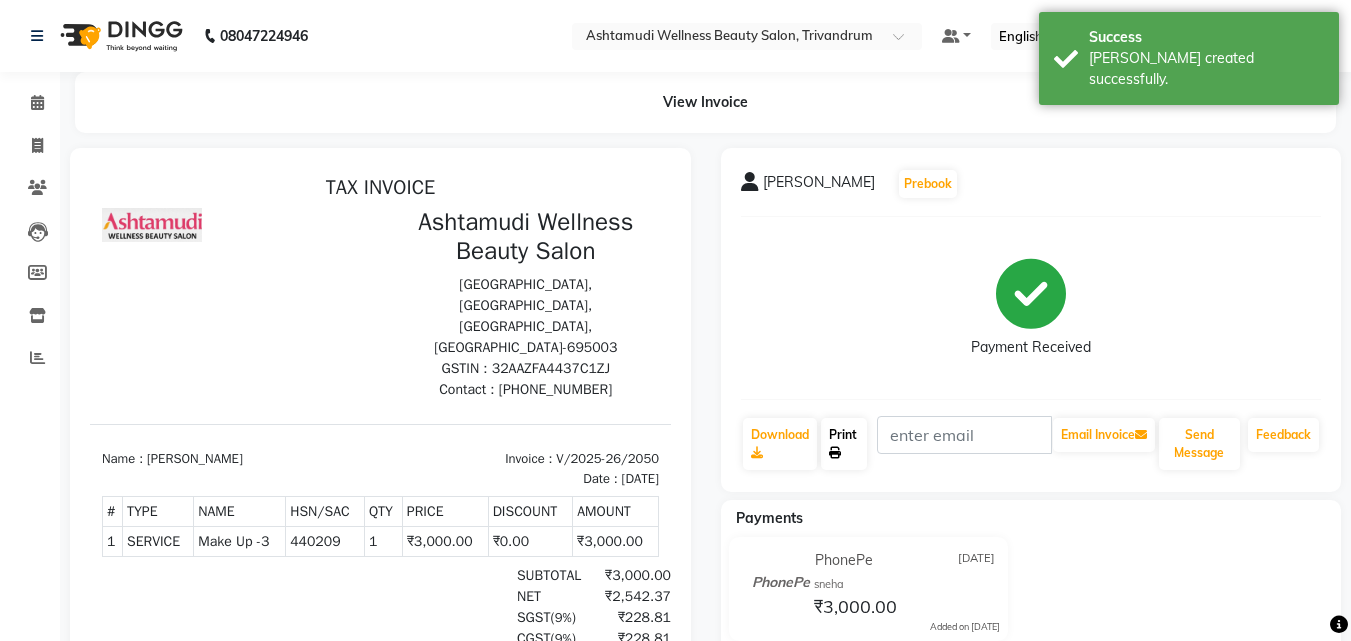 click on "Print" 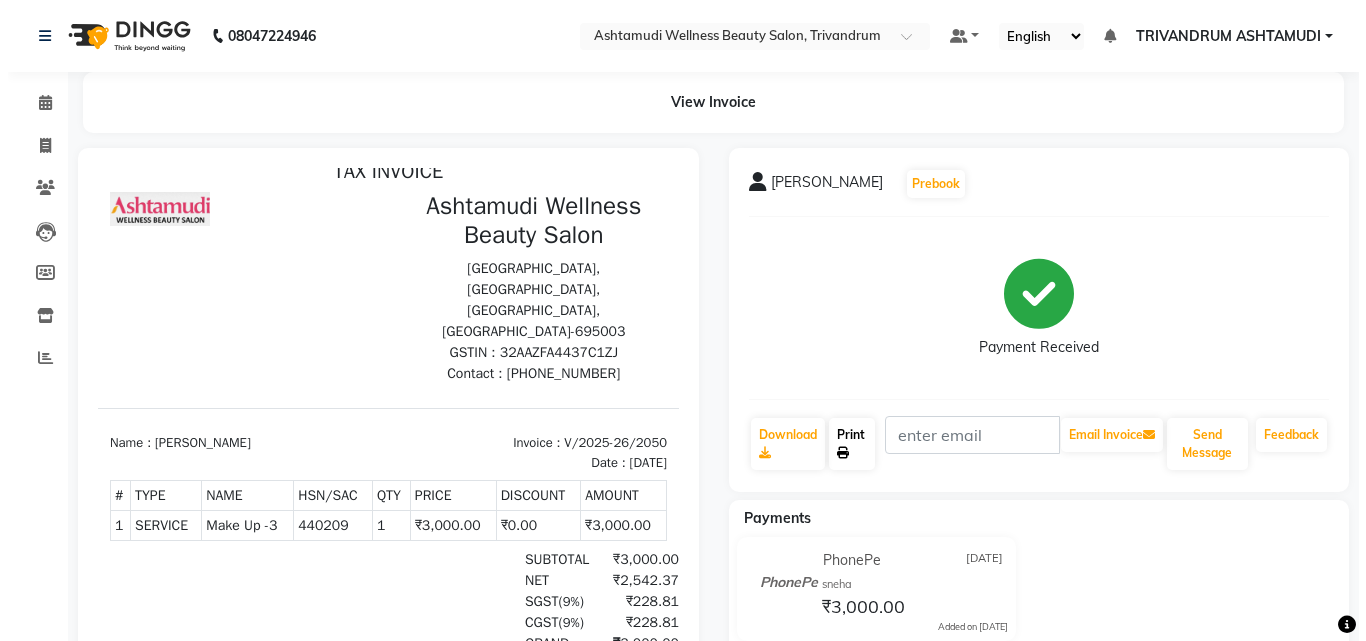 scroll, scrollTop: 0, scrollLeft: 0, axis: both 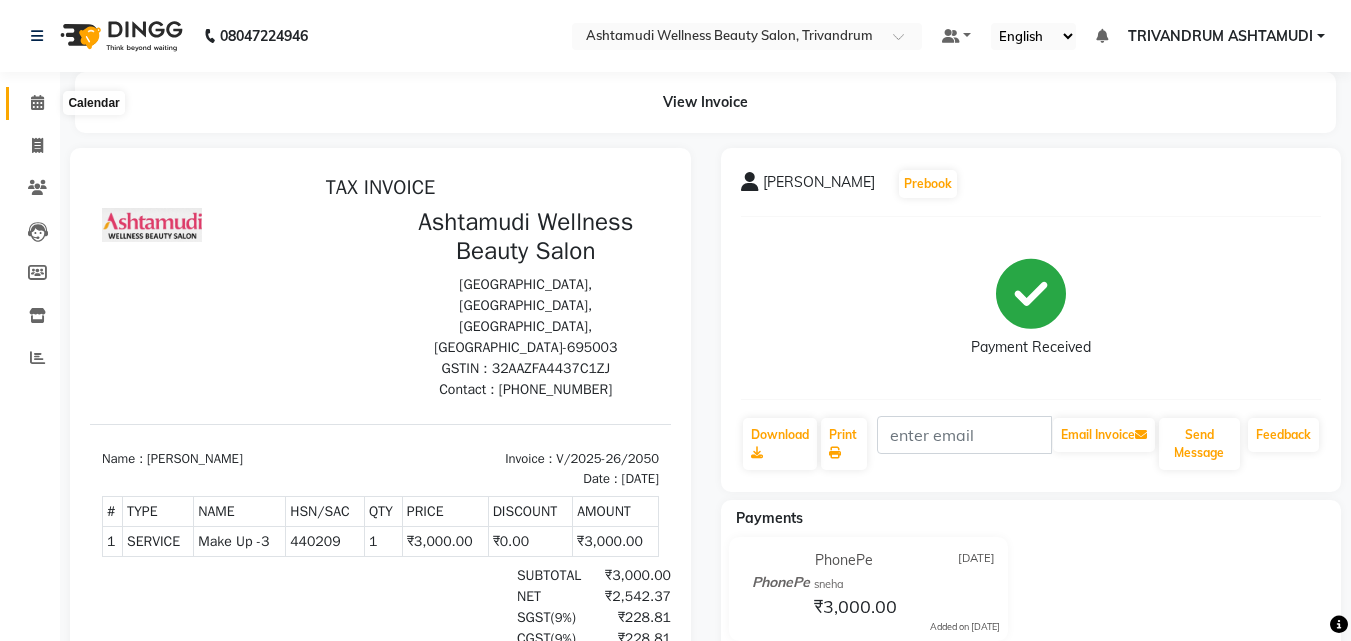 click 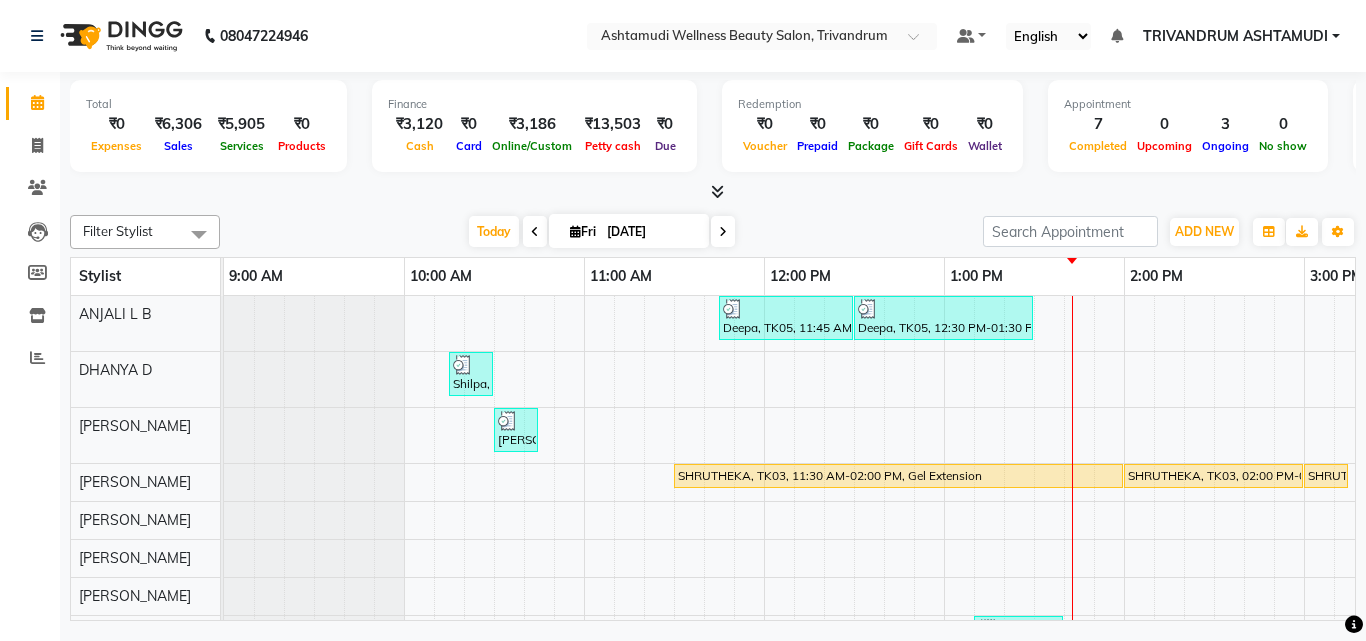 scroll, scrollTop: 0, scrollLeft: 159, axis: horizontal 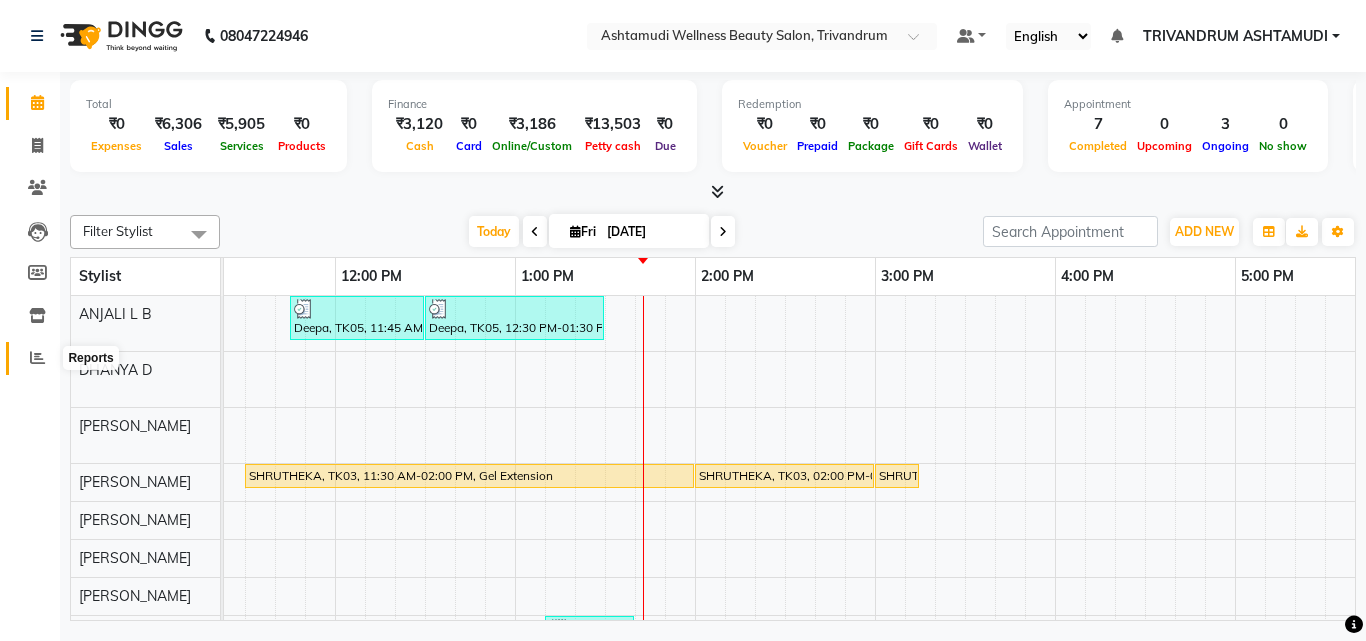 click 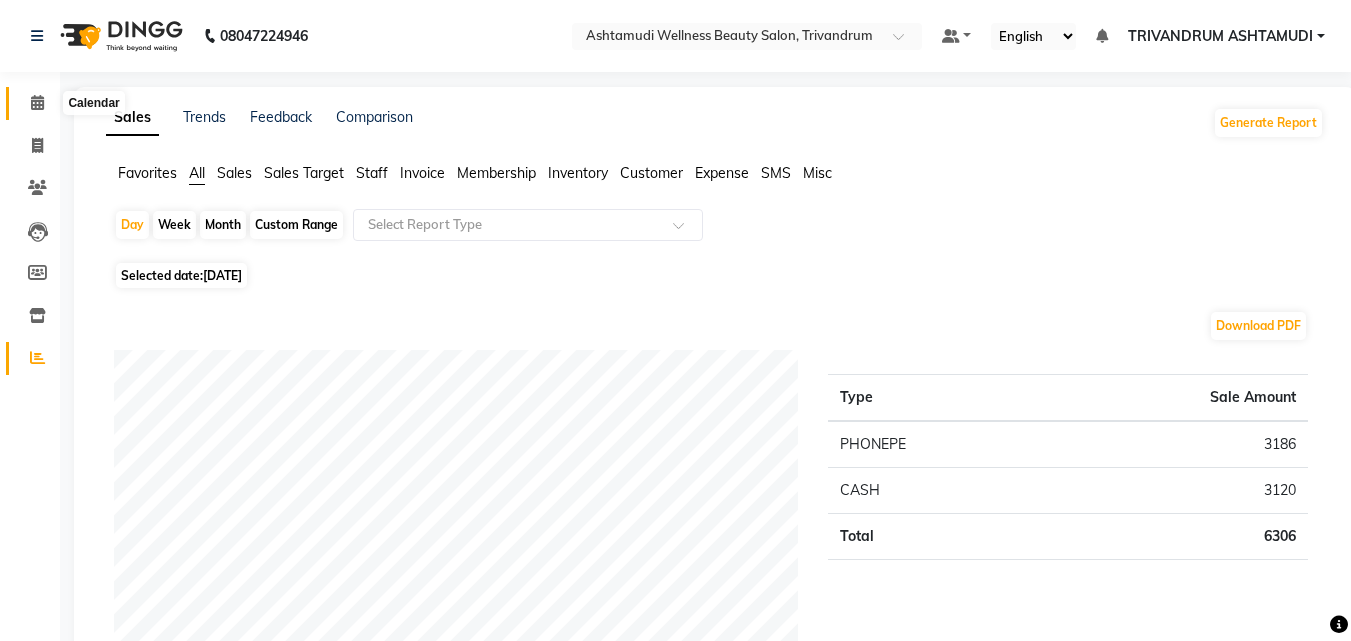 click 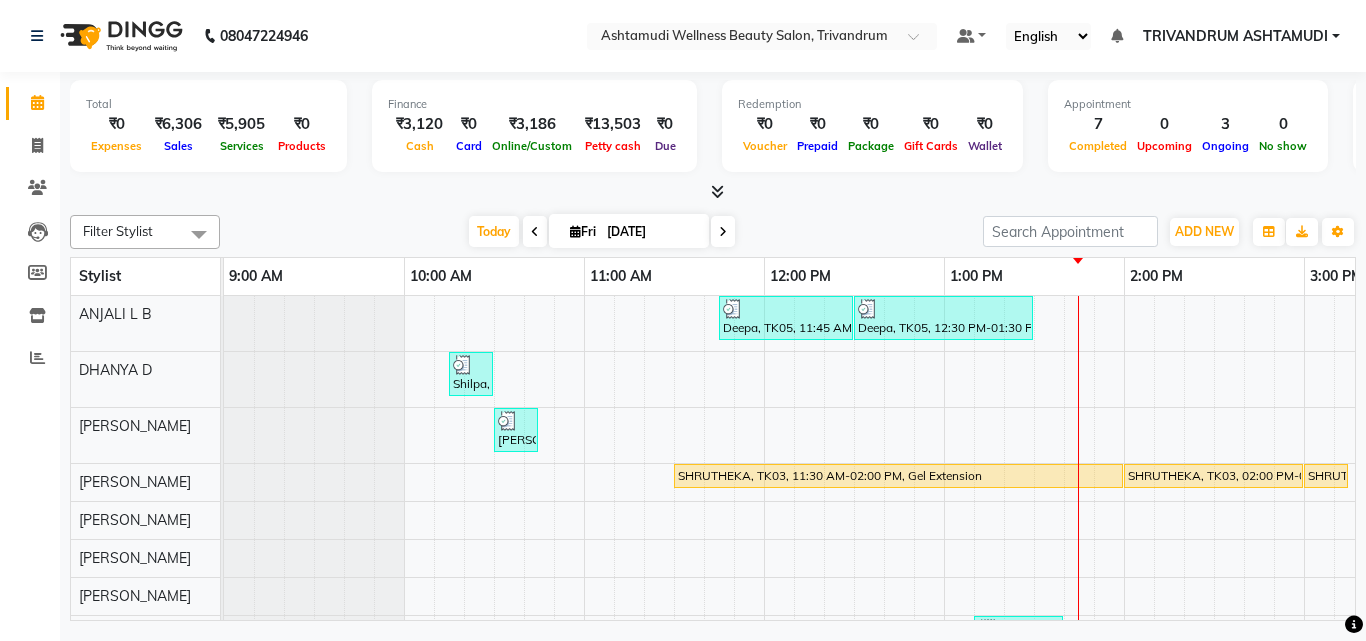 scroll, scrollTop: 0, scrollLeft: 215, axis: horizontal 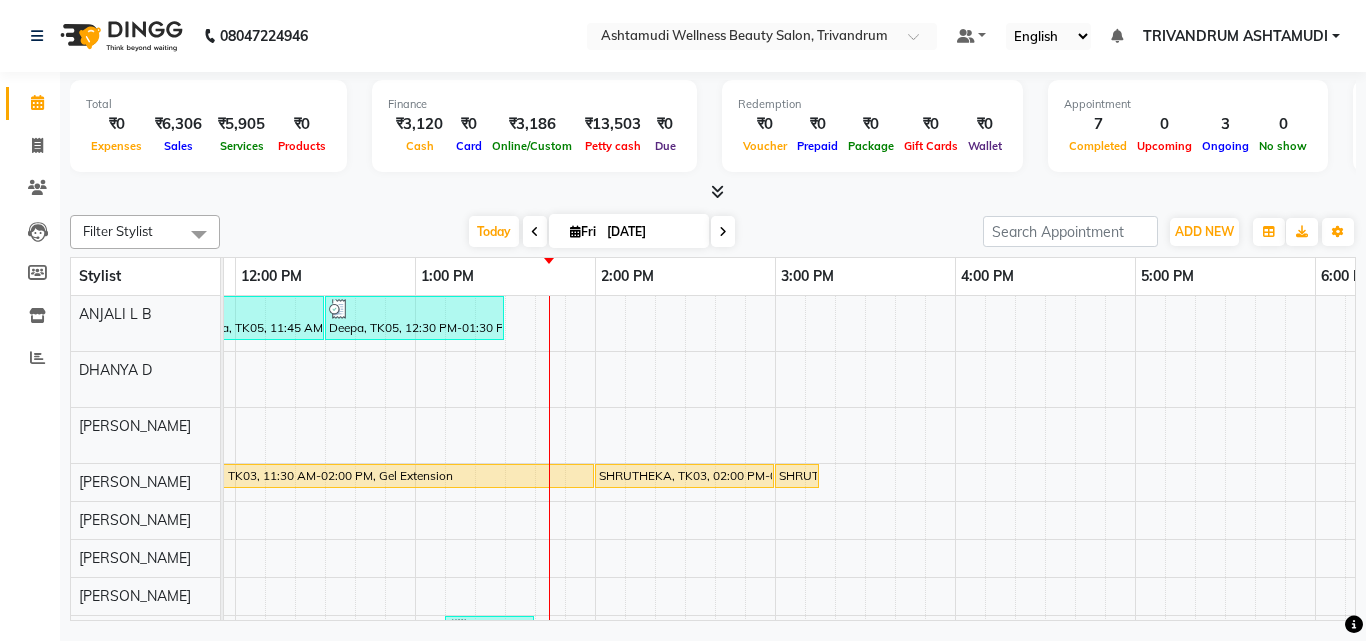 click on "Deepa, TK05, 11:45 AM-12:30 PM, Root Touch-Up (Ammonia Free)     Deepa, TK05, 12:30 PM-01:30 PM, Ceramide  Anti frizz treatment     Shilpa, TK01, 10:15 AM-10:30 AM, Eyebrows Threading     aswathi, TK02, 10:30 AM-10:45 AM, Eyebrows Threading    SHRUTHEKA, TK03, 11:30 AM-02:00 PM, Gel Extension    SHRUTHEKA, TK03, 02:00 PM-03:00 PM, Bridal Glow Facial    SHRUTHEKA, TK03, 03:00 PM-03:15 PM, Eyebrows Threading     aswathi, TK06, 01:10 PM-01:40 PM, Make Up -3     aswathi, TK02, 10:45 AM-11:00 AM, Eyebrows Threading     VIDYA, TK04, 12:15 PM-12:30 PM, Eyebrows Threading" at bounding box center [955, 577] 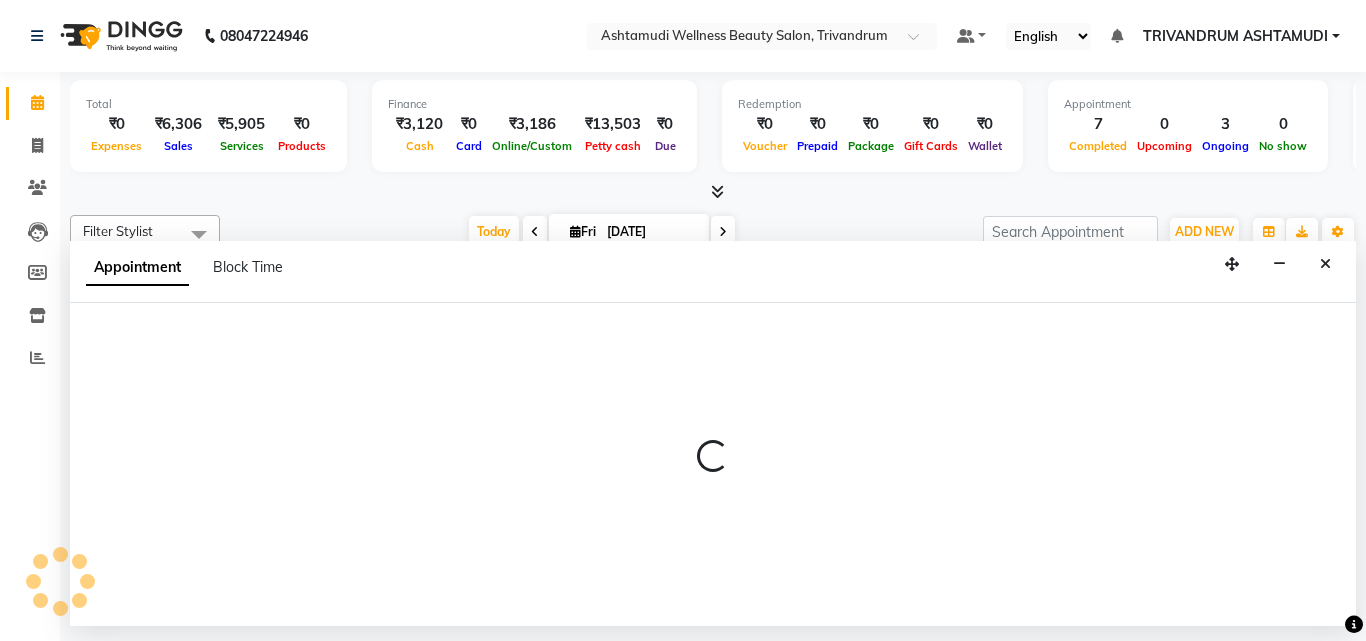 select on "27022" 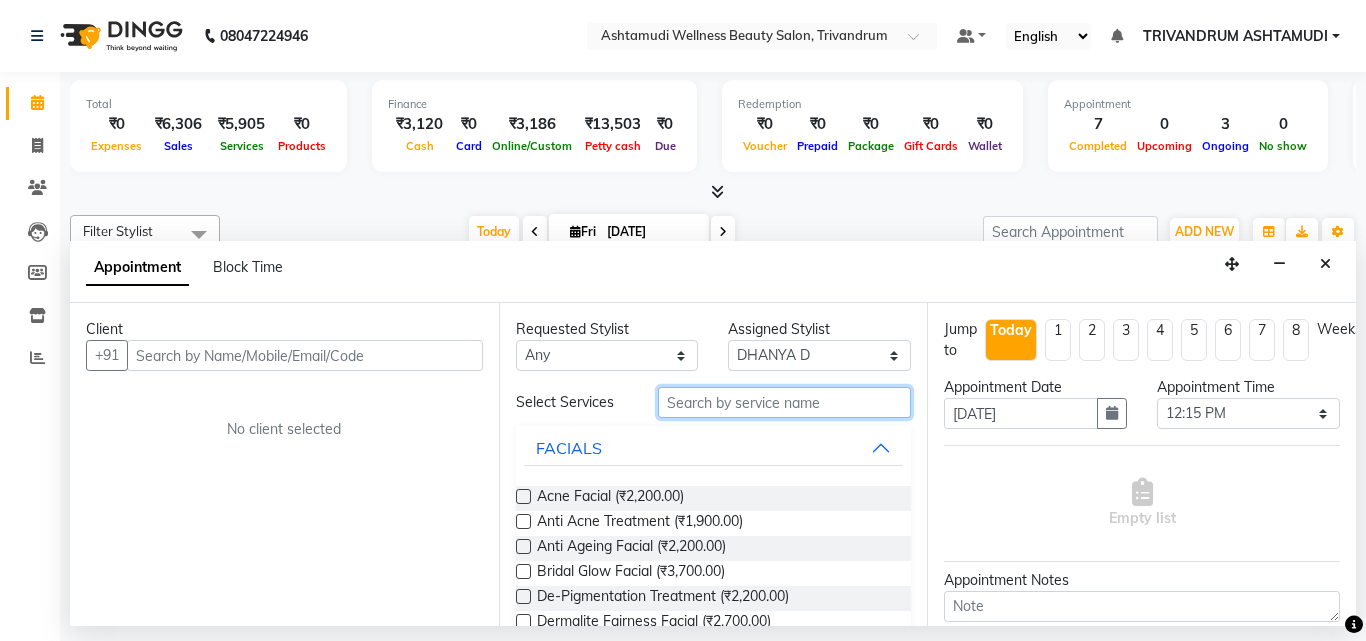 click at bounding box center [785, 402] 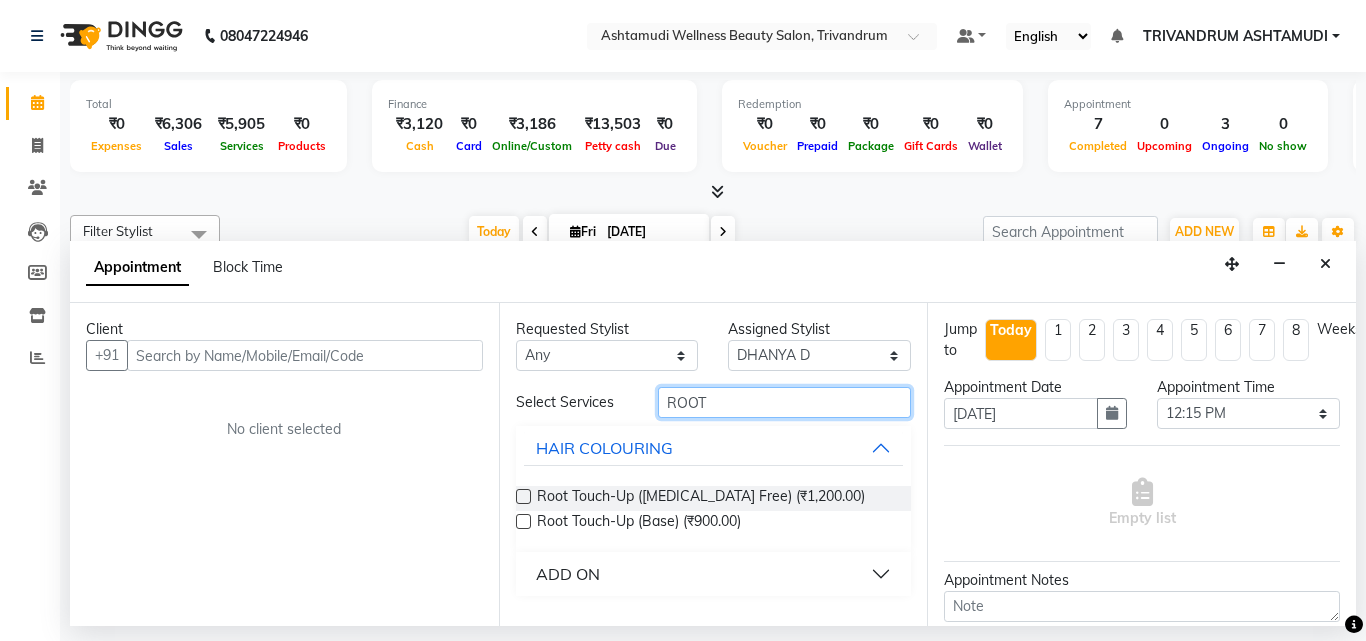 type on "ROOT" 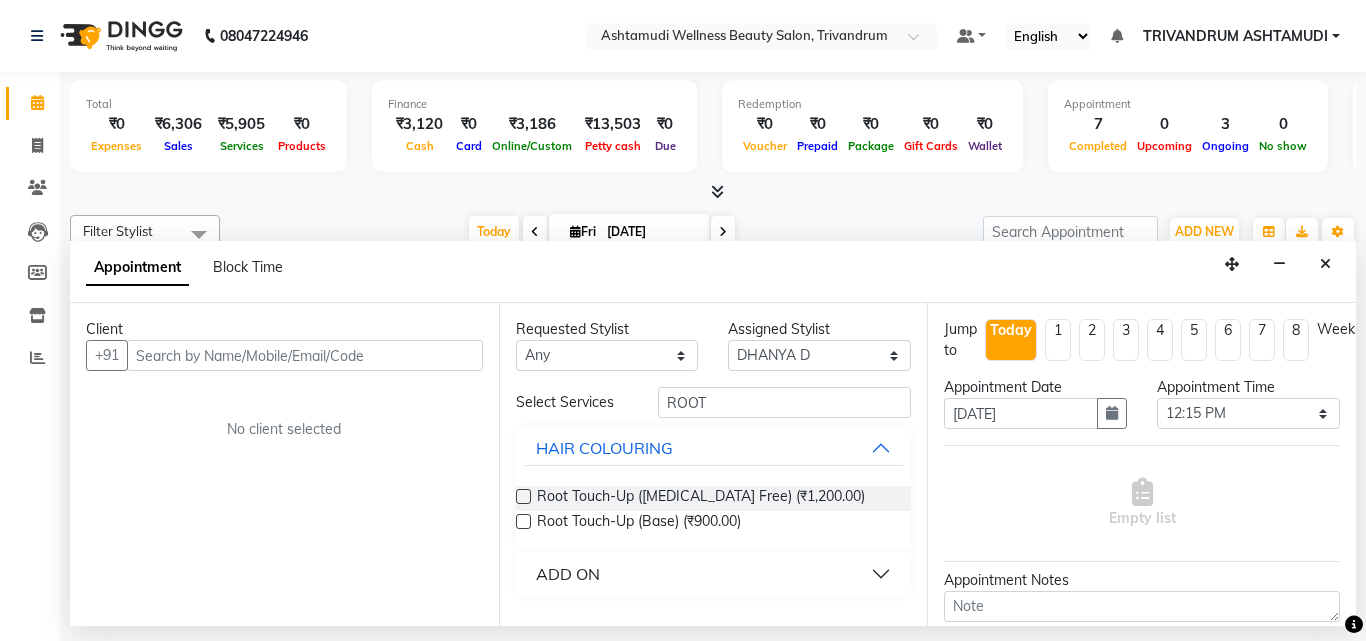 click at bounding box center [523, 496] 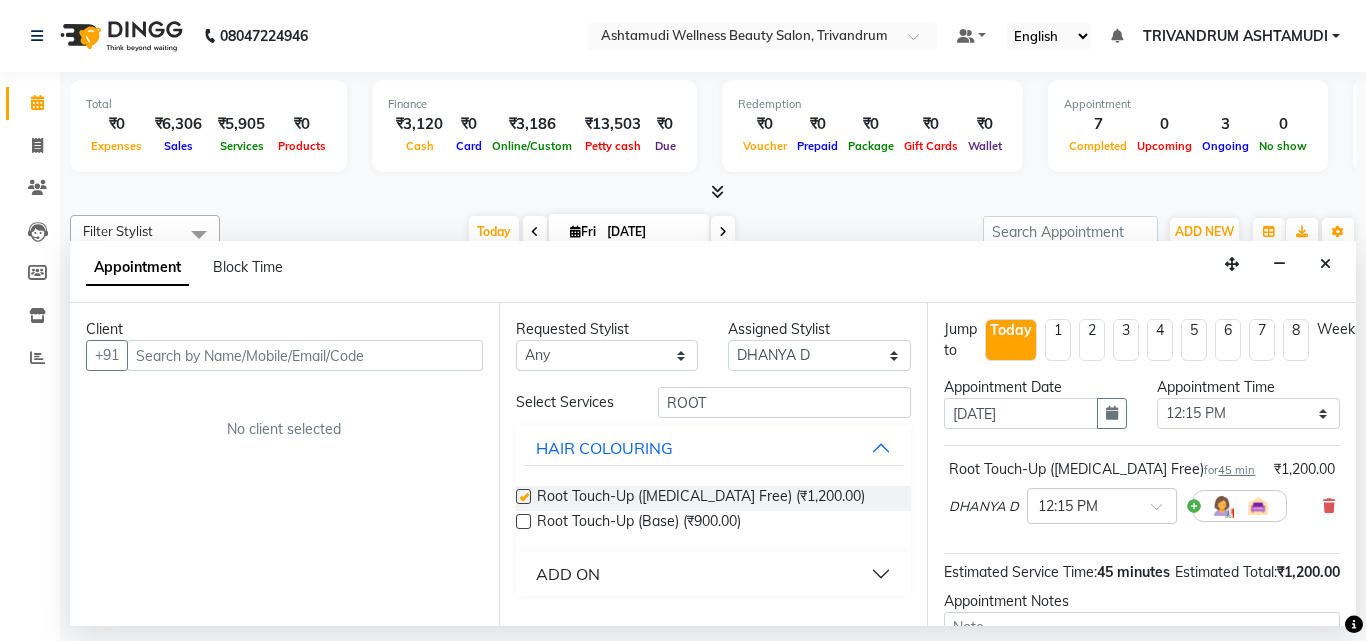 checkbox on "false" 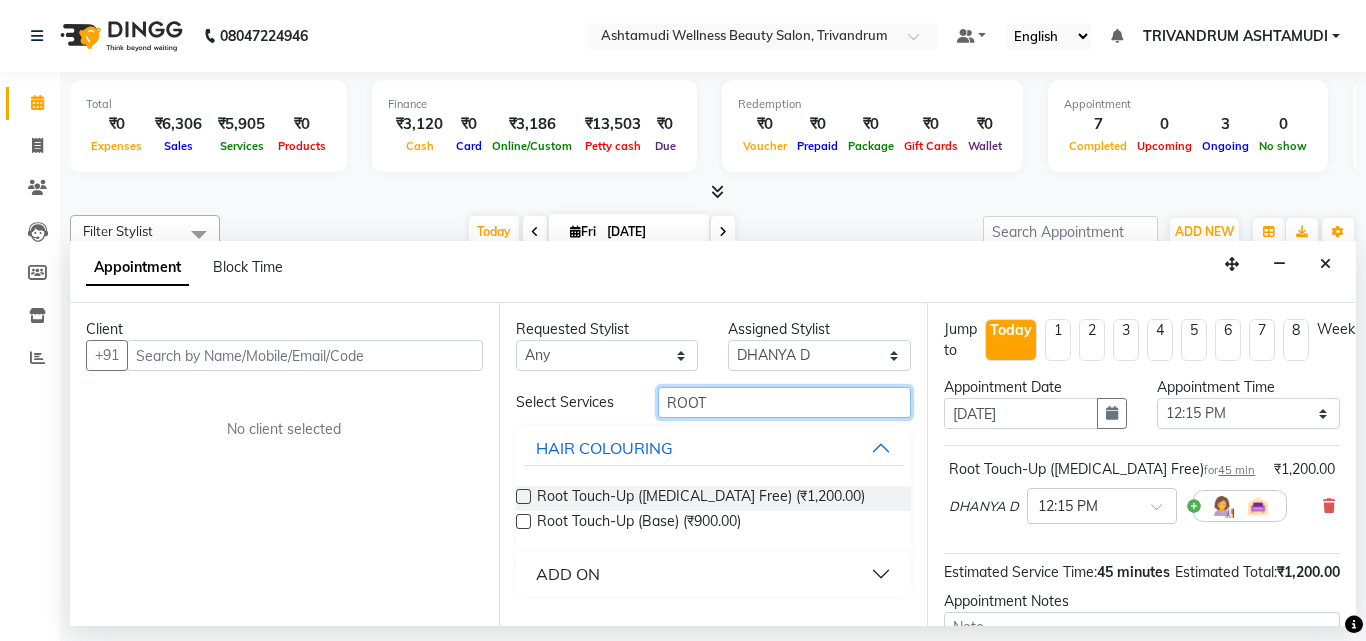 drag, startPoint x: 727, startPoint y: 397, endPoint x: 567, endPoint y: 413, distance: 160.798 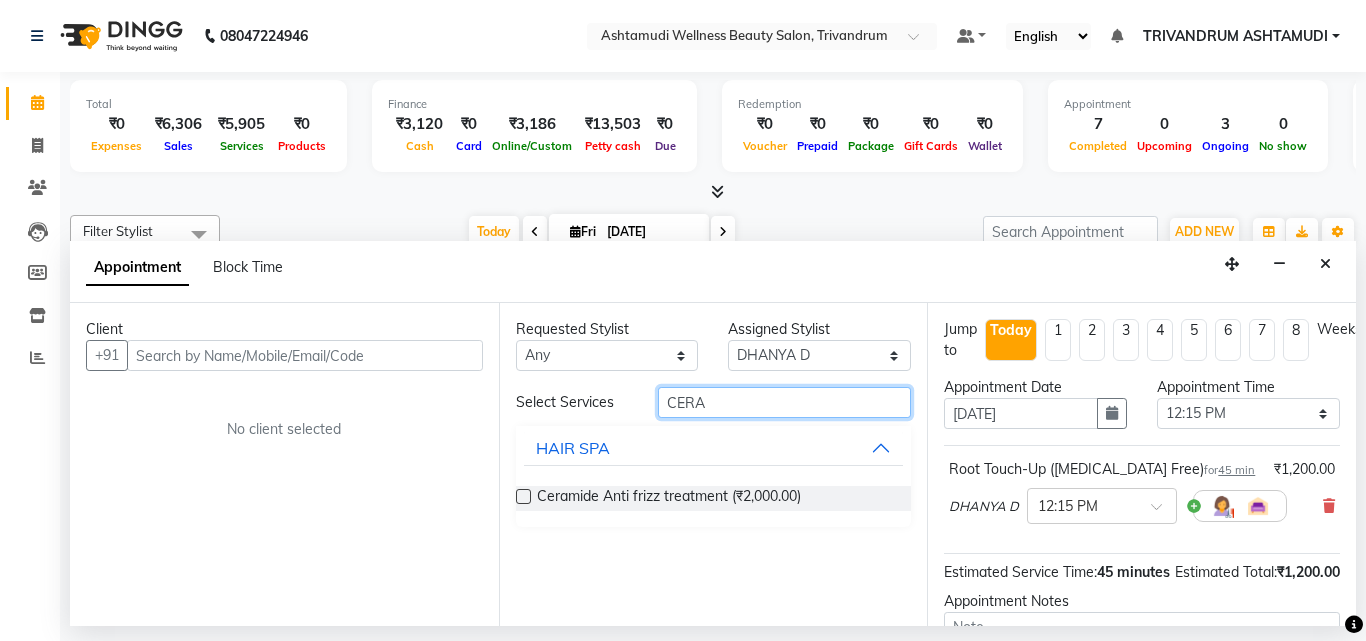 type on "CERA" 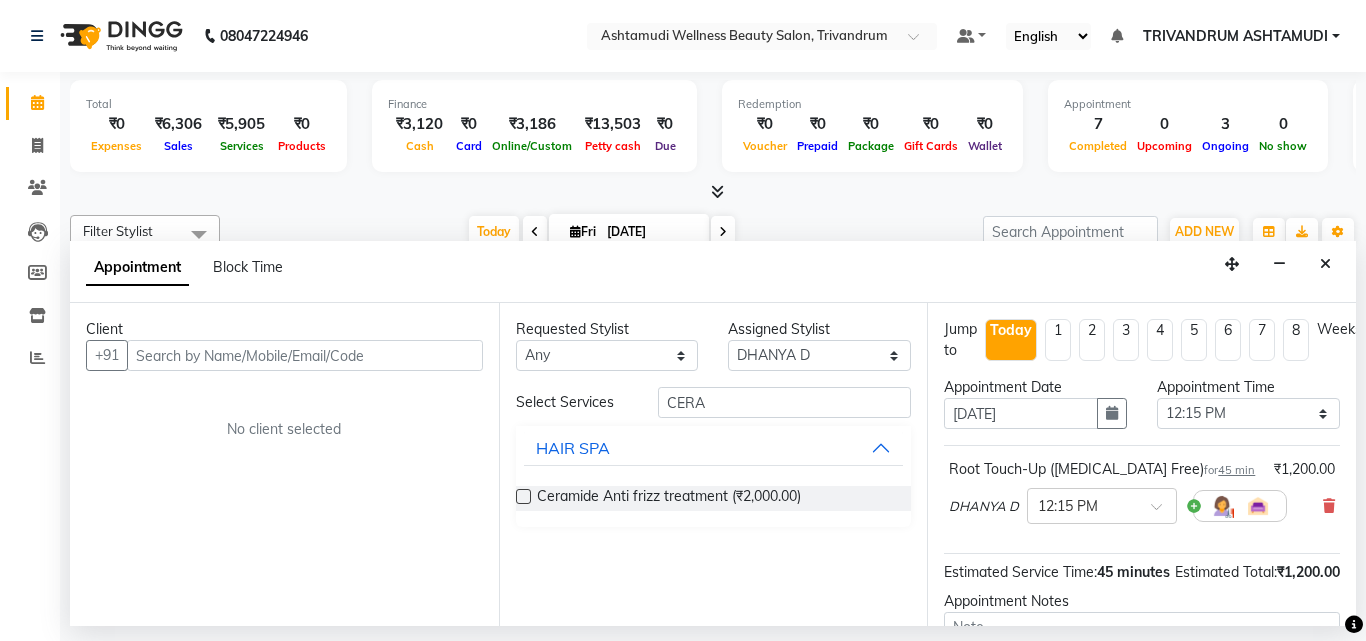 click at bounding box center (523, 496) 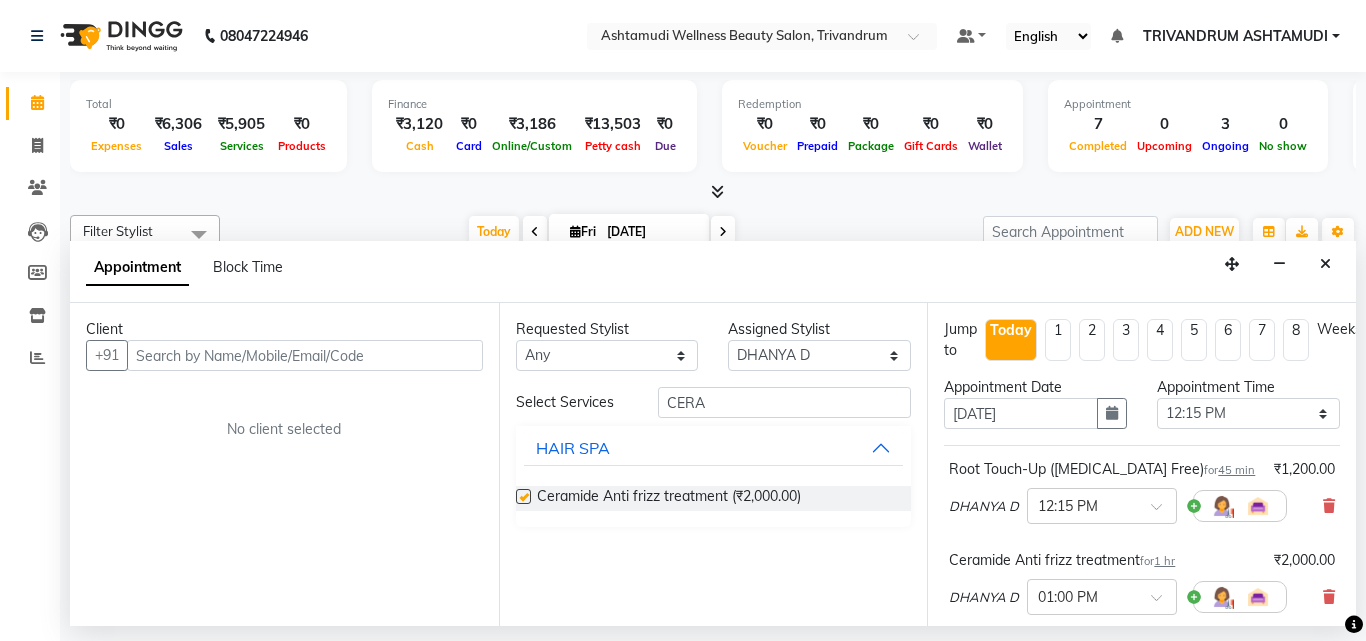 checkbox on "false" 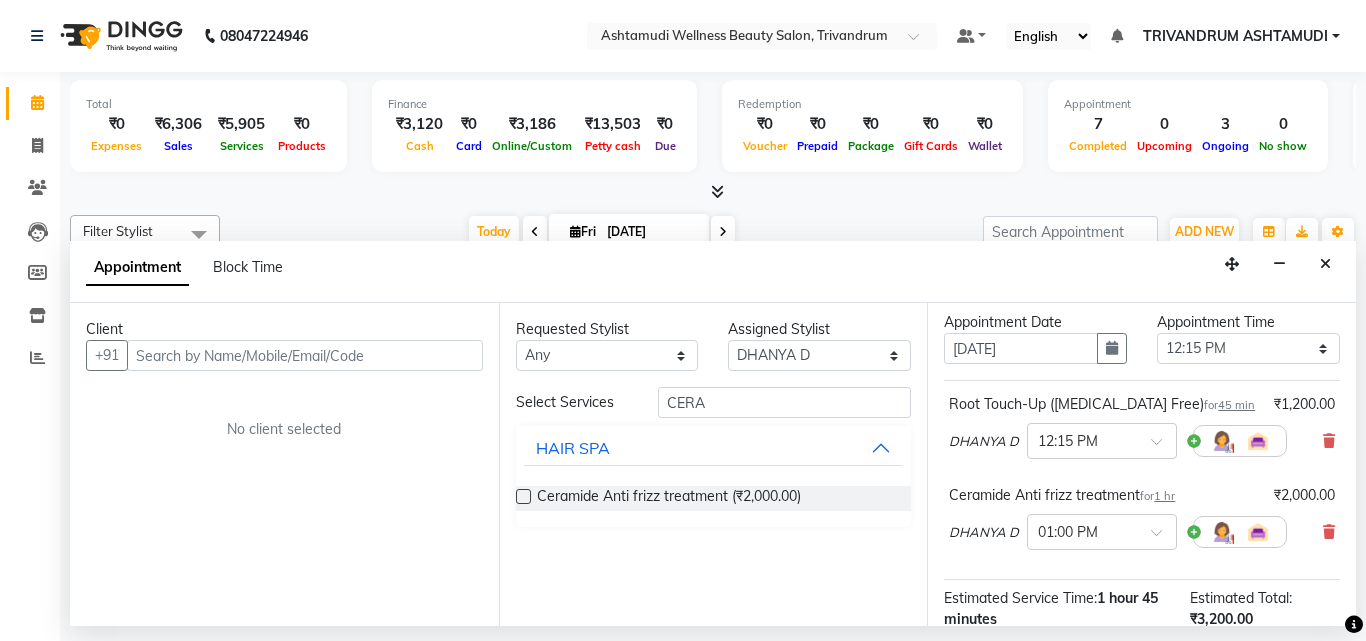 scroll, scrollTop: 100, scrollLeft: 0, axis: vertical 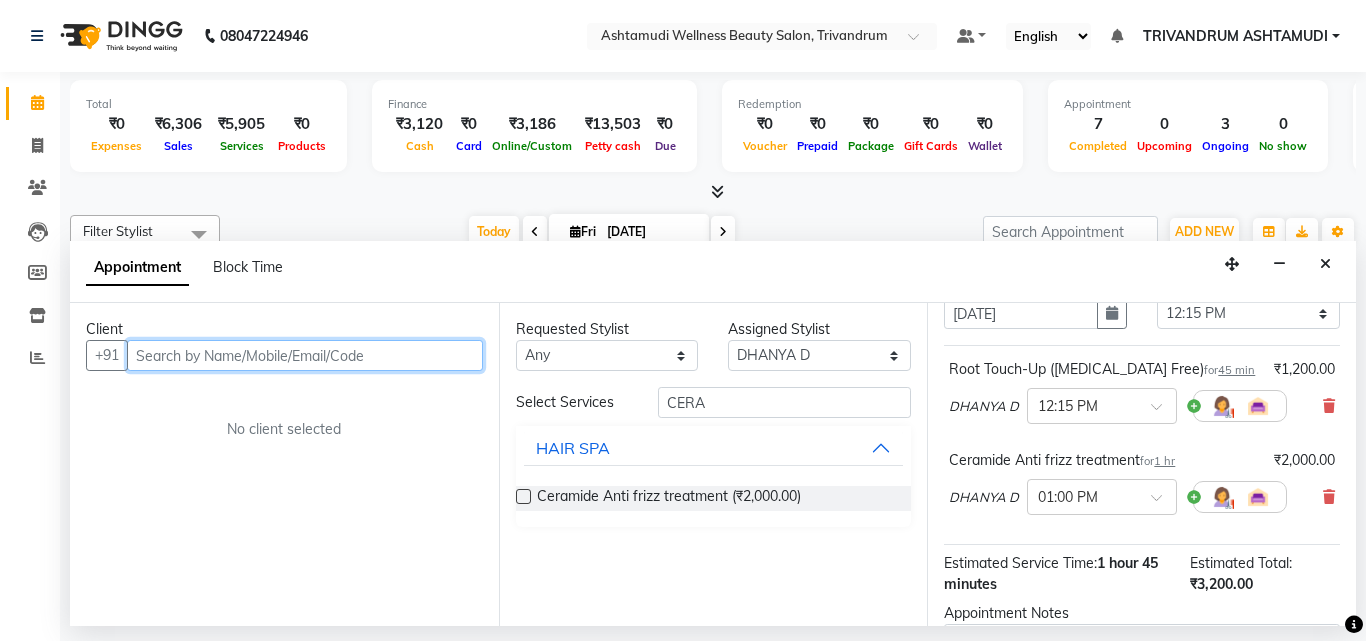 click at bounding box center (305, 355) 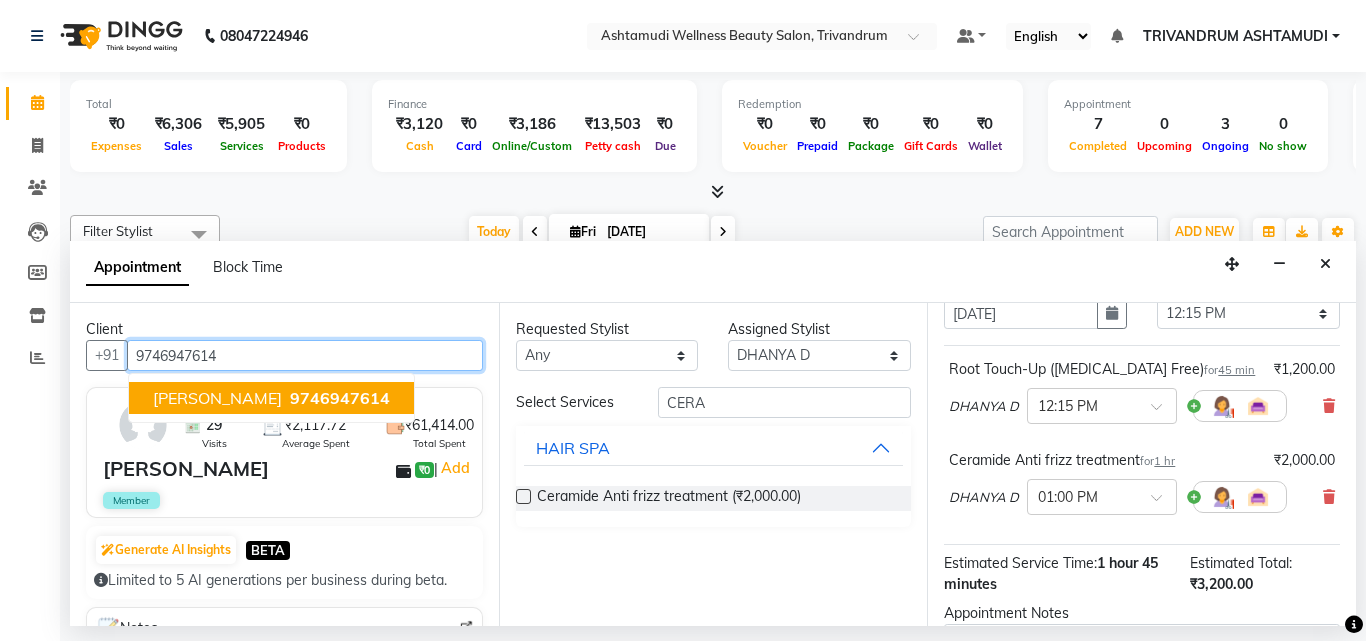 type on "9746947614" 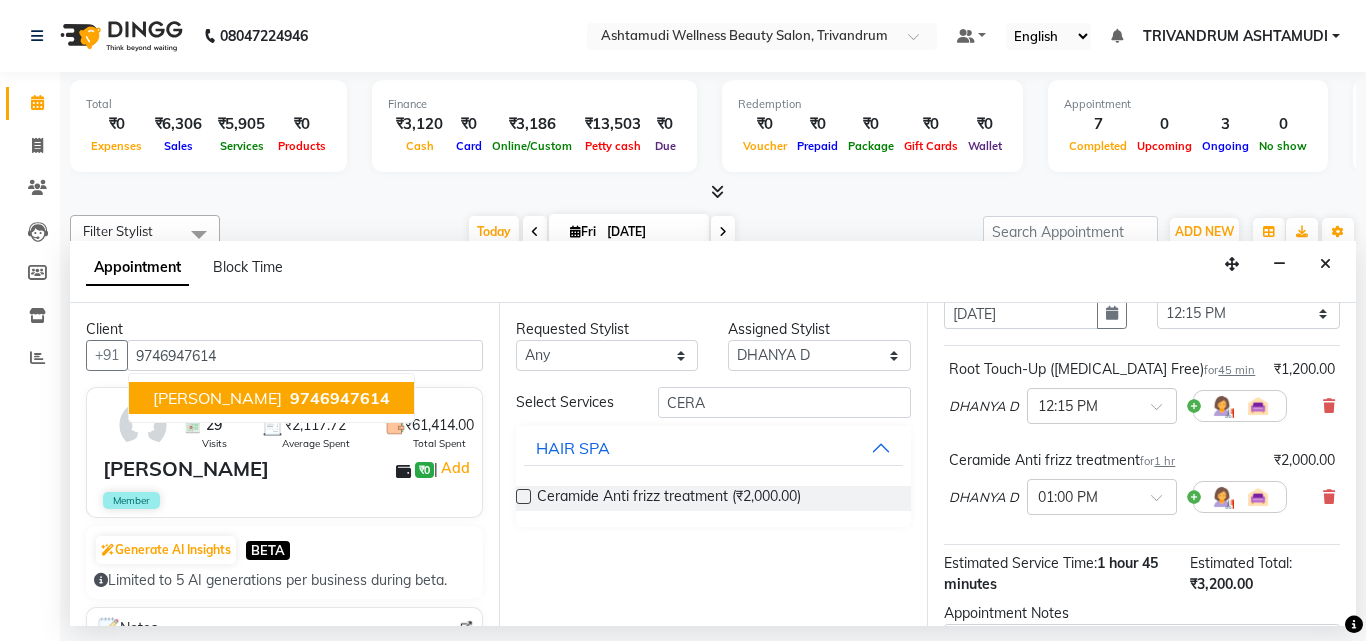 click on "Member" at bounding box center [286, 500] 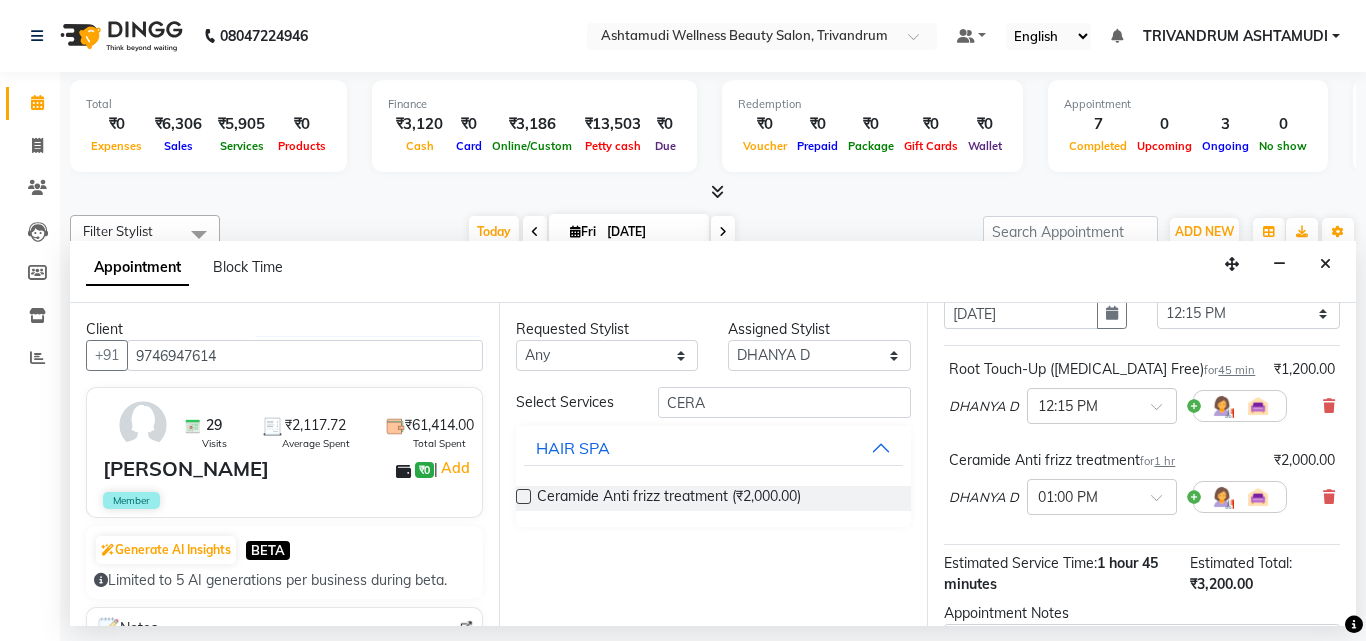 click on "Member" at bounding box center [286, 500] 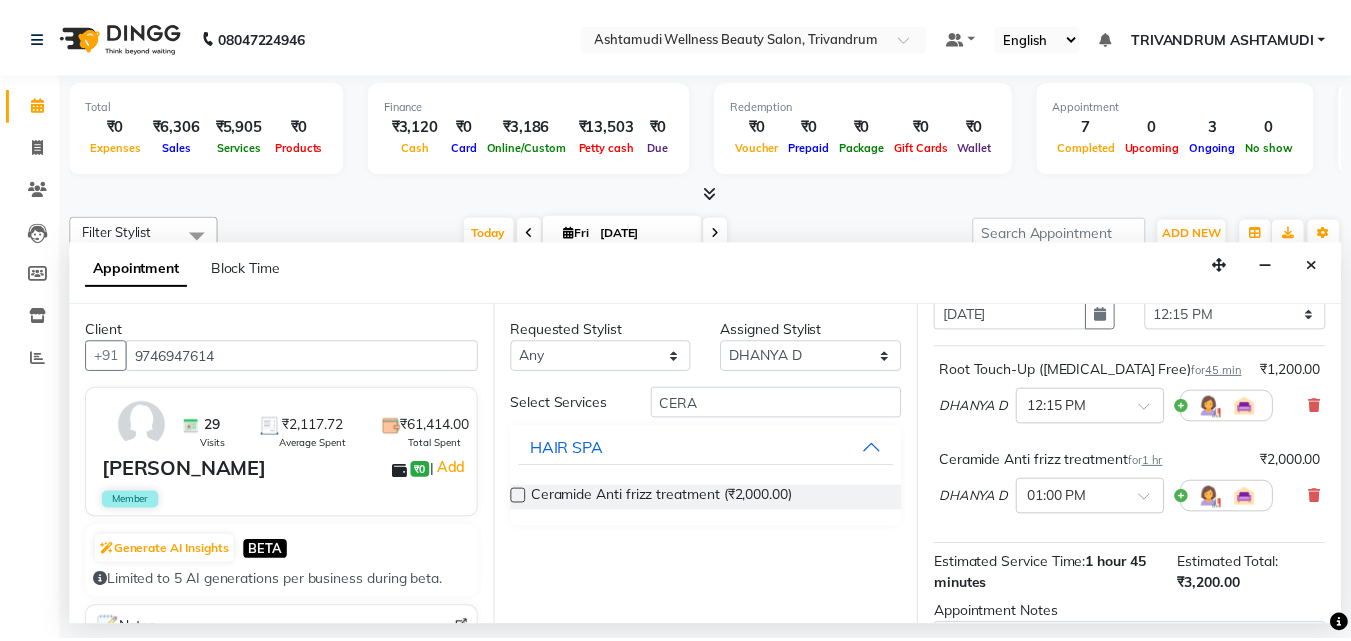 scroll, scrollTop: 330, scrollLeft: 0, axis: vertical 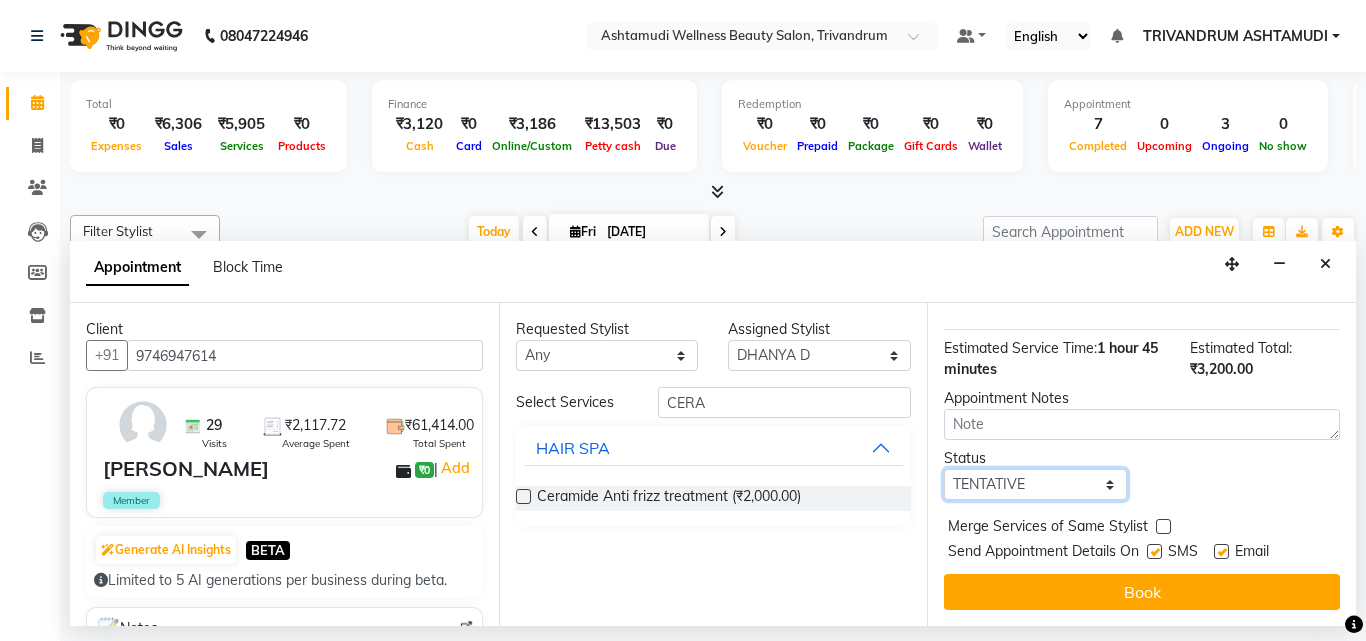drag, startPoint x: 1087, startPoint y: 471, endPoint x: 1073, endPoint y: 475, distance: 14.56022 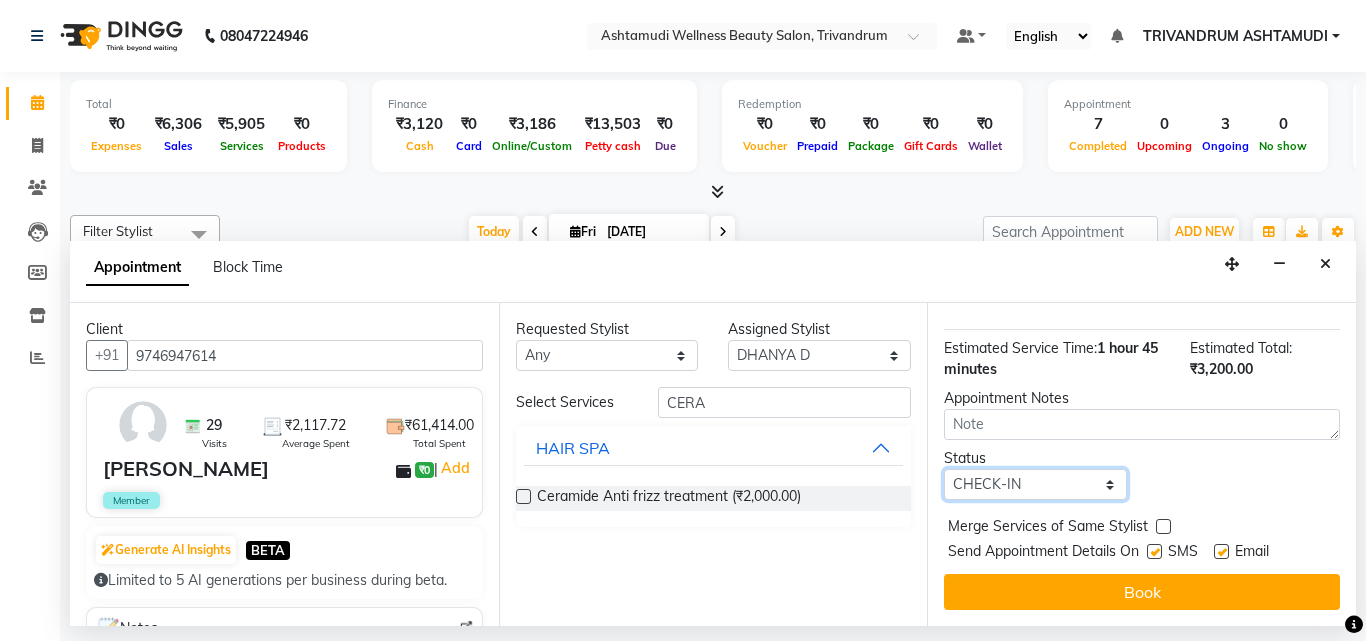 click on "Select TENTATIVE CONFIRM CHECK-IN UPCOMING" at bounding box center [1035, 484] 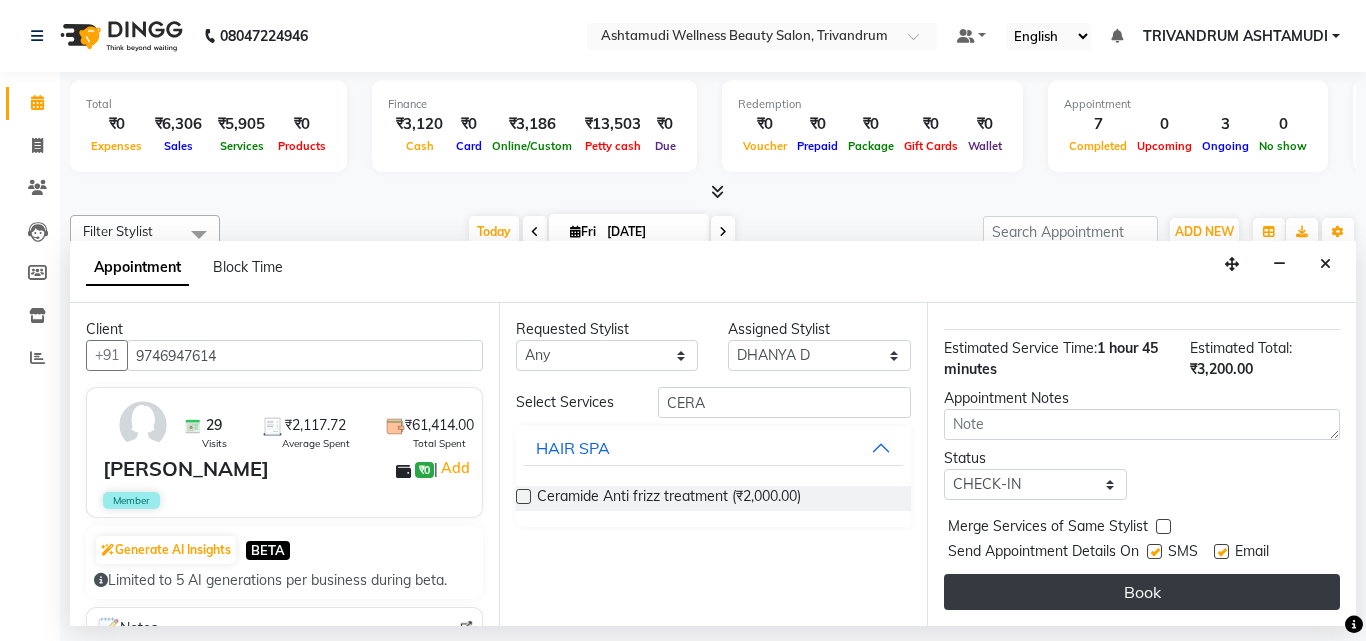 click on "Book" at bounding box center (1142, 592) 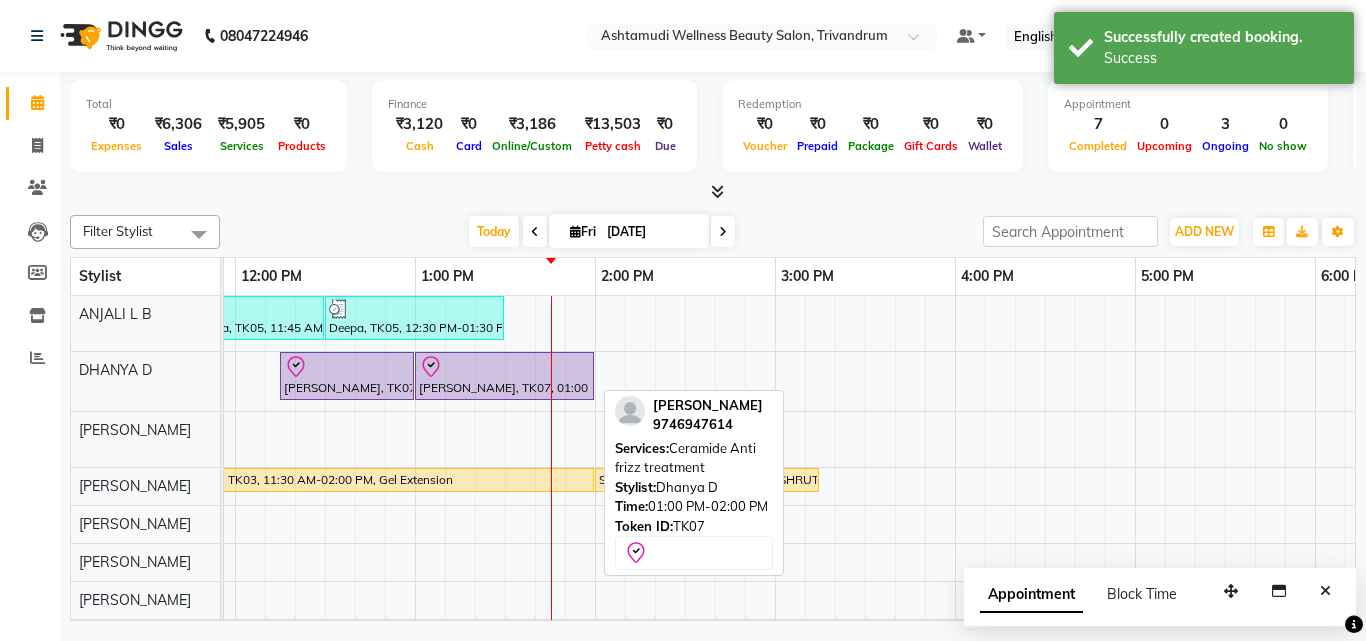 click at bounding box center (504, 367) 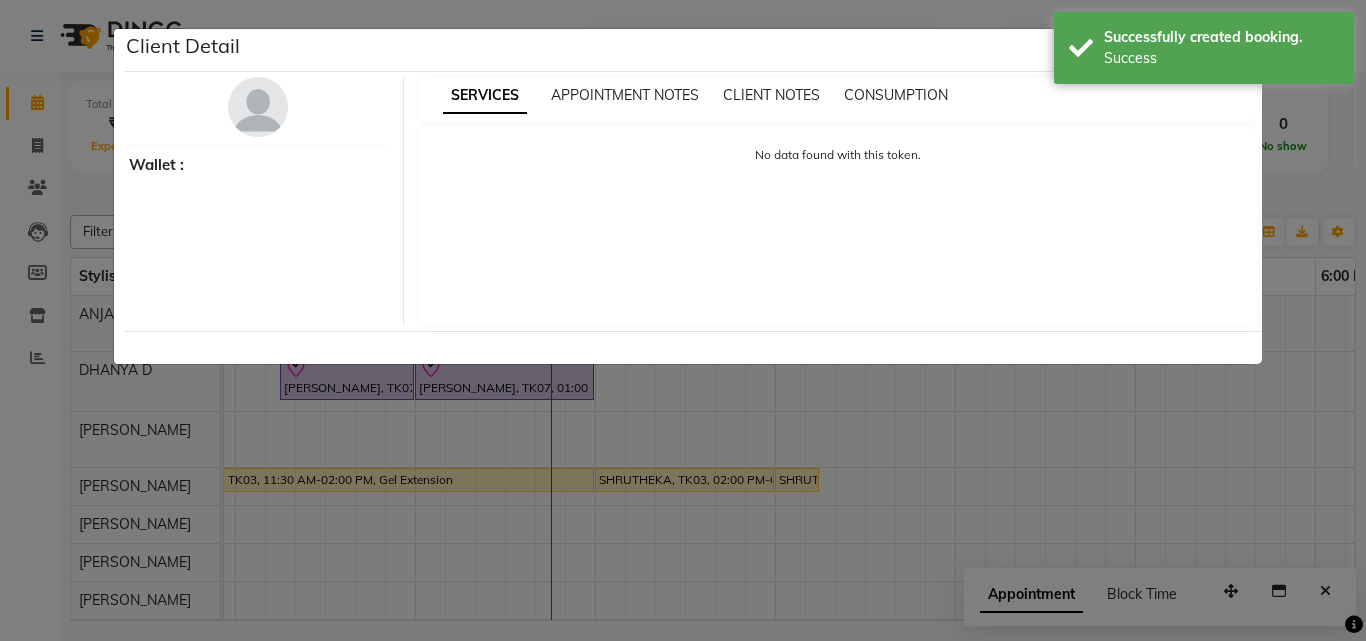 select on "8" 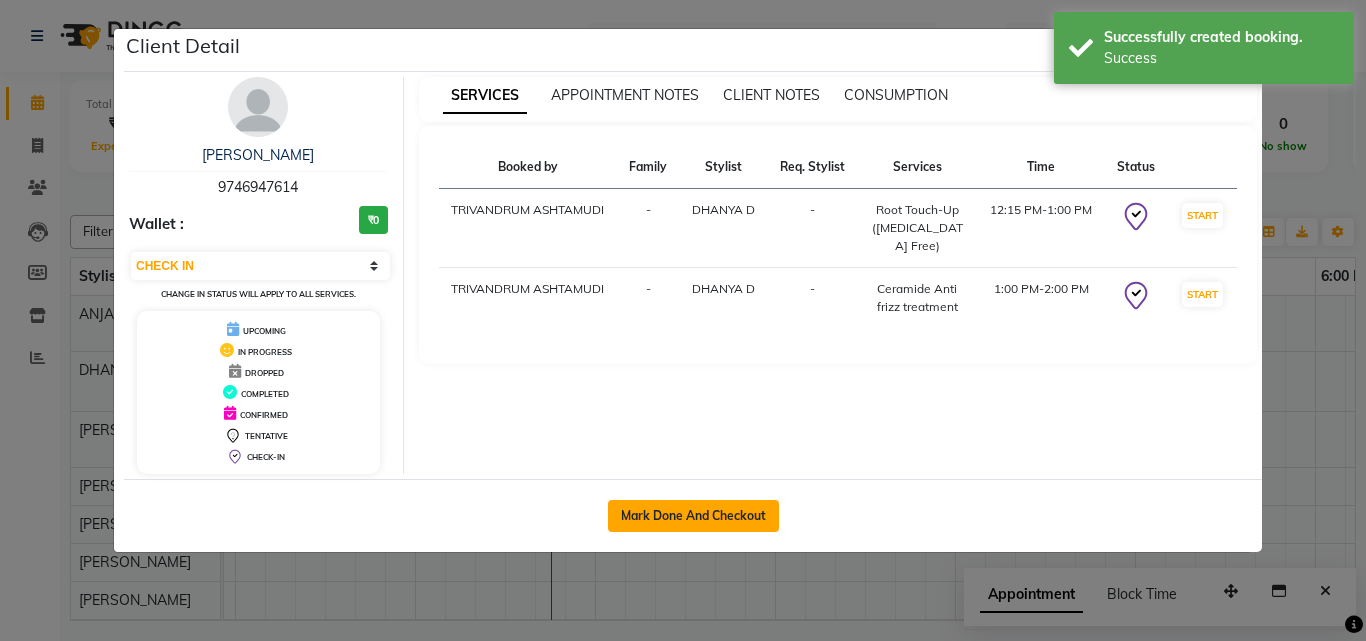 click on "Mark Done And Checkout" 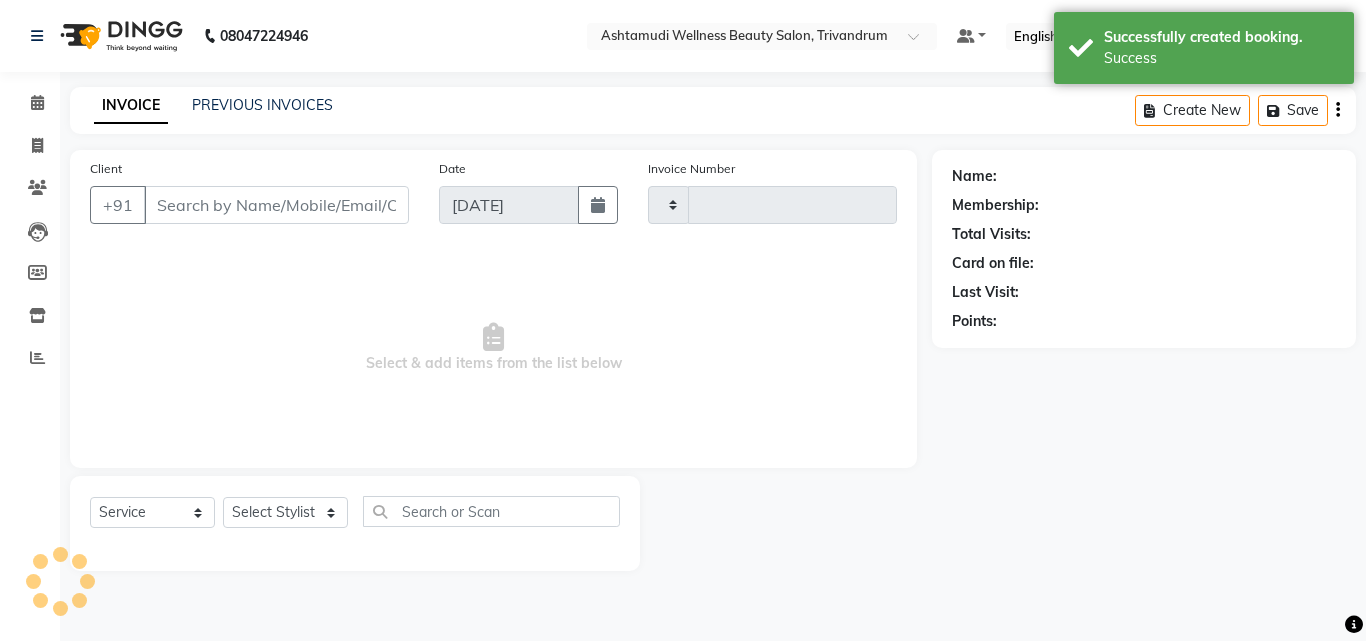 type on "2051" 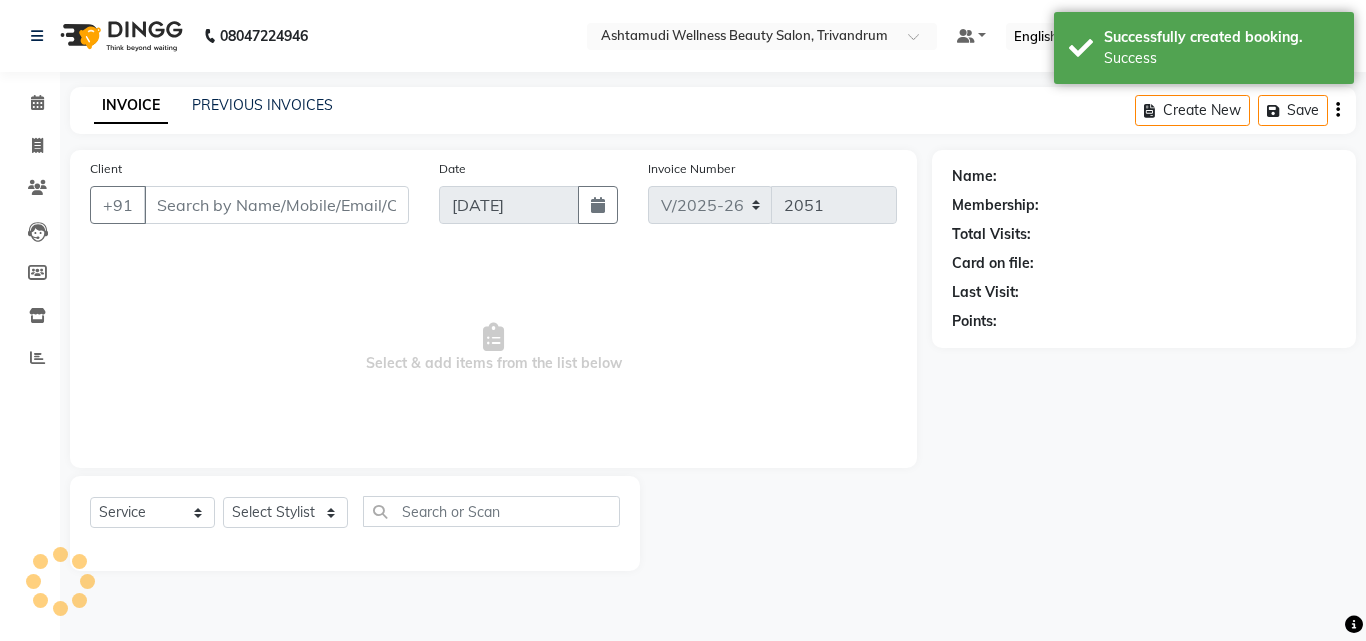 type on "9746947614" 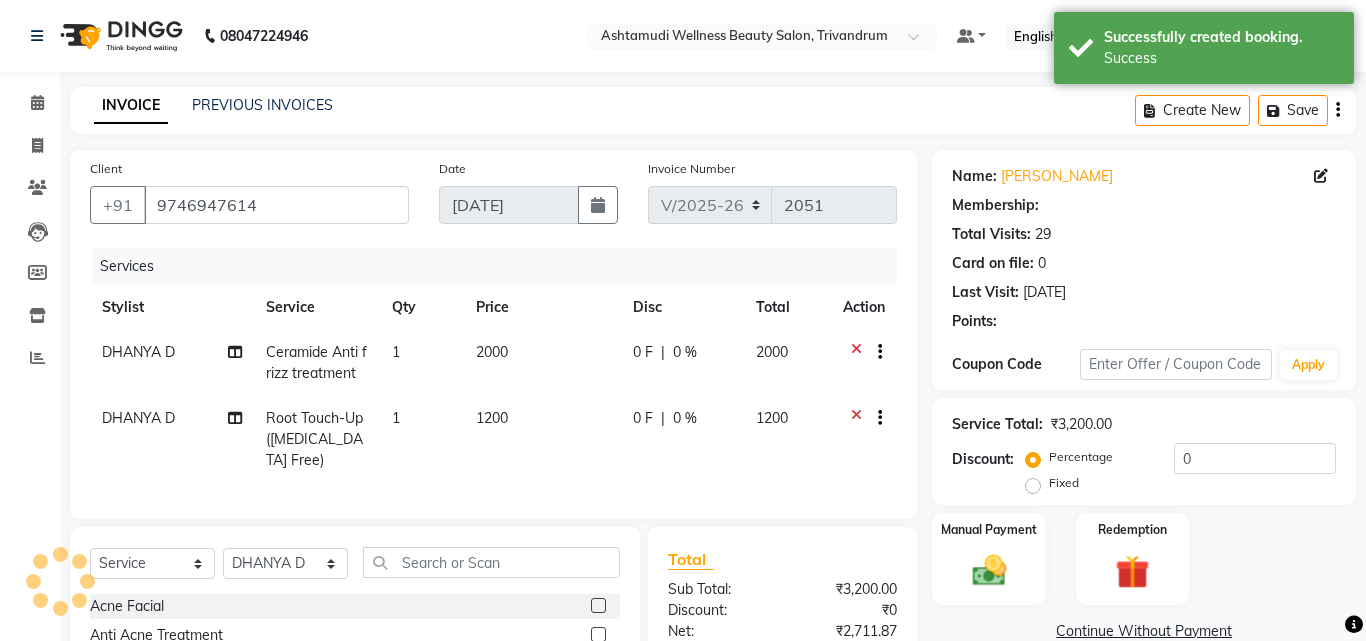 select on "2: Object" 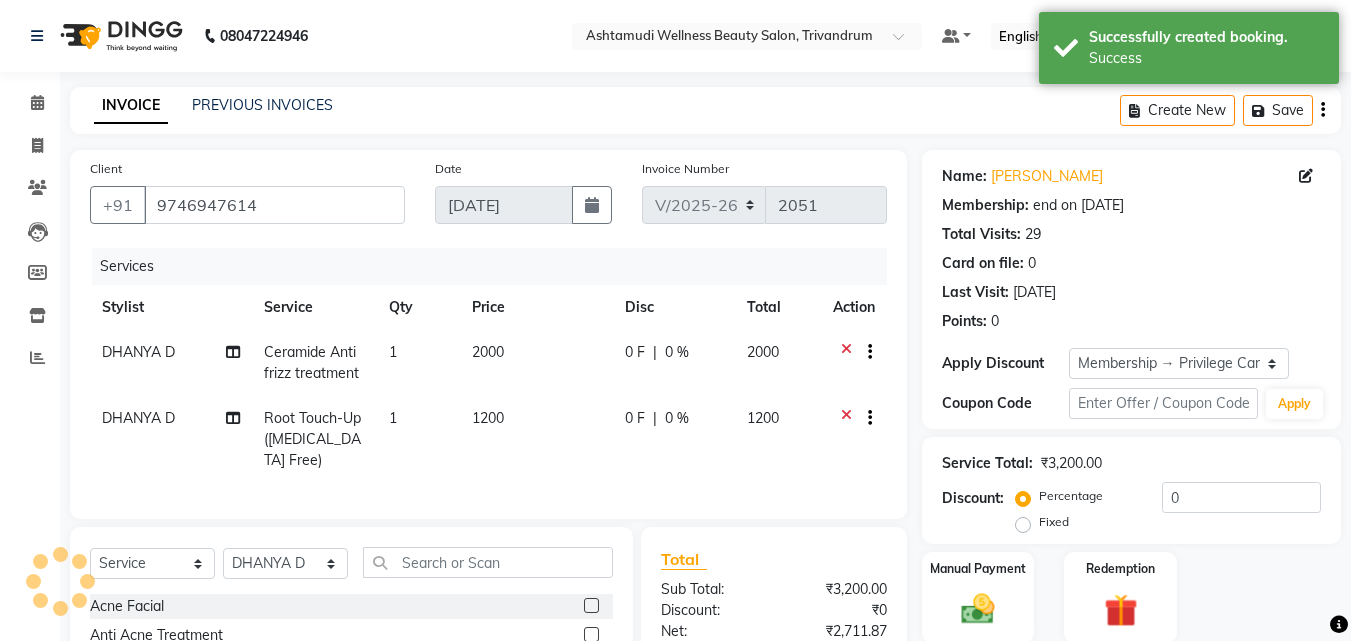 type on "15" 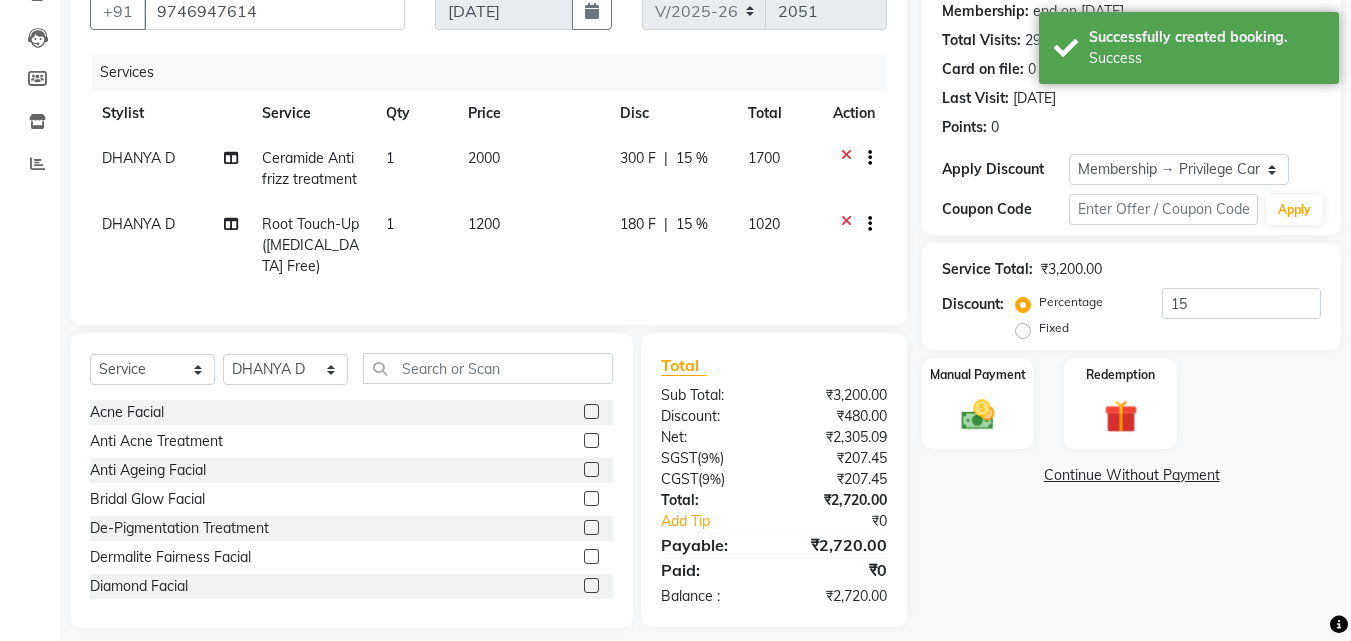 scroll, scrollTop: 226, scrollLeft: 0, axis: vertical 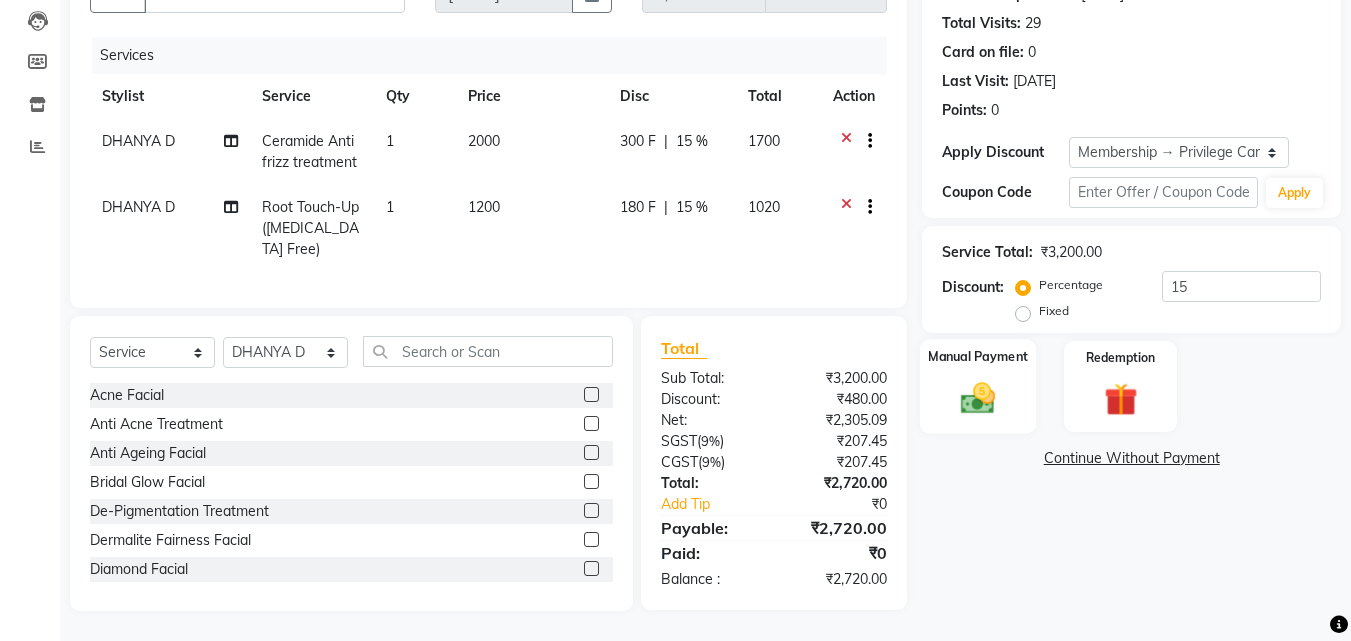 click 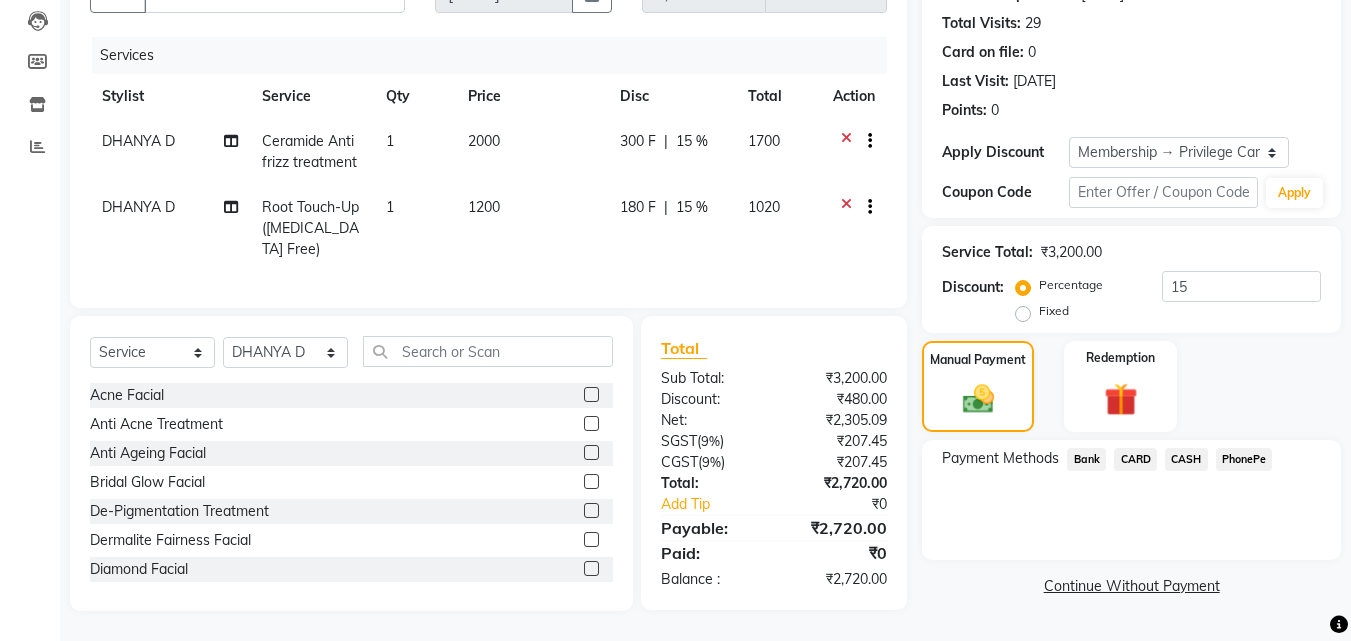 click on "PhonePe" 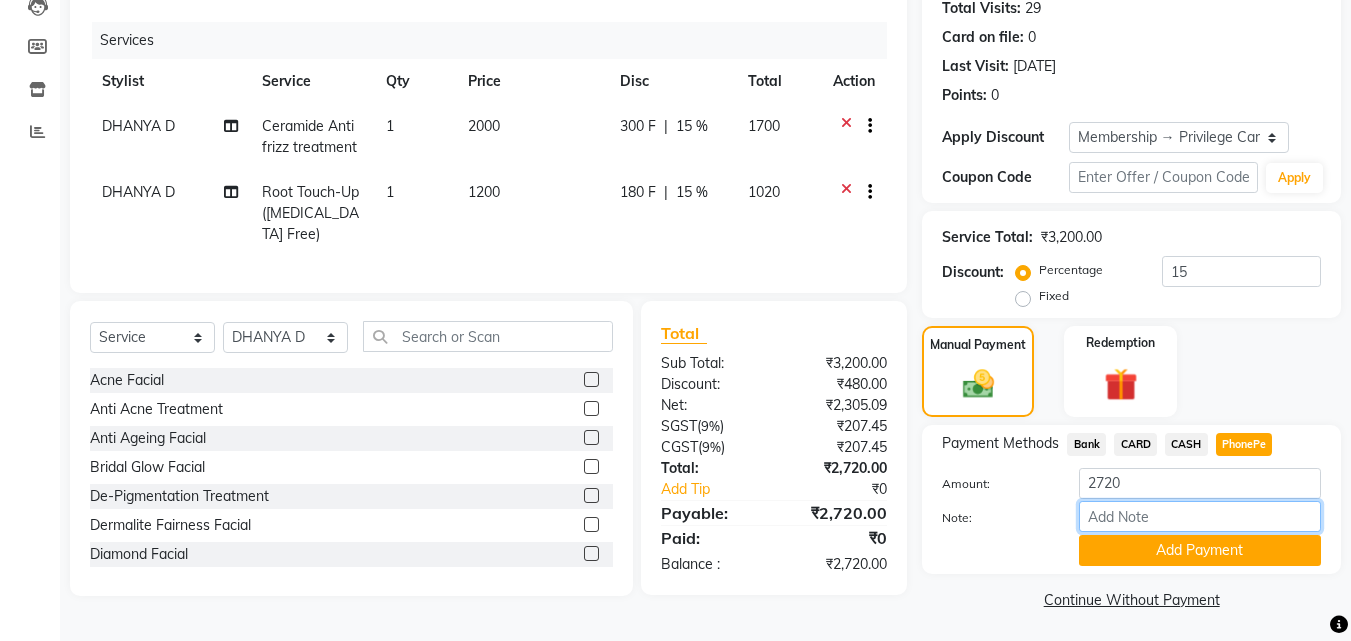 click on "Note:" at bounding box center (1200, 516) 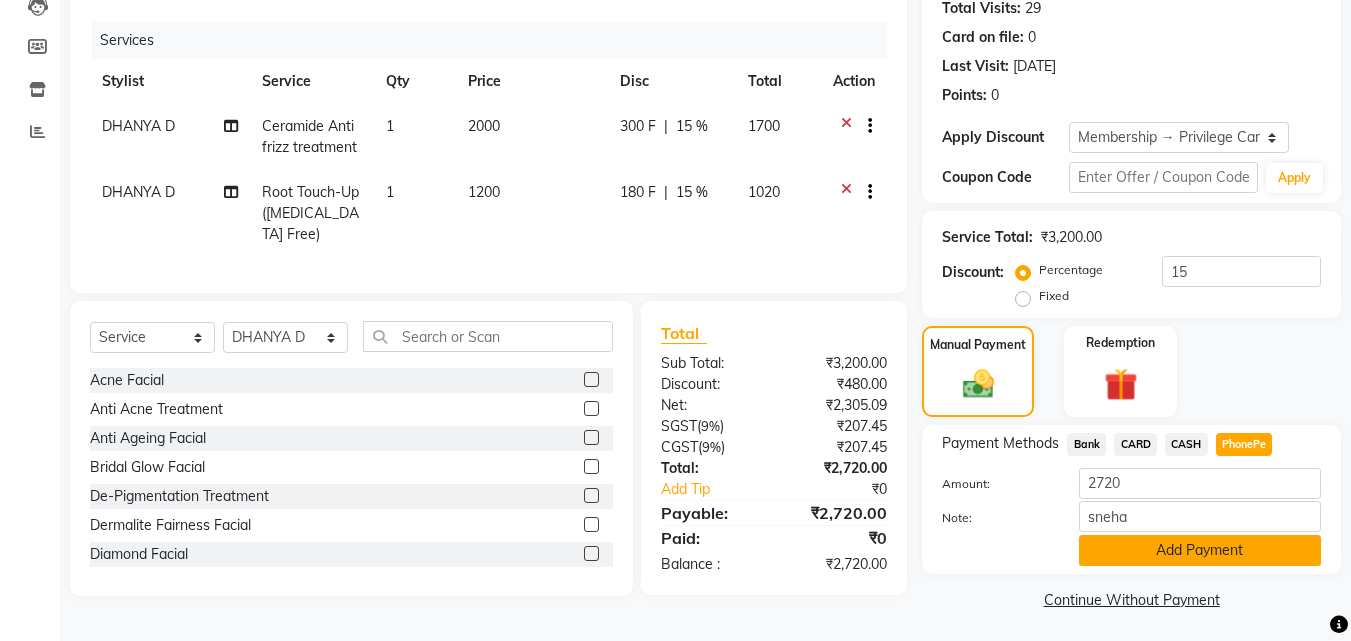 click on "Add Payment" 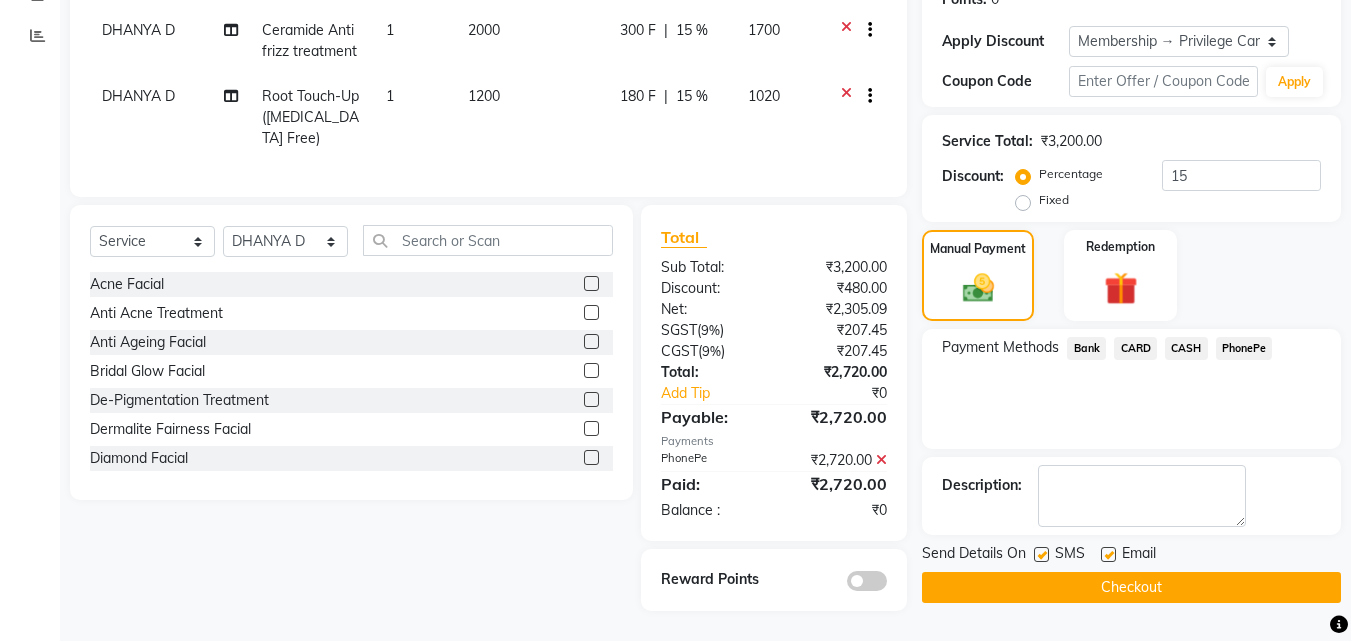 scroll, scrollTop: 337, scrollLeft: 0, axis: vertical 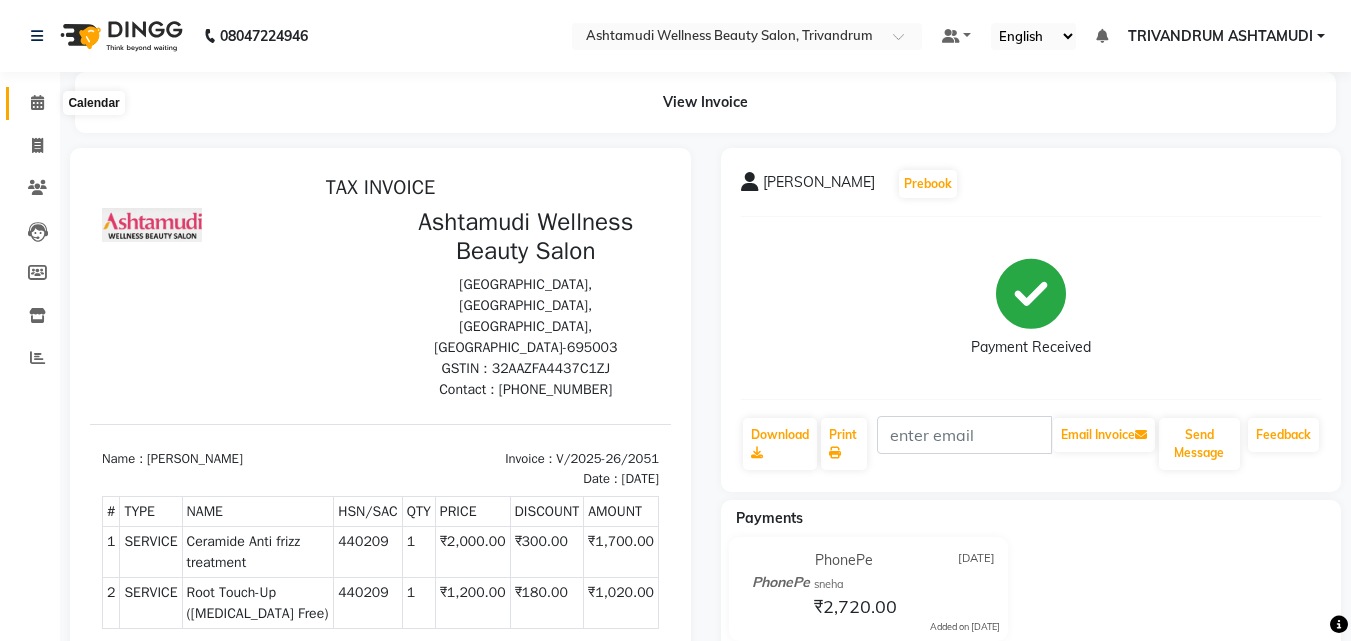 click 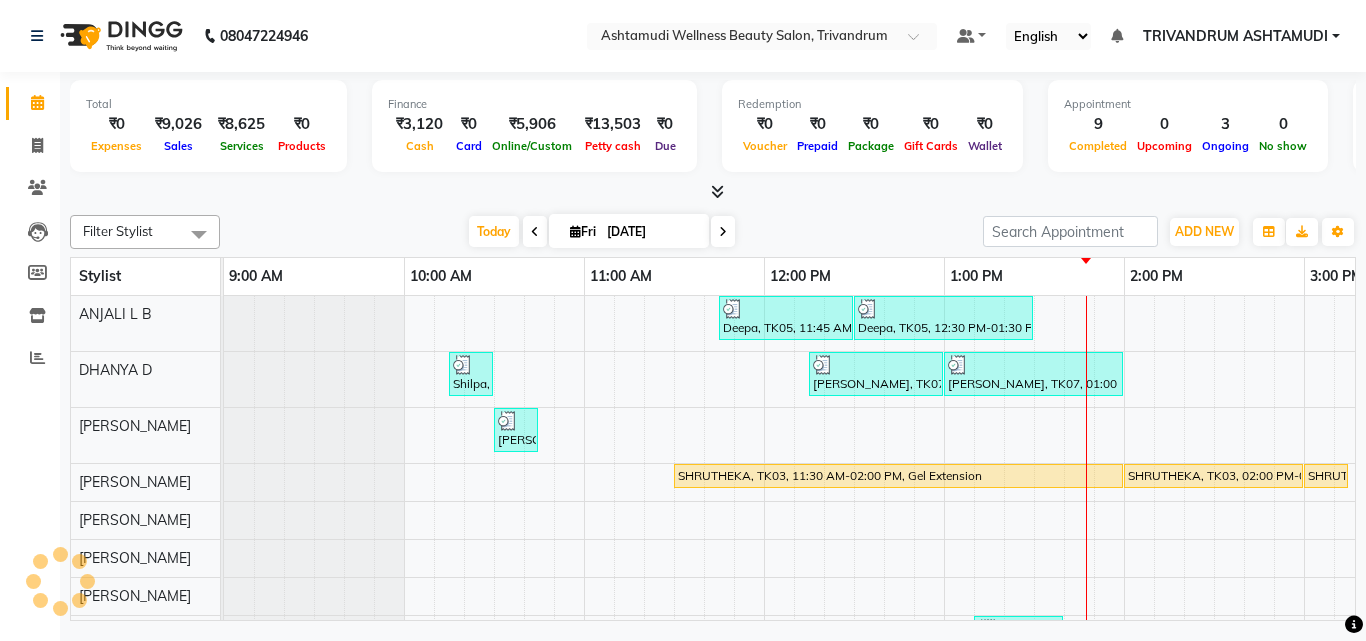 scroll, scrollTop: 0, scrollLeft: 721, axis: horizontal 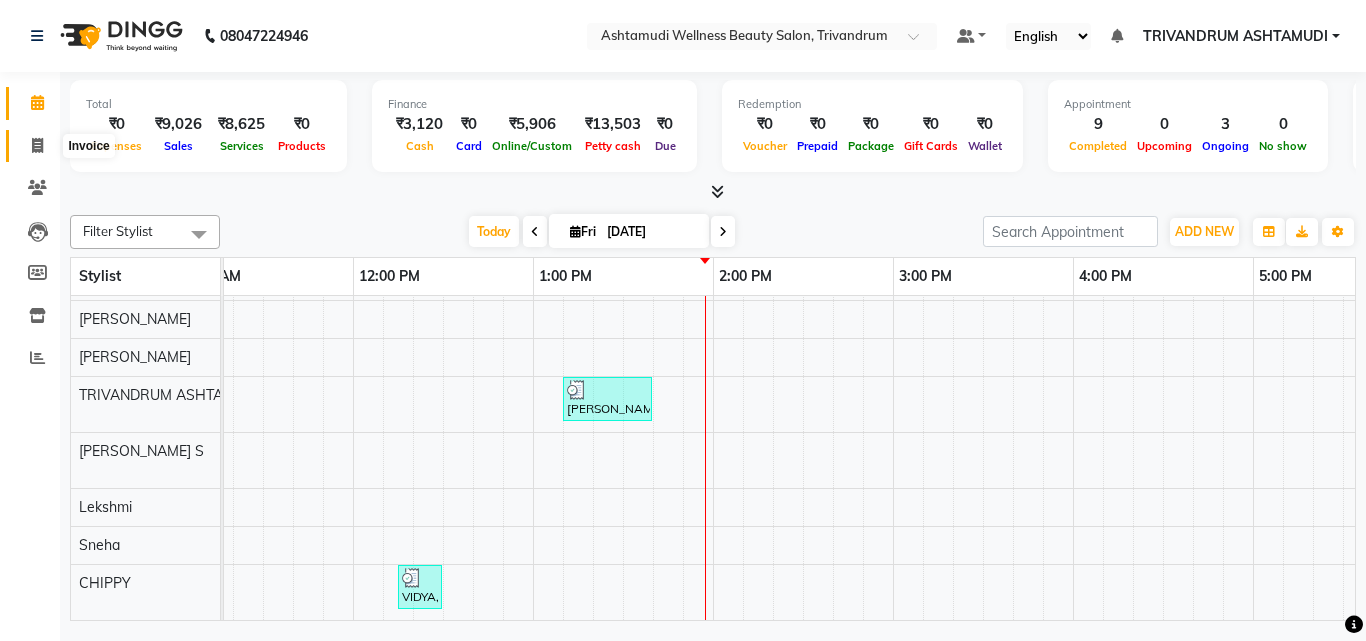 click 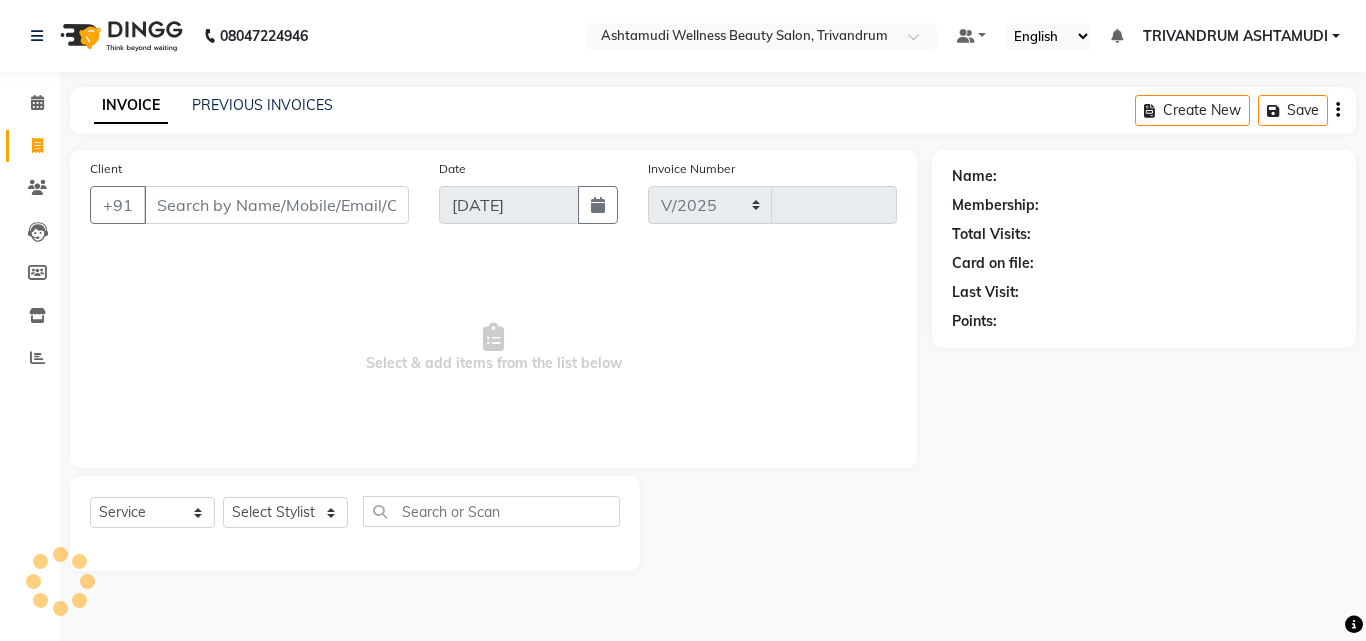 select on "4636" 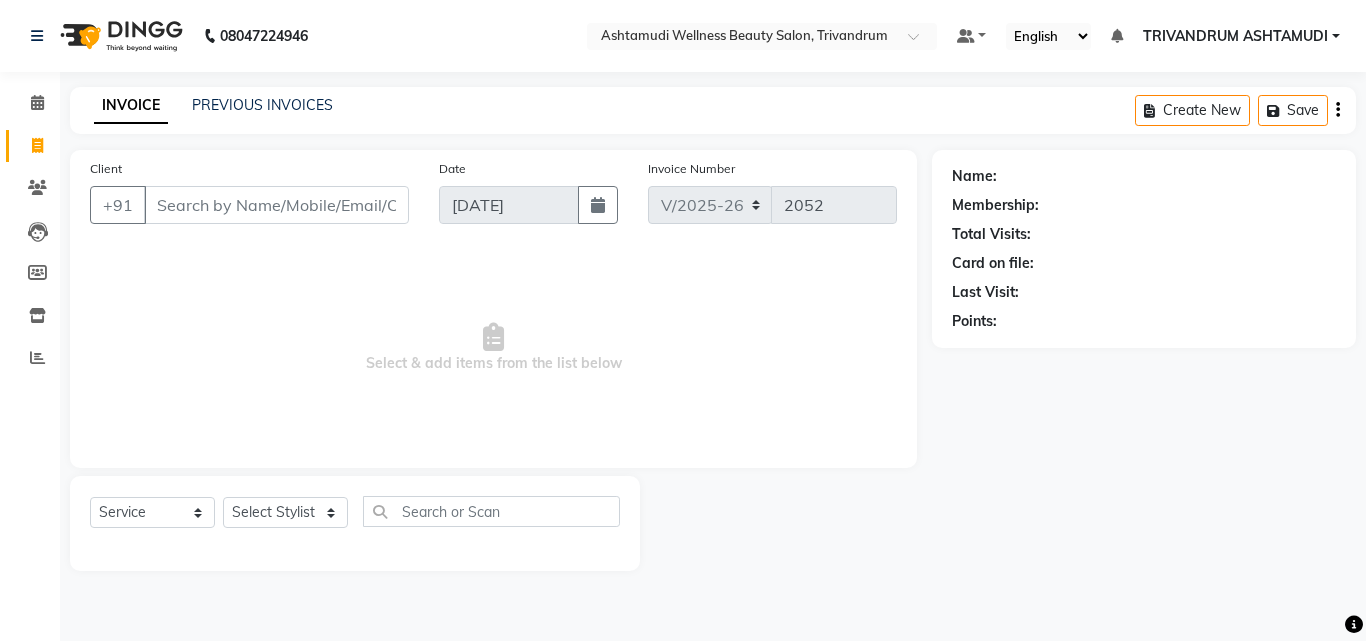 click on "Client" at bounding box center [276, 205] 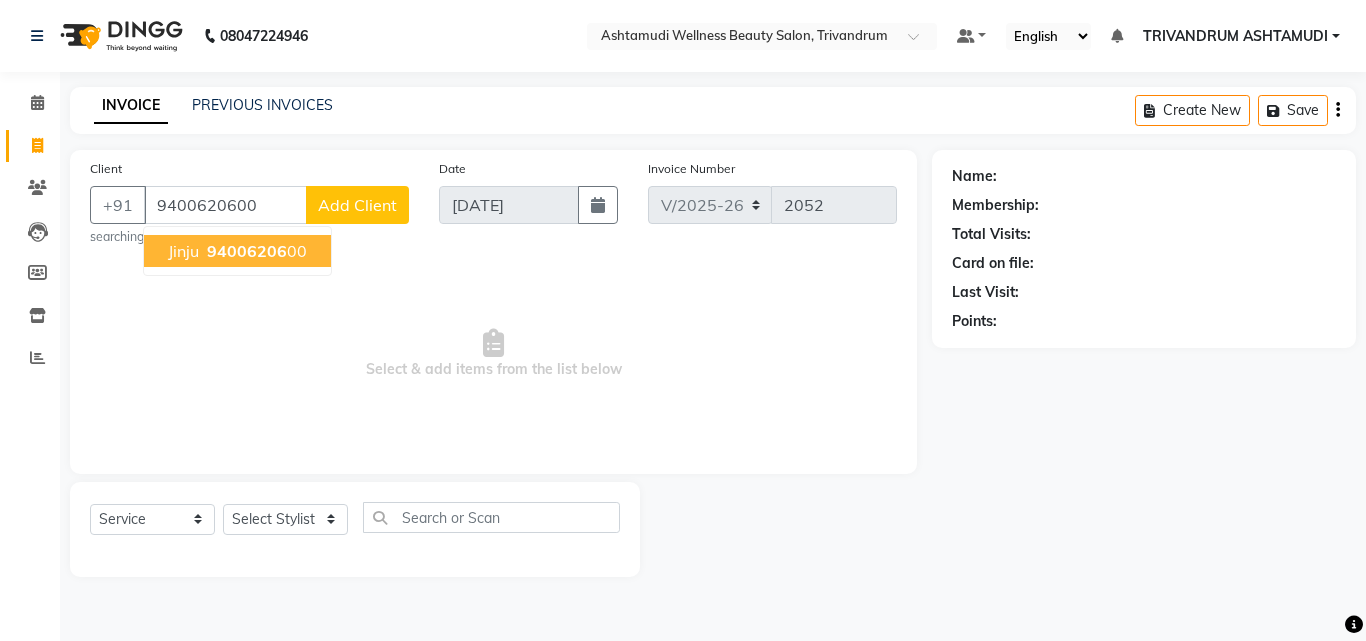 type on "9400620600" 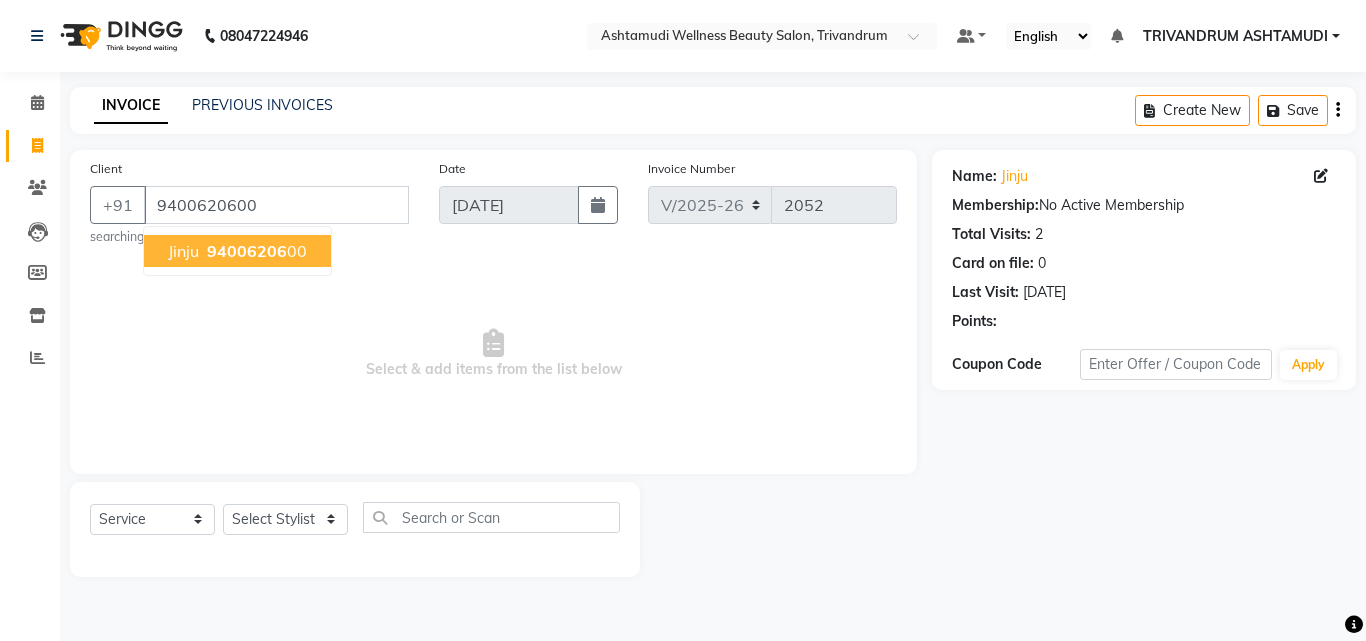 click on "94006206" at bounding box center [247, 251] 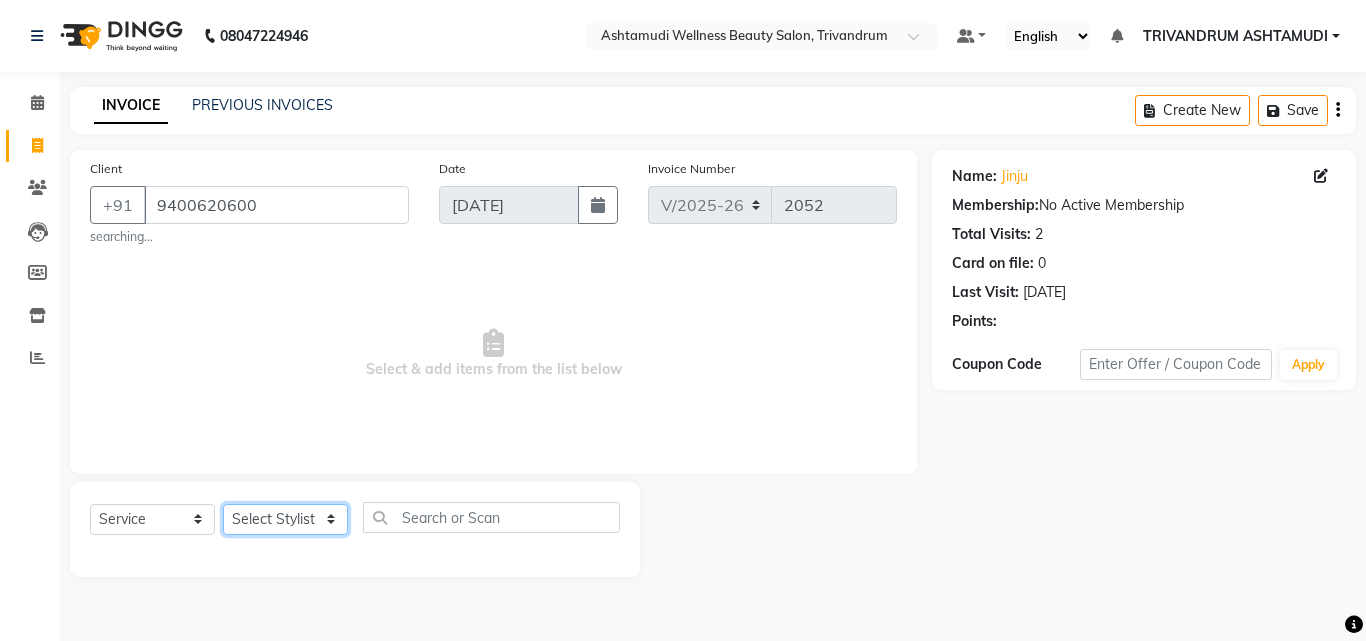 click on "Select Stylist ANJALI L B	 CHIPPY DHANYA D INDU GURUNG	 KARTHIKA	 Lekshmi MANJUSHA	 PUNAM LAMA	 SARITHA	 SIMI Sneha TRIVANDRUM ASHTAMUDI USHA KUMARI S" 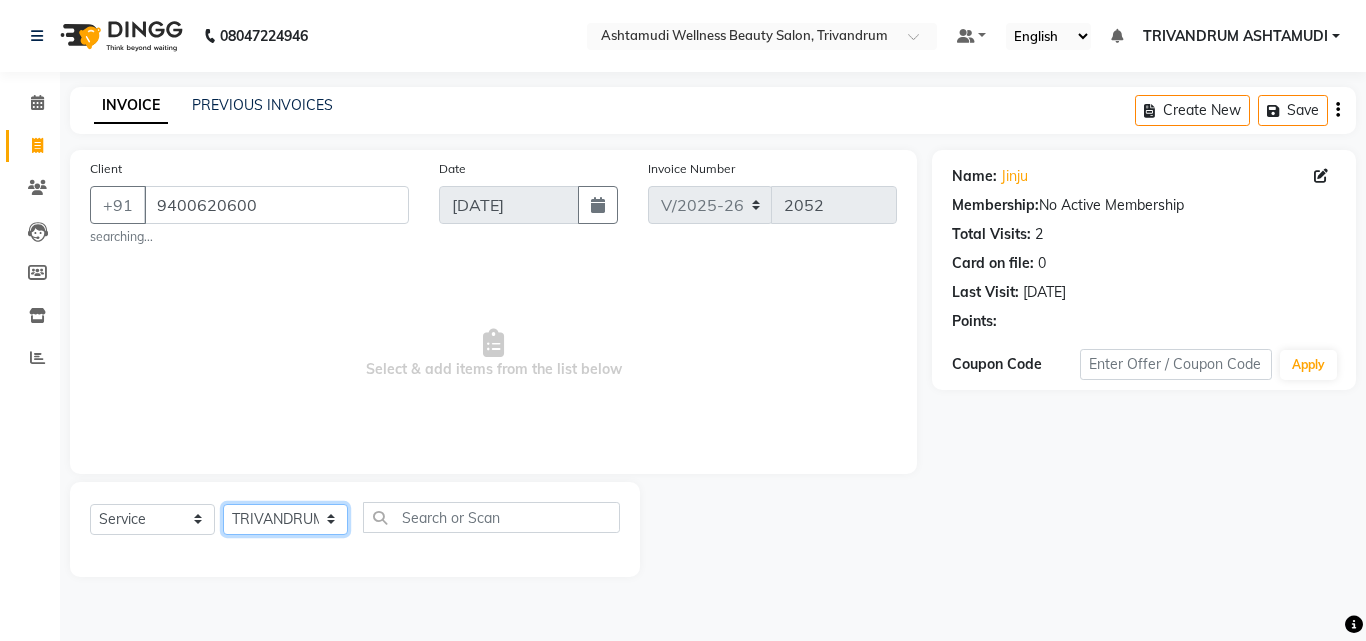 click on "Select Stylist ANJALI L B	 CHIPPY DHANYA D INDU GURUNG	 KARTHIKA	 Lekshmi MANJUSHA	 PUNAM LAMA	 SARITHA	 SIMI Sneha TRIVANDRUM ASHTAMUDI USHA KUMARI S" 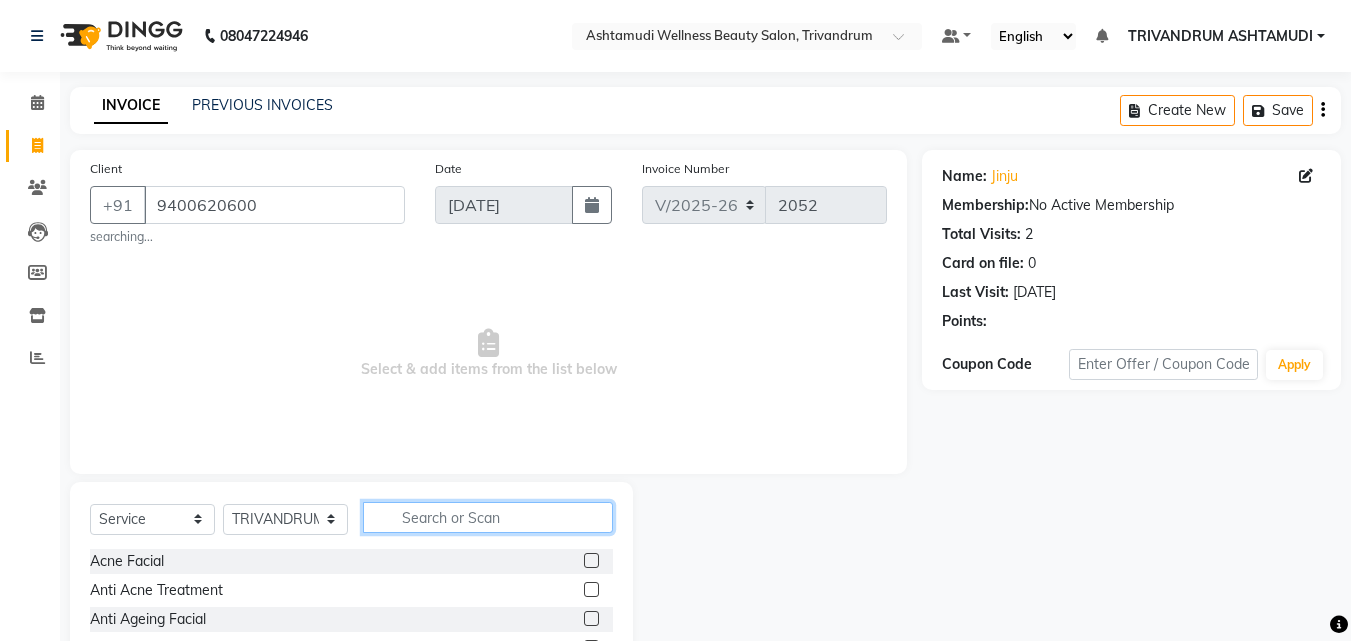 click 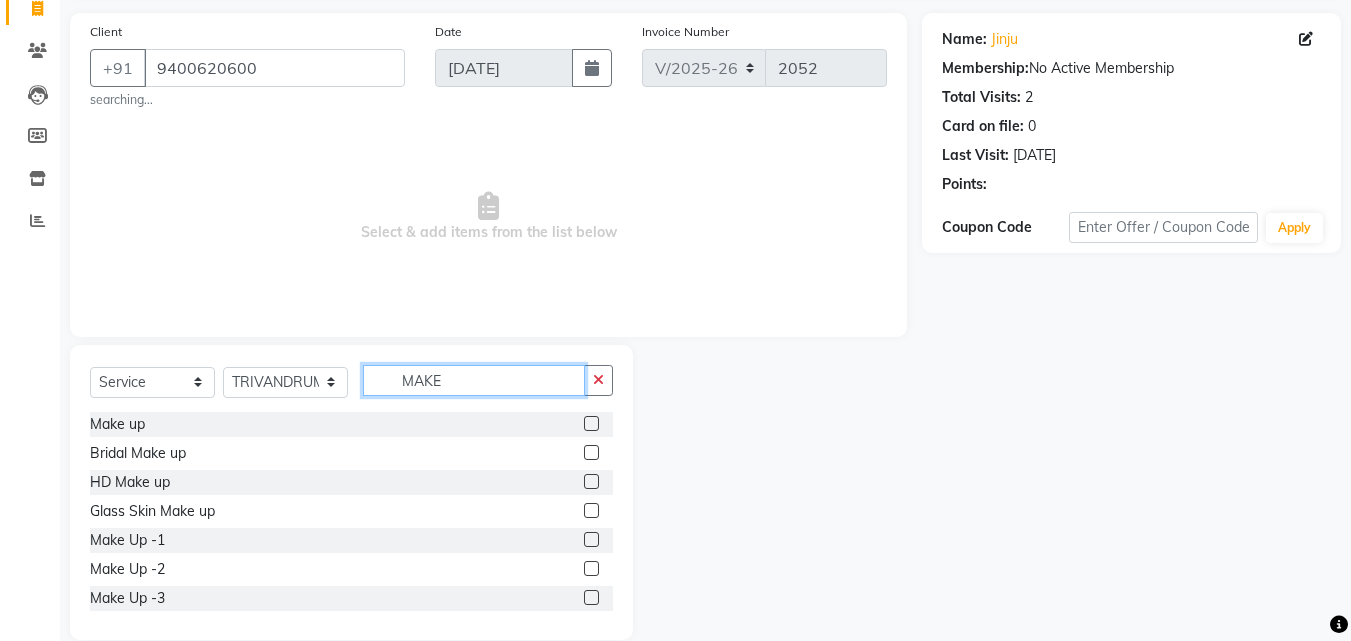 scroll, scrollTop: 166, scrollLeft: 0, axis: vertical 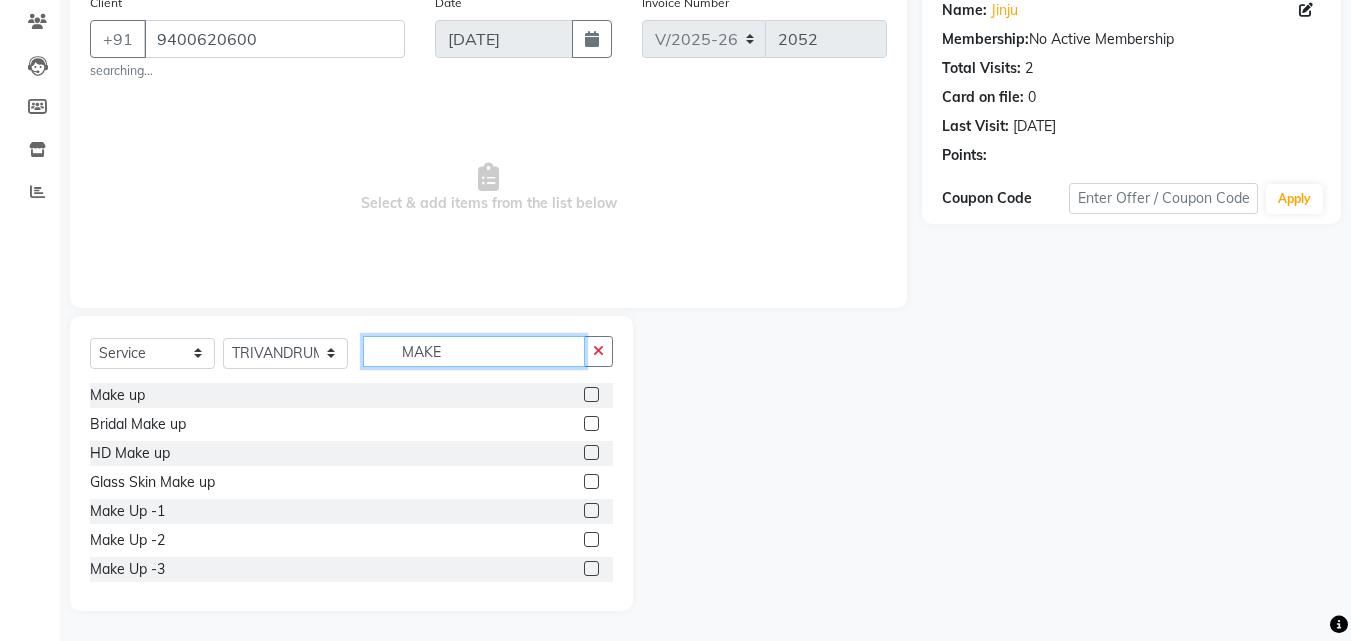 type on "MAKE" 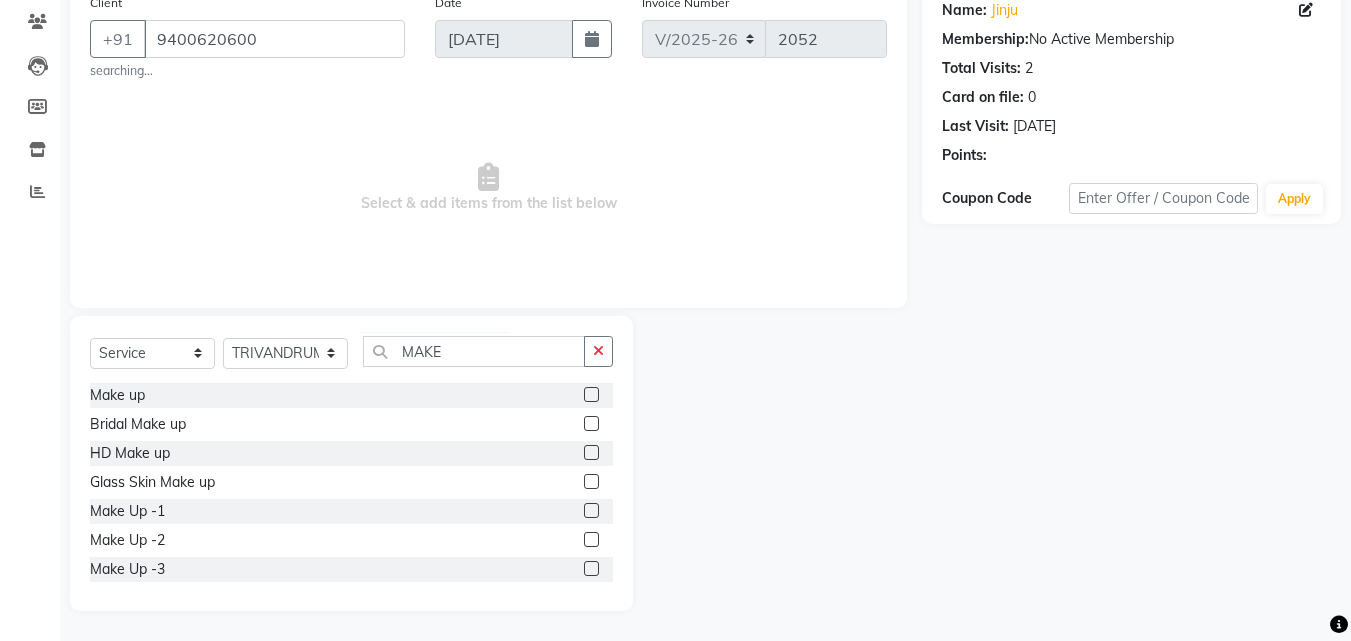click 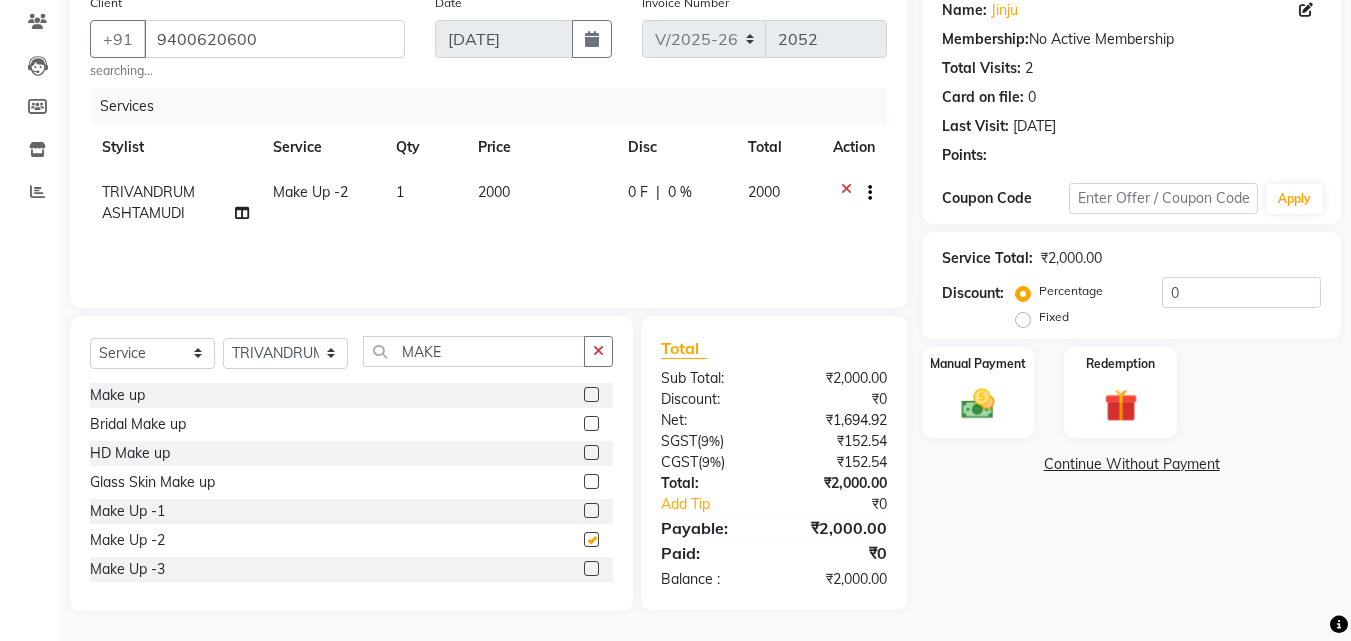 checkbox on "false" 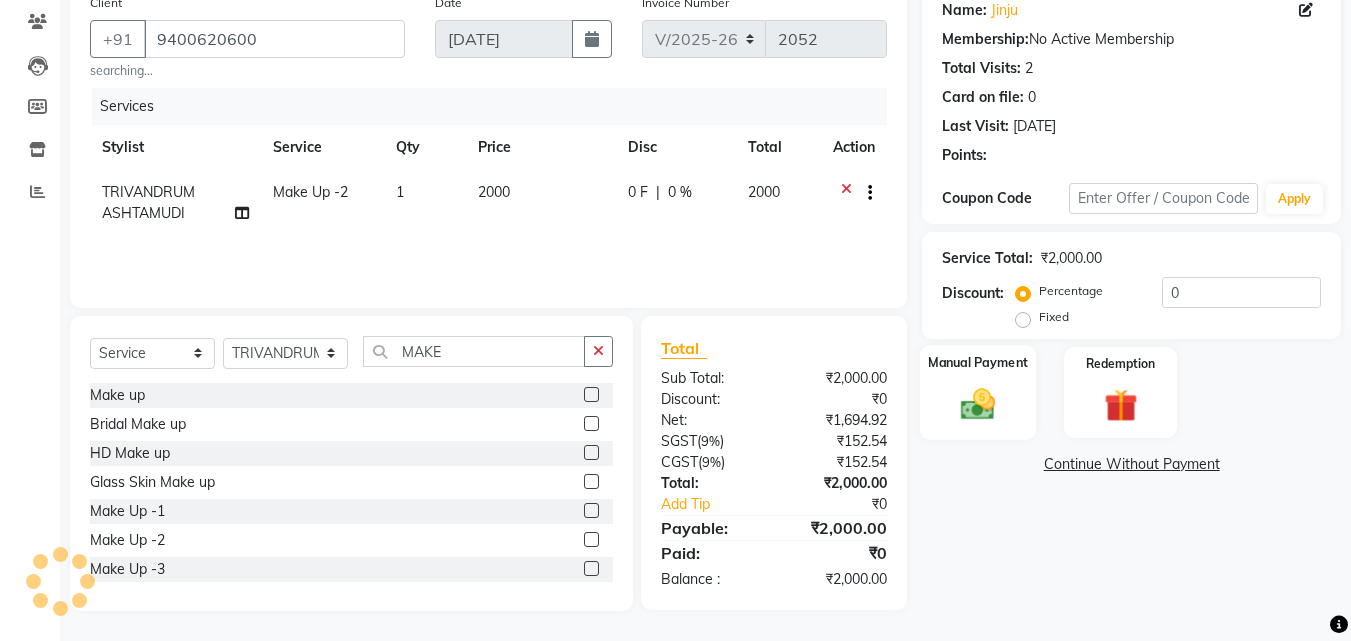click 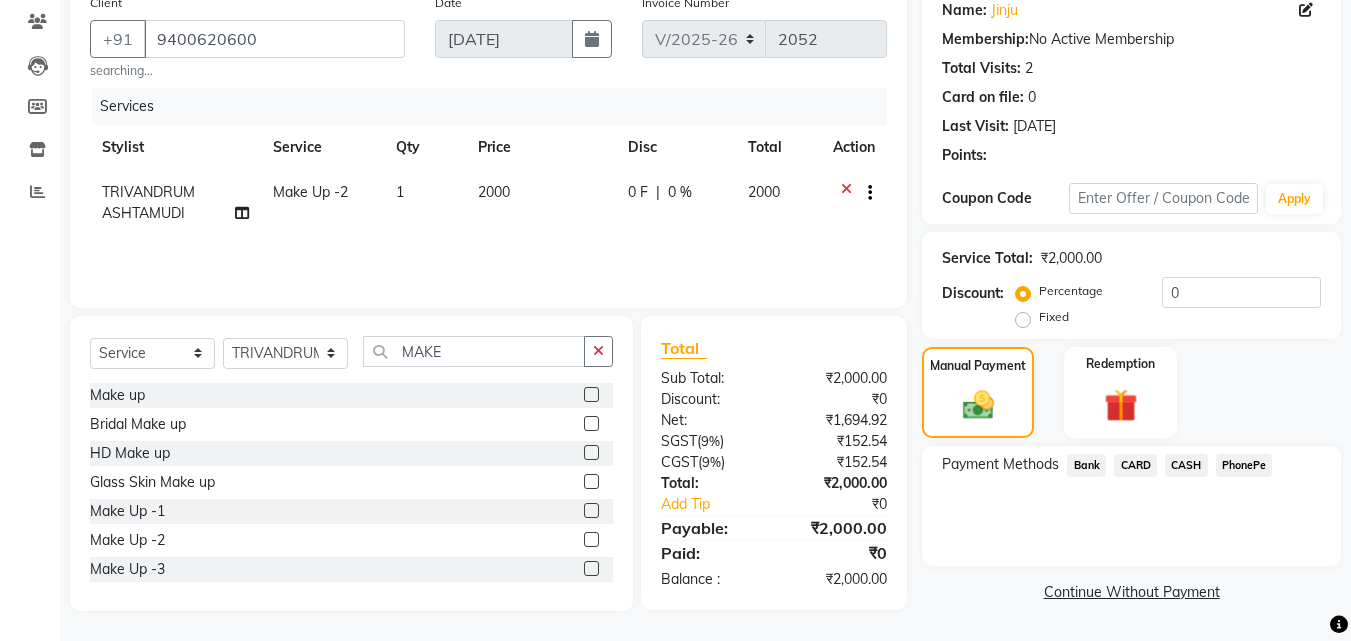click on "PhonePe" 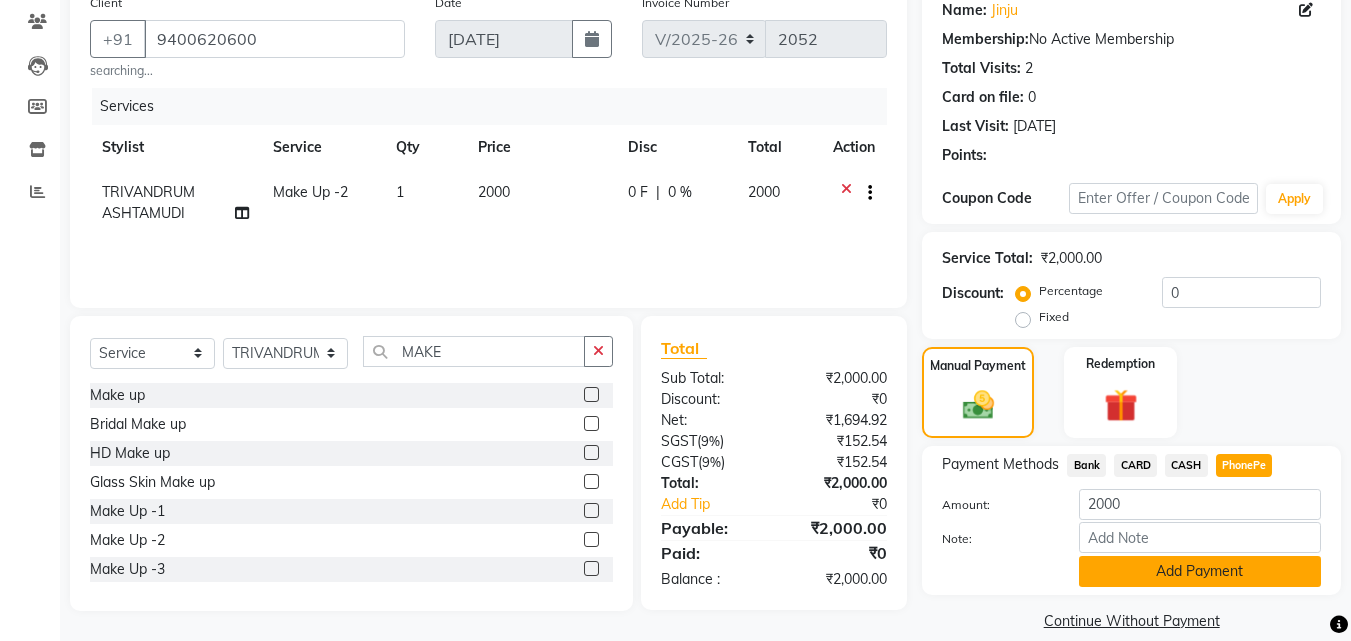 click on "Add Payment" 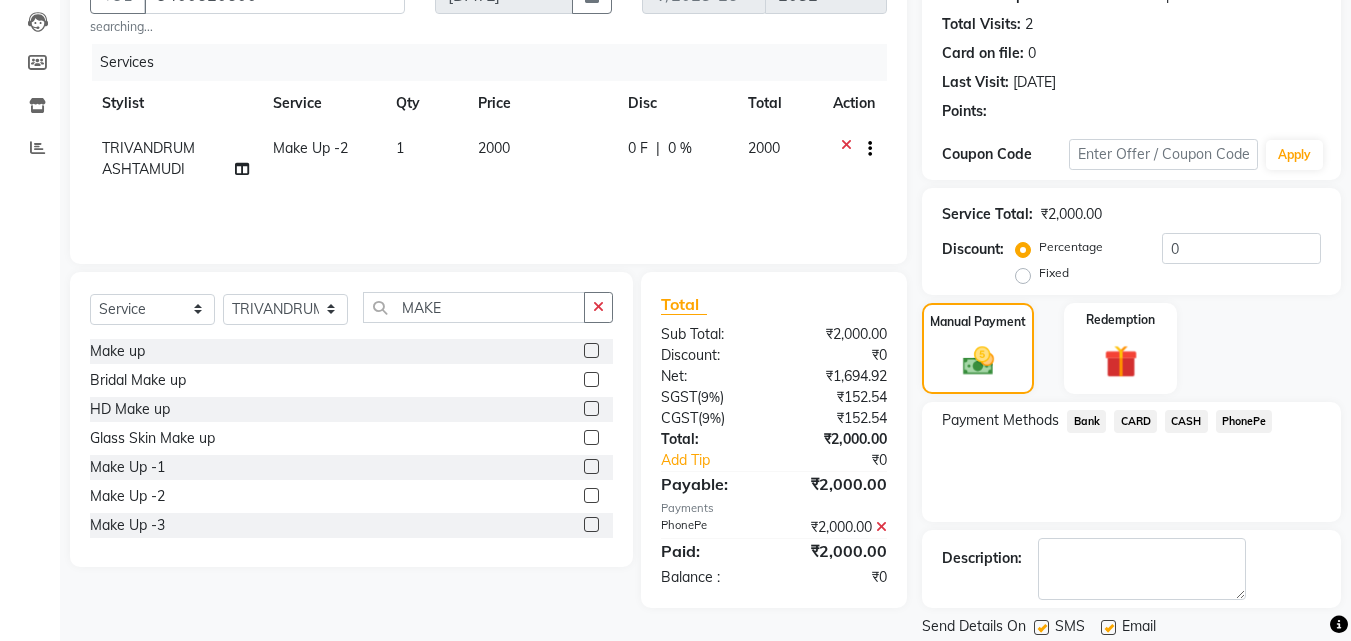 scroll, scrollTop: 275, scrollLeft: 0, axis: vertical 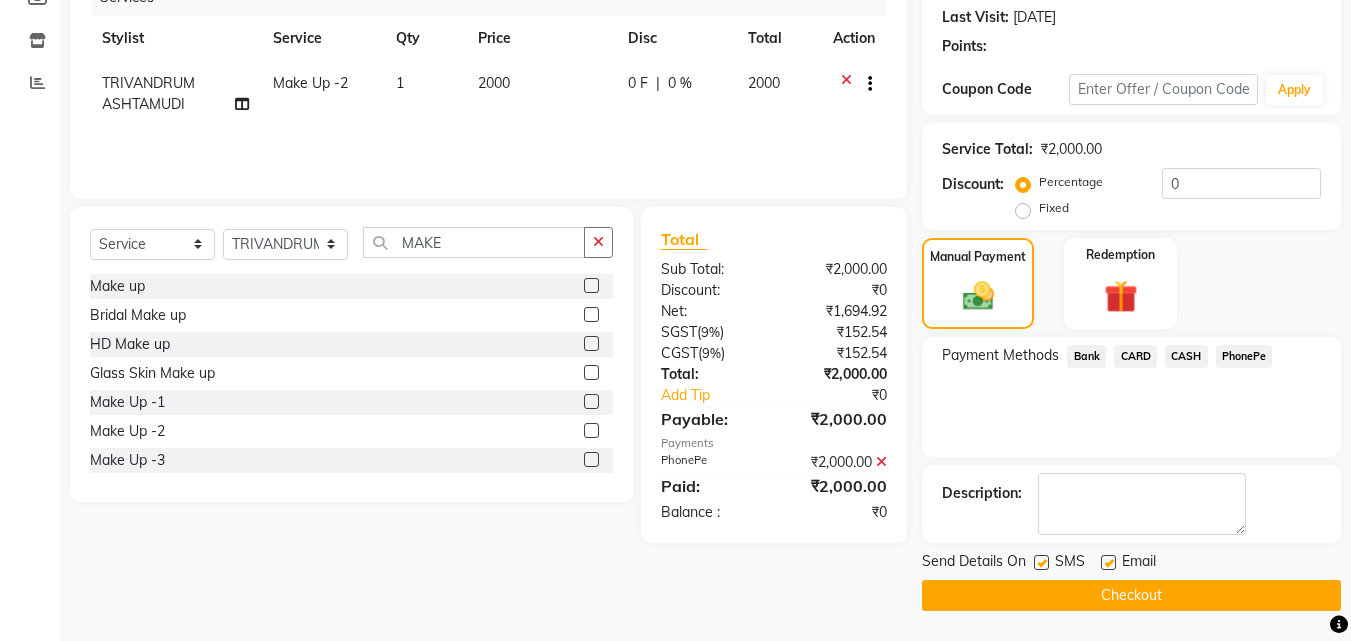 click on "Checkout" 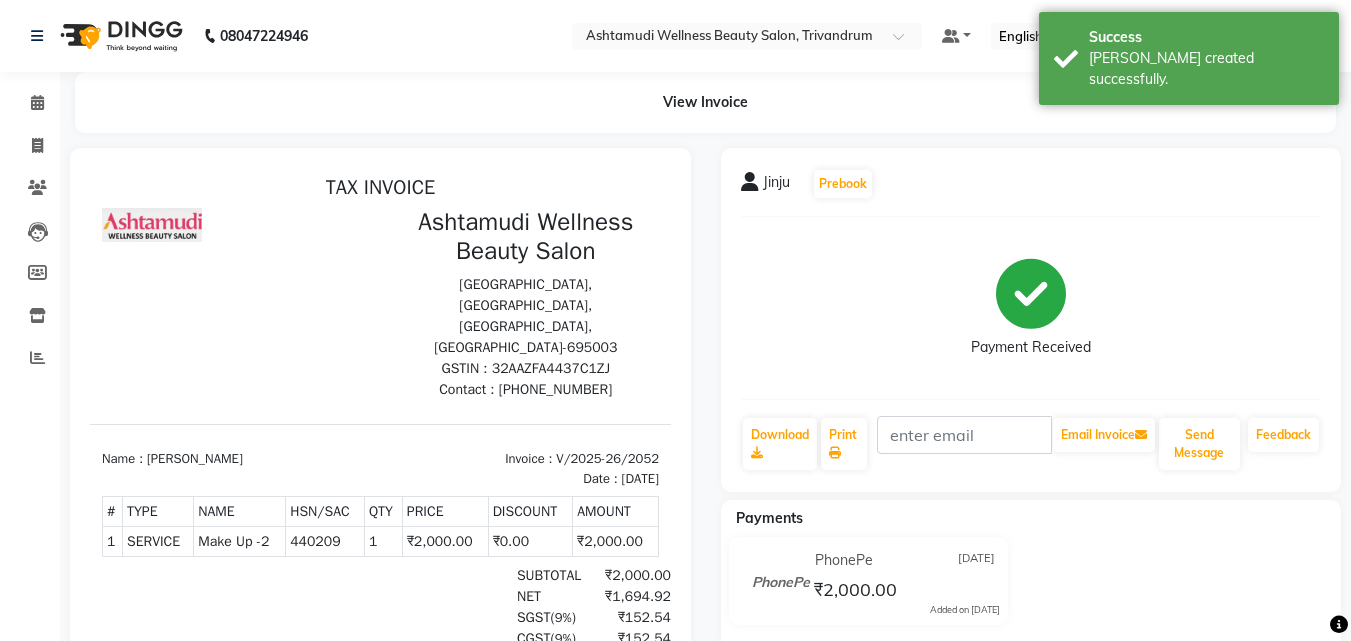 scroll, scrollTop: 0, scrollLeft: 0, axis: both 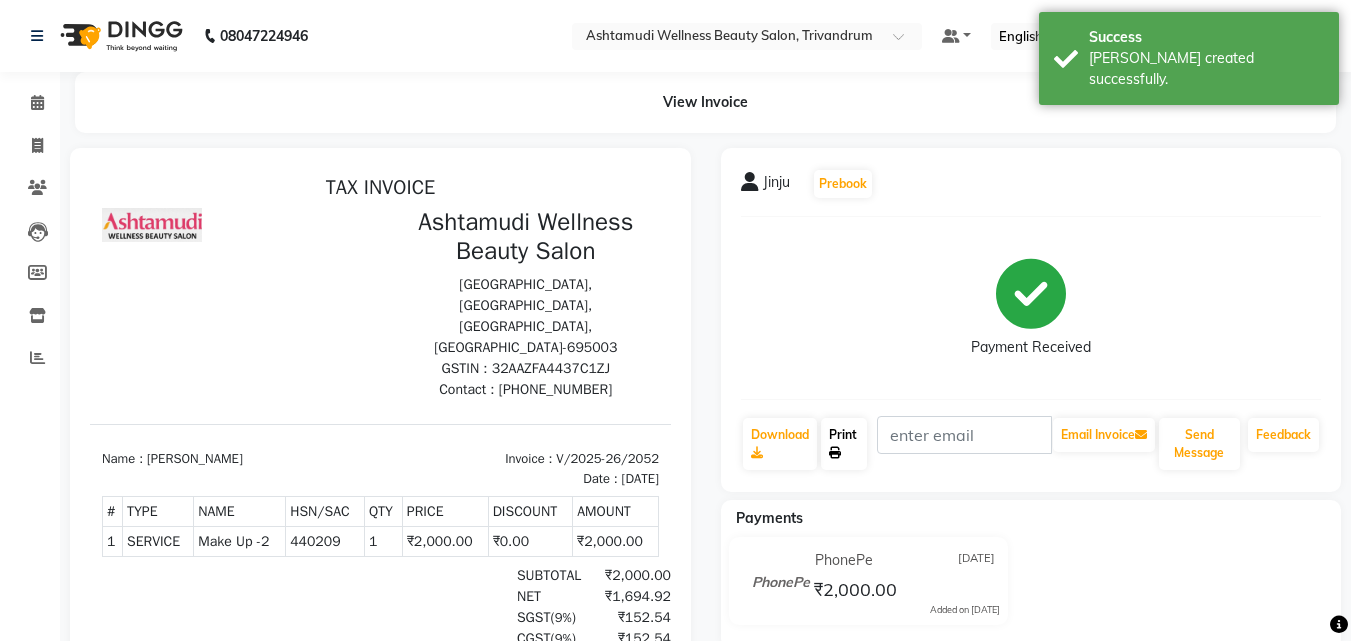 click on "Print" 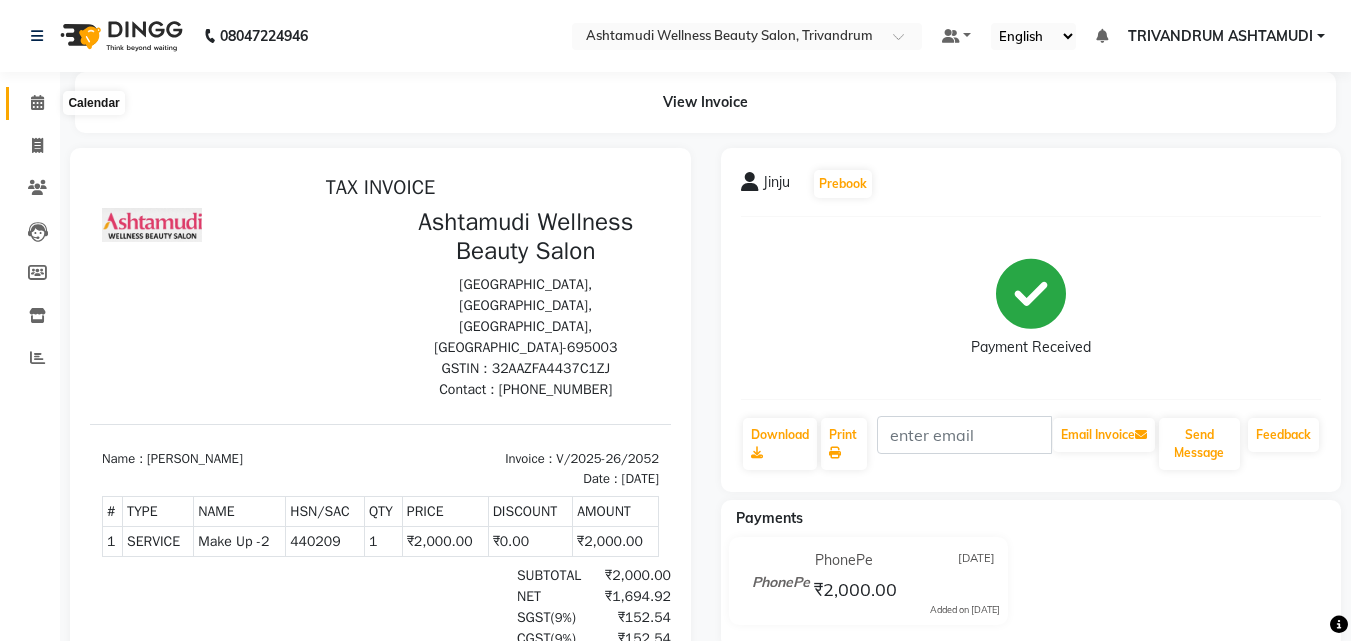 click 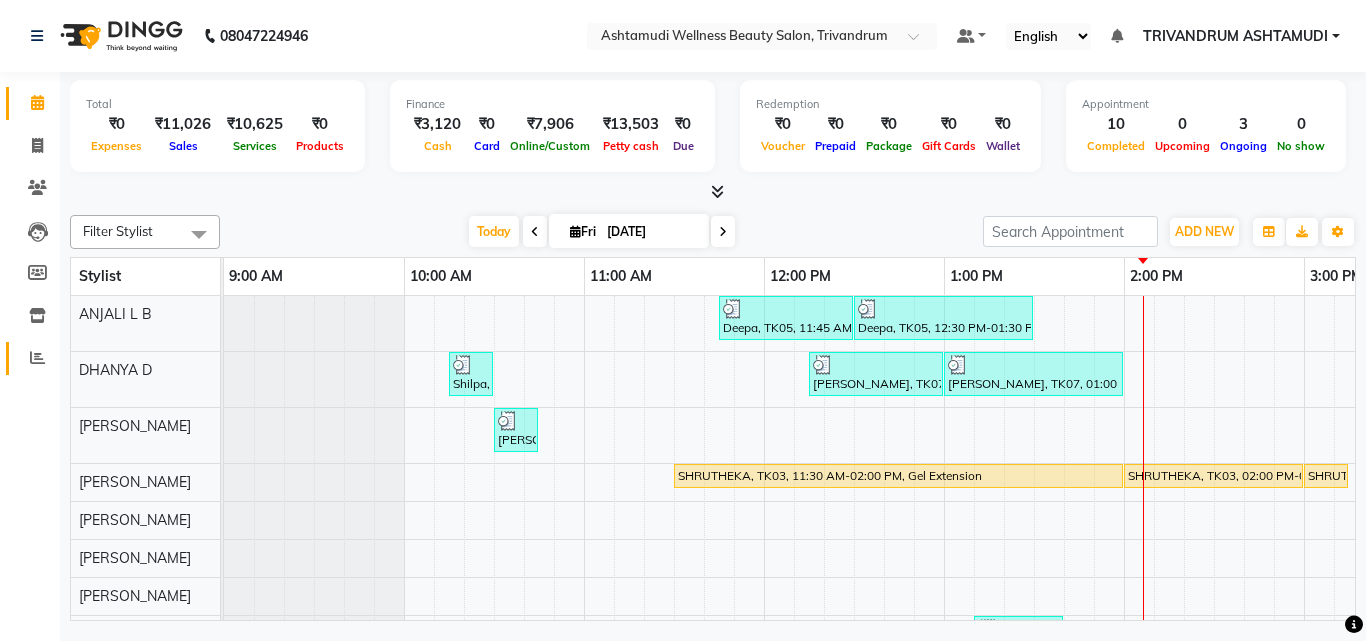 click 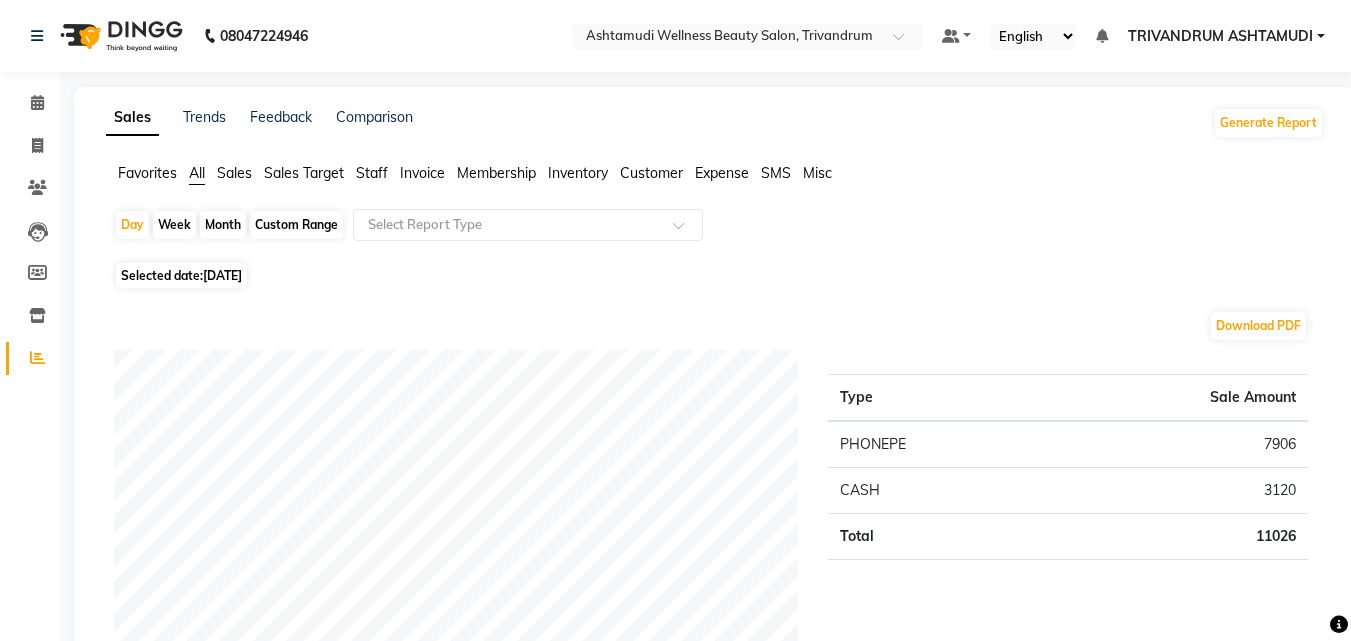 click on "[DATE]" 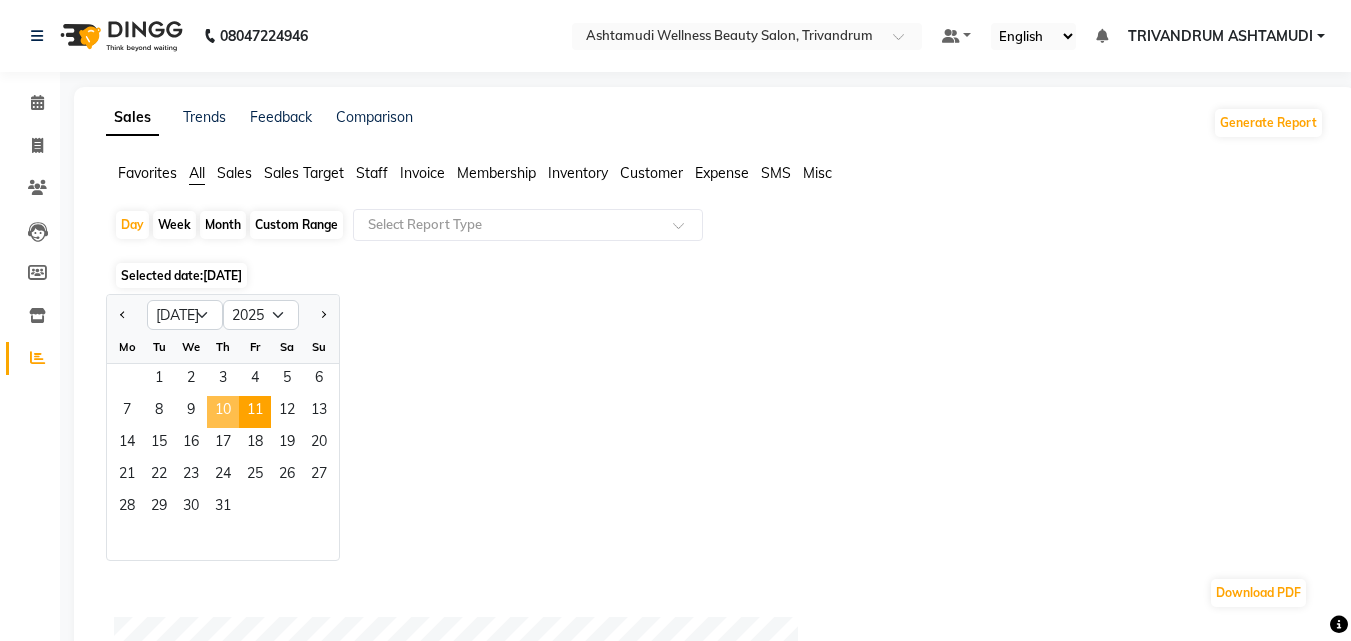 click on "10" 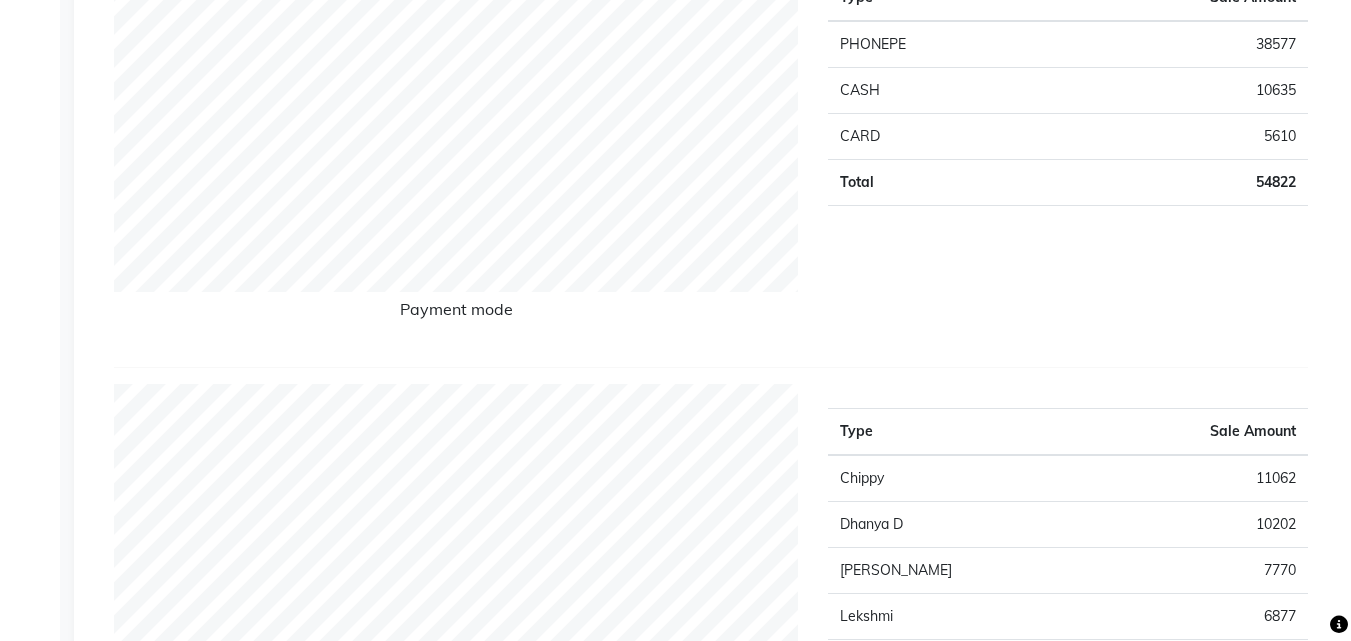 scroll, scrollTop: 0, scrollLeft: 0, axis: both 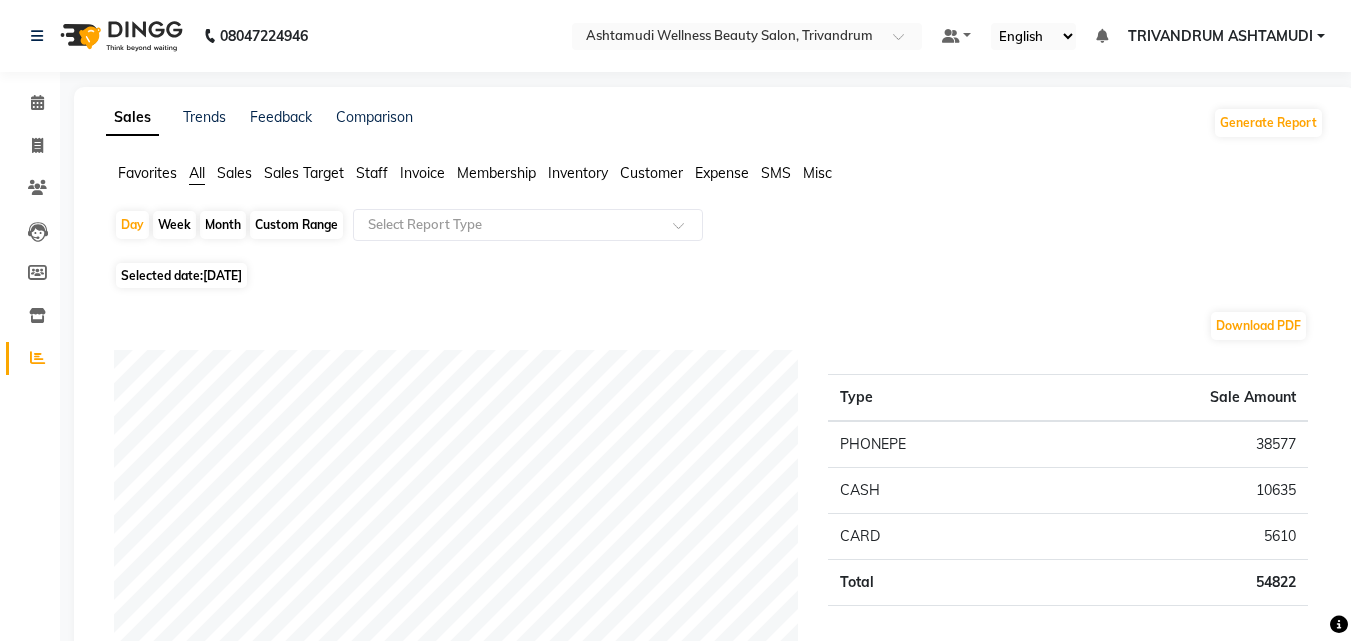 click on "10-07-2025" 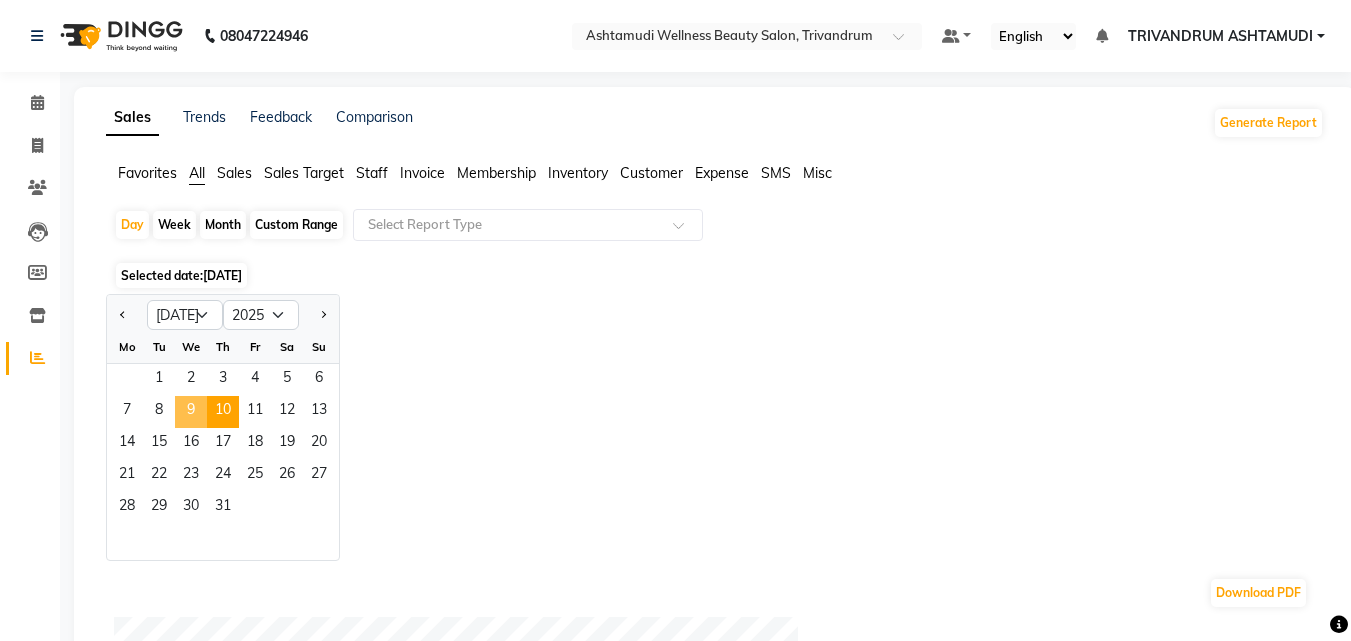 click on "9" 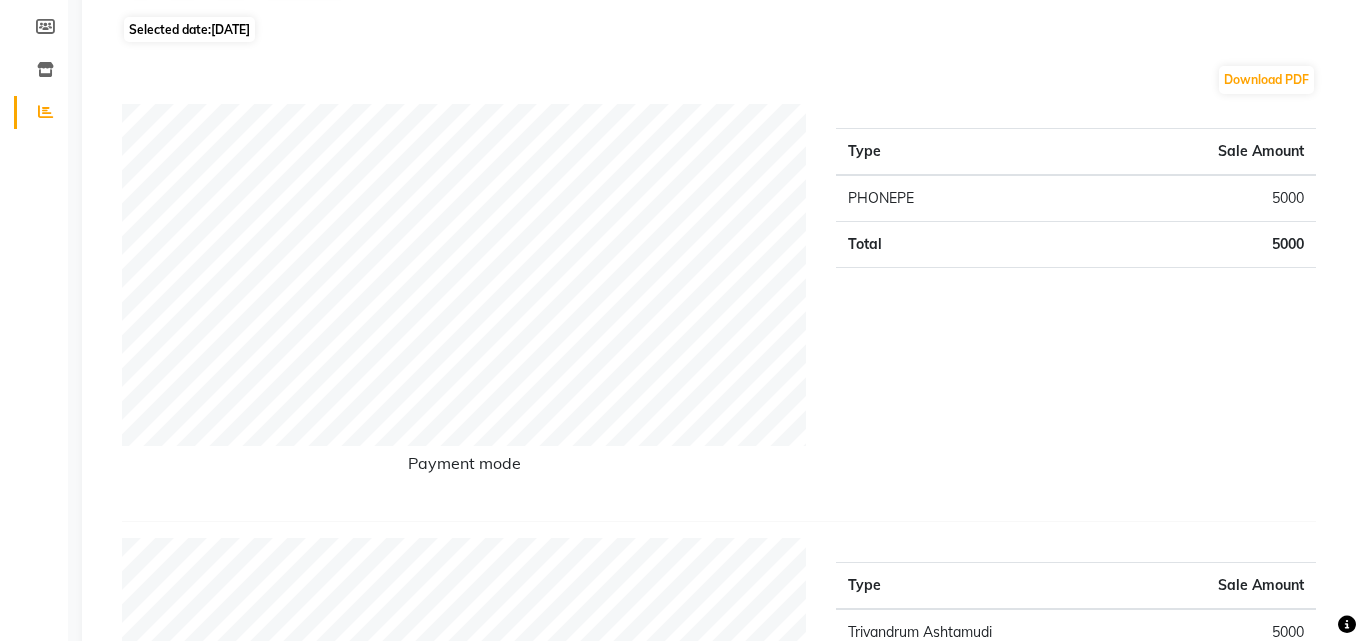 scroll, scrollTop: 0, scrollLeft: 0, axis: both 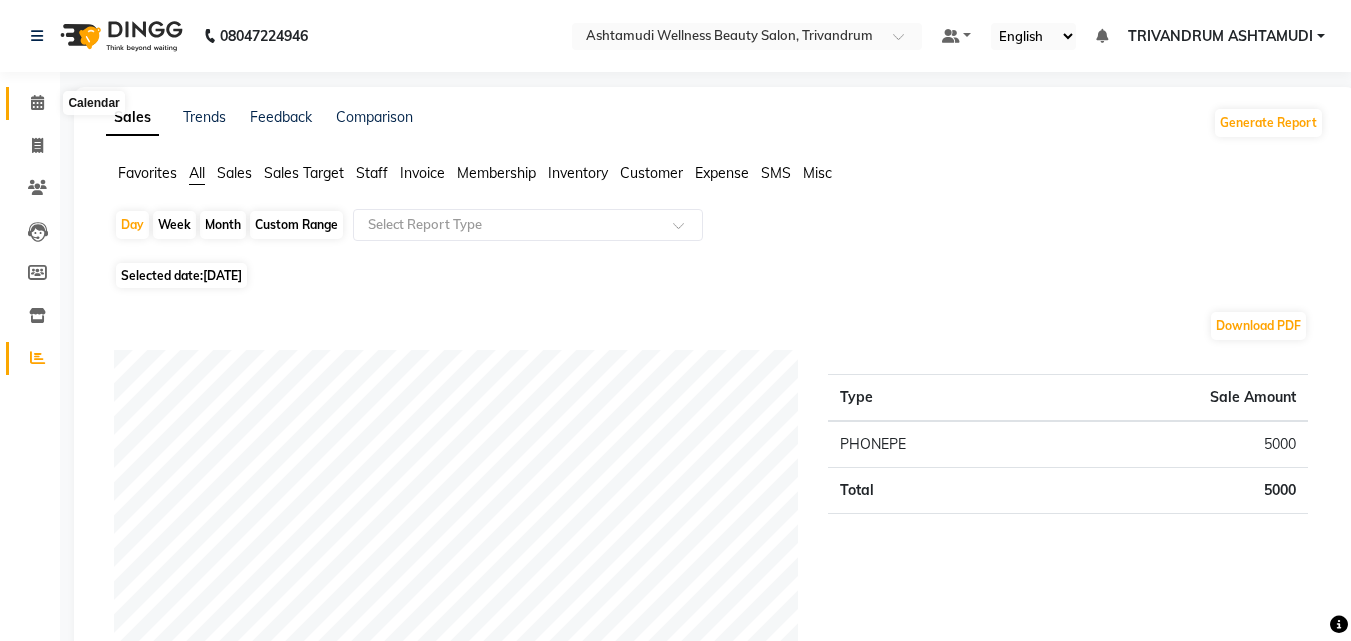 click 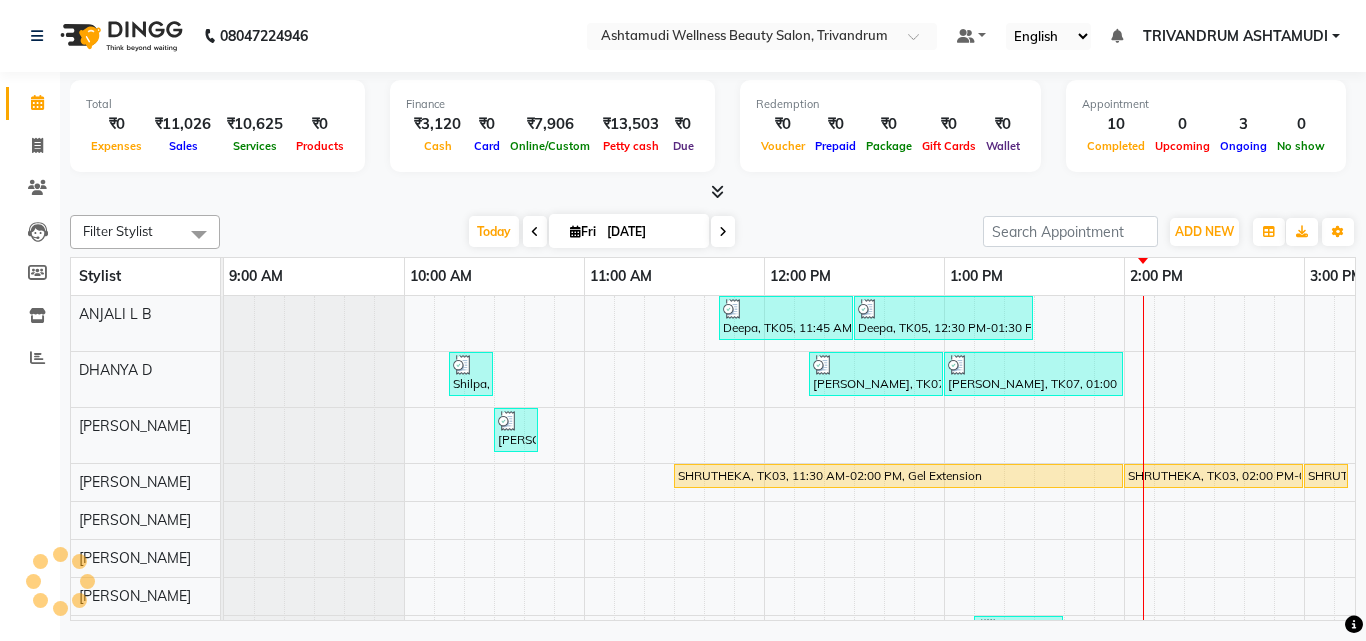 scroll, scrollTop: 0, scrollLeft: 0, axis: both 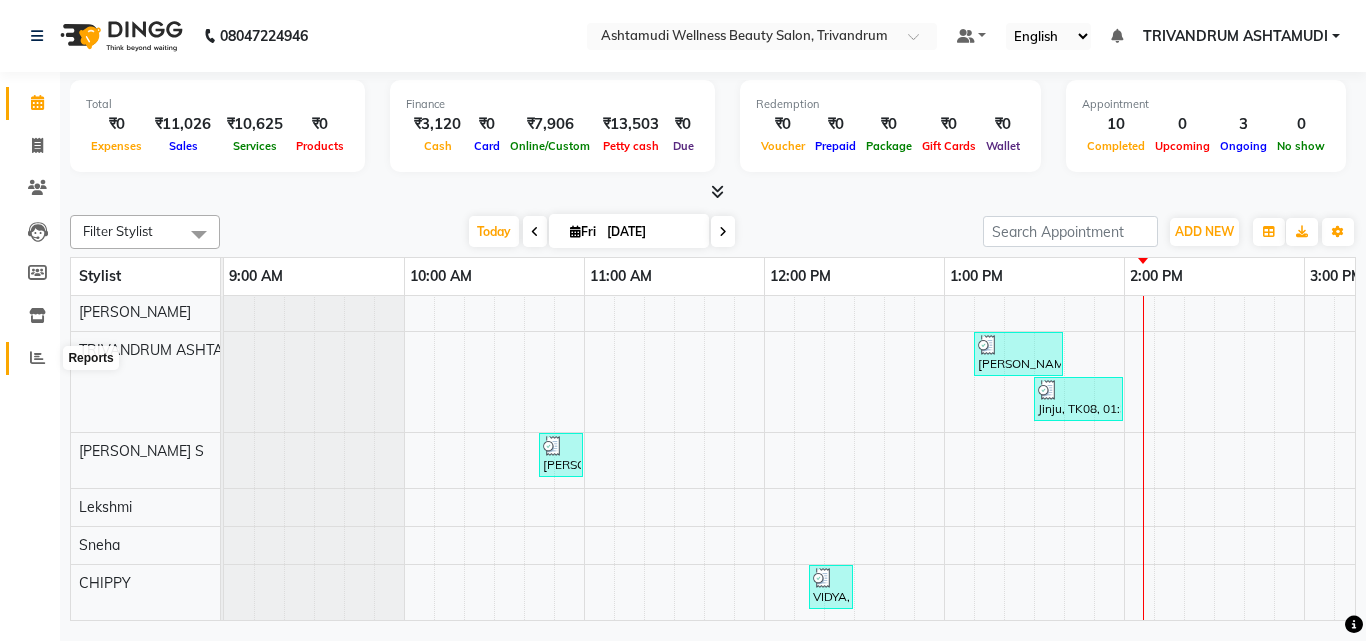 click 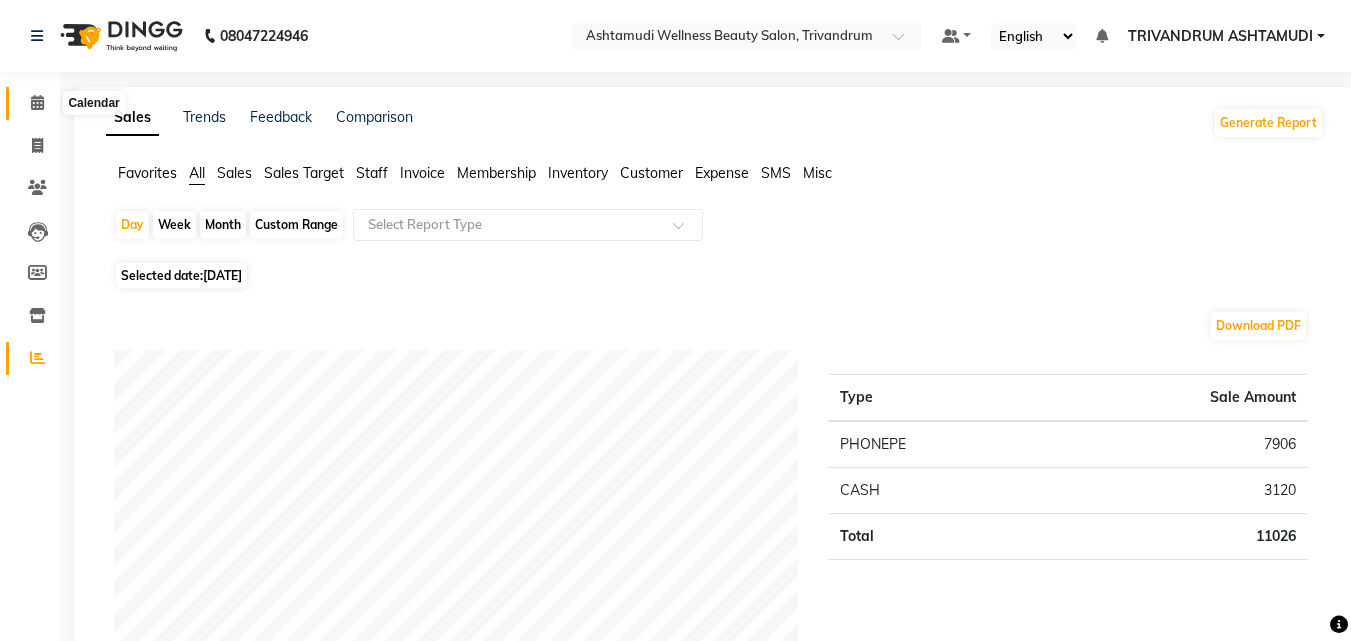 click 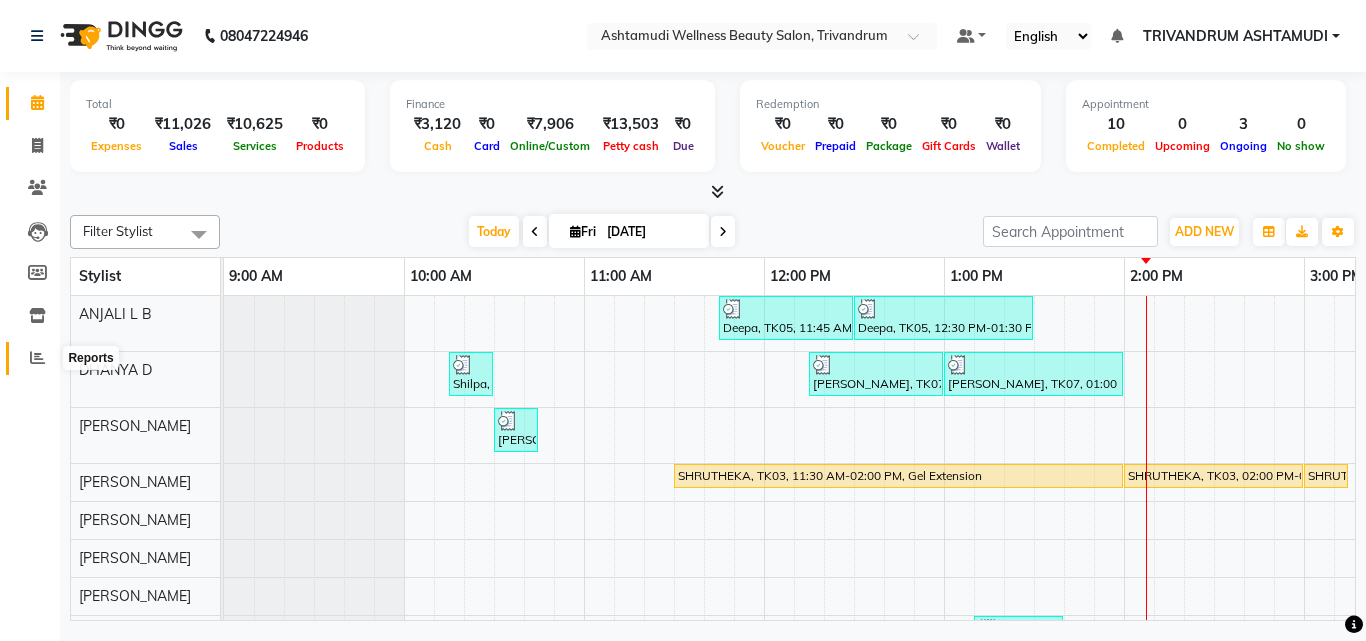 click 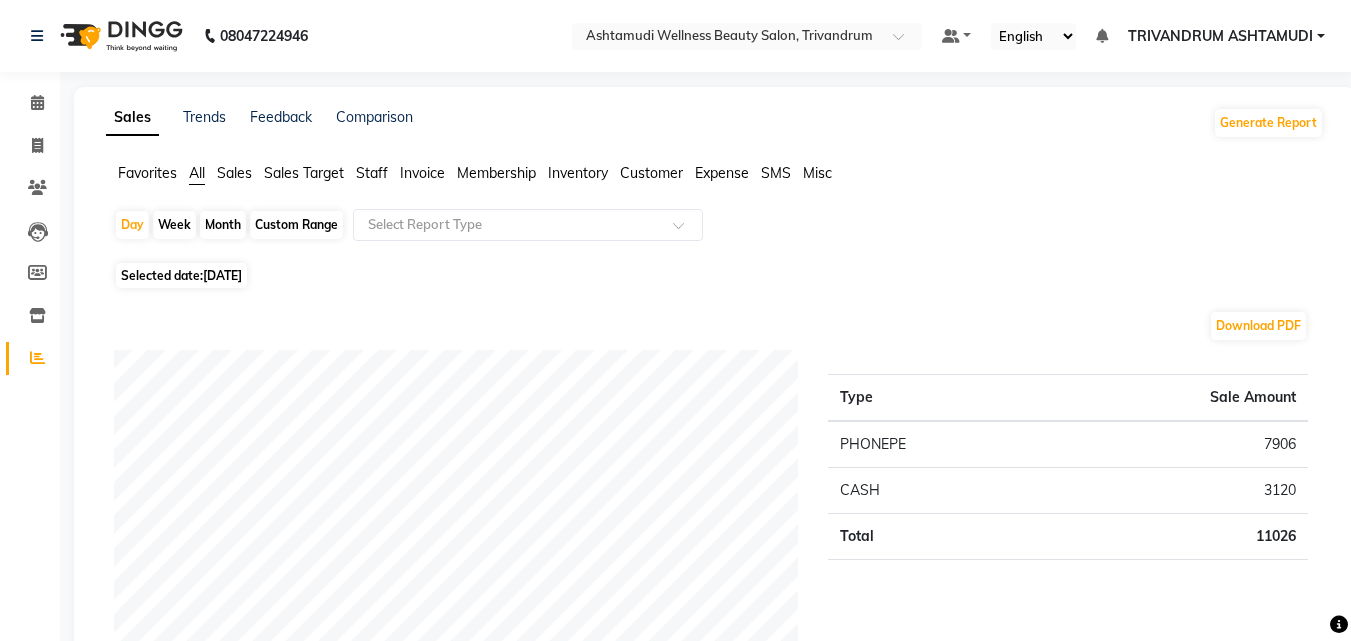 click on "[DATE]" 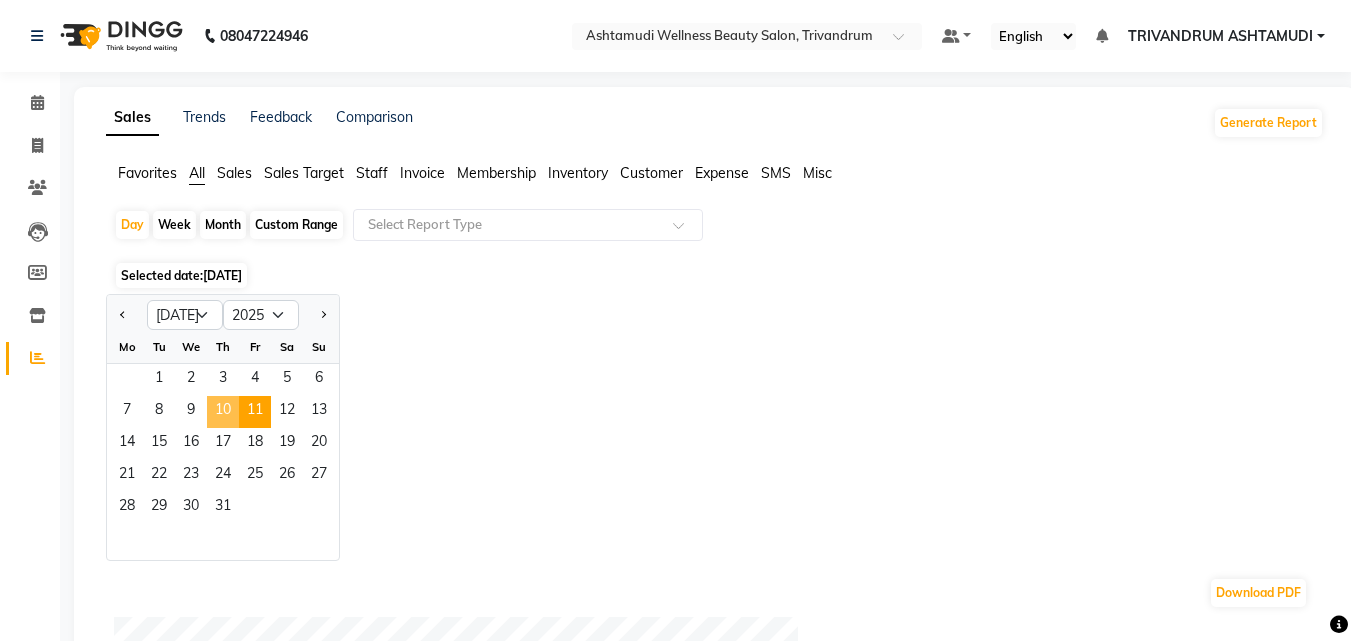 click on "10" 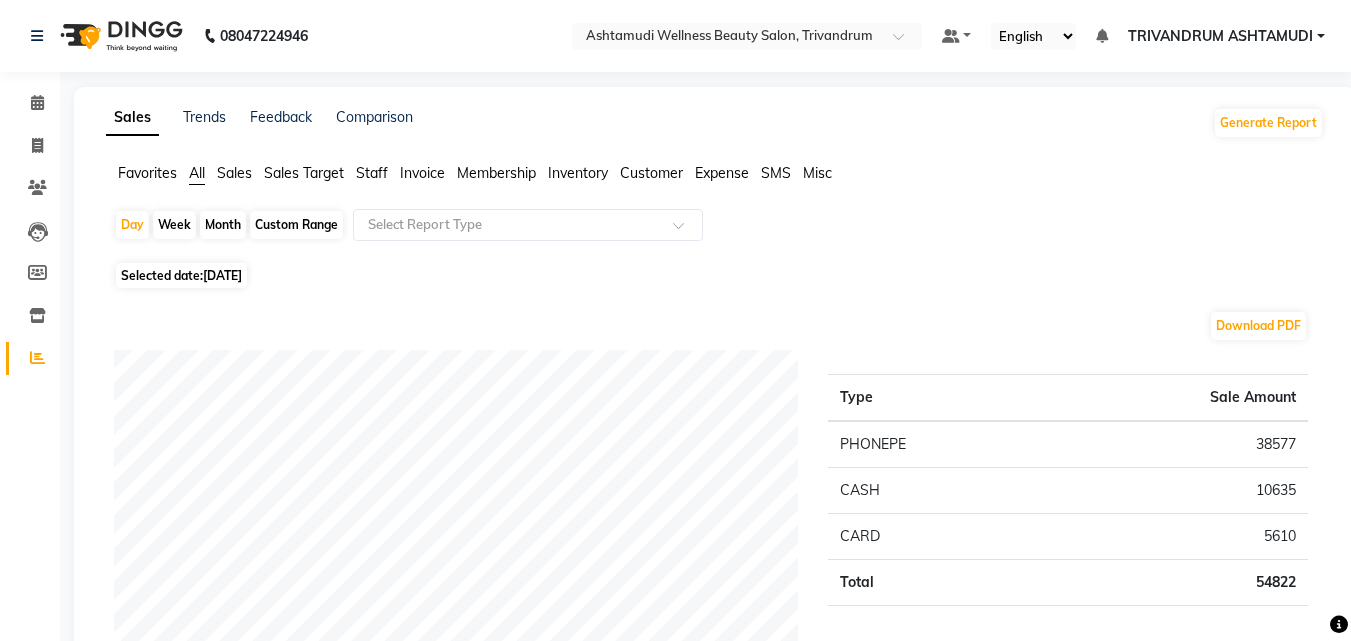 click on "Invoice" 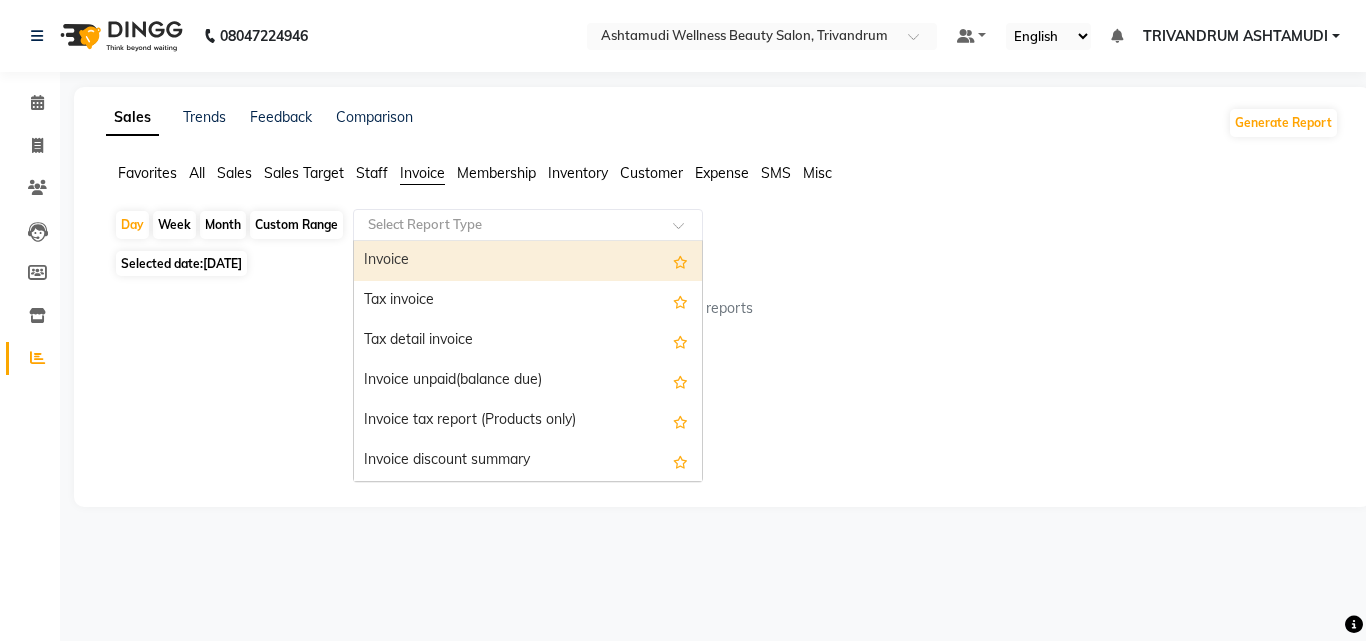 click 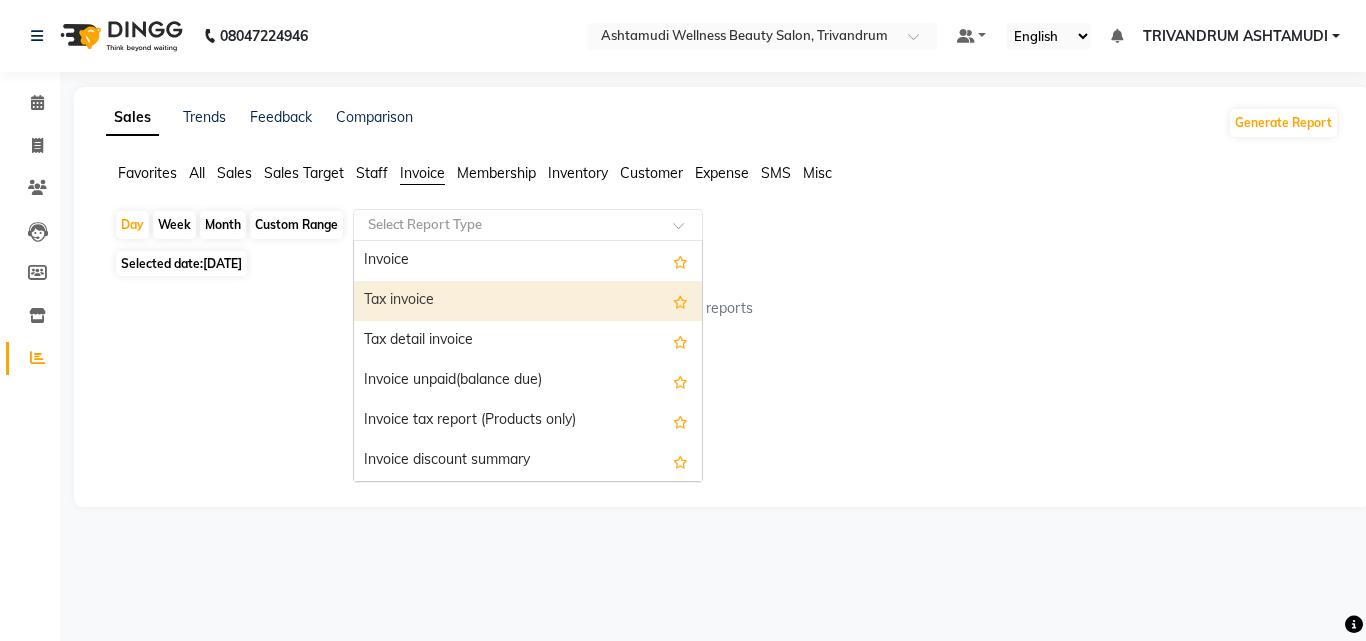 click on "Tax invoice" at bounding box center (528, 301) 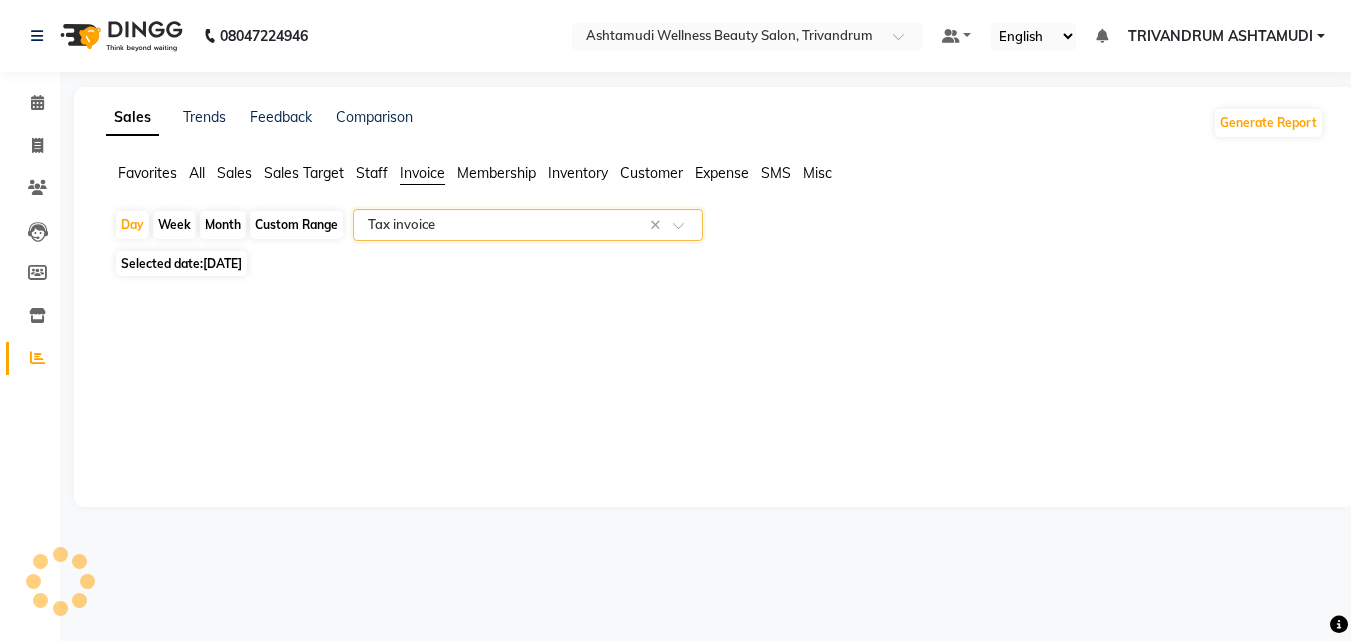 select on "full_report" 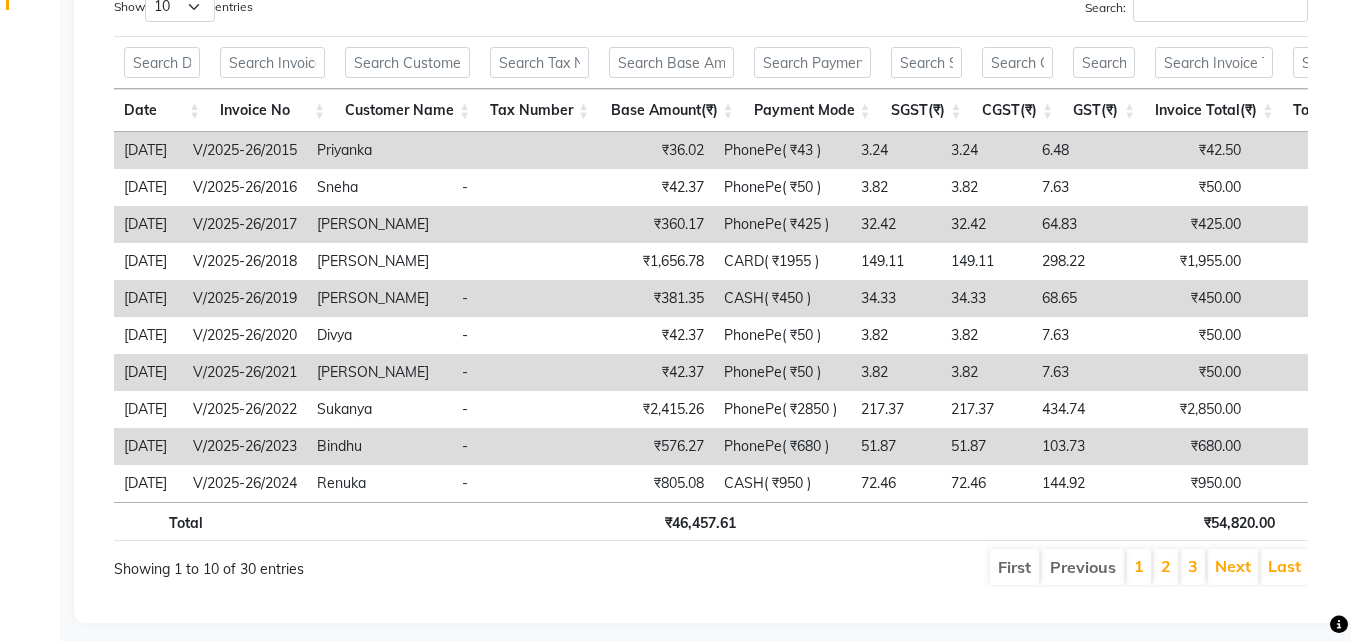 scroll, scrollTop: 400, scrollLeft: 0, axis: vertical 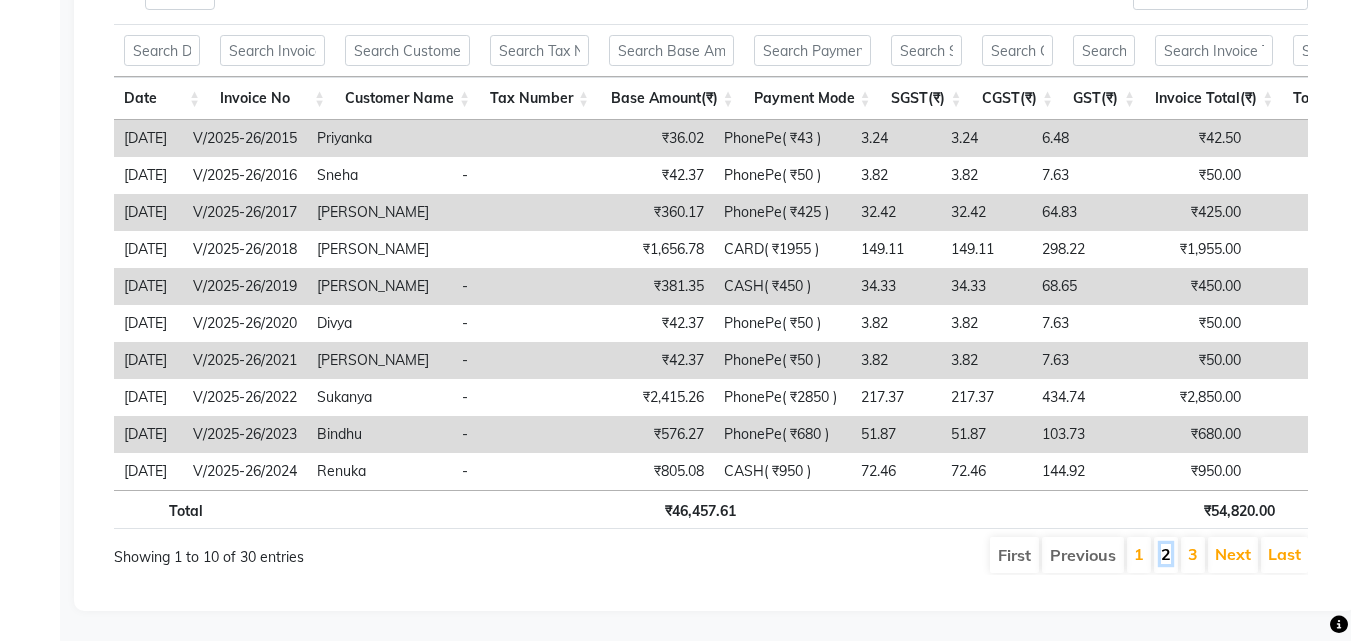 click on "2" at bounding box center (1166, 554) 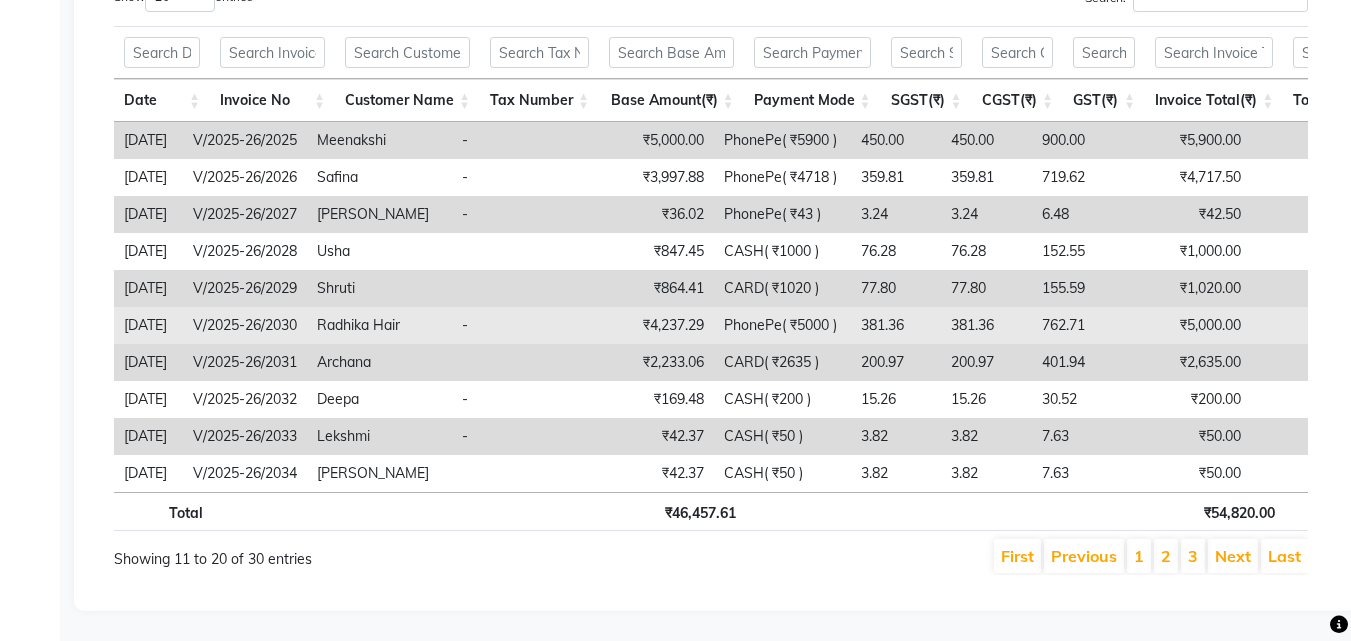 scroll, scrollTop: 405, scrollLeft: 0, axis: vertical 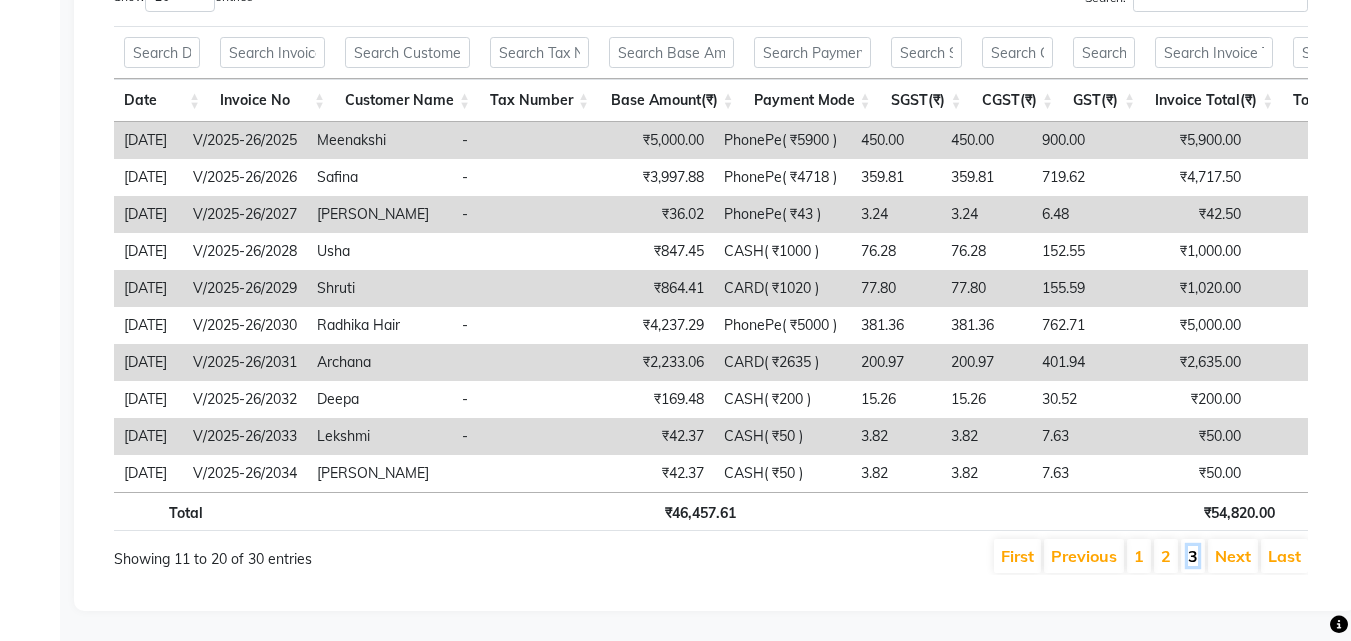 click on "3" at bounding box center [1193, 556] 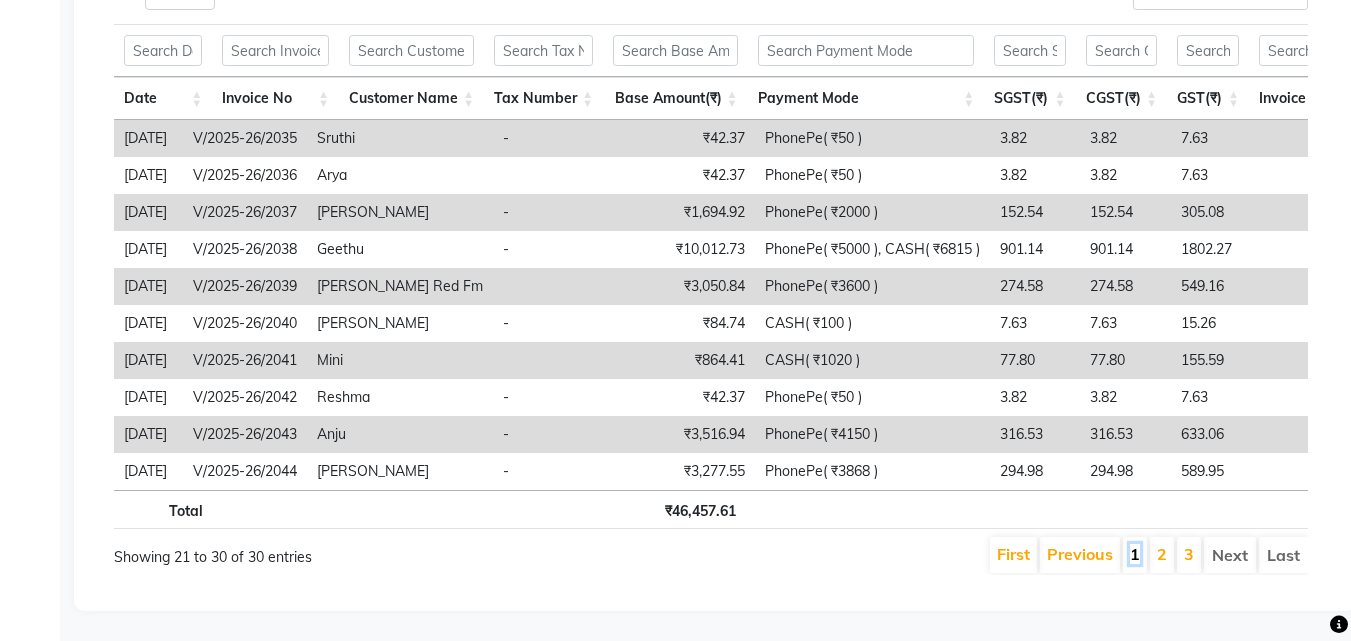 click on "1" at bounding box center (1135, 554) 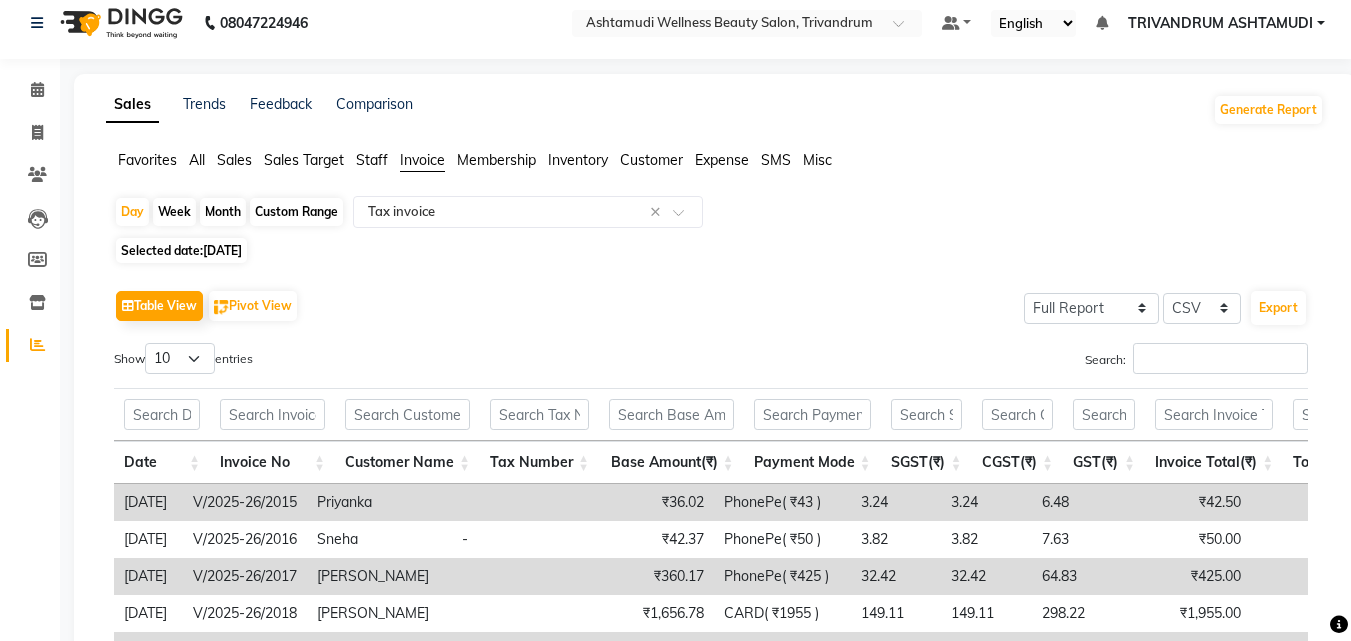 scroll, scrollTop: 0, scrollLeft: 0, axis: both 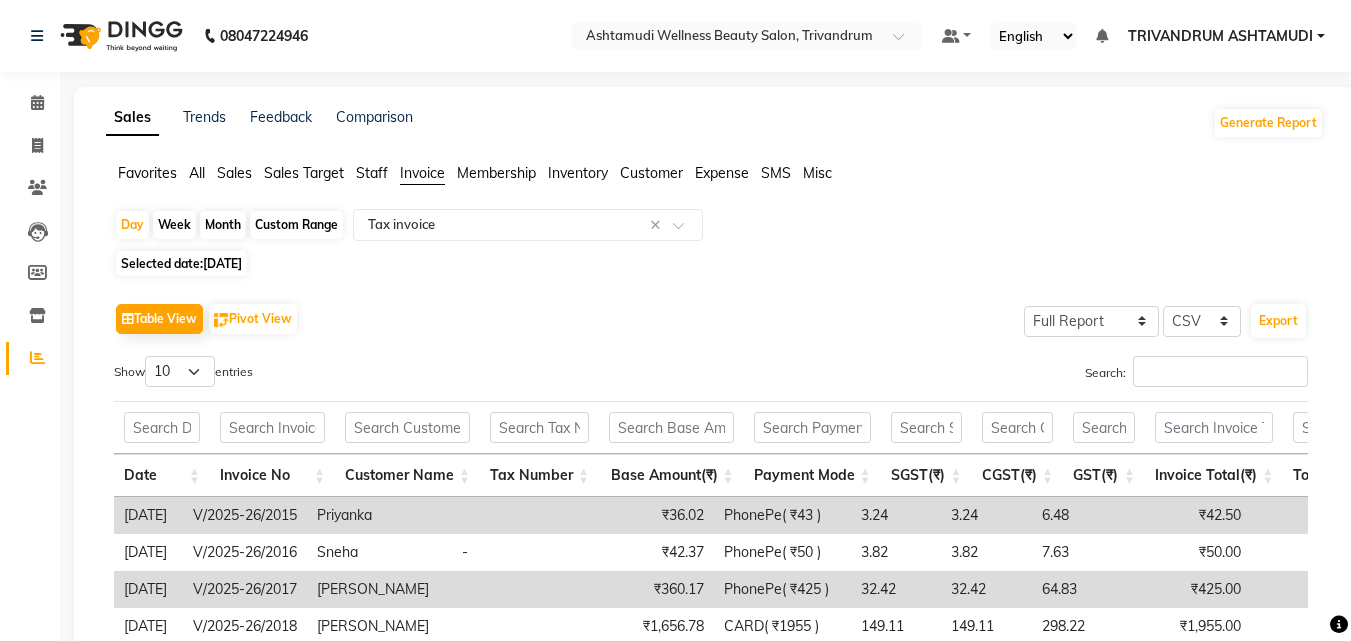 click on "10-07-2025" 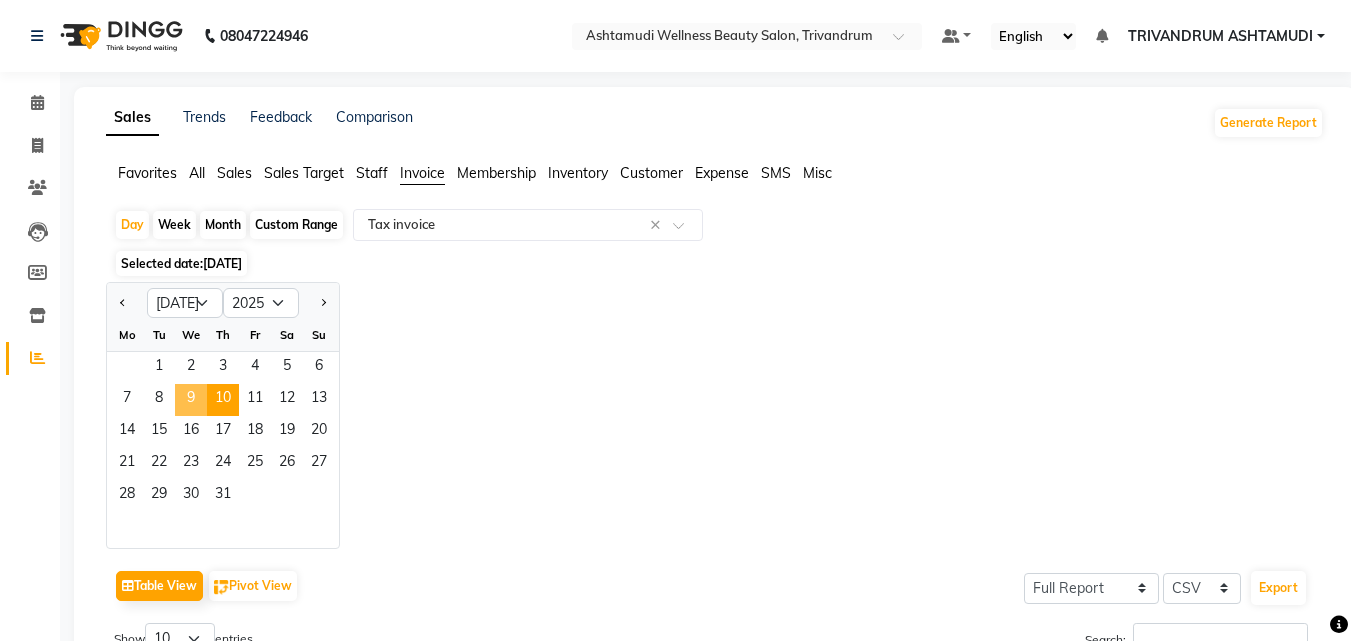 click on "9" 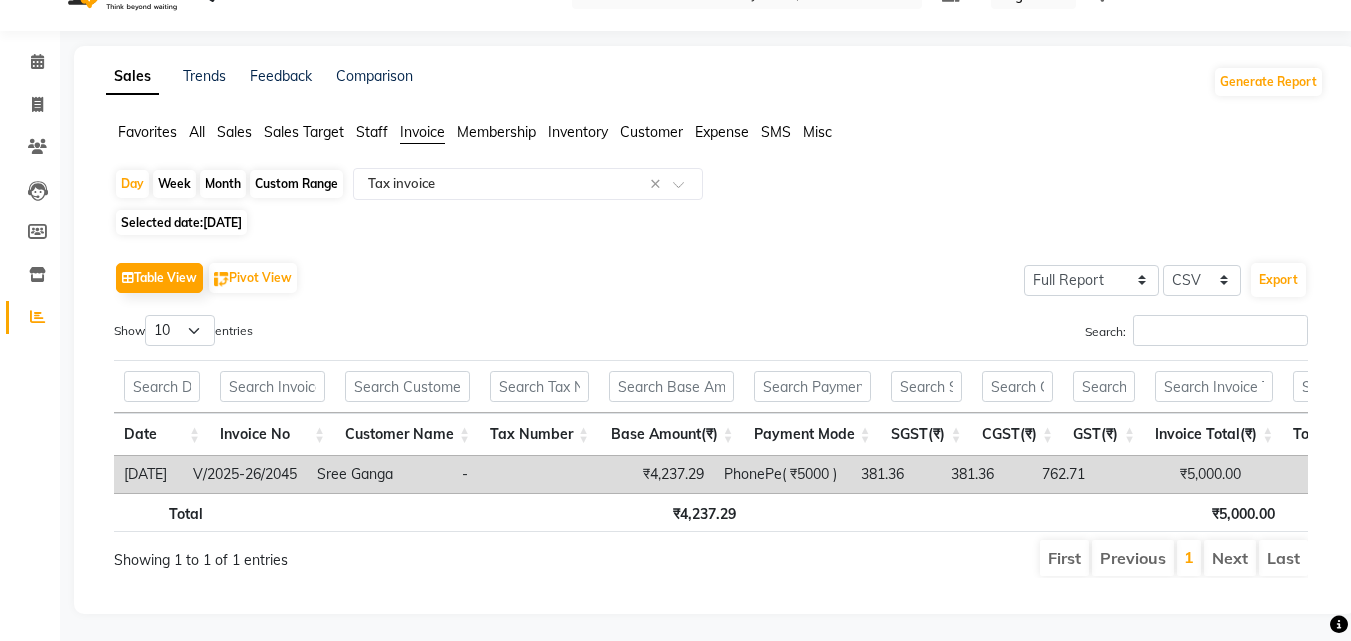 scroll, scrollTop: 74, scrollLeft: 0, axis: vertical 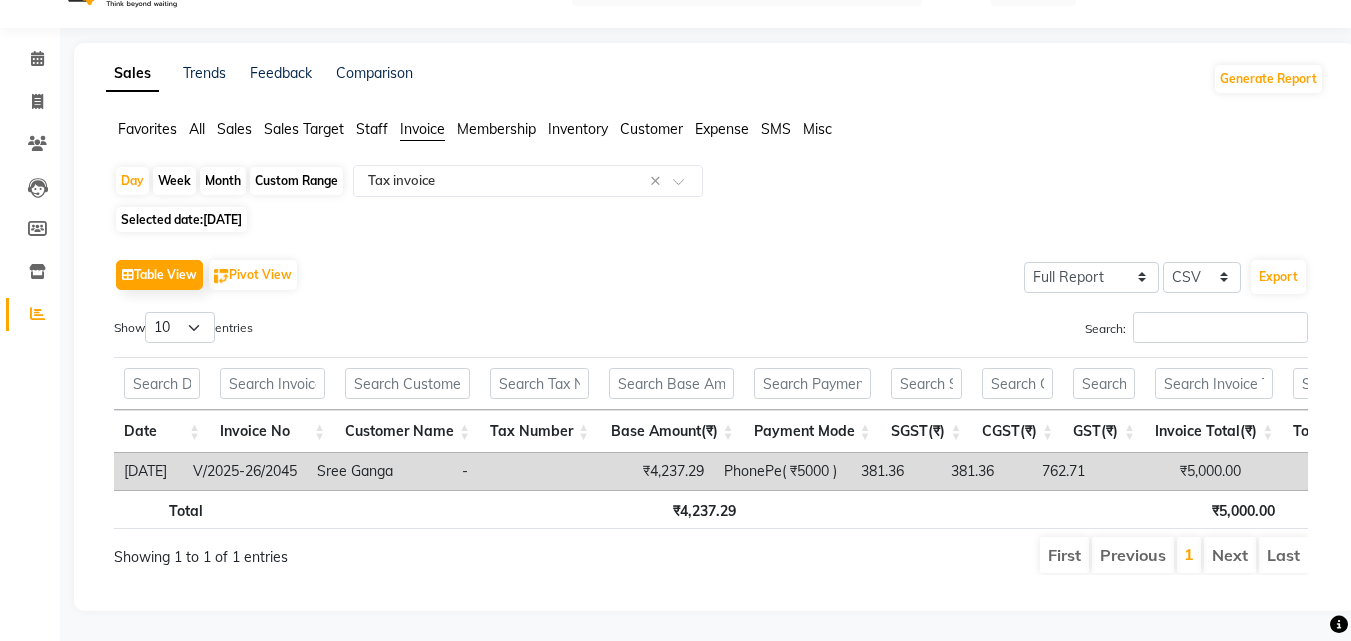 click on "Staff" 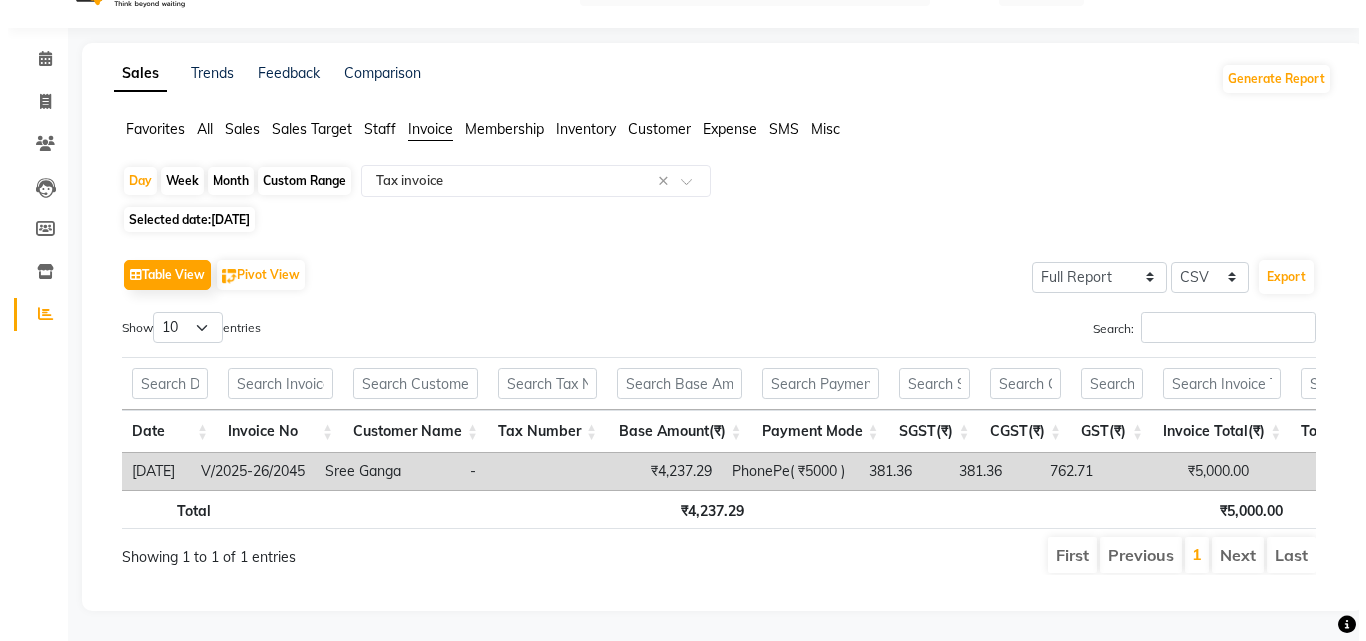 scroll, scrollTop: 0, scrollLeft: 0, axis: both 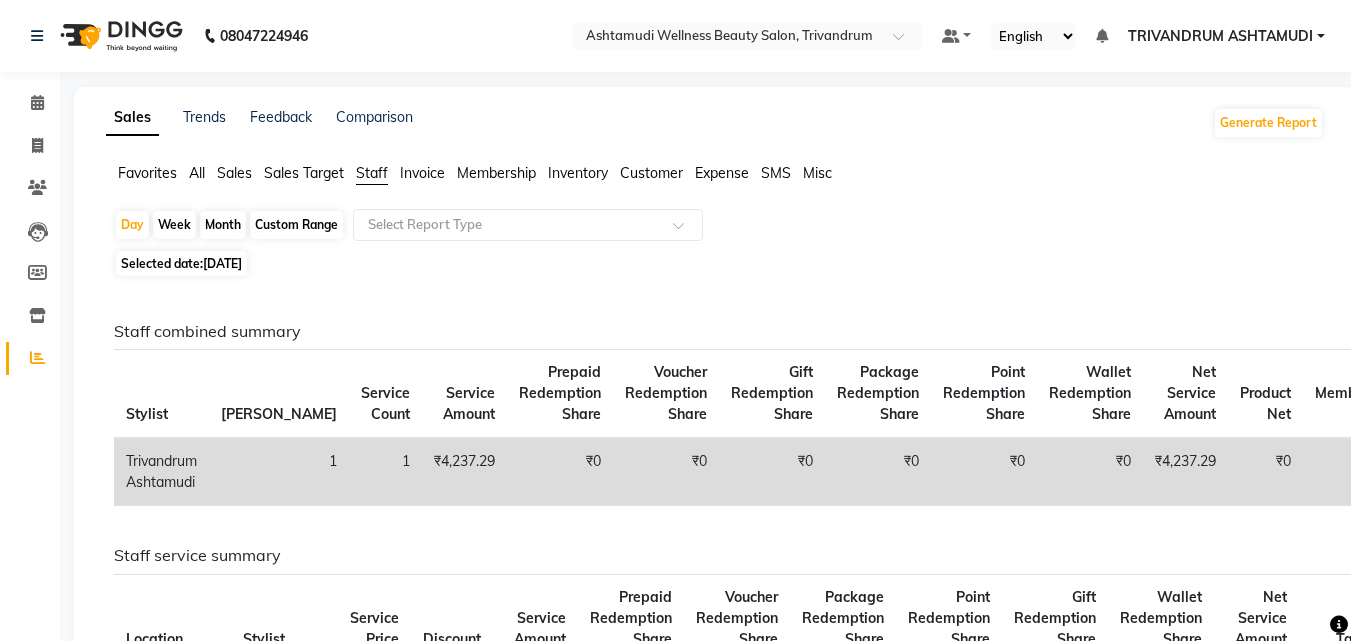 click on "Invoice" 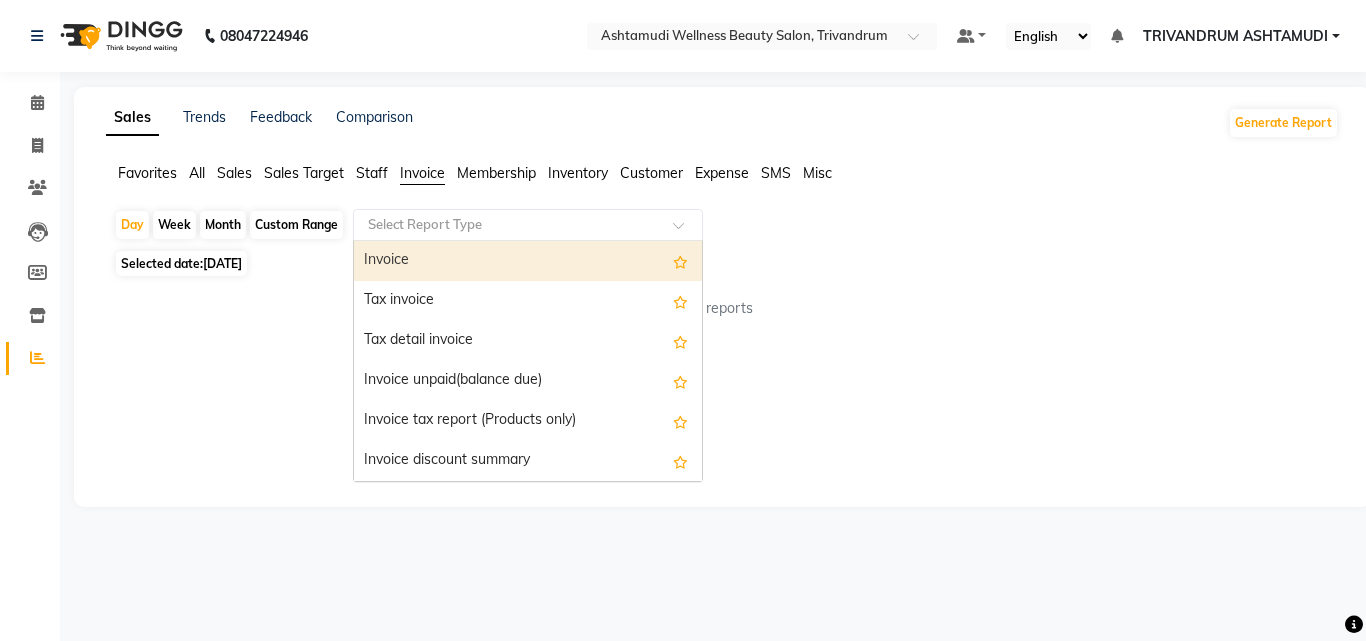 click 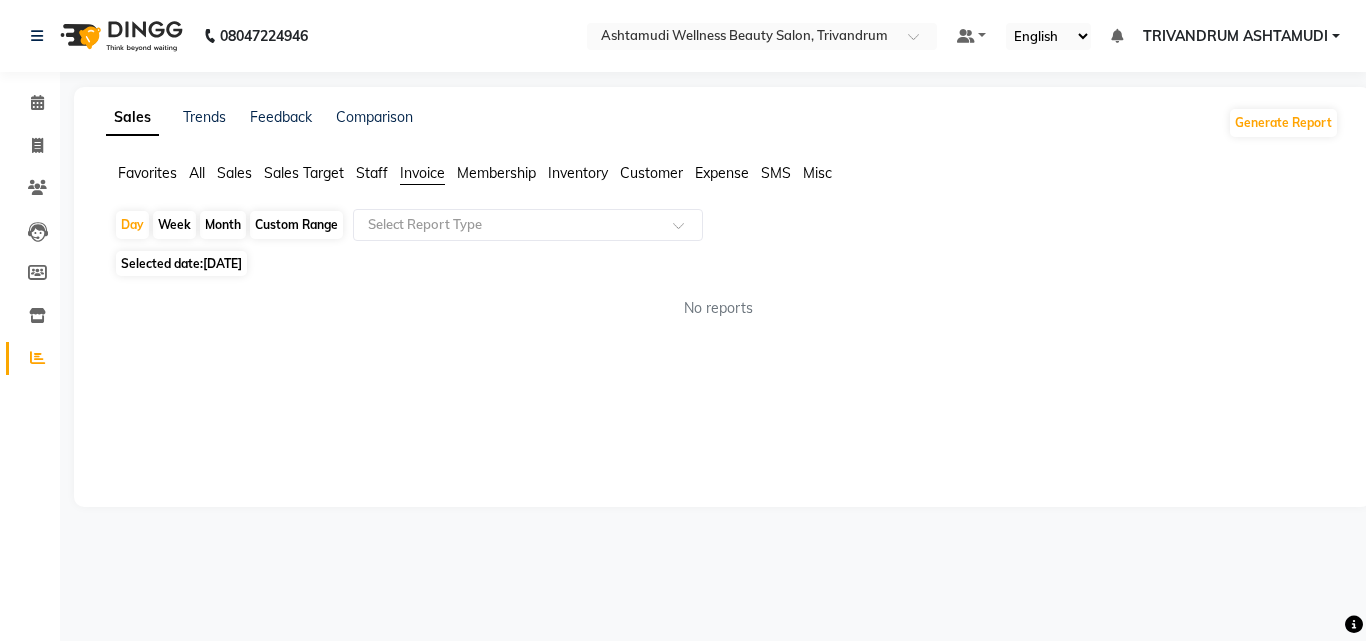 click on "Customer" 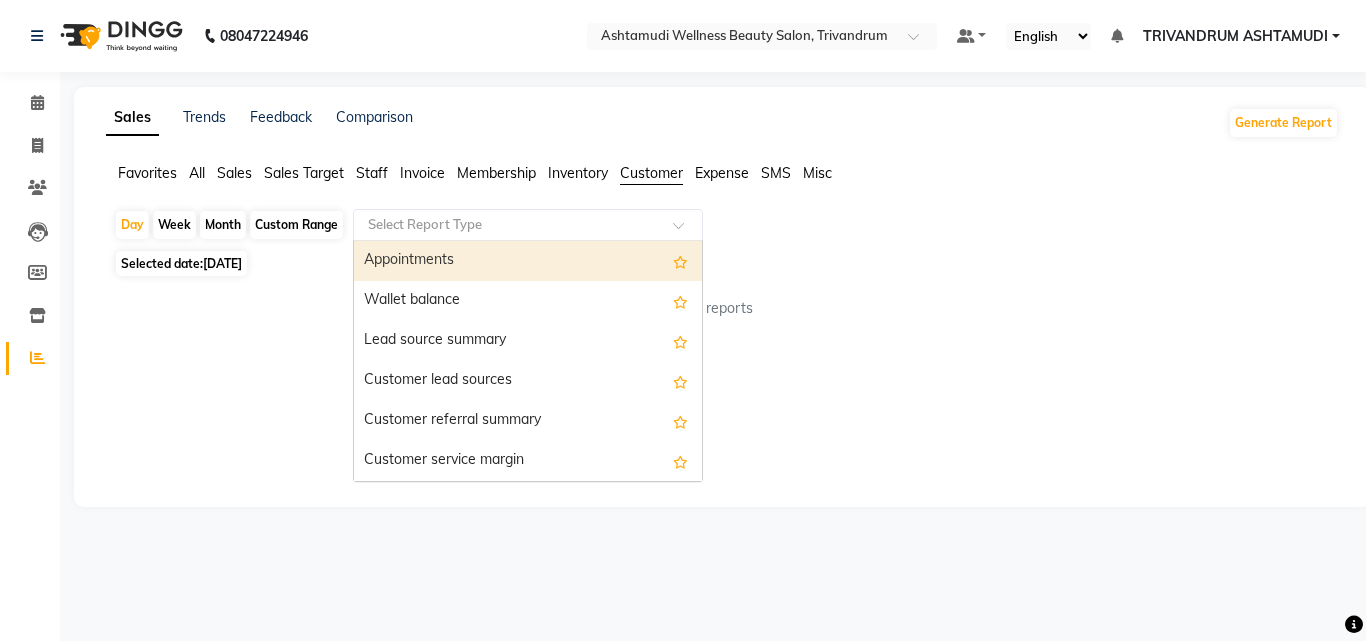 click on "Select Report Type" 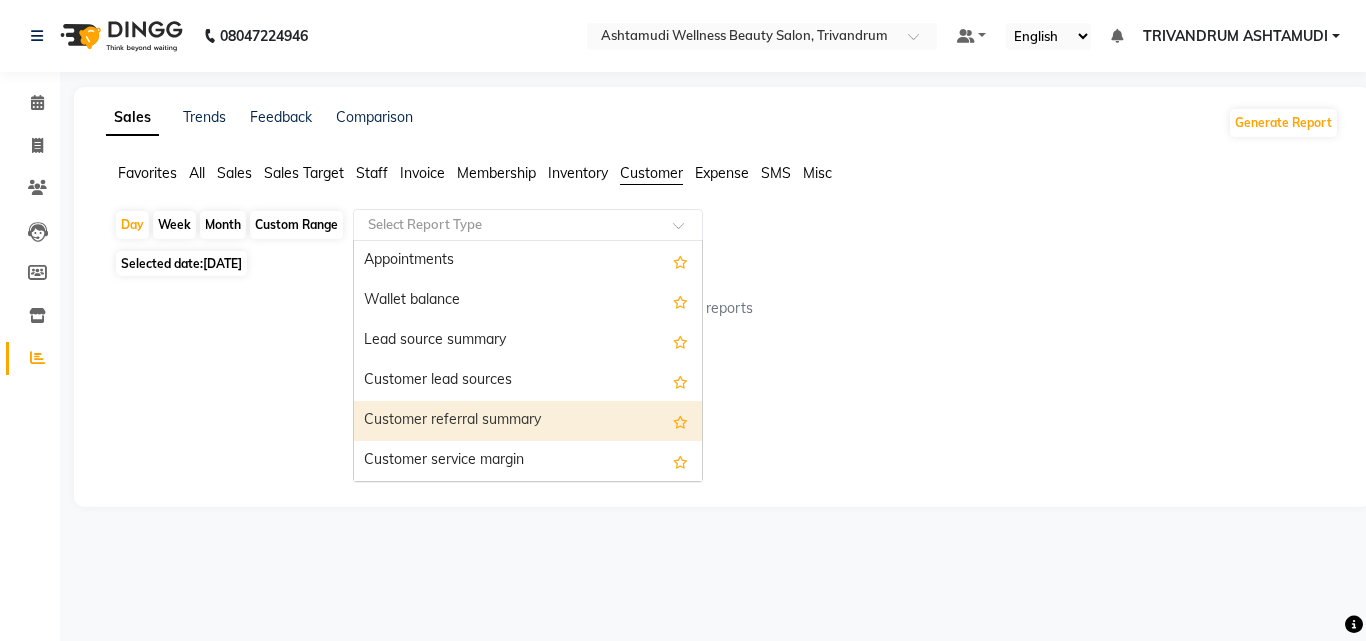 click on "Customer referral summary" at bounding box center (528, 421) 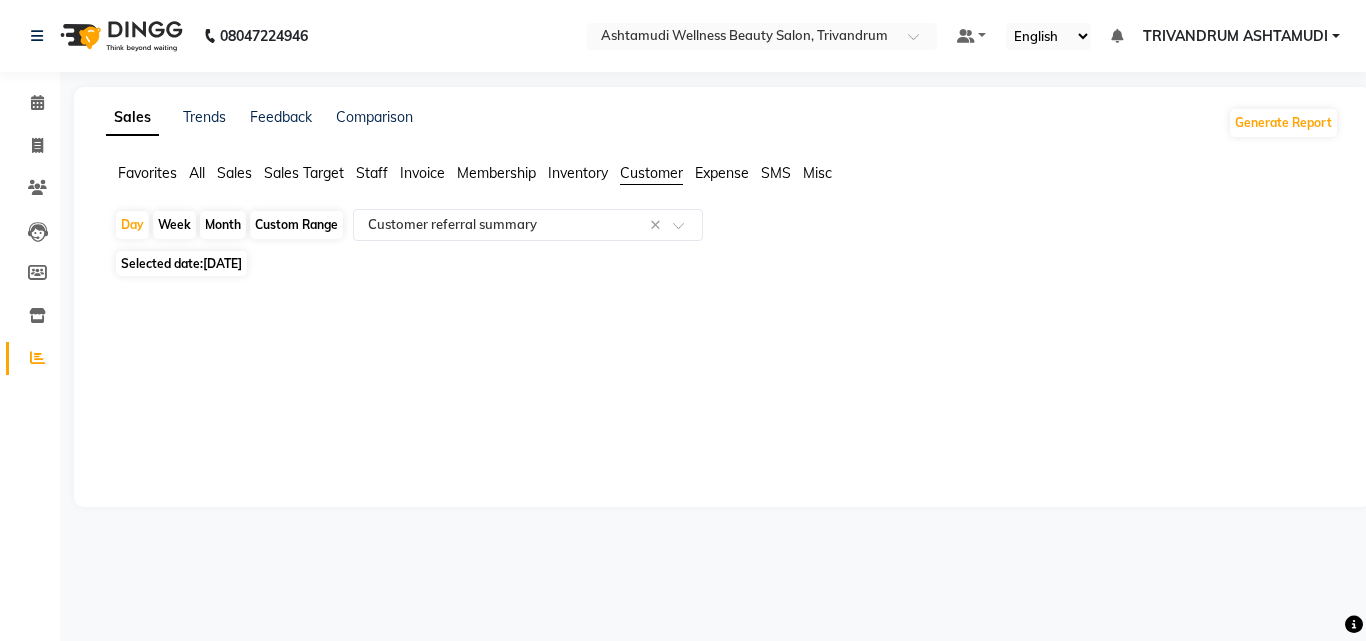 click on "Customer" 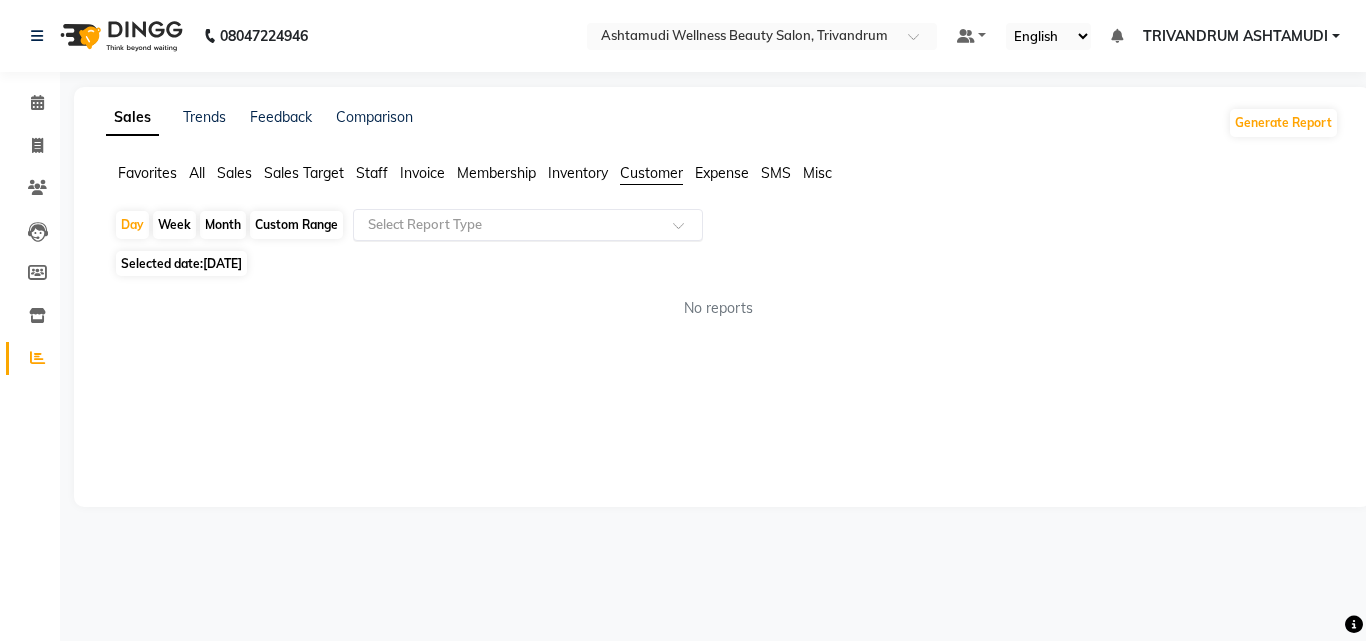 click 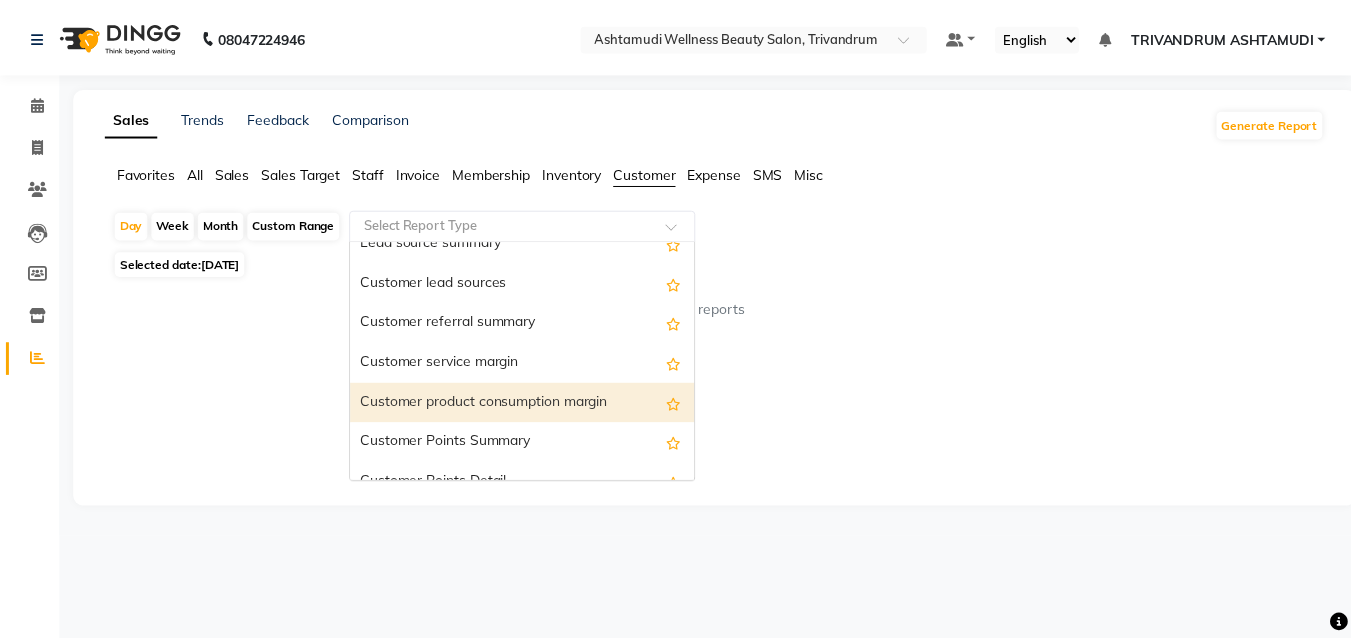 scroll, scrollTop: 0, scrollLeft: 0, axis: both 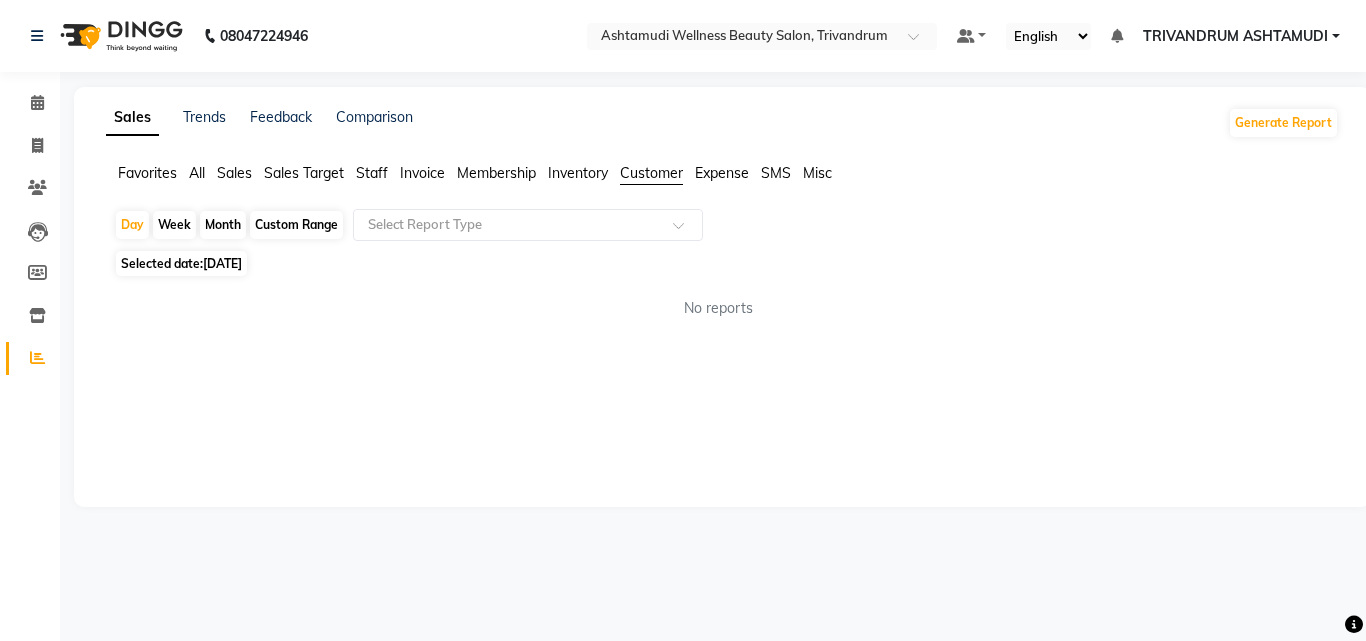 click on "Invoice" 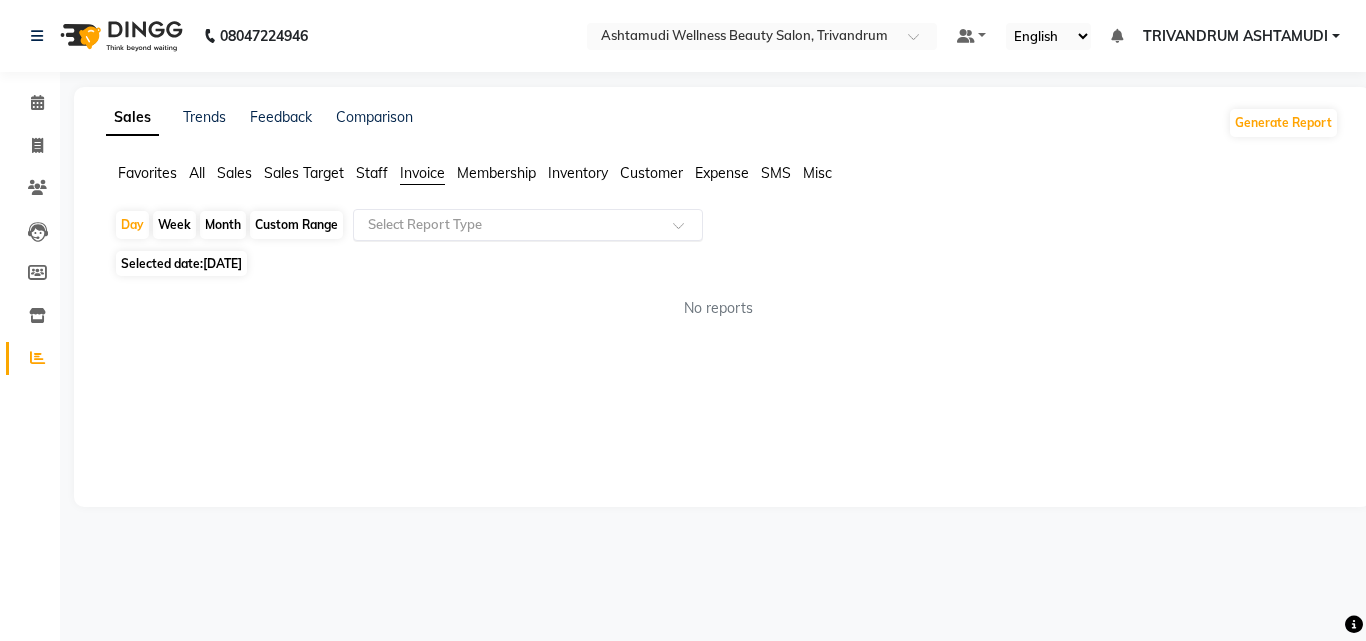 click 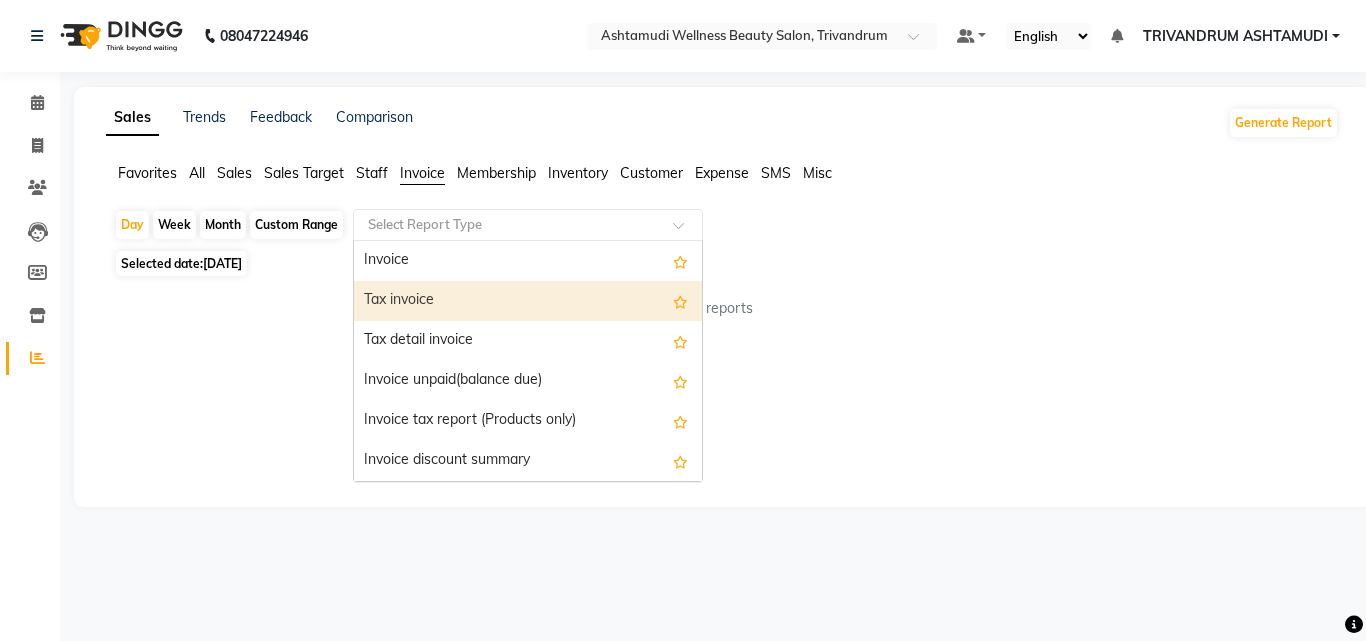 click on "Tax invoice" at bounding box center (528, 301) 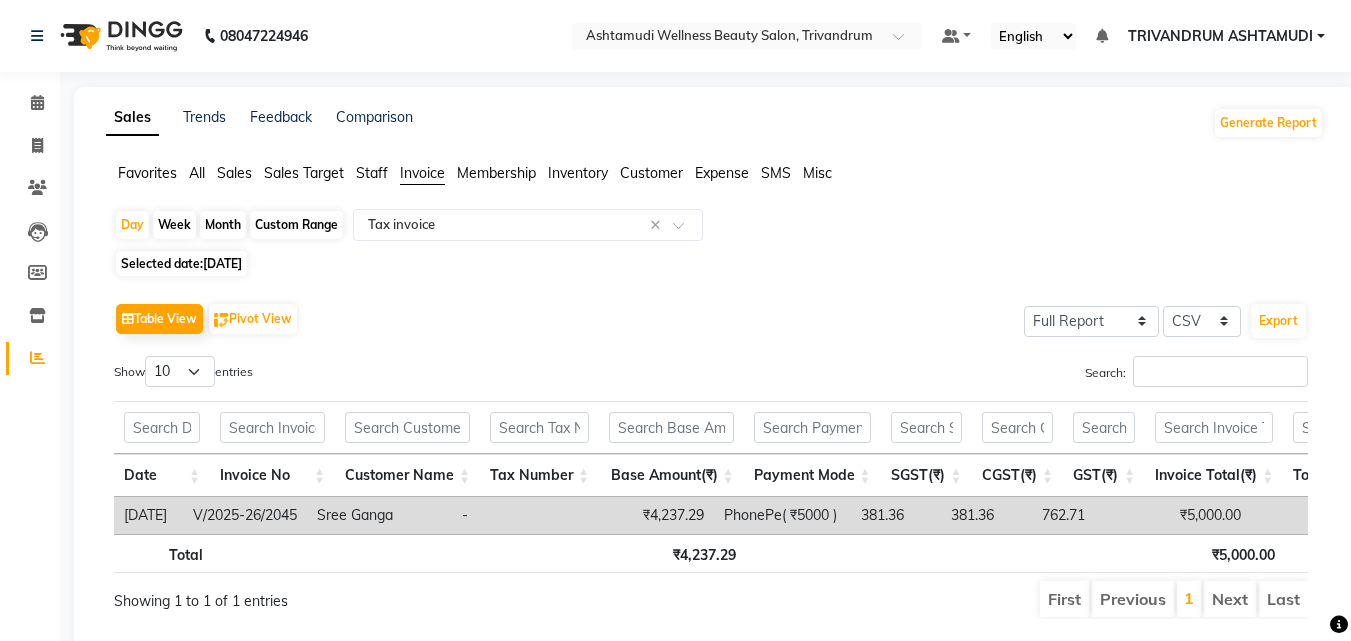 click on "09-07-2025" 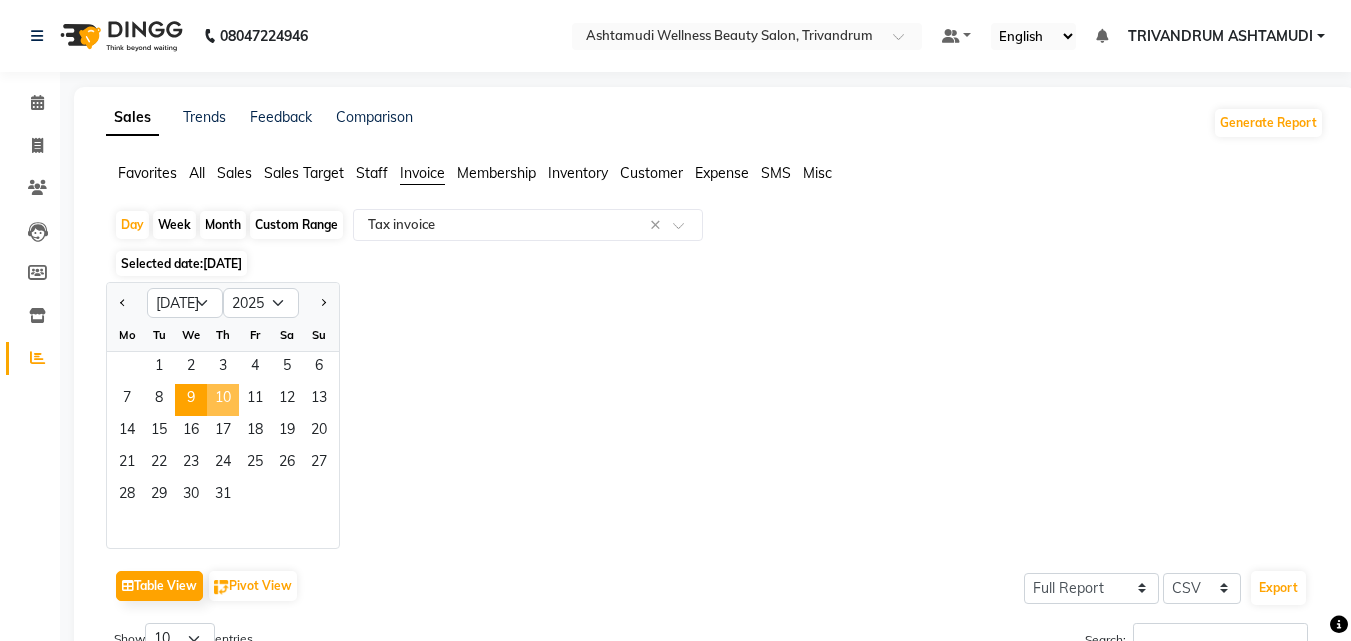 click on "10" 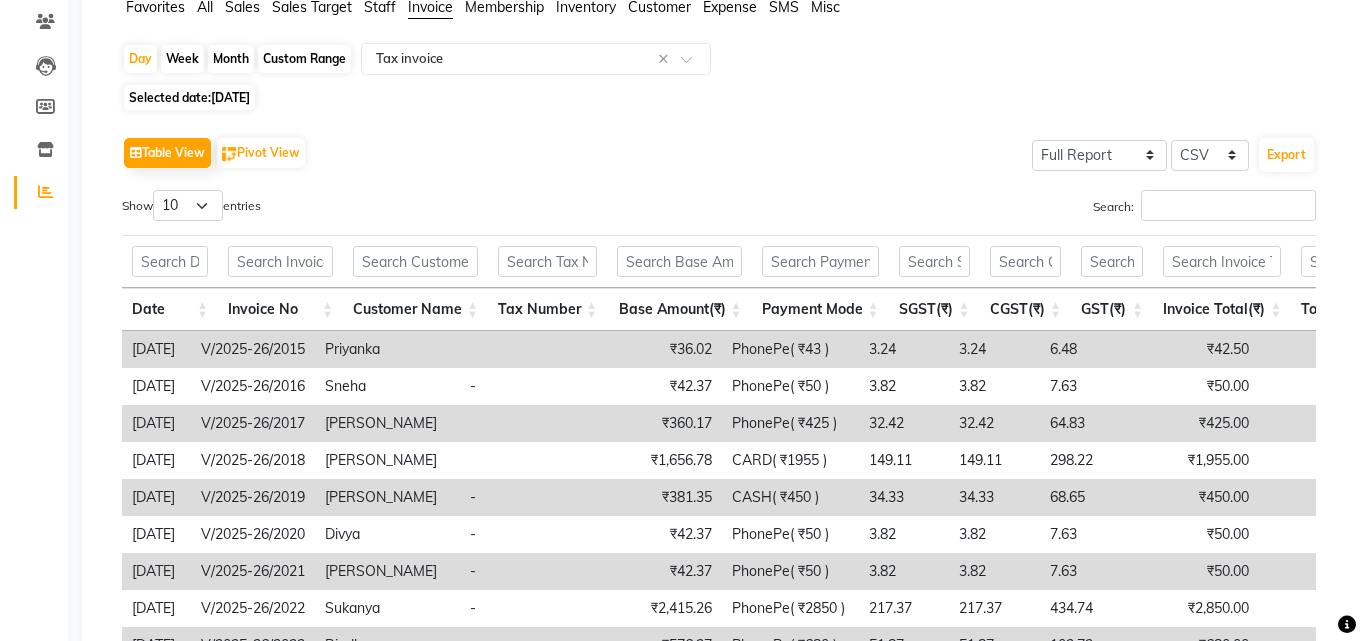 scroll, scrollTop: 0, scrollLeft: 0, axis: both 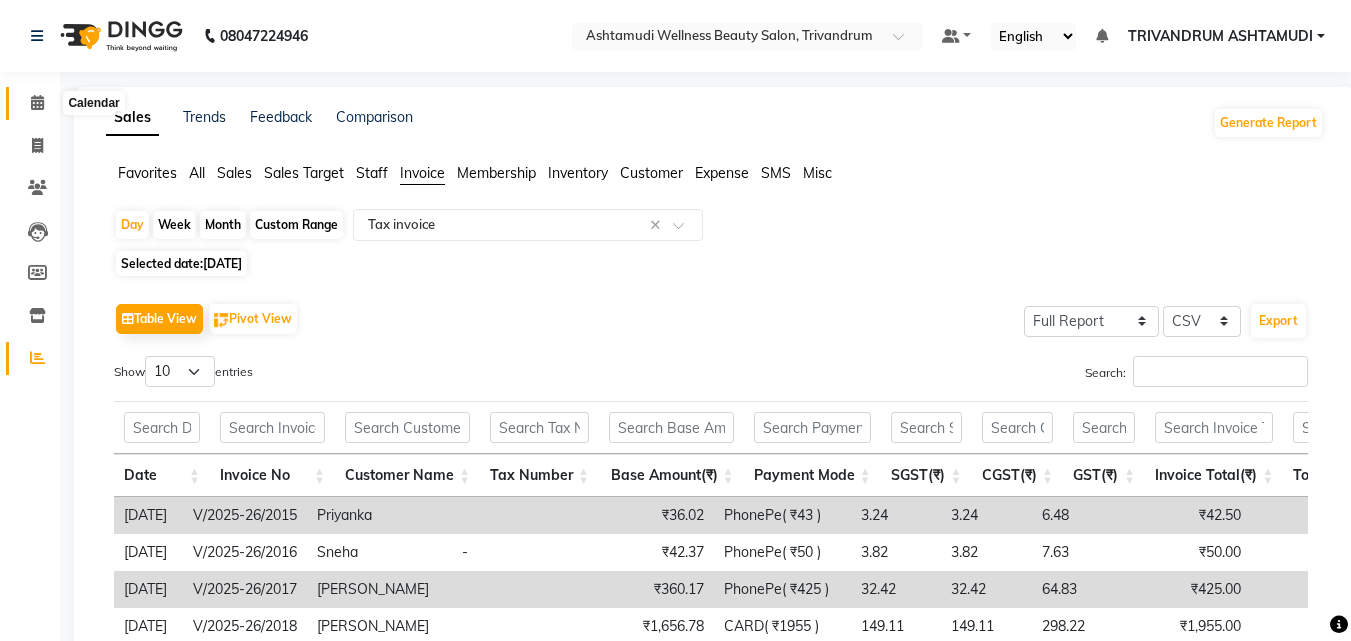 click 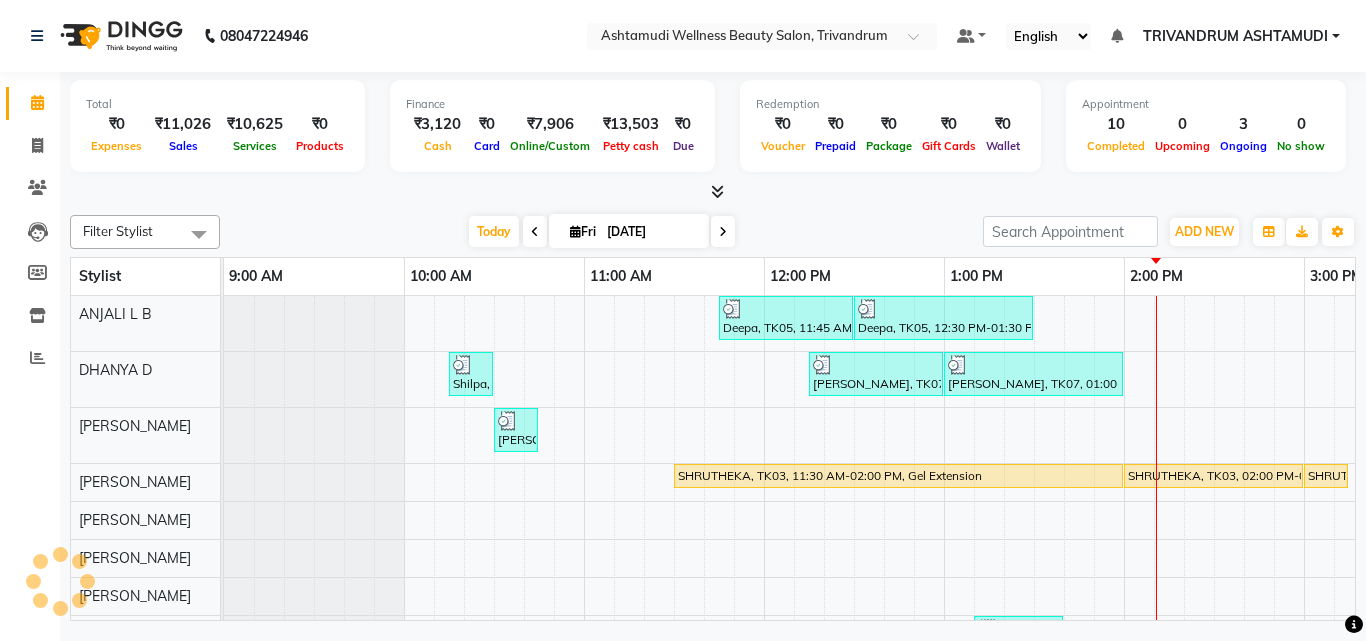 scroll, scrollTop: 0, scrollLeft: 0, axis: both 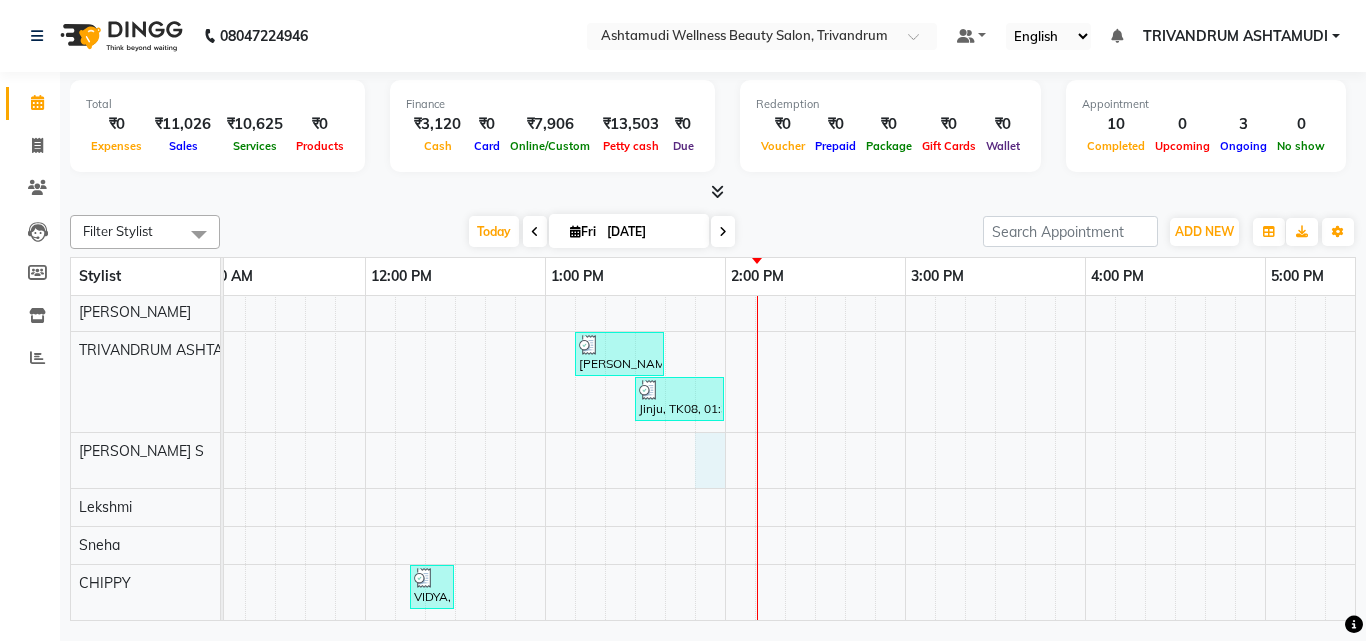 click on "Deepa, TK05, 11:45 AM-12:30 PM, Root Touch-Up (Ammonia Free)     Deepa, TK05, 12:30 PM-01:30 PM, Ceramide  Anti frizz treatment     Shilpa, TK01, 10:15 AM-10:30 AM, Eyebrows Threading     Neethi, TK07, 12:15 PM-01:00 PM, Root Touch-Up (Ammonia Free)     Neethi, TK07, 01:00 PM-02:00 PM, Ceramide  Anti frizz treatment     aswathi, TK02, 10:30 AM-10:45 AM, Eyebrows Threading    SHRUTHEKA, TK03, 11:30 AM-02:00 PM, Gel Extension    SHRUTHEKA, TK03, 02:00 PM-03:00 PM, Bridal Glow Facial    SHRUTHEKA, TK03, 03:00 PM-03:15 PM, Eyebrows Threading     aswathi, TK06, 01:10 PM-01:40 PM, Make Up -3     Jinju, TK08, 01:30 PM-02:00 PM, Make Up -2     aswathi, TK02, 10:45 AM-11:00 AM, Eyebrows Threading     VIDYA, TK04, 12:15 PM-12:30 PM, Eyebrows Threading" at bounding box center (1085, 316) 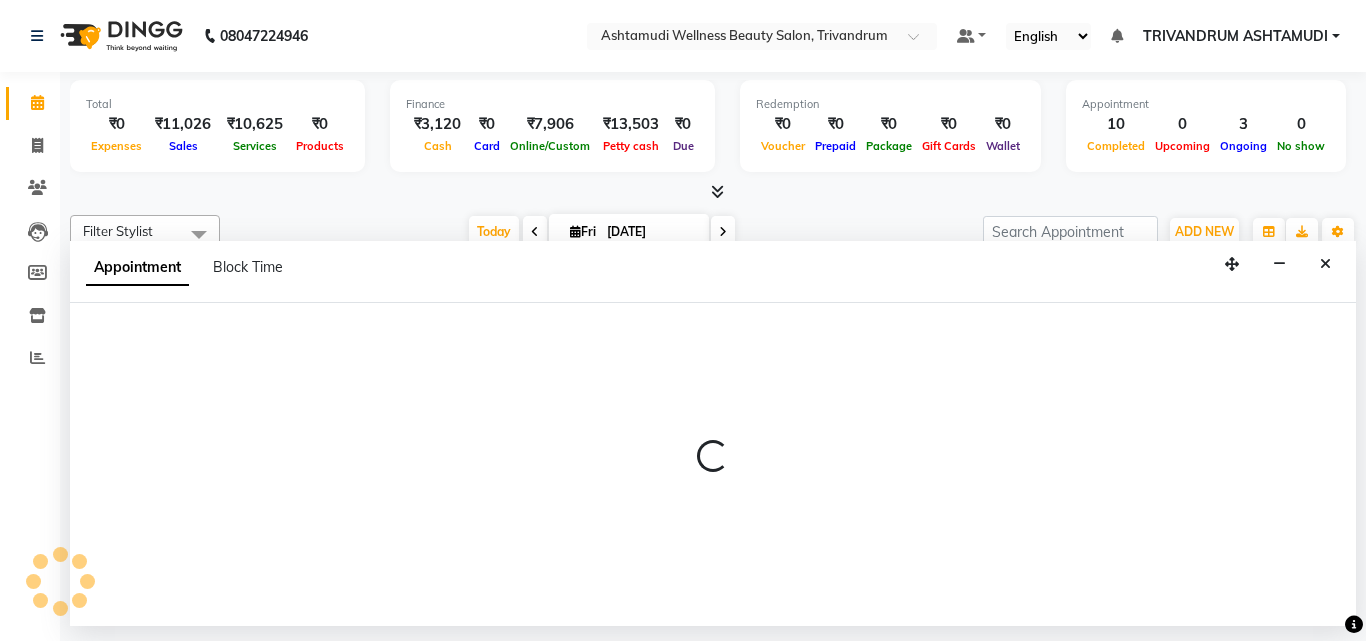 select on "52027" 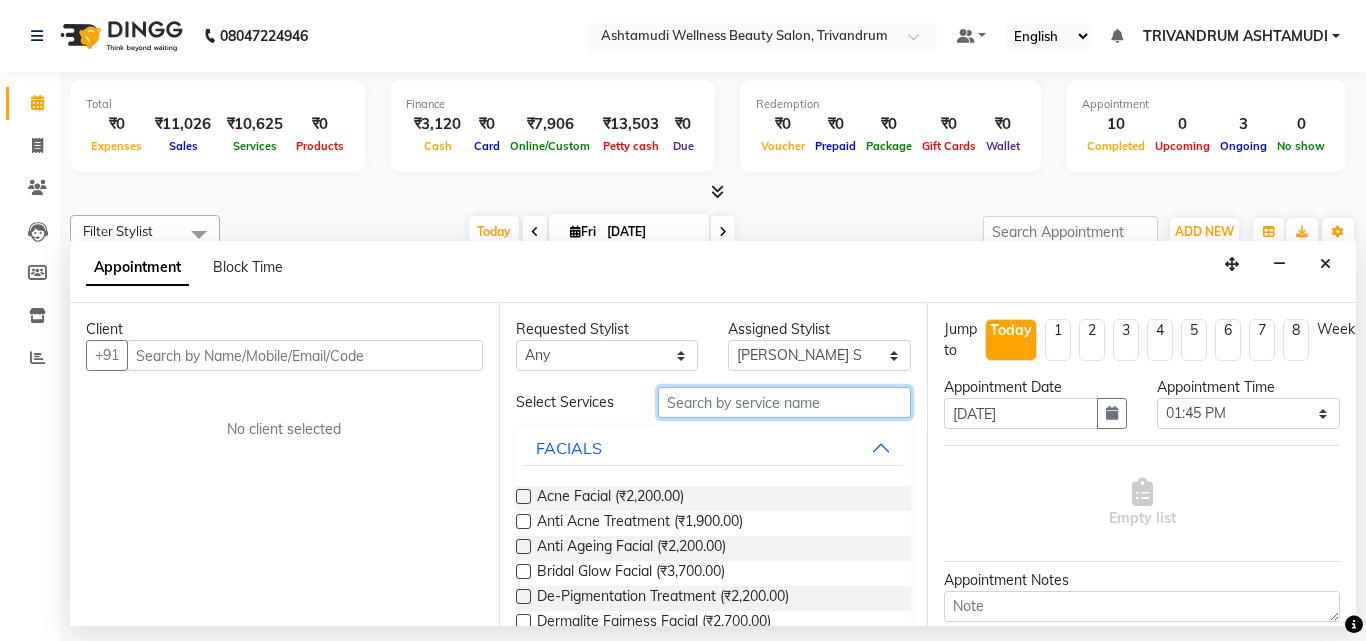 click at bounding box center [785, 402] 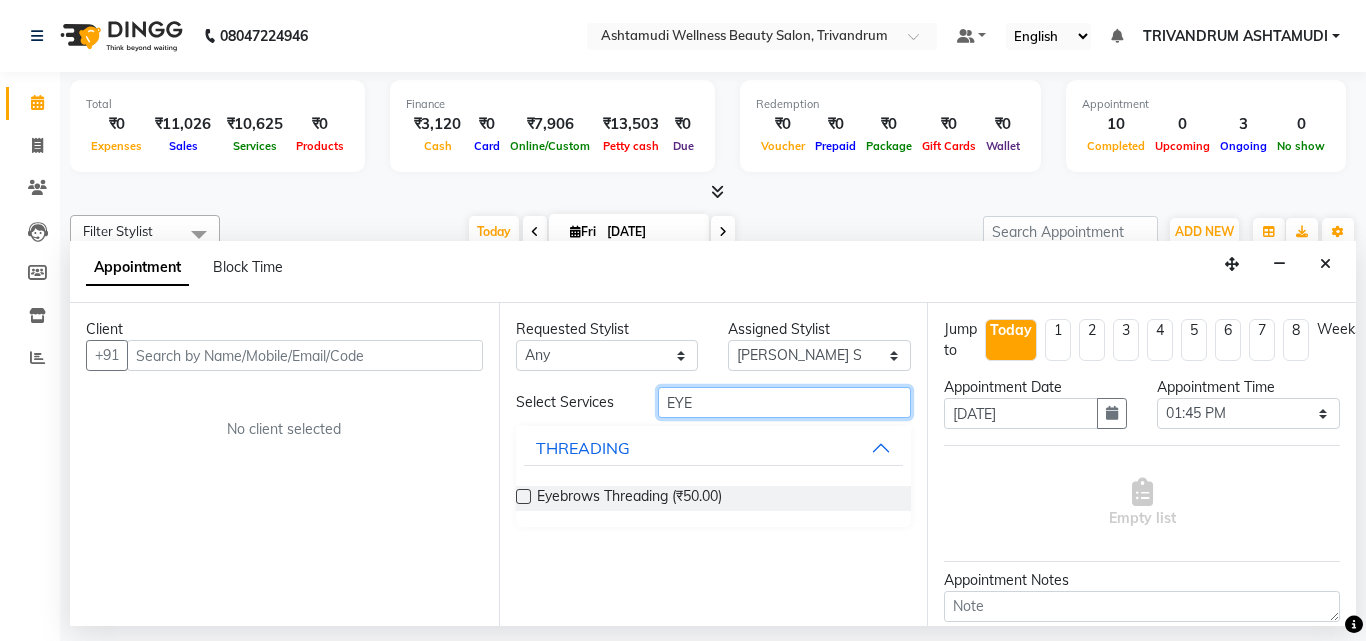 type on "EYE" 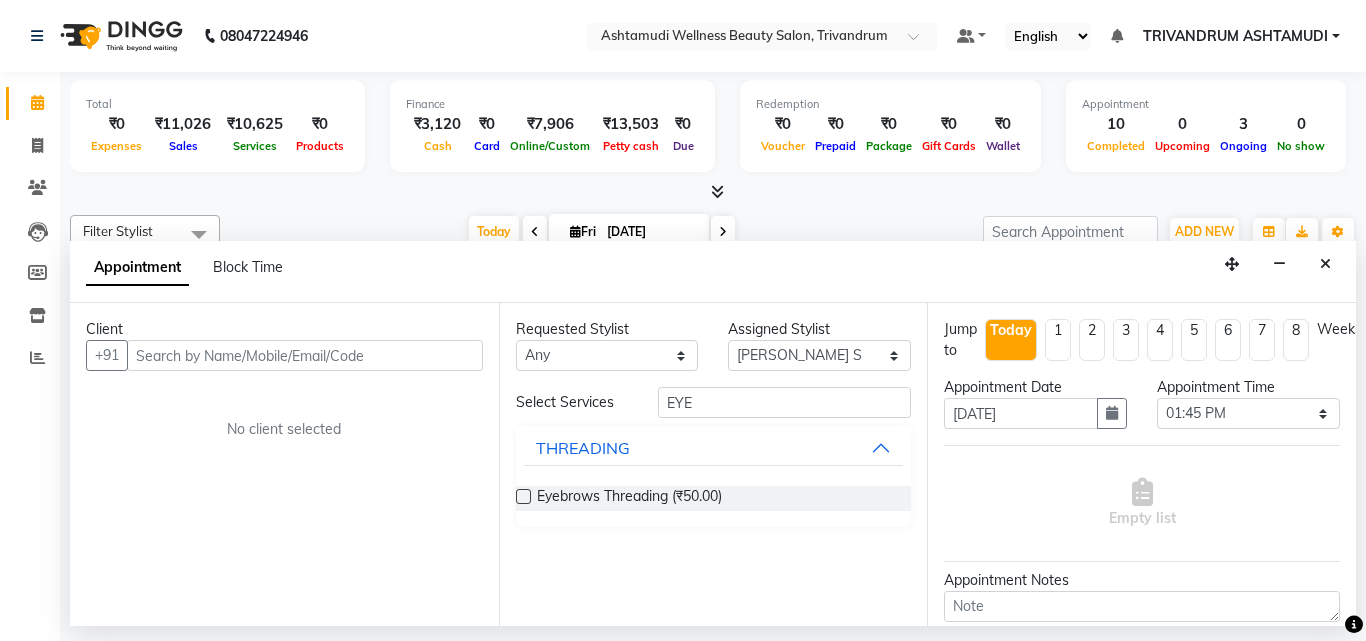 click at bounding box center [523, 496] 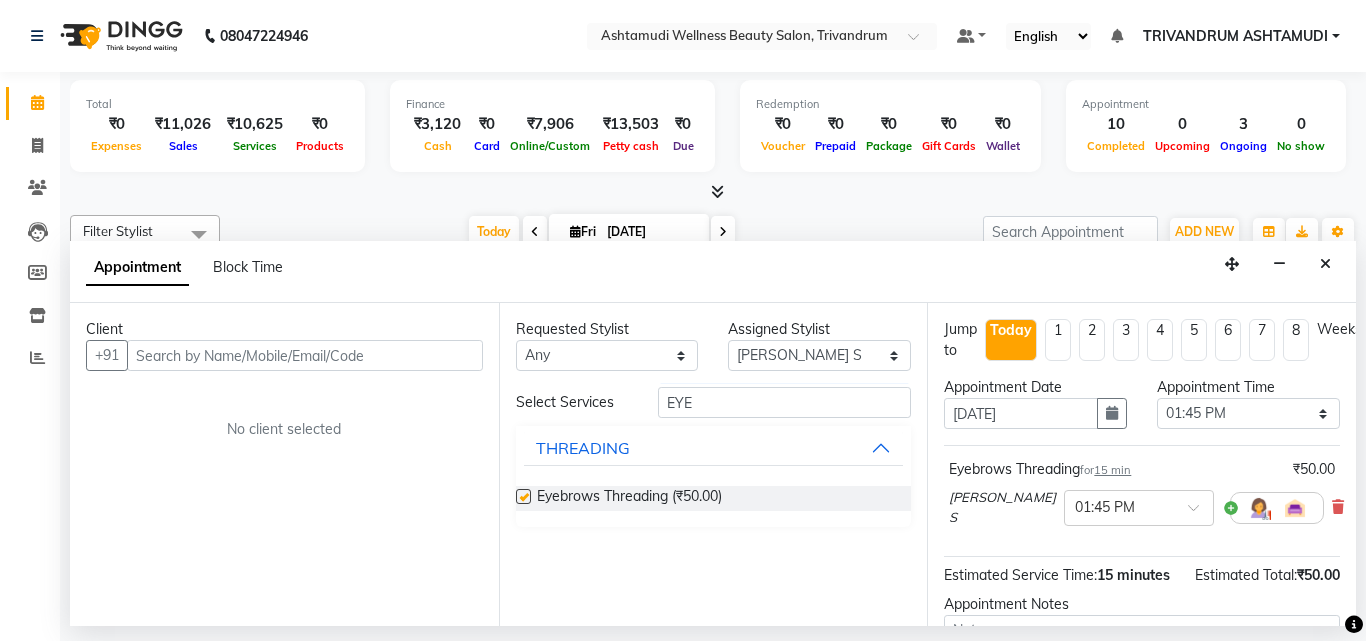 checkbox on "false" 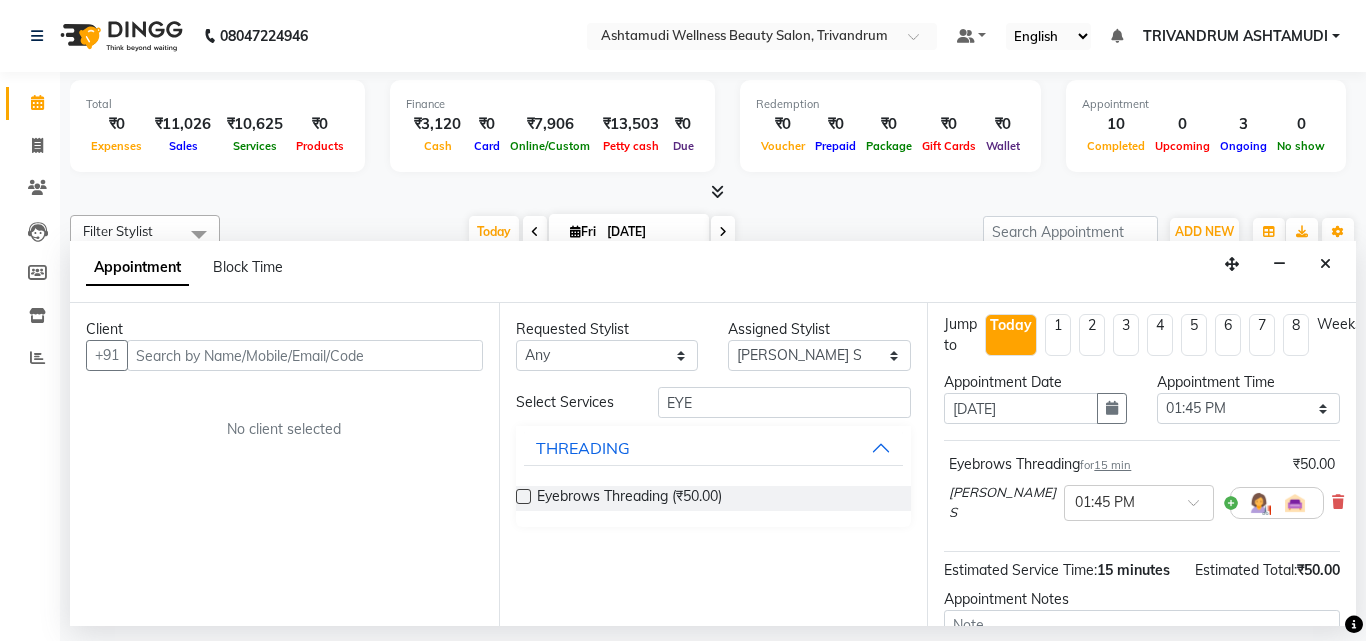 scroll, scrollTop: 0, scrollLeft: 0, axis: both 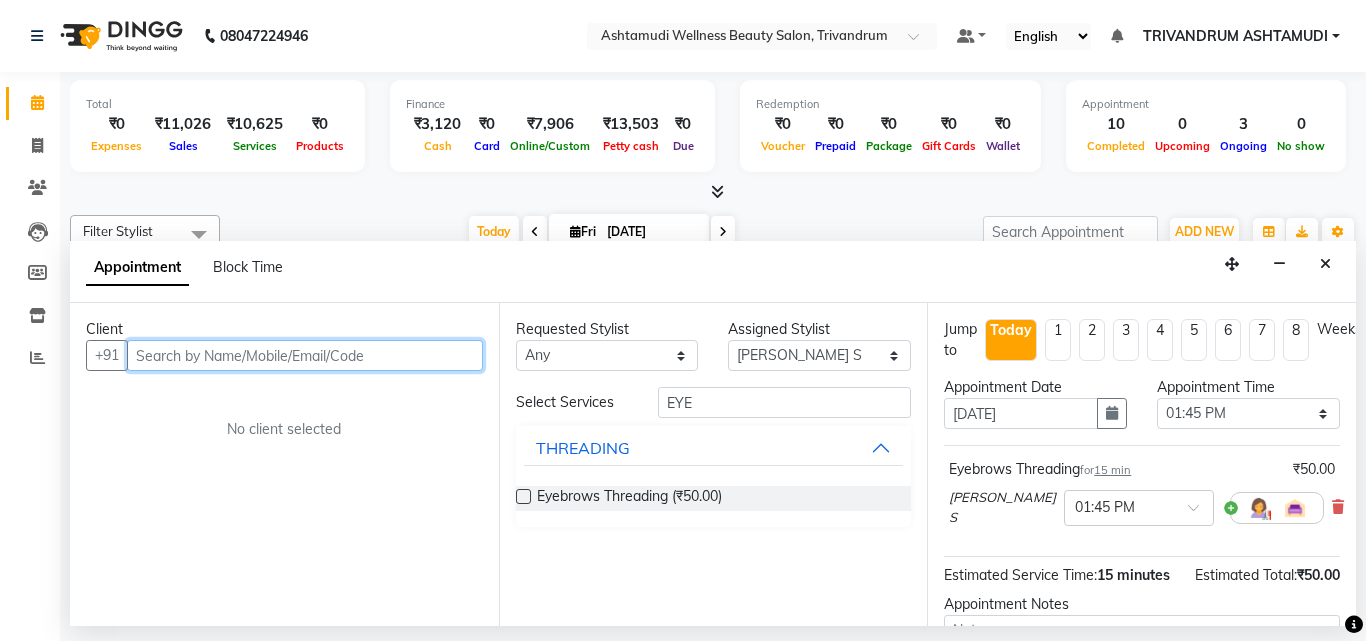 click at bounding box center (305, 355) 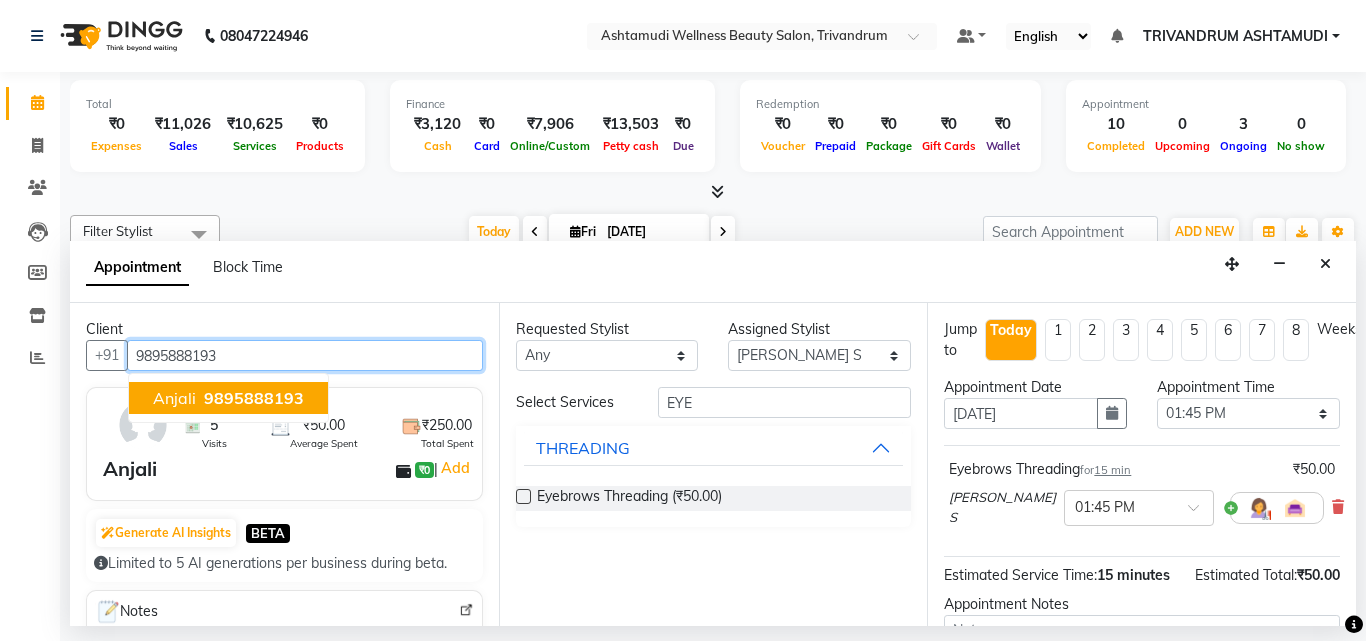 type on "9895888193" 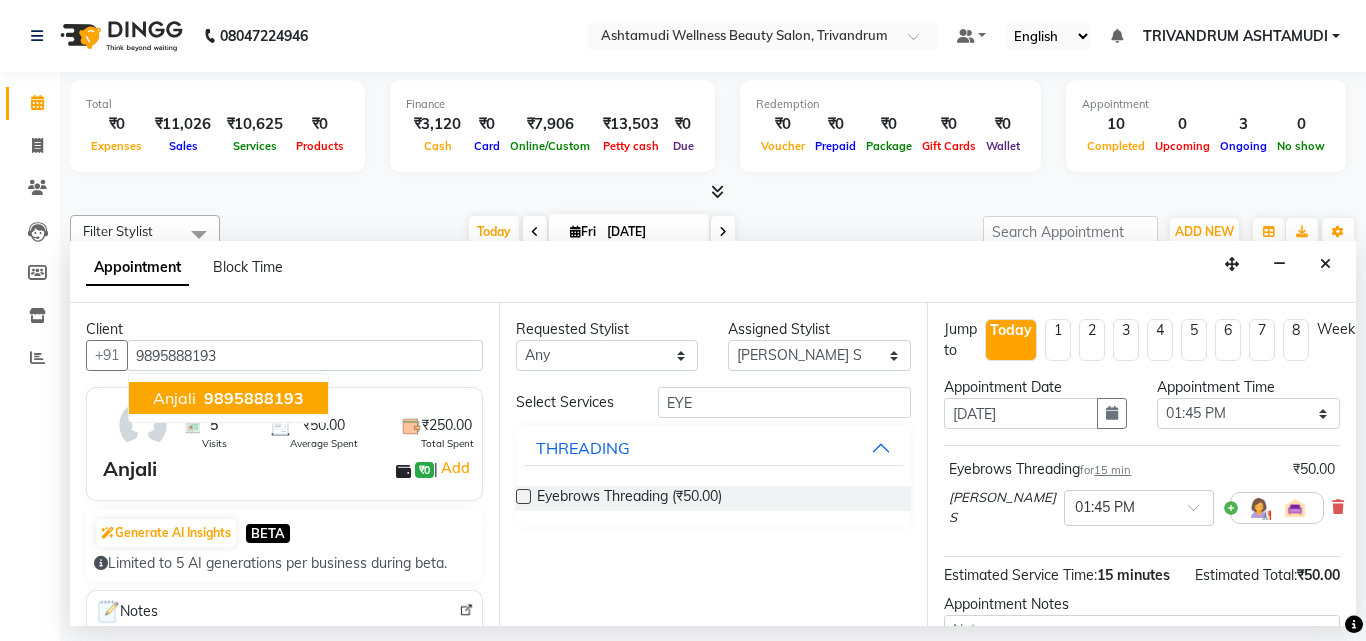 click on "Anjali    ₹0  |   Add" at bounding box center (288, 469) 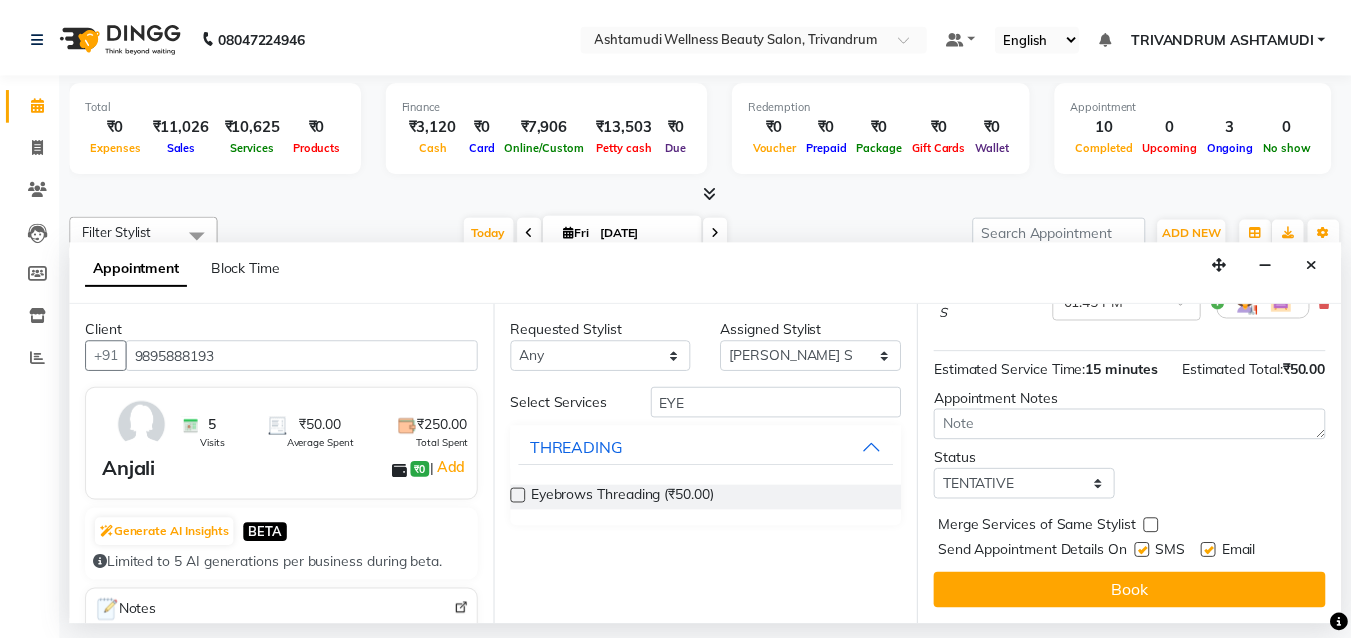 scroll, scrollTop: 242, scrollLeft: 0, axis: vertical 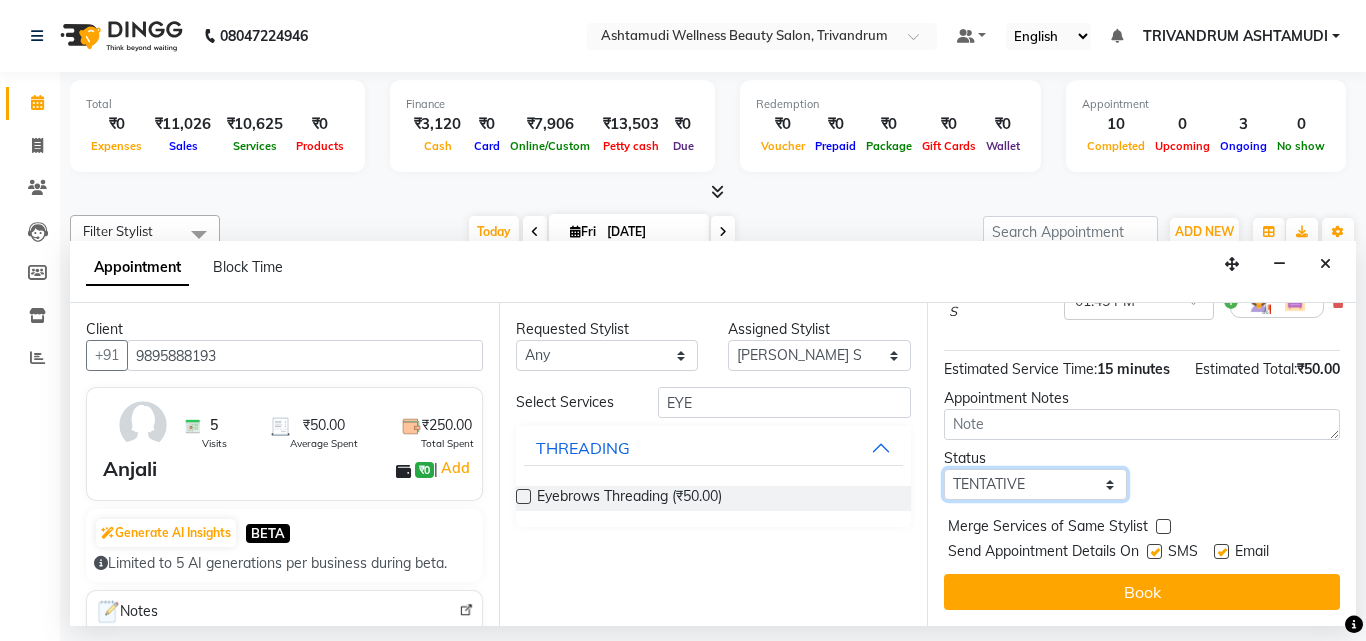 click on "Select TENTATIVE CONFIRM CHECK-IN UPCOMING" at bounding box center [1035, 484] 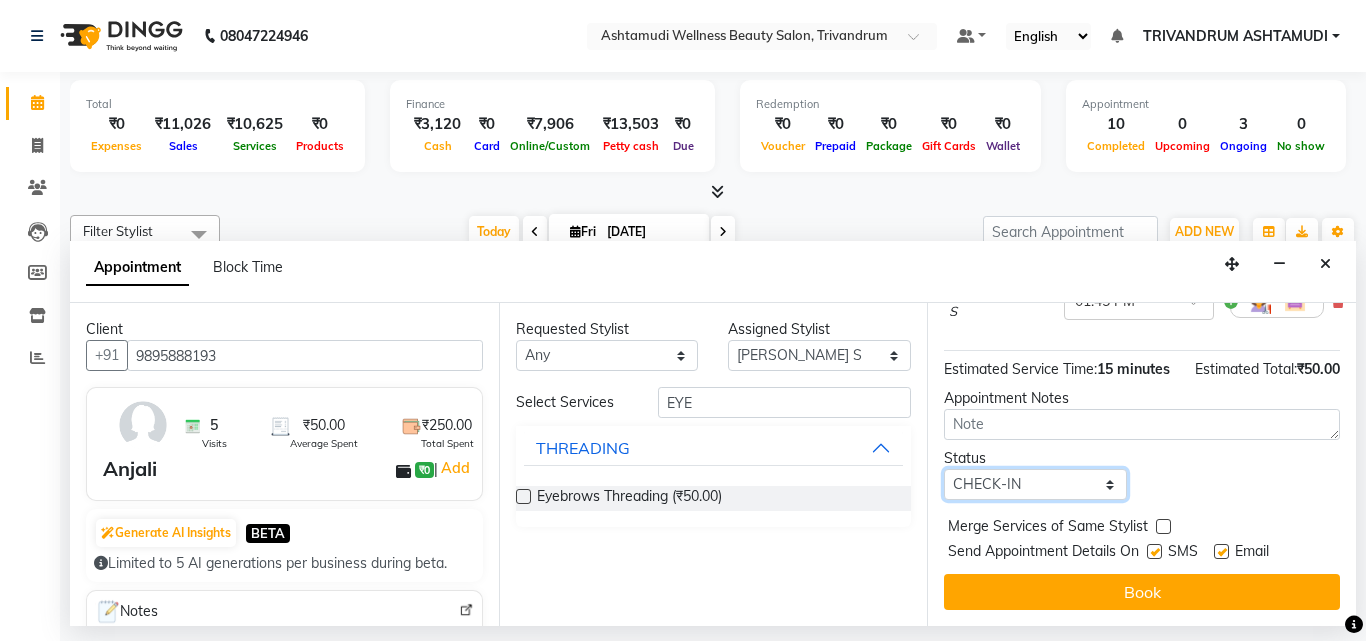 click on "Select TENTATIVE CONFIRM CHECK-IN UPCOMING" at bounding box center [1035, 484] 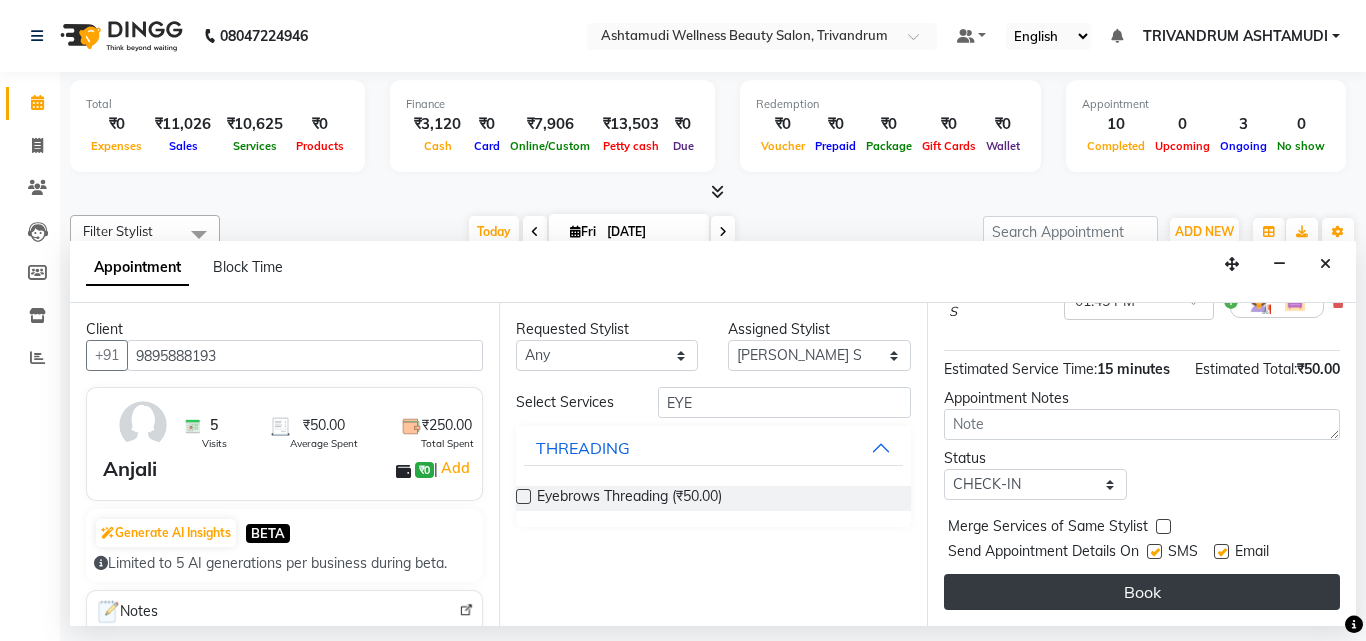click on "Book" at bounding box center (1142, 592) 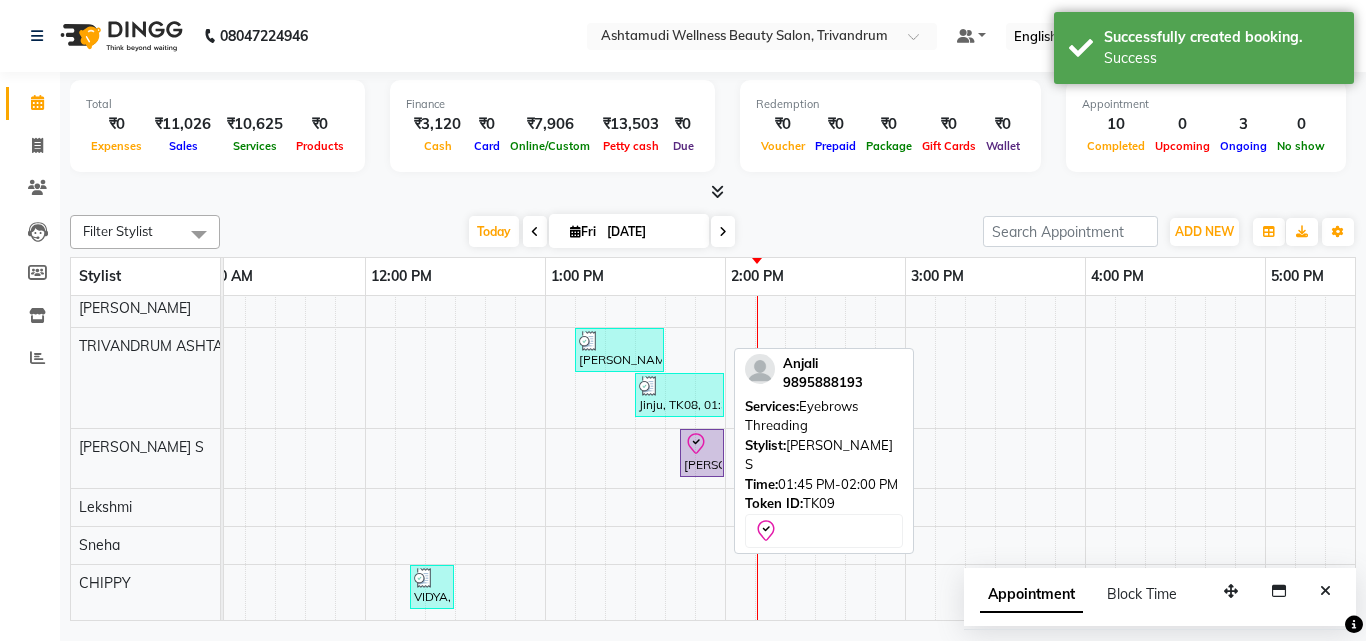 click 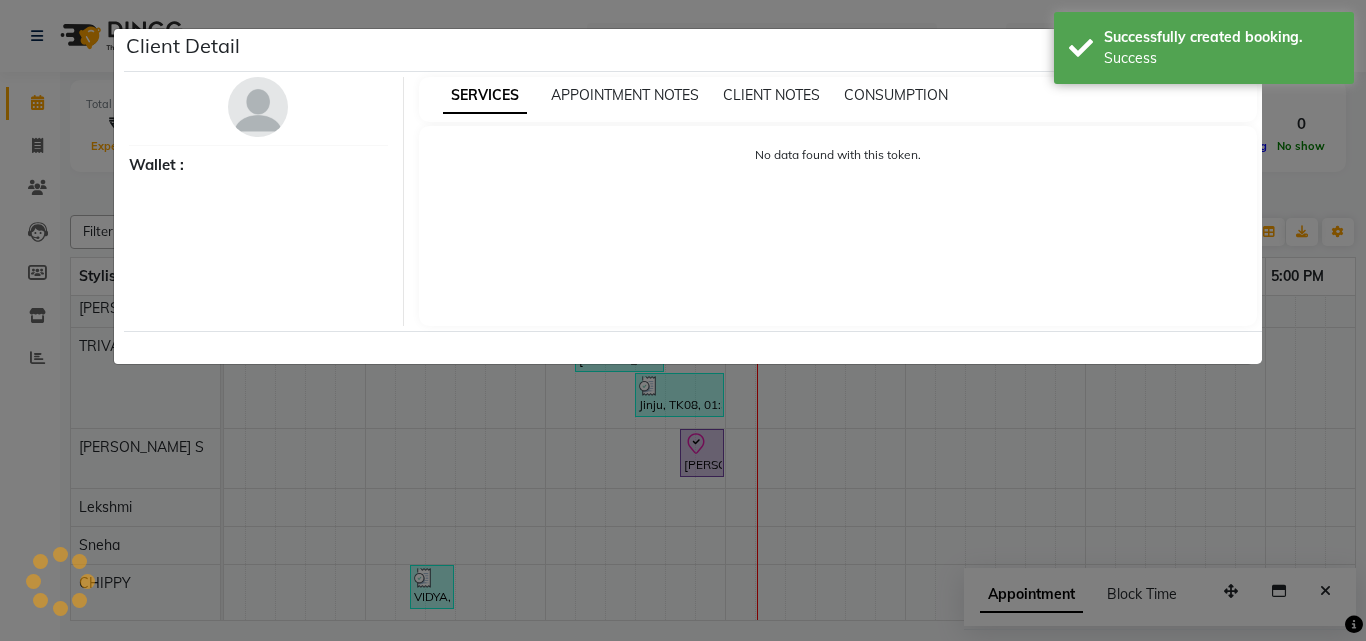 select on "8" 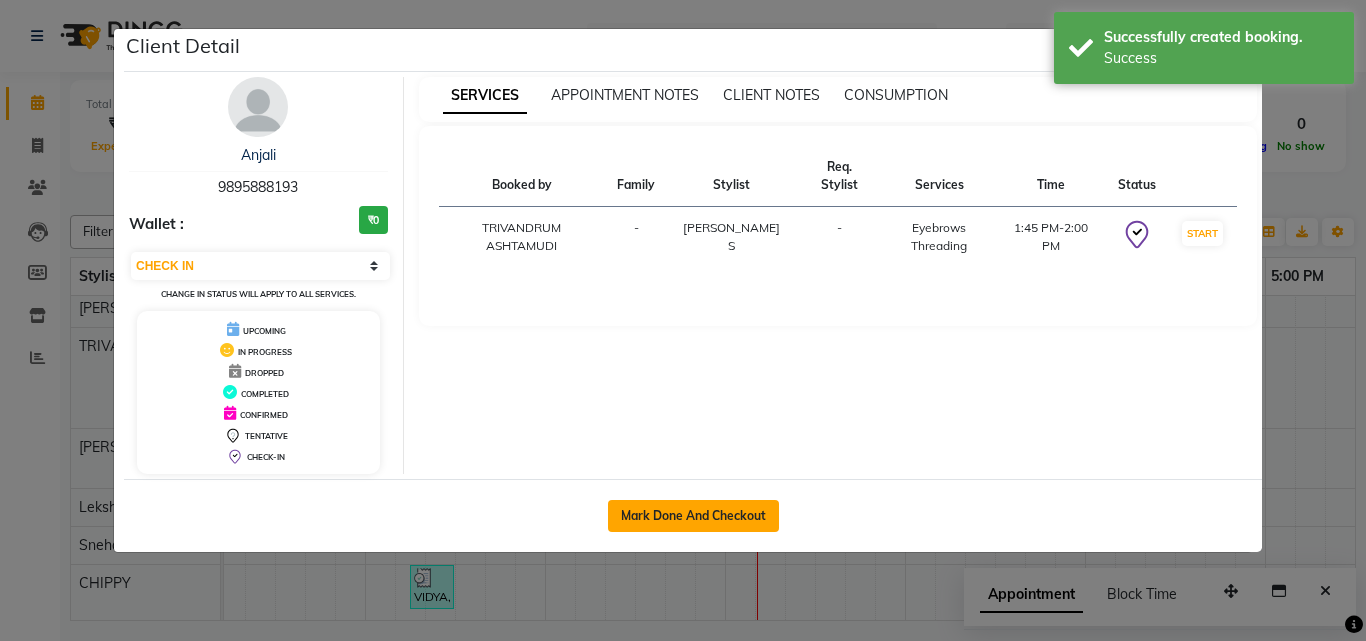 click on "Mark Done And Checkout" 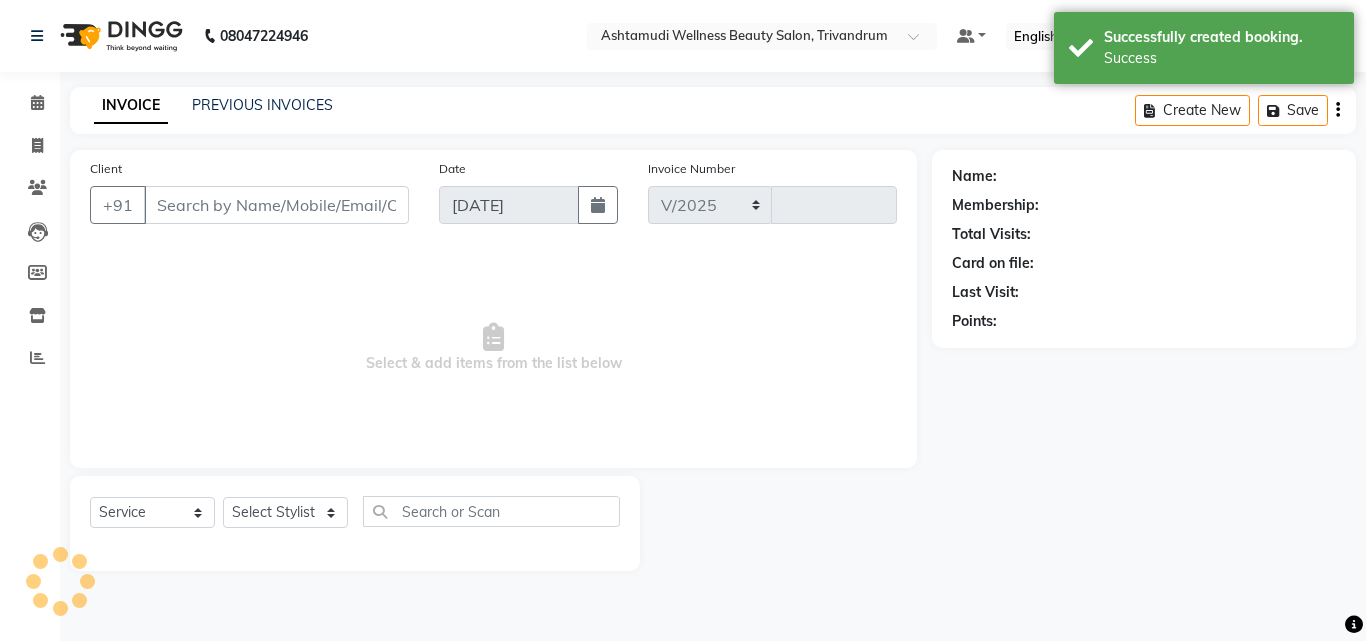 select on "4636" 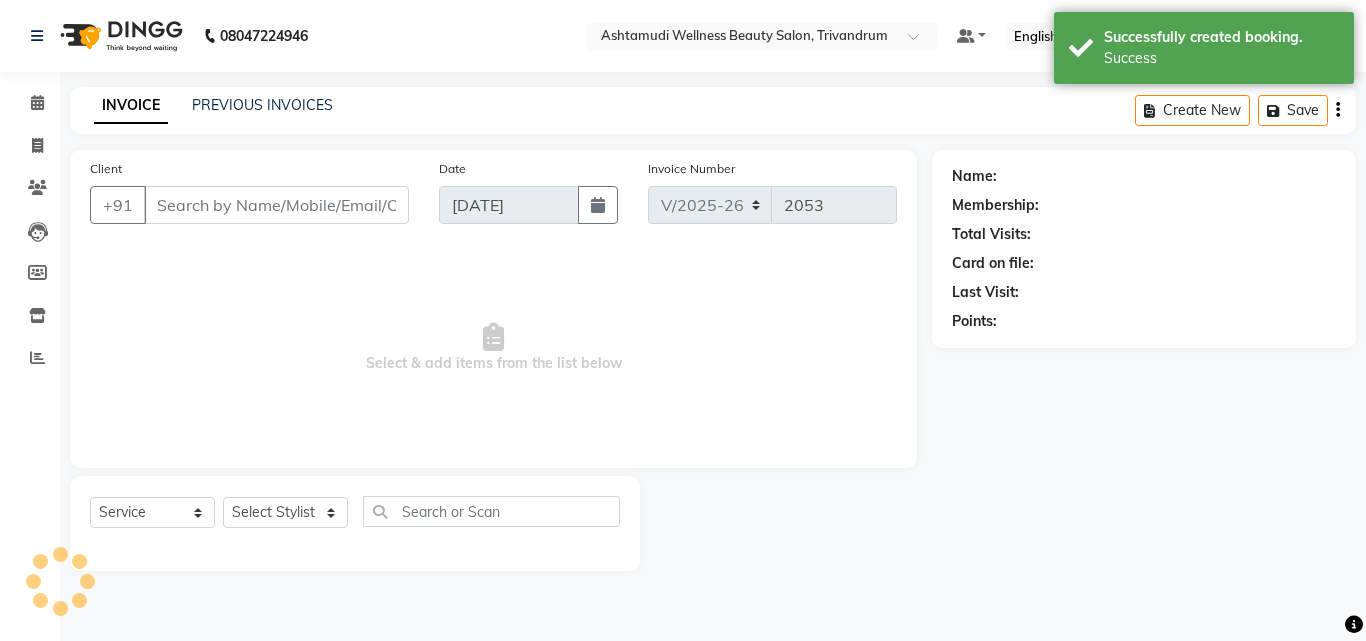 type on "9895888193" 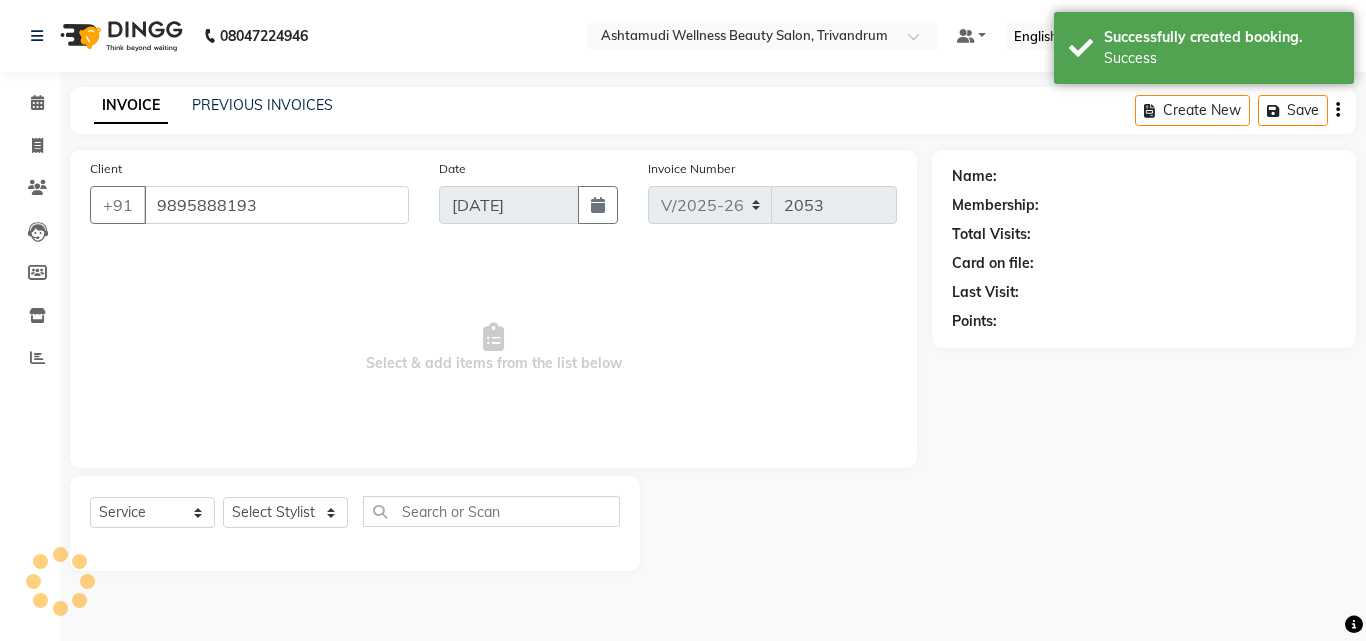select on "52027" 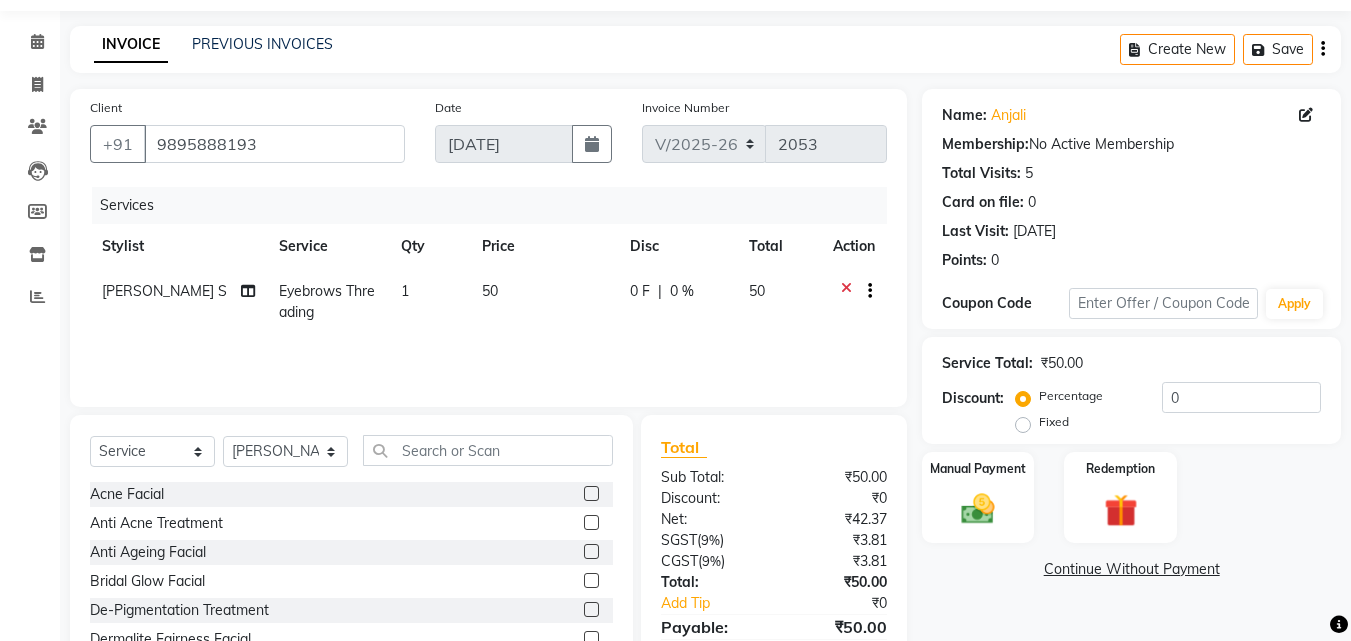 scroll, scrollTop: 160, scrollLeft: 0, axis: vertical 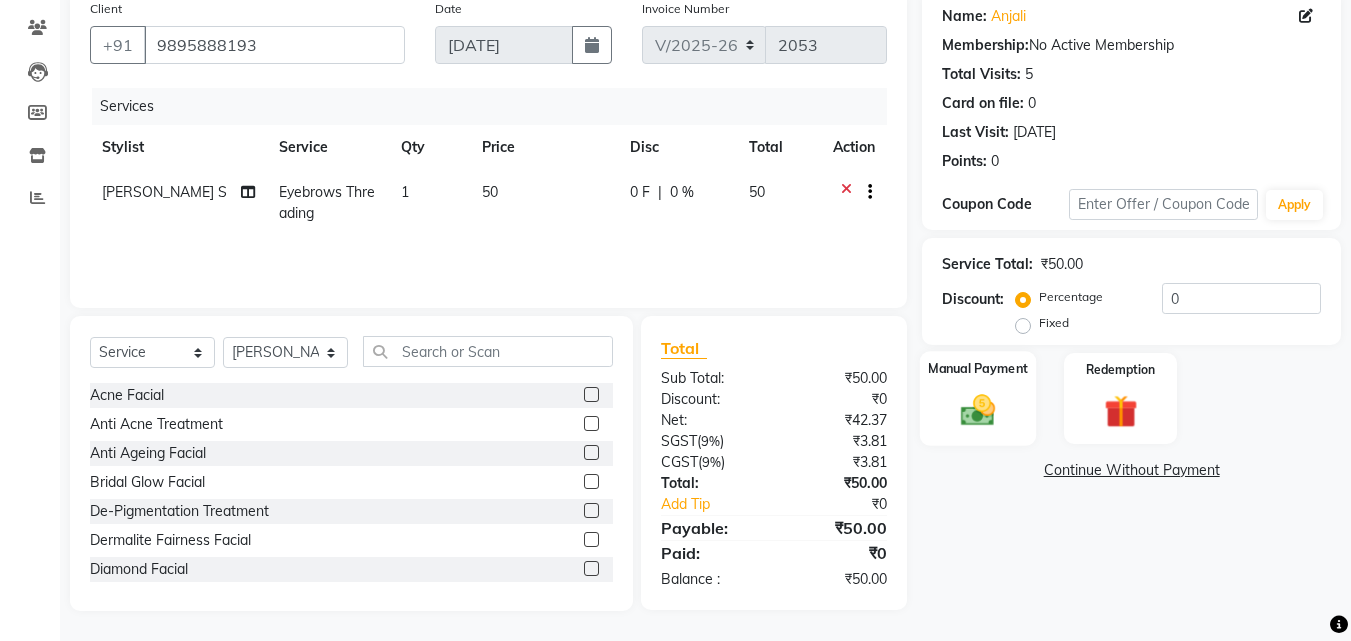click 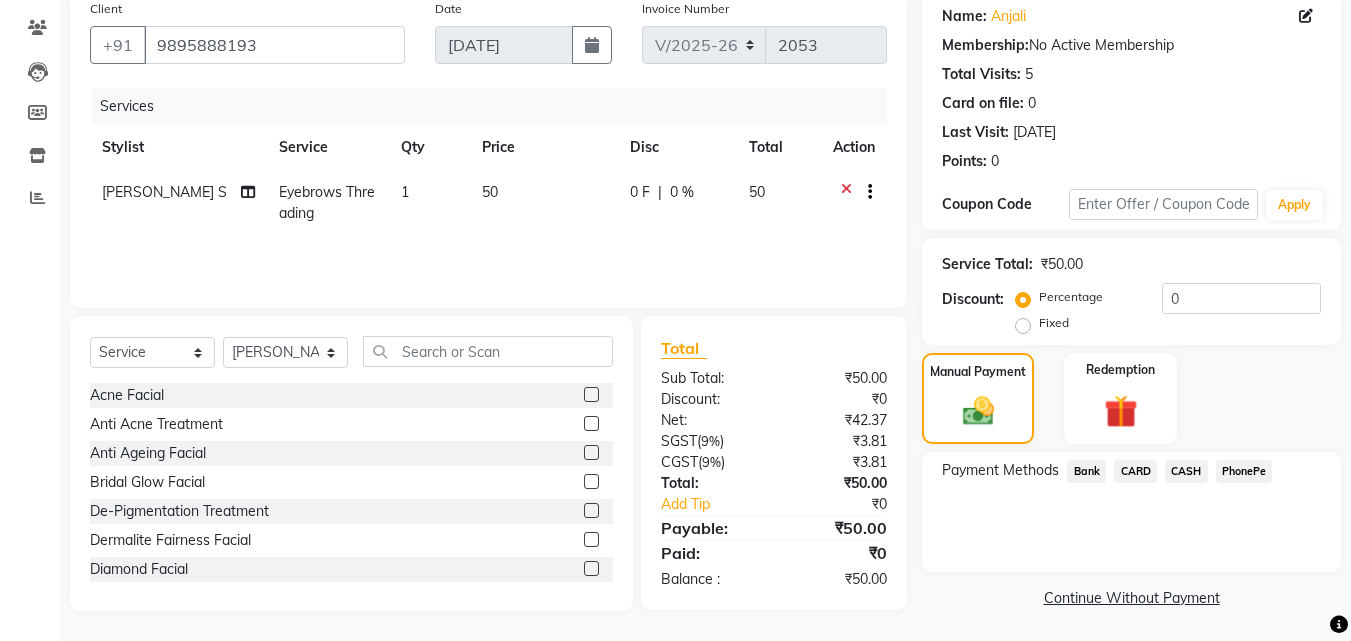 click on "PhonePe" 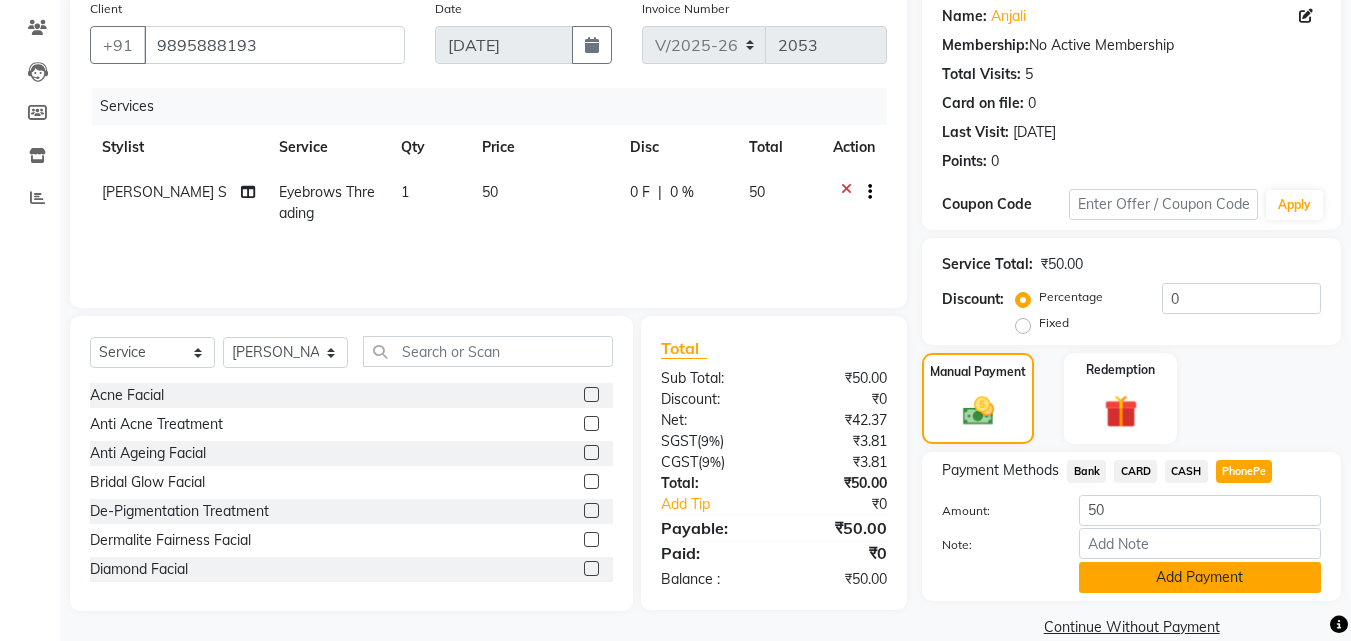 click on "Add Payment" 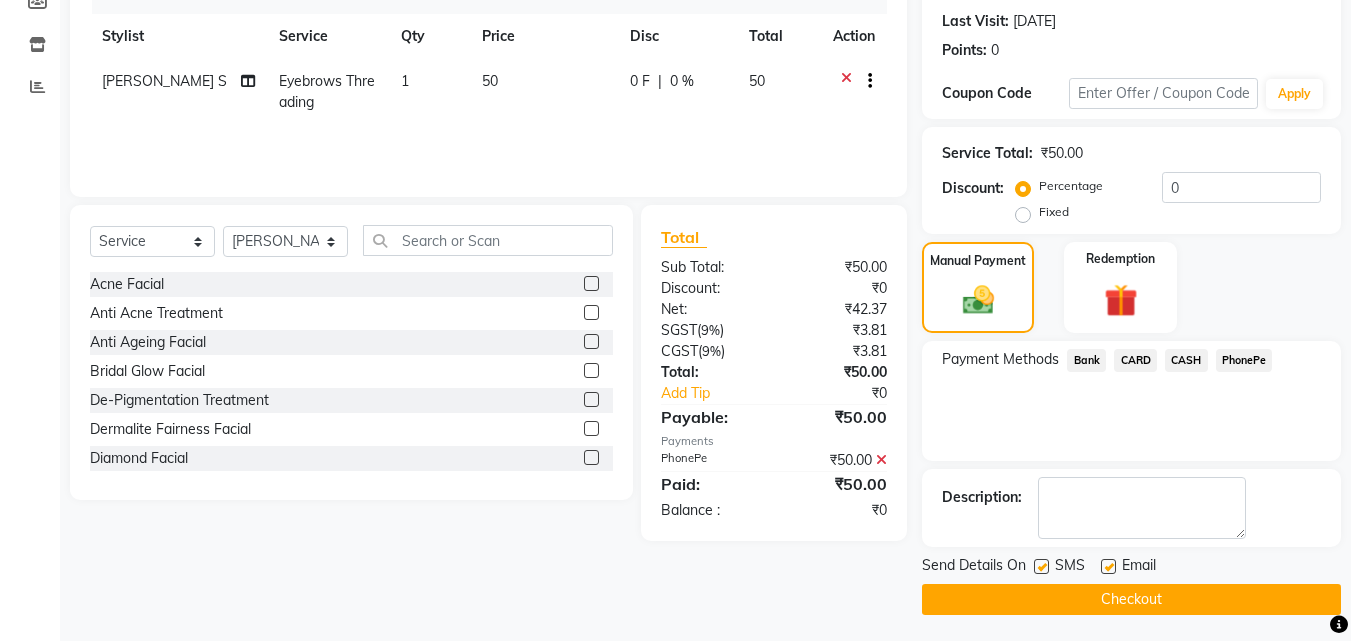scroll, scrollTop: 275, scrollLeft: 0, axis: vertical 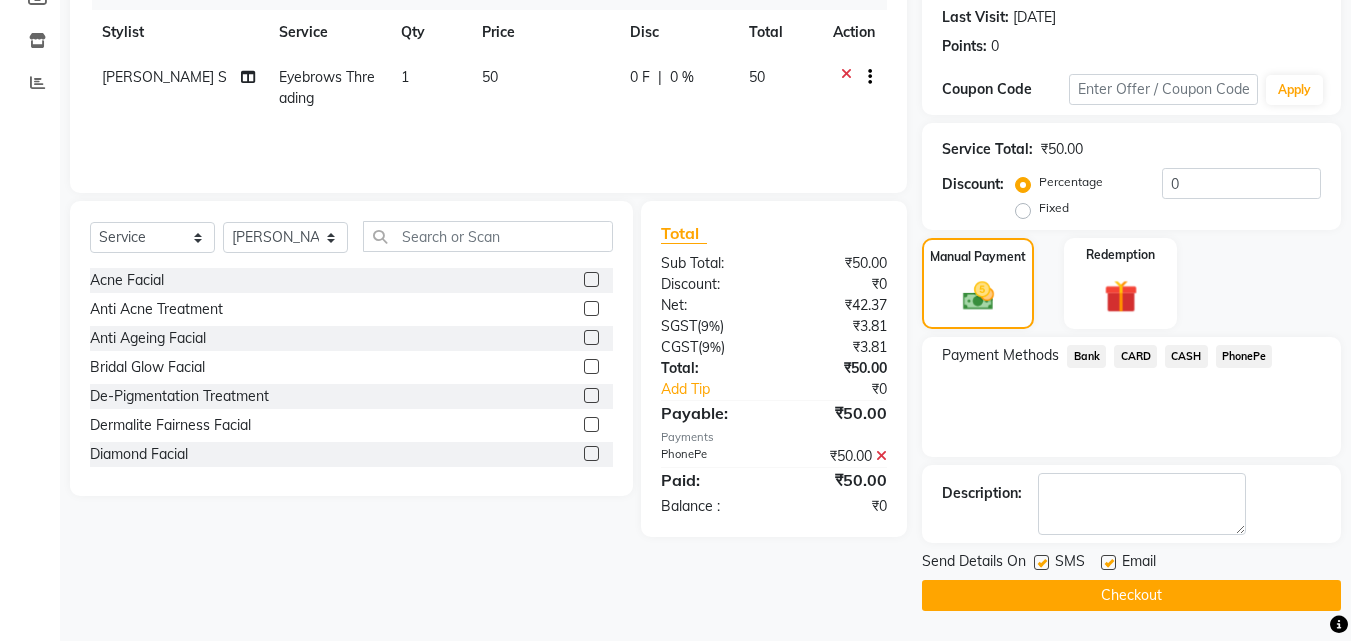 click on "Checkout" 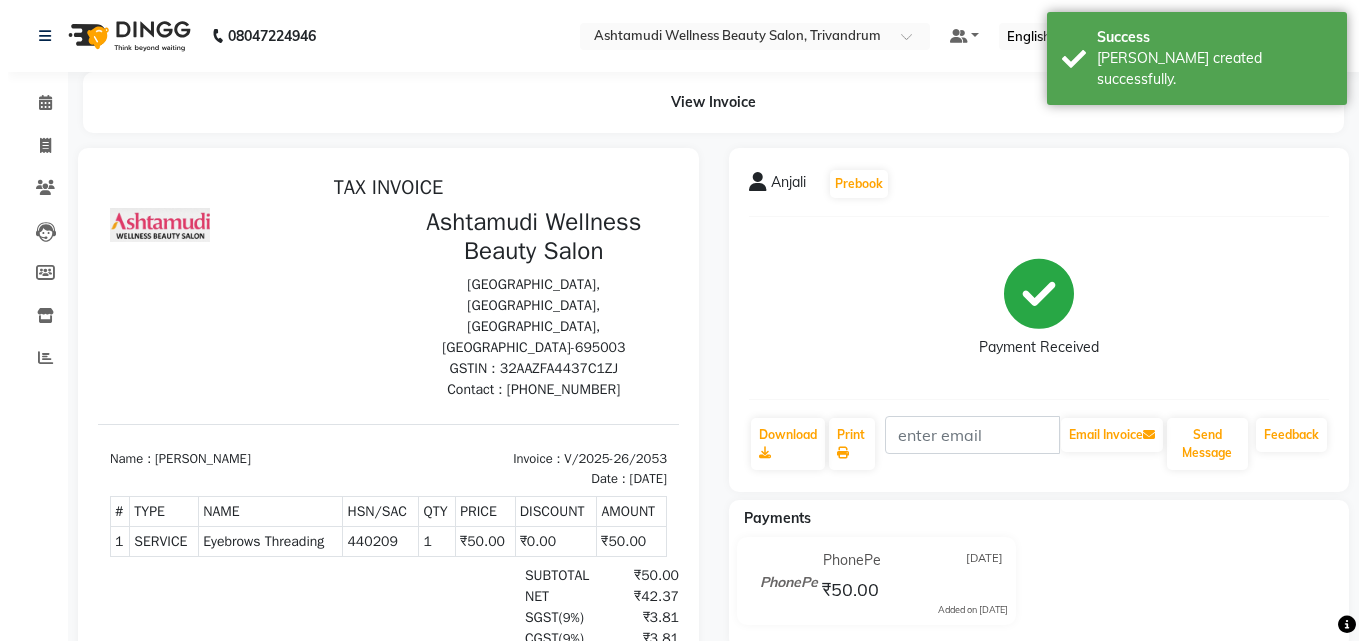 scroll, scrollTop: 0, scrollLeft: 0, axis: both 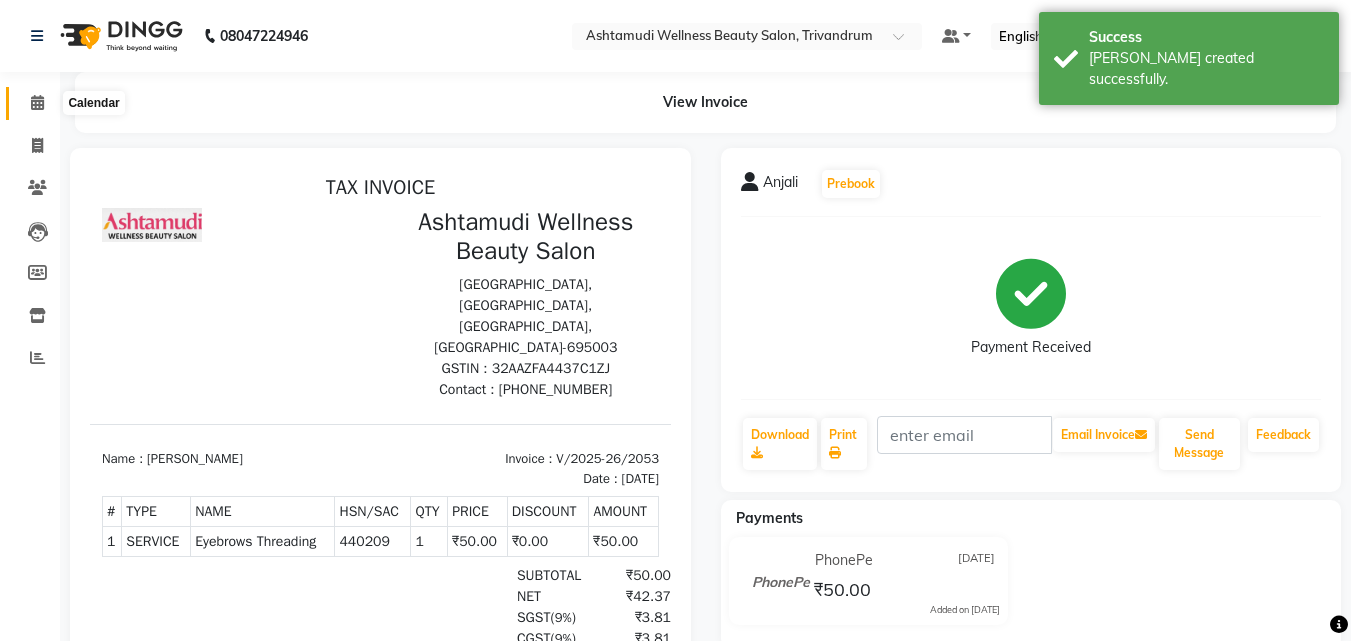 click 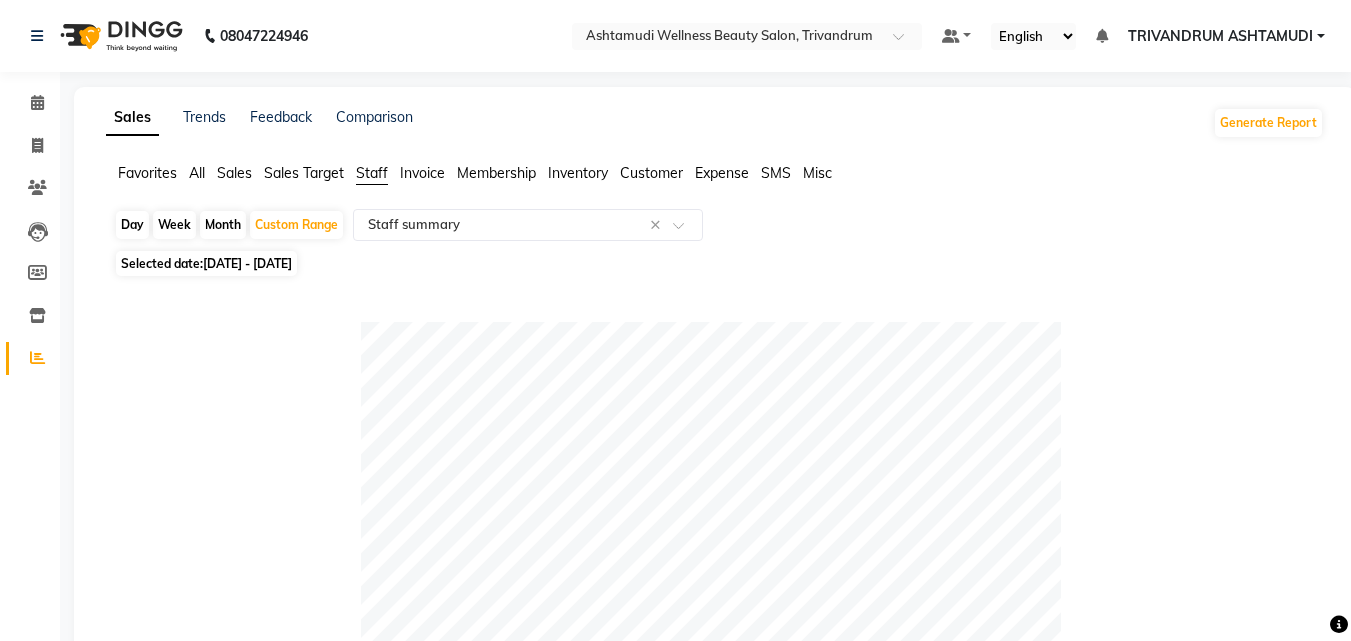 select on "full_report" 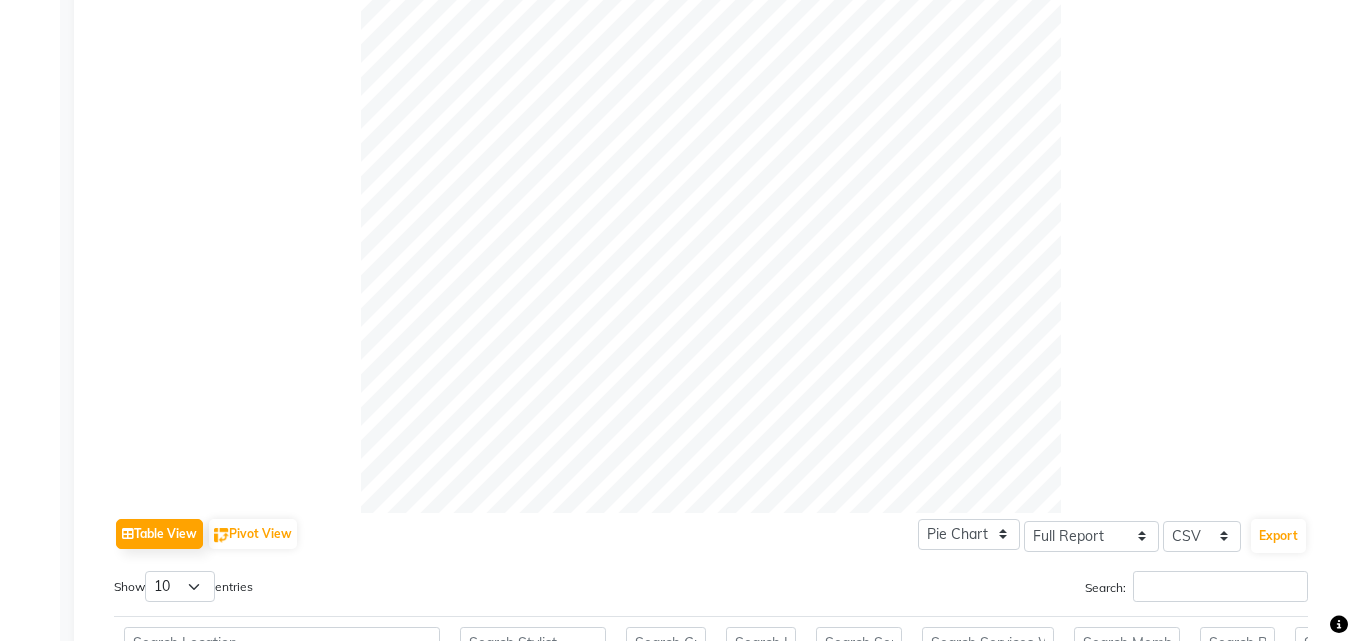 scroll, scrollTop: 0, scrollLeft: 0, axis: both 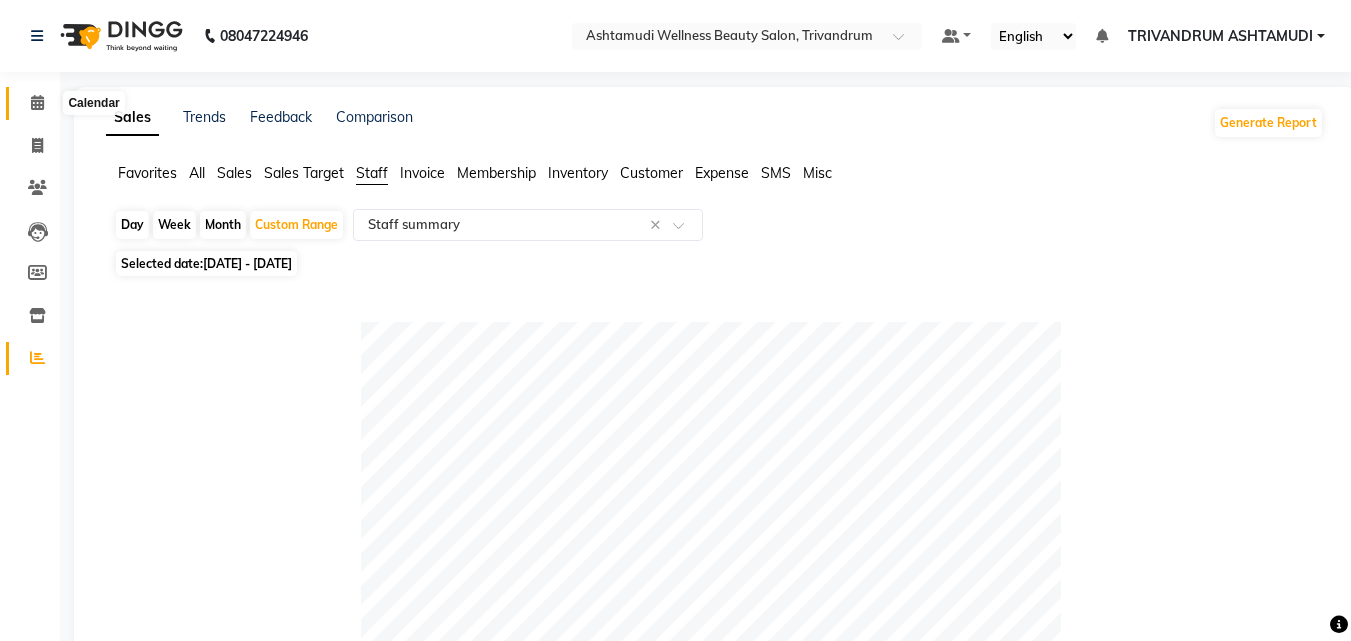 click 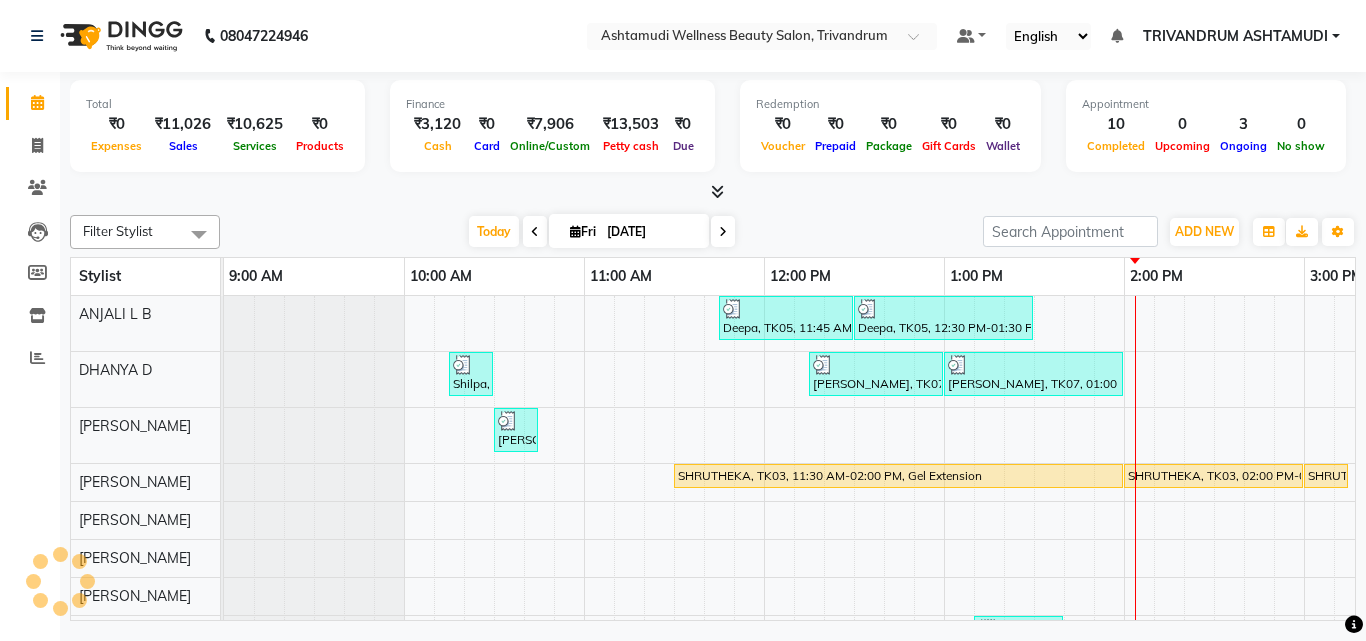 scroll, scrollTop: 0, scrollLeft: 0, axis: both 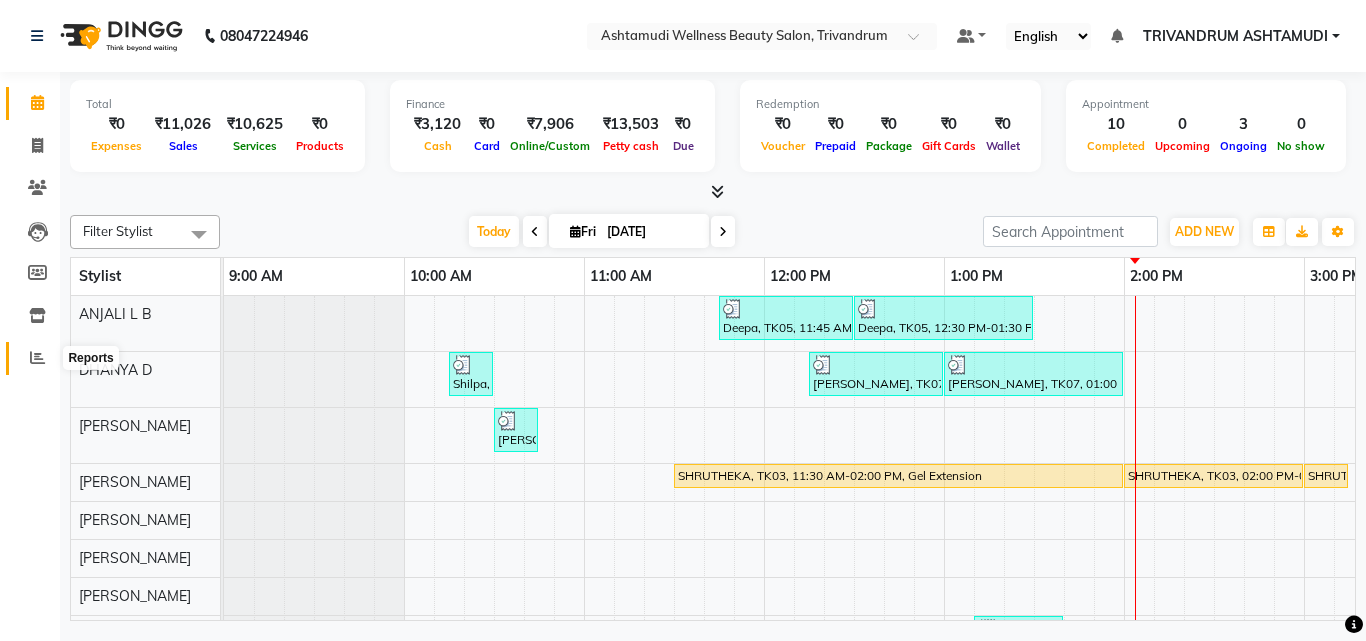 click 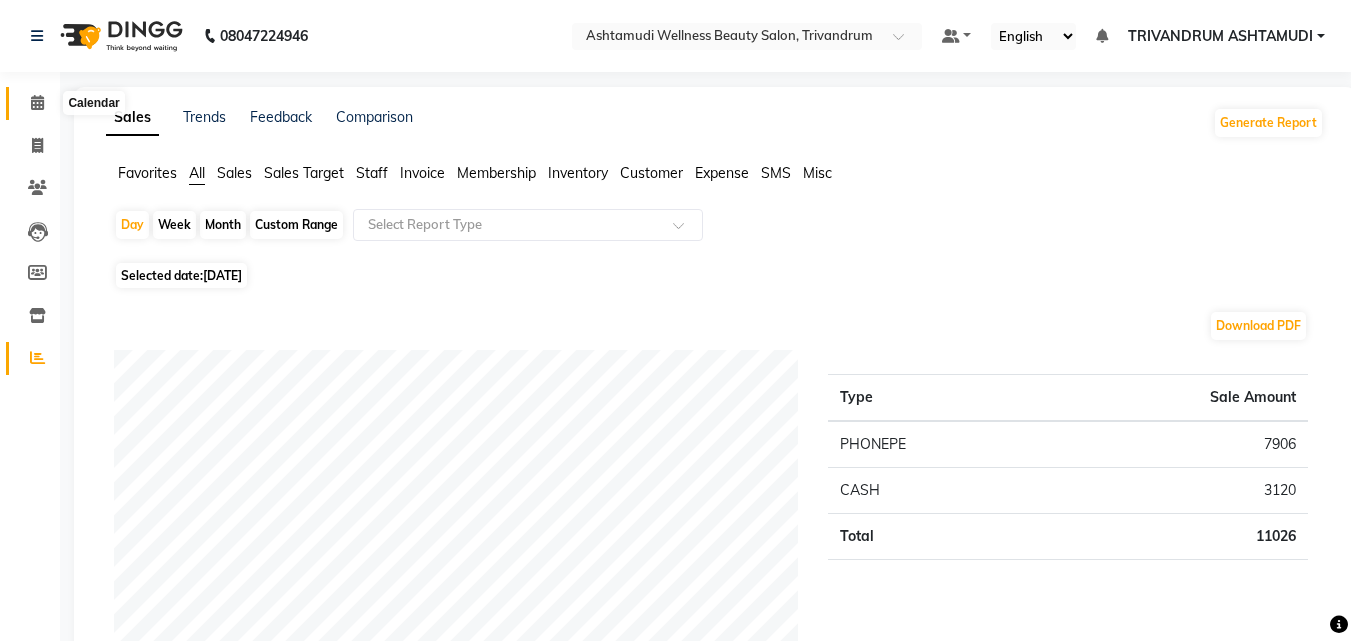 click 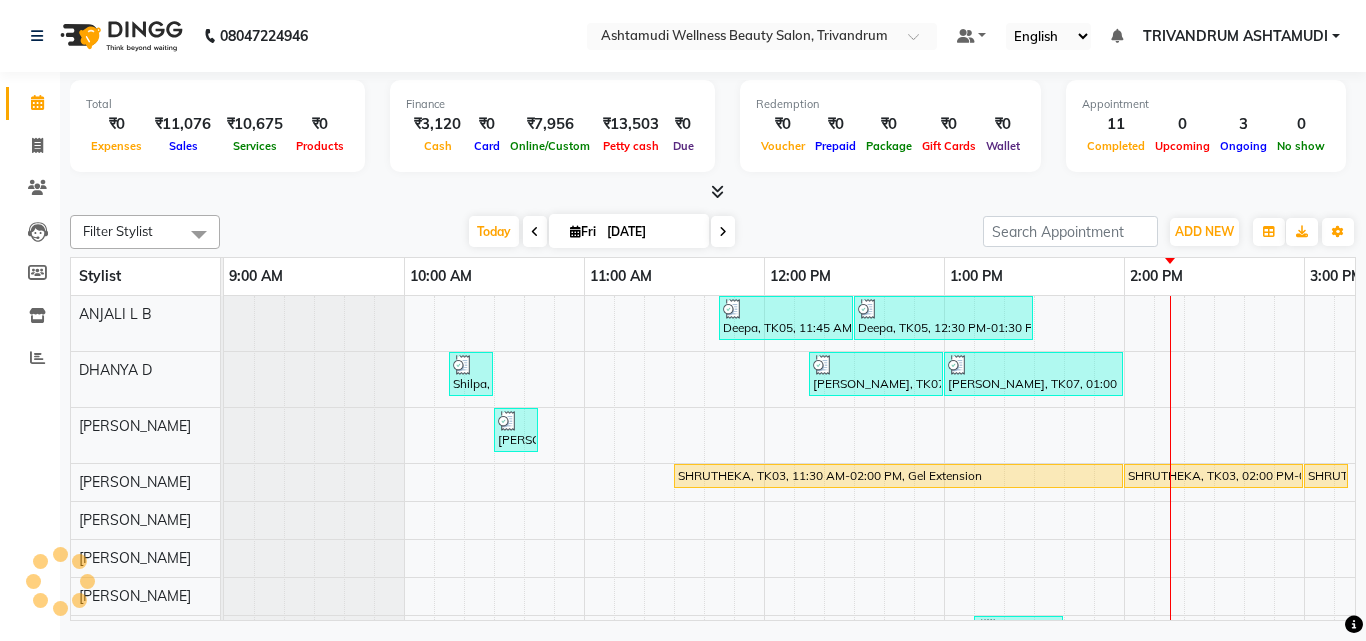 scroll, scrollTop: 0, scrollLeft: 901, axis: horizontal 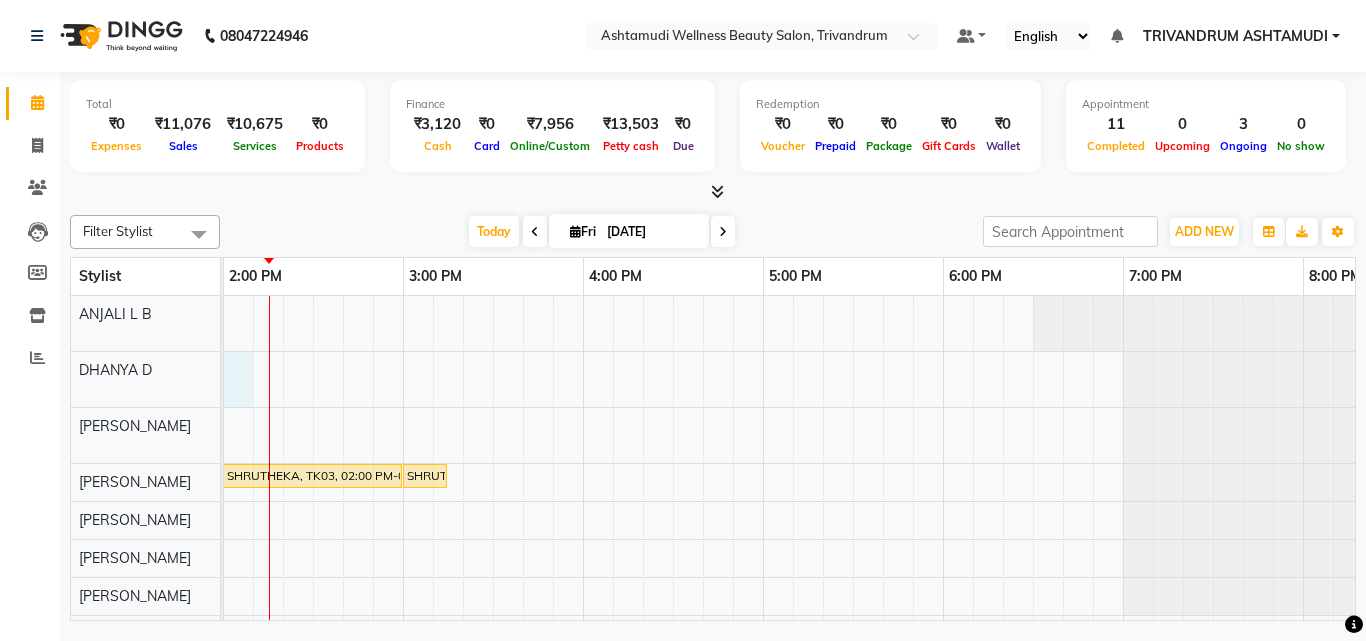 click on "Deepa, TK05, 11:45 AM-12:30 PM, Root Touch-Up (Ammonia Free)     Deepa, TK05, 12:30 PM-01:30 PM, Ceramide  Anti frizz treatment     Shilpa, TK01, 10:15 AM-10:30 AM, Eyebrows Threading     Neethi, TK07, 12:15 PM-01:00 PM, Root Touch-Up (Ammonia Free)     Neethi, TK07, 01:00 PM-02:00 PM, Ceramide  Anti frizz treatment     aswathi, TK02, 10:30 AM-10:45 AM, Eyebrows Threading    SHRUTHEKA, TK03, 11:30 AM-02:00 PM, Gel Extension    SHRUTHEKA, TK03, 02:00 PM-03:00 PM, Bridal Glow Facial    SHRUTHEKA, TK03, 03:00 PM-03:15 PM, Eyebrows Threading     aswathi, TK06, 01:10 PM-01:40 PM, Make Up -3     Jinju, TK08, 01:30 PM-02:00 PM, Make Up -2     aswathi, TK02, 10:45 AM-11:00 AM, Eyebrows Threading     Anjali, TK09, 01:45 PM-02:00 PM, Eyebrows Threading     VIDYA, TK04, 12:15 PM-12:30 PM, Eyebrows Threading" at bounding box center [583, 600] 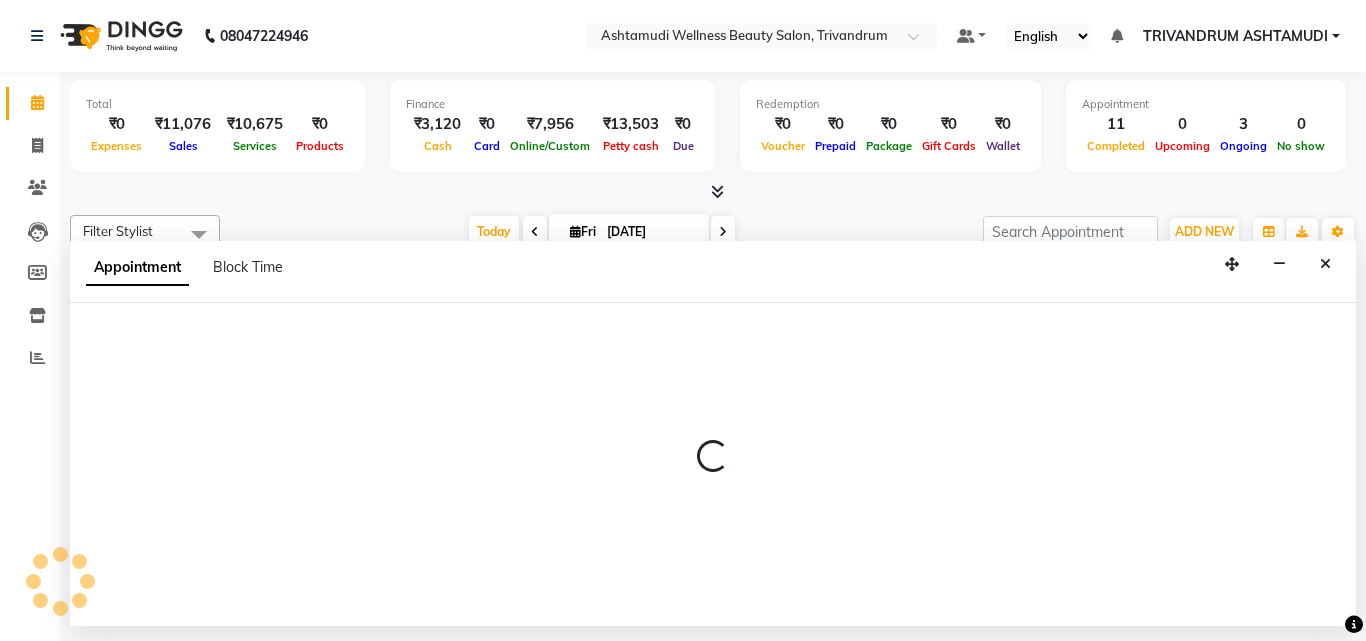 select on "27022" 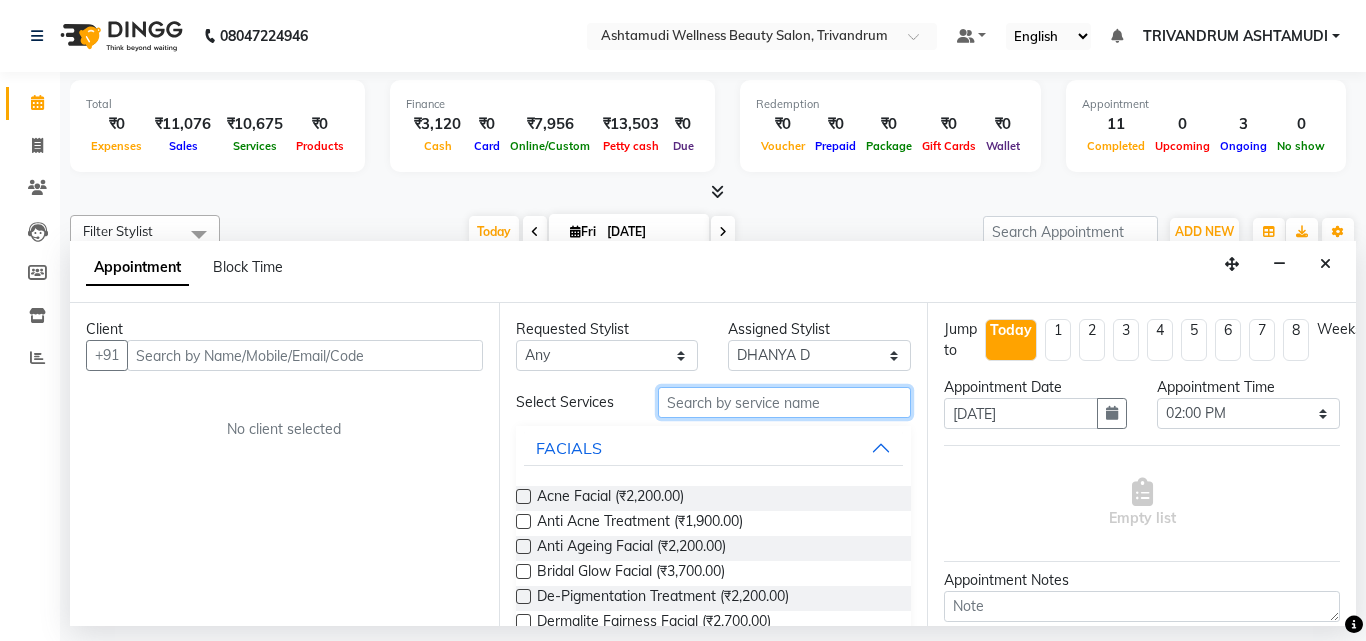 click at bounding box center [785, 402] 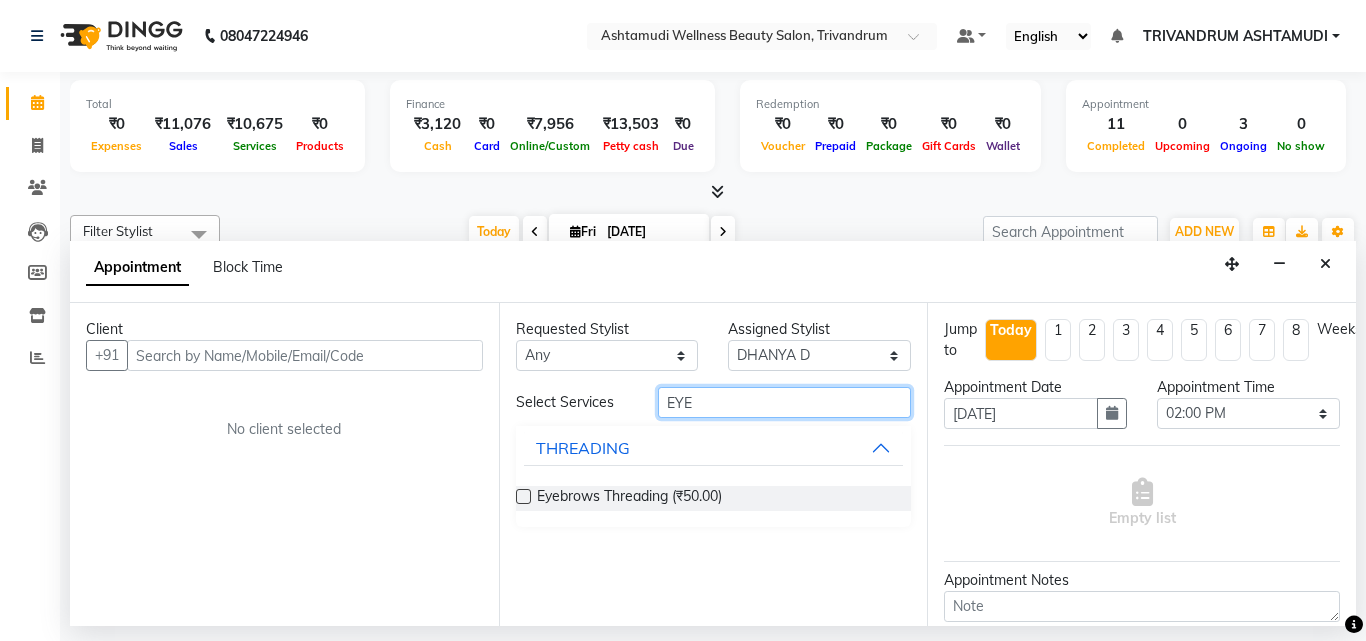 type on "EYE" 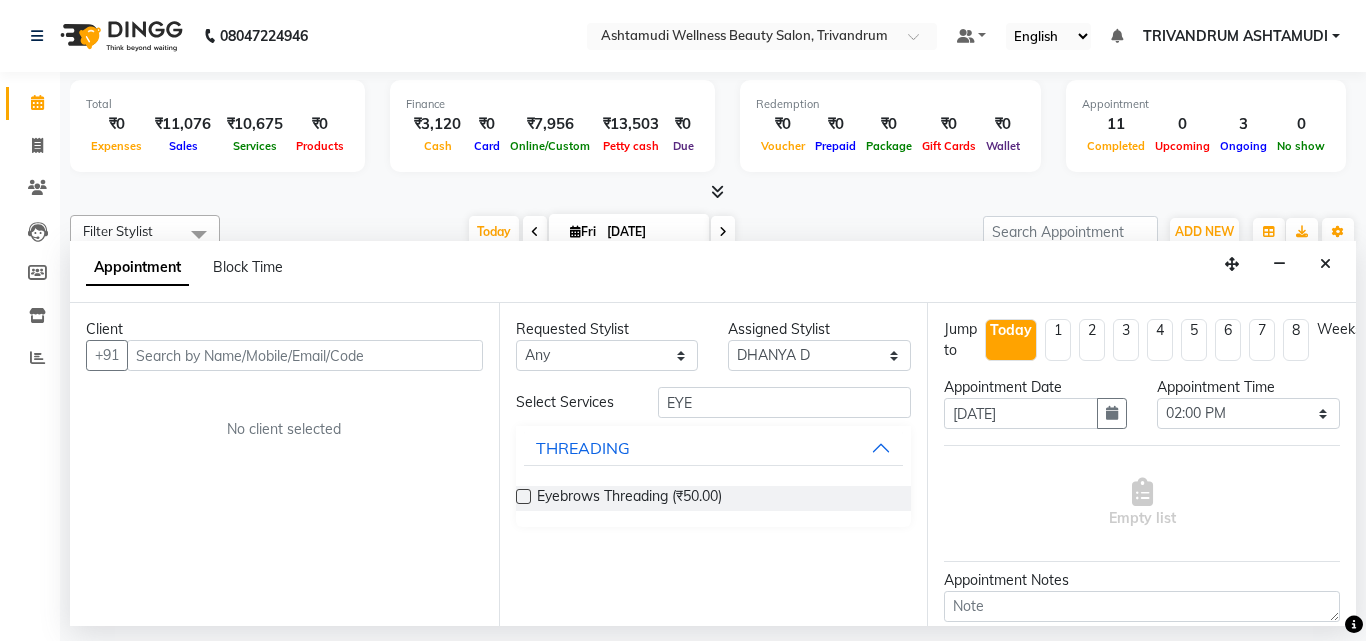 click at bounding box center [523, 496] 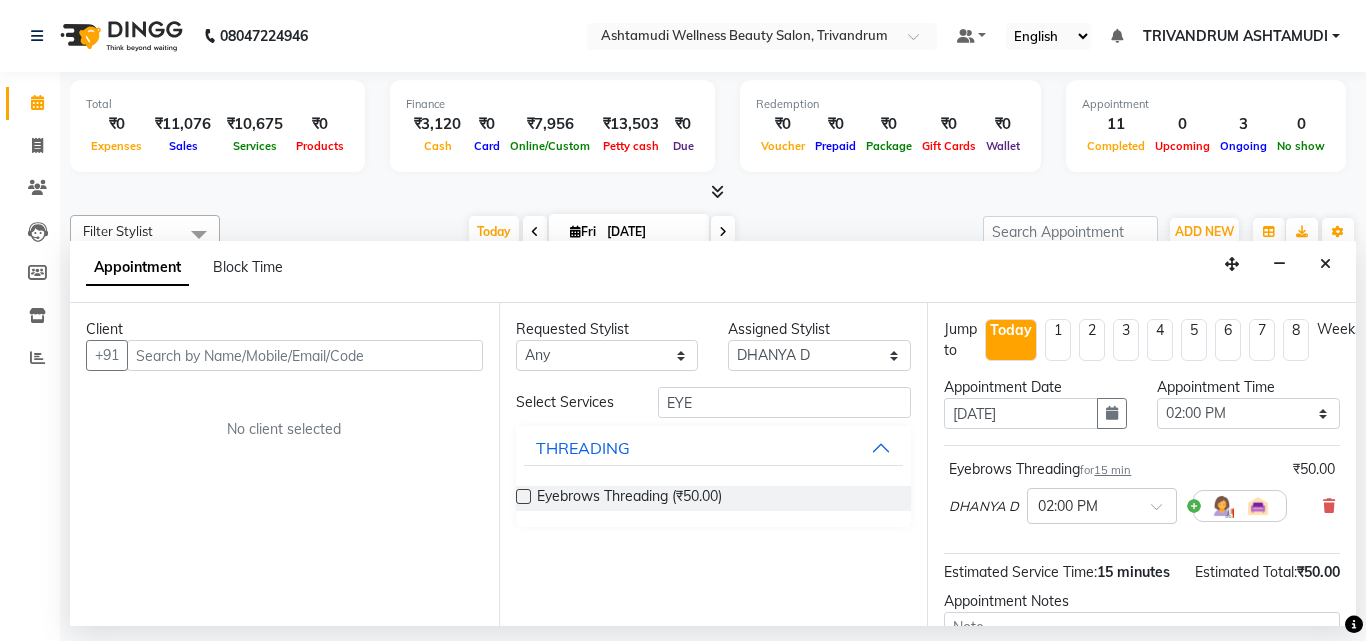 click at bounding box center [523, 496] 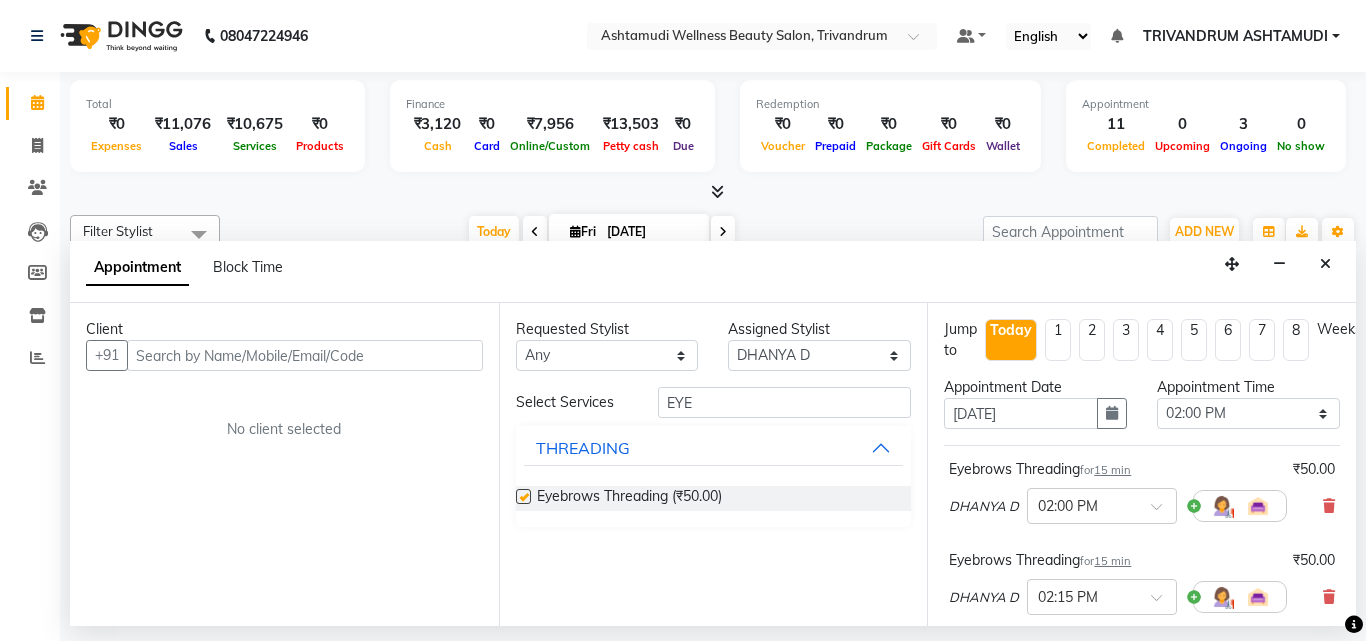 checkbox on "false" 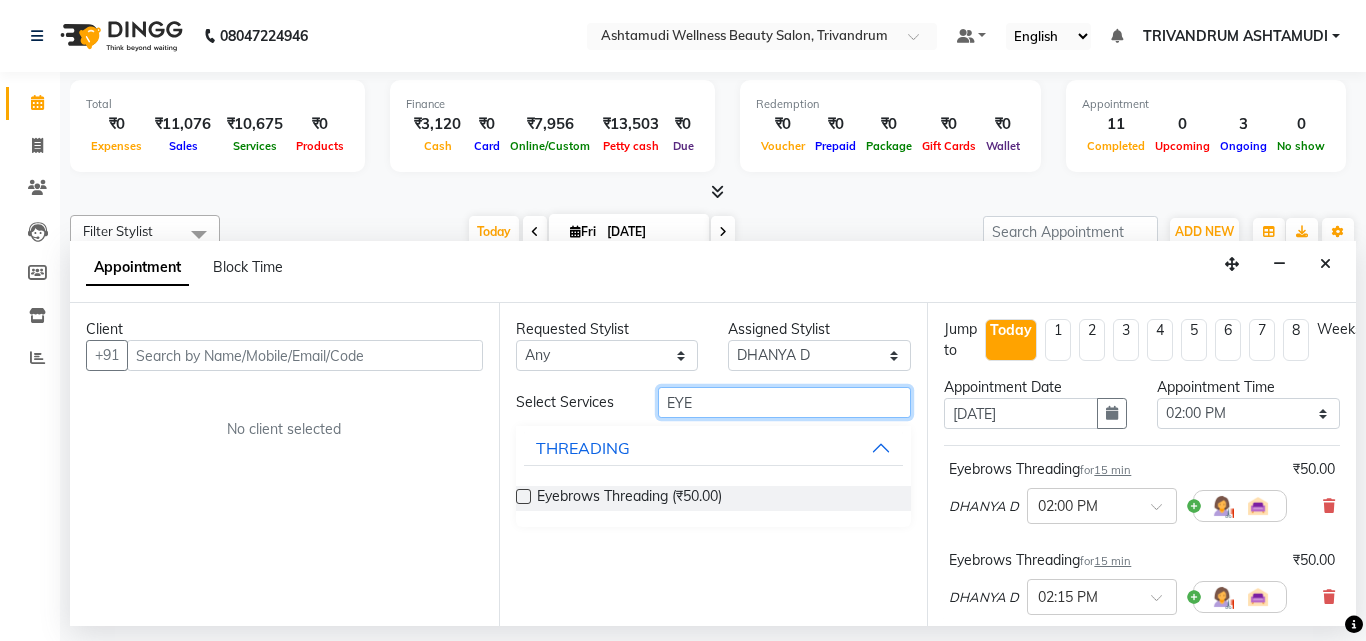 drag, startPoint x: 706, startPoint y: 397, endPoint x: 614, endPoint y: 415, distance: 93.74433 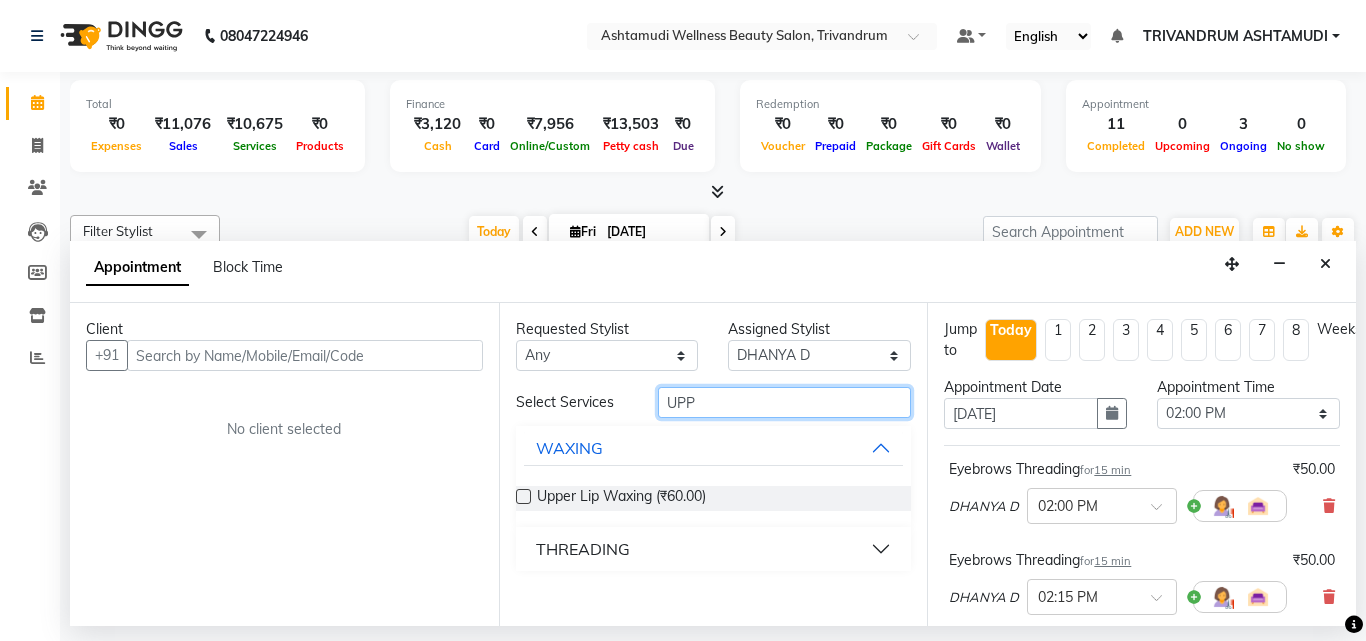 type on "UPP" 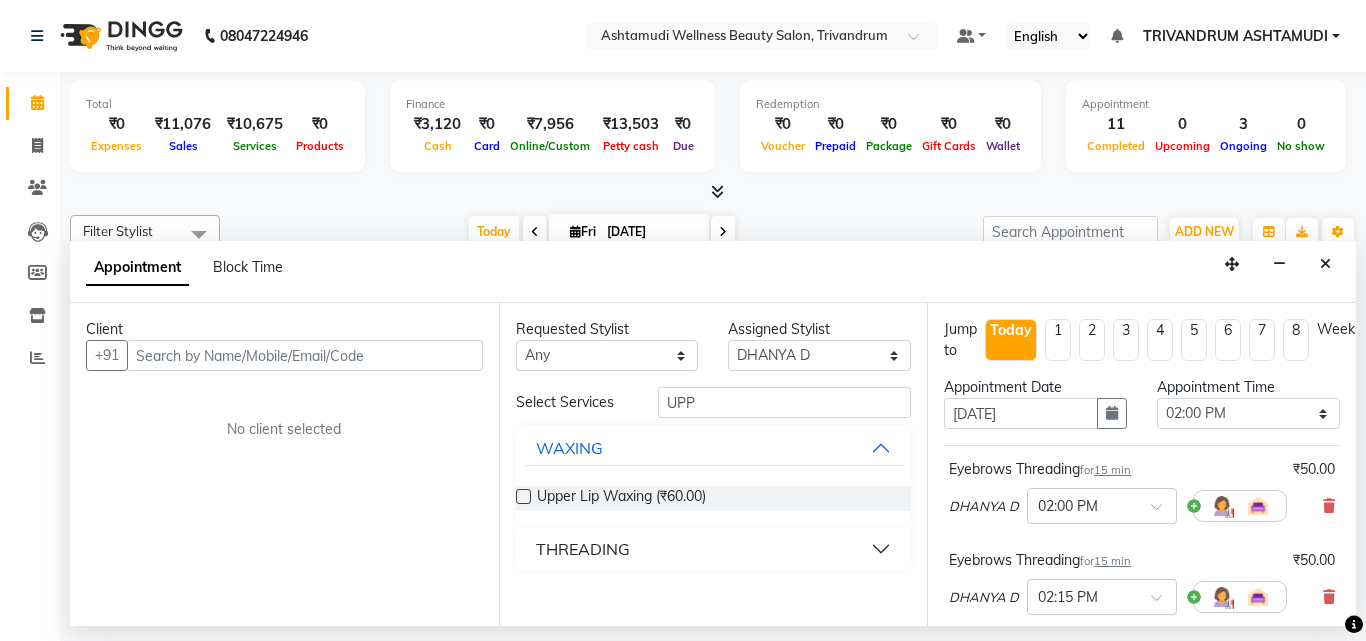 click on "THREADING" at bounding box center (583, 549) 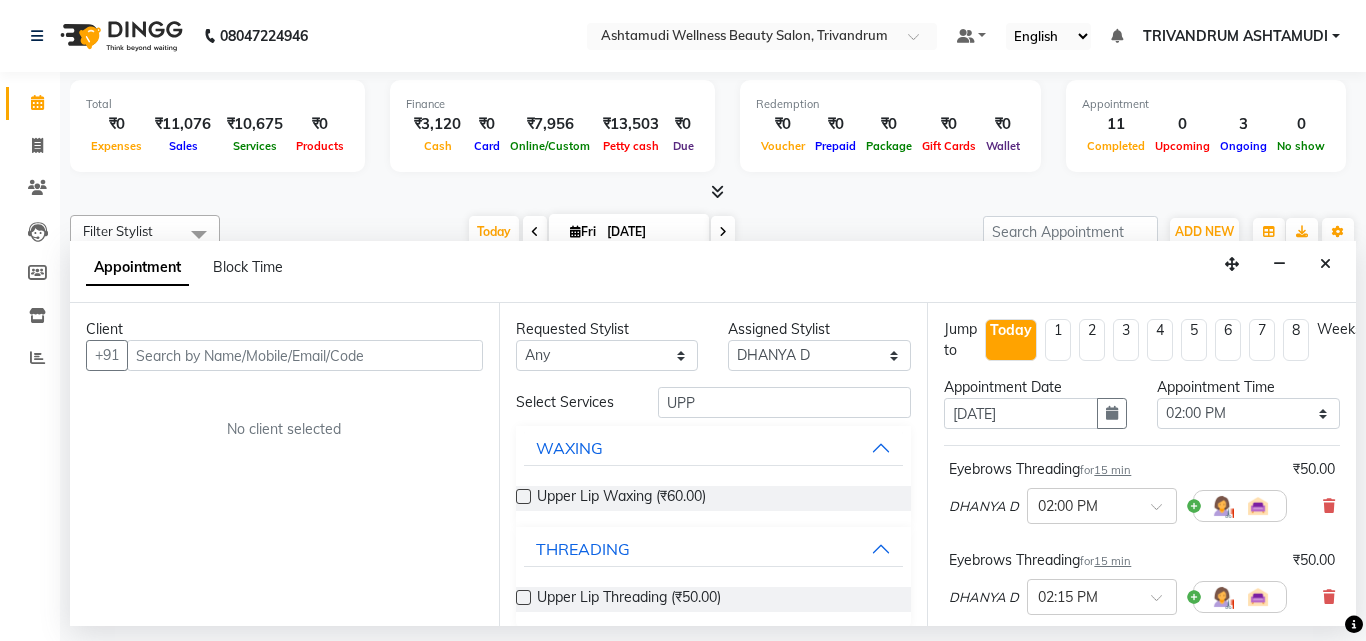 click at bounding box center (523, 597) 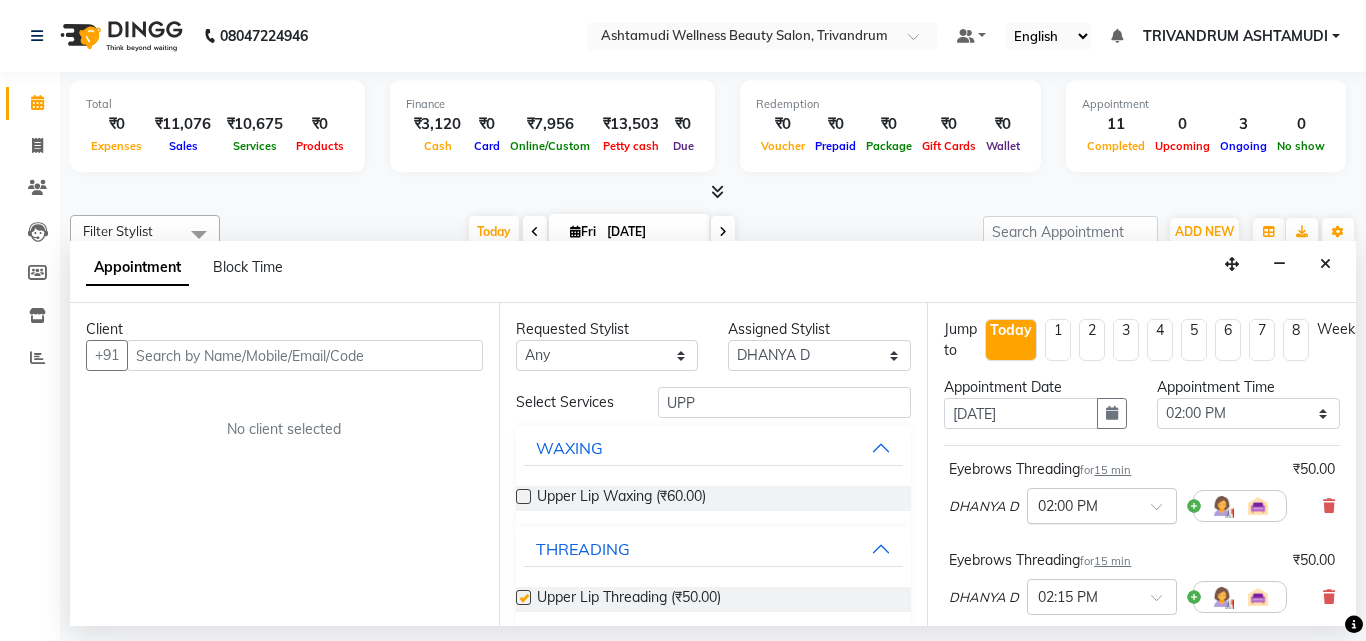 checkbox on "false" 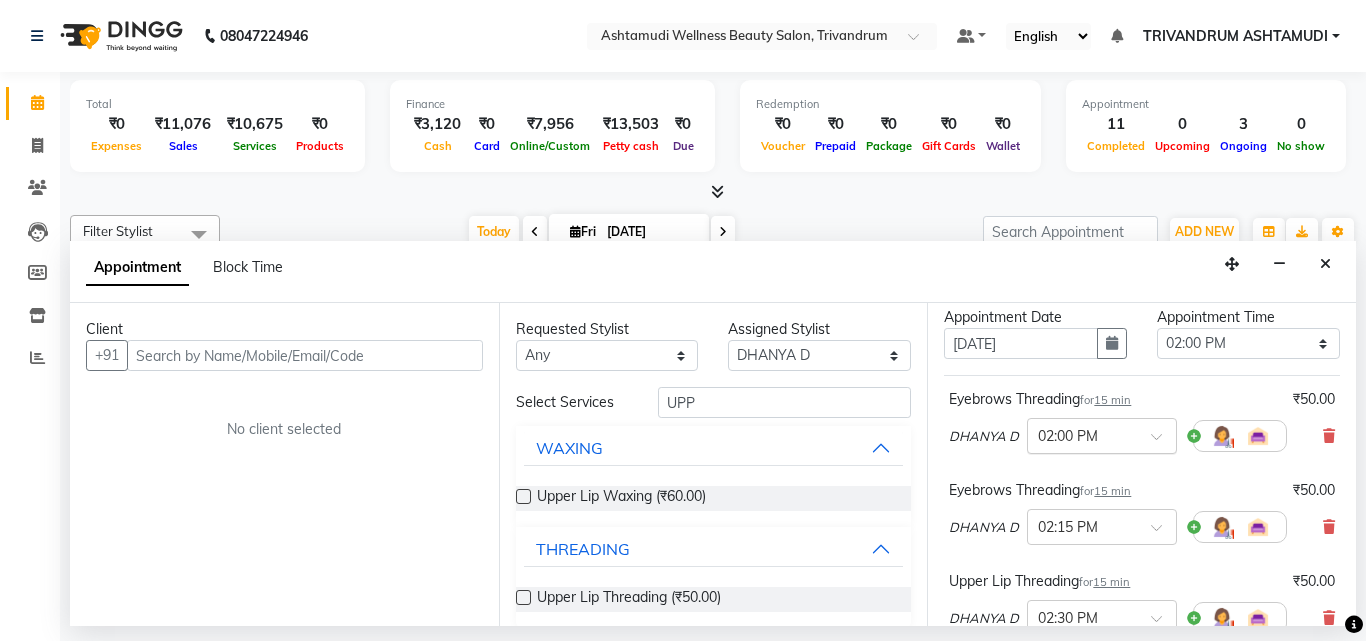 scroll, scrollTop: 0, scrollLeft: 0, axis: both 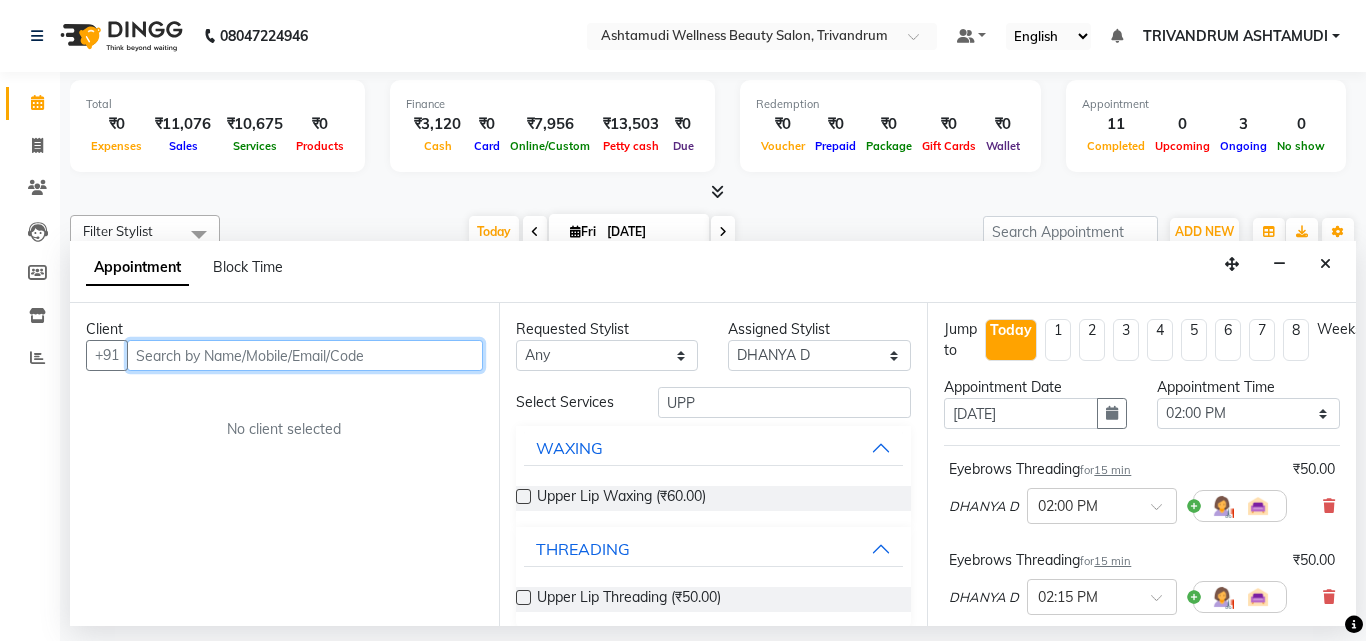 drag, startPoint x: 165, startPoint y: 357, endPoint x: 183, endPoint y: 345, distance: 21.633308 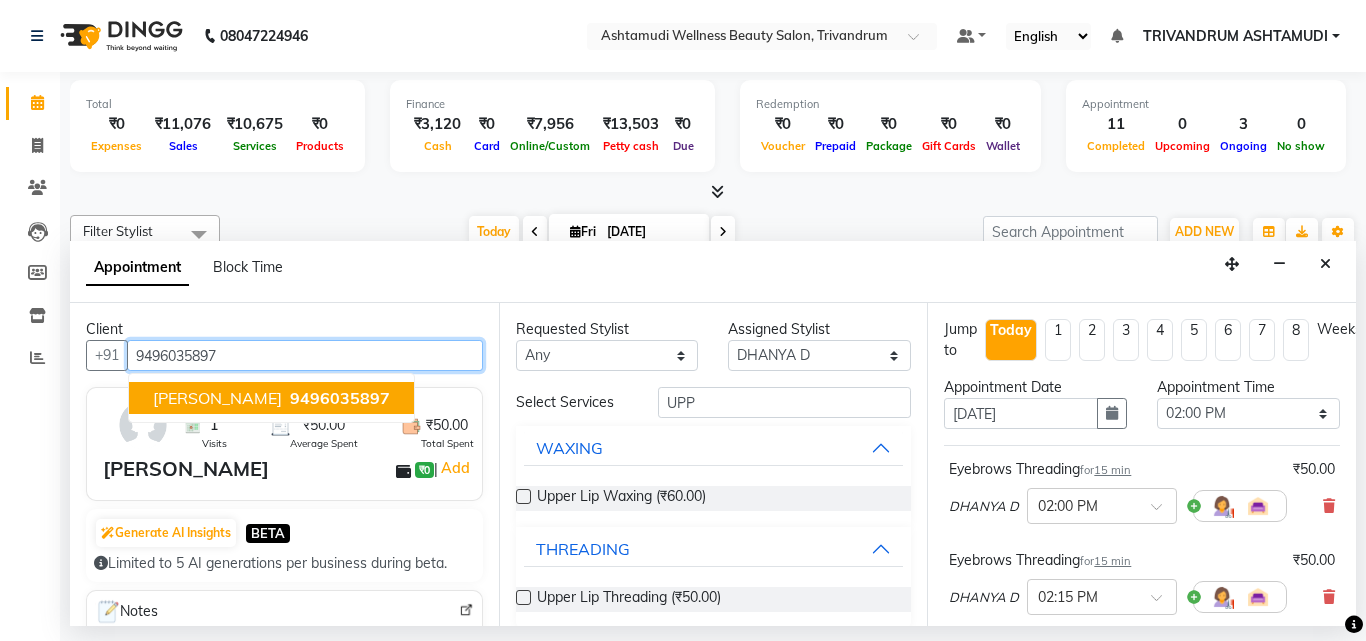 type on "9496035897" 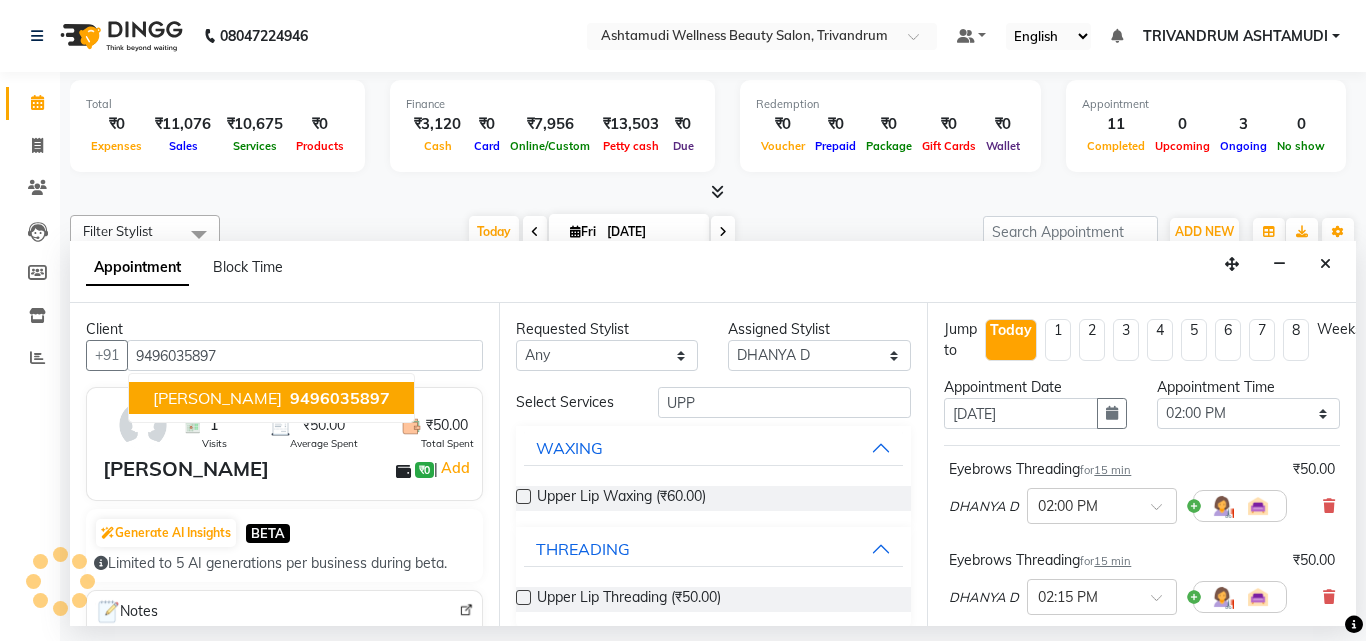 click on "Anagha    ₹0  |   Add" at bounding box center (288, 469) 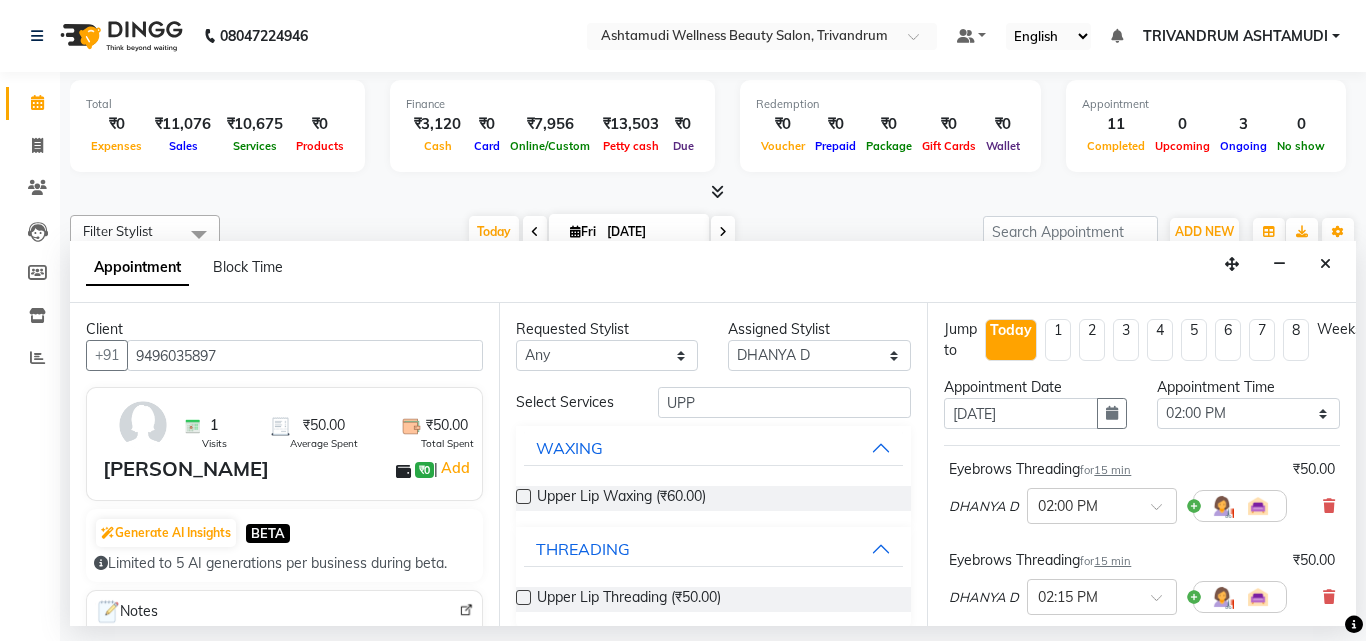 click on "Anagha    ₹0  |   Add" at bounding box center [288, 469] 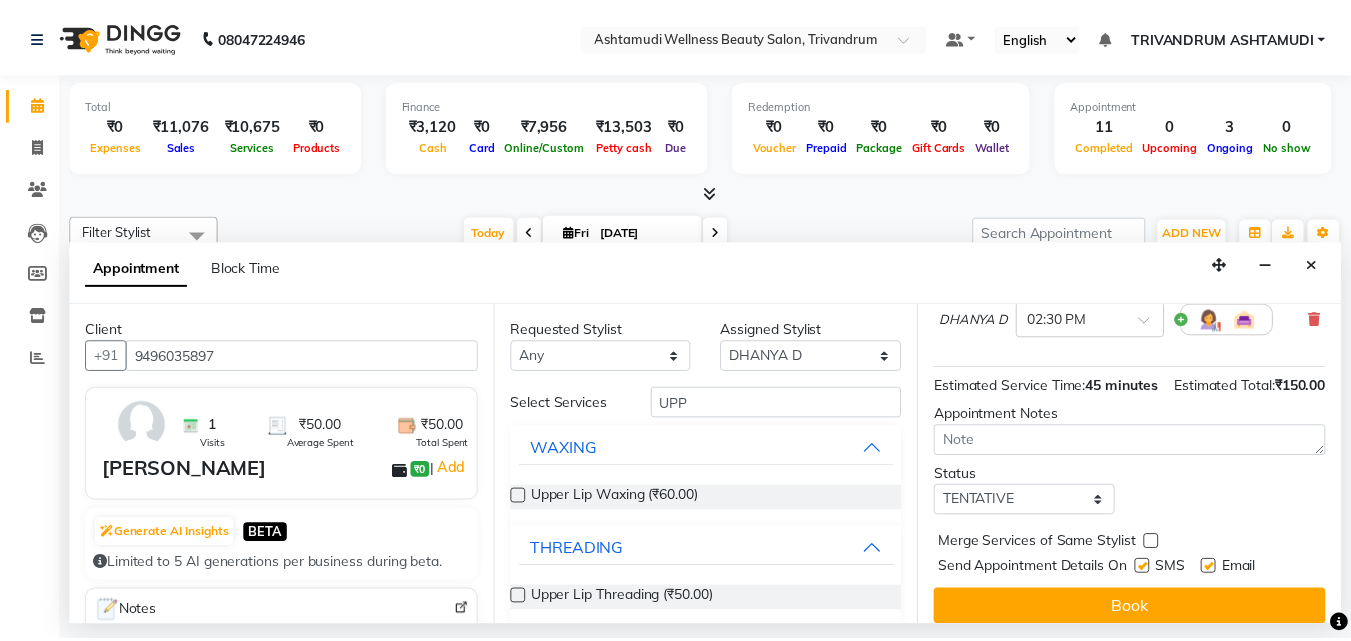 scroll, scrollTop: 421, scrollLeft: 0, axis: vertical 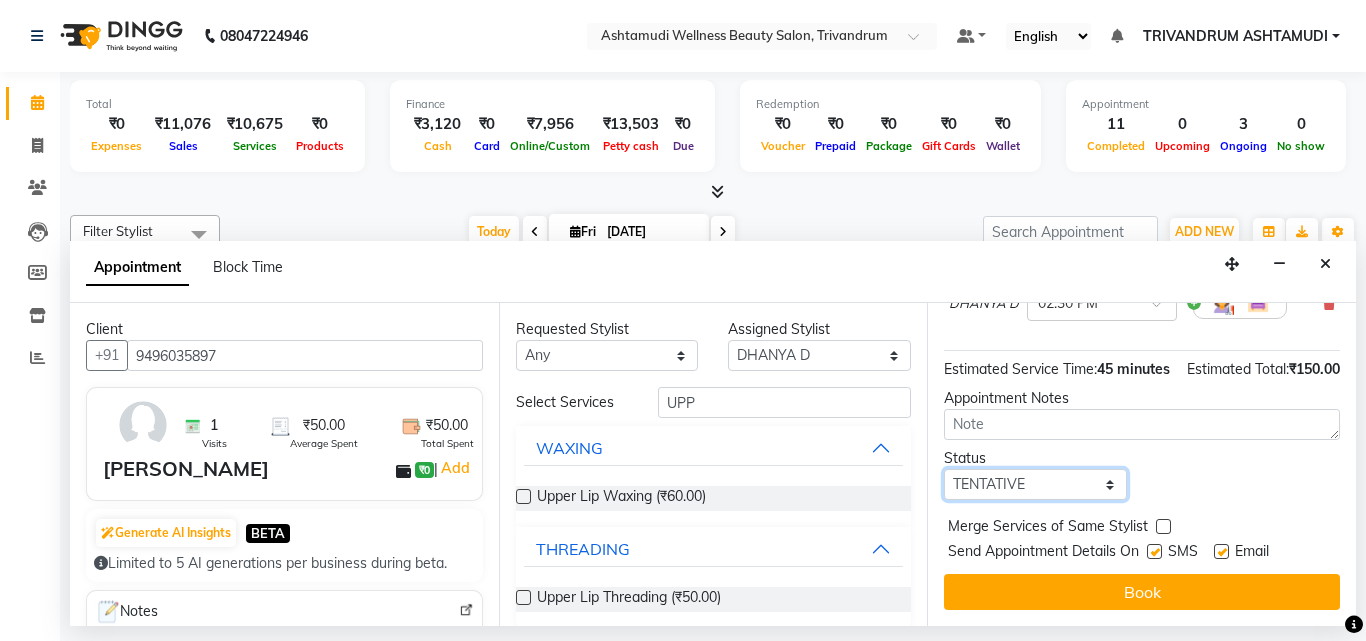 click on "Select TENTATIVE CONFIRM CHECK-IN UPCOMING" at bounding box center [1035, 484] 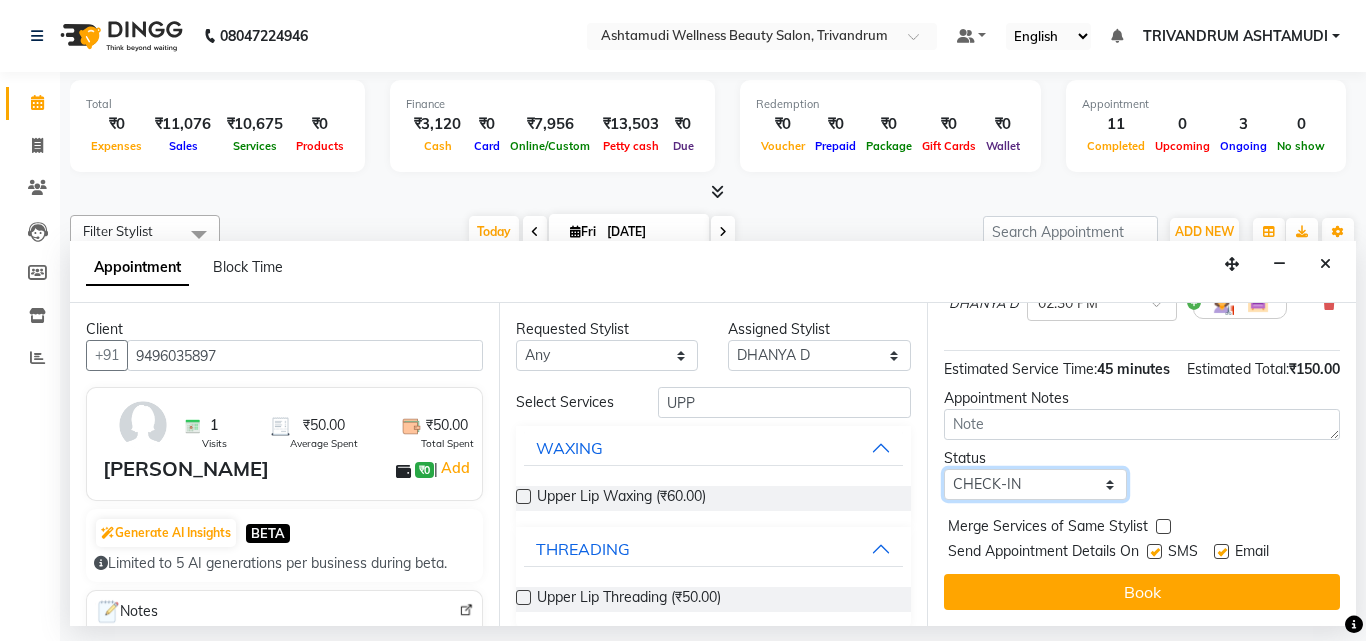 click on "Select TENTATIVE CONFIRM CHECK-IN UPCOMING" at bounding box center (1035, 484) 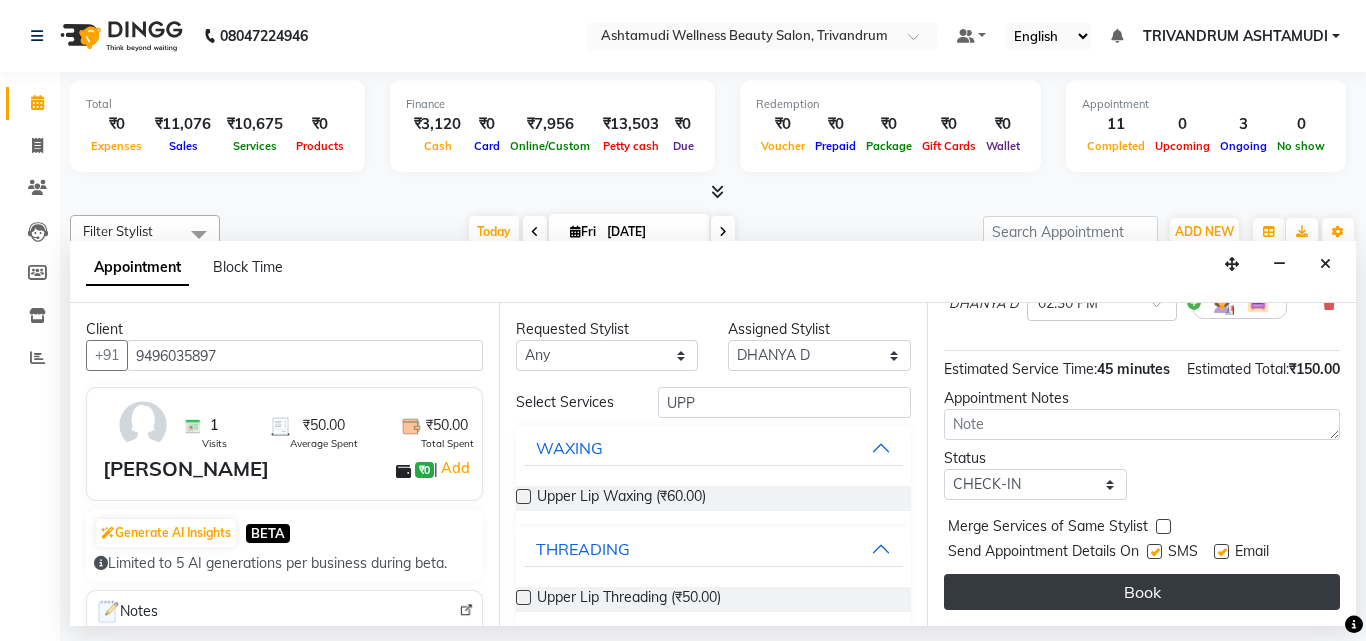 click on "Book" at bounding box center [1142, 592] 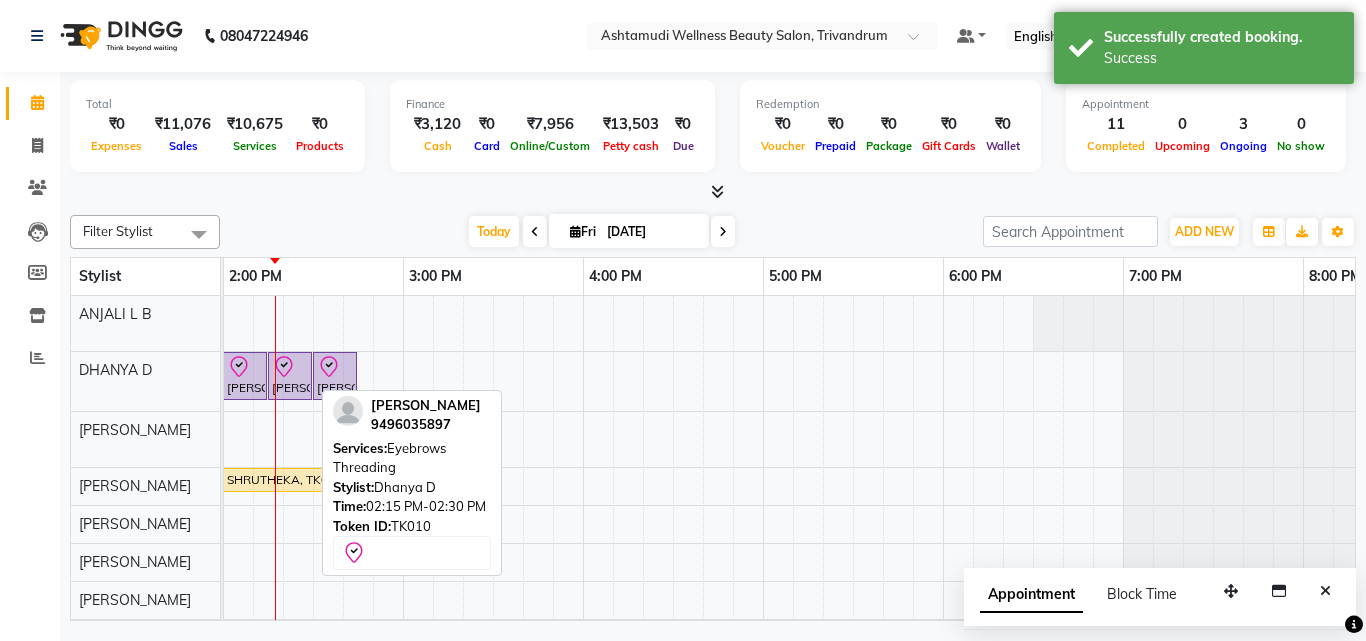 click on "Anagha, TK10, 02:15 PM-02:30 PM, Eyebrows Threading" at bounding box center (290, 376) 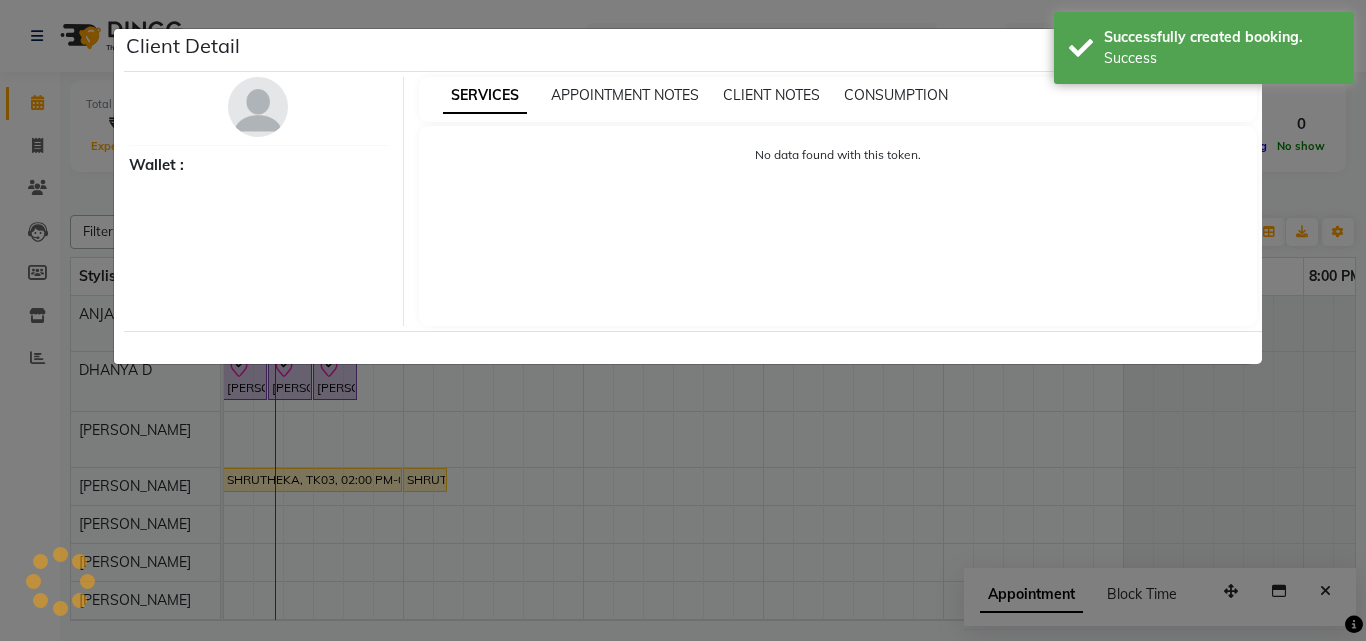 select on "8" 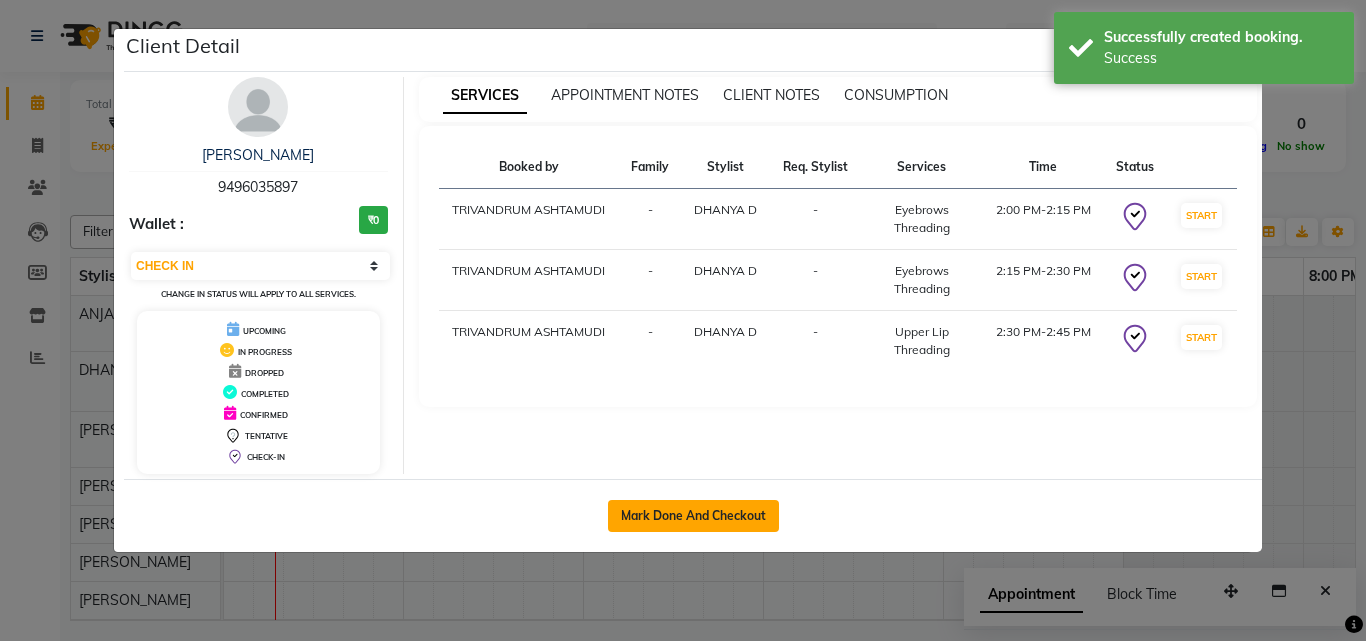 click on "Mark Done And Checkout" 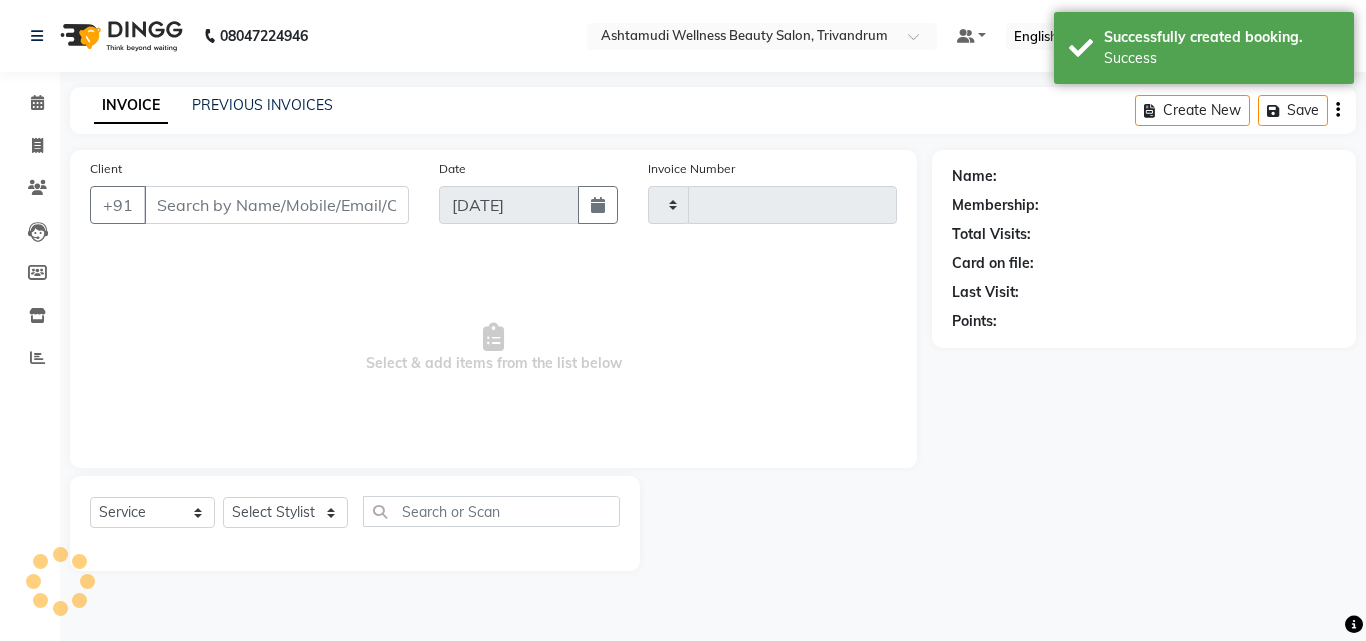 type on "2054" 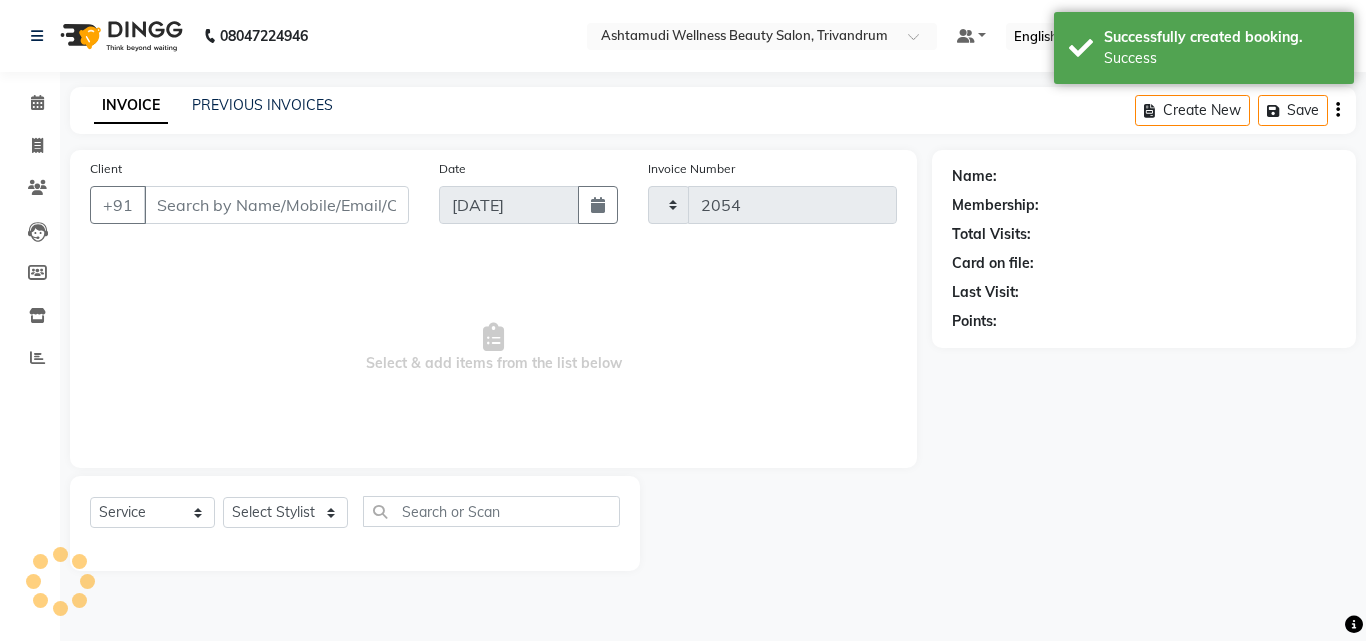 select on "4636" 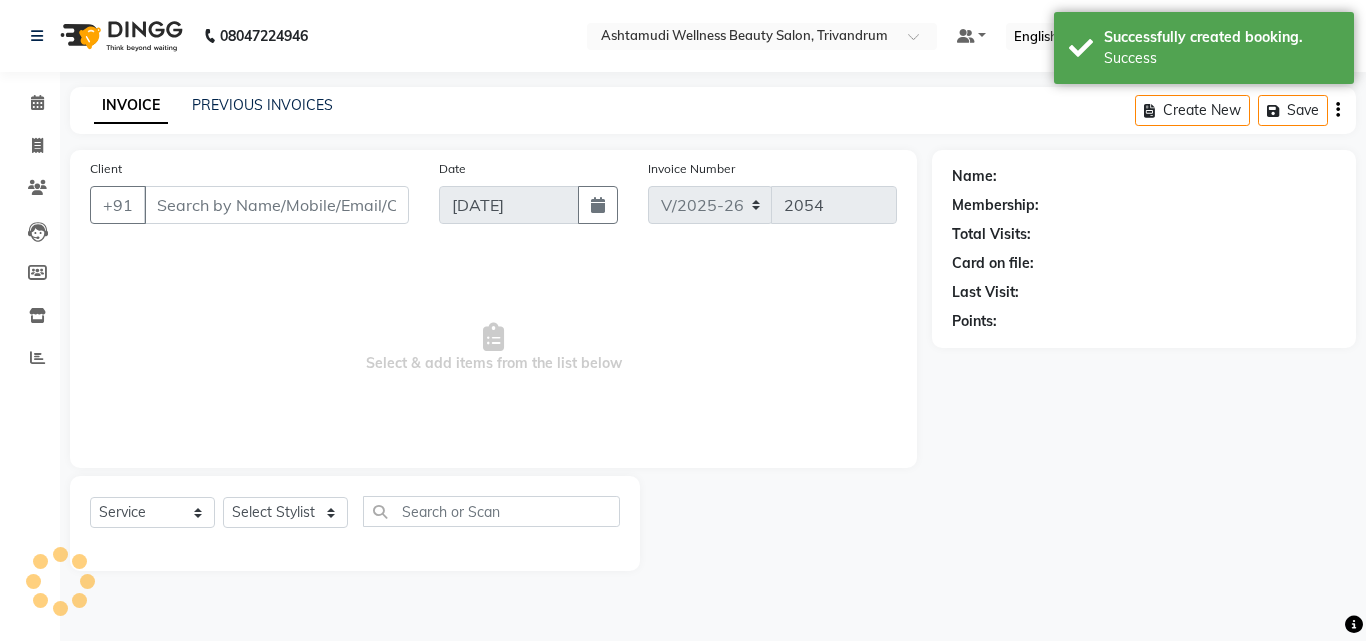 type on "9496035897" 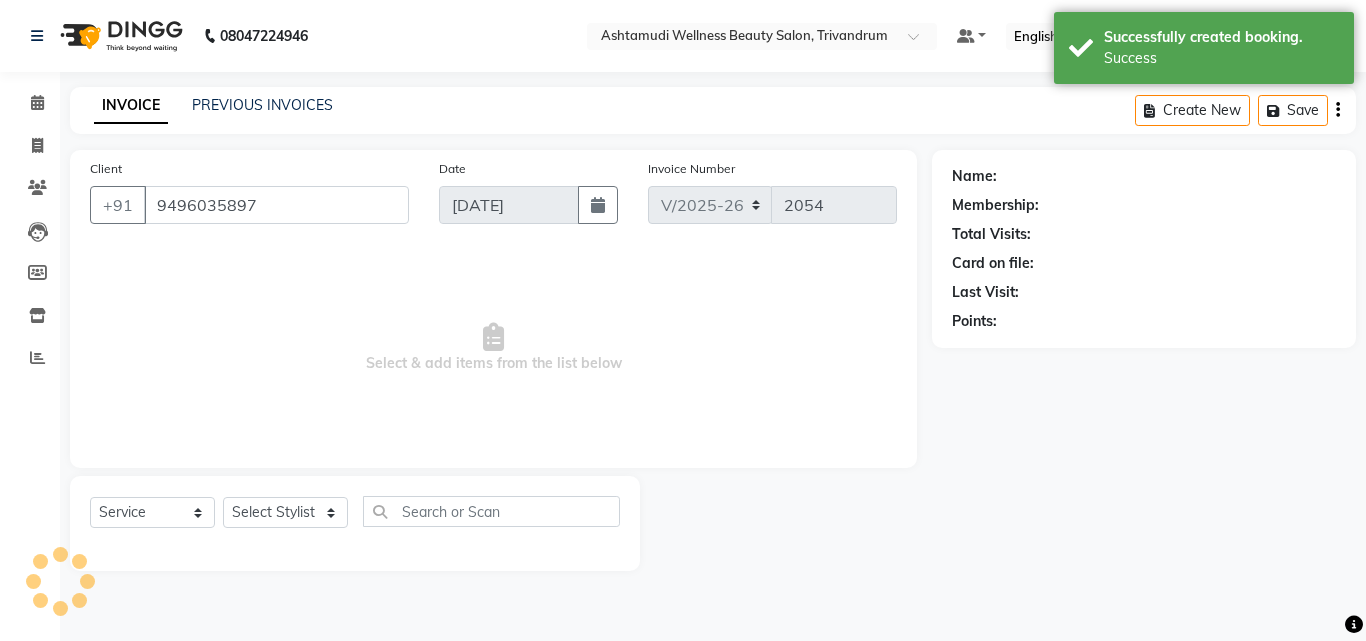 select on "27022" 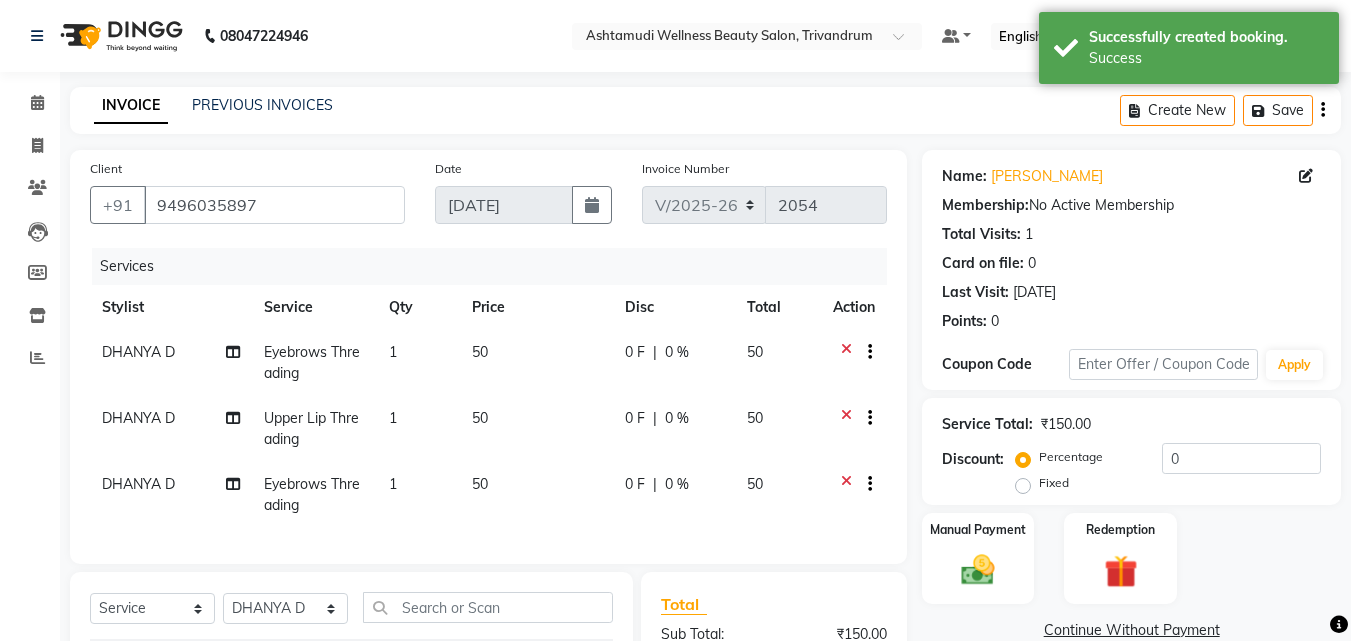 scroll, scrollTop: 271, scrollLeft: 0, axis: vertical 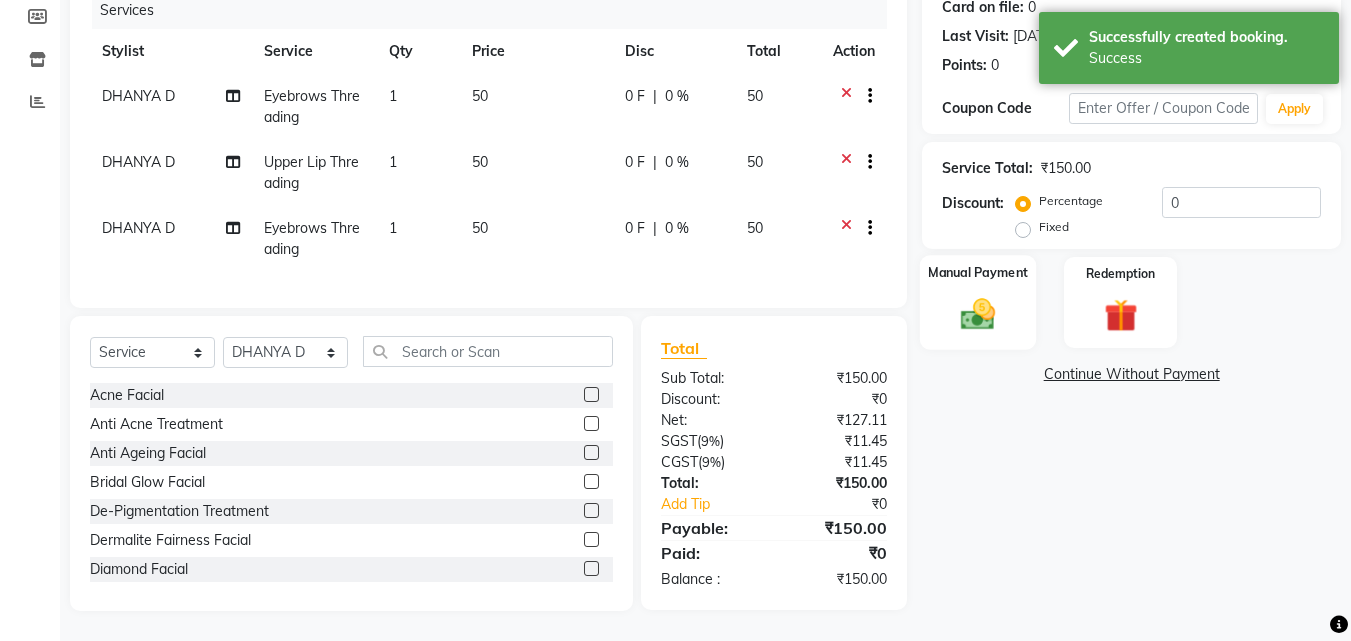click 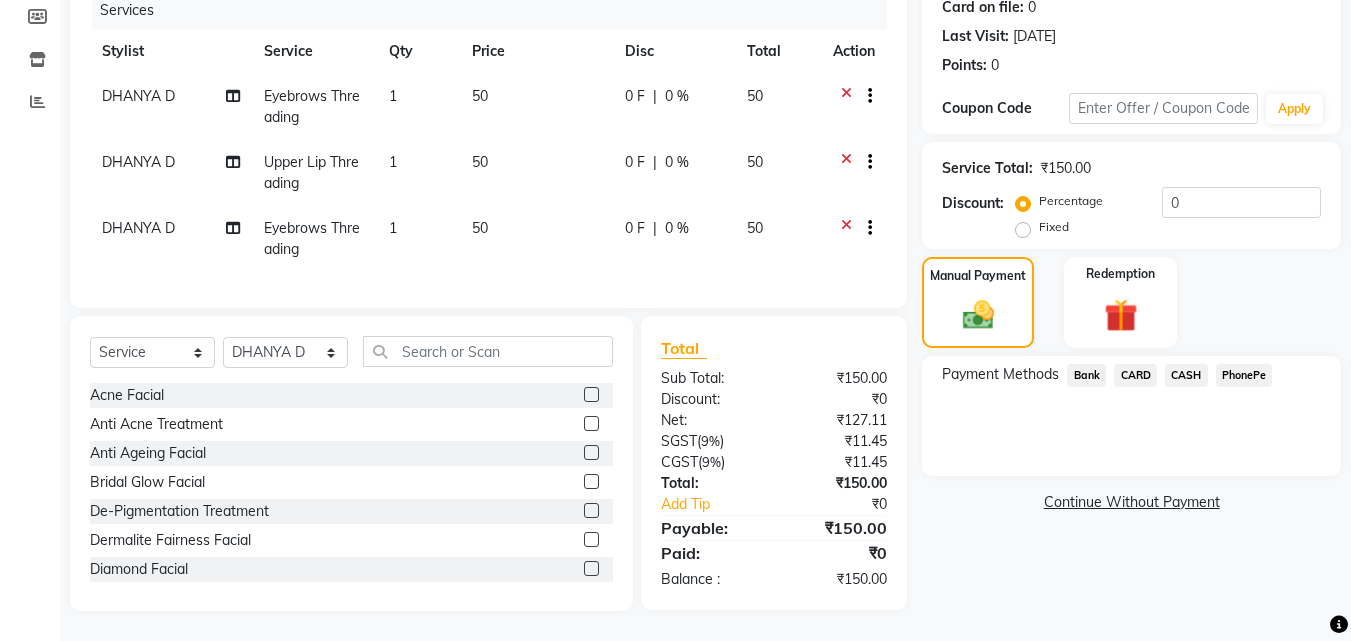 click on "PhonePe" 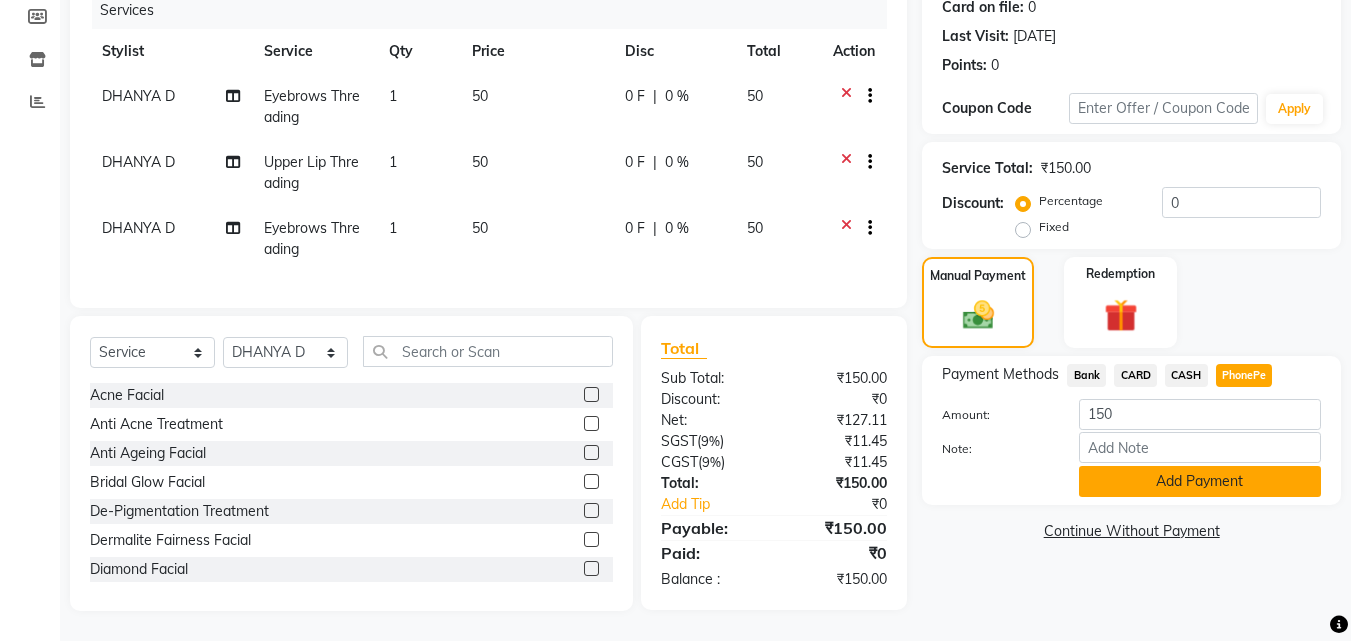 click on "Add Payment" 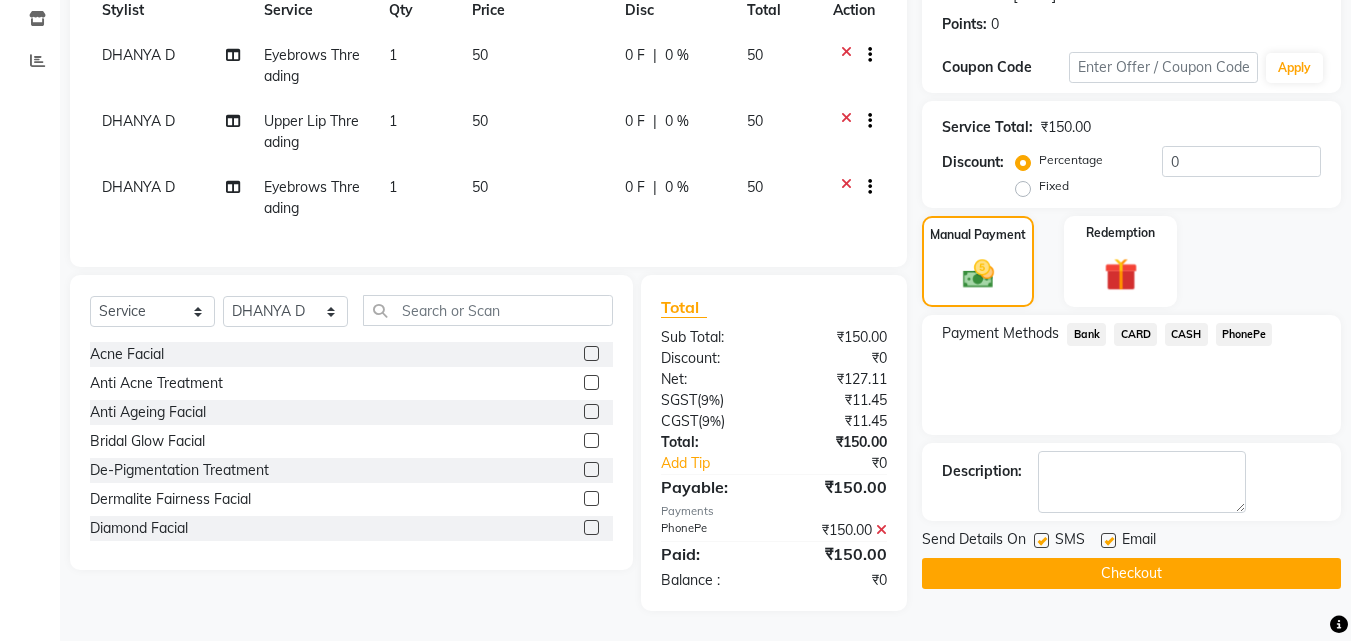 scroll, scrollTop: 312, scrollLeft: 0, axis: vertical 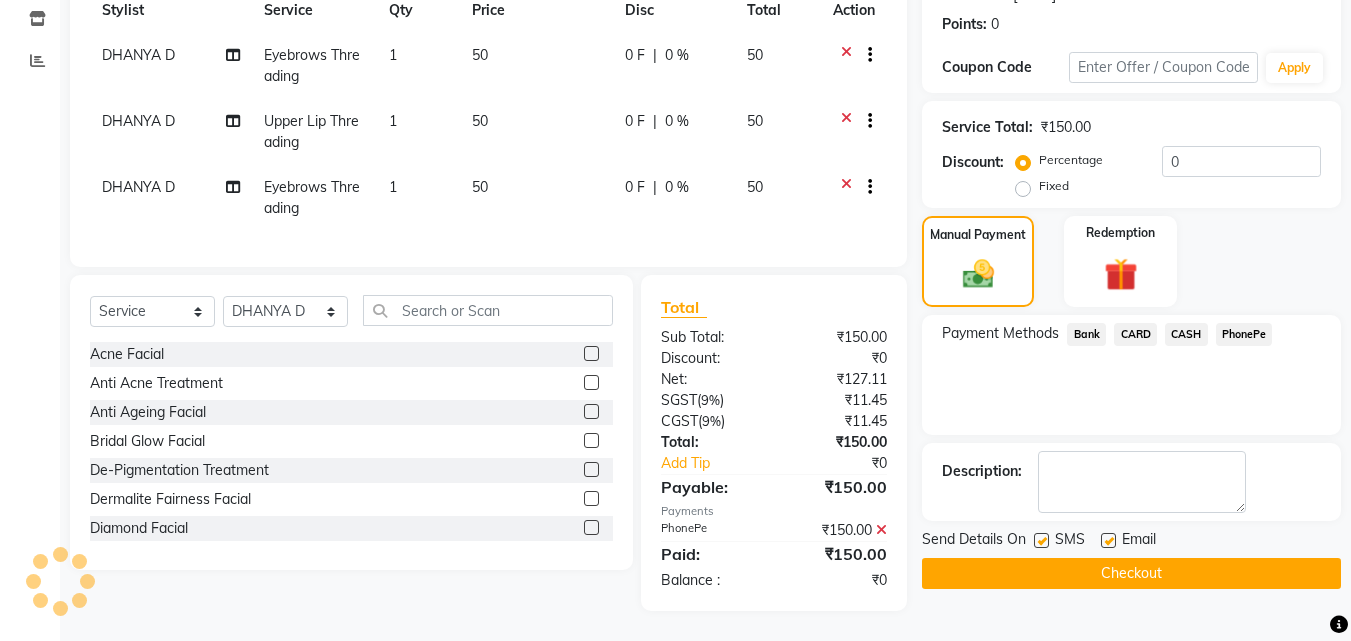 click on "Checkout" 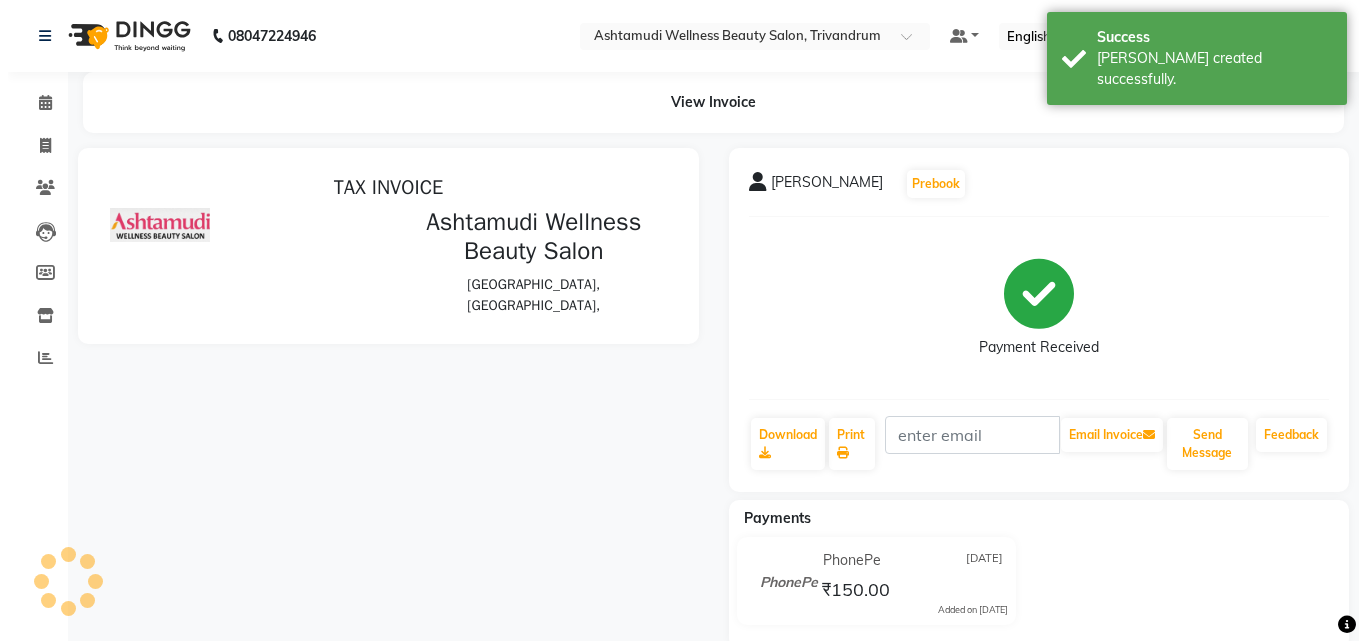 scroll, scrollTop: 0, scrollLeft: 0, axis: both 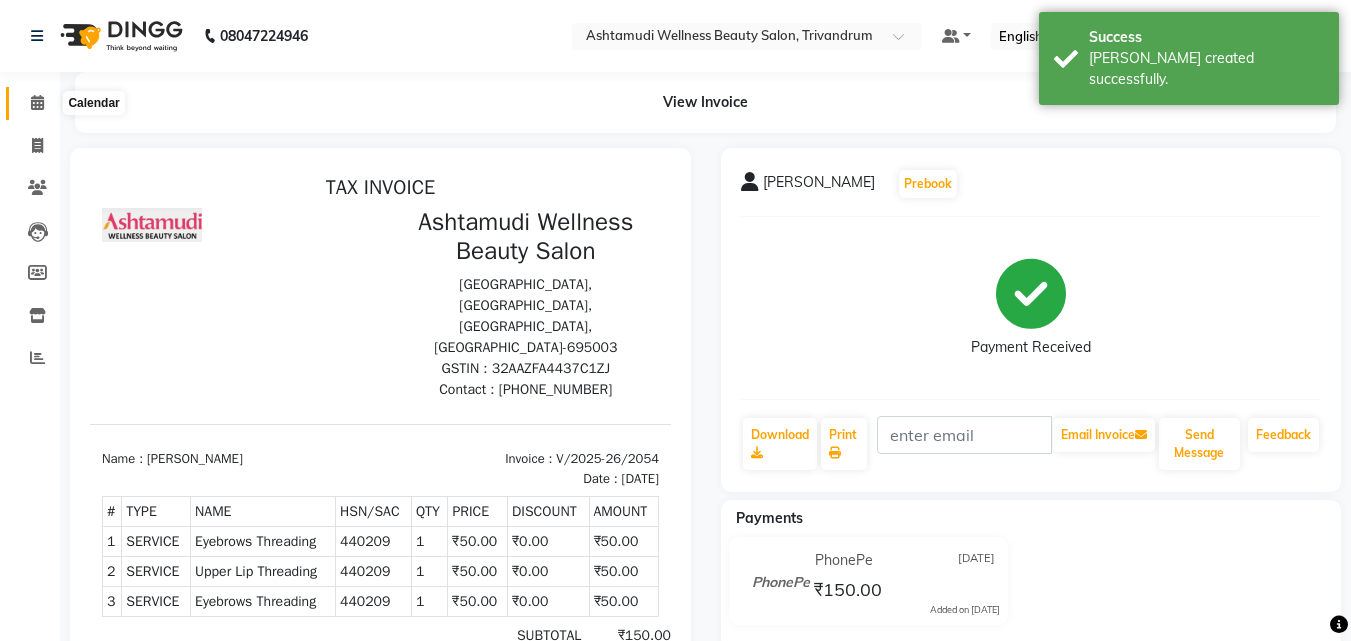 click 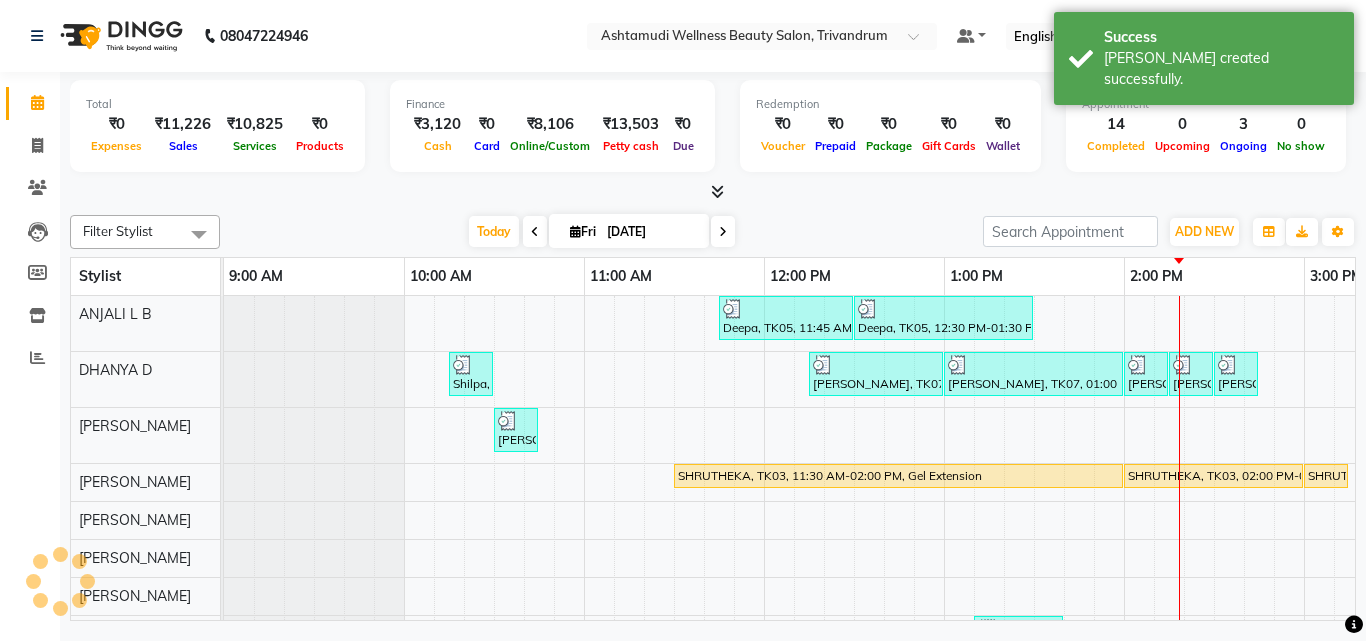scroll, scrollTop: 0, scrollLeft: 901, axis: horizontal 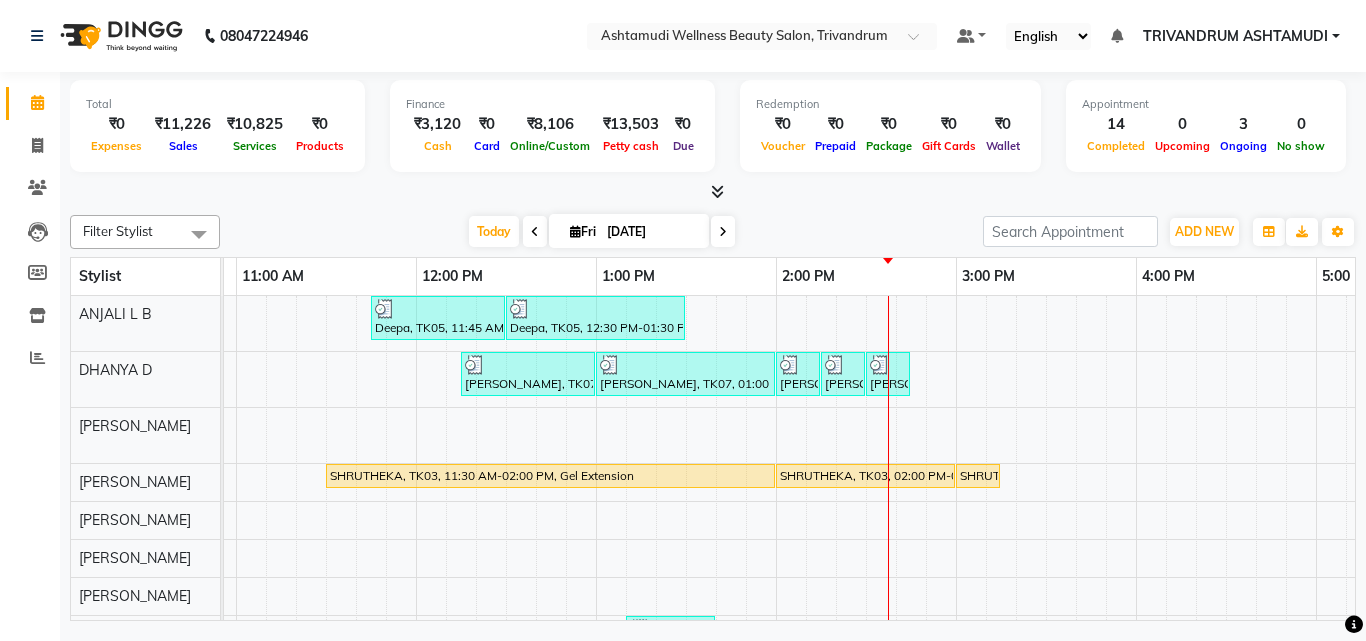 click on "Today  Fri 11-07-2025" at bounding box center (601, 232) 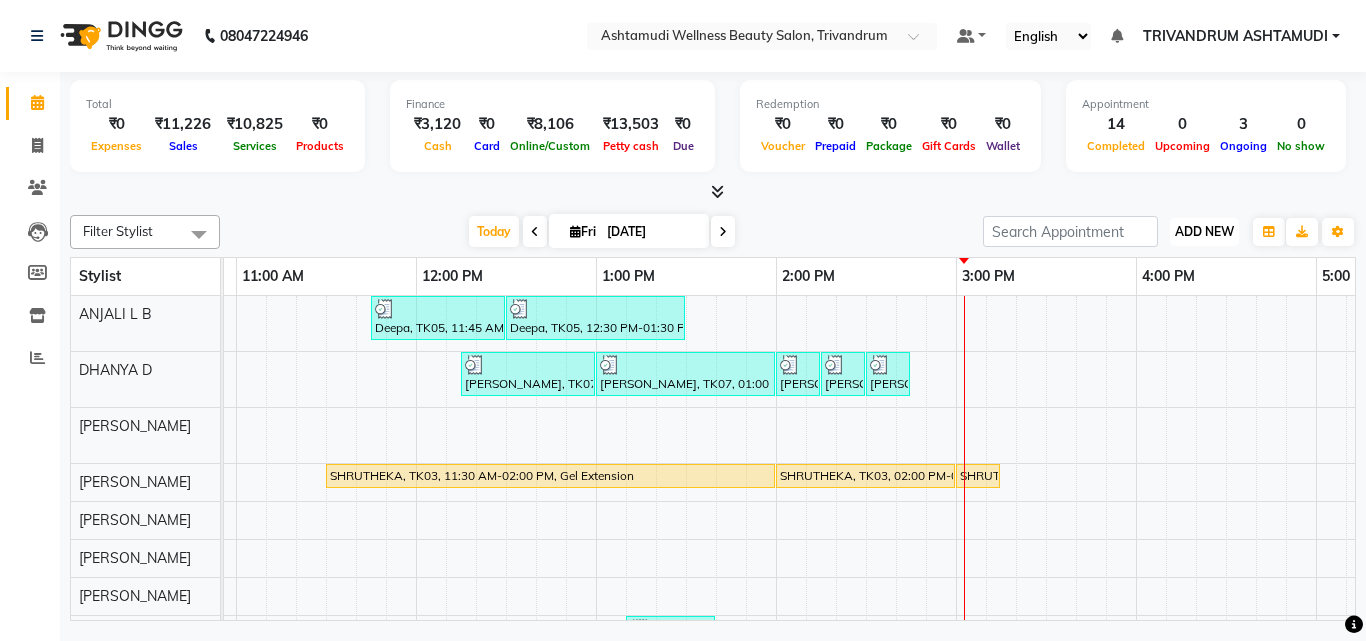 click on "ADD NEW" at bounding box center [1204, 231] 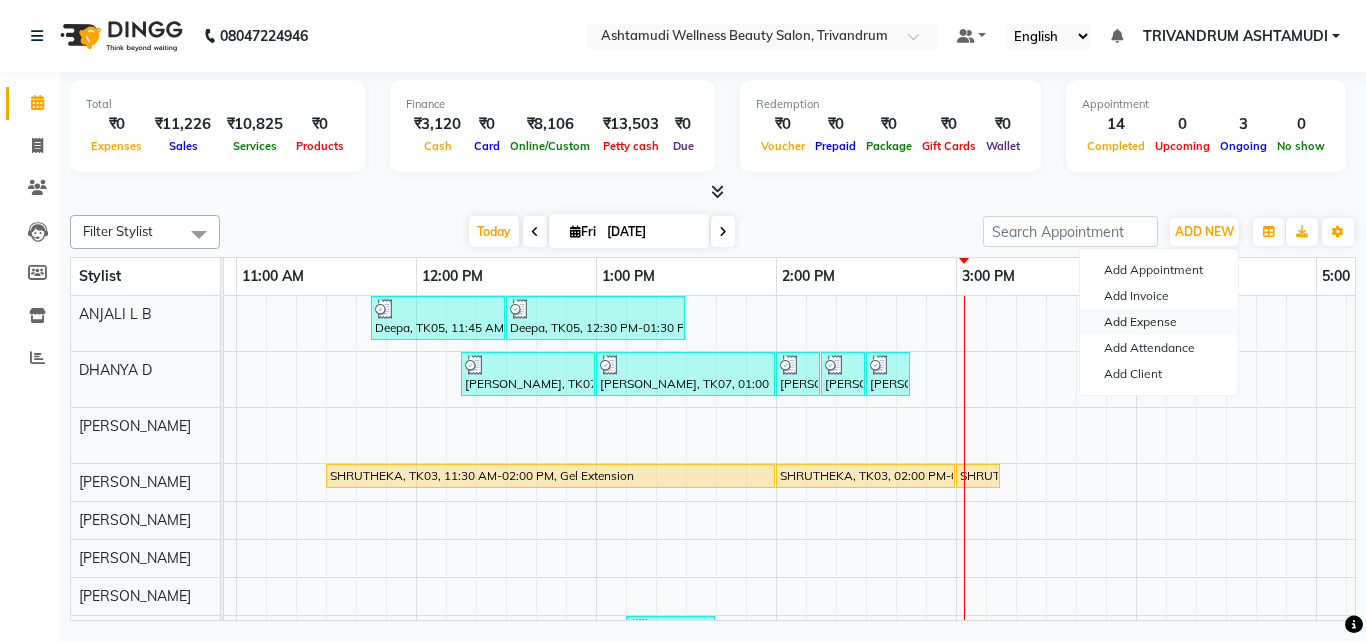 click on "Add Expense" at bounding box center (1159, 322) 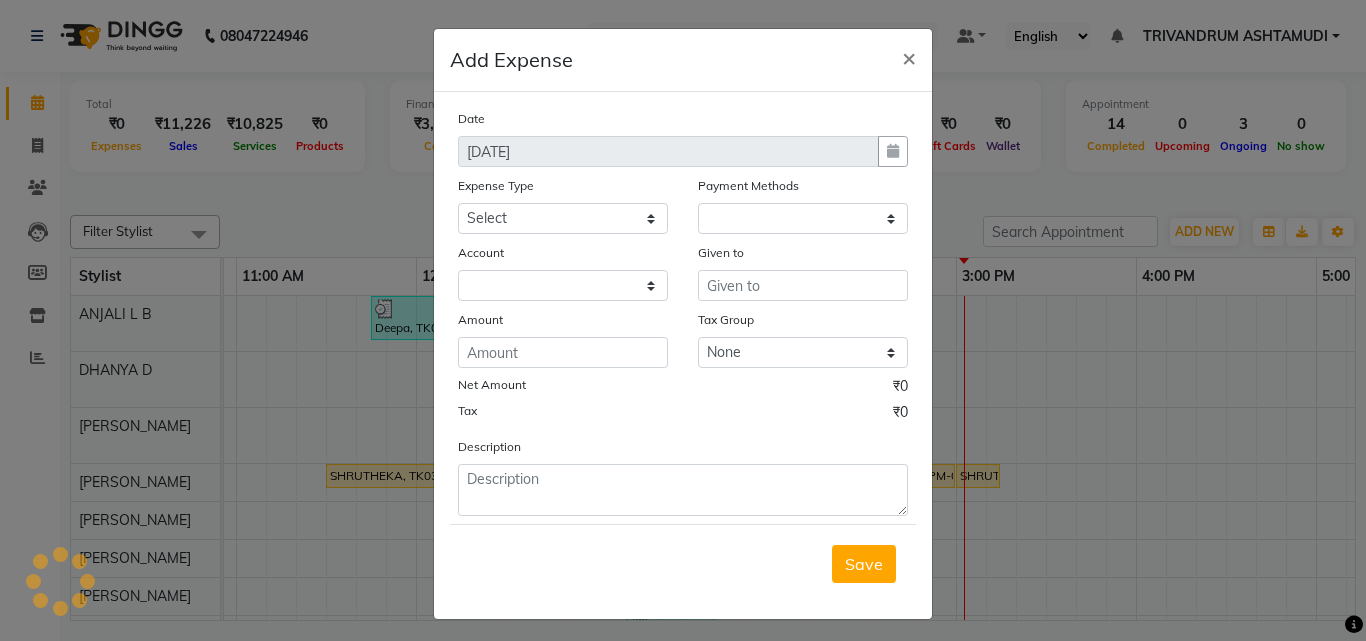 select on "1" 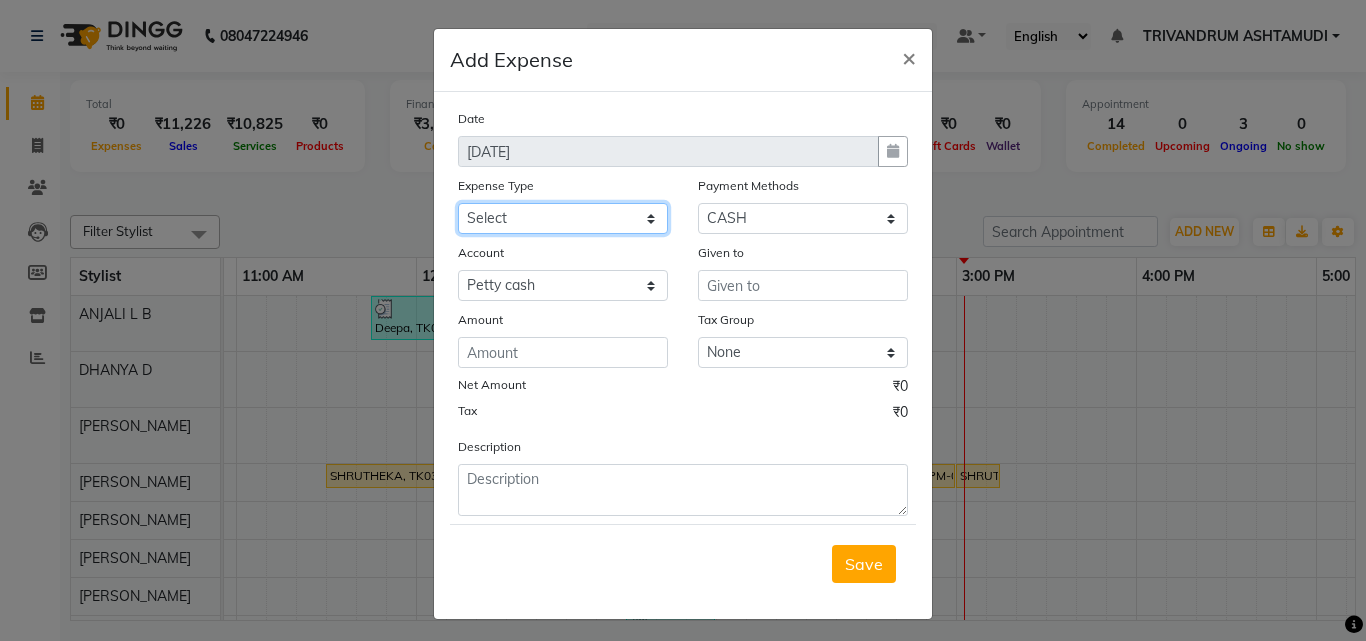 click on "Select ACCOMODATION EXPENSES ADVERTISEMENT SALES PROMOTIONAL EXPENSES Bonus BRIDAL ACCESSORIES REFUND BRIDAL COMMISSION BRIDAL FOOD BRIDAL INCENTIVES BRIDAL ORNAMENTS REFUND BRIDAL TA CASH DEPOSIT RAK BANK COMPUTER ACCESSORIES MOBILE PHONE Donation and Charity Expenses ELECTRICITY CHARGES ELECTRONICS FITTINGS Event Expense FISH FOOD EXPENSES FOOD REFRESHMENT FOR CLIENTS FOOD REFRESHMENT FOR STAFFS Freight And Forwarding Charges FUEL FOR GENERATOR FURNITURE AND EQUIPMENTS Gifts for Clients GIFTS FOR STAFFS GOKULAM CHITS HOSTEL RENT LAUNDRY EXPENSES LICENSE OTHER FEES LOADING UNLOADING CHARGES Medical Expenses MEHNDI PAYMENTS MISCELLANEOUS EXPENSES NEWSPAPER PERIODICALS Ornaments Maintenance Expense OVERTIME ALLOWANCES Payment For Pest Control Perfomance based incentives POSTAGE COURIER CHARGES Printing PRINTING STATIONERY EXPENSES PROFESSIONAL TAX REPAIRS MAINTENANCE ROUND OFF Salary SALARY ADVANCE Sales Incentives Membership Card SALES INCENTIVES PRODUCT SALES INCENTIVES SERVICES SALON ESSENTIALS SALON RENT" 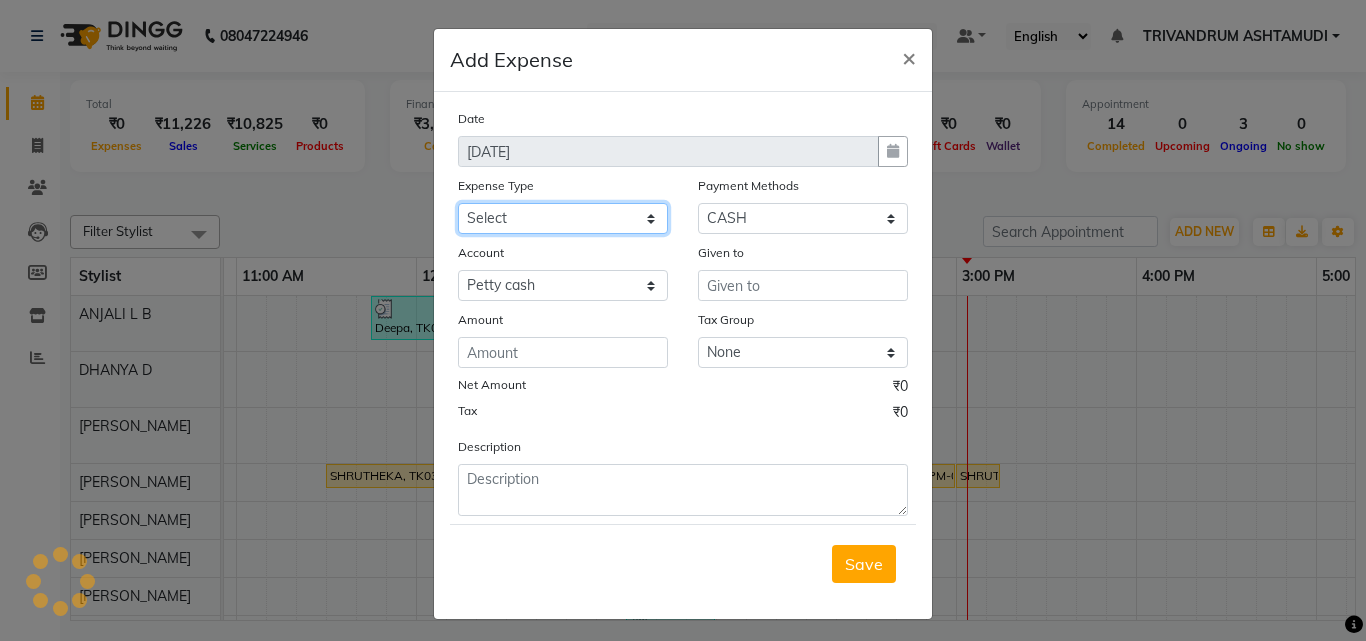 select on "6226" 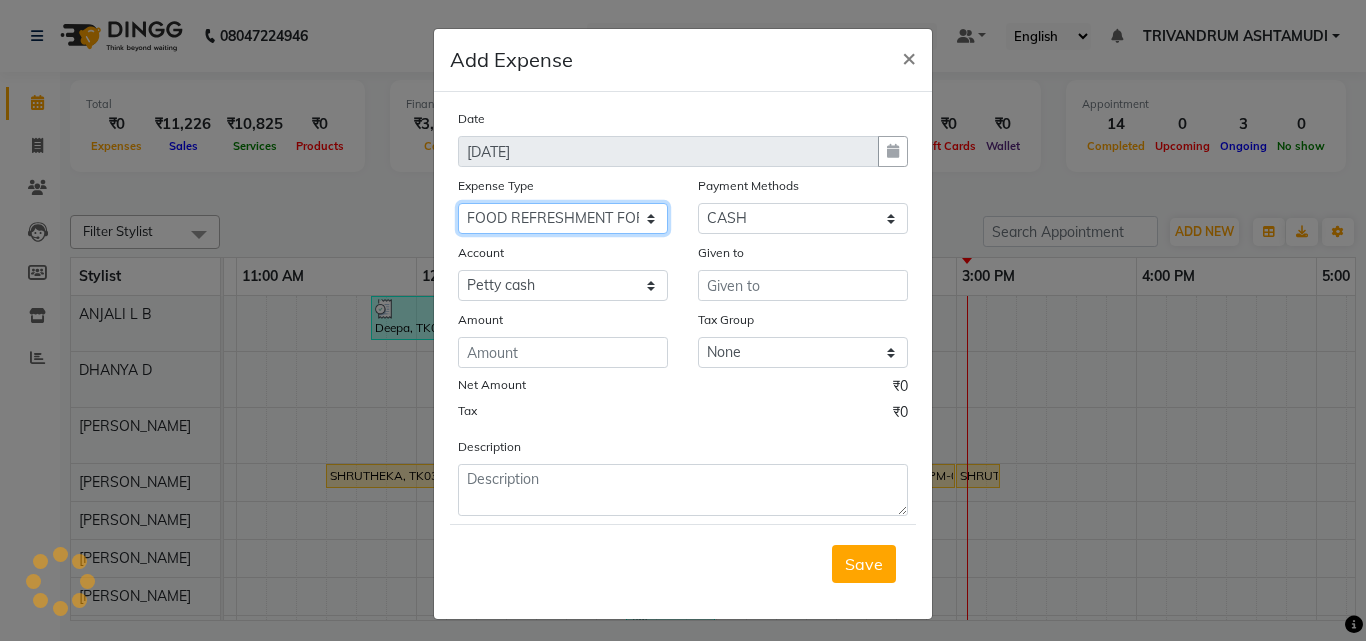 click on "Select ACCOMODATION EXPENSES ADVERTISEMENT SALES PROMOTIONAL EXPENSES Bonus BRIDAL ACCESSORIES REFUND BRIDAL COMMISSION BRIDAL FOOD BRIDAL INCENTIVES BRIDAL ORNAMENTS REFUND BRIDAL TA CASH DEPOSIT RAK BANK COMPUTER ACCESSORIES MOBILE PHONE Donation and Charity Expenses ELECTRICITY CHARGES ELECTRONICS FITTINGS Event Expense FISH FOOD EXPENSES FOOD REFRESHMENT FOR CLIENTS FOOD REFRESHMENT FOR STAFFS Freight And Forwarding Charges FUEL FOR GENERATOR FURNITURE AND EQUIPMENTS Gifts for Clients GIFTS FOR STAFFS GOKULAM CHITS HOSTEL RENT LAUNDRY EXPENSES LICENSE OTHER FEES LOADING UNLOADING CHARGES Medical Expenses MEHNDI PAYMENTS MISCELLANEOUS EXPENSES NEWSPAPER PERIODICALS Ornaments Maintenance Expense OVERTIME ALLOWANCES Payment For Pest Control Perfomance based incentives POSTAGE COURIER CHARGES Printing PRINTING STATIONERY EXPENSES PROFESSIONAL TAX REPAIRS MAINTENANCE ROUND OFF Salary SALARY ADVANCE Sales Incentives Membership Card SALES INCENTIVES PRODUCT SALES INCENTIVES SERVICES SALON ESSENTIALS SALON RENT" 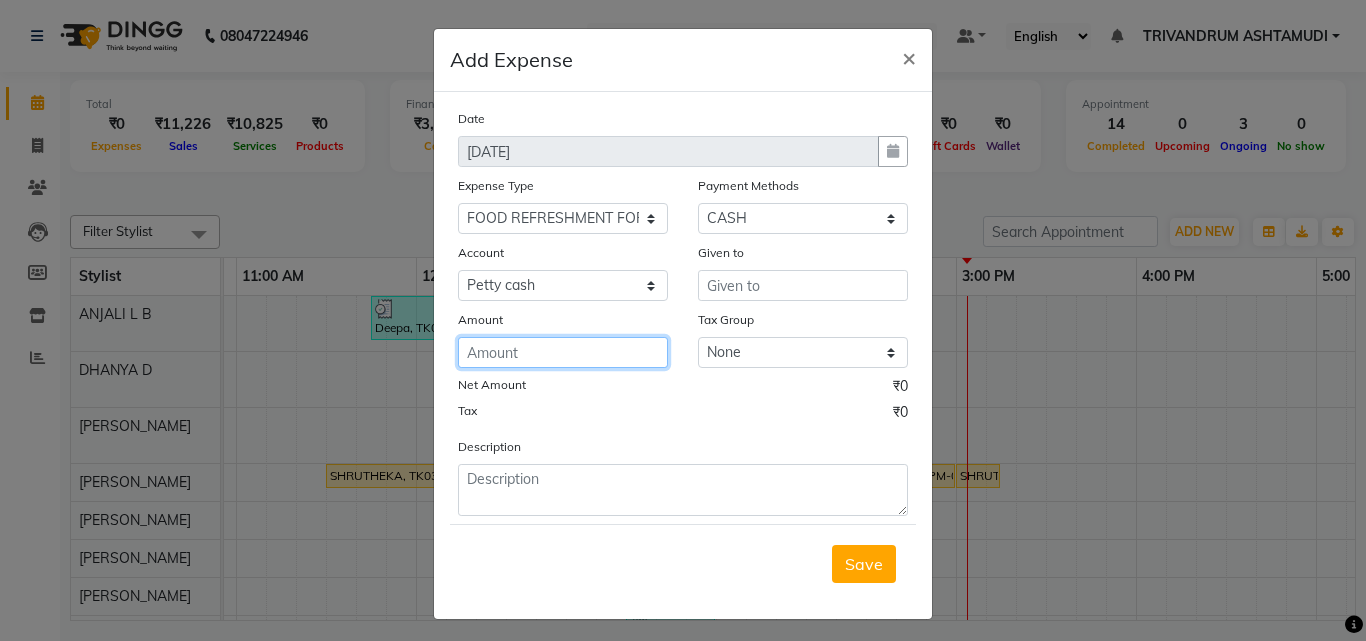 click 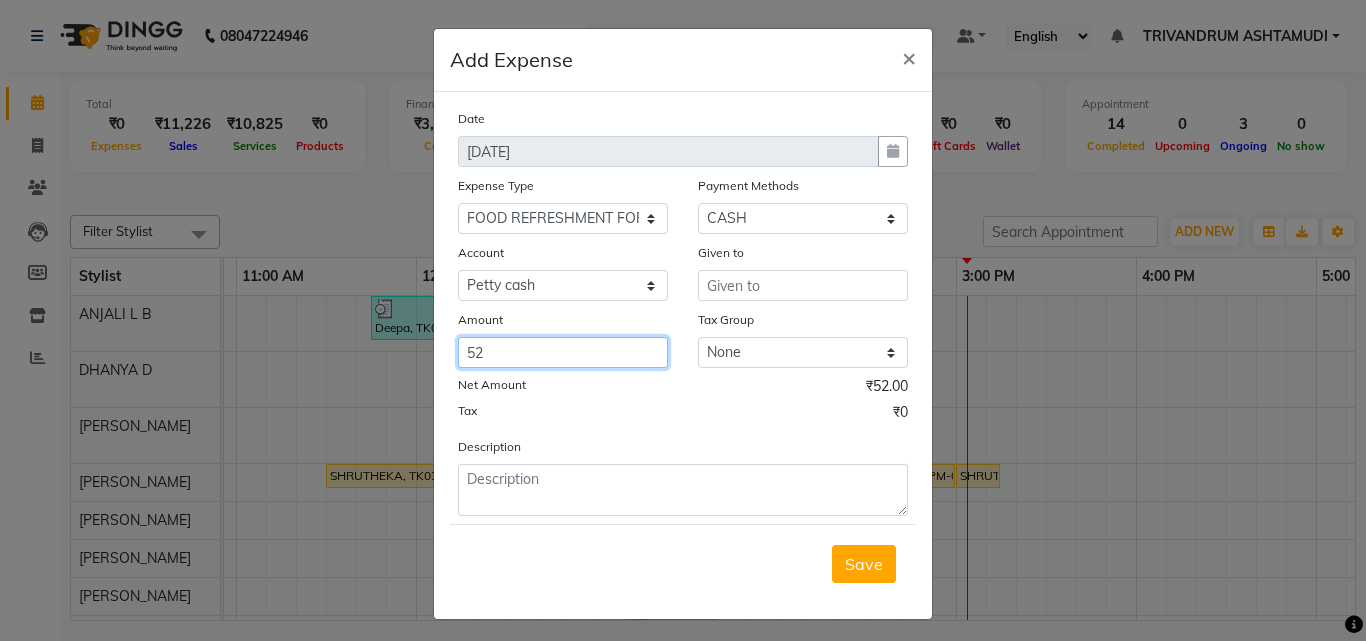 type on "5" 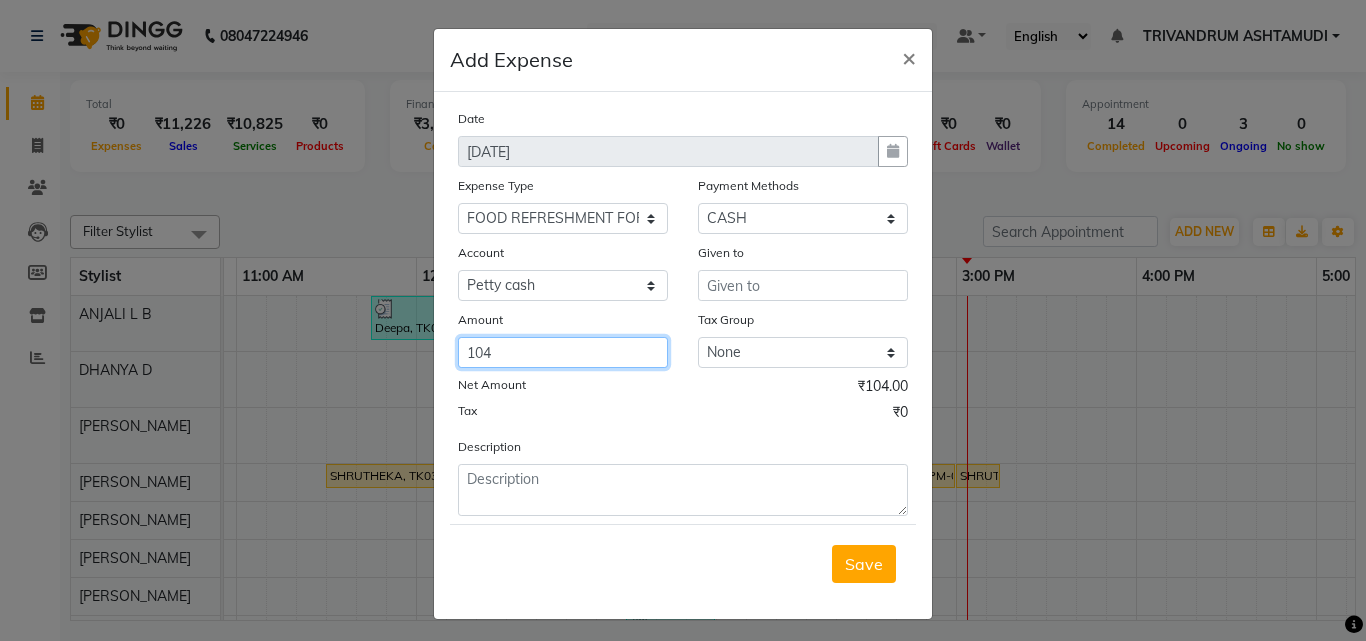type on "104" 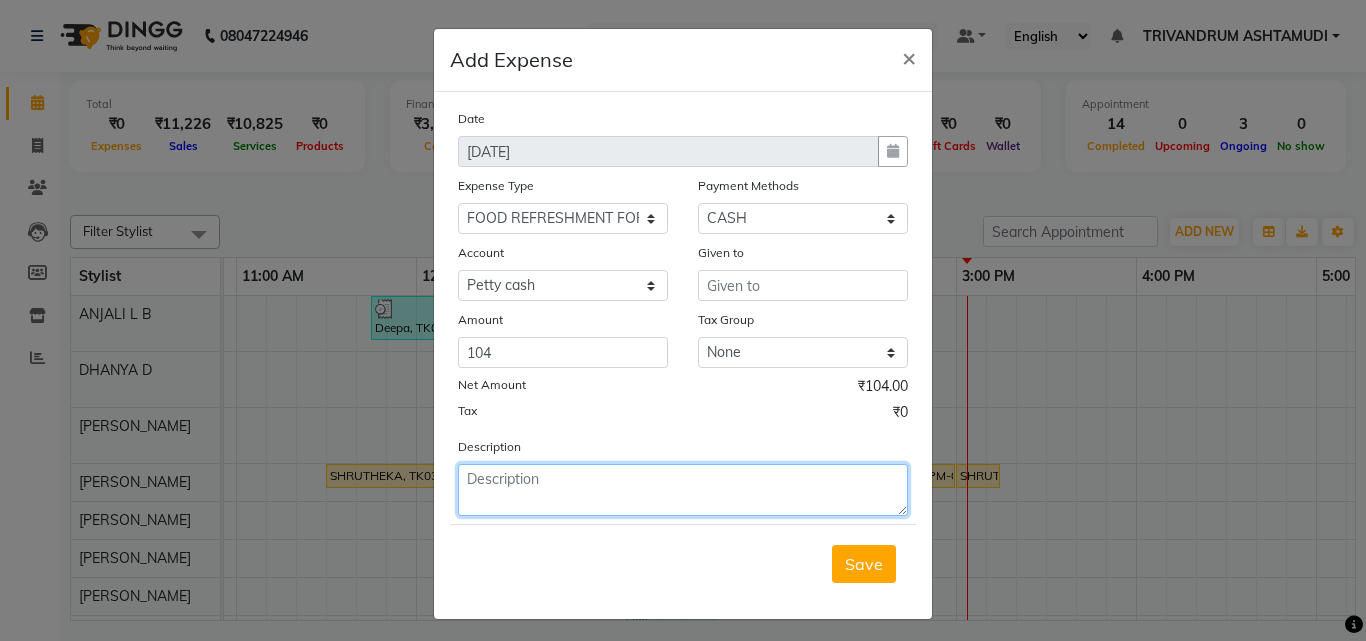 click 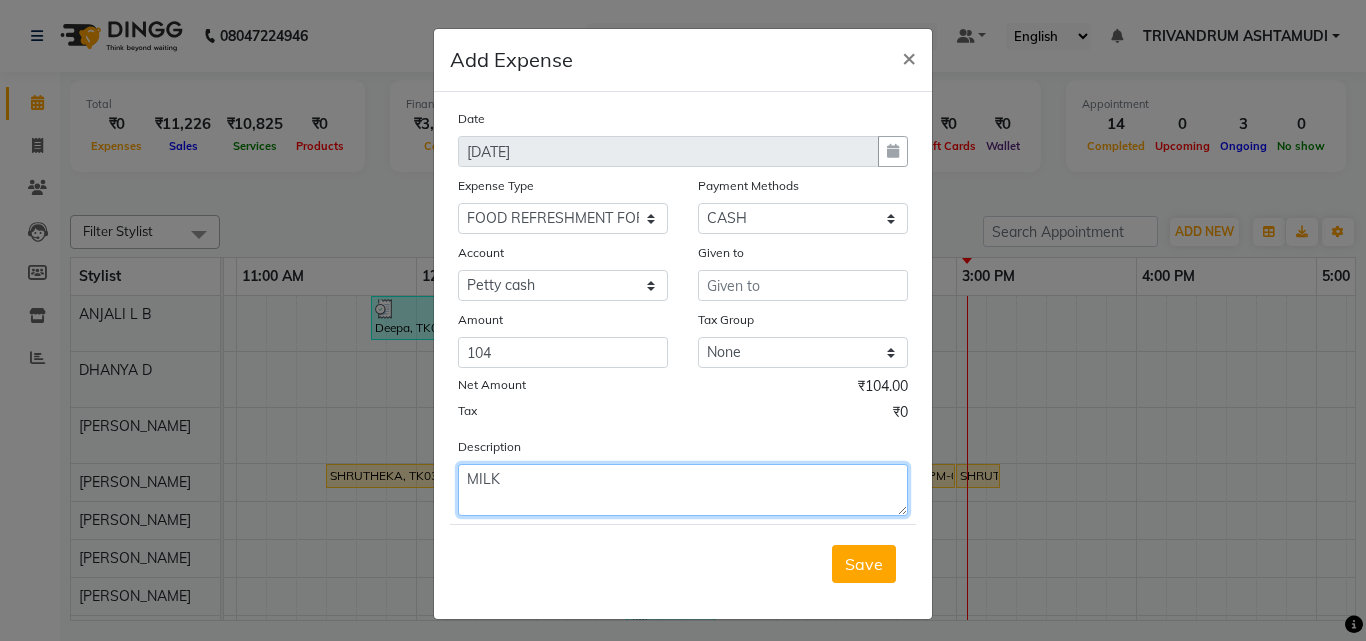 type on "MILK" 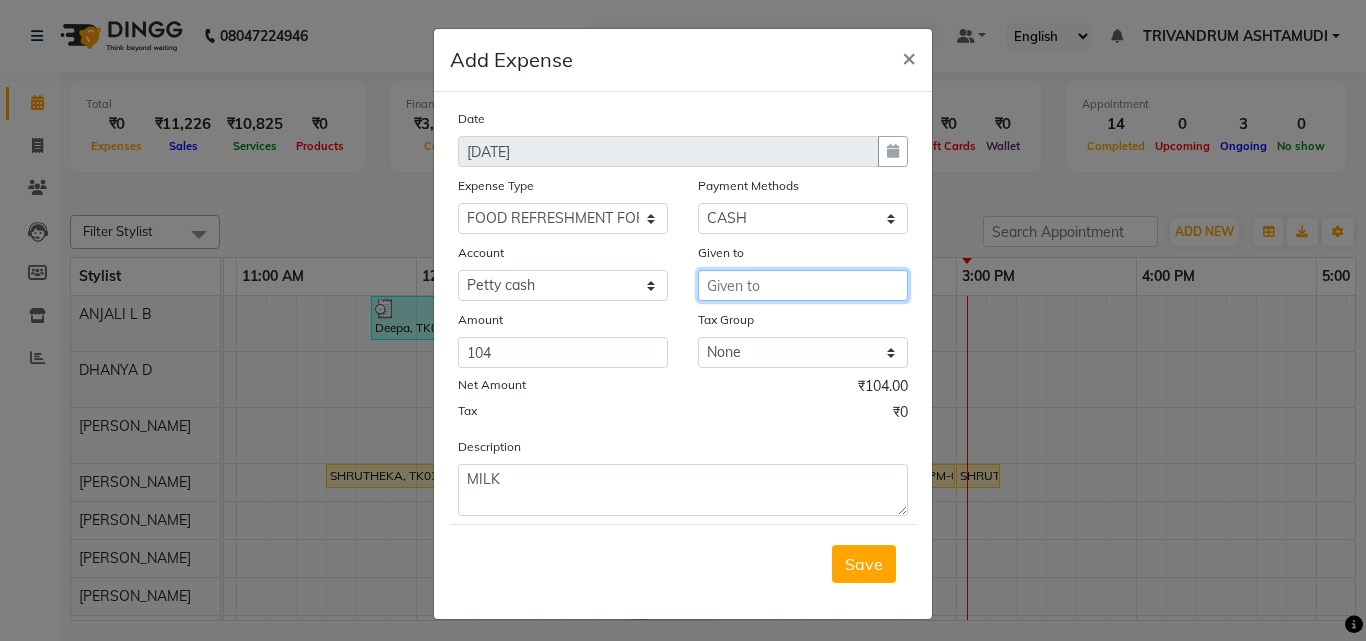 click at bounding box center (803, 285) 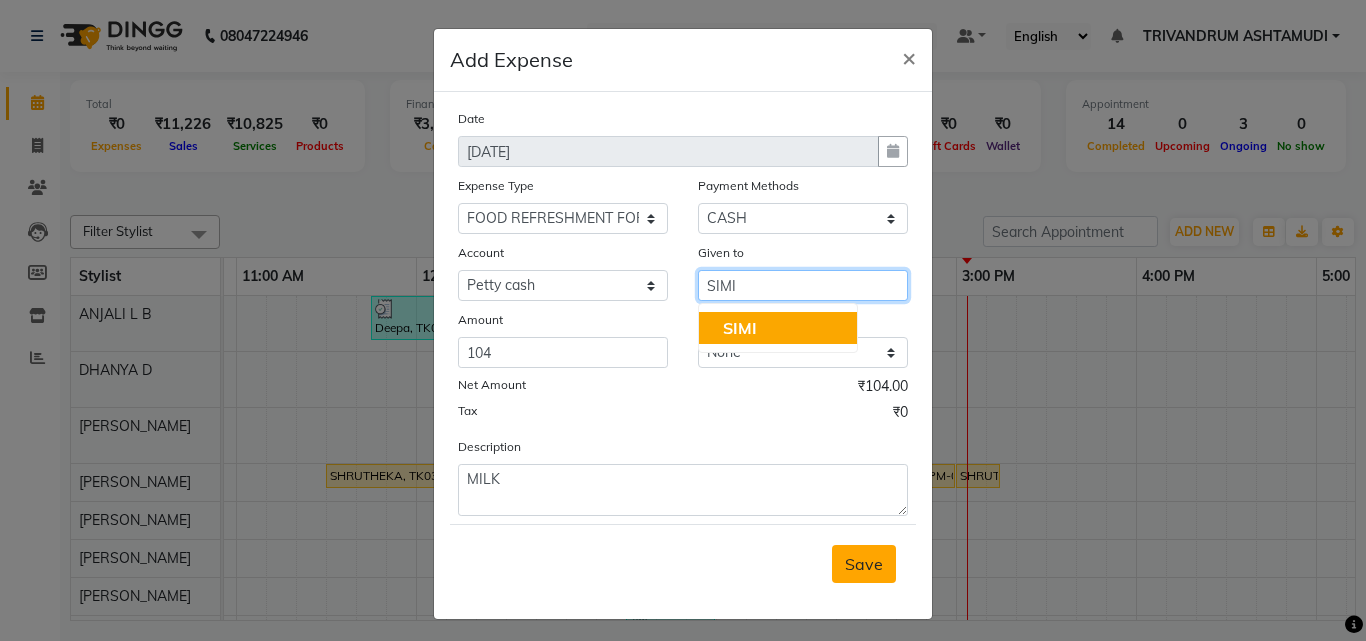 type on "SIMI" 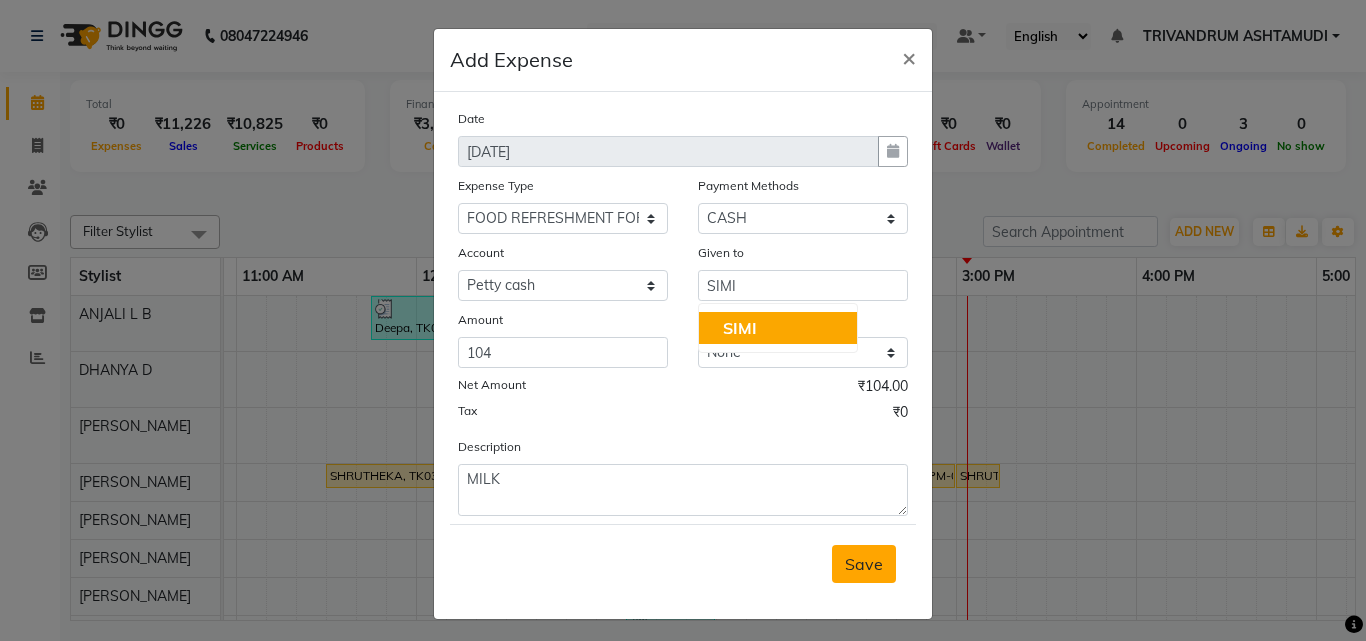 click on "Save" at bounding box center (864, 564) 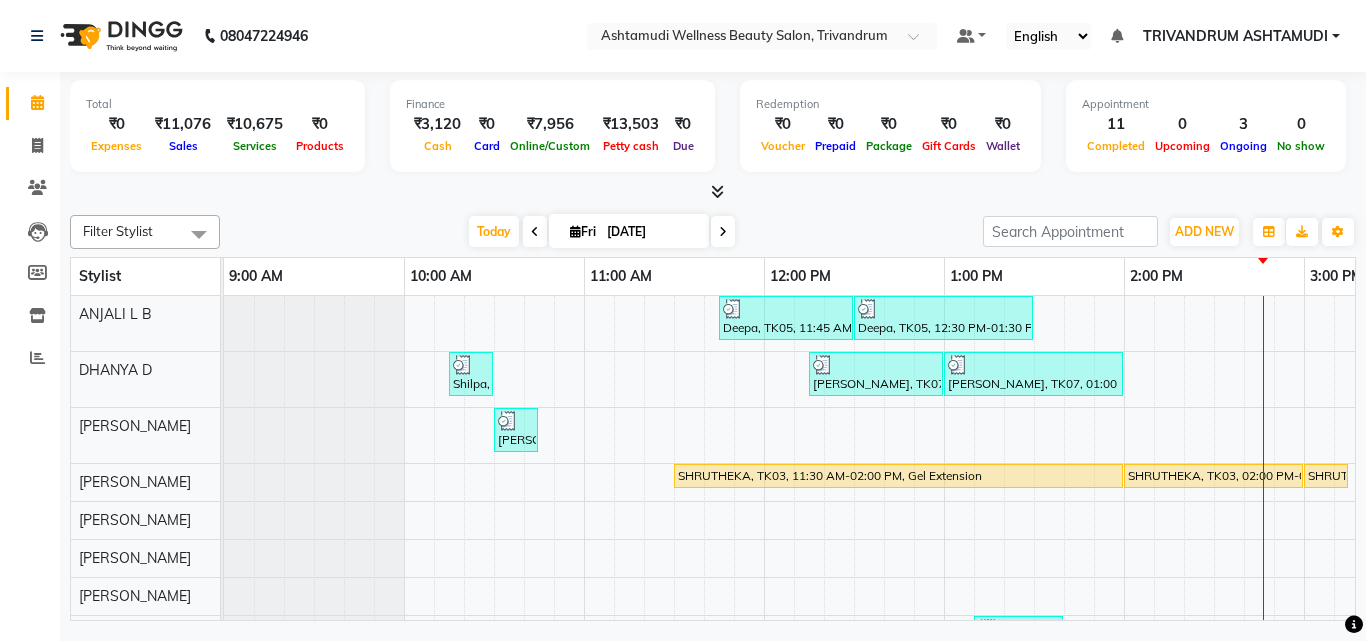 scroll, scrollTop: 0, scrollLeft: 0, axis: both 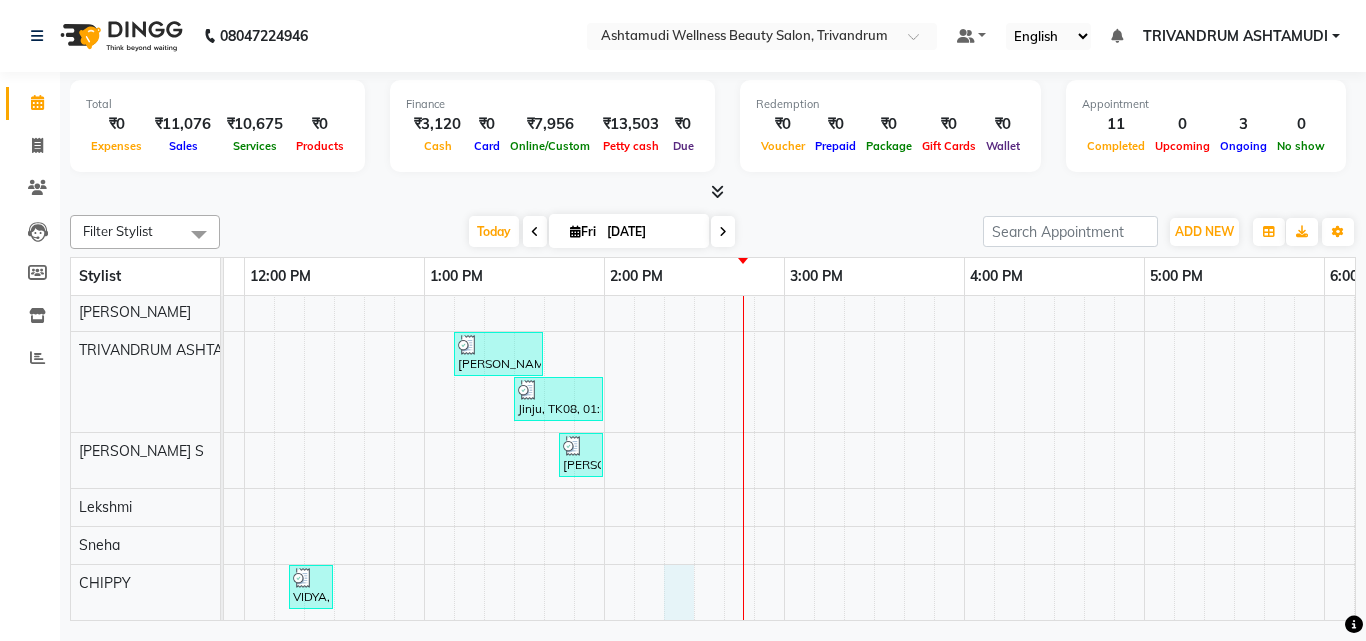 click on "Deepa, TK05, 11:45 AM-12:30 PM, Root Touch-Up ([MEDICAL_DATA] Free)     Deepa, TK05, 12:30 PM-01:30 PM, Ceramide  Anti frizz treatment     Shilpa, TK01, 10:15 AM-10:30 AM, Eyebrows Threading     [PERSON_NAME], TK07, 12:15 PM-01:00 PM, Root Touch-Up ([MEDICAL_DATA] Free)     [PERSON_NAME], TK07, 01:00 PM-02:00 PM, Ceramide  Anti frizz treatment     [PERSON_NAME], TK02, 10:30 AM-10:45 AM, Eyebrows Threading    SHRUTHEKA, TK03, 11:30 AM-02:00 PM, Gel Extension    SHRUTHEKA, TK03, 02:00 PM-03:00 PM, Bridal Glow Facial    SHRUTHEKA, TK03, 03:00 PM-03:15 PM, Eyebrows Threading     [PERSON_NAME], TK06, 01:10 PM-01:40 PM, Make Up -3     Jinju, TK08, 01:30 PM-02:00 PM, Make Up -2     [PERSON_NAME], TK02, 10:45 AM-11:00 AM, Eyebrows Threading     Anjali, TK09, 01:45 PM-02:00 PM, Eyebrows Threading     VIDYA, TK04, 12:15 PM-12:30 PM, Eyebrows Threading" at bounding box center (964, 316) 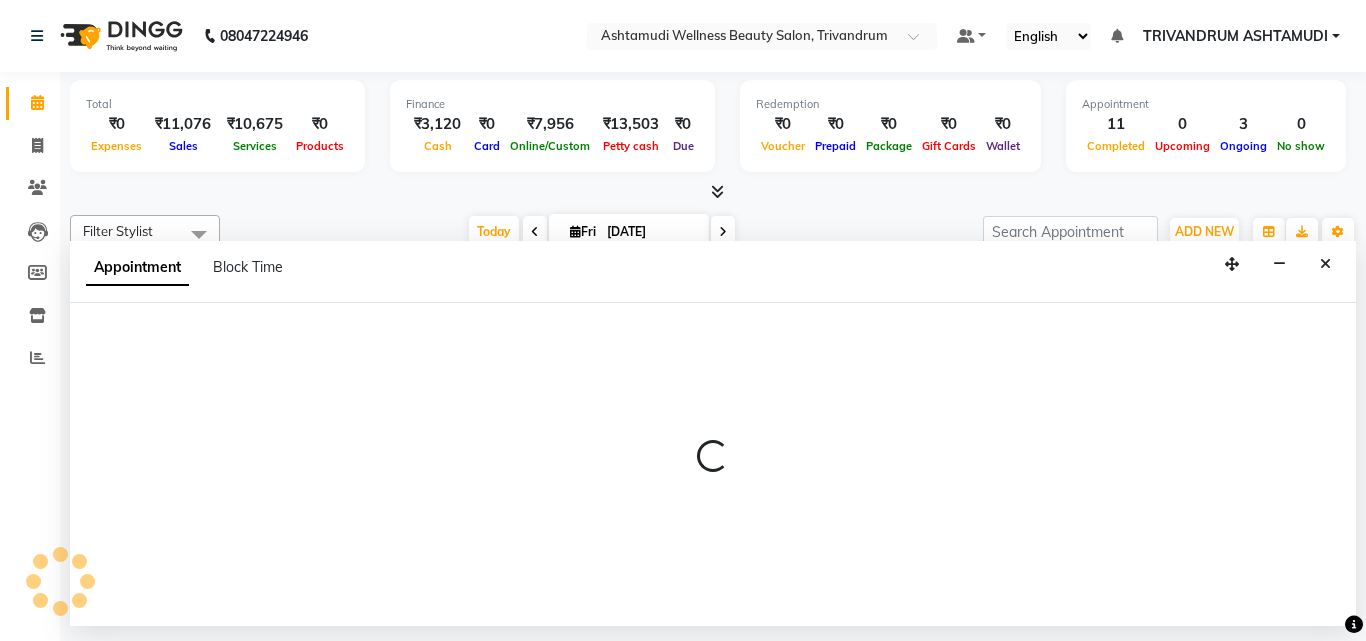 select on "82502" 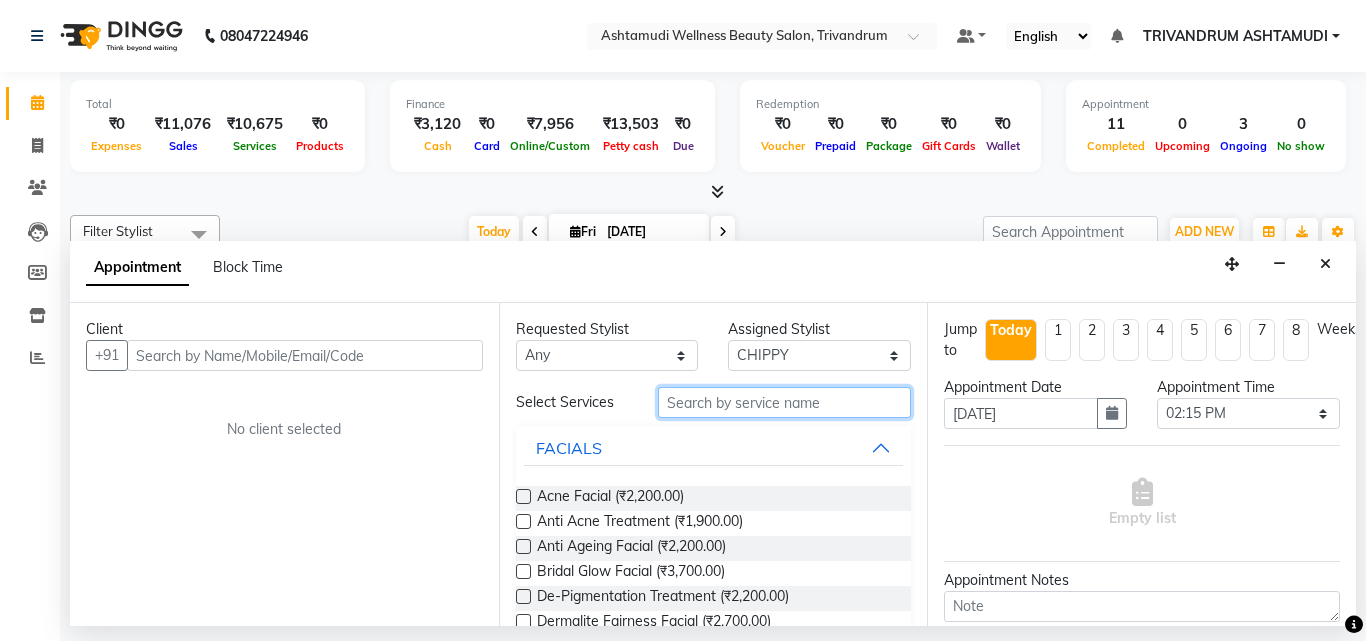 click at bounding box center [785, 402] 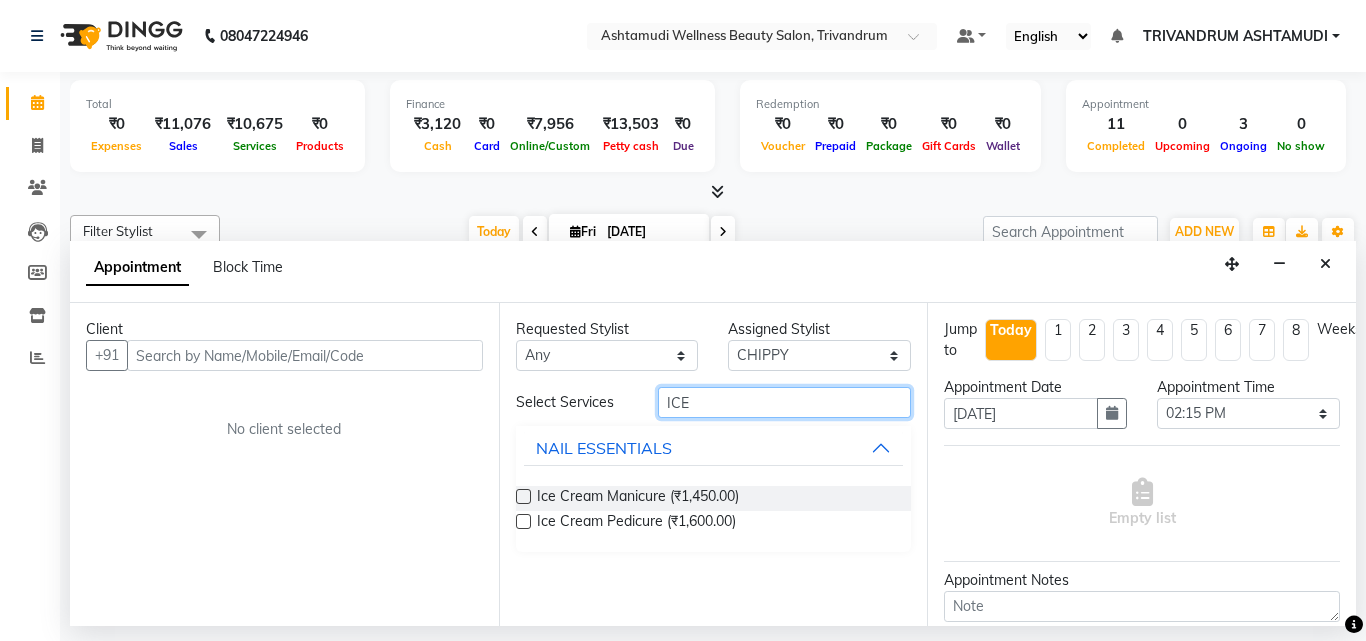 type on "ICE" 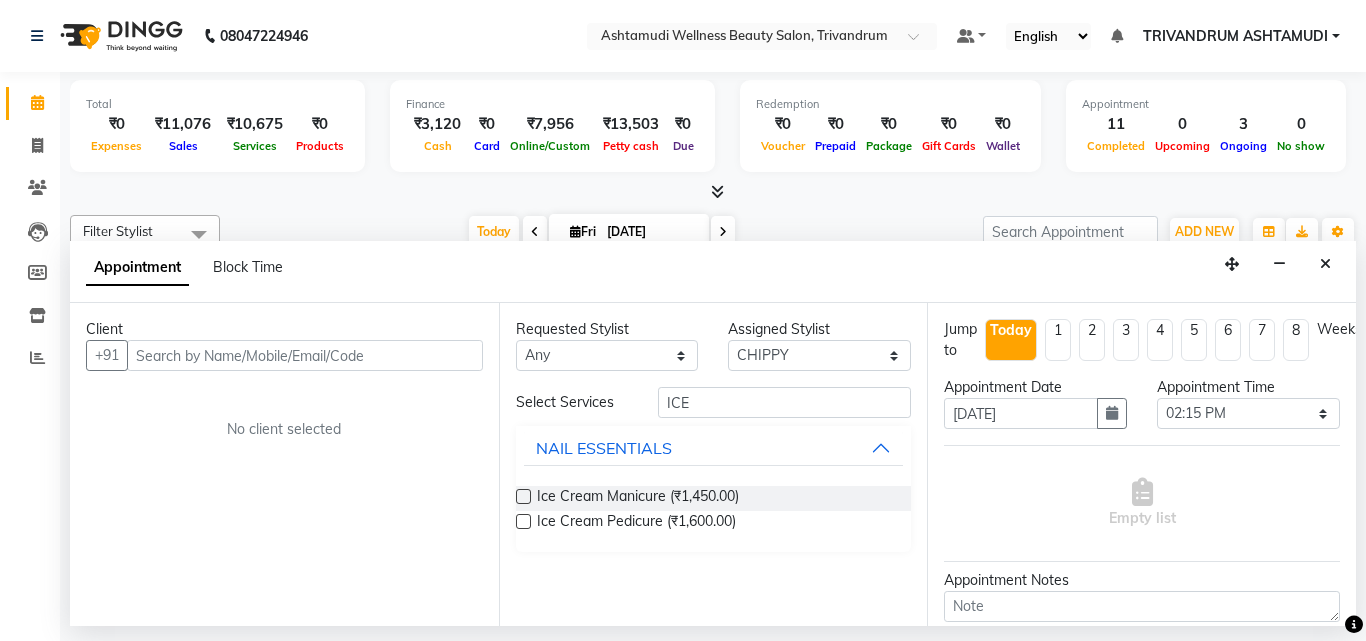 click at bounding box center [523, 521] 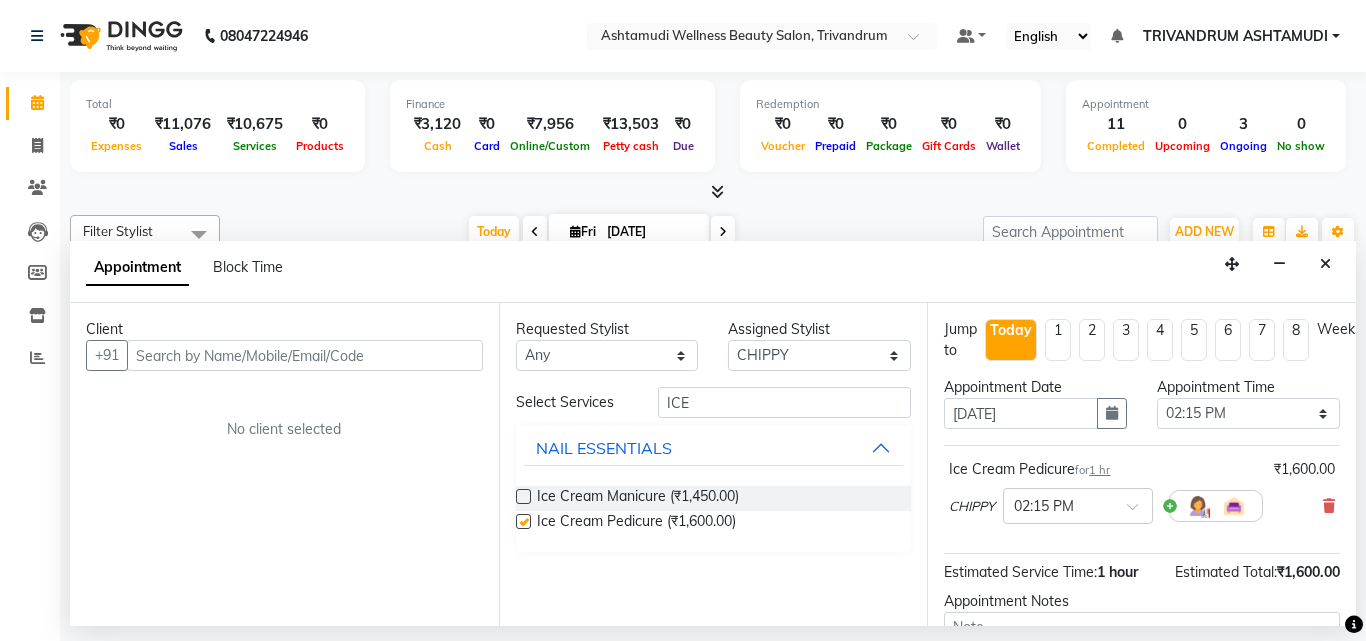 checkbox on "false" 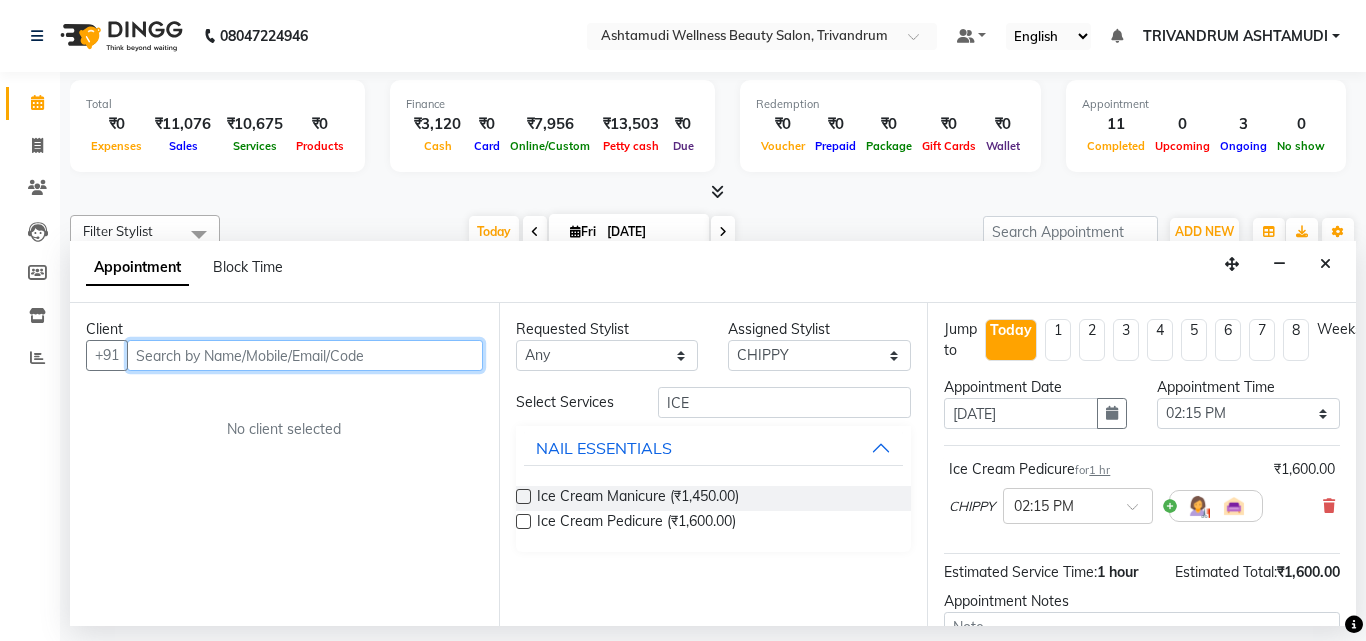drag, startPoint x: 182, startPoint y: 358, endPoint x: 196, endPoint y: 348, distance: 17.20465 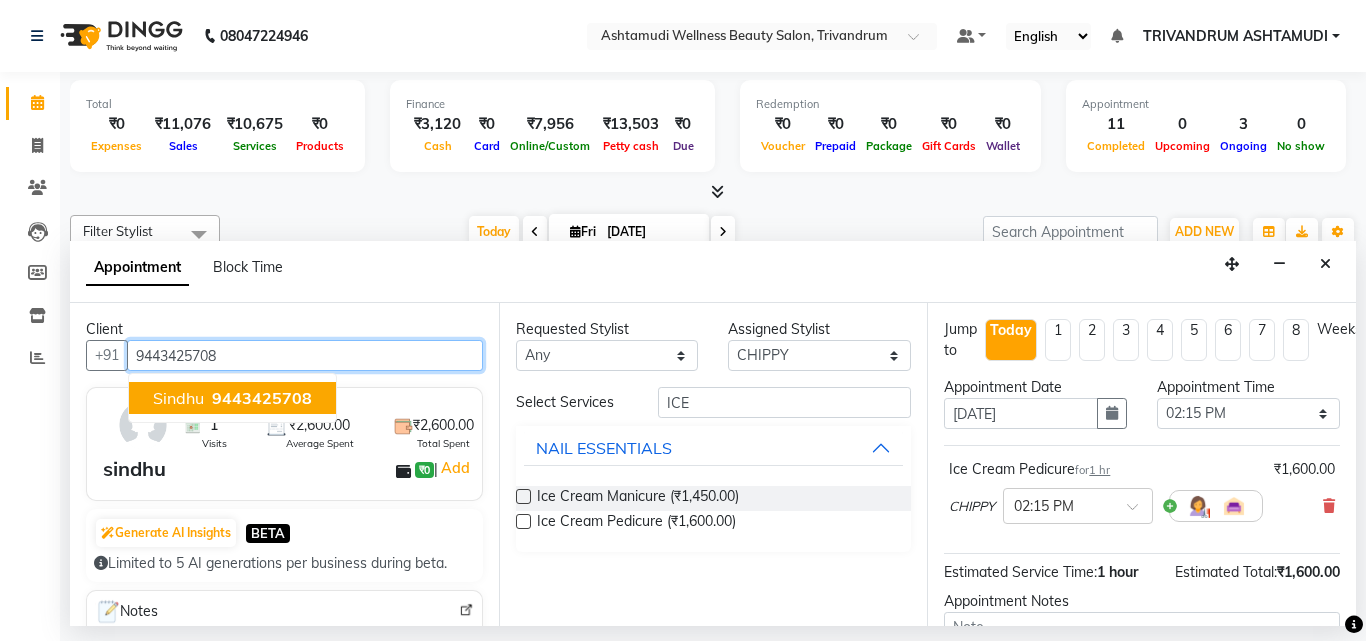 type on "9443425708" 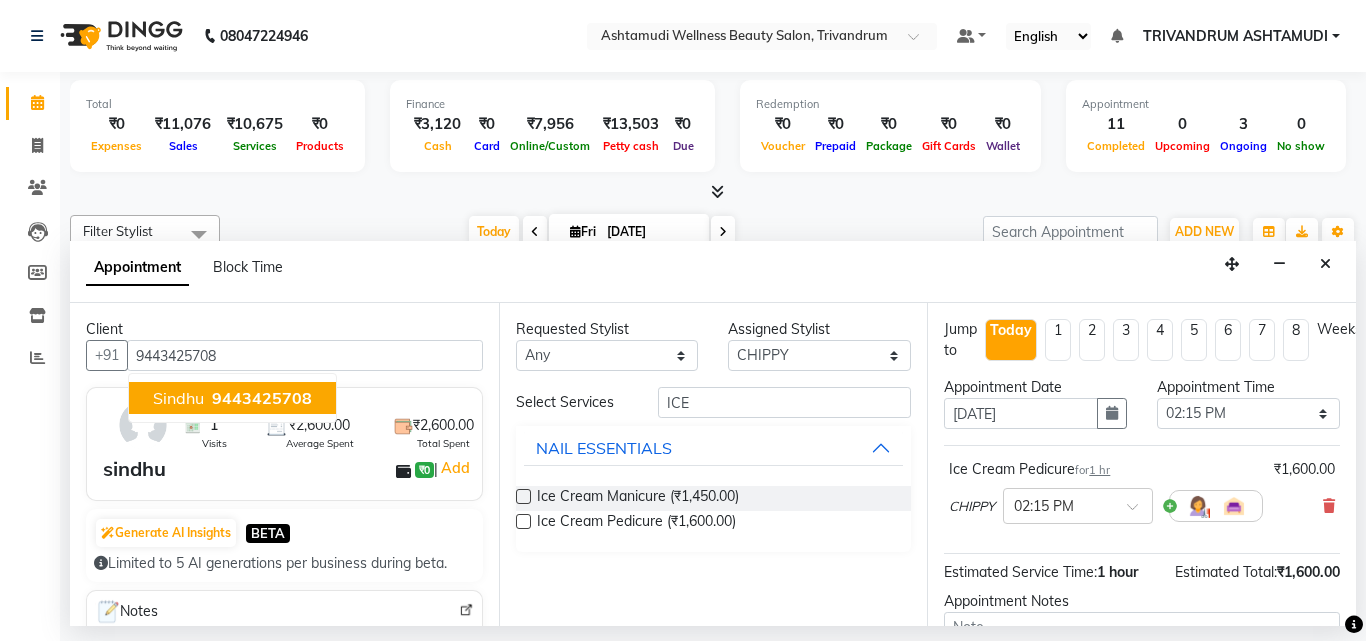 click on "sindhu    ₹0  |   Add" at bounding box center [288, 469] 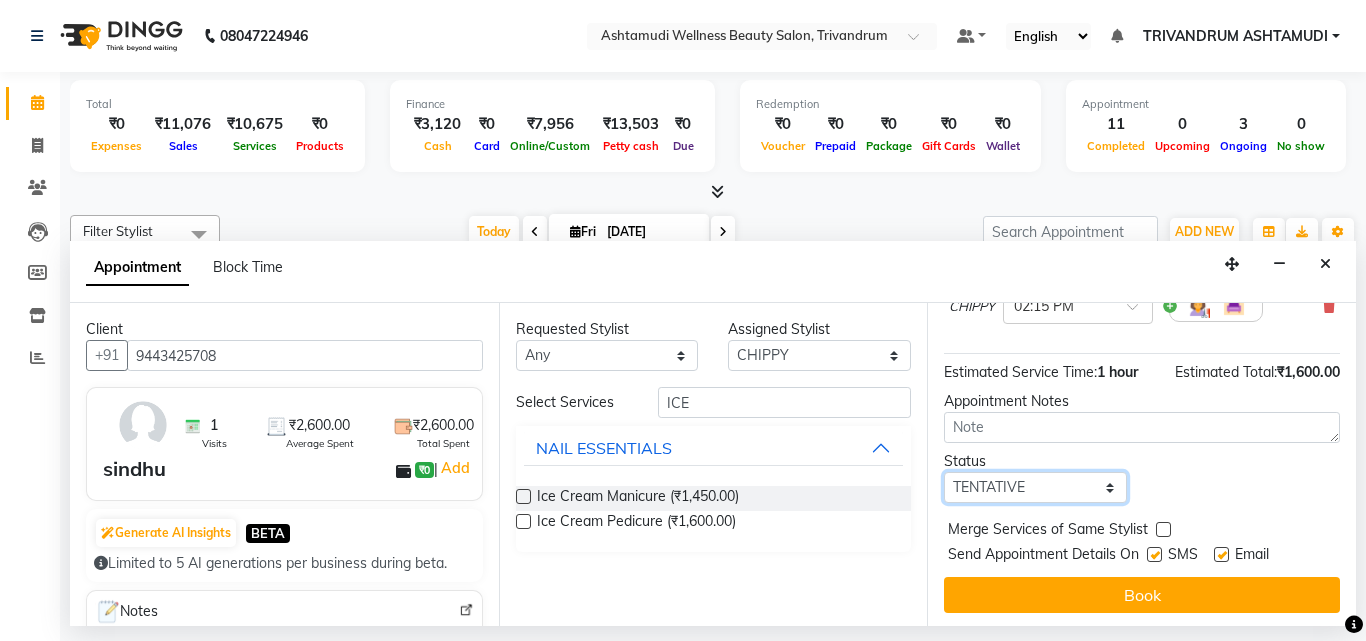 click on "Select TENTATIVE CONFIRM CHECK-IN UPCOMING" at bounding box center (1035, 487) 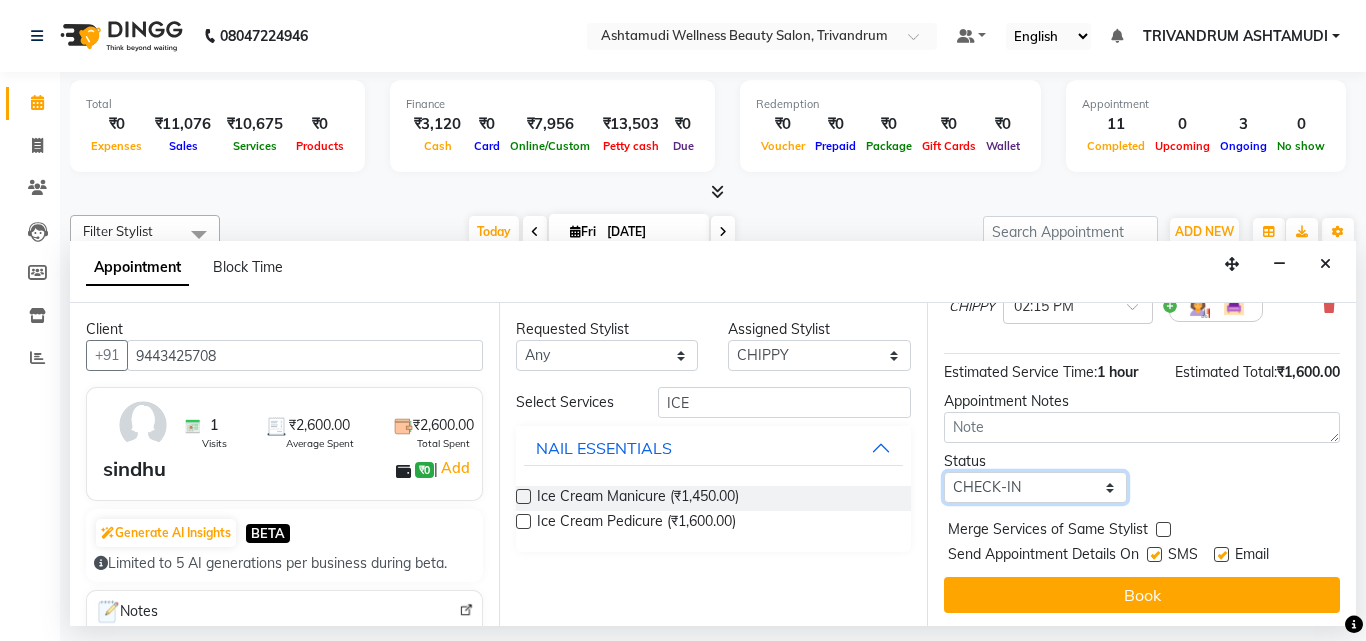 click on "Select TENTATIVE CONFIRM CHECK-IN UPCOMING" at bounding box center (1035, 487) 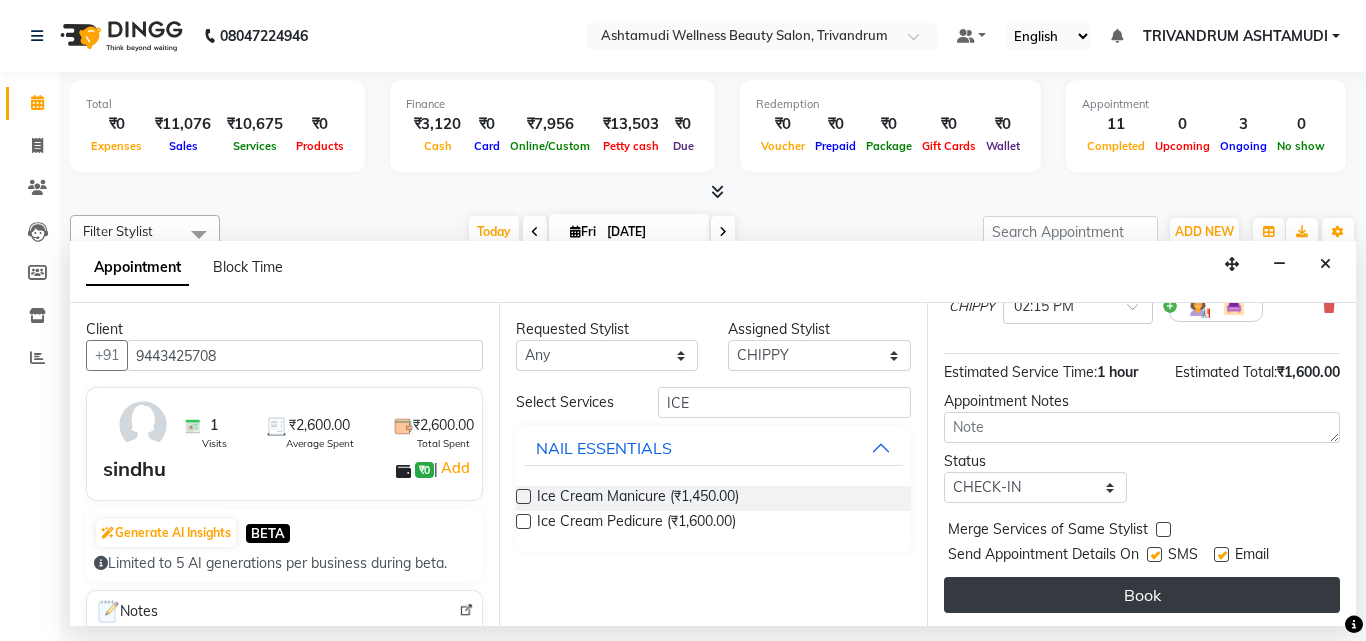 click on "Book" at bounding box center (1142, 595) 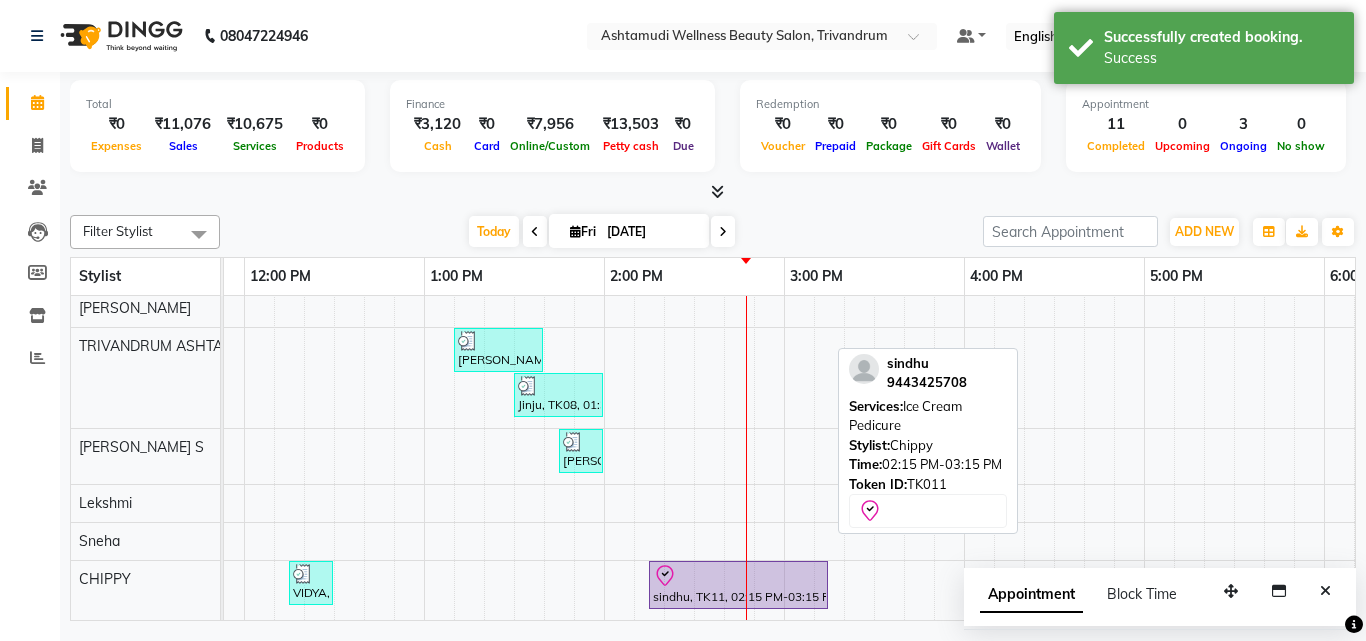 click on "sindhu, TK11, 02:15 PM-03:15 PM, Ice Cream Pedicure" at bounding box center [738, 585] 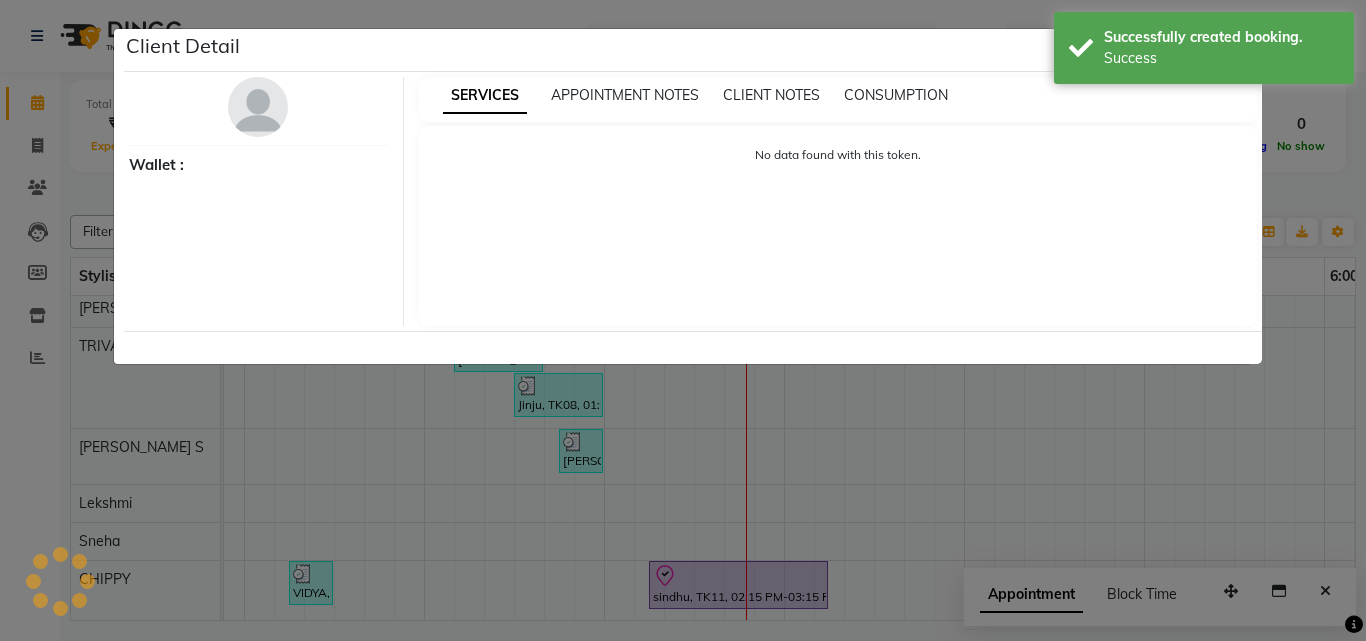 select on "8" 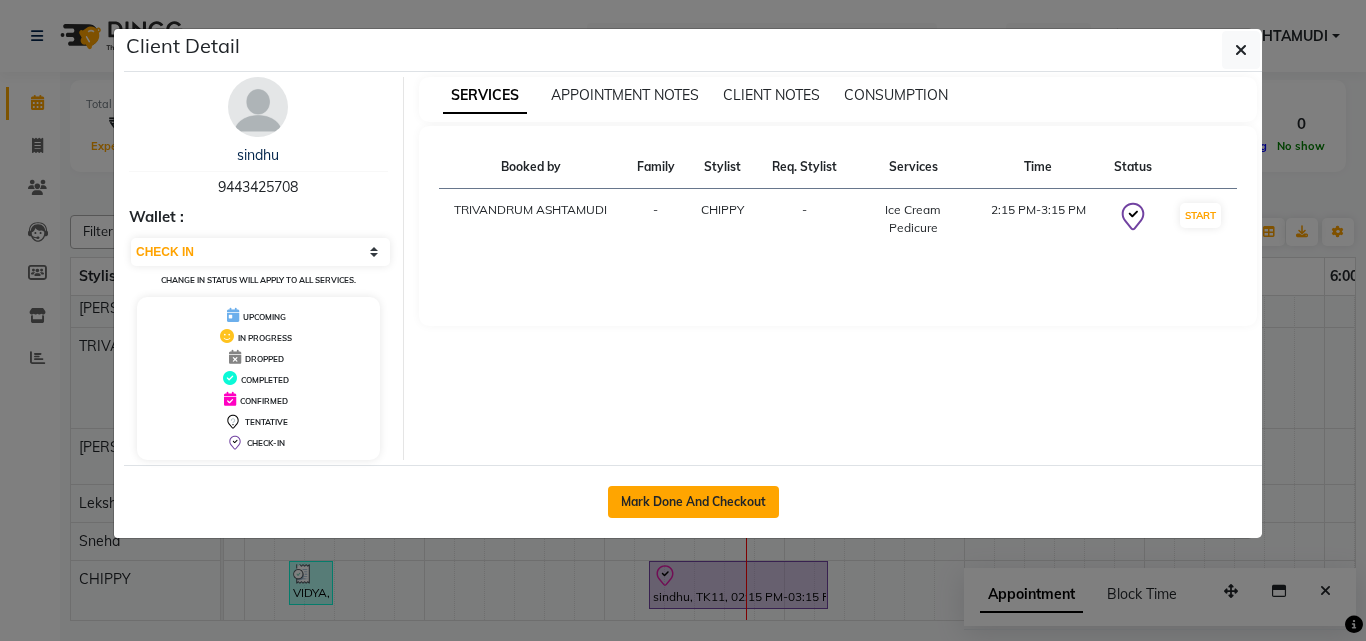 click on "Mark Done And Checkout" 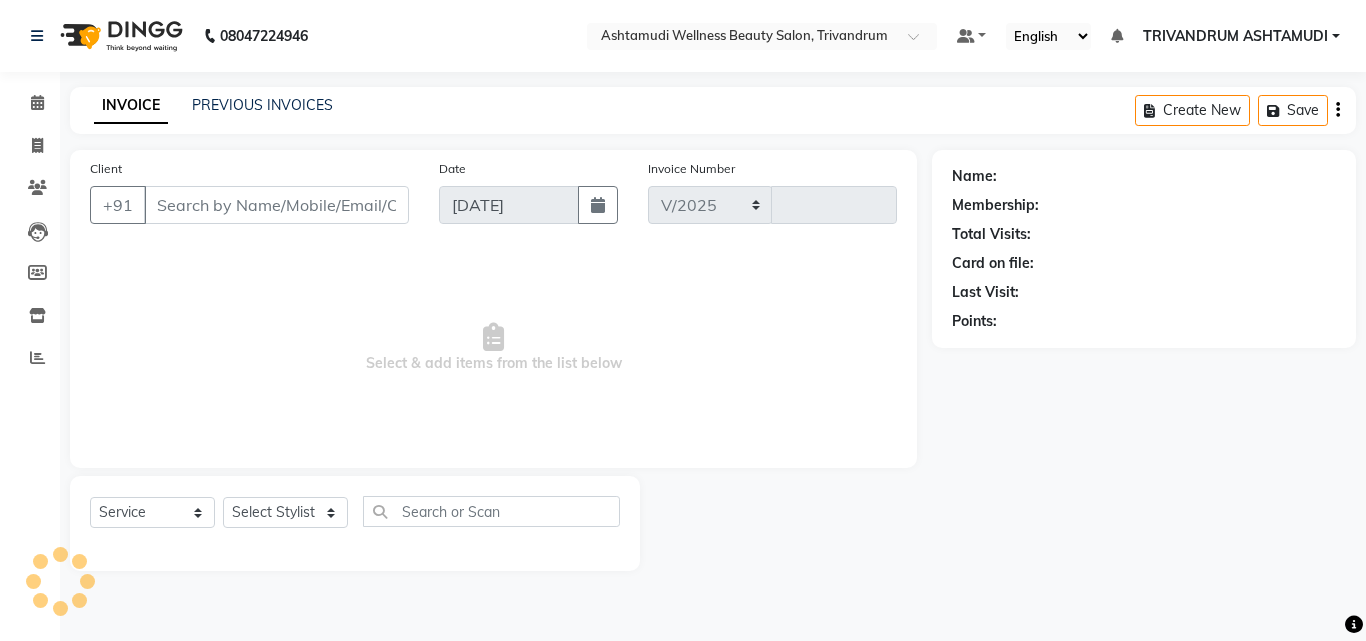 select on "4636" 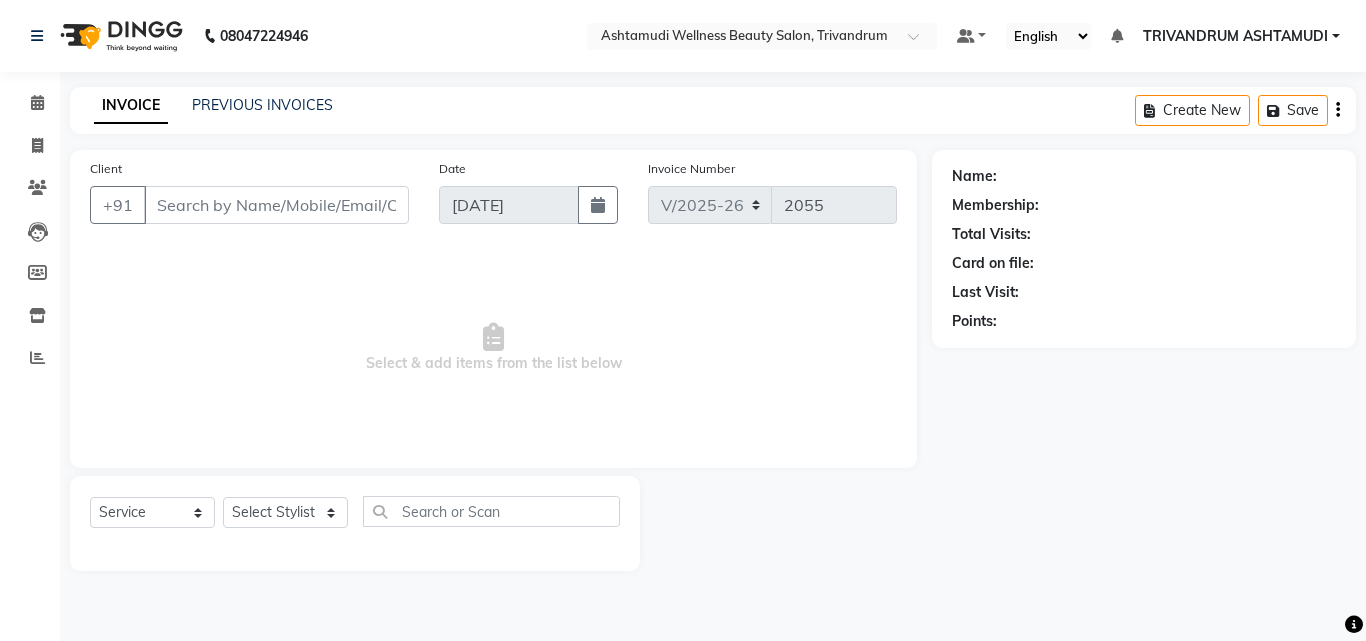 type on "9443425708" 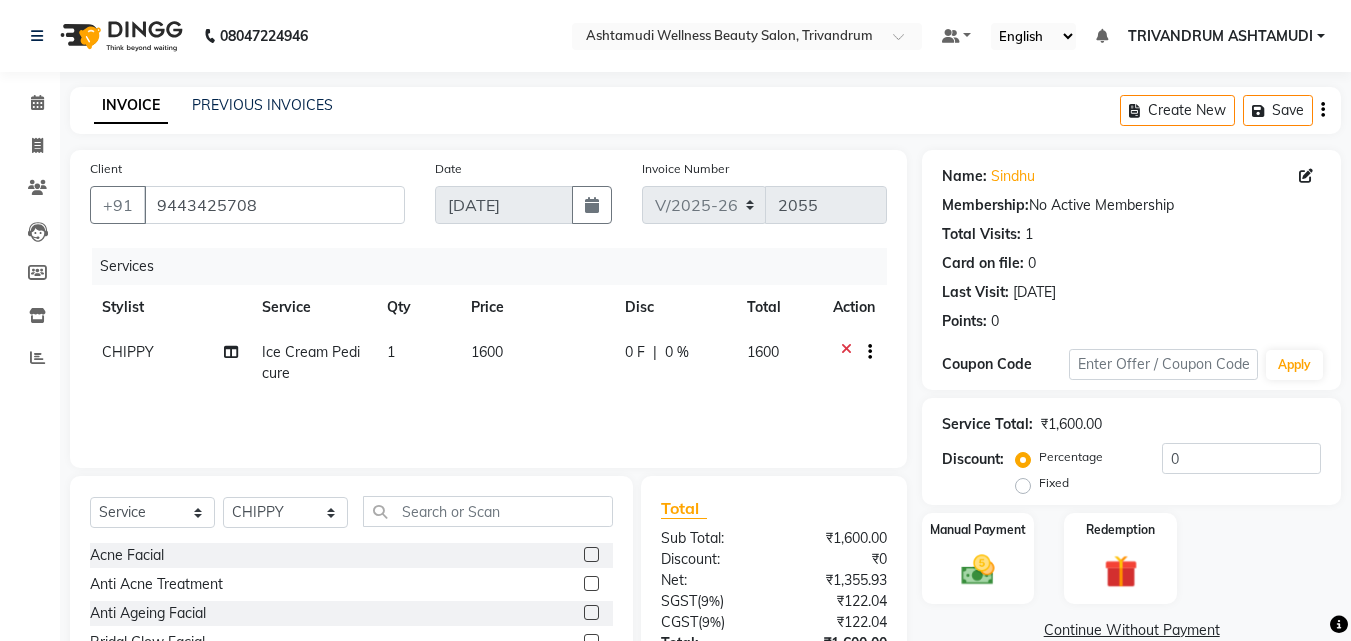 scroll, scrollTop: 160, scrollLeft: 0, axis: vertical 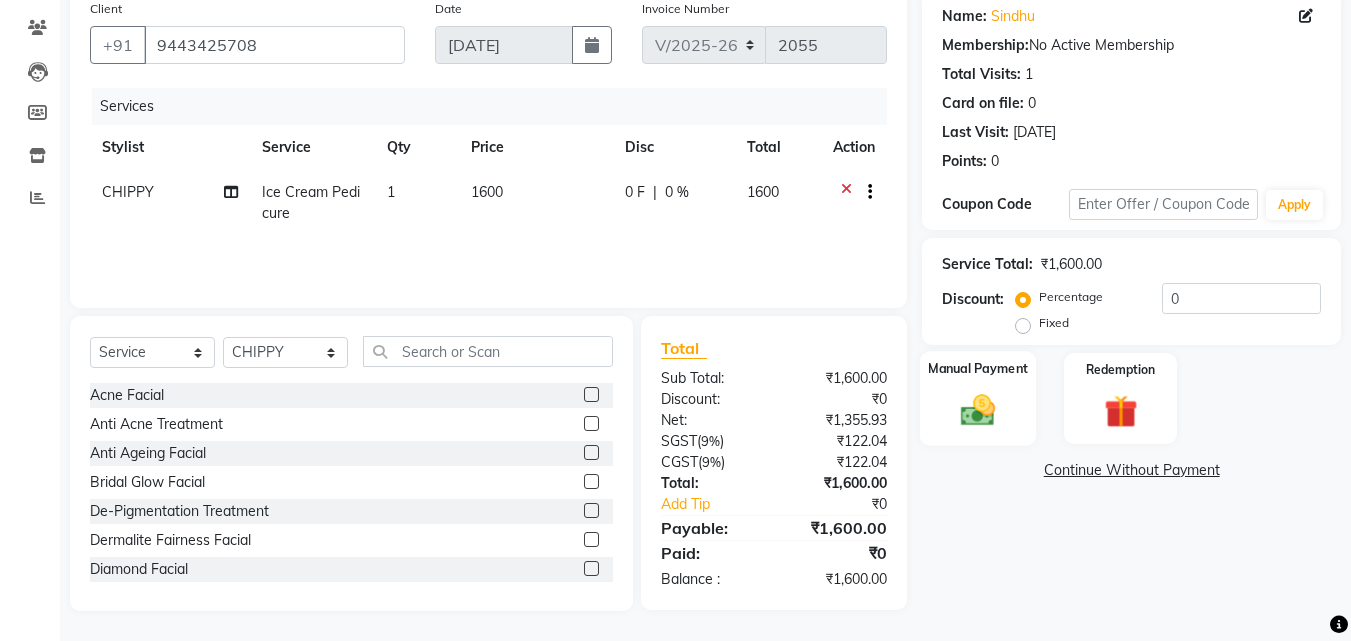 click 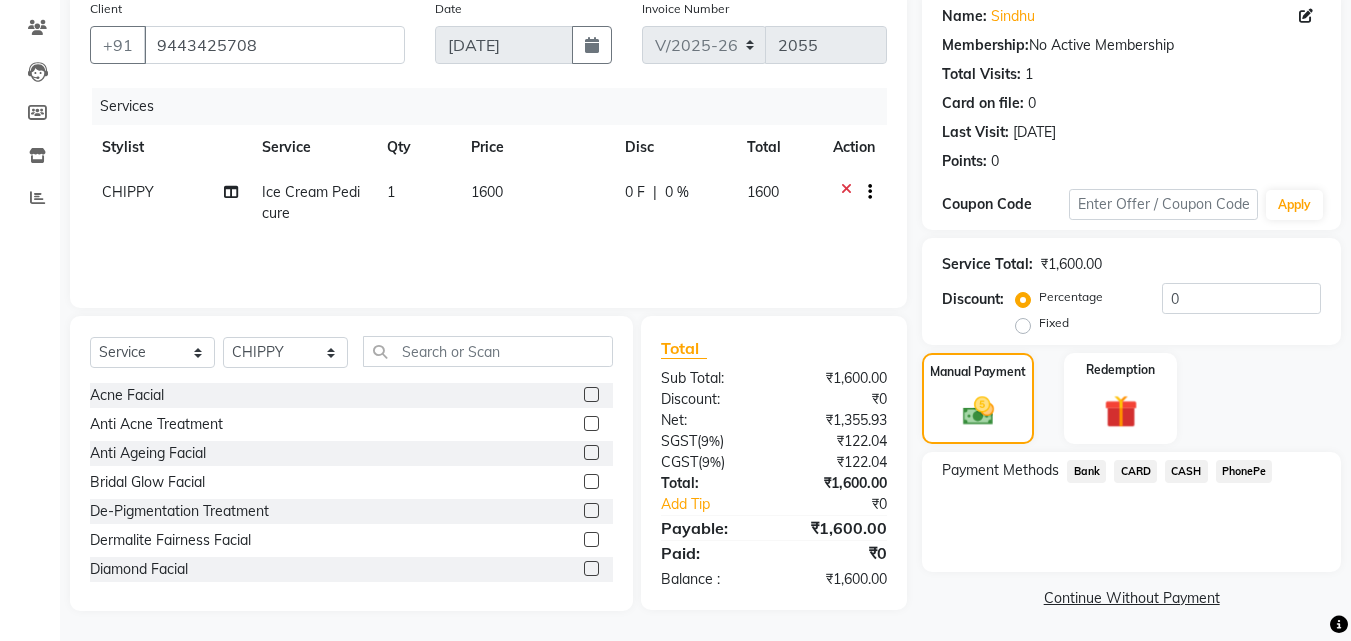 click on "CASH" 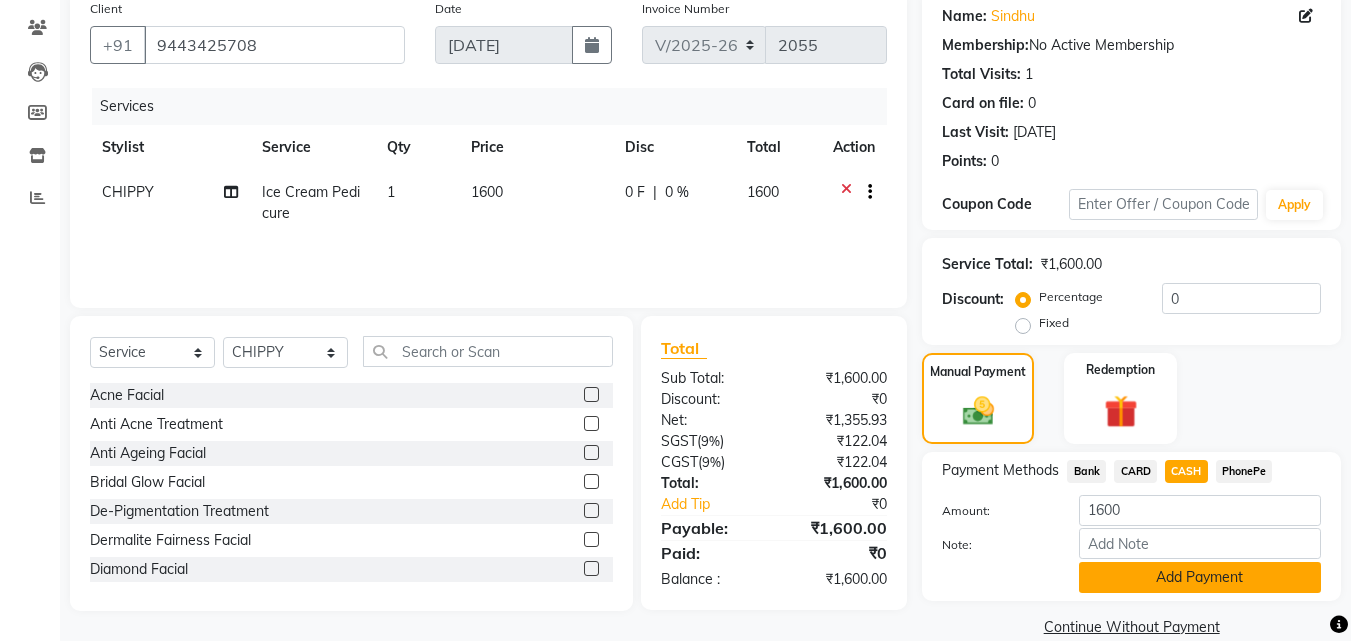 click on "Add Payment" 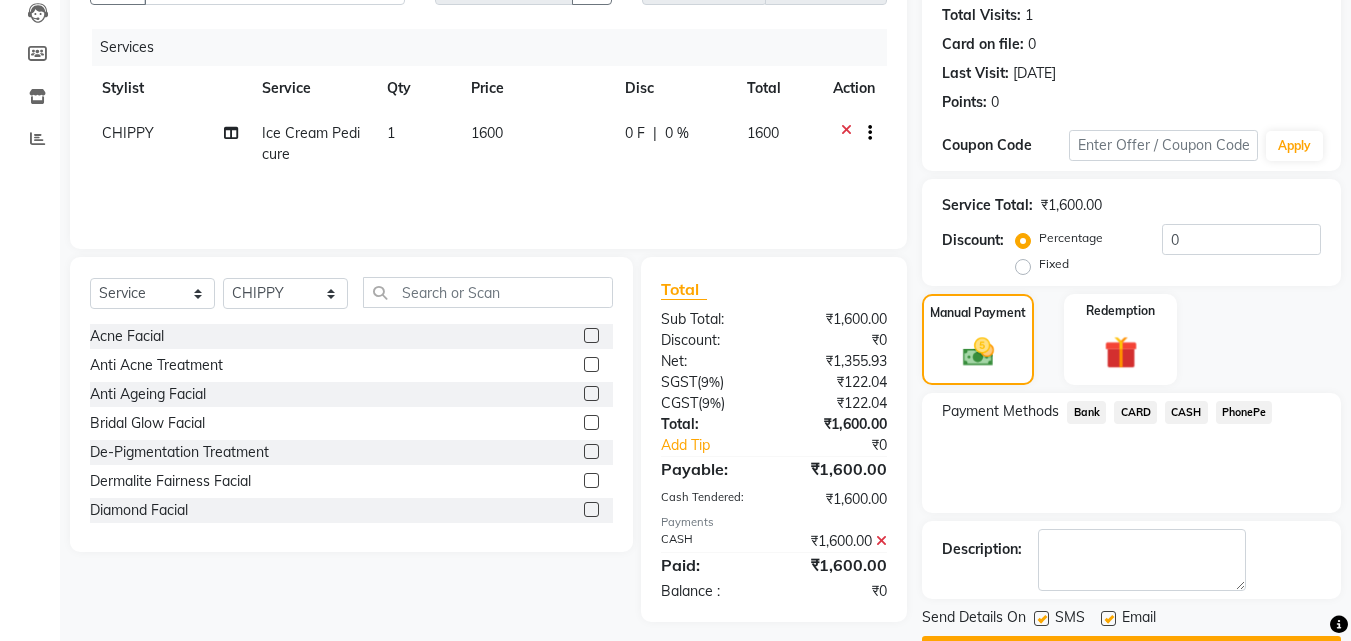 scroll, scrollTop: 275, scrollLeft: 0, axis: vertical 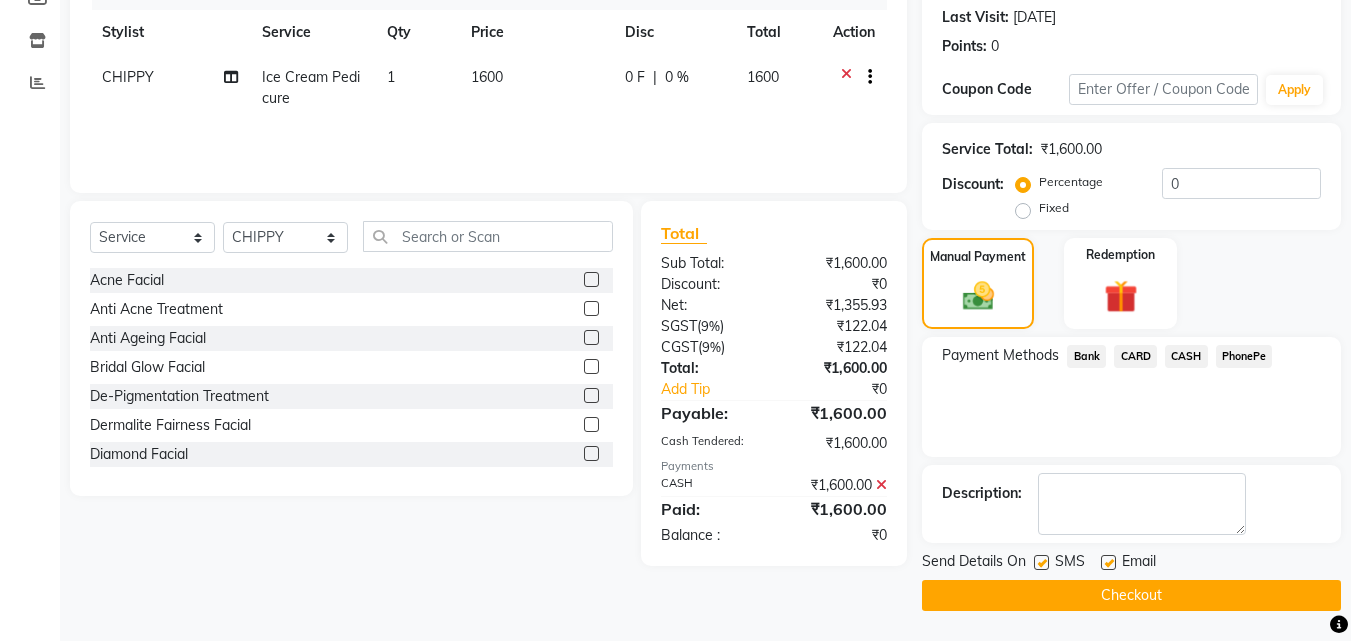 click on "Checkout" 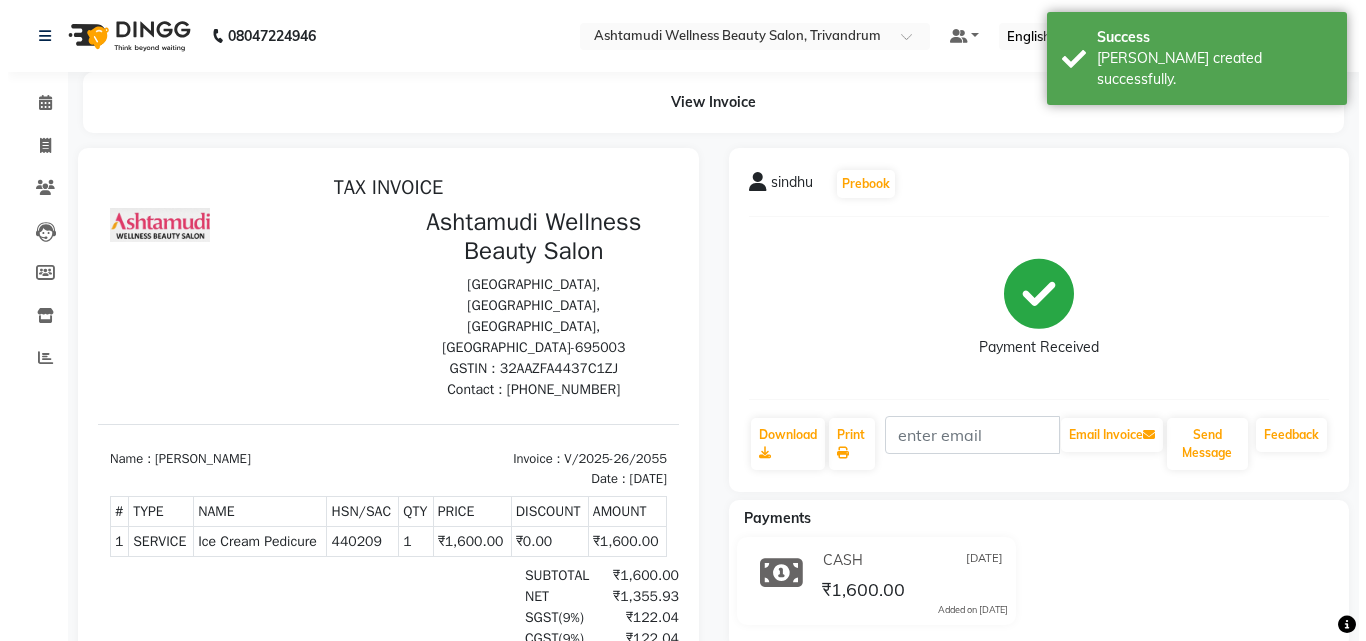 scroll, scrollTop: 0, scrollLeft: 0, axis: both 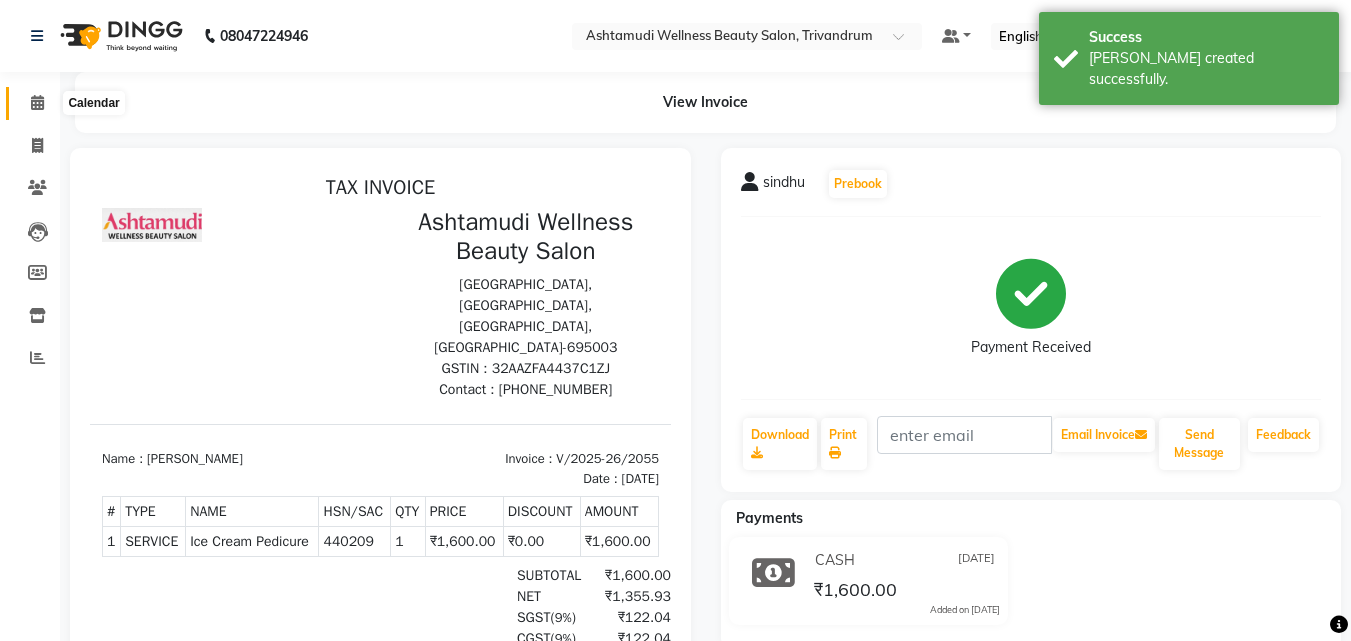 click 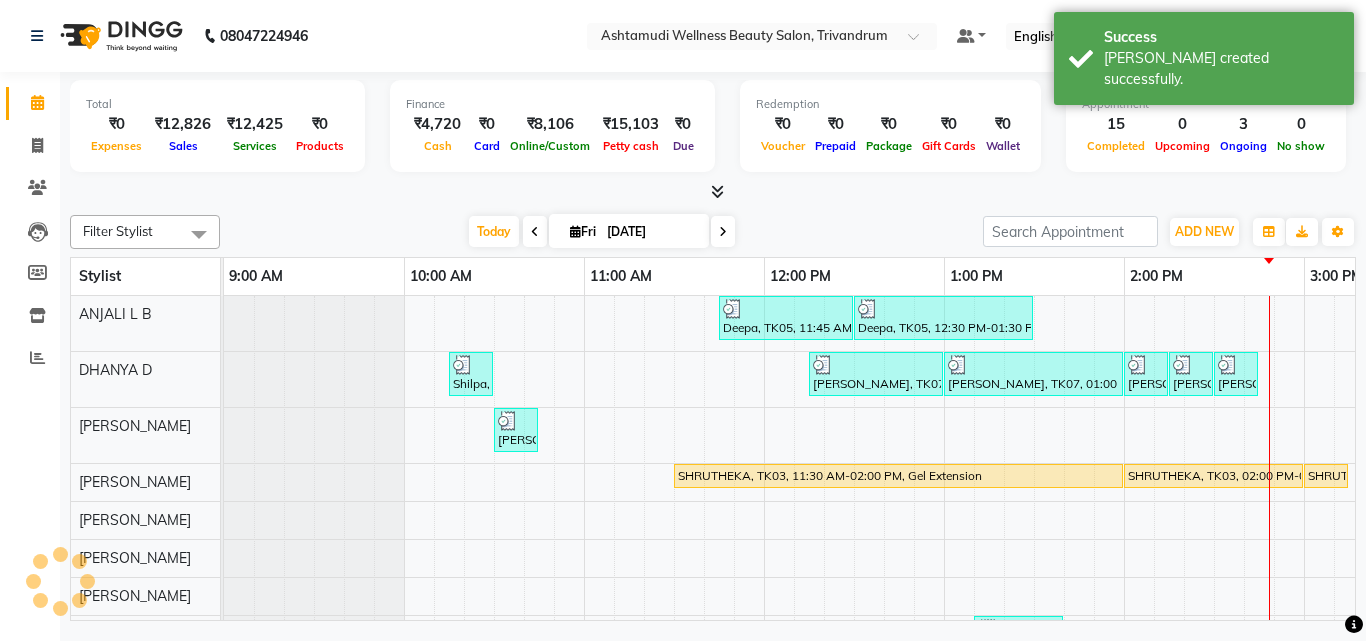 scroll, scrollTop: 0, scrollLeft: 0, axis: both 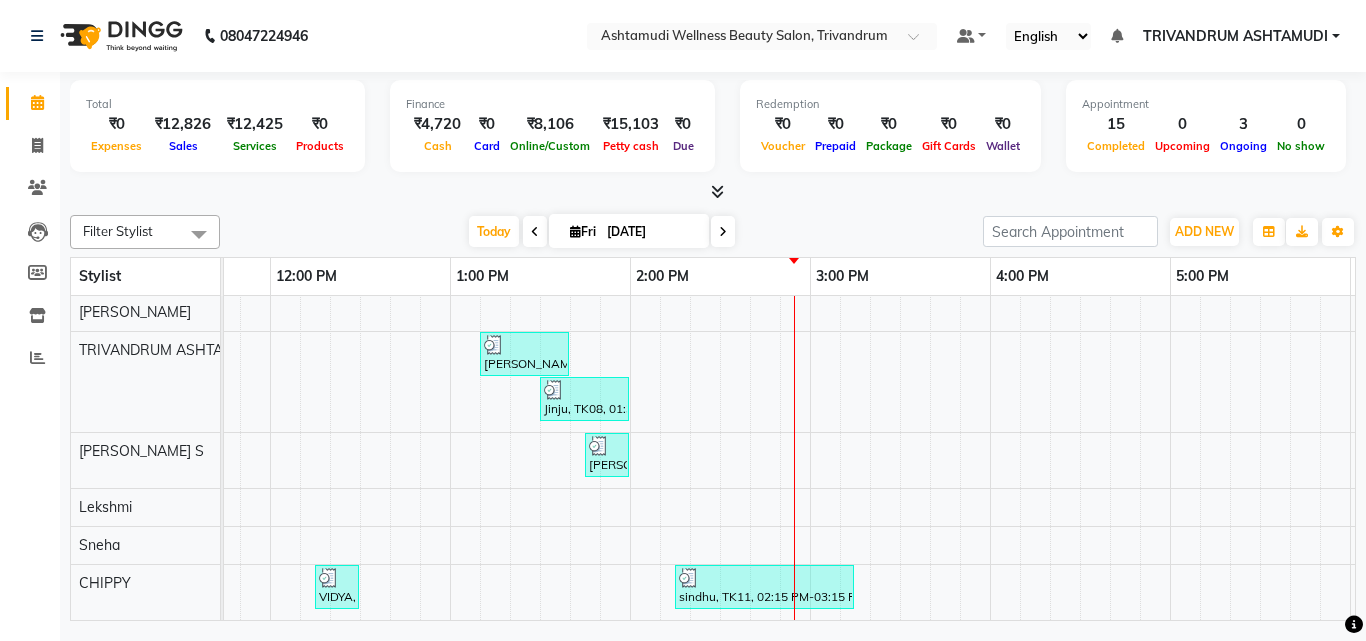click at bounding box center [713, 192] 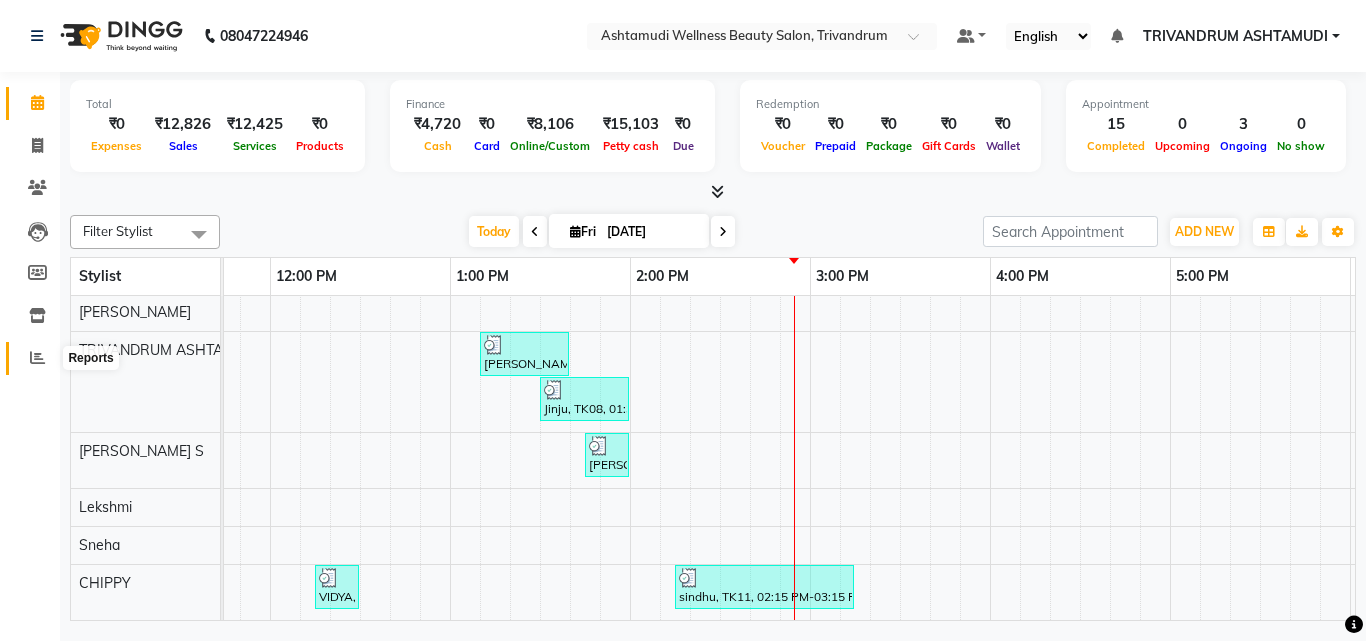 click 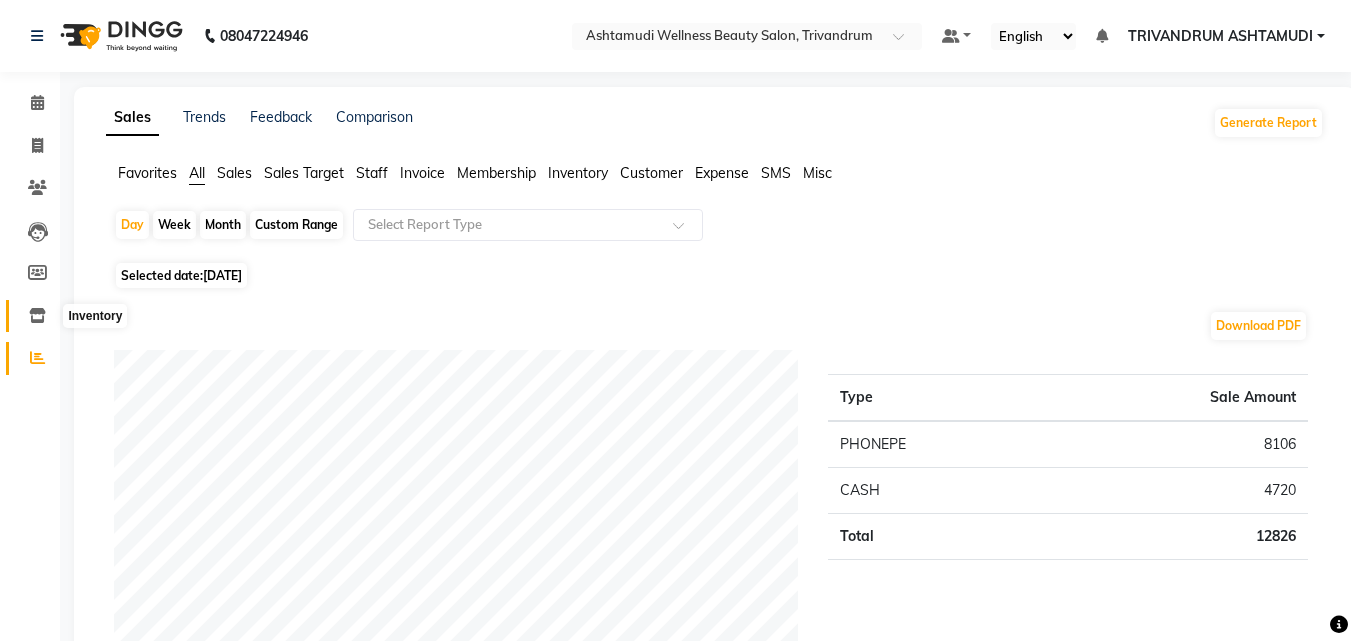 click 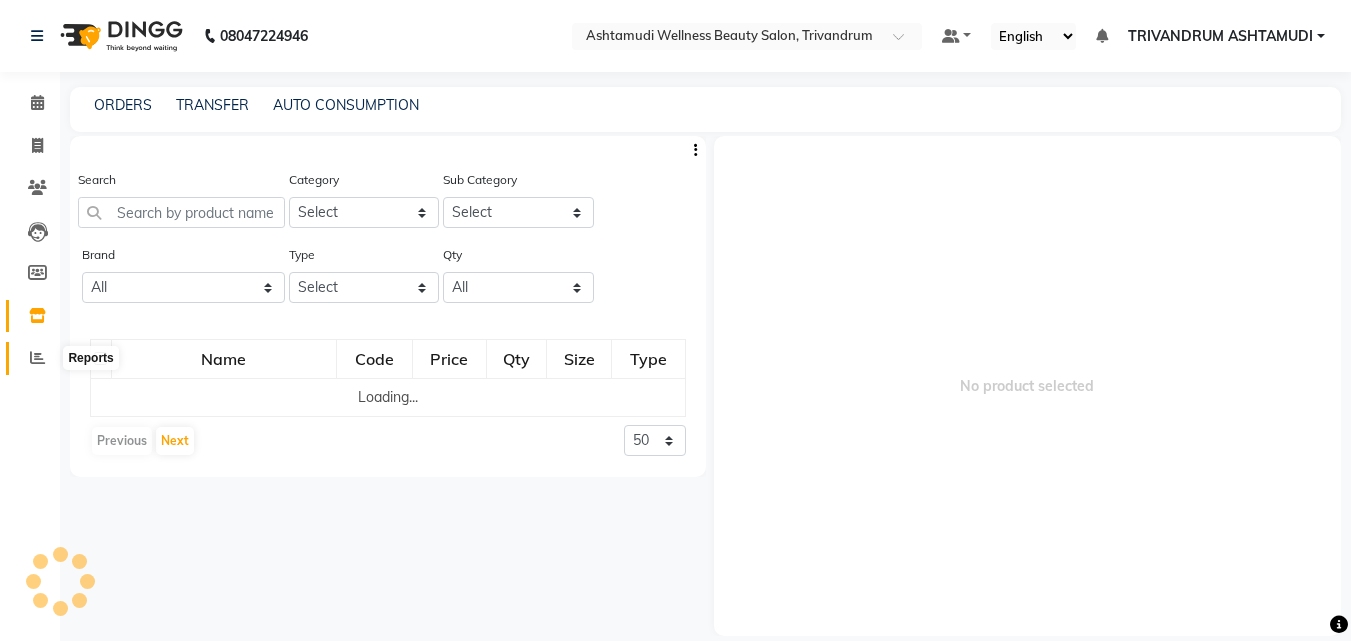 click 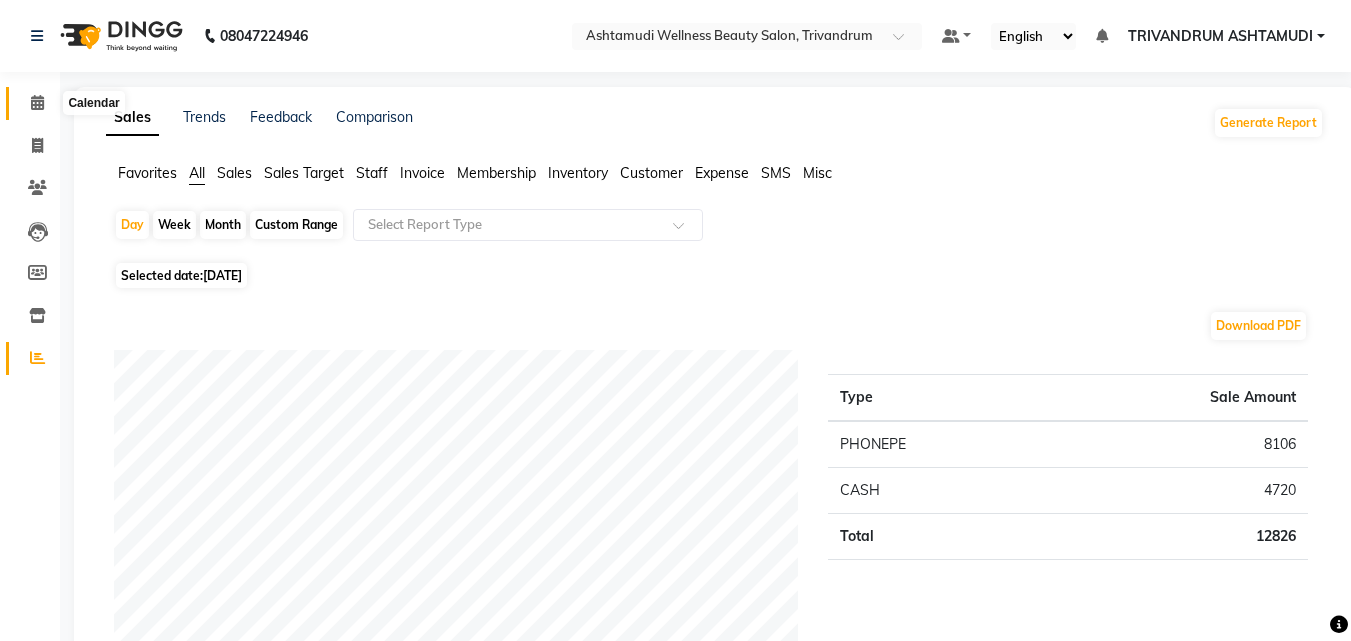 click 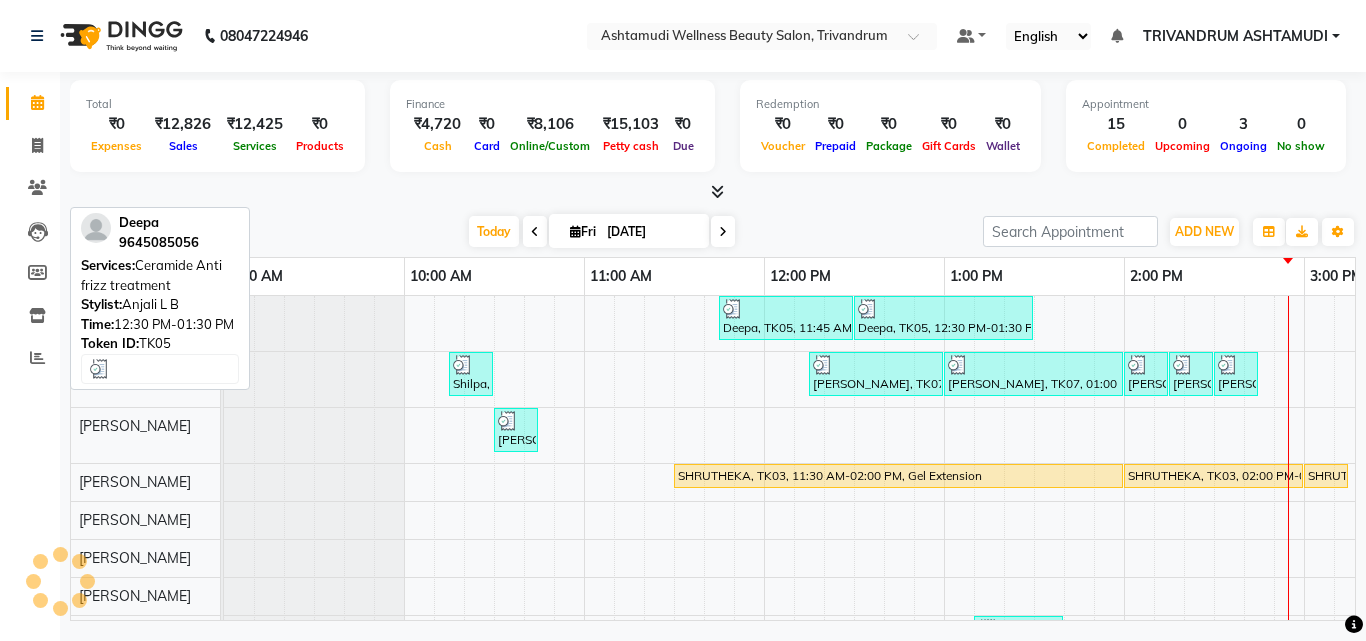 scroll, scrollTop: 0, scrollLeft: 0, axis: both 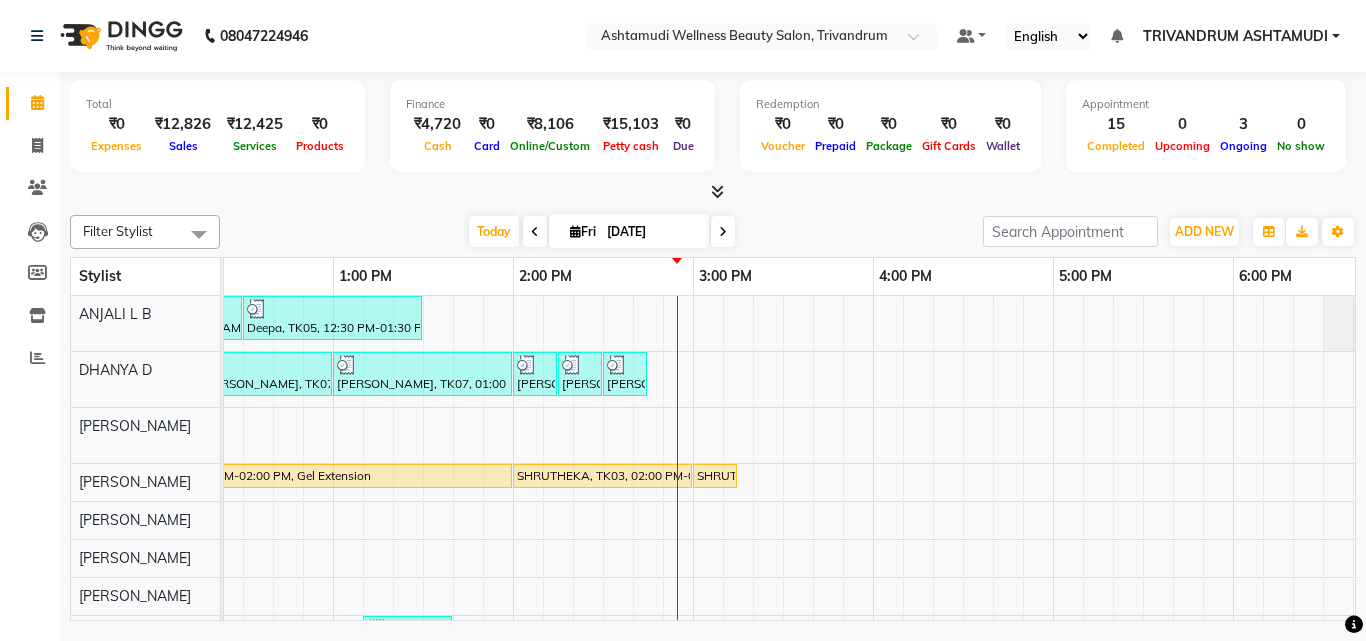 click on "[DATE]  [DATE]" at bounding box center (601, 232) 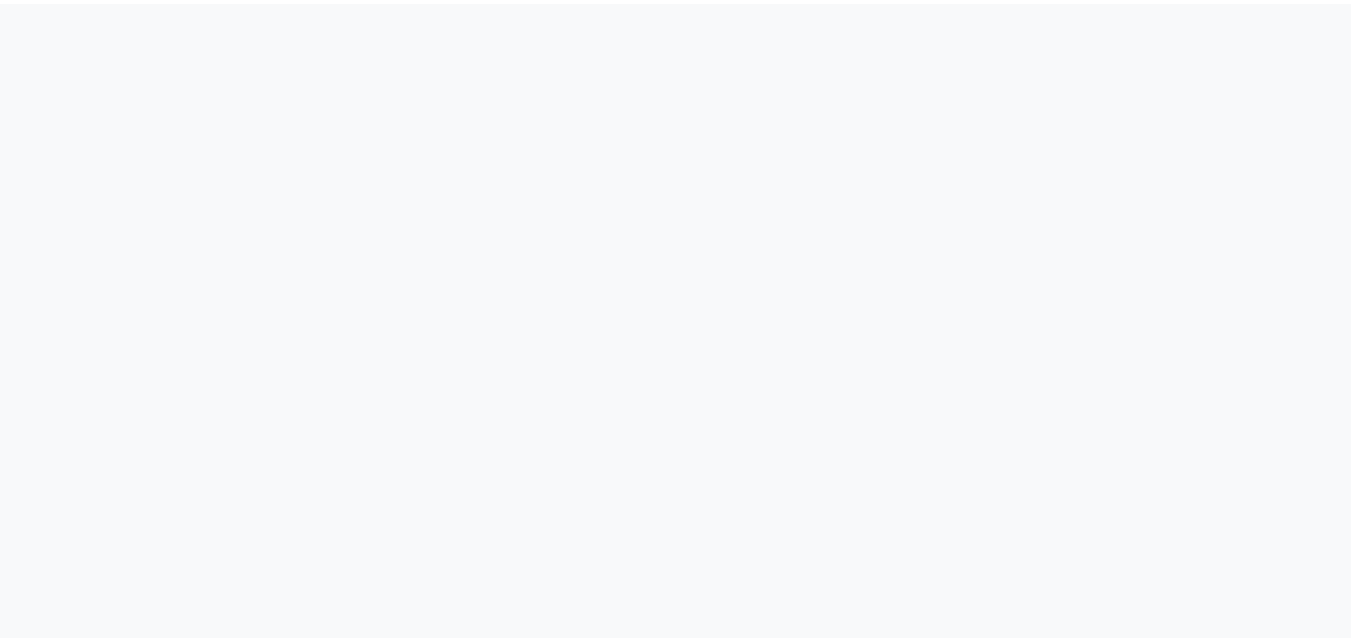 scroll, scrollTop: 0, scrollLeft: 0, axis: both 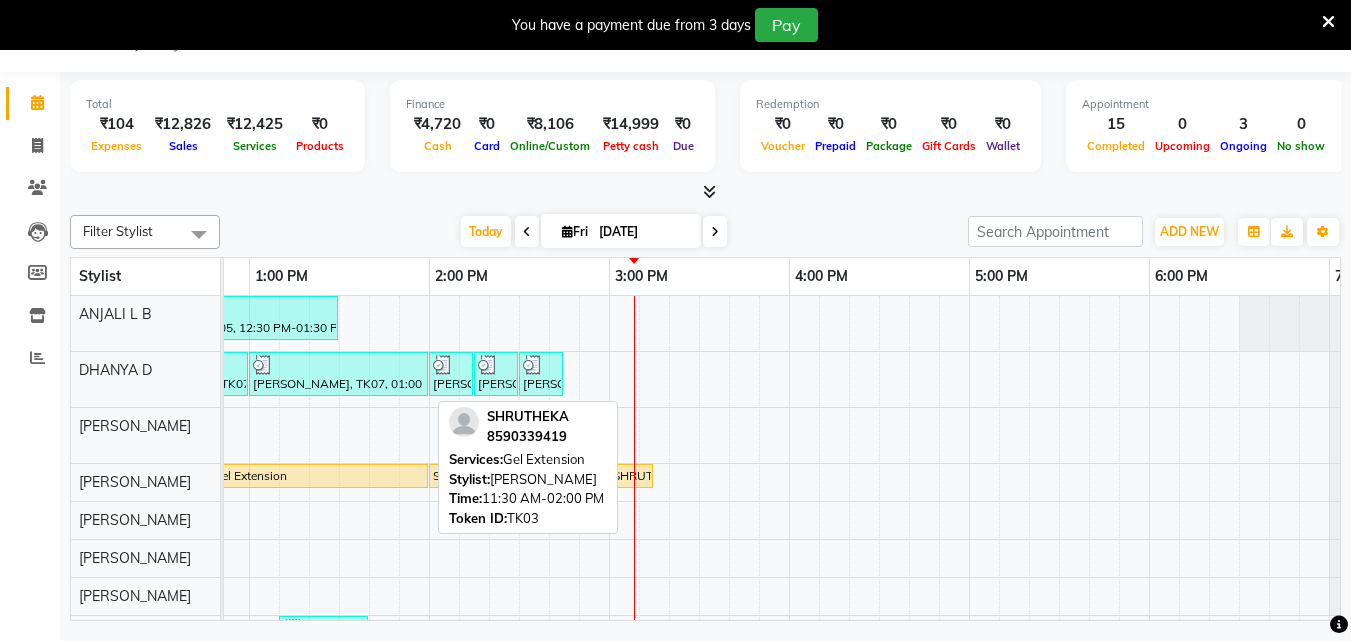 click on "SHRUTHEKA, TK03, 11:30 AM-02:00 PM, Gel Extension" at bounding box center (203, 476) 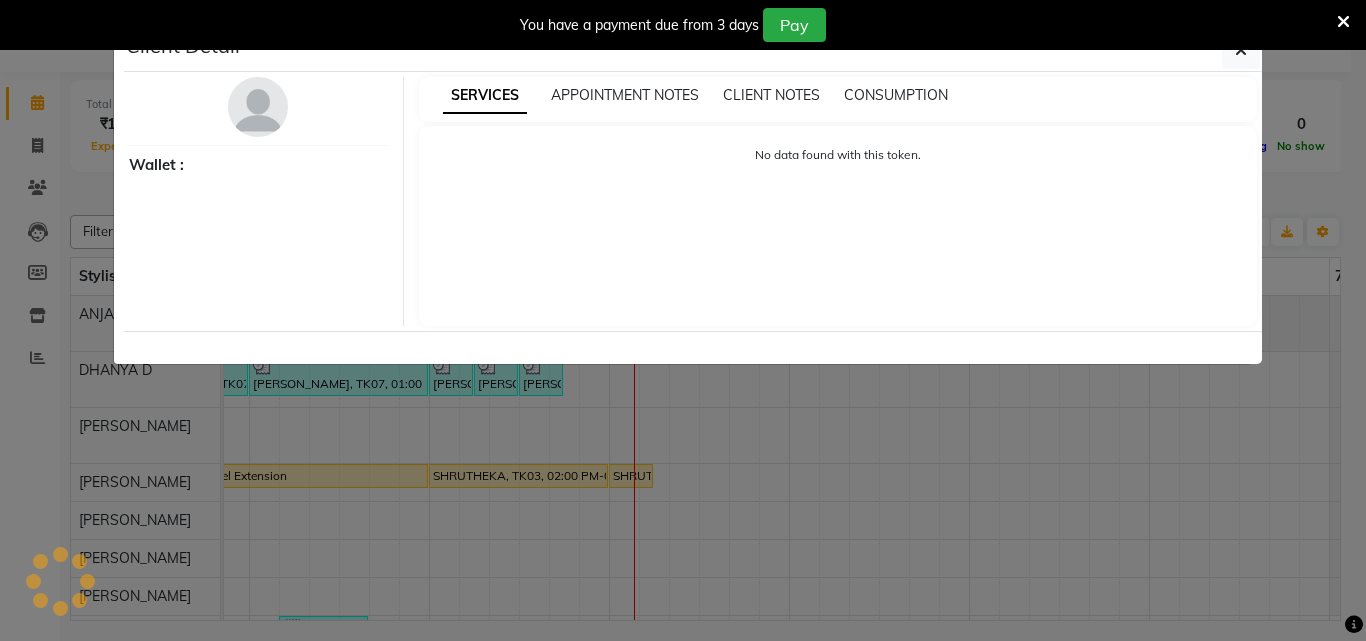 select on "1" 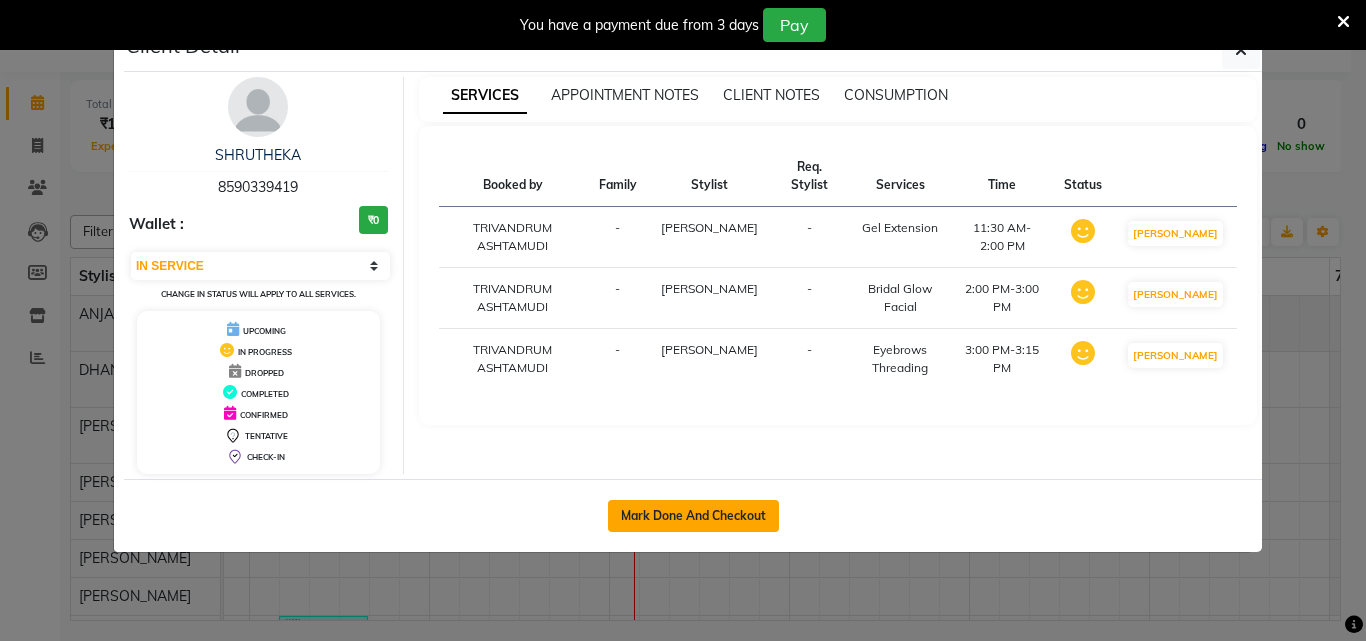 click on "Mark Done And Checkout" 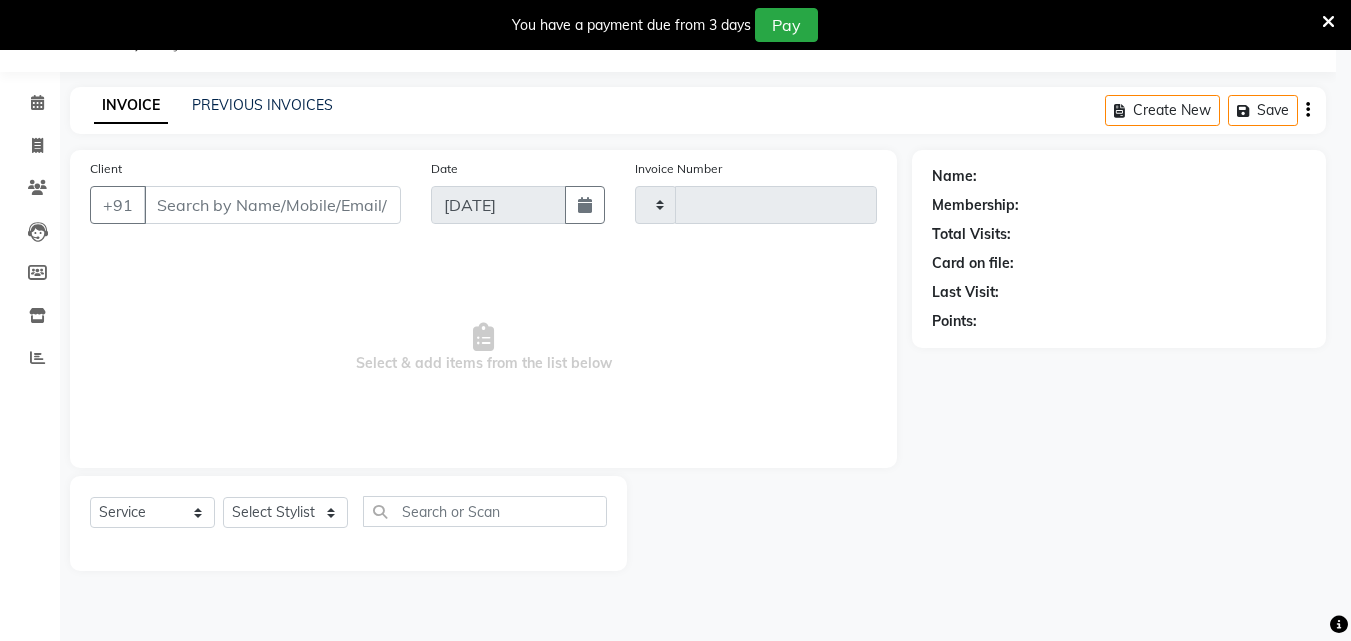 type on "2056" 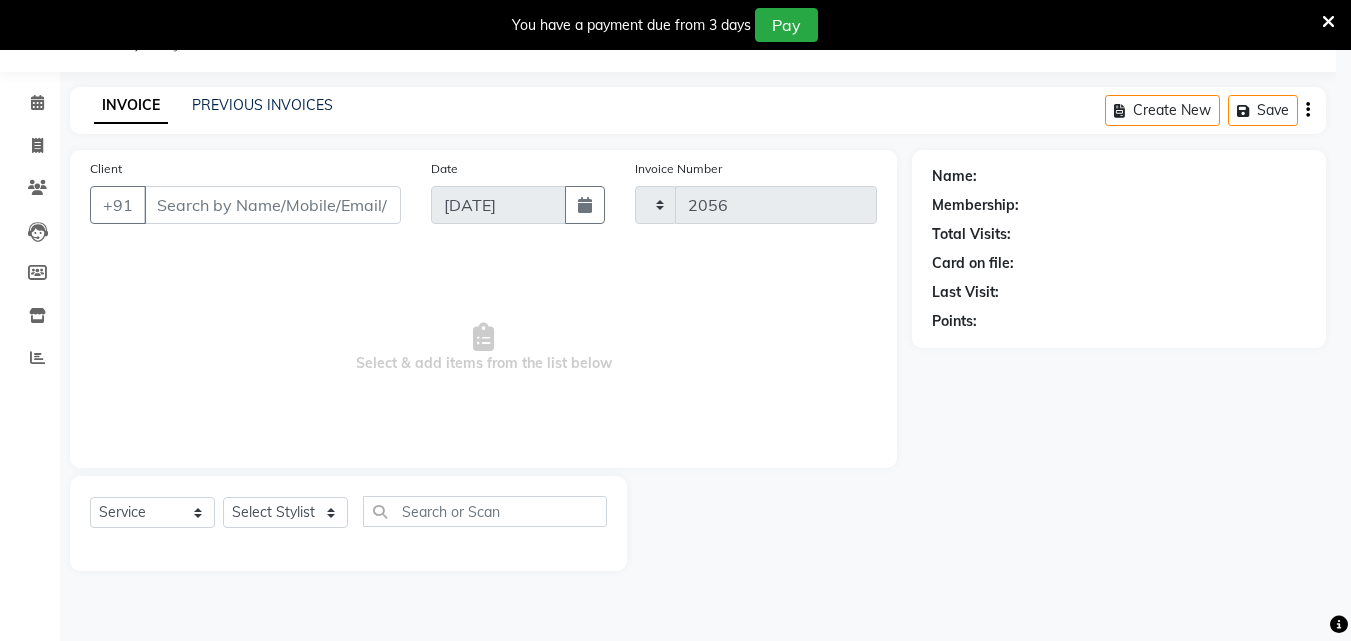 select on "4636" 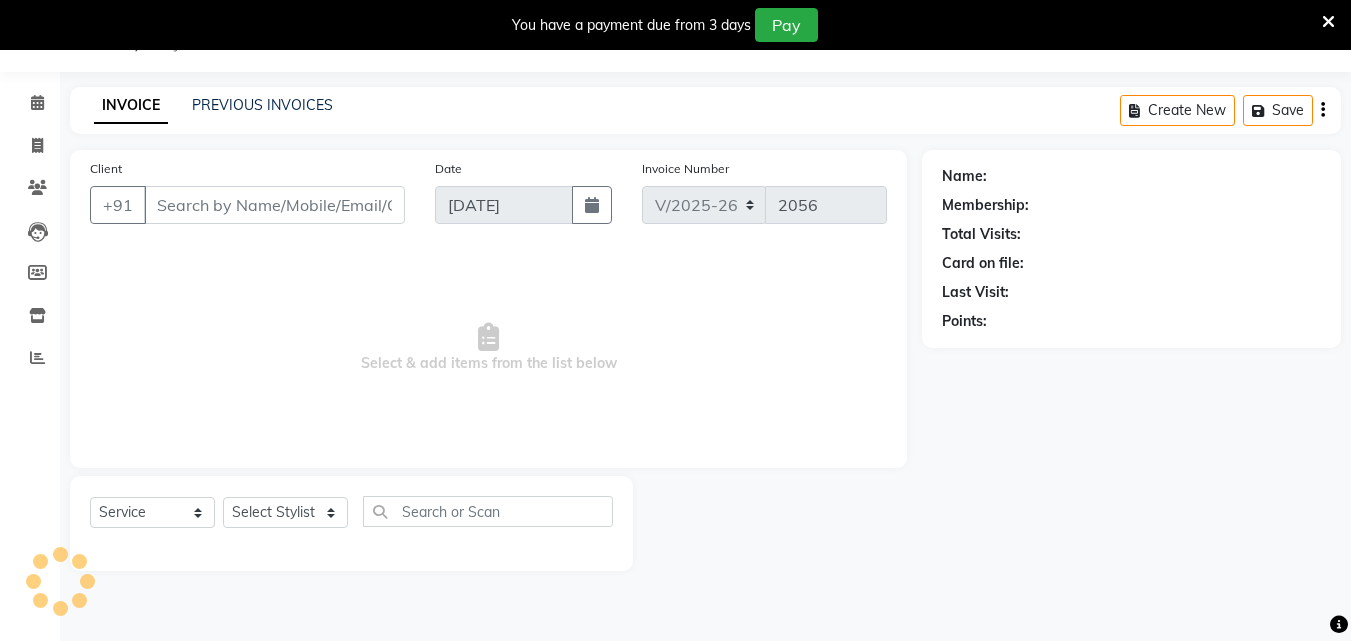 type on "8590339419" 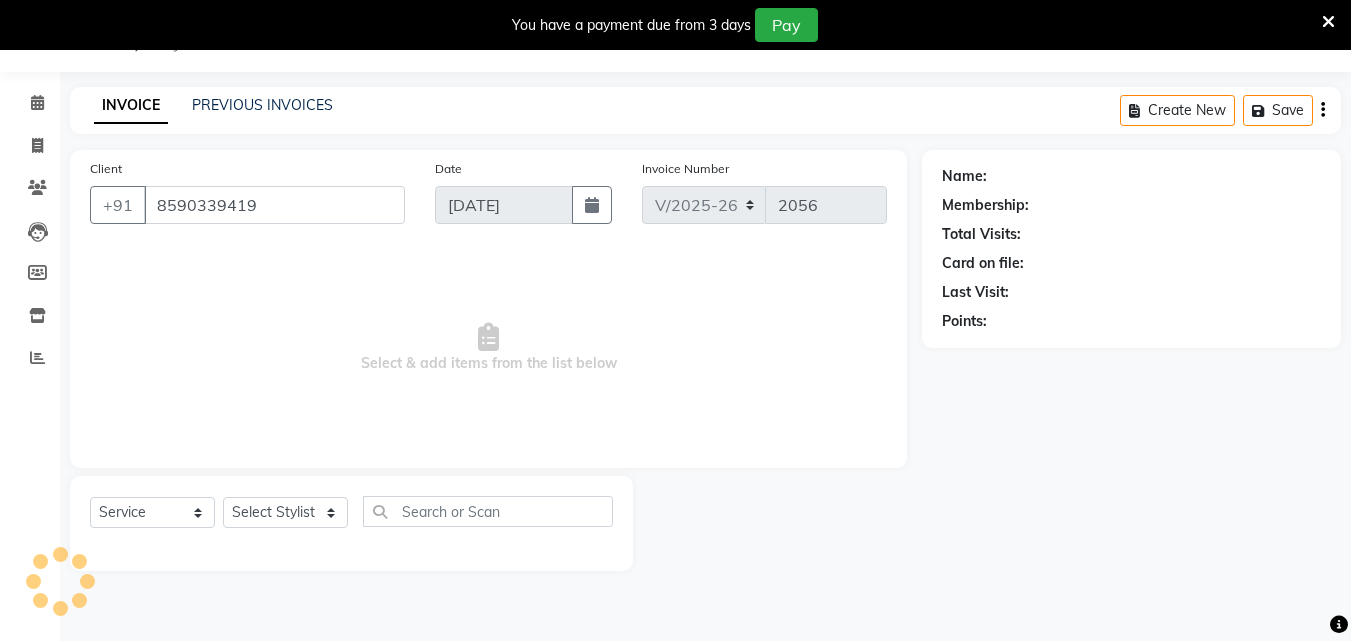 select on "27025" 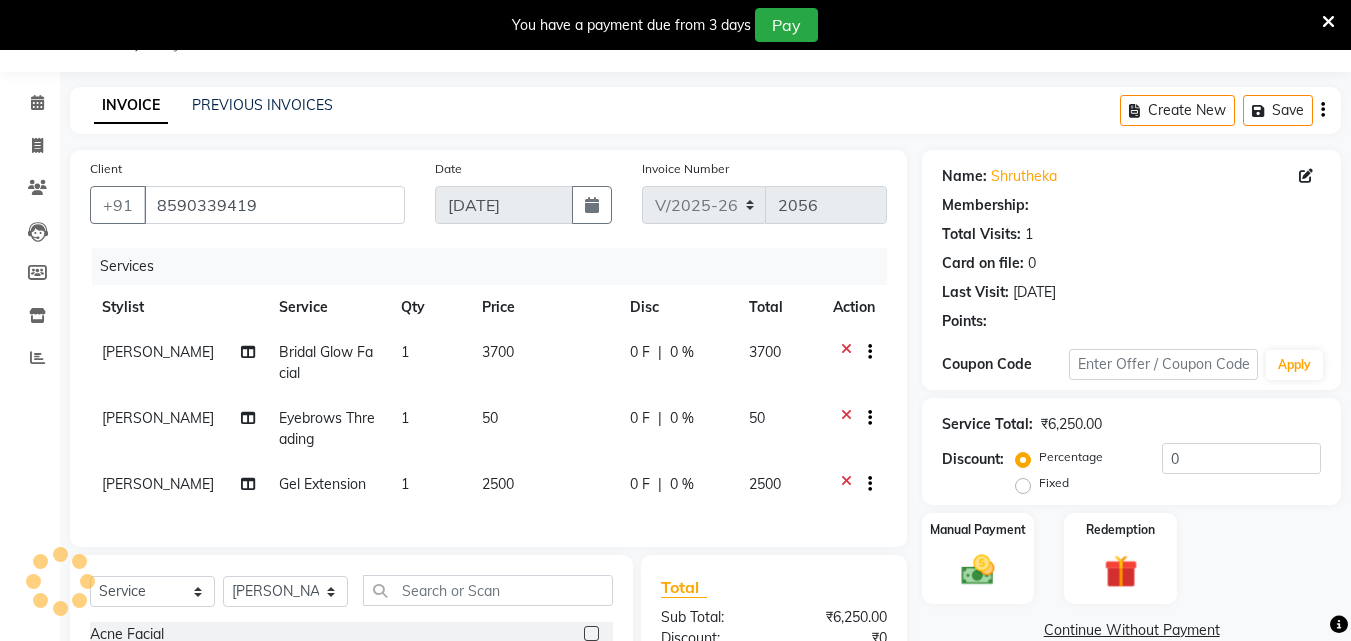 select on "1: Object" 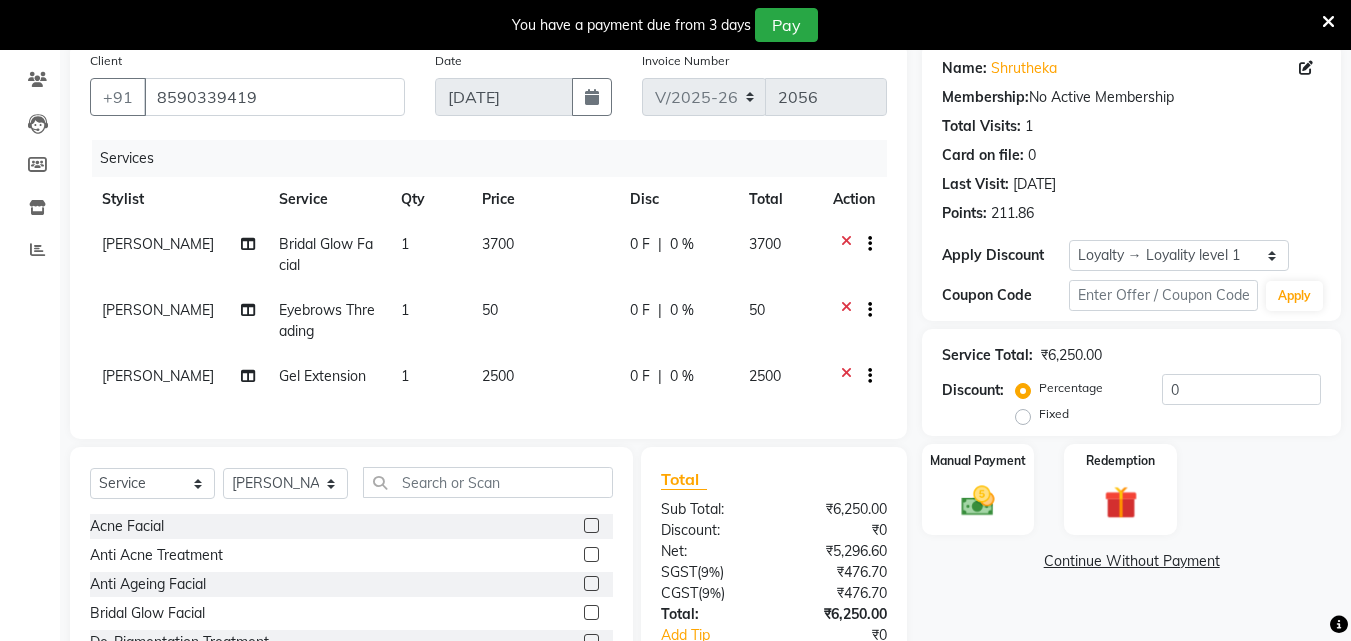 scroll, scrollTop: 304, scrollLeft: 0, axis: vertical 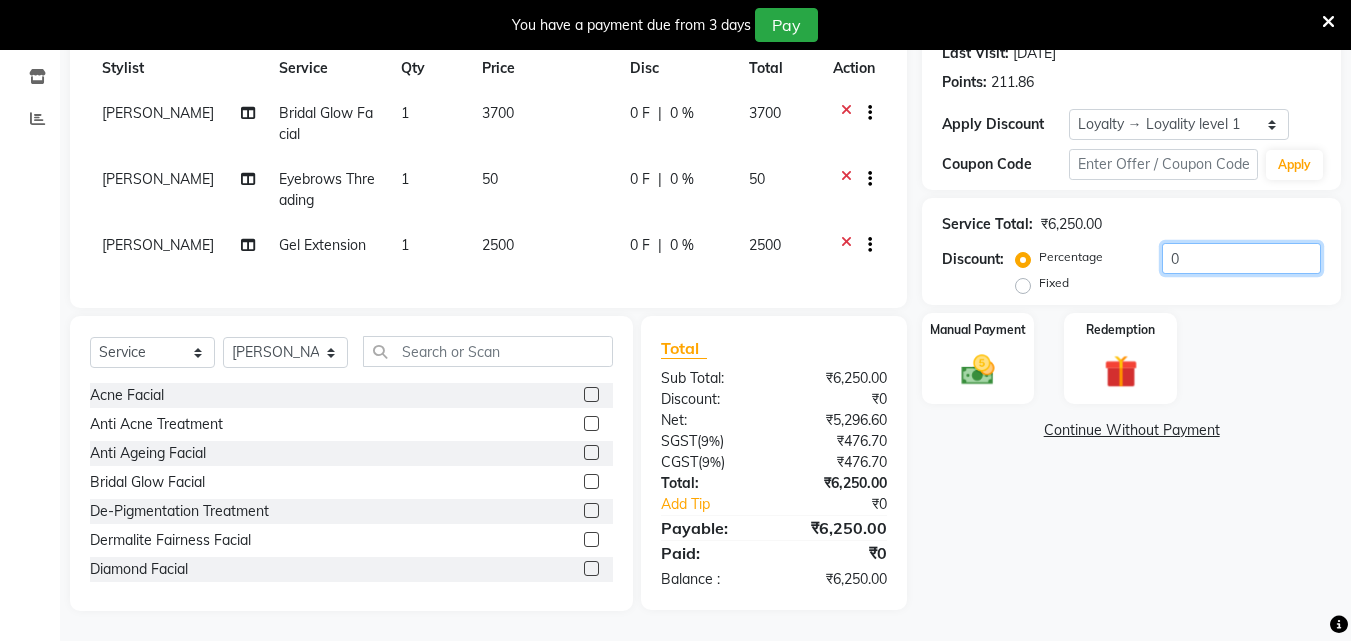 drag, startPoint x: 1192, startPoint y: 242, endPoint x: 986, endPoint y: 288, distance: 211.07344 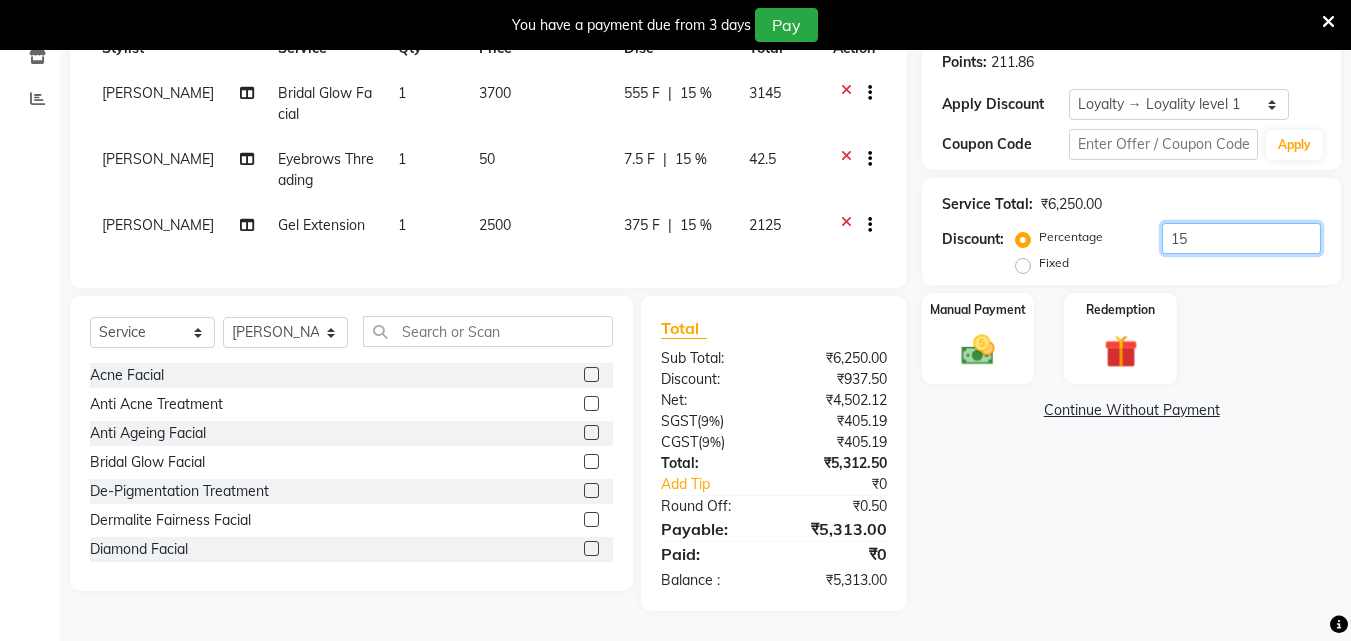 scroll, scrollTop: 324, scrollLeft: 0, axis: vertical 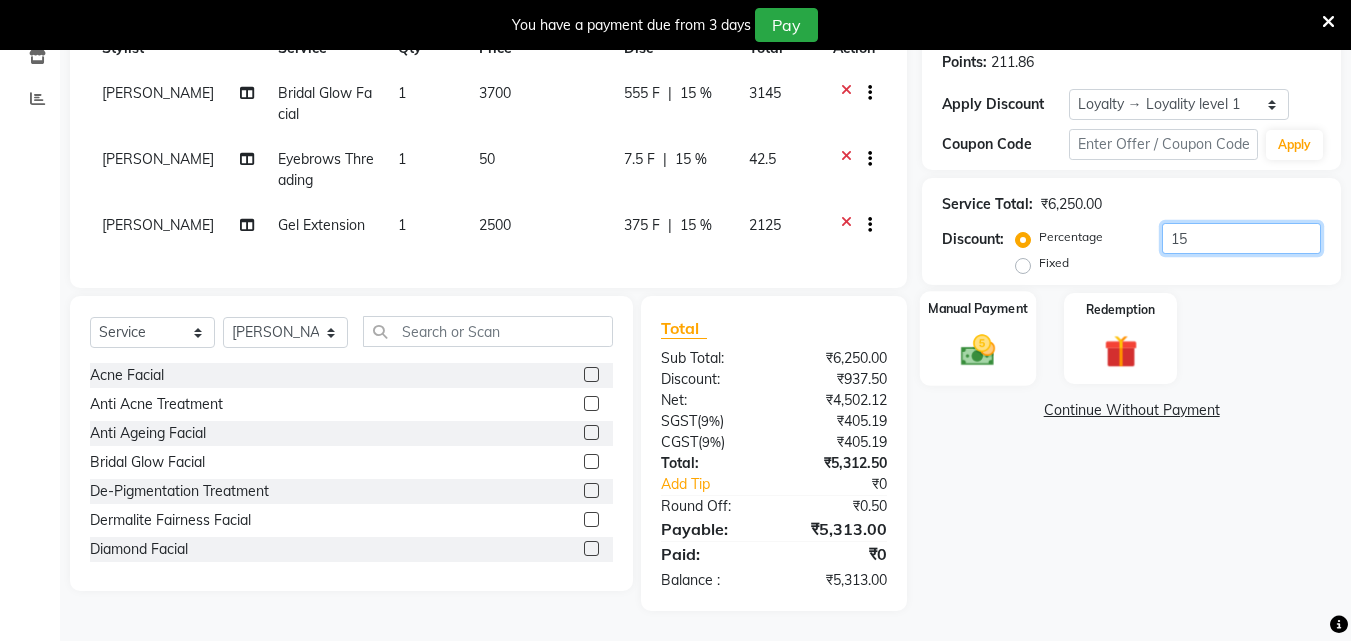 type on "15" 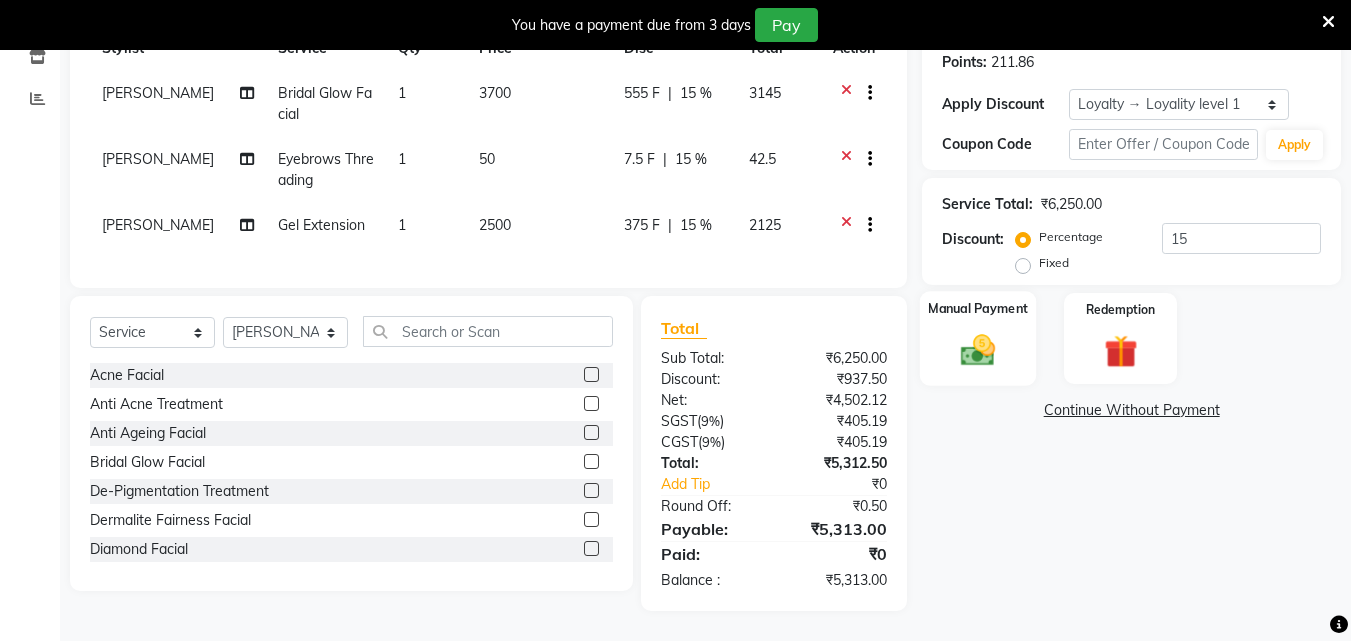 click 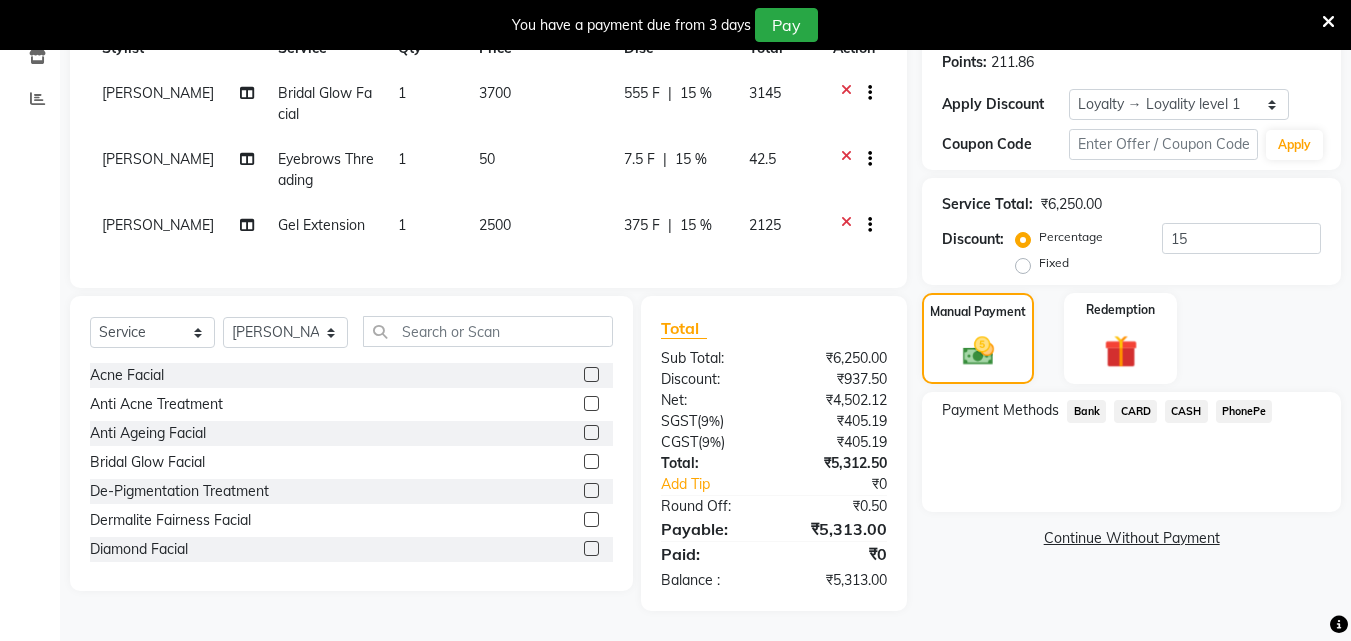click on "PhonePe" 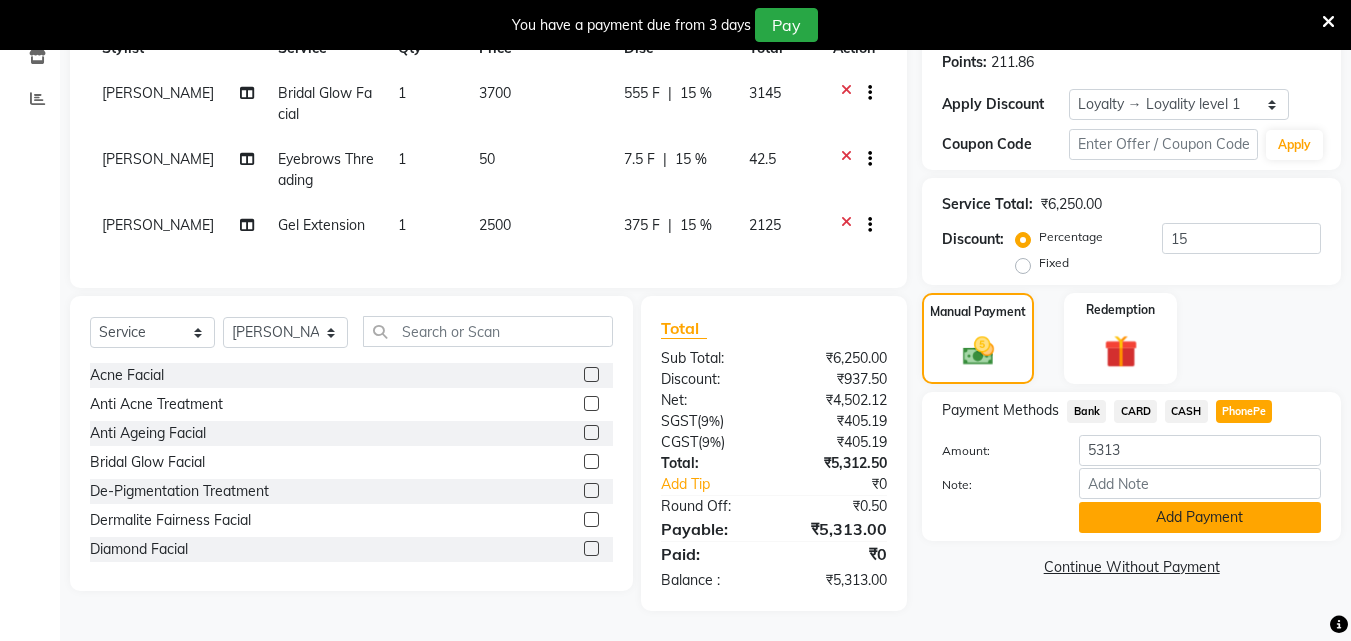 click on "Add Payment" 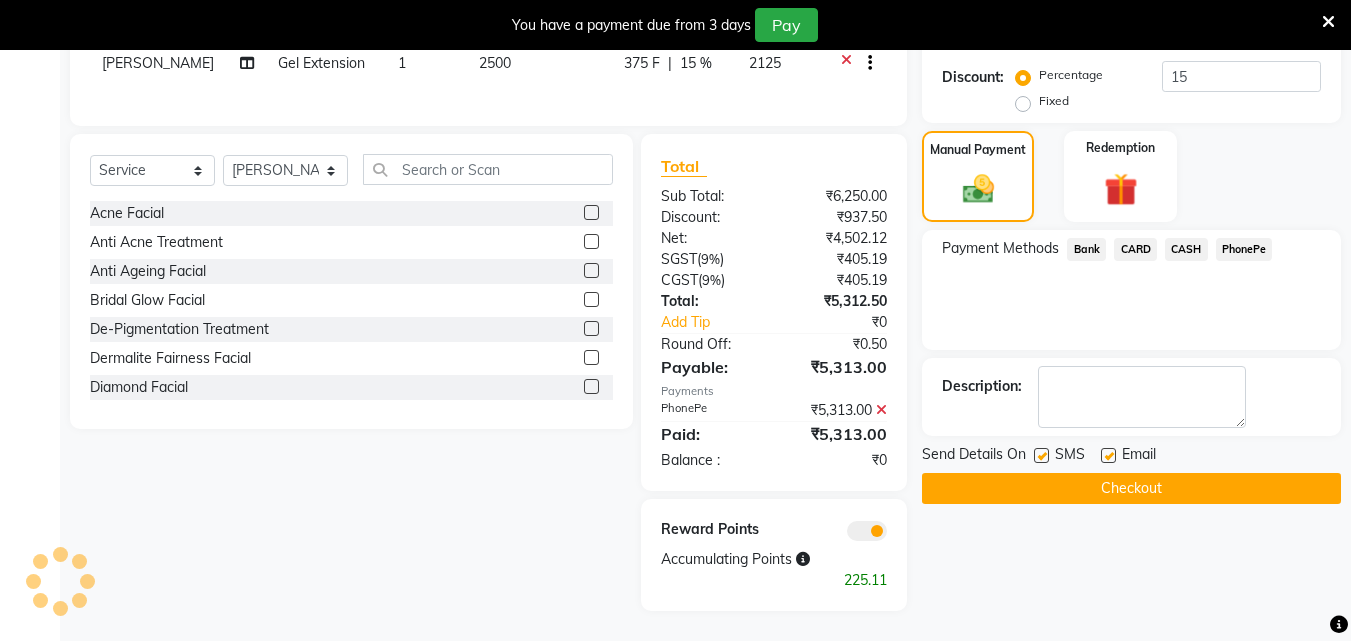 scroll, scrollTop: 486, scrollLeft: 0, axis: vertical 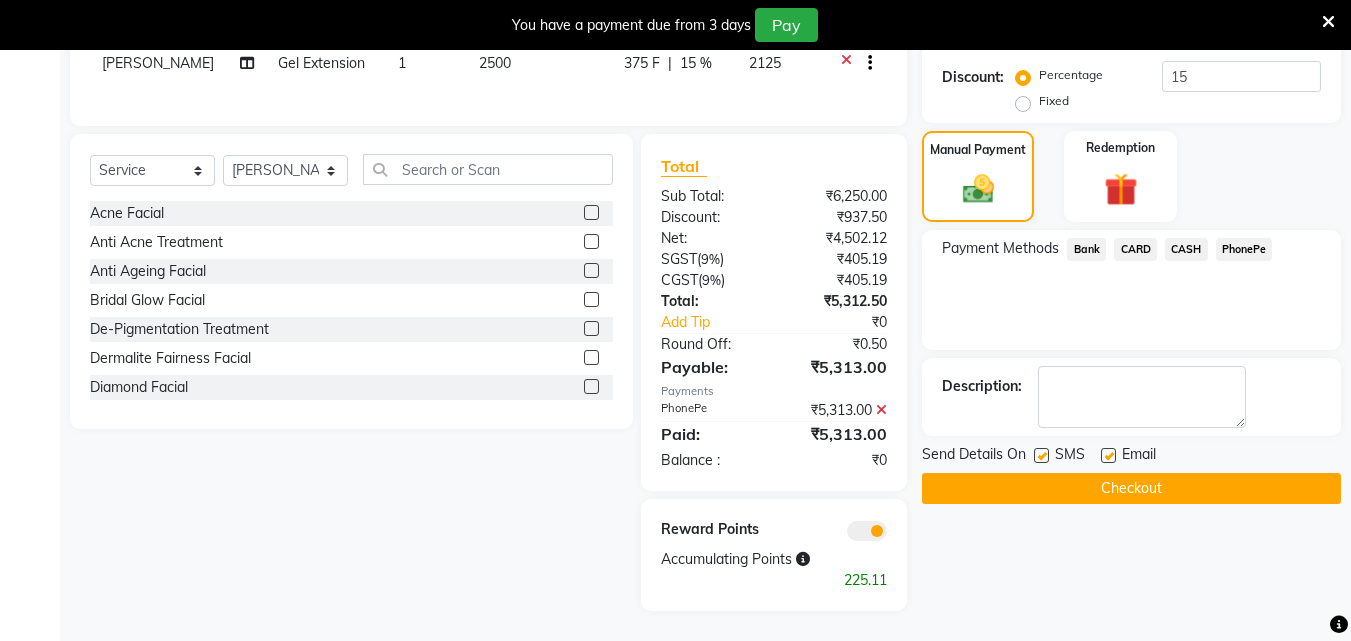 click on "Checkout" 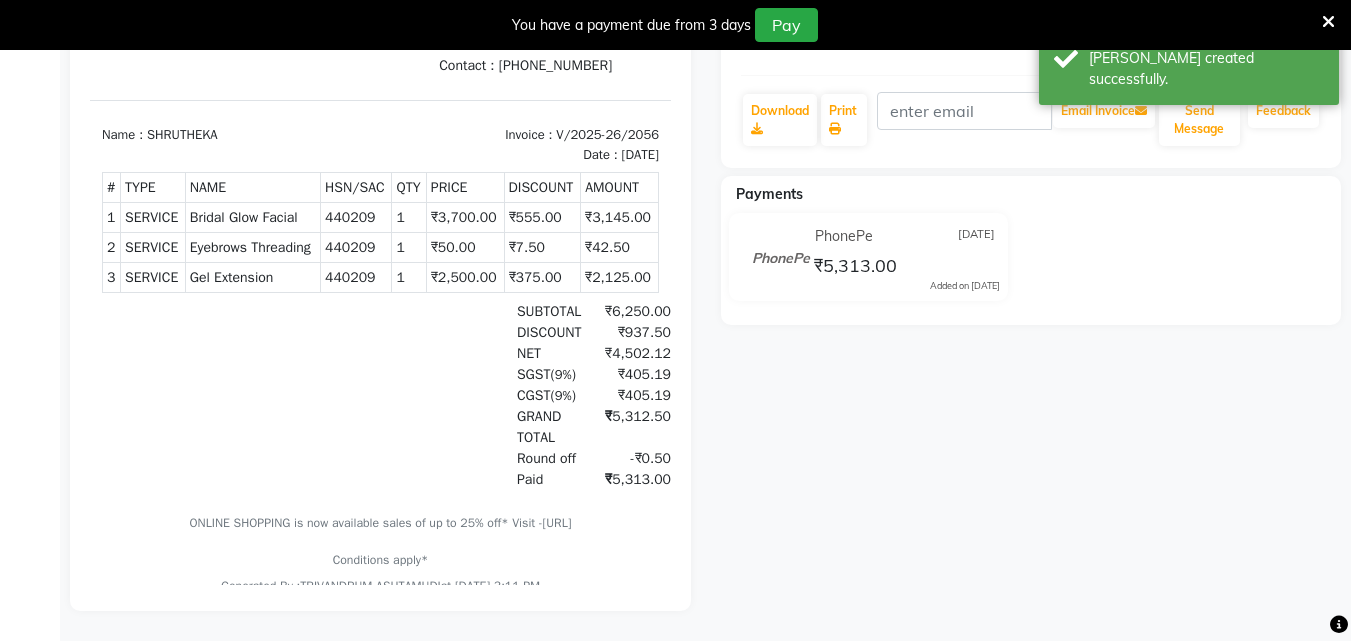 scroll, scrollTop: 0, scrollLeft: 0, axis: both 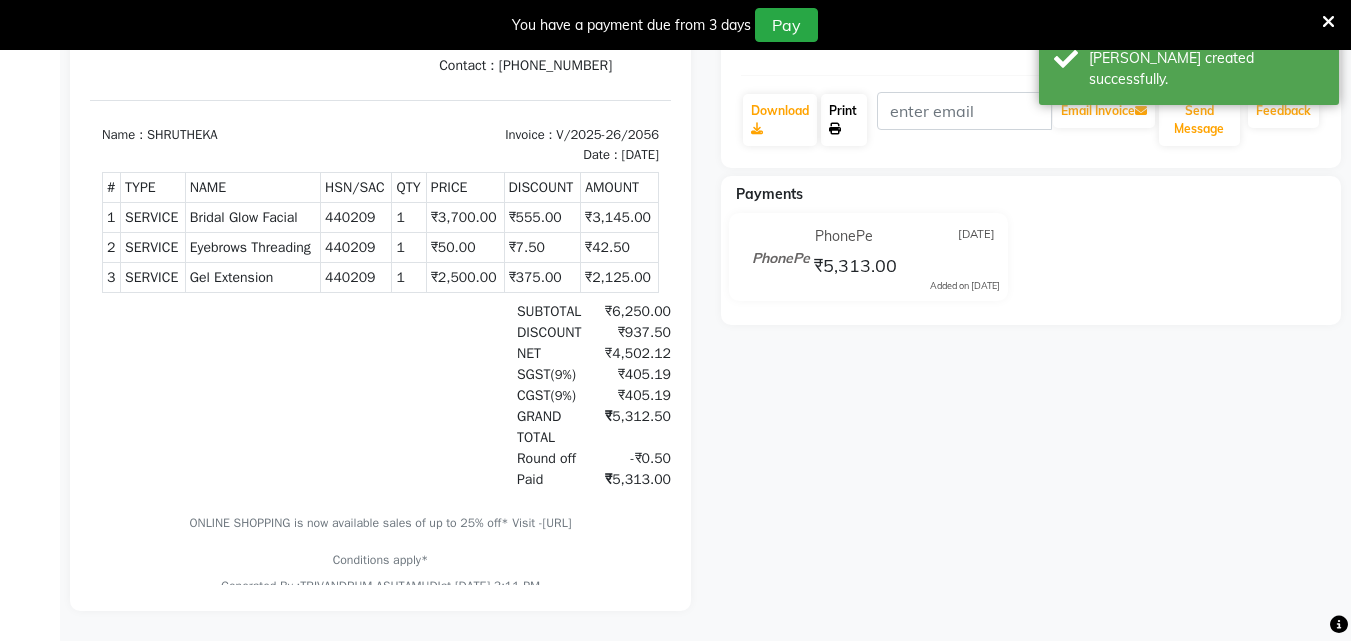 click 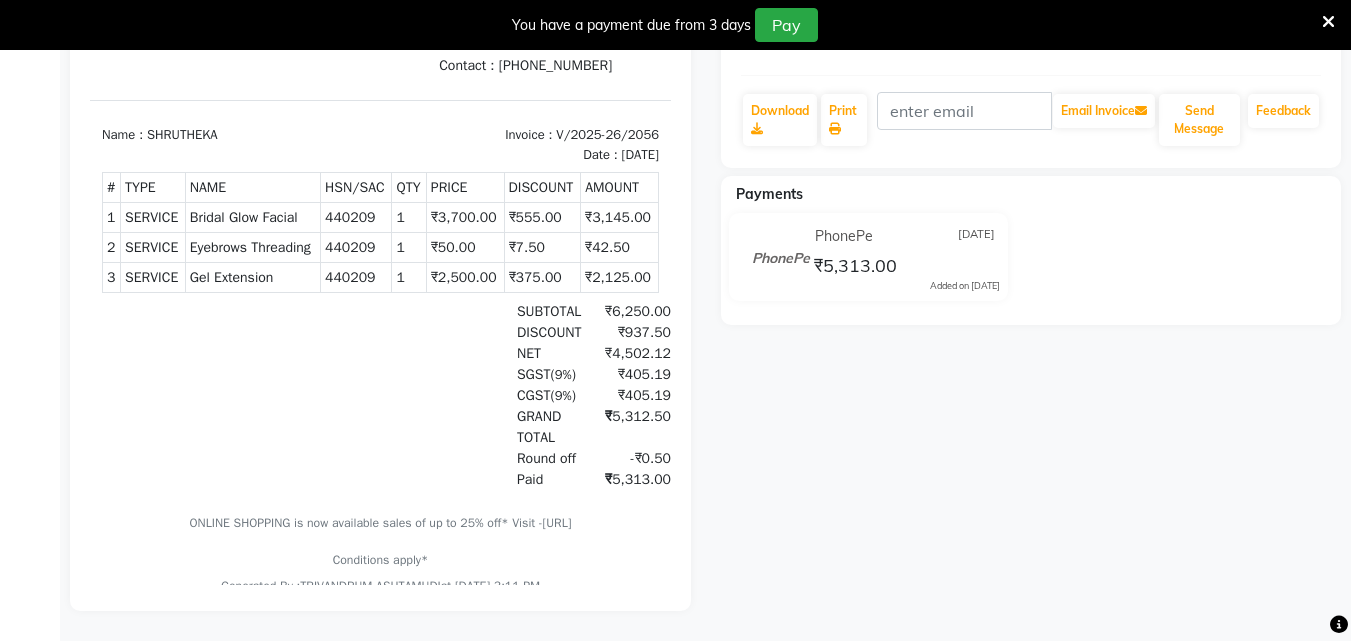 click at bounding box center [1328, 22] 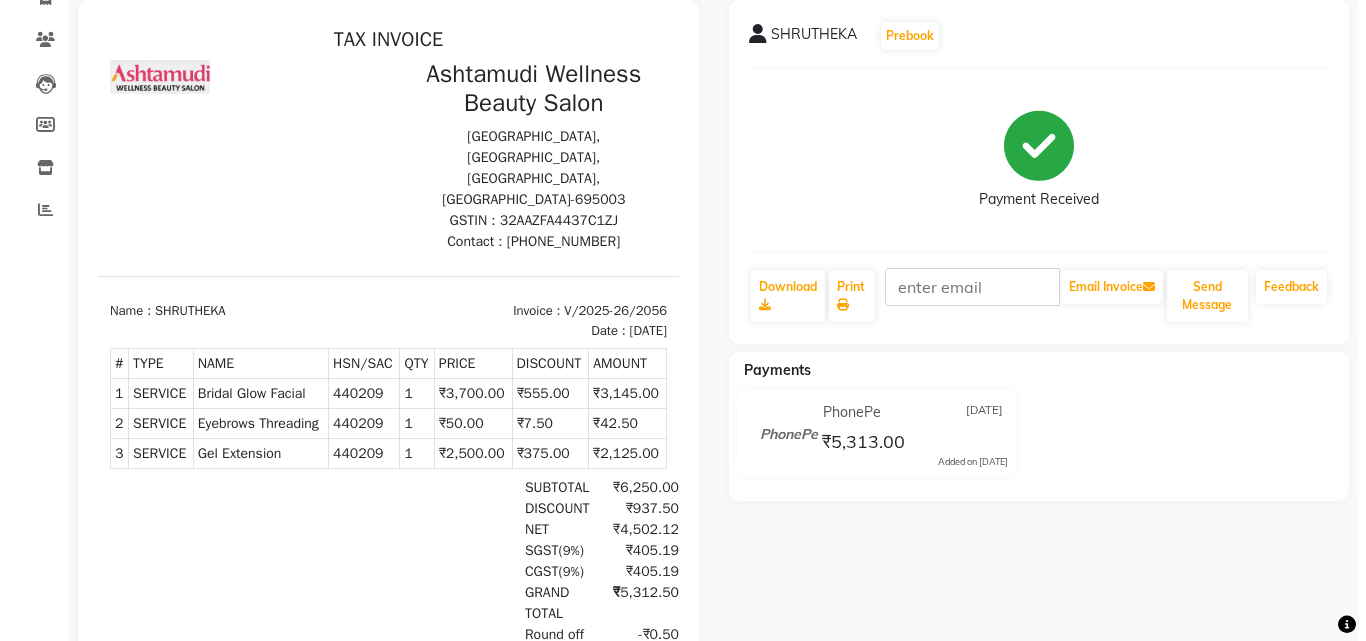 scroll, scrollTop: 0, scrollLeft: 0, axis: both 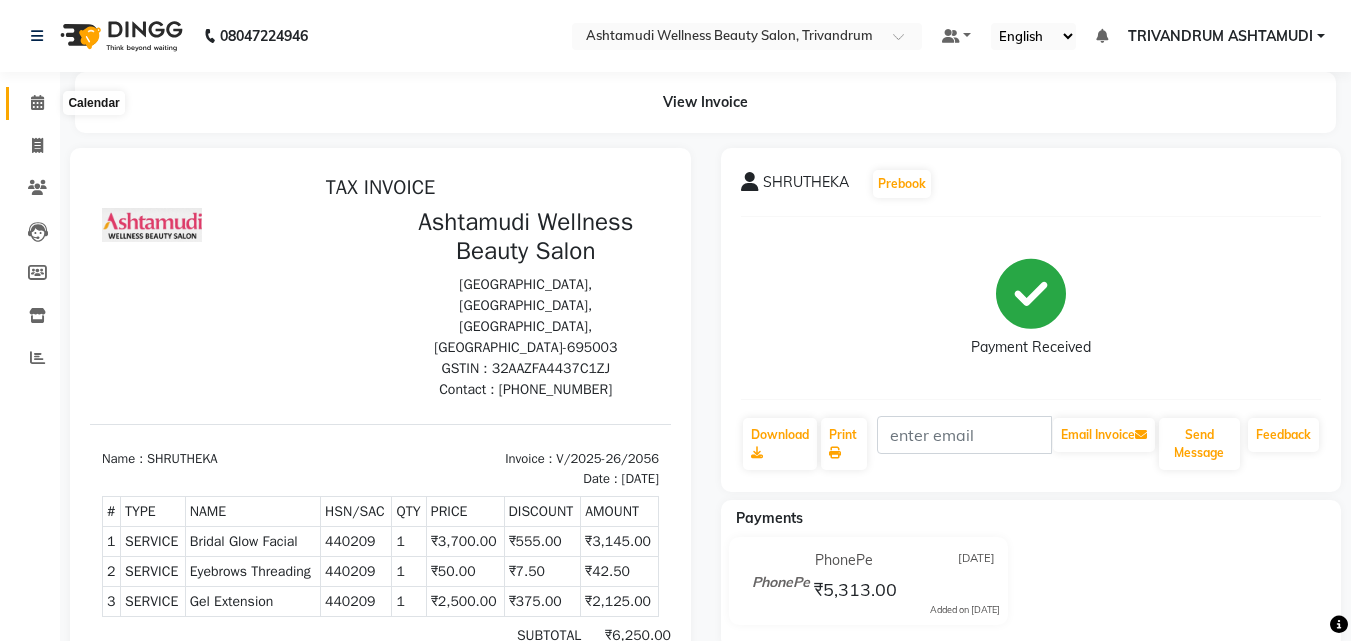 click 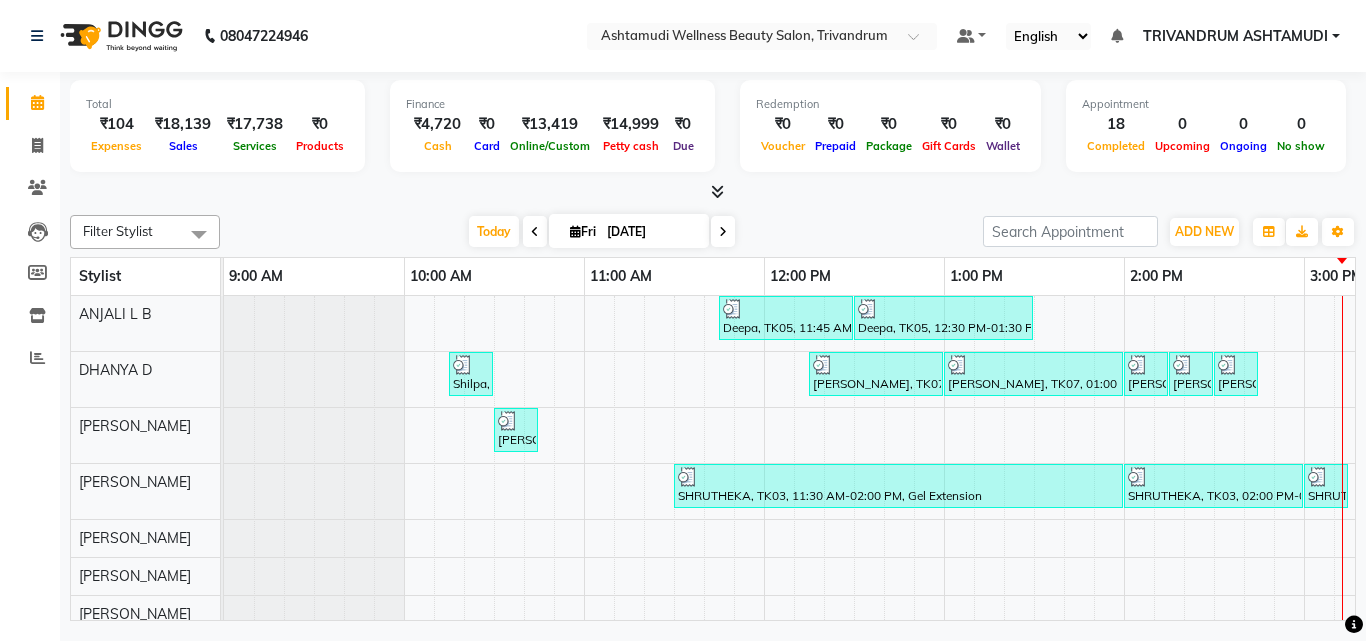 scroll, scrollTop: 0, scrollLeft: 238, axis: horizontal 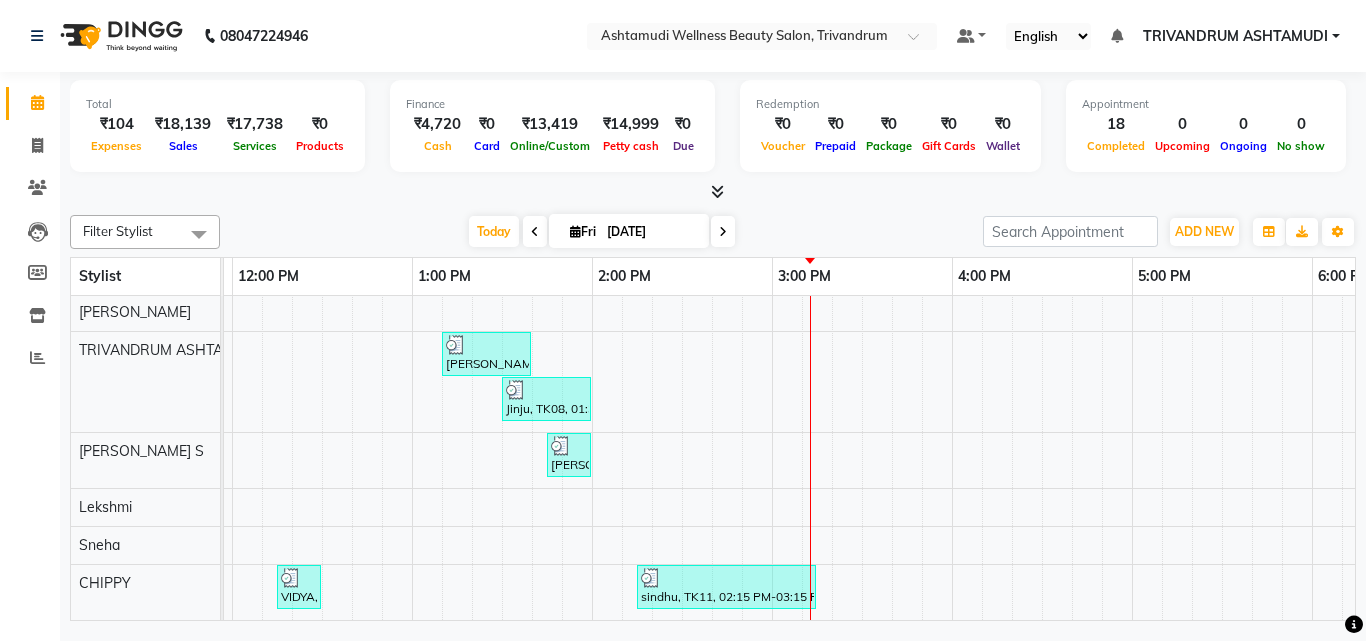 click on "Deepa, TK05, 11:45 AM-12:30 PM, Root Touch-Up ([MEDICAL_DATA] Free)     Deepa, TK05, 12:30 PM-01:30 PM, Ceramide  Anti frizz treatment     Shilpa, TK01, 10:15 AM-10:30 AM, Eyebrows Threading     [PERSON_NAME], TK07, 12:15 PM-01:00 PM, Root Touch-Up ([MEDICAL_DATA] Free)     [PERSON_NAME], TK07, 01:00 PM-02:00 PM, Ceramide  Anti frizz treatment     [GEOGRAPHIC_DATA], TK10, 02:00 PM-02:15 PM, Eyebrows Threading     [PERSON_NAME], TK10, 02:15 PM-02:30 PM, Eyebrows Threading     [PERSON_NAME], TK10, 02:30 PM-02:45 PM, Upper Lip Threading     [PERSON_NAME], TK02, 10:30 AM-10:45 AM, Eyebrows Threading     SHRUTHEKA, TK03, 11:30 AM-02:00 PM, Gel Extension     SHRUTHEKA, TK03, 02:00 PM-03:00 PM, Bridal Glow Facial     SHRUTHEKA, TK03, 03:00 PM-03:15 PM, Eyebrows Threading     [PERSON_NAME], TK06, 01:10 PM-01:40 PM, Make Up -3     Jinju, TK08, 01:30 PM-02:00 PM, Make Up -2     [PERSON_NAME], TK02, 10:45 AM-11:00 AM, Eyebrows Threading     Anjali, TK09, 01:45 PM-02:00 PM, Eyebrows Threading     VIDYA, TK04, 12:15 PM-12:30 PM, Eyebrows Threading" at bounding box center (952, 307) 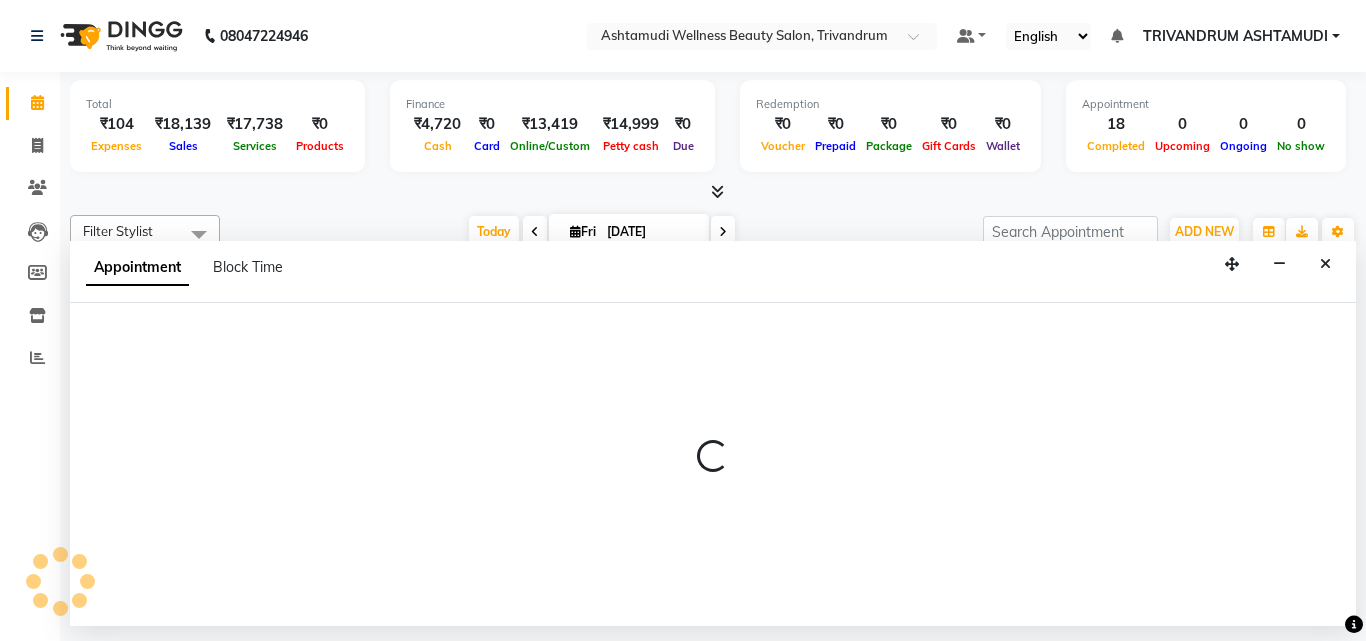 select on "82502" 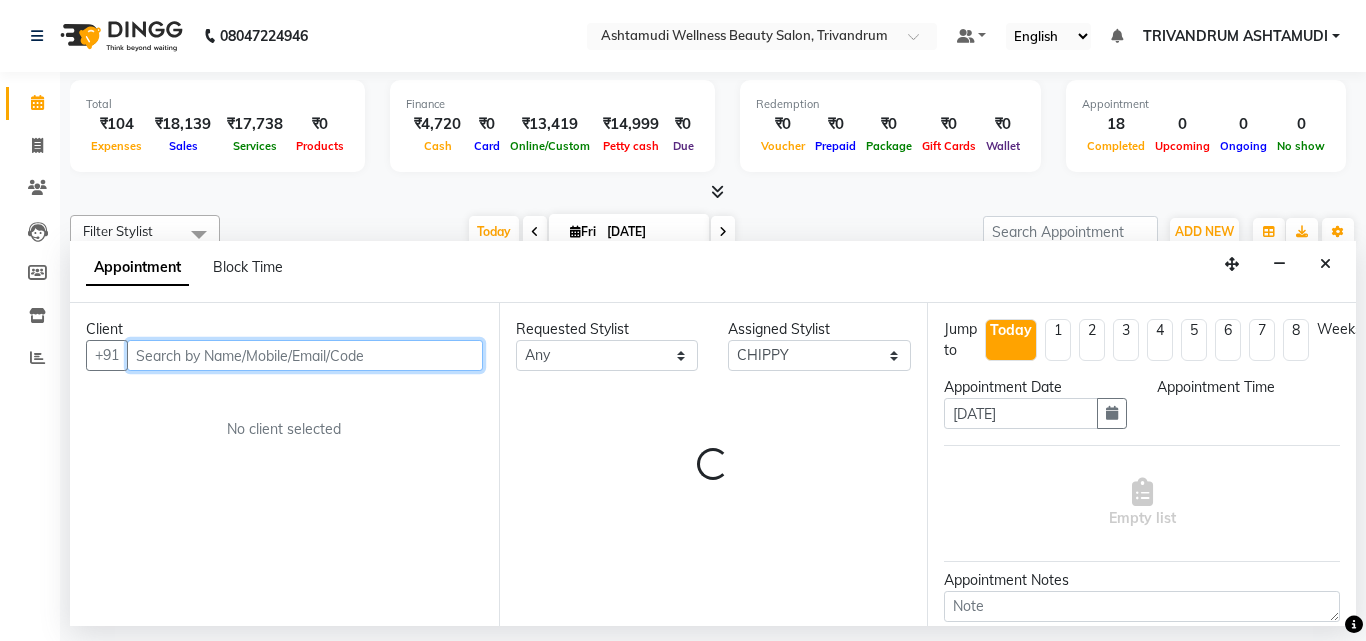 select on "825" 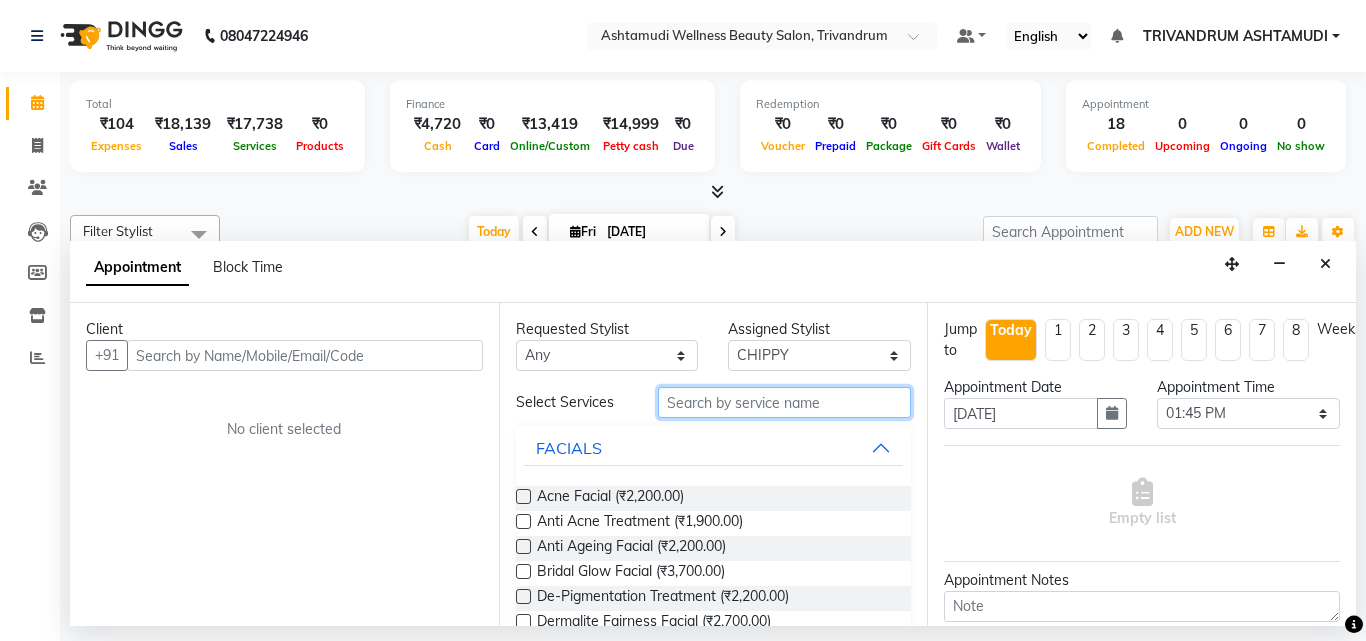 click at bounding box center (785, 402) 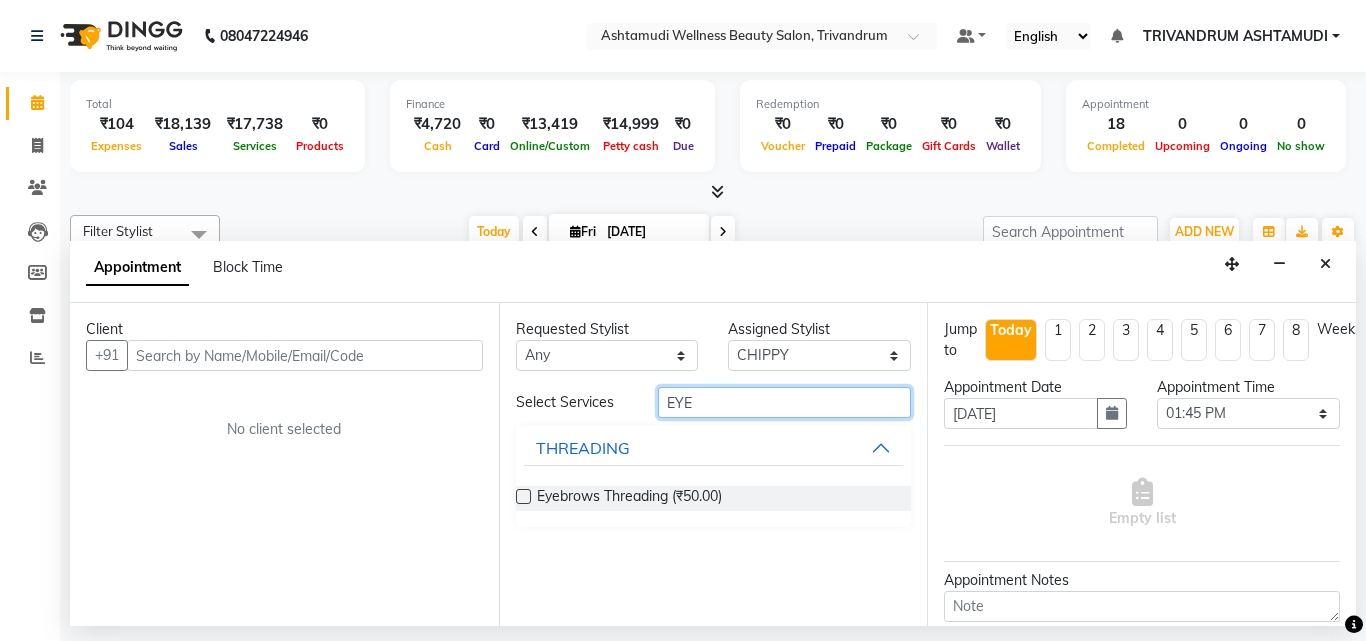 type on "EYE" 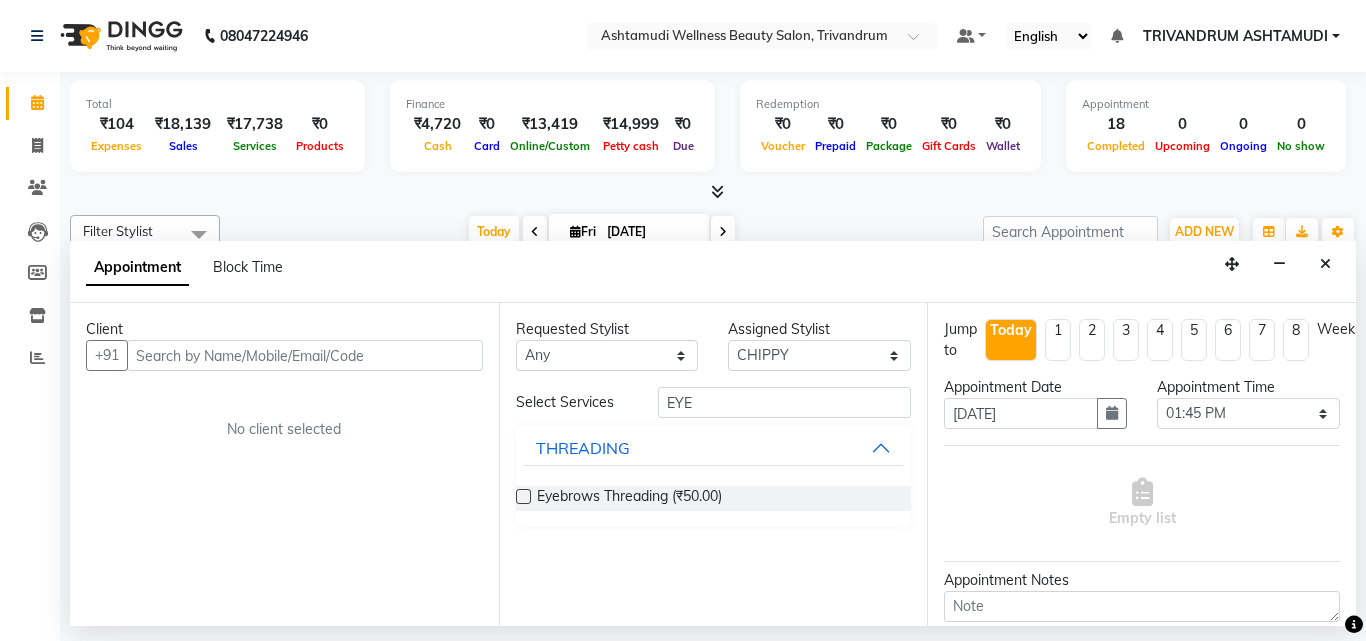click at bounding box center (523, 496) 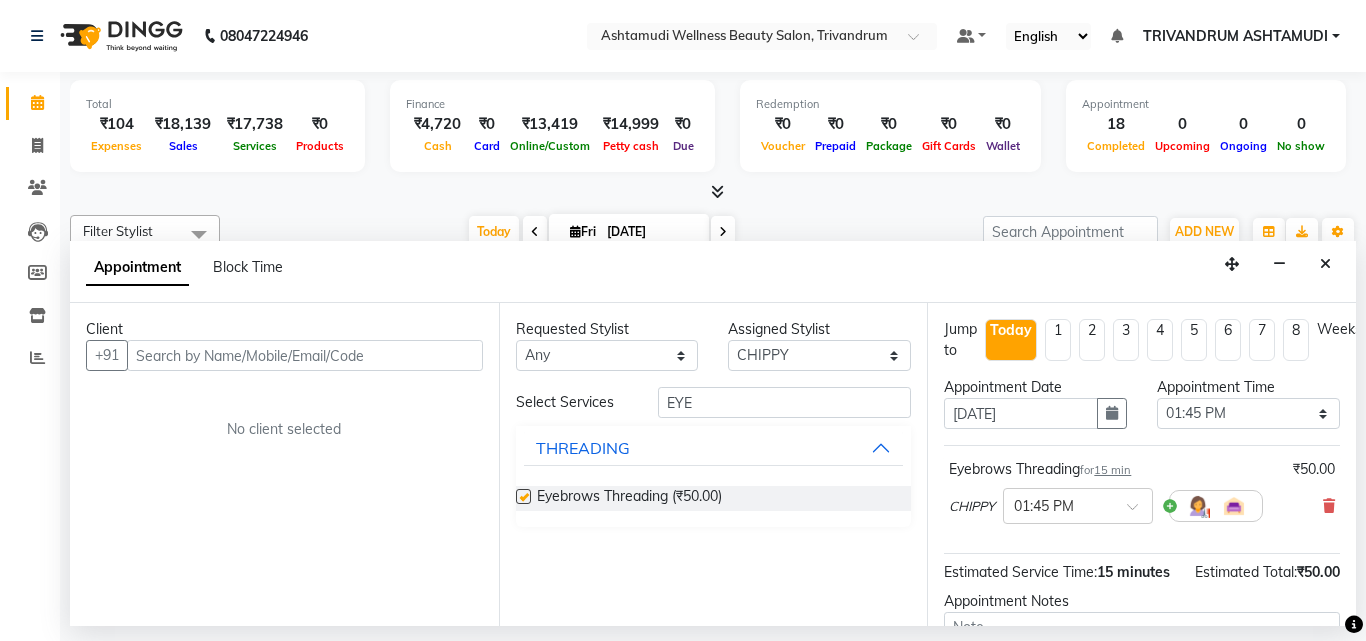 checkbox on "false" 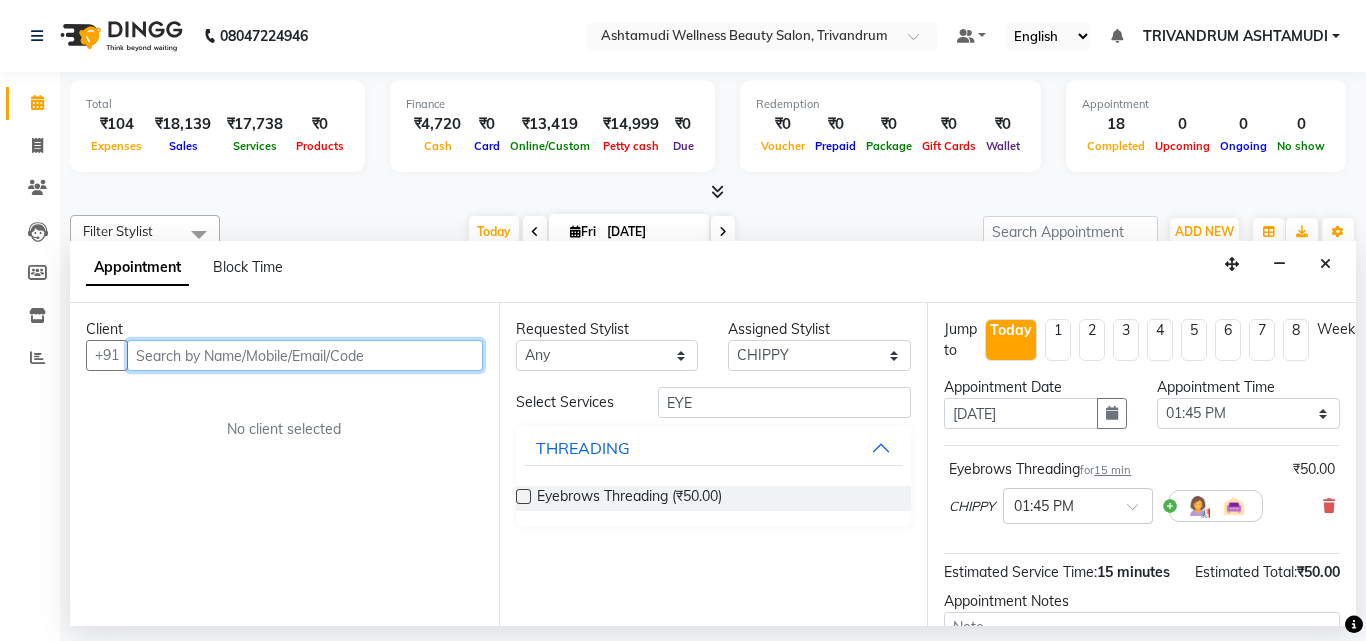 click at bounding box center (305, 355) 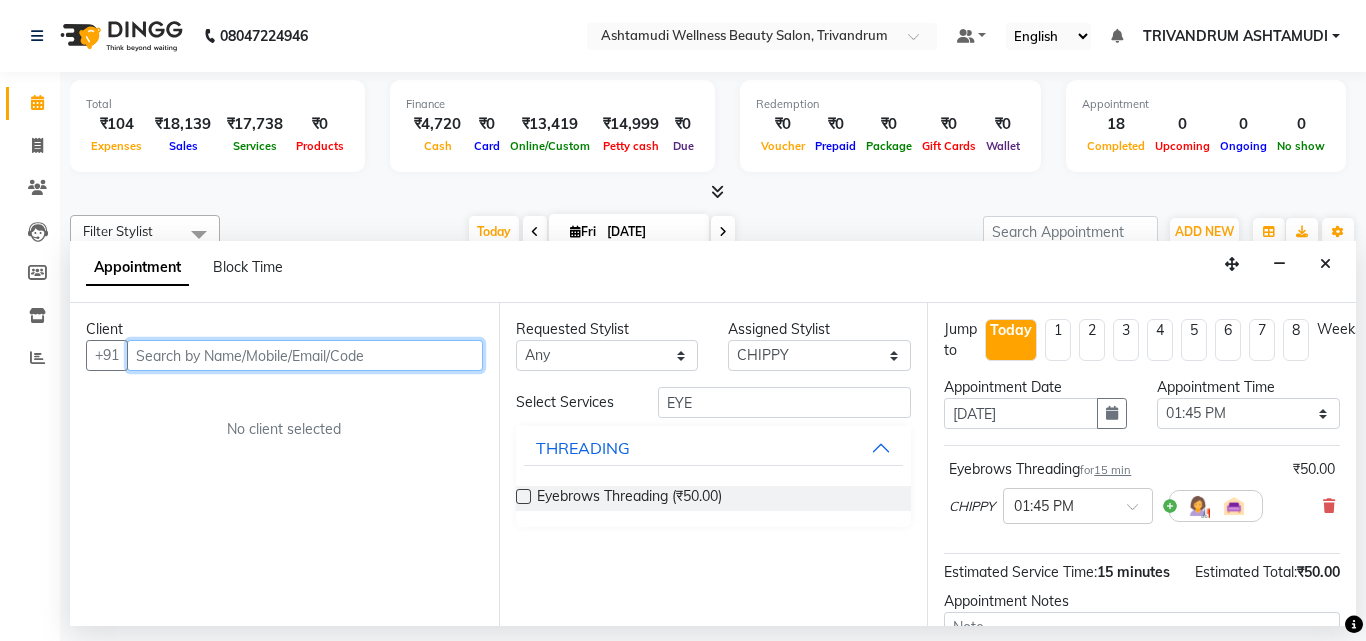 click at bounding box center (305, 355) 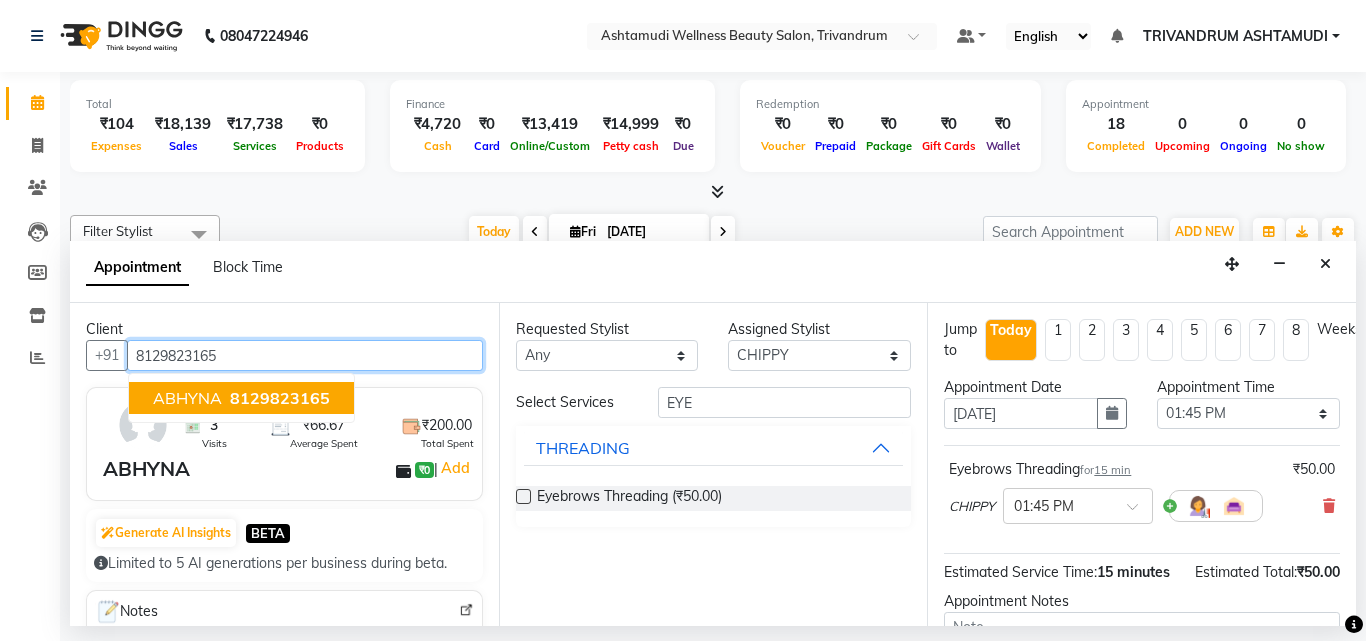type on "8129823165" 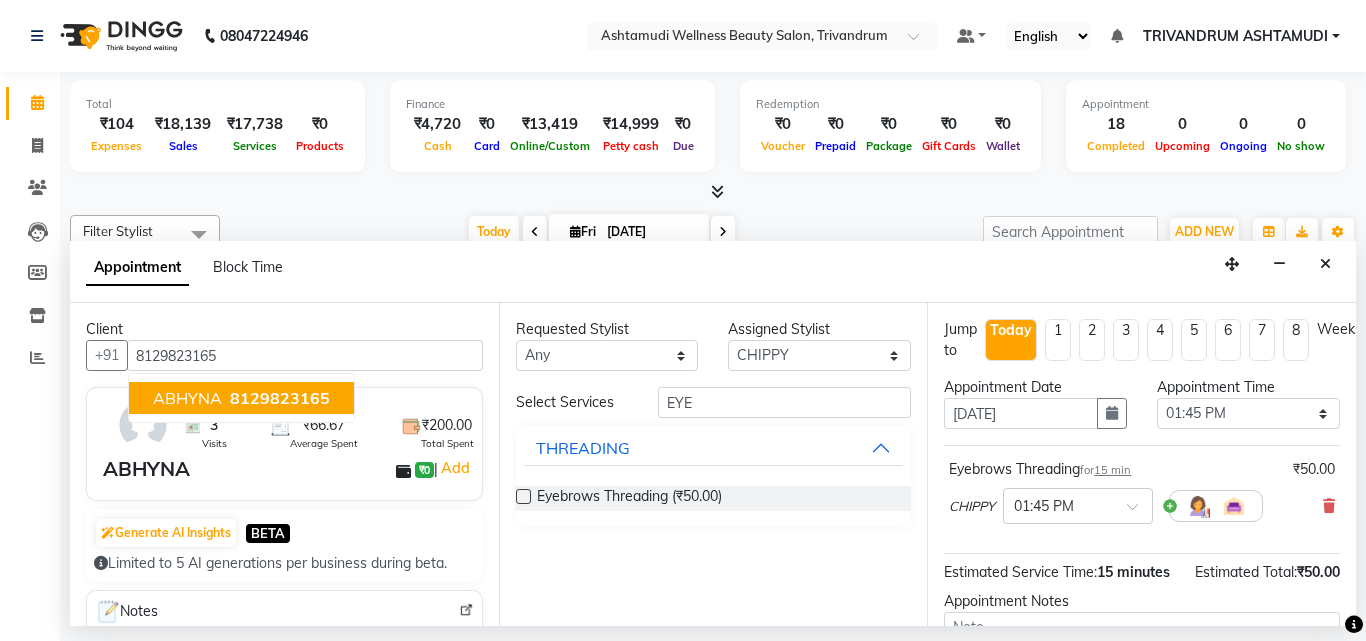 click on "ABHYNA    ₹0  |   Add" at bounding box center (288, 469) 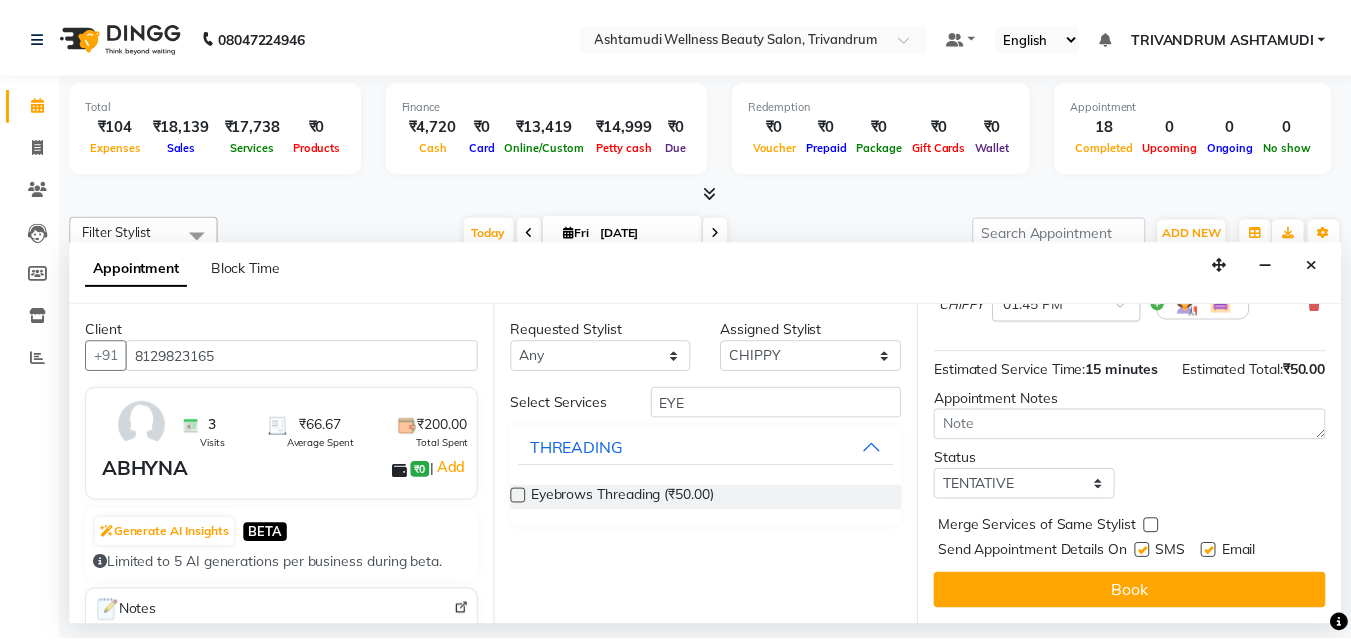 scroll, scrollTop: 239, scrollLeft: 0, axis: vertical 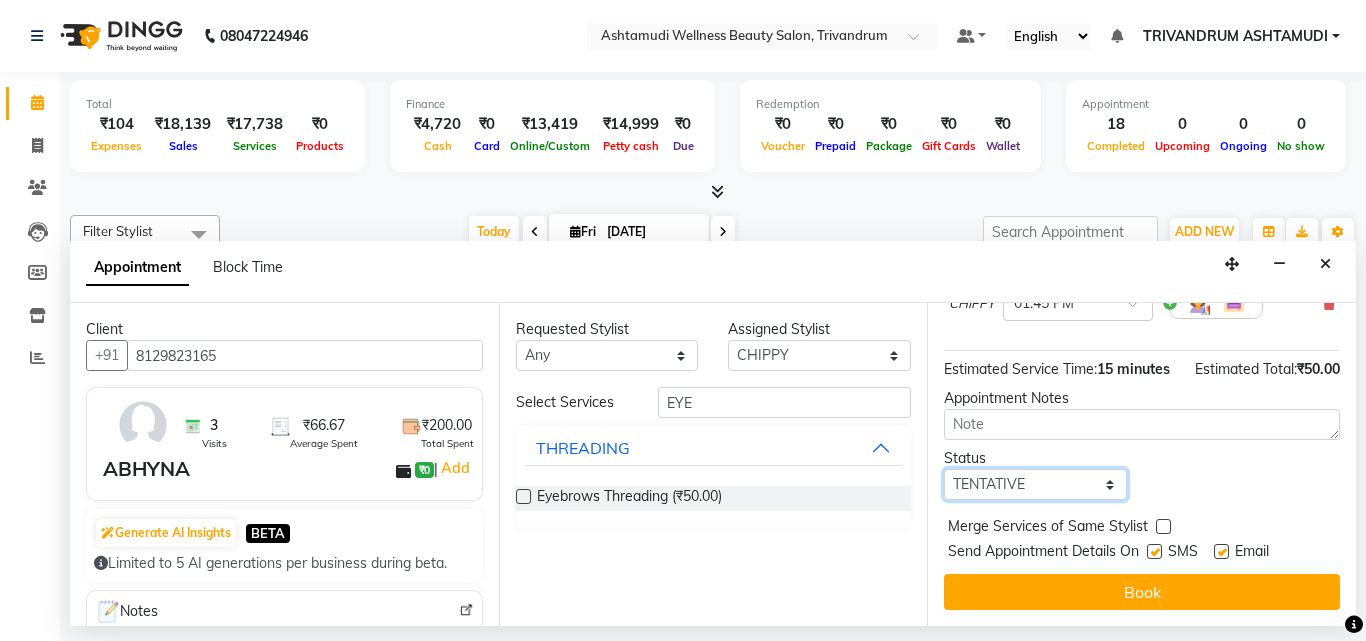 click on "Select TENTATIVE CONFIRM CHECK-IN UPCOMING" at bounding box center [1035, 484] 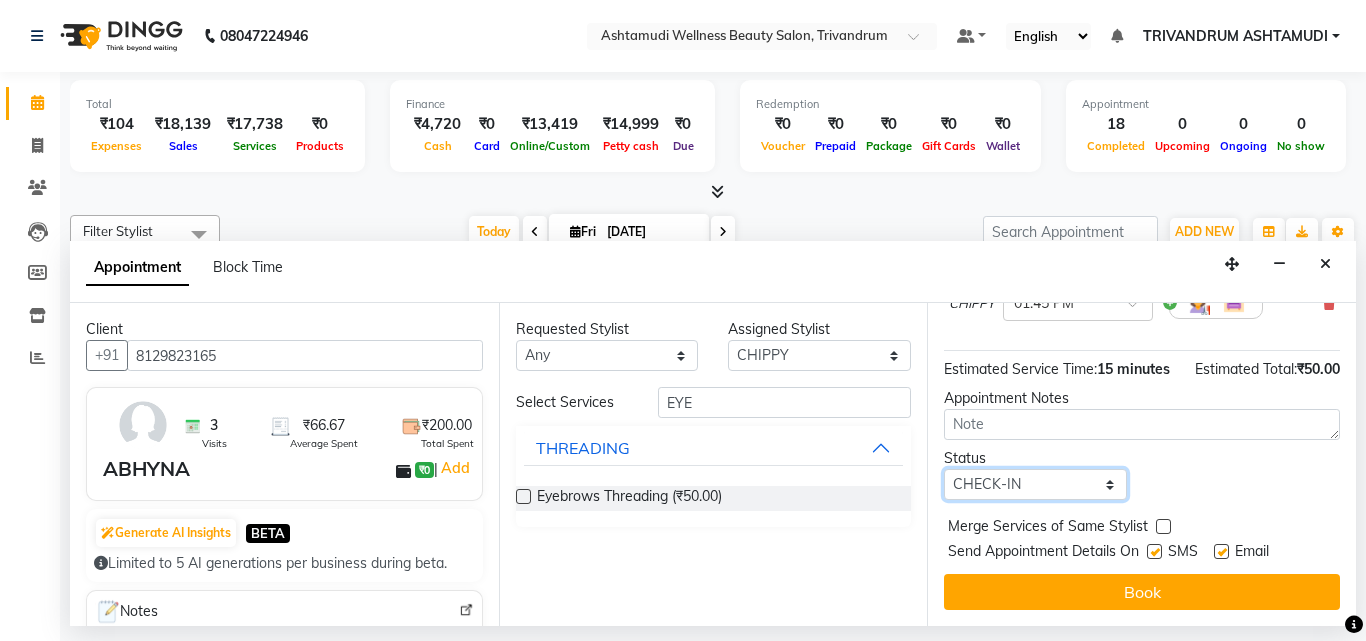 click on "Select TENTATIVE CONFIRM CHECK-IN UPCOMING" at bounding box center [1035, 484] 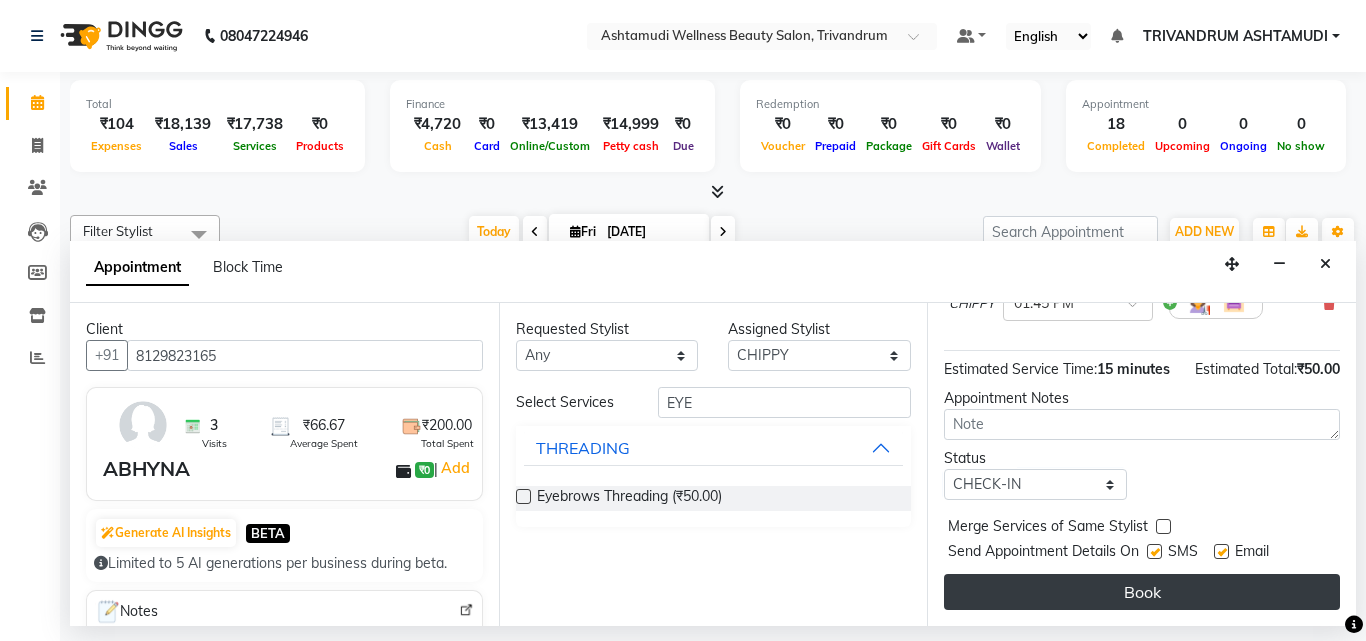 click on "Book" at bounding box center (1142, 592) 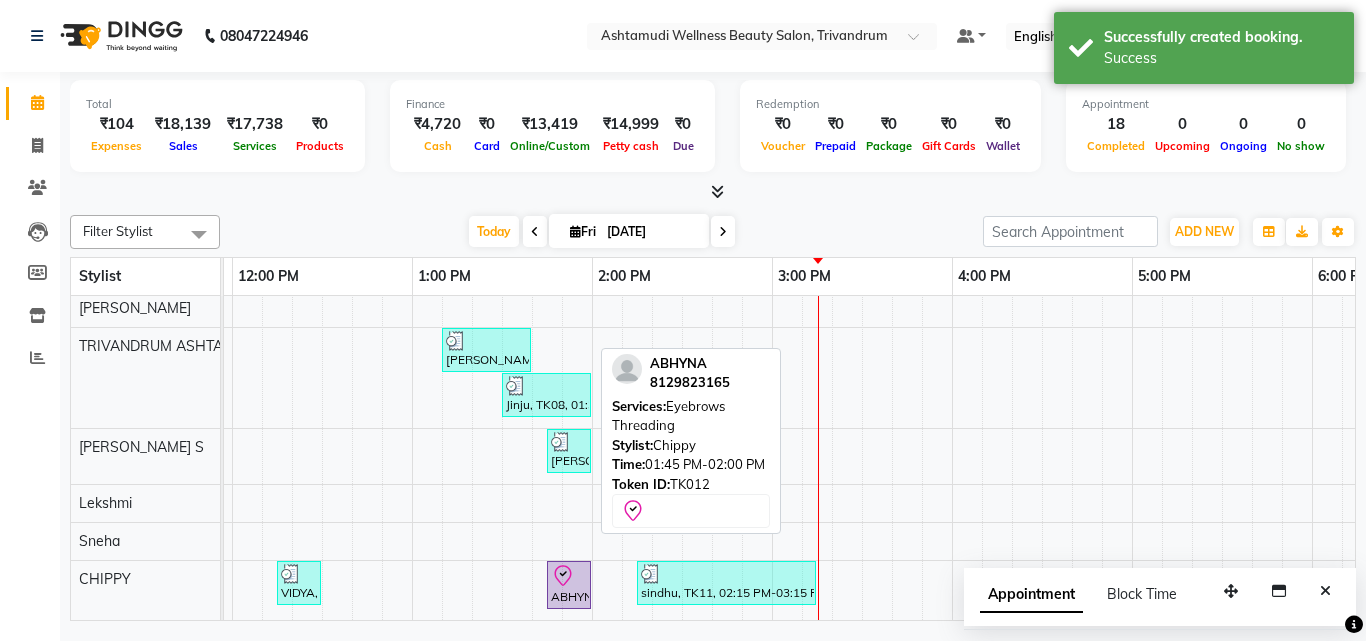 click 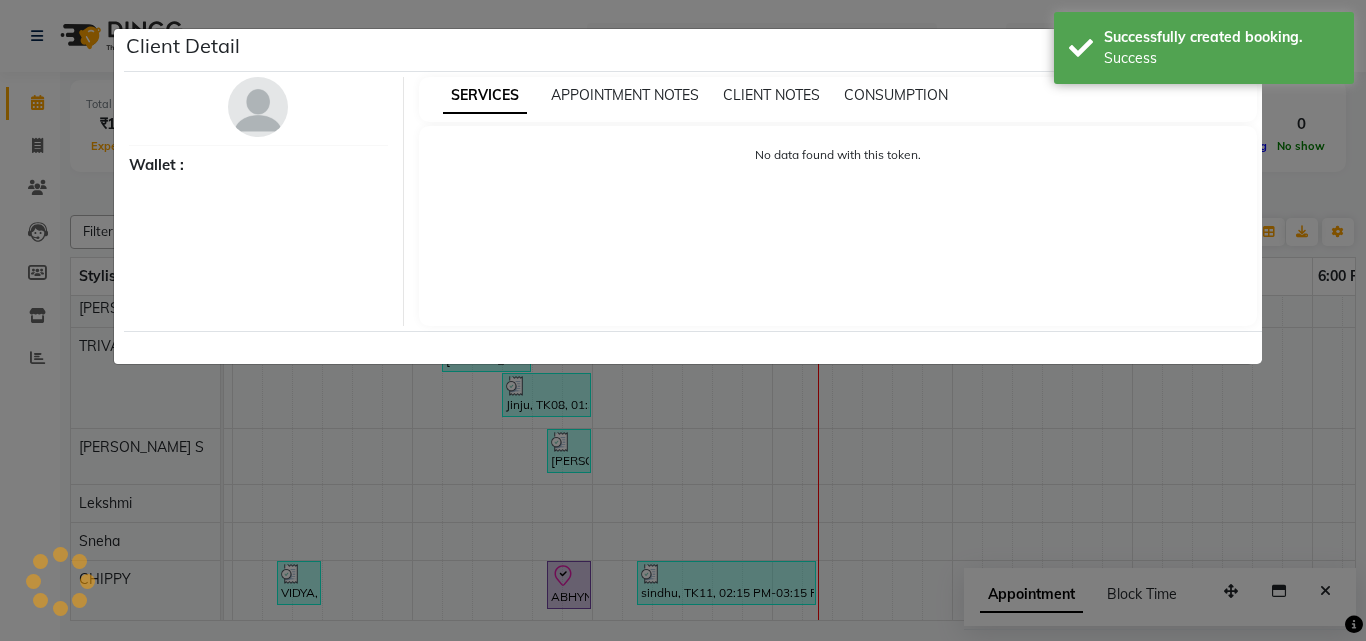 select on "8" 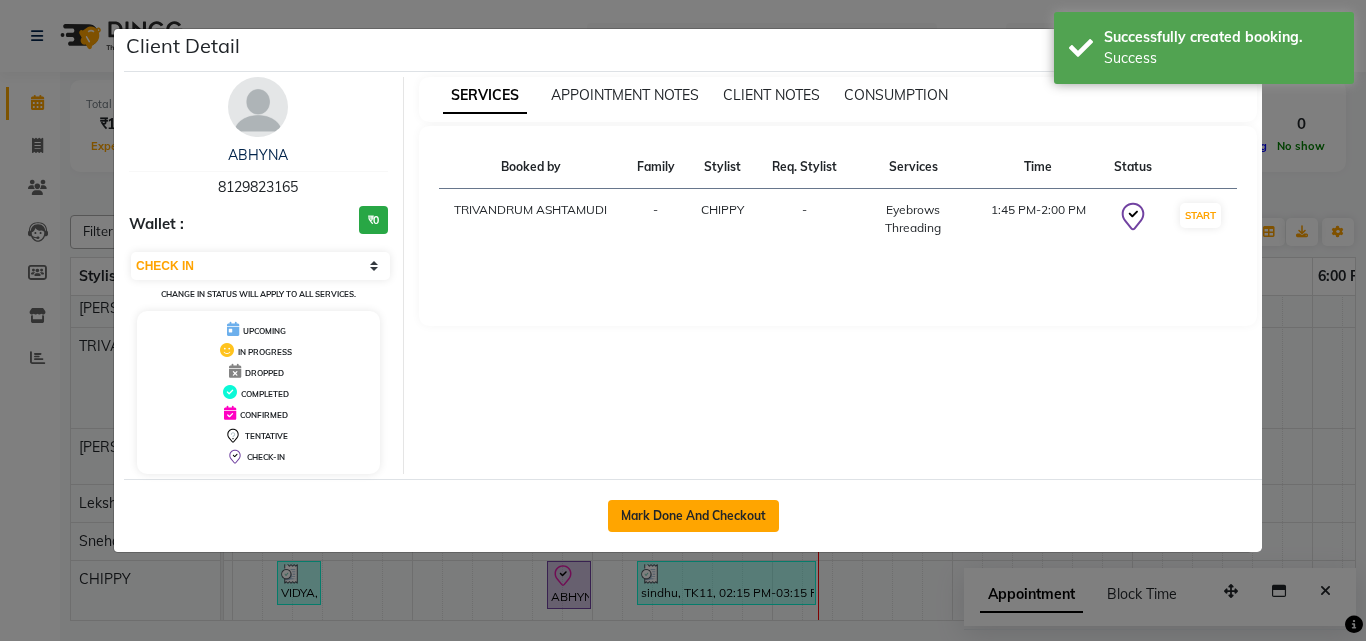 click on "Mark Done And Checkout" 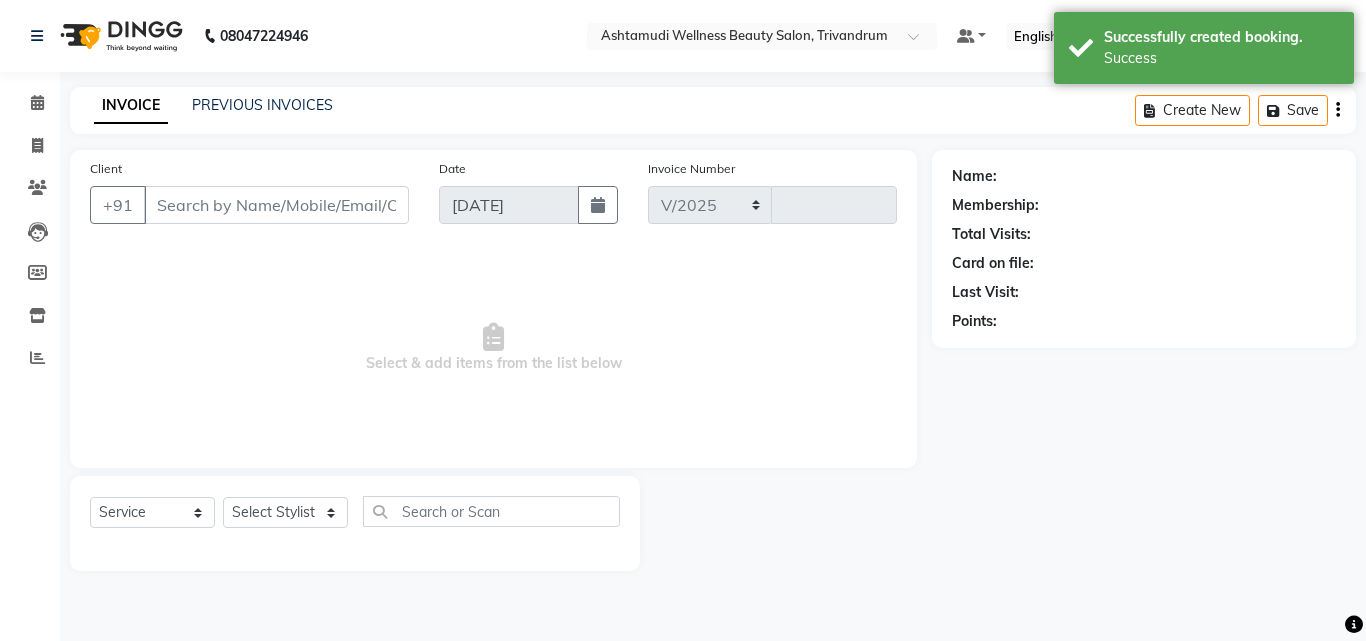 select on "4636" 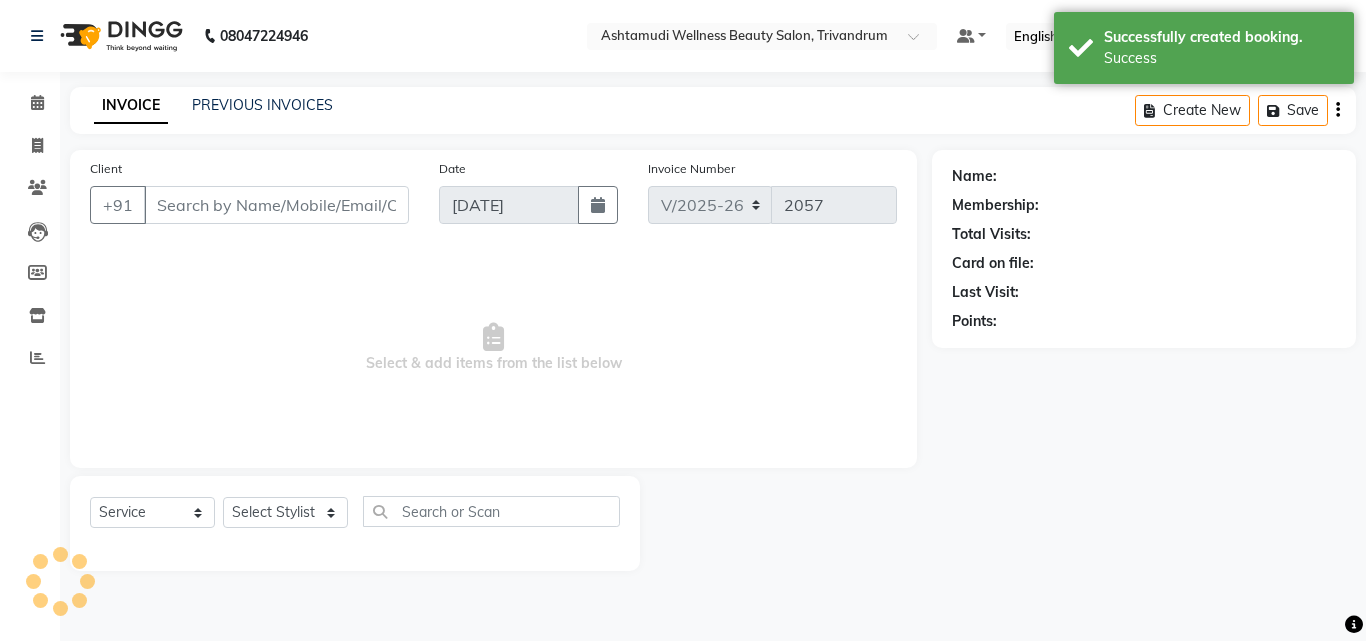 type on "8129823165" 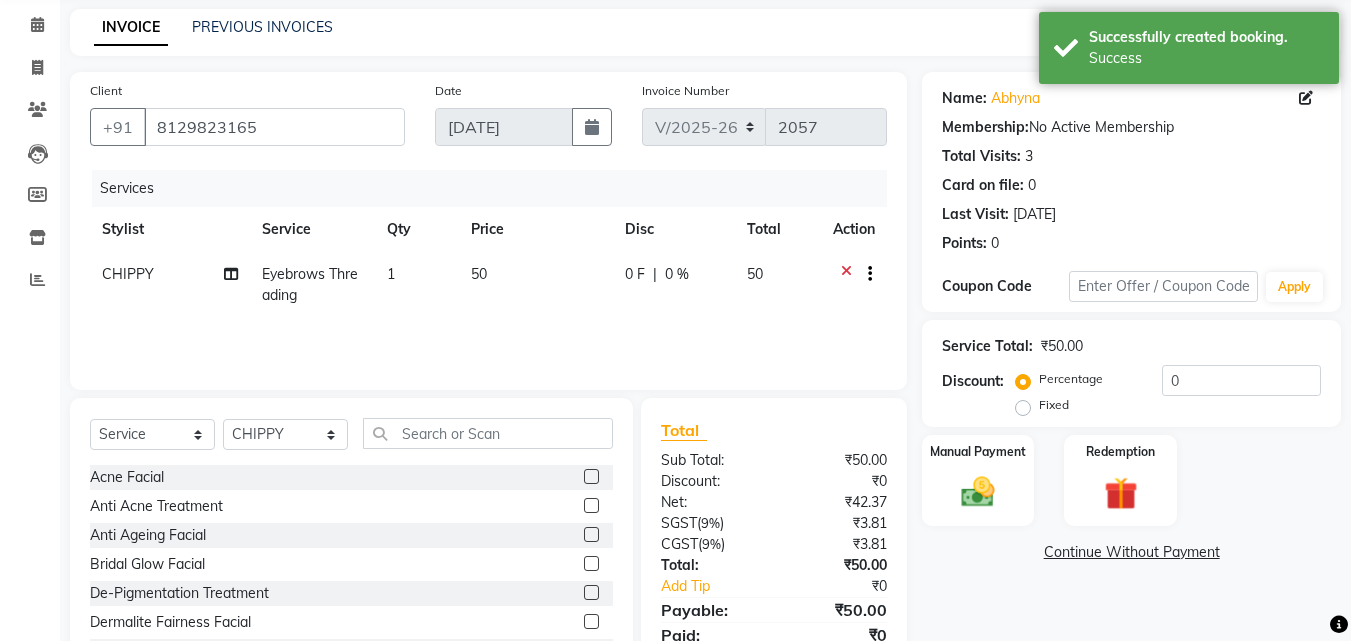 scroll, scrollTop: 160, scrollLeft: 0, axis: vertical 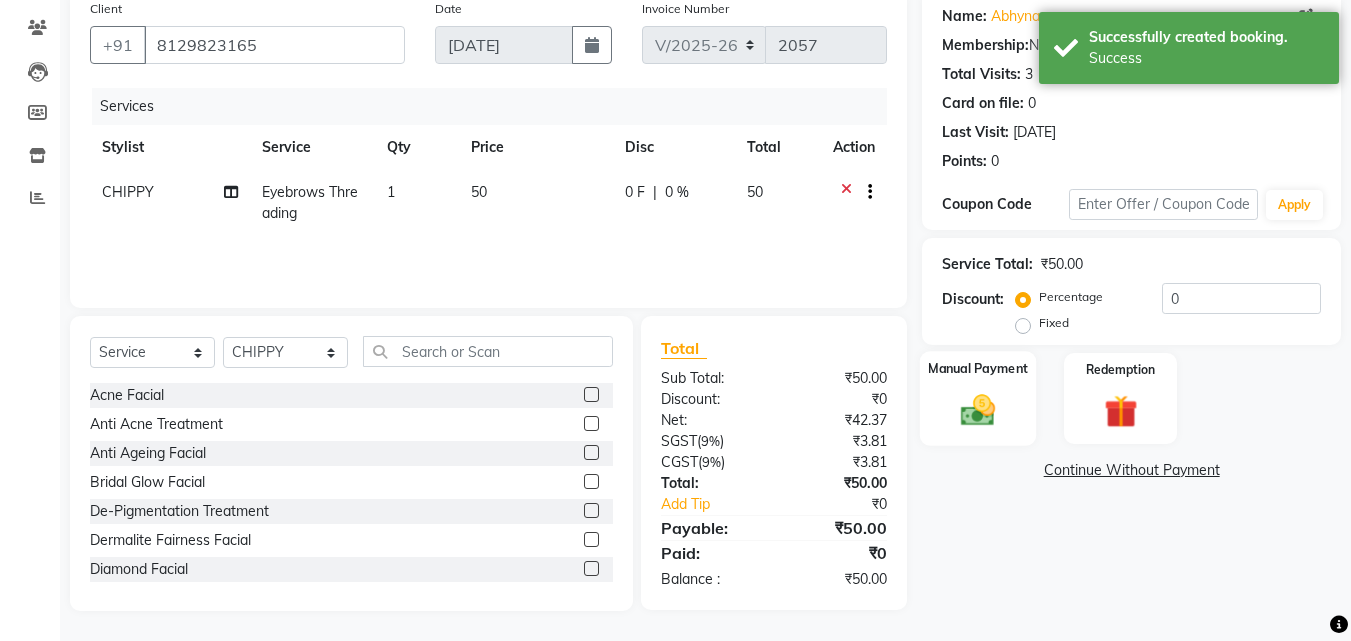 click 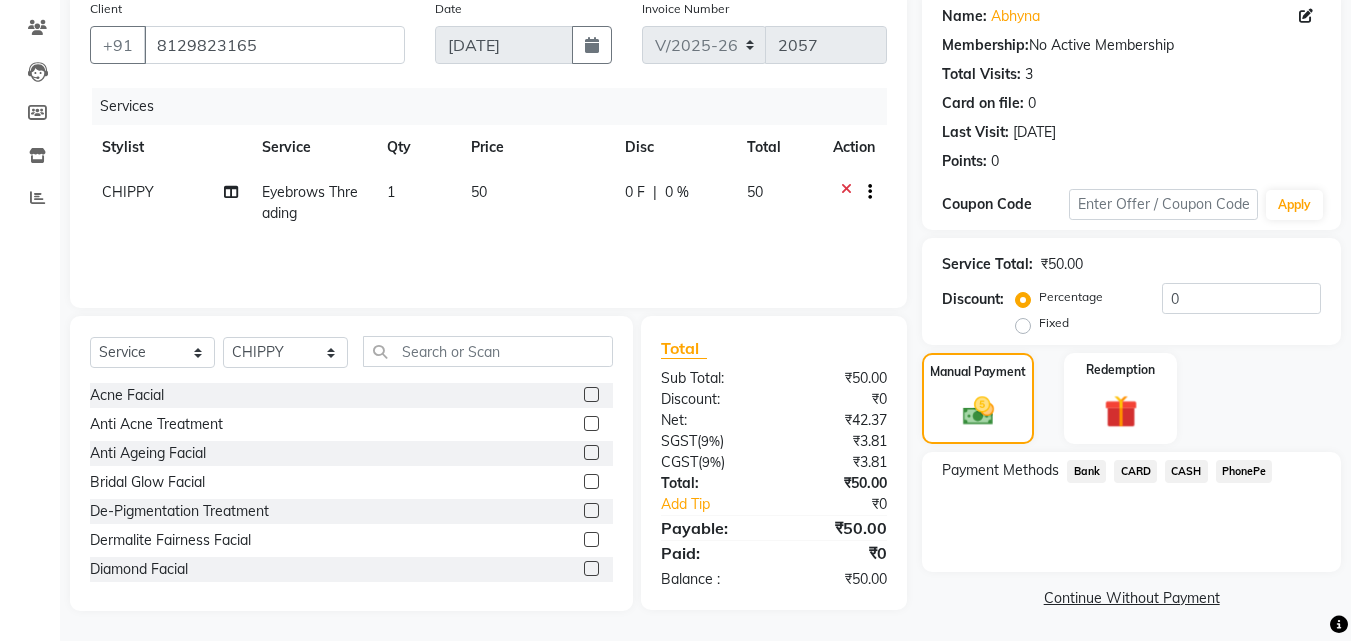 click on "PhonePe" 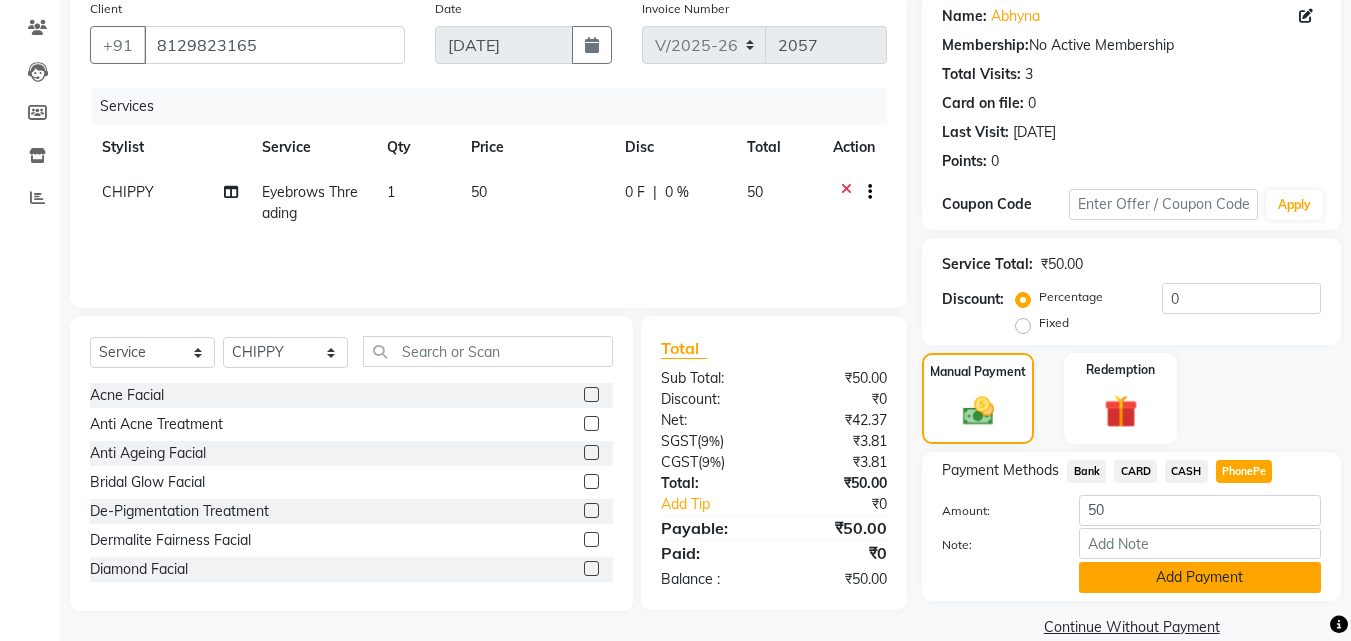 click on "Add Payment" 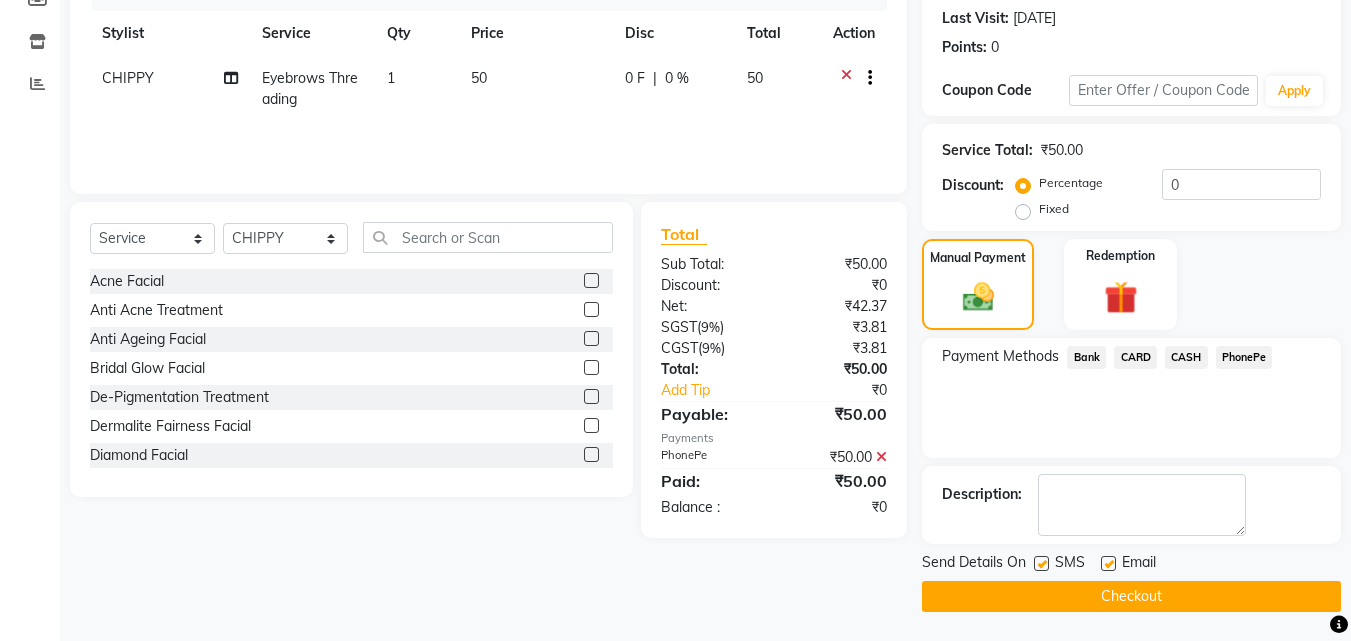 scroll, scrollTop: 275, scrollLeft: 0, axis: vertical 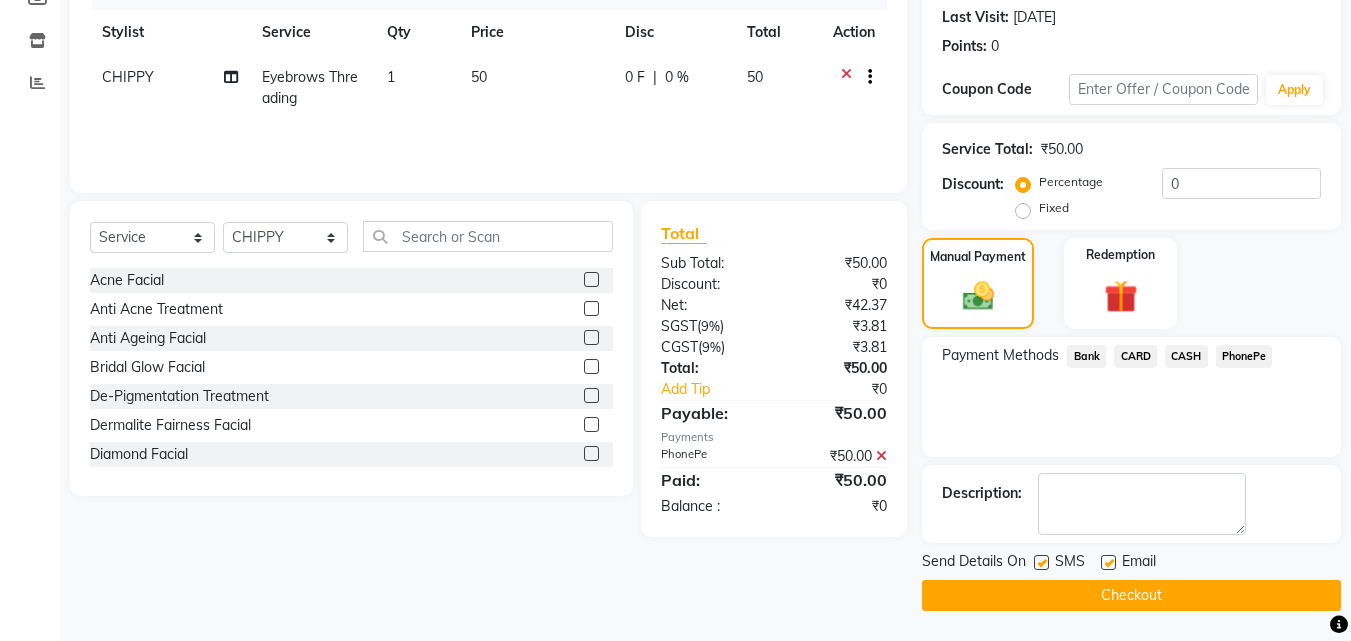 click on "Checkout" 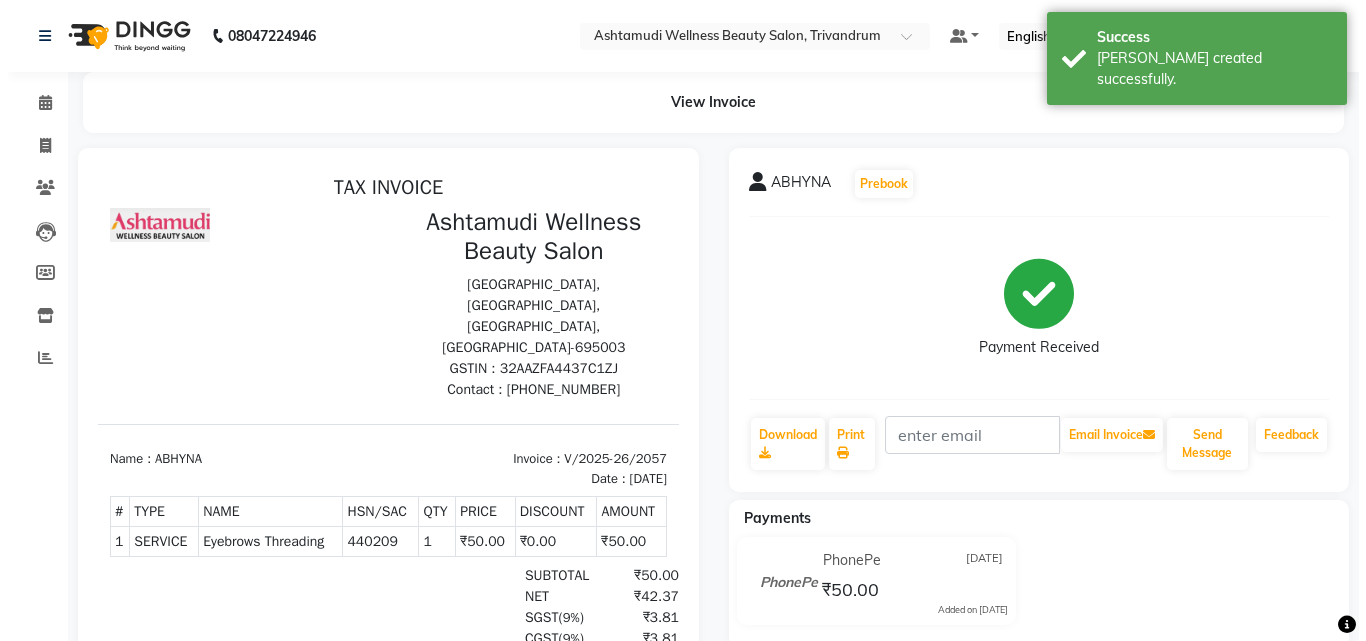scroll, scrollTop: 0, scrollLeft: 0, axis: both 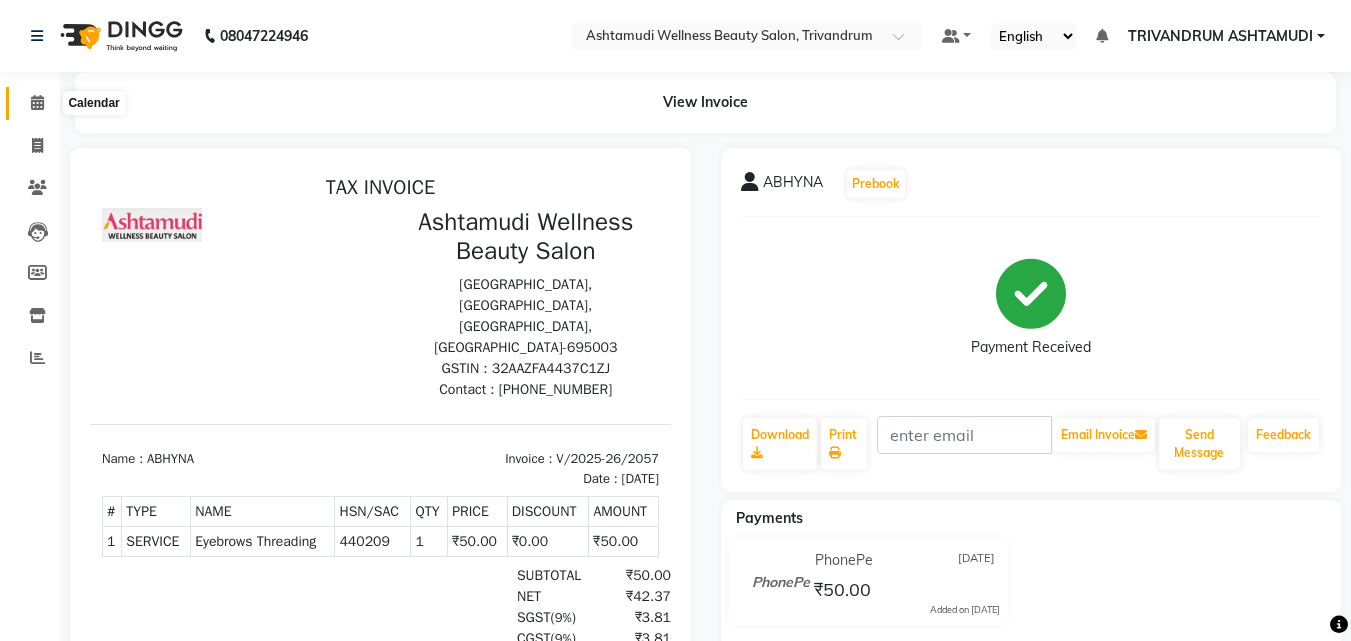click 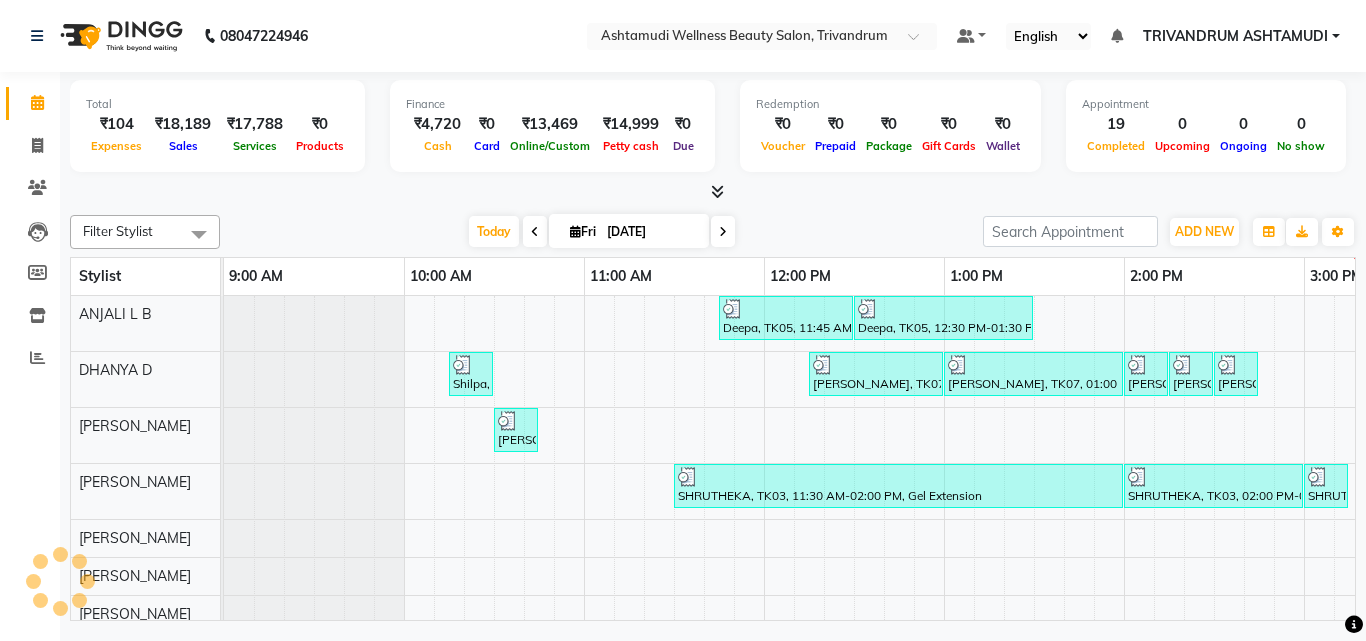 scroll, scrollTop: 0, scrollLeft: 0, axis: both 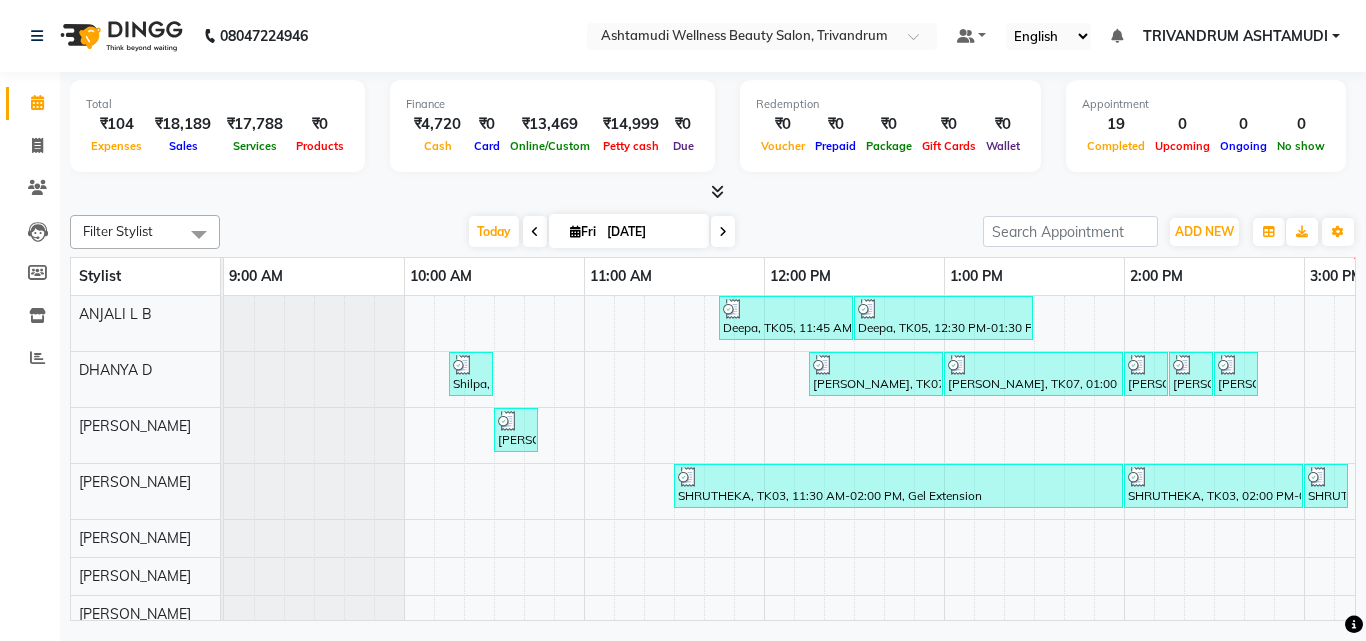 click on "[DATE]  [DATE]" at bounding box center [601, 232] 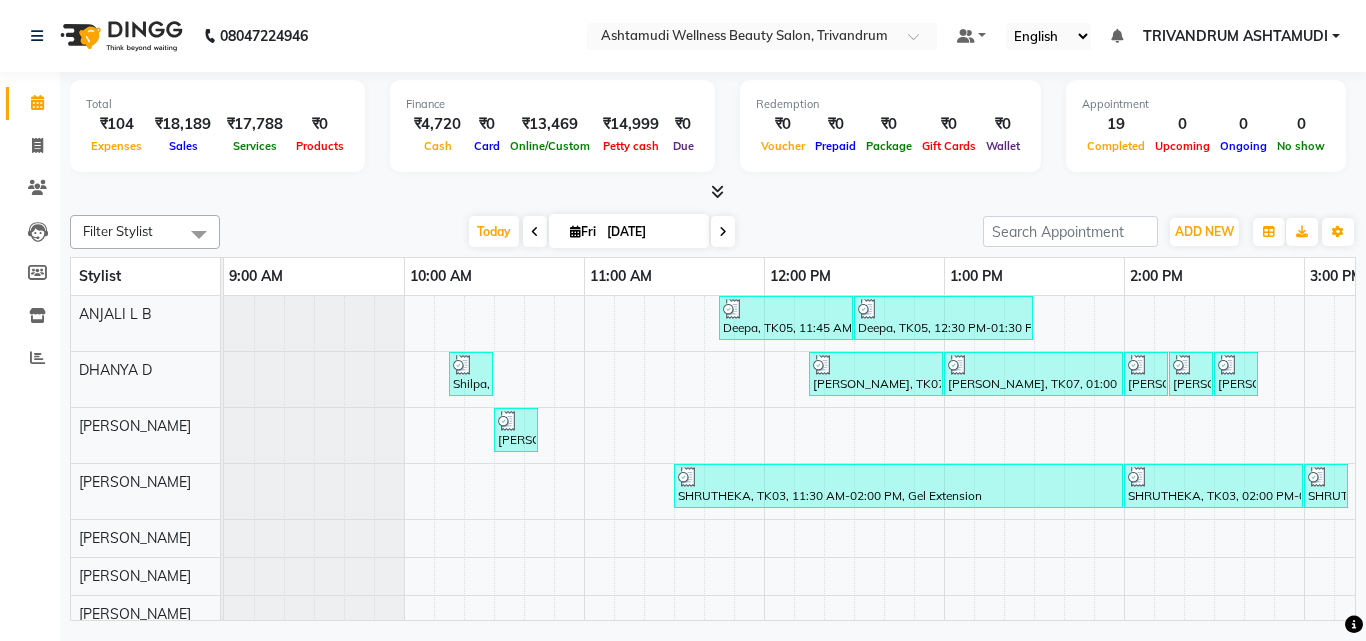 scroll, scrollTop: 0, scrollLeft: 345, axis: horizontal 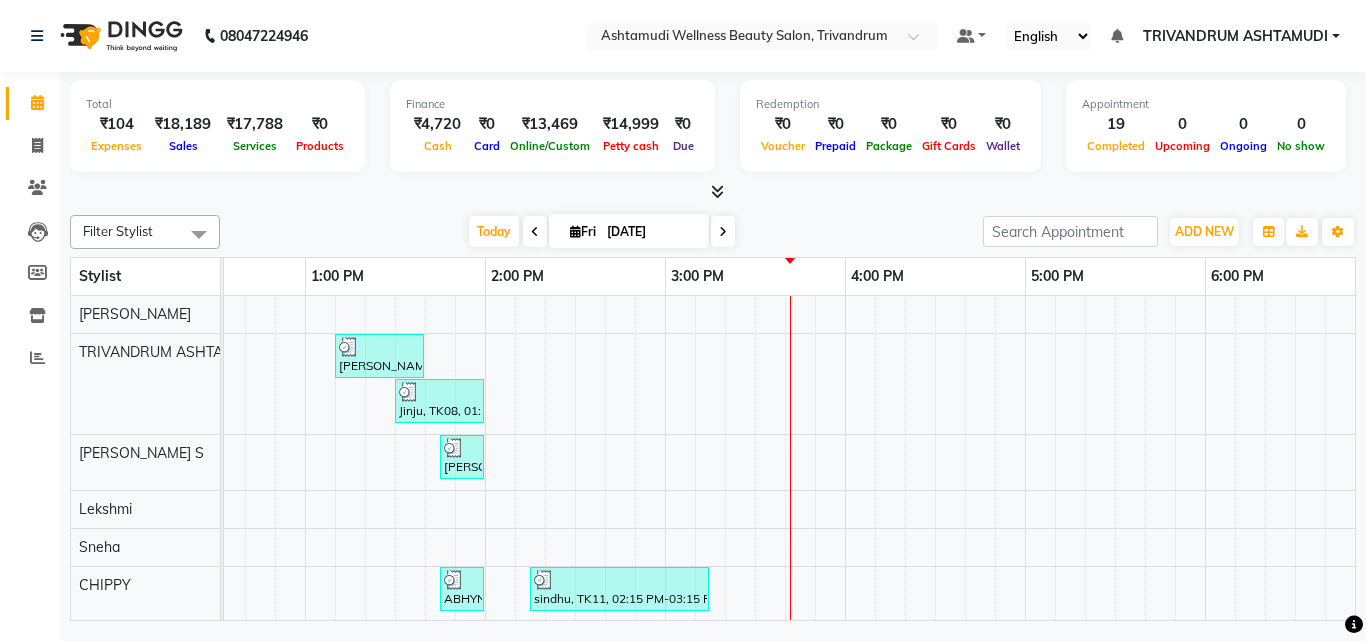 click on "Deepa, TK05, 11:45 AM-12:30 PM, Root Touch-Up (Ammonia Free)     Deepa, TK05, 12:30 PM-01:30 PM, Ceramide  Anti frizz treatment     Shilpa, TK01, 10:15 AM-10:30 AM, Eyebrows Threading     Neethi, TK07, 12:15 PM-01:00 PM, Root Touch-Up (Ammonia Free)     Neethi, TK07, 01:00 PM-02:00 PM, Ceramide  Anti frizz treatment     Anagha, TK10, 02:00 PM-02:15 PM, Eyebrows Threading     Anagha, TK10, 02:15 PM-02:30 PM, Eyebrows Threading     Anagha, TK10, 02:30 PM-02:45 PM, Upper Lip Threading     aswathi, TK02, 10:30 AM-10:45 AM, Eyebrows Threading     SHRUTHEKA, TK03, 11:30 AM-02:00 PM, Gel Extension     SHRUTHEKA, TK03, 02:00 PM-03:00 PM, Bridal Glow Facial     SHRUTHEKA, TK03, 03:00 PM-03:15 PM, Eyebrows Threading     aswathi, TK06, 01:10 PM-01:40 PM, Make Up -3     Jinju, TK08, 01:30 PM-02:00 PM, Make Up -2     aswathi, TK02, 10:45 AM-11:00 AM, Eyebrows Threading     Anjali, TK09, 01:45 PM-02:00 PM, Eyebrows Threading     VIDYA, TK04, 12:15 PM-12:30 PM, Eyebrows Threading" at bounding box center [845, 309] 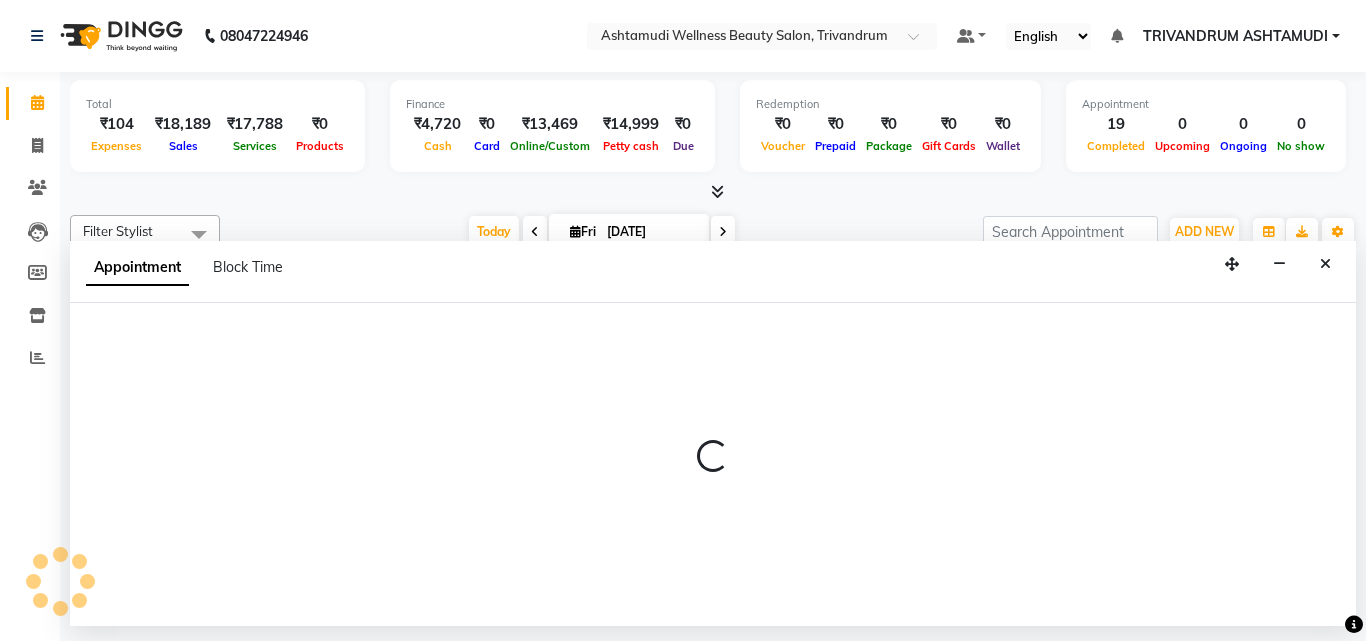 select on "52027" 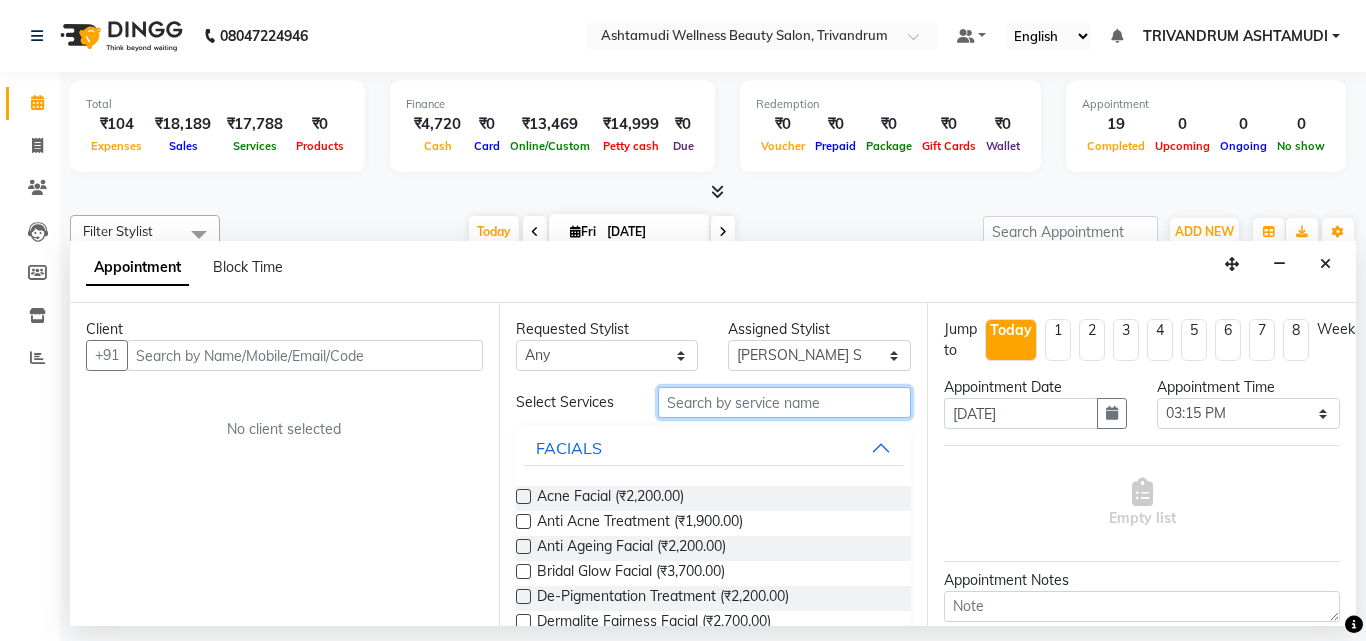 click at bounding box center [785, 402] 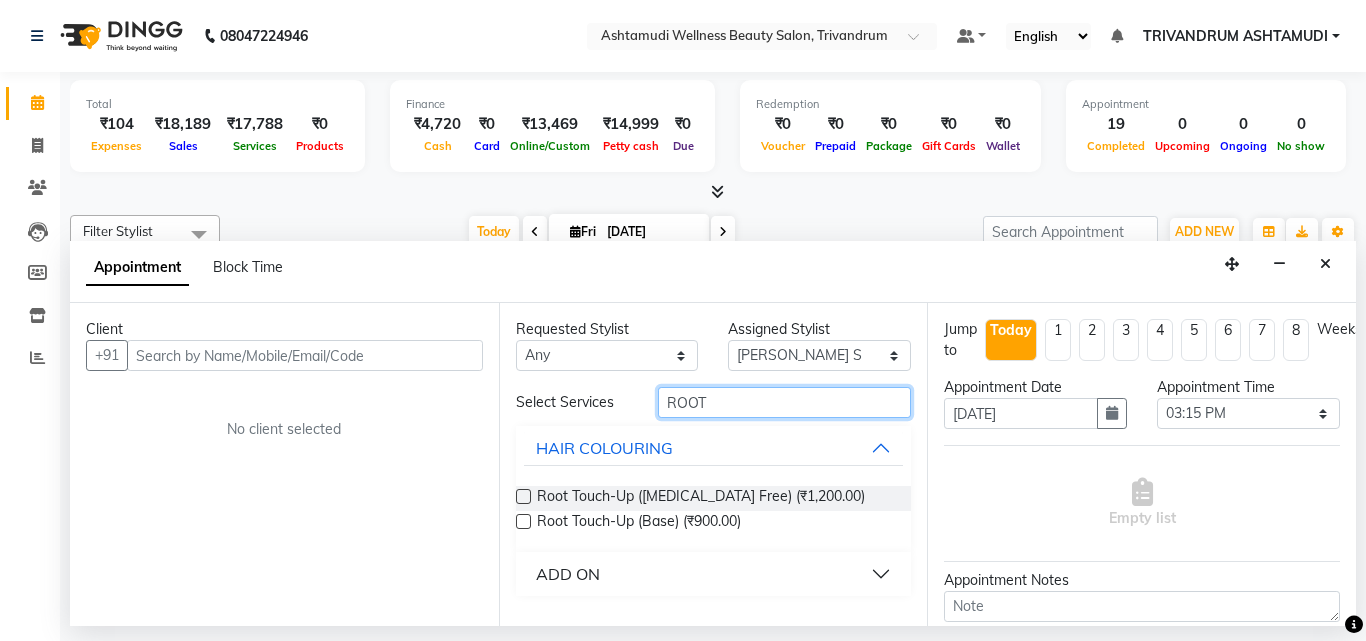 type on "ROOT" 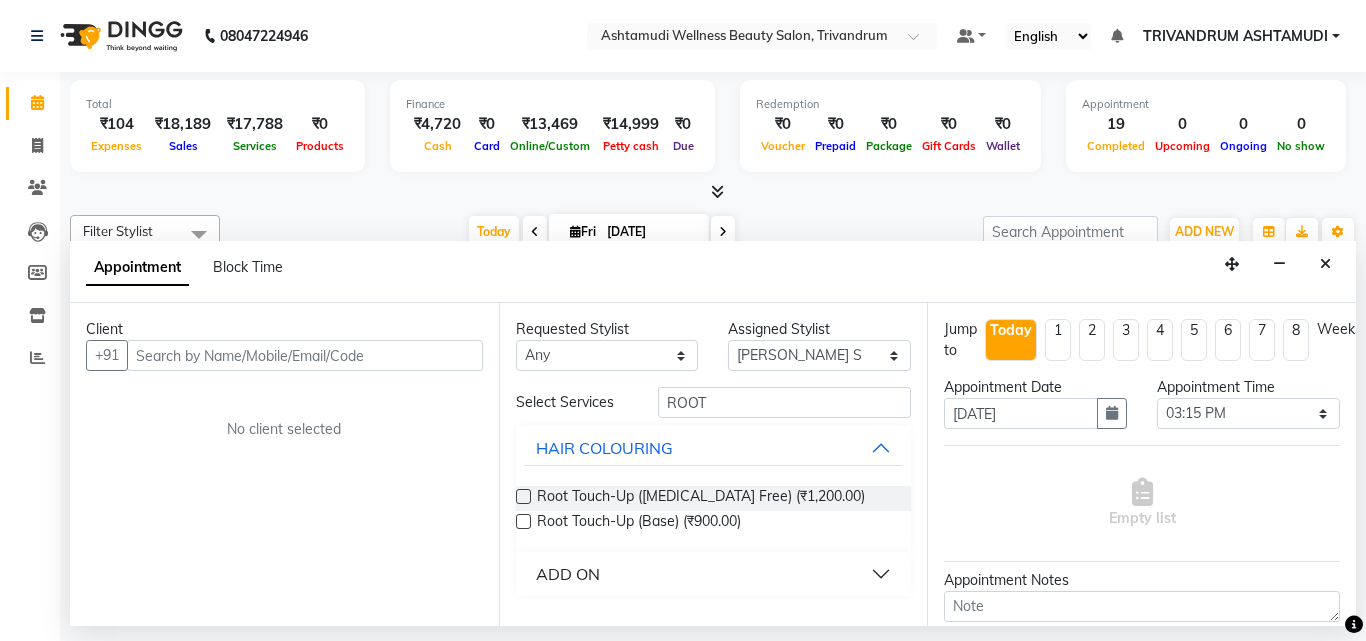 click at bounding box center (523, 496) 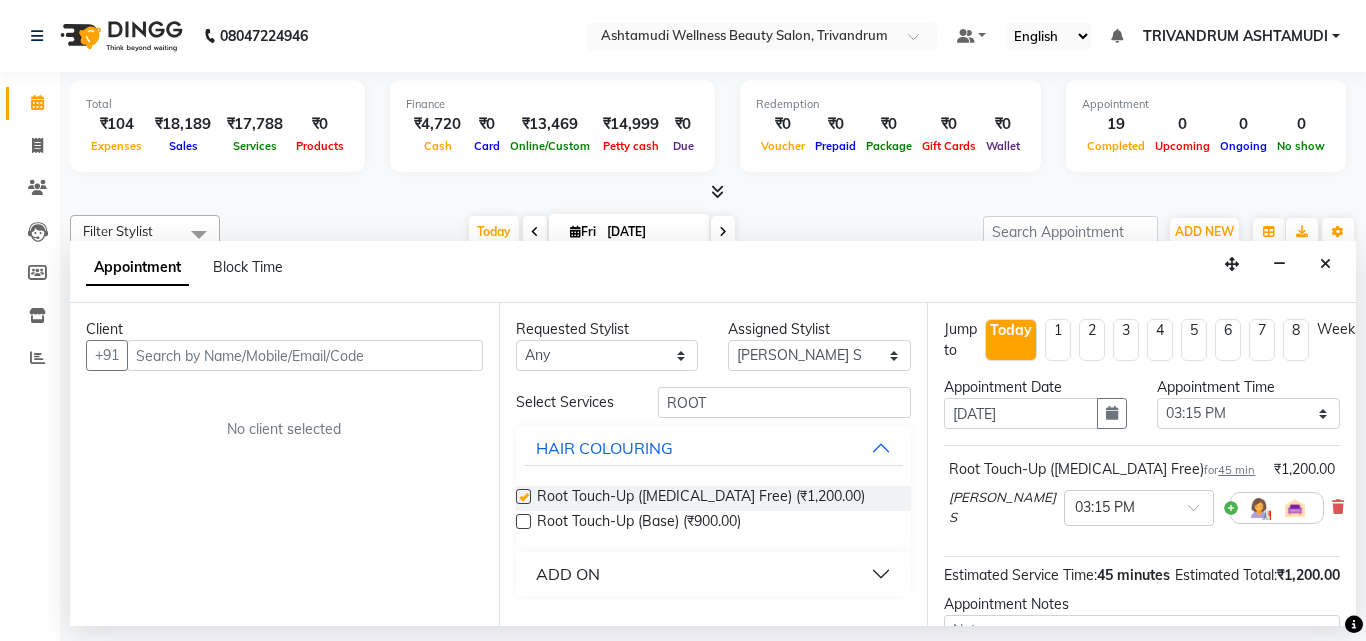 checkbox on "false" 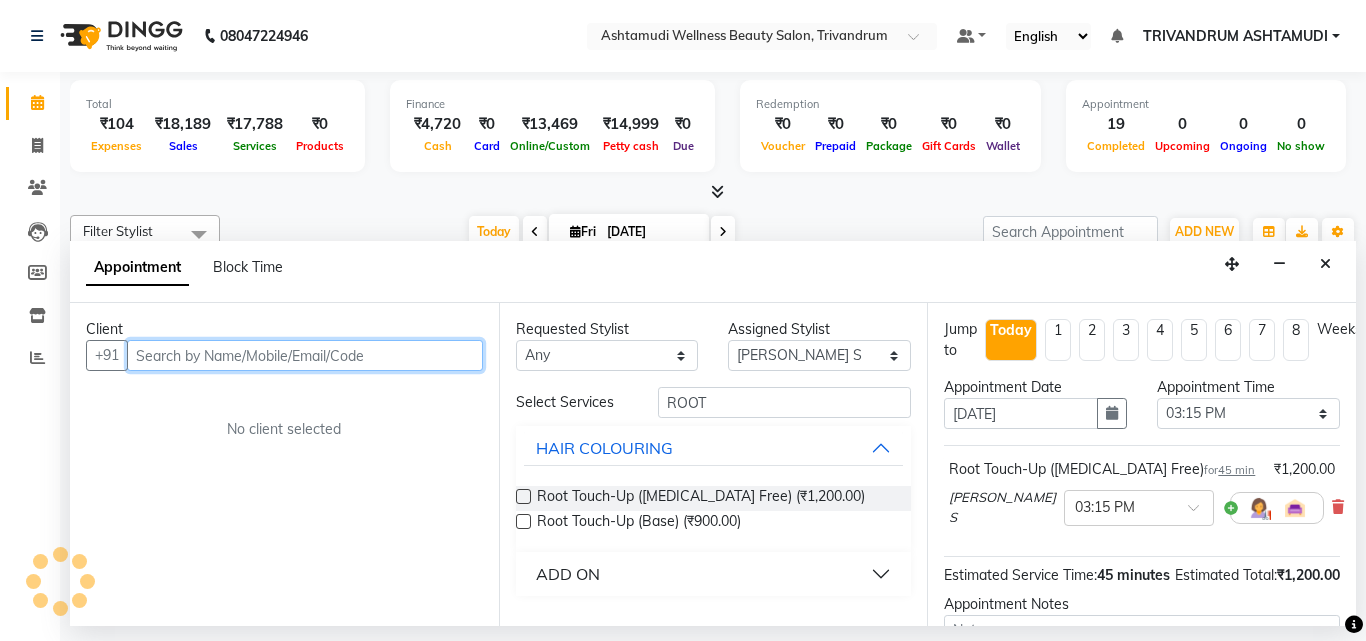 drag, startPoint x: 165, startPoint y: 362, endPoint x: 165, endPoint y: 348, distance: 14 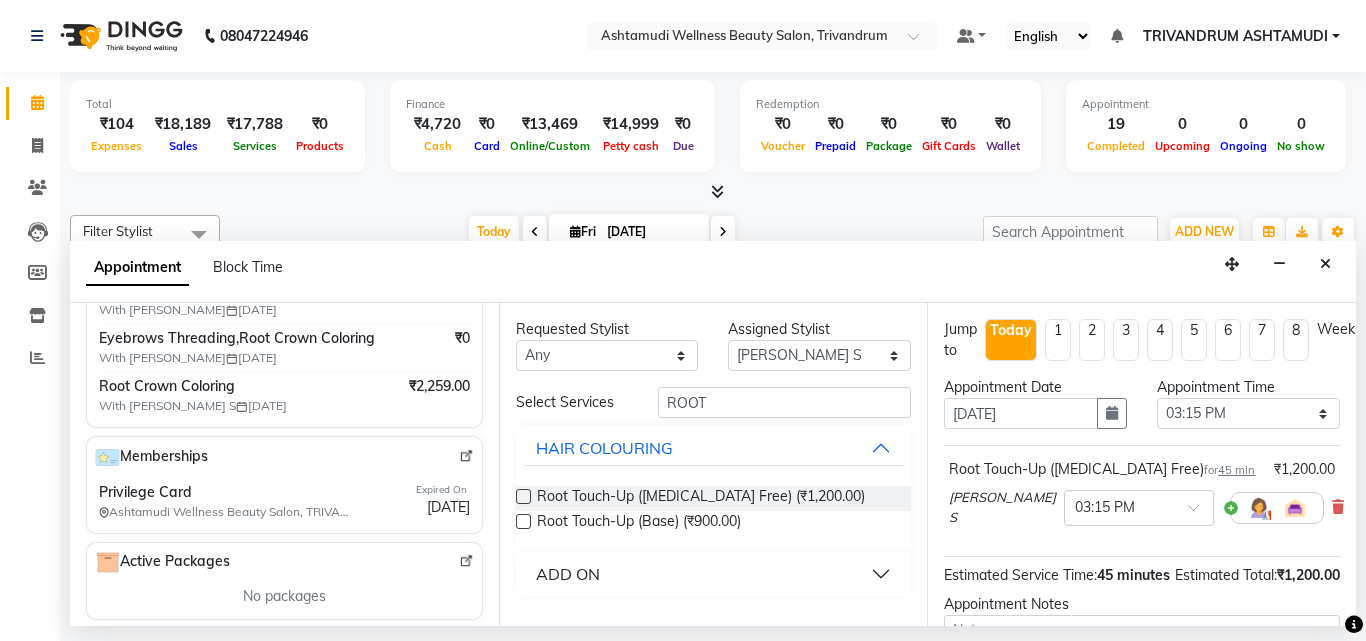 scroll, scrollTop: 500, scrollLeft: 0, axis: vertical 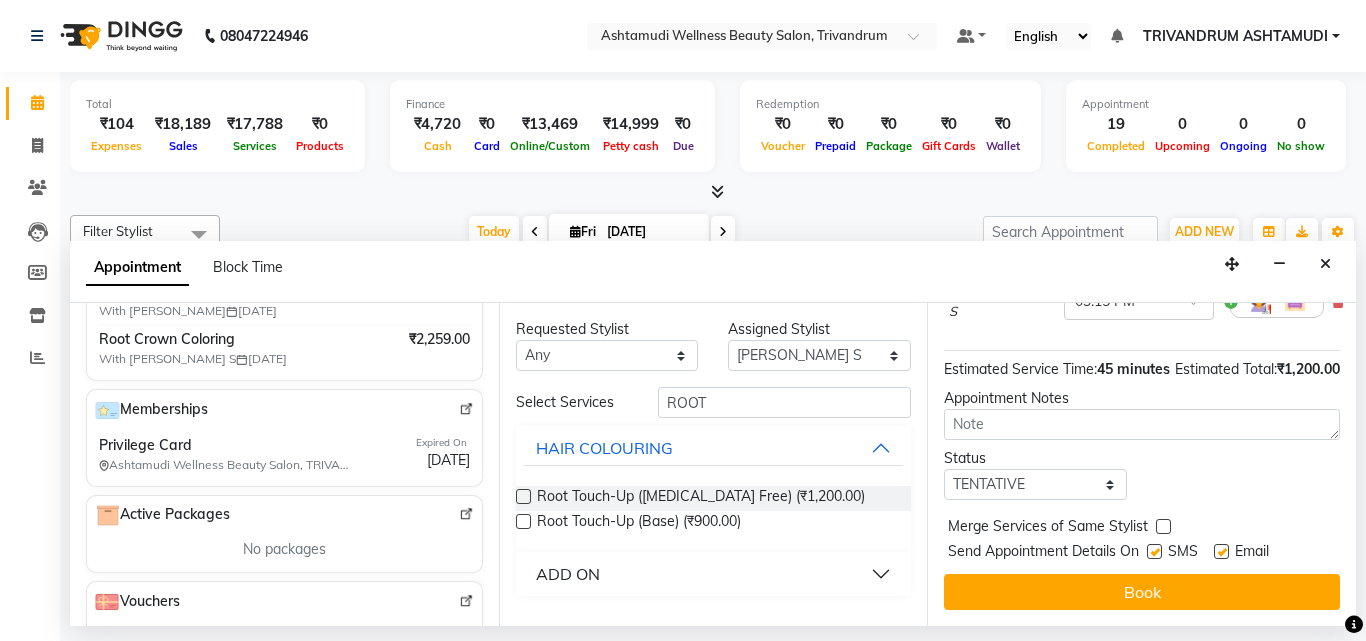 type on "9447891461" 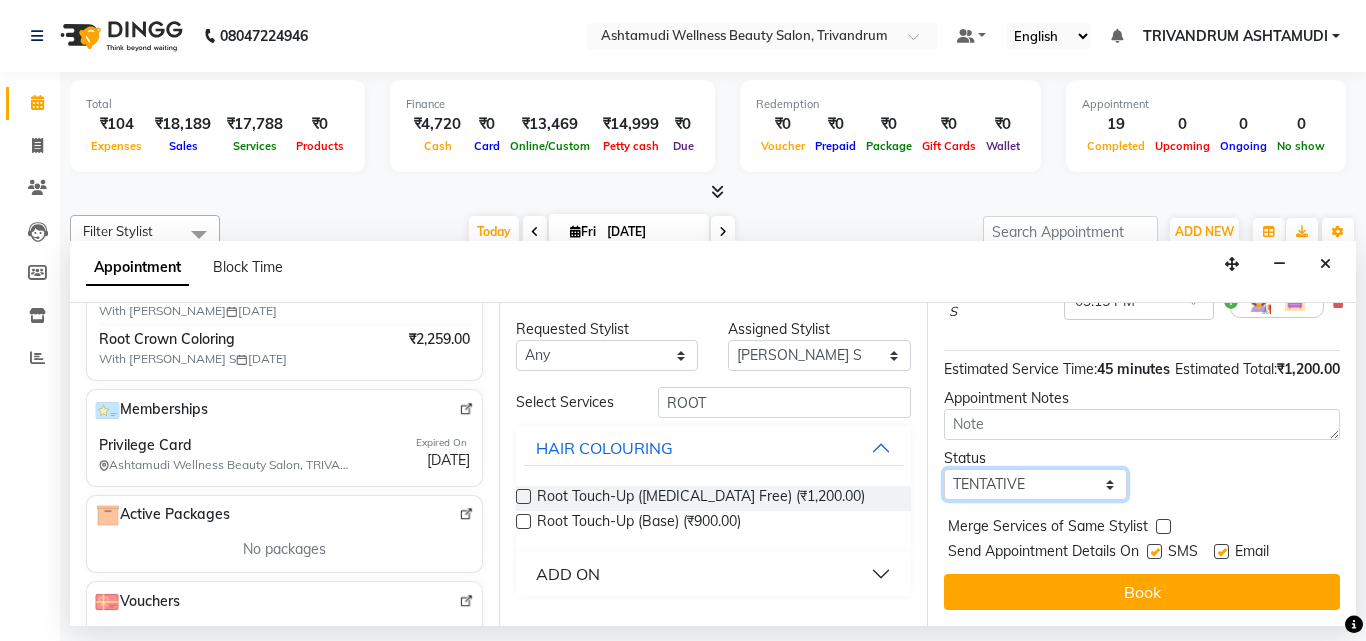click on "Select TENTATIVE CONFIRM CHECK-IN UPCOMING" at bounding box center [1035, 484] 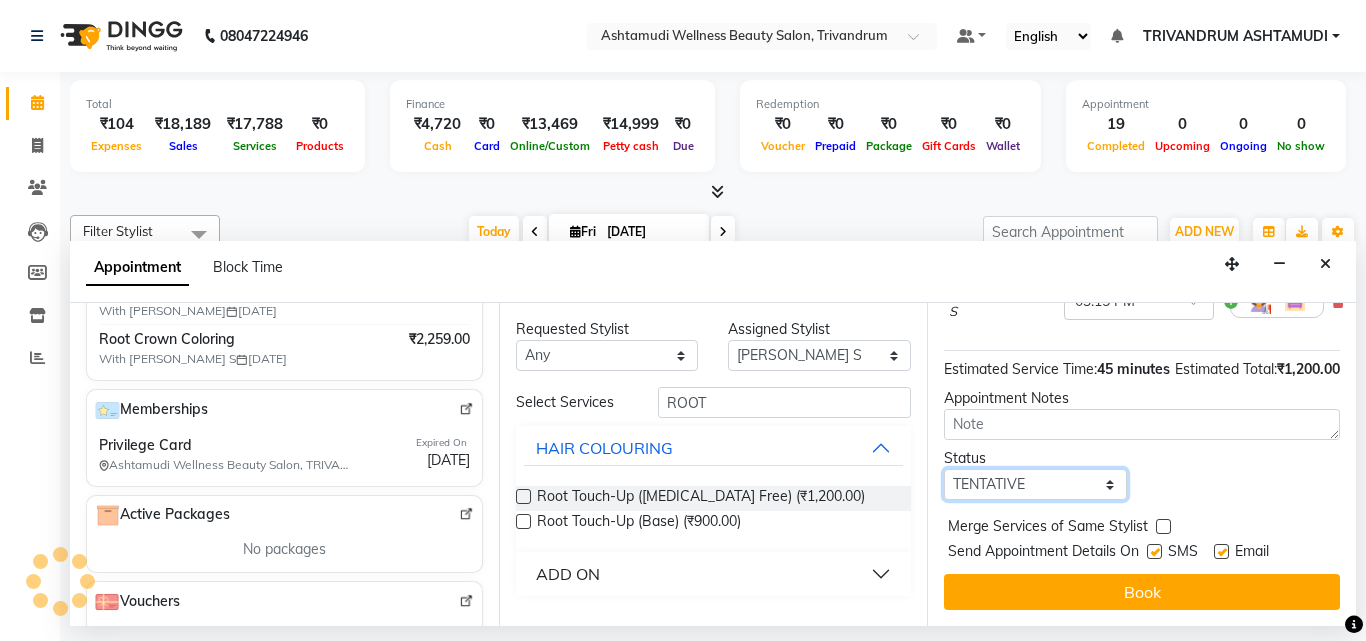 select on "check-in" 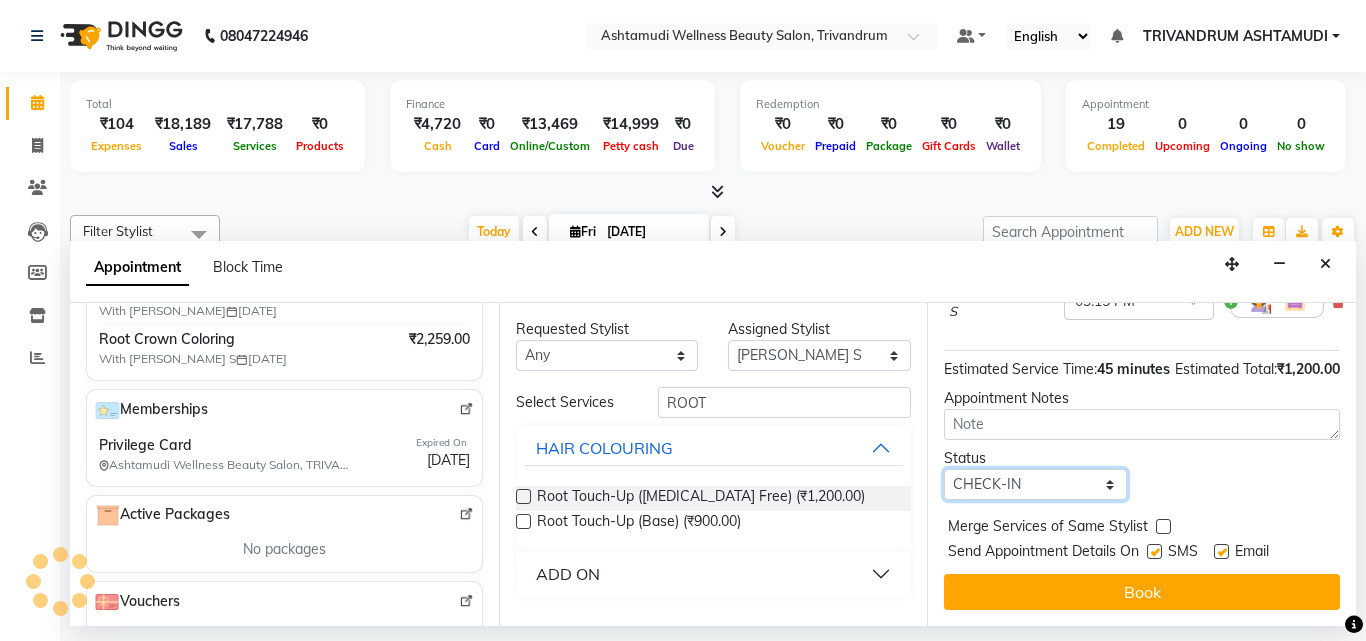 click on "Select TENTATIVE CONFIRM CHECK-IN UPCOMING" at bounding box center (1035, 484) 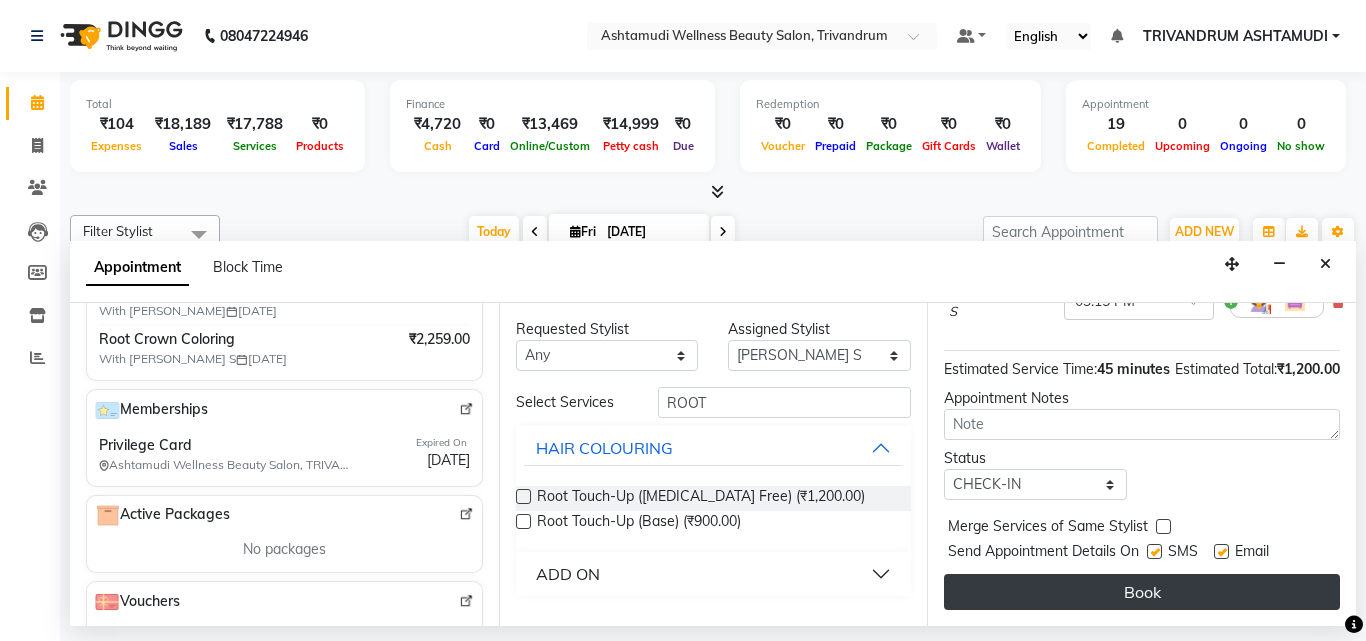 click on "Book" at bounding box center [1142, 592] 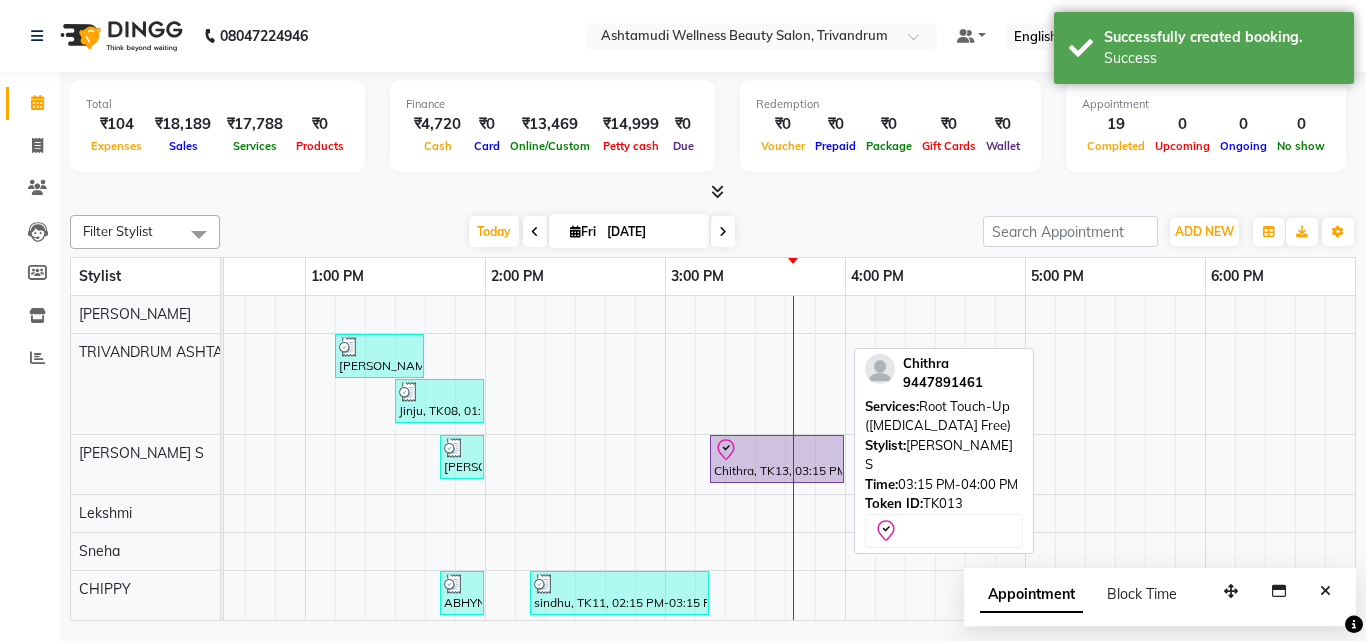 click 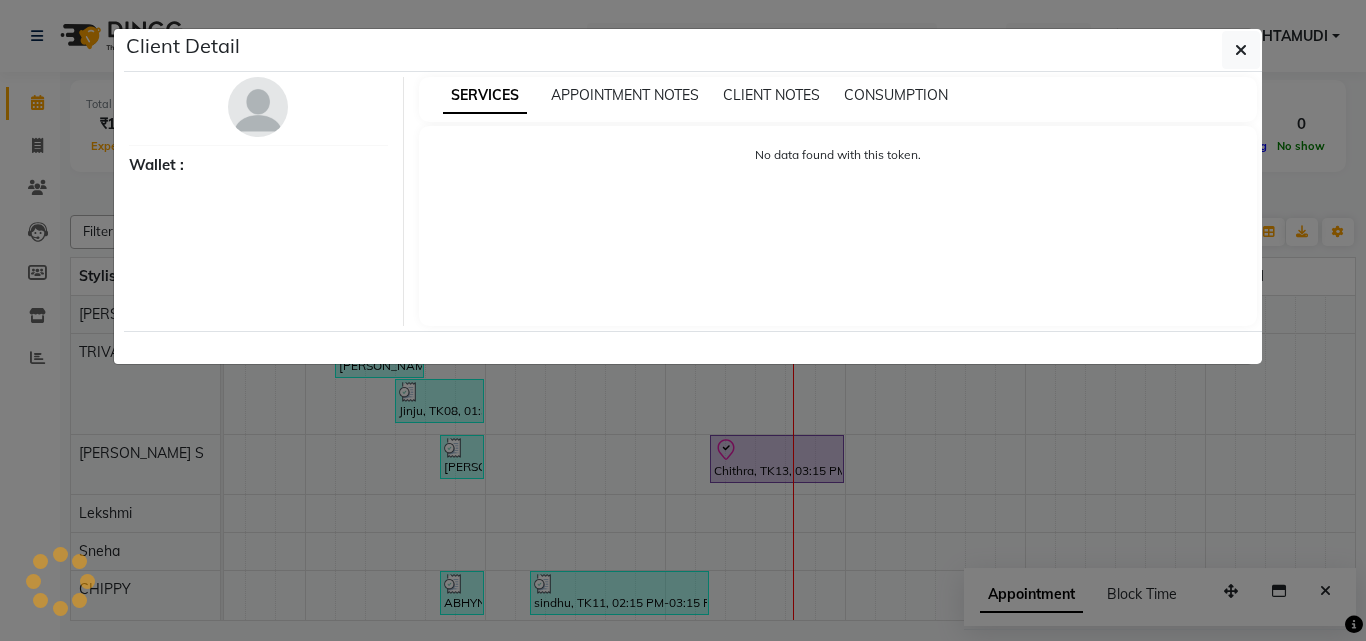 select on "8" 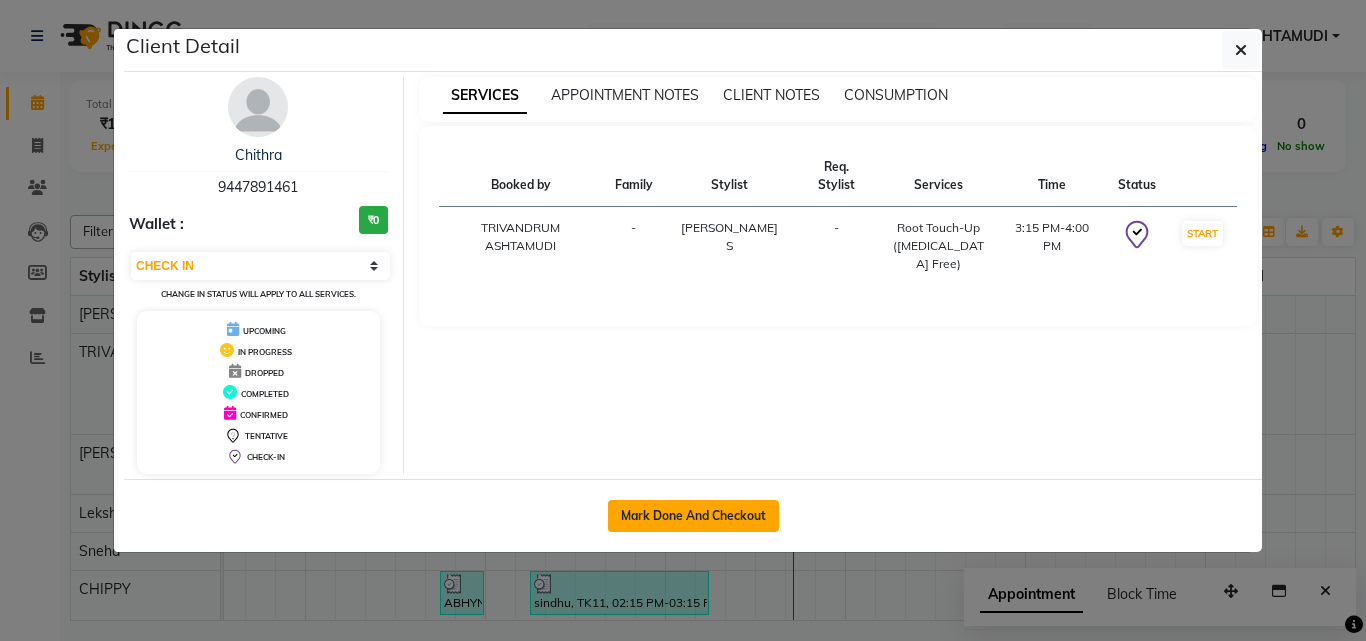 click on "Mark Done And Checkout" 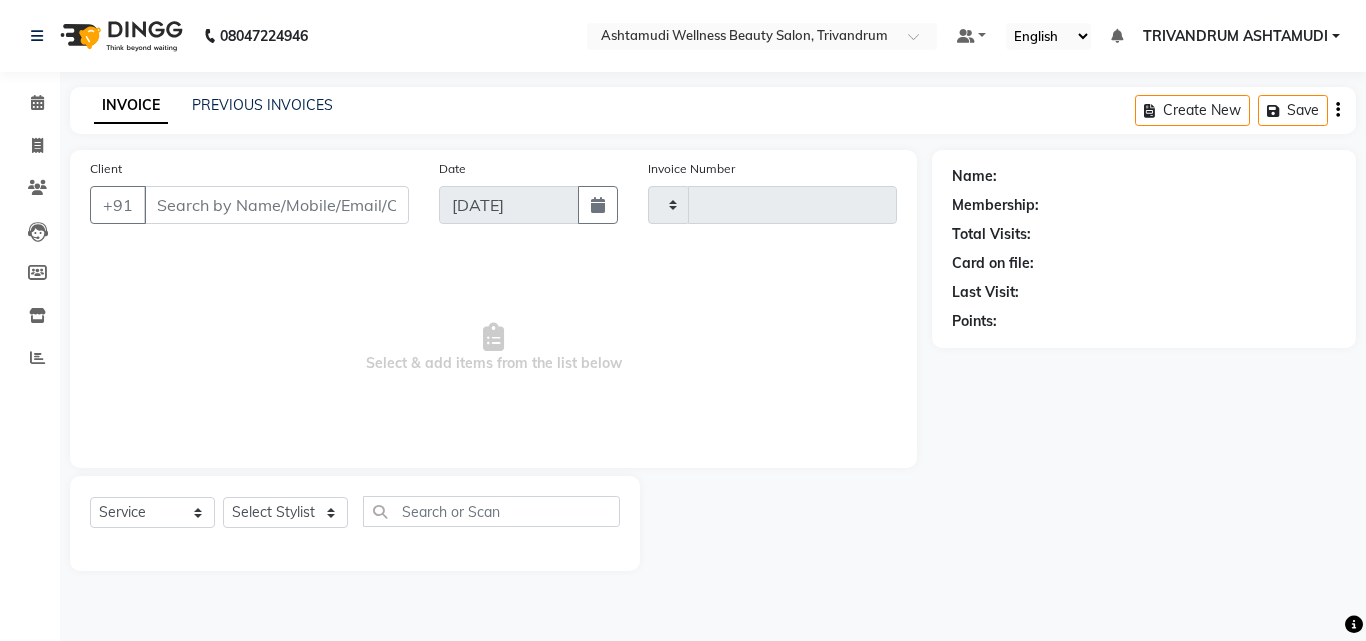 type on "2058" 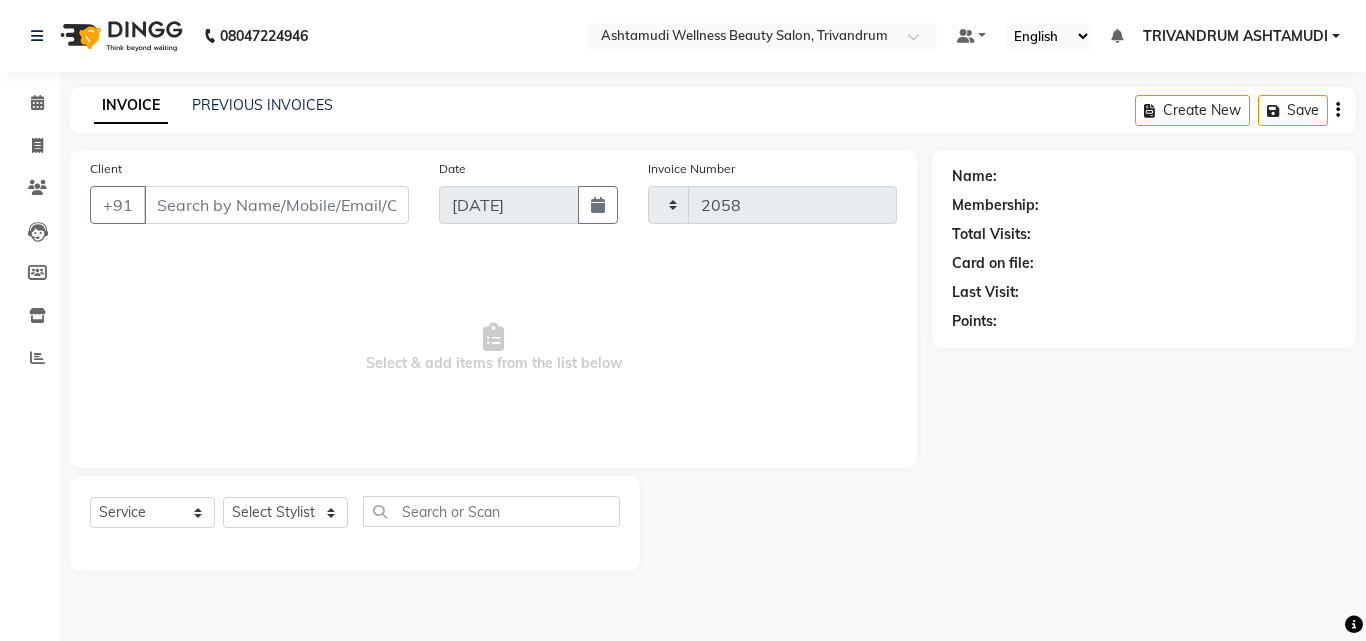 select on "4636" 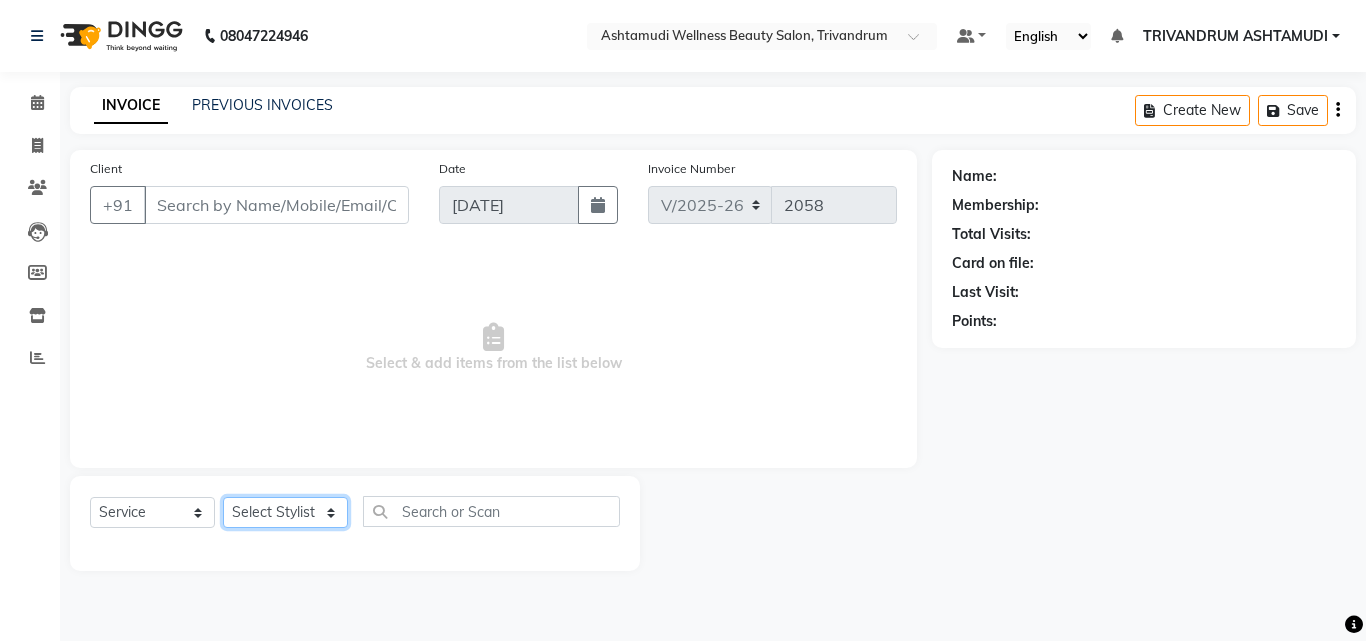 click on "Select Stylist" 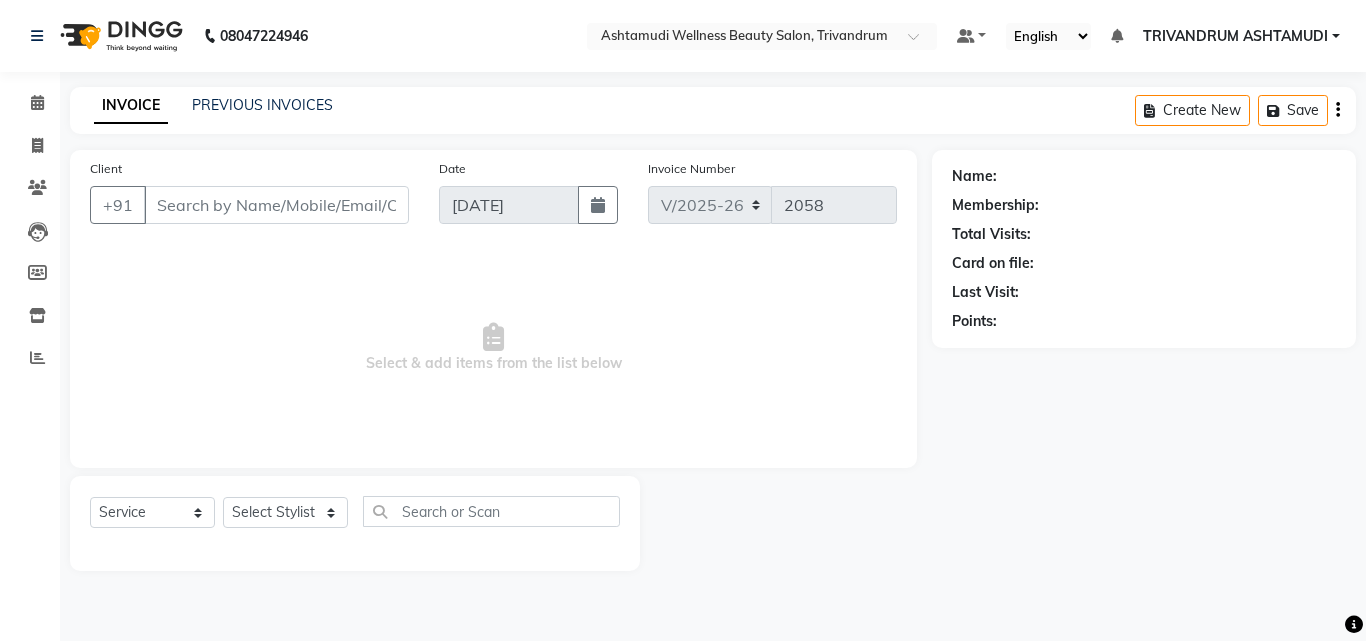 click 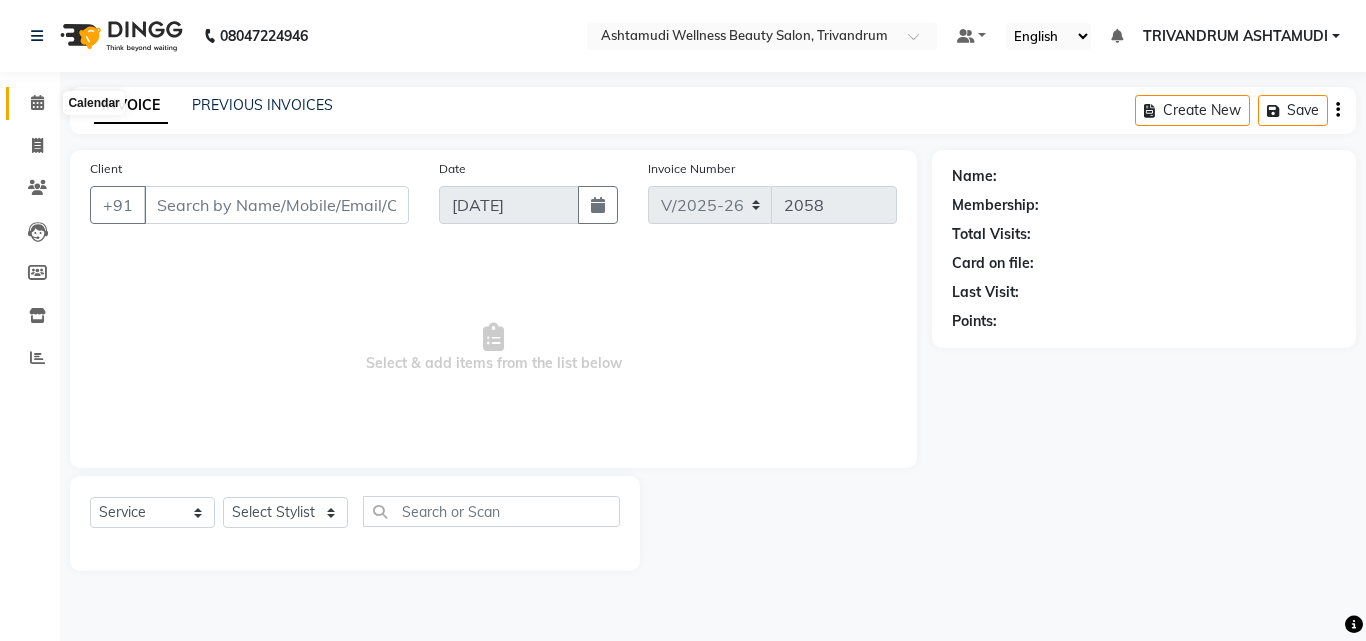click 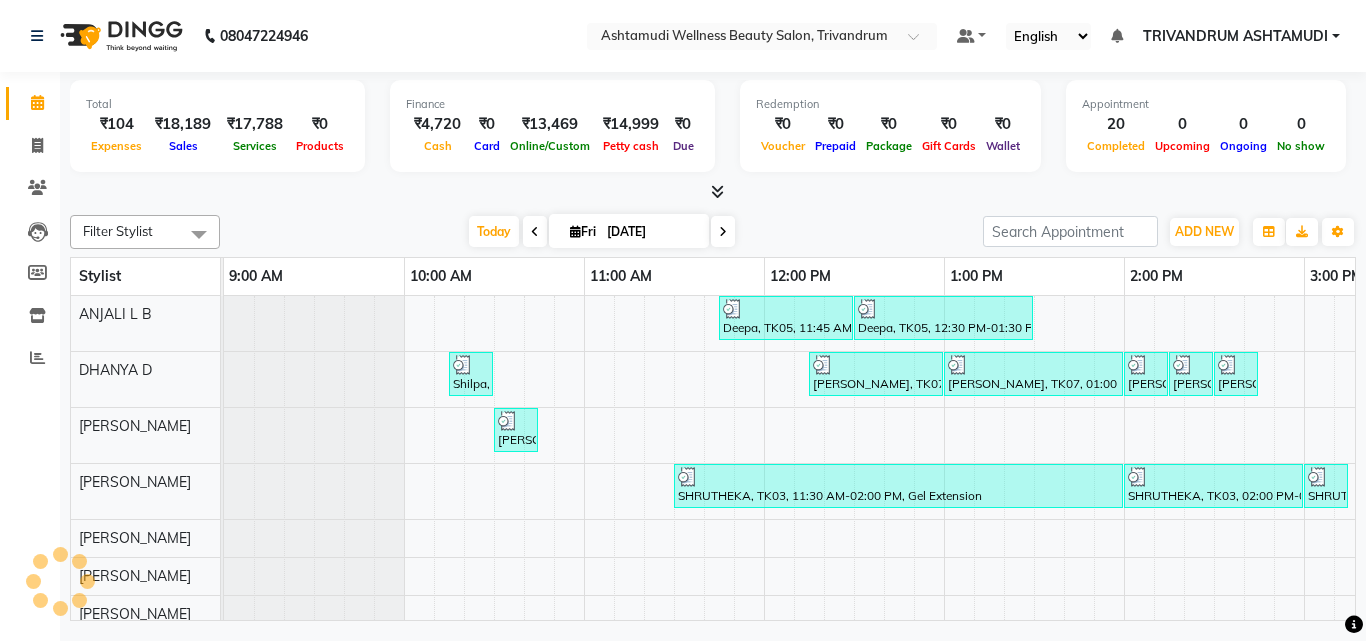 scroll, scrollTop: 0, scrollLeft: 0, axis: both 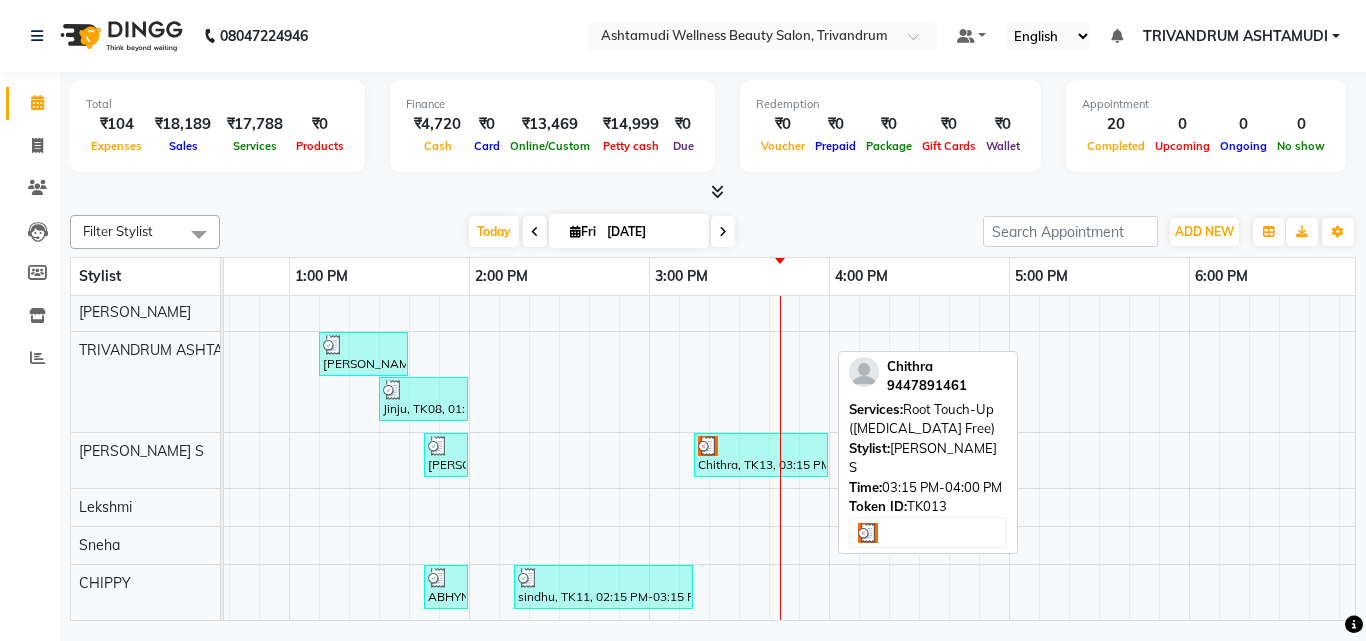 click on "Chithra, TK13, 03:15 PM-04:00 PM, Root Touch-Up ([MEDICAL_DATA] Free)" at bounding box center (761, 455) 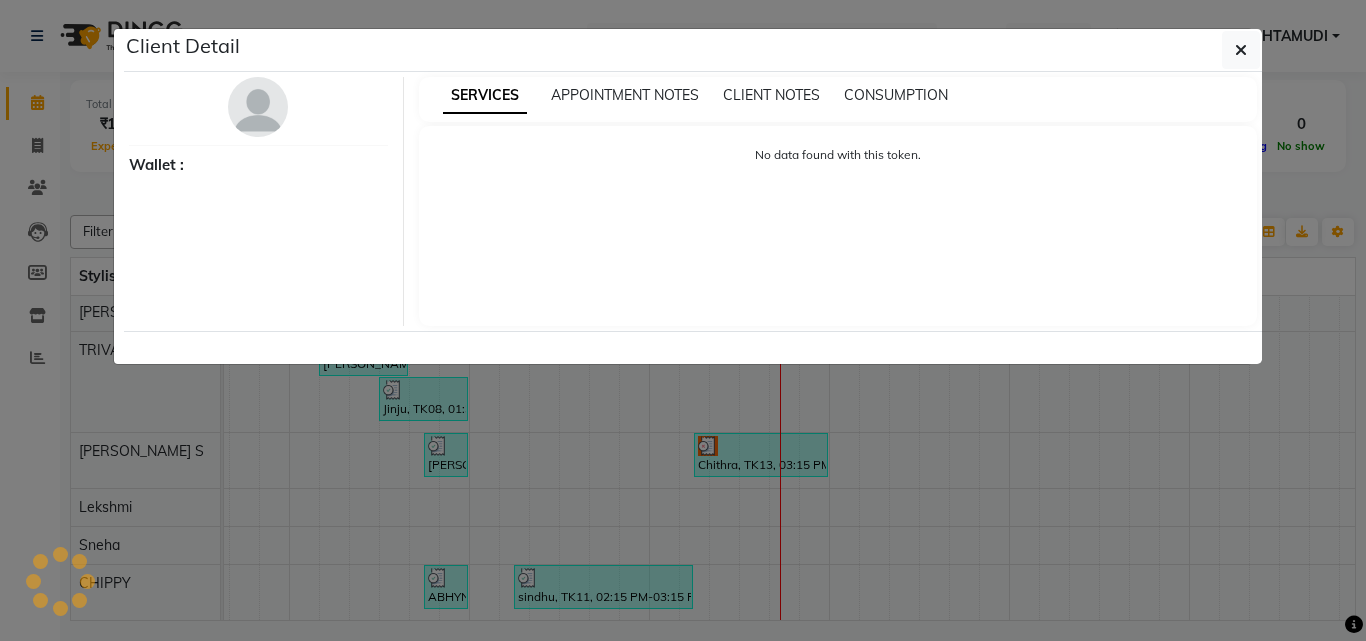 select on "3" 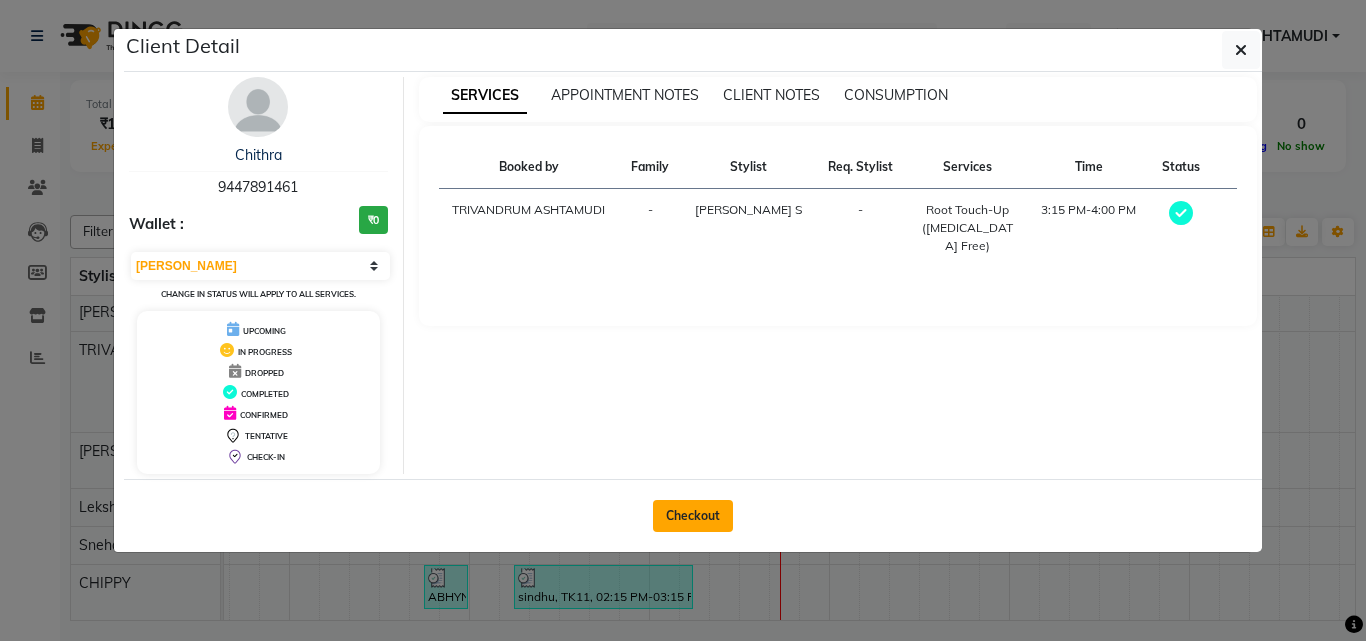 click on "Checkout" 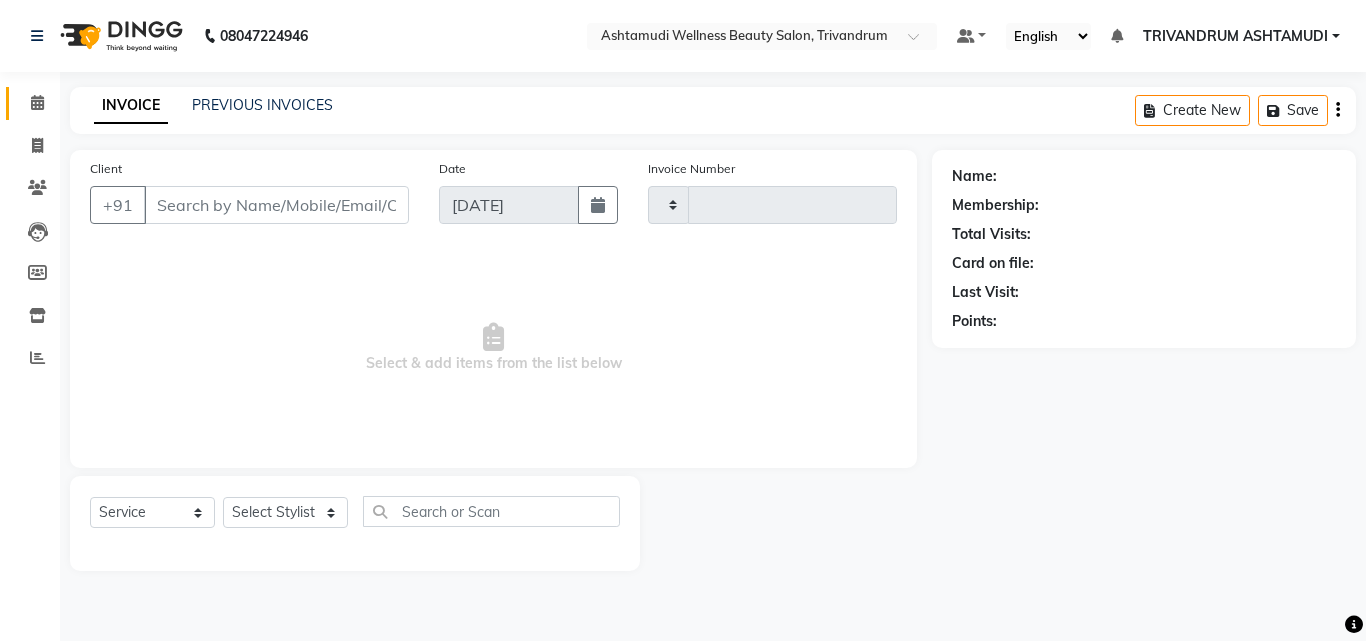 type on "2058" 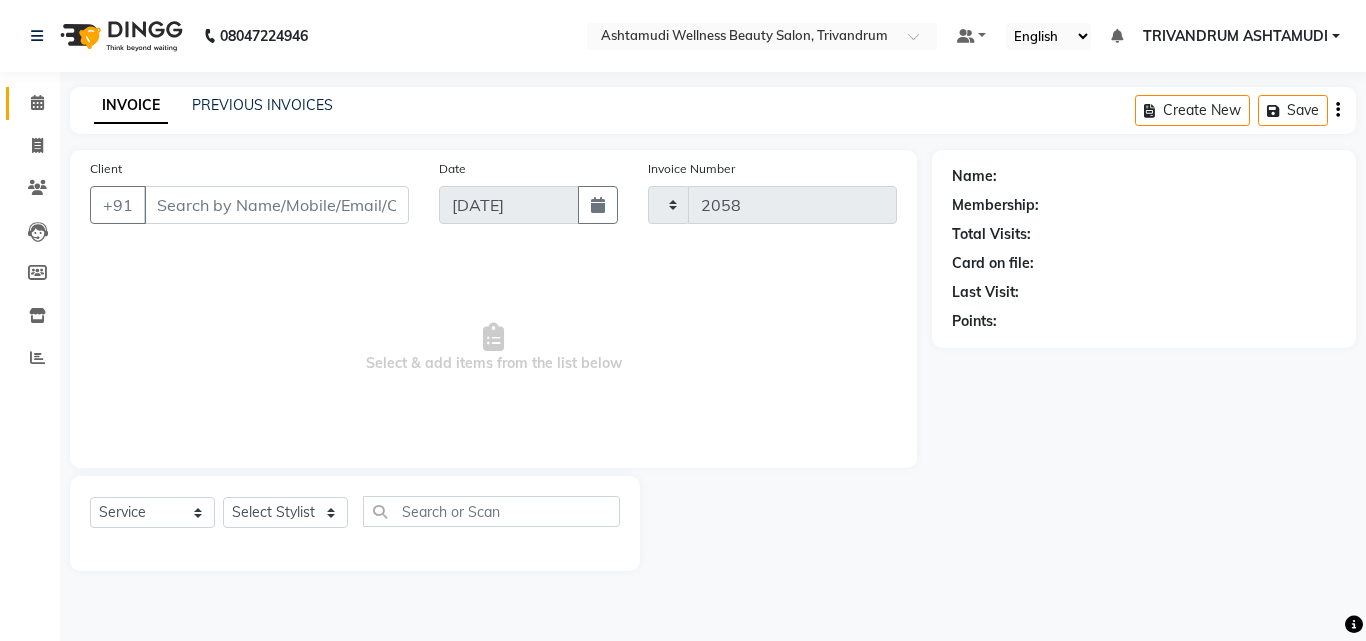 select on "4636" 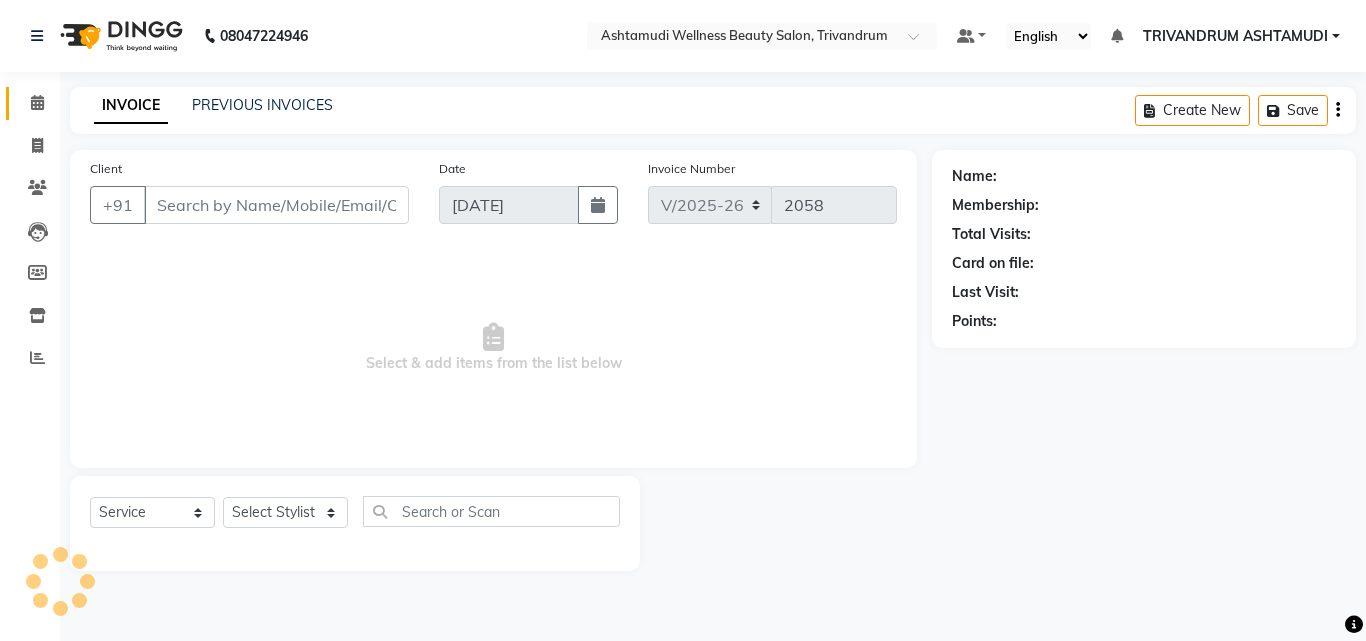 type on "9447891461" 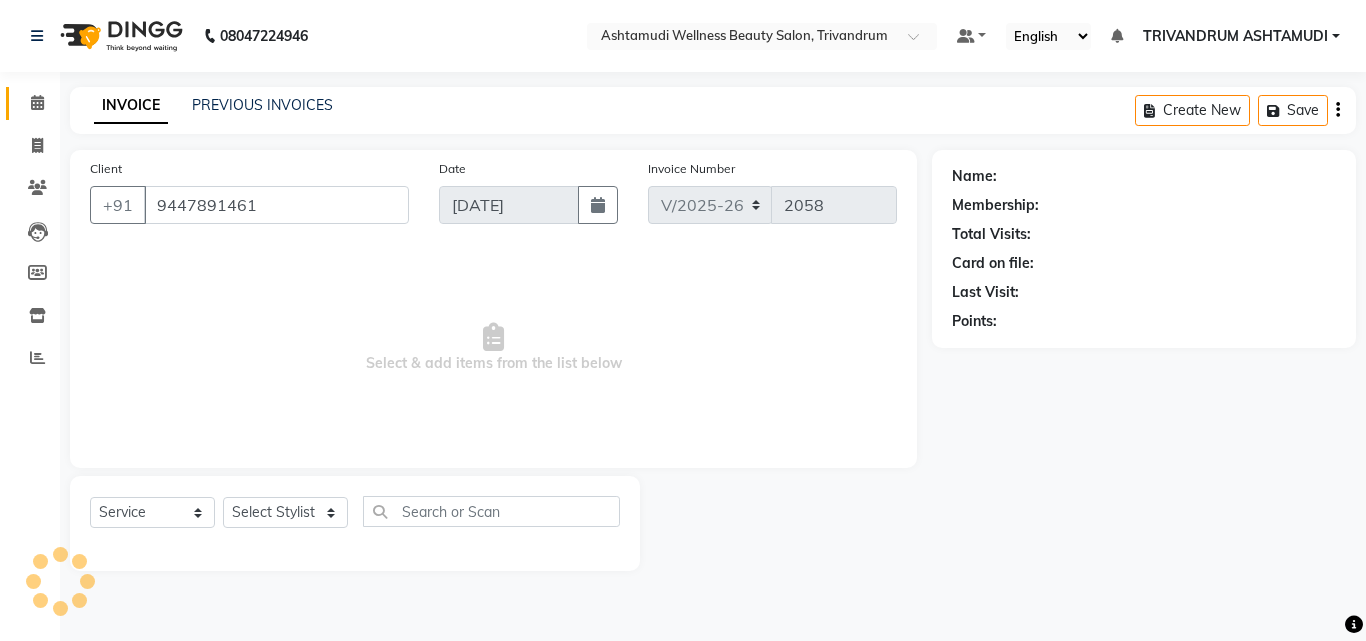 select on "52027" 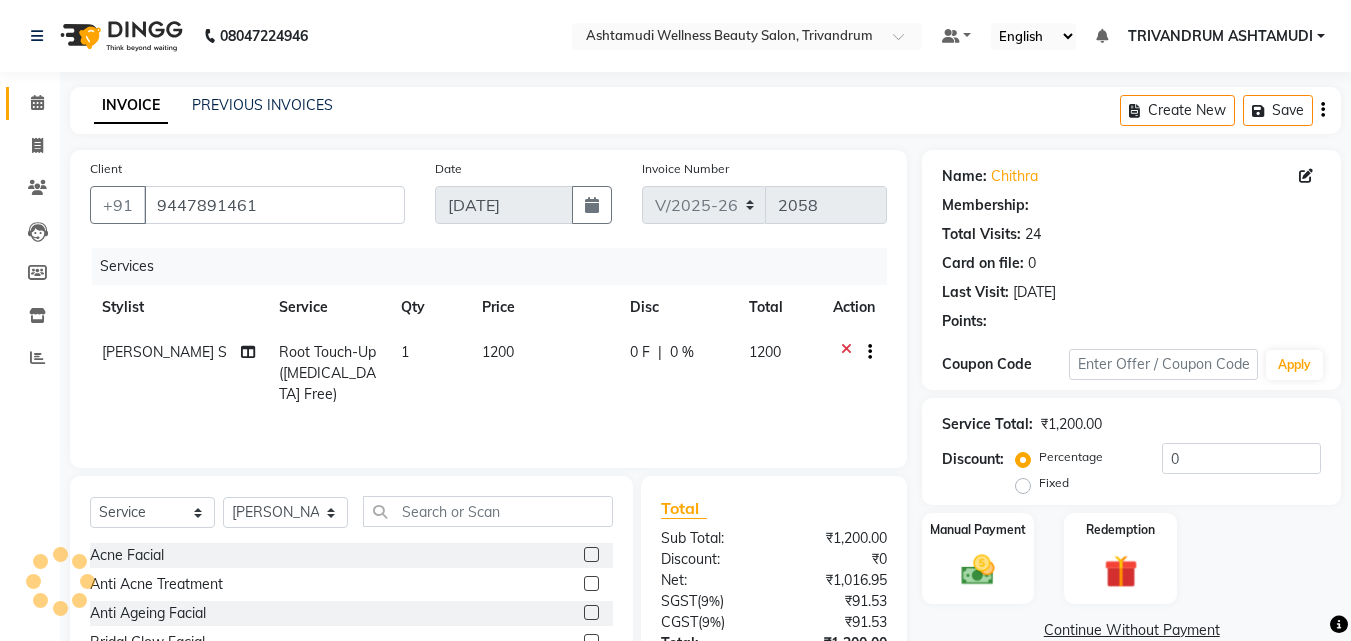 select on "1: Object" 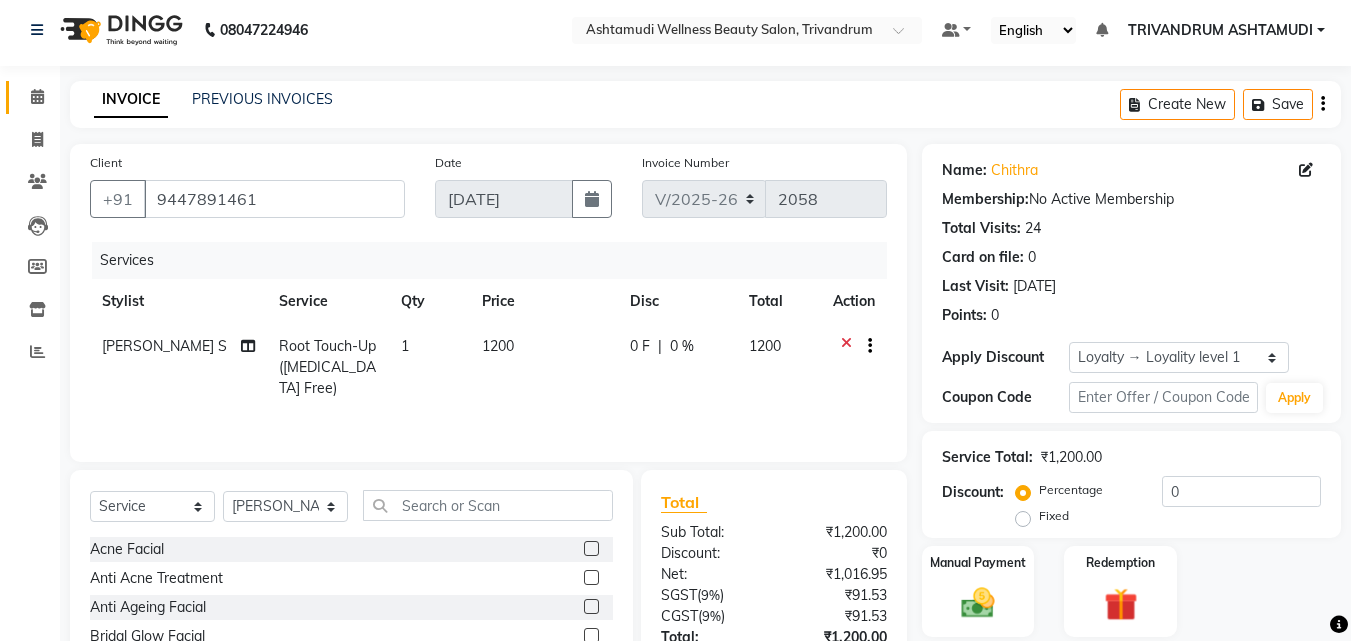 scroll, scrollTop: 160, scrollLeft: 0, axis: vertical 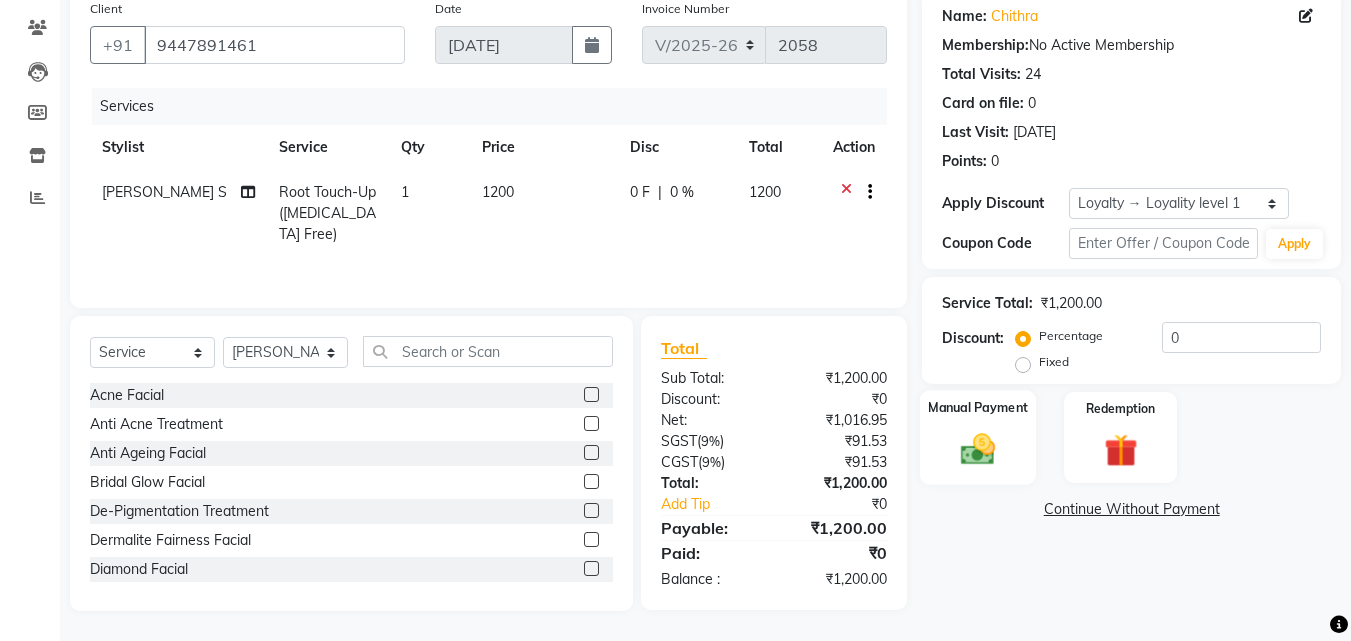 click 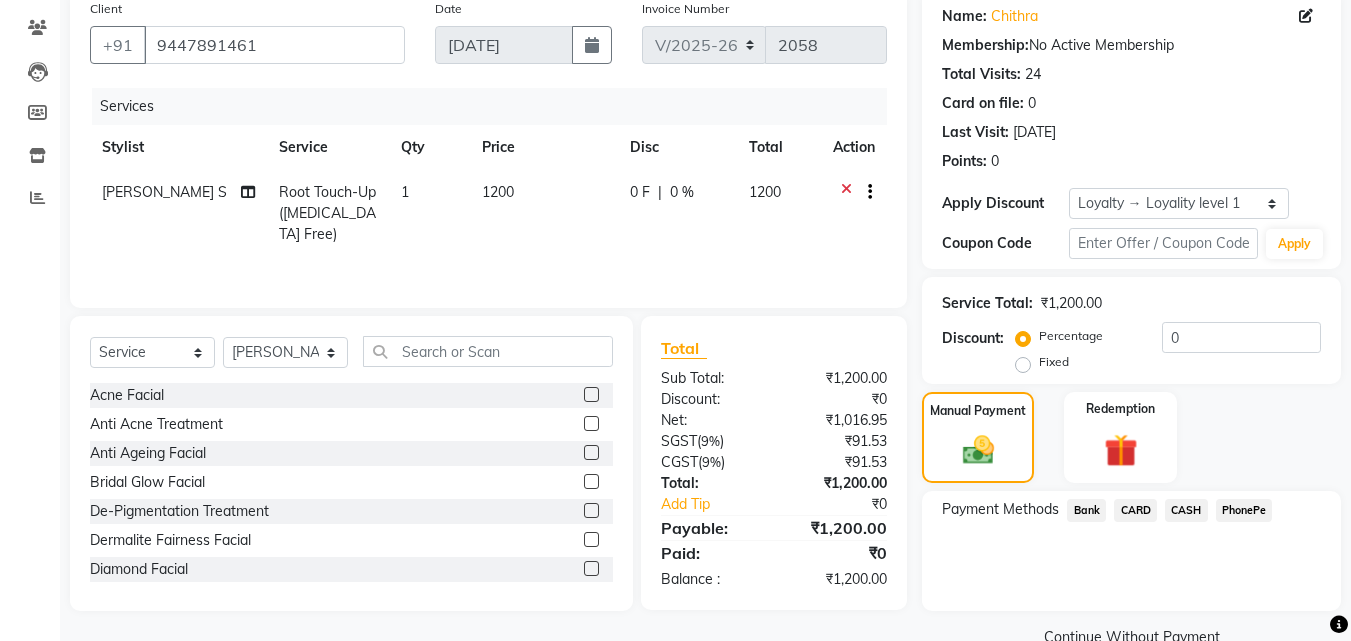 click on "PhonePe" 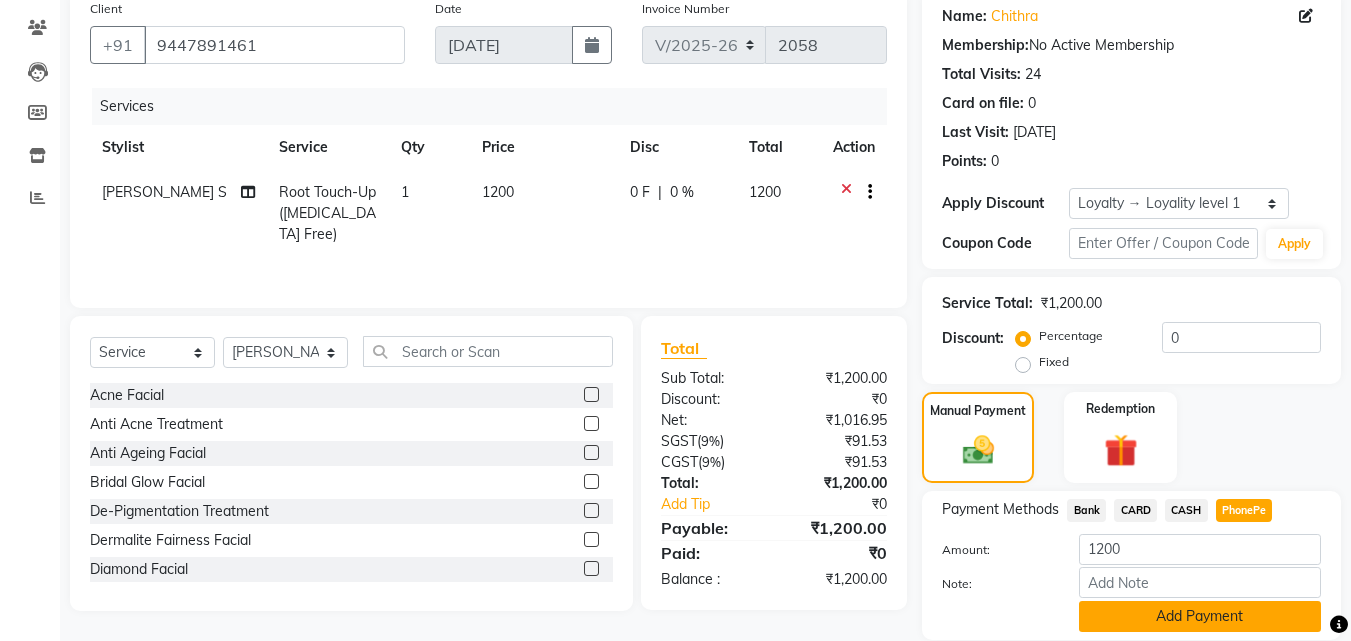 click on "Add Payment" 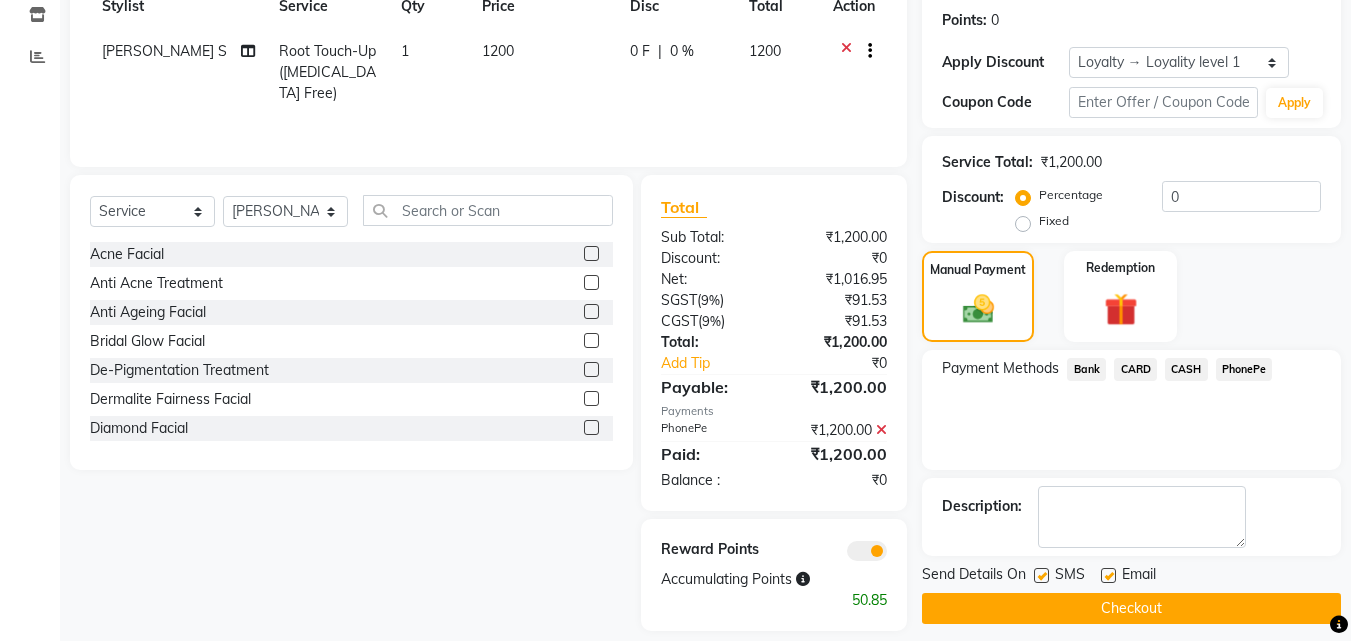 scroll, scrollTop: 321, scrollLeft: 0, axis: vertical 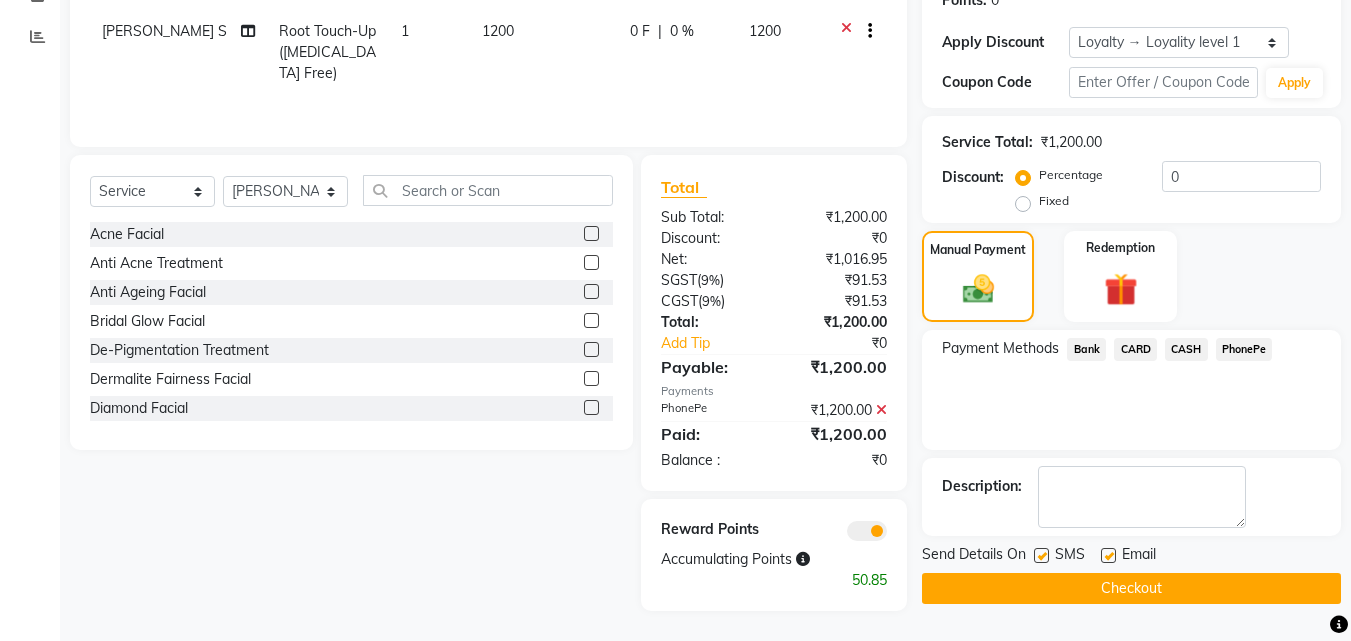 click on "Checkout" 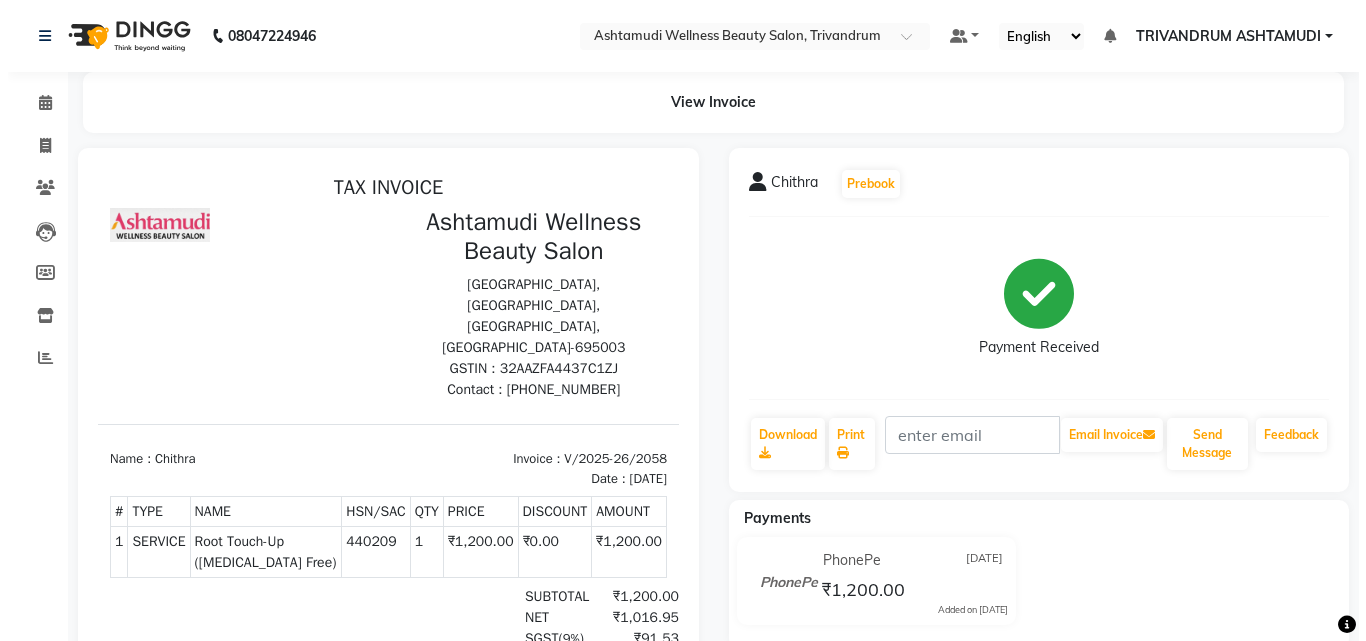 scroll, scrollTop: 0, scrollLeft: 0, axis: both 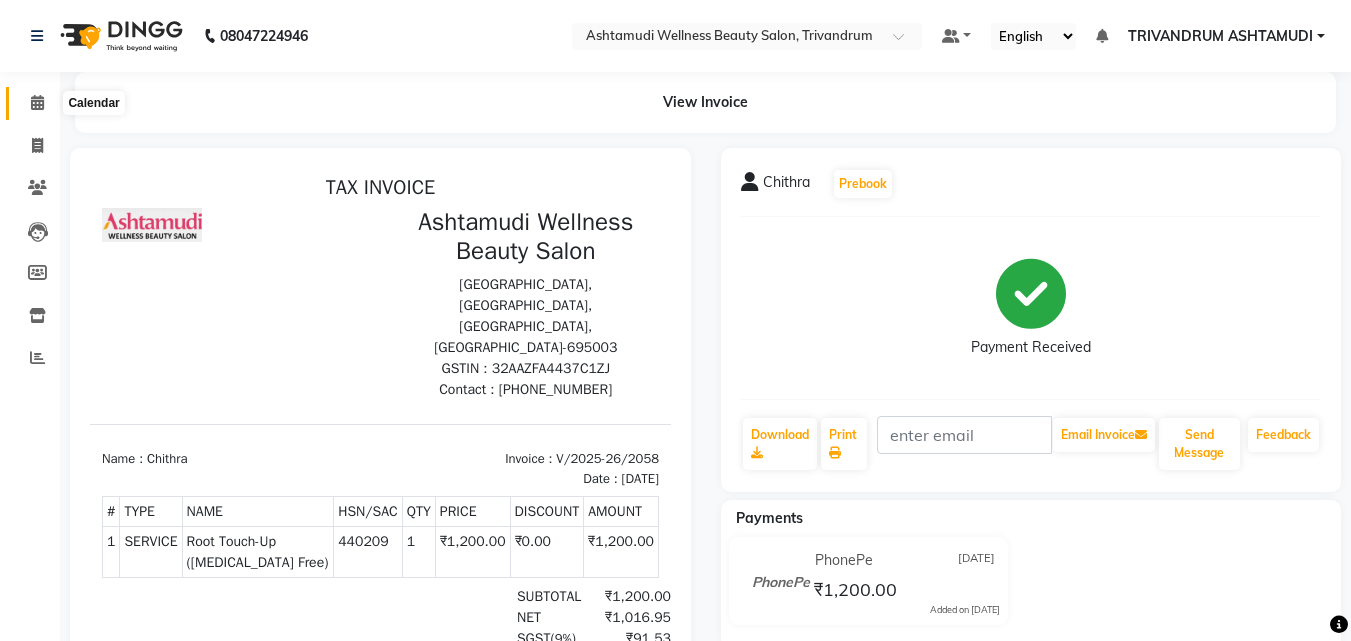 click 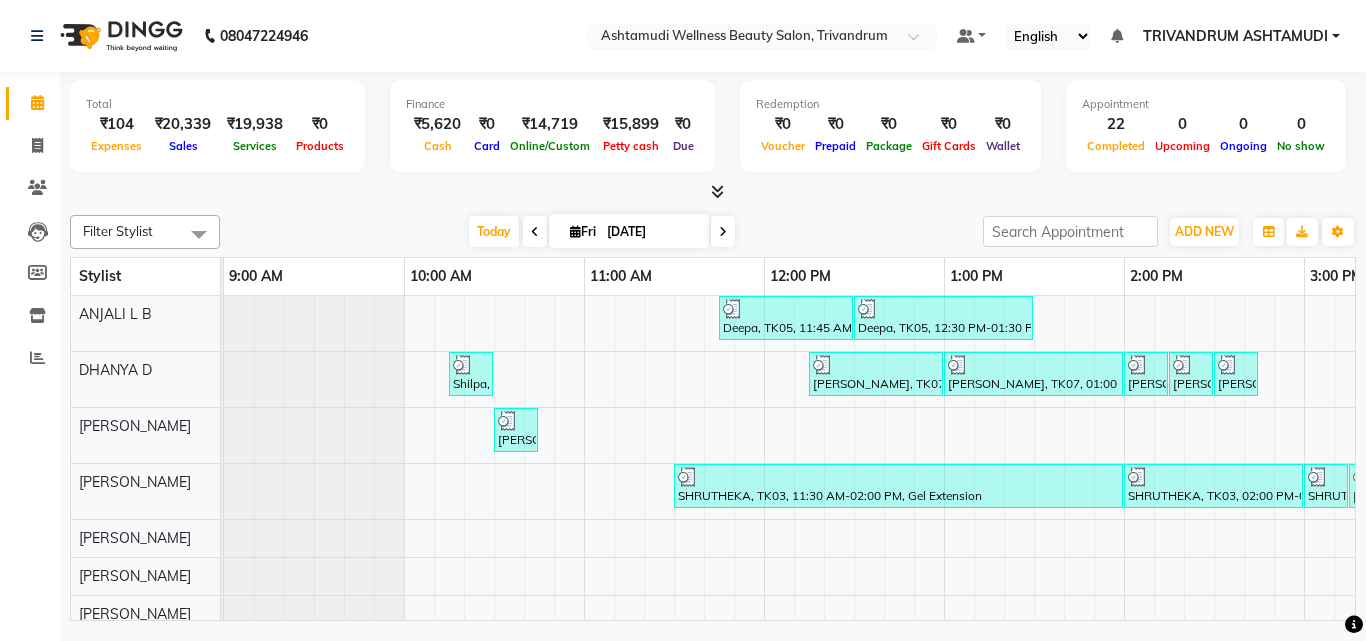 scroll, scrollTop: 0, scrollLeft: 1261, axis: horizontal 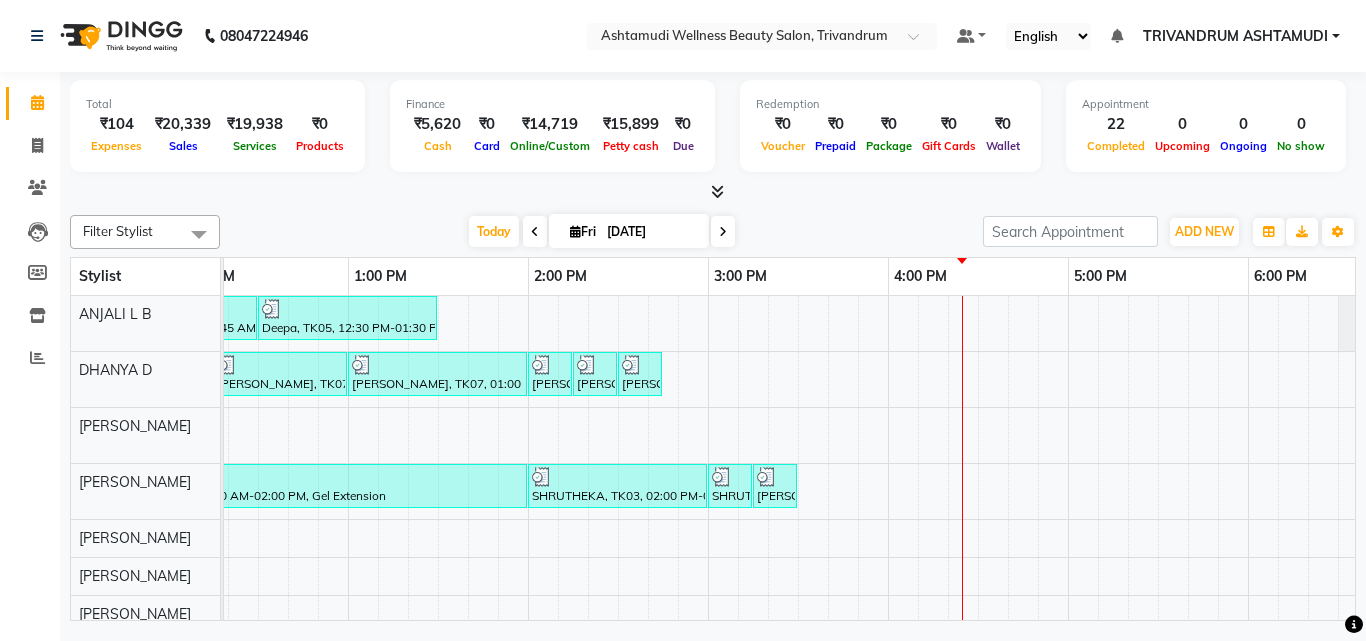 click on "Deepa, TK05, 11:45 AM-12:30 PM, Root Touch-Up ([MEDICAL_DATA] Free)     Deepa, TK05, 12:30 PM-01:30 PM, Ceramide  Anti frizz treatment     Shilpa, TK01, 10:15 AM-10:30 AM, Eyebrows Threading     [PERSON_NAME], TK07, 12:15 PM-01:00 PM, Root Touch-Up ([MEDICAL_DATA] Free)     [PERSON_NAME], TK07, 01:00 PM-02:00 PM, Ceramide  Anti frizz treatment     [GEOGRAPHIC_DATA], TK10, 02:00 PM-02:15 PM, Eyebrows Threading     [PERSON_NAME], TK10, 02:15 PM-02:30 PM, Eyebrows Threading     [PERSON_NAME], TK10, 02:30 PM-02:45 PM, Upper Lip Threading     [PERSON_NAME], TK02, 10:30 AM-10:45 AM, Eyebrows Threading     SHRUTHEKA, TK03, 11:30 AM-02:00 PM, Gel Extension     SHRUTHEKA, TK03, 02:00 PM-03:00 PM, Bridal Glow Facial     SHRUTHEKA, TK03, 03:00 PM-03:15 PM, Eyebrows Threading     [PERSON_NAME], TK14, 03:15 PM-03:30 PM, Eyebrows Threading     [PERSON_NAME], TK06, 01:10 PM-01:40 PM, Make Up -3     Jinju, TK08, 01:30 PM-02:00 PM, Make Up -2     [PERSON_NAME], TK02, 10:45 AM-11:00 AM, Eyebrows Threading     Anjali, TK09, 01:45 PM-02:00 PM, Eyebrows Threading" at bounding box center (888, 631) 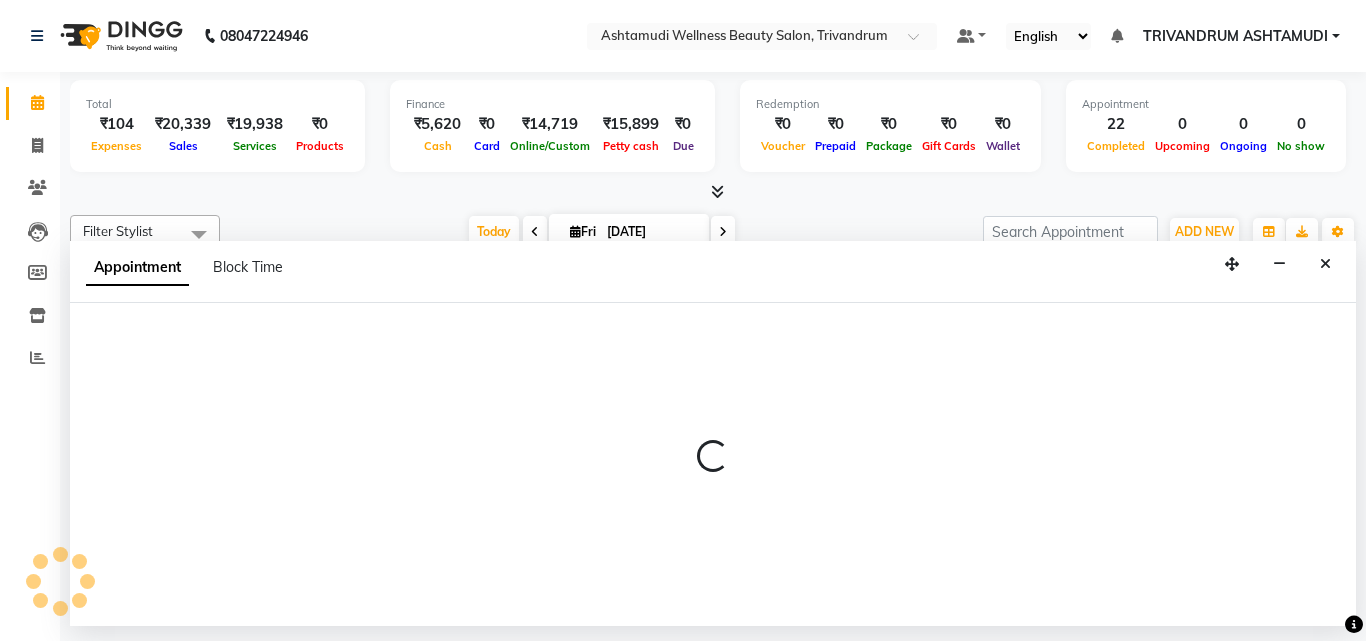 select on "27022" 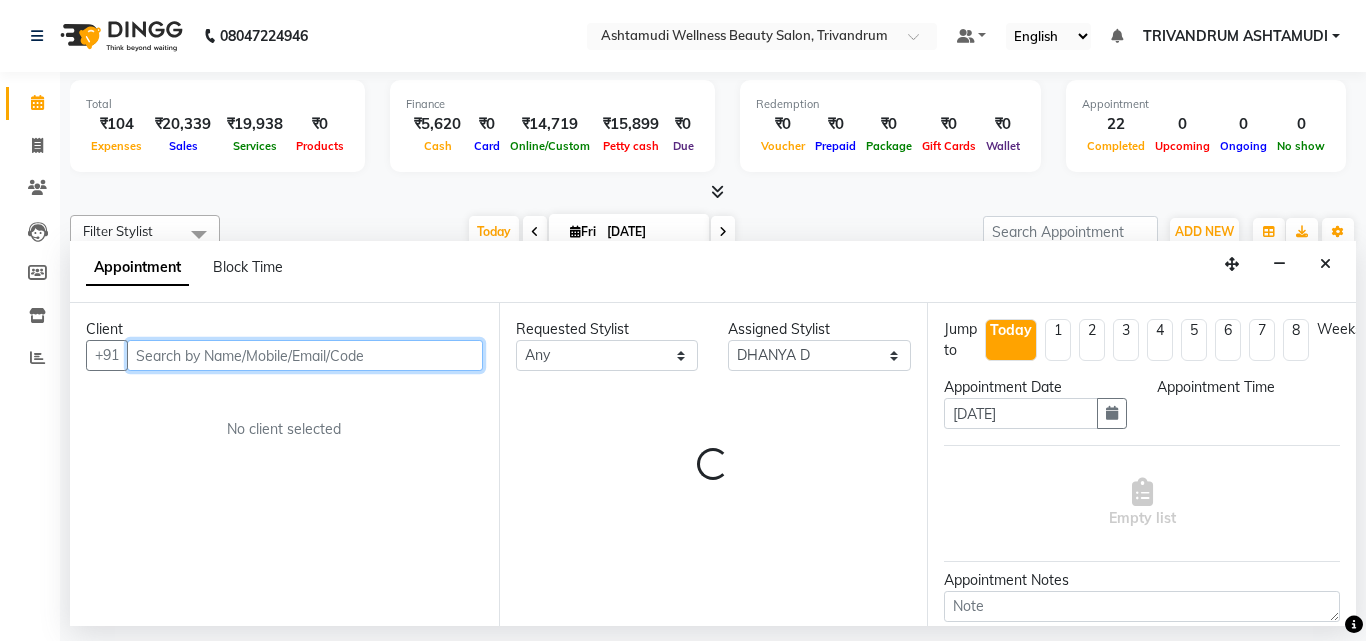 select on "885" 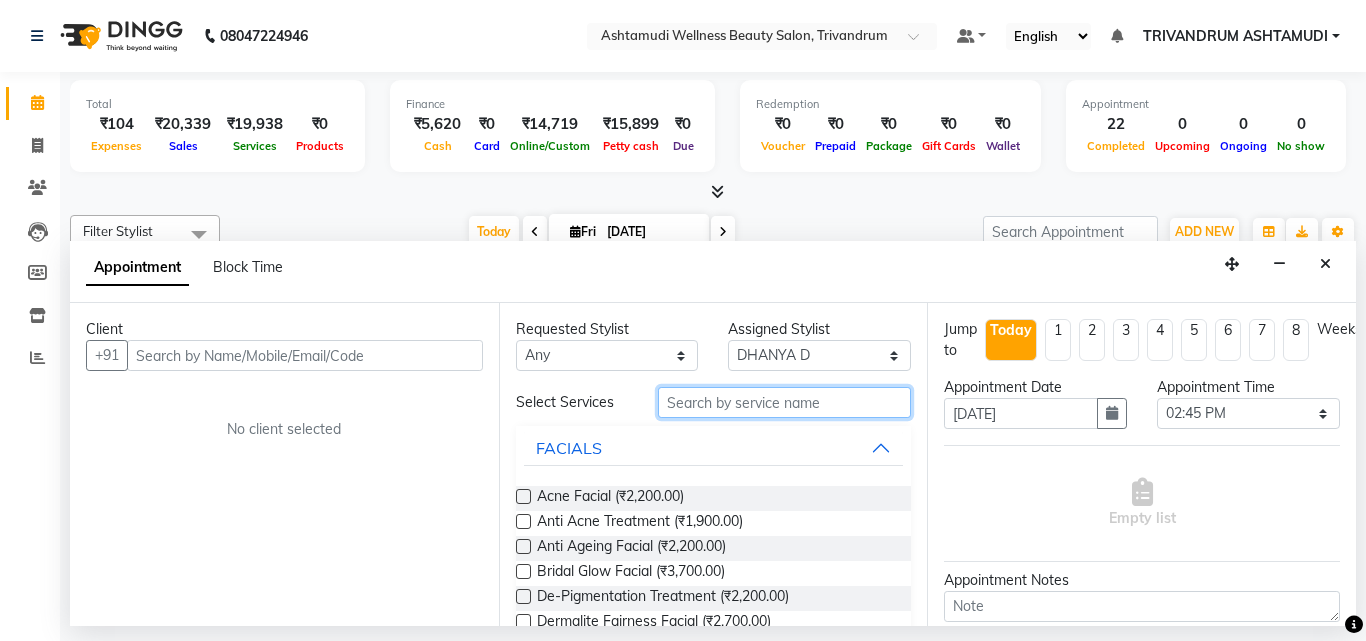 click at bounding box center (785, 402) 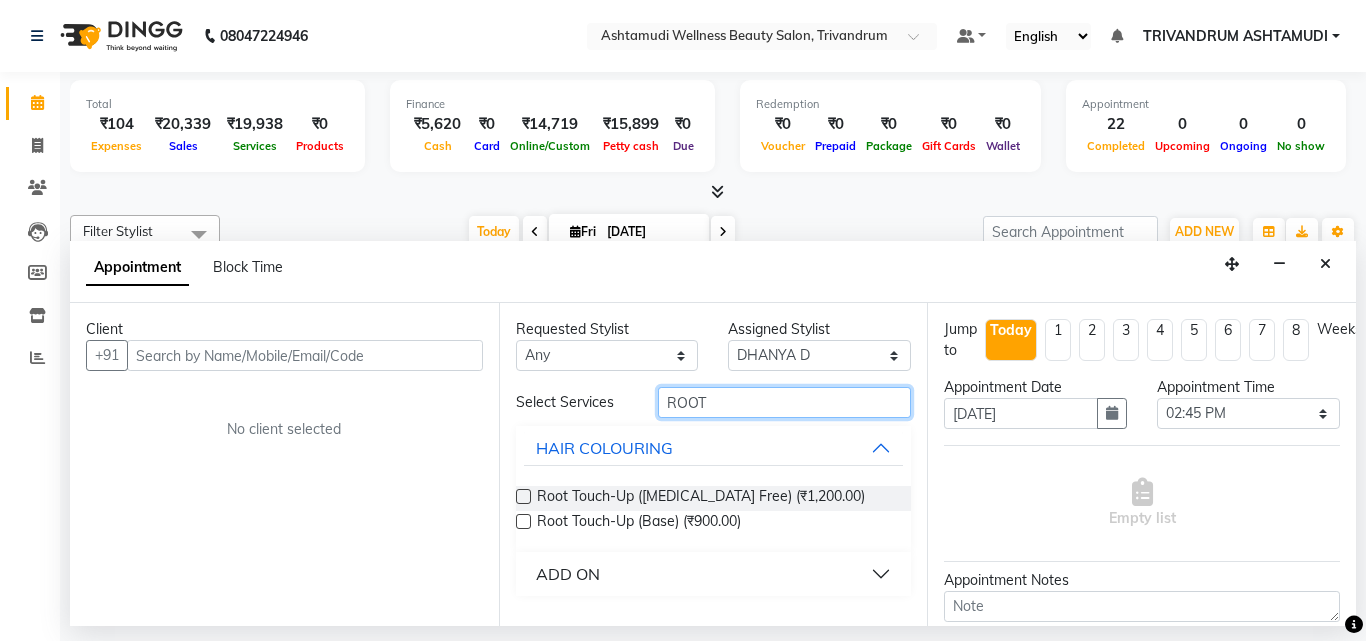 type on "ROOT" 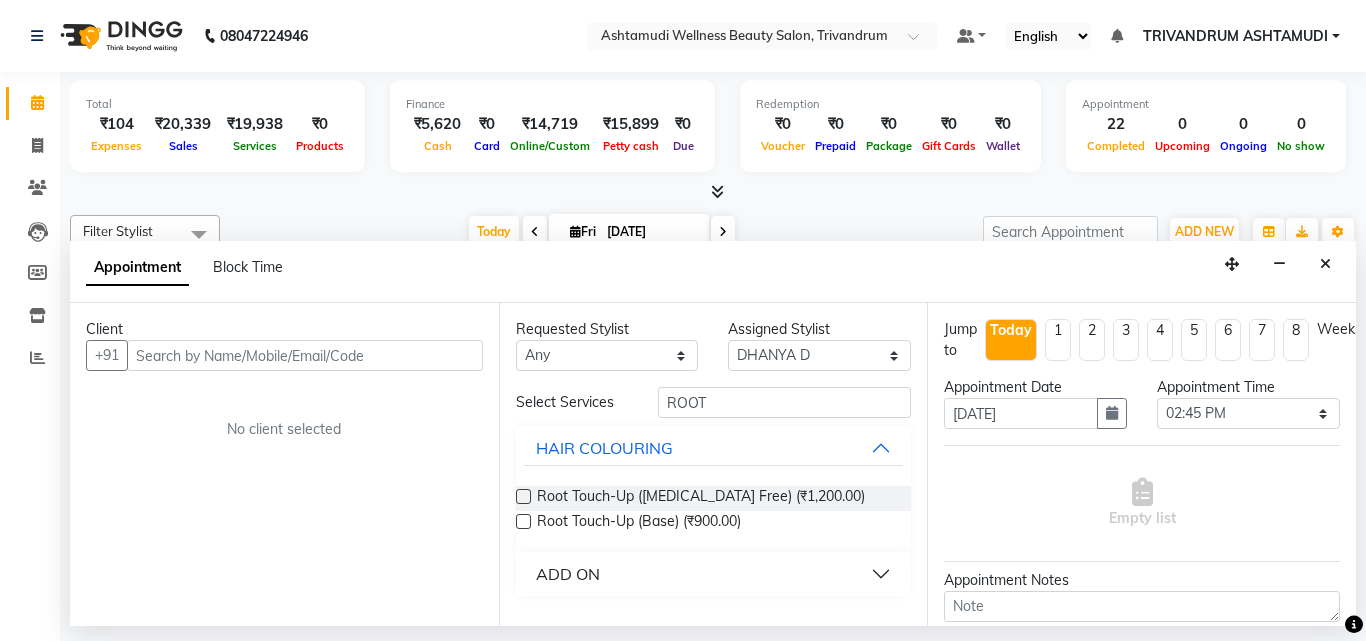 click at bounding box center (523, 496) 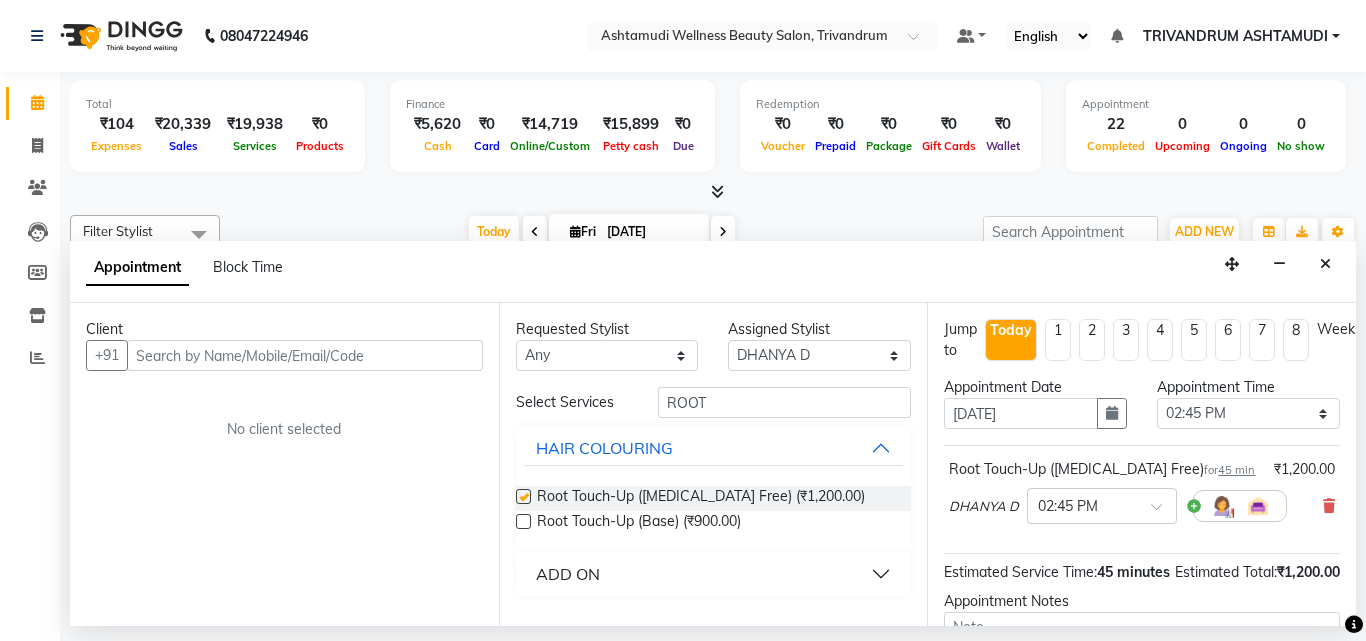checkbox on "false" 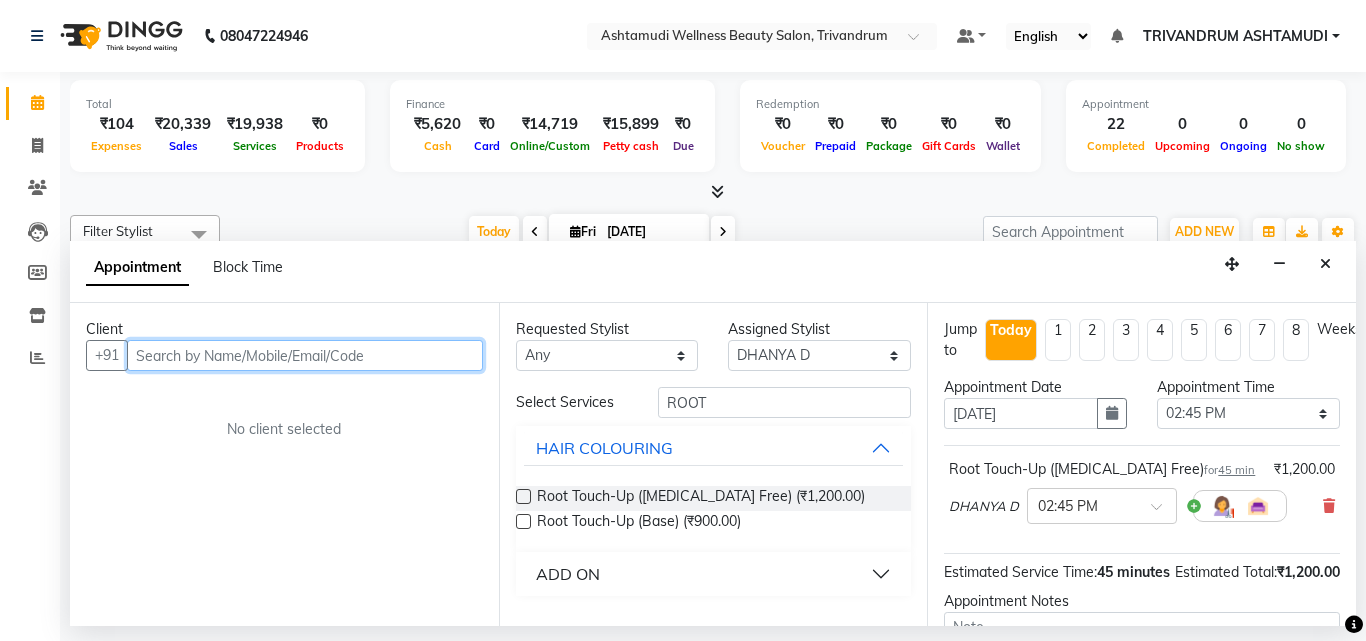 click at bounding box center (305, 355) 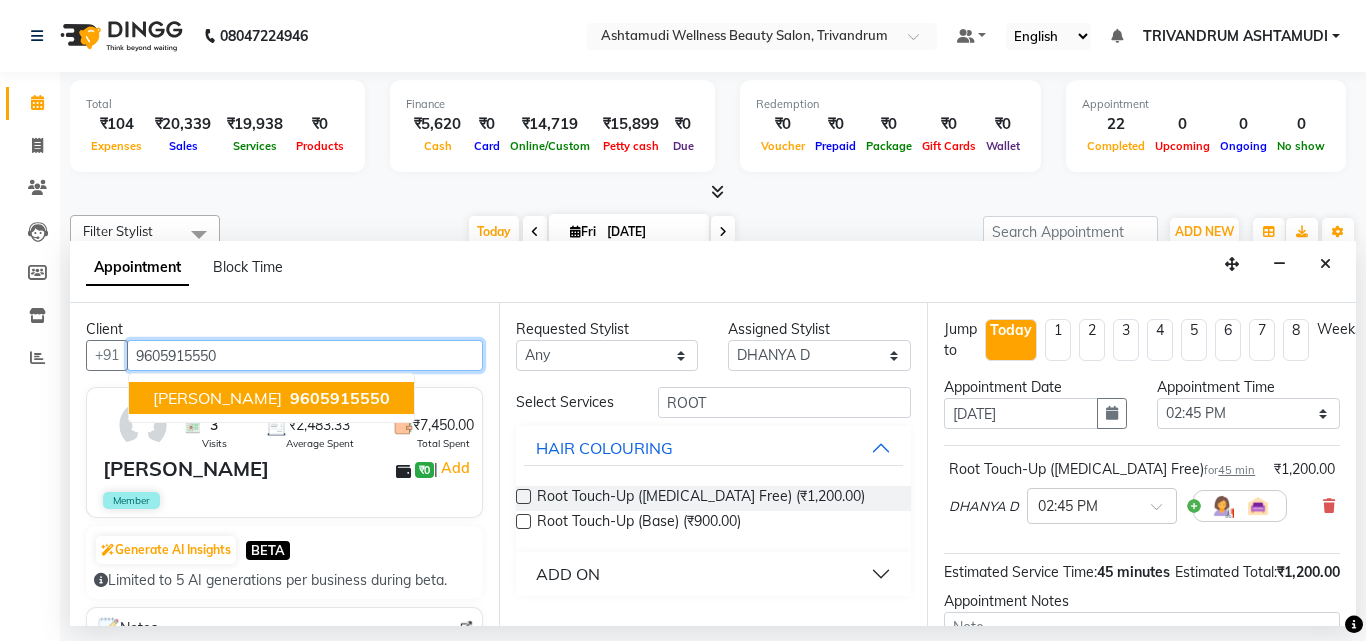 type on "9605915550" 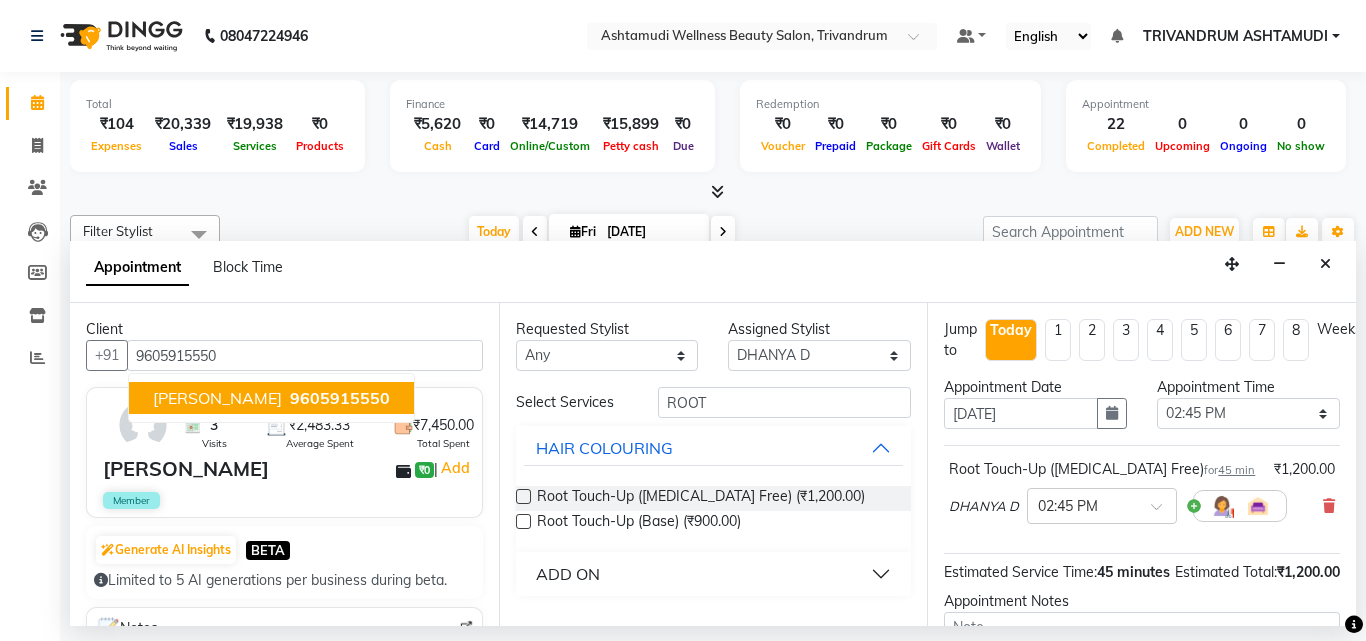 click on "Member" at bounding box center (286, 500) 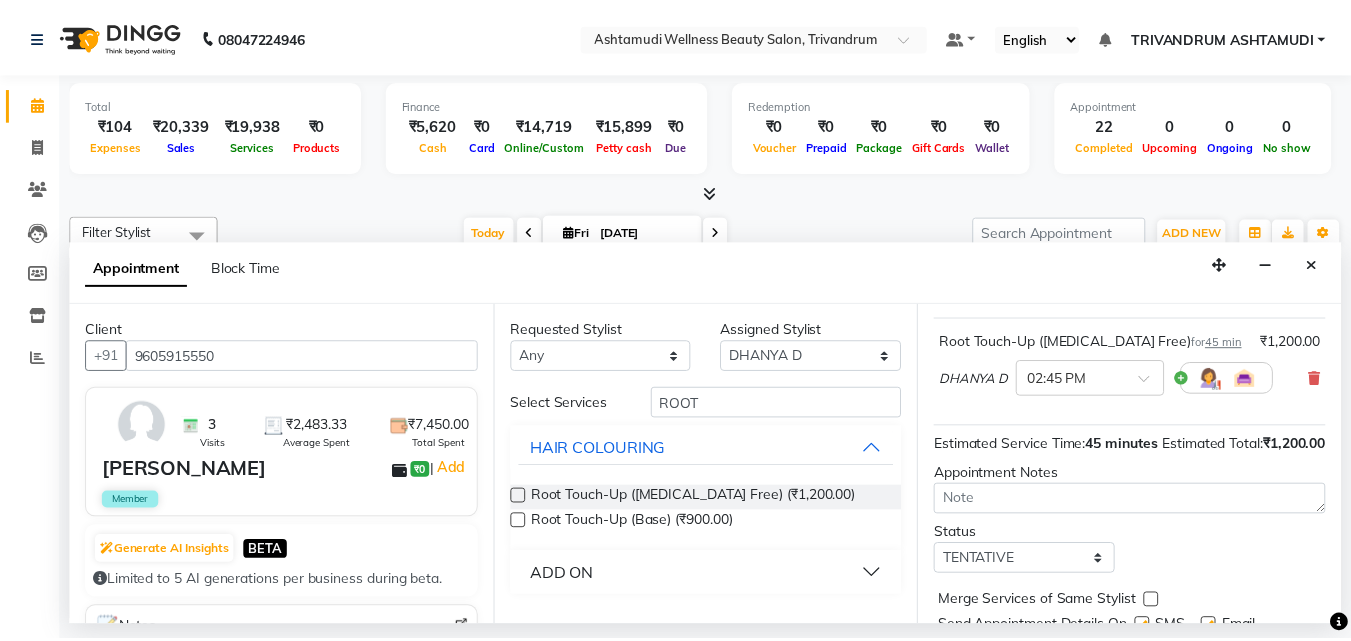 scroll, scrollTop: 239, scrollLeft: 0, axis: vertical 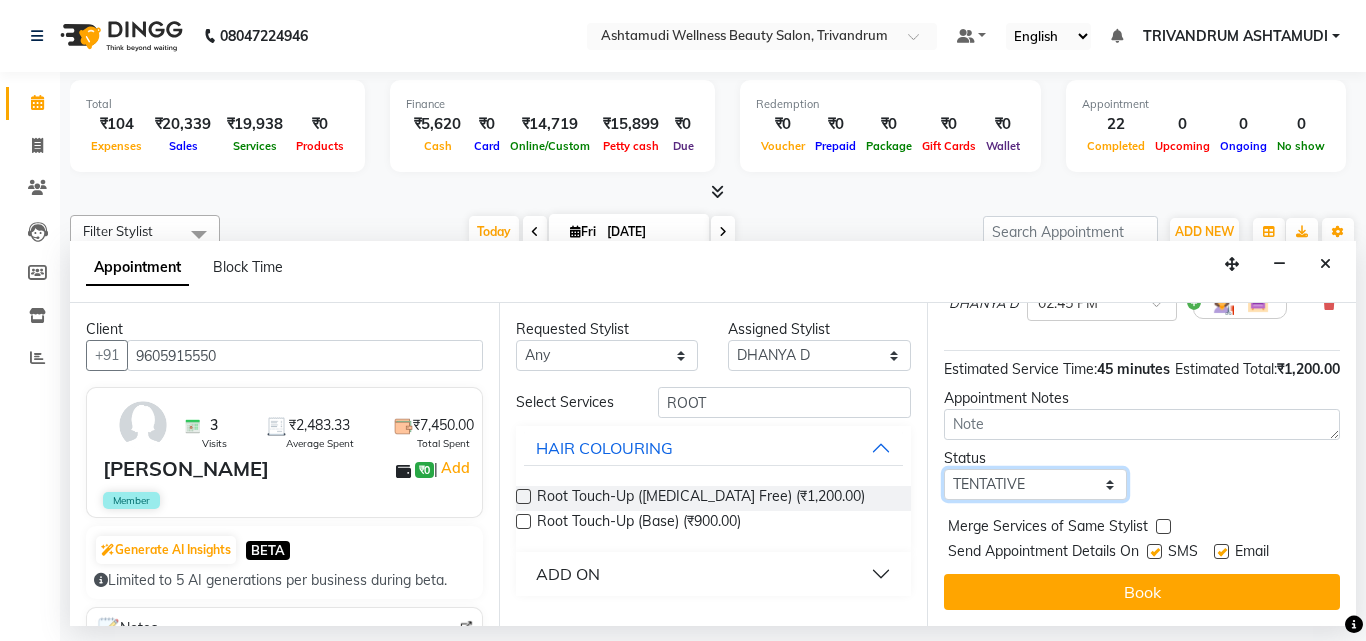 click on "Select TENTATIVE CONFIRM CHECK-IN UPCOMING" at bounding box center (1035, 484) 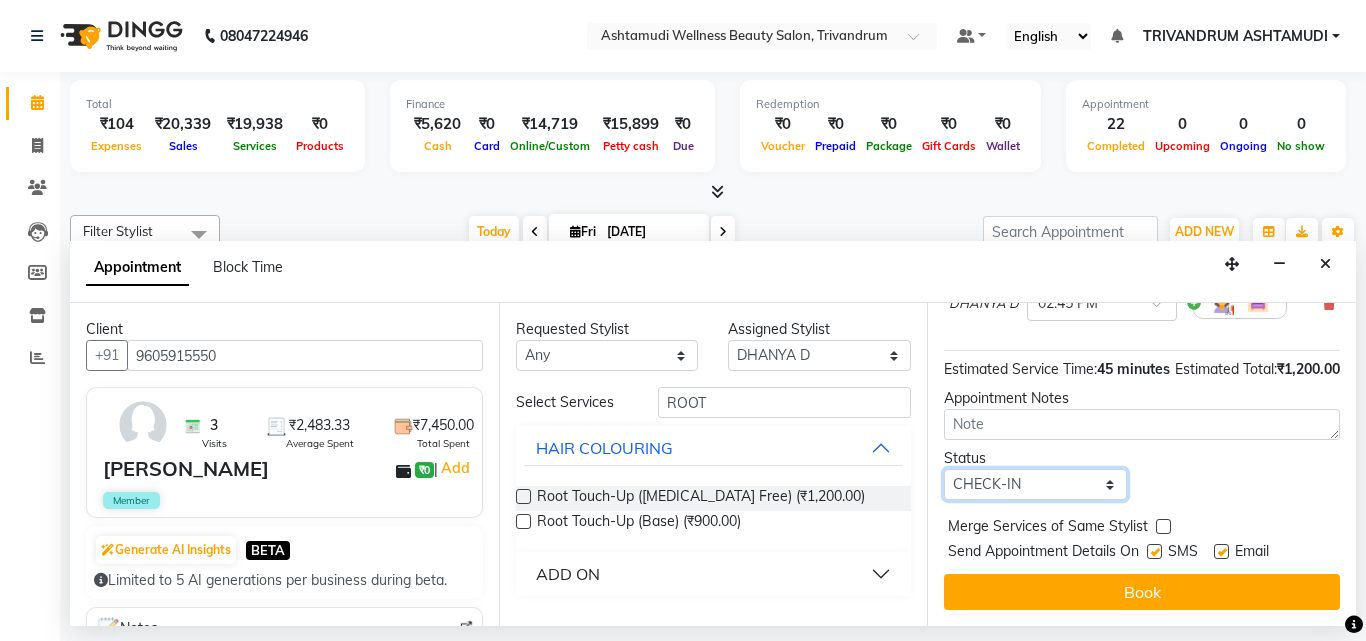 click on "Select TENTATIVE CONFIRM CHECK-IN UPCOMING" at bounding box center (1035, 484) 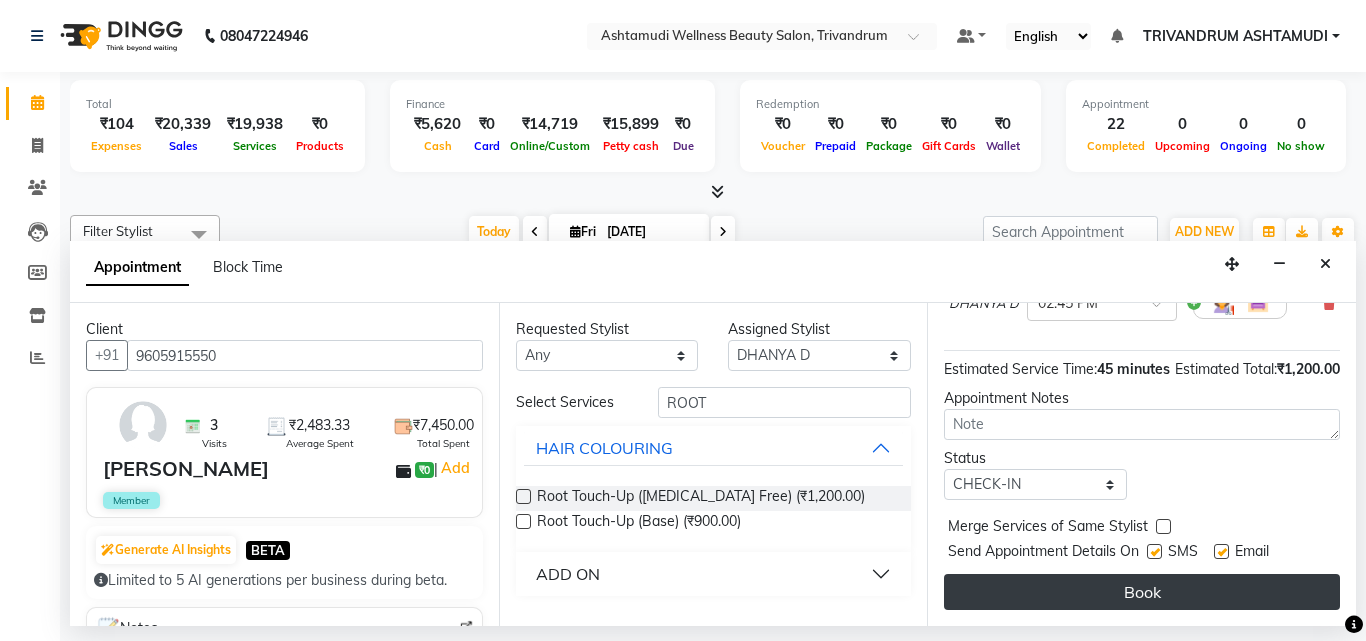 click on "Book" at bounding box center (1142, 592) 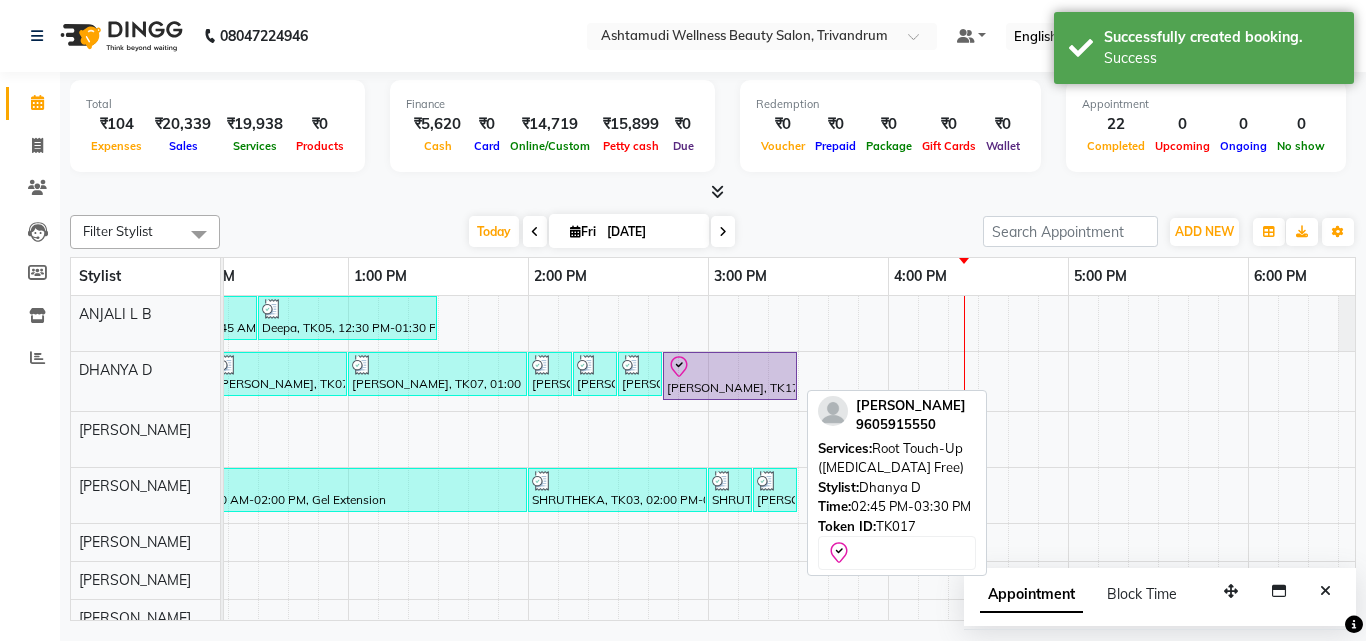 click at bounding box center (730, 367) 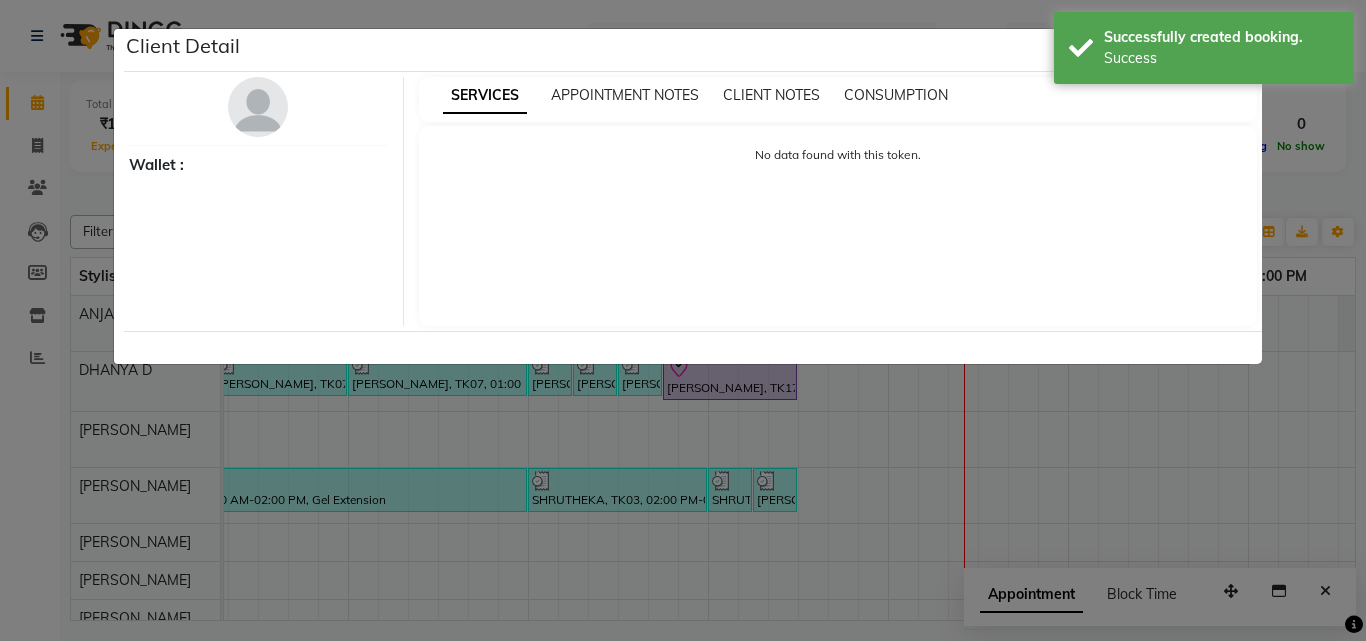 select on "8" 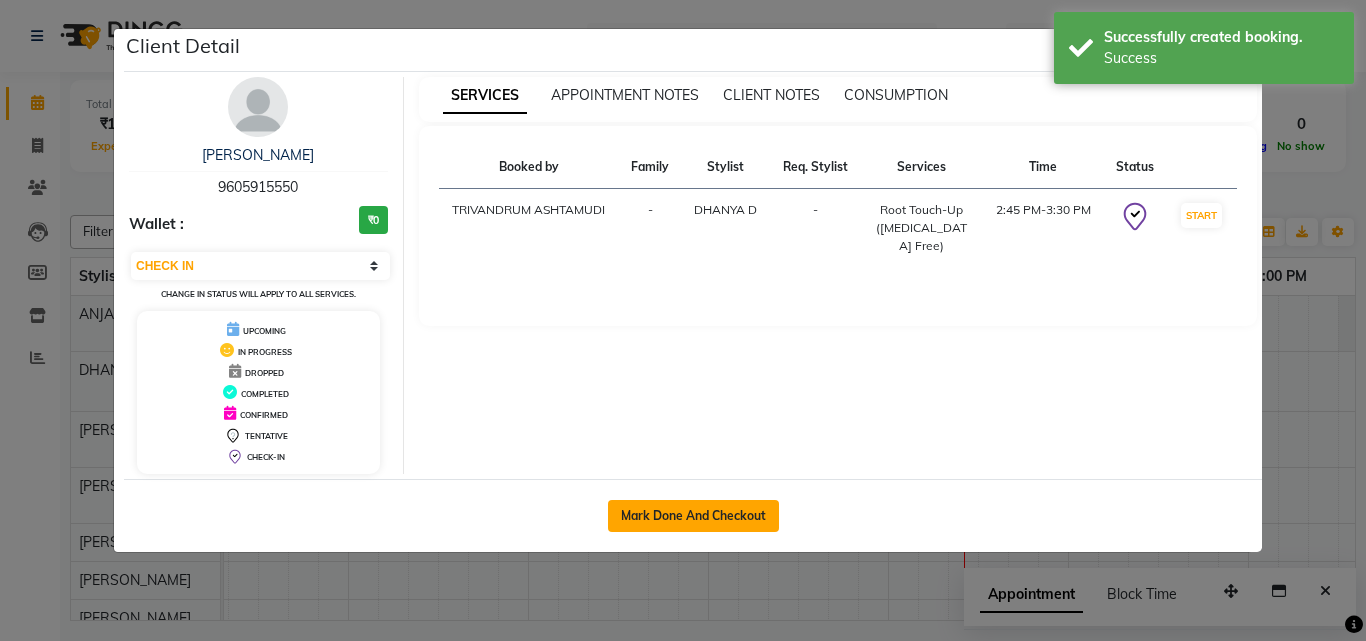 click on "Mark Done And Checkout" 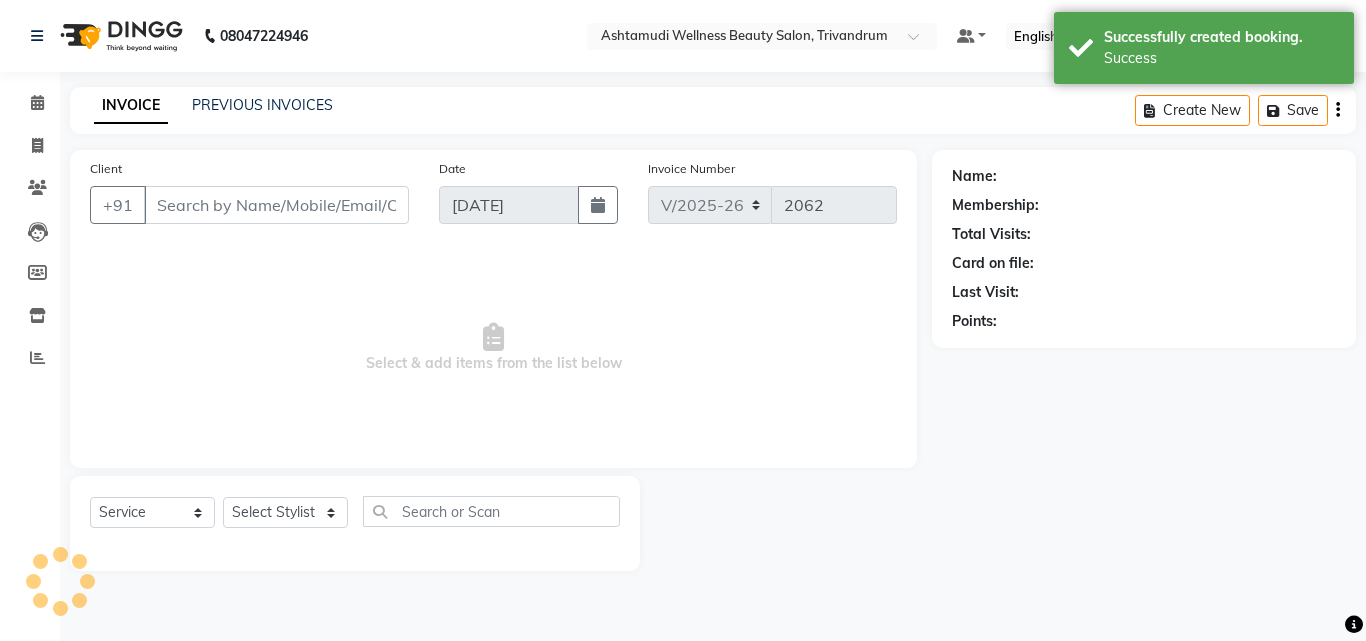 type on "9605915550" 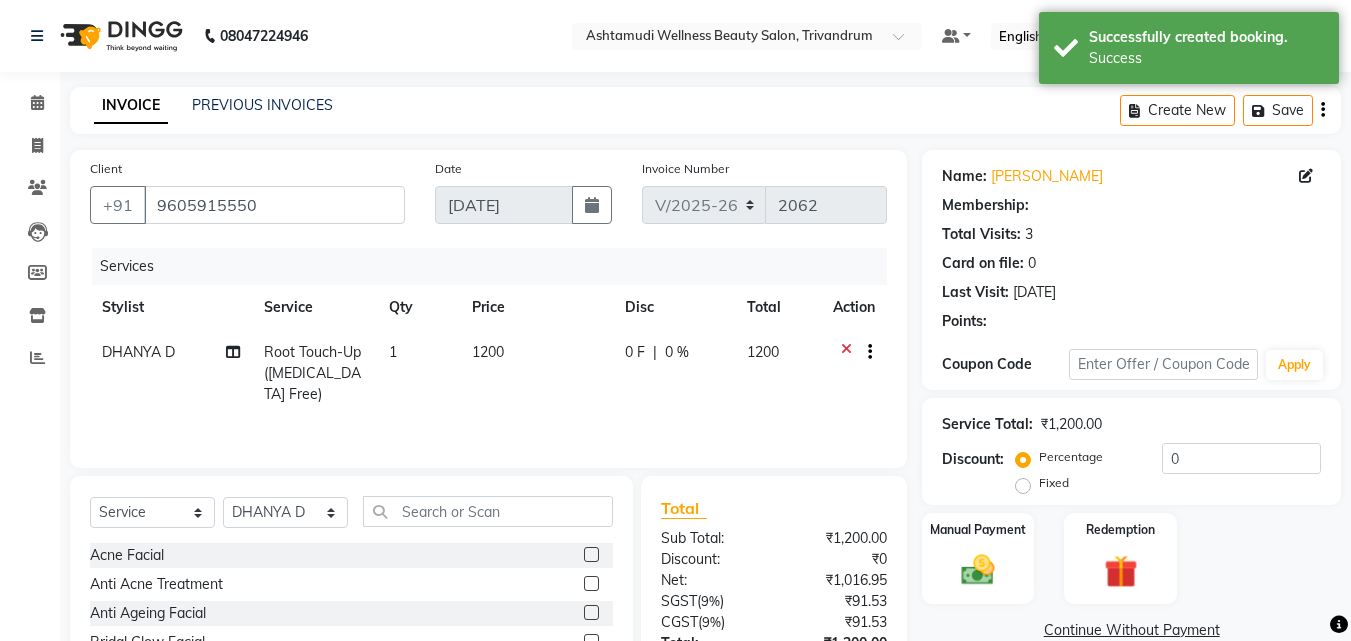 select on "1: Object" 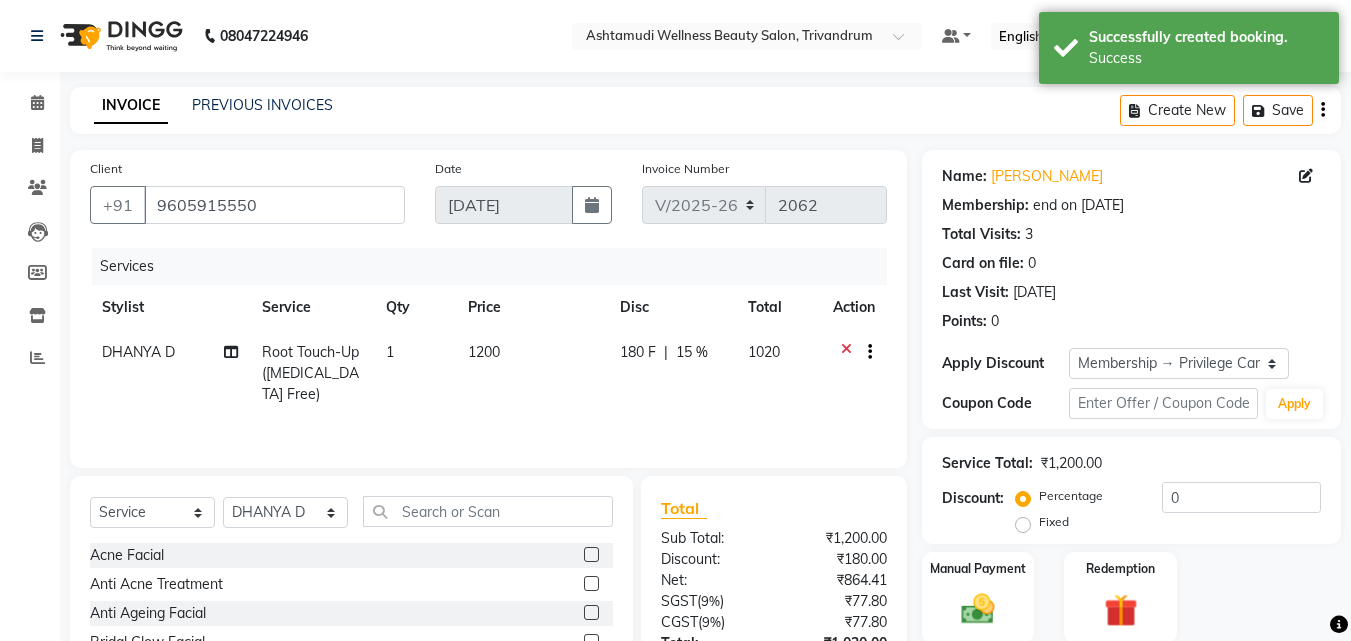 type on "15" 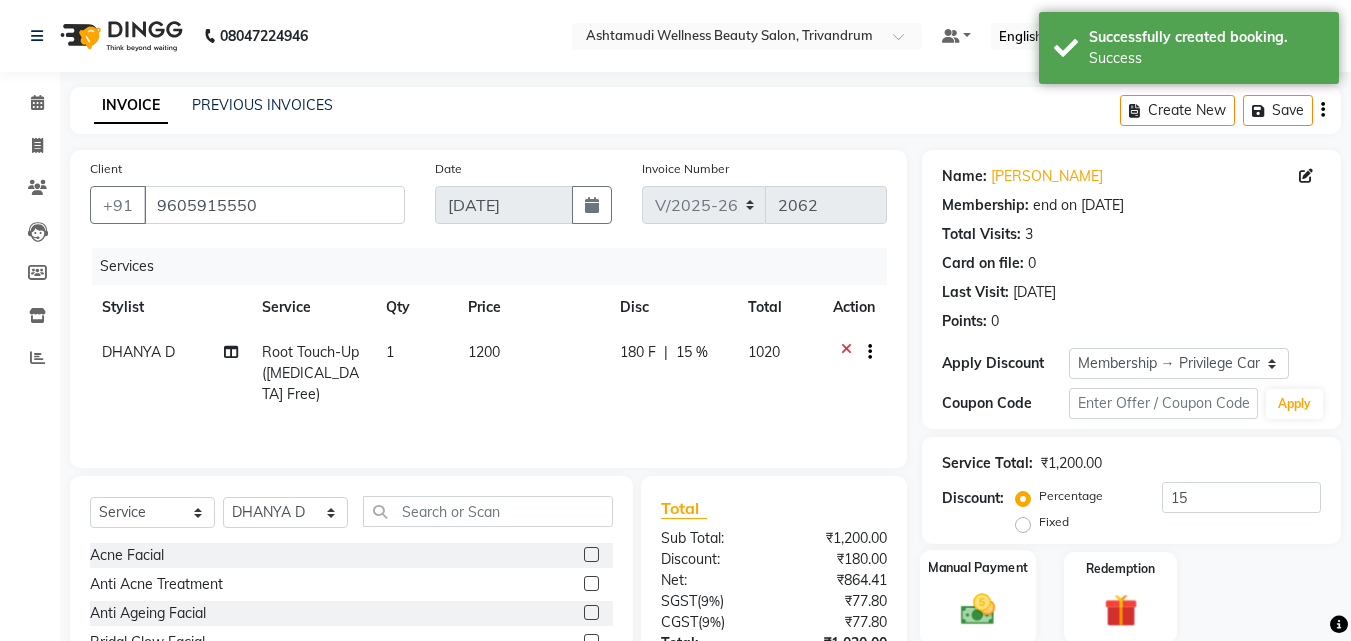 scroll, scrollTop: 160, scrollLeft: 0, axis: vertical 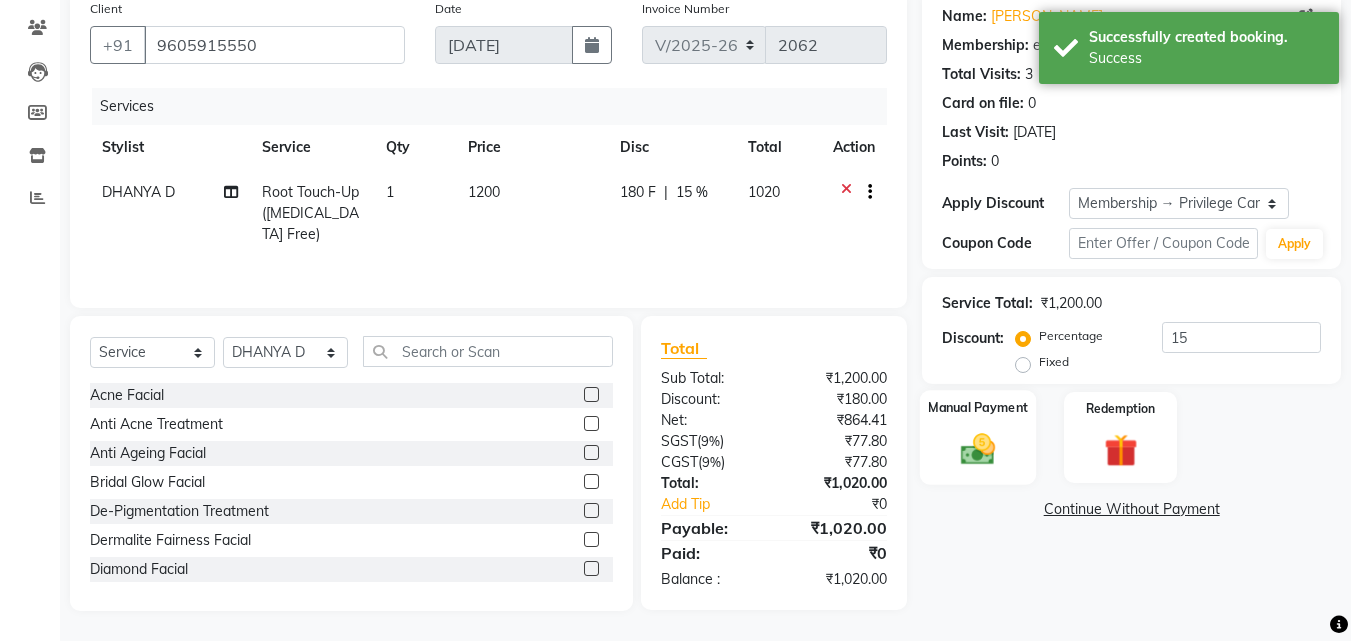 click 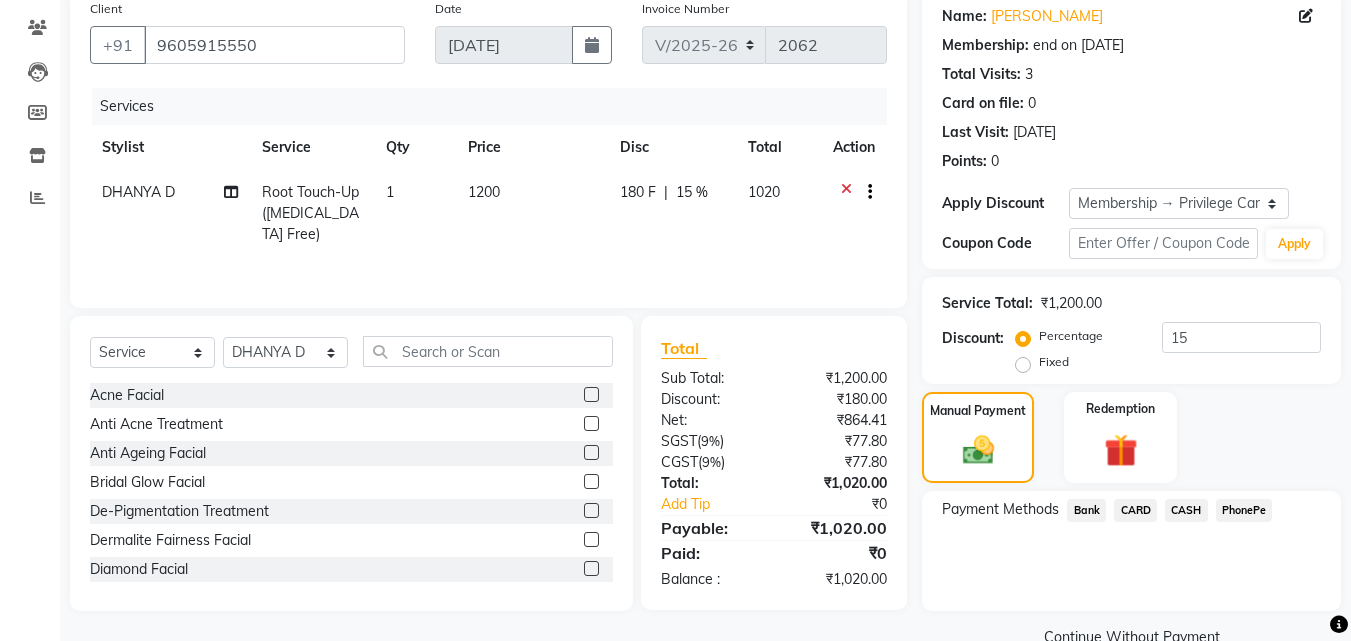 click on "PhonePe" 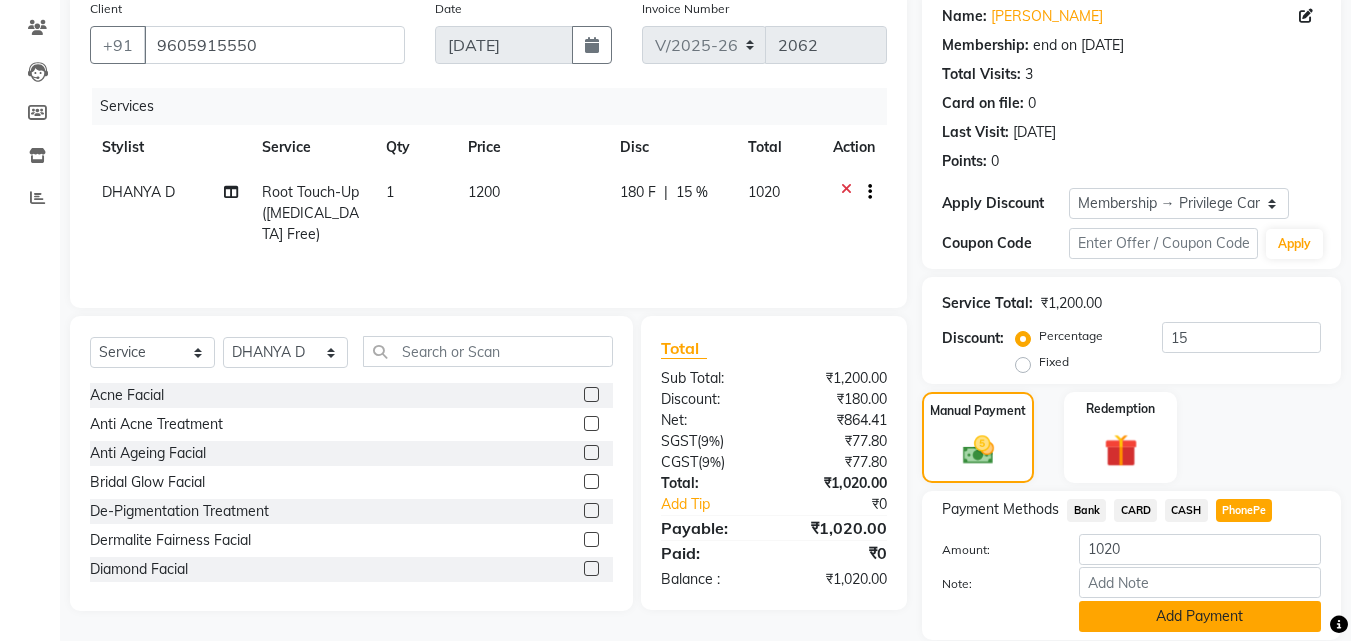 click on "Add Payment" 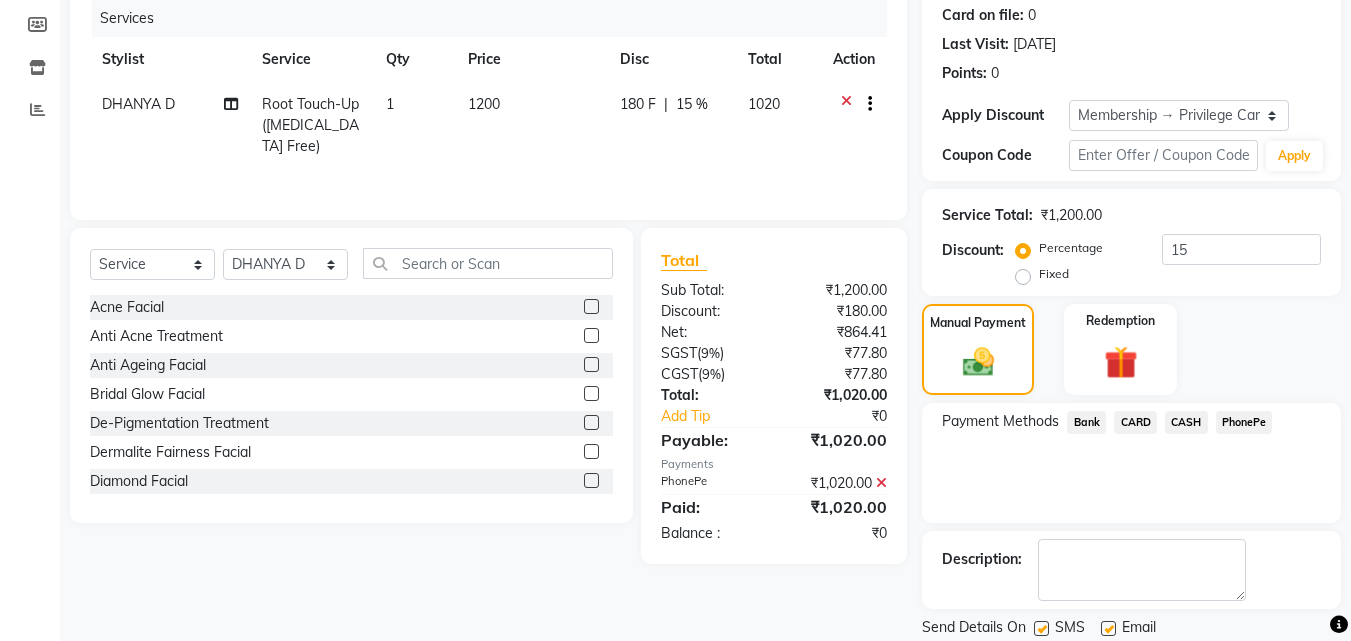 scroll, scrollTop: 314, scrollLeft: 0, axis: vertical 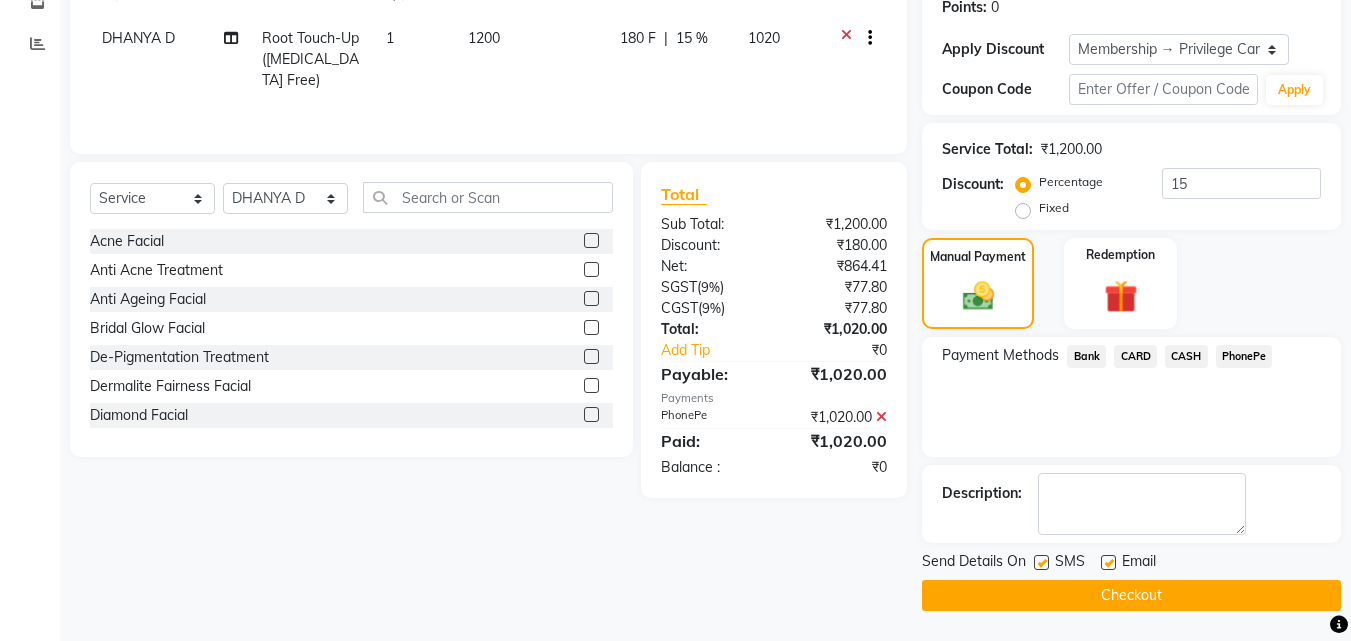 click on "Checkout" 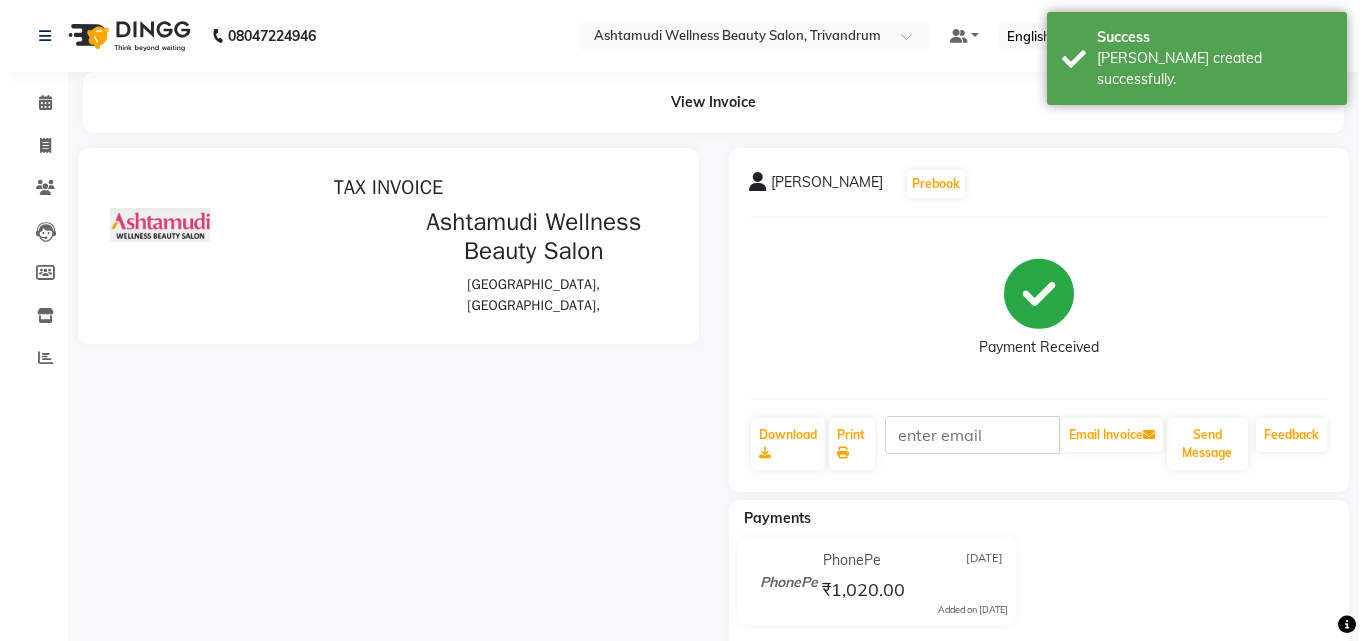 scroll, scrollTop: 0, scrollLeft: 0, axis: both 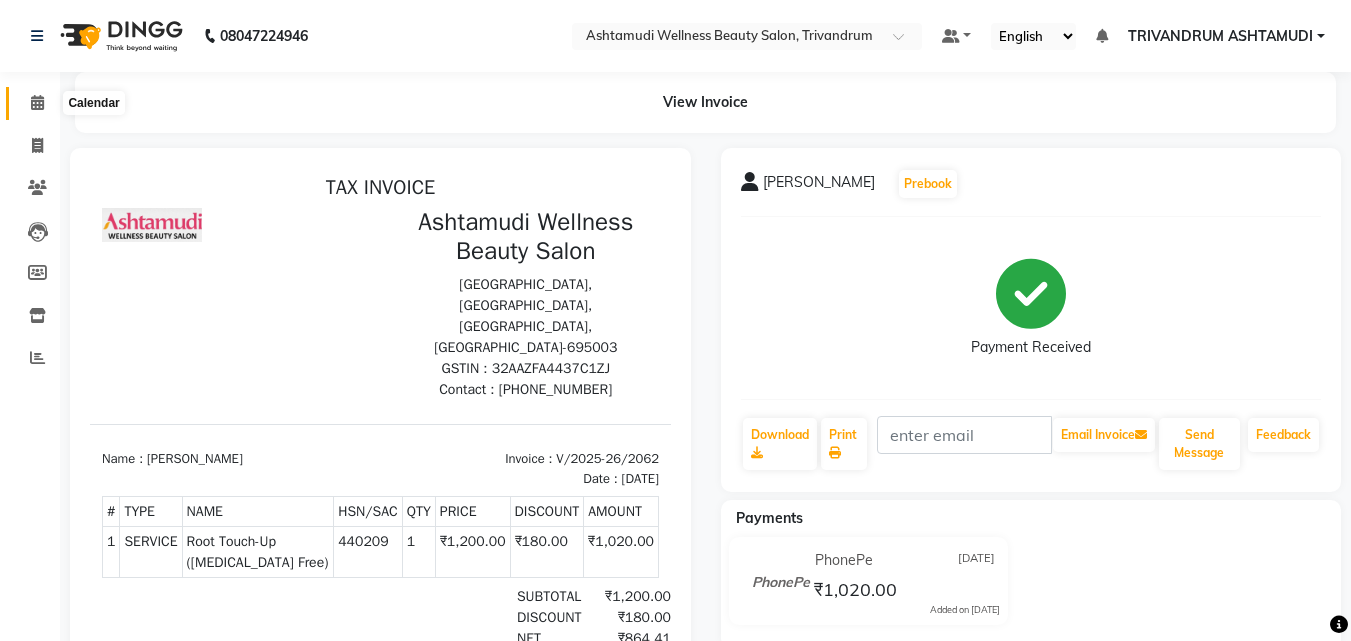 click 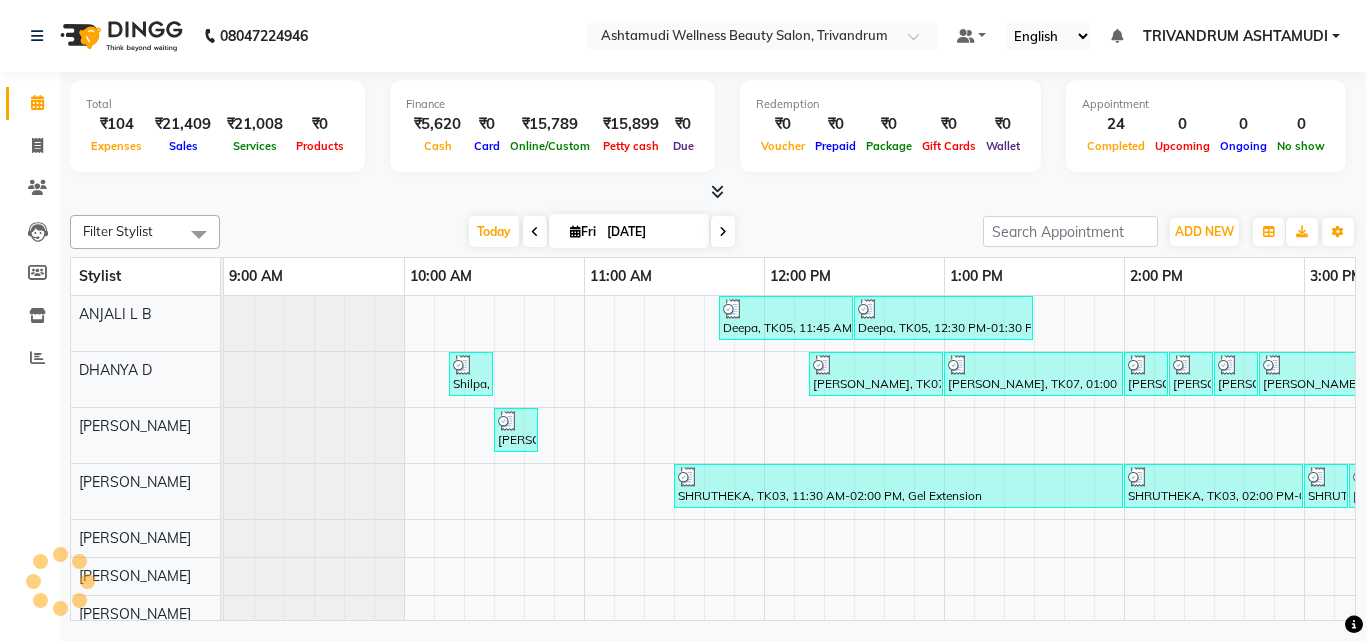 scroll, scrollTop: 0, scrollLeft: 0, axis: both 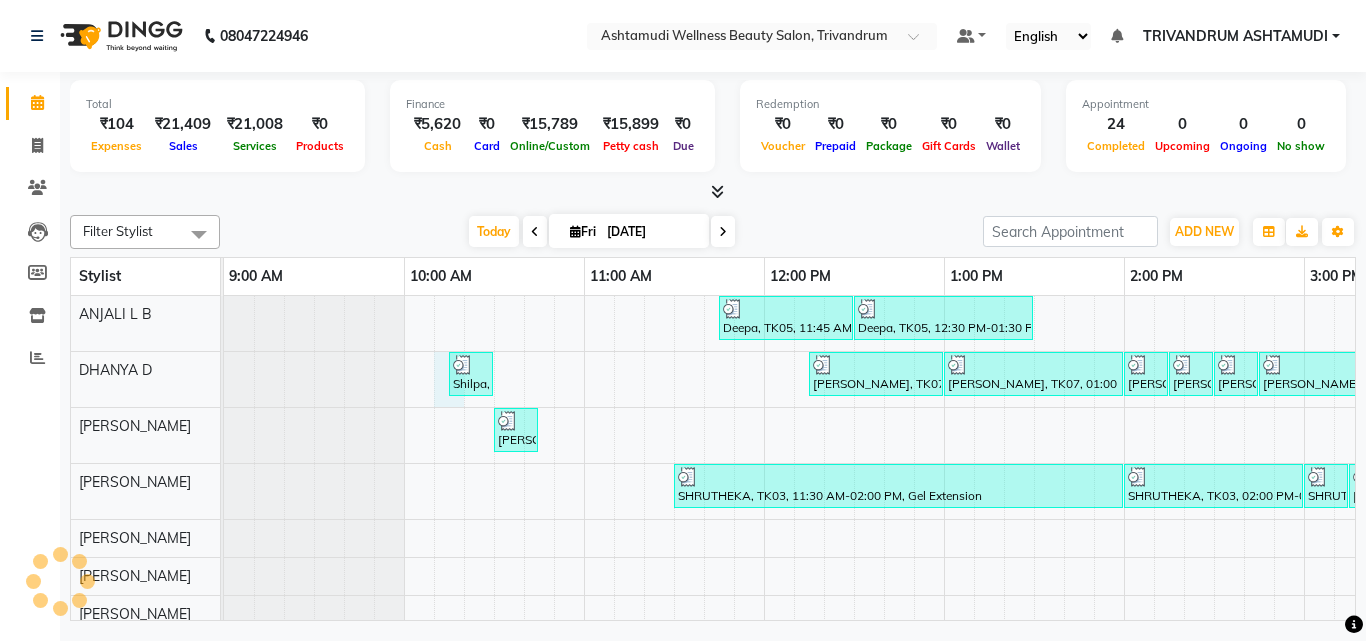 click on "Deepa, TK05, 11:45 AM-12:30 PM, Root Touch-Up (Ammonia Free)     Deepa, TK05, 12:30 PM-01:30 PM, Ceramide  Anti frizz treatment     Shilpa, TK01, 10:15 AM-10:30 AM, Eyebrows Threading     Neethi, TK07, 12:15 PM-01:00 PM, Root Touch-Up (Ammonia Free)     Neethi, TK07, 01:00 PM-02:00 PM, Ceramide  Anti frizz treatment     Anagha, TK10, 02:00 PM-02:15 PM, Eyebrows Threading     Anagha, TK10, 02:15 PM-02:30 PM, Eyebrows Threading     Anagha, TK10, 02:30 PM-02:45 PM, Upper Lip Threading     Supriya, TK17, 02:45 PM-03:30 PM, Root Touch-Up (Ammonia Free)     aswathi, TK02, 10:30 AM-10:45 AM, Eyebrows Threading     SHRUTHEKA, TK03, 11:30 AM-02:00 PM, Gel Extension     SHRUTHEKA, TK03, 02:00 PM-03:00 PM, Bridal Glow Facial     SHRUTHEKA, TK03, 03:00 PM-03:15 PM, Eyebrows Threading     DEVIKA, TK14, 03:15 PM-03:30 PM, Eyebrows Threading     aswathi, TK06, 01:10 PM-01:40 PM, Make Up -3     Jinju, TK08, 01:30 PM-02:00 PM, Make Up -2     aswathi, TK02, 10:45 AM-11:00 AM, Eyebrows Threading" at bounding box center [1484, 631] 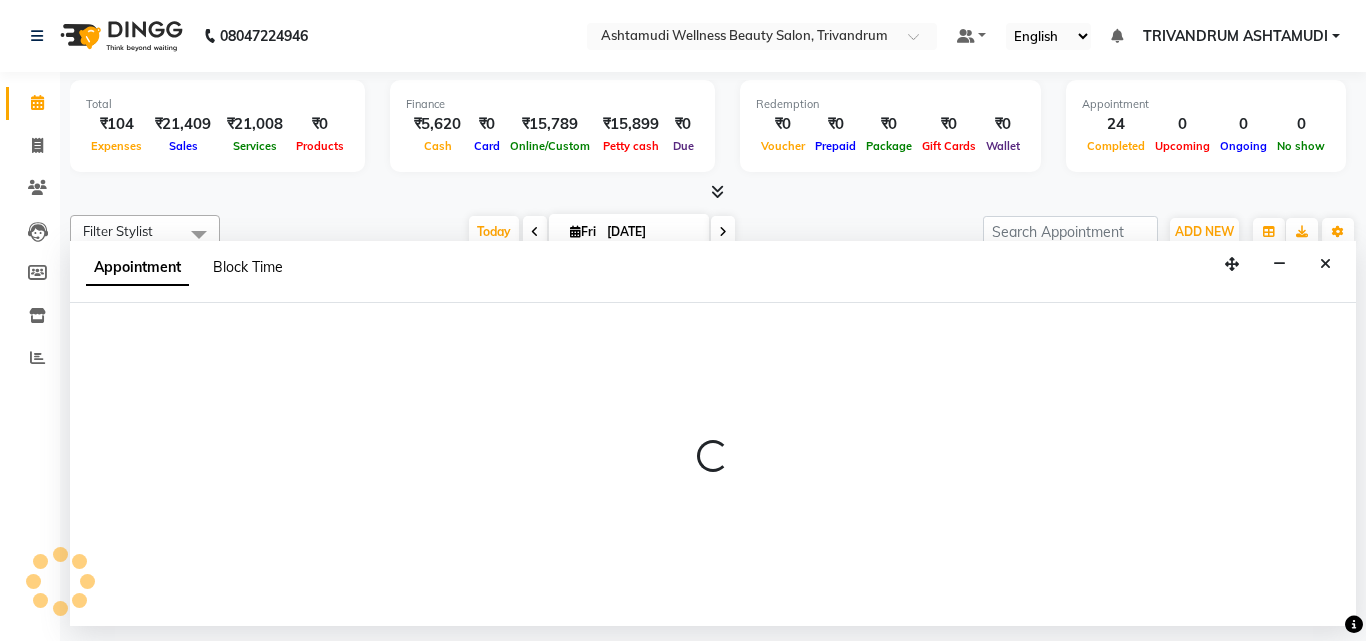 select on "27022" 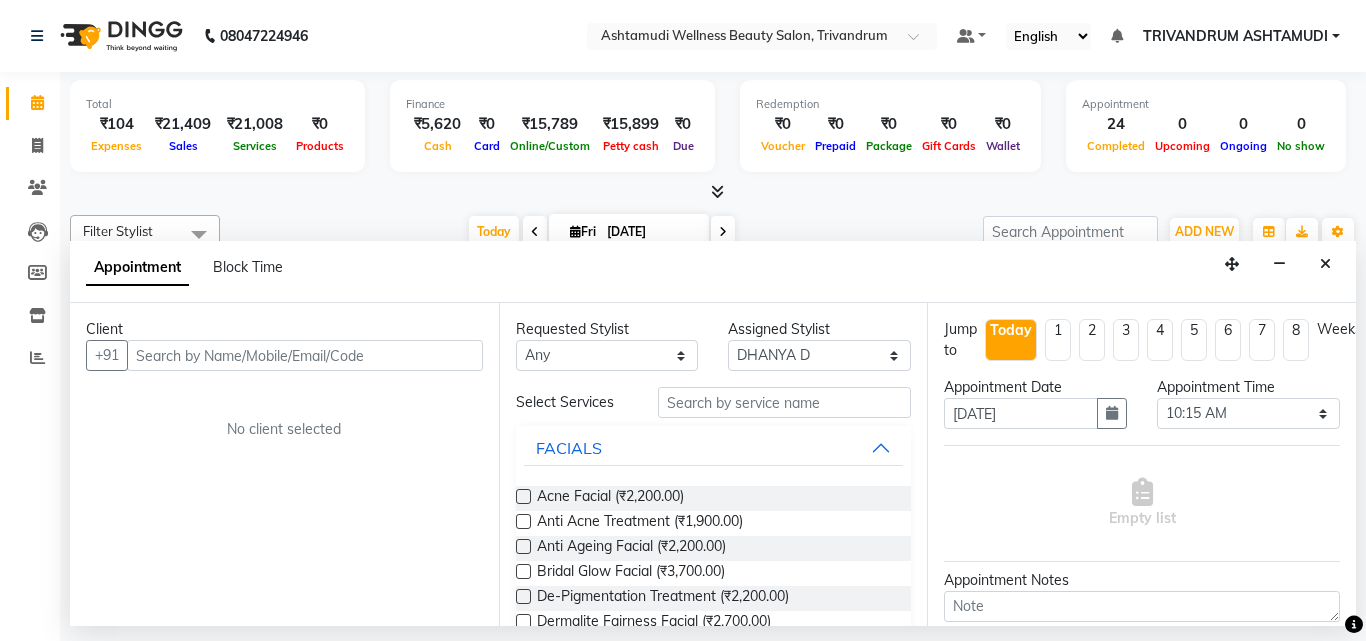 click at bounding box center (305, 355) 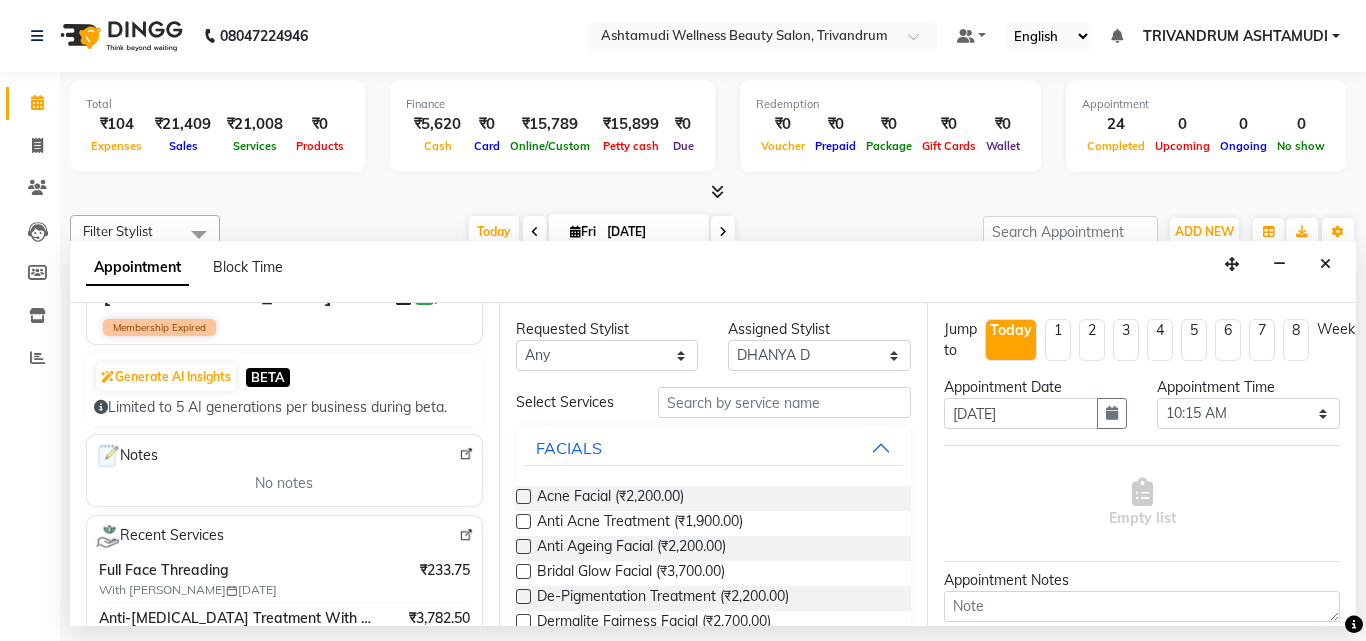 scroll, scrollTop: 200, scrollLeft: 0, axis: vertical 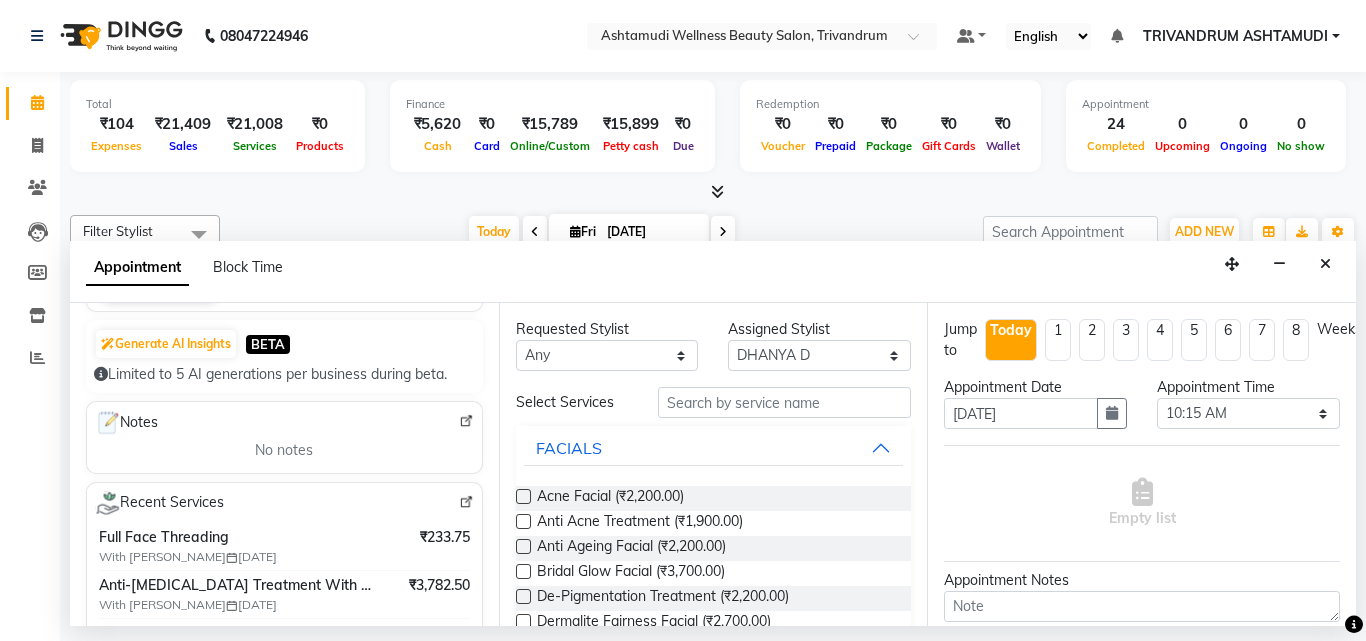 type on "9497470206" 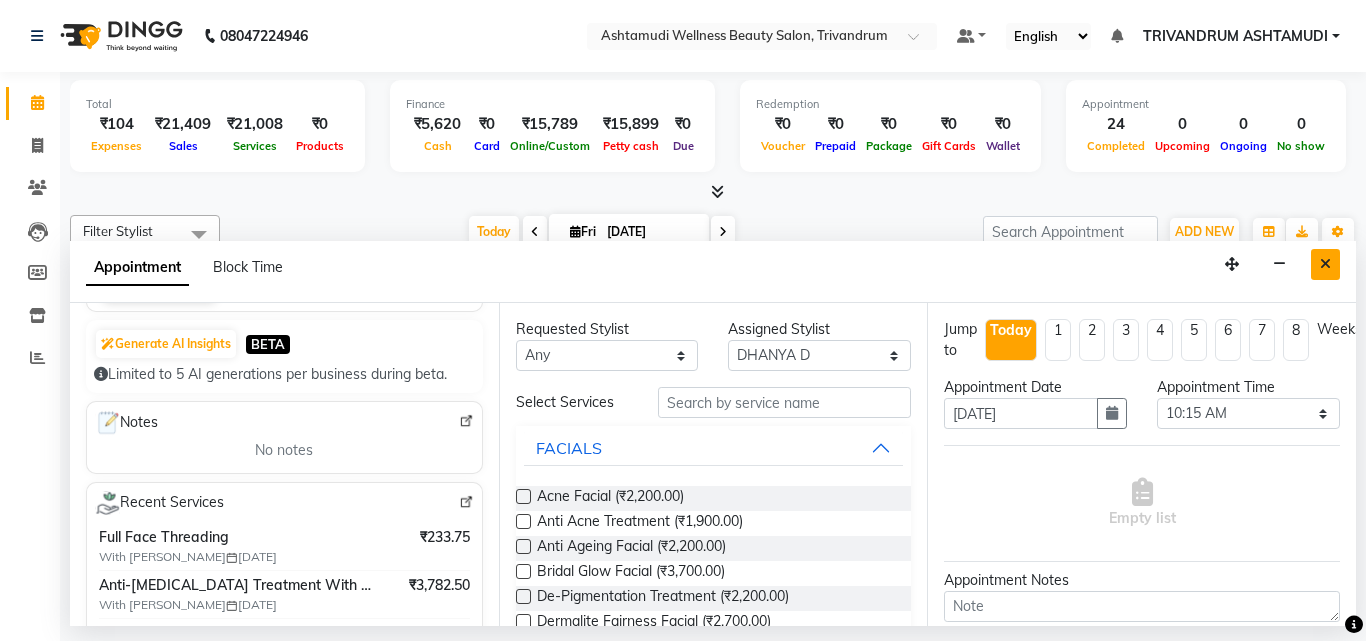 click at bounding box center (1325, 264) 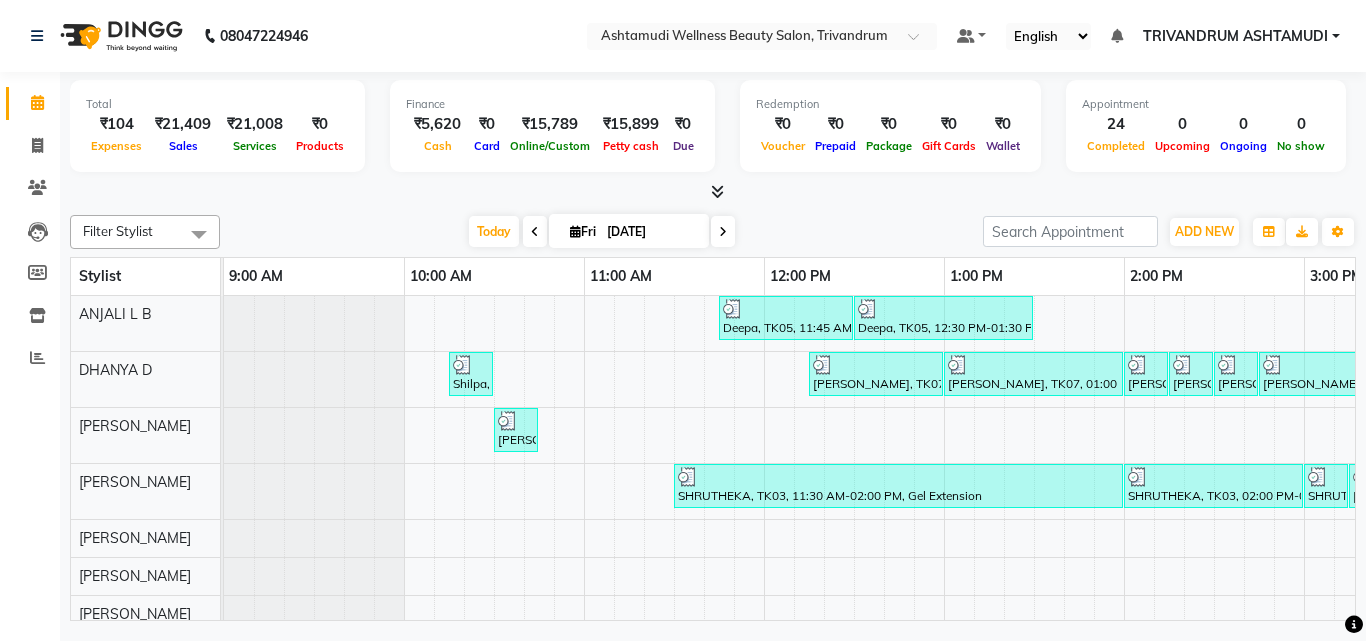scroll, scrollTop: 0, scrollLeft: 415, axis: horizontal 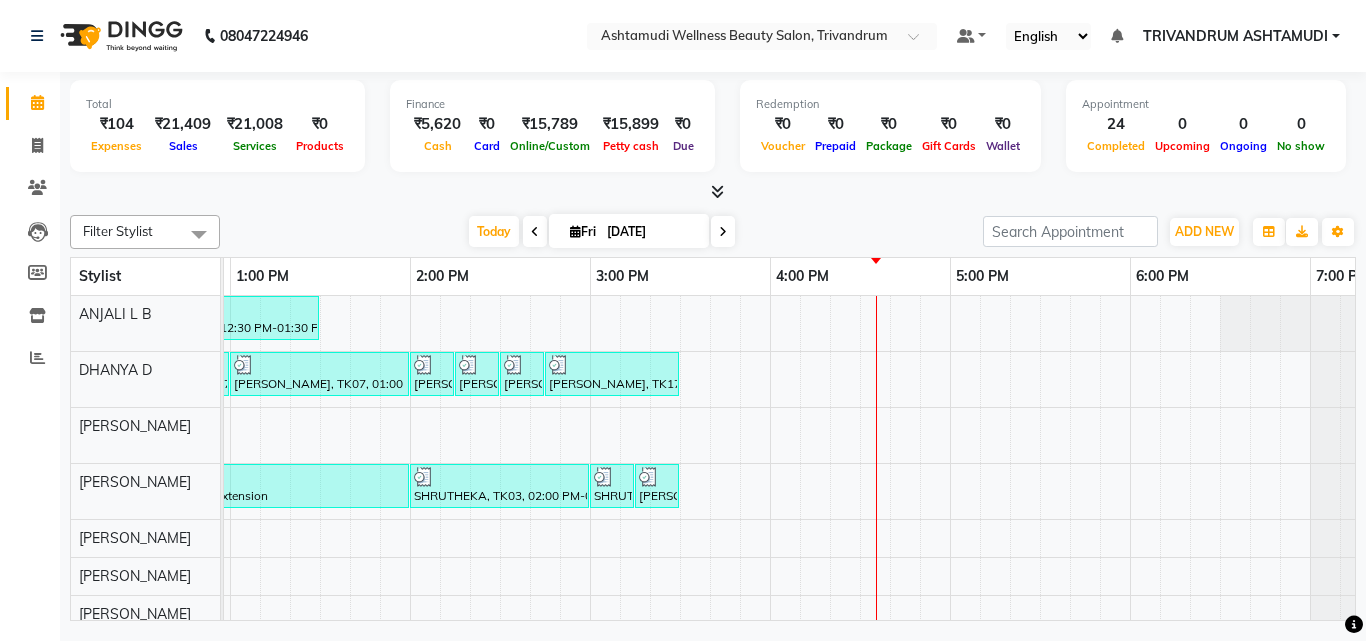 click on "Today  Fri 11-07-2025" at bounding box center (601, 232) 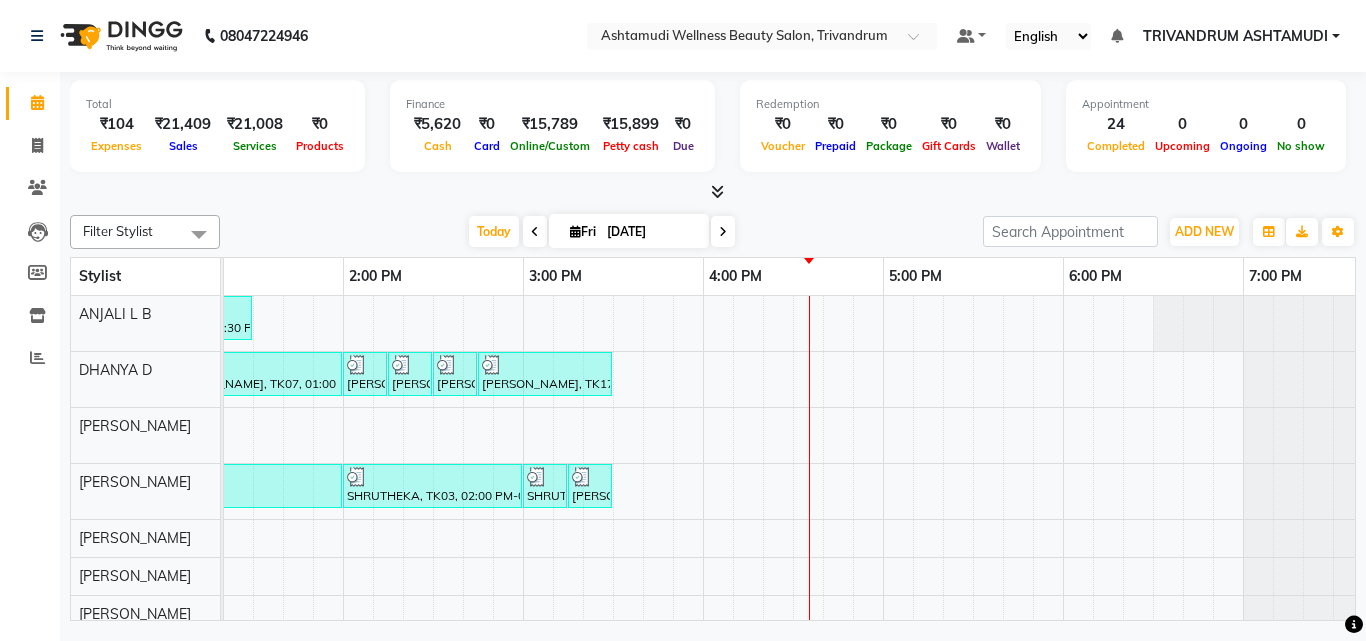 scroll, scrollTop: 0, scrollLeft: 821, axis: horizontal 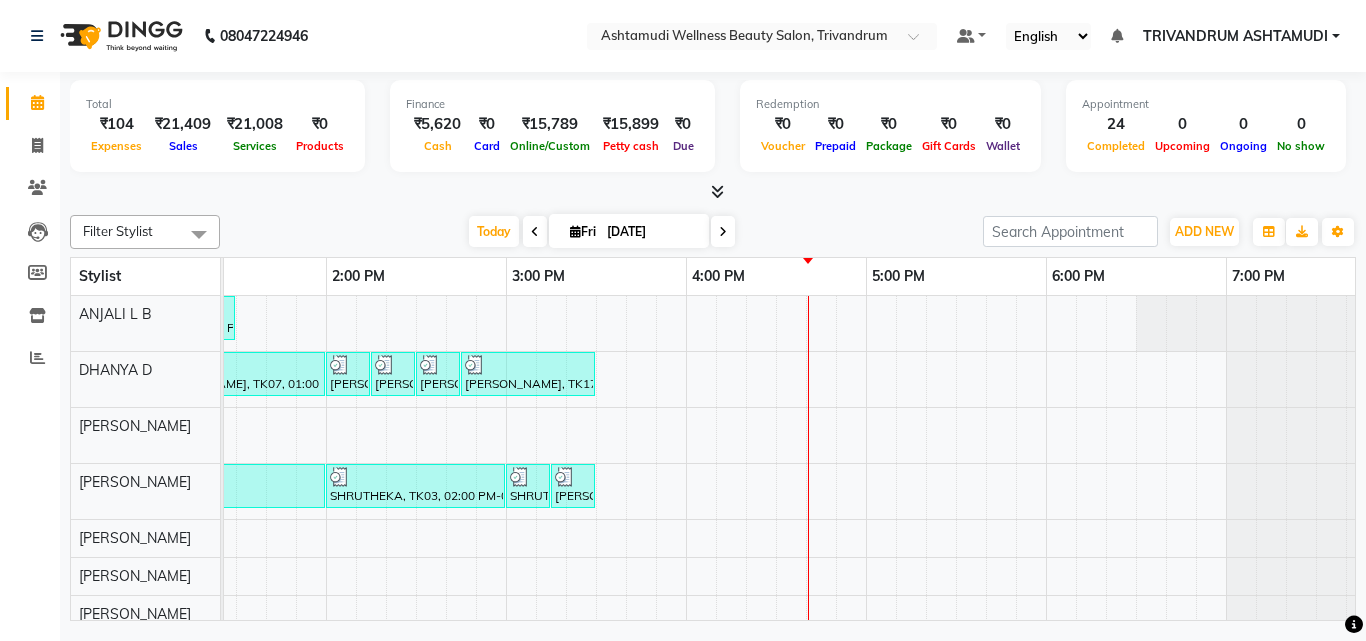 click on "Total  ₹104  Expenses ₹21,409  Sales ₹21,008  Services ₹0  Products Finance  ₹5,620  Cash ₹0  Card ₹15,789  Online/Custom ₹15,899 Petty cash ₹0 Due  Redemption  ₹0 Voucher ₹0 Prepaid ₹0 Package ₹0  Gift Cards ₹0  Wallet  Appointment  24 Completed 0 Upcoming 0 Ongoing 0 No show  Other sales  ₹0  Packages ₹400  Memberships ₹0  Vouchers ₹0  Prepaids ₹0  Gift Cards Filter Stylist Select All ANJALI L B	 CHIPPY DHANYA D INDU GURUNG	 KARTHIKA	 Lekshmi MANJUSHA	 PUNAM LAMA	 SARITHA	 Sneha TRIVANDRUM ASHTAMUDI USHA KUMARI S Today  Fri 11-07-2025 Toggle Dropdown Add Appointment Add Invoice Add Expense Add Attendance Add Client Toggle Dropdown Add Appointment Add Invoice Add Expense Add Attendance Add Client ADD NEW Toggle Dropdown Add Appointment Add Invoice Add Expense Add Attendance Add Client Filter Stylist Select All ANJALI L B	 CHIPPY DHANYA D INDU GURUNG	 KARTHIKA	 Lekshmi MANJUSHA	 PUNAM LAMA	 SARITHA	 Sneha TRIVANDRUM ASHTAMUDI USHA KUMARI S Group By  Staff View  View as" 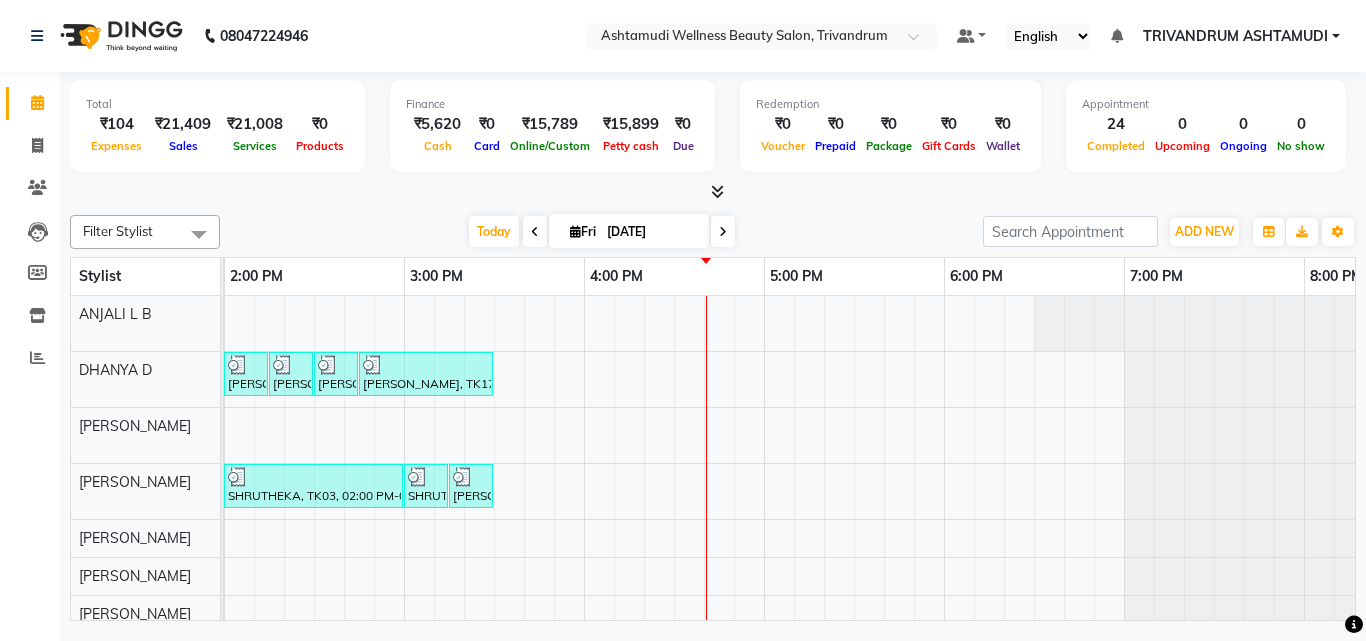 scroll, scrollTop: 0, scrollLeft: 763, axis: horizontal 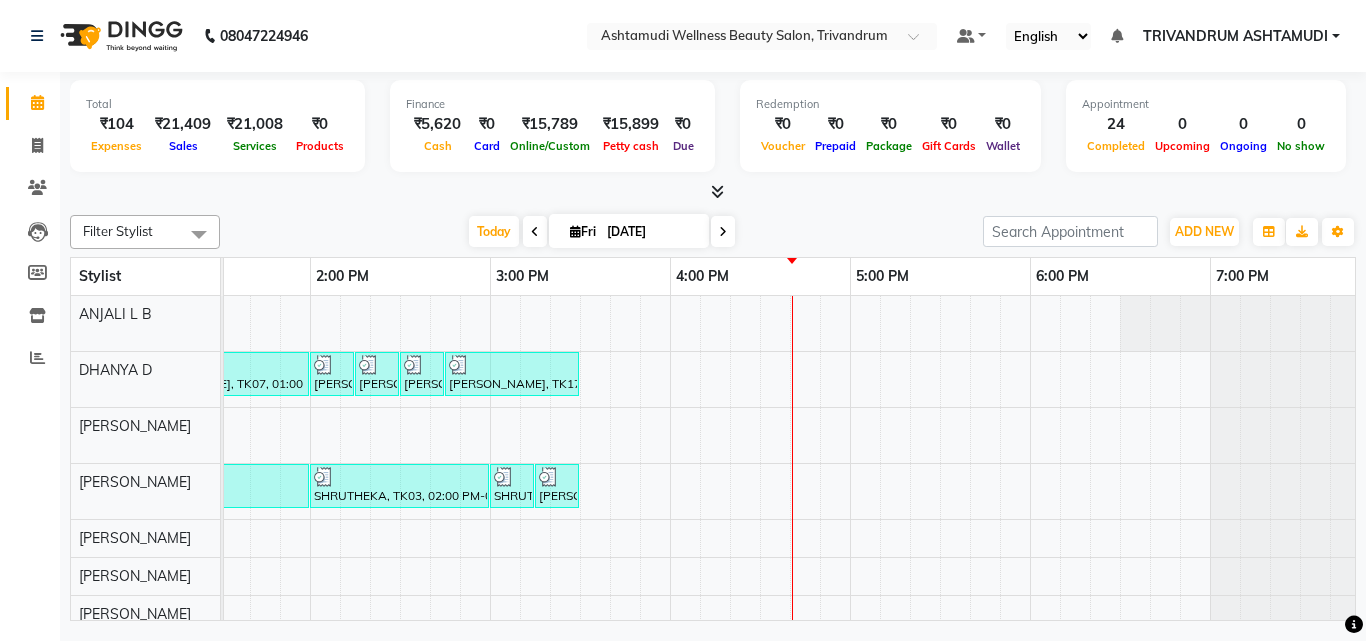 click on "Deepa, TK05, 11:45 AM-12:30 PM, Root Touch-Up (Ammonia Free)     Deepa, TK05, 12:30 PM-01:30 PM, Ceramide  Anti frizz treatment     Shilpa, TK01, 10:15 AM-10:30 AM, Eyebrows Threading     Neethi, TK07, 12:15 PM-01:00 PM, Root Touch-Up (Ammonia Free)     Neethi, TK07, 01:00 PM-02:00 PM, Ceramide  Anti frizz treatment     Anagha, TK10, 02:00 PM-02:15 PM, Eyebrows Threading     Anagha, TK10, 02:15 PM-02:30 PM, Eyebrows Threading     Anagha, TK10, 02:30 PM-02:45 PM, Upper Lip Threading     Supriya, TK17, 02:45 PM-03:30 PM, Root Touch-Up (Ammonia Free)     aswathi, TK02, 10:30 AM-10:45 AM, Eyebrows Threading     SHRUTHEKA, TK03, 11:30 AM-02:00 PM, Gel Extension     SHRUTHEKA, TK03, 02:00 PM-03:00 PM, Bridal Glow Facial     SHRUTHEKA, TK03, 03:00 PM-03:15 PM, Eyebrows Threading     DEVIKA, TK14, 03:15 PM-03:30 PM, Eyebrows Threading     aswathi, TK06, 01:10 PM-01:40 PM, Make Up -3     Jinju, TK08, 01:30 PM-02:00 PM, Make Up -2     aswathi, TK02, 10:45 AM-11:00 AM, Eyebrows Threading" at bounding box center (670, 631) 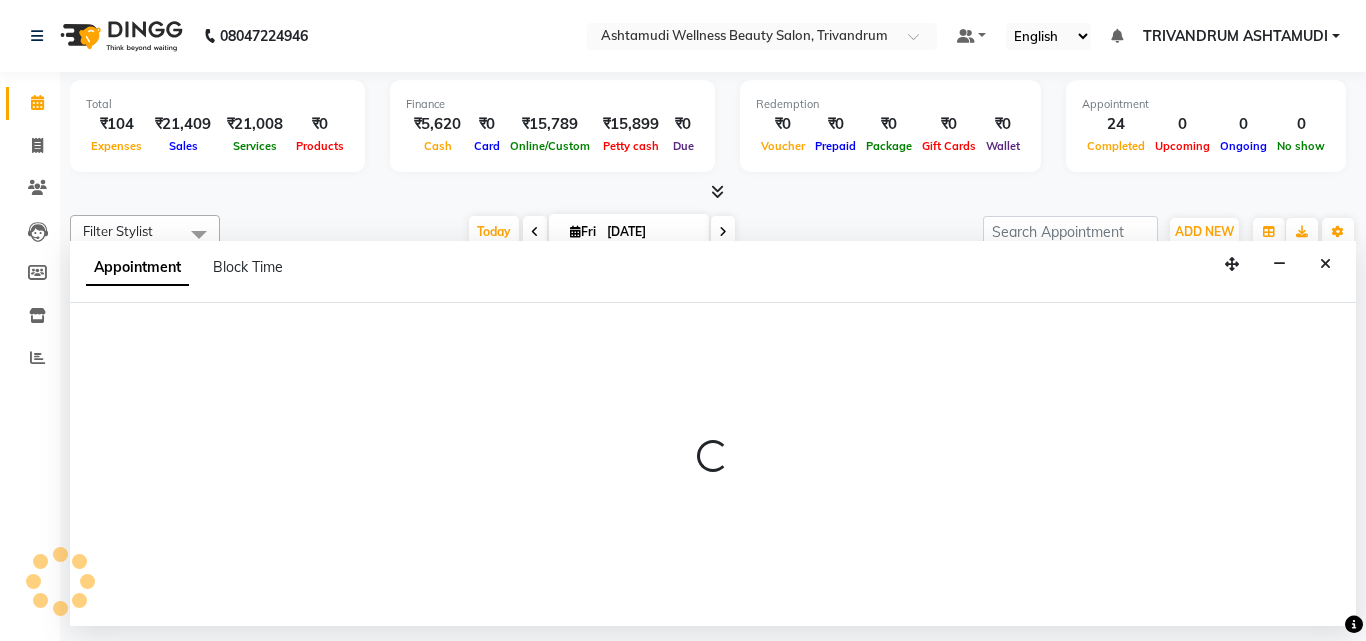 select on "27025" 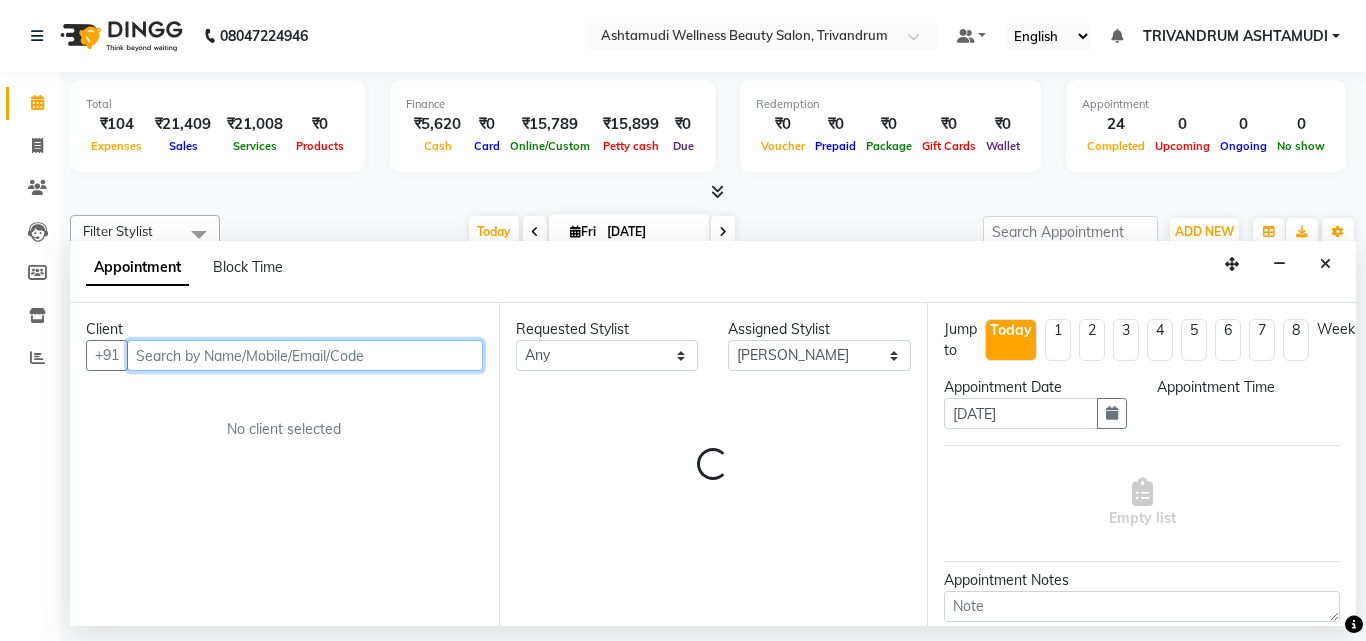 select on "975" 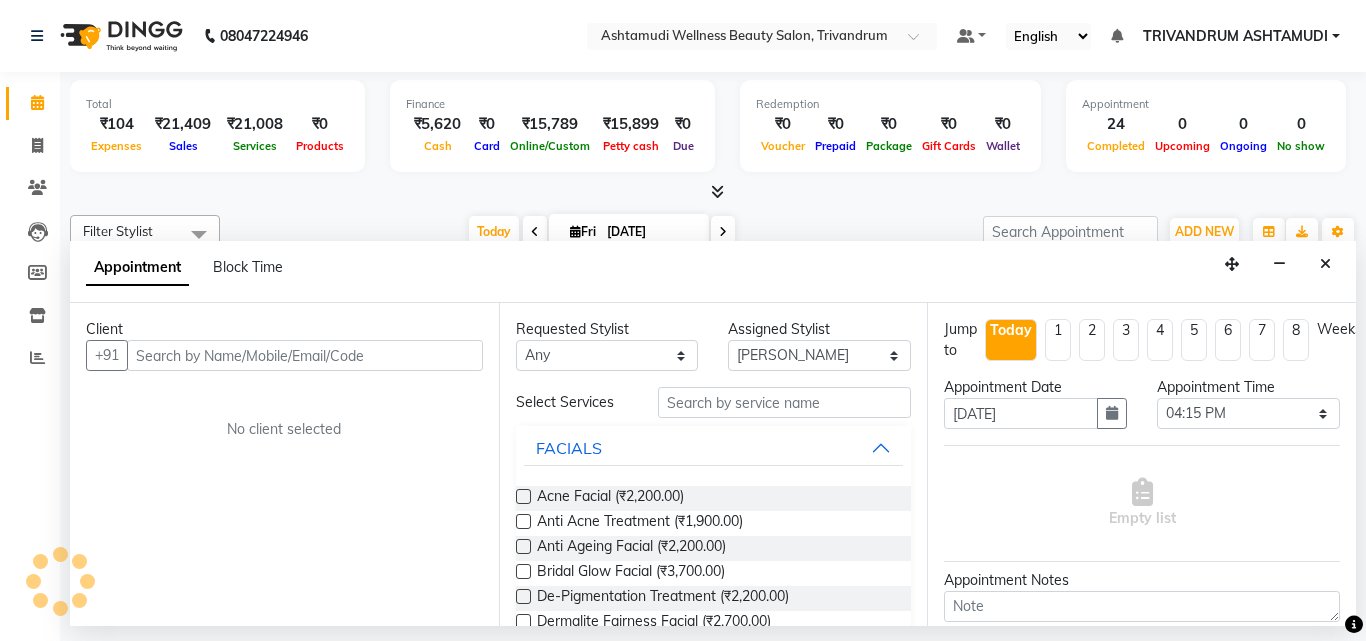 drag, startPoint x: 675, startPoint y: 378, endPoint x: 668, endPoint y: 393, distance: 16.552946 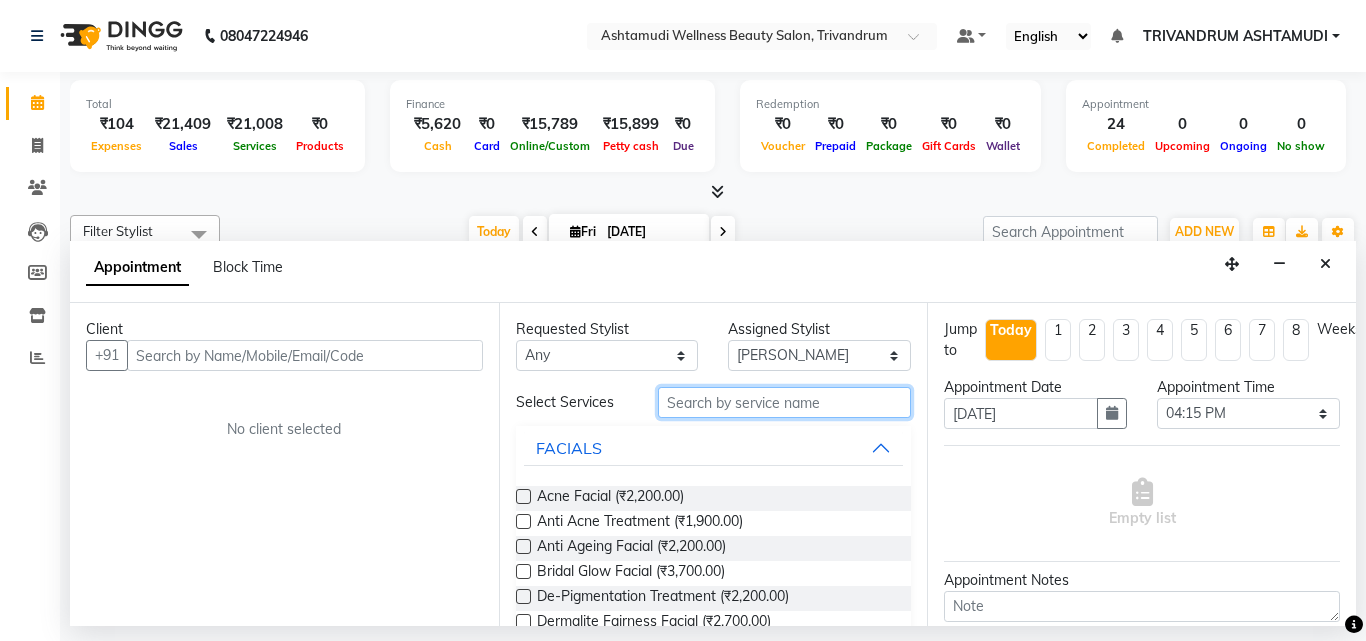 click at bounding box center [785, 402] 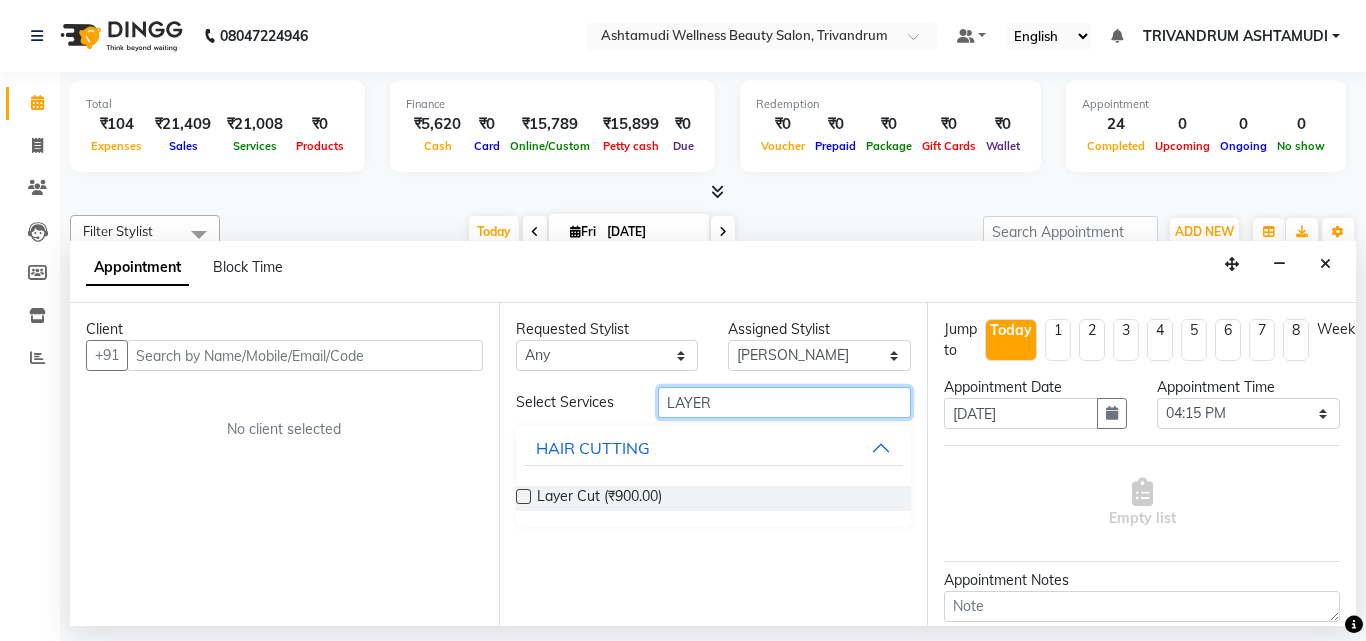 type on "LAYER" 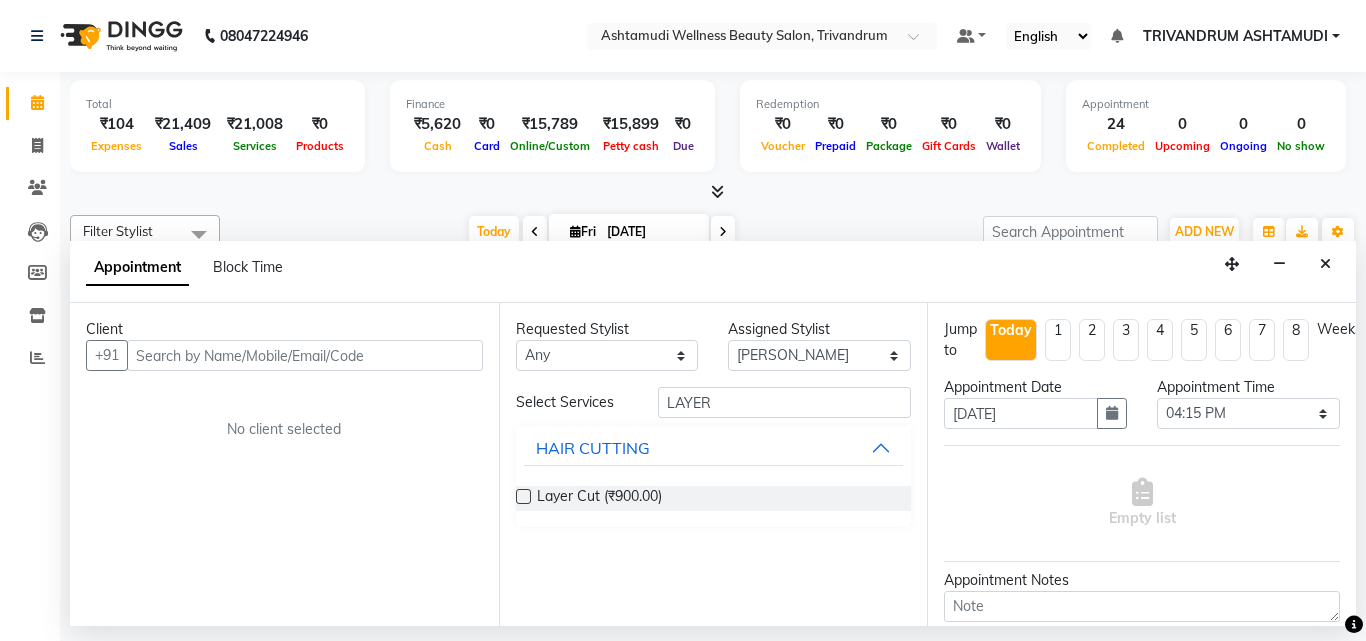 click at bounding box center (523, 496) 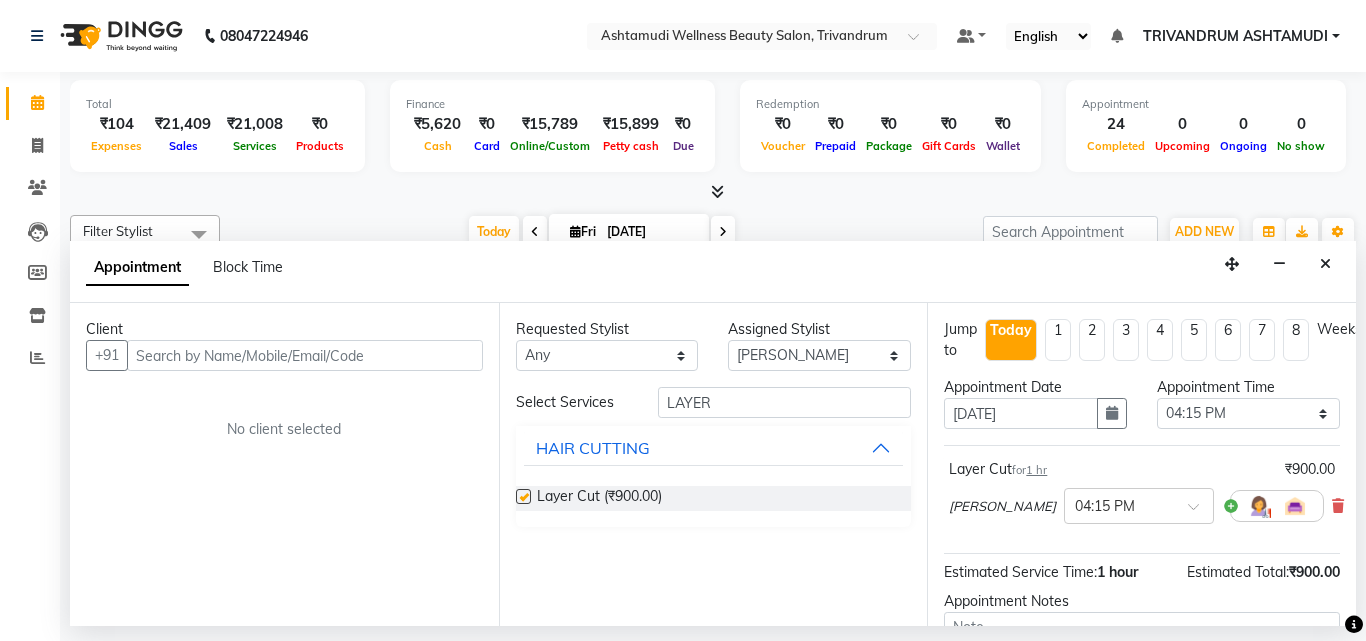 checkbox on "false" 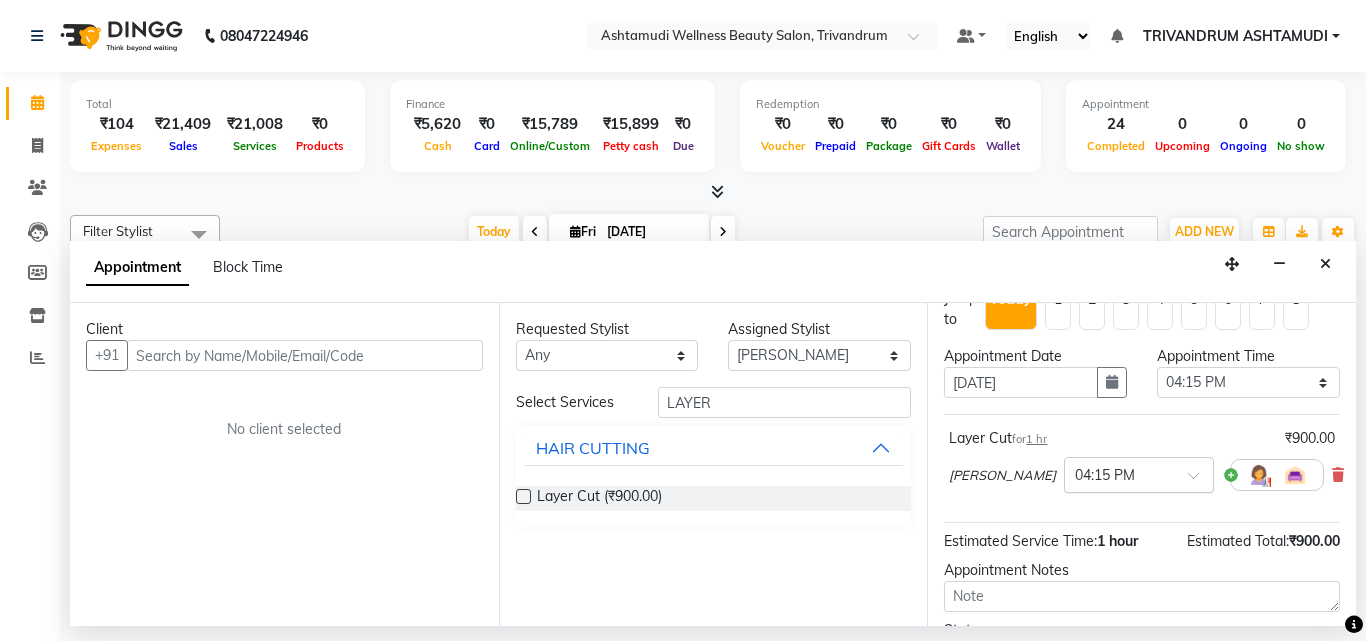 scroll, scrollTop: 0, scrollLeft: 0, axis: both 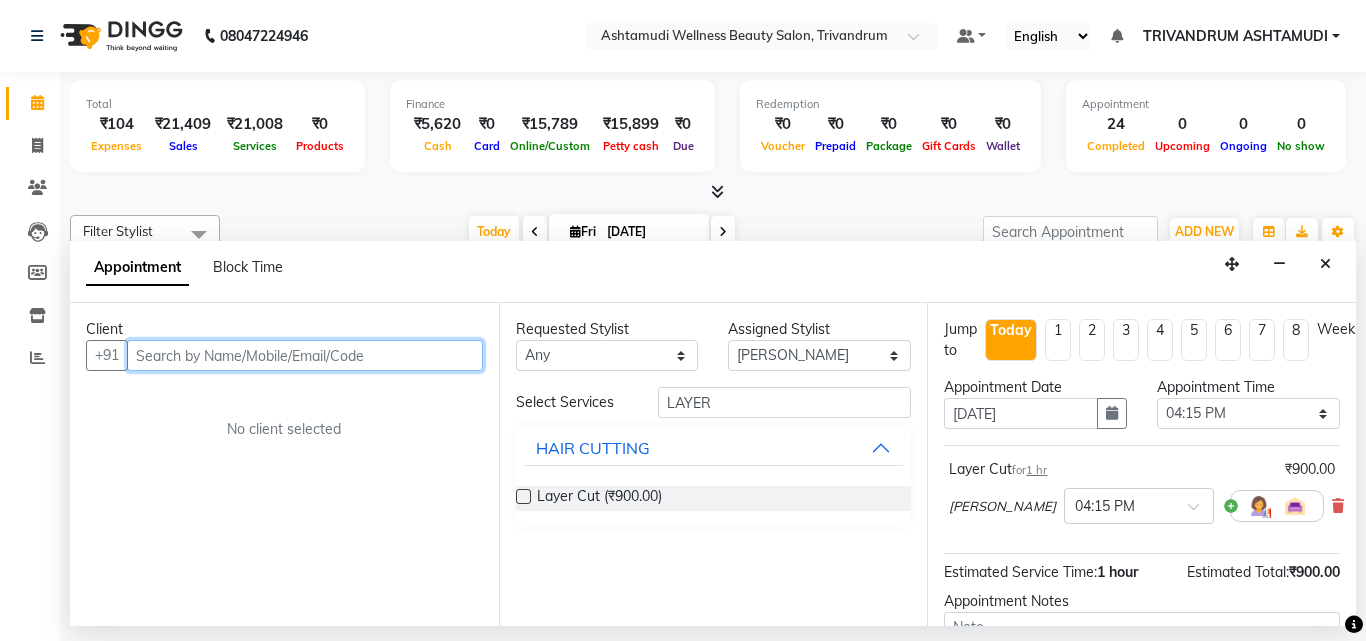 click at bounding box center [305, 355] 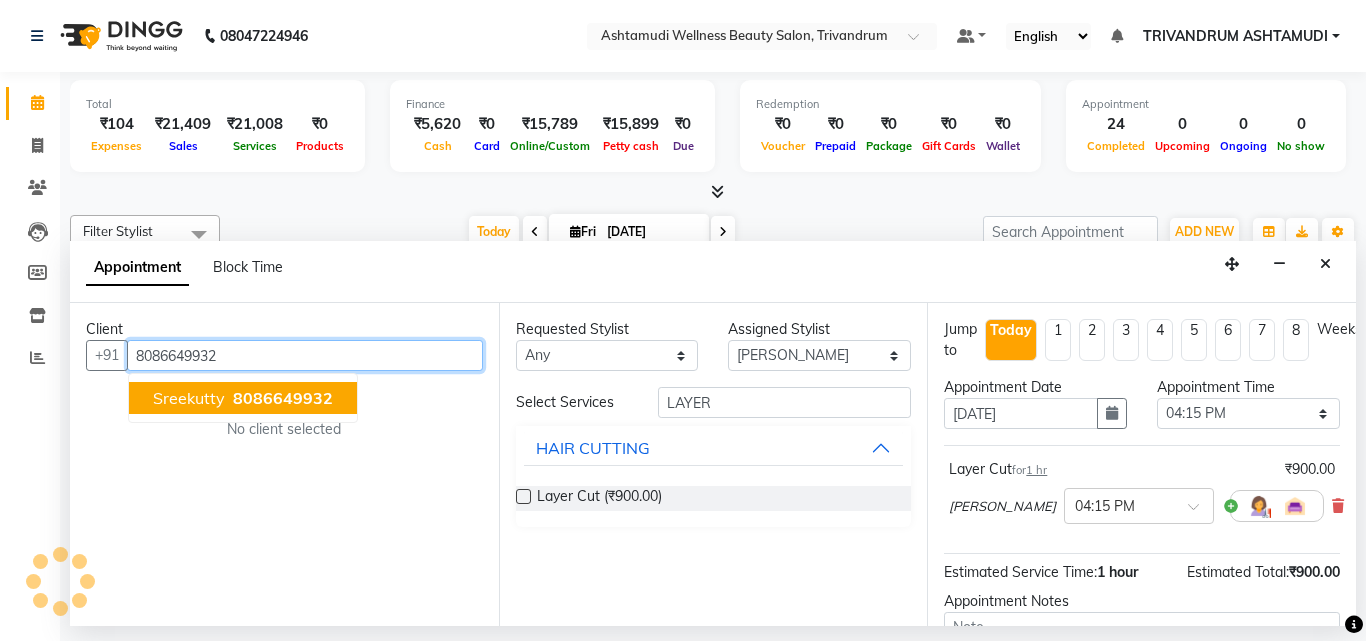click on "Sreekutty" at bounding box center (189, 398) 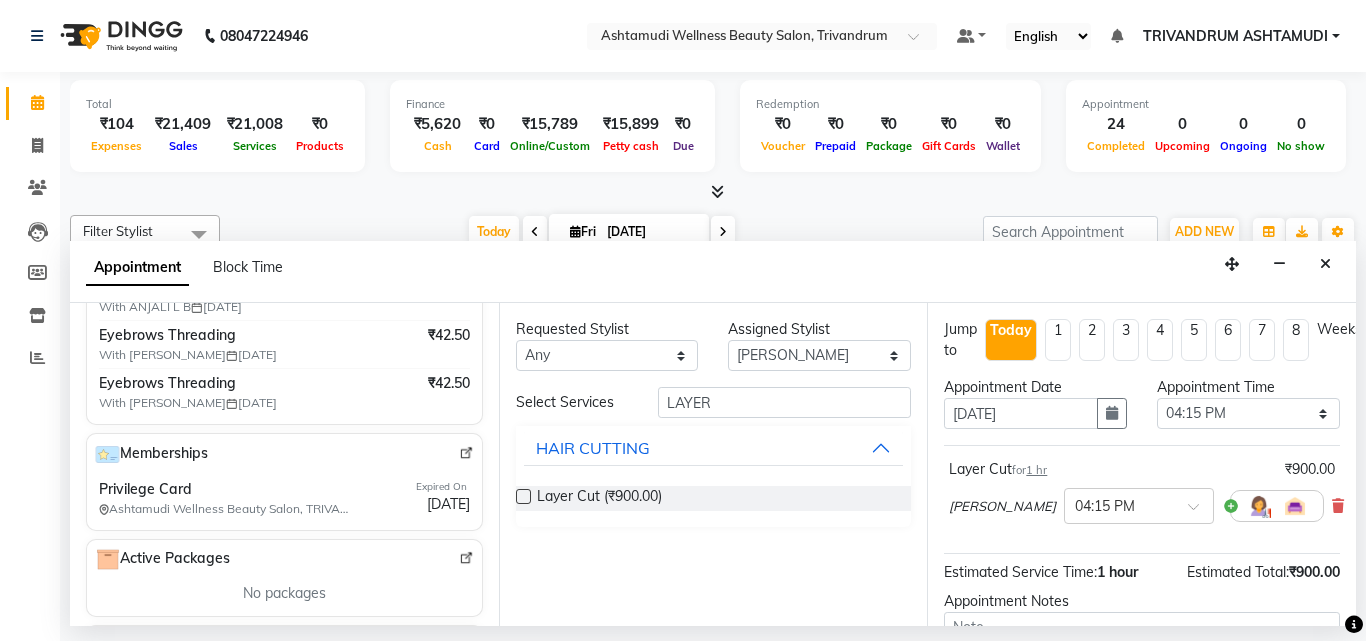 scroll, scrollTop: 500, scrollLeft: 0, axis: vertical 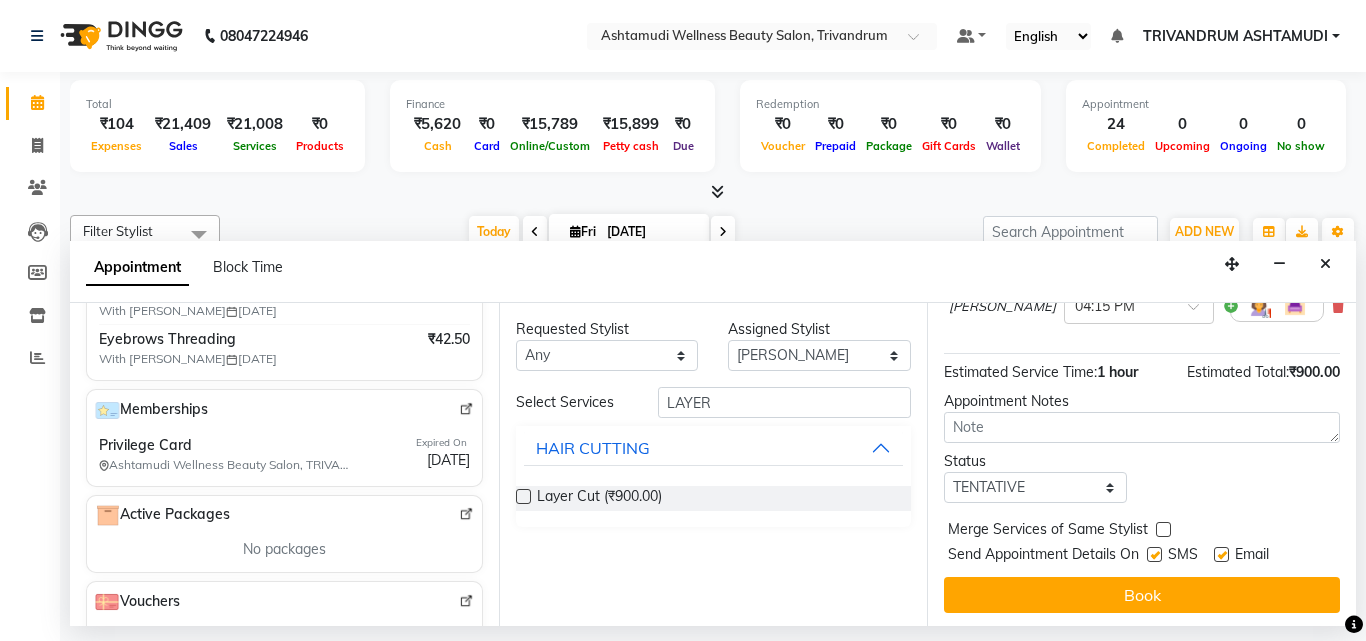 type on "8086649932" 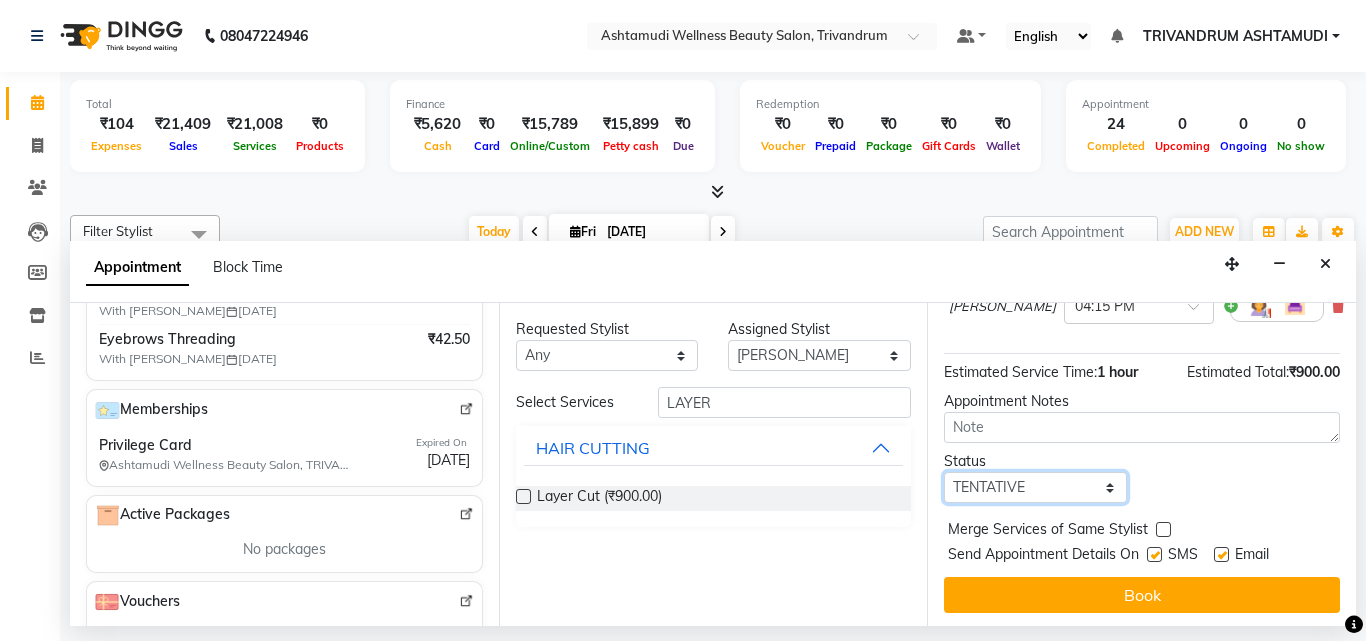 click on "Select TENTATIVE CONFIRM CHECK-IN UPCOMING" at bounding box center (1035, 487) 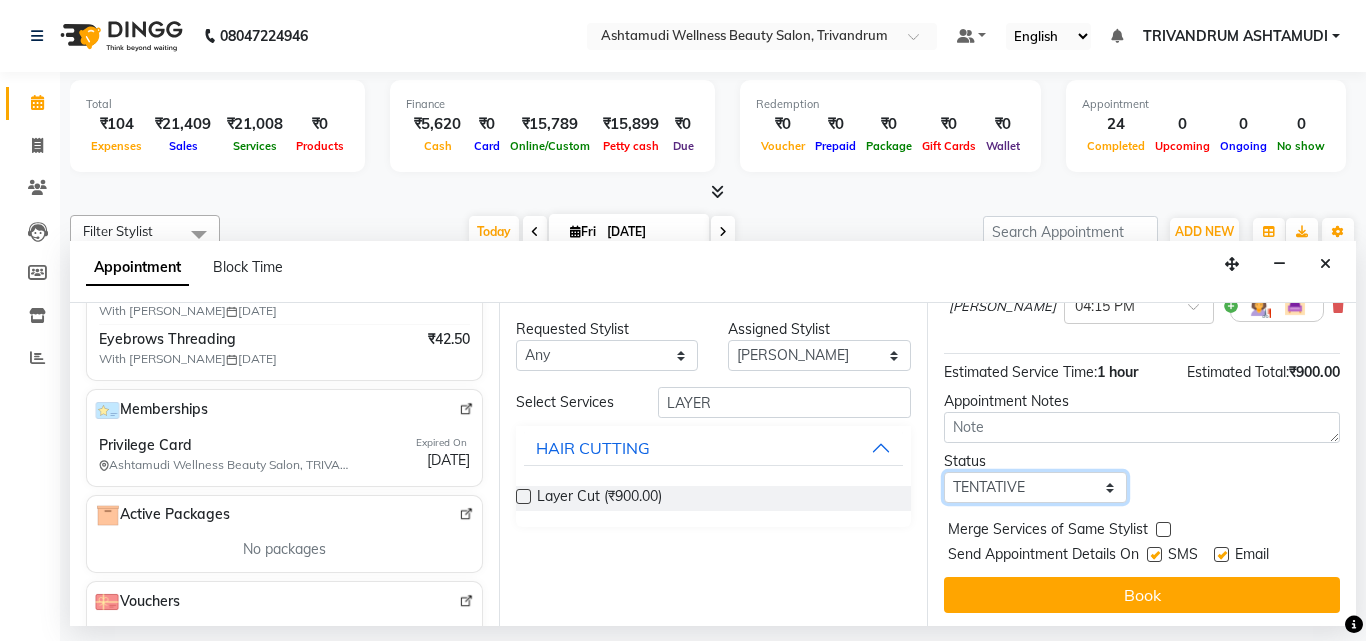 select on "check-in" 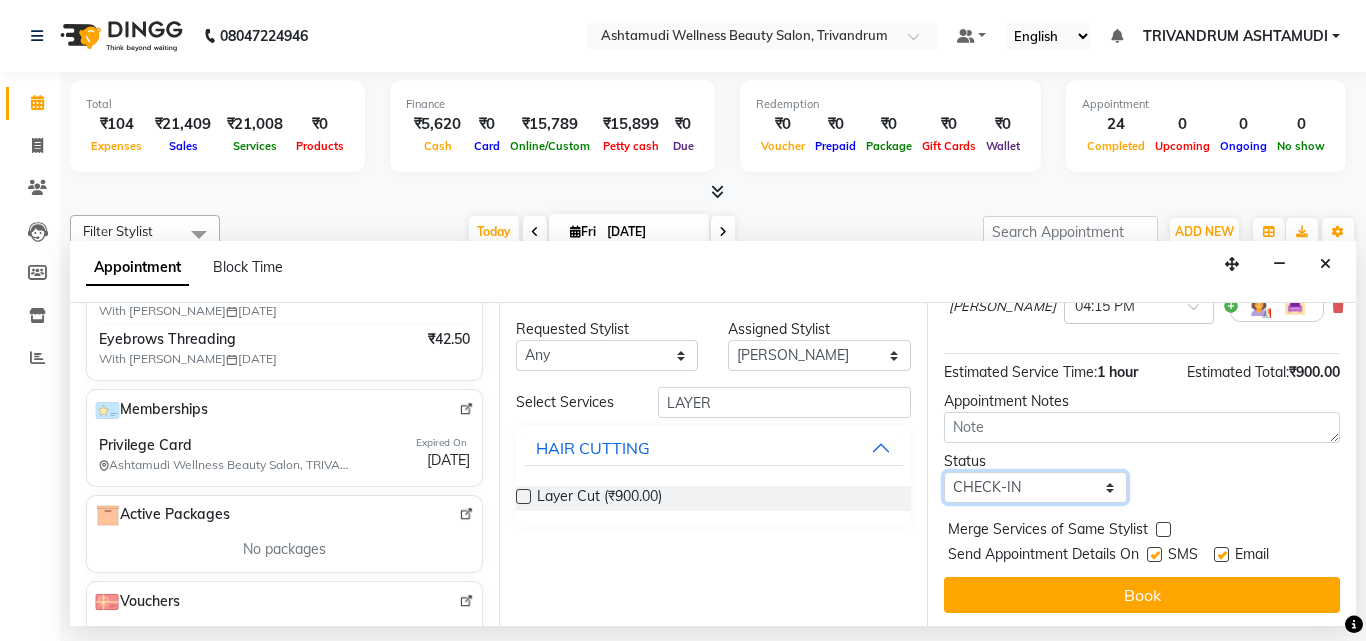 click on "Select TENTATIVE CONFIRM CHECK-IN UPCOMING" at bounding box center (1035, 487) 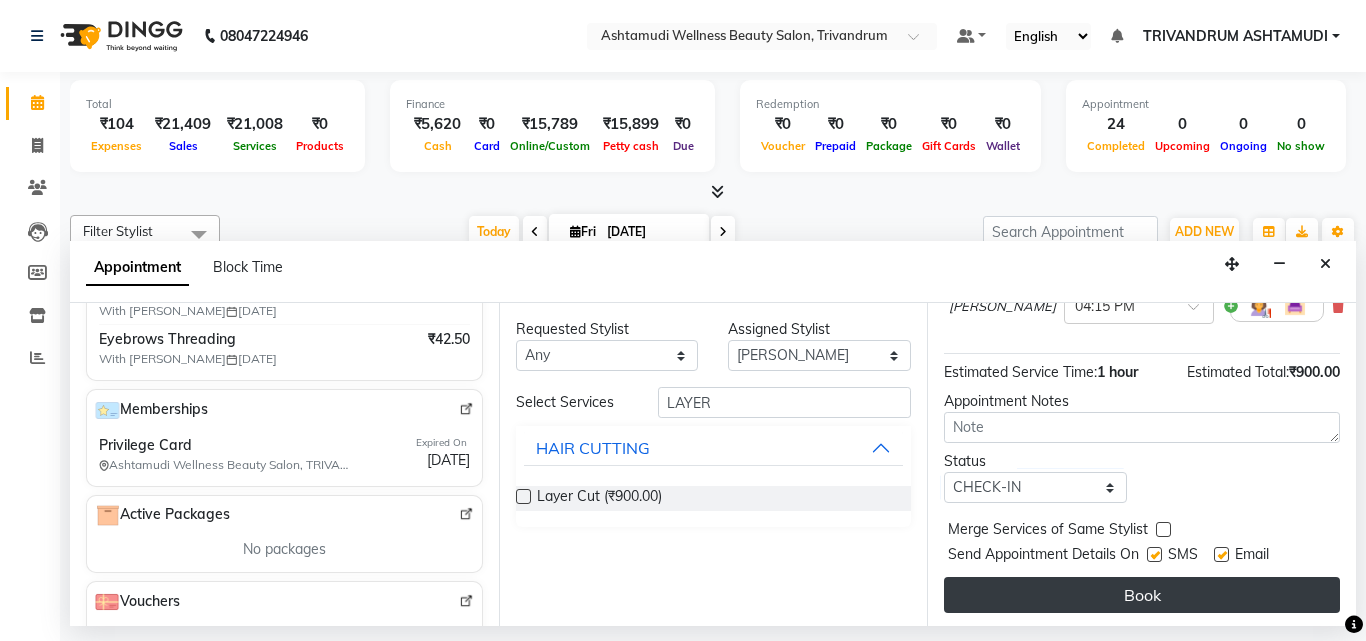 click on "Book" at bounding box center (1142, 595) 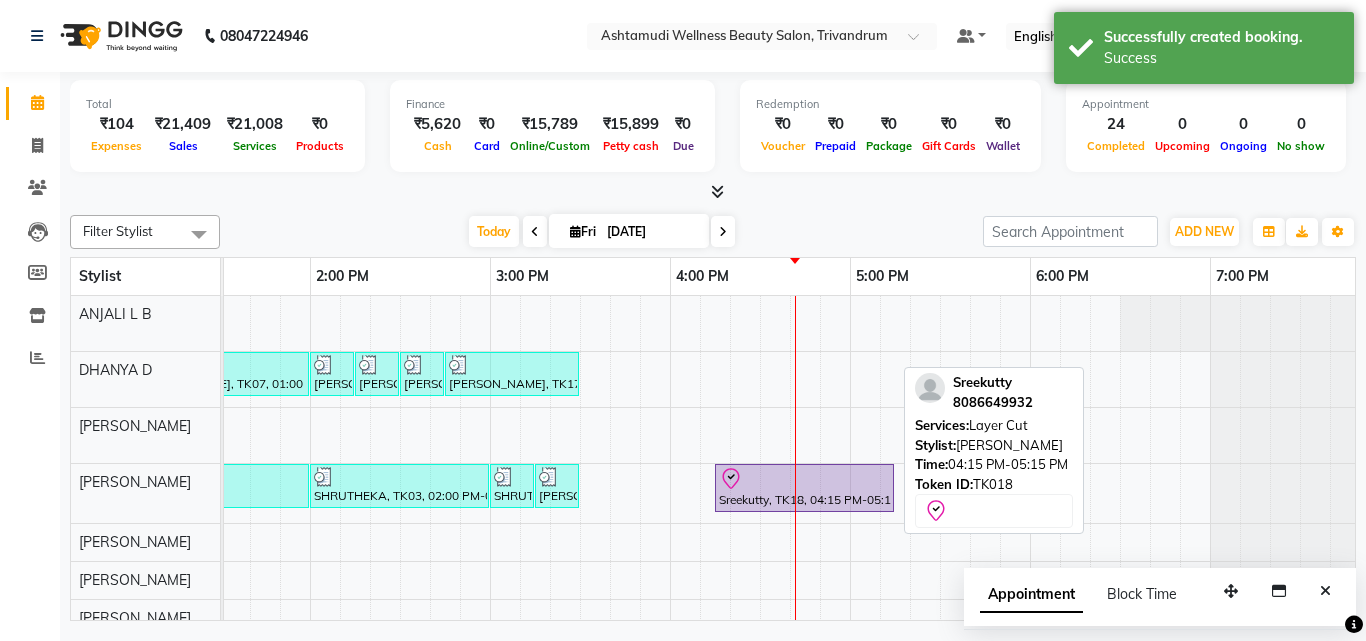 click 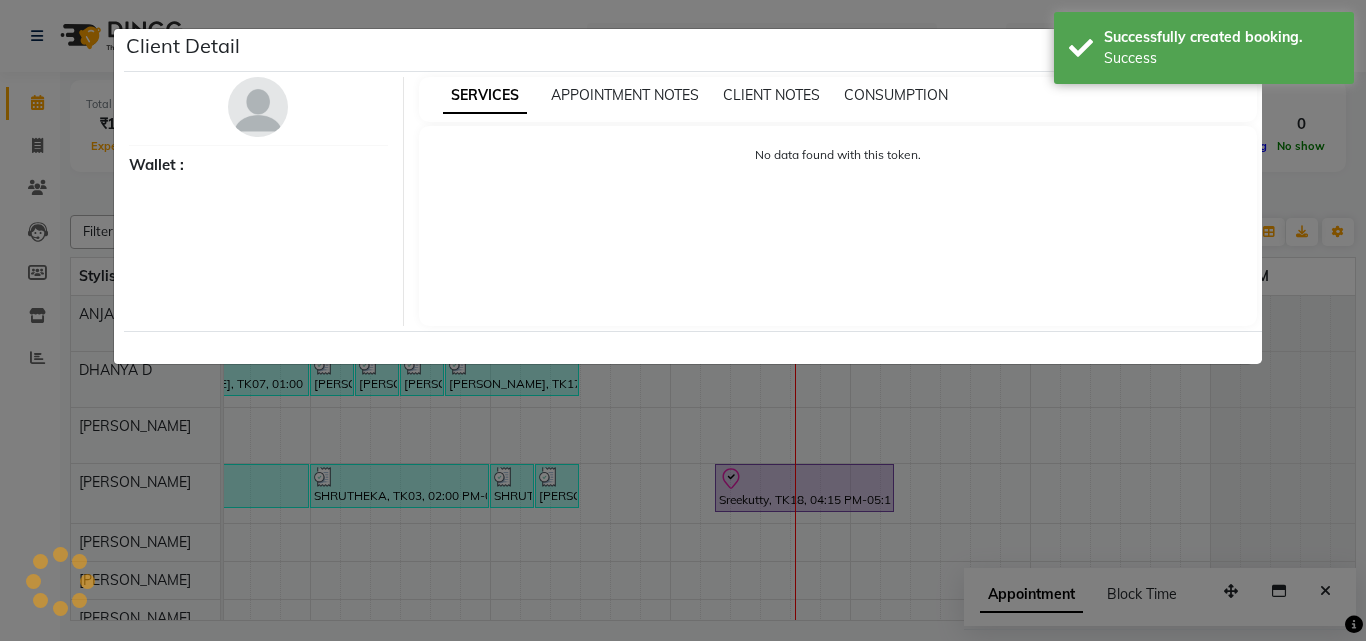 select on "8" 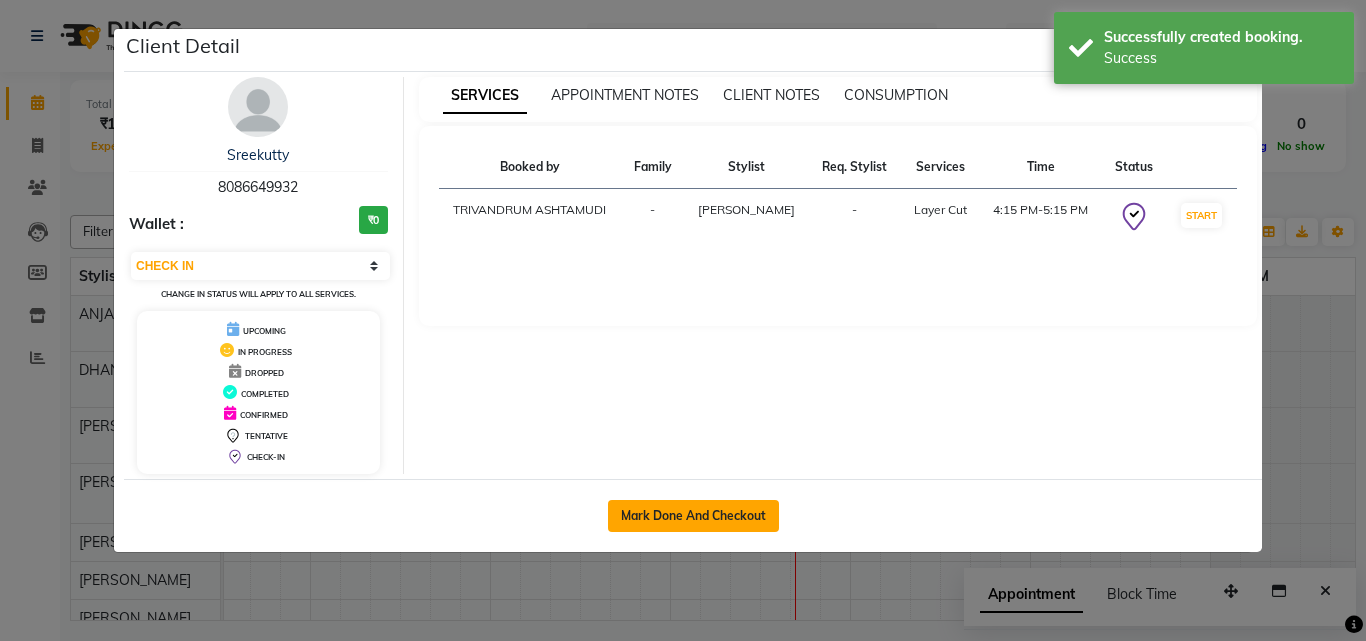click on "Mark Done And Checkout" 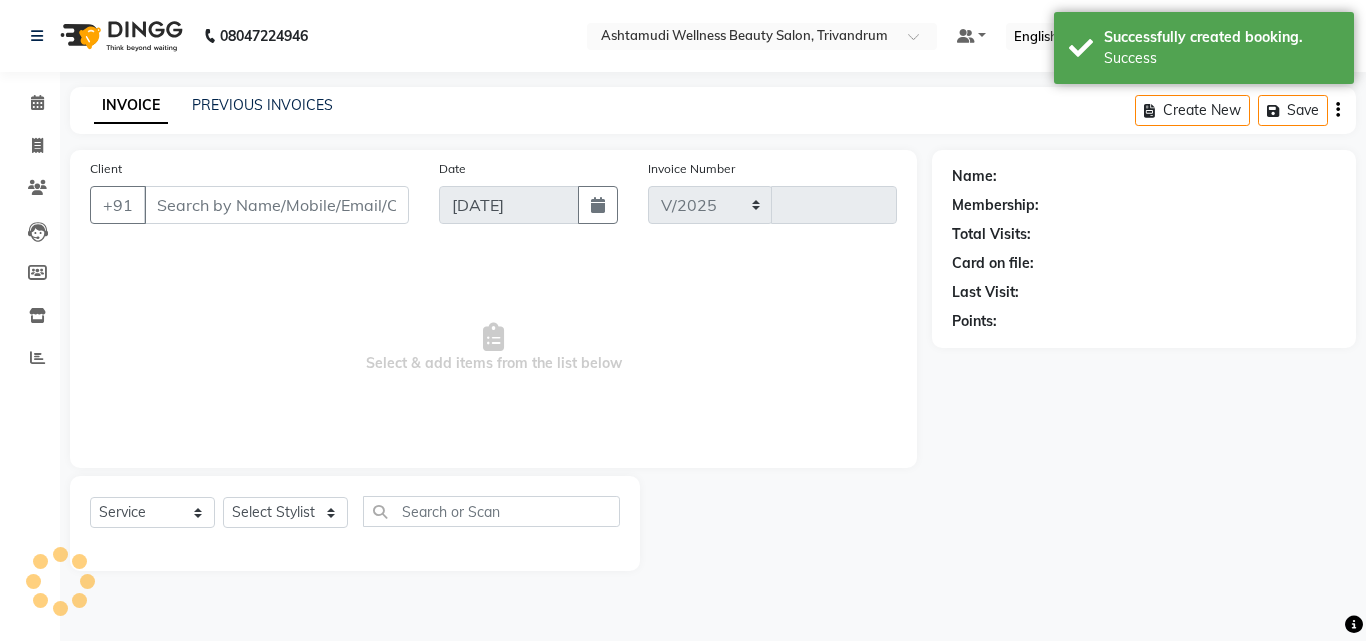 select on "4636" 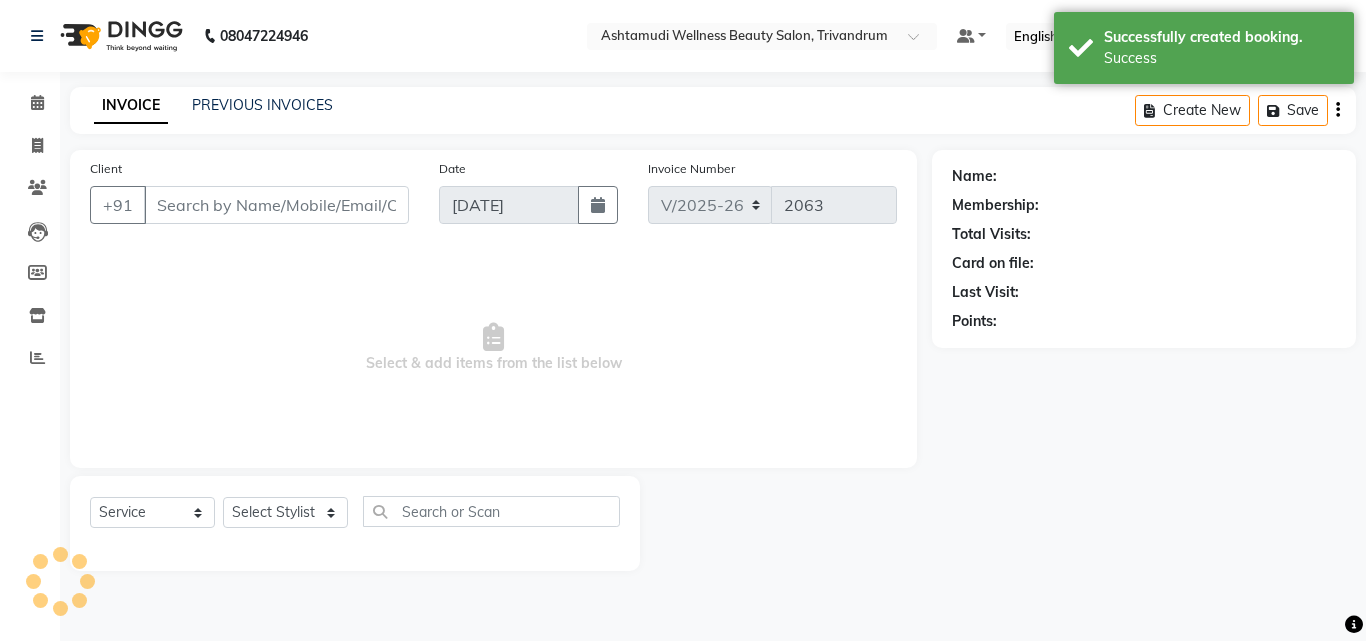 type on "8086649932" 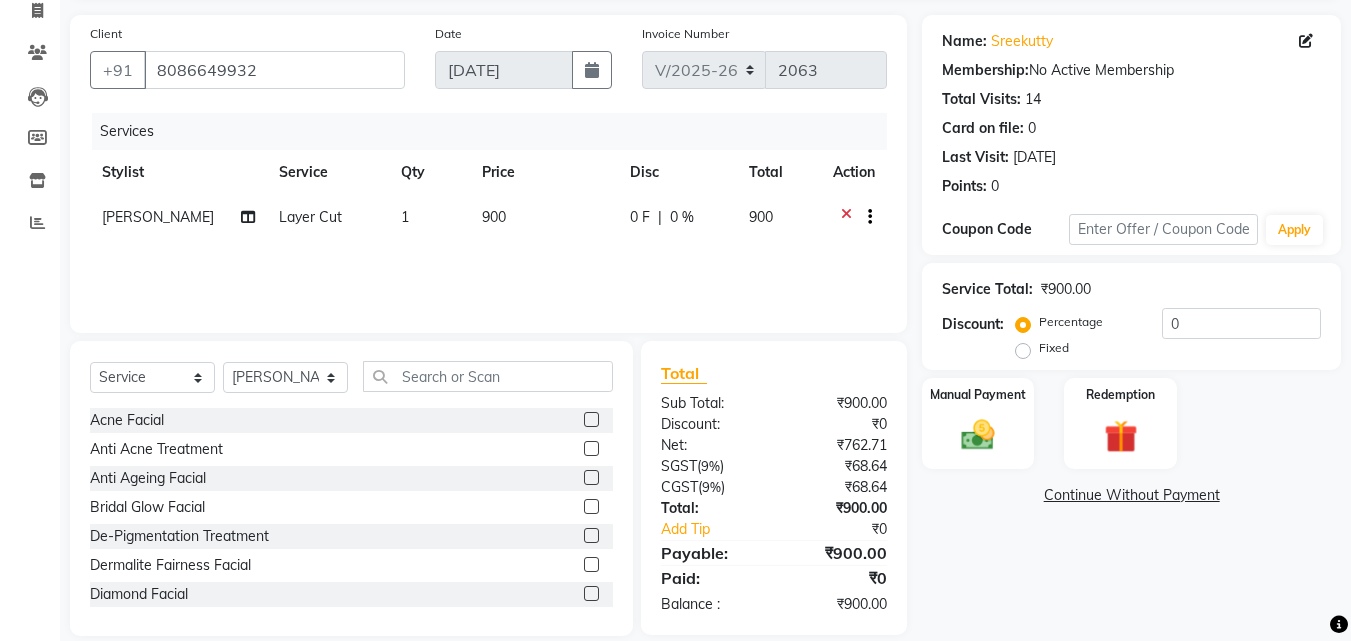 scroll, scrollTop: 160, scrollLeft: 0, axis: vertical 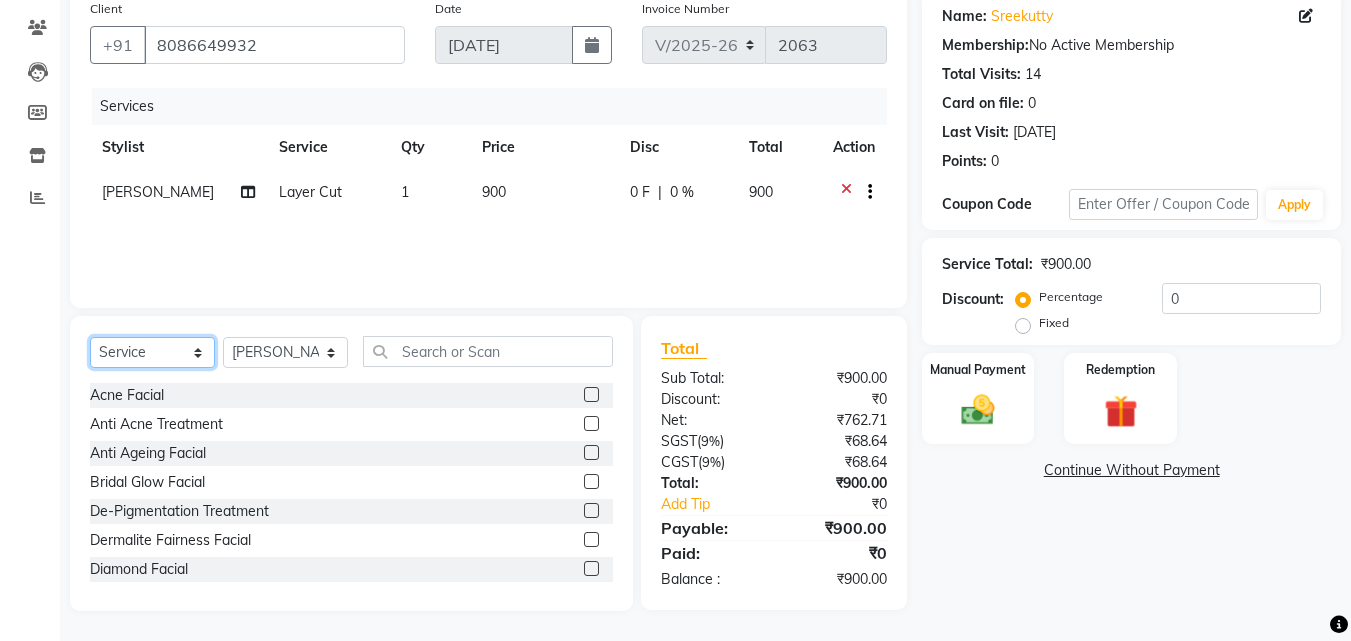 click on "Select  Service  Product  Membership  Package Voucher Prepaid Gift Card" 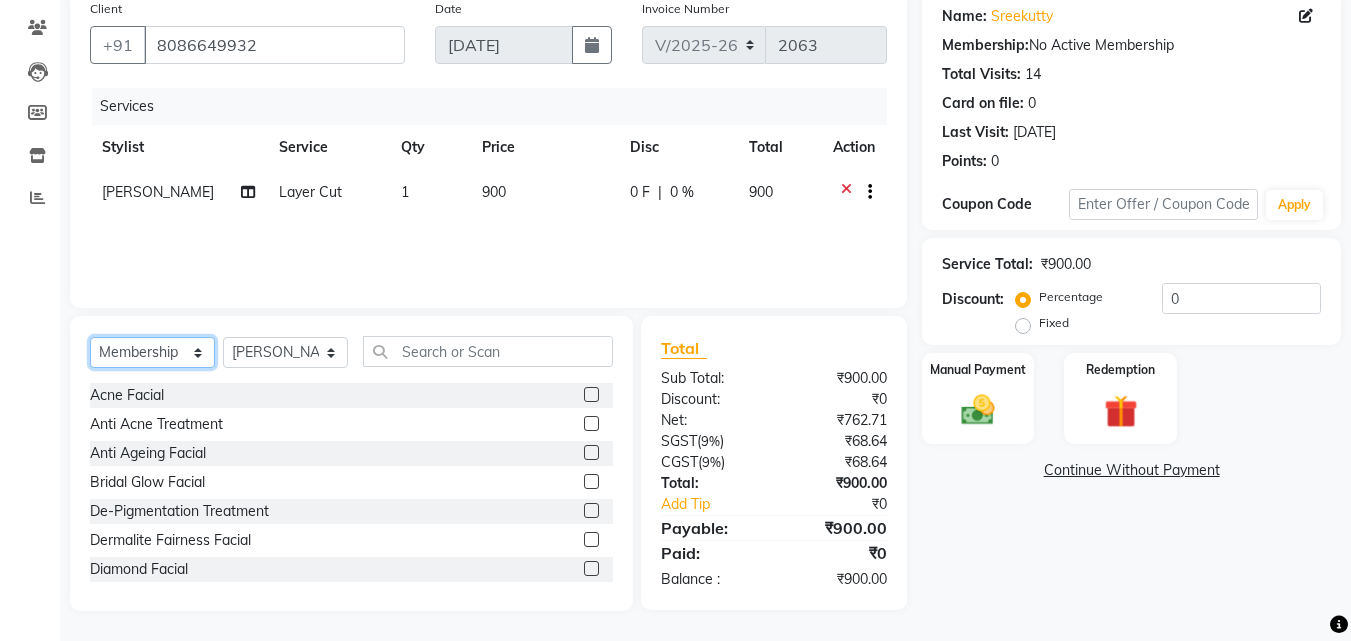 click on "Select  Service  Product  Membership  Package Voucher Prepaid Gift Card" 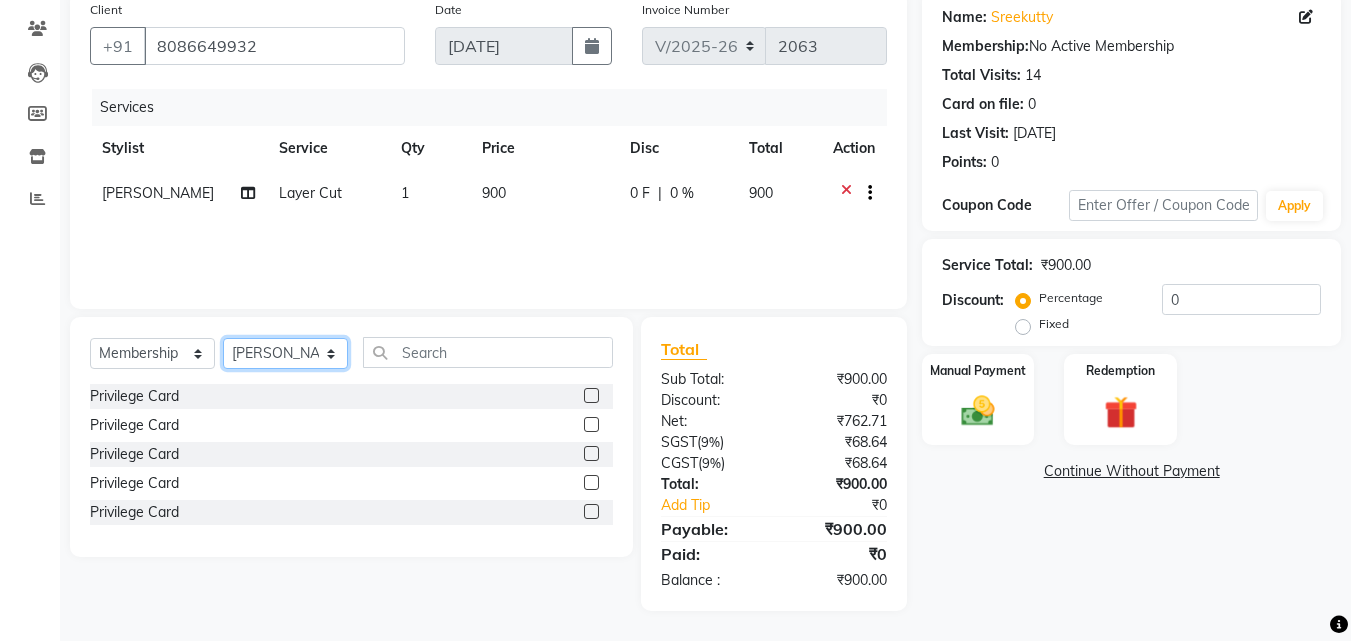 click on "Select Stylist ANJALI L B	 CHIPPY DHANYA D INDU GURUNG	 KARTHIKA	 Lekshmi MANJUSHA	 PUNAM LAMA	 SARITHA	 SIMI Sneha TRIVANDRUM ASHTAMUDI USHA KUMARI S" 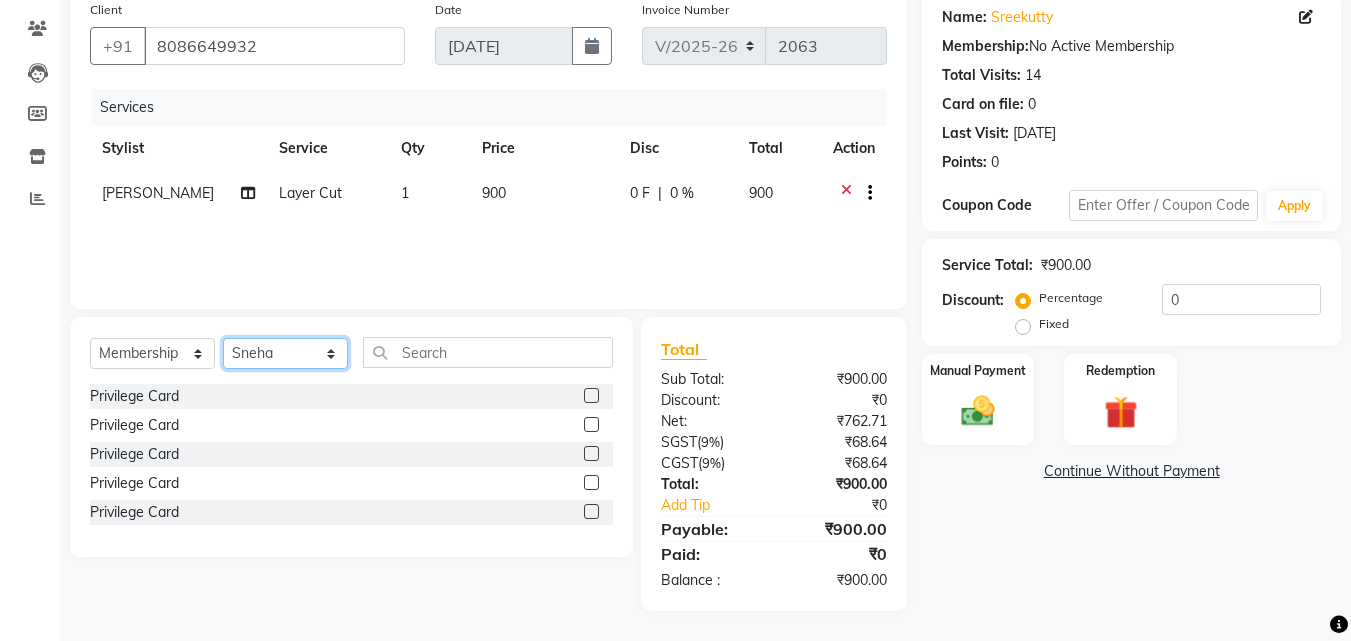 click on "Select Stylist ANJALI L B	 CHIPPY DHANYA D INDU GURUNG	 KARTHIKA	 Lekshmi MANJUSHA	 PUNAM LAMA	 SARITHA	 SIMI Sneha TRIVANDRUM ASHTAMUDI USHA KUMARI S" 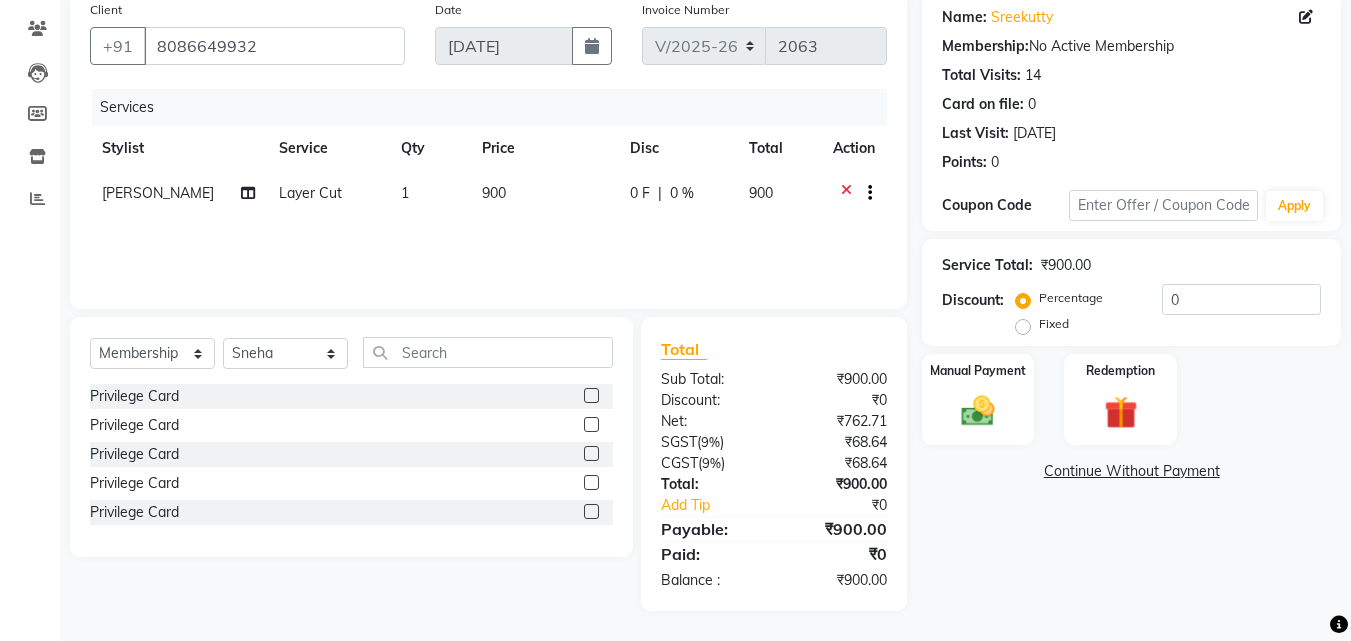 click 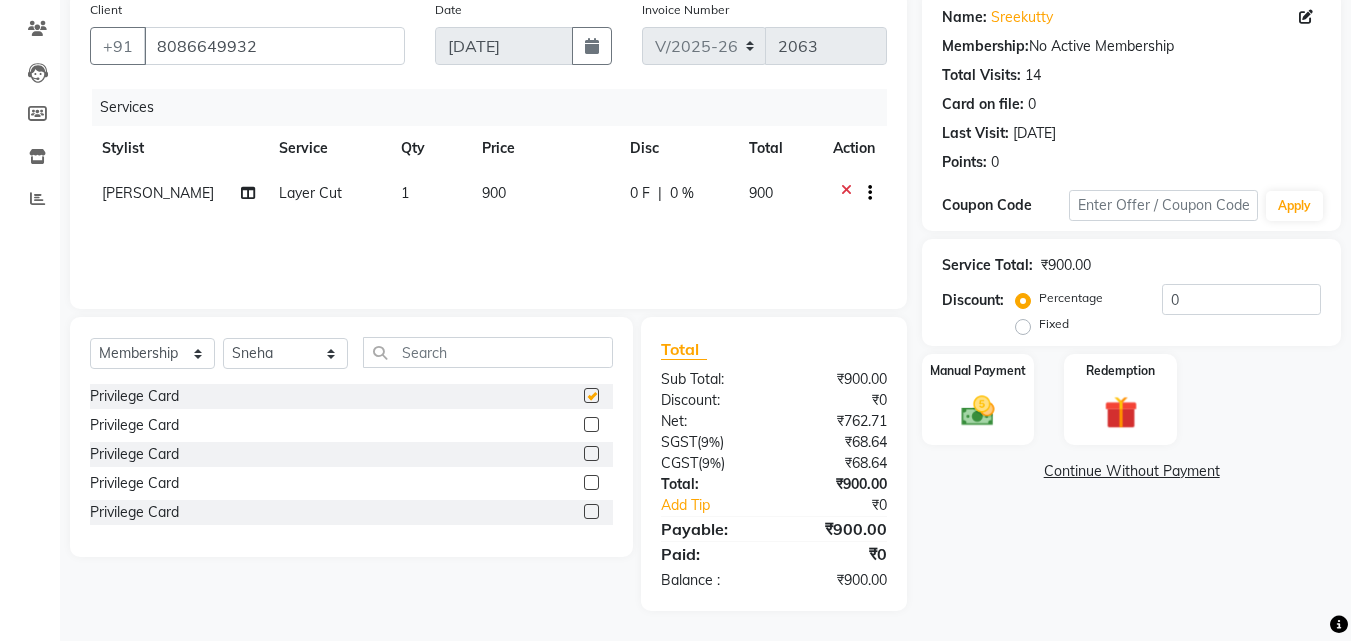 select on "select" 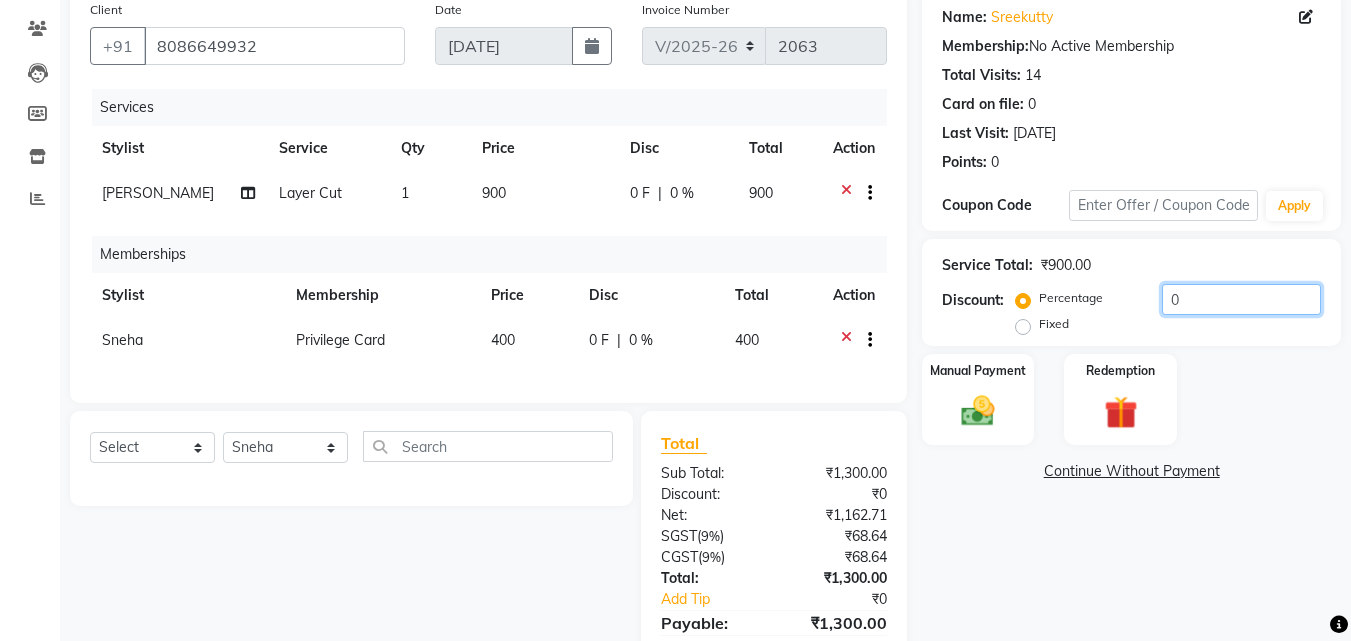 drag, startPoint x: 1190, startPoint y: 294, endPoint x: 1090, endPoint y: 292, distance: 100.02 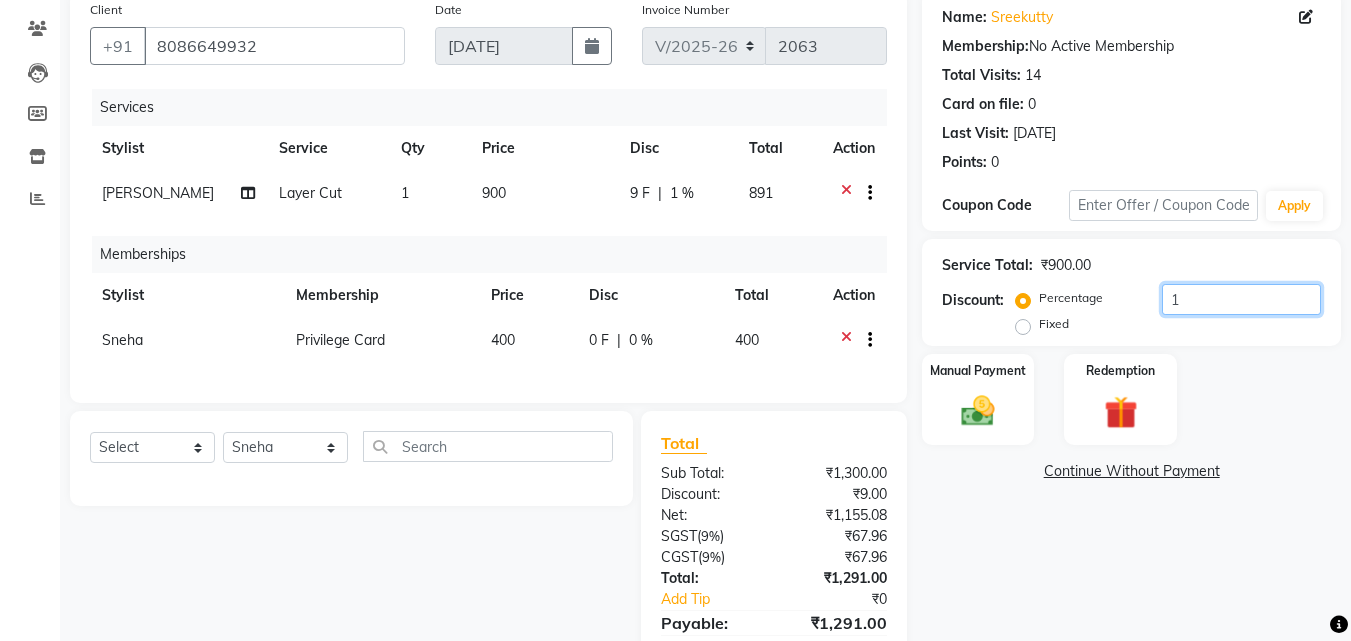 type on "15" 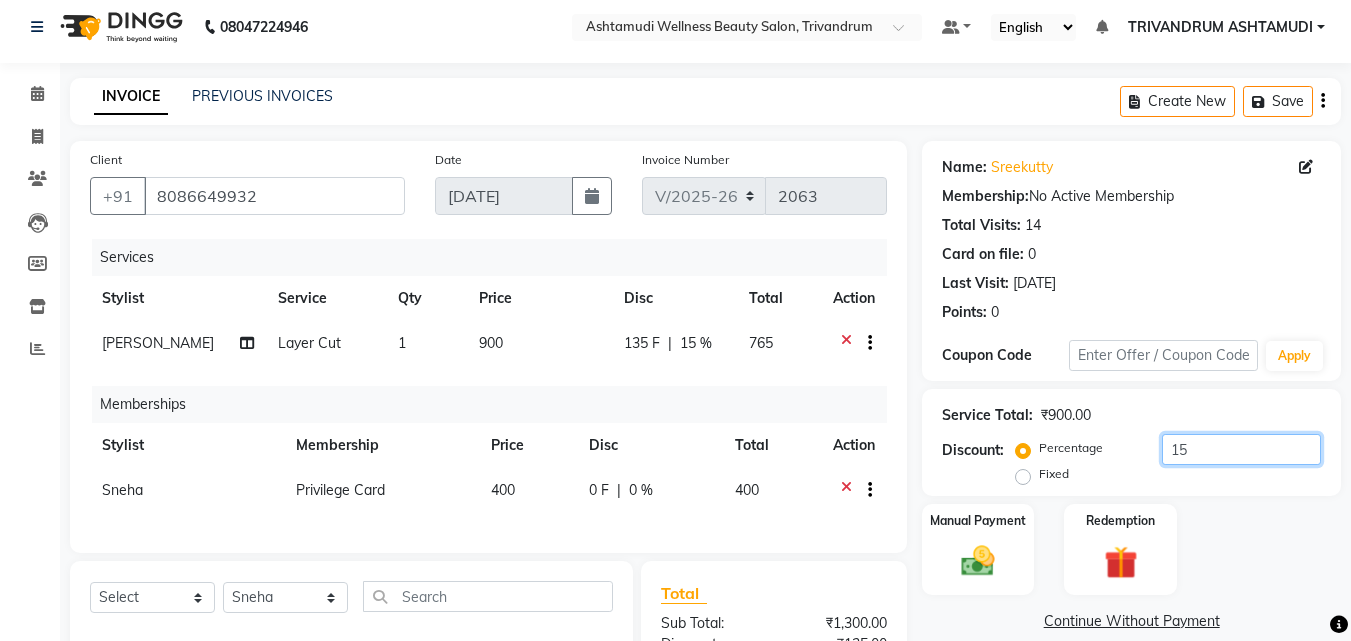 scroll, scrollTop: 0, scrollLeft: 0, axis: both 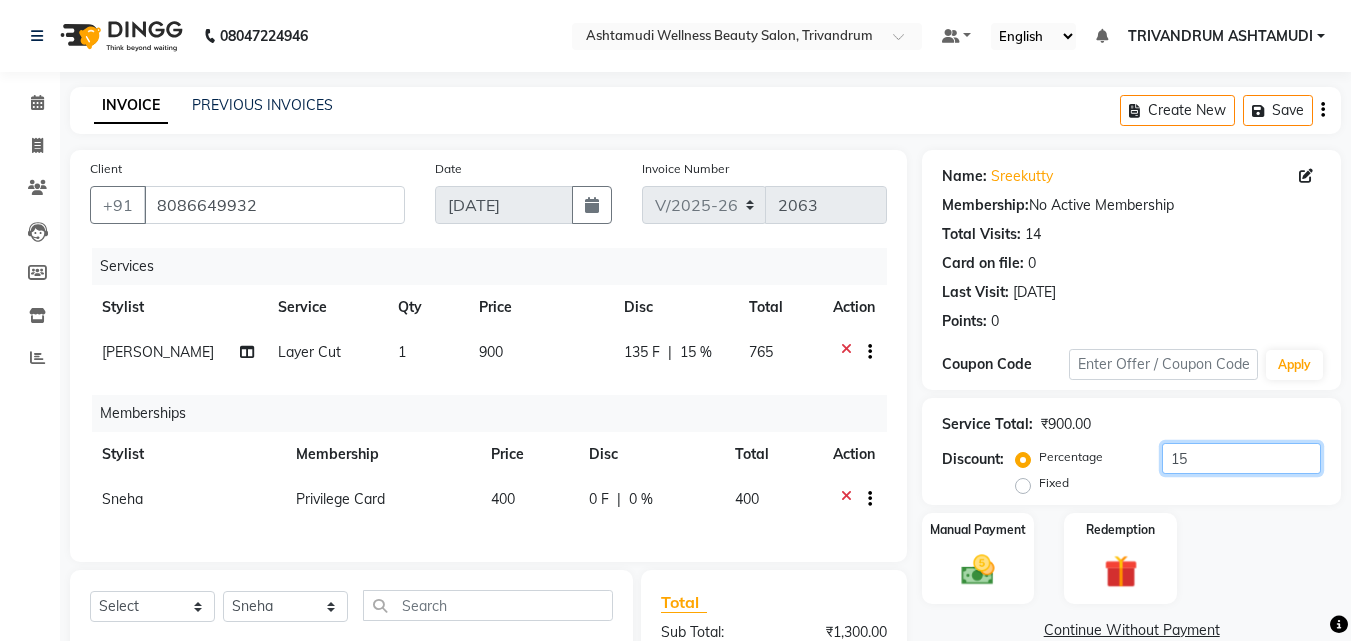 drag, startPoint x: 1205, startPoint y: 456, endPoint x: 1109, endPoint y: 462, distance: 96.18732 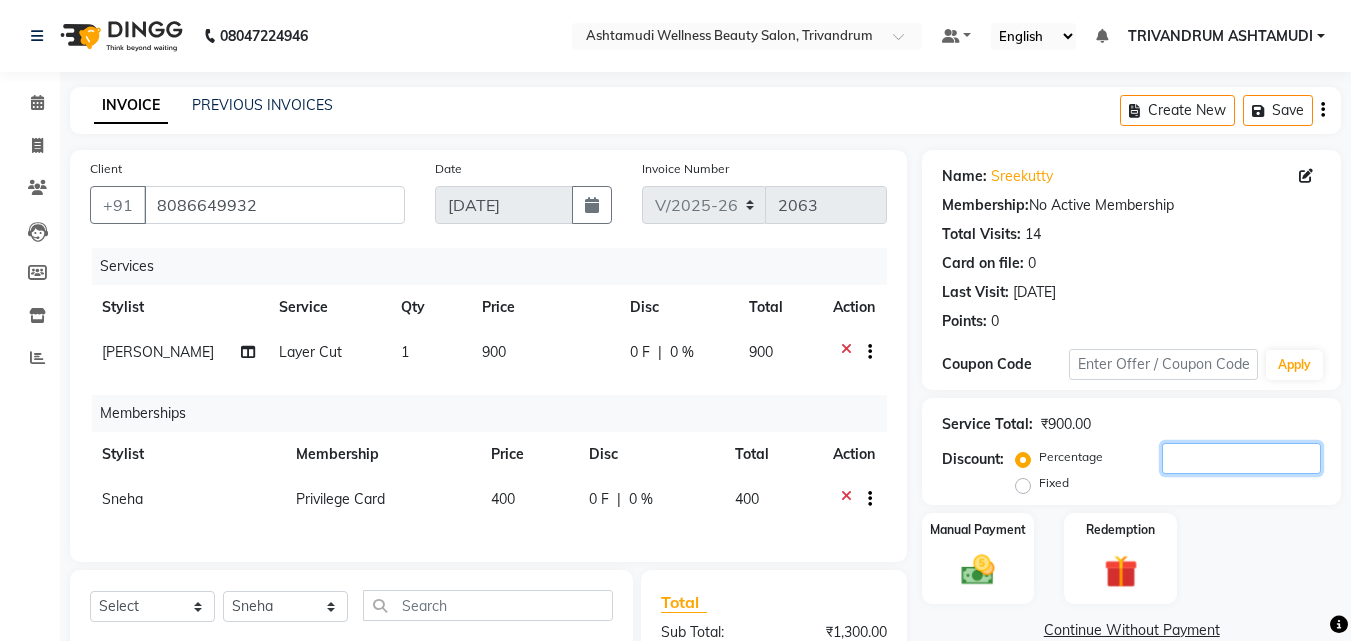 type 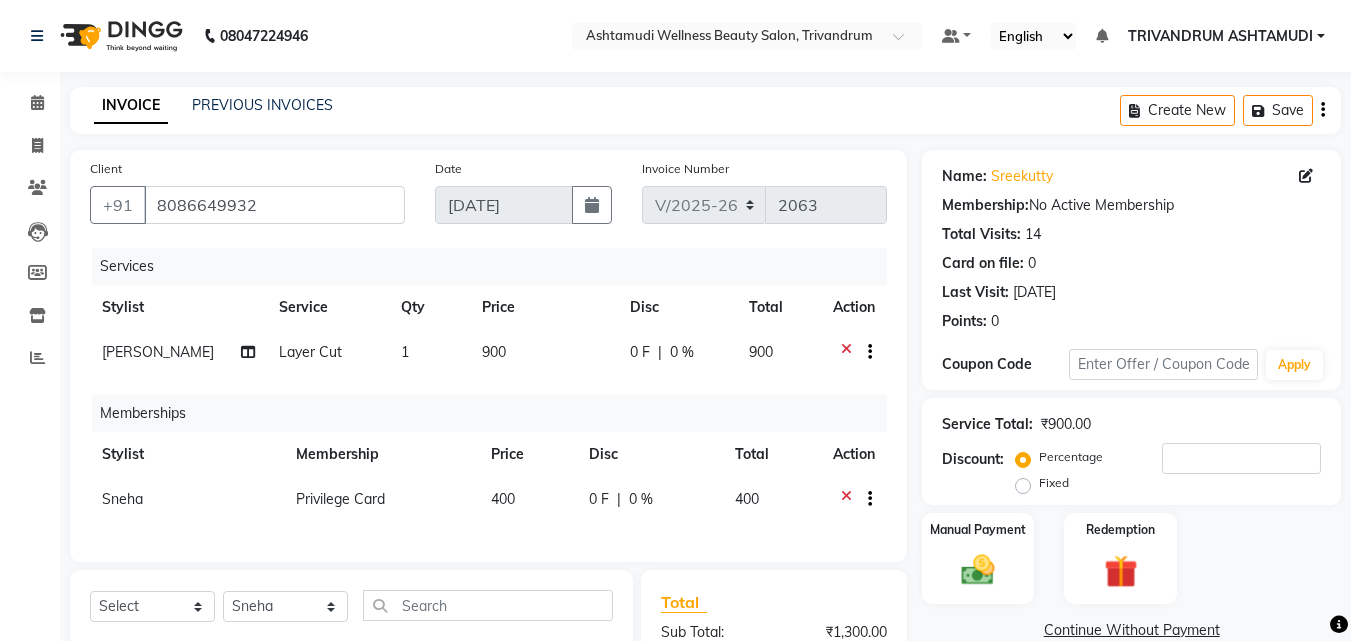 click 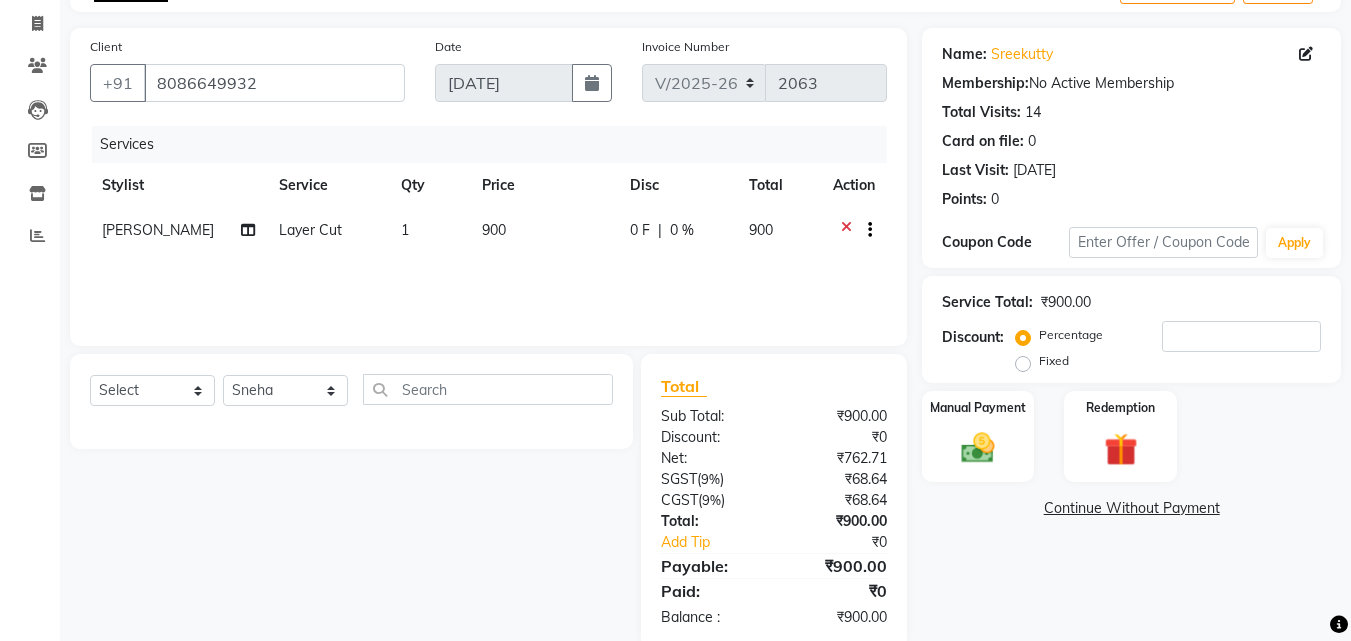scroll, scrollTop: 159, scrollLeft: 0, axis: vertical 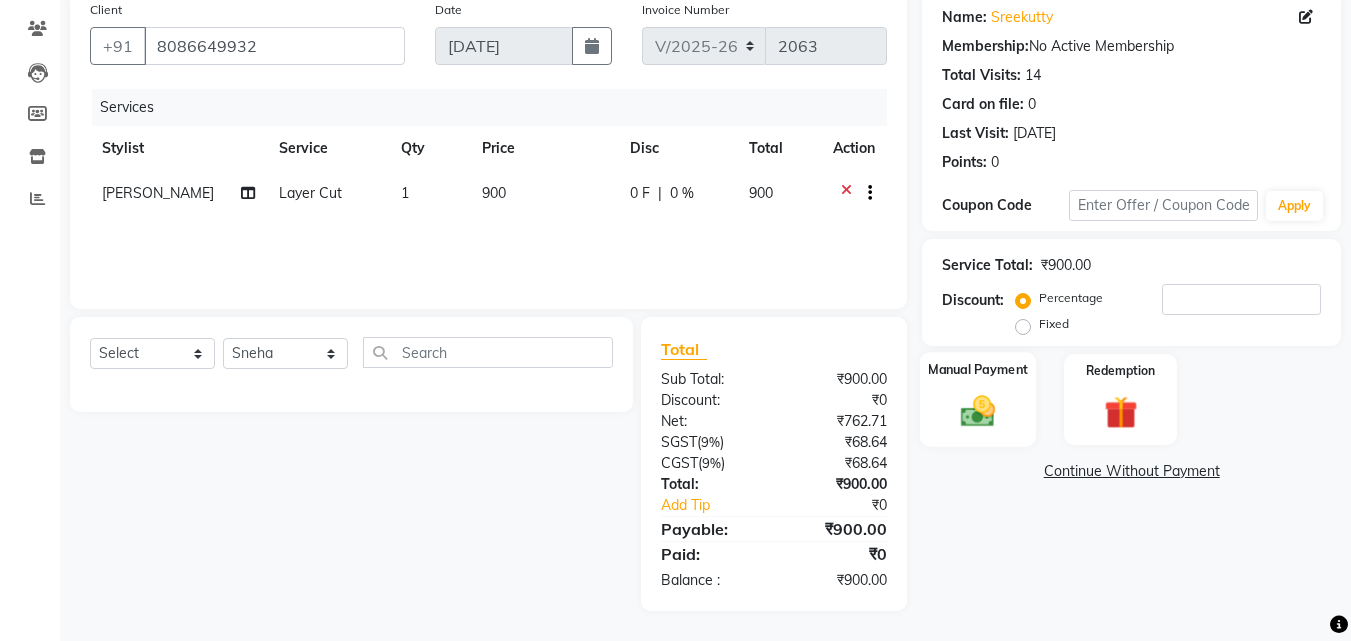 click 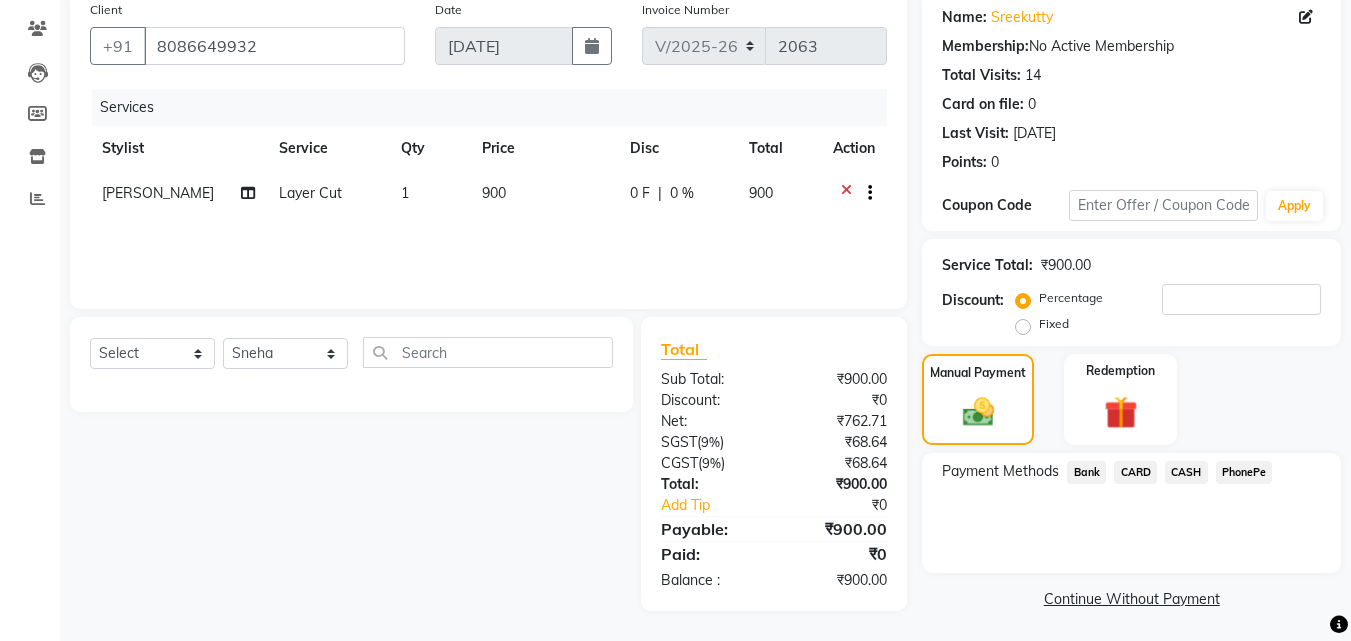 click on "PhonePe" 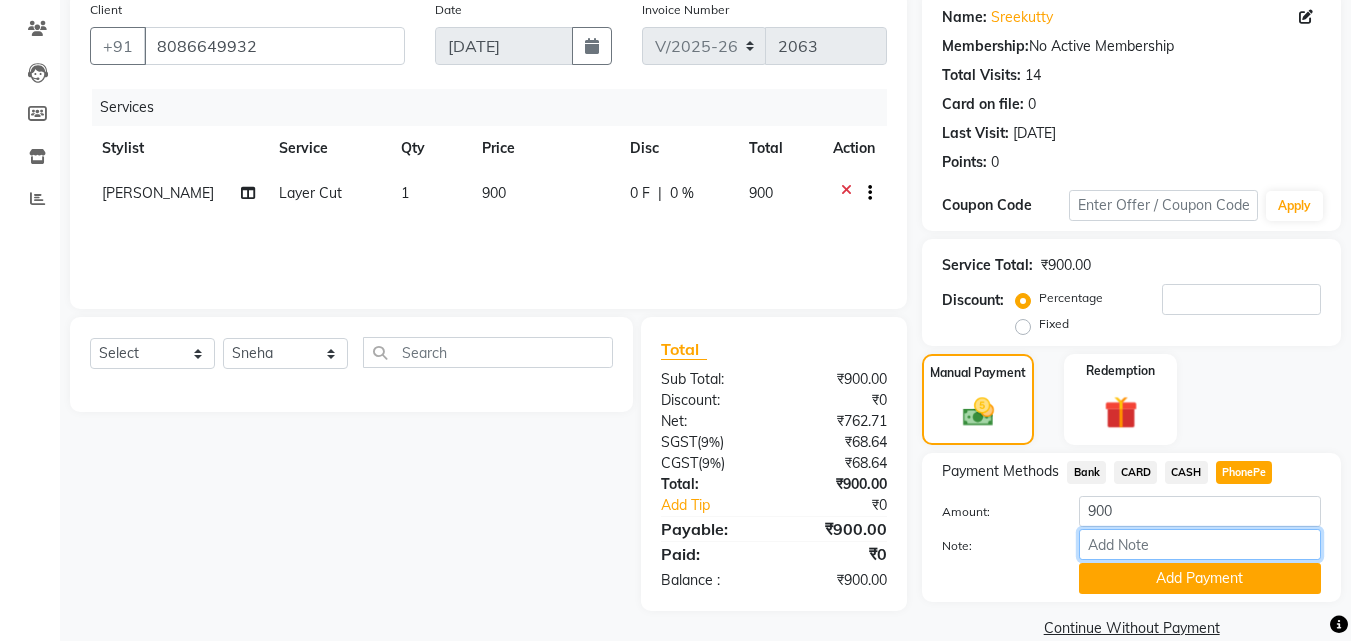 click on "Note:" at bounding box center [1200, 544] 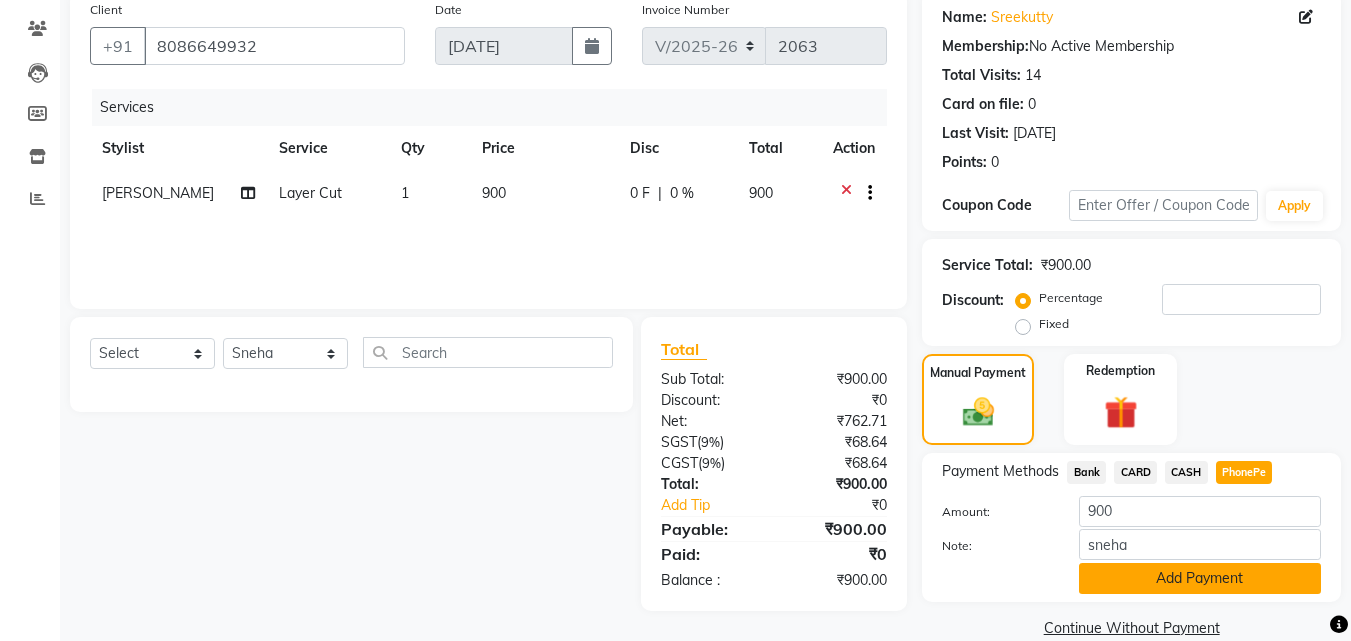 click on "Add Payment" 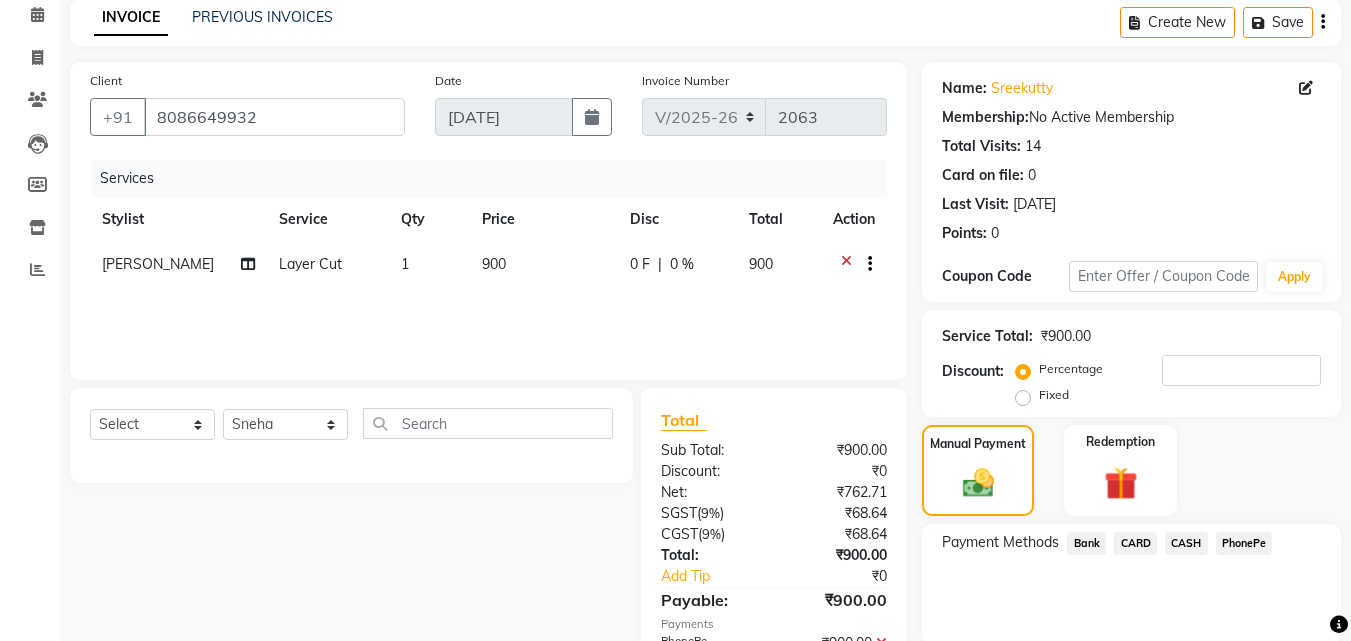 scroll, scrollTop: 275, scrollLeft: 0, axis: vertical 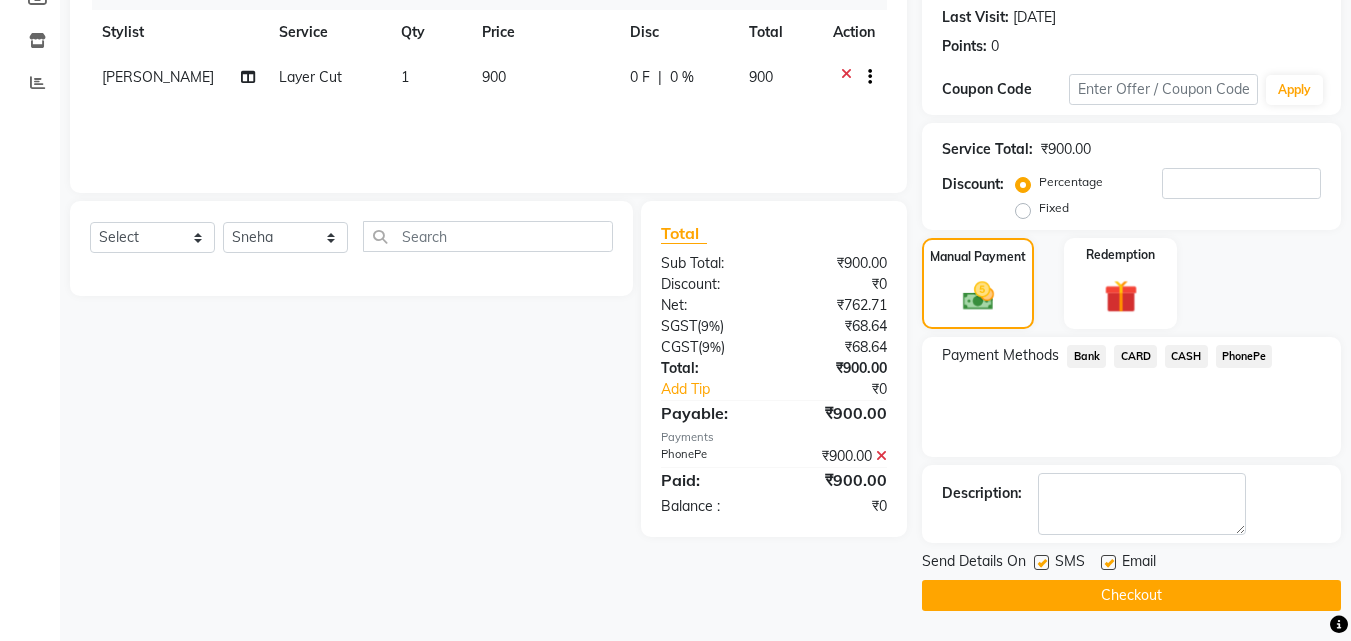 click on "PhonePe" 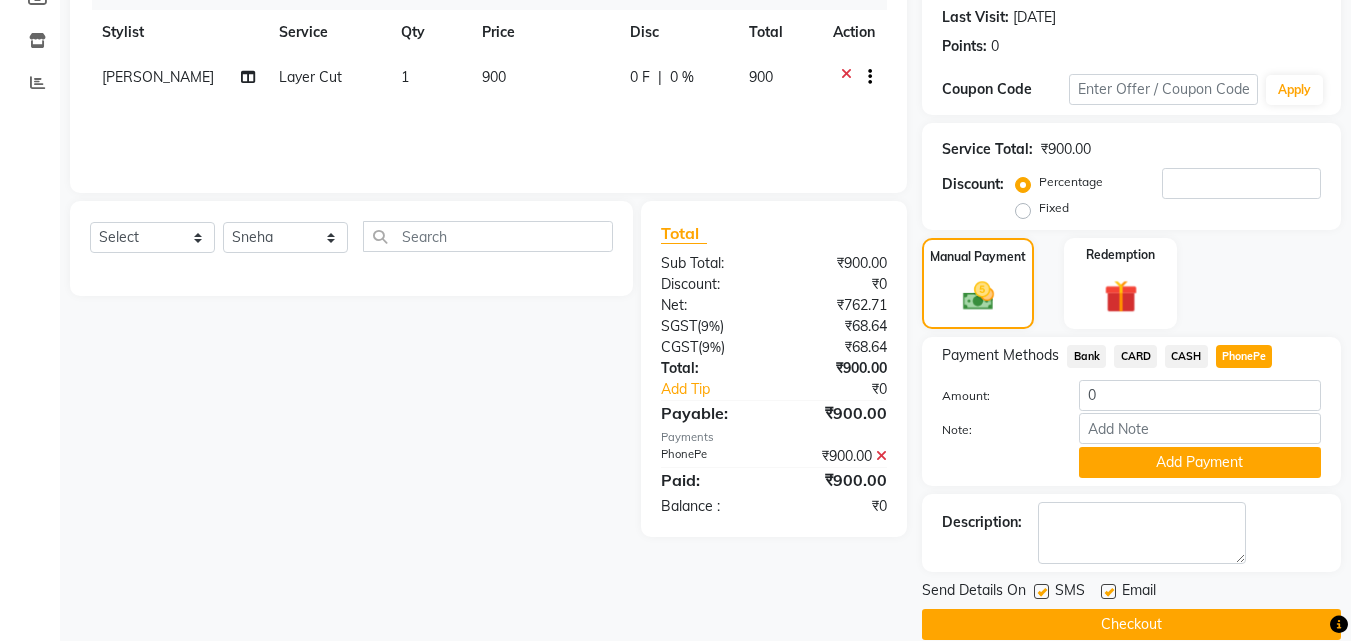 click 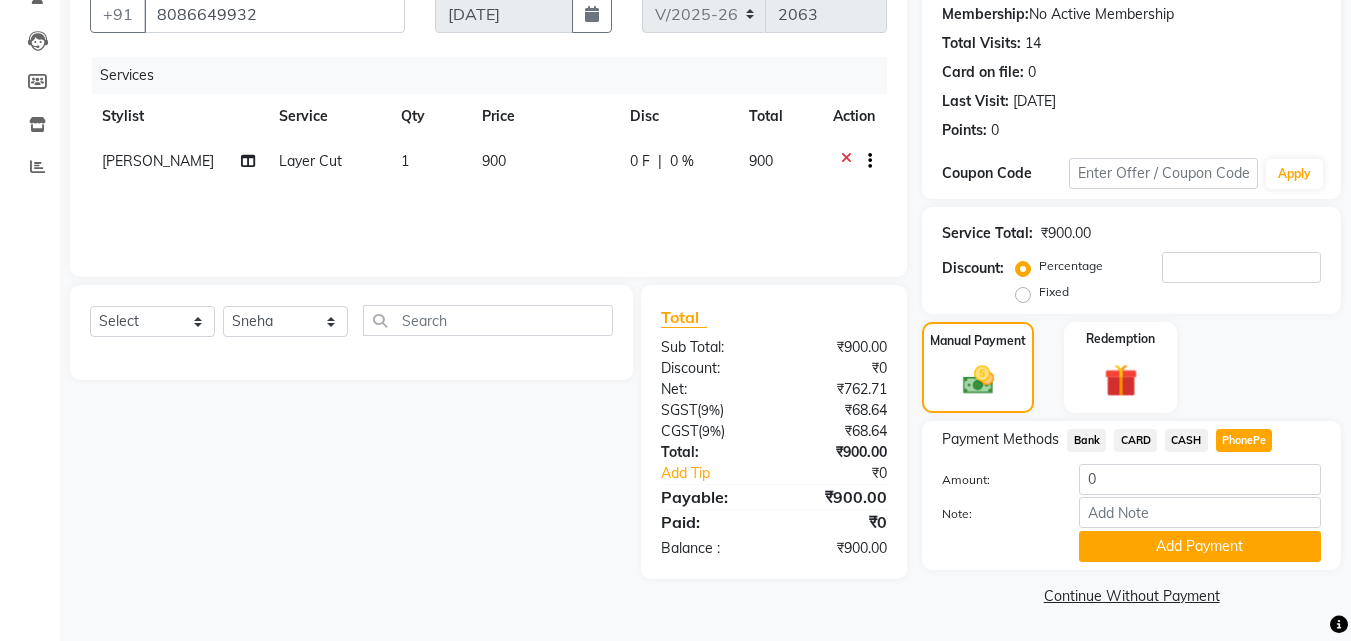 scroll, scrollTop: 191, scrollLeft: 0, axis: vertical 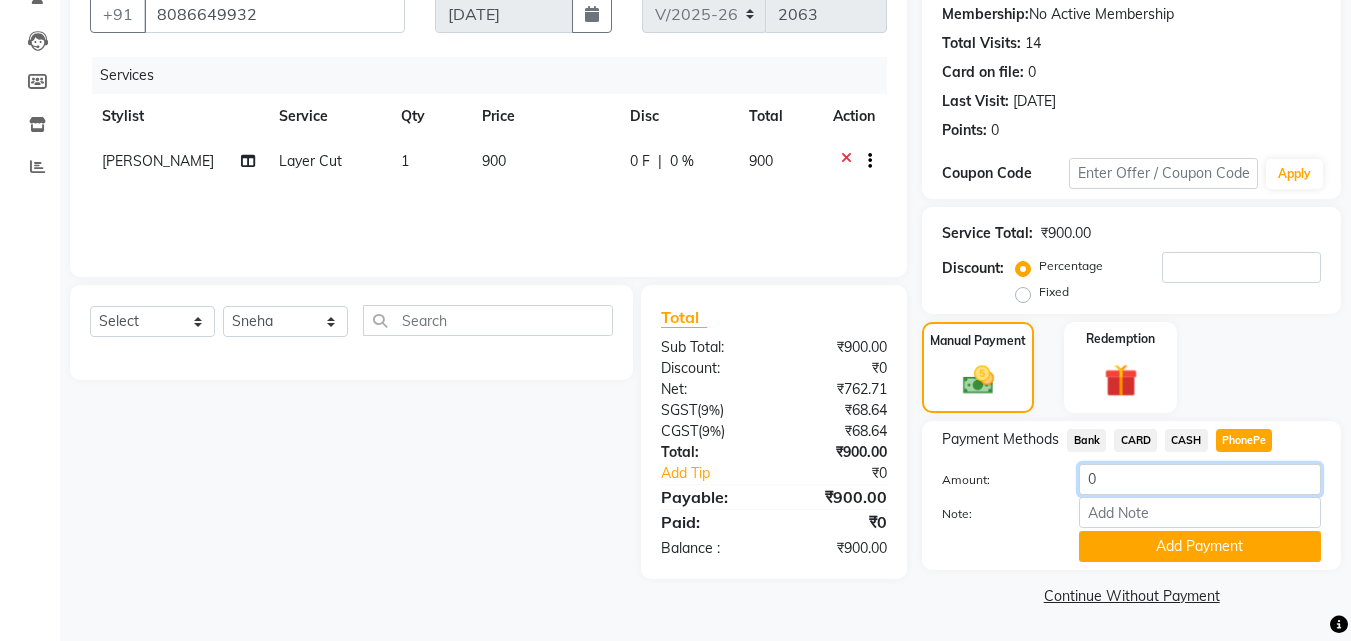 drag, startPoint x: 1084, startPoint y: 475, endPoint x: 1023, endPoint y: 469, distance: 61.294373 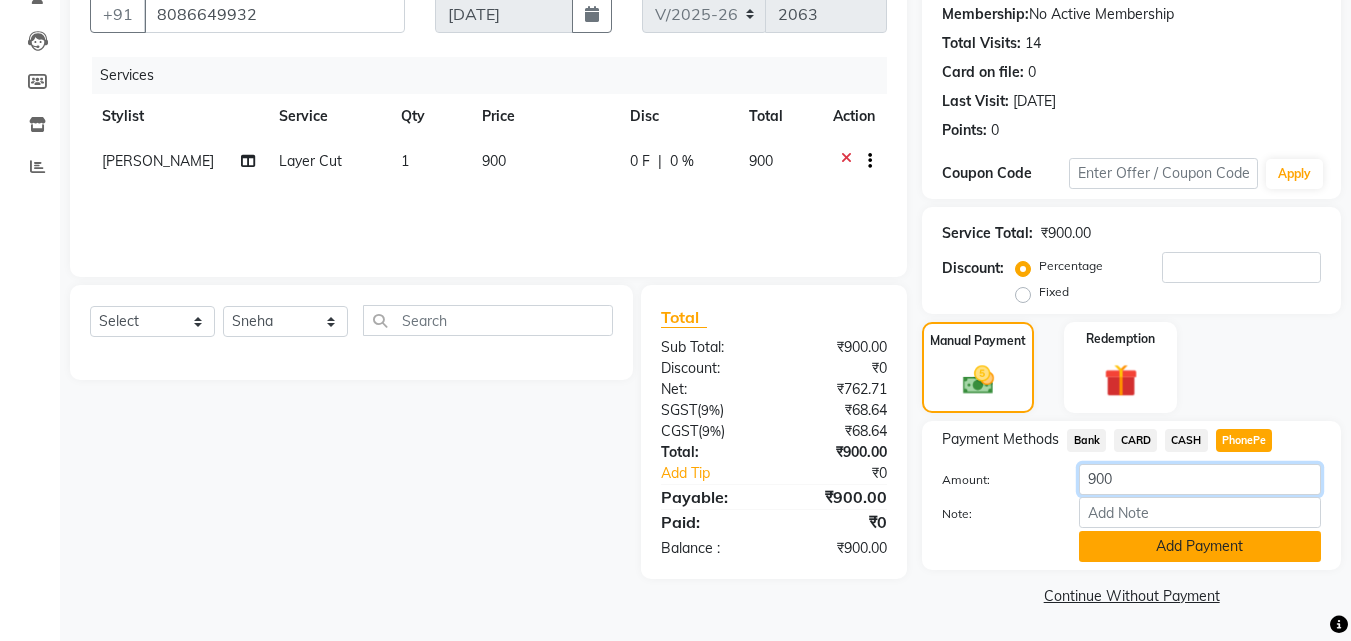 type on "900" 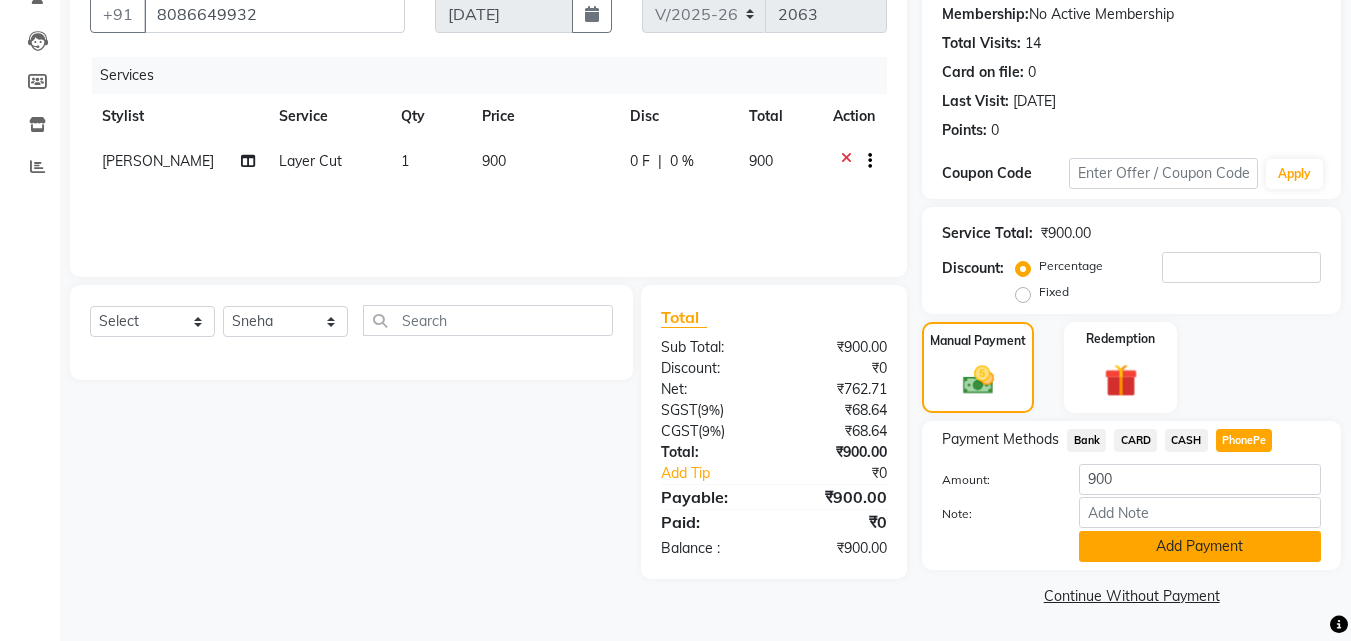click on "Add Payment" 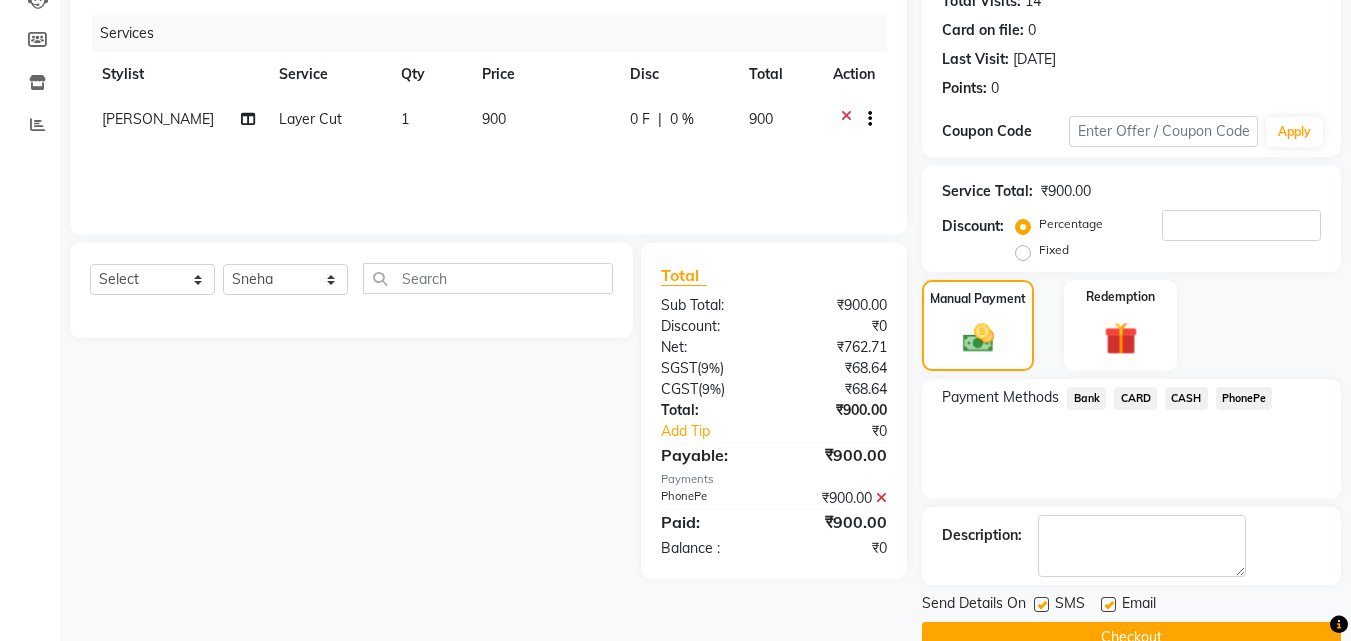 scroll, scrollTop: 275, scrollLeft: 0, axis: vertical 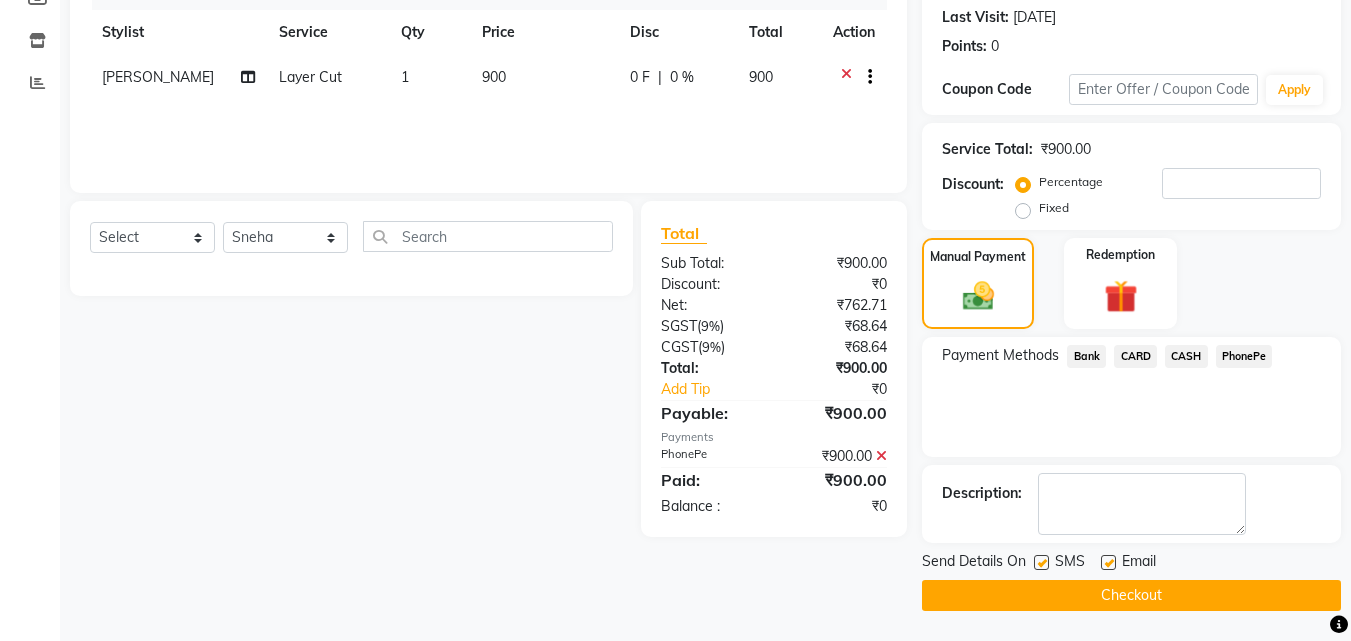 click on "Checkout" 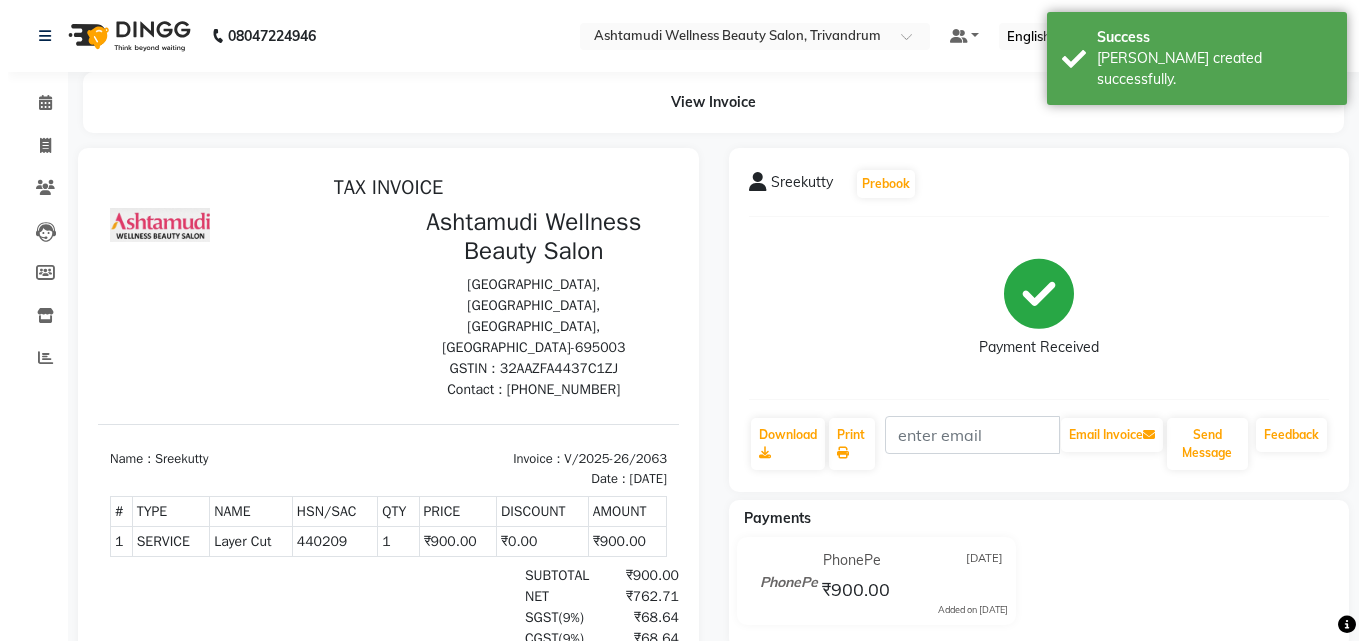 scroll, scrollTop: 0, scrollLeft: 0, axis: both 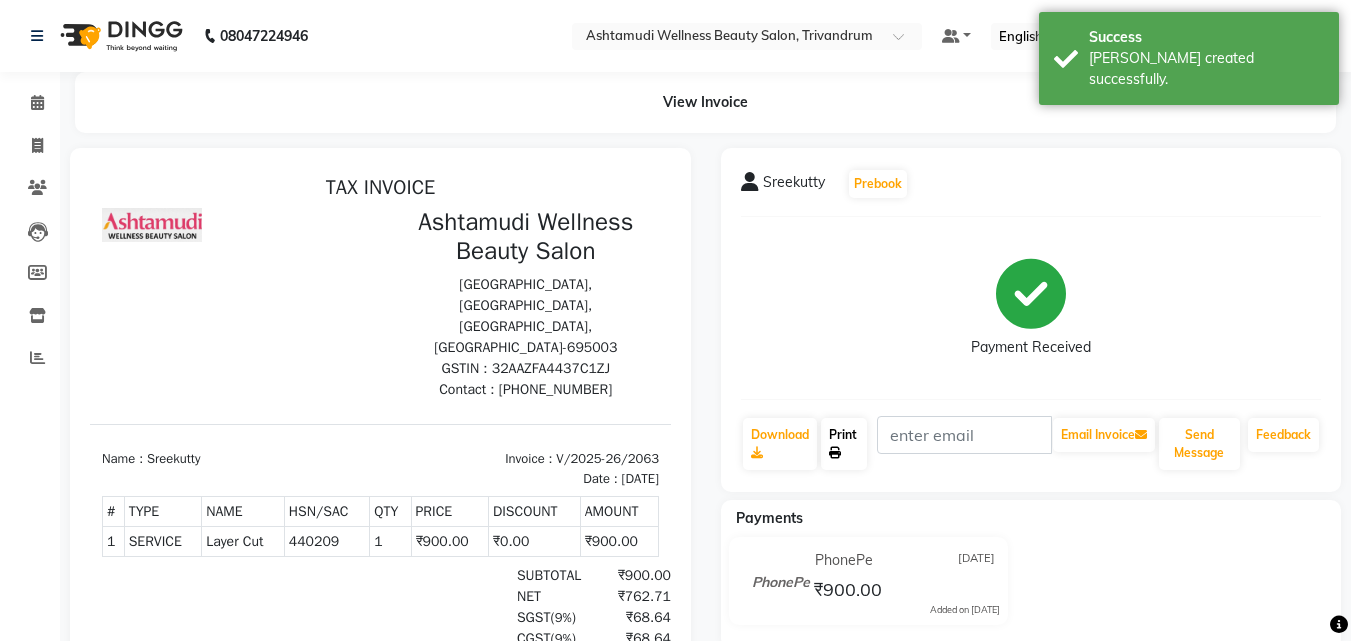 click on "Print" 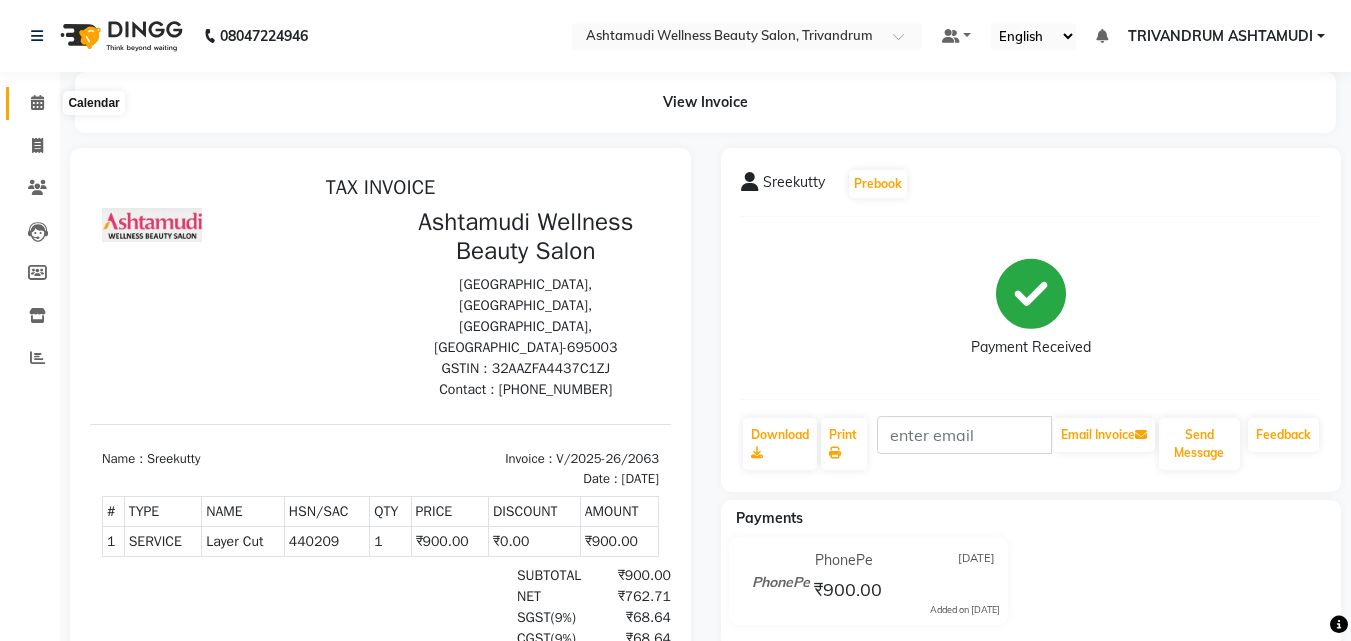 click 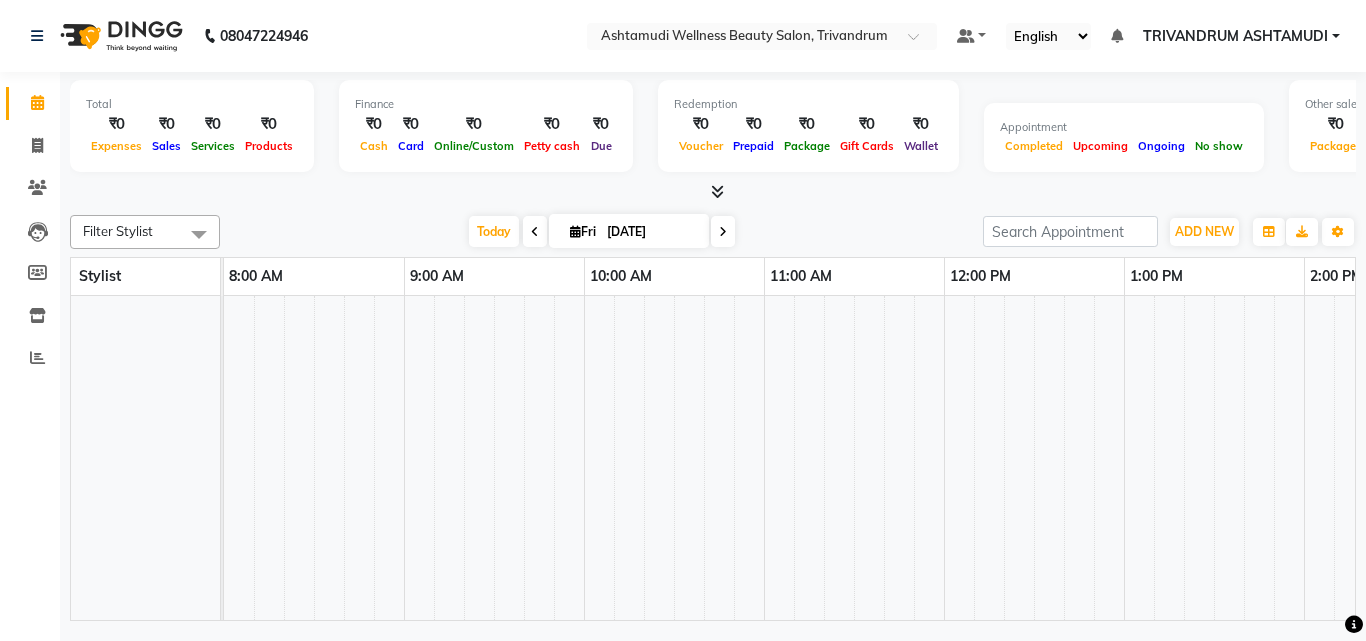scroll, scrollTop: 0, scrollLeft: 0, axis: both 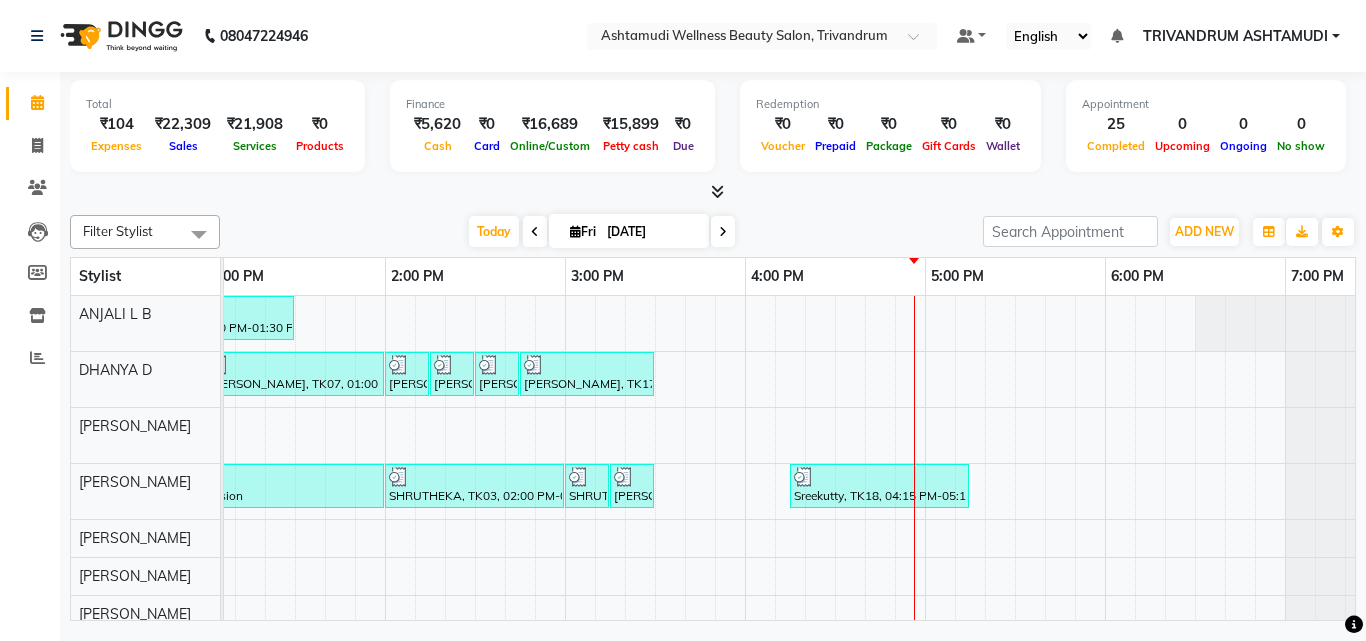 click on "Deepa, TK05, 11:45 AM-12:30 PM, Root Touch-Up (Ammonia Free)     Deepa, TK05, 12:30 PM-01:30 PM, Ceramide  Anti frizz treatment     Shilpa, TK01, 10:15 AM-10:30 AM, Eyebrows Threading     Neethi, TK07, 12:15 PM-01:00 PM, Root Touch-Up (Ammonia Free)     Neethi, TK07, 01:00 PM-02:00 PM, Ceramide  Anti frizz treatment     Anagha, TK10, 02:00 PM-02:15 PM, Eyebrows Threading     Anagha, TK10, 02:15 PM-02:30 PM, Eyebrows Threading     Anagha, TK10, 02:30 PM-02:45 PM, Upper Lip Threading     Supriya, TK17, 02:45 PM-03:30 PM, Root Touch-Up (Ammonia Free)     aswathi, TK02, 10:30 AM-10:45 AM, Eyebrows Threading     SHRUTHEKA, TK03, 11:30 AM-02:00 PM, Gel Extension     SHRUTHEKA, TK03, 02:00 PM-03:00 PM, Bridal Glow Facial     SHRUTHEKA, TK03, 03:00 PM-03:15 PM, Eyebrows Threading     DEVIKA, TK14, 03:15 PM-03:30 PM, Eyebrows Threading     Sreekutty, TK18, 04:15 PM-05:15 PM, Layer Cut     aswathi, TK06, 01:10 PM-01:40 PM, Make Up -3     Jinju, TK08, 01:30 PM-02:00 PM, Make Up -2" at bounding box center (745, 631) 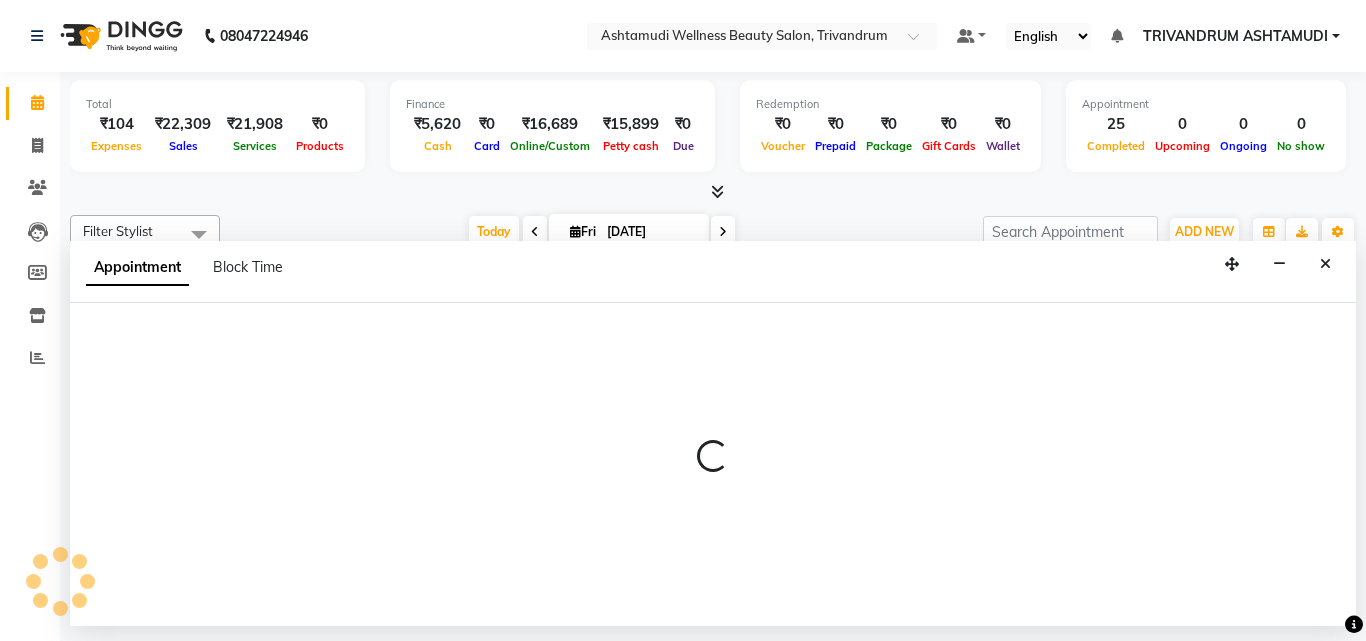 select on "27023" 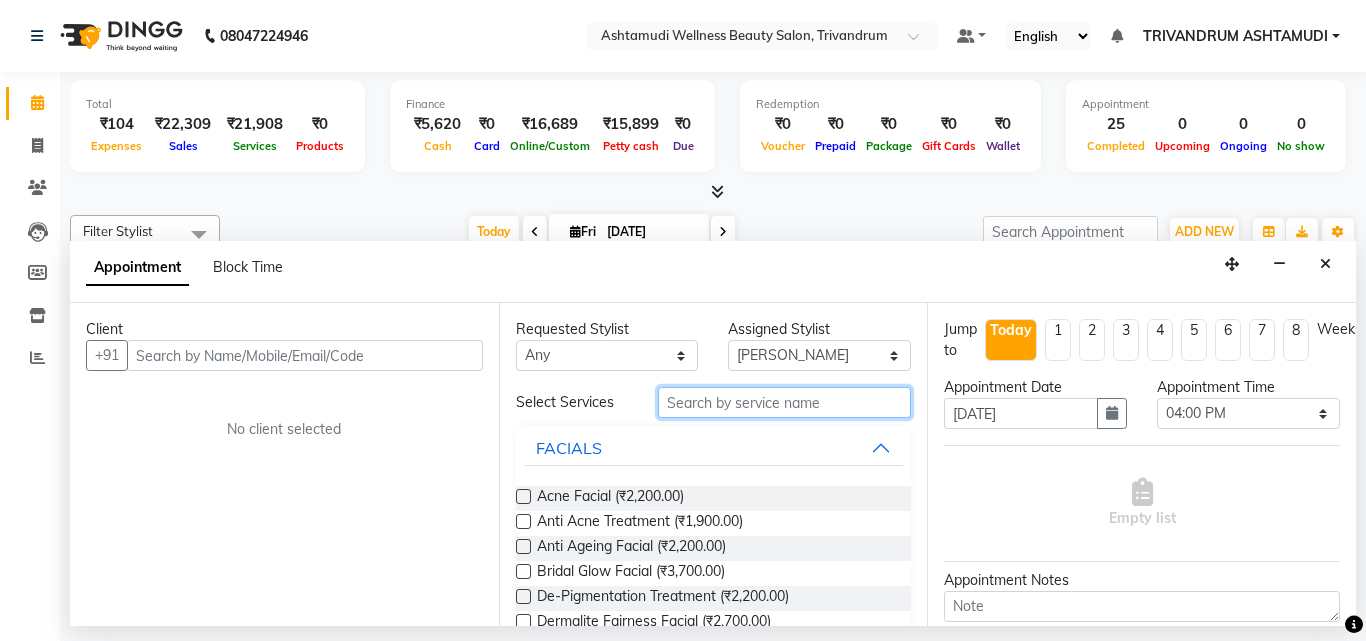 click at bounding box center (785, 402) 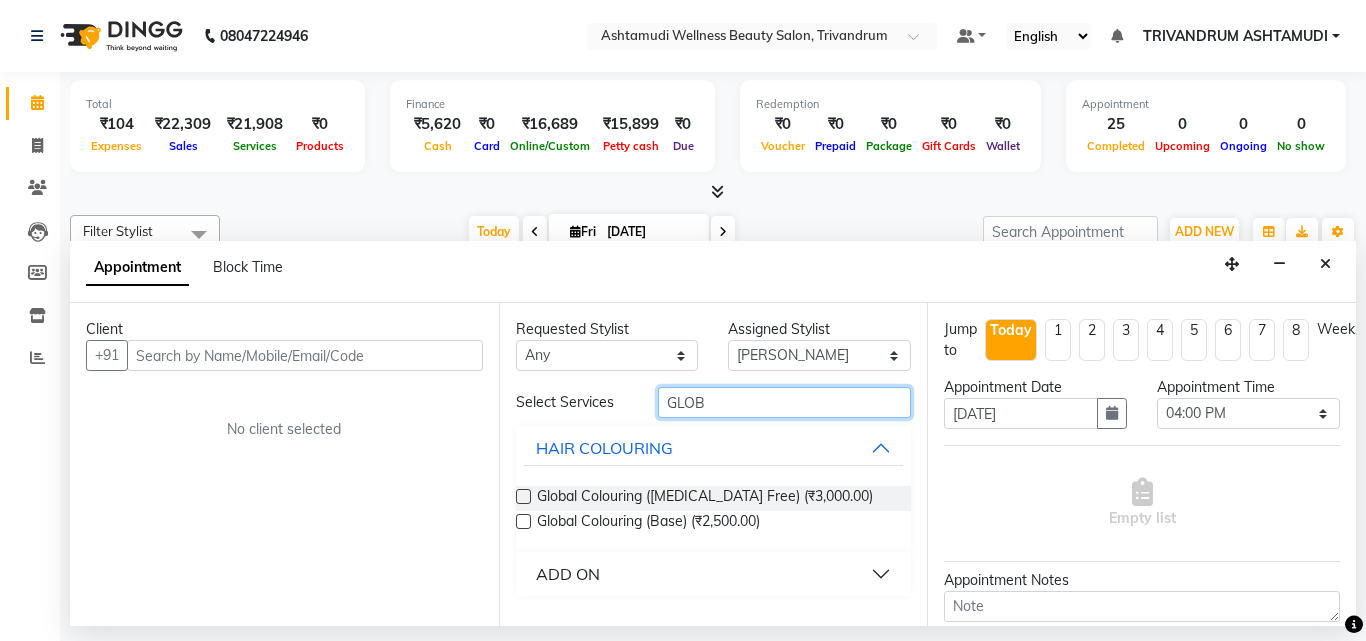 drag, startPoint x: 723, startPoint y: 403, endPoint x: 540, endPoint y: 398, distance: 183.0683 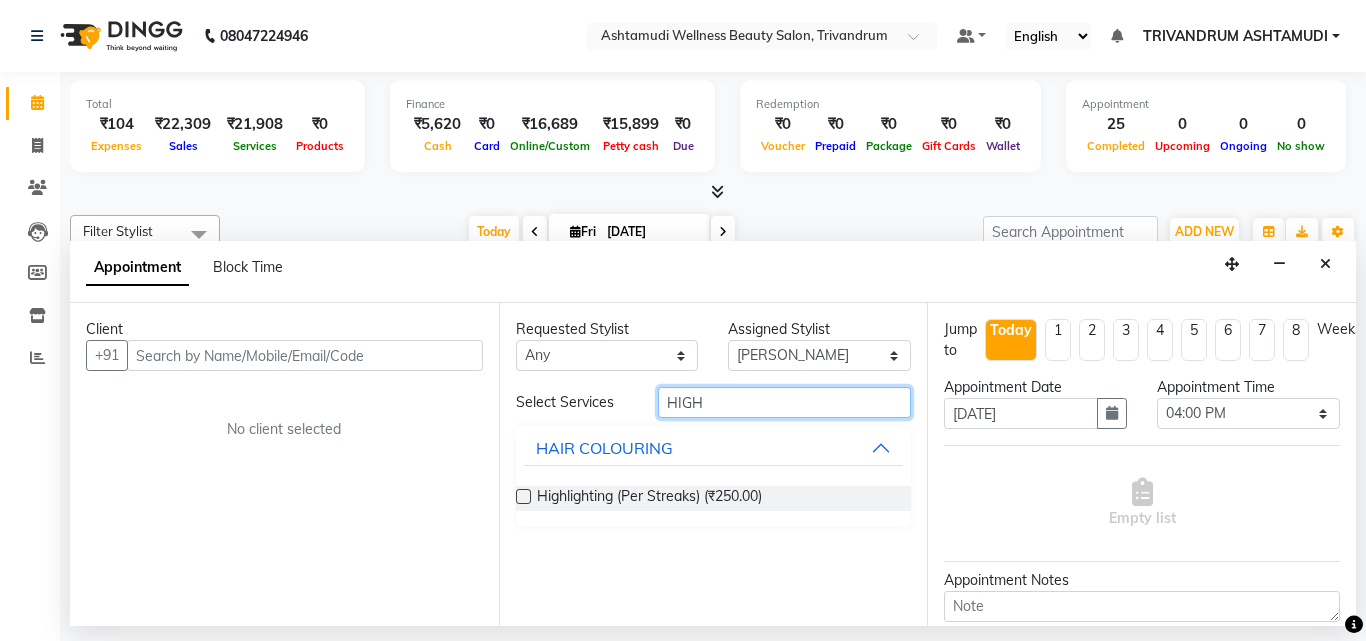 drag, startPoint x: 715, startPoint y: 400, endPoint x: 653, endPoint y: 410, distance: 62.801273 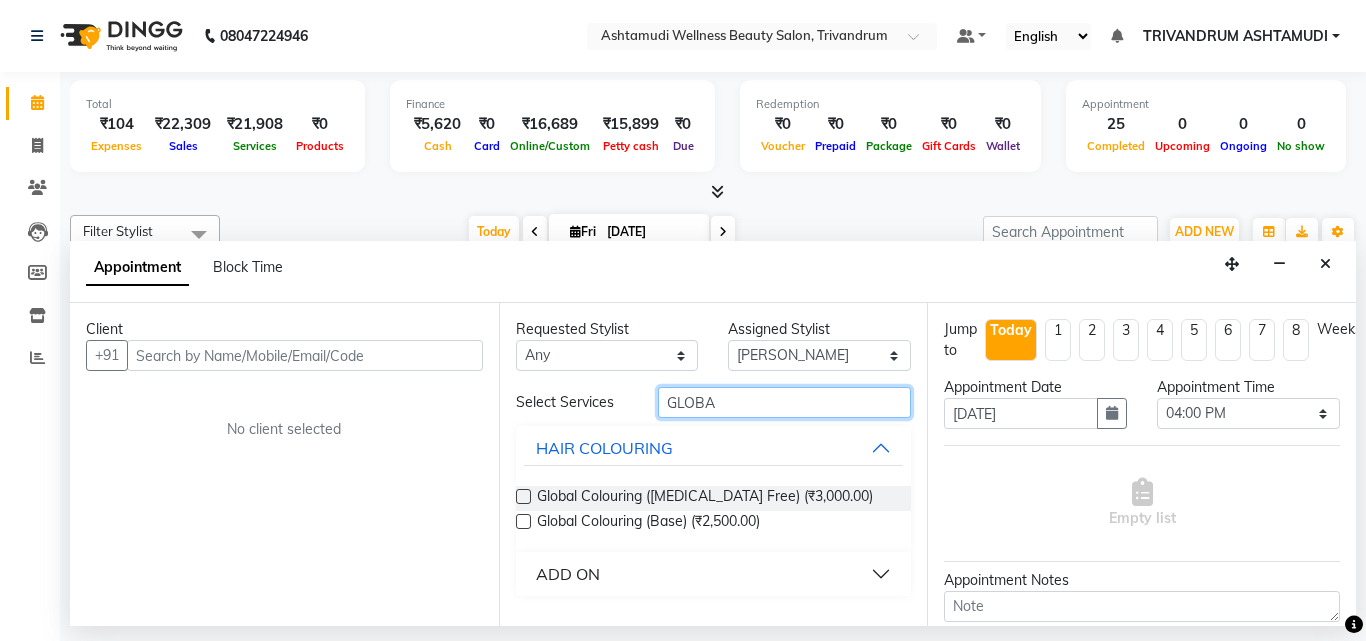 type on "GLOBA" 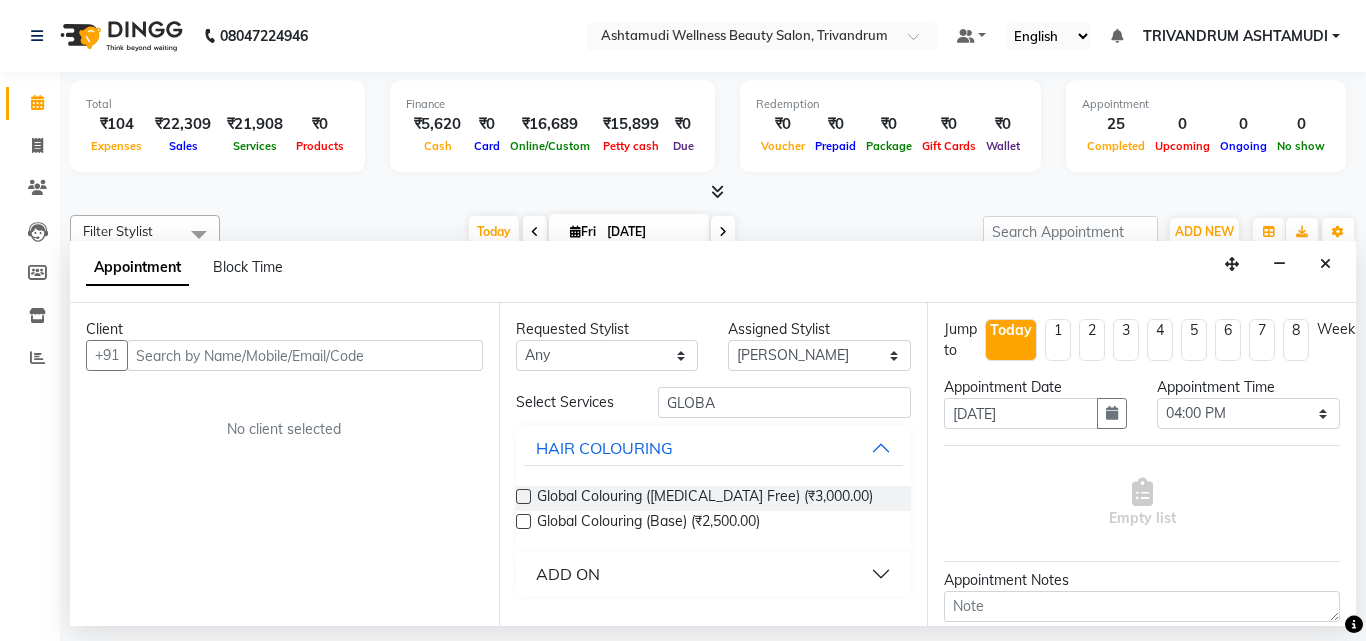 click on "ADD ON" at bounding box center (568, 574) 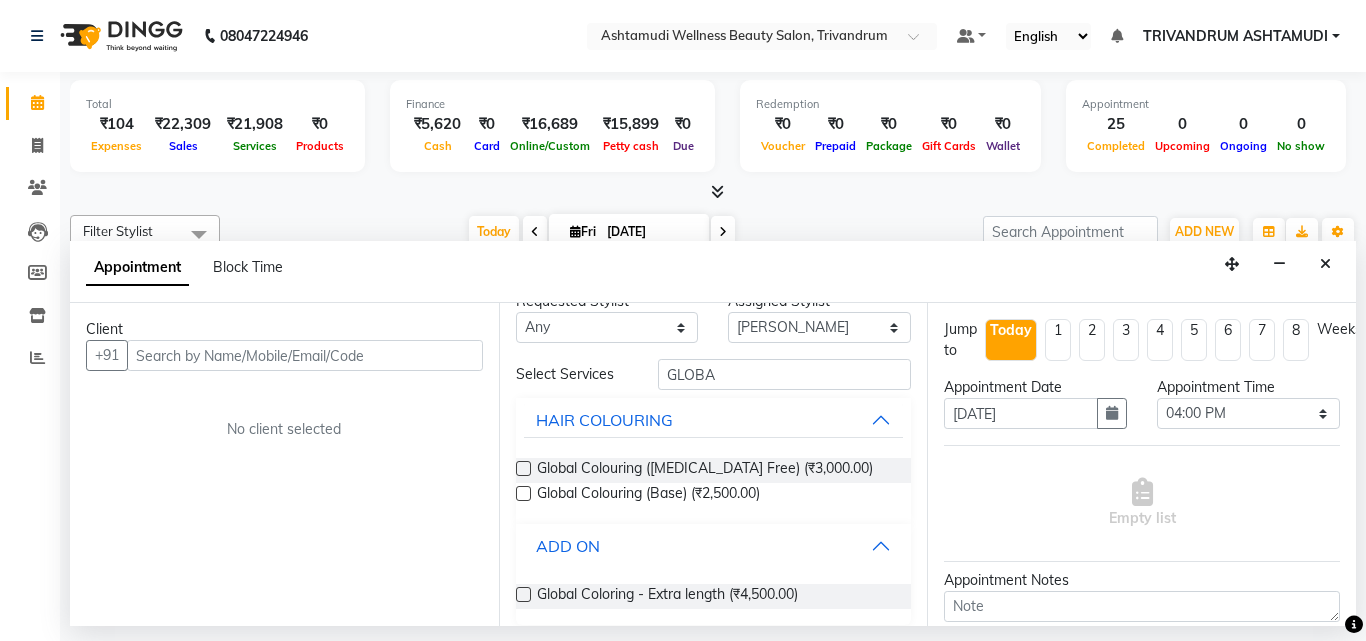 scroll, scrollTop: 43, scrollLeft: 0, axis: vertical 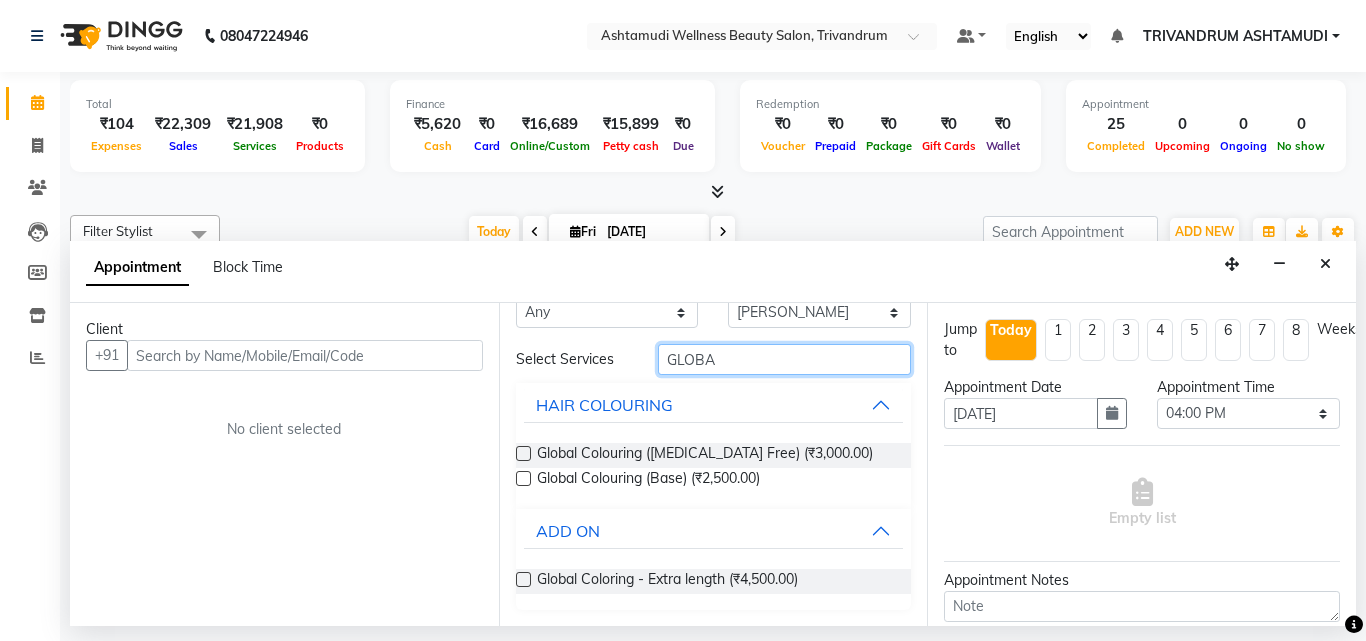 drag, startPoint x: 721, startPoint y: 357, endPoint x: 585, endPoint y: 362, distance: 136.09187 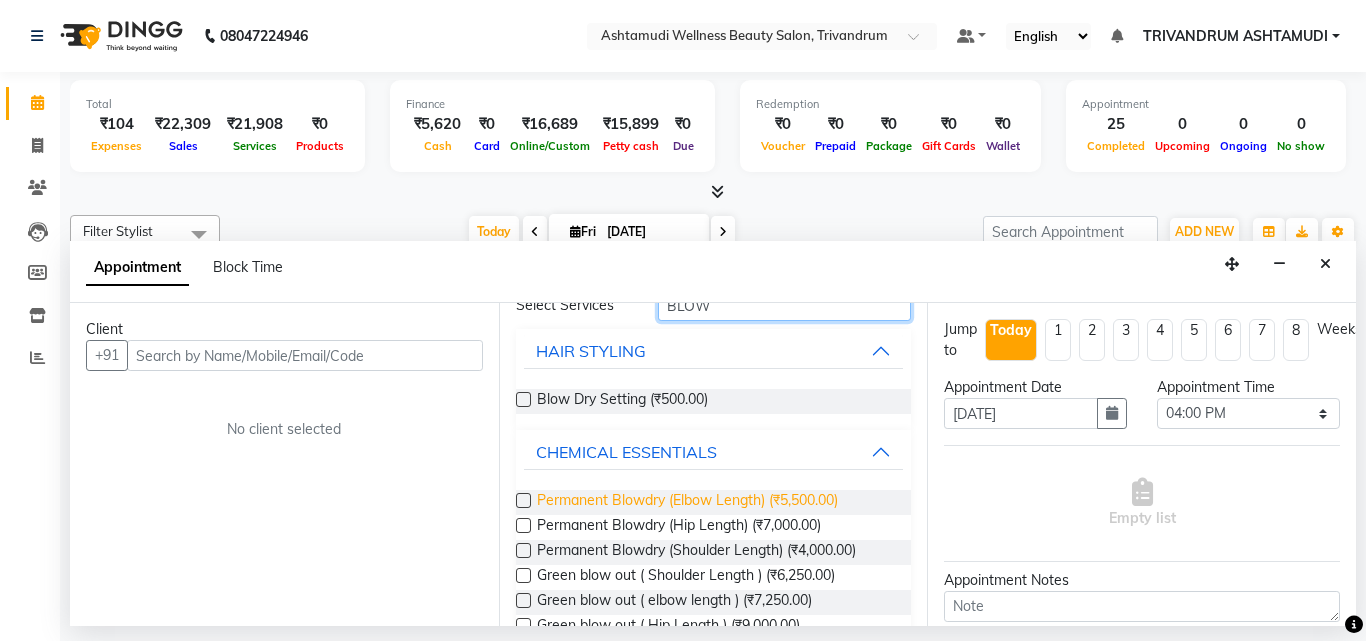 scroll, scrollTop: 143, scrollLeft: 0, axis: vertical 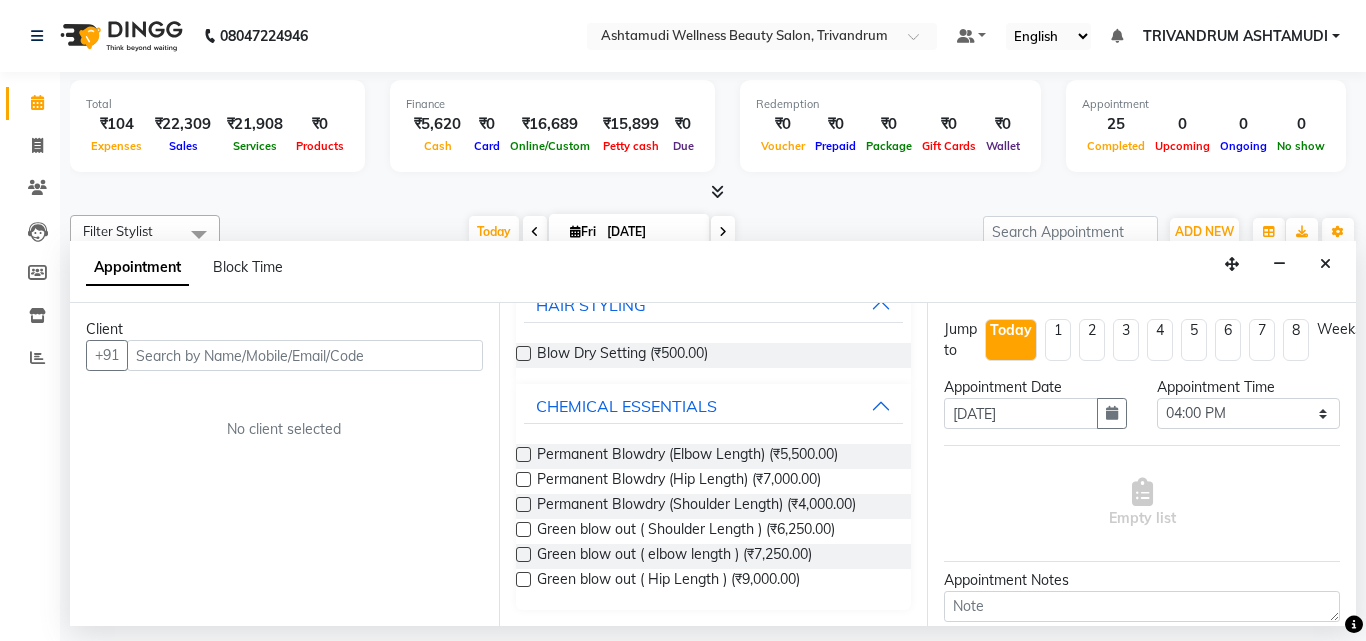 type on "BLOW" 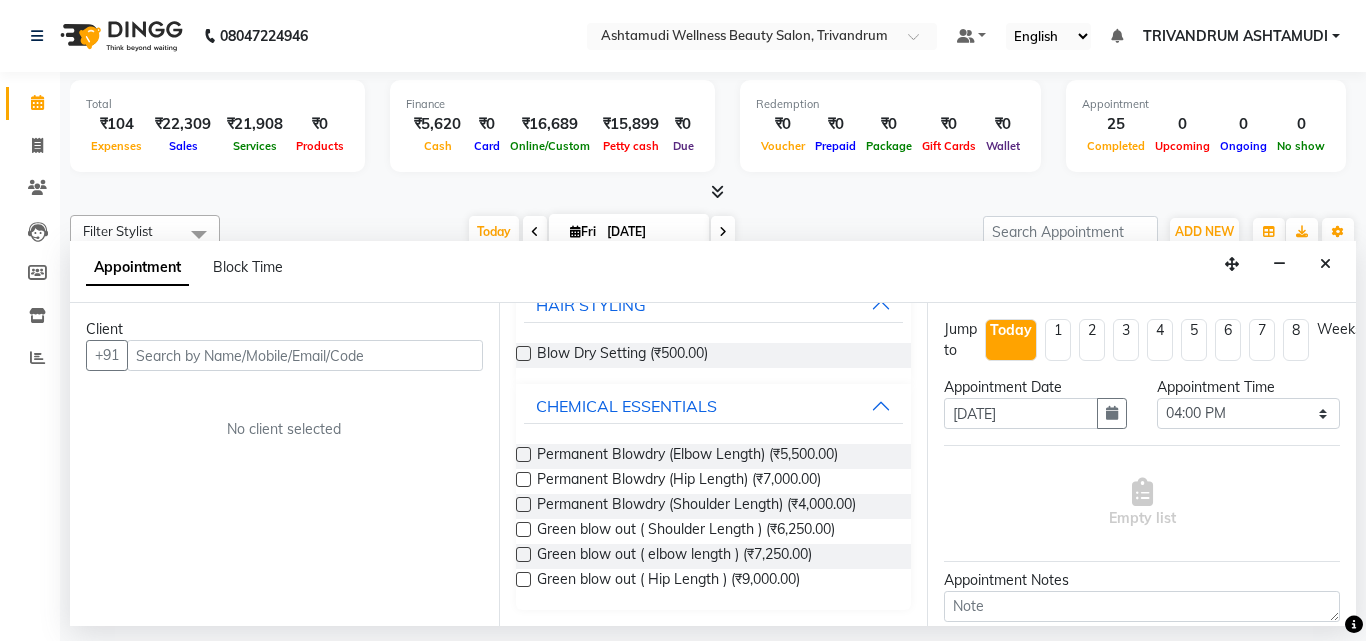 click at bounding box center [523, 504] 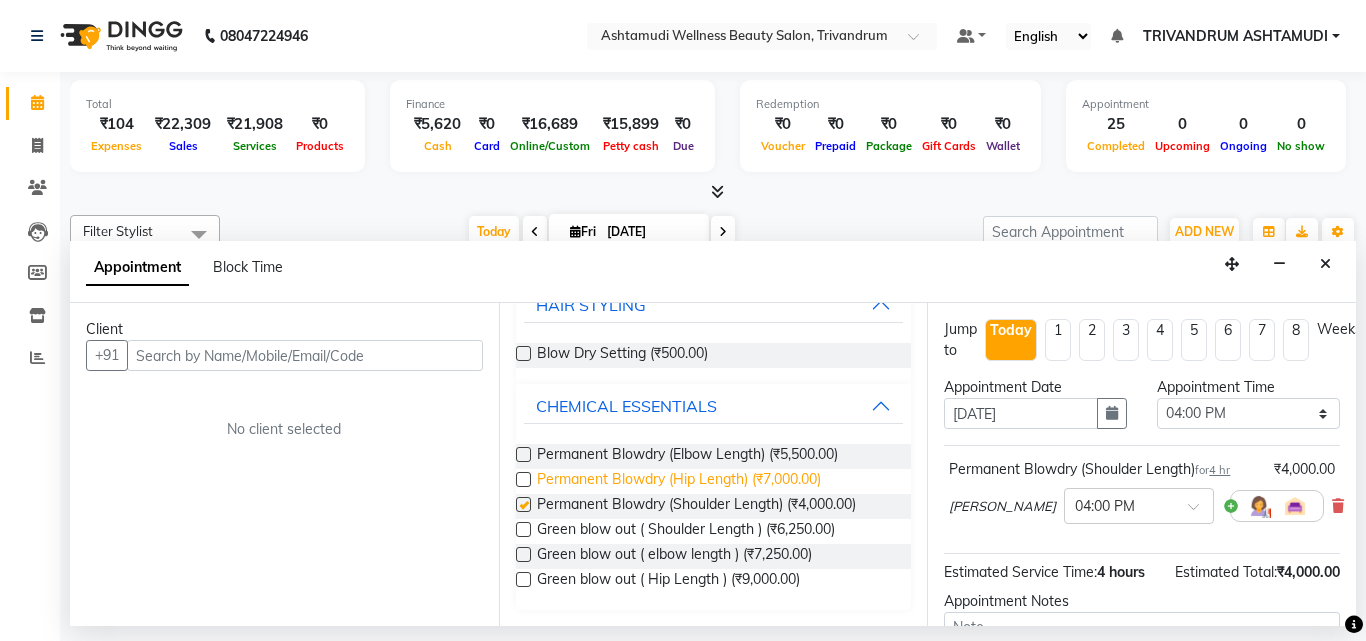 checkbox on "false" 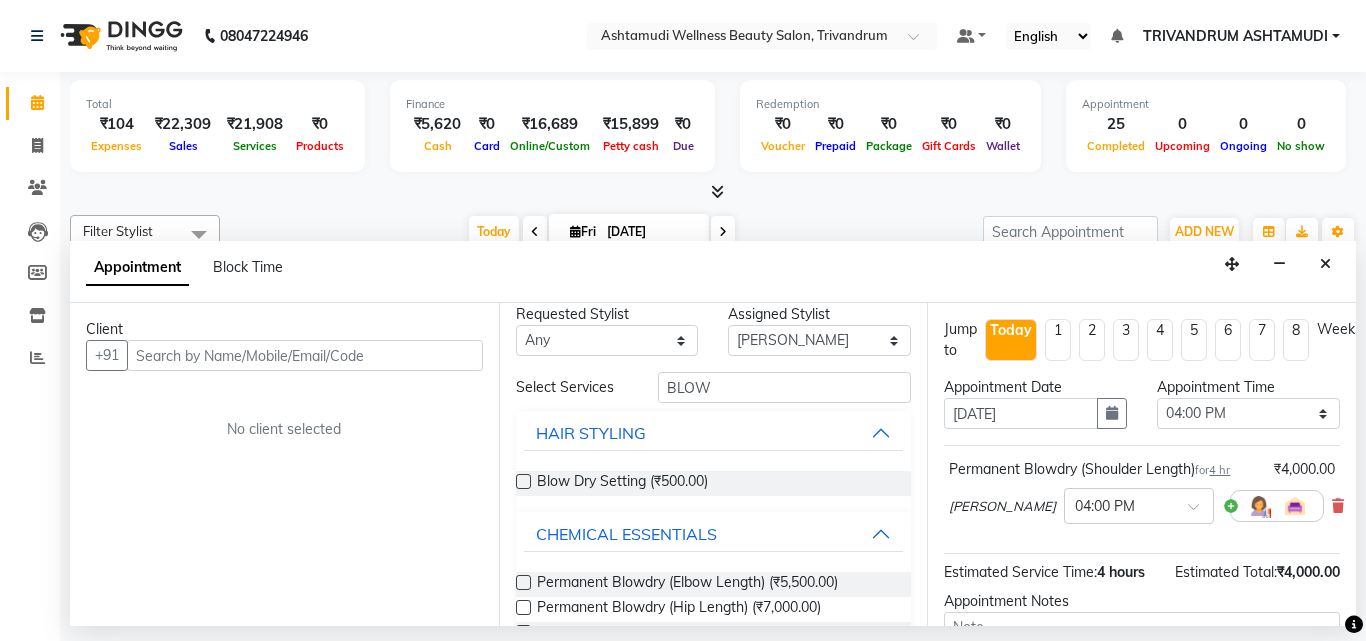 scroll, scrollTop: 0, scrollLeft: 0, axis: both 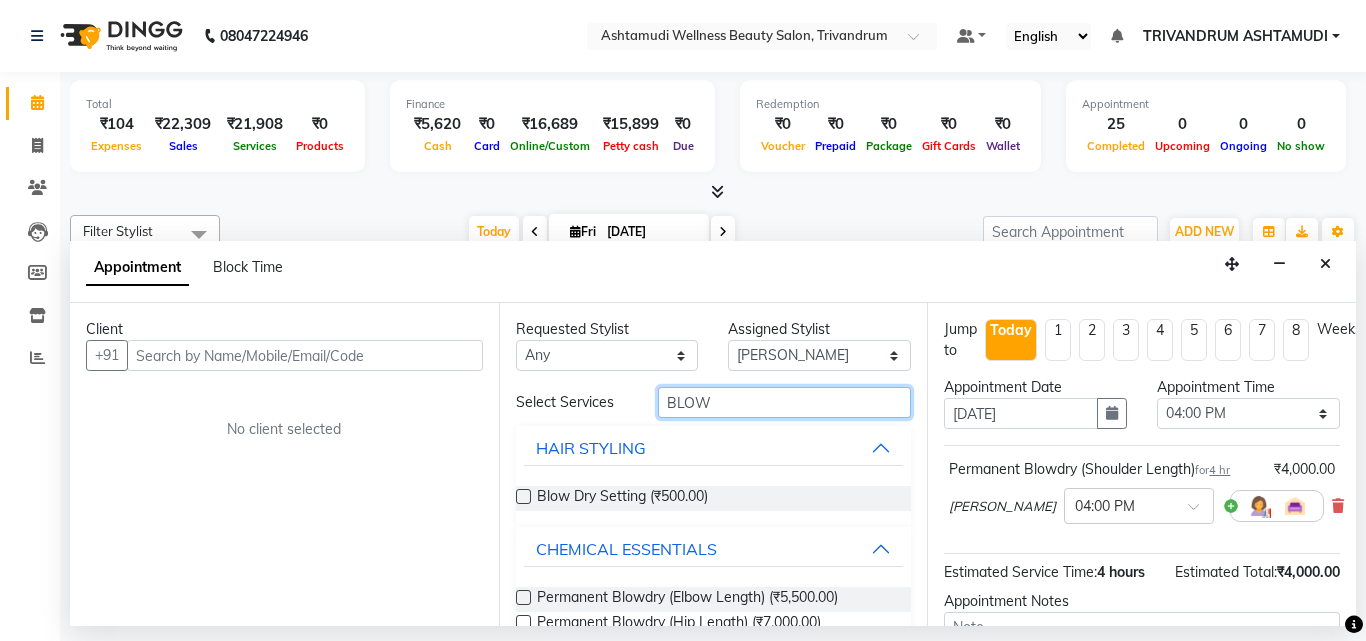 drag, startPoint x: 729, startPoint y: 396, endPoint x: 581, endPoint y: 397, distance: 148.00337 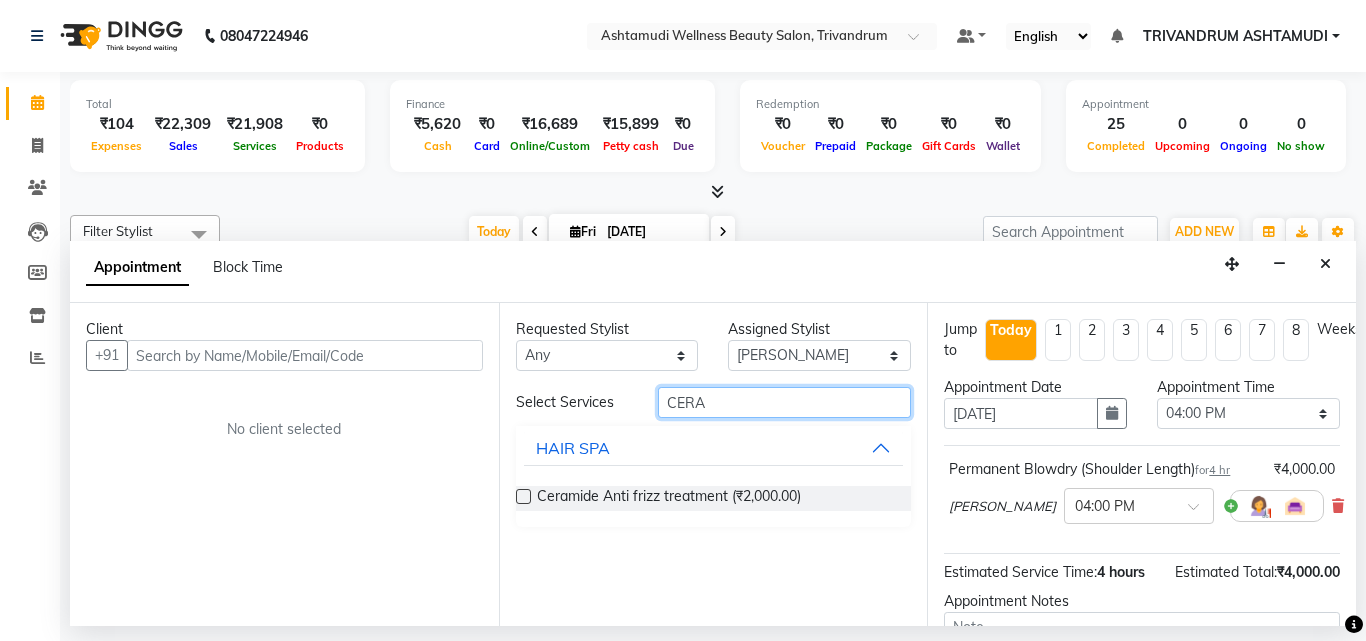 type on "CERA" 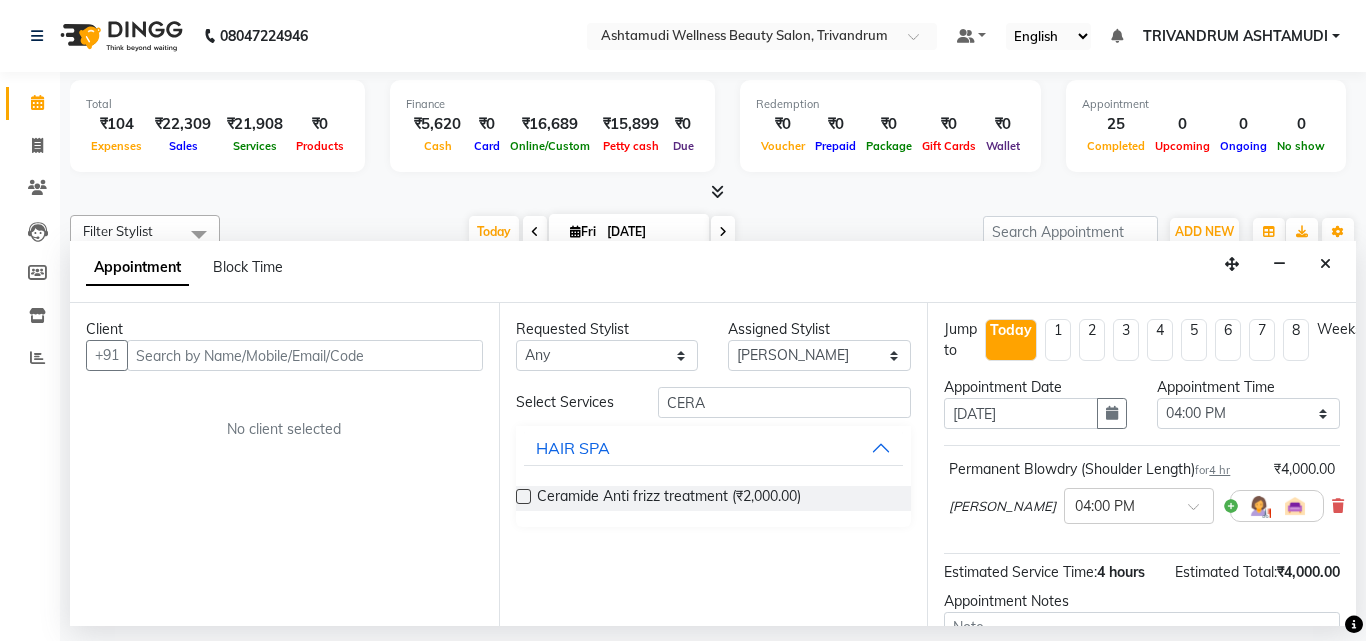 click at bounding box center (523, 496) 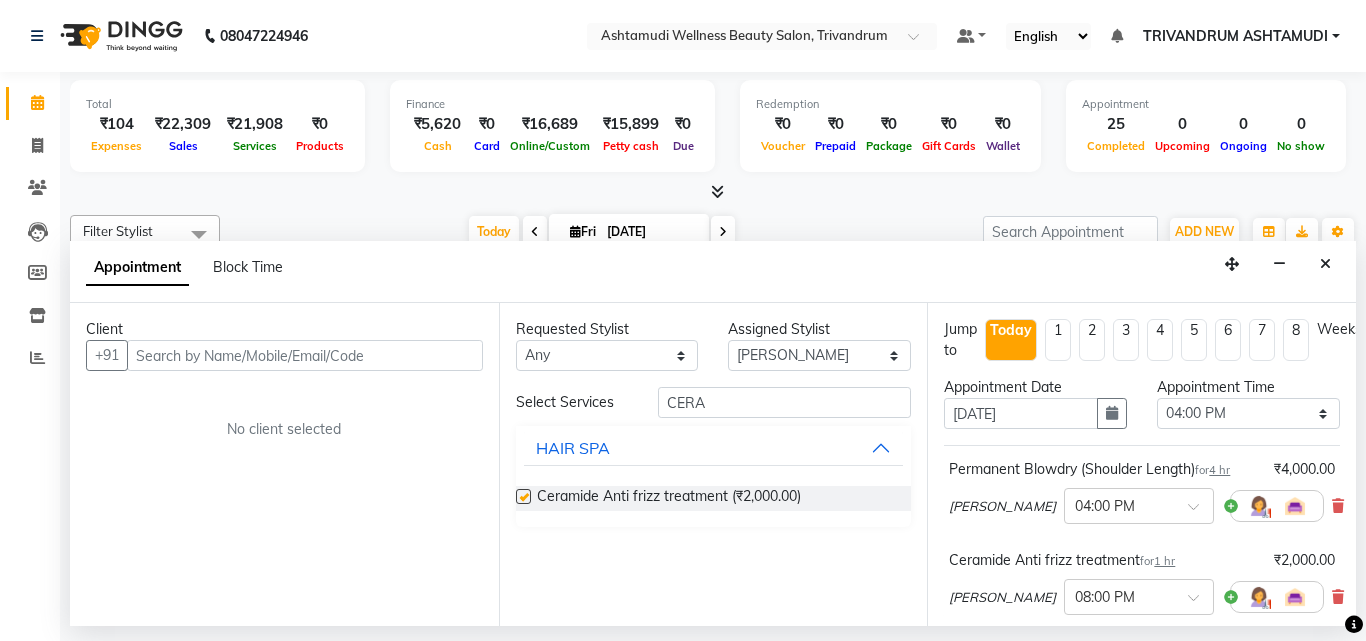 checkbox on "false" 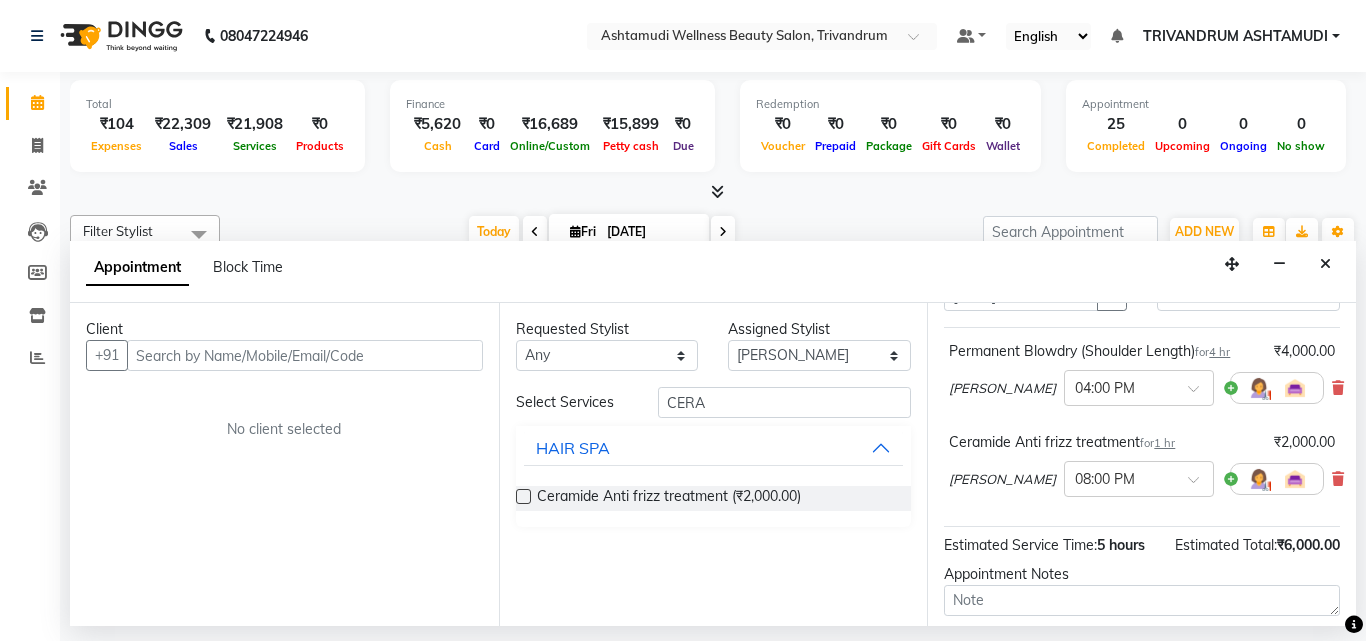 scroll, scrollTop: 0, scrollLeft: 0, axis: both 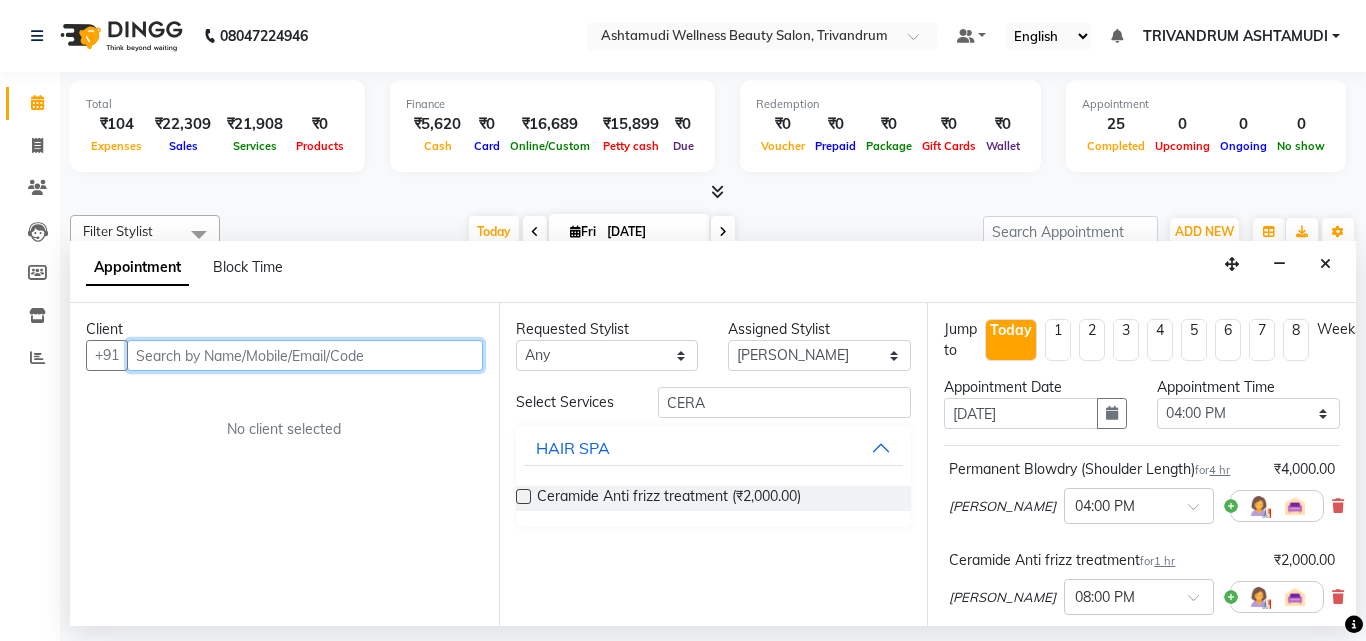 click at bounding box center [305, 355] 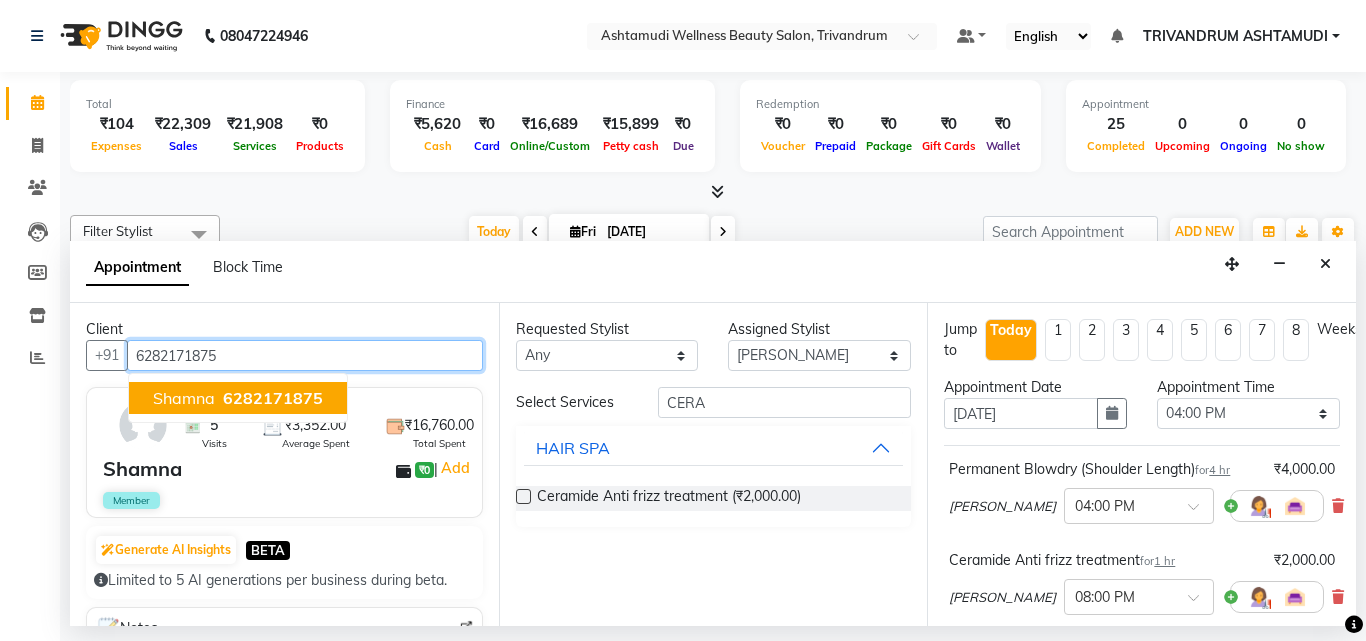 type on "6282171875" 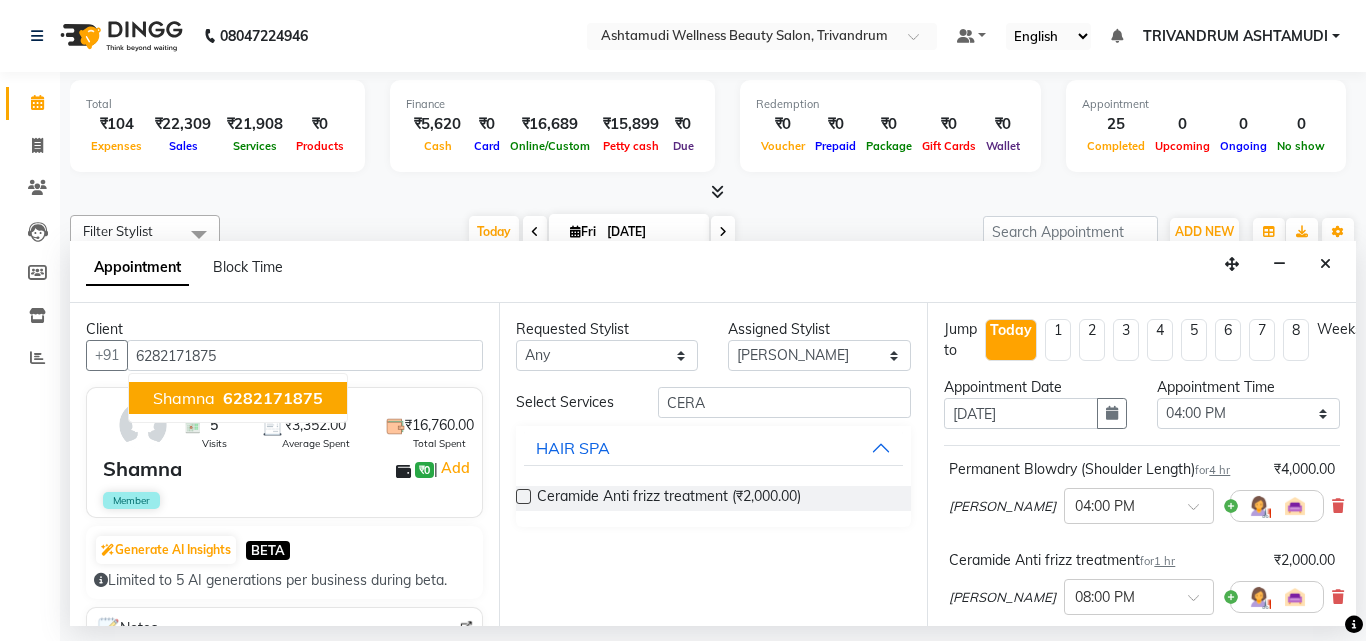 click on "Shamna    ₹0  |   Add" at bounding box center [288, 469] 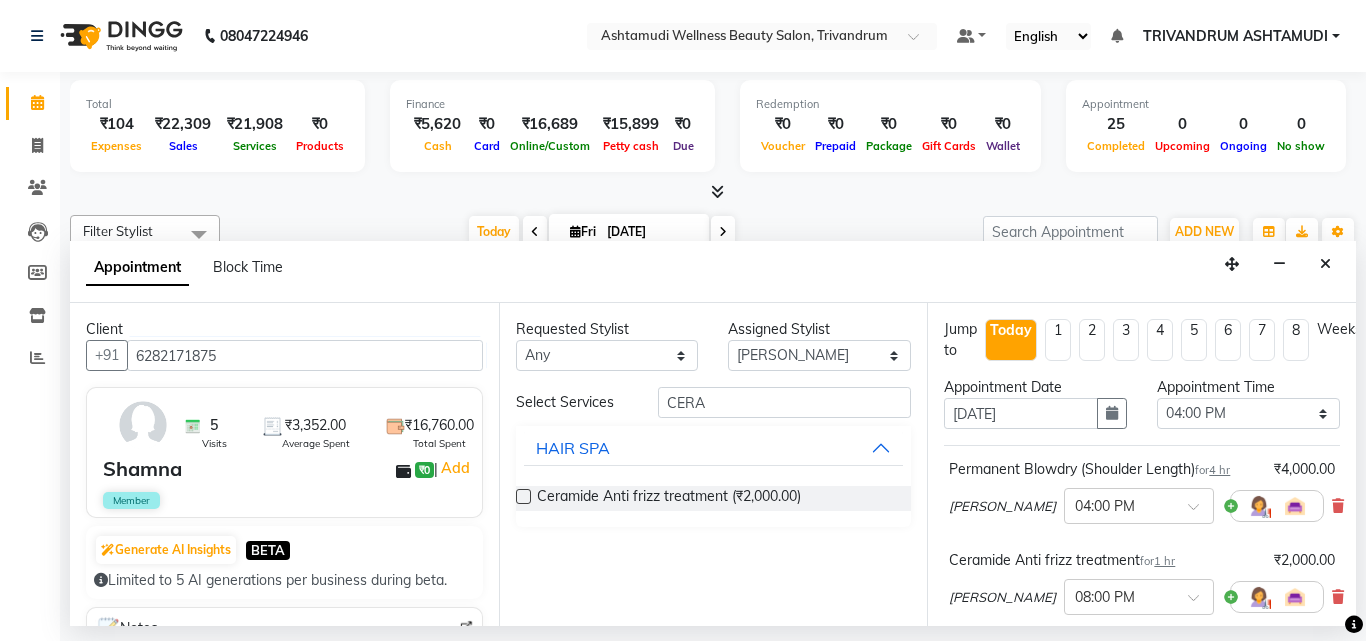 click on "Shamna    ₹0  |   Add" at bounding box center [288, 469] 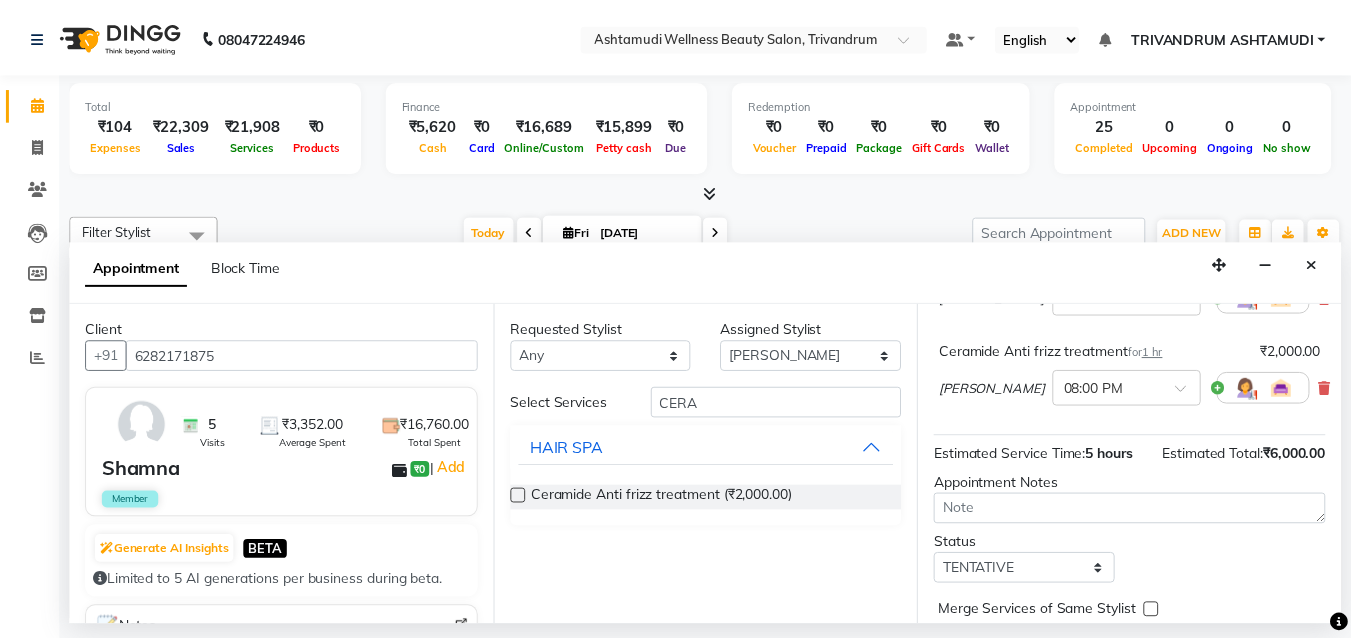 scroll, scrollTop: 336, scrollLeft: 0, axis: vertical 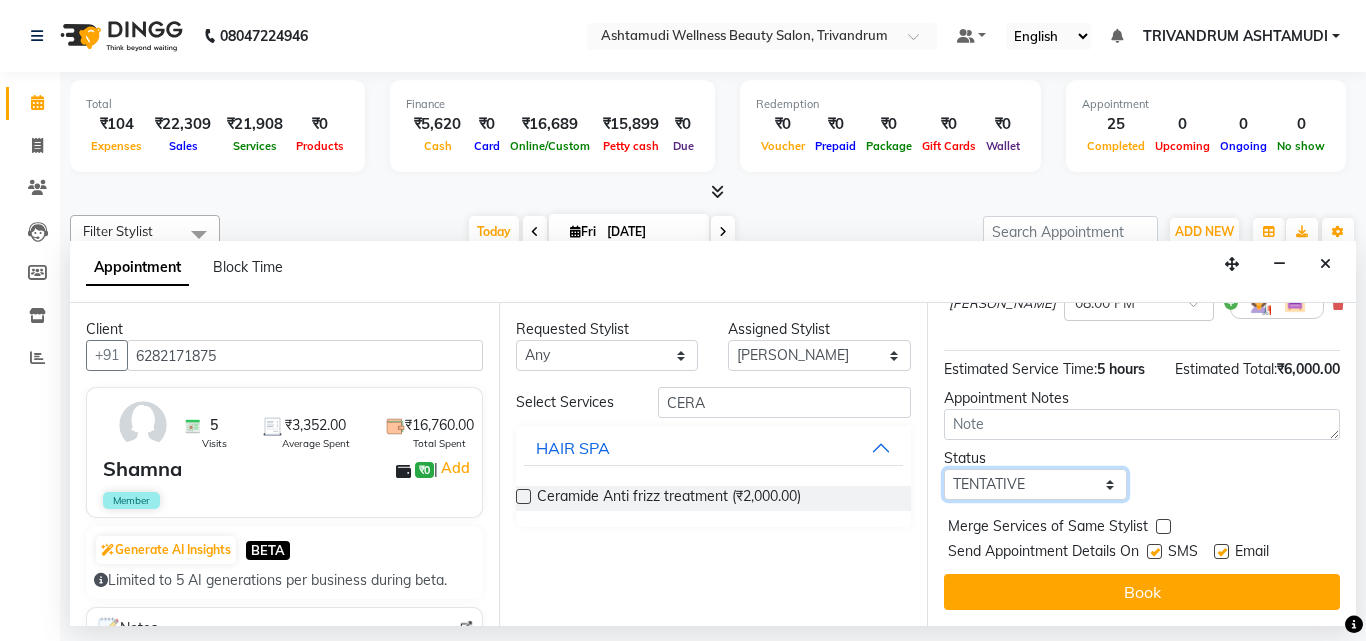 click on "Select TENTATIVE CONFIRM CHECK-IN UPCOMING" at bounding box center (1035, 484) 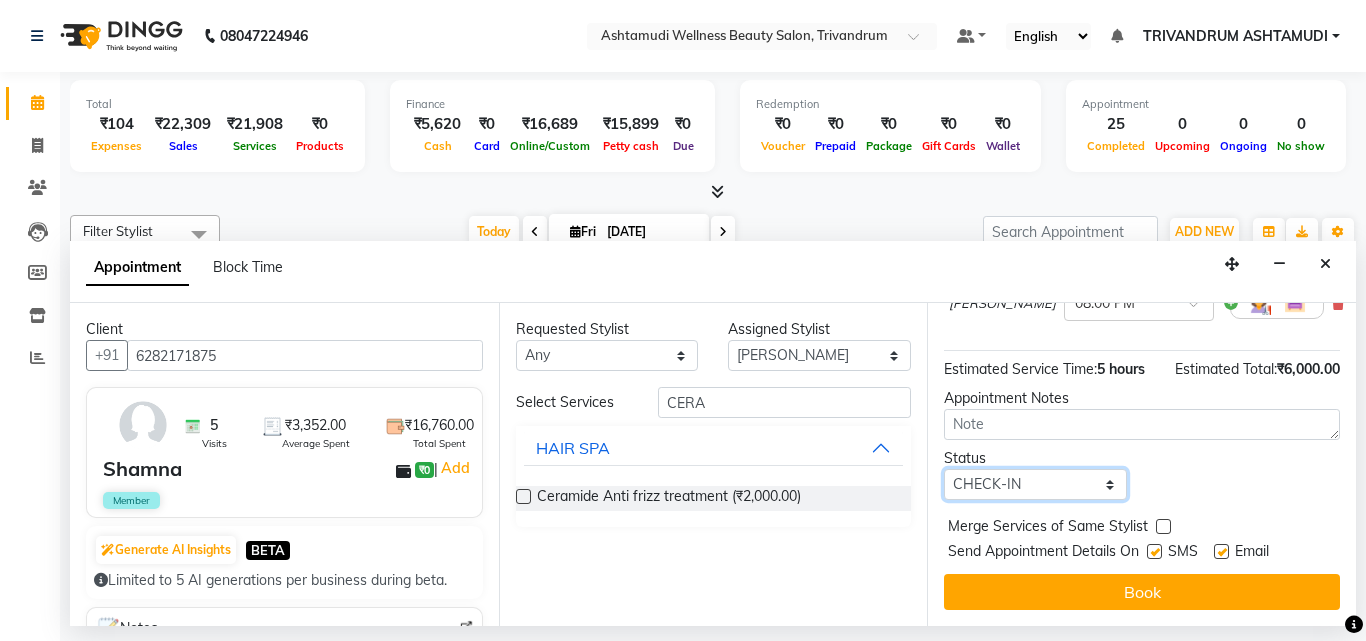 click on "Select TENTATIVE CONFIRM CHECK-IN UPCOMING" at bounding box center (1035, 484) 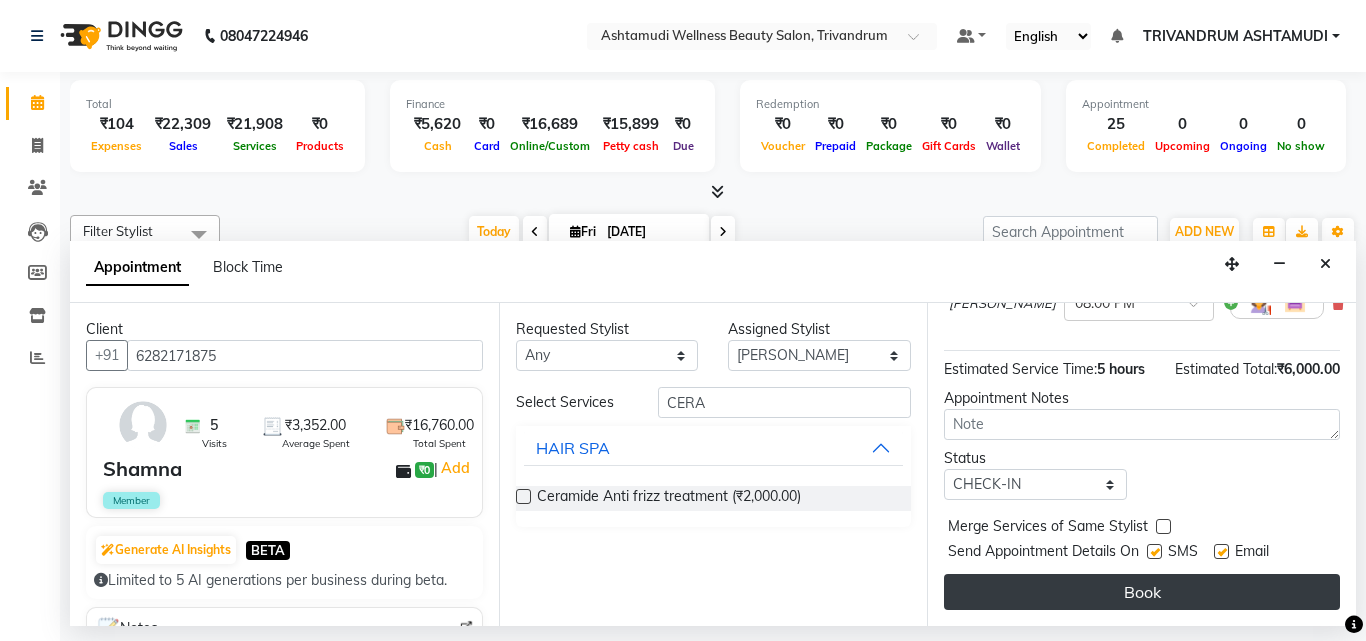 click on "Book" at bounding box center (1142, 592) 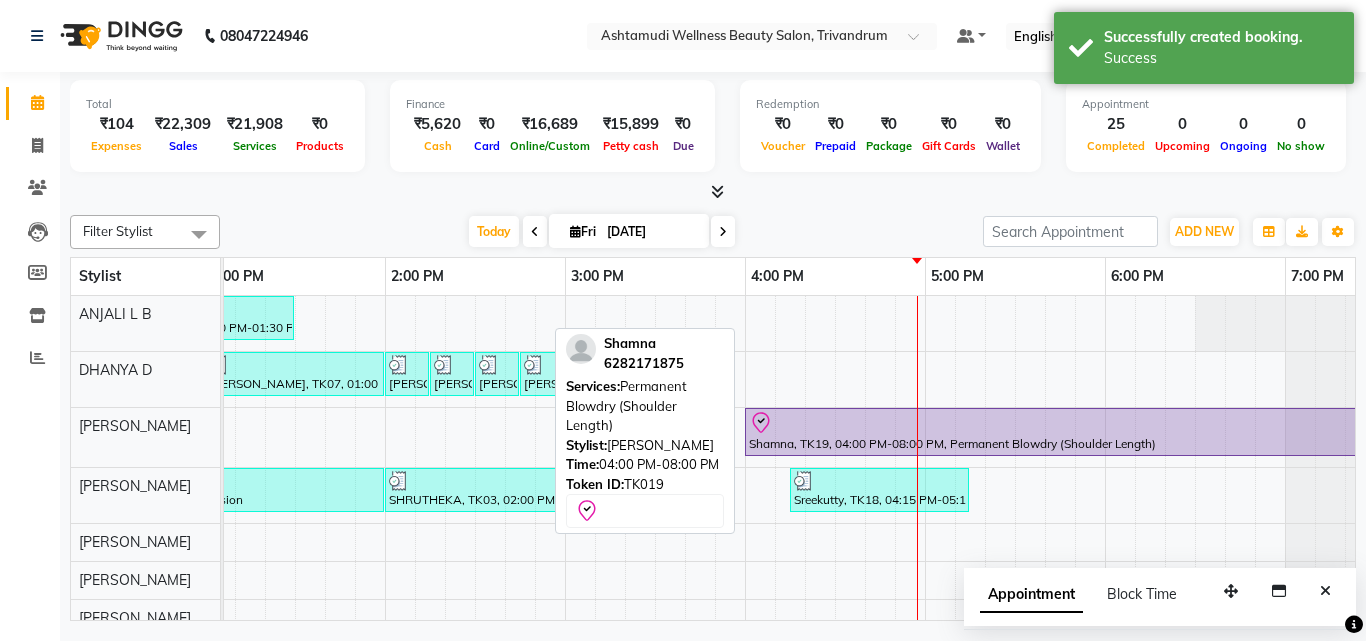 click at bounding box center (1104, 423) 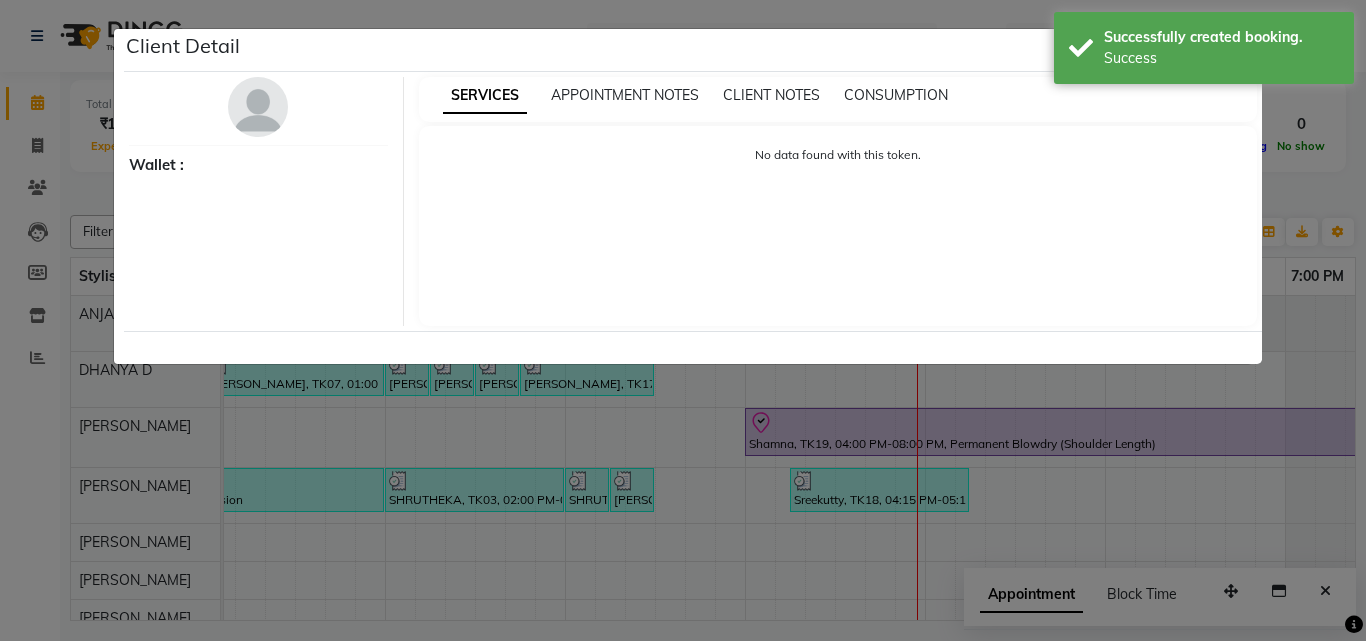 select on "8" 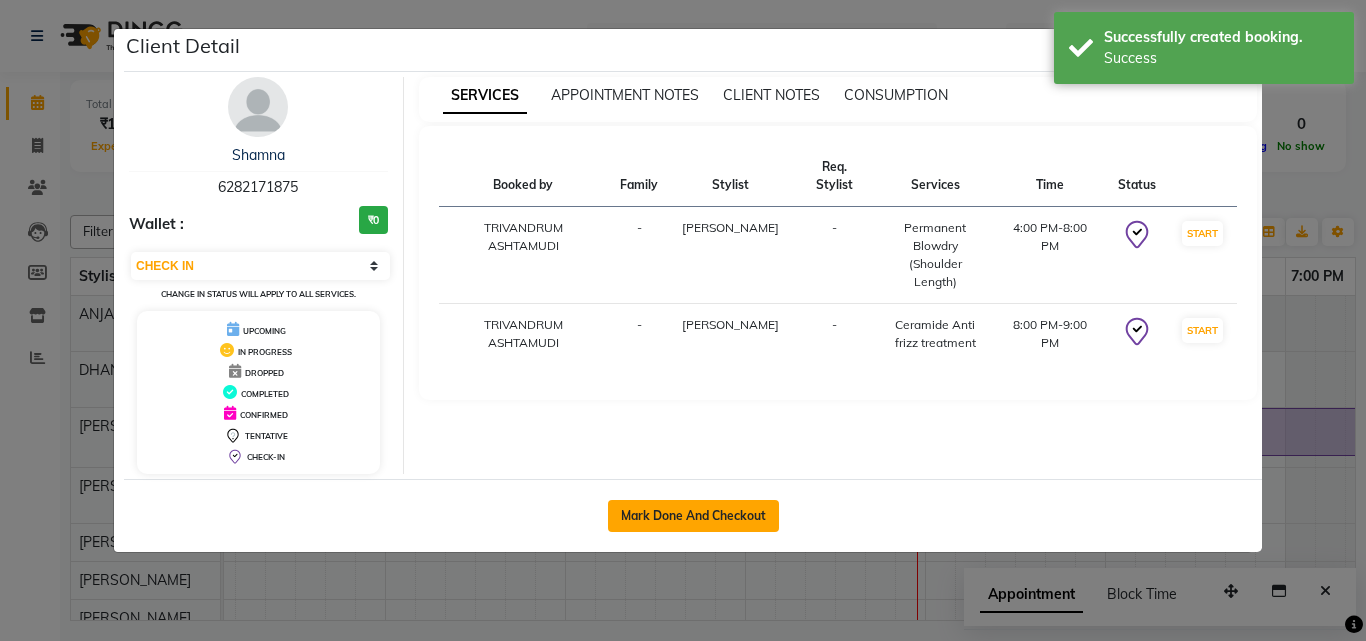 click on "Mark Done And Checkout" 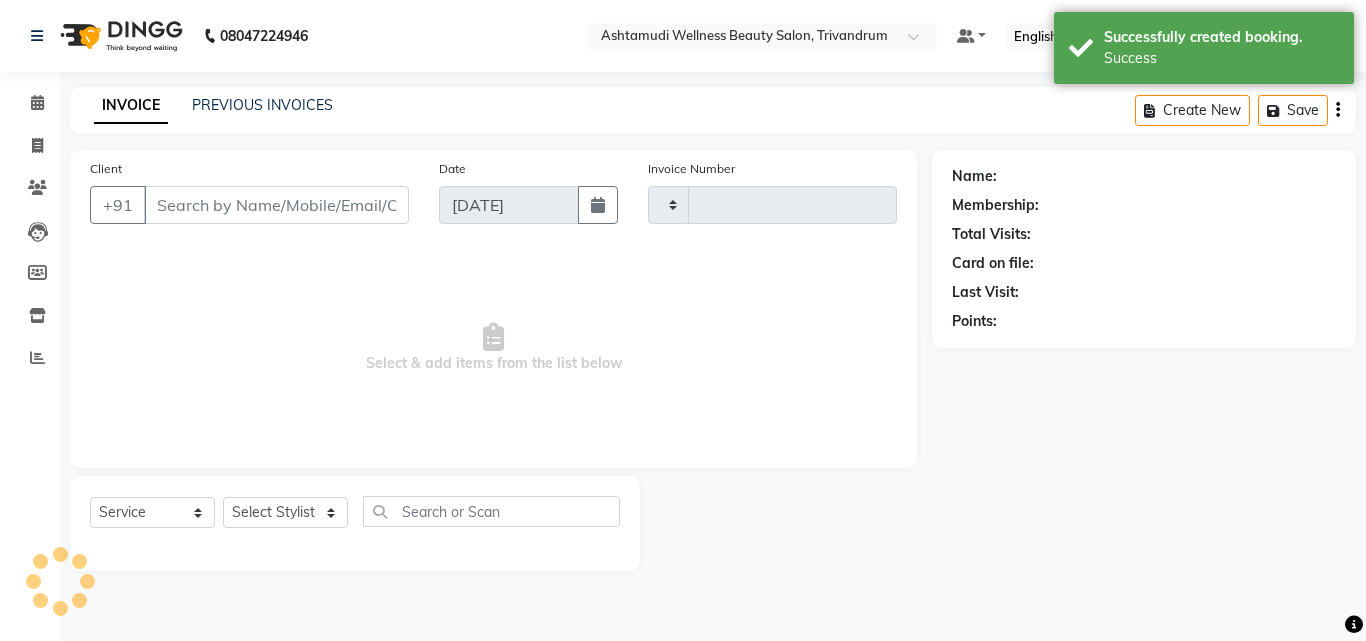 type on "2064" 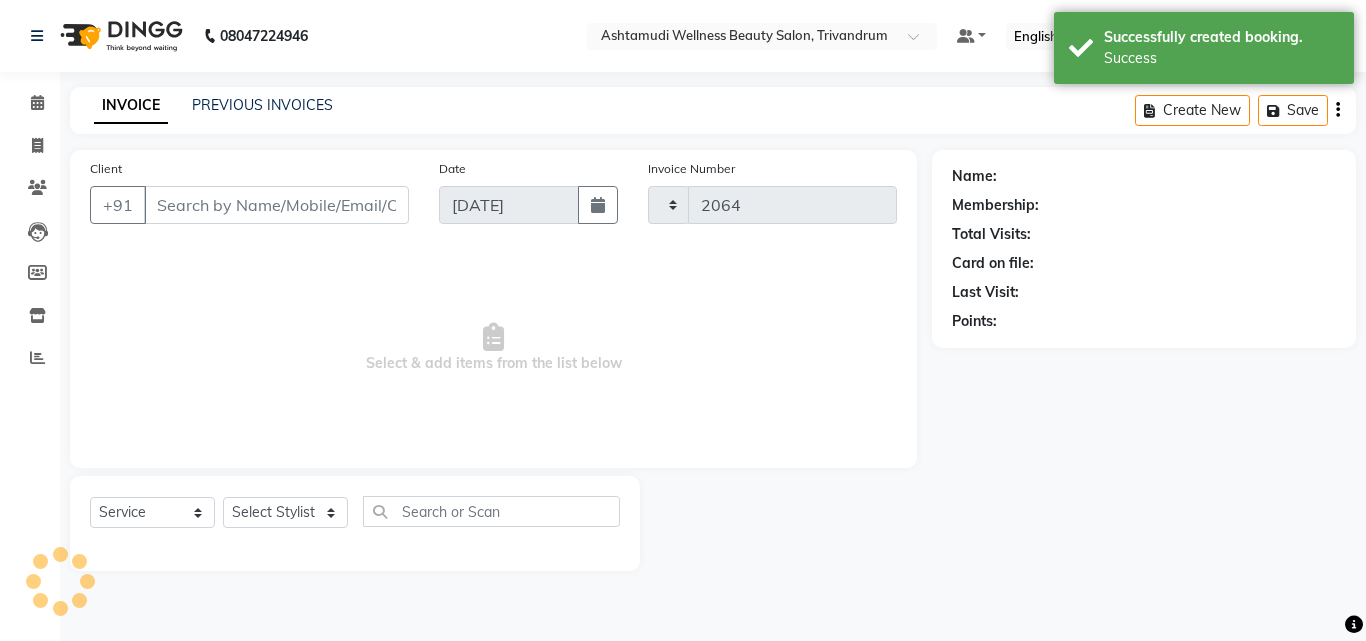 select on "4636" 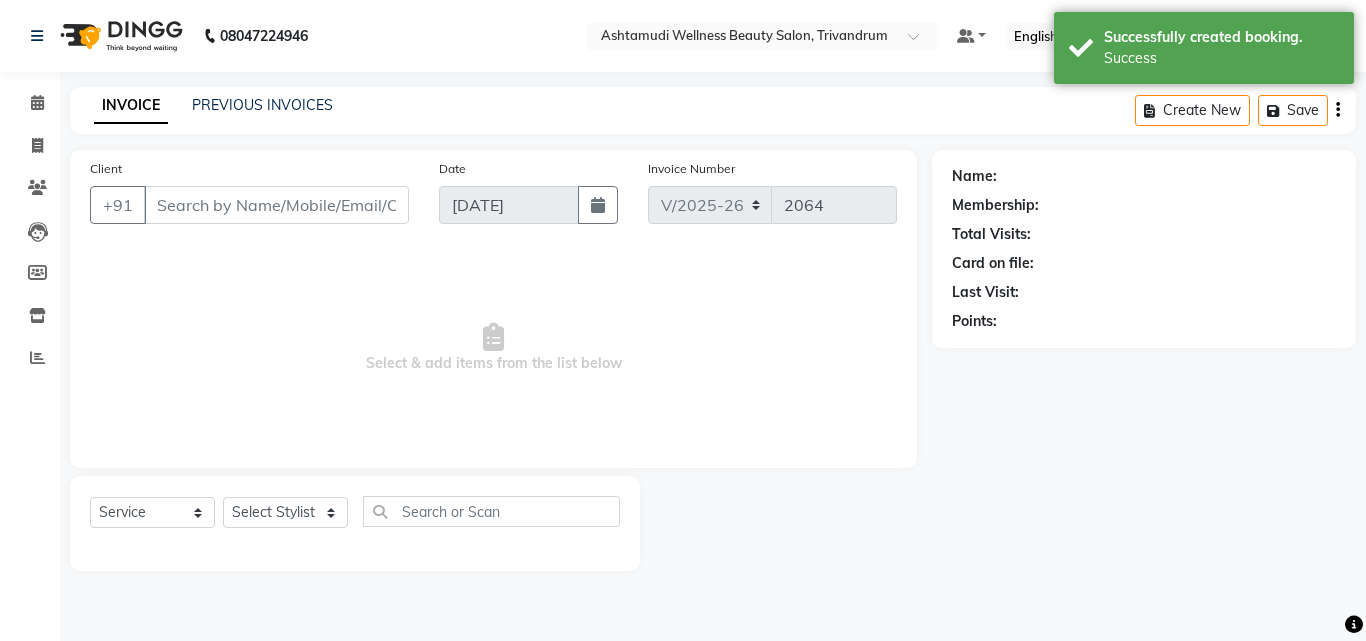 type on "6282171875" 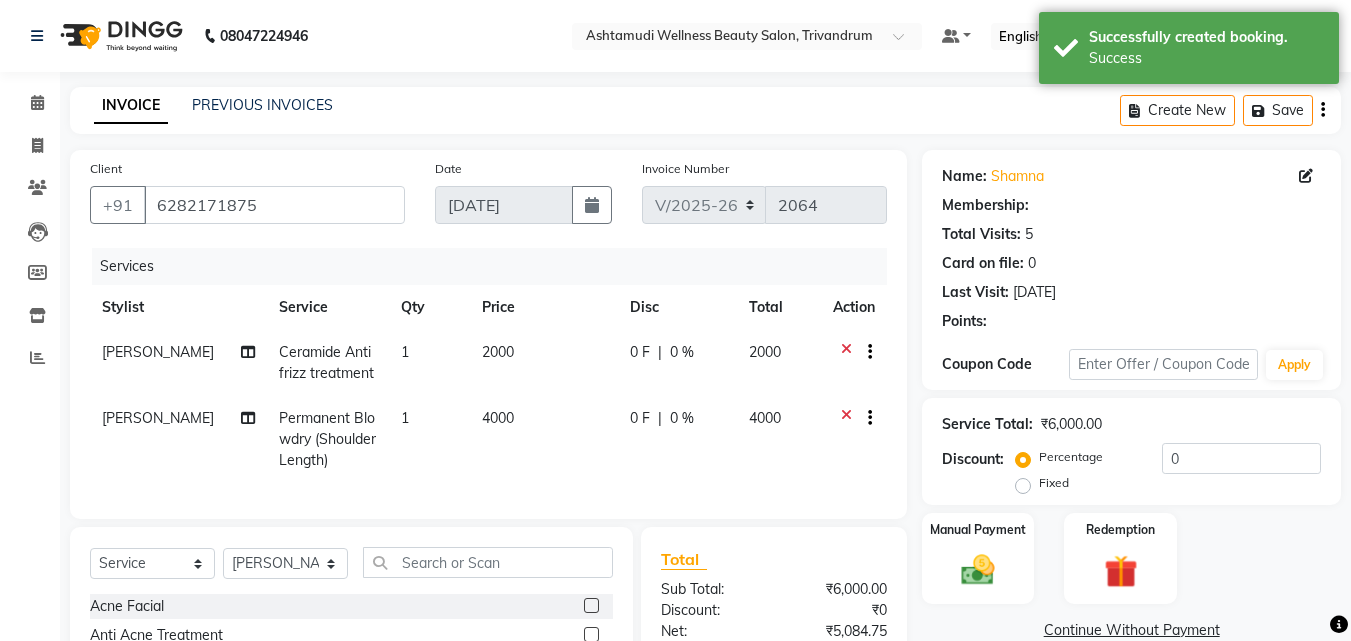 select on "2: Object" 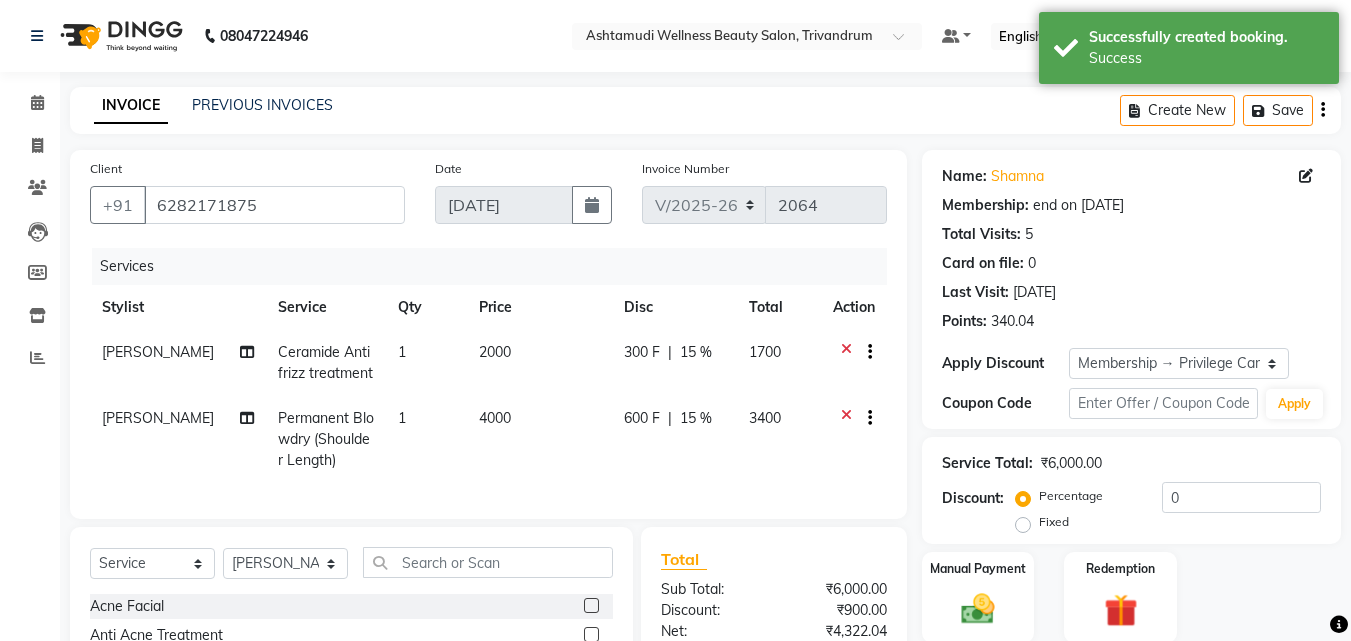 type on "15" 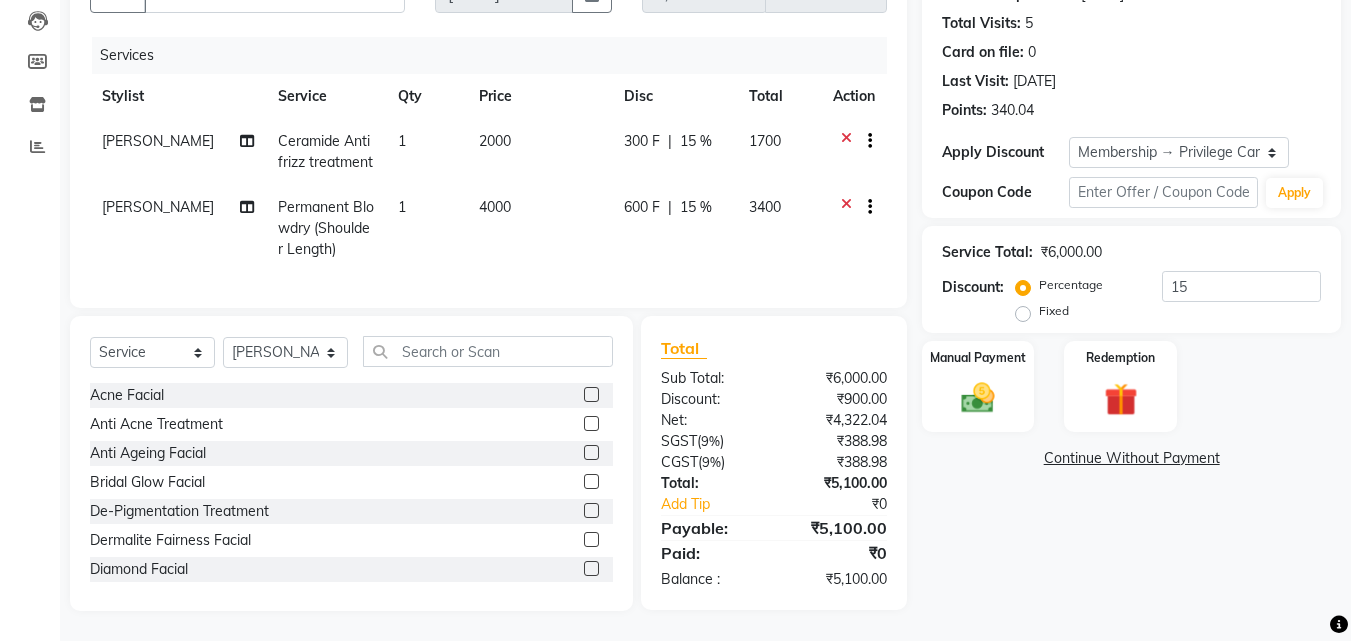 scroll, scrollTop: 226, scrollLeft: 0, axis: vertical 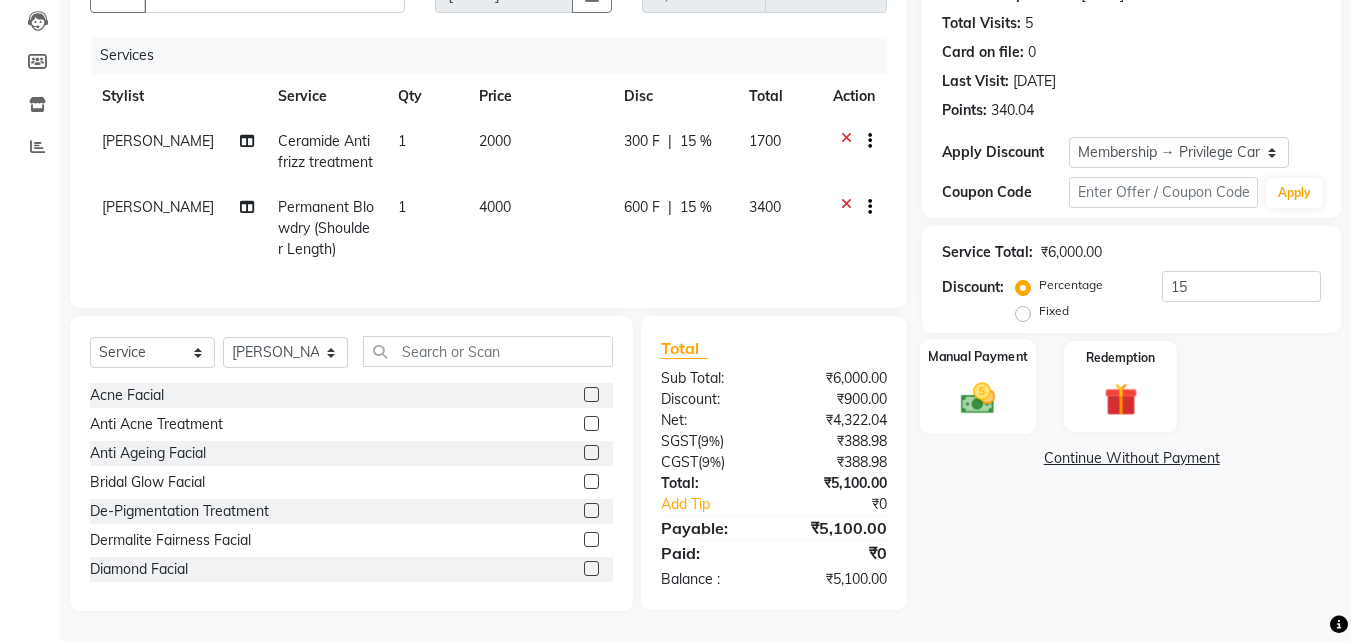 click 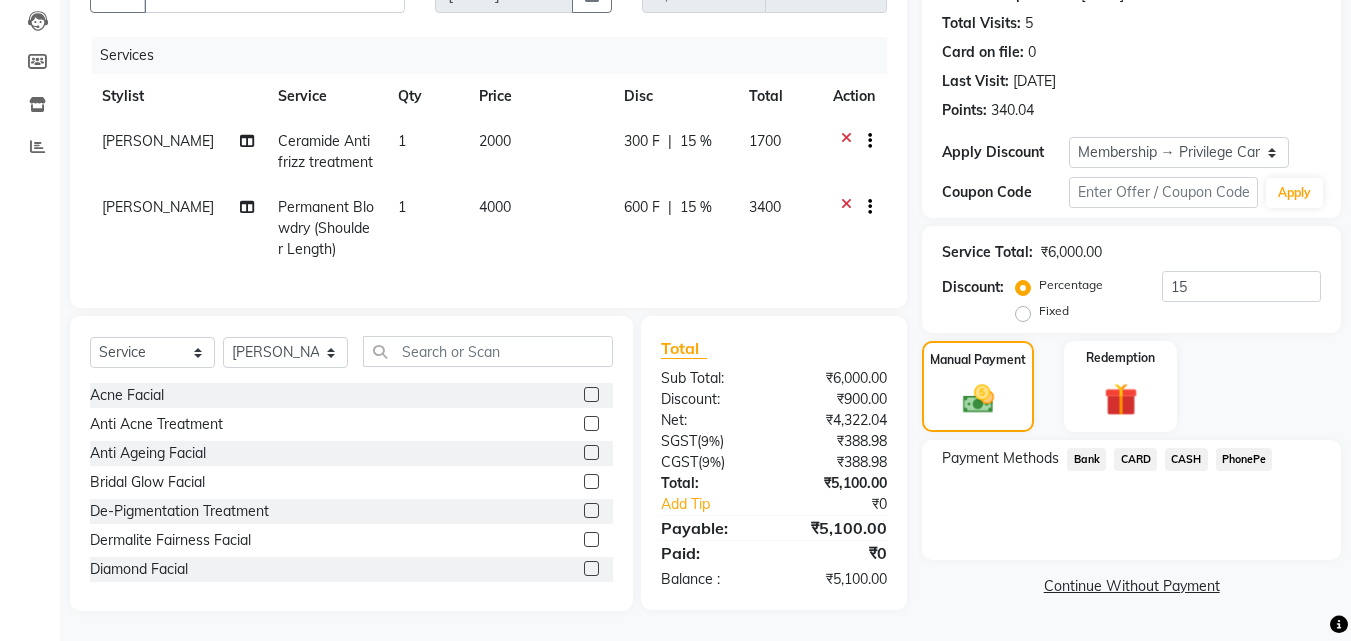 click on "PhonePe" 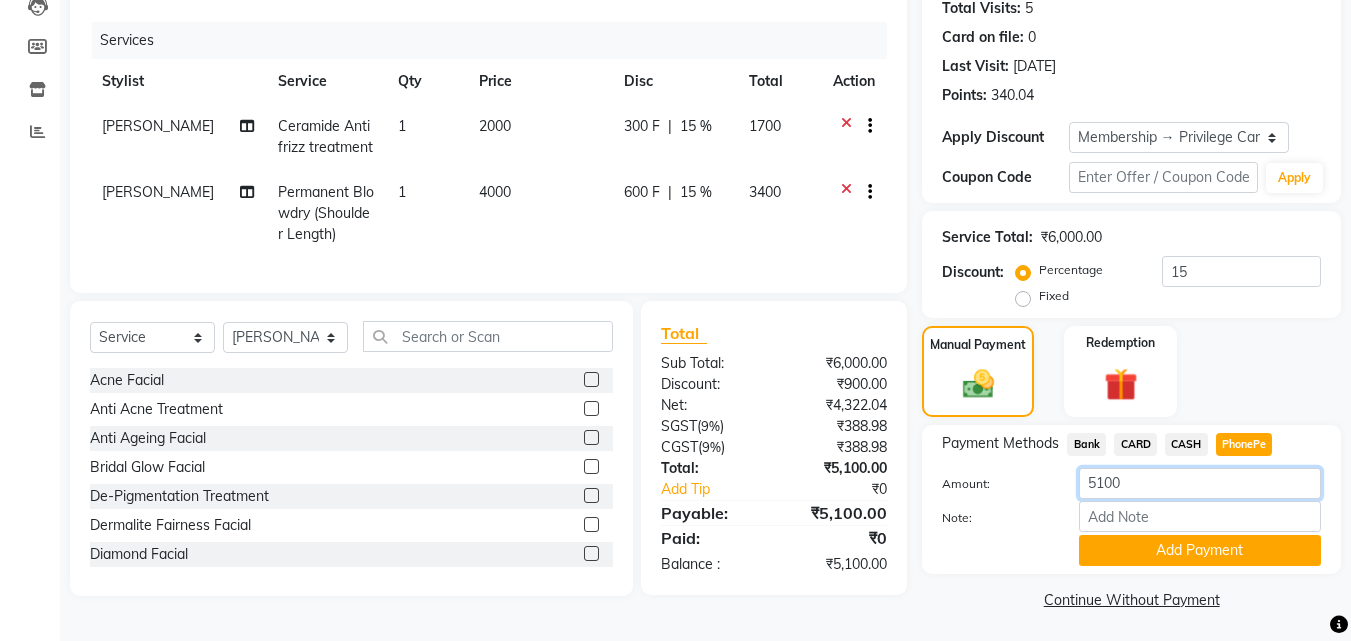 drag, startPoint x: 1157, startPoint y: 490, endPoint x: 1017, endPoint y: 491, distance: 140.00357 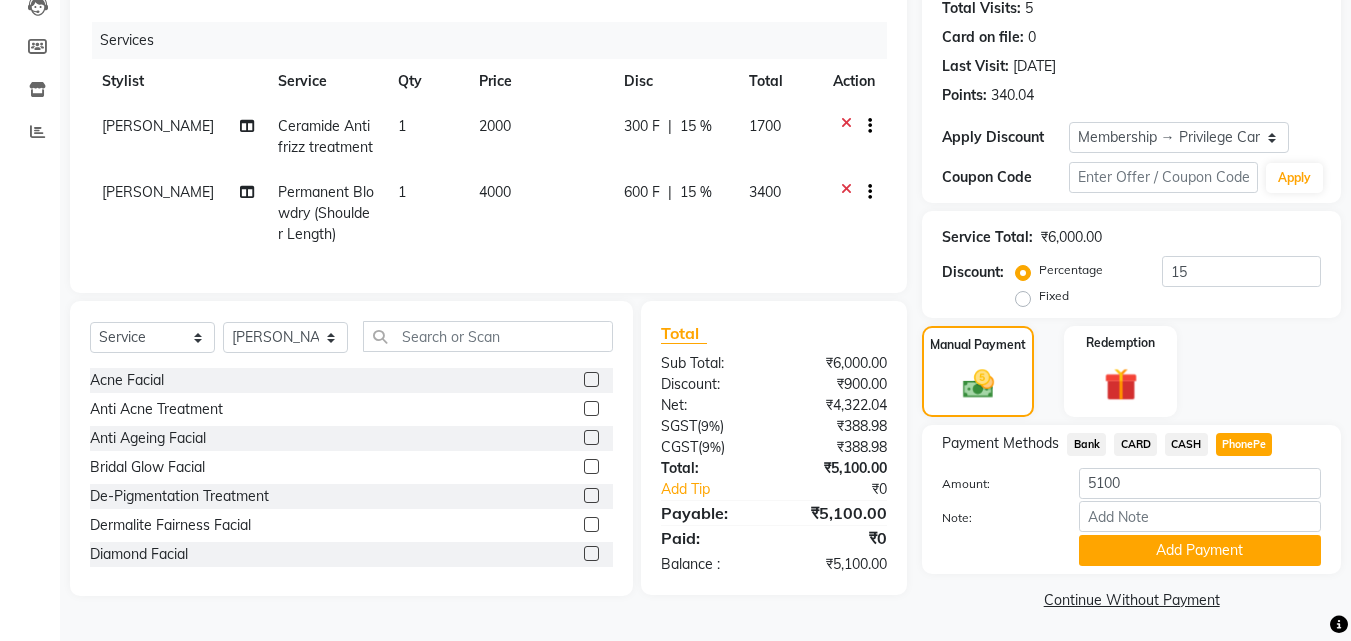 click on "CASH" 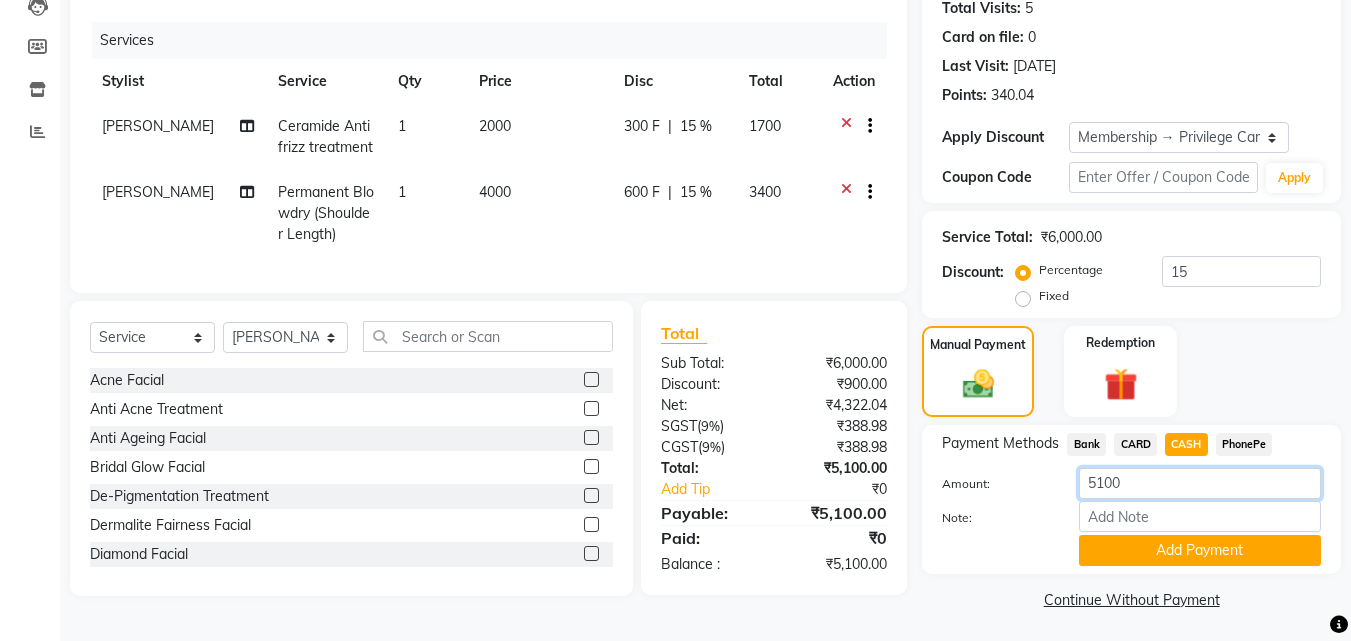 drag, startPoint x: 1128, startPoint y: 478, endPoint x: 1036, endPoint y: 492, distance: 93.05912 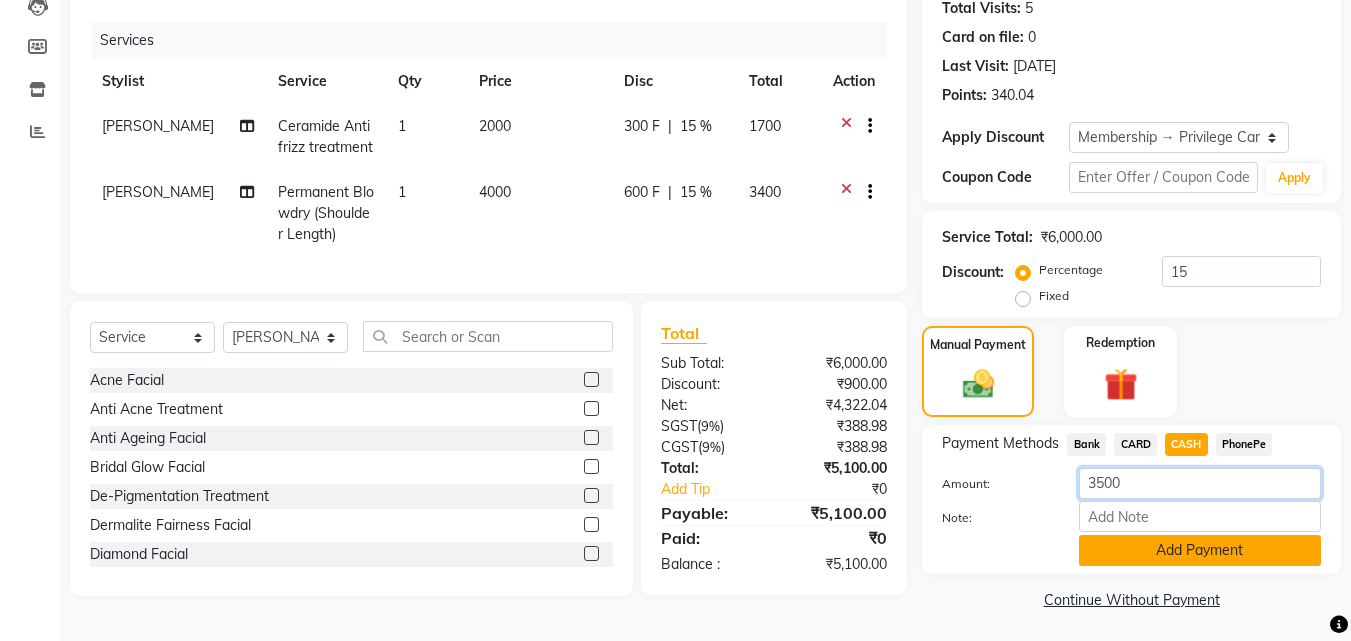 type on "3500" 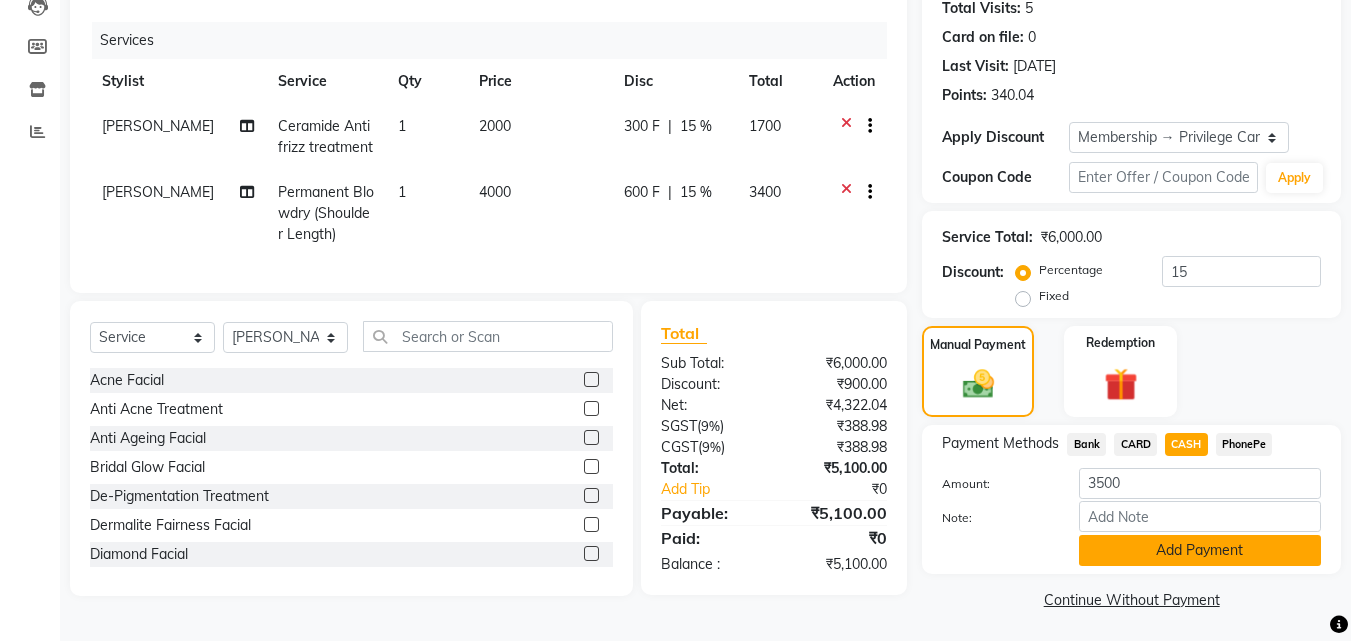 click on "Add Payment" 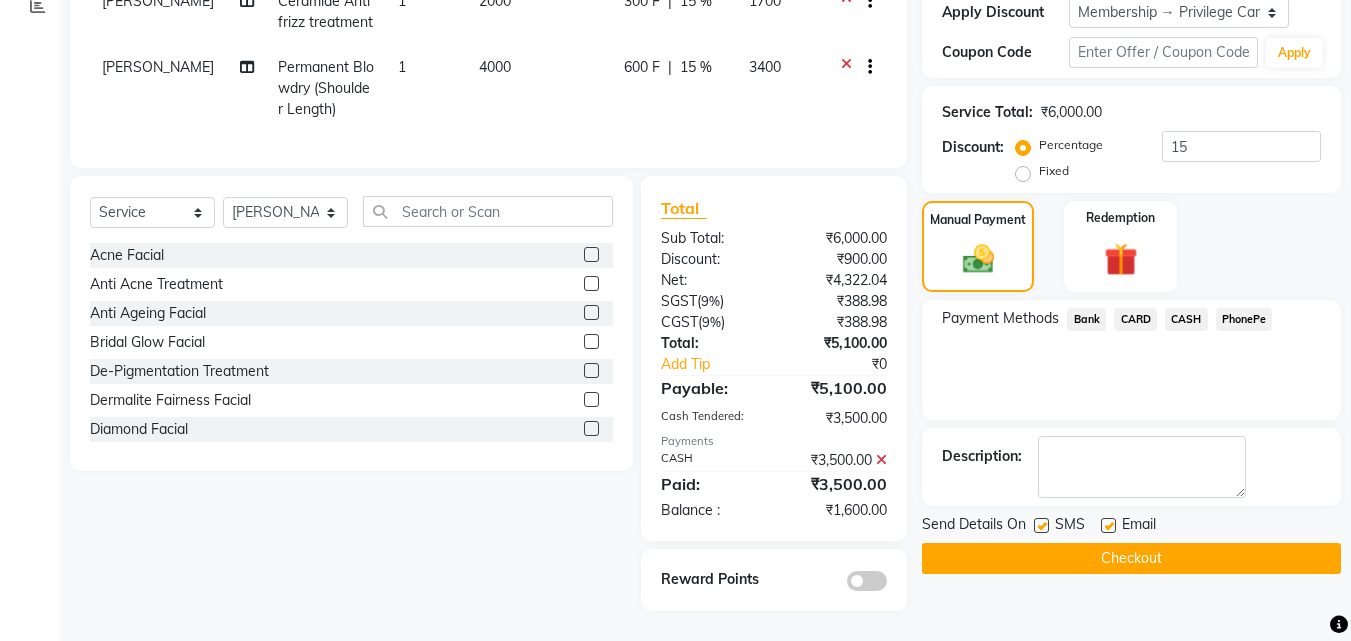 scroll, scrollTop: 366, scrollLeft: 0, axis: vertical 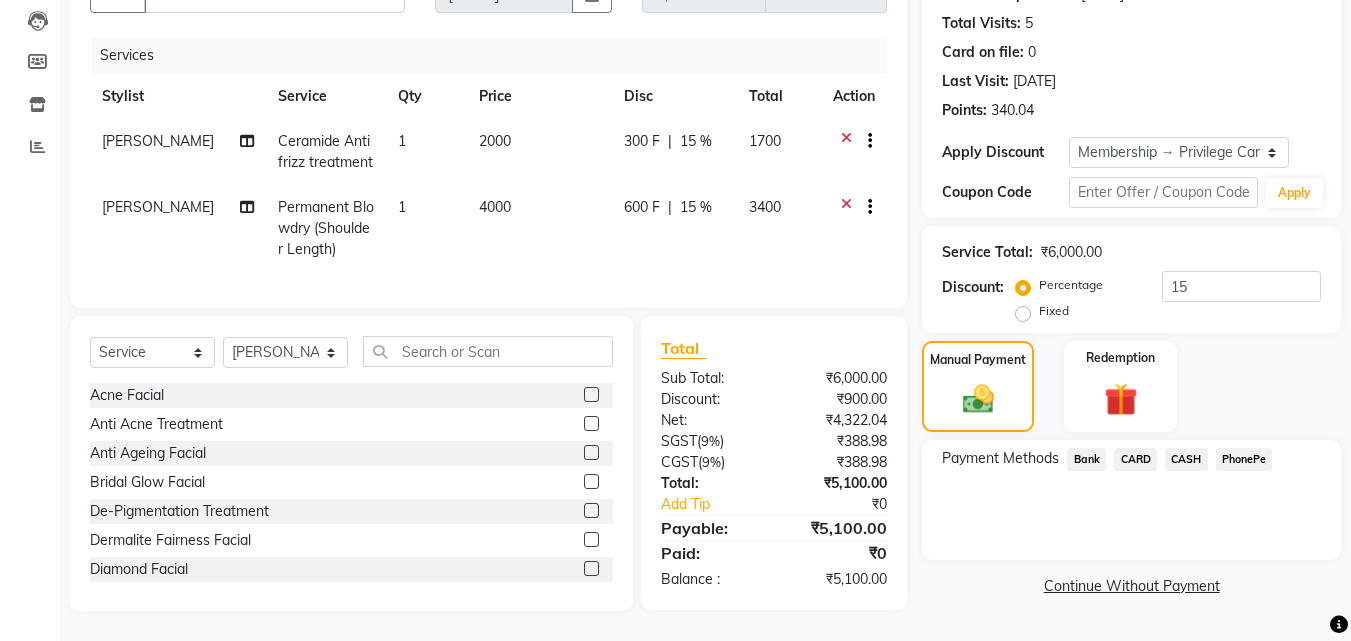 click on "PhonePe" 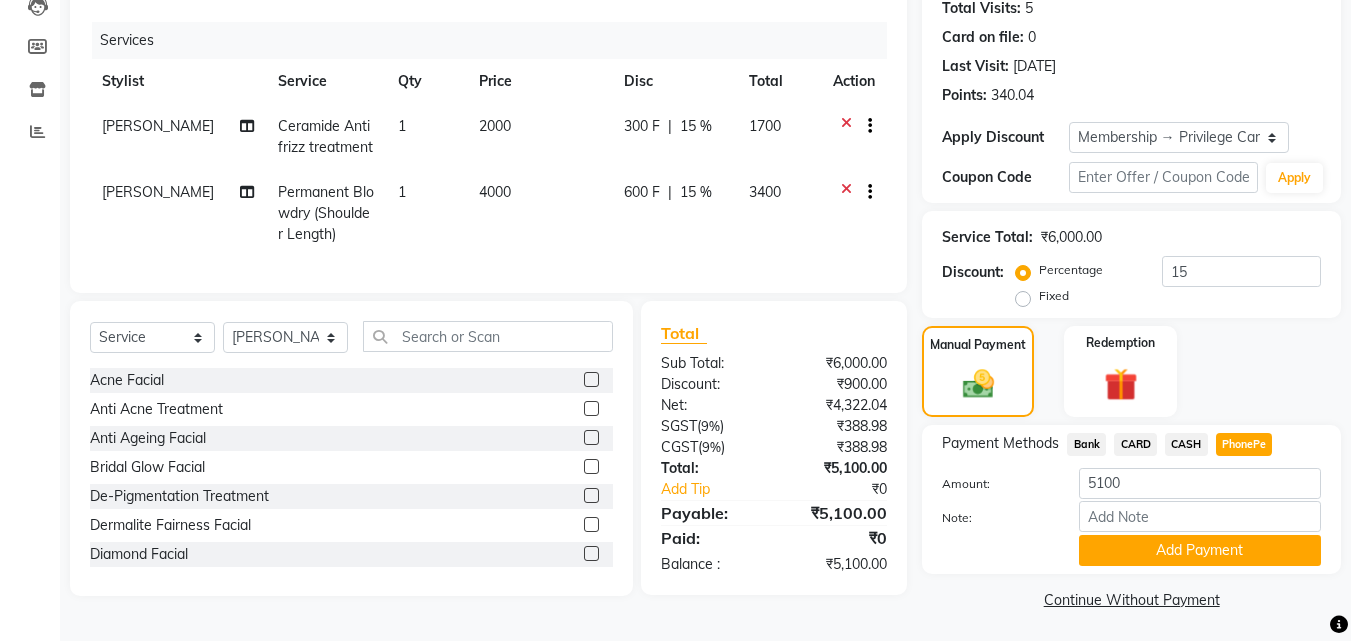 scroll, scrollTop: 230, scrollLeft: 0, axis: vertical 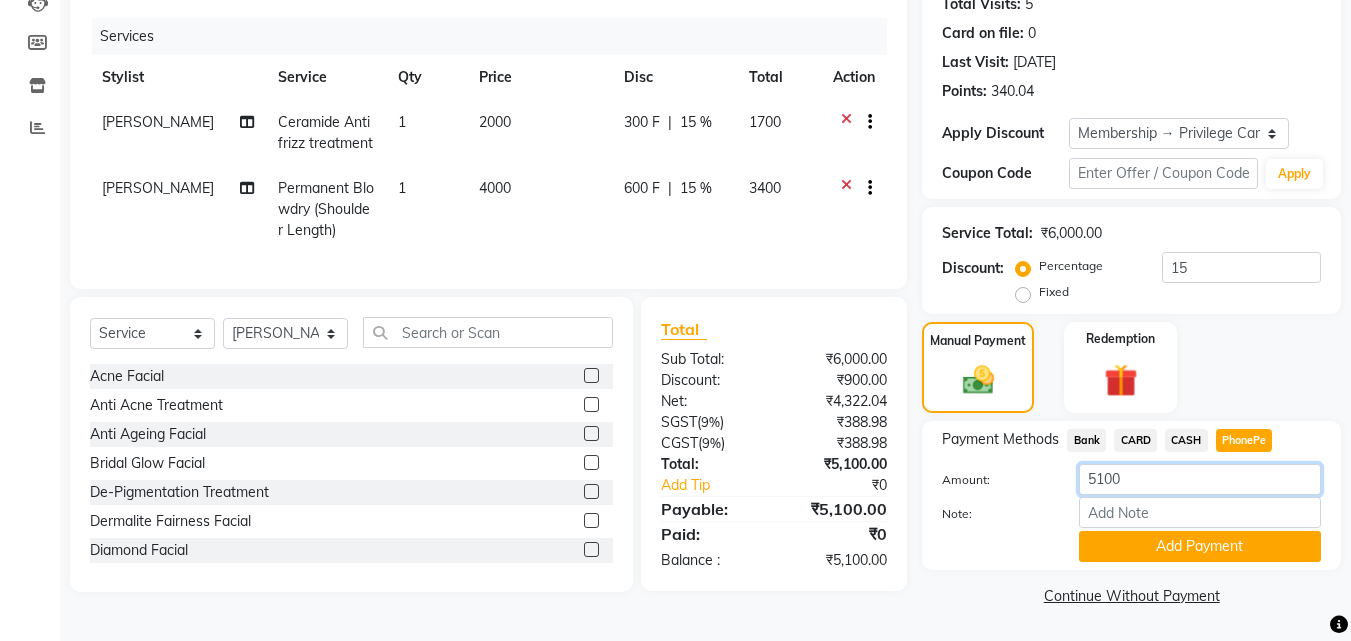 drag, startPoint x: 1140, startPoint y: 474, endPoint x: 1008, endPoint y: 476, distance: 132.01515 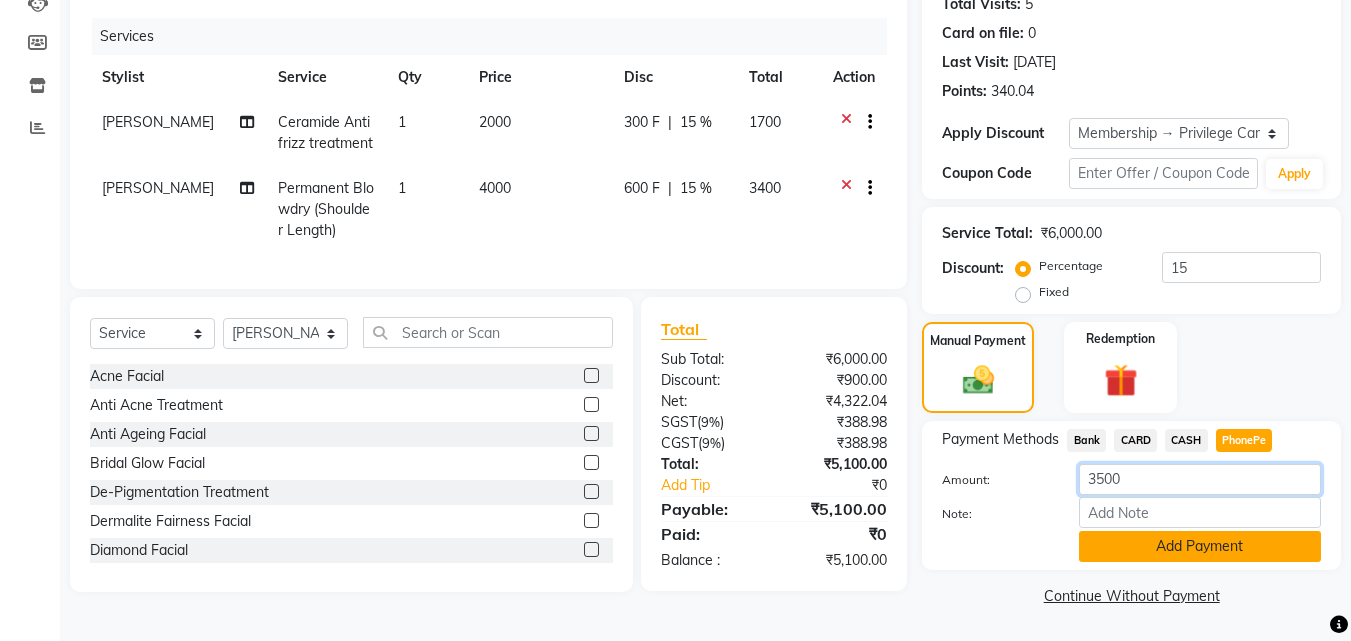 type on "3500" 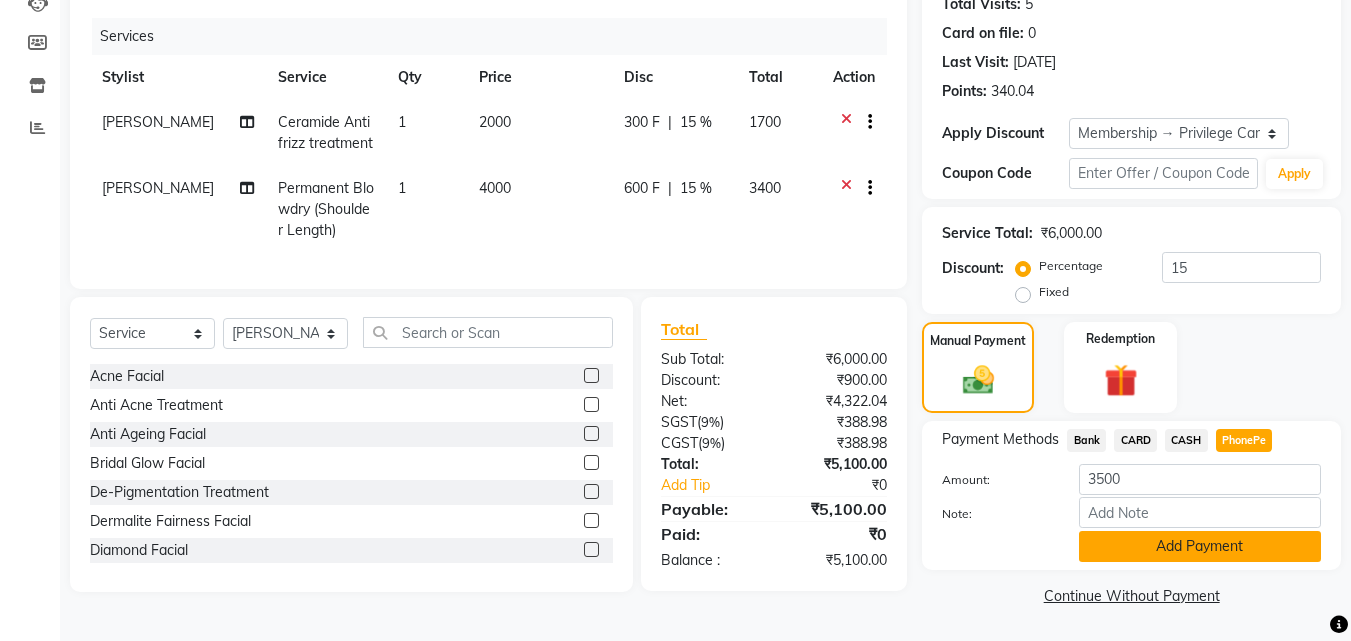click on "Add Payment" 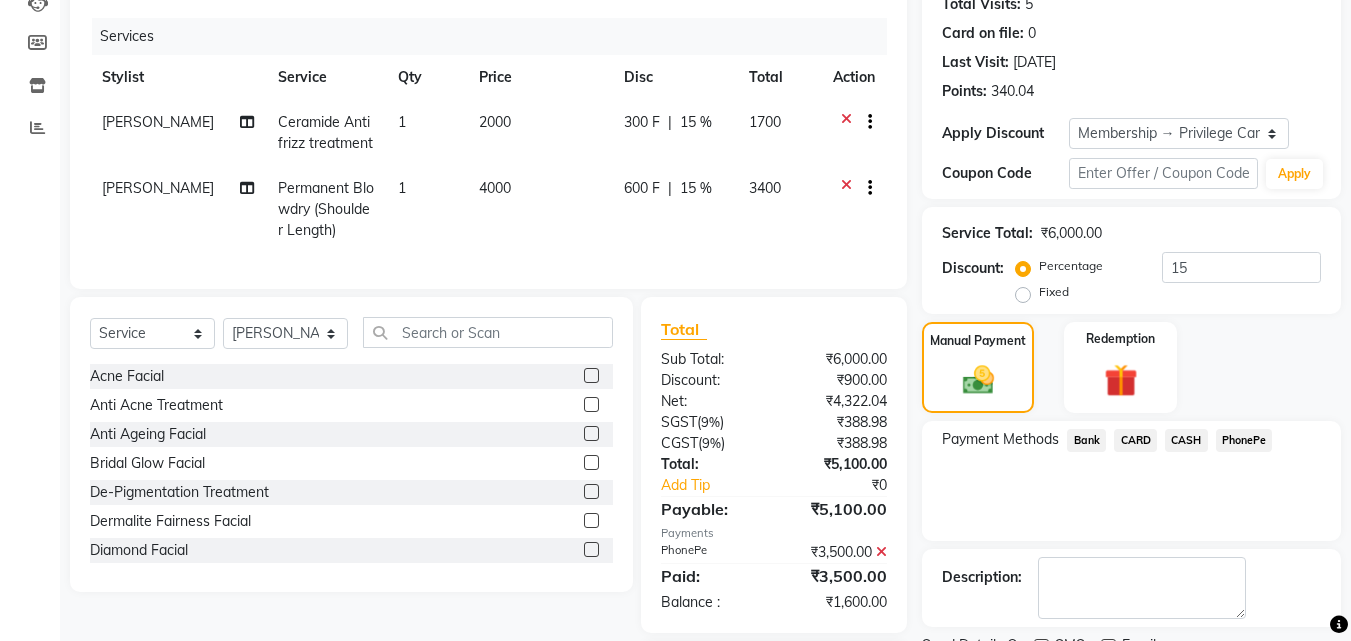 scroll, scrollTop: 337, scrollLeft: 0, axis: vertical 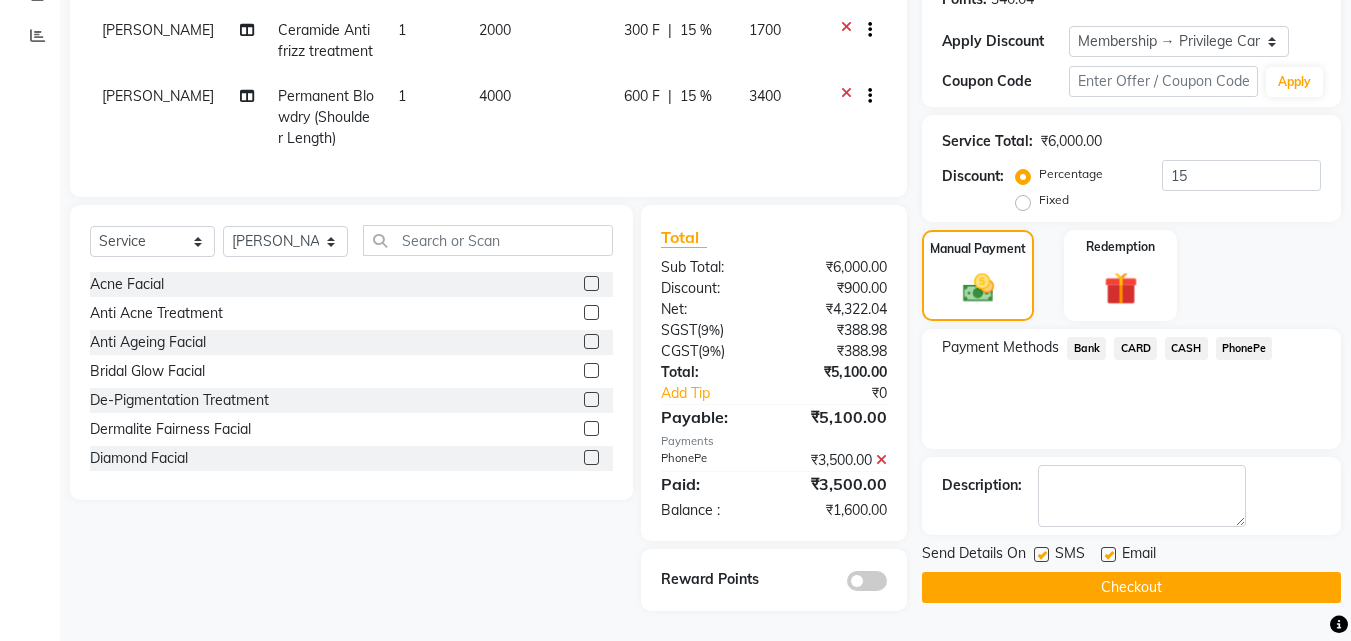click on "CASH" 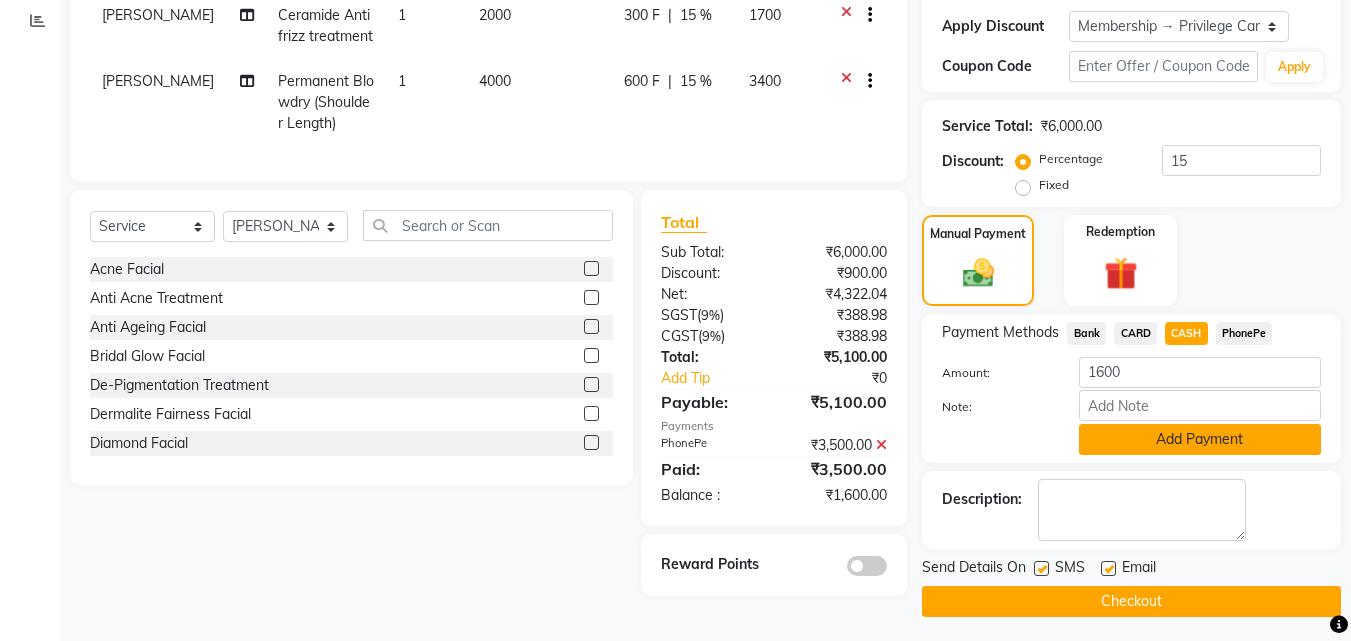 click on "Add Payment" 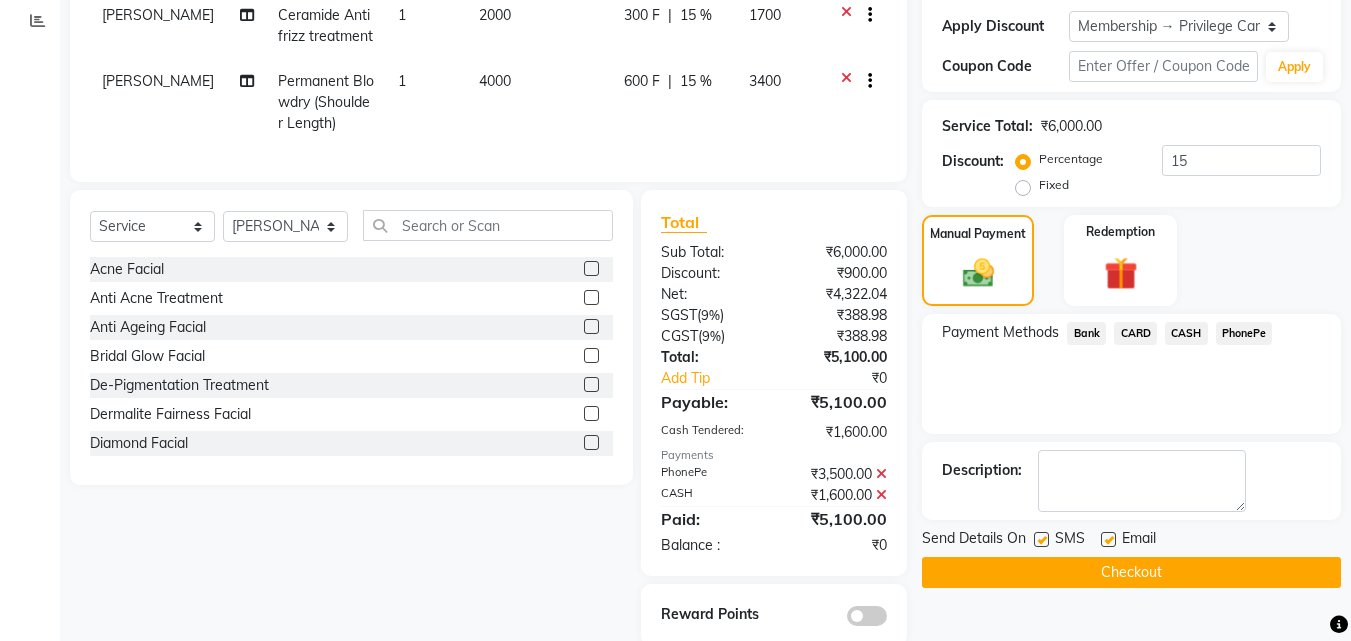 scroll, scrollTop: 387, scrollLeft: 0, axis: vertical 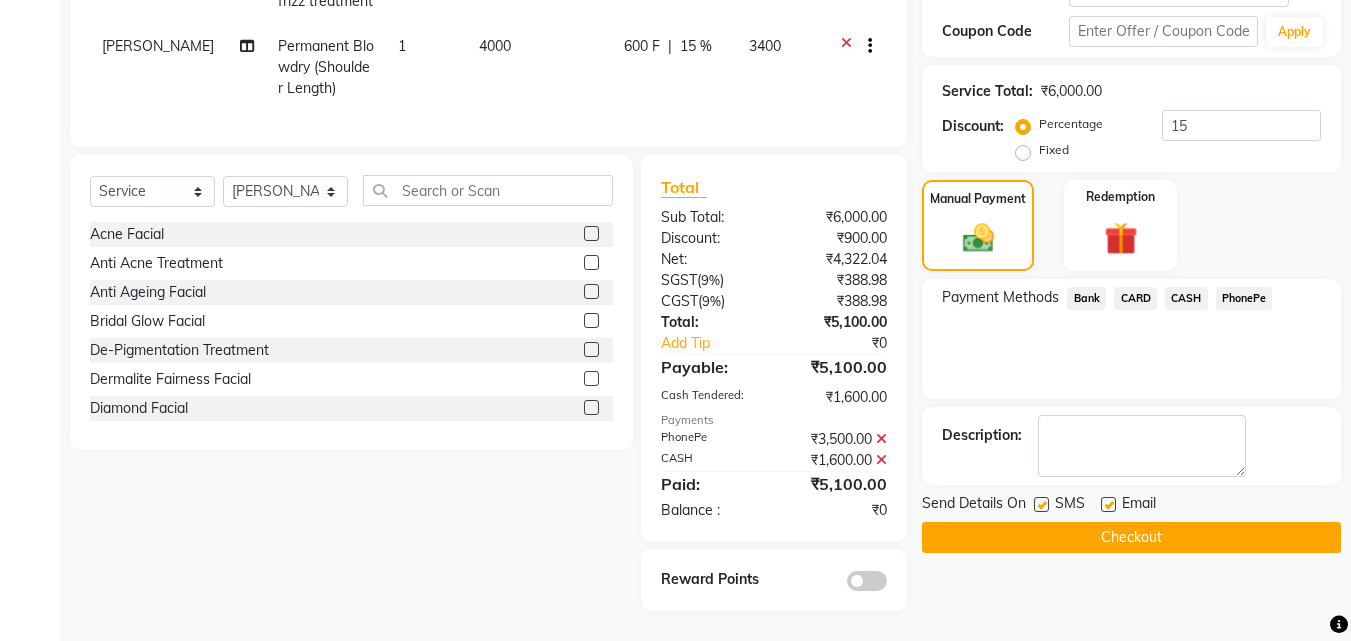 click on "Checkout" 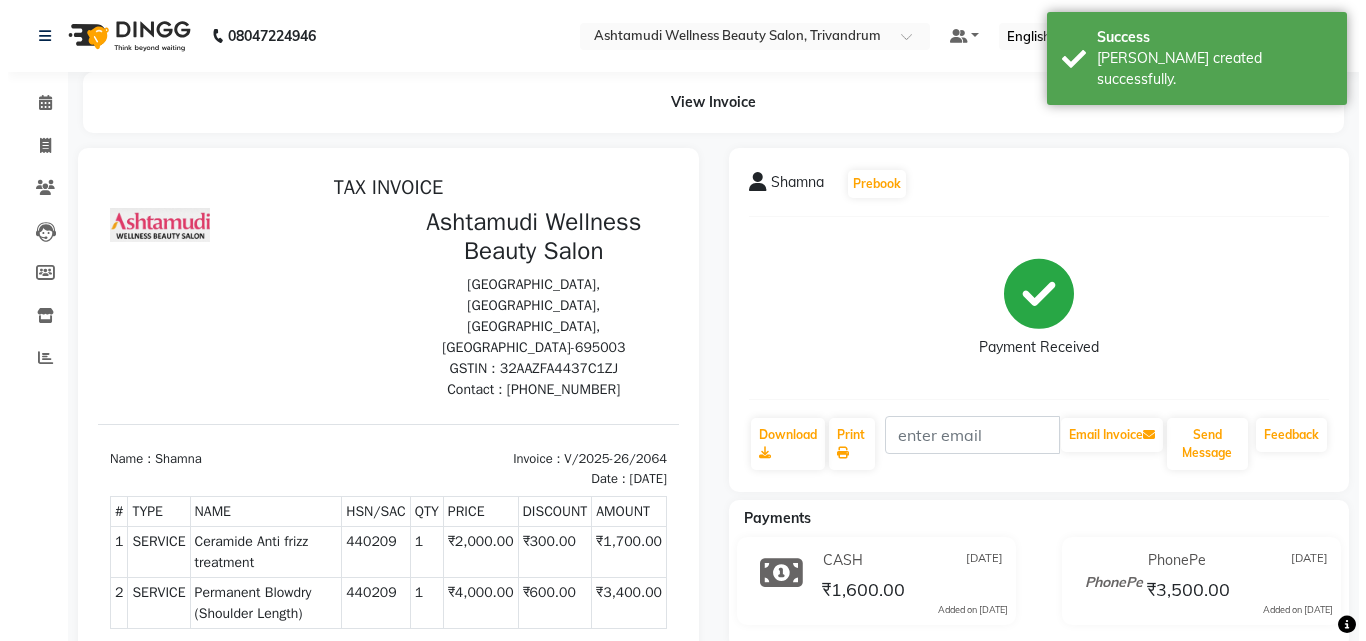 scroll, scrollTop: 0, scrollLeft: 0, axis: both 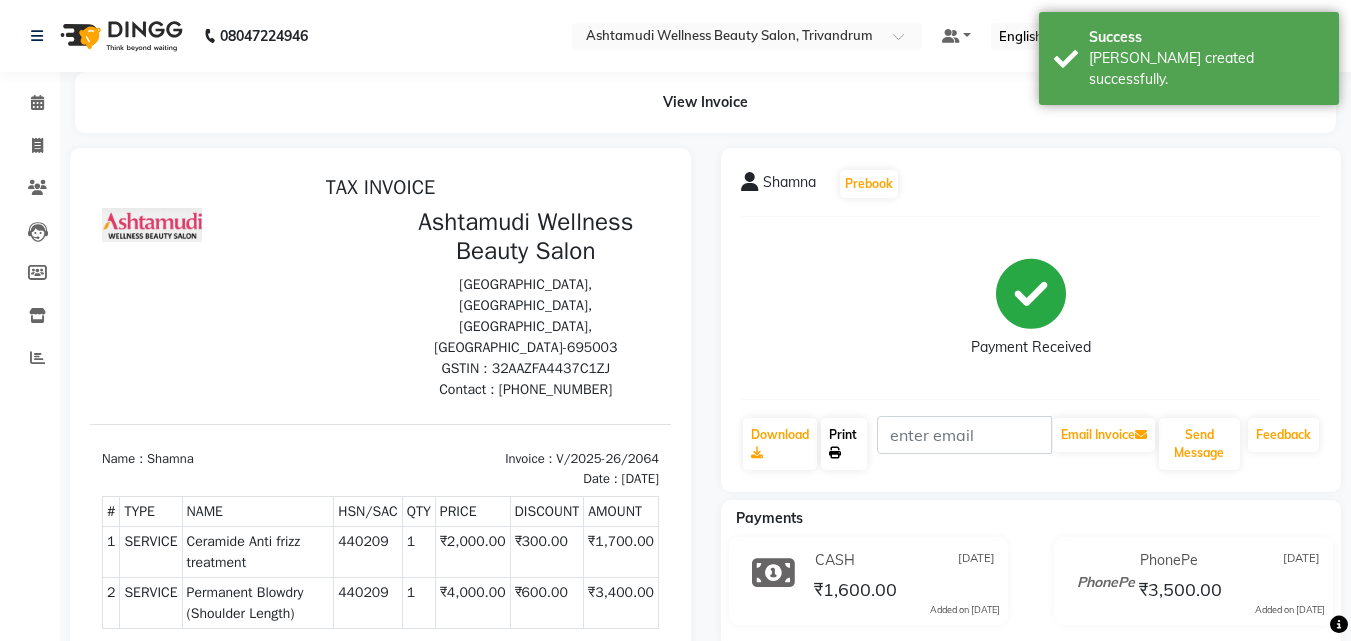 click on "Print" 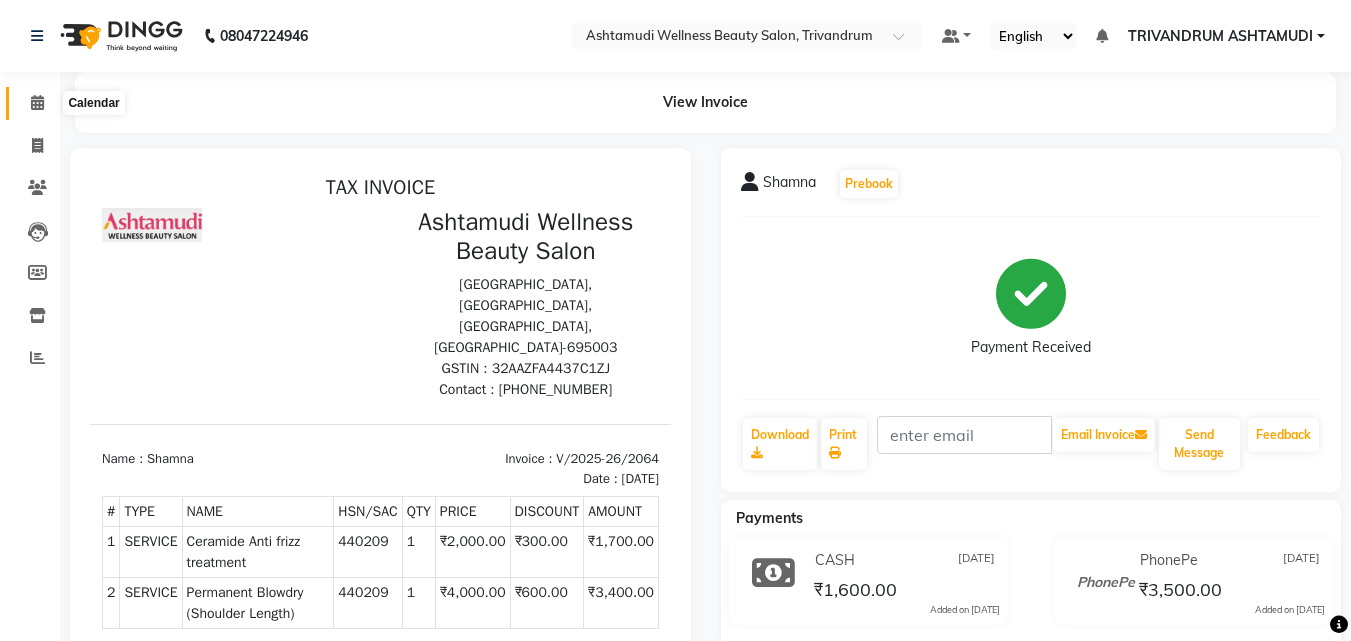 click 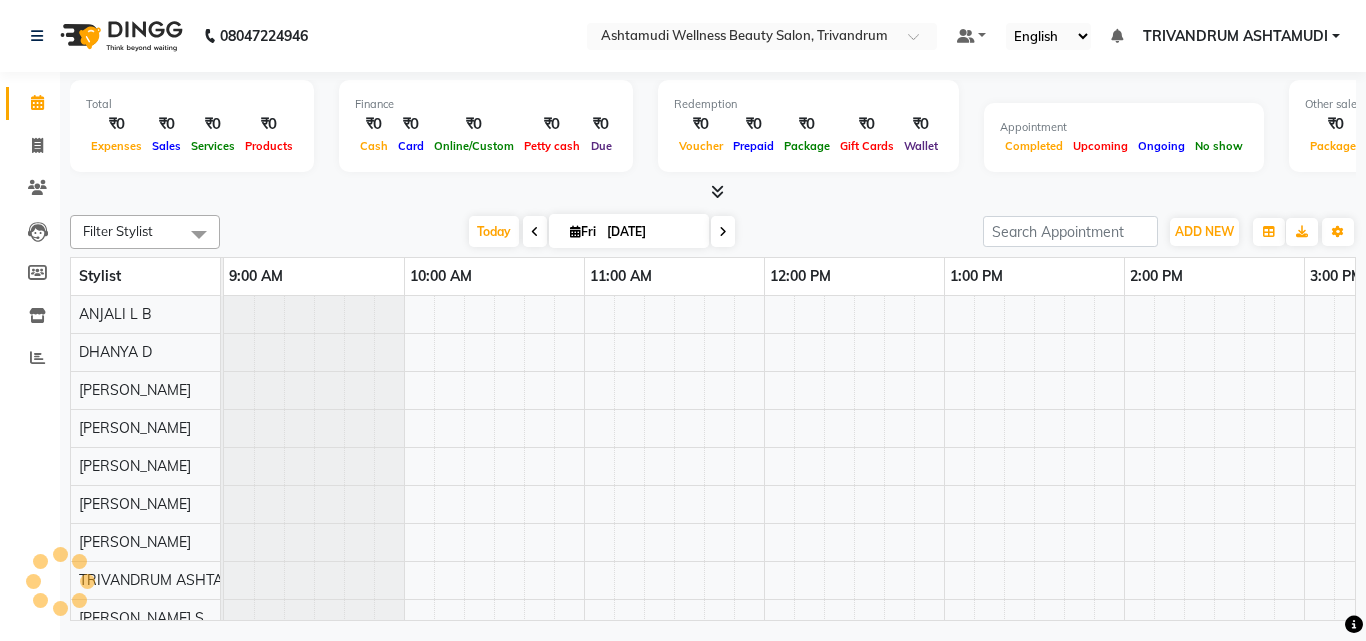 scroll, scrollTop: 0, scrollLeft: 1389, axis: horizontal 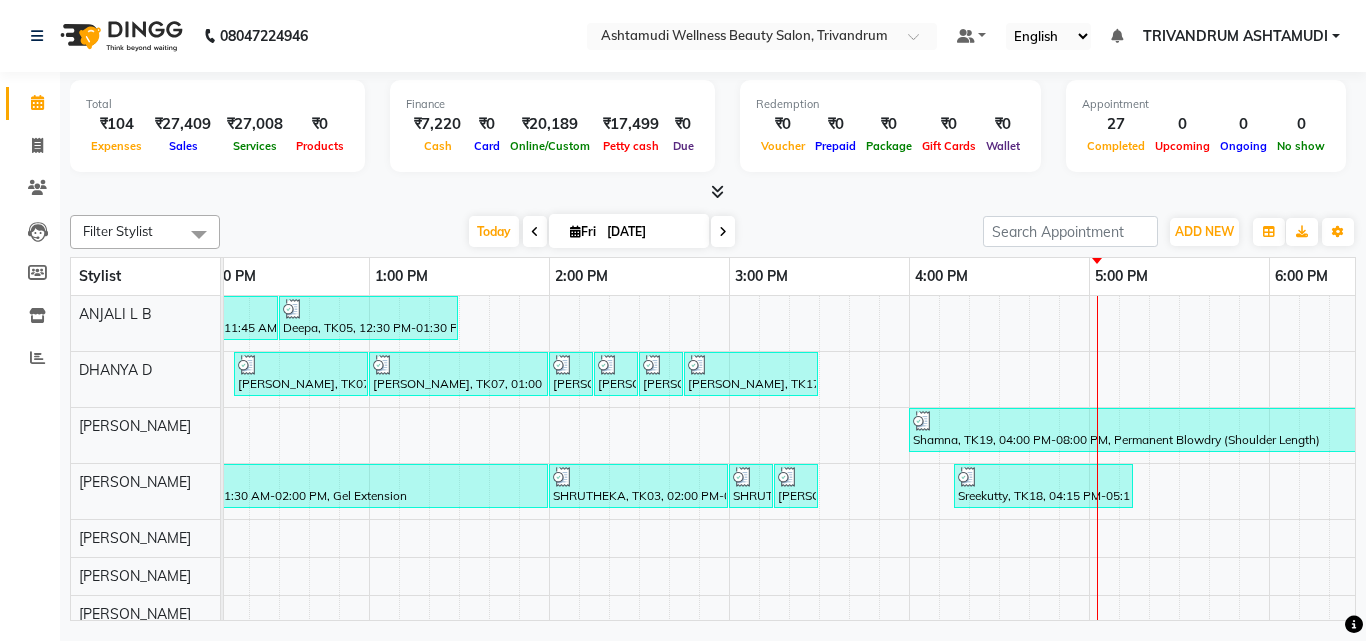 click on "Filter Stylist Select All ANJALI L B	 CHIPPY DHANYA D [PERSON_NAME]	 [PERSON_NAME] [PERSON_NAME] [PERSON_NAME]	 [PERSON_NAME] TRIVANDRUM ASHTAMUDI [PERSON_NAME] S [DATE]  [DATE] Toggle Dropdown Add Appointment Add Invoice Add Expense Add Attendance Add Client Toggle Dropdown Add Appointment Add Invoice Add Expense Add Attendance Add Client ADD NEW Toggle Dropdown Add Appointment Add Invoice Add Expense Add Attendance Add Client Filter Stylist Select All ANJALI L B	 CHIPPY DHANYA D [PERSON_NAME]	 [PERSON_NAME] [PERSON_NAME] [PERSON_NAME]	 [PERSON_NAME] TRIVANDRUM ASHTAMUDI [PERSON_NAME] S Group By  Staff View   Room View  View as Vertical  Vertical - Week View  Horizontal  Horizontal - Week View  List  Toggle Dropdown Calendar Settings Manage Tags   Arrange Stylists   Reset Stylists  Full Screen Appointment Form Zoom 150% Stylist 9:00 AM 10:00 AM 11:00 AM 12:00 PM 1:00 PM 2:00 PM 3:00 PM 4:00 PM 5:00 PM 6:00 PM 7:00 PM 8:00 PM 9:00 PM 10:00 PM ANJALI L B	 DHANYA D [PERSON_NAME]	 [PERSON_NAME]	 [PERSON_NAME]	 [PERSON_NAME]" 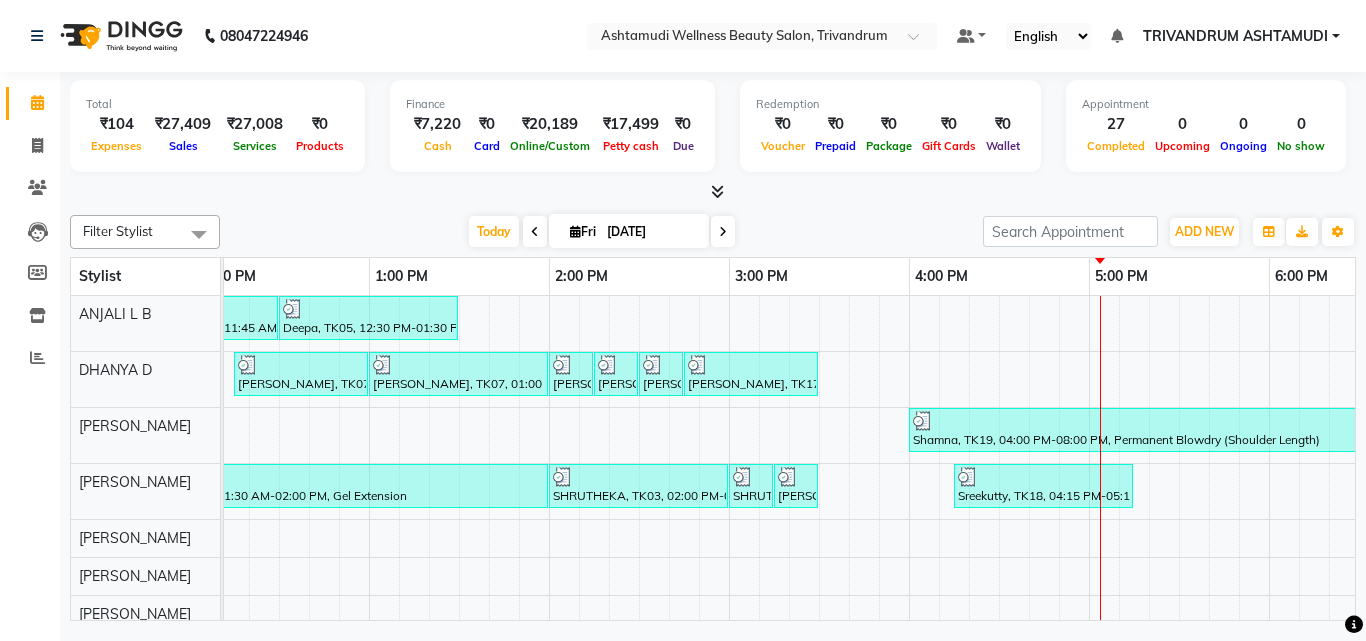 click on "[DATE]  [DATE]" at bounding box center [601, 232] 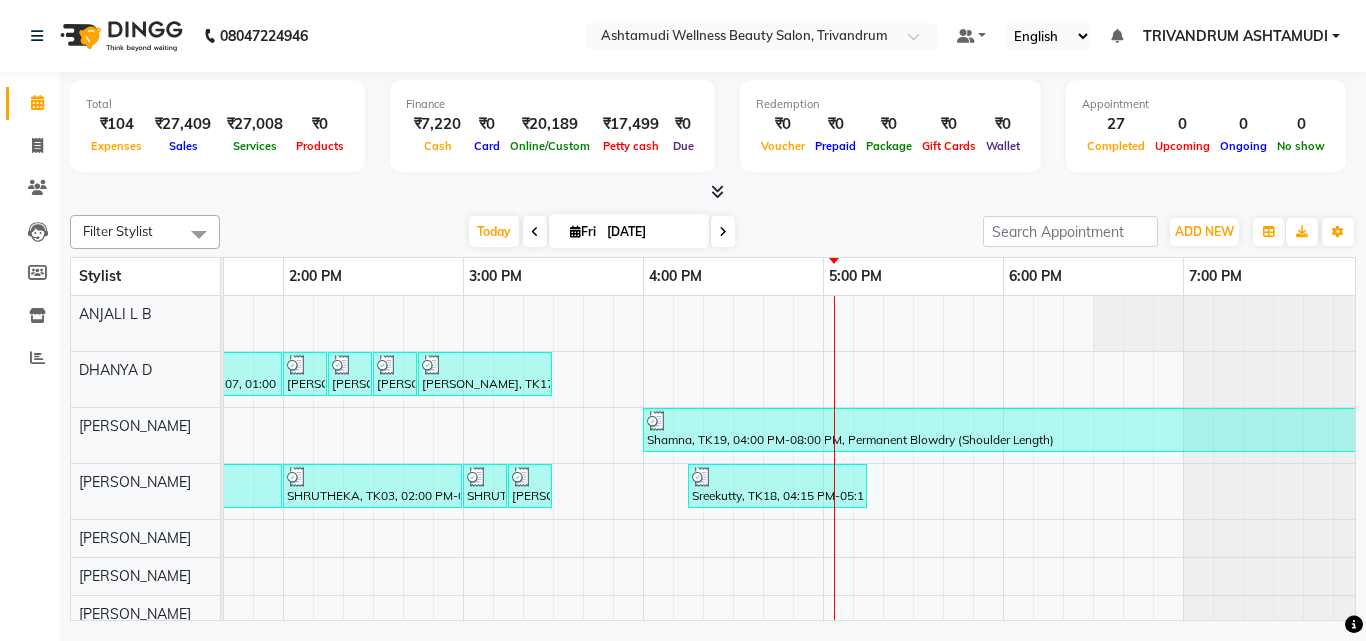 click at bounding box center [713, 192] 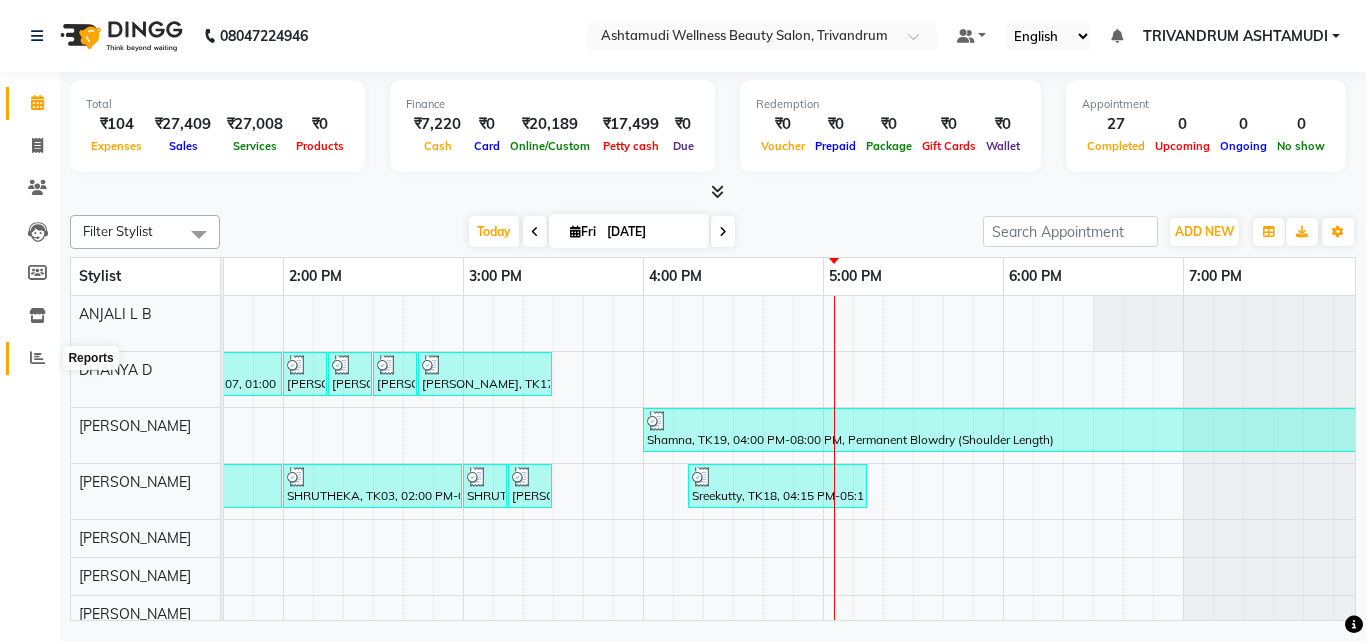 click 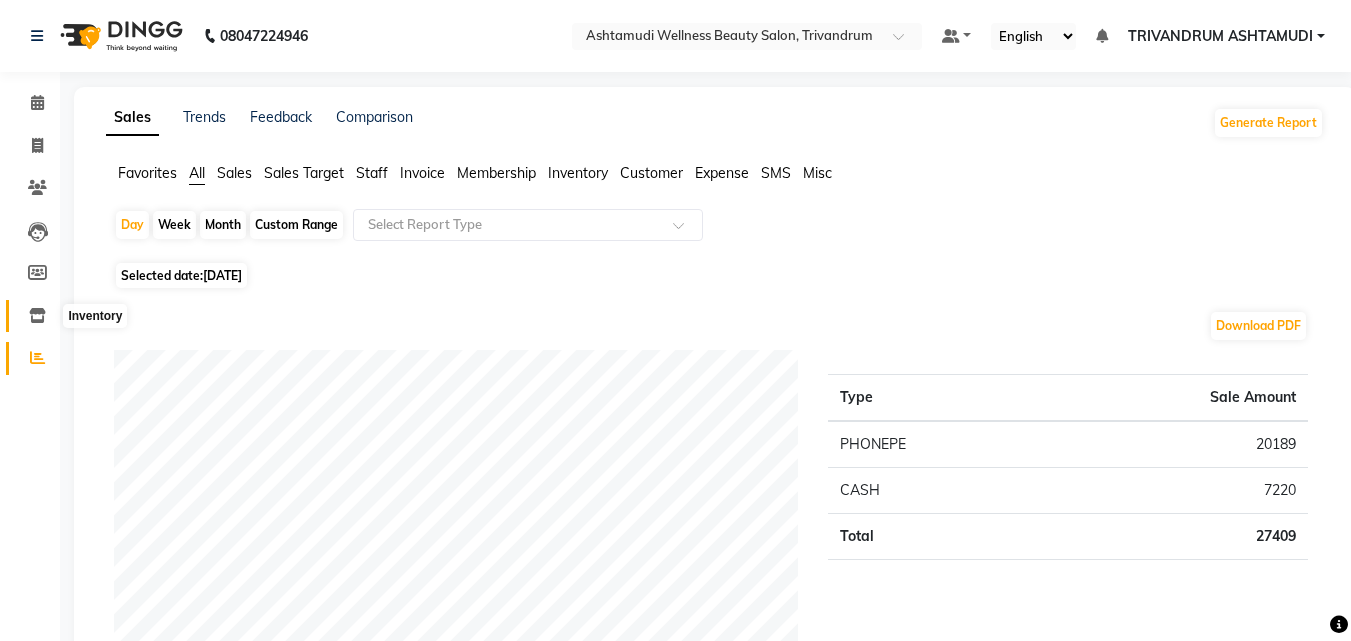 click 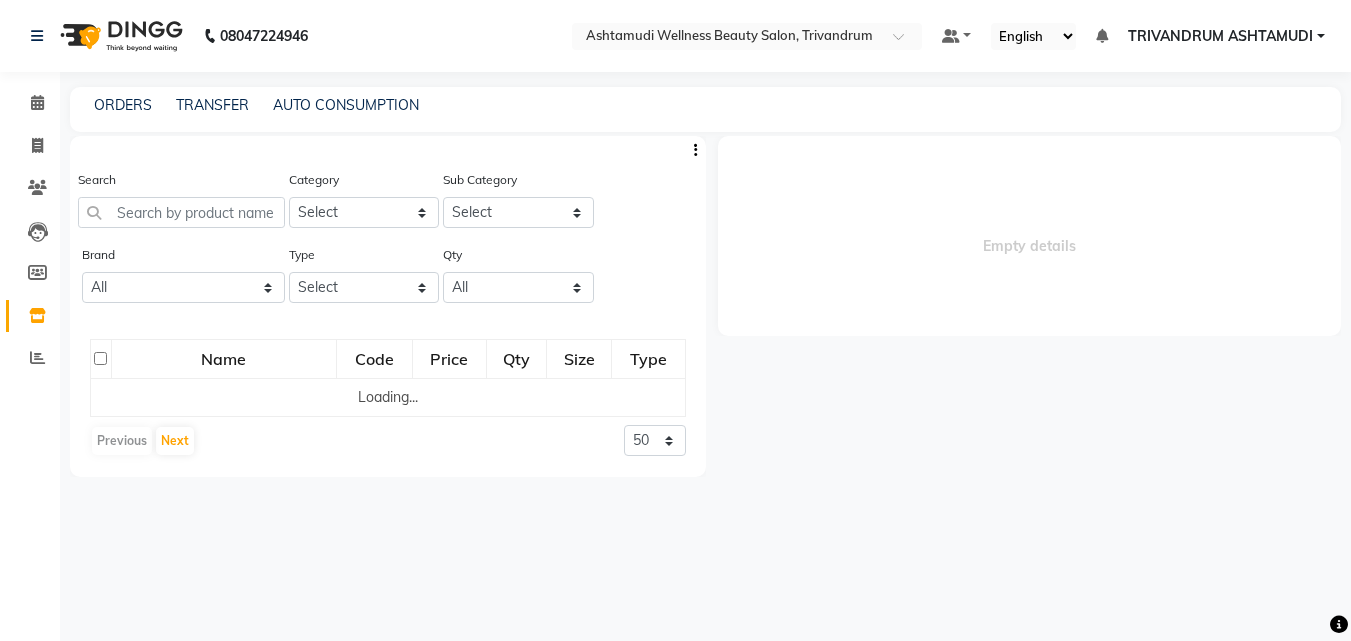 select 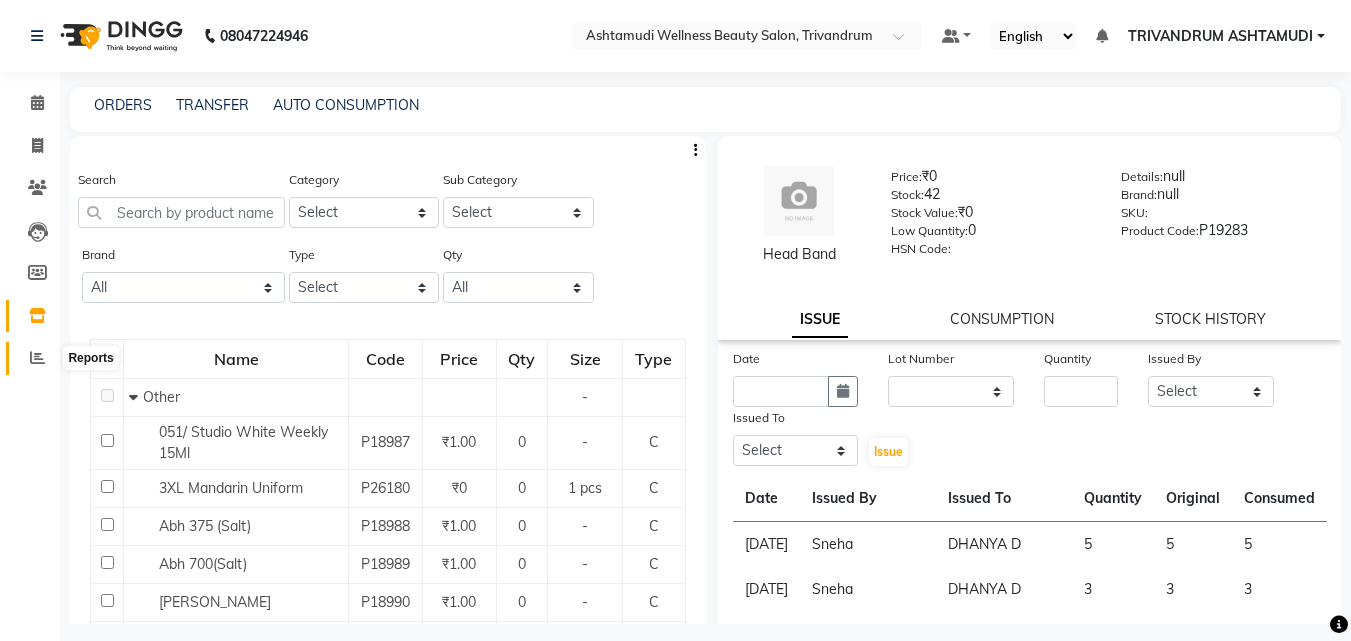 click 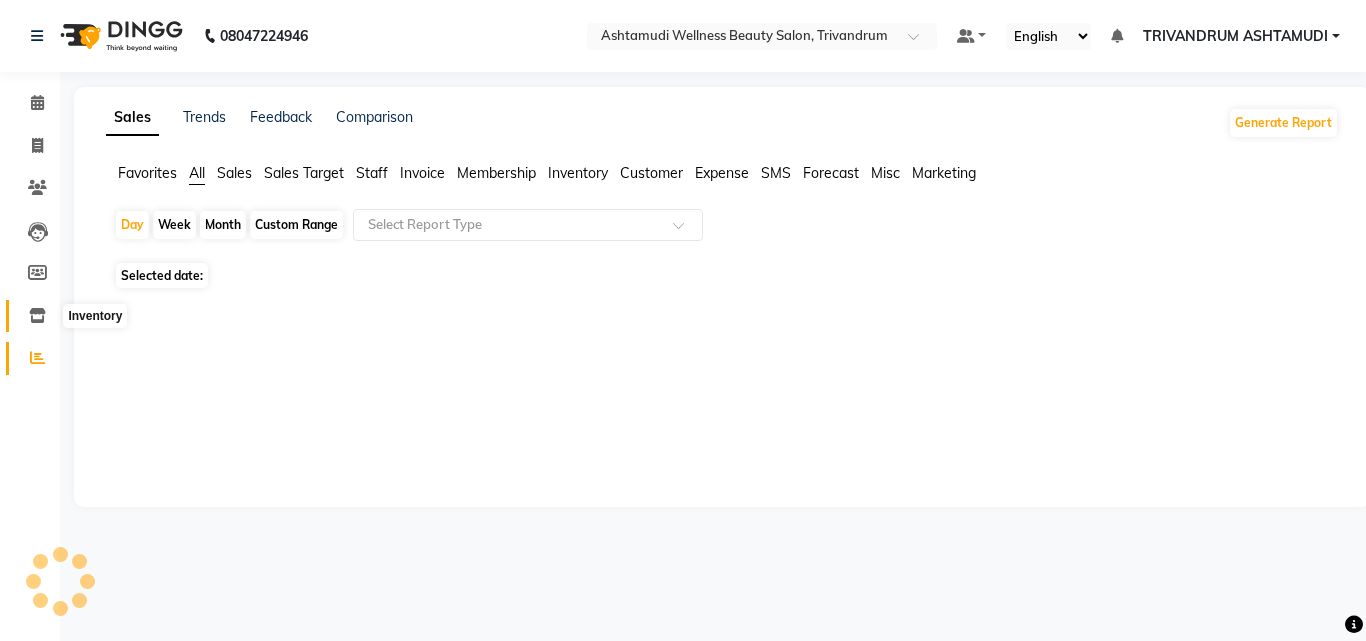 click 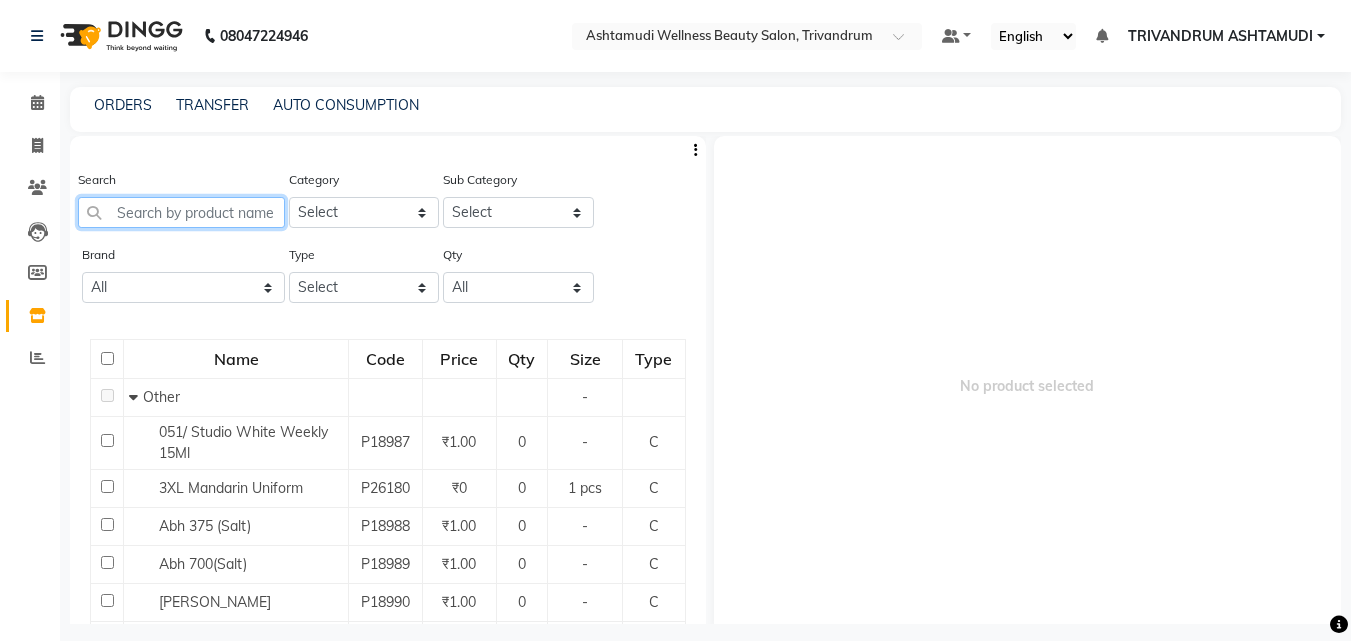 click 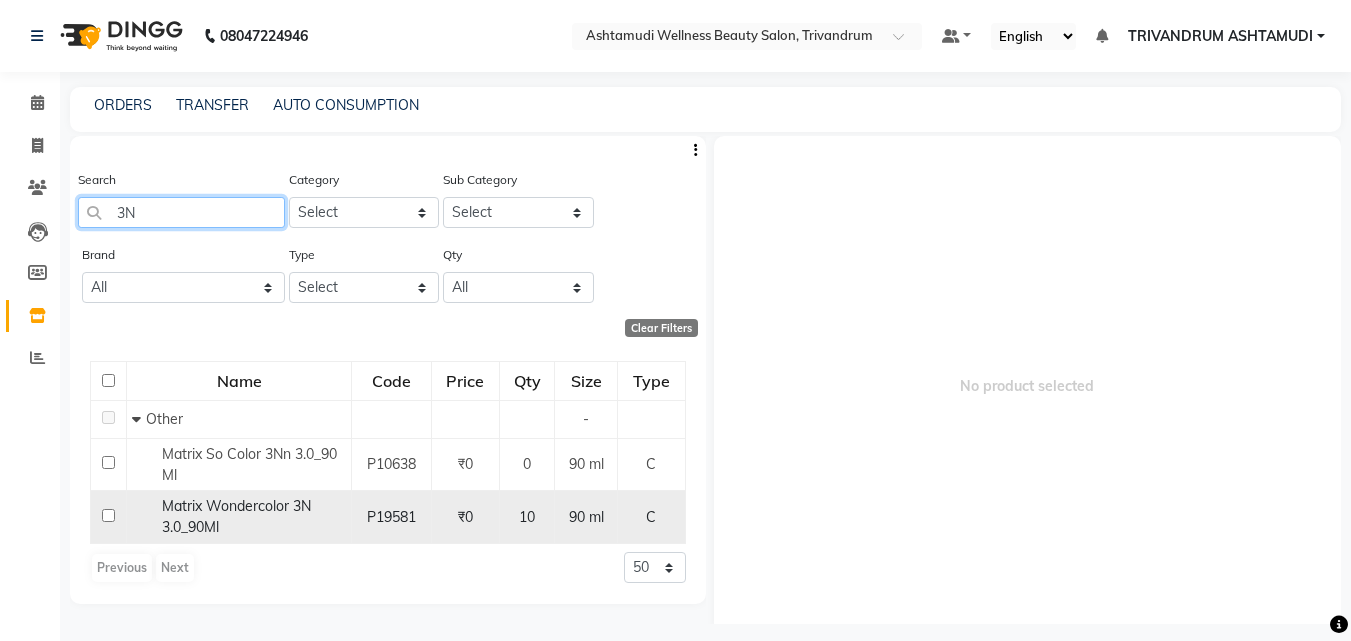 type on "3N" 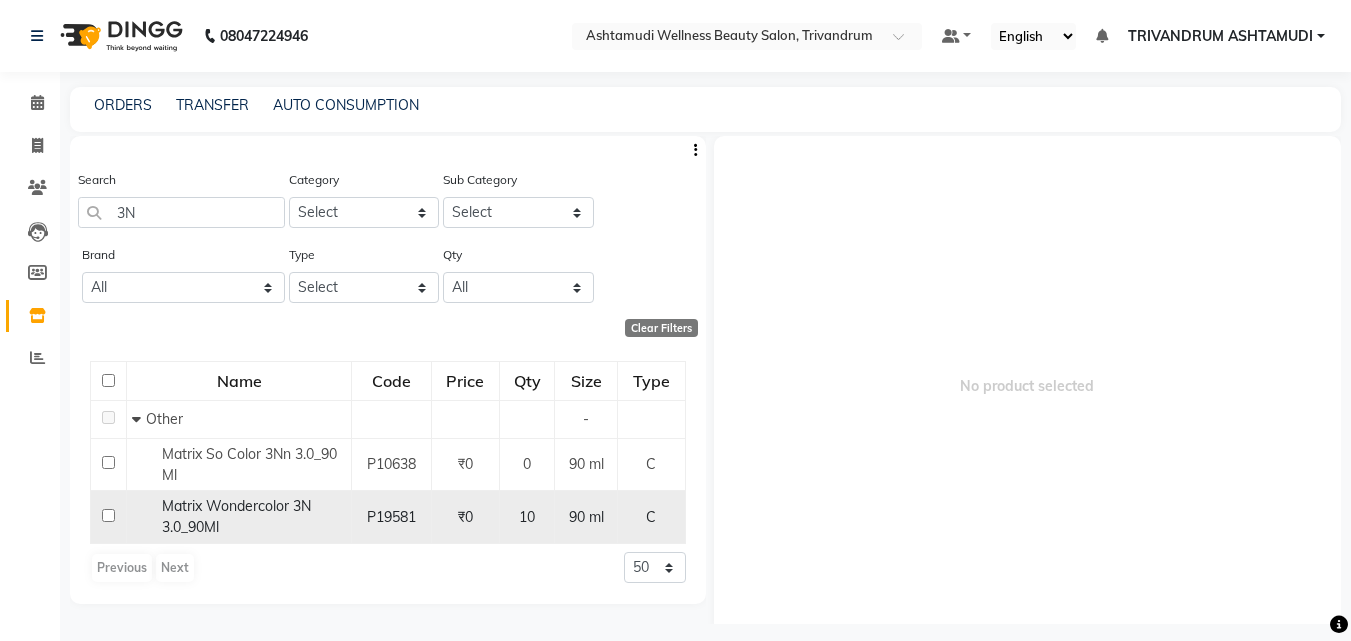 click 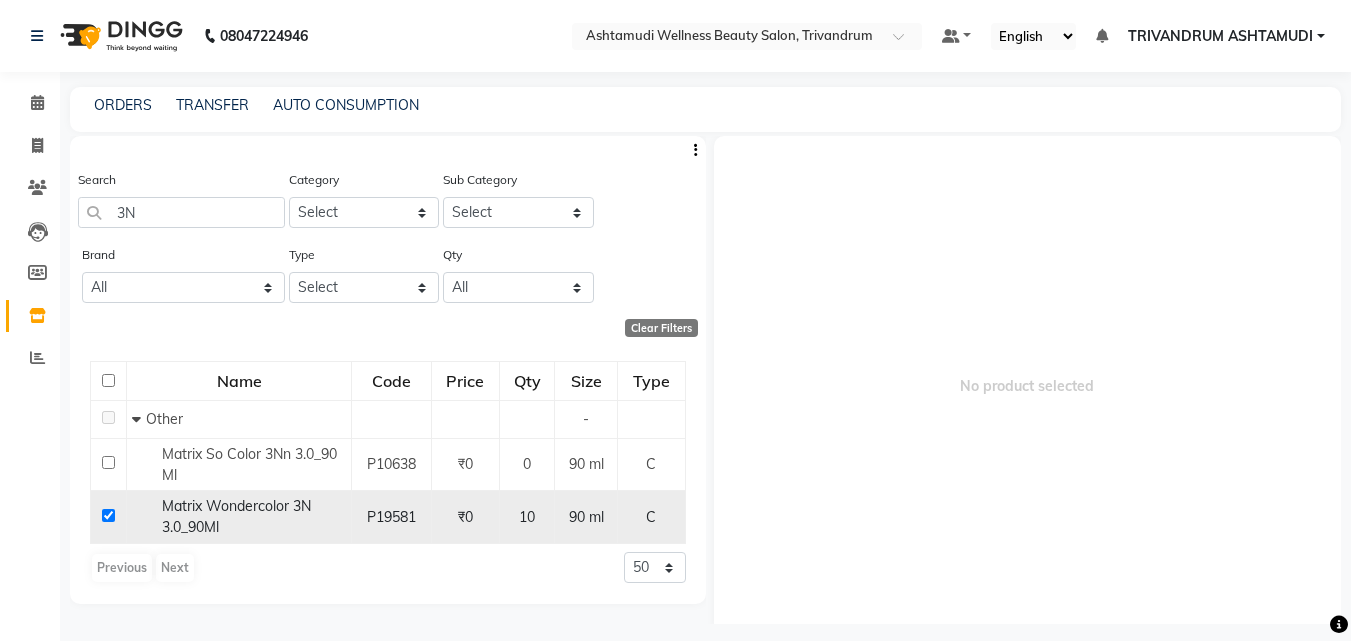 checkbox on "true" 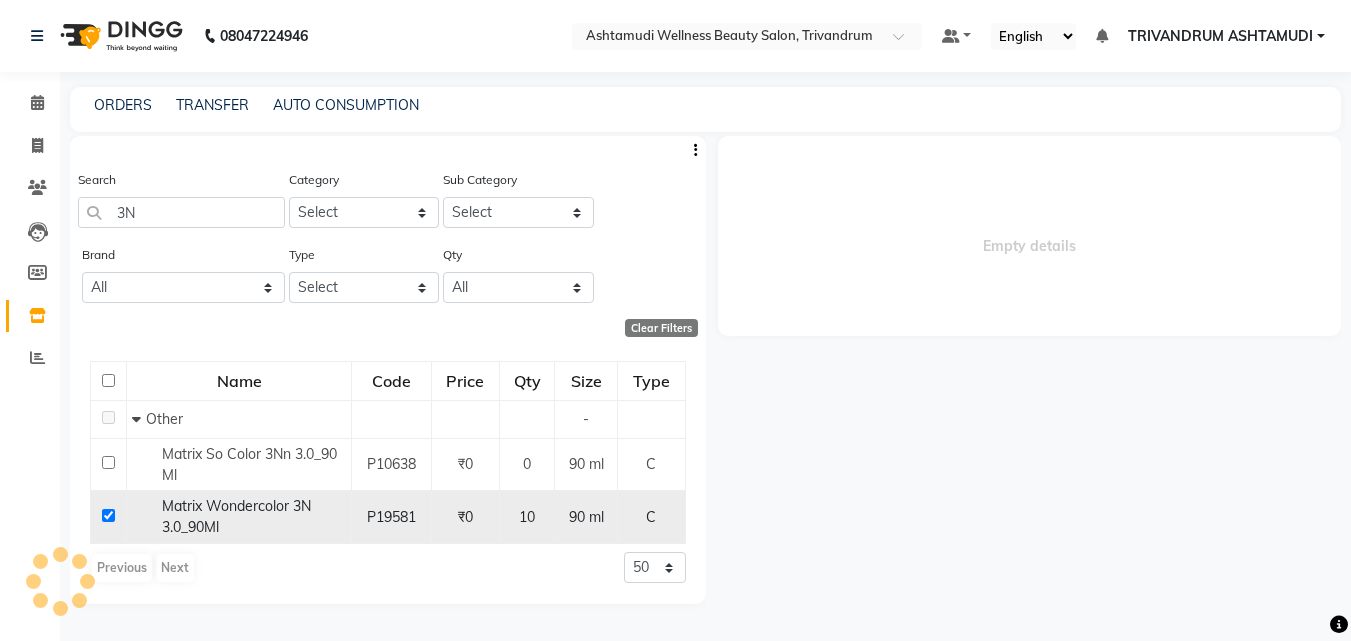 select 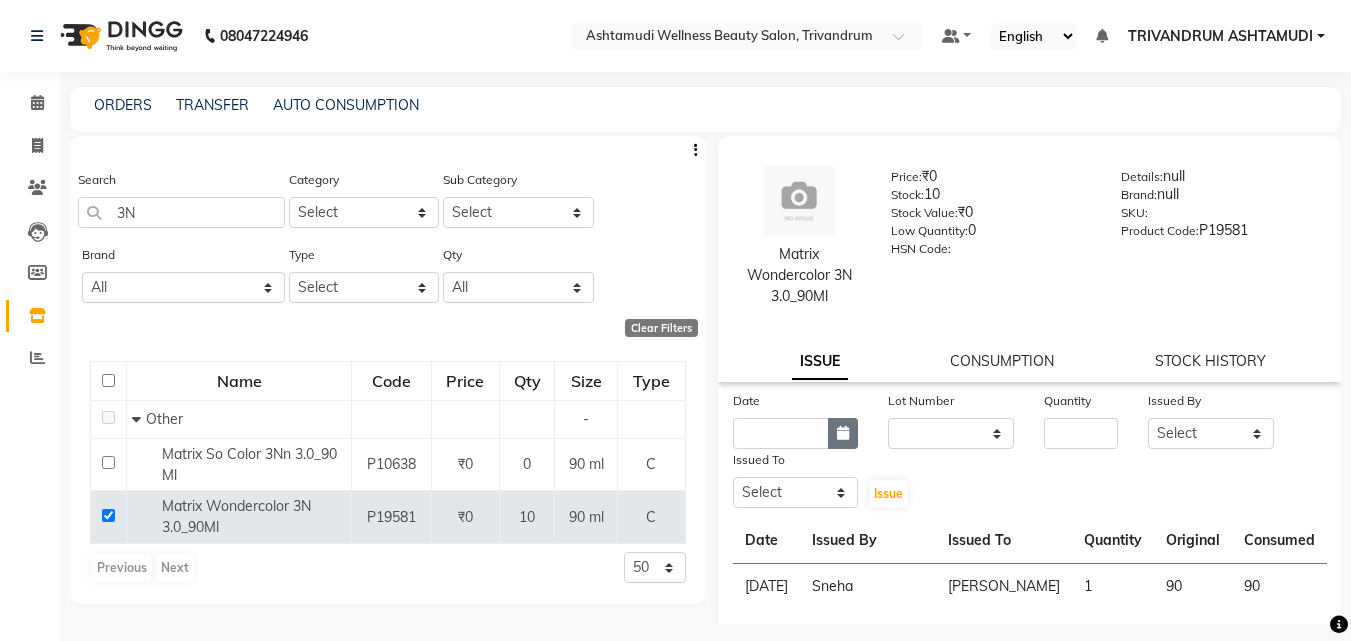 click 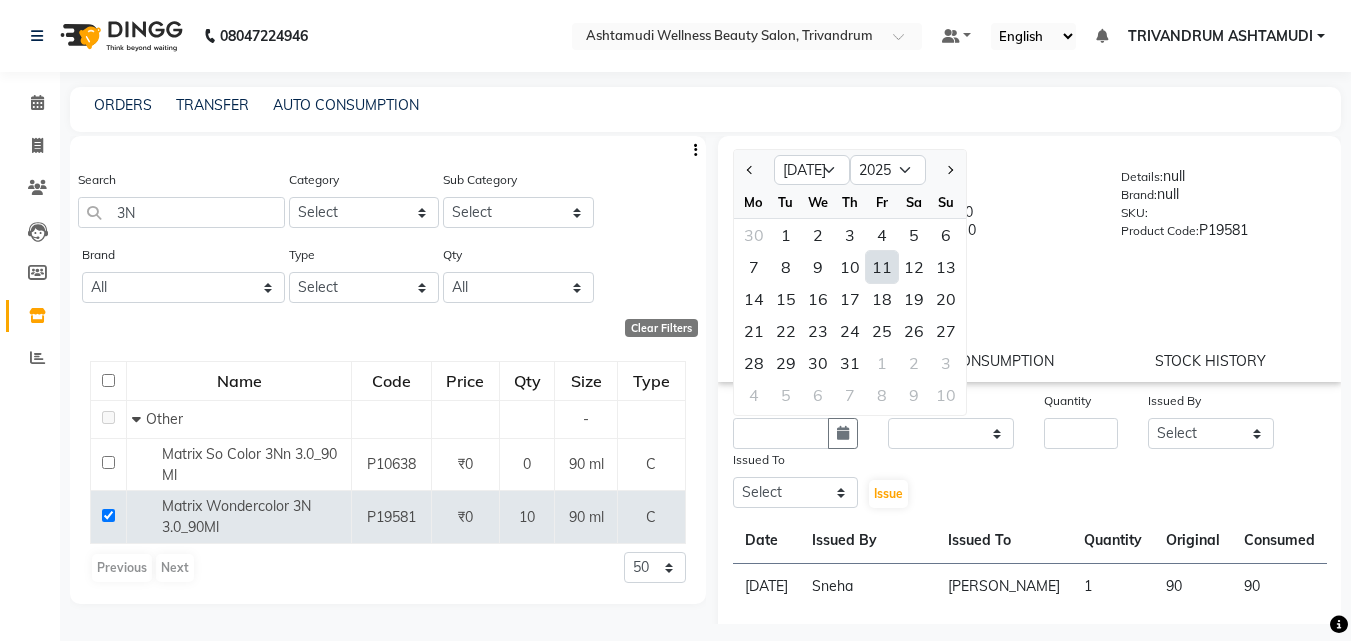 click on "11" 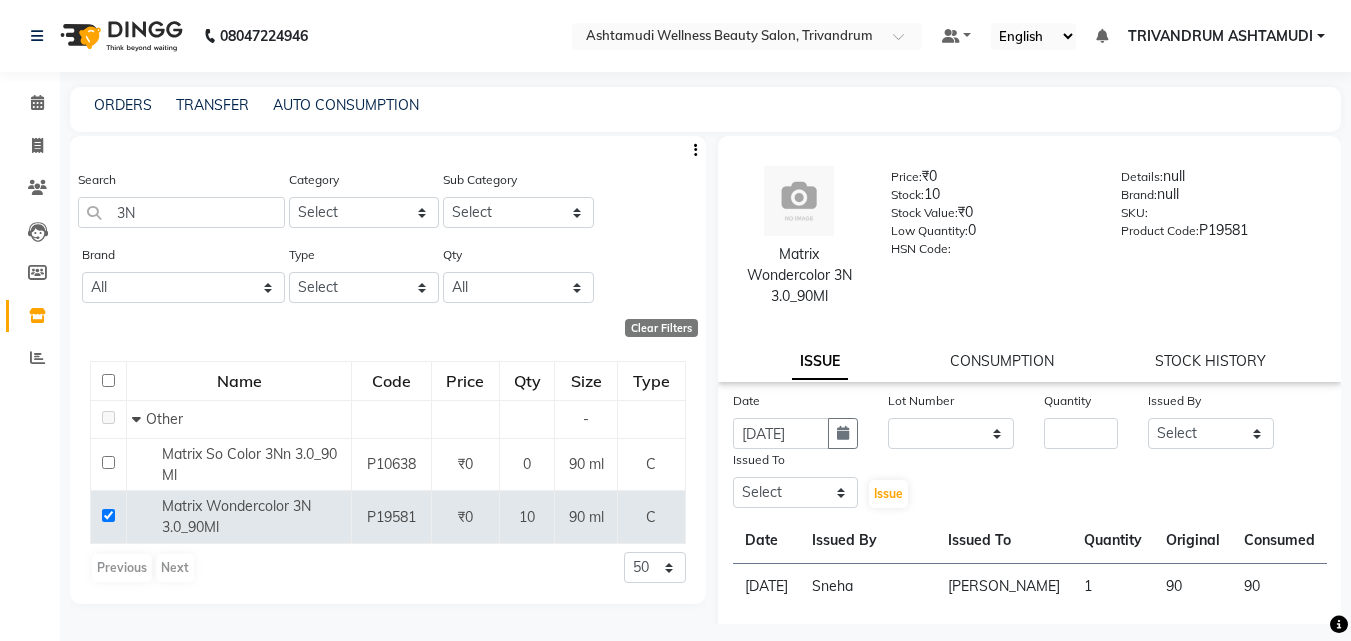 click on "Issued To" 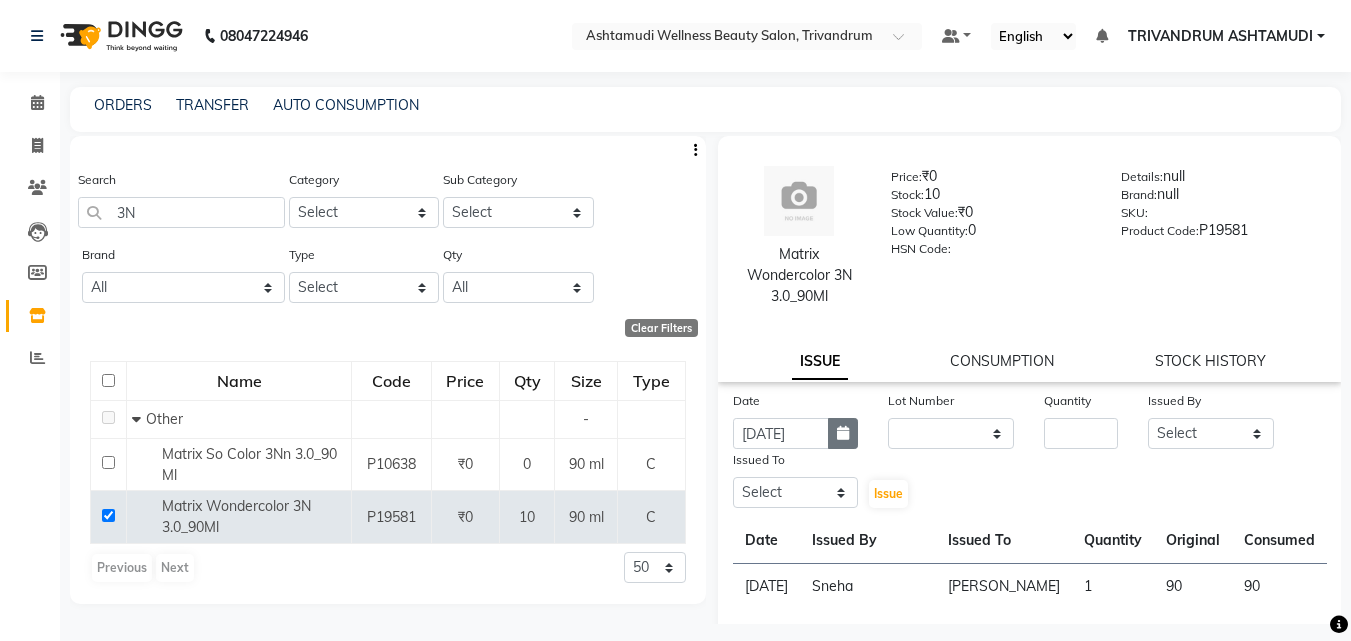 click 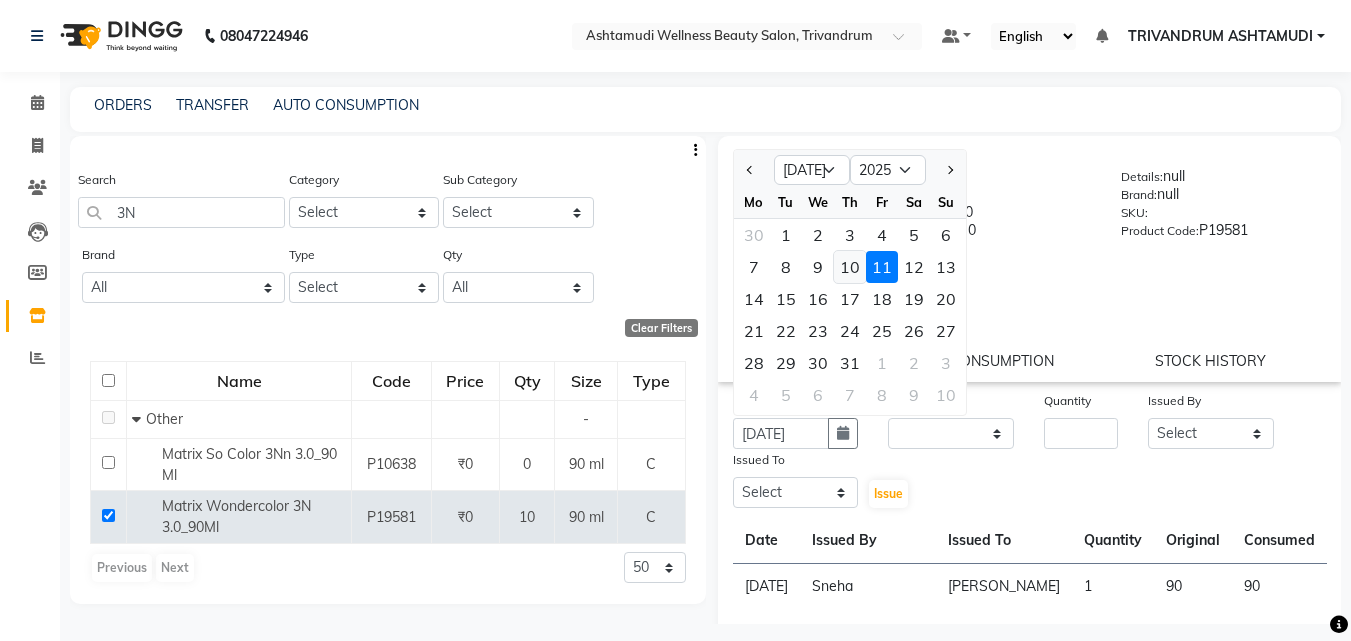 click on "10" 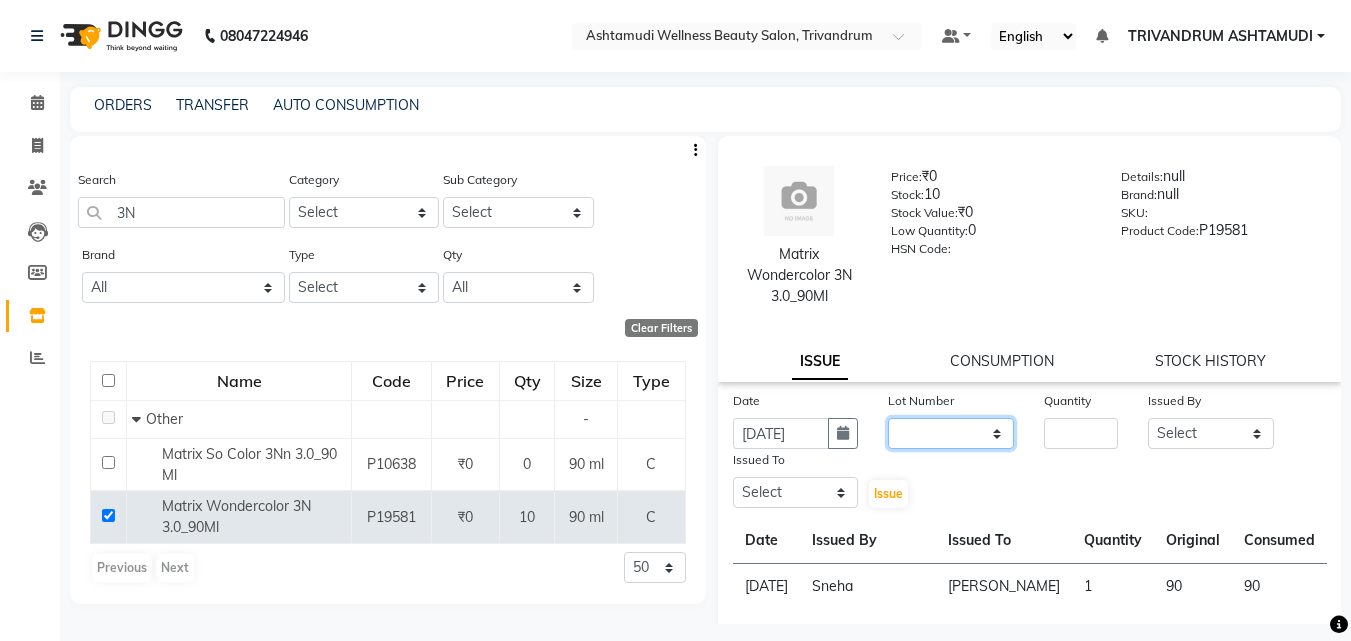 click on "None" 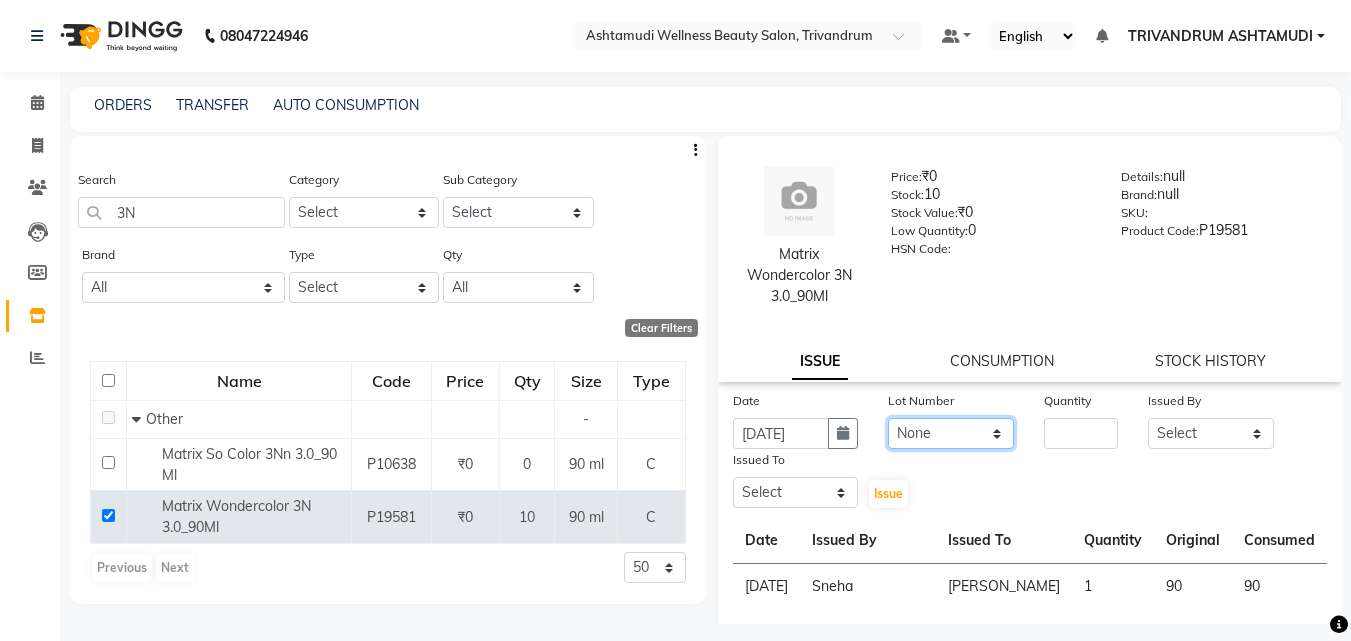 click on "None" 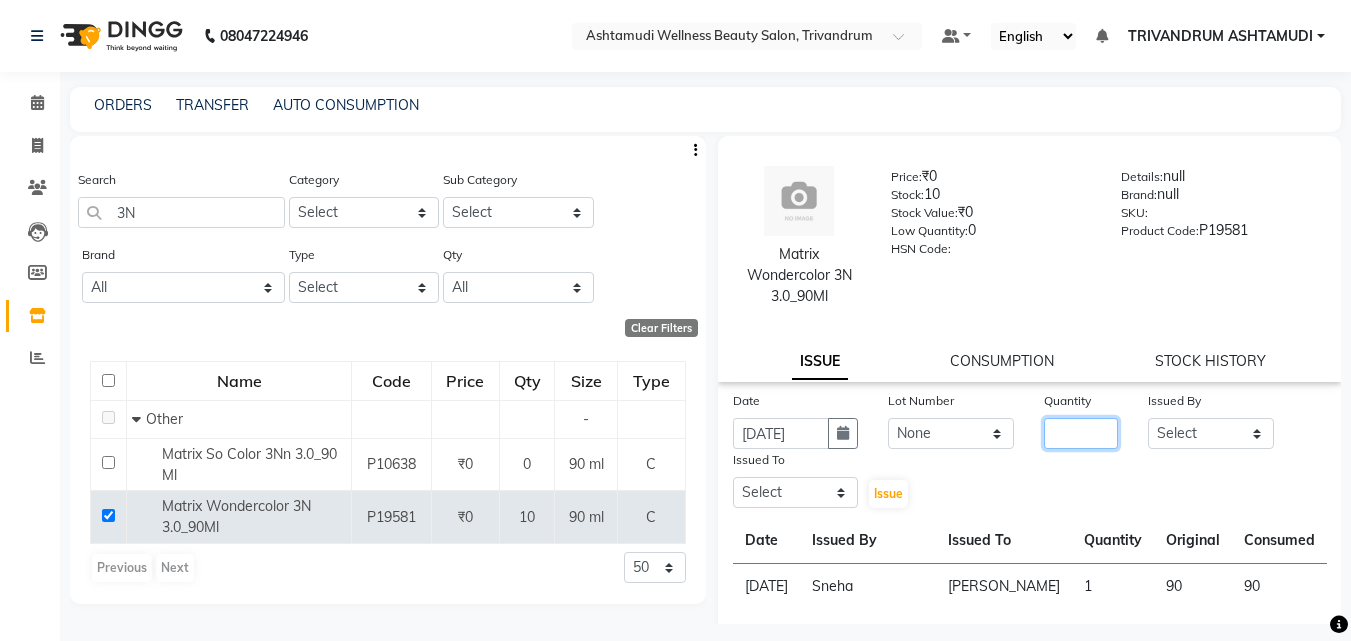 click 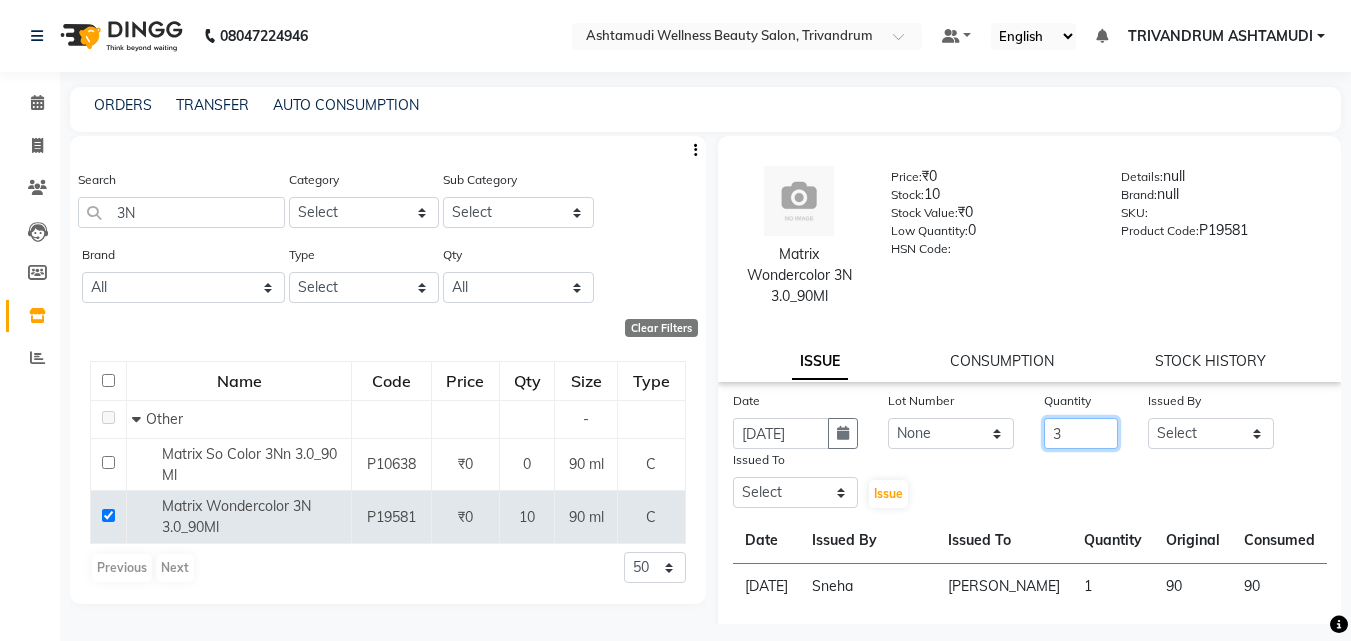 type on "3" 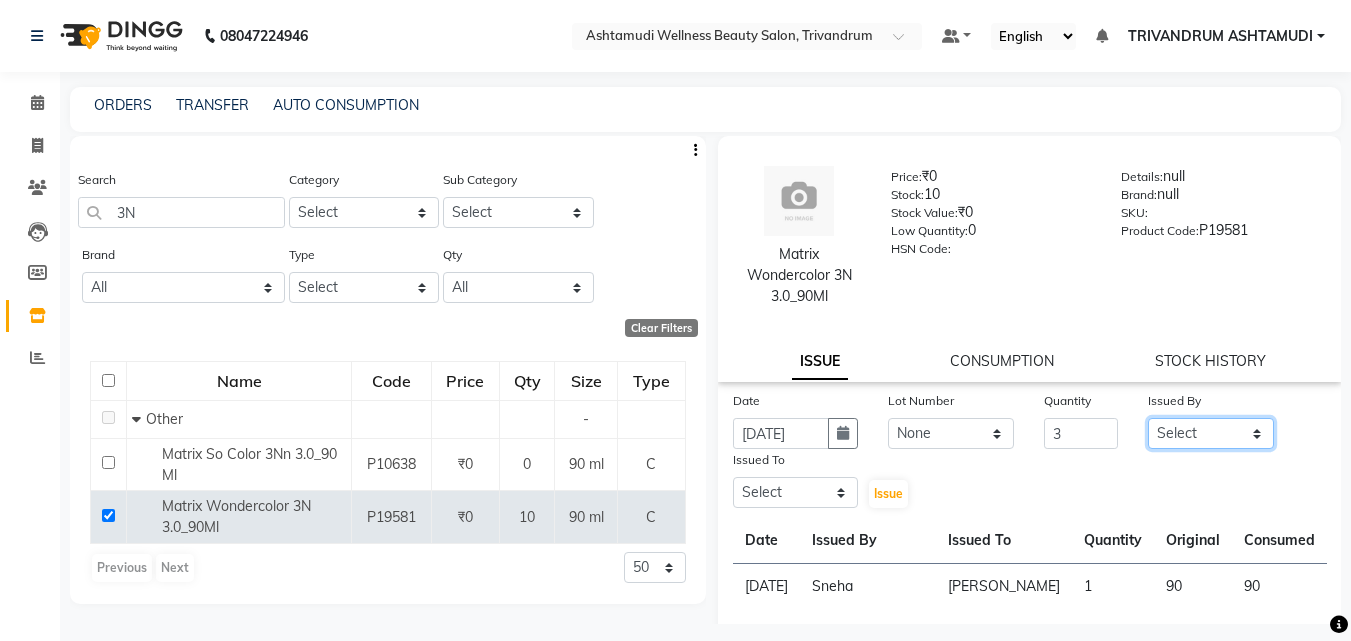 click on "Select ANJALI L B	 CHIPPY DHANYA D INDU GURUNG	 KARTHIKA	 Lekshmi MANJUSHA	 PUNAM LAMA	 SARITHA	 SIMI Sneha TRIVANDRUM ASHTAMUDI USHA KUMARI S" 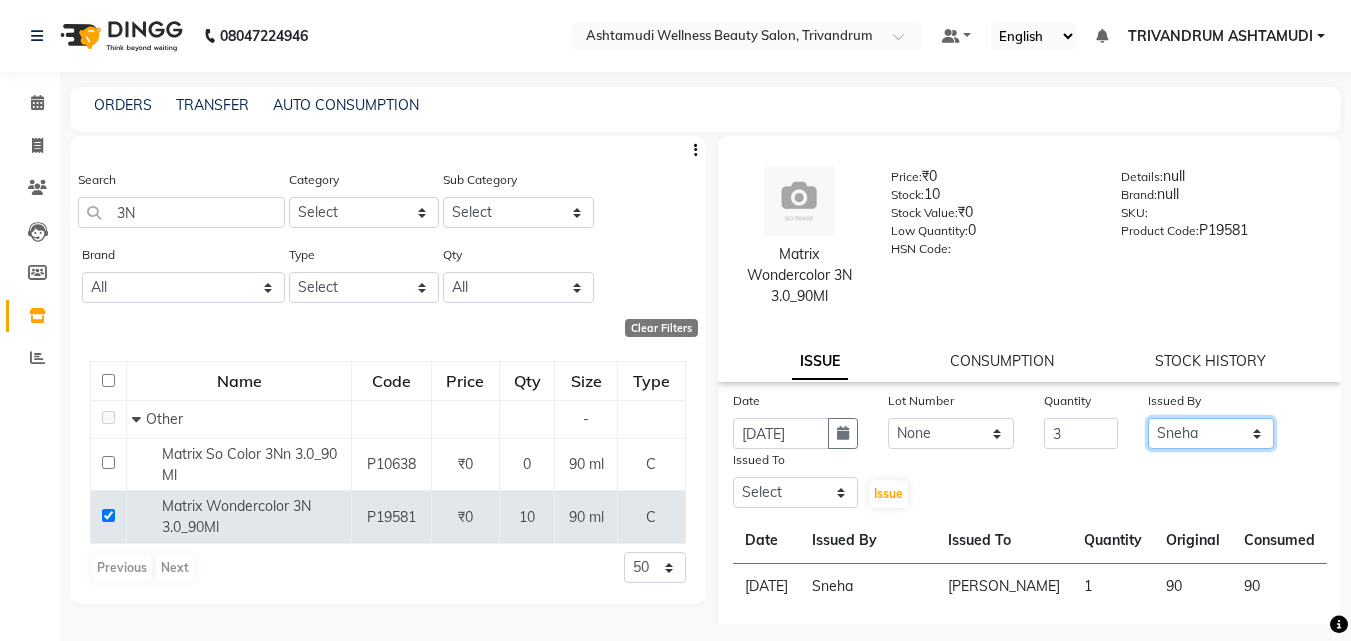 click on "Select ANJALI L B	 CHIPPY DHANYA D INDU GURUNG	 KARTHIKA	 Lekshmi MANJUSHA	 PUNAM LAMA	 SARITHA	 SIMI Sneha TRIVANDRUM ASHTAMUDI USHA KUMARI S" 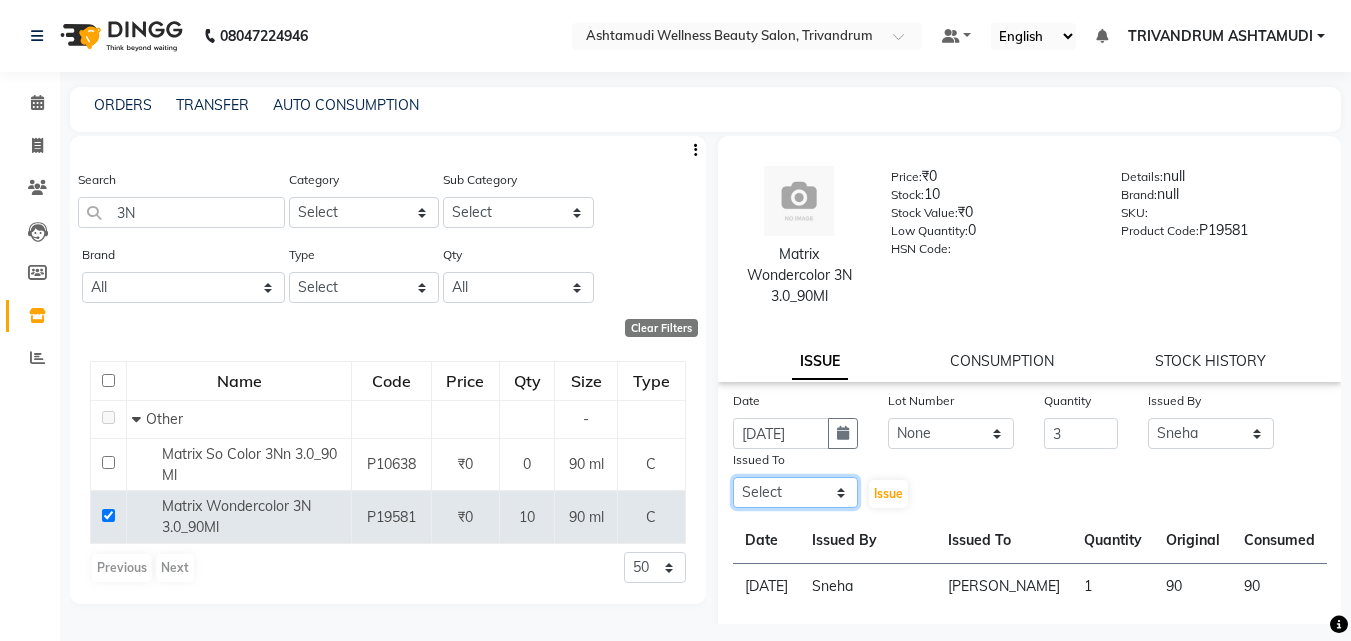 click on "Select ANJALI L B	 CHIPPY DHANYA D INDU GURUNG	 KARTHIKA	 Lekshmi MANJUSHA	 PUNAM LAMA	 SARITHA	 SIMI Sneha TRIVANDRUM ASHTAMUDI USHA KUMARI S" 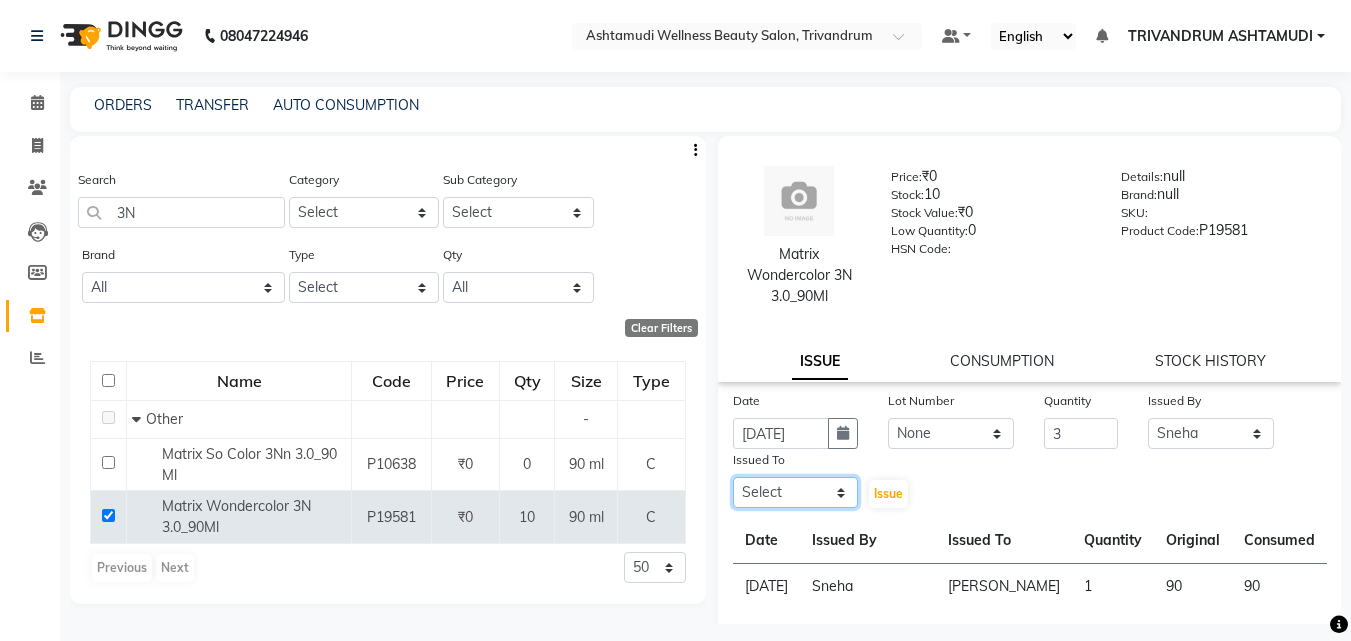 select on "27023" 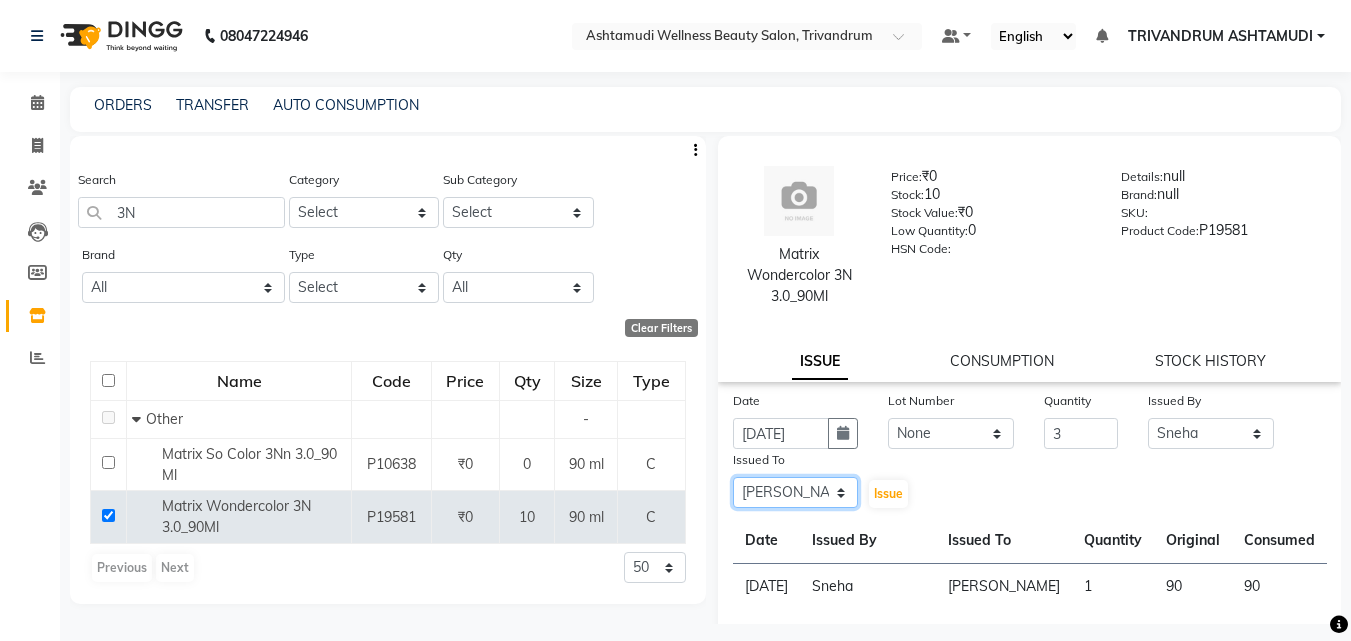 click on "Select ANJALI L B	 CHIPPY DHANYA D INDU GURUNG	 KARTHIKA	 Lekshmi MANJUSHA	 PUNAM LAMA	 SARITHA	 SIMI Sneha TRIVANDRUM ASHTAMUDI USHA KUMARI S" 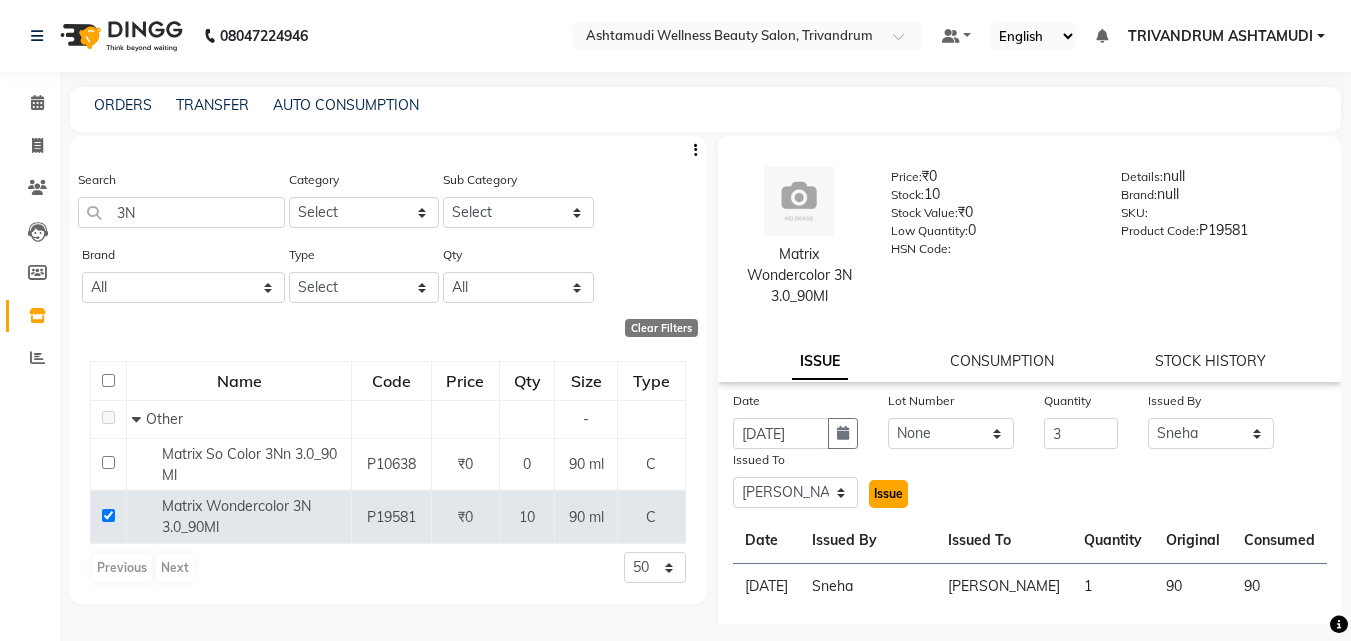 click on "Issue" 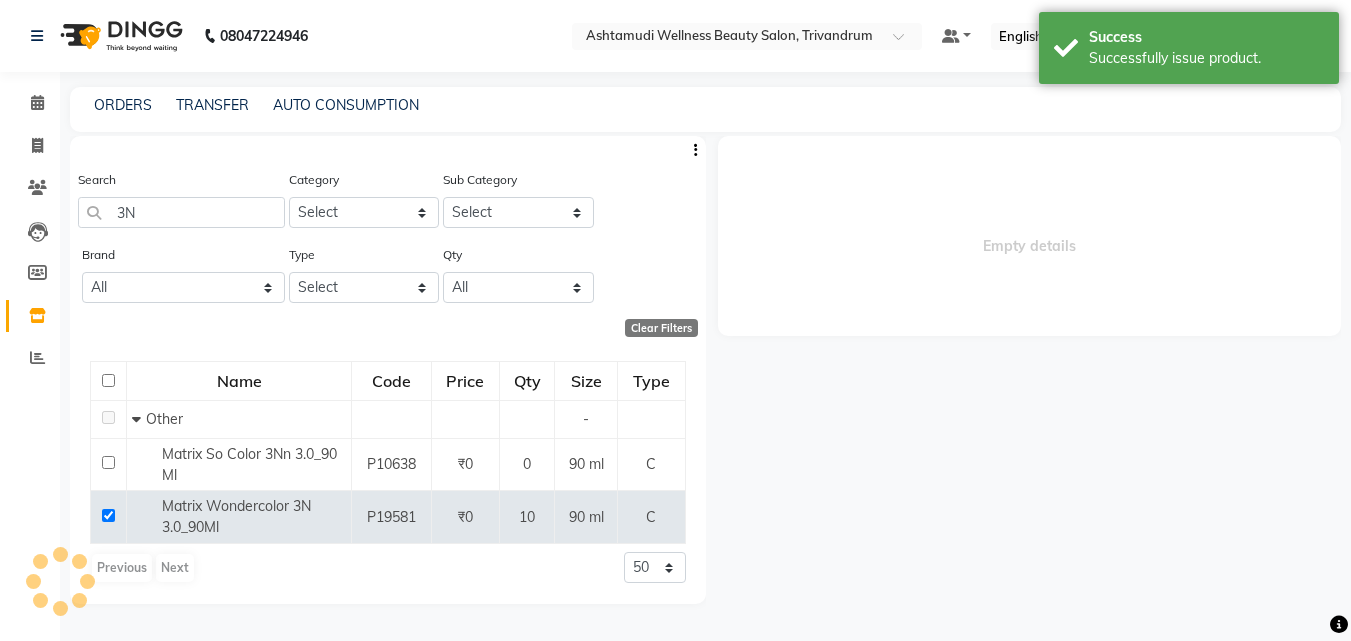 select 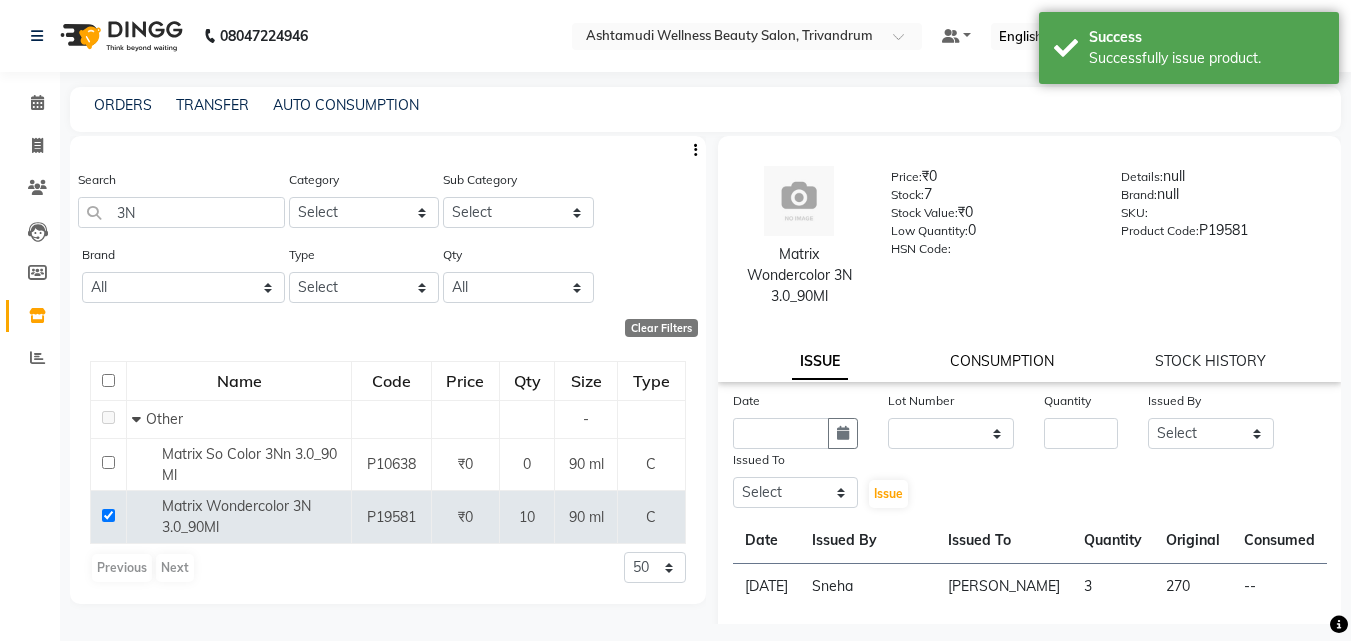 click on "CONSUMPTION" 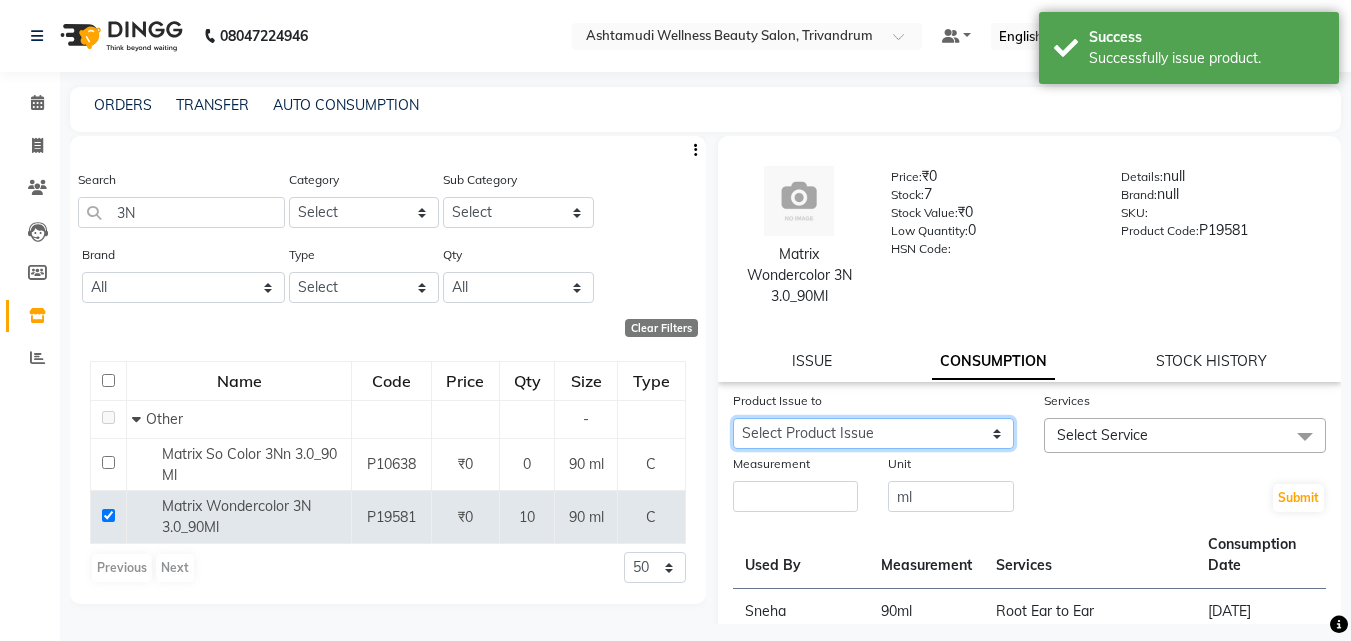 click on "Select Product Issue 2025-07-10, Issued to: INDU GURUNG	, Balance: 270" 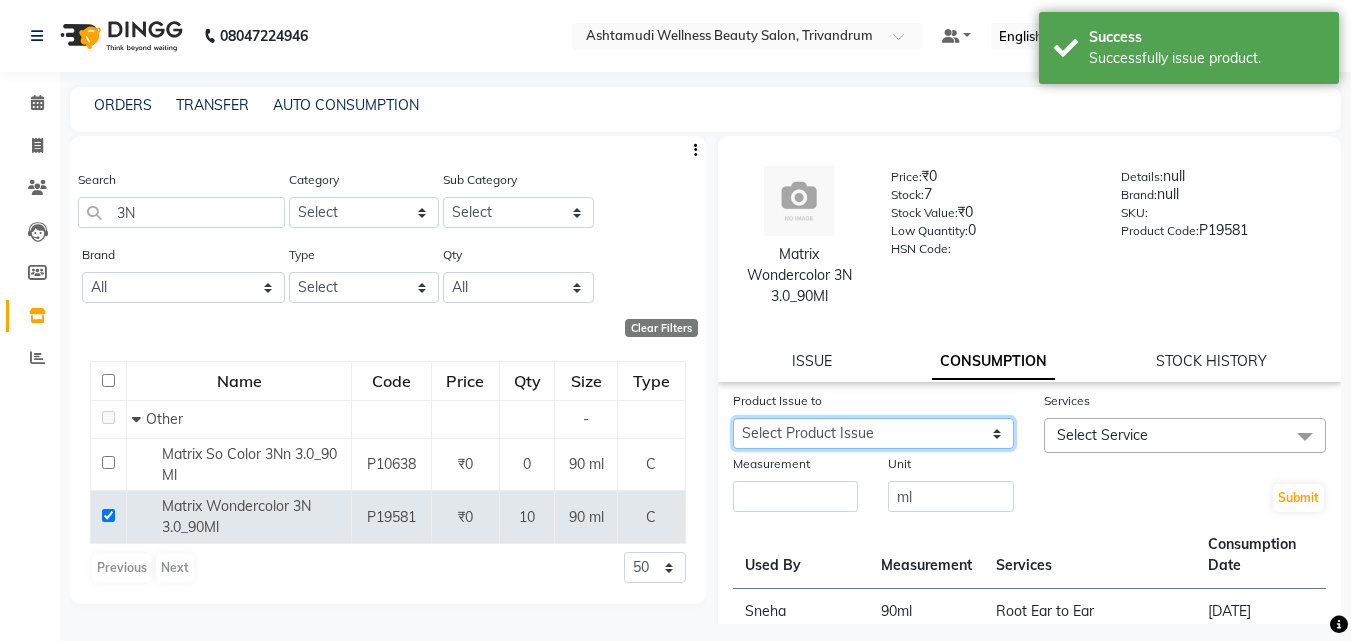 select on "1067130" 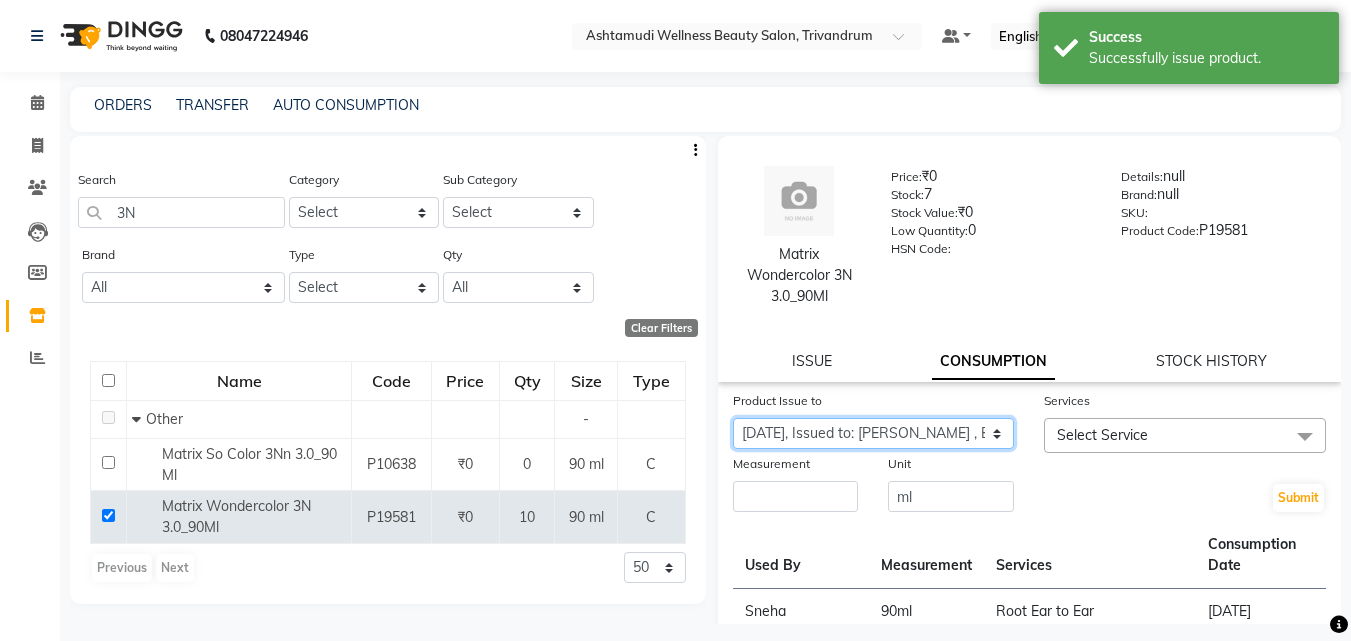 click on "Select Product Issue 2025-07-10, Issued to: INDU GURUNG	, Balance: 270" 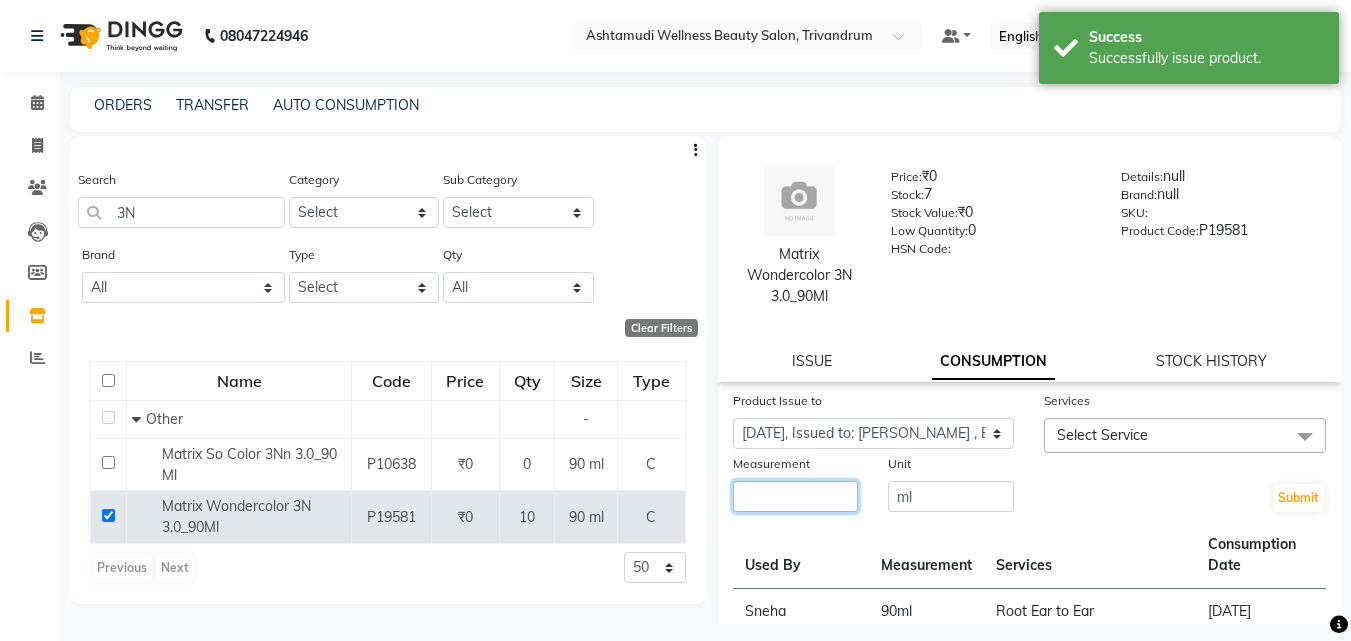 click 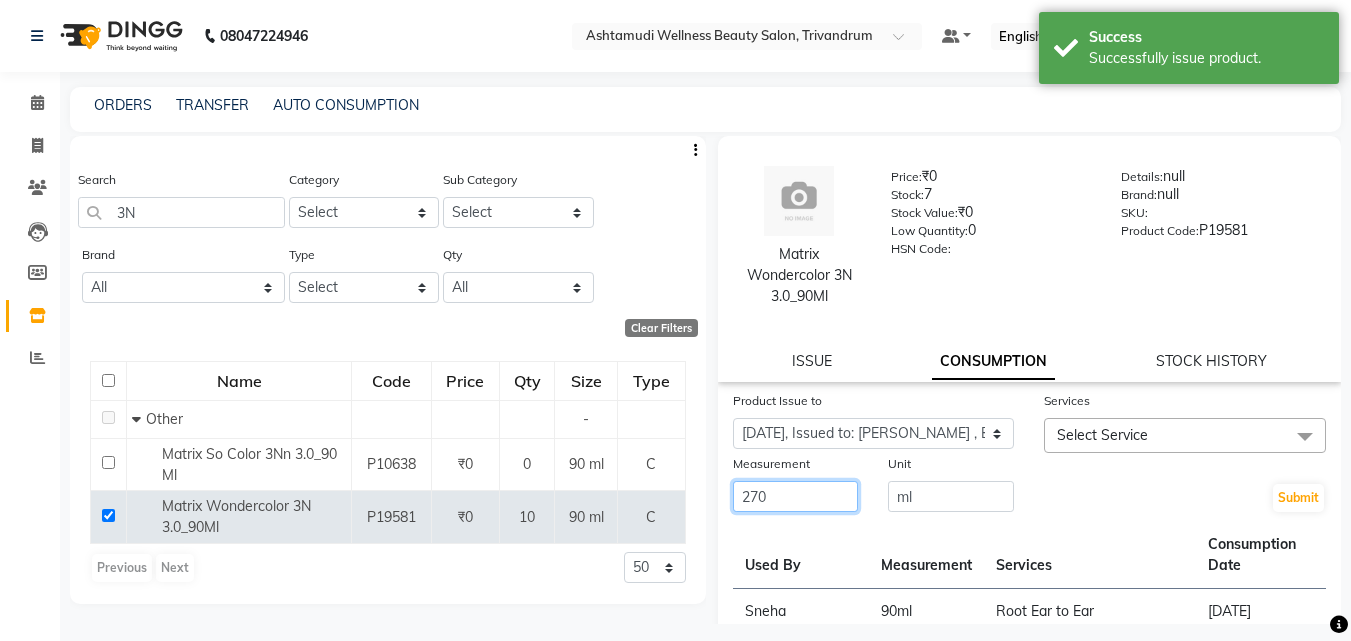 type on "270" 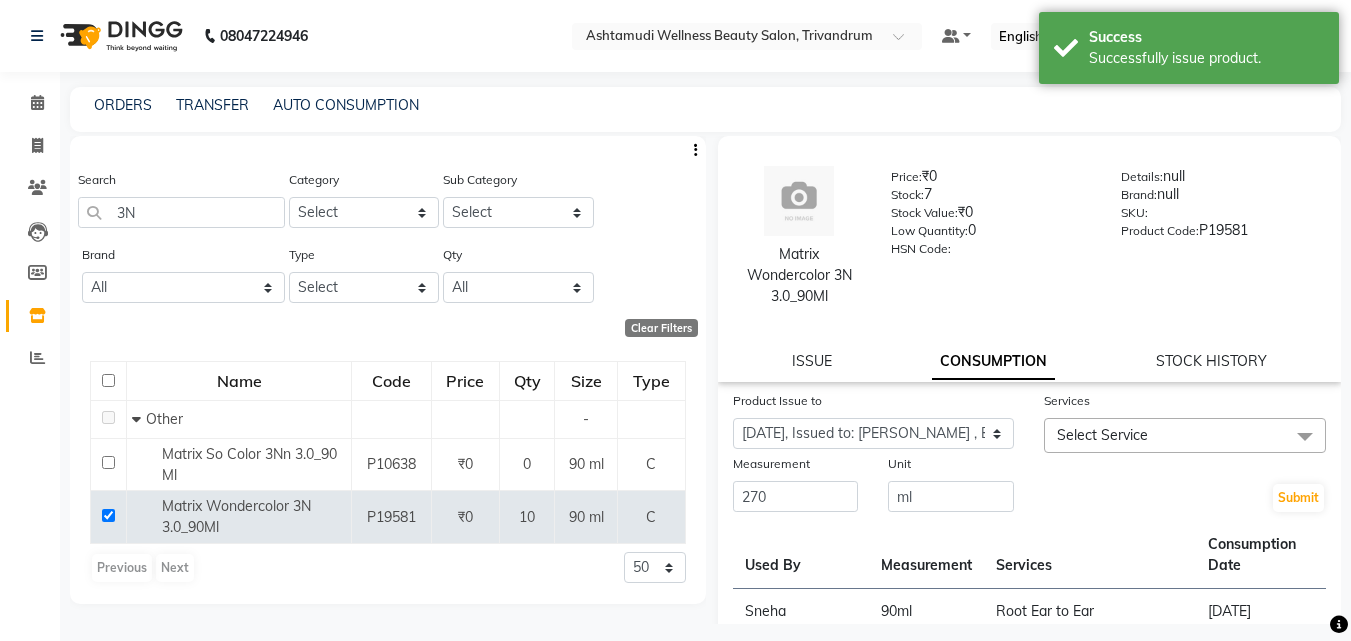 click on "Select Service" 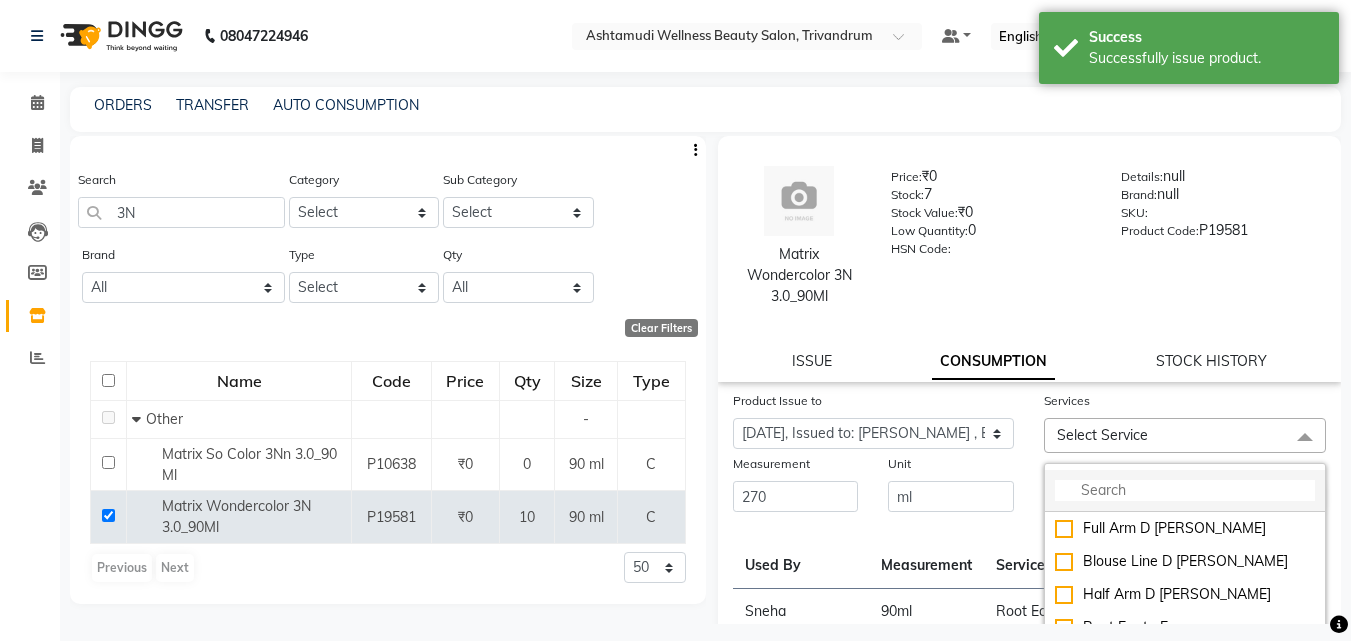 click 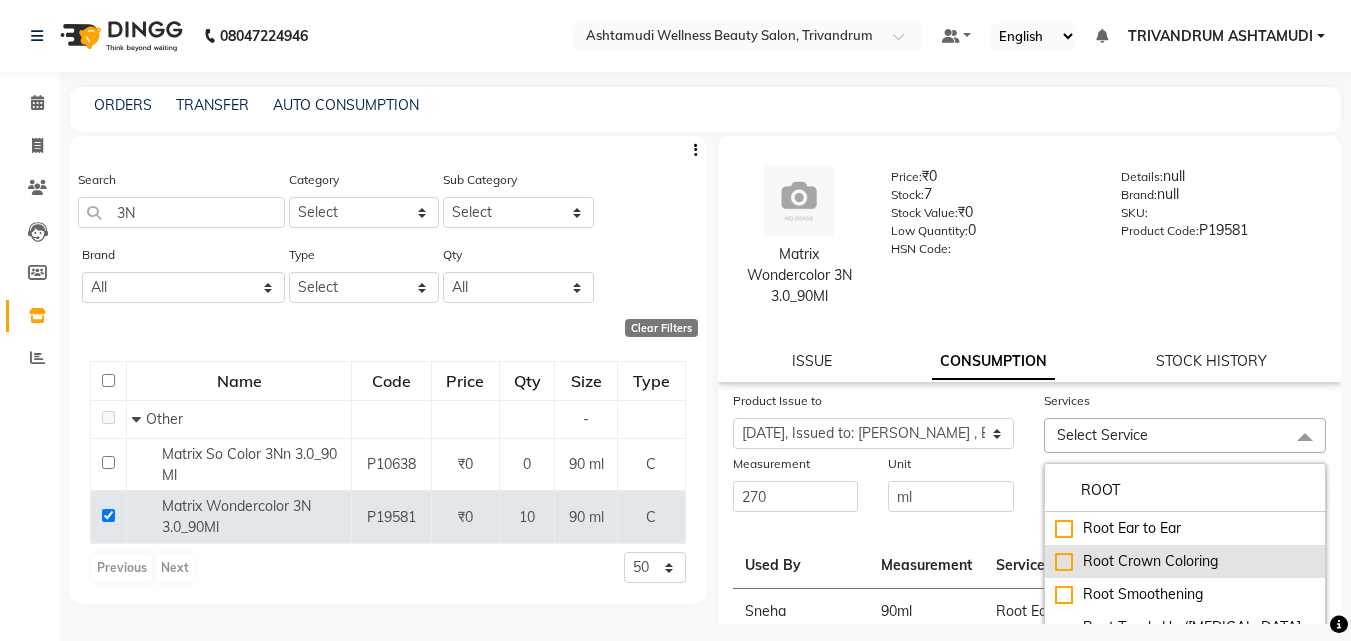 type on "ROOT" 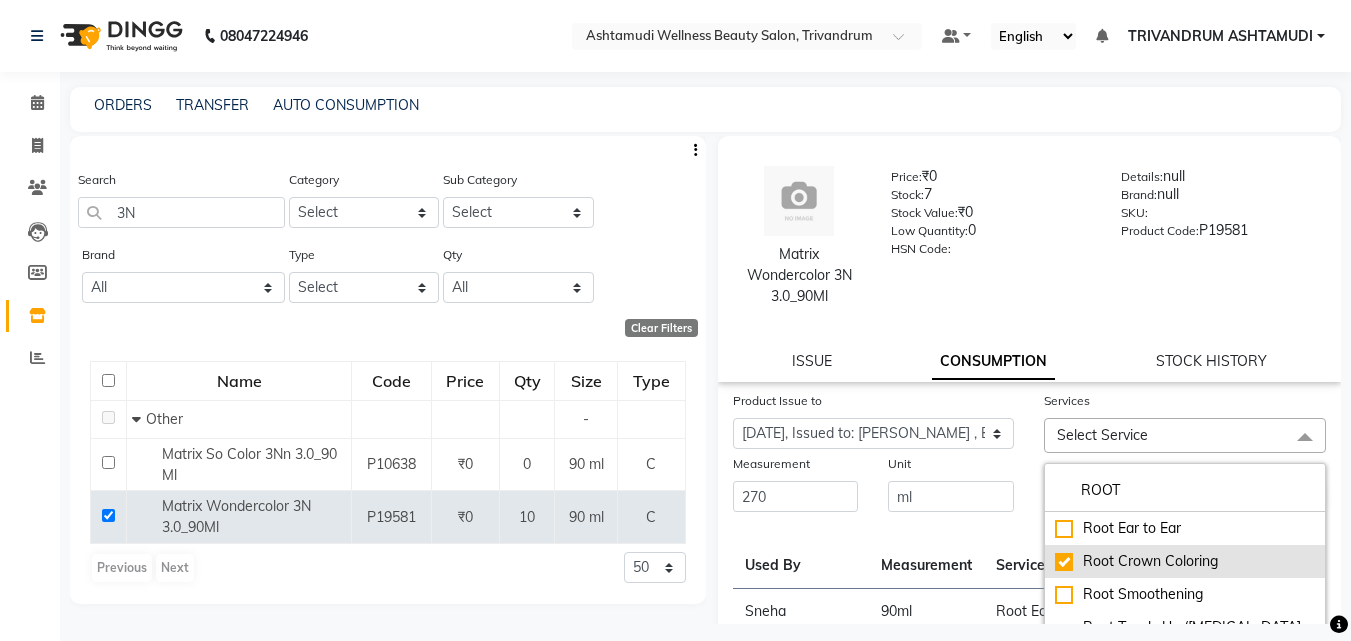 checkbox on "true" 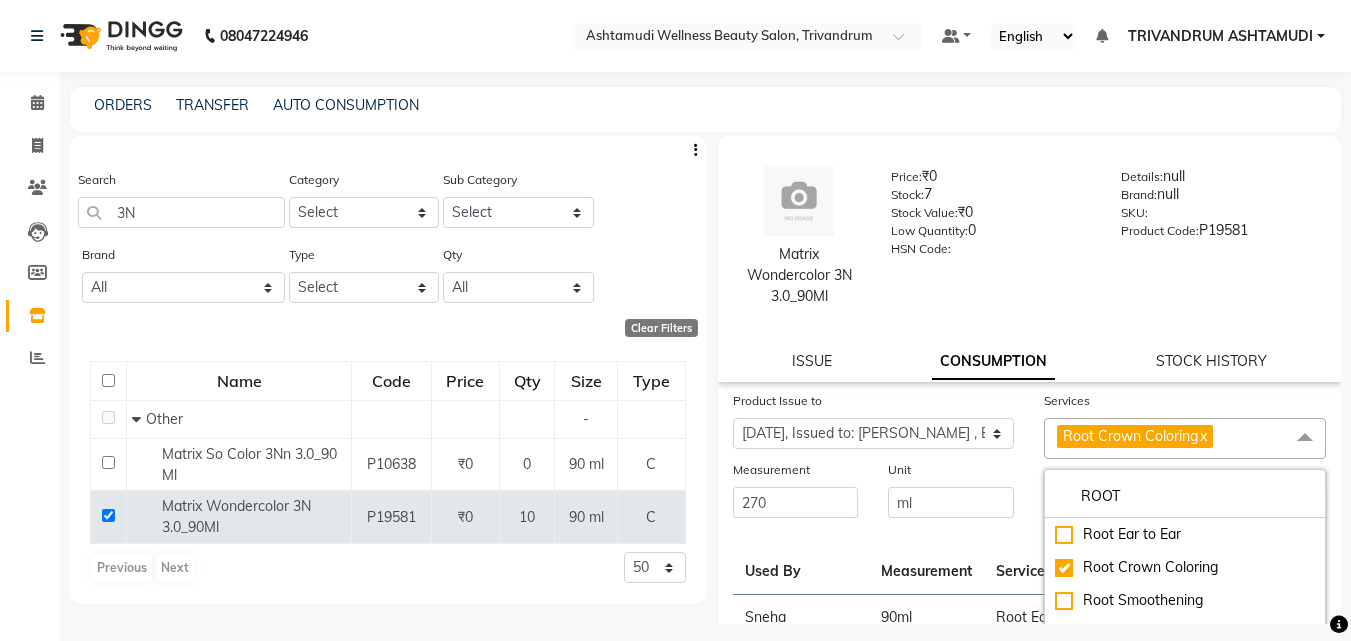 click on "Unit ml" 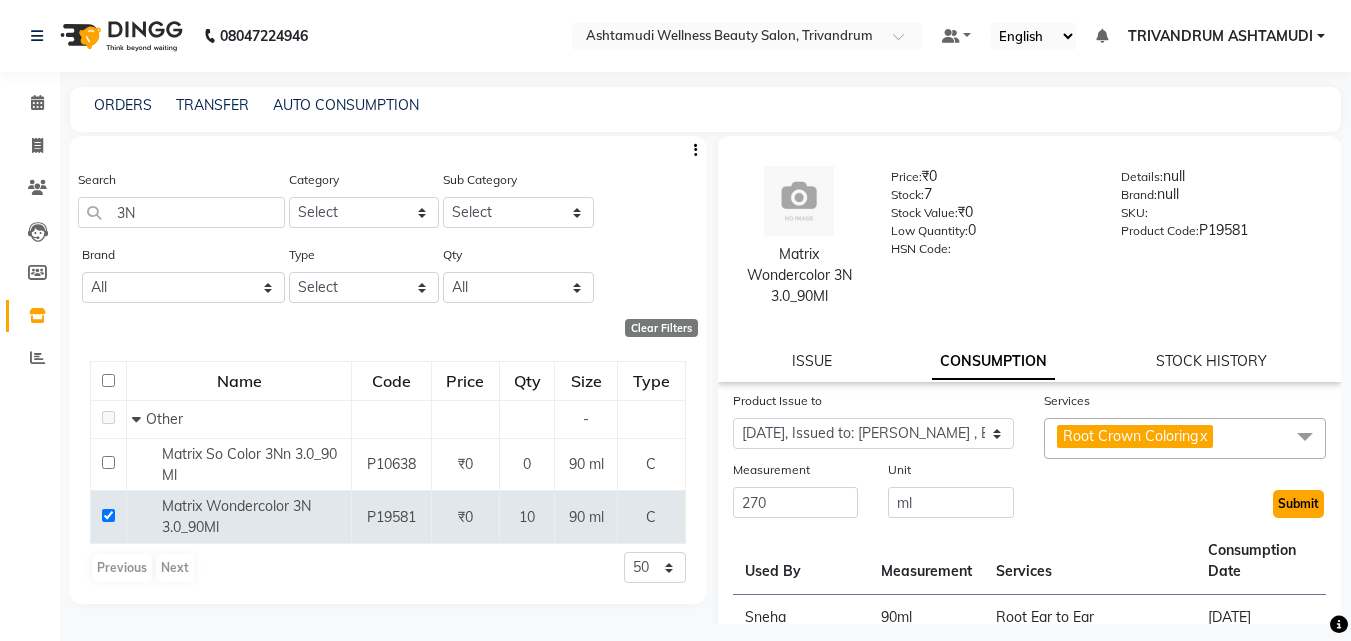 click on "Submit" 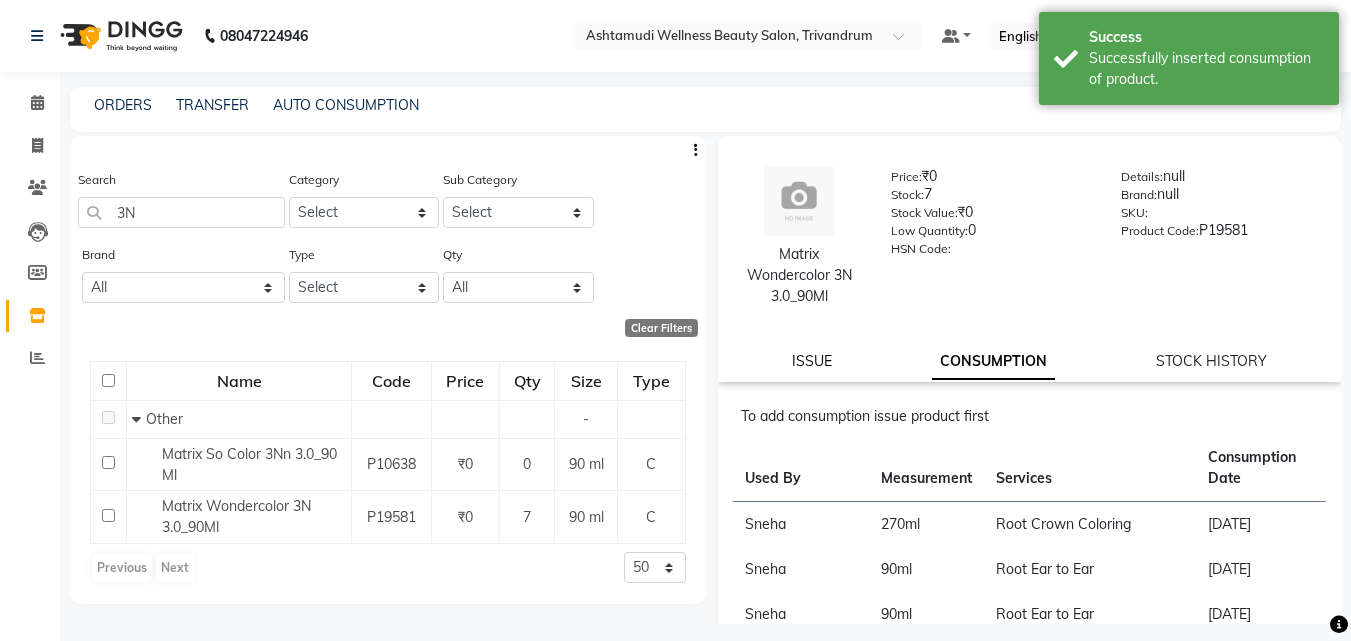 click on "ISSUE" 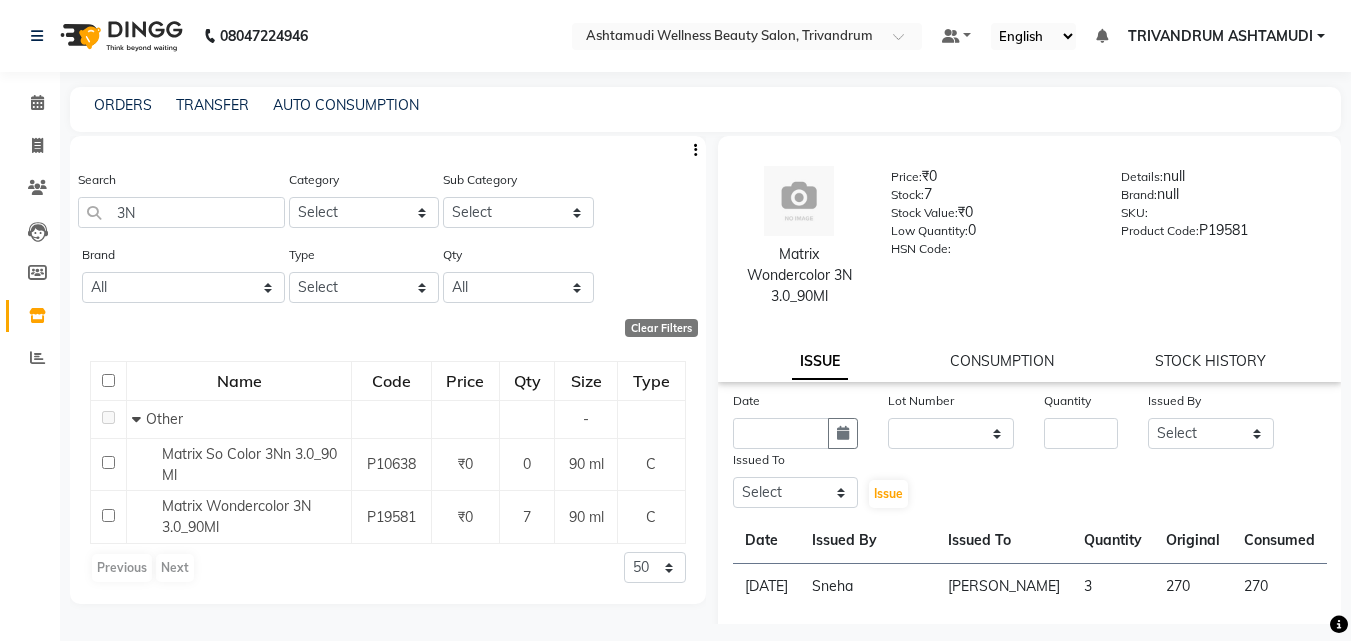 click on "Matrix Wondercolor 3N 3.0_90Ml  Price:   ₹0  Stock:   7  Stock Value:   ₹0  Low Quantity:  0  HSN Code:    Details:   null  Brand:   null  SKU:     Product Code:   P19581  ISSUE CONSUMPTION STOCK HISTORY" 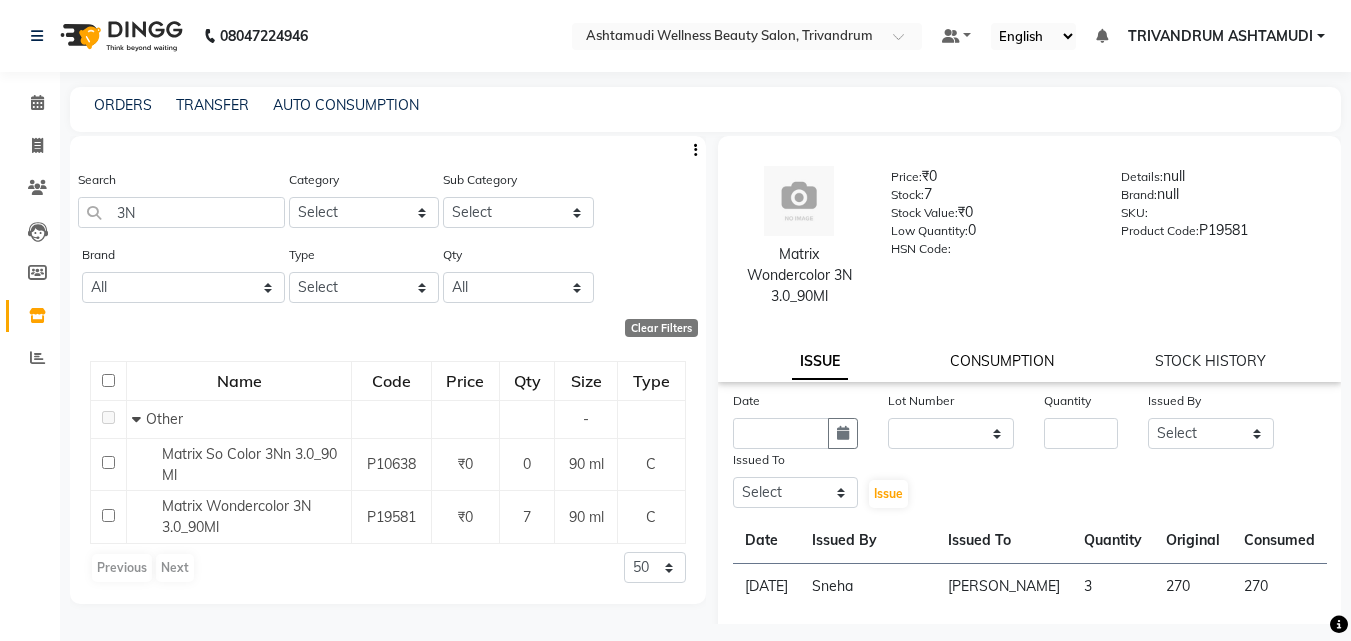 click on "CONSUMPTION" 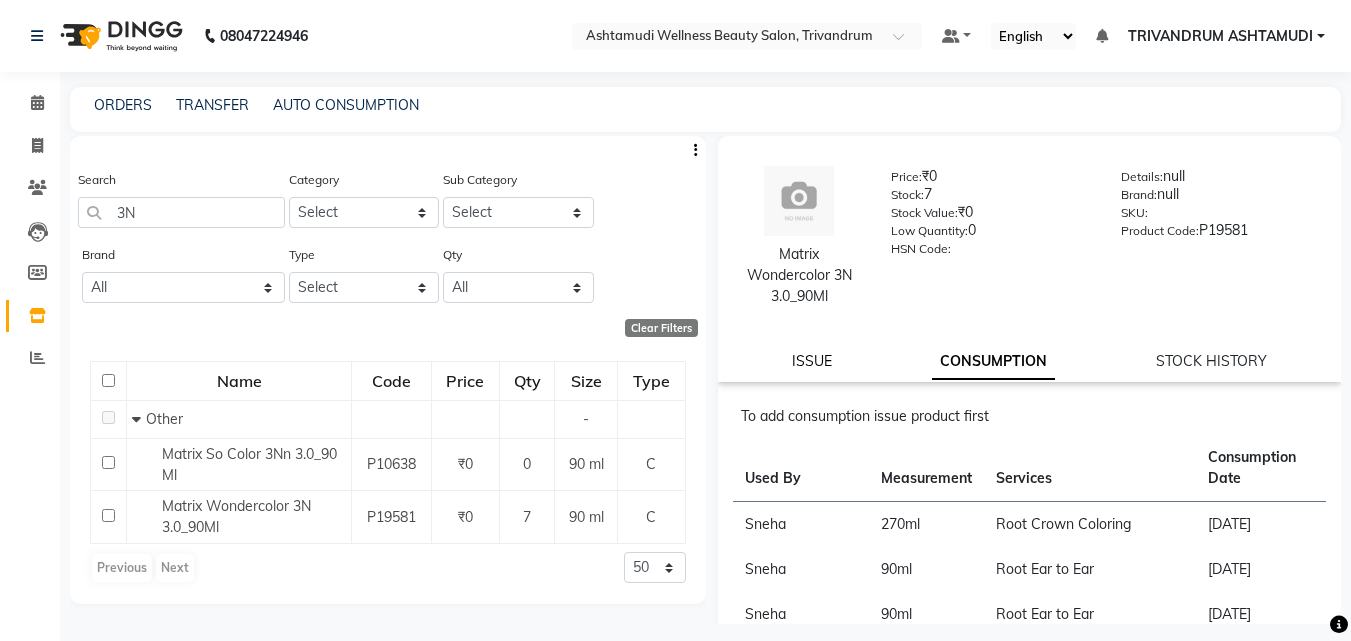 click on "ISSUE" 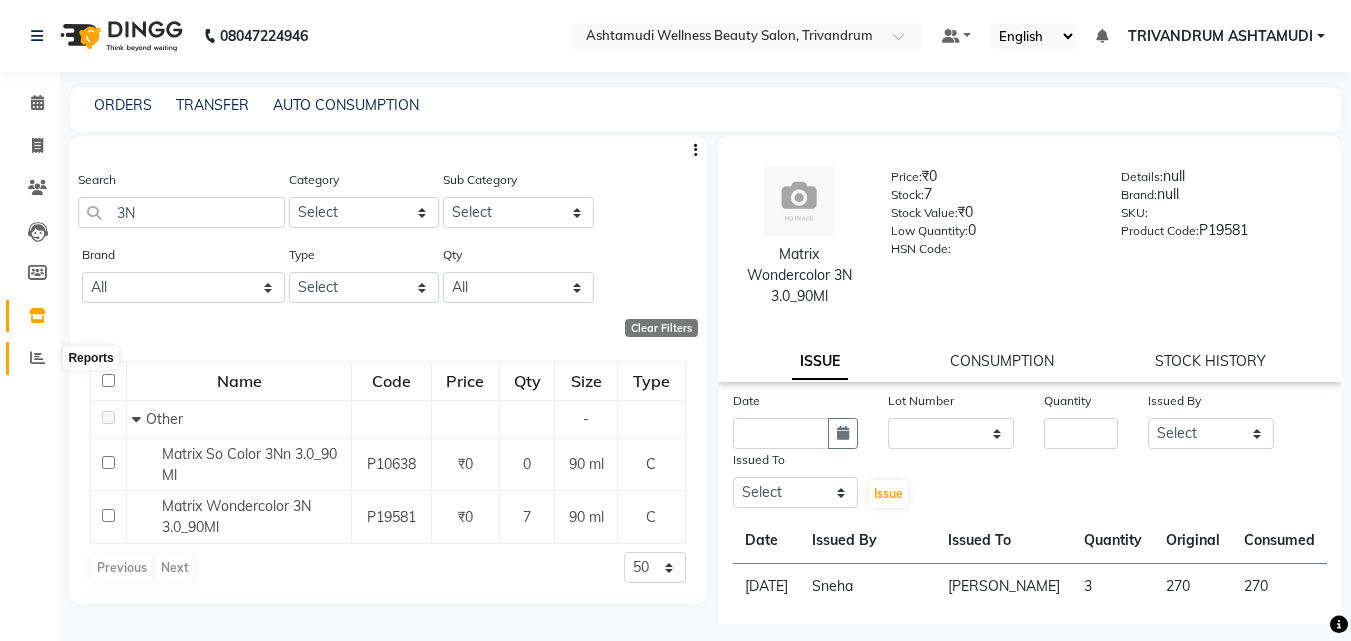 click 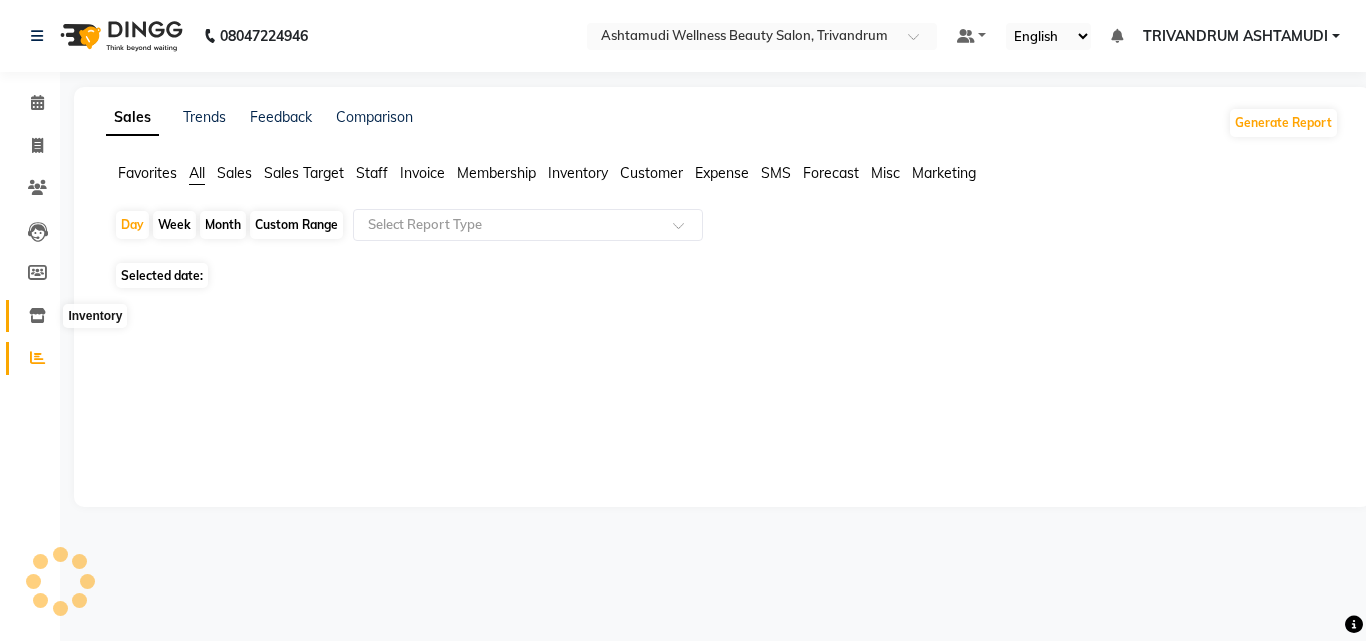 click 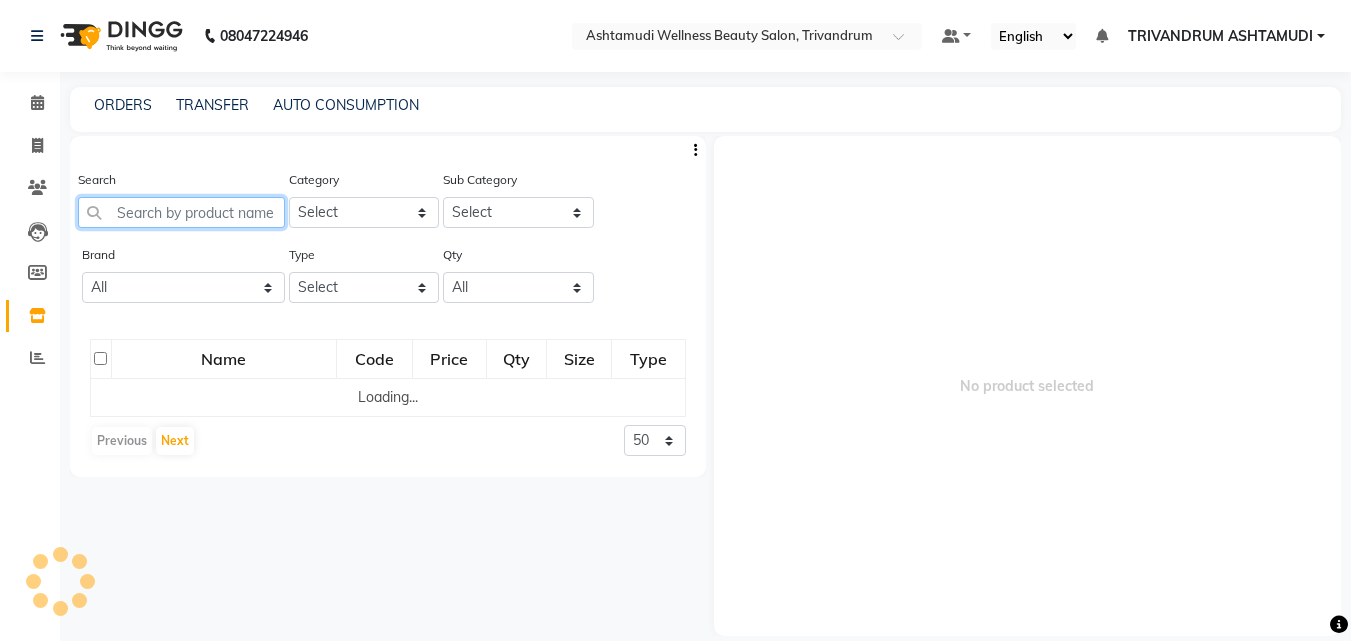 click 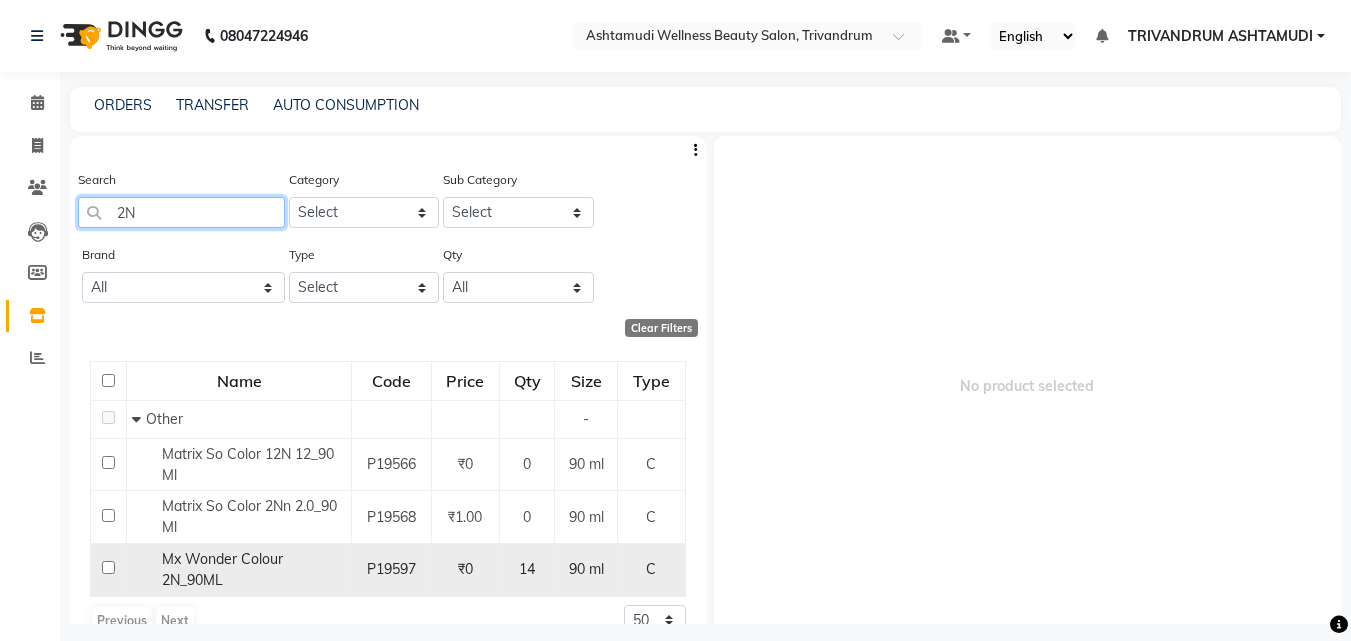 type on "2N" 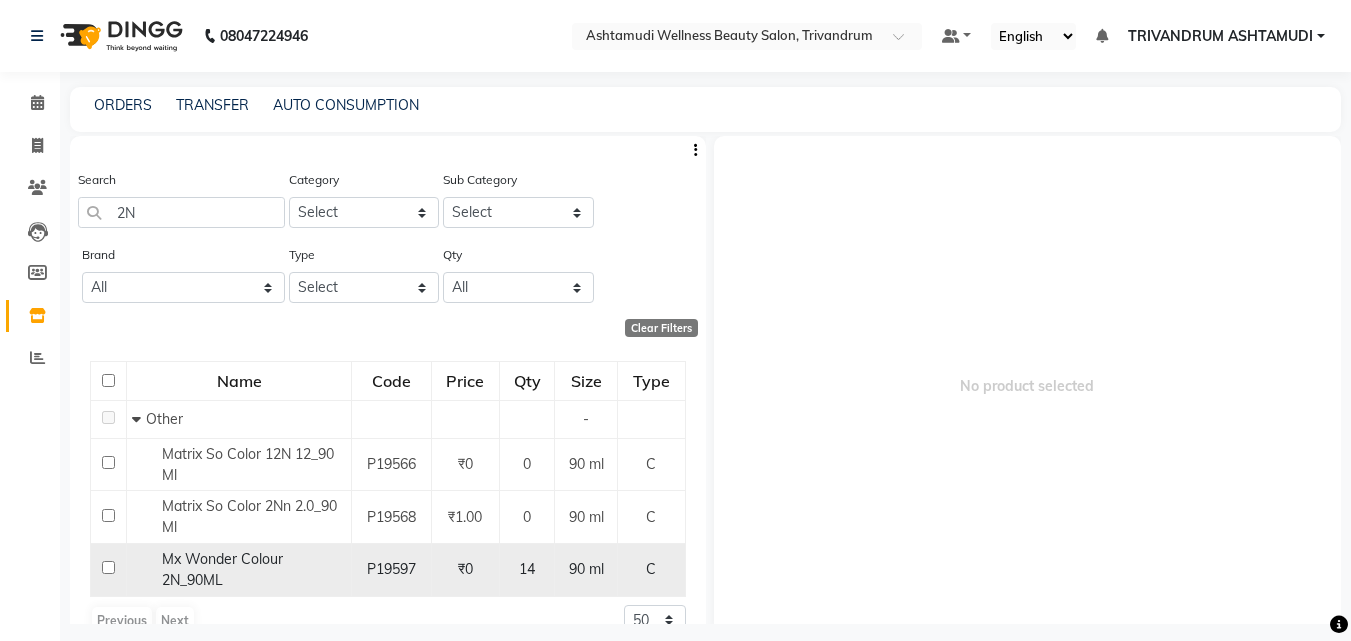 click 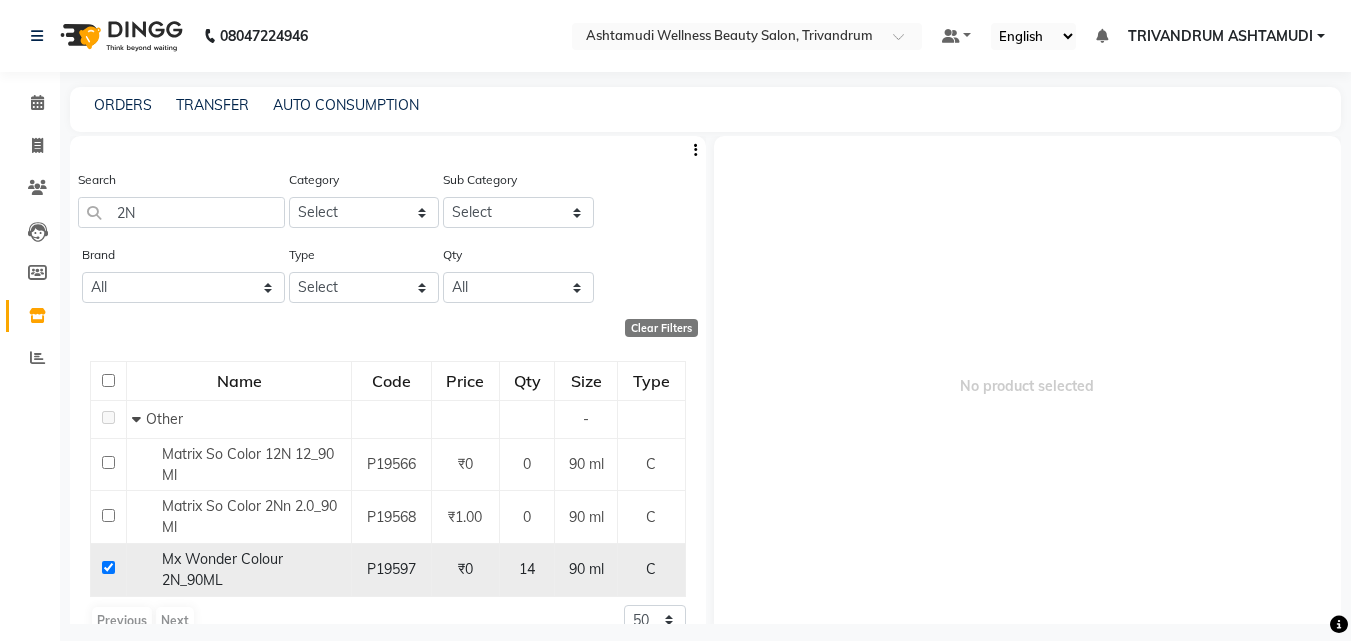 checkbox on "true" 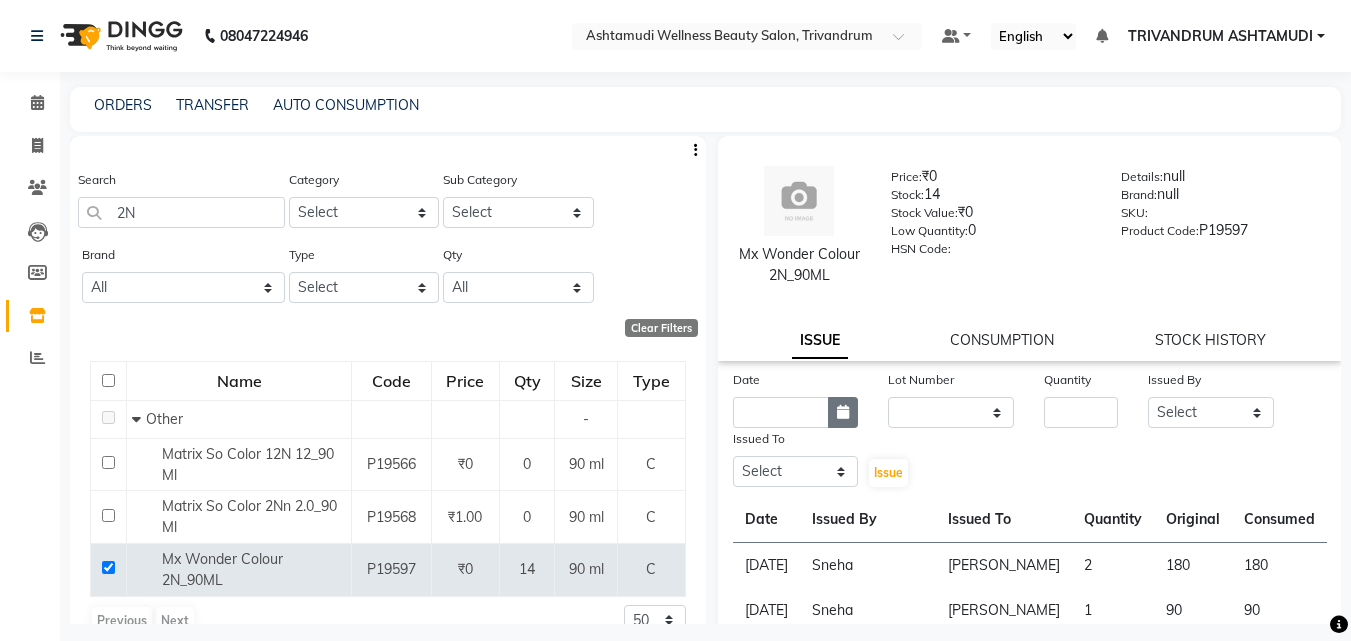 click 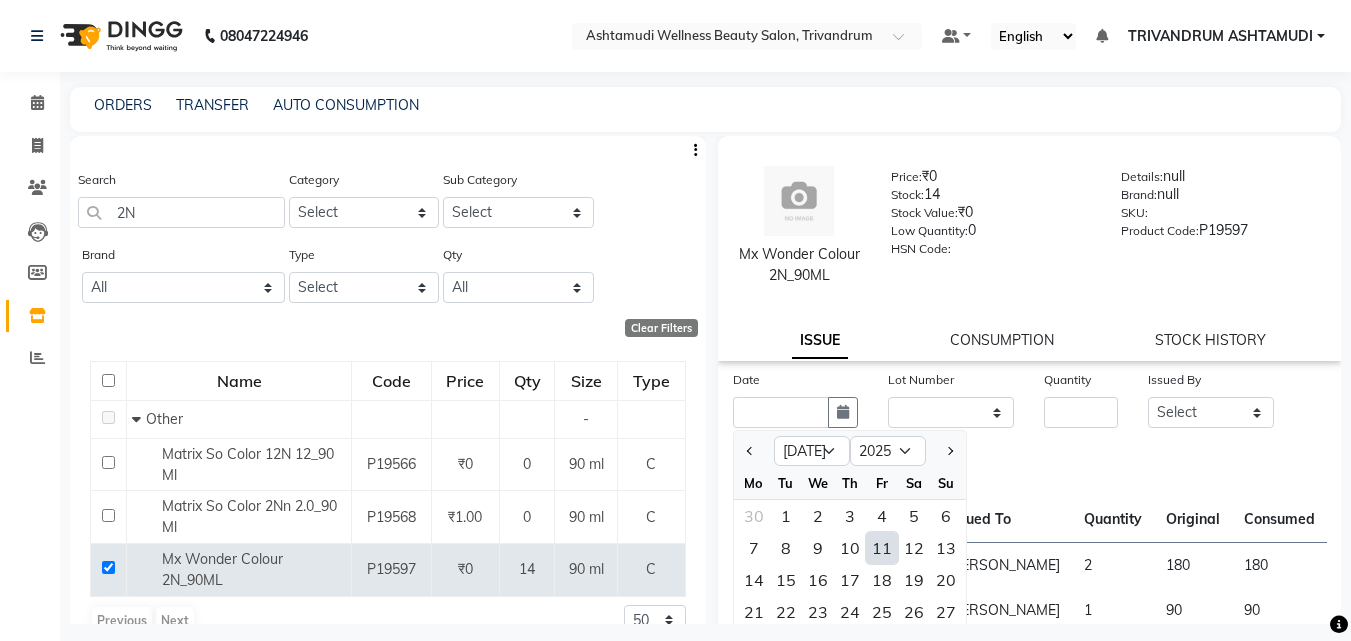 click on "11" 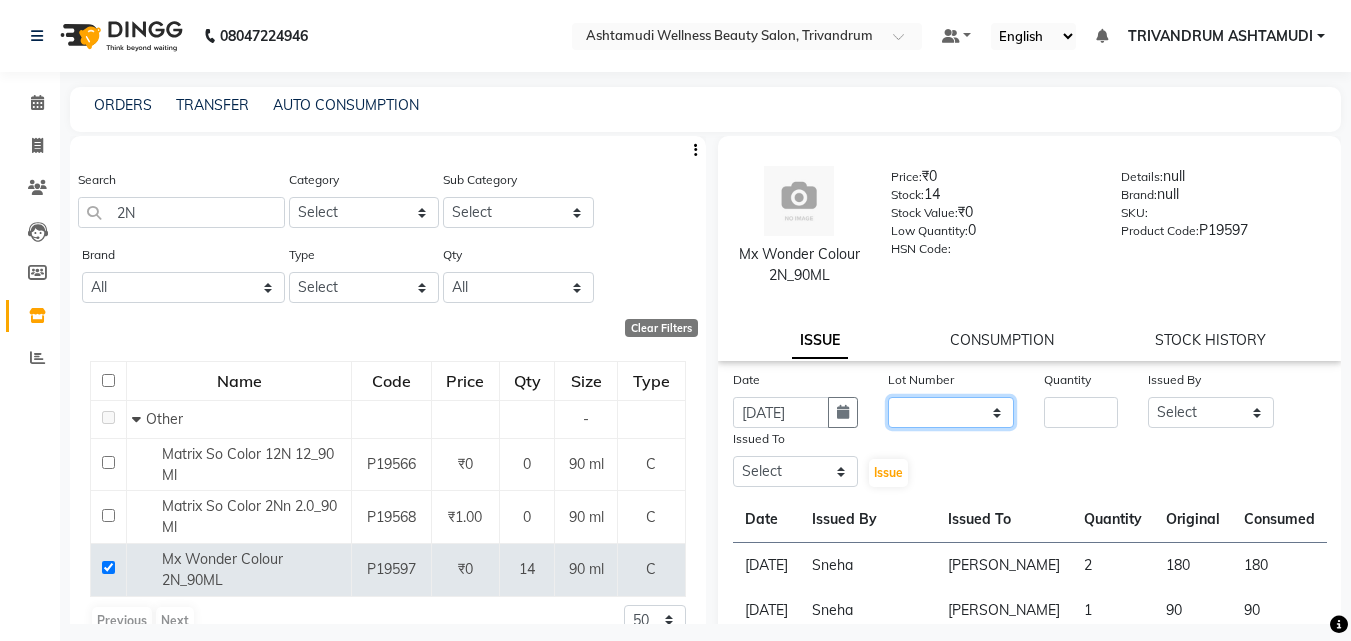 click on "None" 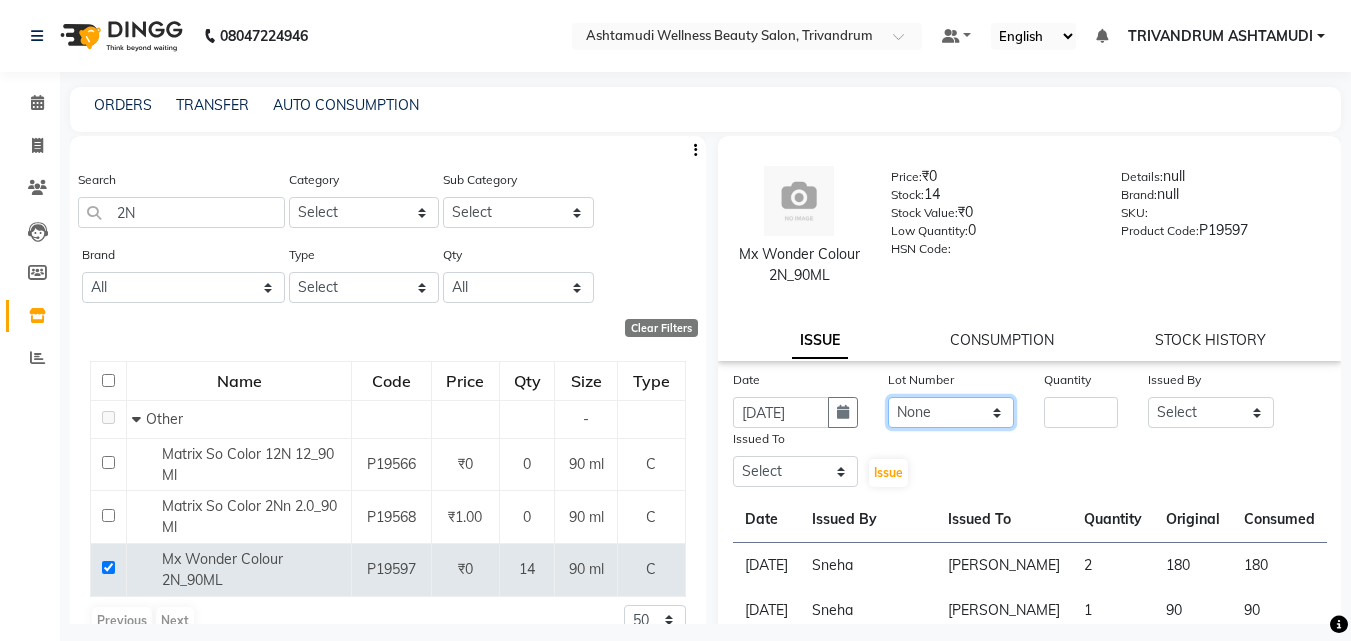 click on "None" 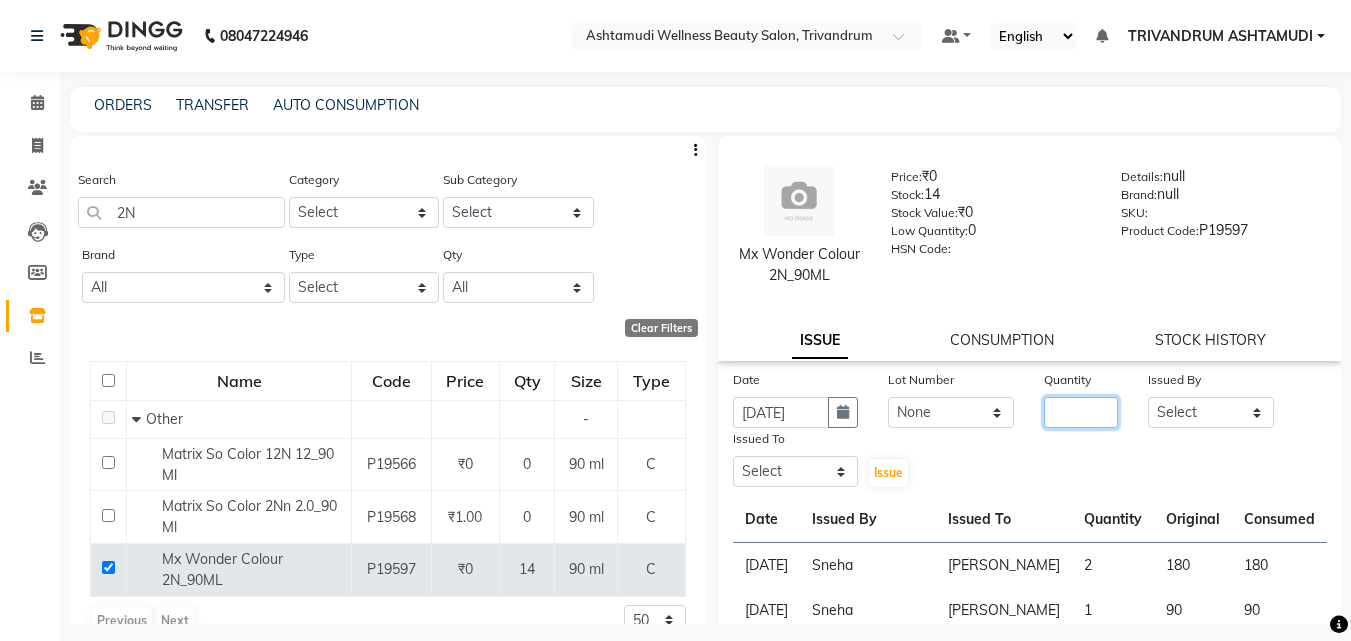 click 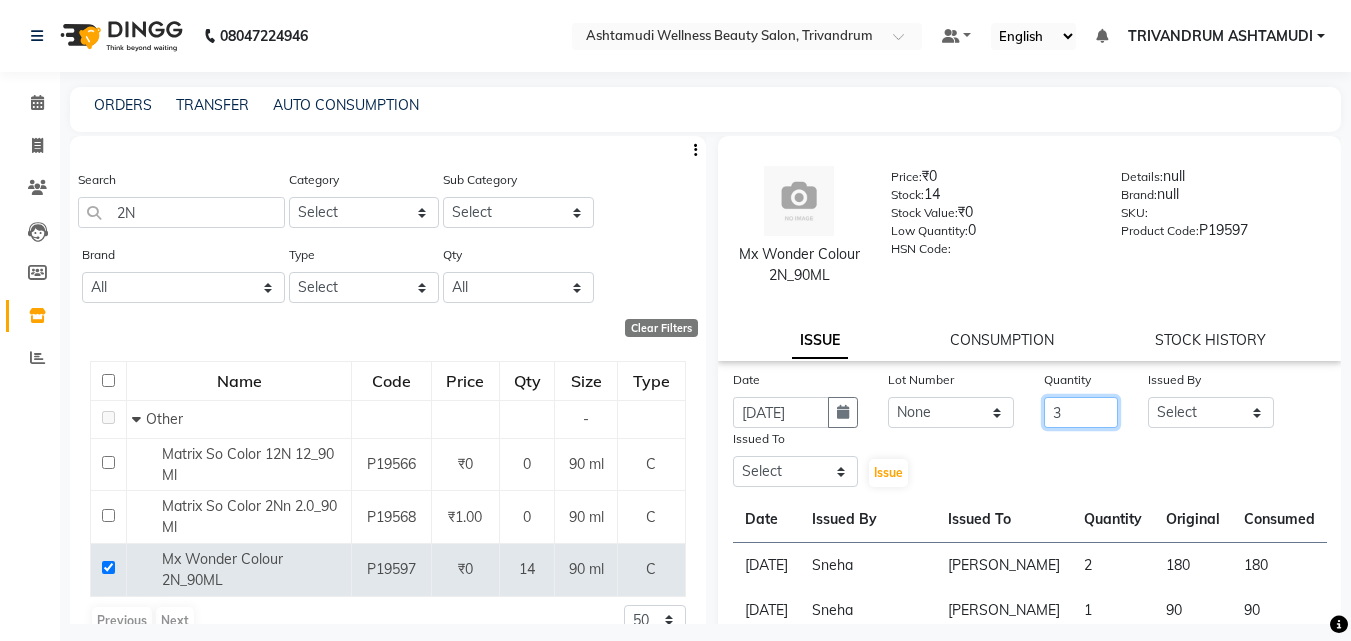 type on "3" 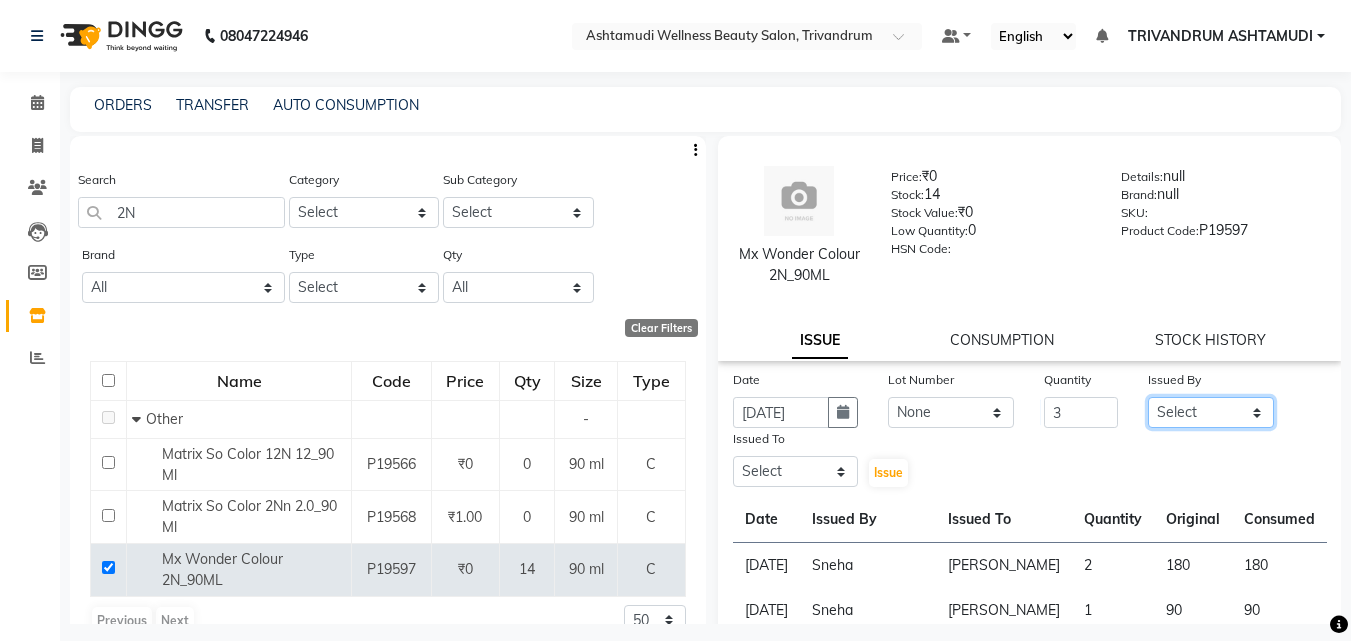 click on "Select ANJALI L B	 CHIPPY DHANYA D INDU GURUNG	 KARTHIKA	 Lekshmi MANJUSHA	 PUNAM LAMA	 SARITHA	 SIMI Sneha TRIVANDRUM ASHTAMUDI USHA KUMARI S" 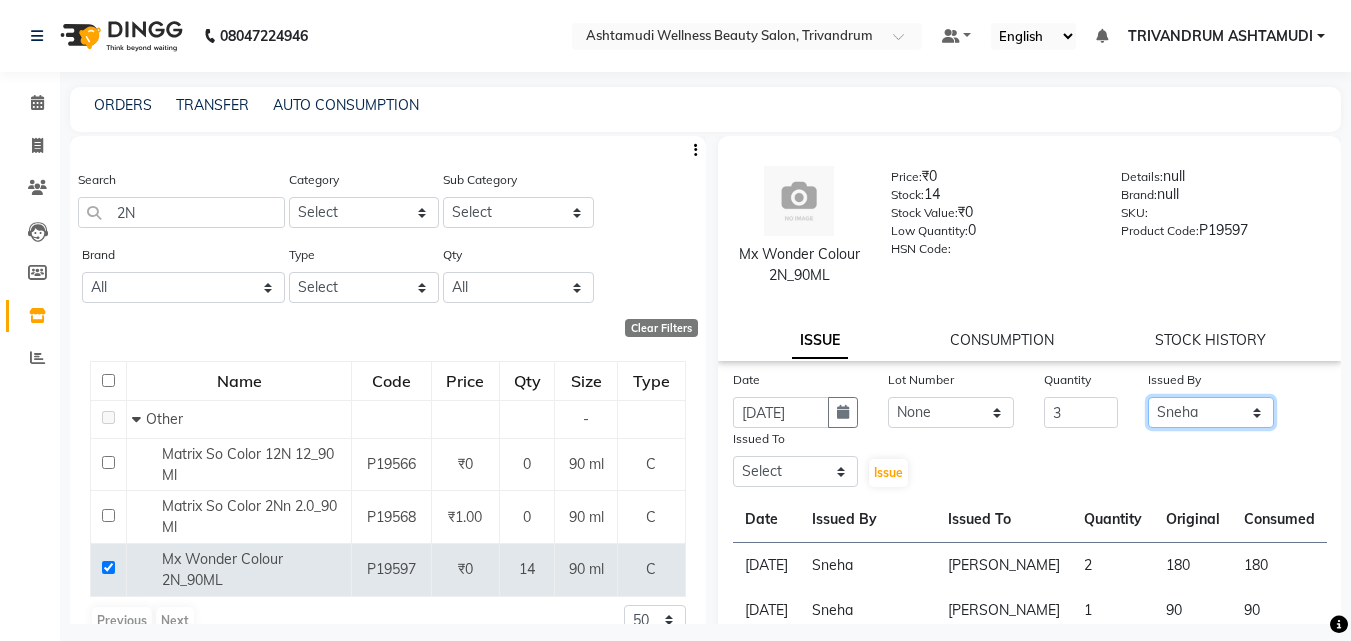 click on "Select ANJALI L B	 CHIPPY DHANYA D INDU GURUNG	 KARTHIKA	 Lekshmi MANJUSHA	 PUNAM LAMA	 SARITHA	 SIMI Sneha TRIVANDRUM ASHTAMUDI USHA KUMARI S" 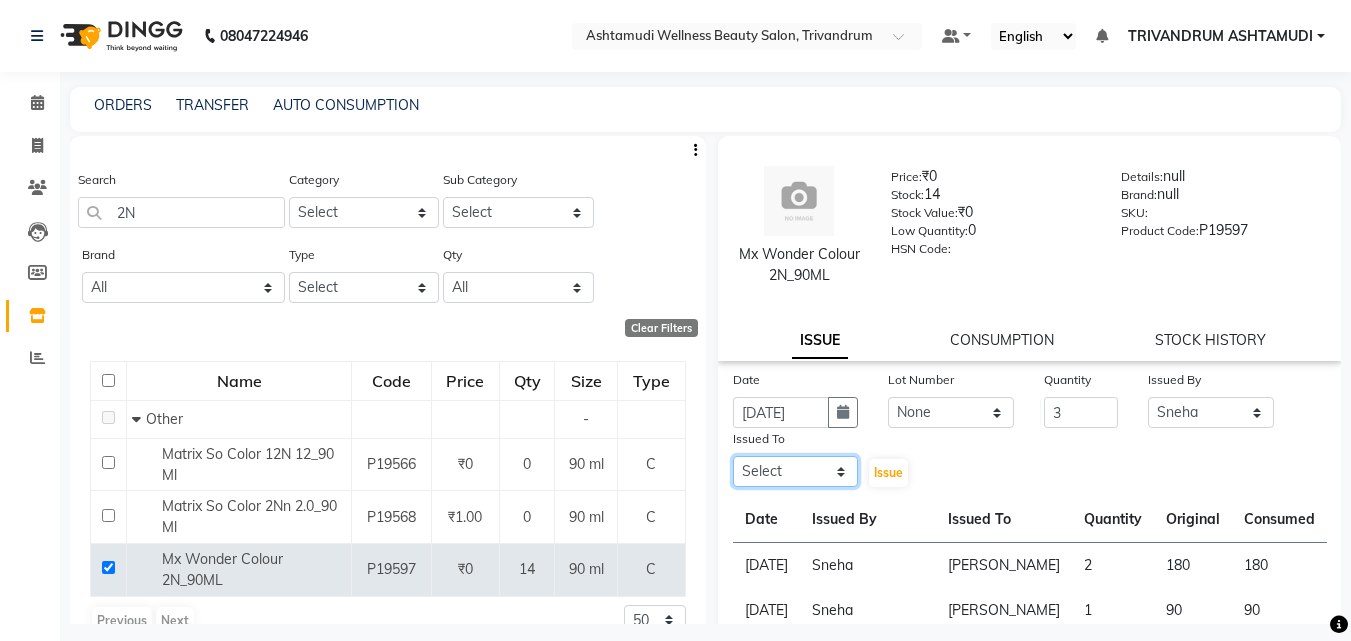 click on "Select ANJALI L B	 CHIPPY DHANYA D INDU GURUNG	 KARTHIKA	 Lekshmi MANJUSHA	 PUNAM LAMA	 SARITHA	 SIMI Sneha TRIVANDRUM ASHTAMUDI USHA KUMARI S" 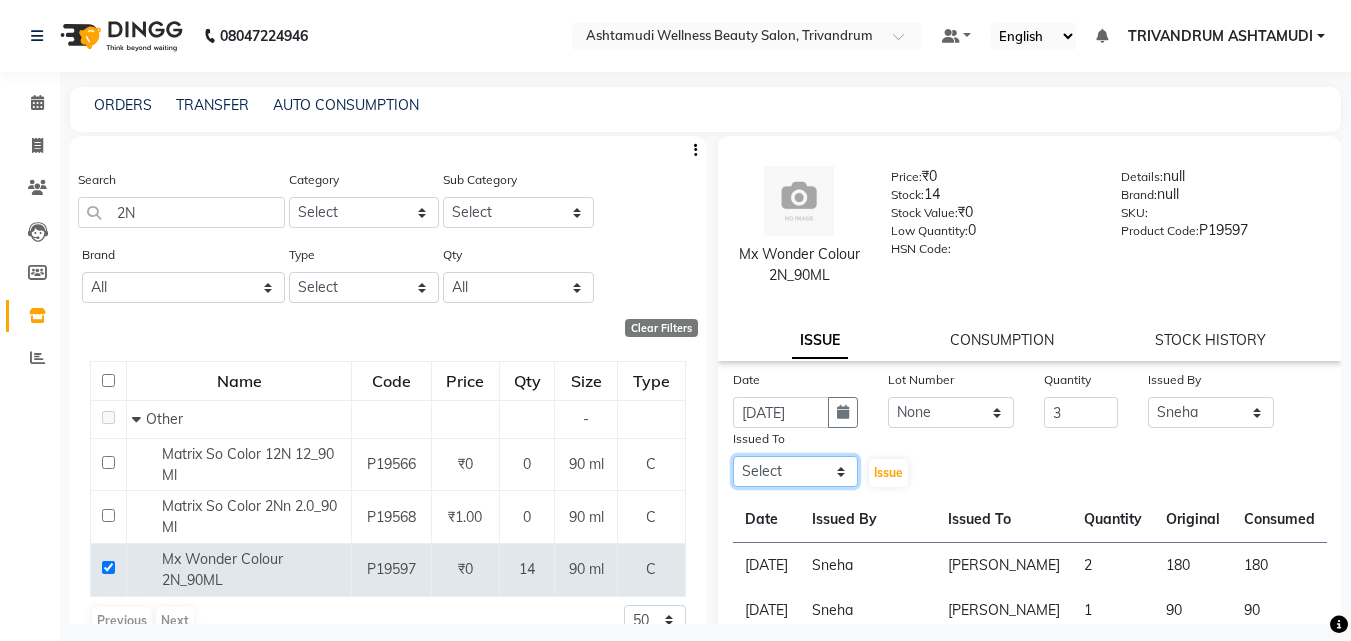select on "27023" 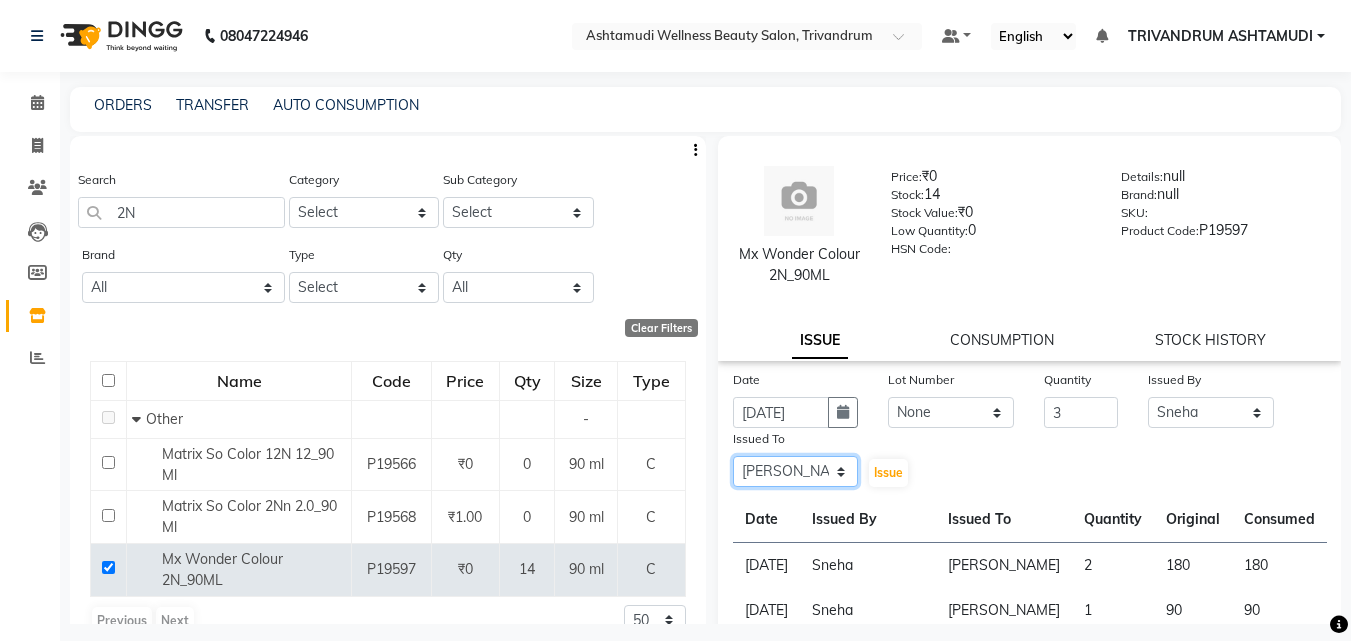 click on "Select ANJALI L B	 CHIPPY DHANYA D INDU GURUNG	 KARTHIKA	 Lekshmi MANJUSHA	 PUNAM LAMA	 SARITHA	 SIMI Sneha TRIVANDRUM ASHTAMUDI USHA KUMARI S" 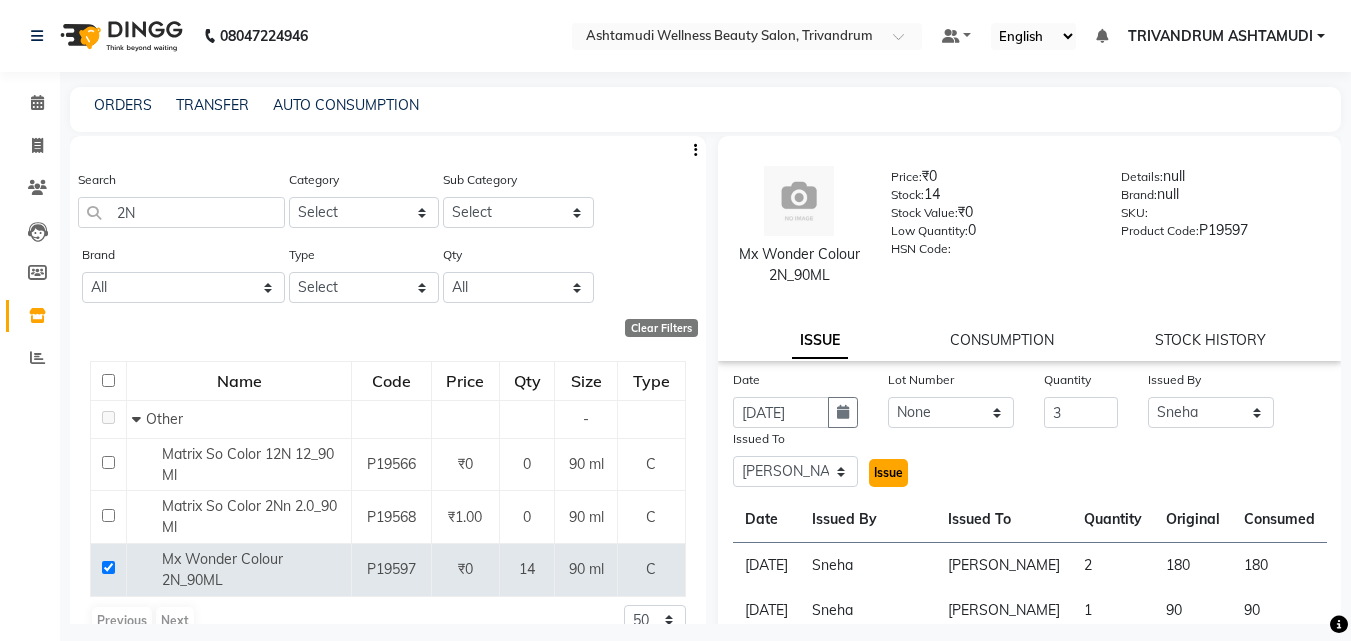 click on "Issue" 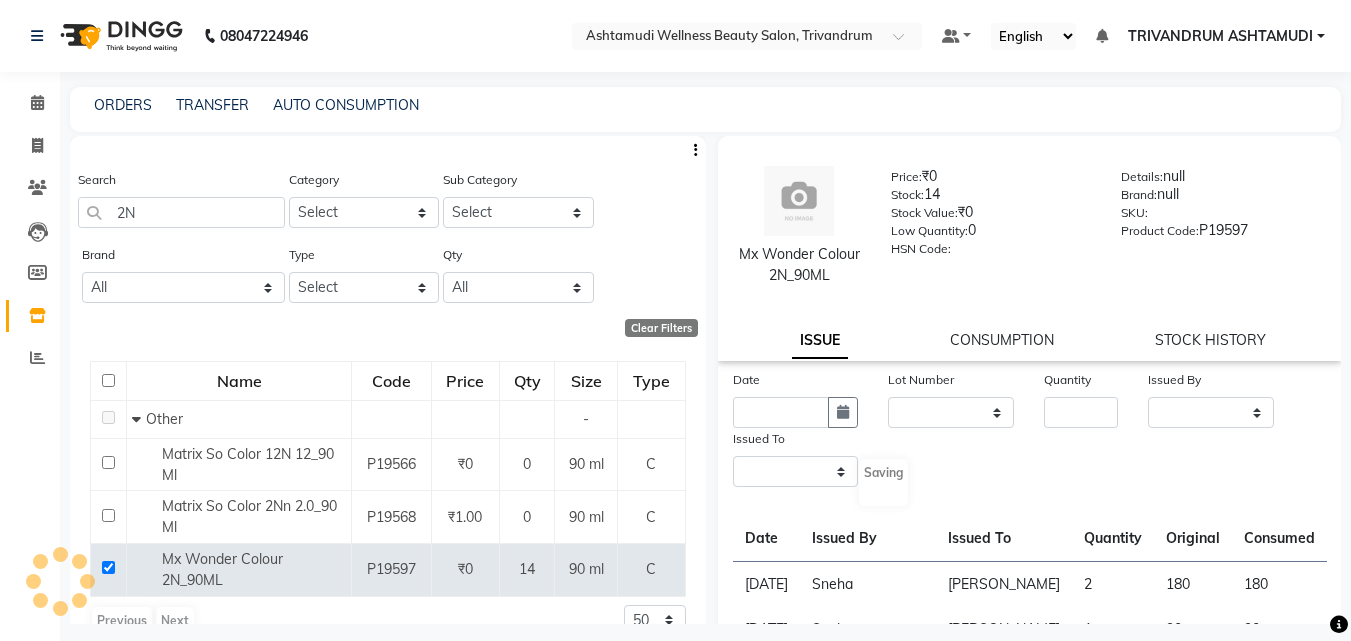 select 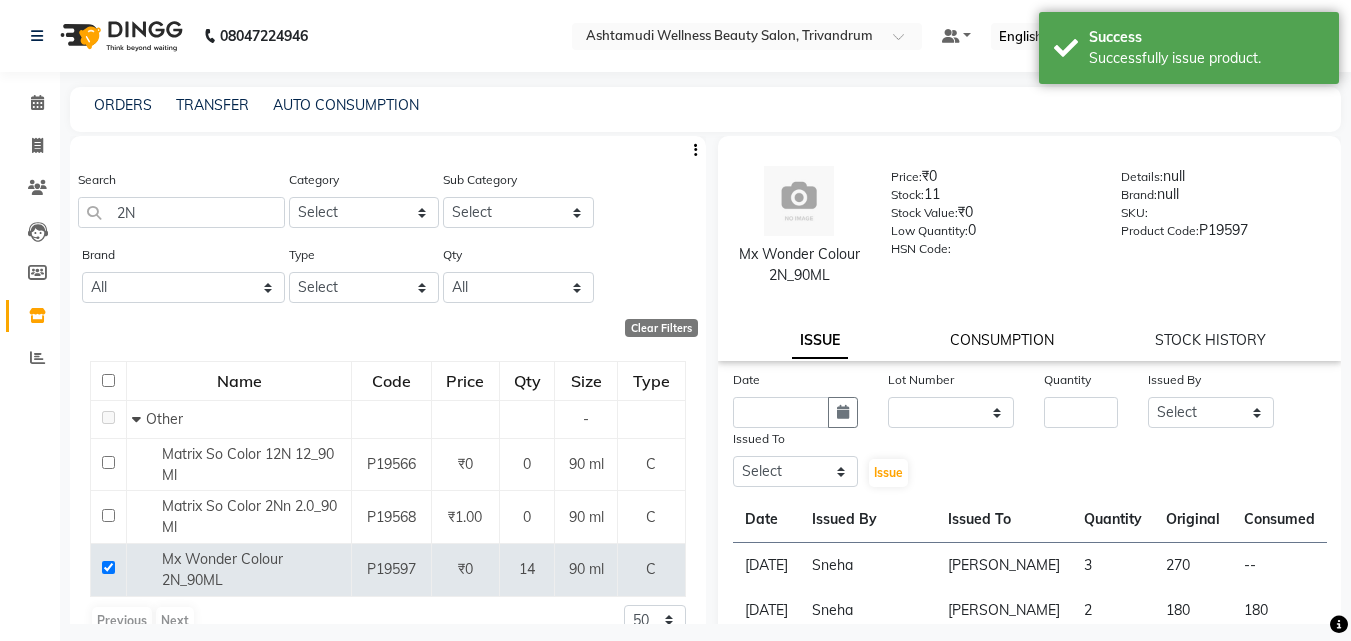 click on "CONSUMPTION" 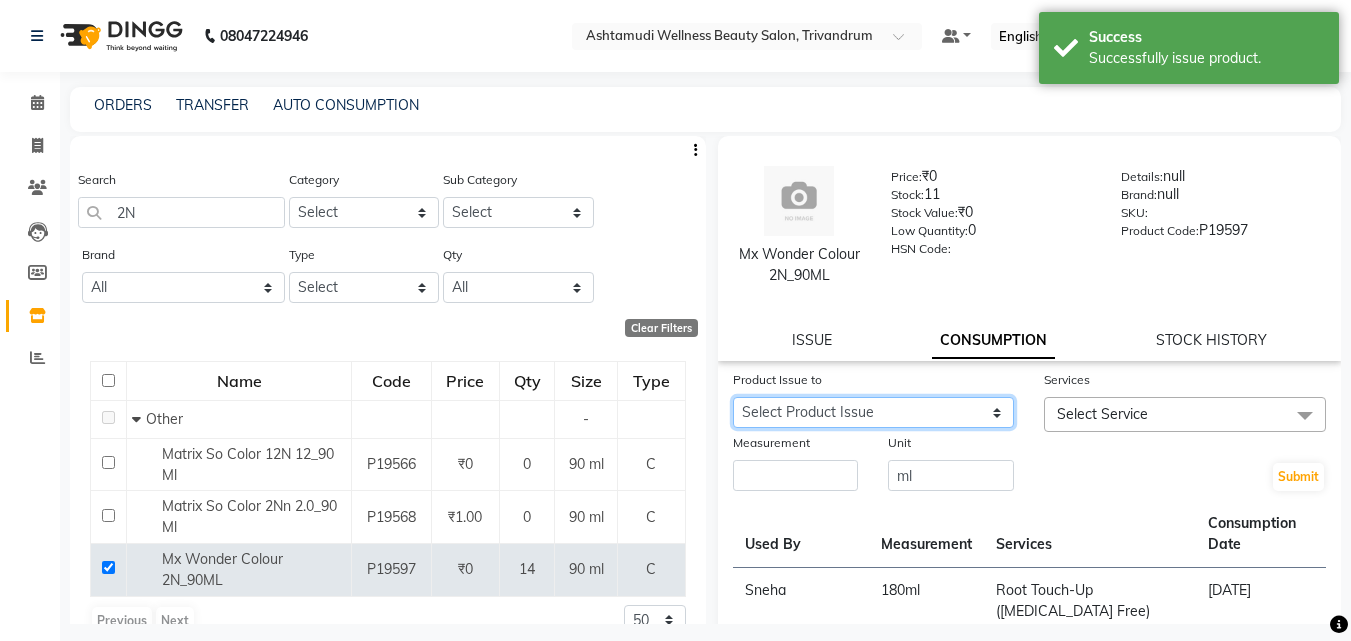 click on "Select Product Issue 2025-07-11, Issued to: INDU GURUNG	, Balance: 270" 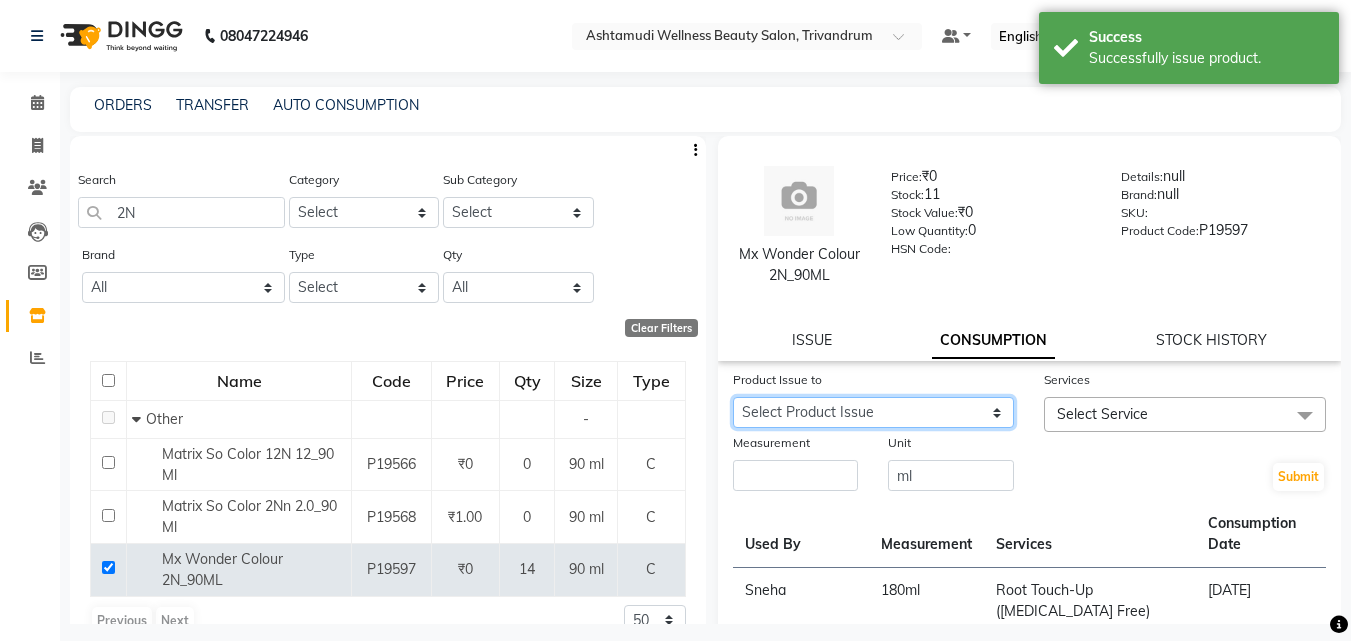 select on "1067135" 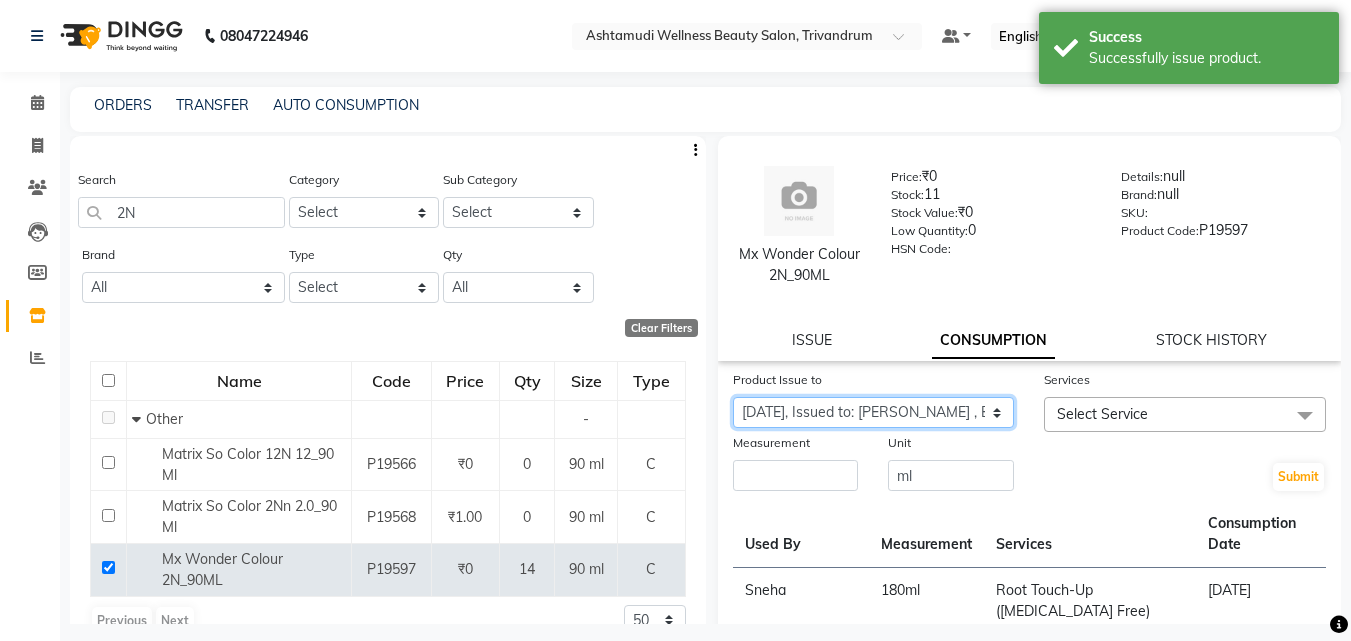 click on "Select Product Issue 2025-07-11, Issued to: INDU GURUNG	, Balance: 270" 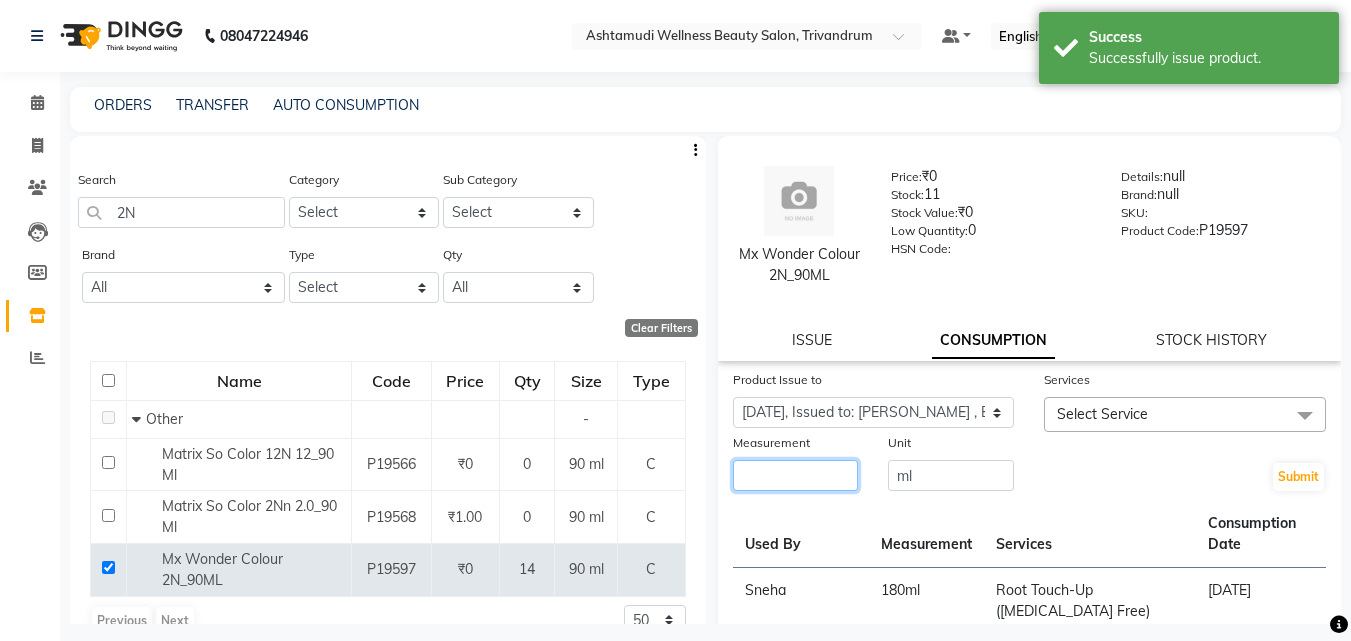 click 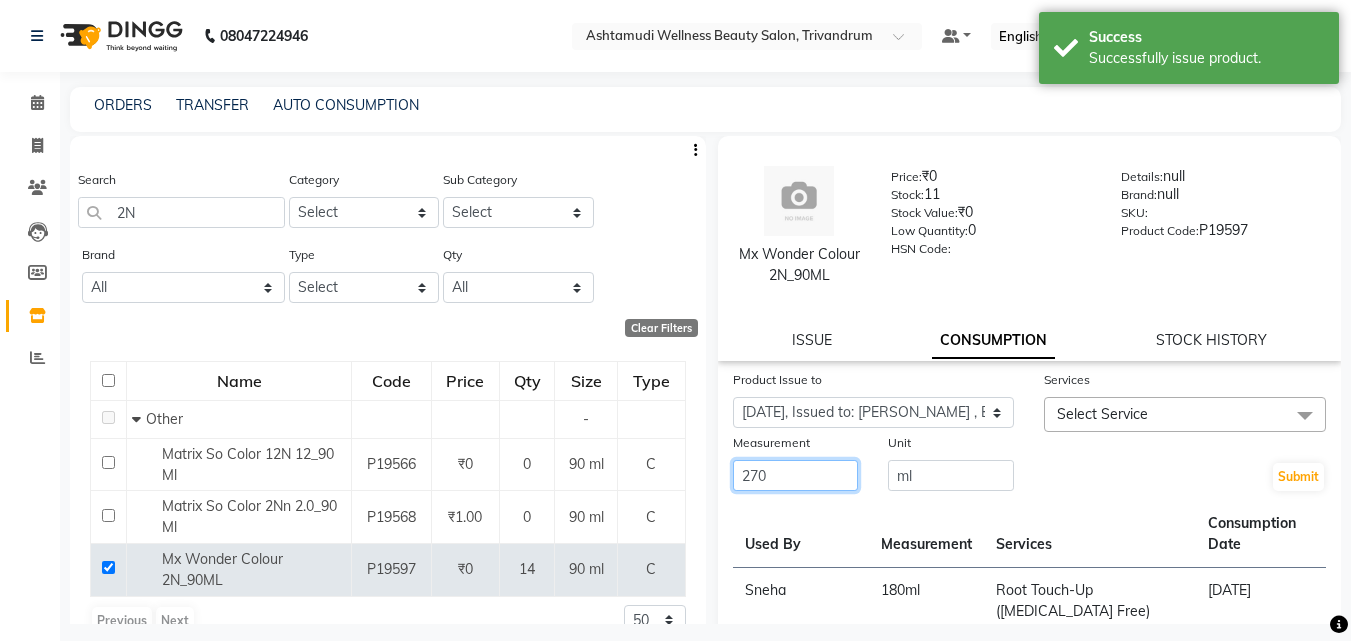 type on "270" 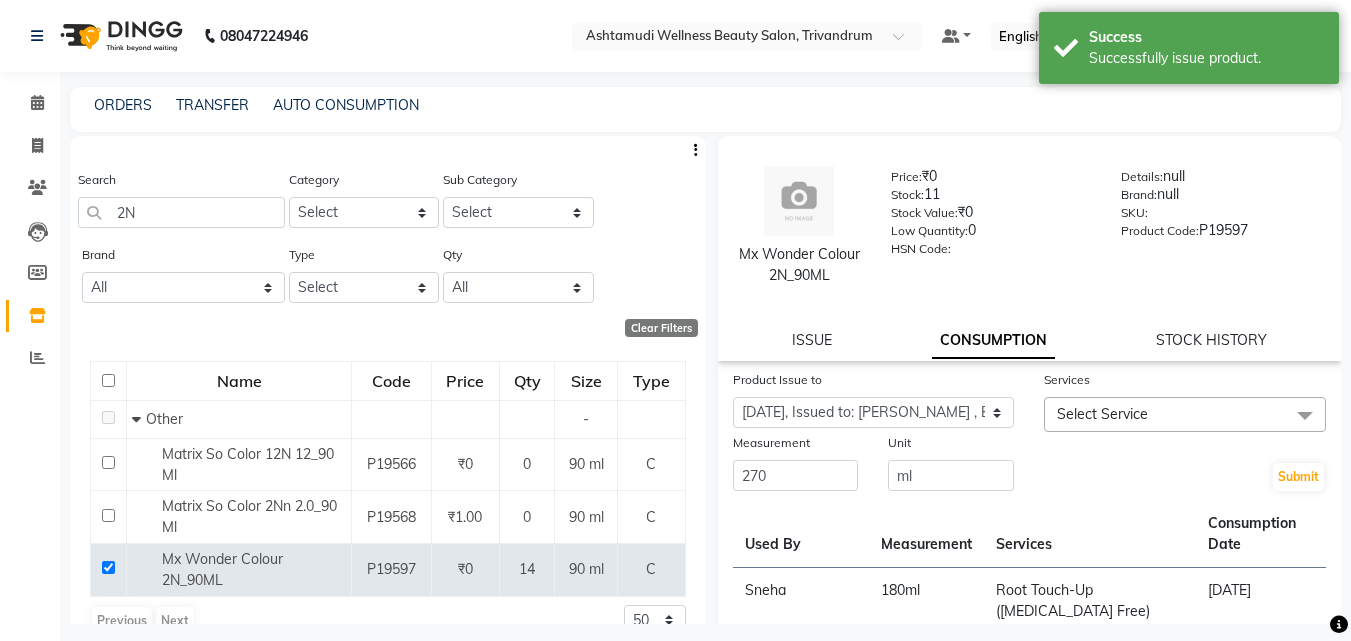 click on "Select Service" 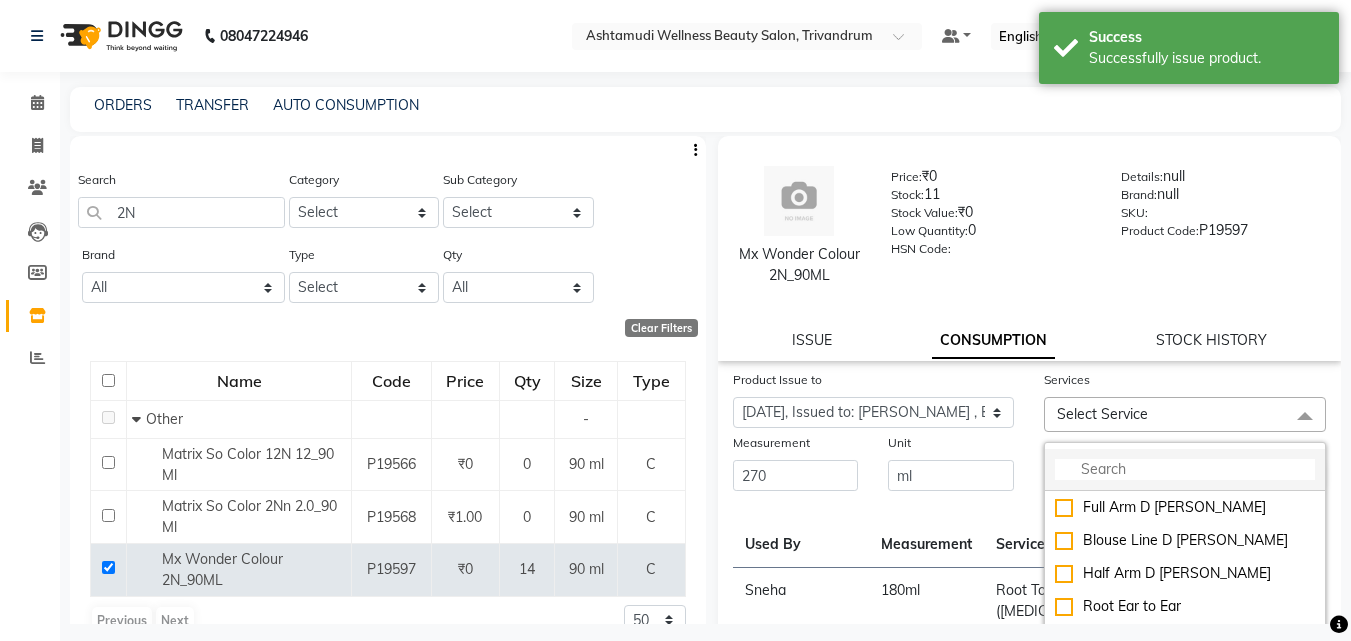 click 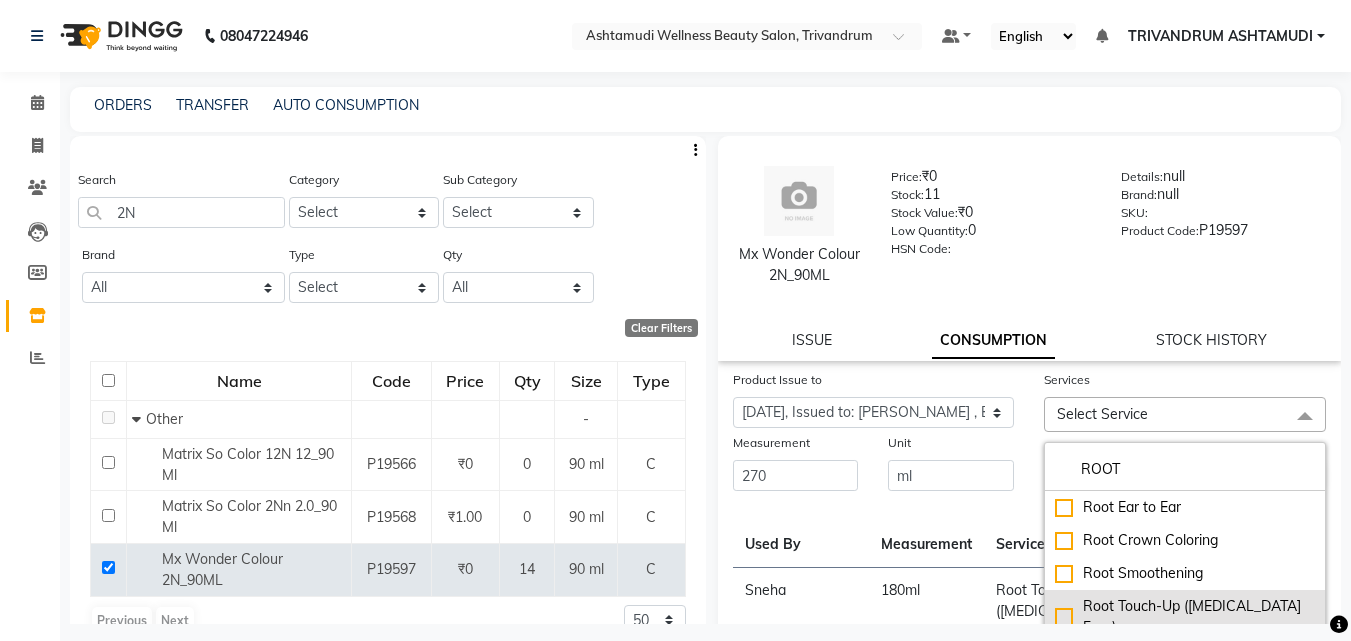 type on "ROOT" 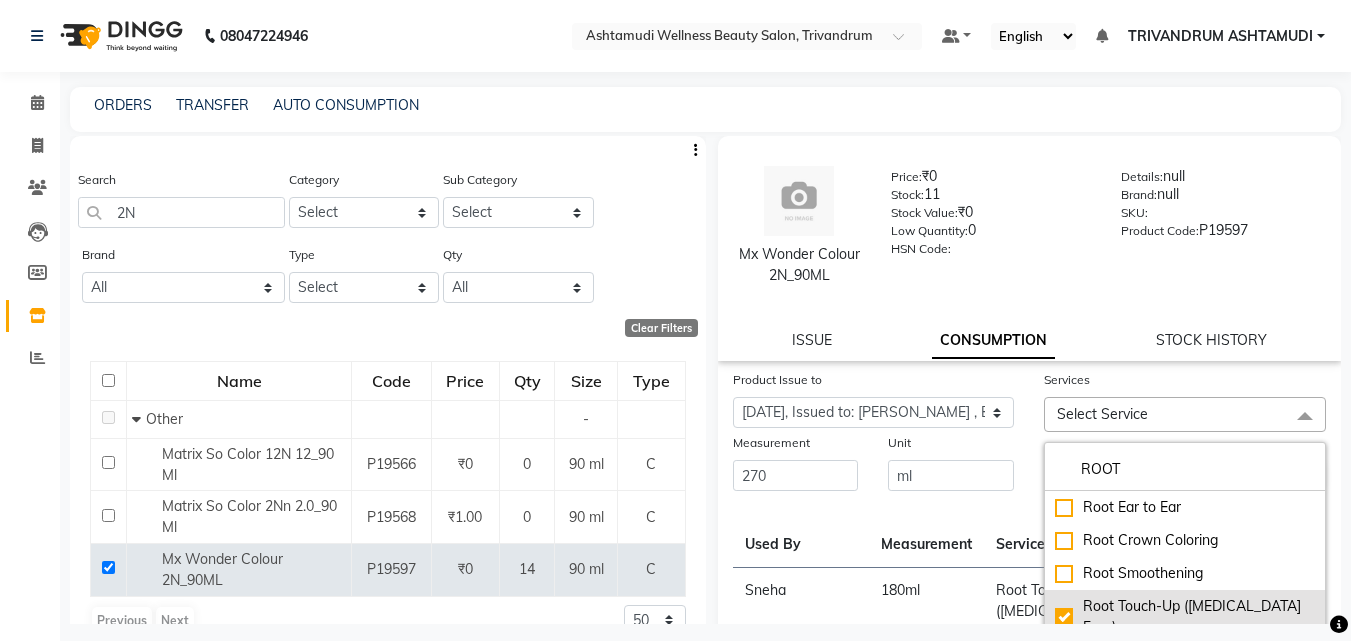 checkbox on "true" 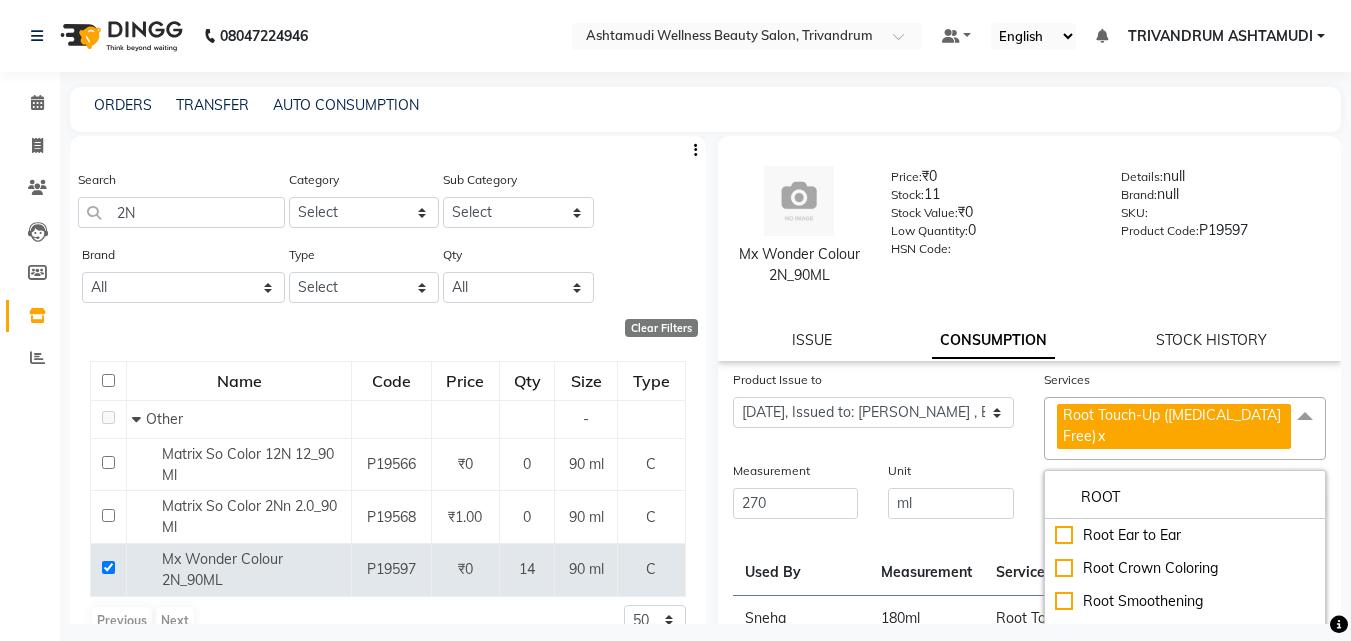click on "Unit" 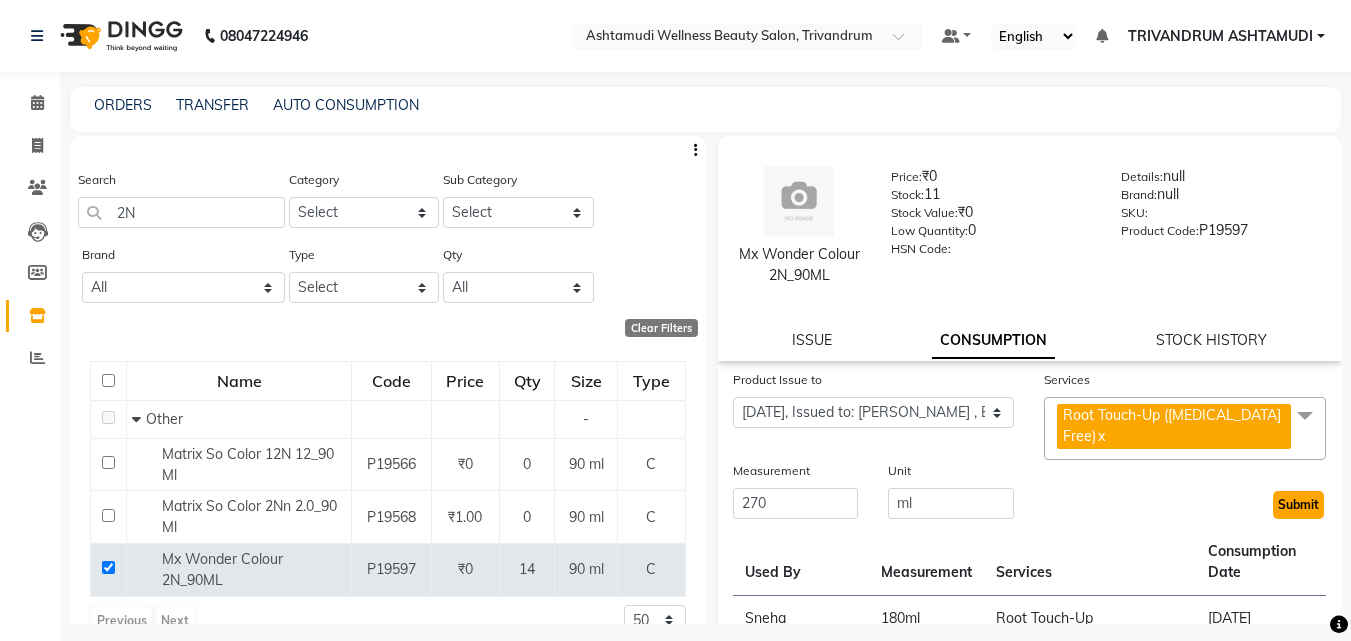 click on "Submit" 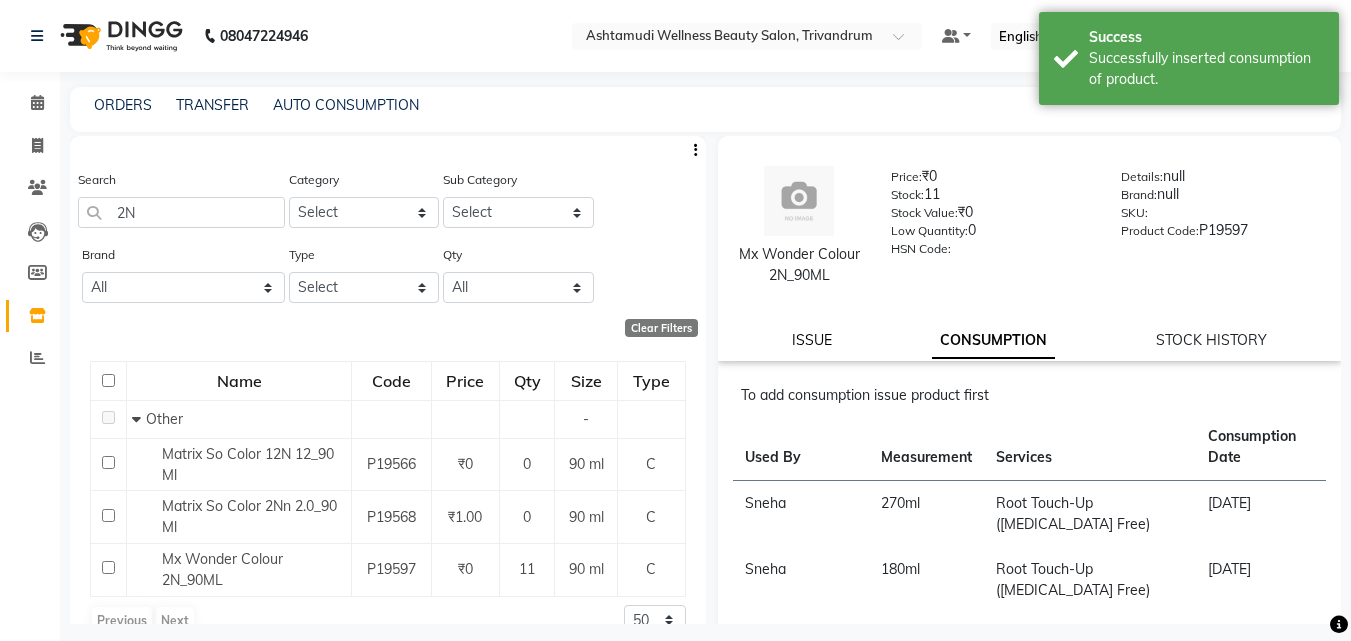 click on "ISSUE" 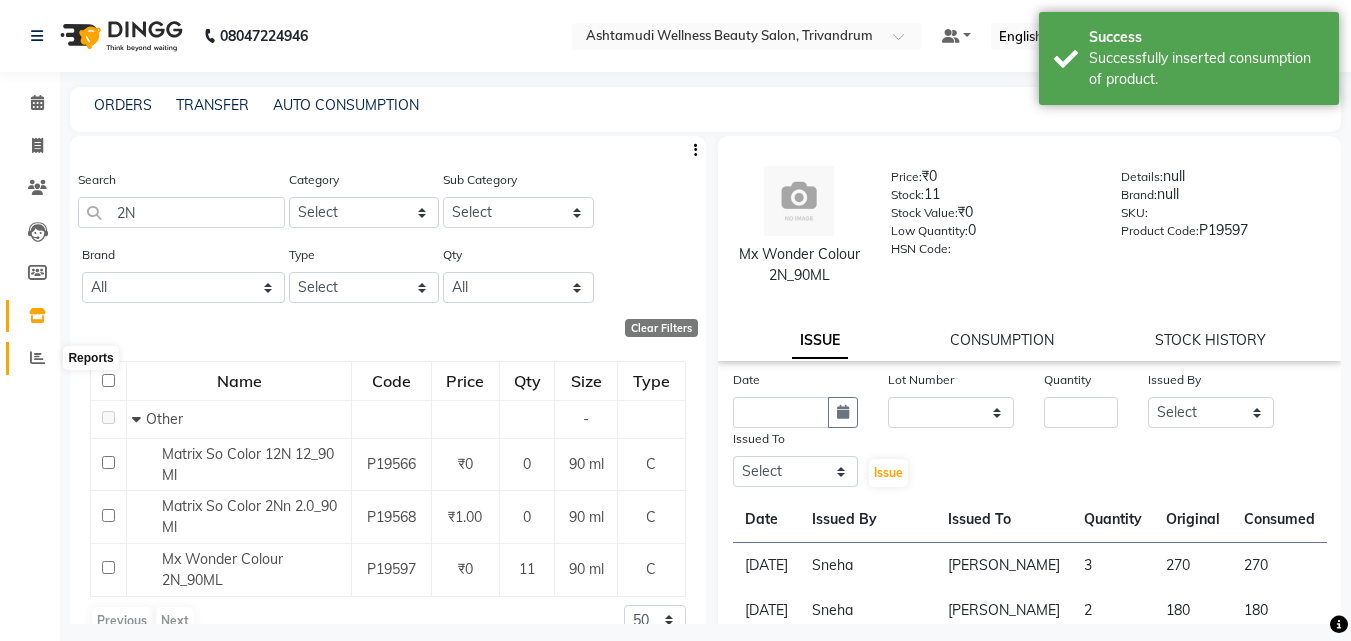 click 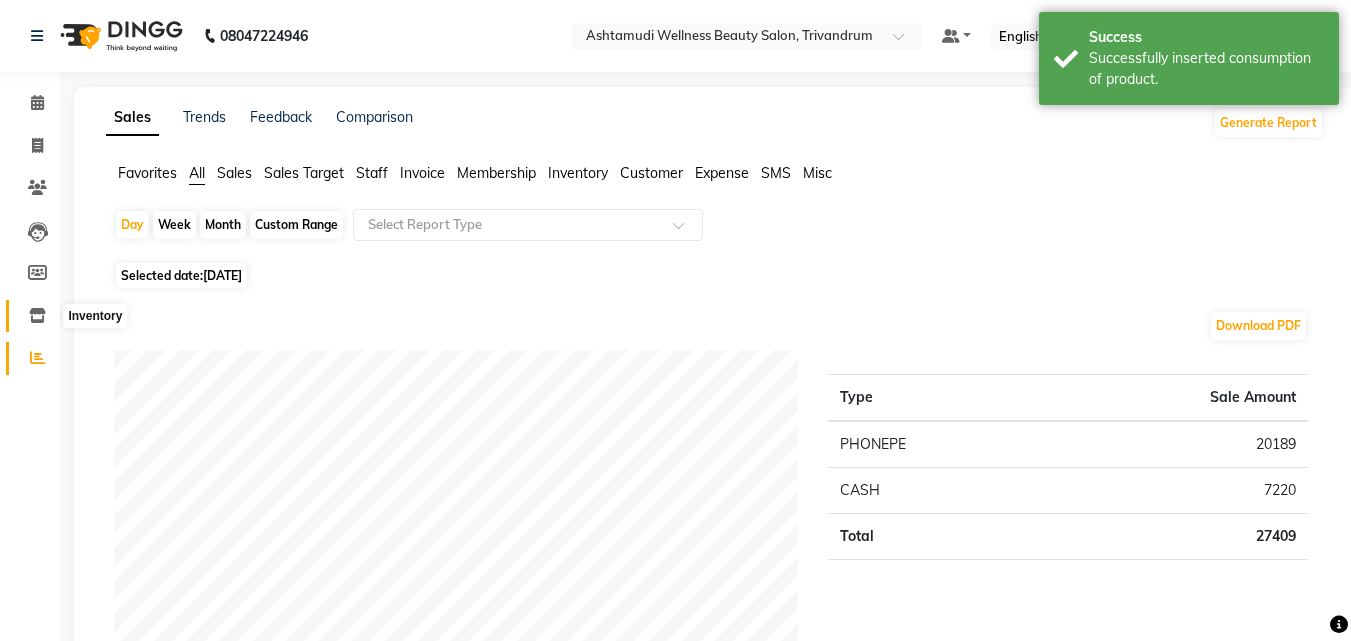 click 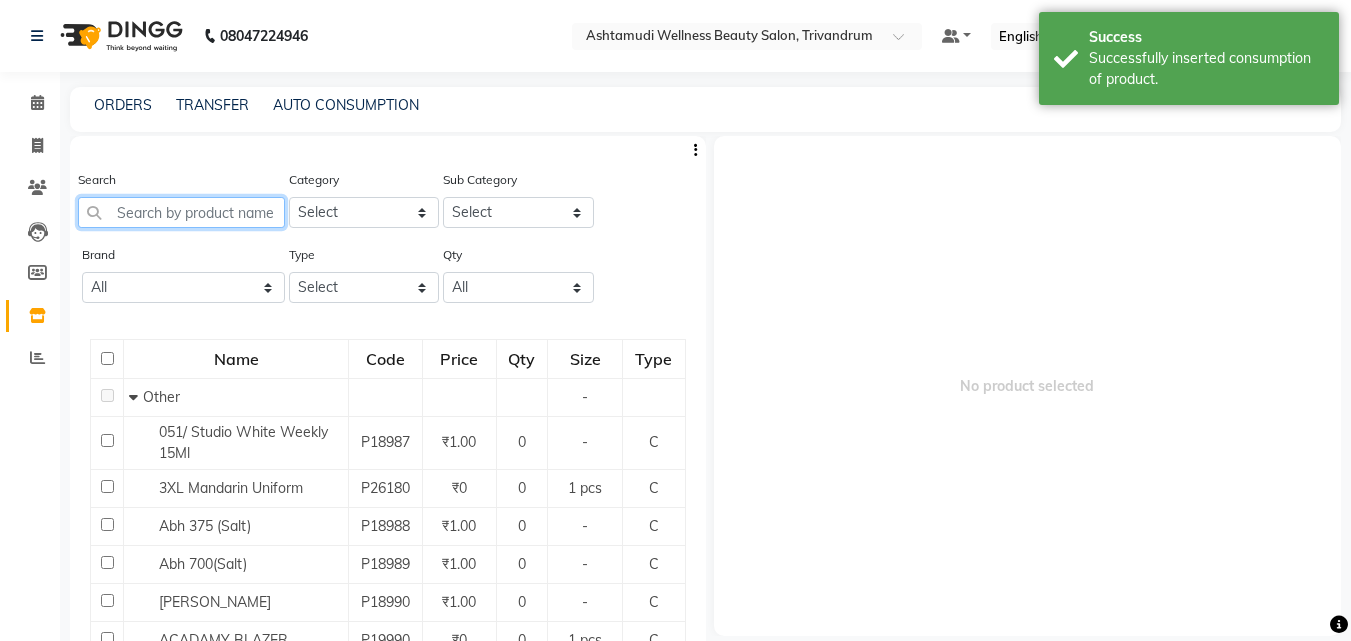 click 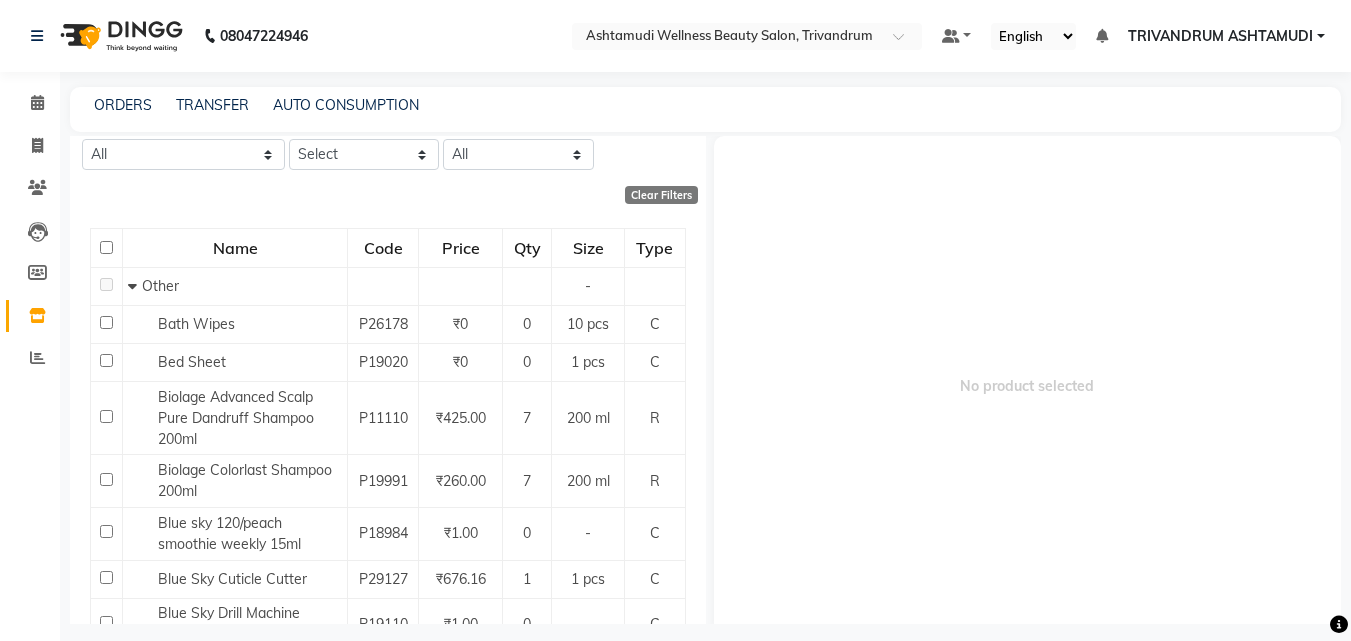 scroll, scrollTop: 0, scrollLeft: 0, axis: both 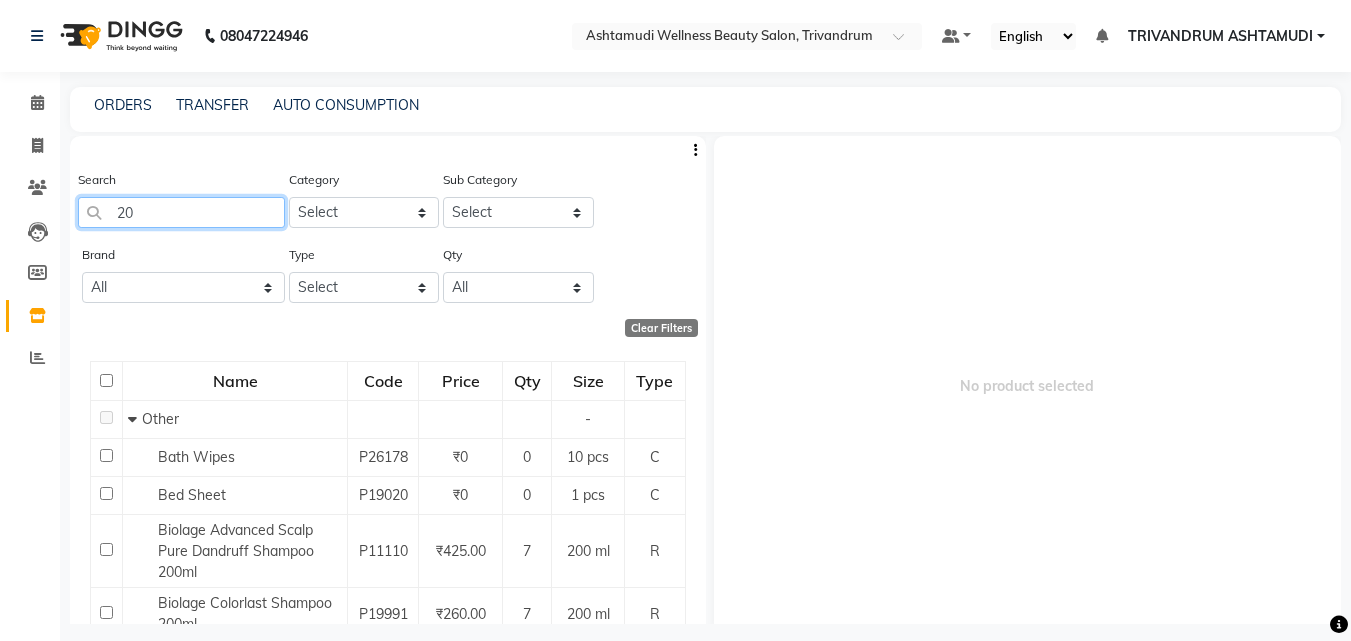 drag, startPoint x: 151, startPoint y: 213, endPoint x: 77, endPoint y: 214, distance: 74.00676 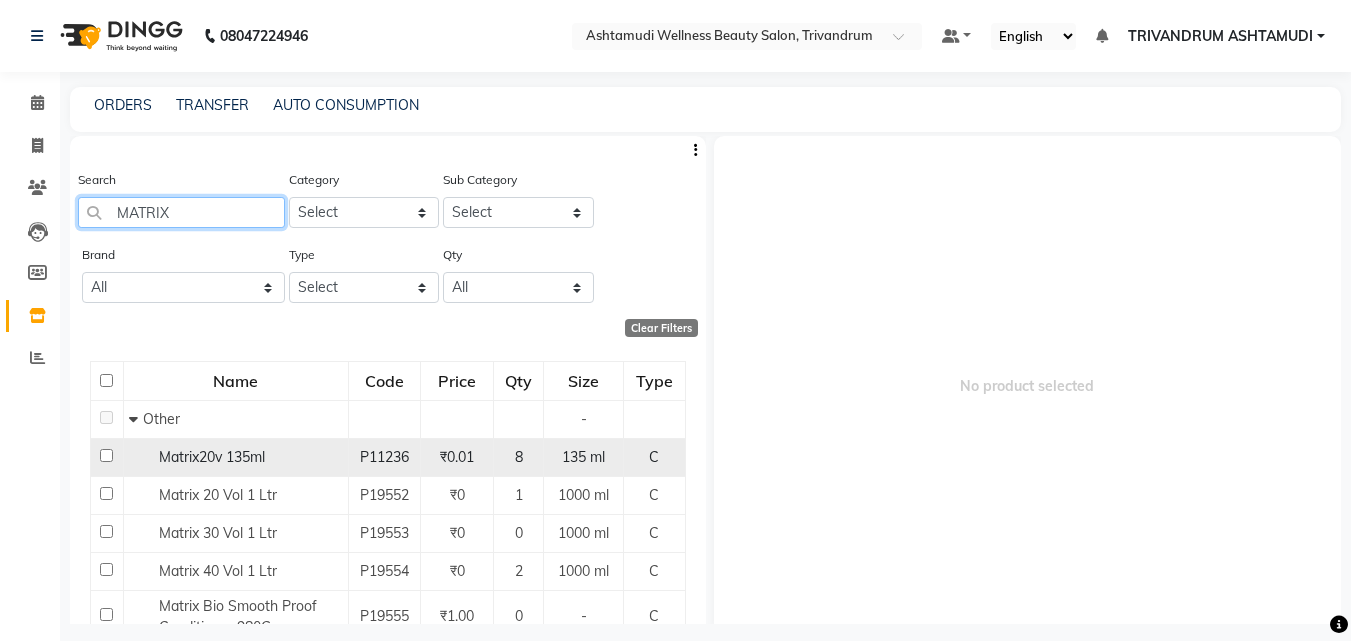 type on "MATRIX" 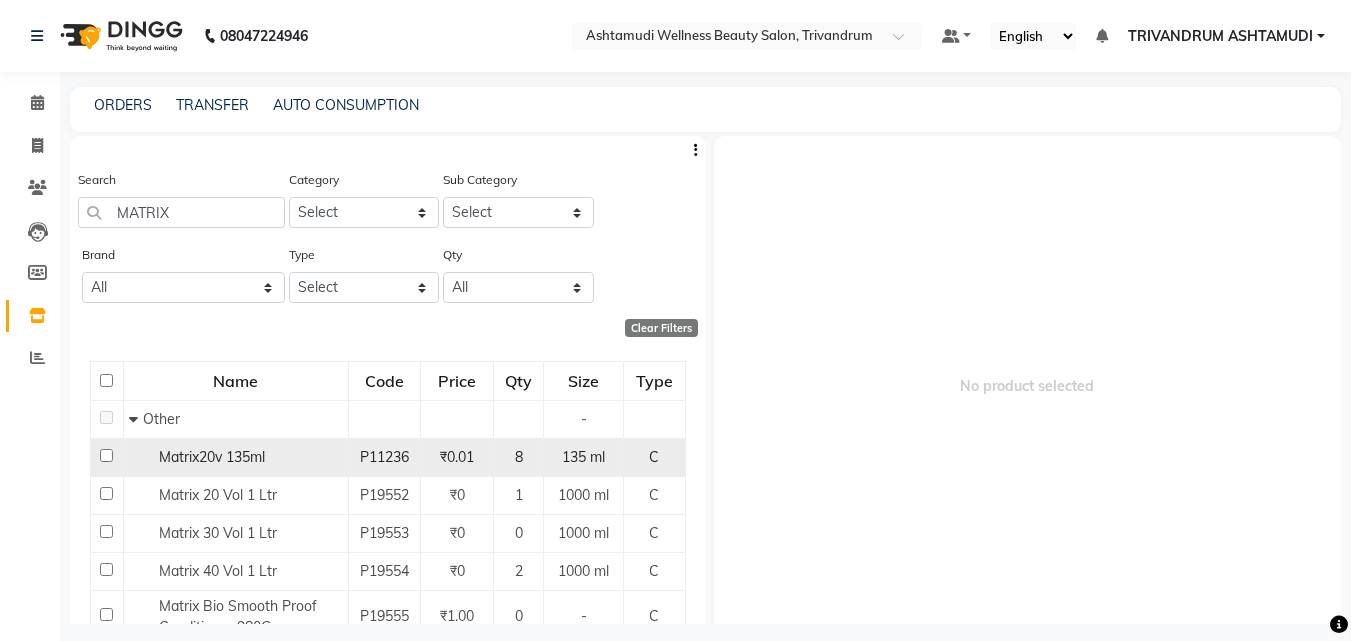 click 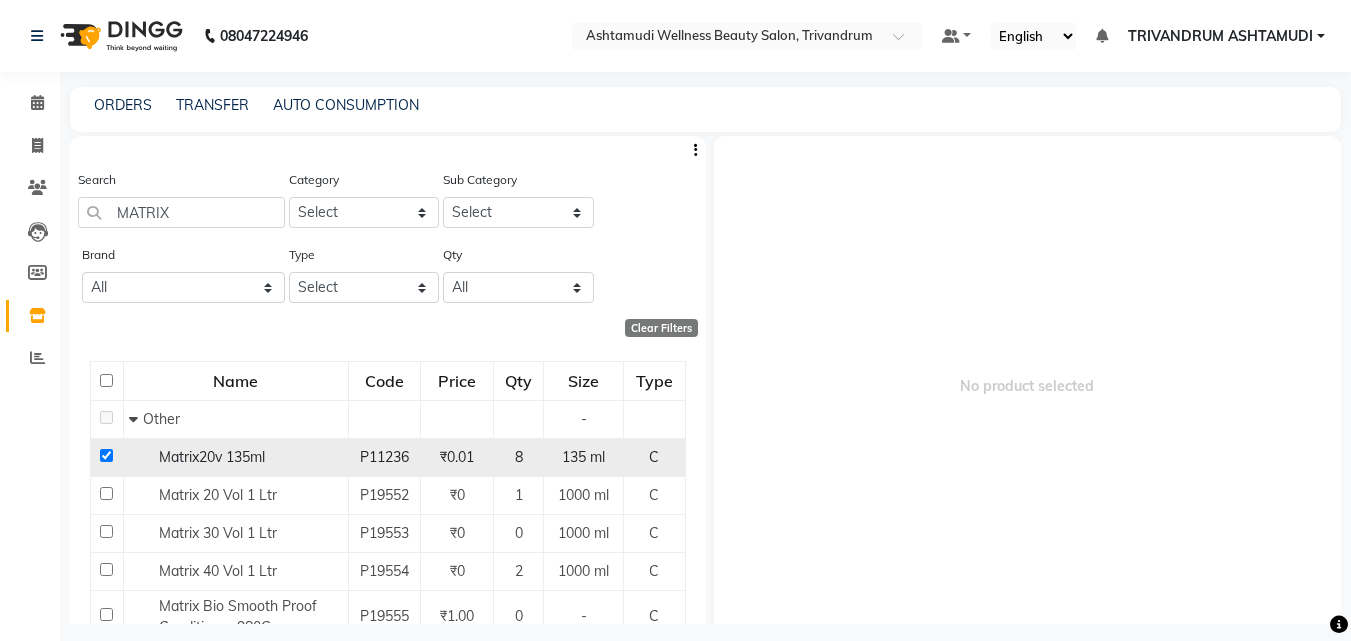 checkbox on "true" 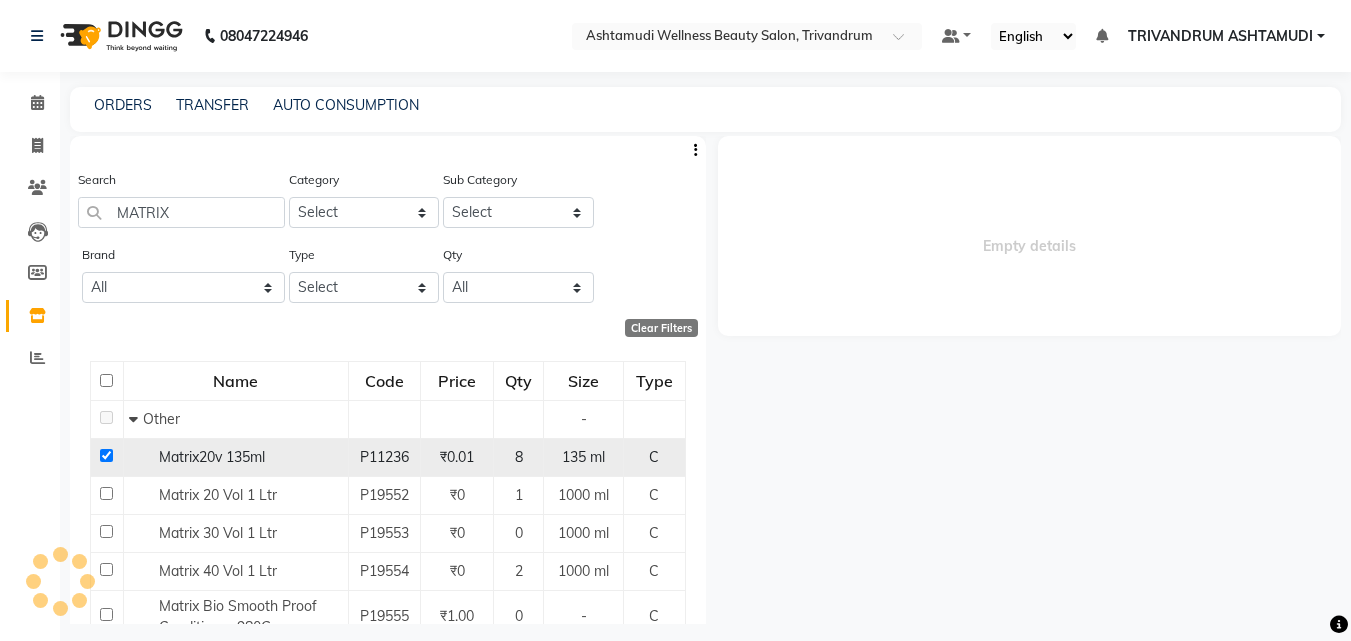 select 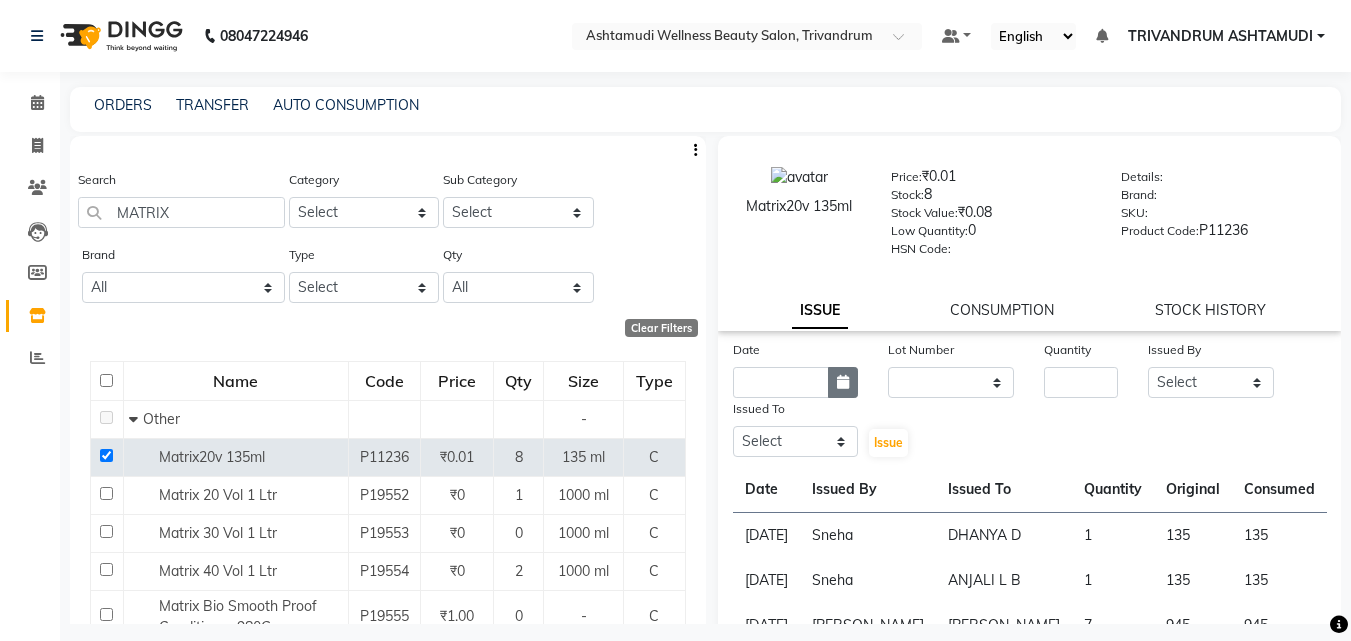 click 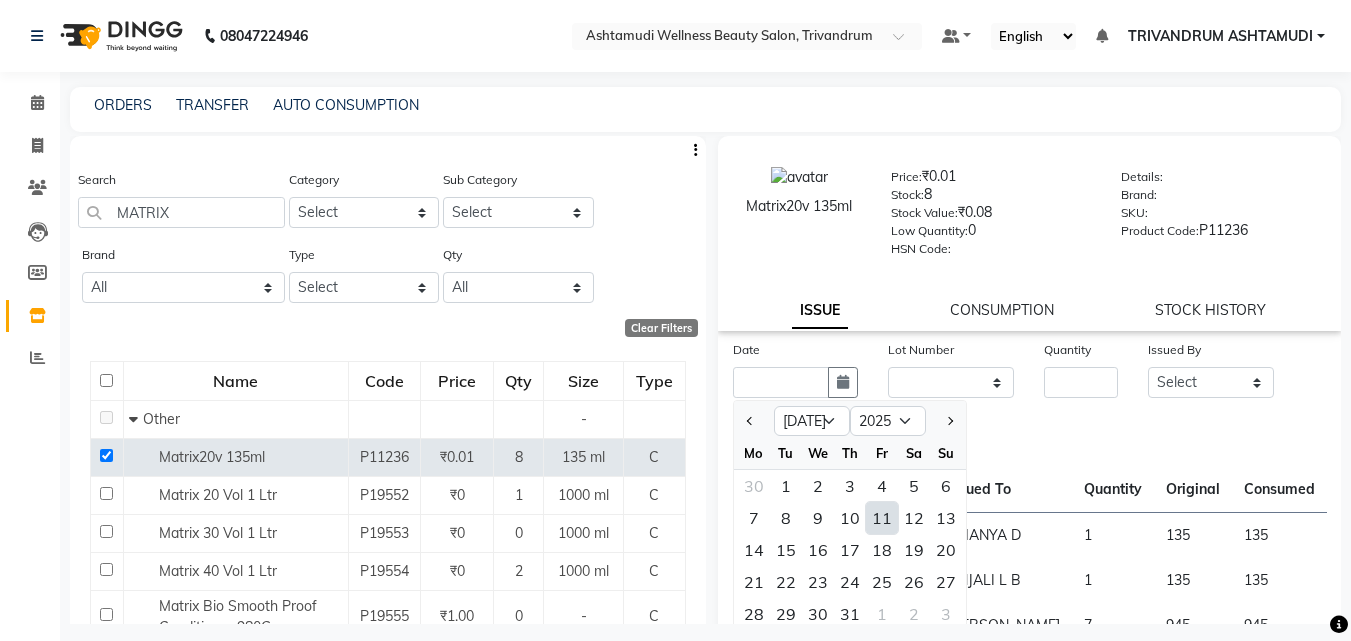 click on "11" 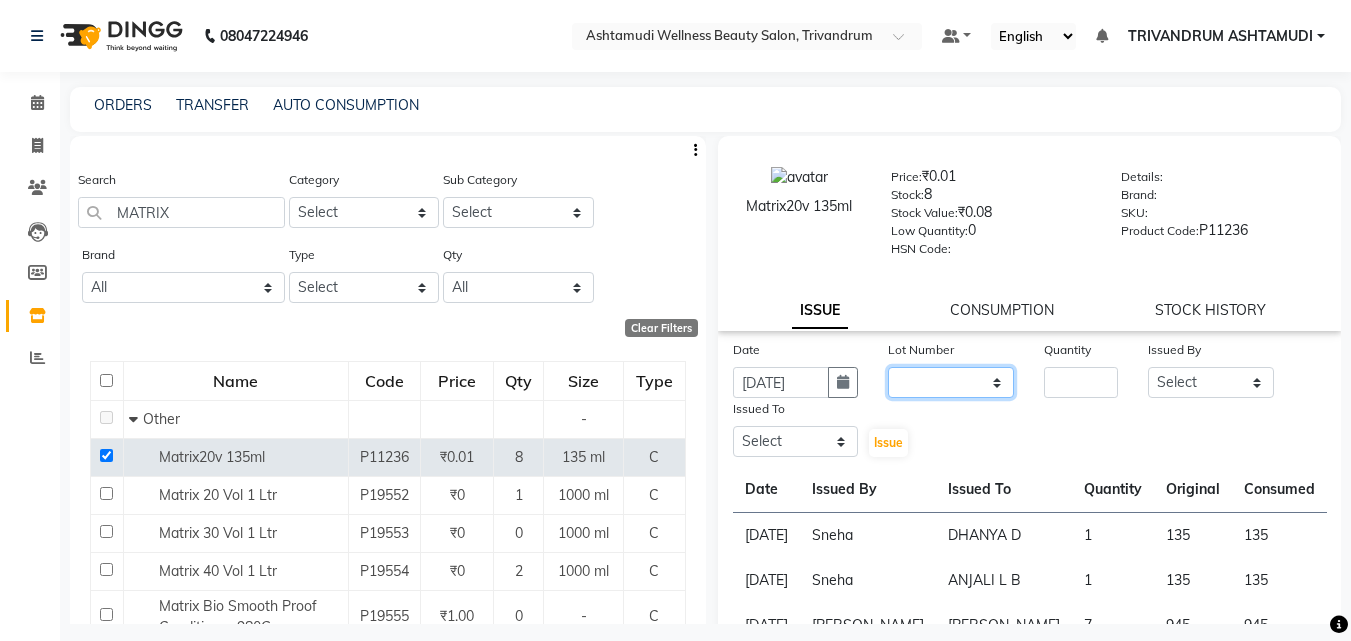 click on "None" 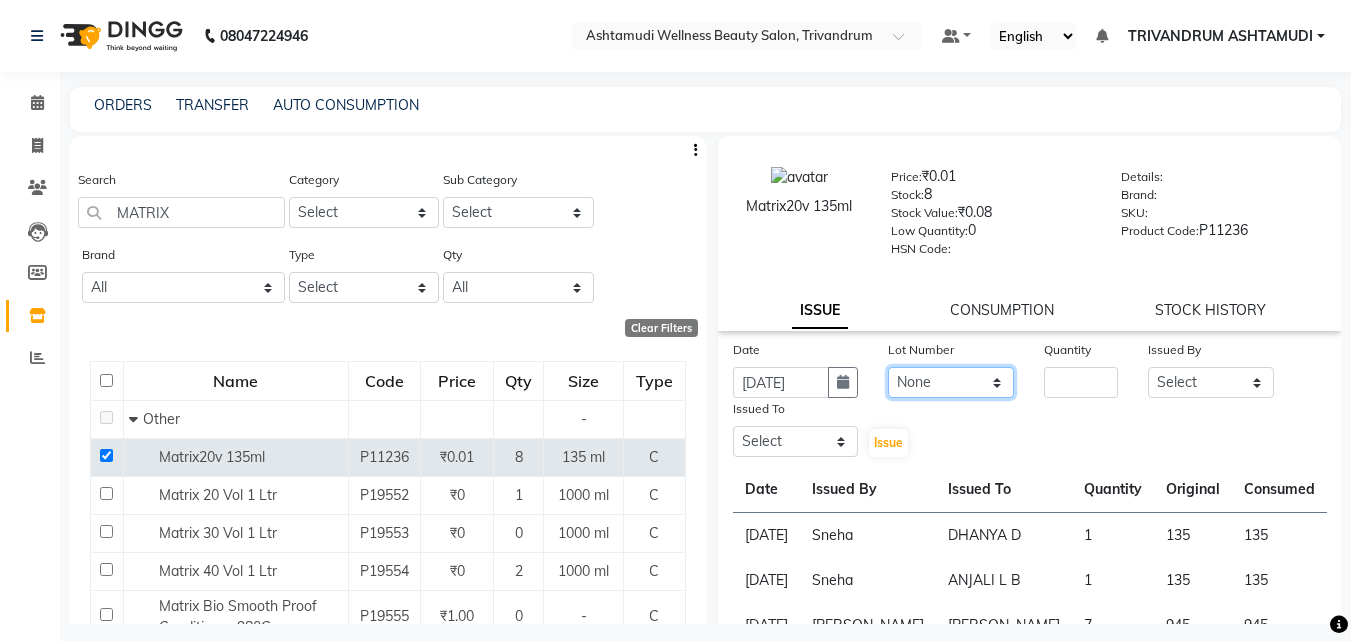 click on "None" 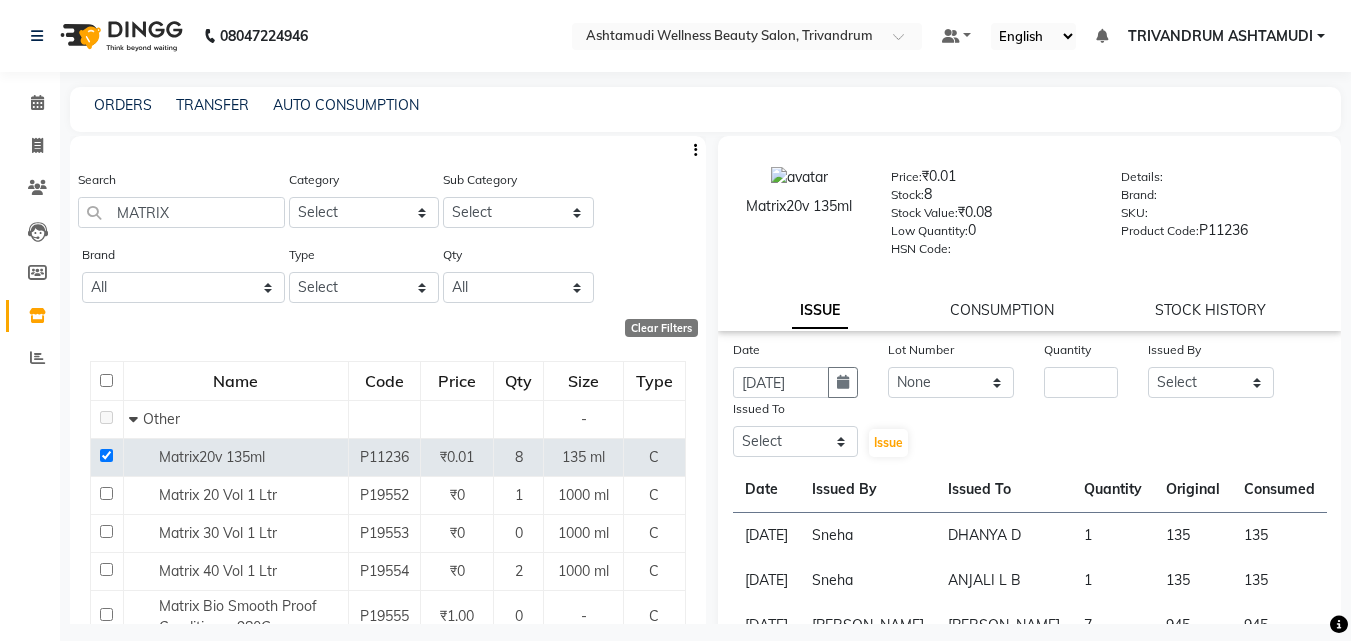 click on "Quantity" 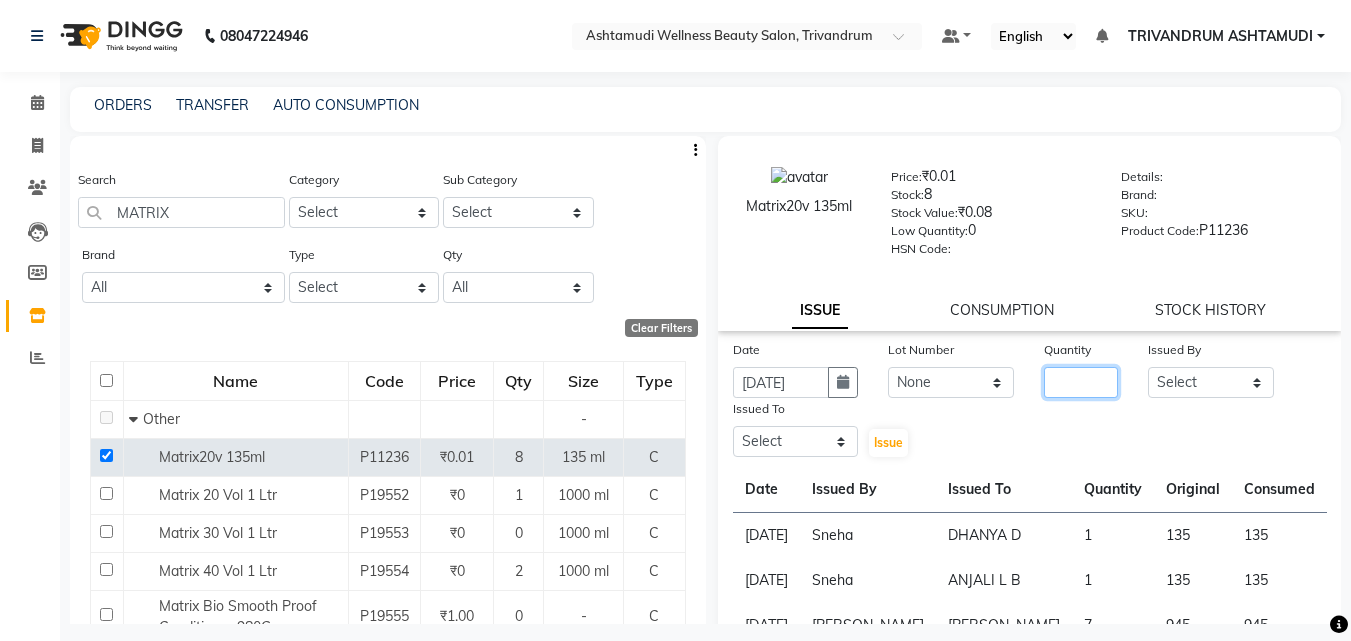 click 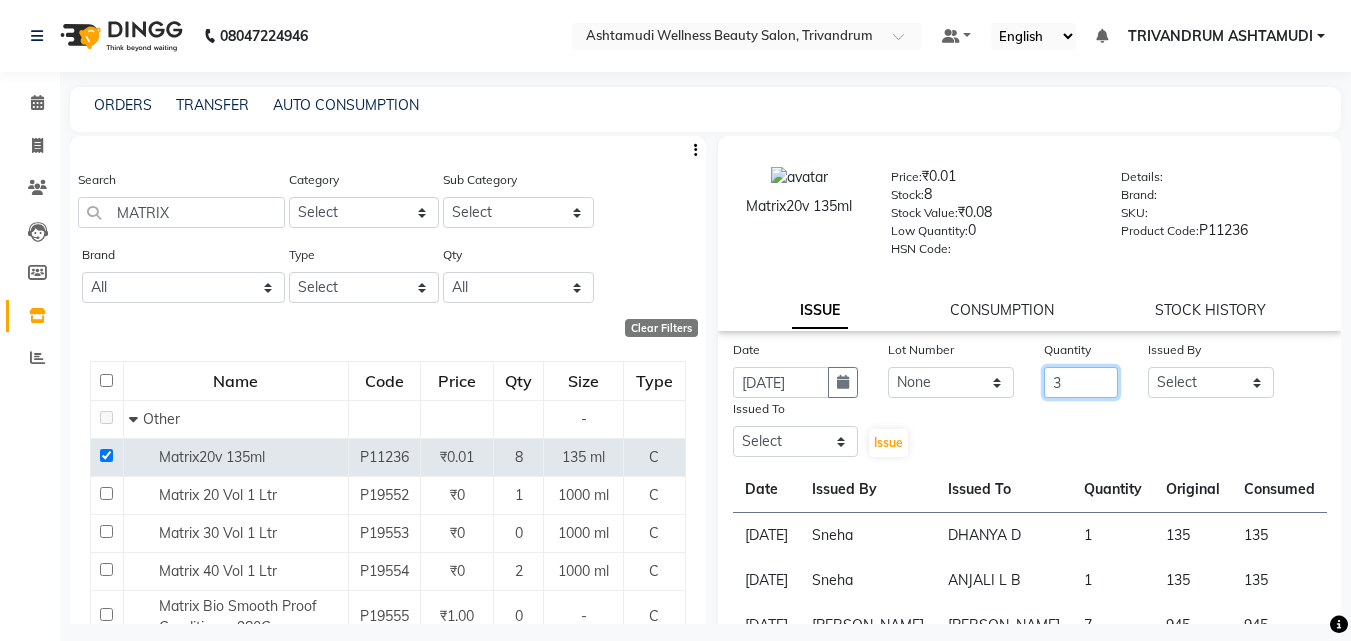 type on "3" 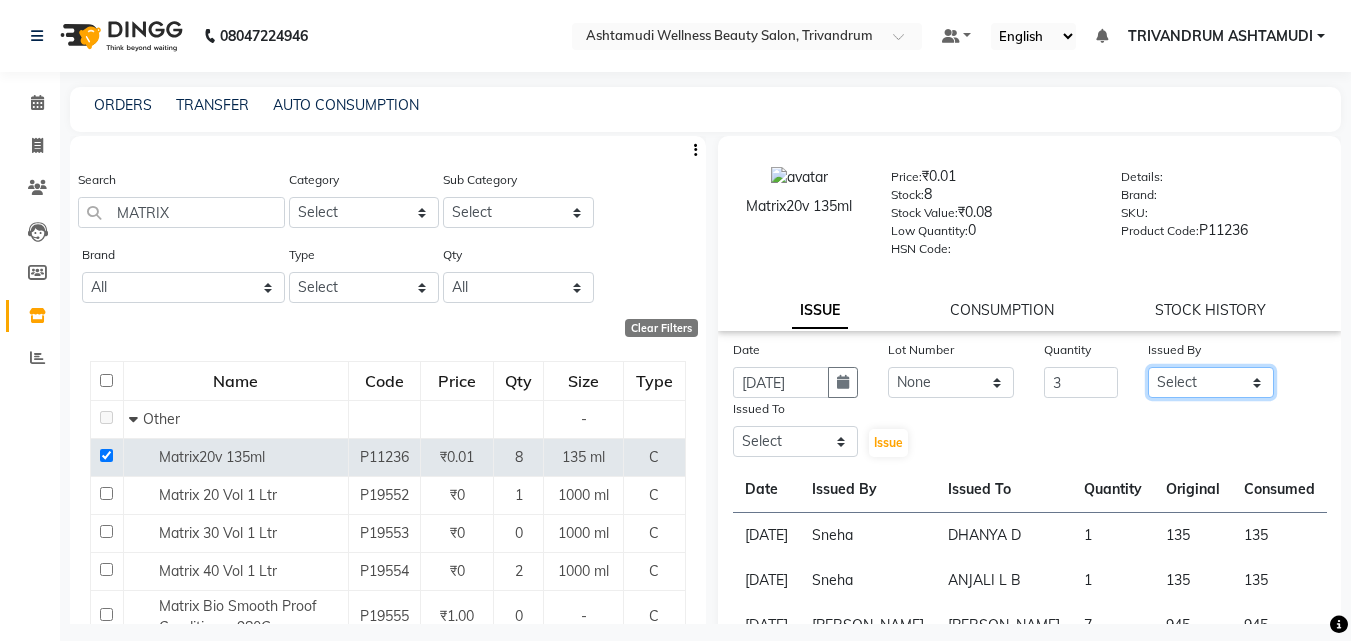 click on "Select ANJALI L B	 CHIPPY DHANYA D INDU GURUNG	 KARTHIKA	 Lekshmi MANJUSHA	 PUNAM LAMA	 SARITHA	 SIMI Sneha TRIVANDRUM ASHTAMUDI USHA KUMARI S" 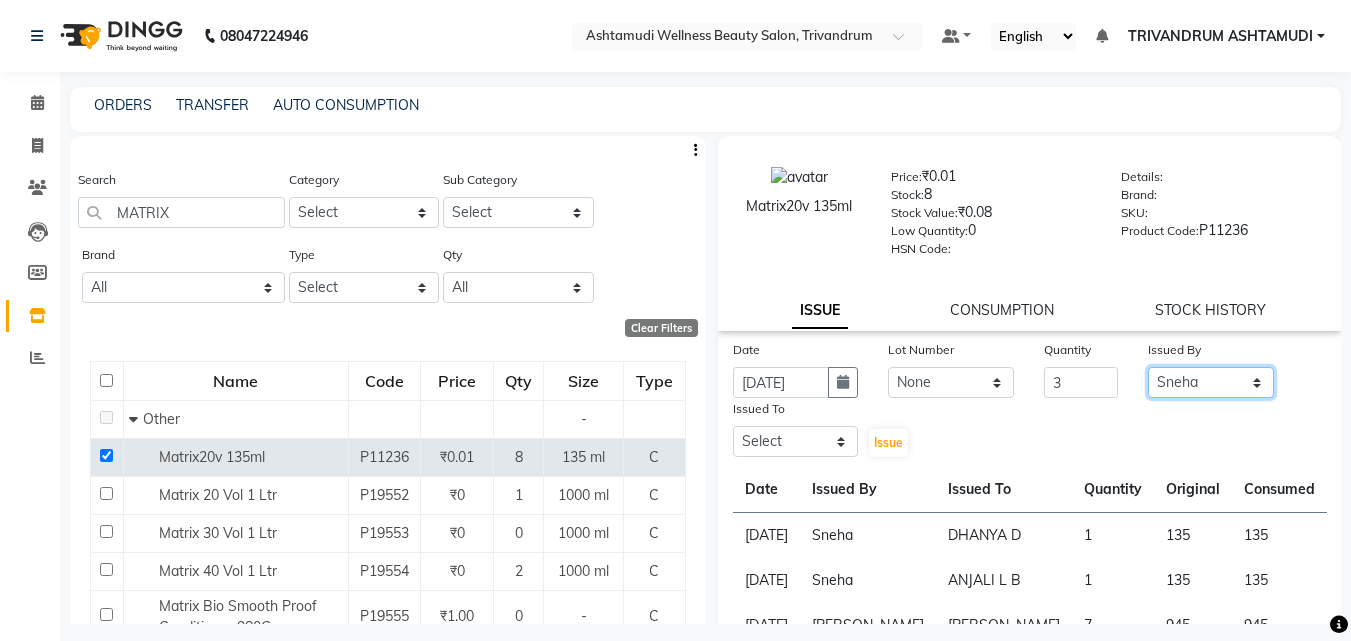 click on "Select ANJALI L B	 CHIPPY DHANYA D INDU GURUNG	 KARTHIKA	 Lekshmi MANJUSHA	 PUNAM LAMA	 SARITHA	 SIMI Sneha TRIVANDRUM ASHTAMUDI USHA KUMARI S" 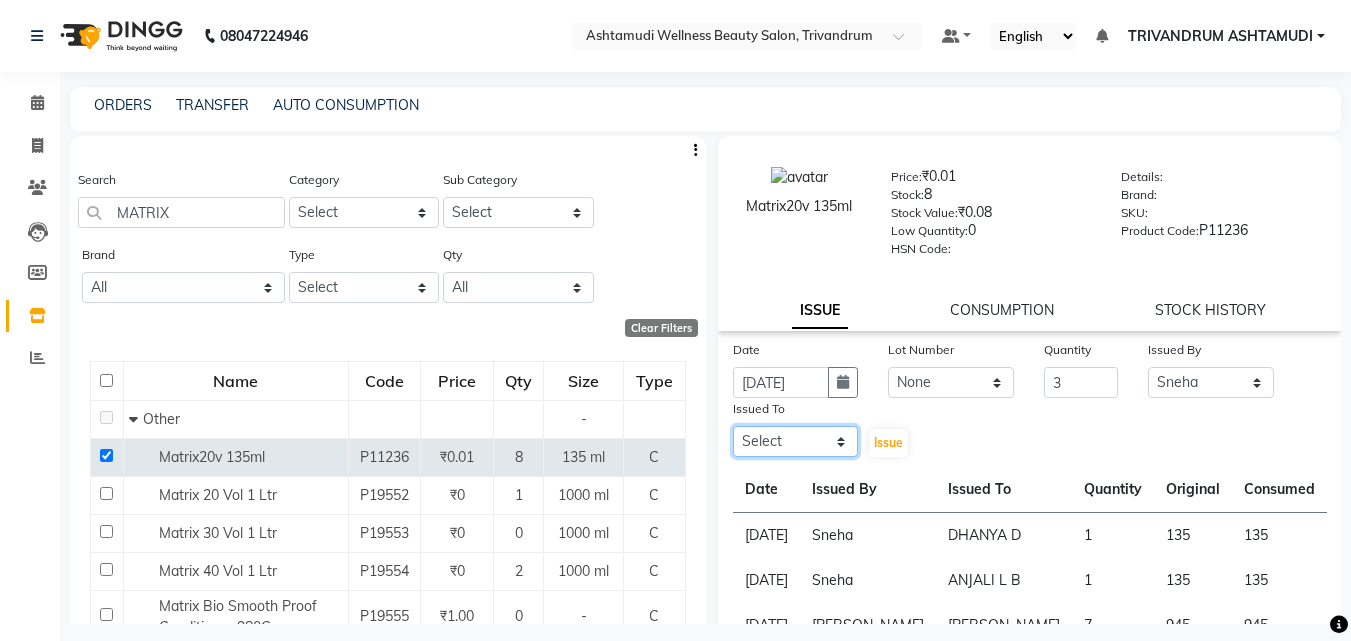 click on "Select ANJALI L B	 CHIPPY DHANYA D INDU GURUNG	 KARTHIKA	 Lekshmi MANJUSHA	 PUNAM LAMA	 SARITHA	 SIMI Sneha TRIVANDRUM ASHTAMUDI USHA KUMARI S" 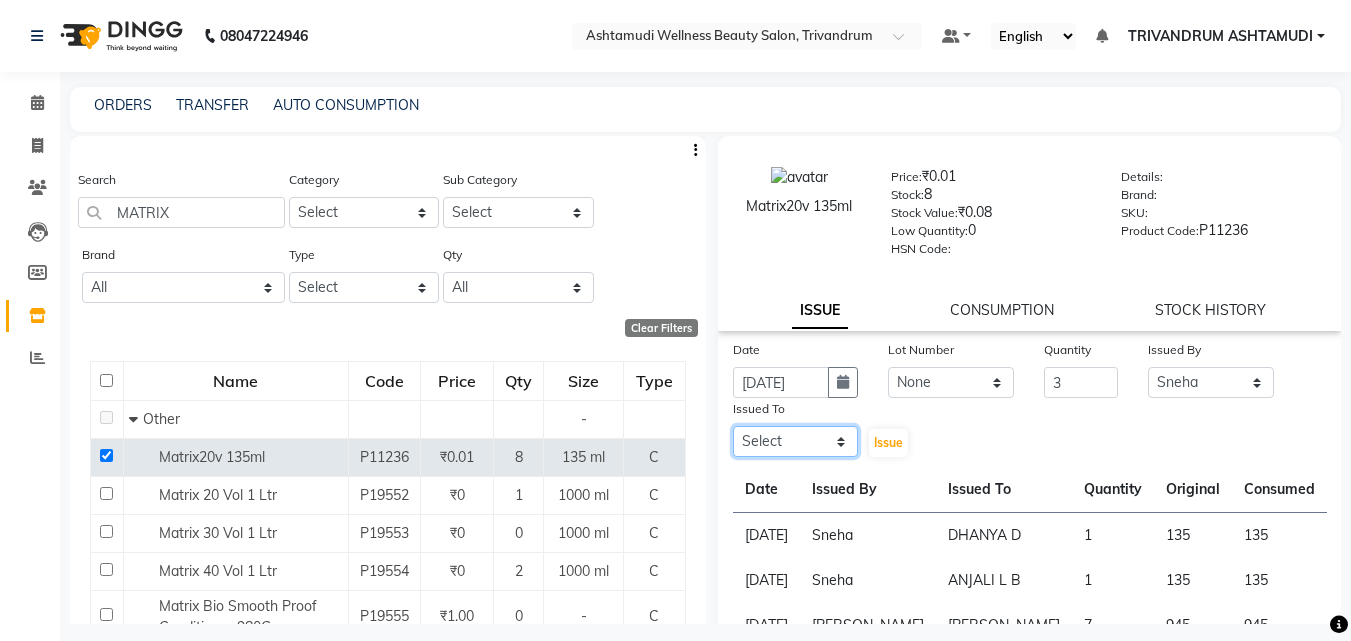 select on "52027" 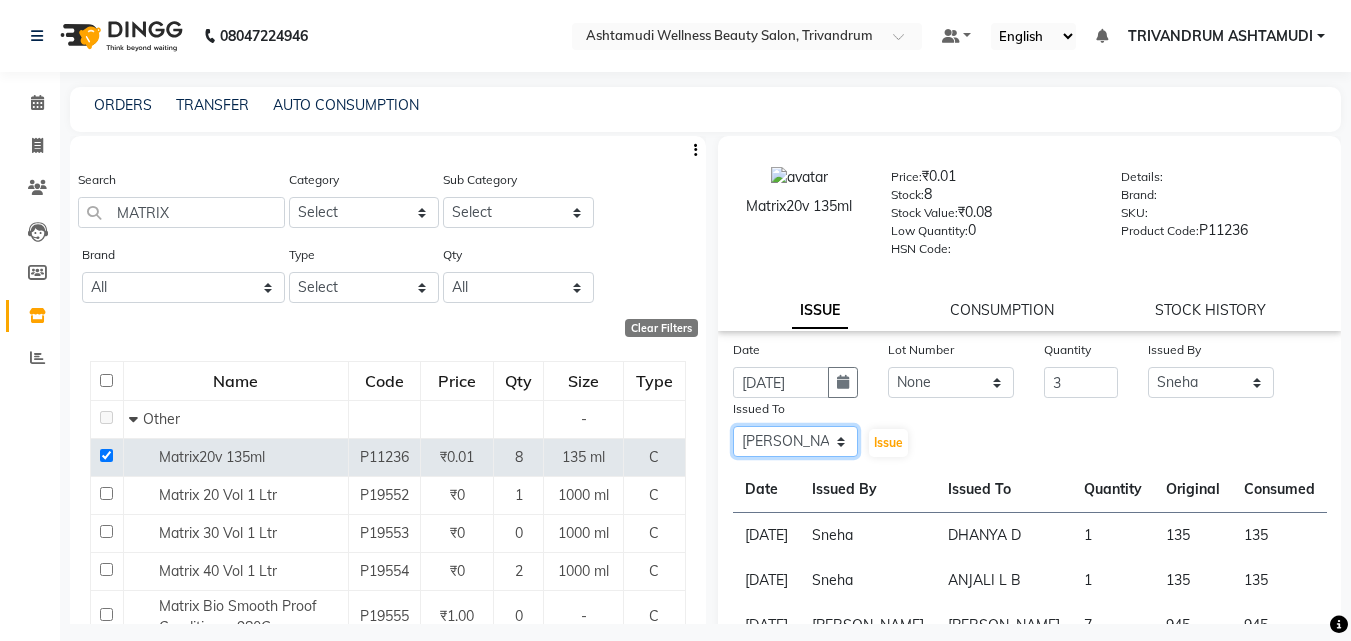 click on "Select ANJALI L B	 CHIPPY DHANYA D INDU GURUNG	 KARTHIKA	 Lekshmi MANJUSHA	 PUNAM LAMA	 SARITHA	 SIMI Sneha TRIVANDRUM ASHTAMUDI USHA KUMARI S" 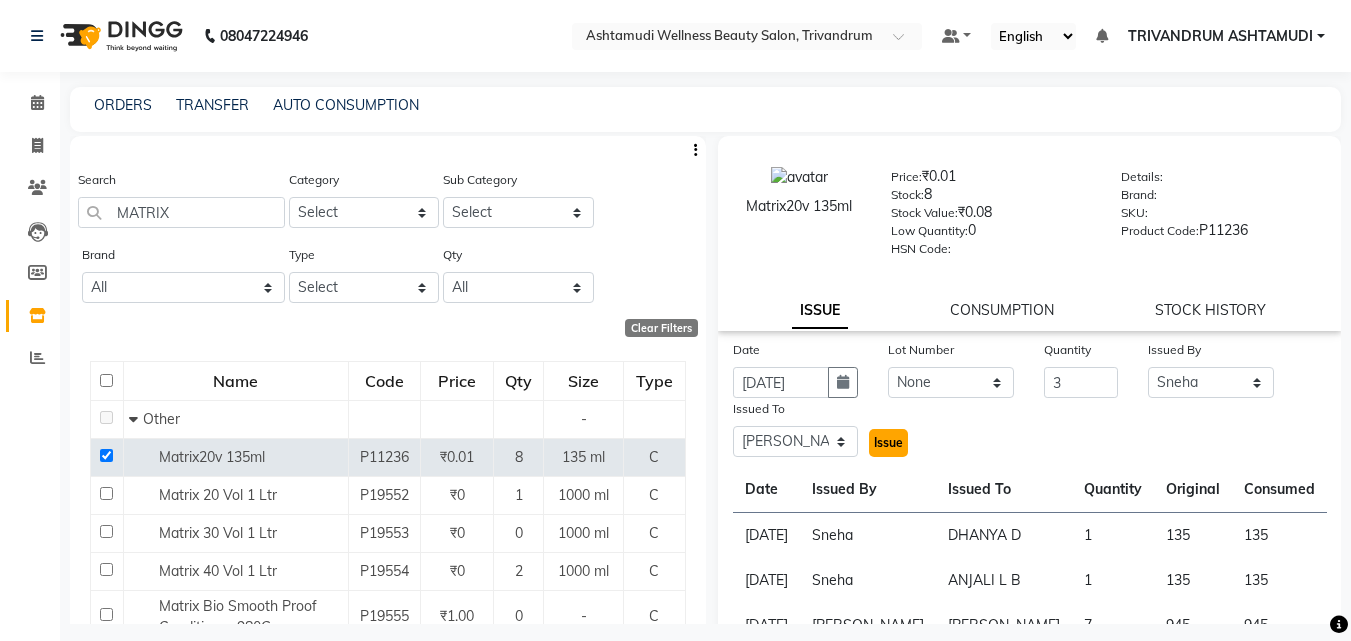 click on "Issue" 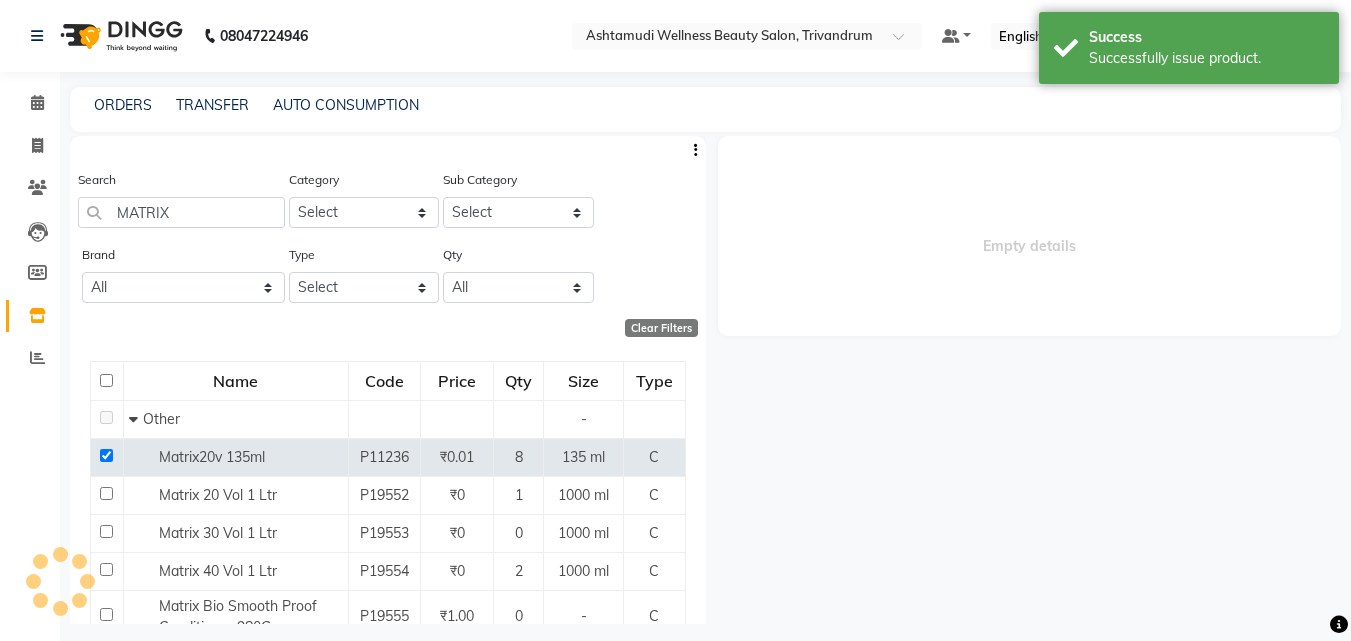 select 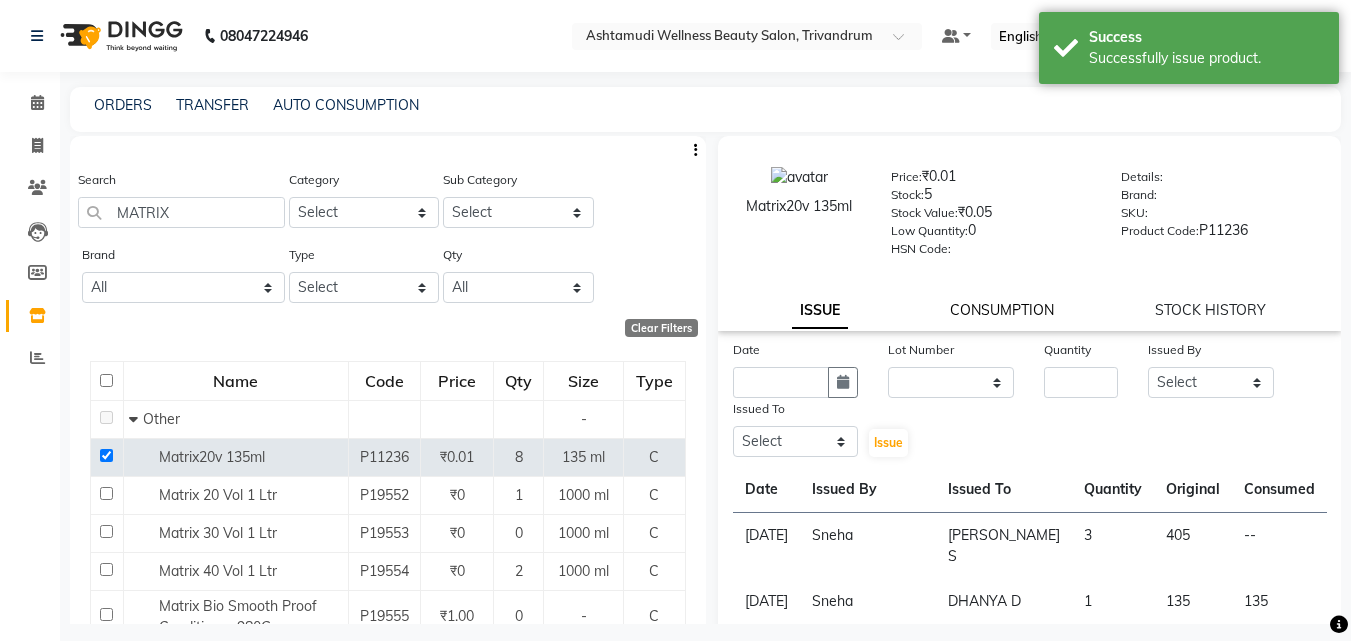 click on "CONSUMPTION" 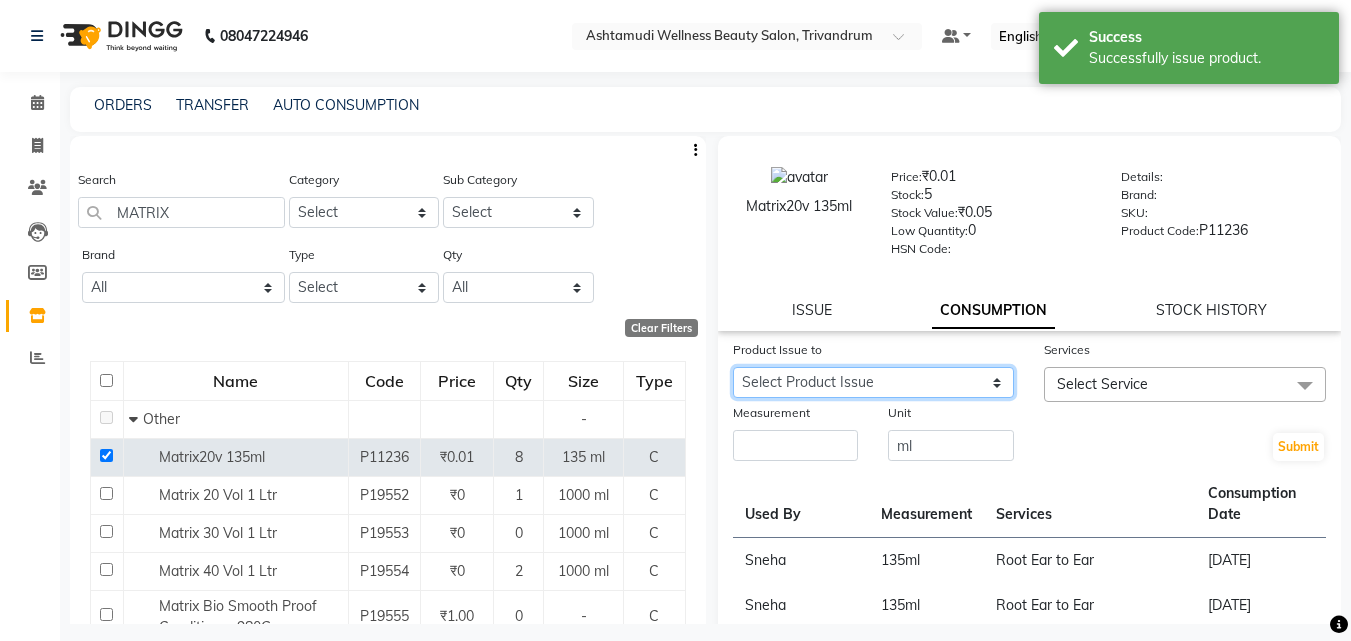 click on "Select Product Issue 2025-07-11, Issued to: USHA KUMARI S, Balance: 405" 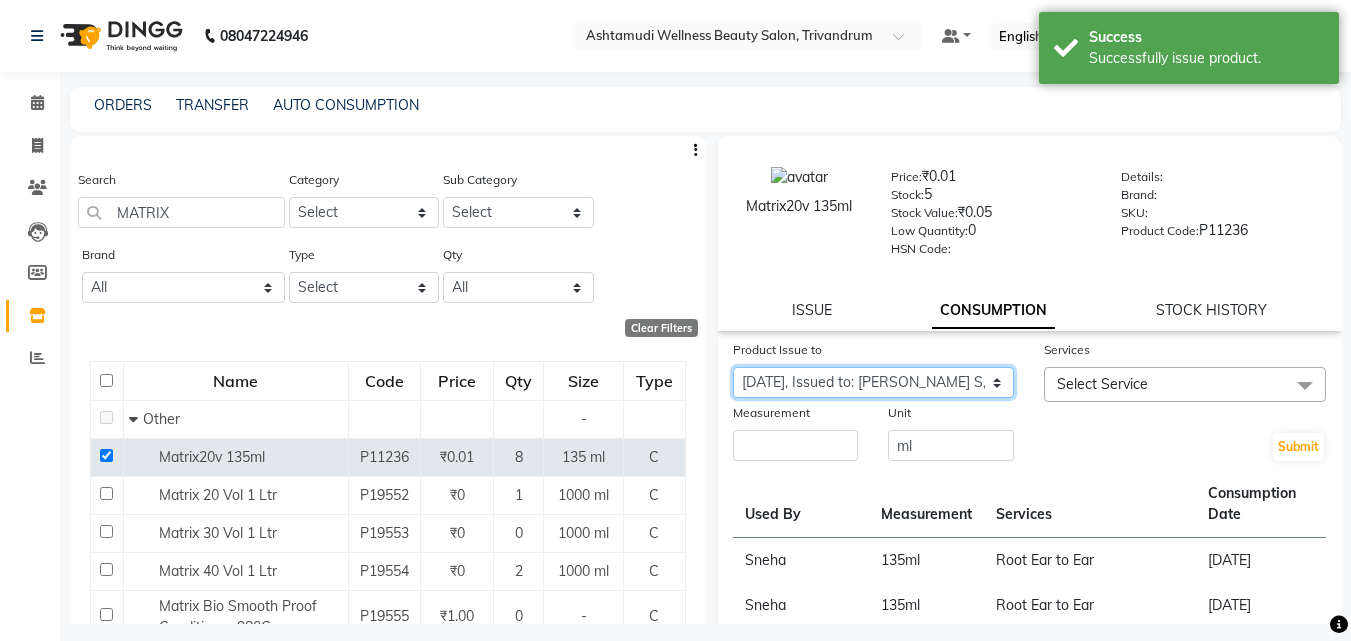 click on "Select Product Issue 2025-07-11, Issued to: USHA KUMARI S, Balance: 405" 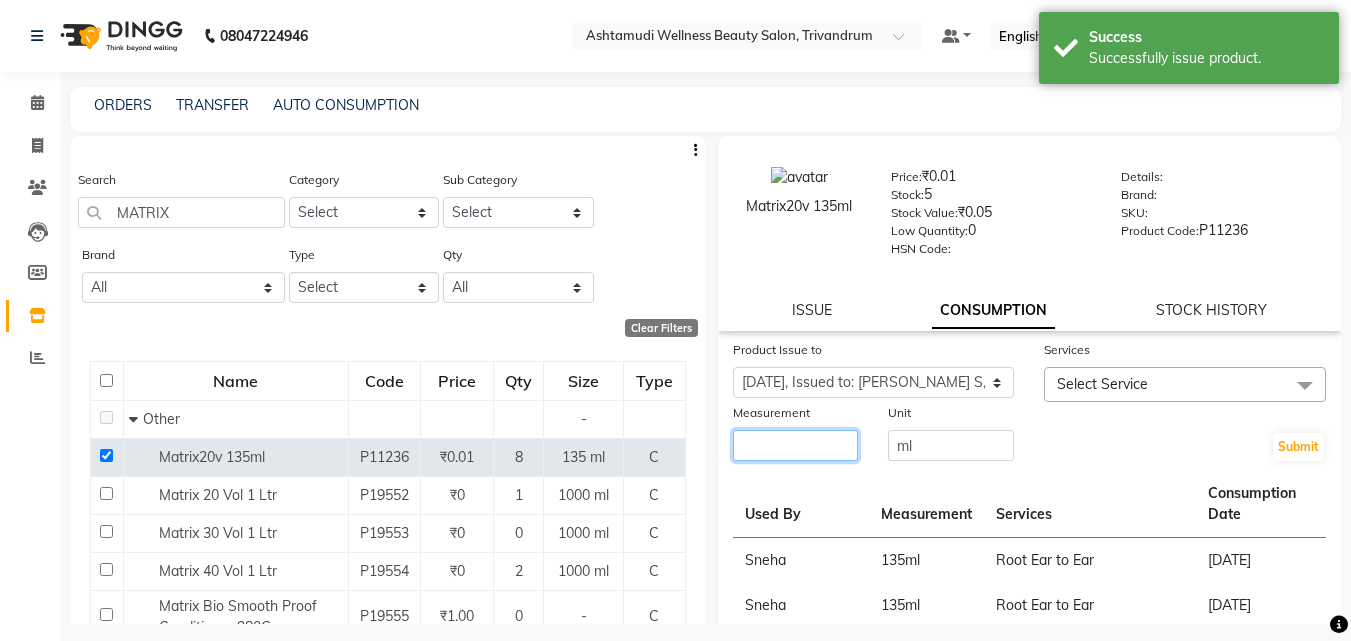 click 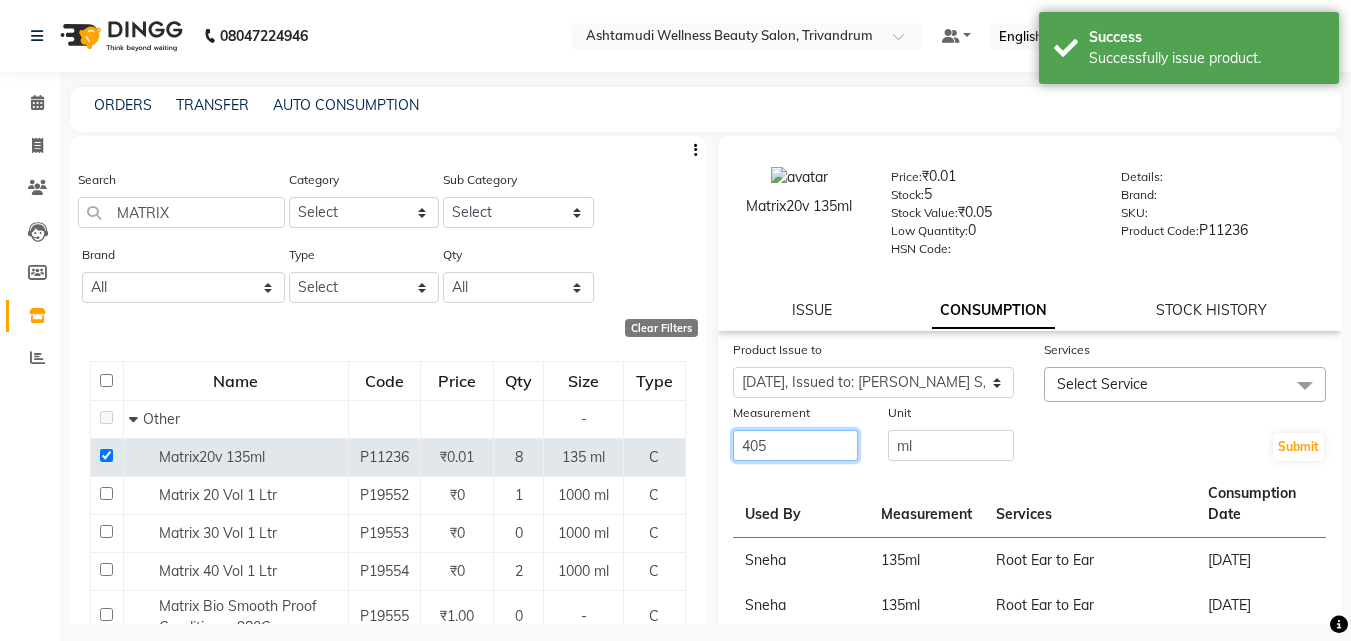 type on "405" 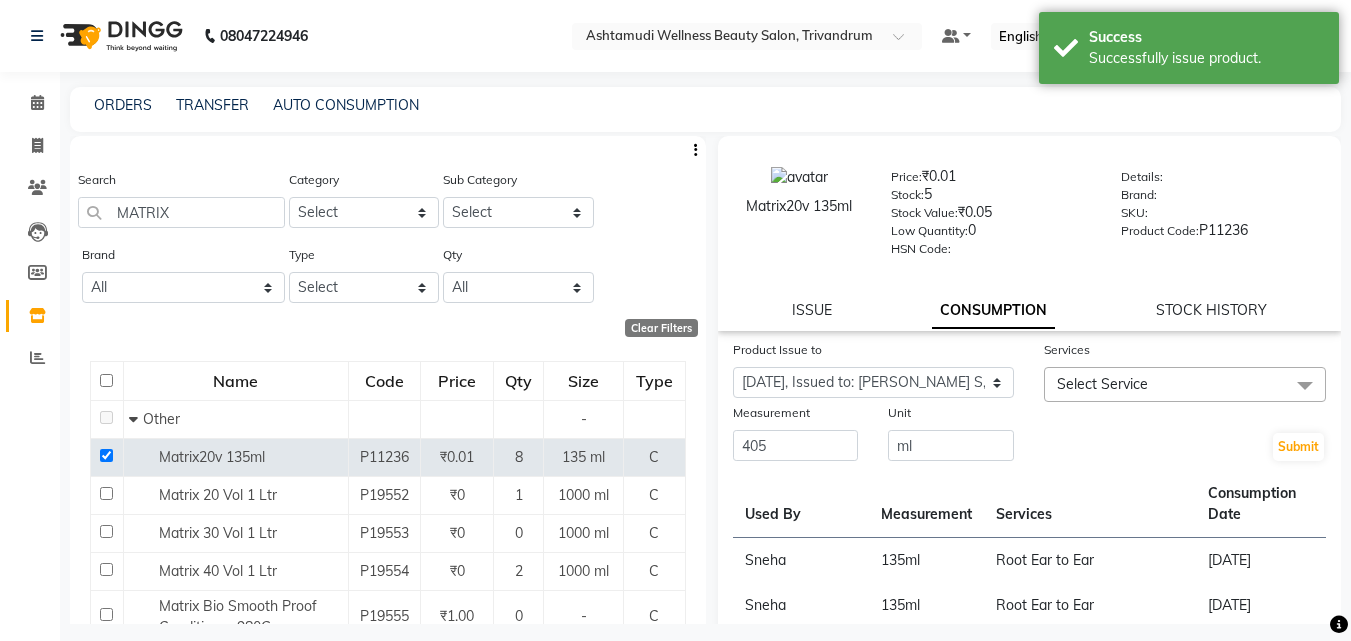 click on "Select Service" 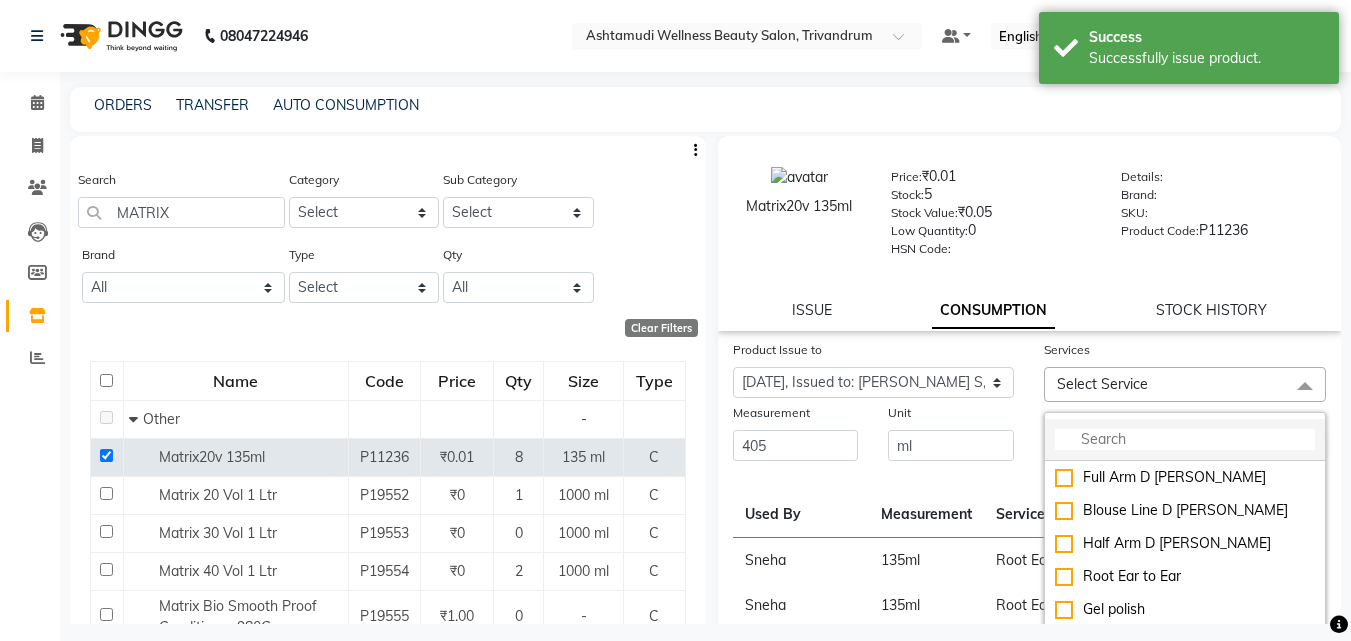 click 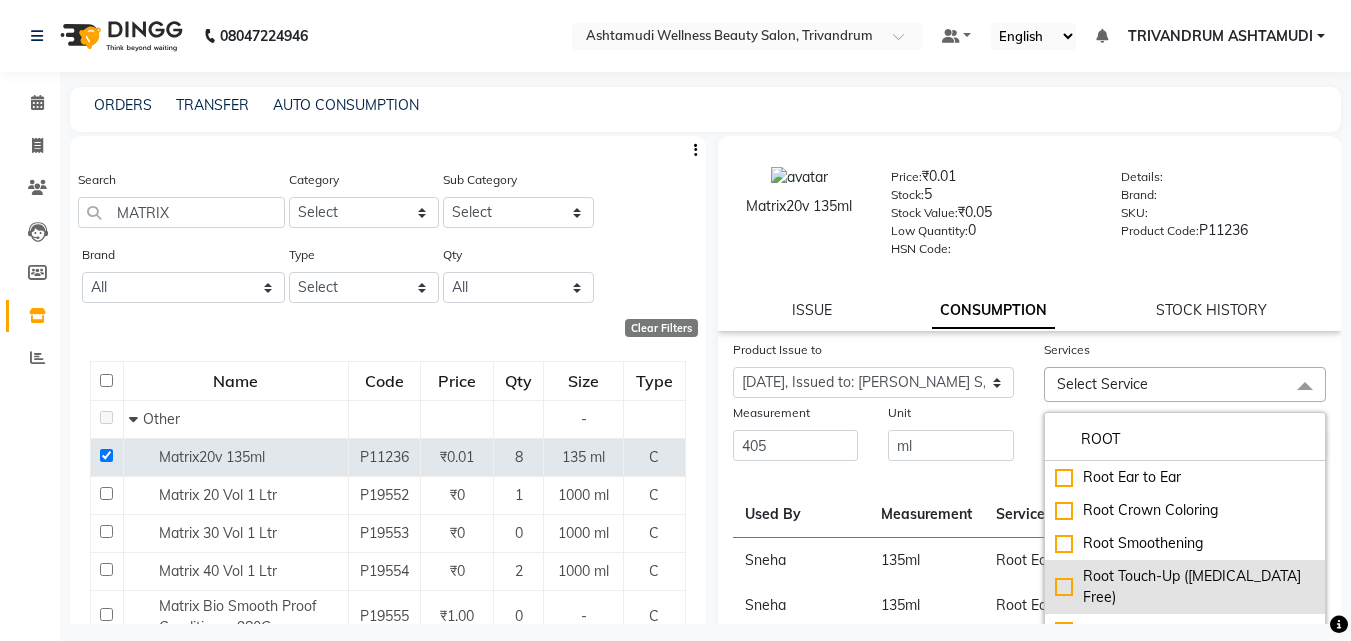 type on "ROOT" 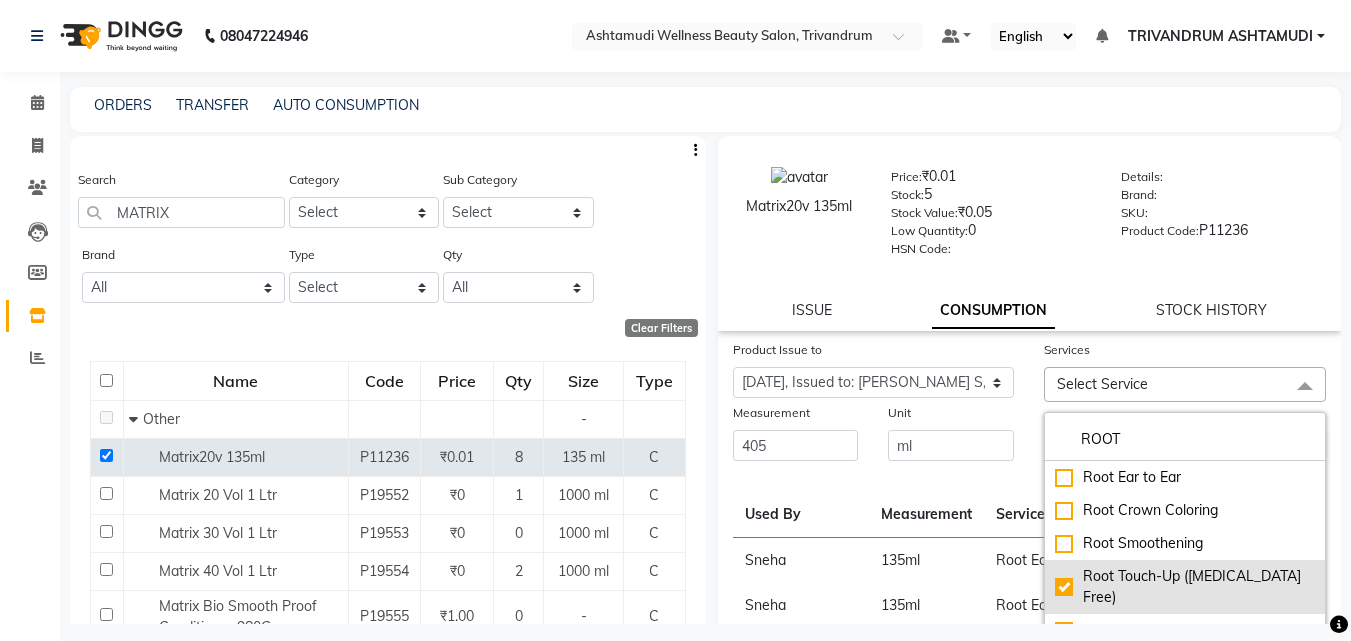 checkbox on "true" 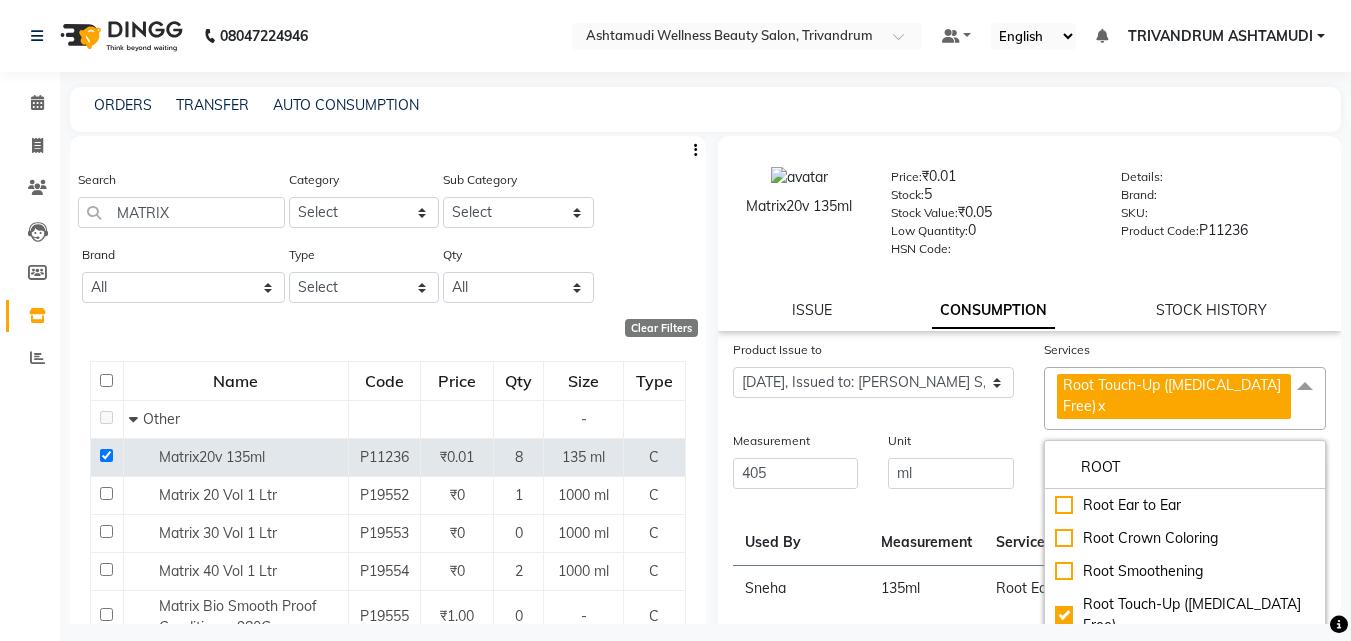 drag, startPoint x: 996, startPoint y: 439, endPoint x: 1004, endPoint y: 431, distance: 11.313708 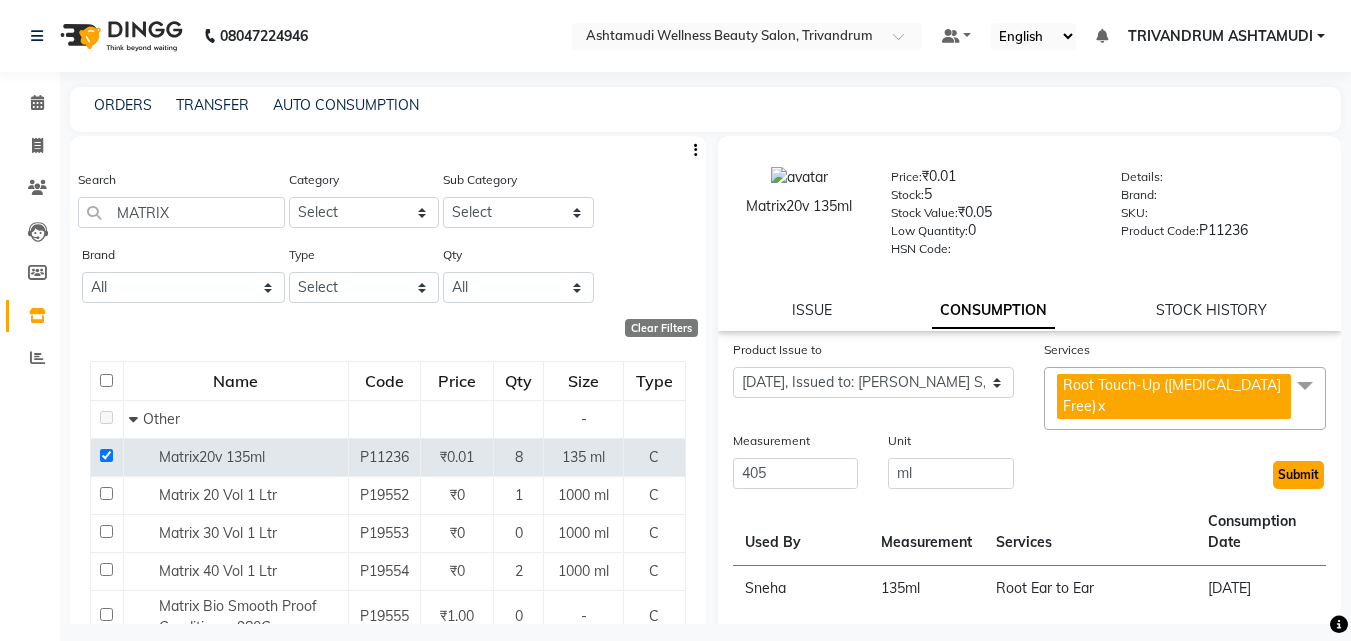 click on "Submit" 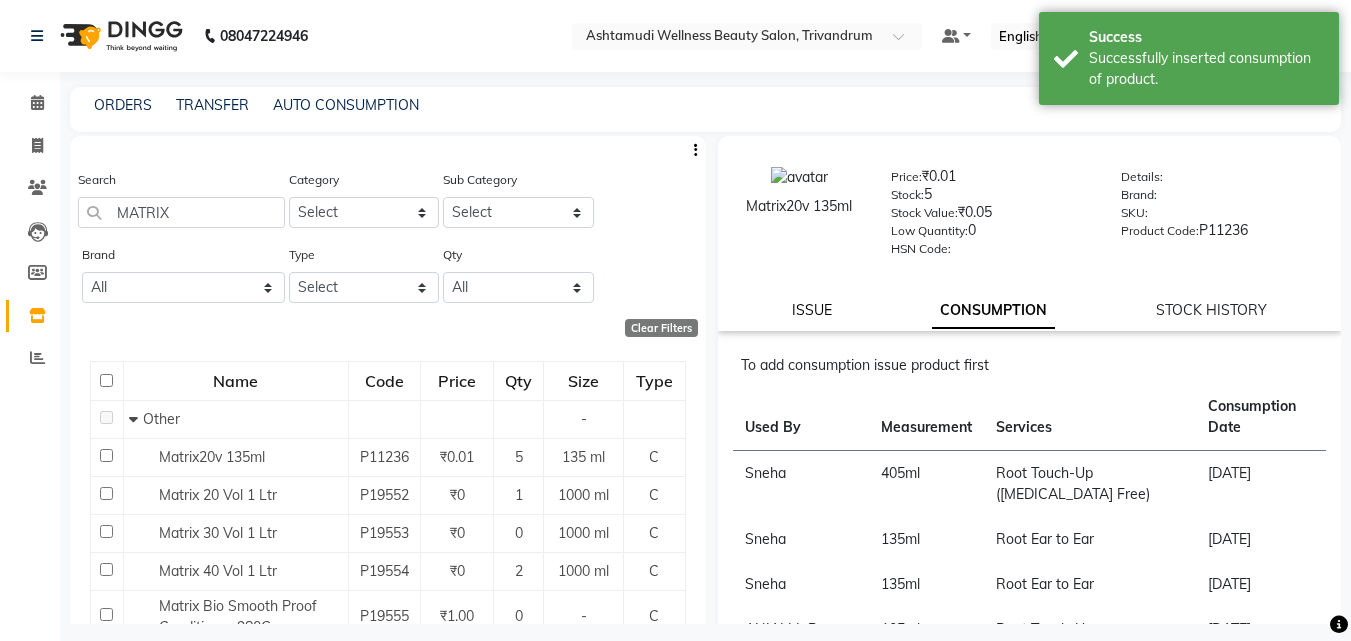 click on "ISSUE" 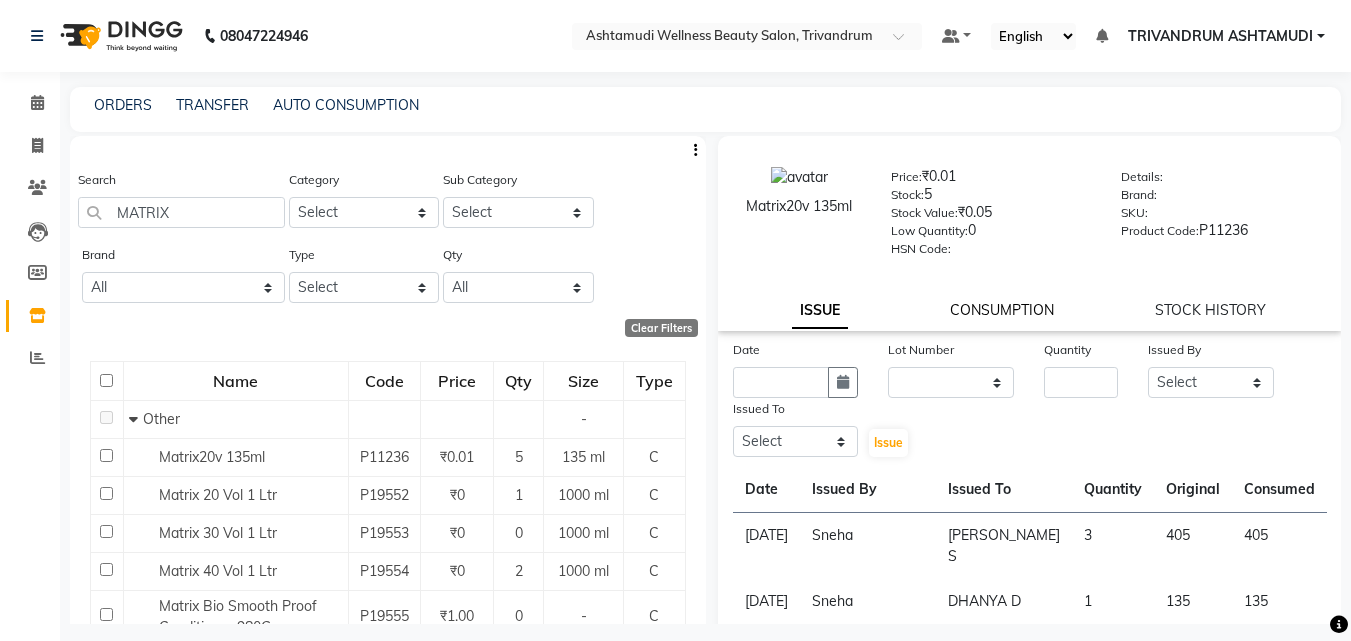 click on "CONSUMPTION" 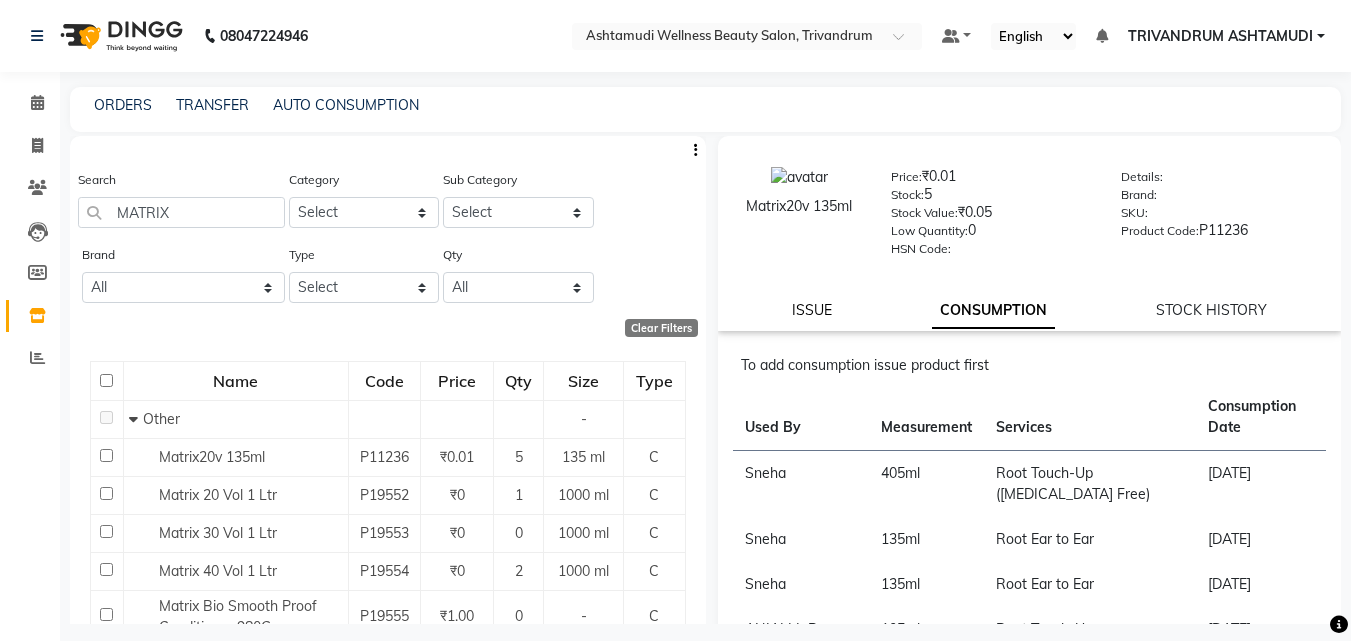 click on "ISSUE" 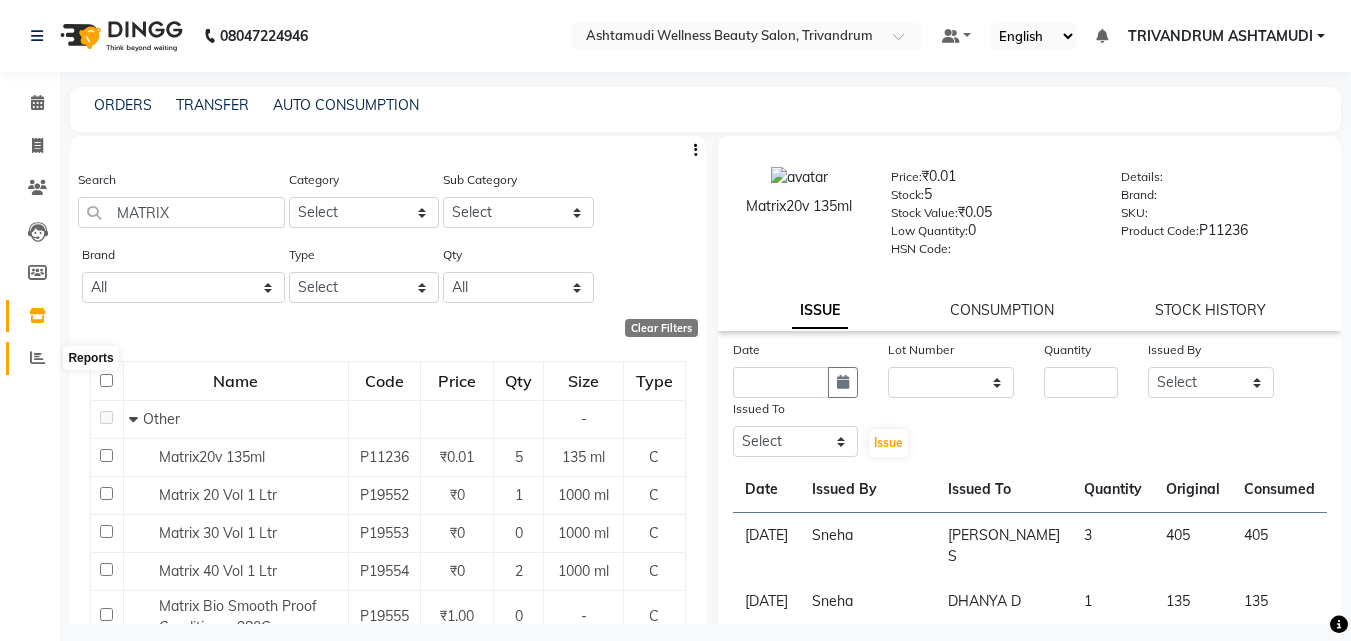 click 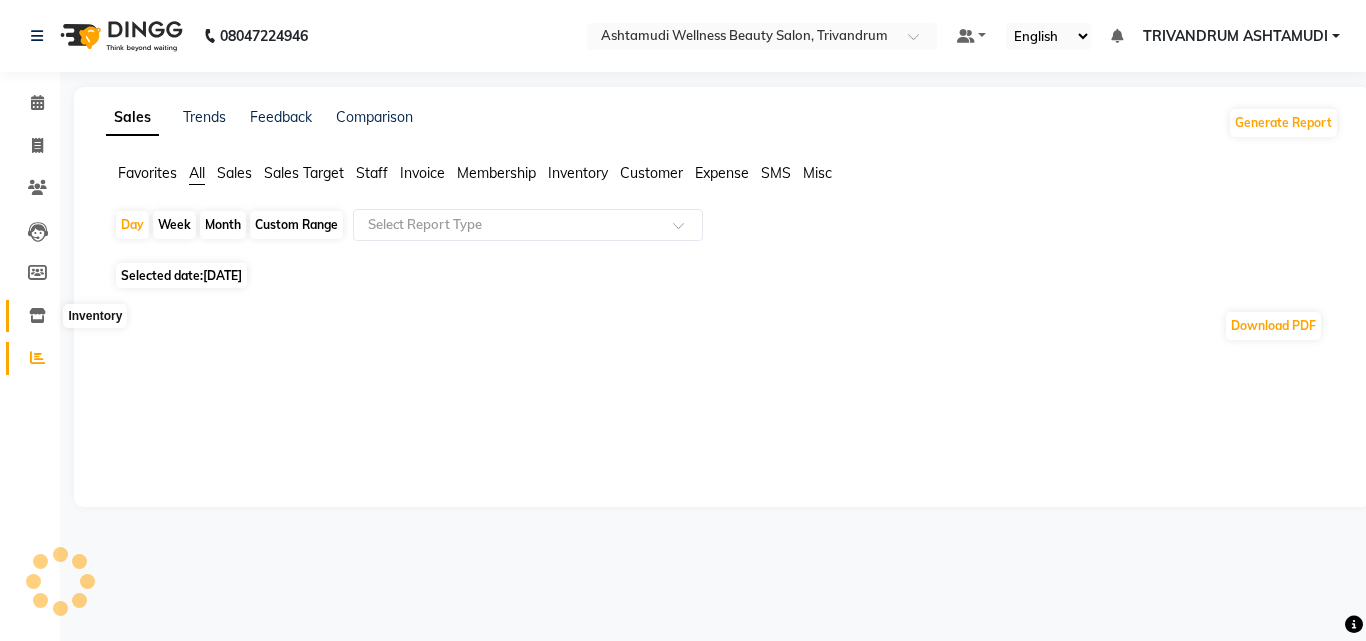 click 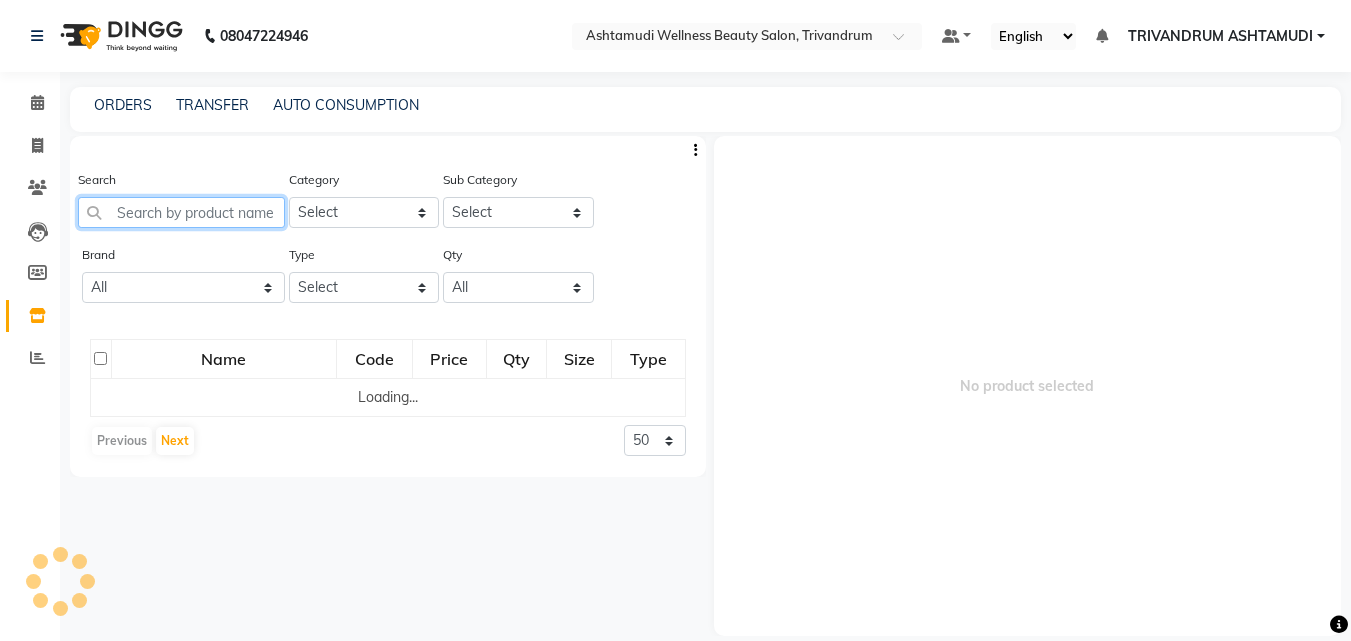 click 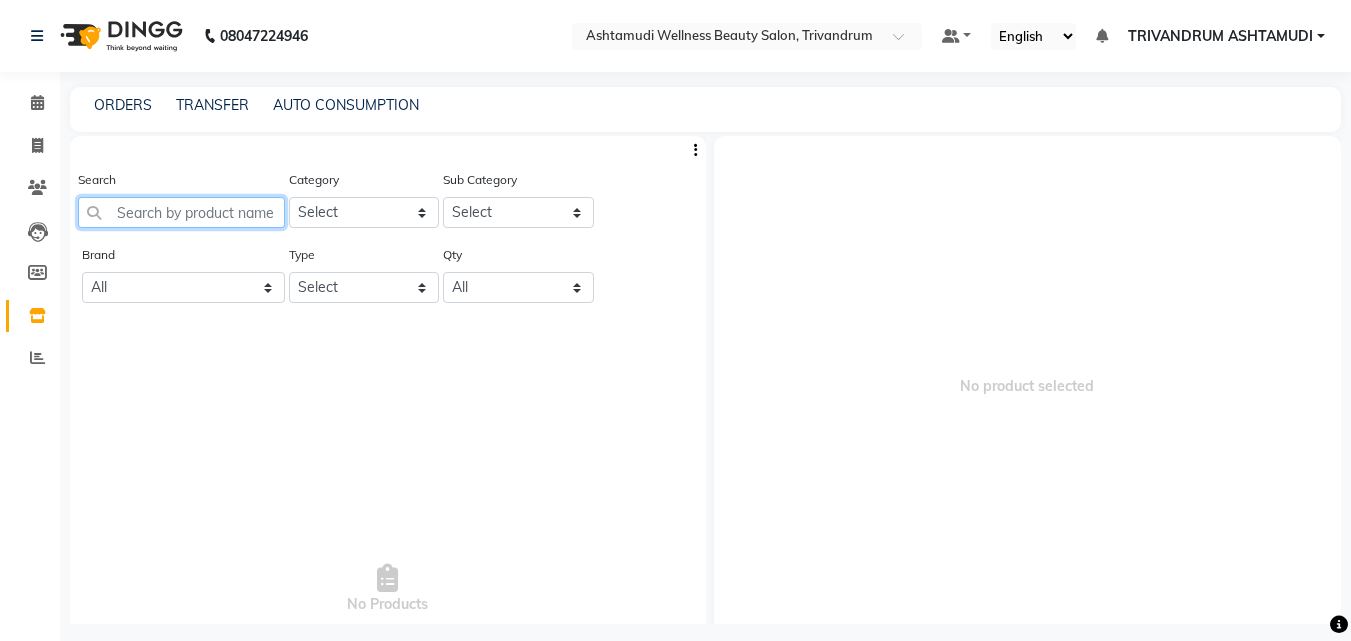 click 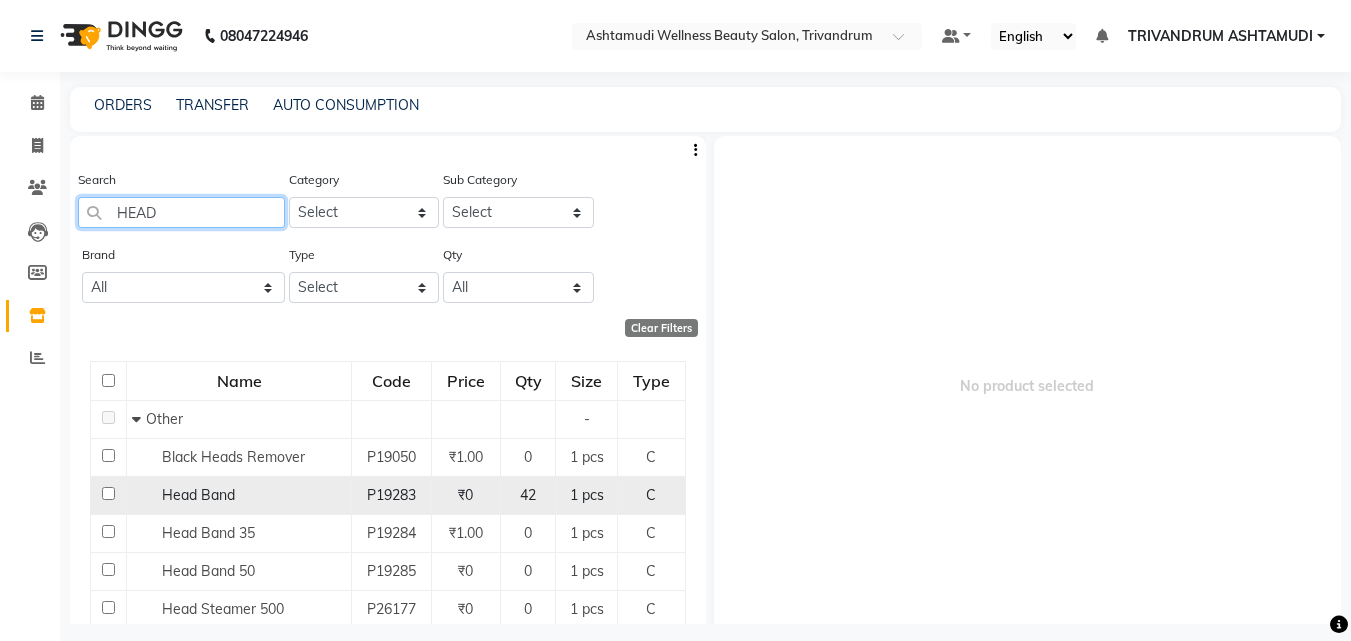 type on "HEAD" 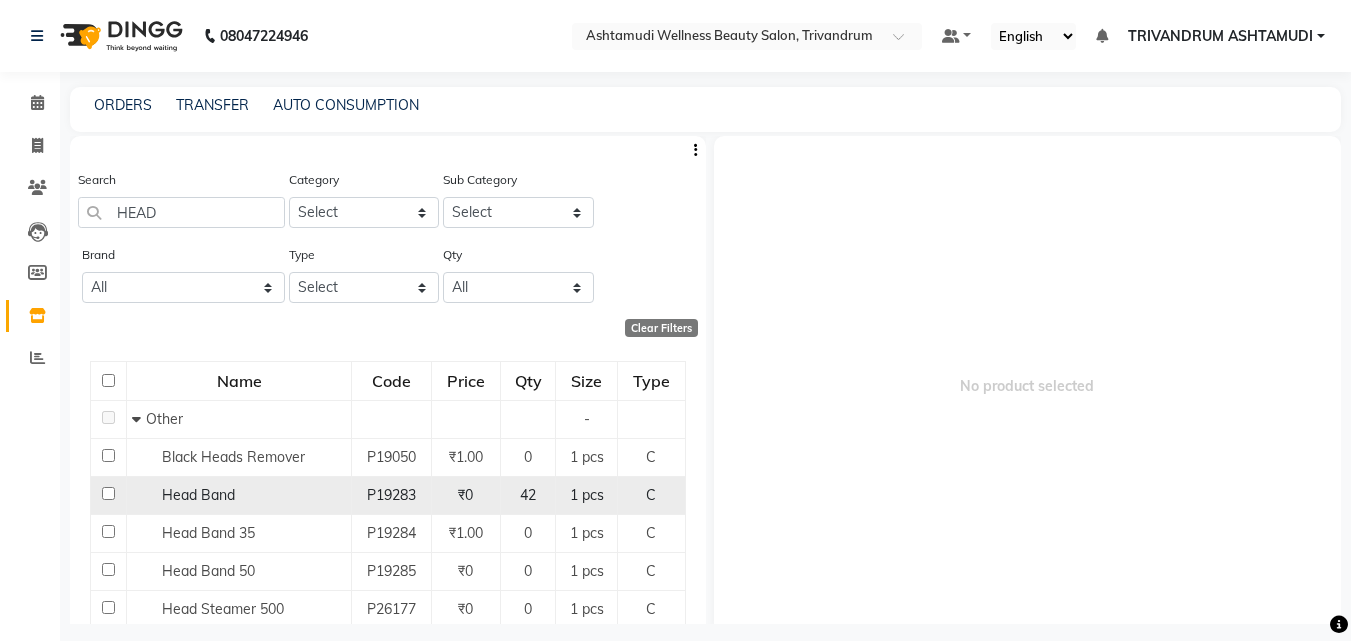 drag, startPoint x: 98, startPoint y: 494, endPoint x: 108, endPoint y: 493, distance: 10.049875 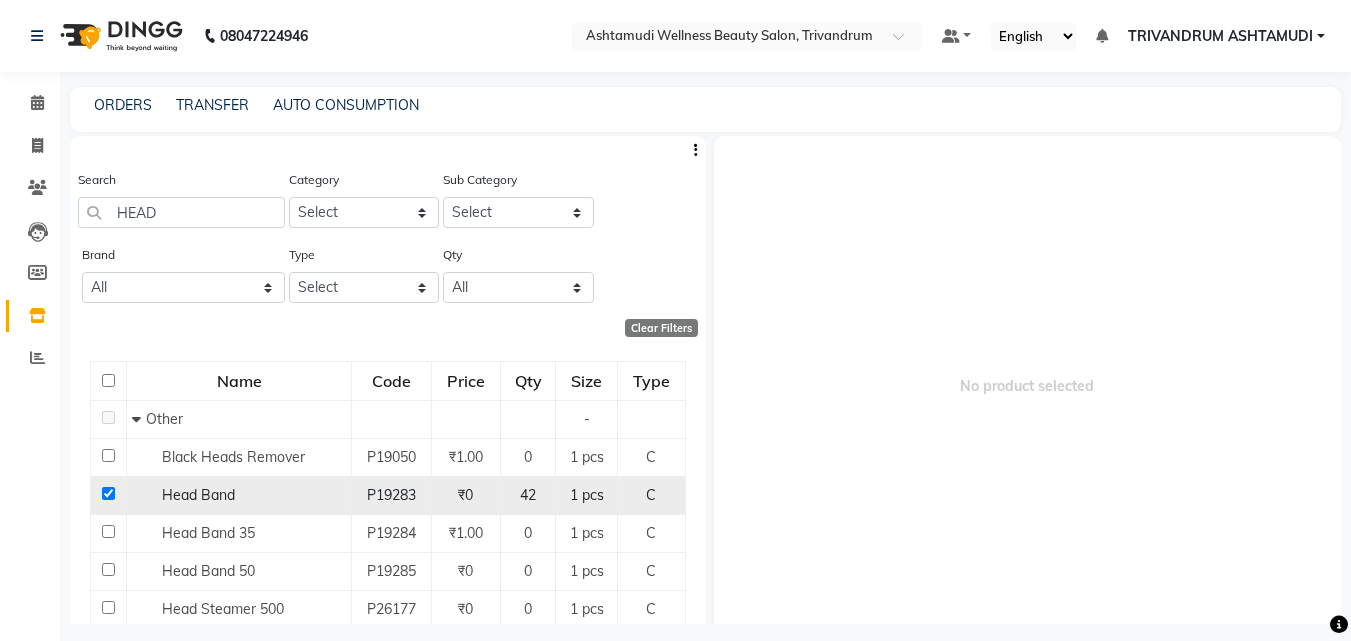 checkbox on "true" 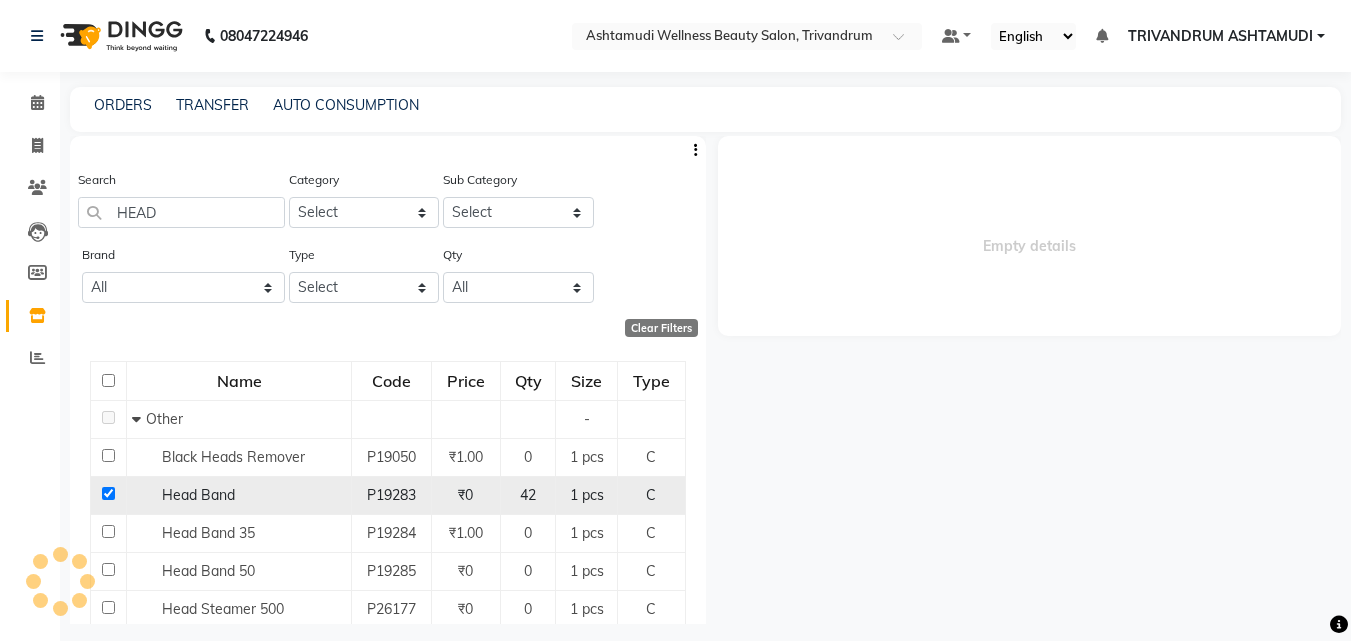 select 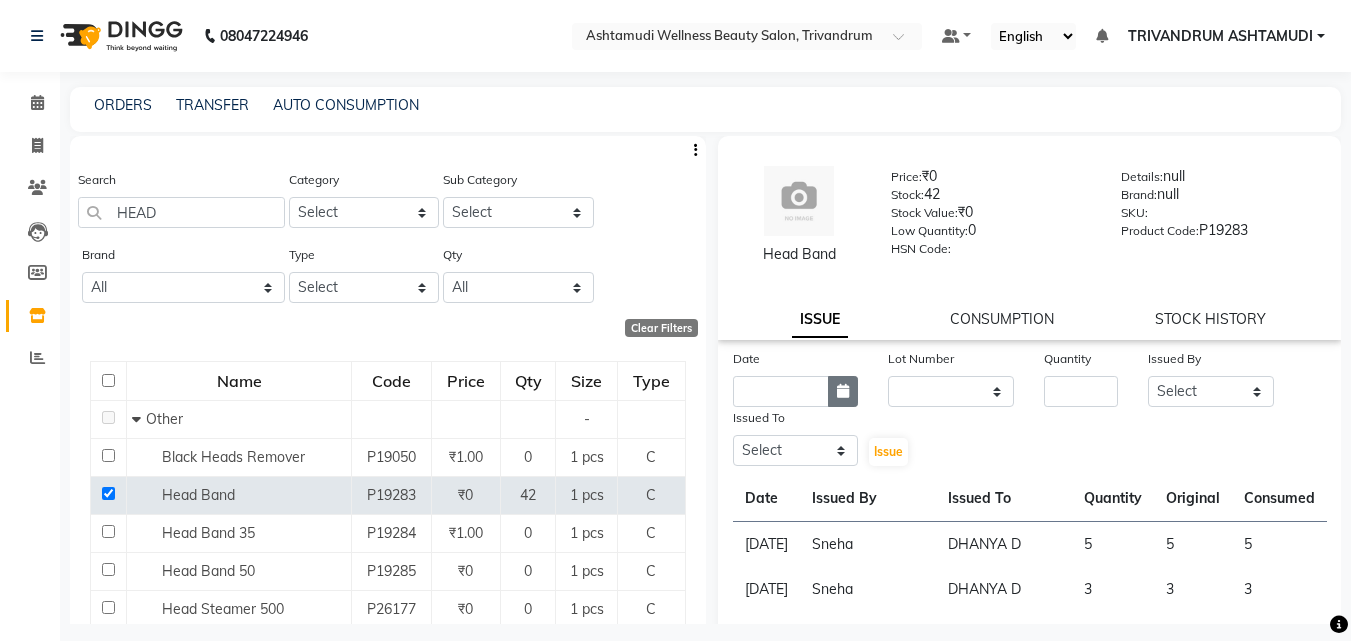 click 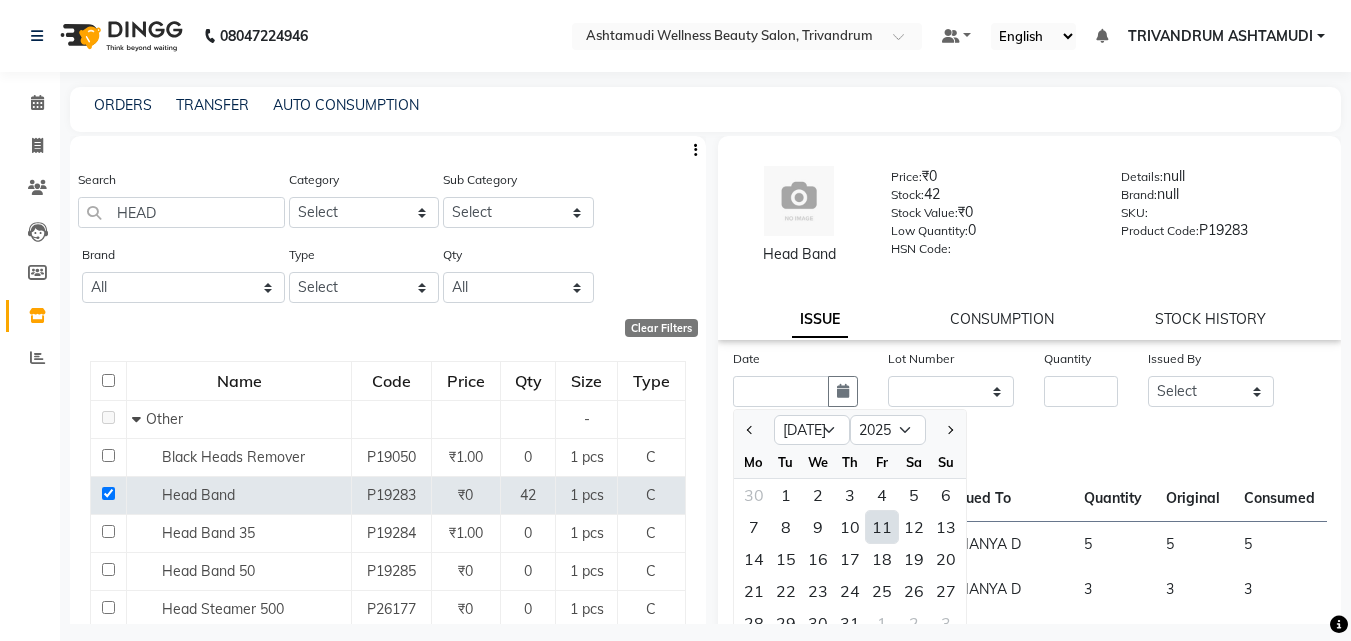 click on "11" 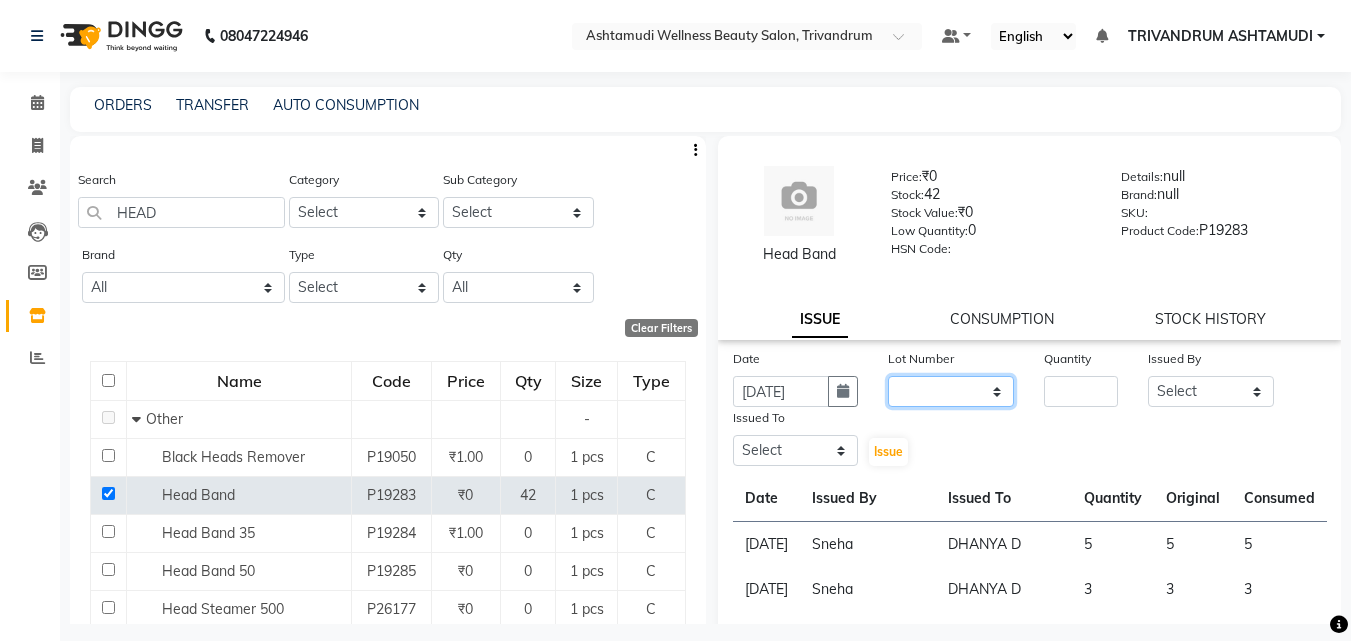 click on "None" 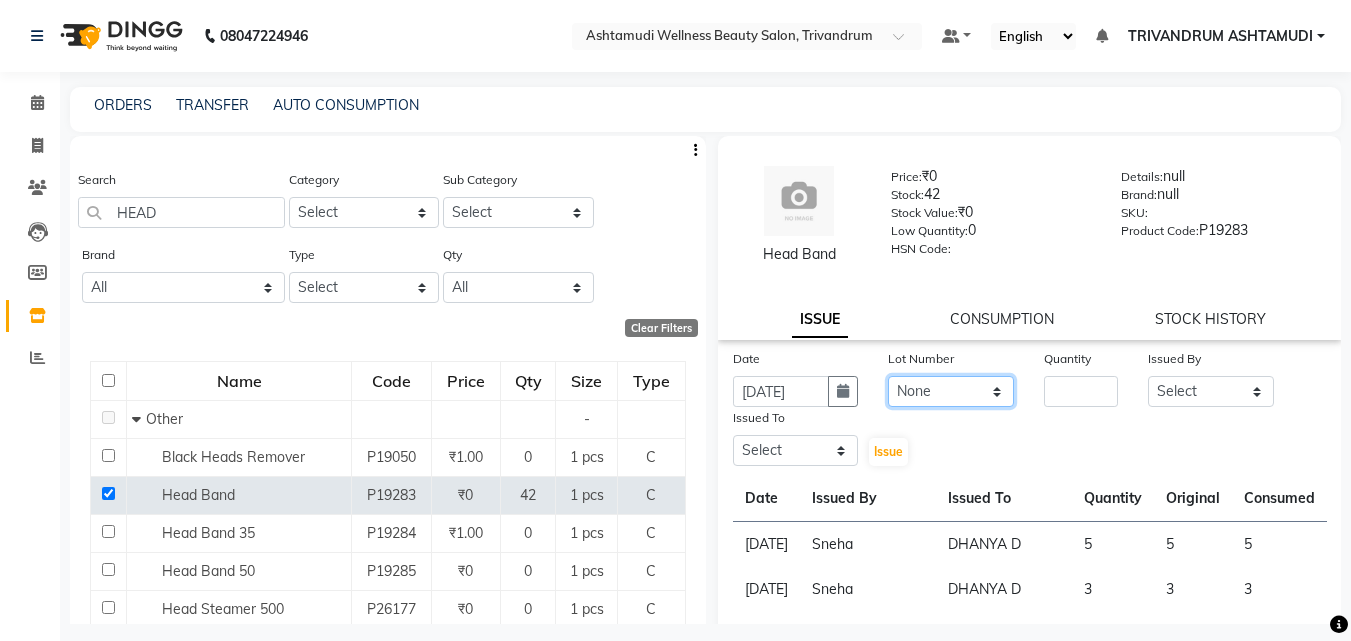 click on "None" 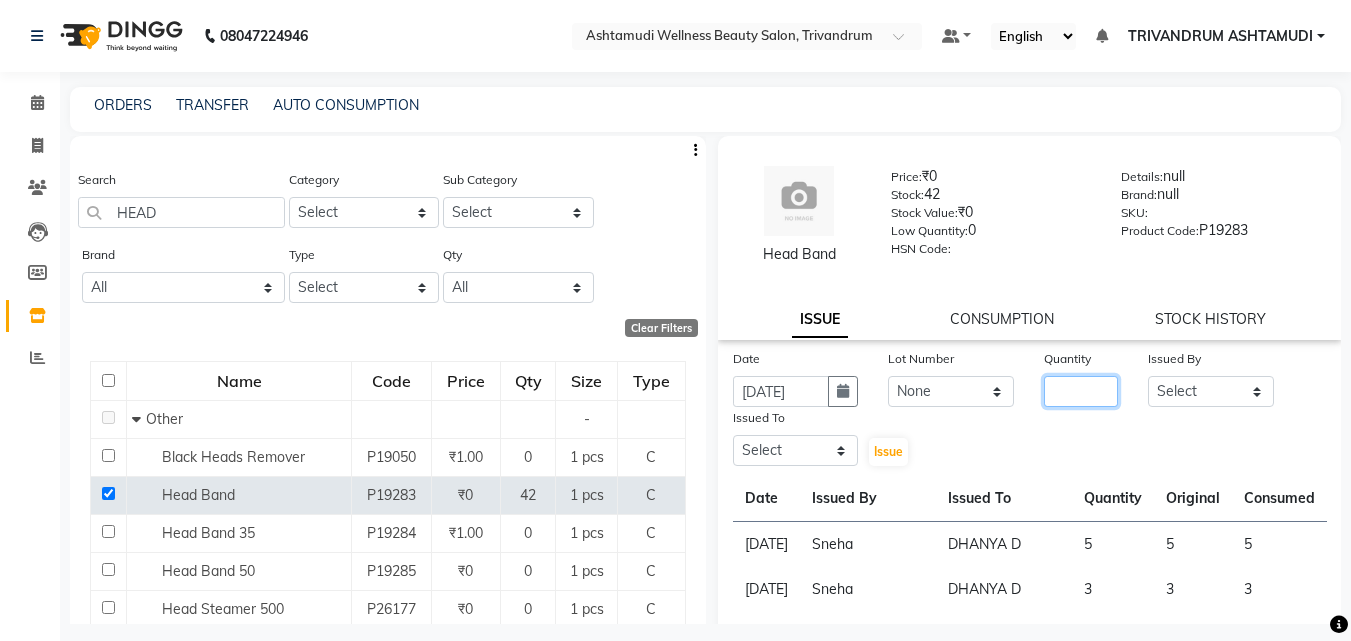 click 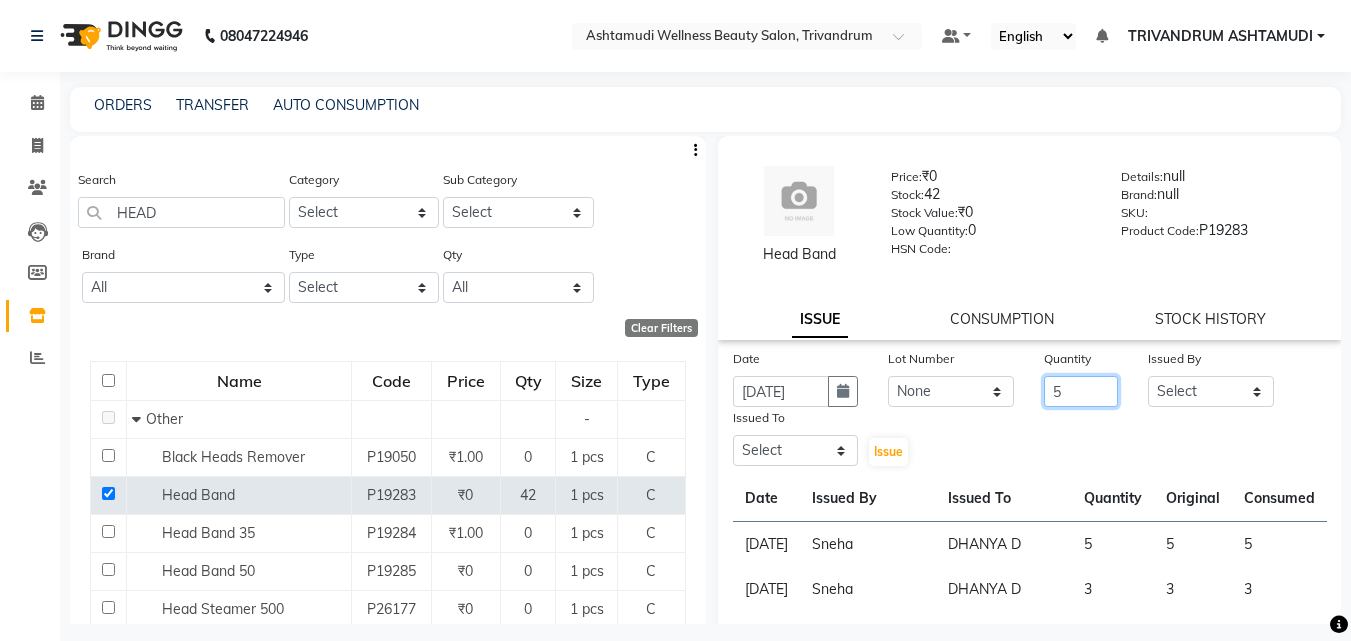 type on "5" 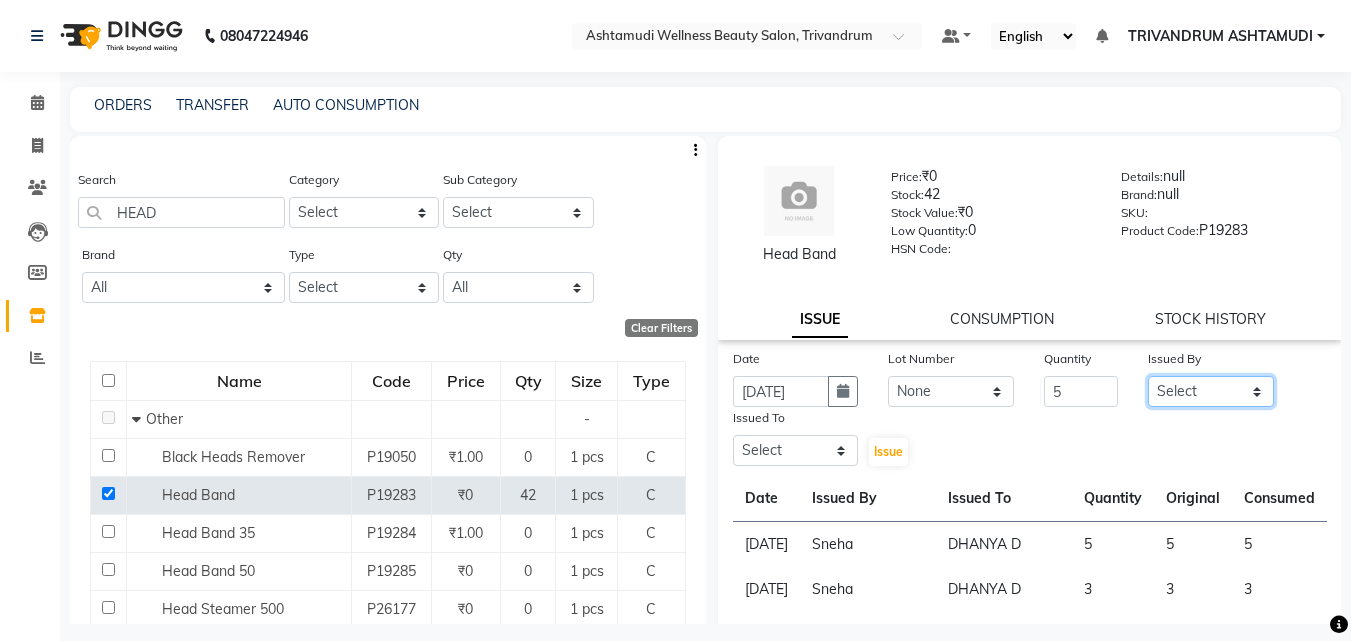 click on "Select ANJALI L B	 CHIPPY DHANYA D INDU GURUNG	 KARTHIKA	 Lekshmi MANJUSHA	 PUNAM LAMA	 SARITHA	 SIMI Sneha TRIVANDRUM ASHTAMUDI USHA KUMARI S" 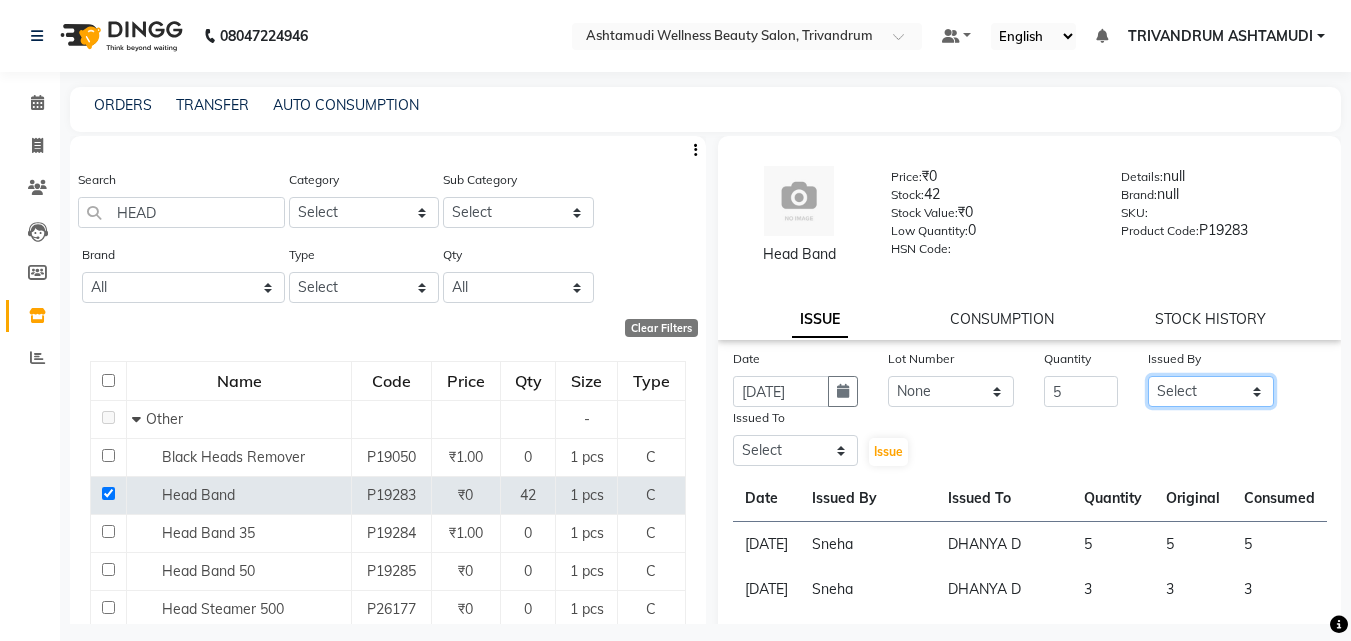 select on "72581" 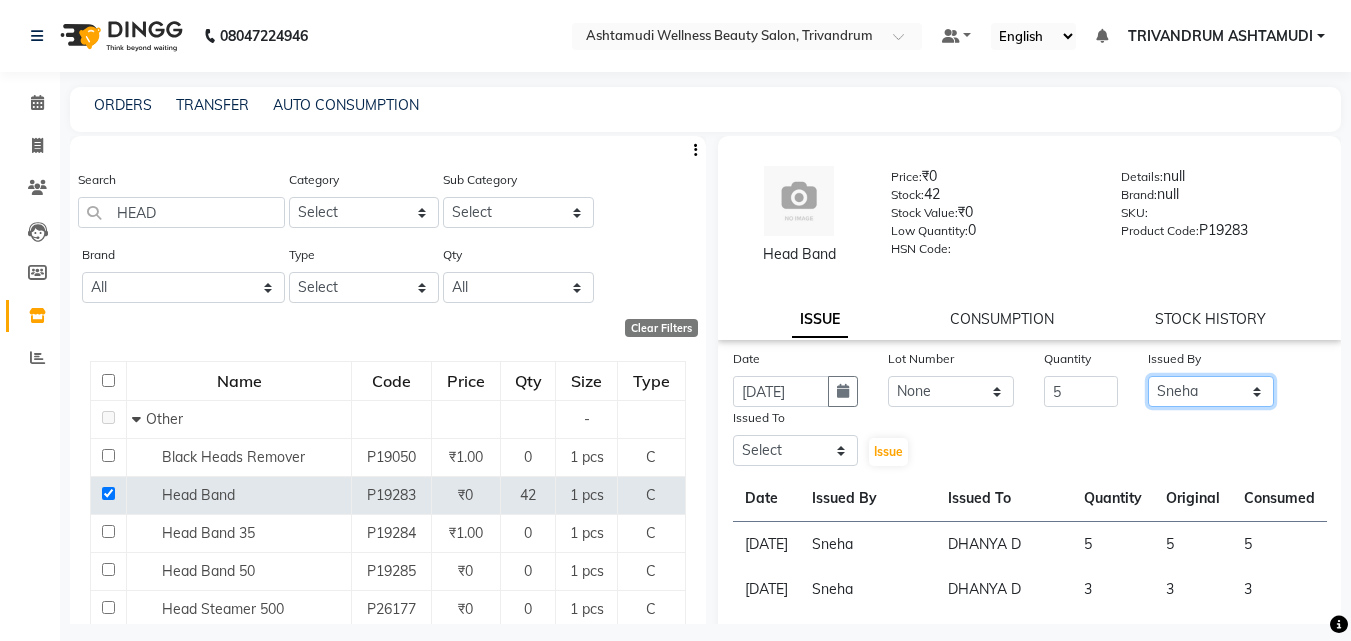 click on "Select ANJALI L B	 CHIPPY DHANYA D INDU GURUNG	 KARTHIKA	 Lekshmi MANJUSHA	 PUNAM LAMA	 SARITHA	 SIMI Sneha TRIVANDRUM ASHTAMUDI USHA KUMARI S" 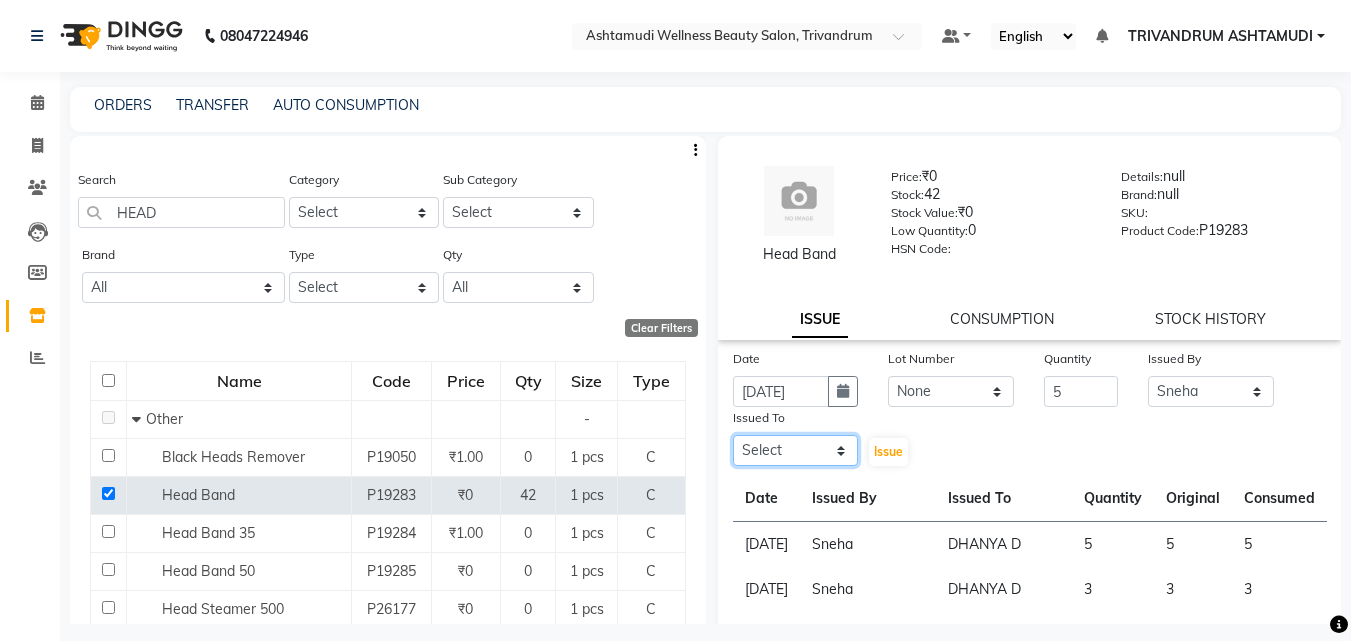 click on "Select ANJALI L B	 CHIPPY DHANYA D INDU GURUNG	 KARTHIKA	 Lekshmi MANJUSHA	 PUNAM LAMA	 SARITHA	 SIMI Sneha TRIVANDRUM ASHTAMUDI USHA KUMARI S" 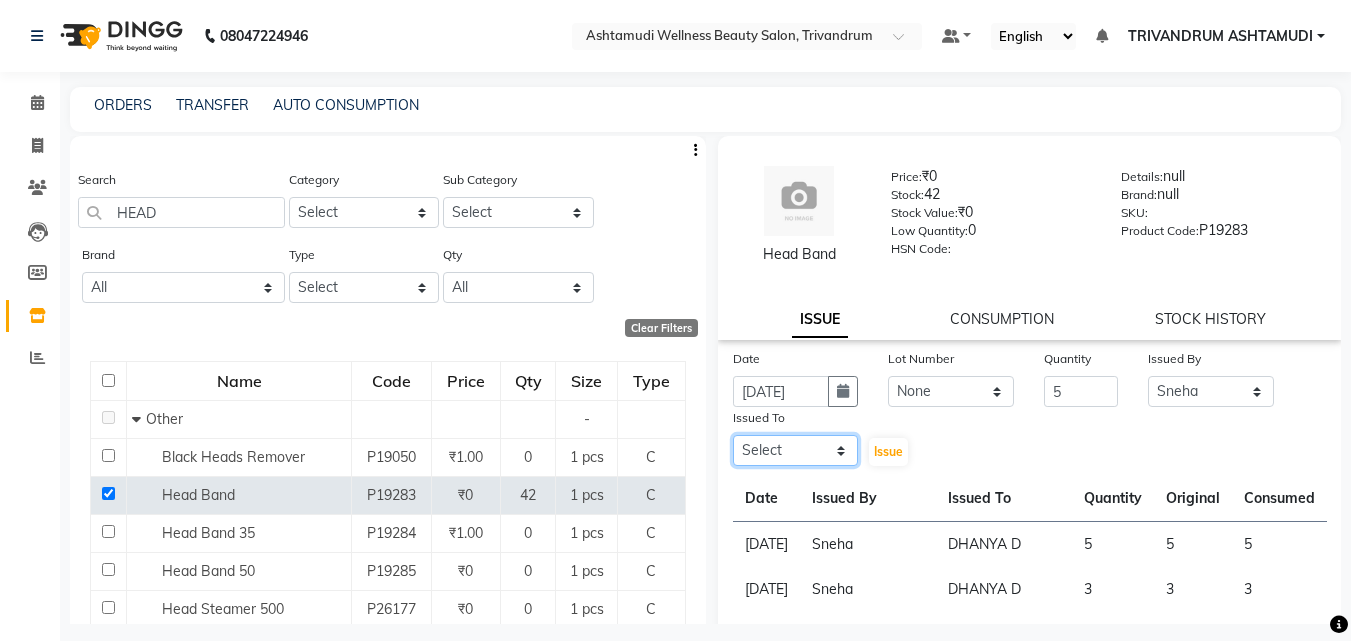 select on "27022" 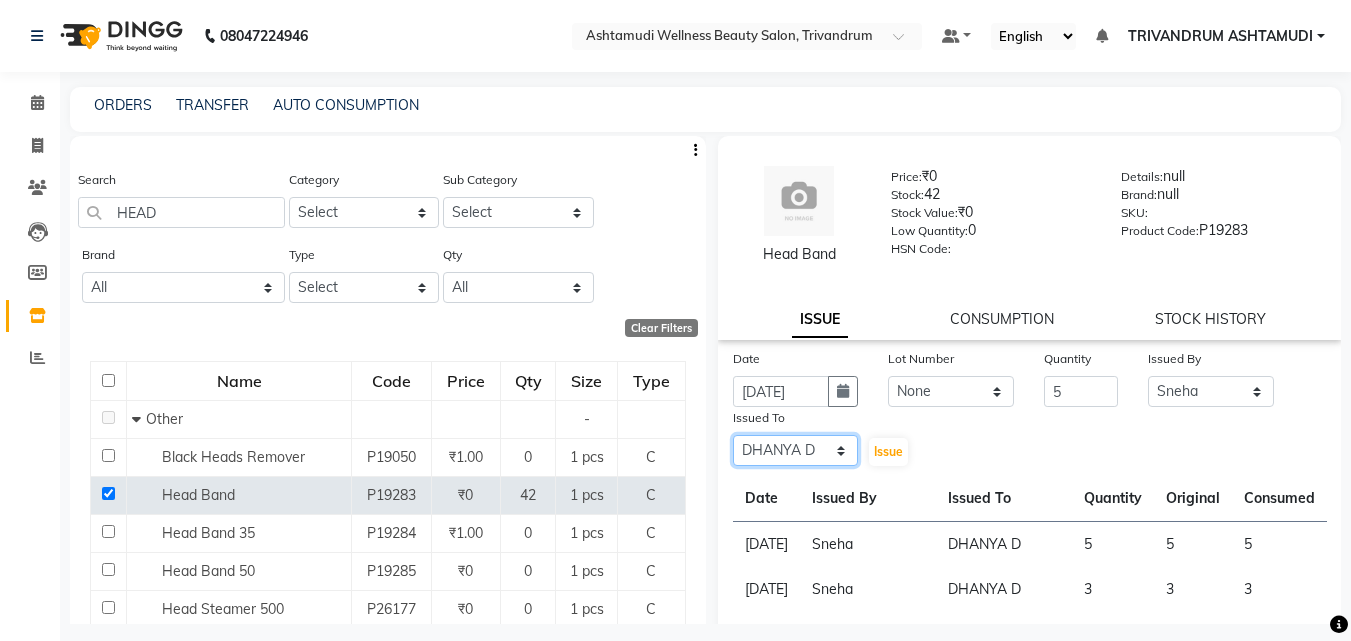 click on "Select ANJALI L B	 CHIPPY DHANYA D INDU GURUNG	 KARTHIKA	 Lekshmi MANJUSHA	 PUNAM LAMA	 SARITHA	 SIMI Sneha TRIVANDRUM ASHTAMUDI USHA KUMARI S" 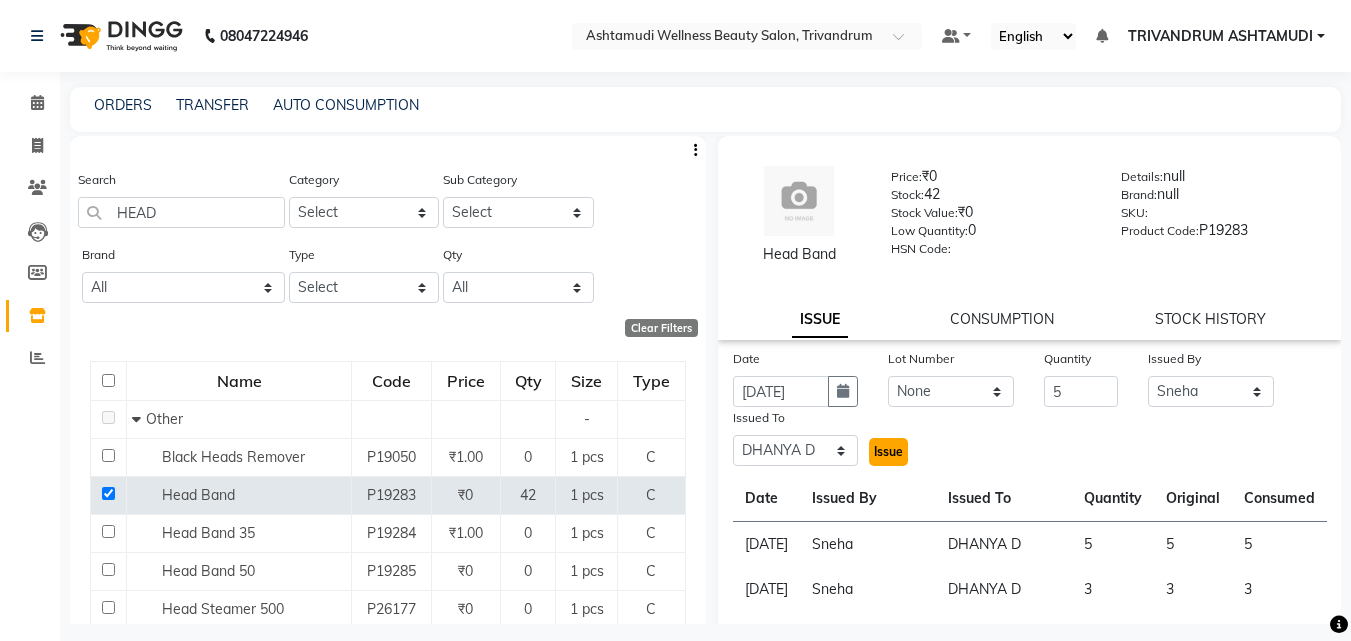 click on "Issue" 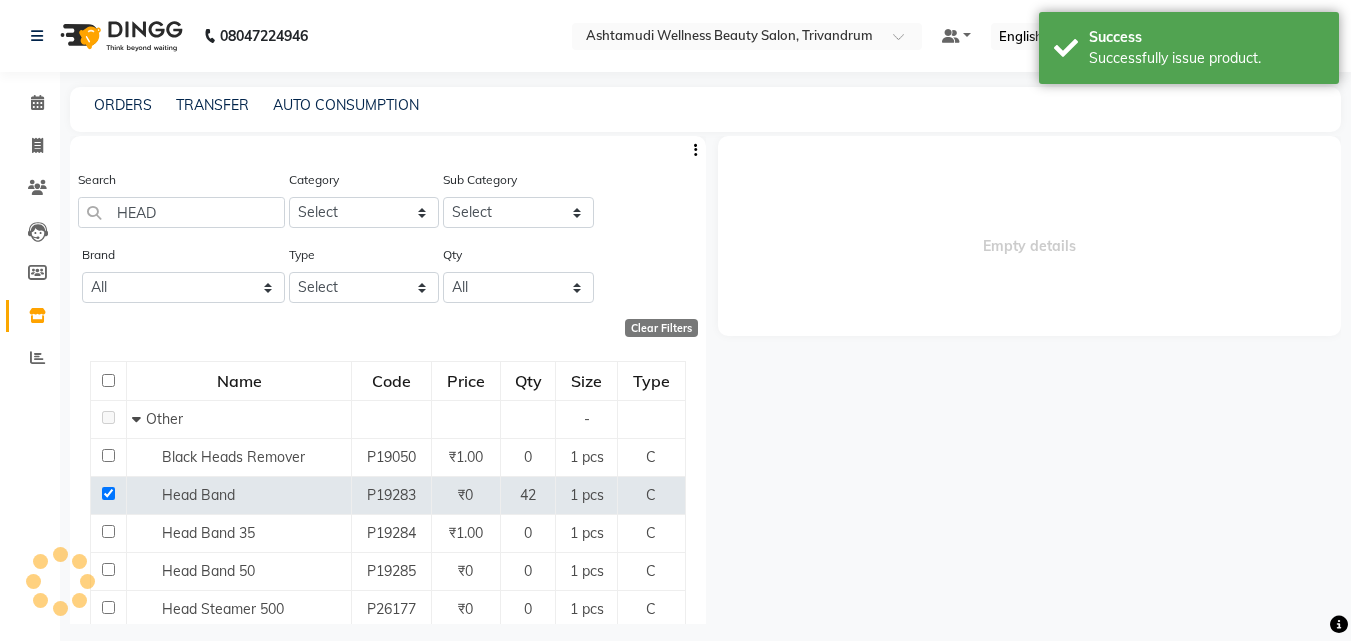 select 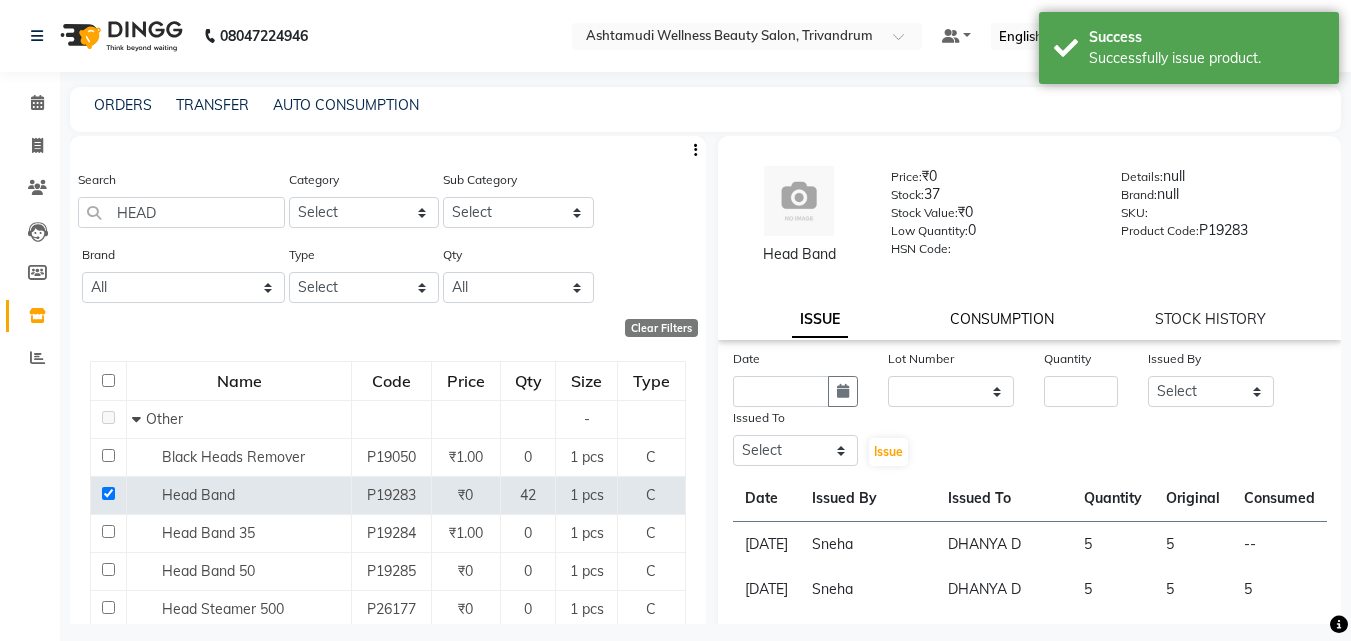click on "CONSUMPTION" 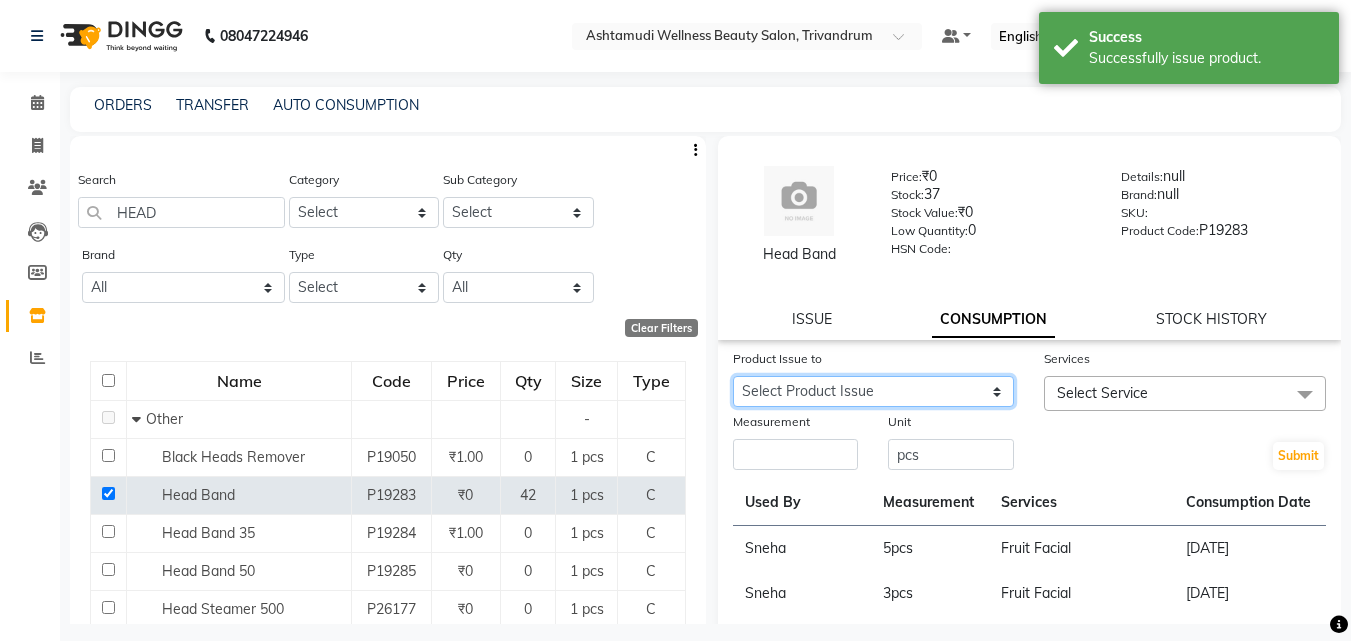 click on "Select Product Issue 2025-07-11, Issued to: DHANYA D, Balance: 5" 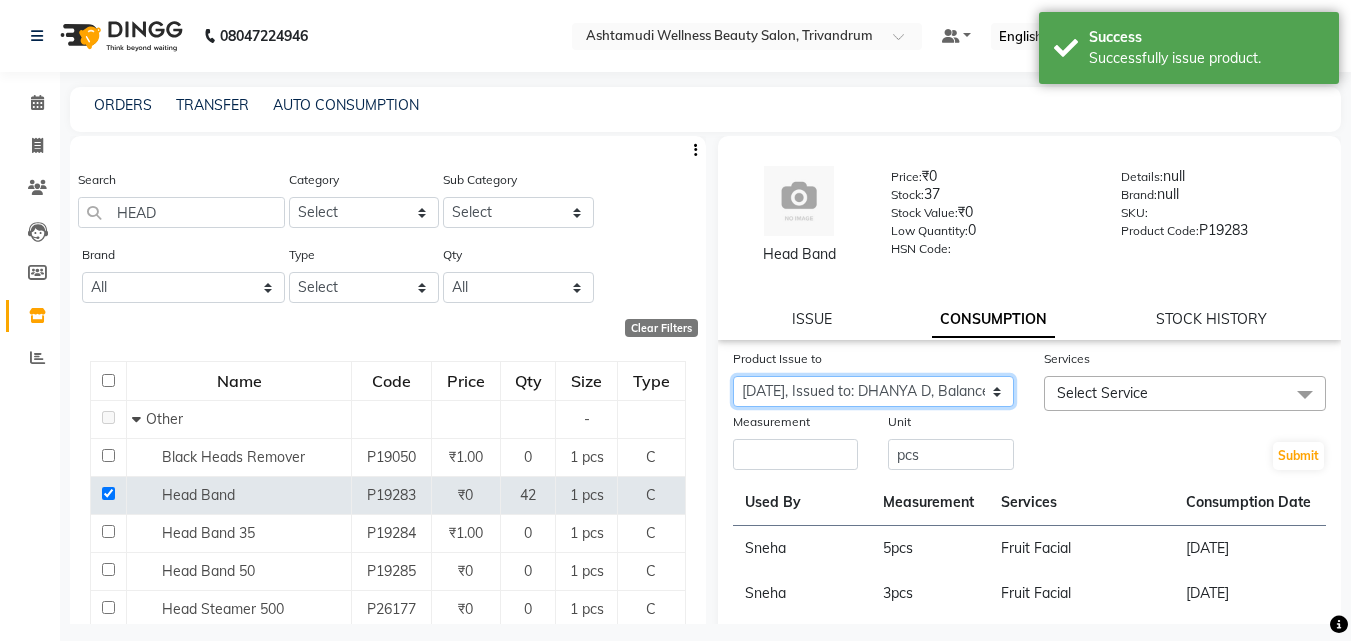 click on "Select Product Issue 2025-07-11, Issued to: DHANYA D, Balance: 5" 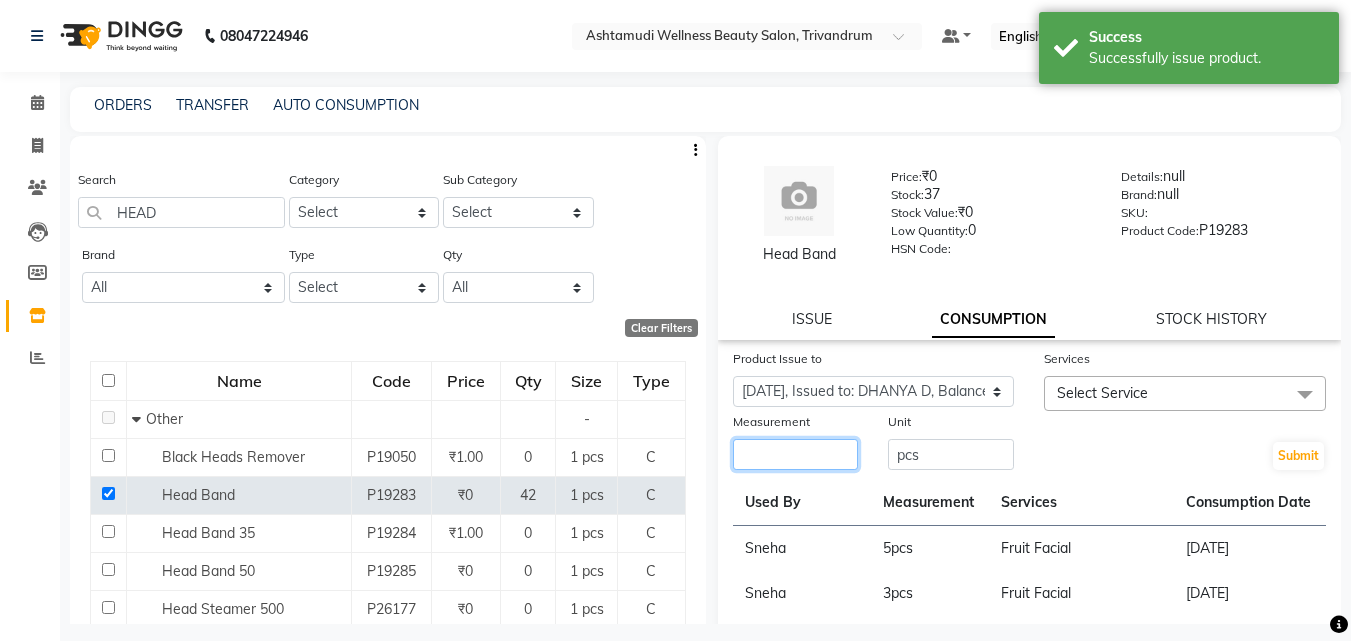 click 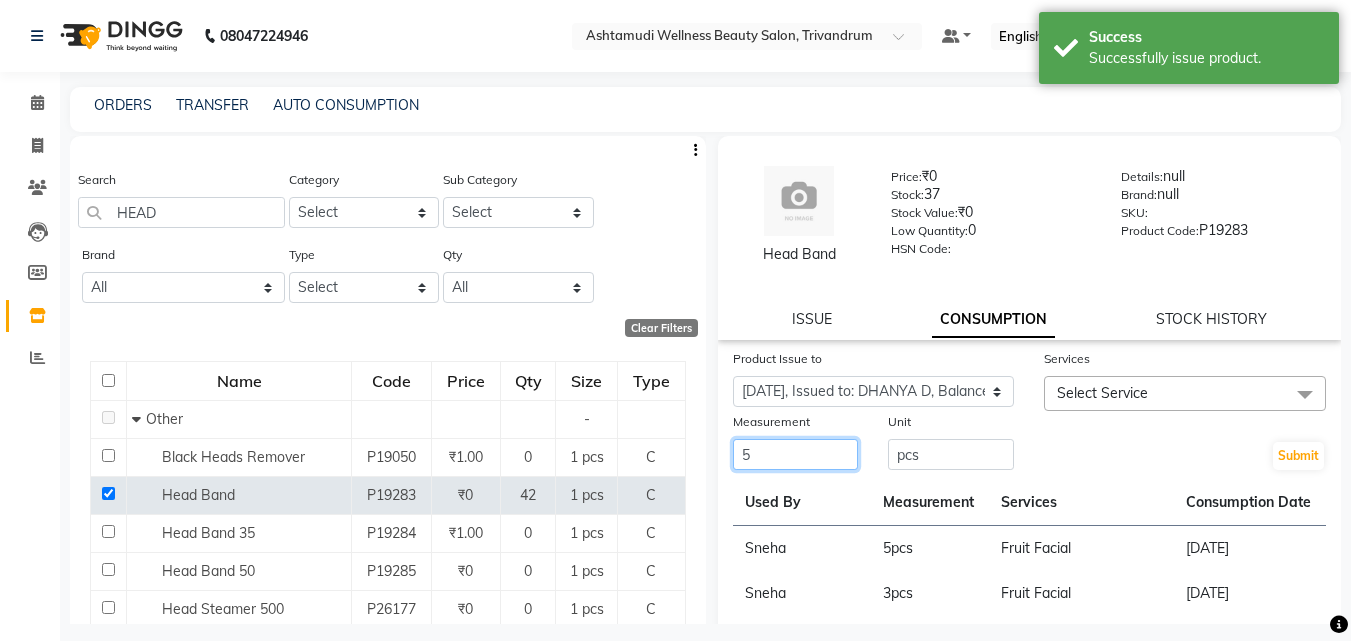 type on "5" 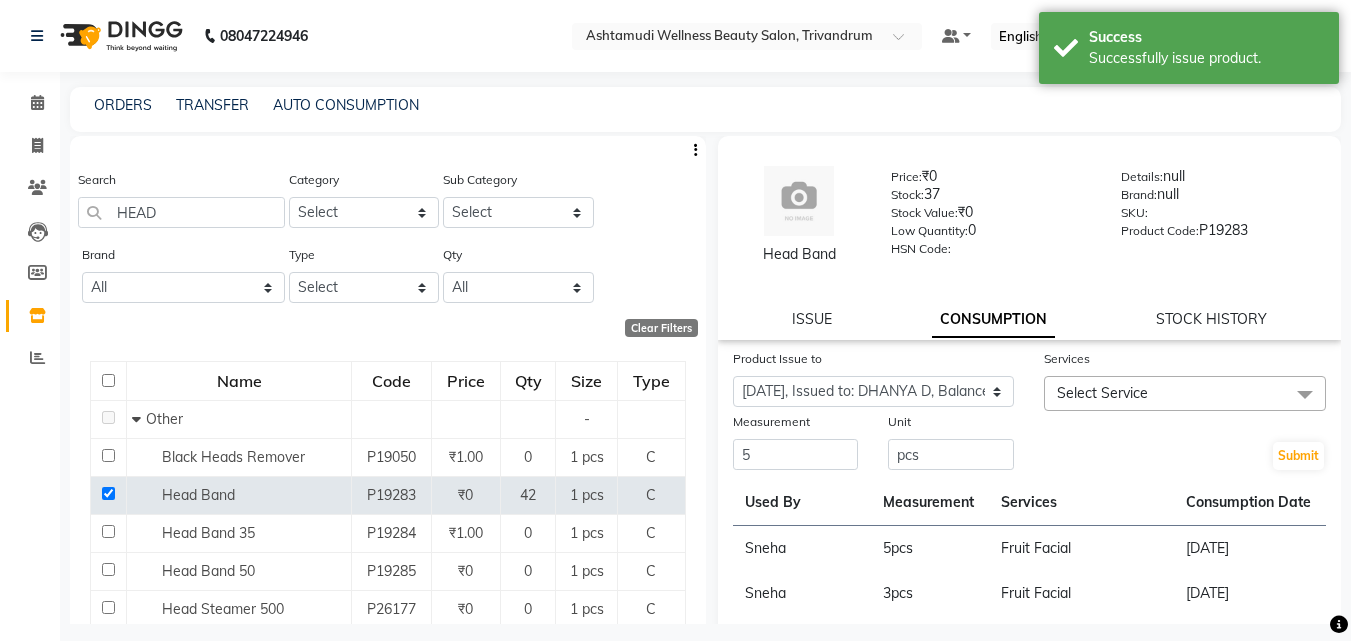 click on "Select Service" 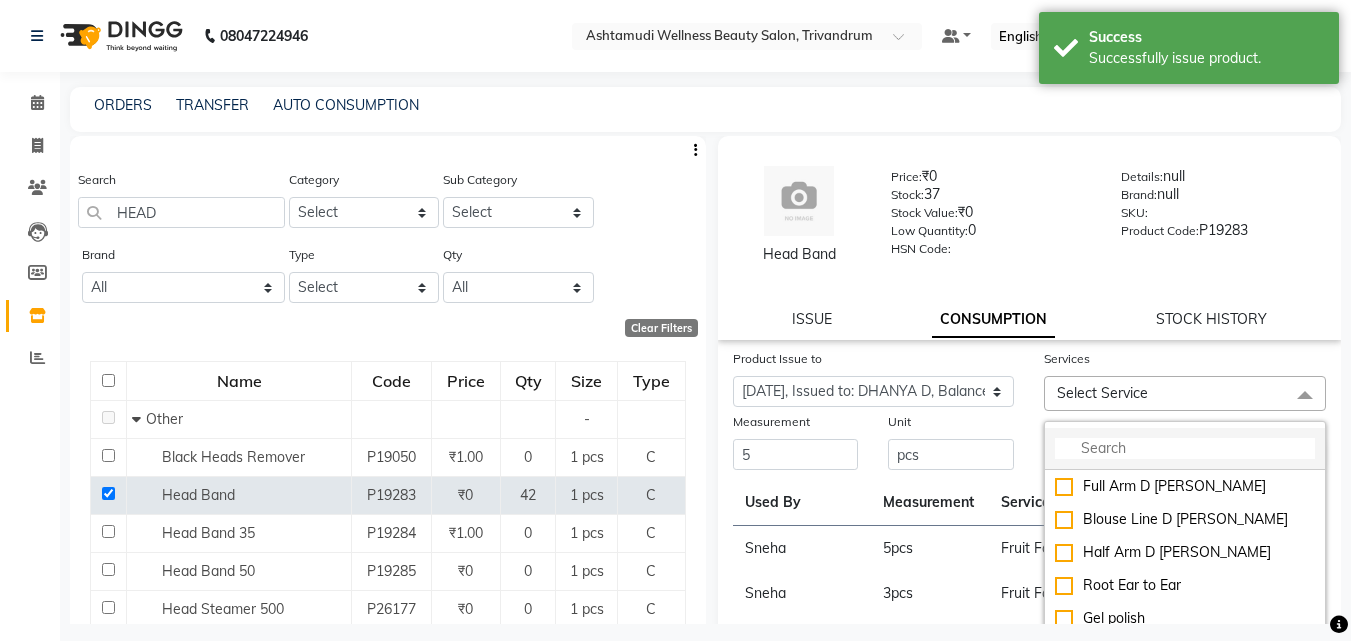 click 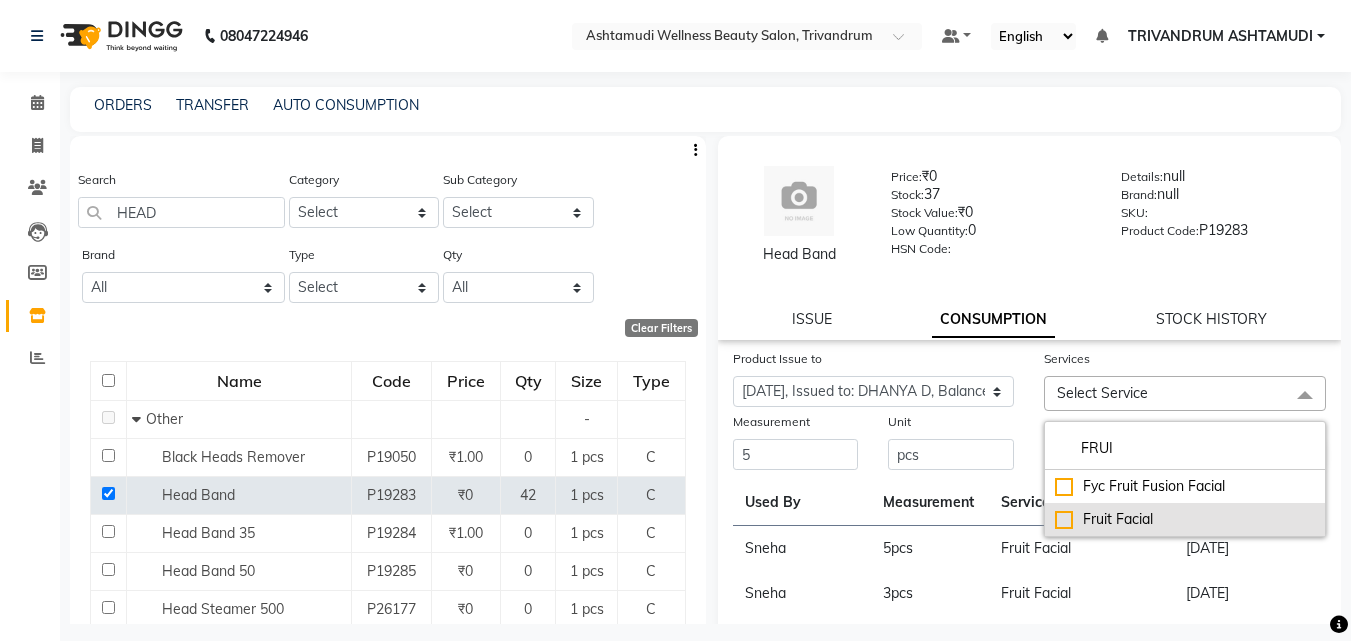 type on "FRUI" 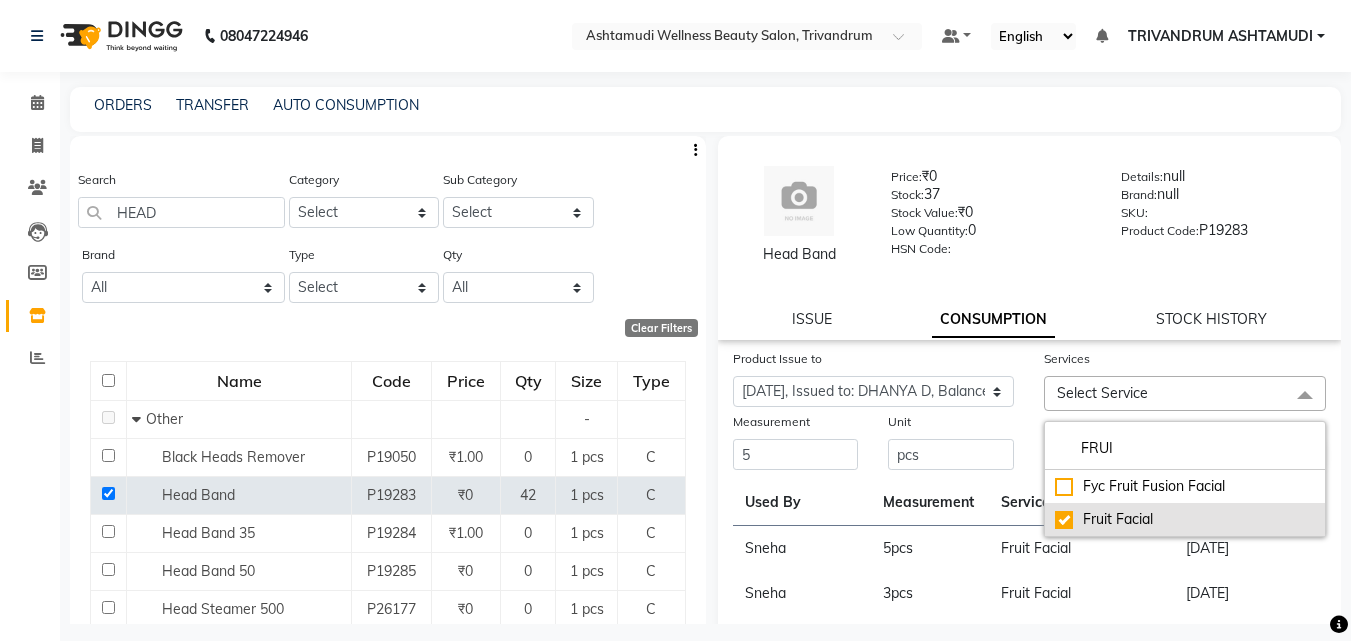 checkbox on "true" 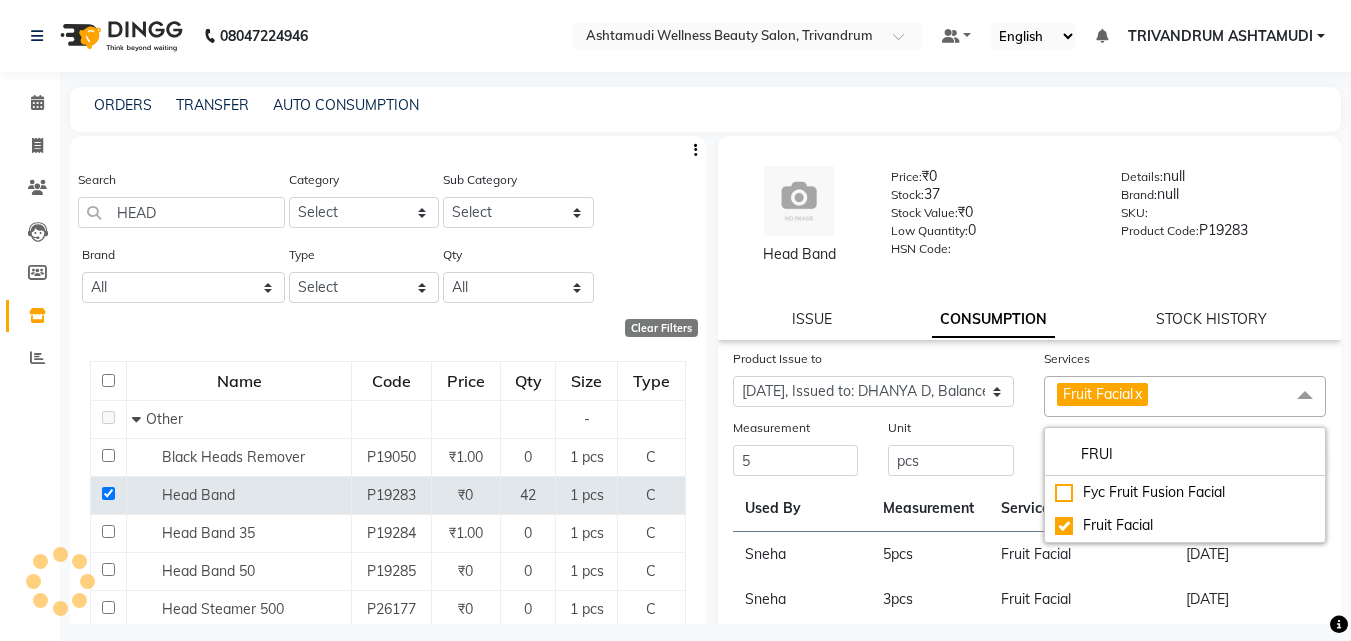 click on "Unit pcs" 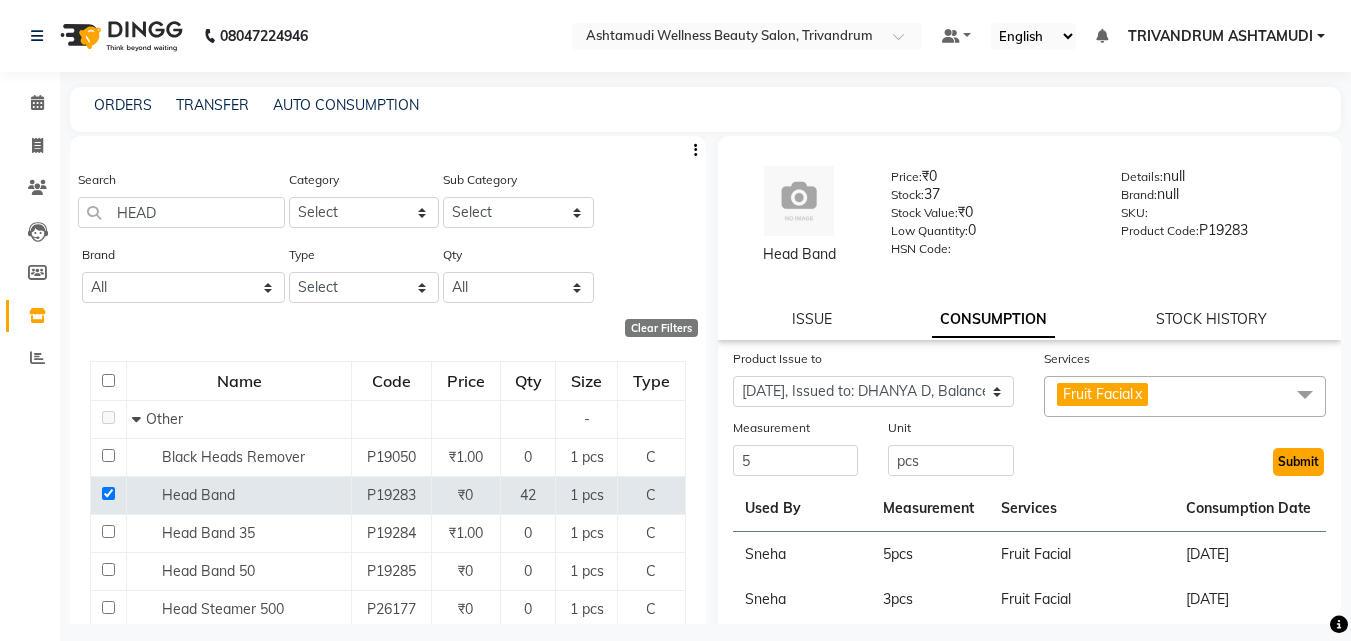 click on "Submit" 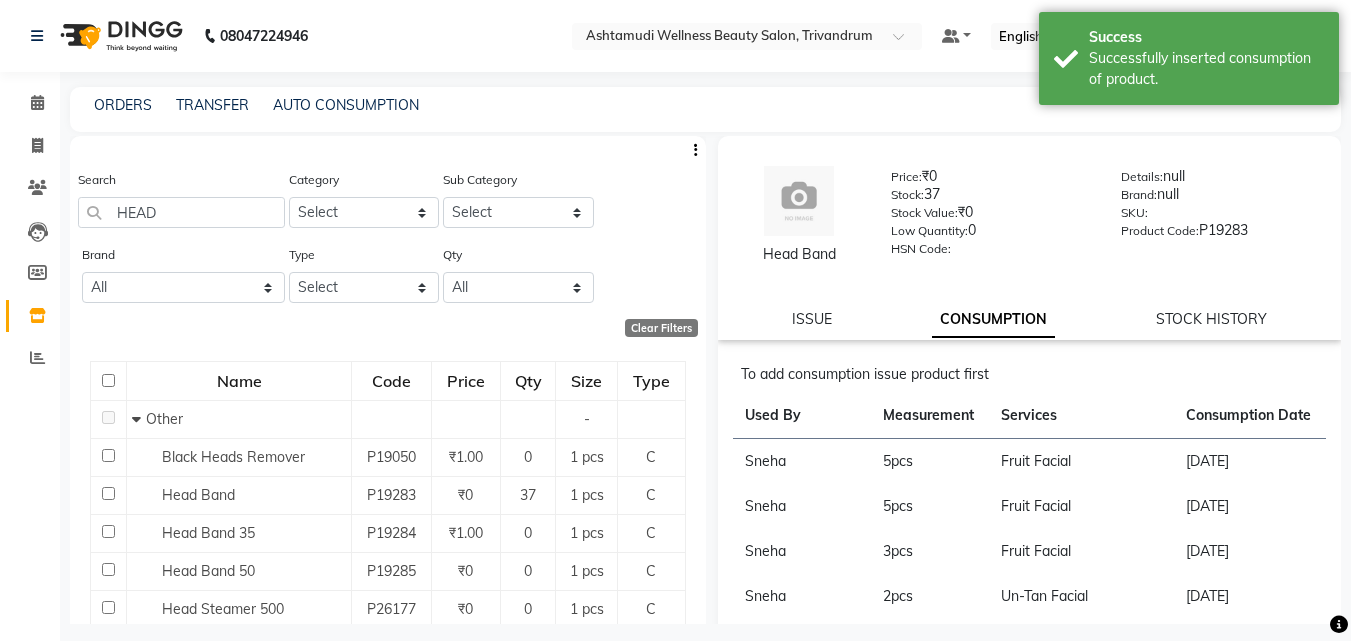 click on "Head Band  Price:   ₹0  Stock:   37  Stock Value:   ₹0  Low Quantity:  0  HSN Code:    Details:   null  Brand:   null  SKU:     Product Code:   P19283  ISSUE CONSUMPTION STOCK HISTORY" 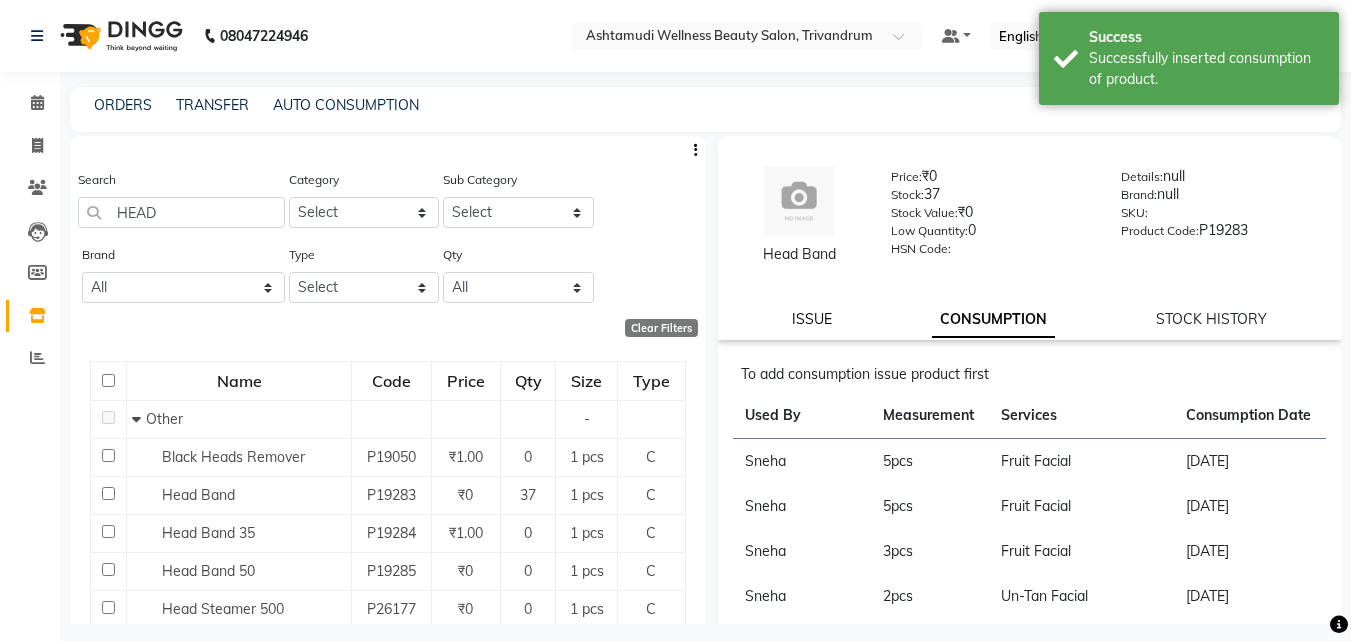 click on "ISSUE" 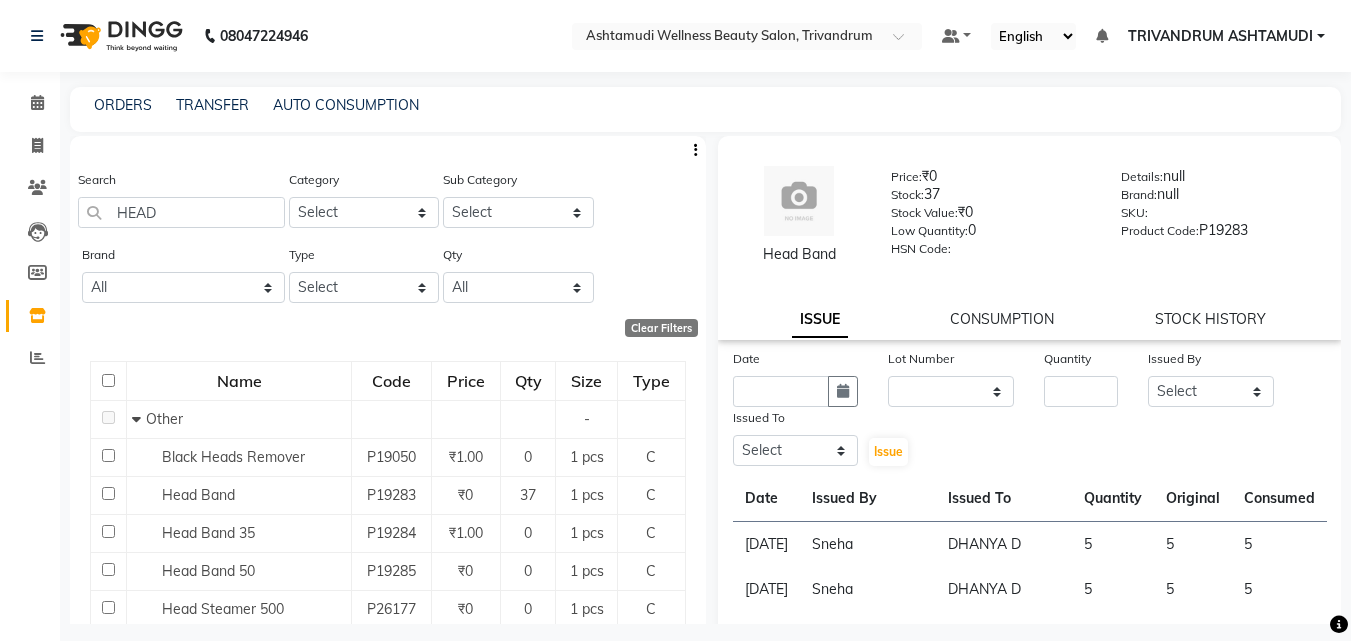 click on "Head Band  Price:   ₹0  Stock:   37  Stock Value:   ₹0  Low Quantity:  0  HSN Code:    Details:   null  Brand:   null  SKU:     Product Code:   P19283  ISSUE CONSUMPTION STOCK HISTORY" 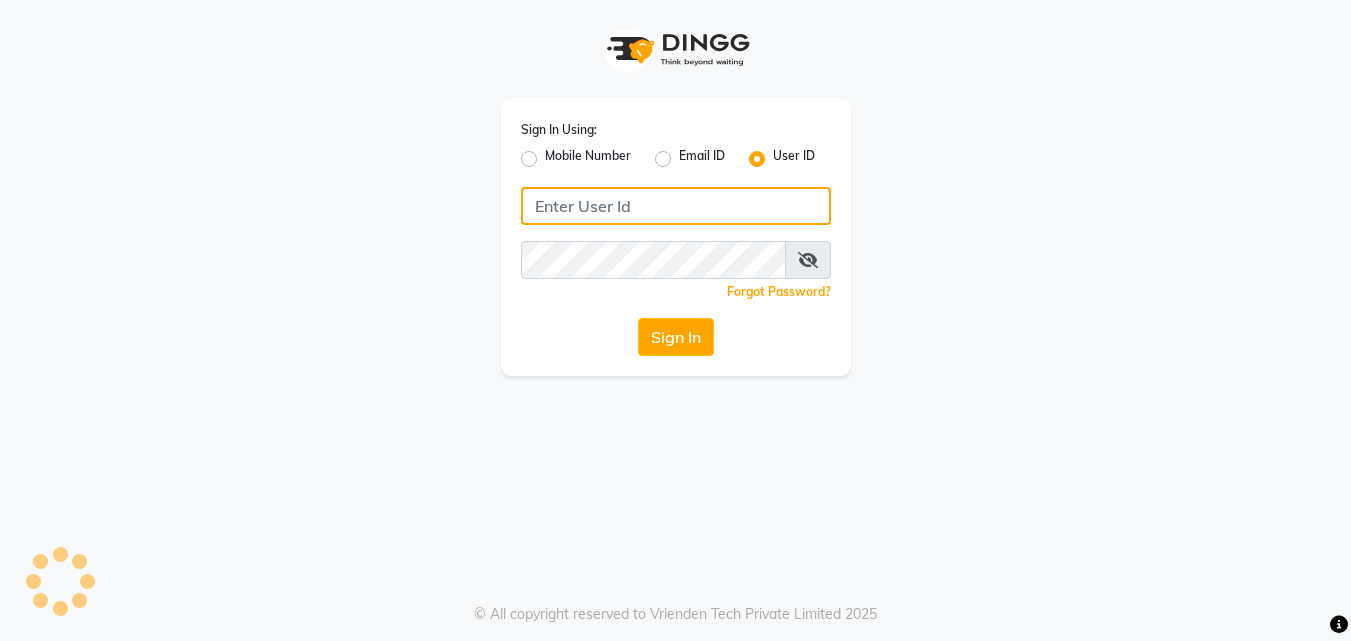 type on "e1935-26" 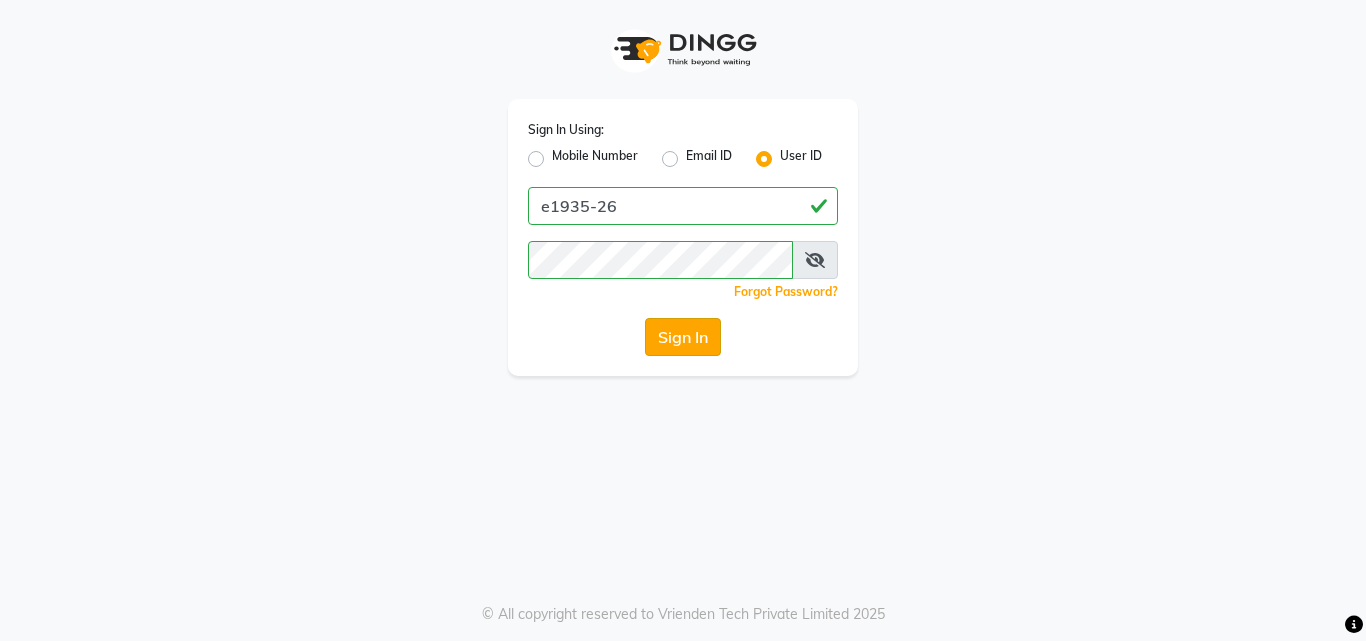 click on "Sign In" 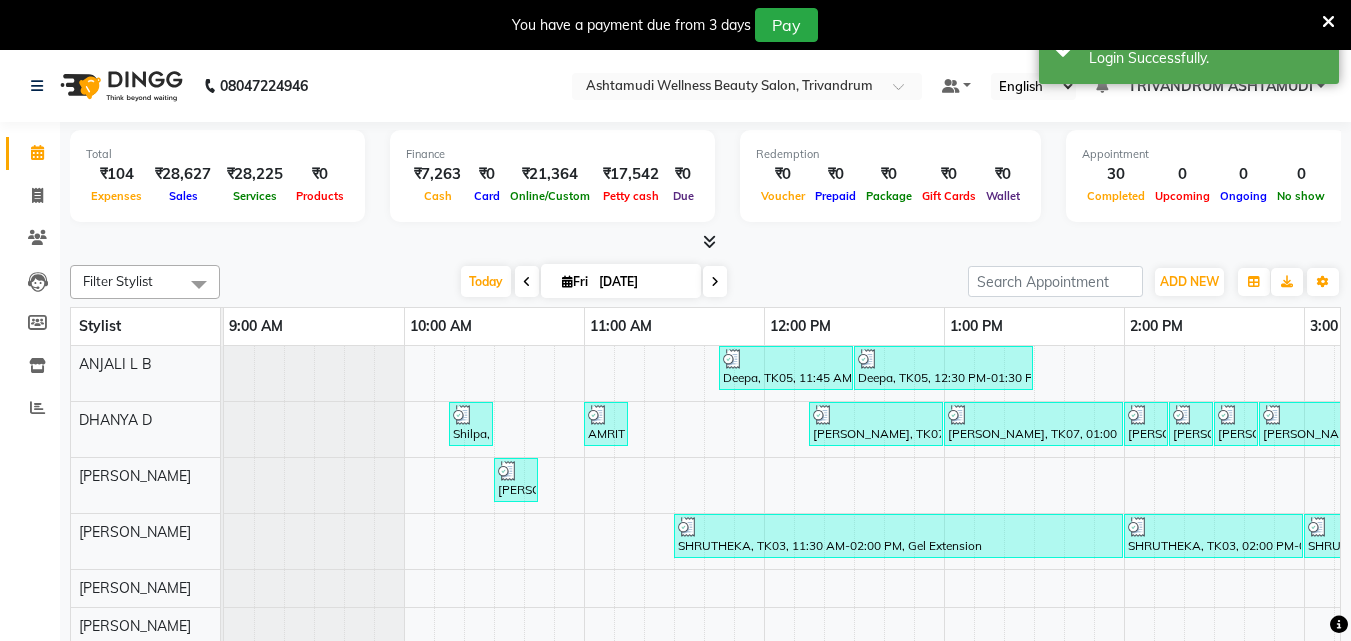 scroll, scrollTop: 0, scrollLeft: 0, axis: both 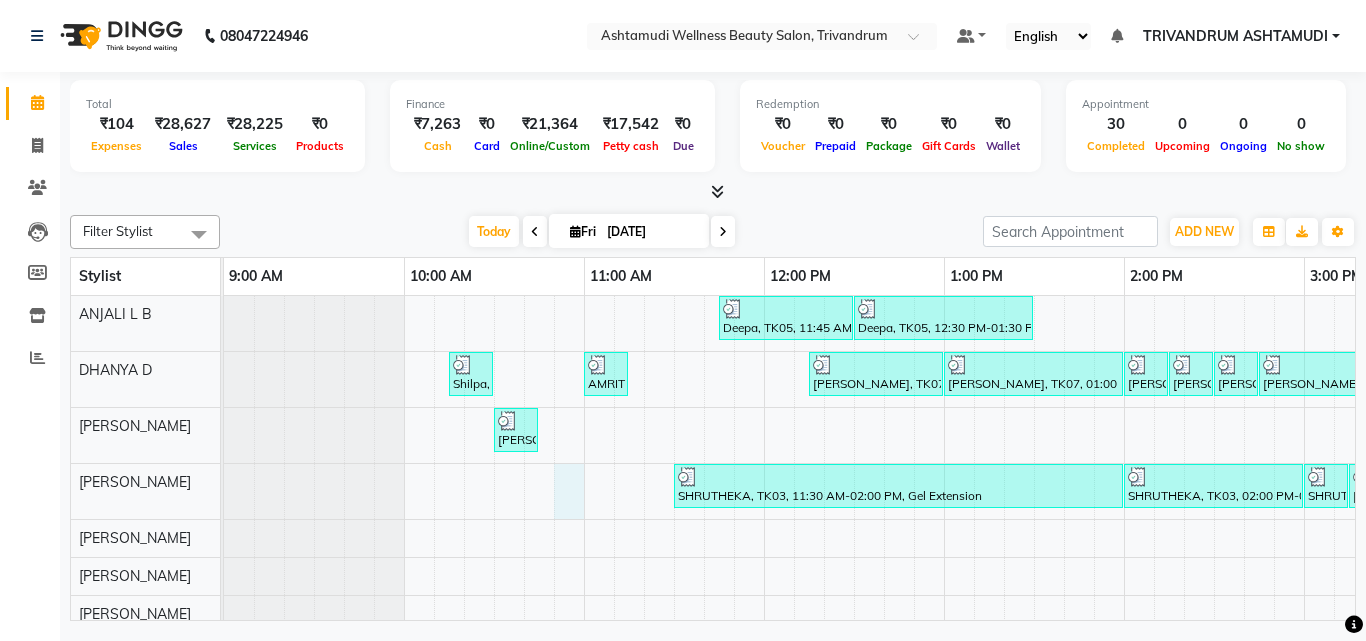 click on "Deepa, TK05, 11:45 AM-12:30 PM, Root Touch-Up (Ammonia Free)     Deepa, TK05, 12:30 PM-01:30 PM, Ceramide  Anti frizz treatment     Shilpa, TK01, 10:15 AM-10:30 AM, Eyebrows Threading     AMRITHA, TK21, 11:00 AM-11:15 AM, Eyebrows Threading     Neethi, TK07, 12:15 PM-01:00 PM, Root Touch-Up (Ammonia Free)     Neethi, TK07, 01:00 PM-02:00 PM, Ceramide  Anti frizz treatment     Anagha, TK10, 02:00 PM-02:15 PM, Eyebrows Threading     Anagha, TK10, 02:15 PM-02:30 PM, Eyebrows Threading     Anagha, TK10, 02:30 PM-02:45 PM, Upper Lip Threading     Supriya, TK17, 02:45 PM-03:30 PM, Root Touch-Up (Ammonia Free)     aswathi, TK02, 10:30 AM-10:45 AM, Eyebrows Threading     Shamna, TK19, 04:00 PM-08:00 PM, Permanent Blowdry (Shoulder Length)     Shamna, TK19, 08:00 PM-09:00 PM, Ceramide  Anti frizz treatment     SHRUTHEKA, TK03, 11:30 AM-02:00 PM, Gel Extension     SHRUTHEKA, TK03, 02:00 PM-03:00 PM, Bridal Glow Facial     SHRUTHEKA, TK03, 03:00 PM-03:15 PM, Eyebrows Threading" at bounding box center [1484, 631] 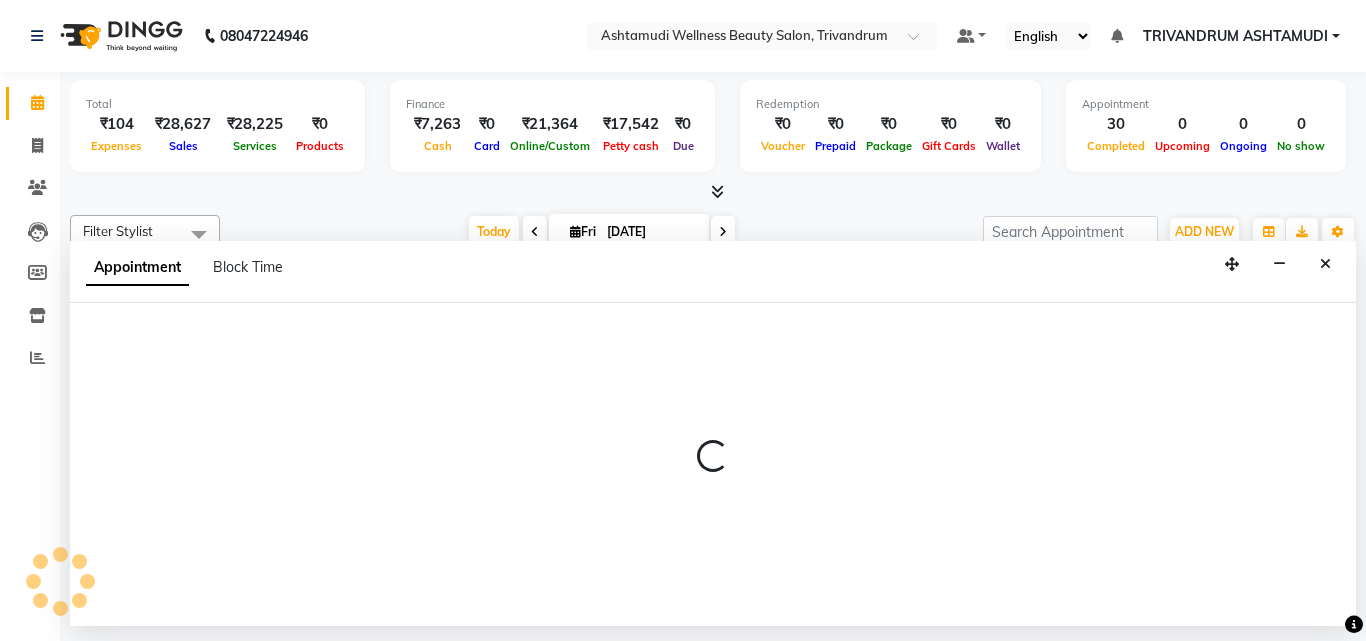 select on "27025" 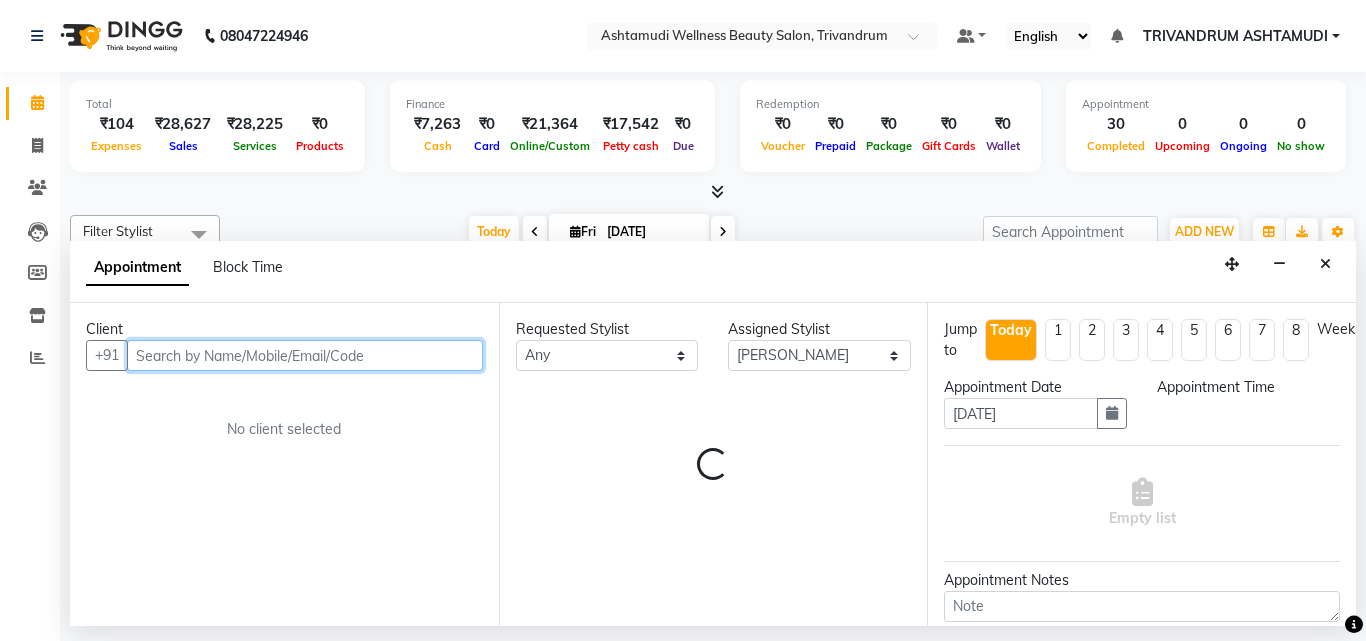 select on "645" 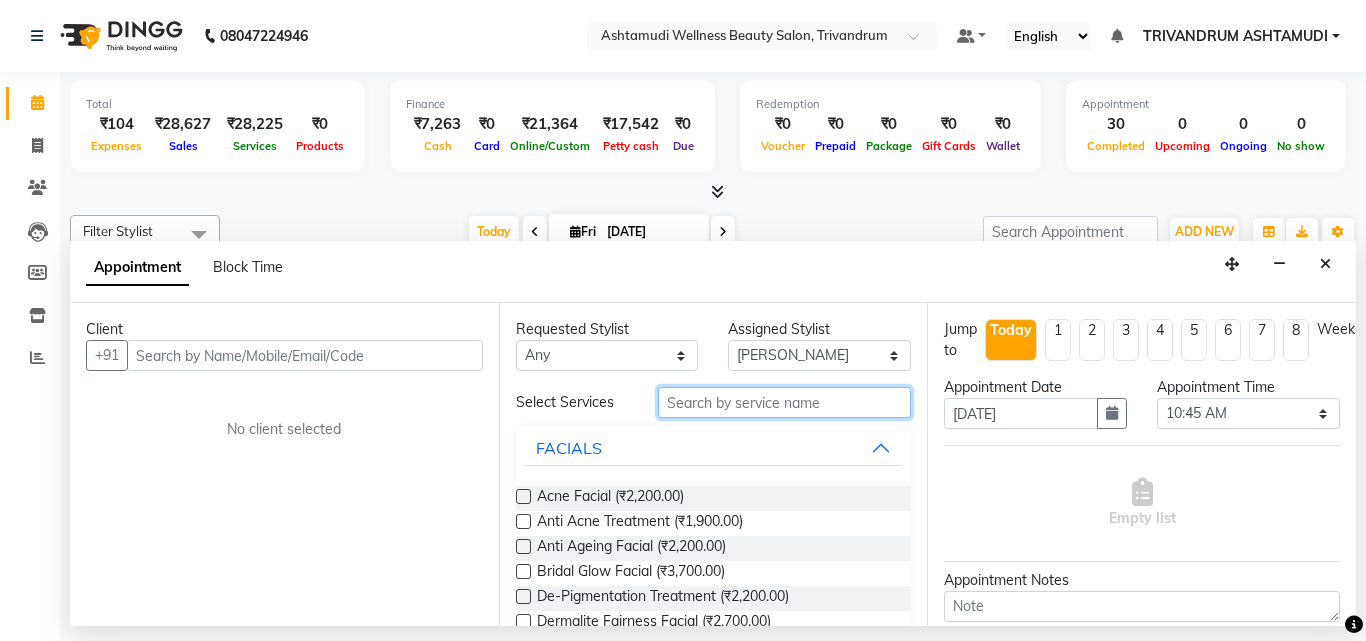 click at bounding box center [785, 402] 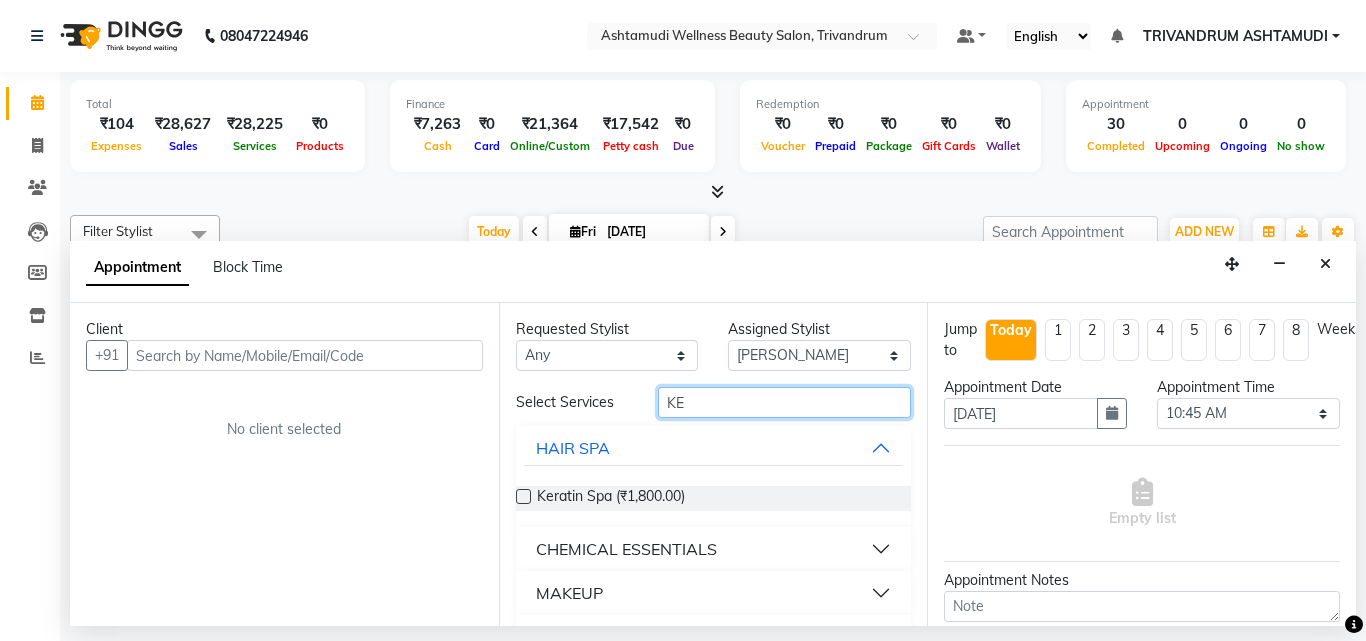 type on "K" 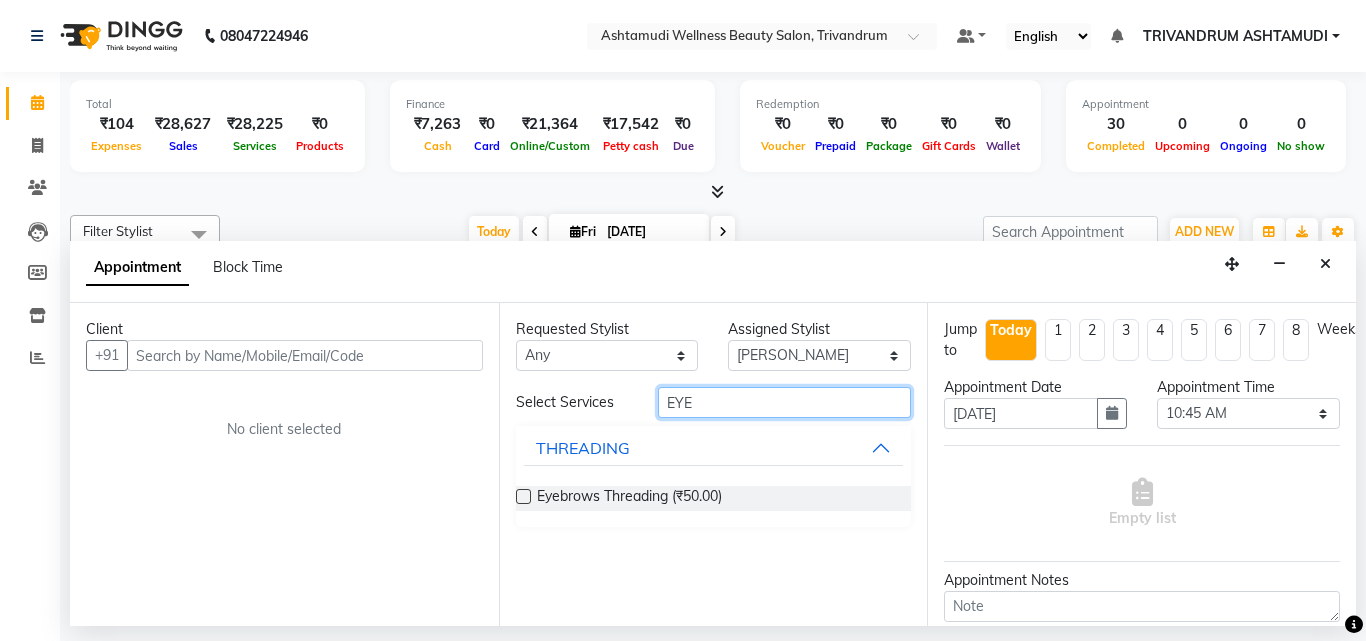 type on "EYE" 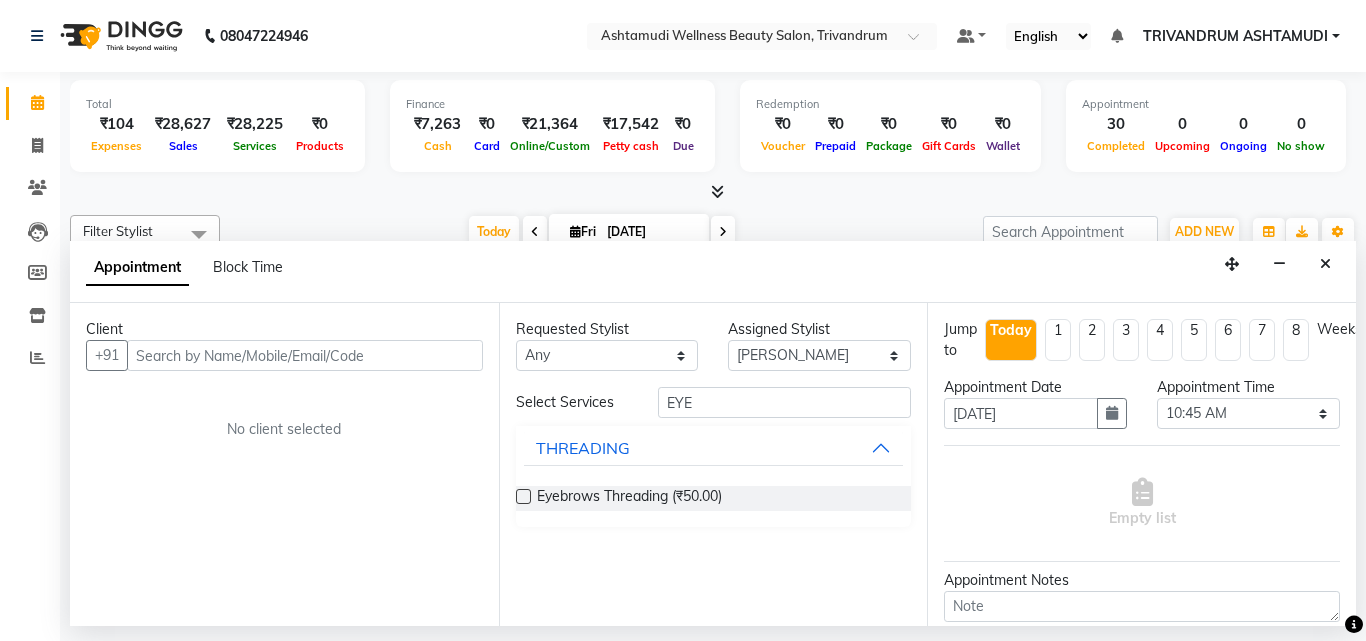 click at bounding box center (523, 496) 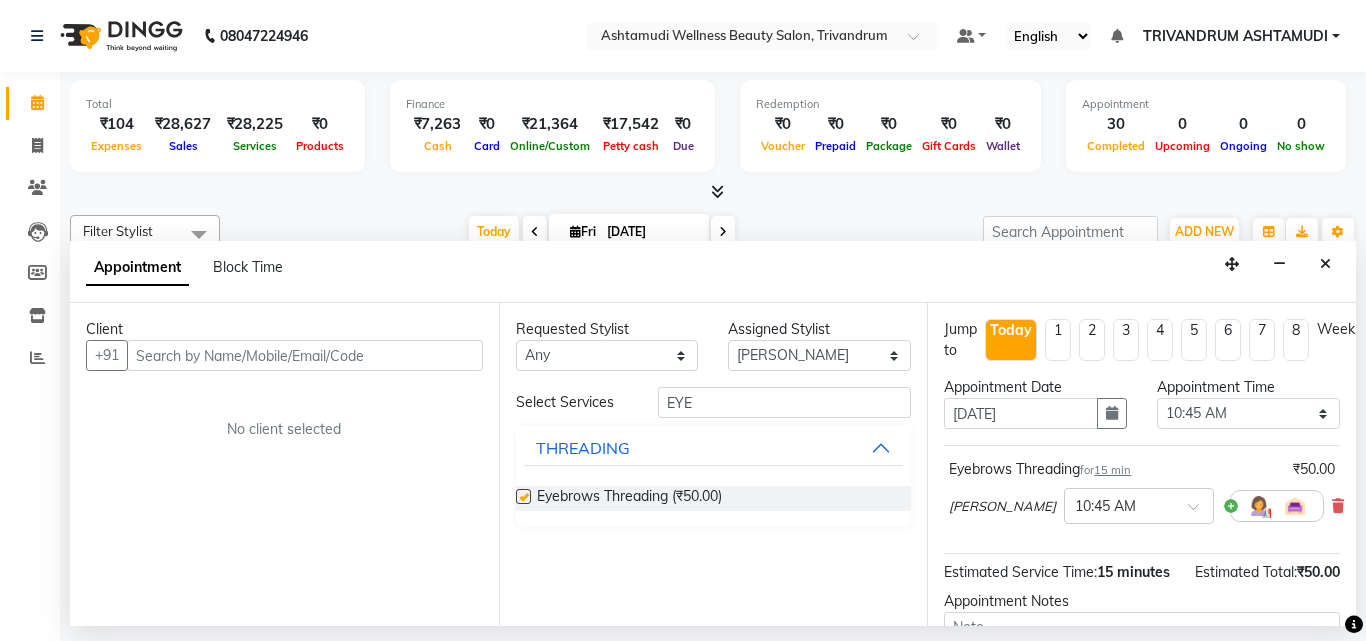 checkbox on "false" 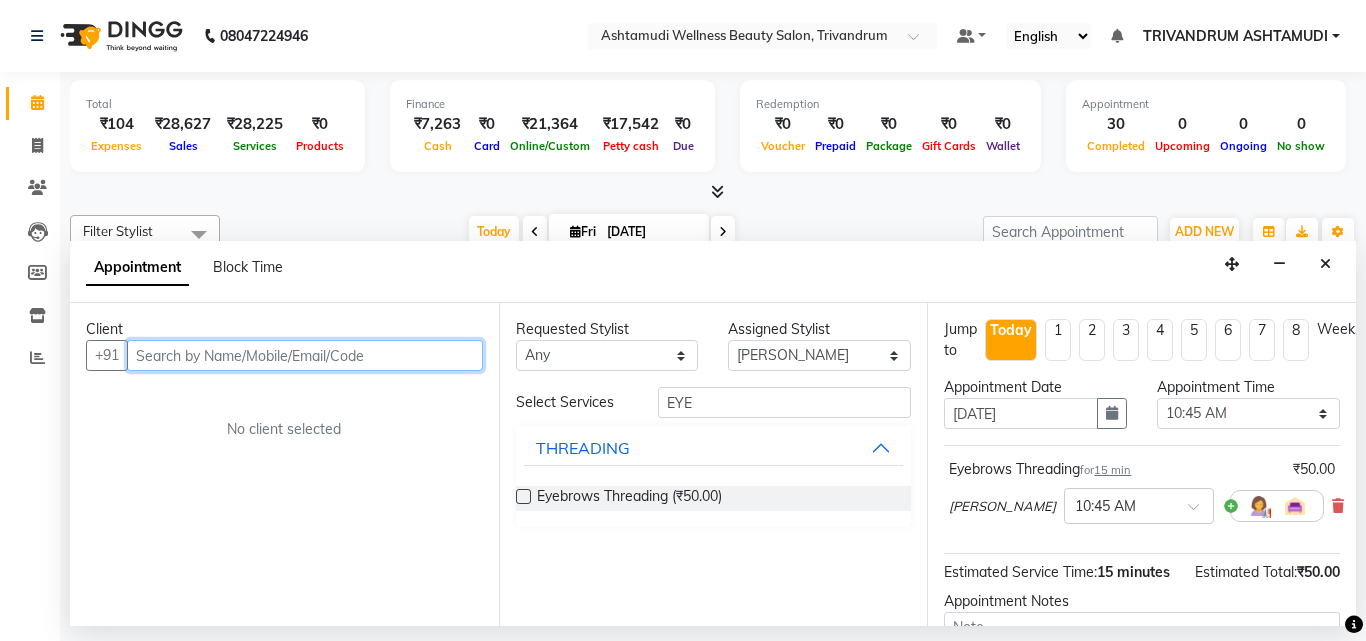 click at bounding box center [305, 355] 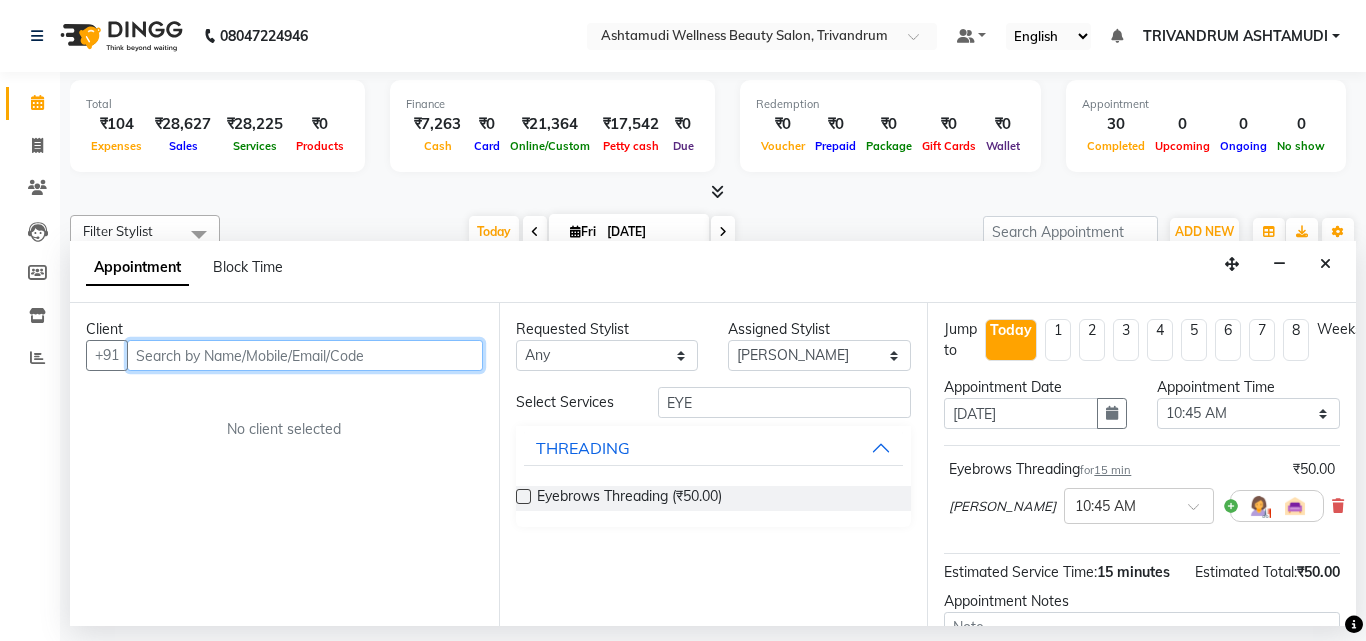 type on "9" 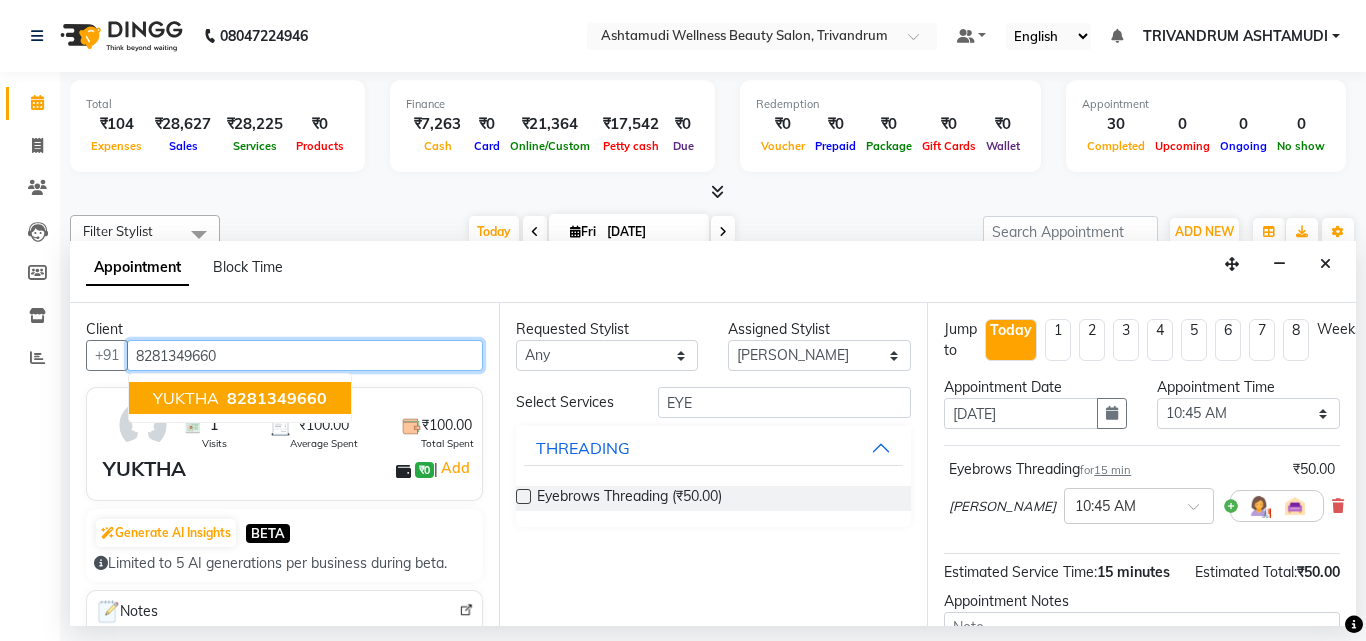 type on "8281349660" 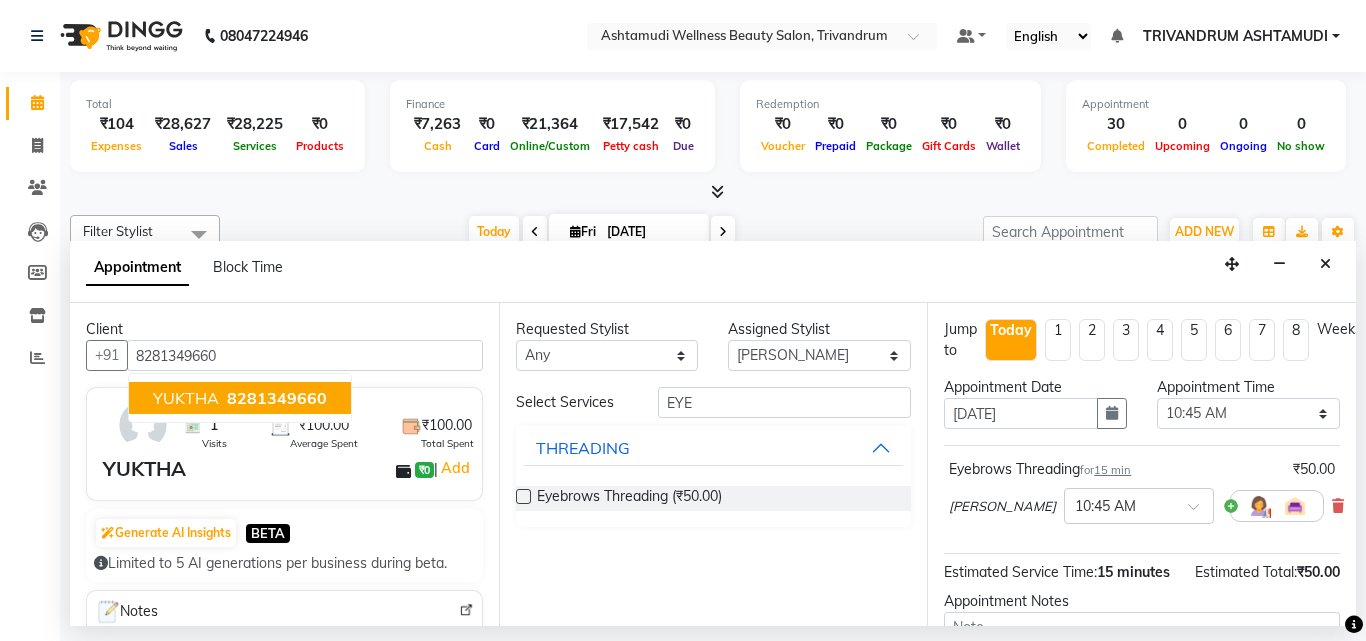 click on "YUKTHA    ₹0  |   Add" at bounding box center [288, 469] 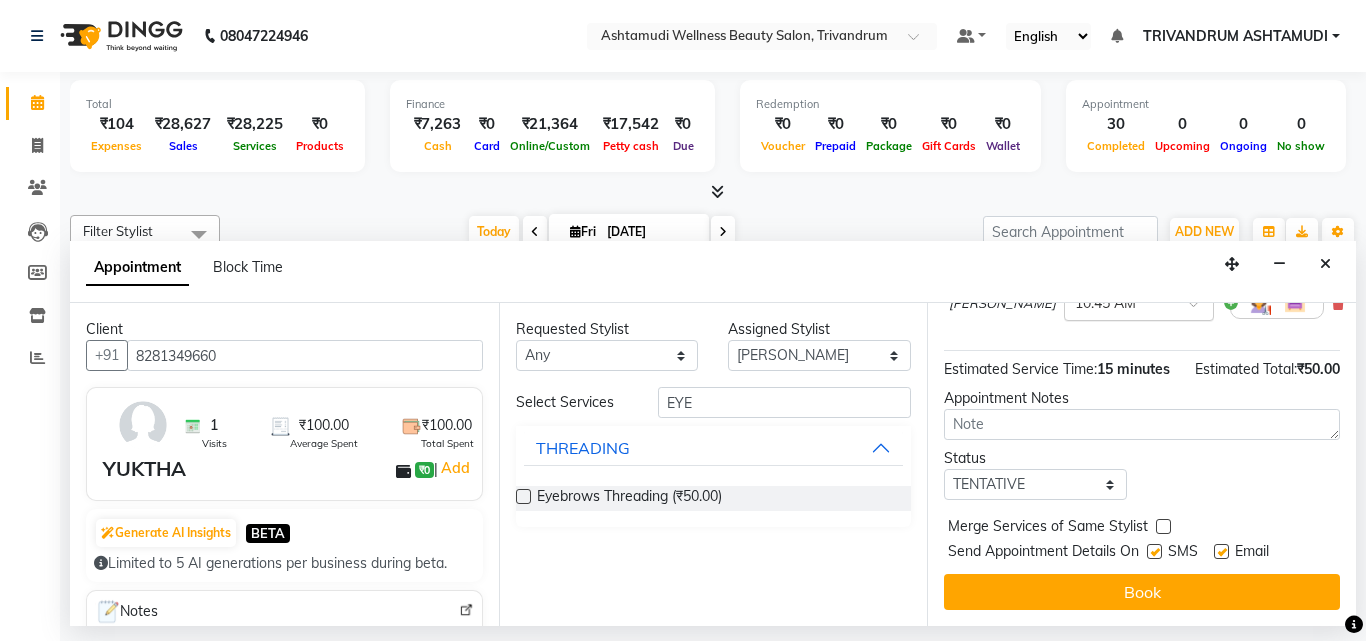 scroll, scrollTop: 239, scrollLeft: 0, axis: vertical 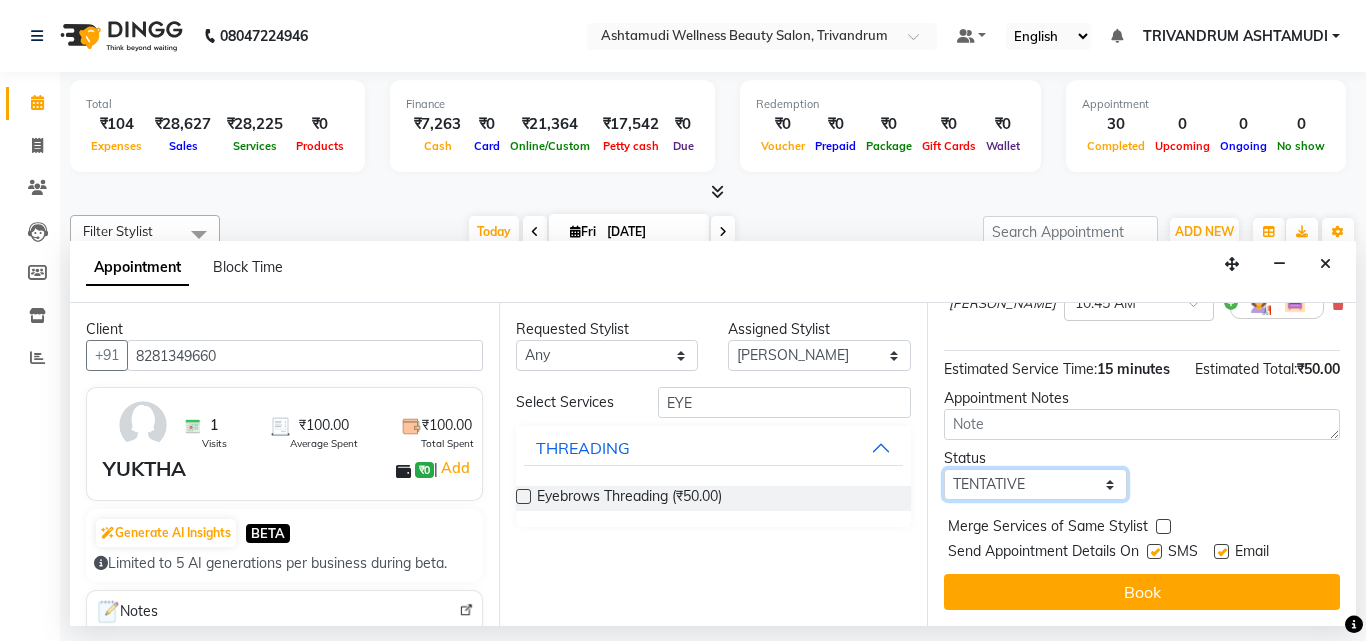 click on "Select TENTATIVE CONFIRM CHECK-IN UPCOMING" at bounding box center (1035, 484) 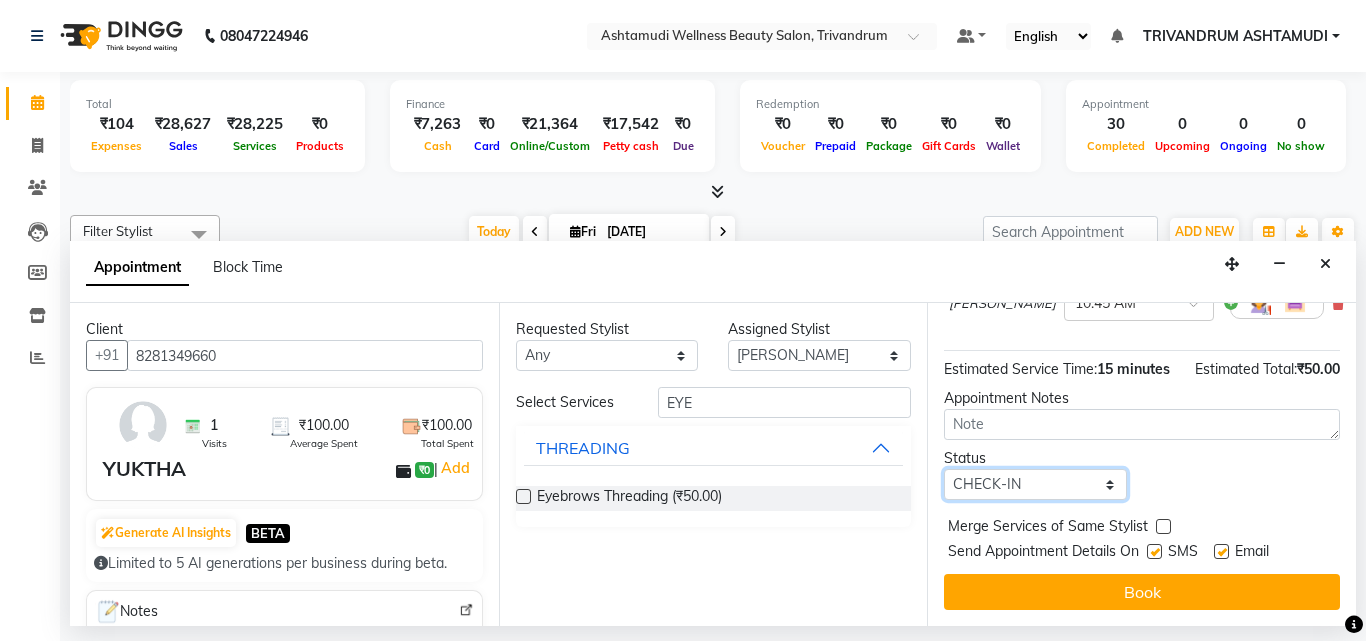 click on "Select TENTATIVE CONFIRM CHECK-IN UPCOMING" at bounding box center (1035, 484) 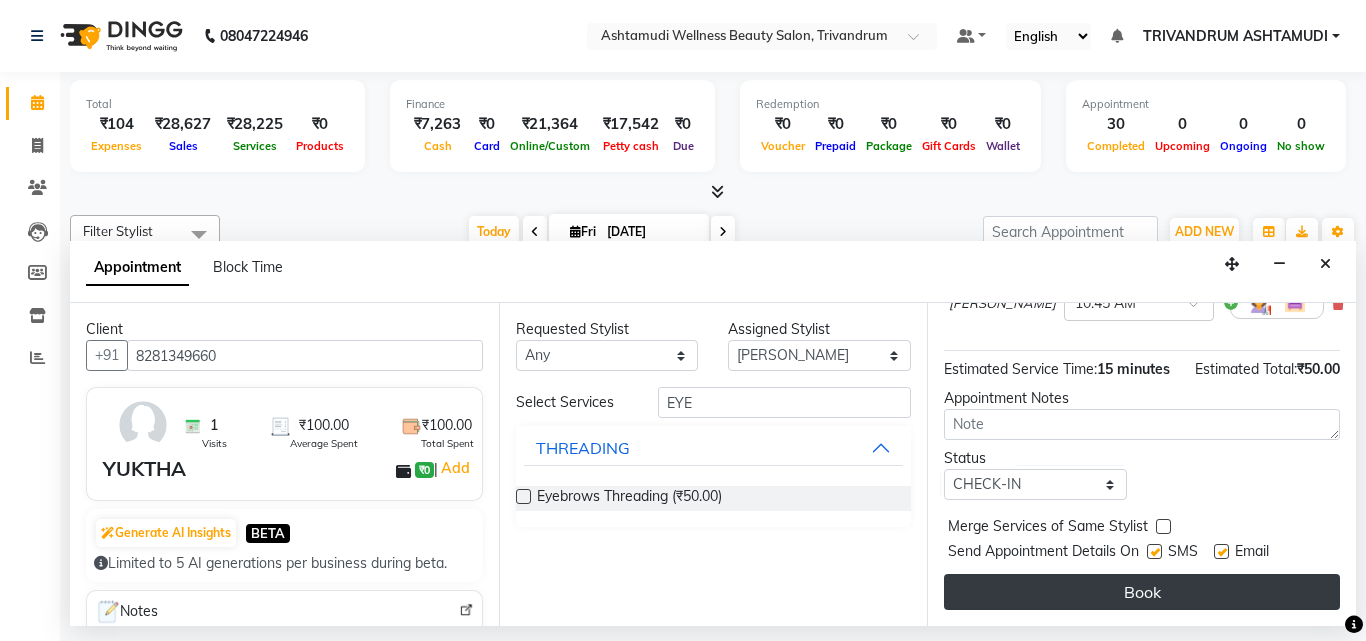 click on "Book" at bounding box center [1142, 592] 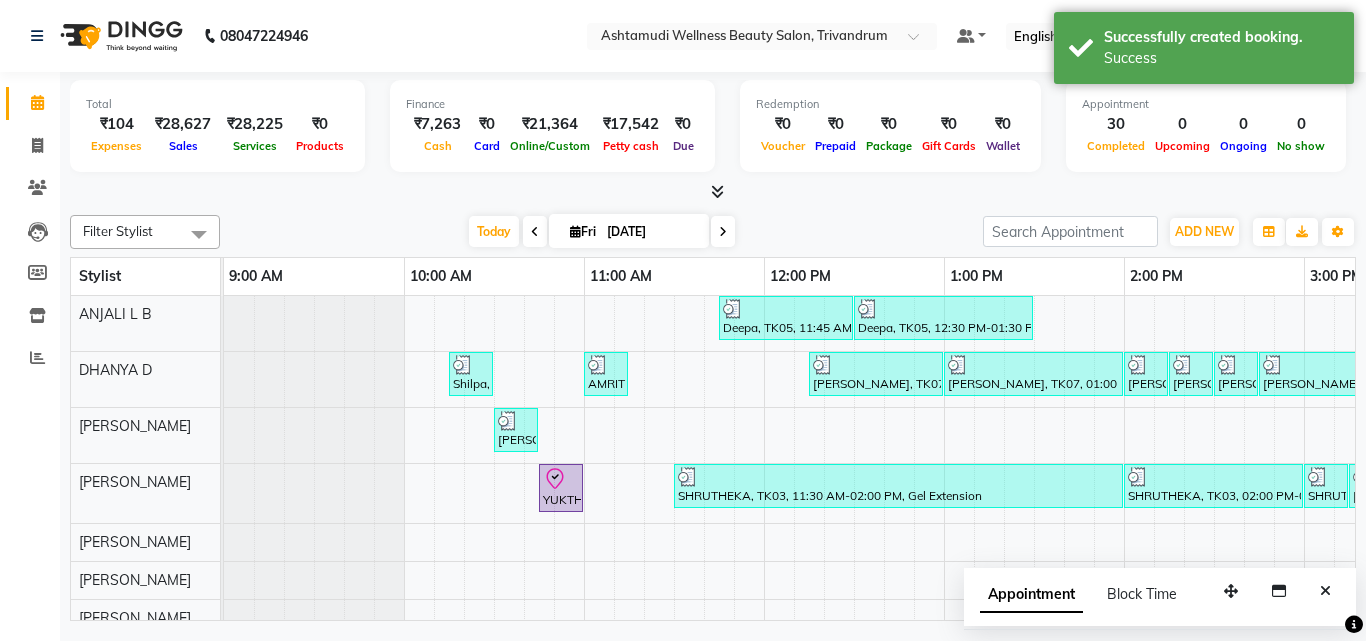 scroll, scrollTop: 0, scrollLeft: 121, axis: horizontal 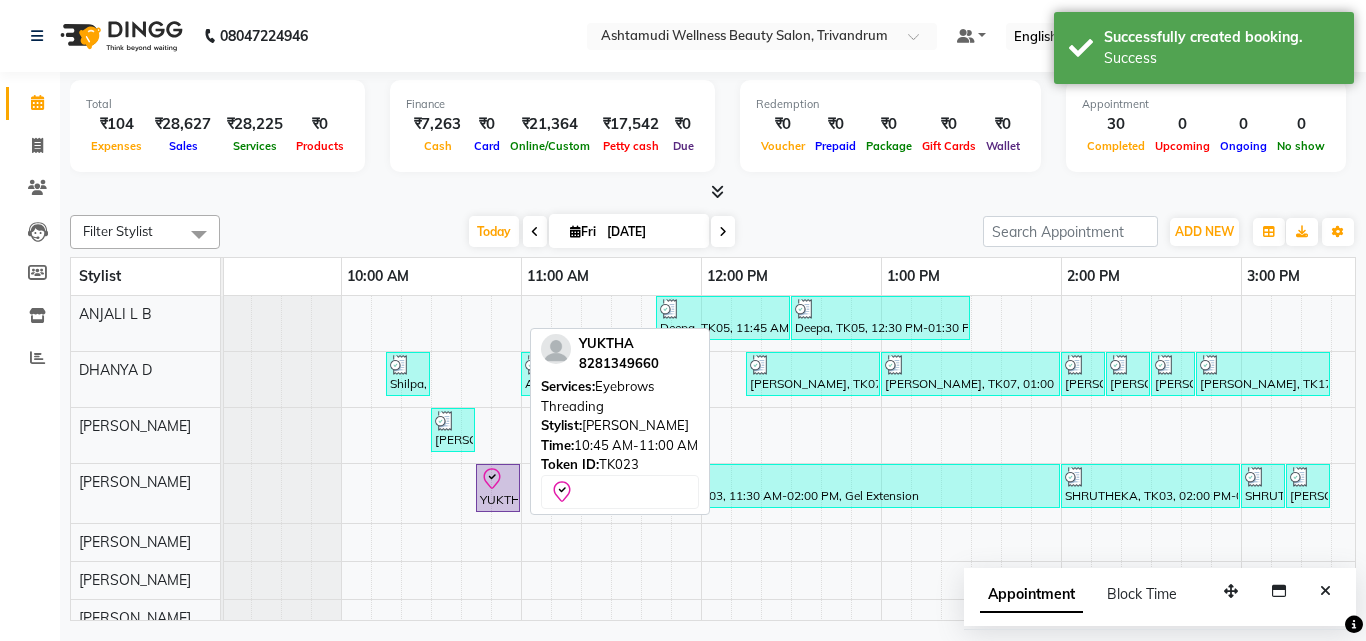 click on "YUKTHA, TK23, 10:45 AM-11:00 AM, Eyebrows Threading" at bounding box center [498, 488] 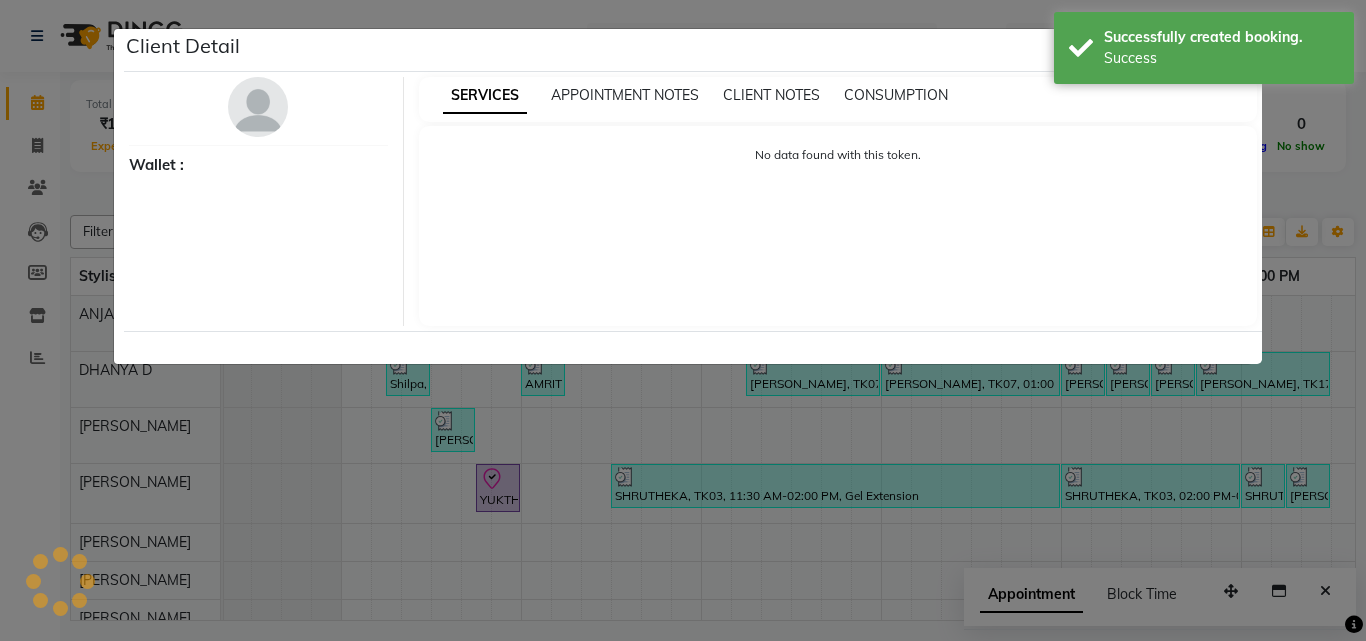 select on "8" 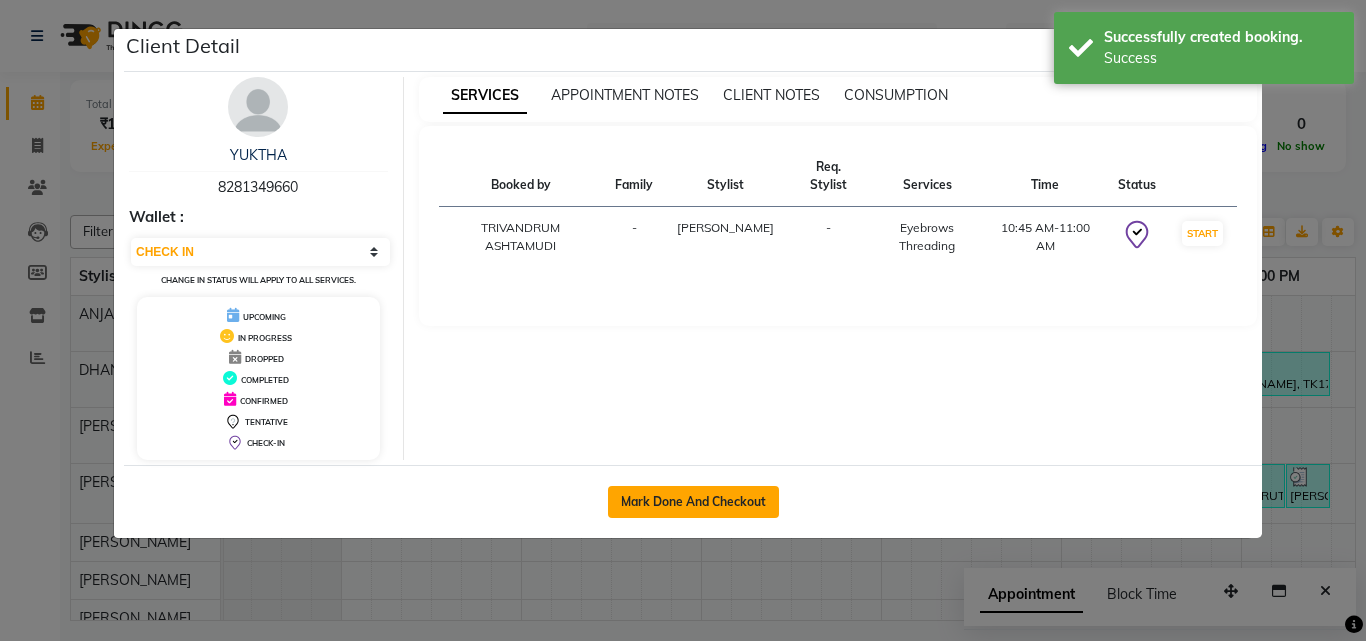 click on "Mark Done And Checkout" 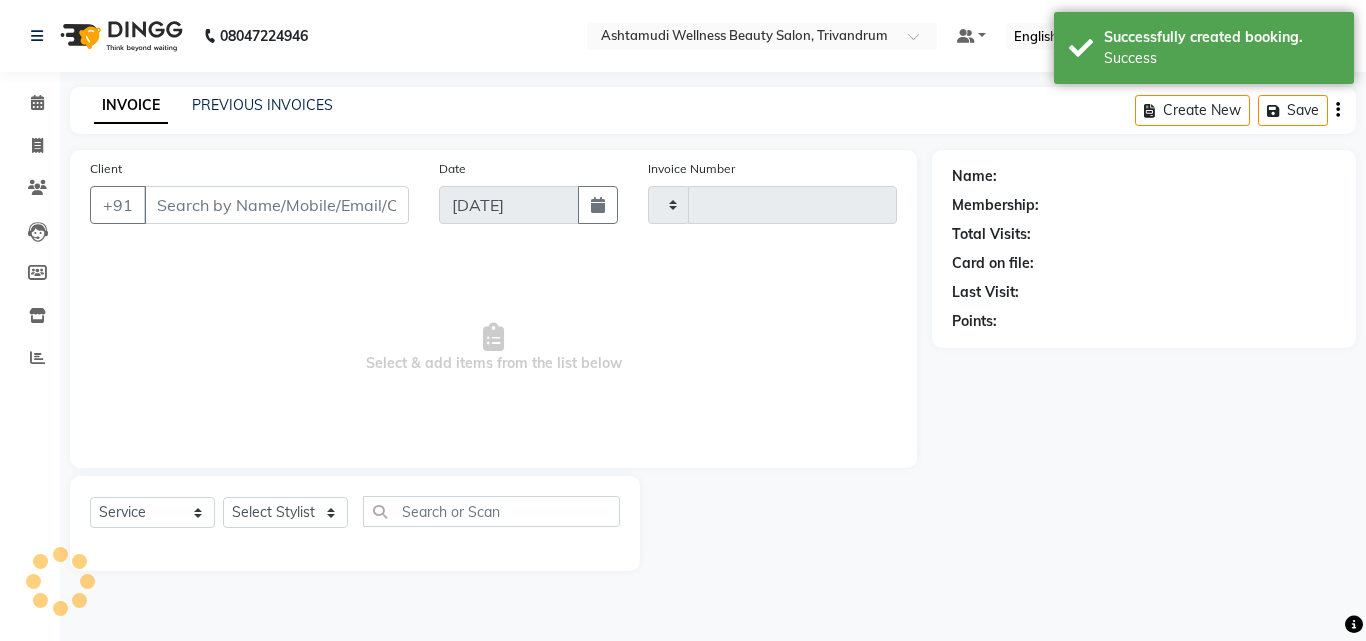 type on "2068" 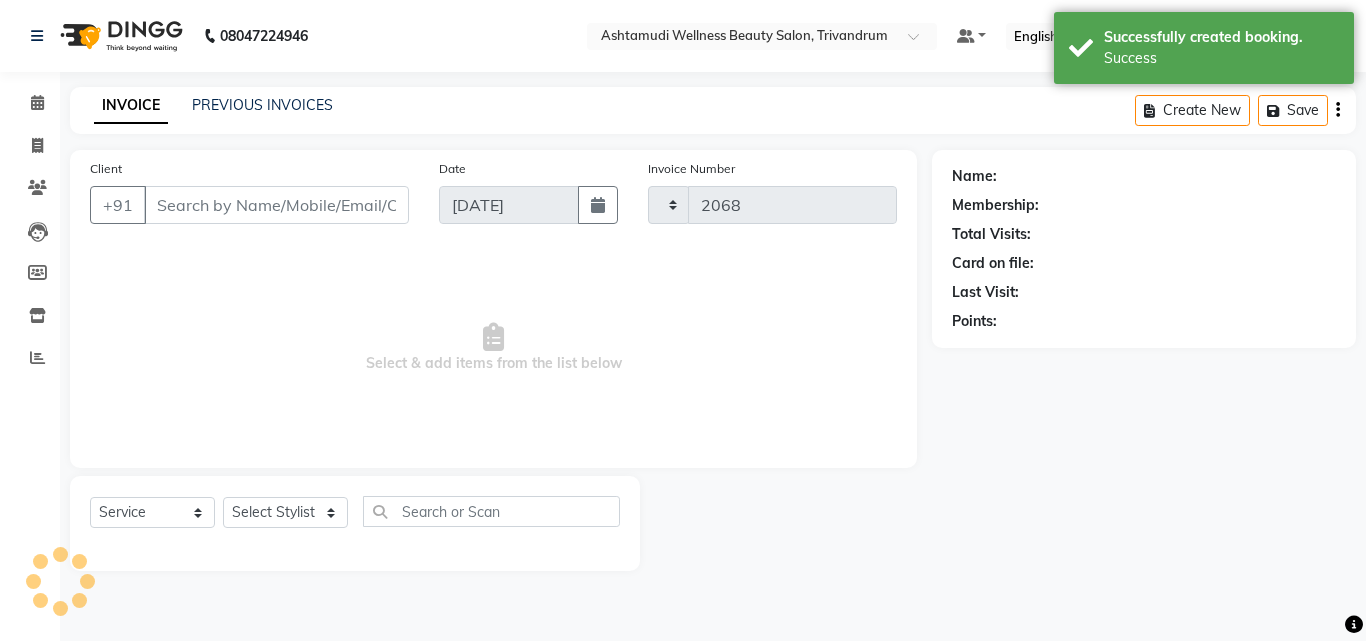 select on "4636" 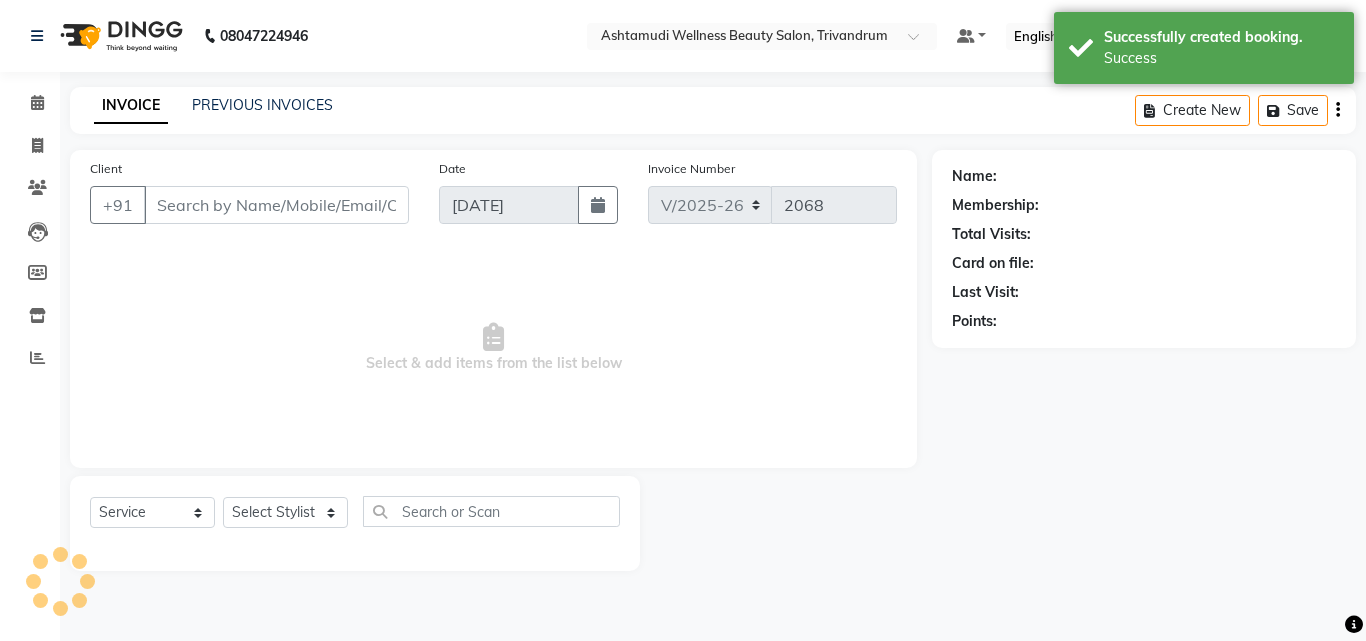 type on "8281349660" 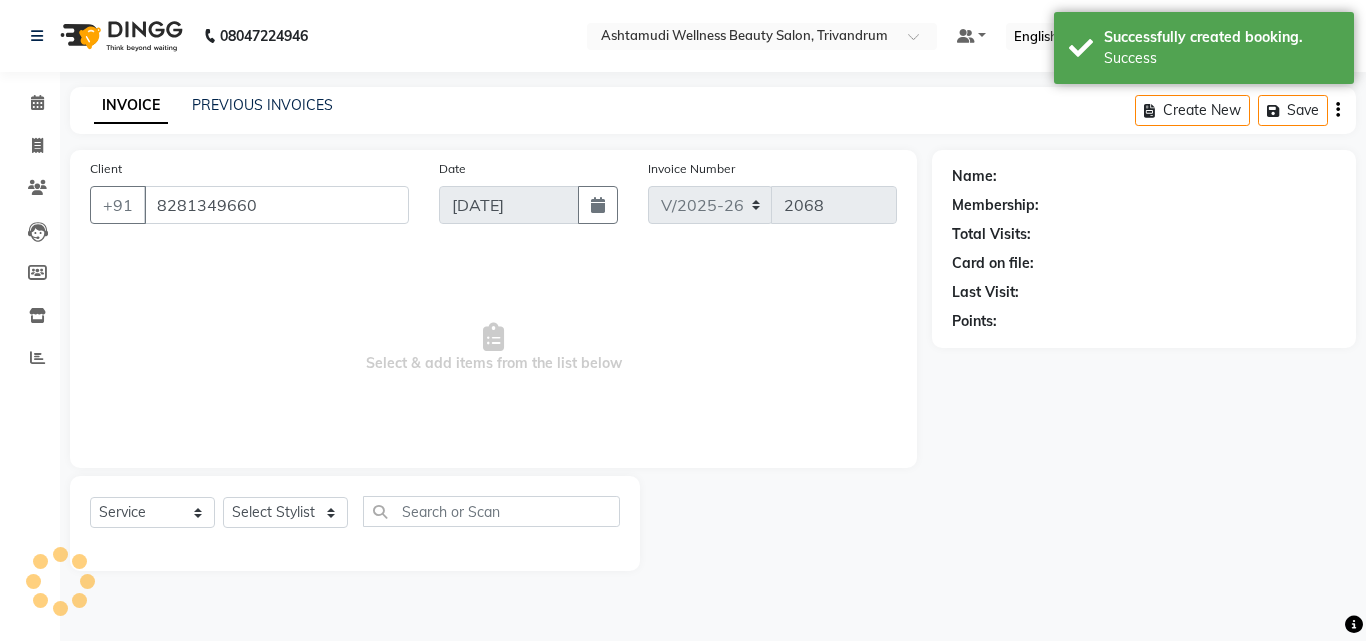 select on "27025" 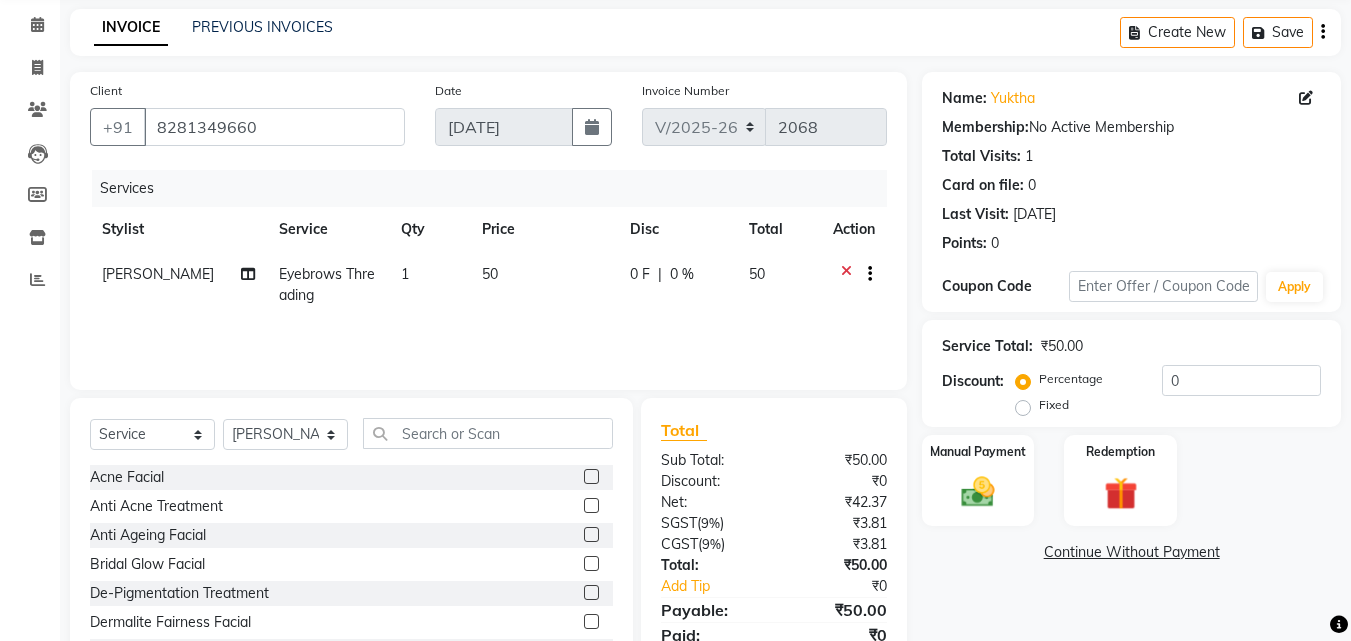 scroll, scrollTop: 160, scrollLeft: 0, axis: vertical 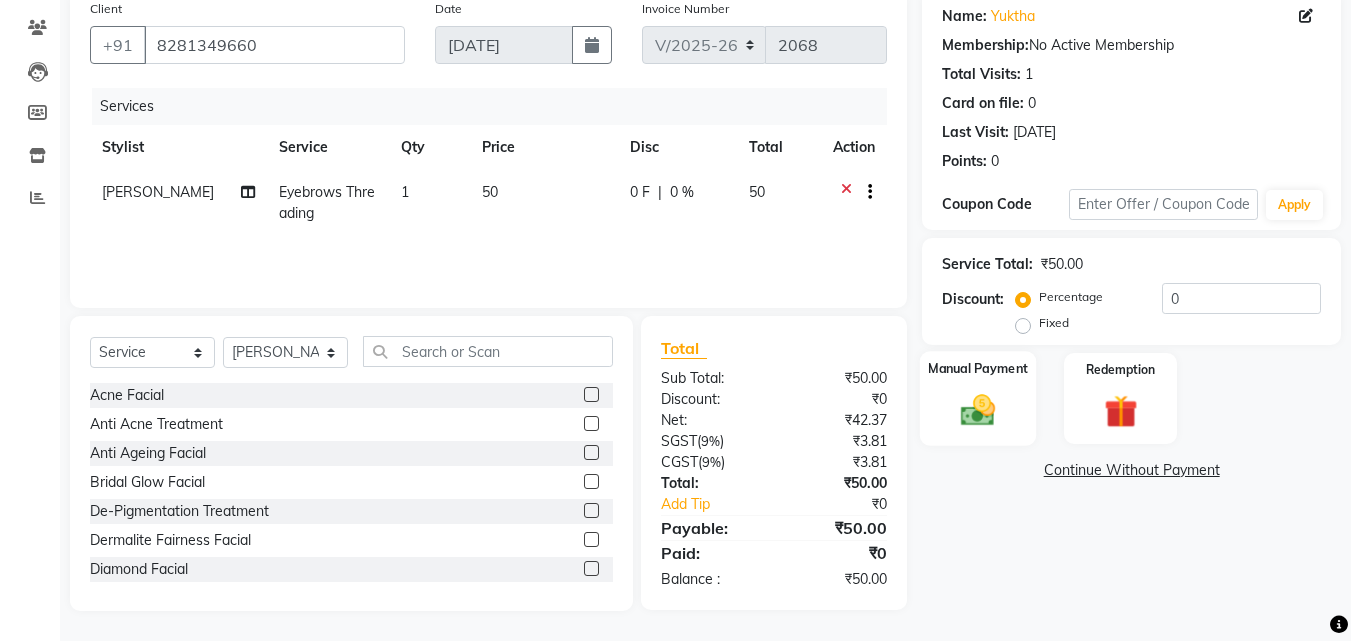 click 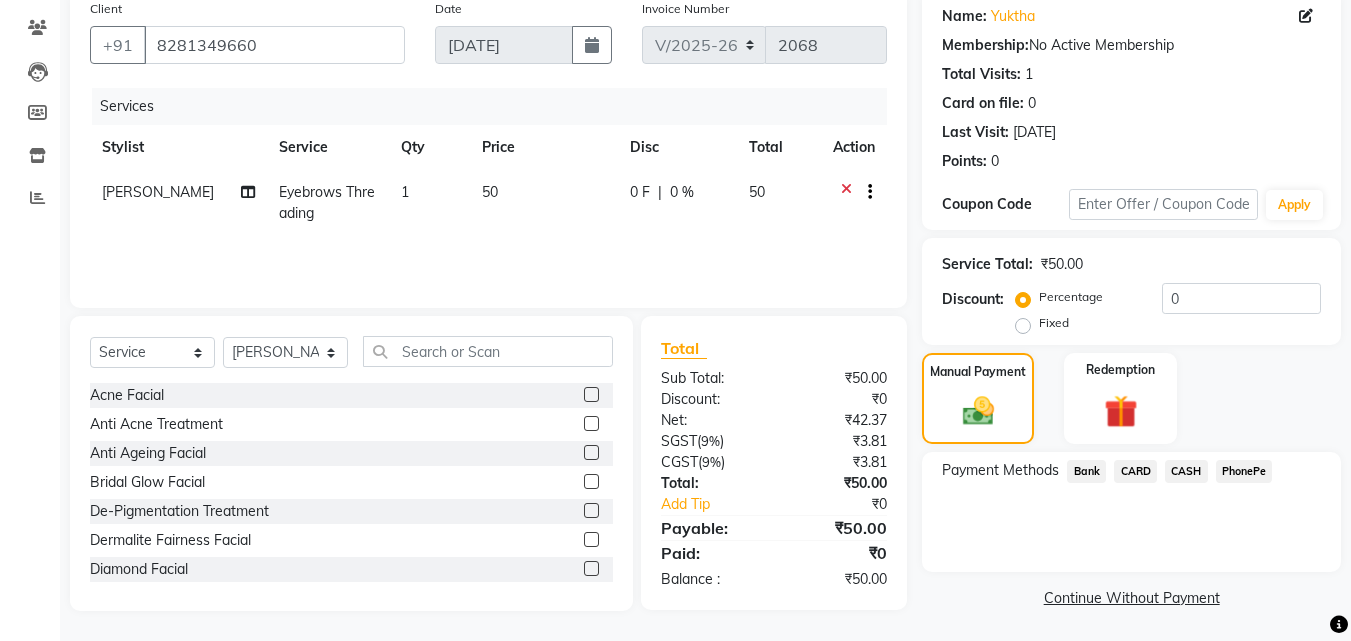 click on "CASH" 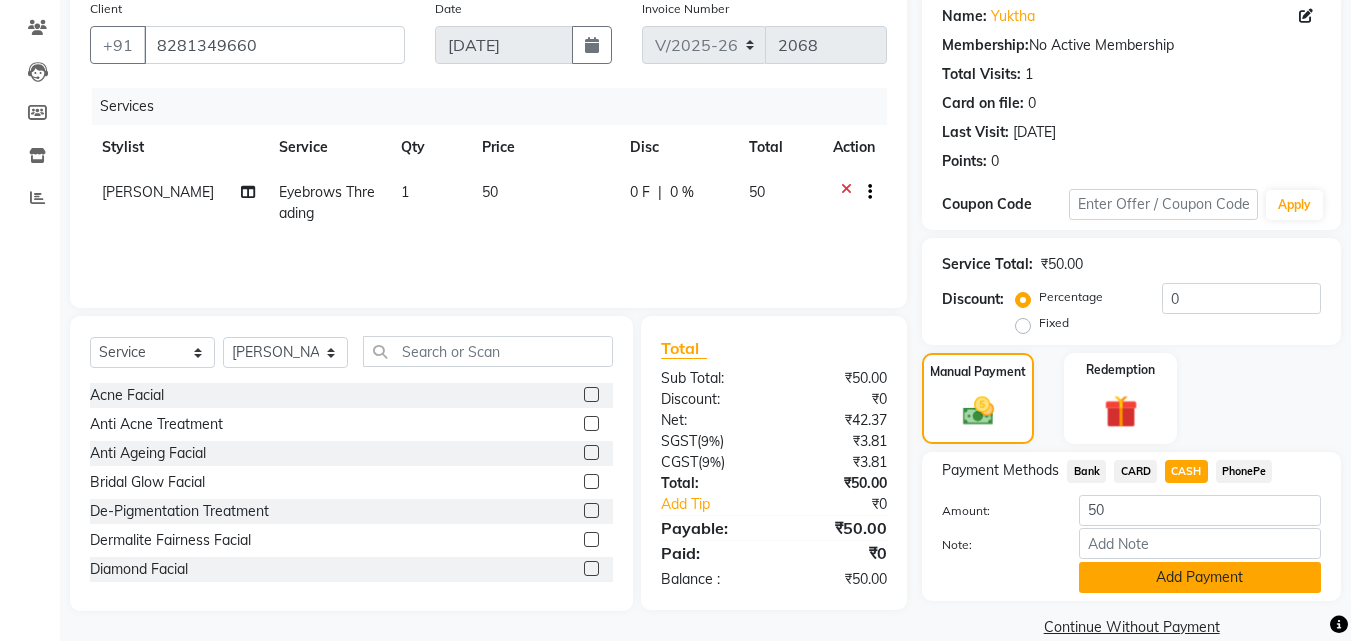 click on "Add Payment" 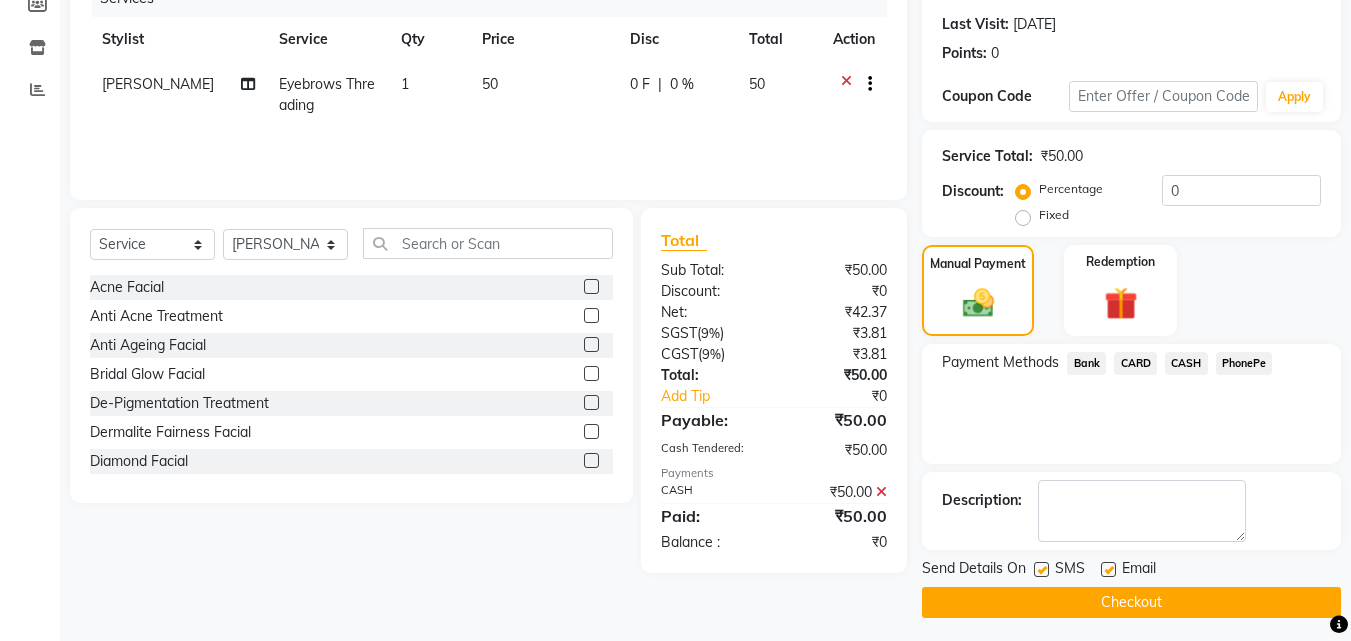 scroll, scrollTop: 275, scrollLeft: 0, axis: vertical 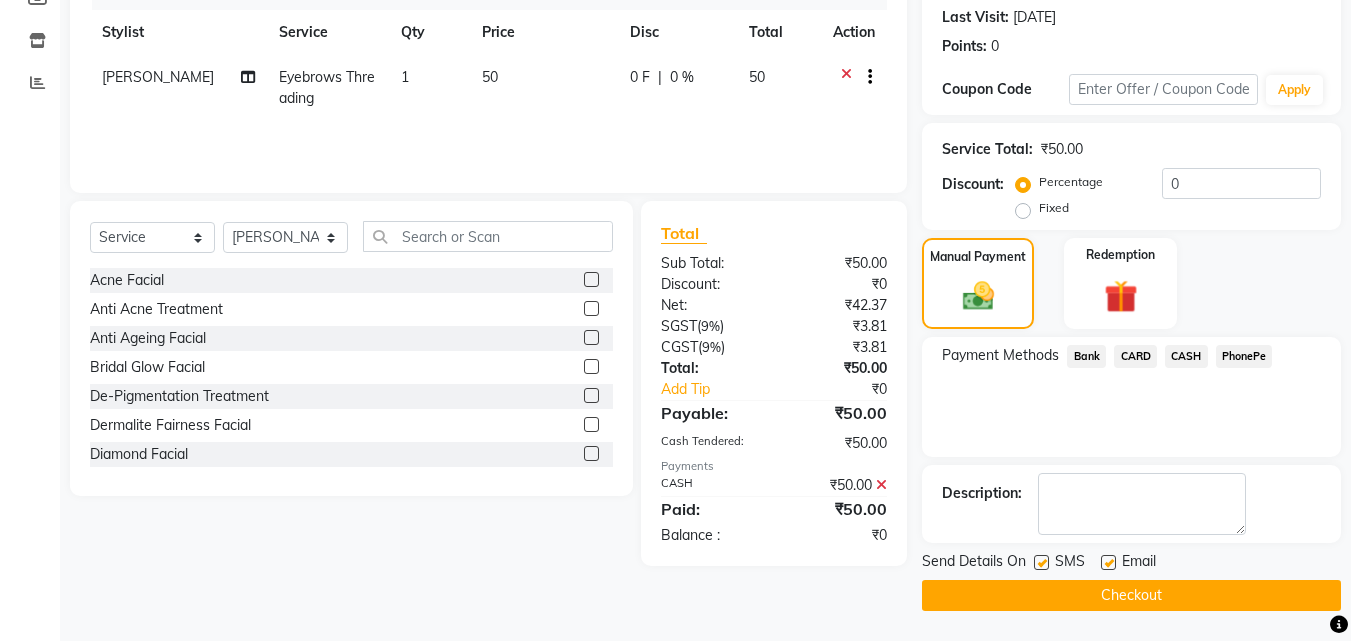 click on "Checkout" 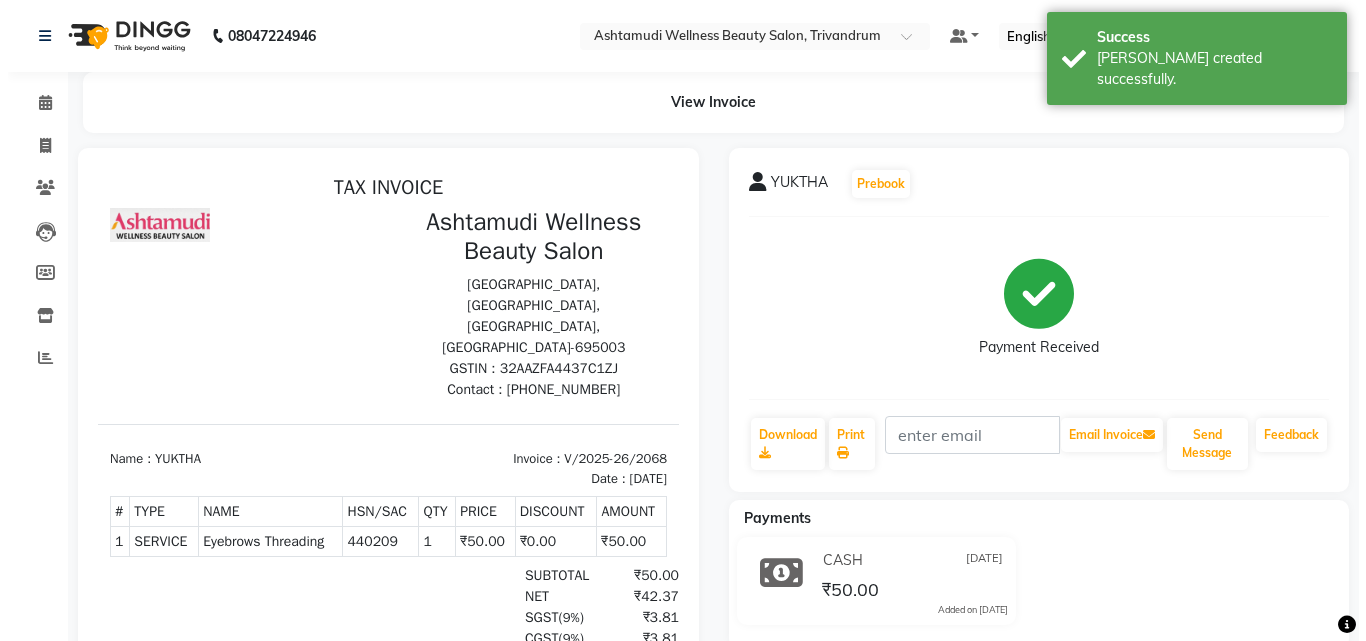 scroll, scrollTop: 0, scrollLeft: 0, axis: both 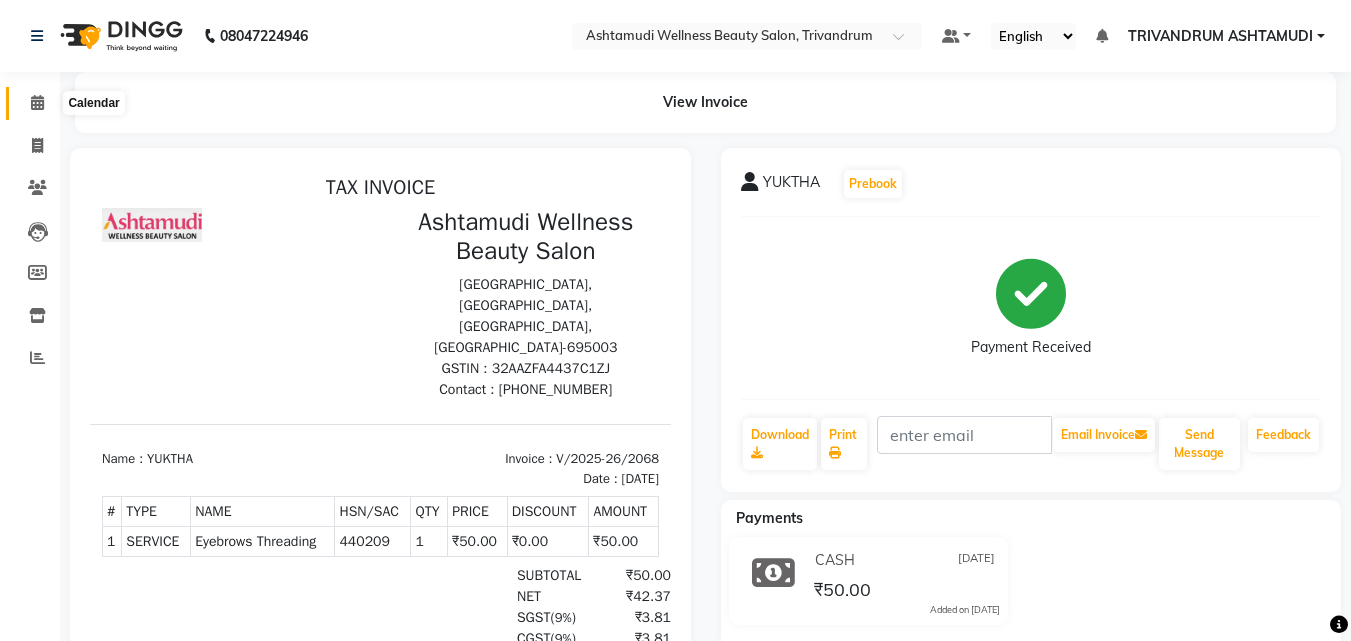 click 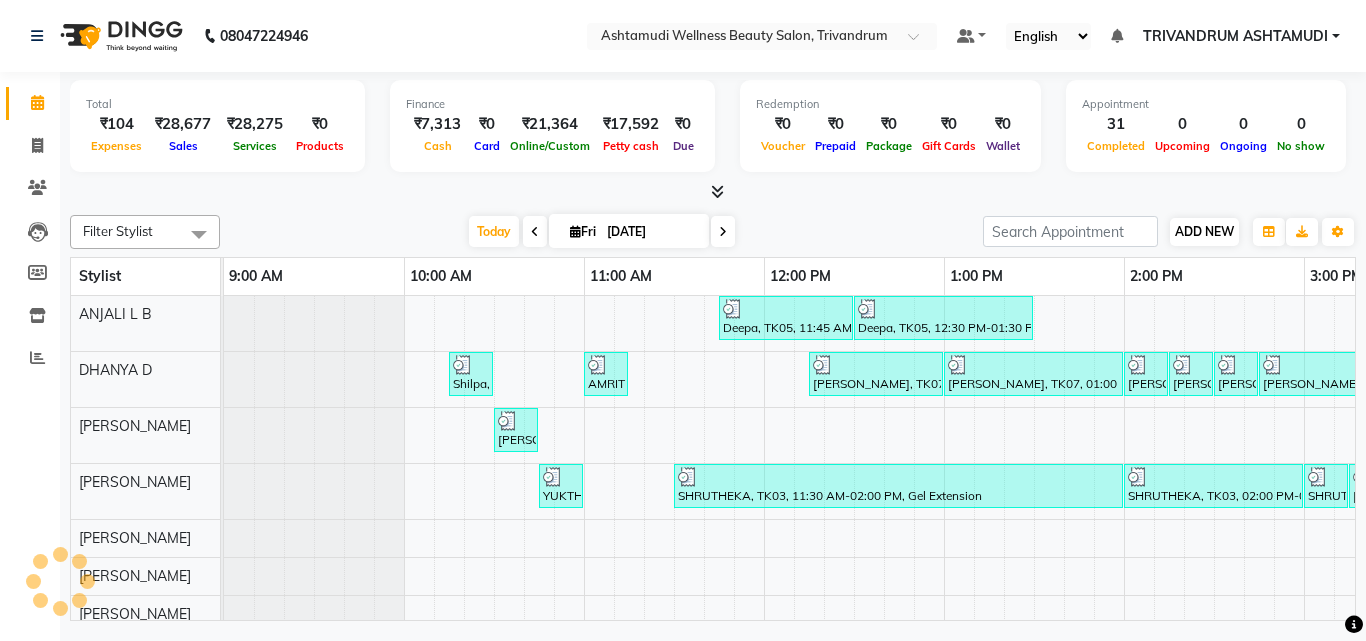 scroll, scrollTop: 0, scrollLeft: 0, axis: both 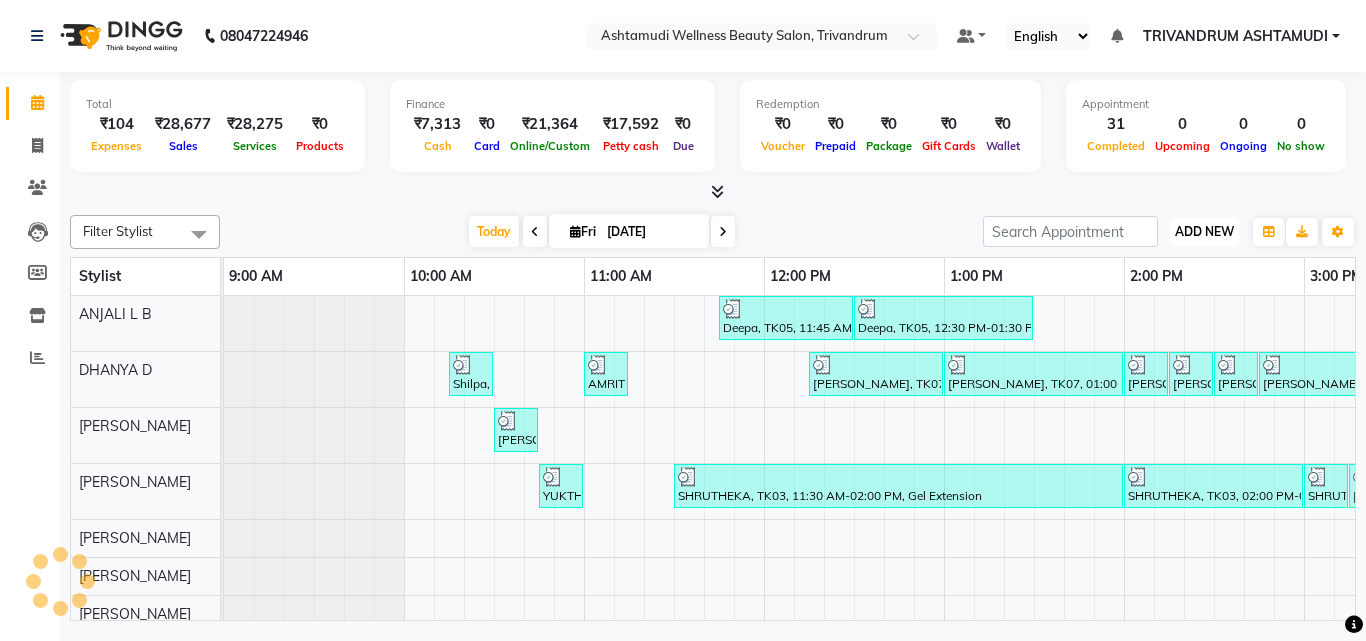 click on "ADD NEW" at bounding box center [1204, 231] 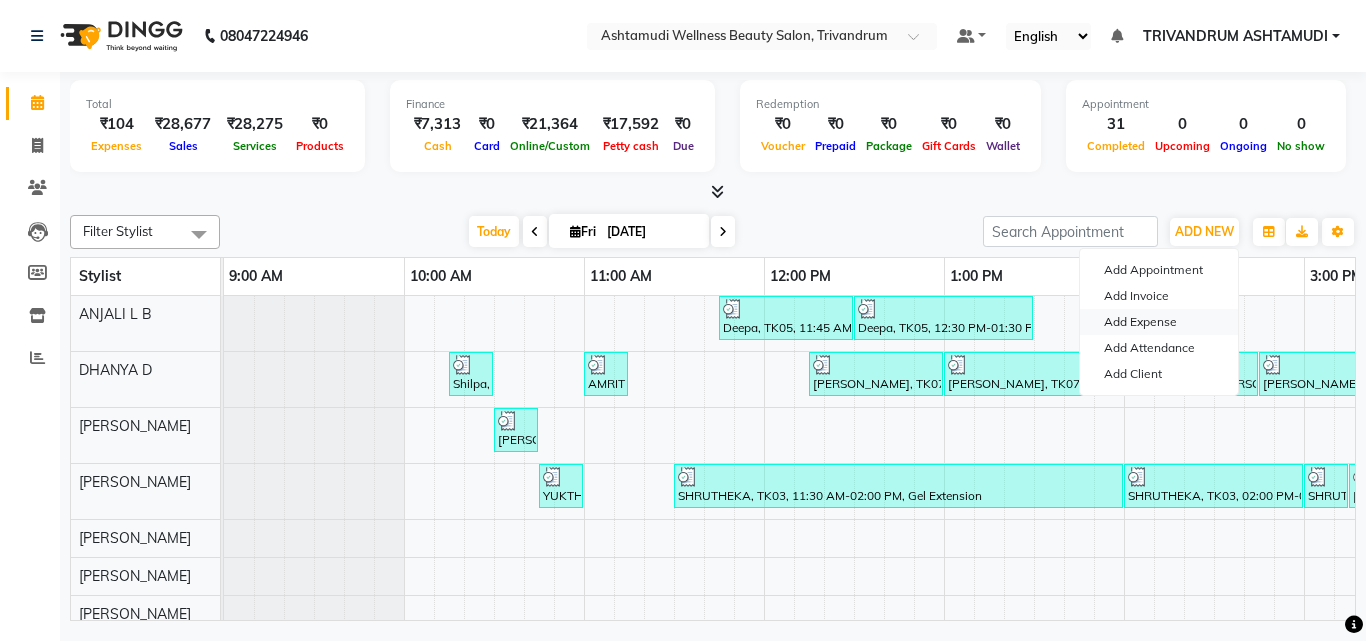 click on "Add Expense" at bounding box center [1159, 322] 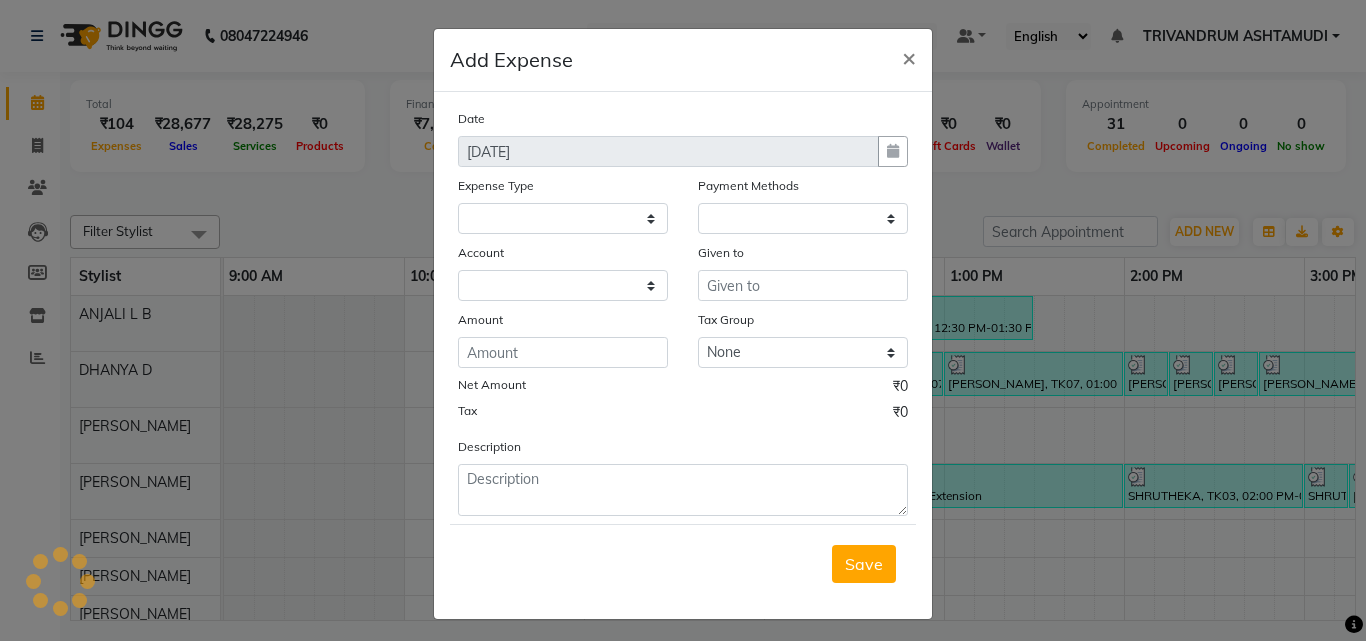 select on "1" 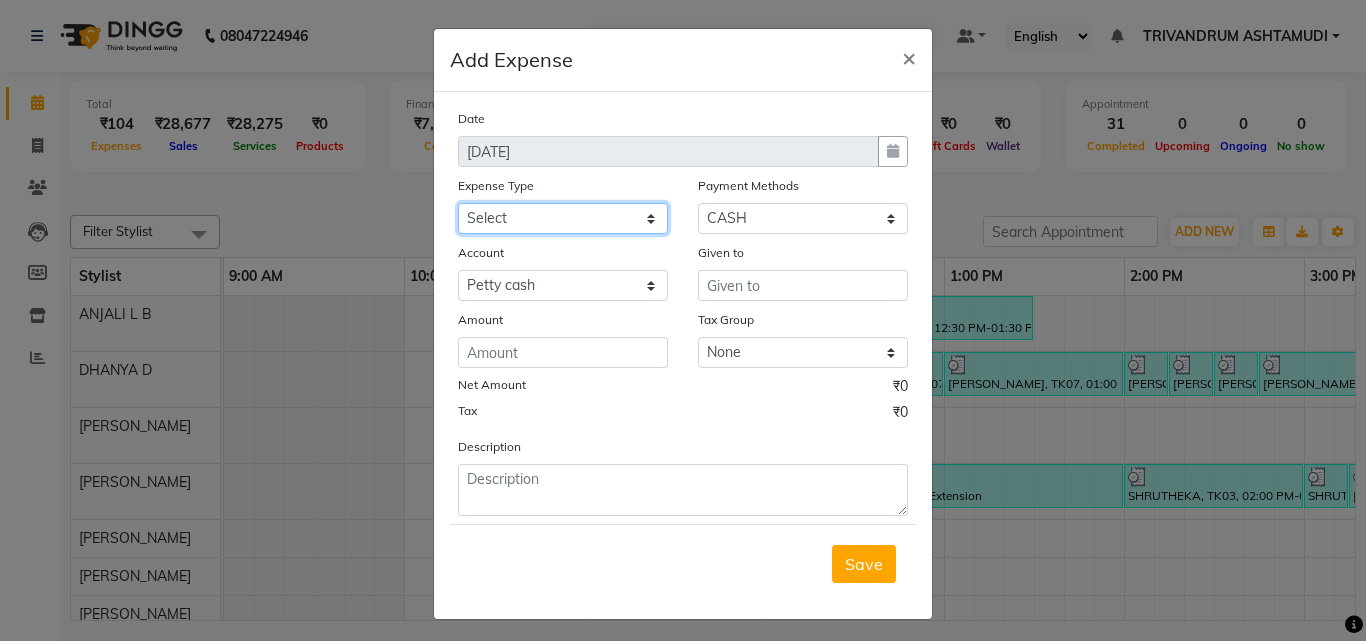 click on "Select ACCOMODATION EXPENSES ADVERTISEMENT SALES PROMOTIONAL EXPENSES Bonus BRIDAL ACCESSORIES REFUND BRIDAL COMMISSION BRIDAL FOOD BRIDAL INCENTIVES BRIDAL ORNAMENTS REFUND BRIDAL TA CASH DEPOSIT RAK BANK COMPUTER ACCESSORIES MOBILE PHONE Donation and Charity Expenses ELECTRICITY CHARGES ELECTRONICS FITTINGS Event Expense FISH FOOD EXPENSES FOOD REFRESHMENT FOR CLIENTS FOOD REFRESHMENT FOR STAFFS Freight And Forwarding Charges FUEL FOR GENERATOR FURNITURE AND EQUIPMENTS Gifts for Clients GIFTS FOR STAFFS GOKULAM CHITS HOSTEL RENT LAUNDRY EXPENSES LICENSE OTHER FEES LOADING UNLOADING CHARGES Medical Expenses MEHNDI PAYMENTS MISCELLANEOUS EXPENSES NEWSPAPER PERIODICALS Ornaments Maintenance Expense OVERTIME ALLOWANCES Payment For Pest Control Perfomance based incentives POSTAGE COURIER CHARGES Printing PRINTING STATIONERY EXPENSES PROFESSIONAL TAX REPAIRS MAINTENANCE ROUND OFF Salary SALARY ADVANCE Sales Incentives Membership Card SALES INCENTIVES PRODUCT SALES INCENTIVES SERVICES SALON ESSENTIALS SALON RENT" 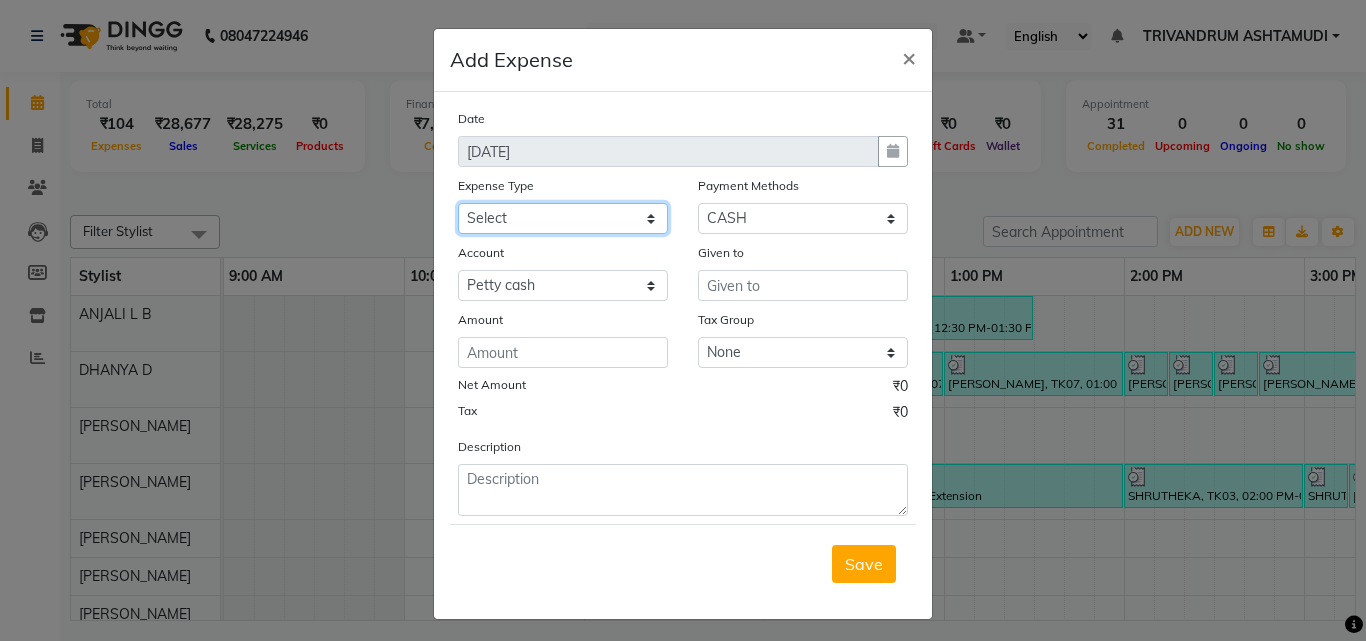 select on "6166" 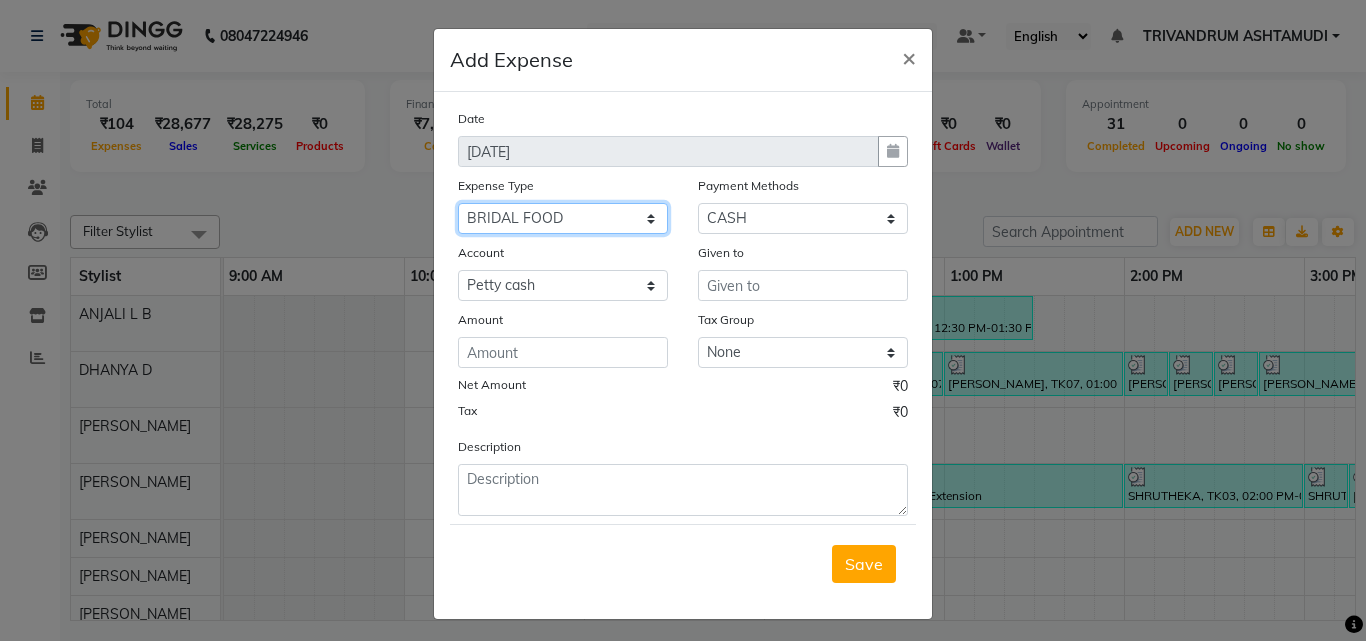 click on "Select ACCOMODATION EXPENSES ADVERTISEMENT SALES PROMOTIONAL EXPENSES Bonus BRIDAL ACCESSORIES REFUND BRIDAL COMMISSION BRIDAL FOOD BRIDAL INCENTIVES BRIDAL ORNAMENTS REFUND BRIDAL TA CASH DEPOSIT RAK BANK COMPUTER ACCESSORIES MOBILE PHONE Donation and Charity Expenses ELECTRICITY CHARGES ELECTRONICS FITTINGS Event Expense FISH FOOD EXPENSES FOOD REFRESHMENT FOR CLIENTS FOOD REFRESHMENT FOR STAFFS Freight And Forwarding Charges FUEL FOR GENERATOR FURNITURE AND EQUIPMENTS Gifts for Clients GIFTS FOR STAFFS GOKULAM CHITS HOSTEL RENT LAUNDRY EXPENSES LICENSE OTHER FEES LOADING UNLOADING CHARGES Medical Expenses MEHNDI PAYMENTS MISCELLANEOUS EXPENSES NEWSPAPER PERIODICALS Ornaments Maintenance Expense OVERTIME ALLOWANCES Payment For Pest Control Perfomance based incentives POSTAGE COURIER CHARGES Printing PRINTING STATIONERY EXPENSES PROFESSIONAL TAX REPAIRS MAINTENANCE ROUND OFF Salary SALARY ADVANCE Sales Incentives Membership Card SALES INCENTIVES PRODUCT SALES INCENTIVES SERVICES SALON ESSENTIALS SALON RENT" 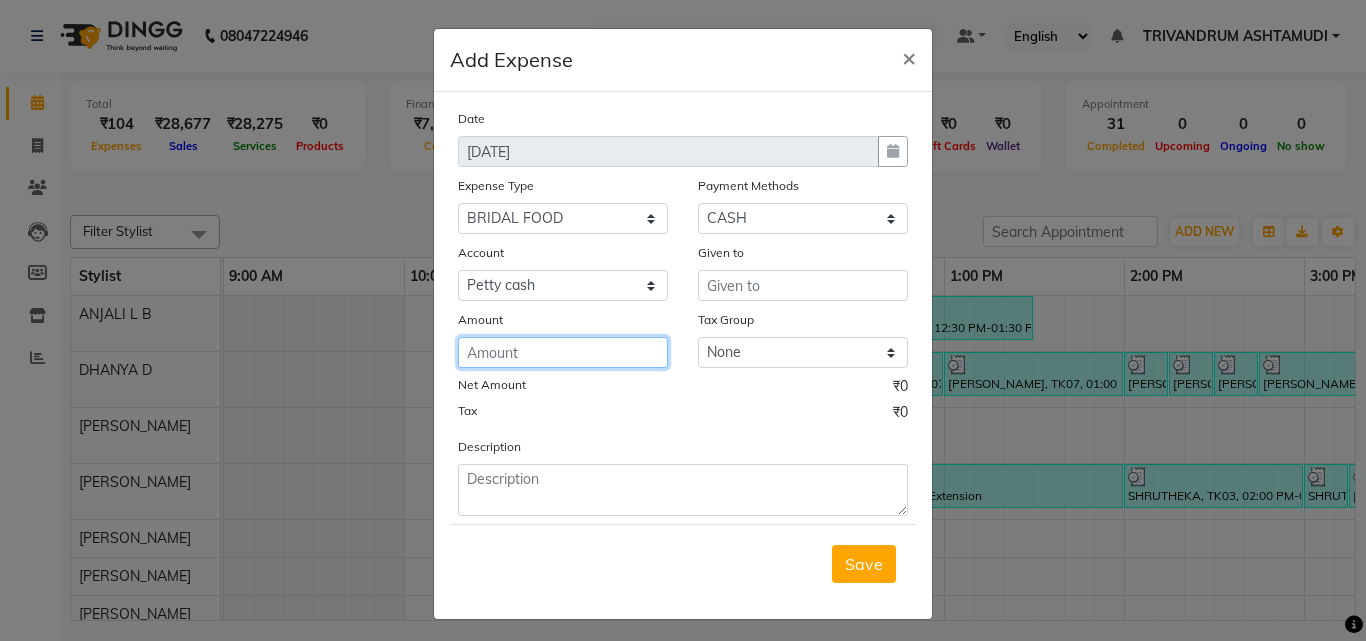 click 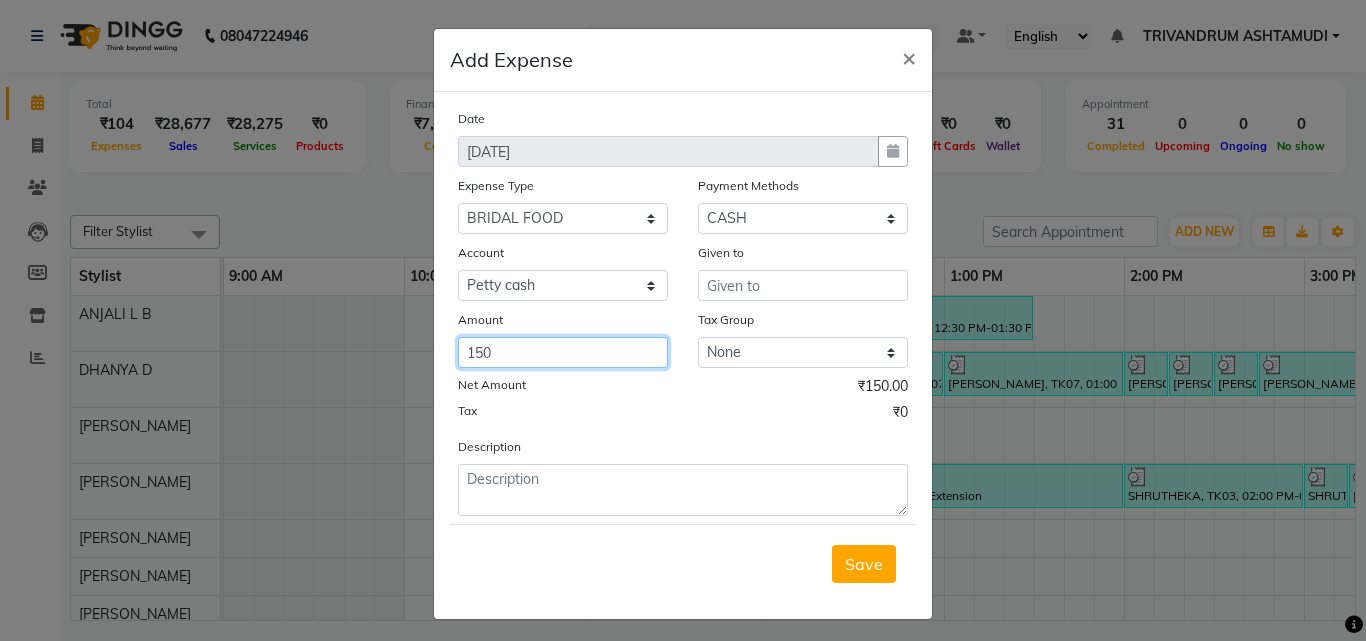 type on "150" 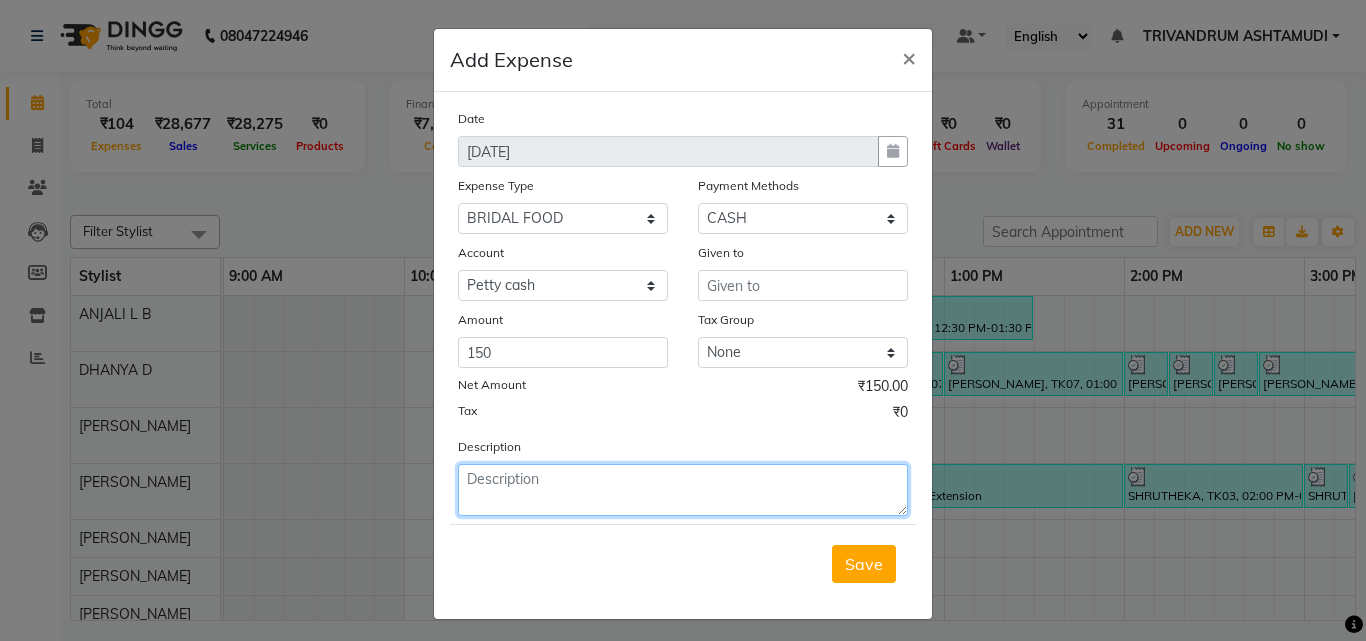 click 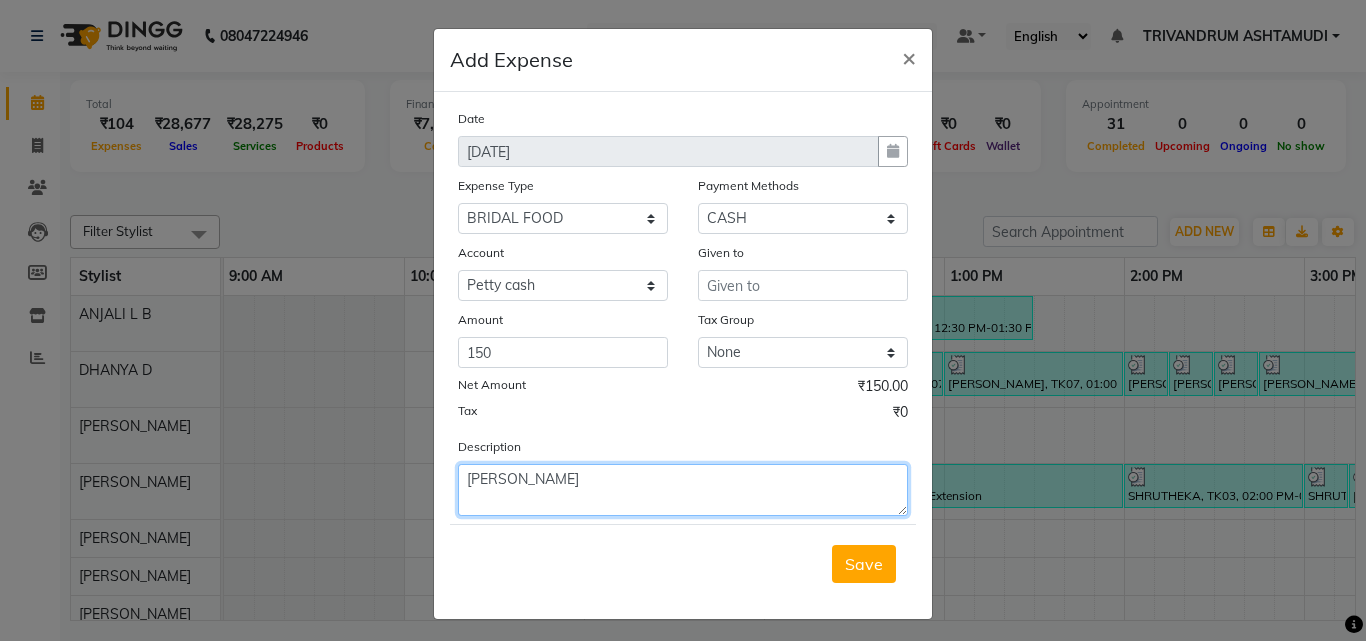 type on "[PERSON_NAME]" 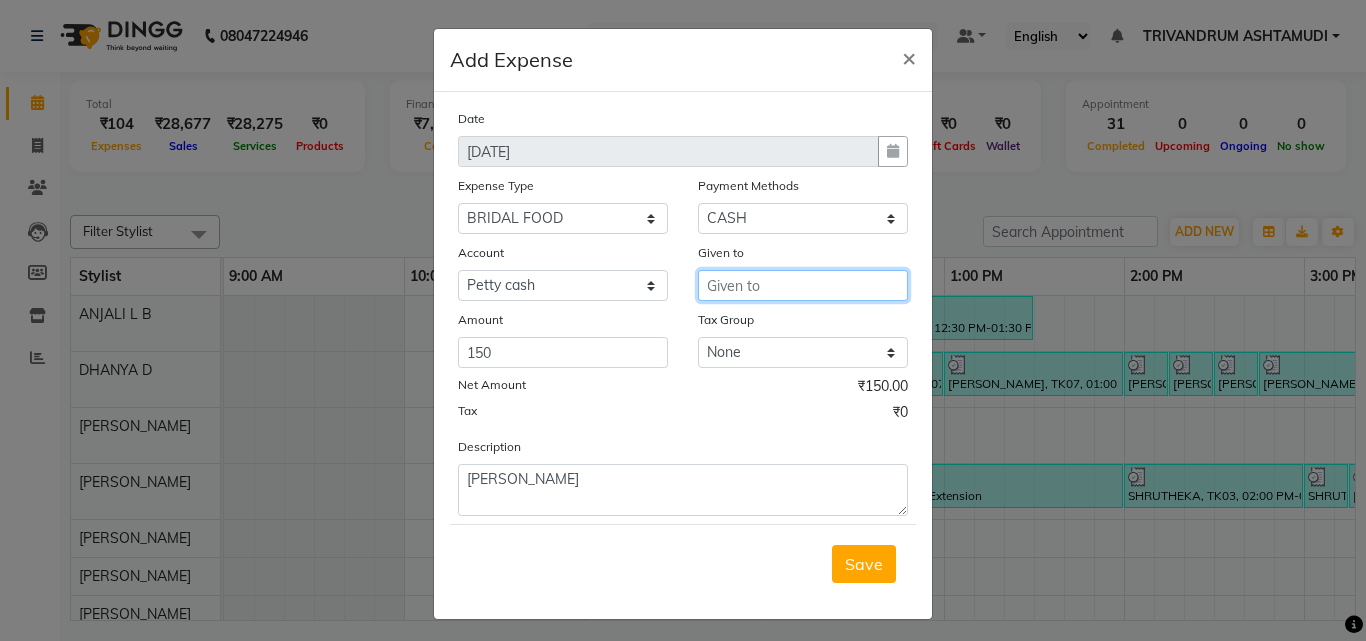 click at bounding box center (803, 285) 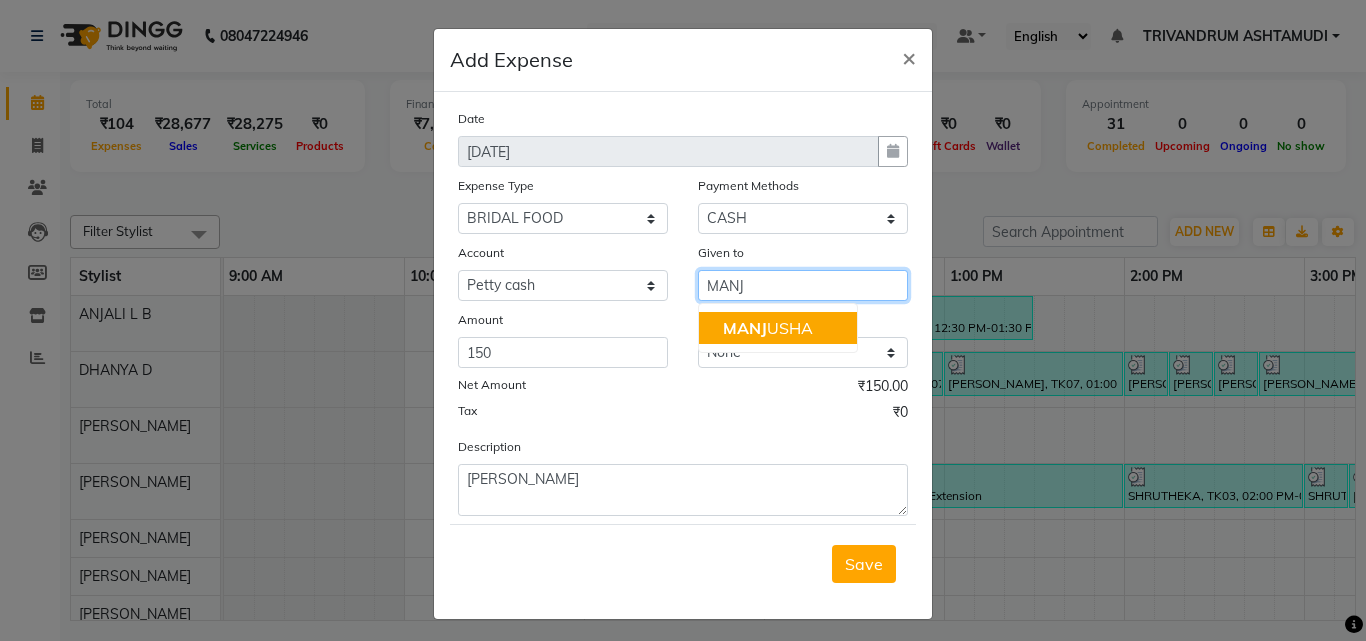 click on "MANJ USHA" at bounding box center [768, 328] 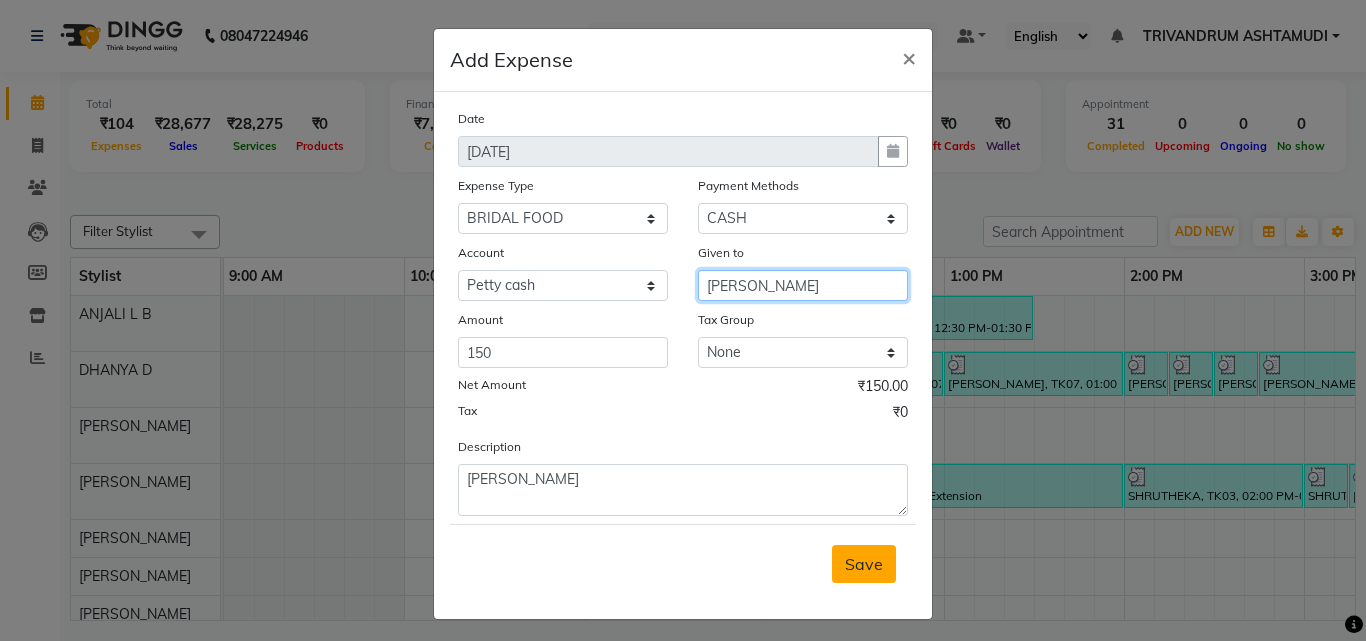 type on "[PERSON_NAME]" 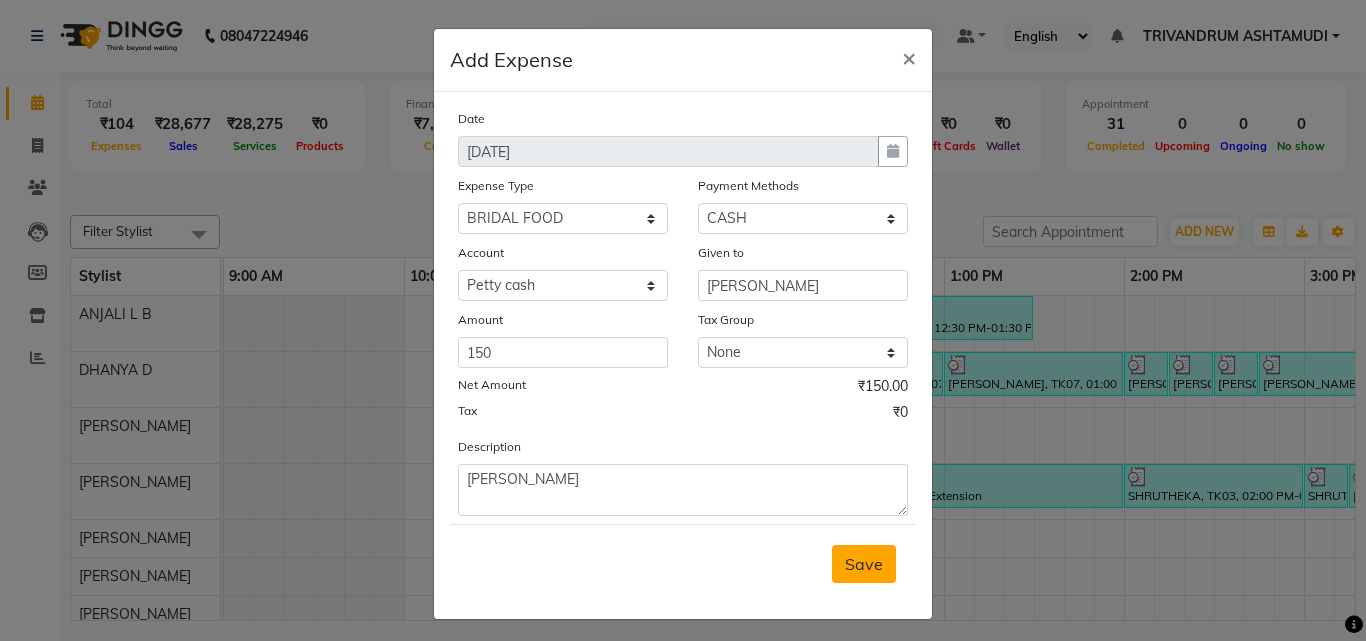 click on "Save" at bounding box center (864, 564) 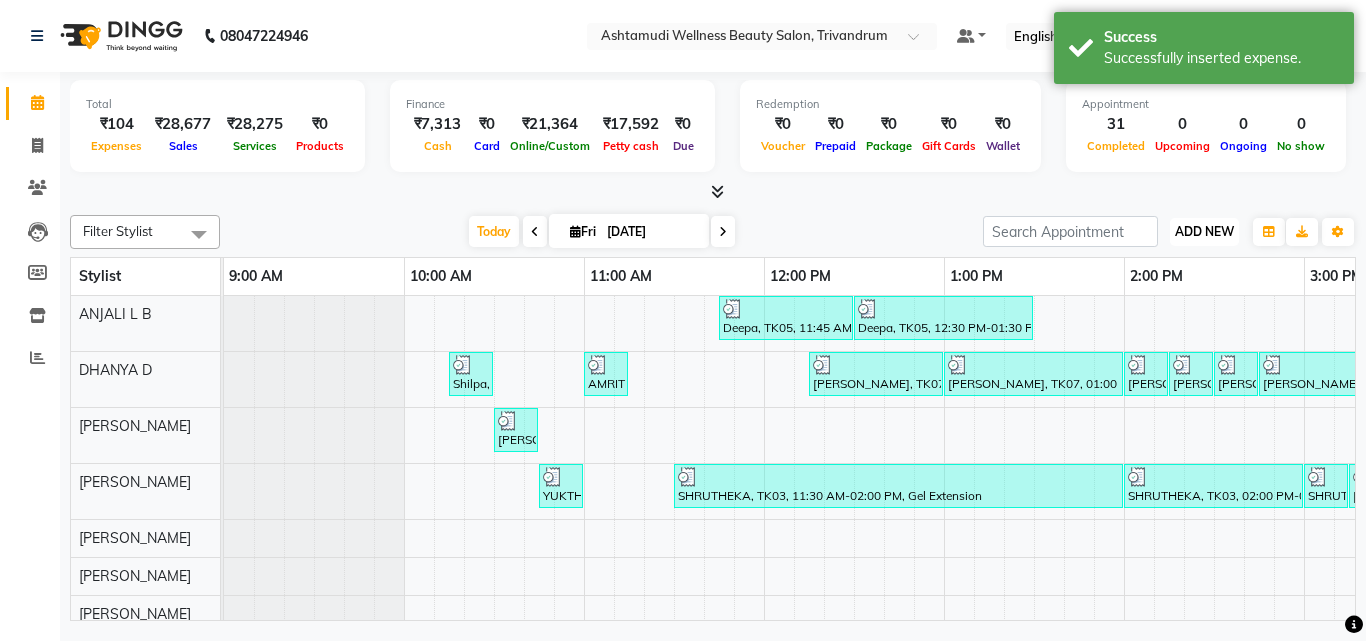 click on "ADD NEW" at bounding box center (1204, 231) 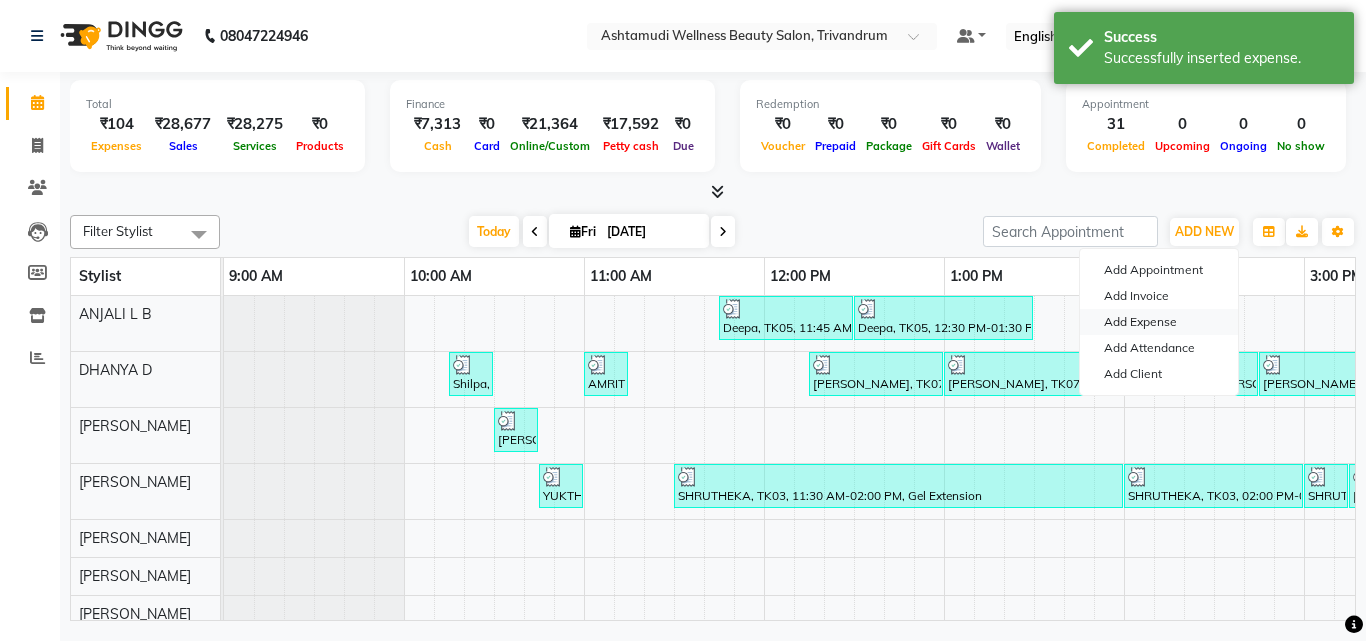 click on "Add Expense" at bounding box center [1159, 322] 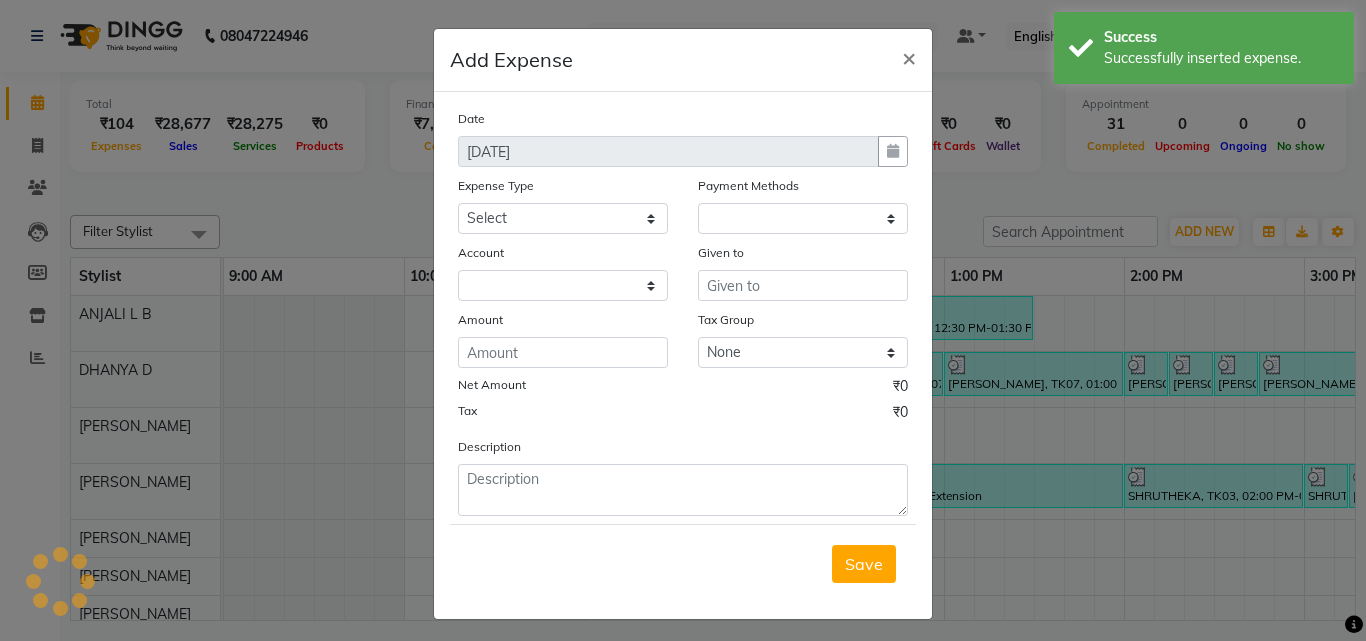 select on "1" 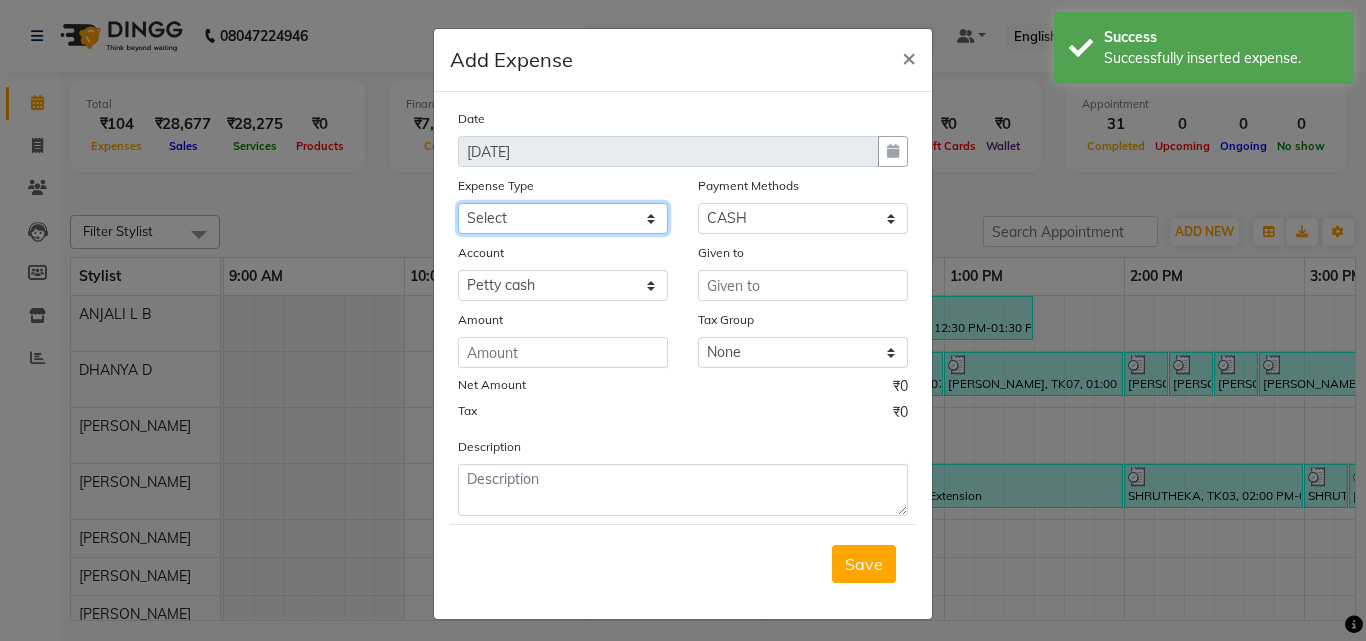 click on "Select ACCOMODATION EXPENSES ADVERTISEMENT SALES PROMOTIONAL EXPENSES Bonus BRIDAL ACCESSORIES REFUND BRIDAL COMMISSION BRIDAL FOOD BRIDAL INCENTIVES BRIDAL ORNAMENTS REFUND BRIDAL TA CASH DEPOSIT RAK BANK COMPUTER ACCESSORIES MOBILE PHONE Donation and Charity Expenses ELECTRICITY CHARGES ELECTRONICS FITTINGS Event Expense FISH FOOD EXPENSES FOOD REFRESHMENT FOR CLIENTS FOOD REFRESHMENT FOR STAFFS Freight And Forwarding Charges FUEL FOR GENERATOR FURNITURE AND EQUIPMENTS Gifts for Clients GIFTS FOR STAFFS GOKULAM CHITS HOSTEL RENT LAUNDRY EXPENSES LICENSE OTHER FEES LOADING UNLOADING CHARGES Medical Expenses MEHNDI PAYMENTS MISCELLANEOUS EXPENSES NEWSPAPER PERIODICALS Ornaments Maintenance Expense OVERTIME ALLOWANCES Payment For Pest Control Perfomance based incentives POSTAGE COURIER CHARGES Printing PRINTING STATIONERY EXPENSES PROFESSIONAL TAX REPAIRS MAINTENANCE ROUND OFF Salary SALARY ADVANCE Sales Incentives Membership Card SALES INCENTIVES PRODUCT SALES INCENTIVES SERVICES SALON ESSENTIALS SALON RENT" 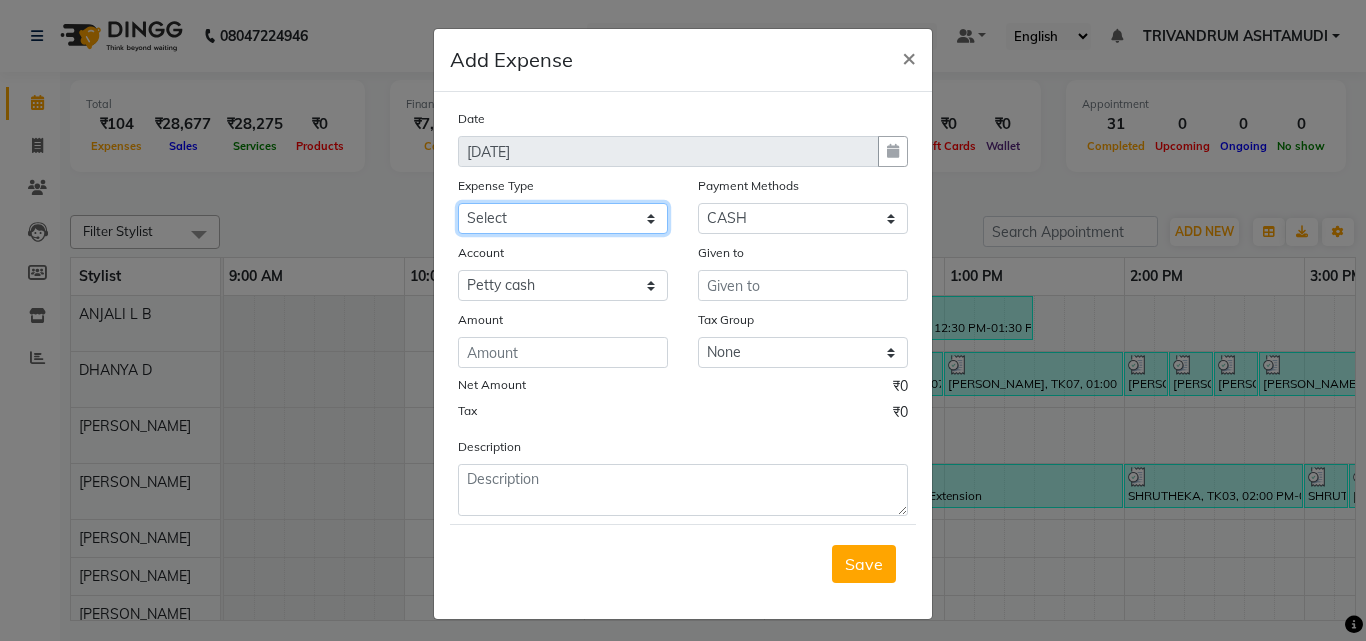 select on "6187" 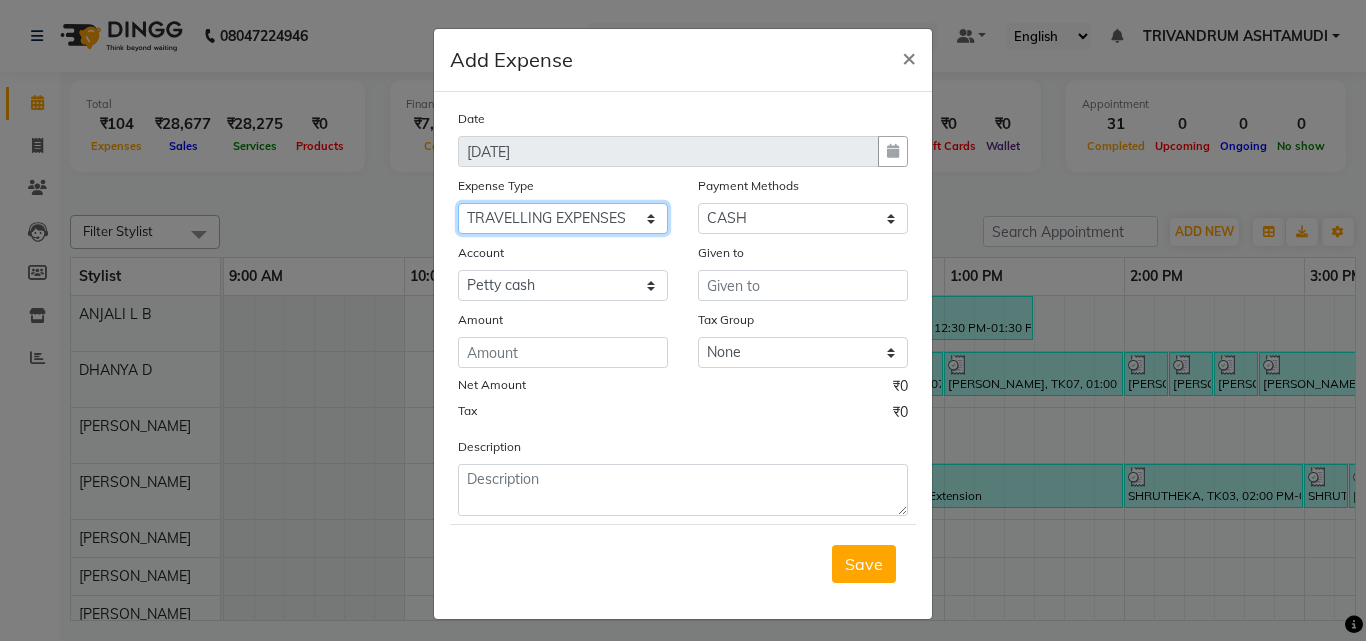 click on "Select ACCOMODATION EXPENSES ADVERTISEMENT SALES PROMOTIONAL EXPENSES Bonus BRIDAL ACCESSORIES REFUND BRIDAL COMMISSION BRIDAL FOOD BRIDAL INCENTIVES BRIDAL ORNAMENTS REFUND BRIDAL TA CASH DEPOSIT RAK BANK COMPUTER ACCESSORIES MOBILE PHONE Donation and Charity Expenses ELECTRICITY CHARGES ELECTRONICS FITTINGS Event Expense FISH FOOD EXPENSES FOOD REFRESHMENT FOR CLIENTS FOOD REFRESHMENT FOR STAFFS Freight And Forwarding Charges FUEL FOR GENERATOR FURNITURE AND EQUIPMENTS Gifts for Clients GIFTS FOR STAFFS GOKULAM CHITS HOSTEL RENT LAUNDRY EXPENSES LICENSE OTHER FEES LOADING UNLOADING CHARGES Medical Expenses MEHNDI PAYMENTS MISCELLANEOUS EXPENSES NEWSPAPER PERIODICALS Ornaments Maintenance Expense OVERTIME ALLOWANCES Payment For Pest Control Perfomance based incentives POSTAGE COURIER CHARGES Printing PRINTING STATIONERY EXPENSES PROFESSIONAL TAX REPAIRS MAINTENANCE ROUND OFF Salary SALARY ADVANCE Sales Incentives Membership Card SALES INCENTIVES PRODUCT SALES INCENTIVES SERVICES SALON ESSENTIALS SALON RENT" 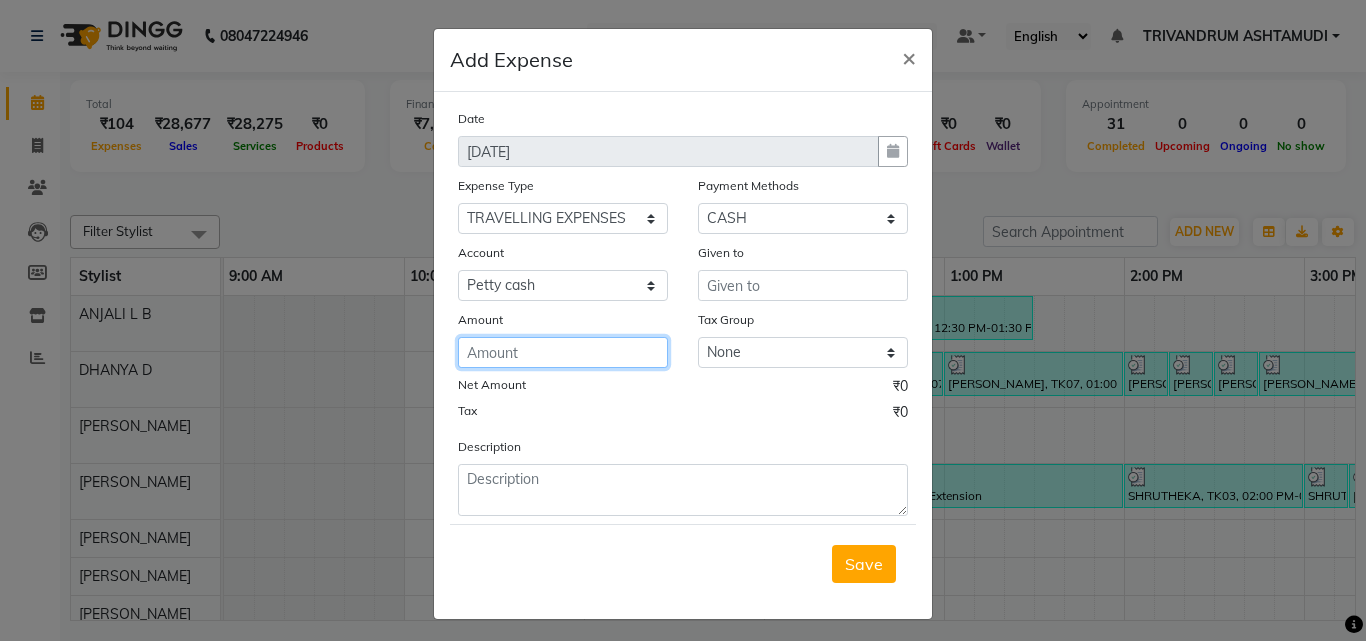 click 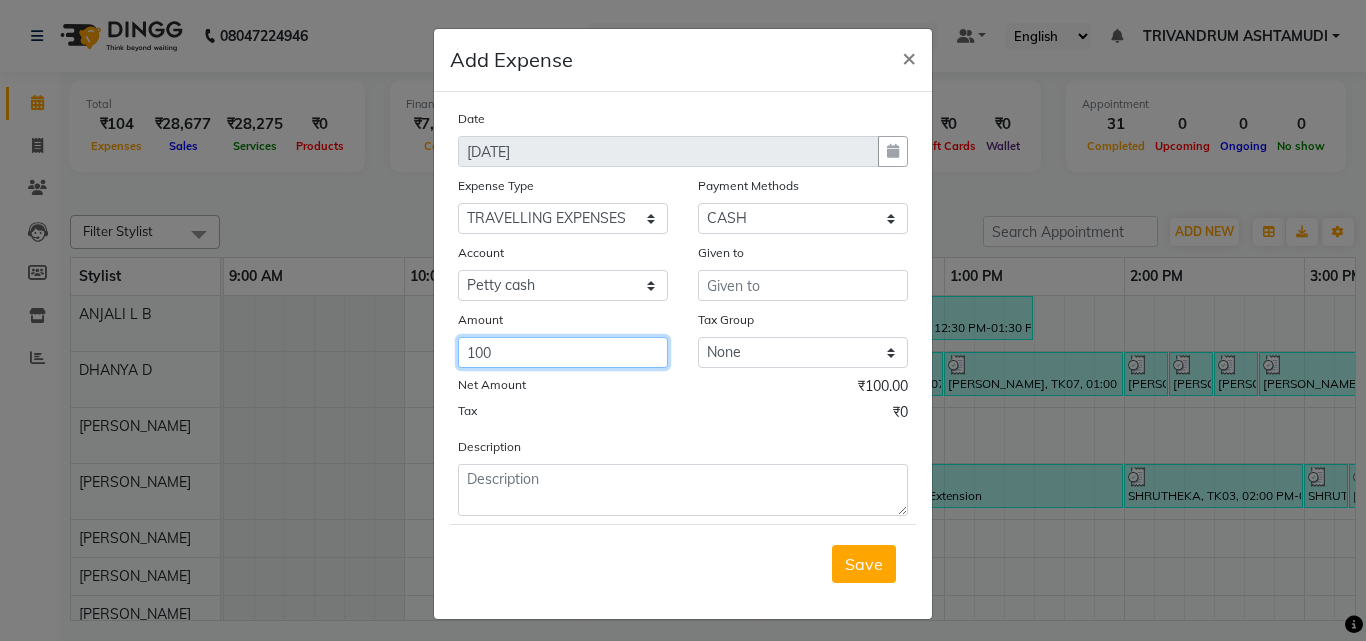 type on "100" 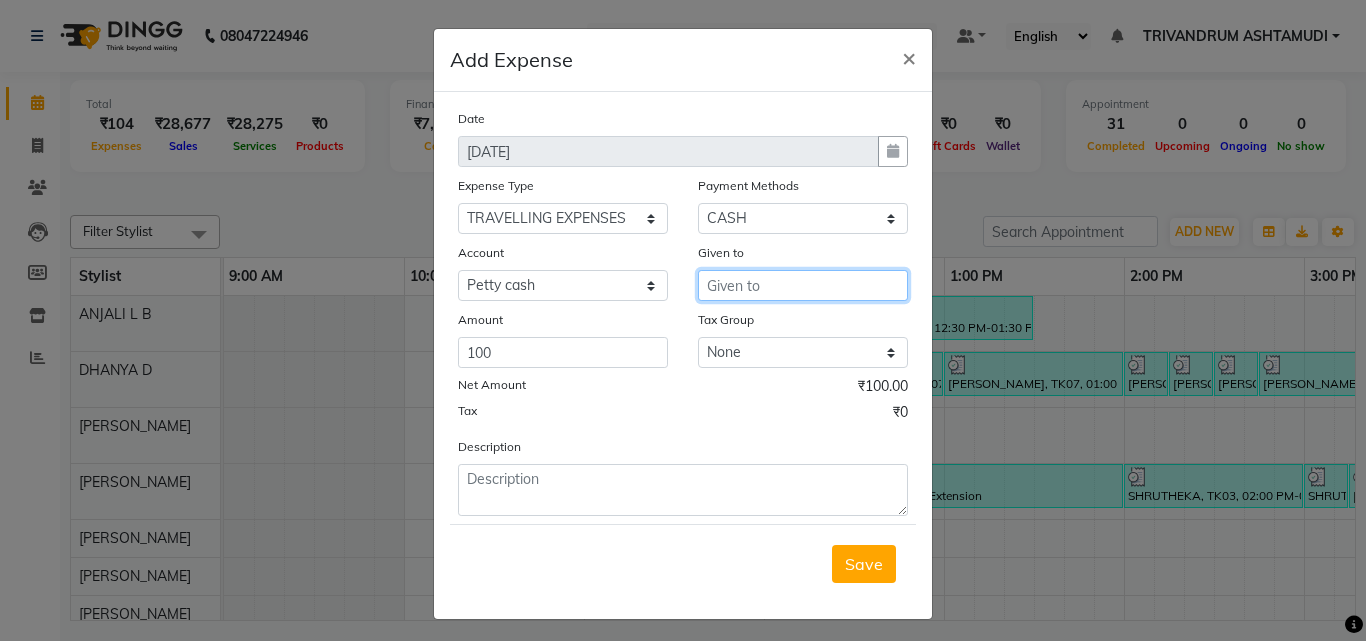 click at bounding box center [803, 285] 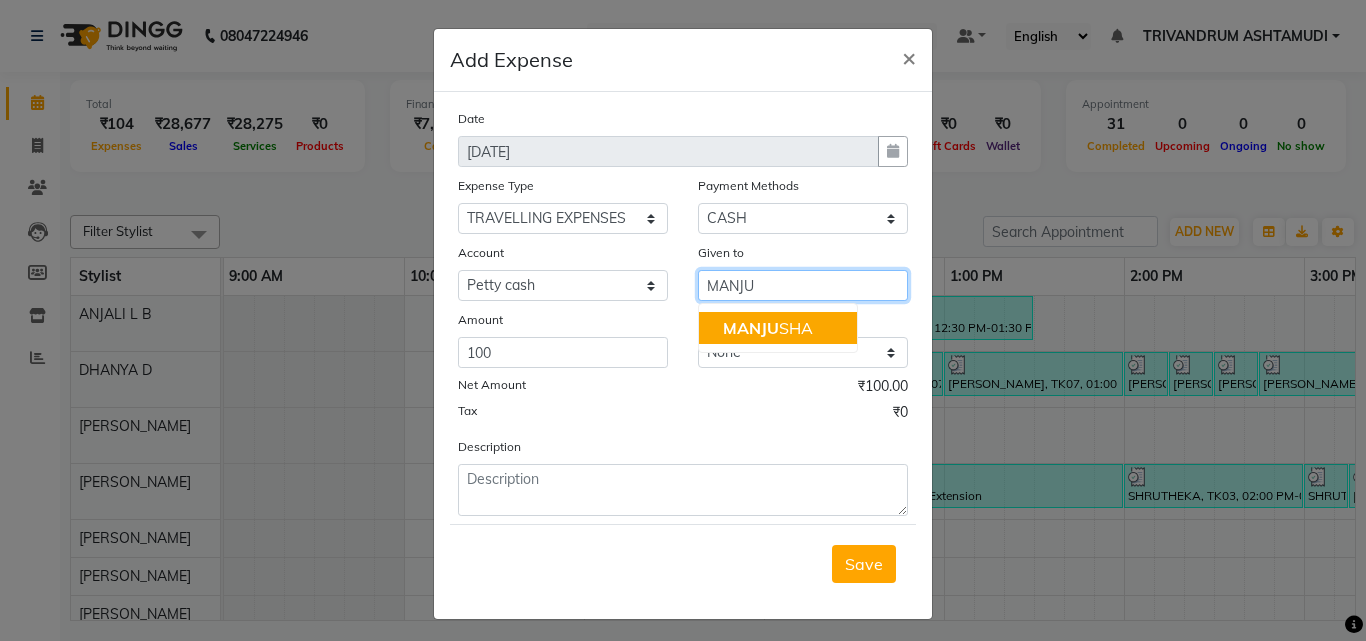 click on "MANJU" 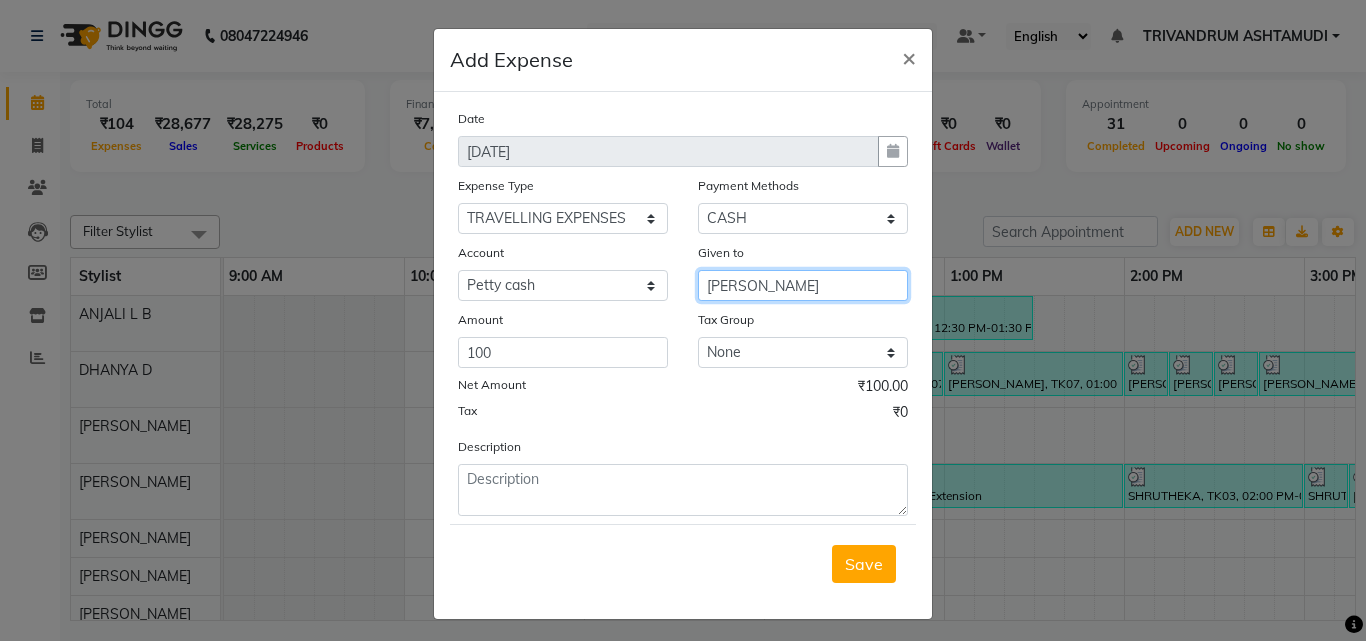 type on "[PERSON_NAME]" 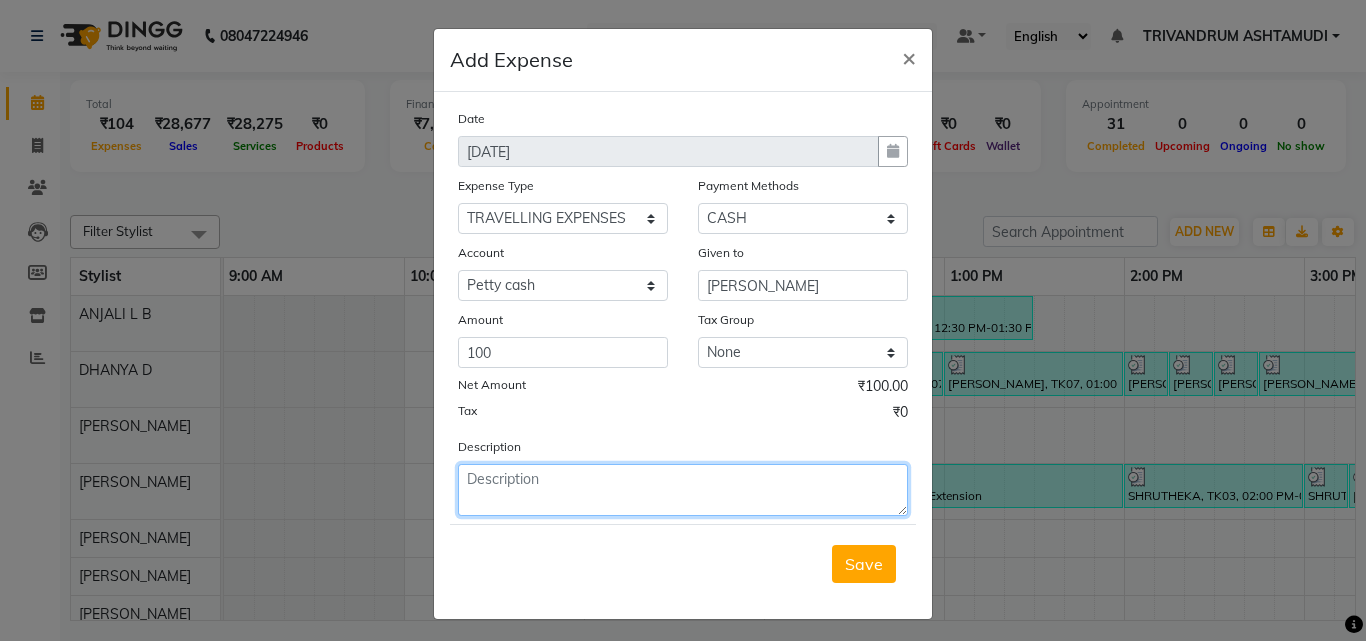 click 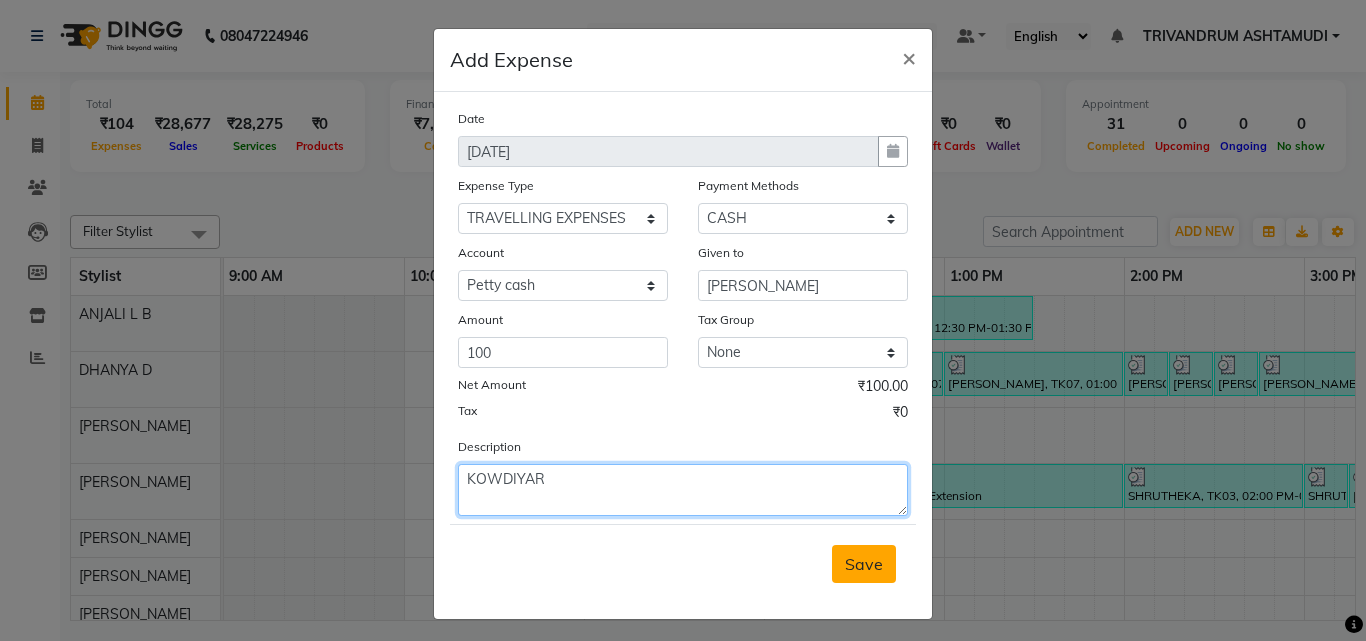 type on "KOWDIYAR" 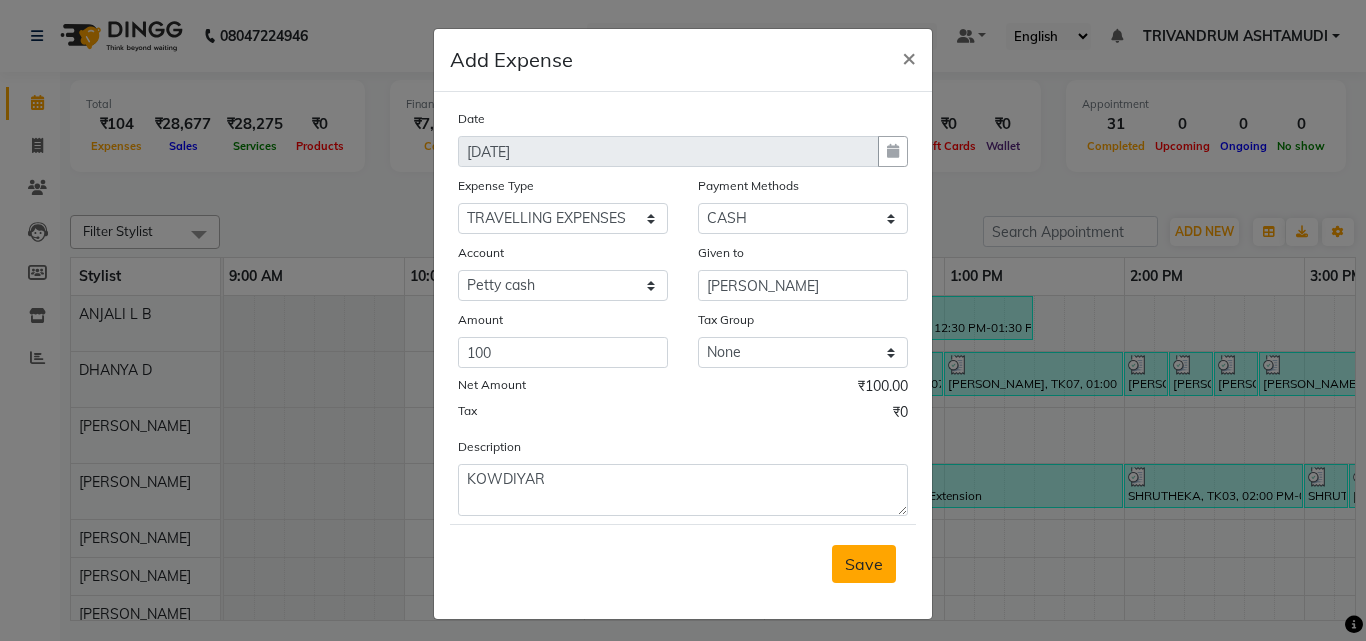 click on "Save" at bounding box center [864, 564] 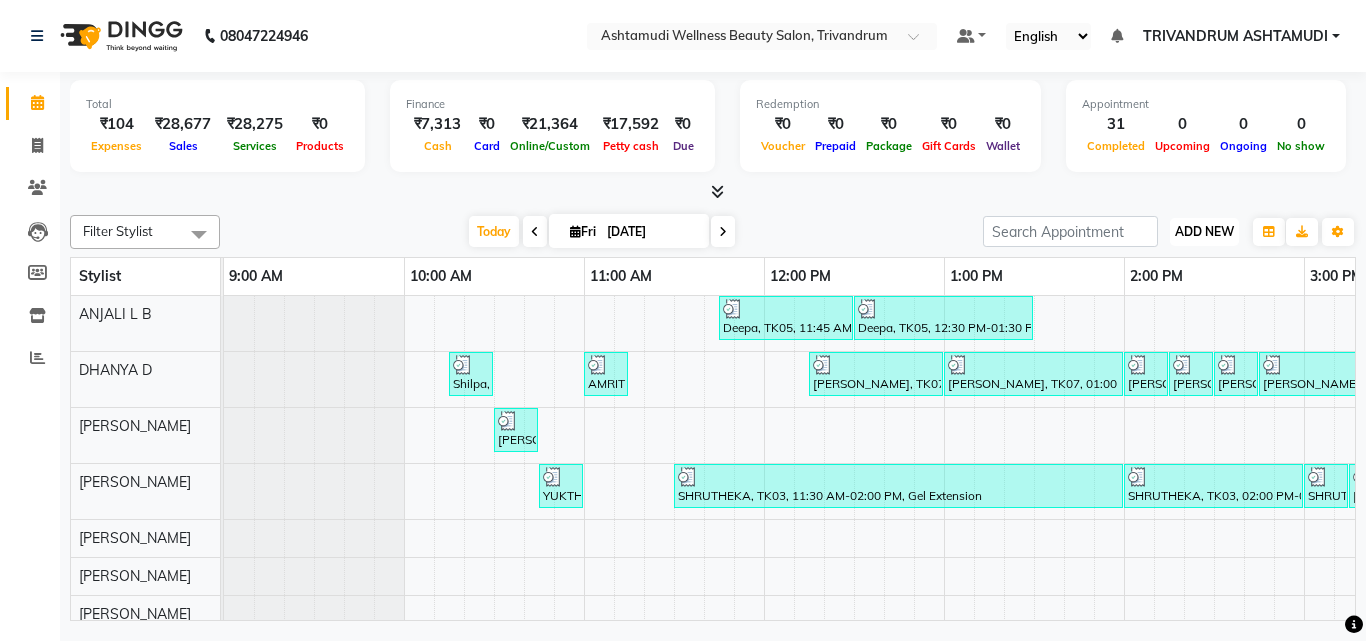 click on "ADD NEW" at bounding box center [1204, 231] 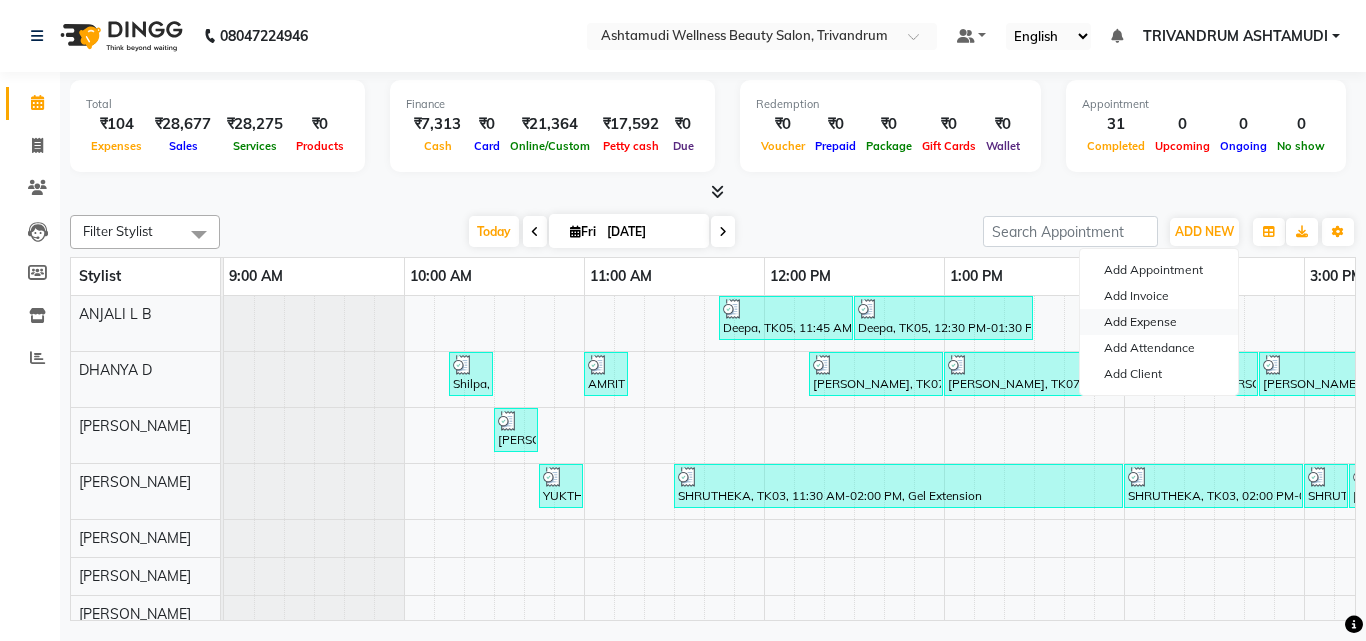 click on "Add Expense" at bounding box center (1159, 322) 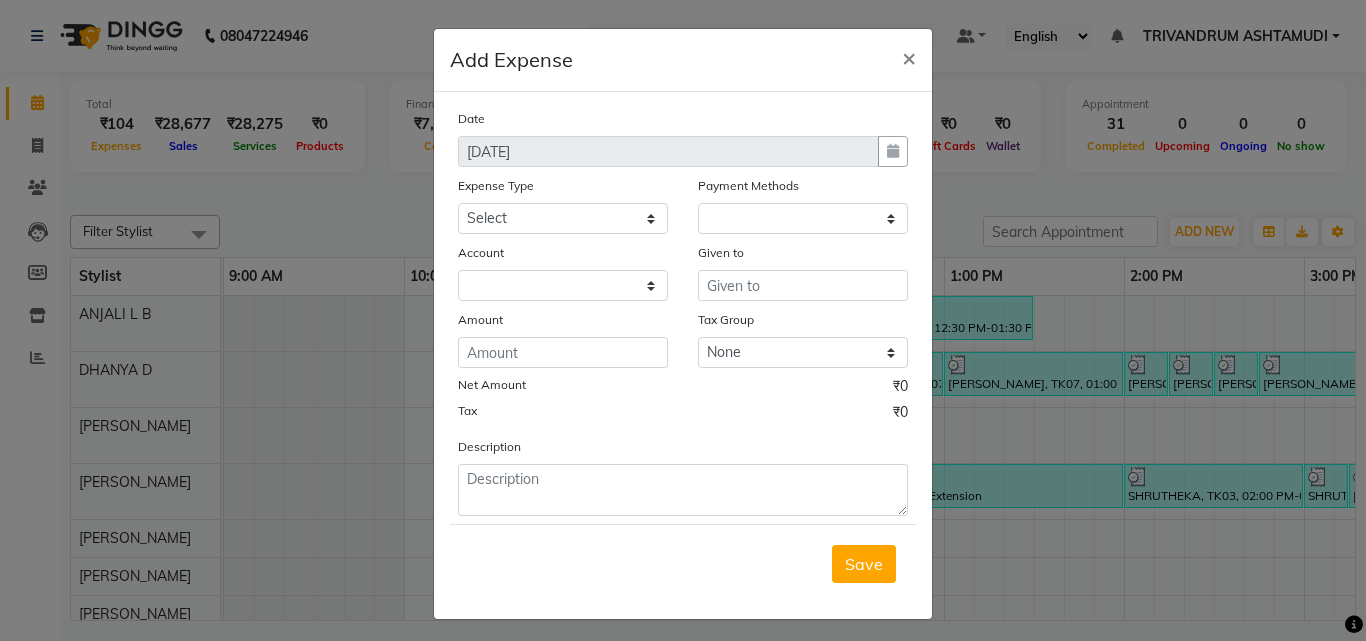 select on "1" 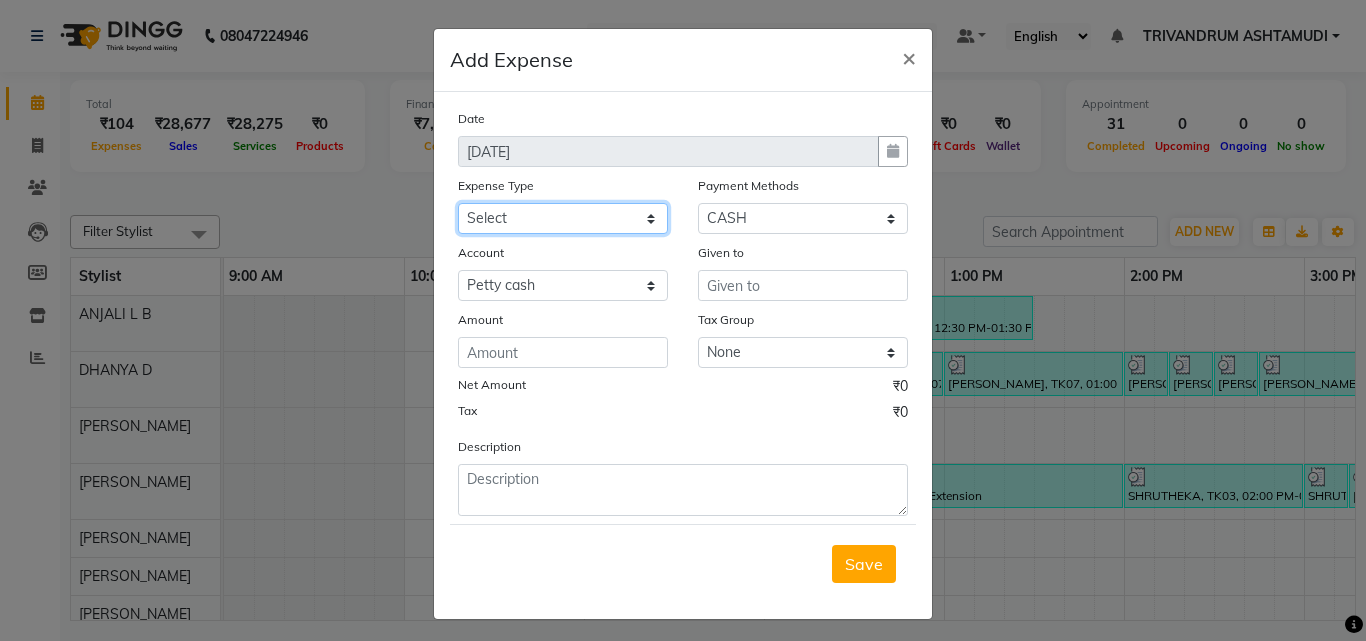 click on "Select ACCOMODATION EXPENSES ADVERTISEMENT SALES PROMOTIONAL EXPENSES Bonus BRIDAL ACCESSORIES REFUND BRIDAL COMMISSION BRIDAL FOOD BRIDAL INCENTIVES BRIDAL ORNAMENTS REFUND BRIDAL TA CASH DEPOSIT RAK BANK COMPUTER ACCESSORIES MOBILE PHONE Donation and Charity Expenses ELECTRICITY CHARGES ELECTRONICS FITTINGS Event Expense FISH FOOD EXPENSES FOOD REFRESHMENT FOR CLIENTS FOOD REFRESHMENT FOR STAFFS Freight And Forwarding Charges FUEL FOR GENERATOR FURNITURE AND EQUIPMENTS Gifts for Clients GIFTS FOR STAFFS GOKULAM CHITS HOSTEL RENT LAUNDRY EXPENSES LICENSE OTHER FEES LOADING UNLOADING CHARGES Medical Expenses MEHNDI PAYMENTS MISCELLANEOUS EXPENSES NEWSPAPER PERIODICALS Ornaments Maintenance Expense OVERTIME ALLOWANCES Payment For Pest Control Perfomance based incentives POSTAGE COURIER CHARGES Printing PRINTING STATIONERY EXPENSES PROFESSIONAL TAX REPAIRS MAINTENANCE ROUND OFF Salary SALARY ADVANCE Sales Incentives Membership Card SALES INCENTIVES PRODUCT SALES INCENTIVES SERVICES SALON ESSENTIALS SALON RENT" 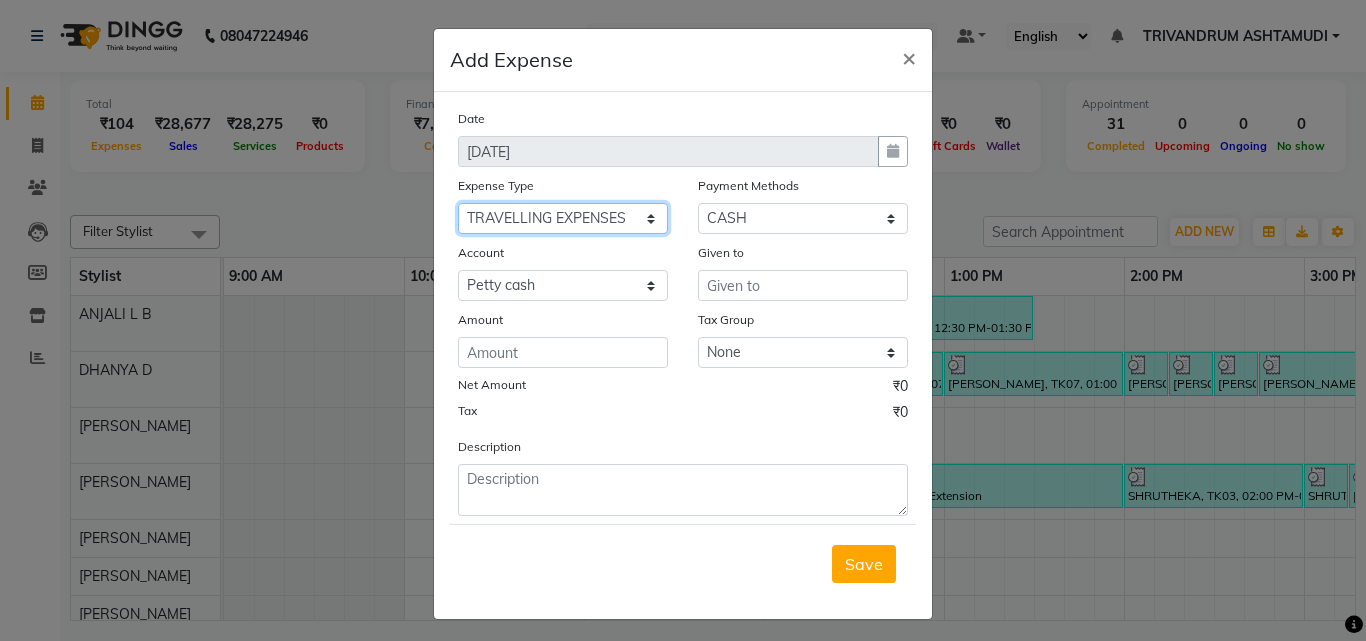 click on "Select ACCOMODATION EXPENSES ADVERTISEMENT SALES PROMOTIONAL EXPENSES Bonus BRIDAL ACCESSORIES REFUND BRIDAL COMMISSION BRIDAL FOOD BRIDAL INCENTIVES BRIDAL ORNAMENTS REFUND BRIDAL TA CASH DEPOSIT RAK BANK COMPUTER ACCESSORIES MOBILE PHONE Donation and Charity Expenses ELECTRICITY CHARGES ELECTRONICS FITTINGS Event Expense FISH FOOD EXPENSES FOOD REFRESHMENT FOR CLIENTS FOOD REFRESHMENT FOR STAFFS Freight And Forwarding Charges FUEL FOR GENERATOR FURNITURE AND EQUIPMENTS Gifts for Clients GIFTS FOR STAFFS GOKULAM CHITS HOSTEL RENT LAUNDRY EXPENSES LICENSE OTHER FEES LOADING UNLOADING CHARGES Medical Expenses MEHNDI PAYMENTS MISCELLANEOUS EXPENSES NEWSPAPER PERIODICALS Ornaments Maintenance Expense OVERTIME ALLOWANCES Payment For Pest Control Perfomance based incentives POSTAGE COURIER CHARGES Printing PRINTING STATIONERY EXPENSES PROFESSIONAL TAX REPAIRS MAINTENANCE ROUND OFF Salary SALARY ADVANCE Sales Incentives Membership Card SALES INCENTIVES PRODUCT SALES INCENTIVES SERVICES SALON ESSENTIALS SALON RENT" 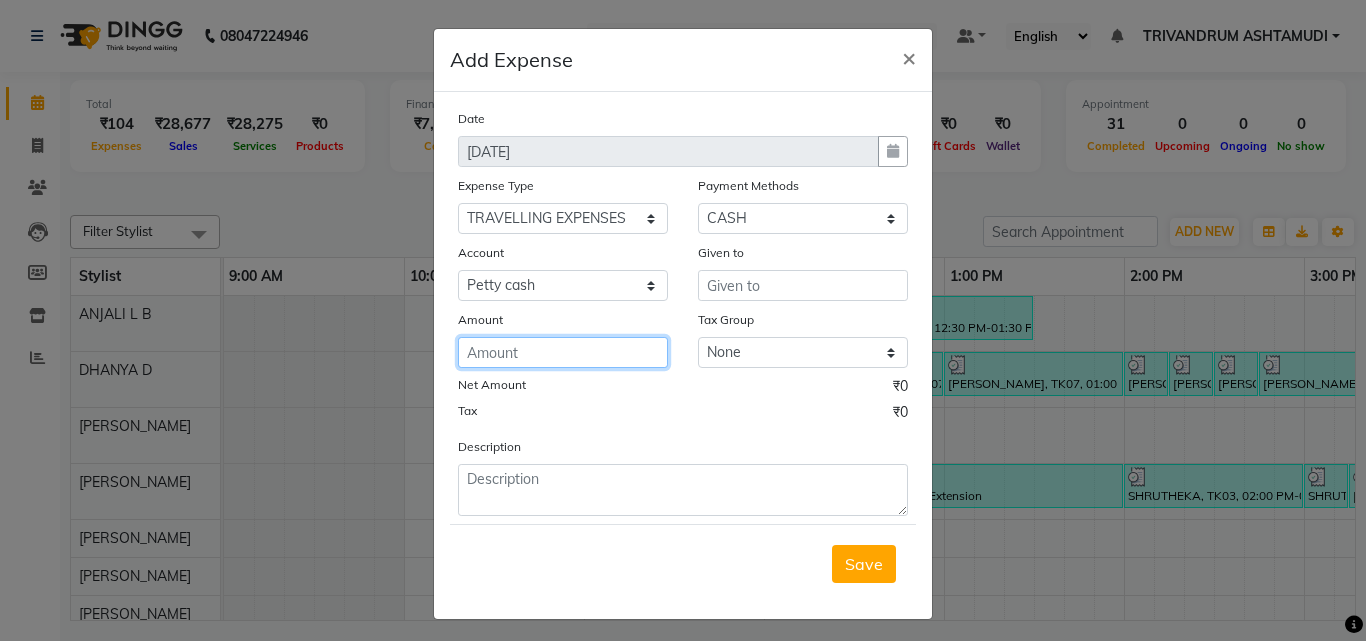 click 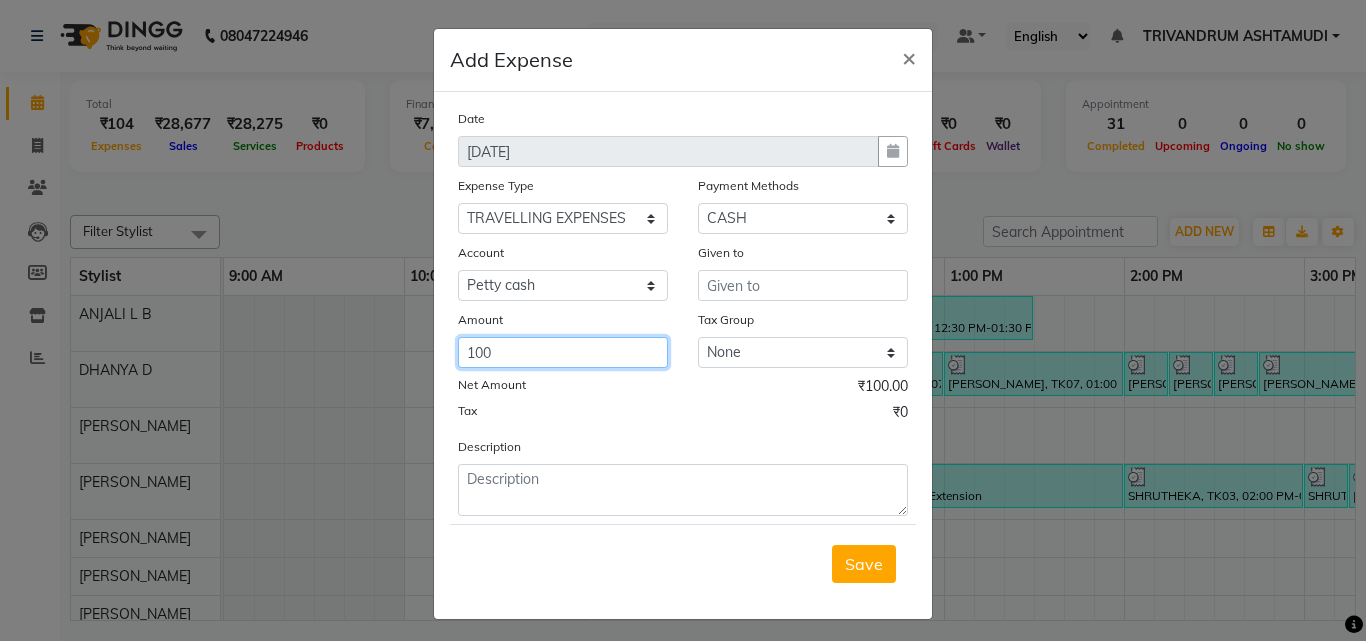 type on "100" 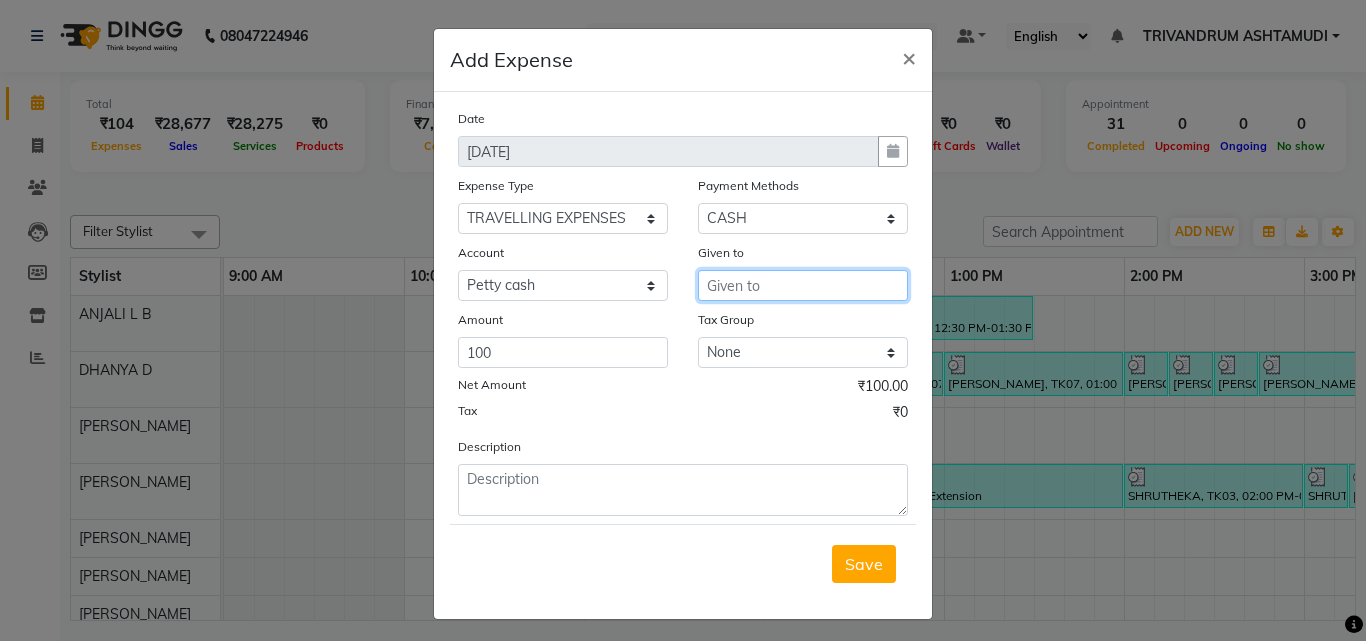 click at bounding box center [803, 285] 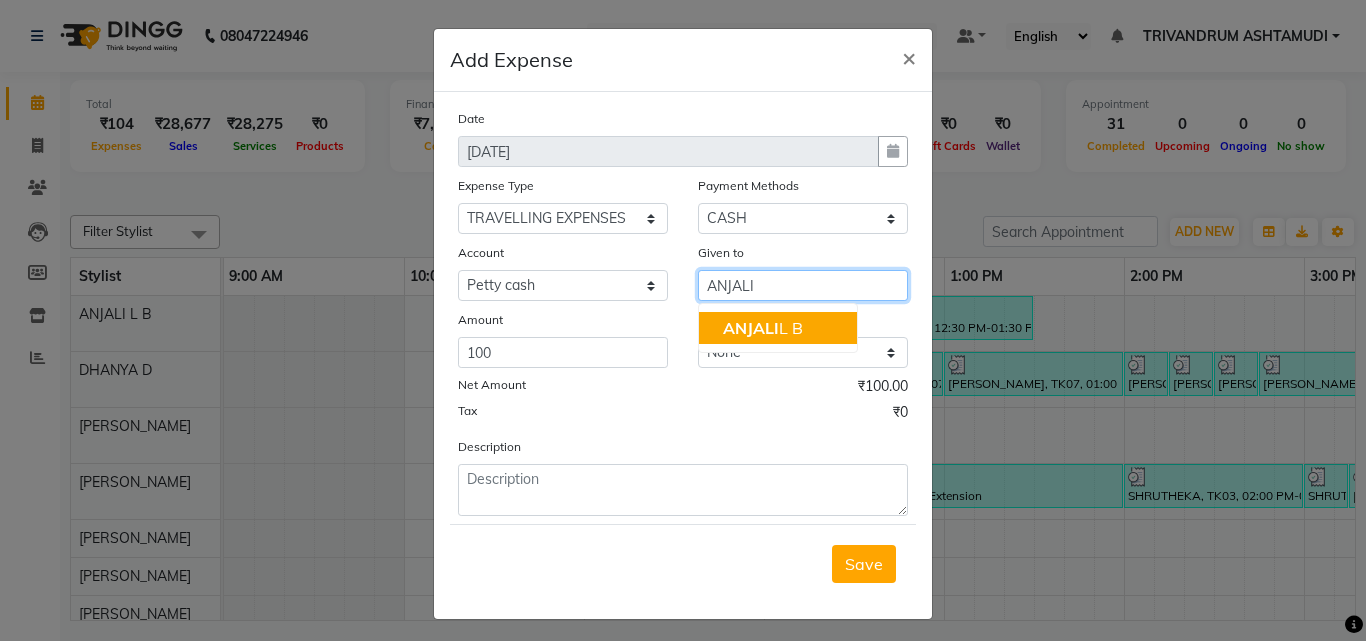 type on "ANJALI" 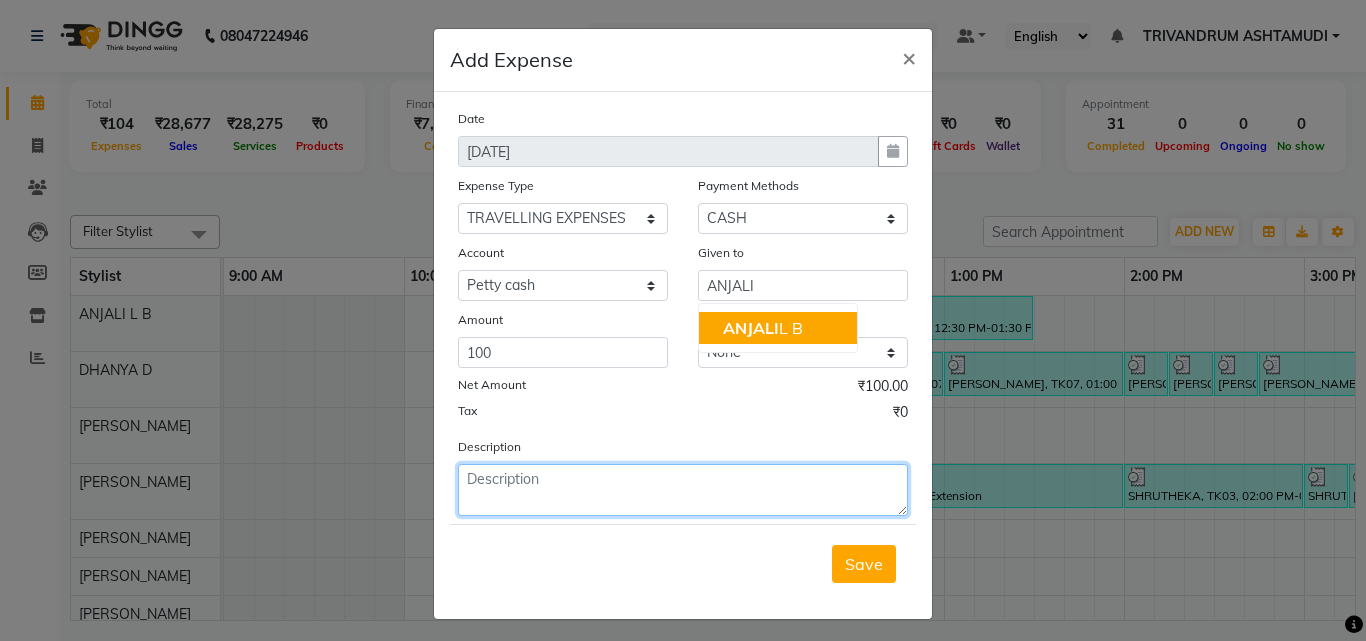 click 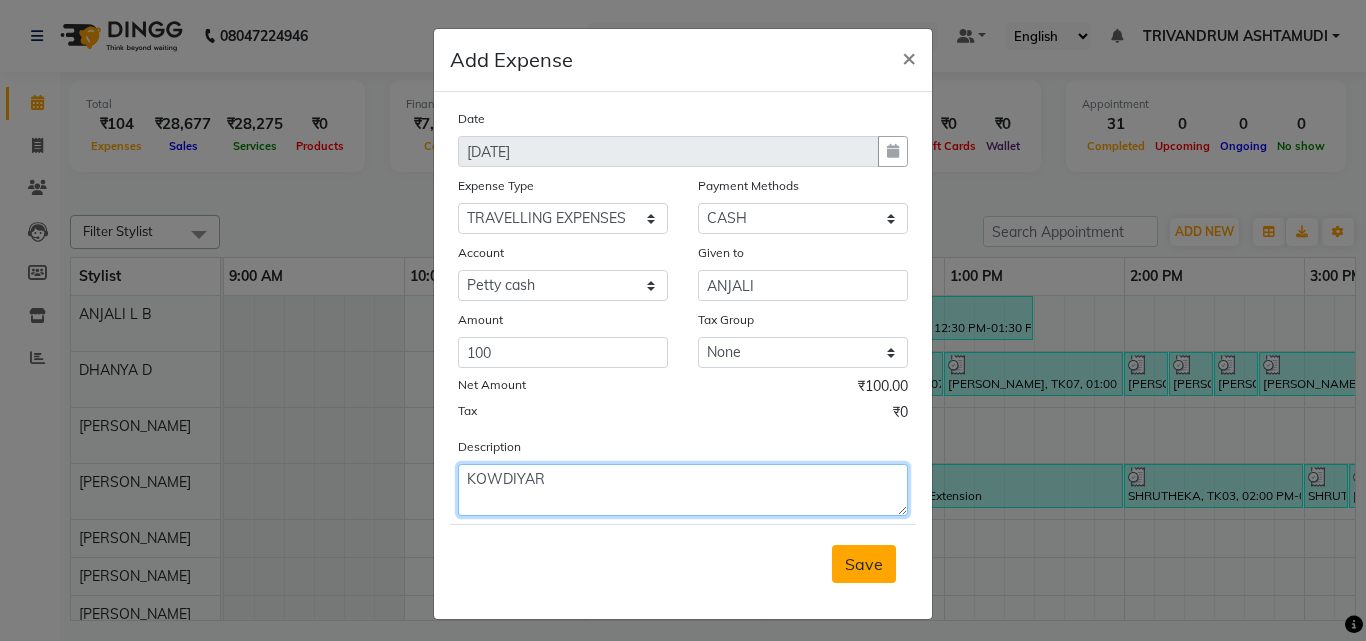 type 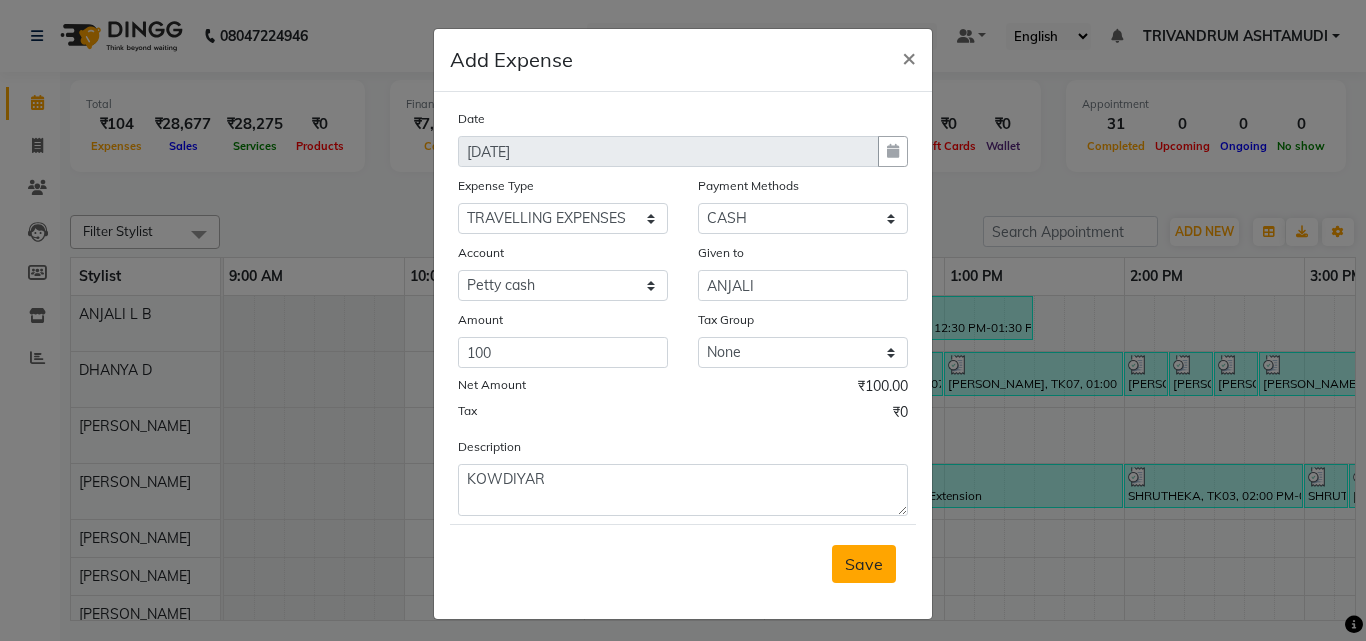 click on "Save" at bounding box center [864, 564] 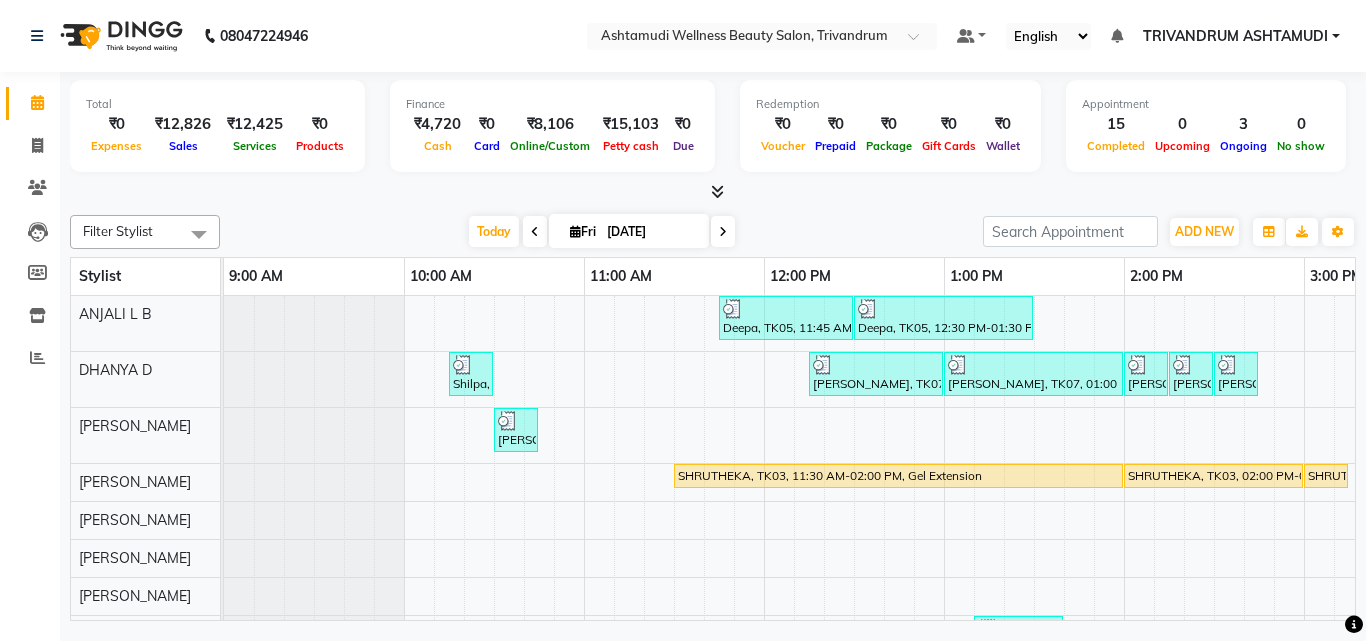 scroll, scrollTop: 0, scrollLeft: 0, axis: both 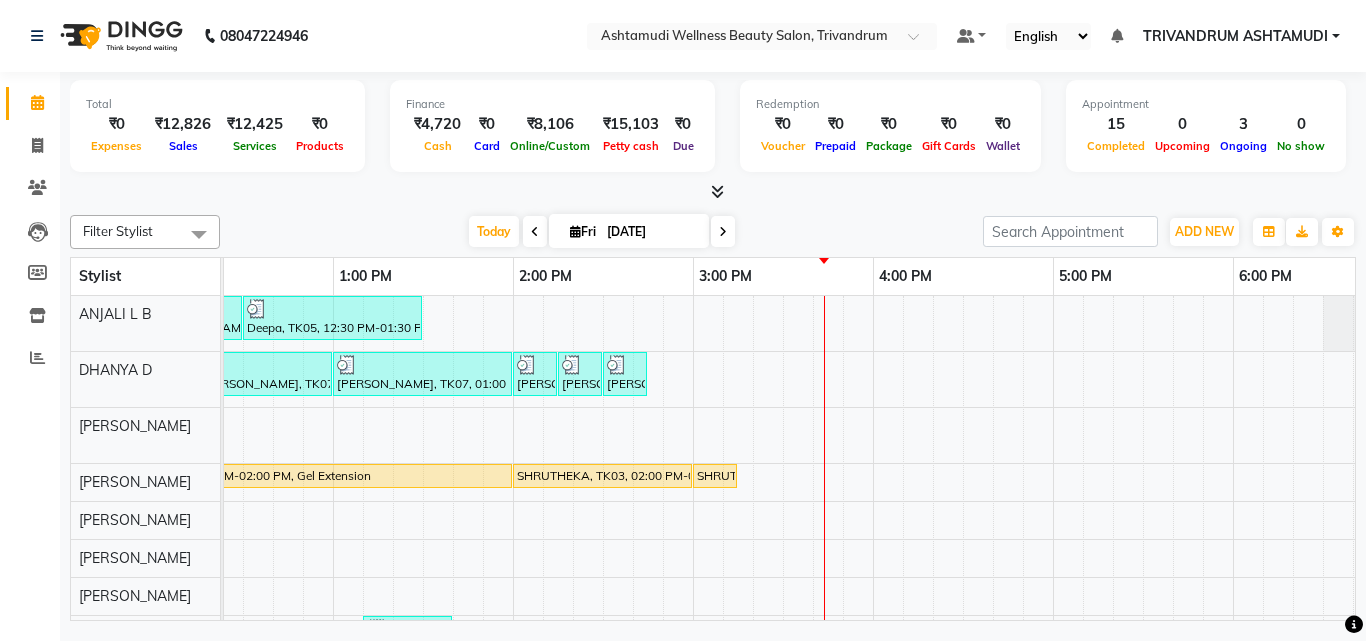 click on "Deepa, TK05, 11:45 AM-12:30 PM, Root Touch-Up ([MEDICAL_DATA] Free)     Deepa, TK05, 12:30 PM-01:30 PM, Ceramide  Anti frizz treatment     Shilpa, TK01, 10:15 AM-10:30 AM, Eyebrows Threading     [PERSON_NAME], TK07, 12:15 PM-01:00 PM, Root Touch-Up ([MEDICAL_DATA] Free)     [PERSON_NAME], TK07, 01:00 PM-02:00 PM, Ceramide  Anti frizz treatment     [GEOGRAPHIC_DATA], TK10, 02:00 PM-02:15 PM, Eyebrows Threading     [PERSON_NAME], TK10, 02:15 PM-02:30 PM, Eyebrows Threading     [PERSON_NAME], TK10, 02:30 PM-02:45 PM, Upper Lip Threading     [PERSON_NAME], TK02, 10:30 AM-10:45 AM, Eyebrows Threading    SHRUTHEKA, TK03, 11:30 AM-02:00 PM, Gel Extension    SHRUTHEKA, TK03, 02:00 PM-03:00 PM, Bridal Glow Facial    SHRUTHEKA, TK03, 03:00 PM-03:15 PM, Eyebrows Threading     [PERSON_NAME], TK06, 01:10 PM-01:40 PM, Make Up -3     Jinju, TK08, 01:30 PM-02:00 PM, Make Up -2     [PERSON_NAME], TK02, 10:45 AM-11:00 AM, Eyebrows Threading     Anjali, TK09, 01:45 PM-02:00 PM, Eyebrows Threading     VIDYA, TK04, 12:15 PM-12:30 PM, Eyebrows Threading" at bounding box center [873, 600] 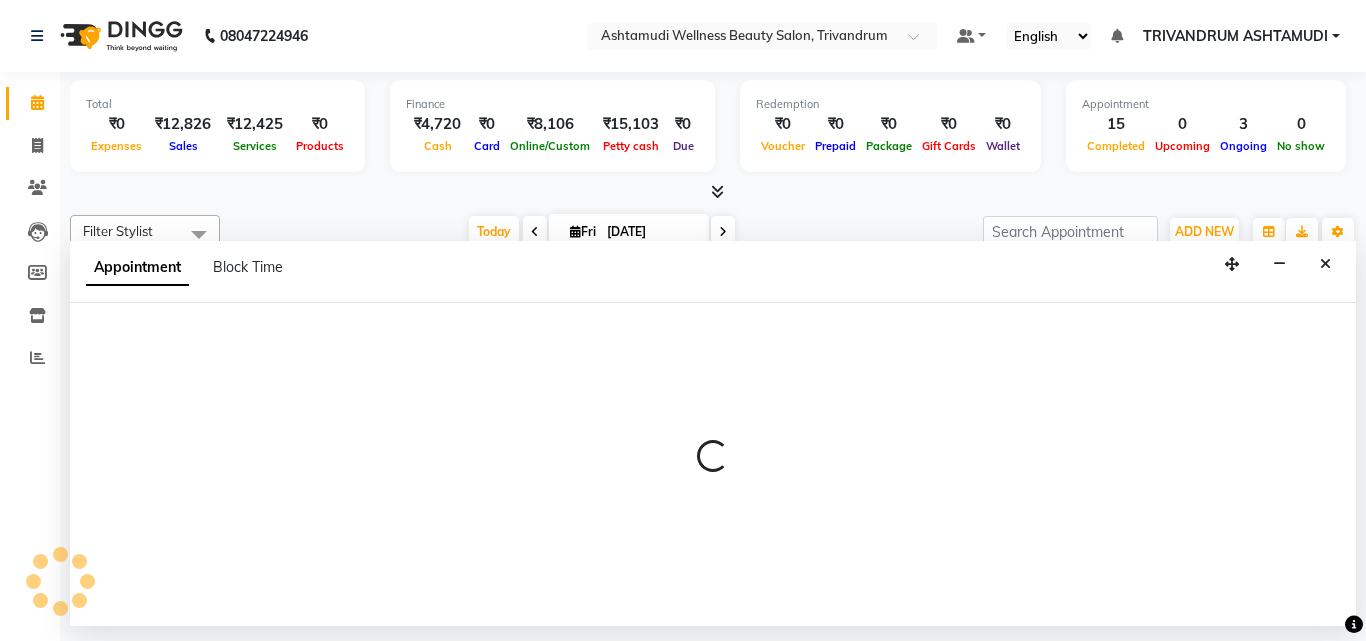 select on "27025" 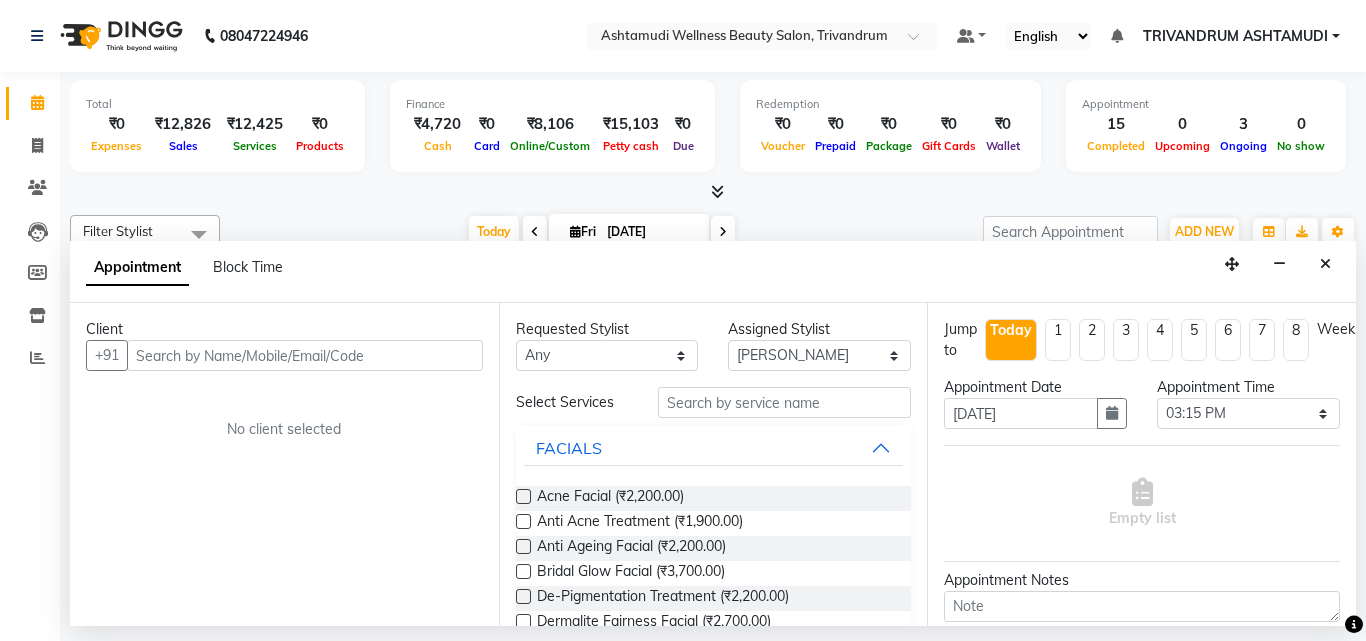 click at bounding box center [305, 355] 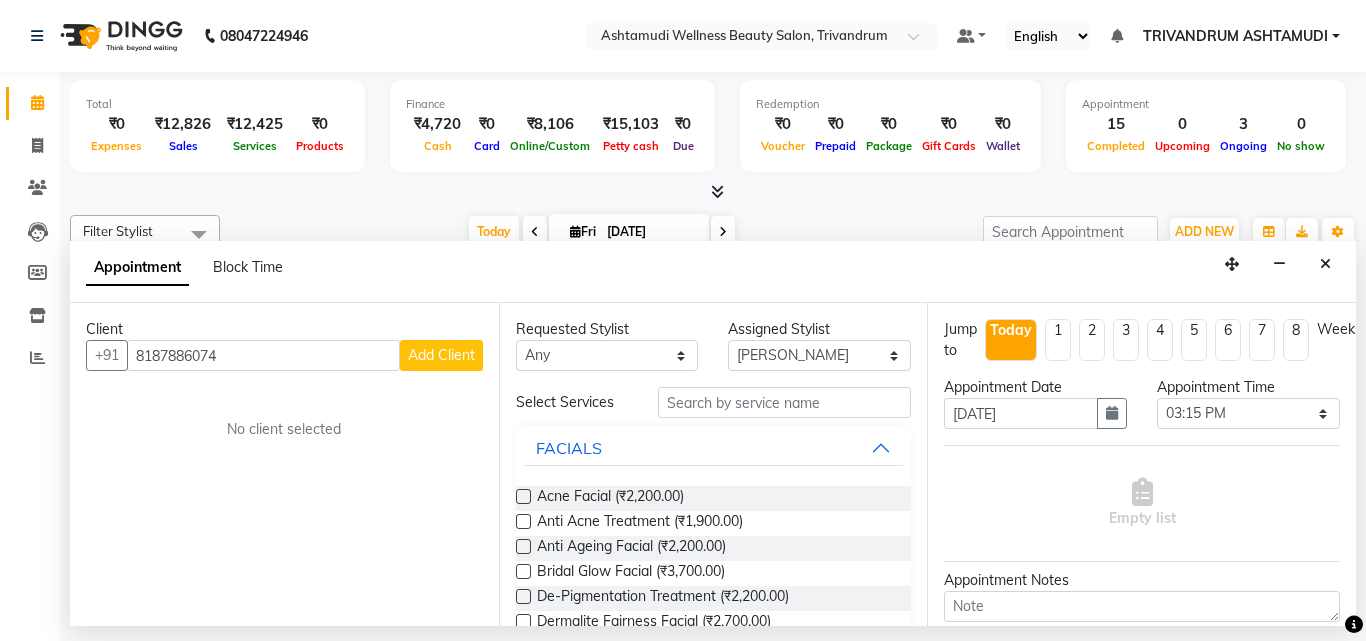 click on "8187886074" at bounding box center (263, 355) 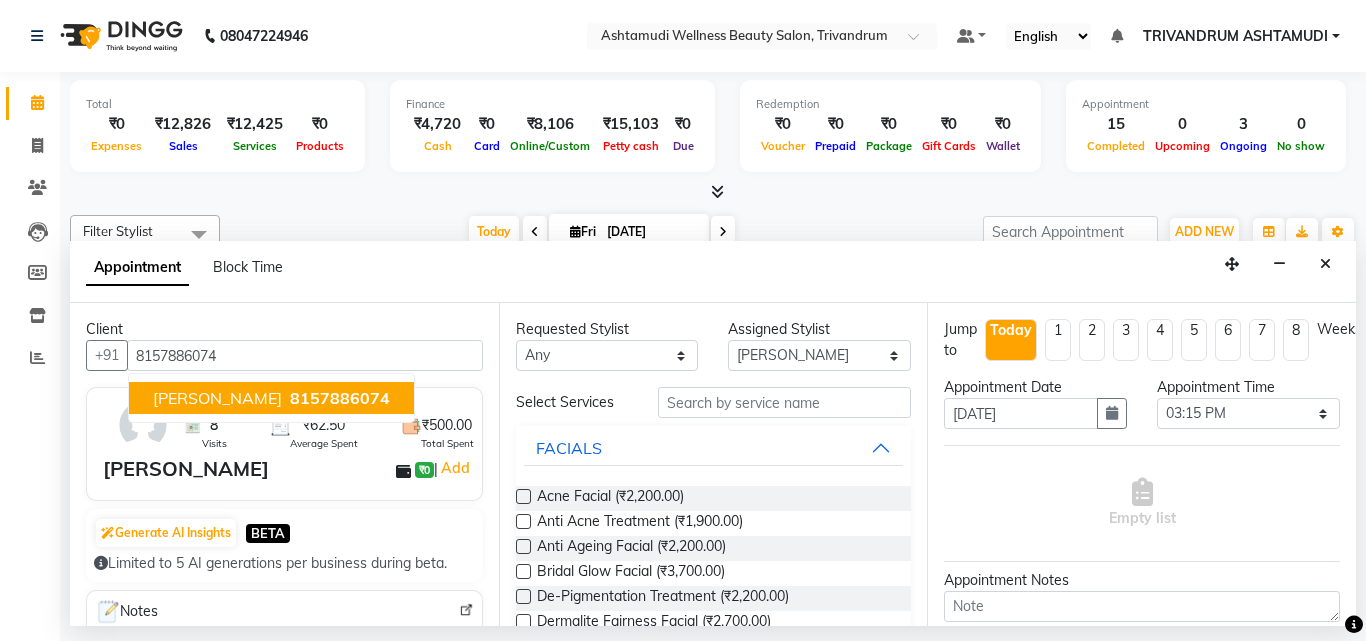 type on "8157886074" 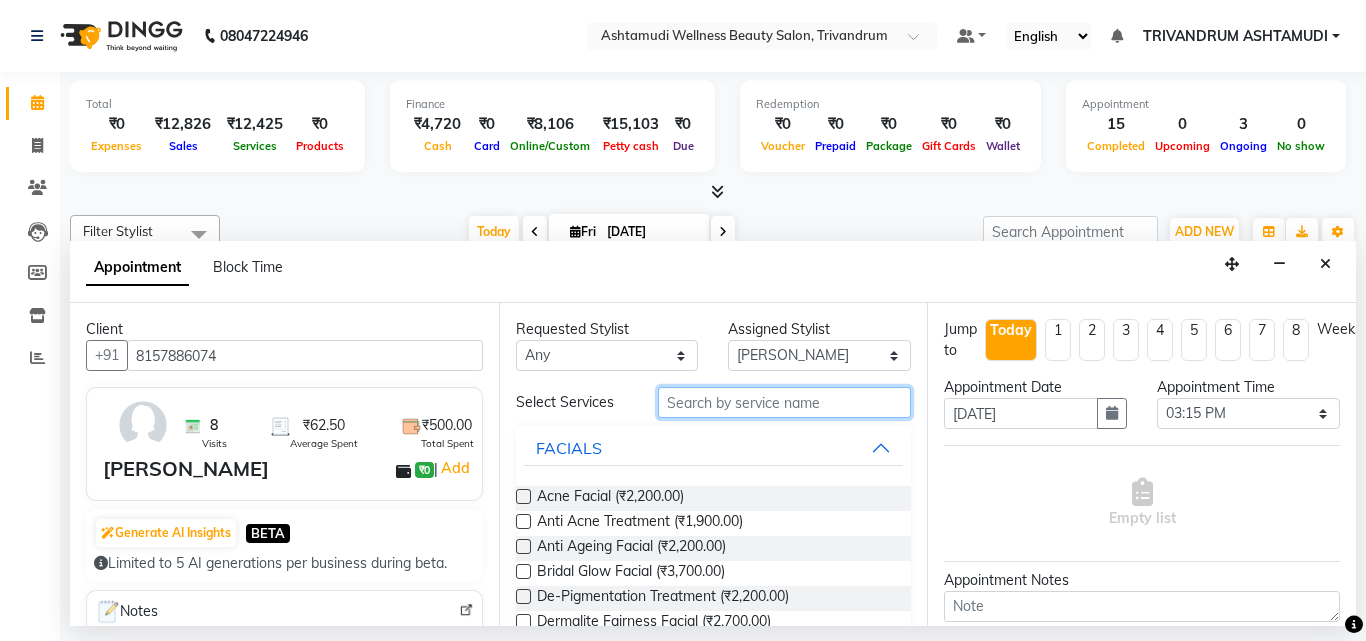 click at bounding box center [785, 402] 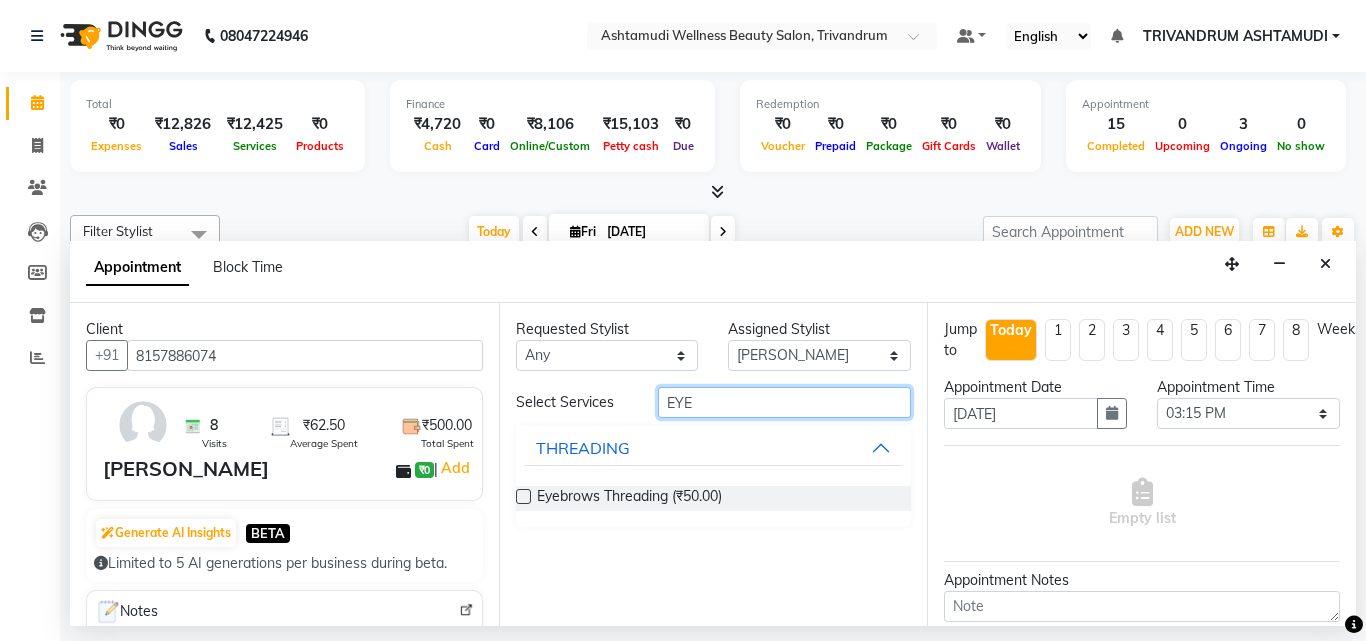type on "EYE" 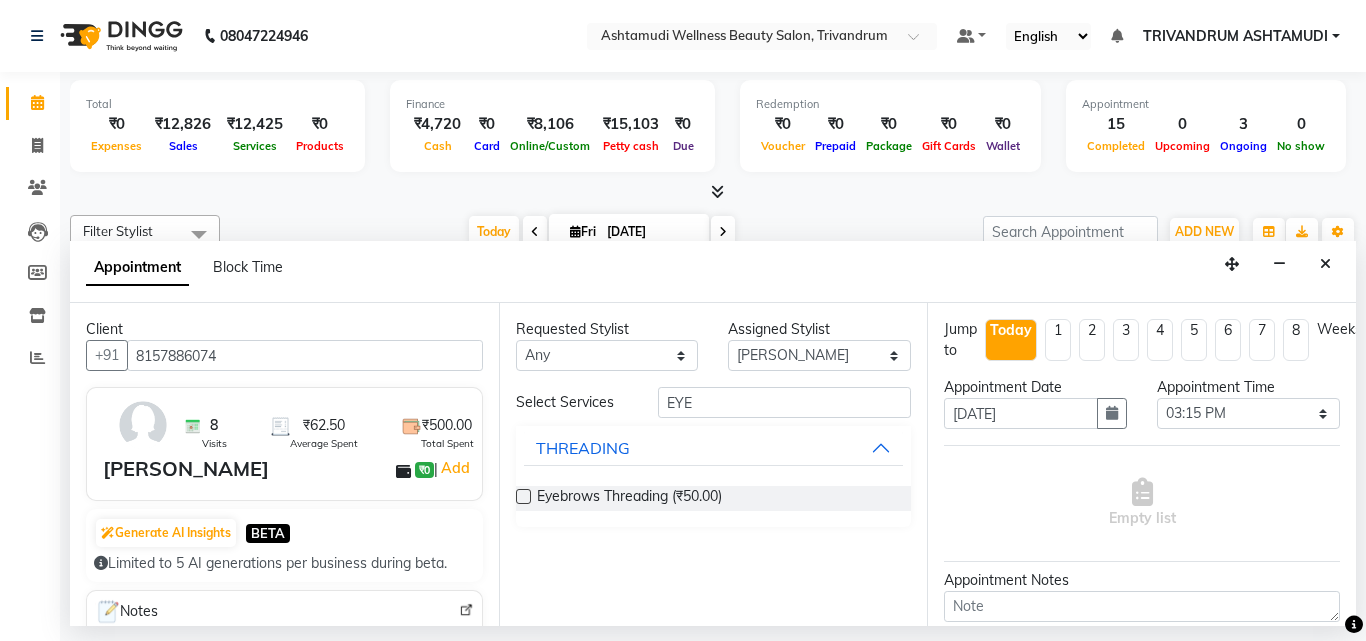 click at bounding box center (523, 496) 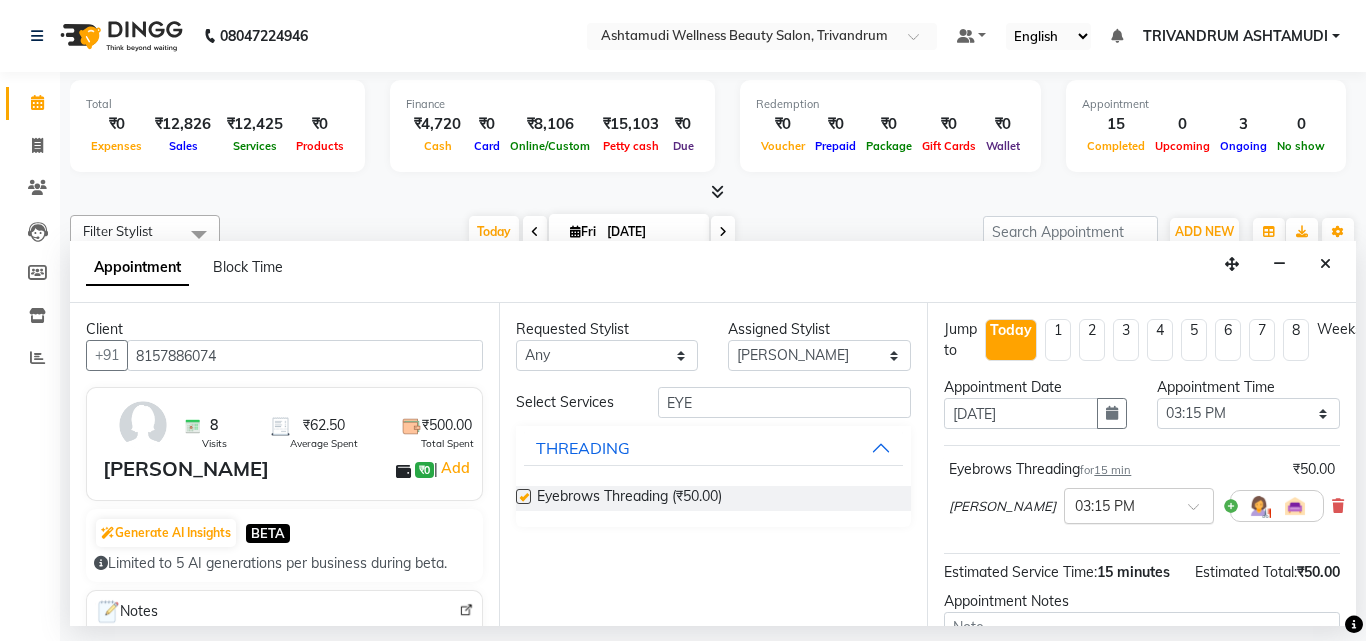 checkbox on "false" 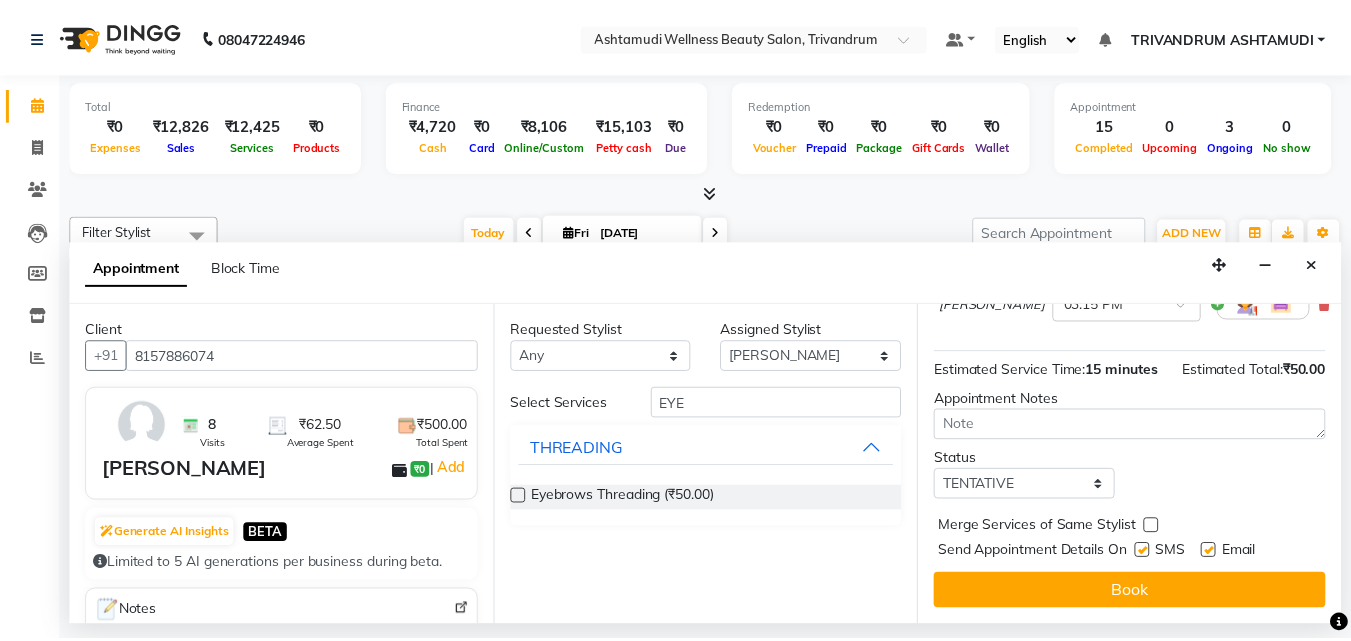 scroll, scrollTop: 239, scrollLeft: 0, axis: vertical 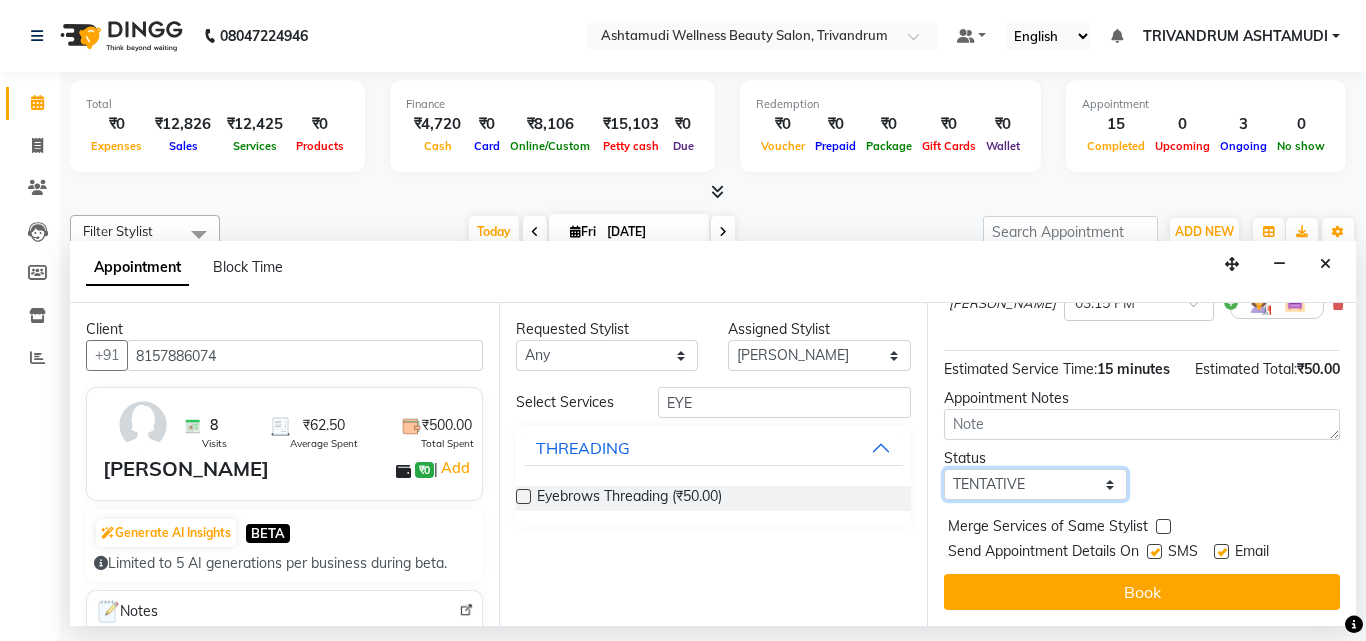 click on "Select TENTATIVE CONFIRM CHECK-IN UPCOMING" at bounding box center [1035, 484] 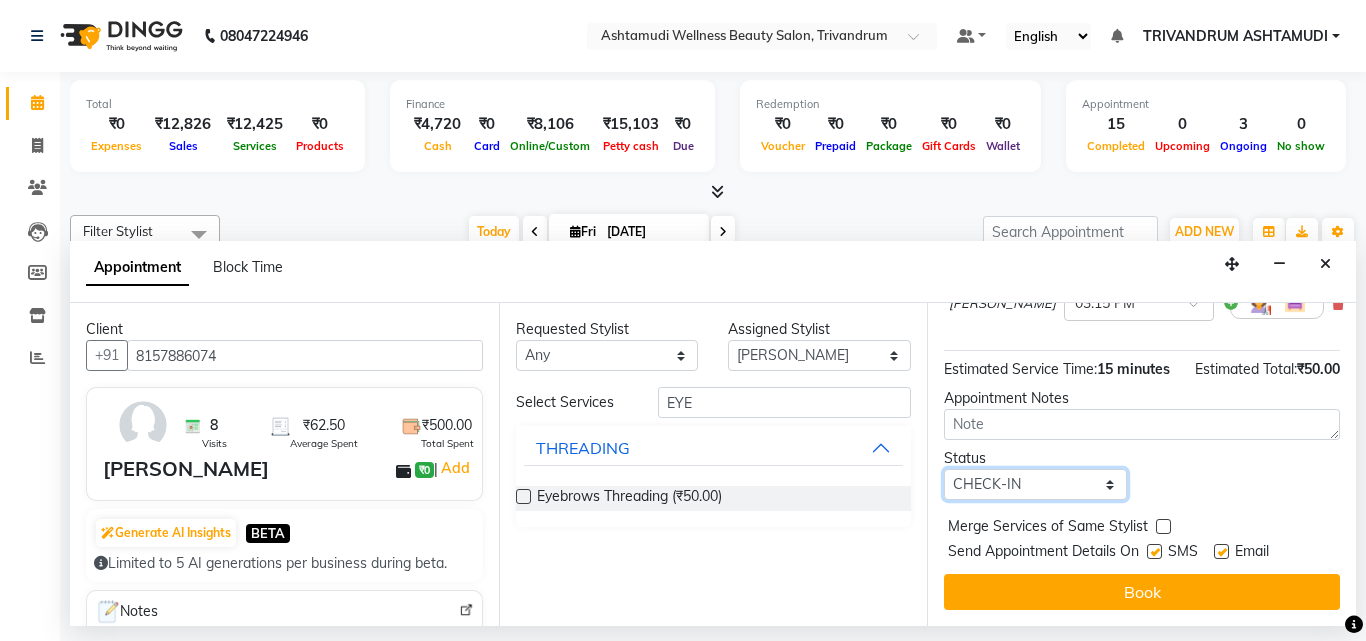 click on "Select TENTATIVE CONFIRM CHECK-IN UPCOMING" at bounding box center [1035, 484] 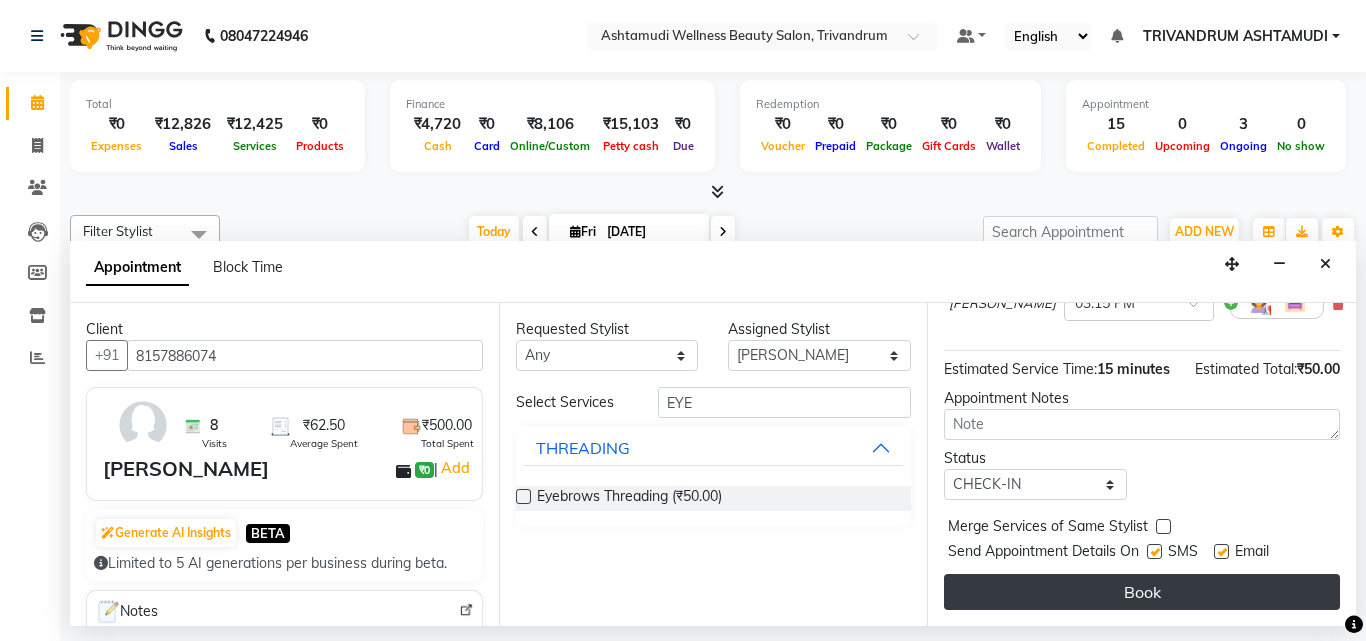 click on "Book" at bounding box center [1142, 592] 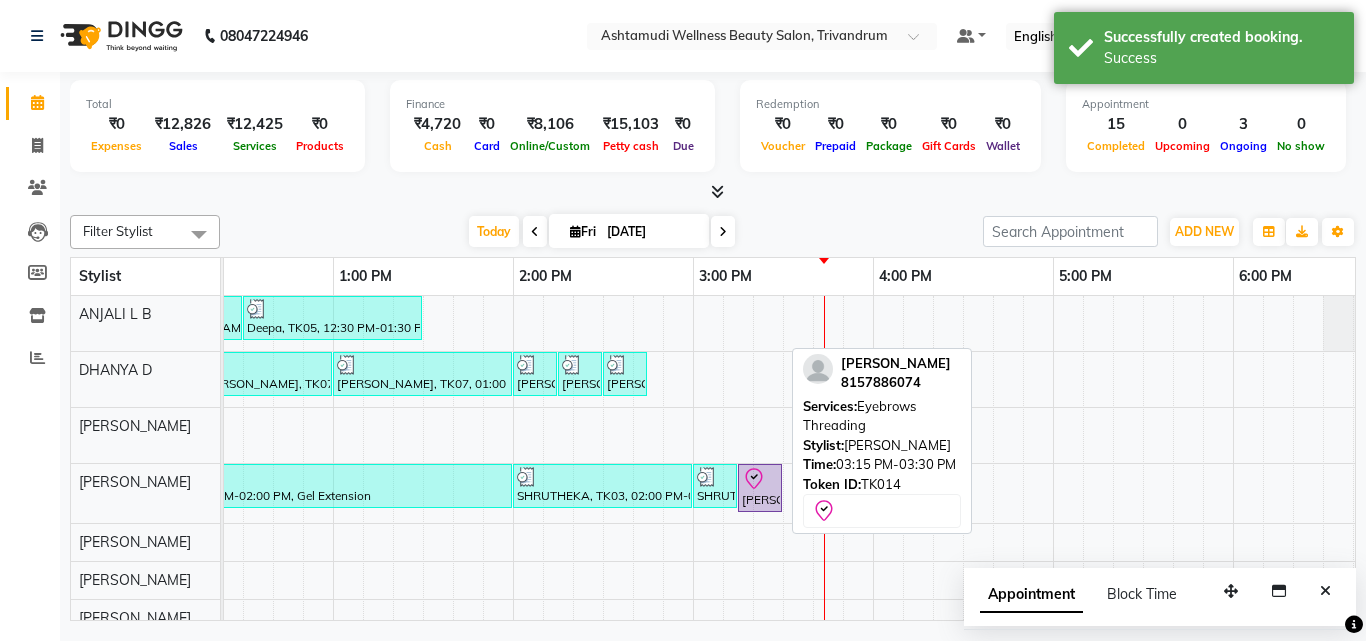 click on "[PERSON_NAME], TK14, 03:15 PM-03:30 PM, Eyebrows Threading" at bounding box center [760, 488] 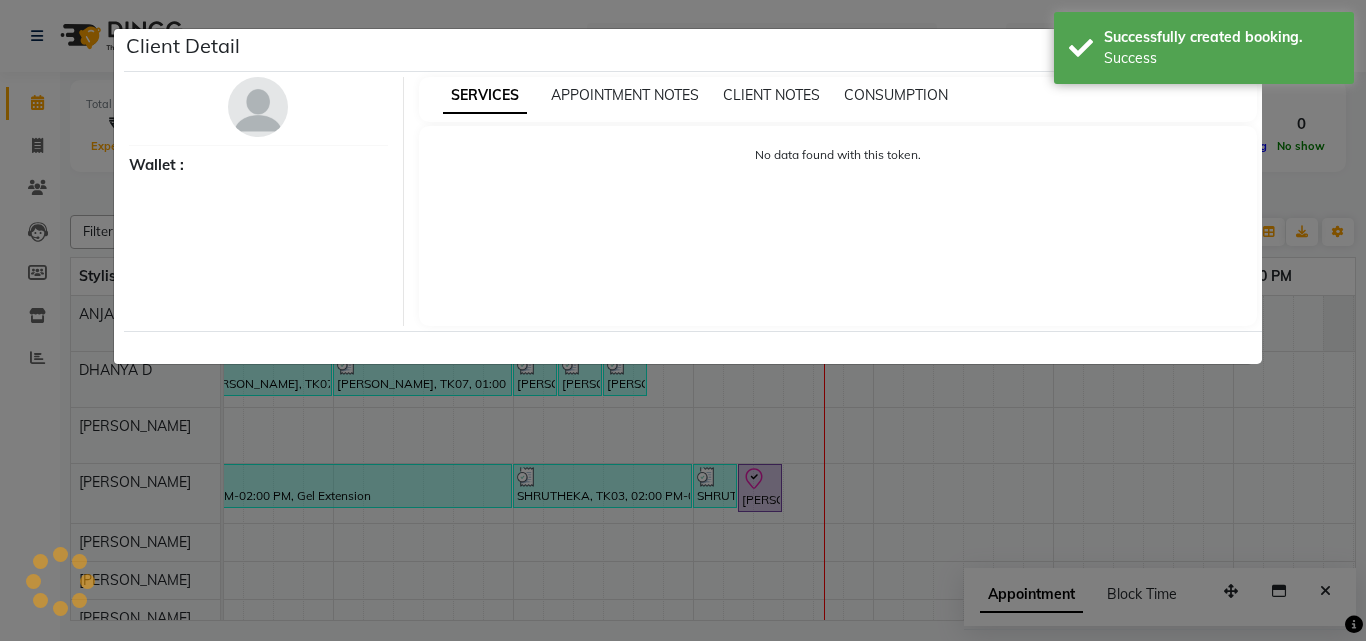 select on "8" 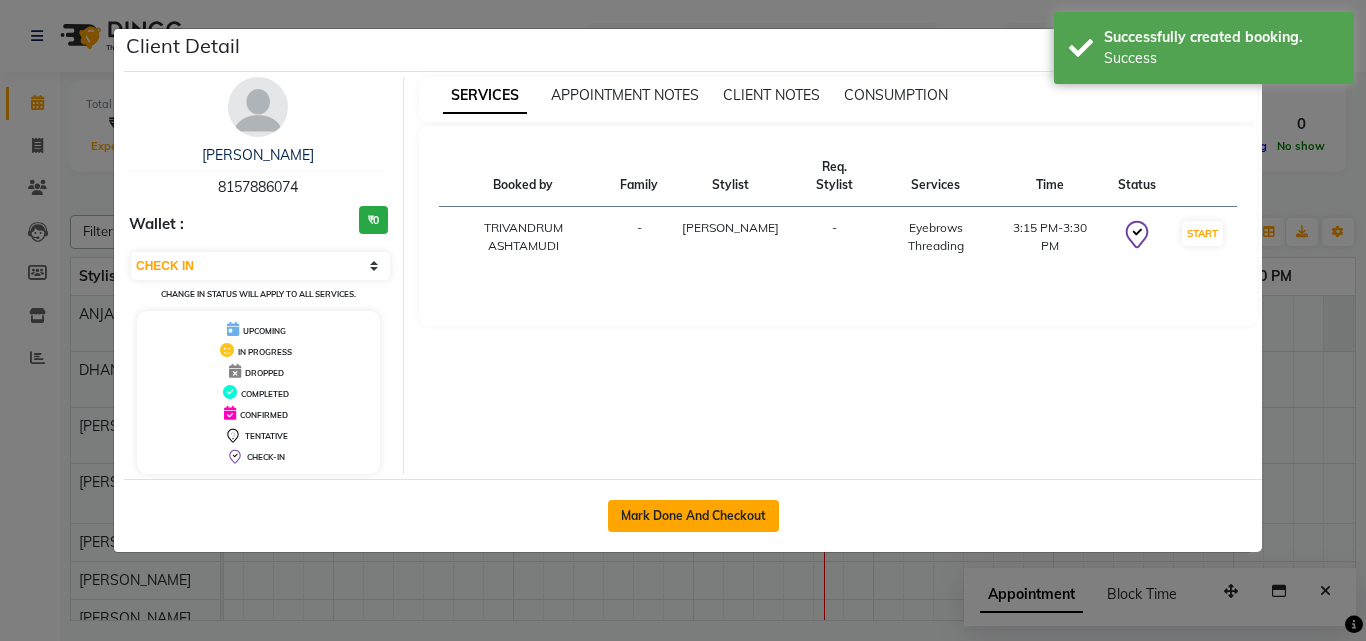 click on "Mark Done And Checkout" 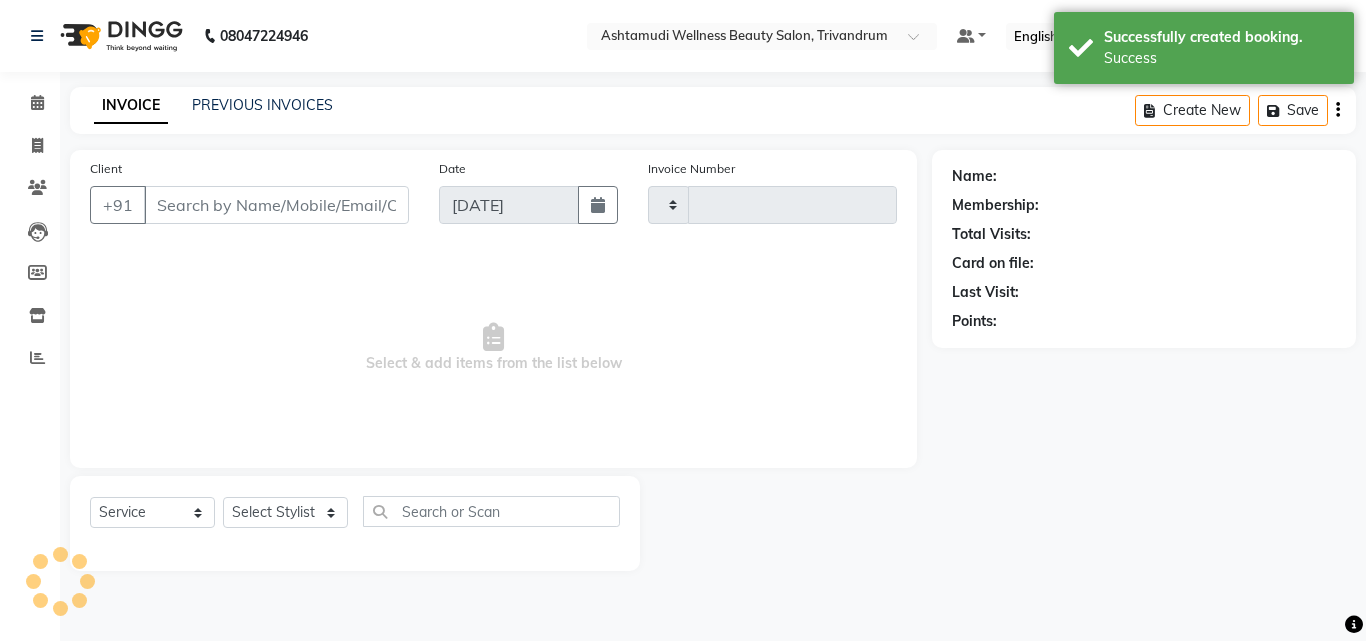 type on "2059" 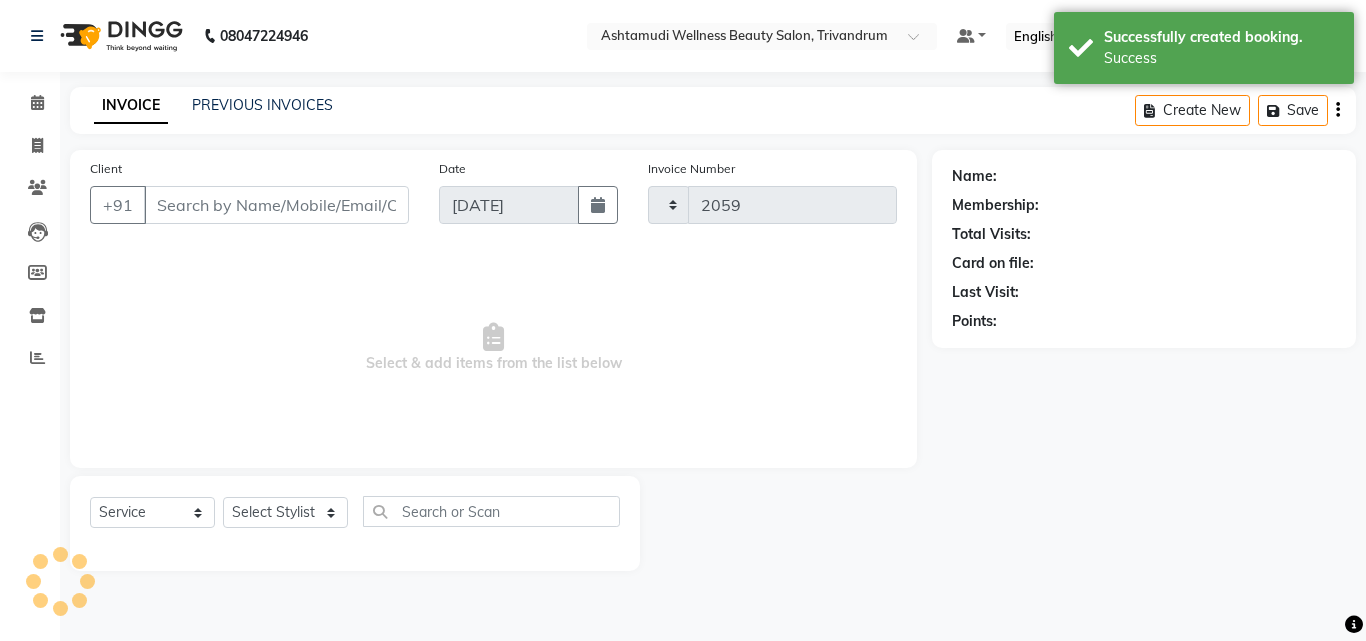 select on "4636" 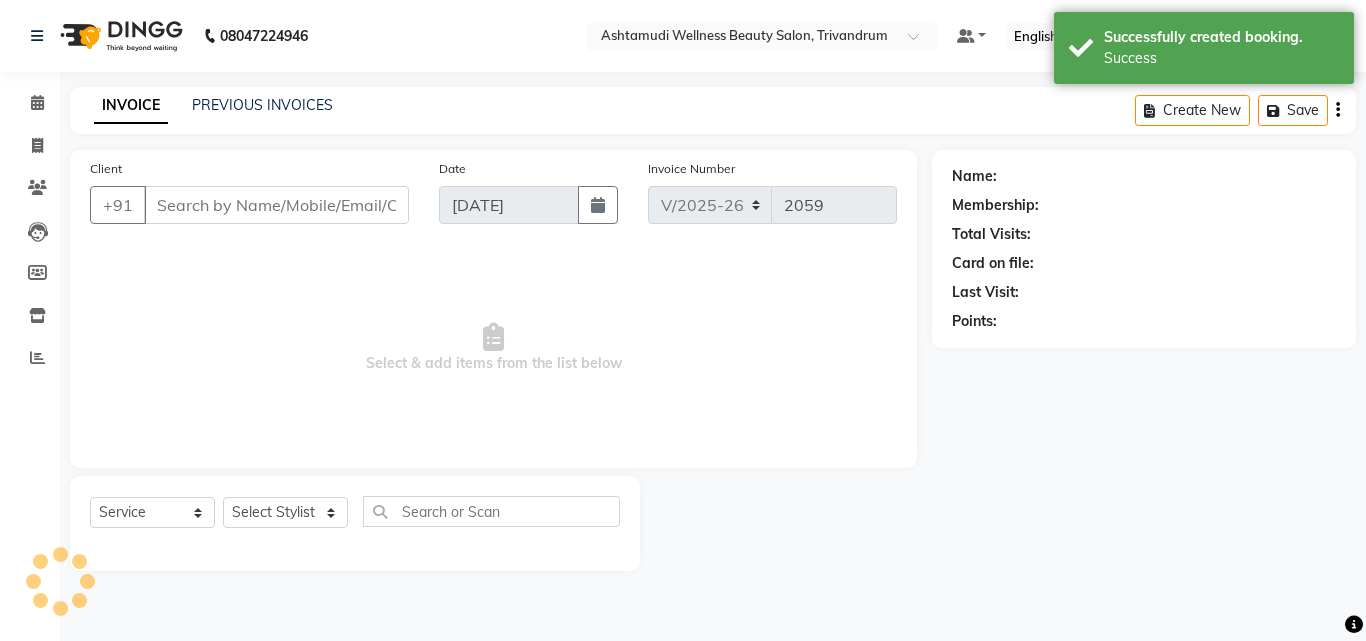 type on "8157886074" 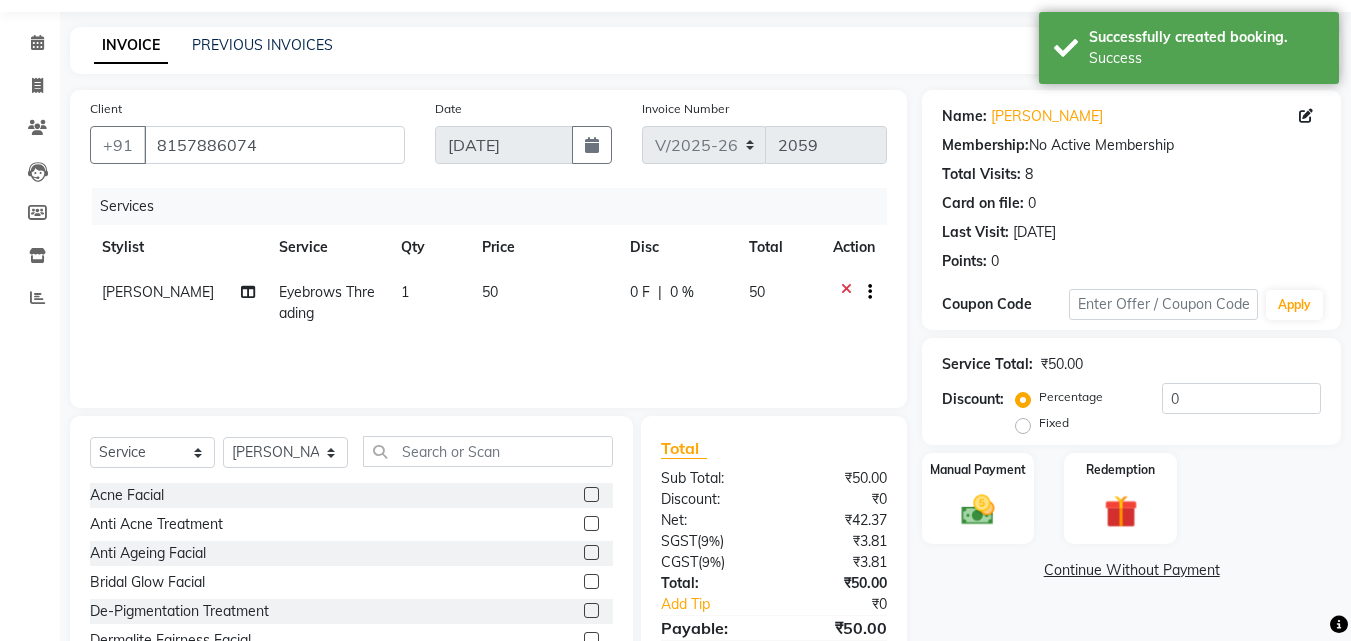 scroll, scrollTop: 160, scrollLeft: 0, axis: vertical 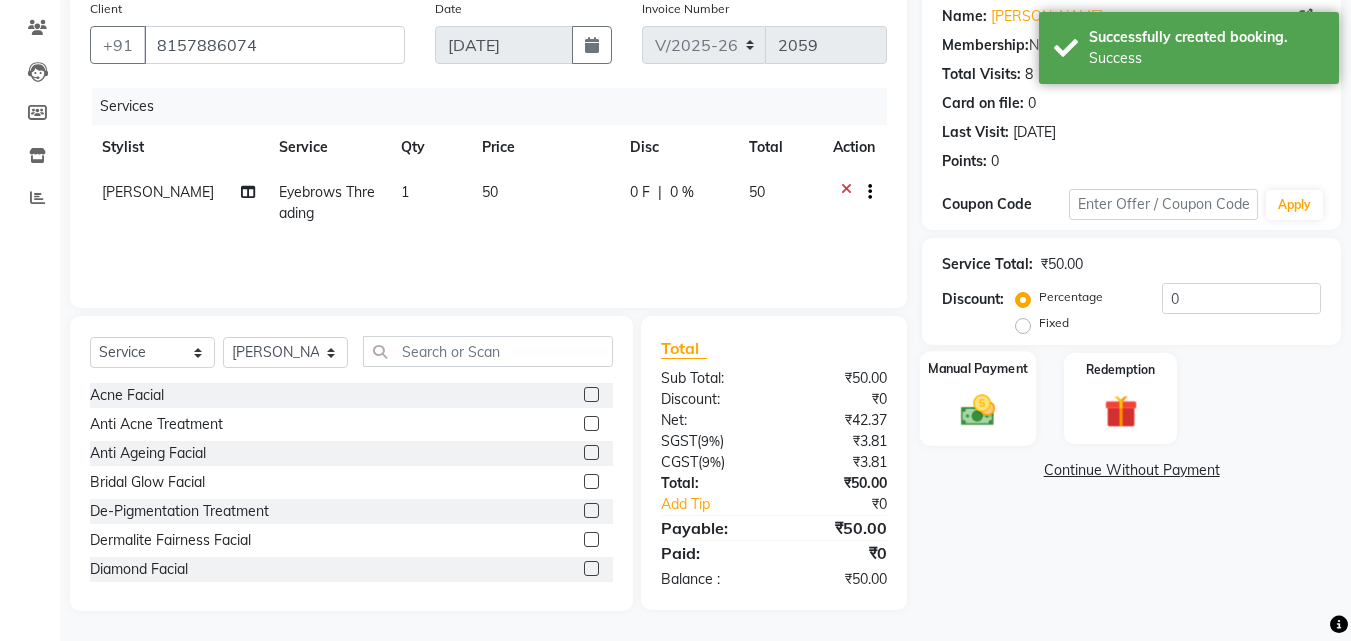 click 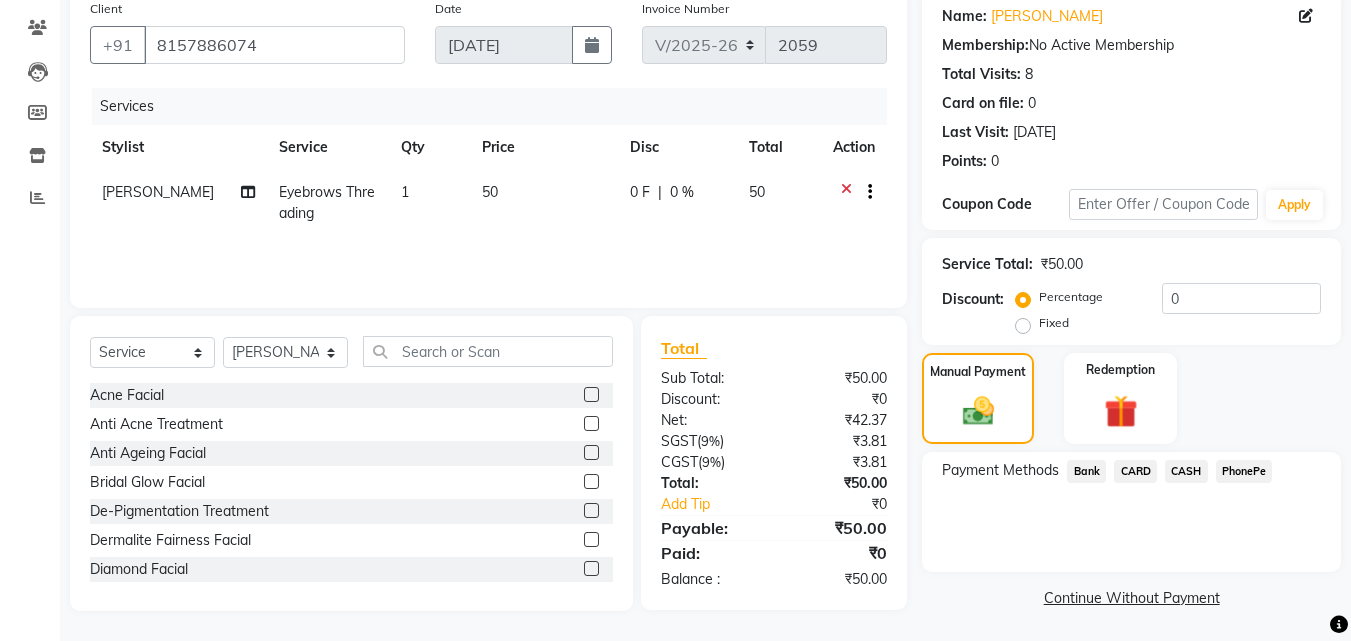 click on "PhonePe" 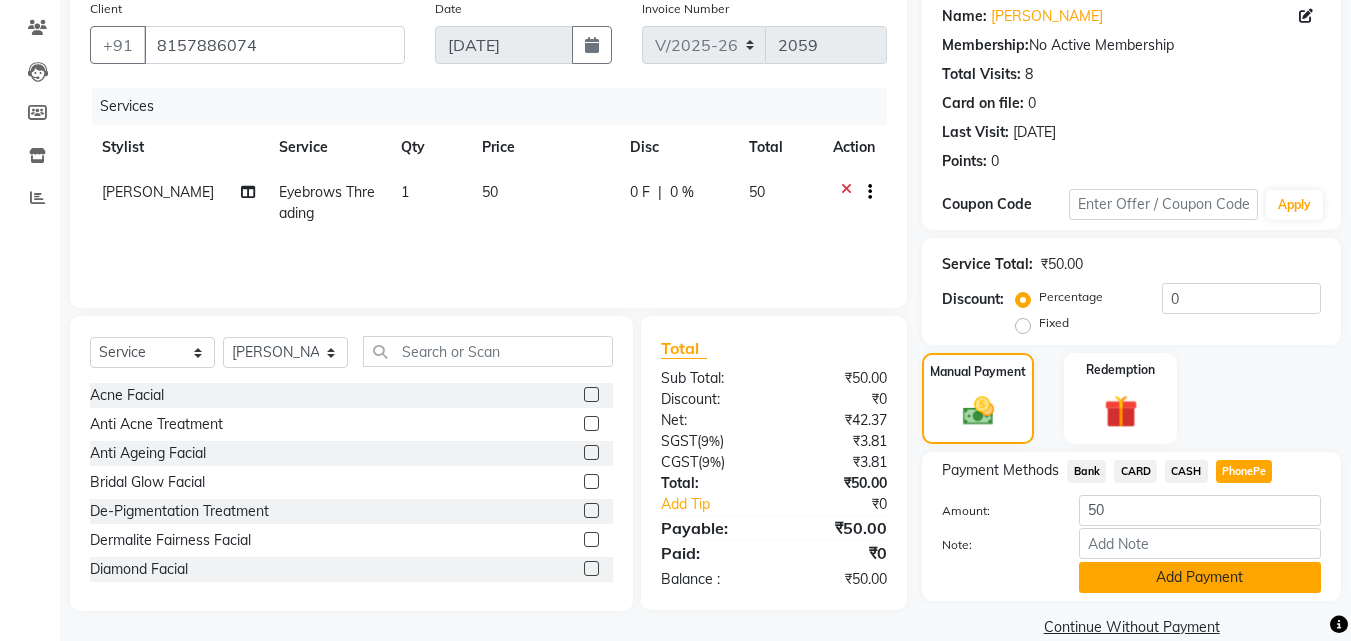 click on "Add Payment" 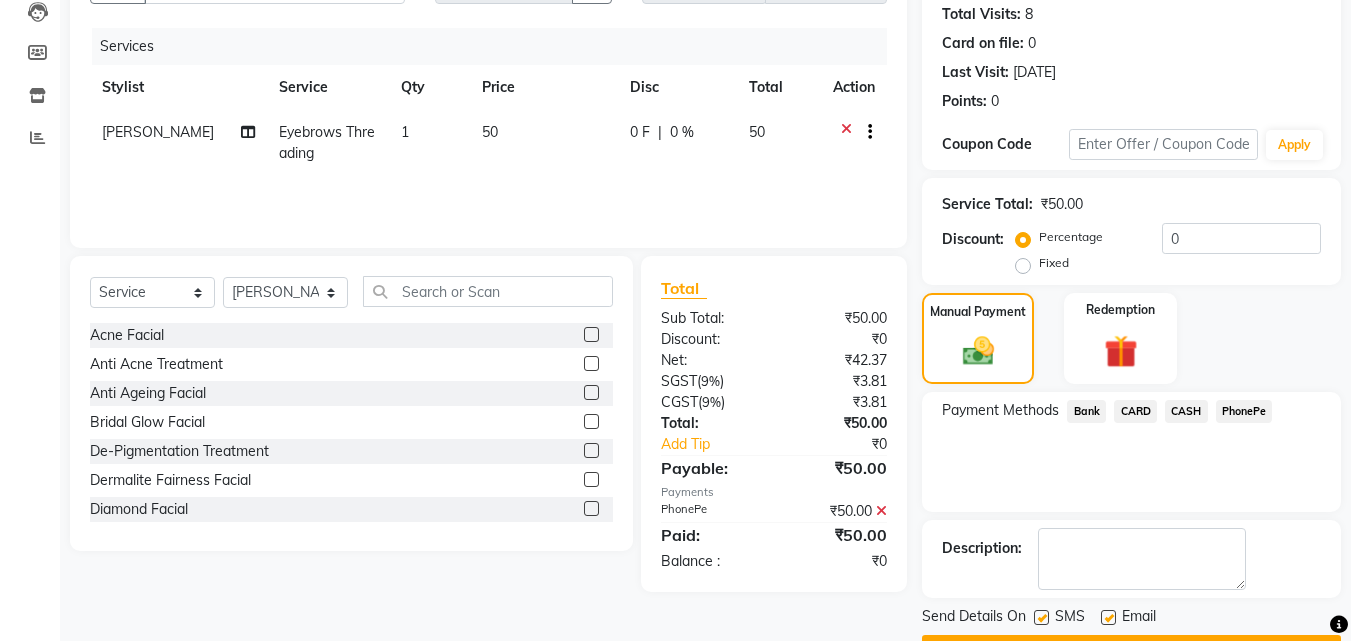 scroll, scrollTop: 275, scrollLeft: 0, axis: vertical 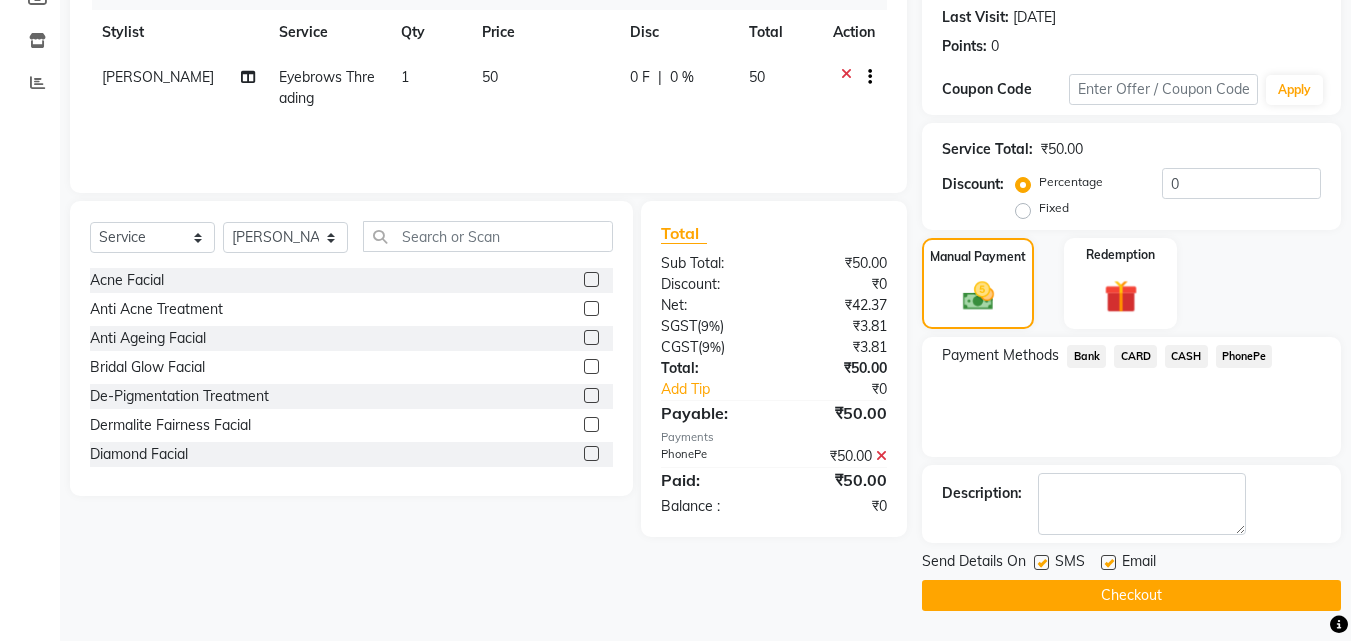 click on "Checkout" 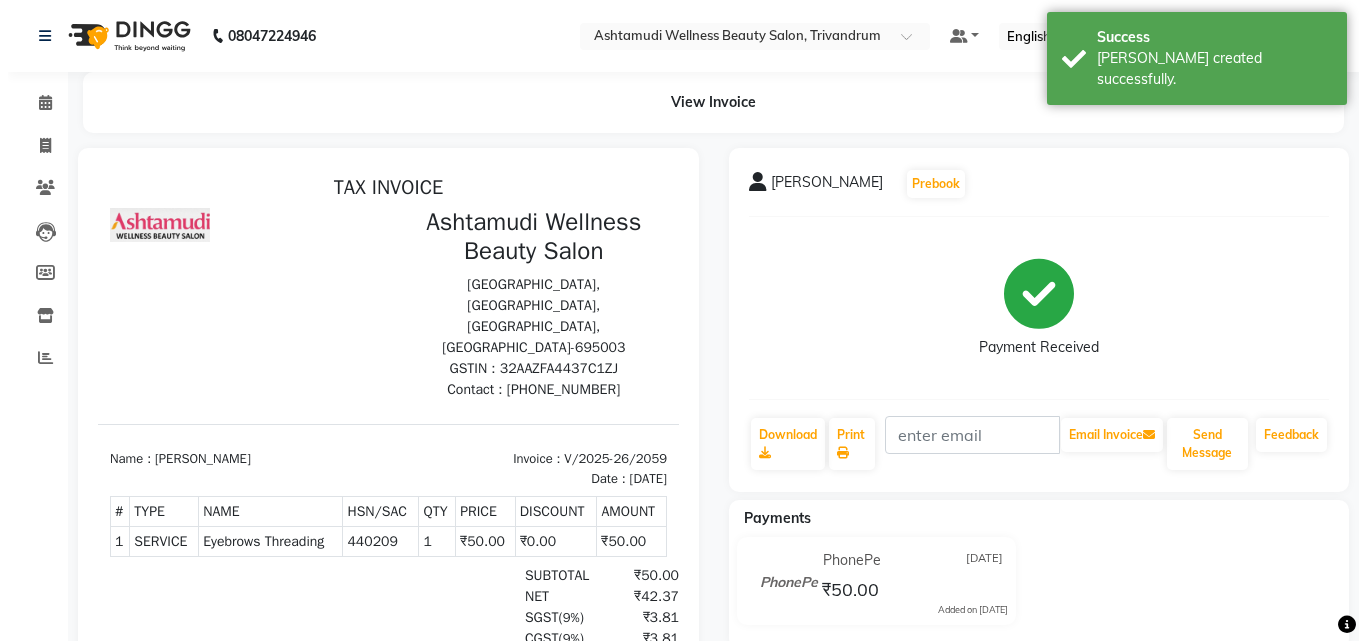 scroll, scrollTop: 0, scrollLeft: 0, axis: both 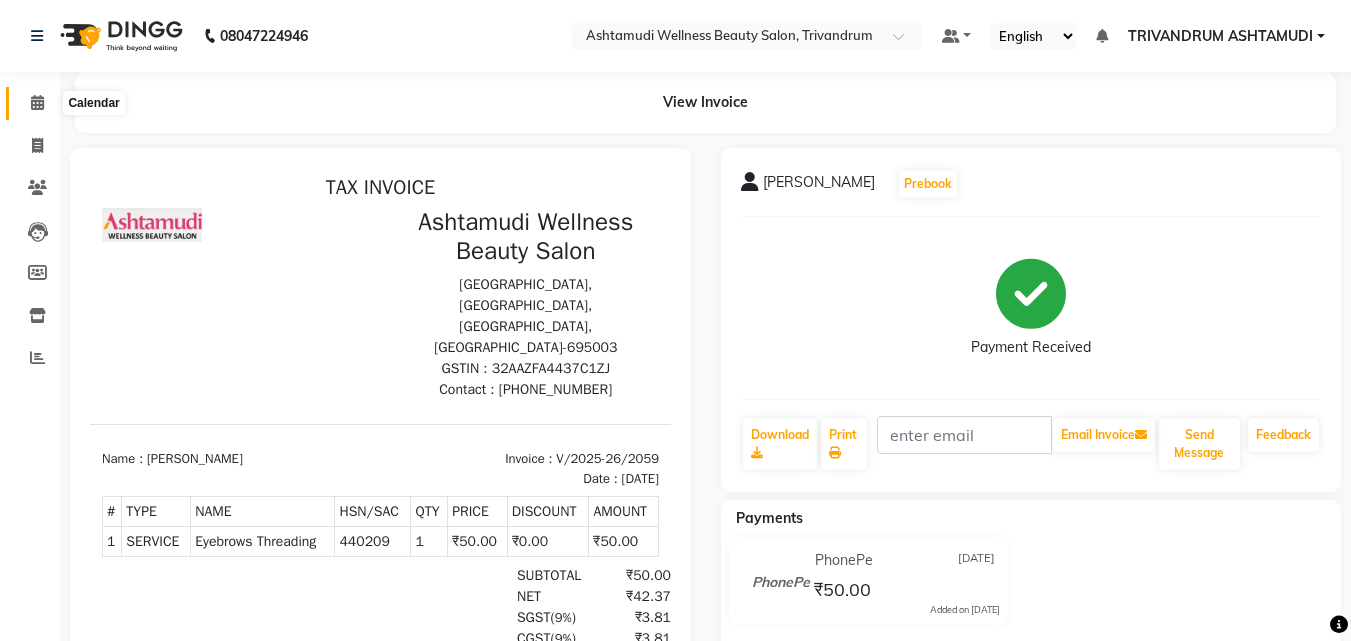 click 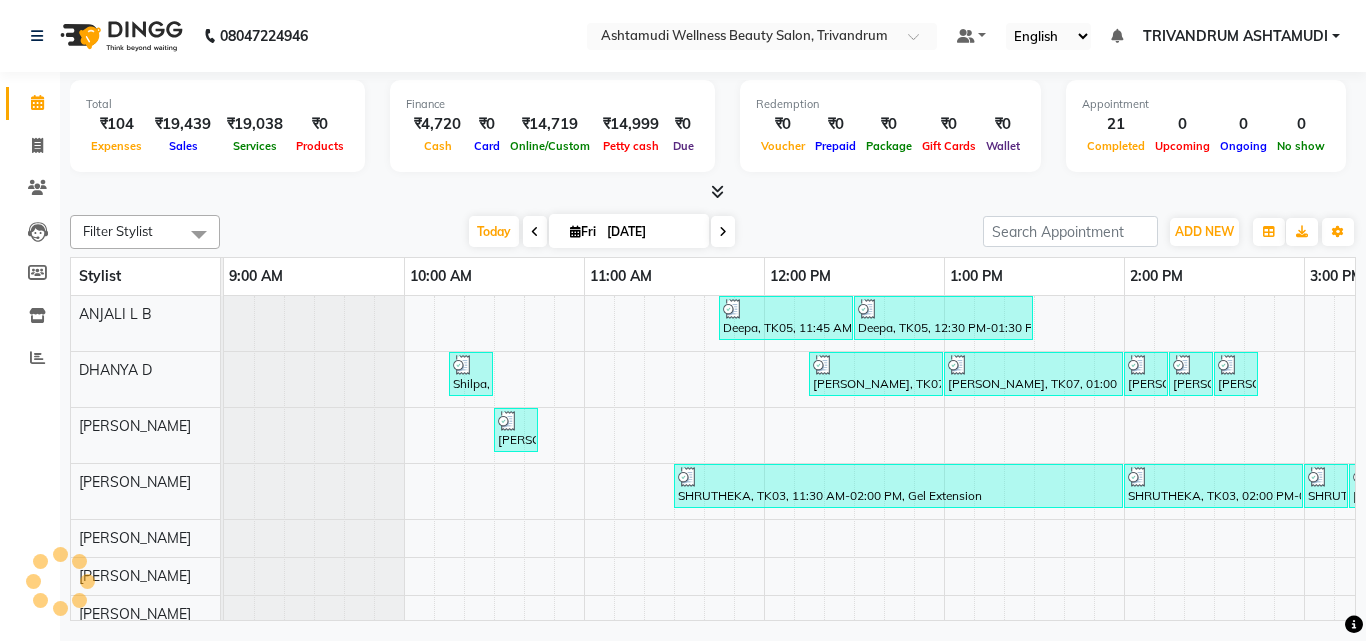 scroll, scrollTop: 0, scrollLeft: 1081, axis: horizontal 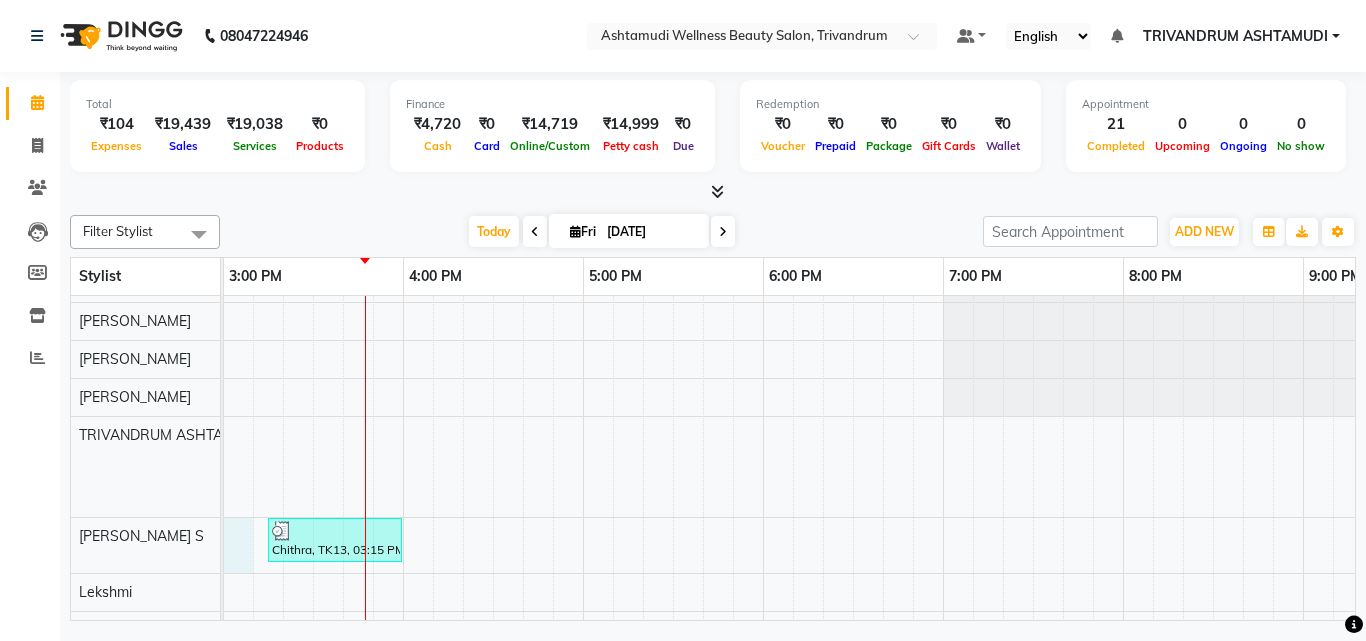 click on "Deepa, TK05, 11:45 AM-12:30 PM, Root Touch-Up ([MEDICAL_DATA] Free)     Deepa, TK05, 12:30 PM-01:30 PM, Ceramide  Anti frizz treatment     Shilpa, TK01, 10:15 AM-10:30 AM, Eyebrows Threading     [PERSON_NAME], TK07, 12:15 PM-01:00 PM, Root Touch-Up ([MEDICAL_DATA] Free)     [PERSON_NAME], TK07, 01:00 PM-02:00 PM, Ceramide  Anti frizz treatment     [GEOGRAPHIC_DATA], TK10, 02:00 PM-02:15 PM, Eyebrows Threading     [PERSON_NAME], TK10, 02:15 PM-02:30 PM, Eyebrows Threading     [PERSON_NAME], TK10, 02:30 PM-02:45 PM, Upper Lip Threading     [PERSON_NAME], TK02, 10:30 AM-10:45 AM, Eyebrows Threading     SHRUTHEKA, TK03, 11:30 AM-02:00 PM, Gel Extension     SHRUTHEKA, TK03, 02:00 PM-03:00 PM, Bridal Glow Facial     SHRUTHEKA, TK03, 03:00 PM-03:15 PM, Eyebrows Threading     [PERSON_NAME], TK14, 03:15 PM-03:30 PM, Eyebrows Threading     [PERSON_NAME], TK06, 01:10 PM-01:40 PM, Make Up -3     Jinju, TK08, 01:30 PM-02:00 PM, Make Up -2     [PERSON_NAME], TK02, 10:45 AM-11:00 AM, Eyebrows Threading     Anjali, TK09, 01:45 PM-02:00 PM, Eyebrows Threading" at bounding box center (403, 392) 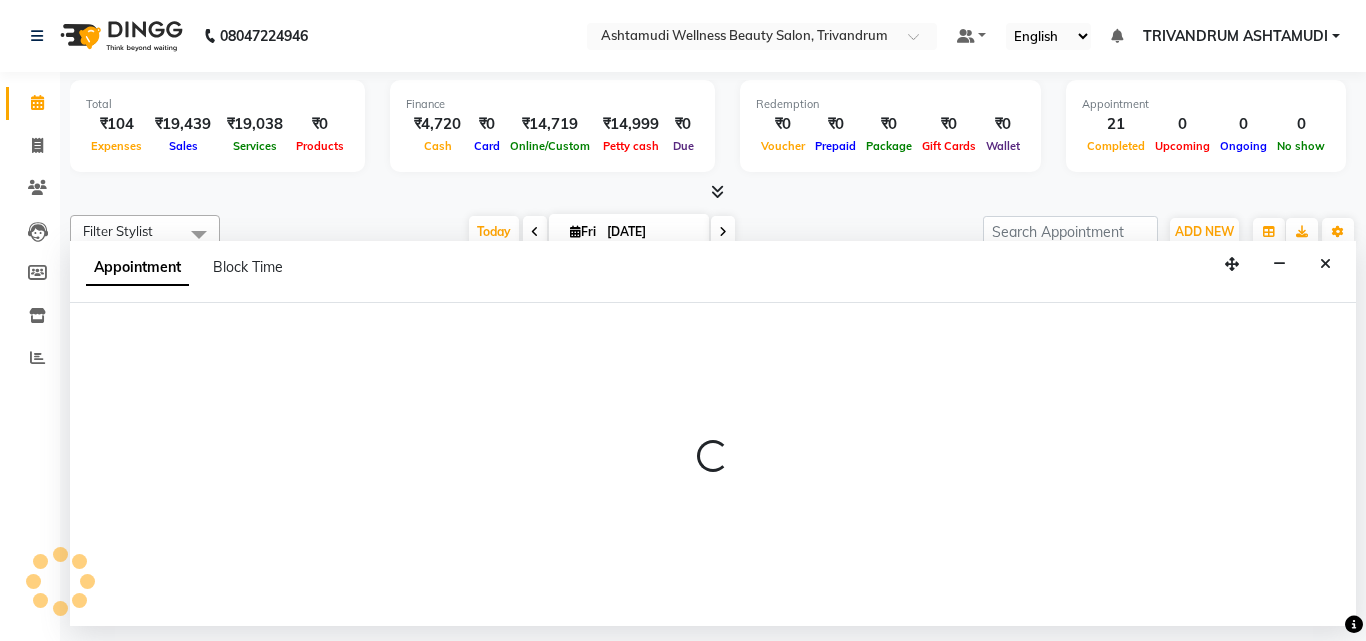 select on "52027" 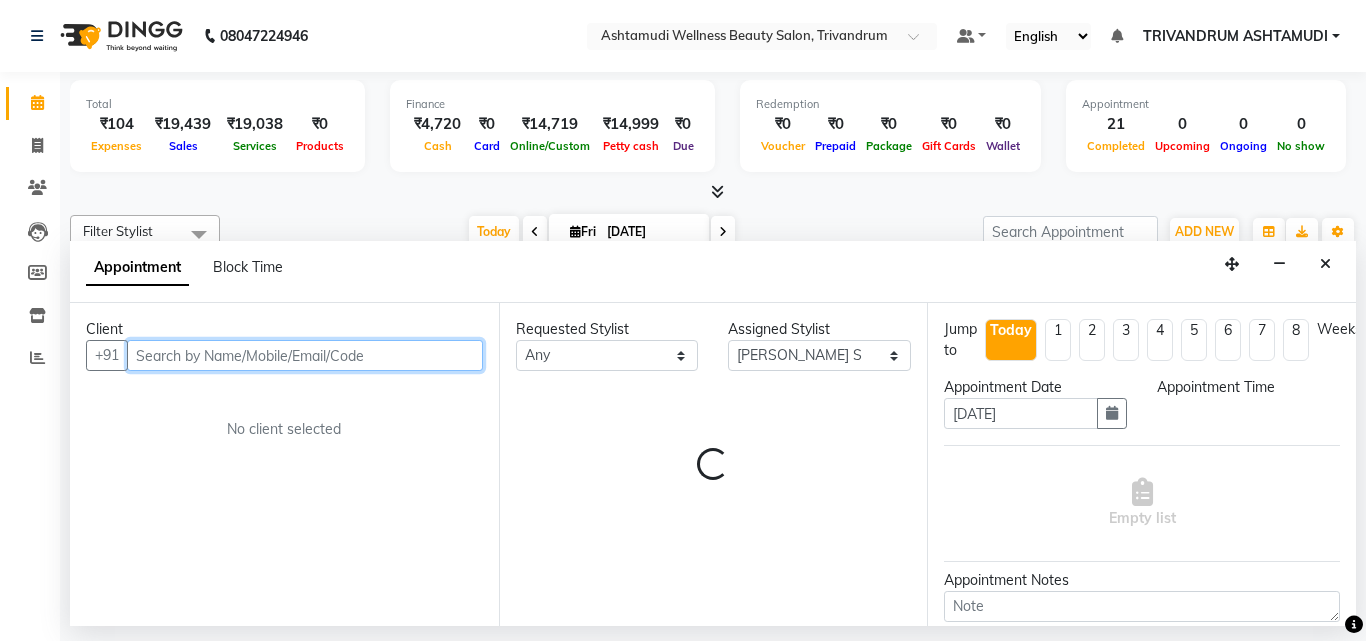 select on "900" 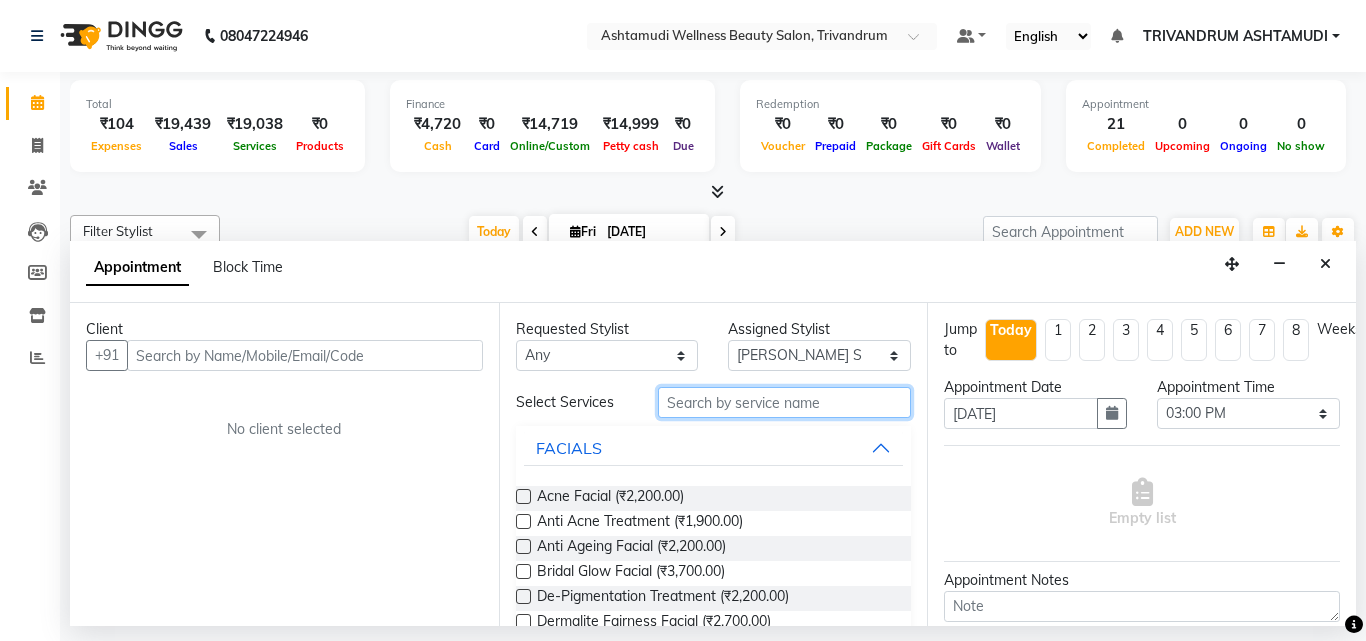 click at bounding box center [785, 402] 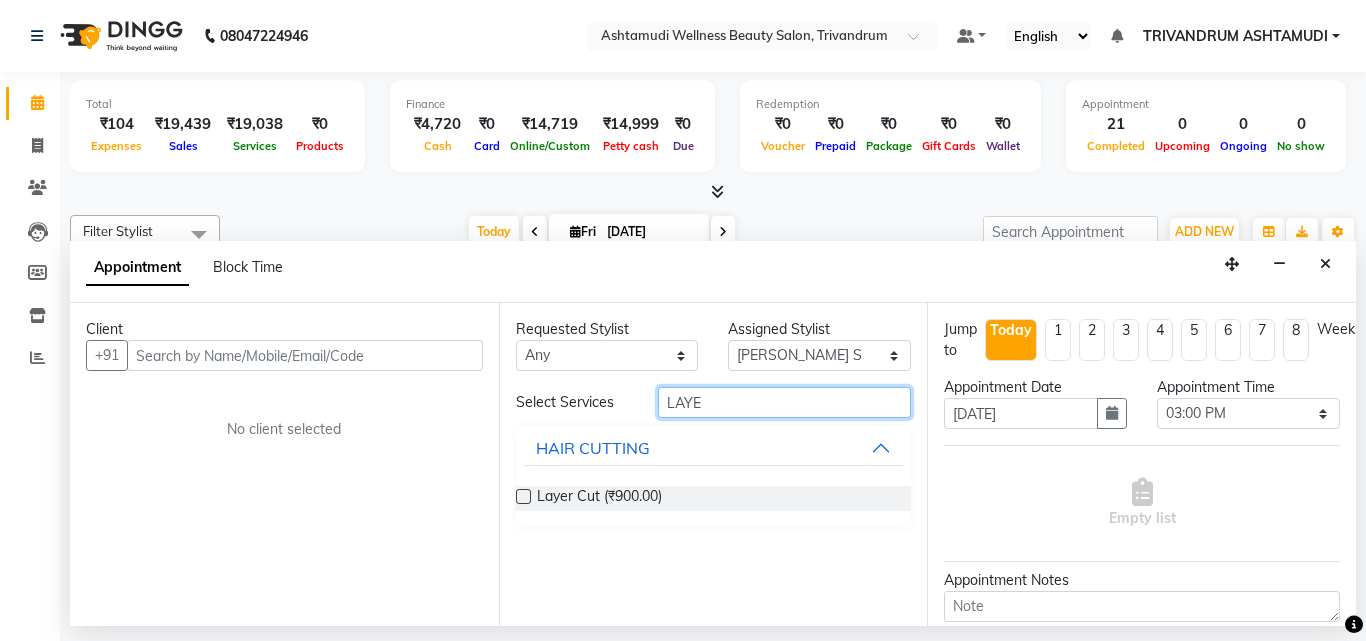 type on "LAYE" 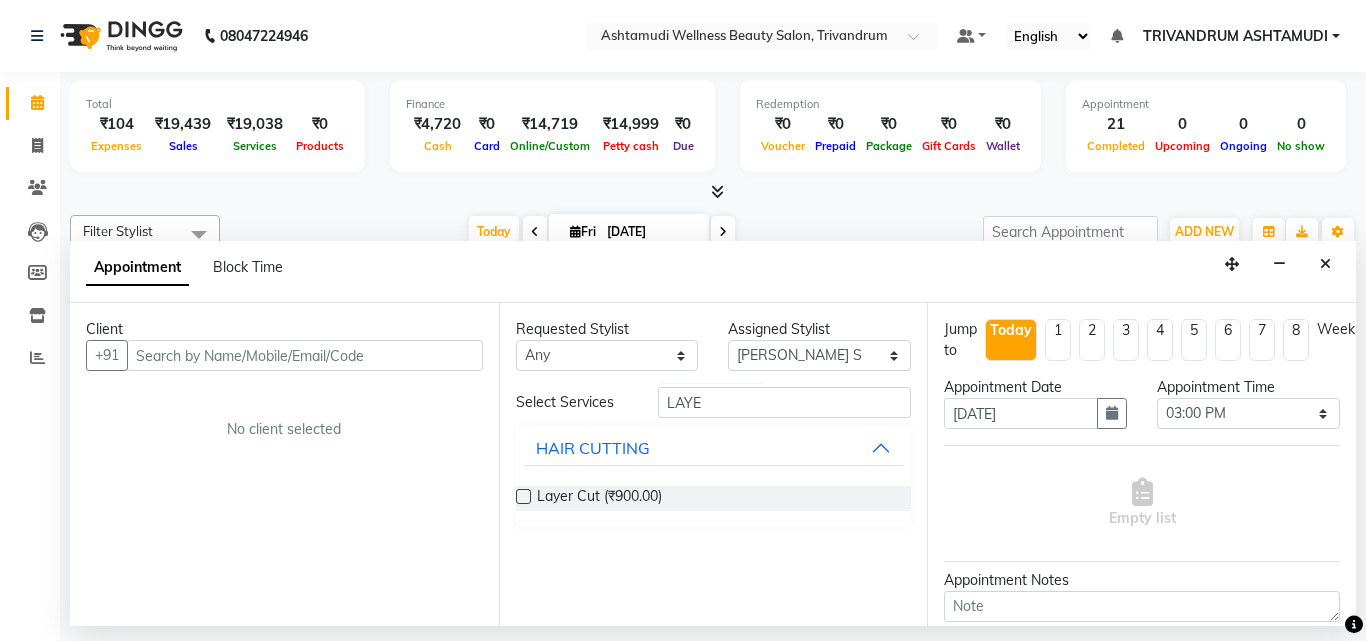 click at bounding box center (523, 496) 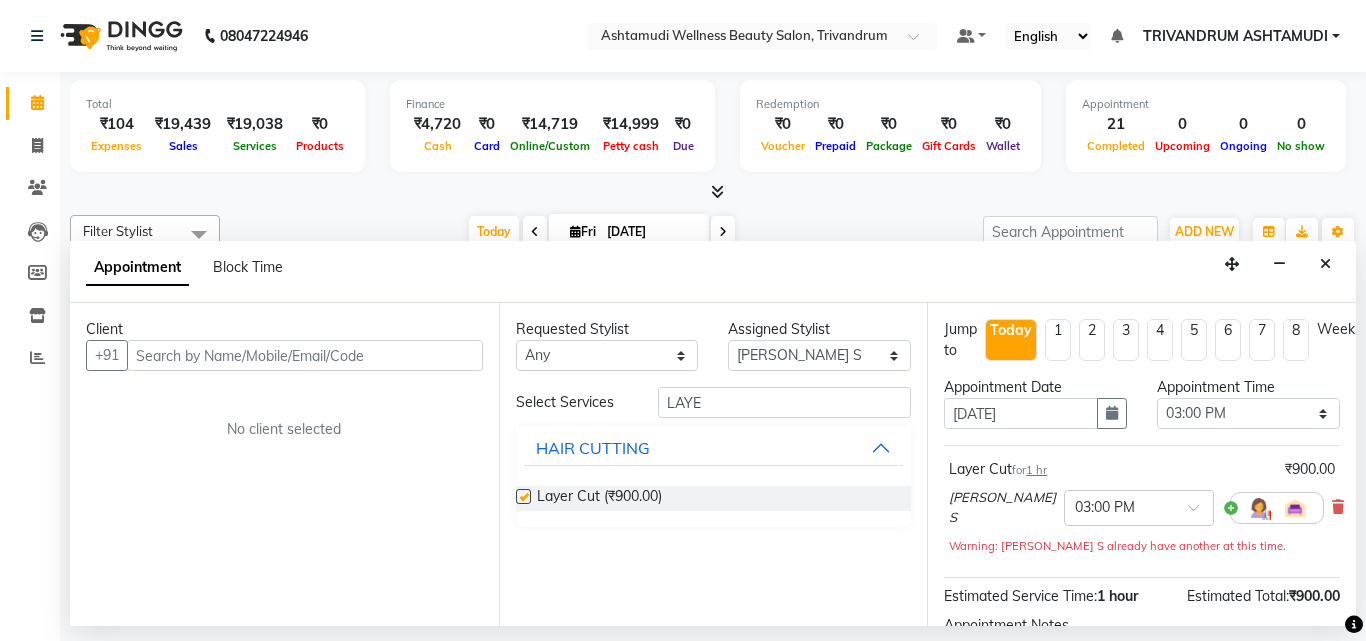 checkbox on "false" 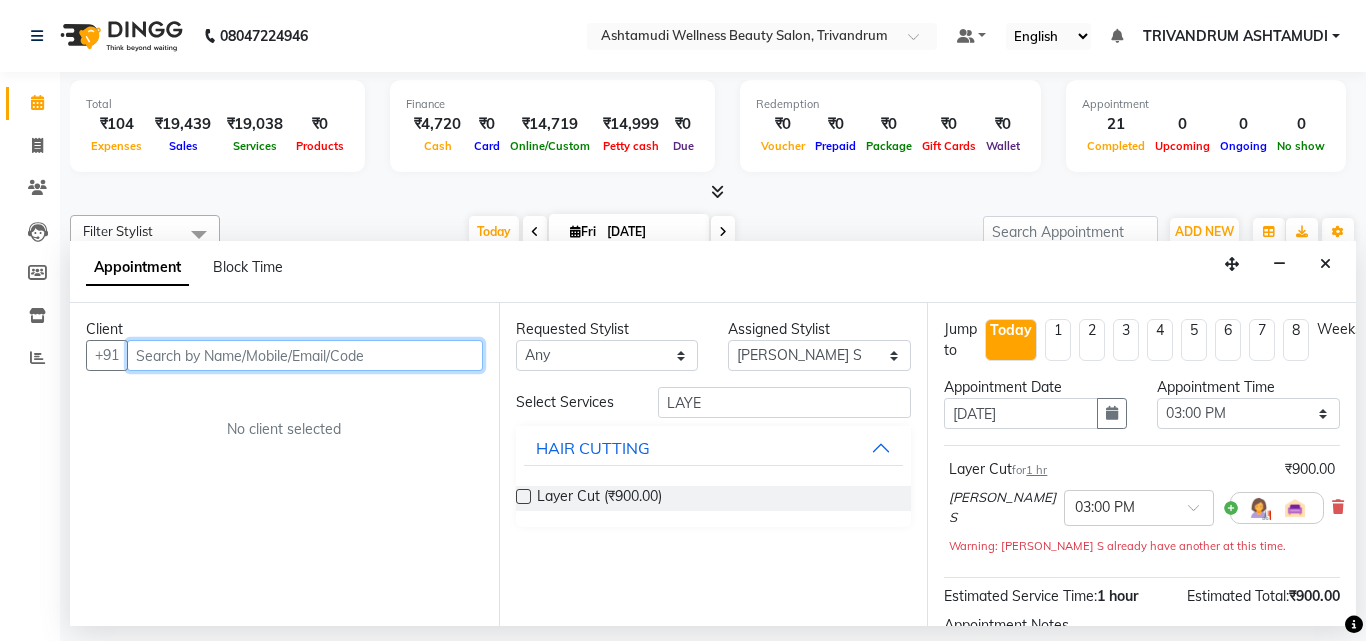 click at bounding box center (305, 355) 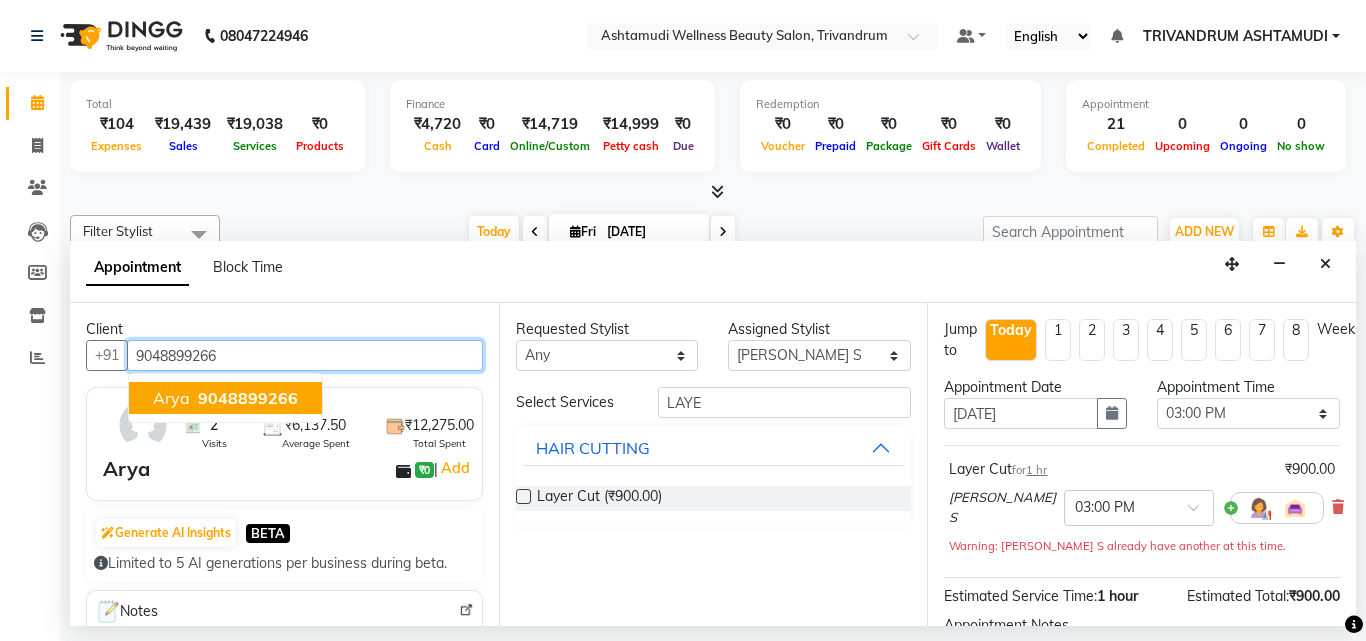type on "9048899266" 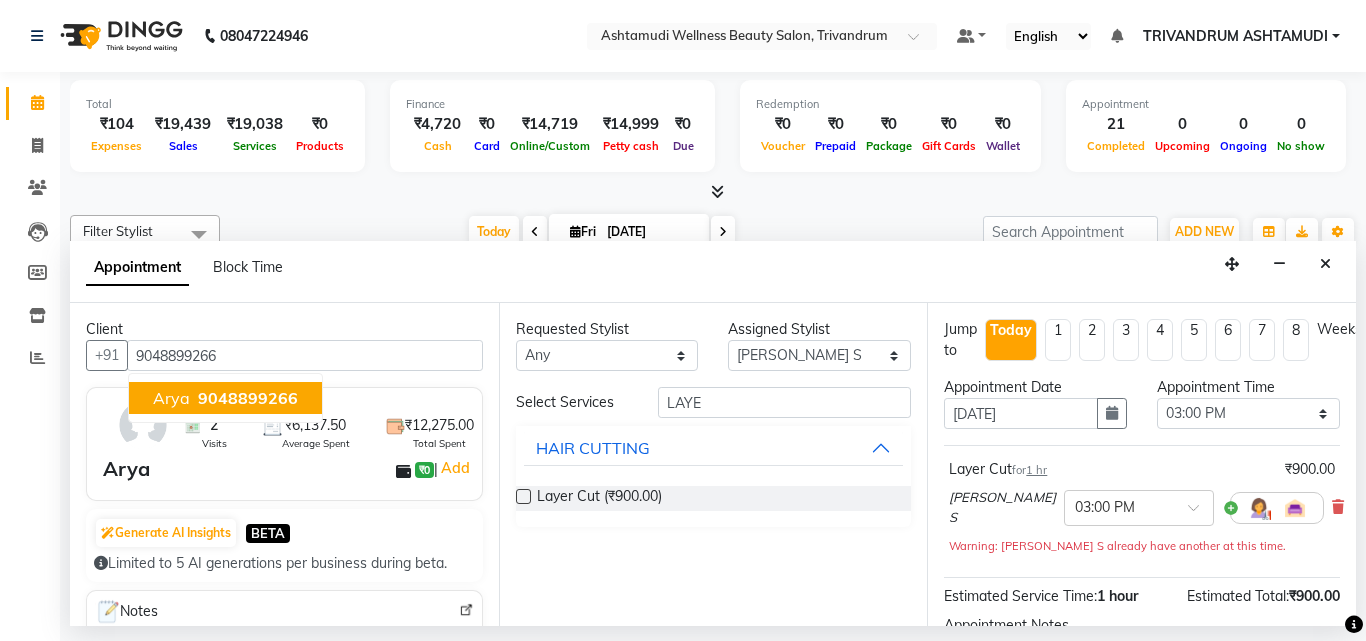 click on "Arya    ₹0  |   Add" at bounding box center [288, 469] 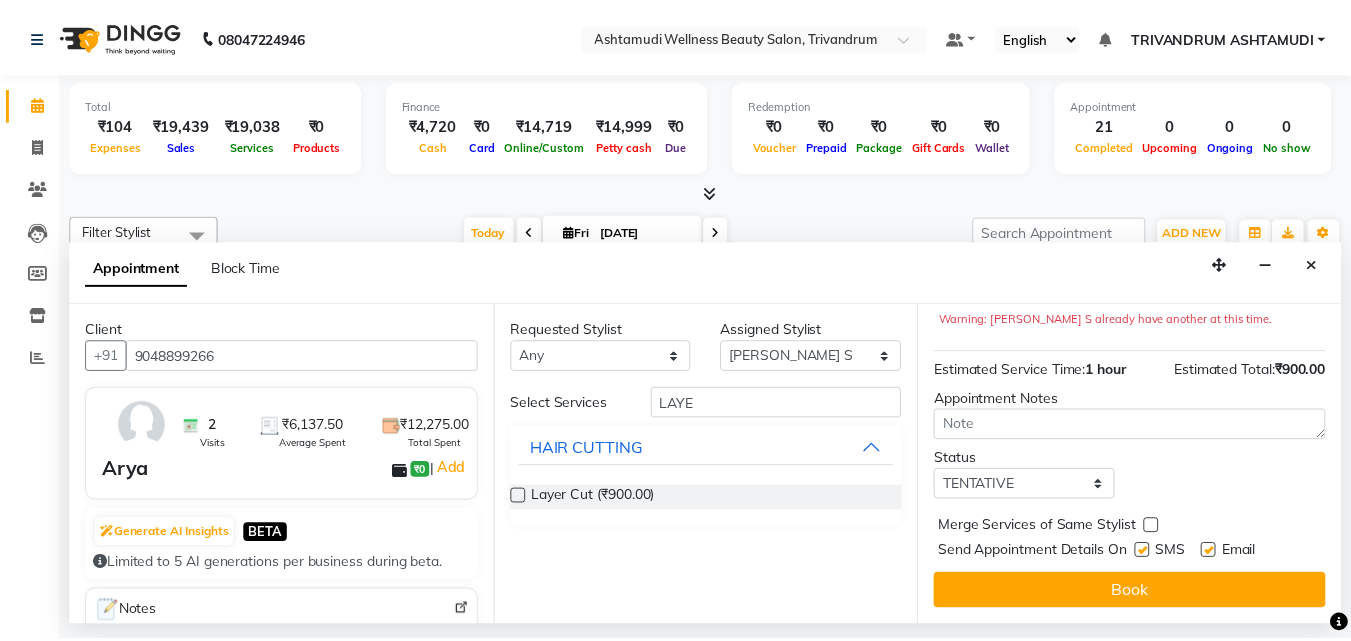scroll, scrollTop: 242, scrollLeft: 0, axis: vertical 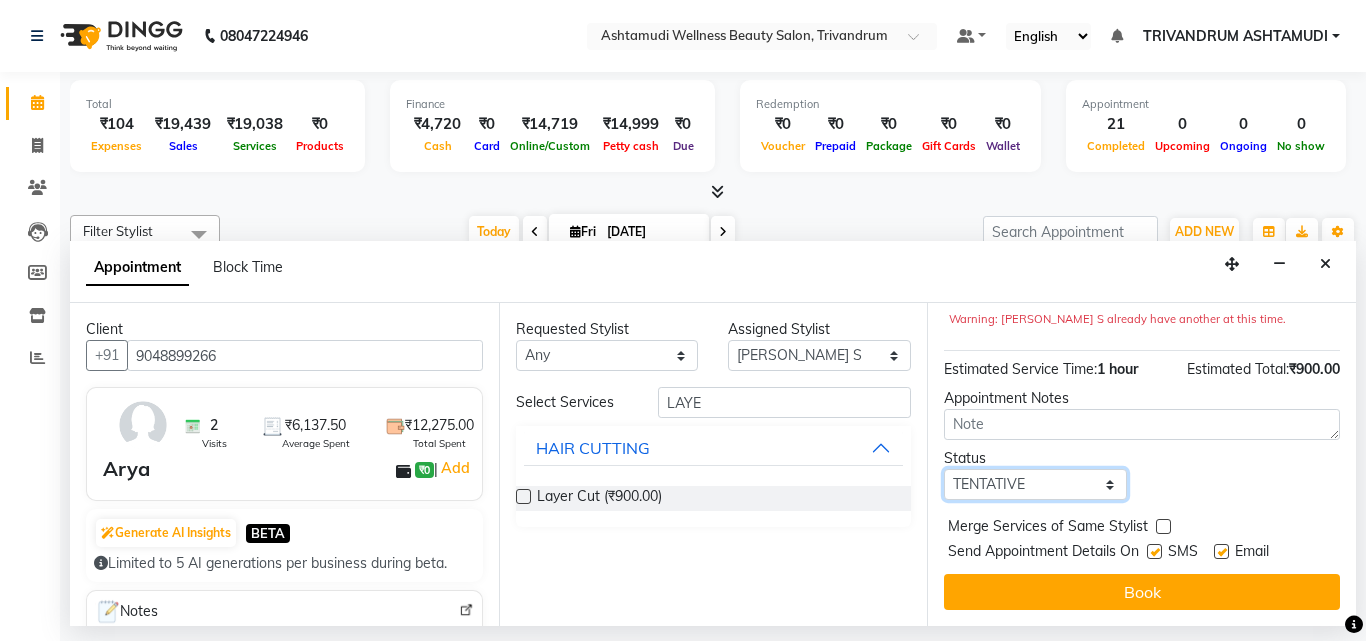 drag, startPoint x: 1082, startPoint y: 470, endPoint x: 1061, endPoint y: 481, distance: 23.70654 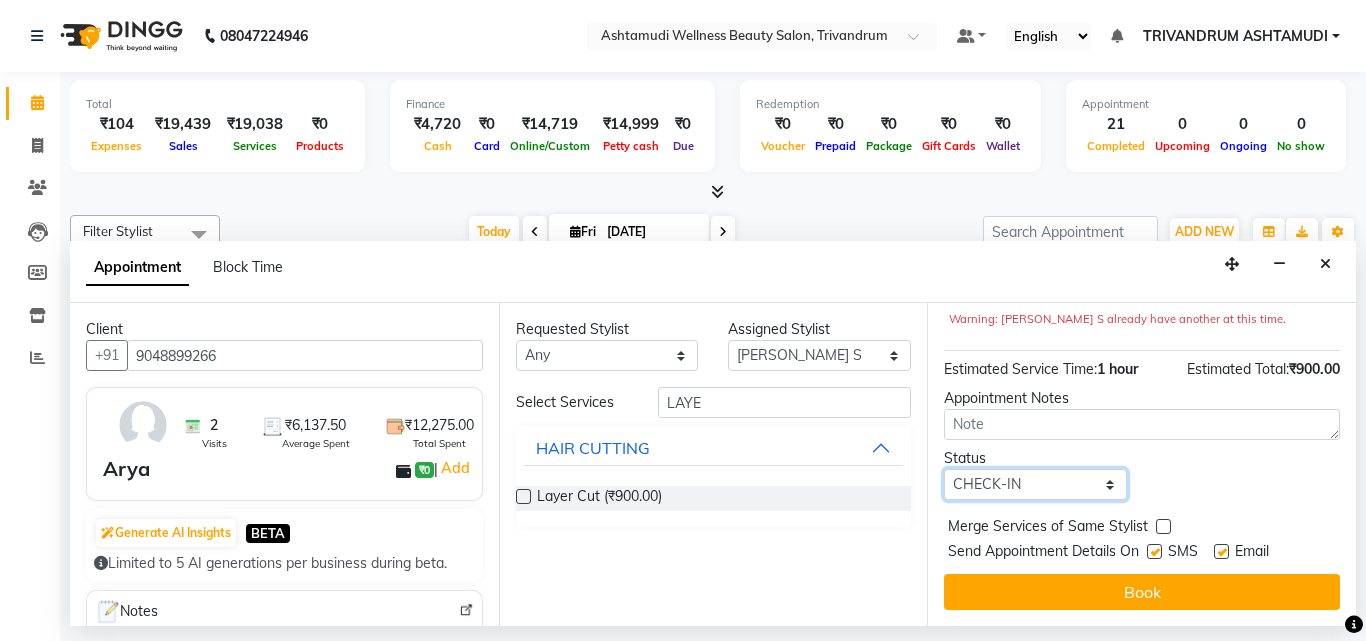 click on "Select TENTATIVE CONFIRM CHECK-IN UPCOMING" at bounding box center (1035, 484) 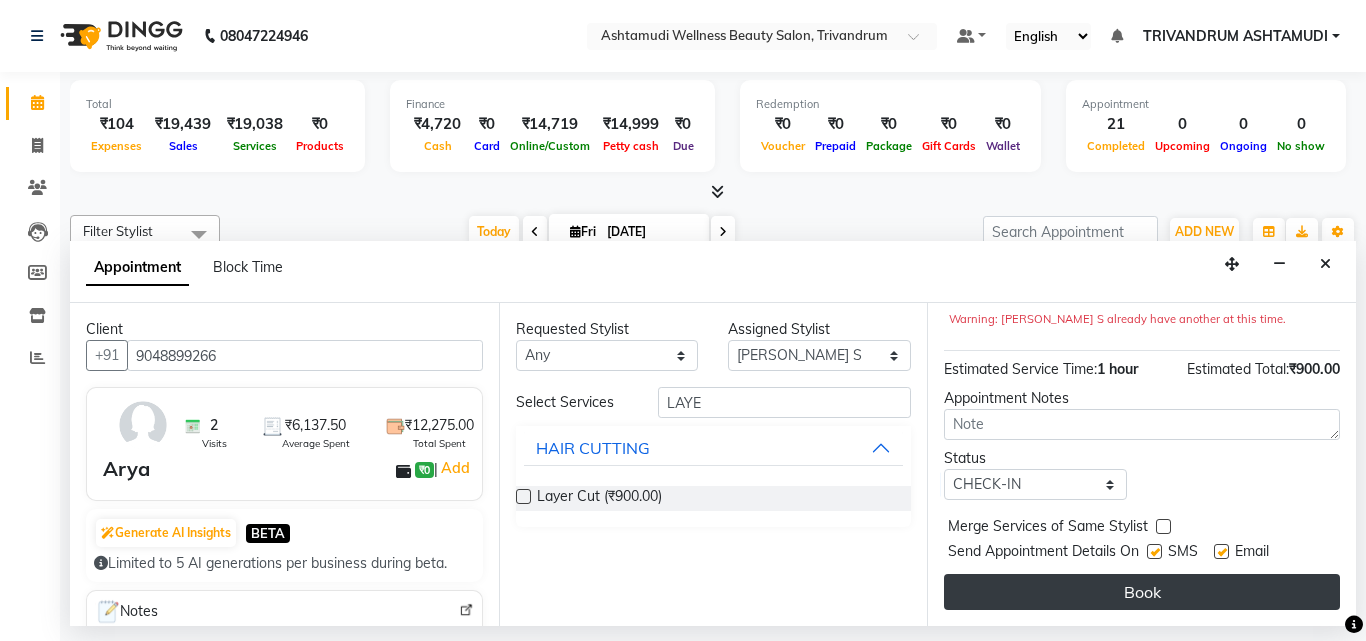click on "Book" at bounding box center [1142, 592] 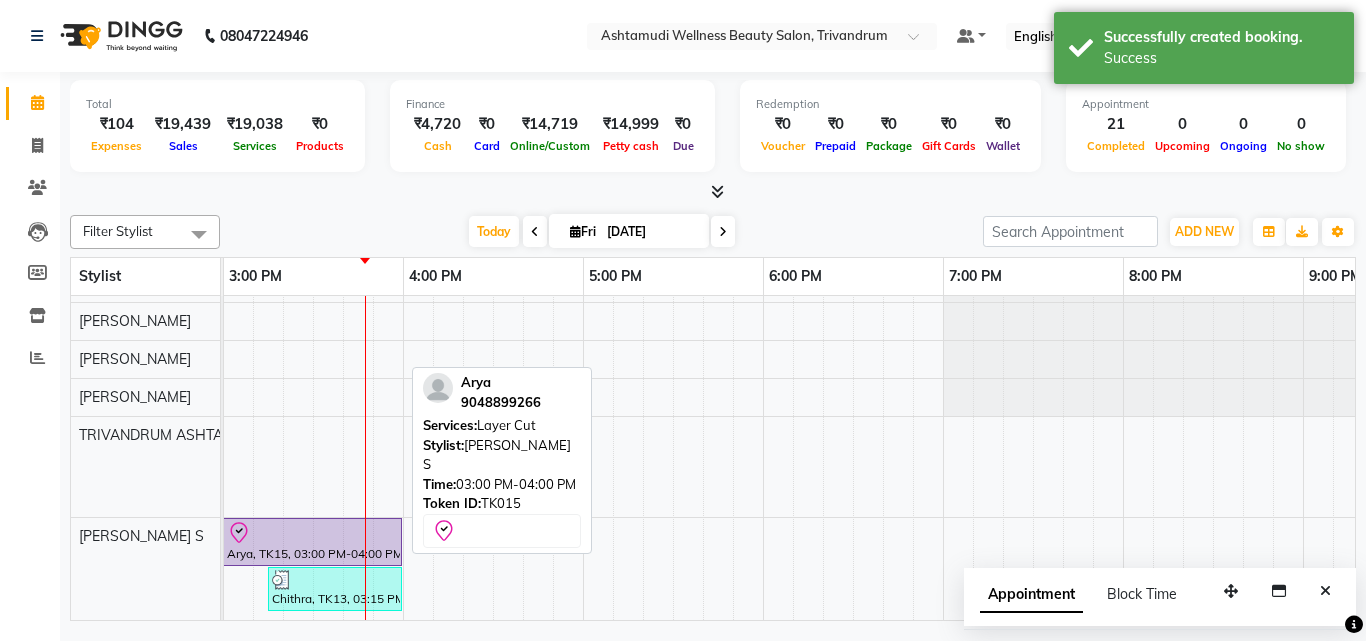 click on "Arya, TK15, 03:00 PM-04:00 PM, Layer Cut" at bounding box center (312, 542) 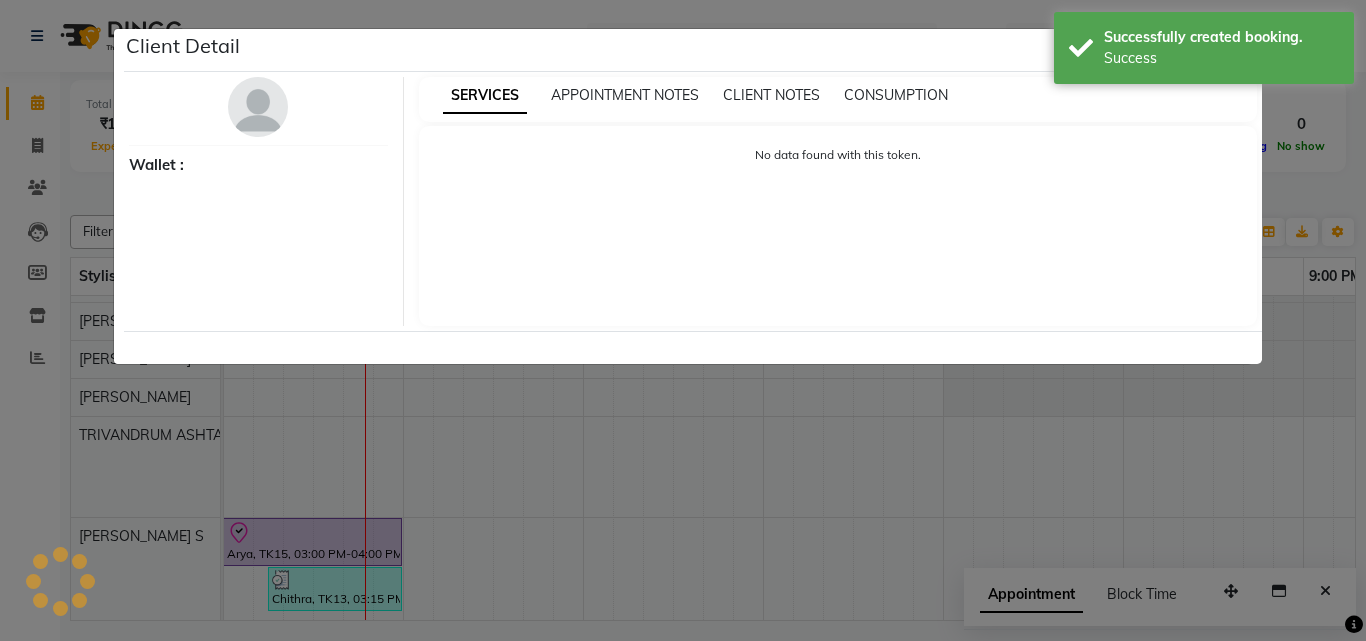 select on "8" 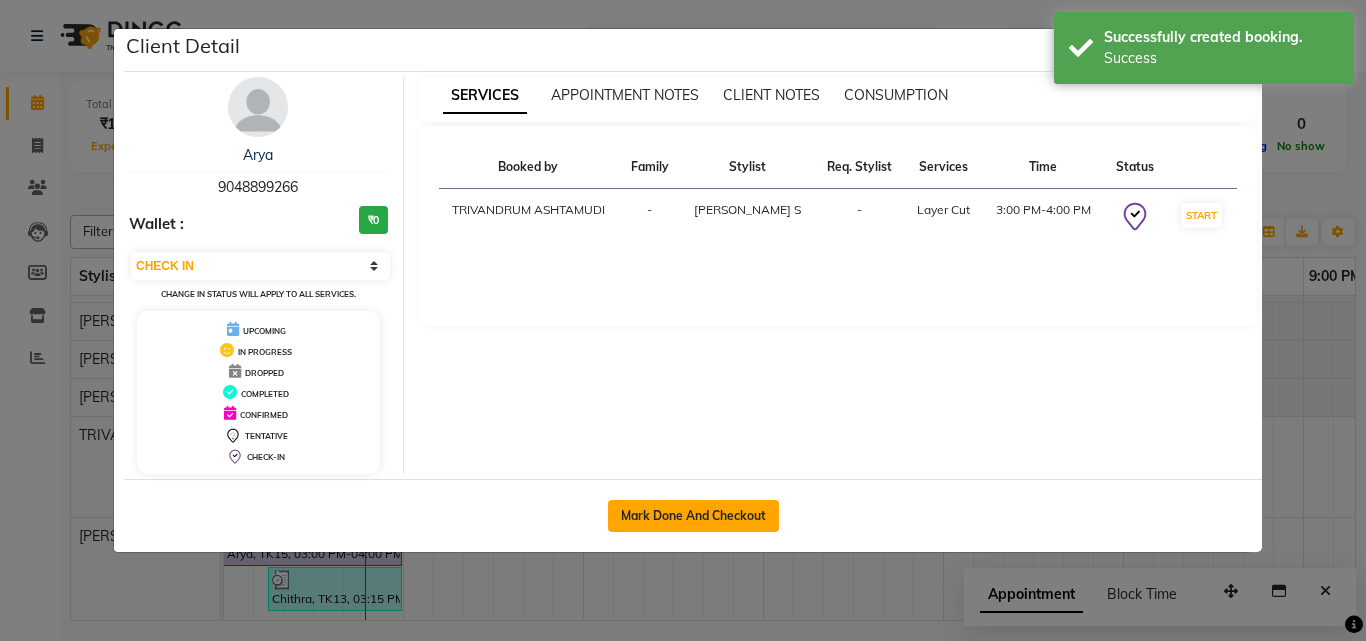 click on "Mark Done And Checkout" 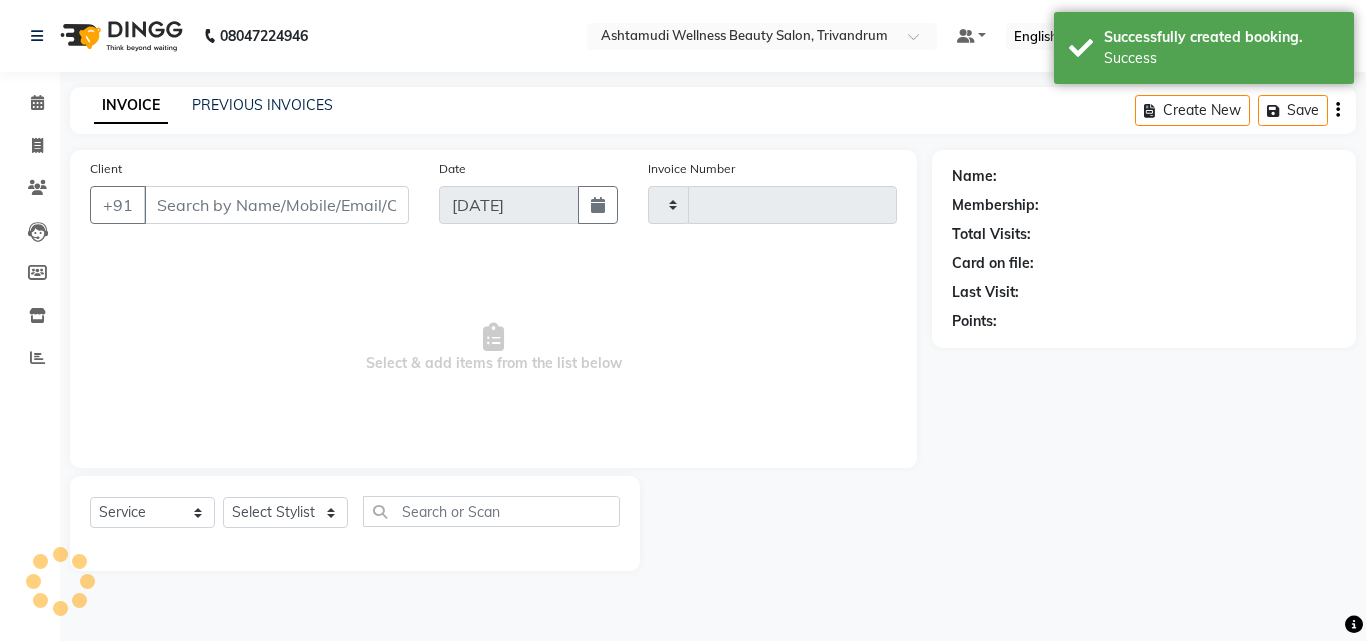 type on "2060" 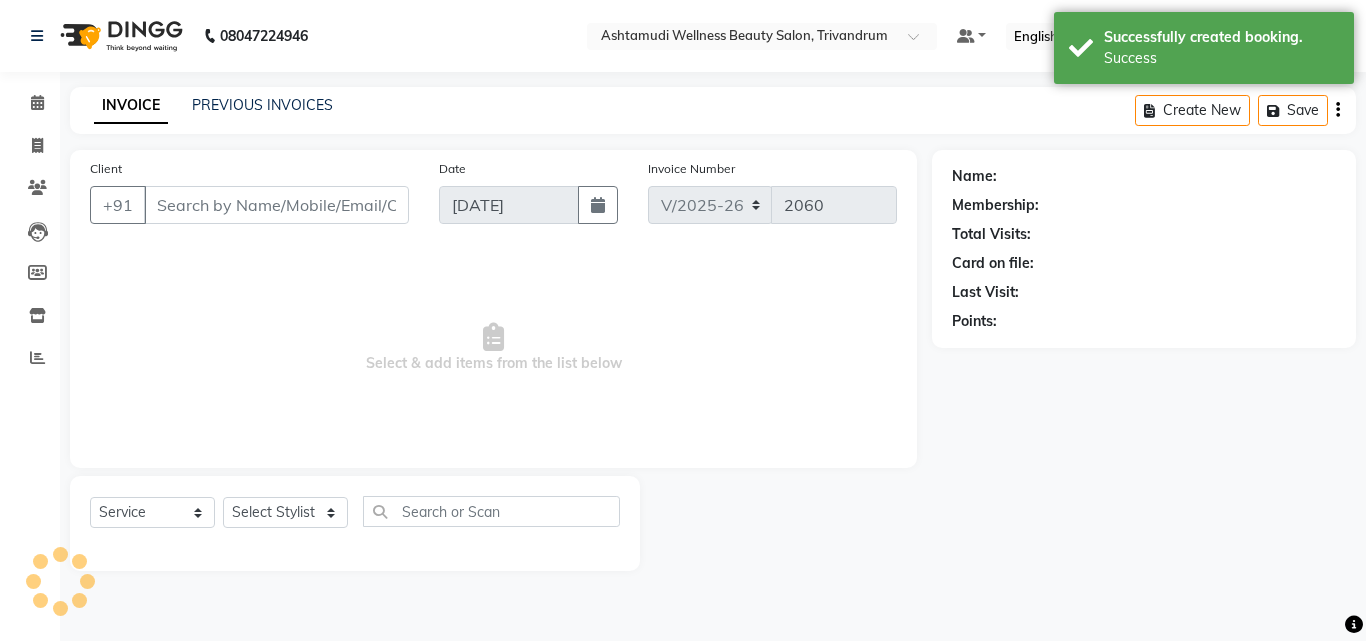 type on "9048899266" 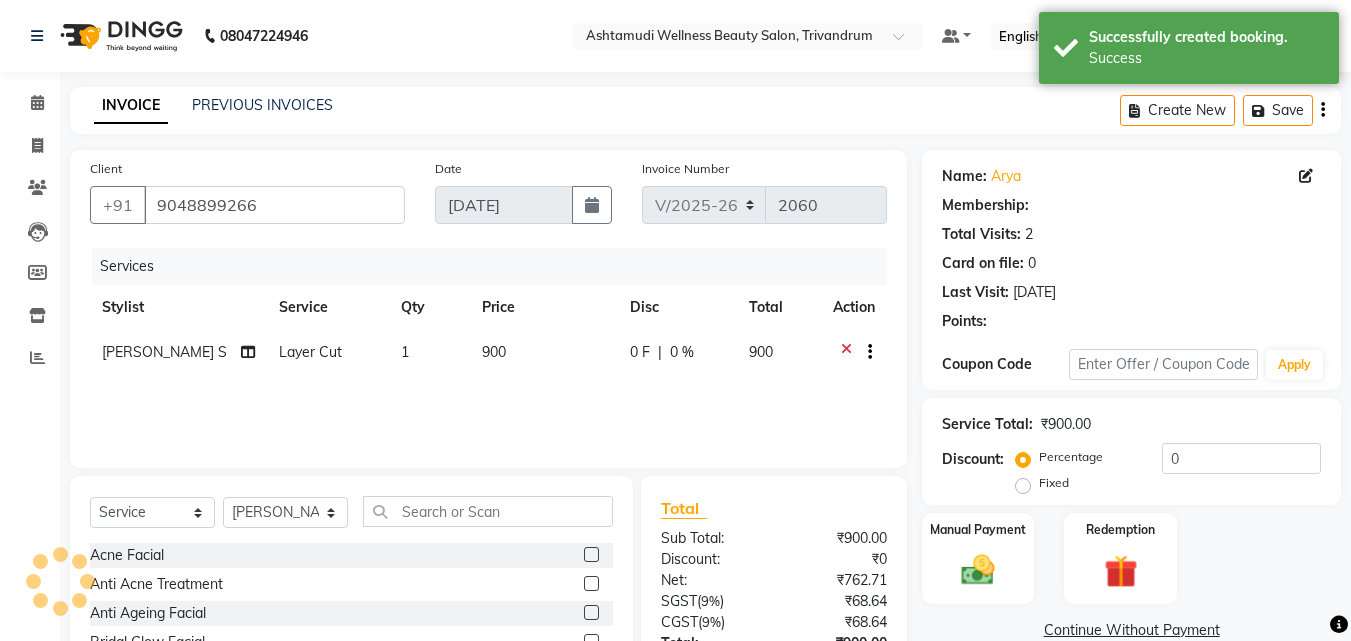 select on "1: Object" 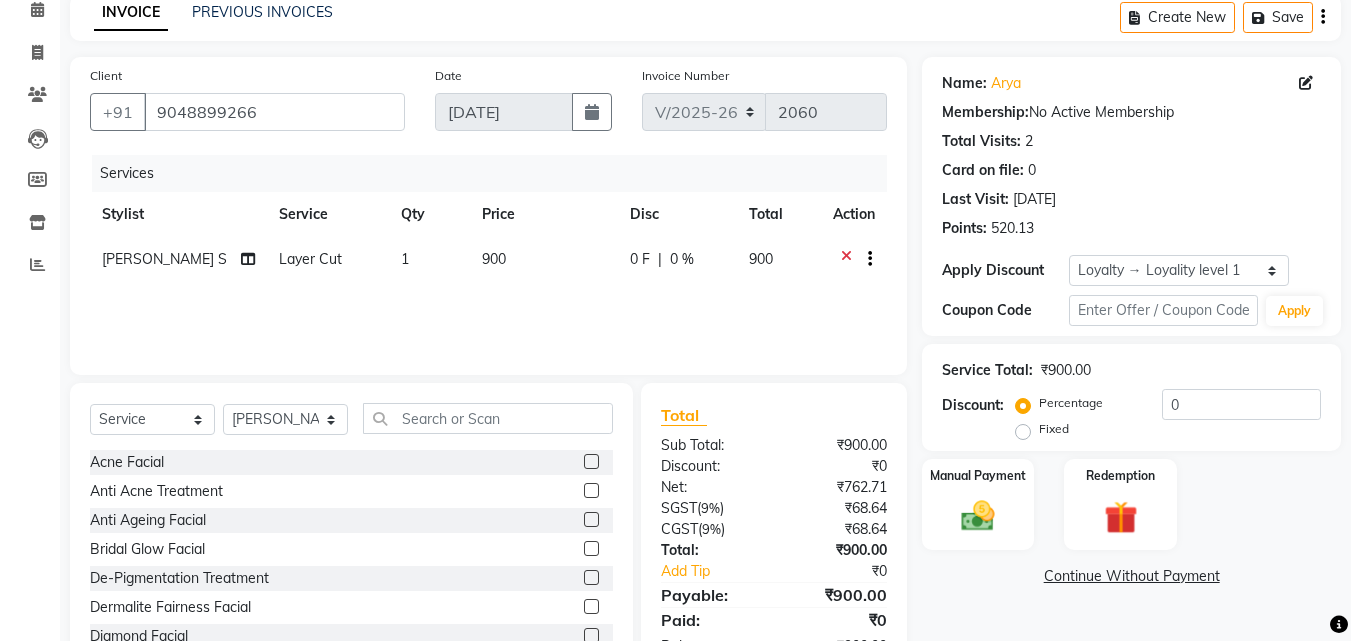 scroll, scrollTop: 160, scrollLeft: 0, axis: vertical 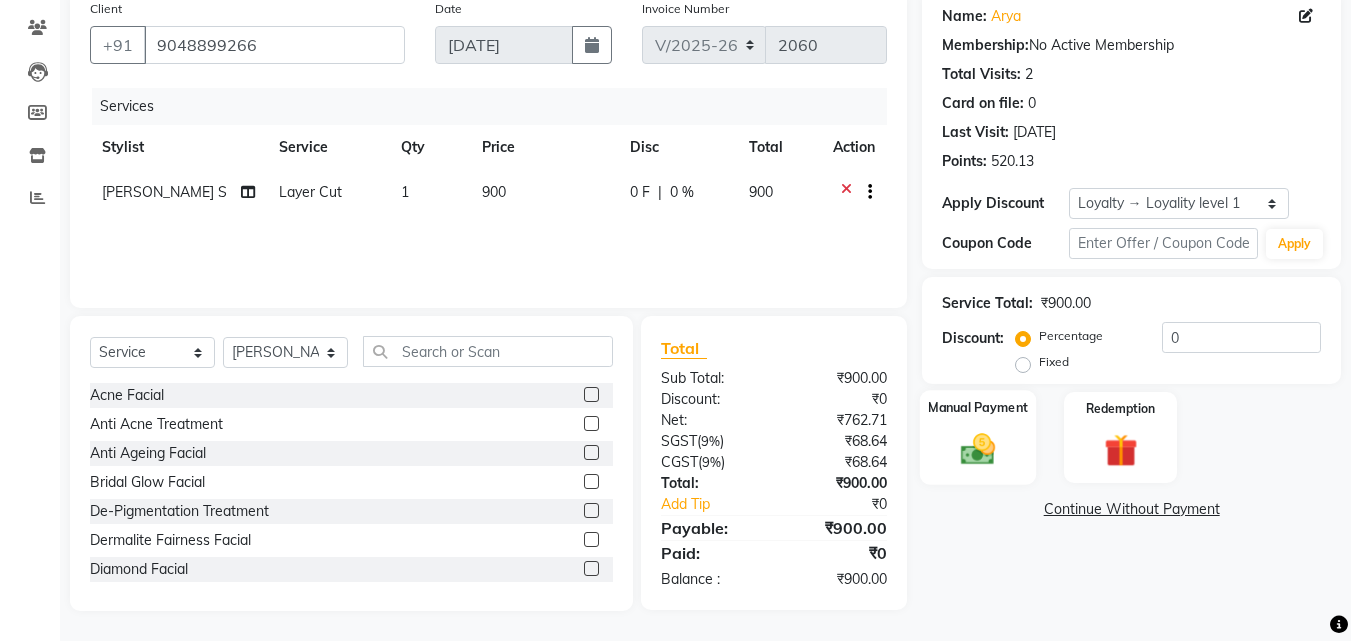 click on "Manual Payment" 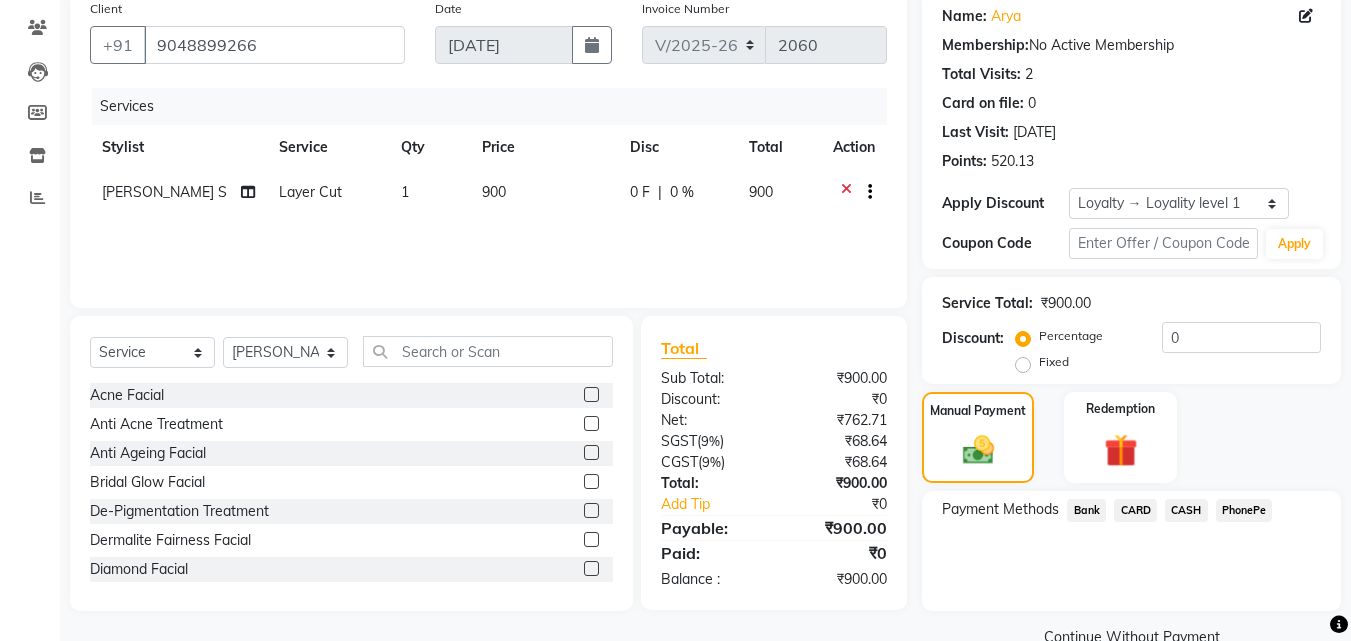 click on "CASH" 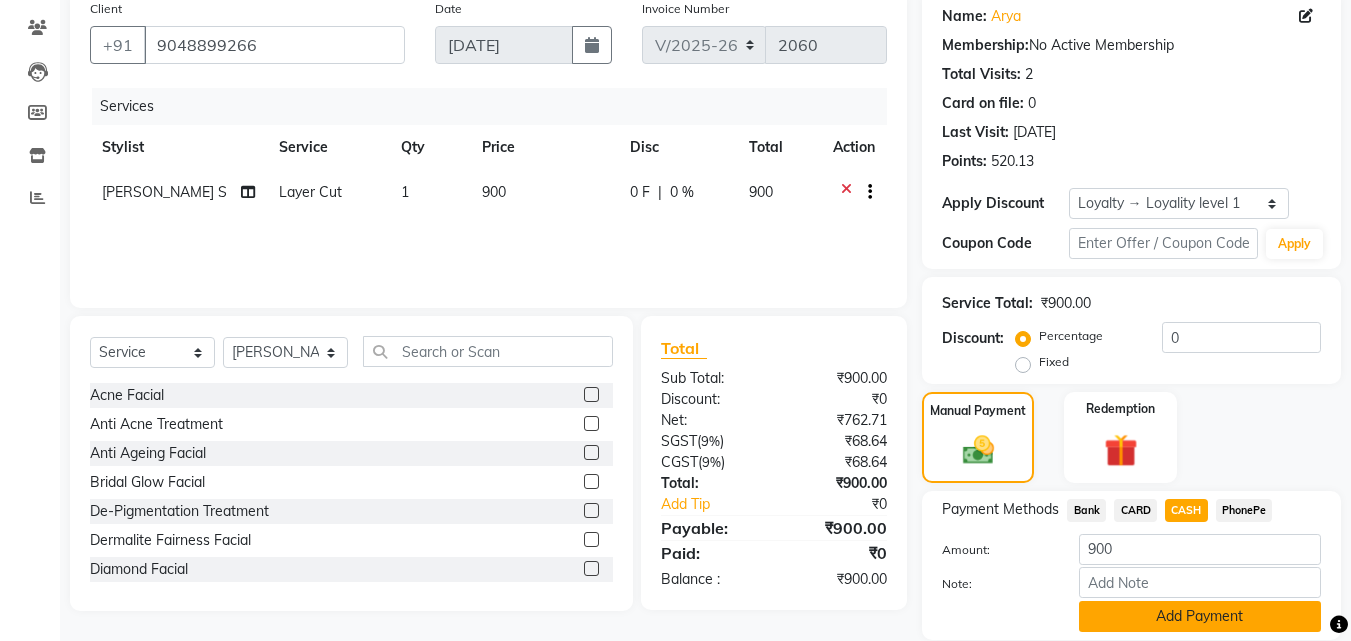 click on "Add Payment" 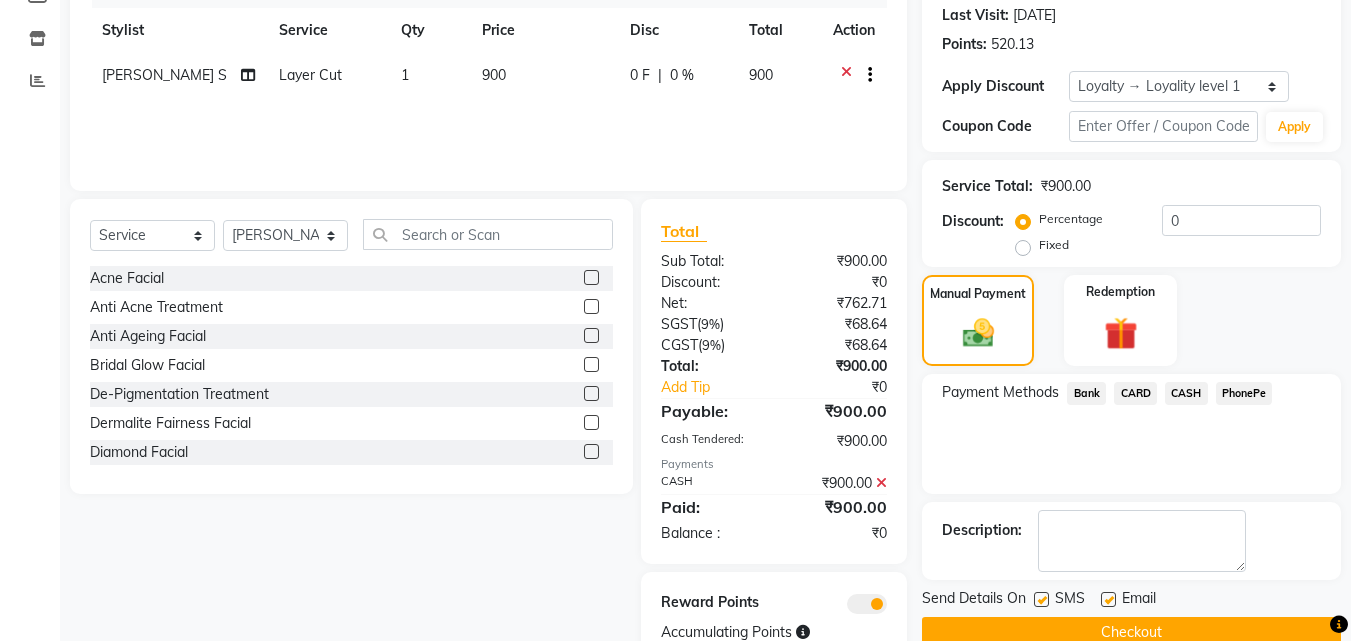 scroll, scrollTop: 350, scrollLeft: 0, axis: vertical 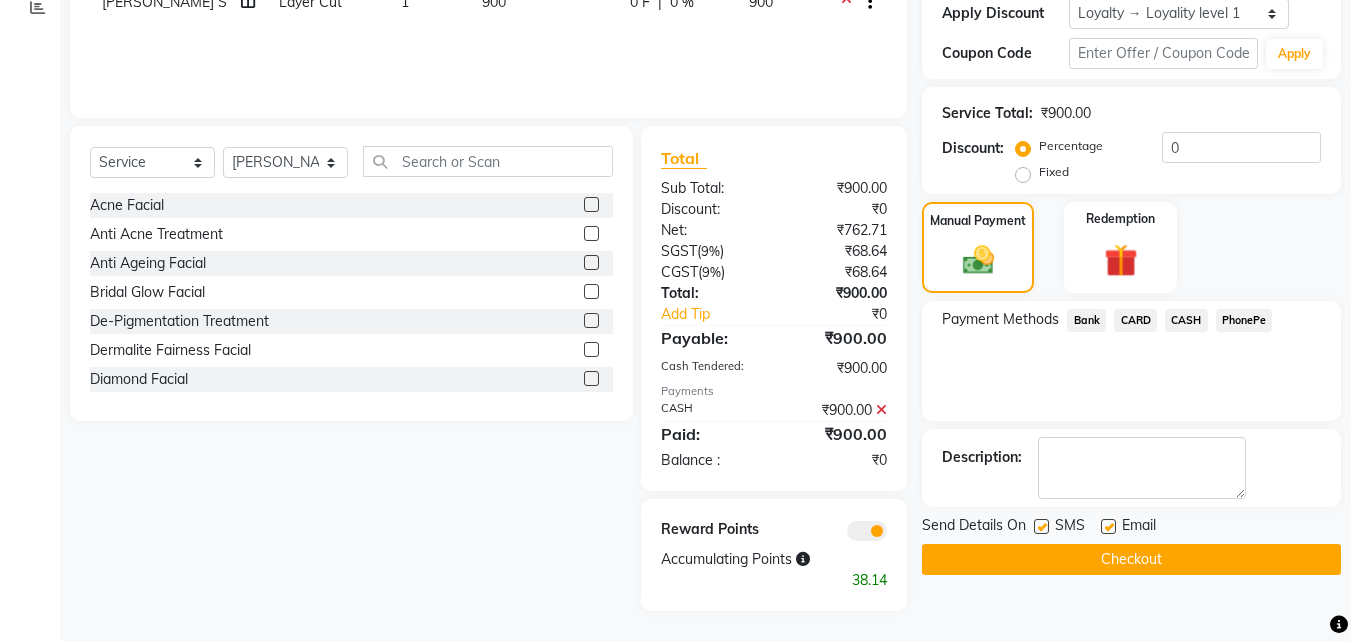 click on "Checkout" 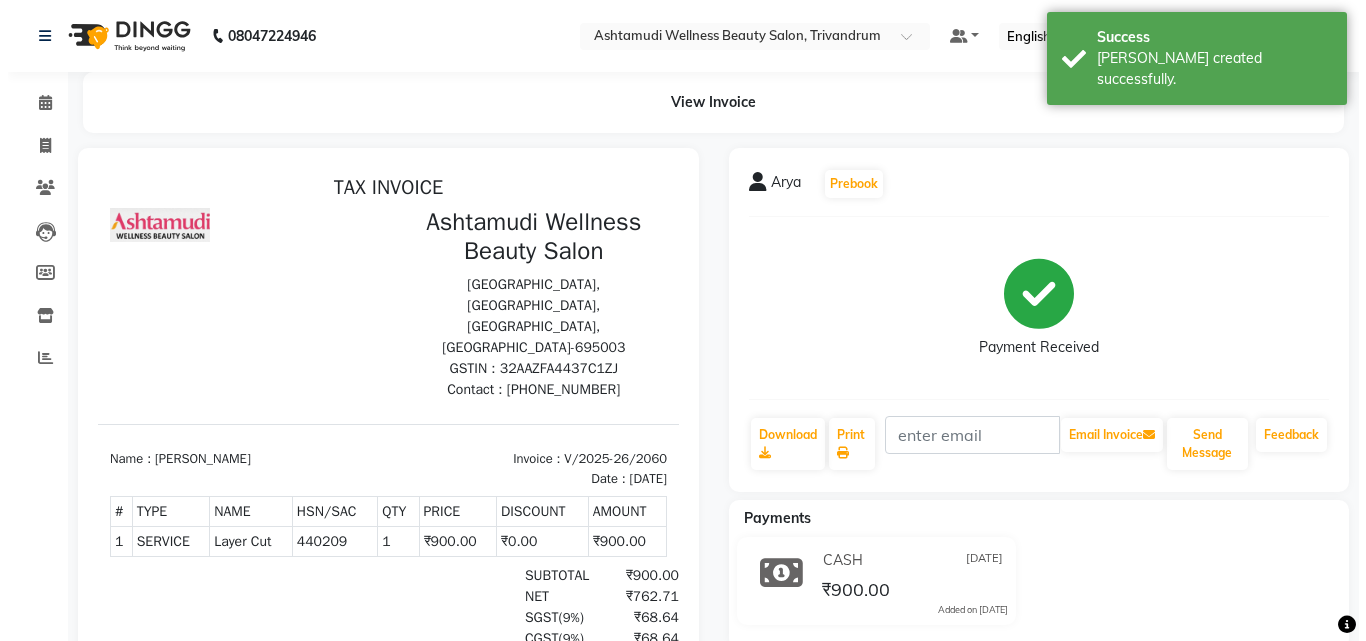 scroll, scrollTop: 0, scrollLeft: 0, axis: both 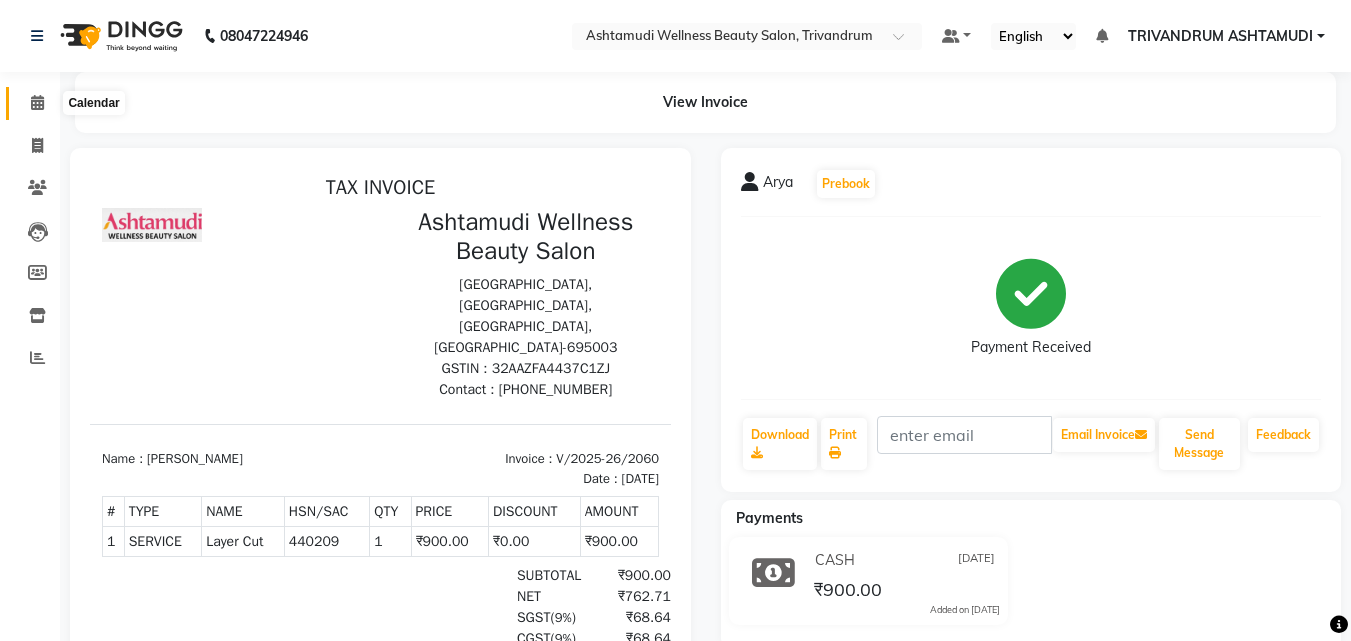 click 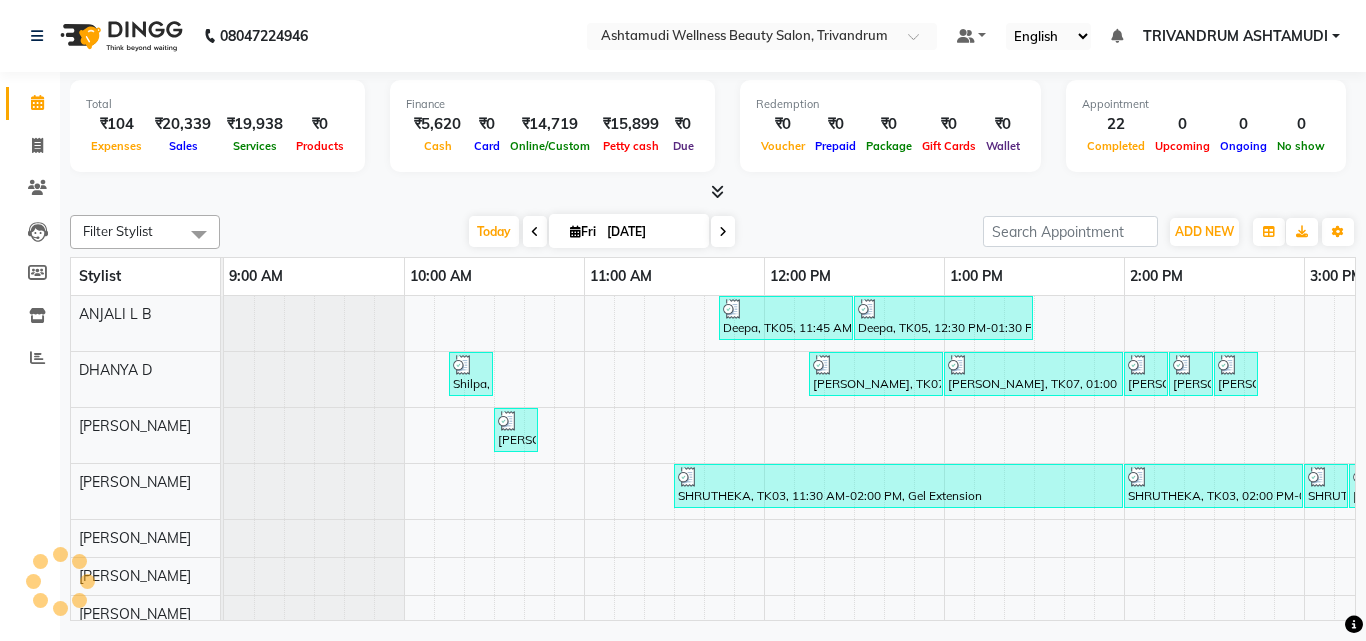 scroll, scrollTop: 0, scrollLeft: 0, axis: both 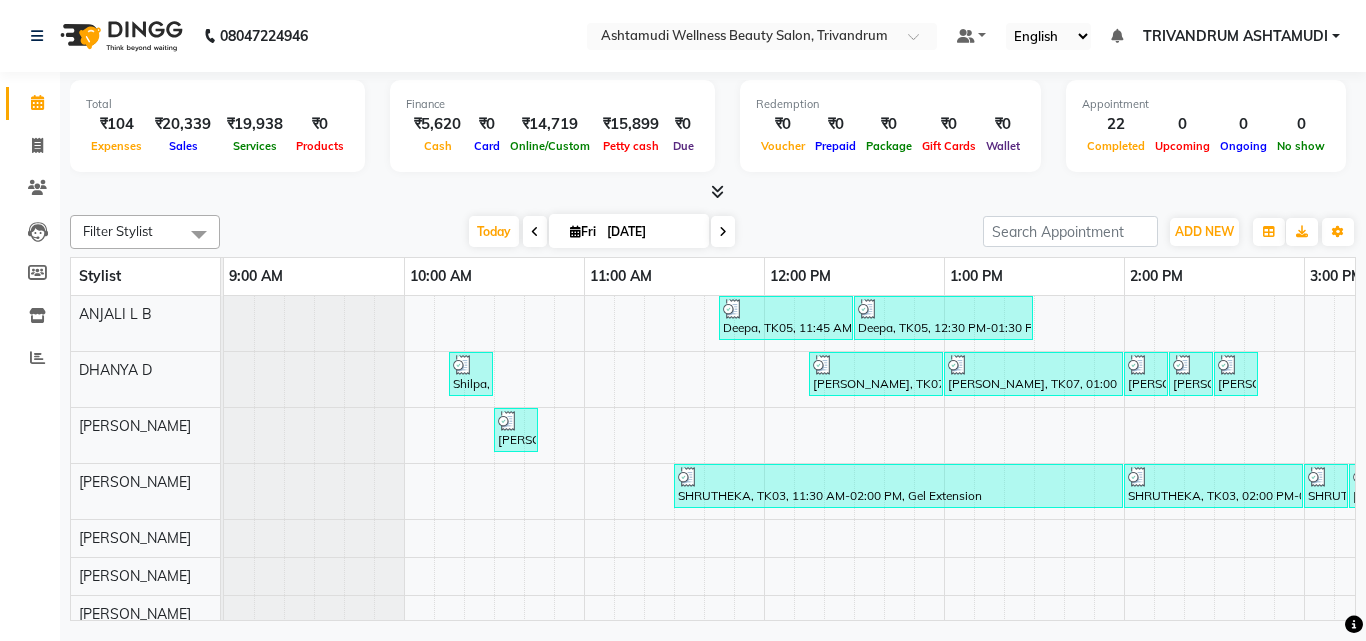 click on "[DATE]  [DATE]" at bounding box center (601, 232) 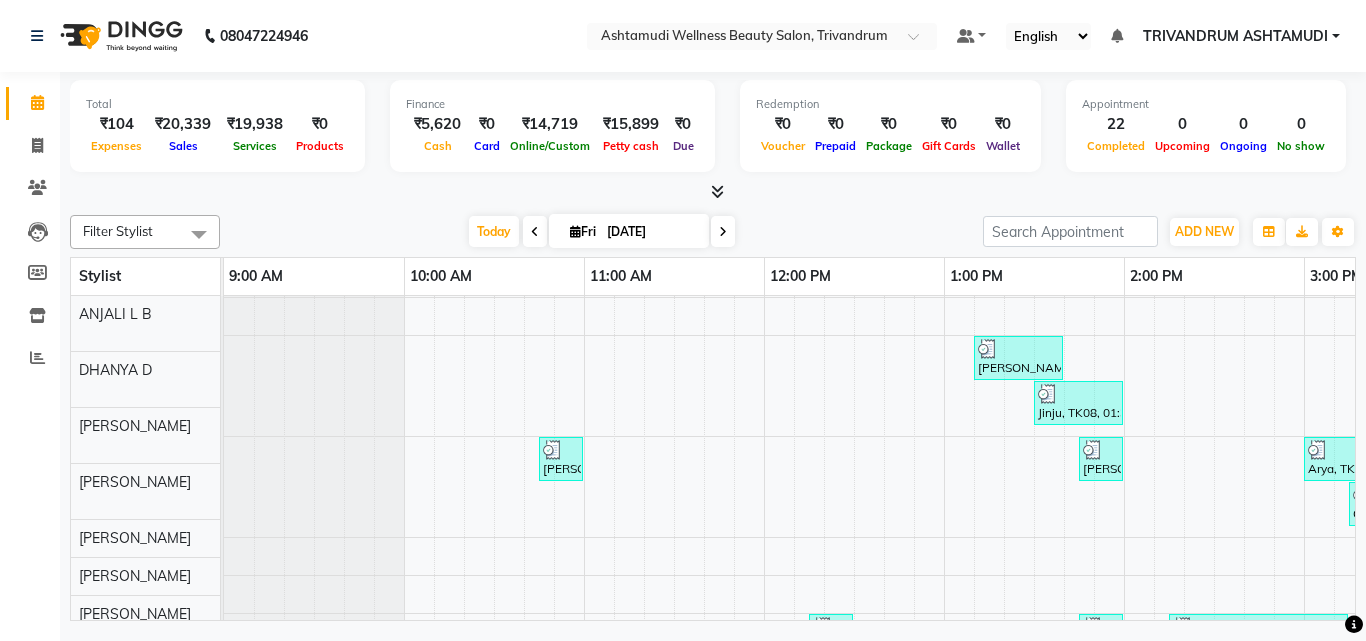 scroll, scrollTop: 362, scrollLeft: 0, axis: vertical 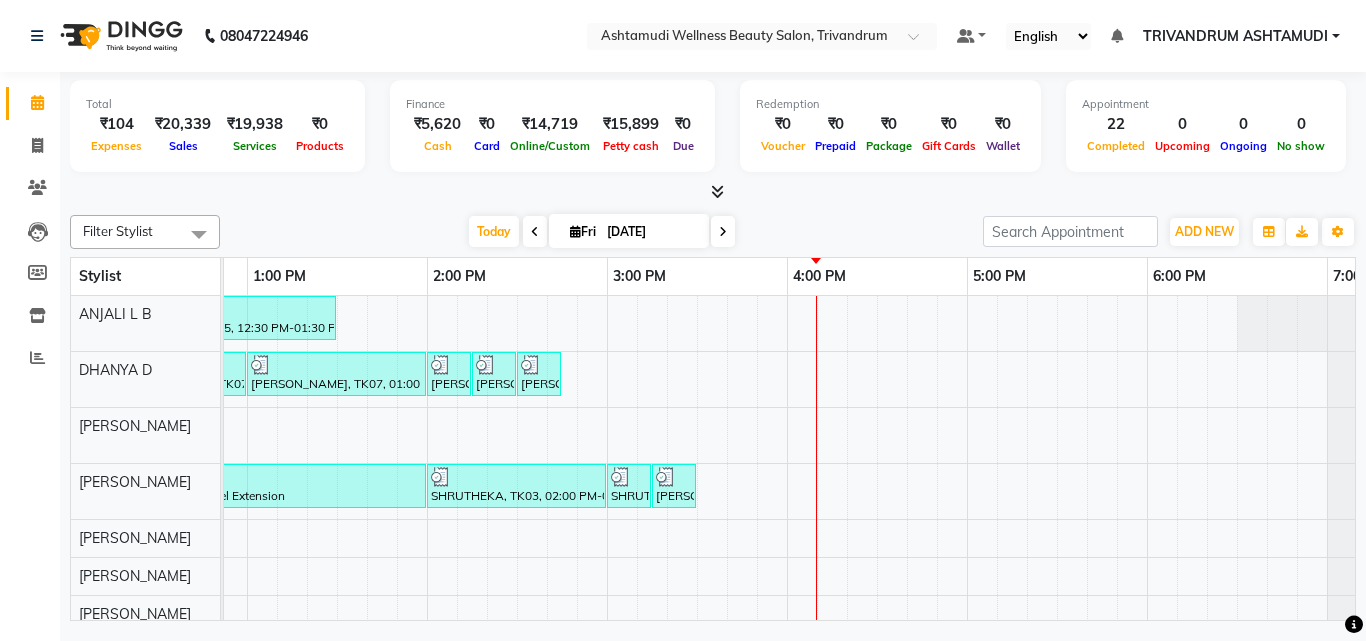 click on "[DATE]  [DATE]" at bounding box center (601, 232) 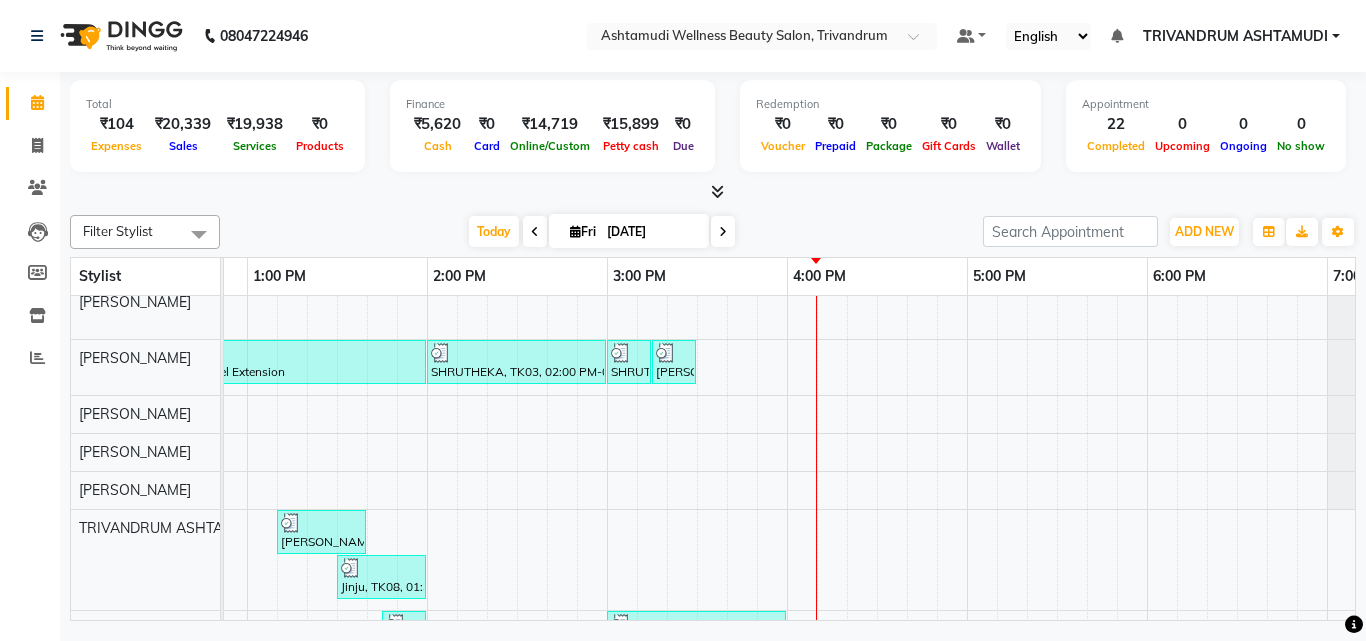 scroll, scrollTop: 356, scrollLeft: 697, axis: both 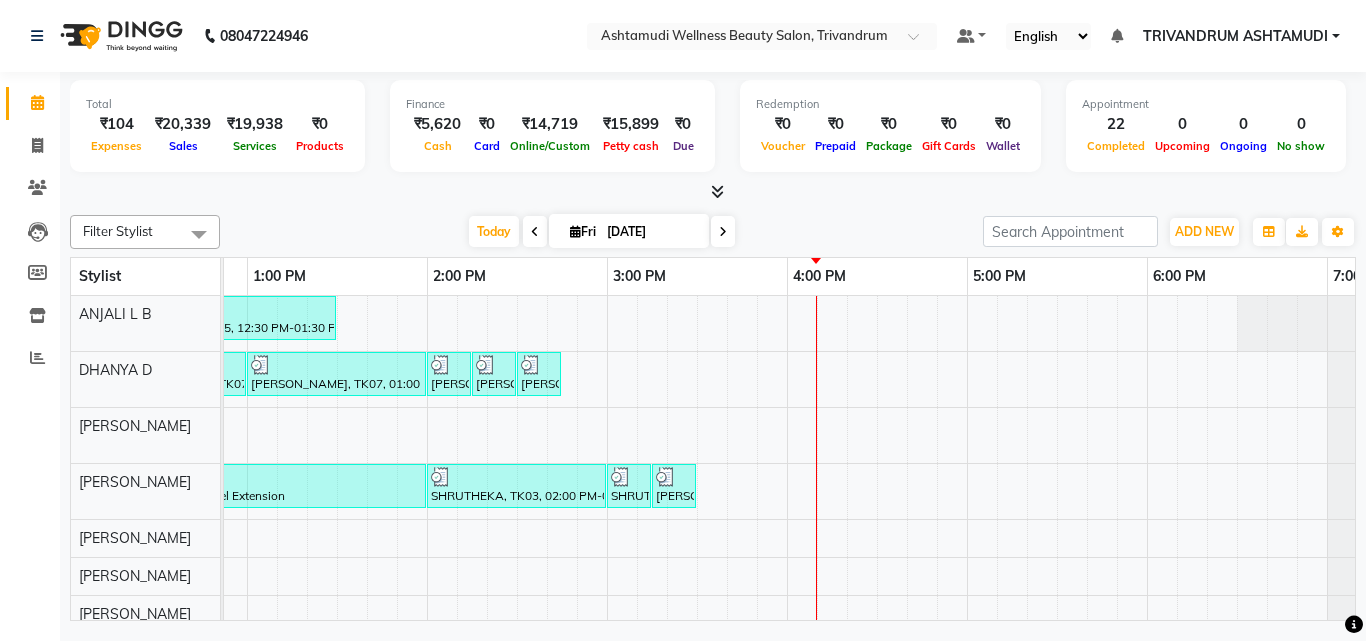 click at bounding box center [713, 192] 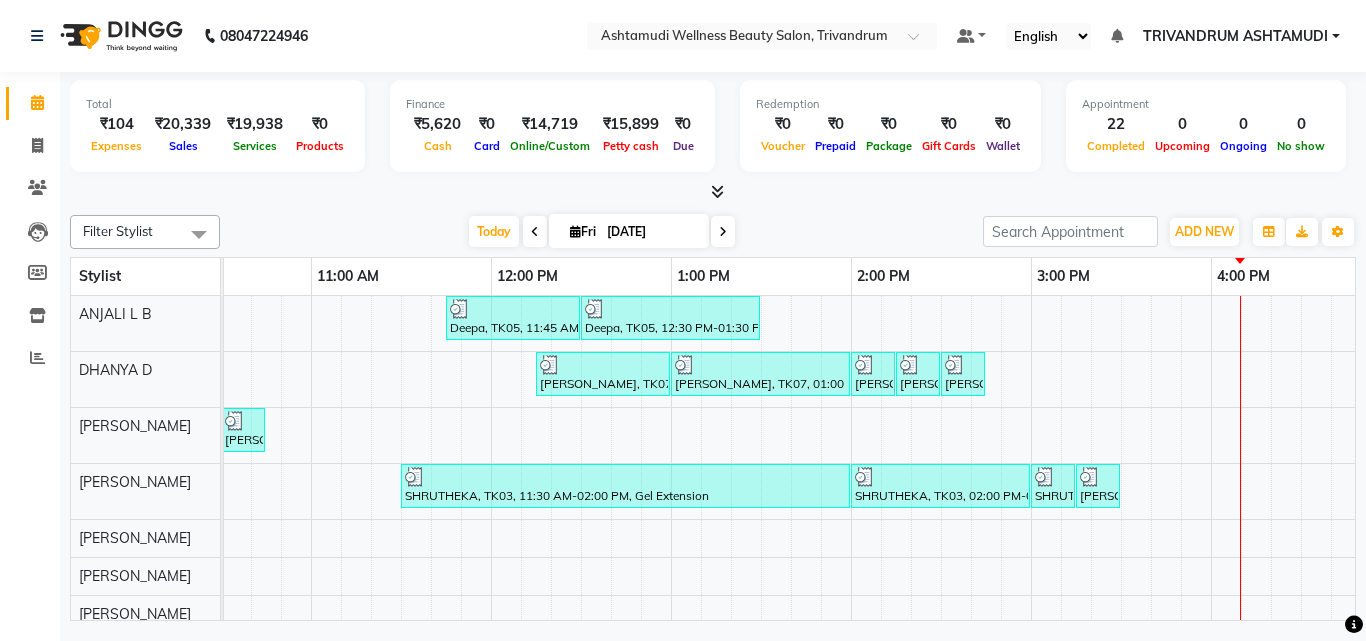 scroll, scrollTop: 0, scrollLeft: 147, axis: horizontal 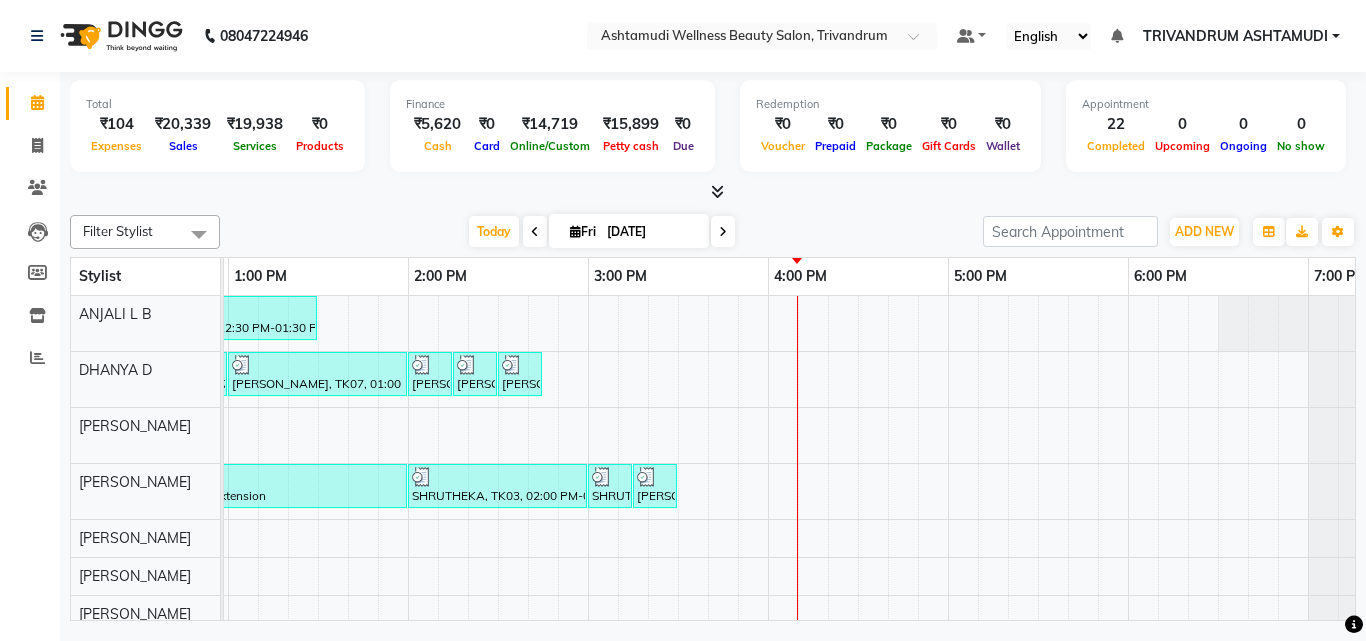 click on "Filter Stylist Select All ANJALI L B	 CHIPPY DHANYA D [PERSON_NAME]	 [PERSON_NAME] [PERSON_NAME] [PERSON_NAME]	 [PERSON_NAME] TRIVANDRUM ASHTAMUDI [PERSON_NAME] S [DATE]  [DATE] Toggle Dropdown Add Appointment Add Invoice Add Expense Add Attendance Add Client Toggle Dropdown Add Appointment Add Invoice Add Expense Add Attendance Add Client ADD NEW Toggle Dropdown Add Appointment Add Invoice Add Expense Add Attendance Add Client Filter Stylist Select All ANJALI L B	 CHIPPY DHANYA D [PERSON_NAME]	 [PERSON_NAME] [PERSON_NAME] [PERSON_NAME]	 [PERSON_NAME] TRIVANDRUM ASHTAMUDI [PERSON_NAME] S Group By  Staff View   Room View  View as Vertical  Vertical - Week View  Horizontal  Horizontal - Week View  List  Toggle Dropdown Calendar Settings Manage Tags   Arrange Stylists   Reset Stylists  Full Screen Appointment Form Zoom 150% Stylist 9:00 AM 10:00 AM 11:00 AM 12:00 PM 1:00 PM 2:00 PM 3:00 PM 4:00 PM 5:00 PM 6:00 PM 7:00 PM 8:00 PM 9:00 PM 10:00 PM ANJALI L B	 DHANYA D [PERSON_NAME]	 [PERSON_NAME]	 [PERSON_NAME]	 [PERSON_NAME]" 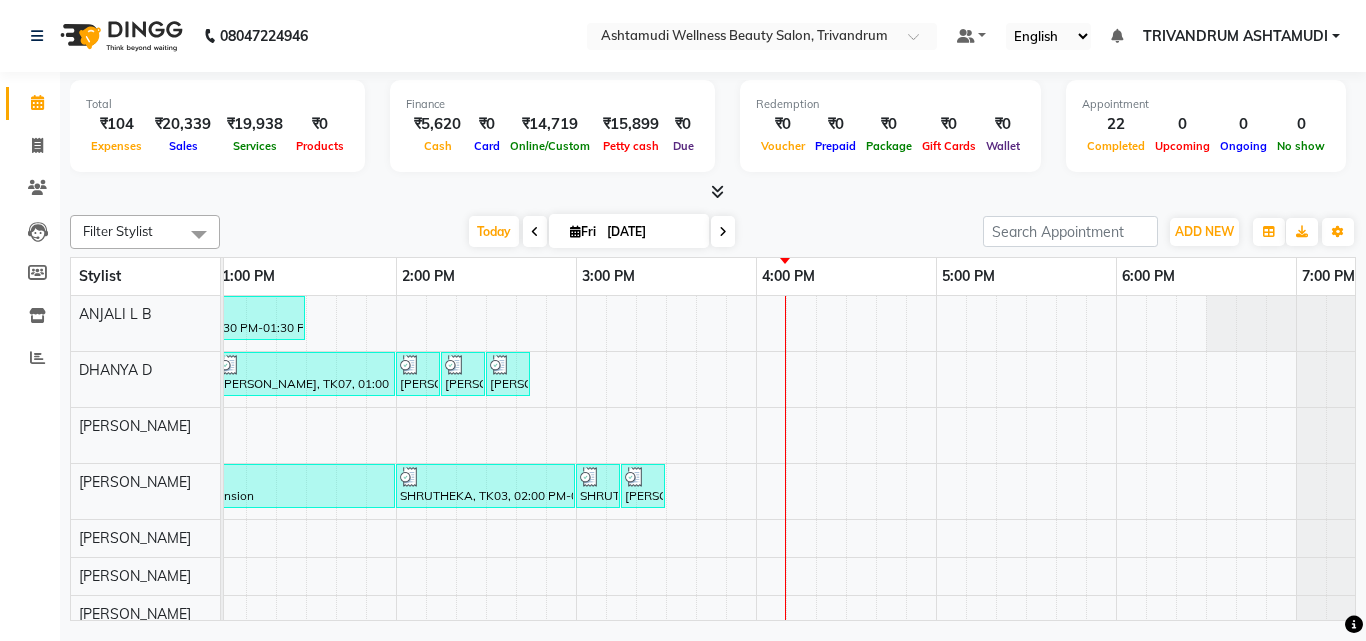 click on "[DATE]  [DATE]" at bounding box center [601, 232] 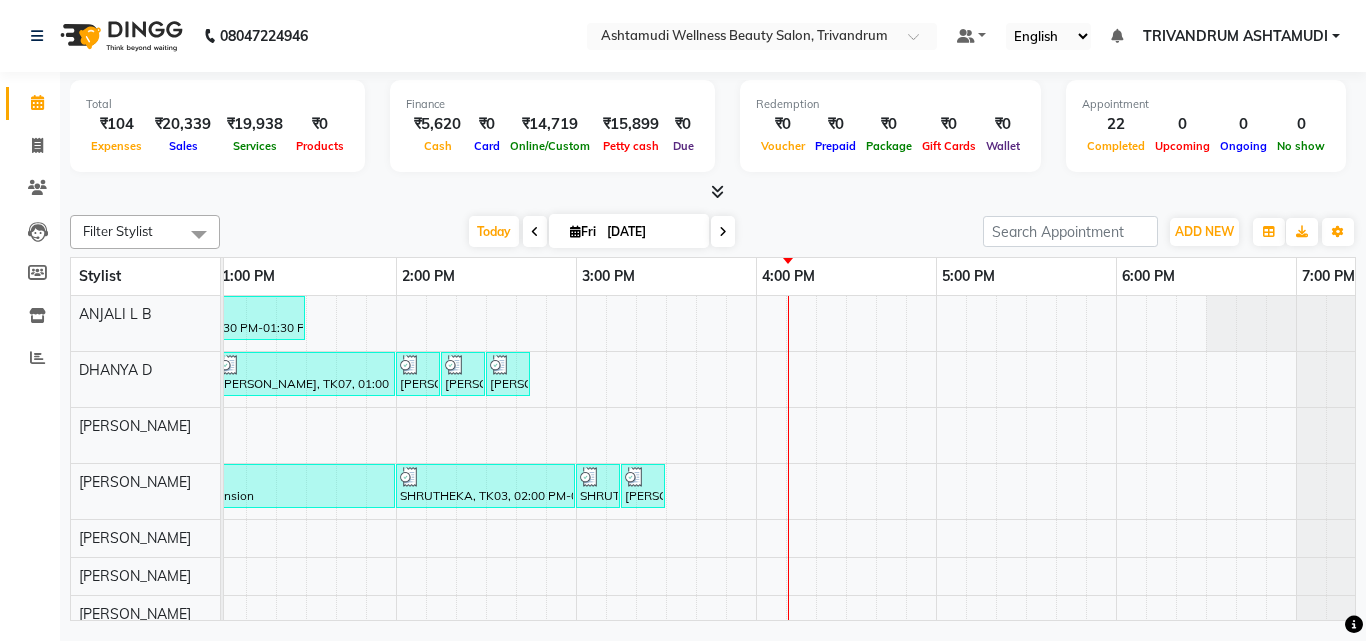 scroll, scrollTop: 98, scrollLeft: 728, axis: both 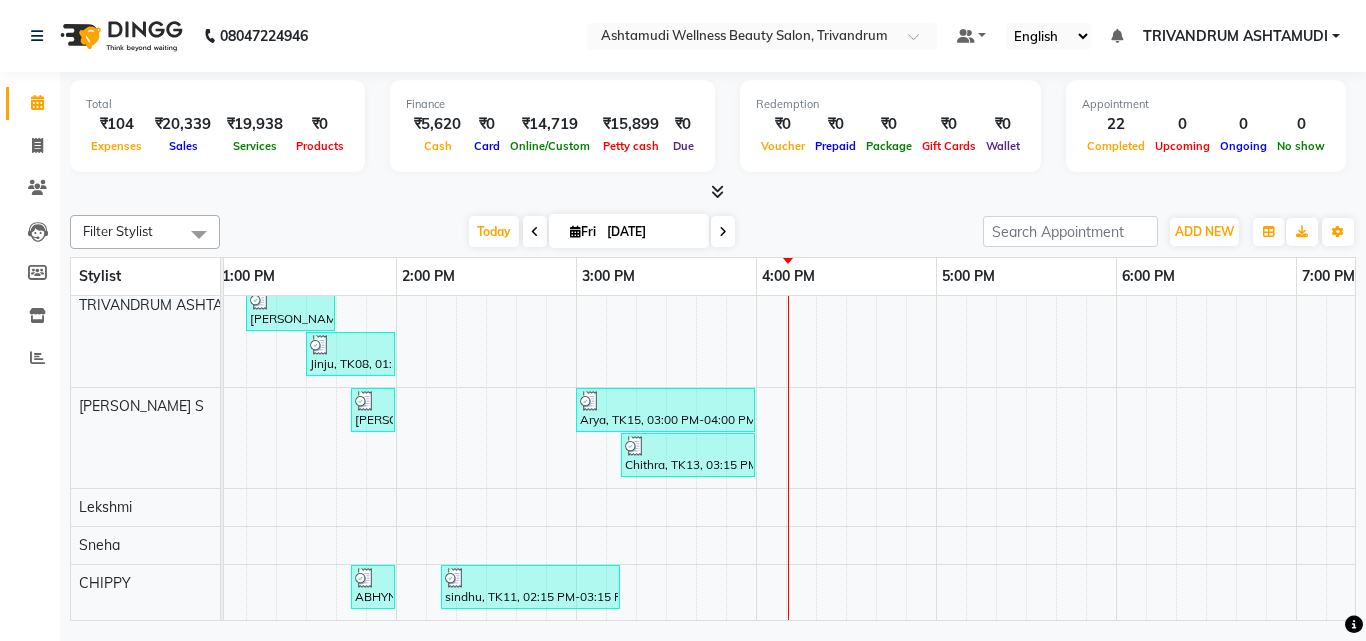 click on "Deepa, TK05, 11:45 AM-12:30 PM, Root Touch-Up ([MEDICAL_DATA] Free)     Deepa, TK05, 12:30 PM-01:30 PM, Ceramide  Anti frizz treatment     Shilpa, TK01, 10:15 AM-10:30 AM, Eyebrows Threading     [PERSON_NAME], TK07, 12:15 PM-01:00 PM, Root Touch-Up ([MEDICAL_DATA] Free)     [PERSON_NAME], TK07, 01:00 PM-02:00 PM, Ceramide  Anti frizz treatment     [GEOGRAPHIC_DATA], TK10, 02:00 PM-02:15 PM, Eyebrows Threading     [PERSON_NAME], TK10, 02:15 PM-02:30 PM, Eyebrows Threading     [PERSON_NAME], TK10, 02:30 PM-02:45 PM, Upper Lip Threading     [PERSON_NAME], TK02, 10:30 AM-10:45 AM, Eyebrows Threading     SHRUTHEKA, TK03, 11:30 AM-02:00 PM, Gel Extension     SHRUTHEKA, TK03, 02:00 PM-03:00 PM, Bridal Glow Facial     SHRUTHEKA, TK03, 03:00 PM-03:15 PM, Eyebrows Threading     [PERSON_NAME], TK14, 03:15 PM-03:30 PM, Eyebrows Threading     [PERSON_NAME], TK06, 01:10 PM-01:40 PM, Make Up -3     Jinju, TK08, 01:30 PM-02:00 PM, Make Up -2     [PERSON_NAME], TK02, 10:45 AM-11:00 AM, Eyebrows Threading     Anjali, TK09, 01:45 PM-02:00 PM, Eyebrows Threading" at bounding box center [756, 284] 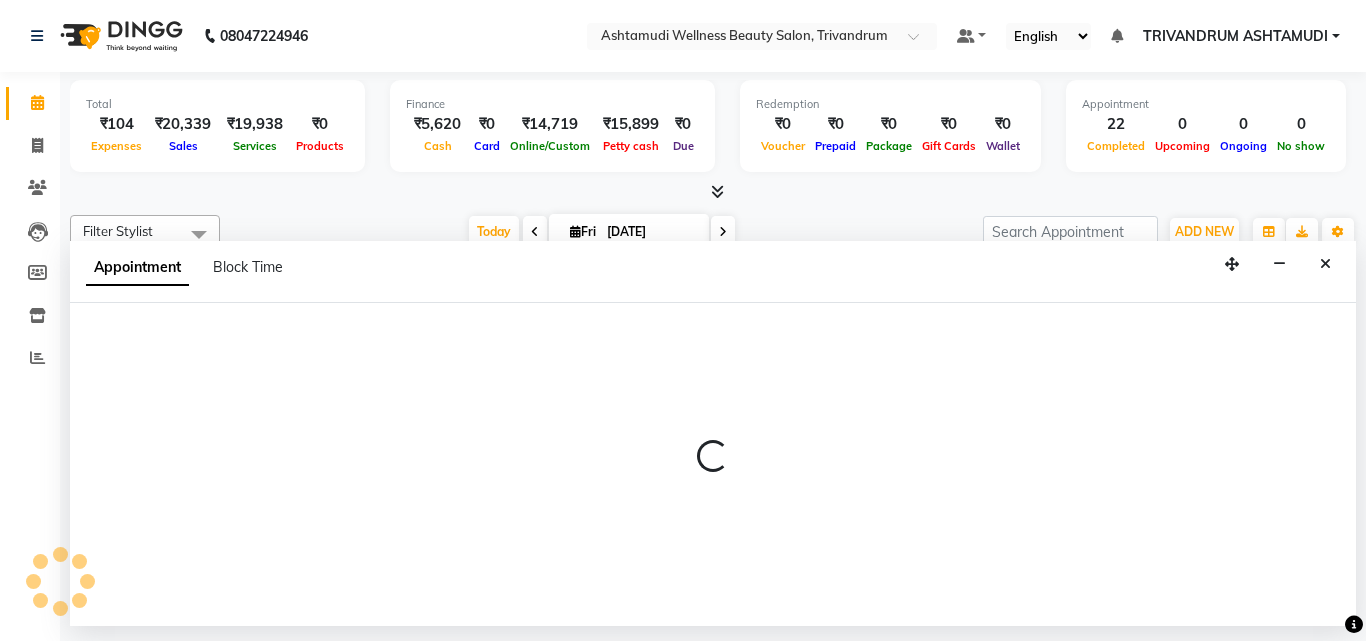 select on "82502" 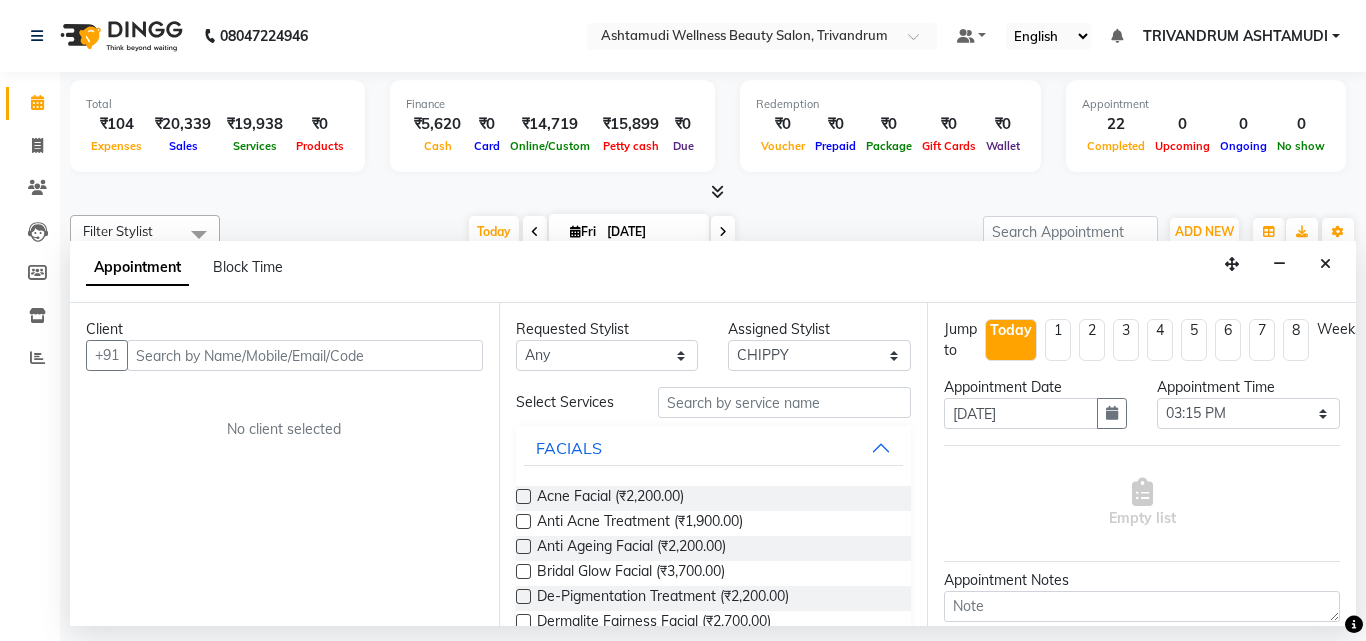 click at bounding box center (305, 355) 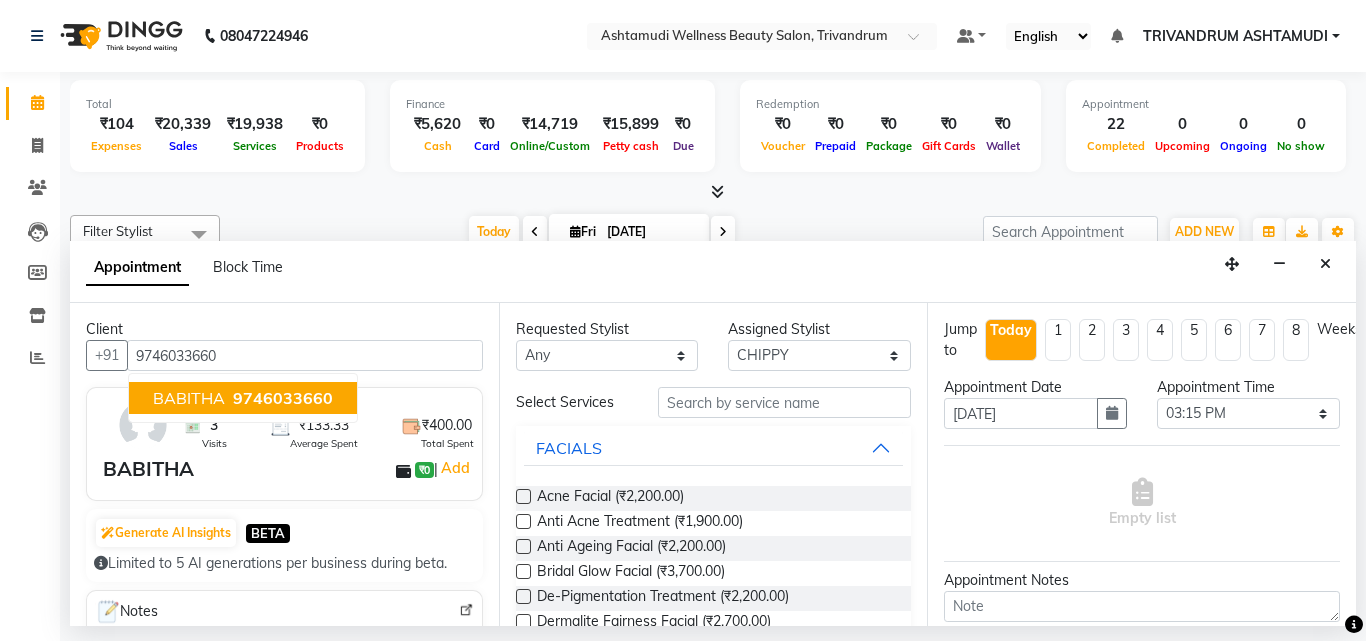 type on "9746033660" 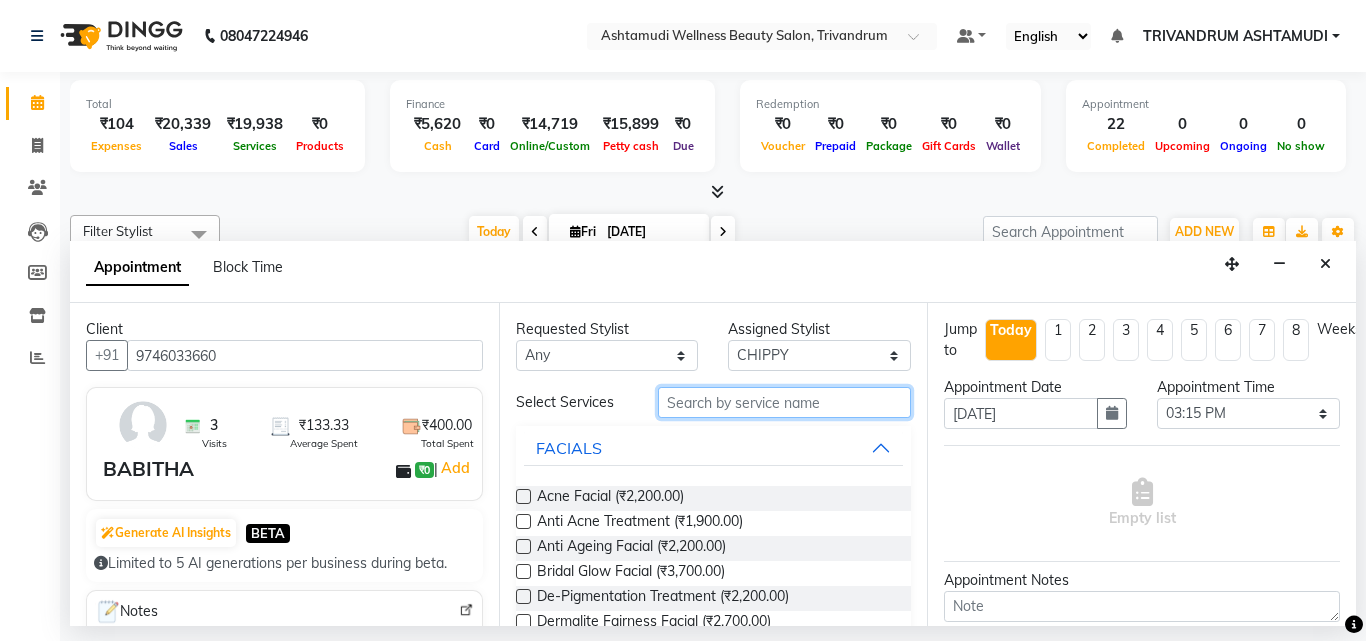 click at bounding box center (785, 402) 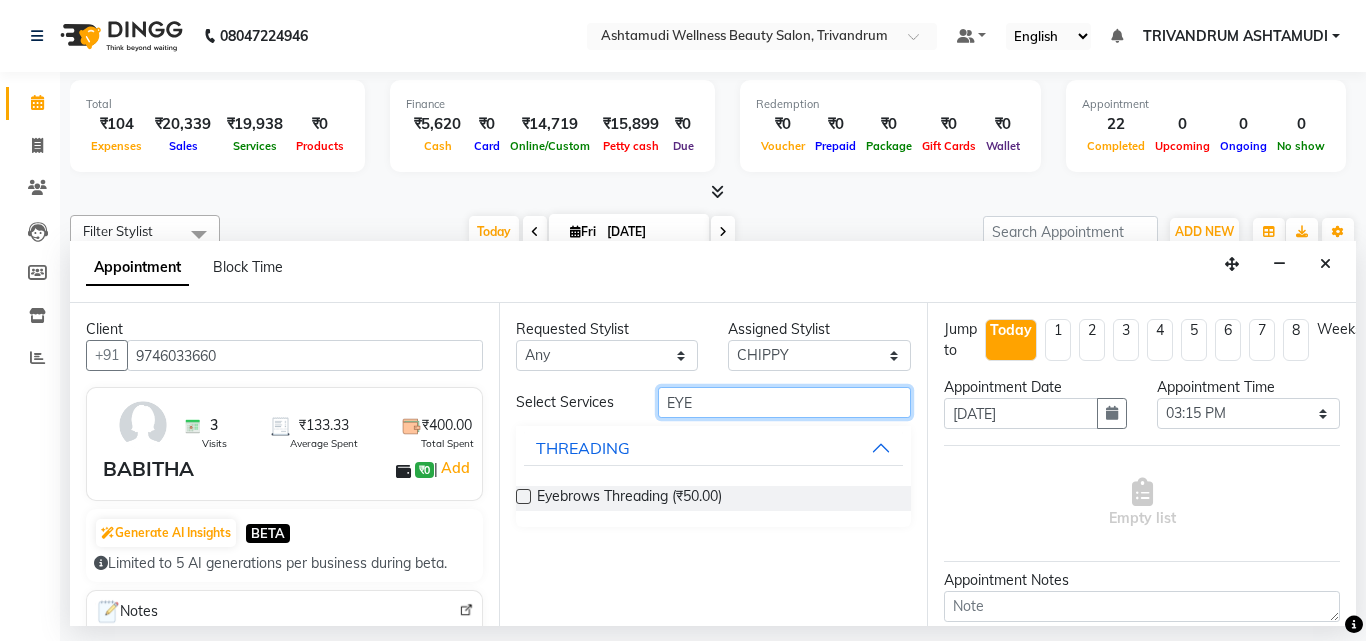 type on "EYE" 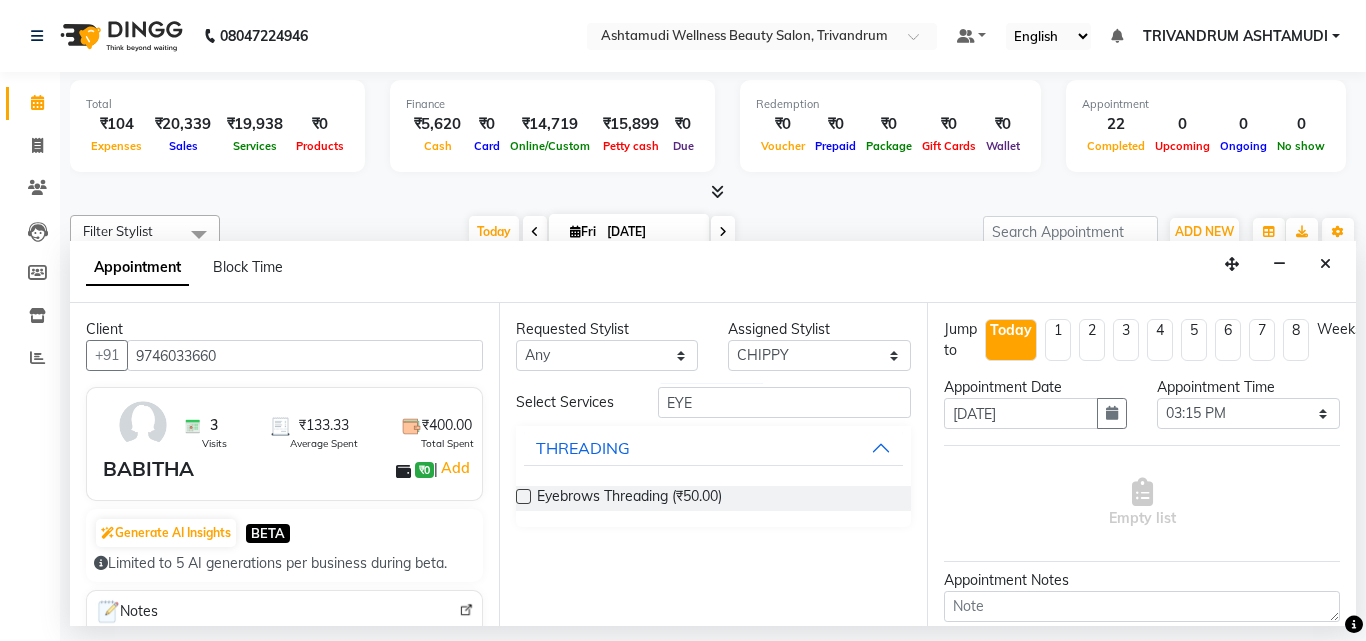 click at bounding box center [523, 496] 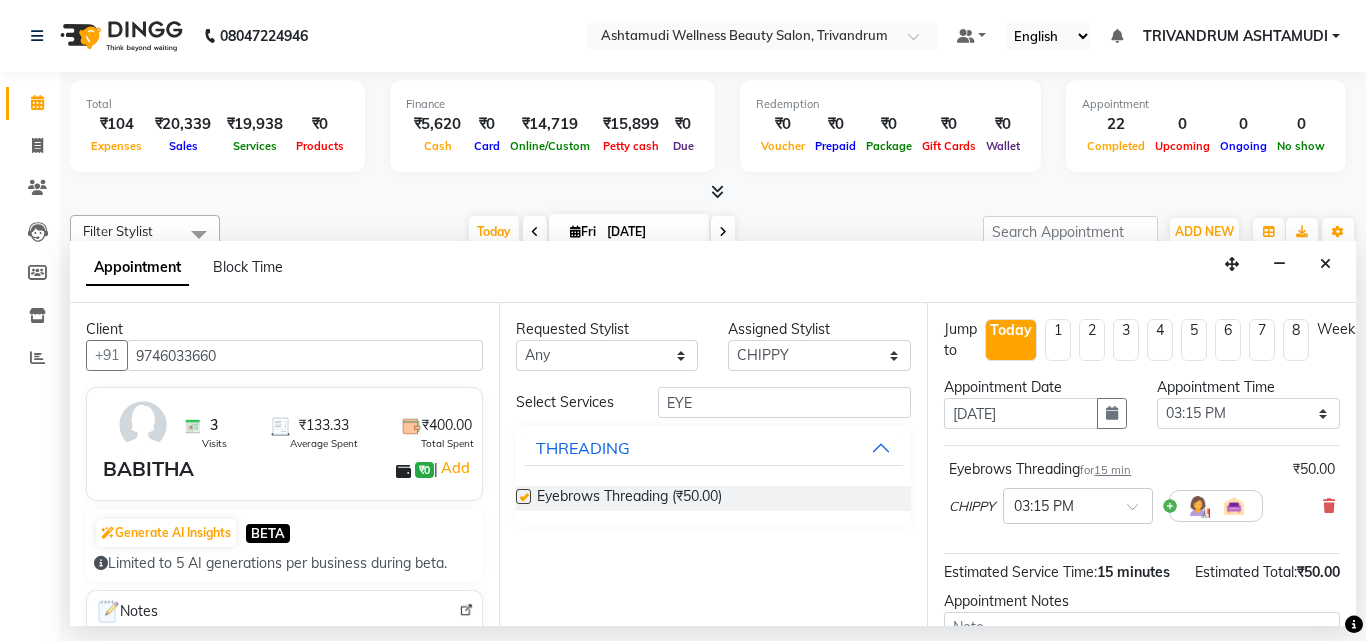 checkbox on "false" 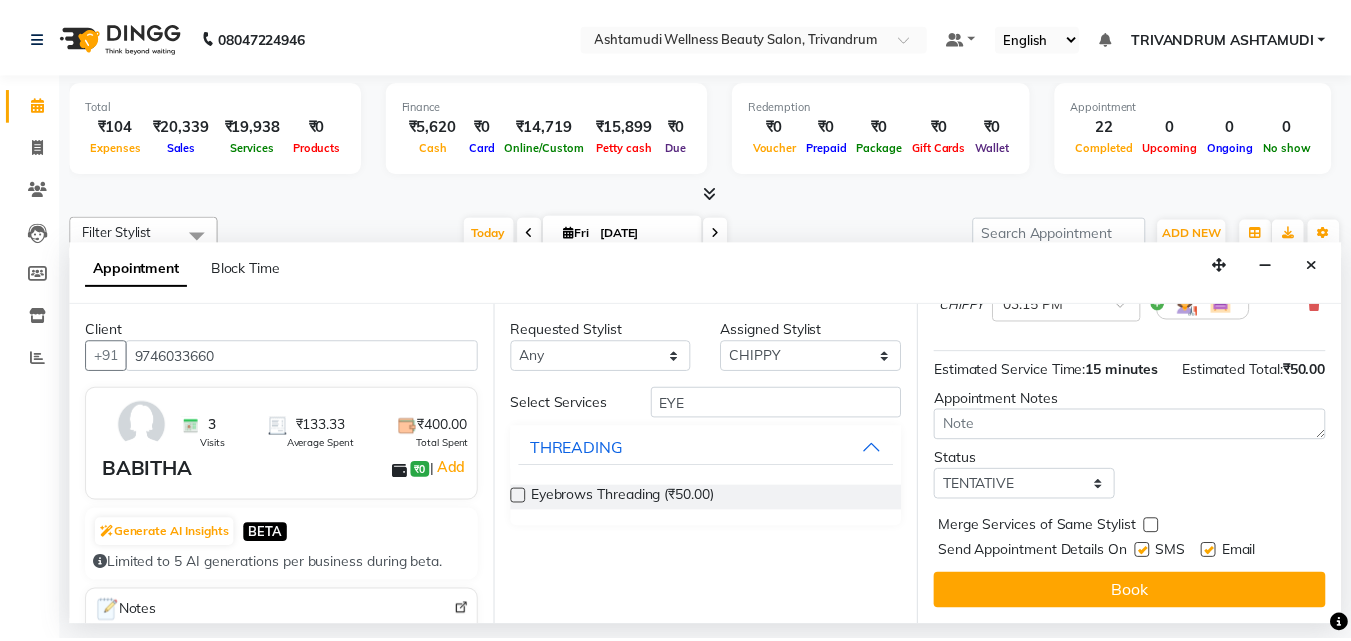 scroll, scrollTop: 239, scrollLeft: 0, axis: vertical 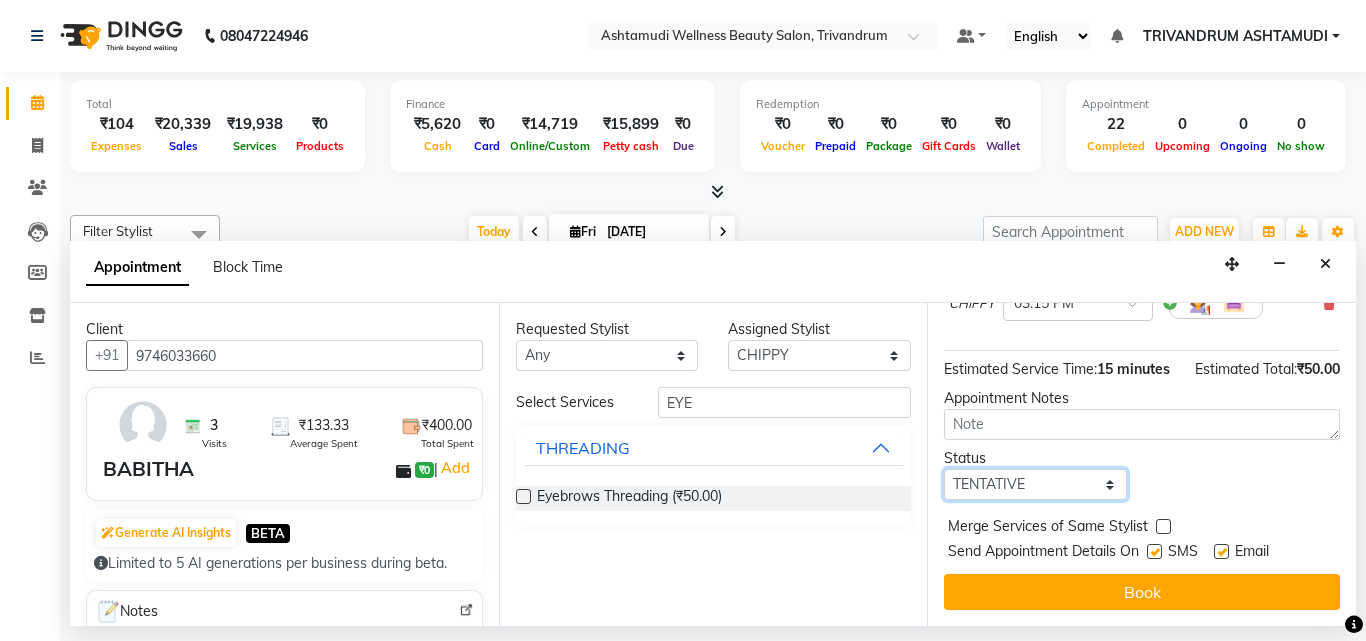click on "Select TENTATIVE CONFIRM CHECK-IN UPCOMING" at bounding box center (1035, 484) 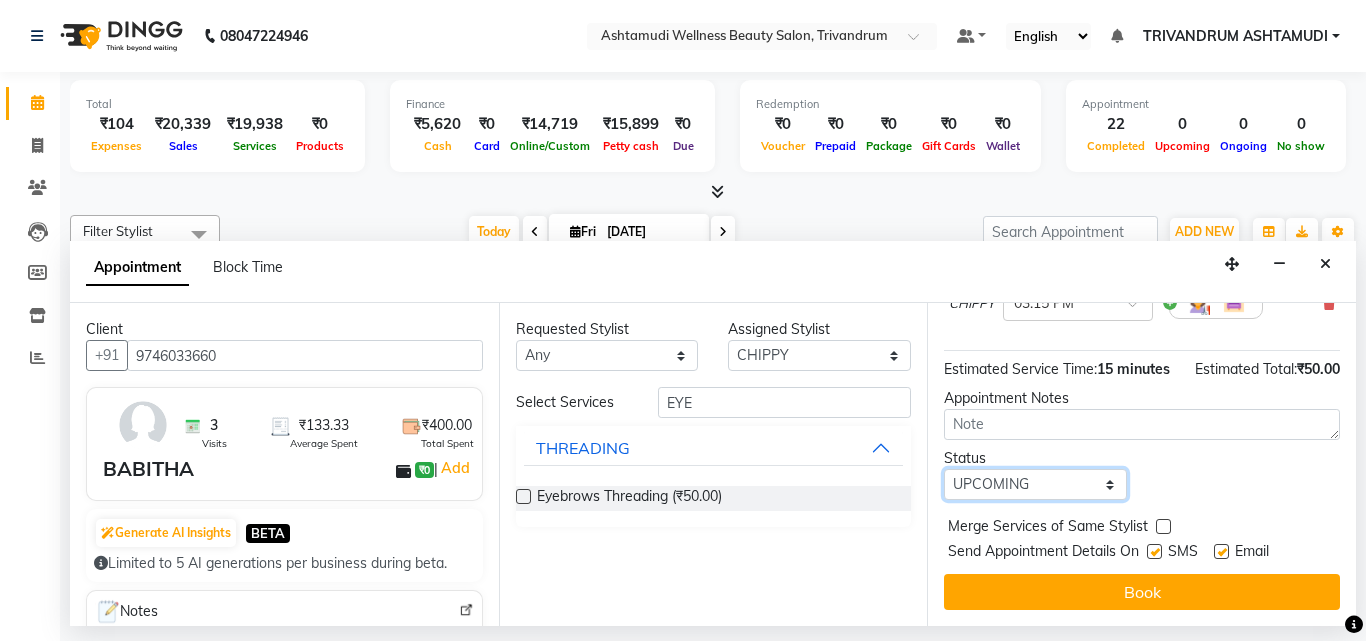 click on "Select TENTATIVE CONFIRM CHECK-IN UPCOMING" at bounding box center [1035, 484] 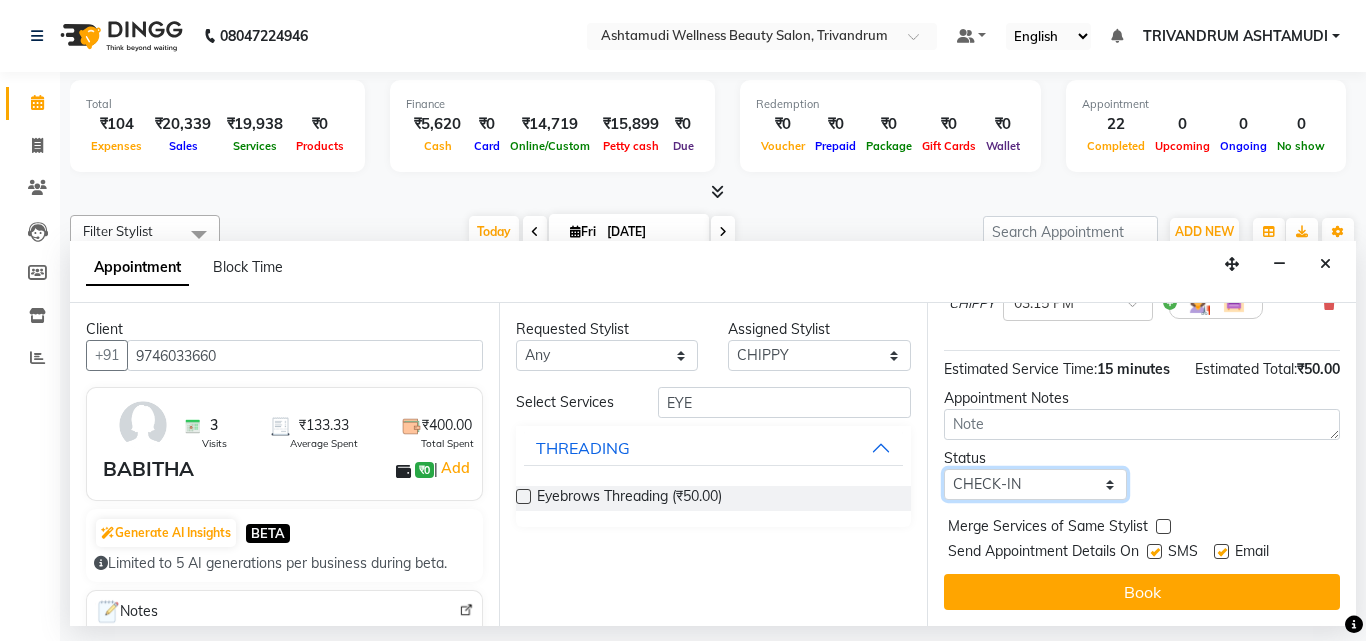 click on "Select TENTATIVE CONFIRM CHECK-IN UPCOMING" at bounding box center [1035, 484] 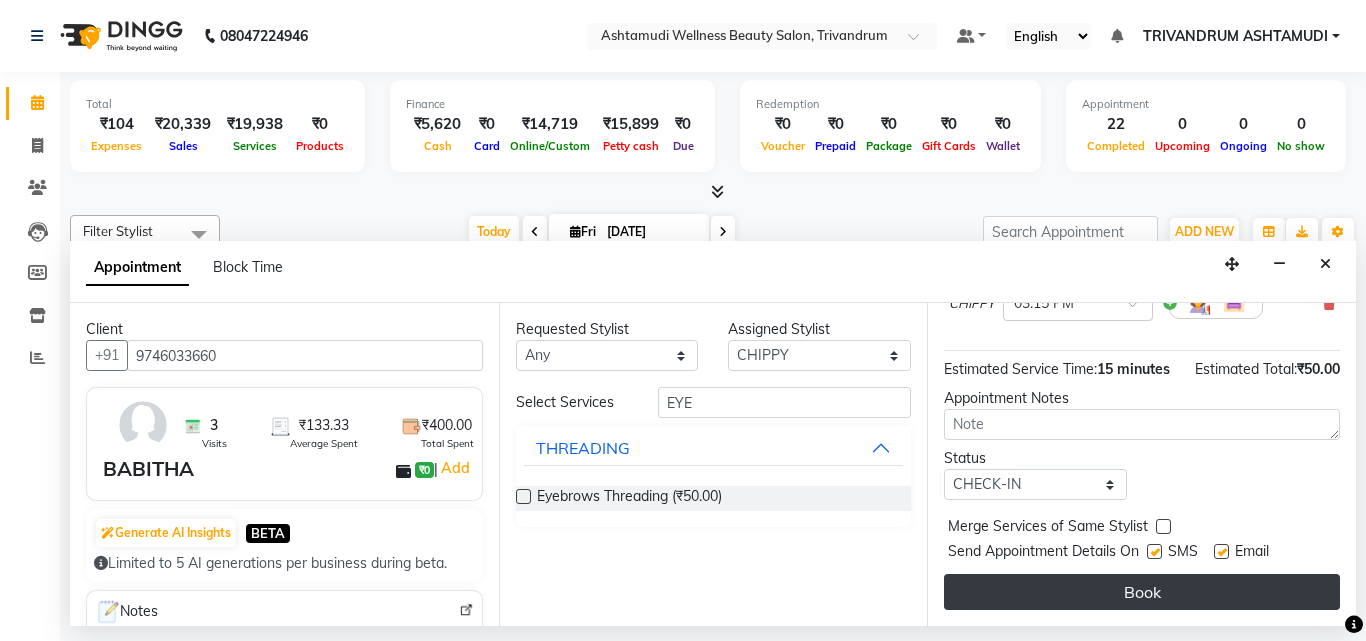 click on "Book" at bounding box center [1142, 592] 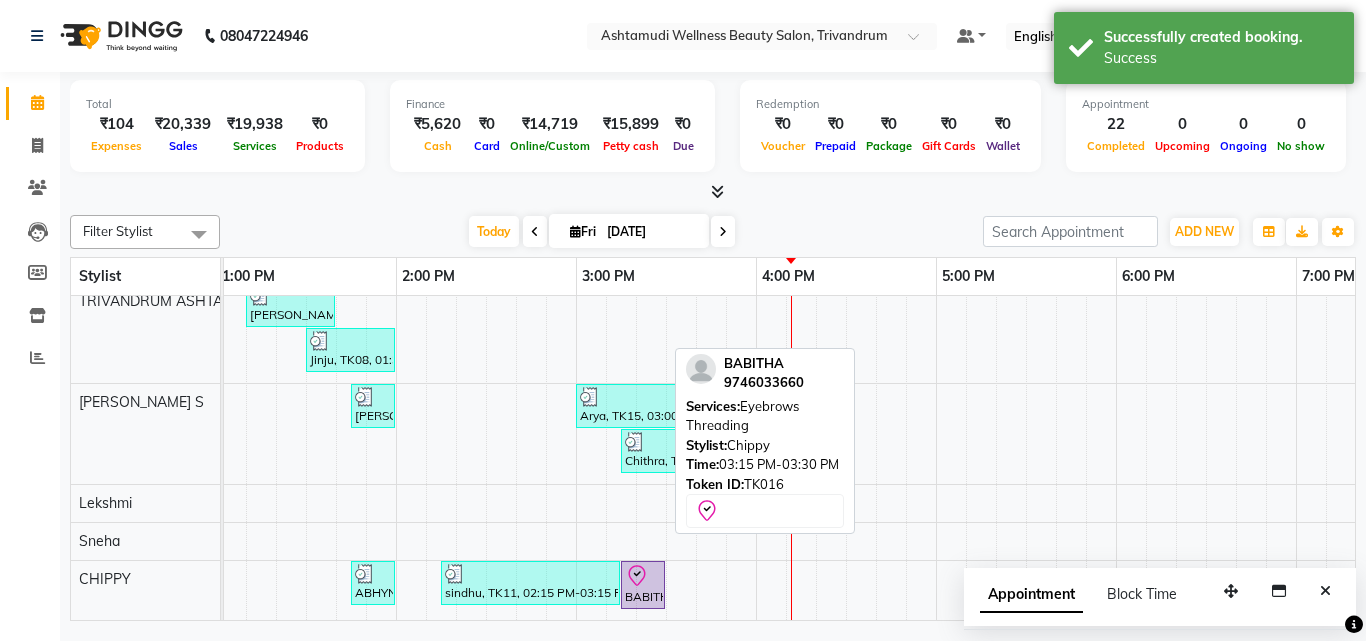 click 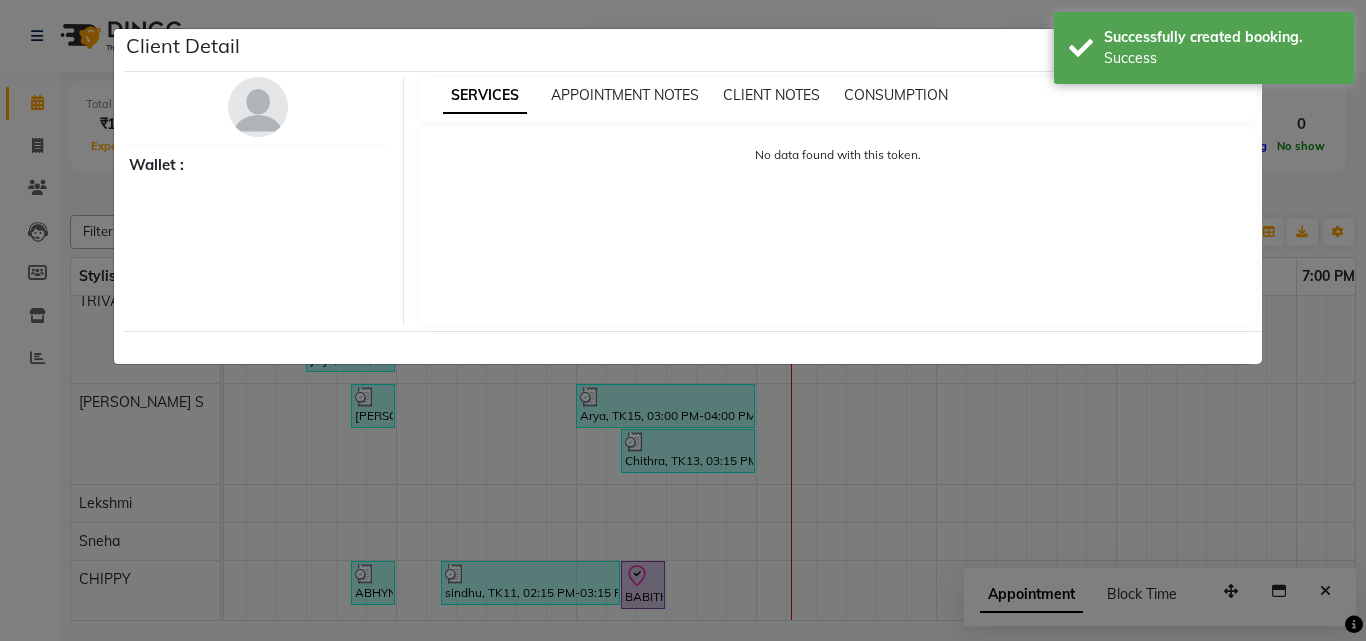 select on "8" 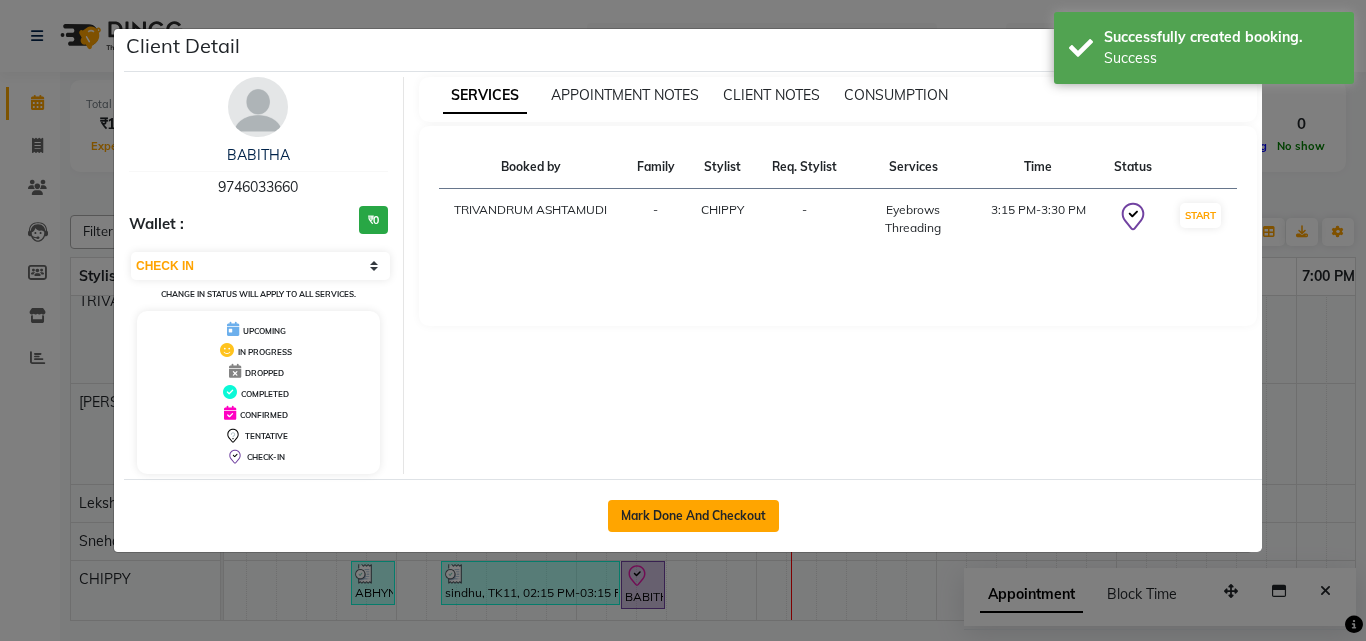 click on "Mark Done And Checkout" 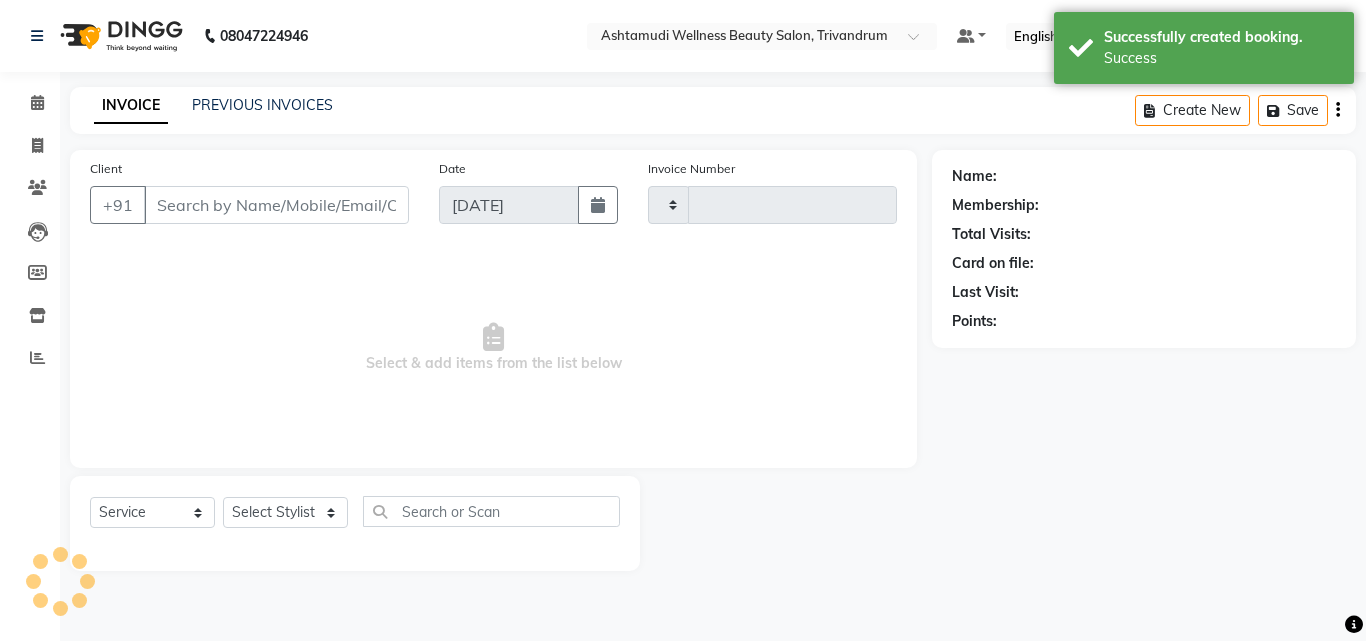 type on "2061" 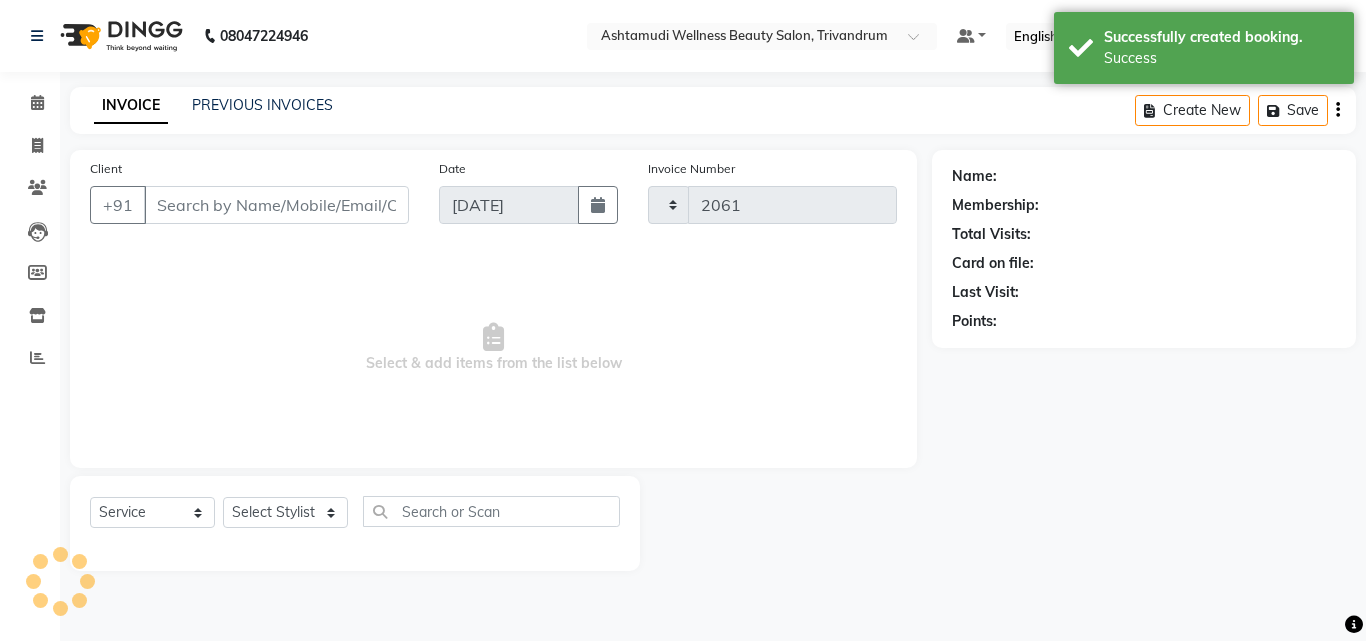 select on "4636" 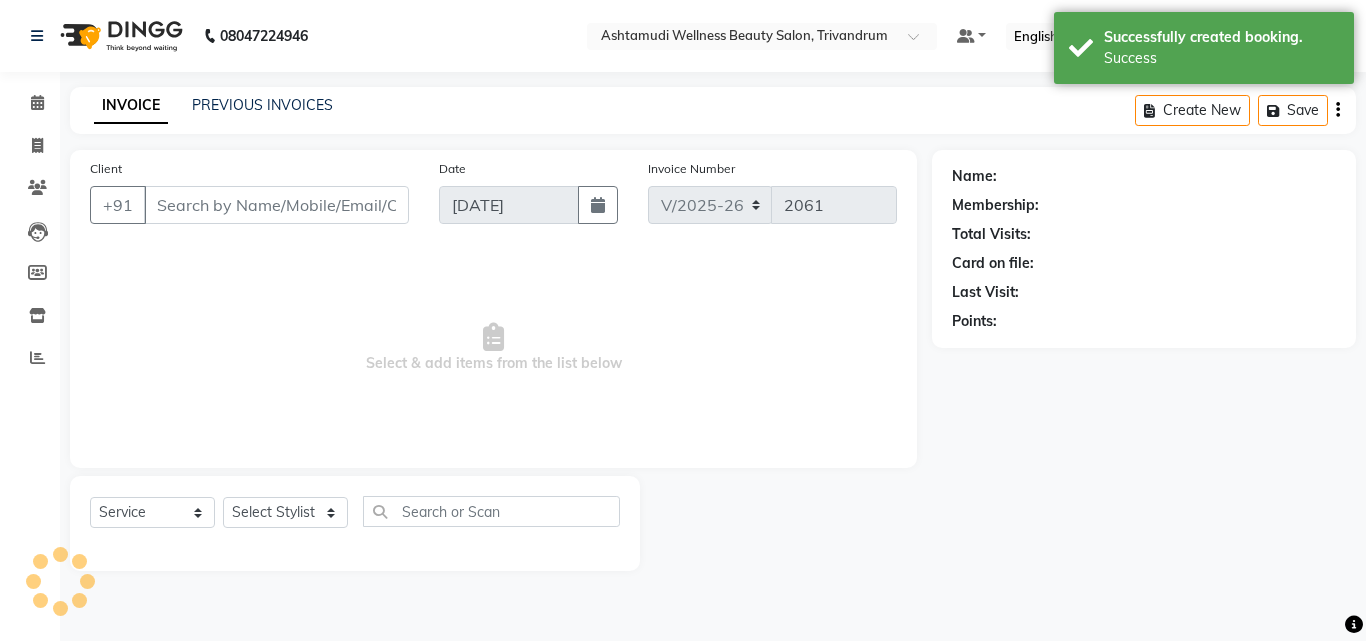 type on "9746033660" 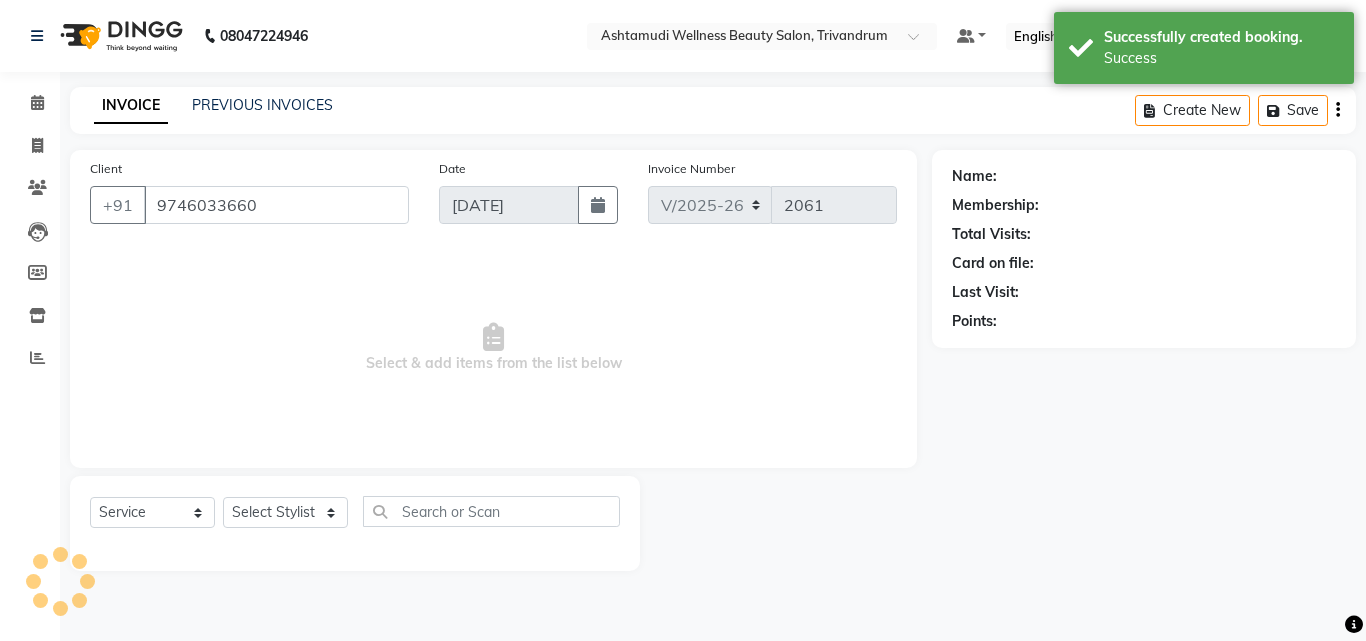 select on "82502" 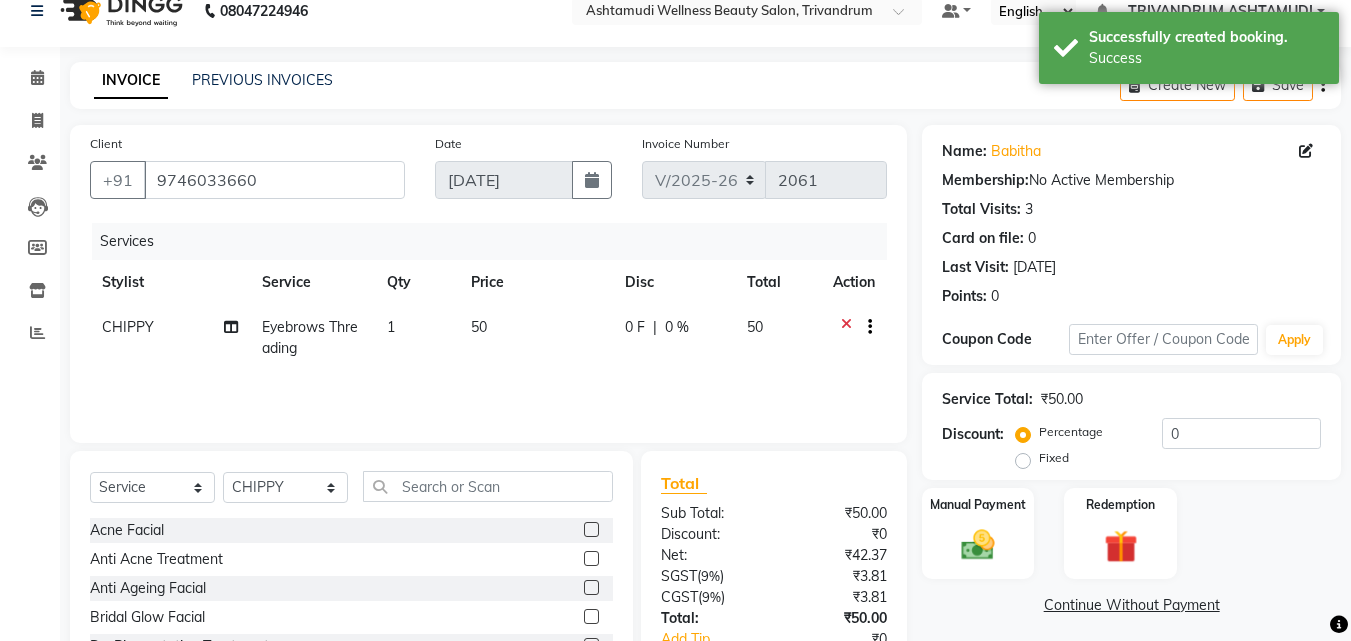 scroll, scrollTop: 160, scrollLeft: 0, axis: vertical 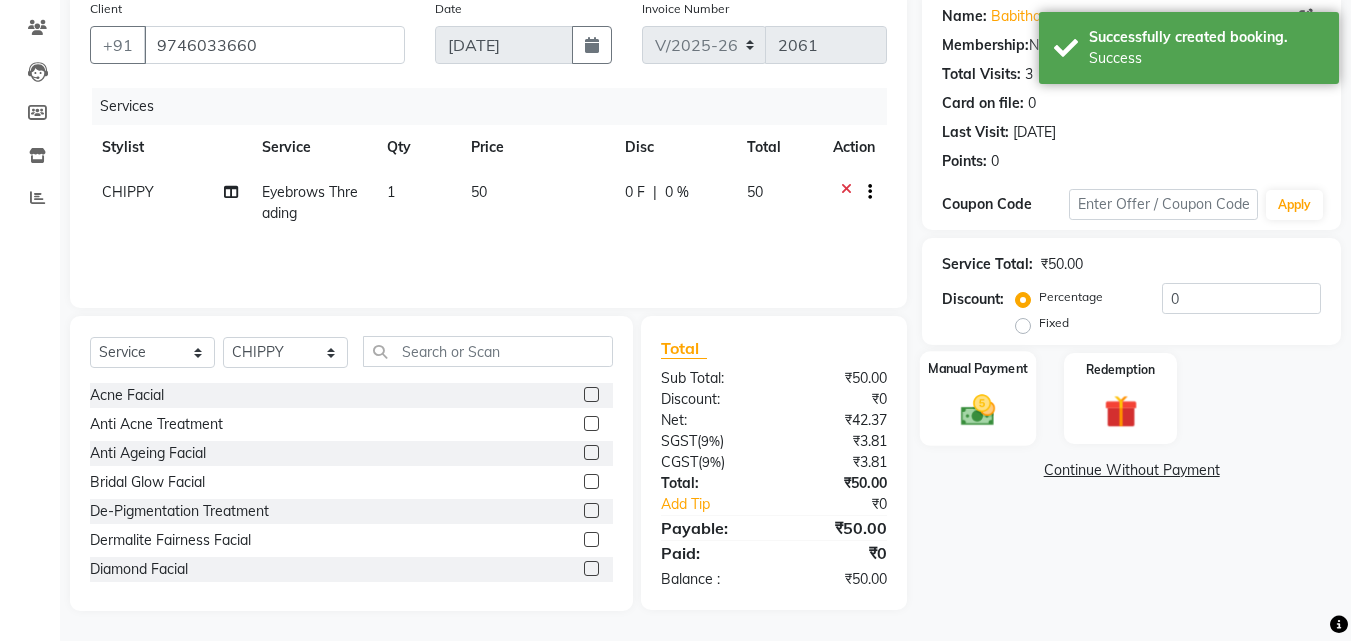 click 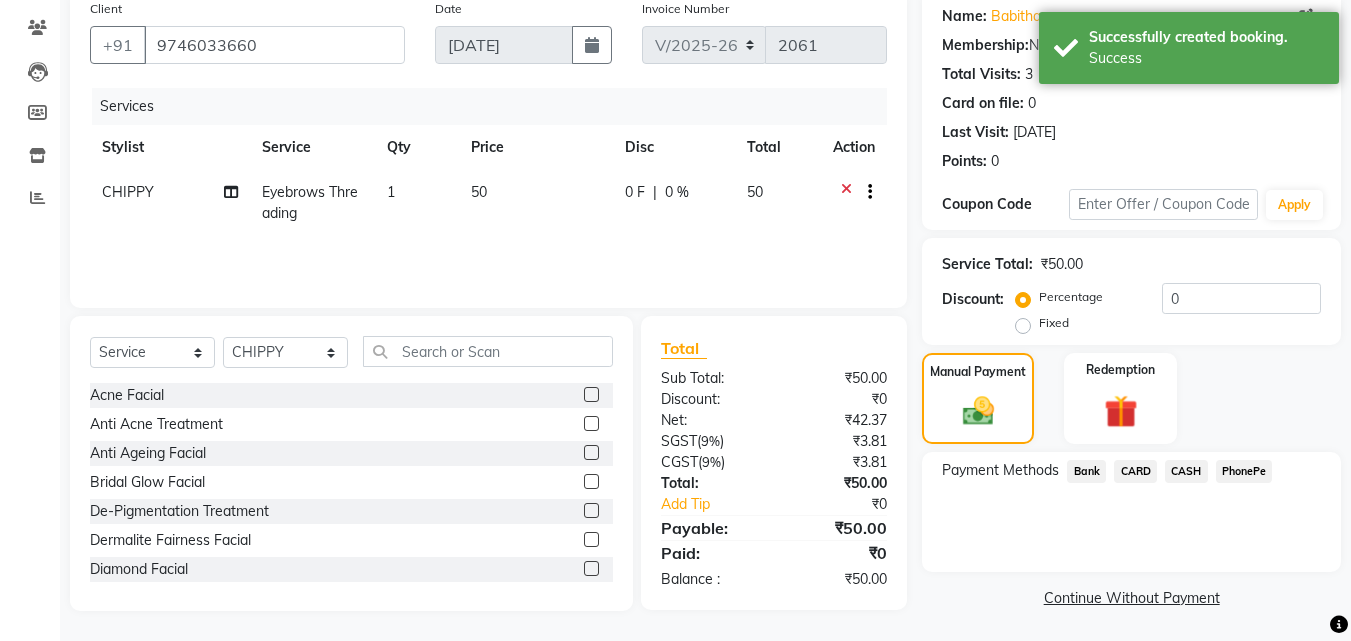 click on "PhonePe" 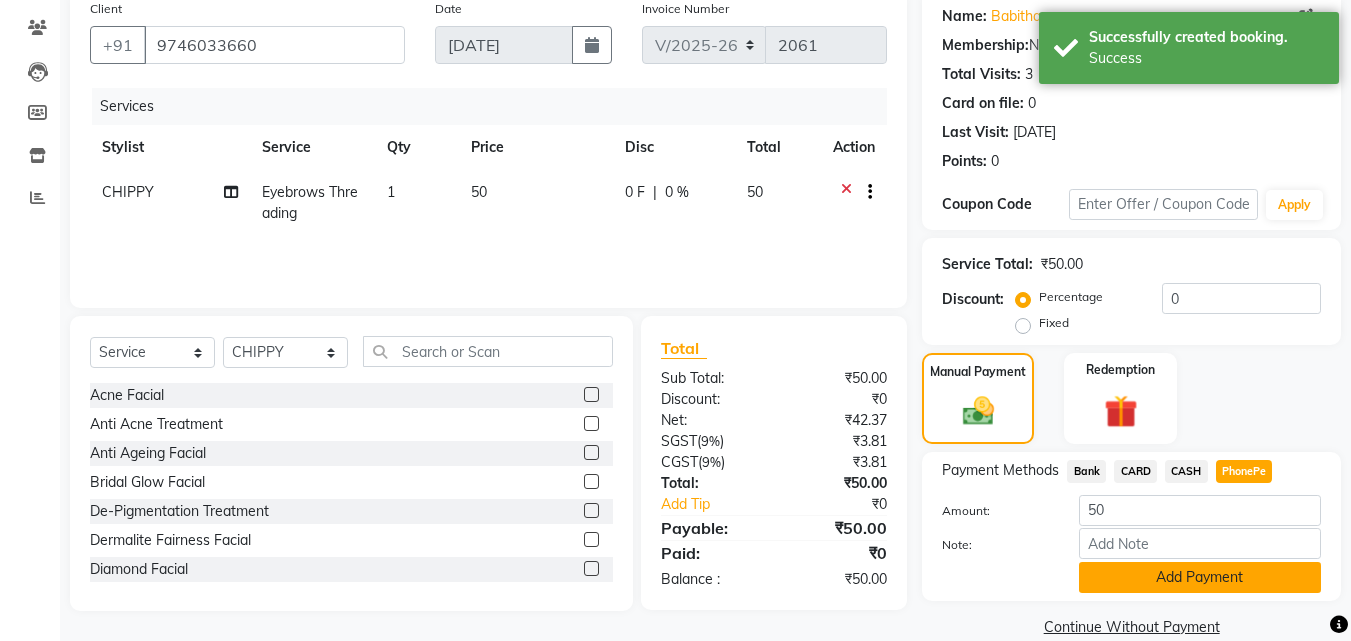 click on "Add Payment" 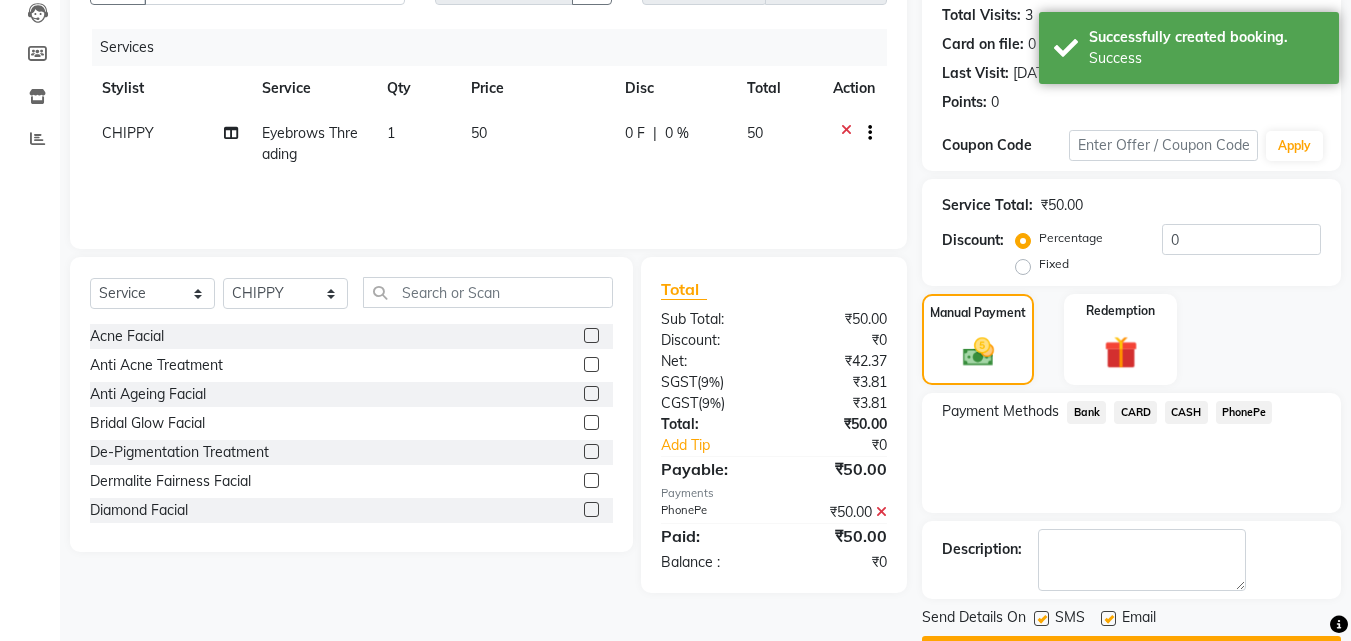 scroll, scrollTop: 275, scrollLeft: 0, axis: vertical 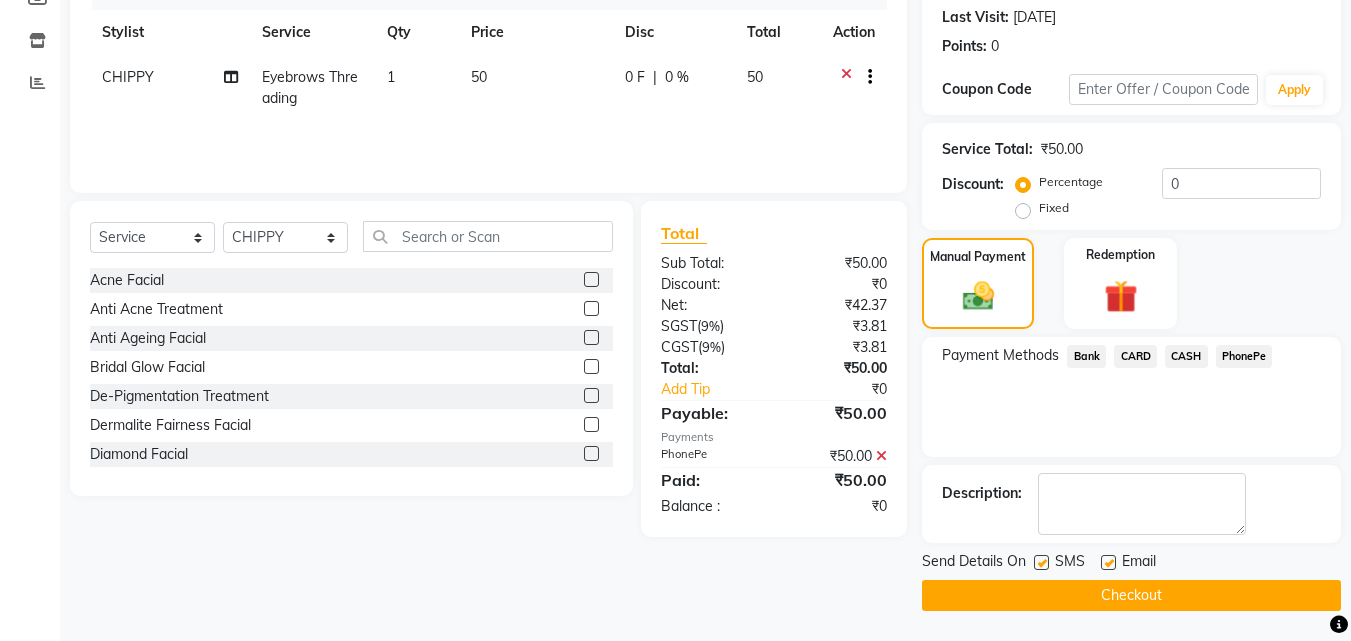 click on "Checkout" 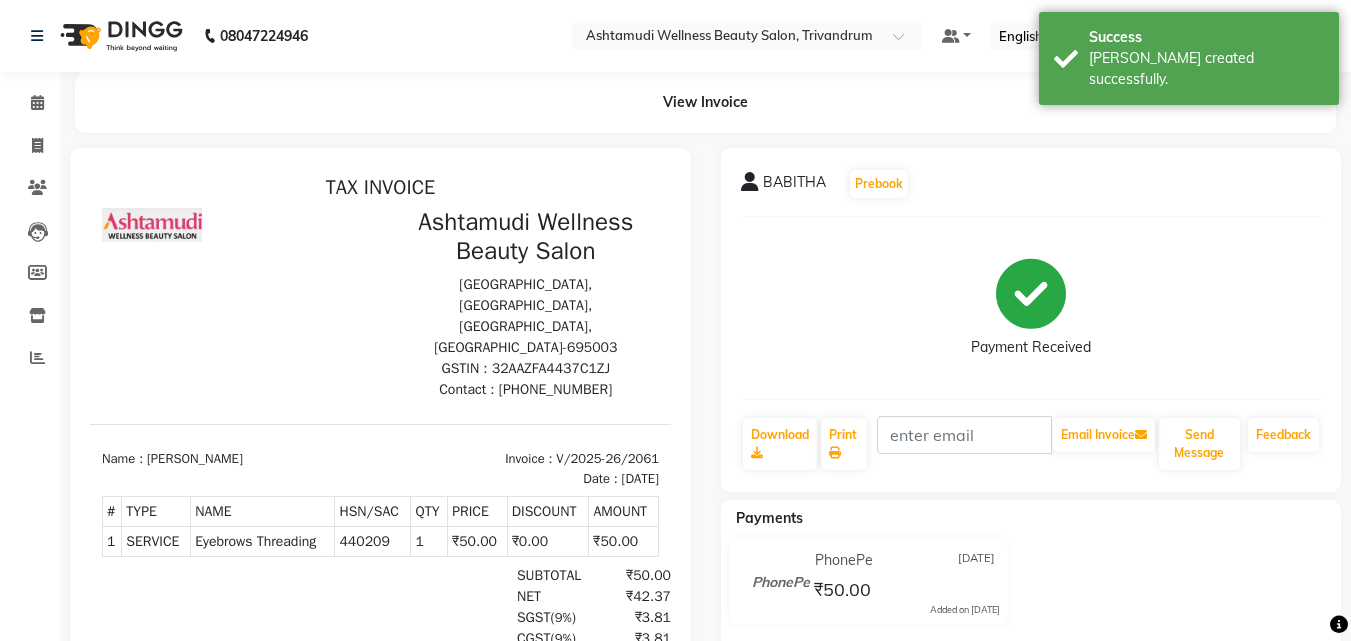 scroll, scrollTop: 0, scrollLeft: 0, axis: both 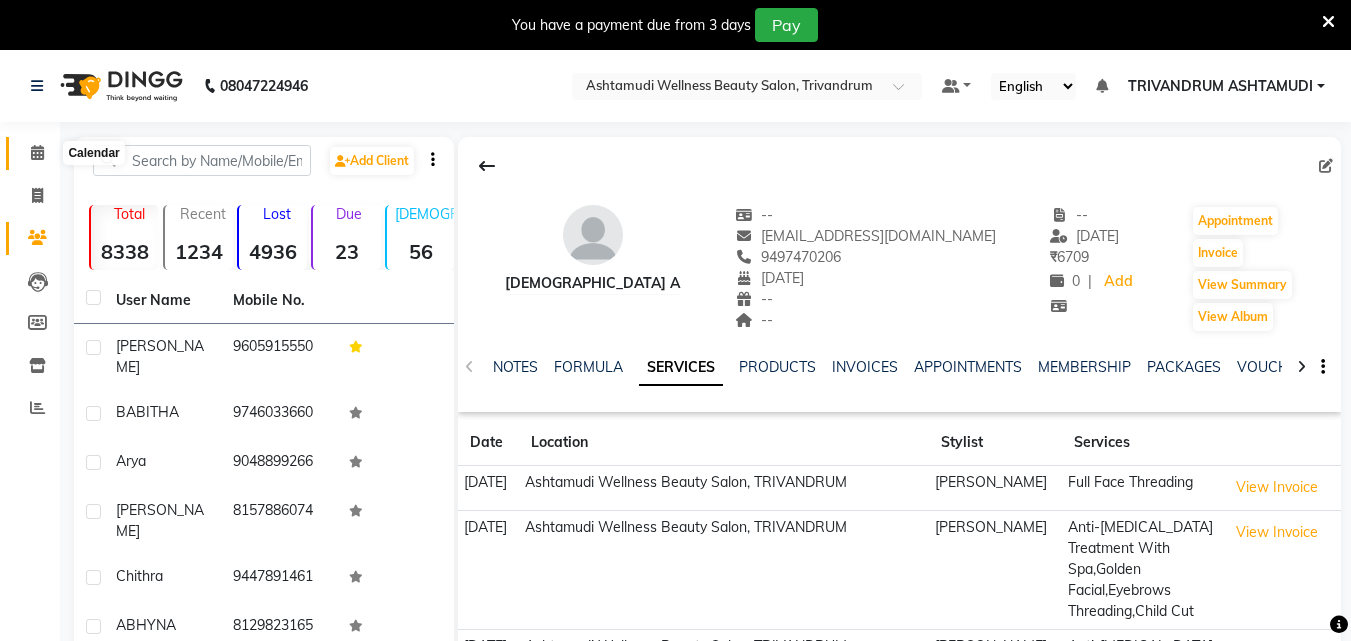 click 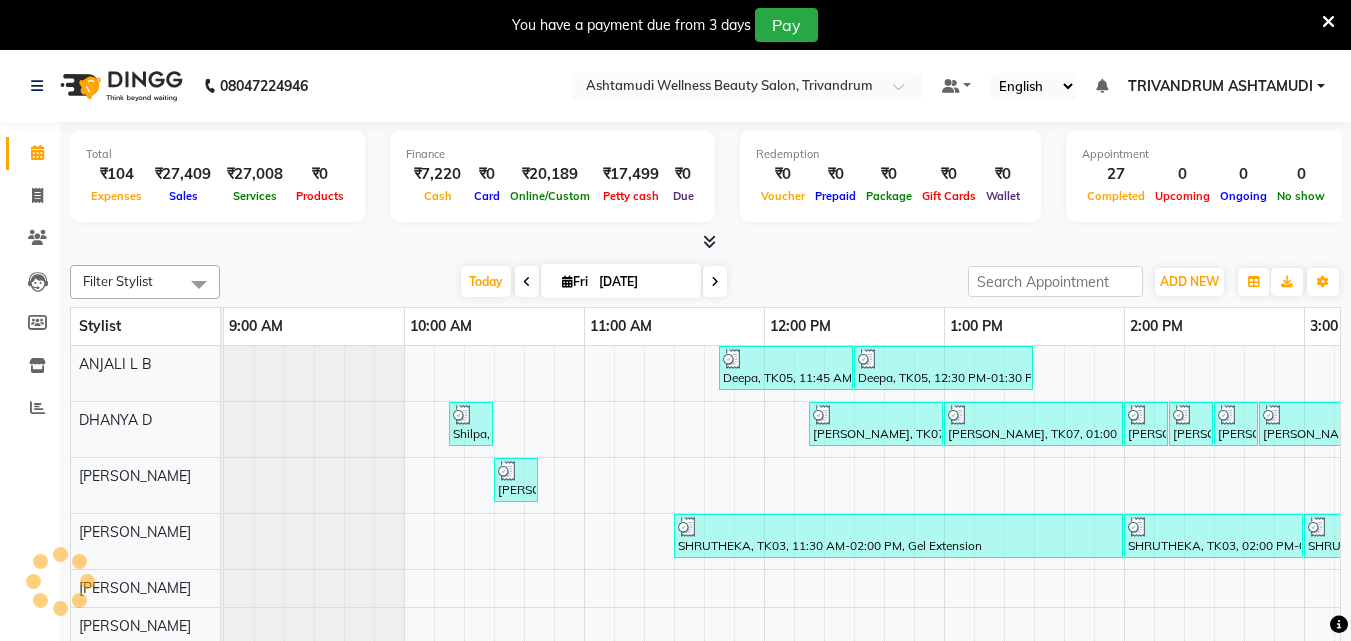 scroll, scrollTop: 0, scrollLeft: 1404, axis: horizontal 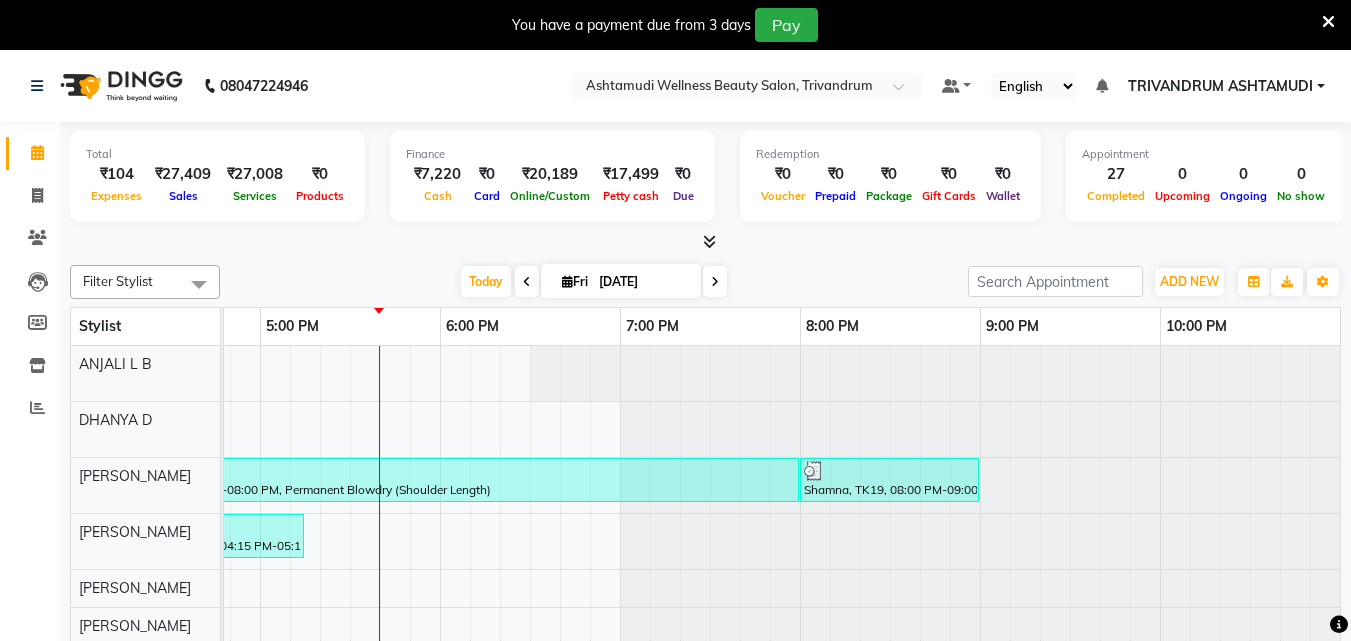 click on "Total  ₹104  Expenses ₹27,409  Sales ₹27,008  Services ₹0  Products Finance  ₹7,220  Cash ₹0  Card ₹20,189  Online/Custom ₹17,499 Petty cash ₹0 Due  Redemption  ₹0 Voucher ₹0 Prepaid ₹0 Package ₹0  Gift Cards ₹0  Wallet  Appointment  27 Completed 0 Upcoming 0 Ongoing 0 No show  Other sales  ₹0  Packages ₹400  Memberships ₹0  Vouchers ₹0  Prepaids ₹0  Gift Cards Filter Stylist Select All ANJALI L B	 CHIPPY DHANYA D INDU GURUNG	 KARTHIKA	 Lekshmi MANJUSHA	 PUNAM LAMA	 SARITHA	 Sneha TRIVANDRUM ASHTAMUDI USHA KUMARI S Today  Fri 11-07-2025 Toggle Dropdown Add Appointment Add Invoice Add Expense Add Attendance Add Client Toggle Dropdown Add Appointment Add Invoice Add Expense Add Attendance Add Client ADD NEW Toggle Dropdown Add Appointment Add Invoice Add Expense Add Attendance Add Client Filter Stylist Select All ANJALI L B	 CHIPPY DHANYA D INDU GURUNG	 KARTHIKA	 Lekshmi MANJUSHA	 PUNAM LAMA	 SARITHA	 Sneha TRIVANDRUM ASHTAMUDI USHA KUMARI S Group By  Staff View  View as" 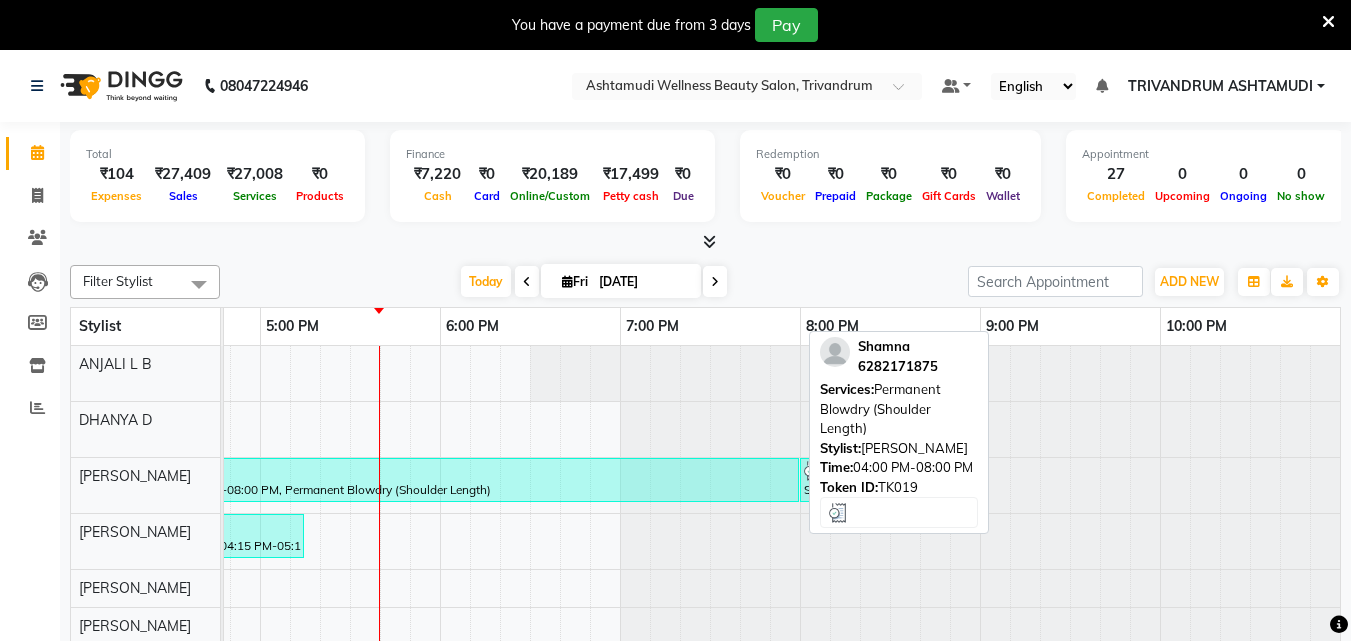 scroll, scrollTop: 192, scrollLeft: 1404, axis: both 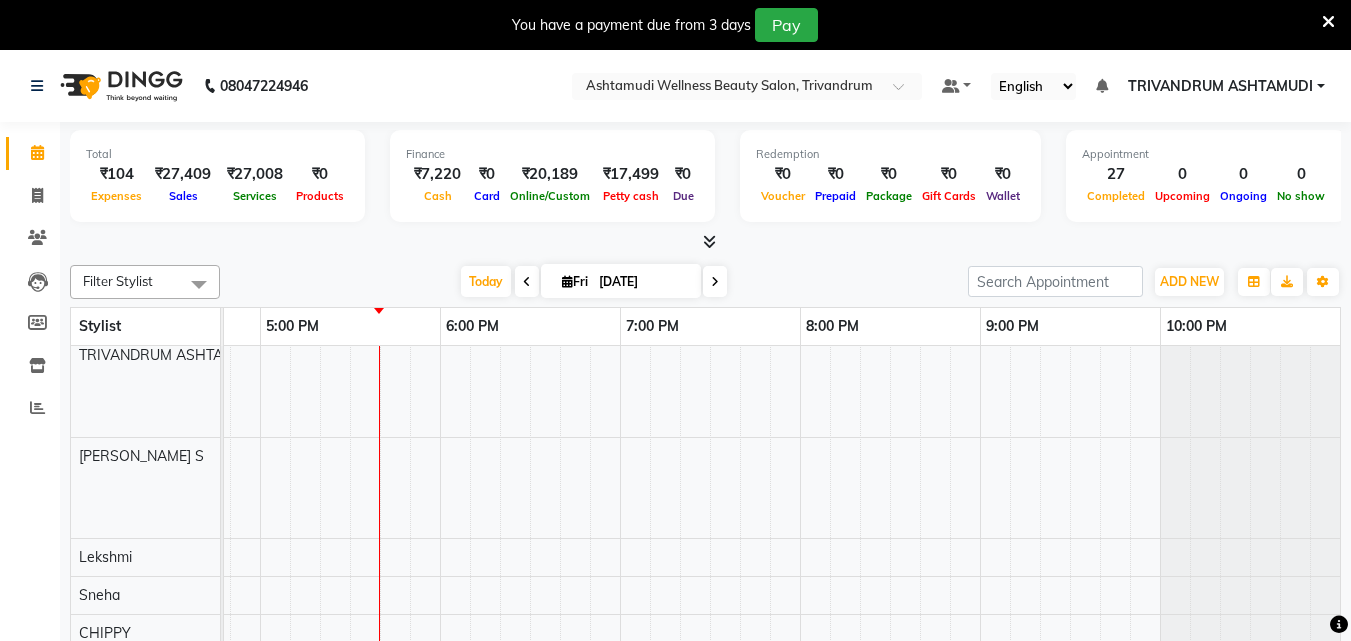 click on "Deepa, TK05, 11:45 AM-12:30 PM, Root Touch-Up (Ammonia Free)     Deepa, TK05, 12:30 PM-01:30 PM, Ceramide  Anti frizz treatment     Shilpa, TK01, 10:15 AM-10:30 AM, Eyebrows Threading     Neethi, TK07, 12:15 PM-01:00 PM, Root Touch-Up (Ammonia Free)     Neethi, TK07, 01:00 PM-02:00 PM, Ceramide  Anti frizz treatment     Anagha, TK10, 02:00 PM-02:15 PM, Eyebrows Threading     Anagha, TK10, 02:15 PM-02:30 PM, Eyebrows Threading     Anagha, TK10, 02:30 PM-02:45 PM, Upper Lip Threading     Supriya, TK17, 02:45 PM-03:30 PM, Root Touch-Up (Ammonia Free)     aswathi, TK02, 10:30 AM-10:45 AM, Eyebrows Threading     Shamna, TK19, 04:00 PM-08:00 PM, Permanent Blowdry (Shoulder Length)     Shamna, TK19, 08:00 PM-09:00 PM, Ceramide  Anti frizz treatment     SHRUTHEKA, TK03, 11:30 AM-02:00 PM, Gel Extension     SHRUTHEKA, TK03, 02:00 PM-03:00 PM, Bridal Glow Facial     SHRUTHEKA, TK03, 03:00 PM-03:15 PM, Eyebrows Threading     DEVIKA, TK14, 03:15 PM-03:30 PM, Eyebrows Threading" at bounding box center (80, 334) 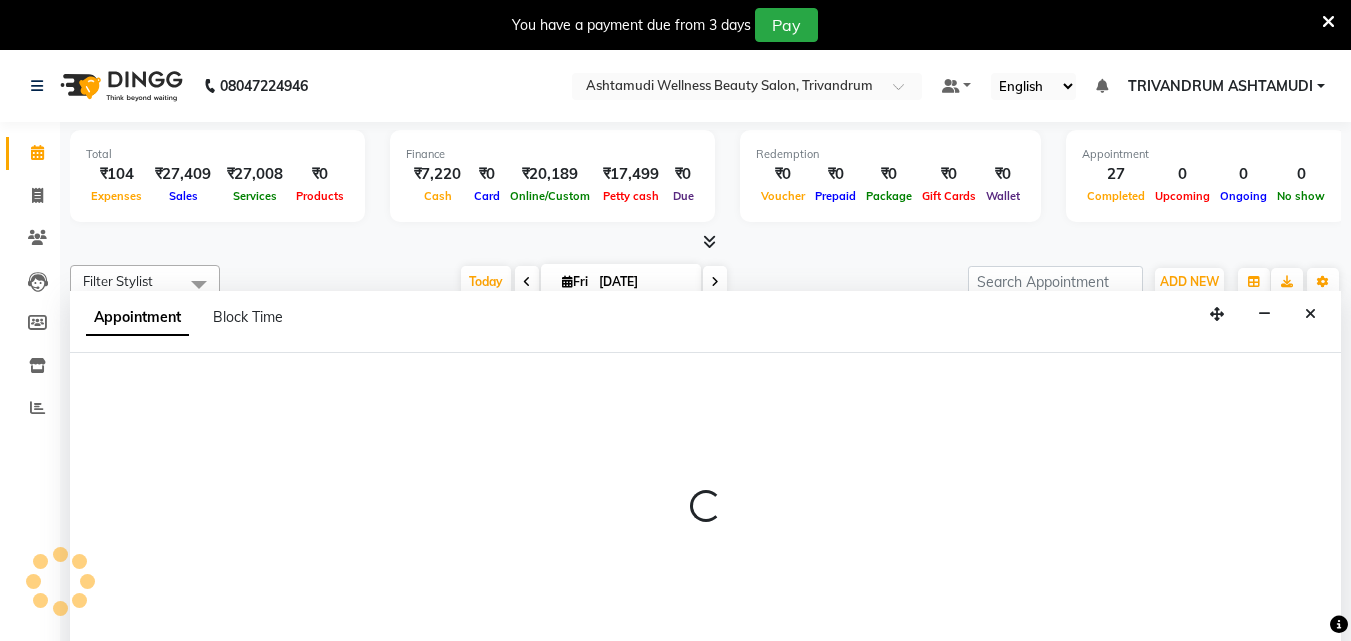 scroll, scrollTop: 50, scrollLeft: 0, axis: vertical 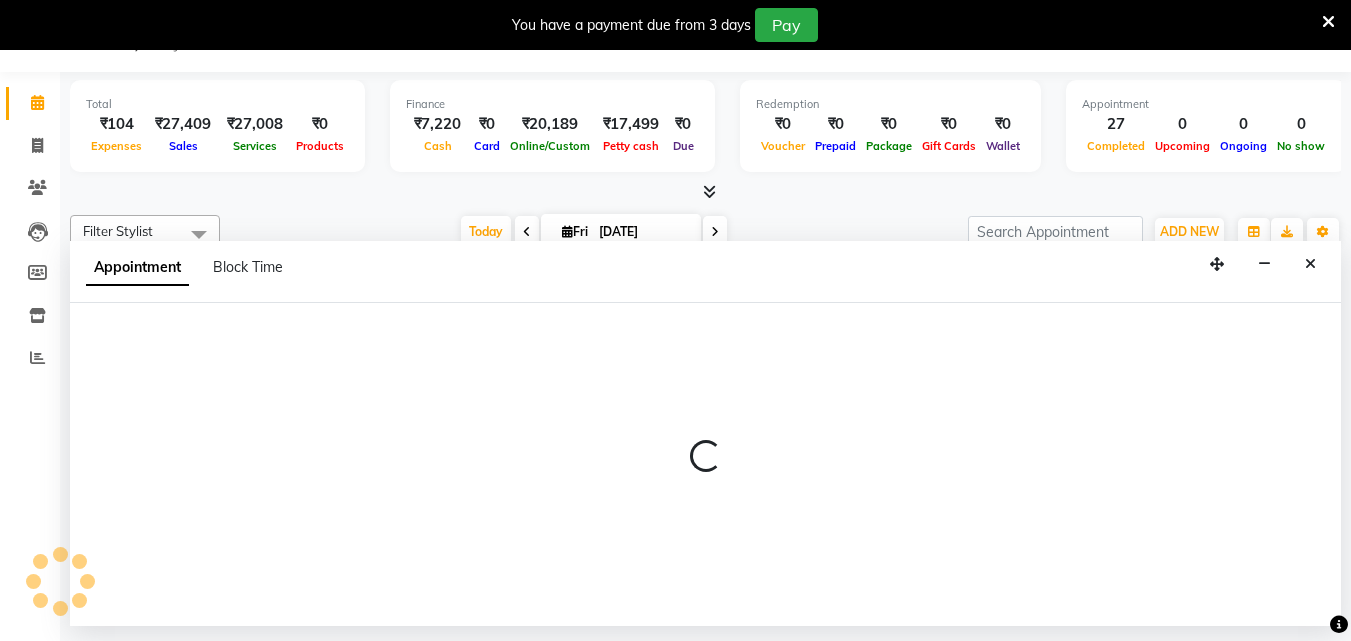 select on "52027" 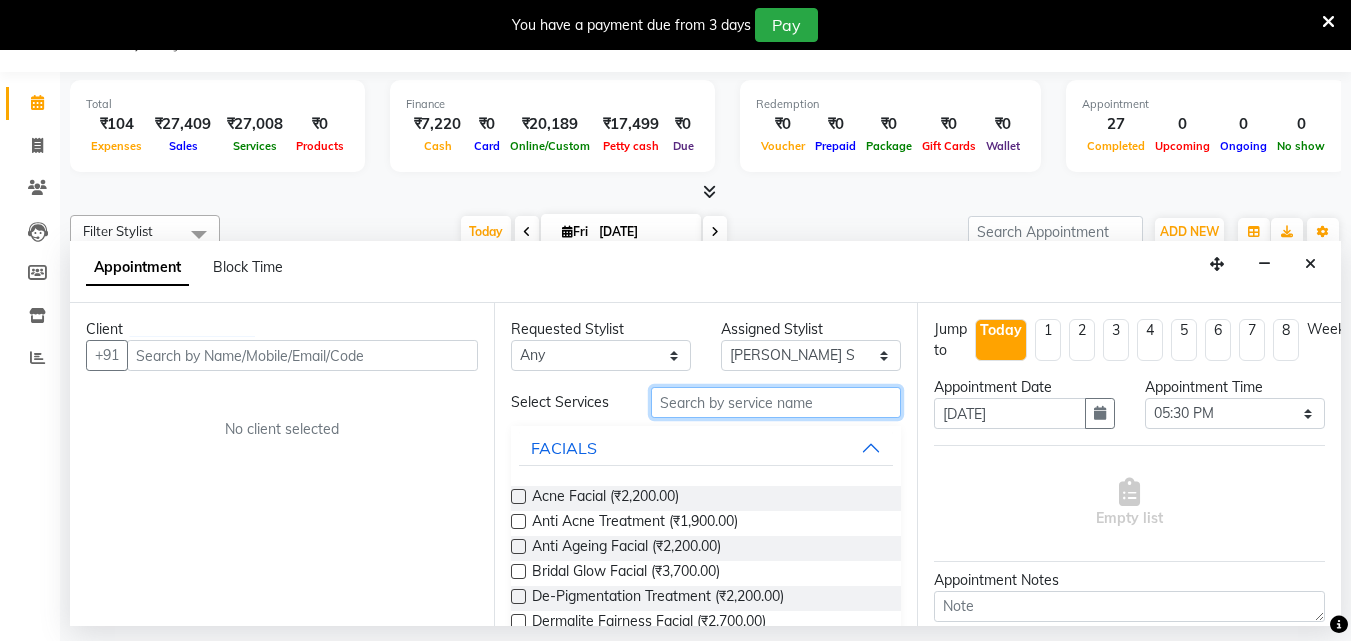 click at bounding box center (776, 402) 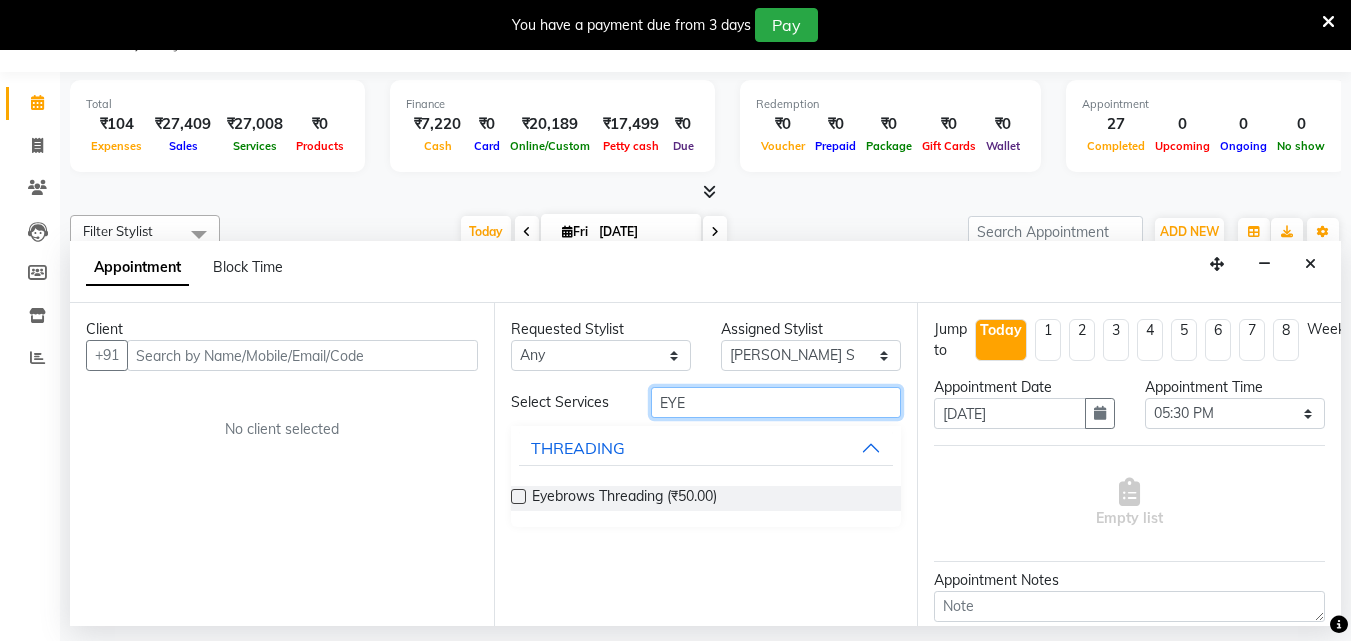type on "EYE" 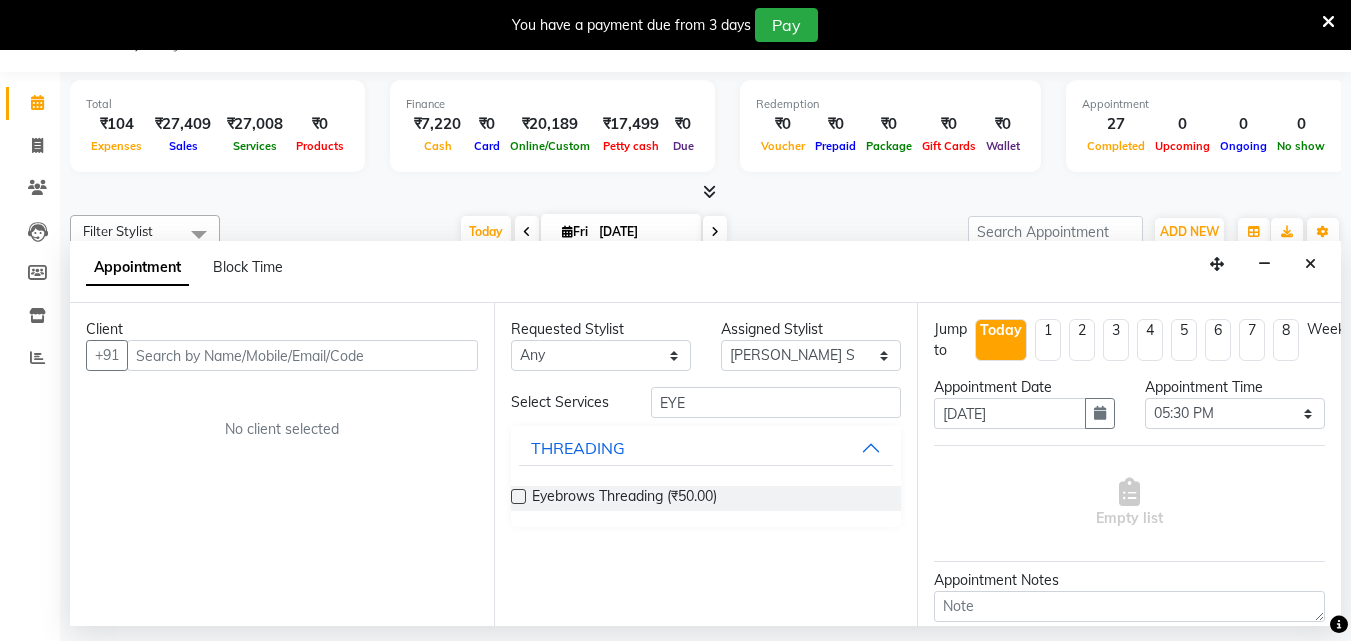 click at bounding box center [518, 496] 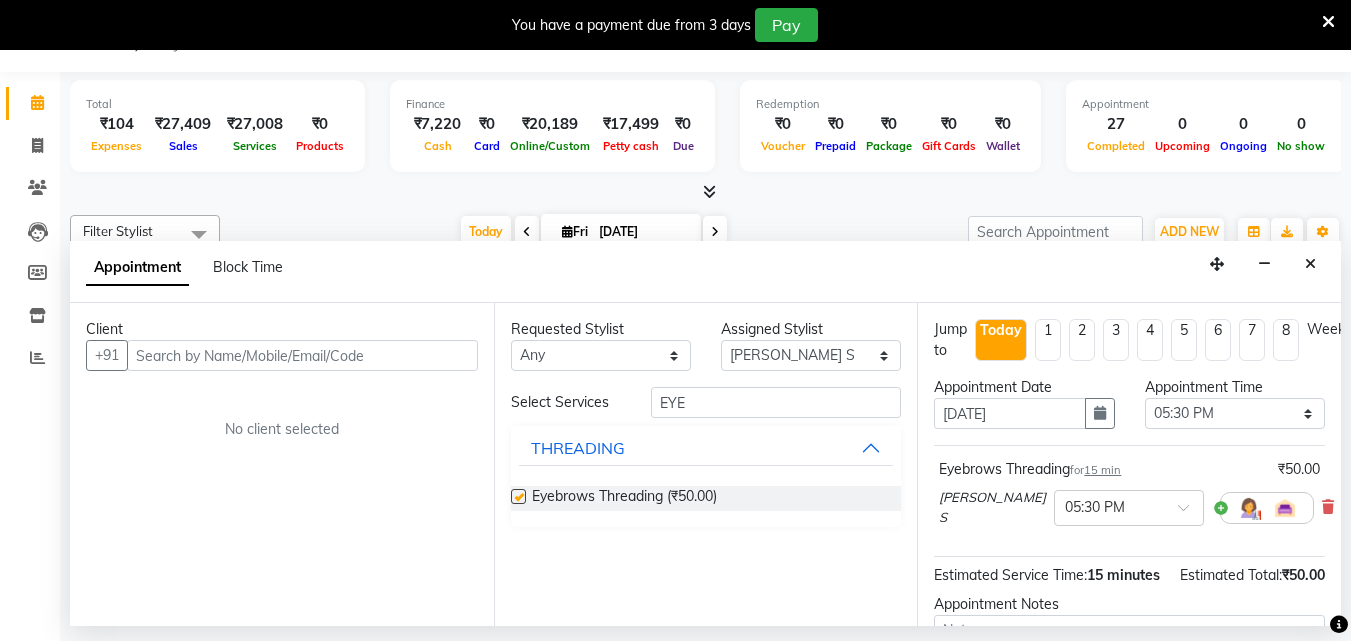 checkbox on "false" 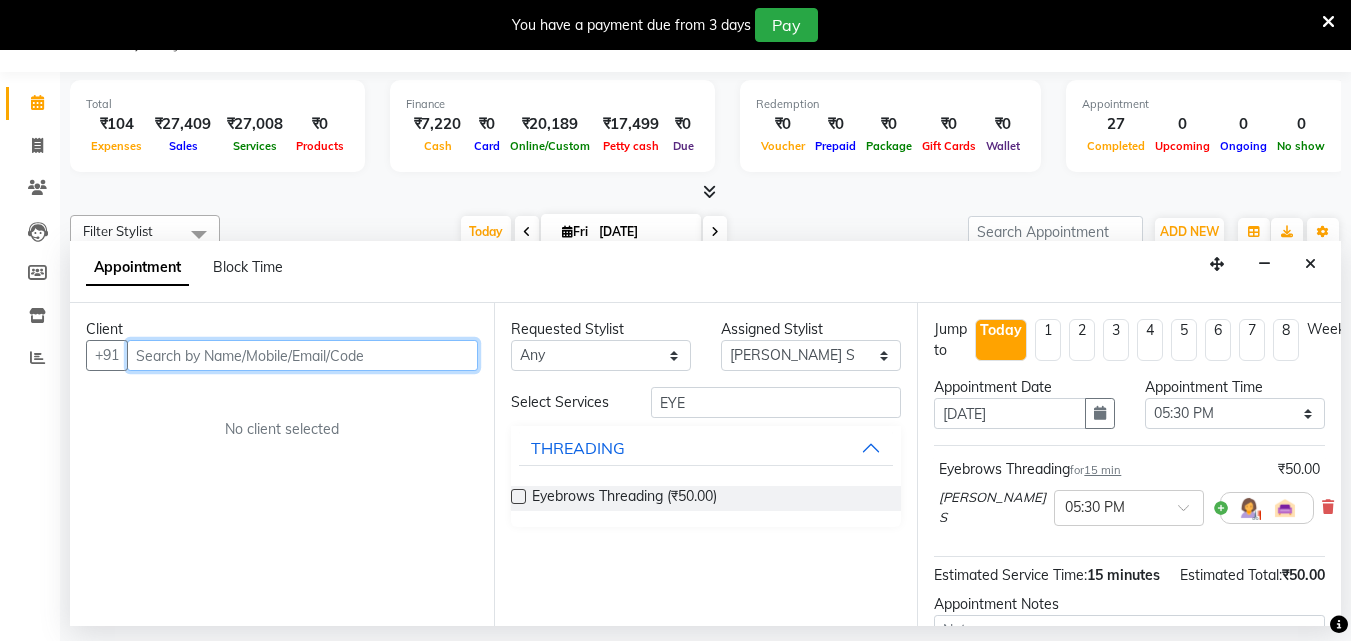 click at bounding box center [302, 355] 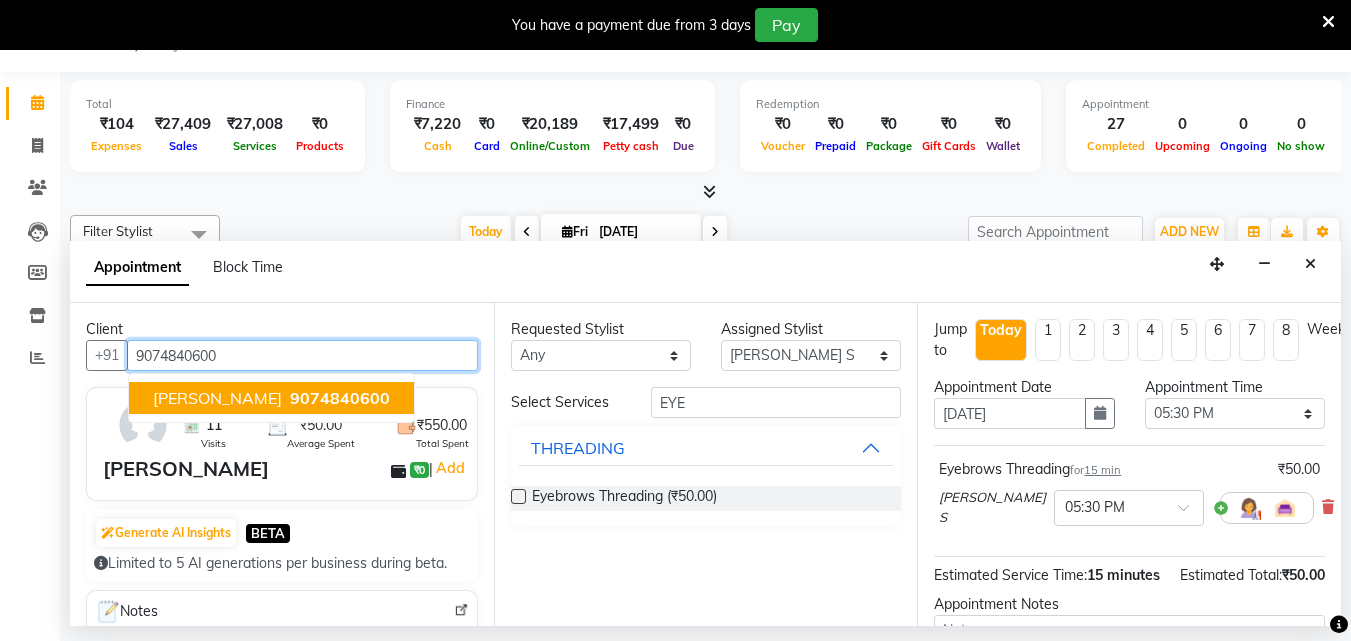 type on "9074840600" 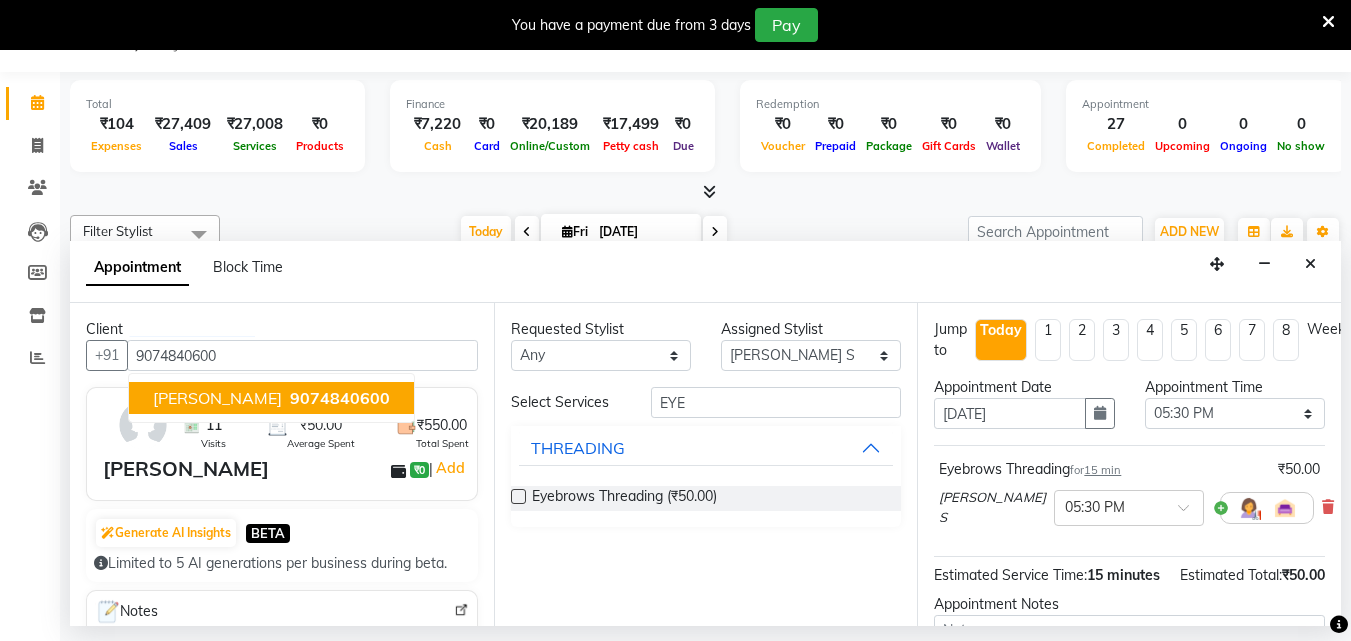 click on "Anusha    ₹0  |   Add" at bounding box center (286, 469) 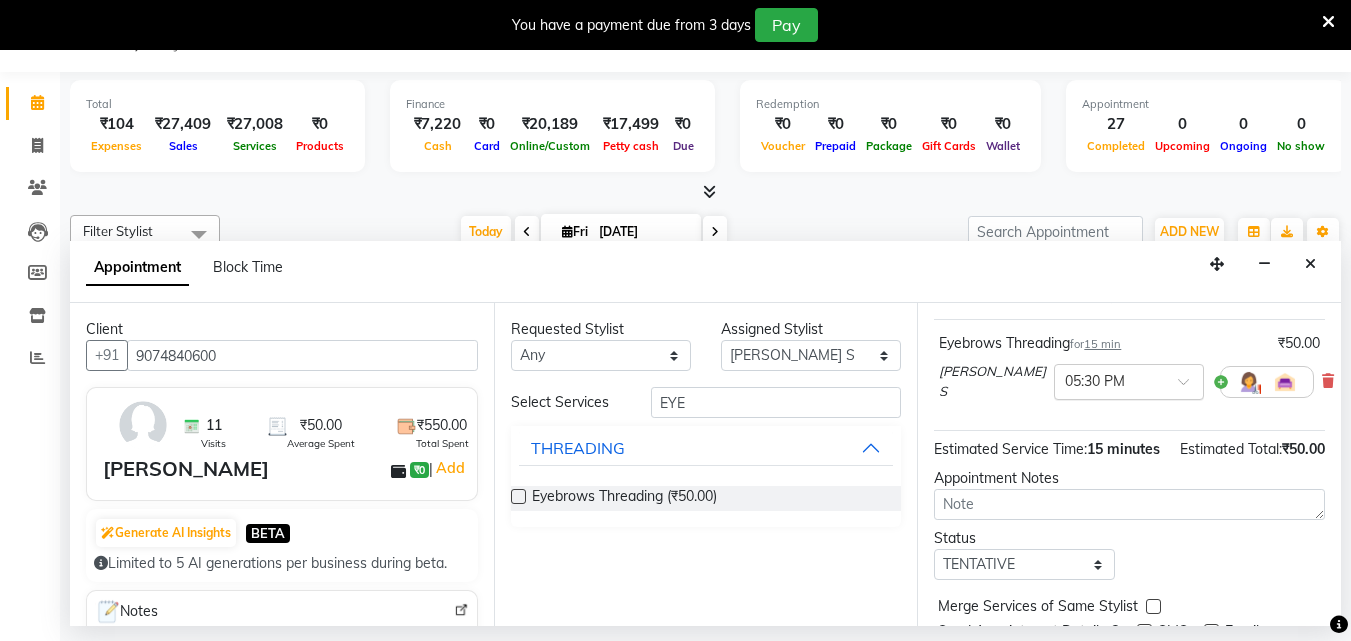 scroll, scrollTop: 242, scrollLeft: 0, axis: vertical 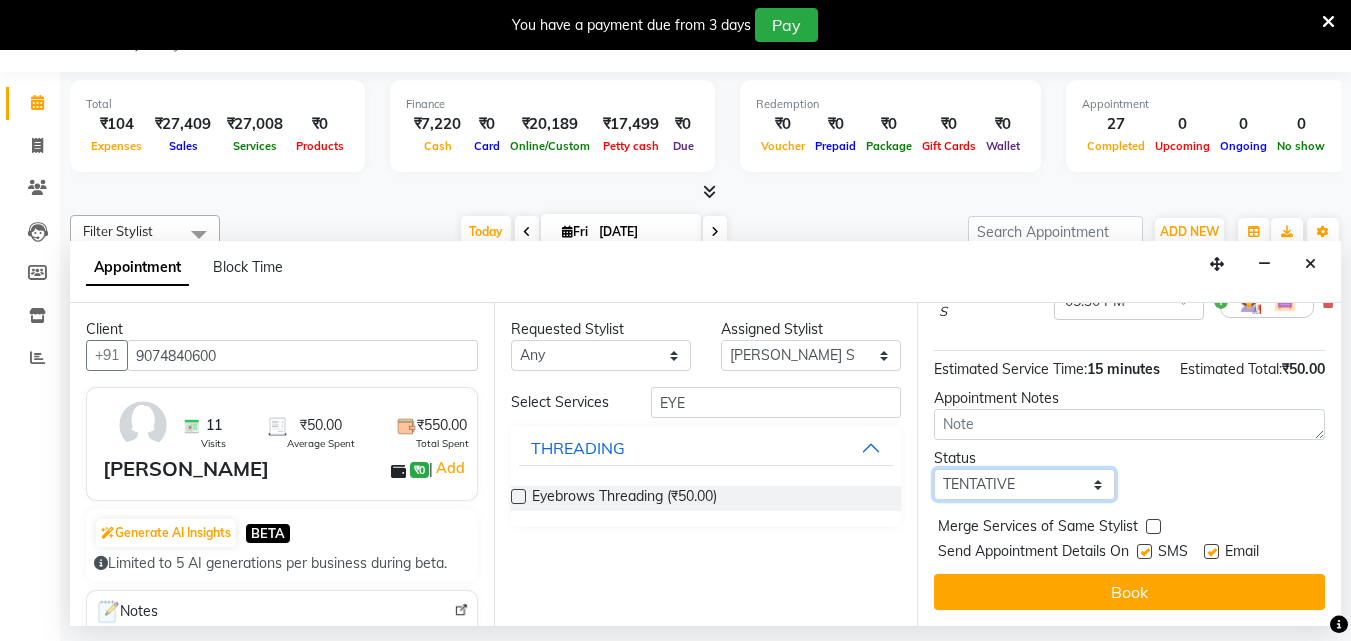click on "Select TENTATIVE CONFIRM CHECK-IN UPCOMING" at bounding box center (1024, 484) 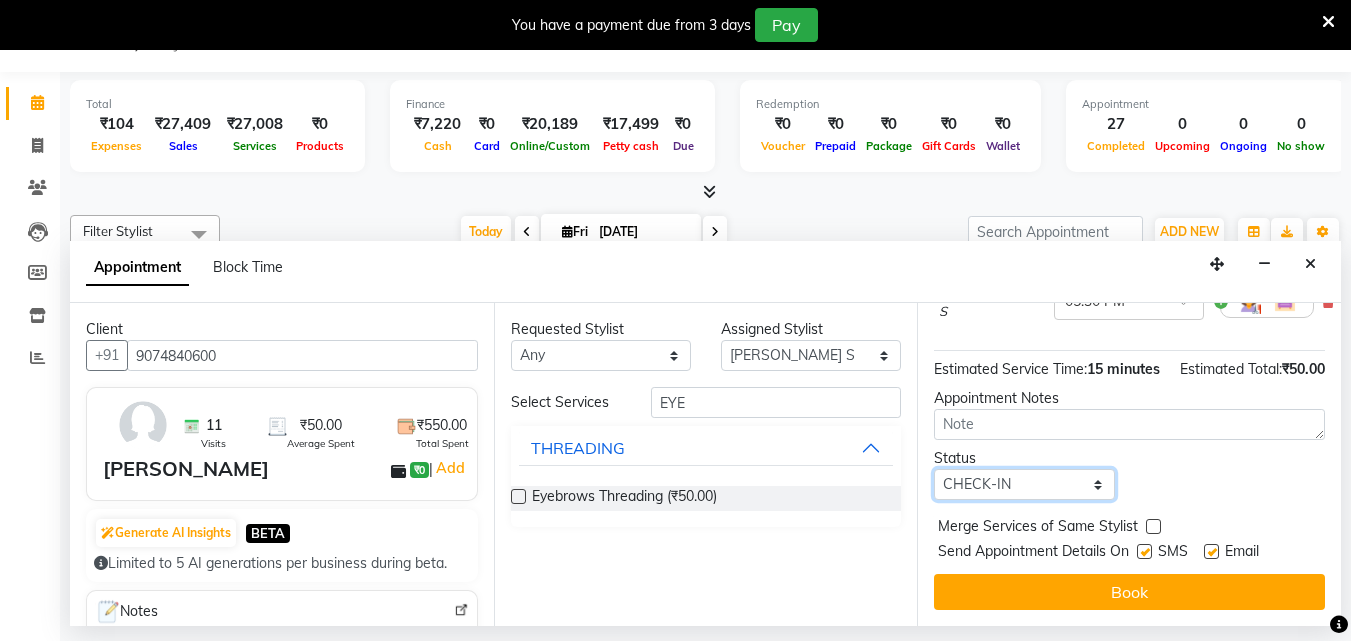 click on "Select TENTATIVE CONFIRM CHECK-IN UPCOMING" at bounding box center (1024, 484) 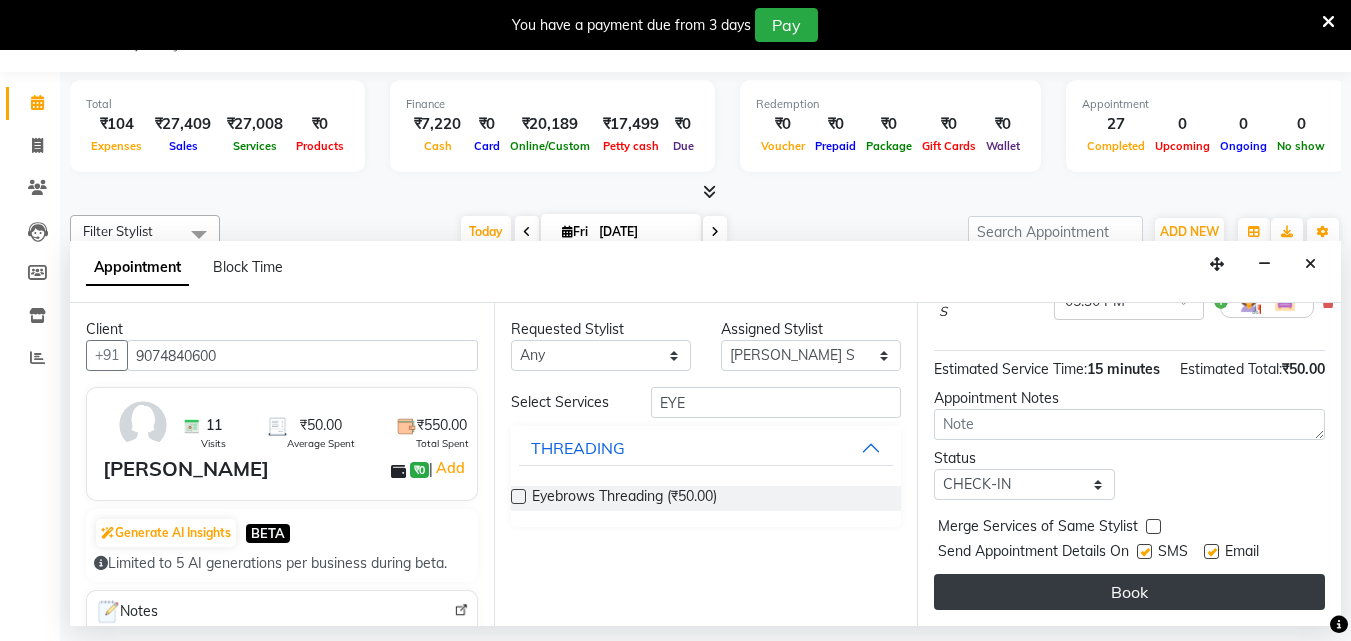 click on "Book" at bounding box center (1129, 592) 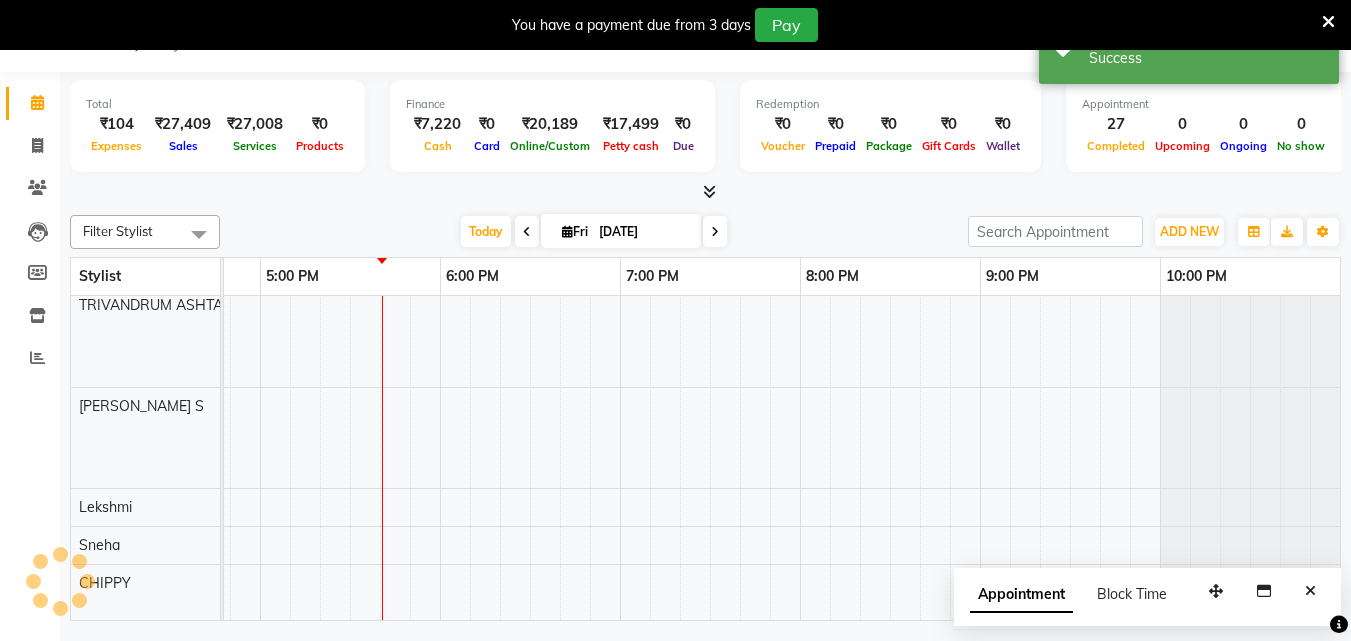 scroll, scrollTop: 0, scrollLeft: 0, axis: both 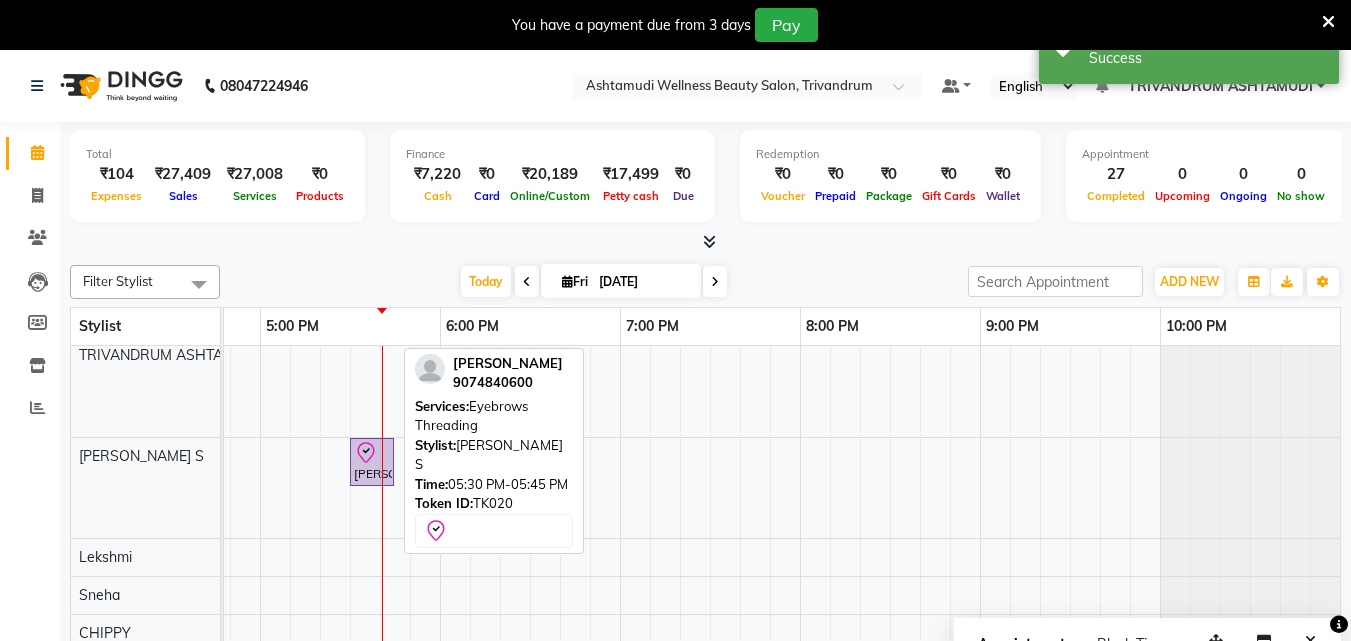 click on "[PERSON_NAME], TK20, 05:30 PM-05:45 PM, Eyebrows Threading" at bounding box center [372, 462] 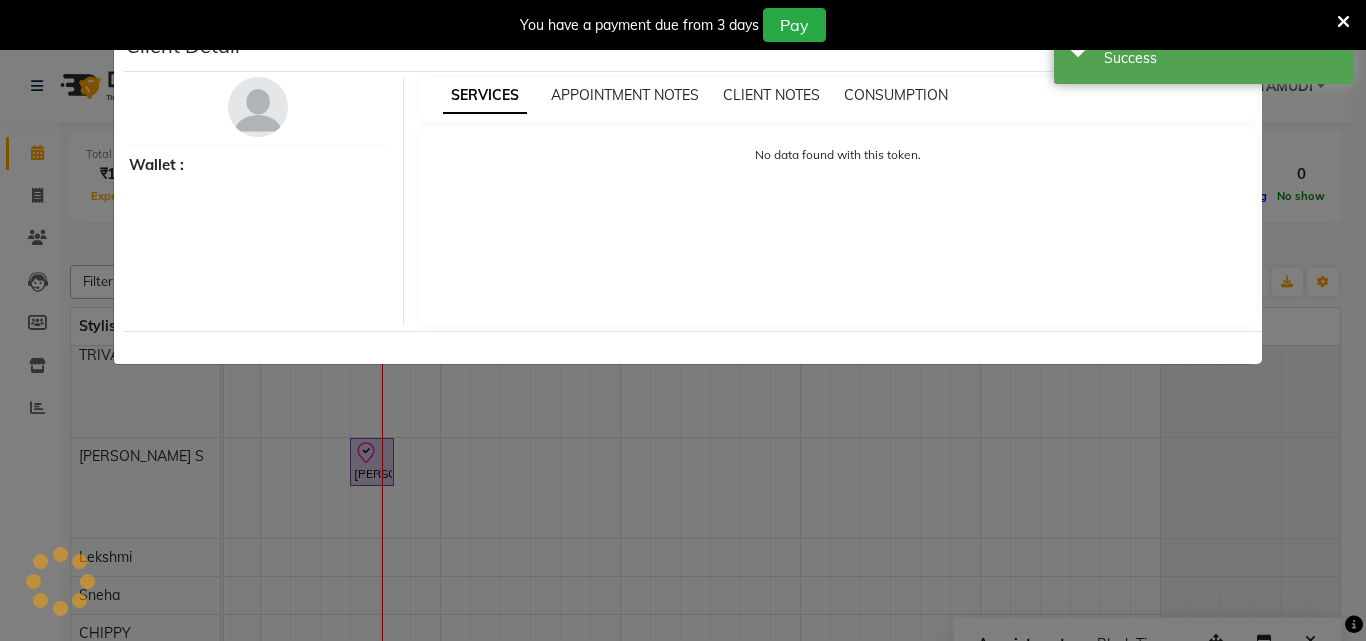select on "8" 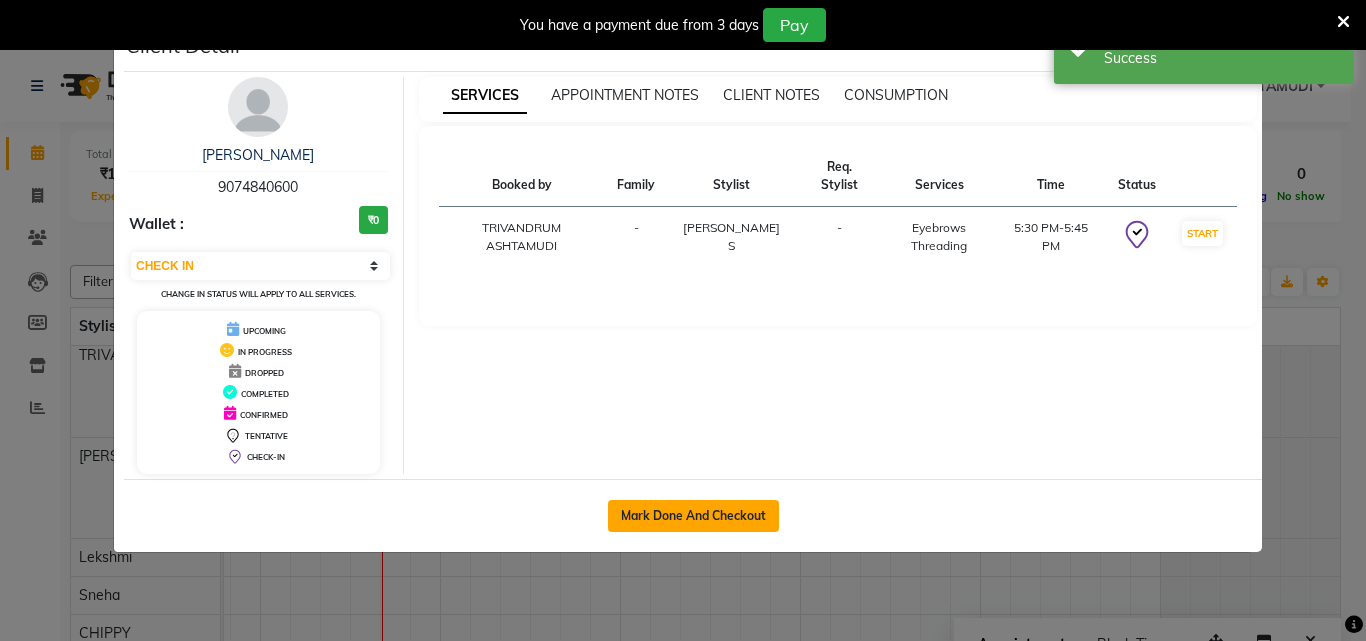 click on "Mark Done And Checkout" 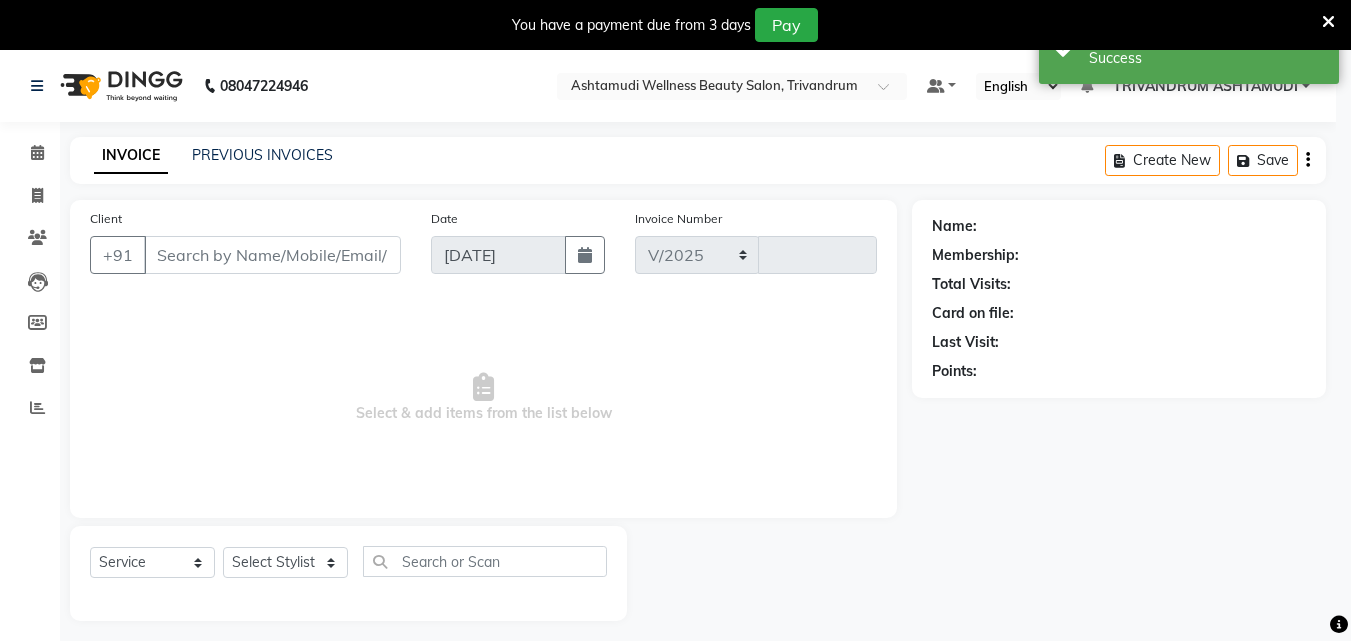 select on "4636" 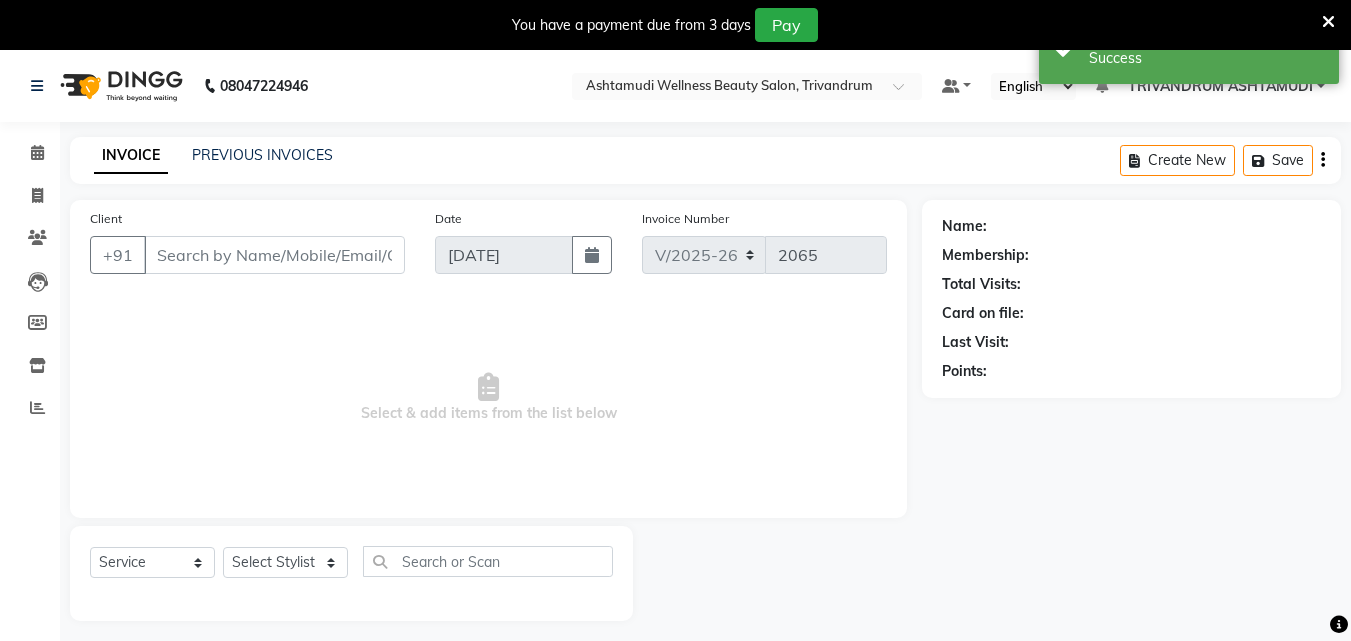 type on "9074840600" 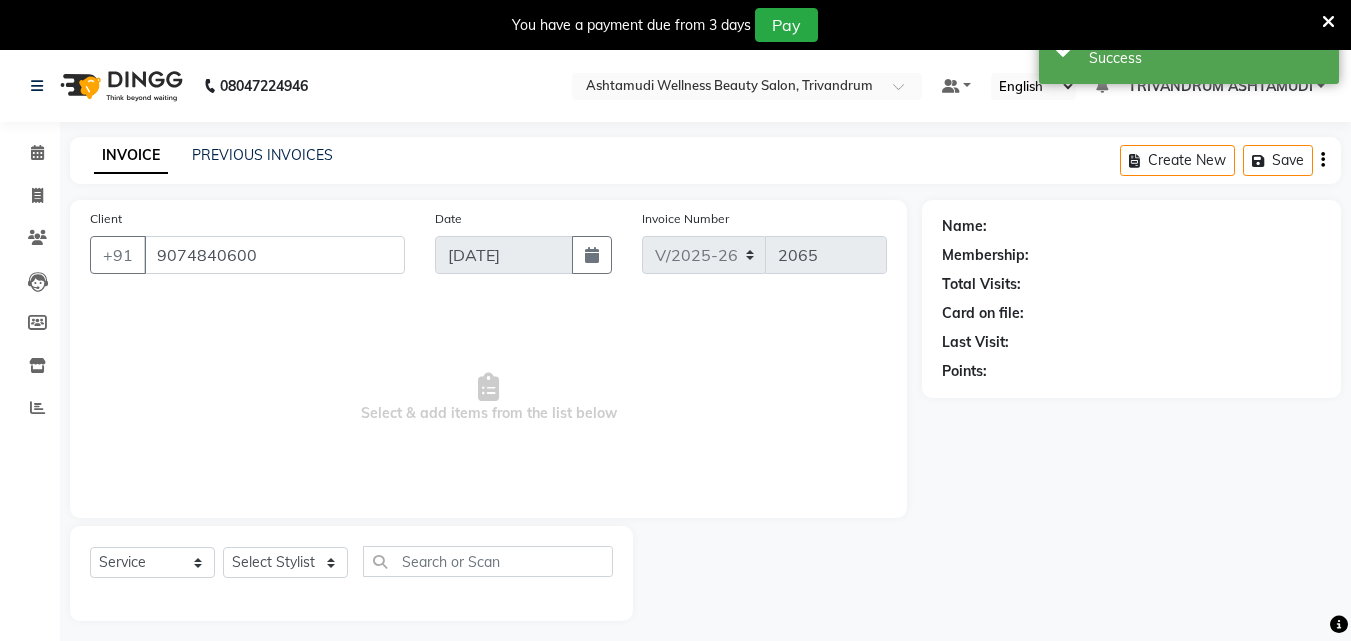 select on "52027" 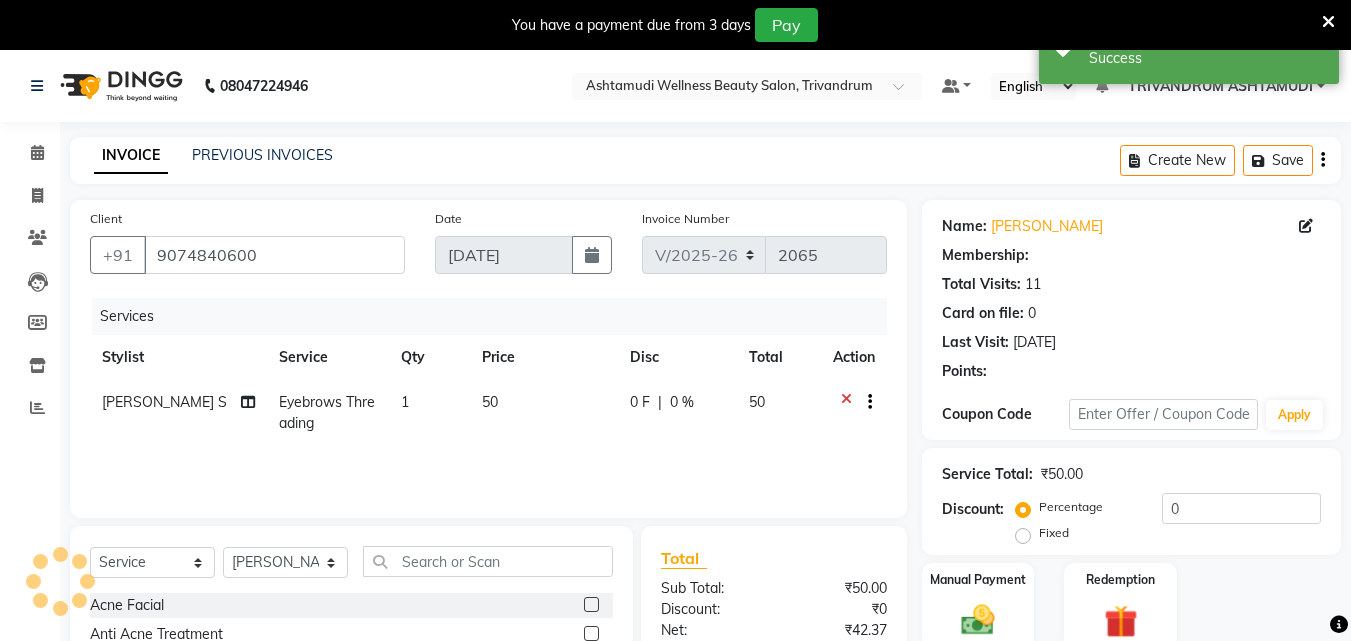 select on "1: Object" 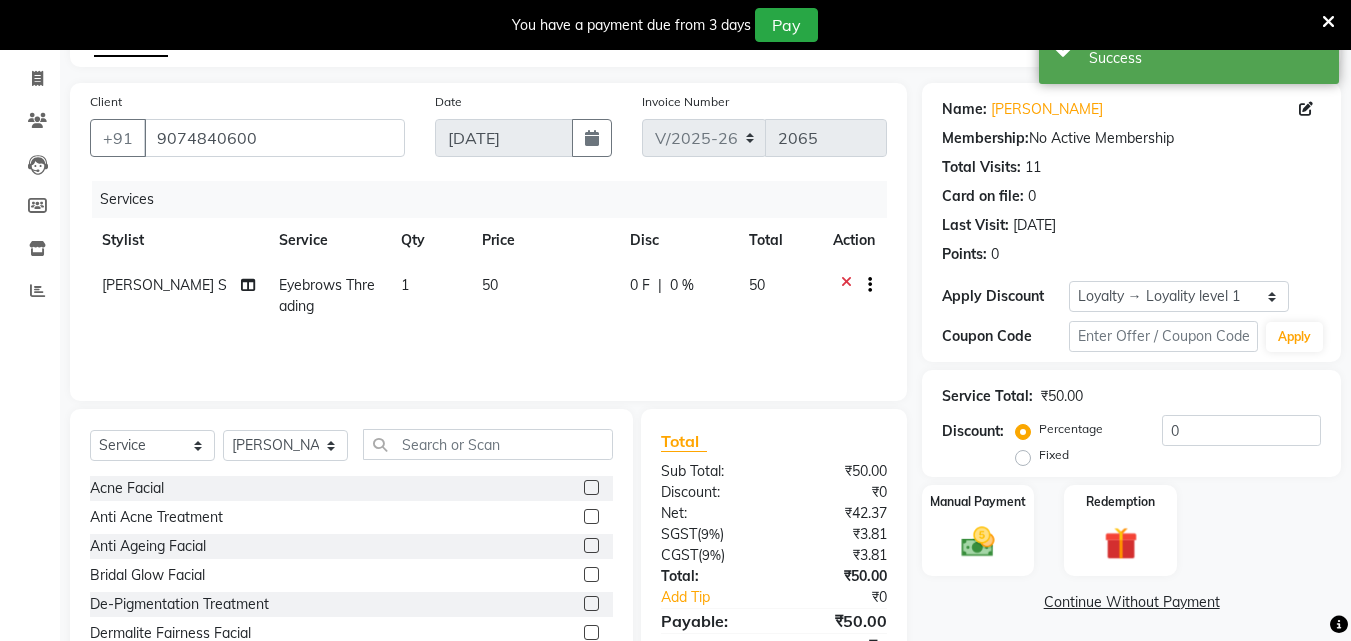 scroll, scrollTop: 210, scrollLeft: 0, axis: vertical 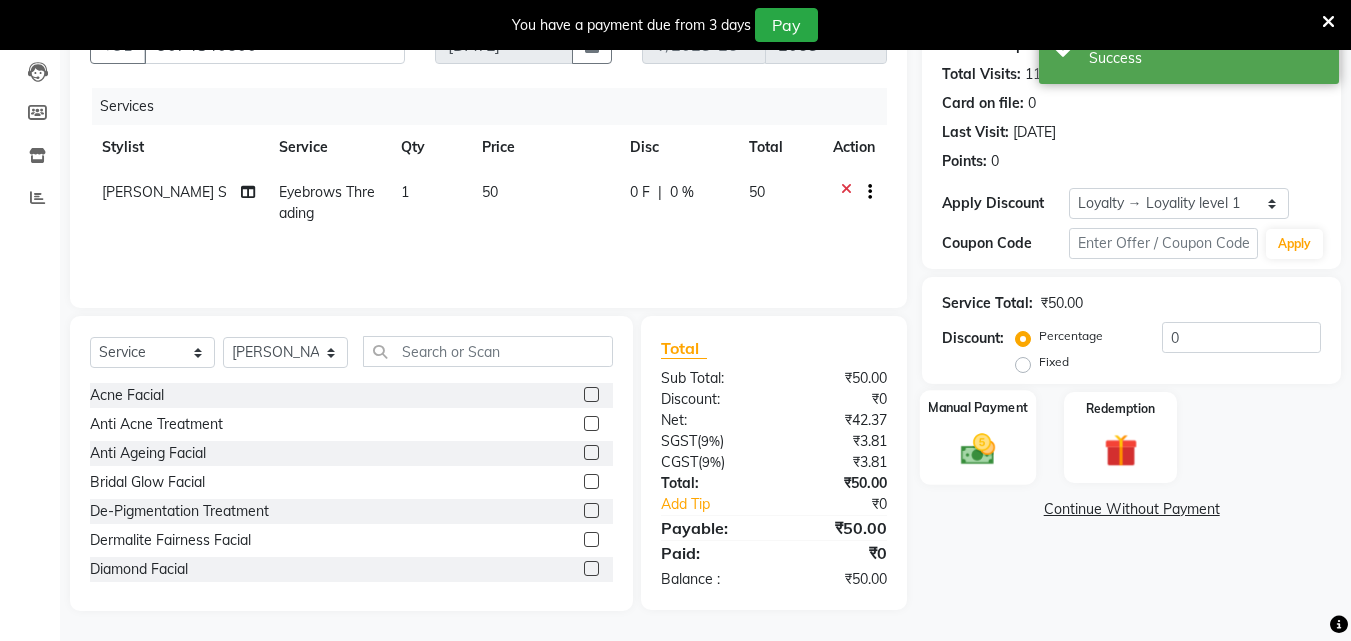 click on "Manual Payment" 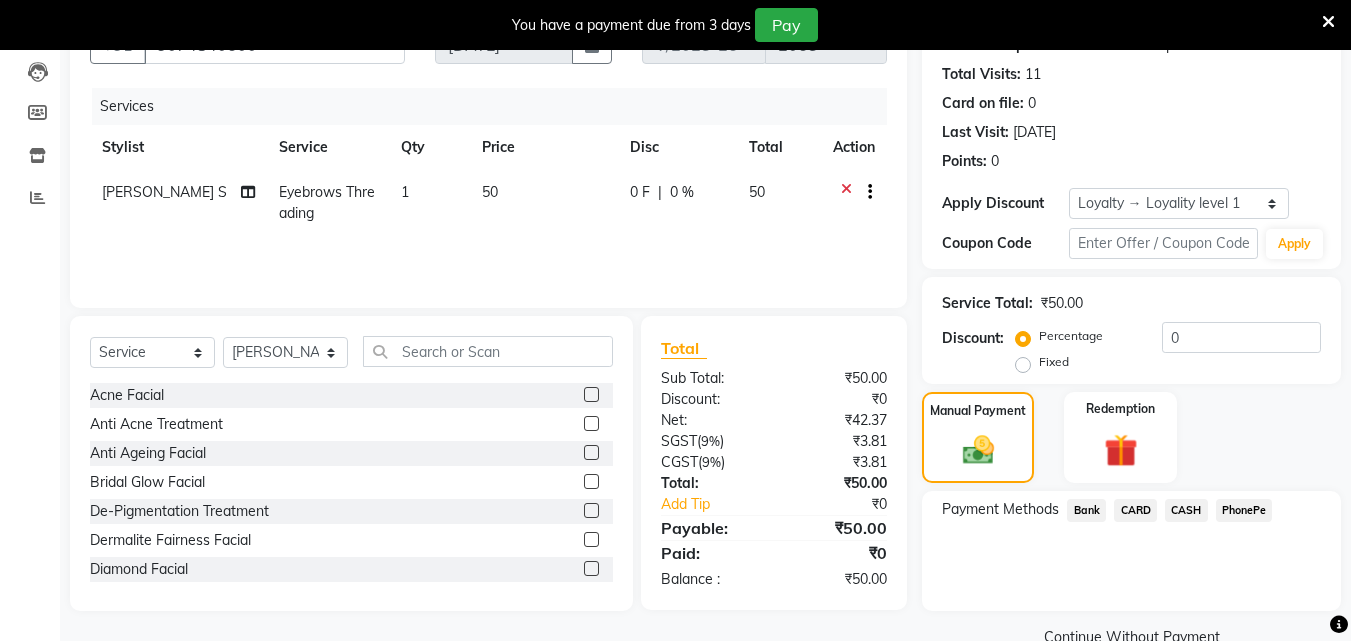 click on "PhonePe" 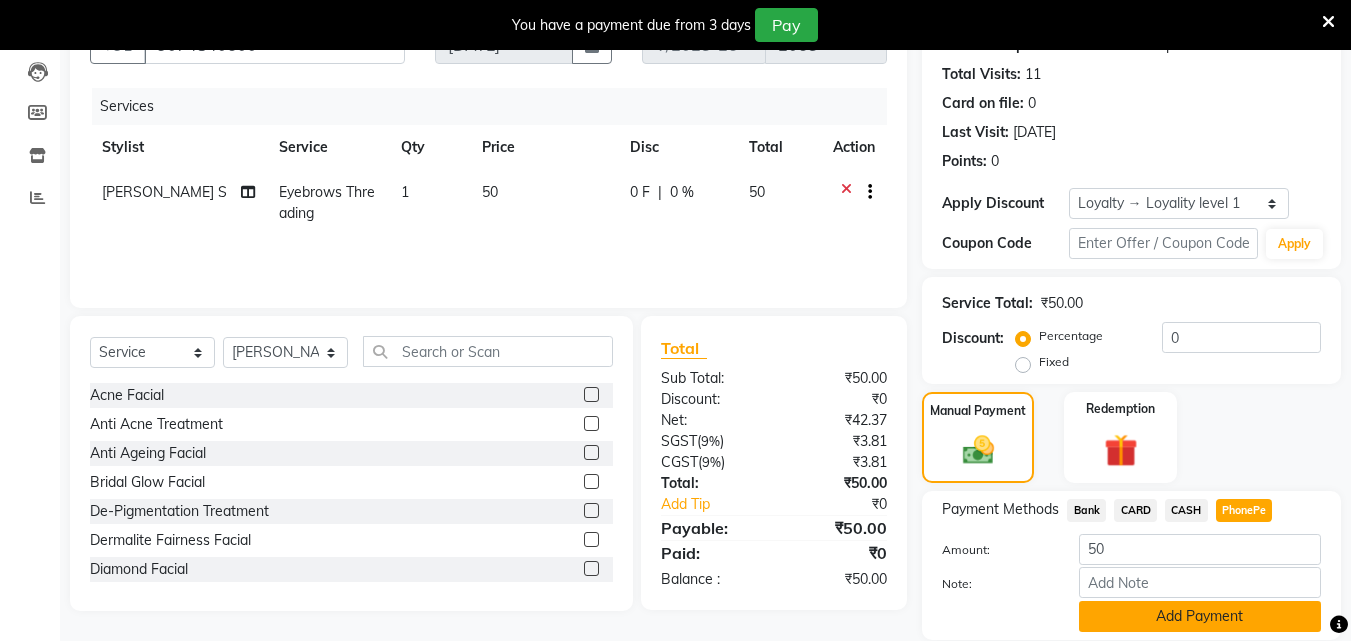 click on "Add Payment" 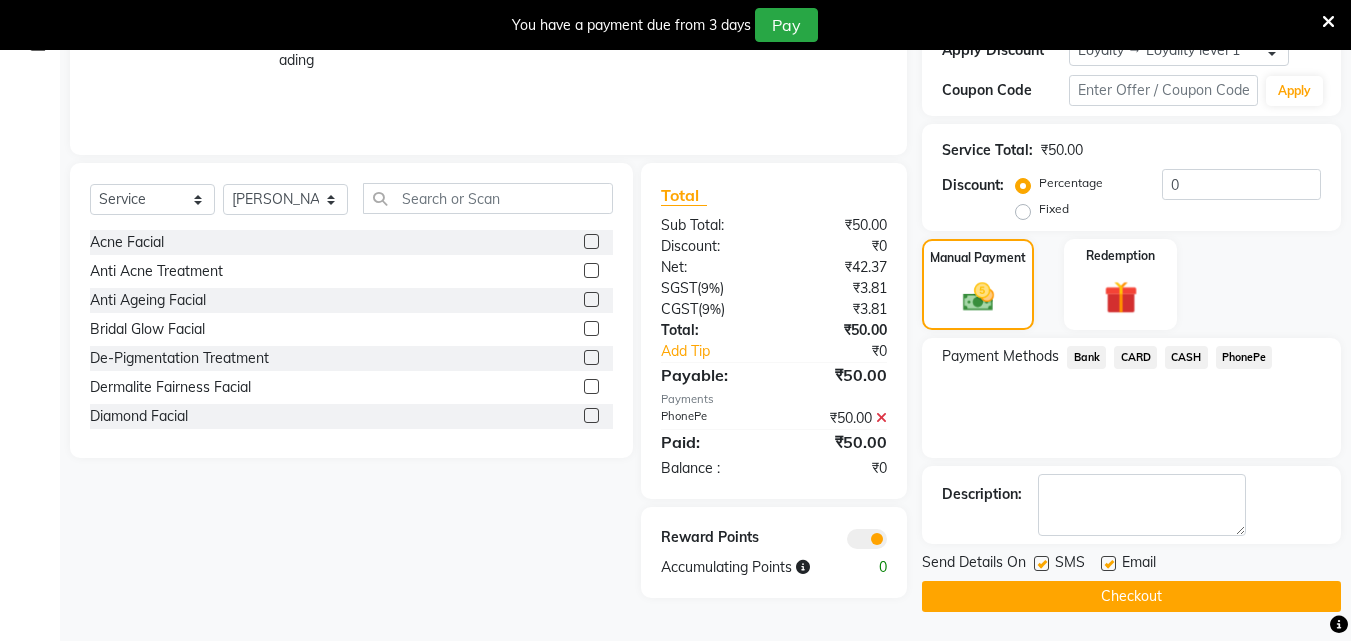 scroll, scrollTop: 364, scrollLeft: 0, axis: vertical 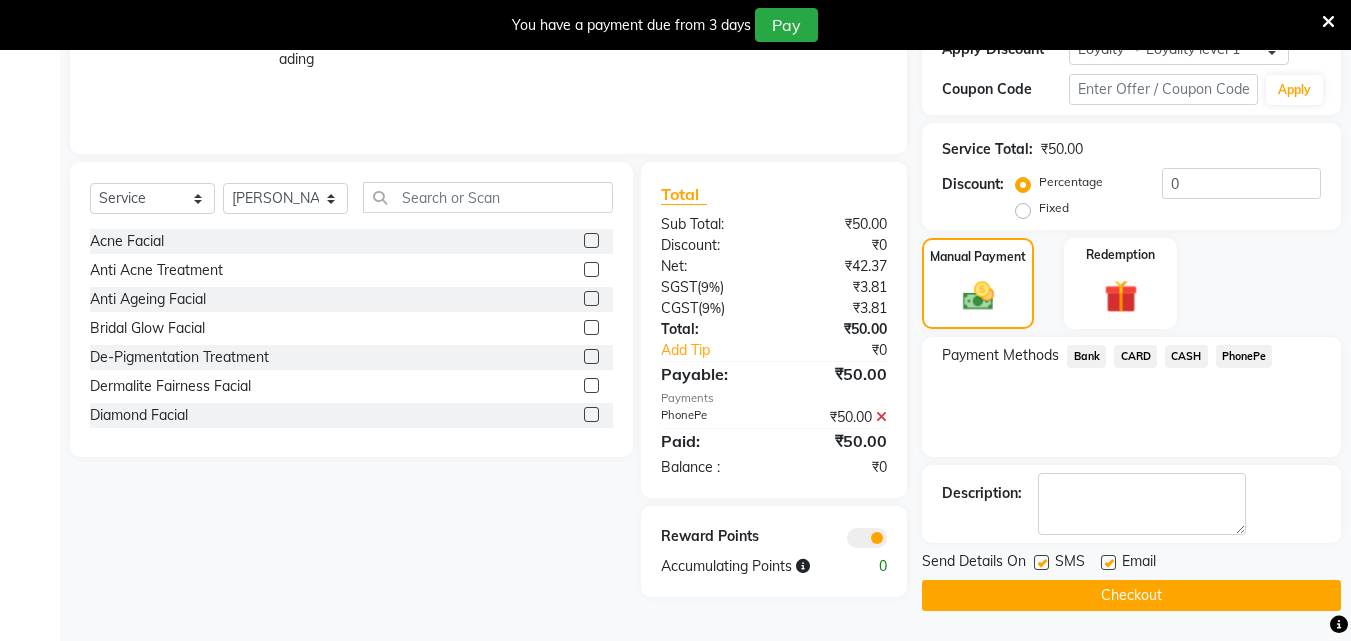 click on "Checkout" 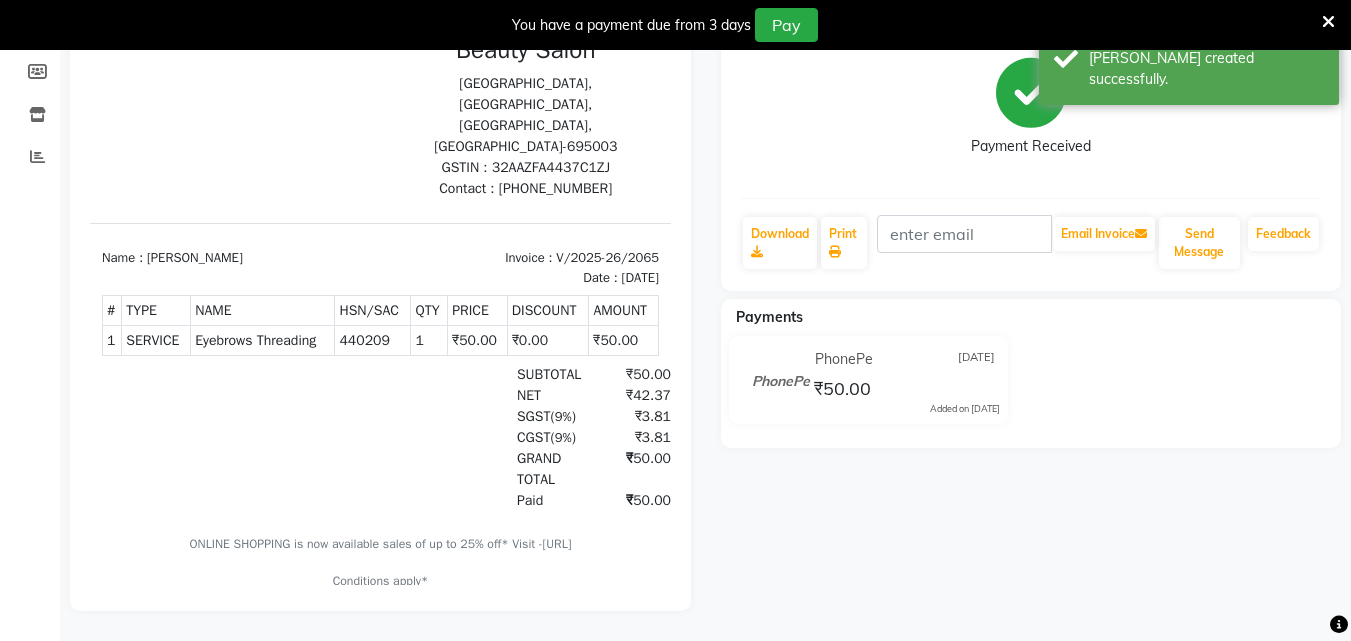 scroll, scrollTop: 0, scrollLeft: 0, axis: both 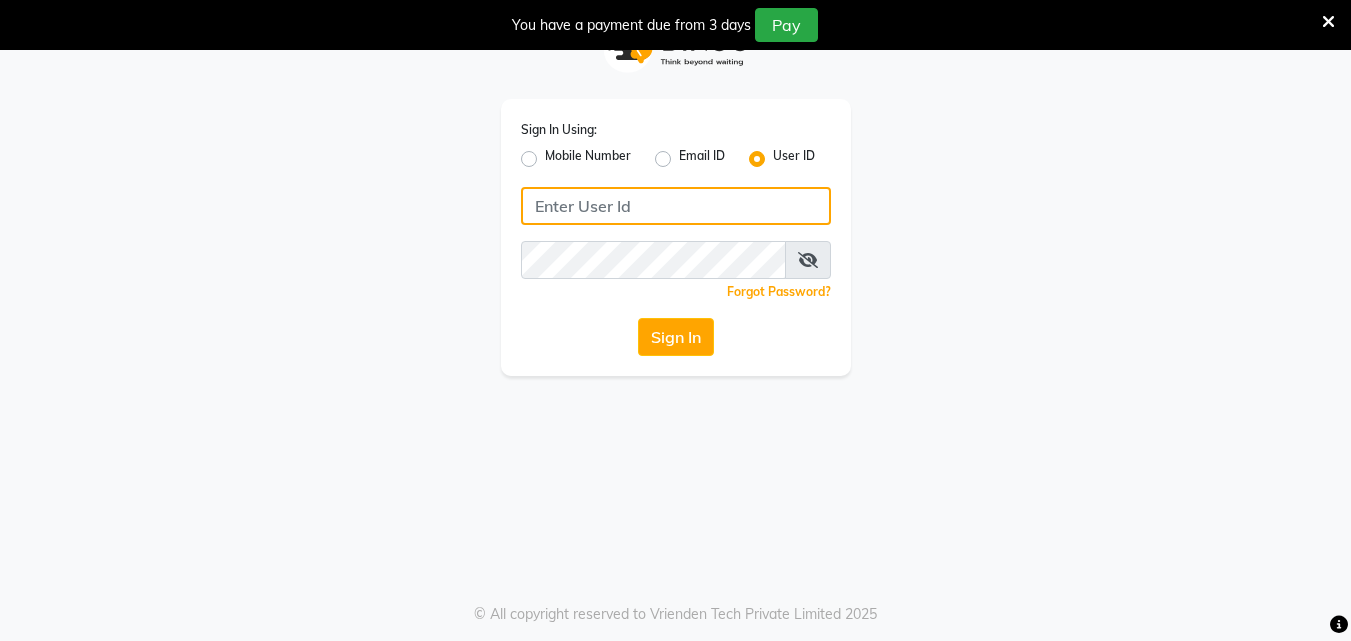 type on "e1935-26" 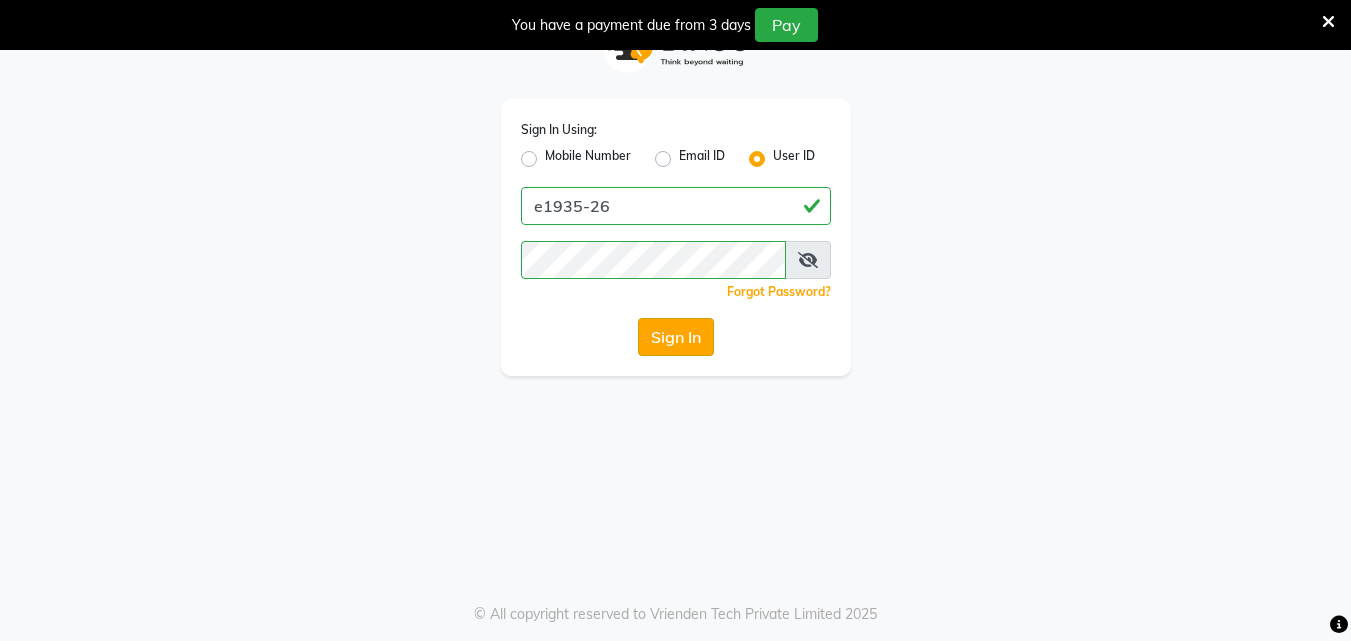 click on "Sign In" 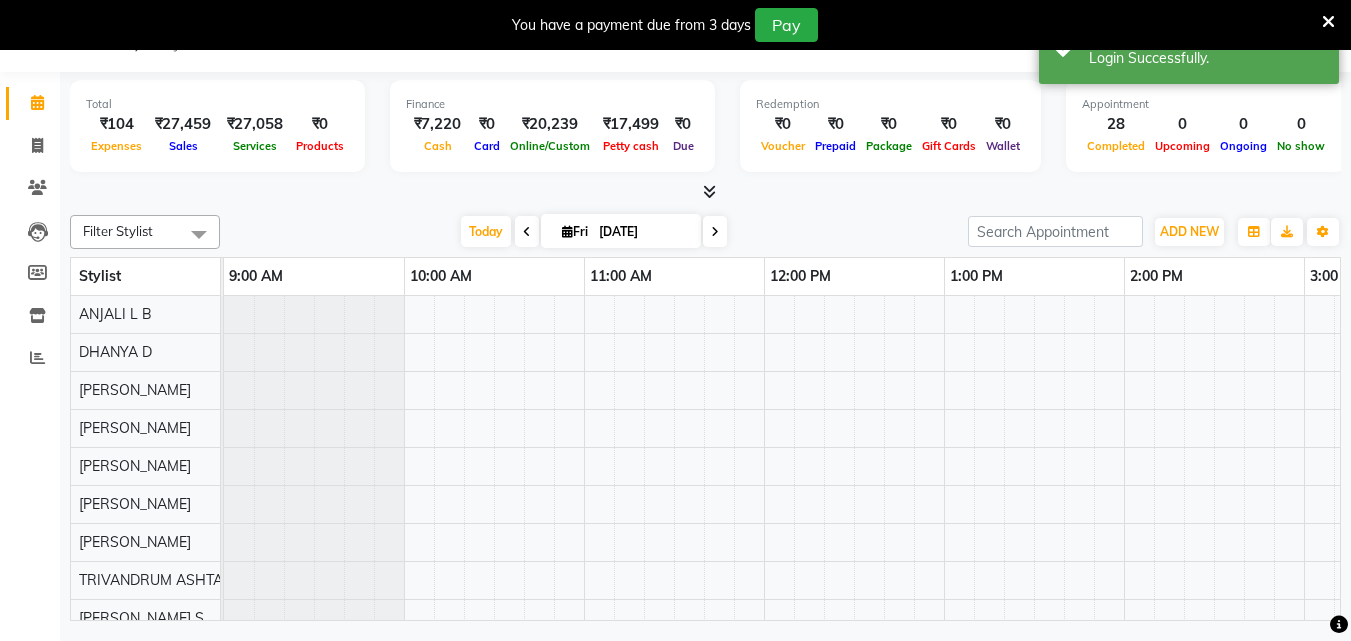 scroll, scrollTop: 0, scrollLeft: 0, axis: both 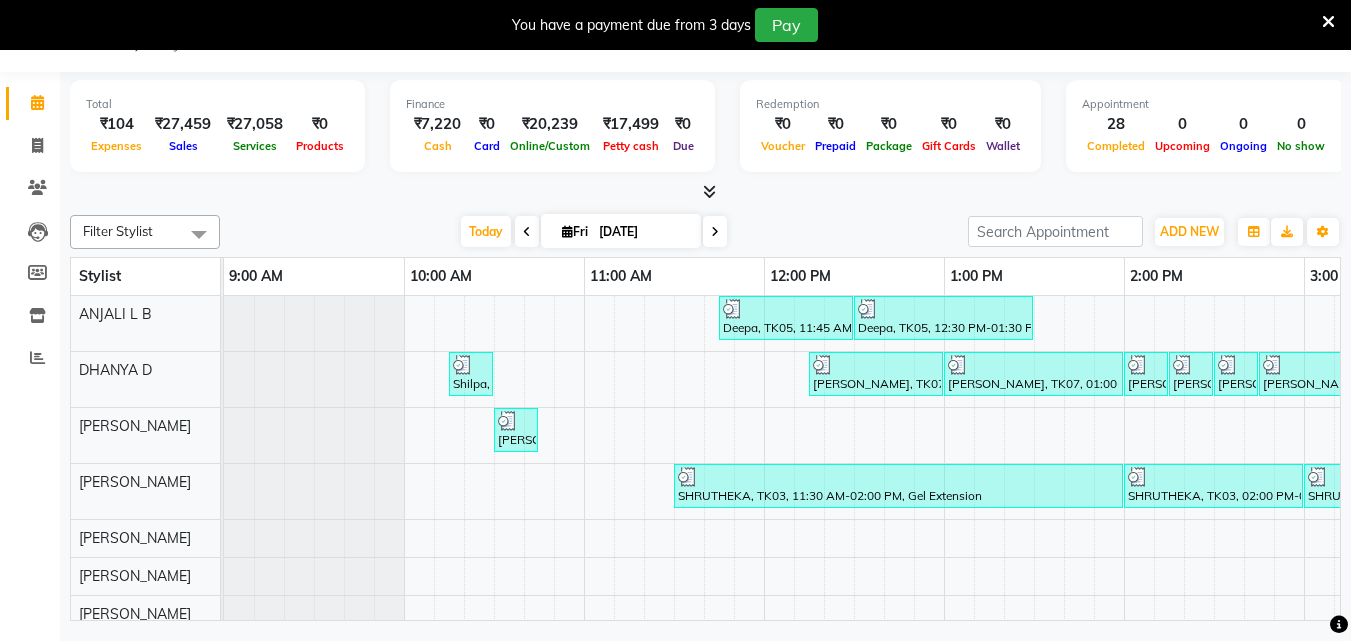 click on "Deepa, TK05, 11:45 AM-12:30 PM, Root Touch-Up (Ammonia Free)     Deepa, TK05, 12:30 PM-01:30 PM, Ceramide  Anti frizz treatment     Shilpa, TK01, 10:15 AM-10:30 AM, Eyebrows Threading     Neethi, TK07, 12:15 PM-01:00 PM, Root Touch-Up (Ammonia Free)     Neethi, TK07, 01:00 PM-02:00 PM, Ceramide  Anti frizz treatment     Anagha, TK10, 02:00 PM-02:15 PM, Eyebrows Threading     Anagha, TK10, 02:15 PM-02:30 PM, Eyebrows Threading     Anagha, TK10, 02:30 PM-02:45 PM, Upper Lip Threading     Supriya, TK17, 02:45 PM-03:30 PM, Root Touch-Up (Ammonia Free)     aswathi, TK02, 10:30 AM-10:45 AM, Eyebrows Threading     Shamna, TK19, 04:00 PM-08:00 PM, Permanent Blowdry (Shoulder Length)     Shamna, TK19, 08:00 PM-09:00 PM, Ceramide  Anti frizz treatment     SHRUTHEKA, TK03, 11:30 AM-02:00 PM, Gel Extension     SHRUTHEKA, TK03, 02:00 PM-03:00 PM, Bridal Glow Facial     SHRUTHEKA, TK03, 03:00 PM-03:15 PM, Eyebrows Threading     DEVIKA, TK14, 03:15 PM-03:30 PM, Eyebrows Threading" at bounding box center (1484, 631) 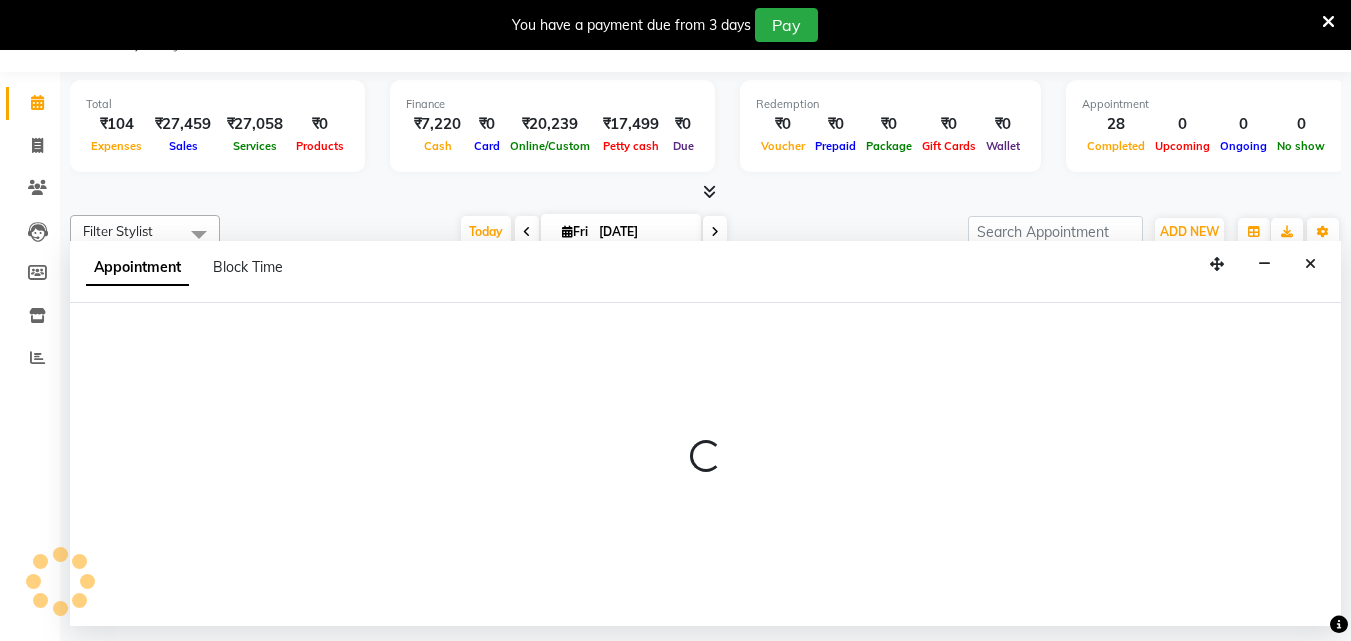 select on "27022" 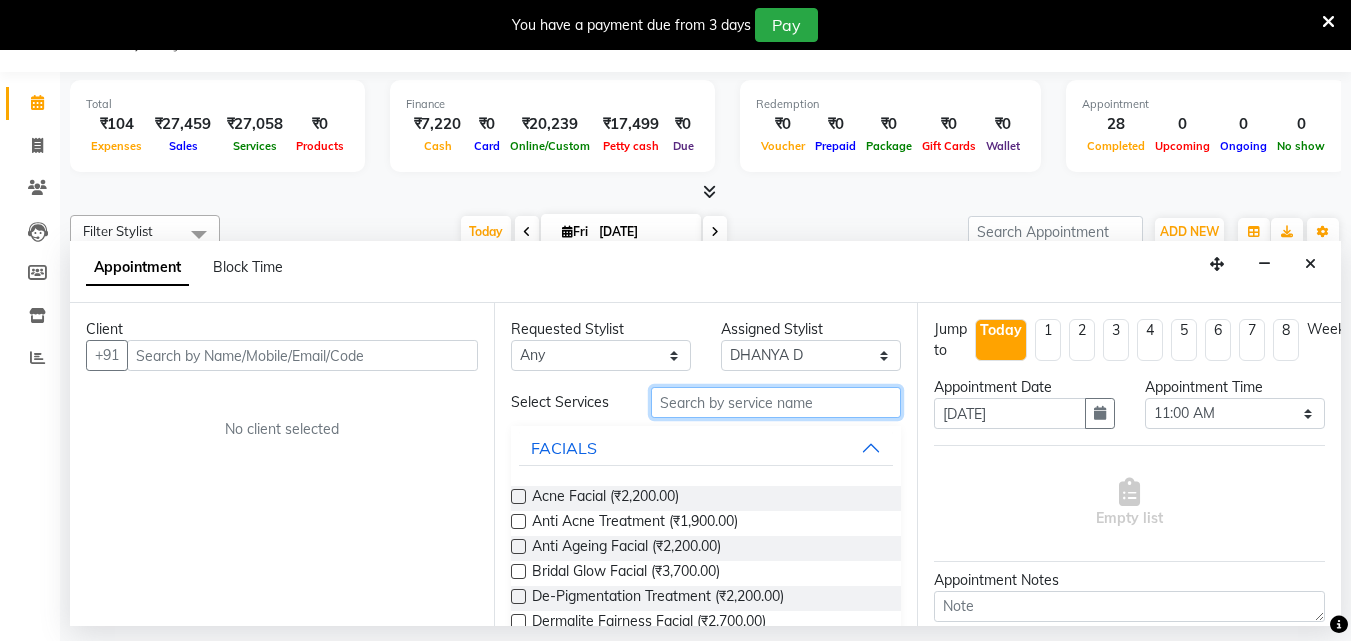 click at bounding box center [776, 402] 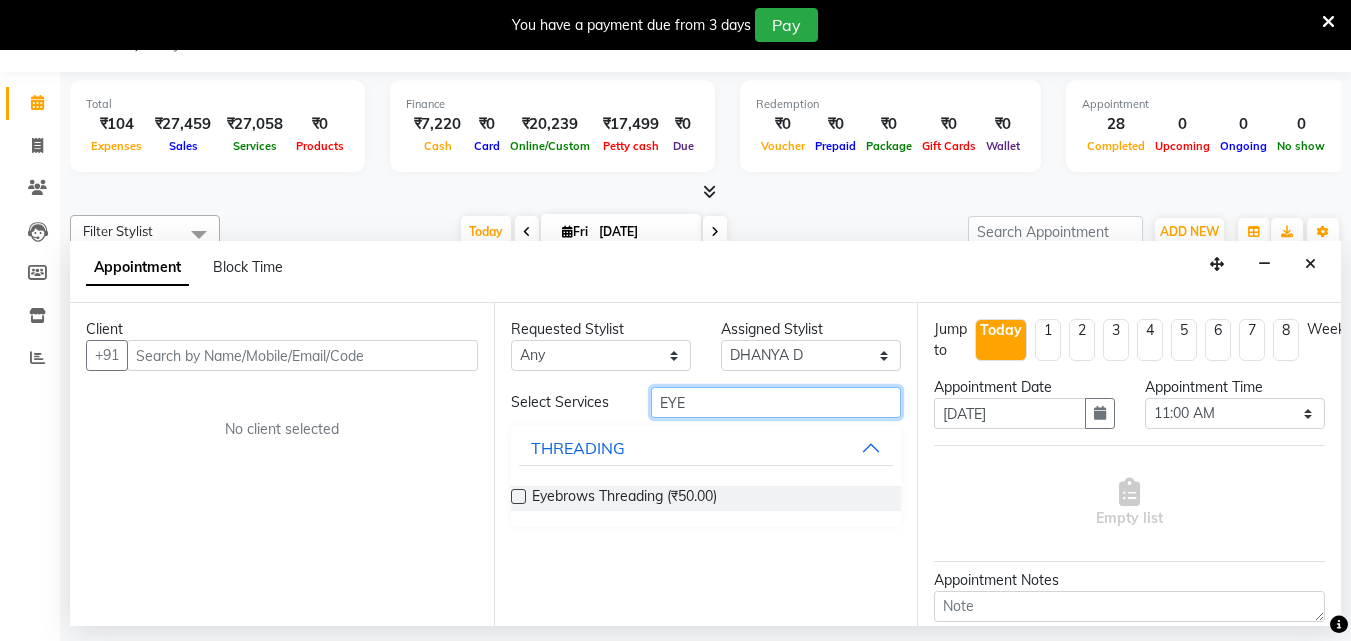 type on "EYE" 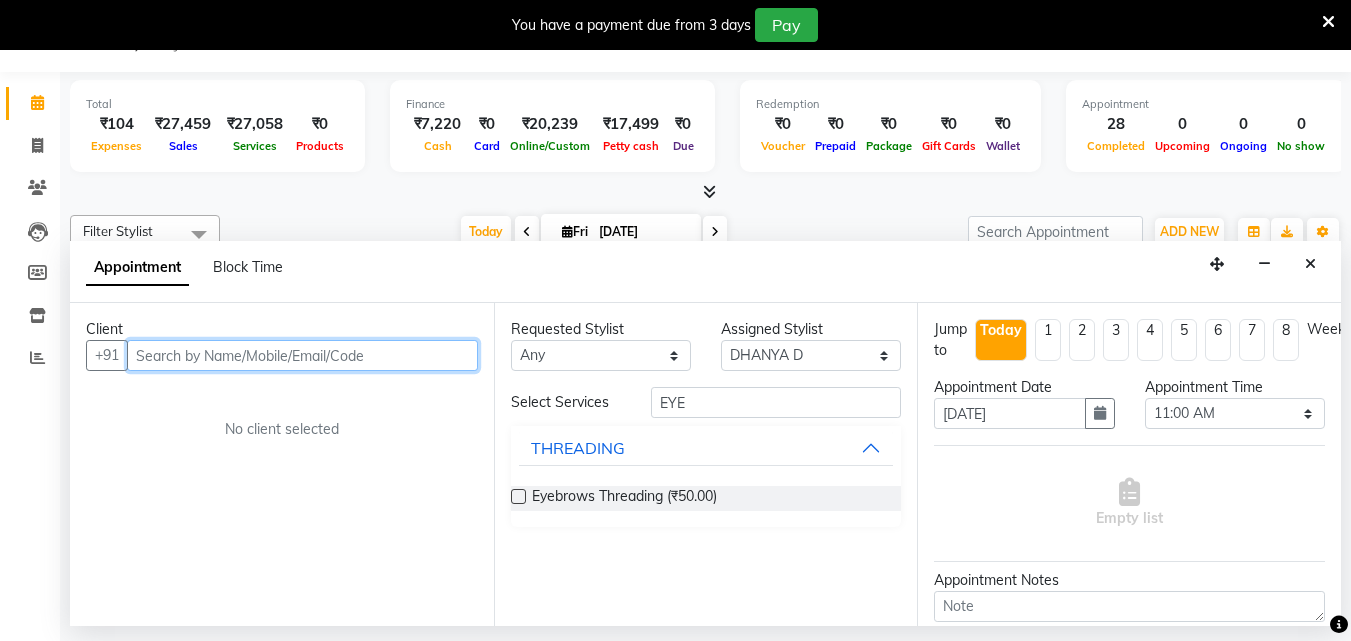 click at bounding box center [302, 355] 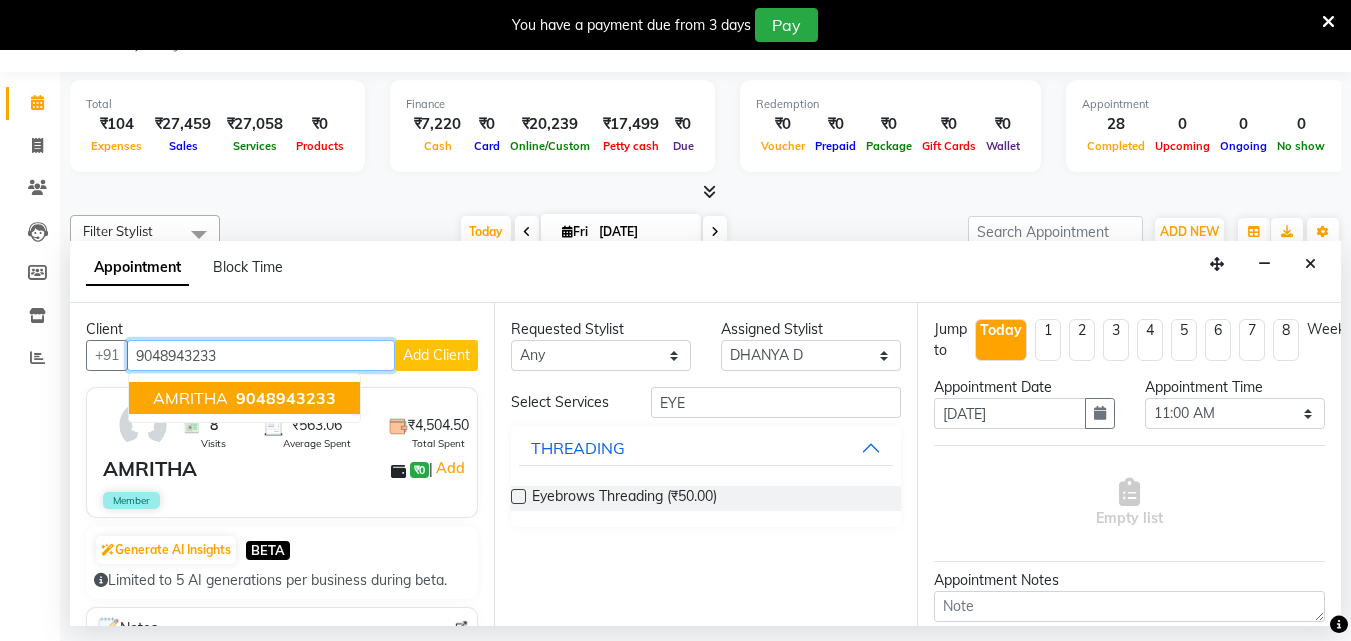 type on "9048943233" 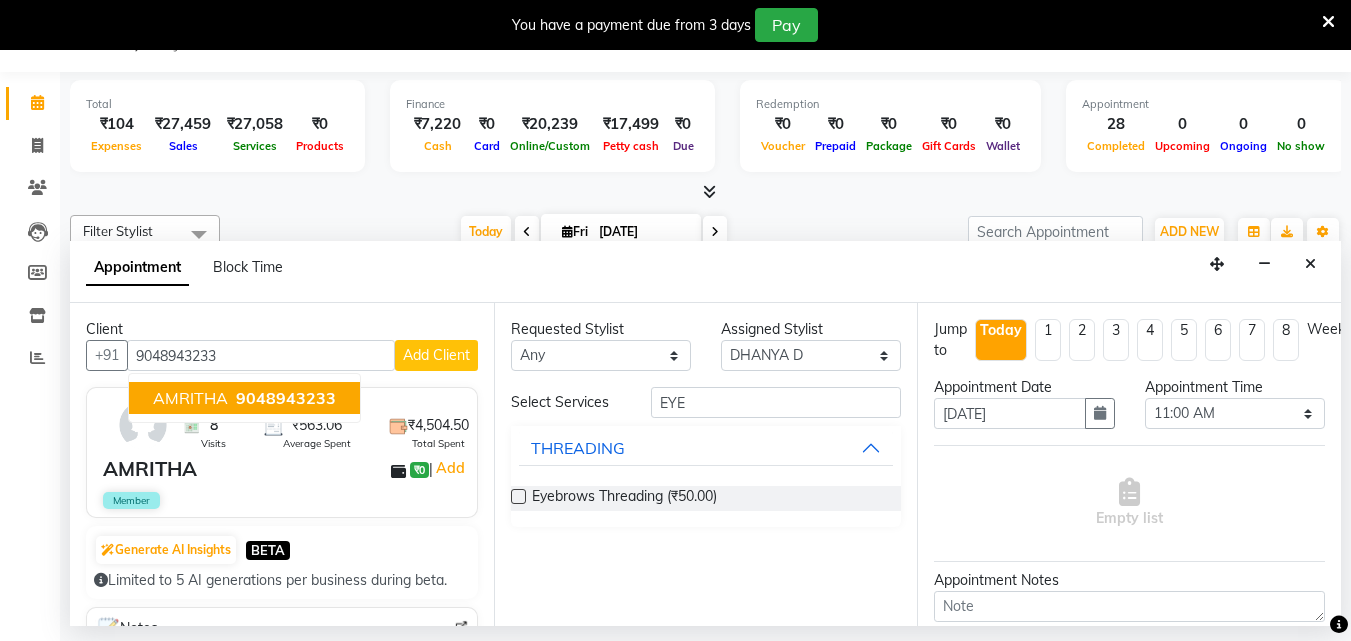 click on "AMRITHA    ₹0  |   Add" at bounding box center [286, 469] 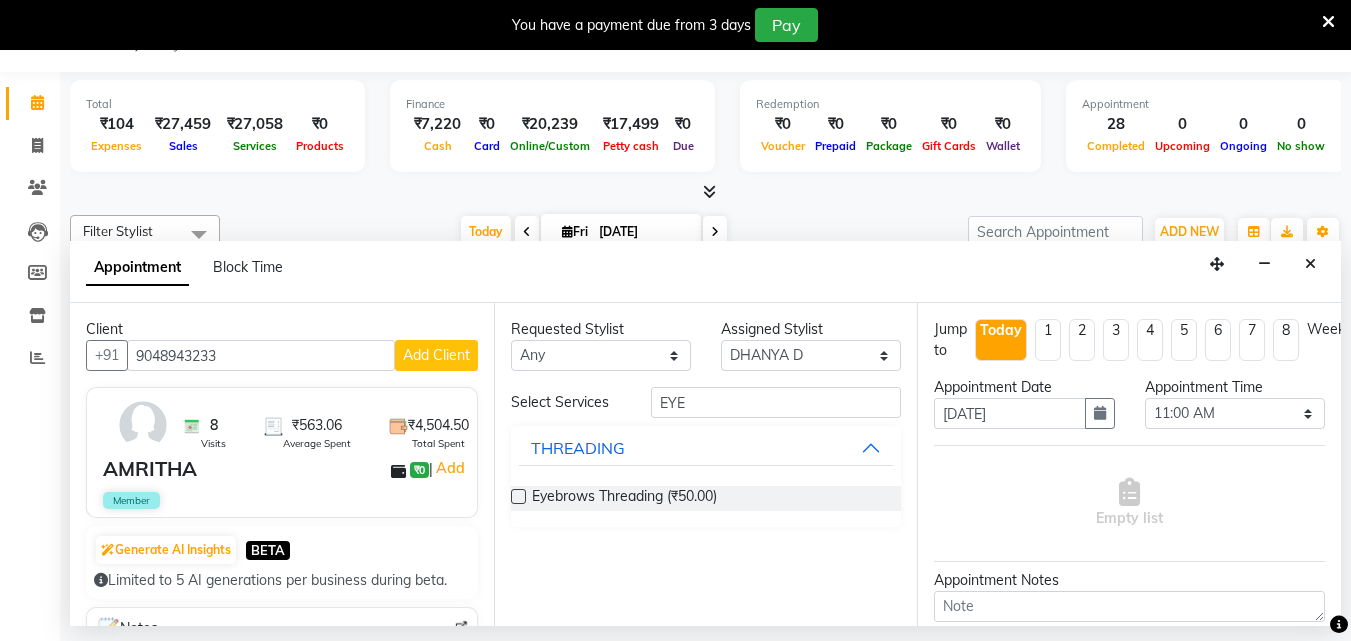 click at bounding box center (518, 496) 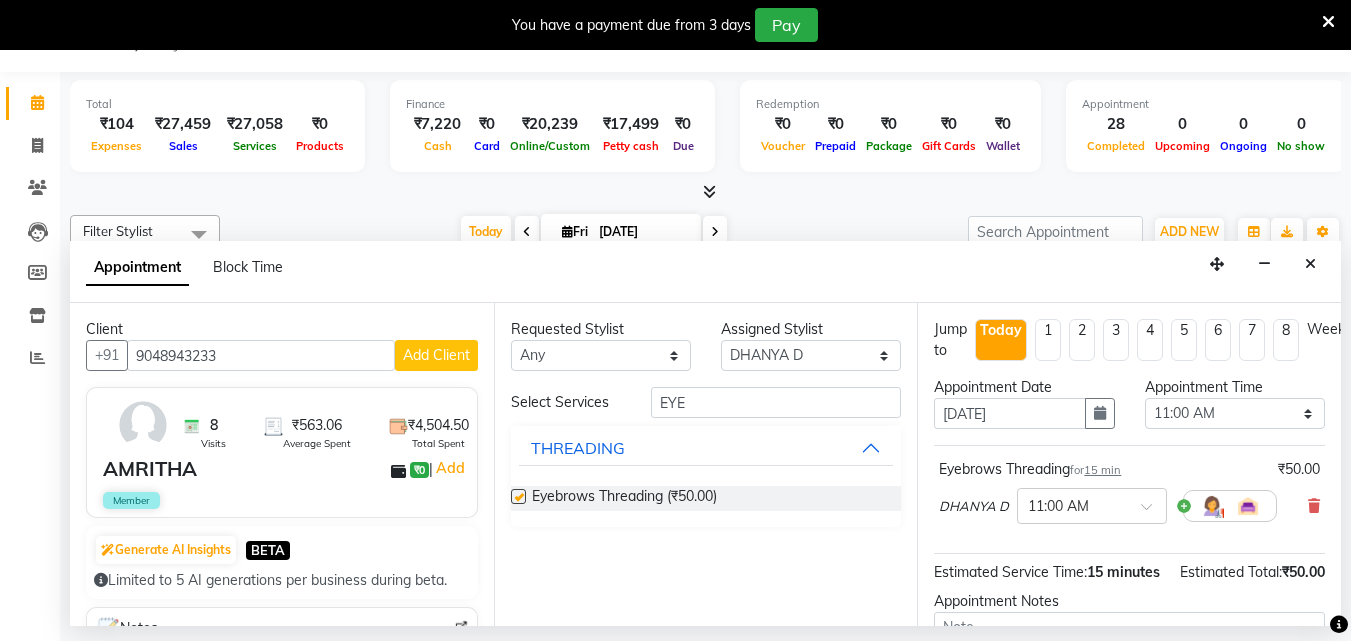 checkbox on "false" 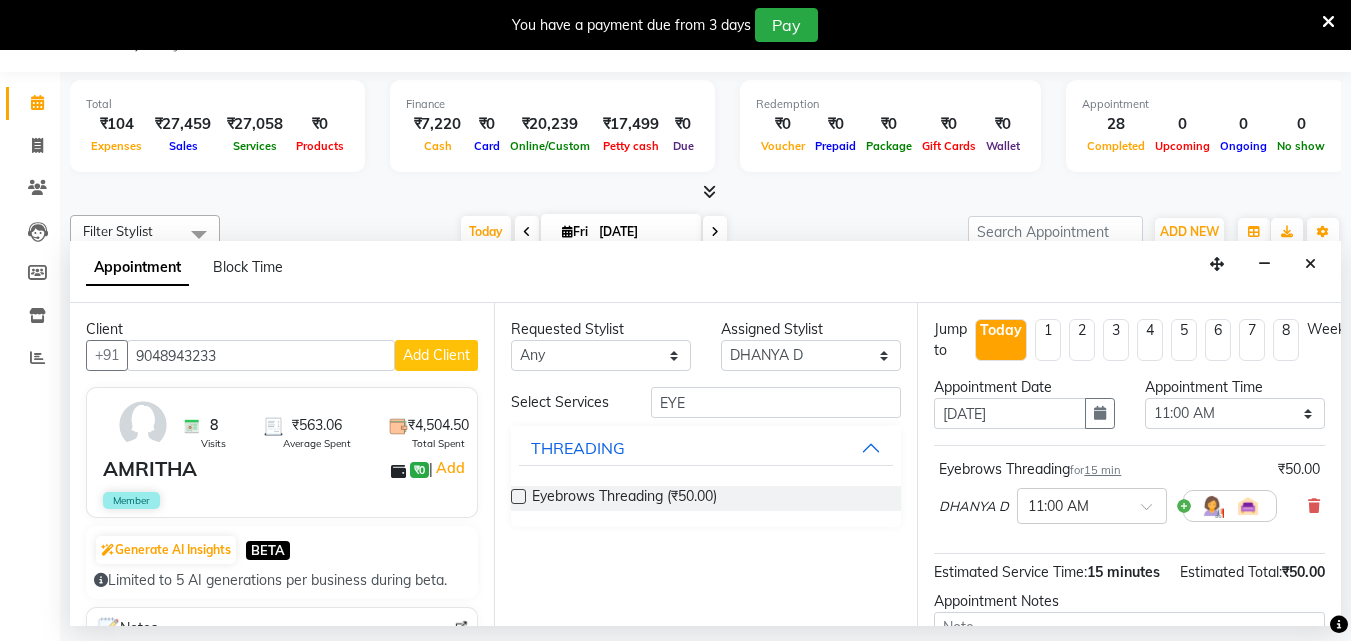 scroll, scrollTop: 239, scrollLeft: 0, axis: vertical 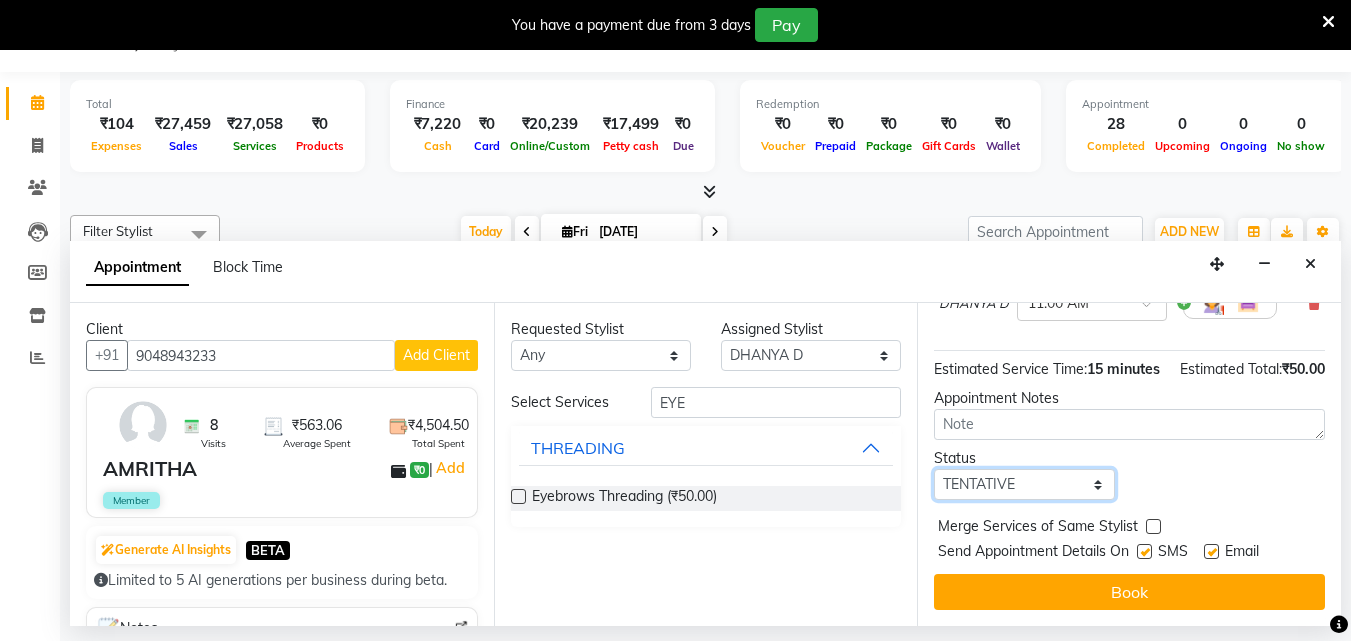 click on "Select TENTATIVE CONFIRM CHECK-IN UPCOMING" at bounding box center (1024, 484) 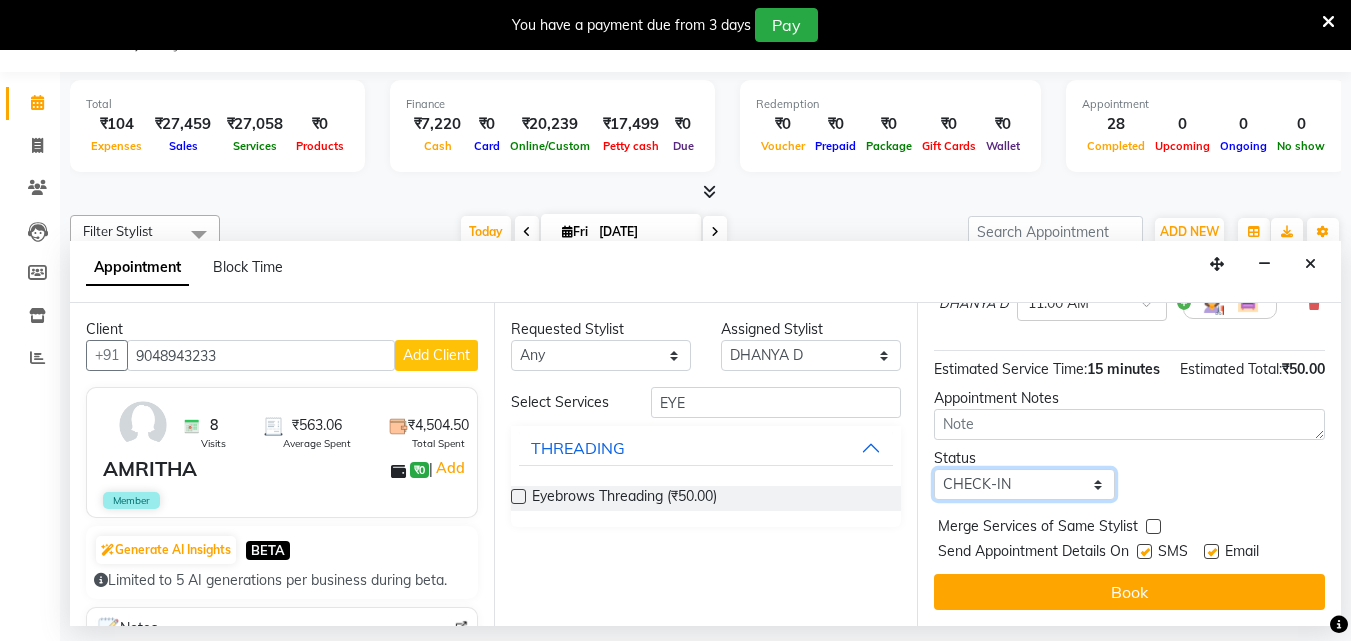 click on "Select TENTATIVE CONFIRM CHECK-IN UPCOMING" at bounding box center [1024, 484] 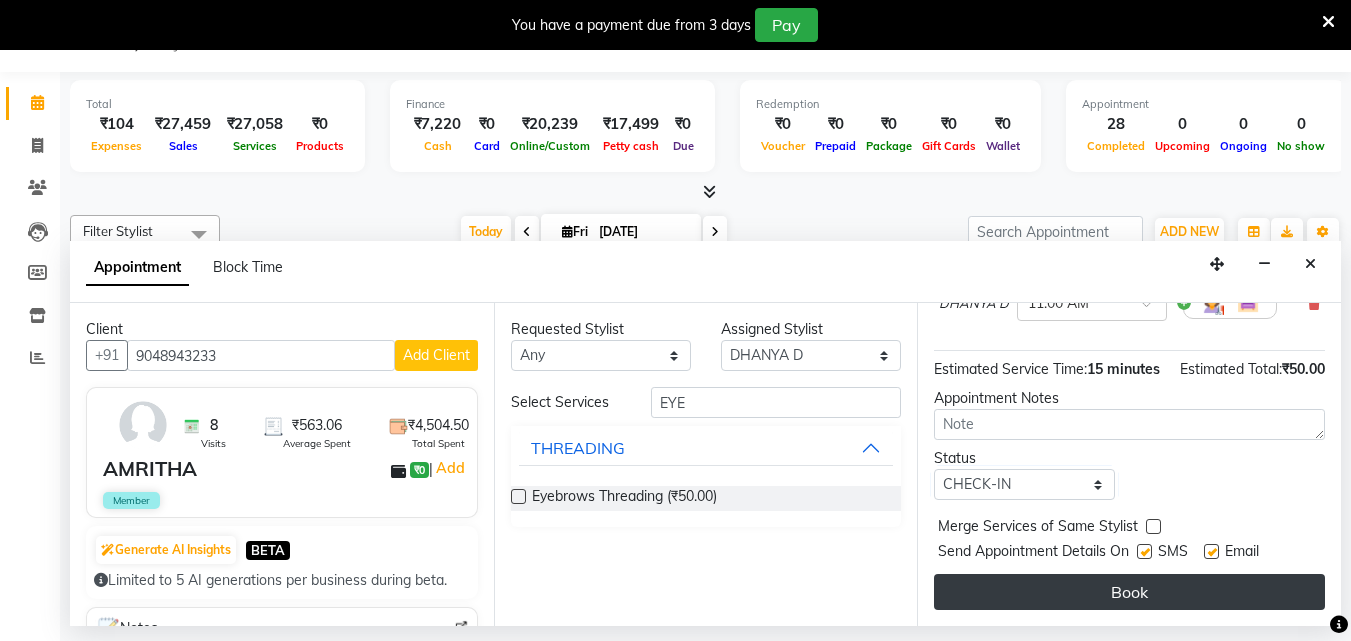 click on "Book" at bounding box center [1129, 592] 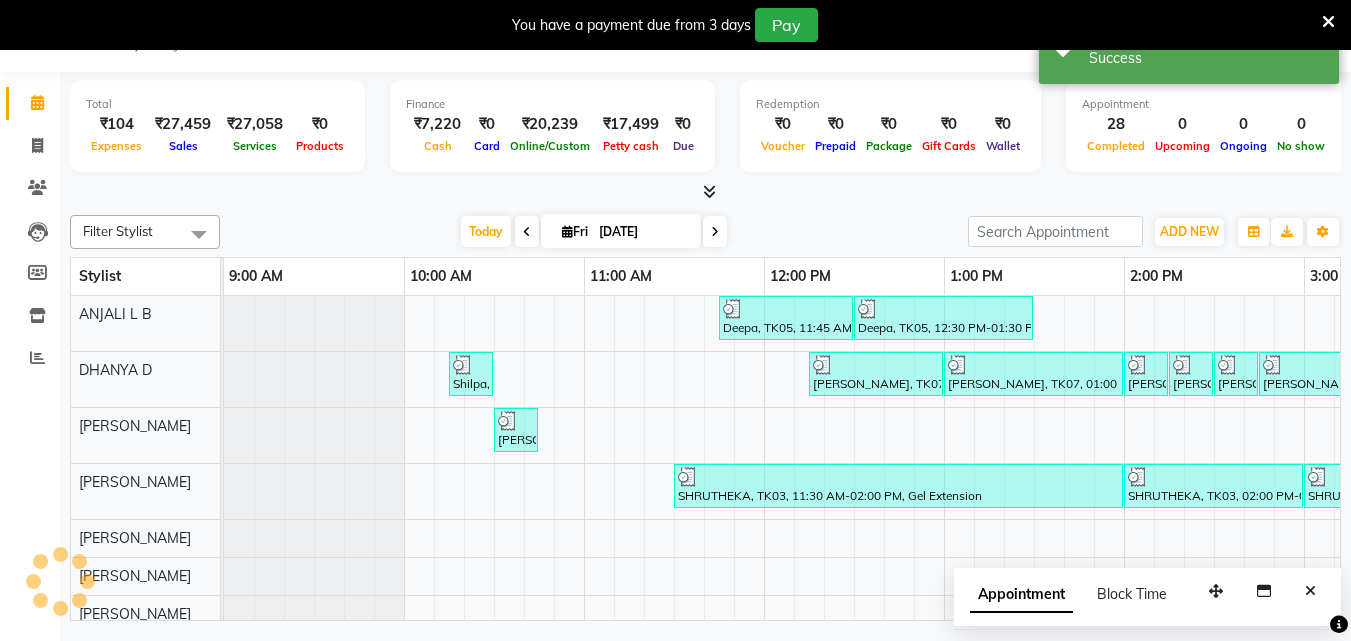 scroll, scrollTop: 0, scrollLeft: 0, axis: both 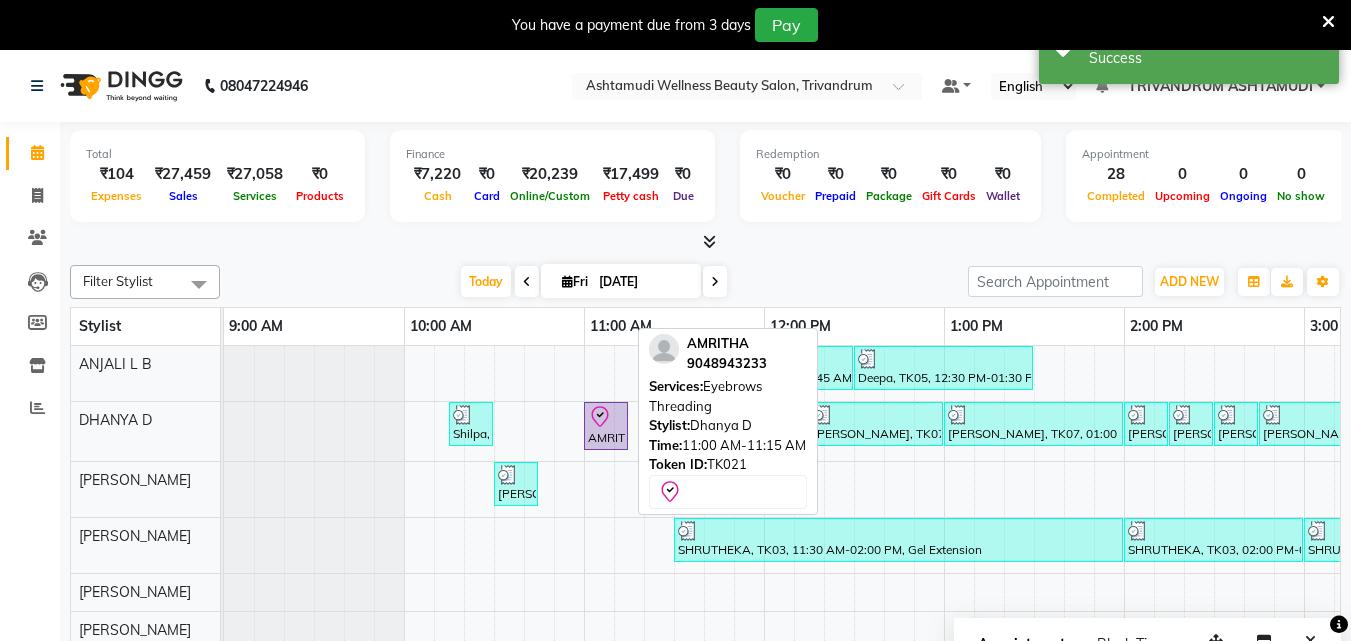 click on "AMRITHA, TK21, 11:00 AM-11:15 AM, Eyebrows Threading" at bounding box center [606, 426] 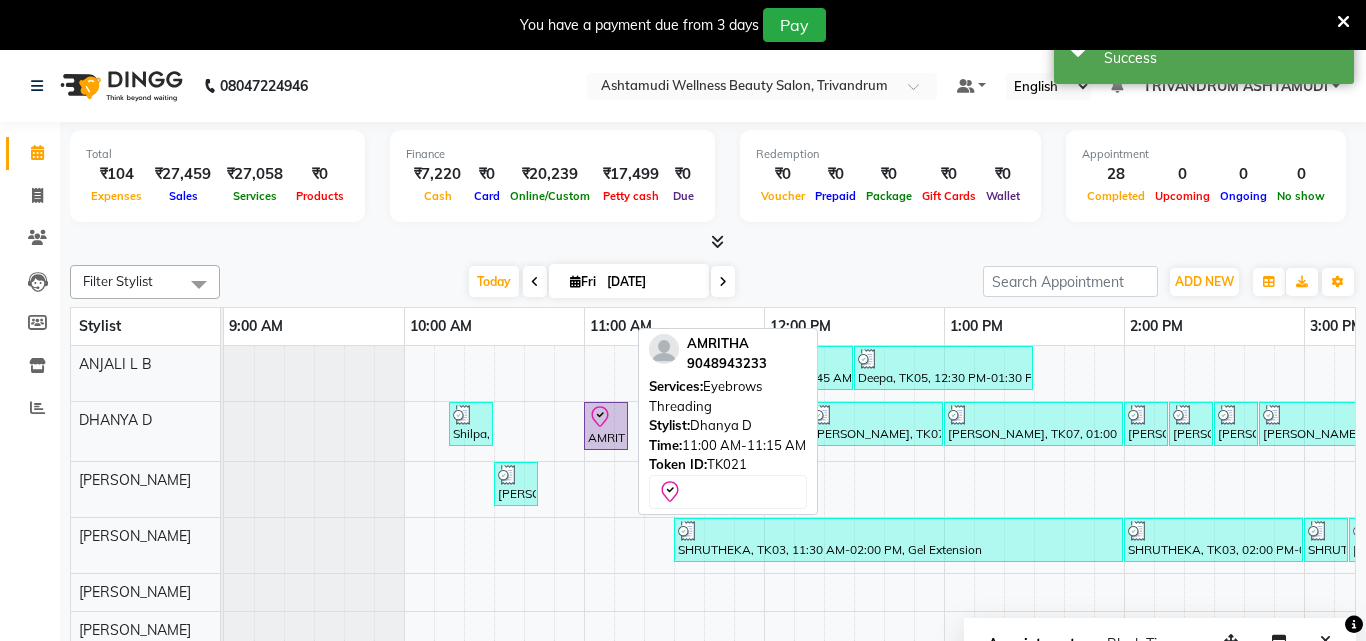 select on "8" 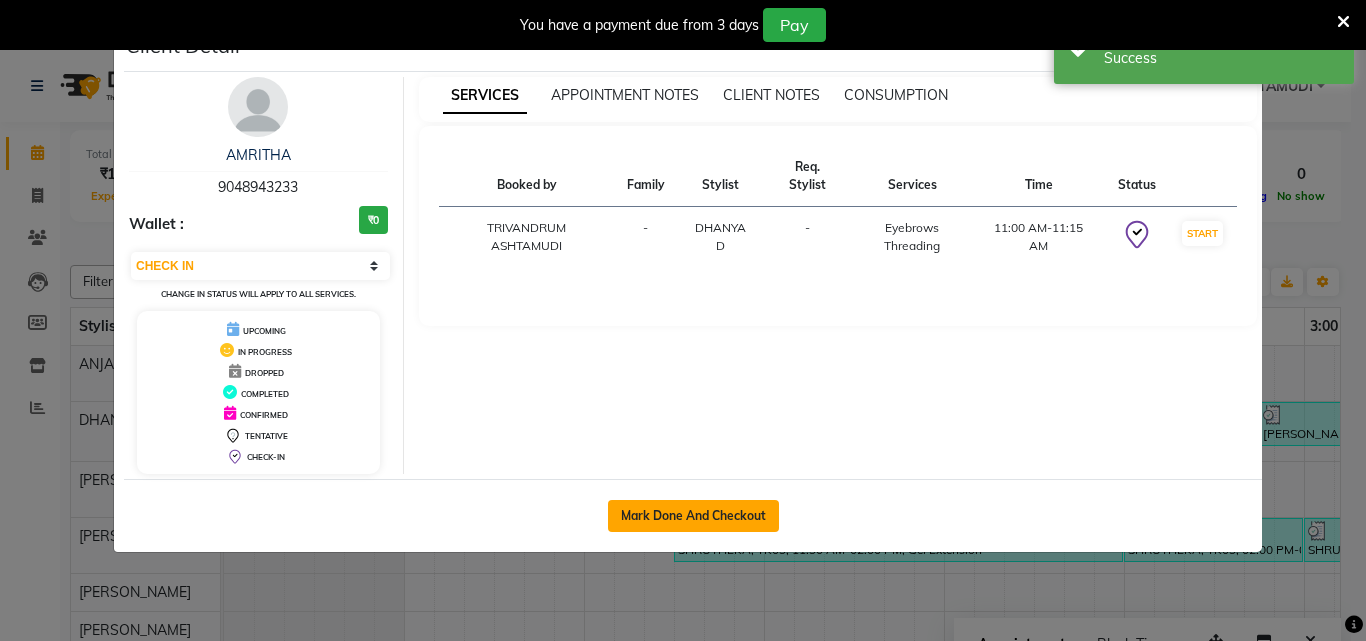 click on "Mark Done And Checkout" 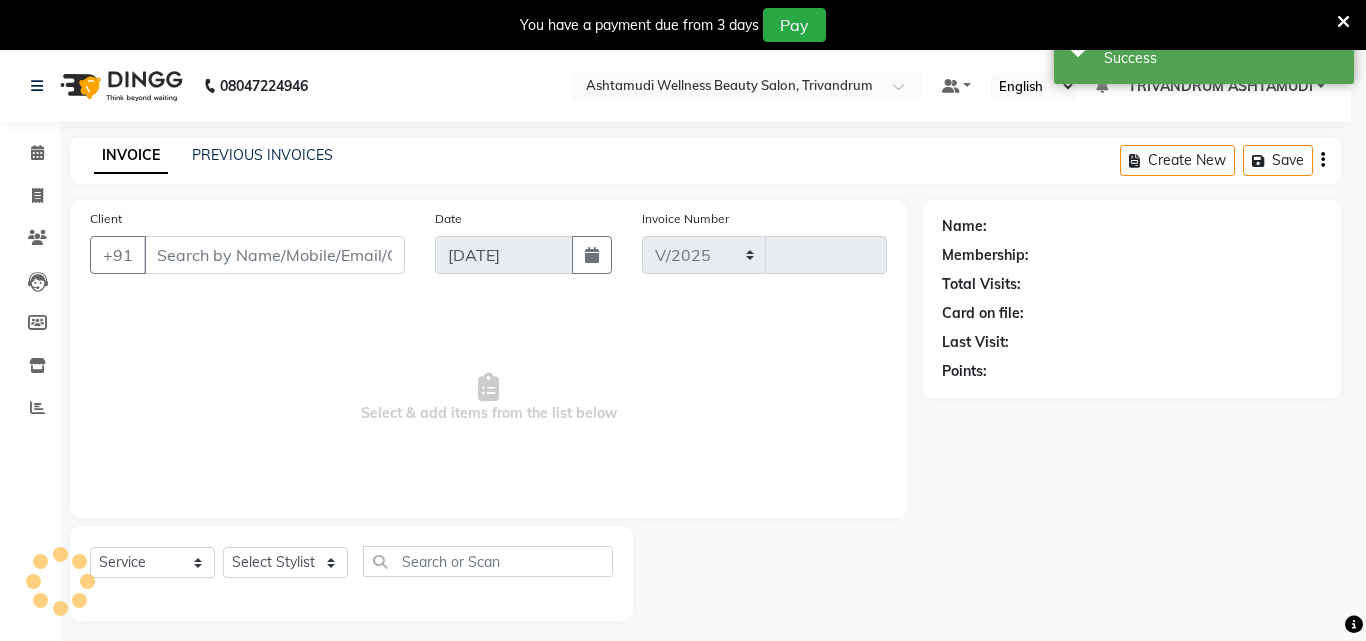 select on "4636" 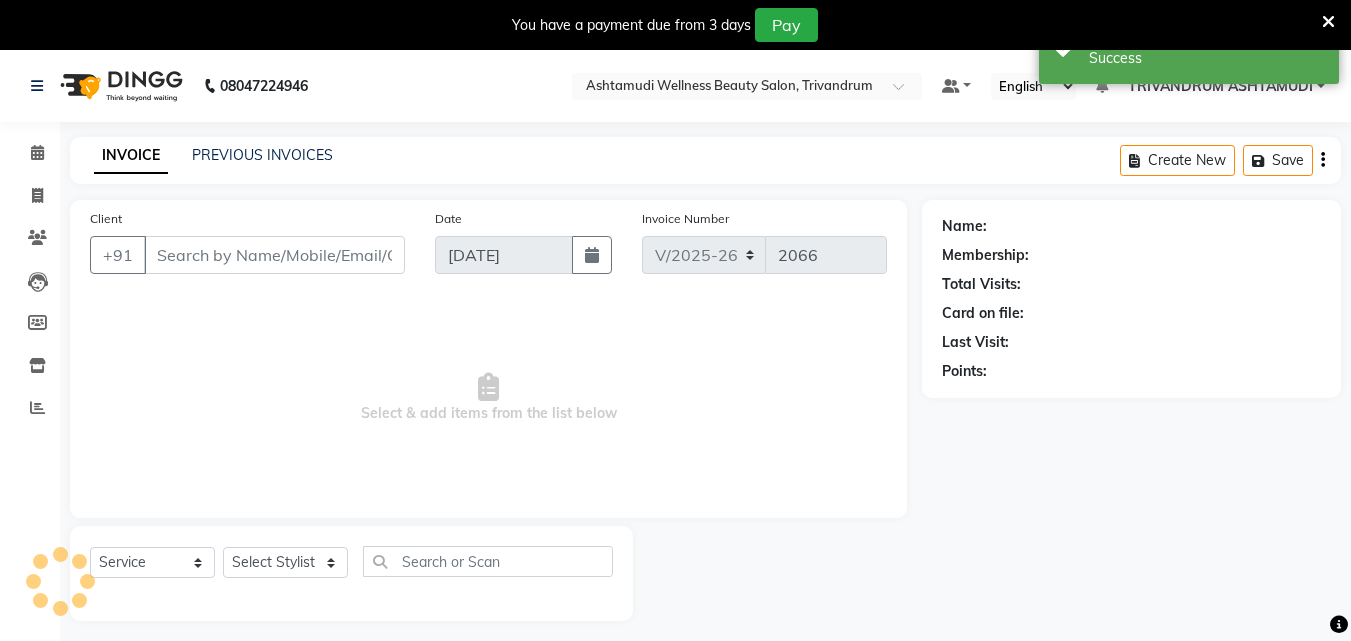 type on "9048943233" 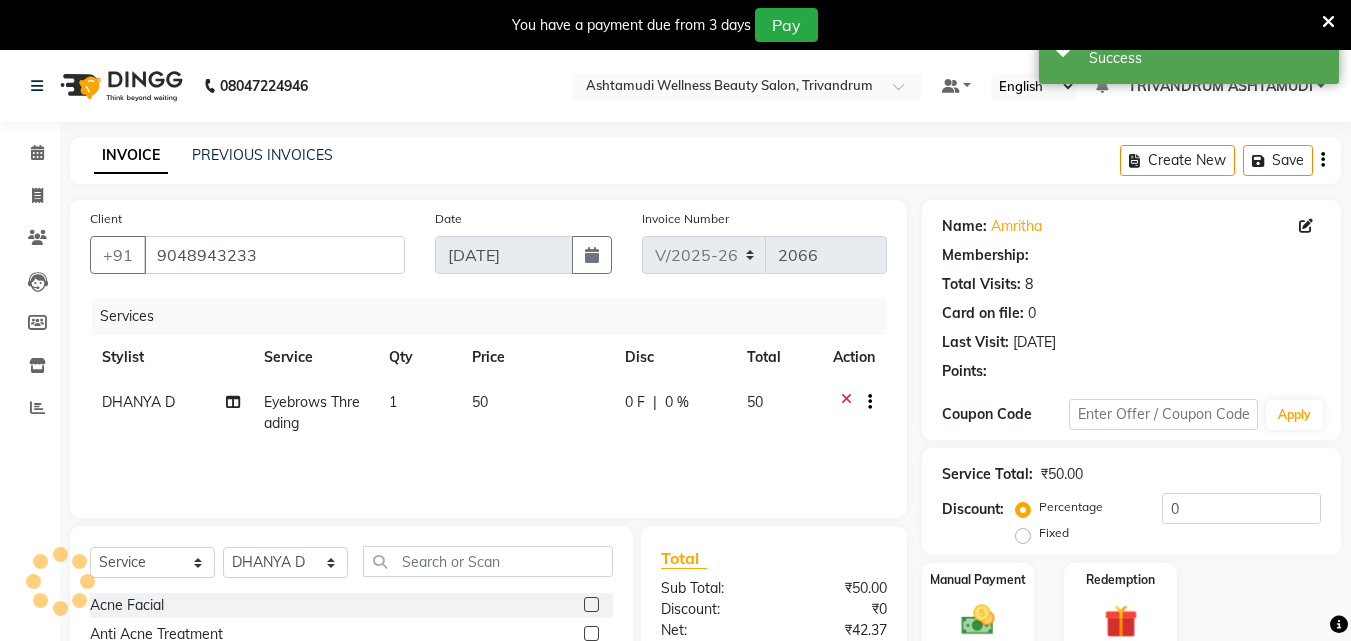 select on "1: Object" 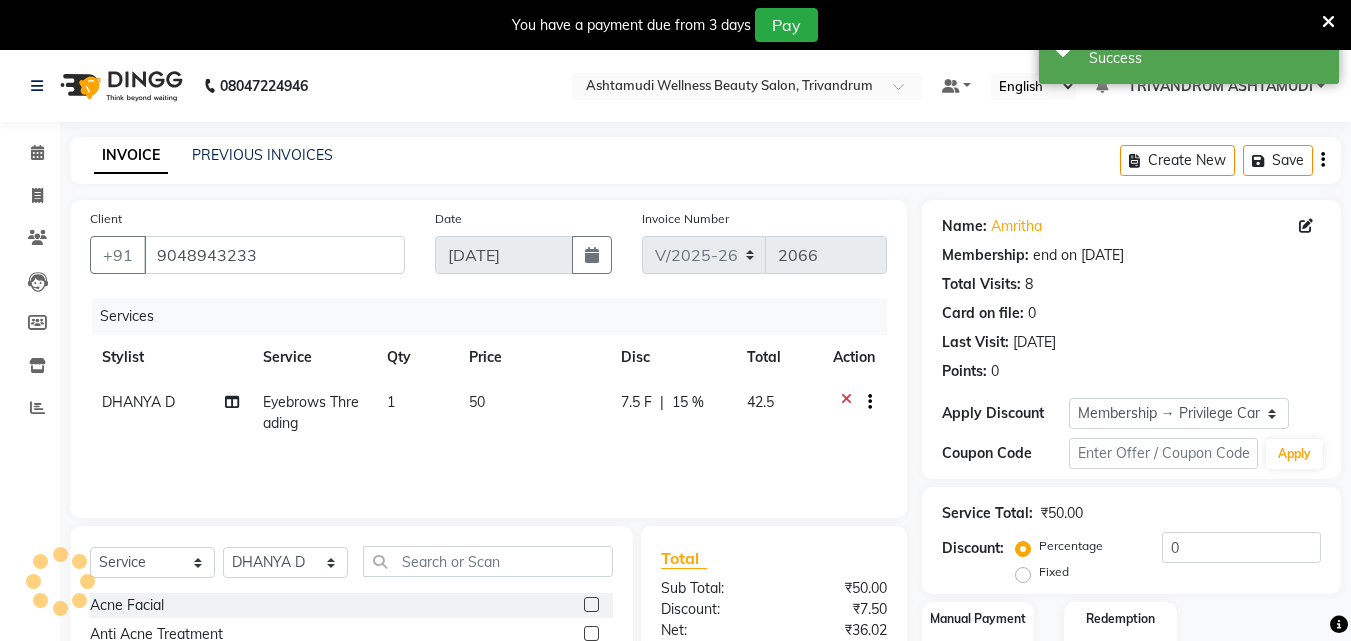 type on "15" 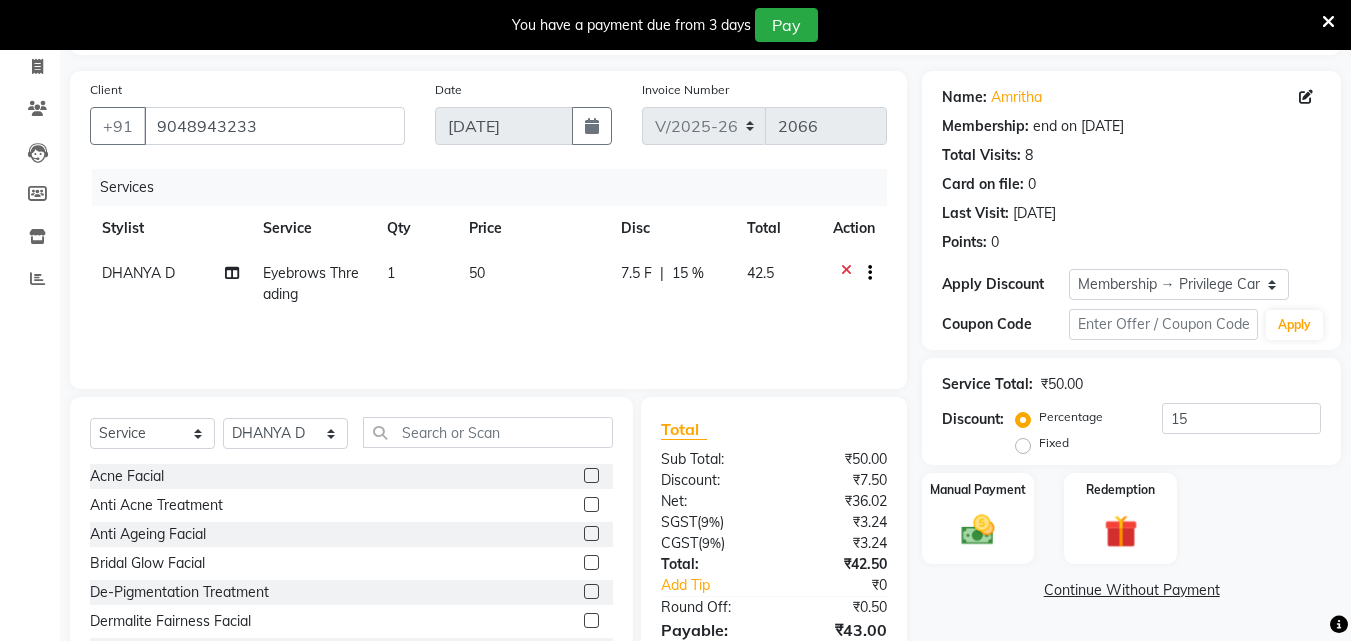 scroll, scrollTop: 230, scrollLeft: 0, axis: vertical 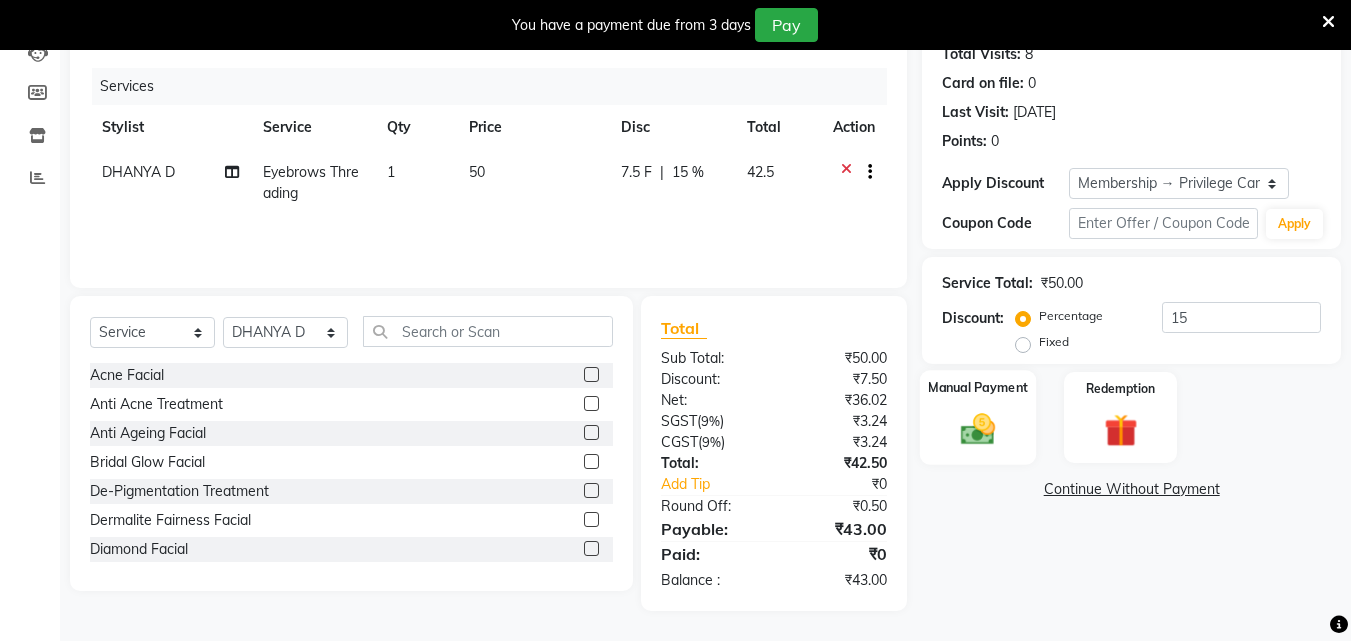 click 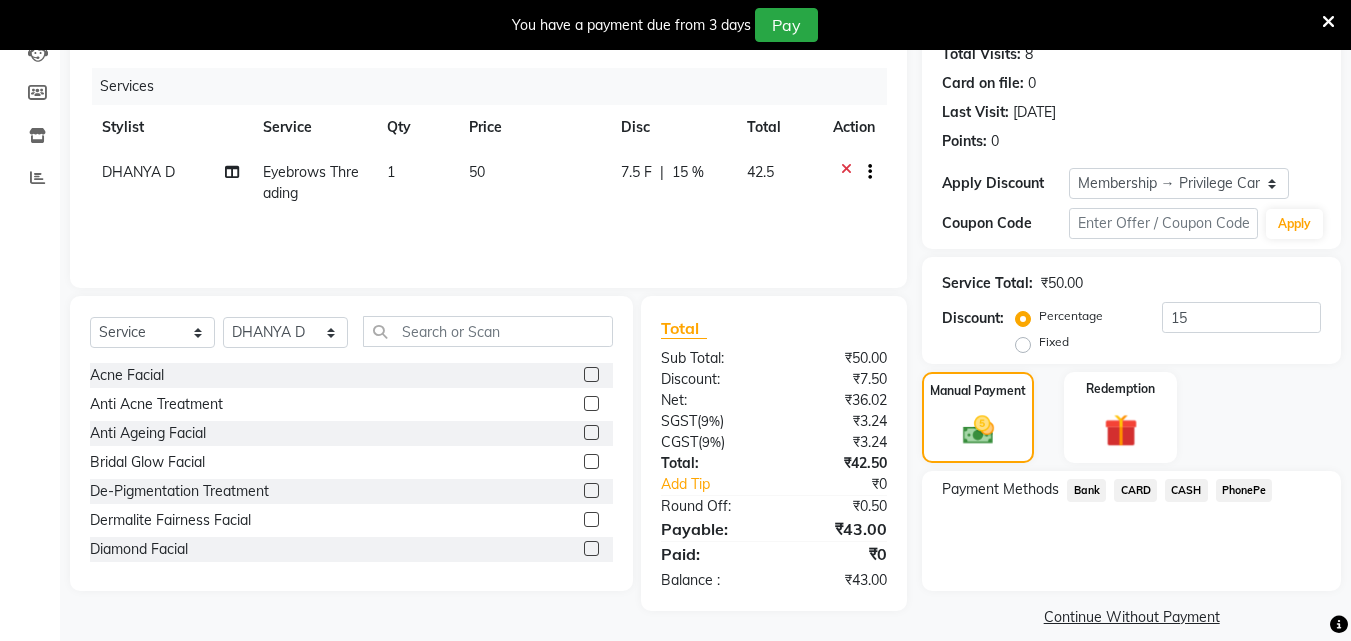 click on "CASH" 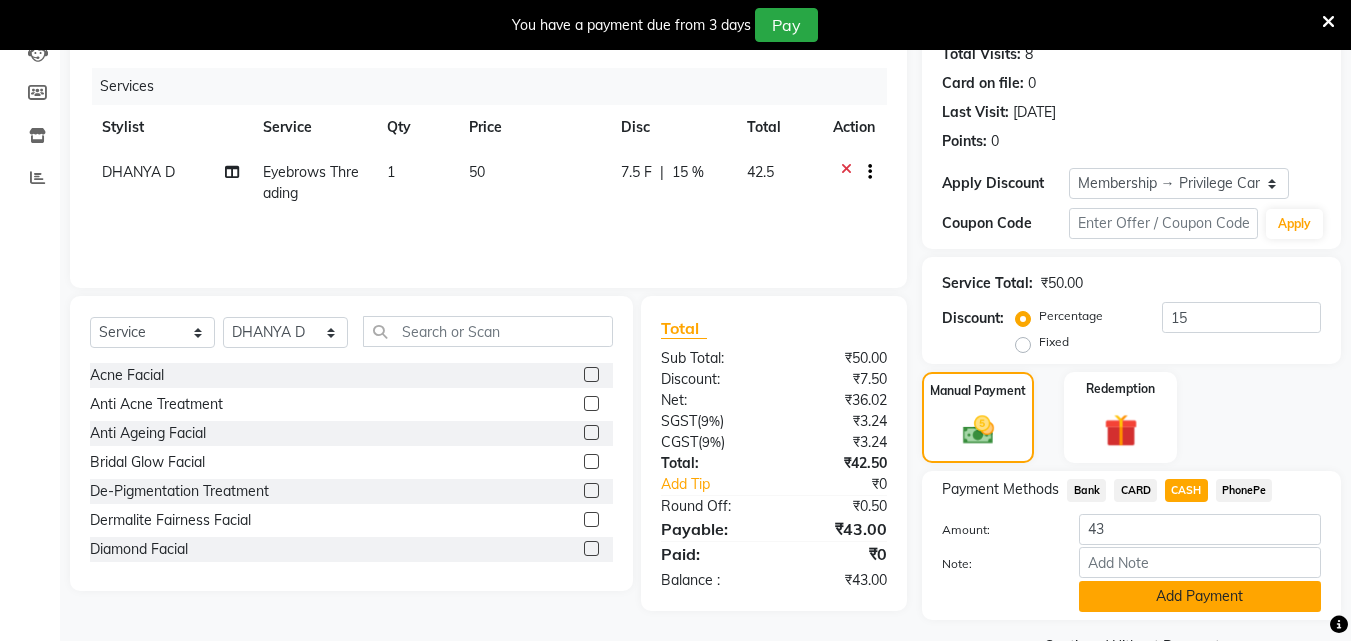 click on "Add Payment" 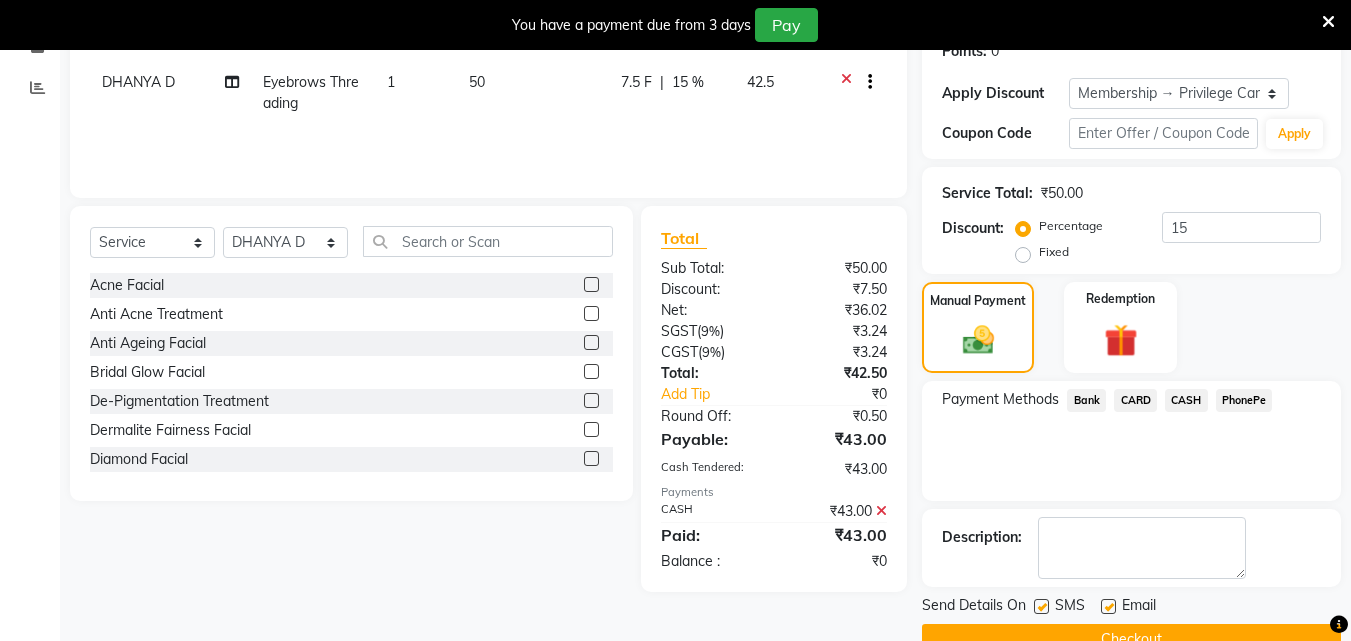 scroll, scrollTop: 364, scrollLeft: 0, axis: vertical 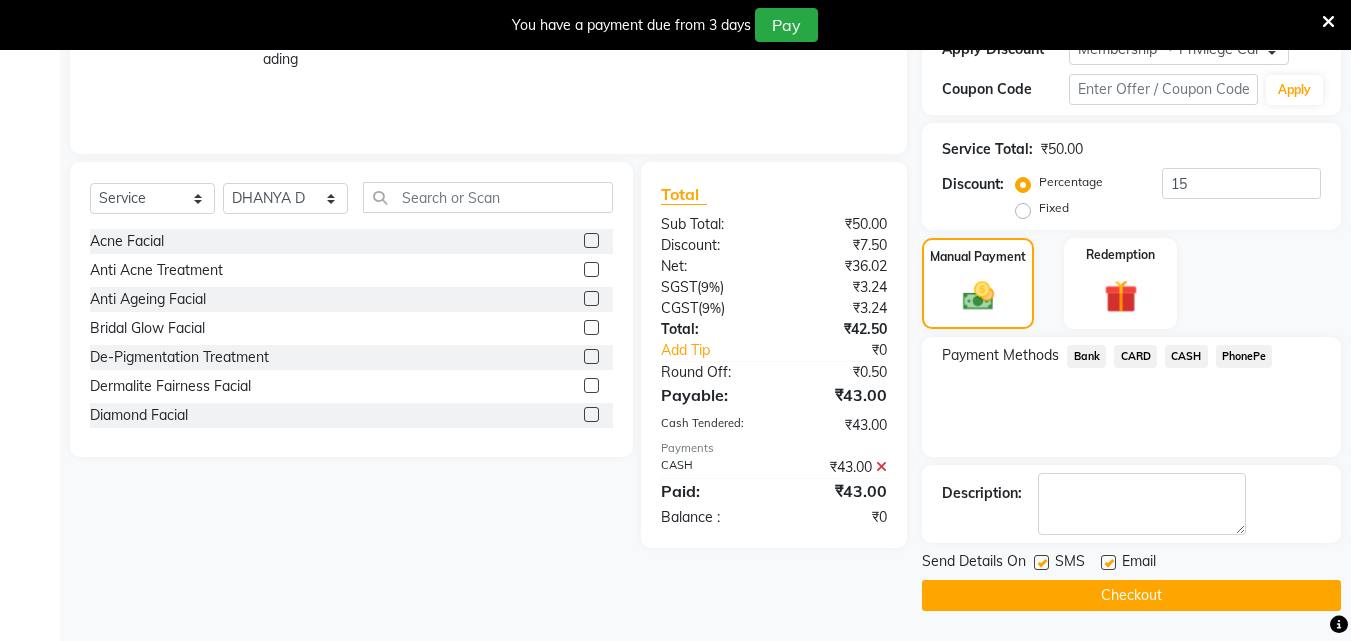 click on "Checkout" 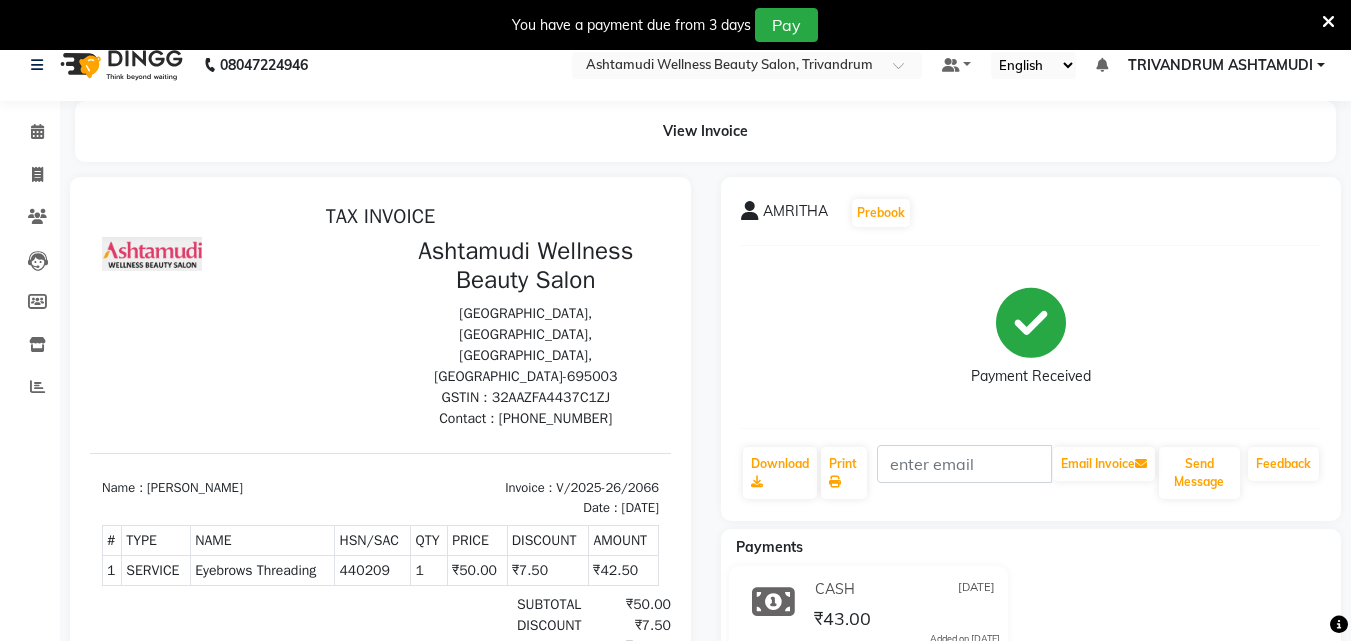scroll, scrollTop: 0, scrollLeft: 0, axis: both 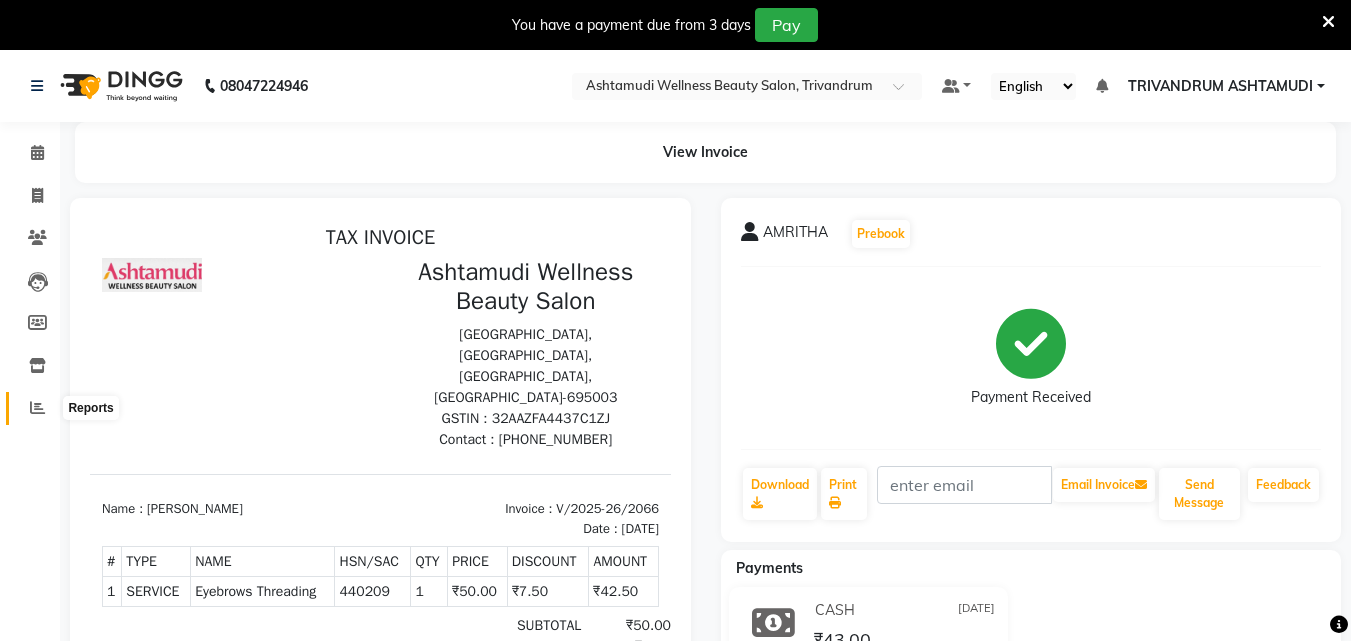 click 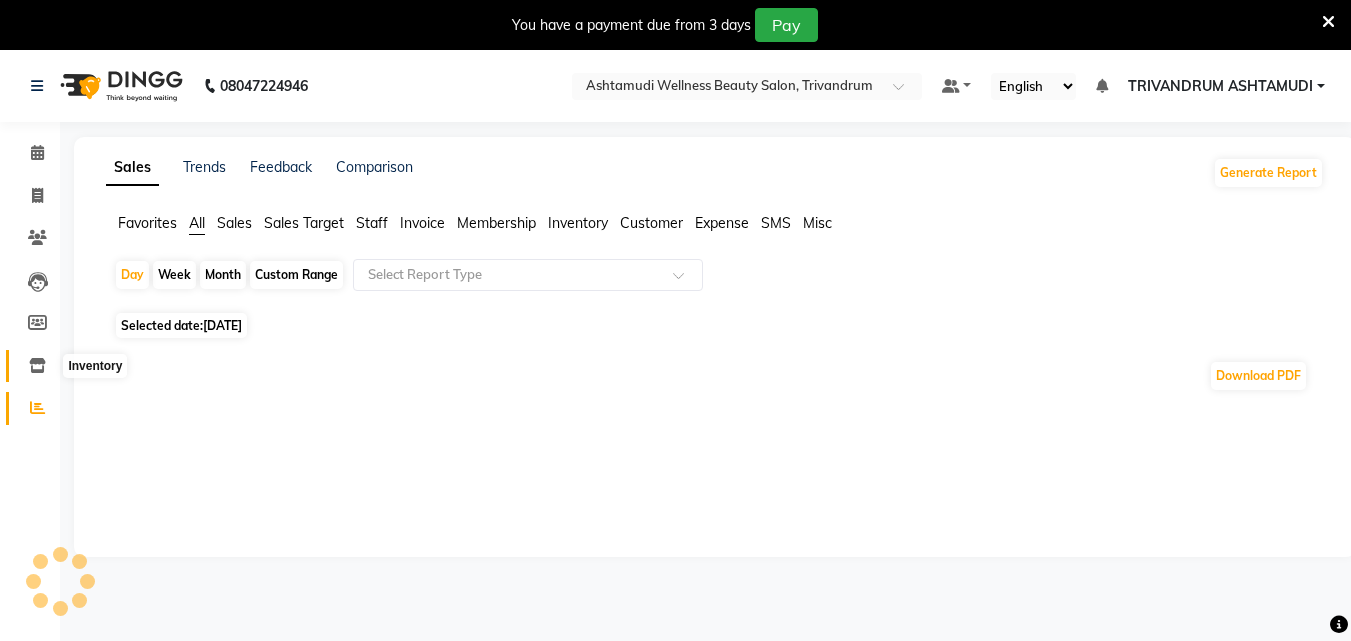 click 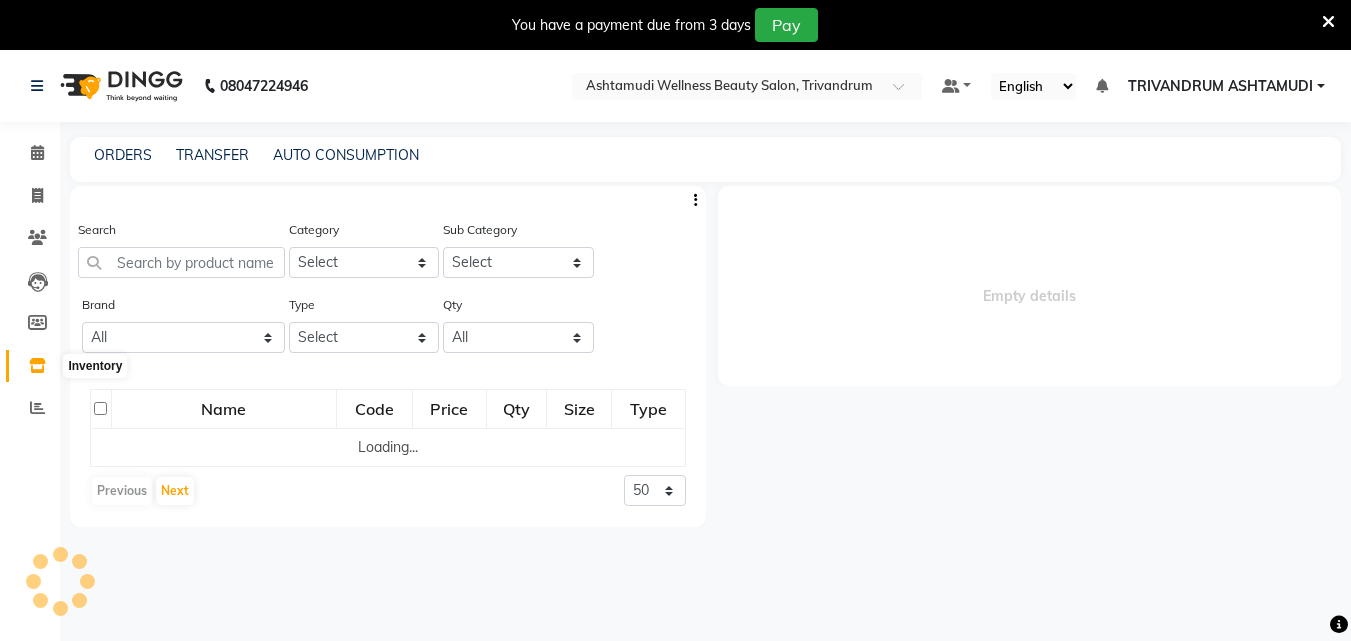 select 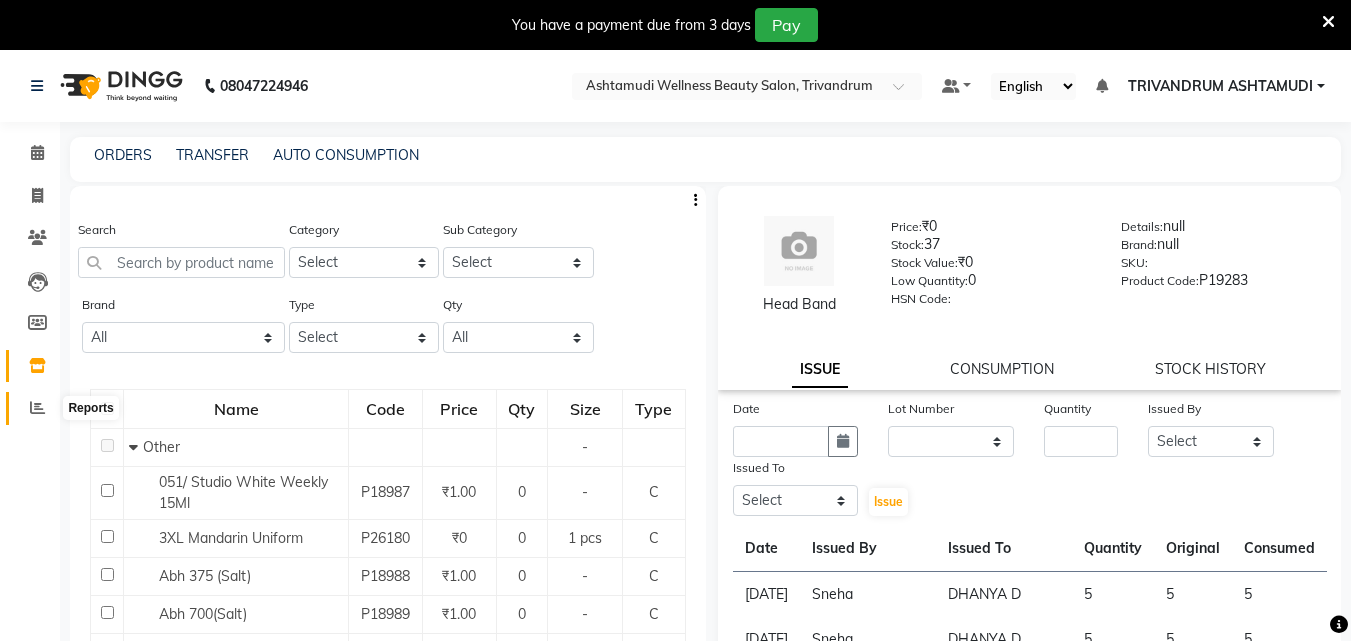 click 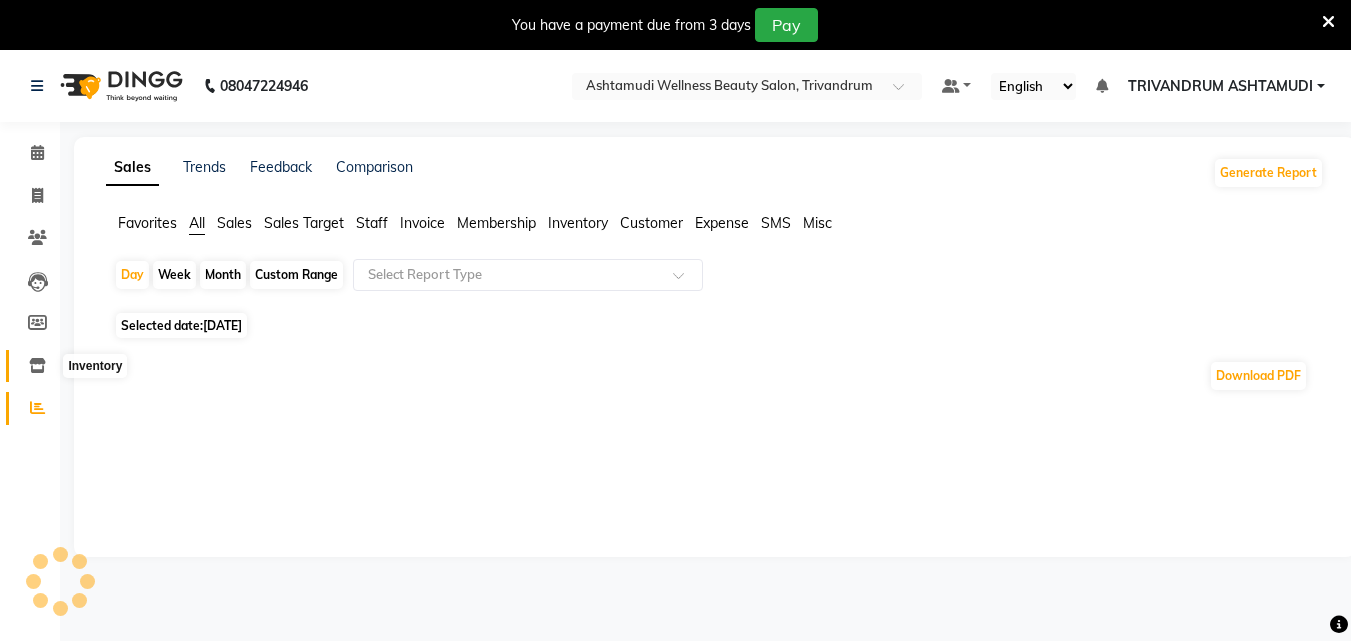 click 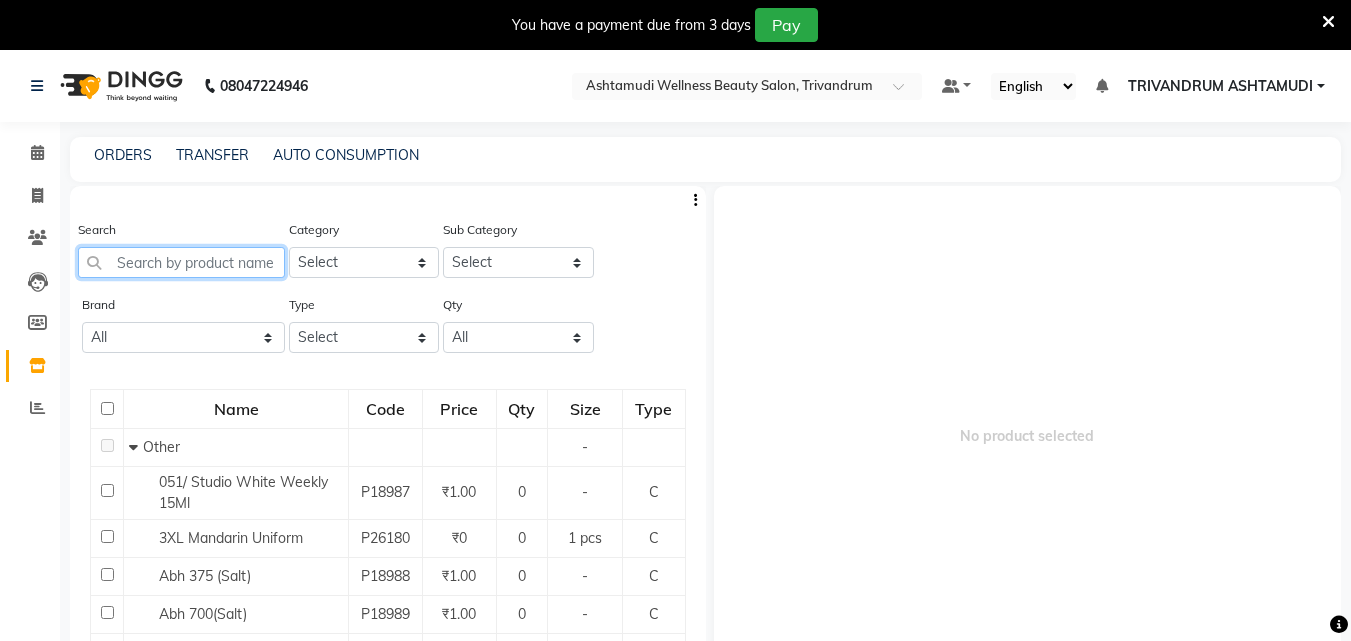 click 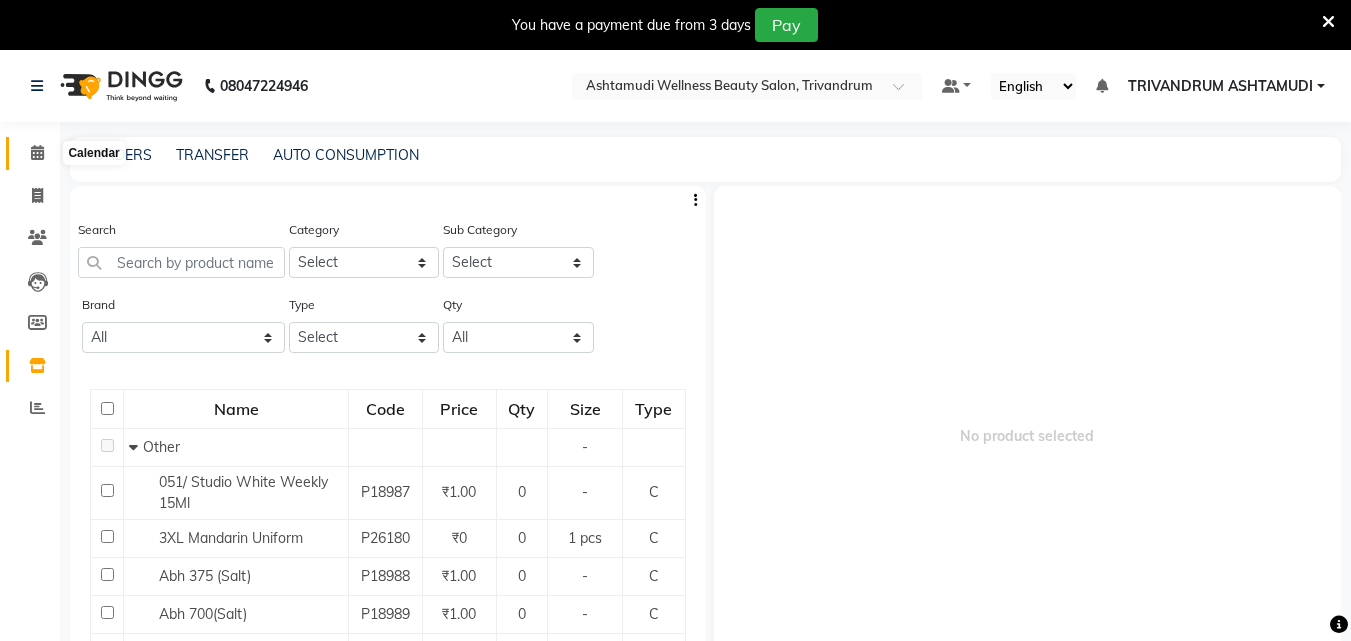 click 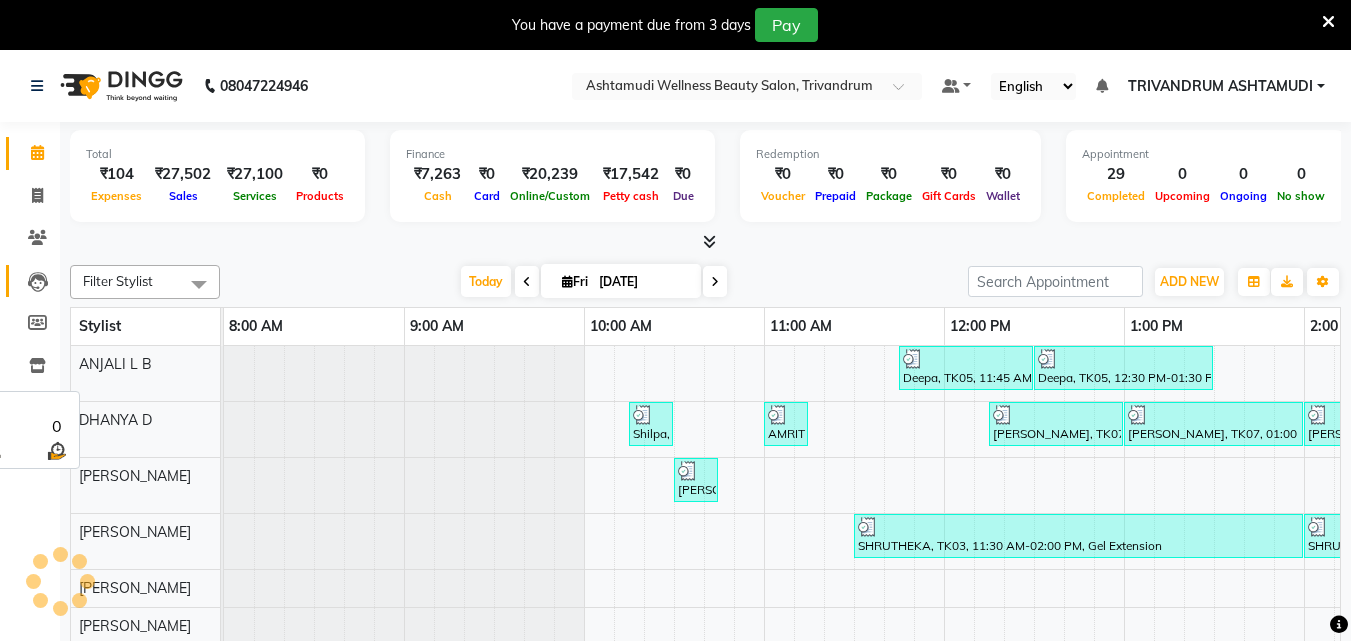 scroll, scrollTop: 0, scrollLeft: 0, axis: both 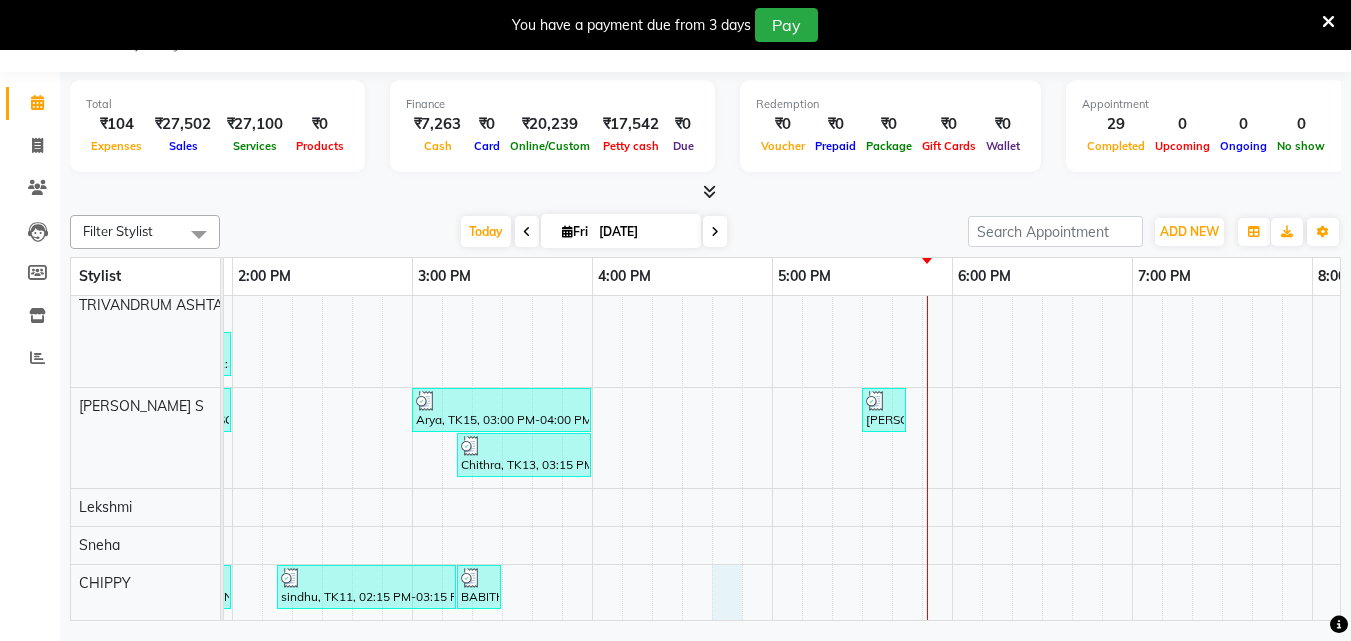 click on "Deepa, TK05, 11:45 AM-12:30 PM, Root Touch-Up ([MEDICAL_DATA] Free)     Deepa, TK05, 12:30 PM-01:30 PM, Ceramide  Anti frizz treatment     Shilpa, TK01, 10:15 AM-10:30 AM, Eyebrows Threading     AMRITHA, TK21, 11:00 AM-11:15 AM, Eyebrows Threading     [PERSON_NAME], TK07, 12:15 PM-01:00 PM, Root Touch-Up ([MEDICAL_DATA] Free)     [PERSON_NAME], TK07, 01:00 PM-02:00 PM, Ceramide  Anti frizz treatment     [GEOGRAPHIC_DATA], TK10, 02:00 PM-02:15 PM, Eyebrows Threading     [PERSON_NAME], TK10, 02:15 PM-02:30 PM, Eyebrows Threading     [PERSON_NAME], TK10, 02:30 PM-02:45 PM, Upper Lip Threading     [PERSON_NAME], TK17, 02:45 PM-03:30 PM, Root Touch-Up ([MEDICAL_DATA] Free)     [PERSON_NAME], TK02, 10:30 AM-10:45 AM, Eyebrows Threading     Shamna, TK19, 04:00 PM-08:00 PM, Permanent Blowdry (Shoulder Length)     Shamna, TK19, 08:00 PM-09:00 PM, Ceramide  Anti frizz treatment     SHRUTHEKA, TK03, 11:30 AM-02:00 PM, Gel Extension     SHRUTHEKA, TK03, 02:00 PM-03:00 PM, Bridal Glow Facial     SHRUTHEKA, TK03, 03:00 PM-03:15 PM, Eyebrows Threading" at bounding box center [592, 284] 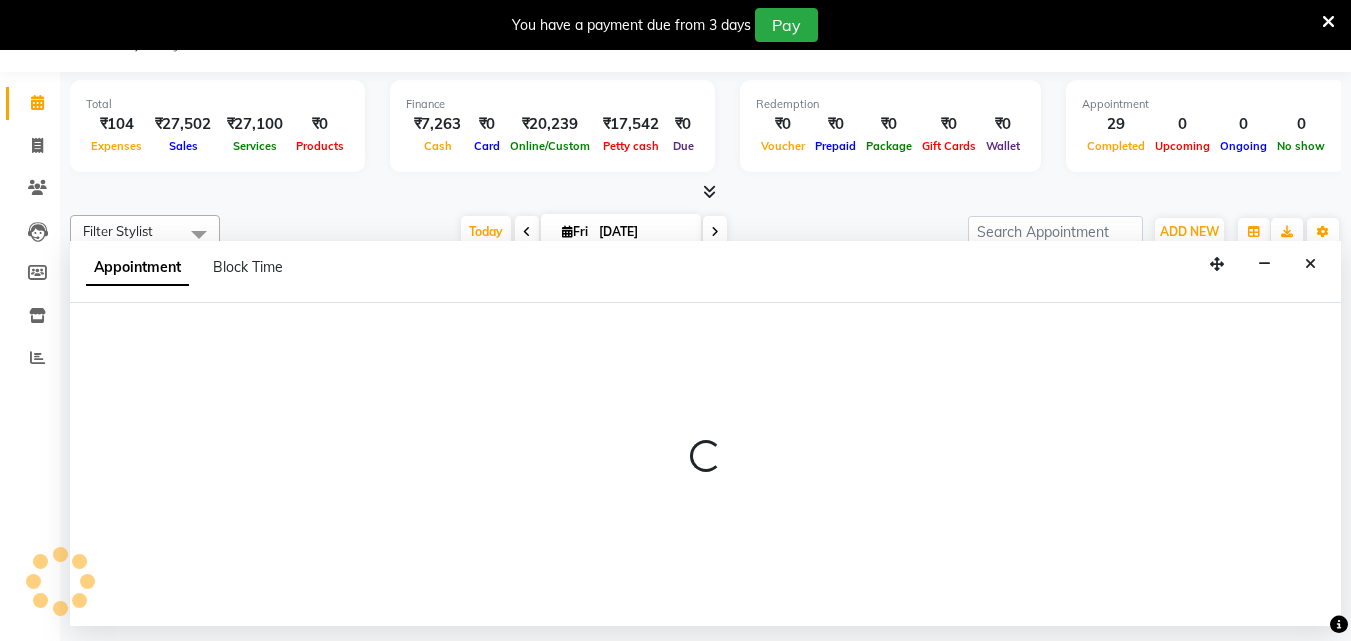 select on "82502" 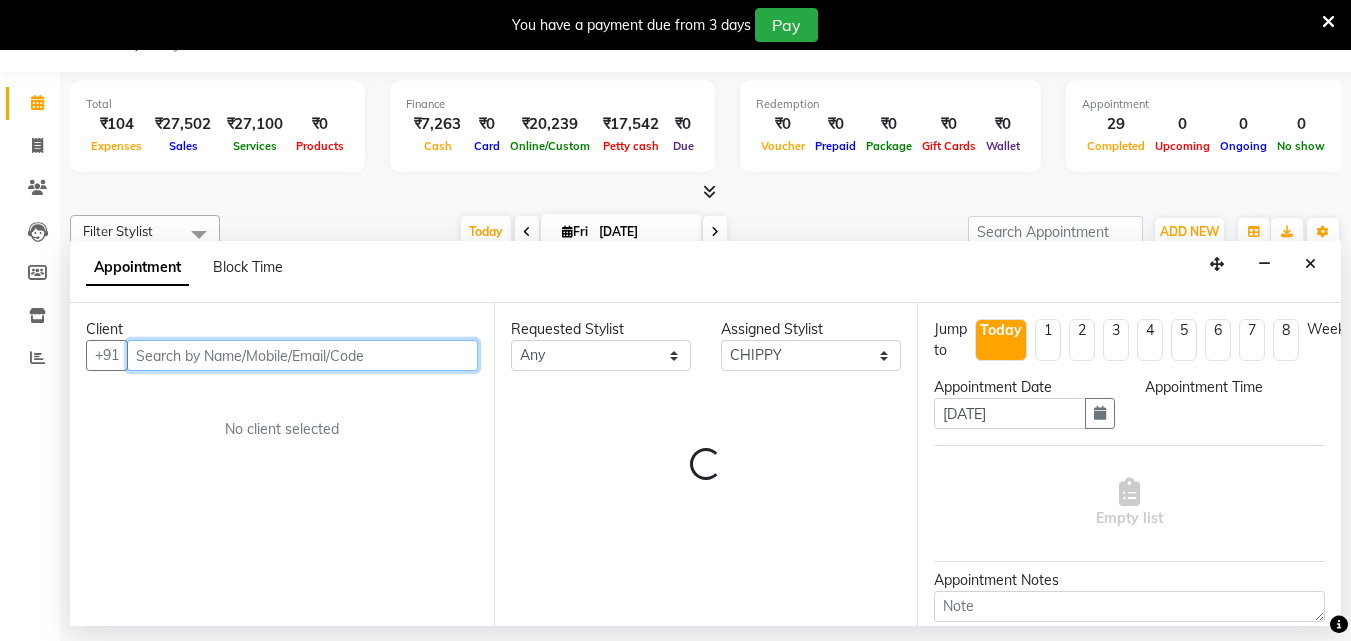 select on "1005" 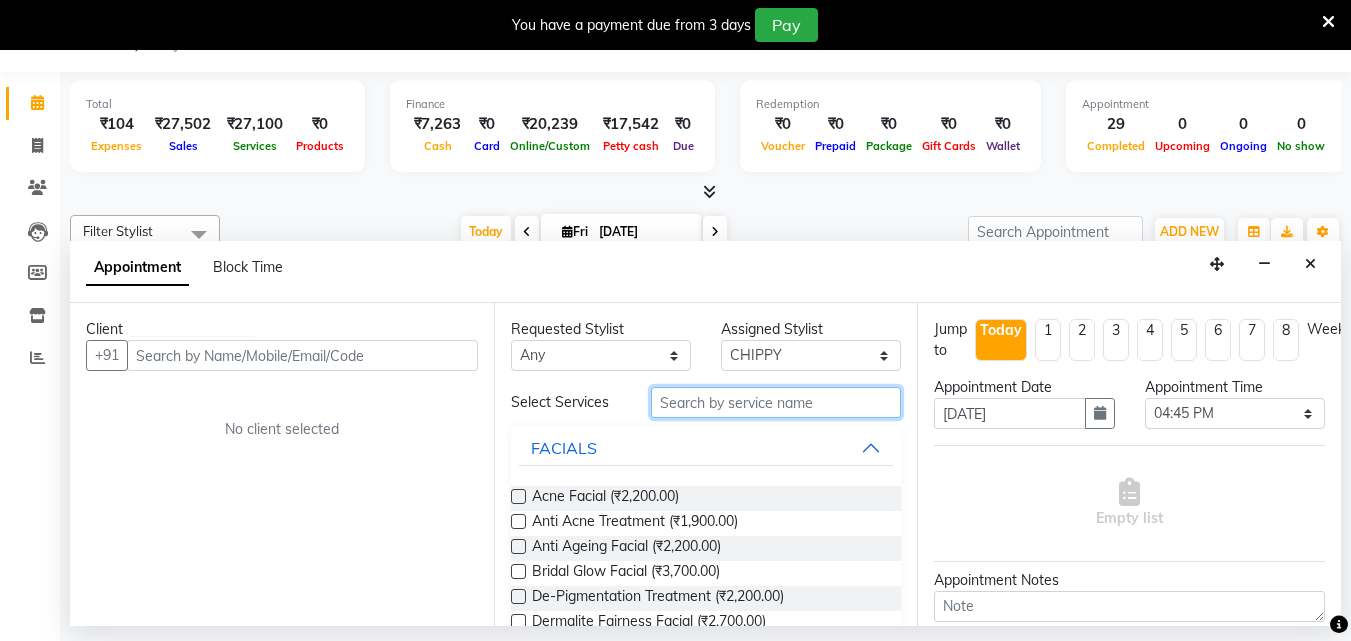 click at bounding box center (776, 402) 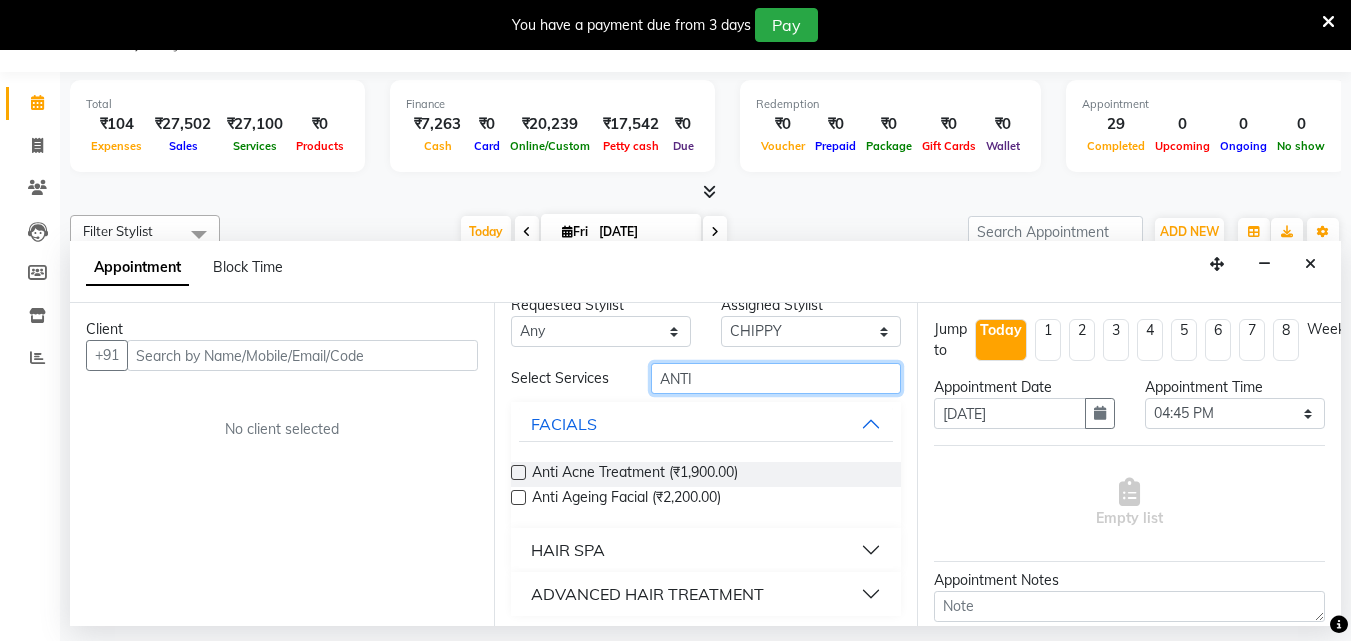 scroll, scrollTop: 30, scrollLeft: 0, axis: vertical 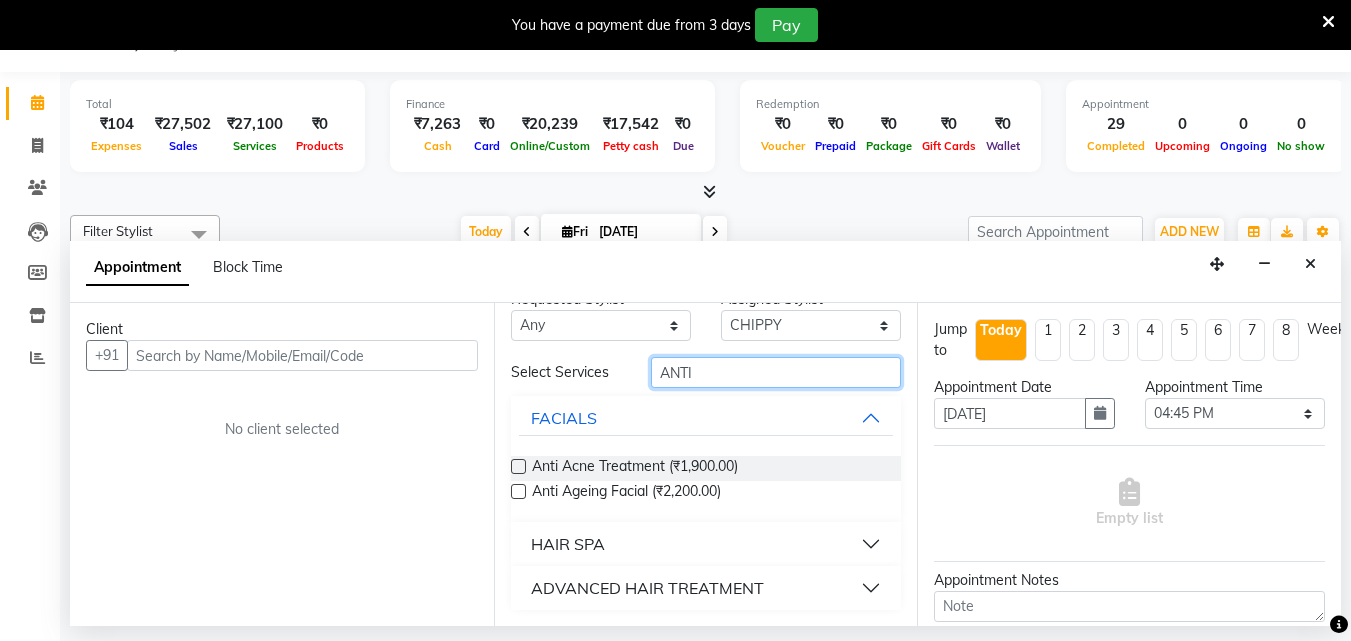 type on "ANTI" 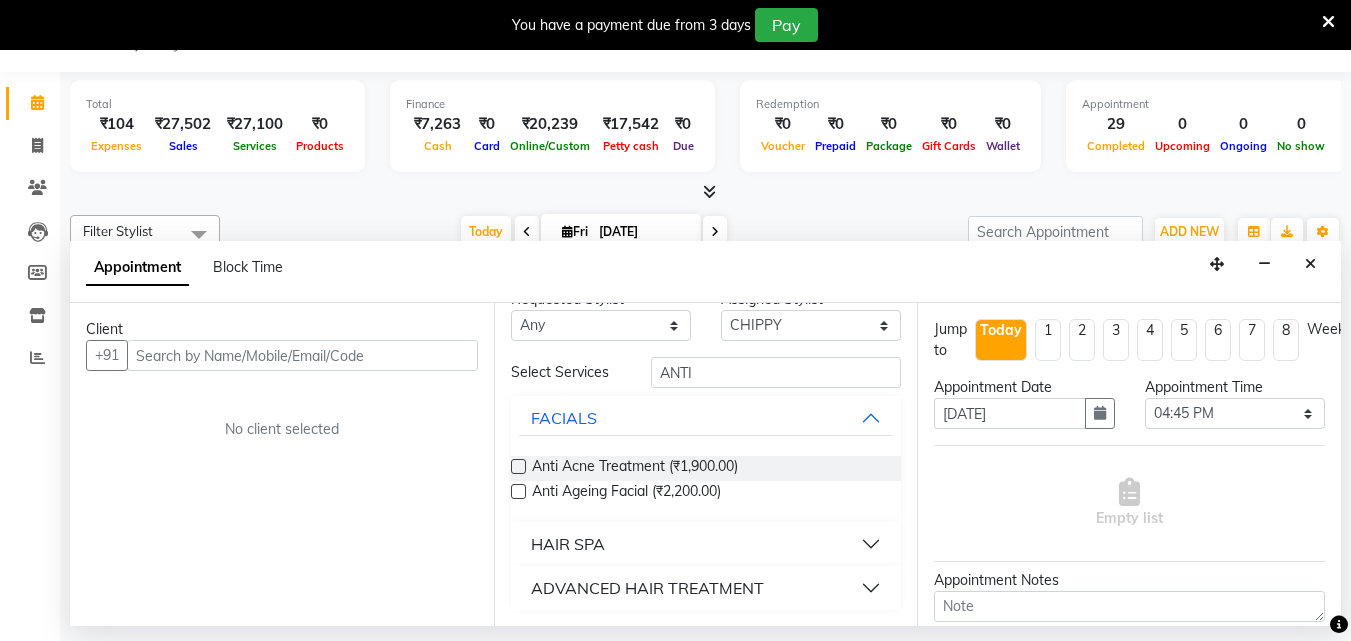 click on "ADVANCED HAIR TREATMENT" at bounding box center (706, 588) 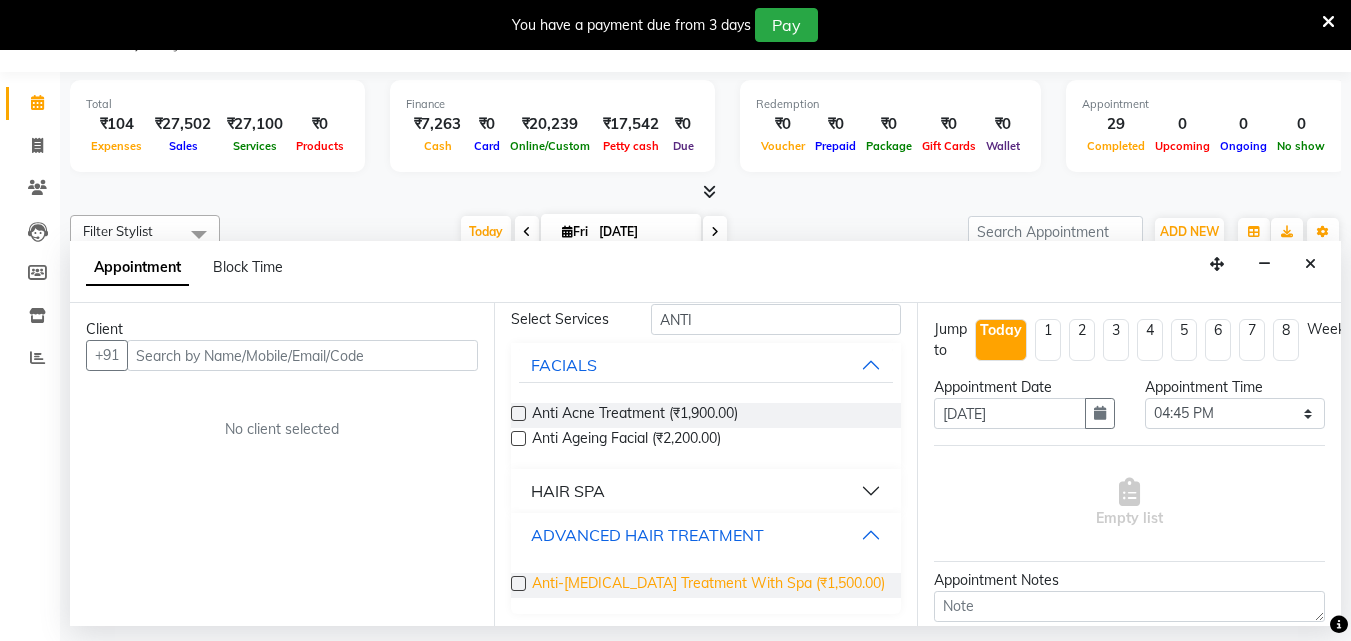 scroll, scrollTop: 84, scrollLeft: 0, axis: vertical 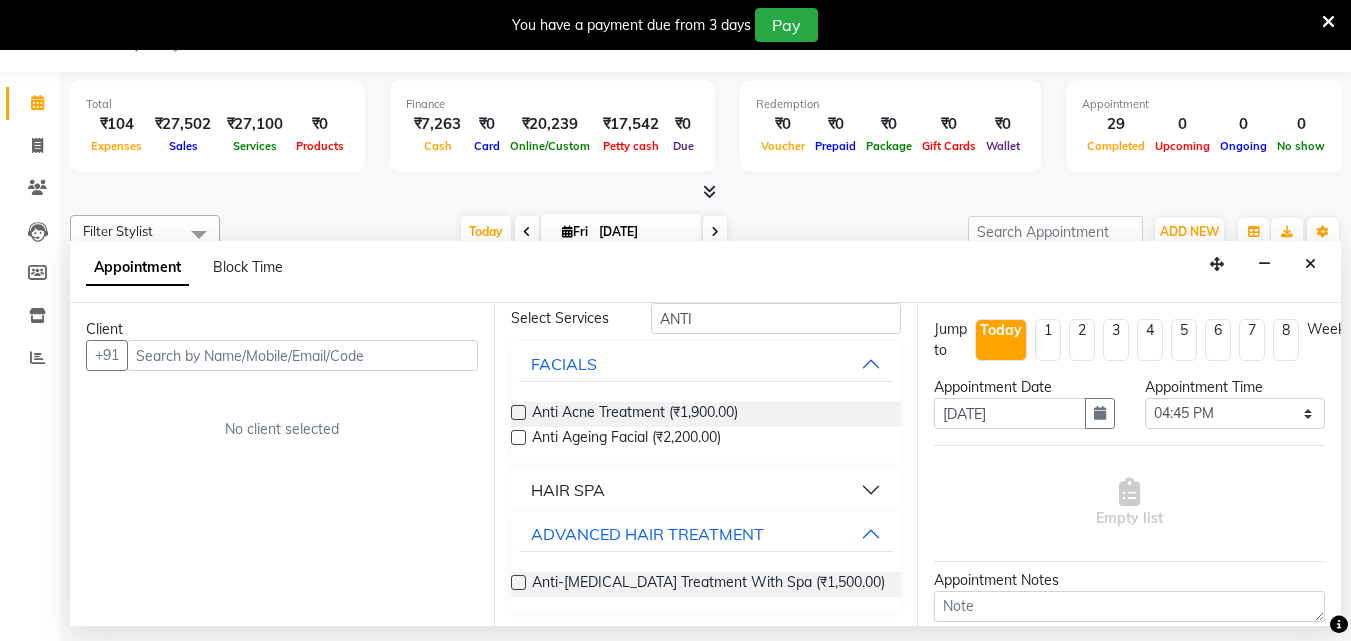 click at bounding box center (518, 582) 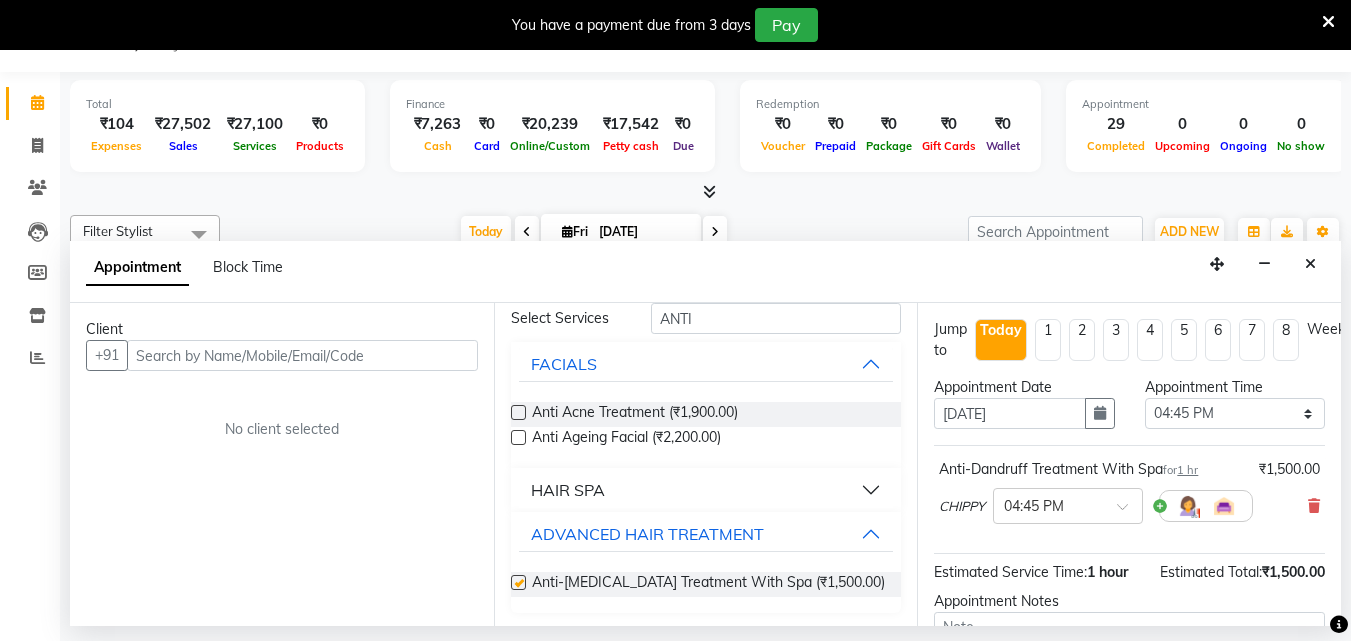checkbox on "false" 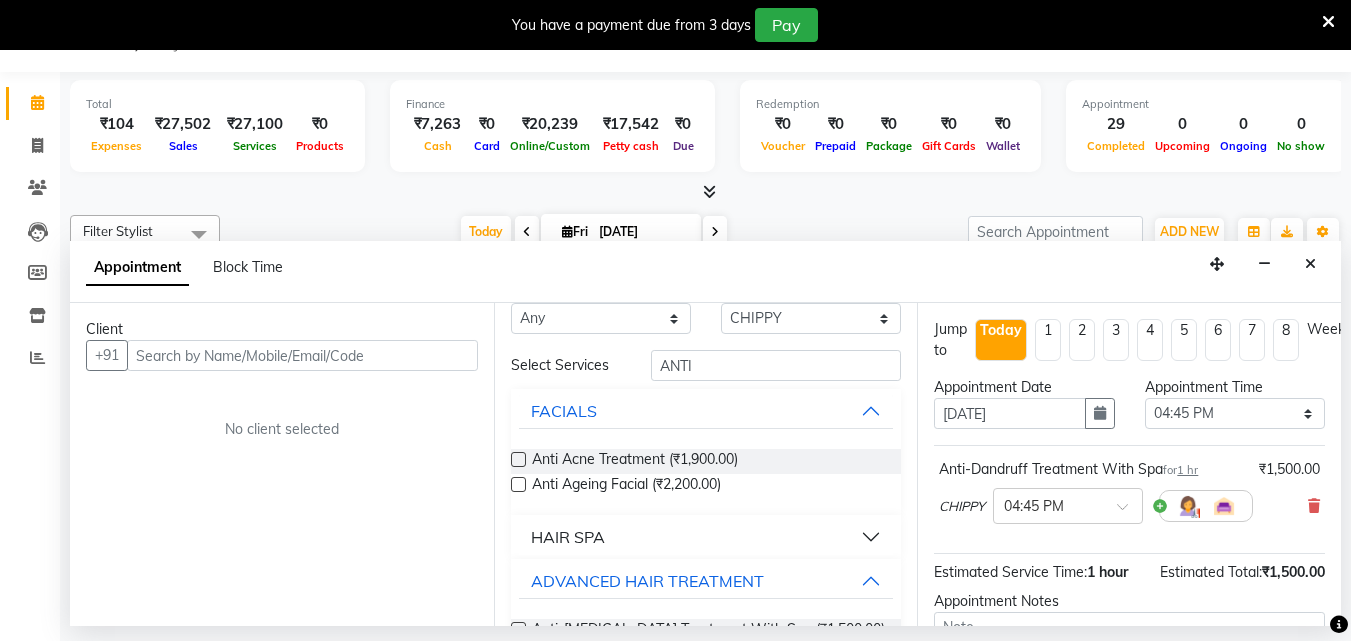 scroll, scrollTop: 0, scrollLeft: 0, axis: both 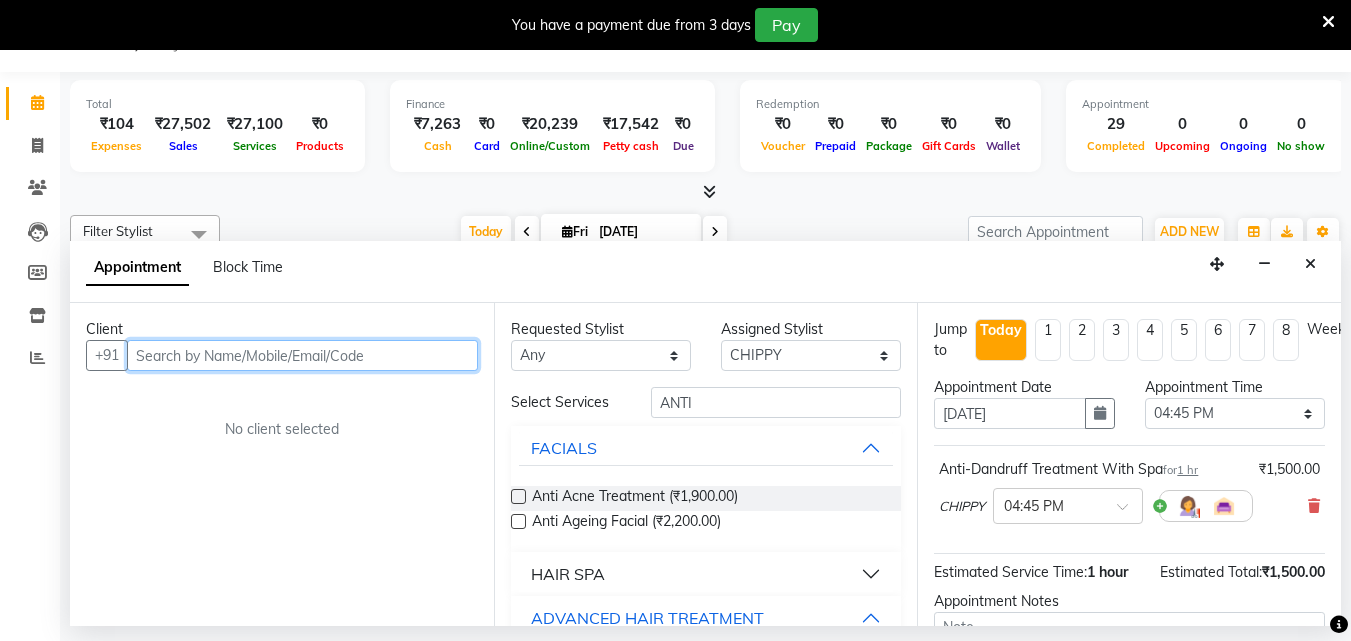 click at bounding box center (302, 355) 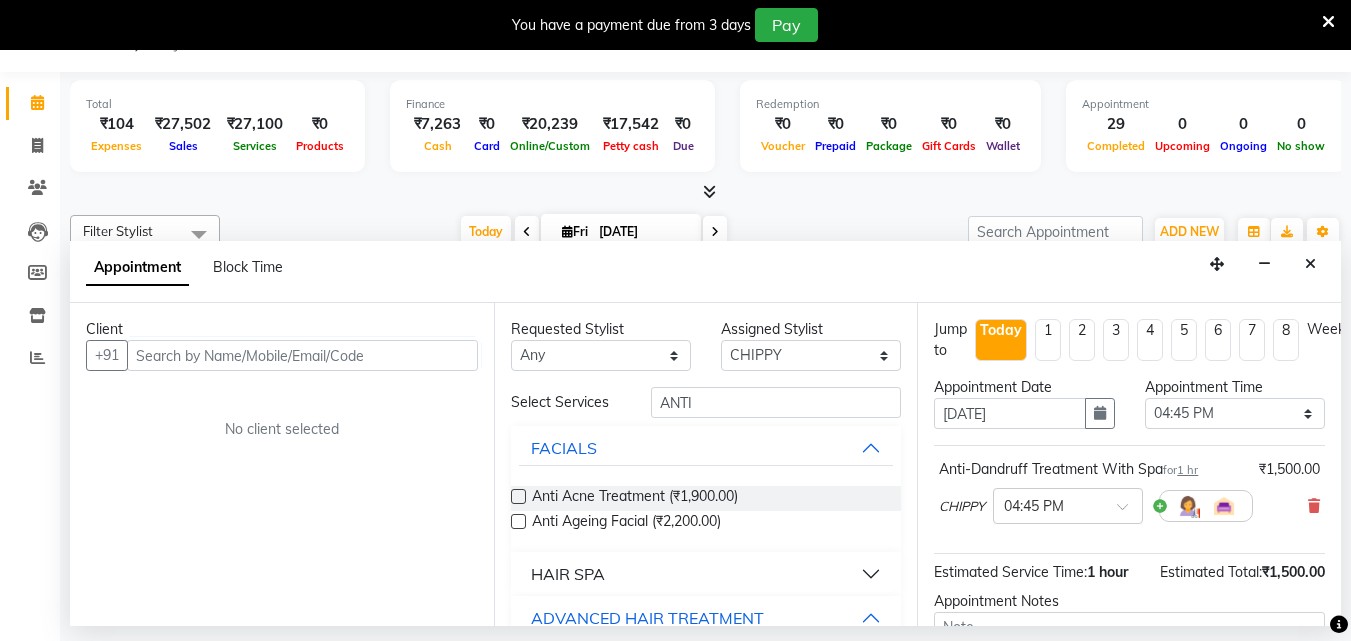 click on "Filter Stylist Select All ANJALI L B	 CHIPPY DHANYA D INDU GURUNG	 KARTHIKA	 Lekshmi MANJUSHA	 PUNAM LAMA	 SARITHA	 Sneha TRIVANDRUM ASHTAMUDI USHA KUMARI S Today  Fri 11-07-2025 Toggle Dropdown Add Appointment Add Invoice Add Expense Add Attendance Add Client Toggle Dropdown Add Appointment Add Invoice Add Expense Add Attendance Add Client ADD NEW Toggle Dropdown Add Appointment Add Invoice Add Expense Add Attendance Add Client Filter Stylist Select All ANJALI L B	 CHIPPY DHANYA D INDU GURUNG	 KARTHIKA	 Lekshmi MANJUSHA	 PUNAM LAMA	 SARITHA	 Sneha TRIVANDRUM ASHTAMUDI USHA KUMARI S Group By  Staff View   Room View  View as Vertical  Vertical - Week View  Horizontal  Horizontal - Week View  List  Toggle Dropdown Calendar Settings Manage Tags   Arrange Stylists   Reset Stylists  Full Screen Appointment Form Zoom 150% Stylist 9:00 AM 10:00 AM 11:00 AM 12:00 PM 1:00 PM 2:00 PM 3:00 PM 4:00 PM 5:00 PM 6:00 PM 7:00 PM 8:00 PM 9:00 PM 10:00 PM ANJALI L B	 DHANYA D INDU GURUNG	 KARTHIKA	 MANJUSHA	 PUNAM LAMA	 Sneha" 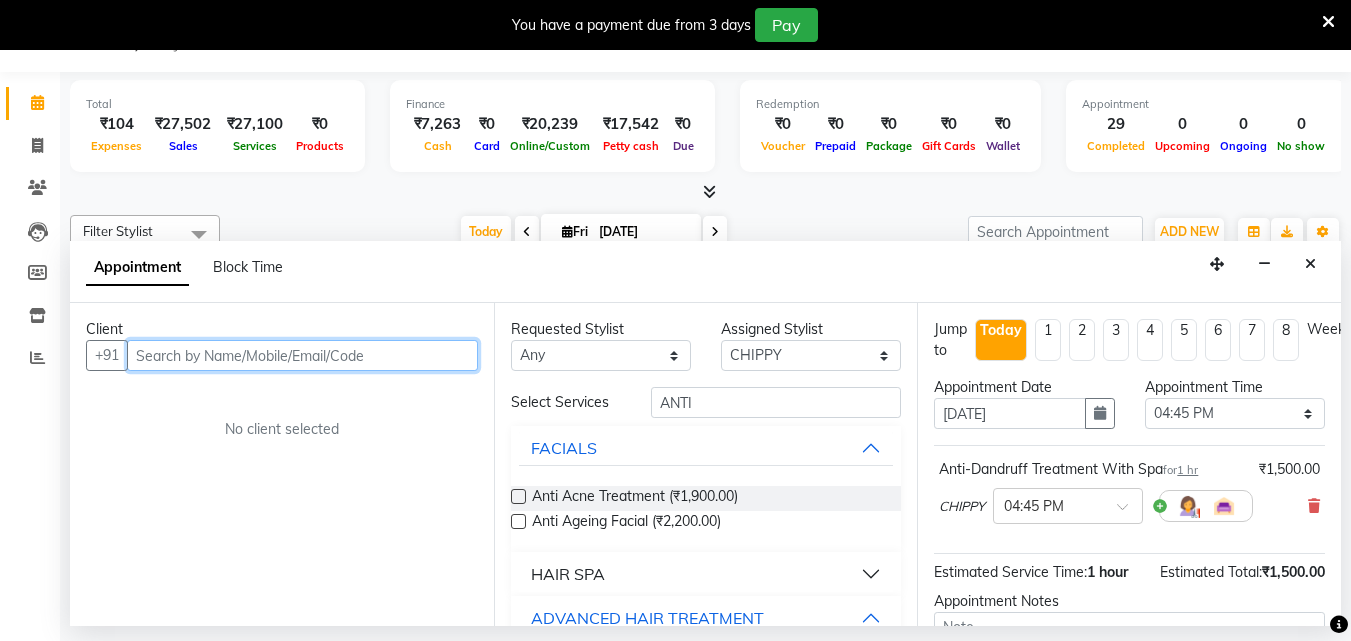 click at bounding box center [302, 355] 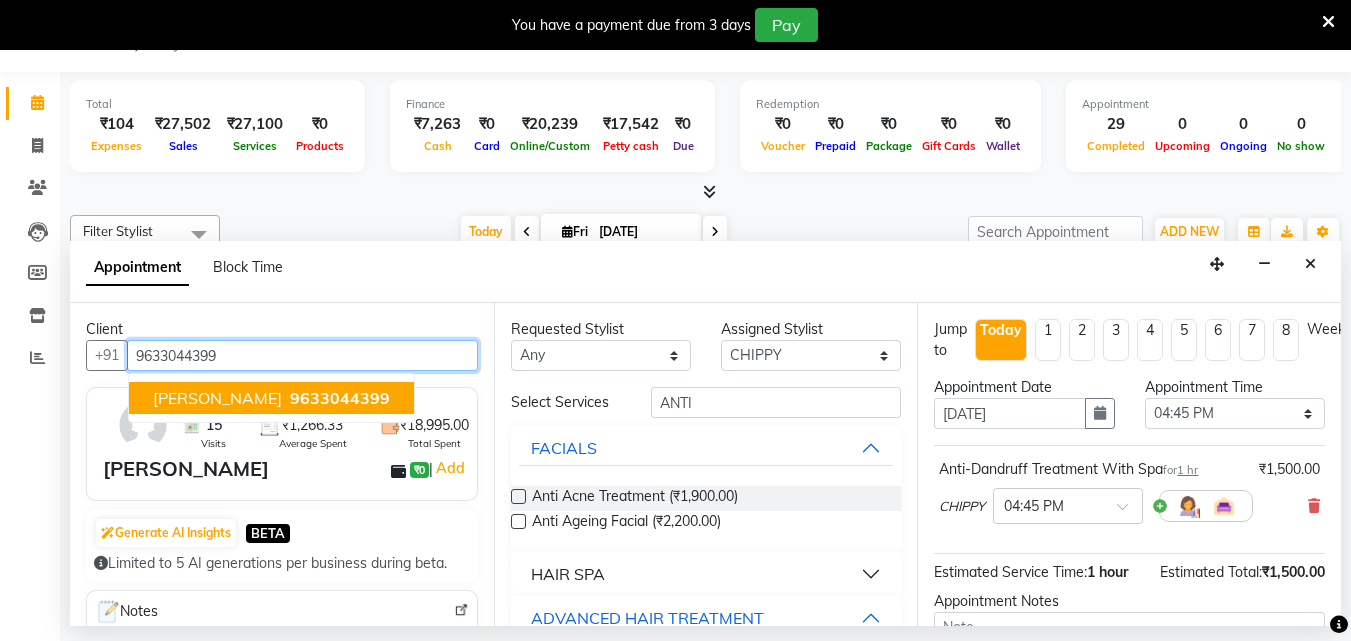 type on "9633044399" 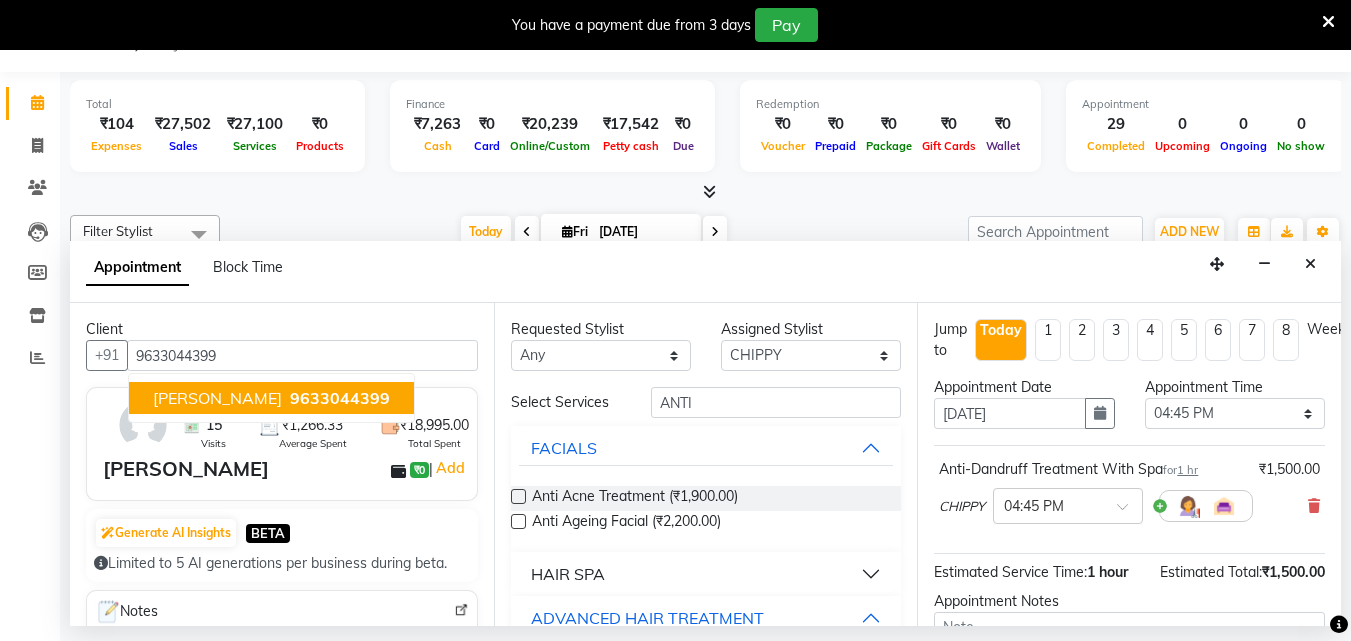 click on "Chinchu    ₹0  |   Add" at bounding box center (286, 469) 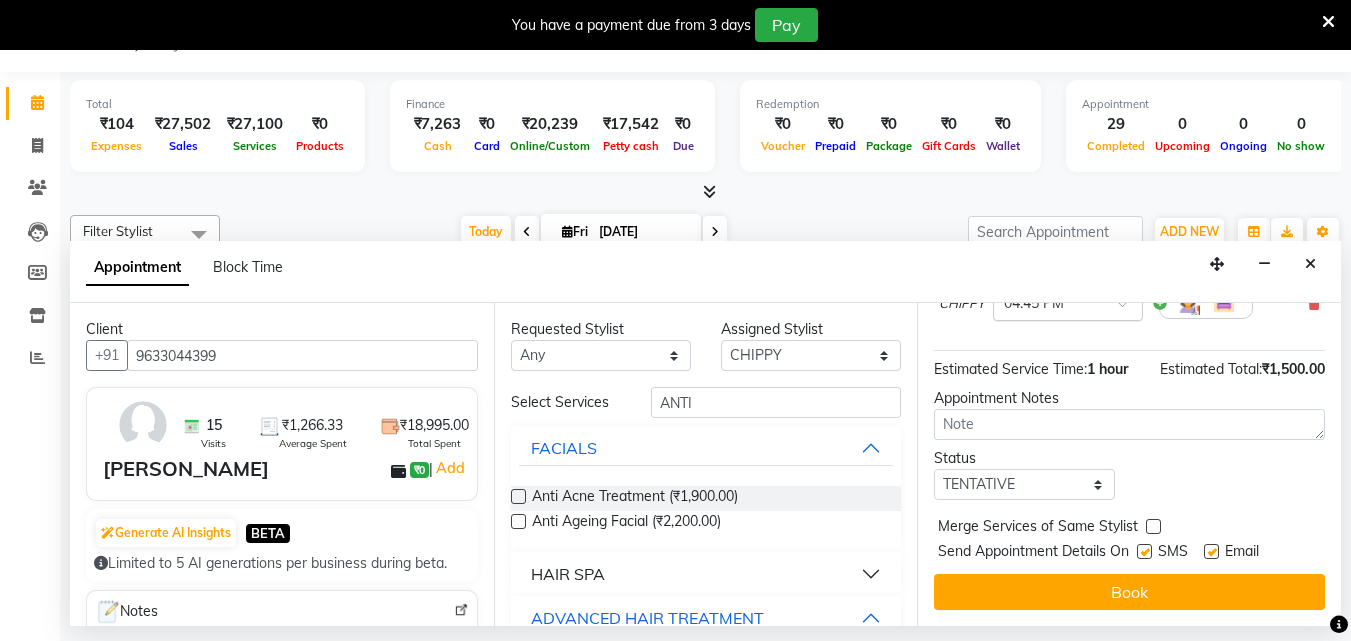 scroll, scrollTop: 218, scrollLeft: 0, axis: vertical 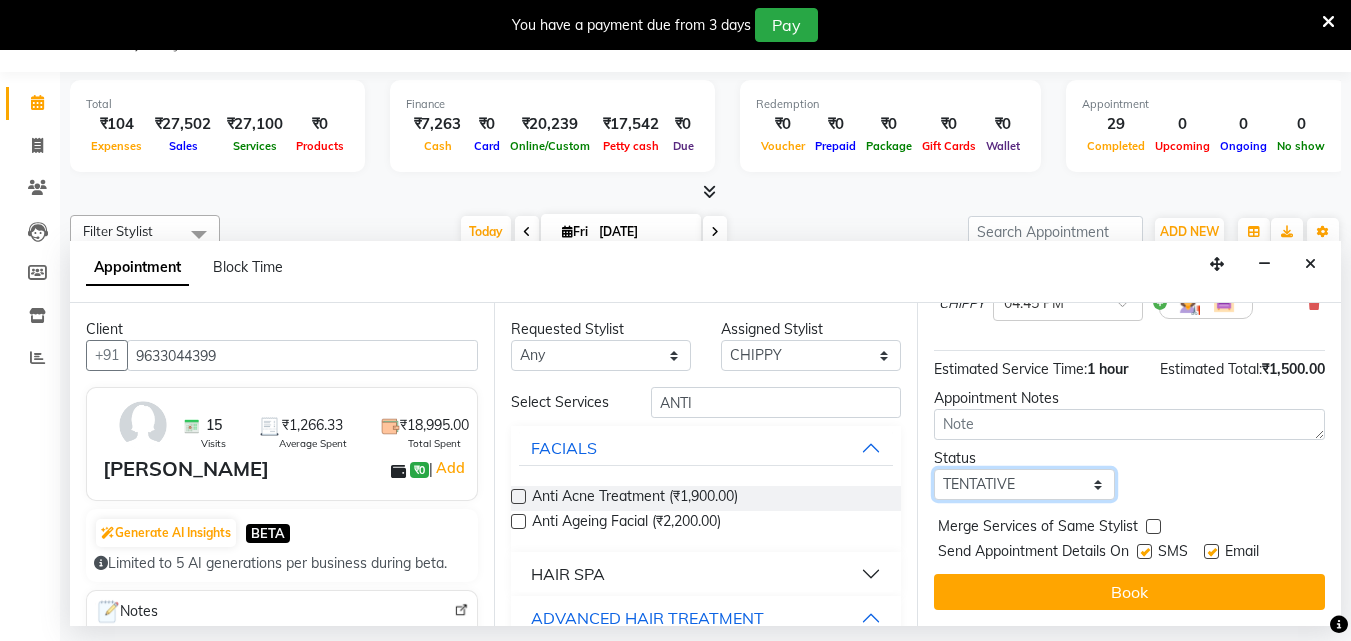 drag, startPoint x: 1063, startPoint y: 462, endPoint x: 1032, endPoint y: 465, distance: 31.144823 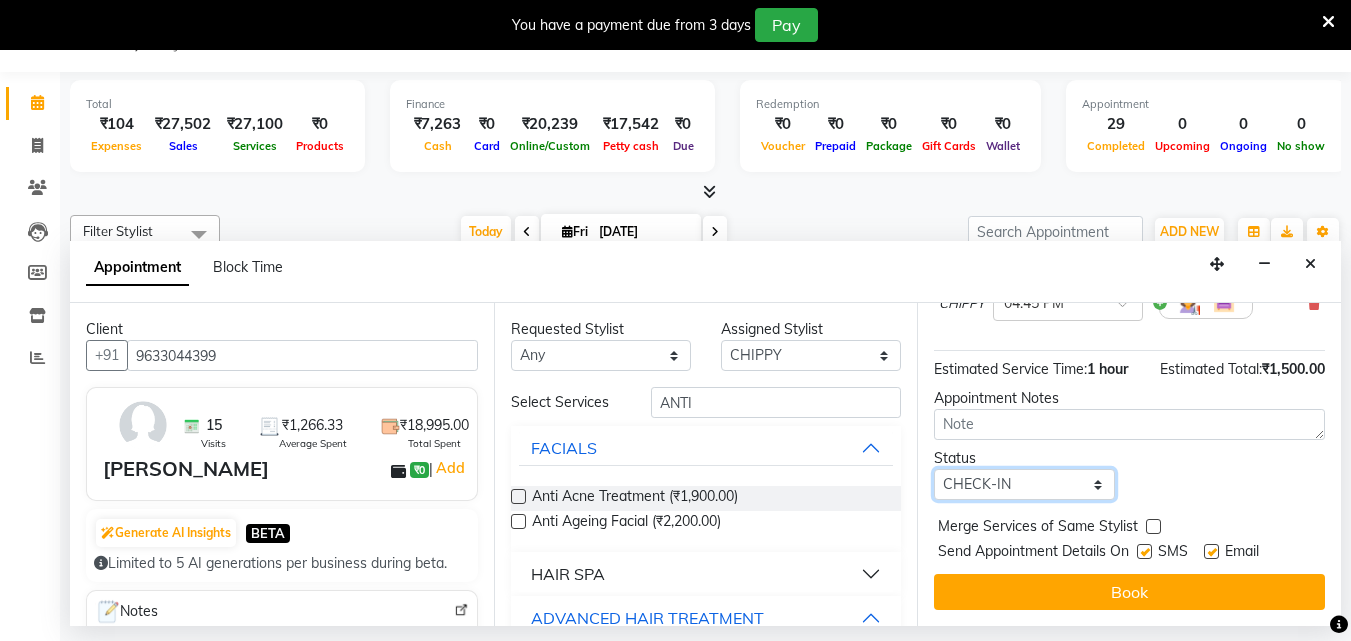click on "Select TENTATIVE CONFIRM CHECK-IN UPCOMING" at bounding box center [1024, 484] 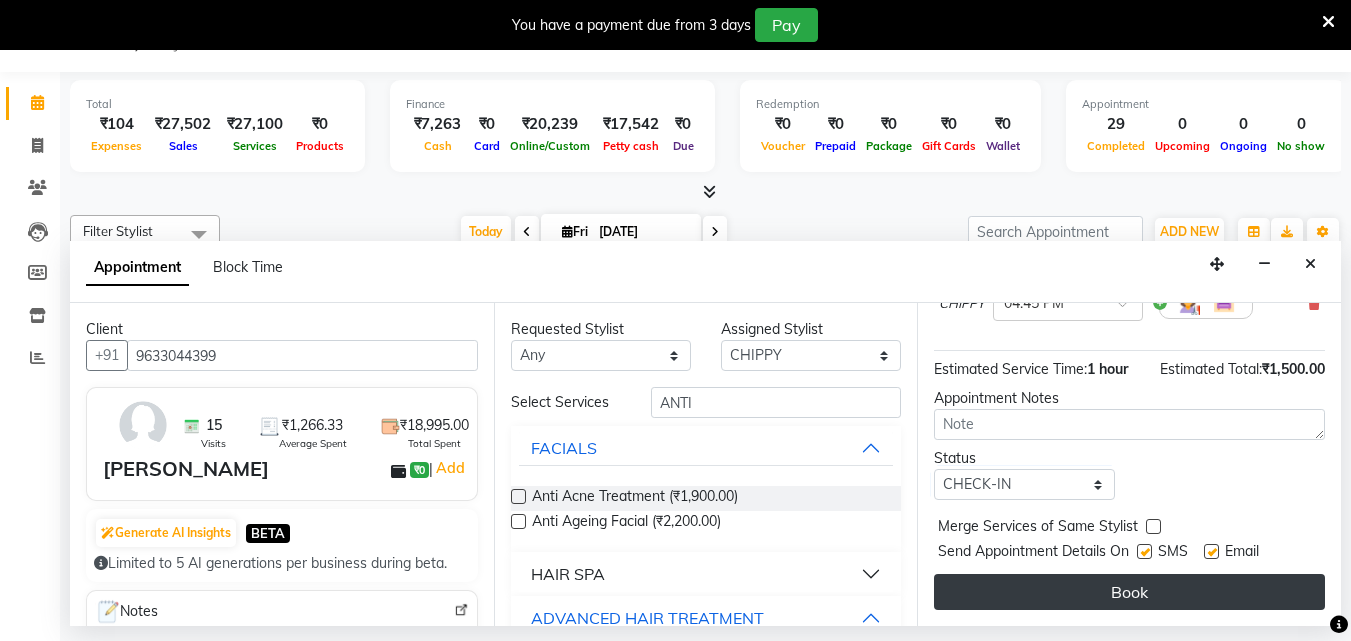 click on "Book" at bounding box center [1129, 592] 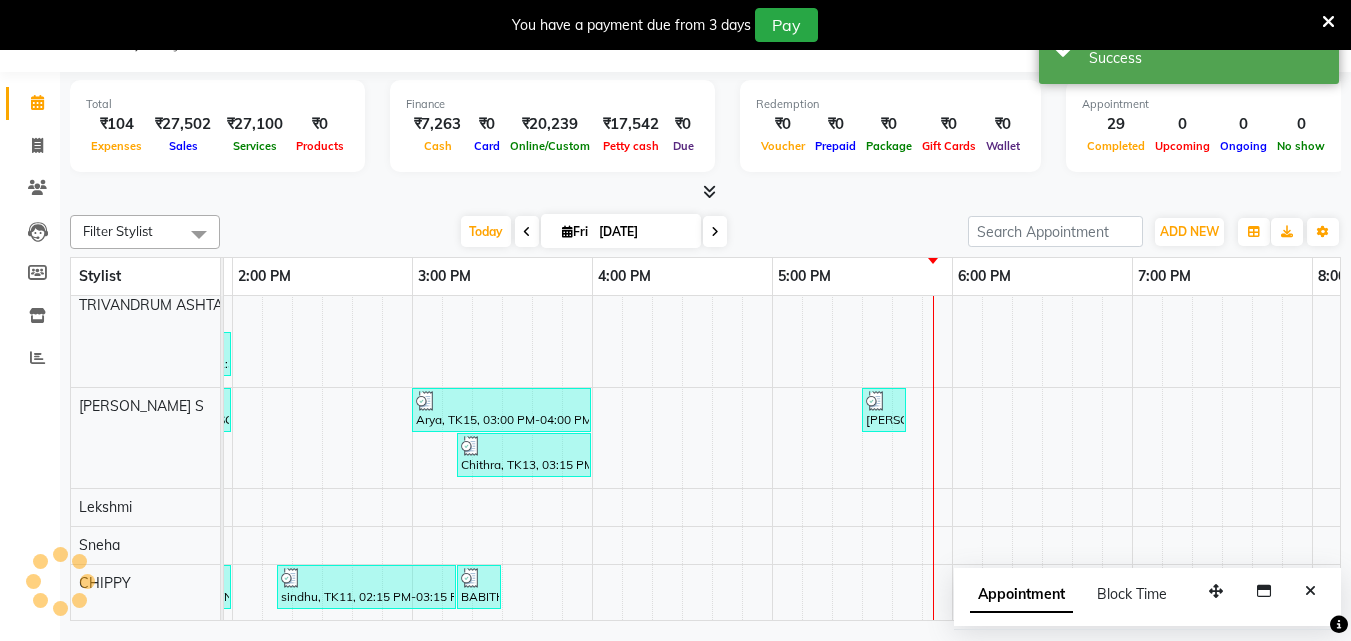 scroll, scrollTop: 0, scrollLeft: 0, axis: both 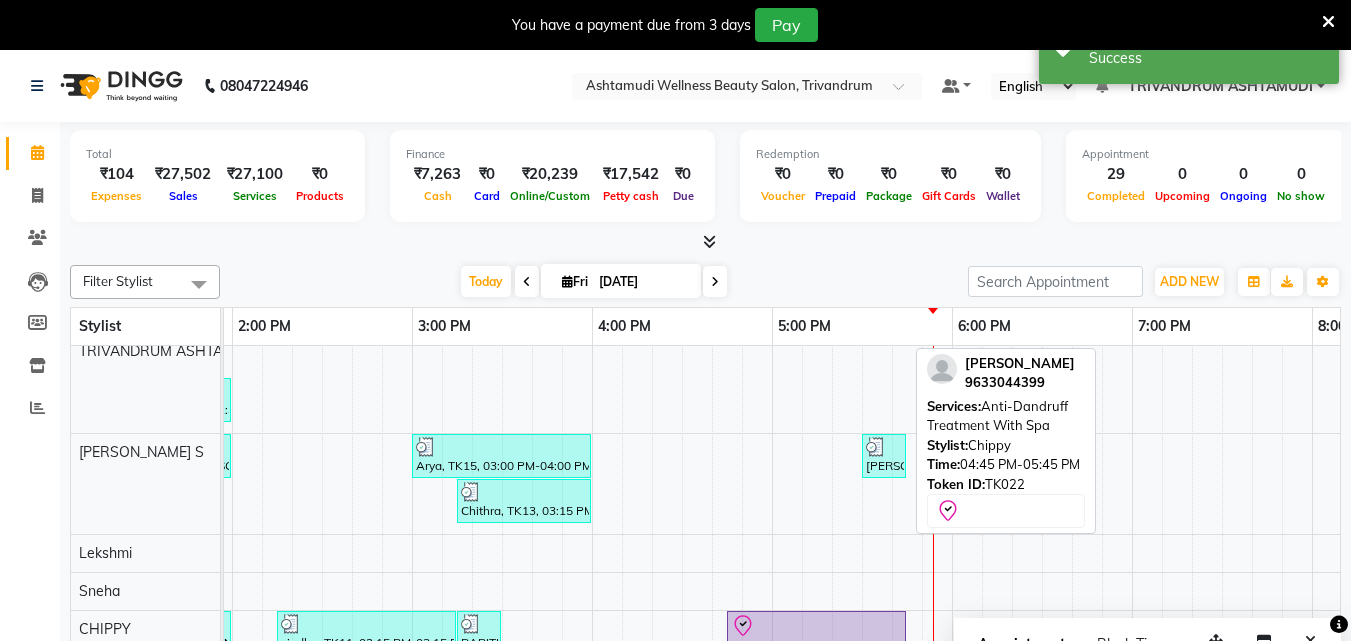 click on "[PERSON_NAME], TK22, 04:45 PM-05:45 PM, Anti-[MEDICAL_DATA] Treatment With Spa" at bounding box center [816, 635] 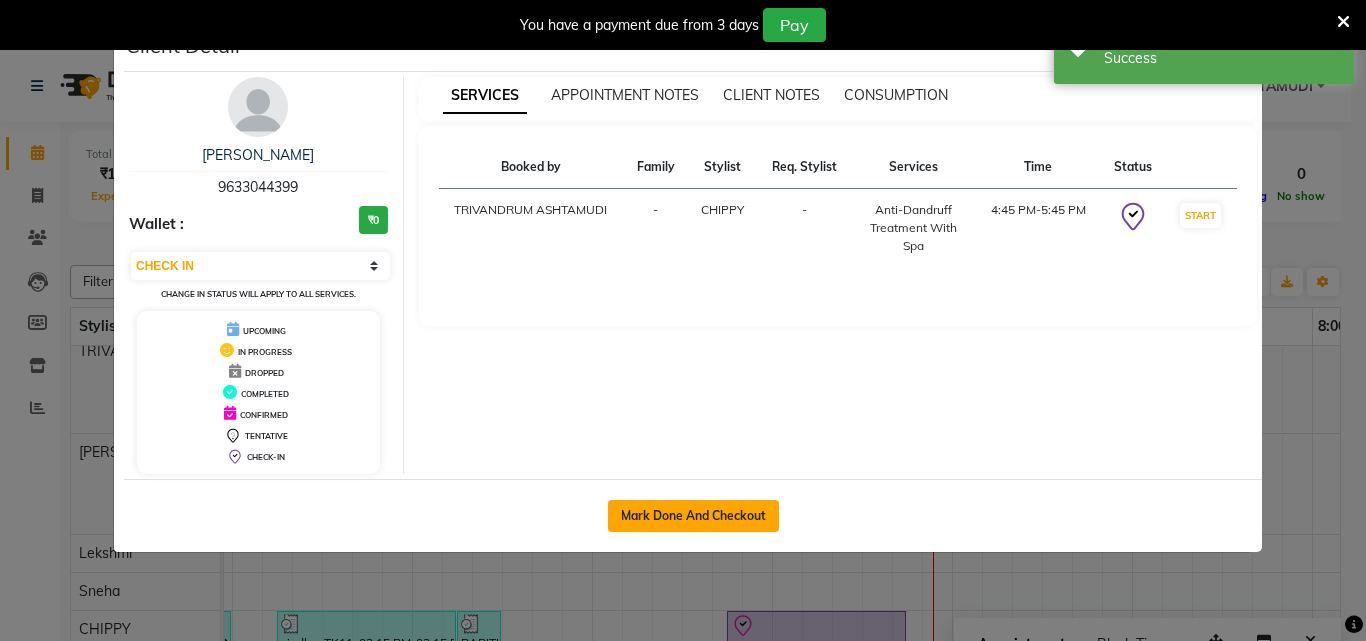 click on "Mark Done And Checkout" 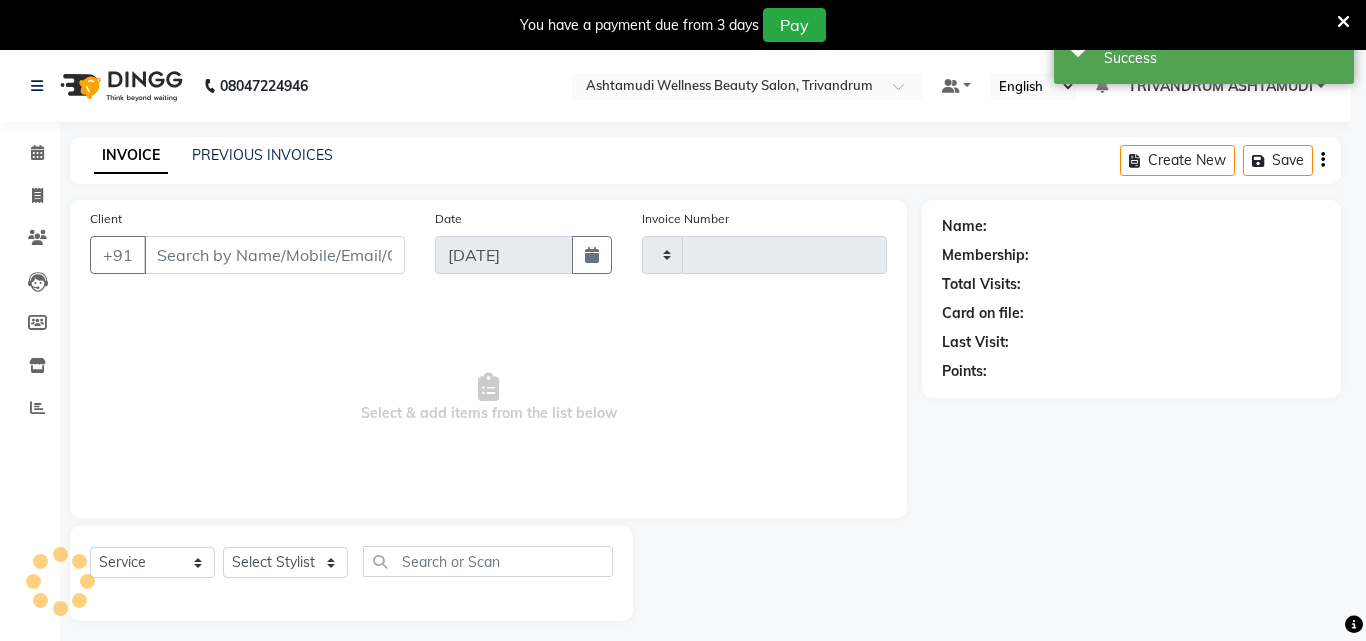 type on "2067" 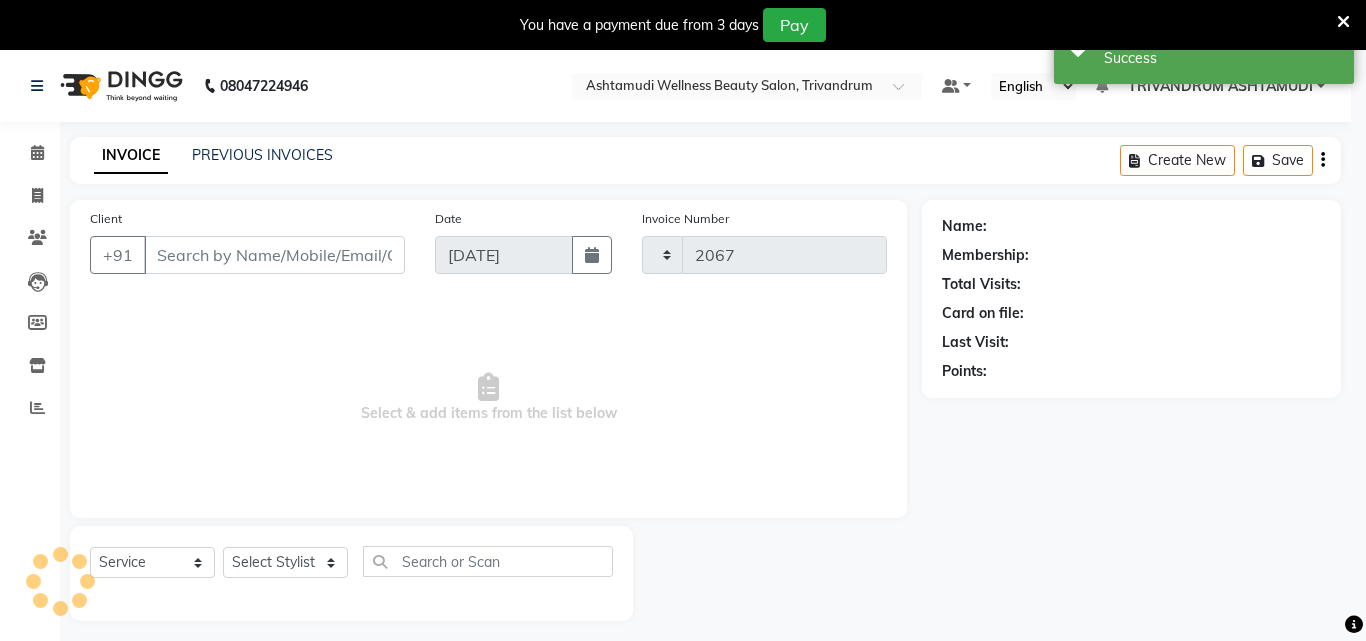 select on "4636" 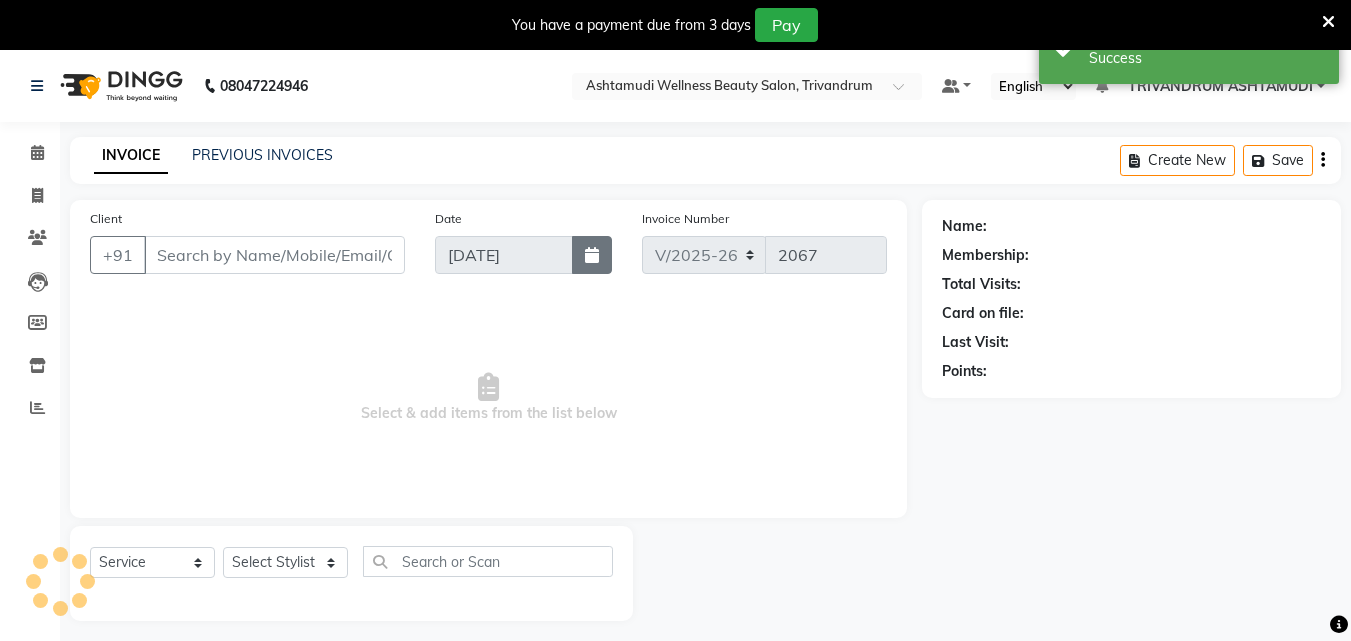 type on "9633044399" 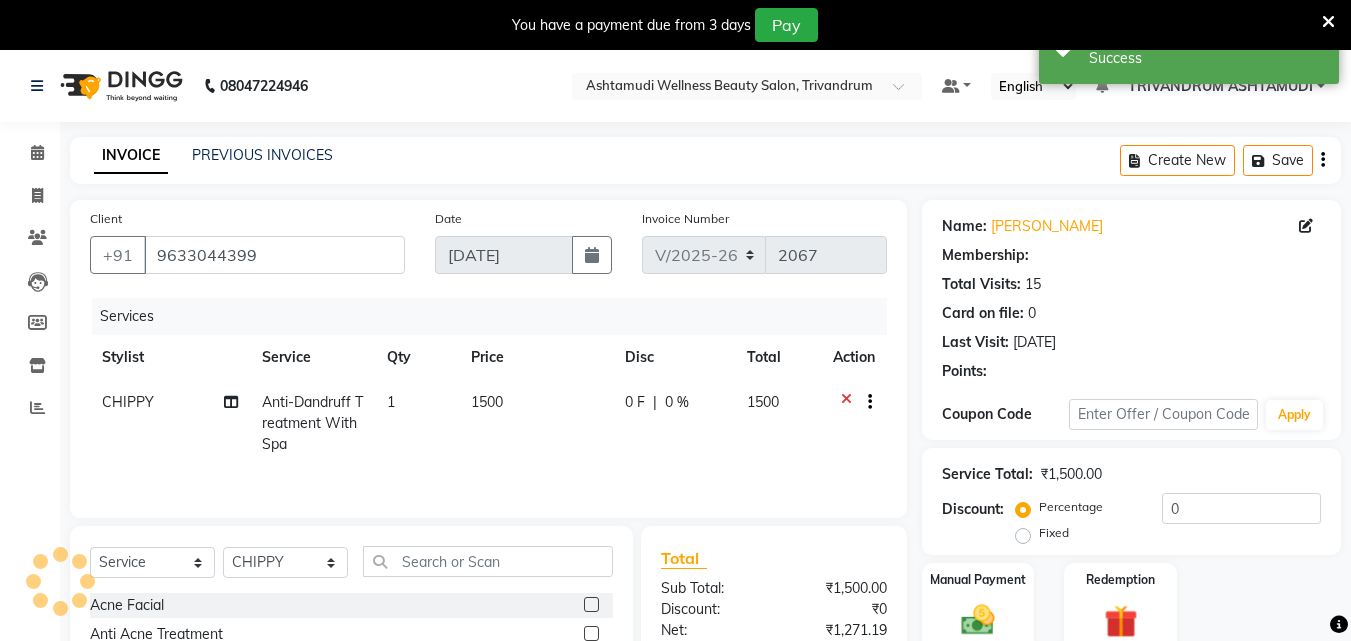 select on "1: Object" 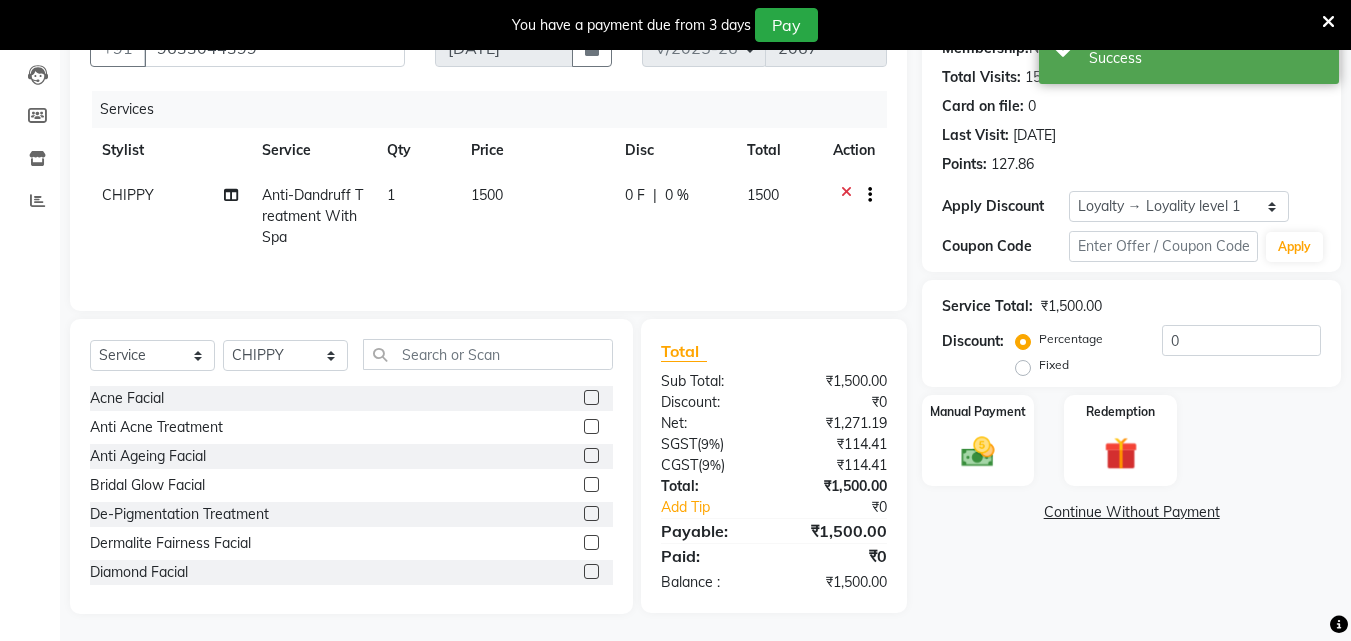 scroll, scrollTop: 210, scrollLeft: 0, axis: vertical 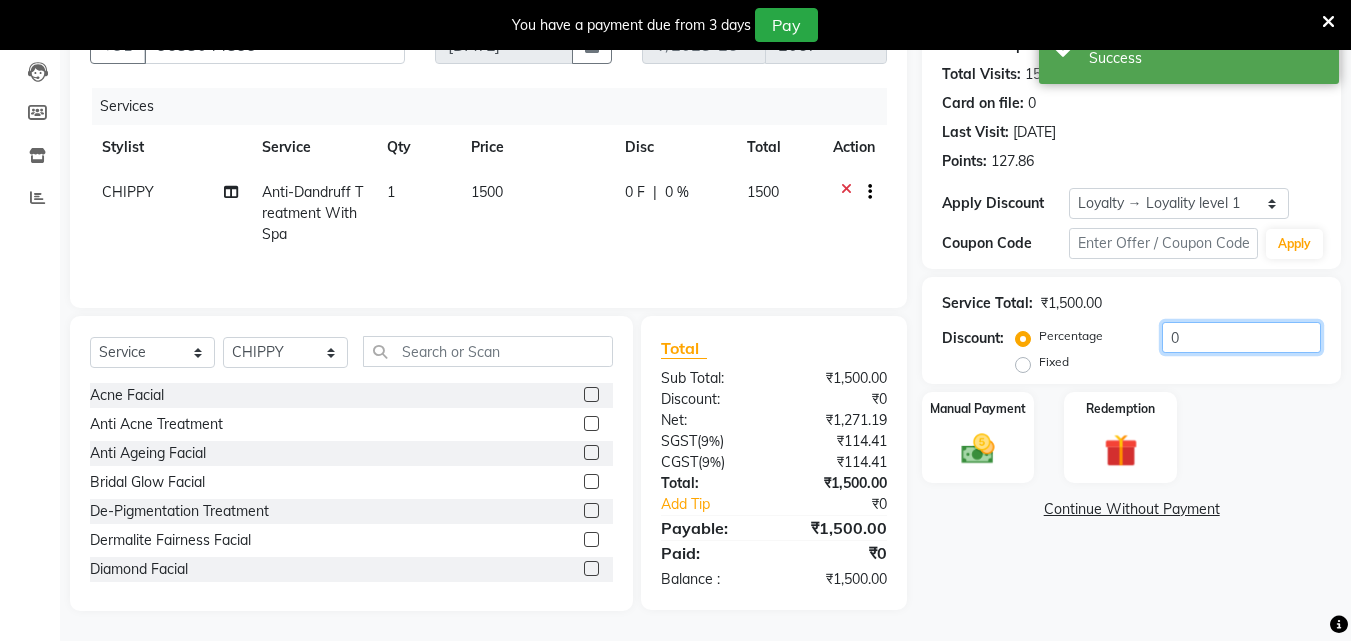 drag, startPoint x: 1198, startPoint y: 341, endPoint x: 1105, endPoint y: 344, distance: 93.04838 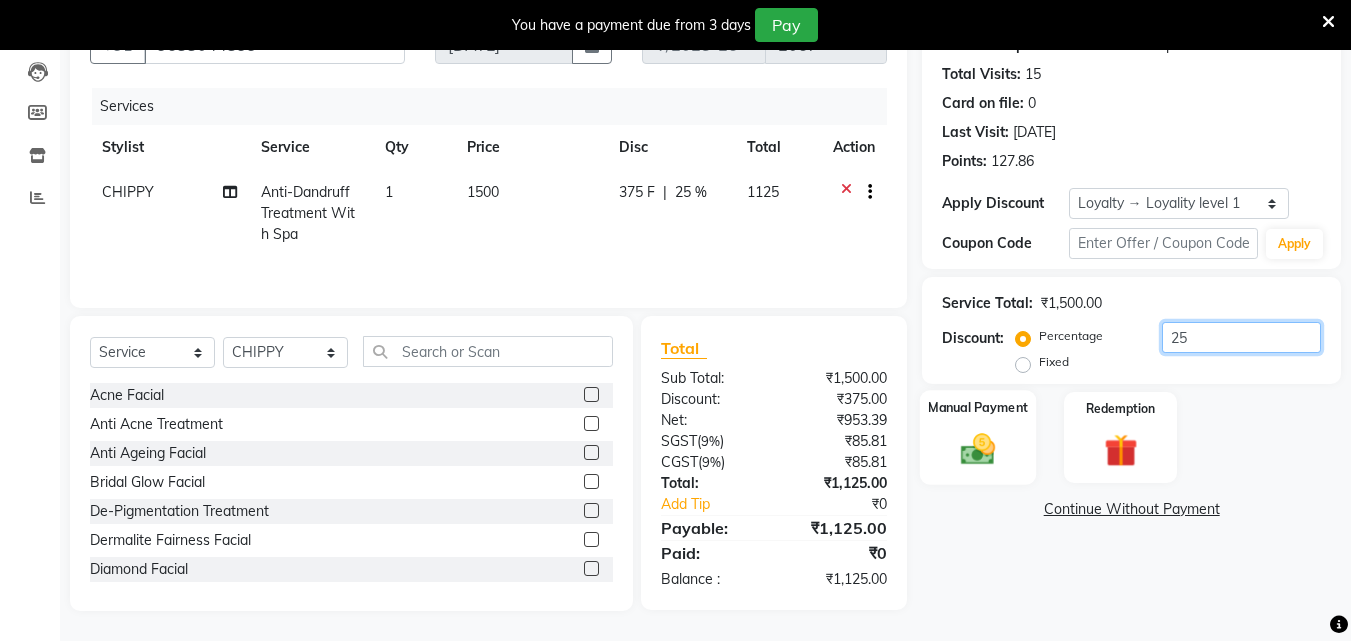 type on "25" 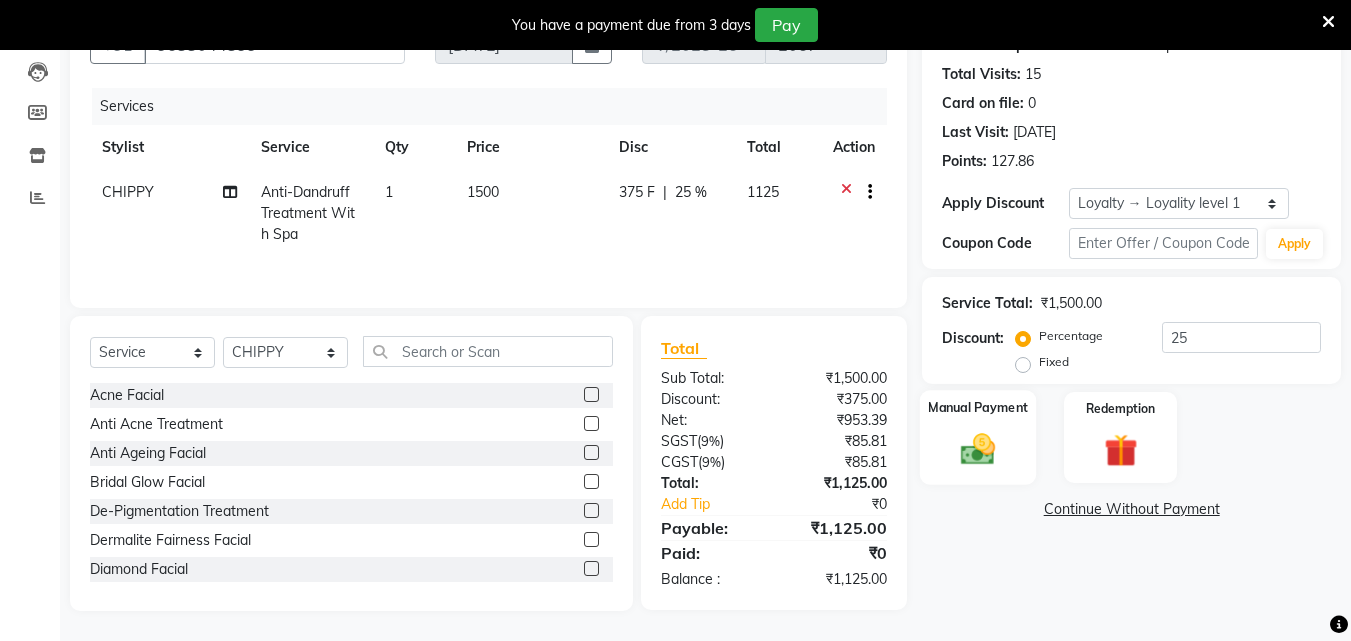 click on "Manual Payment" 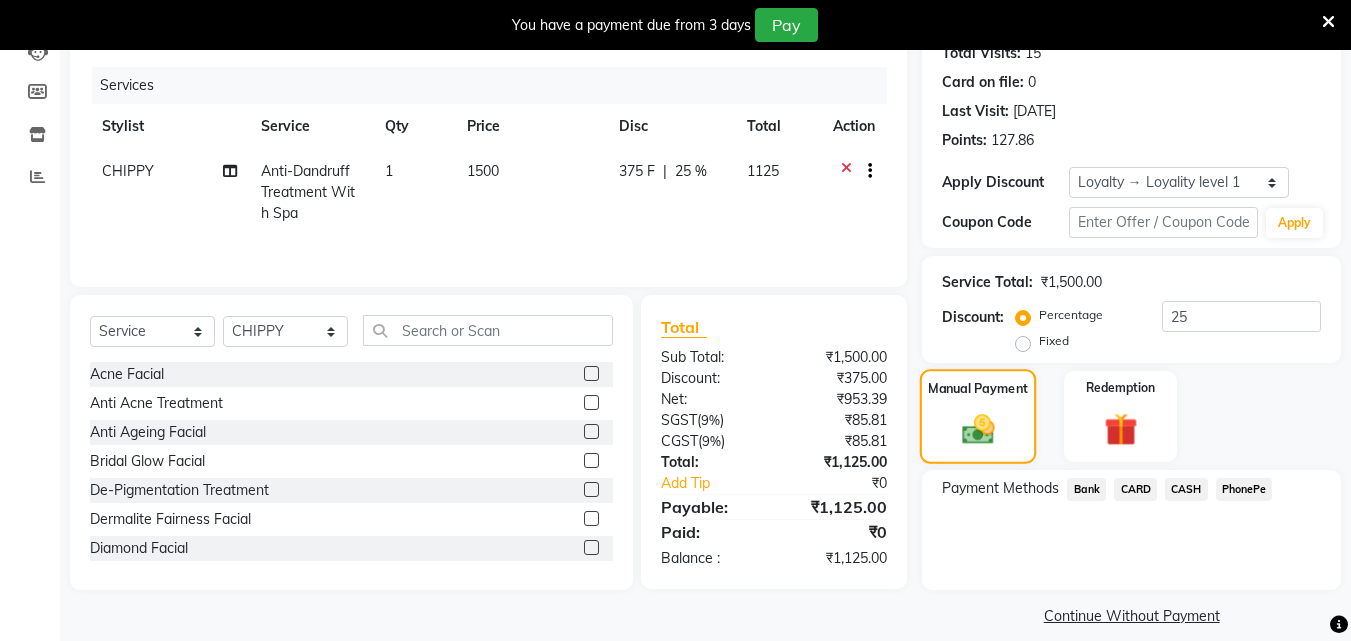 scroll, scrollTop: 251, scrollLeft: 0, axis: vertical 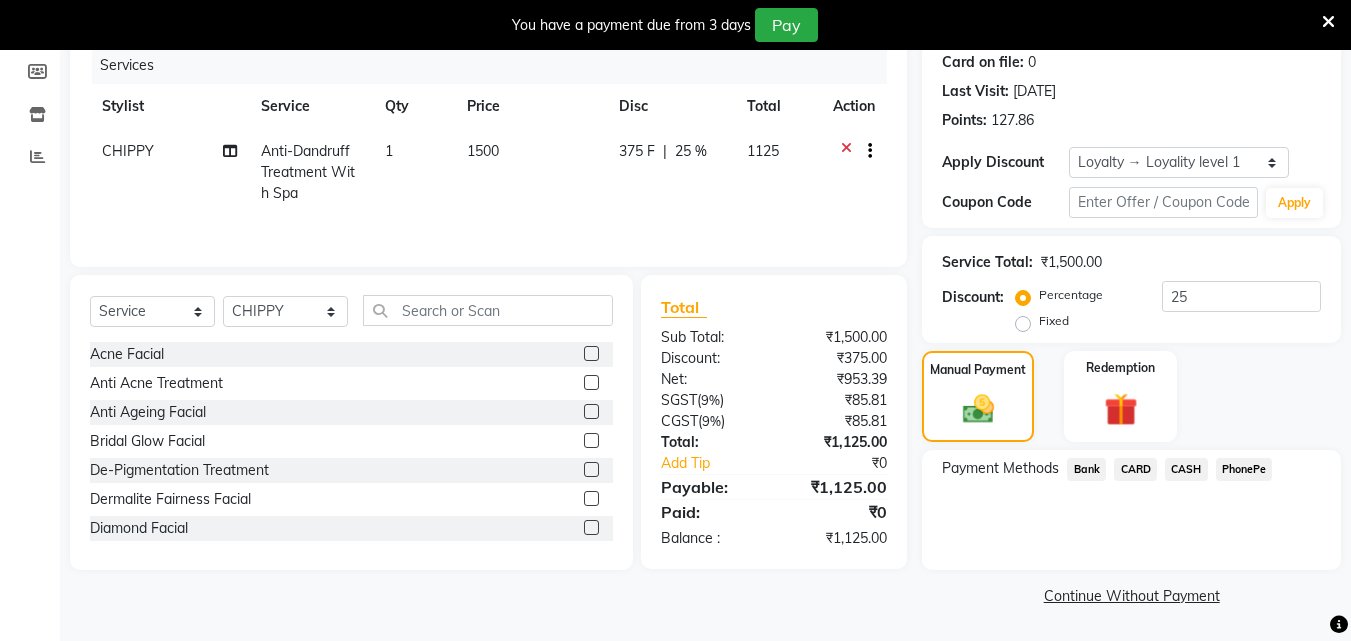 click on "PhonePe" 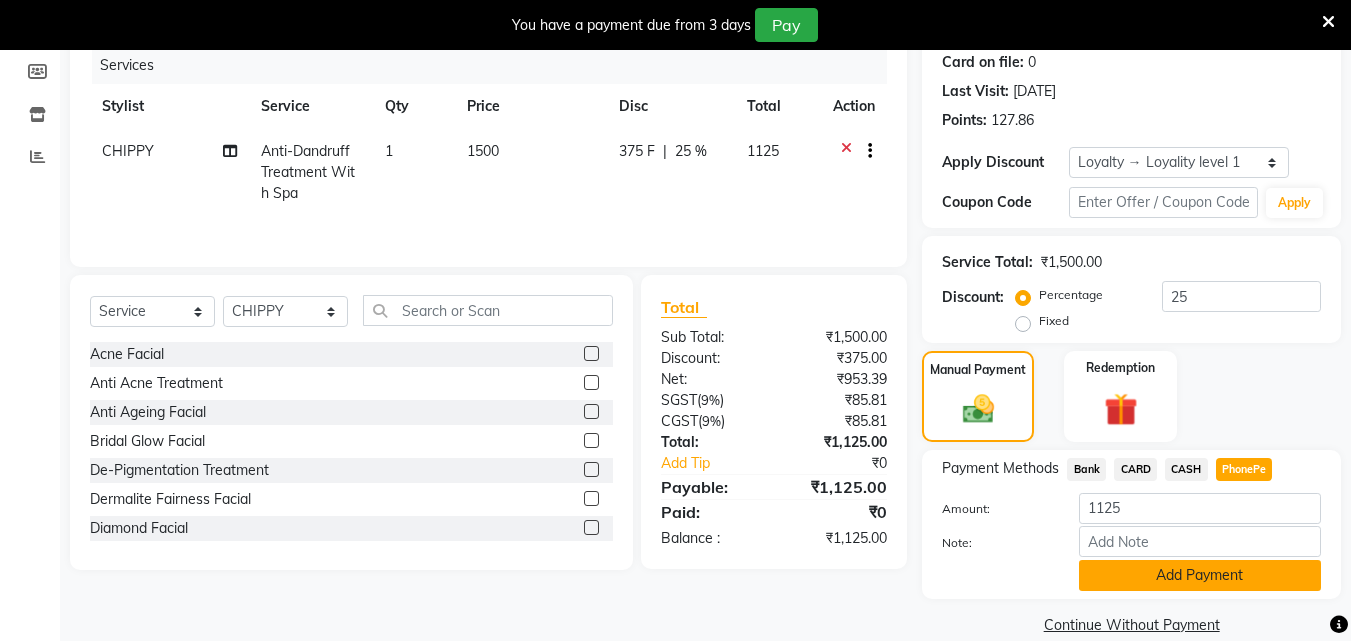 click on "Add Payment" 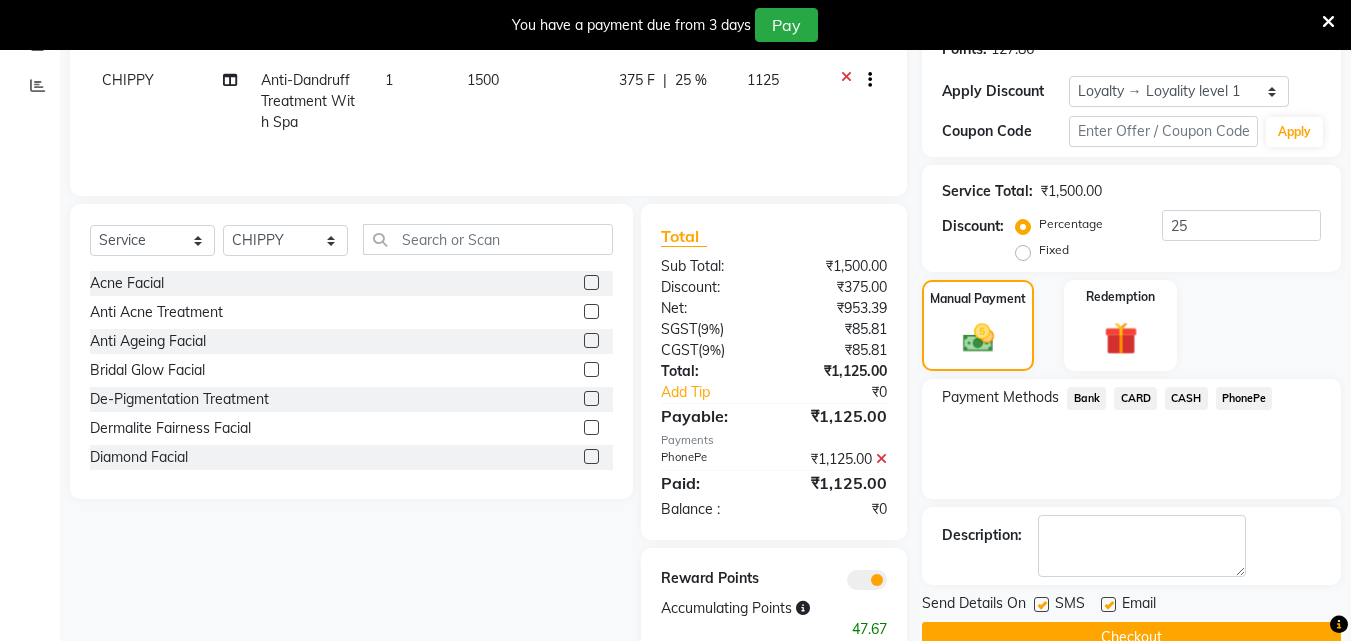 scroll, scrollTop: 371, scrollLeft: 0, axis: vertical 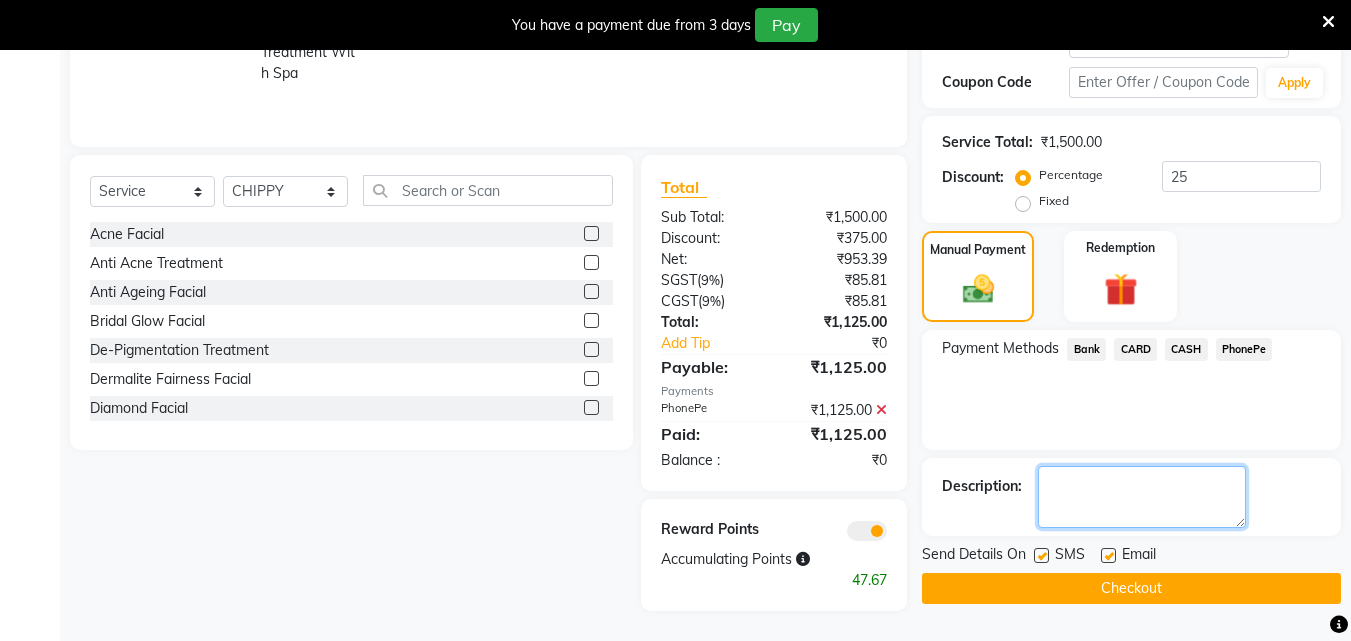 click 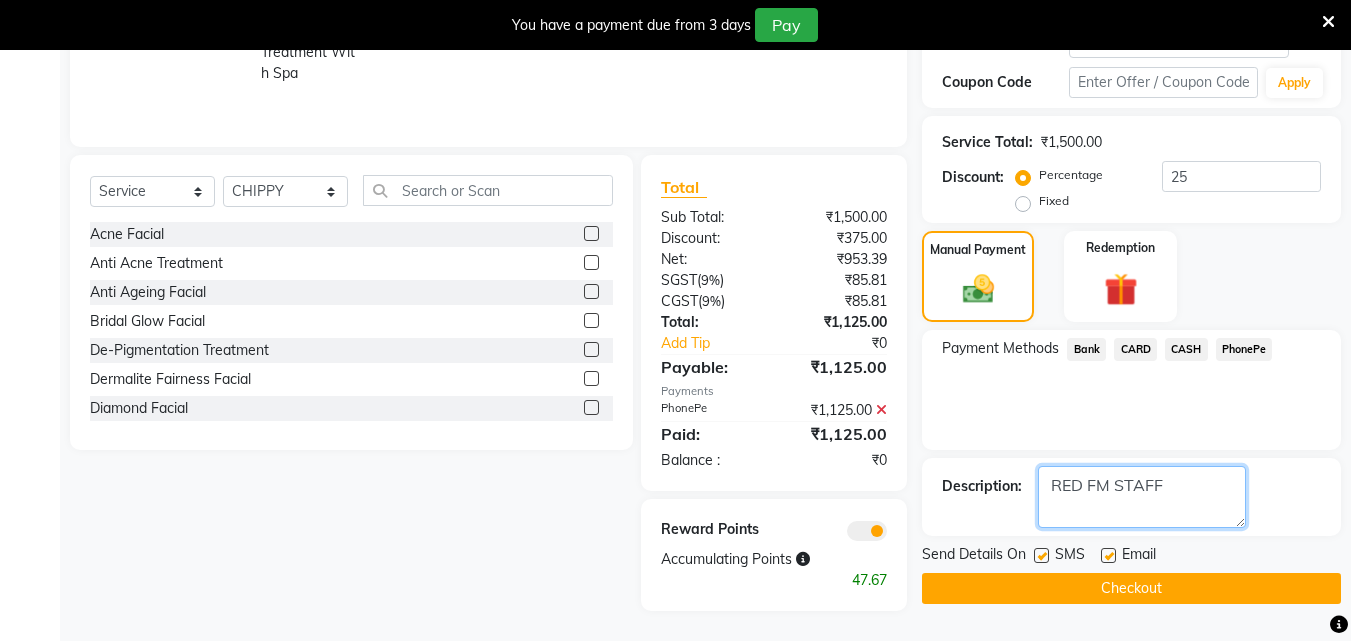 type on "RED FM STAFF" 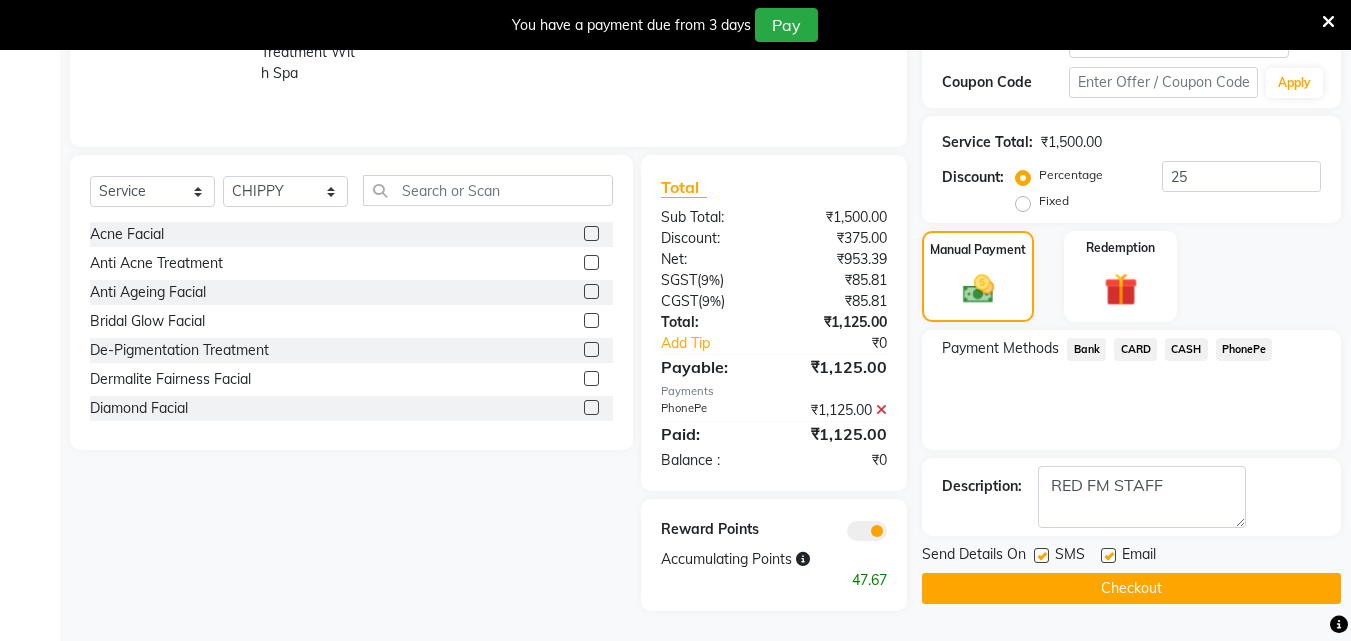click on "Checkout" 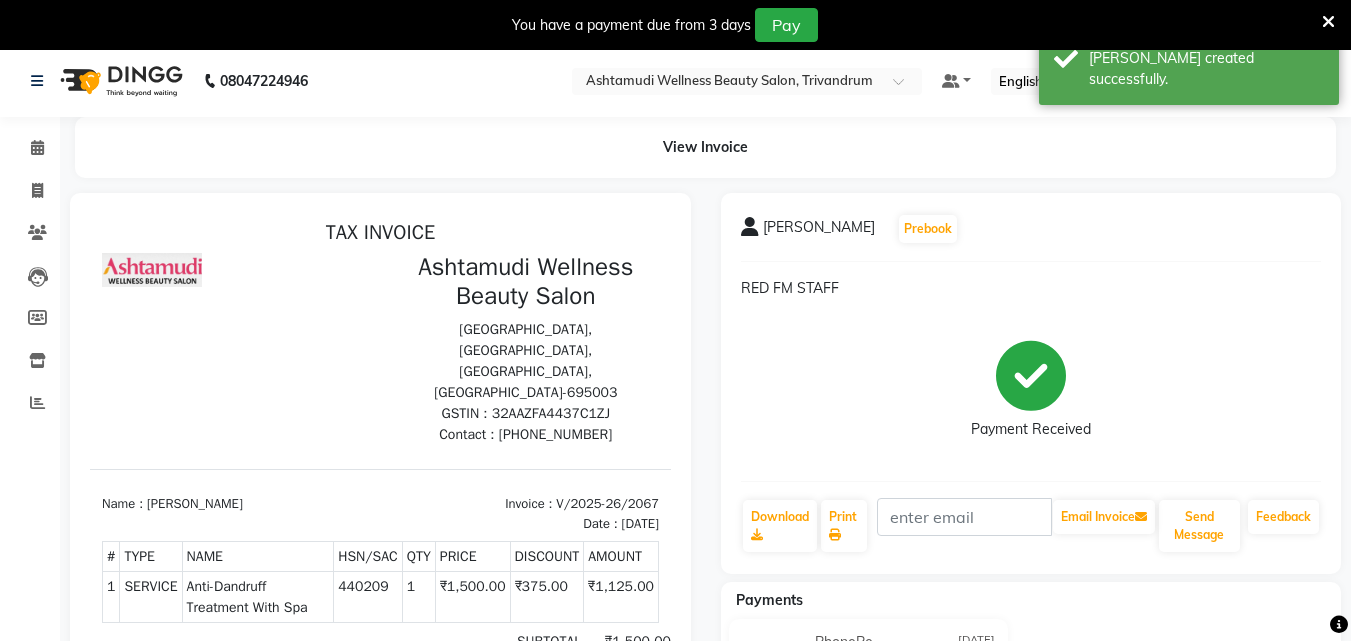 scroll, scrollTop: 0, scrollLeft: 0, axis: both 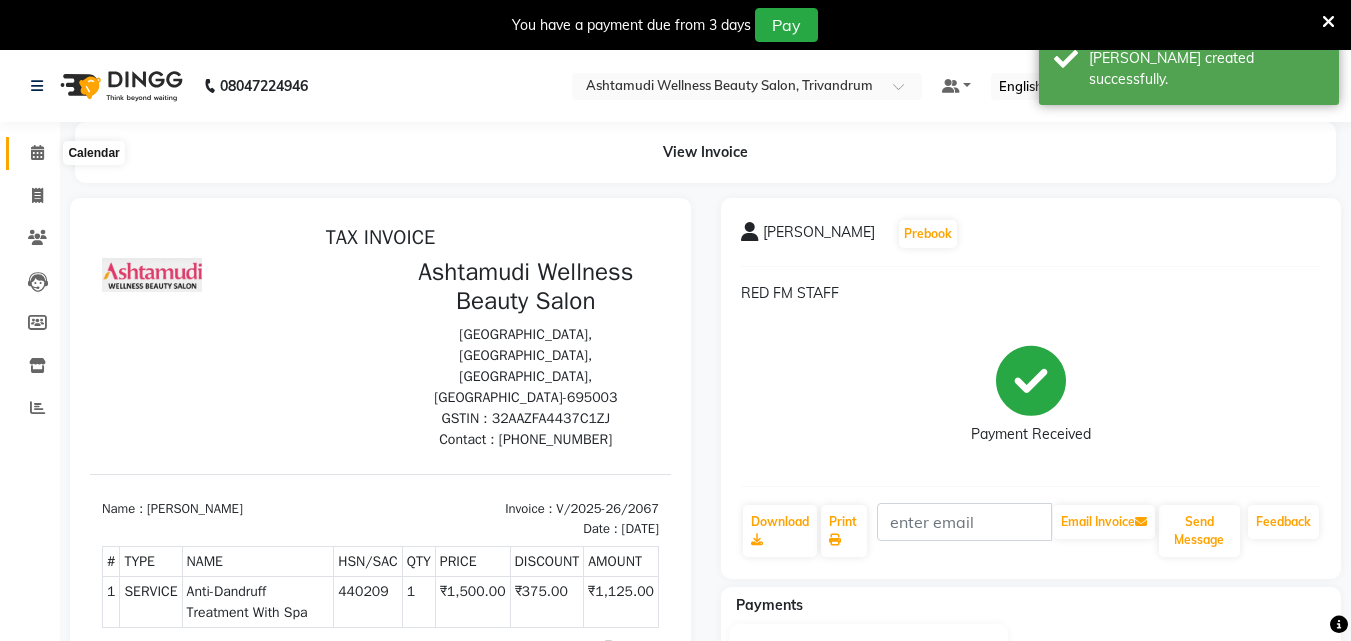 click 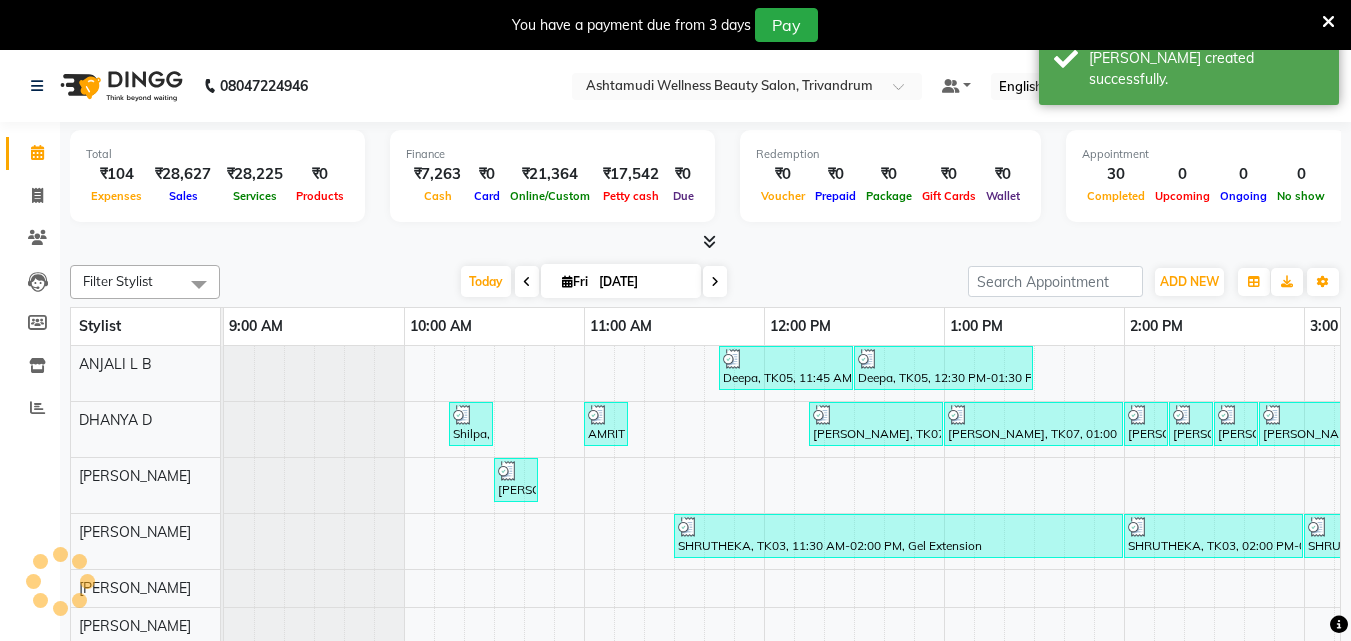 scroll, scrollTop: 0, scrollLeft: 1404, axis: horizontal 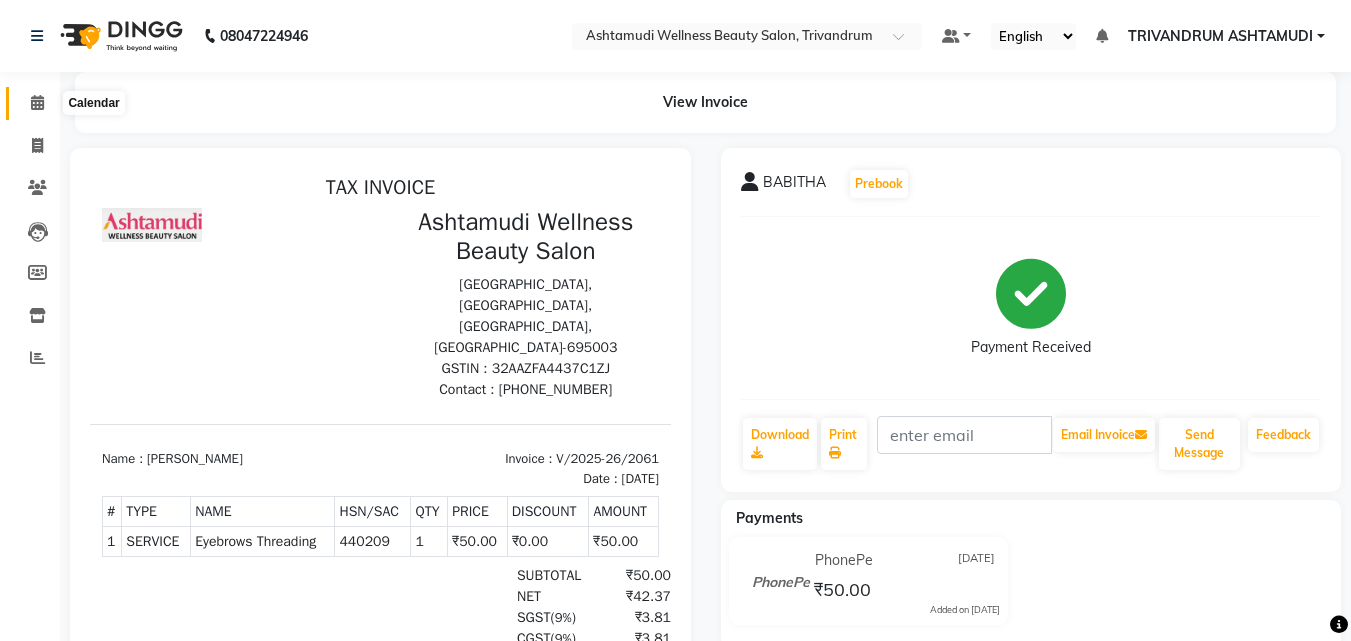 click 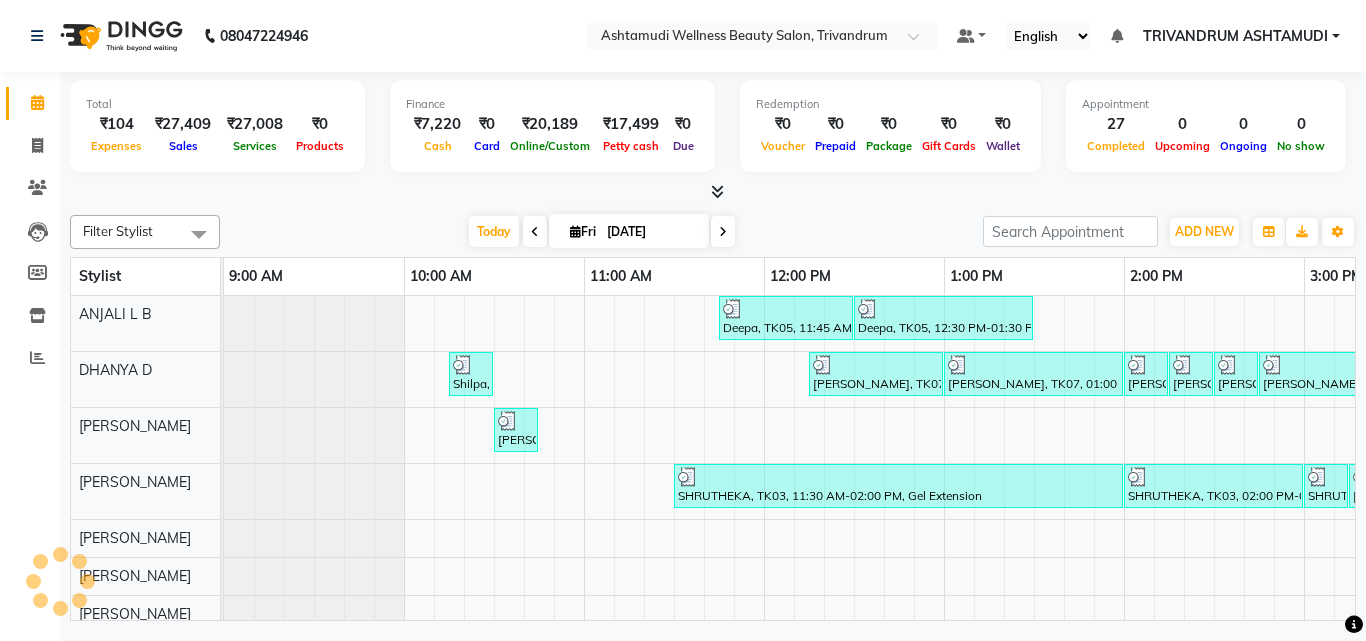 scroll, scrollTop: 0, scrollLeft: 0, axis: both 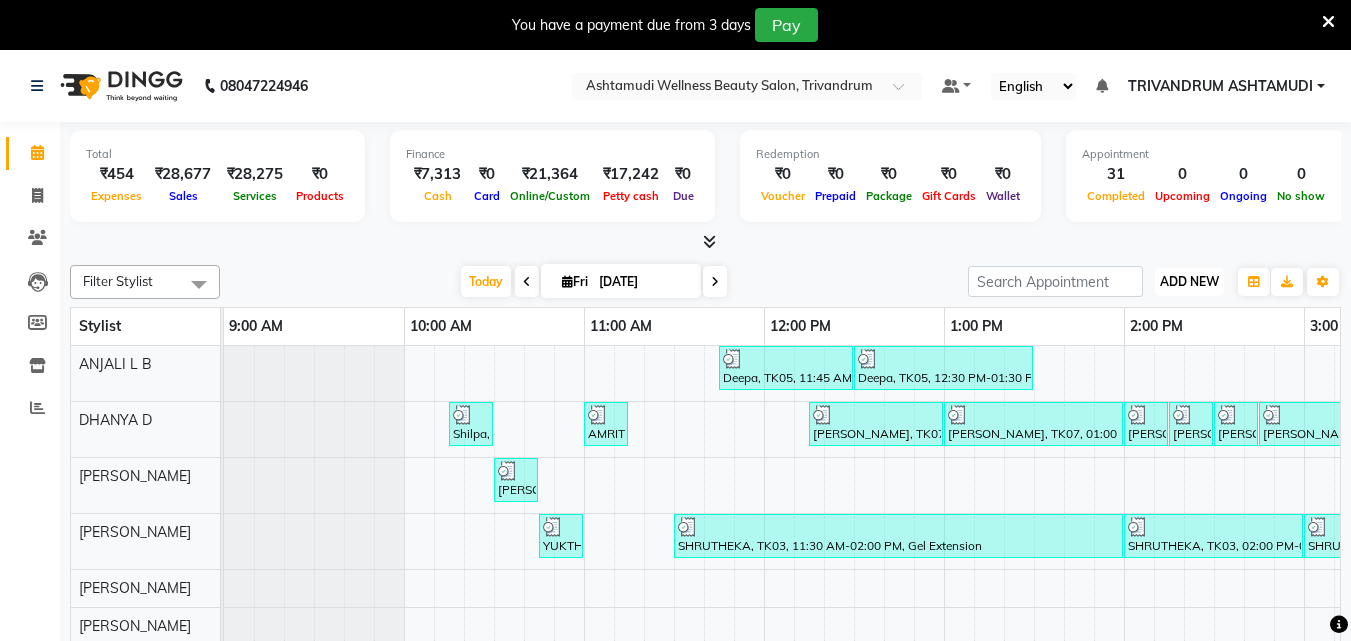 click on "ADD NEW Toggle Dropdown" at bounding box center [1189, 282] 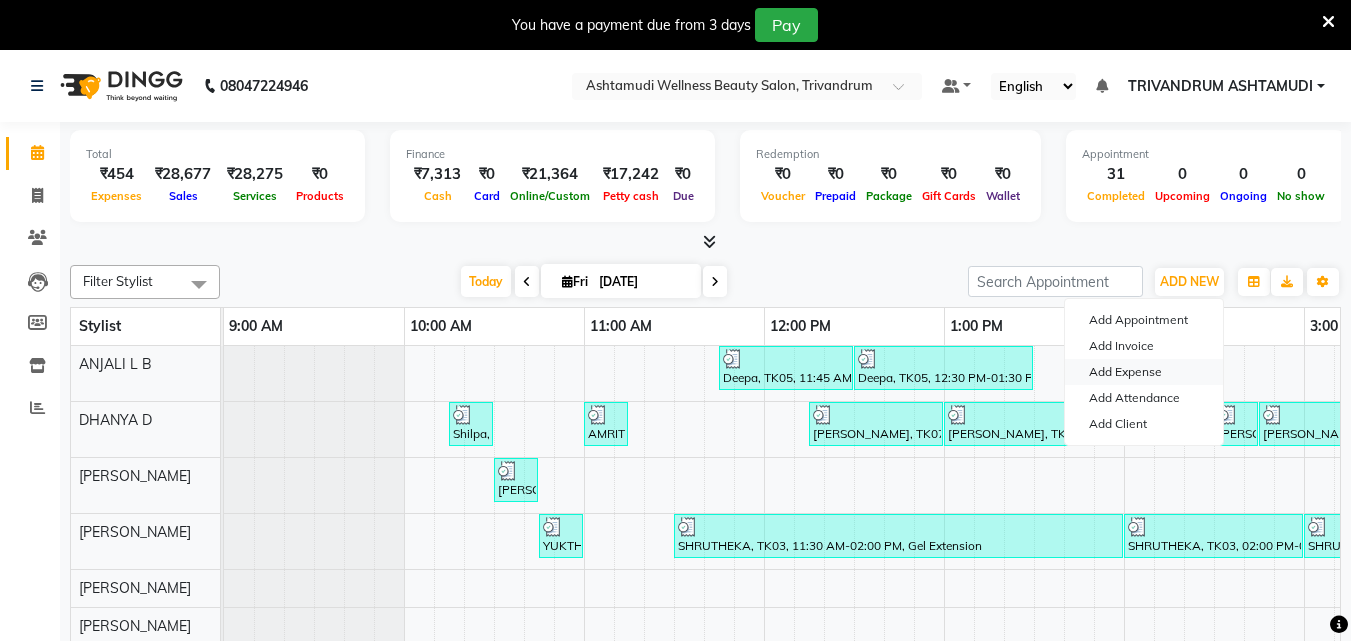 click on "Add Expense" at bounding box center [1144, 372] 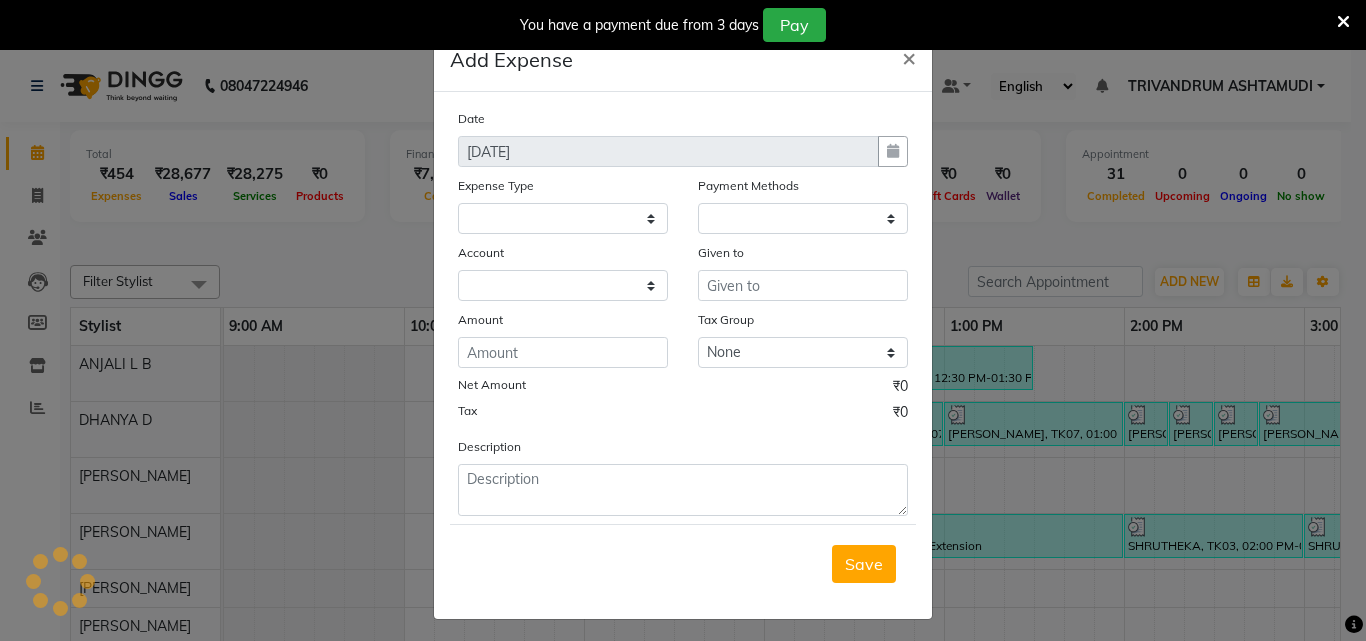 select 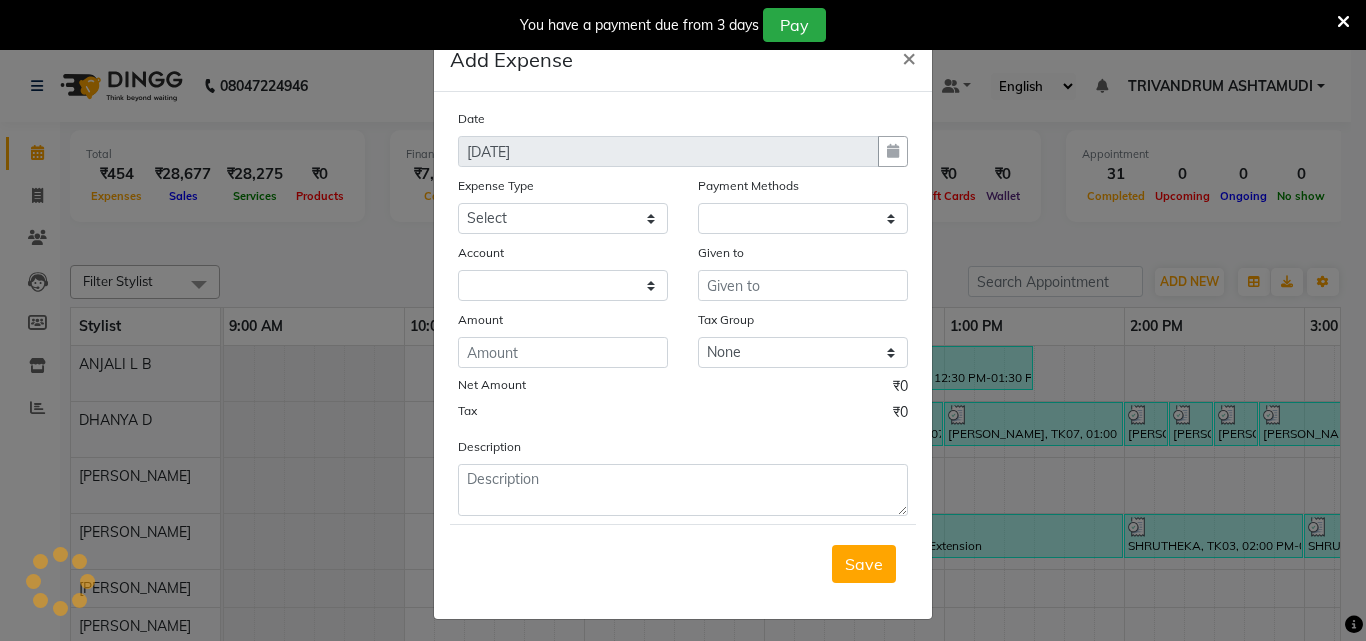 select on "1" 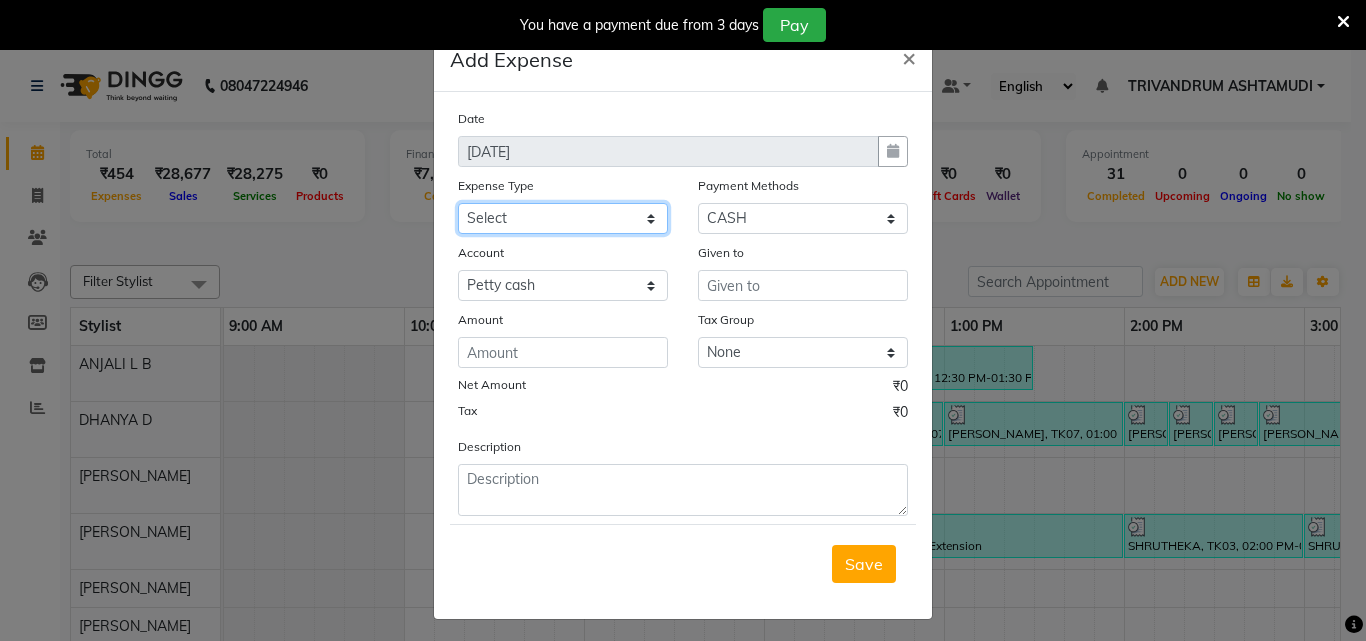 click on "Select ACCOMODATION EXPENSES ADVERTISEMENT SALES PROMOTIONAL EXPENSES Bonus BRIDAL ACCESSORIES REFUND BRIDAL COMMISSION BRIDAL FOOD BRIDAL INCENTIVES BRIDAL ORNAMENTS REFUND BRIDAL TA CASH DEPOSIT RAK BANK COMPUTER ACCESSORIES MOBILE PHONE Donation and Charity Expenses ELECTRICITY CHARGES ELECTRONICS FITTINGS Event Expense FISH FOOD EXPENSES FOOD REFRESHMENT FOR CLIENTS FOOD REFRESHMENT FOR STAFFS Freight And Forwarding Charges FUEL FOR GENERATOR FURNITURE AND EQUIPMENTS Gifts for Clients GIFTS FOR STAFFS GOKULAM CHITS HOSTEL RENT LAUNDRY EXPENSES LICENSE OTHER FEES LOADING UNLOADING CHARGES Medical Expenses MEHNDI PAYMENTS MISCELLANEOUS EXPENSES NEWSPAPER PERIODICALS Ornaments Maintenance Expense OVERTIME ALLOWANCES Payment For Pest Control Perfomance based incentives POSTAGE COURIER CHARGES Printing PRINTING STATIONERY EXPENSES PROFESSIONAL TAX REPAIRS MAINTENANCE ROUND OFF Salary SALARY ADVANCE Sales Incentives Membership Card SALES INCENTIVES PRODUCT SALES INCENTIVES SERVICES SALON ESSENTIALS SALON RENT" 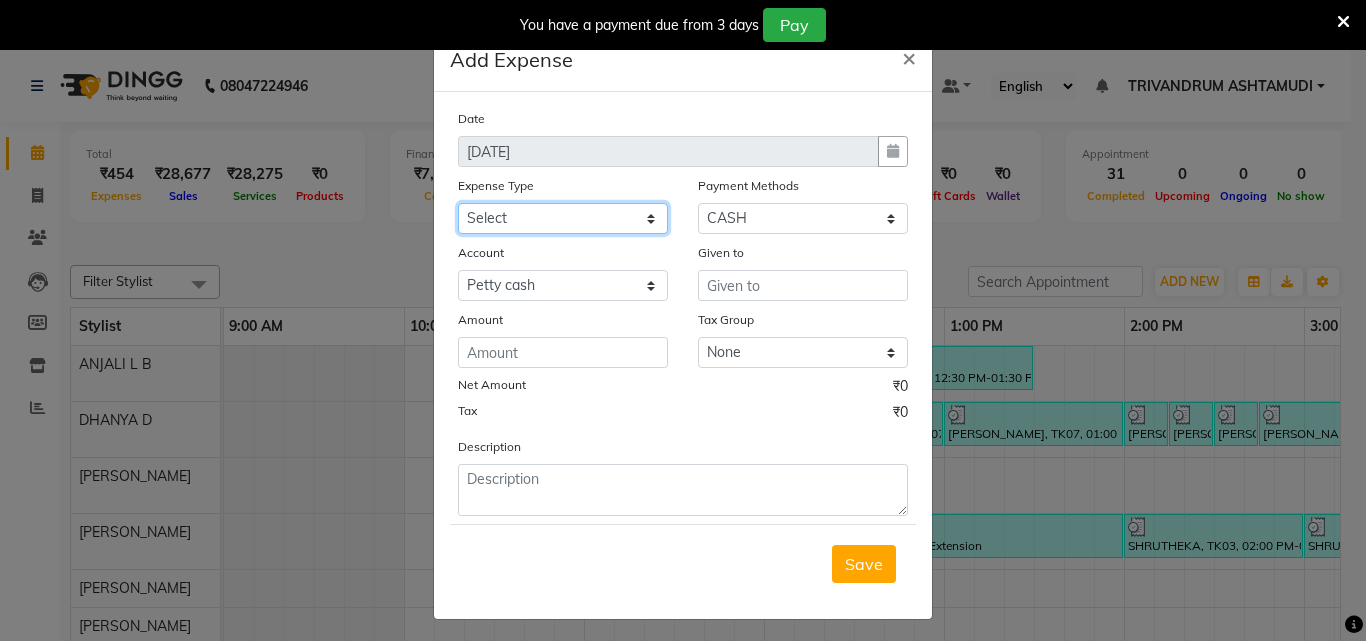 select on "6175" 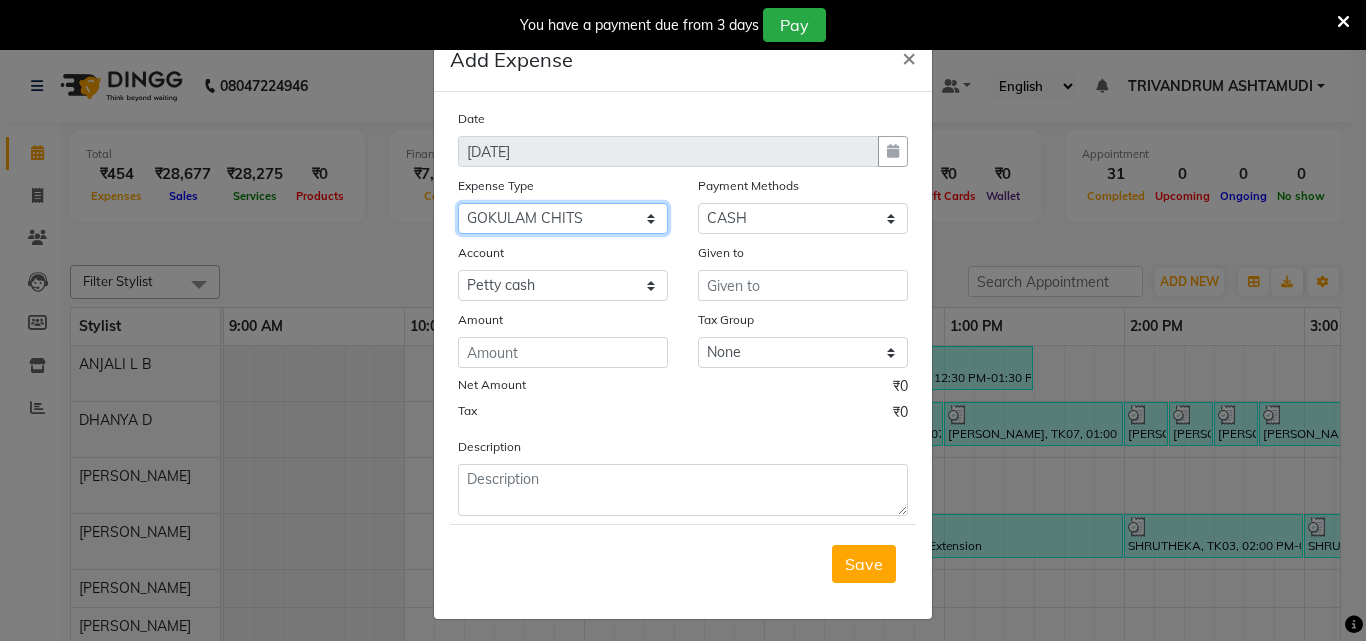 click on "Select ACCOMODATION EXPENSES ADVERTISEMENT SALES PROMOTIONAL EXPENSES Bonus BRIDAL ACCESSORIES REFUND BRIDAL COMMISSION BRIDAL FOOD BRIDAL INCENTIVES BRIDAL ORNAMENTS REFUND BRIDAL TA CASH DEPOSIT RAK BANK COMPUTER ACCESSORIES MOBILE PHONE Donation and Charity Expenses ELECTRICITY CHARGES ELECTRONICS FITTINGS Event Expense FISH FOOD EXPENSES FOOD REFRESHMENT FOR CLIENTS FOOD REFRESHMENT FOR STAFFS Freight And Forwarding Charges FUEL FOR GENERATOR FURNITURE AND EQUIPMENTS Gifts for Clients GIFTS FOR STAFFS GOKULAM CHITS HOSTEL RENT LAUNDRY EXPENSES LICENSE OTHER FEES LOADING UNLOADING CHARGES Medical Expenses MEHNDI PAYMENTS MISCELLANEOUS EXPENSES NEWSPAPER PERIODICALS Ornaments Maintenance Expense OVERTIME ALLOWANCES Payment For Pest Control Perfomance based incentives POSTAGE COURIER CHARGES Printing PRINTING STATIONERY EXPENSES PROFESSIONAL TAX REPAIRS MAINTENANCE ROUND OFF Salary SALARY ADVANCE Sales Incentives Membership Card SALES INCENTIVES PRODUCT SALES INCENTIVES SERVICES SALON ESSENTIALS SALON RENT" 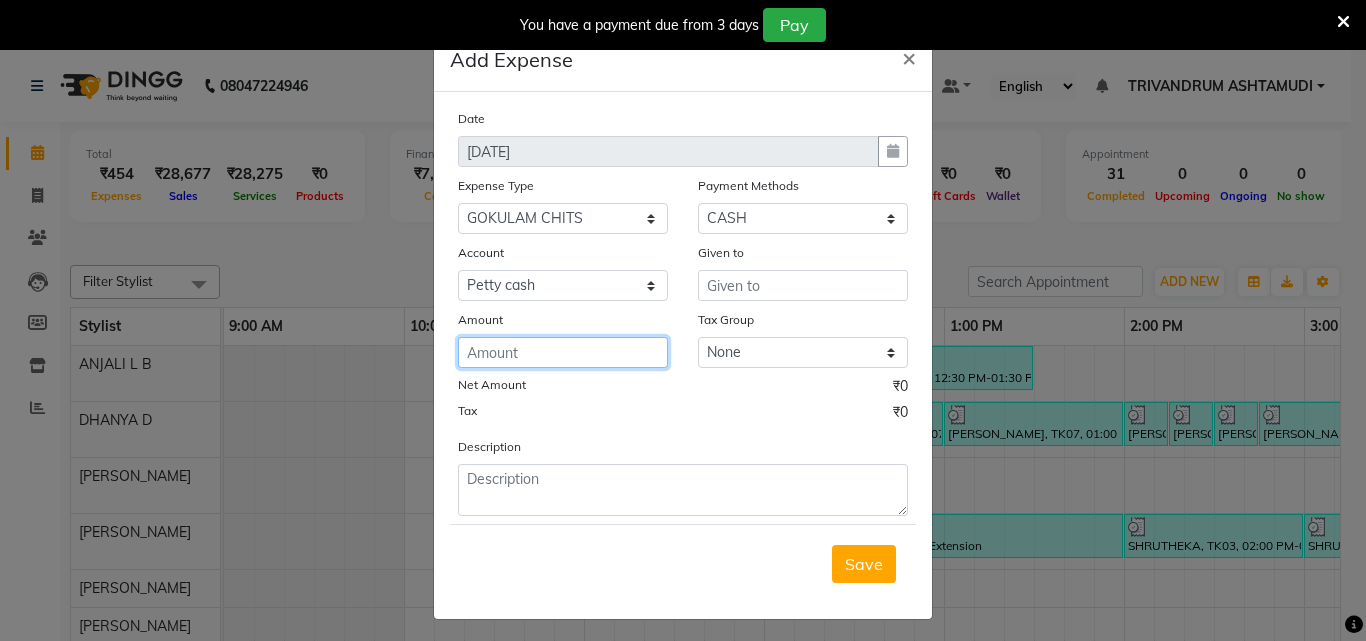 click 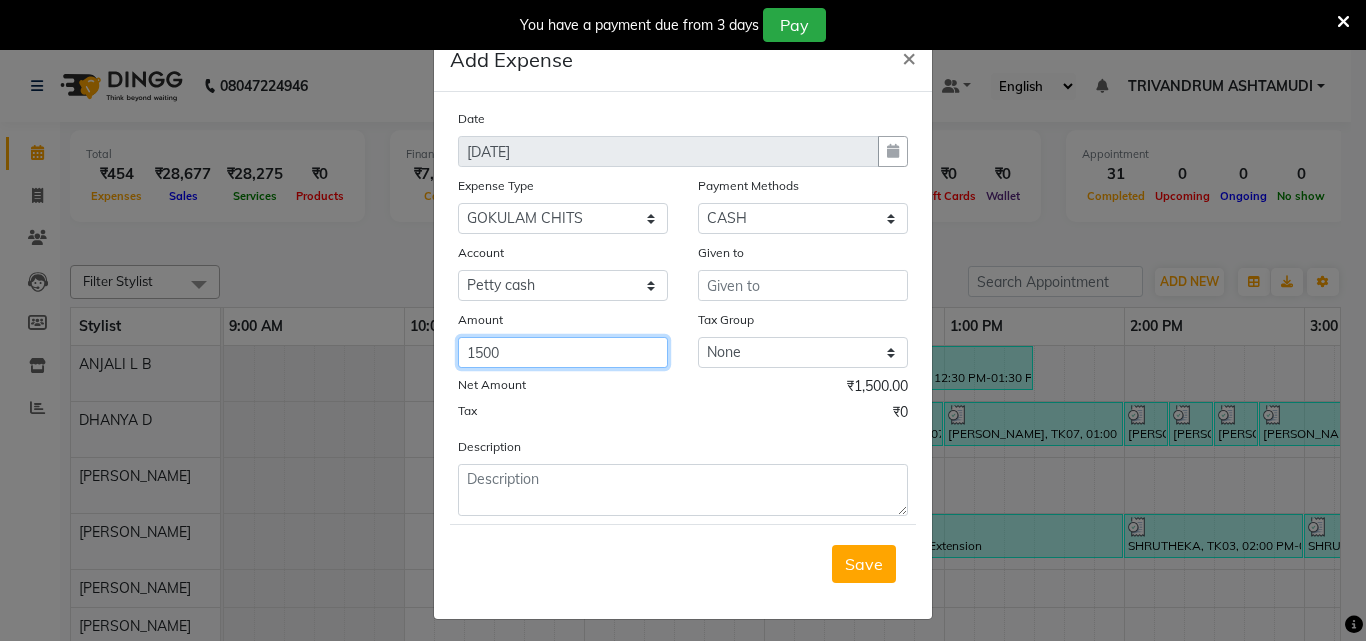 type on "1500" 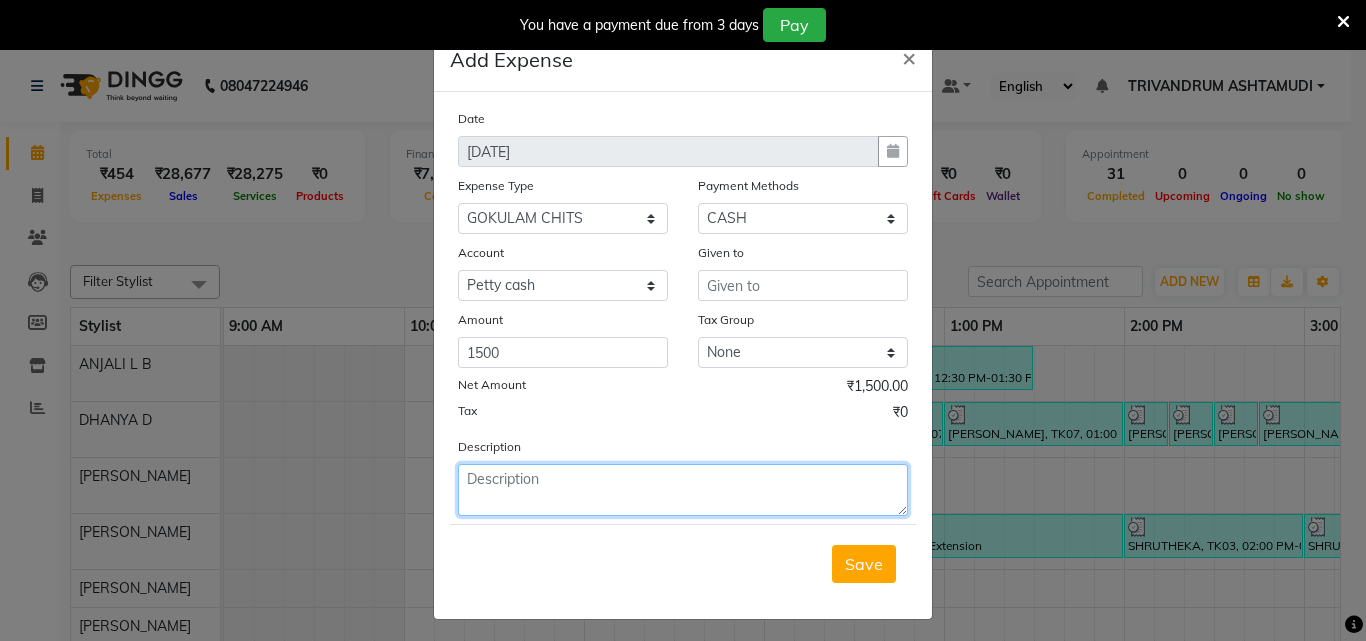 click 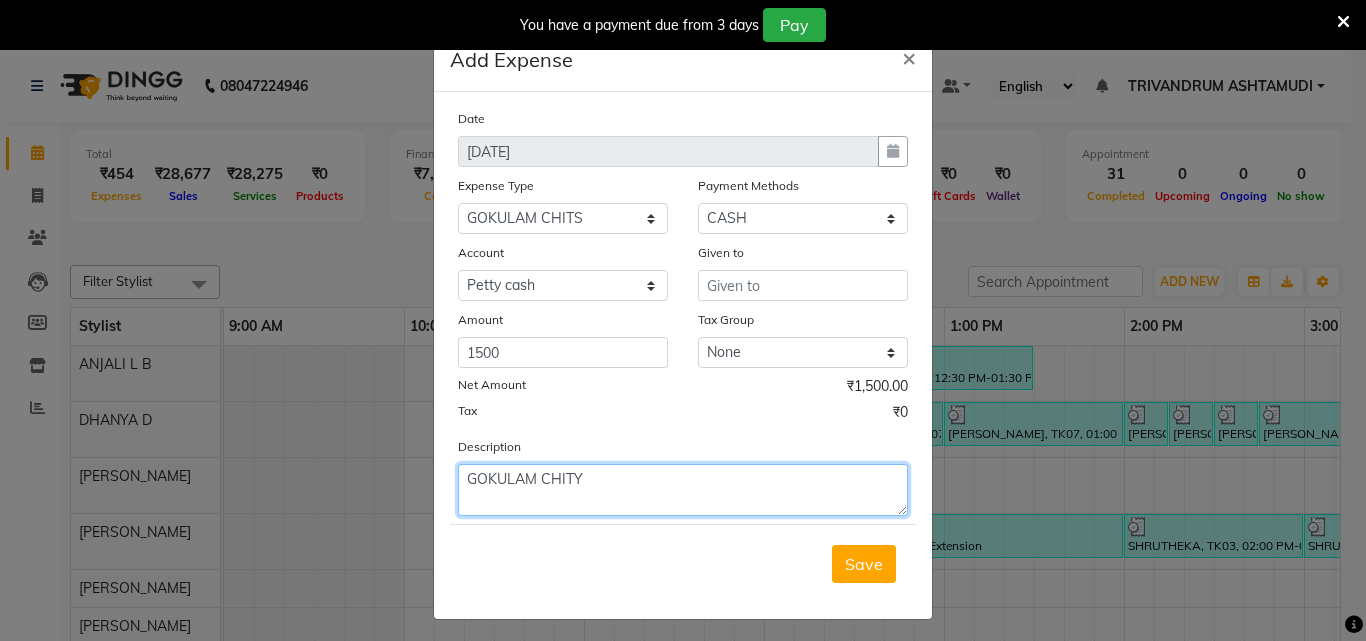 type on "GOKULAM CHITY" 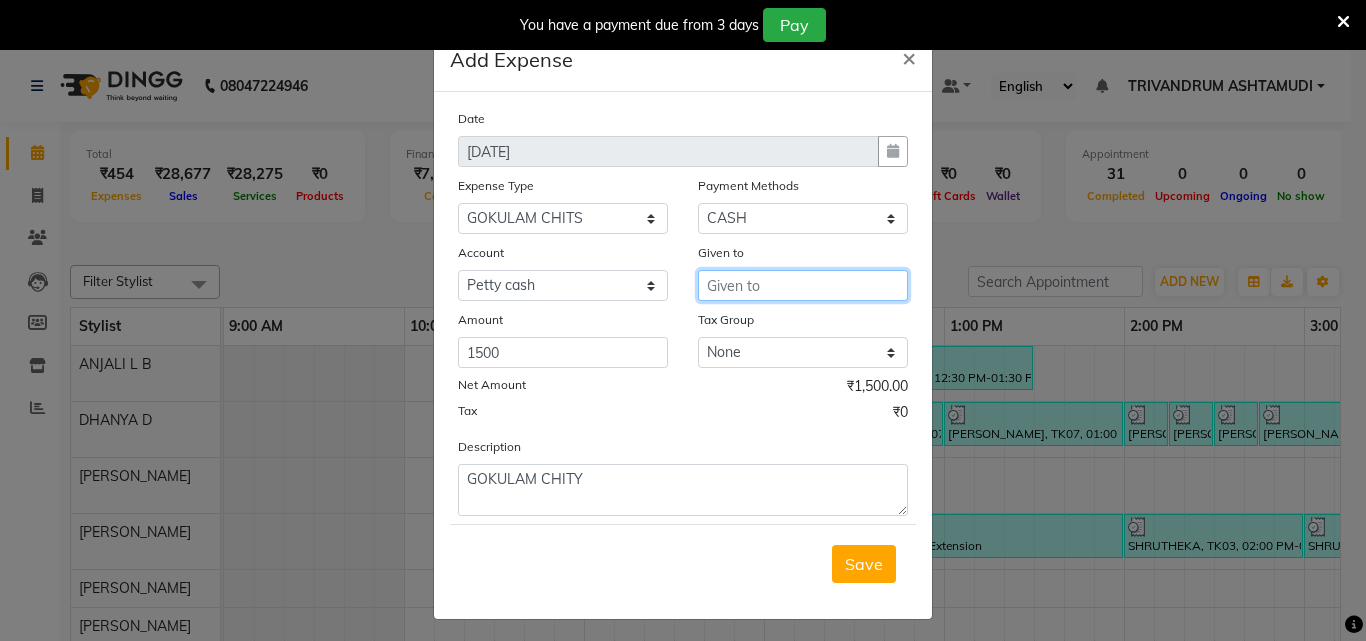 click at bounding box center (803, 285) 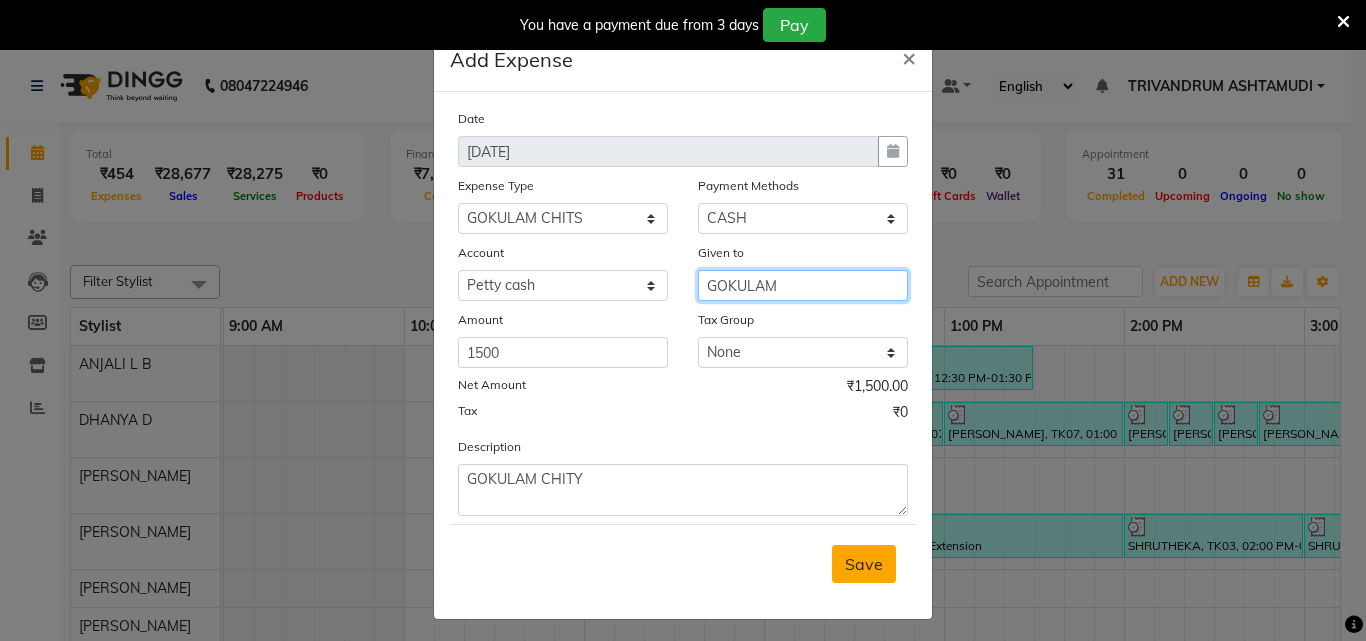 type on "GOKULAM" 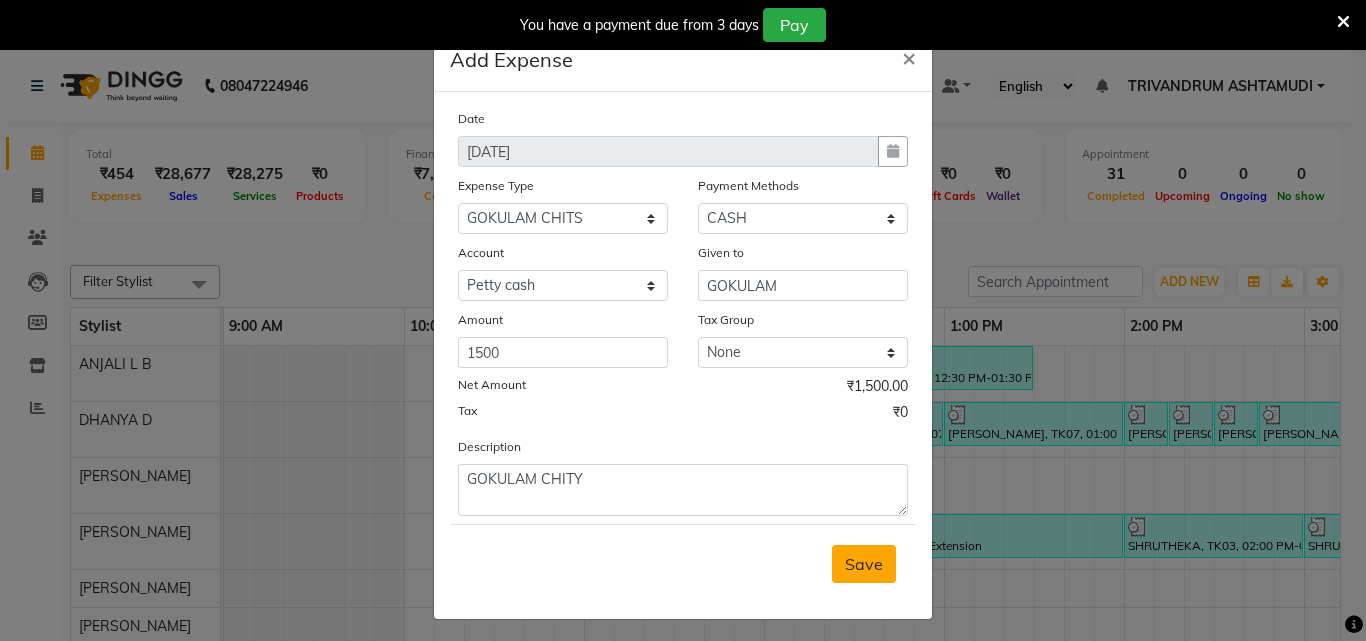 click on "Save" at bounding box center [864, 564] 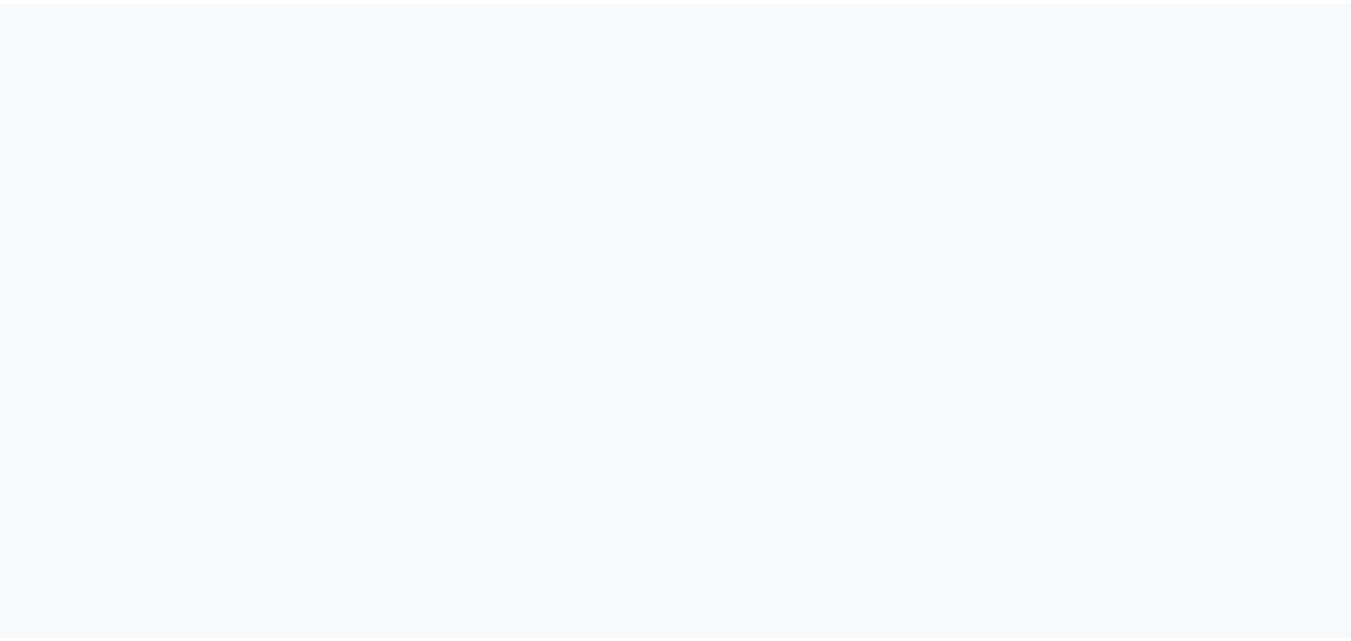 scroll, scrollTop: 0, scrollLeft: 0, axis: both 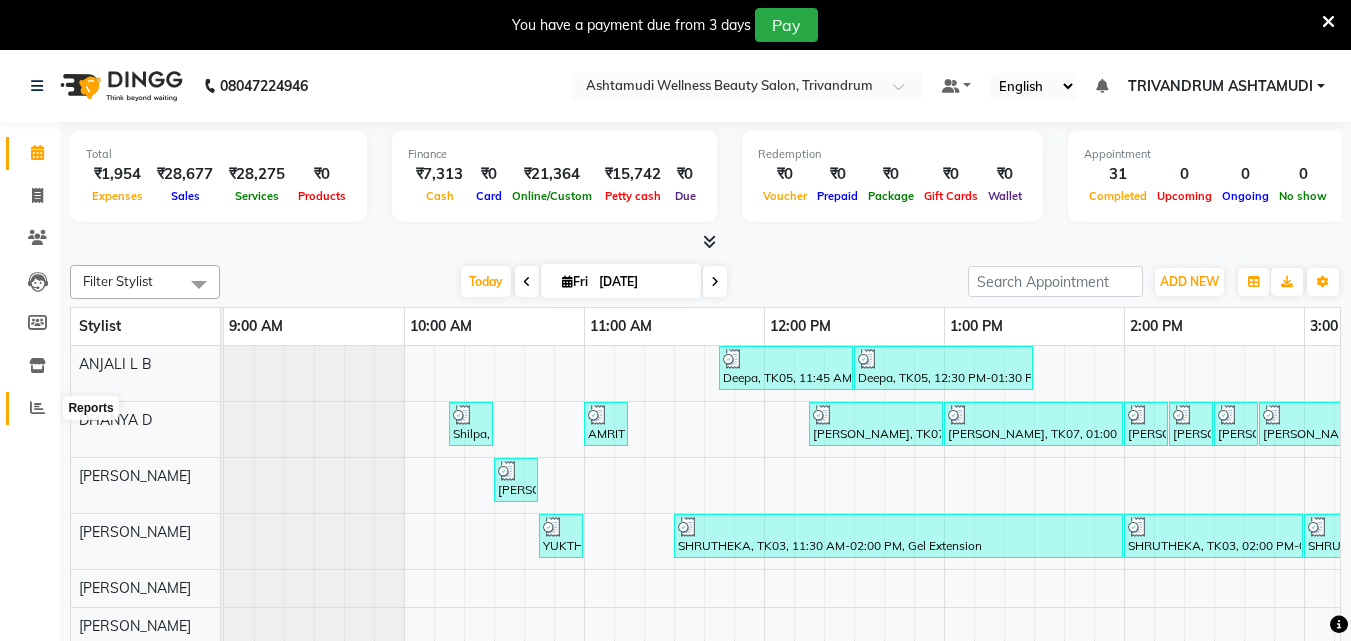 click 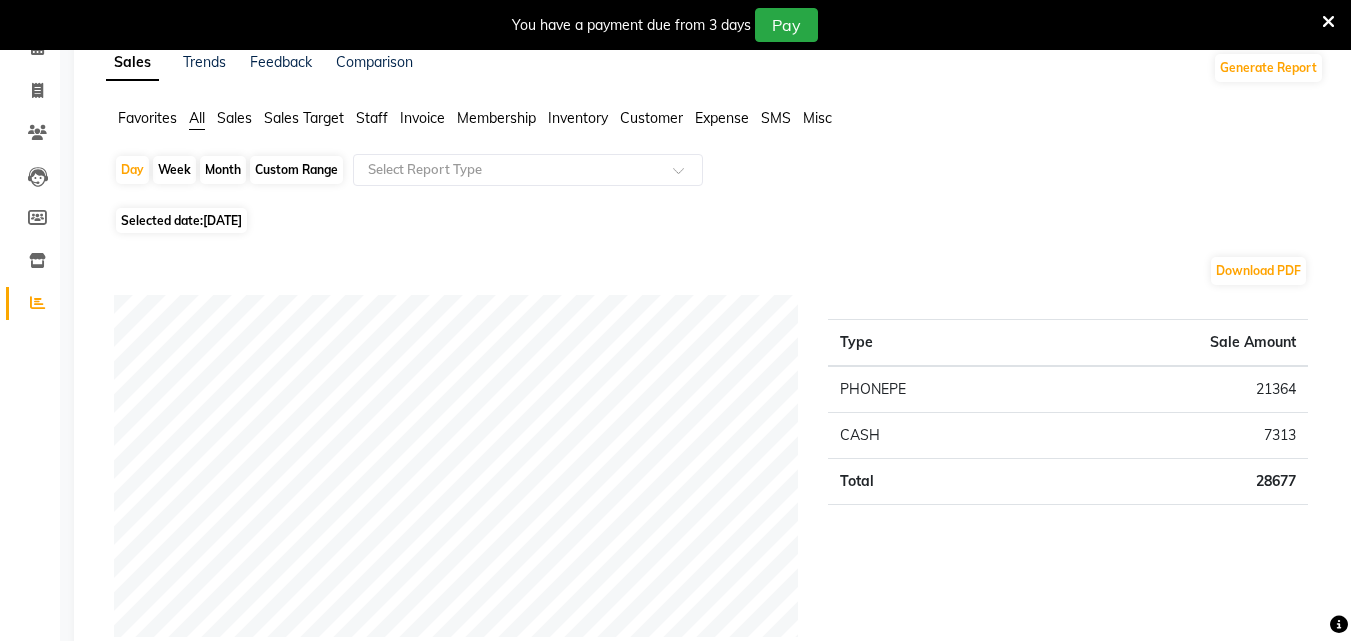 scroll, scrollTop: 0, scrollLeft: 0, axis: both 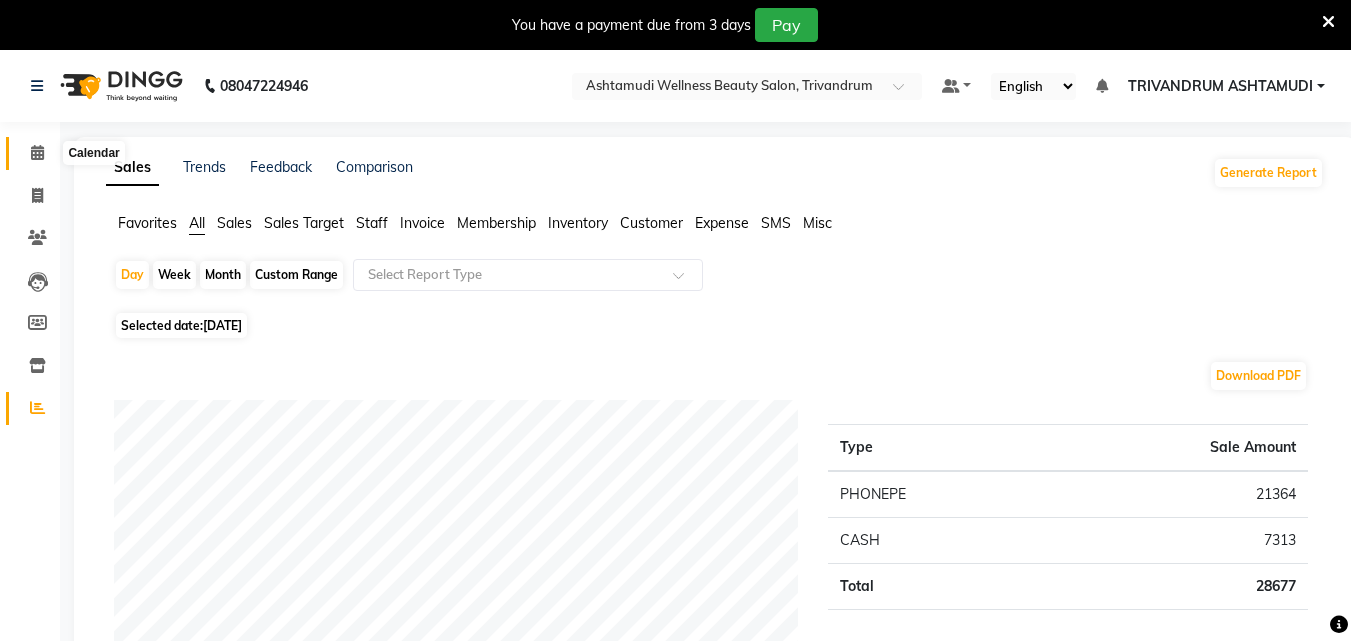click 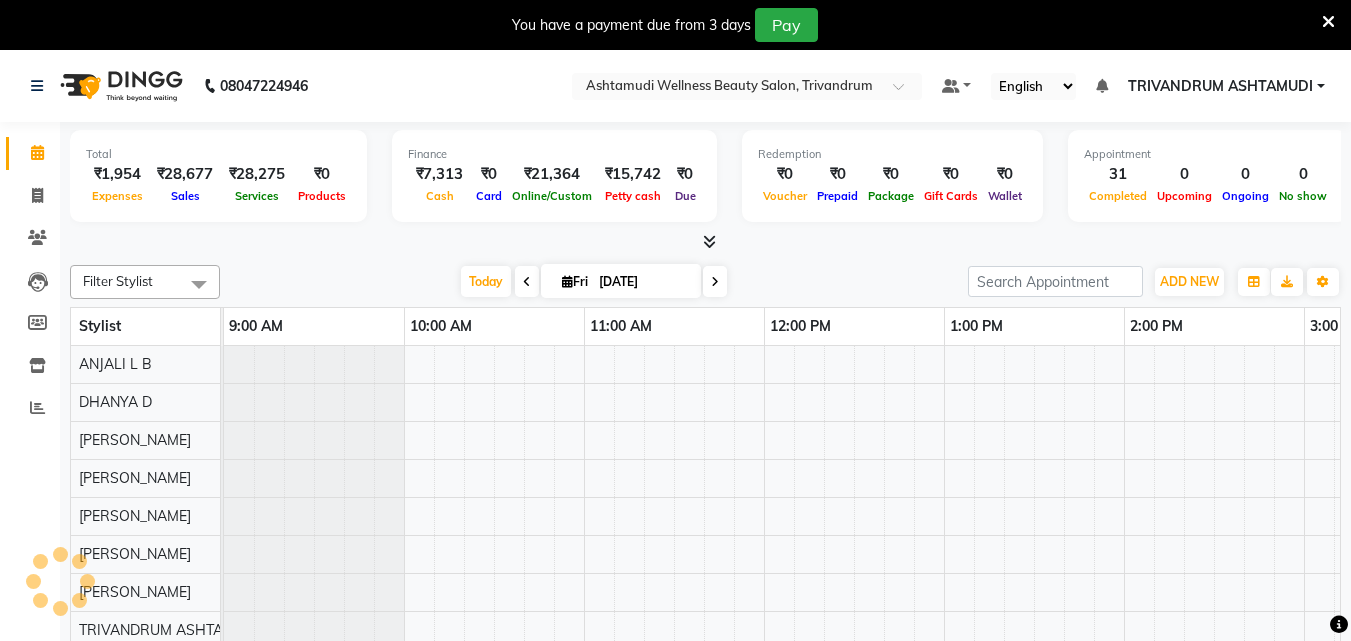 scroll, scrollTop: 0, scrollLeft: 0, axis: both 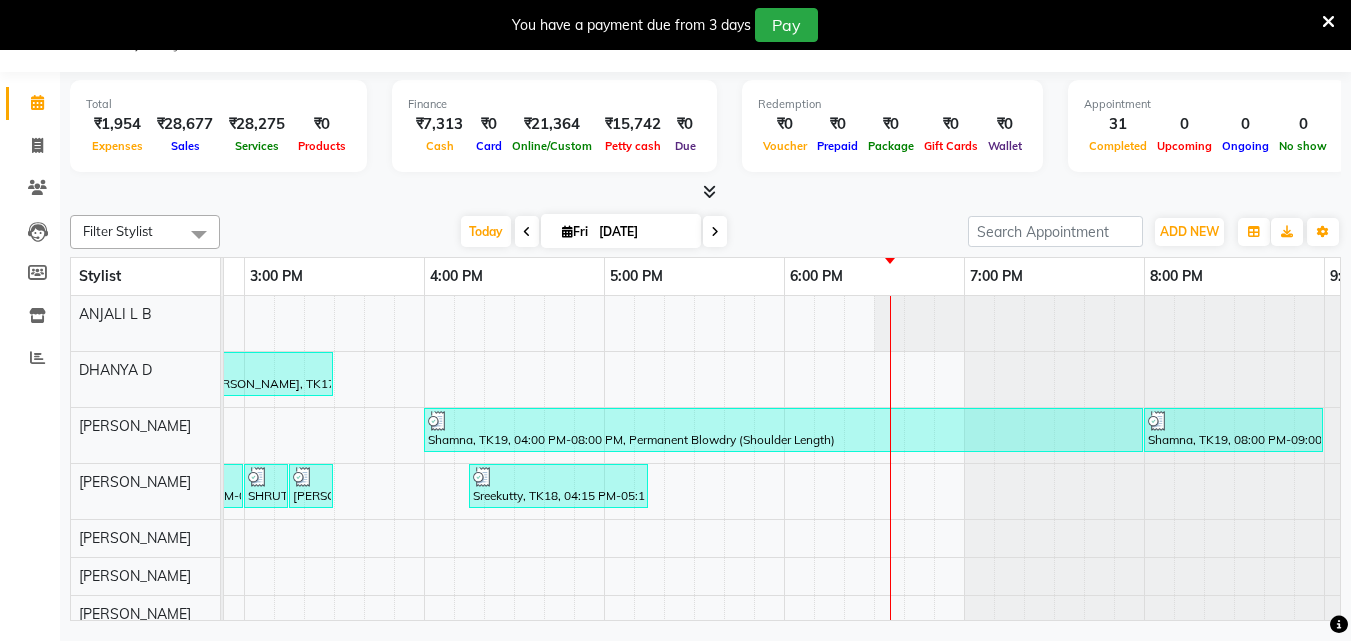 click on "Deepa, TK05, 11:45 AM-12:30 PM, Root Touch-Up (Ammonia Free)     Deepa, TK05, 12:30 PM-01:30 PM, Ceramide  Anti frizz treatment     Shilpa, TK01, 10:15 AM-10:30 AM, Eyebrows Threading     AMRITHA, TK21, 11:00 AM-11:15 AM, Eyebrows Threading     Neethi, TK07, 12:15 PM-01:00 PM, Root Touch-Up (Ammonia Free)     Neethi, TK07, 01:00 PM-02:00 PM, Ceramide  Anti frizz treatment     Anagha, TK10, 02:00 PM-02:15 PM, Eyebrows Threading     Anagha, TK10, 02:15 PM-02:30 PM, Eyebrows Threading     Anagha, TK10, 02:30 PM-02:45 PM, Upper Lip Threading     Supriya, TK17, 02:45 PM-03:30 PM, Root Touch-Up (Ammonia Free)     aswathi, TK02, 10:30 AM-10:45 AM, Eyebrows Threading     Shamna, TK19, 04:00 PM-08:00 PM, Permanent Blowdry (Shoulder Length)     Shamna, TK19, 08:00 PM-09:00 PM, Ceramide  Anti frizz treatment     YUKTHA, TK23, 10:45 AM-11:00 AM, Eyebrows Threading     SHRUTHEKA, TK03, 11:30 AM-02:00 PM, Gel Extension     SHRUTHEKA, TK03, 02:00 PM-03:00 PM, Bridal Glow Facial" at bounding box center (424, 631) 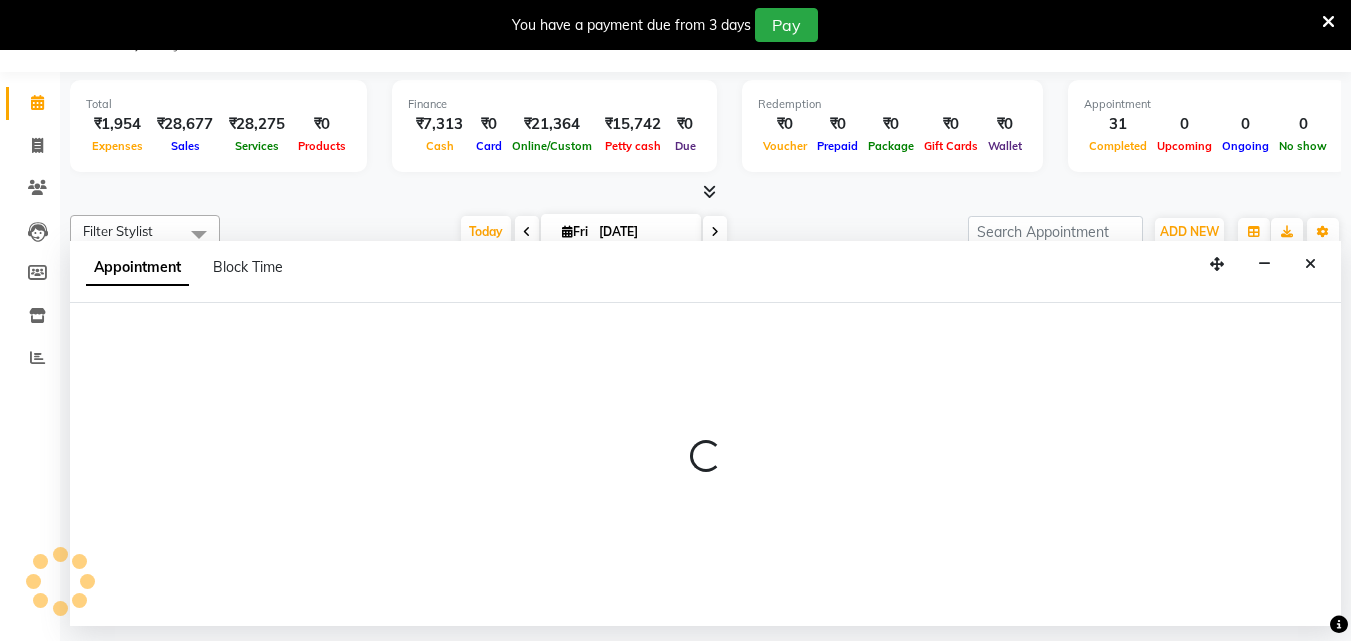 select on "27025" 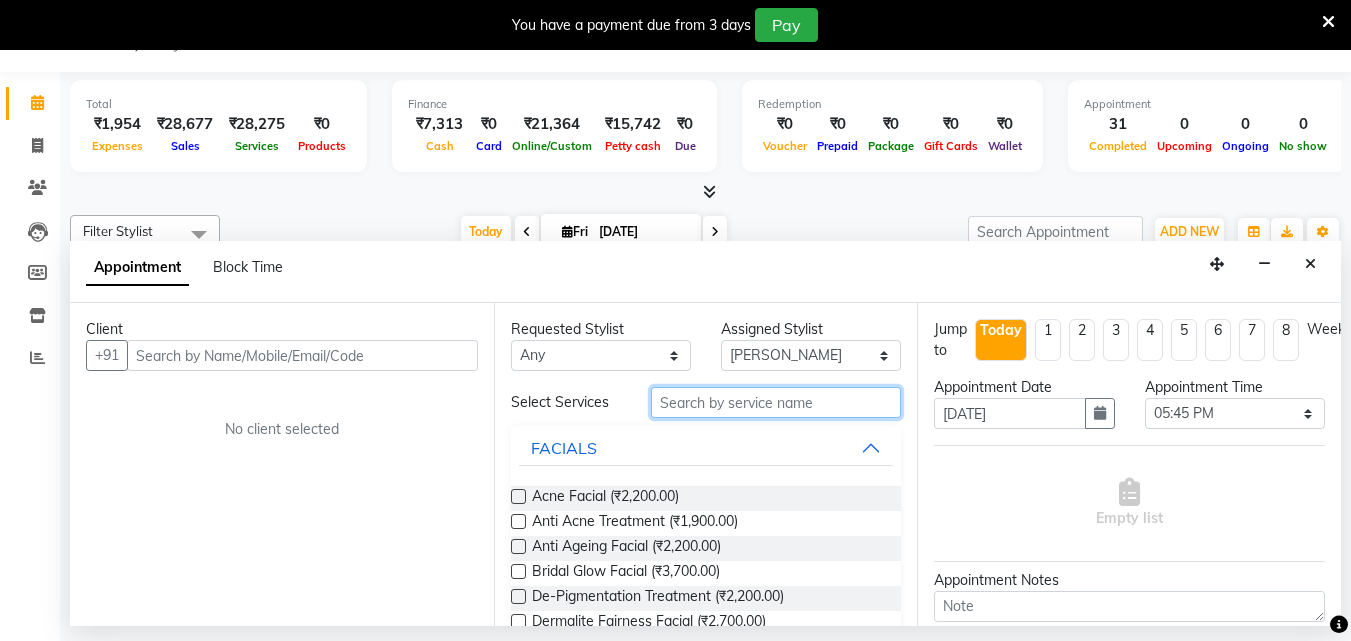 click at bounding box center (776, 402) 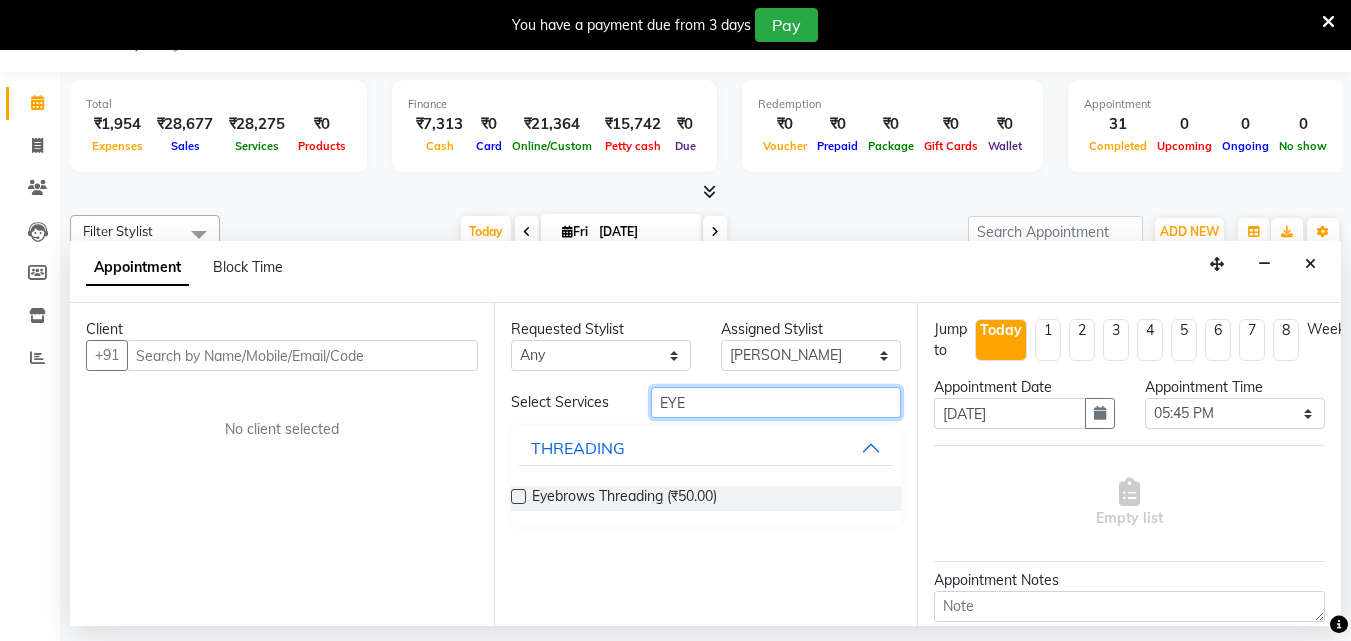 type on "EYE" 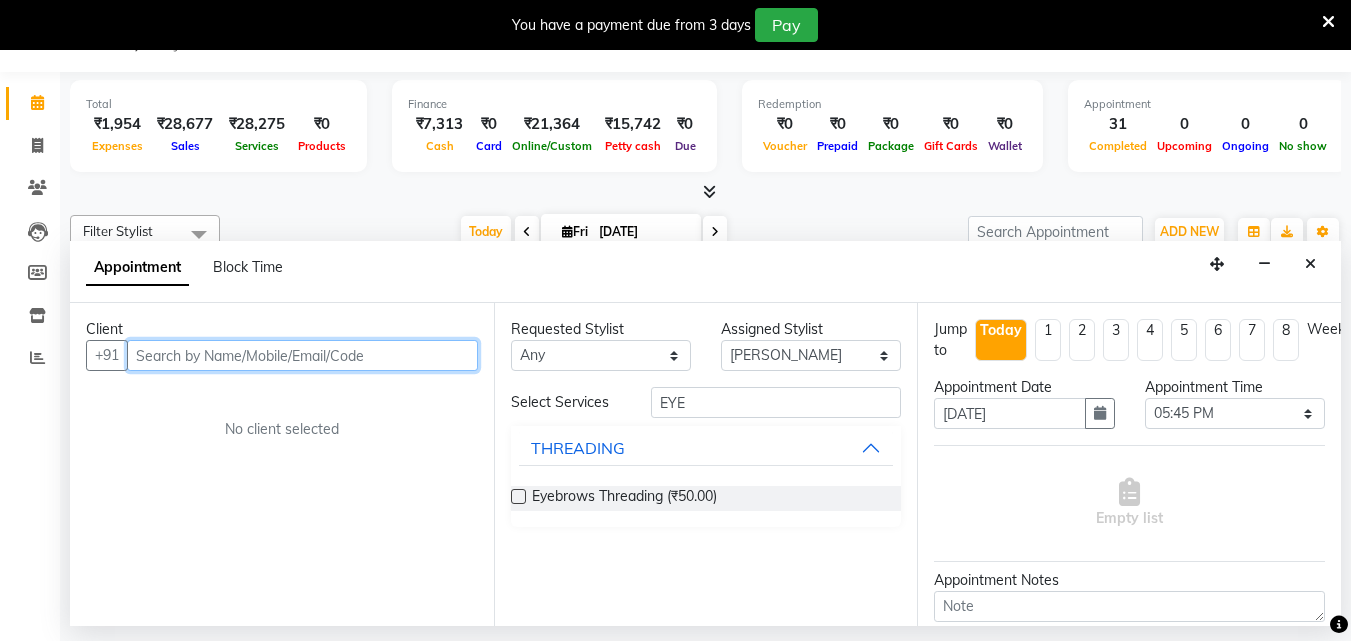 click at bounding box center [302, 355] 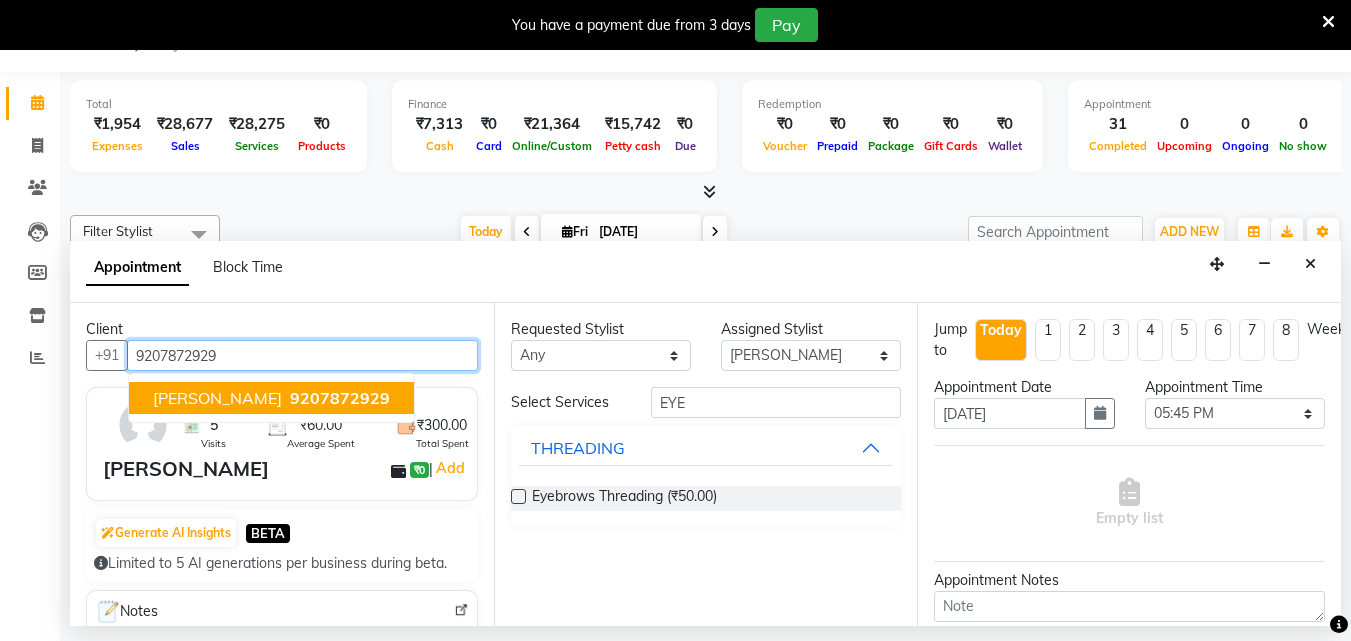 type on "9207872929" 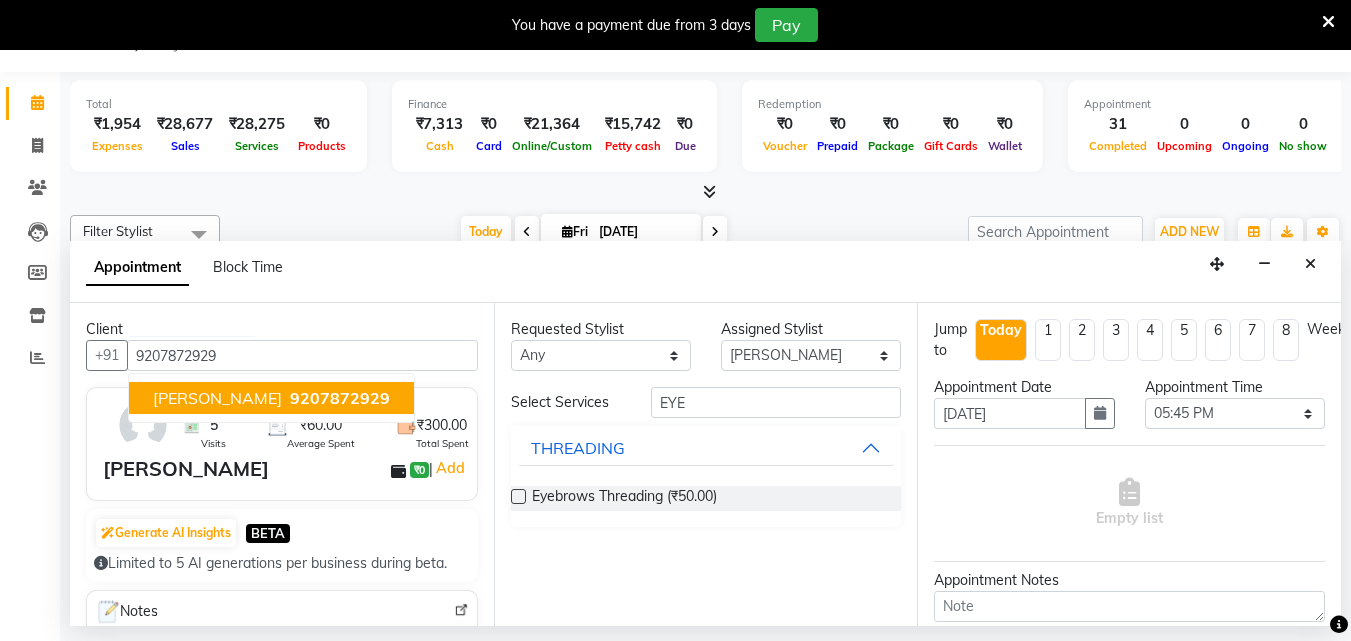 click on "ATHIRA    ₹0  |   Add" at bounding box center (286, 469) 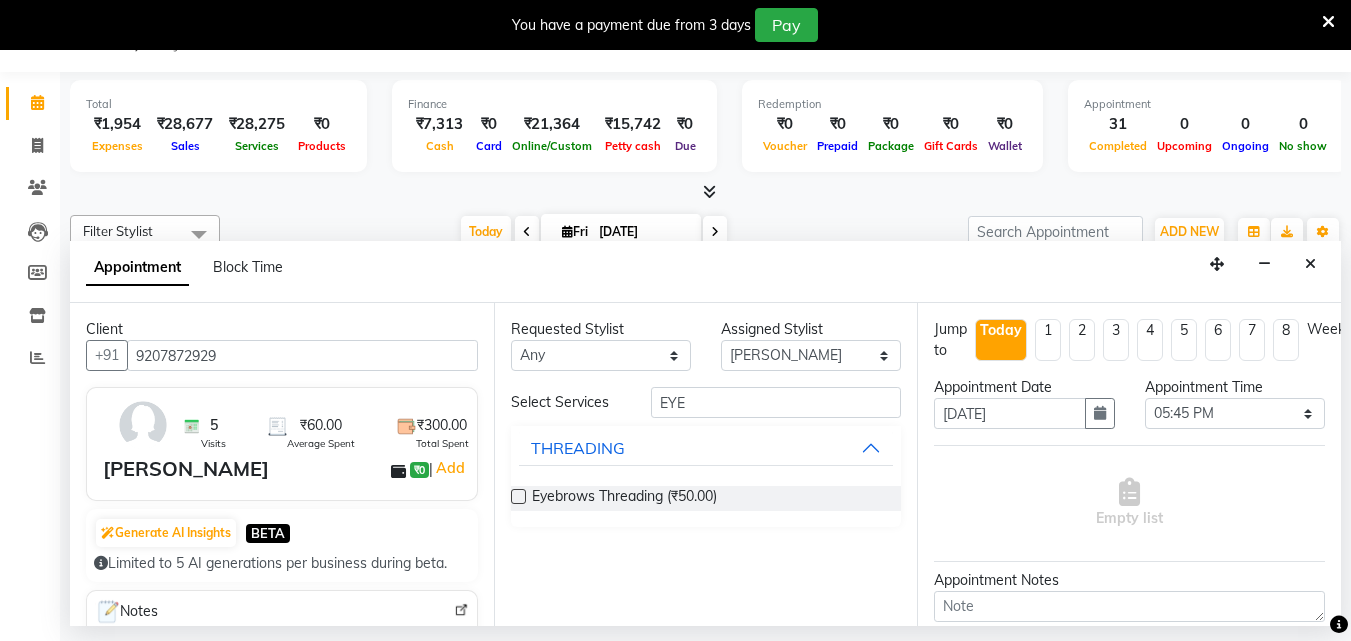 click at bounding box center [518, 496] 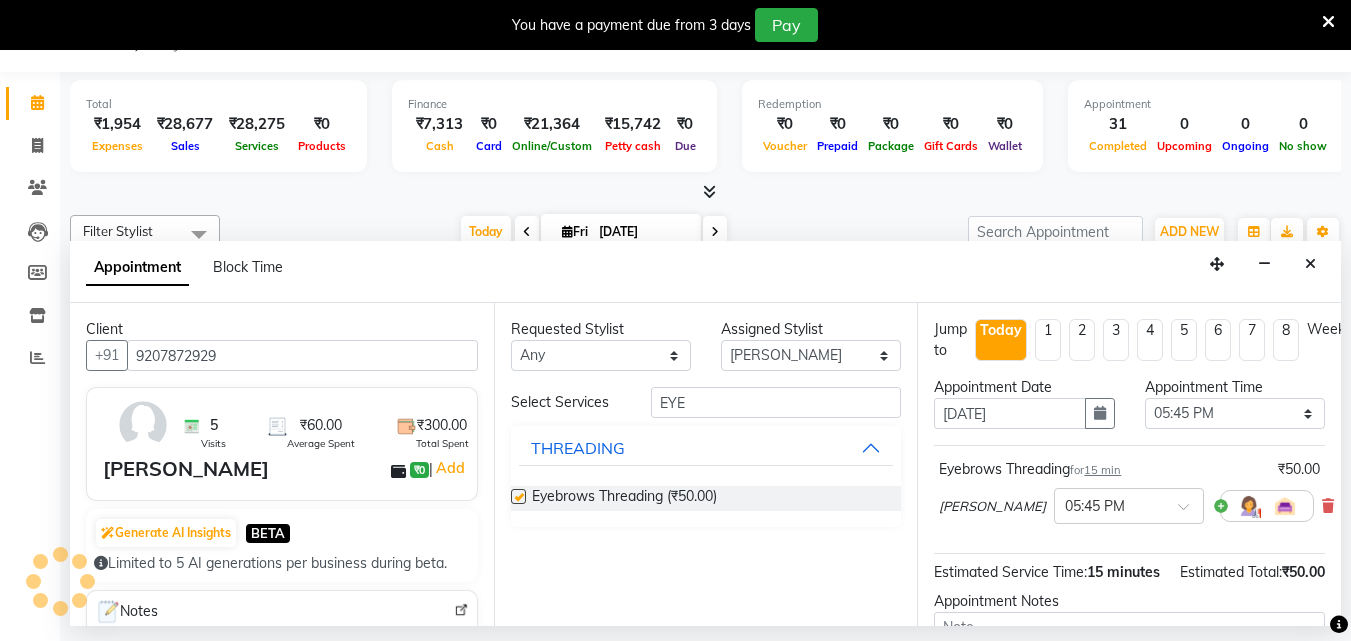 checkbox on "false" 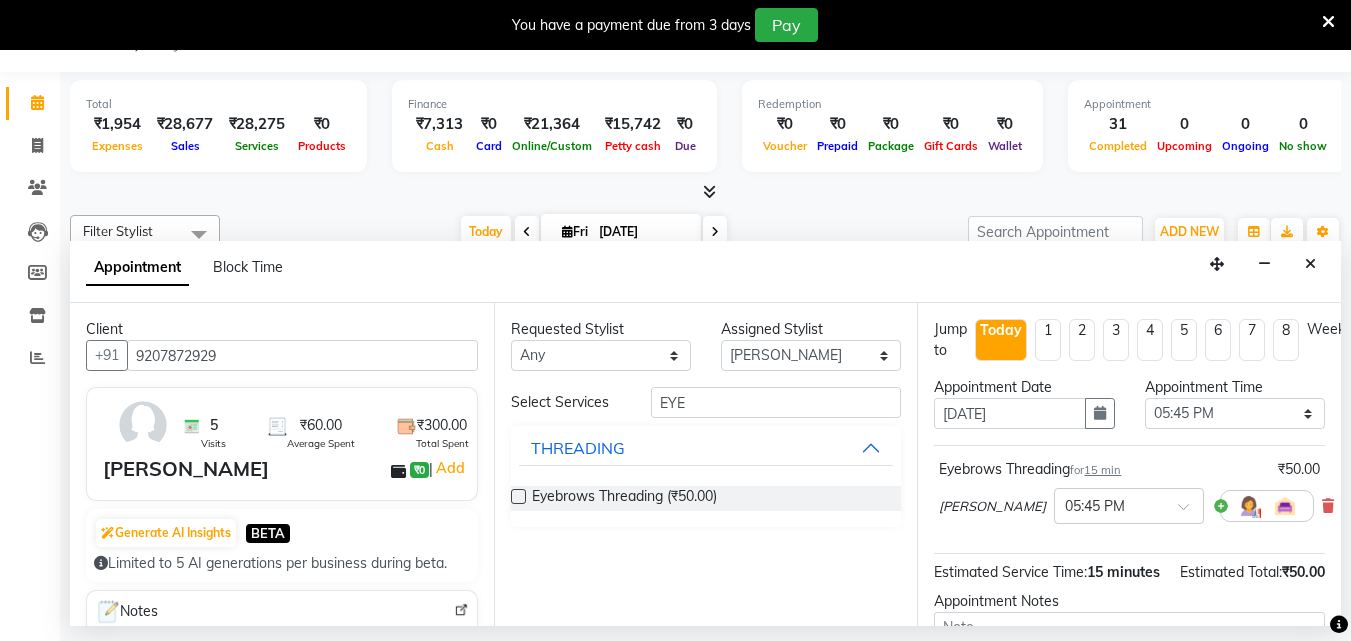 scroll, scrollTop: 239, scrollLeft: 0, axis: vertical 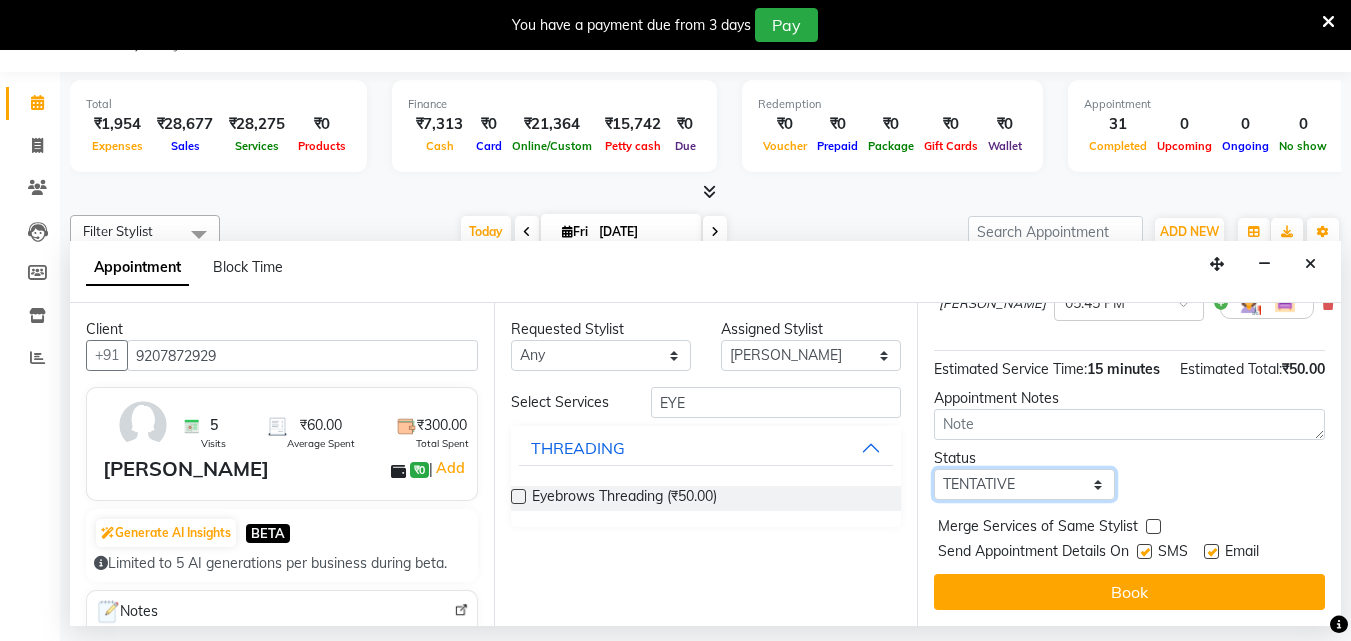 click on "Select TENTATIVE CONFIRM CHECK-IN UPCOMING" at bounding box center (1024, 484) 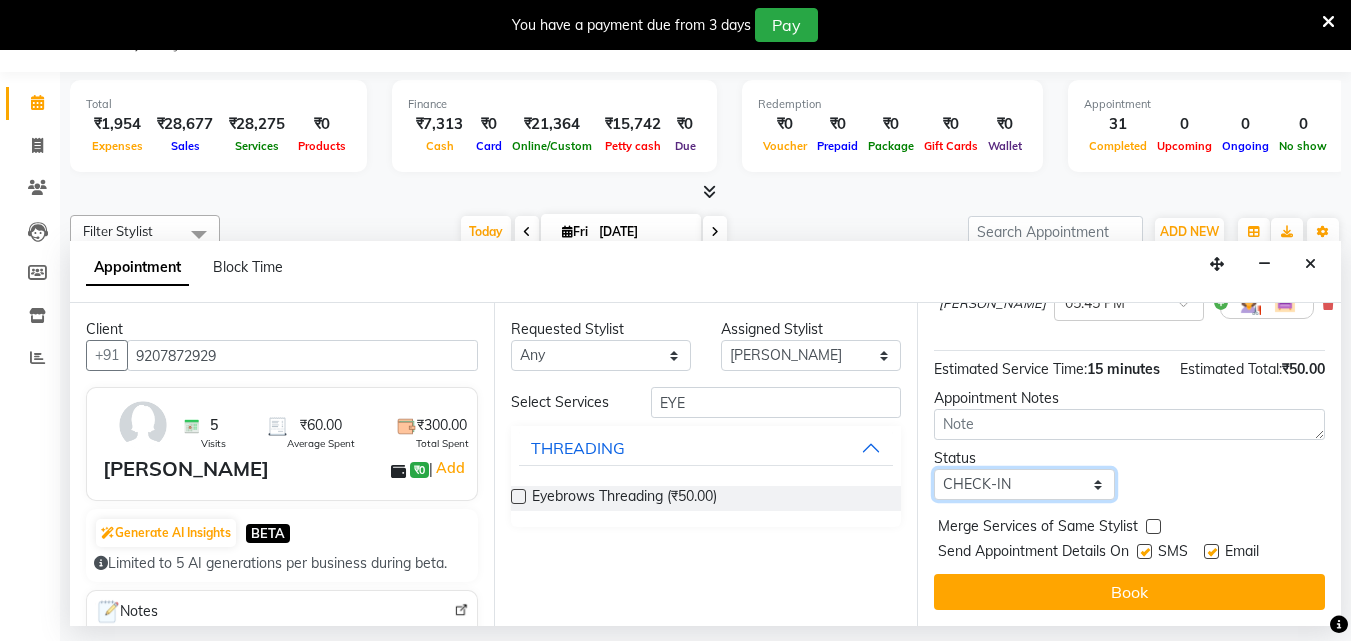 click on "Select TENTATIVE CONFIRM CHECK-IN UPCOMING" at bounding box center [1024, 484] 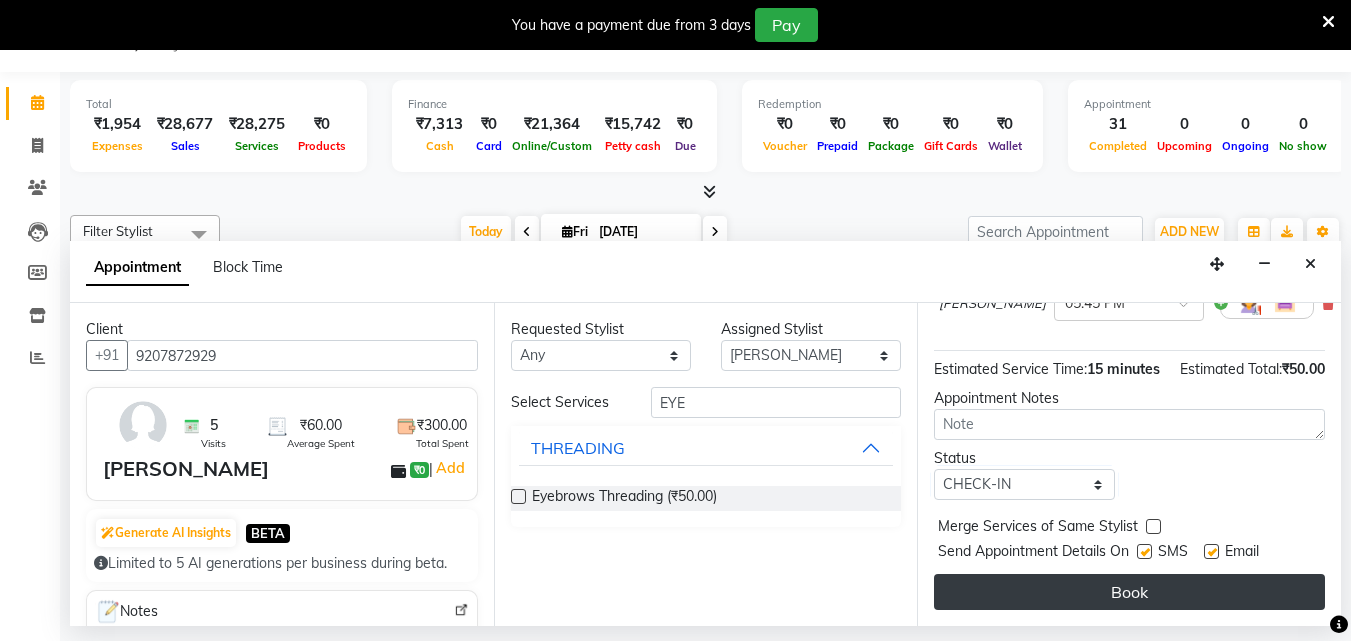 click on "Book" at bounding box center [1129, 592] 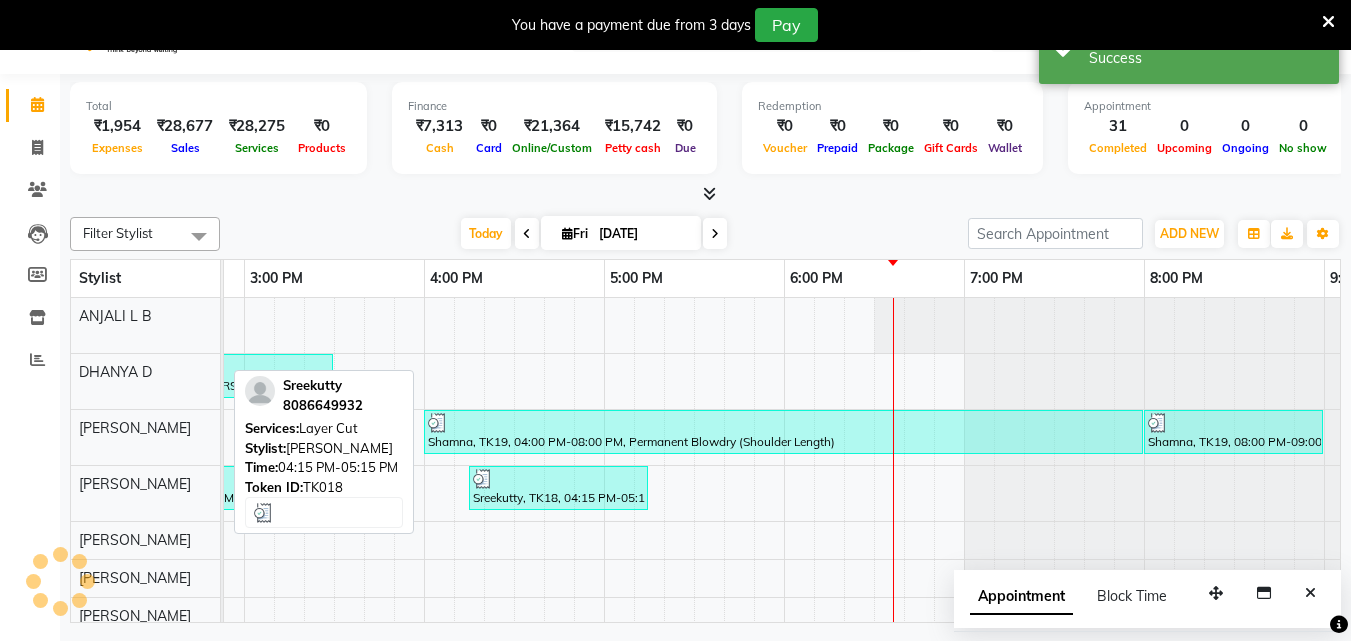scroll, scrollTop: 0, scrollLeft: 0, axis: both 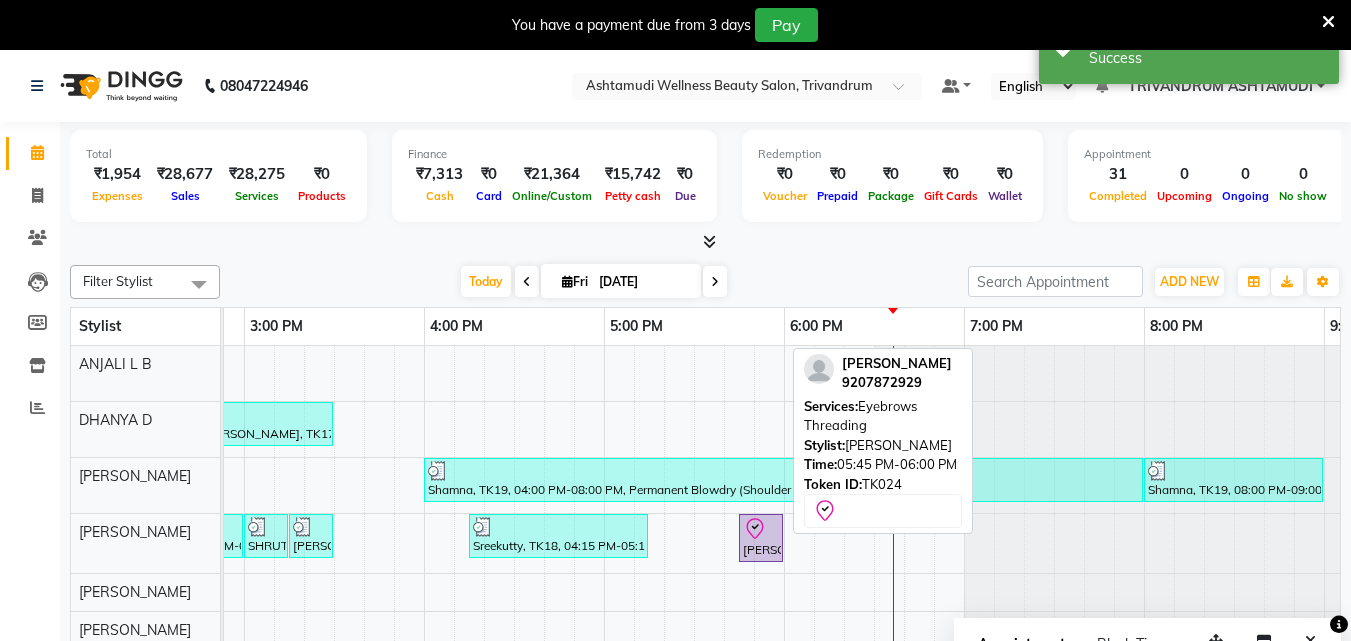 click 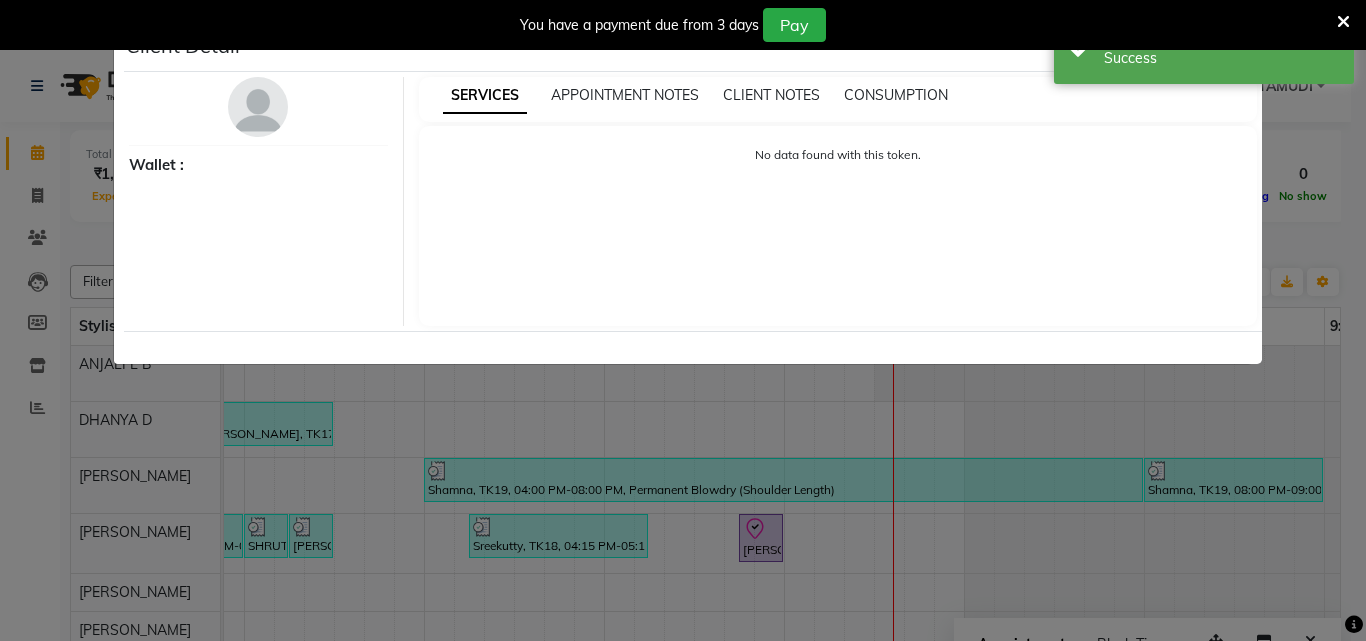 select on "8" 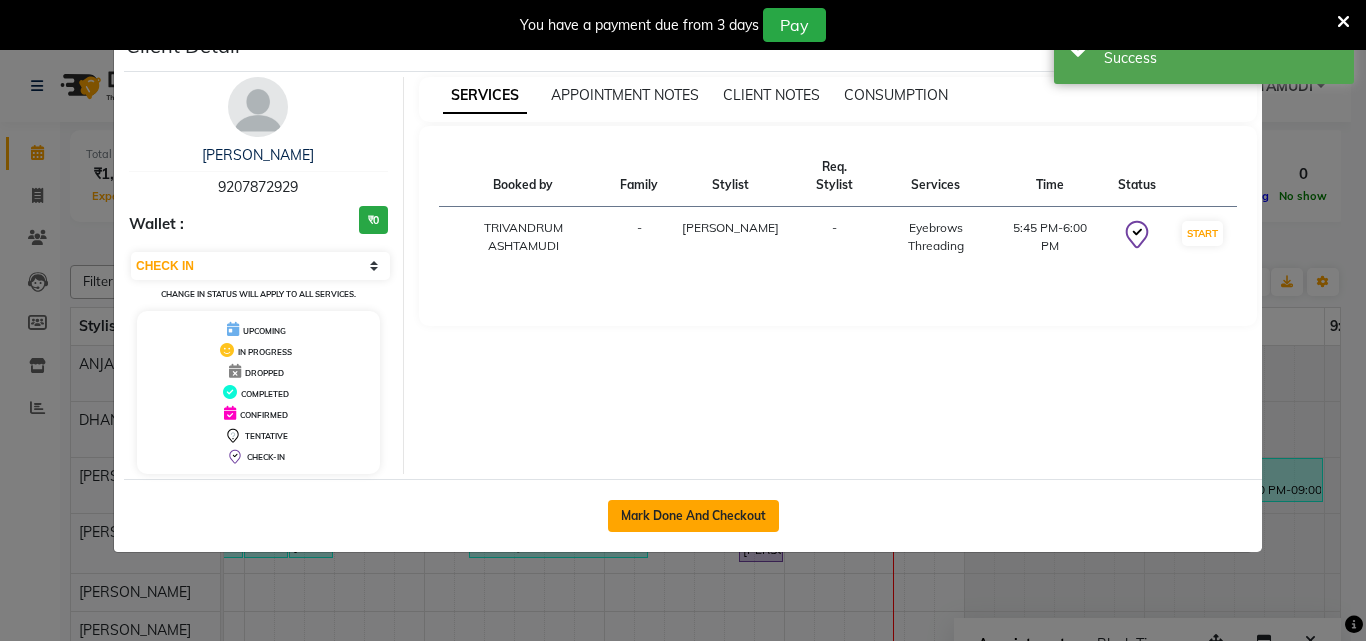 click on "Mark Done And Checkout" 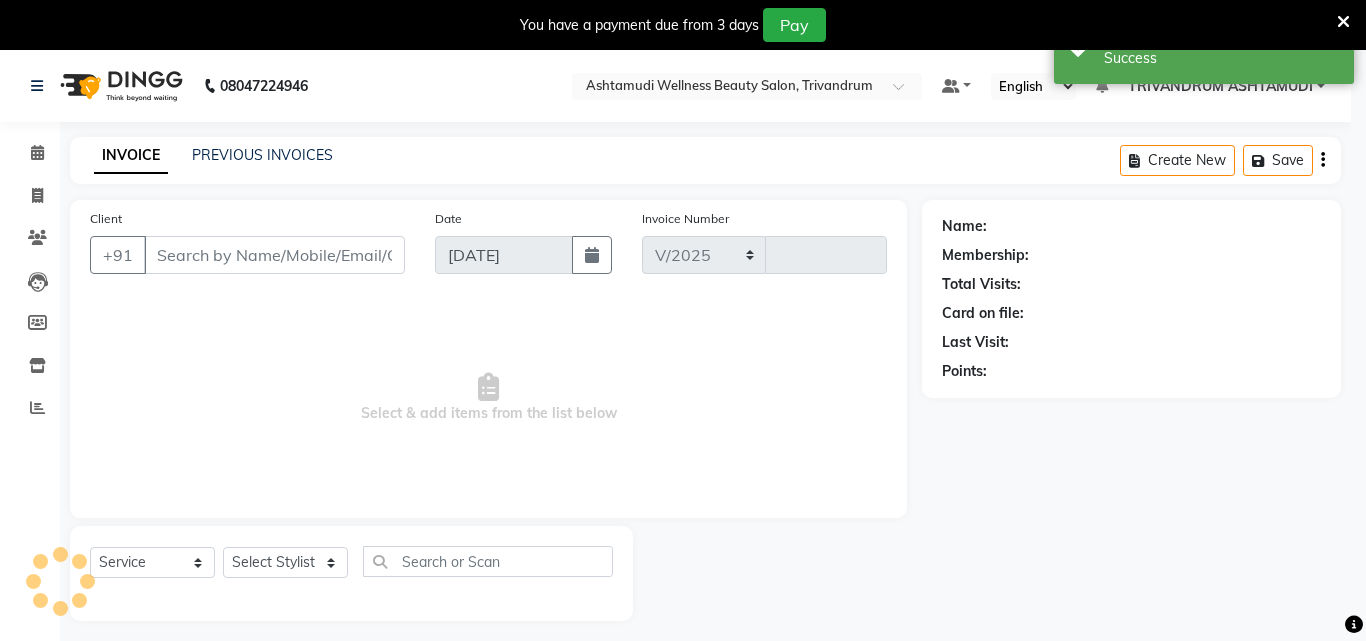 select on "4636" 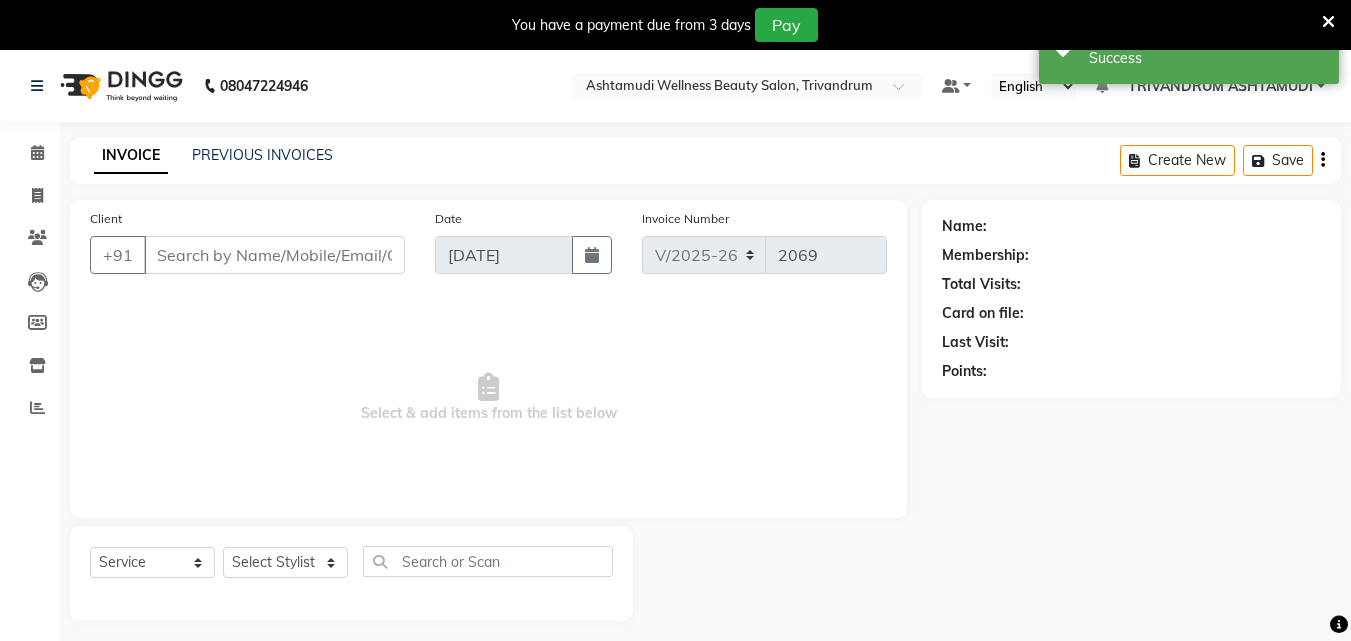 type on "9207872929" 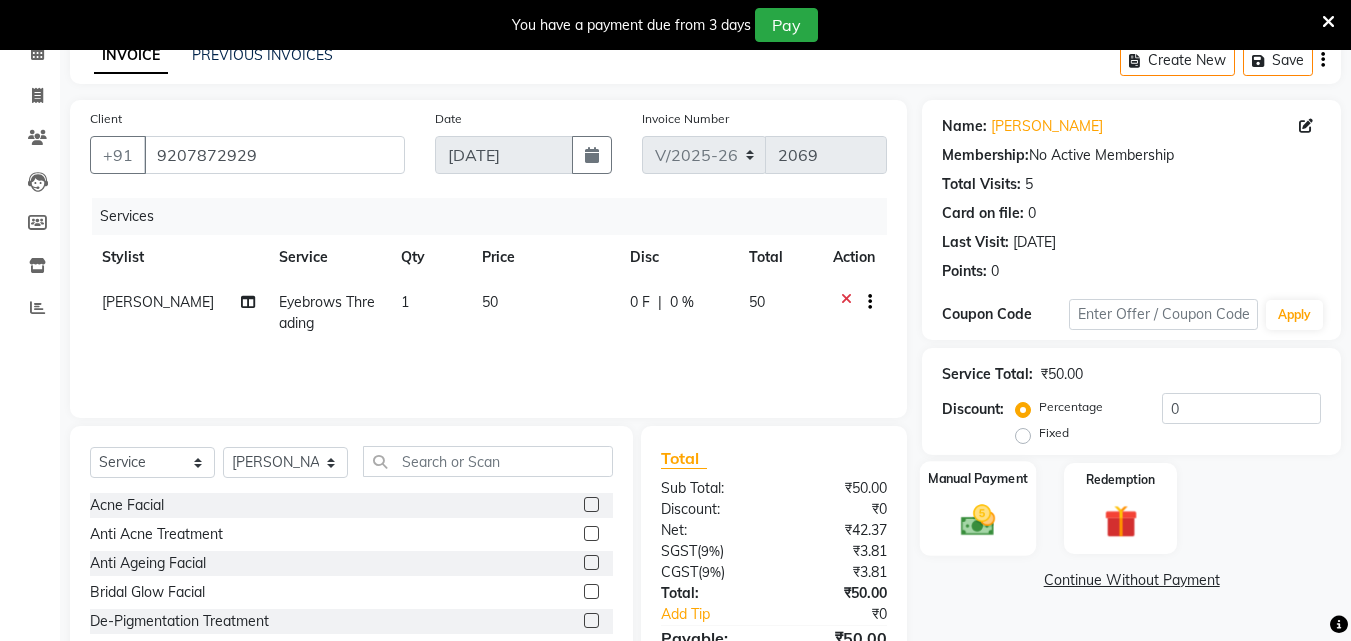 scroll, scrollTop: 210, scrollLeft: 0, axis: vertical 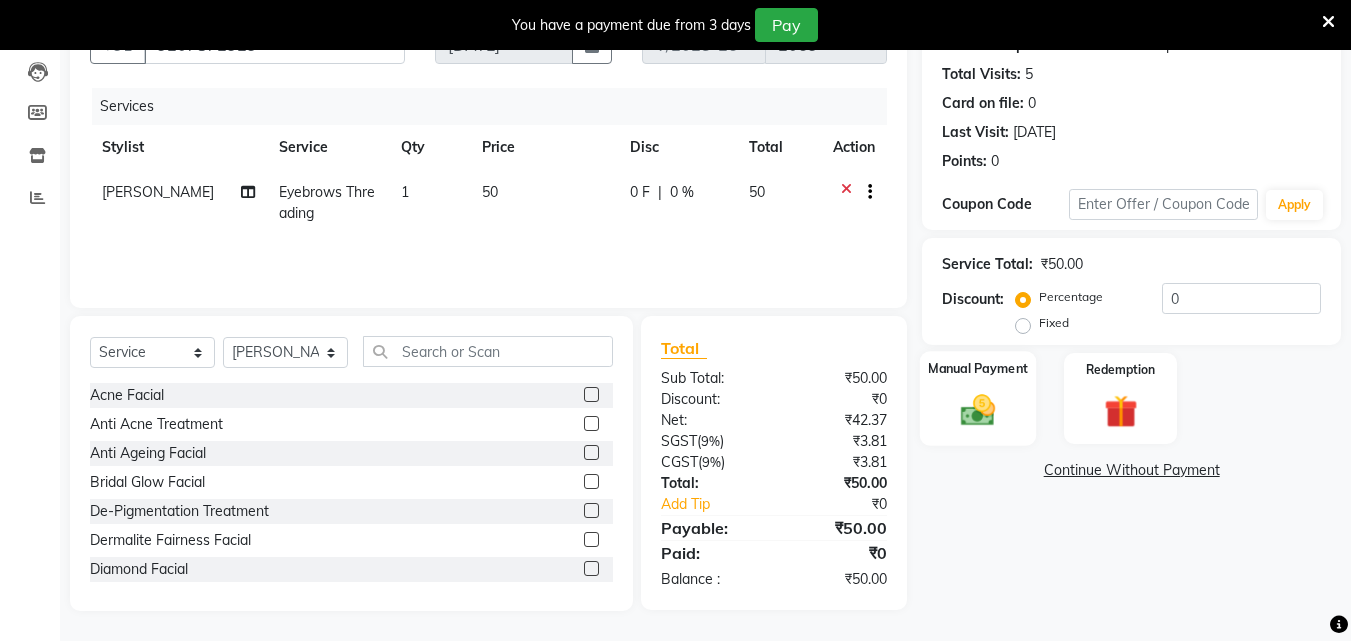 click on "Manual Payment" 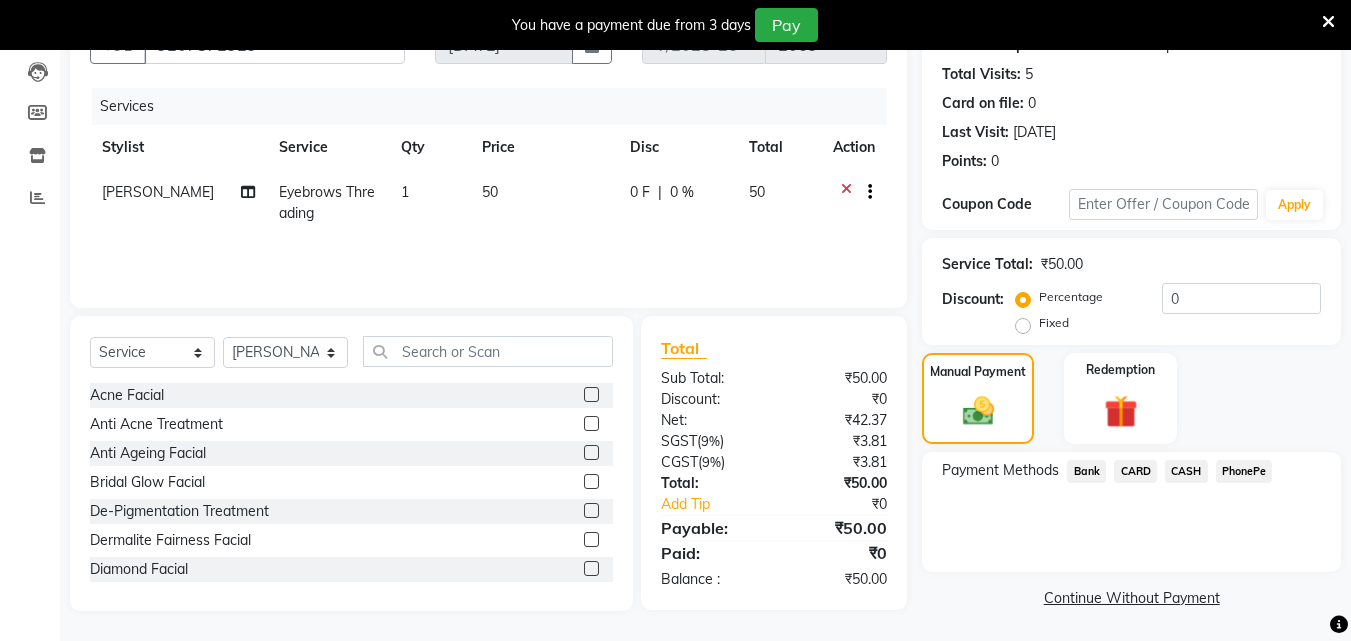 click on "PhonePe" 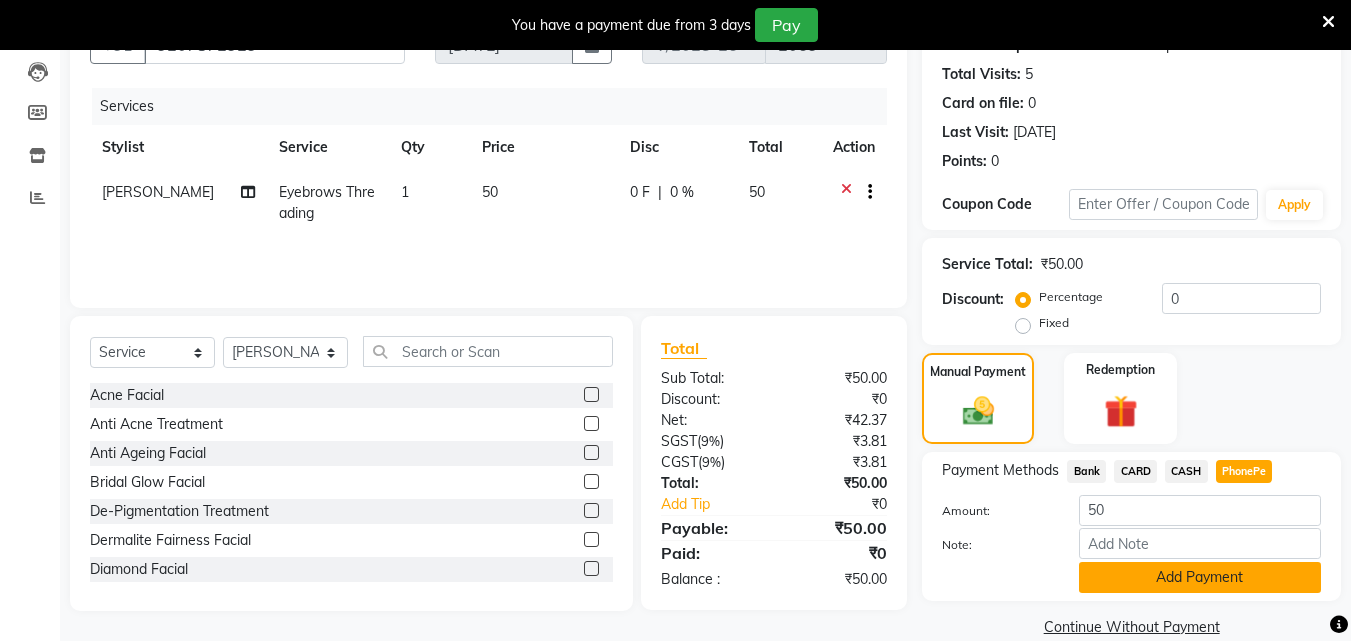 click on "Add Payment" 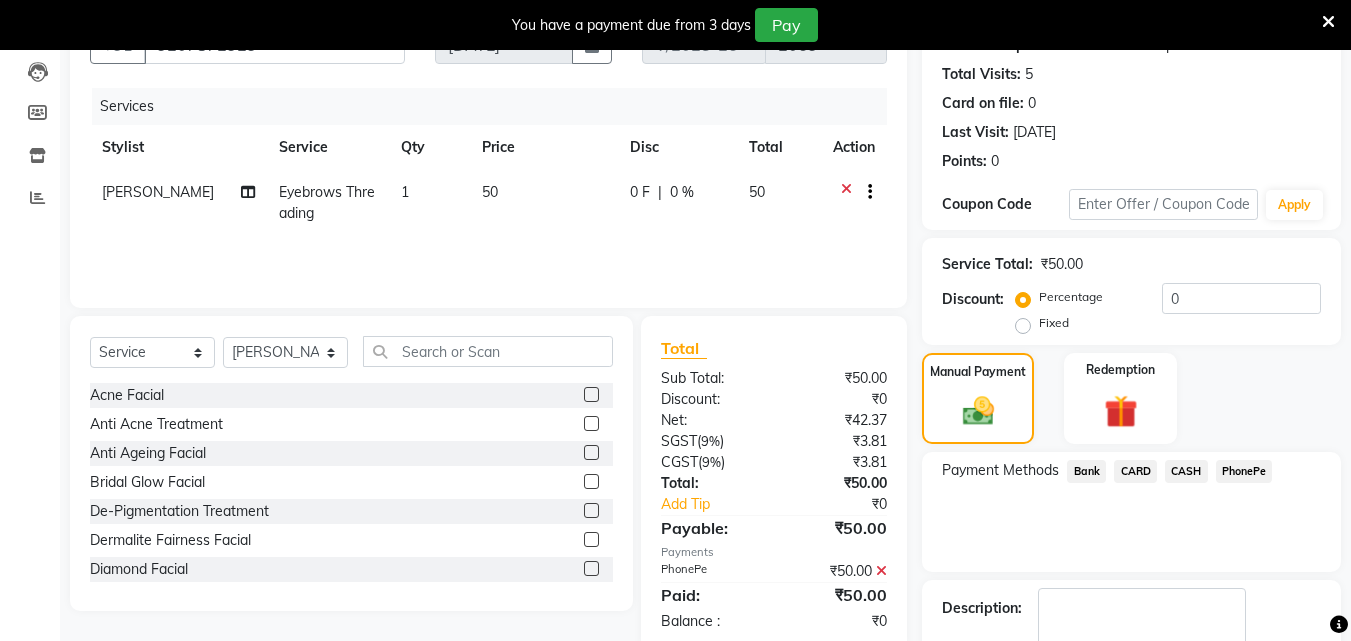 scroll, scrollTop: 325, scrollLeft: 0, axis: vertical 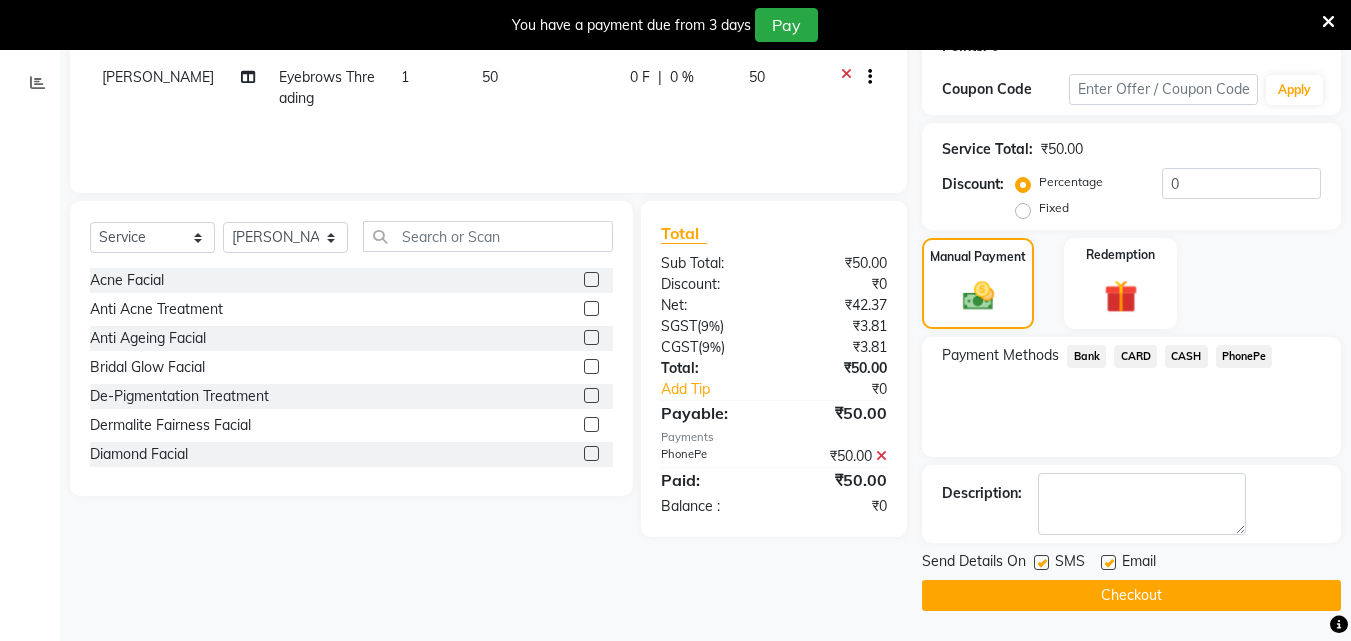 click on "Checkout" 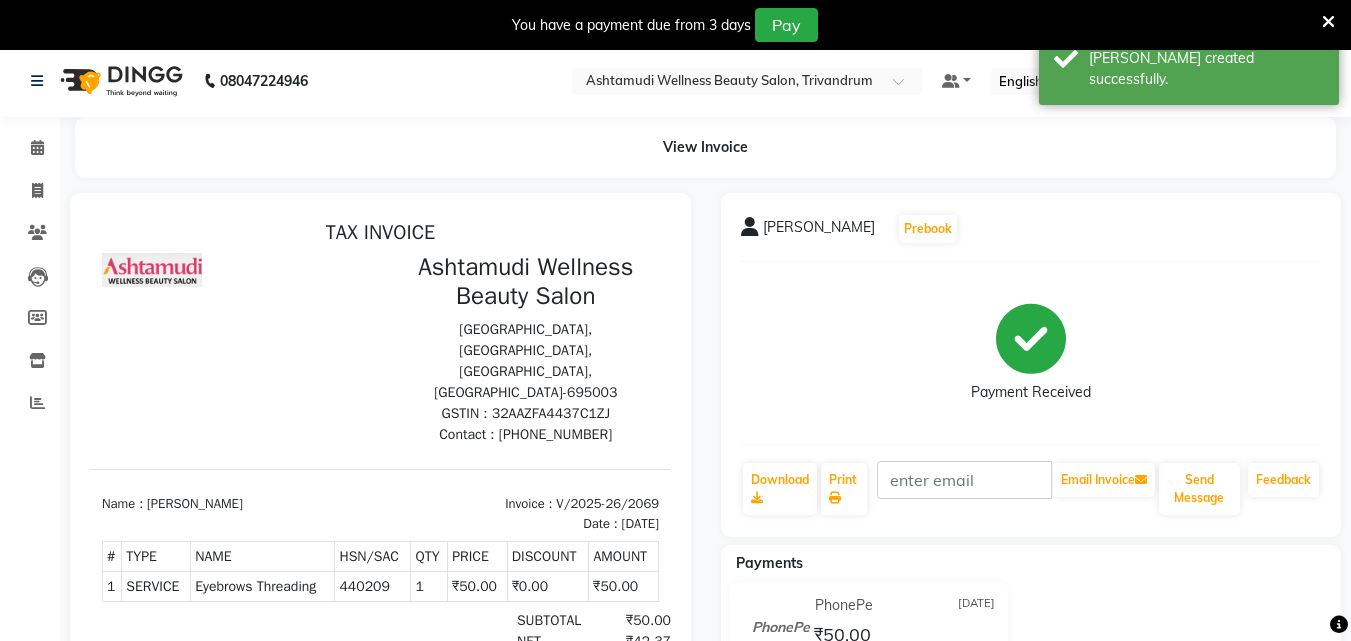 scroll, scrollTop: 0, scrollLeft: 0, axis: both 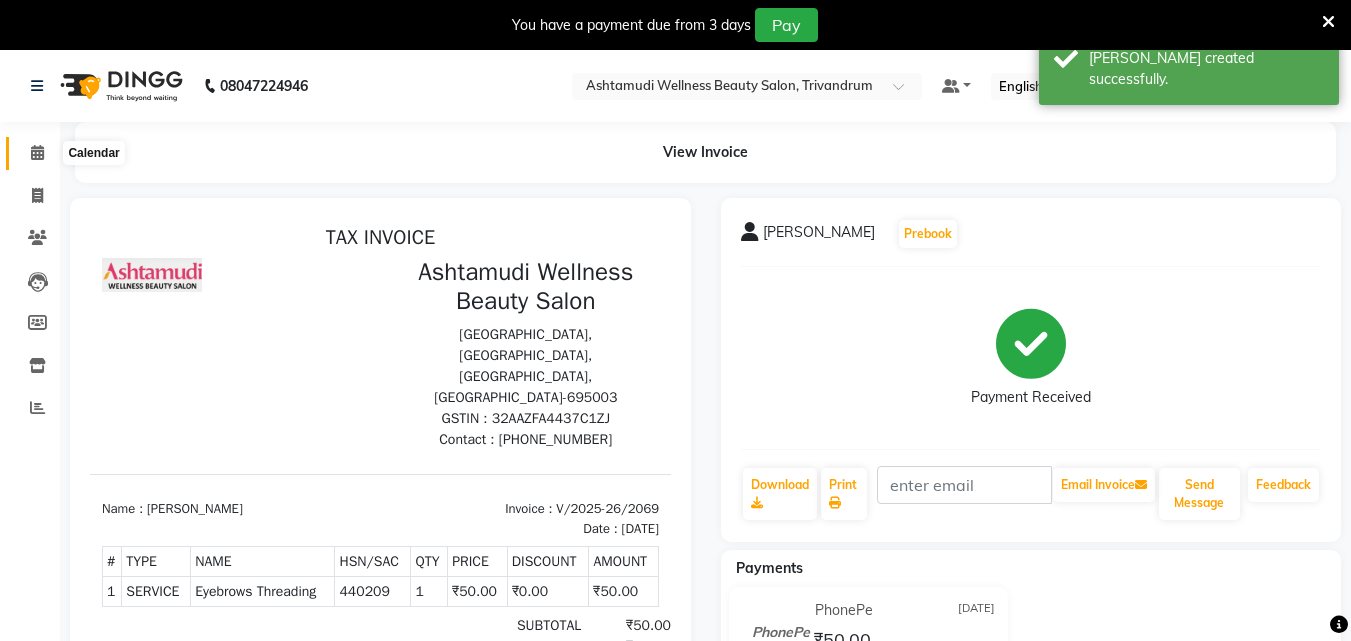click 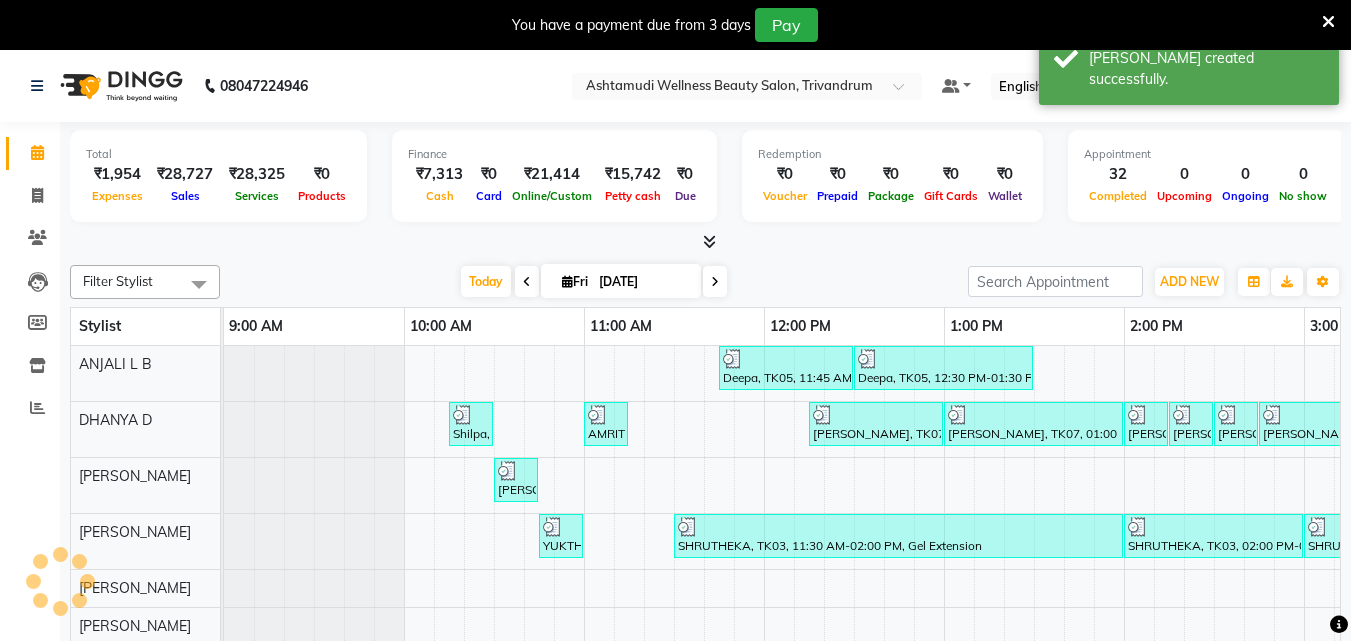 scroll, scrollTop: 0, scrollLeft: 1404, axis: horizontal 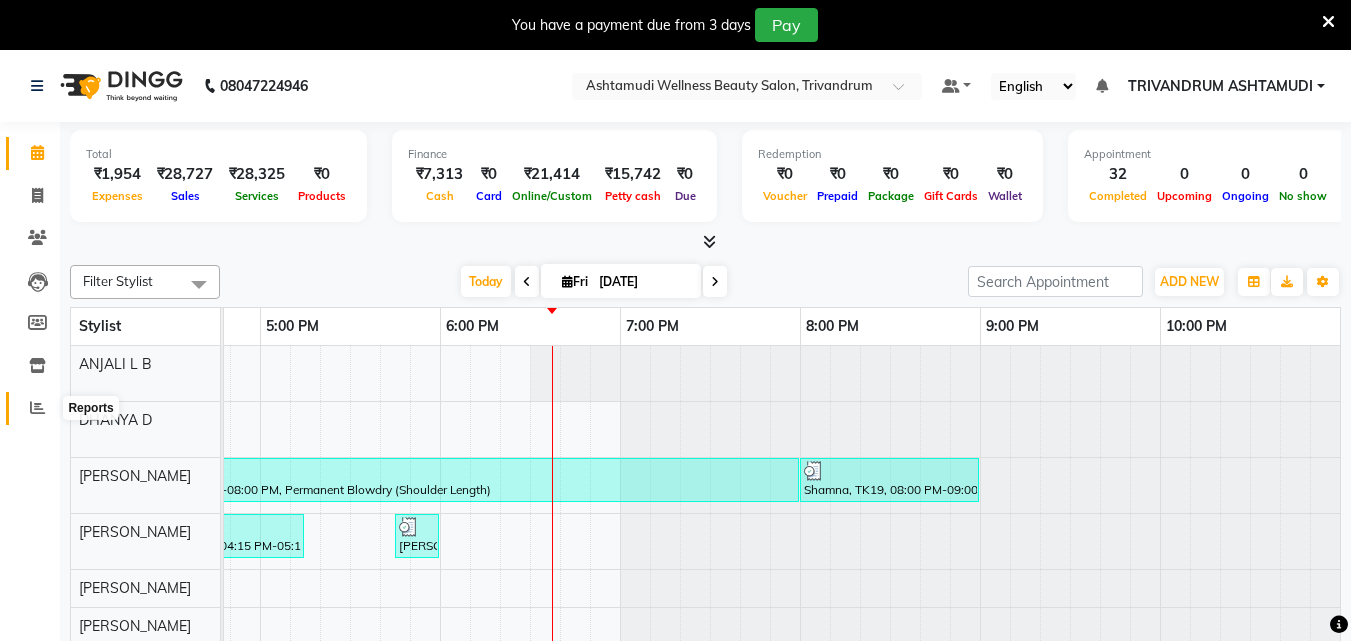 click 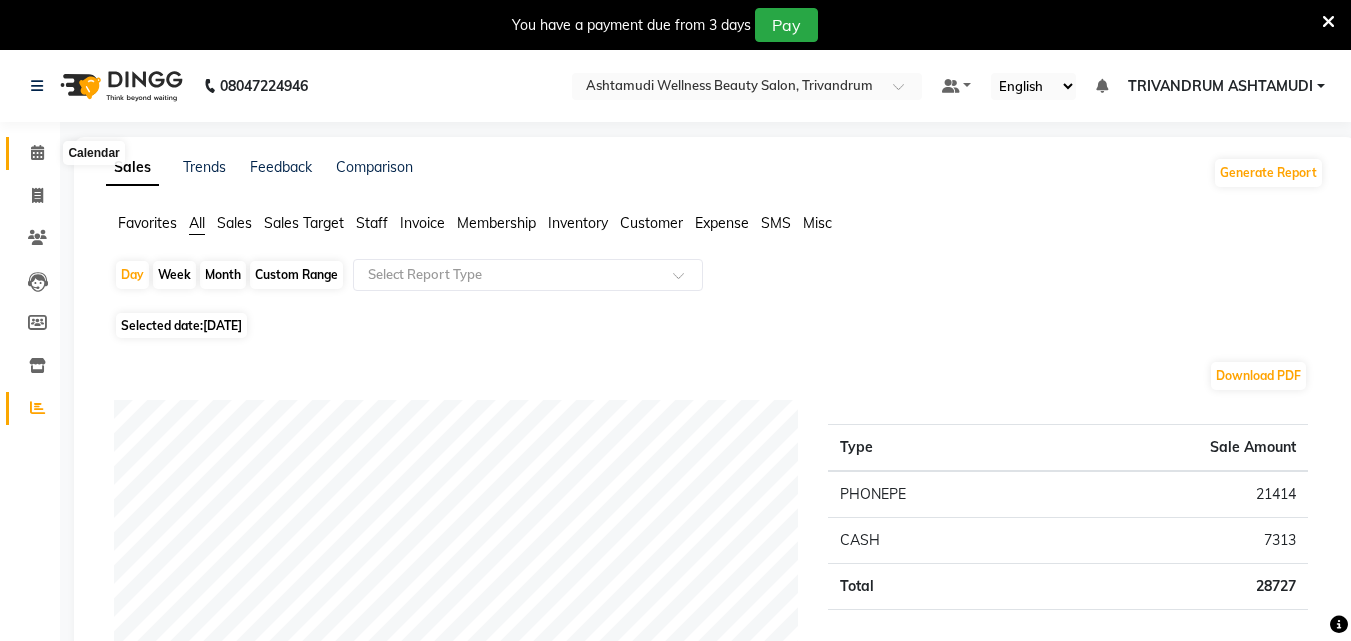click 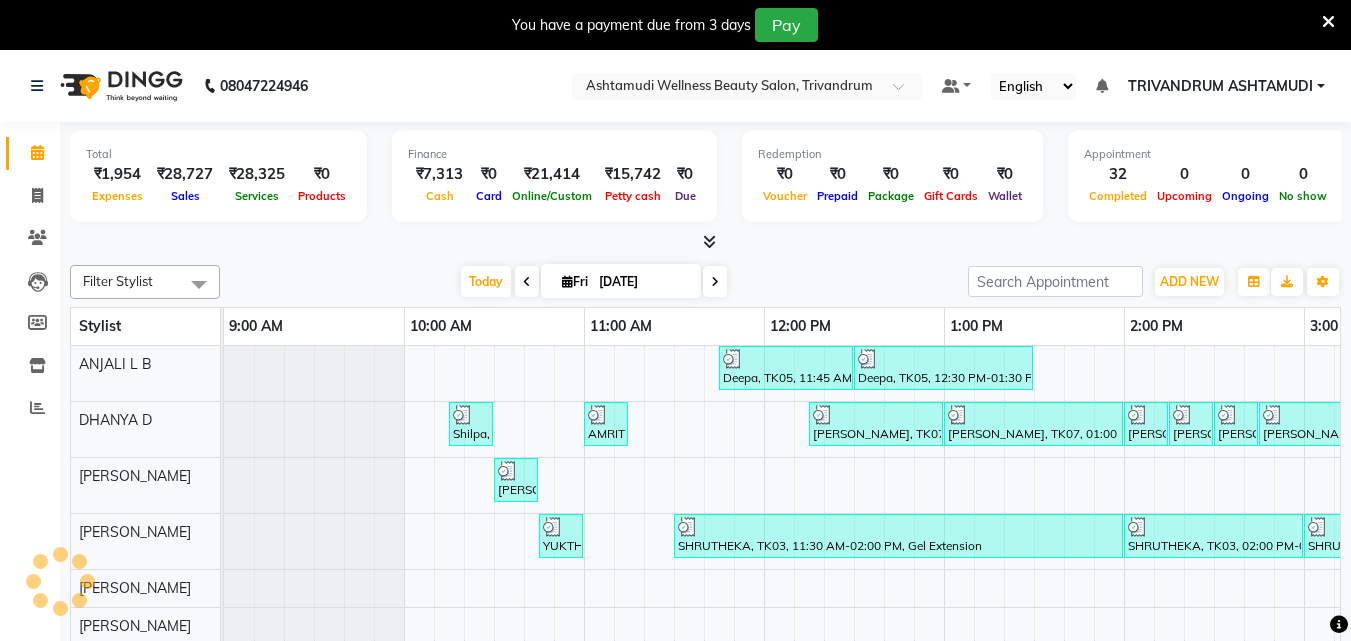 scroll, scrollTop: 0, scrollLeft: 0, axis: both 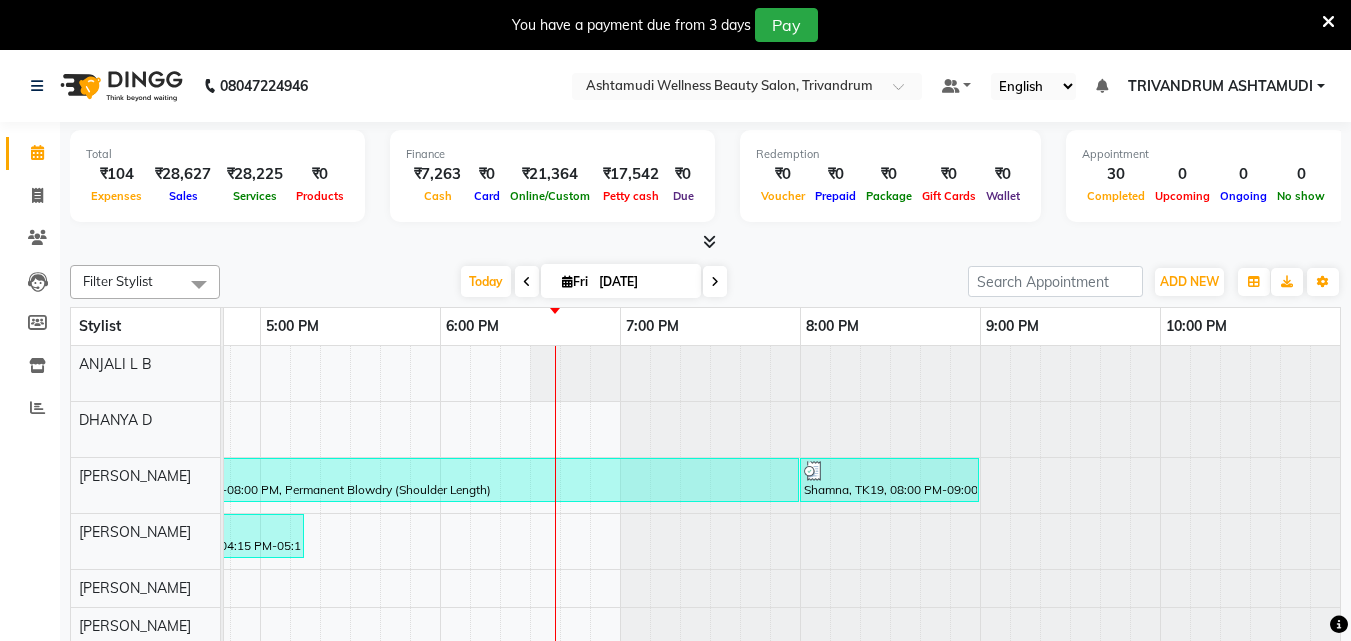 click on "Deepa, TK05, 11:45 AM-12:30 PM, Root Touch-Up ([MEDICAL_DATA] Free)     Deepa, TK05, 12:30 PM-01:30 PM, Ceramide  Anti frizz treatment     Shilpa, TK01, 10:15 AM-10:30 AM, Eyebrows Threading     AMRITHA, TK21, 11:00 AM-11:15 AM, Eyebrows Threading     [PERSON_NAME], TK07, 12:15 PM-01:00 PM, Root Touch-Up ([MEDICAL_DATA] Free)     [PERSON_NAME], TK07, 01:00 PM-02:00 PM, Ceramide  Anti frizz treatment     [GEOGRAPHIC_DATA], TK10, 02:00 PM-02:15 PM, Eyebrows Threading     [PERSON_NAME], TK10, 02:15 PM-02:30 PM, Eyebrows Threading     [PERSON_NAME], TK10, 02:30 PM-02:45 PM, Upper Lip Threading     [PERSON_NAME], TK17, 02:45 PM-03:30 PM, Root Touch-Up ([MEDICAL_DATA] Free)     [PERSON_NAME], TK02, 10:30 AM-10:45 AM, Eyebrows Threading     Shamna, TK19, 04:00 PM-08:00 PM, Permanent Blowdry (Shoulder Length)     Shamna, TK19, 08:00 PM-09:00 PM, Ceramide  Anti frizz treatment     SHRUTHEKA, TK03, 11:30 AM-02:00 PM, Gel Extension     SHRUTHEKA, TK03, 02:00 PM-03:00 PM, Bridal Glow Facial     SHRUTHEKA, TK03, 03:00 PM-03:15 PM, Eyebrows Threading" at bounding box center [80, 681] 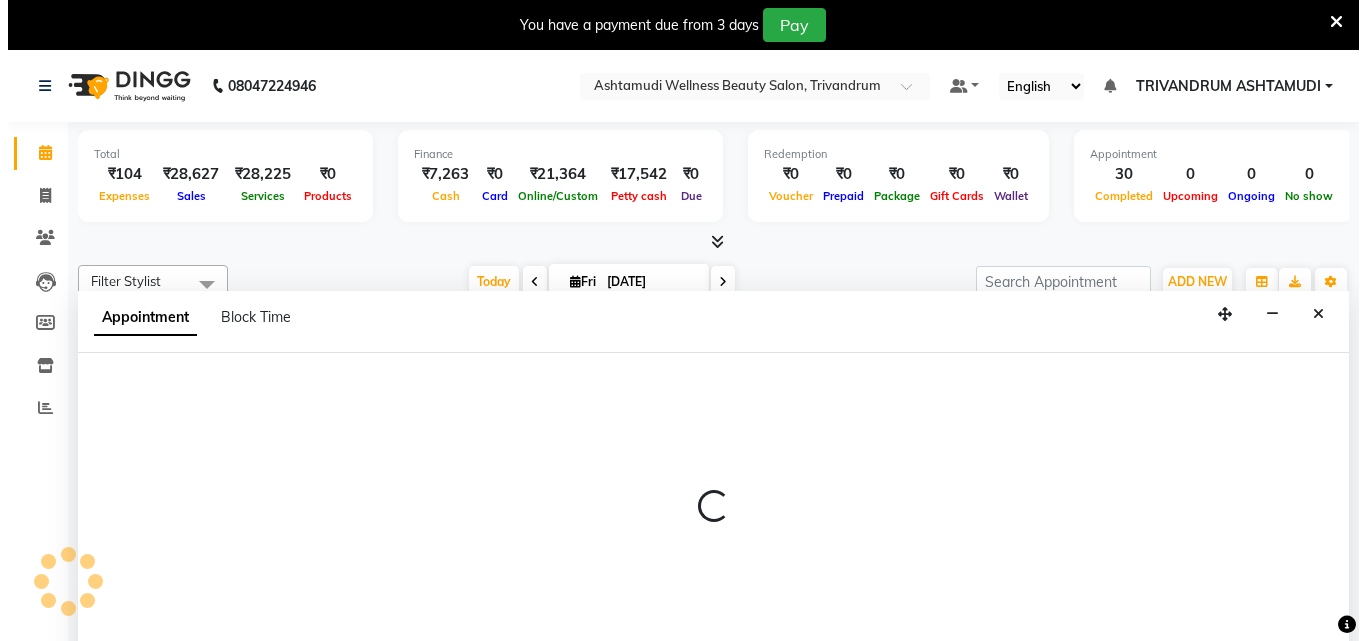 scroll, scrollTop: 50, scrollLeft: 0, axis: vertical 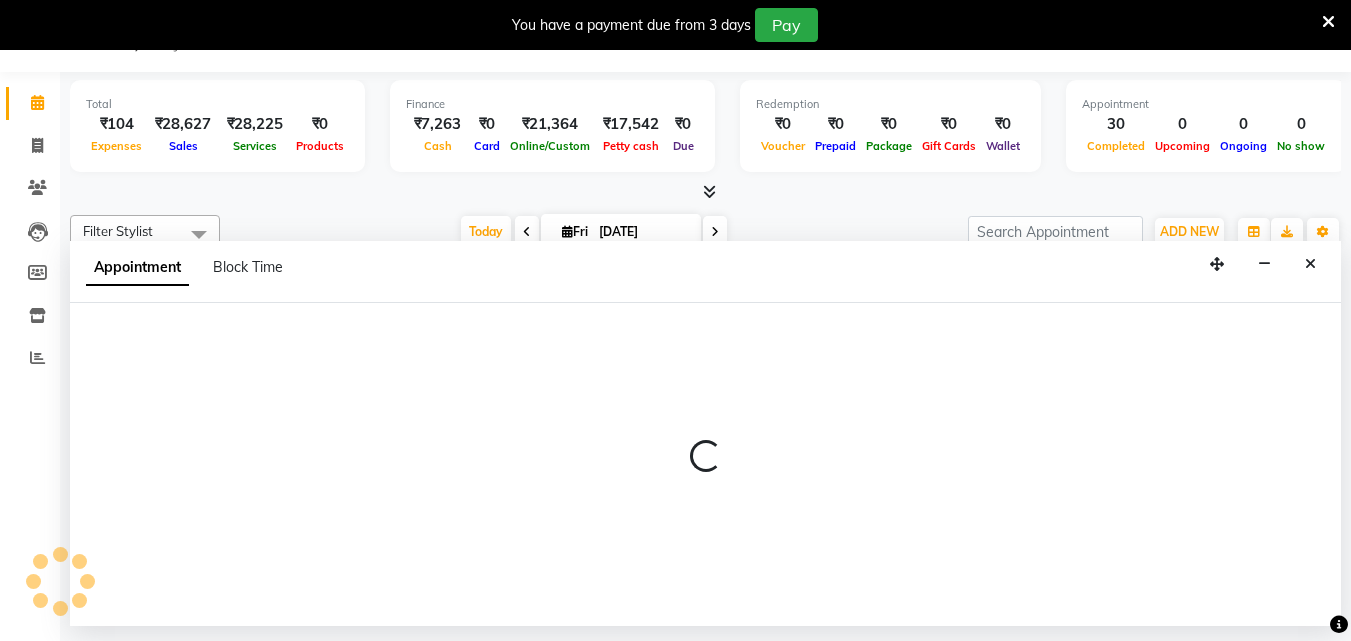 select on "27023" 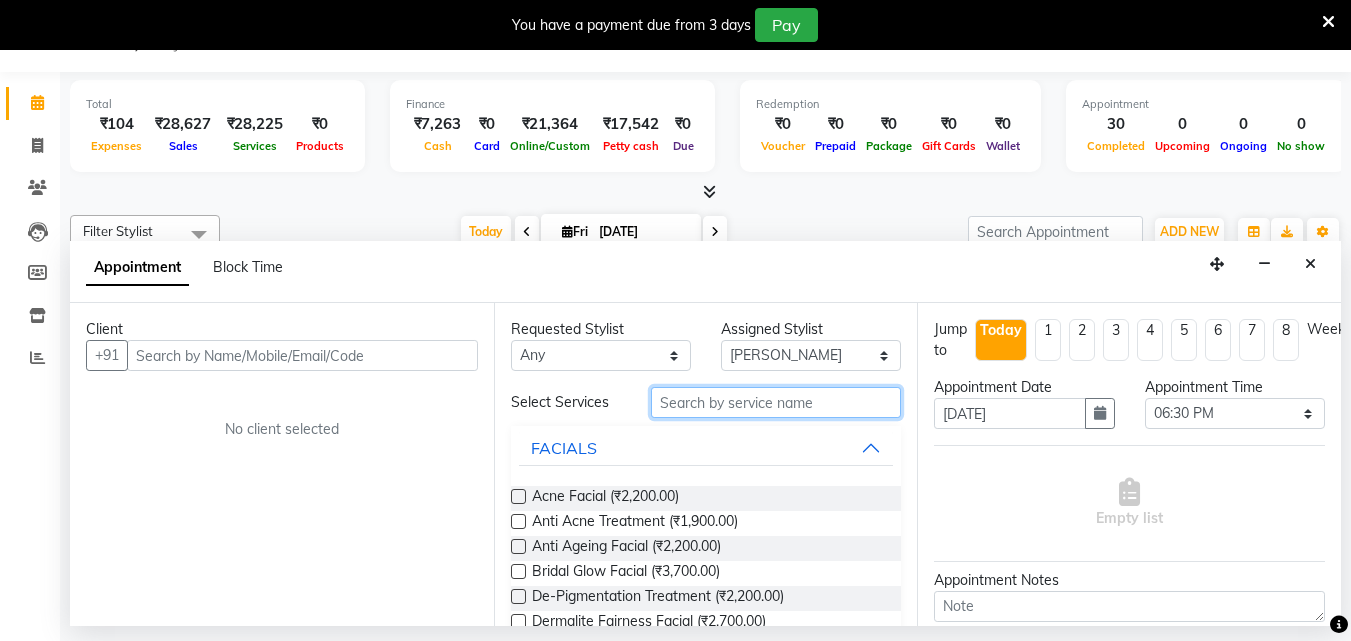 click at bounding box center (776, 402) 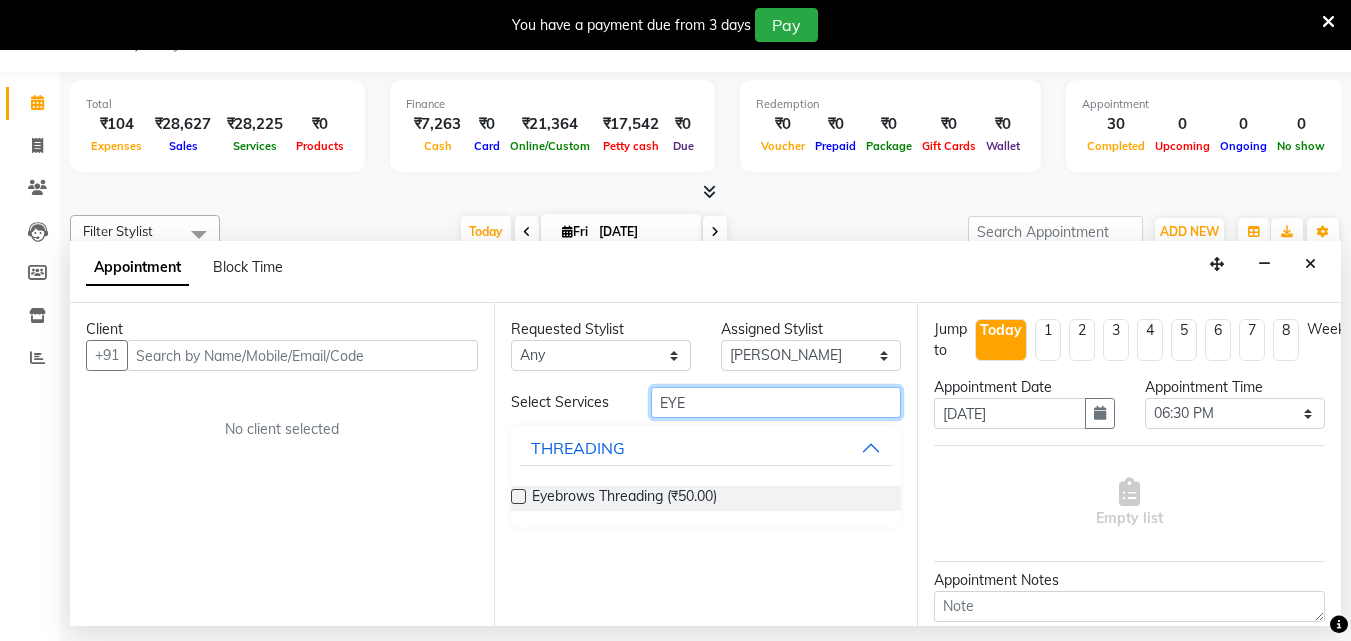 type on "EYE" 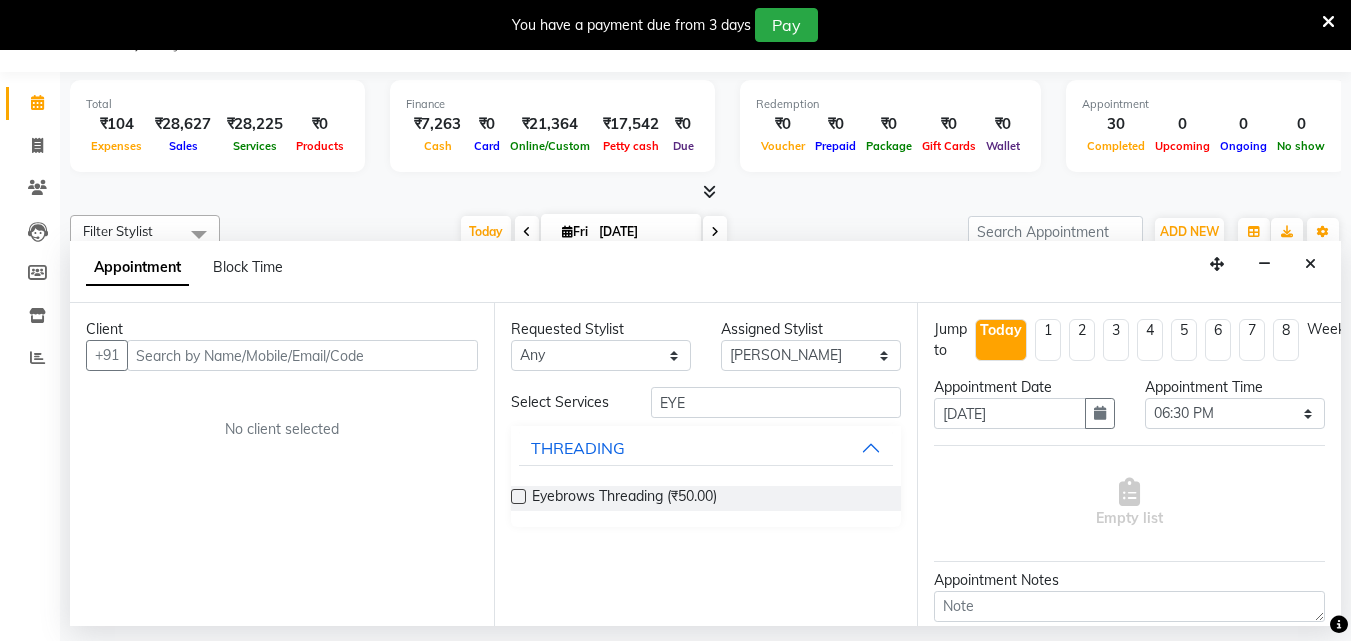 click at bounding box center (518, 496) 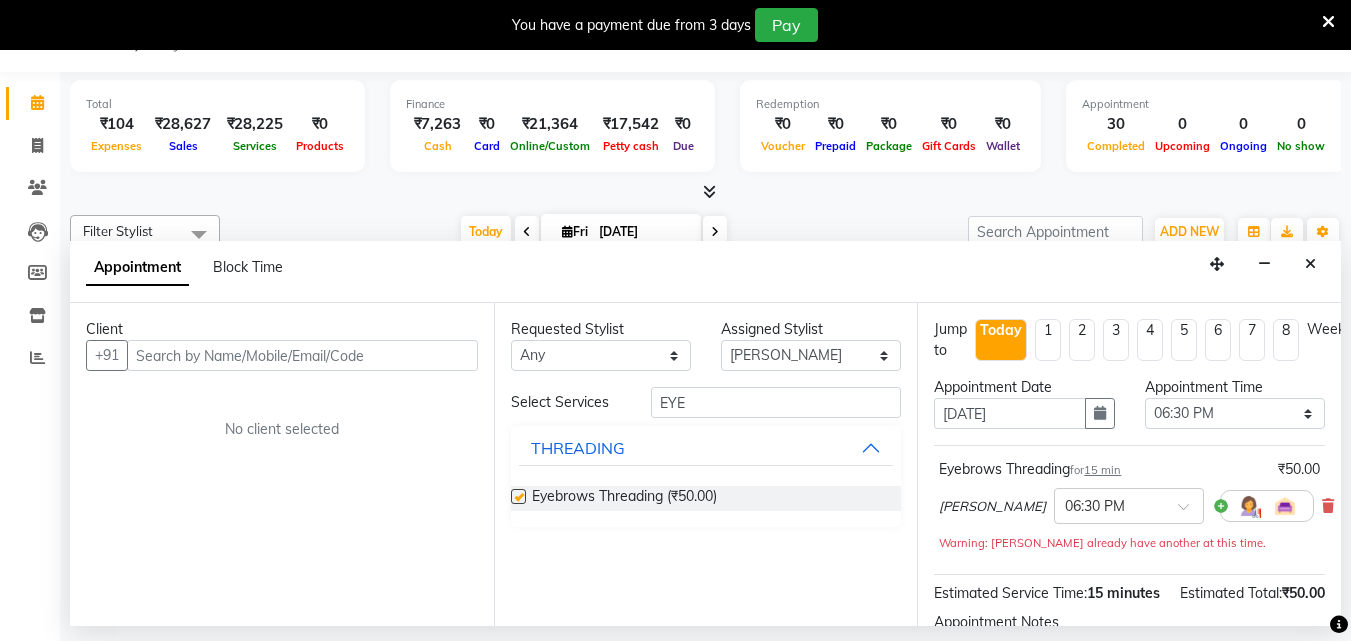 checkbox on "false" 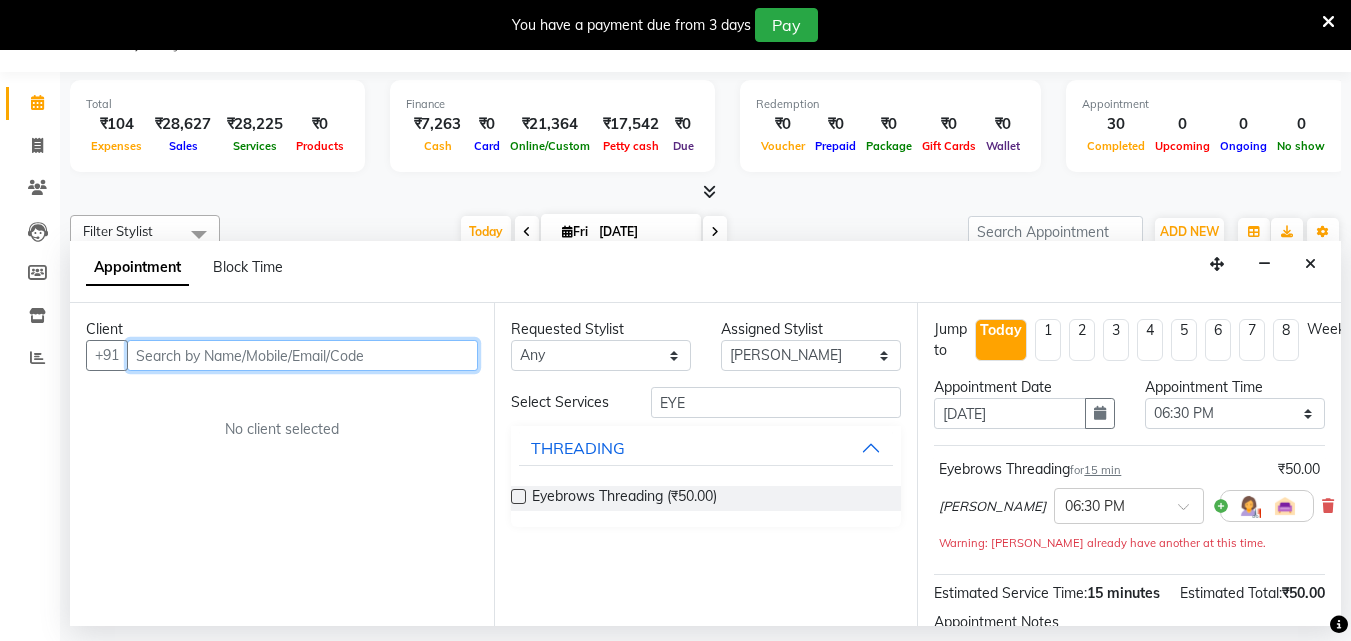 click at bounding box center [302, 355] 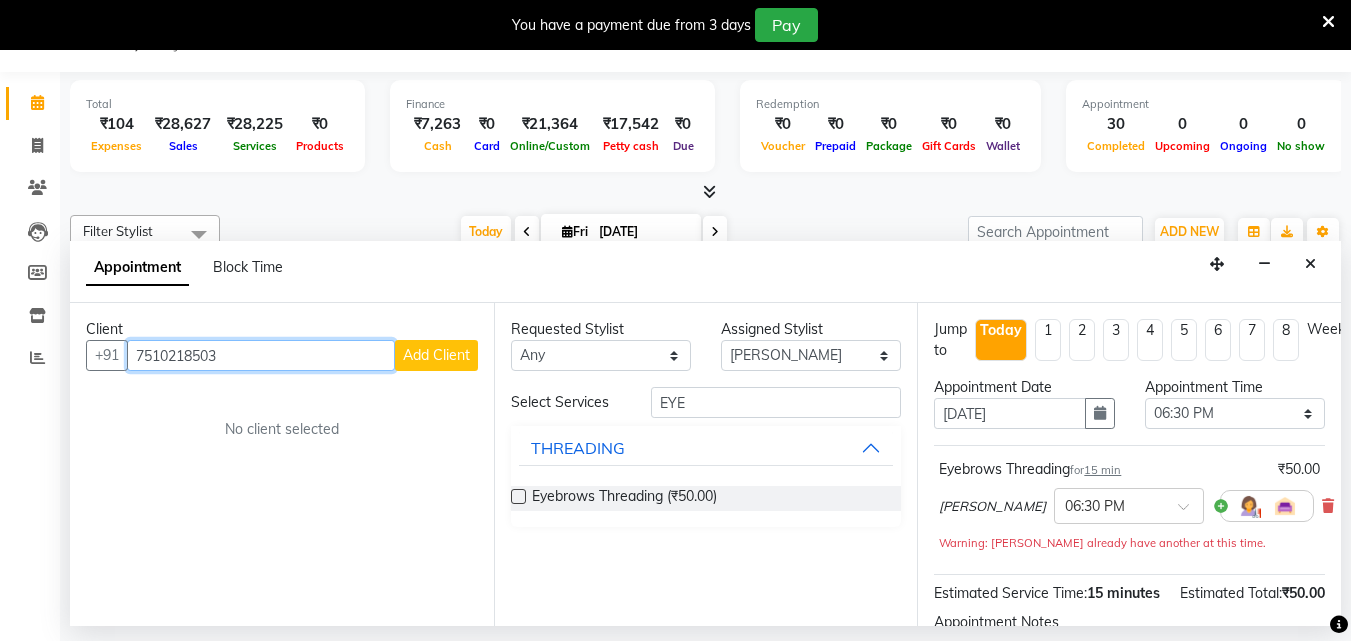type on "7510218503" 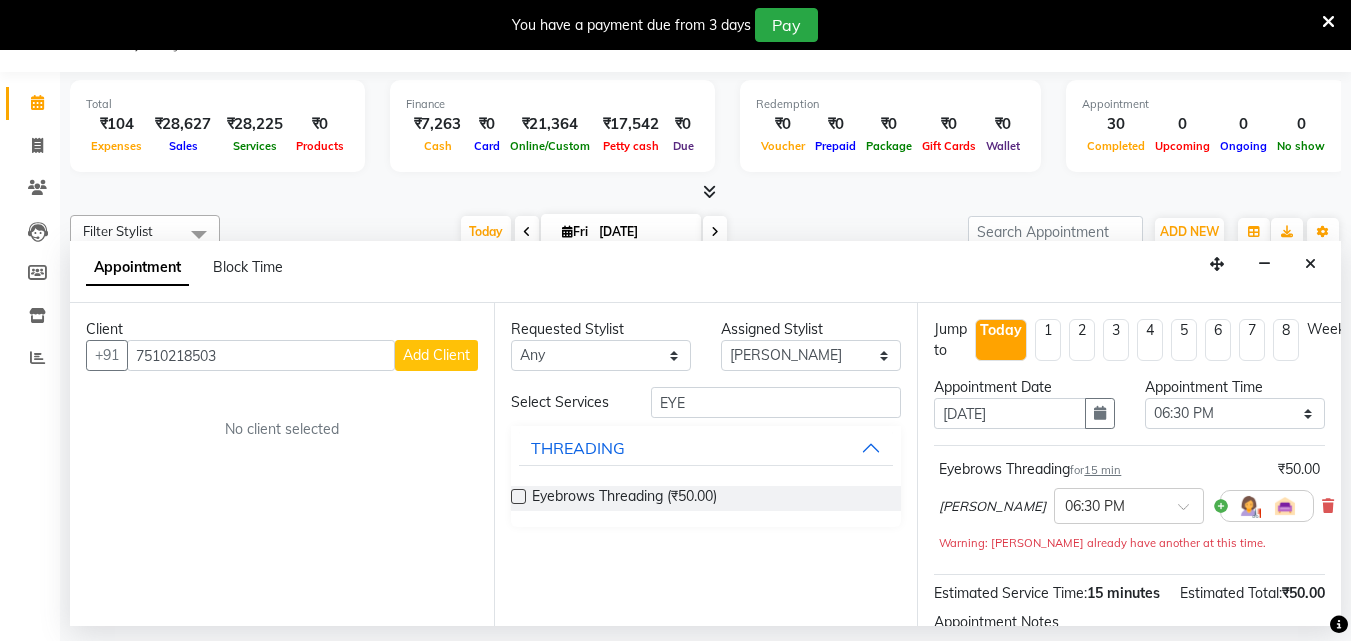 click on "Add Client" at bounding box center [436, 355] 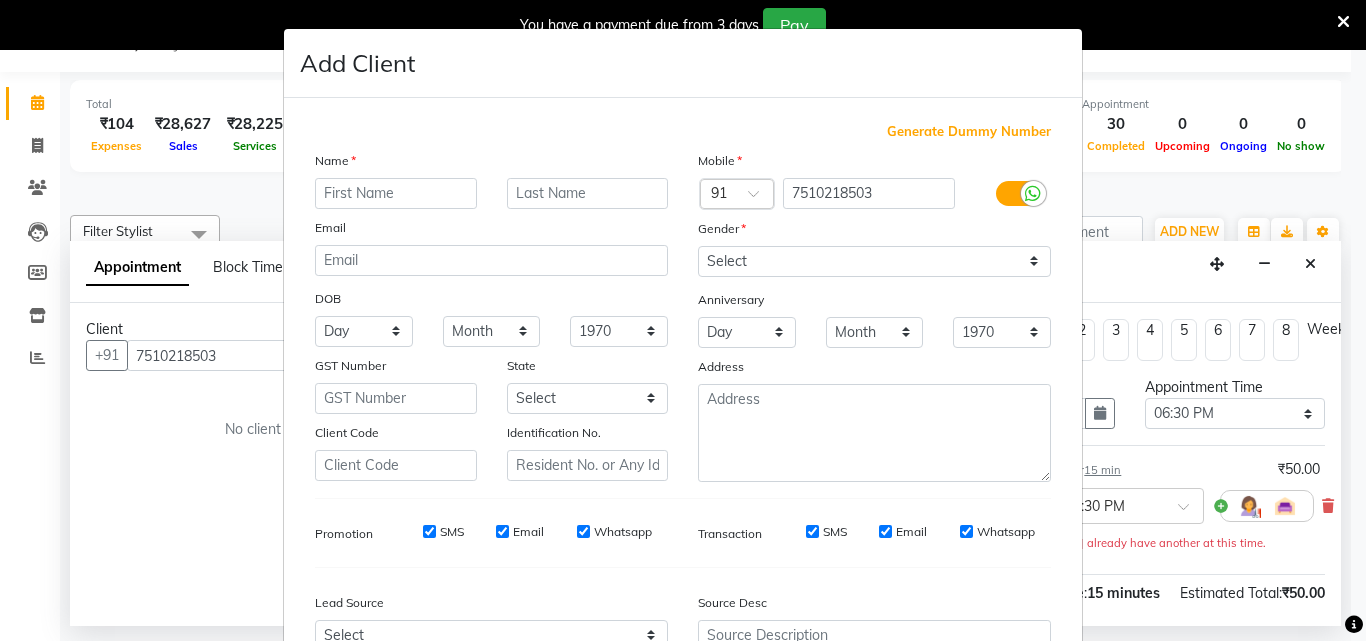 click at bounding box center (396, 193) 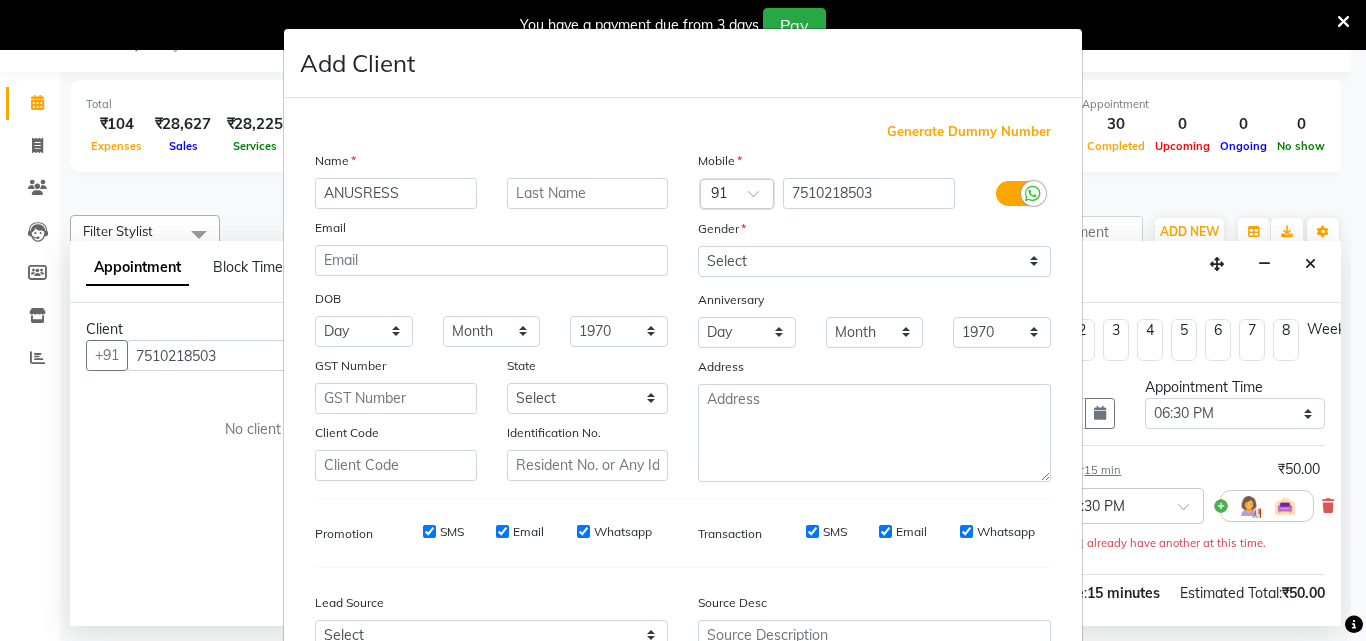 type on "ANUSRESS" 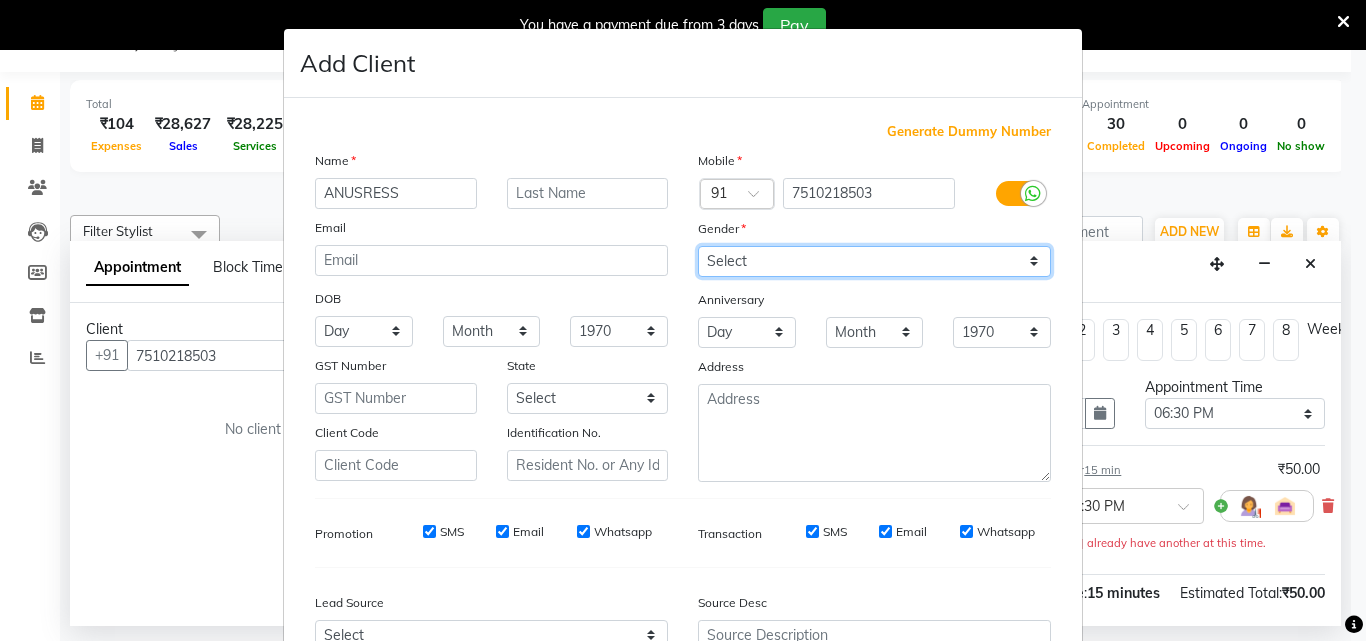 drag, startPoint x: 897, startPoint y: 252, endPoint x: 881, endPoint y: 255, distance: 16.27882 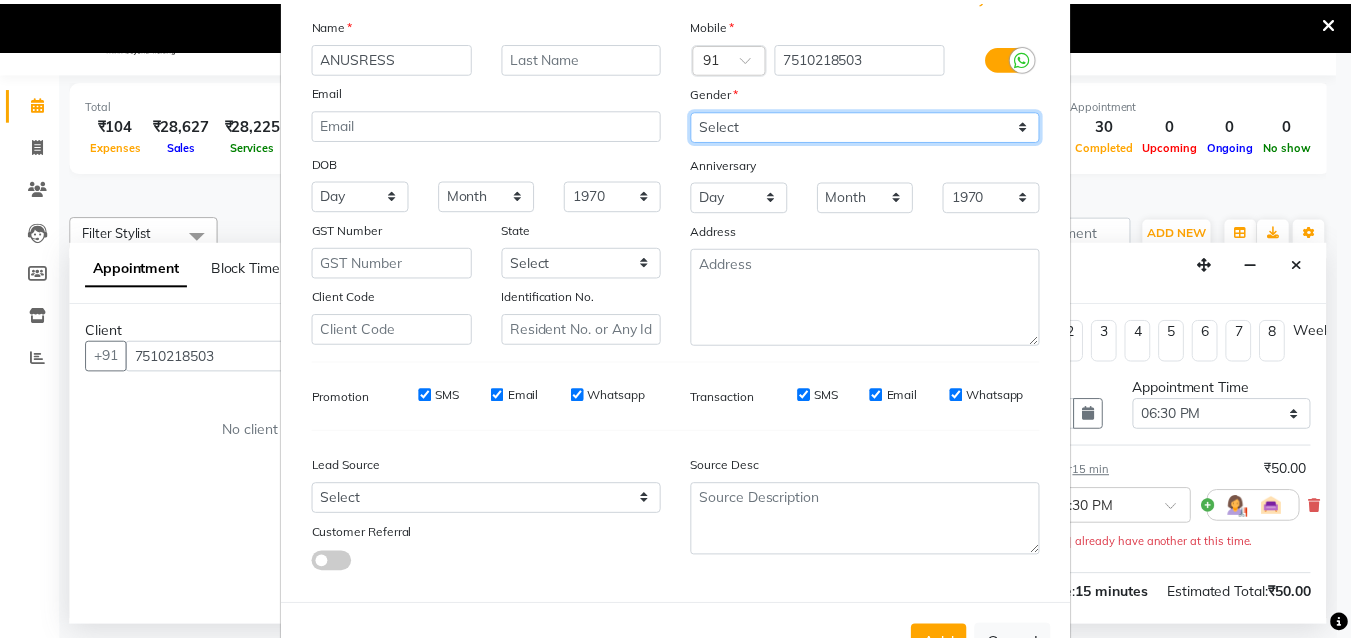 scroll, scrollTop: 208, scrollLeft: 0, axis: vertical 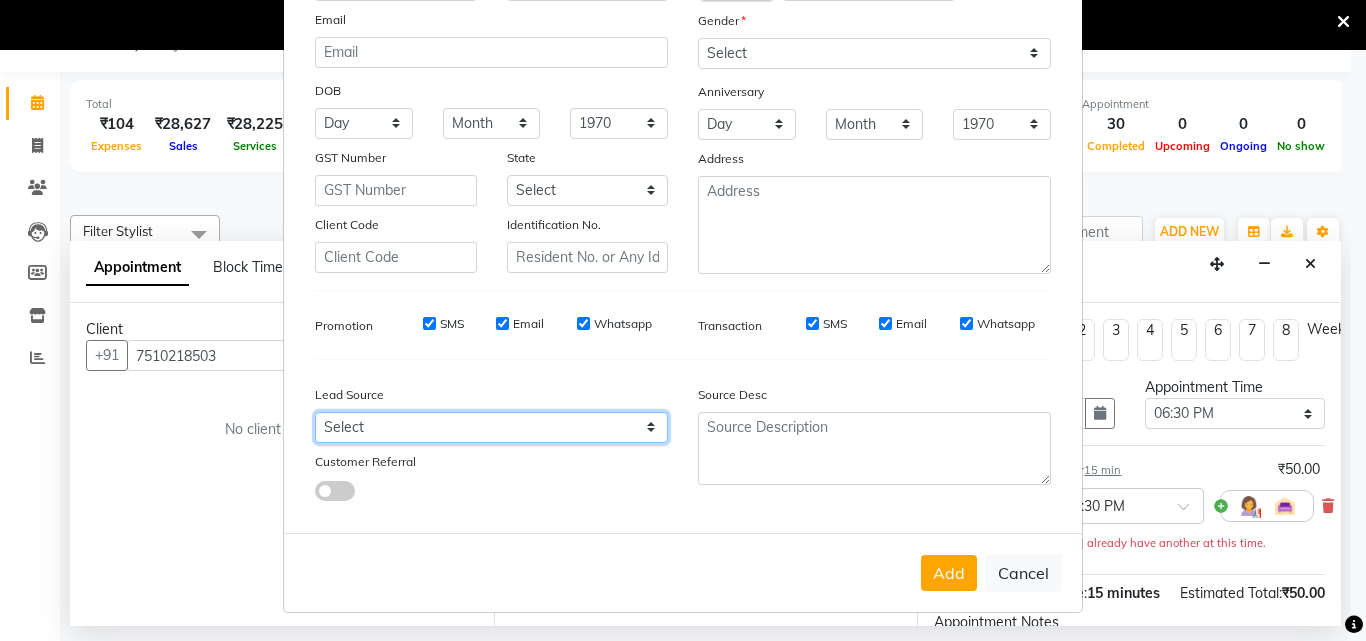 drag, startPoint x: 583, startPoint y: 427, endPoint x: 560, endPoint y: 421, distance: 23.769728 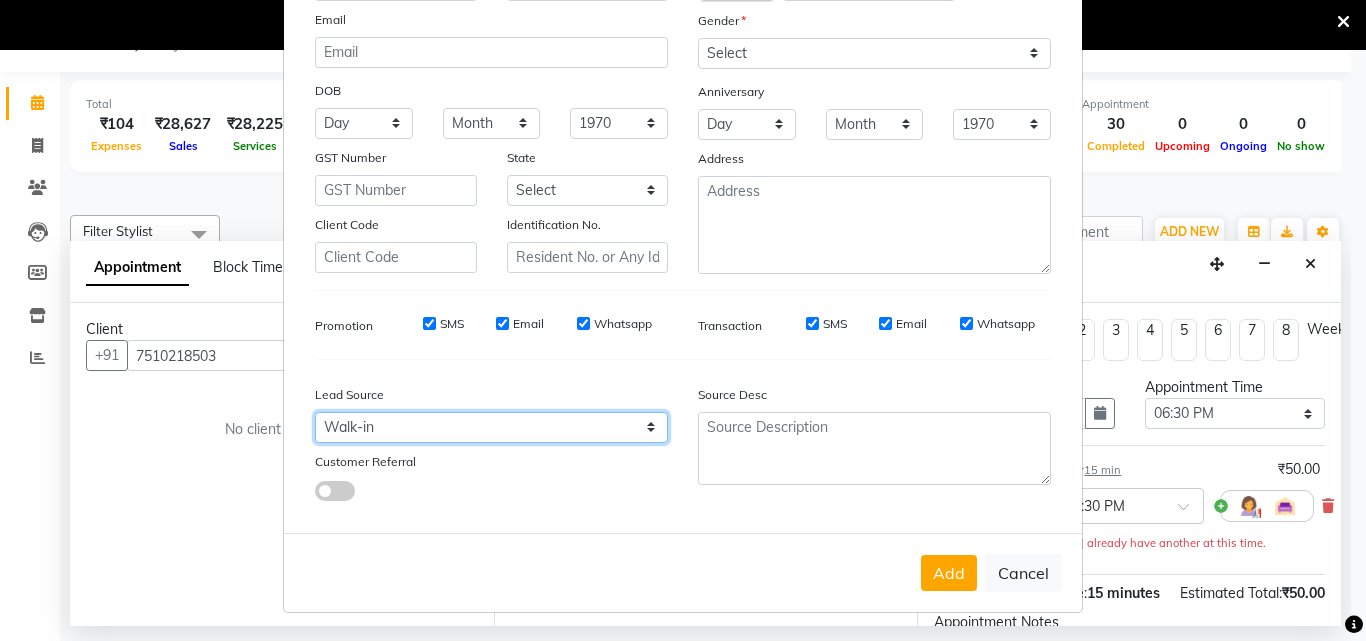 click on "Select Walk-in Referral Internet Friend Word of Mouth Advertisement Facebook JustDial Google Other Instagram  YouTube  WhatsApp" at bounding box center [491, 427] 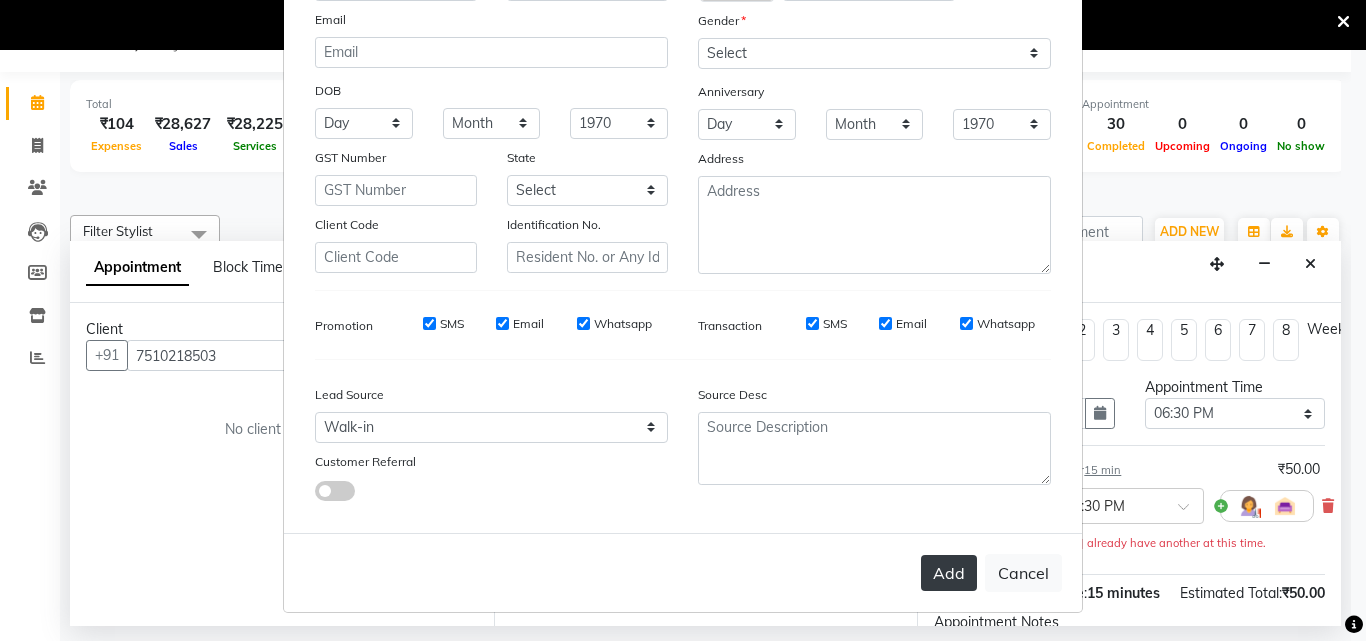 click on "Add" at bounding box center [949, 573] 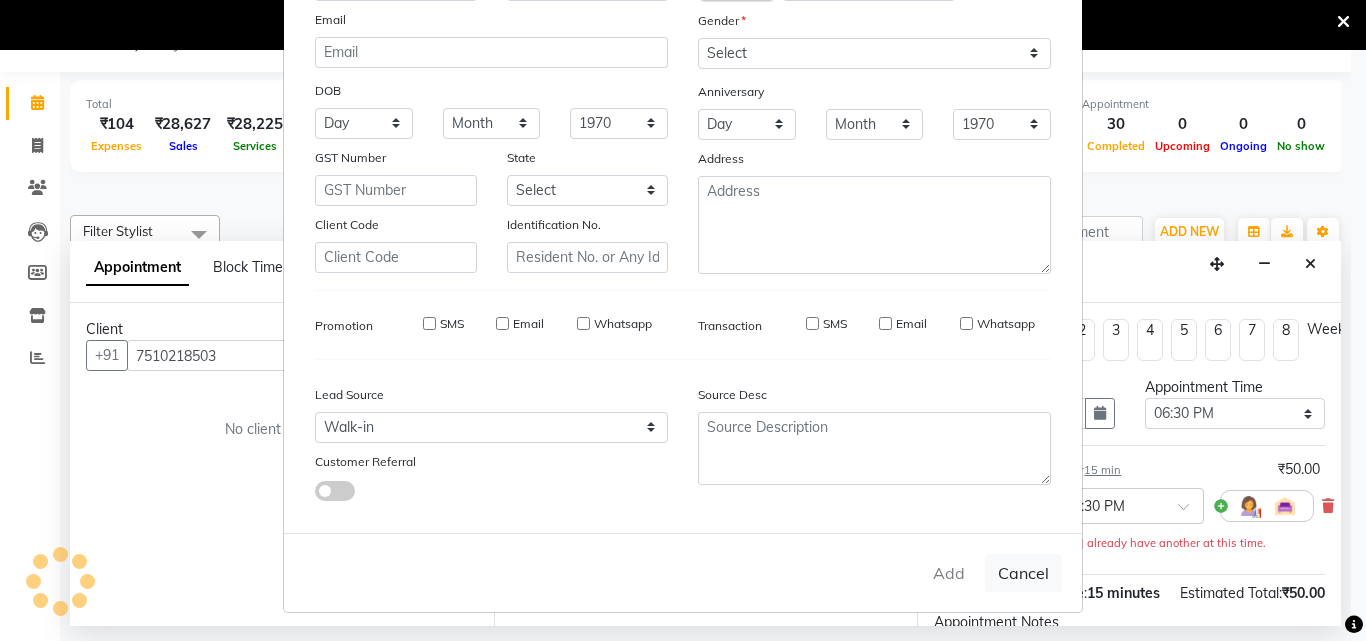 type 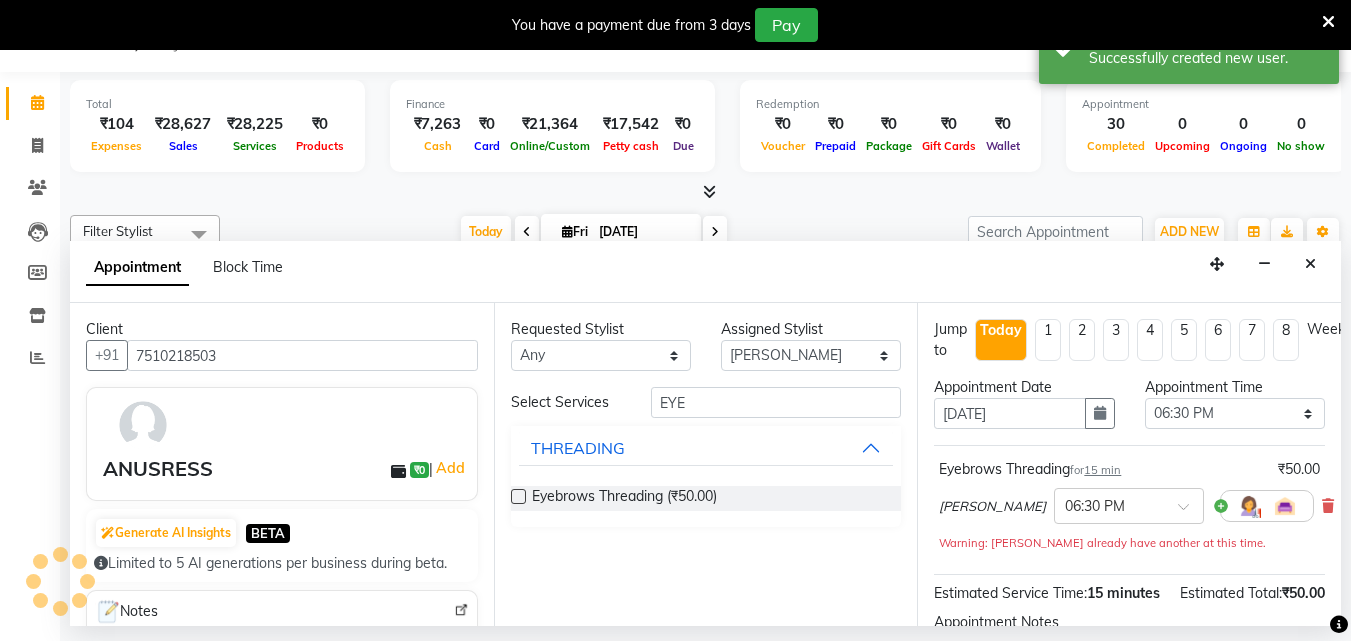 scroll, scrollTop: 0, scrollLeft: 1389, axis: horizontal 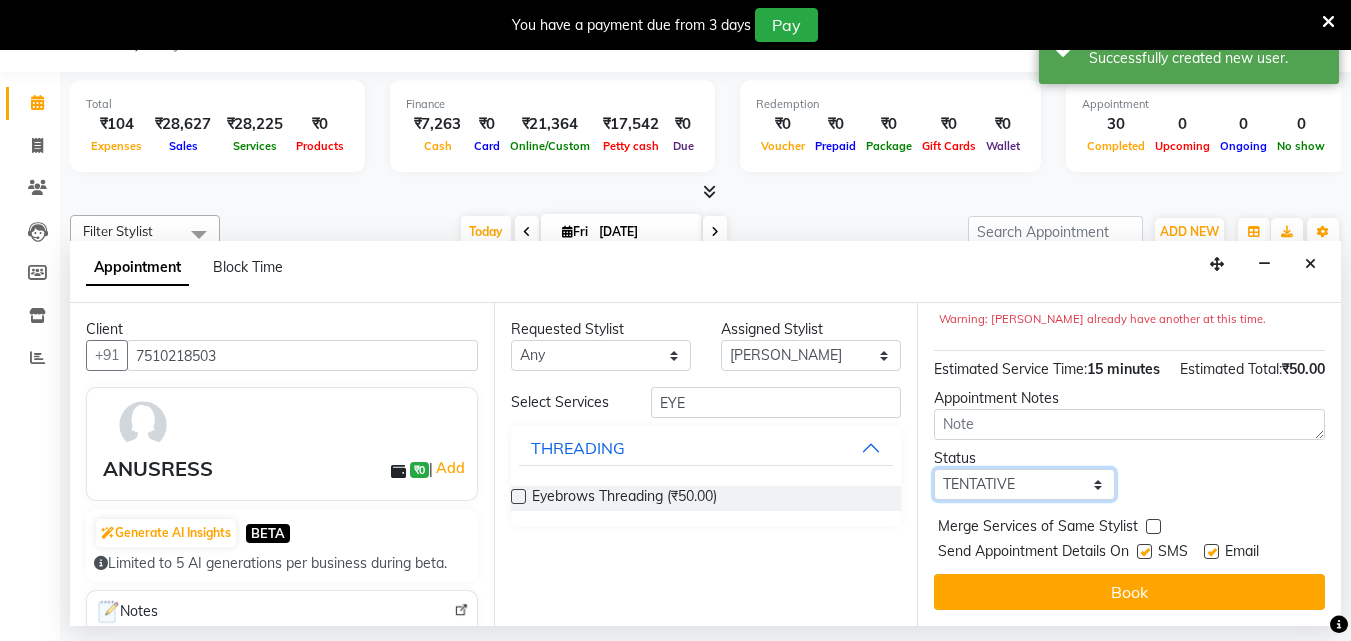 drag, startPoint x: 1073, startPoint y: 466, endPoint x: 1032, endPoint y: 479, distance: 43.011627 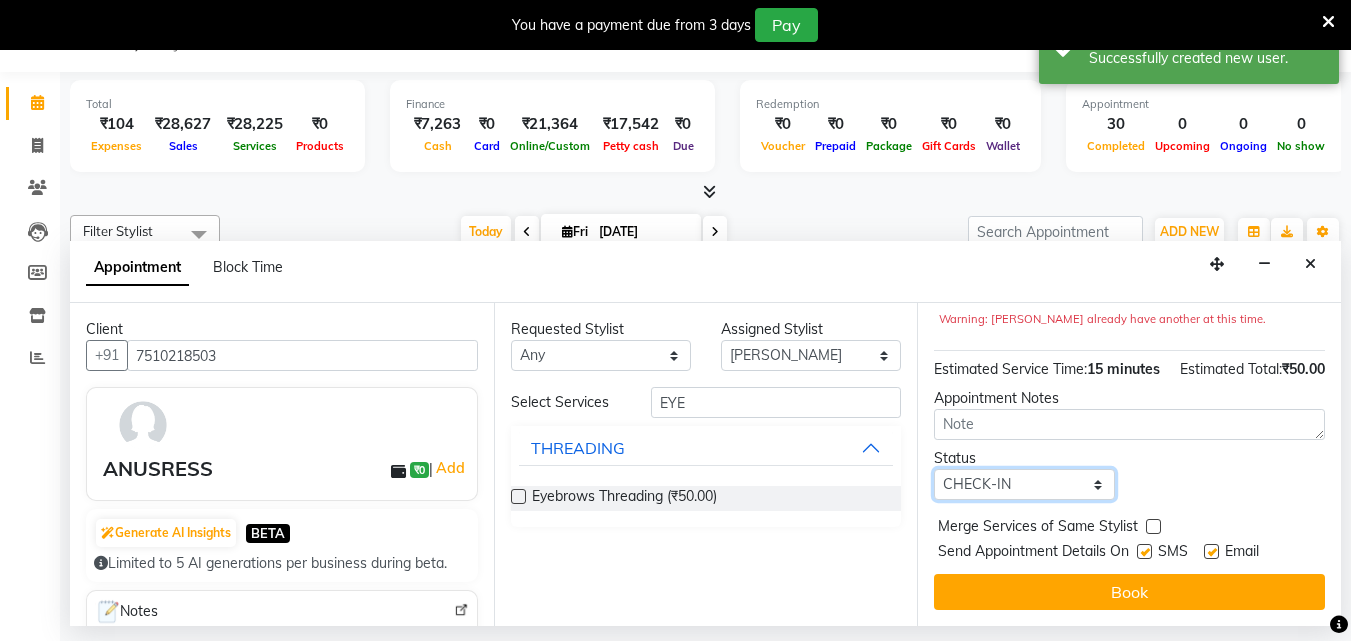 click on "Select TENTATIVE CONFIRM CHECK-IN UPCOMING" at bounding box center [1024, 484] 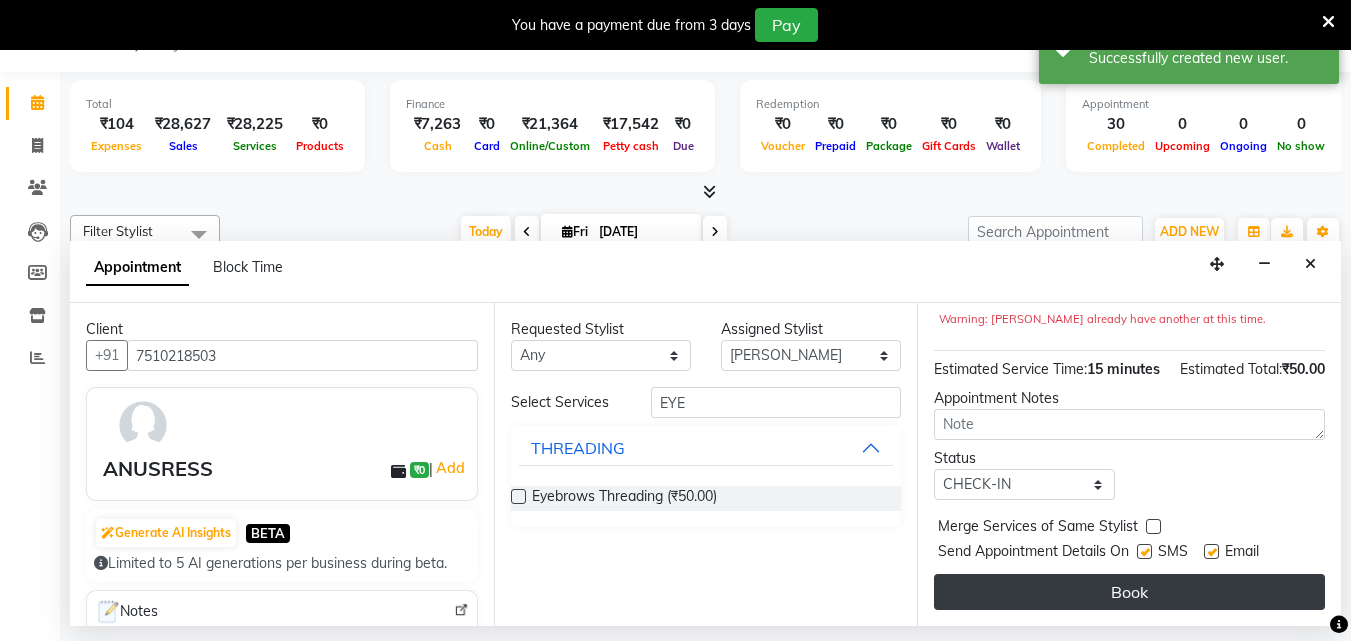 click on "Book" at bounding box center (1129, 592) 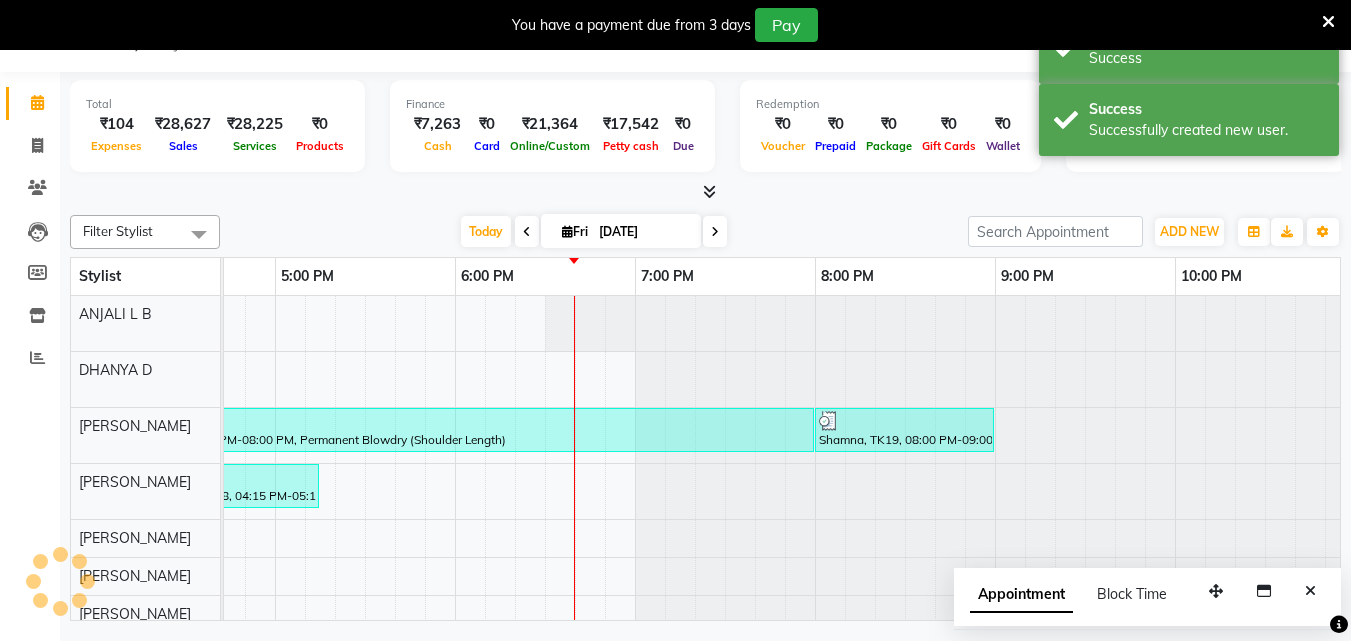 scroll, scrollTop: 0, scrollLeft: 0, axis: both 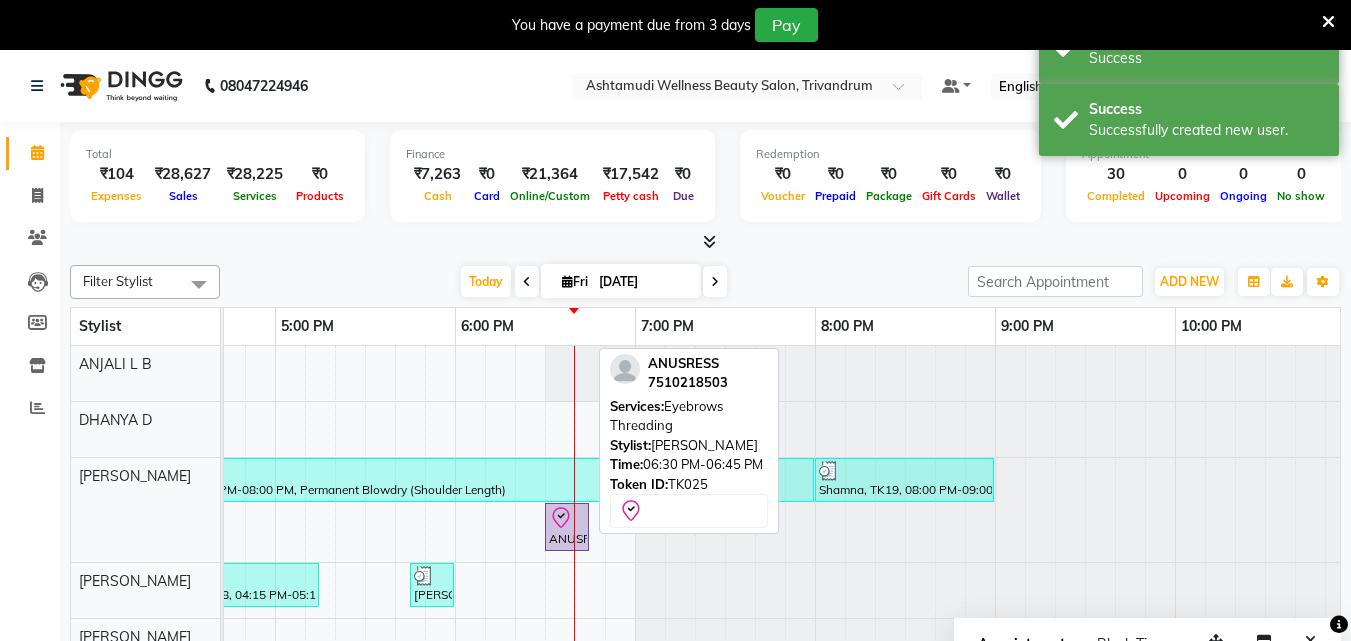 click 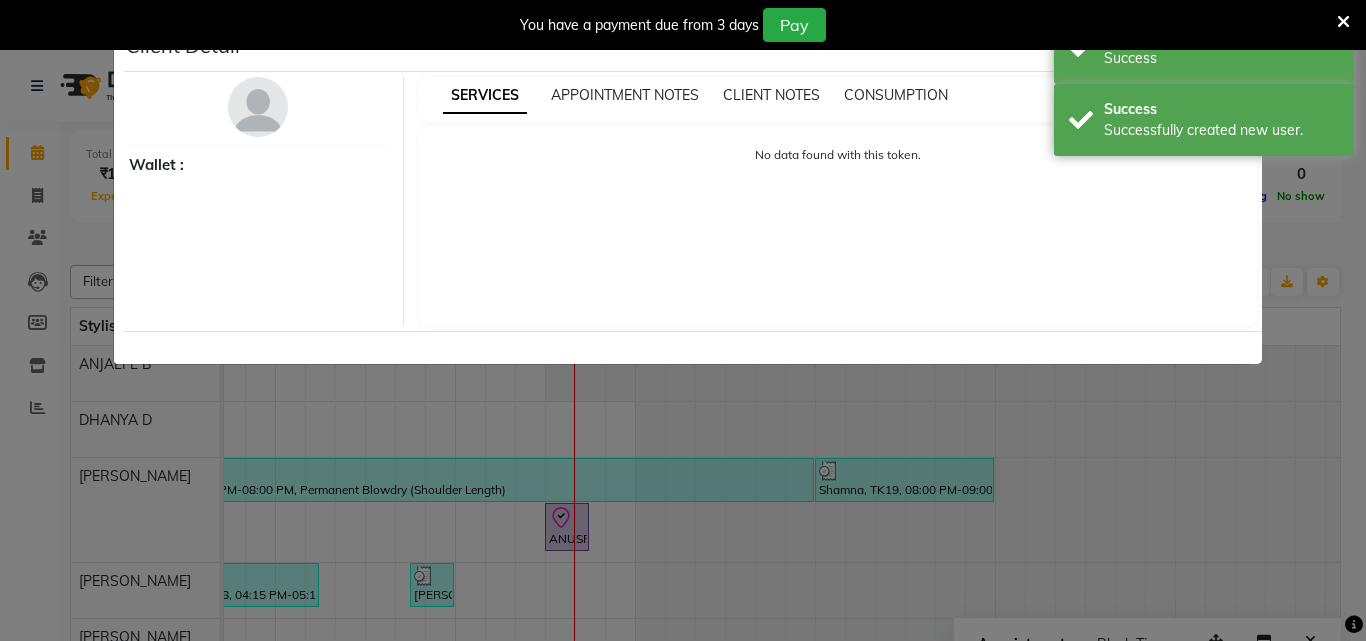select on "8" 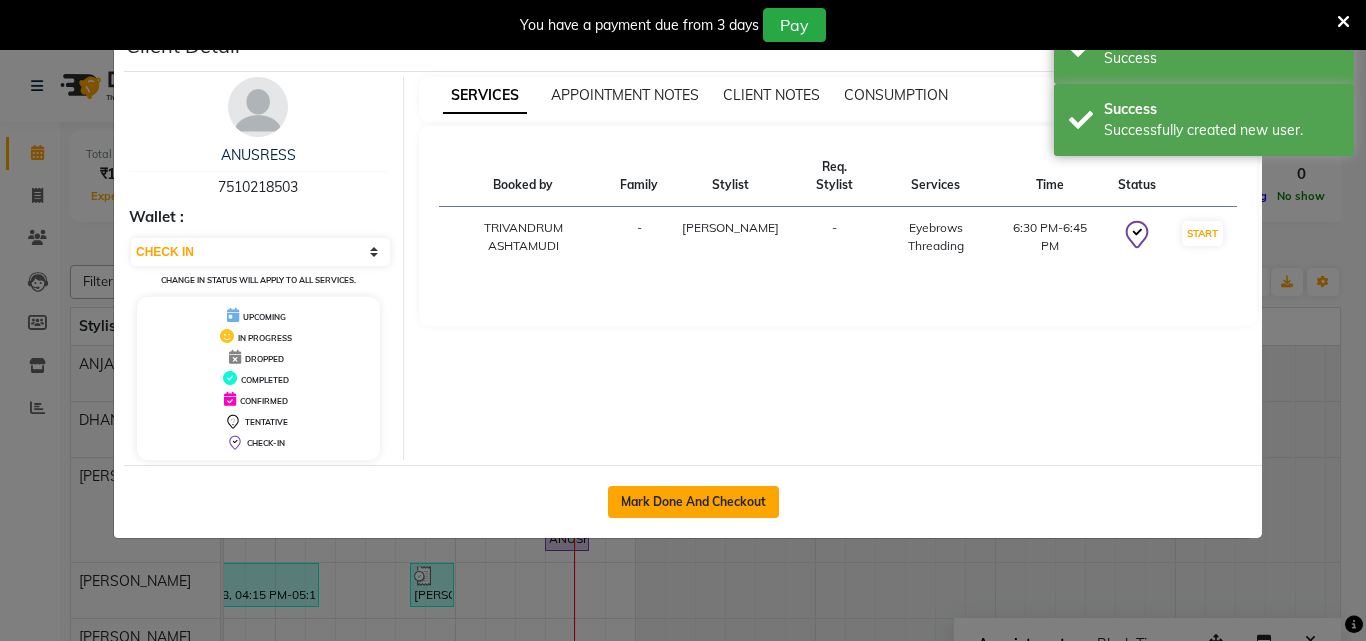 click on "Mark Done And Checkout" 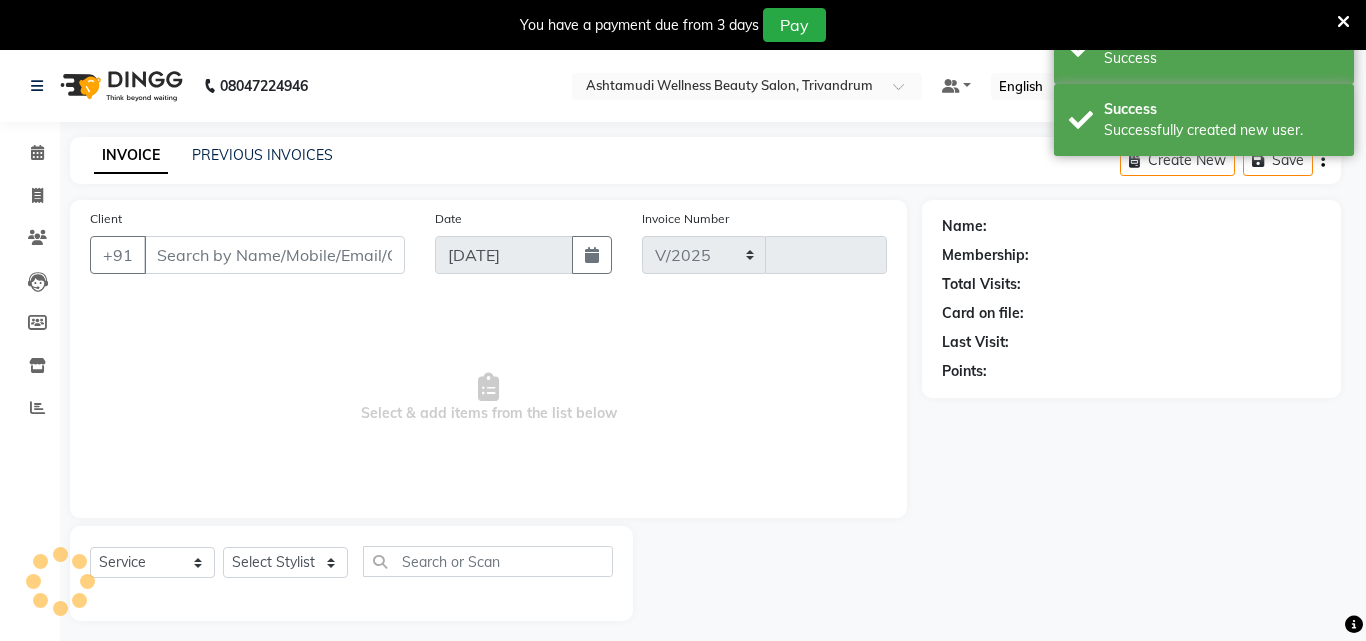 select on "4636" 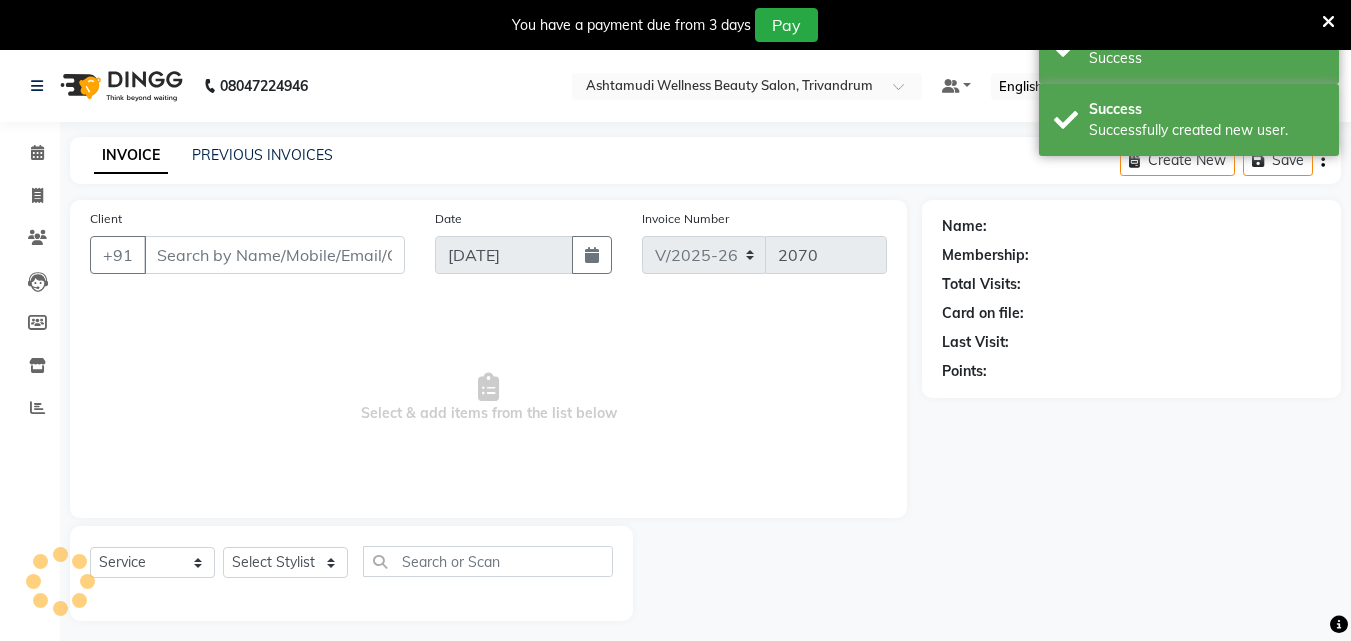 type on "7510218503" 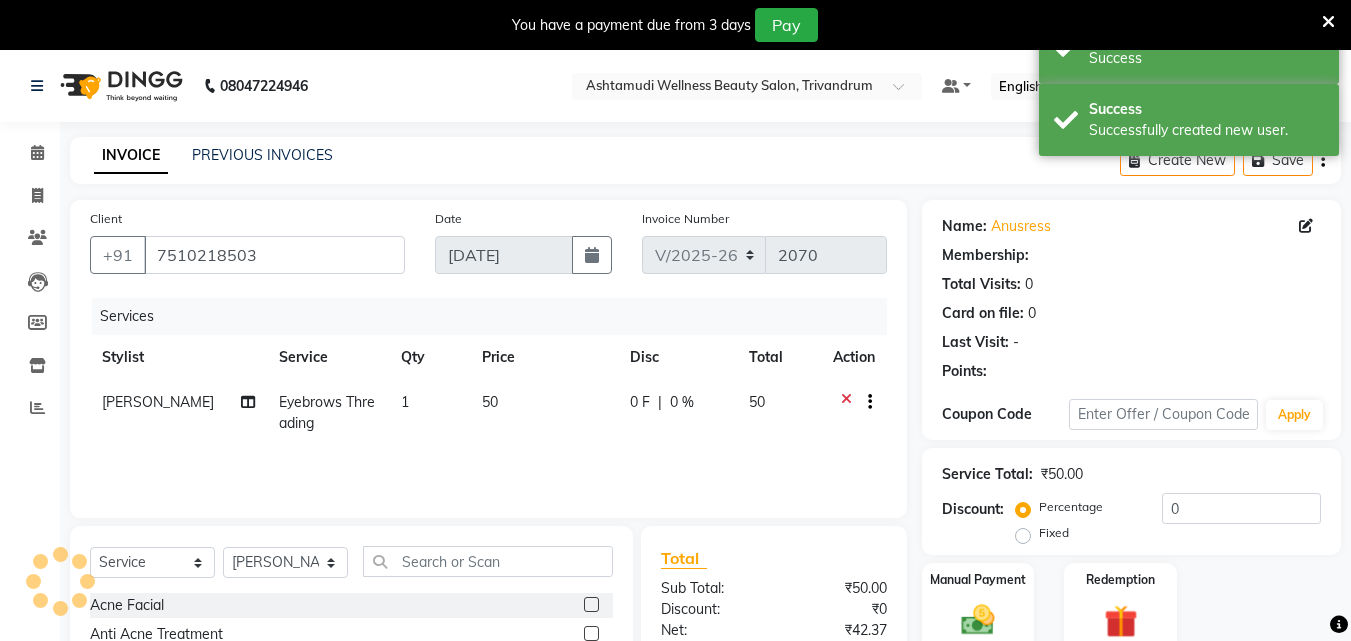 select on "1: Object" 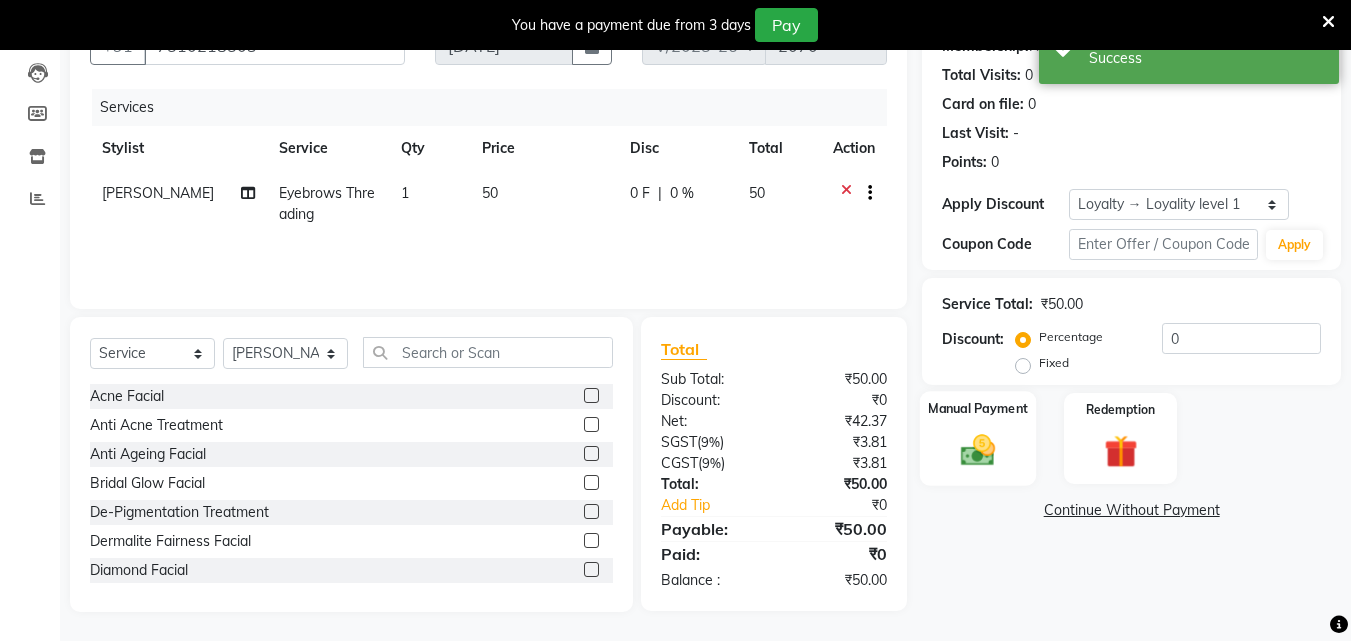 scroll, scrollTop: 210, scrollLeft: 0, axis: vertical 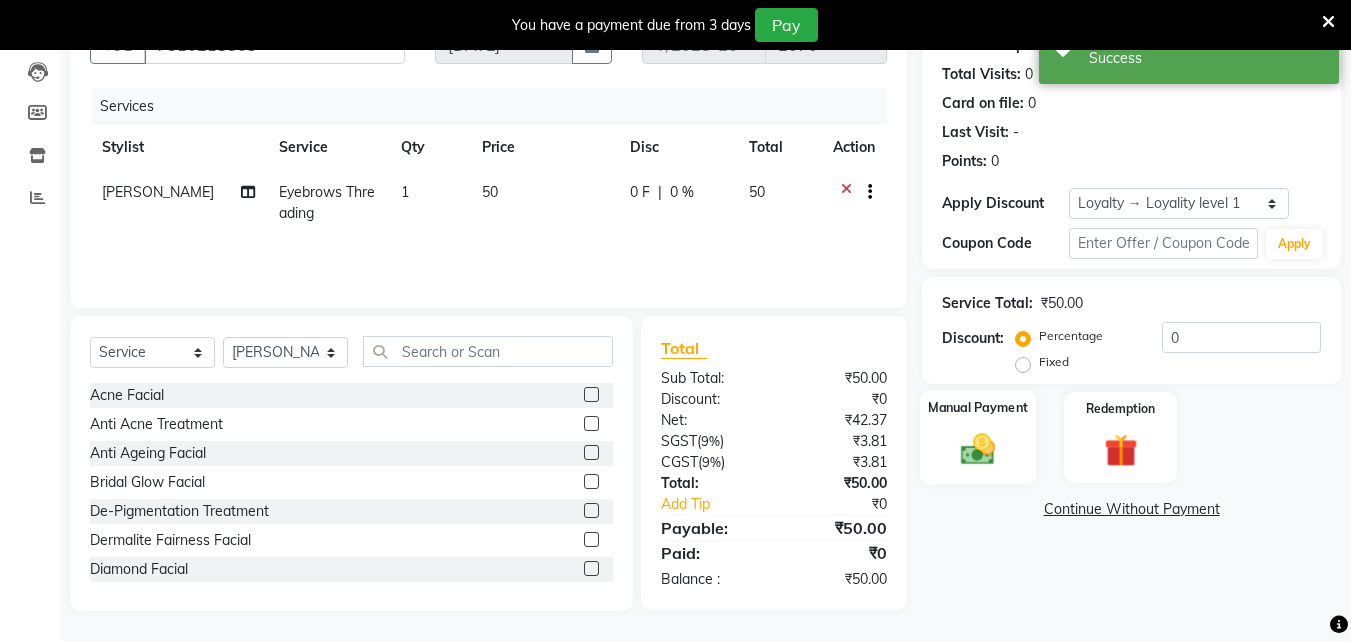 click 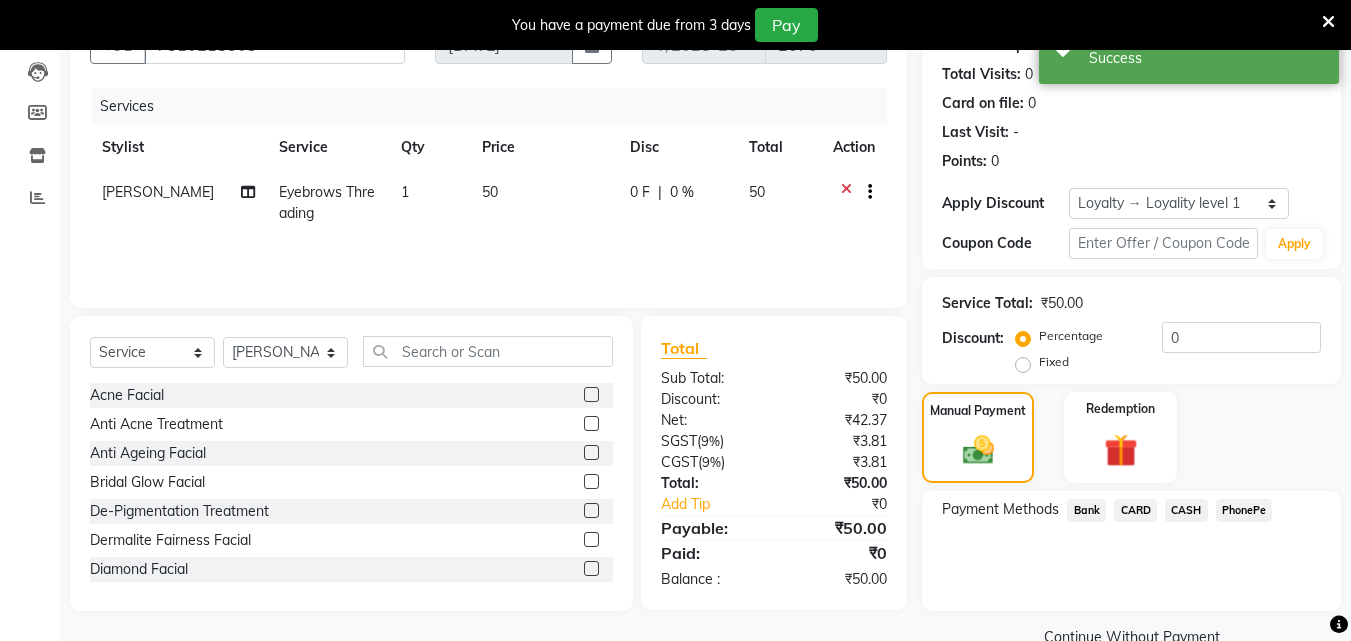 click on "PhonePe" 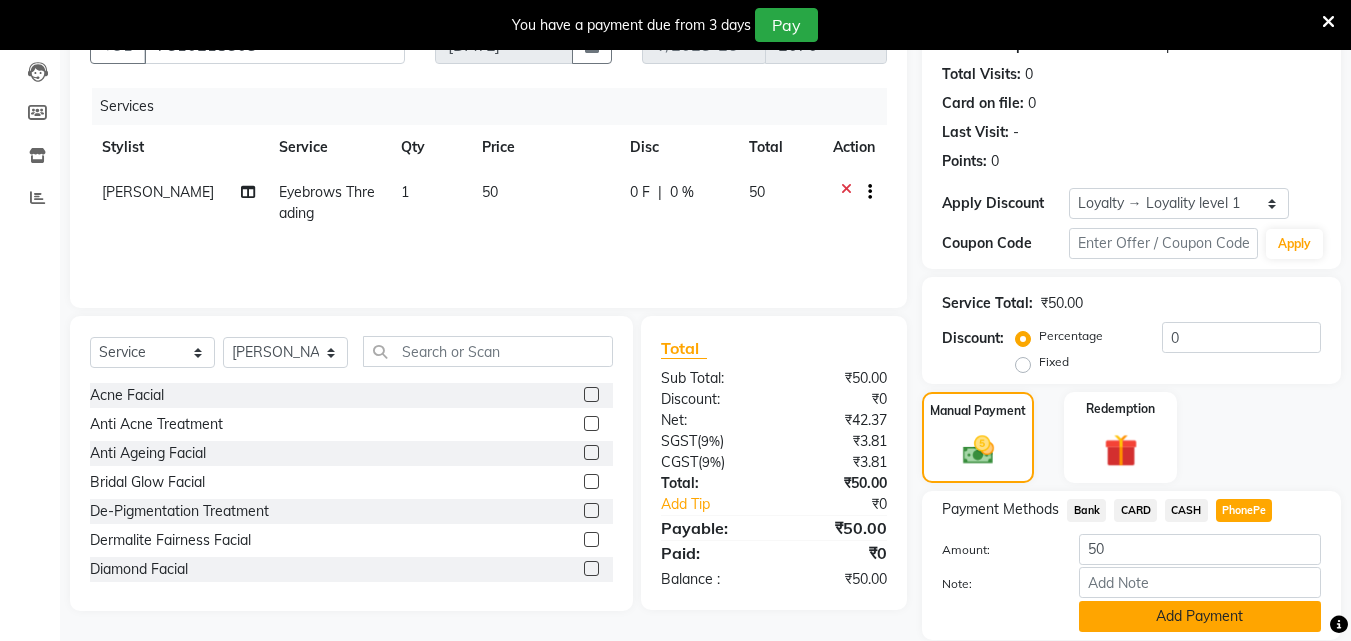 click on "Add Payment" 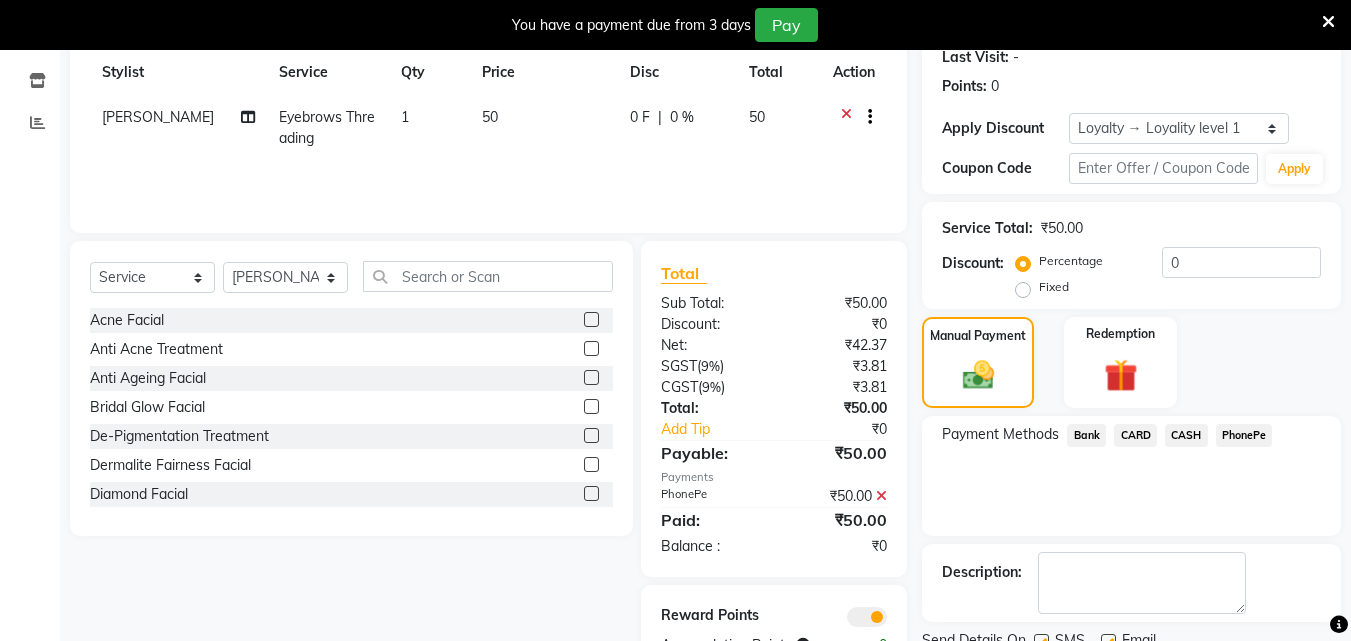scroll, scrollTop: 364, scrollLeft: 0, axis: vertical 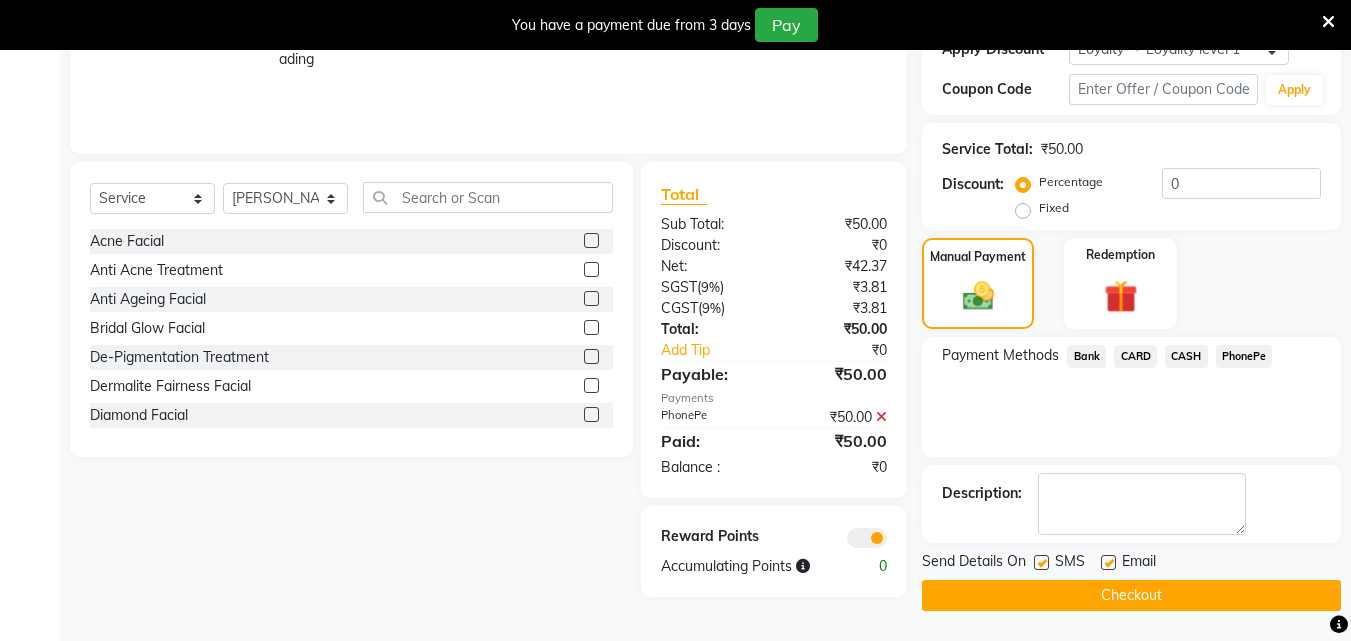 click on "Checkout" 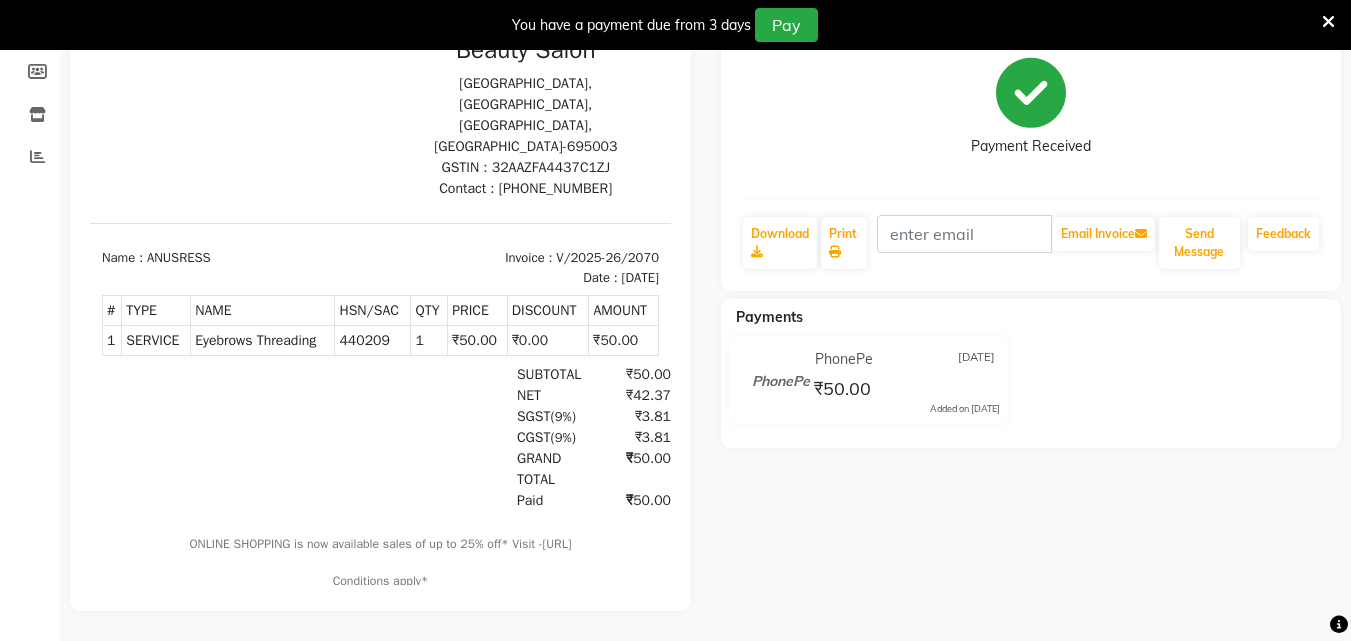 scroll, scrollTop: 0, scrollLeft: 0, axis: both 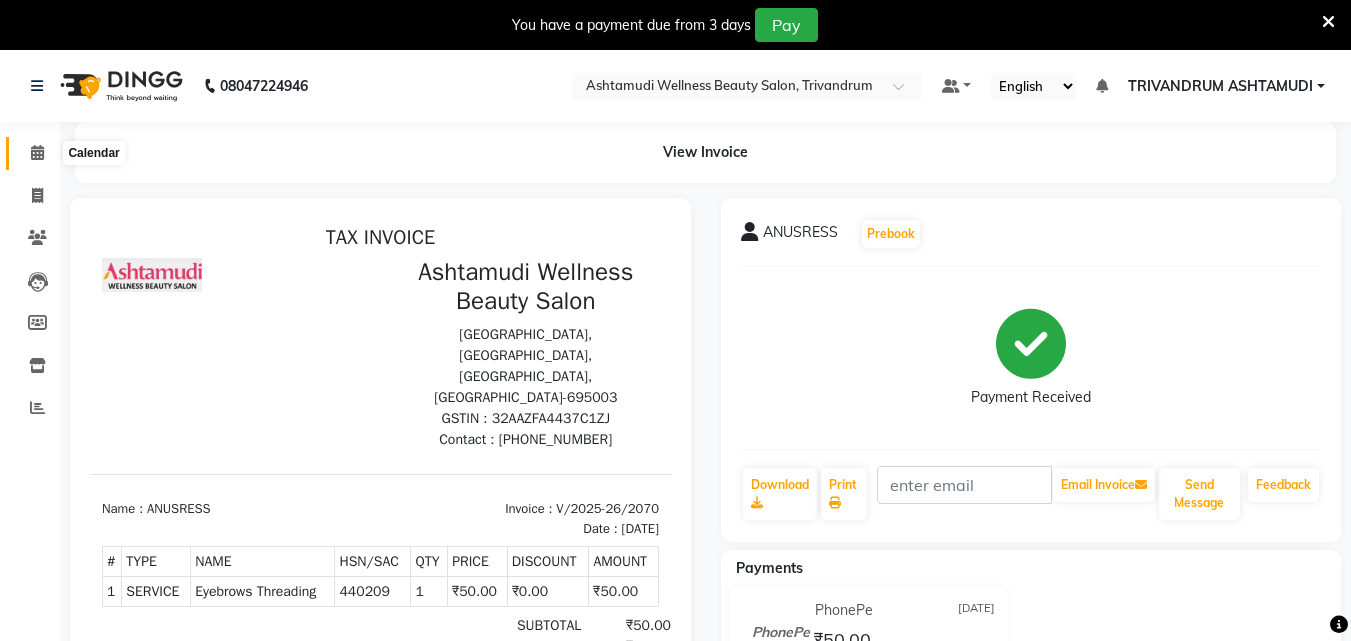 click 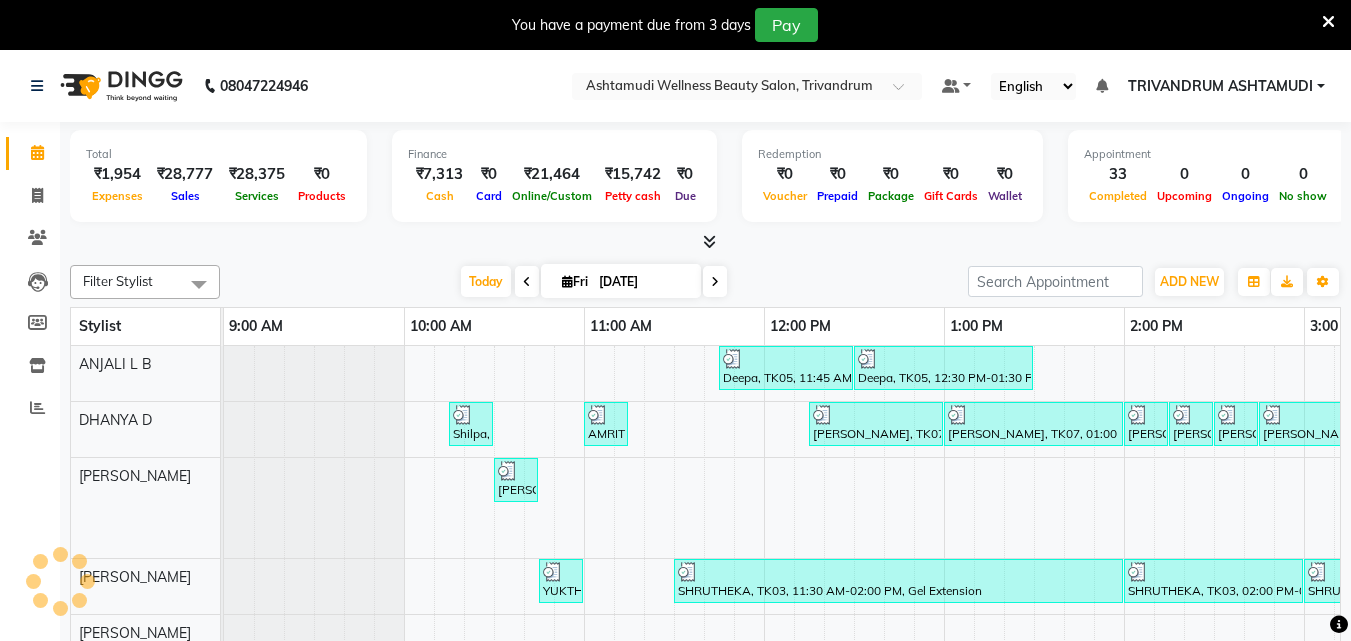 scroll, scrollTop: 0, scrollLeft: 0, axis: both 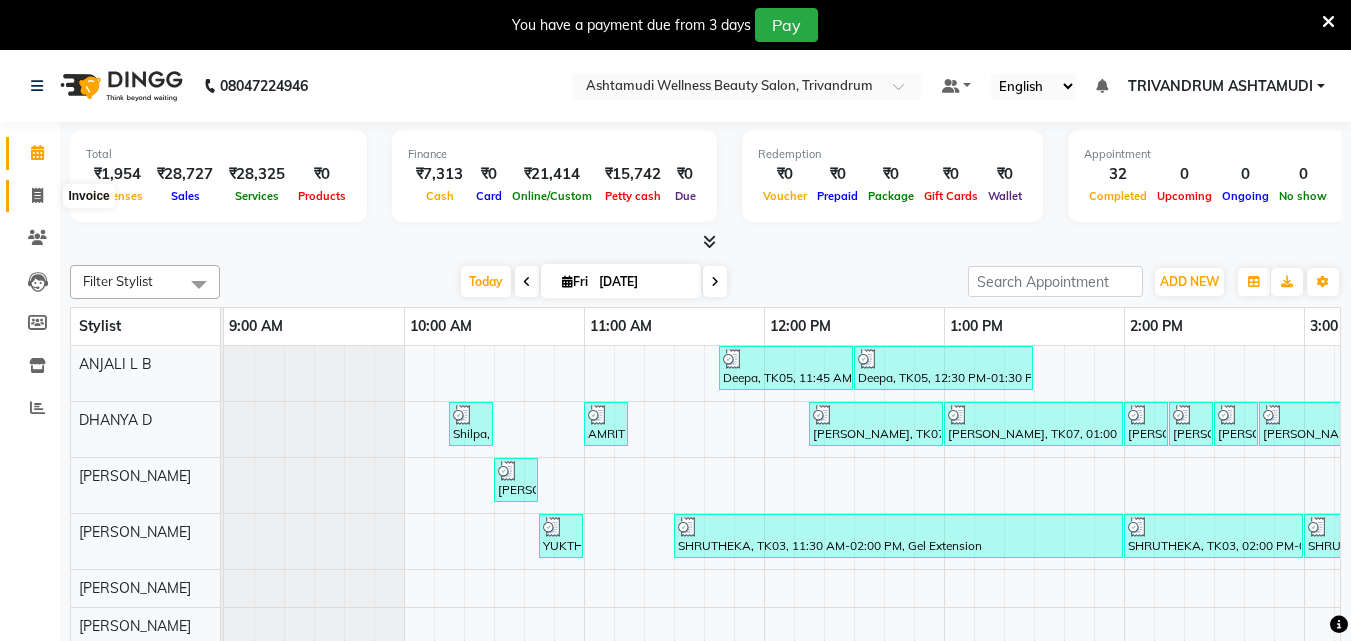 click 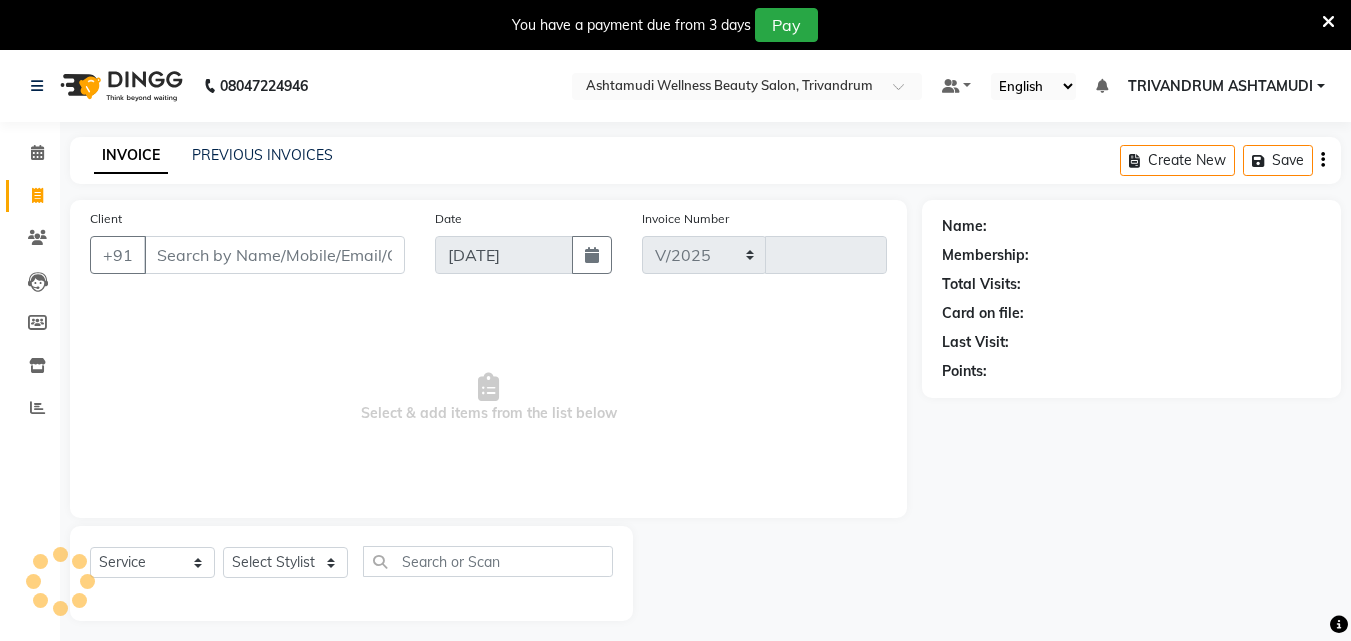 select on "4636" 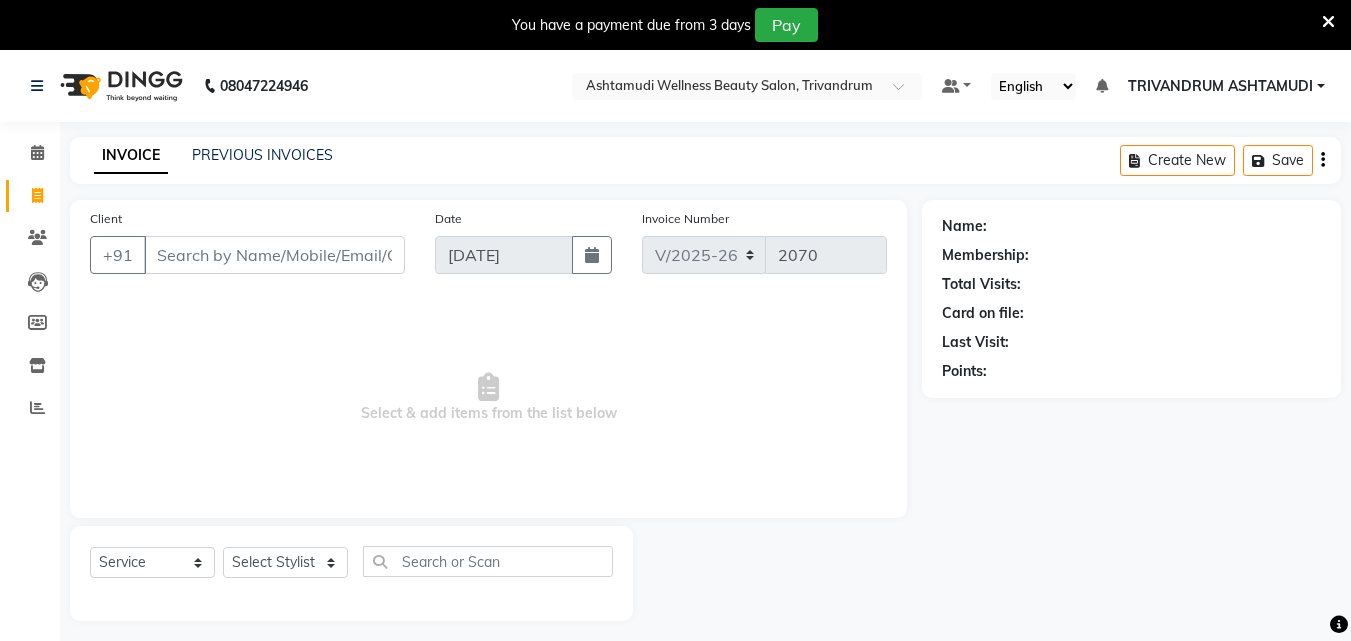 click on "Client" at bounding box center [274, 255] 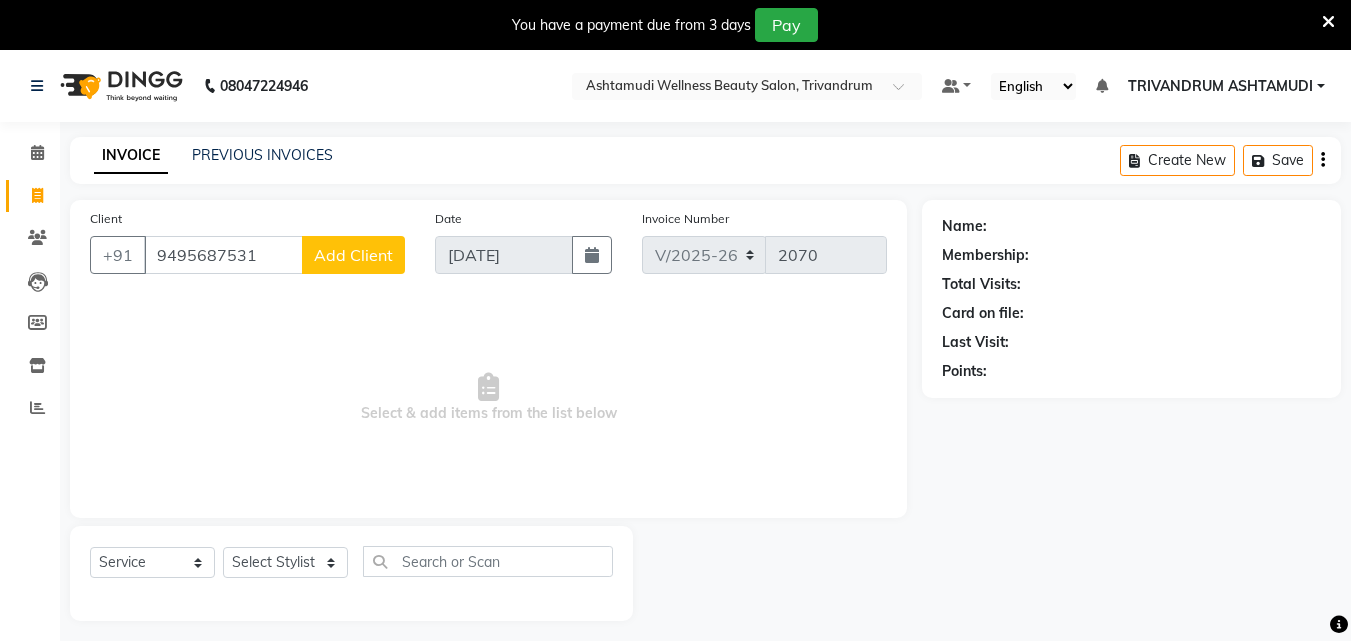 type on "9495687531" 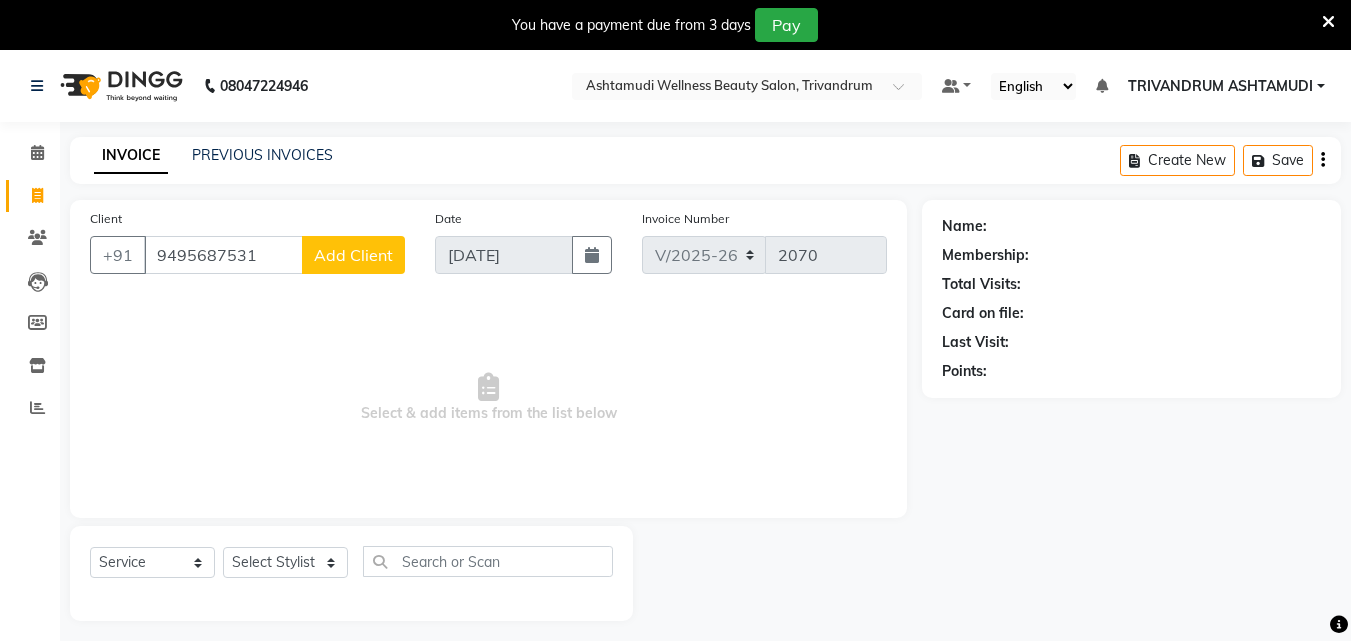 click on "Add Client" 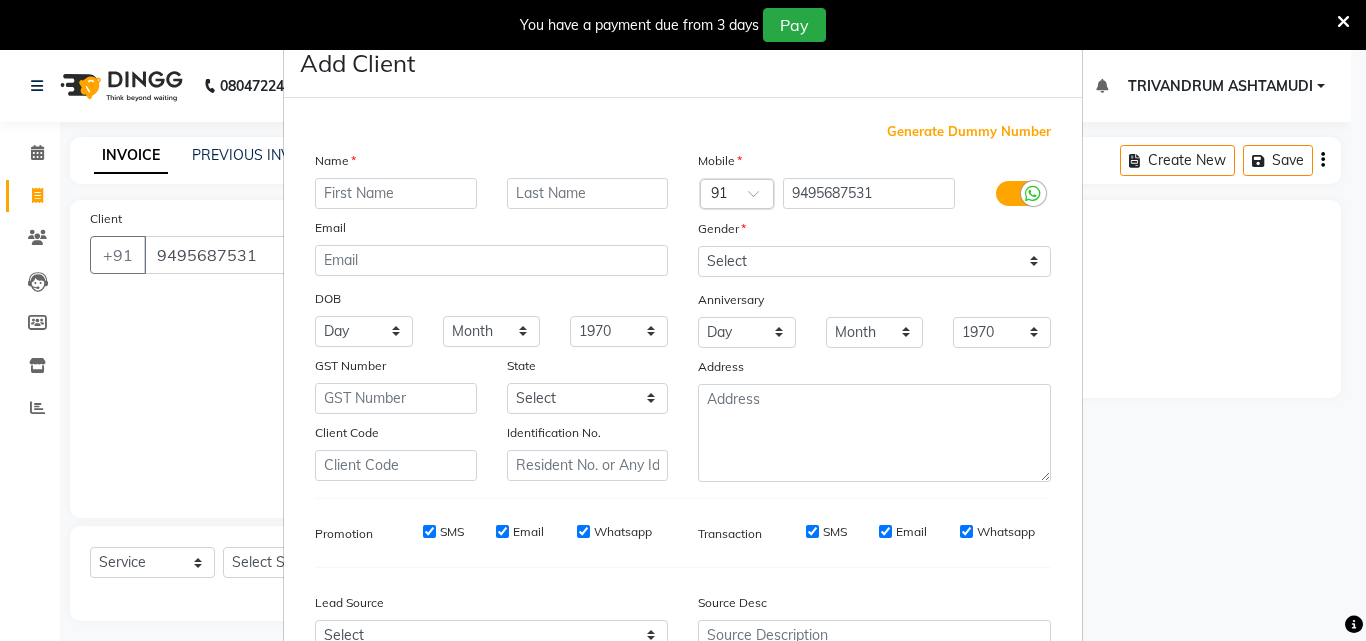 click at bounding box center [396, 193] 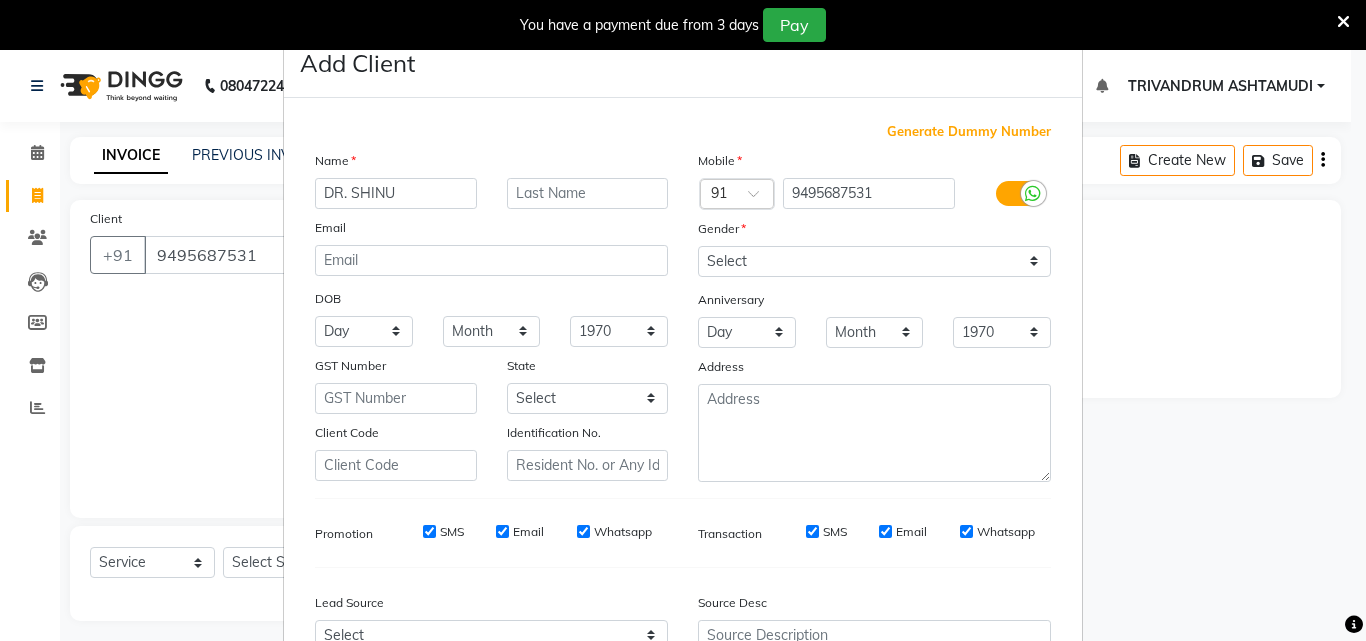 type on "DR. SHINU" 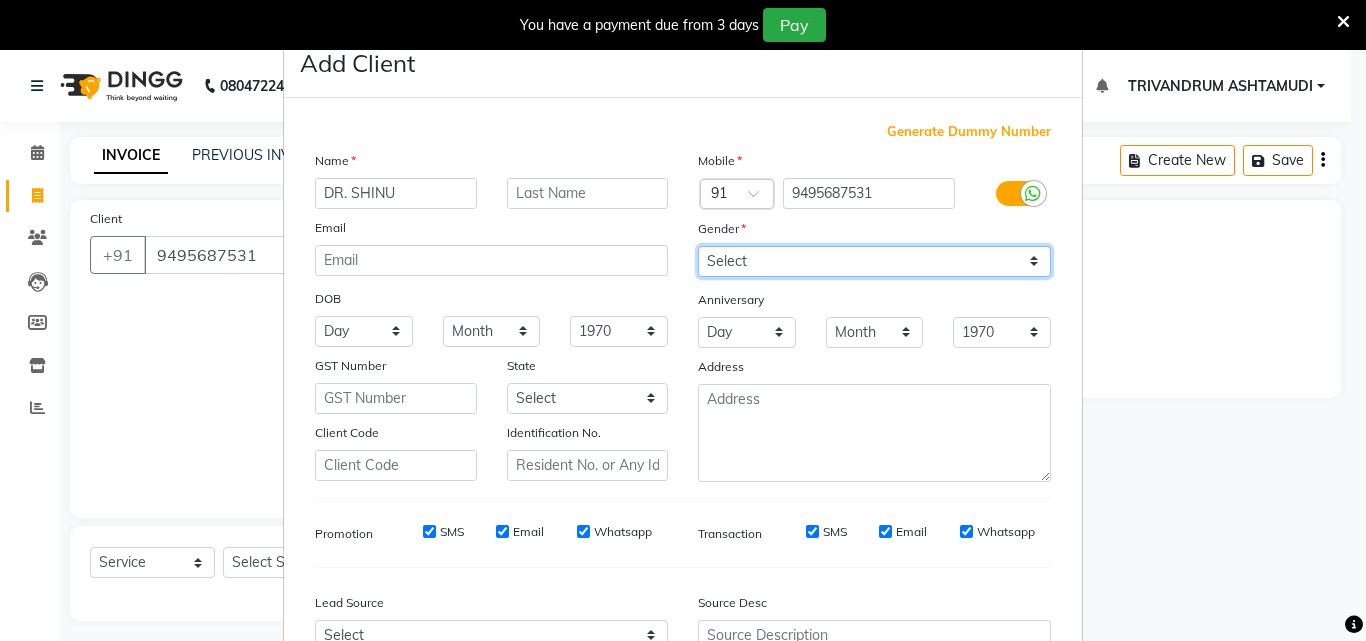 click on "Select [DEMOGRAPHIC_DATA] [DEMOGRAPHIC_DATA] Other Prefer Not To Say" at bounding box center (874, 261) 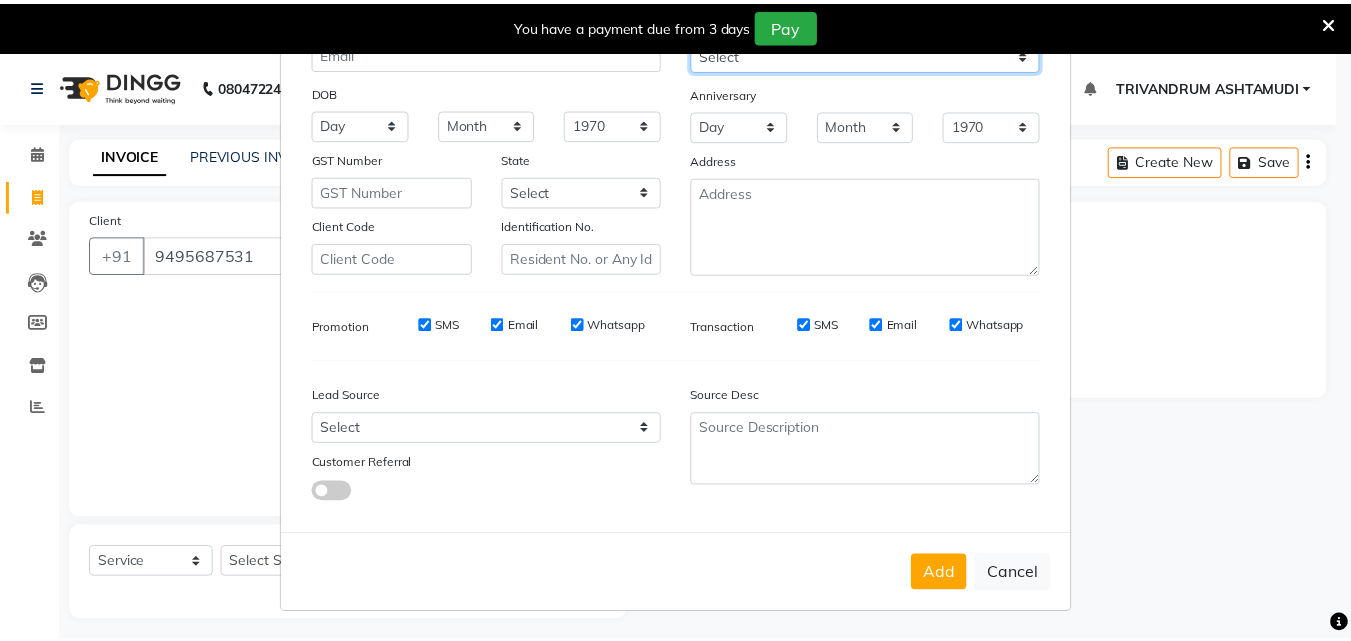 scroll, scrollTop: 208, scrollLeft: 0, axis: vertical 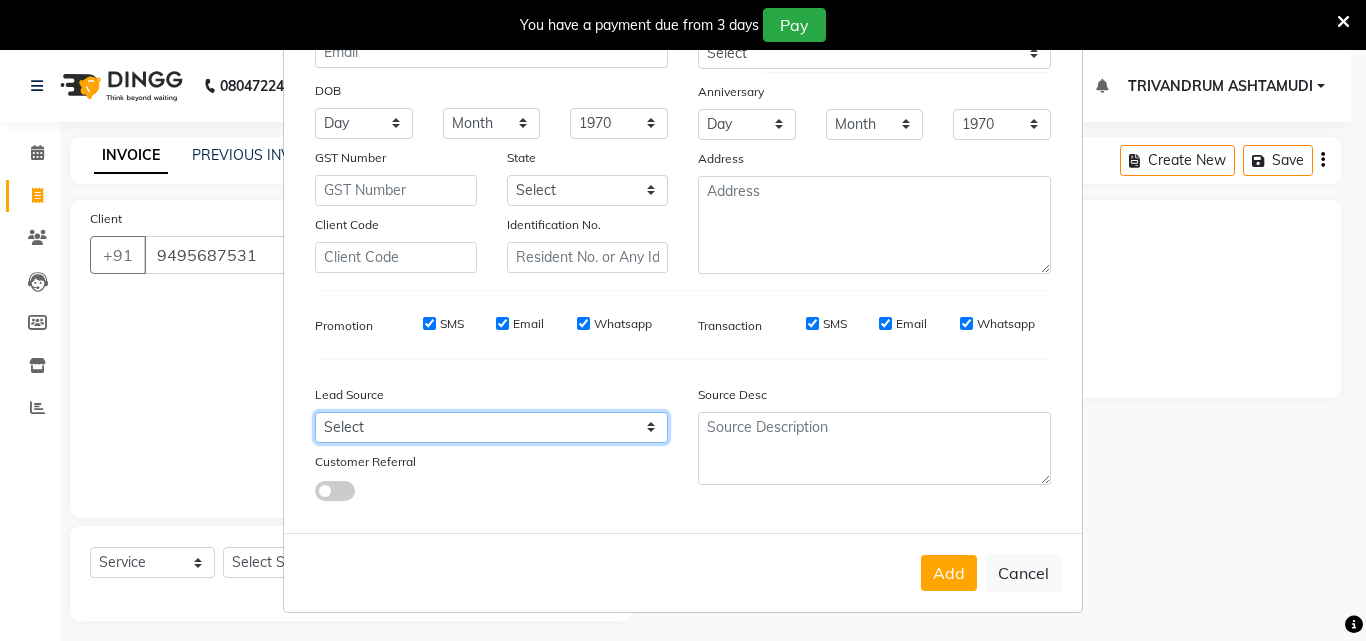 click on "Select Walk-in Referral Internet Friend Word of Mouth Advertisement Facebook JustDial Google Other Instagram  YouTube  WhatsApp" at bounding box center (491, 427) 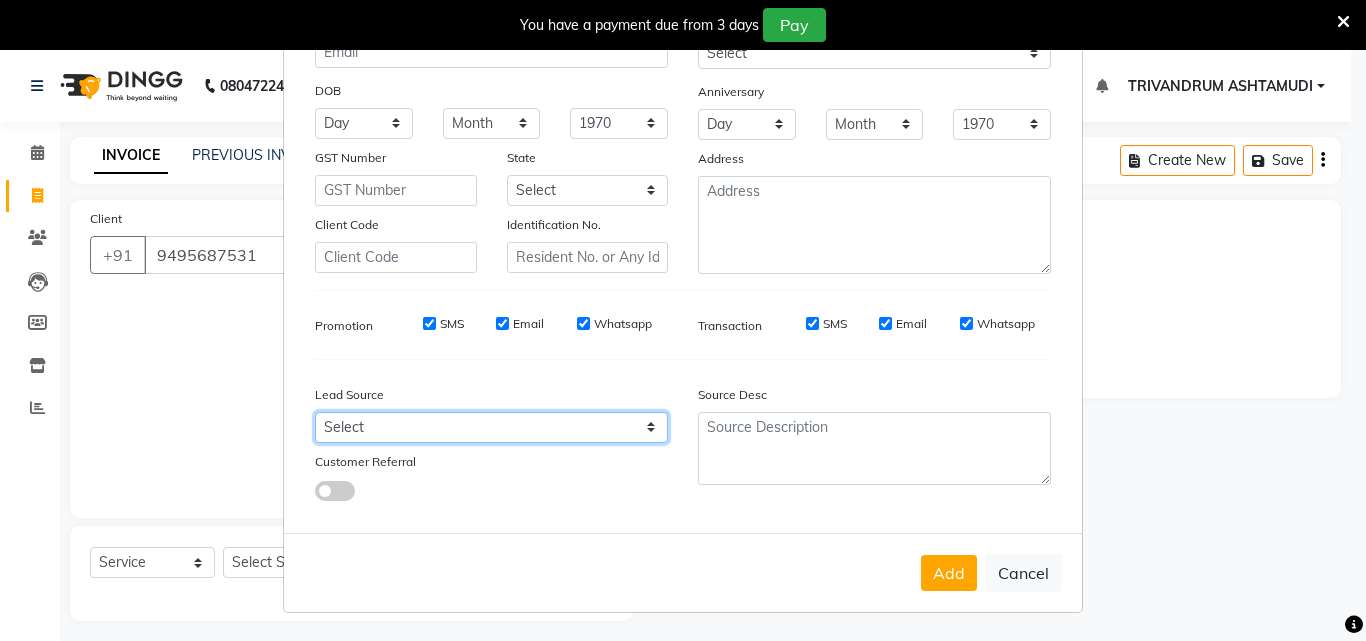 select on "31366" 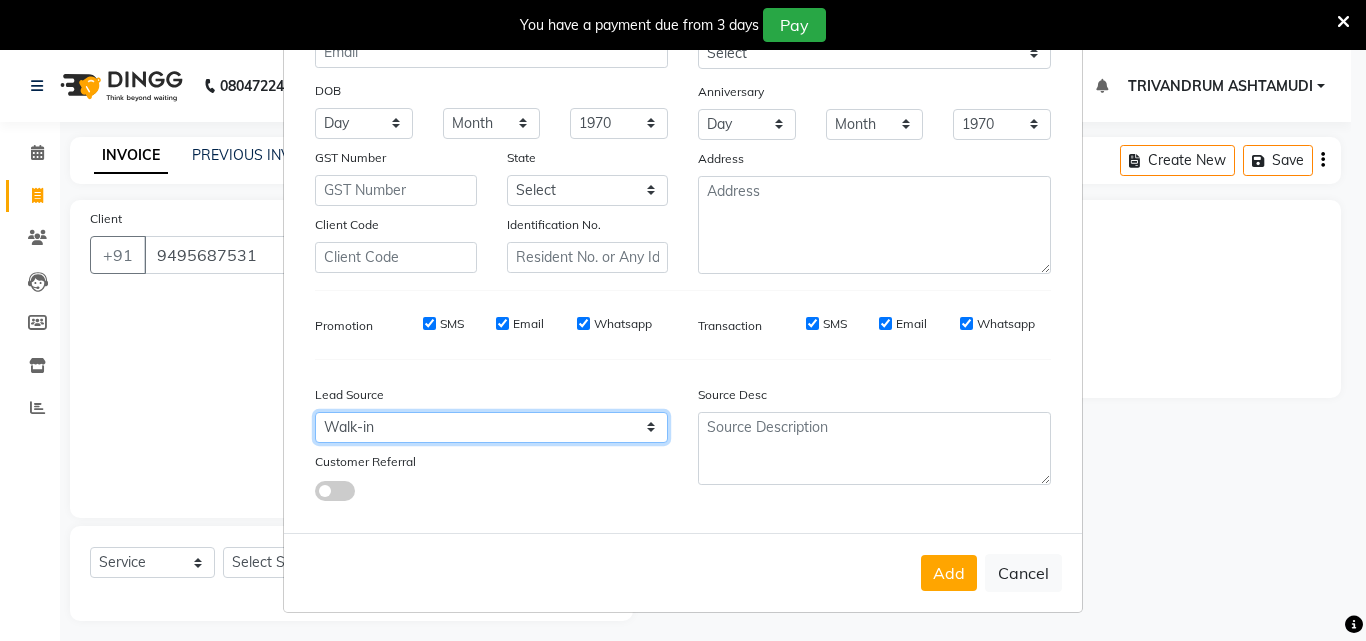 click on "Select Walk-in Referral Internet Friend Word of Mouth Advertisement Facebook JustDial Google Other Instagram  YouTube  WhatsApp" at bounding box center (491, 427) 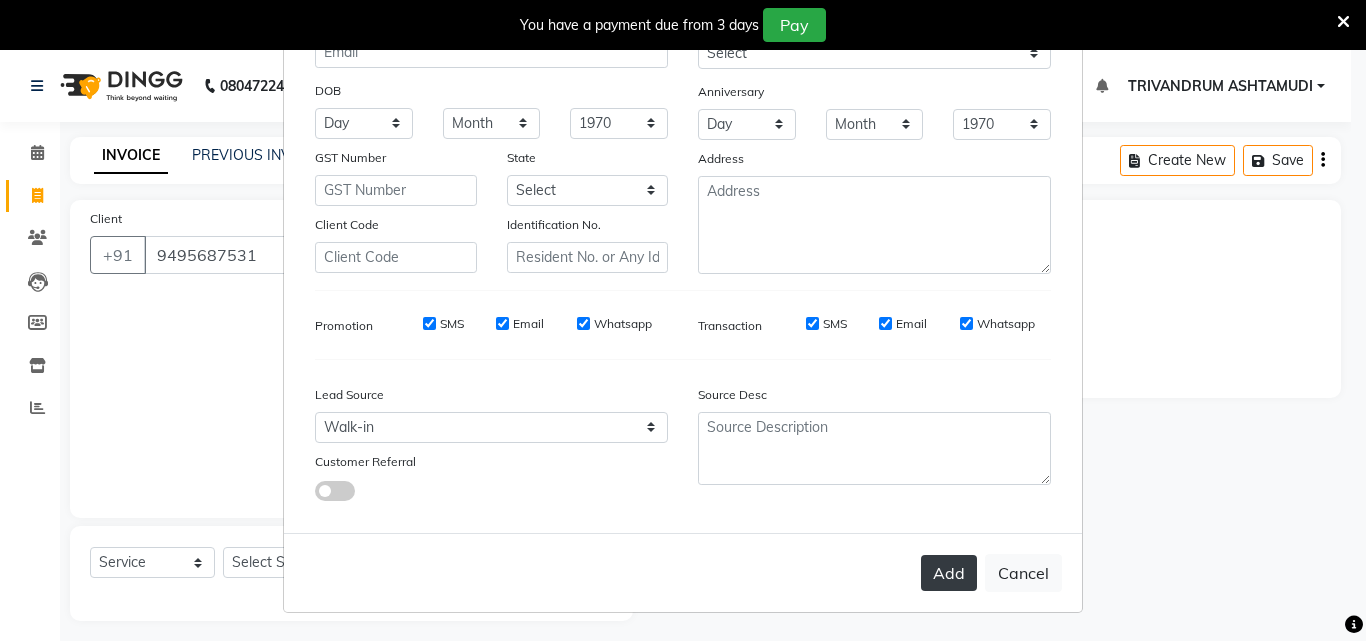 click on "Add" at bounding box center (949, 573) 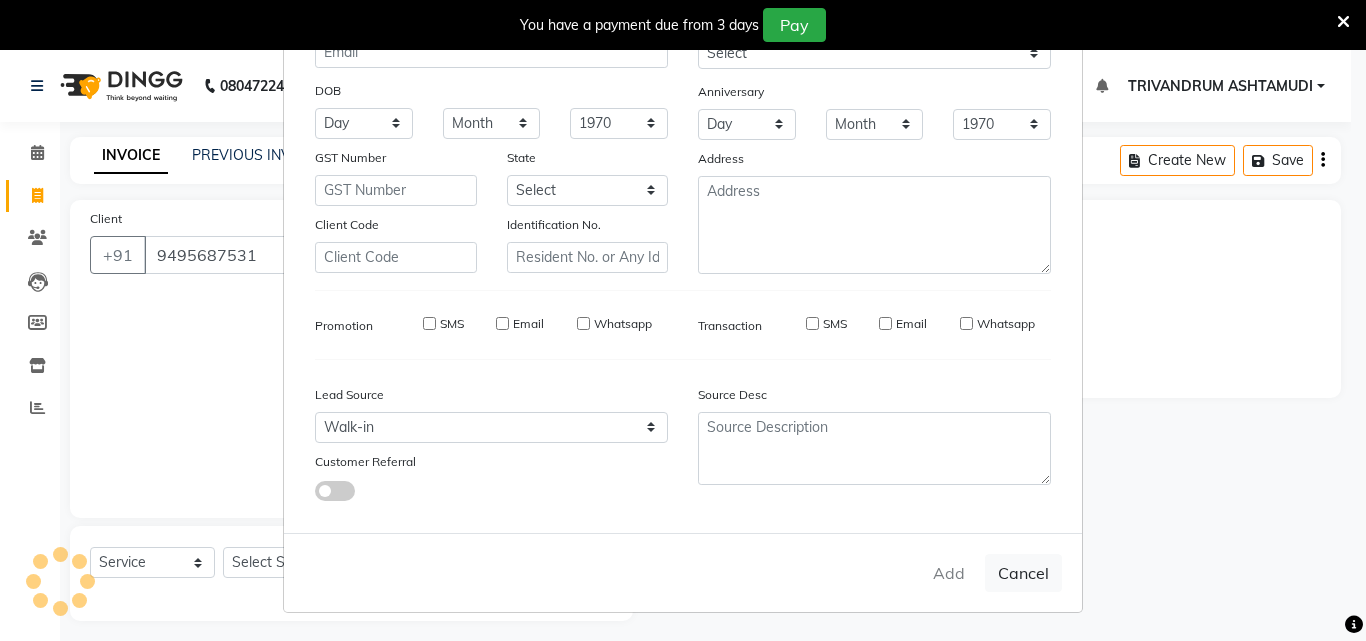 type 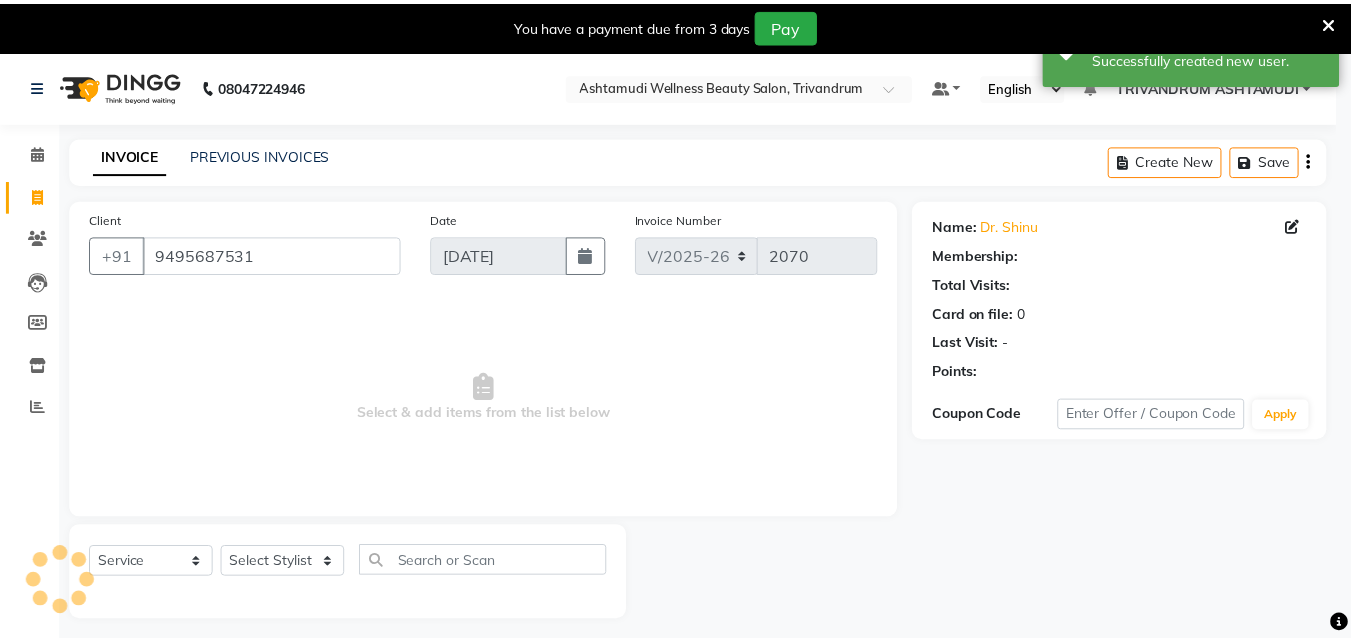 select on "1: Object" 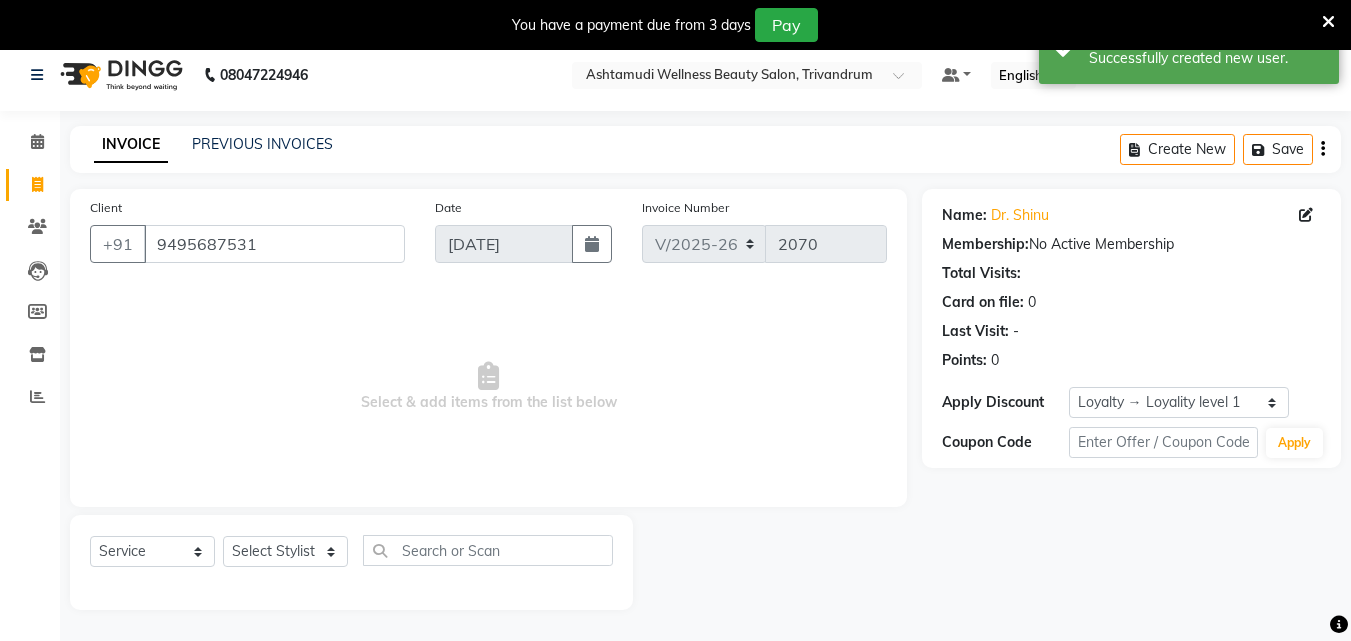 scroll, scrollTop: 0, scrollLeft: 0, axis: both 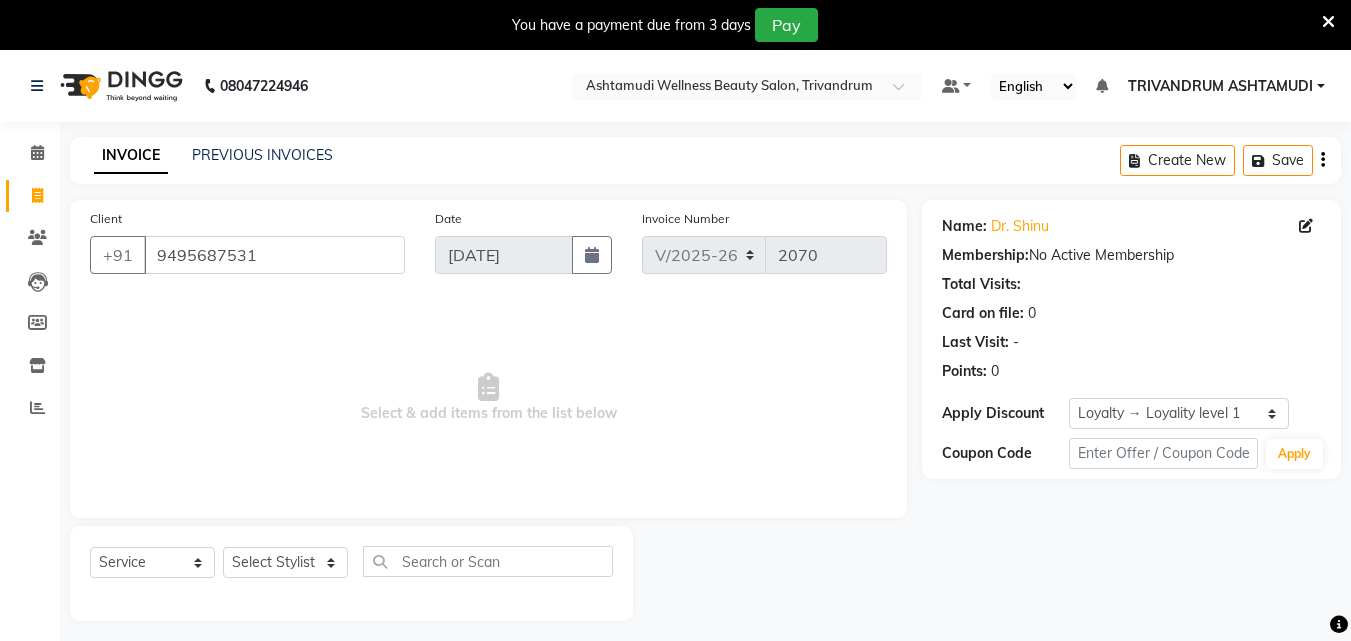 click at bounding box center (1328, 22) 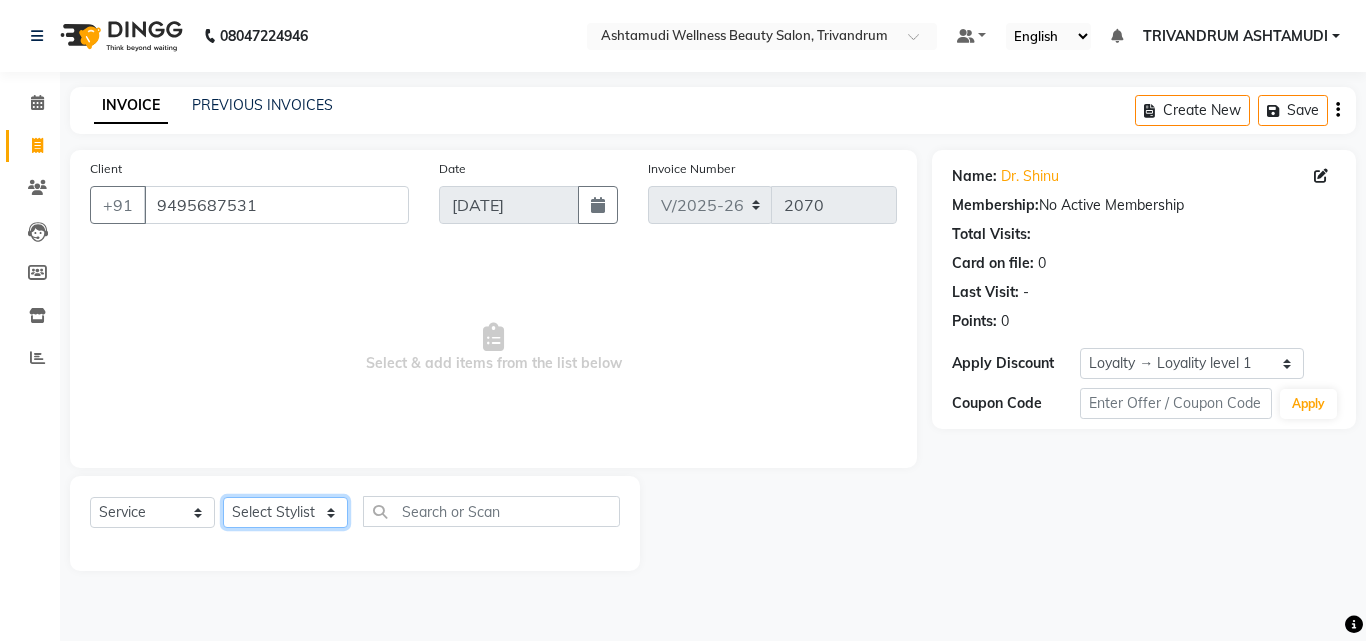 click on "Select Stylist ANJALI L B	 CHIPPY DHANYA D INDU GURUNG	 KARTHIKA	 Lekshmi MANJUSHA	 PUNAM LAMA	 SARITHA	 SIMI Sneha TRIVANDRUM ASHTAMUDI USHA KUMARI S" 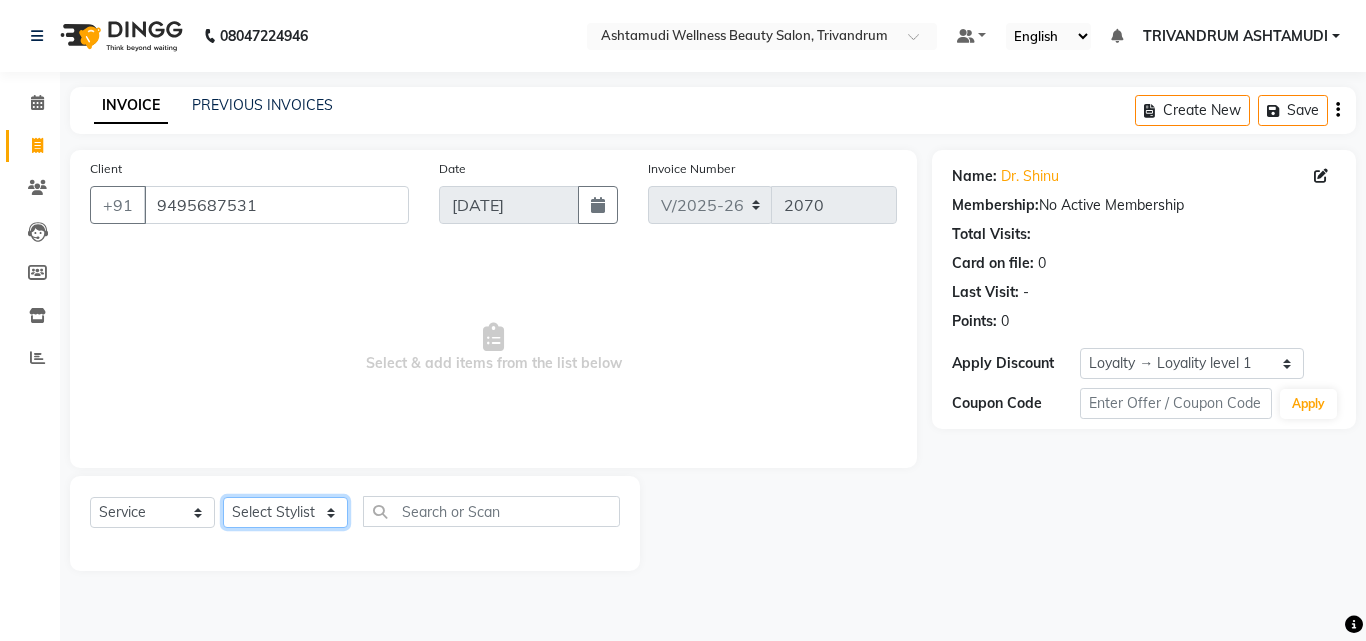 select on "27312" 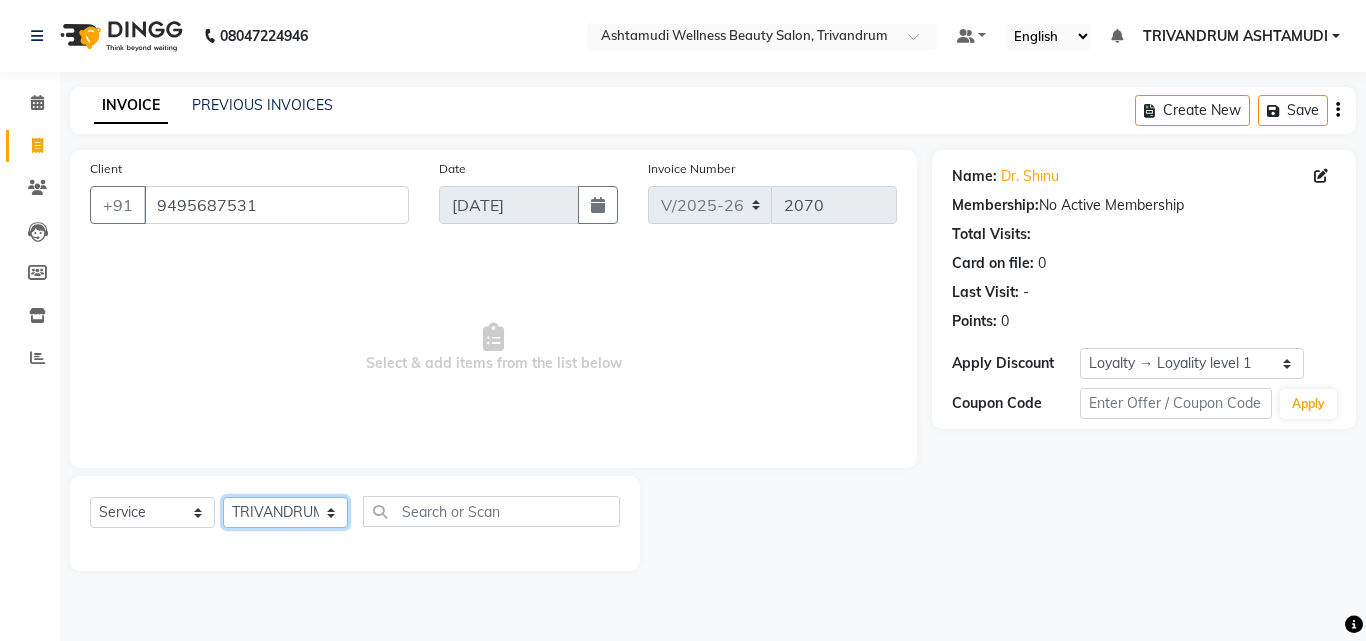 click on "Select Stylist ANJALI L B	 CHIPPY DHANYA D INDU GURUNG	 KARTHIKA	 Lekshmi MANJUSHA	 PUNAM LAMA	 SARITHA	 SIMI Sneha TRIVANDRUM ASHTAMUDI USHA KUMARI S" 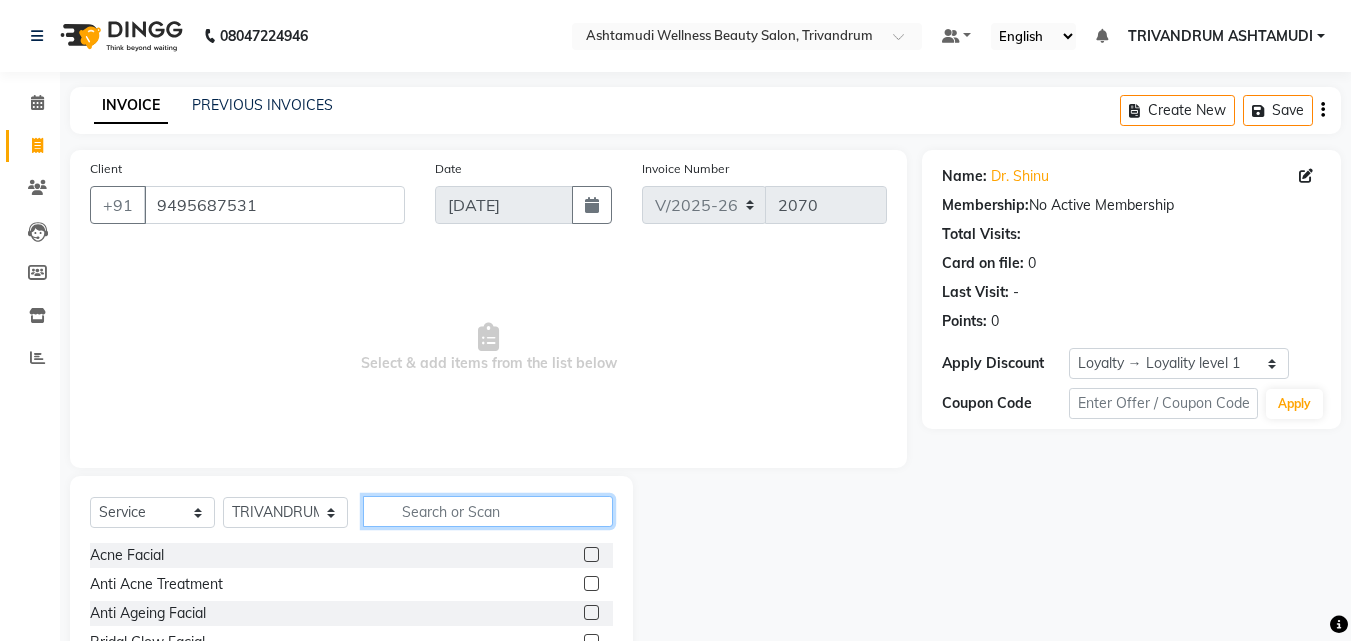 click 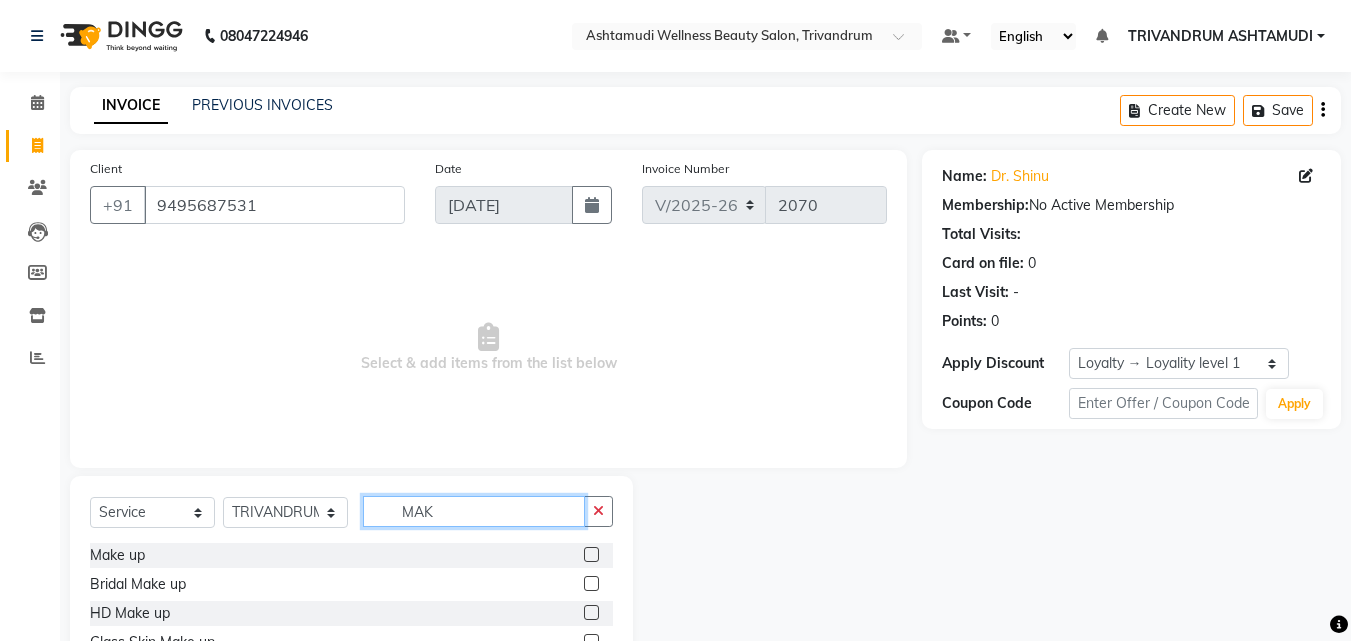 type on "MAK" 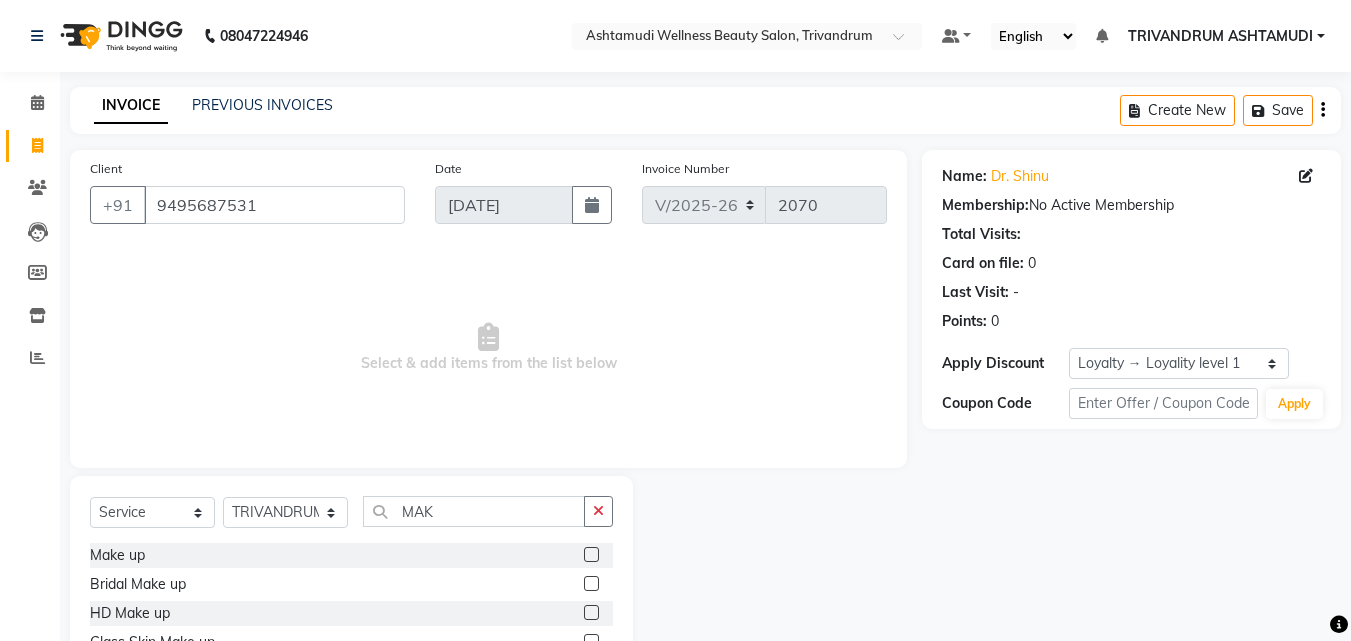 click 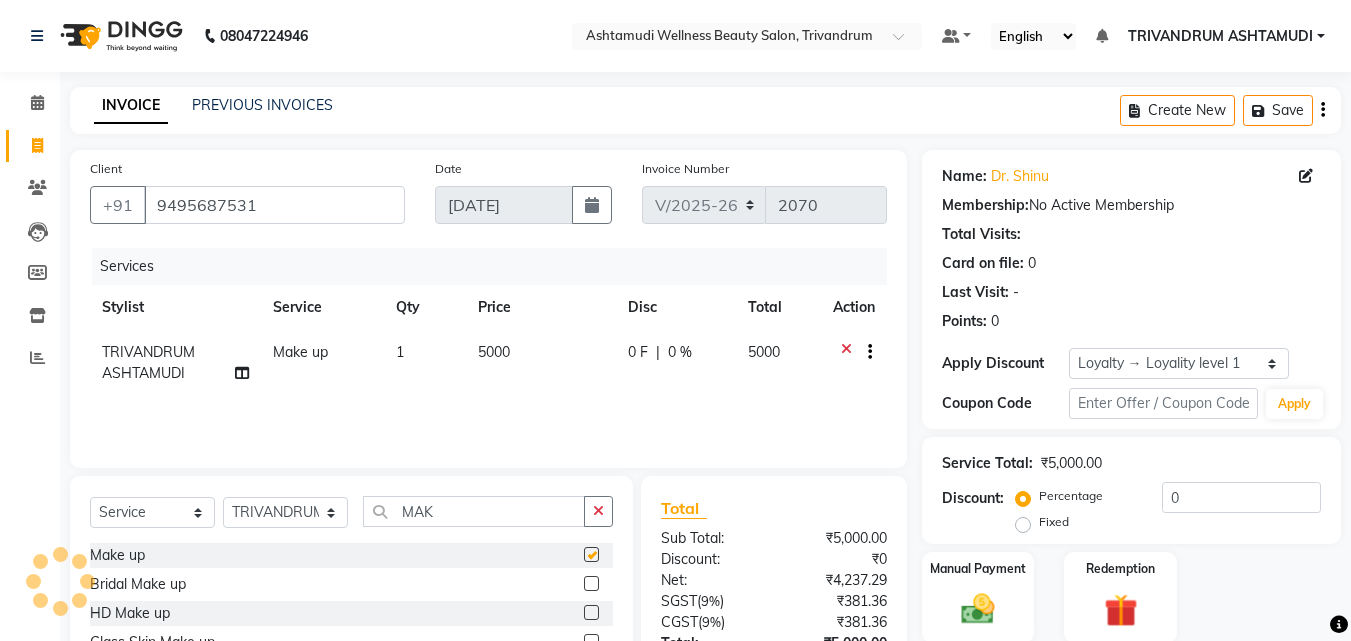 checkbox on "false" 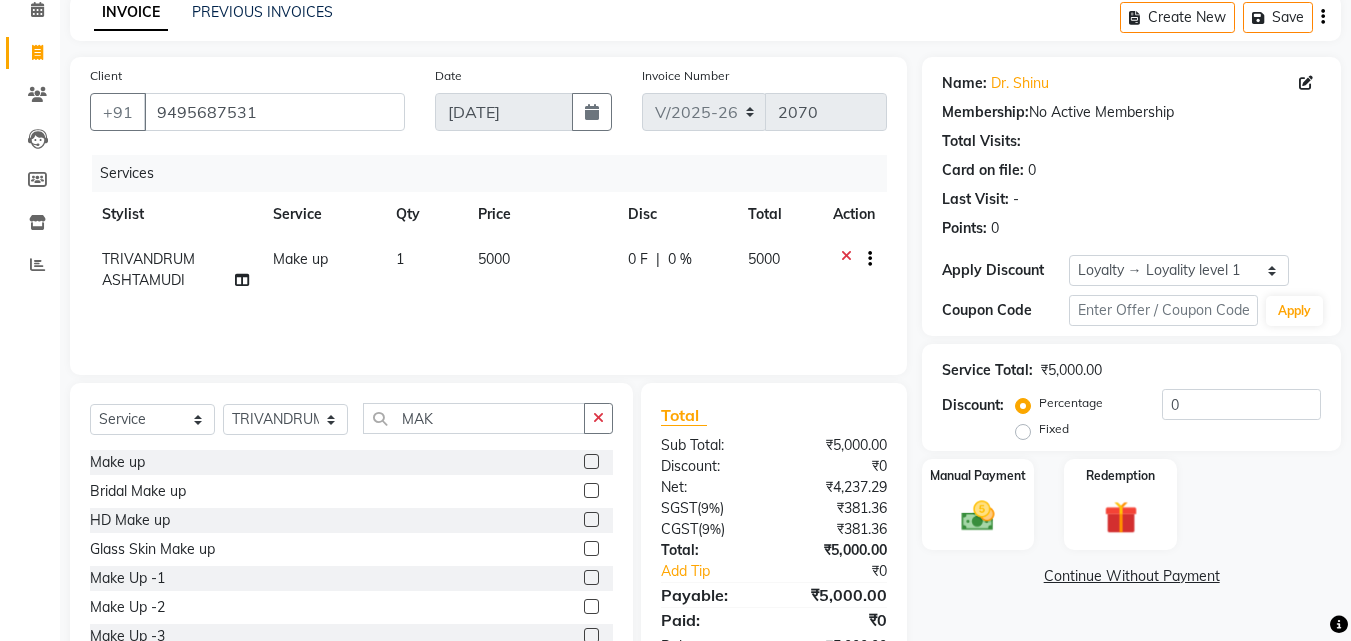 scroll, scrollTop: 160, scrollLeft: 0, axis: vertical 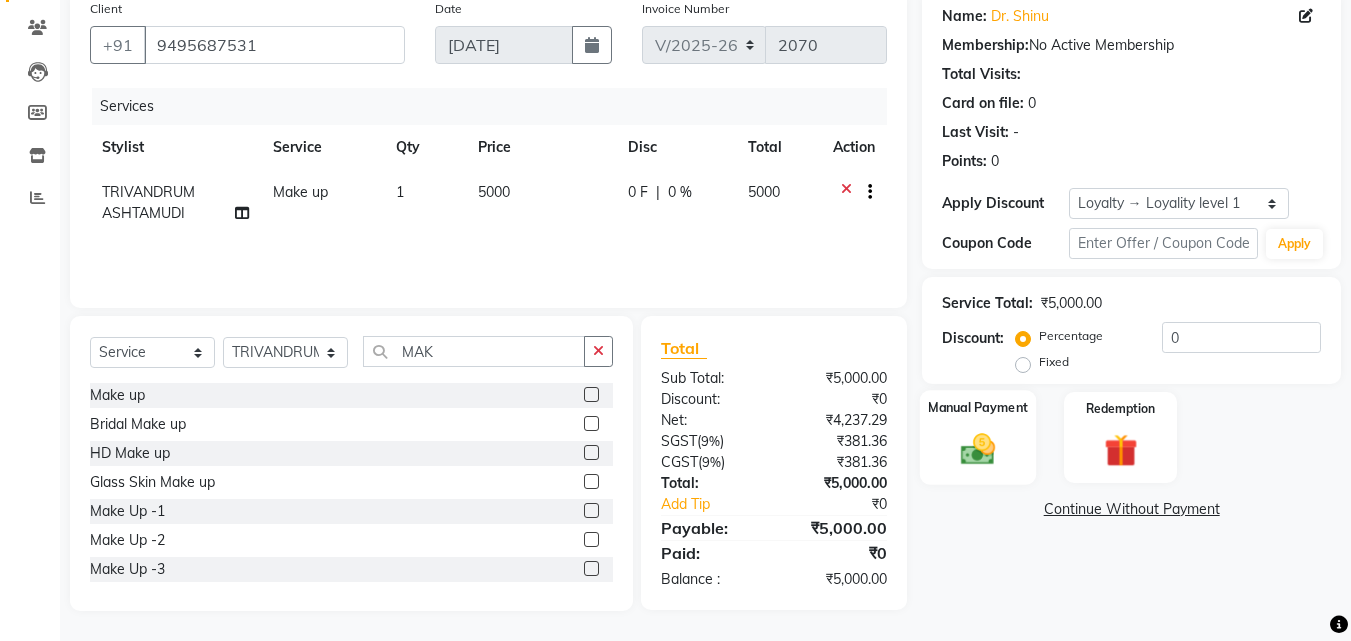 click 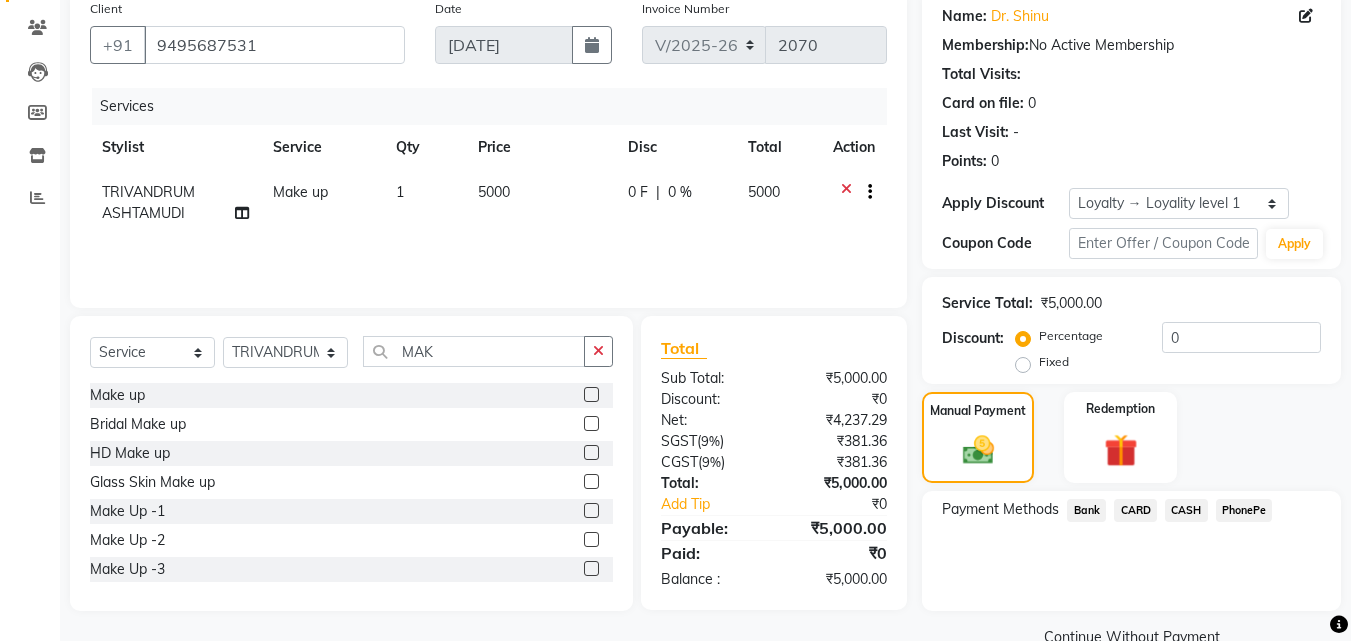 click on "PhonePe" 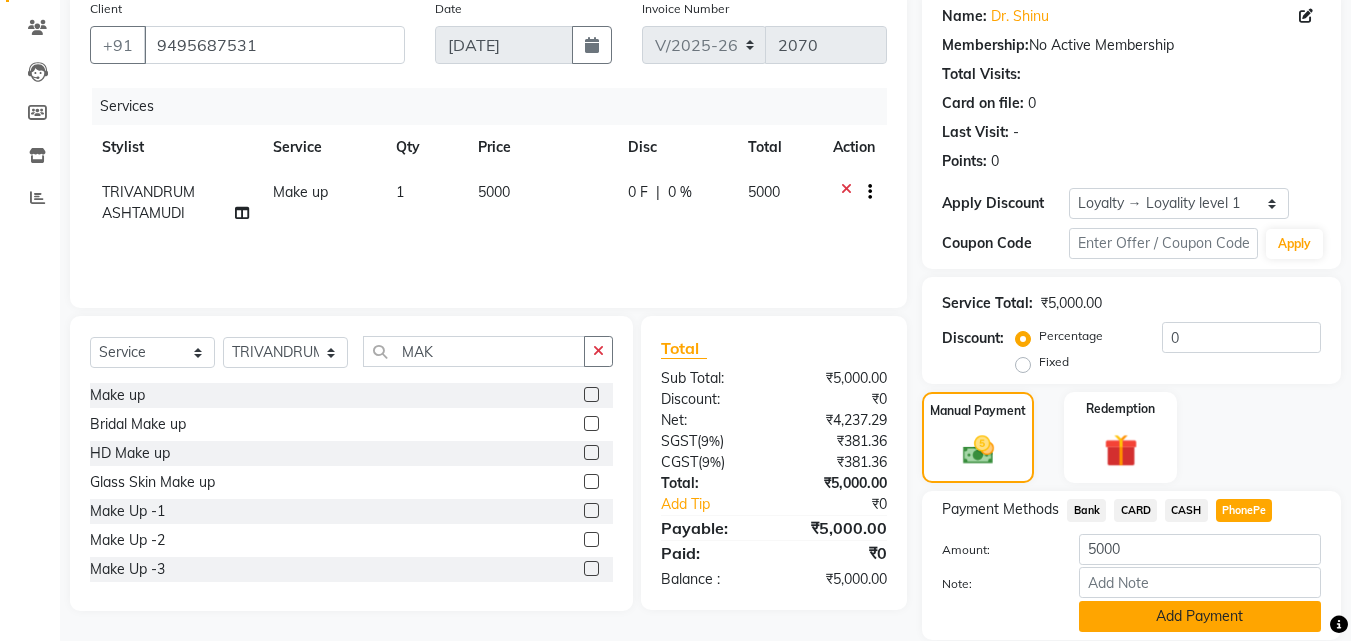 click on "Add Payment" 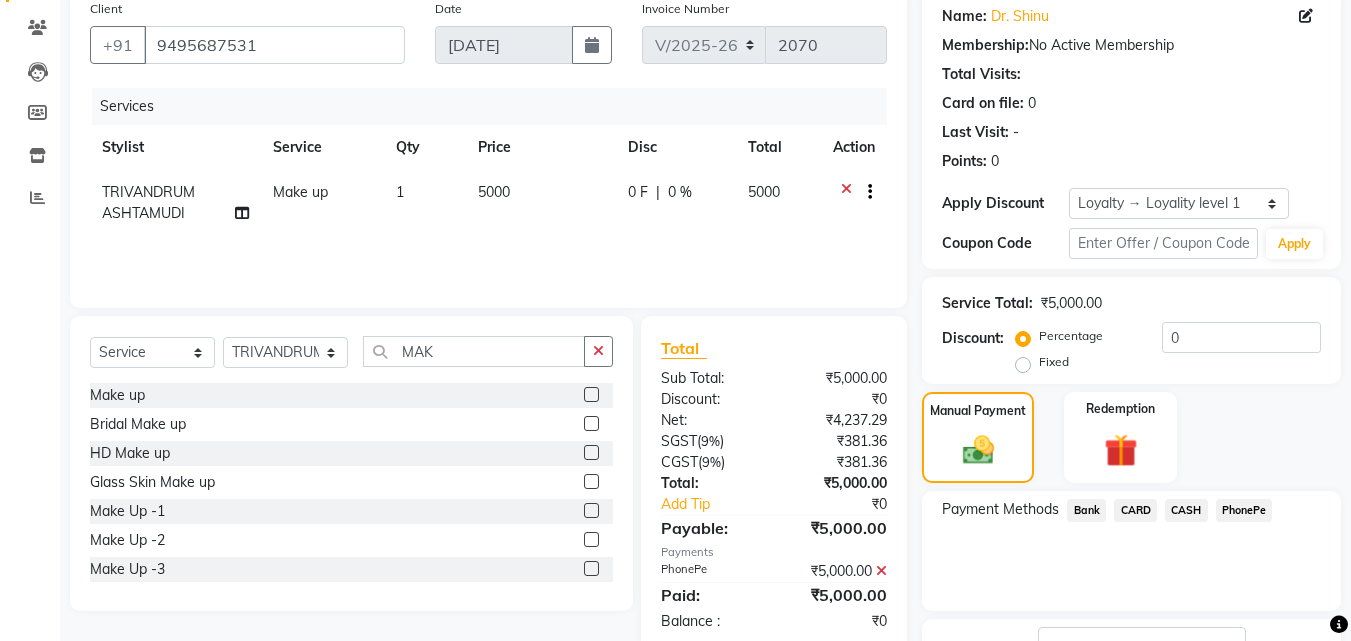 scroll, scrollTop: 321, scrollLeft: 0, axis: vertical 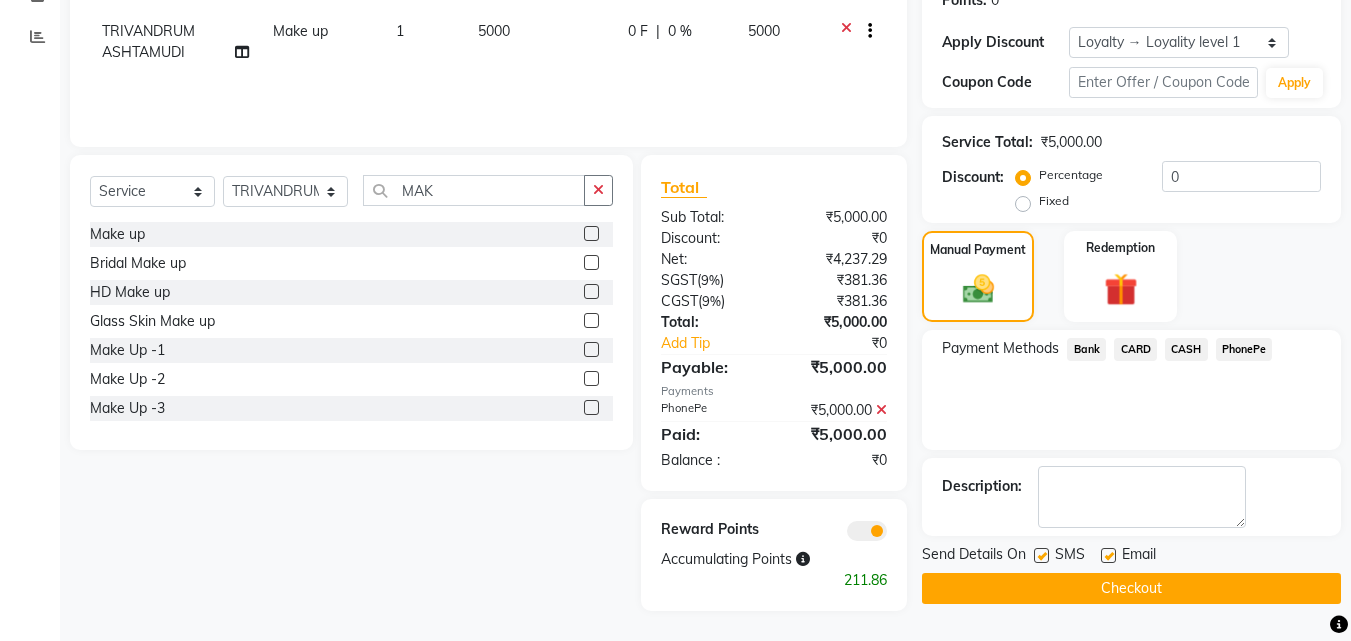 click on "Checkout" 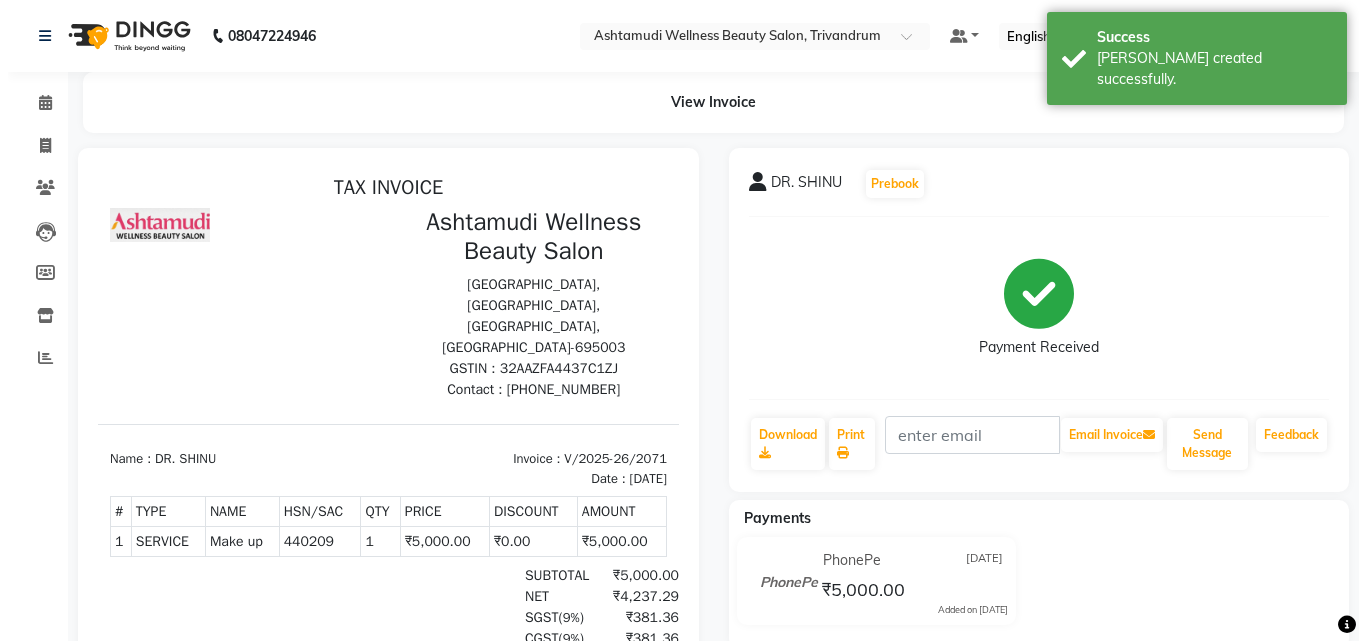 scroll, scrollTop: 0, scrollLeft: 0, axis: both 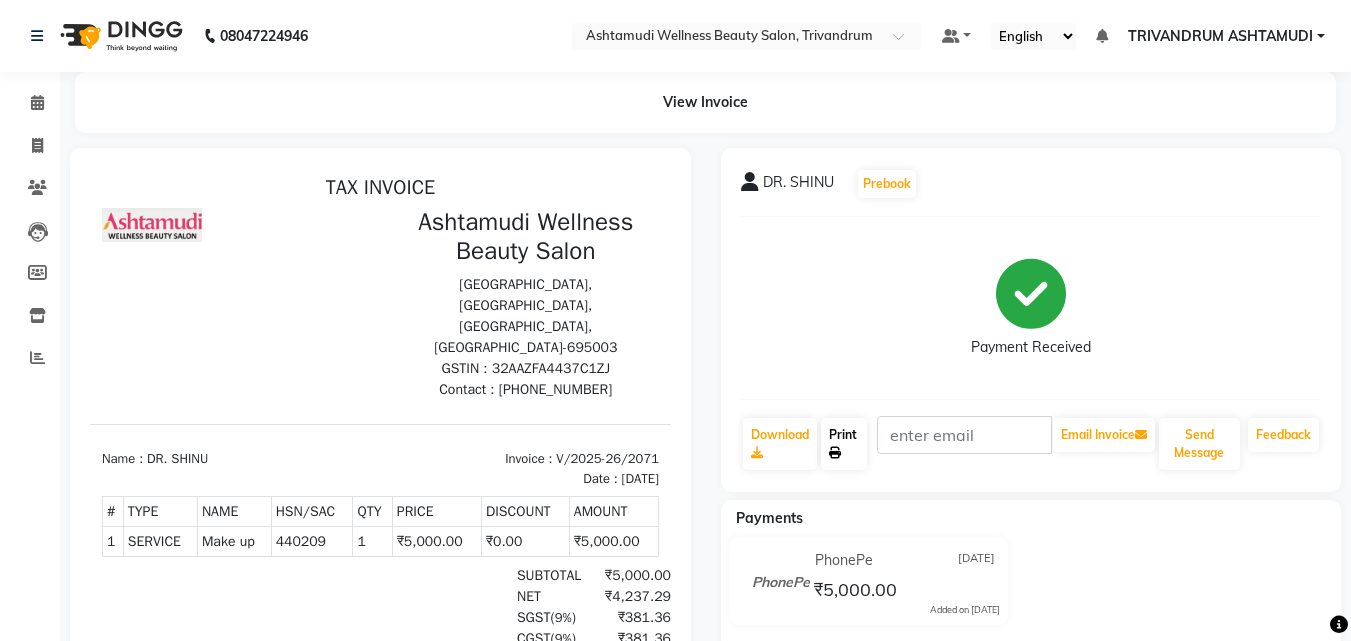 click on "Print" 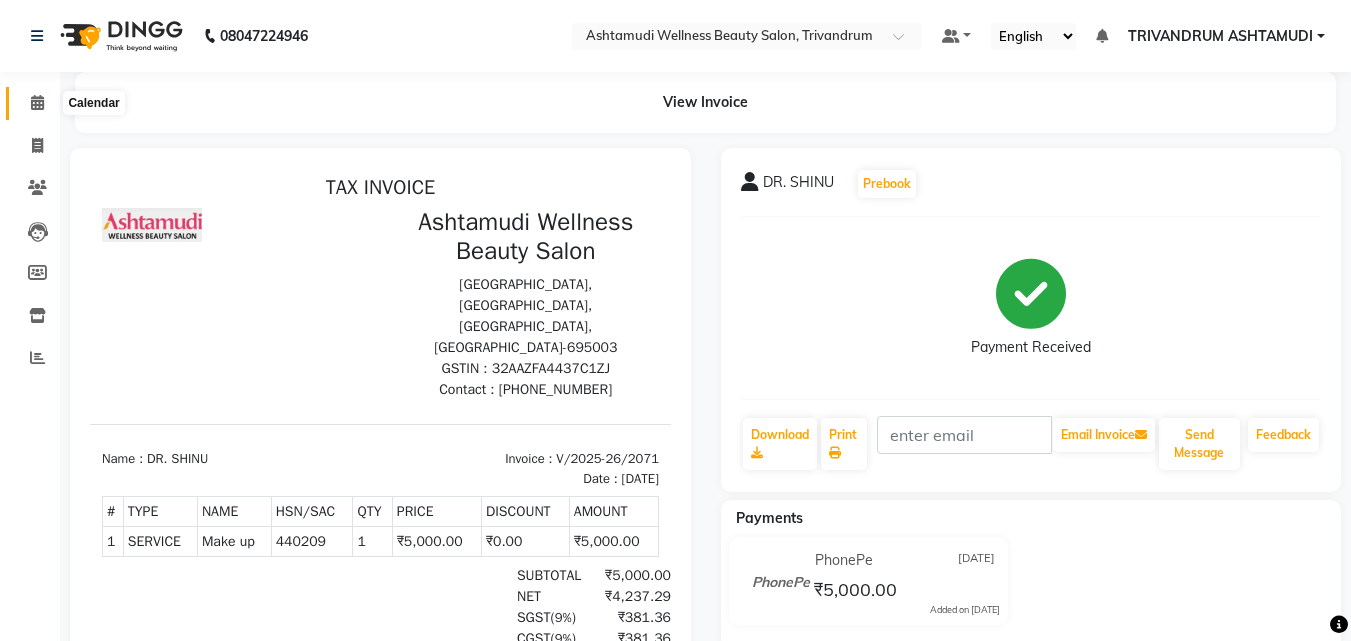 click 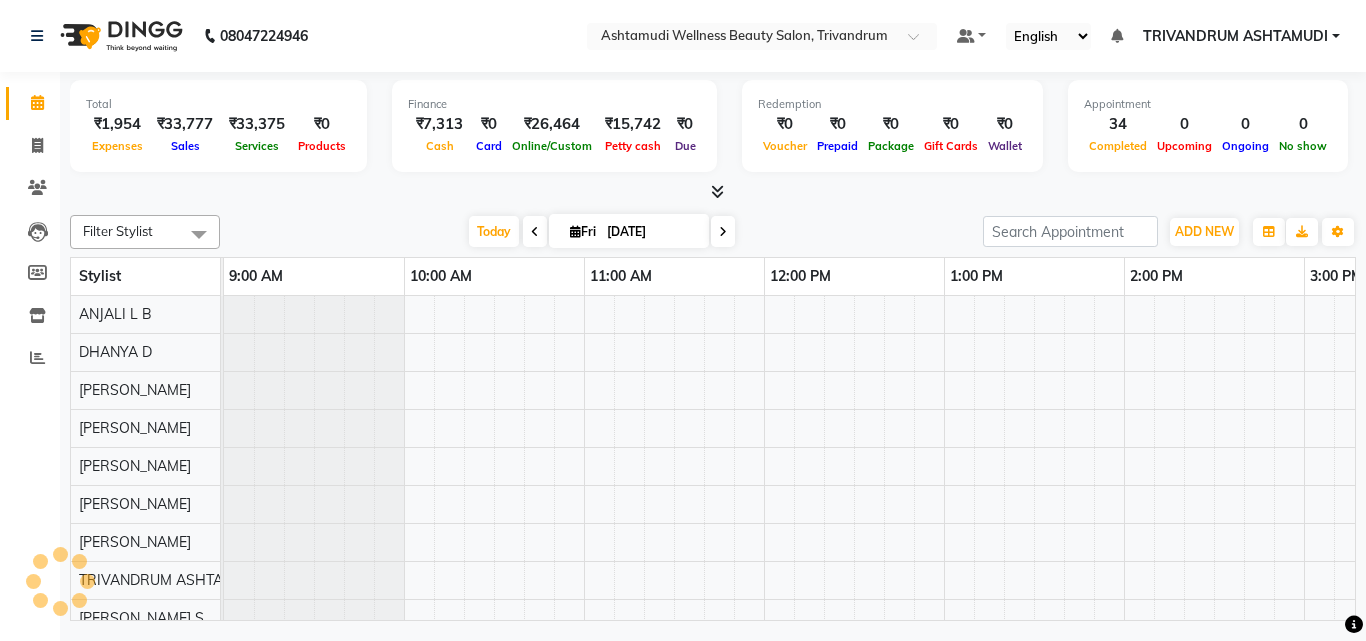 scroll, scrollTop: 0, scrollLeft: 0, axis: both 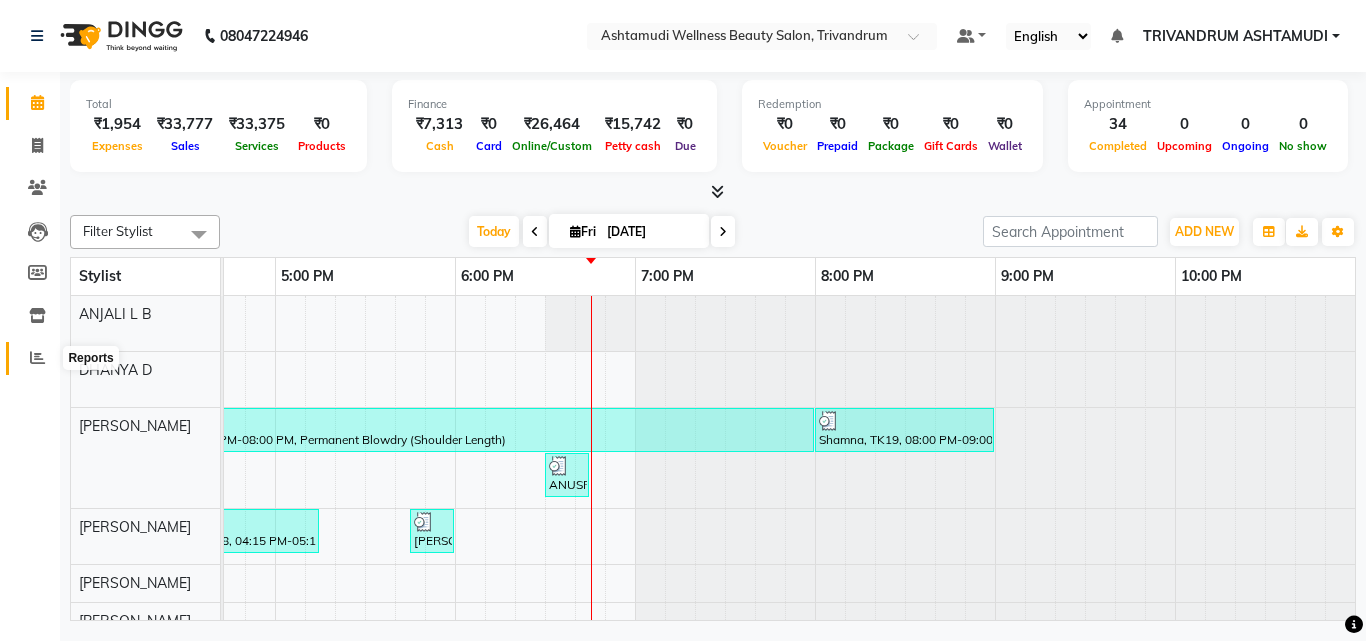 click 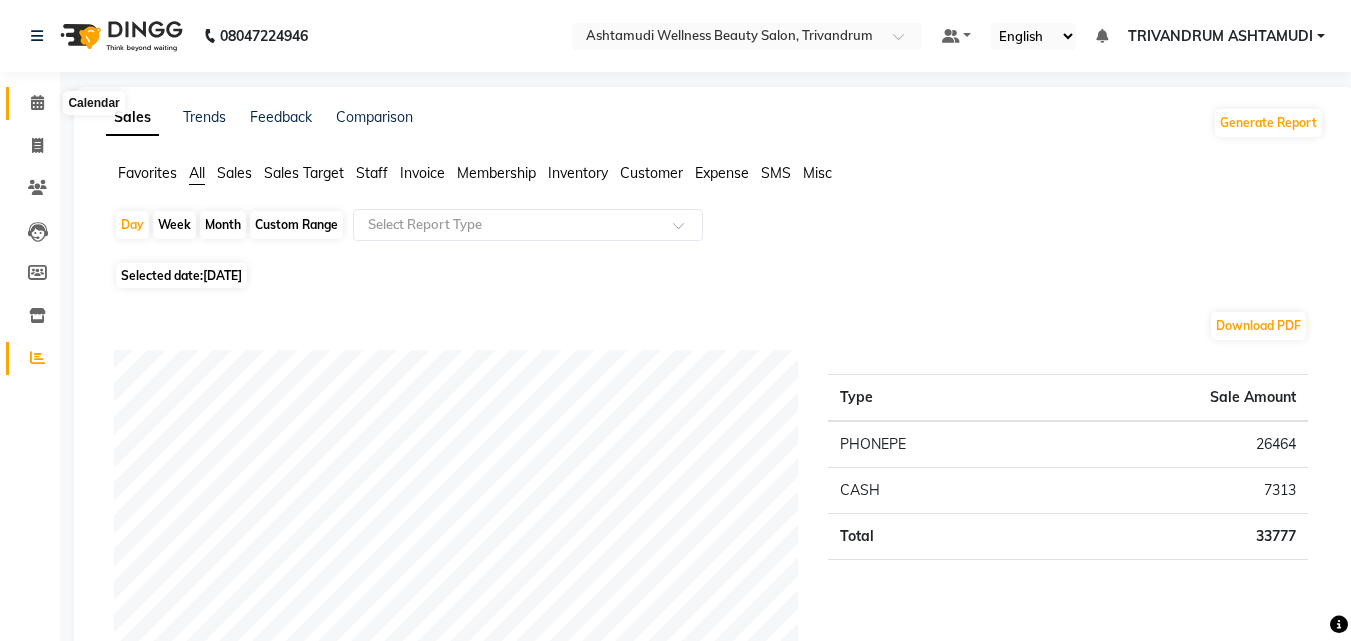 click 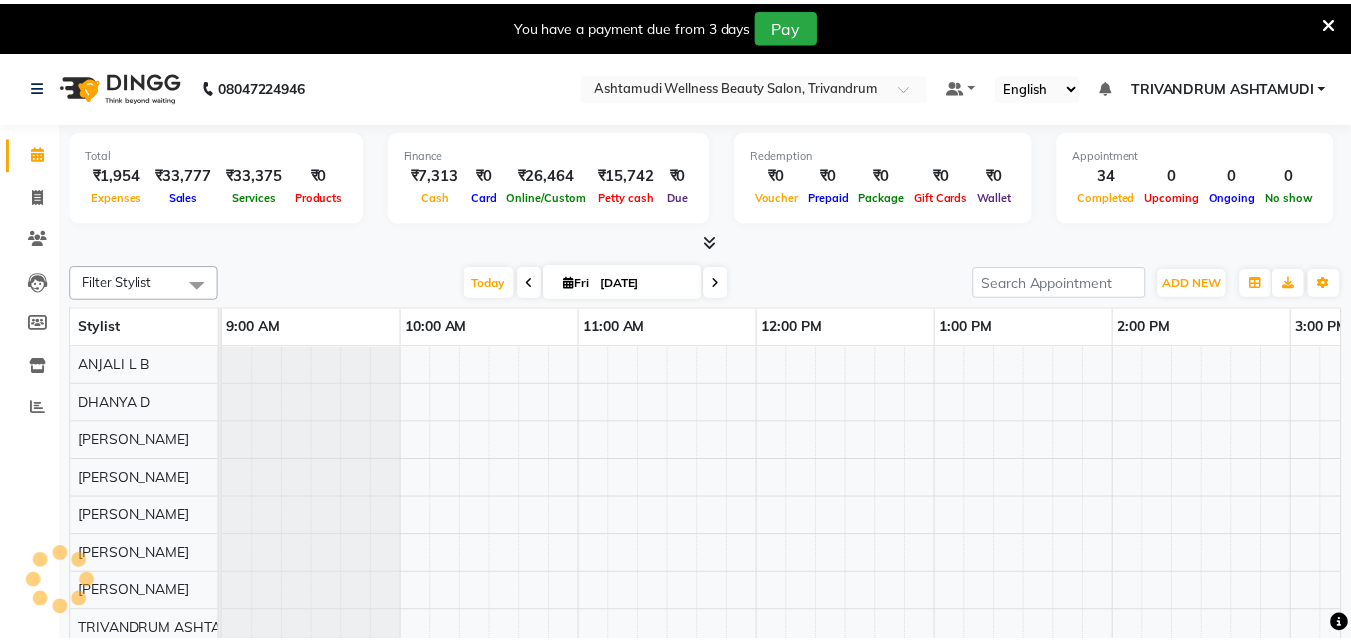 scroll, scrollTop: 0, scrollLeft: 0, axis: both 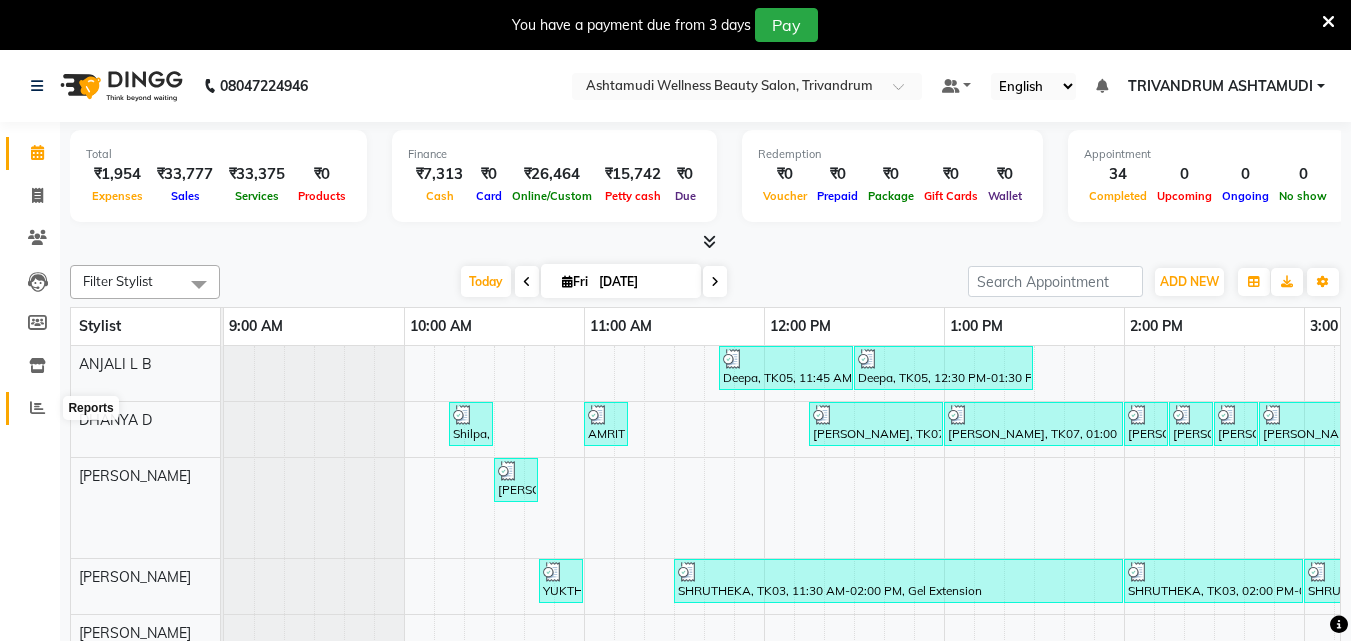 click 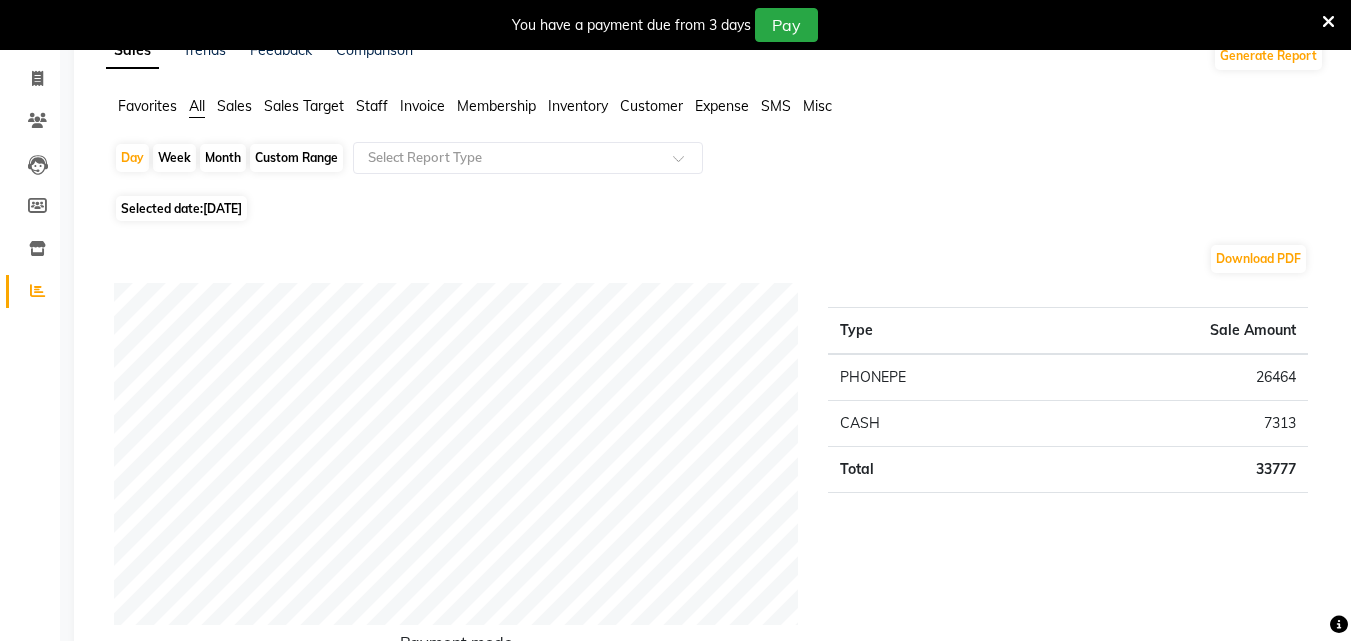 scroll, scrollTop: 0, scrollLeft: 0, axis: both 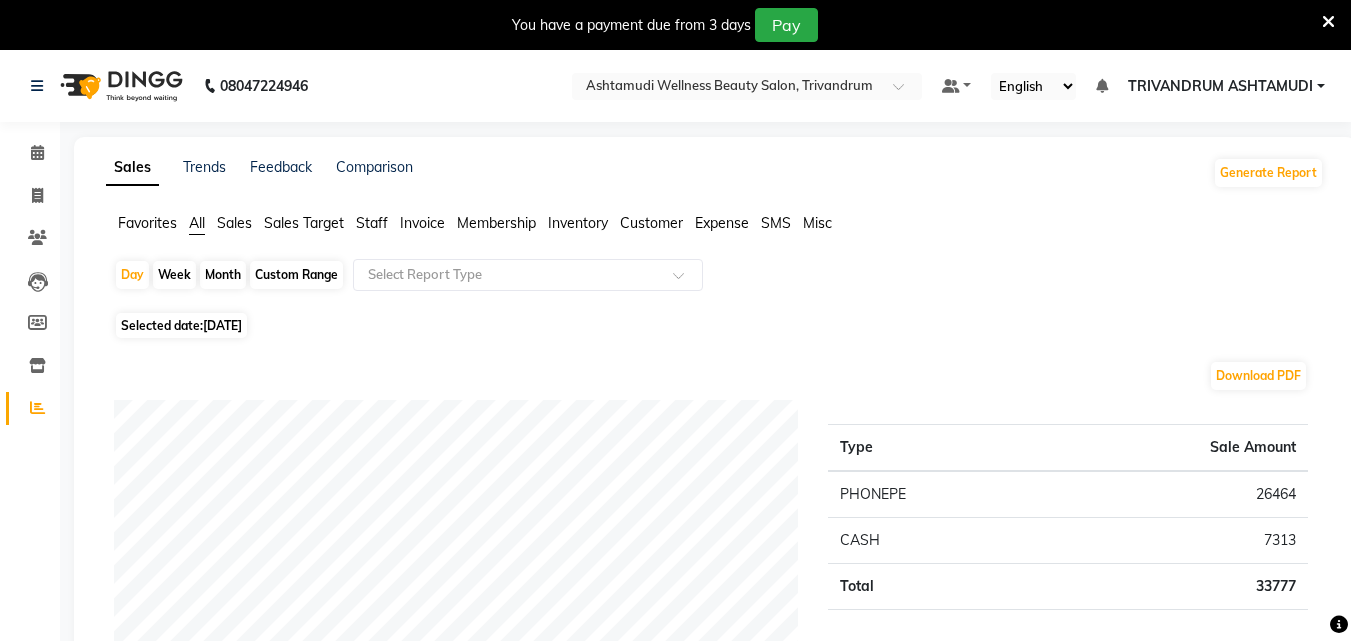 click on "Invoice" 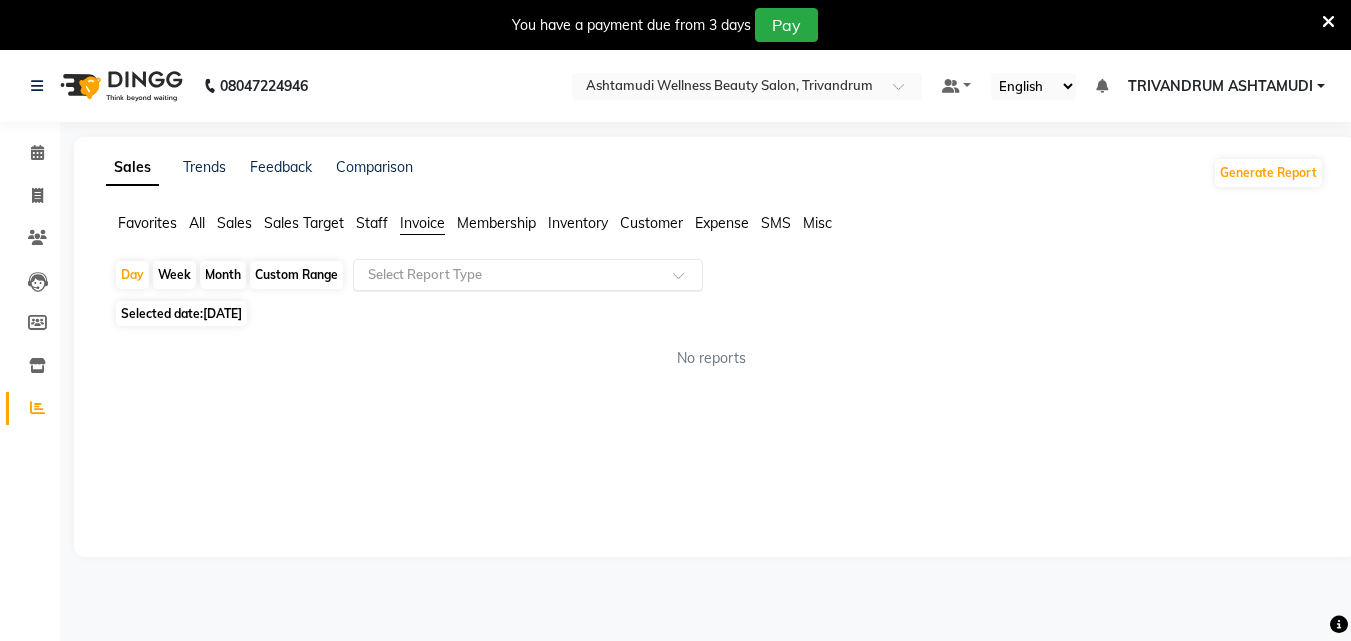 click on "Select Report Type" 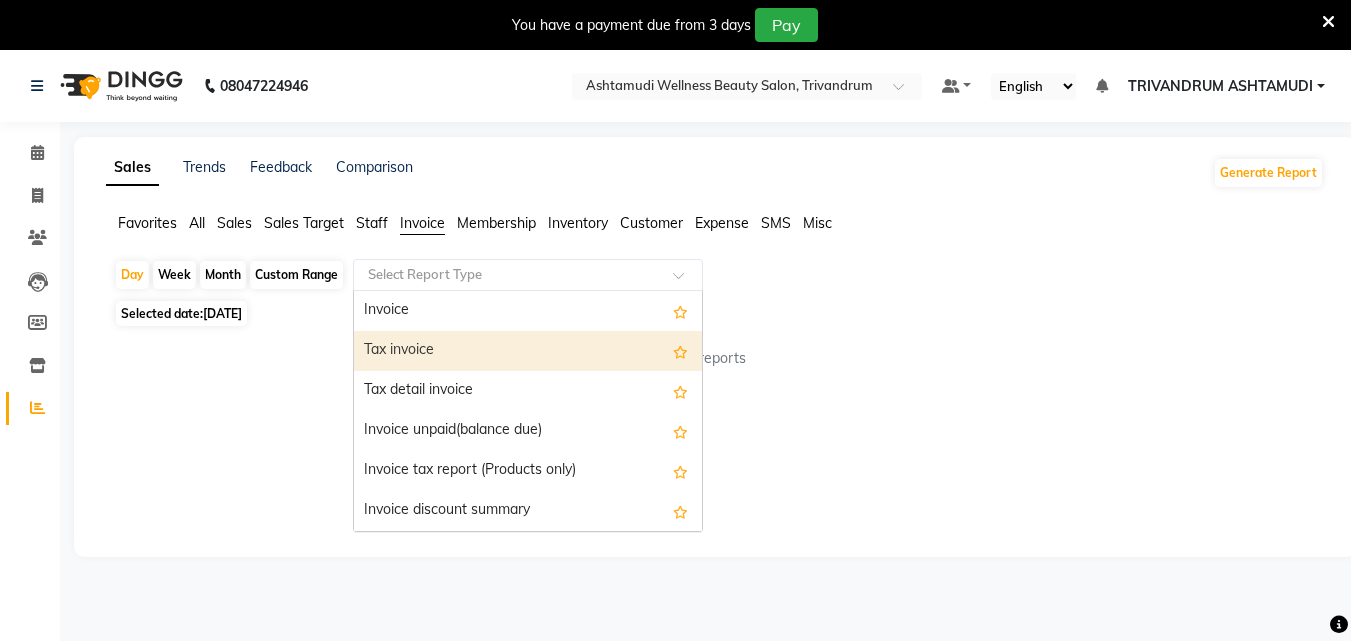 click on "Tax invoice" at bounding box center (528, 351) 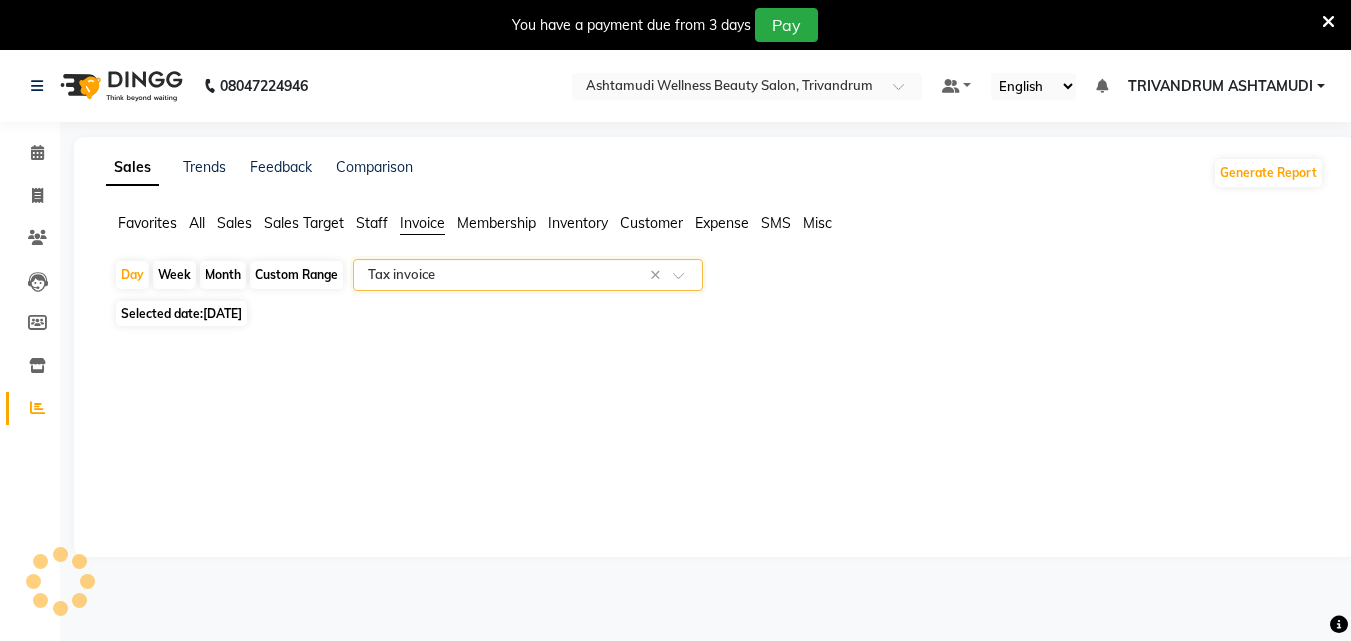 select on "full_report" 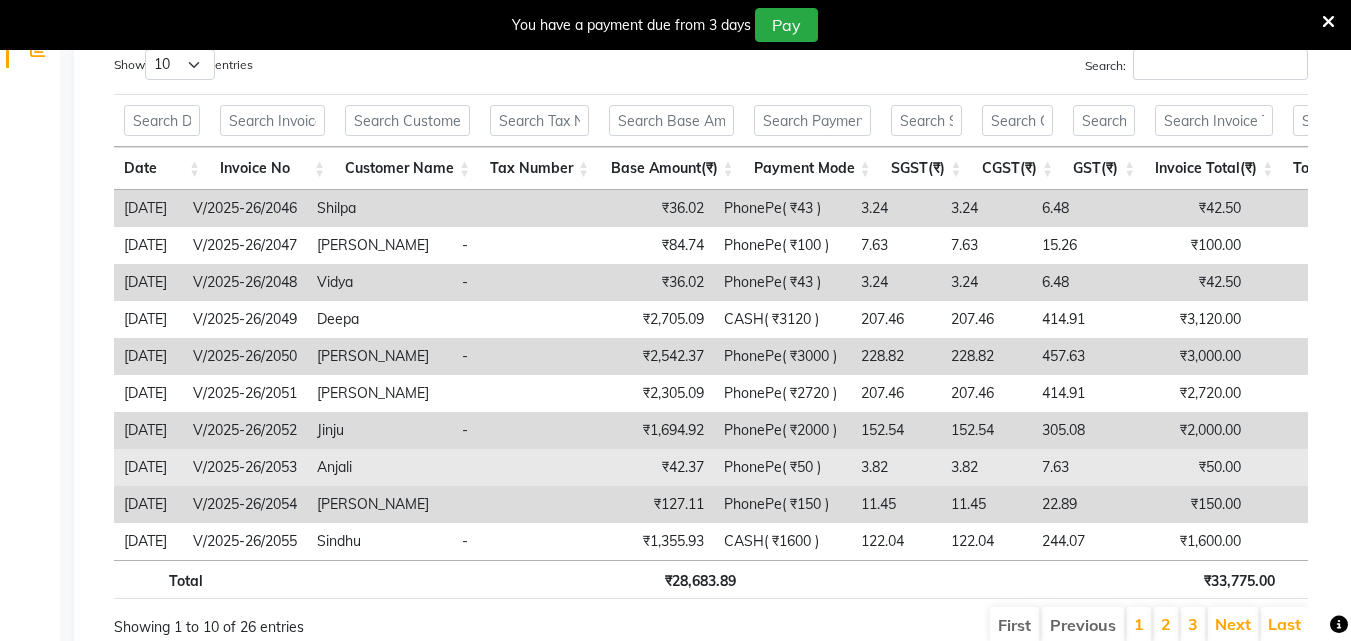 scroll, scrollTop: 0, scrollLeft: 0, axis: both 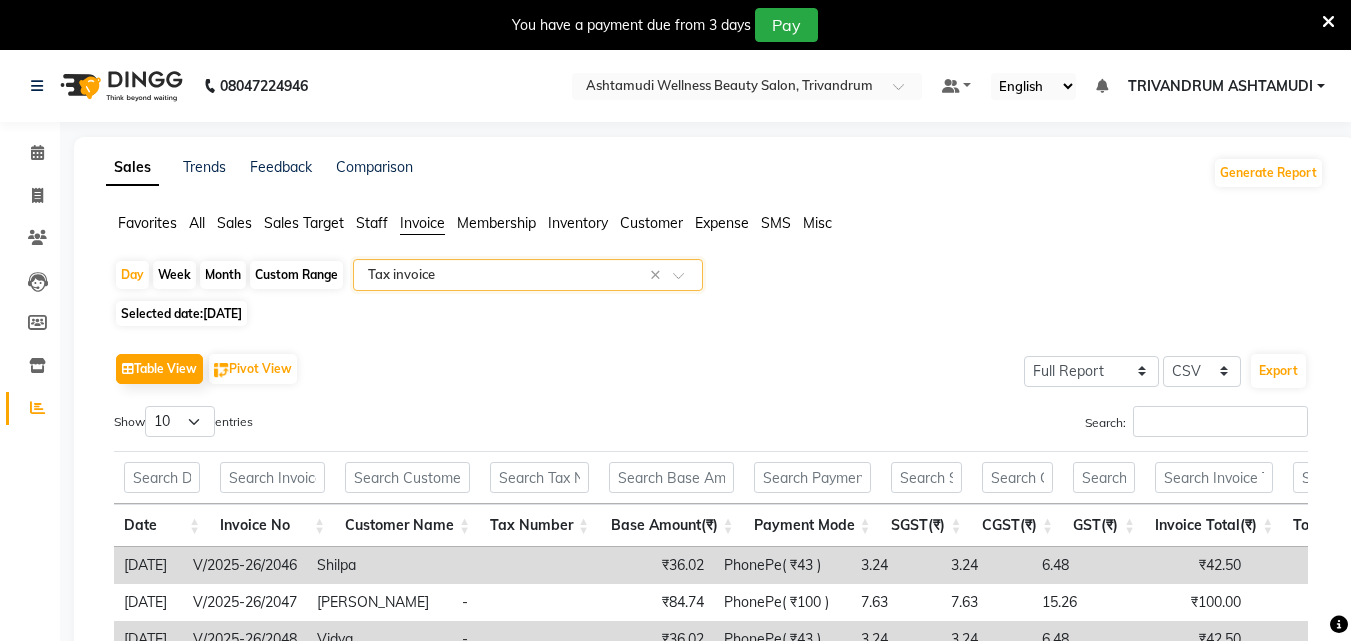 click on "Customer" 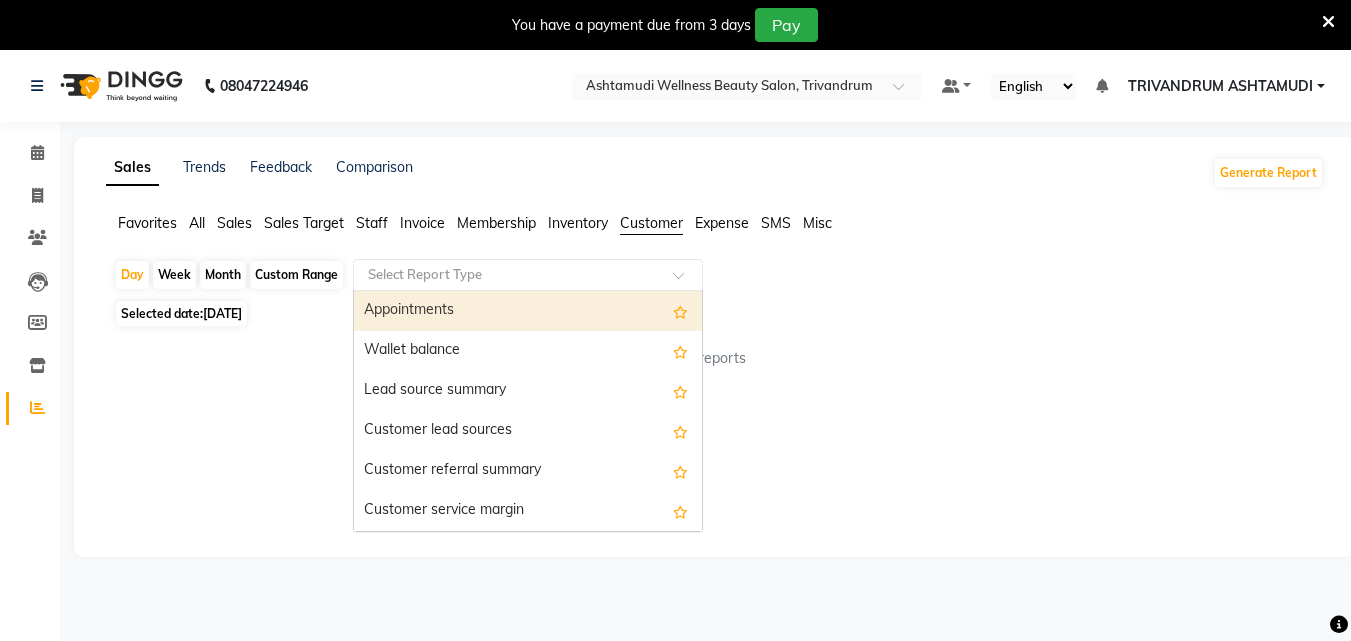 click 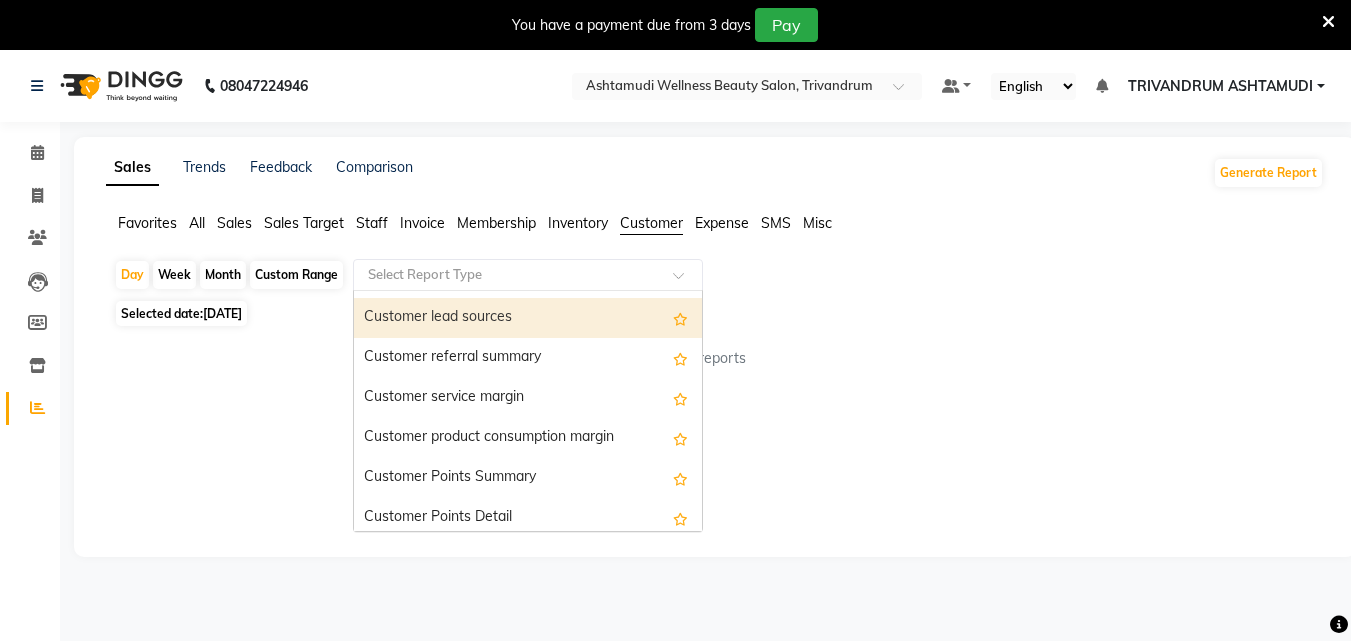 scroll, scrollTop: 160, scrollLeft: 0, axis: vertical 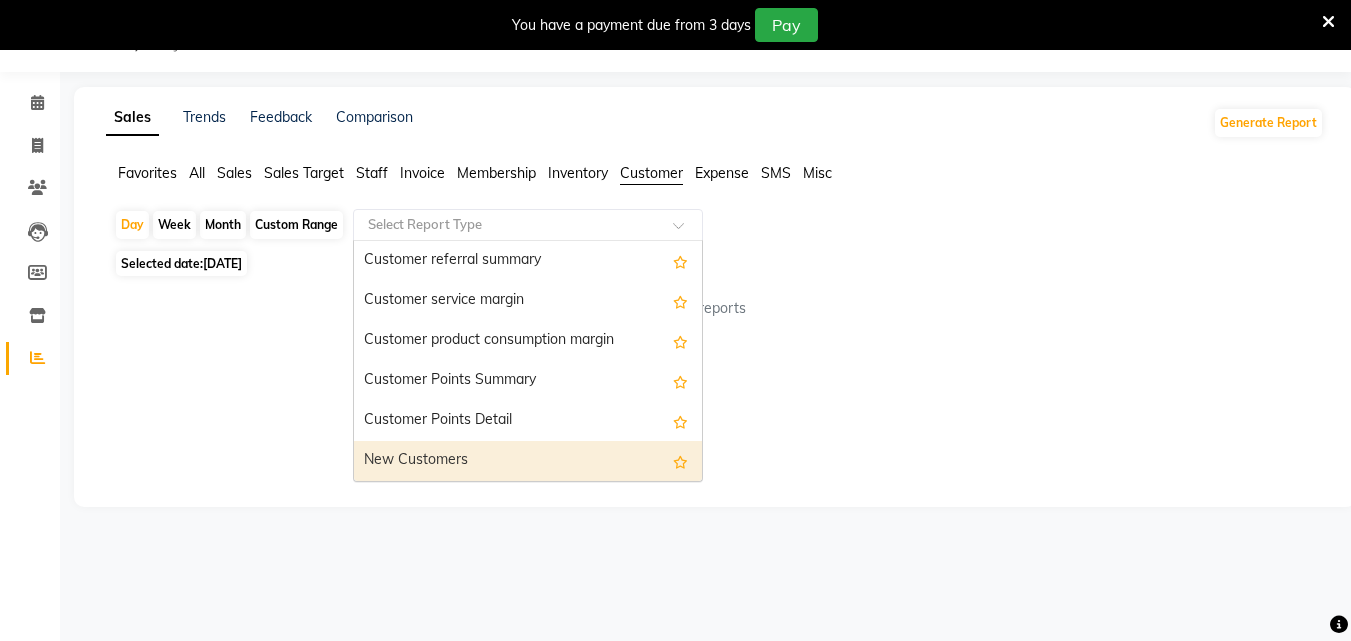 click on "New Customers" at bounding box center [528, 461] 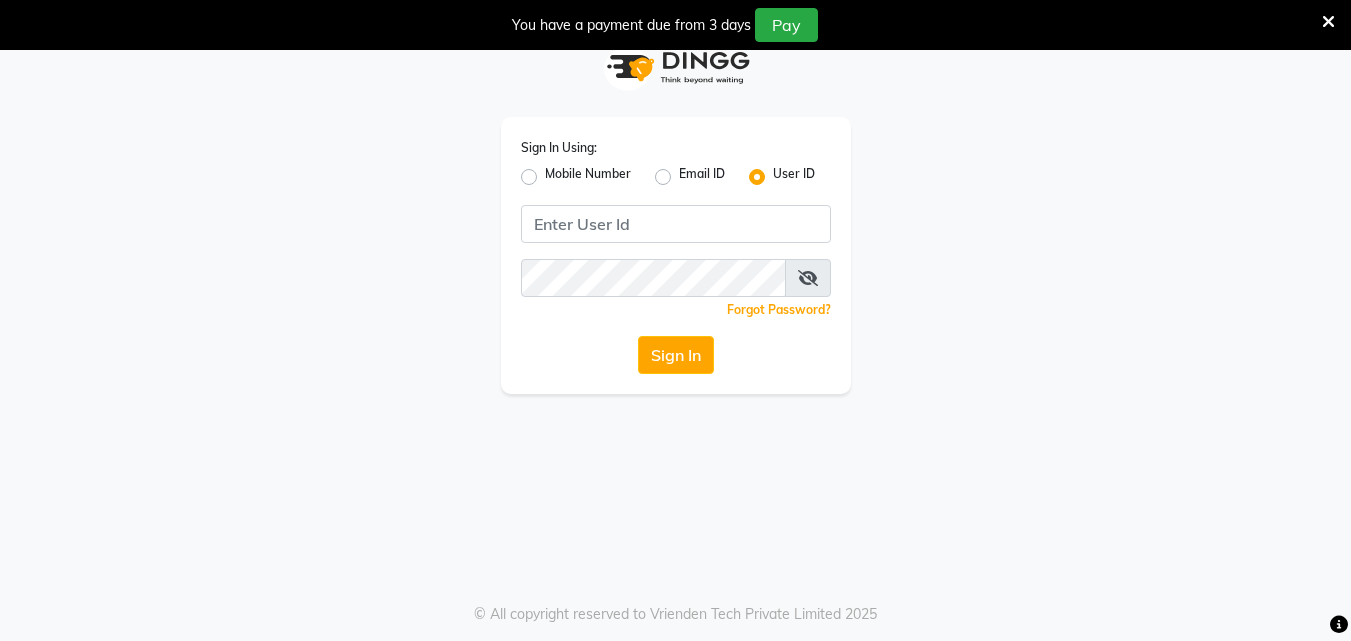 scroll, scrollTop: 50, scrollLeft: 0, axis: vertical 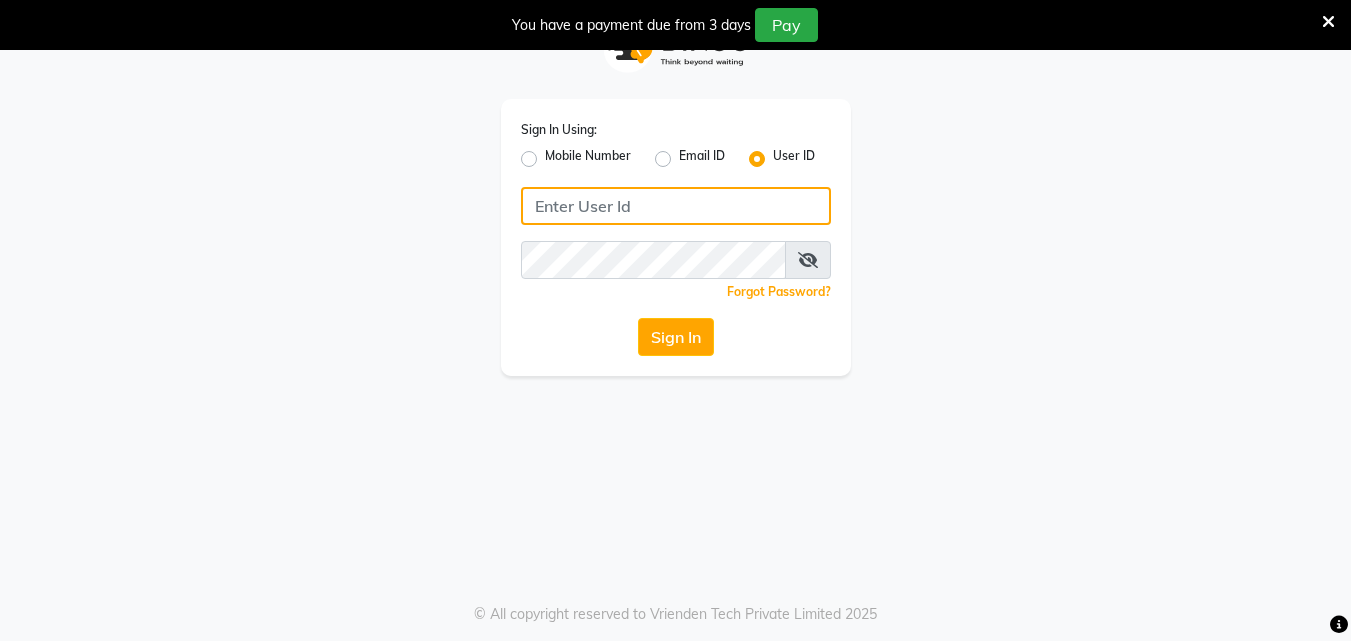 type on "e1935-26" 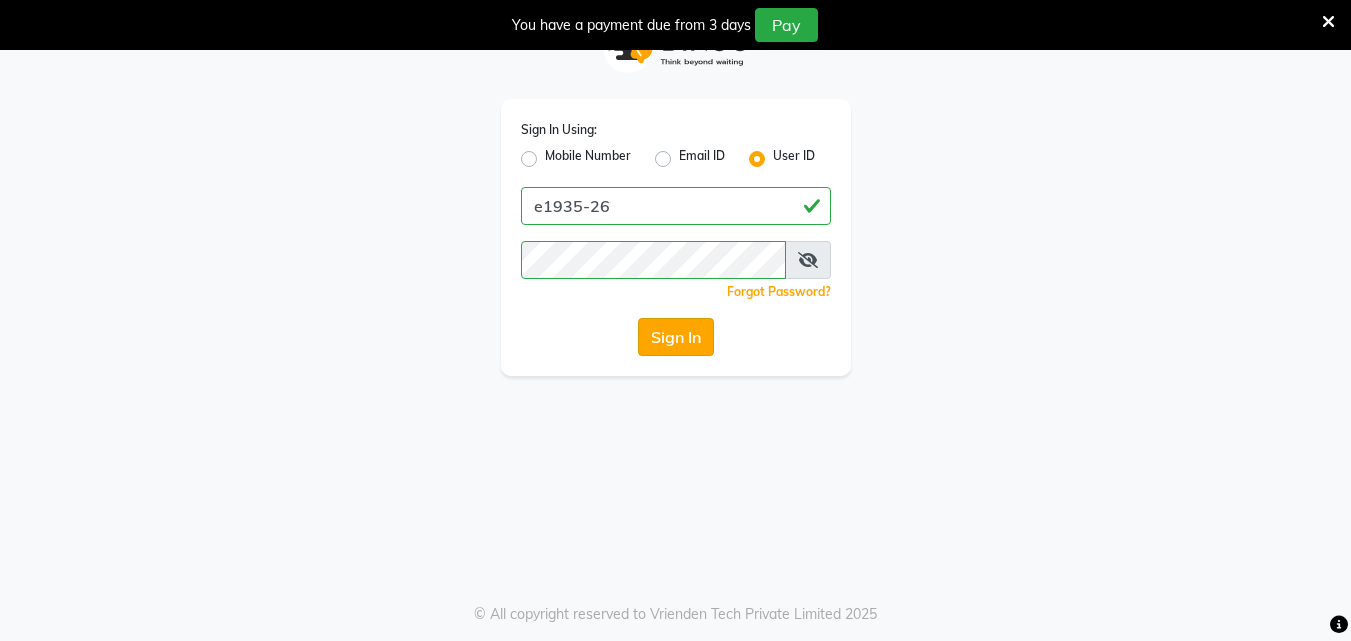 click on "Sign In" 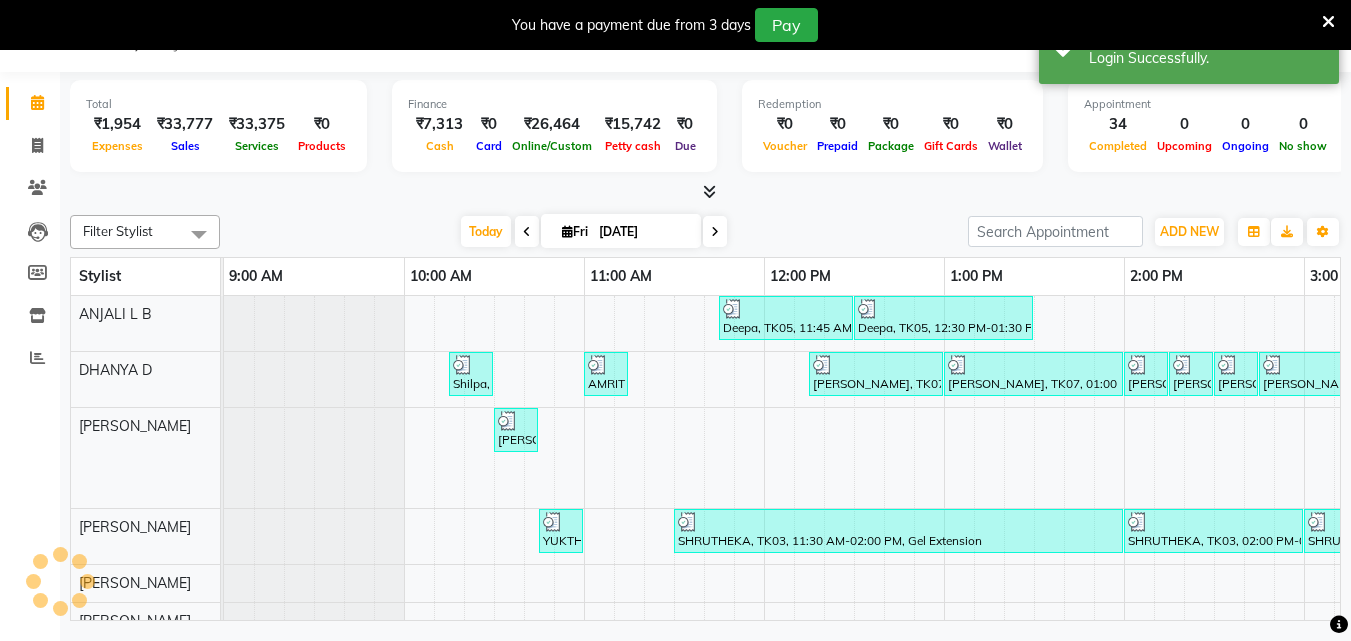 scroll, scrollTop: 0, scrollLeft: 0, axis: both 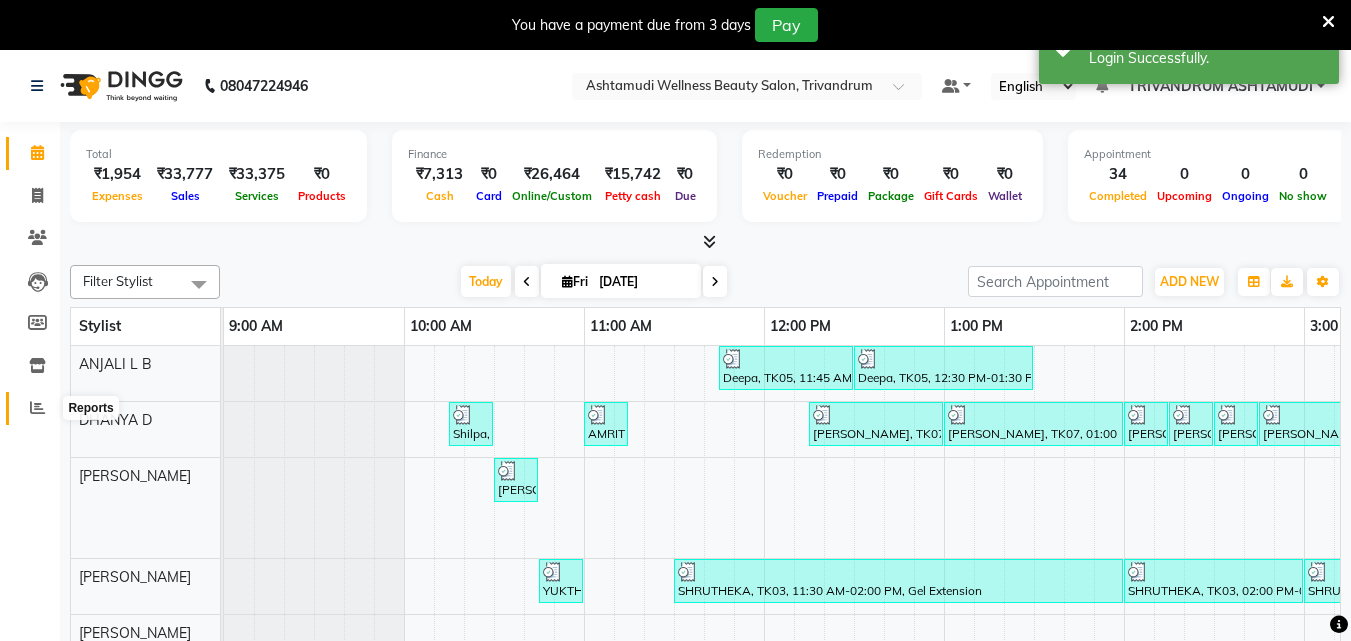 click 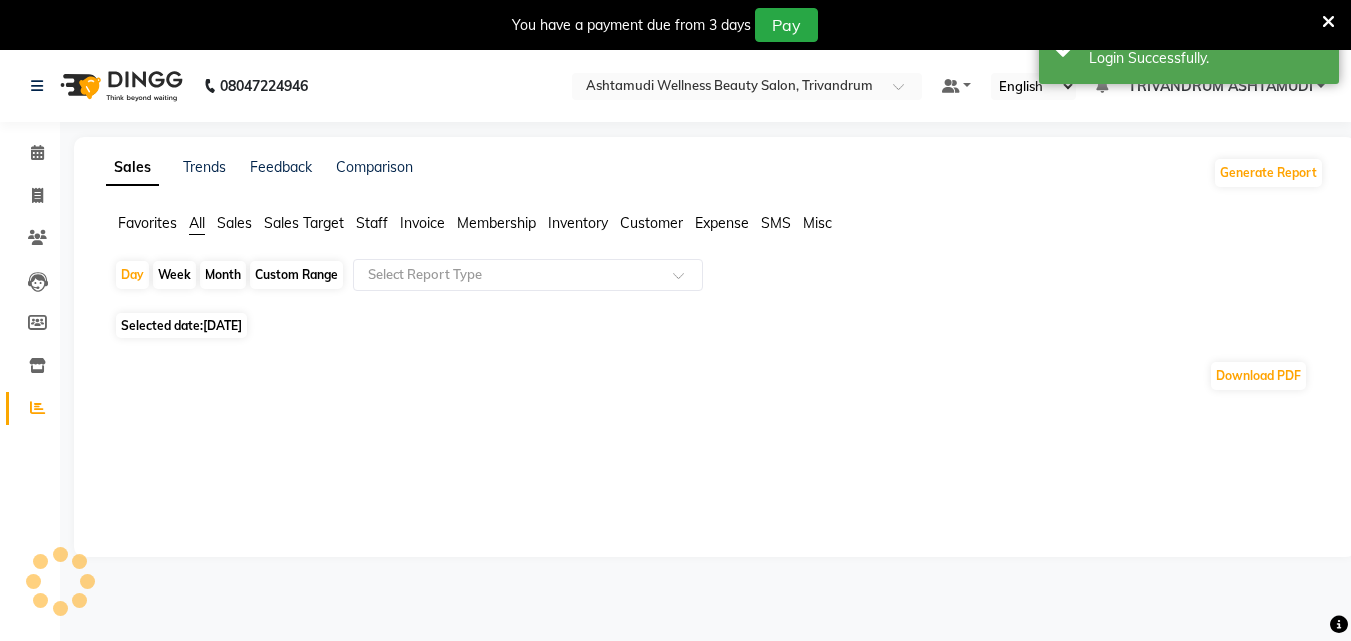 click on "Invoice" 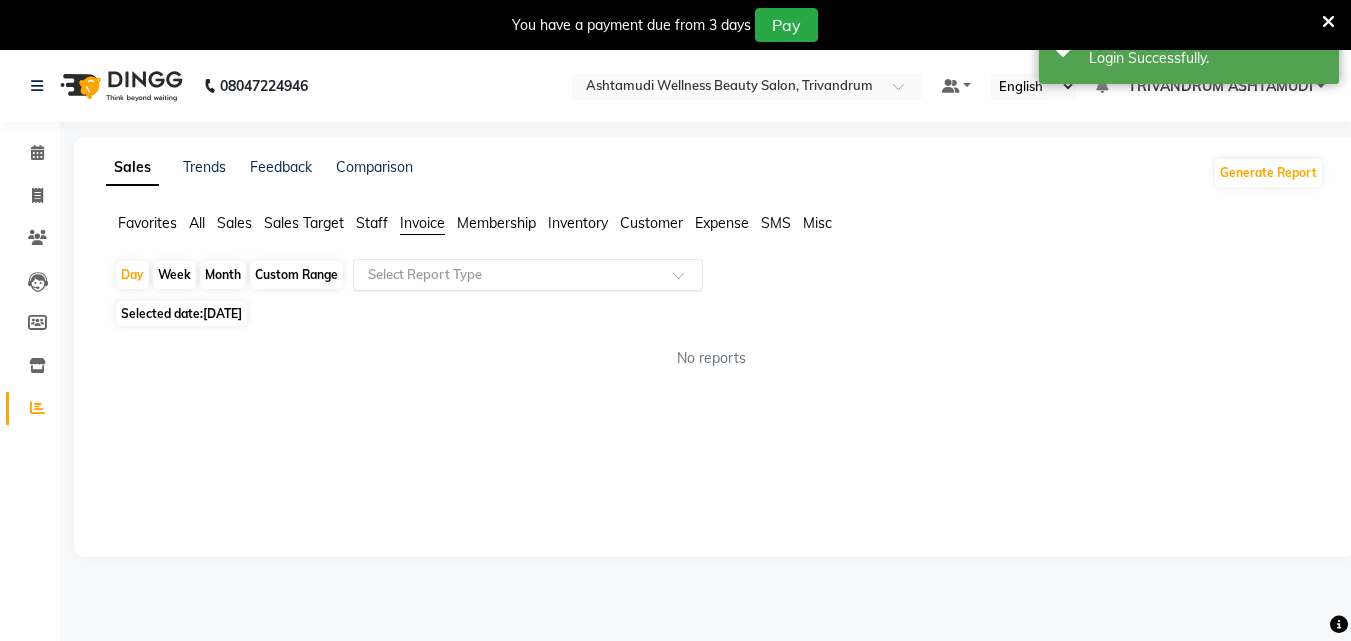 click 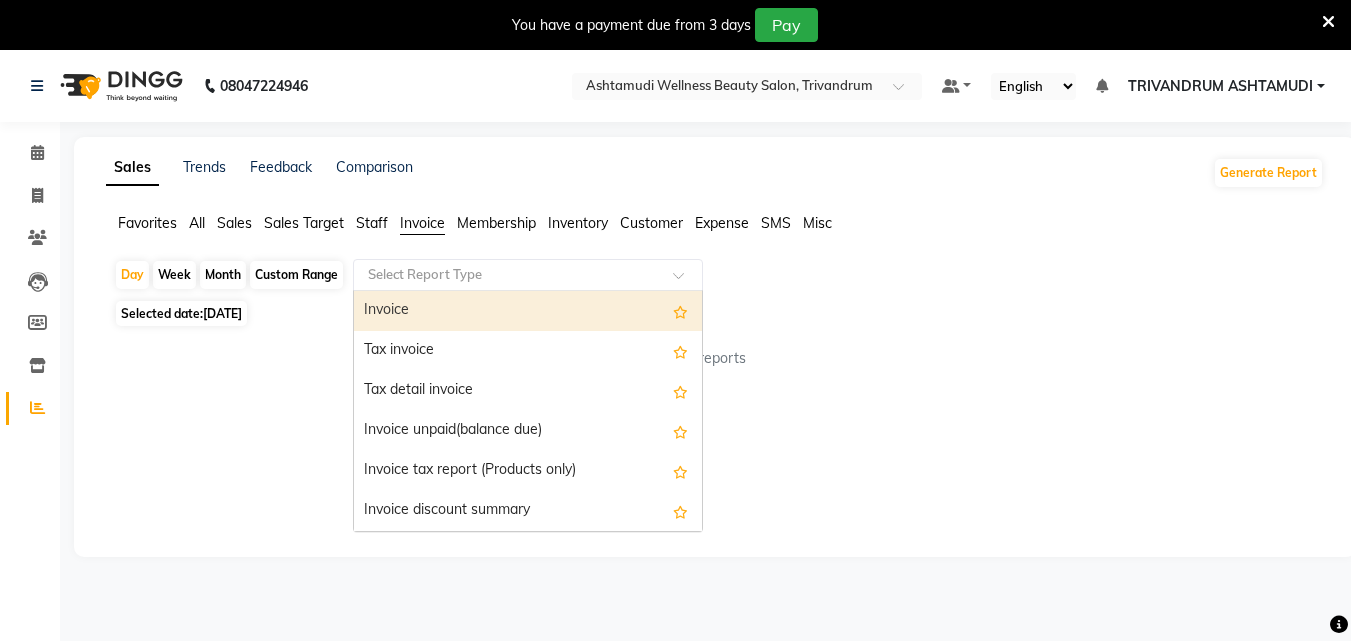 click on "Sales Trends Feedback Comparison Generate Report Favorites All Sales Sales Target Staff Invoice Membership Inventory Customer Expense SMS Misc  Day   Week   Month   Custom Range  Select Report Type  Invoice   Tax invoice   Tax detail invoice   Invoice unpaid(balance due)   Invoice tax report (Products only)   Invoice discount summary   Invoice Item wise  Selected date:  [DATE]  No reports ★ [PERSON_NAME] as Favorite  Choose how you'd like to save "" report to favorites  Save to Personal Favorites:   Only you can see this report in your favorites tab. Share with Organization:   Everyone in your organization can see this report in their favorites tab.  Save to Favorites" 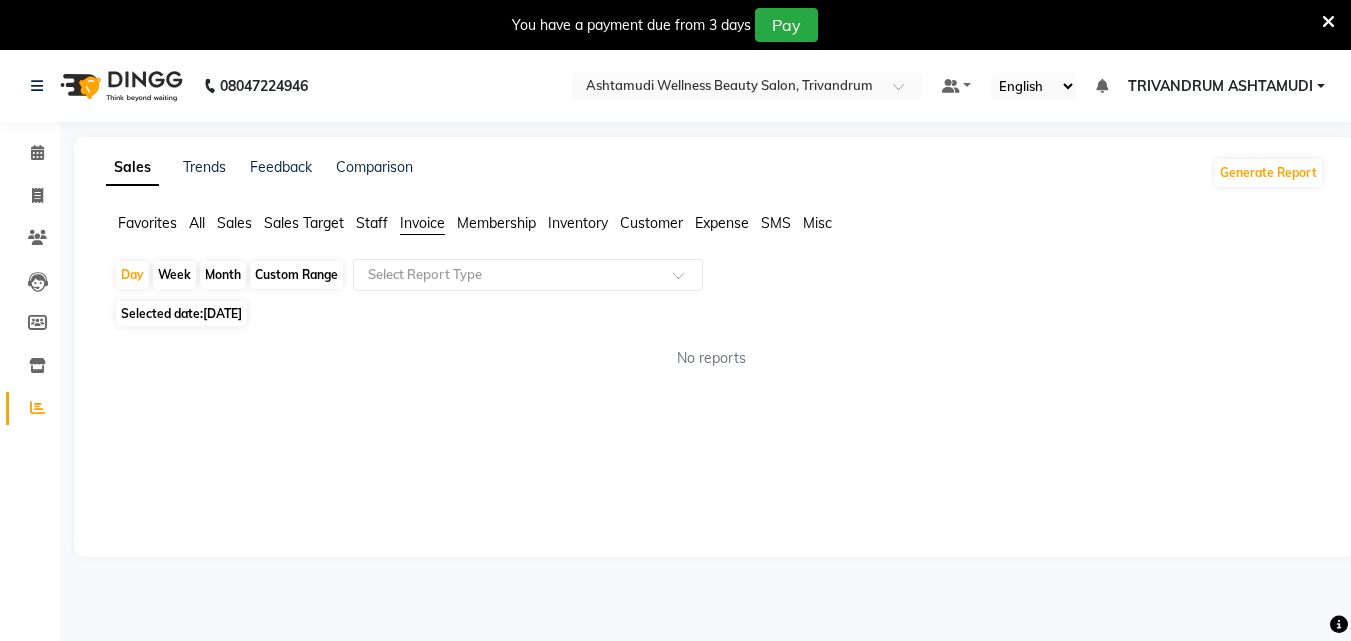 click on "Customer" 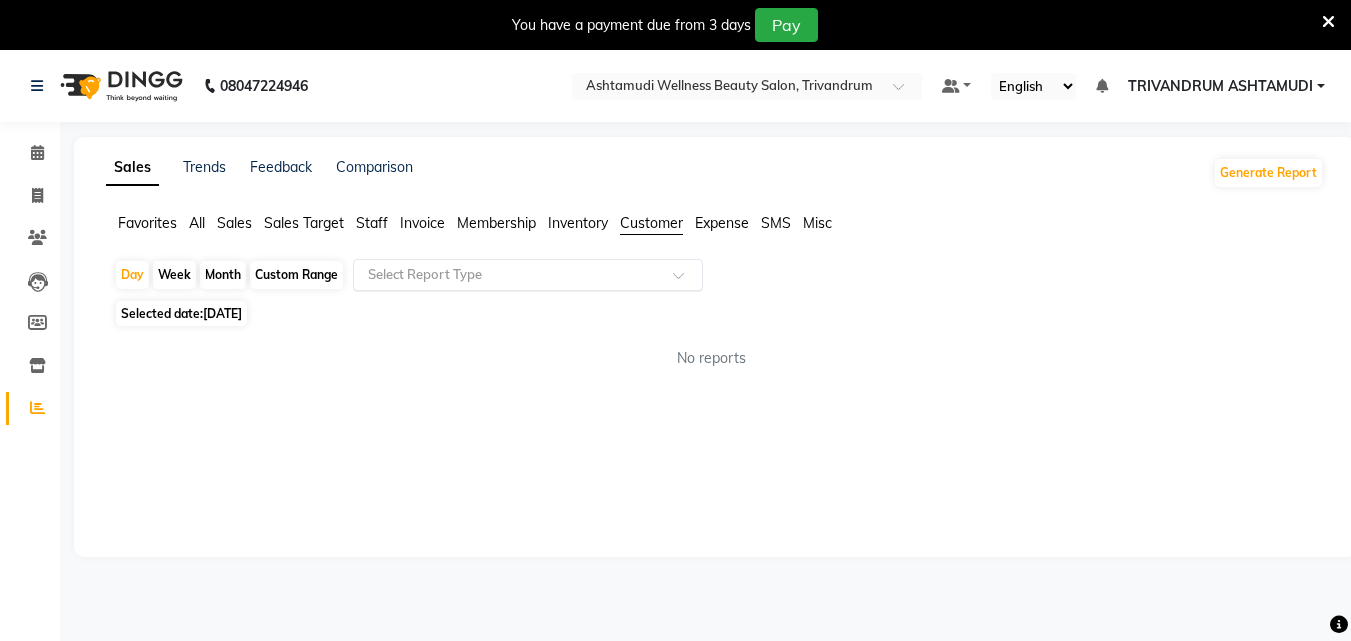 click on "Select Report Type" 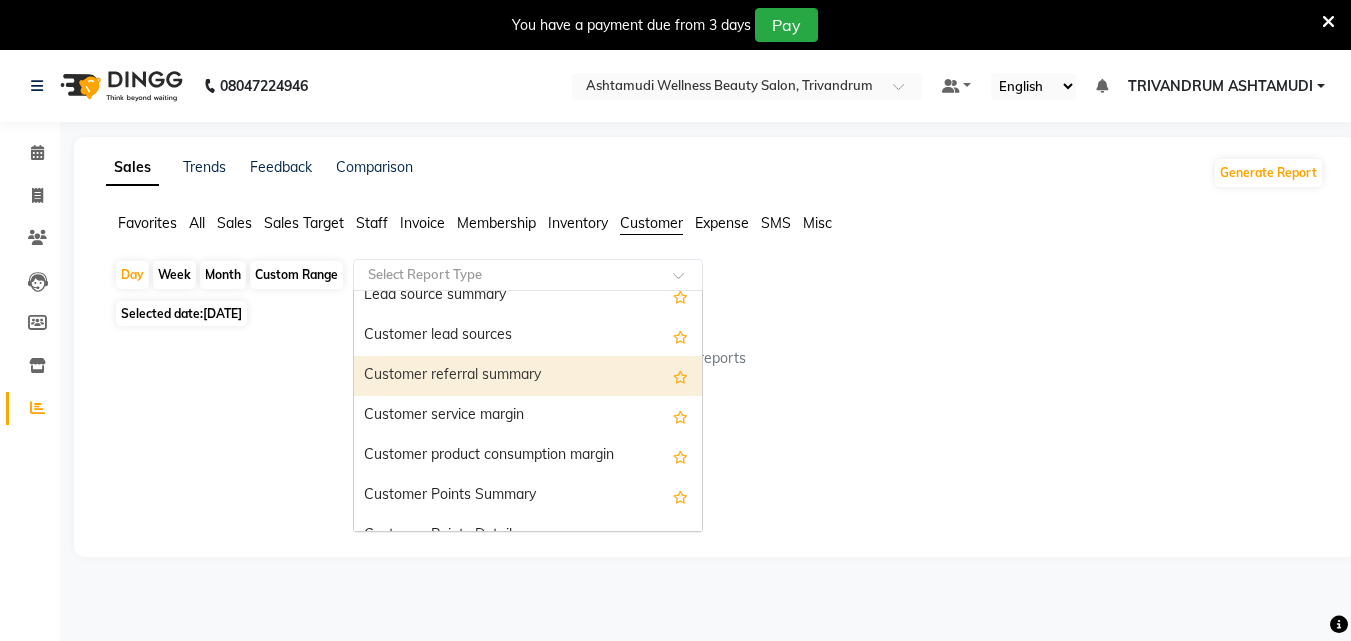 scroll, scrollTop: 160, scrollLeft: 0, axis: vertical 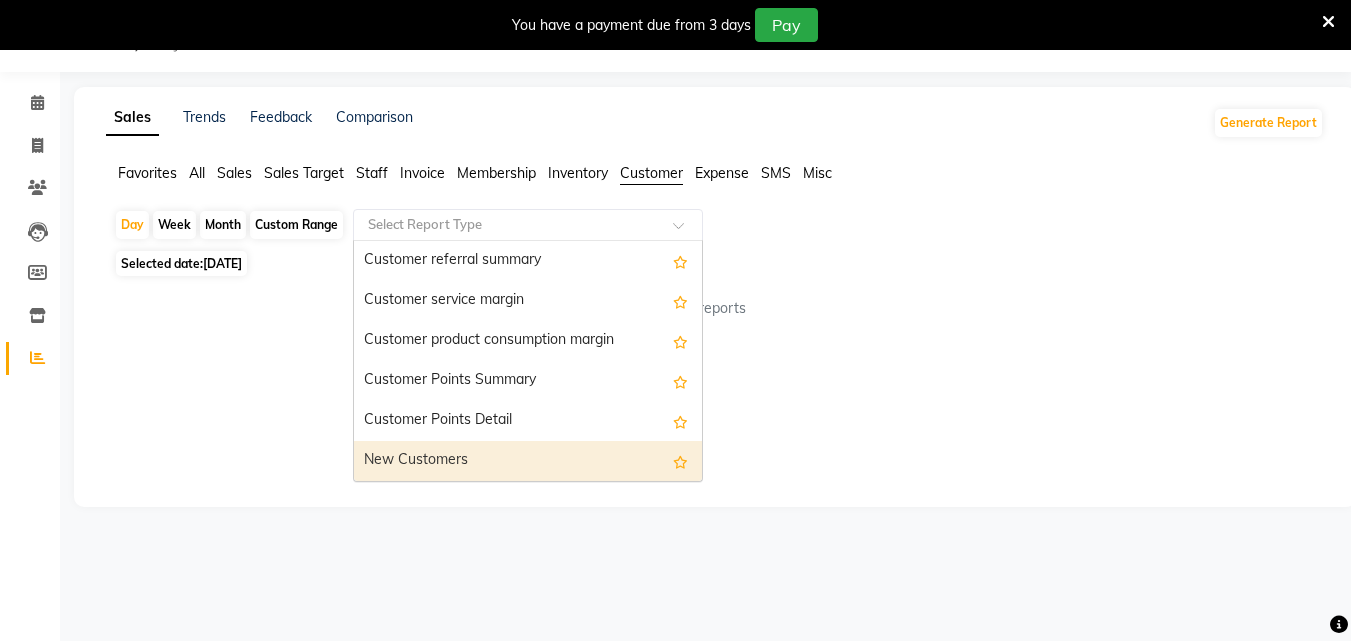 click on "New Customers" at bounding box center (528, 461) 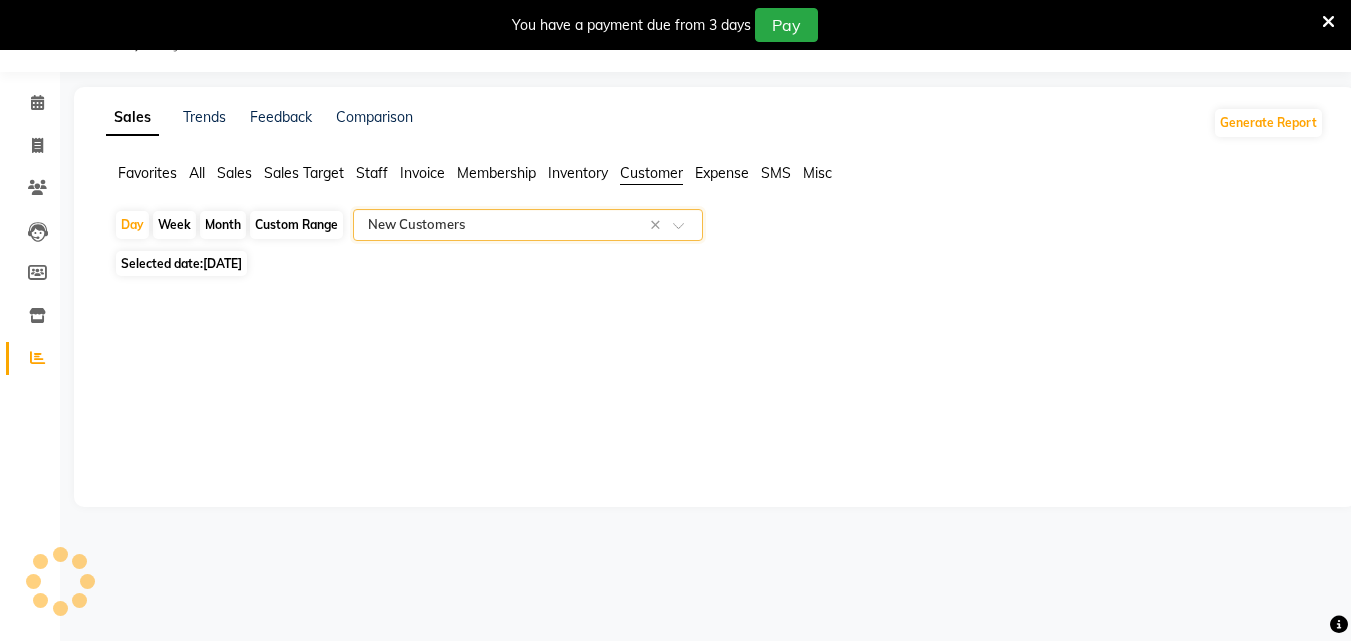 select on "full_report" 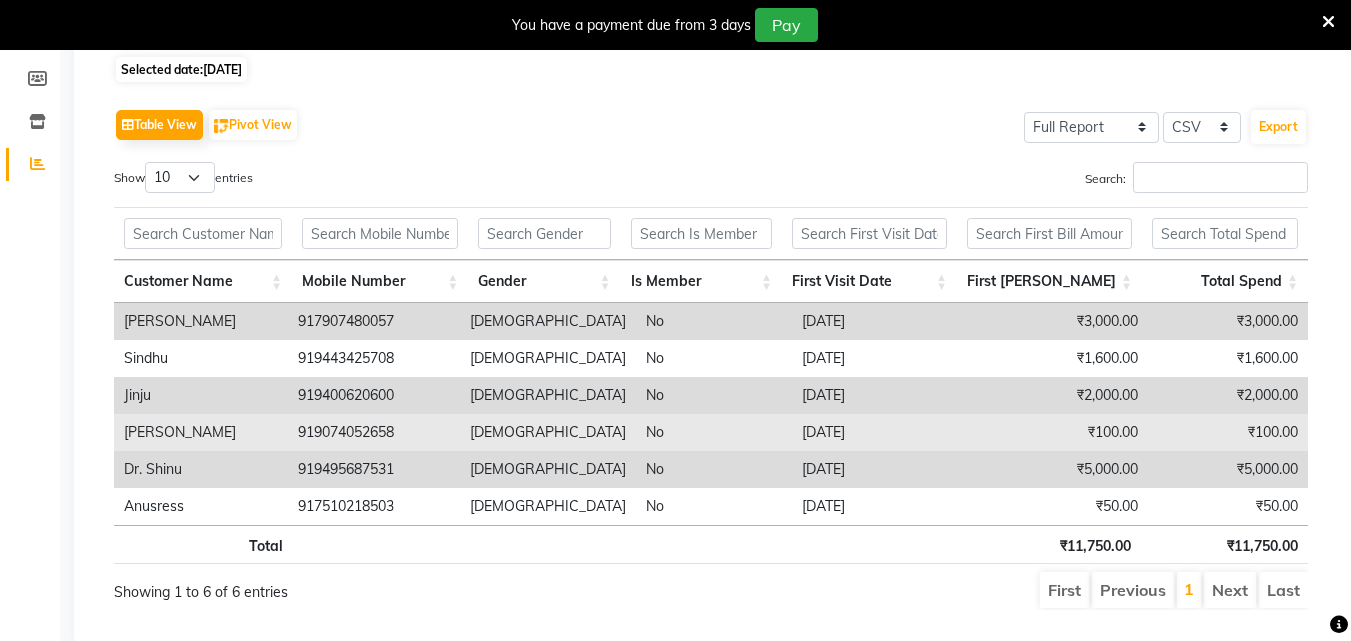 scroll, scrollTop: 0, scrollLeft: 0, axis: both 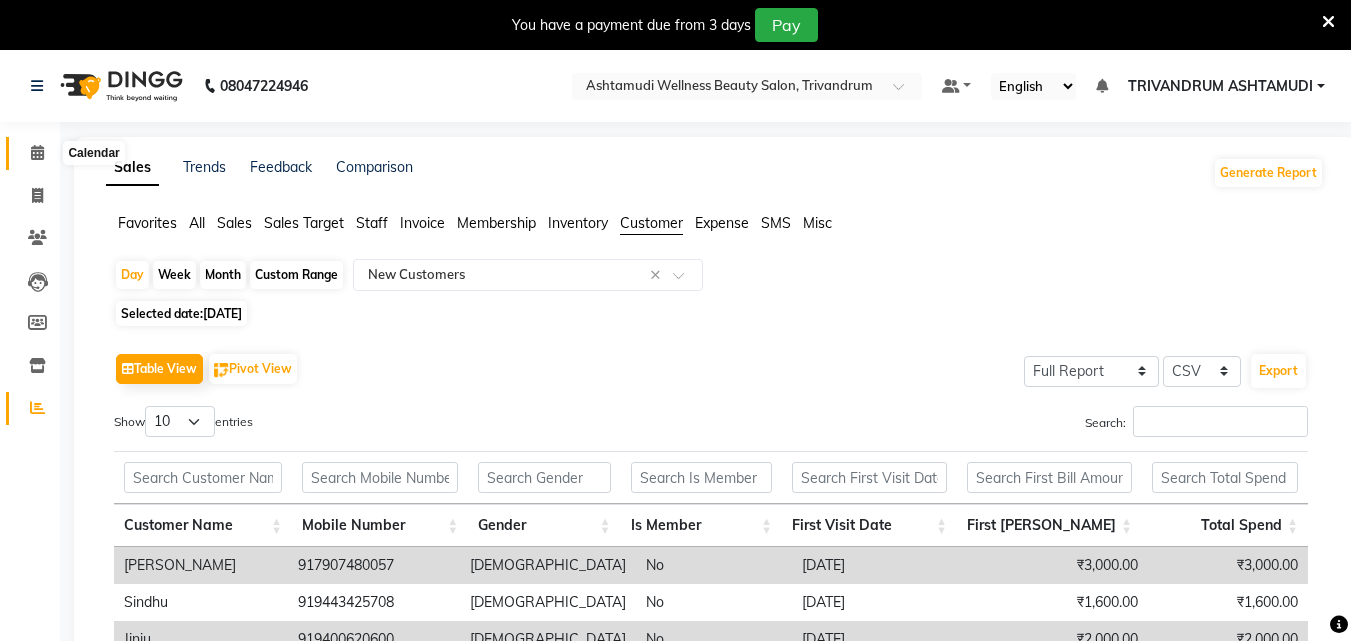 click 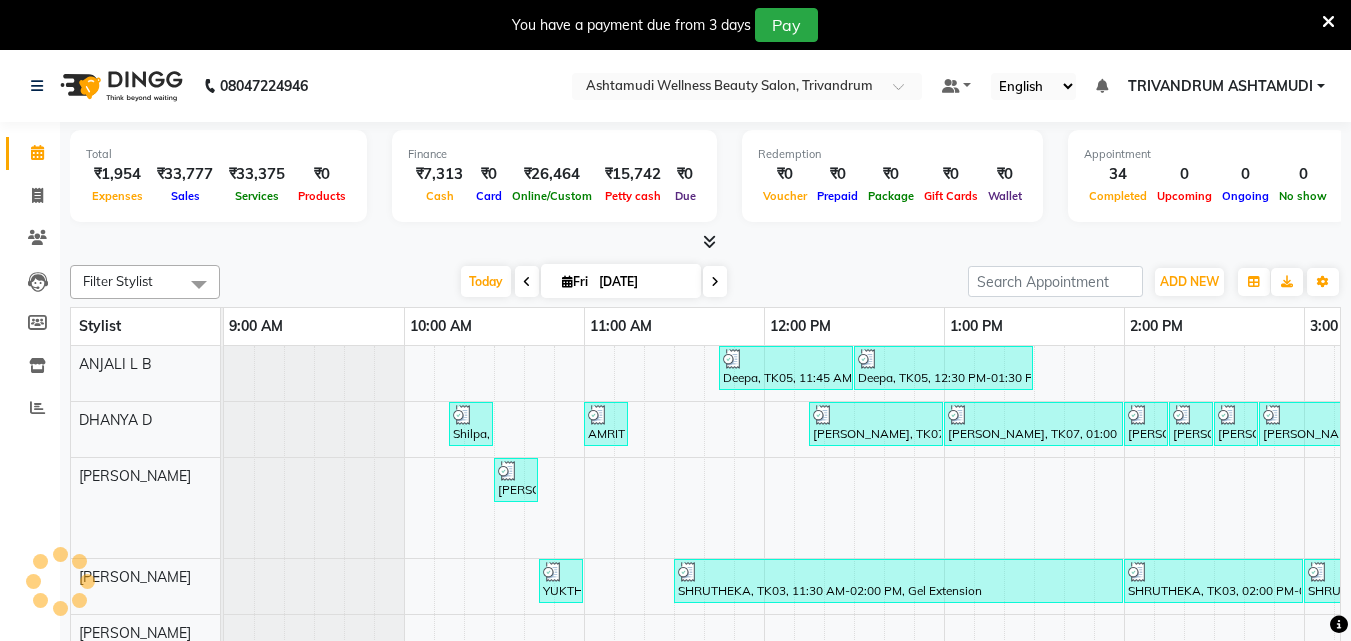 scroll, scrollTop: 0, scrollLeft: 1404, axis: horizontal 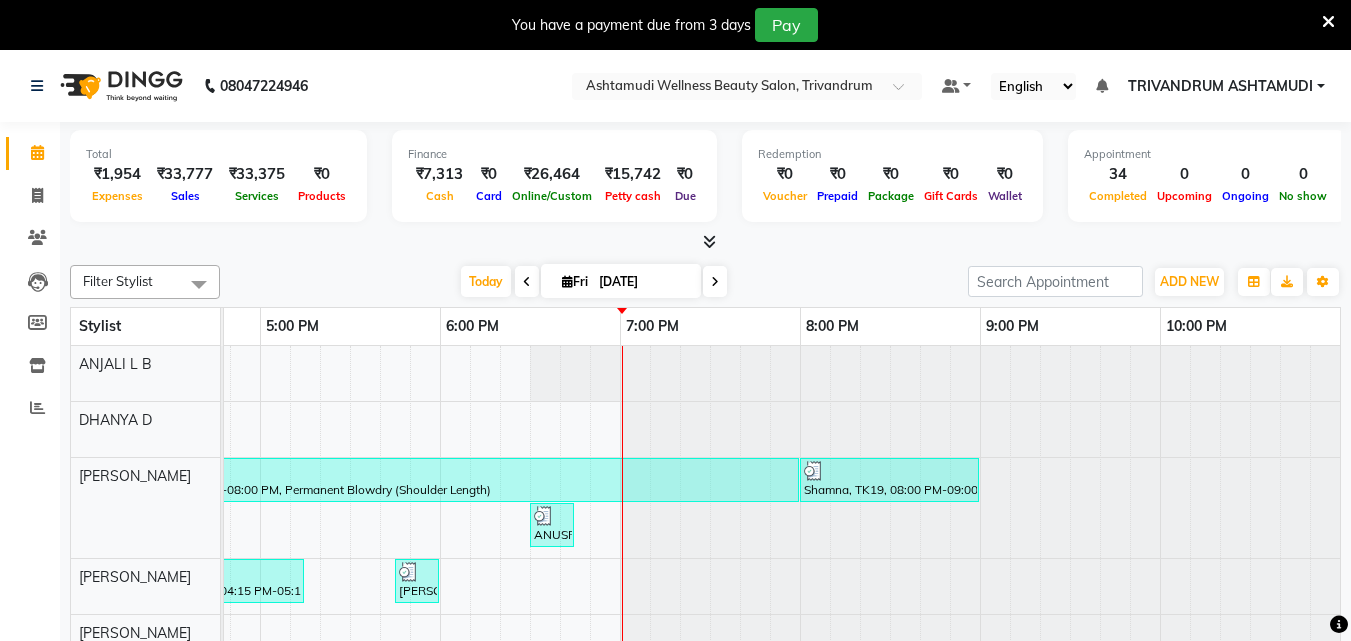 click on "Deepa, TK05, 11:45 AM-12:30 PM, Root Touch-Up ([MEDICAL_DATA] Free)     Deepa, TK05, 12:30 PM-01:30 PM, Ceramide  Anti frizz treatment     Shilpa, TK01, 10:15 AM-10:30 AM, Eyebrows Threading     AMRITHA, TK21, 11:00 AM-11:15 AM, Eyebrows Threading     [PERSON_NAME], TK07, 12:15 PM-01:00 PM, Root Touch-Up ([MEDICAL_DATA] Free)     [PERSON_NAME], TK07, 01:00 PM-02:00 PM, Ceramide  Anti frizz treatment     [GEOGRAPHIC_DATA], TK10, 02:00 PM-02:15 PM, Eyebrows Threading     [PERSON_NAME], TK10, 02:15 PM-02:30 PM, Eyebrows Threading     [PERSON_NAME], TK10, 02:30 PM-02:45 PM, Upper Lip Threading     [PERSON_NAME], TK17, 02:45 PM-03:30 PM, Root Touch-Up ([MEDICAL_DATA] Free)     [PERSON_NAME], TK02, 10:30 AM-10:45 AM, Eyebrows Threading     Shamna, TK19, 04:00 PM-08:00 PM, Permanent Blowdry (Shoulder Length)     Shamna, TK19, 08:00 PM-09:00 PM, Ceramide  Anti frizz treatment     ANUSRESS, TK25, 06:30 PM-06:45 PM, Eyebrows Threading     YUKTHA, TK23, 10:45 AM-11:00 AM, Eyebrows Threading     SHRUTHEKA, TK03, 11:30 AM-02:00 PM, Gel Extension" at bounding box center (80, 704) 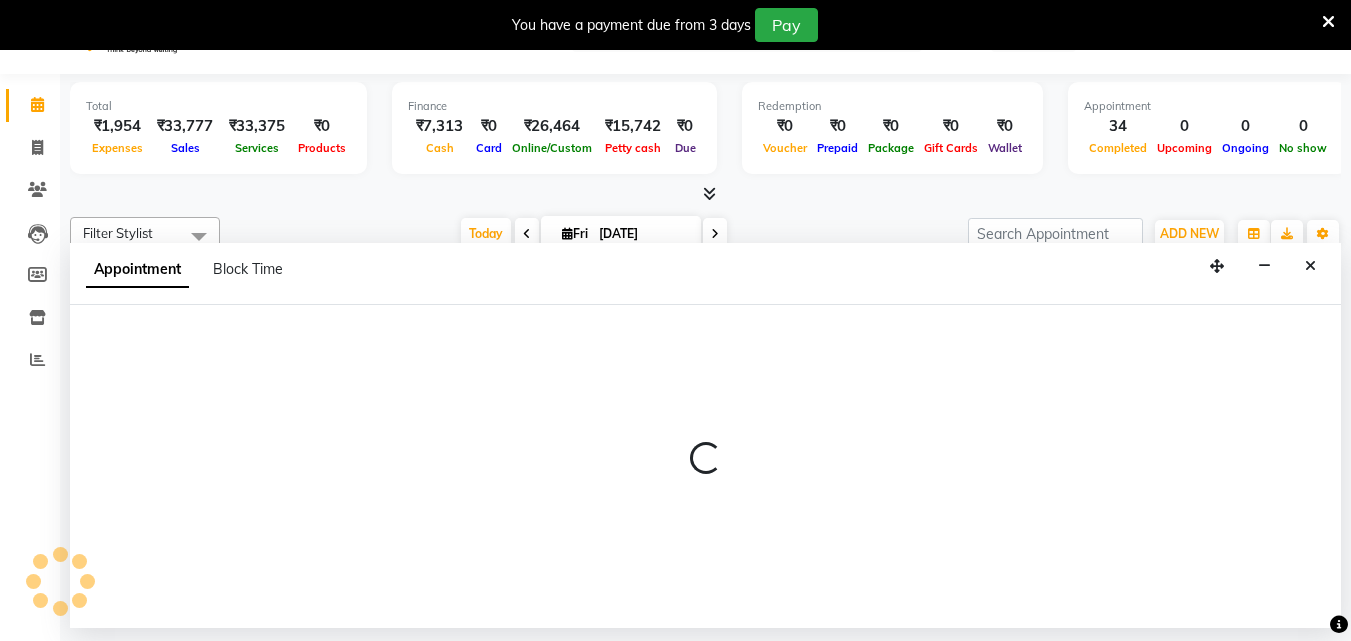scroll, scrollTop: 50, scrollLeft: 0, axis: vertical 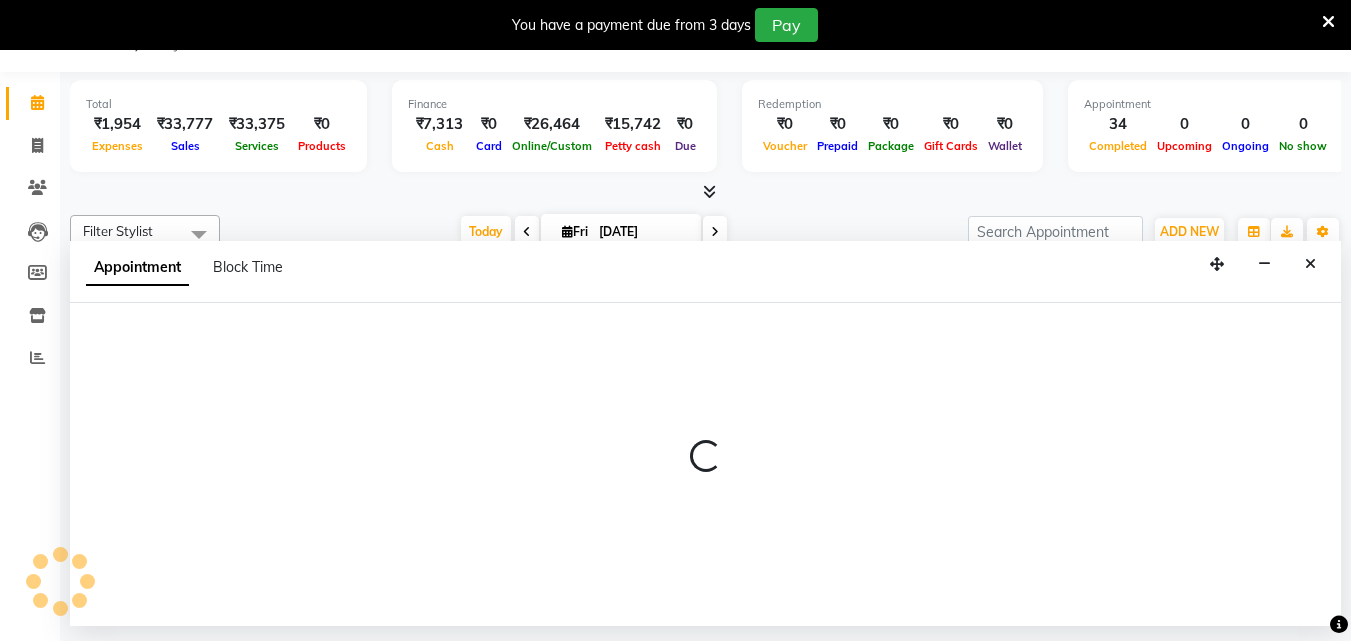 select on "27021" 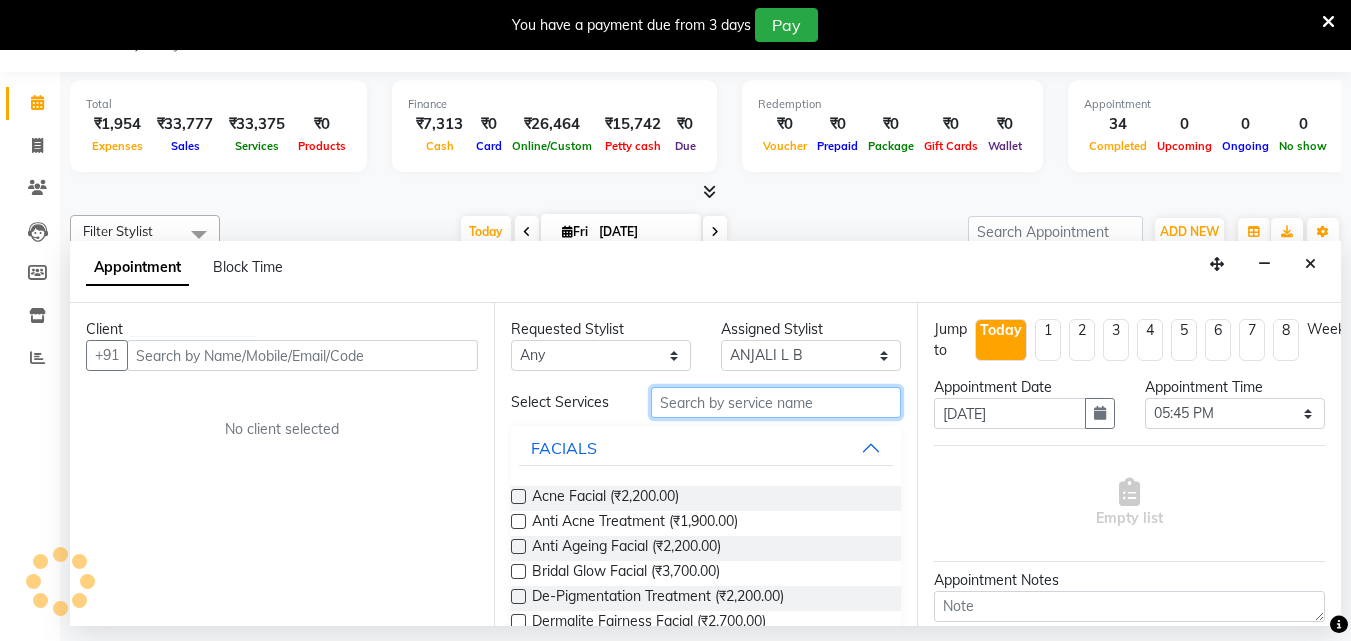 click at bounding box center [776, 402] 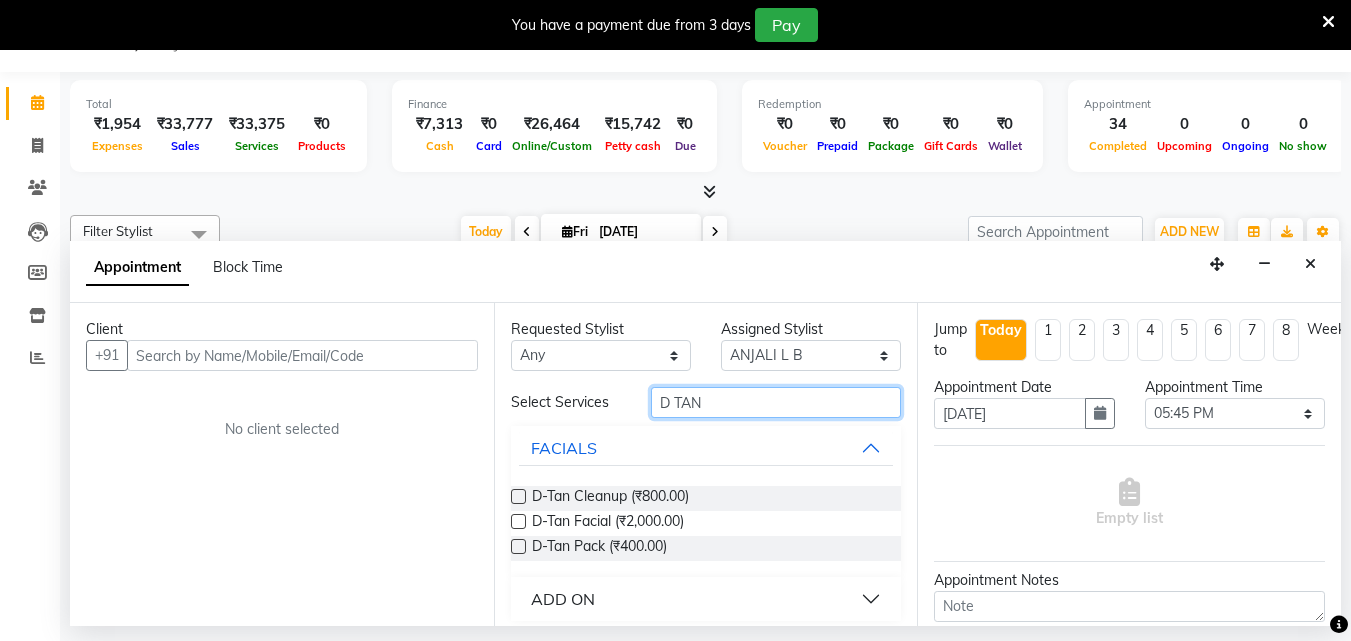 type on "D TAN" 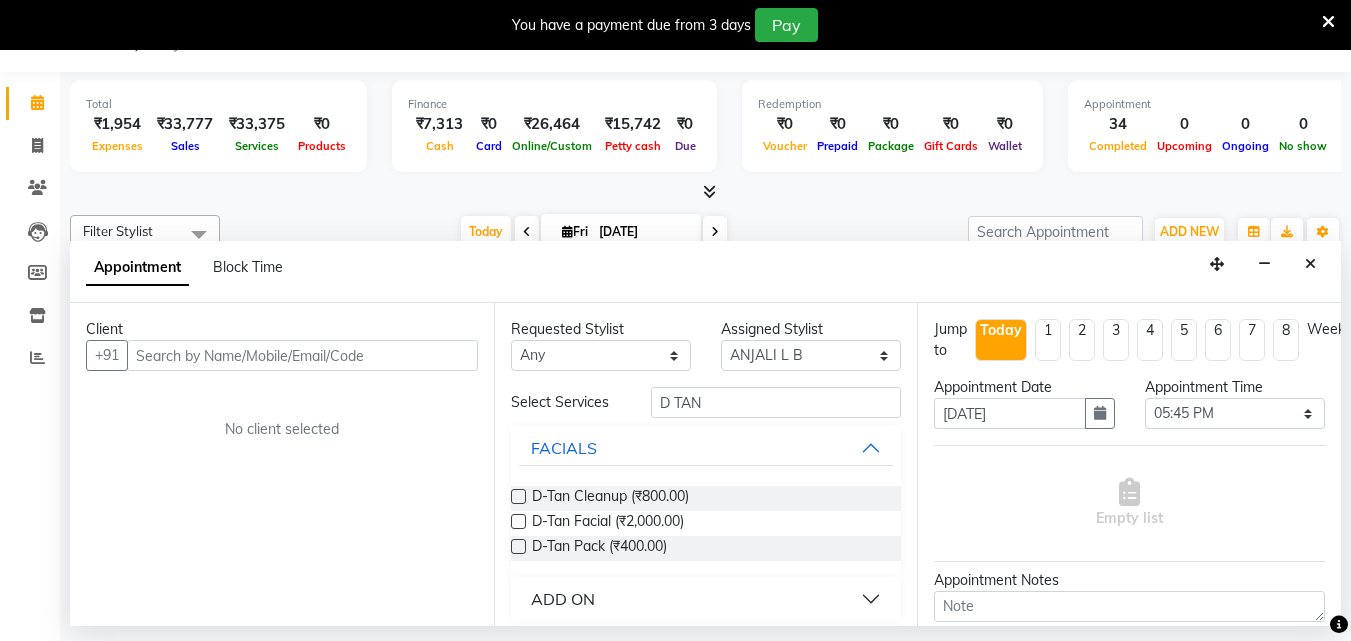 click at bounding box center (518, 496) 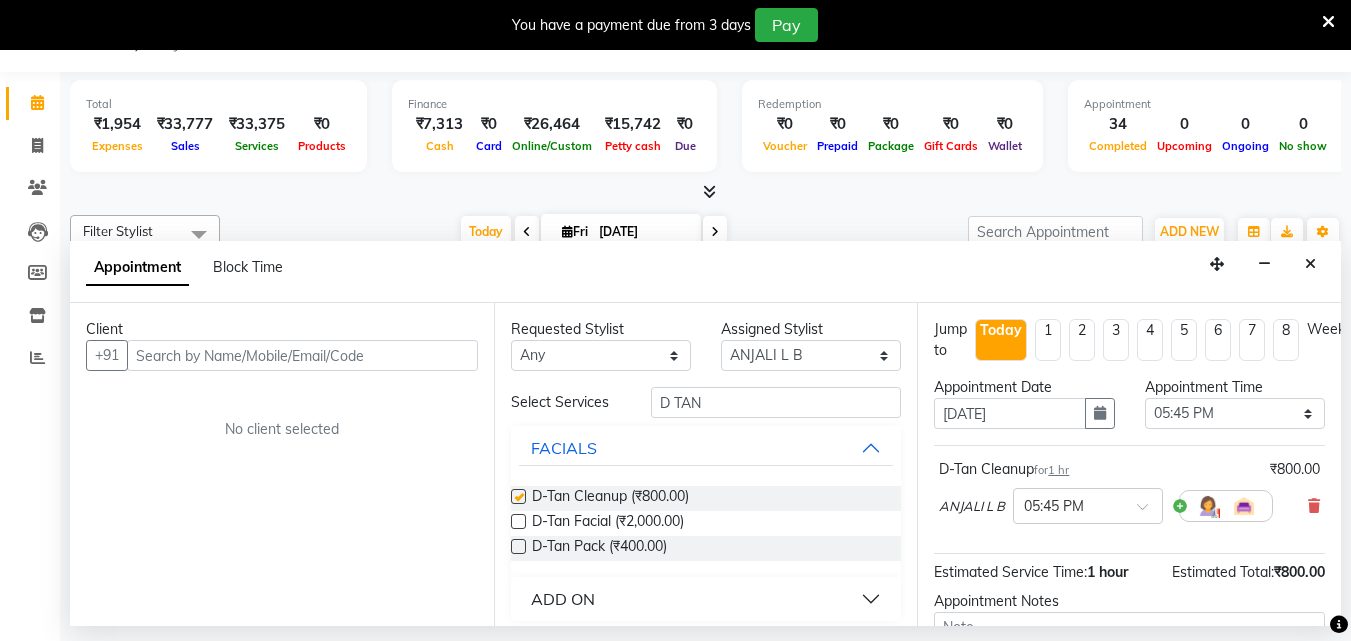 checkbox on "false" 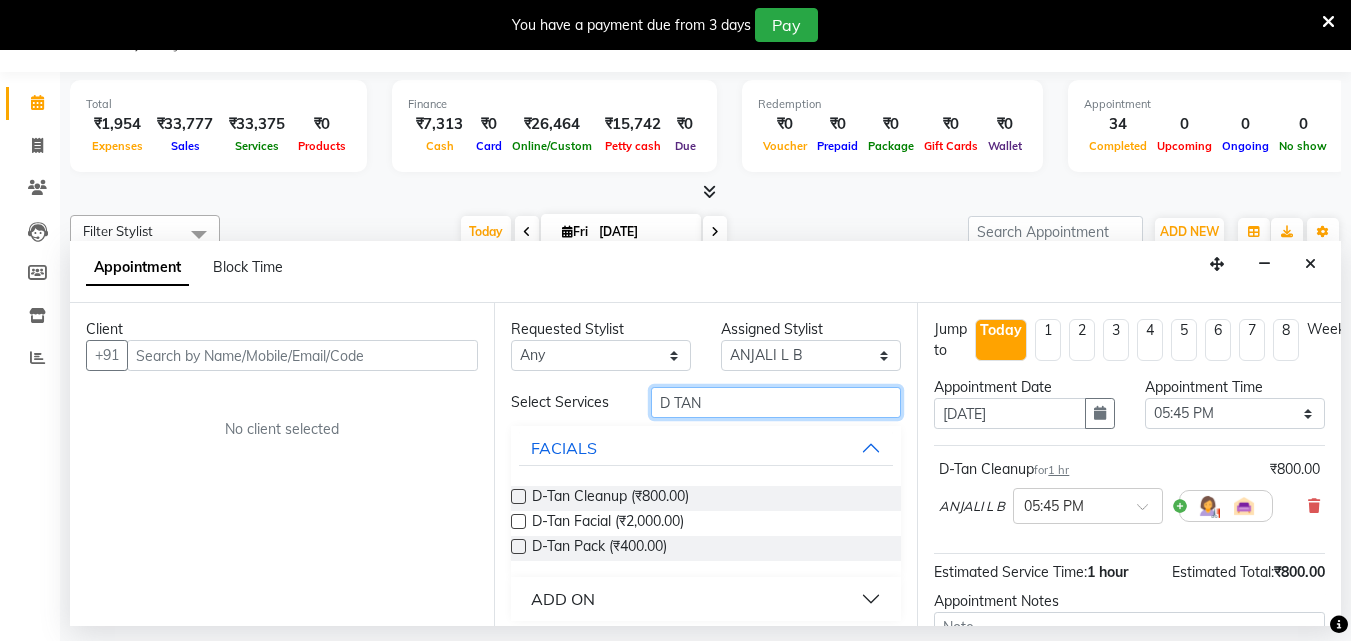 drag, startPoint x: 732, startPoint y: 409, endPoint x: 610, endPoint y: 432, distance: 124.1491 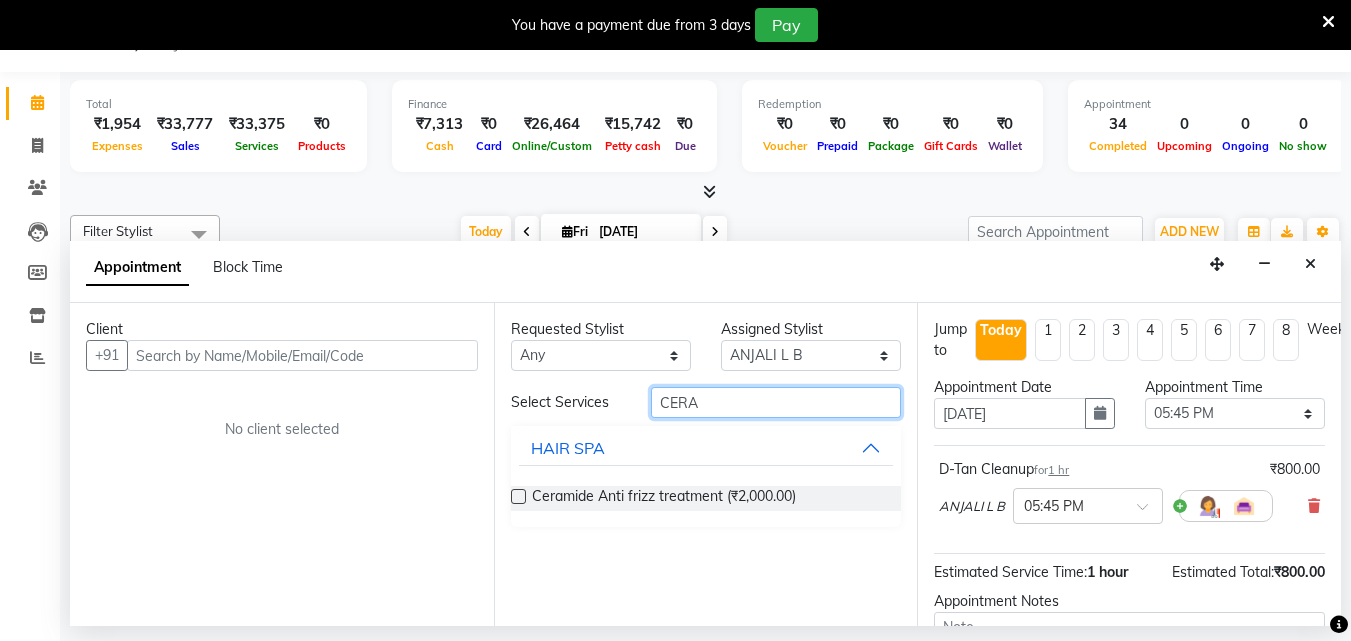 type on "CERA" 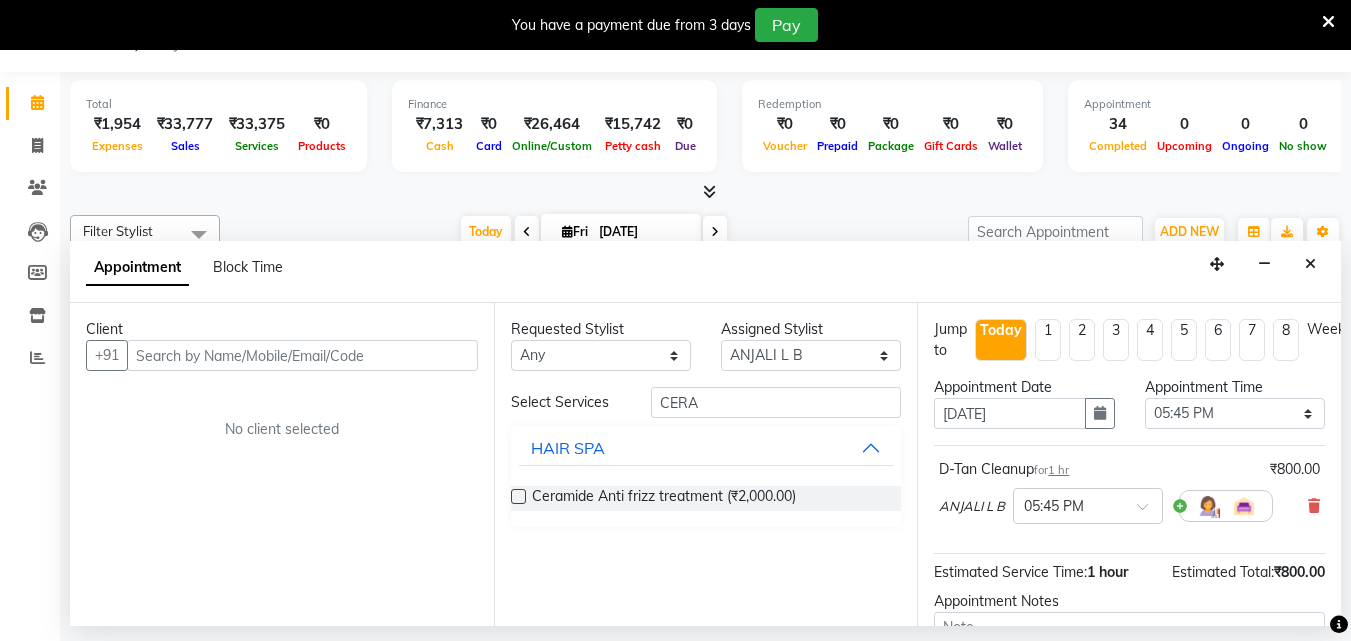 click at bounding box center (518, 496) 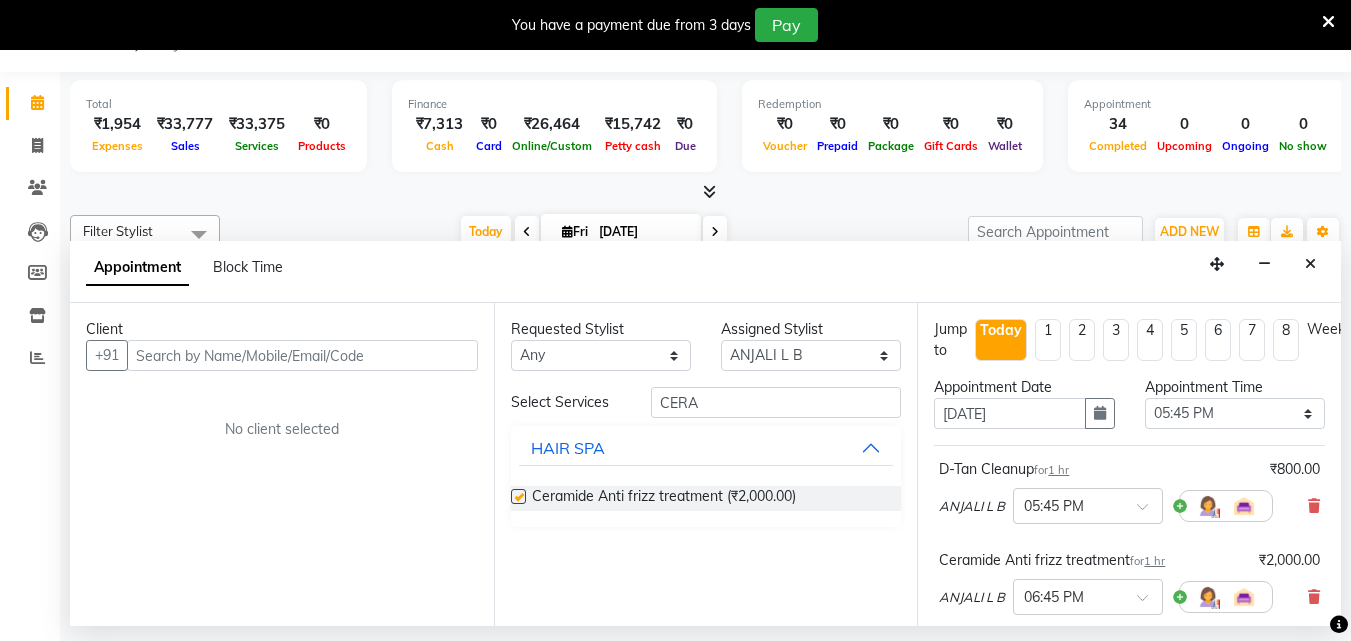 checkbox on "false" 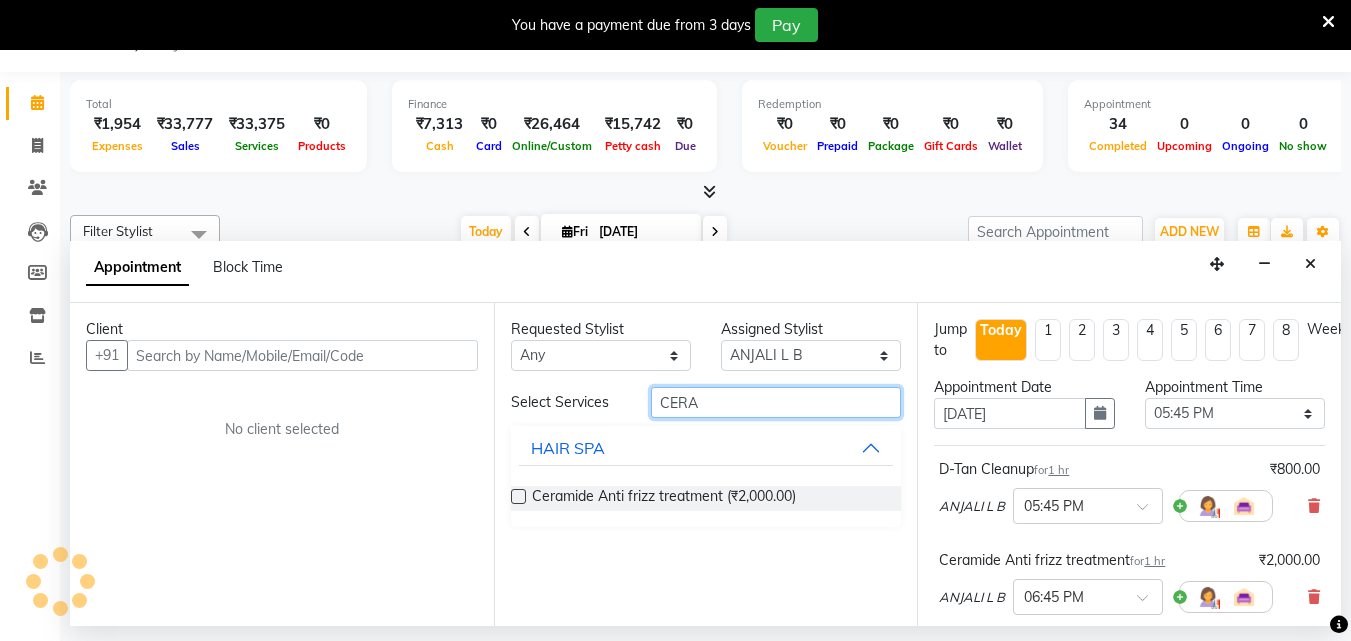 drag, startPoint x: 707, startPoint y: 399, endPoint x: 613, endPoint y: 424, distance: 97.26767 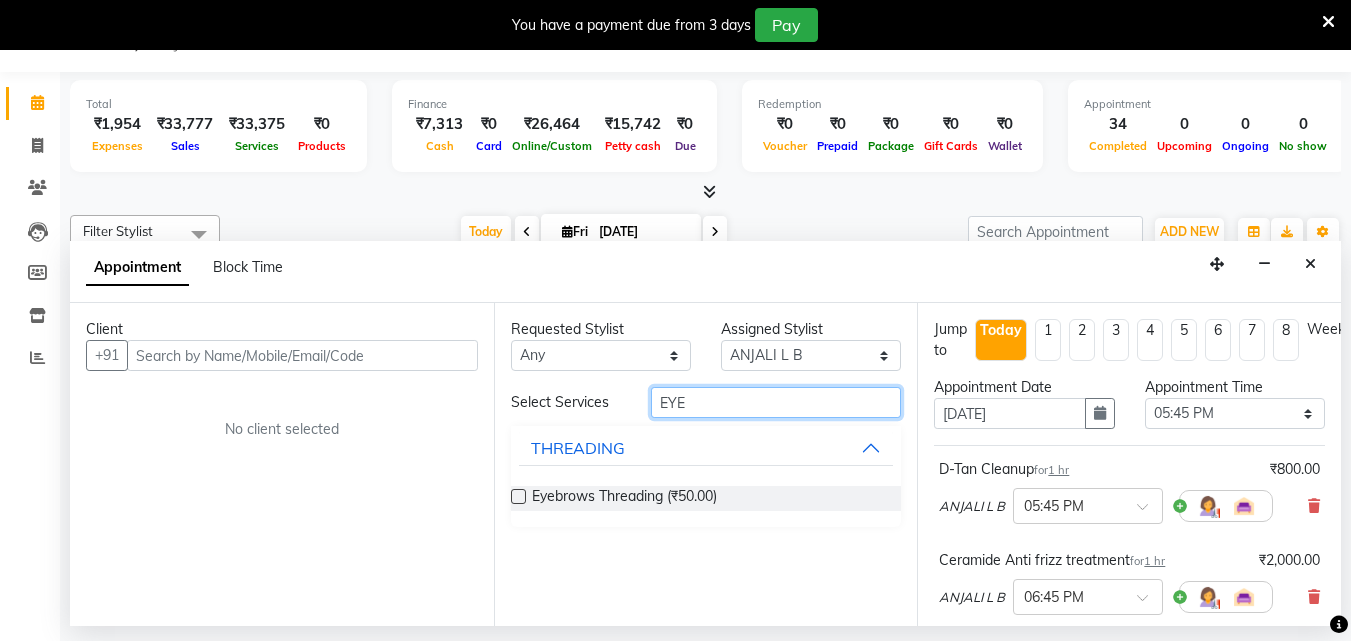 type on "EYE" 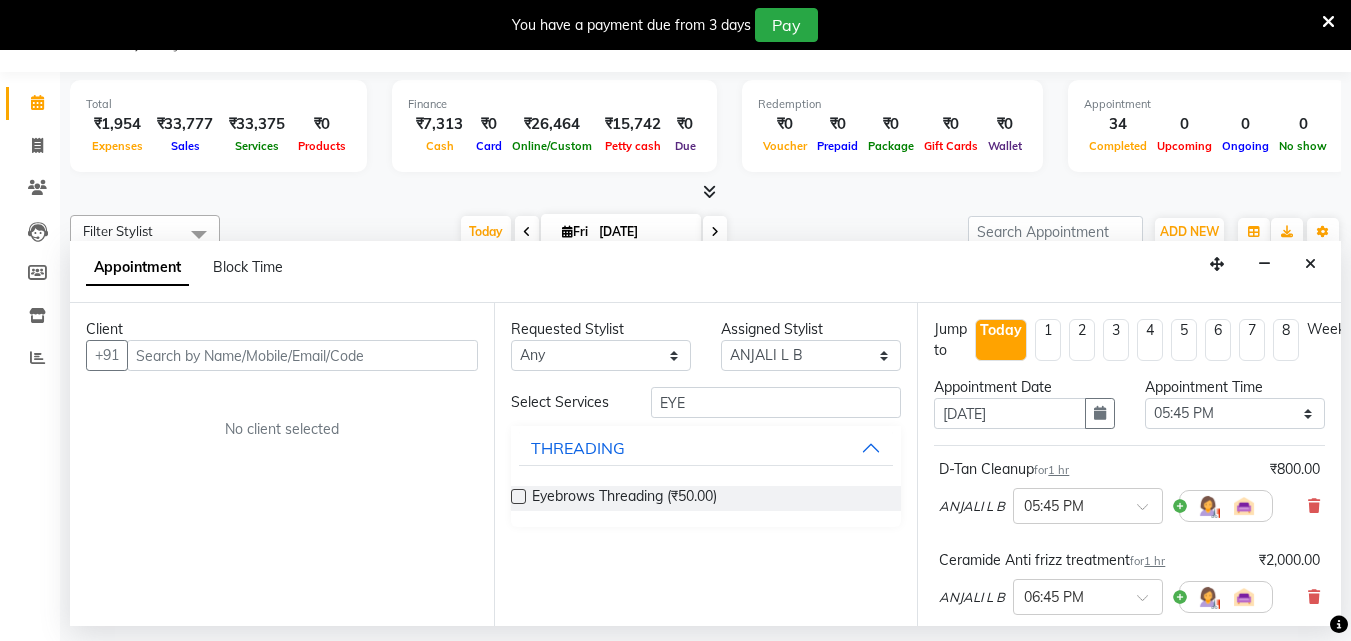 click at bounding box center [518, 496] 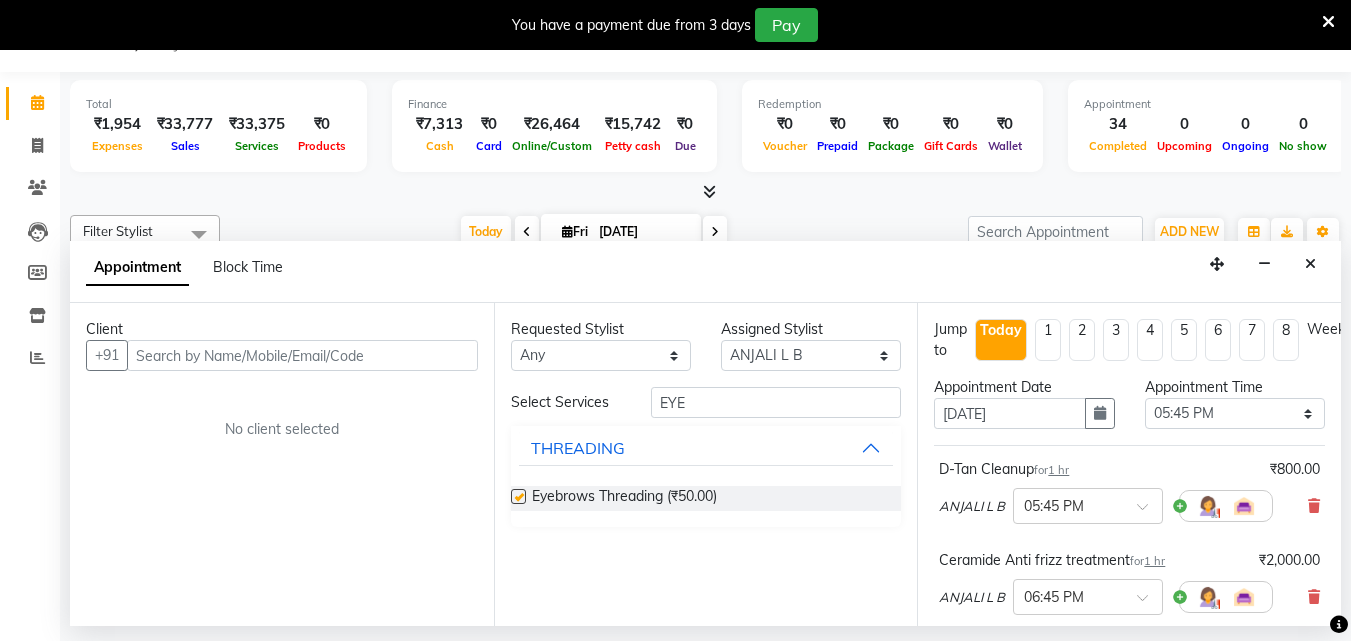 checkbox on "false" 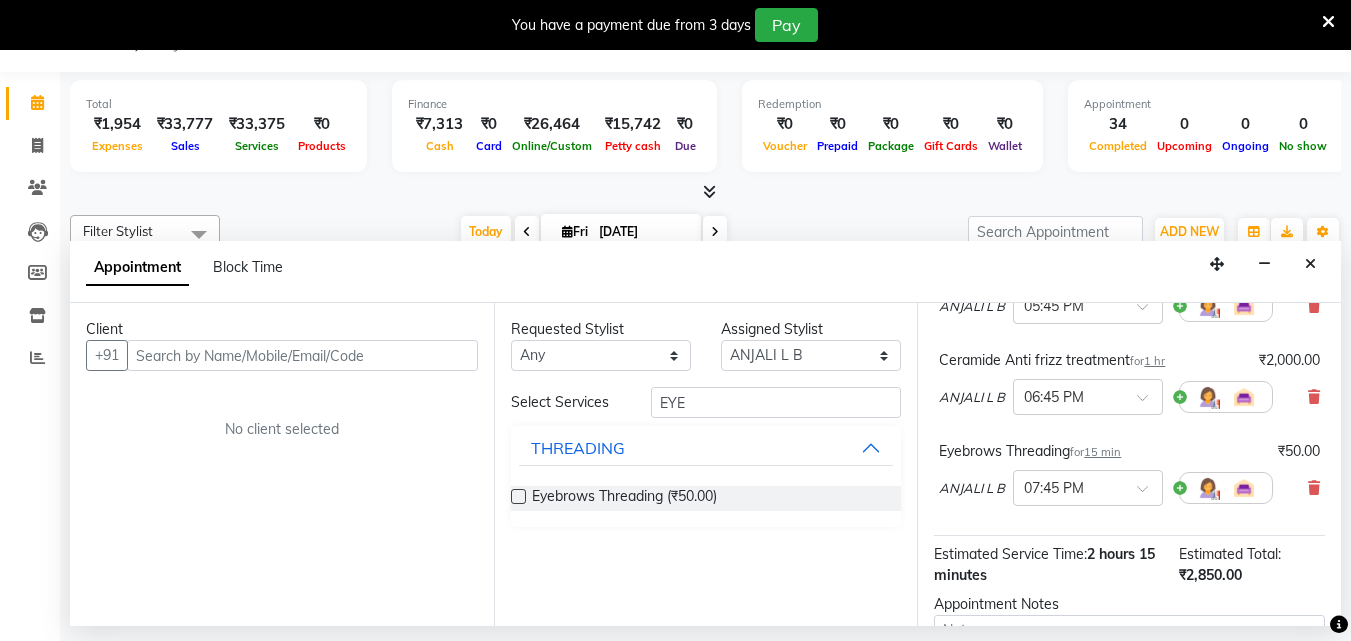 scroll, scrollTop: 0, scrollLeft: 0, axis: both 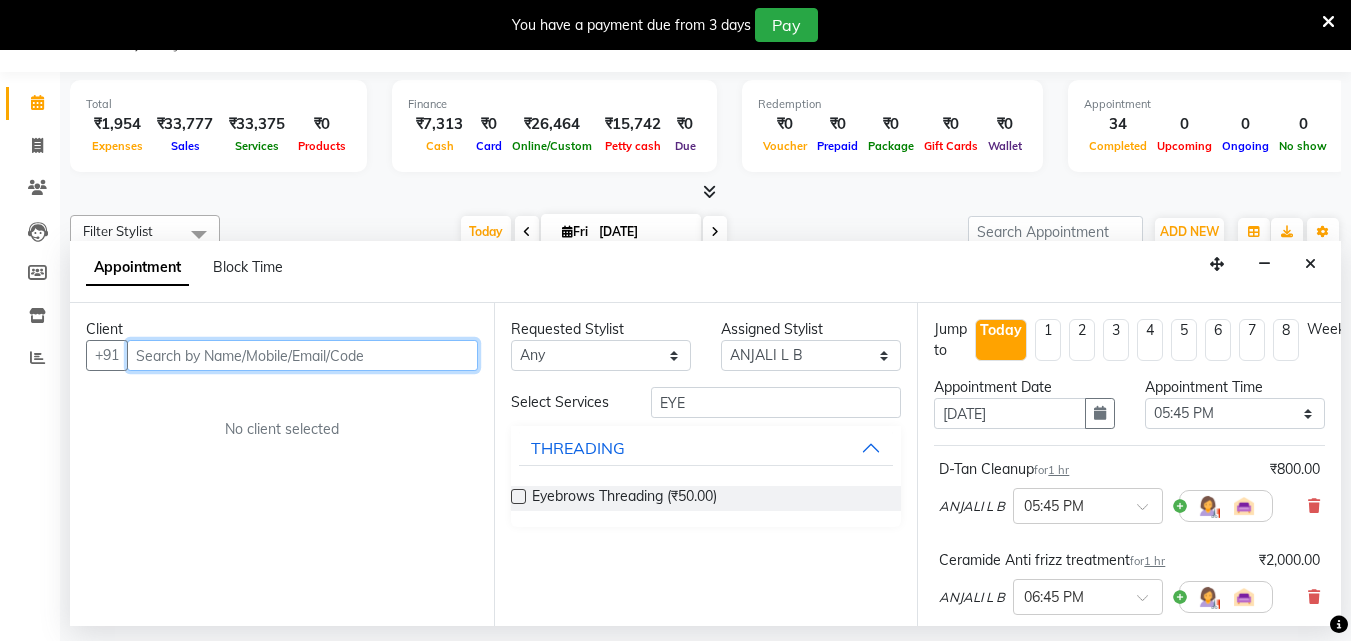 click at bounding box center [302, 355] 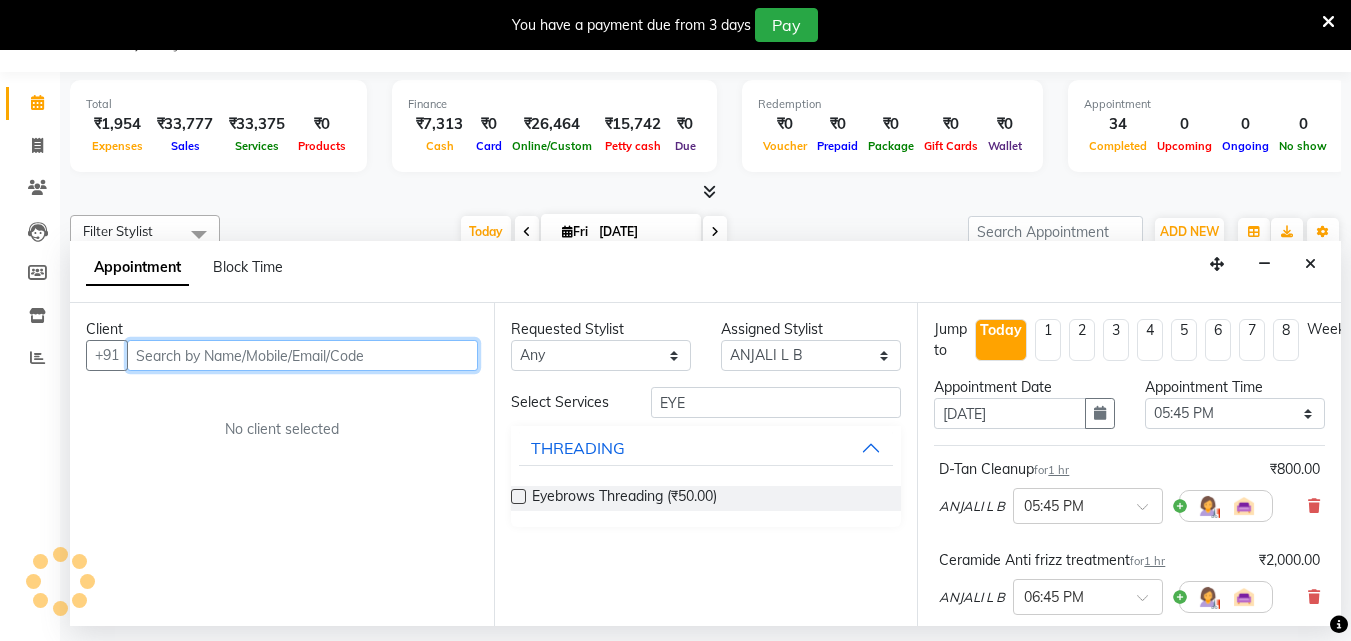 scroll, scrollTop: 152, scrollLeft: 0, axis: vertical 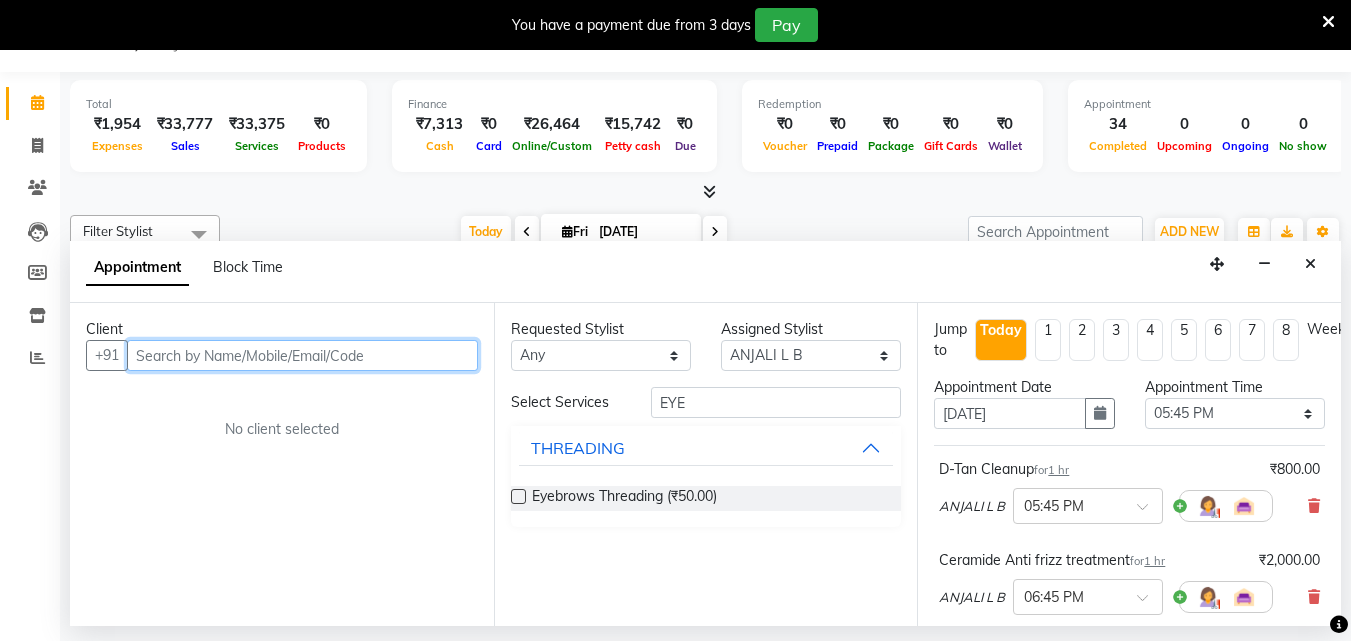 click at bounding box center [302, 355] 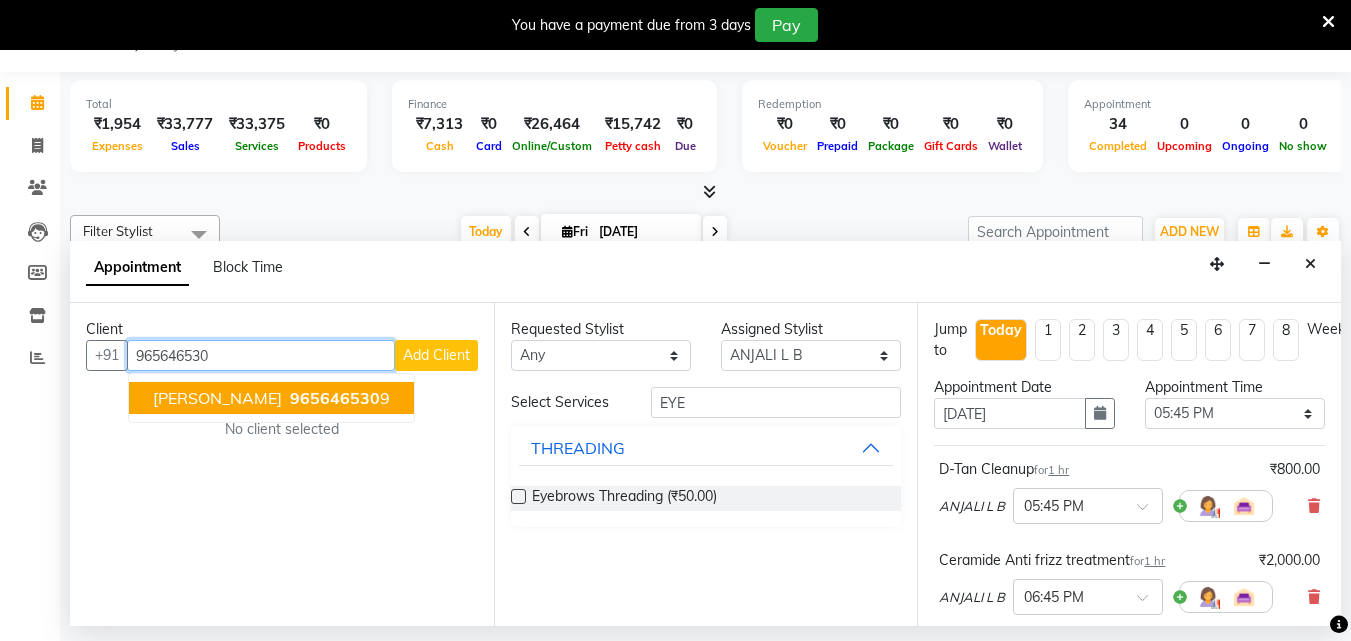 click on "[PERSON_NAME]" at bounding box center (217, 398) 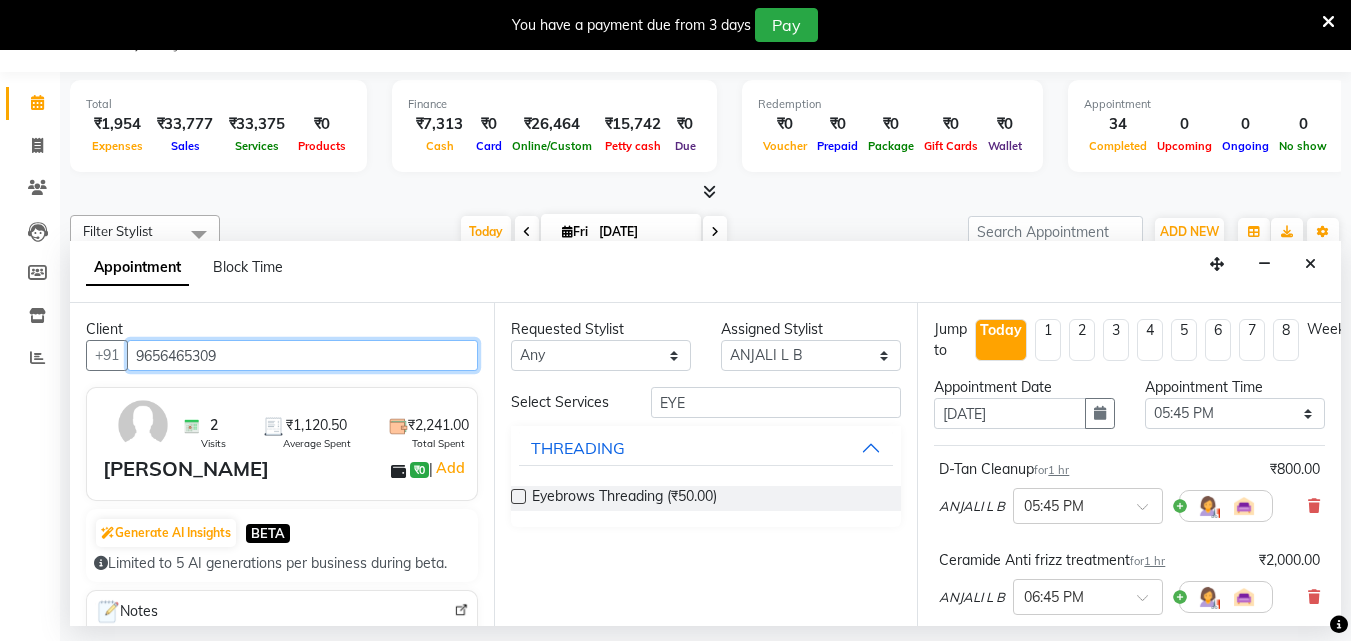 type on "9656465309" 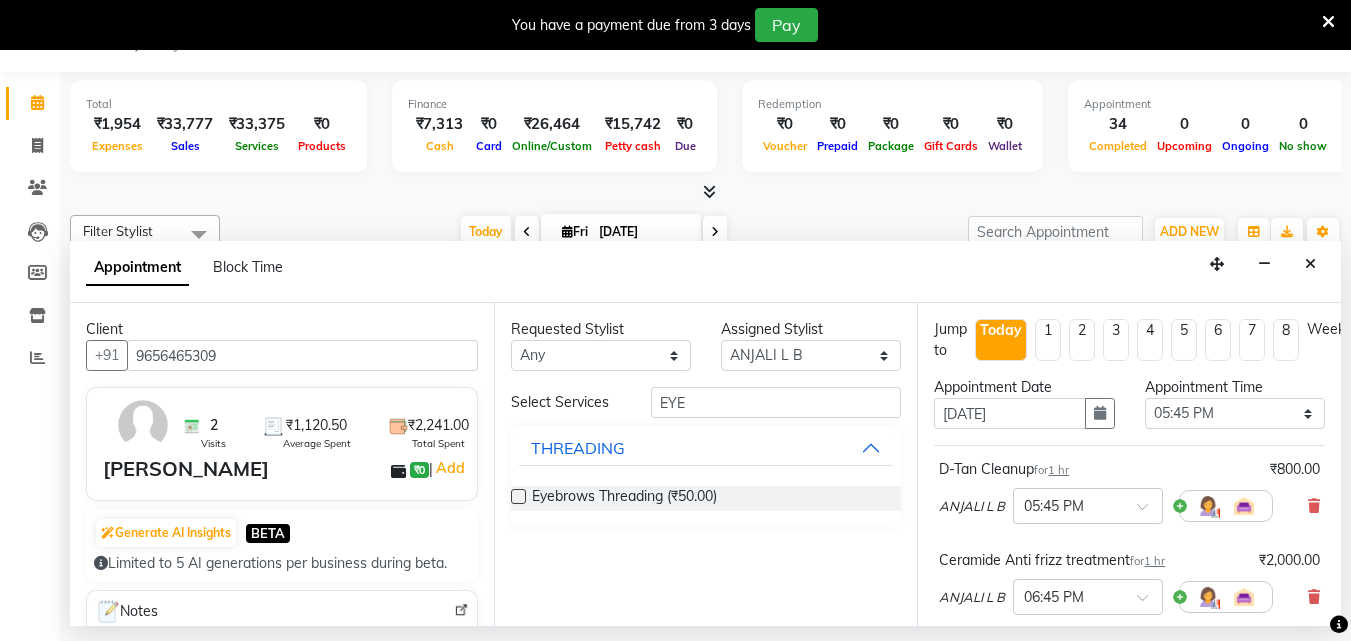 click on "[PERSON_NAME]    ₹0  |   Add" at bounding box center (286, 469) 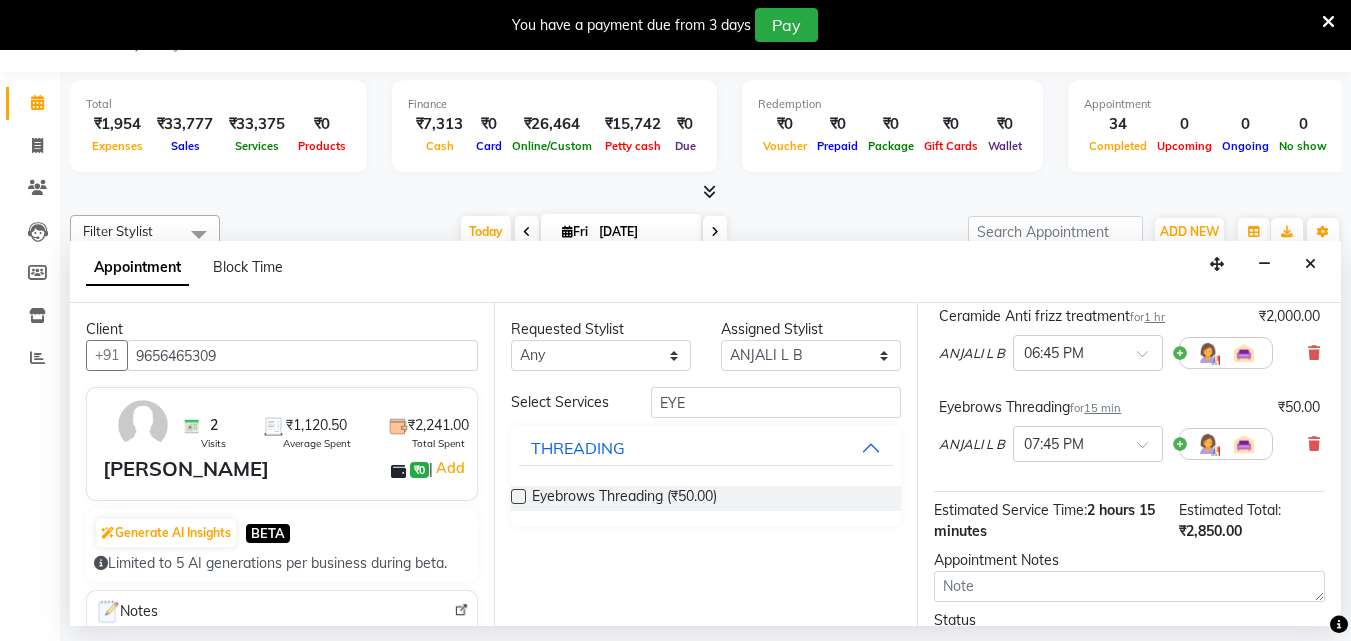 scroll, scrollTop: 421, scrollLeft: 0, axis: vertical 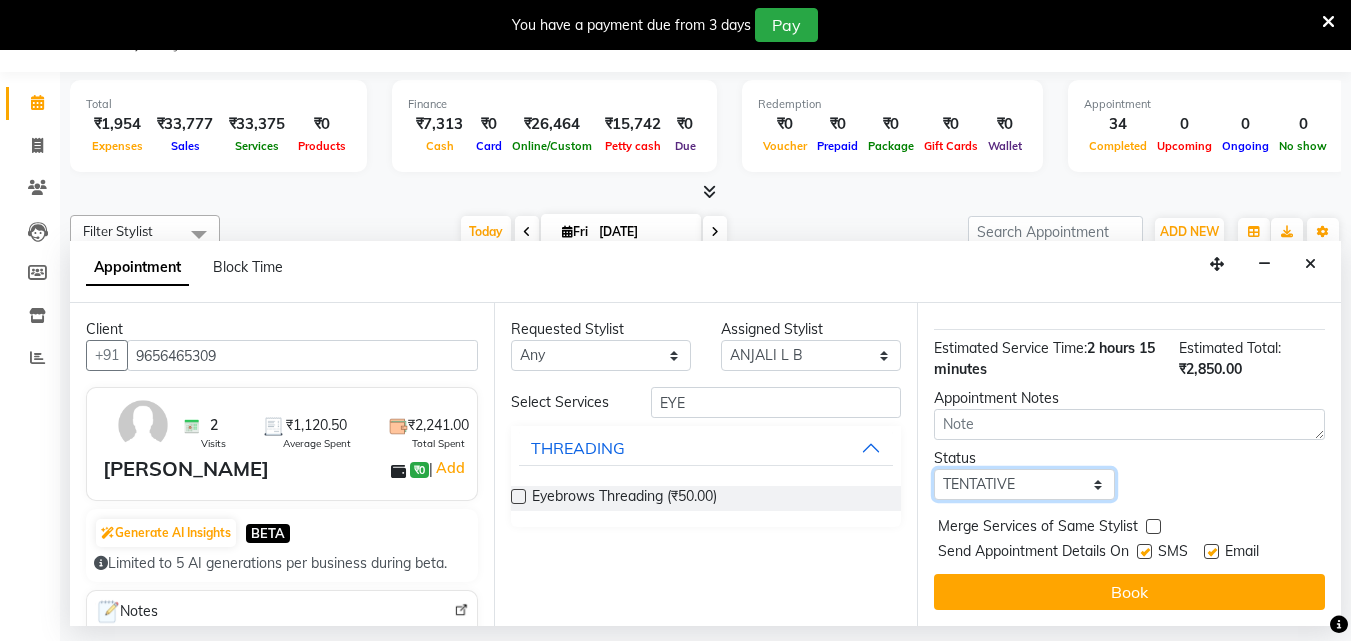 drag, startPoint x: 1038, startPoint y: 465, endPoint x: 1009, endPoint y: 480, distance: 32.649654 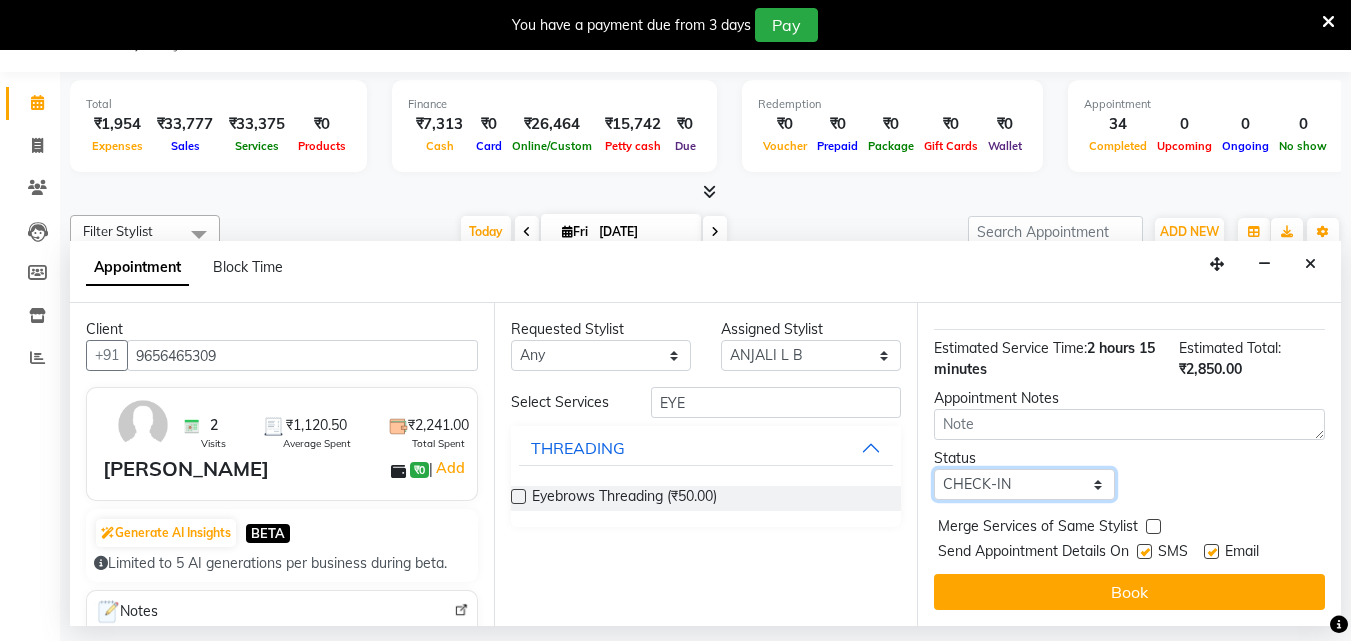 click on "Select TENTATIVE CONFIRM CHECK-IN UPCOMING" at bounding box center (1024, 484) 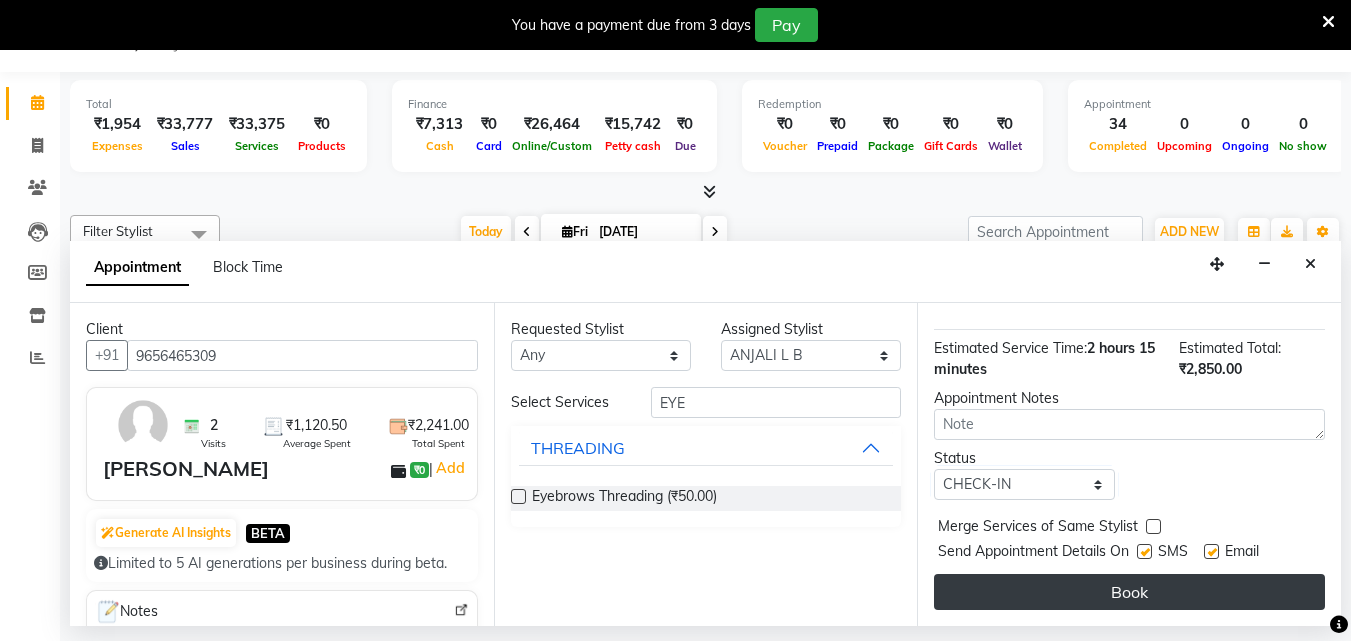 click on "Book" at bounding box center (1129, 592) 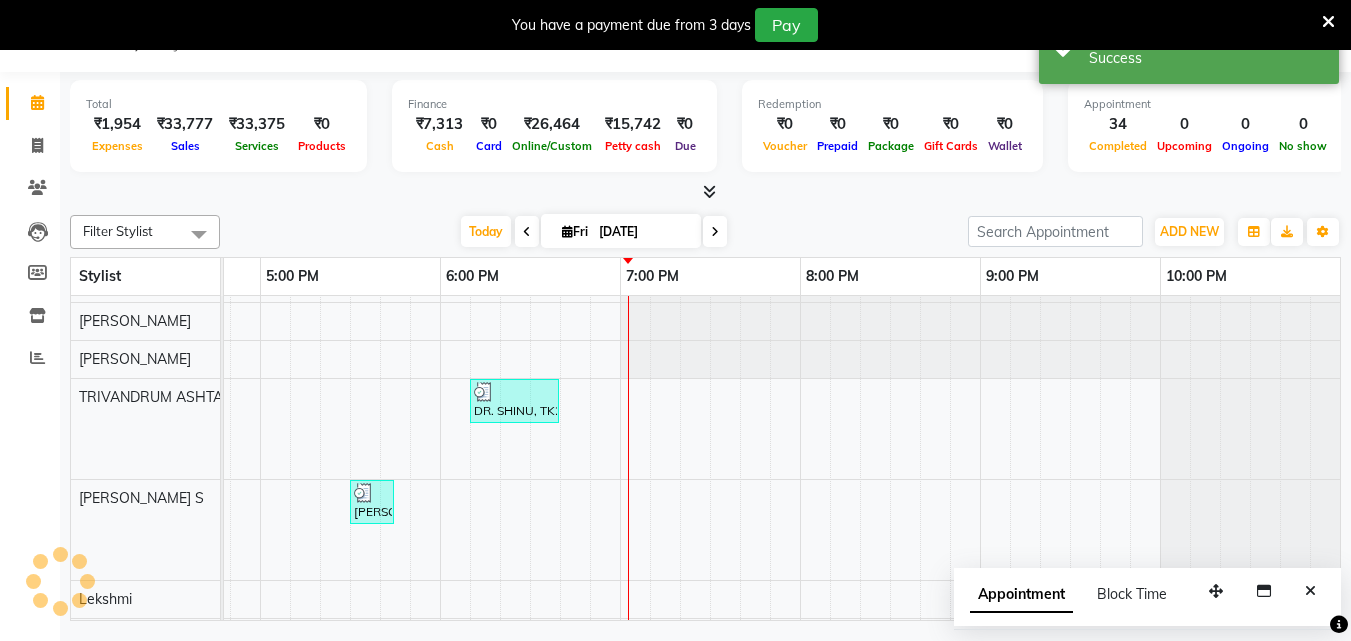 scroll, scrollTop: 0, scrollLeft: 0, axis: both 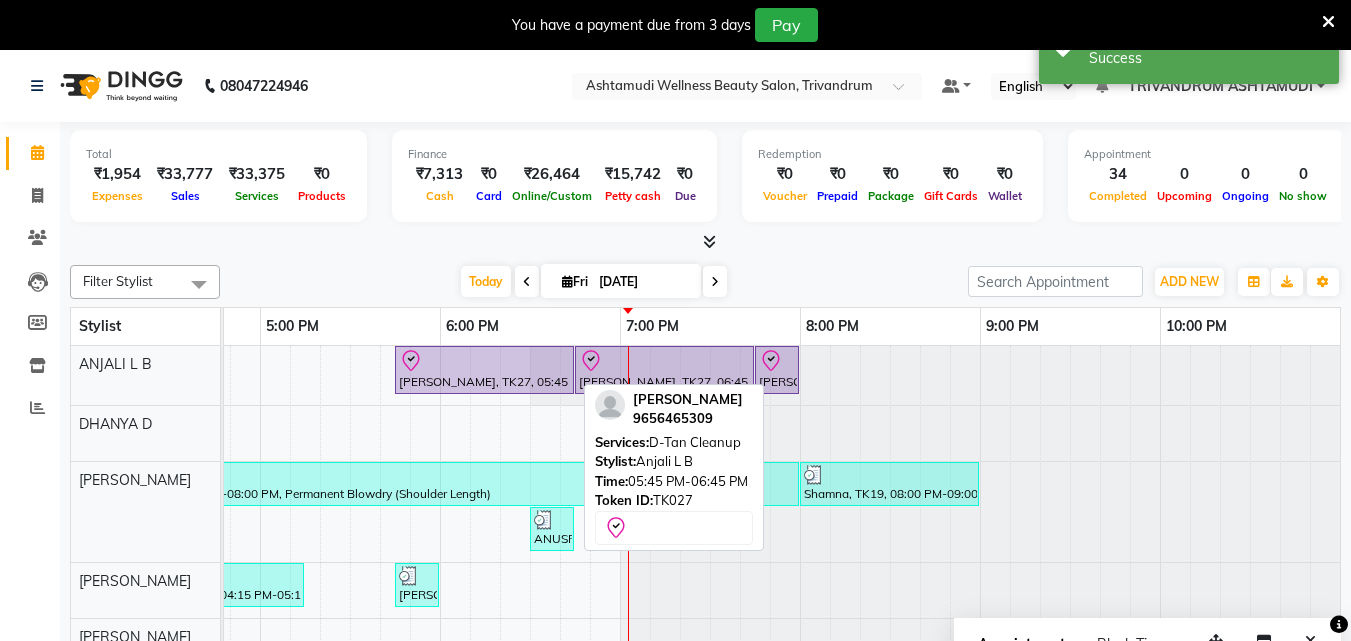 click on "[PERSON_NAME], TK27, 05:45 PM-06:45 PM, D-Tan Cleanup" at bounding box center [484, 370] 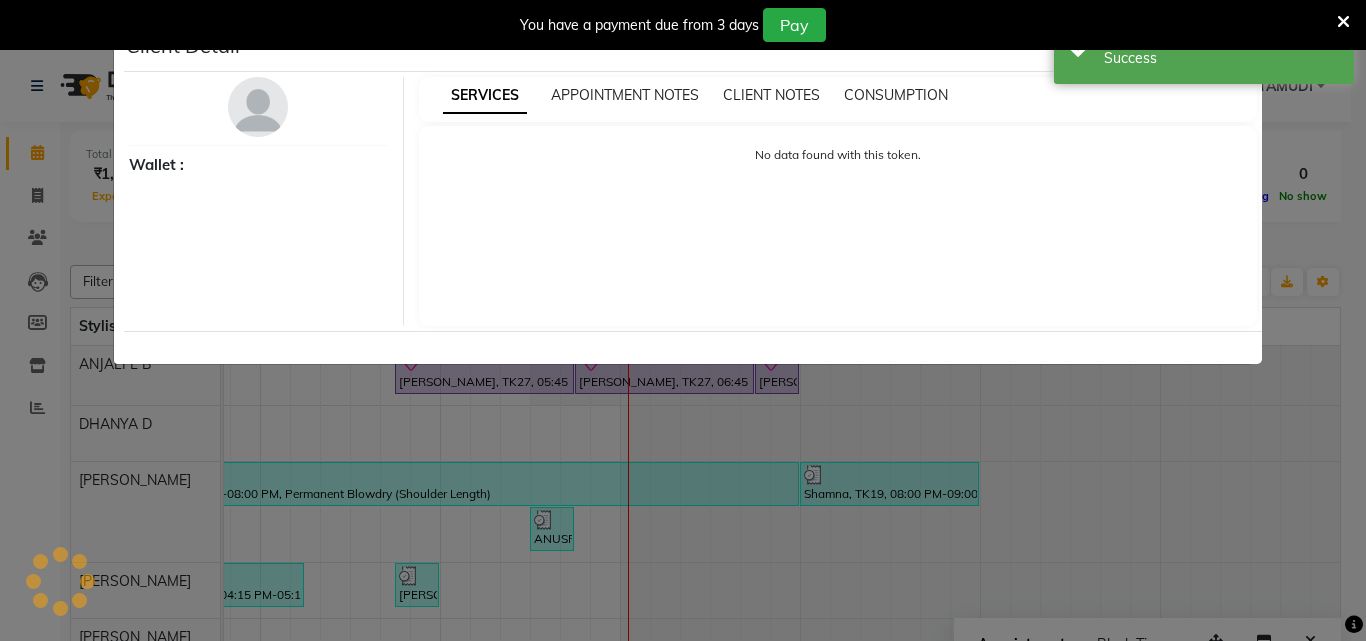 select on "8" 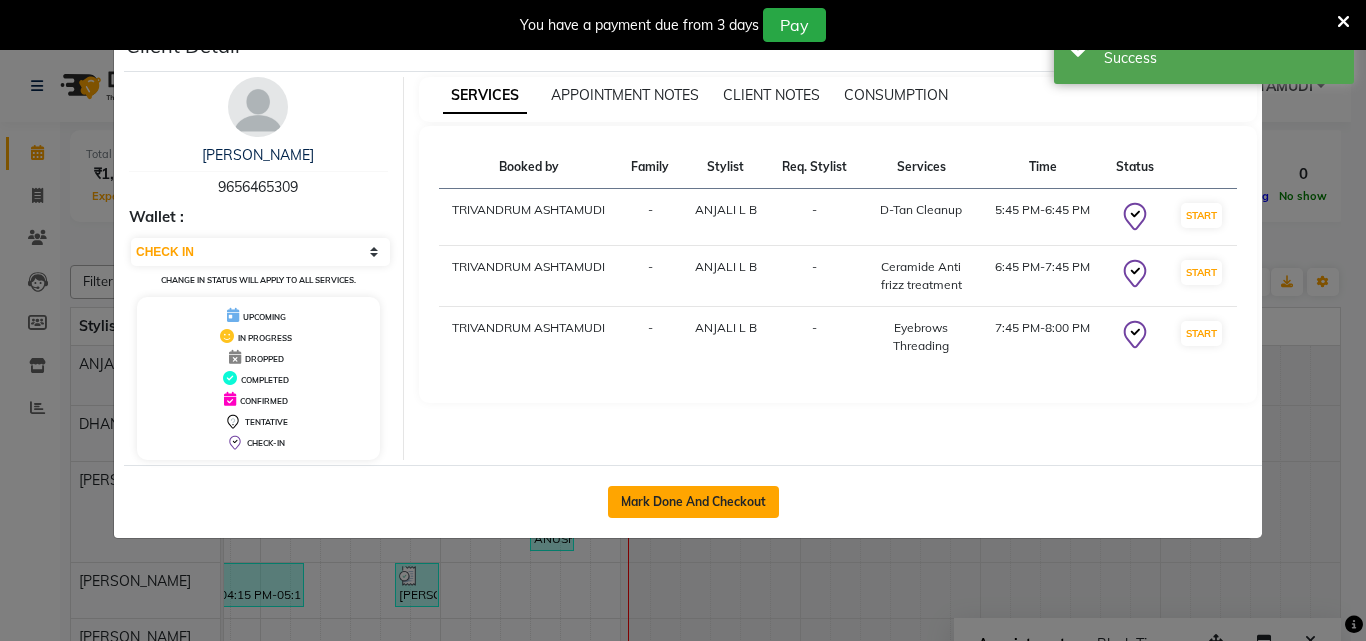 click on "Mark Done And Checkout" 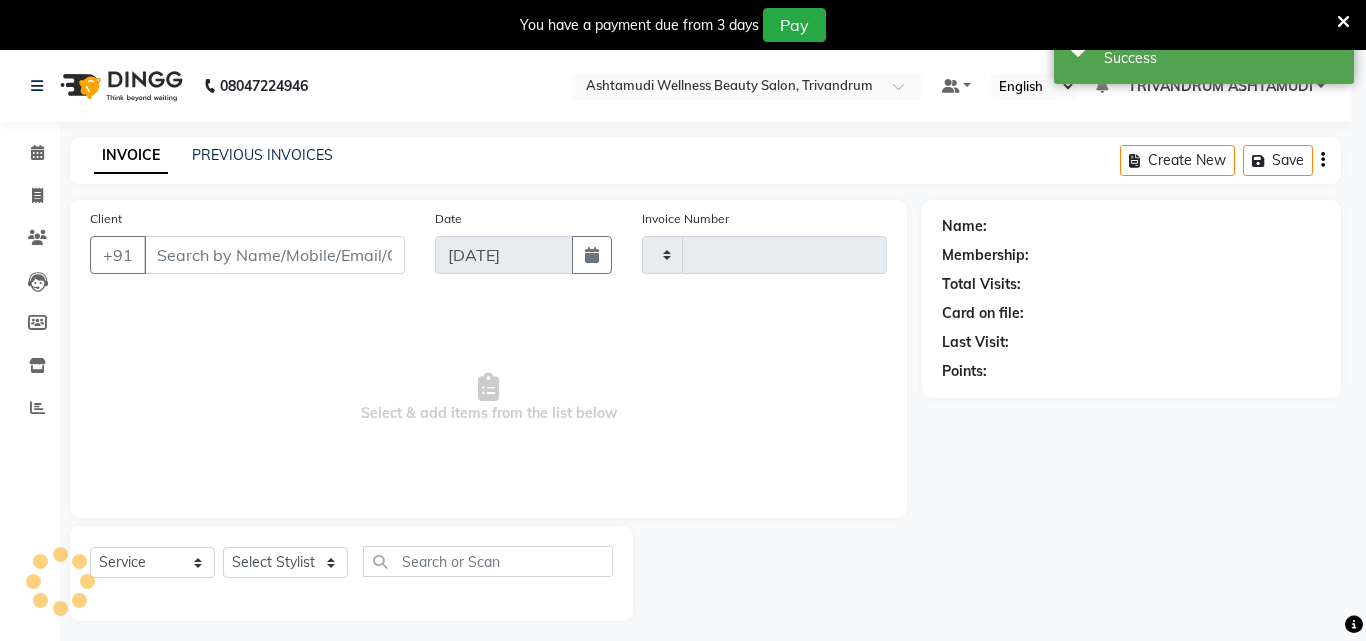 type on "2072" 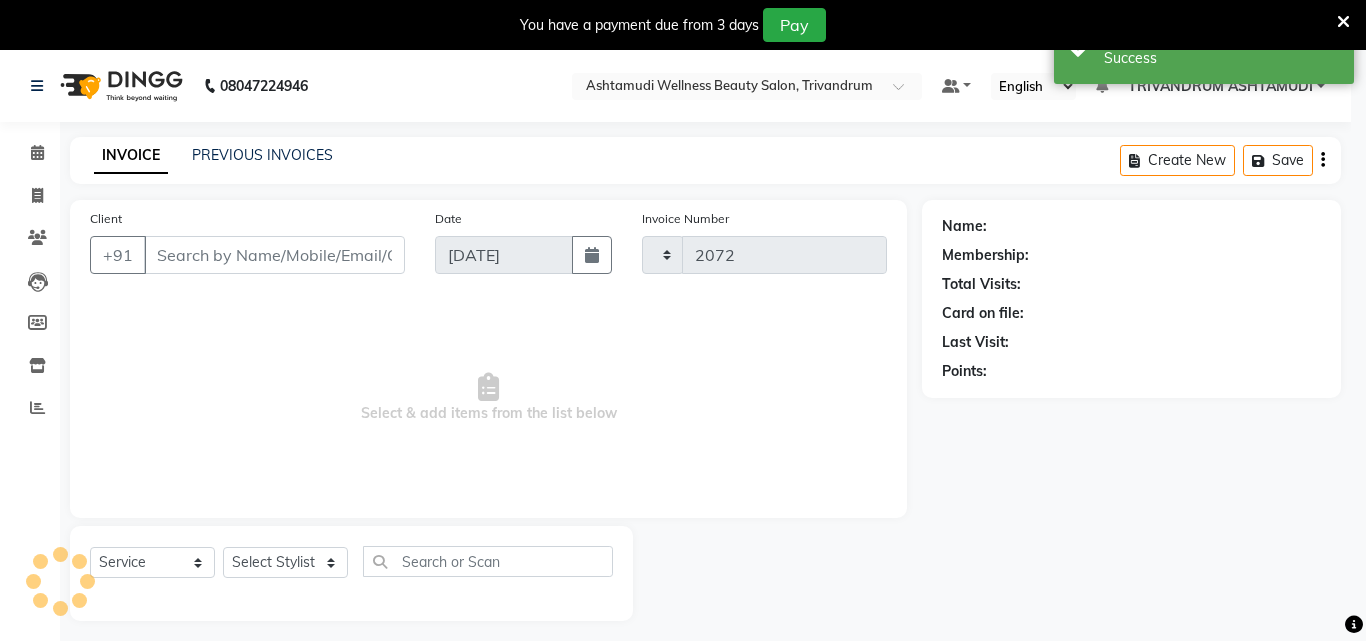 select on "4636" 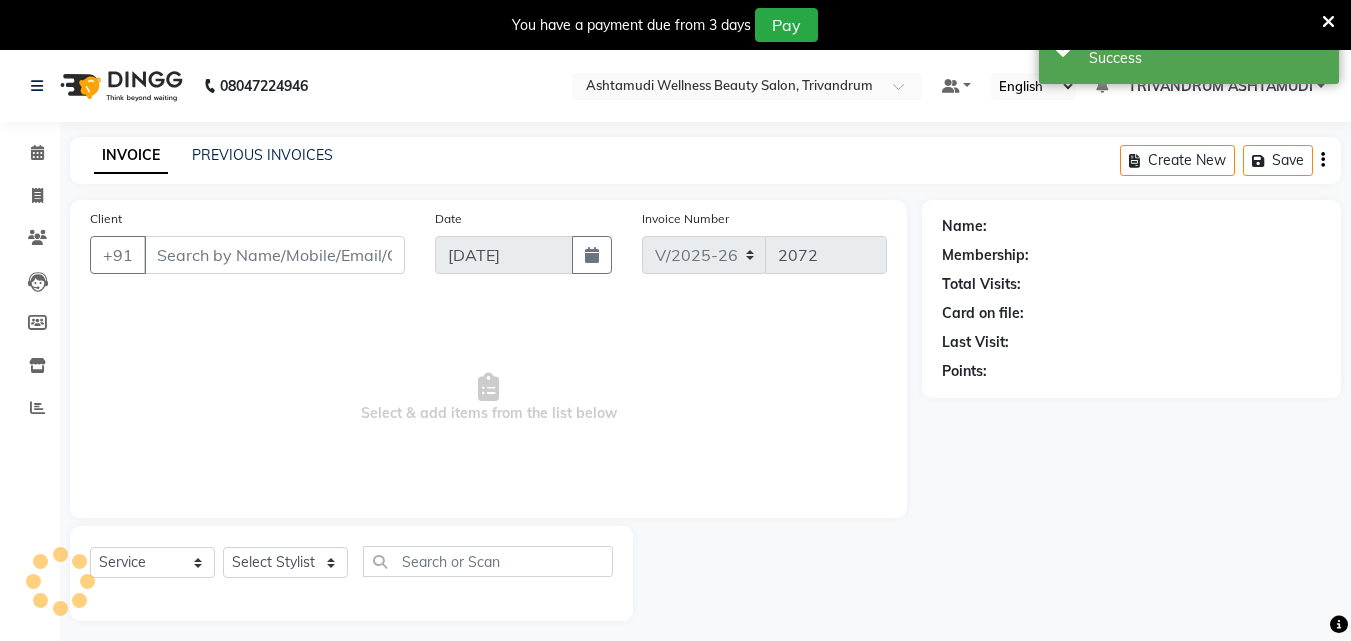 type on "9656465309" 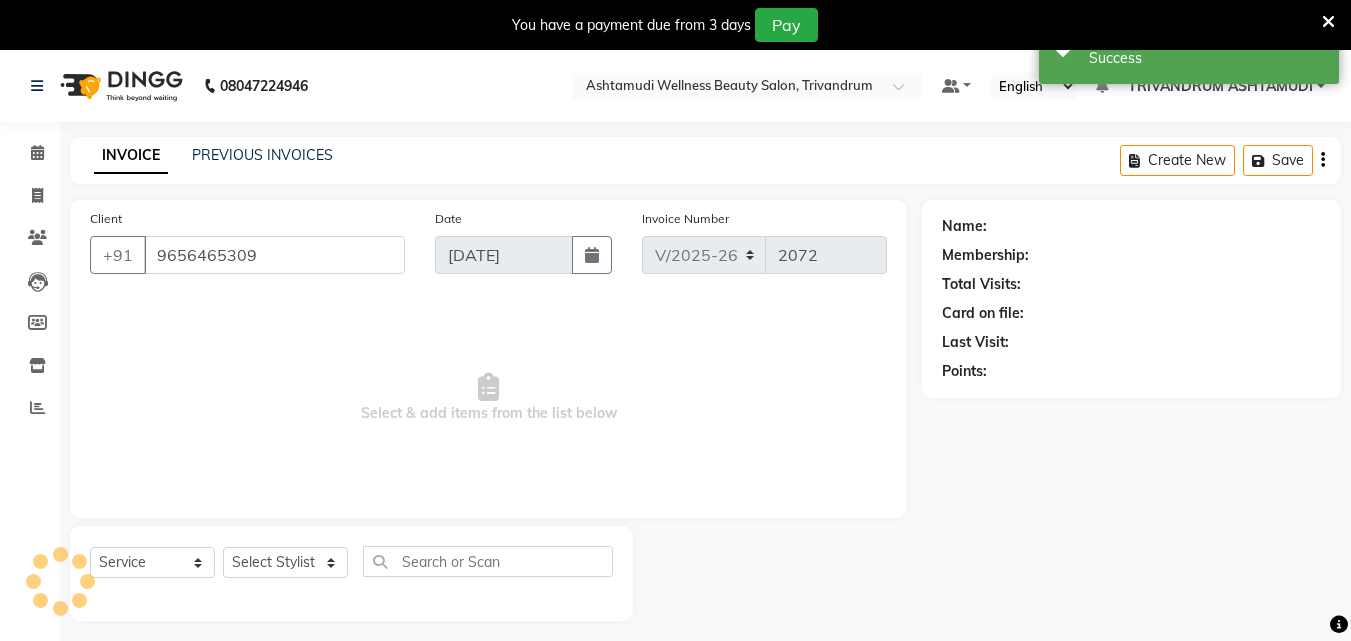 select on "27021" 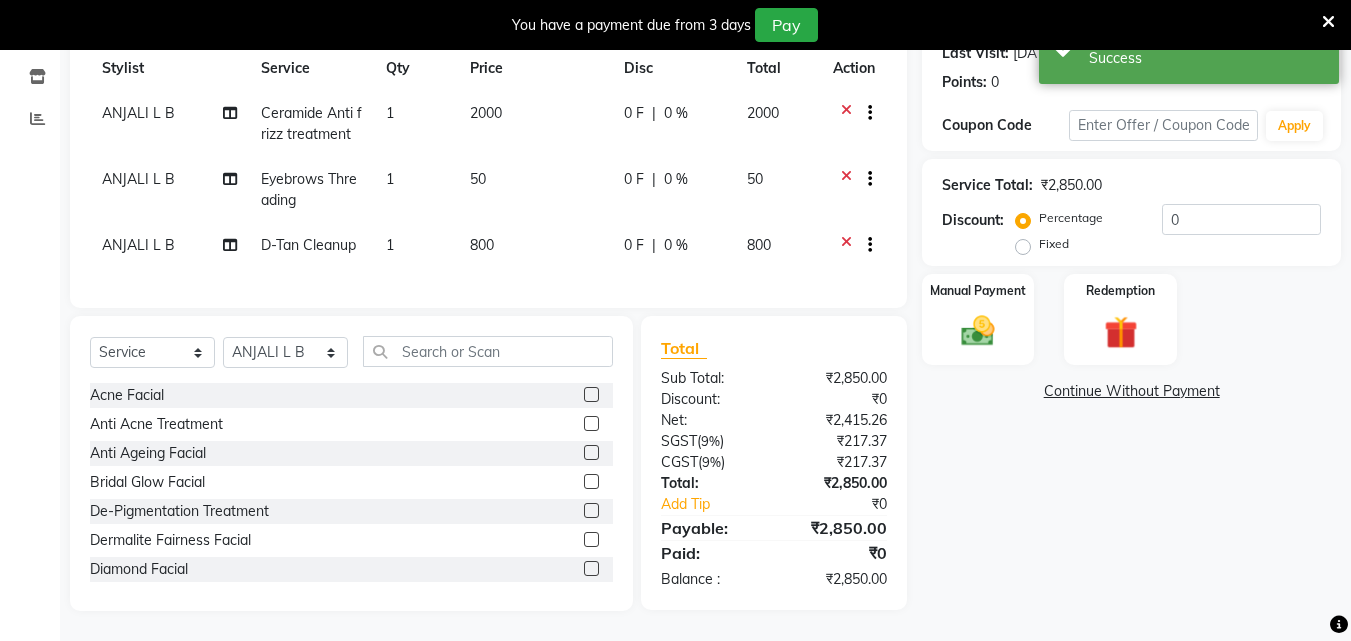 scroll, scrollTop: 300, scrollLeft: 0, axis: vertical 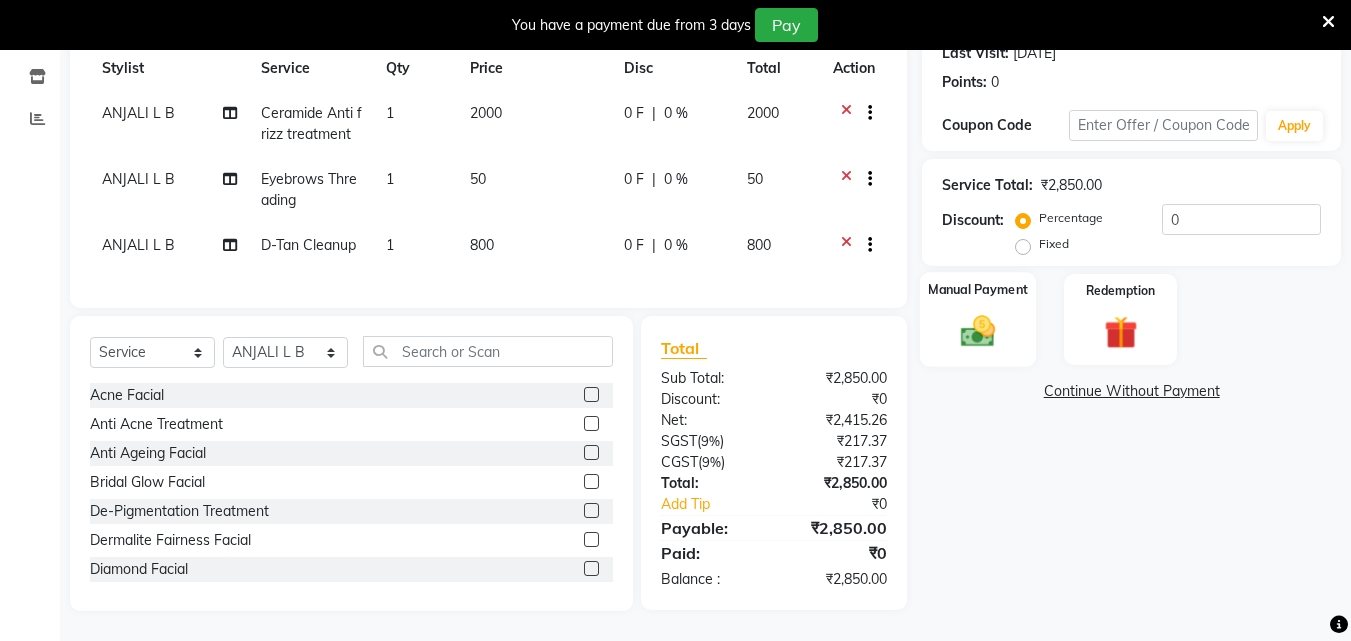 click 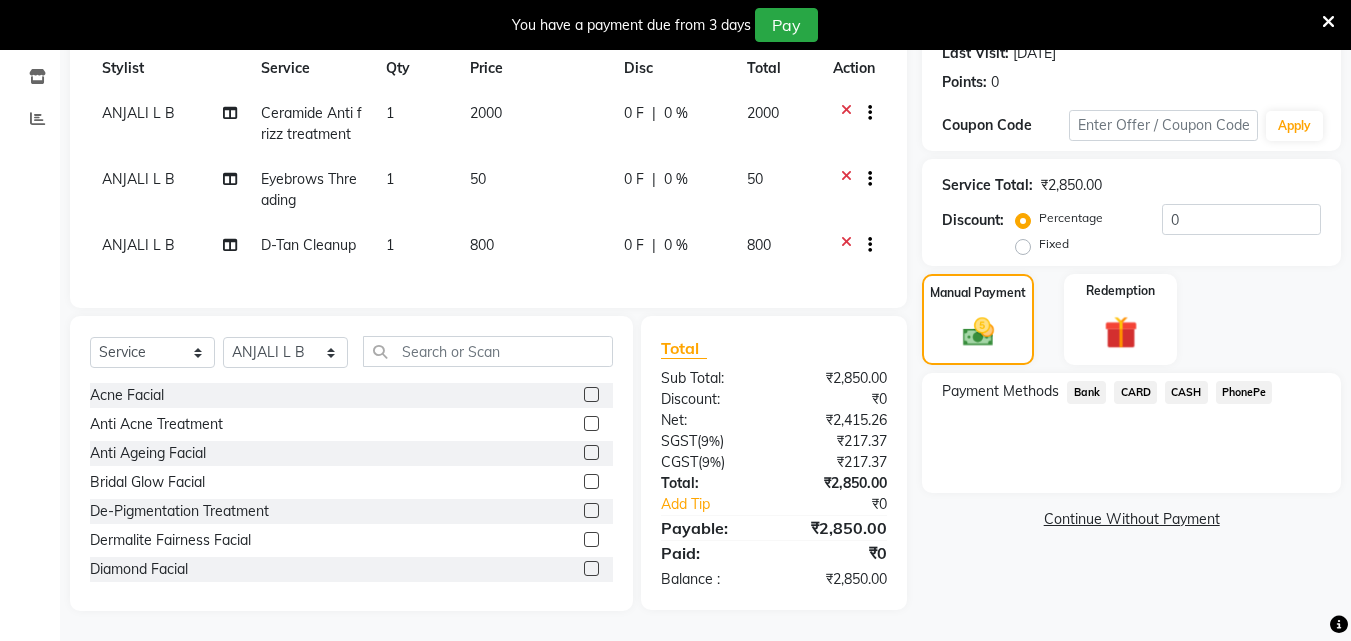 click on "PhonePe" 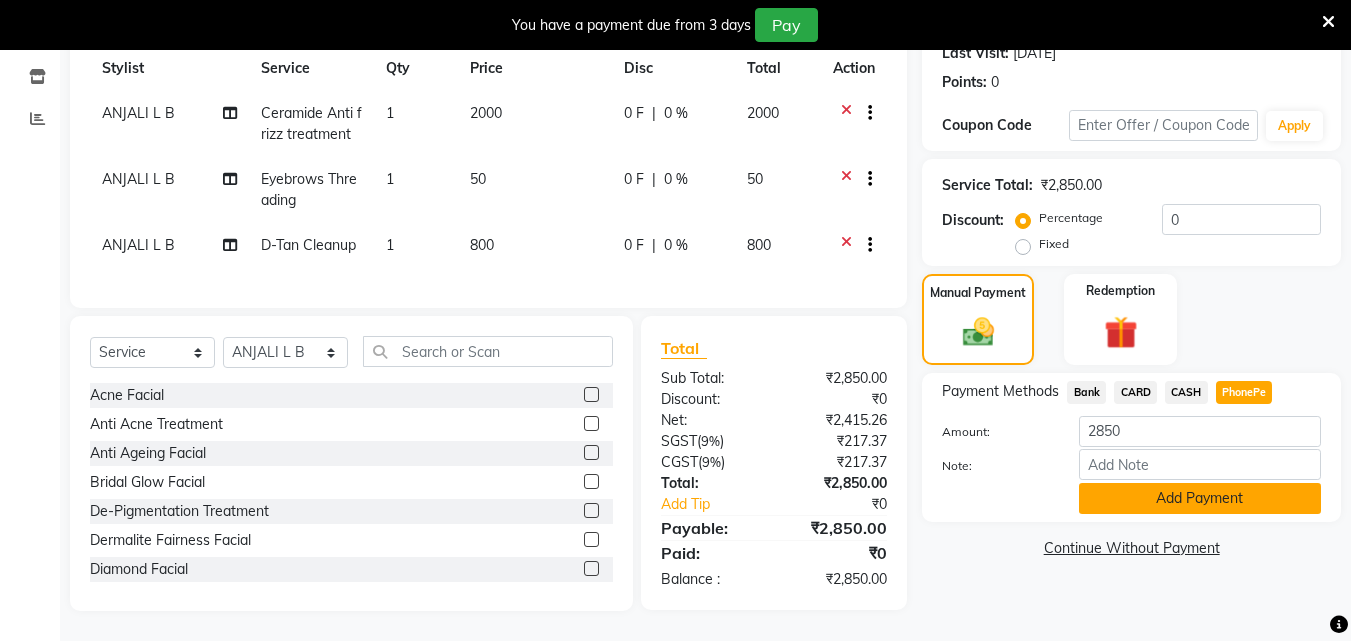 click on "Add Payment" 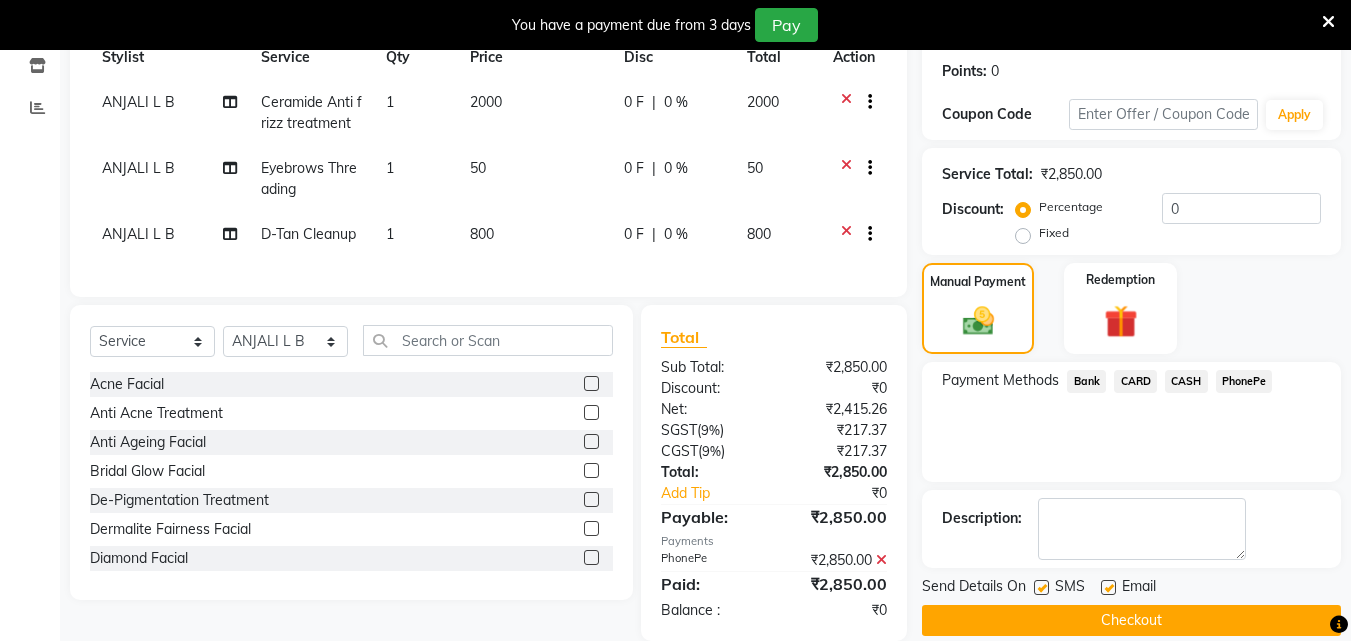 scroll, scrollTop: 345, scrollLeft: 0, axis: vertical 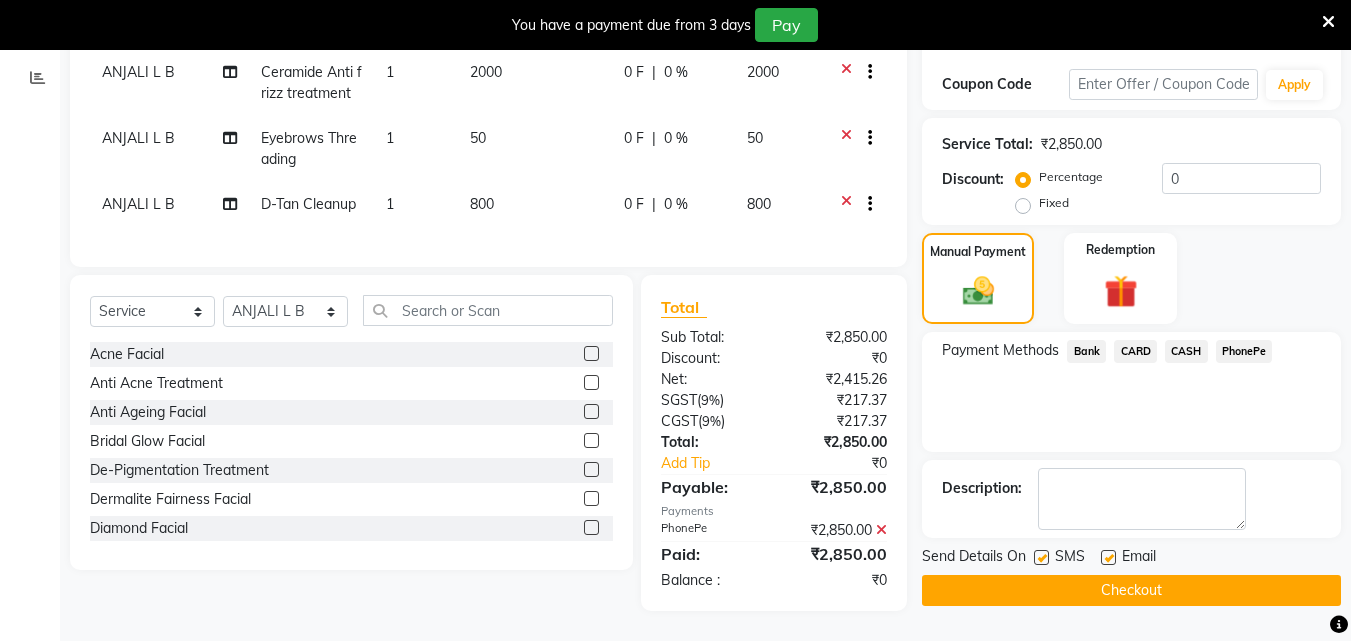 click on "Checkout" 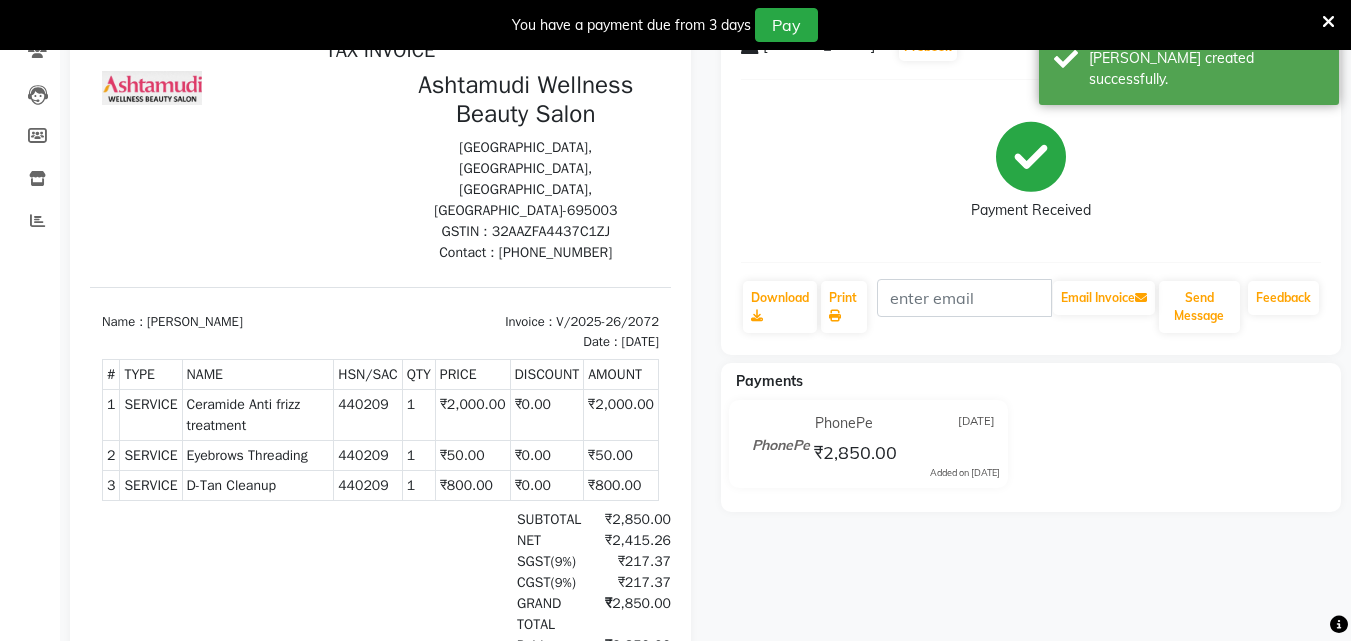 scroll, scrollTop: 0, scrollLeft: 0, axis: both 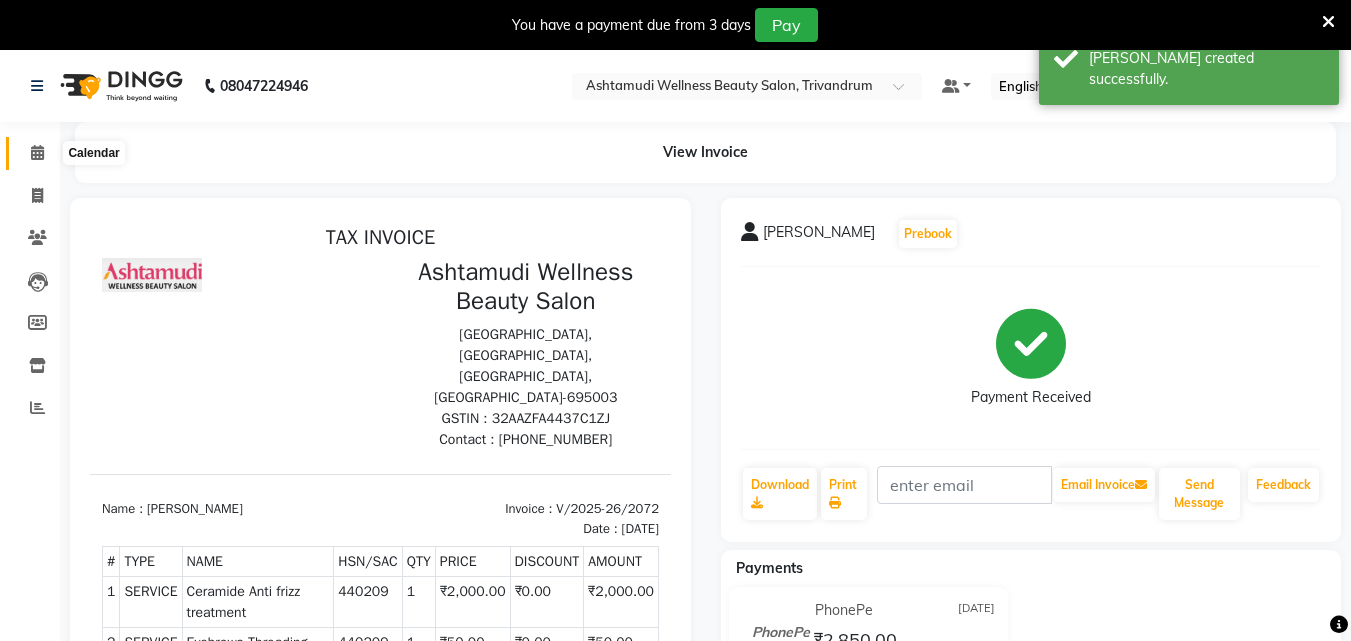 click 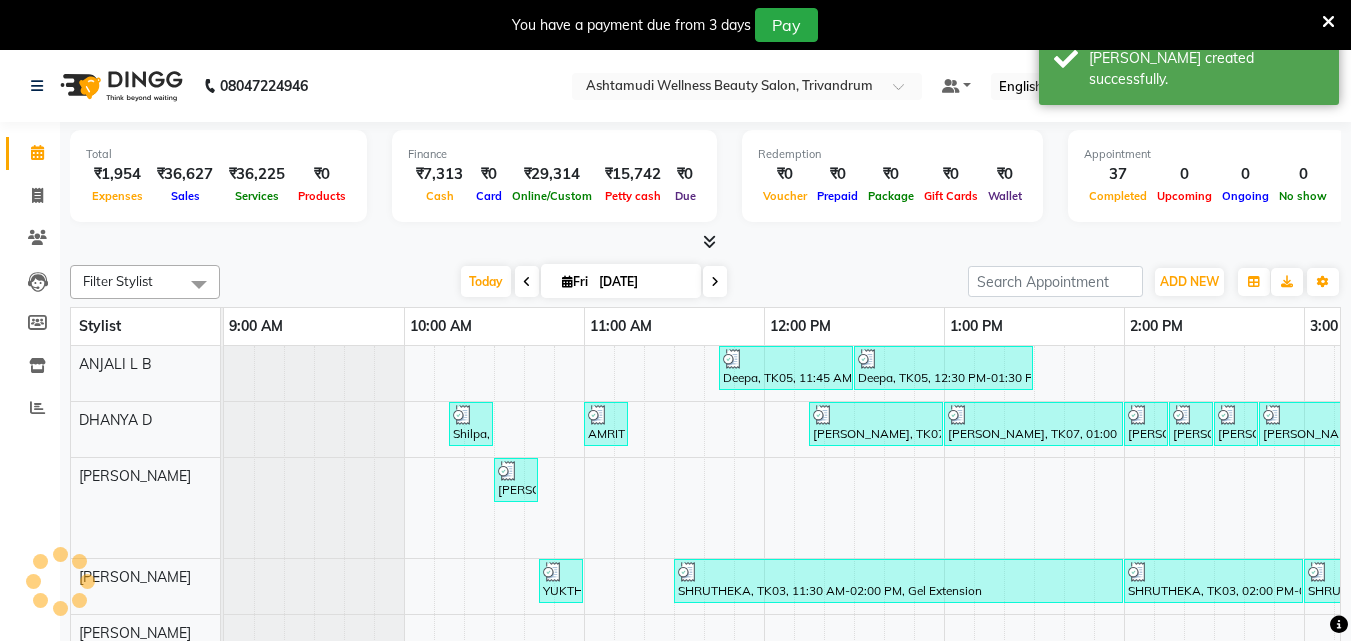 scroll, scrollTop: 0, scrollLeft: 1404, axis: horizontal 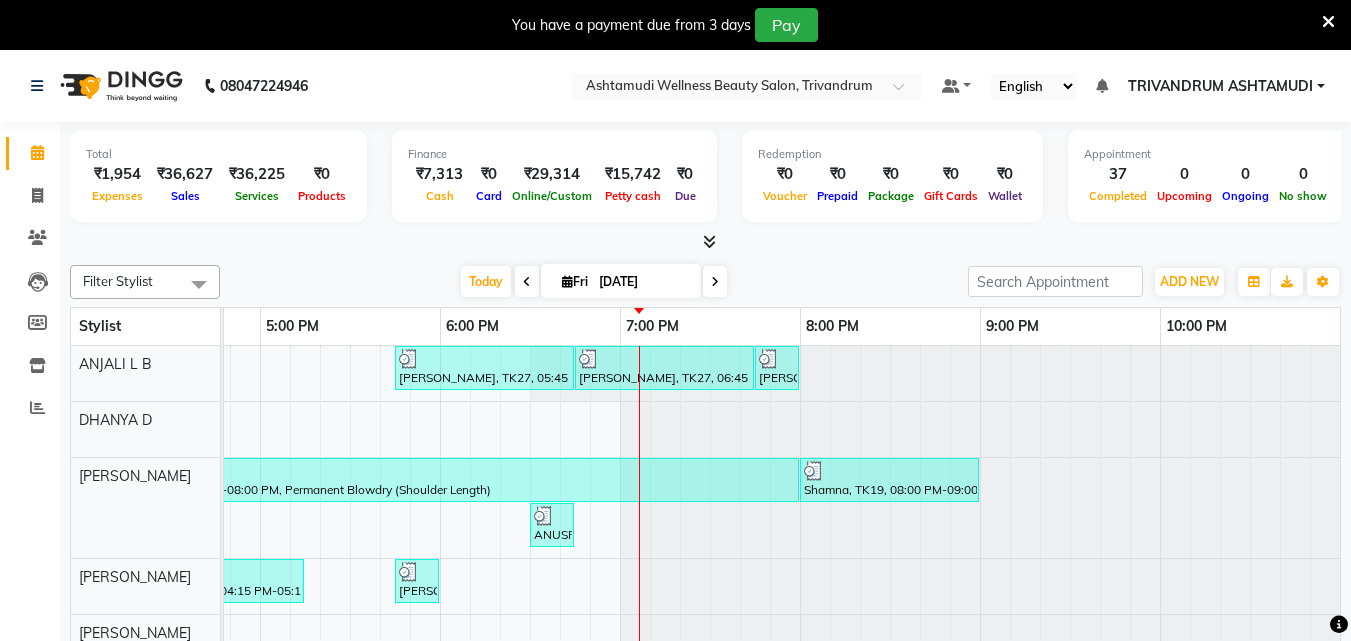 click at bounding box center [705, 242] 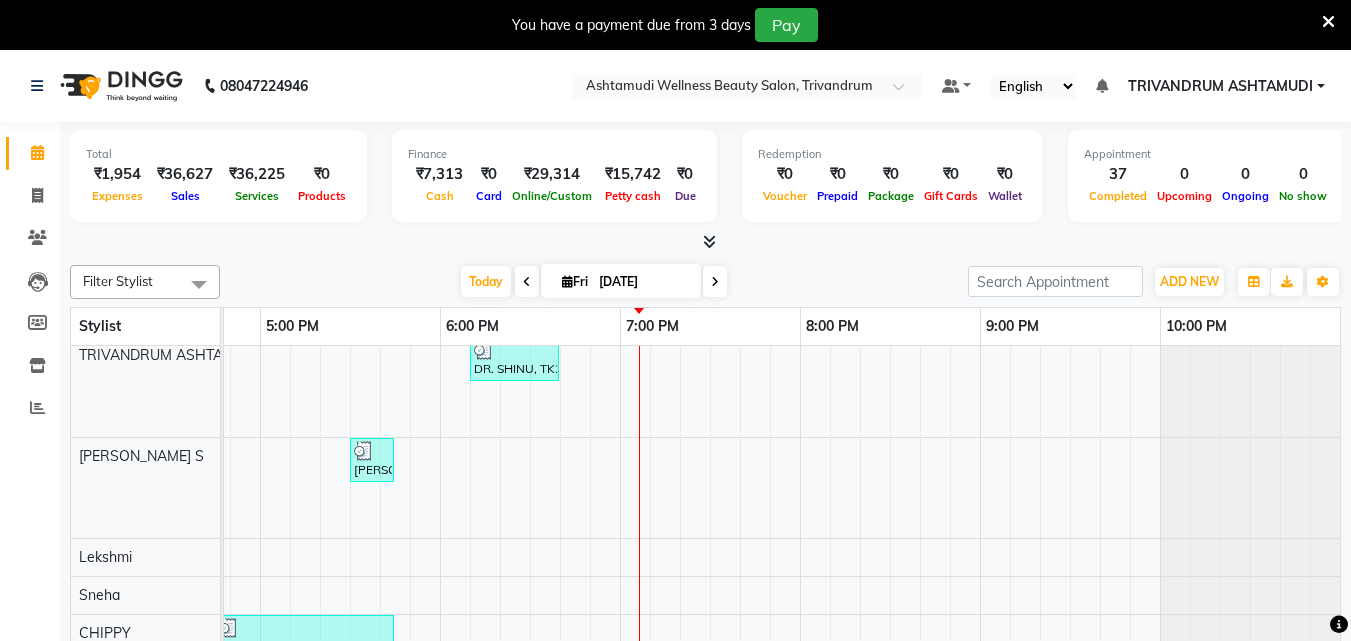 scroll, scrollTop: 400, scrollLeft: 1404, axis: both 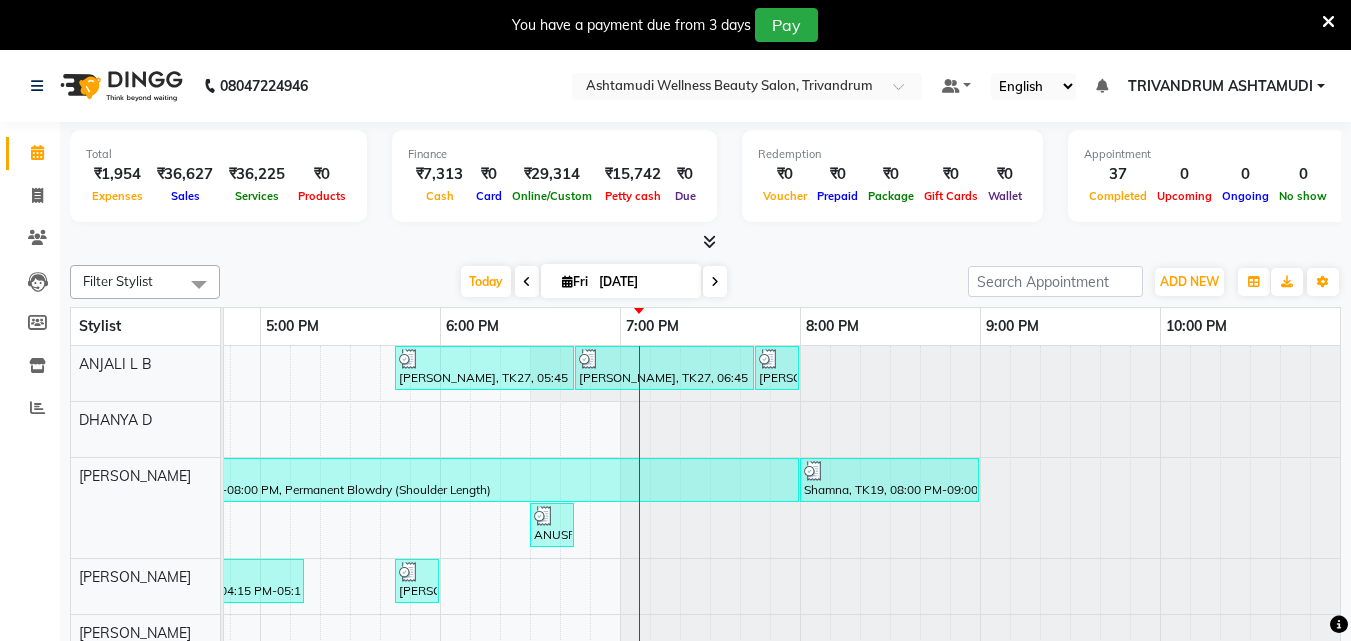 click on "Filter Stylist Select All ANJALI L B	 CHIPPY DHANYA D [PERSON_NAME]	 [PERSON_NAME] [PERSON_NAME] [PERSON_NAME]	 [PERSON_NAME] TRIVANDRUM ASHTAMUDI [PERSON_NAME] S [DATE]  [DATE] Toggle Dropdown Add Appointment Add Invoice Add Expense Add Attendance Add Client Toggle Dropdown Add Appointment Add Invoice Add Expense Add Attendance Add Client ADD NEW Toggle Dropdown Add Appointment Add Invoice Add Expense Add Attendance Add Client Filter Stylist Select All ANJALI L B	 CHIPPY DHANYA D [PERSON_NAME]	 [PERSON_NAME] [PERSON_NAME] [PERSON_NAME]	 [PERSON_NAME] TRIVANDRUM ASHTAMUDI [PERSON_NAME] S Group By  Staff View   Room View  View as Vertical  Vertical - Week View  Horizontal  Horizontal - Week View  List  Toggle Dropdown Calendar Settings Manage Tags   Arrange Stylists   Reset Stylists  Full Screen Appointment Form Zoom 150% Stylist 9:00 AM 10:00 AM 11:00 AM 12:00 PM 1:00 PM 2:00 PM 3:00 PM 4:00 PM 5:00 PM 6:00 PM 7:00 PM 8:00 PM 9:00 PM 10:00 PM ANJALI L B	 DHANYA D [PERSON_NAME]	 [PERSON_NAME]	 [PERSON_NAME]	 [PERSON_NAME]" 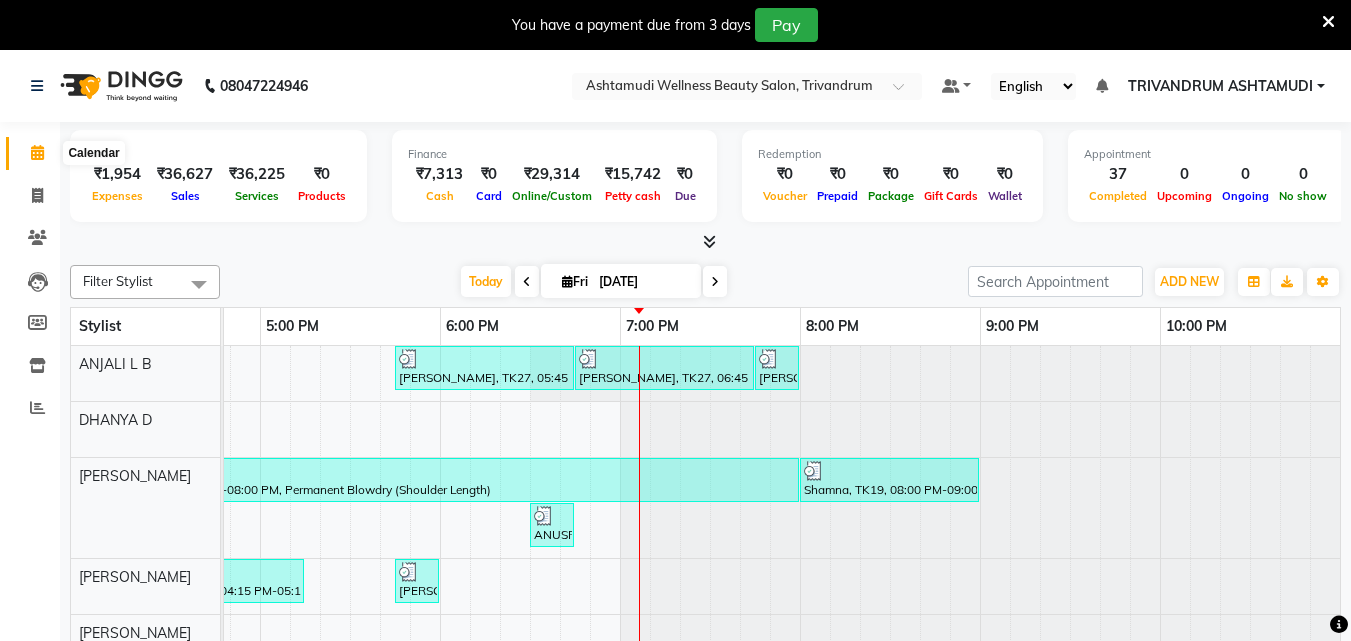 click 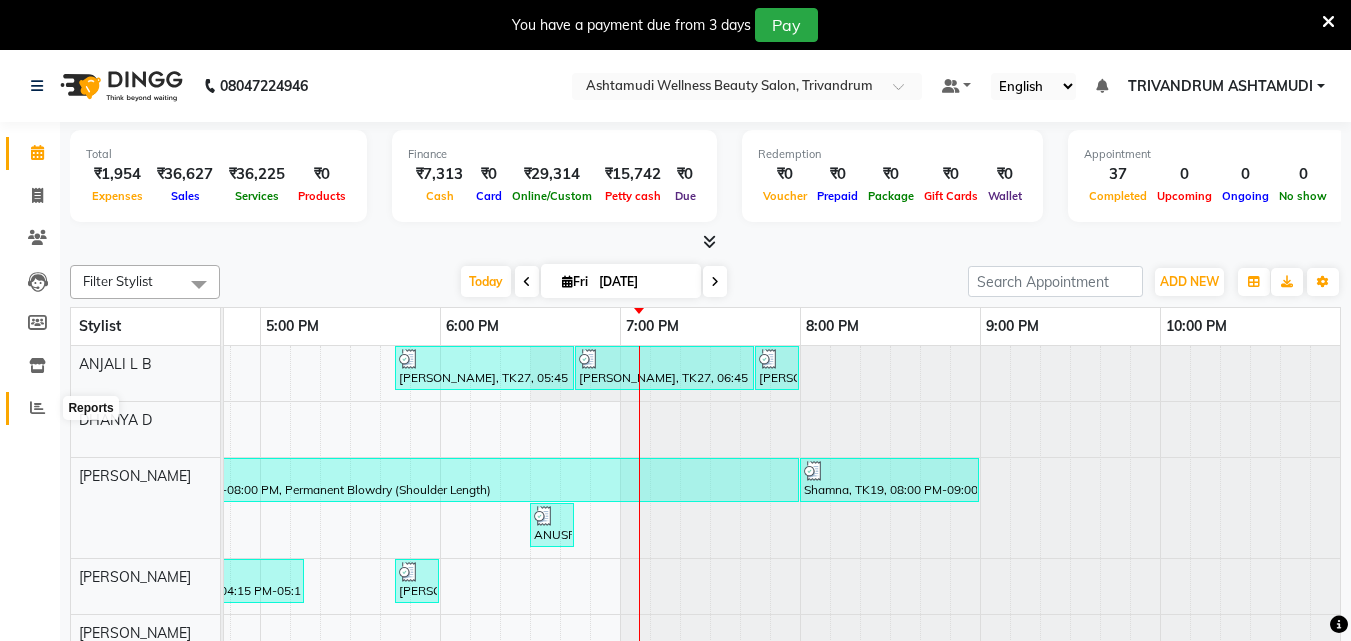 click 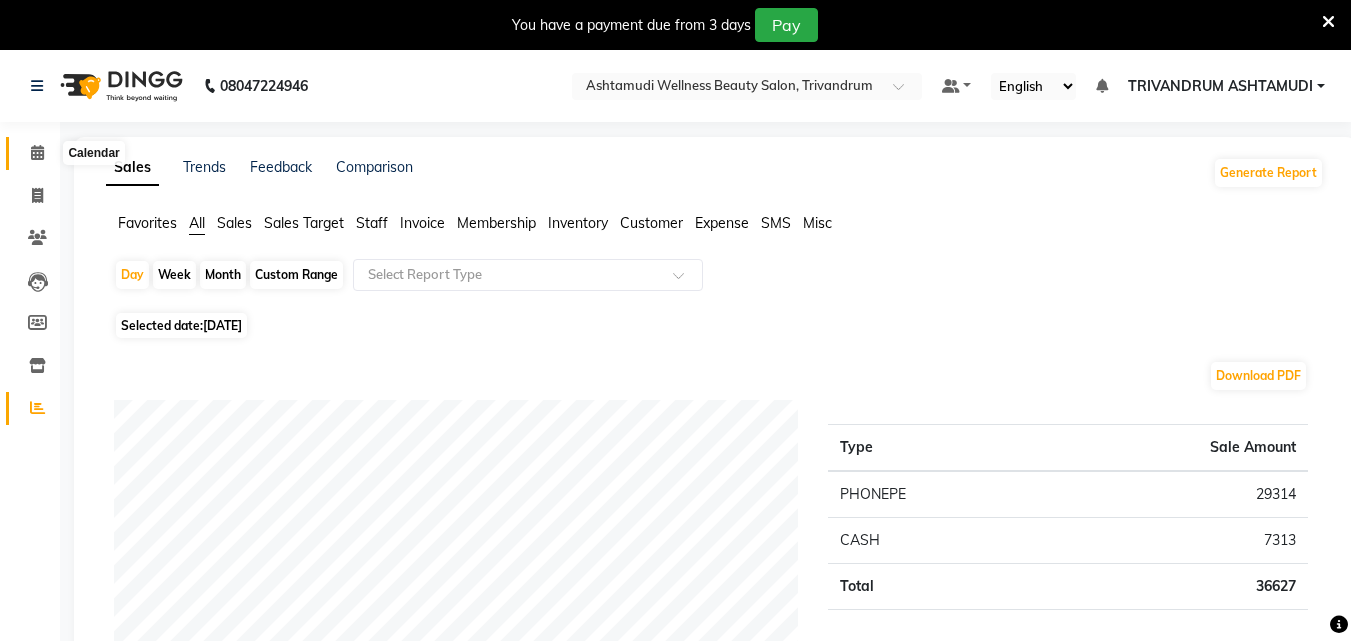 click 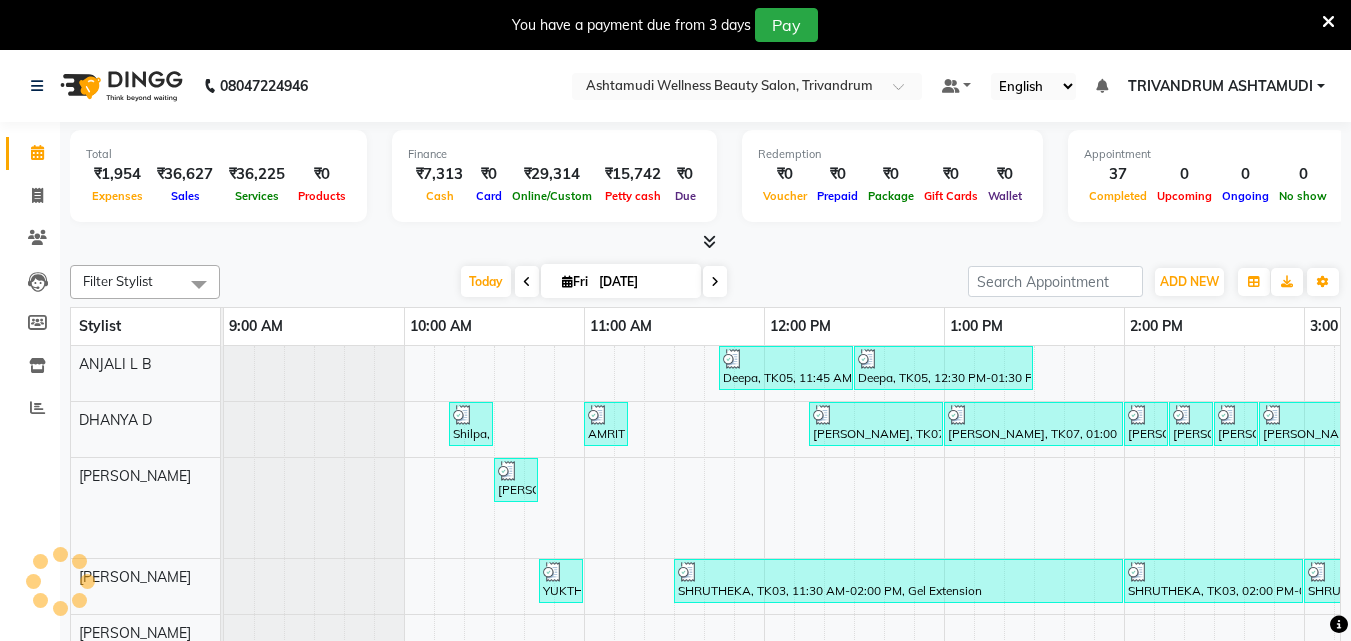 scroll, scrollTop: 0, scrollLeft: 0, axis: both 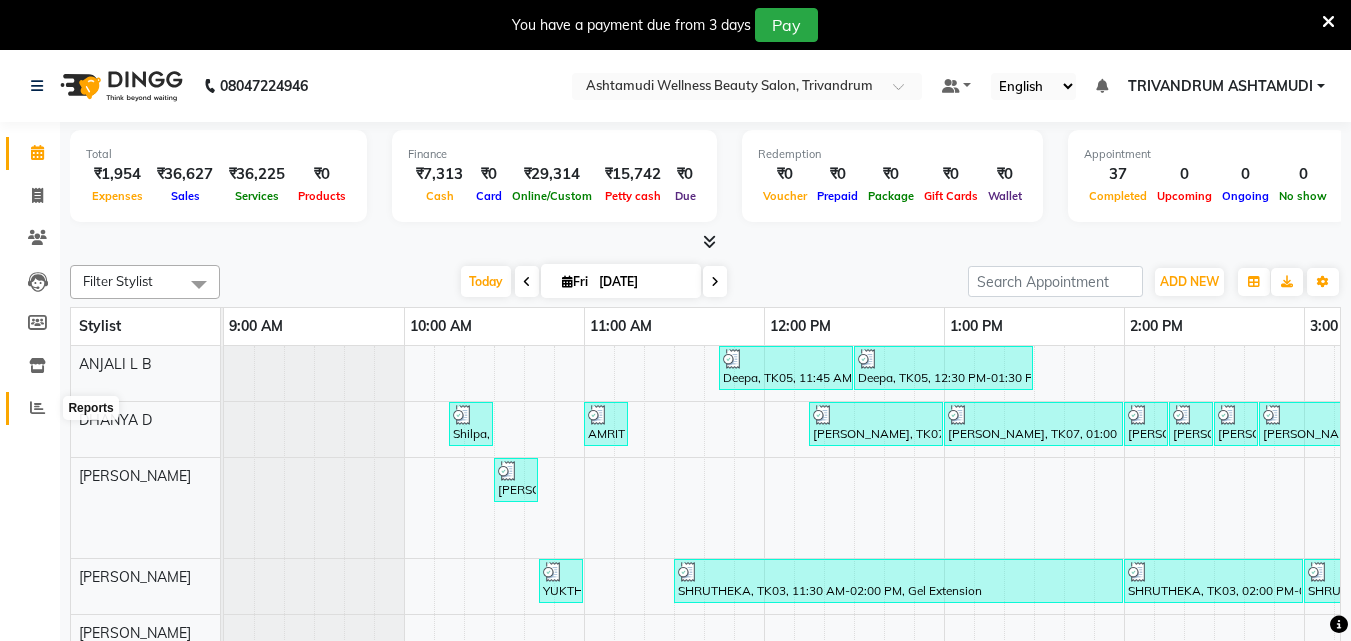 click 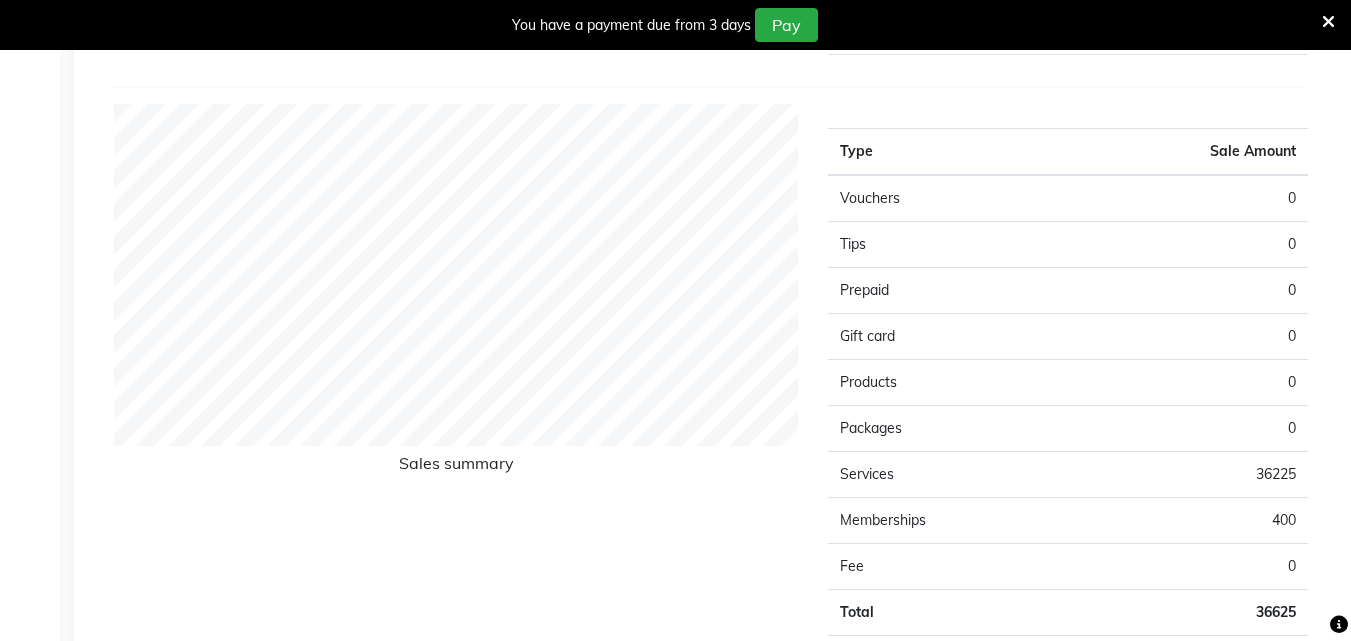 scroll, scrollTop: 1300, scrollLeft: 0, axis: vertical 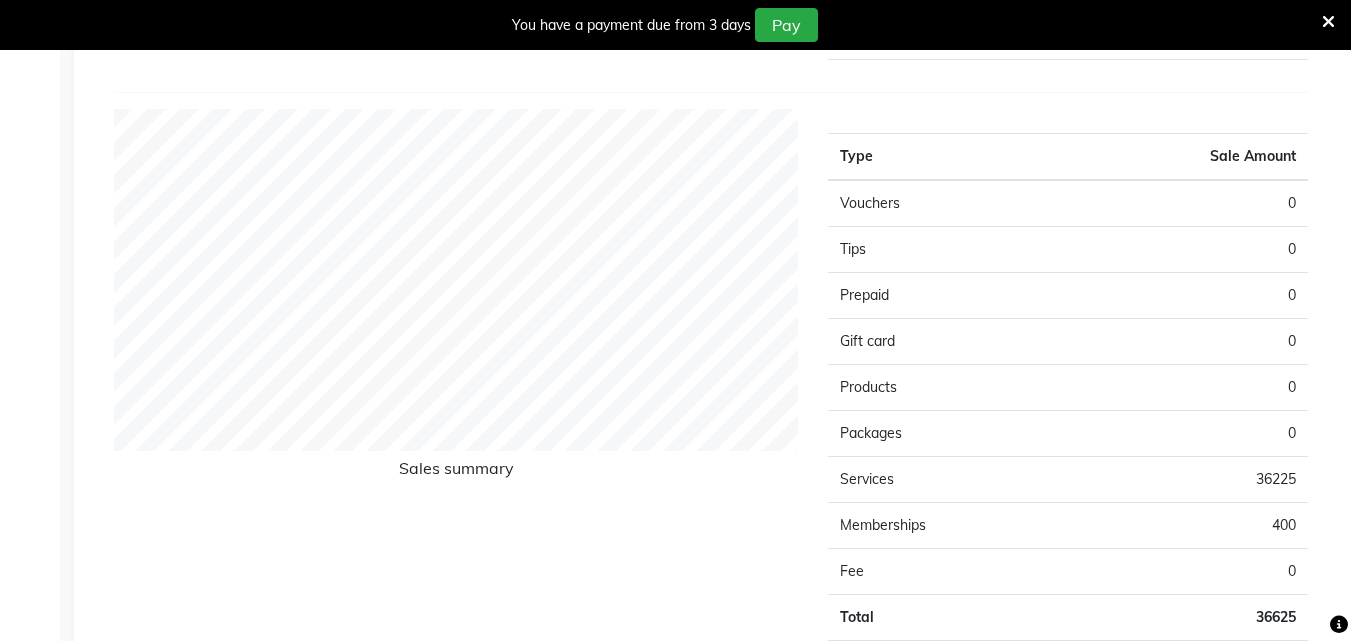 drag, startPoint x: 969, startPoint y: 412, endPoint x: 947, endPoint y: 407, distance: 22.561028 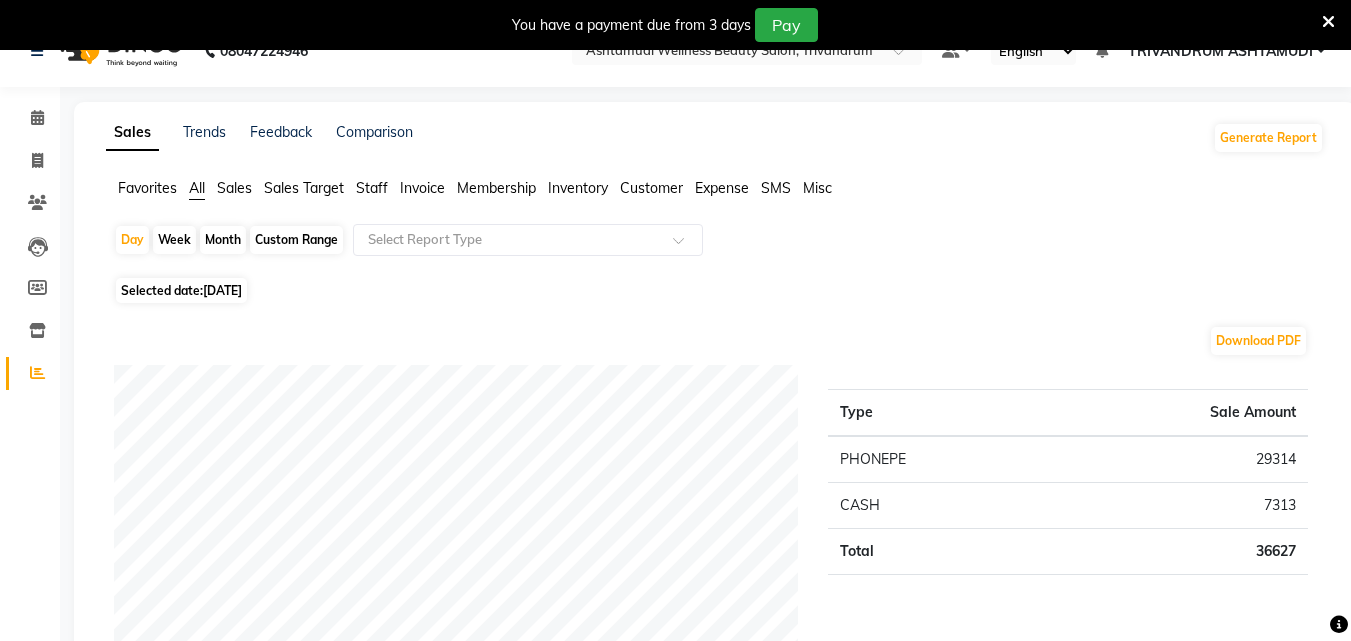 scroll, scrollTop: 0, scrollLeft: 0, axis: both 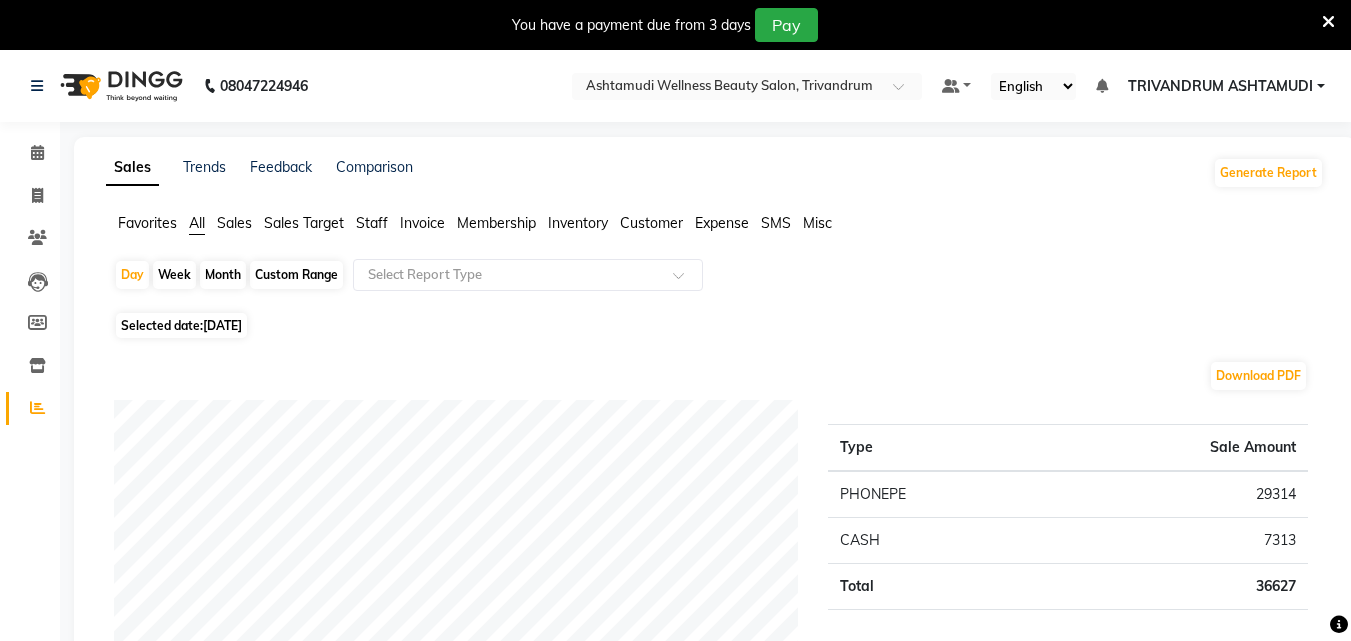 click on "Custom Range" 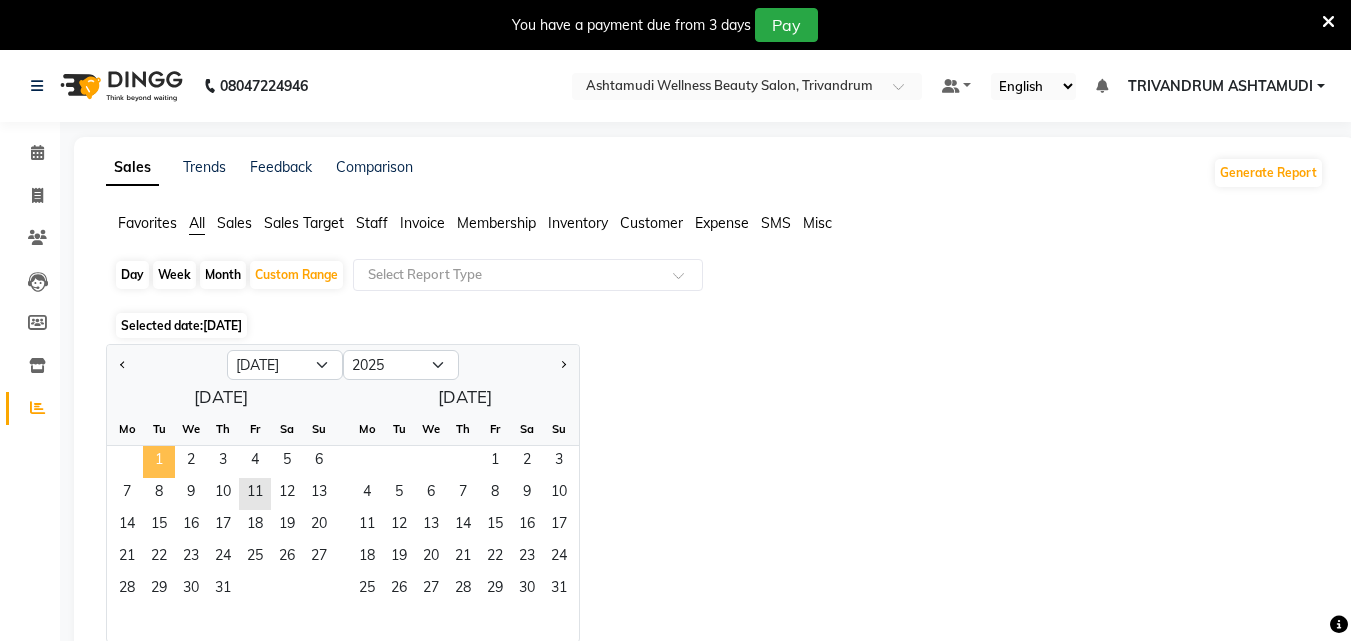 click on "1" 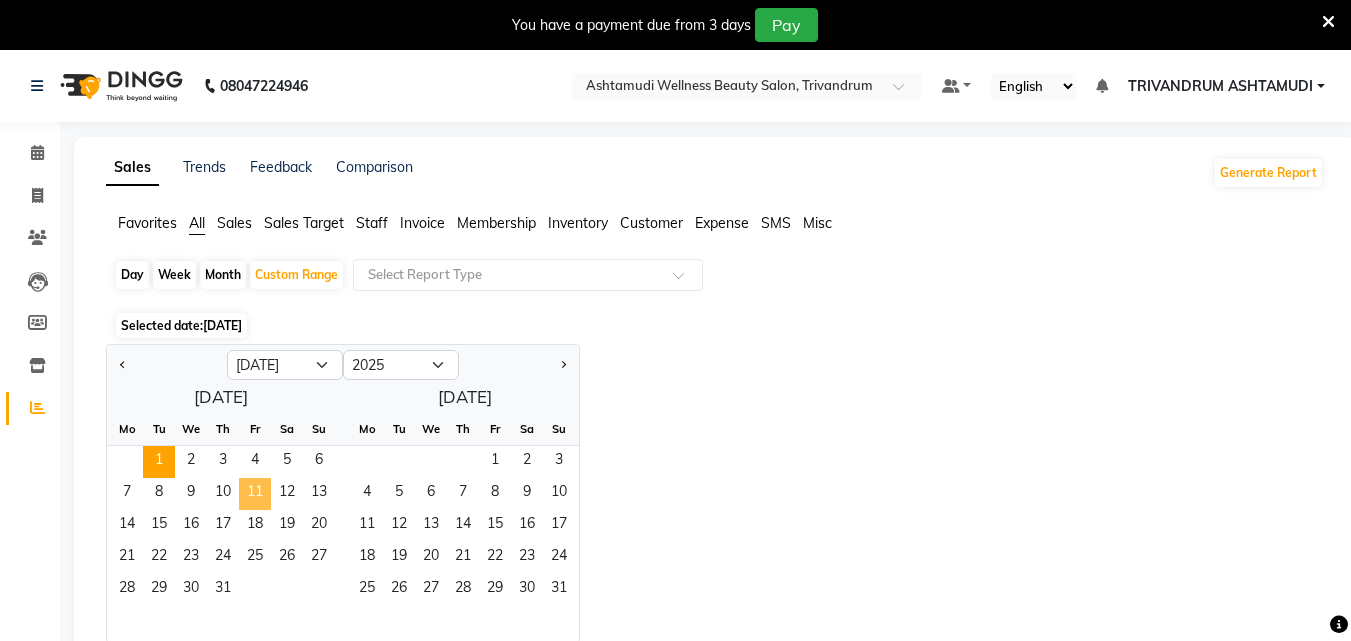 click on "11" 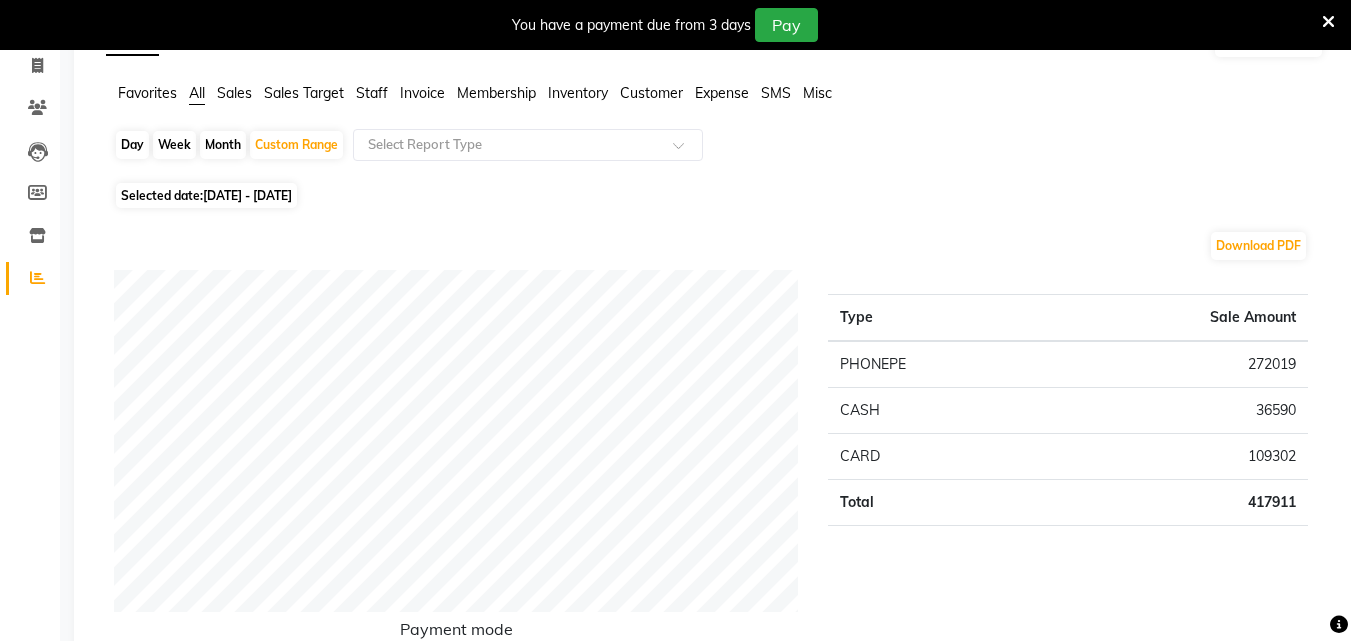 scroll, scrollTop: 0, scrollLeft: 0, axis: both 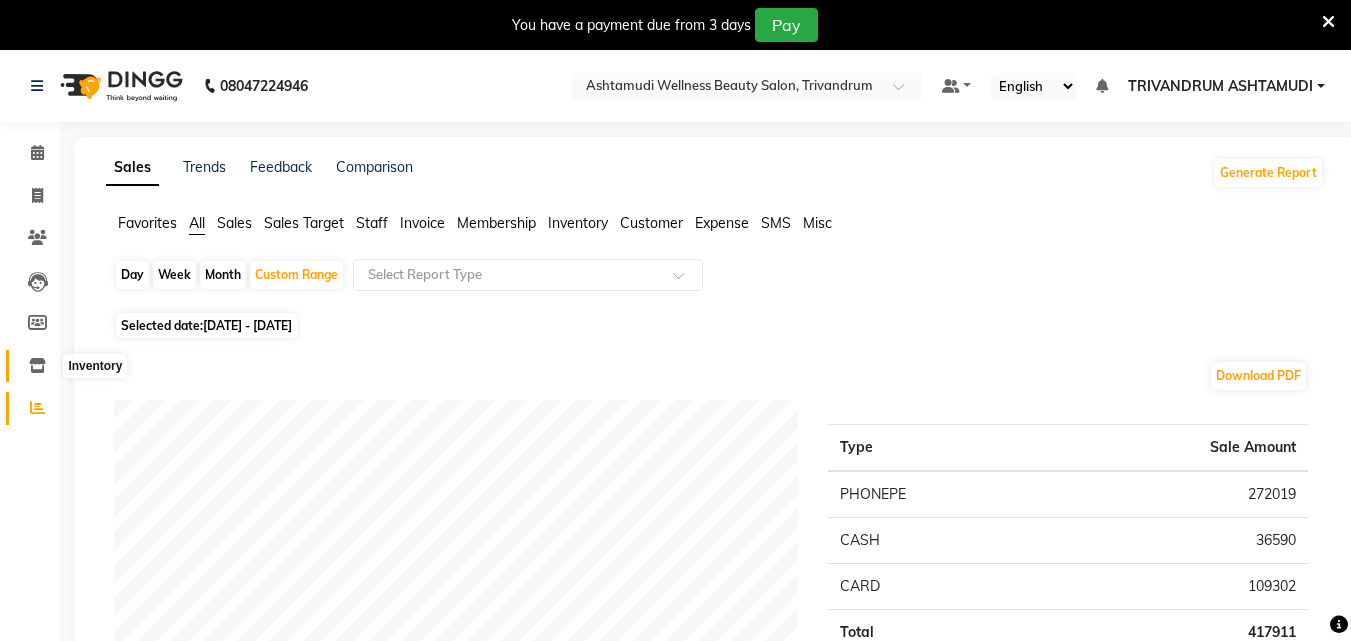 click 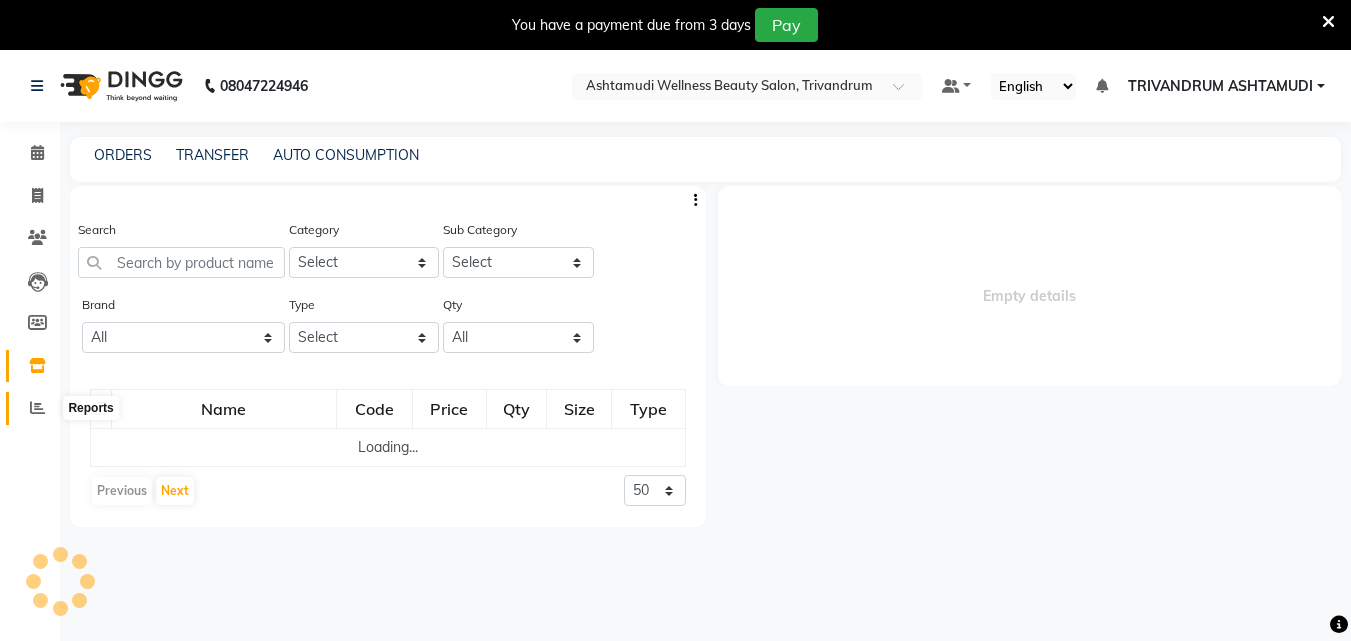 click 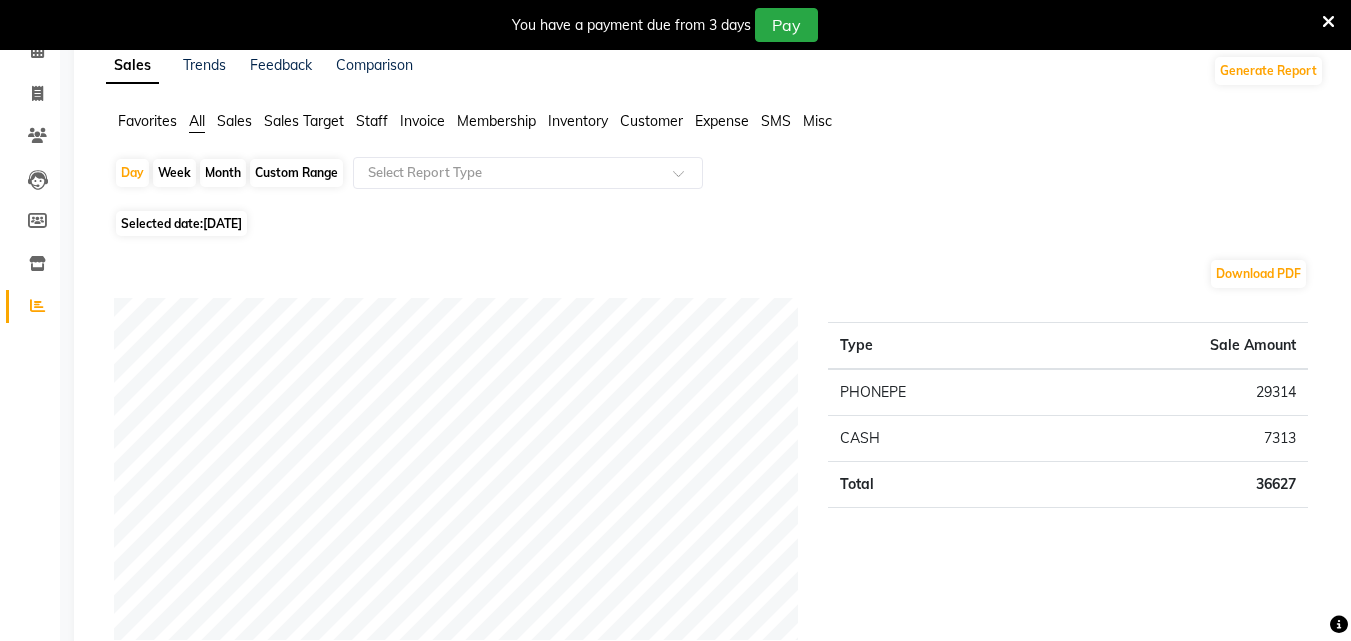 scroll, scrollTop: 100, scrollLeft: 0, axis: vertical 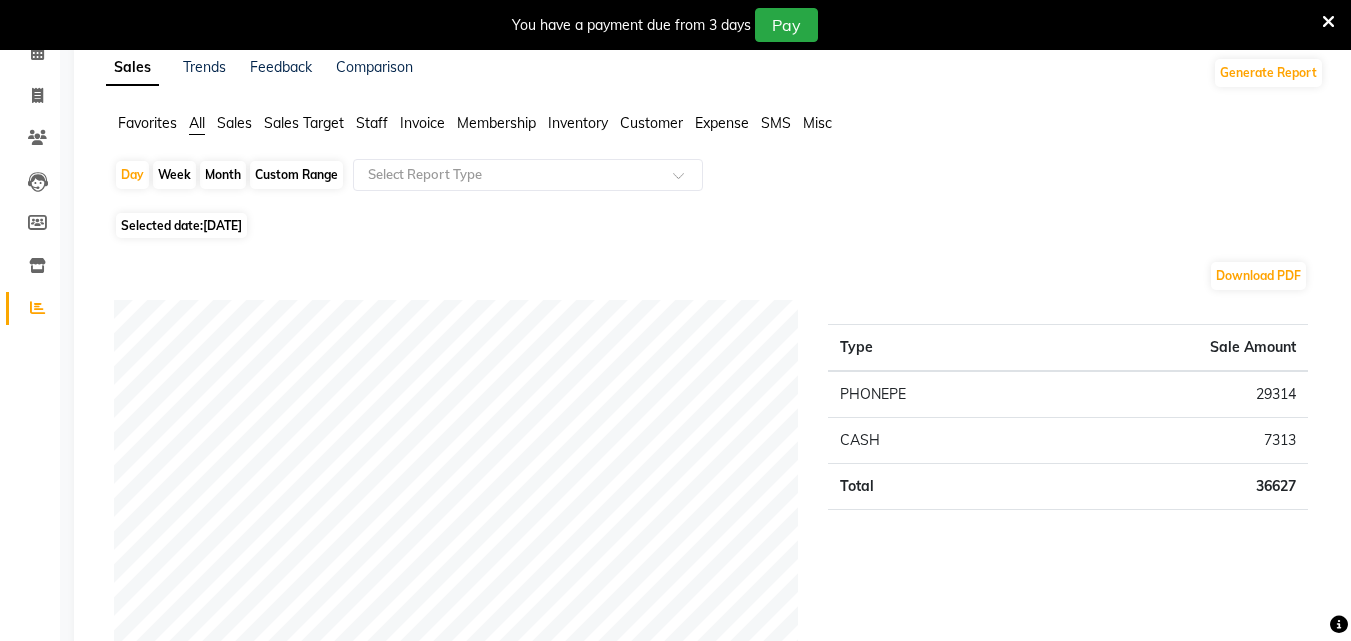 click on "Custom Range" 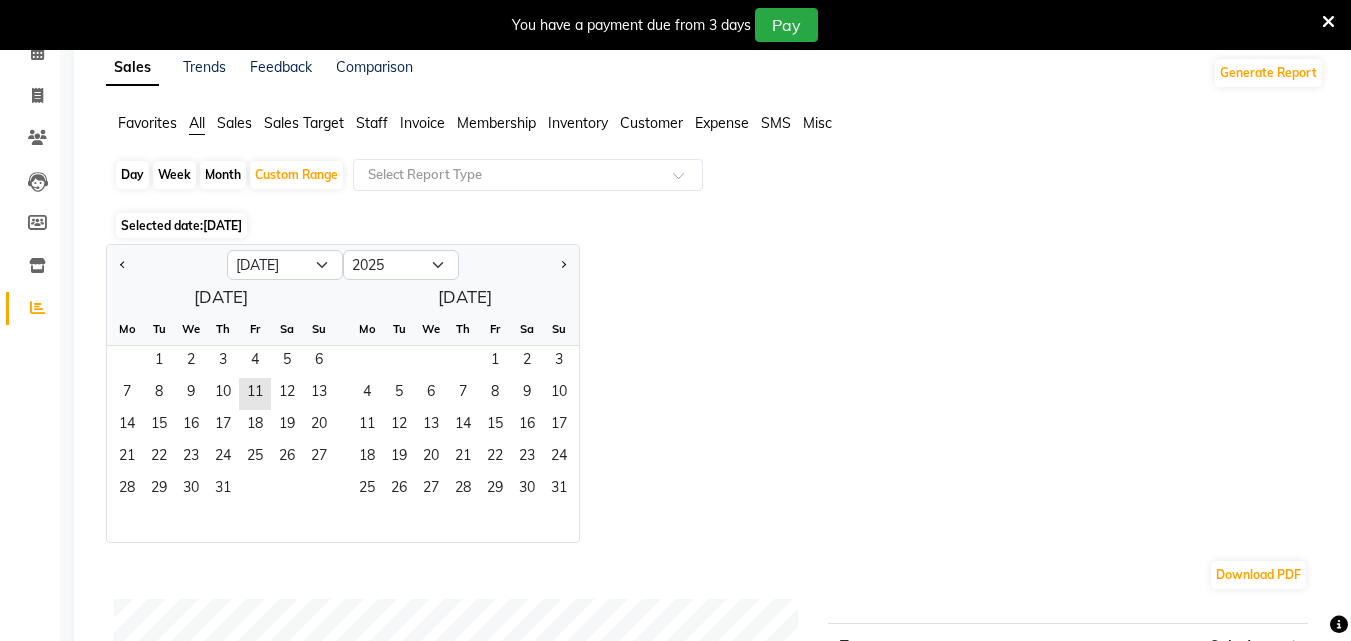 click on "[DATE]" 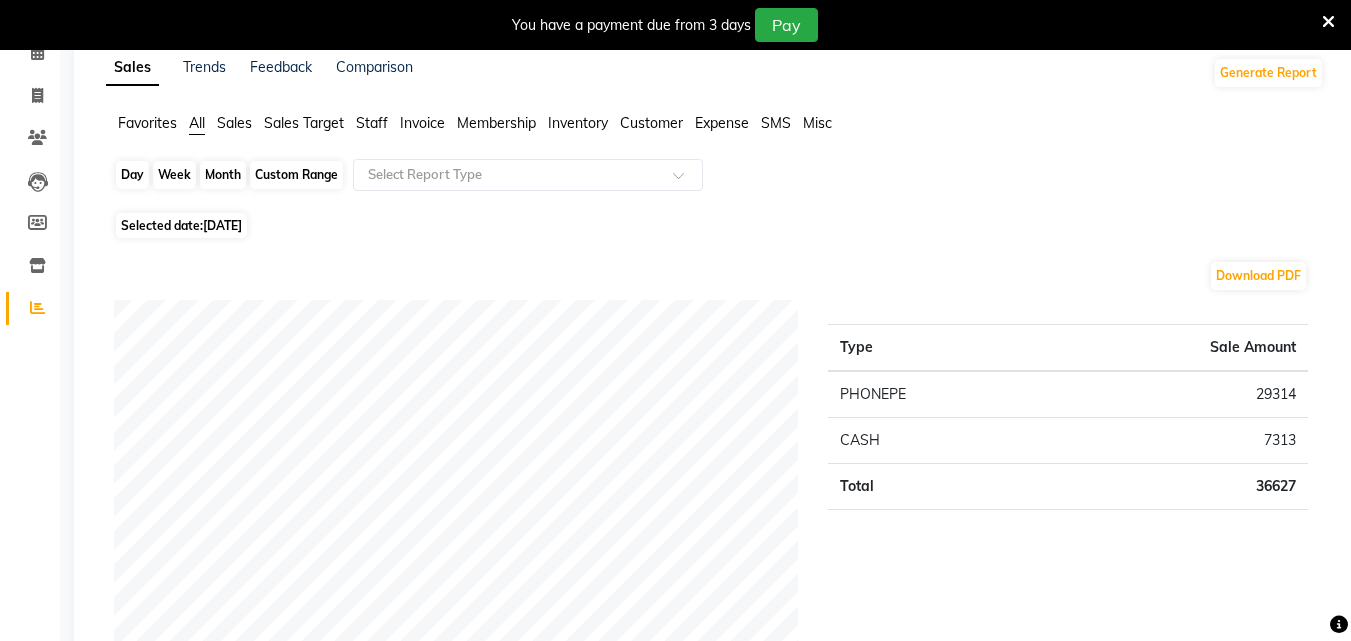 click on "Custom Range" 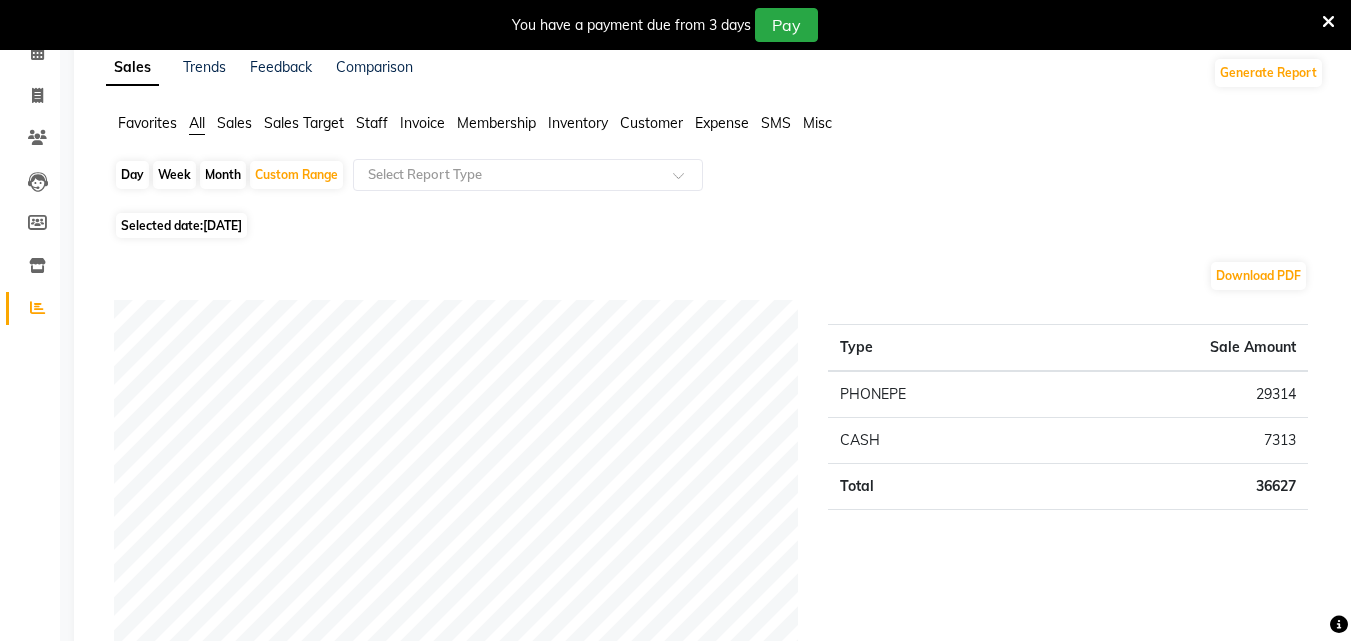 select on "7" 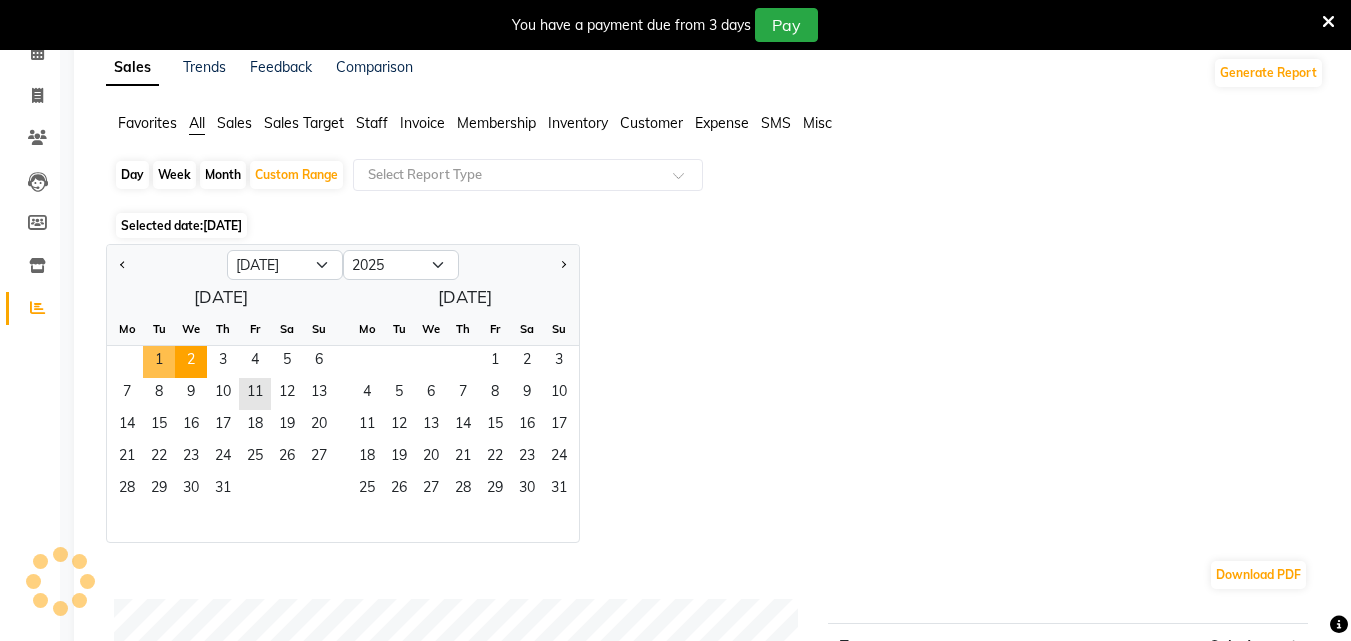 click on "1" 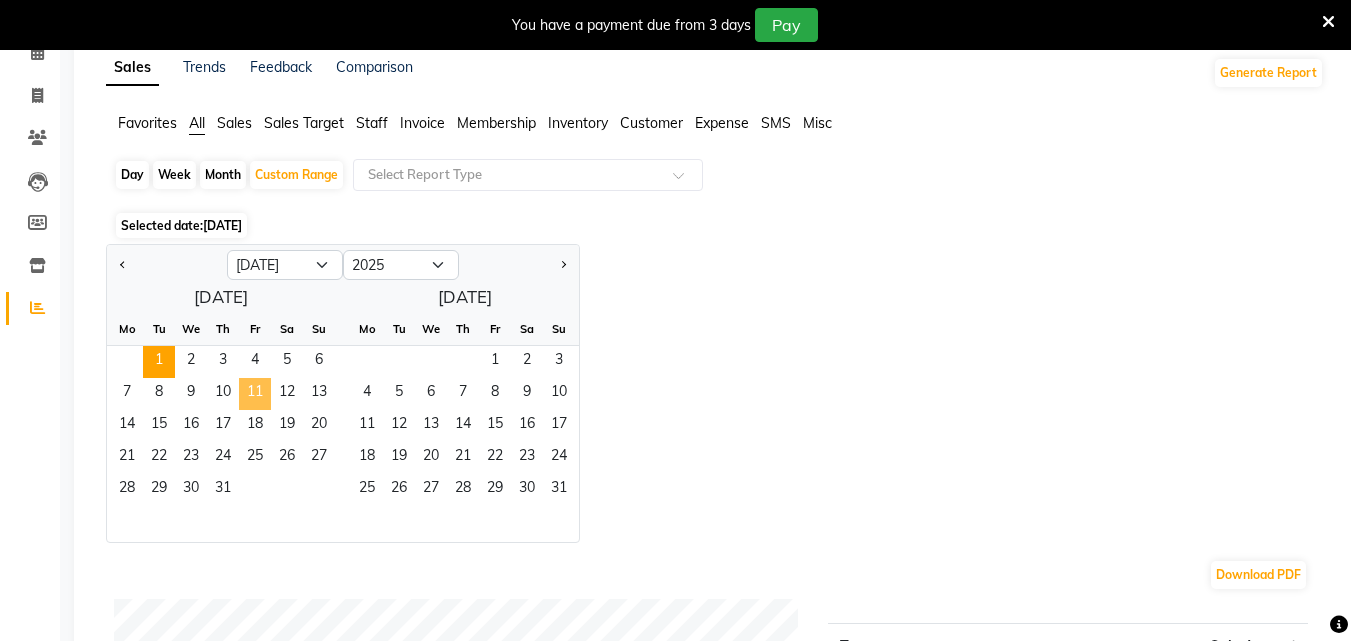 click on "11" 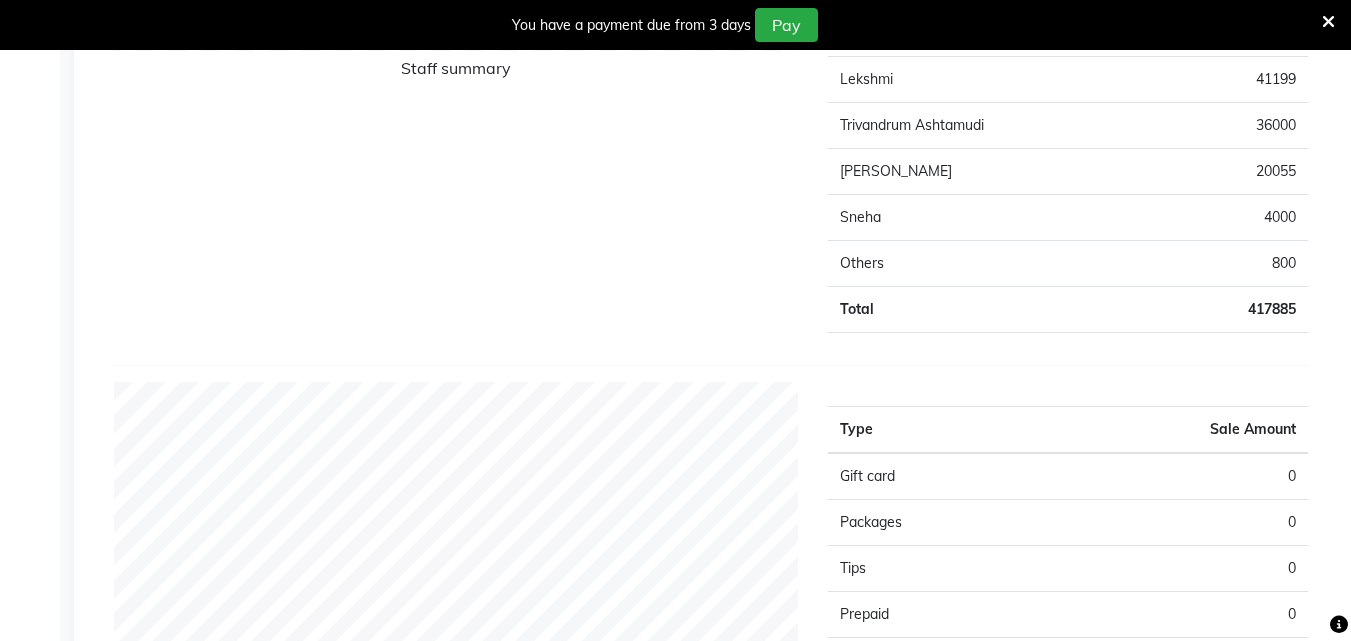 scroll, scrollTop: 1200, scrollLeft: 0, axis: vertical 